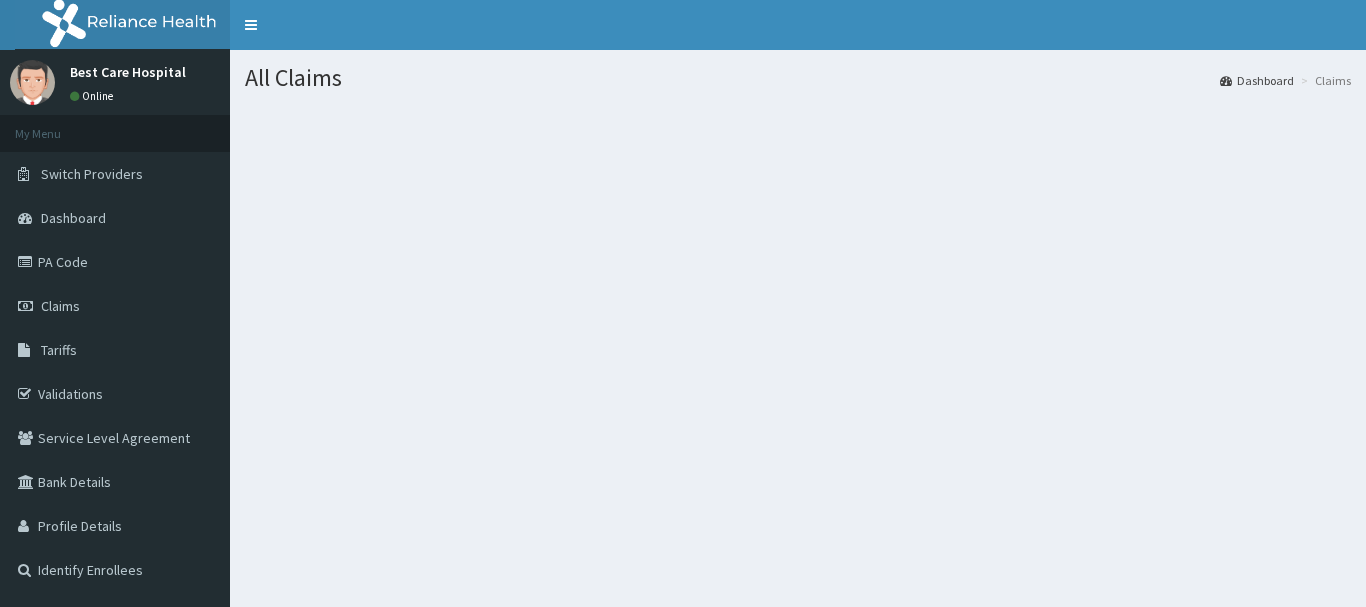 scroll, scrollTop: 0, scrollLeft: 0, axis: both 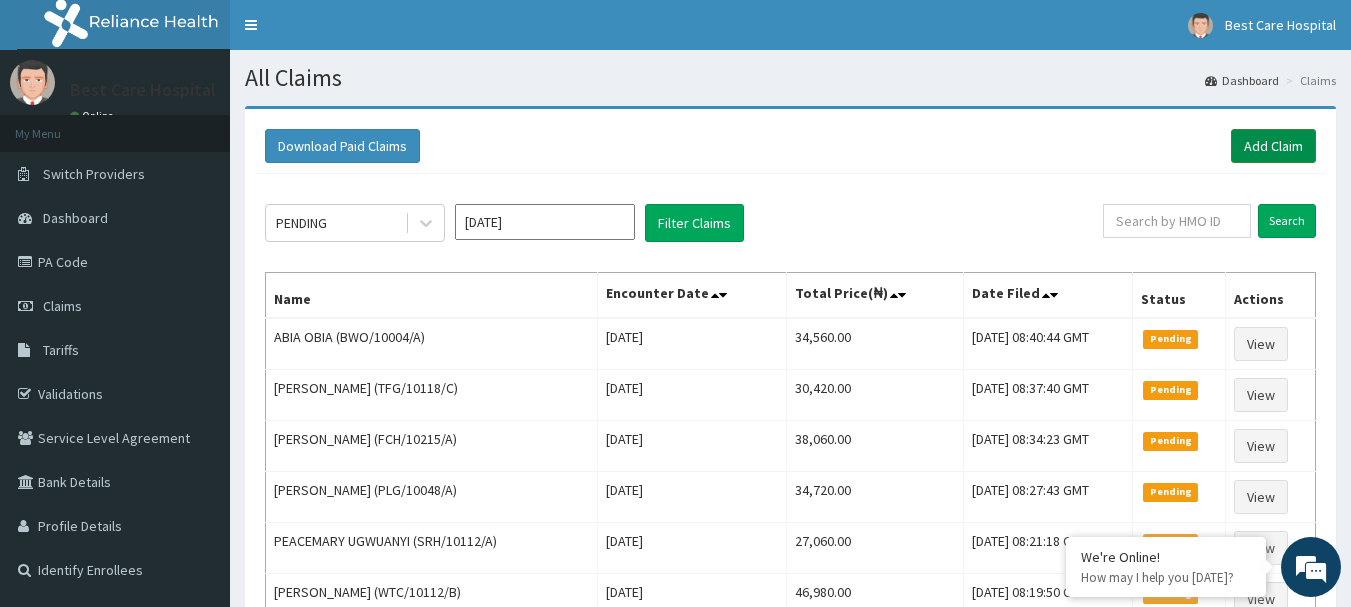 click on "Add Claim" at bounding box center (1273, 146) 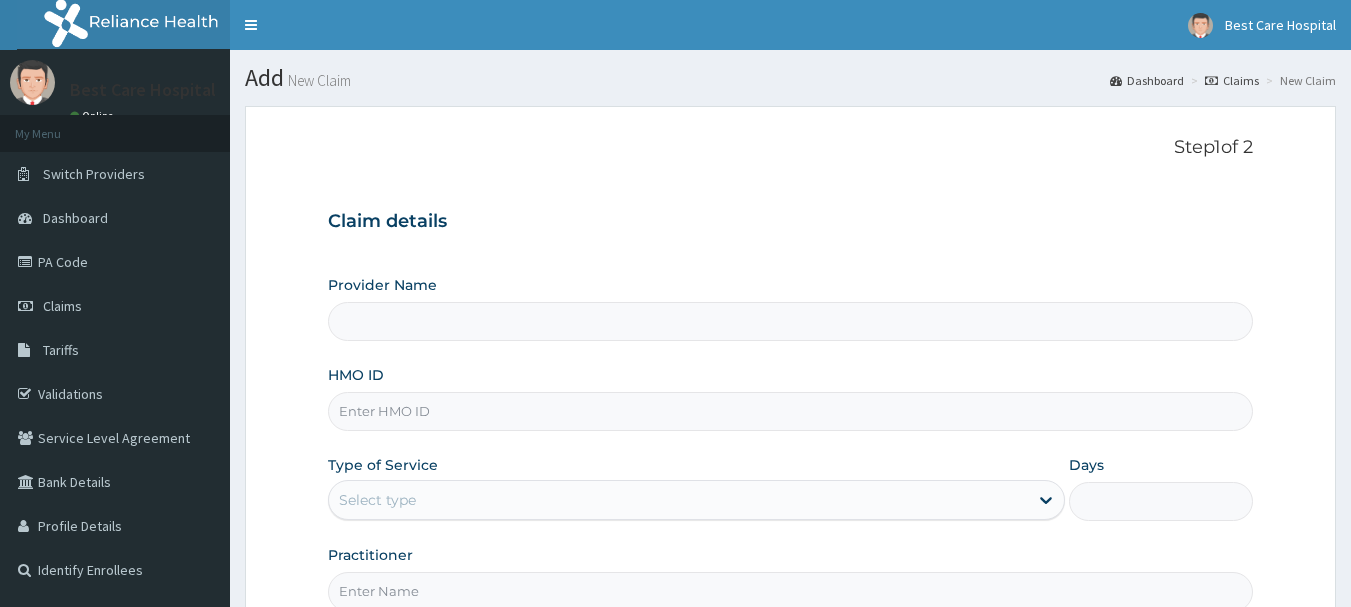 scroll, scrollTop: 0, scrollLeft: 0, axis: both 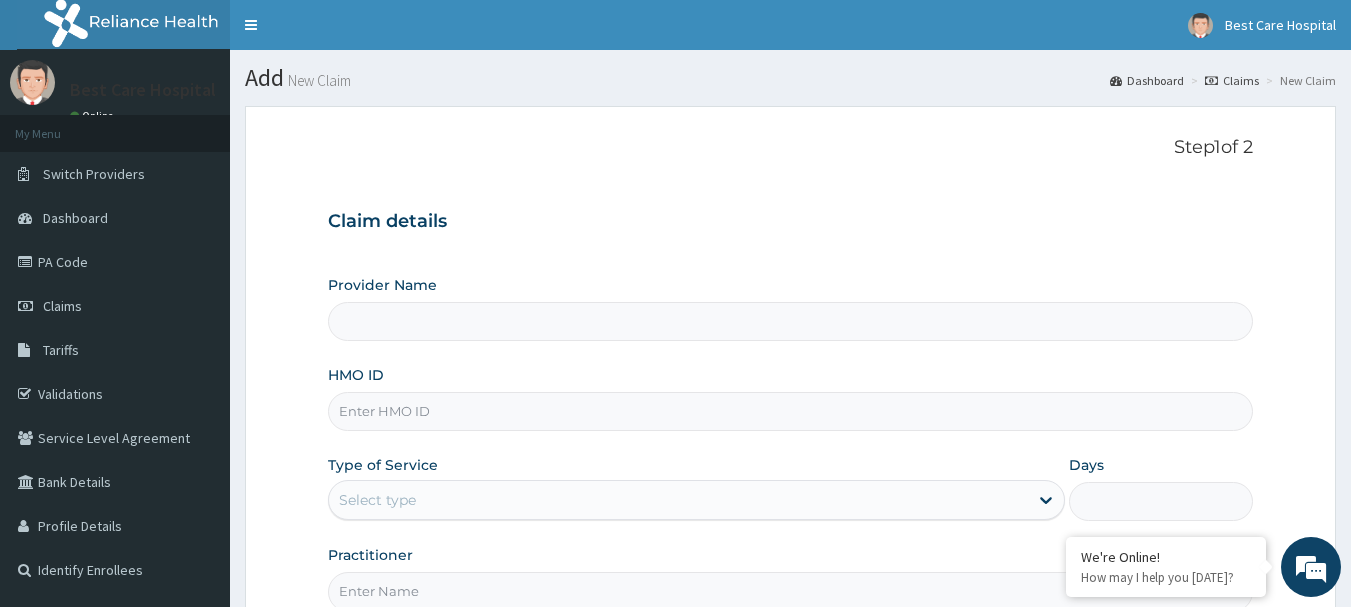 type on "Bestcare Hospital" 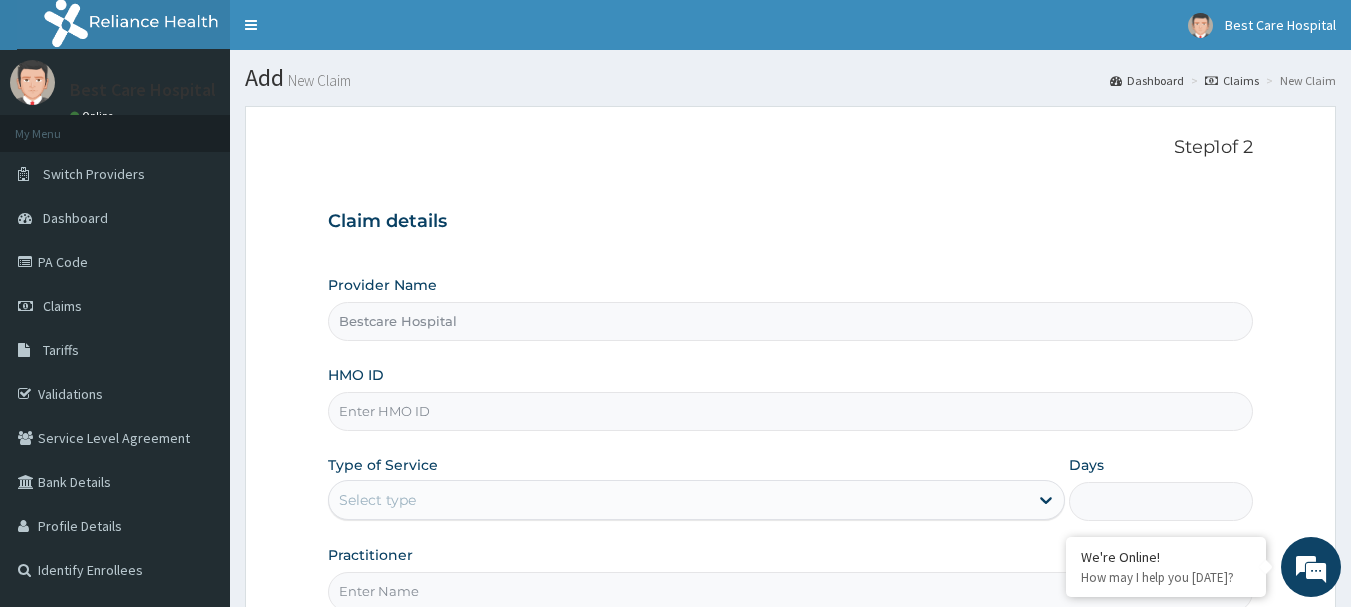 click on "HMO ID" at bounding box center (791, 411) 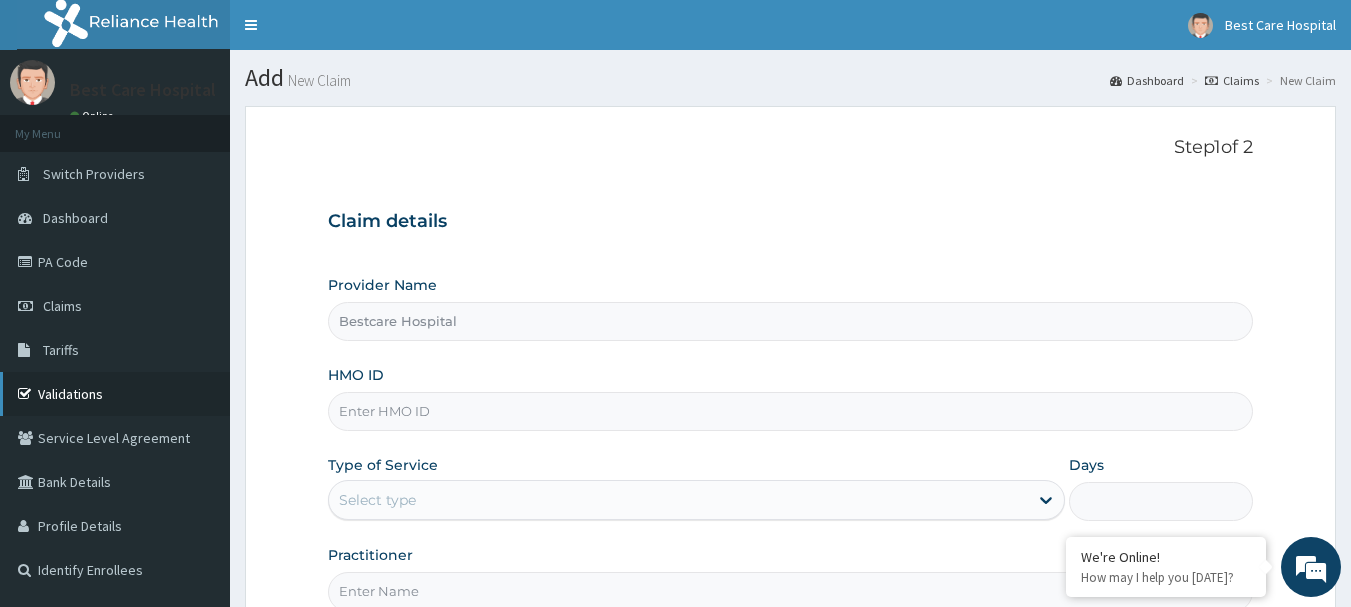 scroll, scrollTop: 0, scrollLeft: 0, axis: both 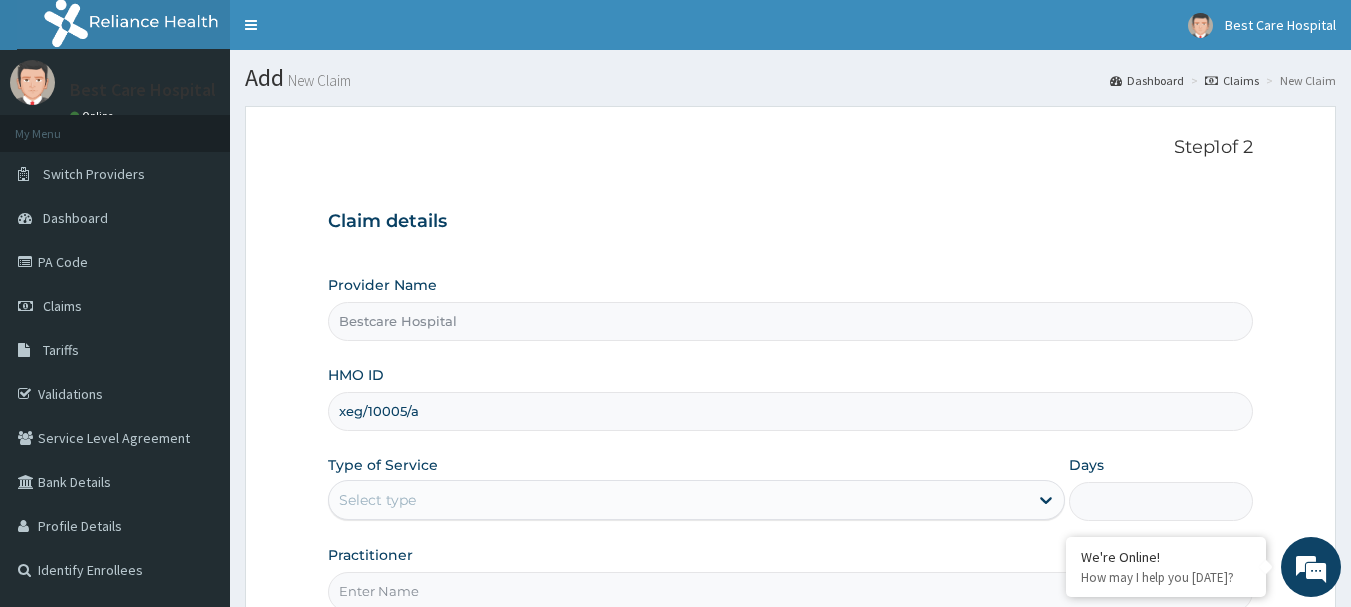 type on "xeg/10005/a" 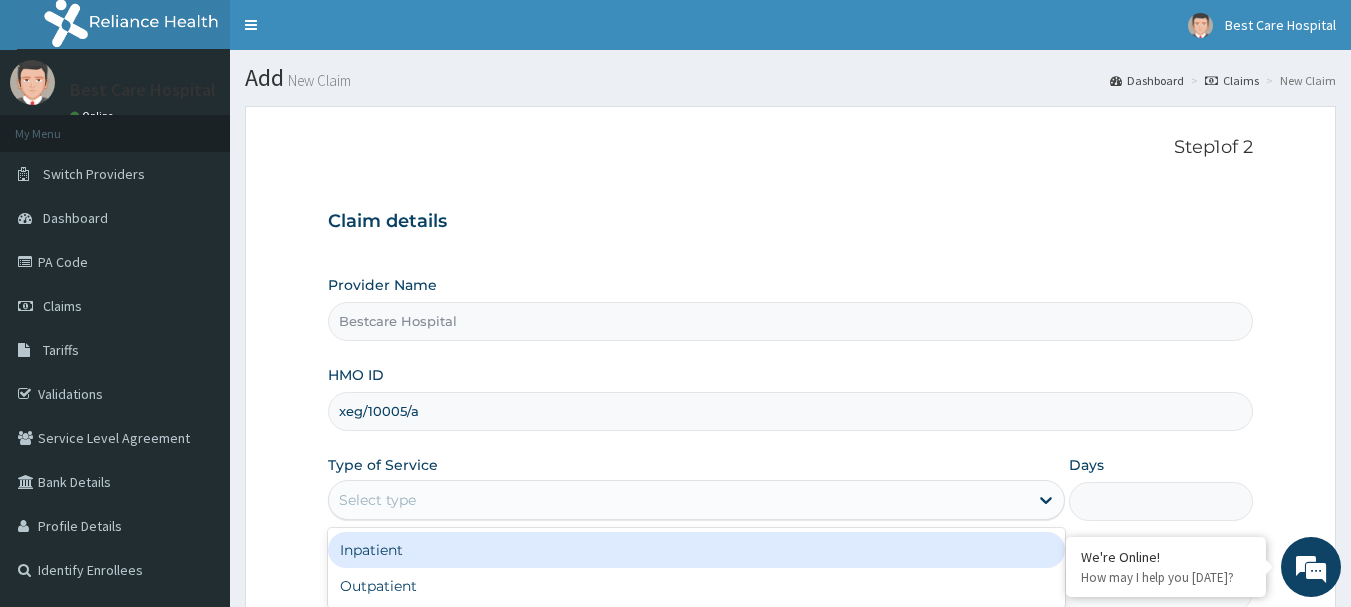 click on "Select type" at bounding box center (678, 500) 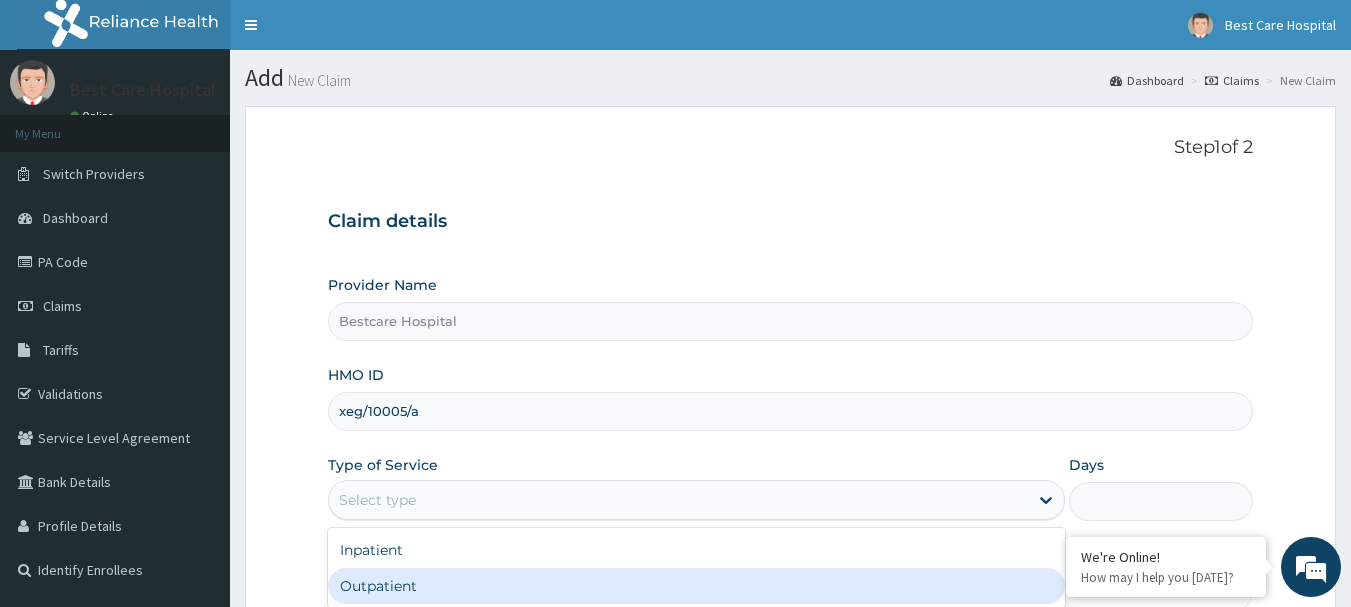 click on "Outpatient" at bounding box center (696, 586) 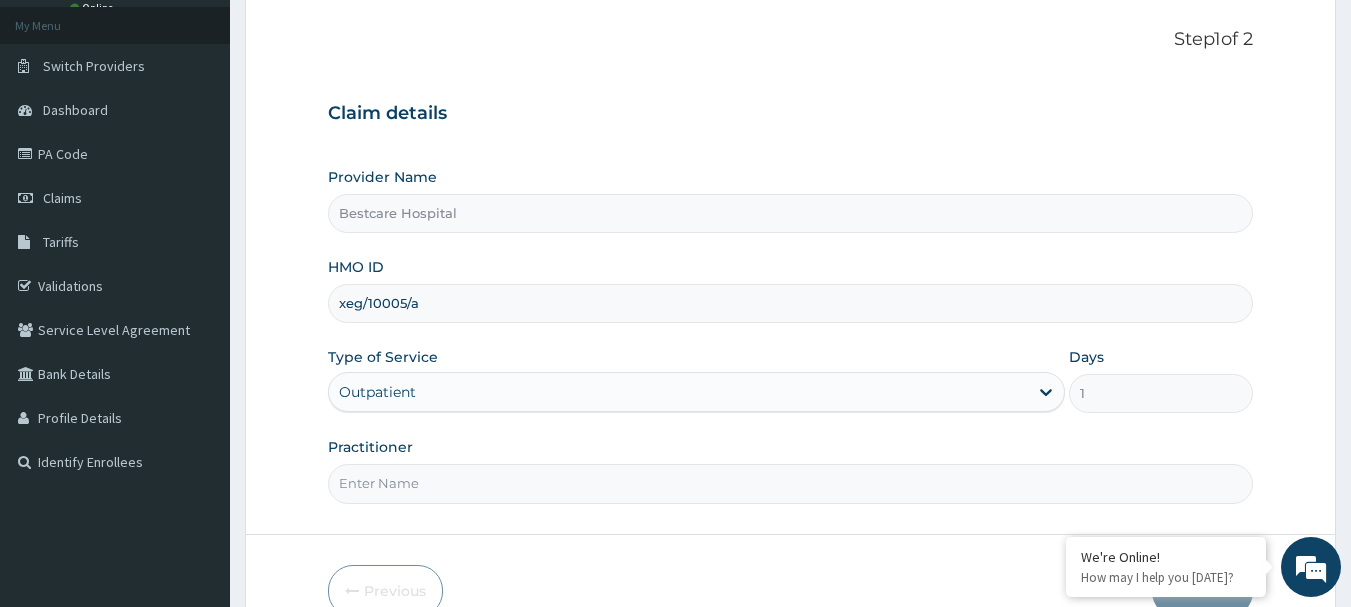 scroll, scrollTop: 110, scrollLeft: 0, axis: vertical 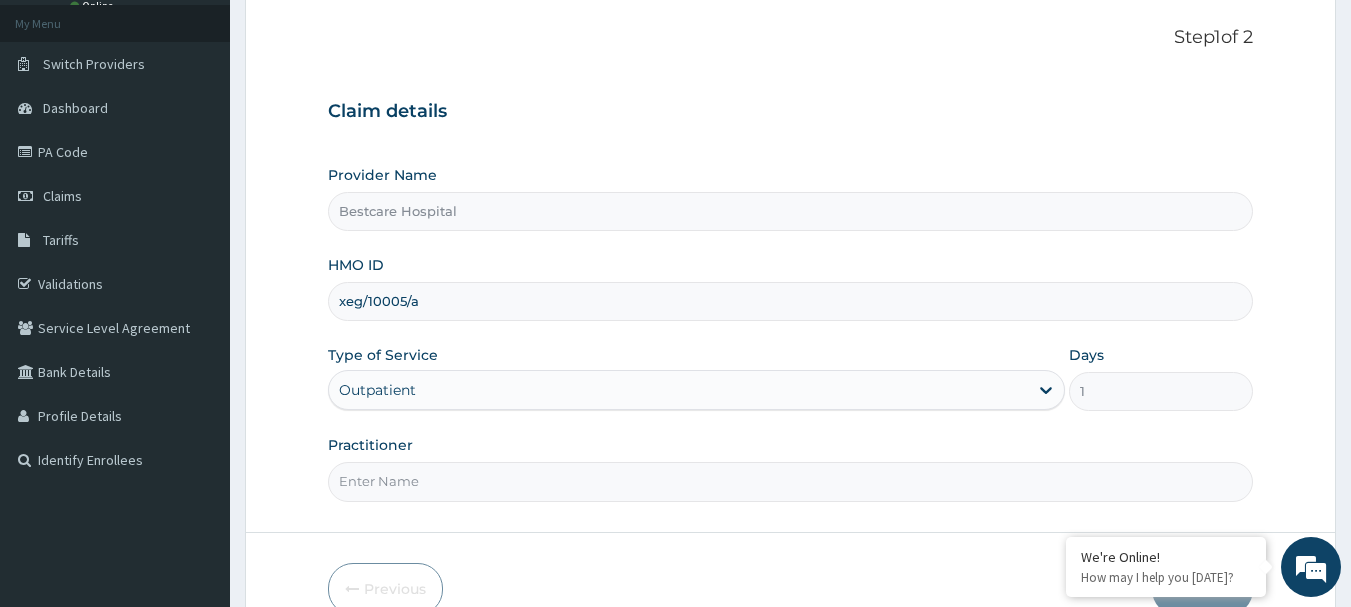 click on "Practitioner" at bounding box center [791, 481] 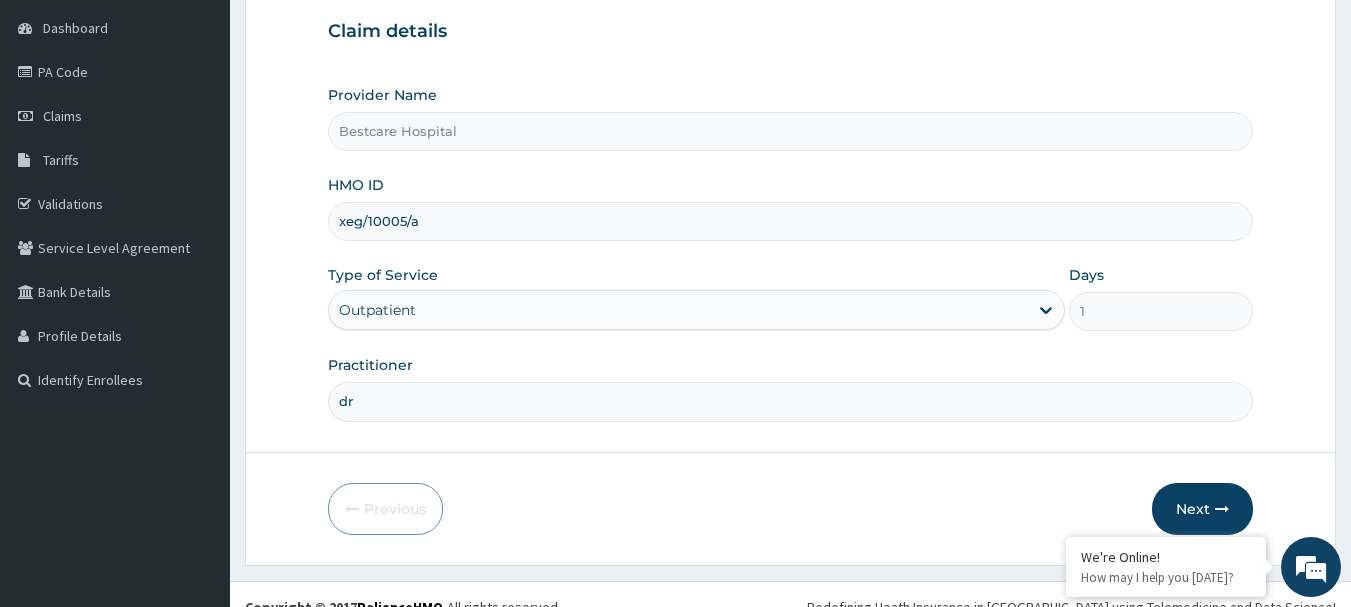 scroll, scrollTop: 215, scrollLeft: 0, axis: vertical 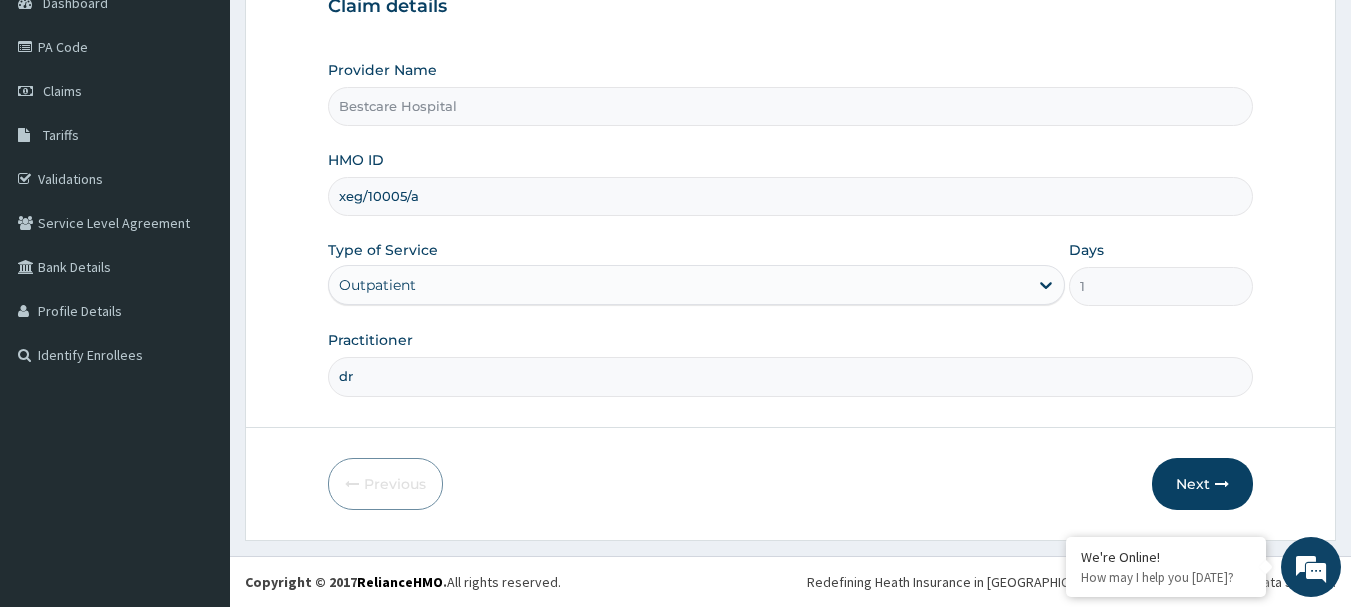 type on "d" 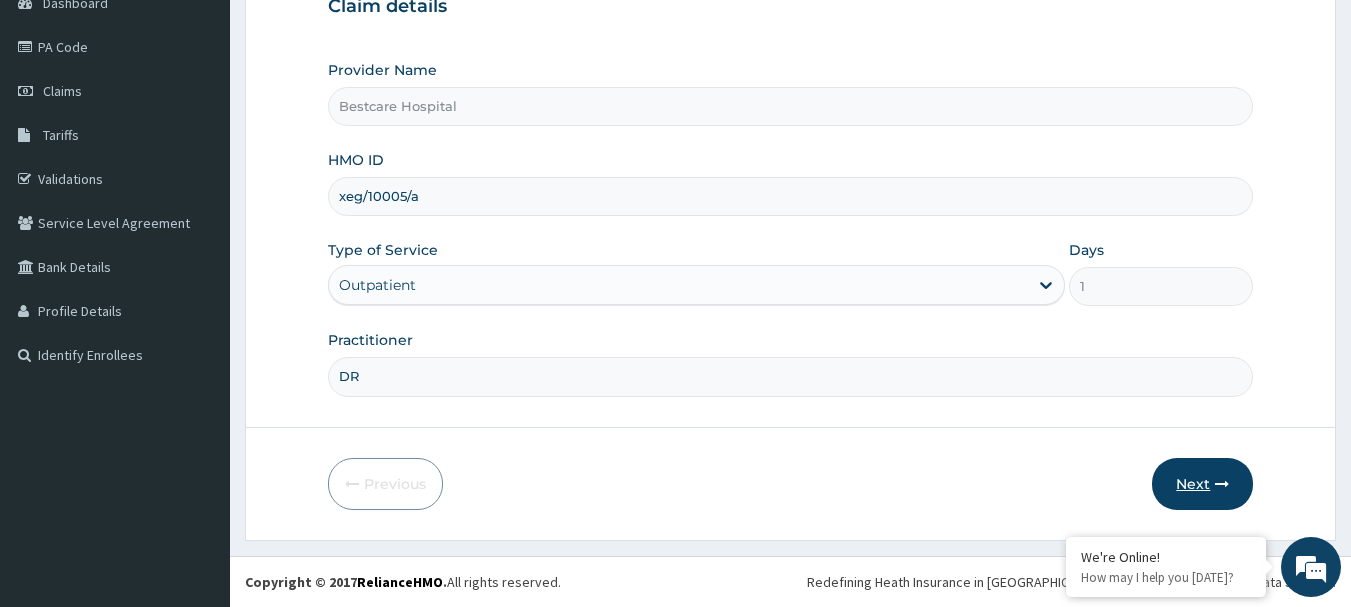 type on "DR" 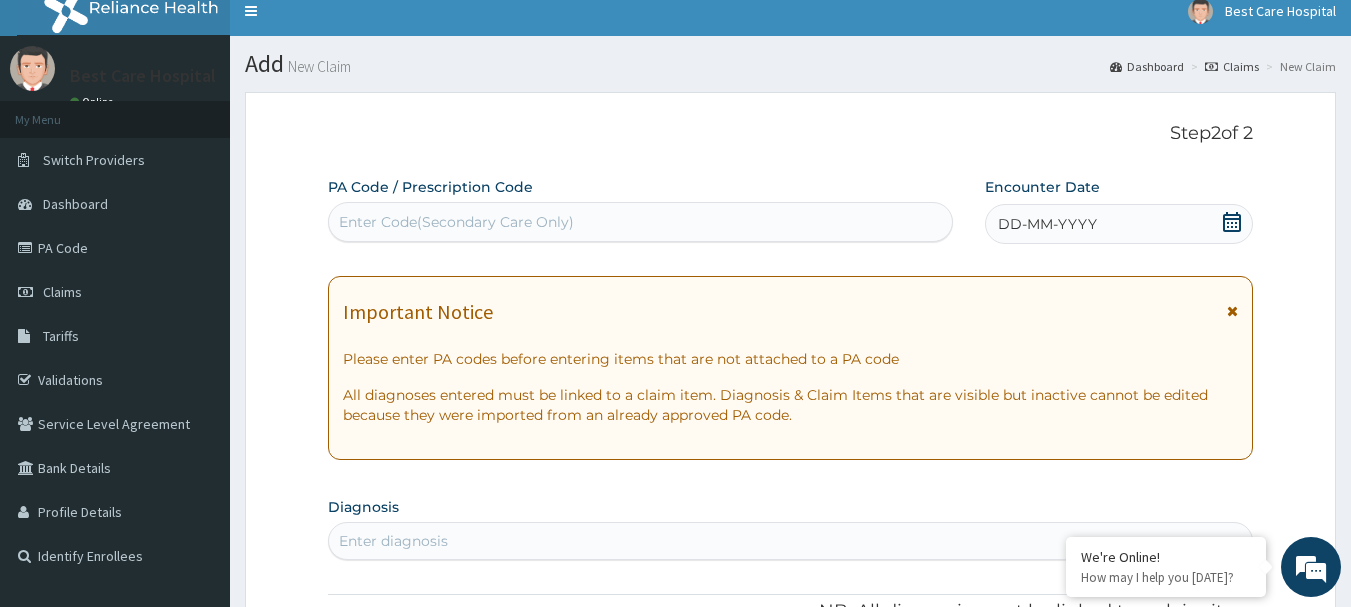 scroll, scrollTop: 0, scrollLeft: 0, axis: both 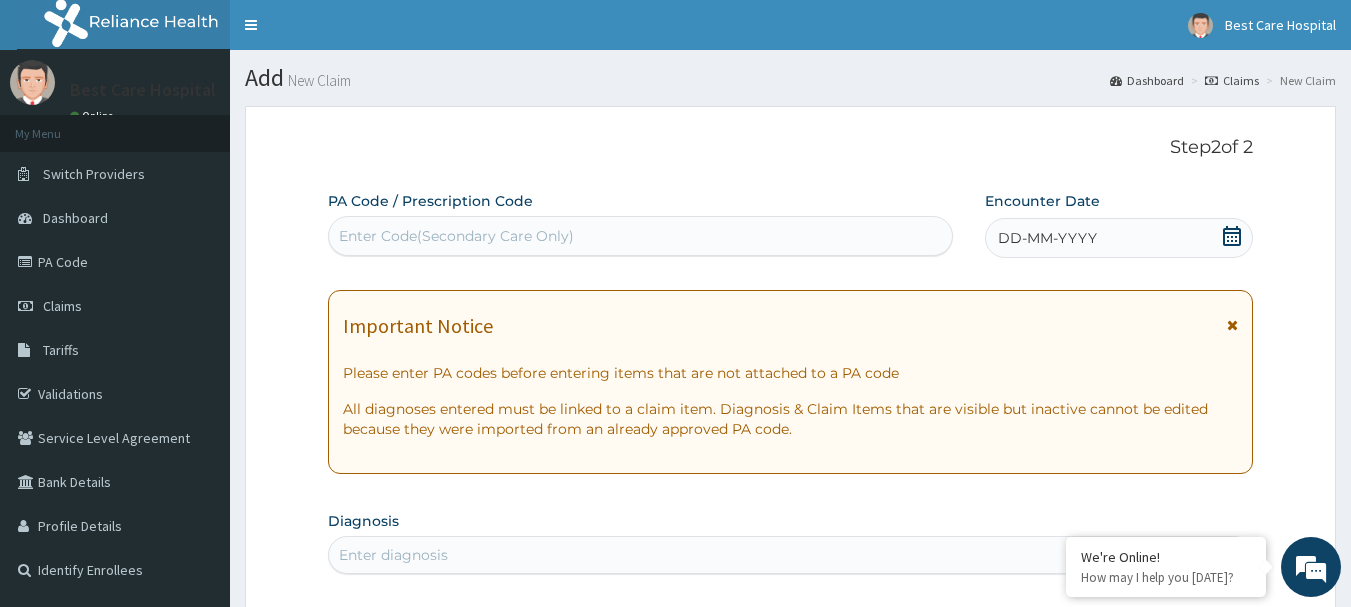 click 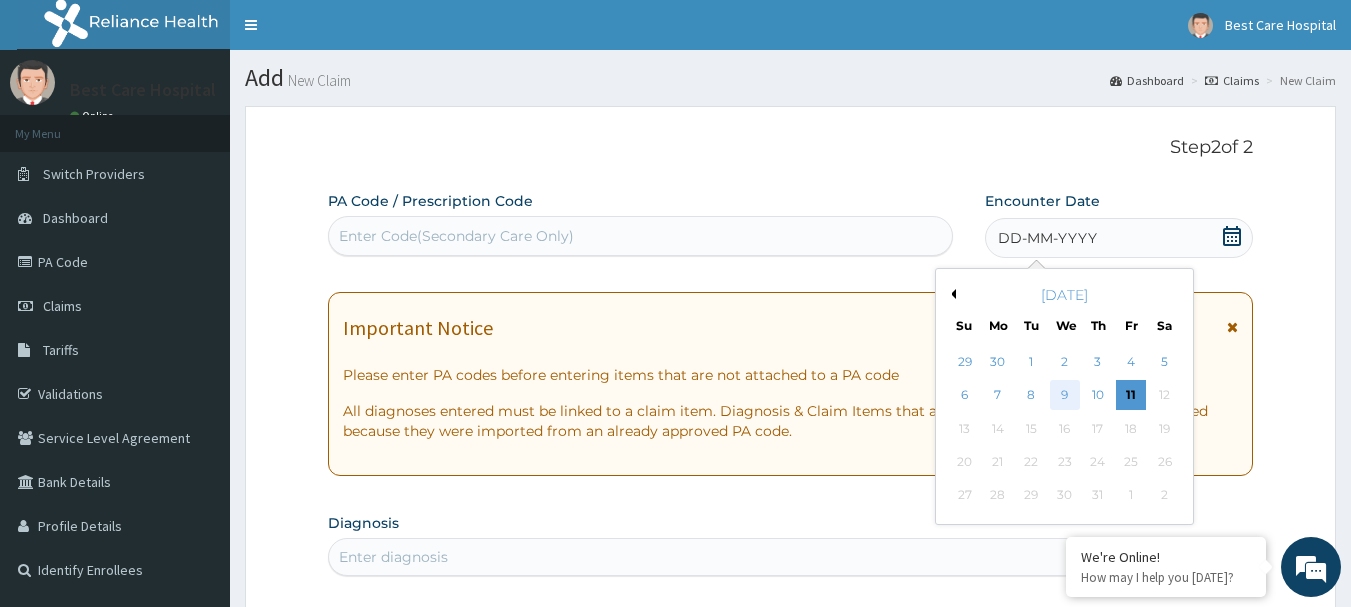 click on "9" at bounding box center (1065, 396) 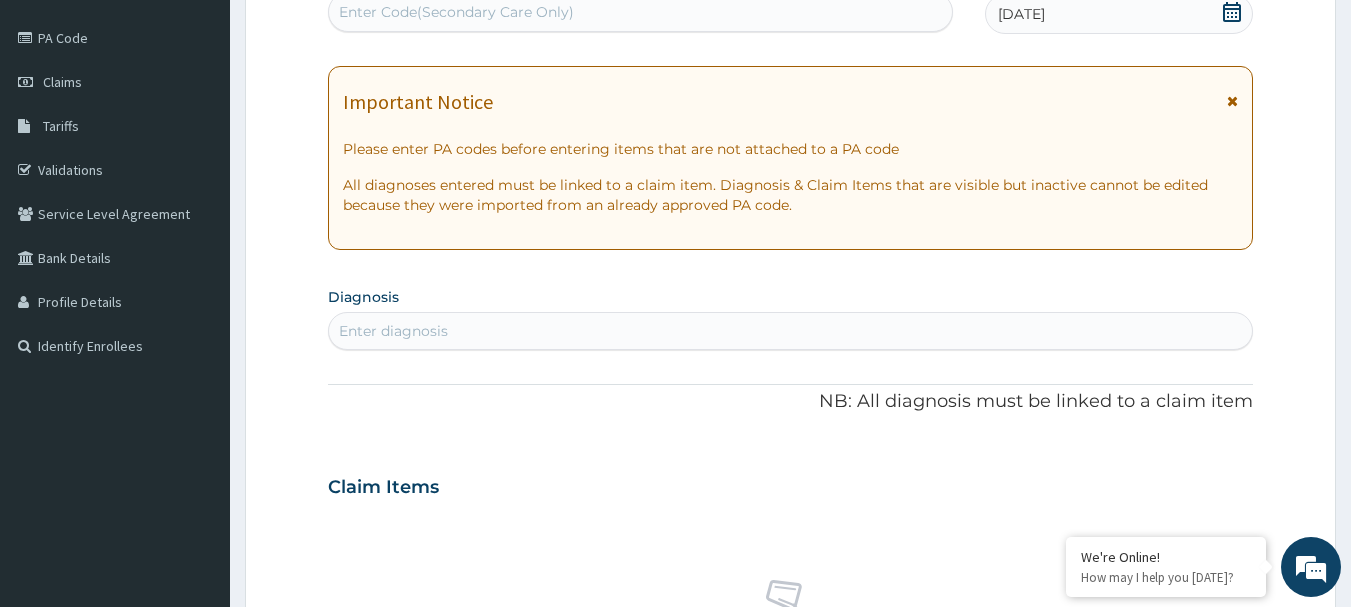 scroll, scrollTop: 226, scrollLeft: 0, axis: vertical 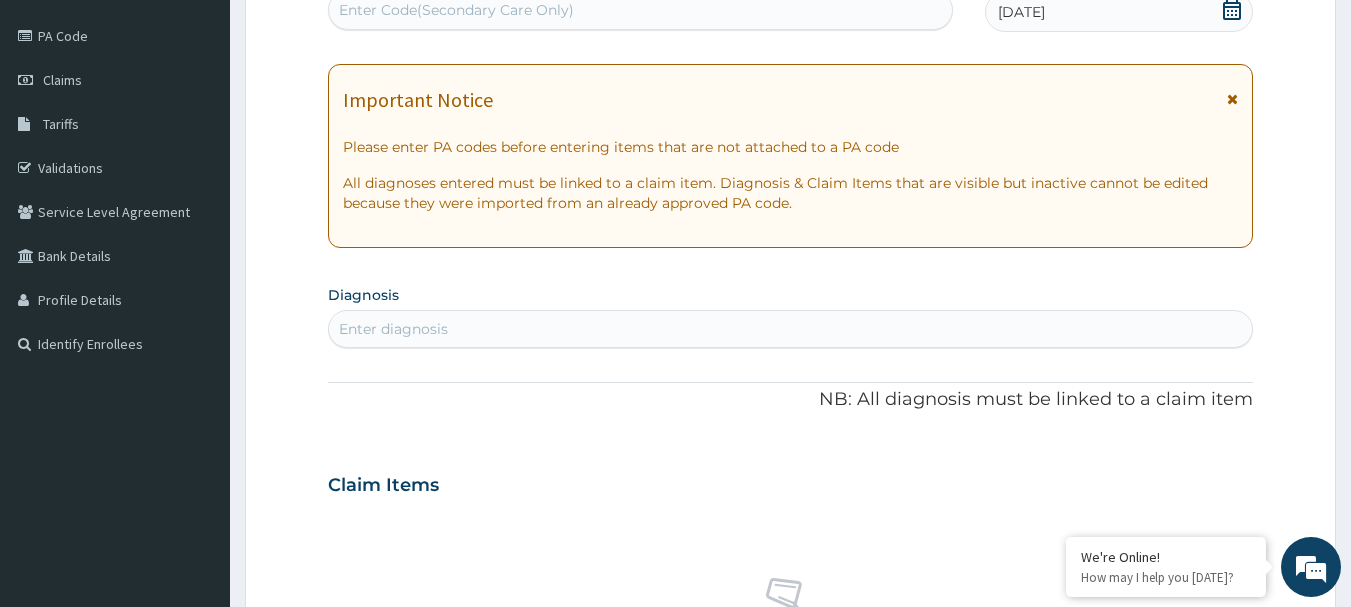 click on "Enter diagnosis" at bounding box center [791, 329] 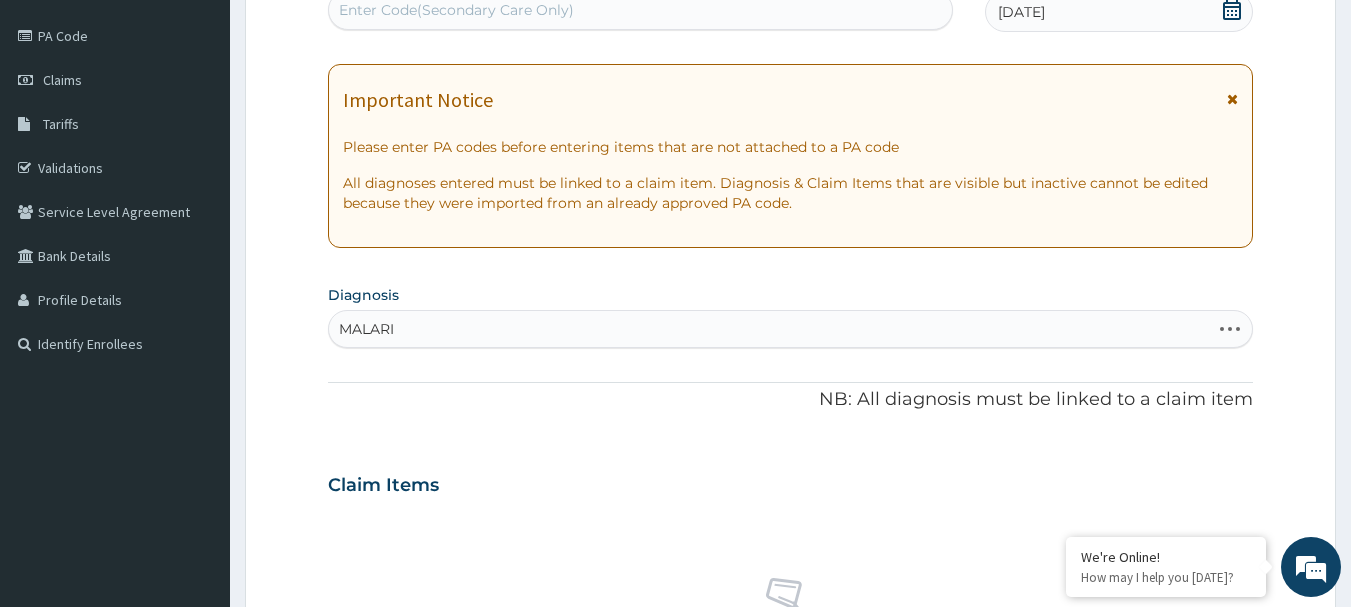 type on "MALARIA" 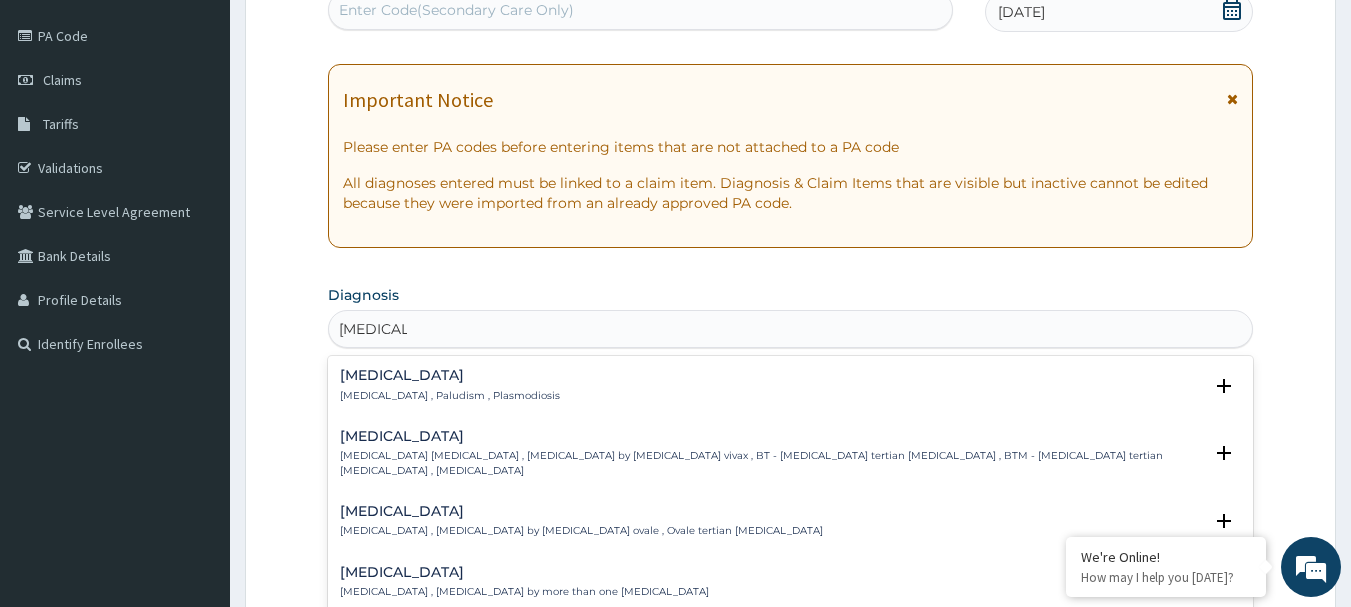 click on "Malaria , Paludism , Plasmodiosis" at bounding box center [450, 396] 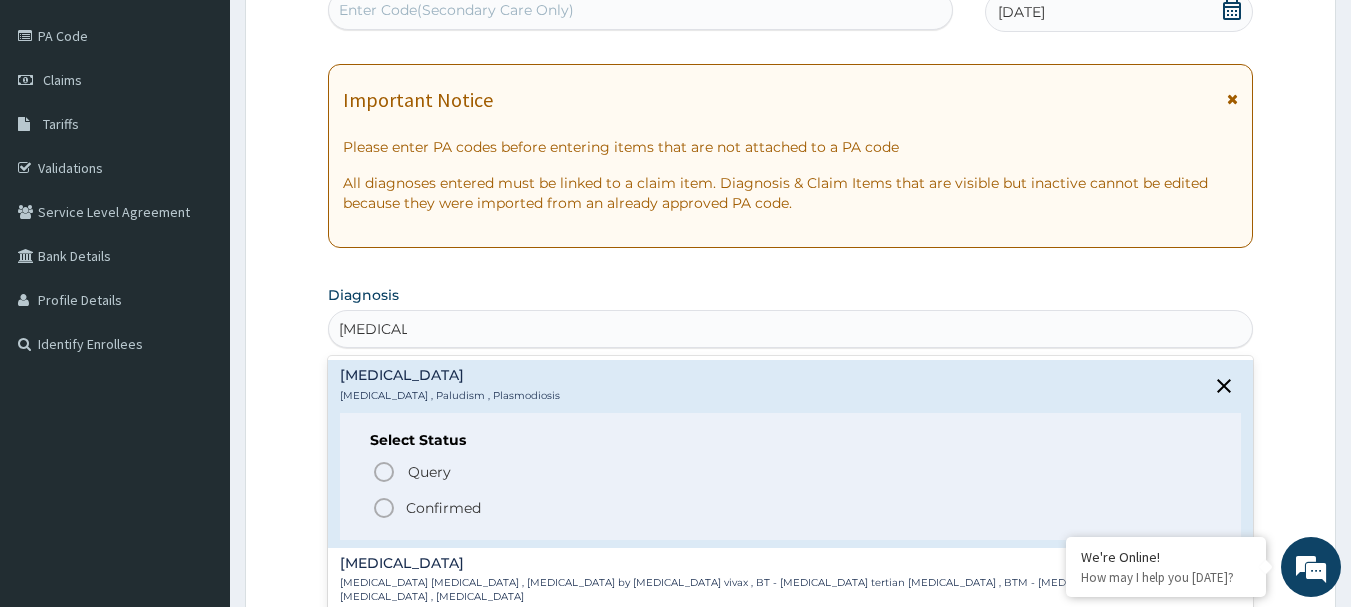 click 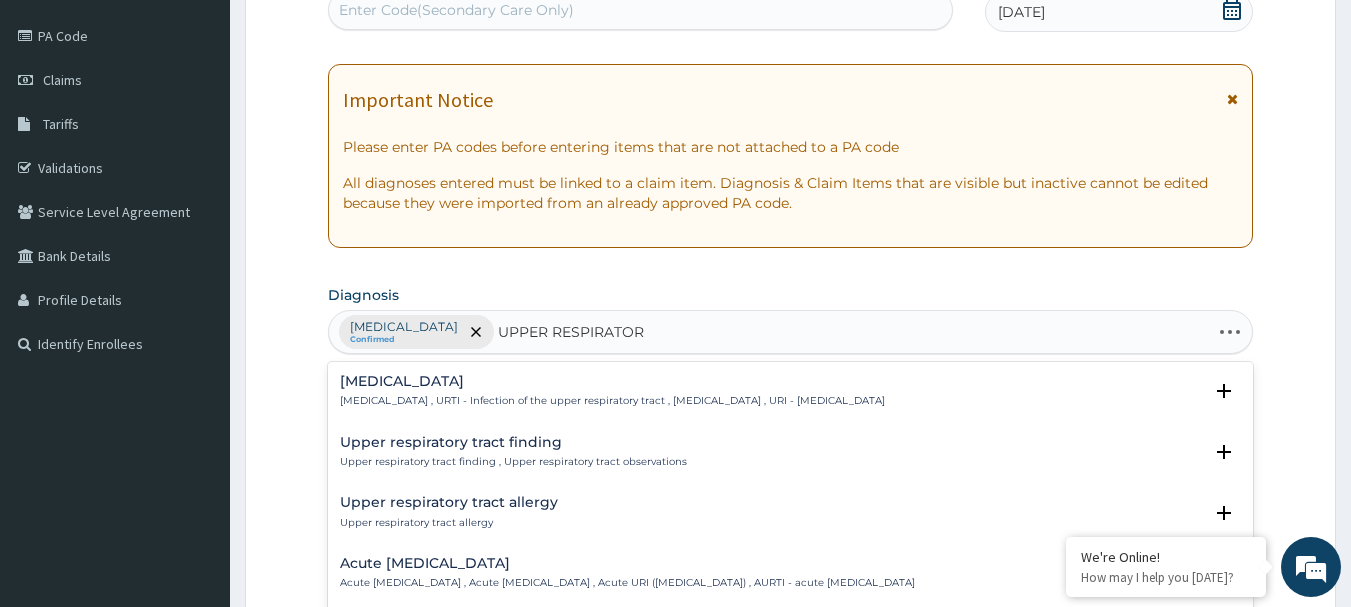 type on "UPPER RESPIRATORY" 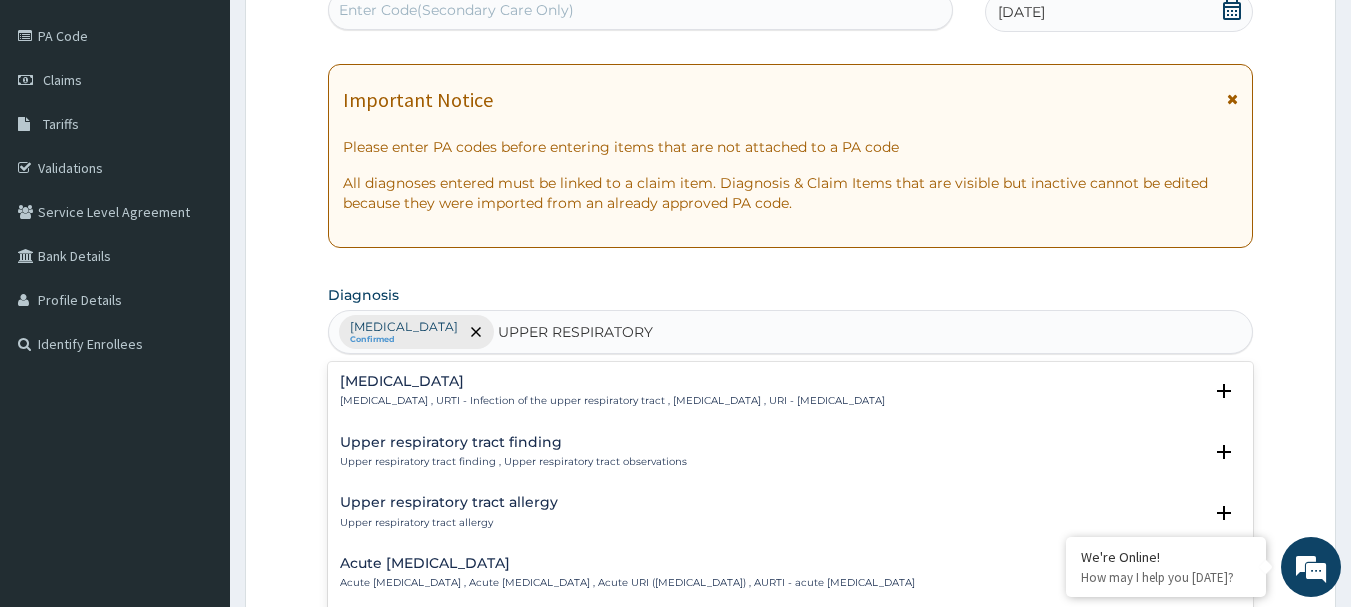 click on "Upper respiratory infection" at bounding box center (612, 381) 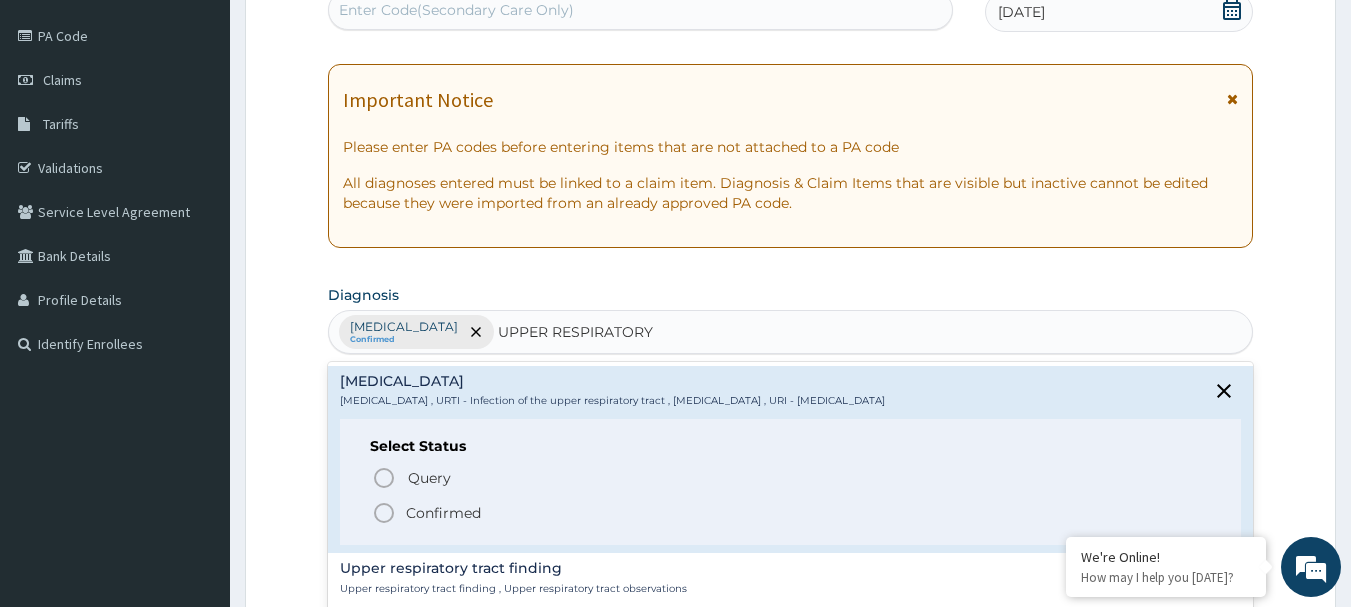 click 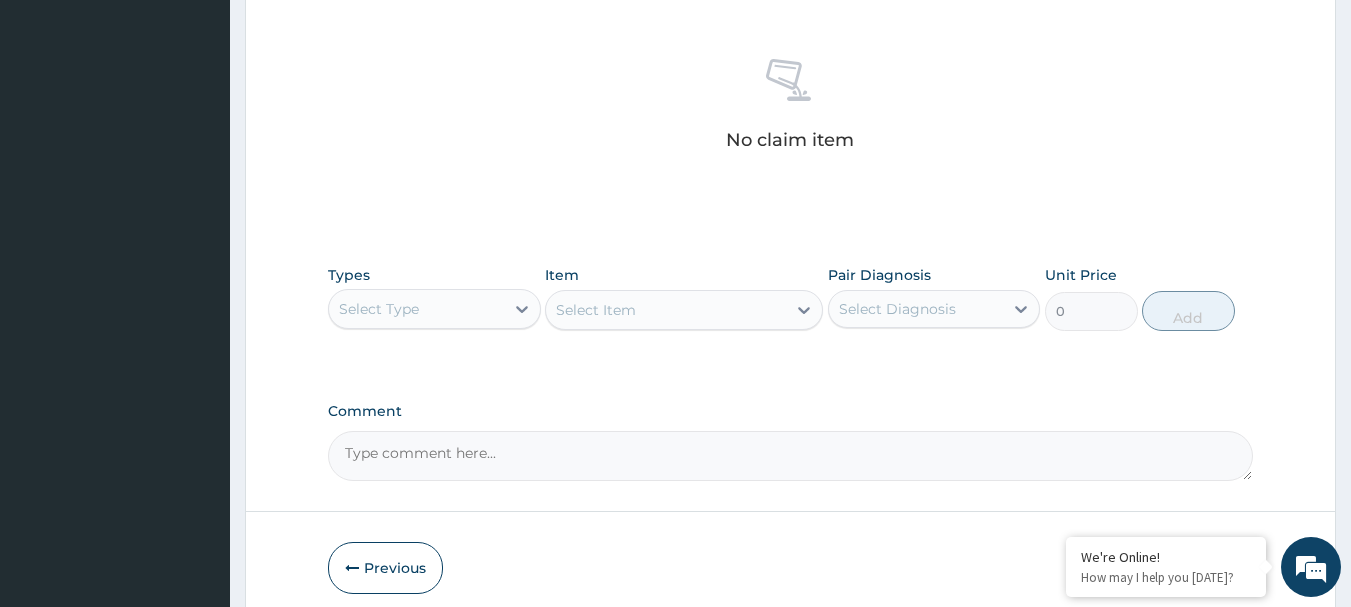 scroll, scrollTop: 748, scrollLeft: 0, axis: vertical 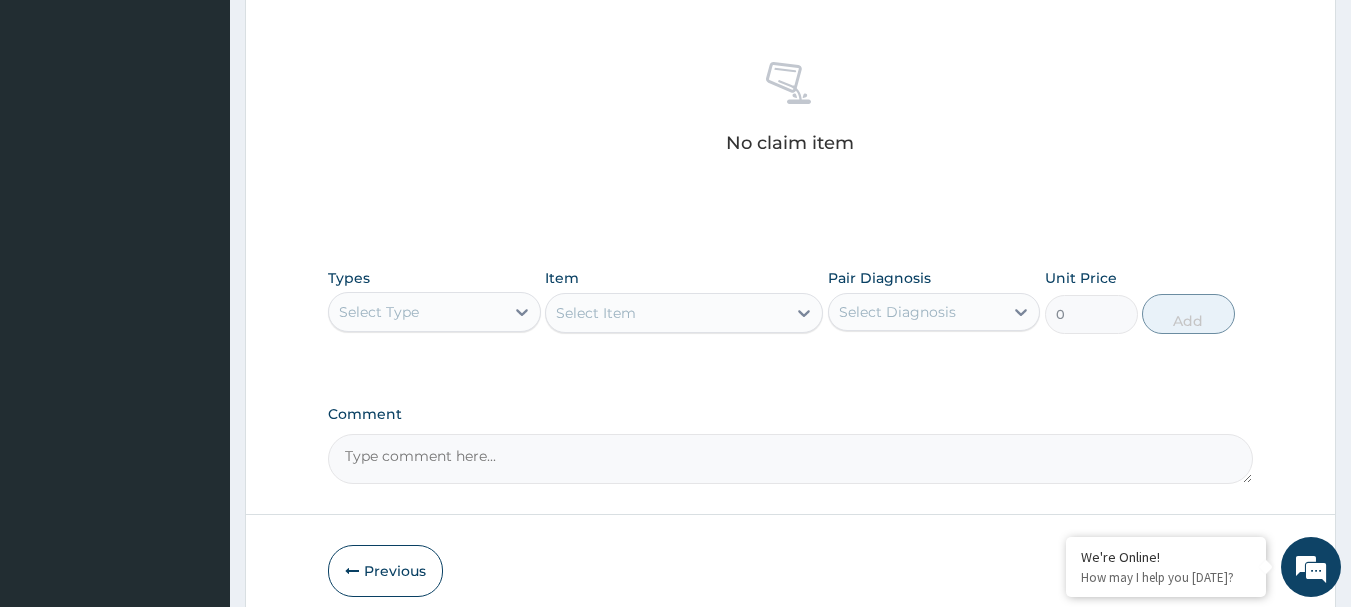 click on "Select Type" at bounding box center (416, 312) 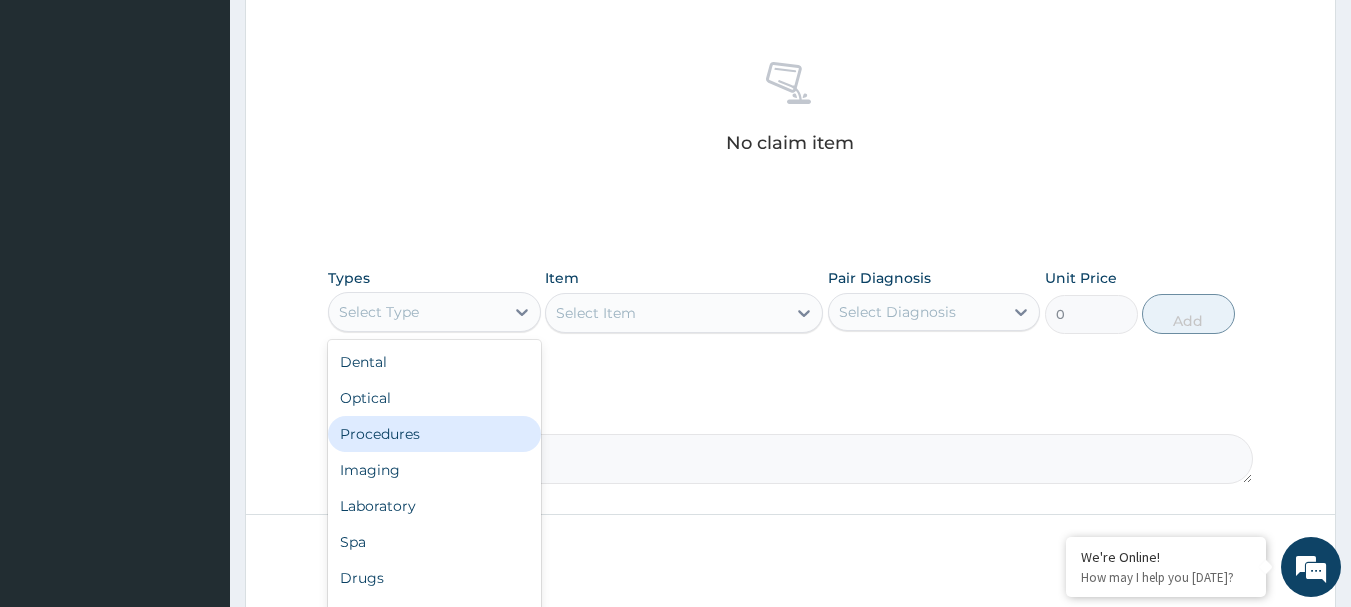 drag, startPoint x: 421, startPoint y: 436, endPoint x: 490, endPoint y: 393, distance: 81.3019 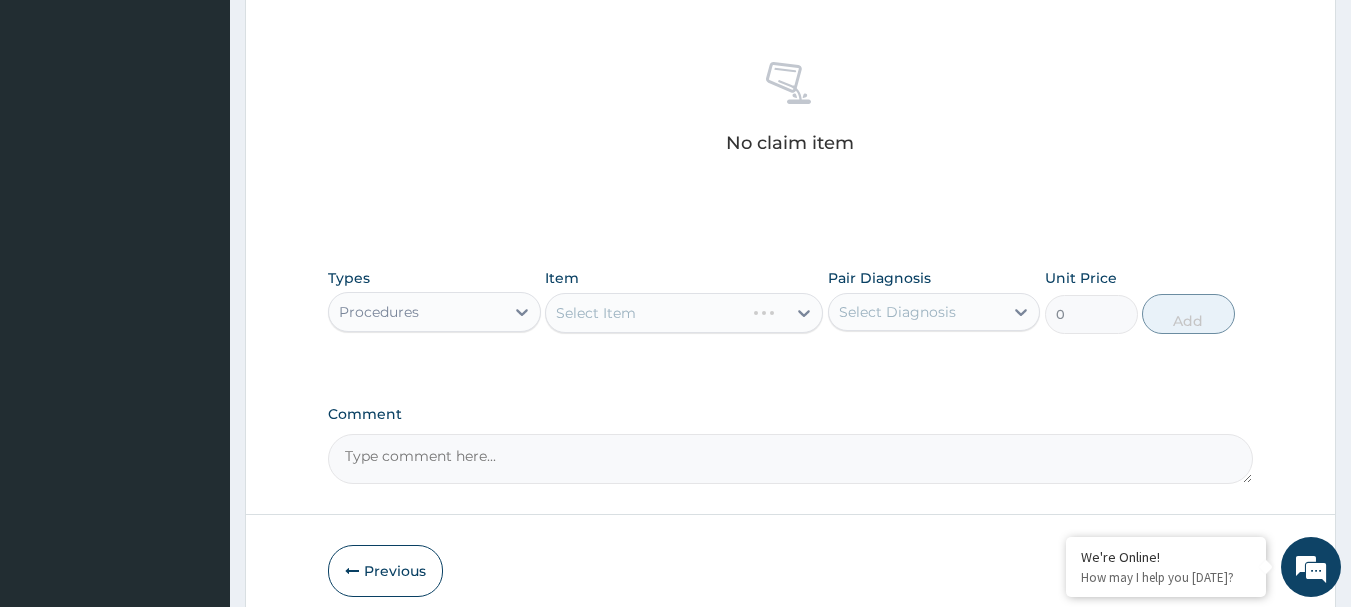 click on "Select Item" at bounding box center (684, 313) 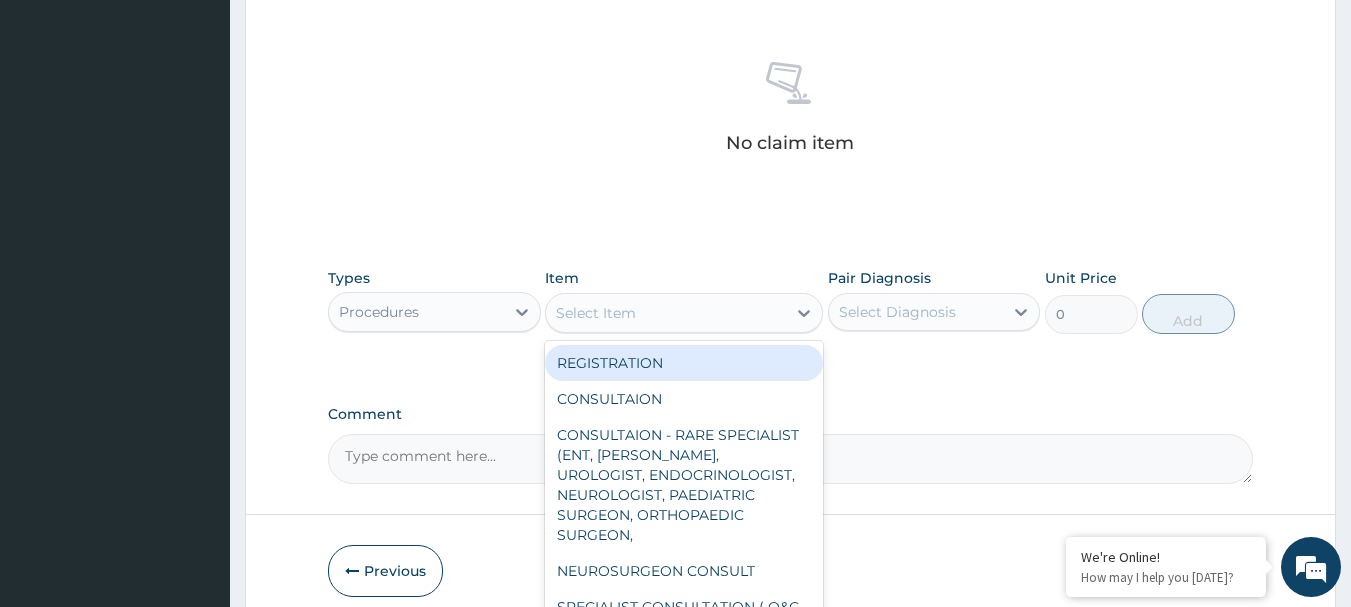 click on "Select Item" at bounding box center [666, 313] 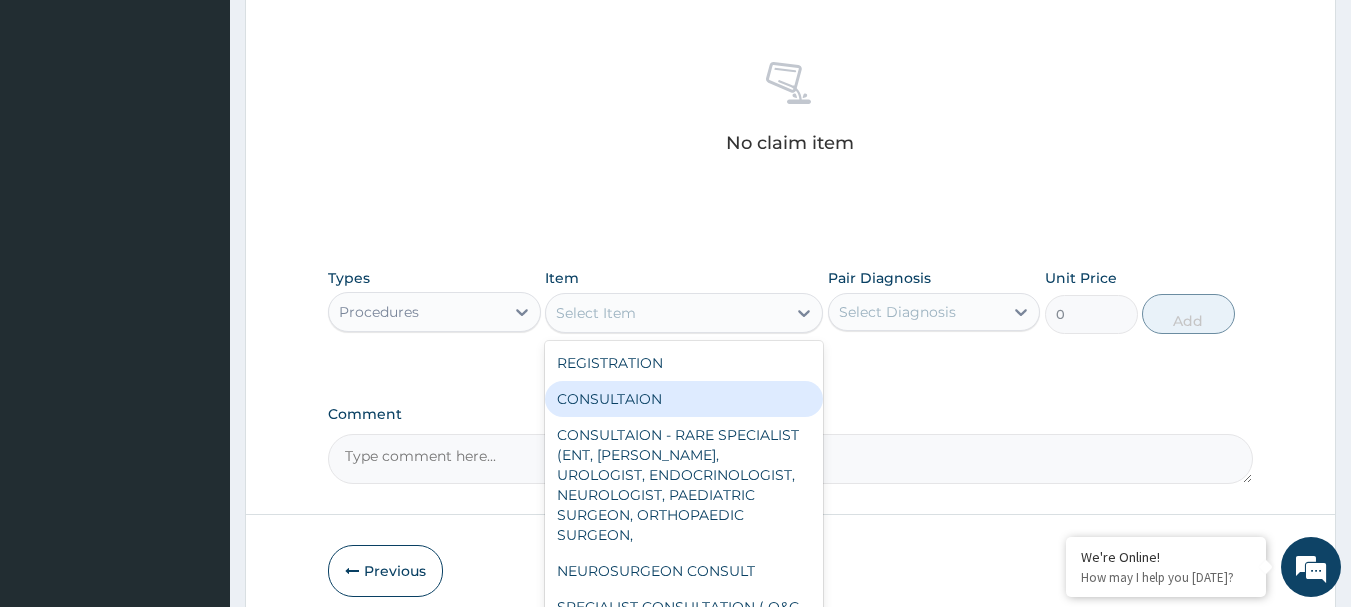 drag, startPoint x: 738, startPoint y: 401, endPoint x: 950, endPoint y: 259, distance: 255.16269 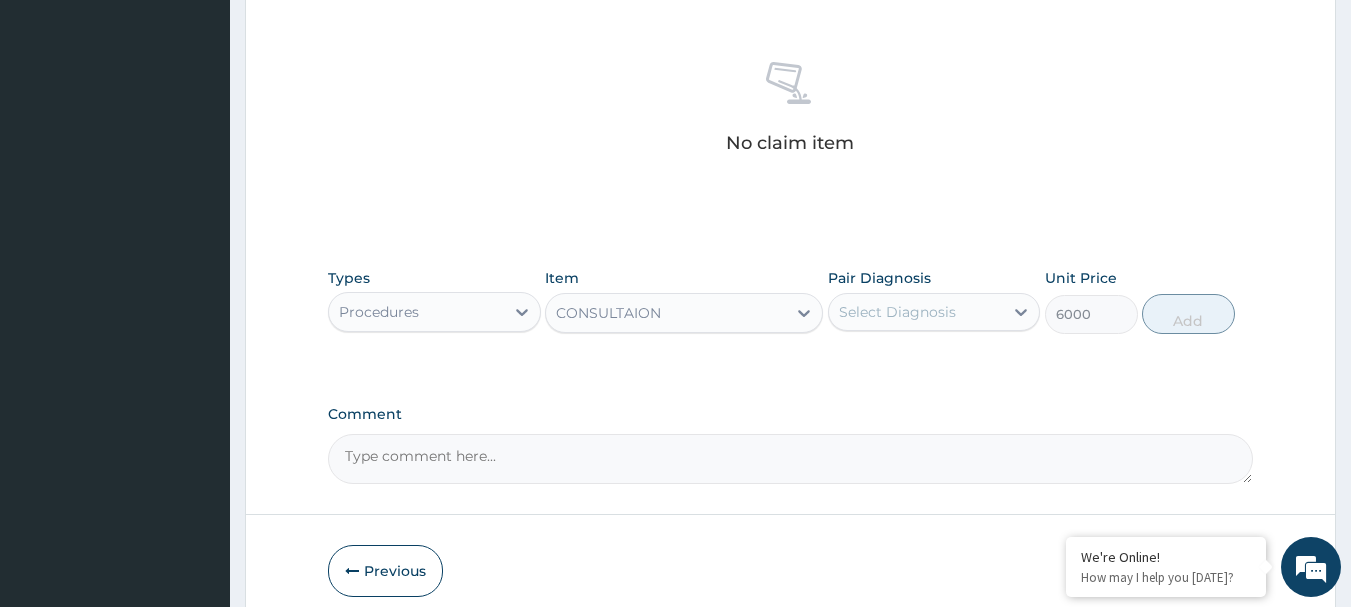 click on "Select Diagnosis" at bounding box center (916, 312) 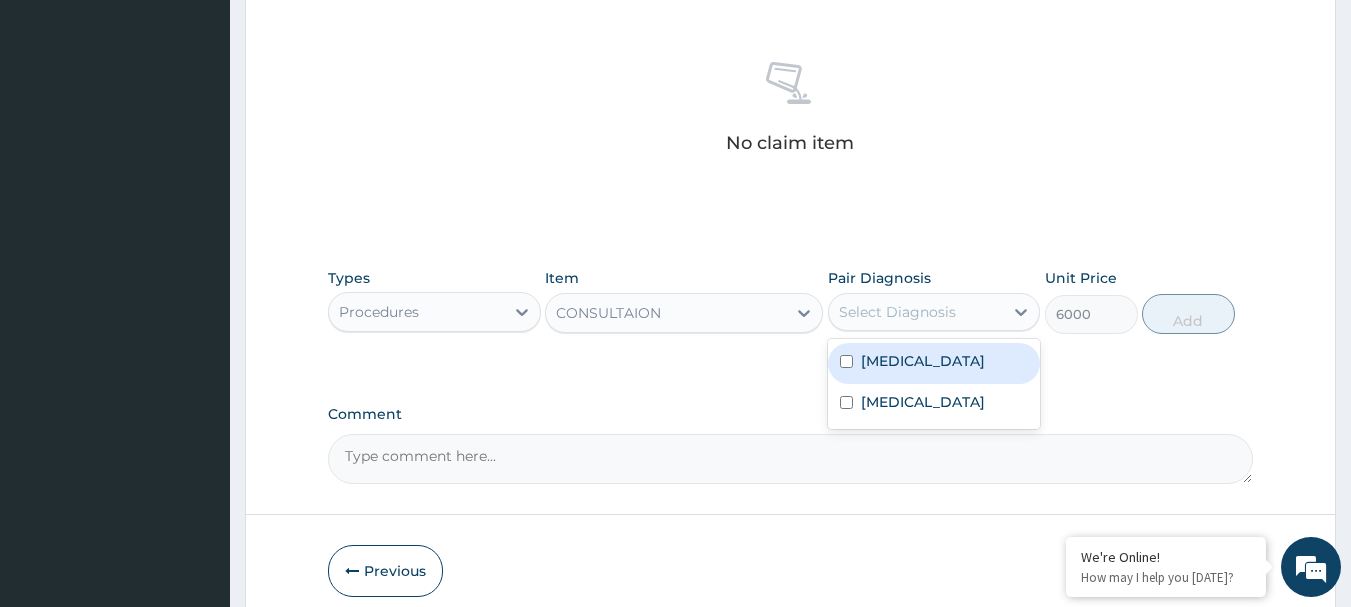 click on "Malaria" at bounding box center [934, 363] 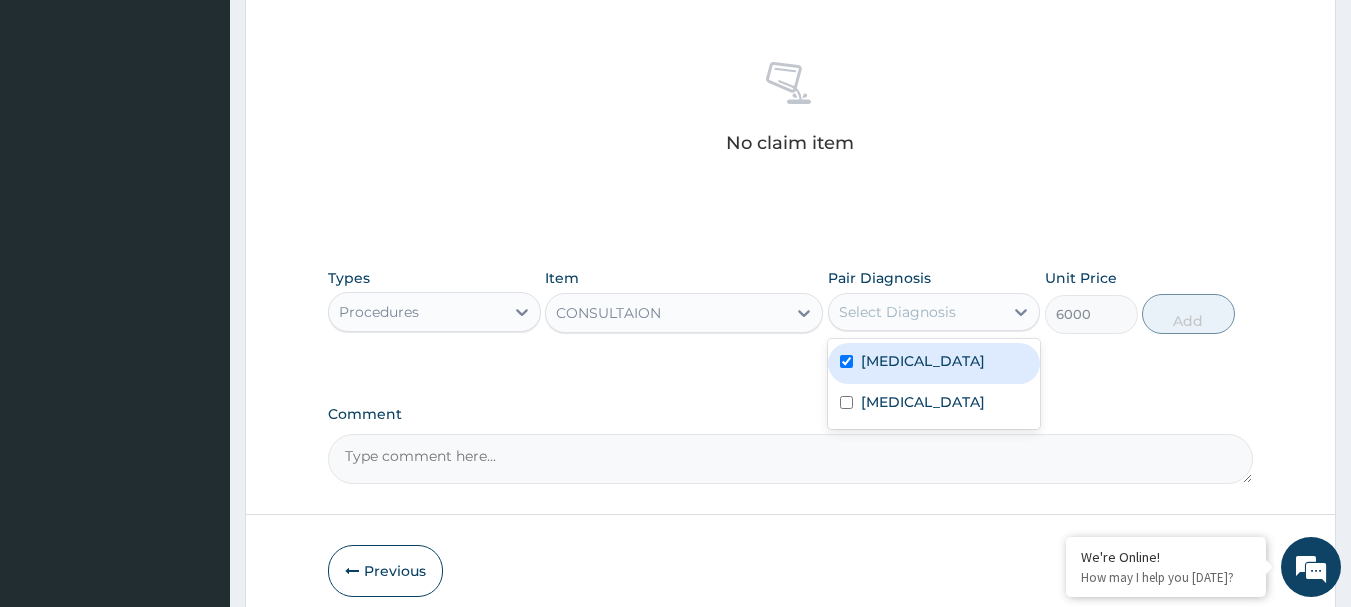 checkbox on "true" 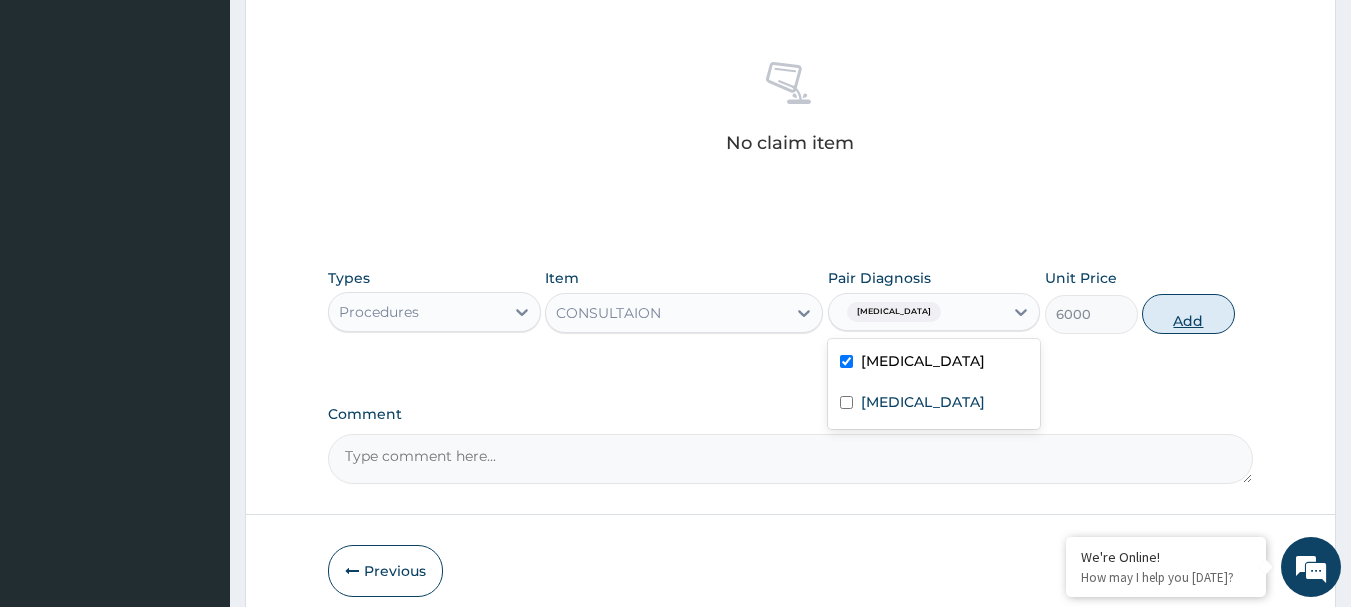 click on "Add" at bounding box center (1188, 314) 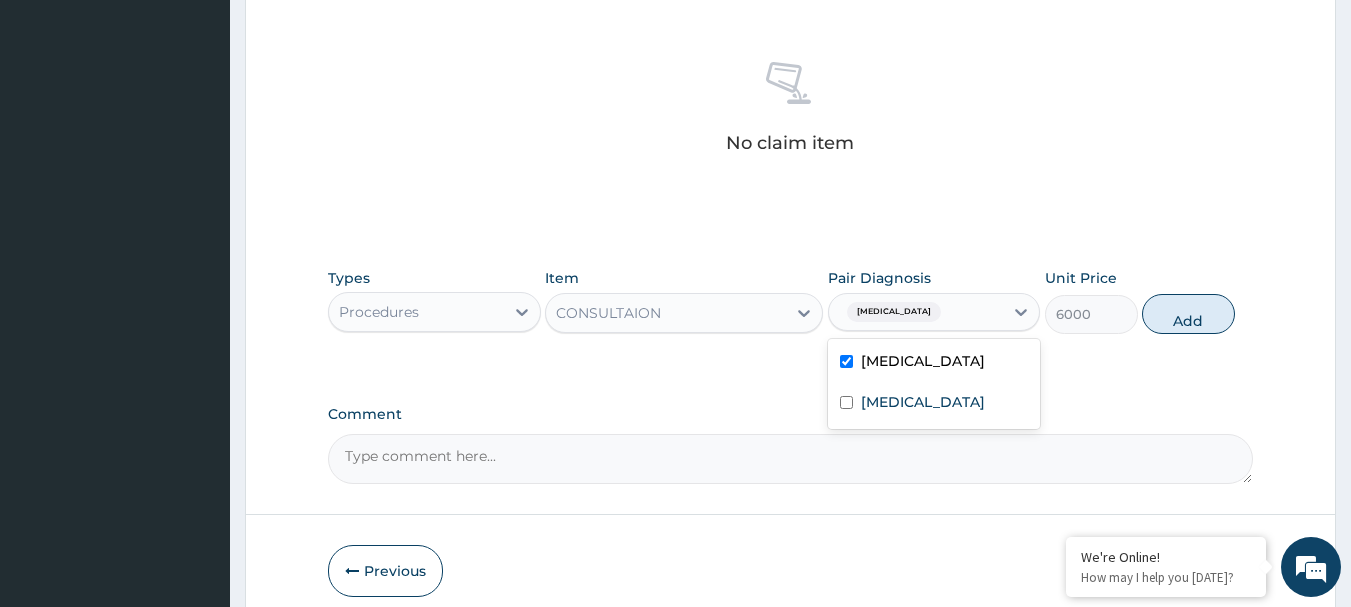 type on "0" 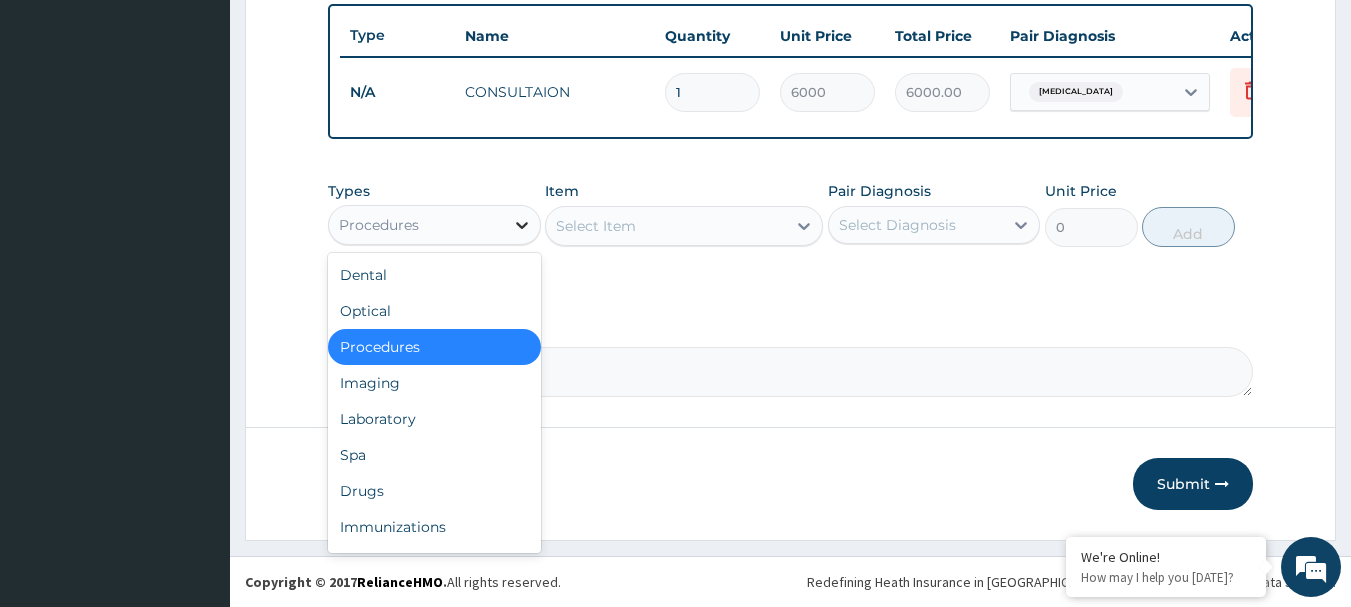 click at bounding box center [522, 225] 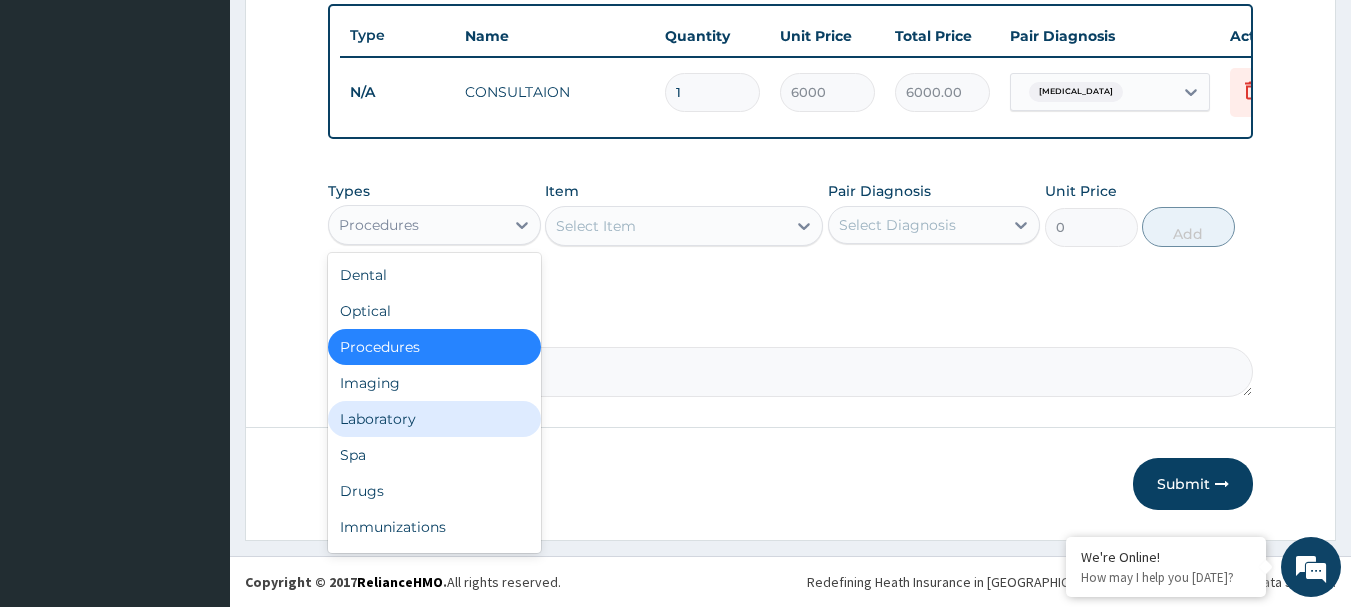 click on "Laboratory" at bounding box center [434, 419] 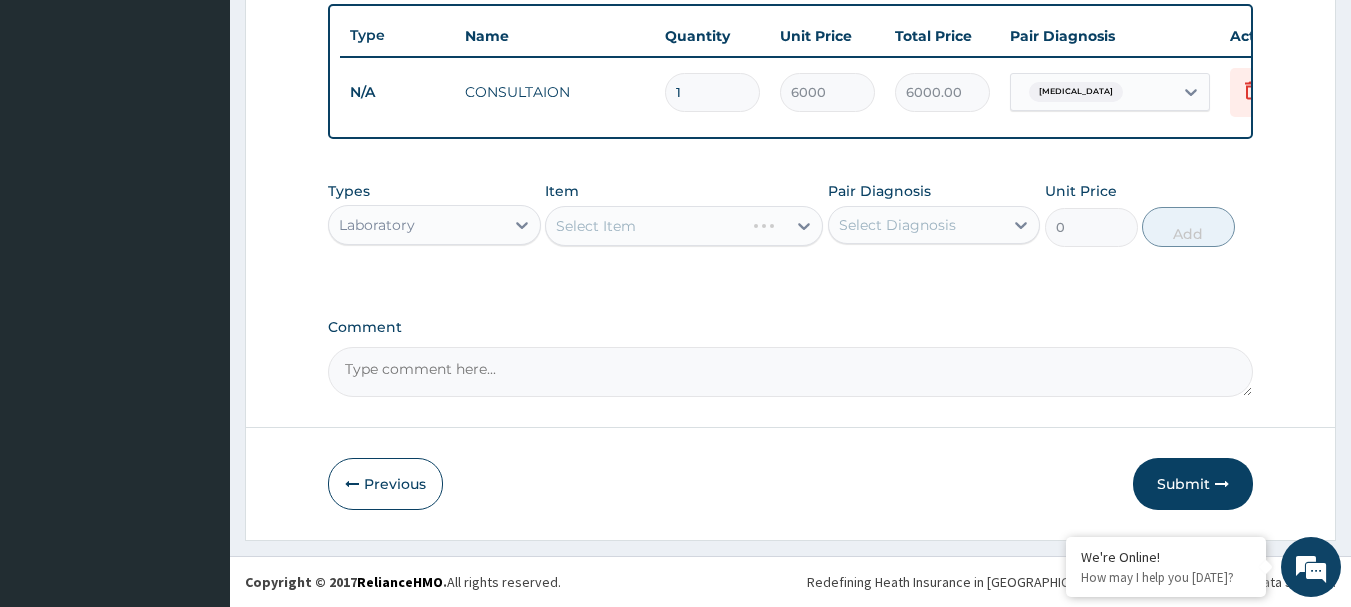 click on "Select Item" at bounding box center (684, 226) 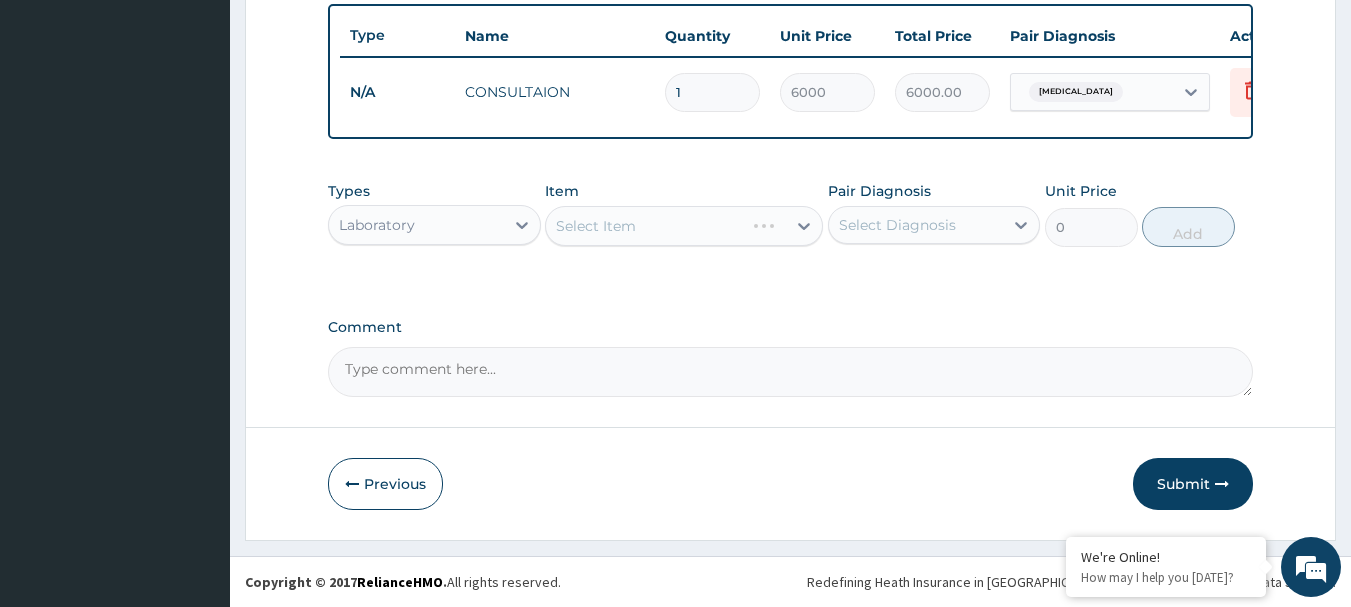 click on "Select Item" at bounding box center (684, 226) 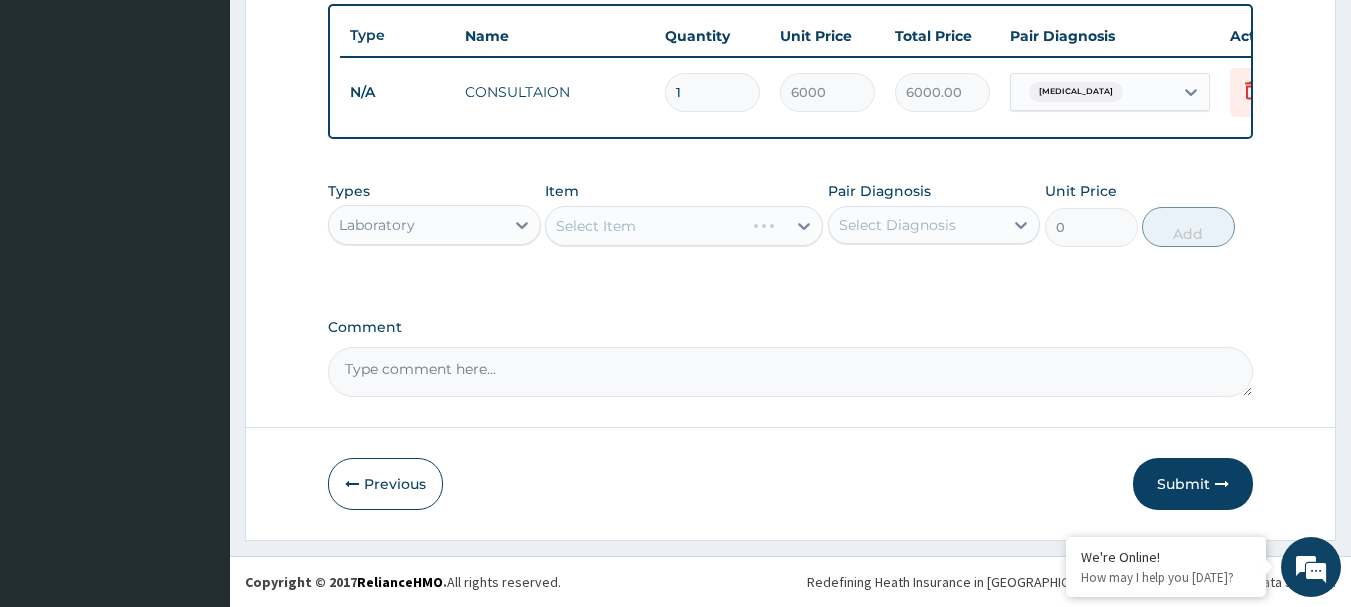click on "Select Item" at bounding box center [684, 226] 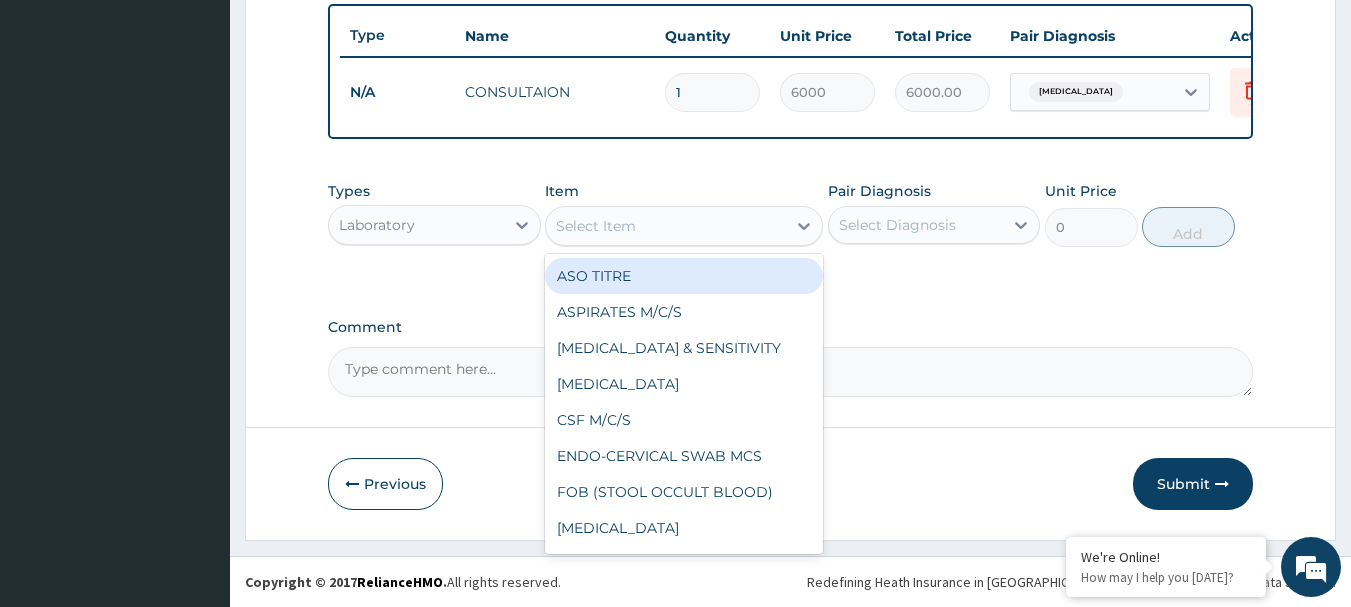 click on "Select Item" at bounding box center [666, 226] 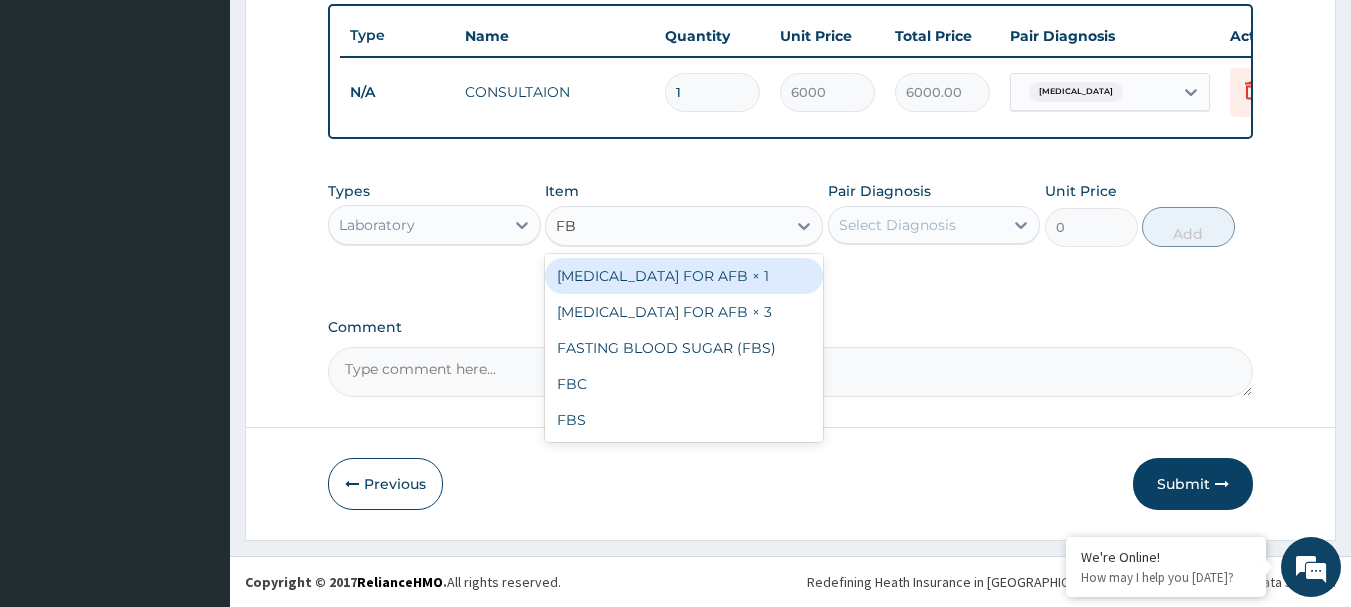 type on "FBC" 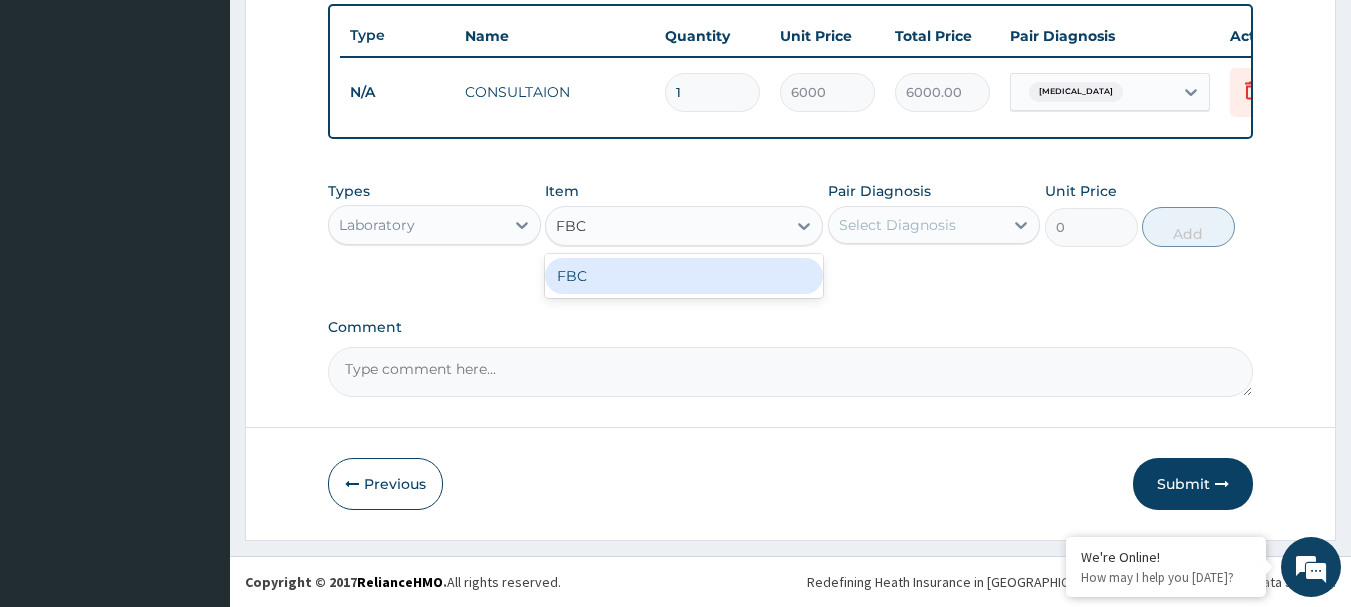 click on "FBC" at bounding box center [684, 276] 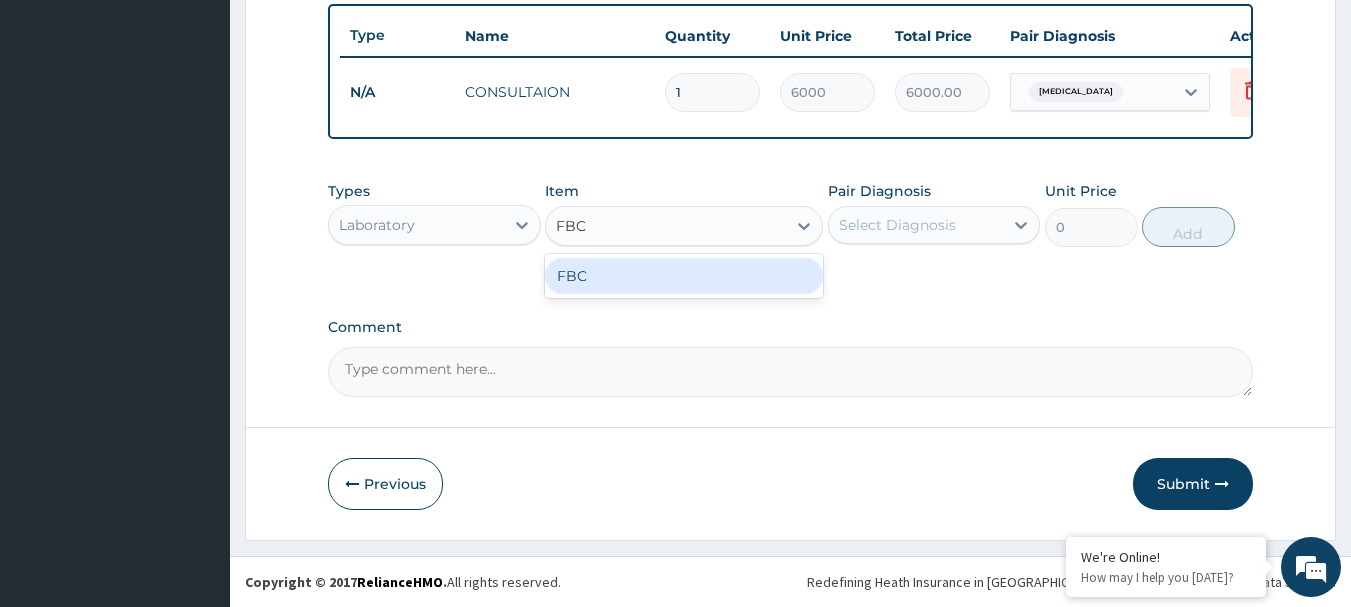 type 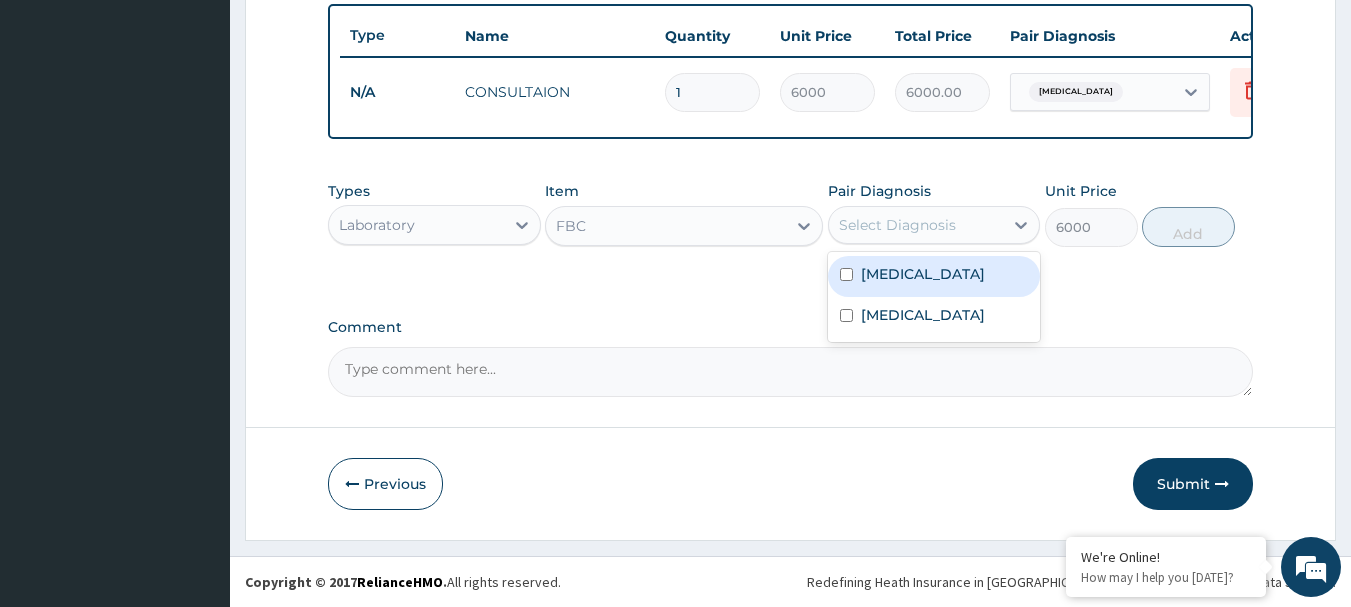 click on "Select Diagnosis" at bounding box center [897, 225] 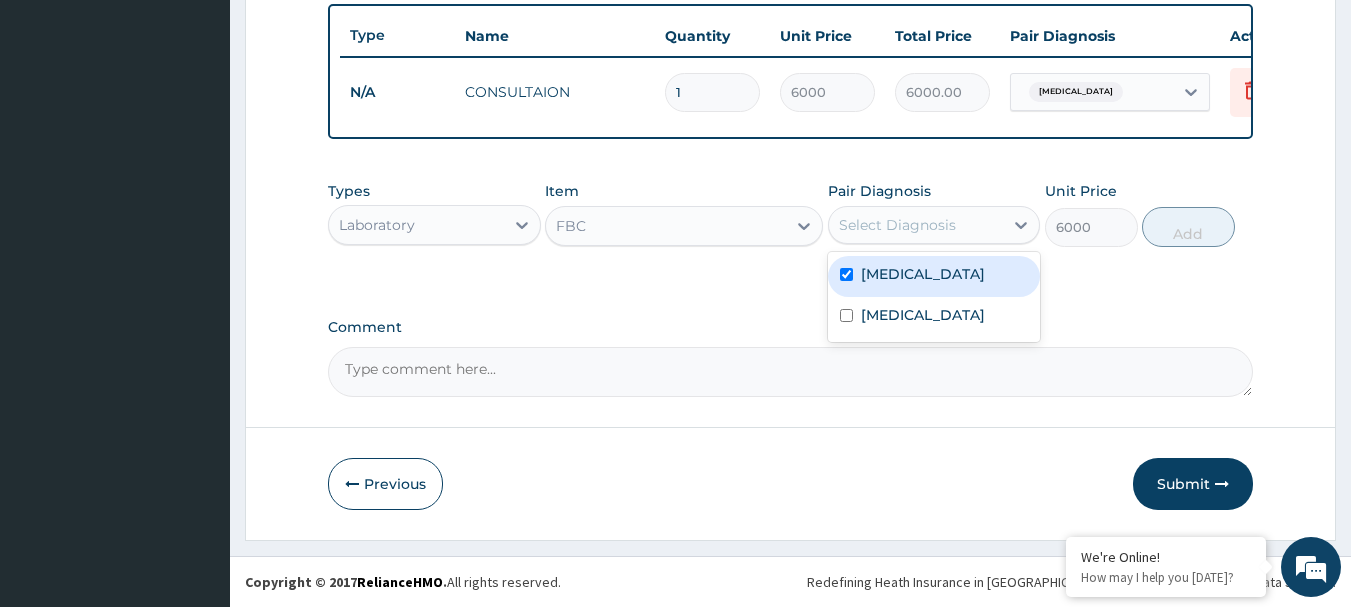 checkbox on "true" 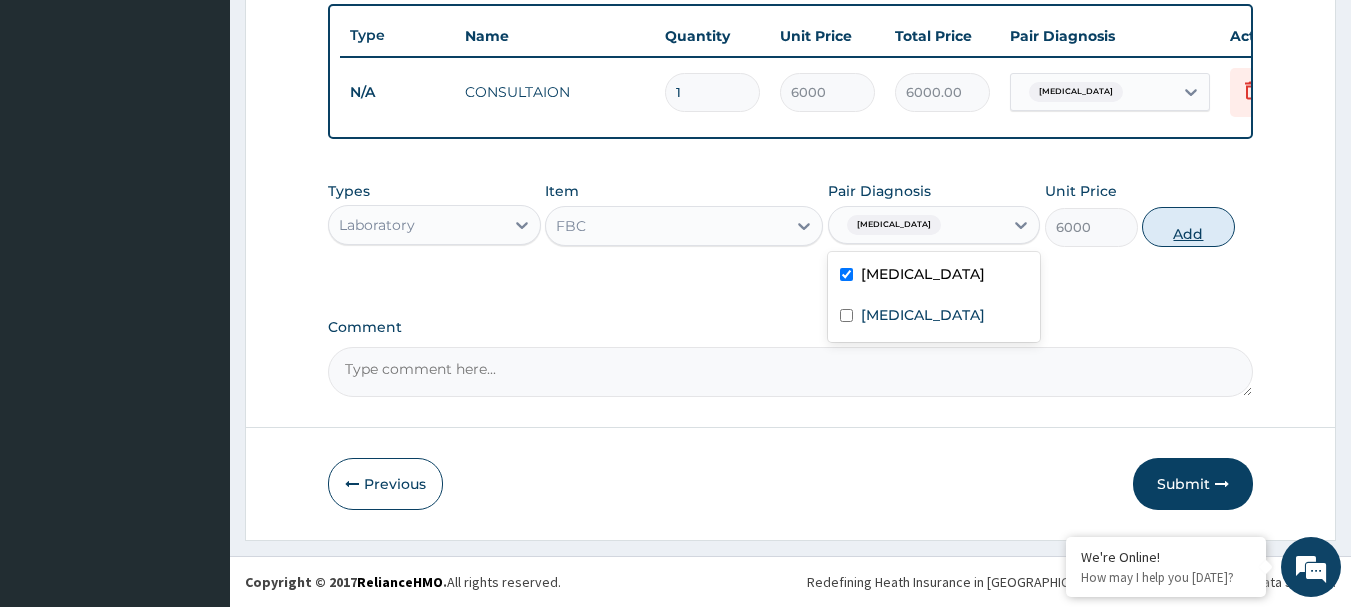 click on "Add" at bounding box center (1188, 227) 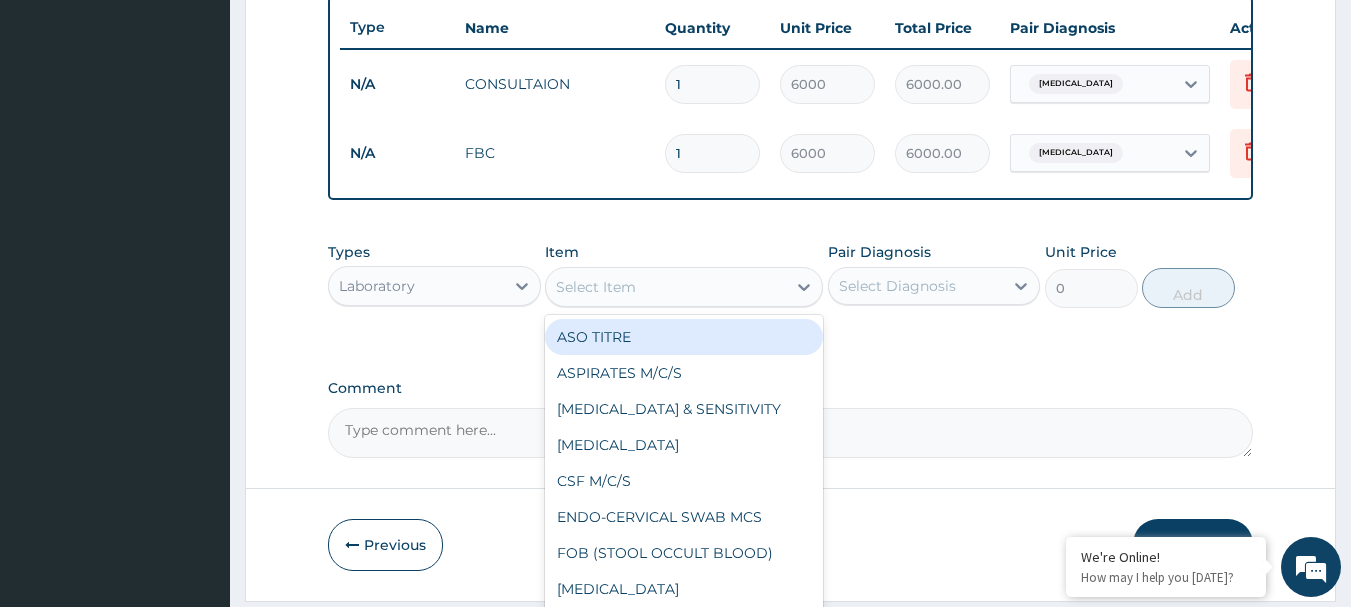click on "Select Item" at bounding box center (666, 287) 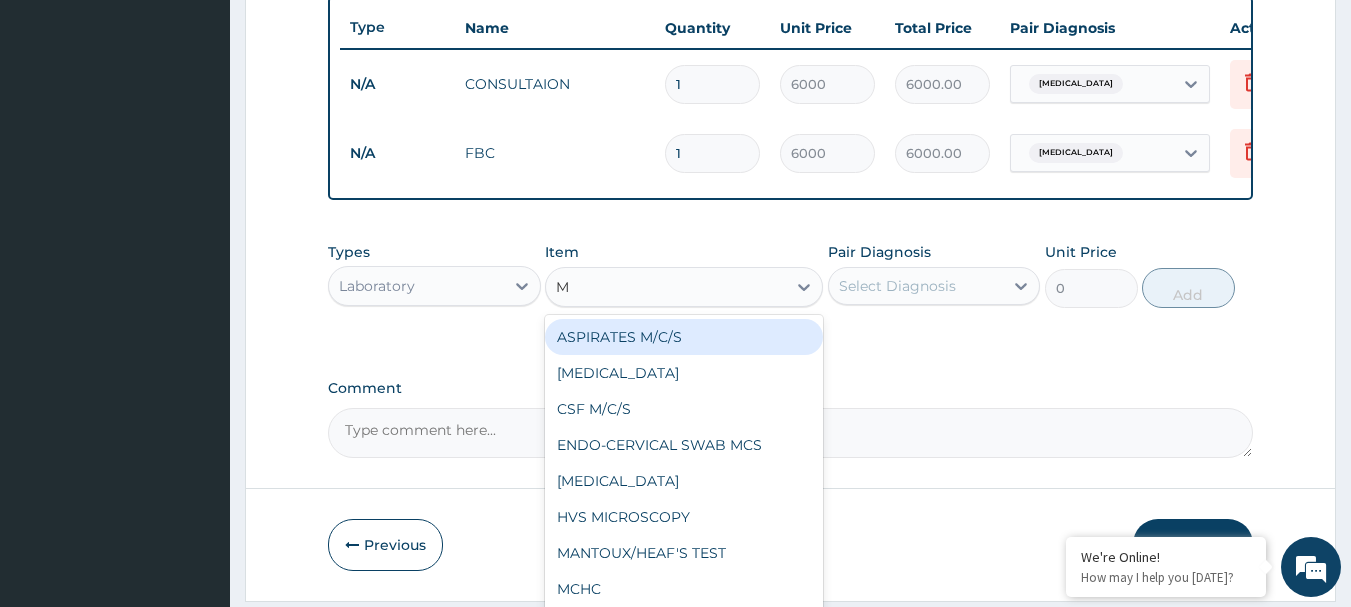 type on "MP" 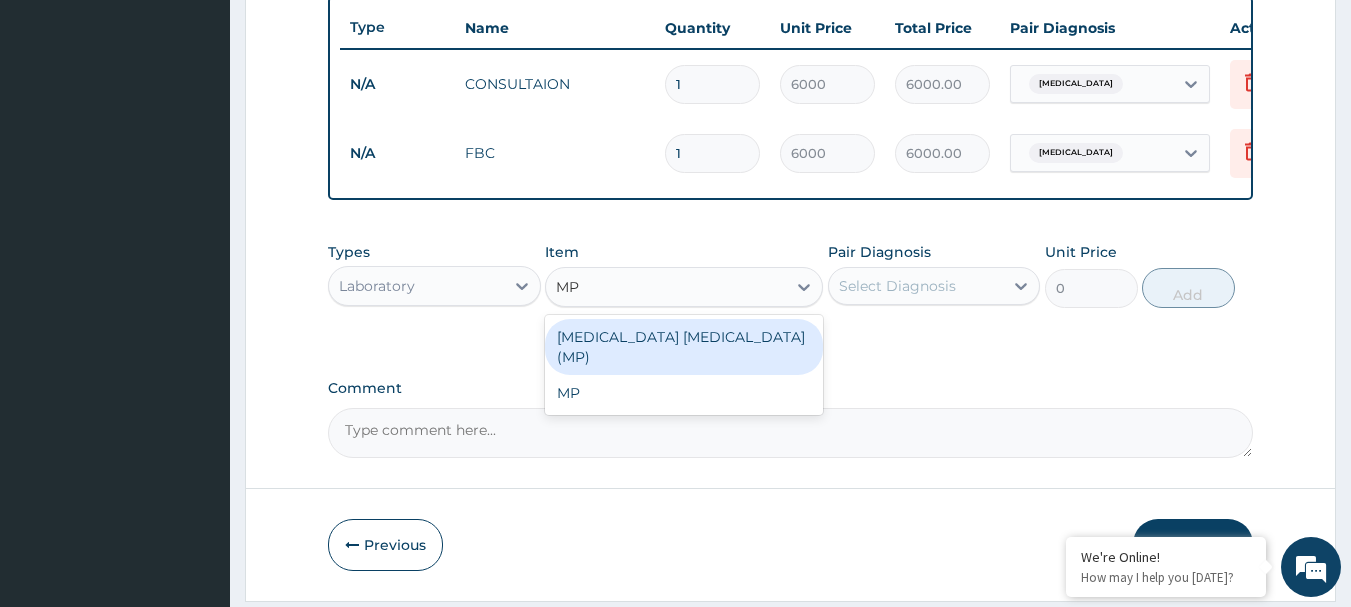 drag, startPoint x: 775, startPoint y: 353, endPoint x: 824, endPoint y: 337, distance: 51.546097 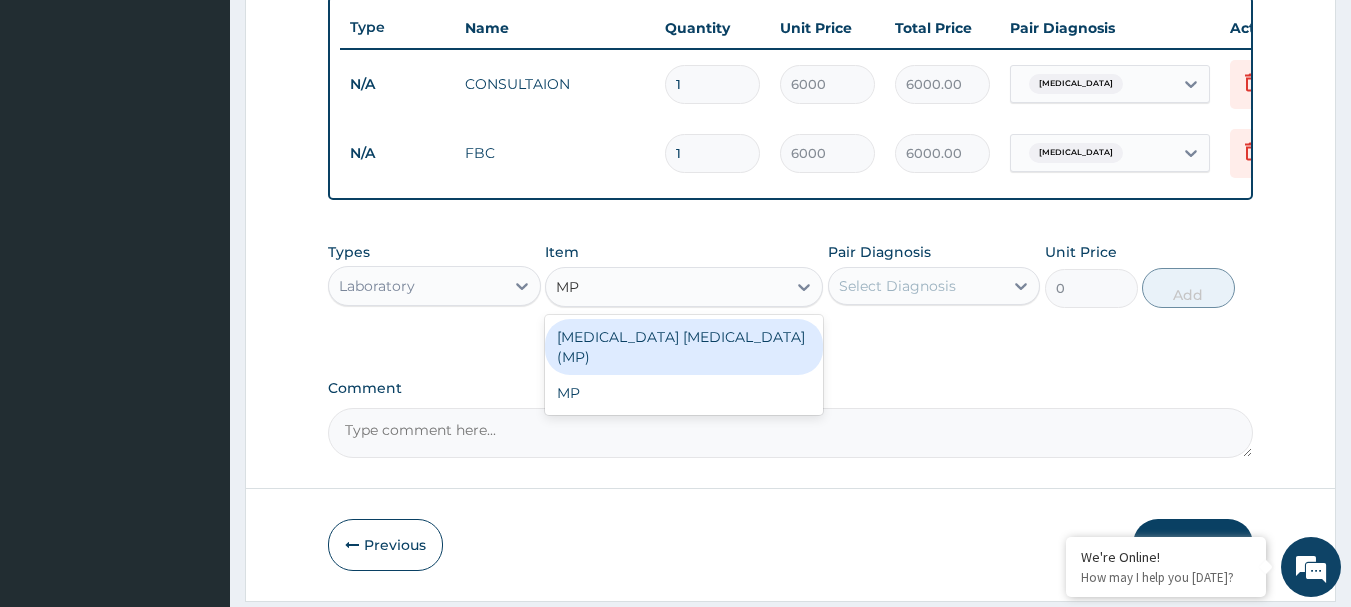 click on "[MEDICAL_DATA] [MEDICAL_DATA] (MP)" at bounding box center [684, 347] 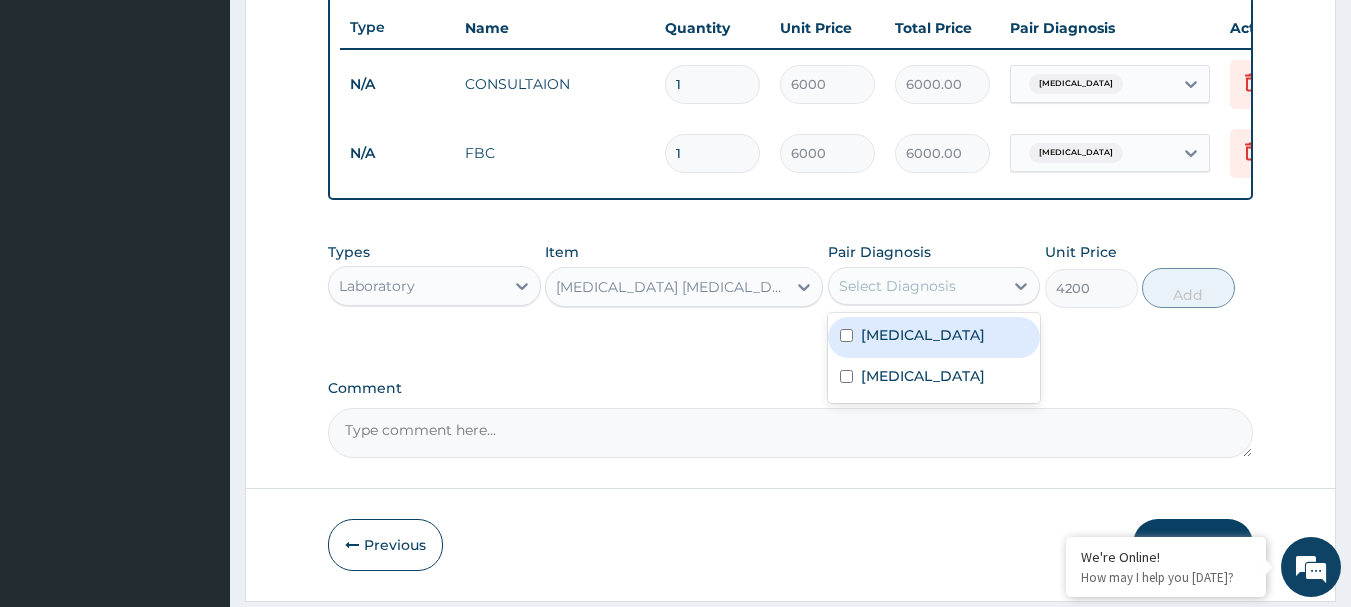 click on "Select Diagnosis" at bounding box center [897, 286] 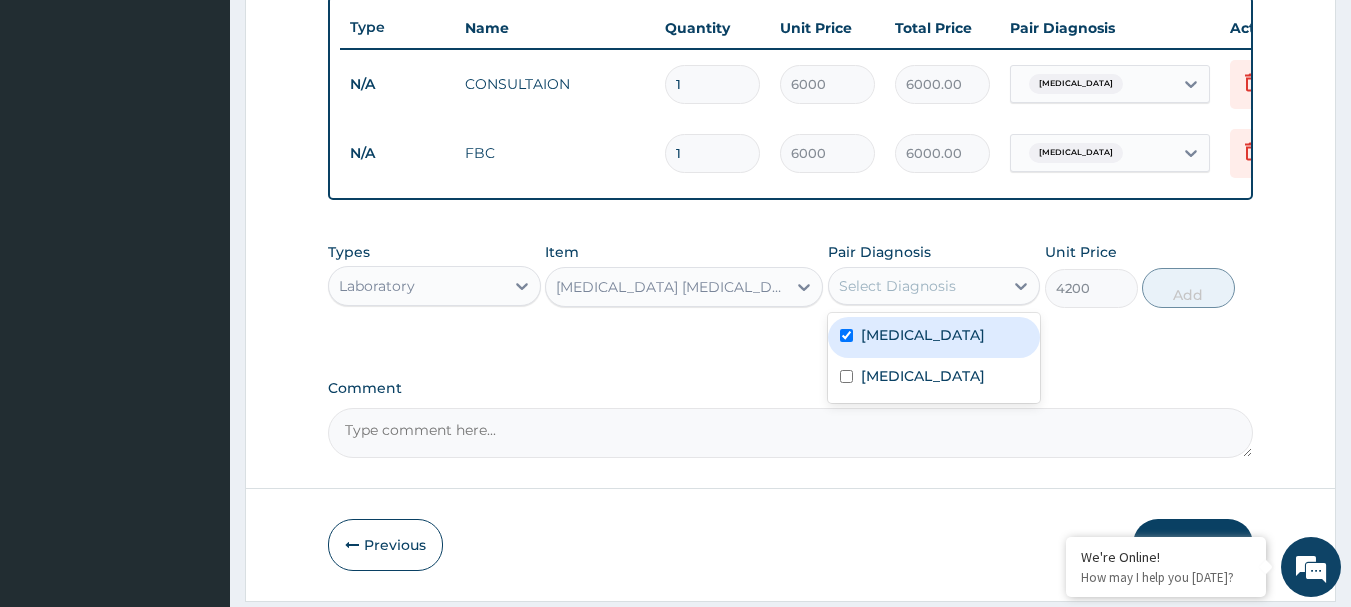 checkbox on "true" 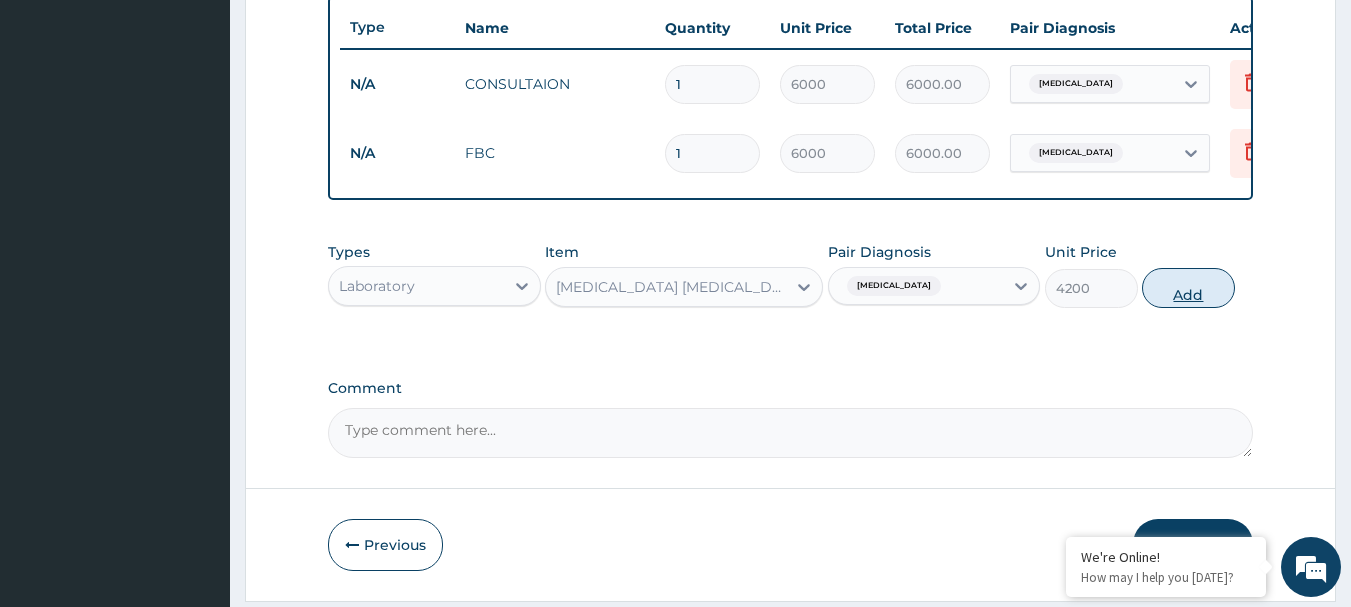 drag, startPoint x: 1158, startPoint y: 296, endPoint x: 1026, endPoint y: 284, distance: 132.54433 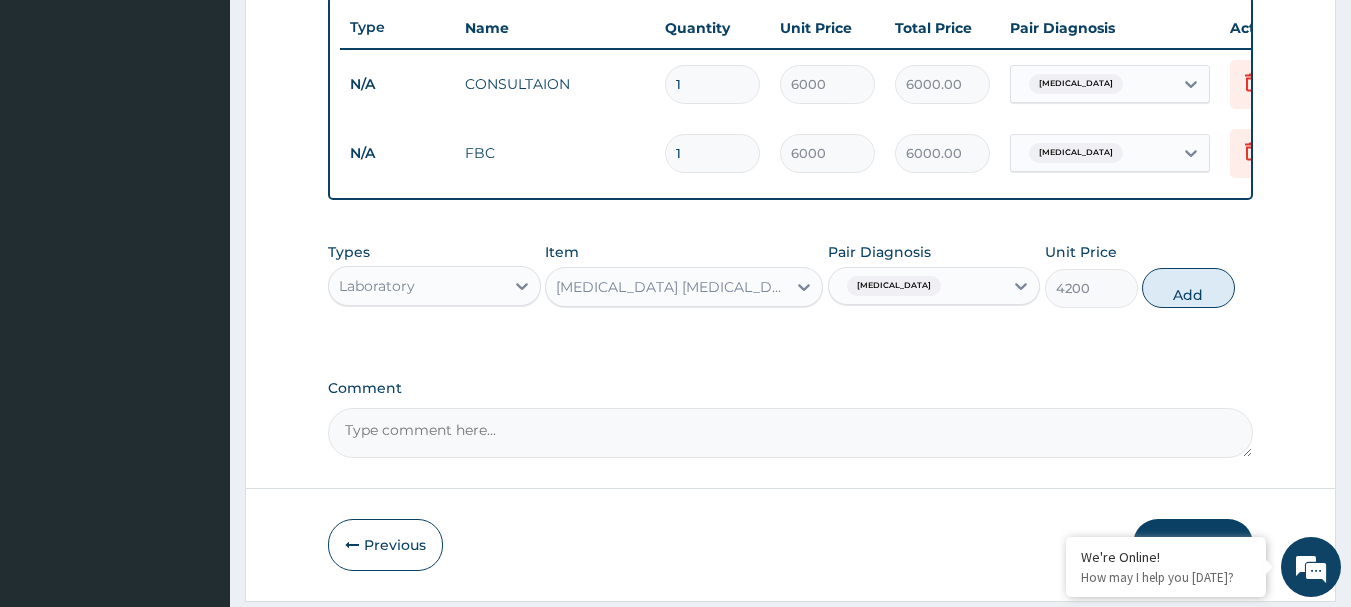 click on "Add" at bounding box center (1188, 288) 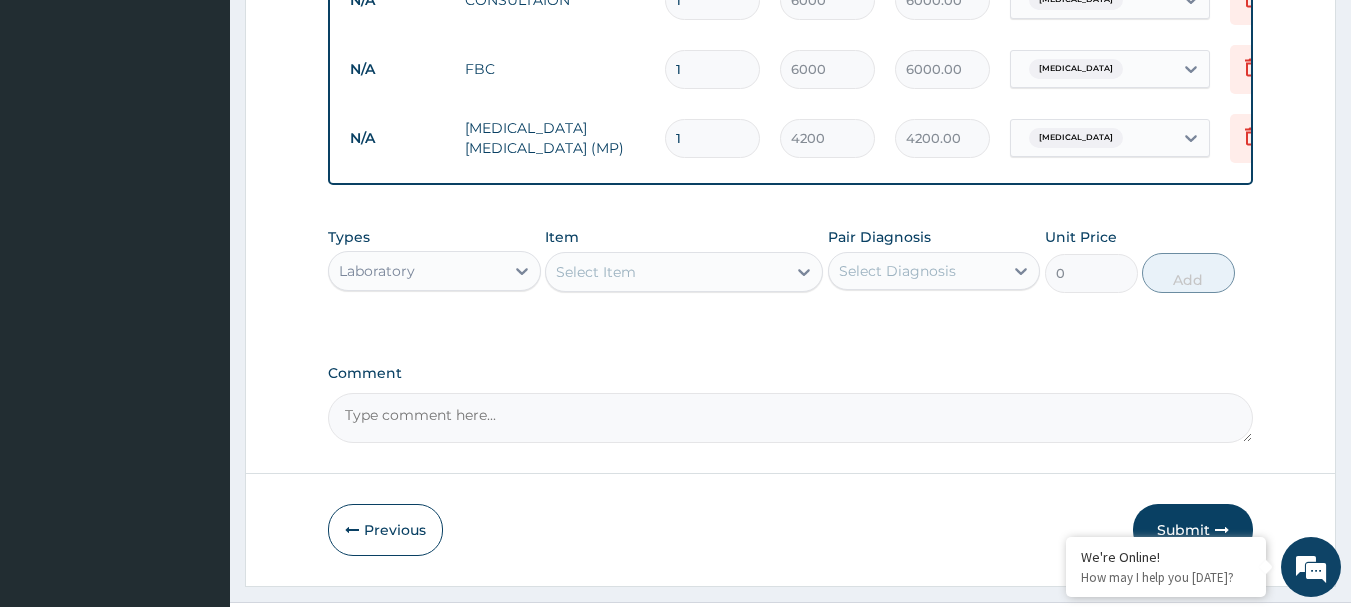 scroll, scrollTop: 838, scrollLeft: 0, axis: vertical 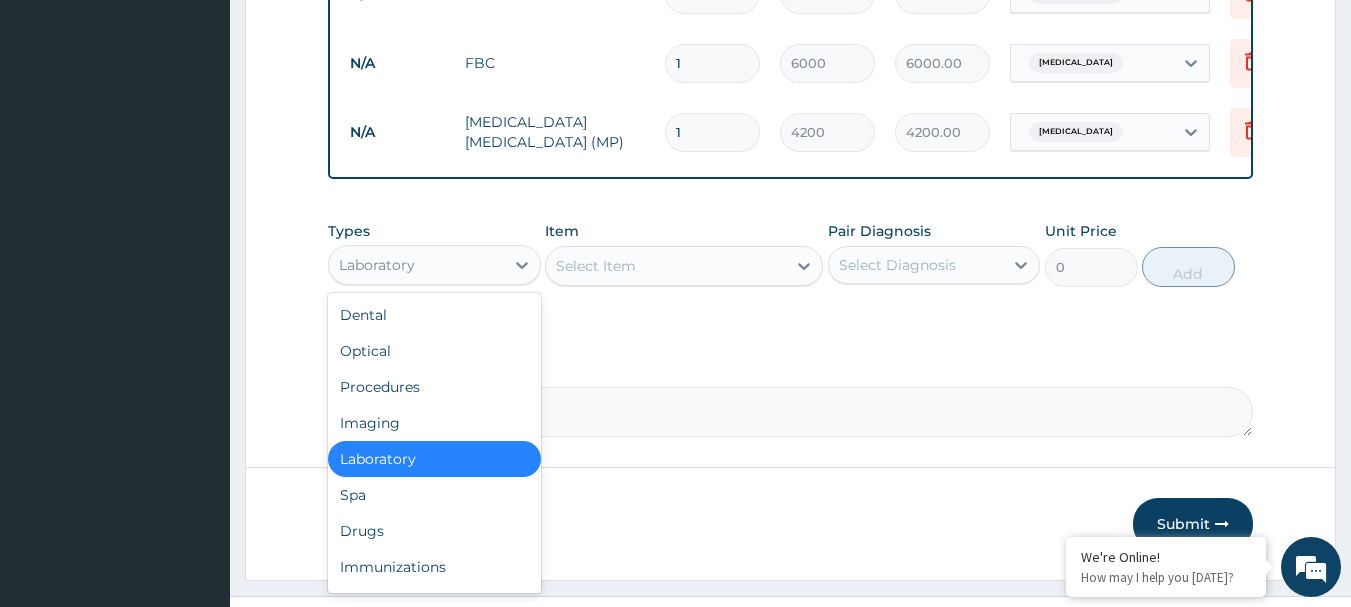 click on "Laboratory" at bounding box center (416, 265) 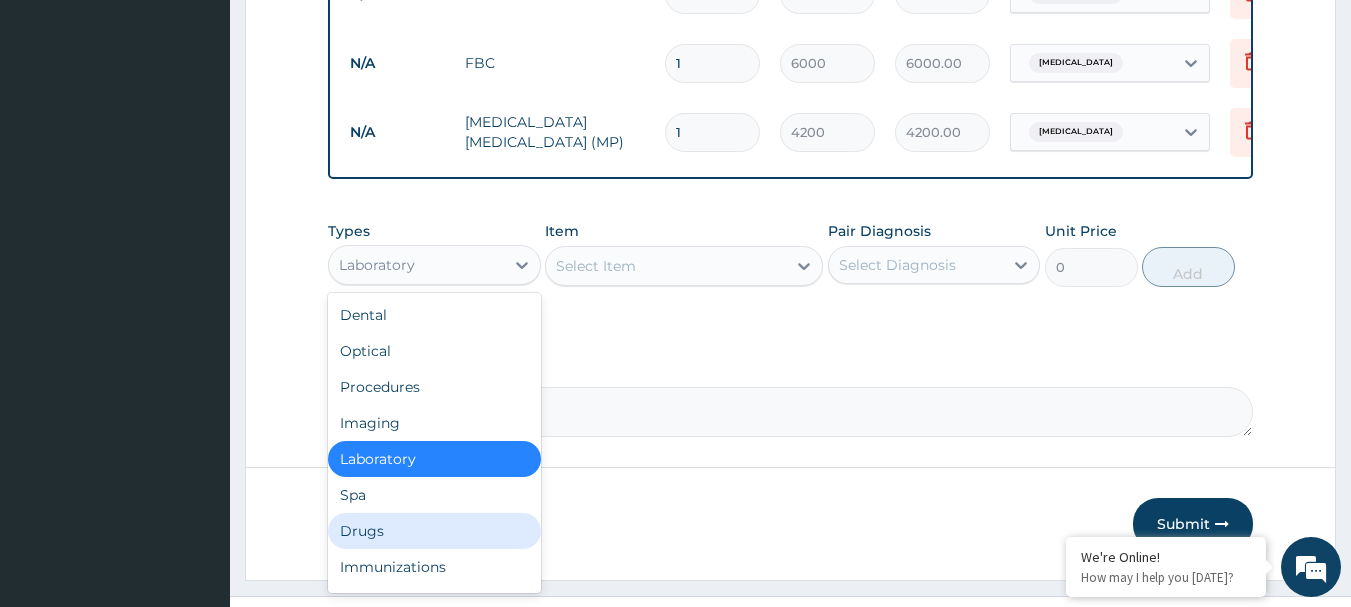 click on "Drugs" at bounding box center [434, 531] 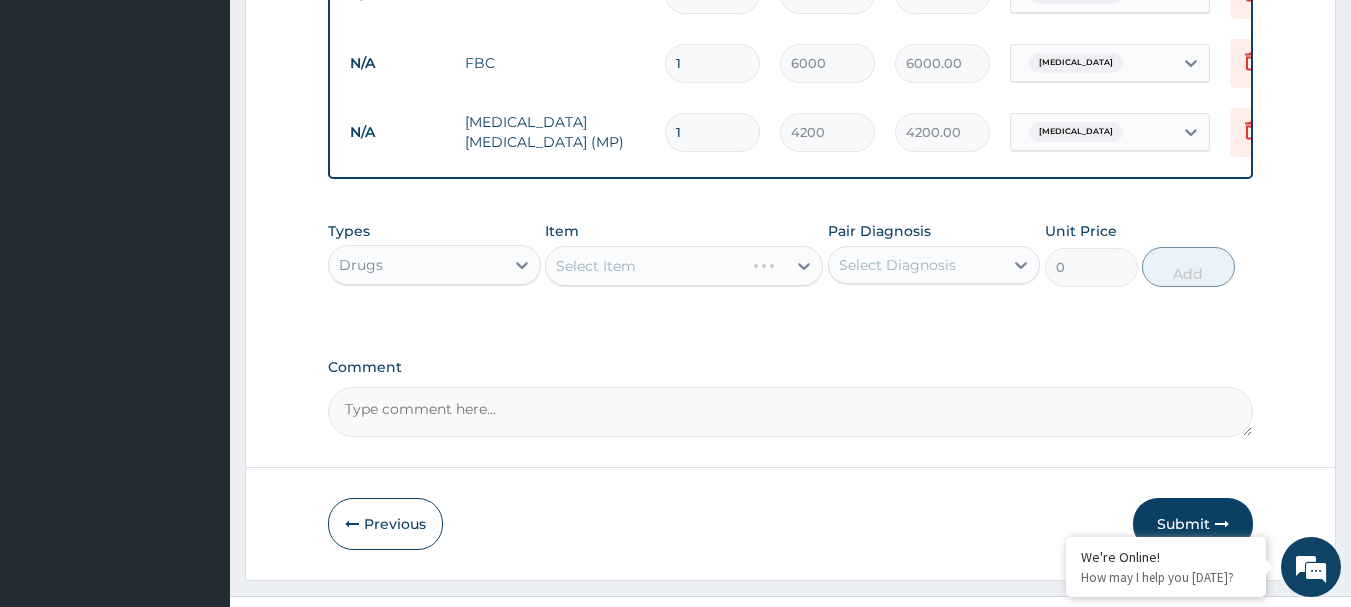 click on "Select Item" at bounding box center (684, 266) 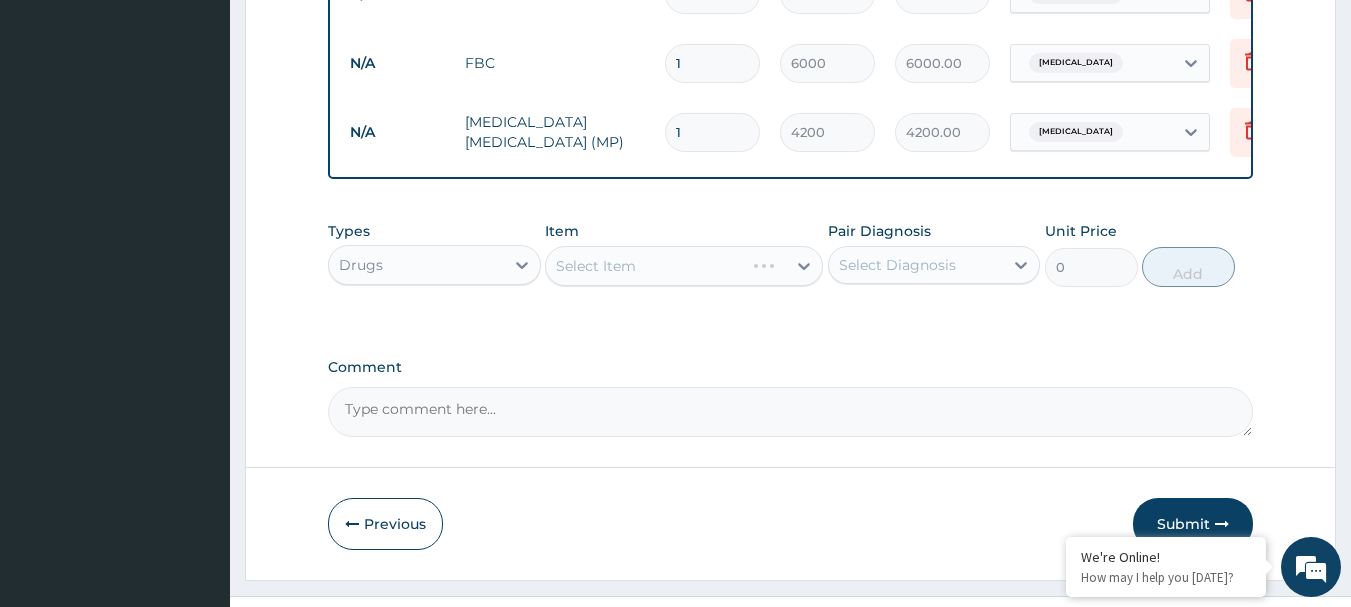 click on "Select Item" at bounding box center (684, 266) 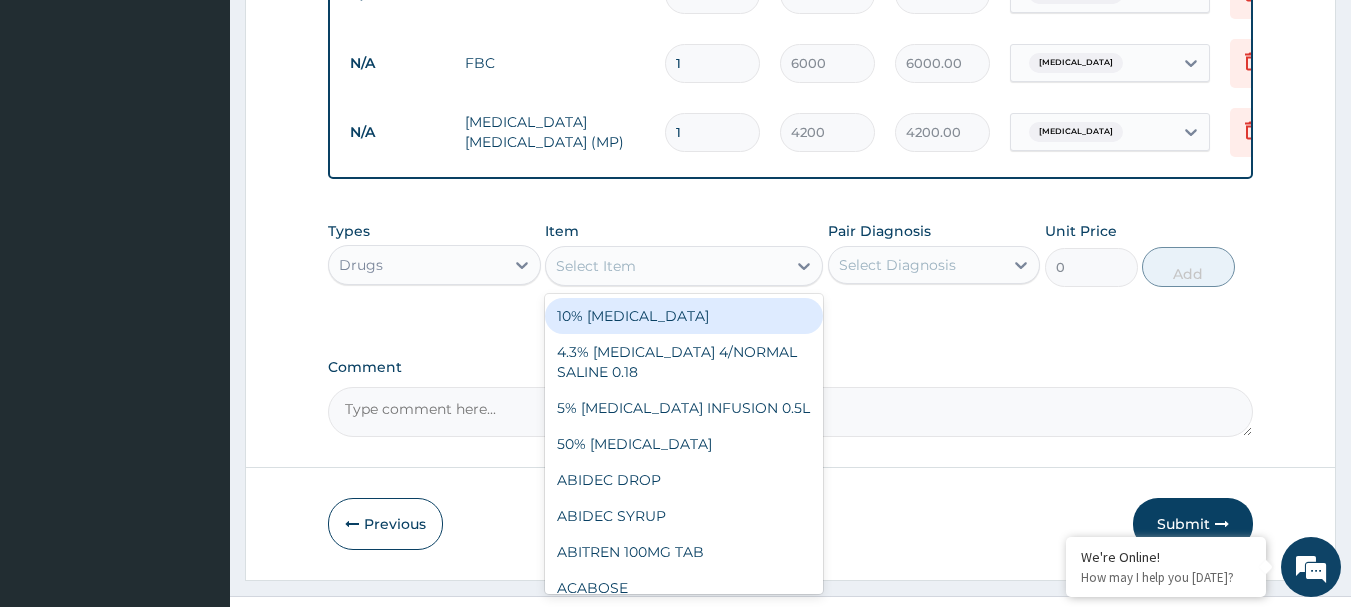click on "Select Item" at bounding box center [666, 266] 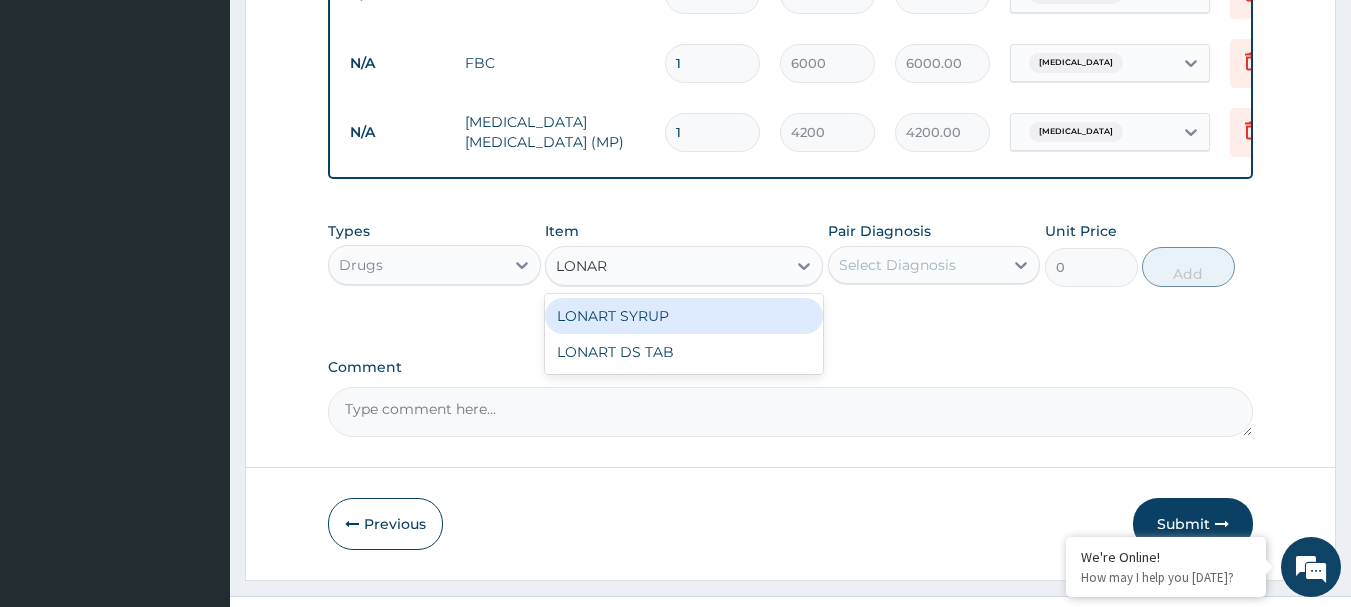 type on "LONART" 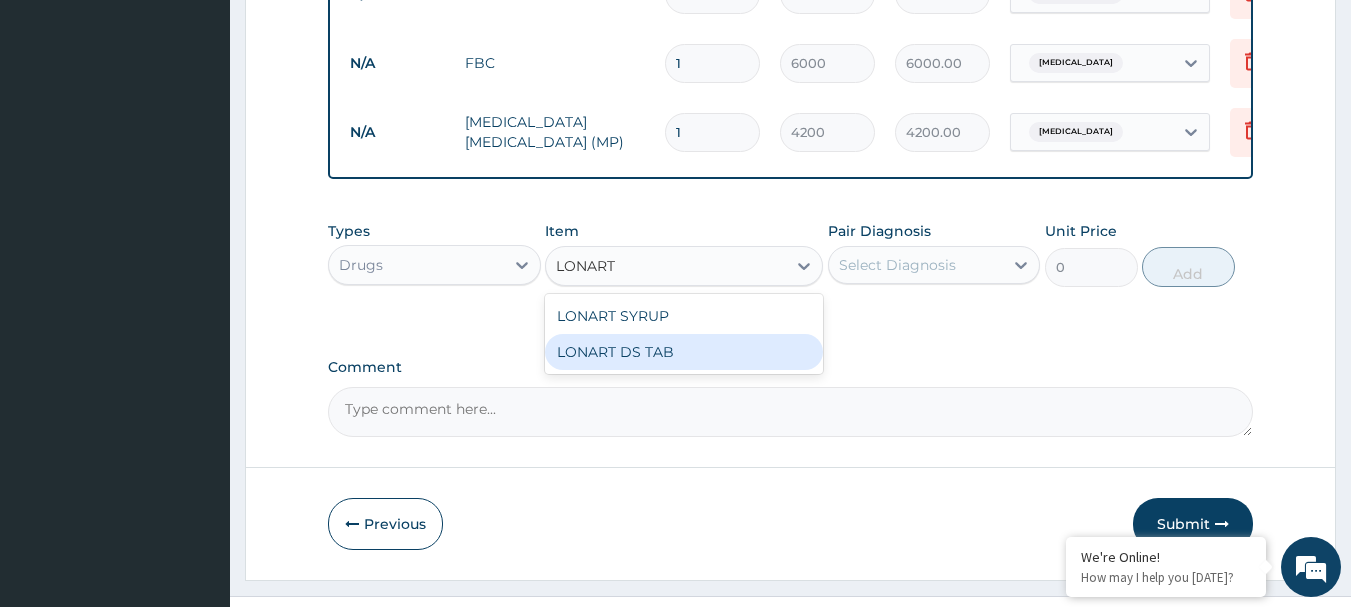 click on "LONART DS TAB" at bounding box center [684, 352] 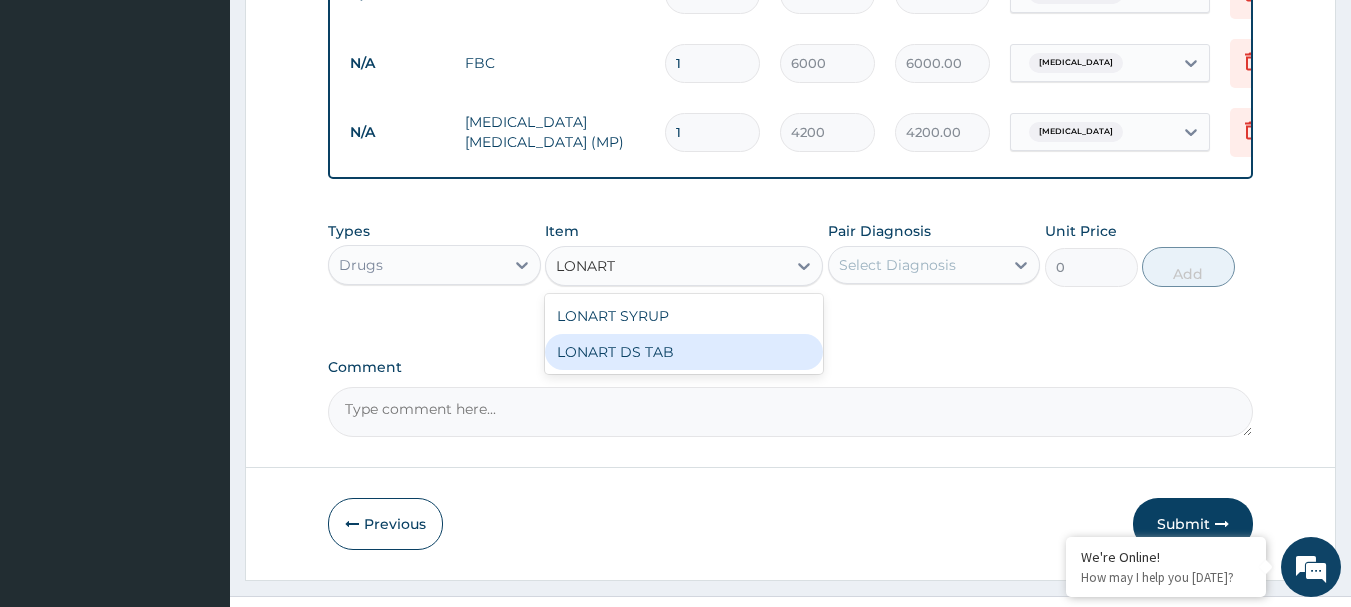 type 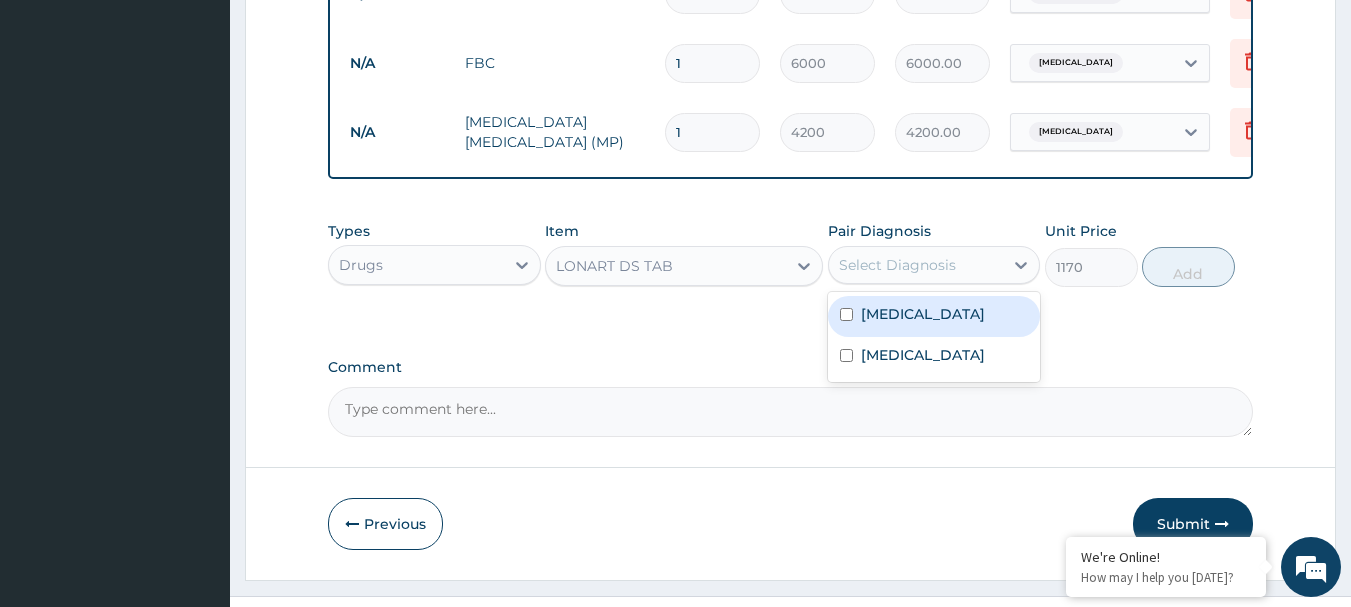 click on "Select Diagnosis" at bounding box center [916, 265] 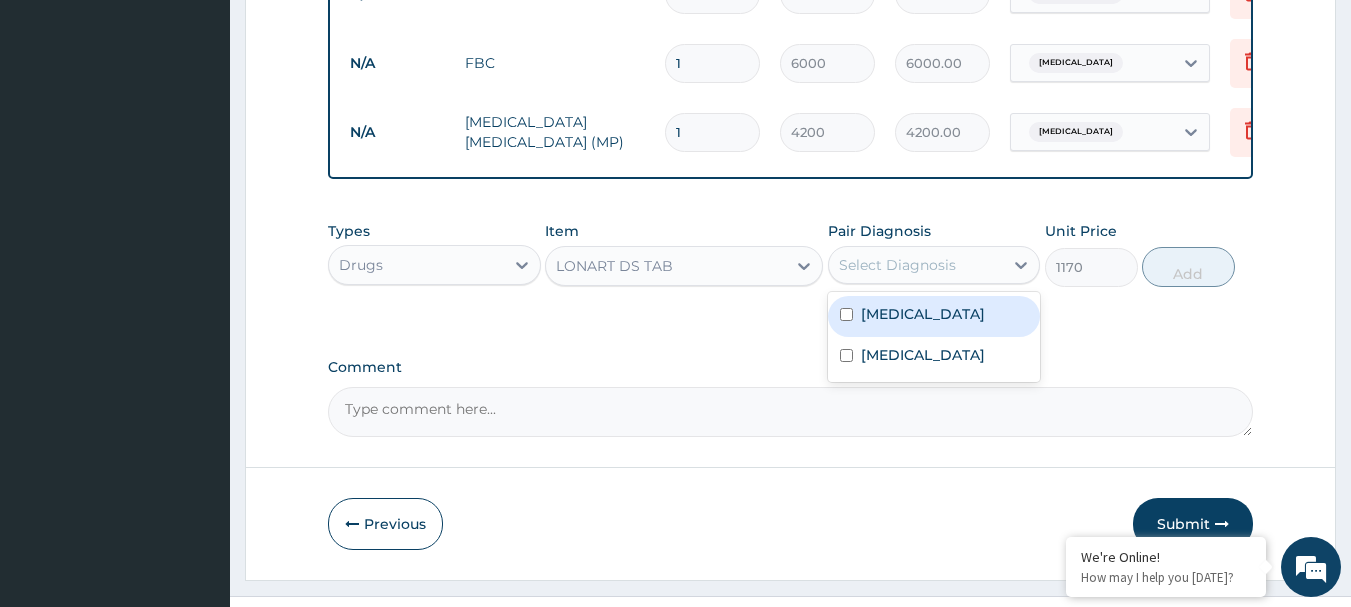 click on "[MEDICAL_DATA]" at bounding box center (934, 316) 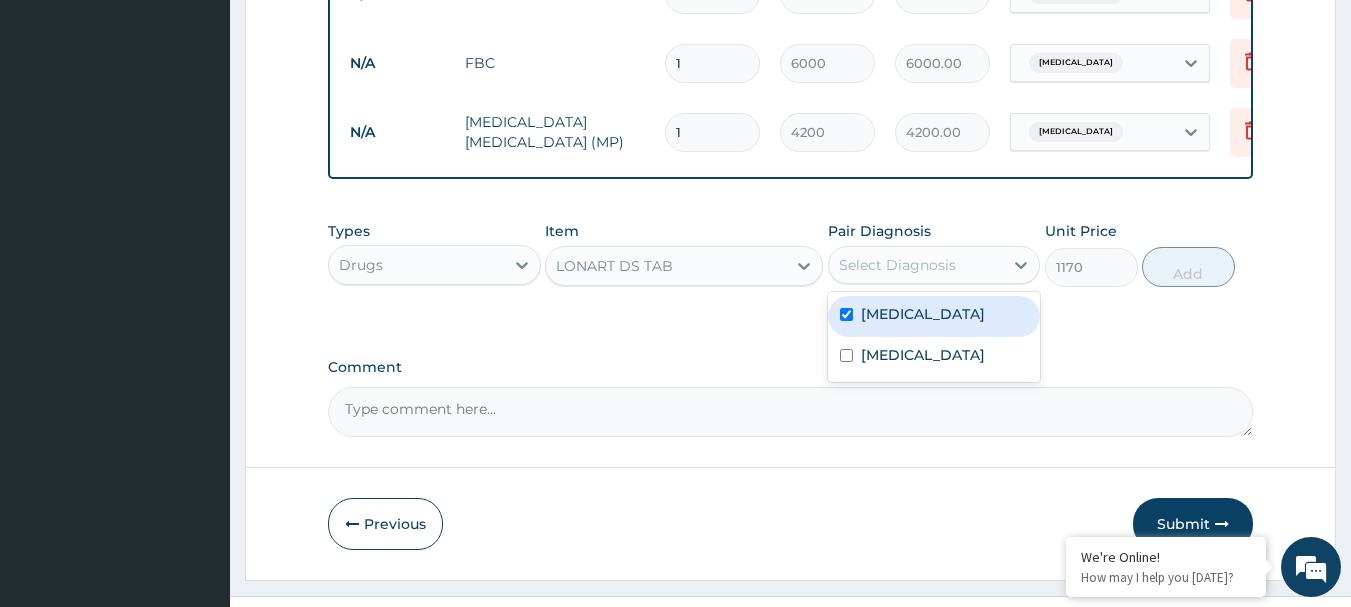 checkbox on "true" 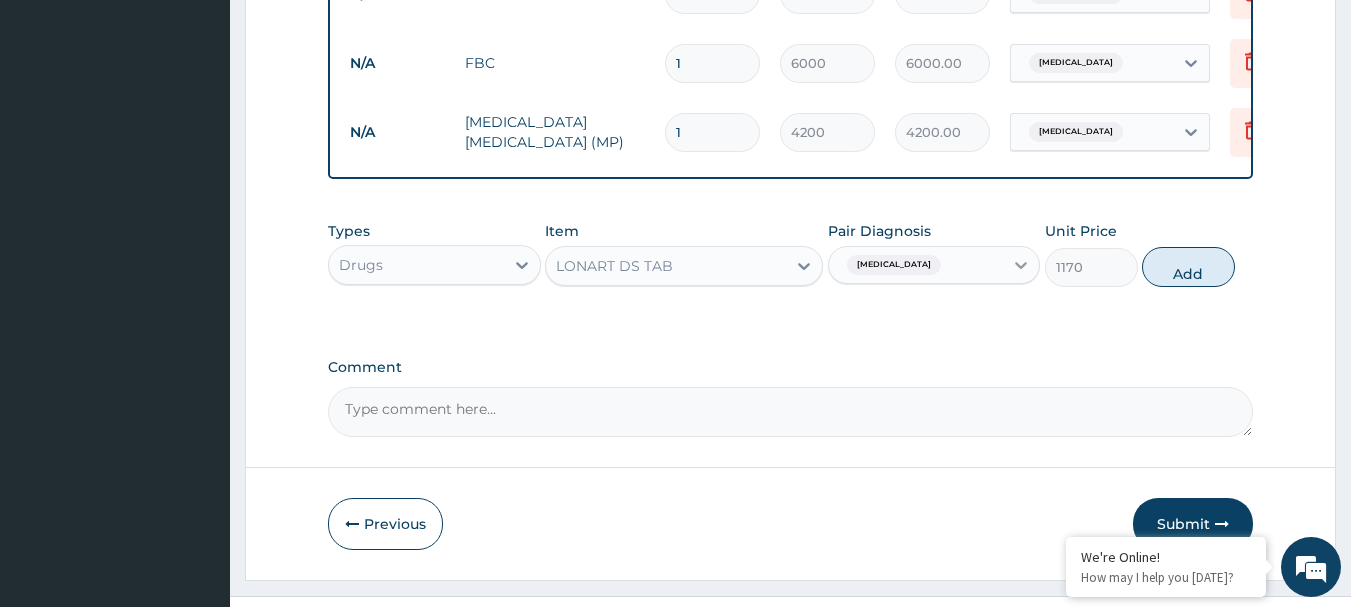 drag, startPoint x: 1179, startPoint y: 289, endPoint x: 1021, endPoint y: 339, distance: 165.72266 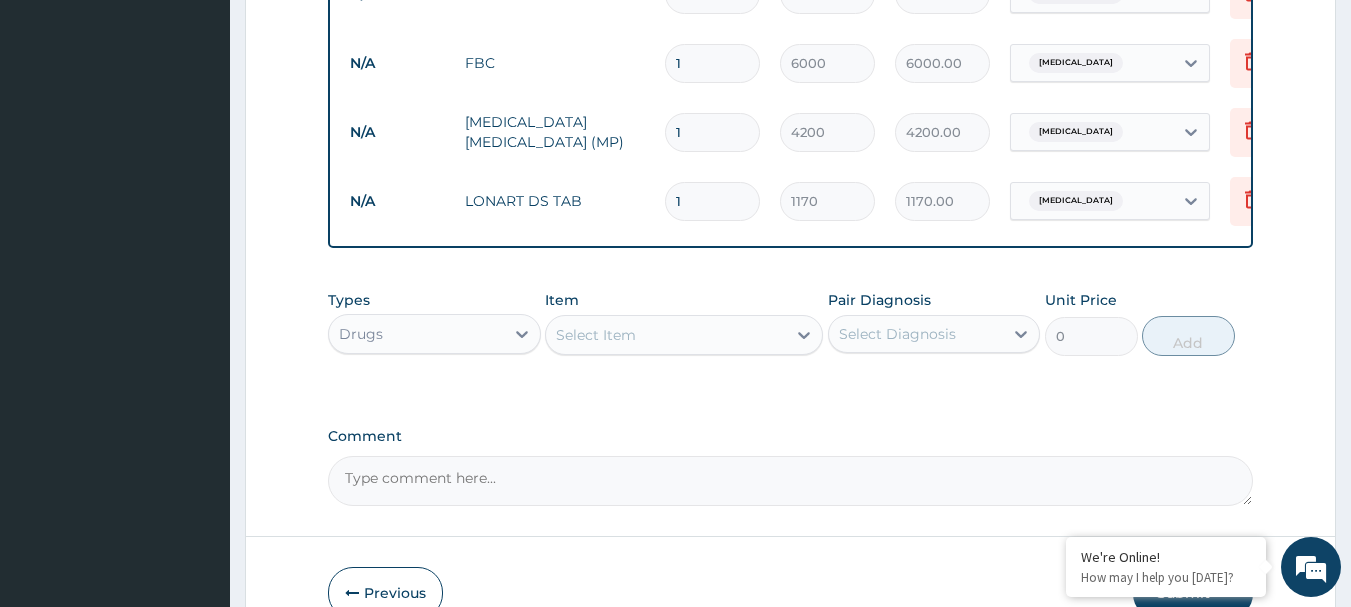 type 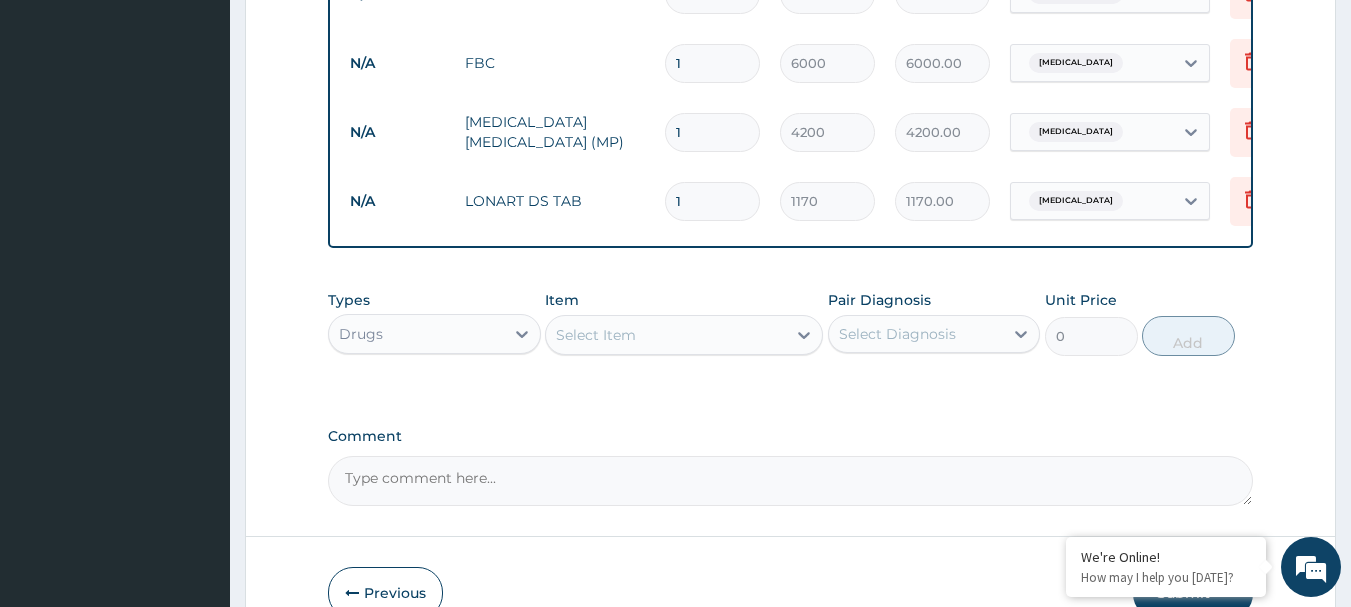 type on "0.00" 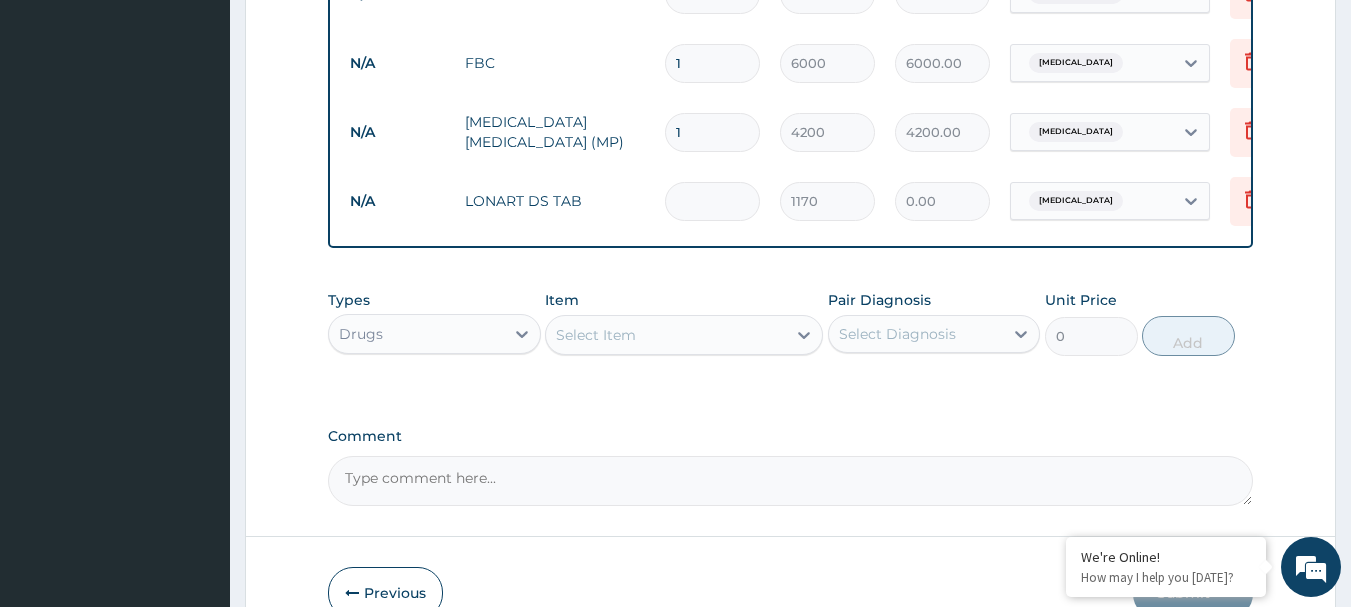 type on "7020.00" 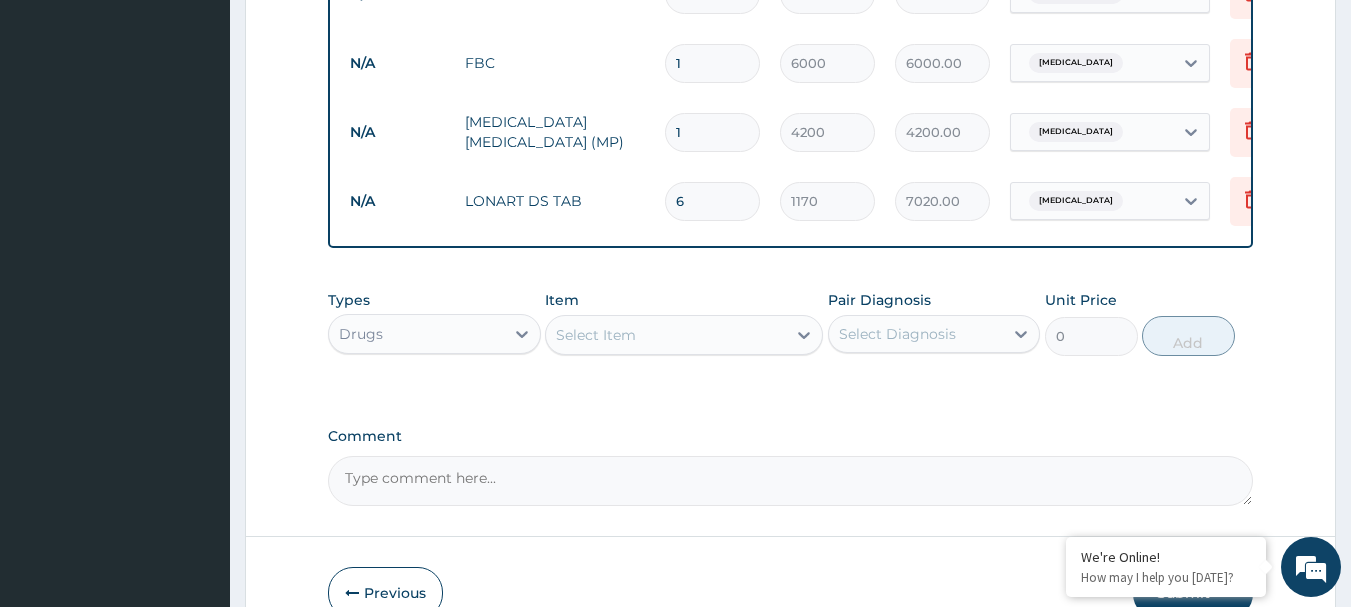 type on "6" 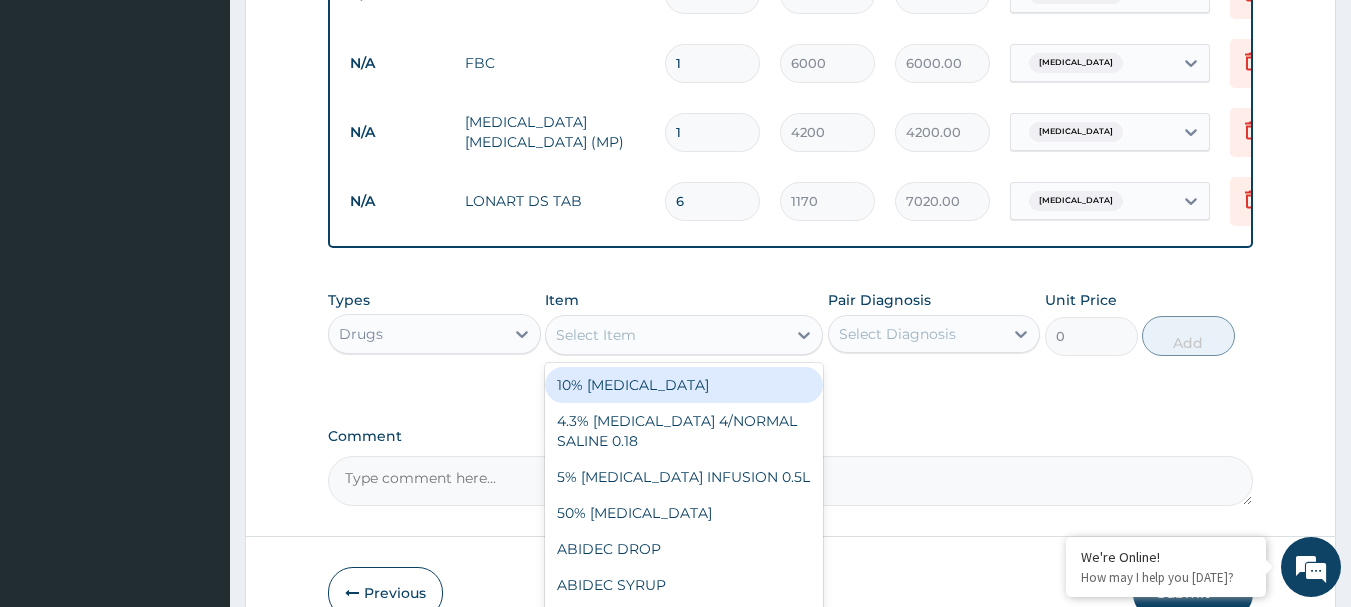 click on "Select Item" at bounding box center (666, 335) 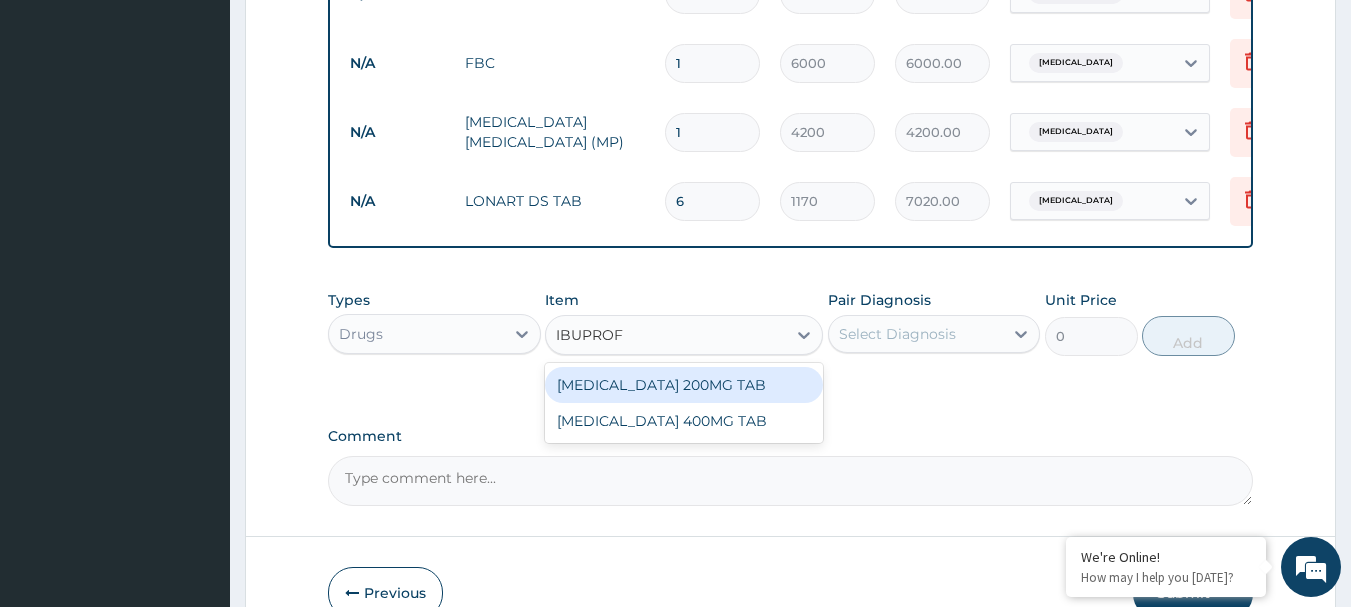 type on "IBUPROFE" 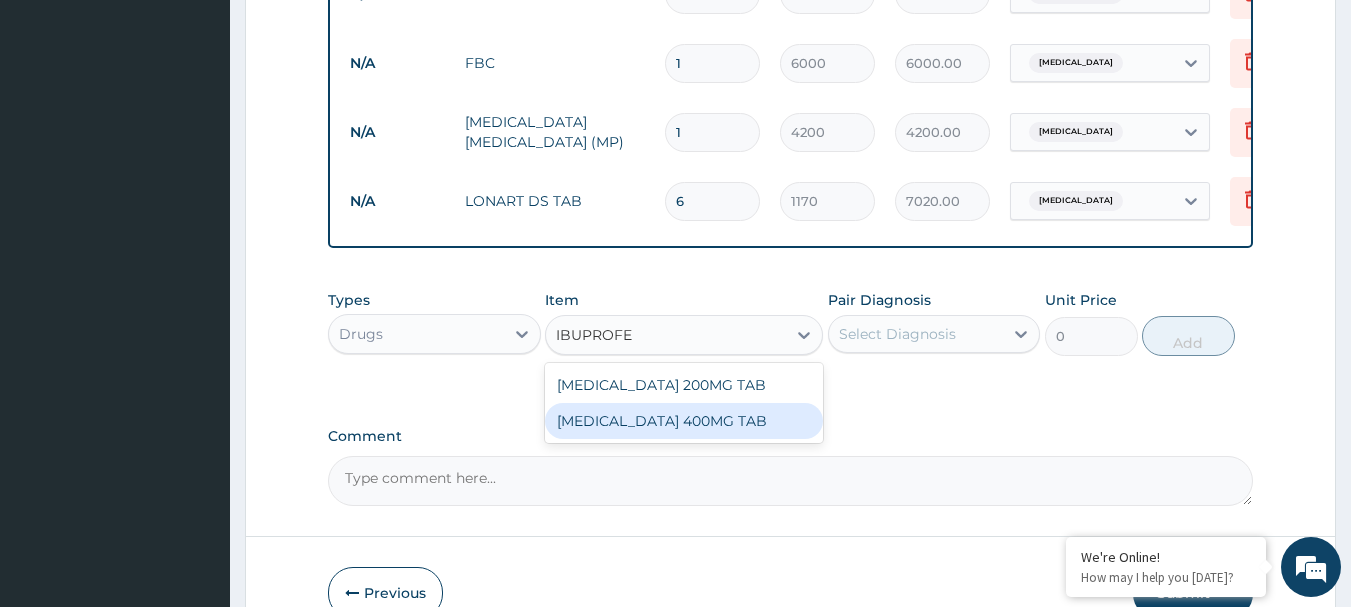 click on "[MEDICAL_DATA] 400MG TAB" at bounding box center [684, 421] 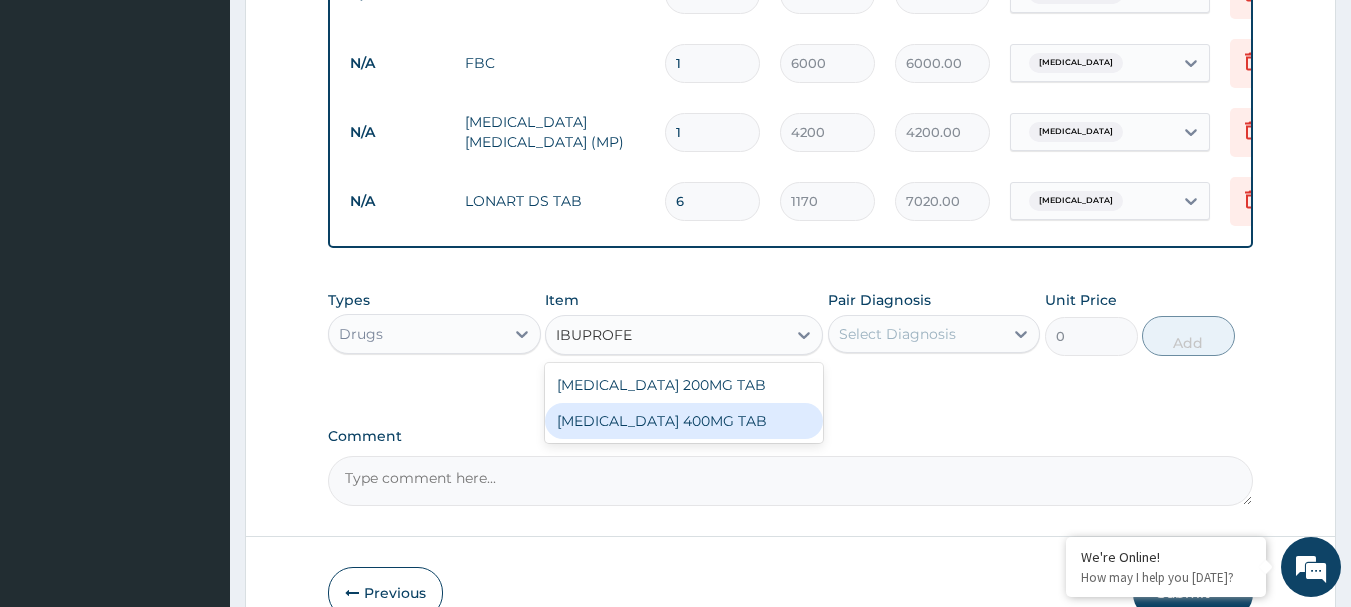 type 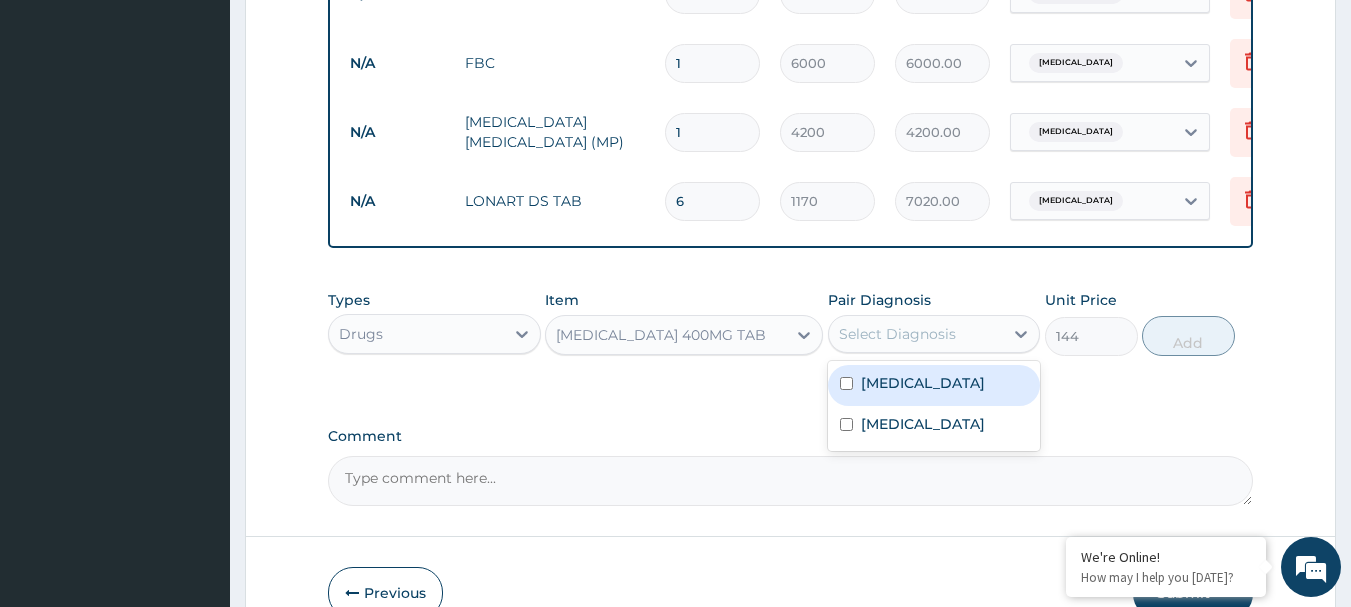 click on "Select Diagnosis" at bounding box center [916, 334] 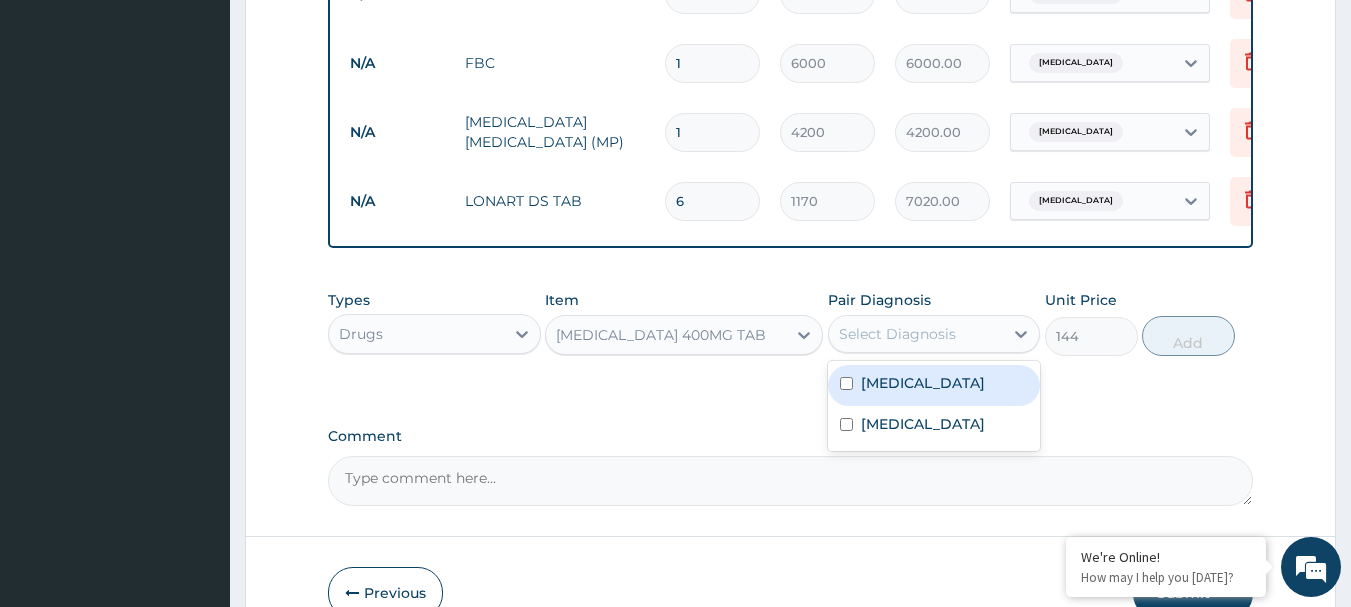 click on "[MEDICAL_DATA]" at bounding box center (923, 383) 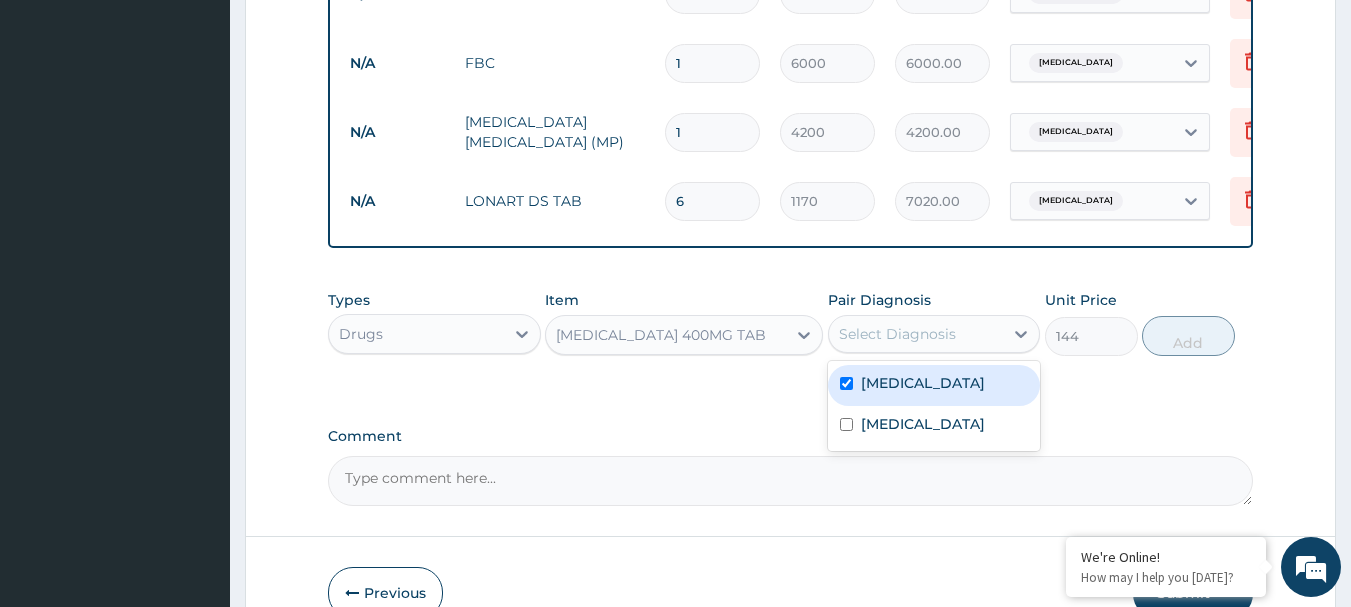 checkbox on "true" 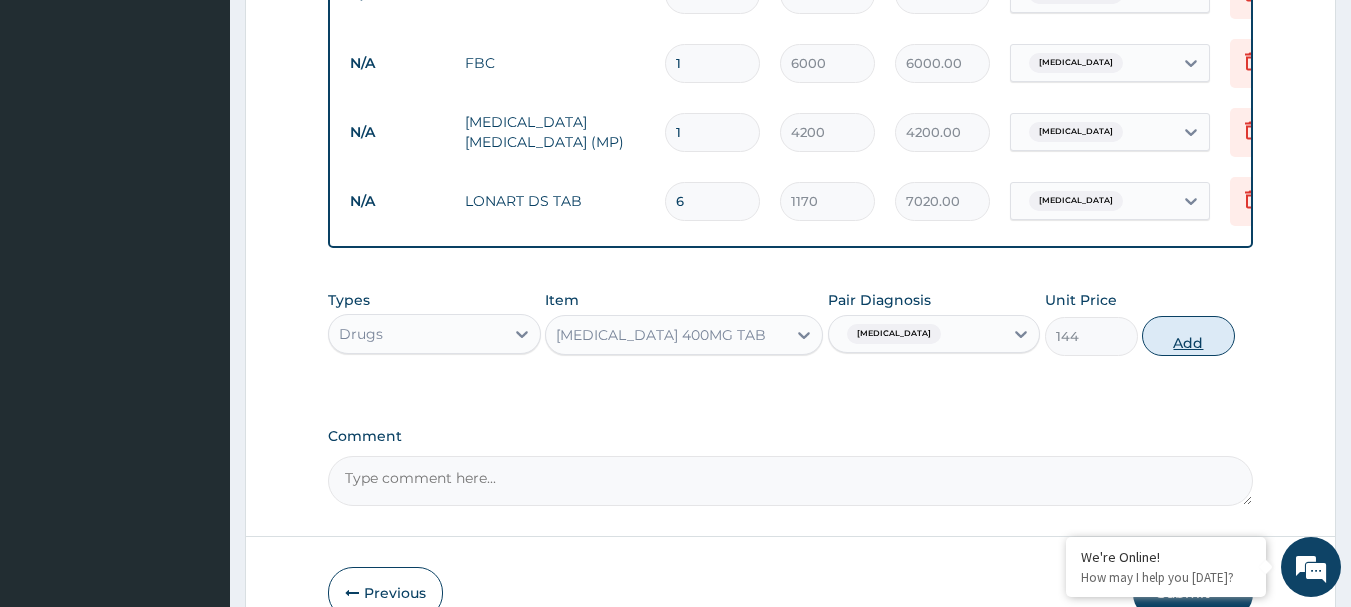 click on "Add" at bounding box center (1188, 336) 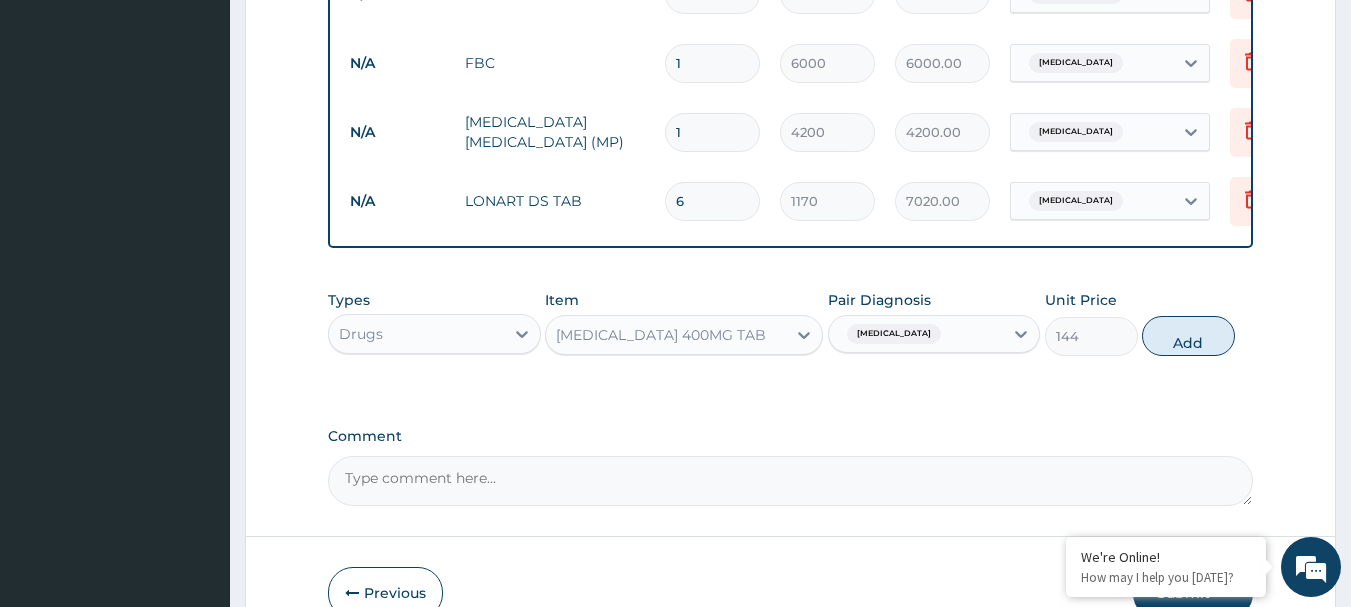 type on "0" 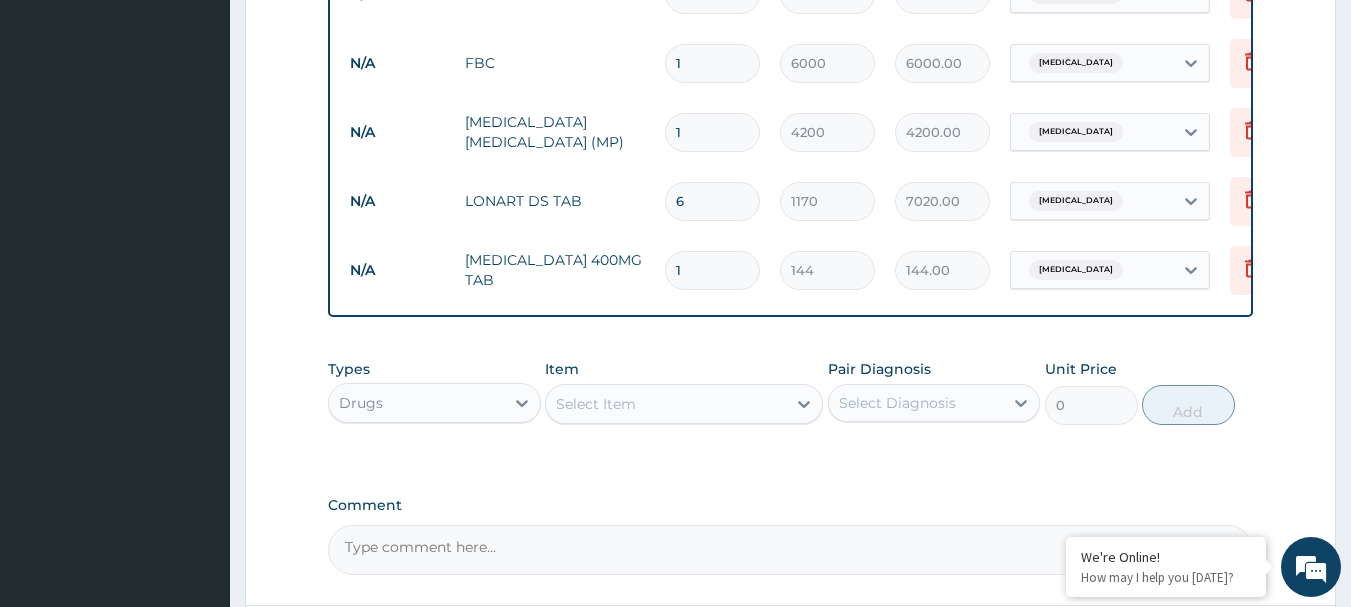 type on "15" 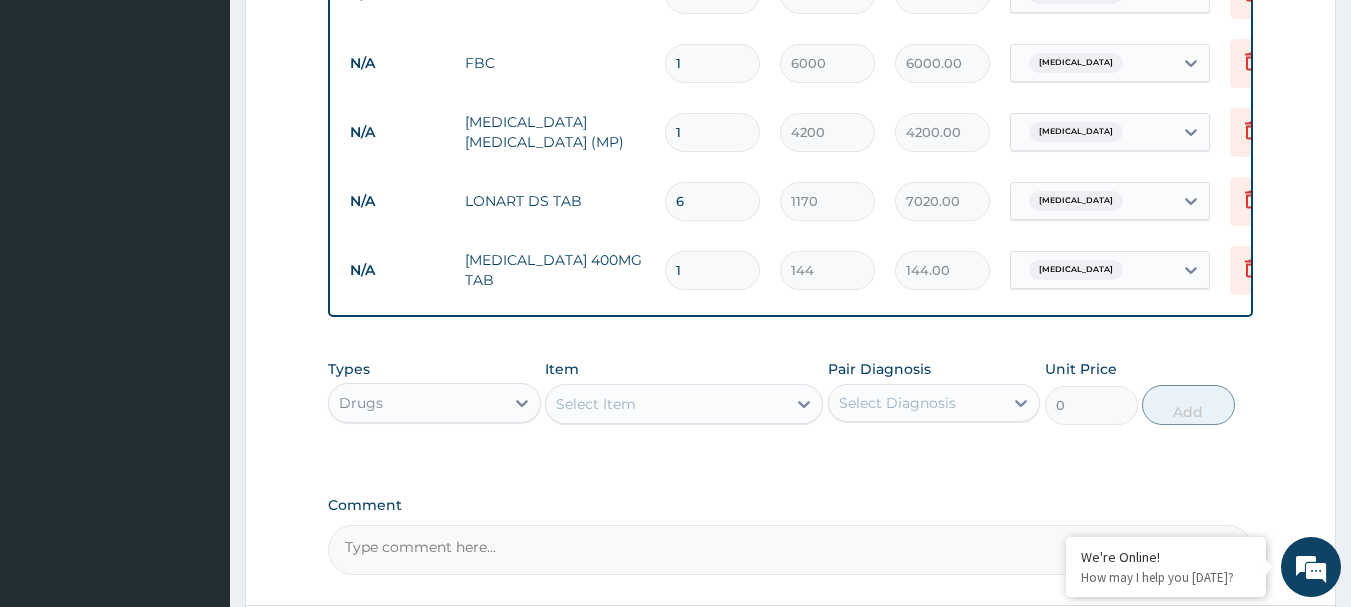 type on "2160.00" 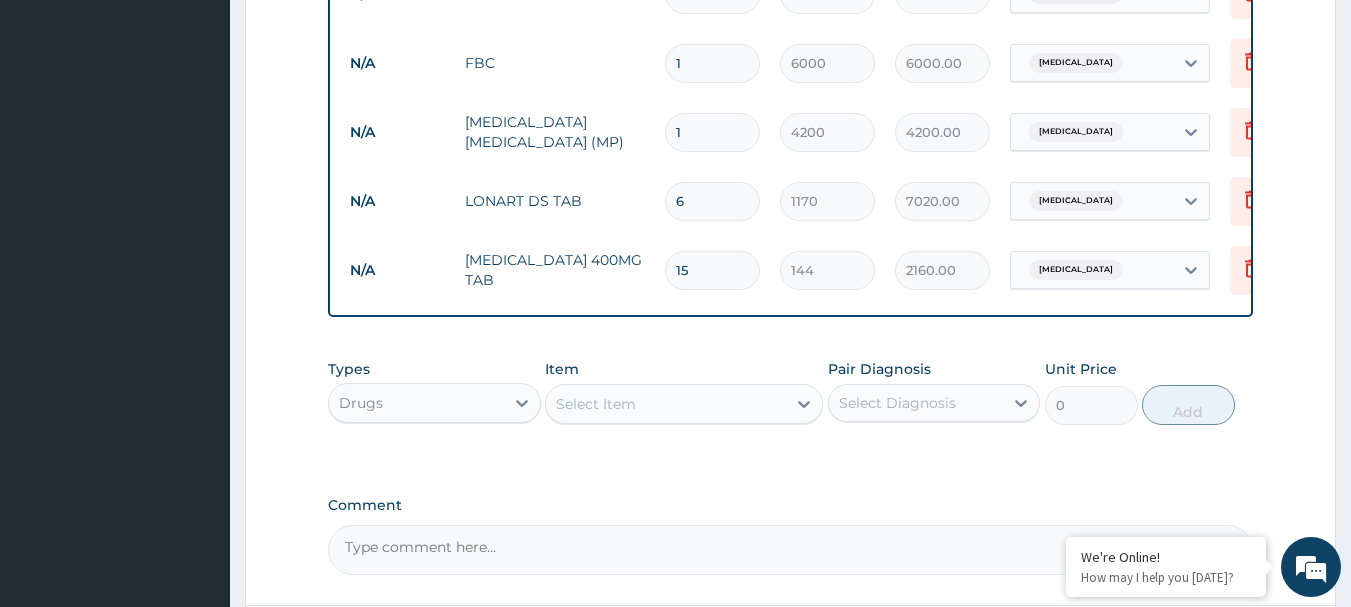 type on "15" 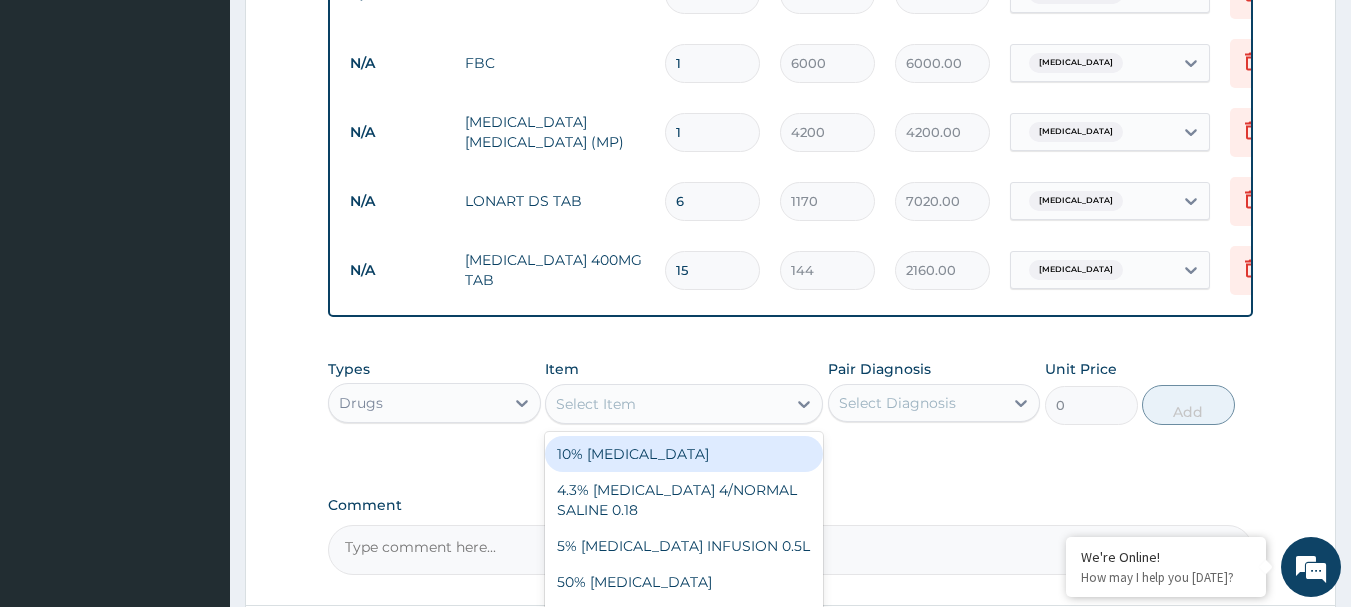 click on "Select Item" at bounding box center [666, 404] 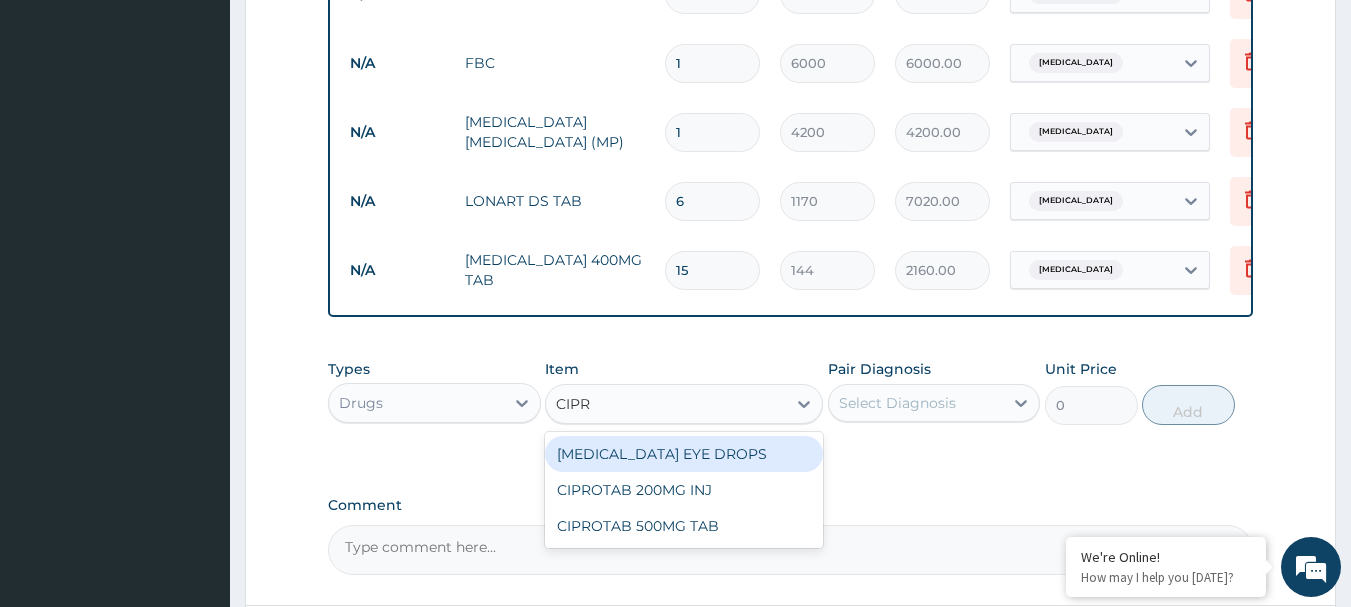 type on "CIPRO" 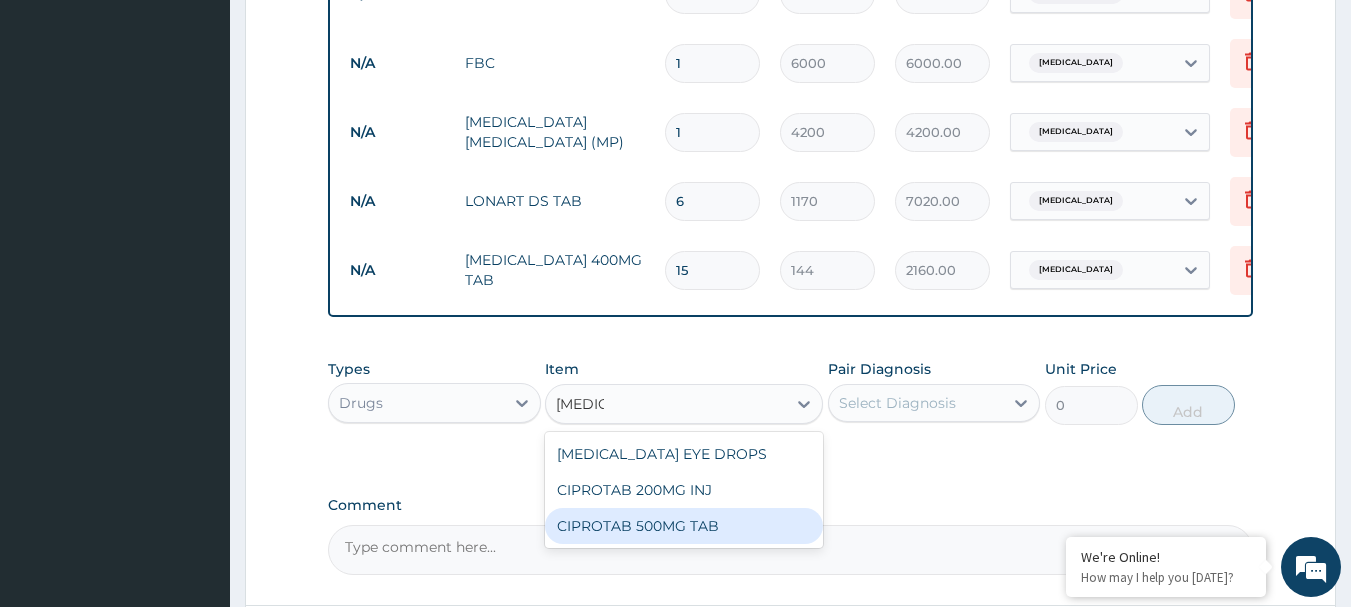 click on "CIPROTAB 500MG TAB" at bounding box center [684, 526] 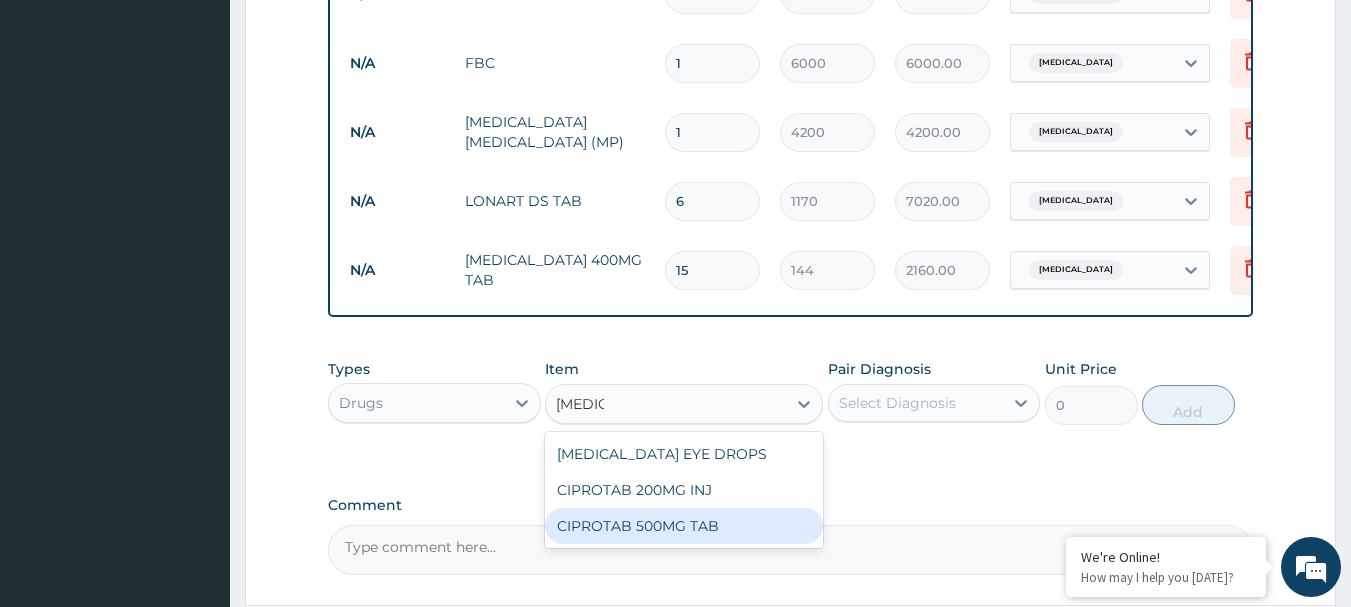 type 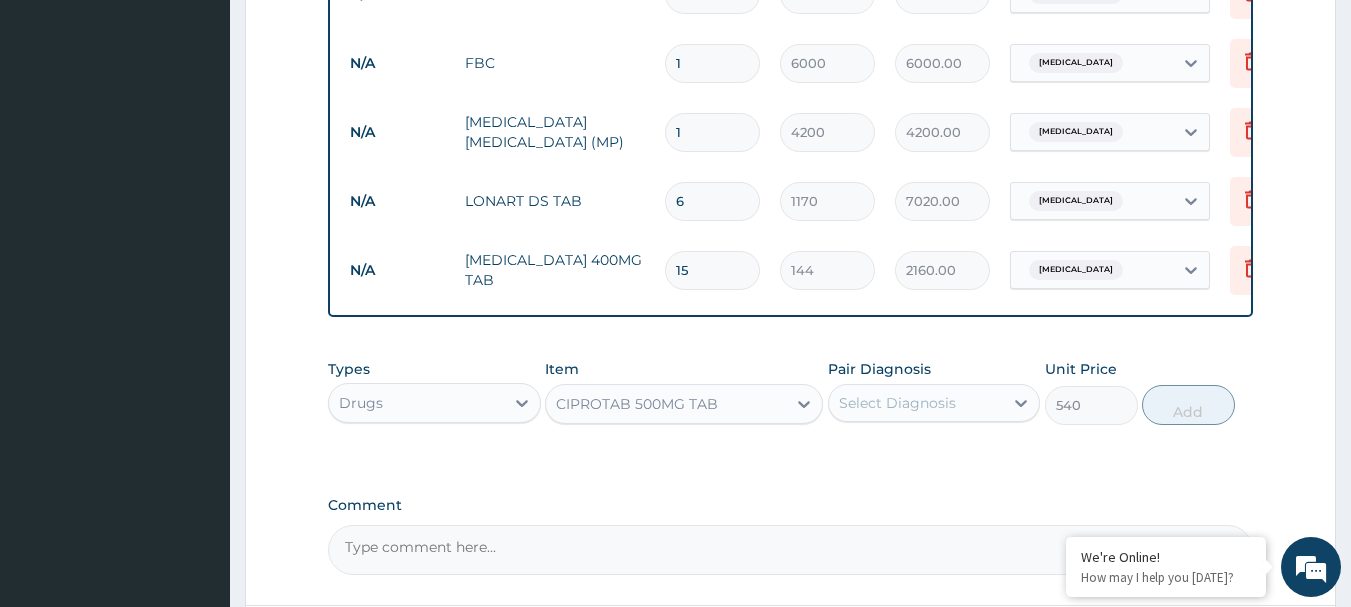 click on "Select Diagnosis" at bounding box center (916, 403) 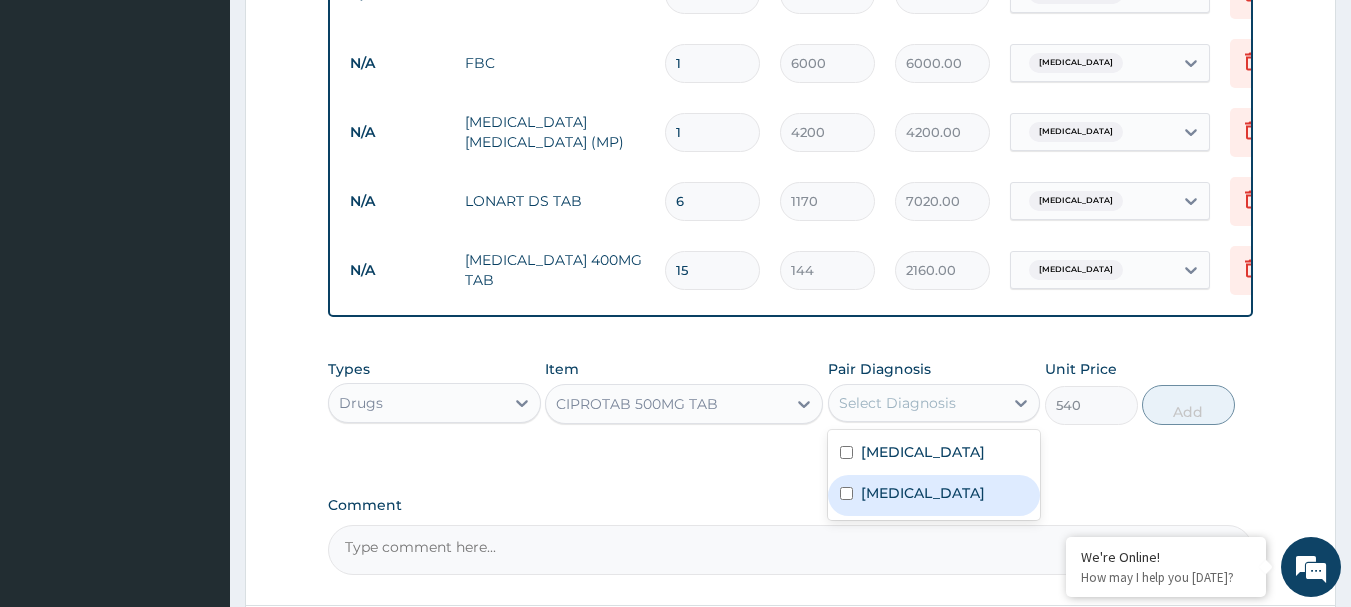 click on "Upper respiratory infection" at bounding box center [923, 493] 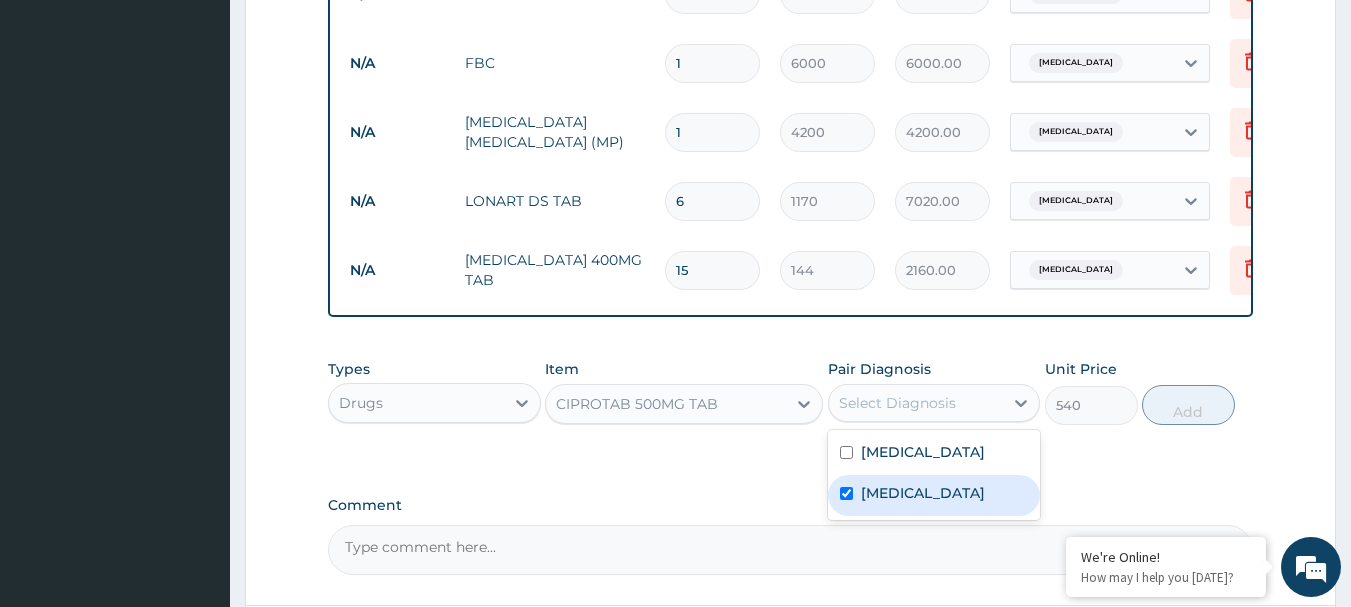 checkbox on "true" 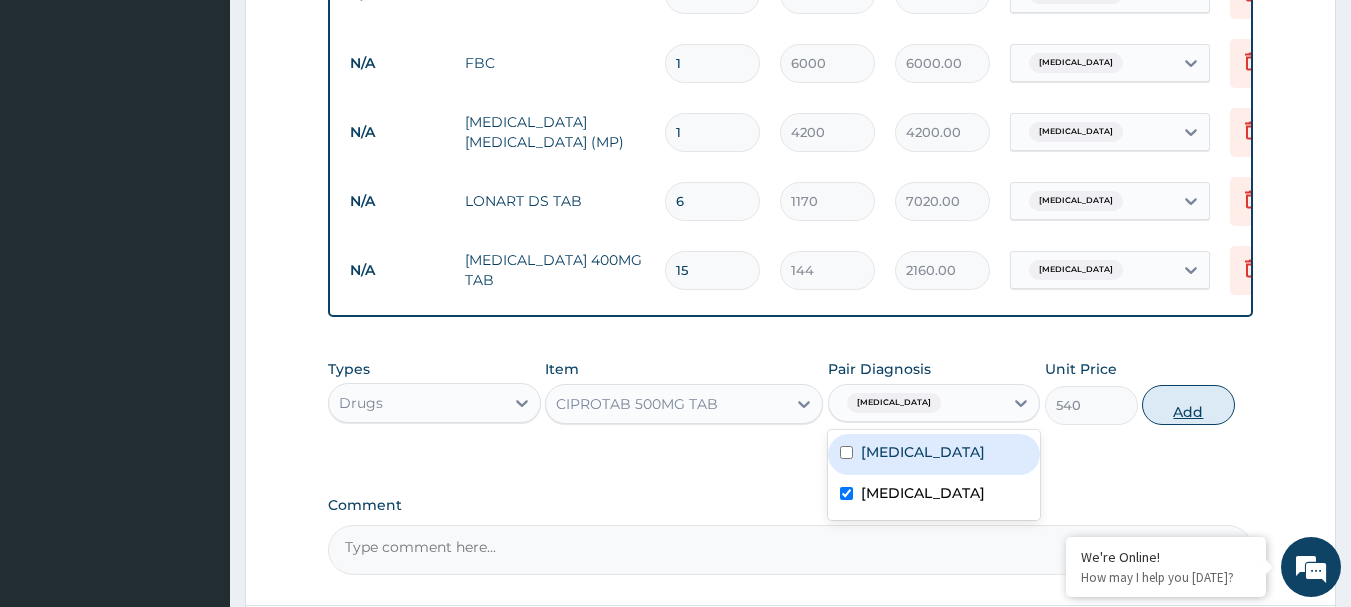 click on "Add" at bounding box center (1188, 405) 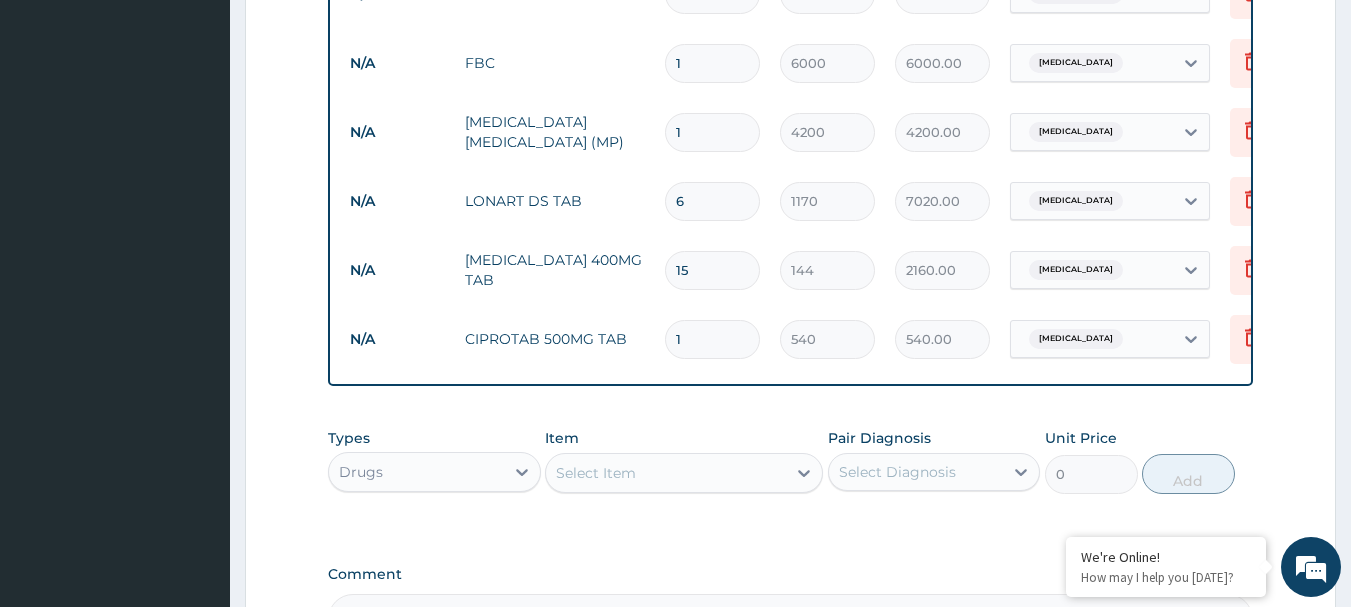 type on "10" 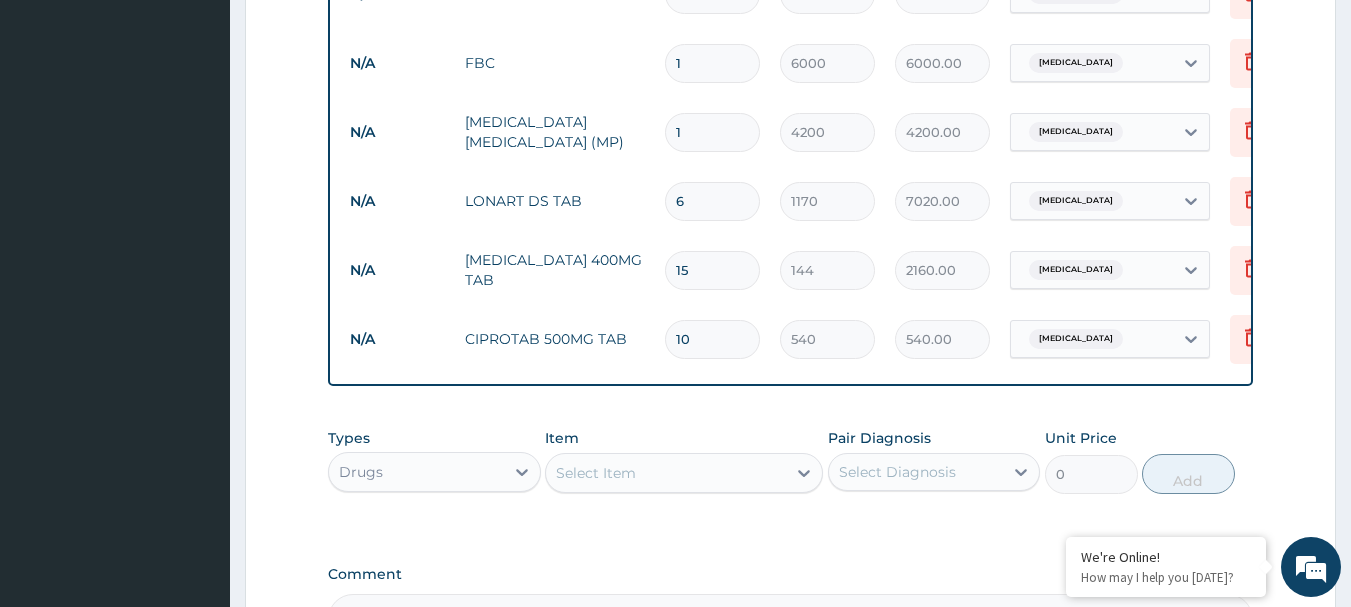 type on "5400.00" 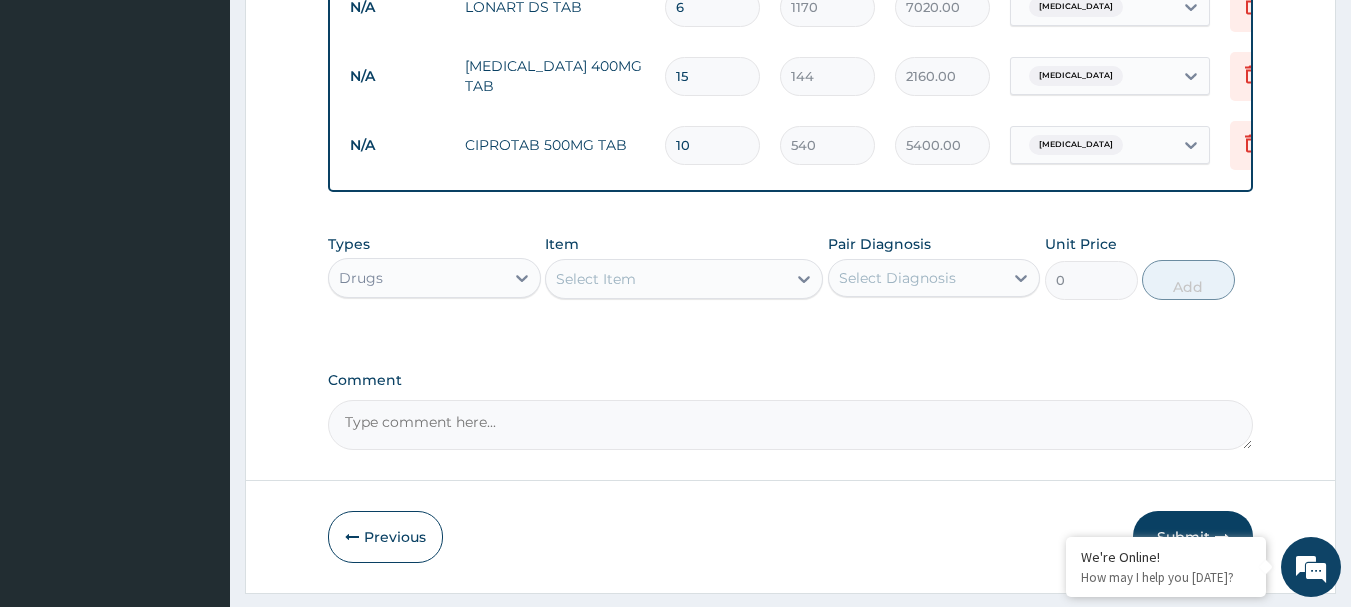 scroll, scrollTop: 1100, scrollLeft: 0, axis: vertical 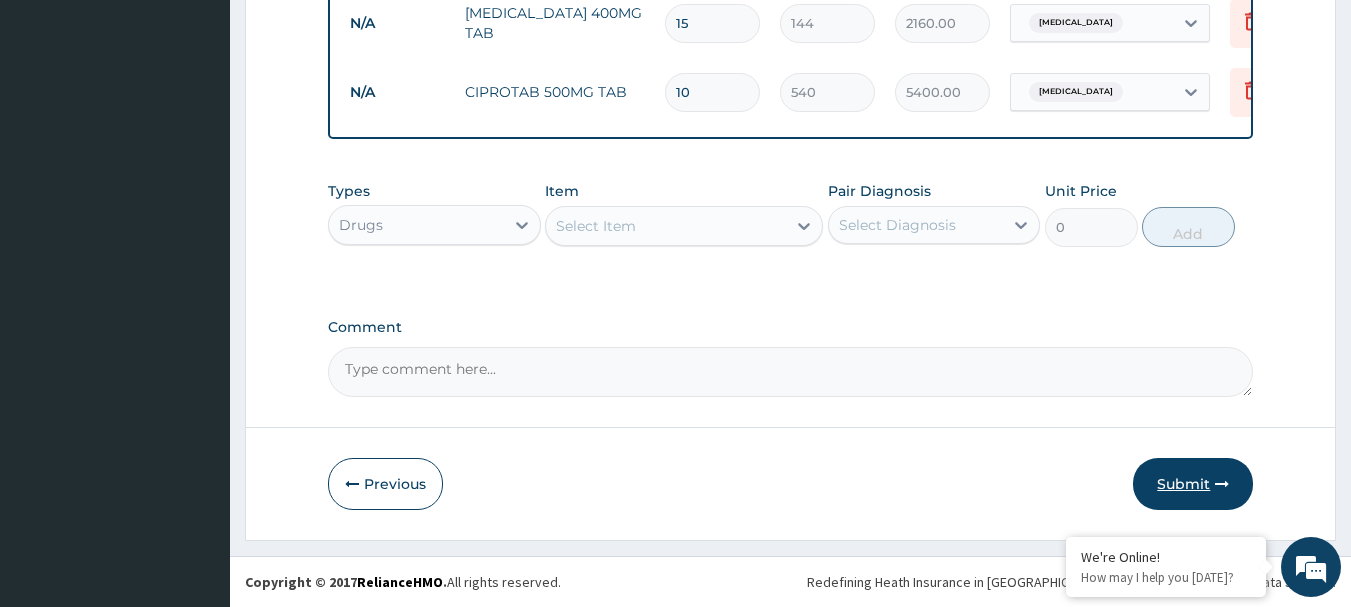 type on "10" 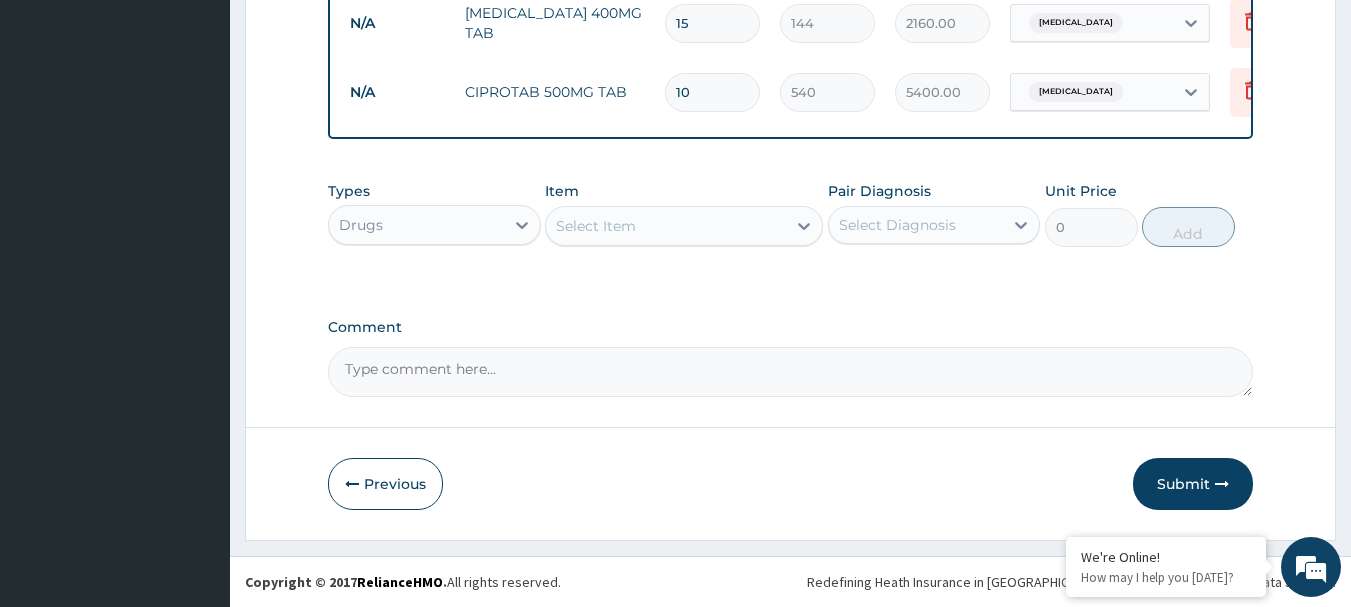 click on "Submit" at bounding box center [1193, 484] 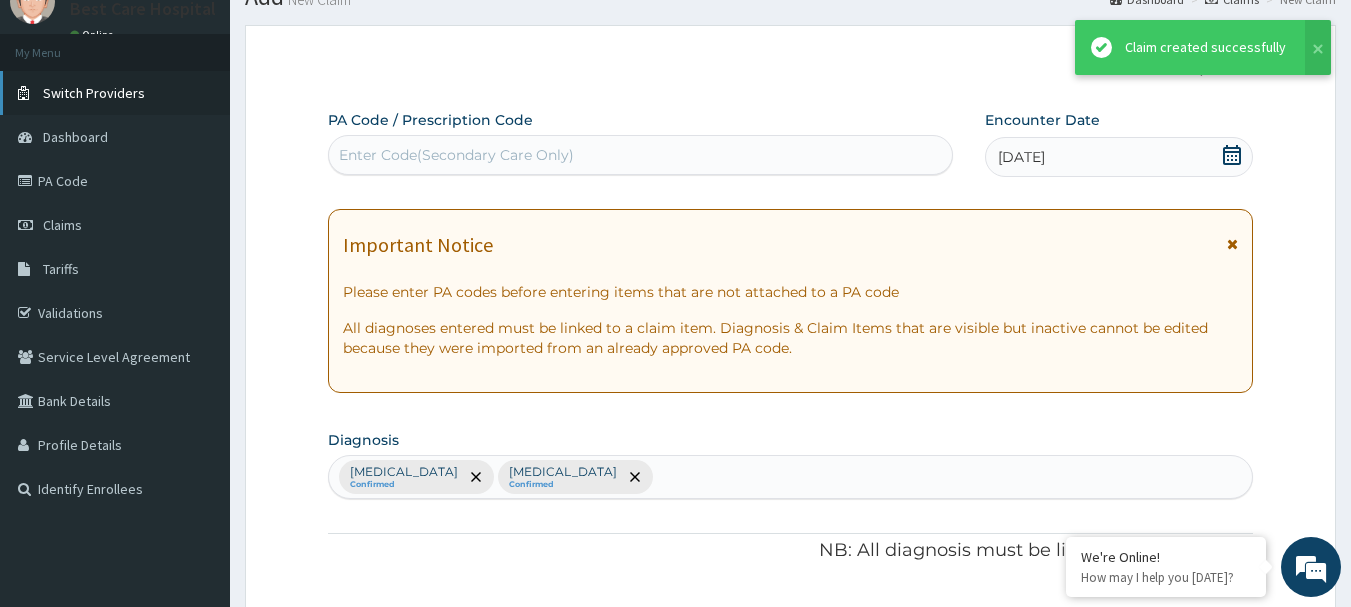 scroll, scrollTop: 1100, scrollLeft: 0, axis: vertical 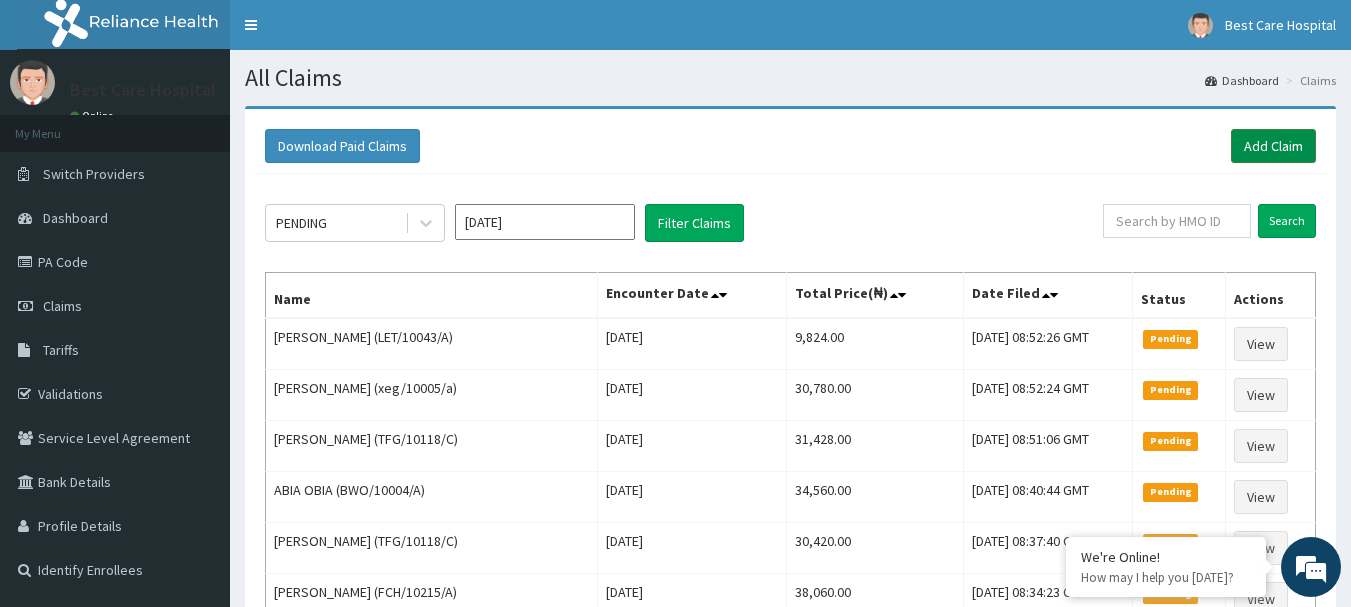 click on "Add Claim" at bounding box center (1273, 146) 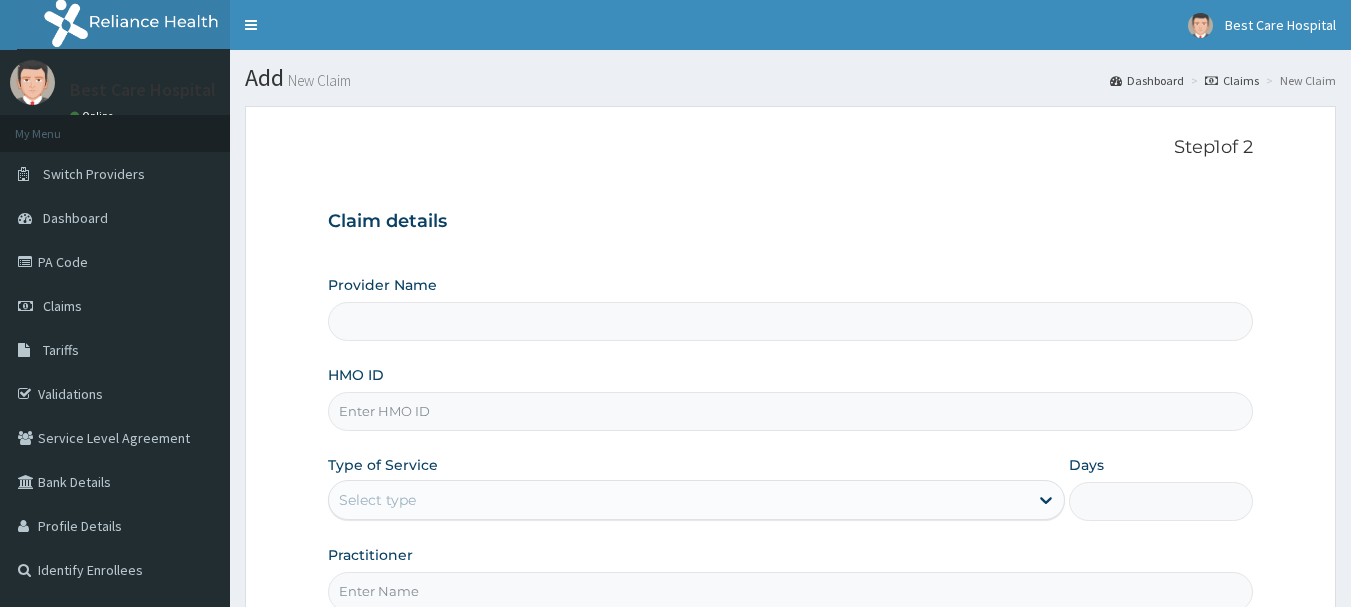 scroll, scrollTop: 0, scrollLeft: 0, axis: both 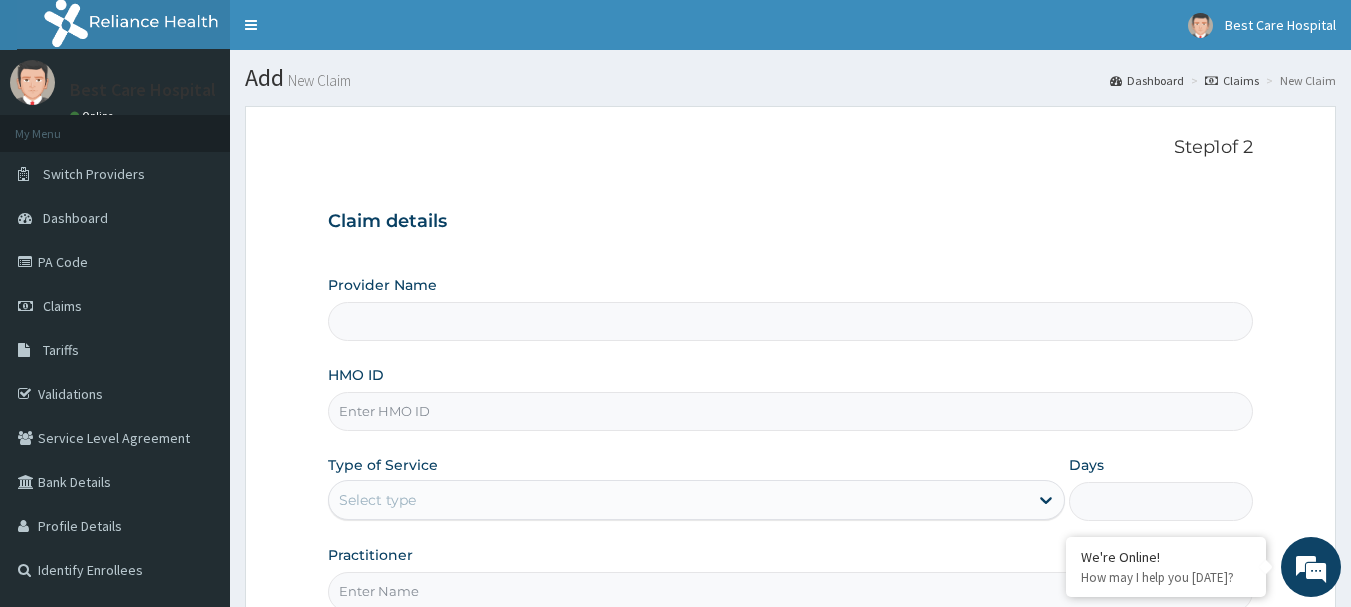 type on "B" 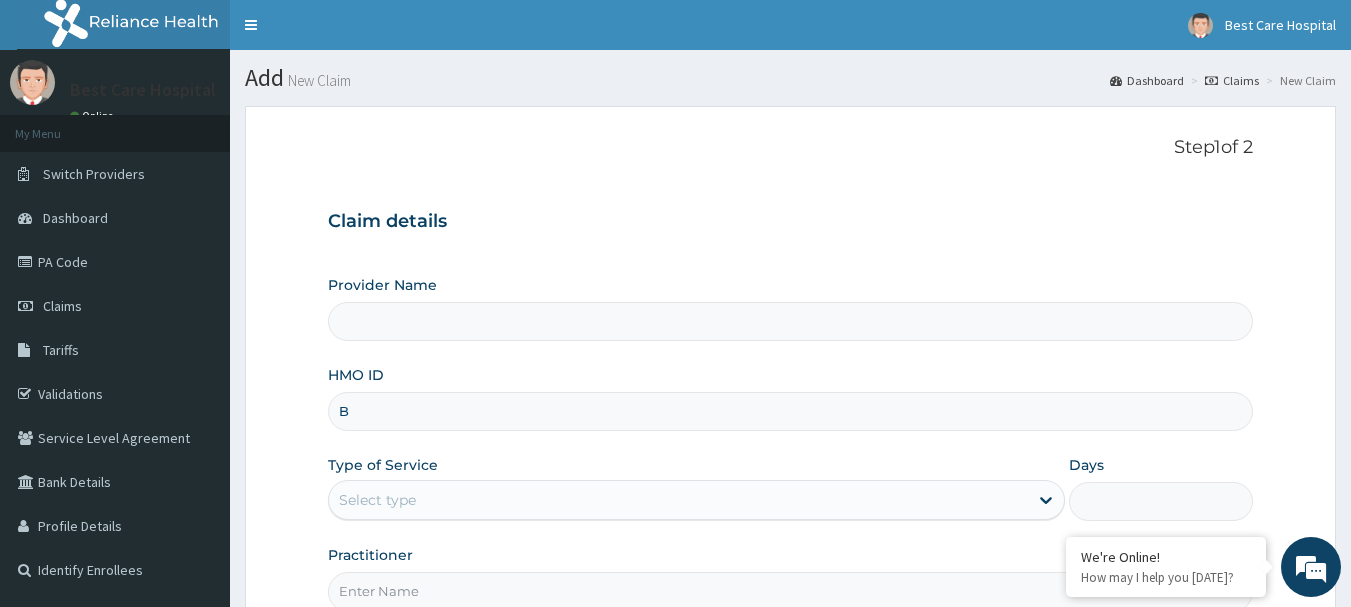 type on "Bestcare Hospital" 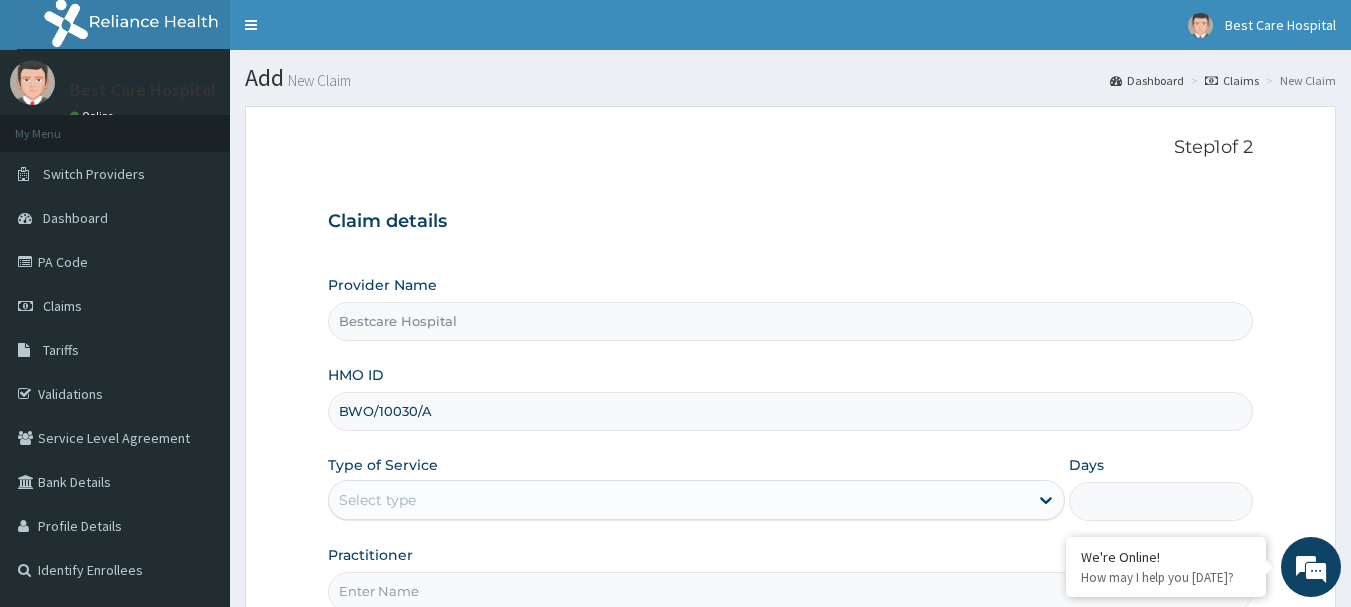 scroll, scrollTop: 0, scrollLeft: 0, axis: both 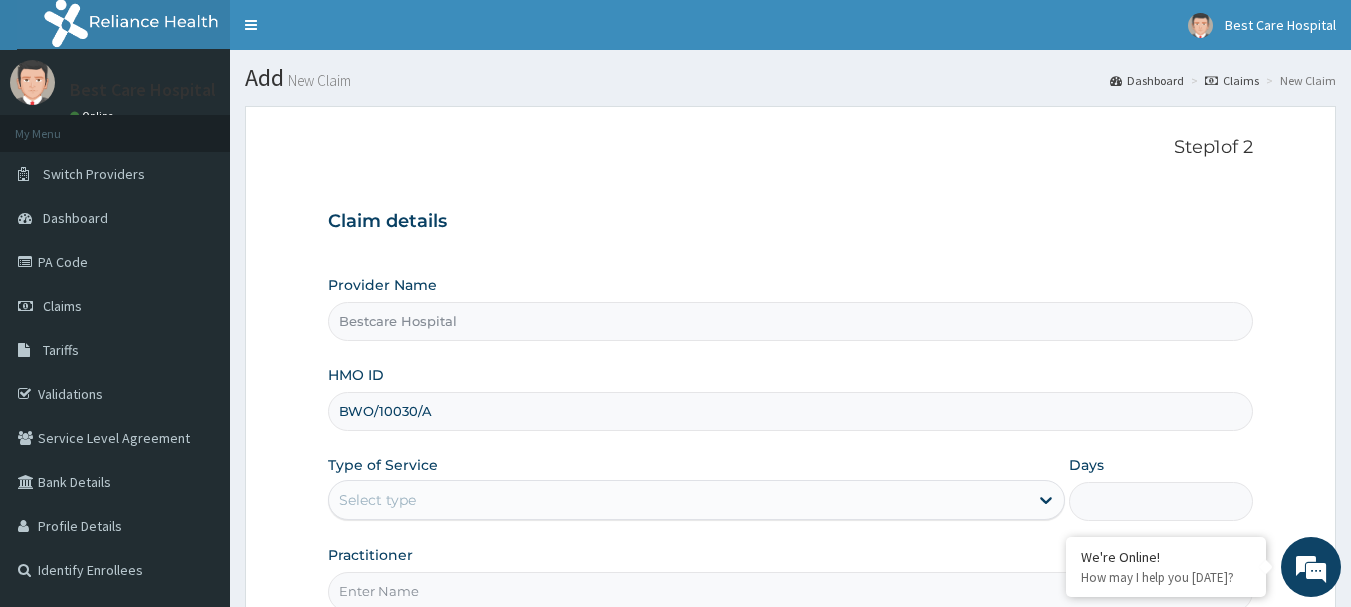 type on "BWO/10030/A" 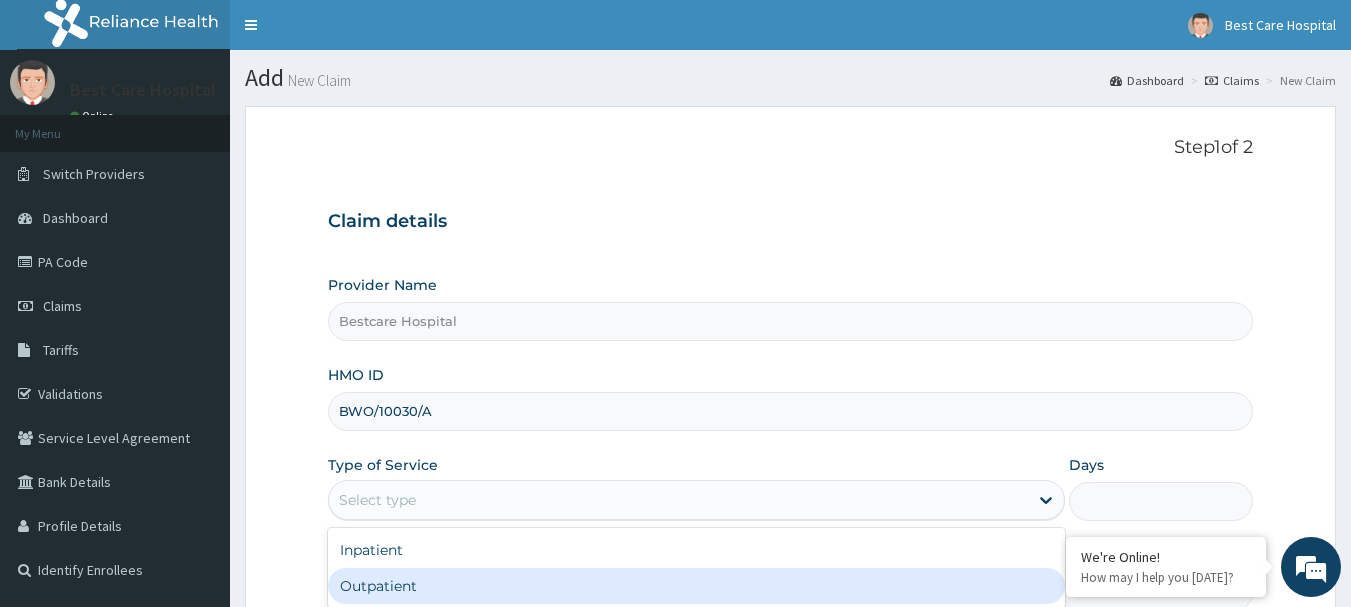 click on "Outpatient" at bounding box center [696, 586] 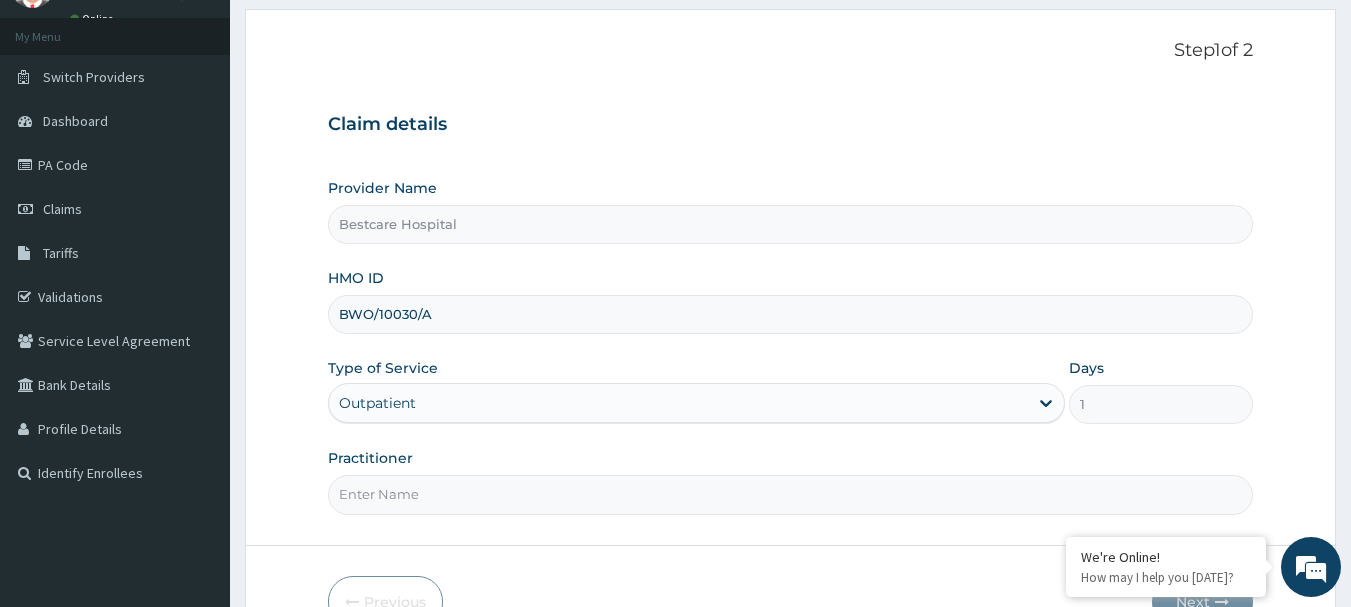 scroll, scrollTop: 144, scrollLeft: 0, axis: vertical 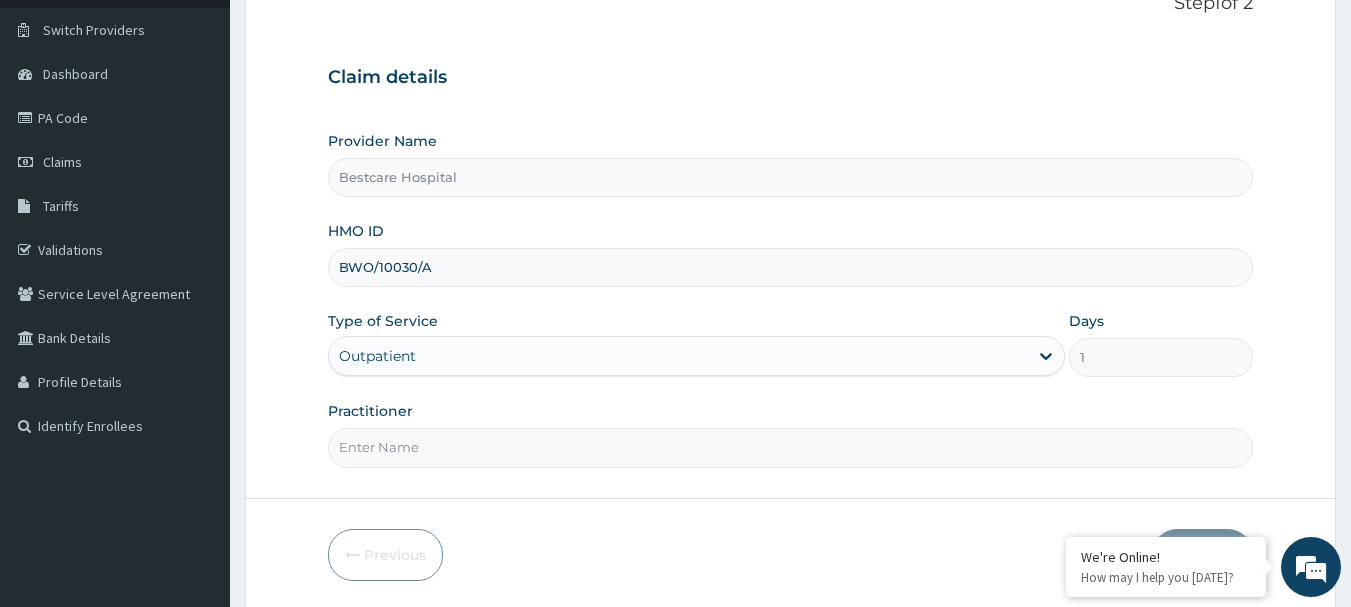 click on "Practitioner" at bounding box center (791, 447) 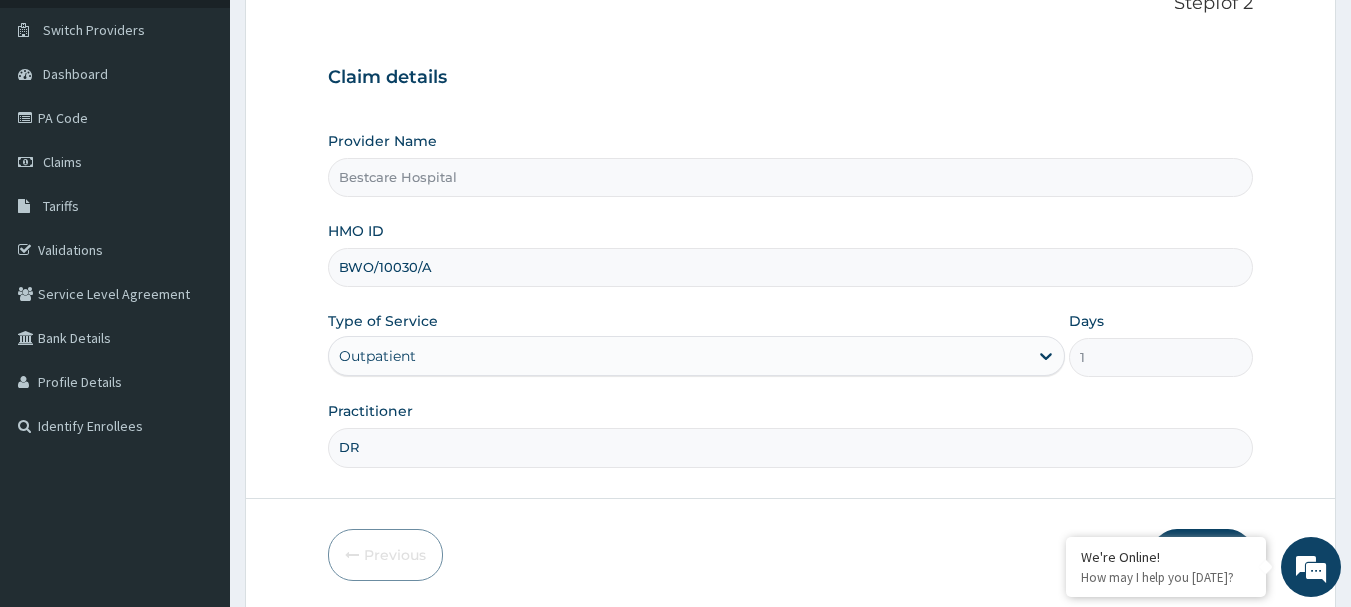 scroll, scrollTop: 215, scrollLeft: 0, axis: vertical 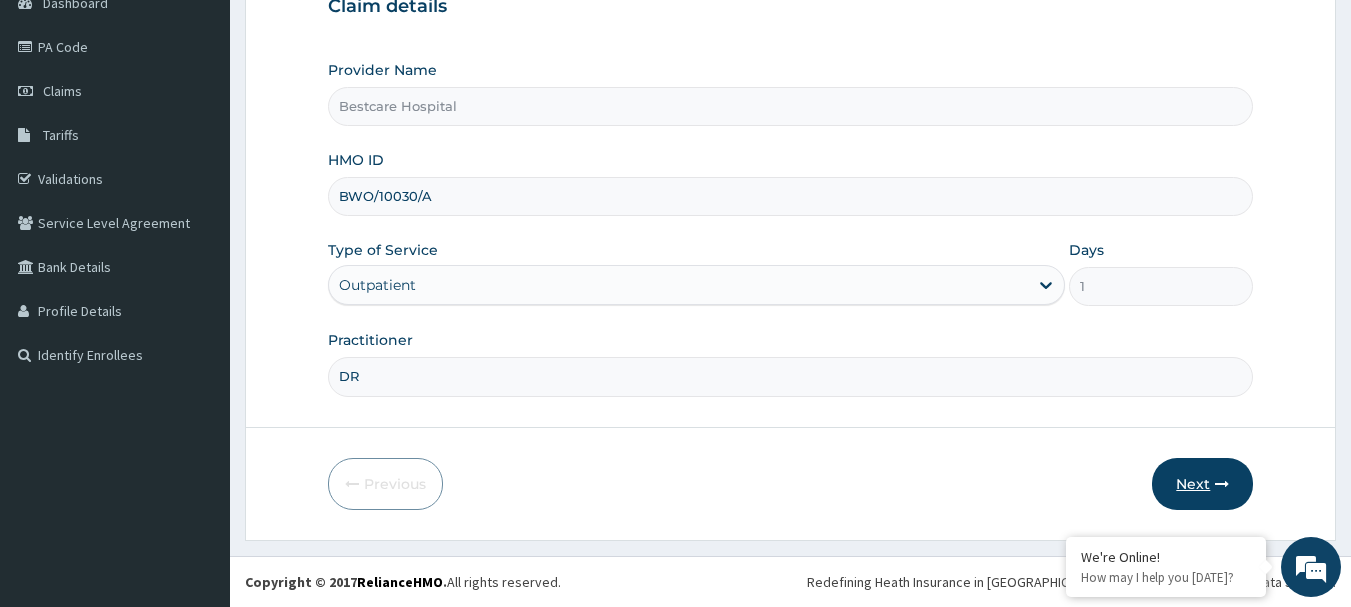 type on "DR" 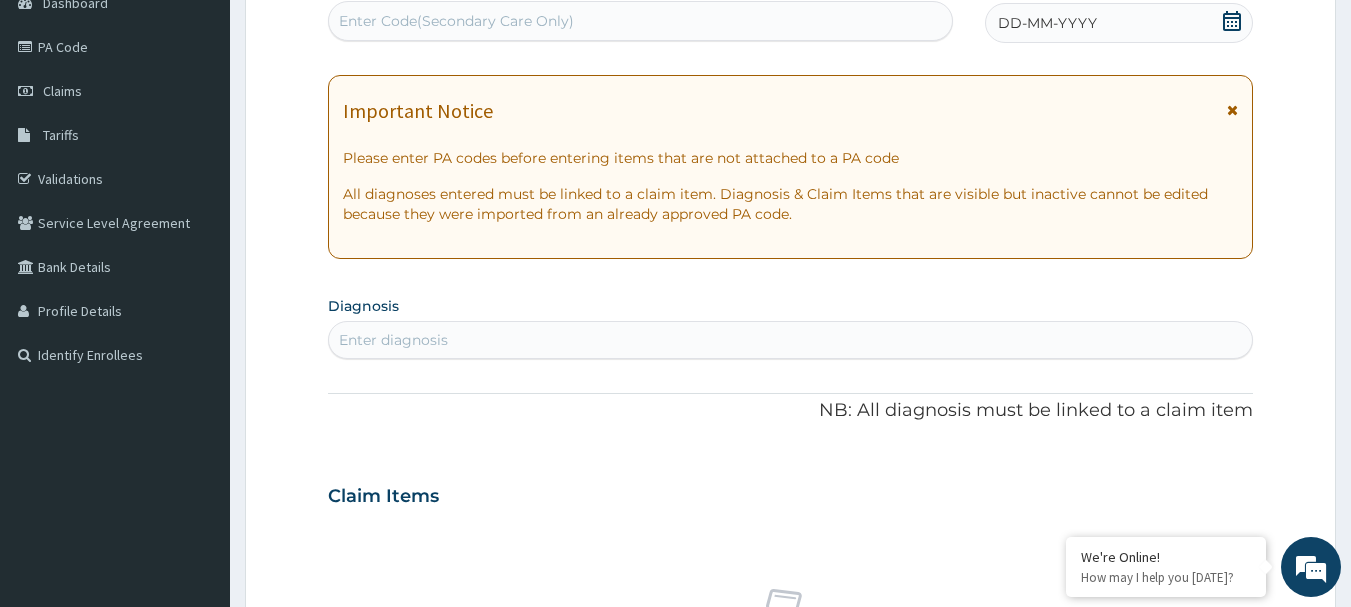 click 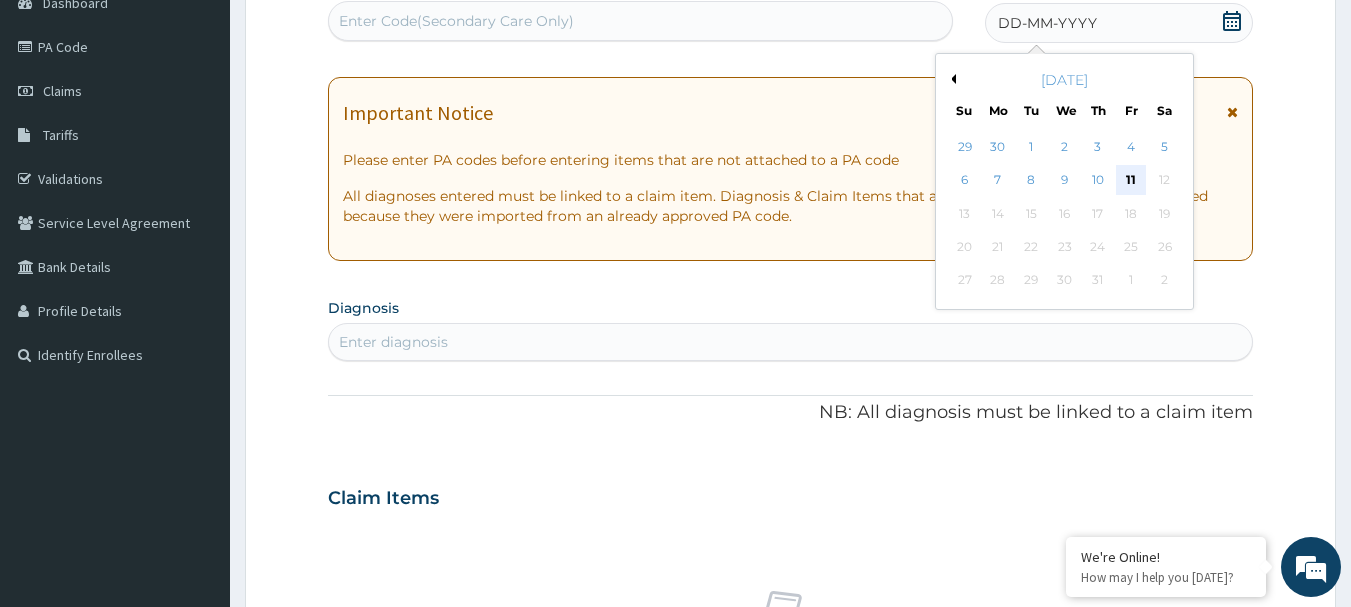 click on "11" at bounding box center (1131, 181) 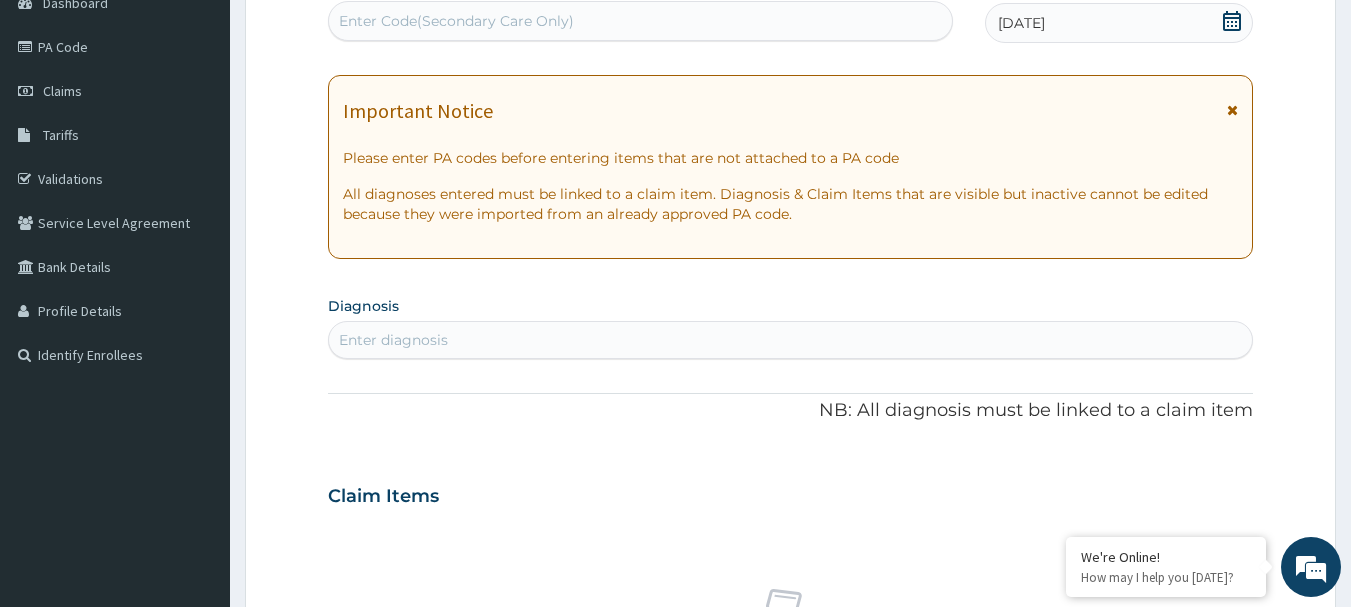 click on "Enter diagnosis" at bounding box center [791, 340] 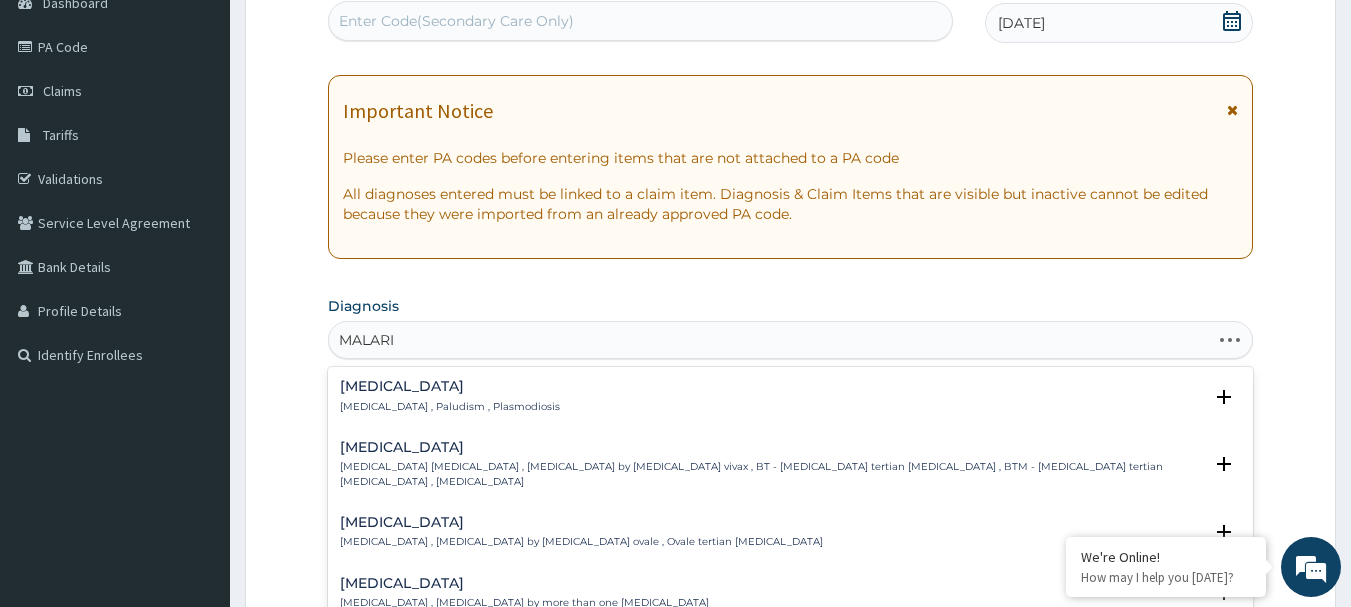 type on "MALARIA" 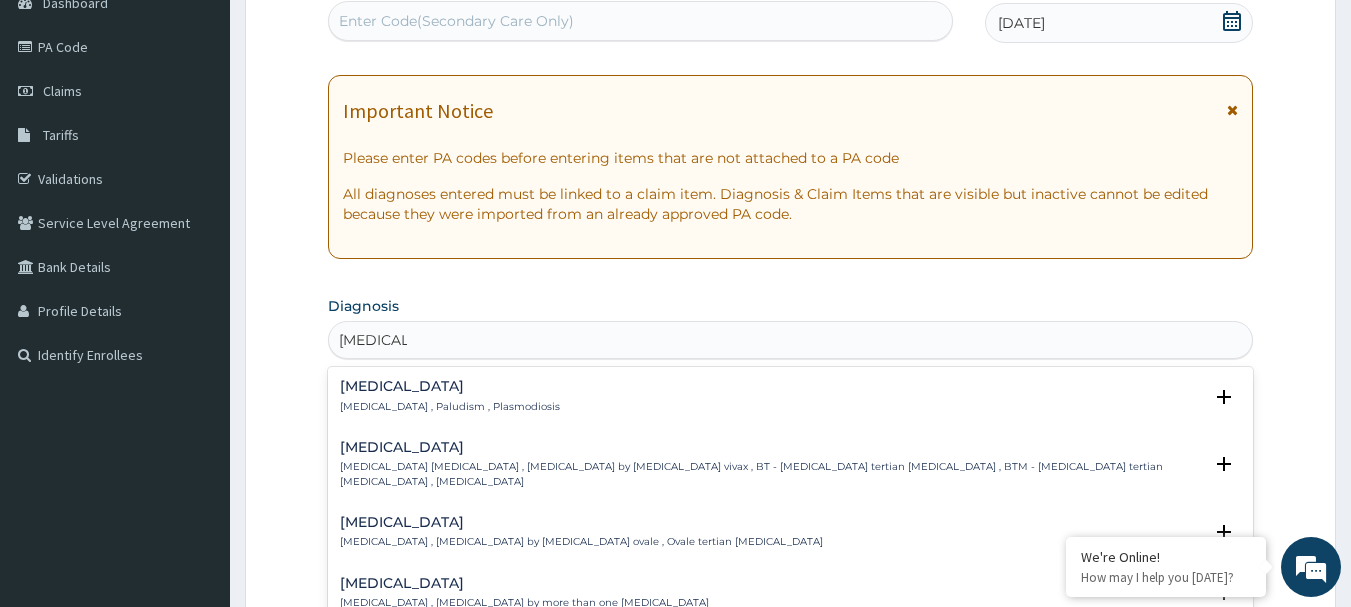click on "Malaria" at bounding box center [450, 386] 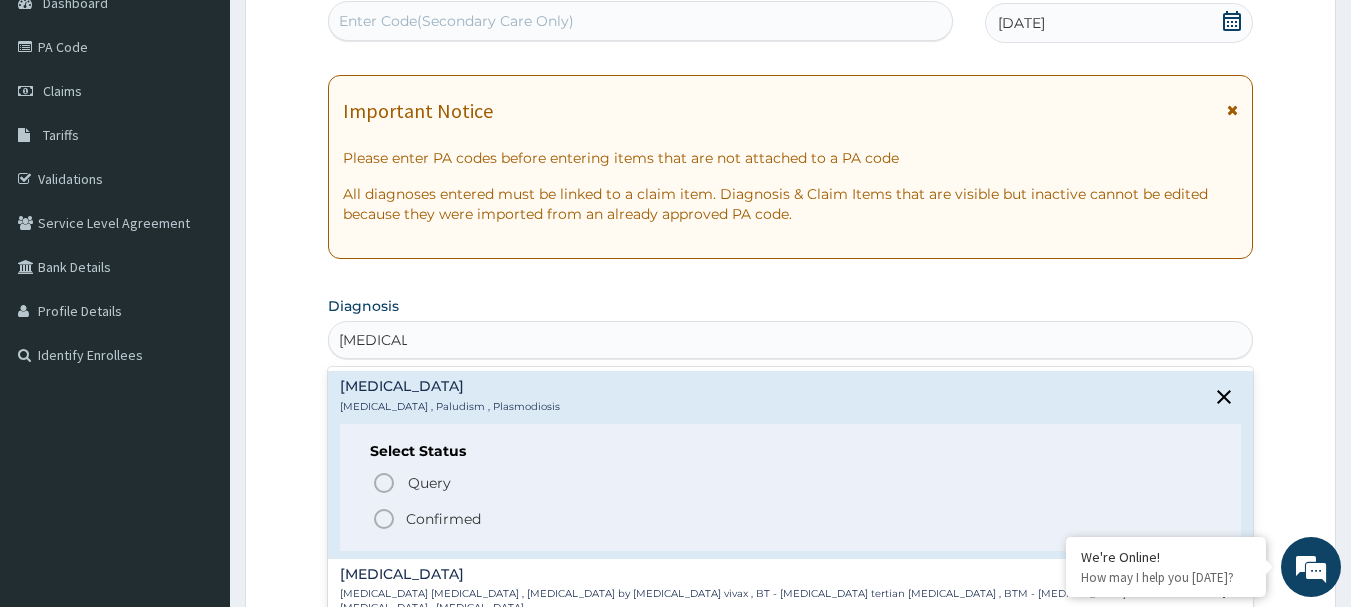 click 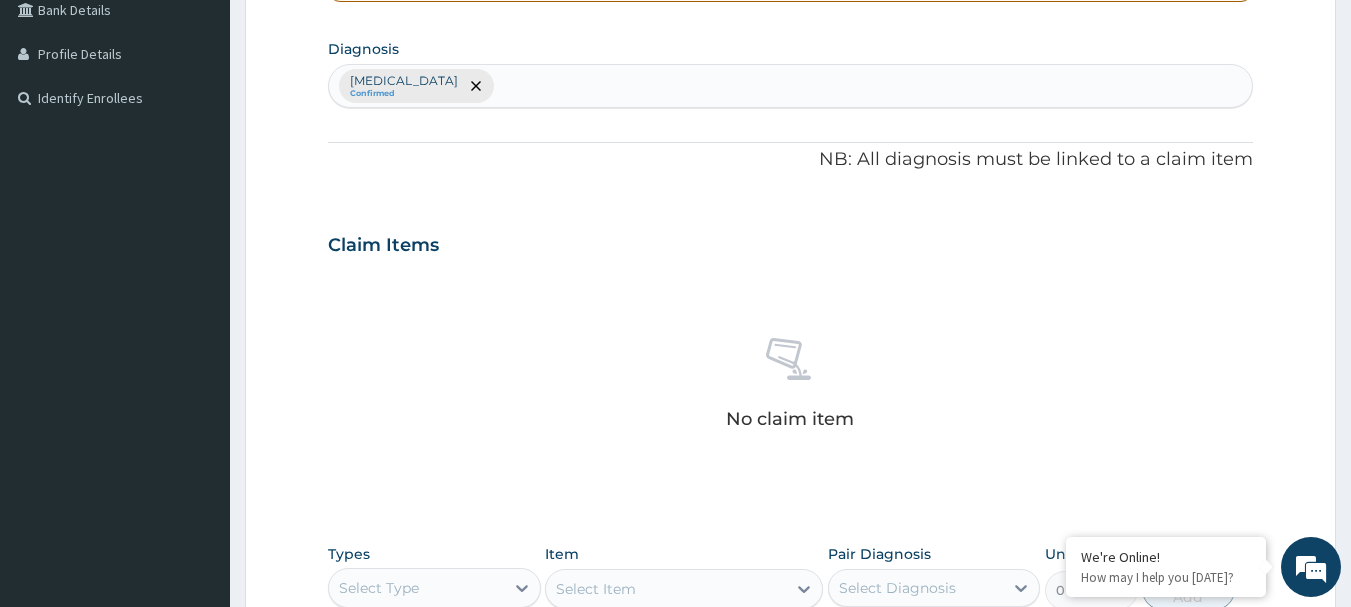scroll, scrollTop: 477, scrollLeft: 0, axis: vertical 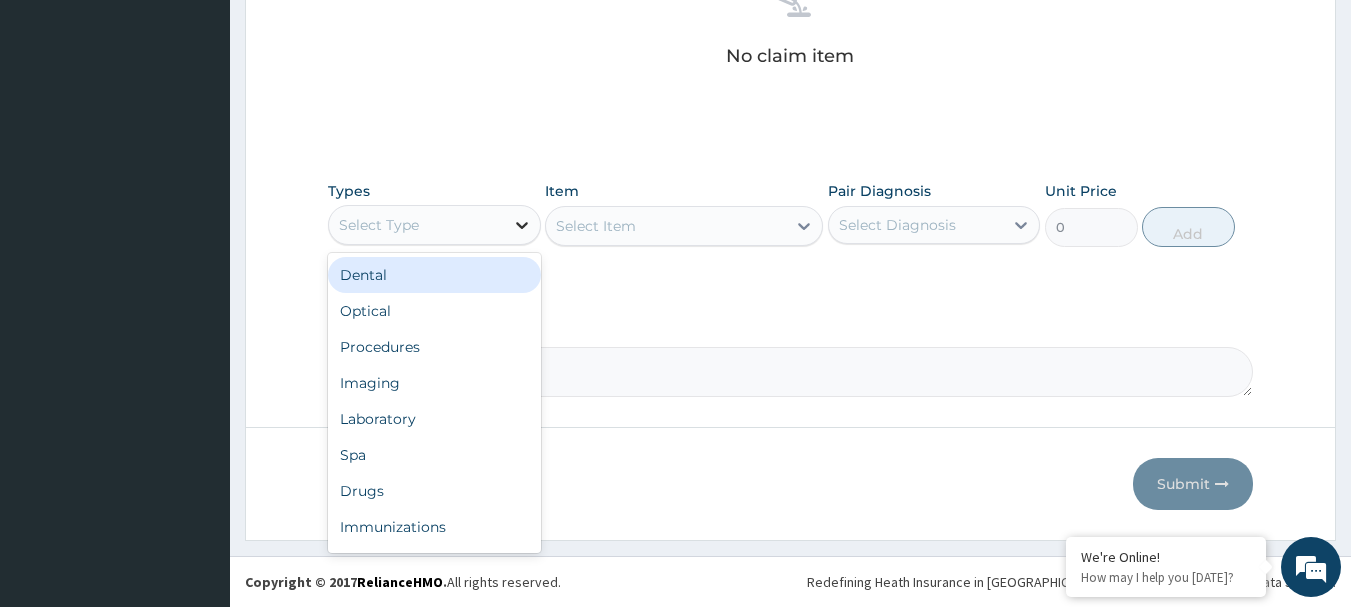 click 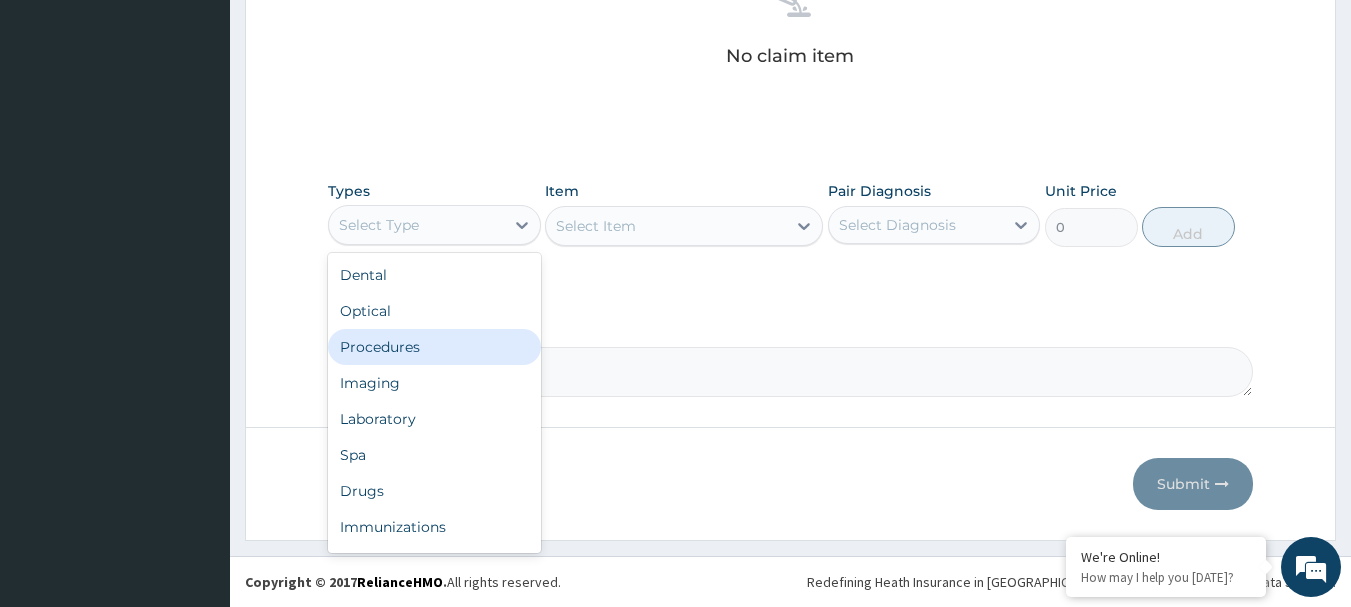 click on "Procedures" at bounding box center [434, 347] 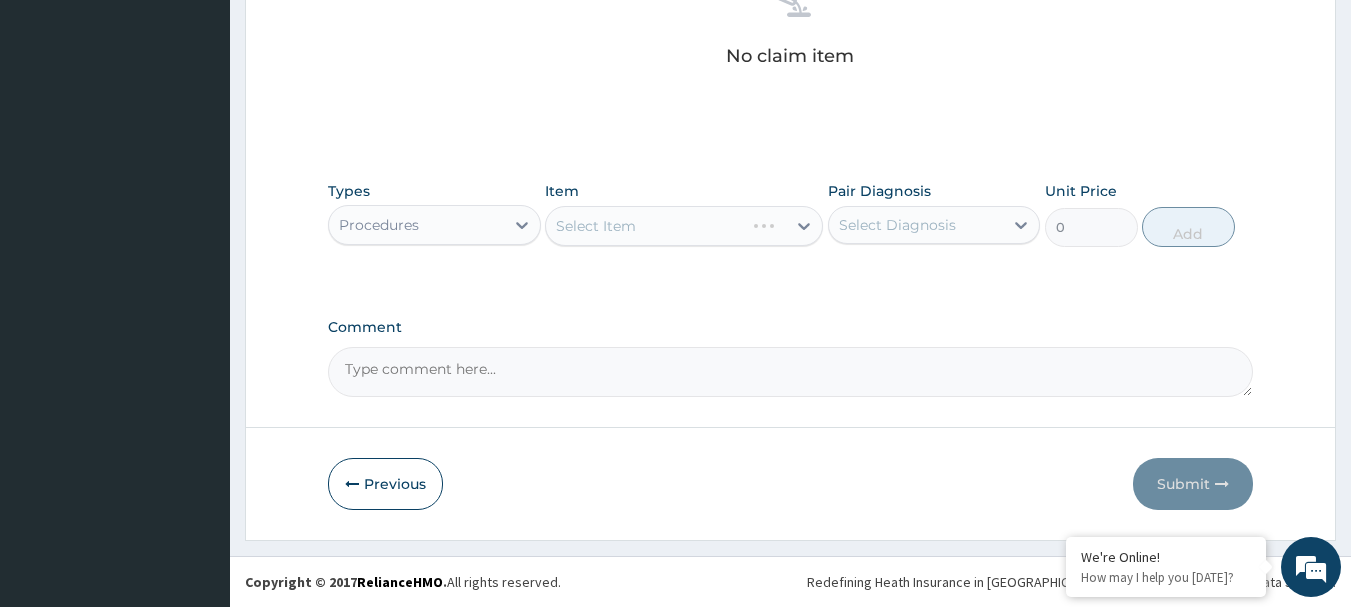 click on "Select Item" at bounding box center (684, 226) 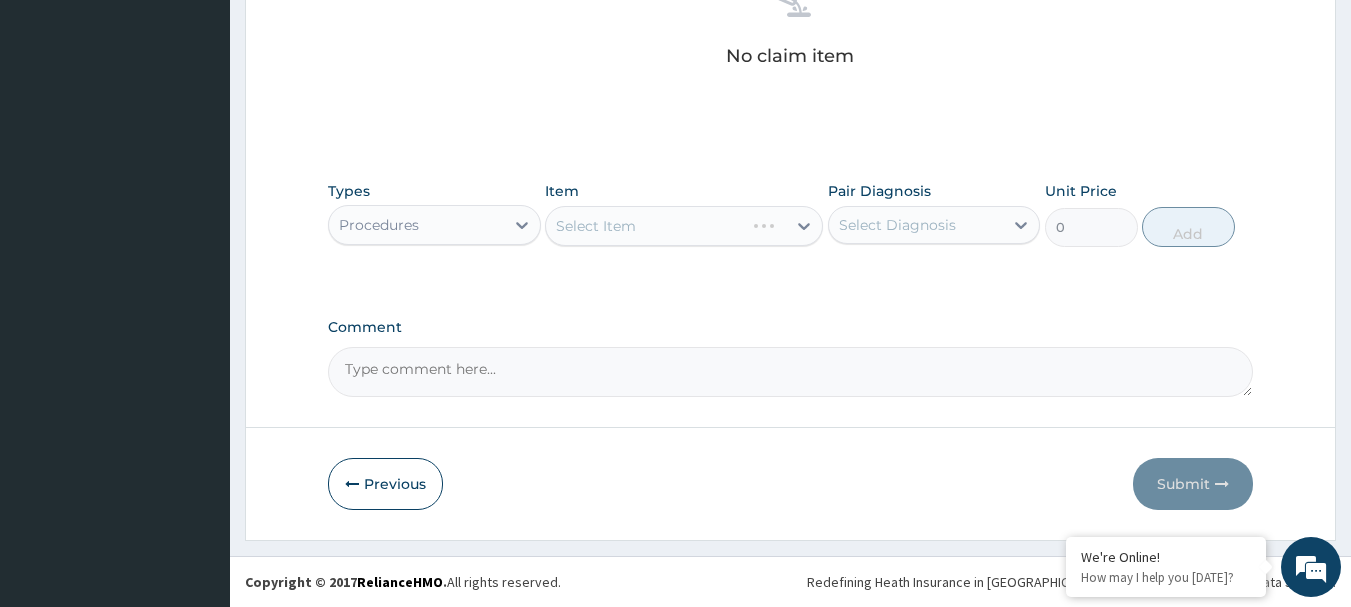 click on "Select Item" at bounding box center [684, 226] 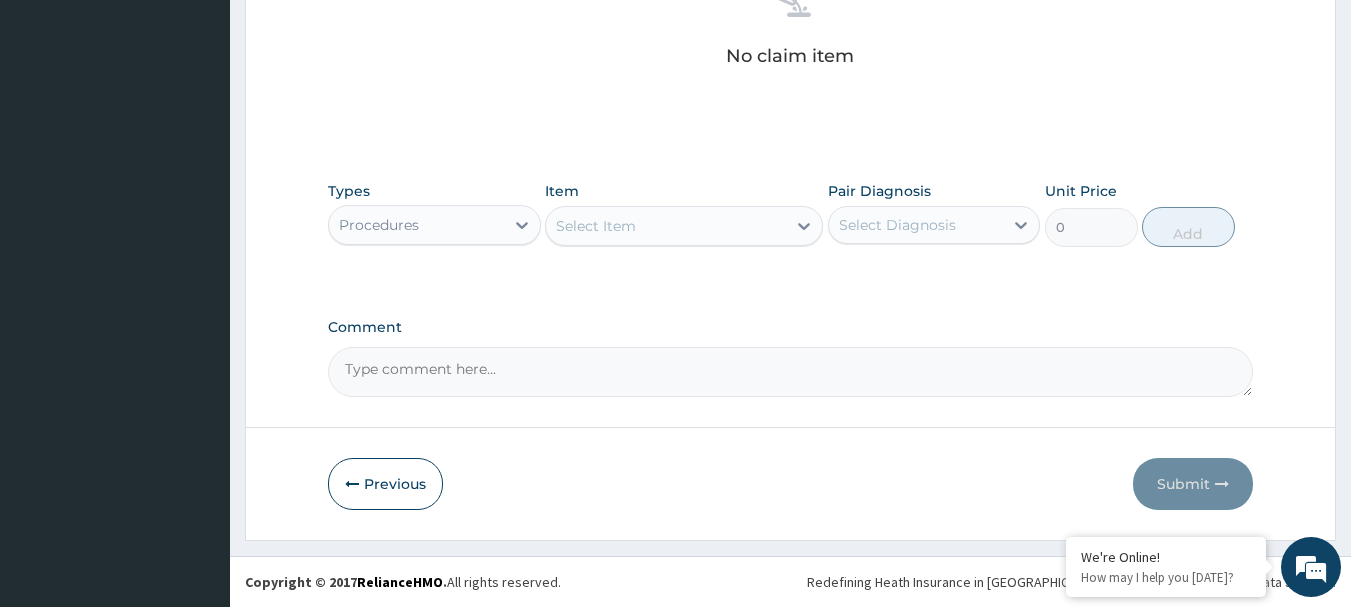 click on "Select Item" at bounding box center [684, 226] 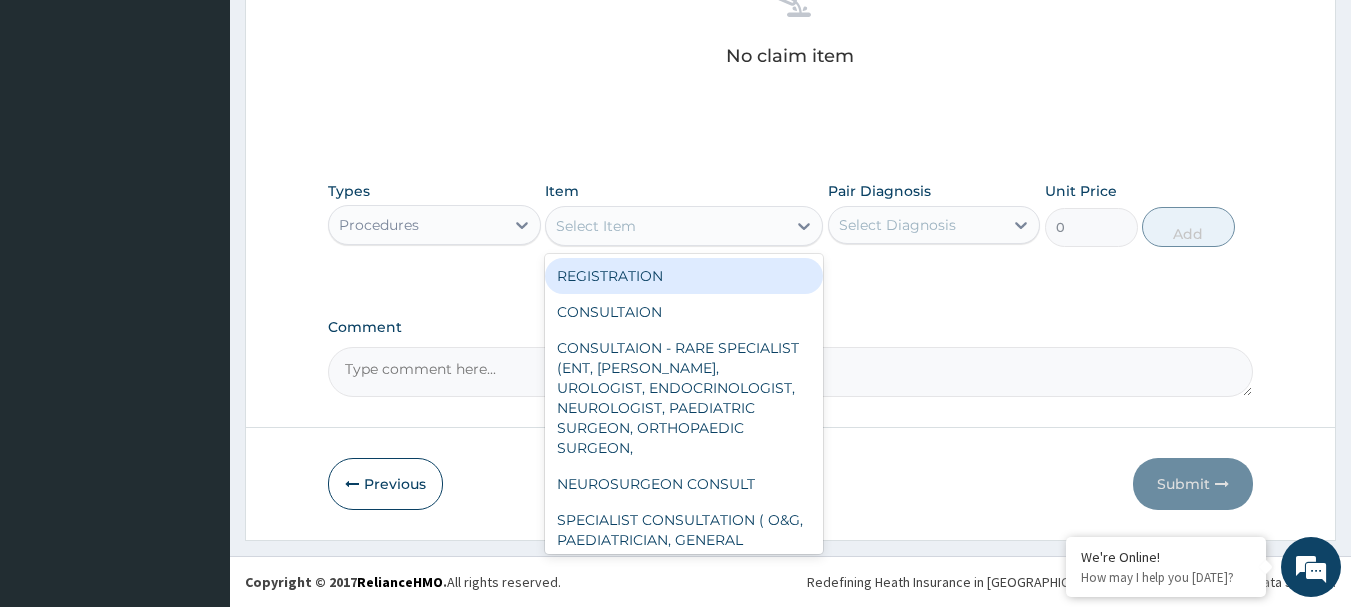 click on "Select Item" at bounding box center (666, 226) 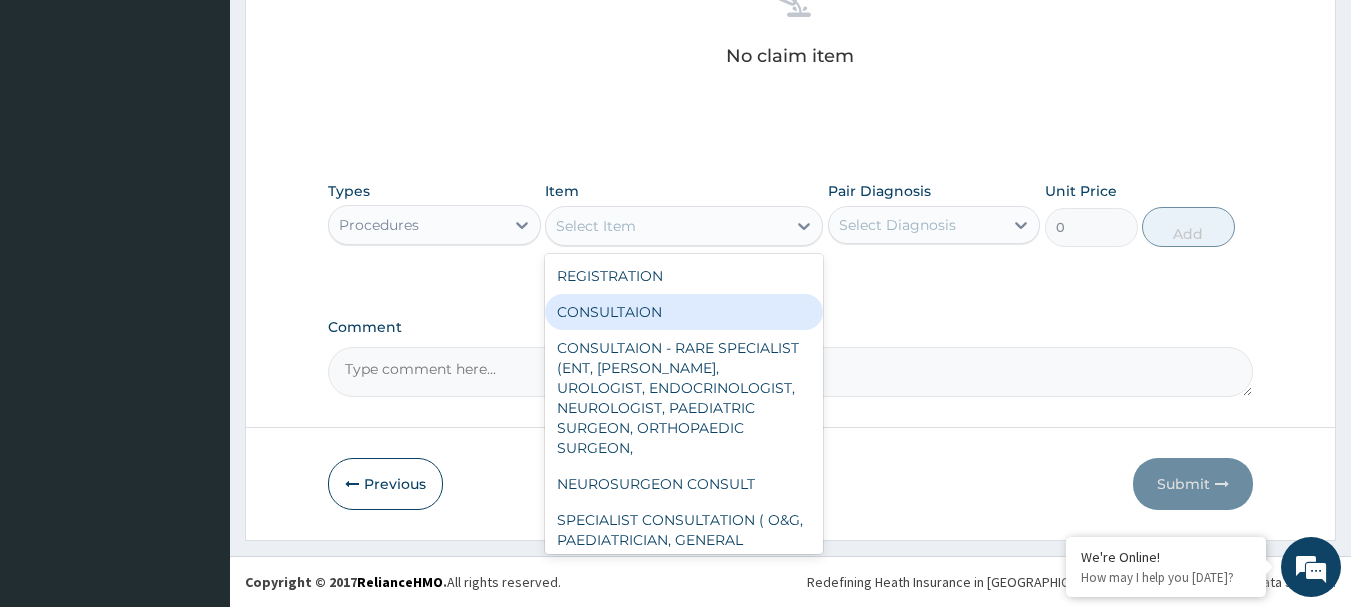 click on "CONSULTAION" at bounding box center (684, 312) 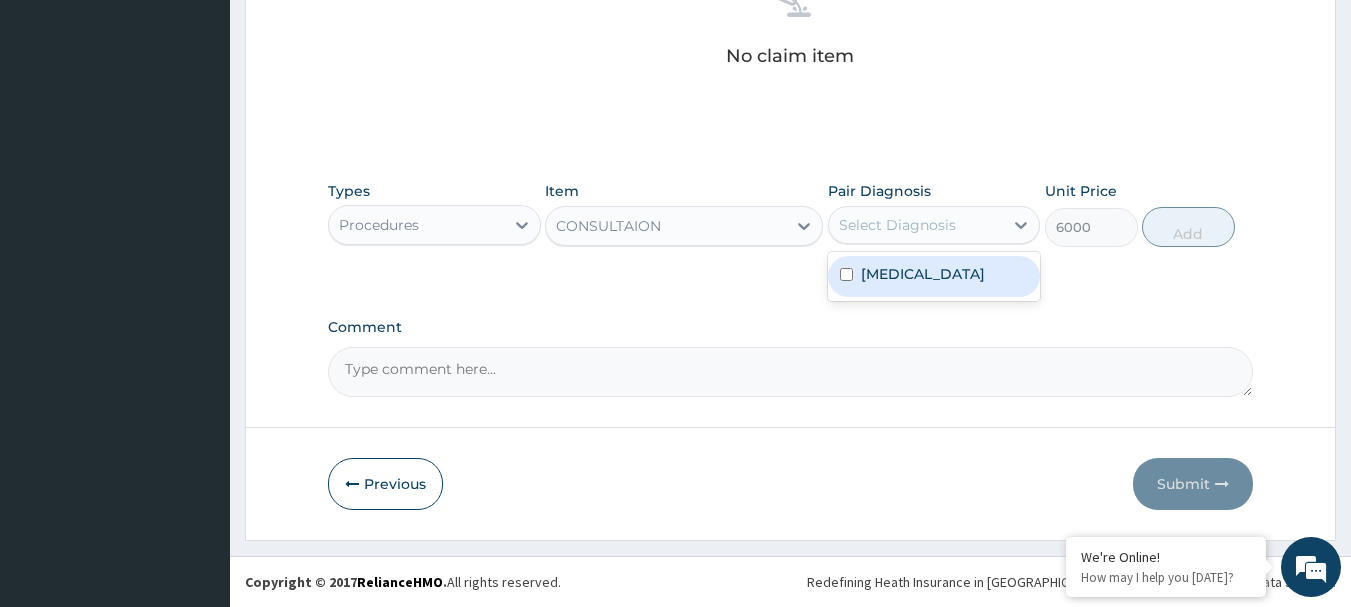 drag, startPoint x: 969, startPoint y: 228, endPoint x: 963, endPoint y: 274, distance: 46.389652 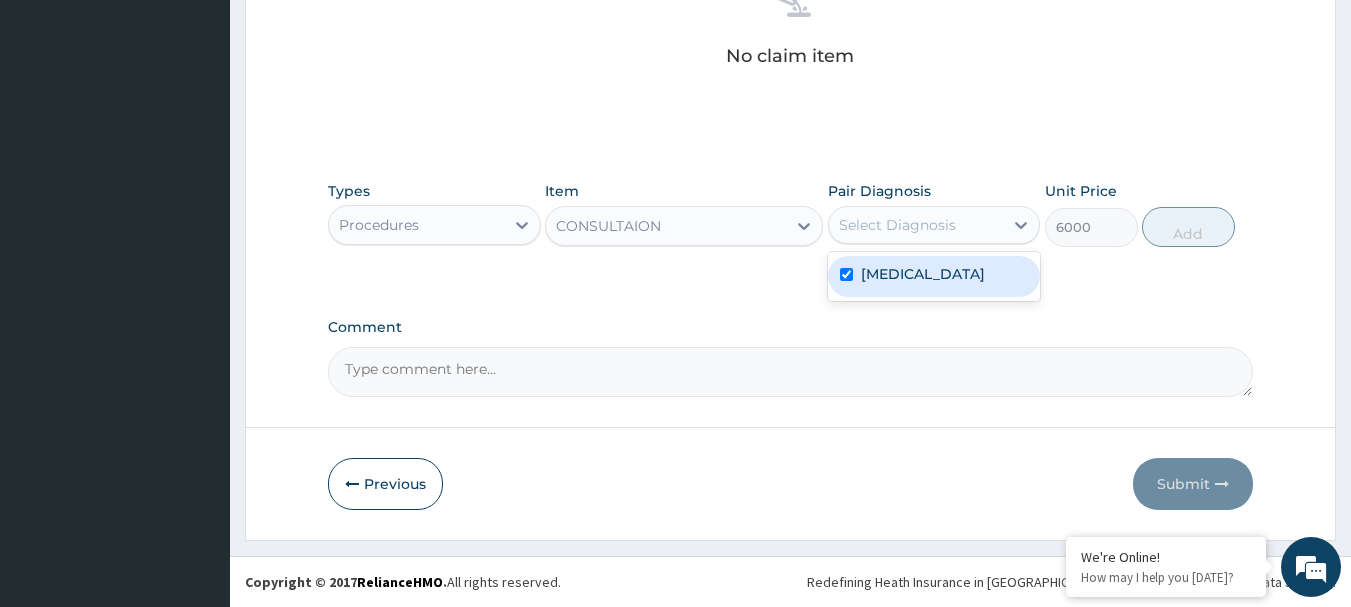 checkbox on "true" 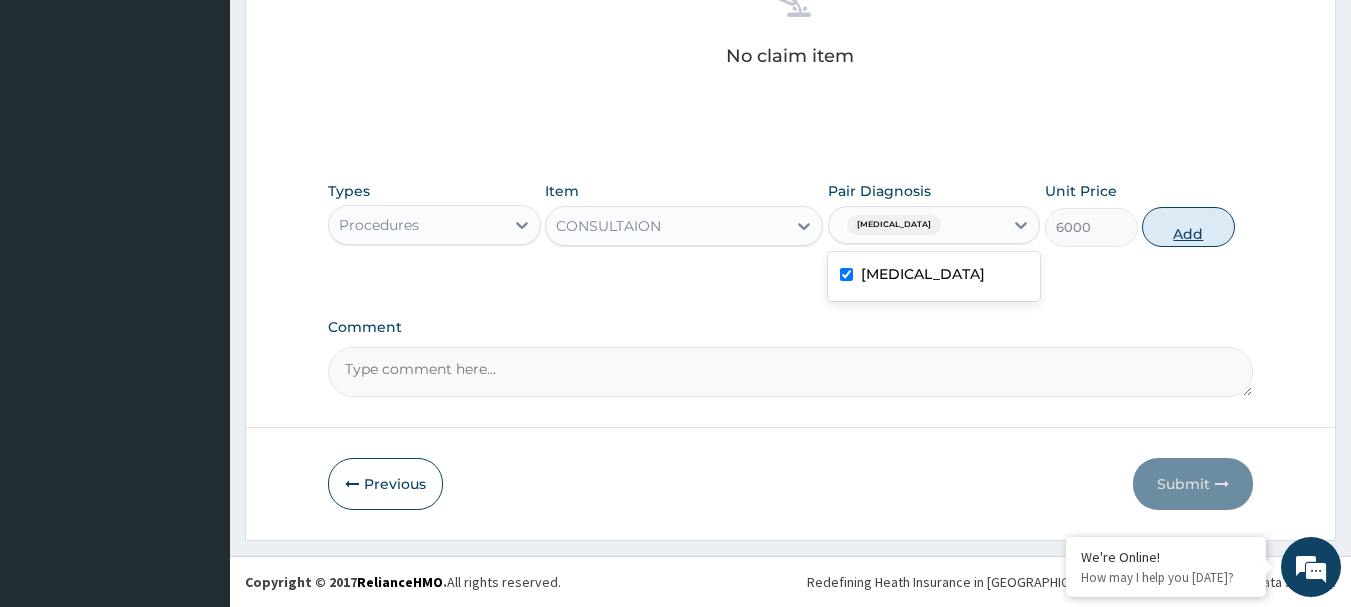 click on "Add" at bounding box center (1188, 227) 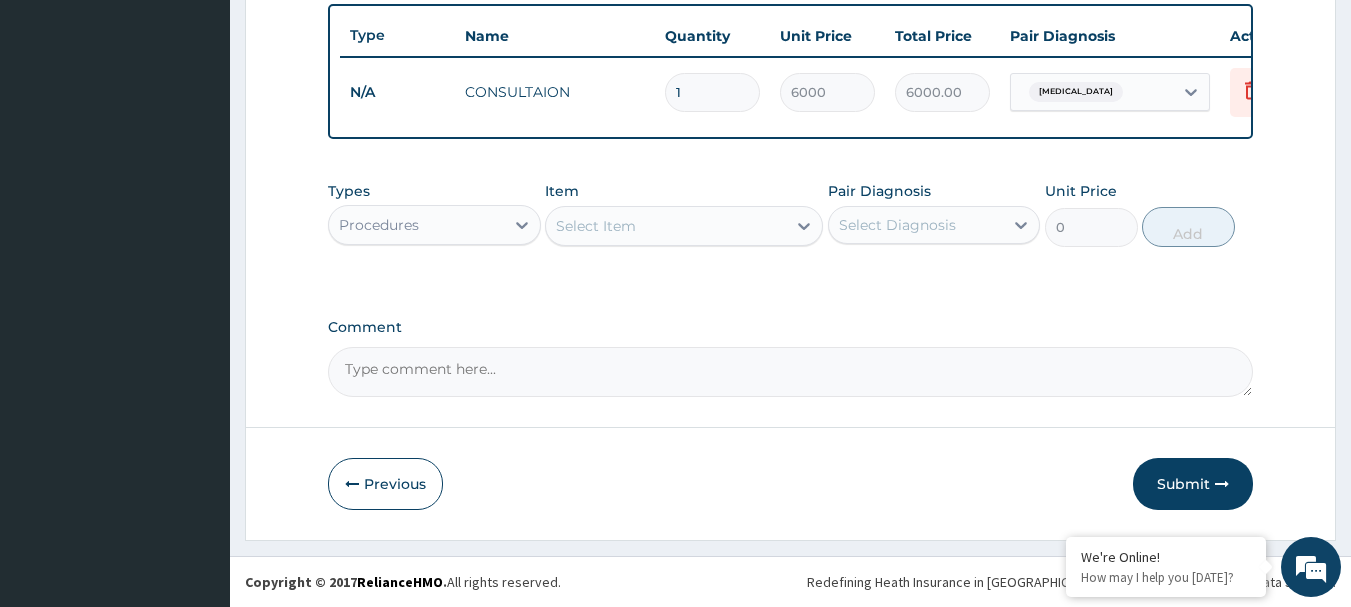 scroll, scrollTop: 755, scrollLeft: 0, axis: vertical 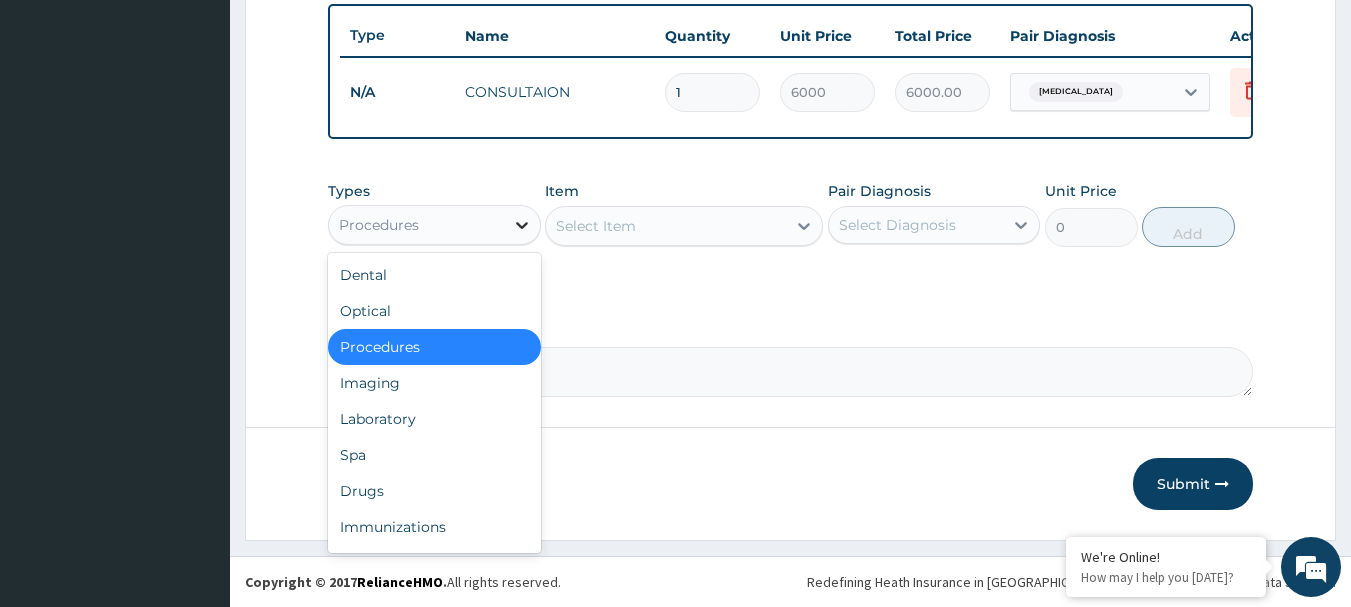click at bounding box center [522, 225] 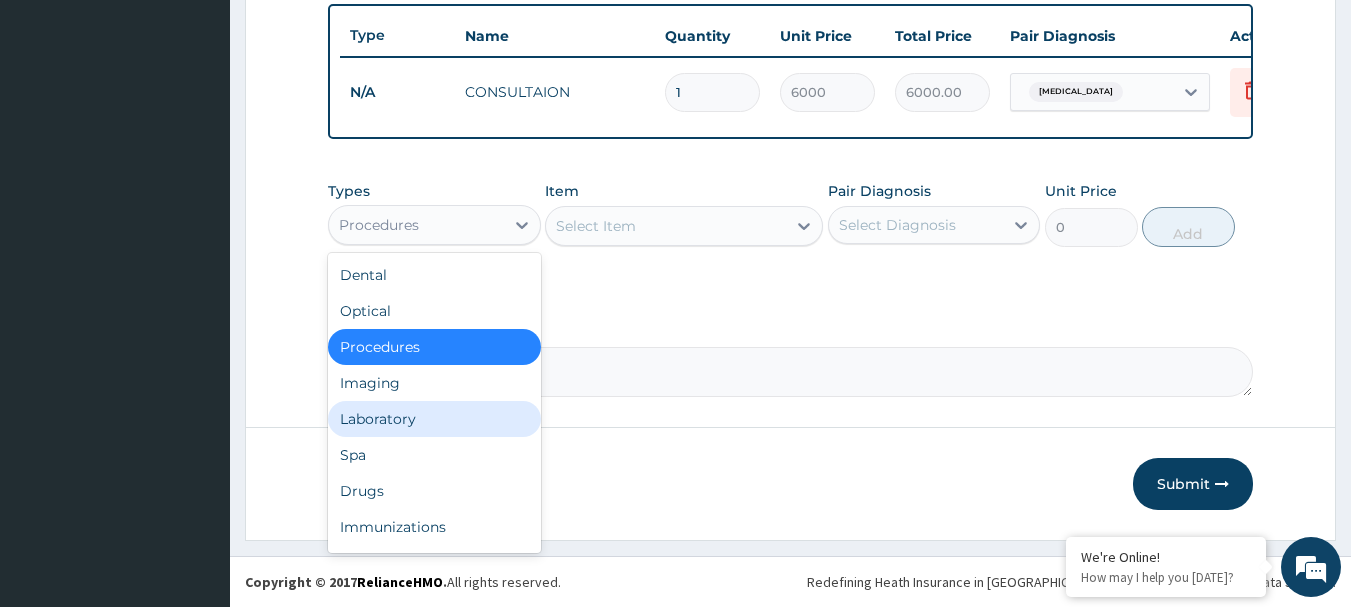click on "Laboratory" at bounding box center (434, 419) 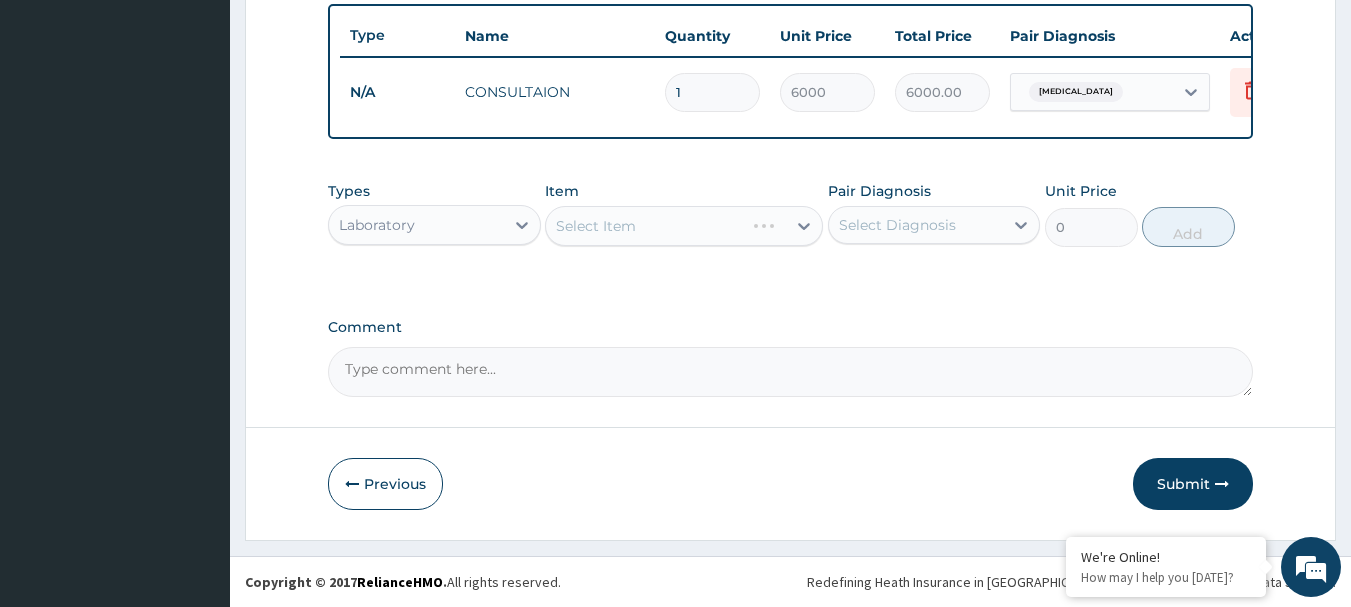 click on "Select Item" at bounding box center [684, 226] 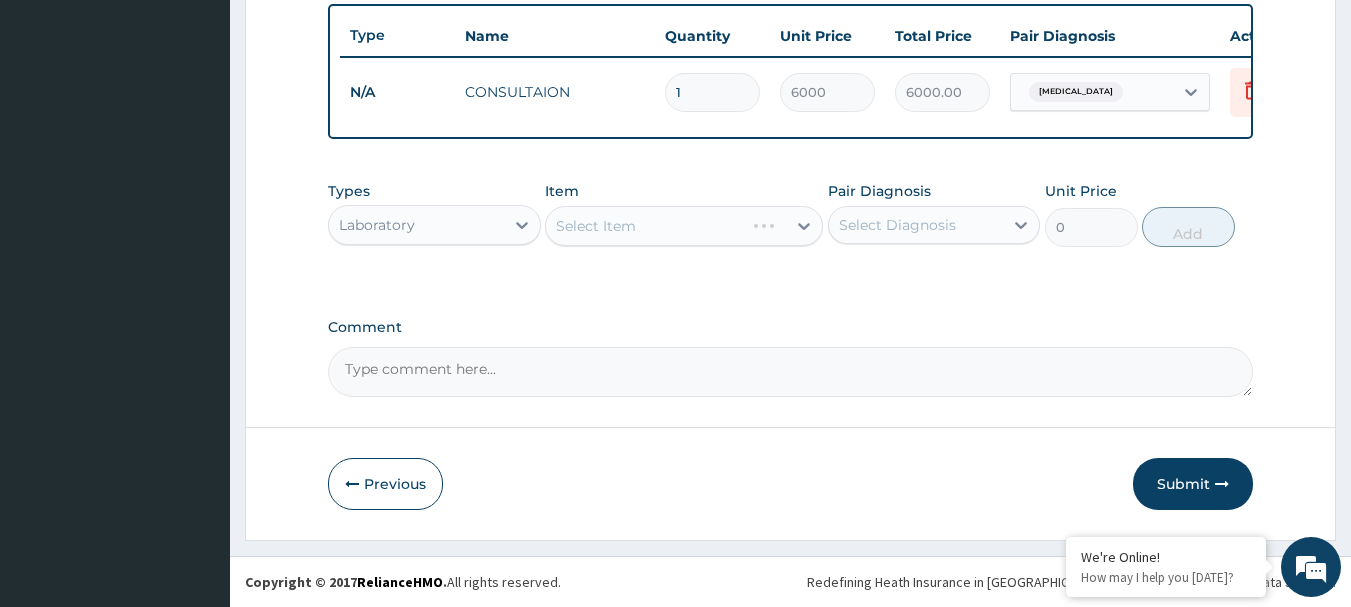 click on "Select Item" at bounding box center (684, 226) 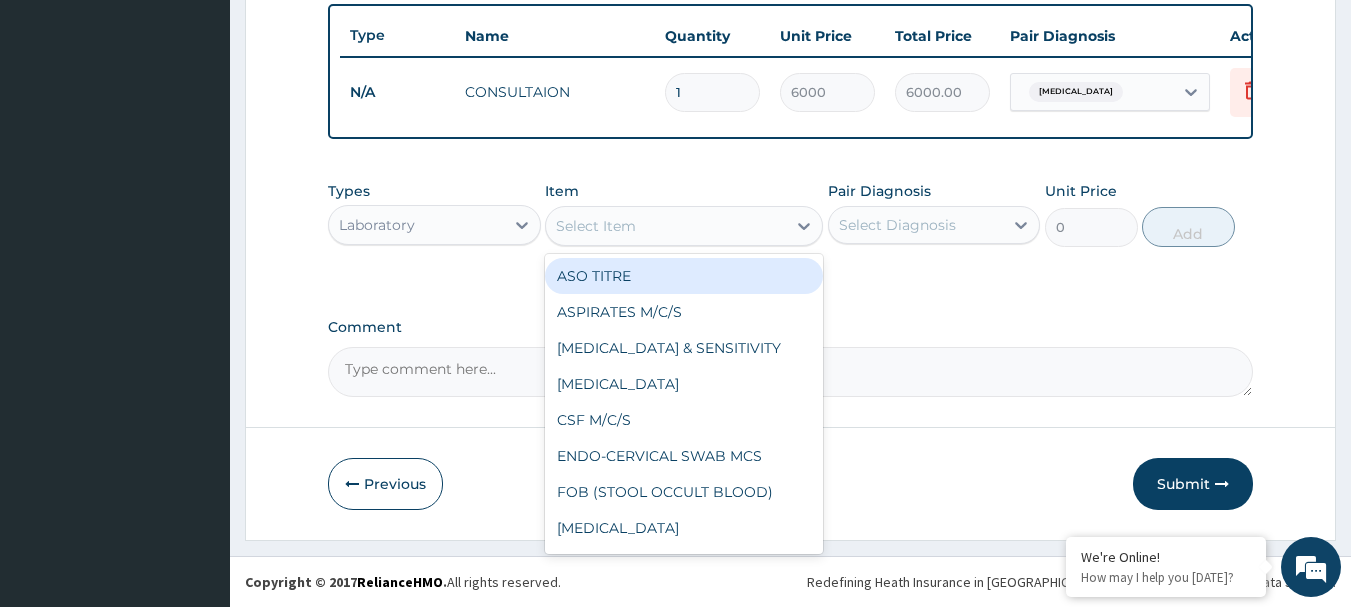 click on "Select Item" at bounding box center [666, 226] 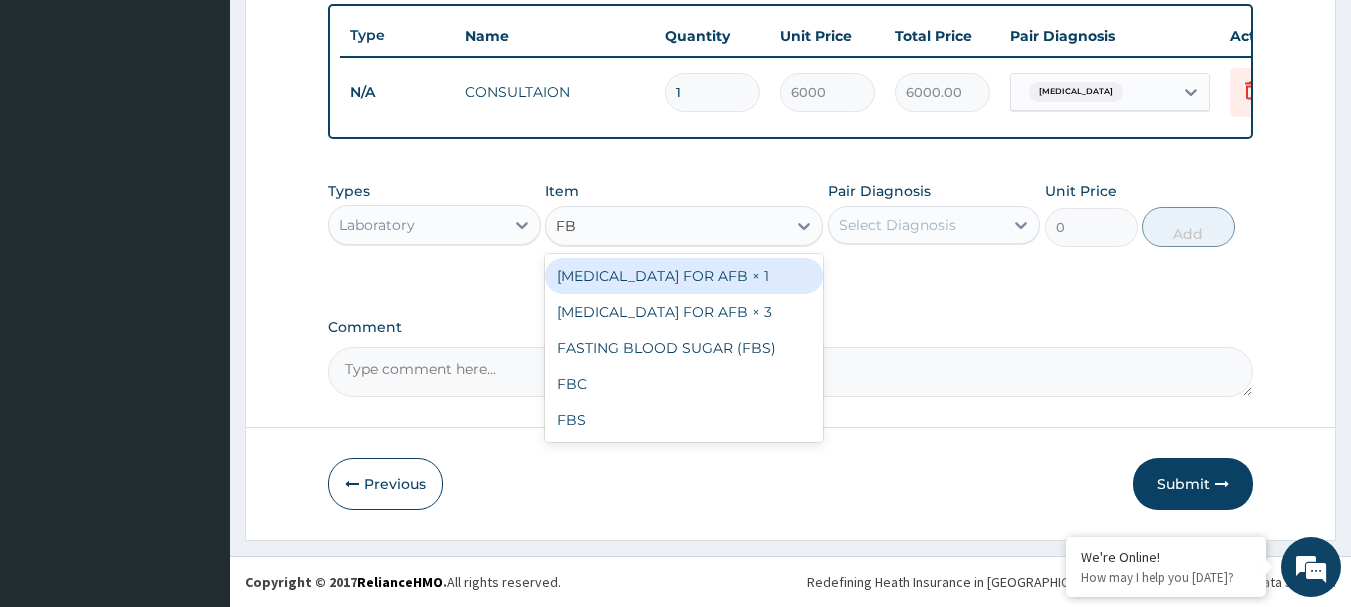 type on "FBC" 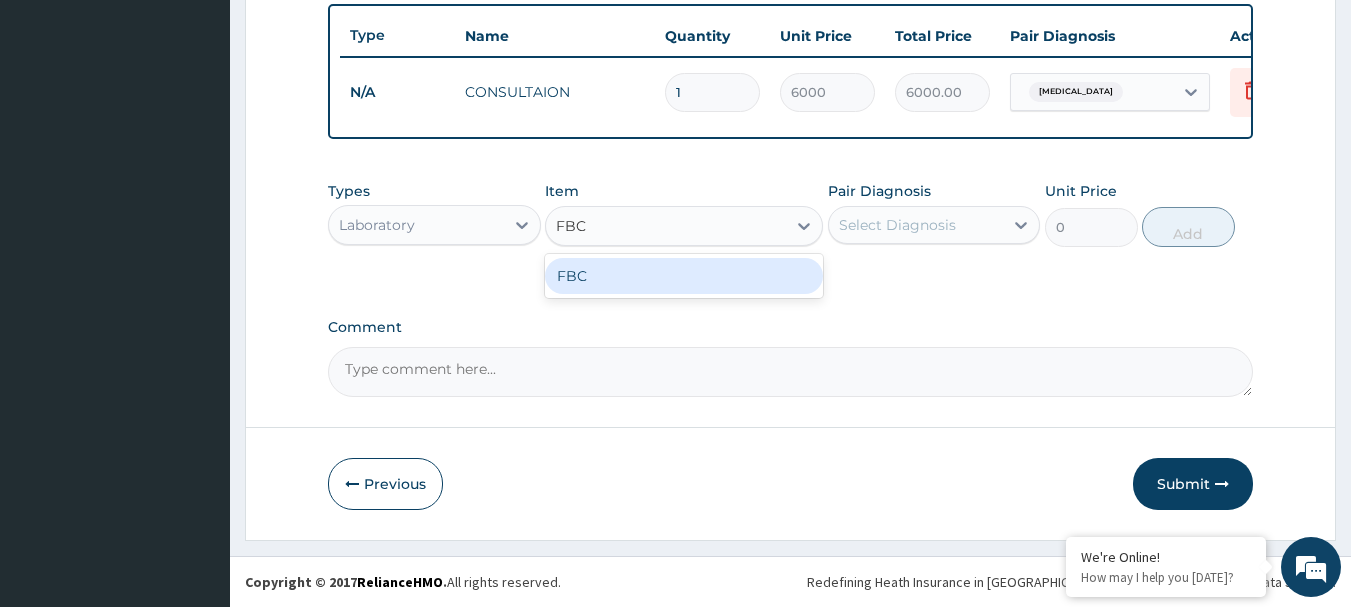 click on "FBC" at bounding box center (684, 276) 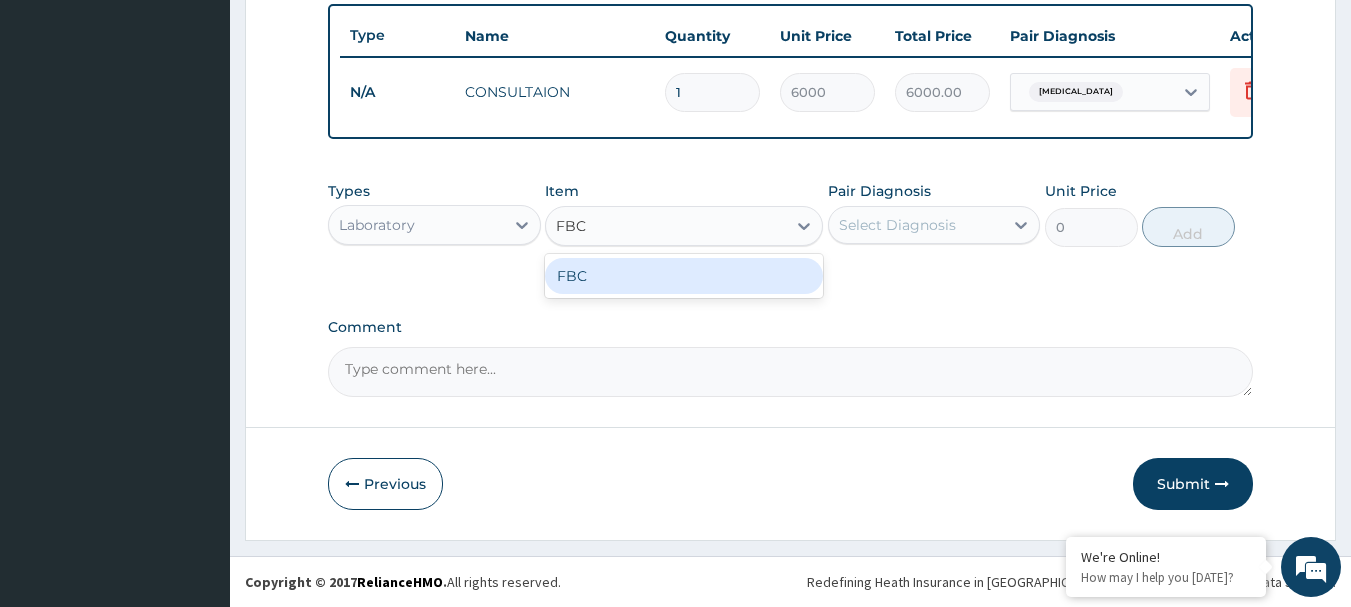 type 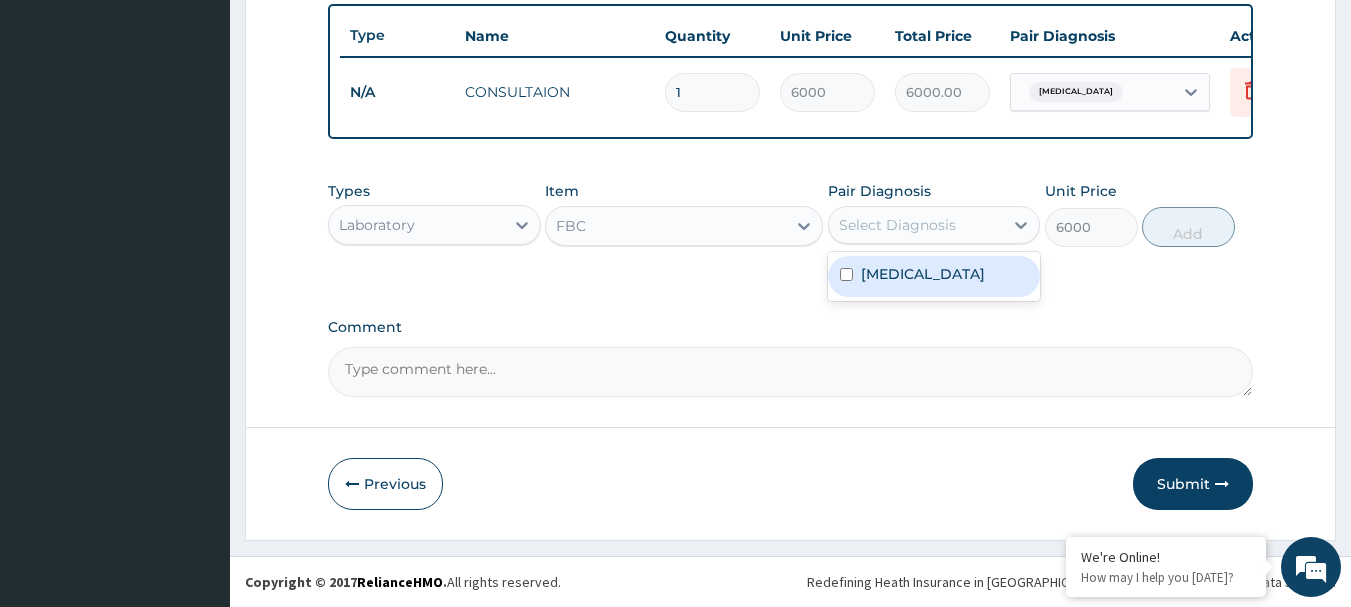 click on "Select Diagnosis" at bounding box center [897, 225] 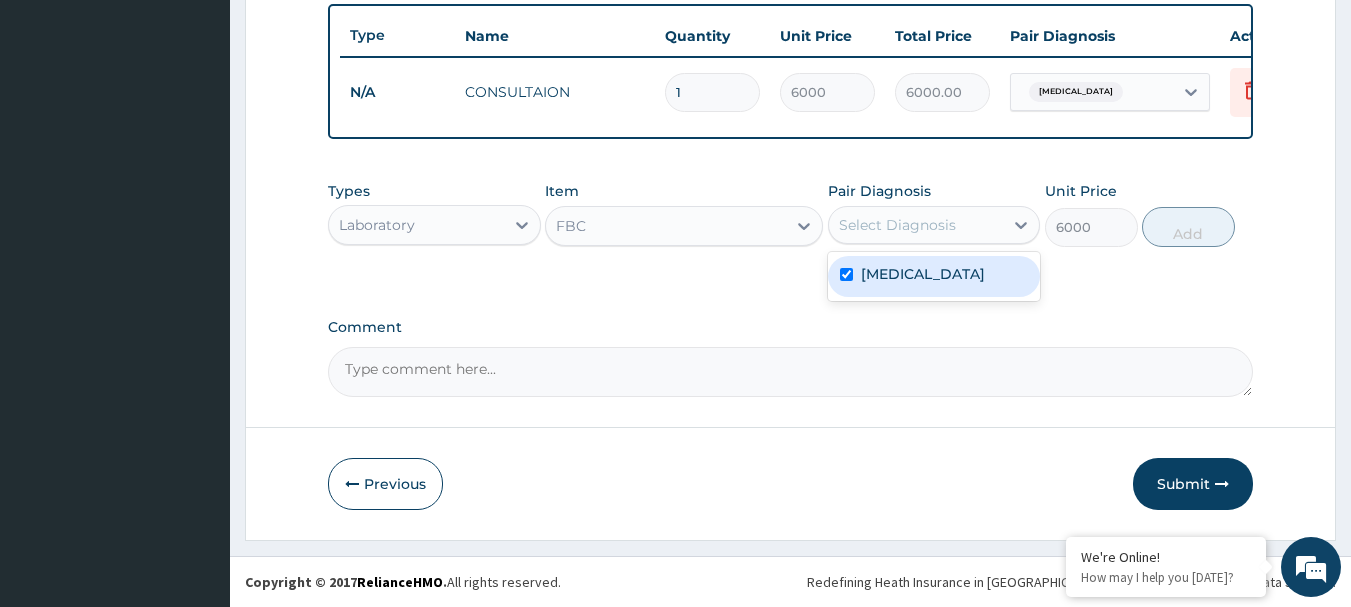 checkbox on "true" 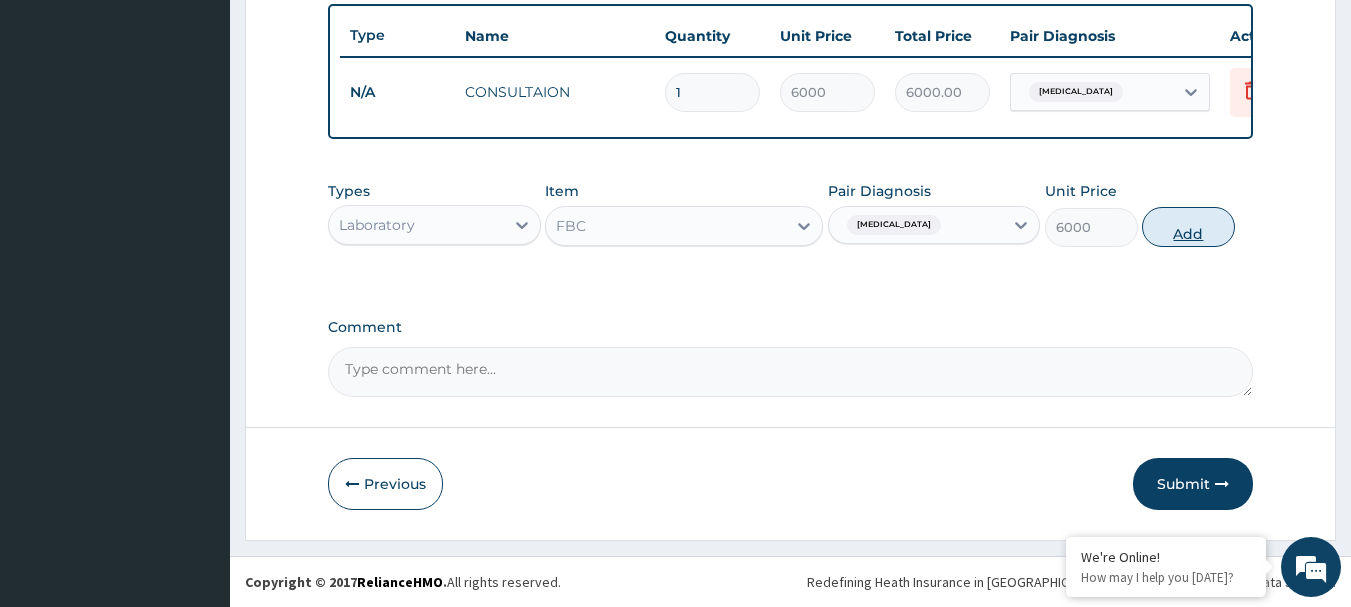 click on "Add" at bounding box center [1188, 227] 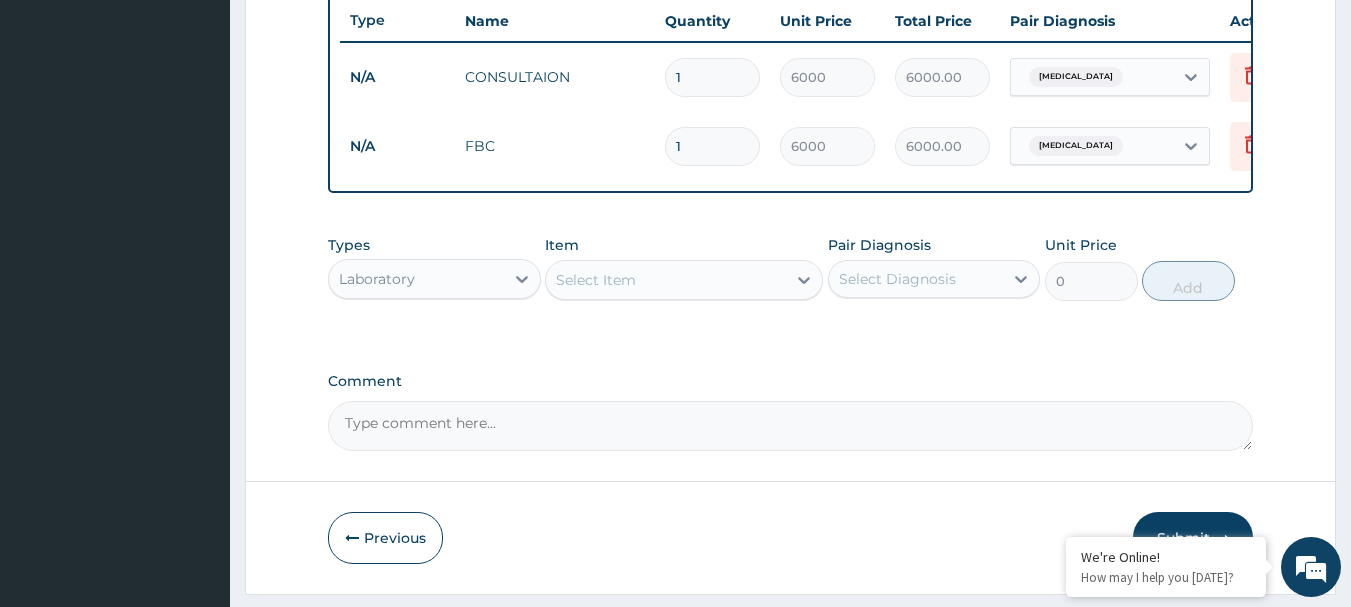 click on "Select Item" at bounding box center [666, 280] 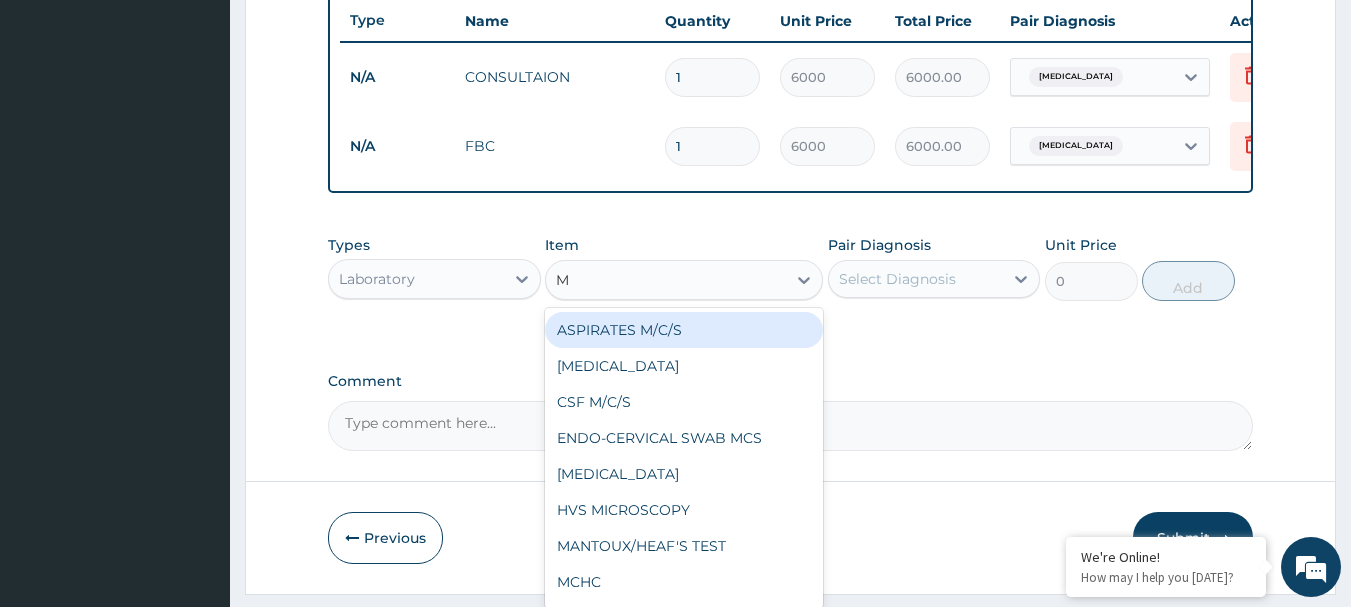 type on "MP" 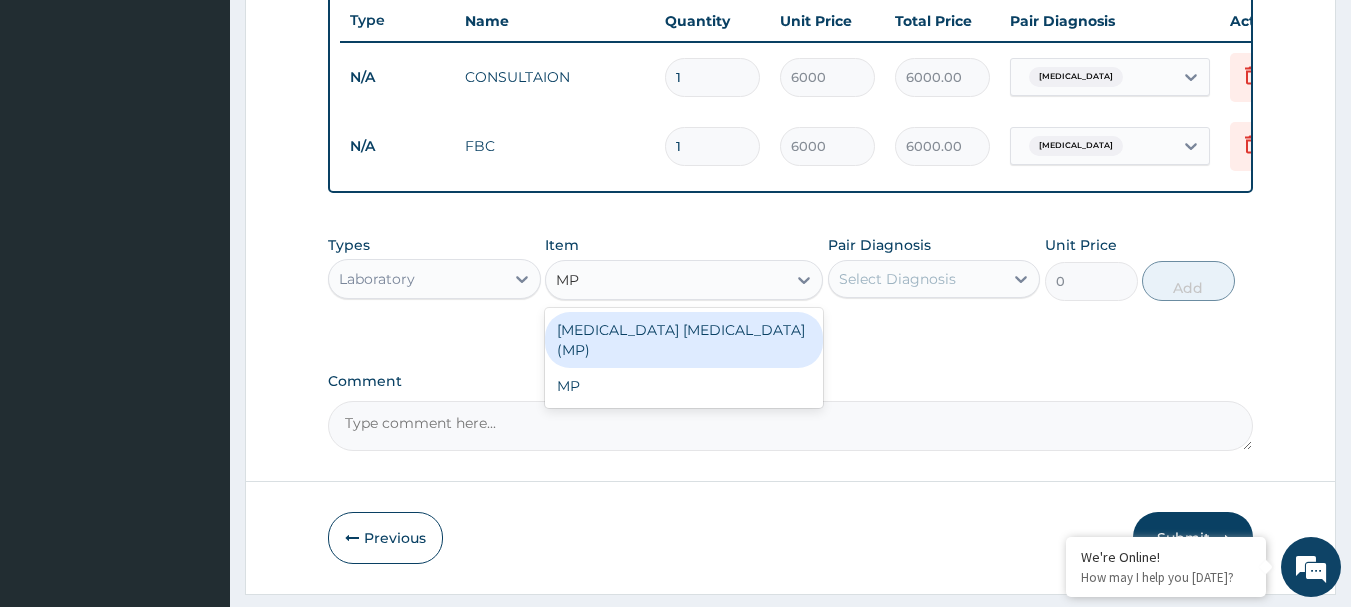click on "[MEDICAL_DATA] [MEDICAL_DATA] (MP)" at bounding box center [684, 340] 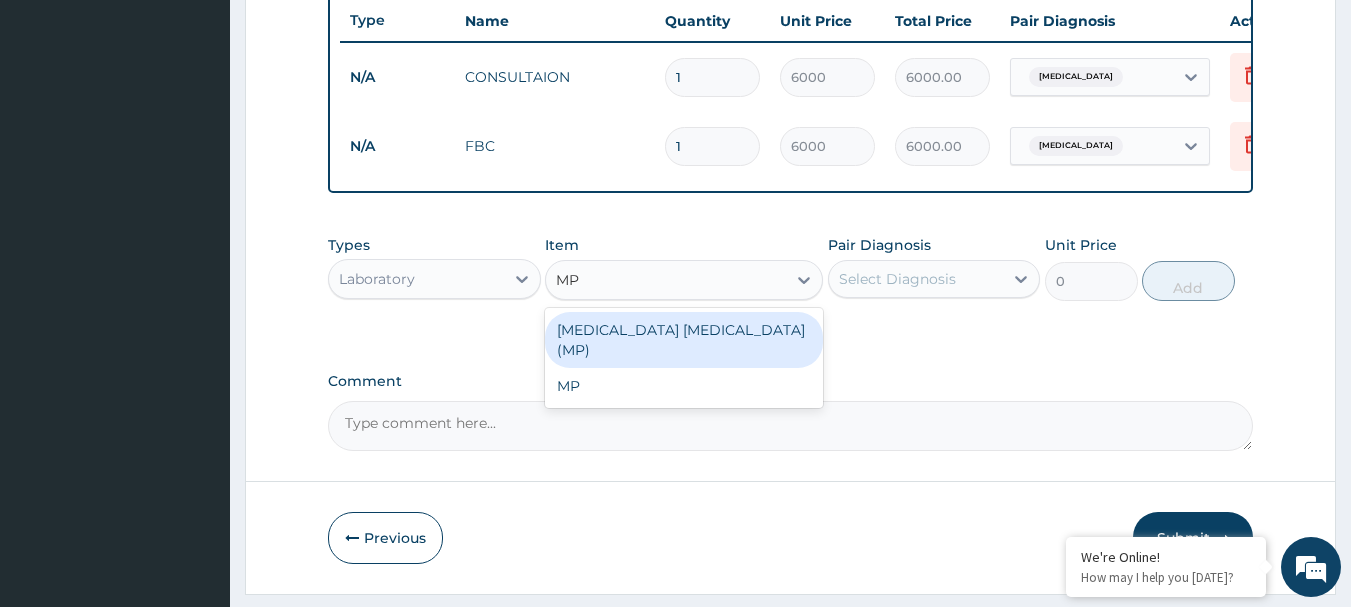 type 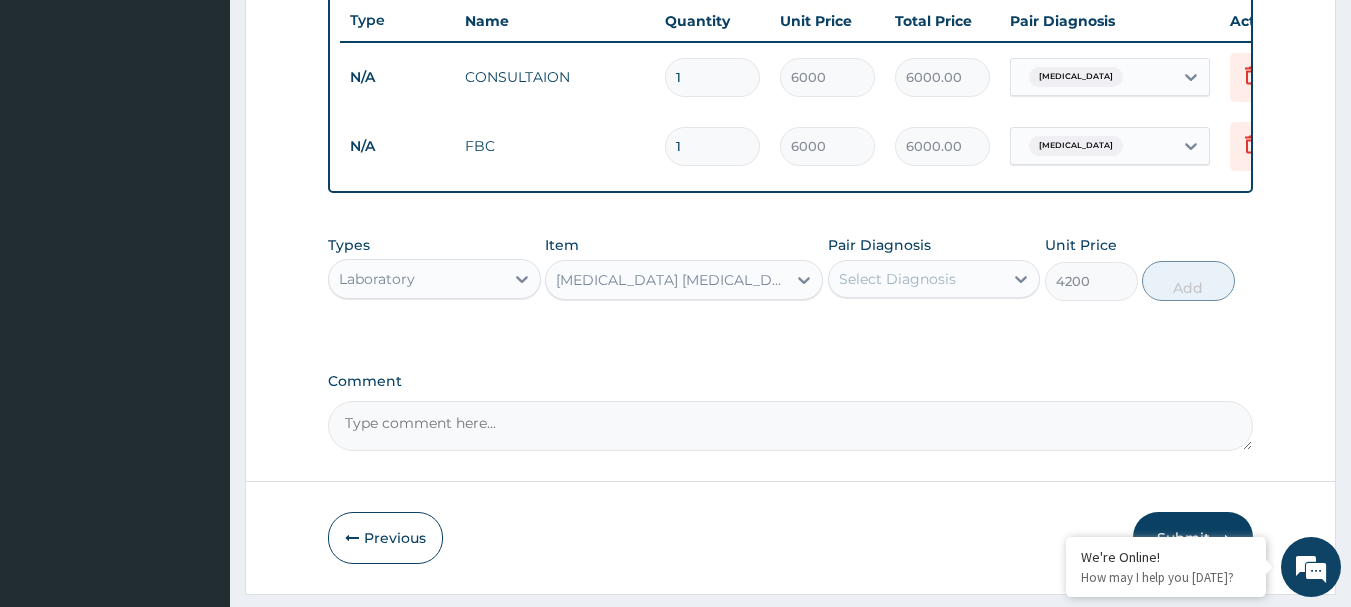 click on "Select Diagnosis" at bounding box center [897, 279] 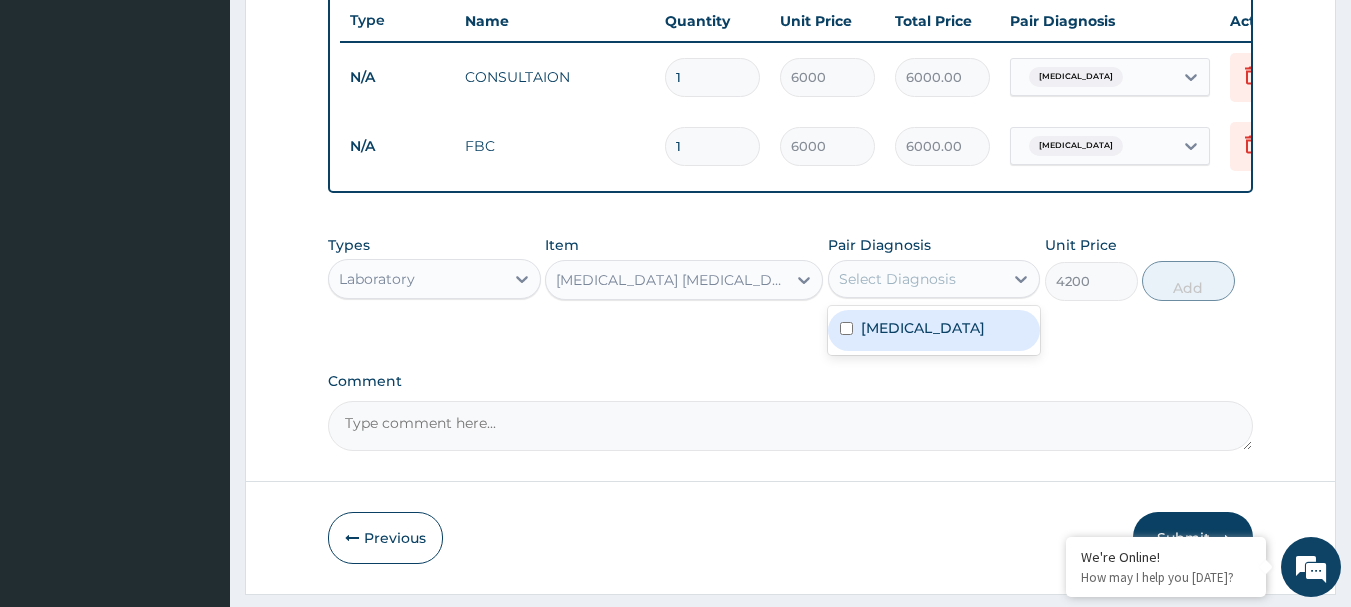 click on "[MEDICAL_DATA]" at bounding box center [934, 330] 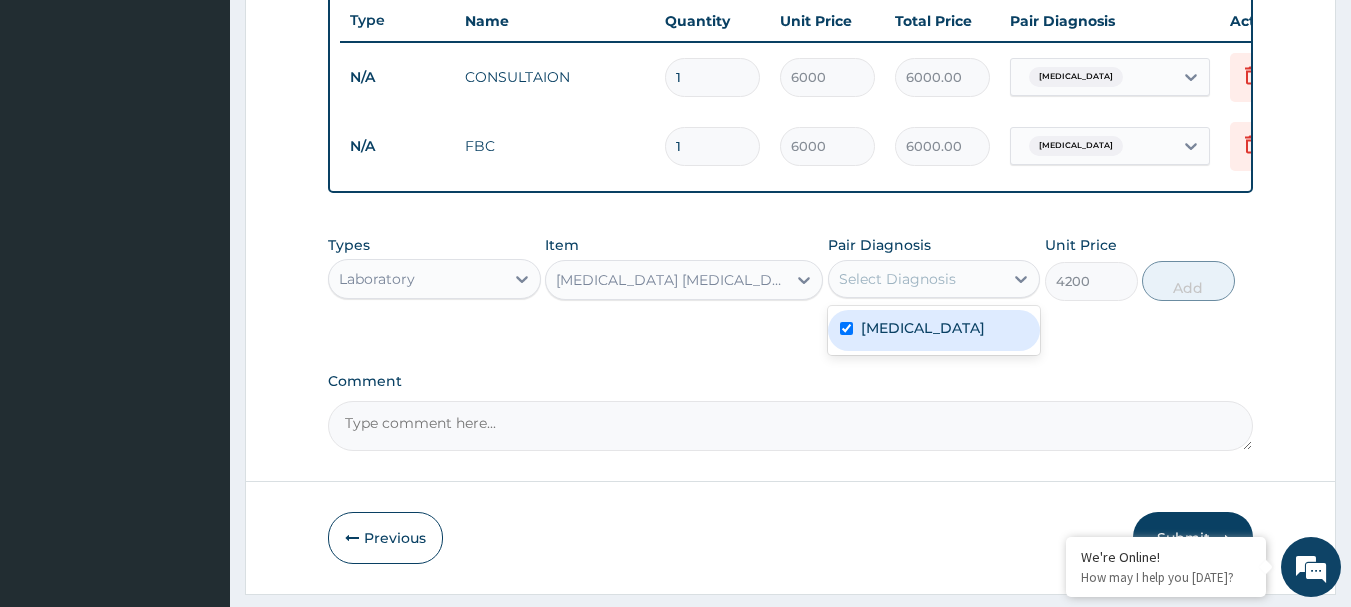 checkbox on "true" 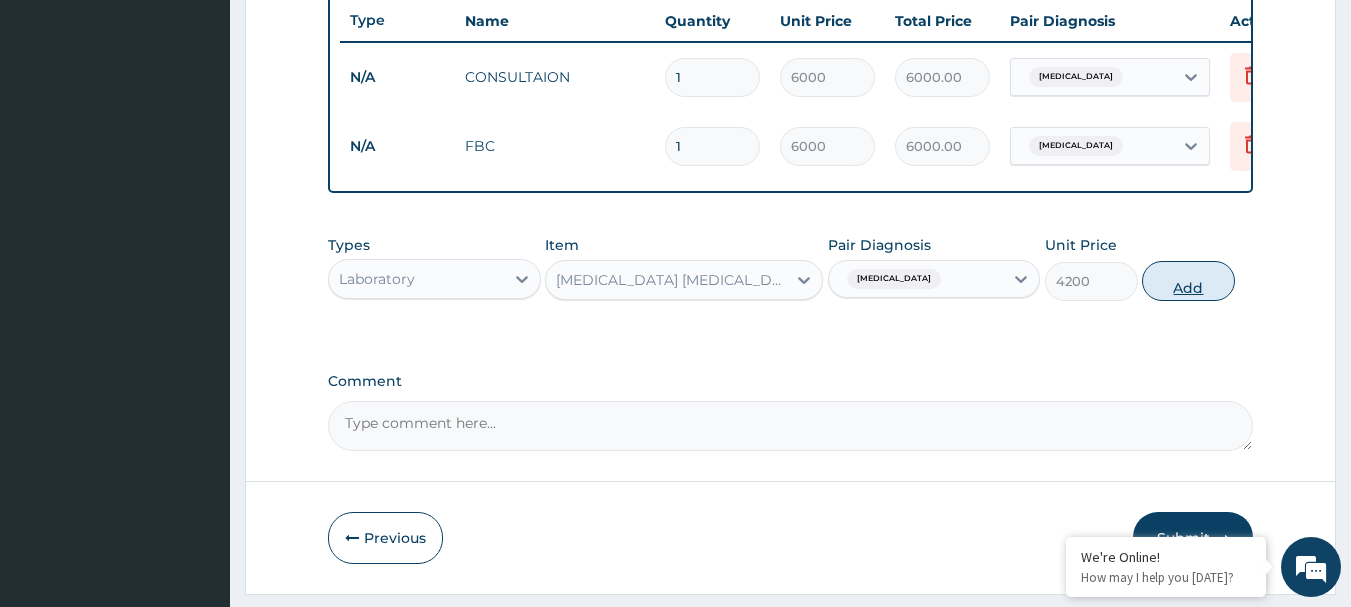 click on "Add" at bounding box center [1188, 281] 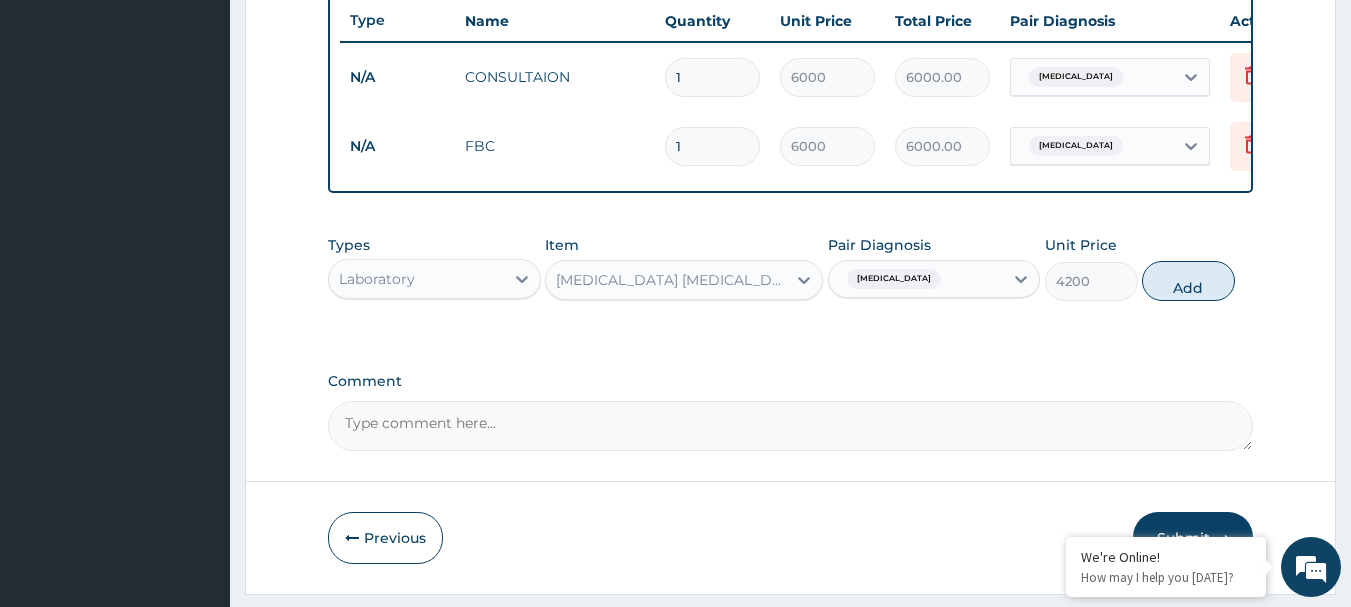type on "0" 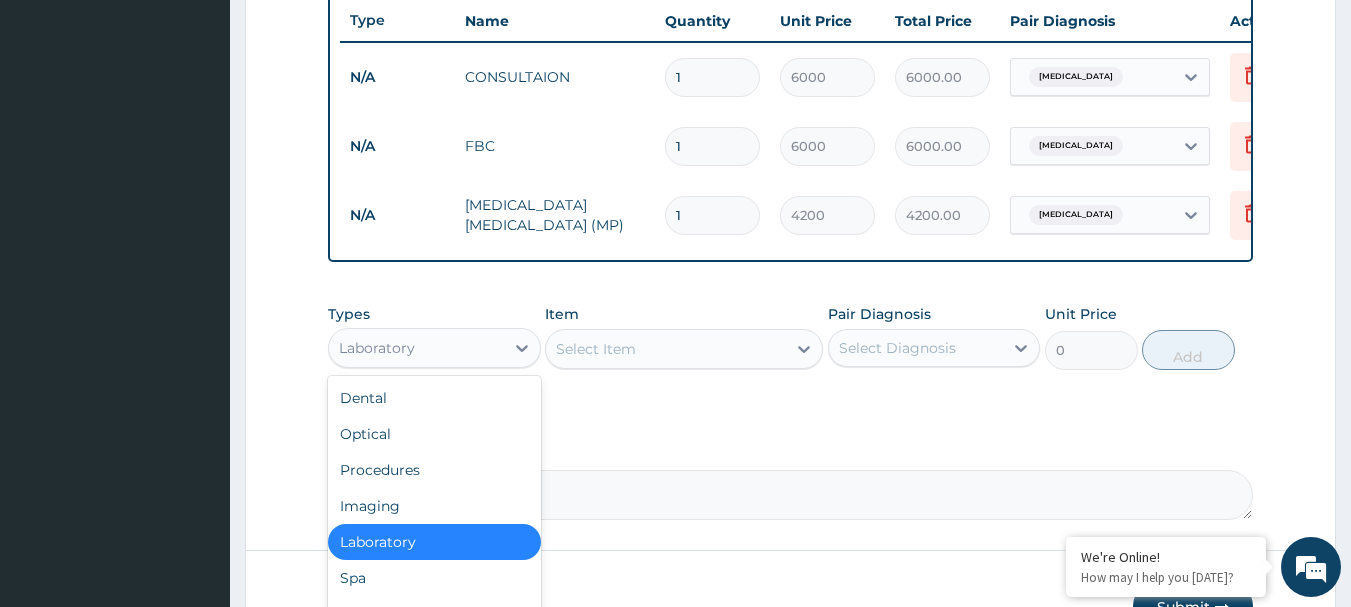 click on "Laboratory" at bounding box center [416, 348] 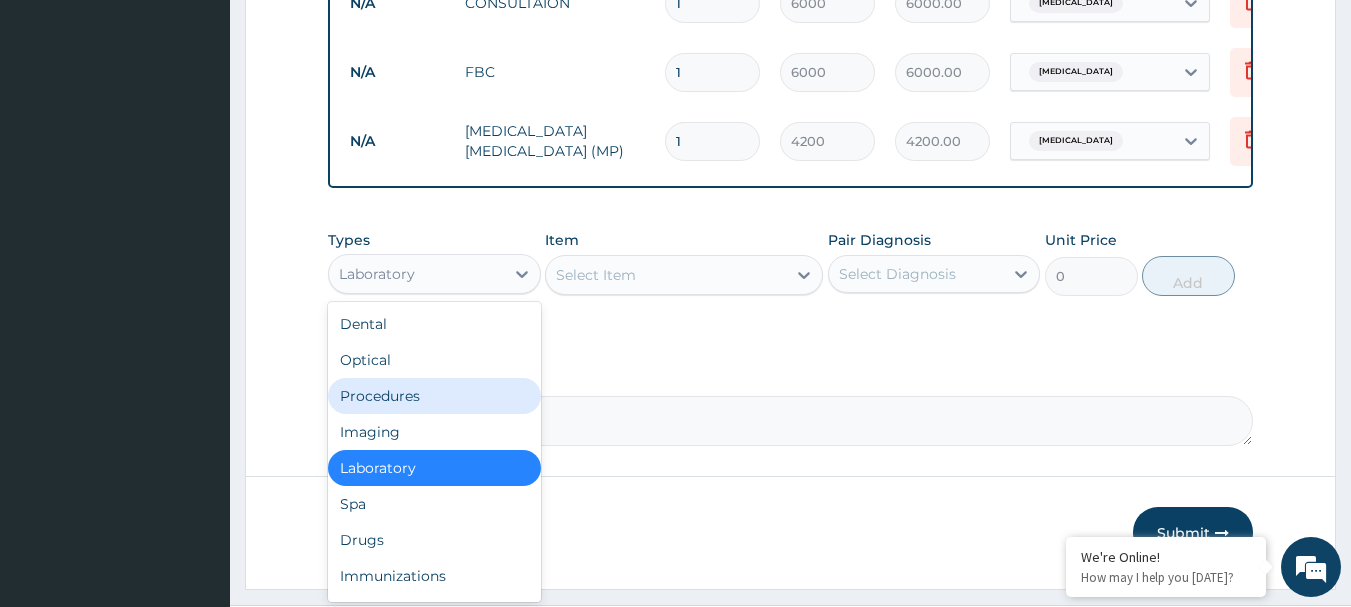 scroll, scrollTop: 893, scrollLeft: 0, axis: vertical 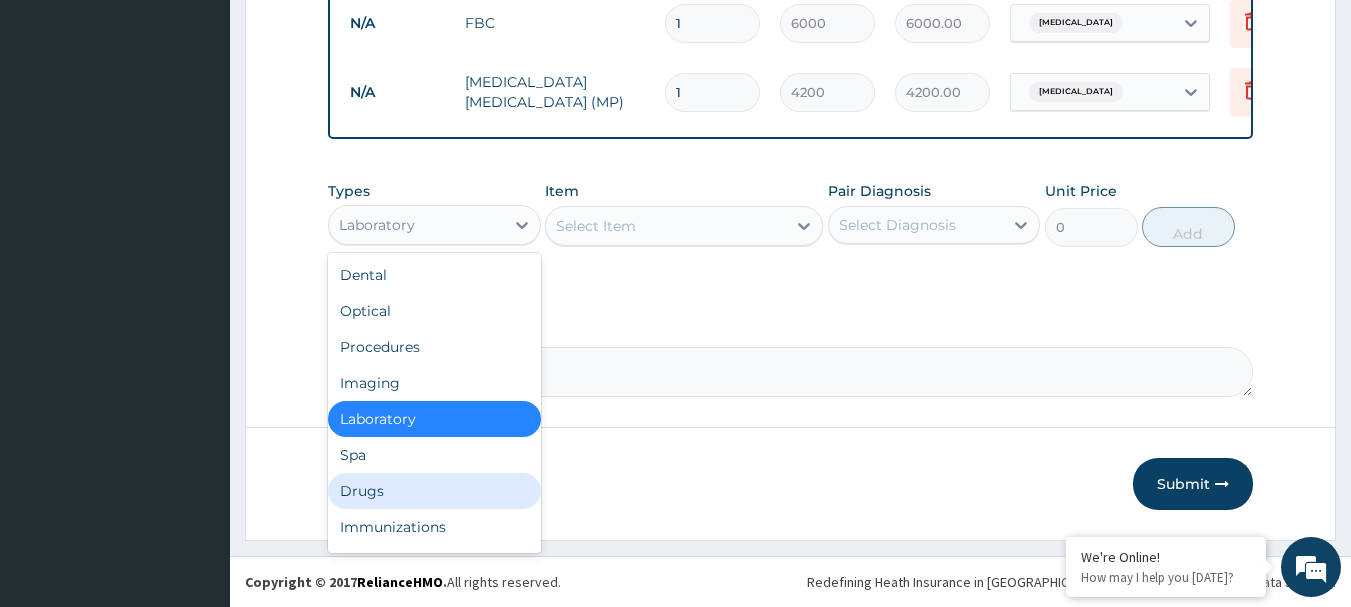 click on "Drugs" at bounding box center [434, 491] 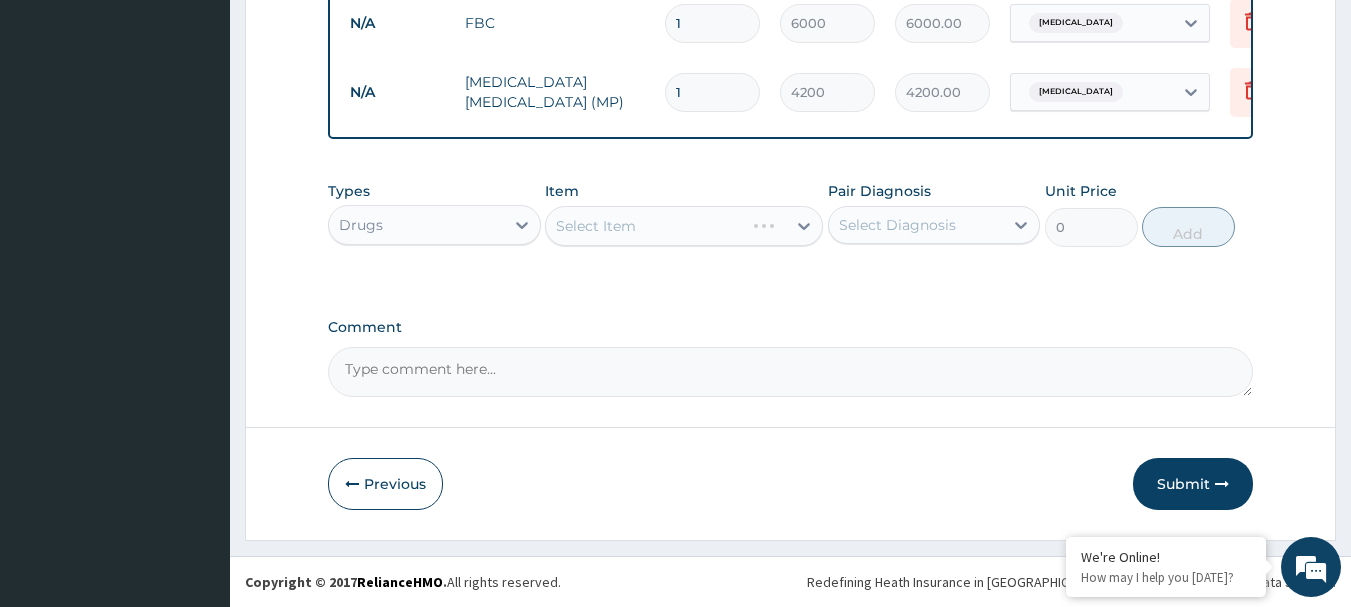 click on "Select Item" at bounding box center (684, 226) 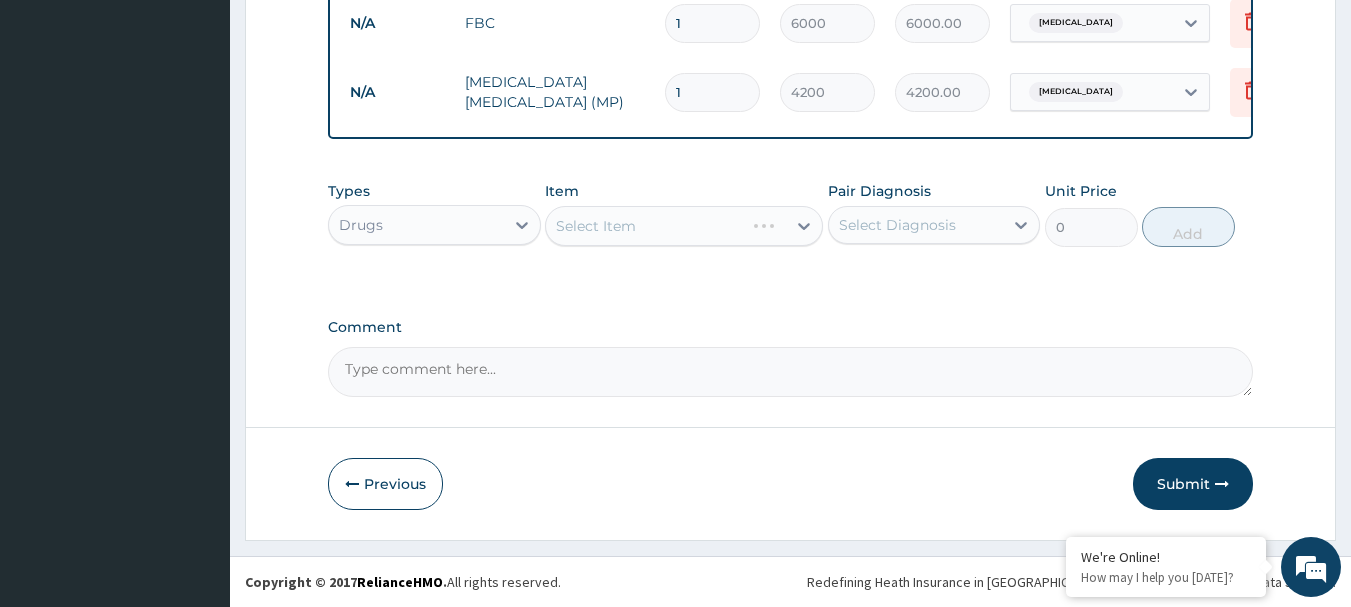 click on "Select Item" at bounding box center (684, 226) 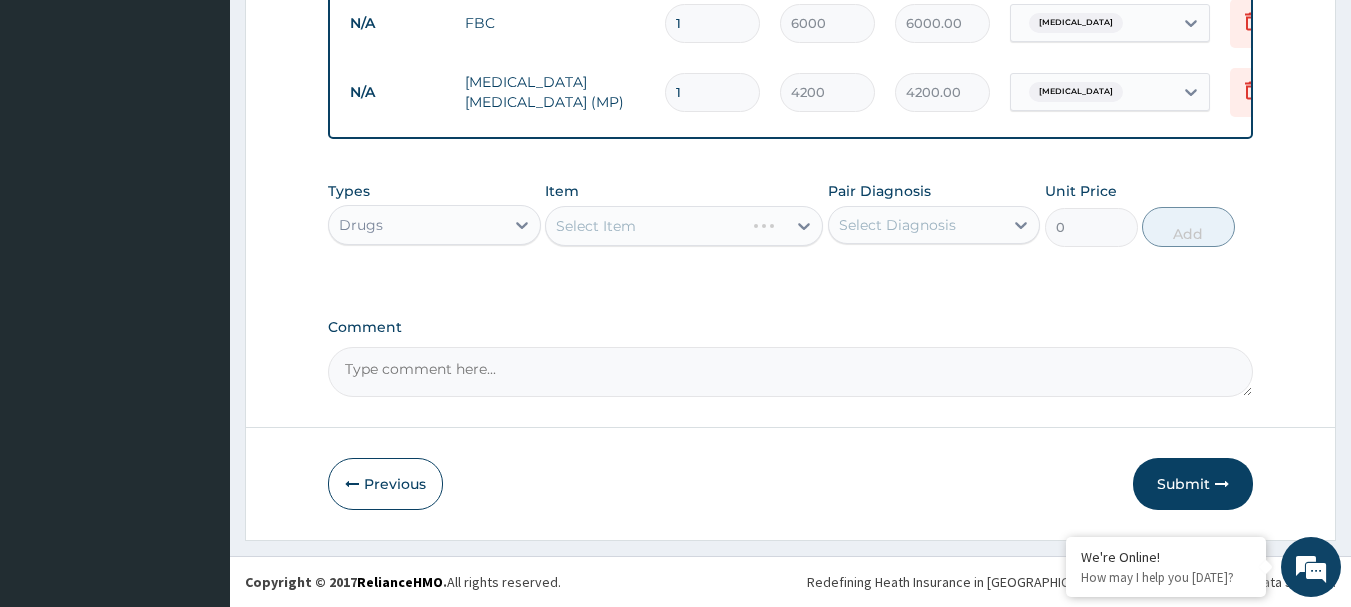click on "Select Item" at bounding box center (684, 226) 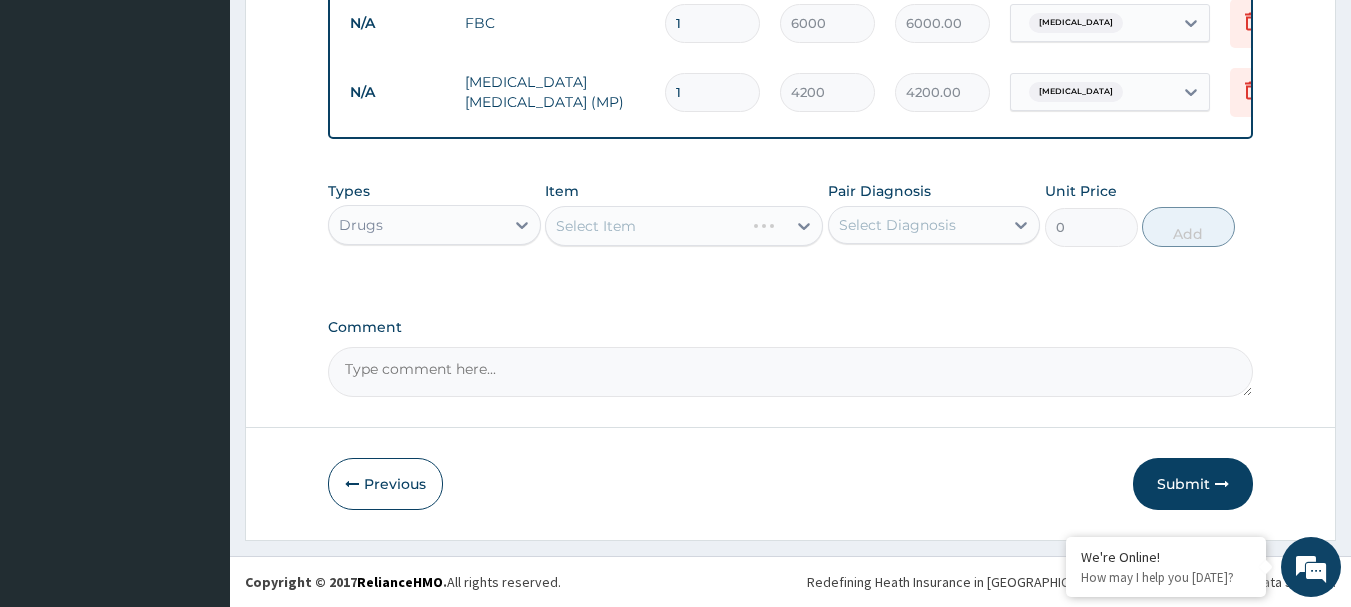 click on "Select Item" at bounding box center (684, 226) 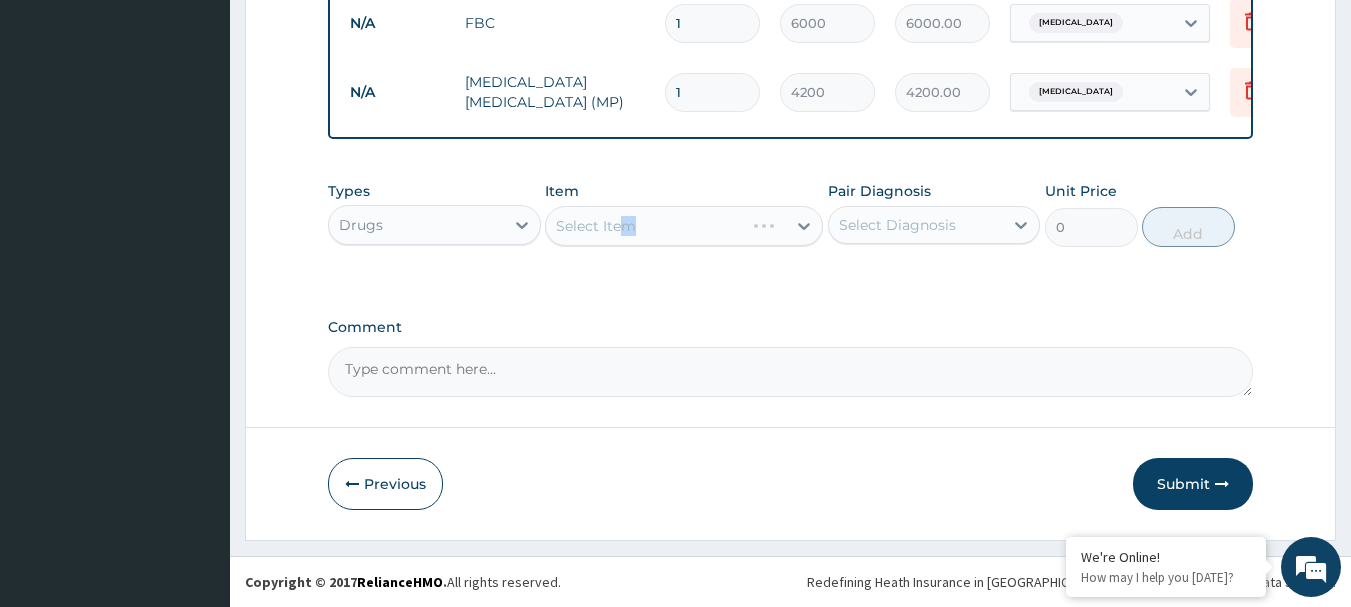 drag, startPoint x: 625, startPoint y: 216, endPoint x: 666, endPoint y: 237, distance: 46.06517 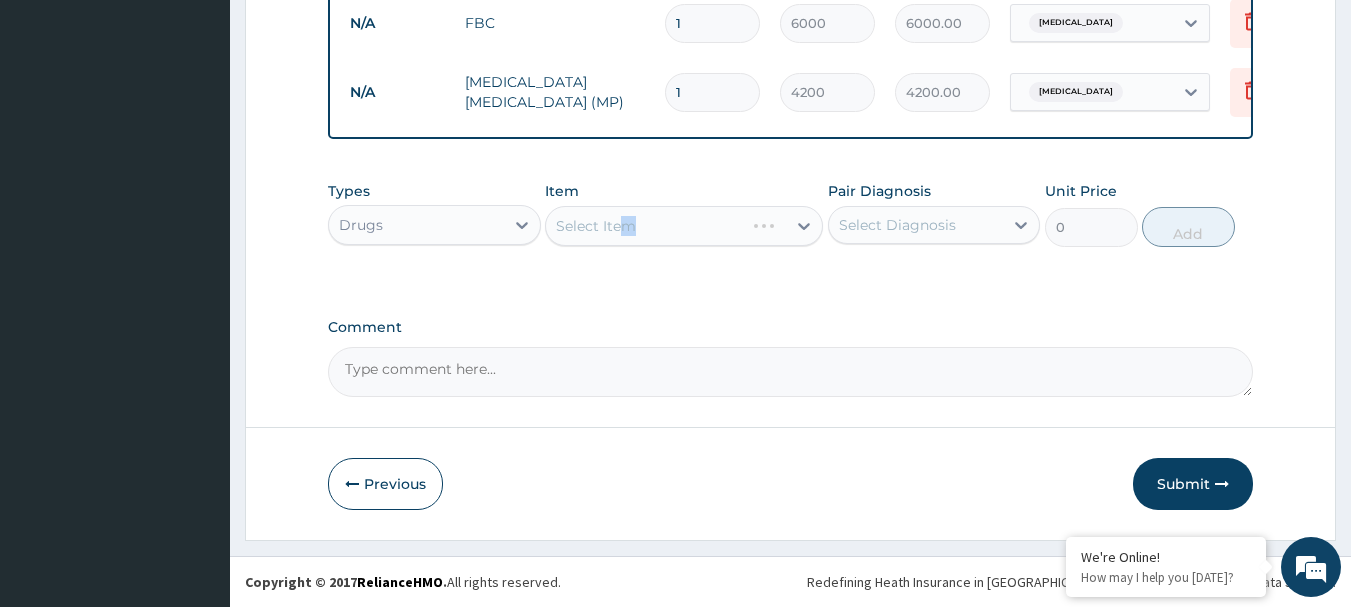 click on "Select Item" at bounding box center [684, 226] 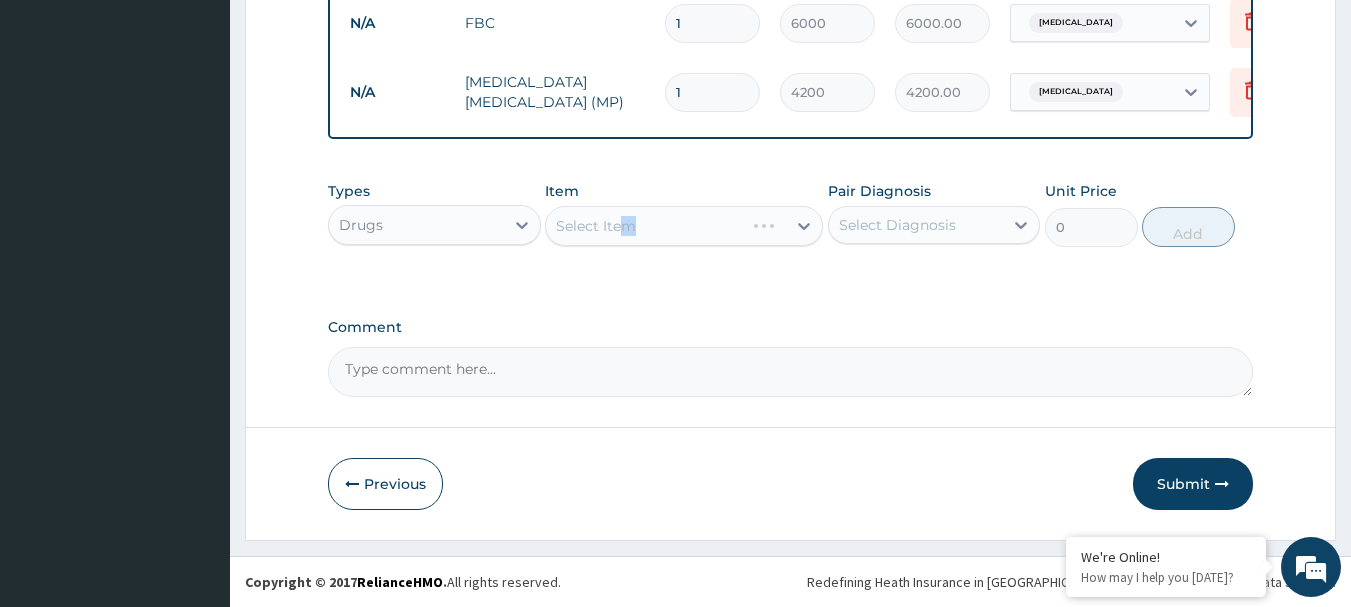 click on "Select Item" at bounding box center [684, 226] 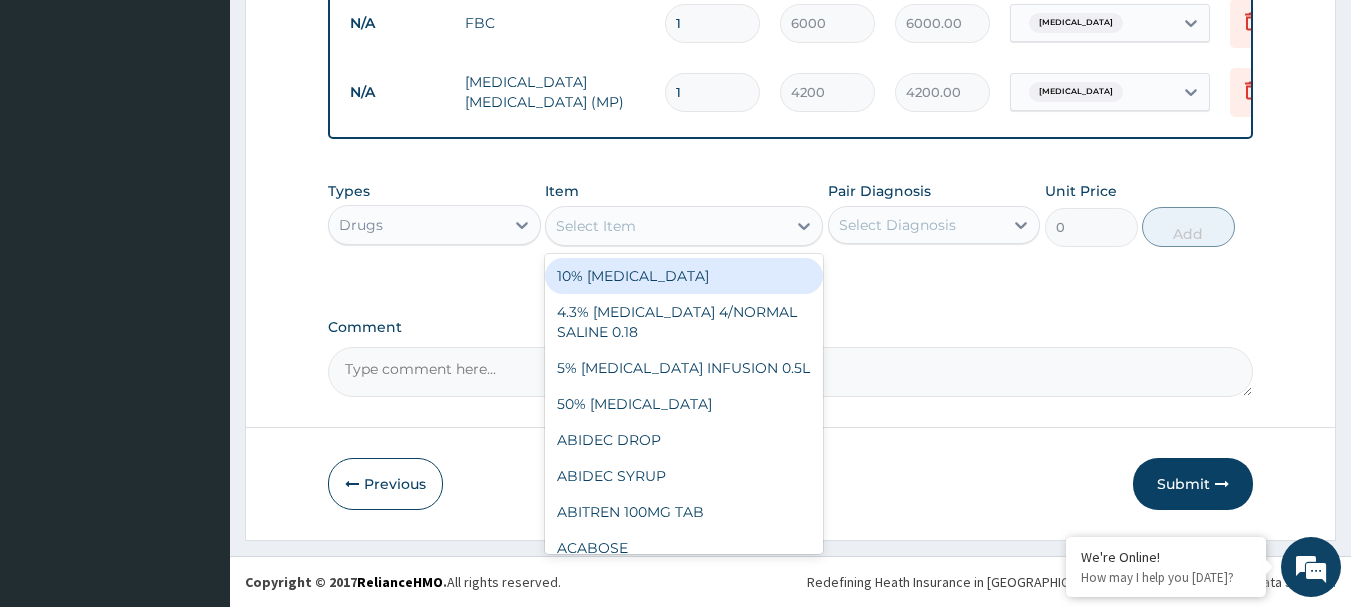 drag, startPoint x: 659, startPoint y: 215, endPoint x: 662, endPoint y: 225, distance: 10.440307 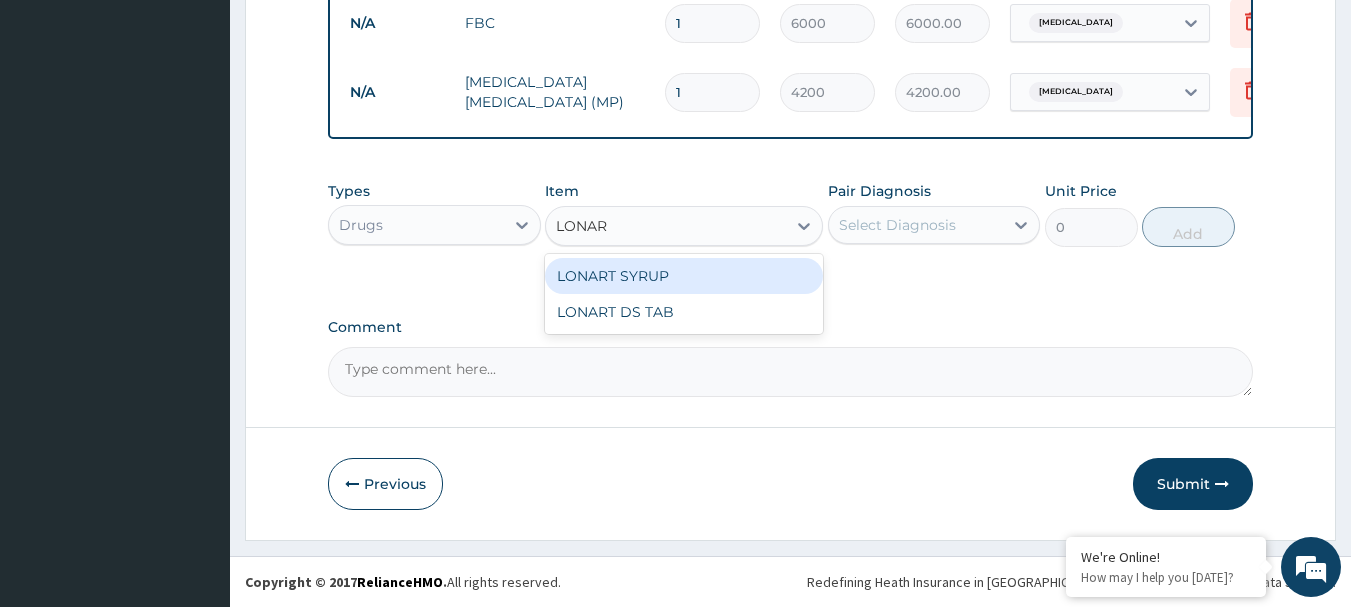 type on "LONART" 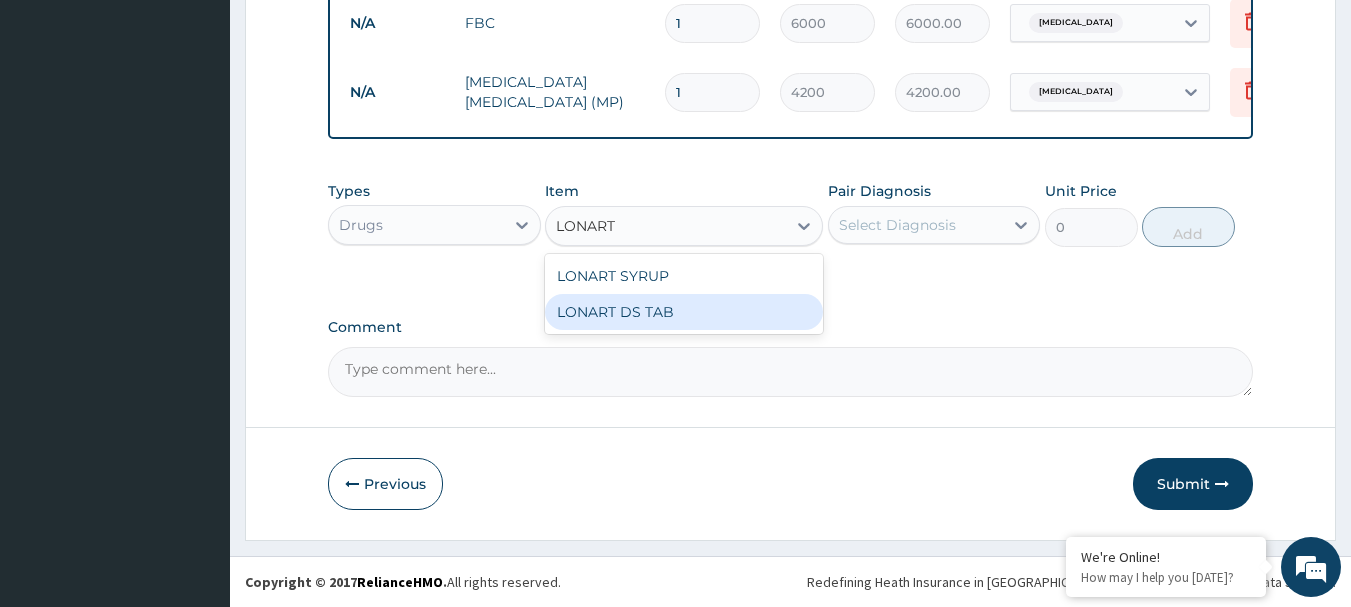 click on "LONART DS TAB" at bounding box center (684, 312) 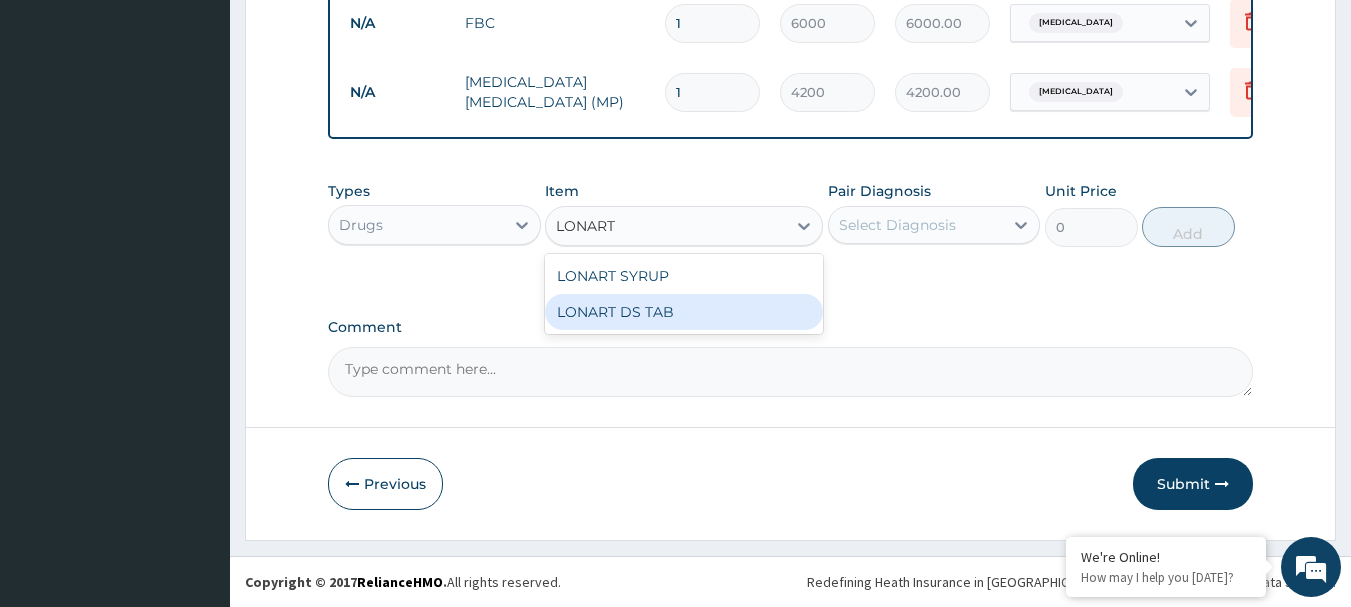 type 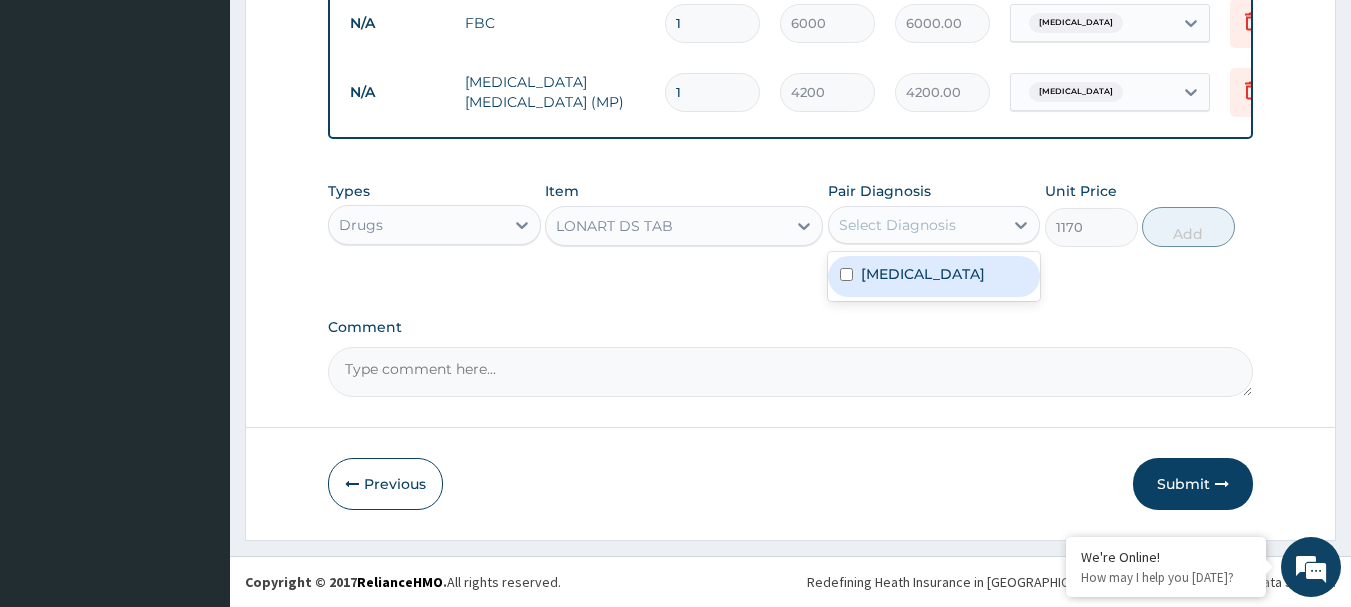 click on "[MEDICAL_DATA]" at bounding box center (934, 276) 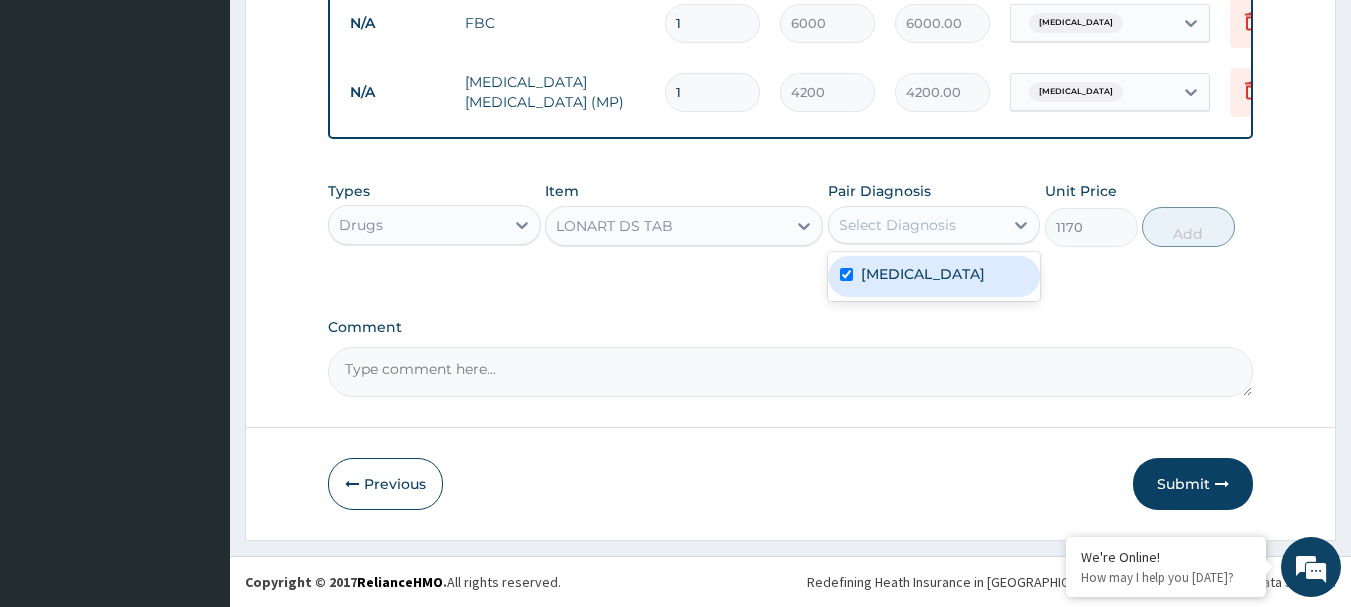checkbox on "true" 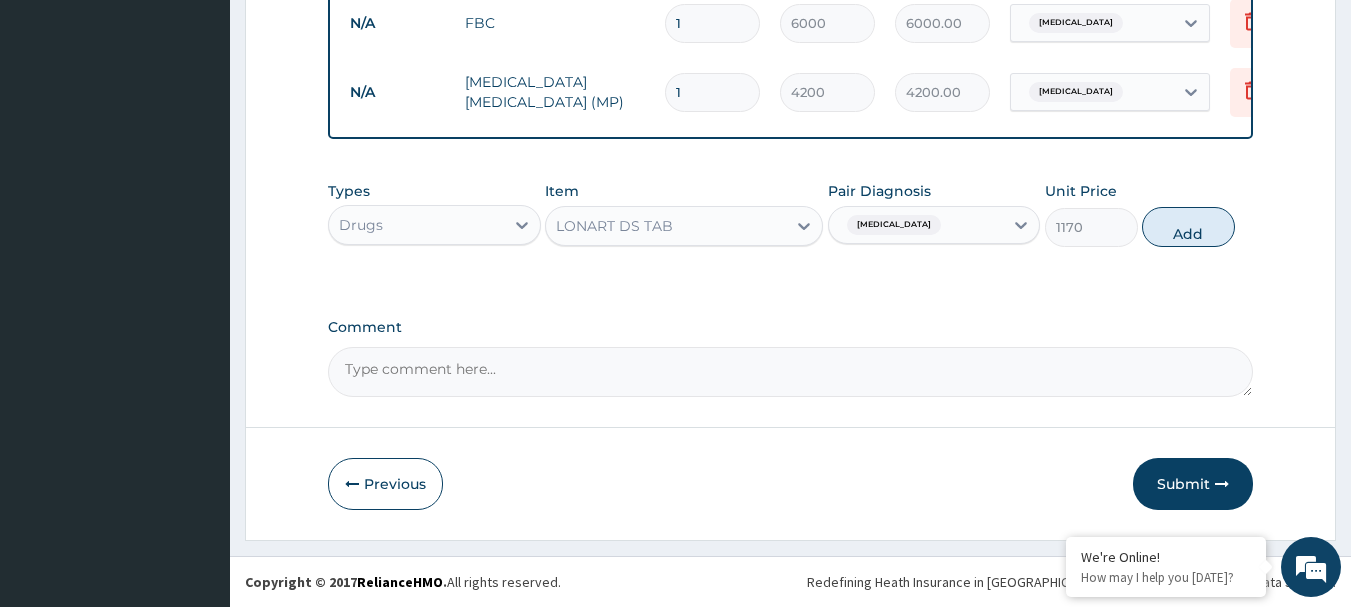 drag, startPoint x: 1180, startPoint y: 232, endPoint x: 1153, endPoint y: 231, distance: 27.018513 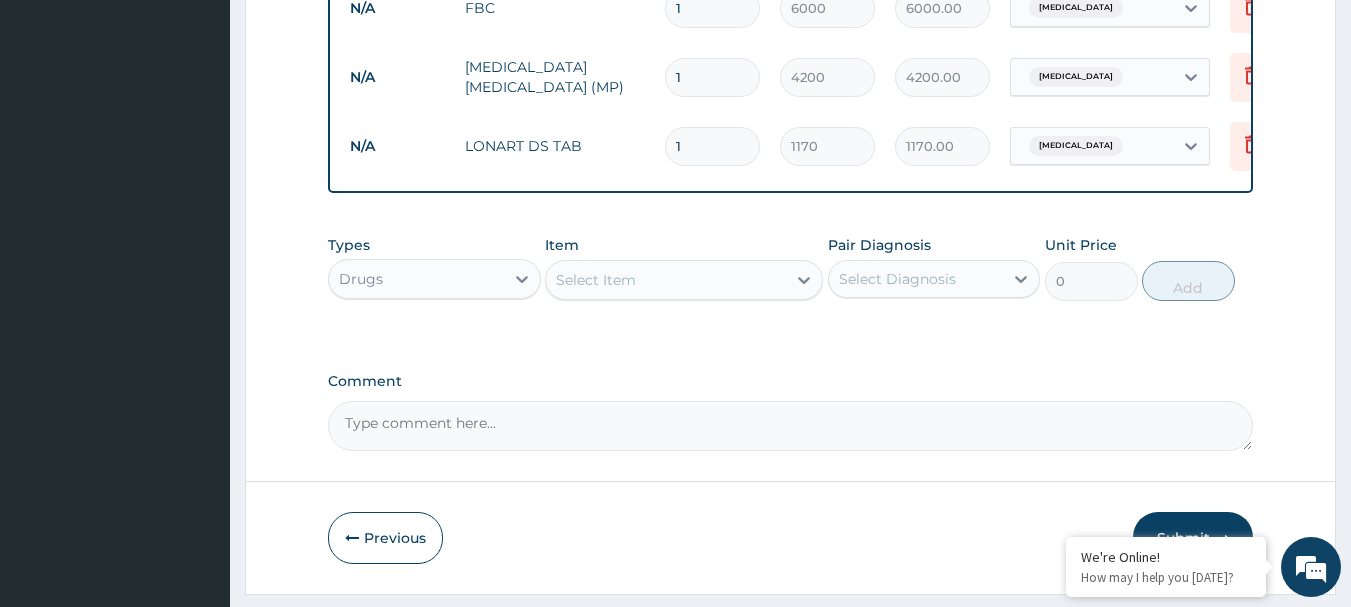 type 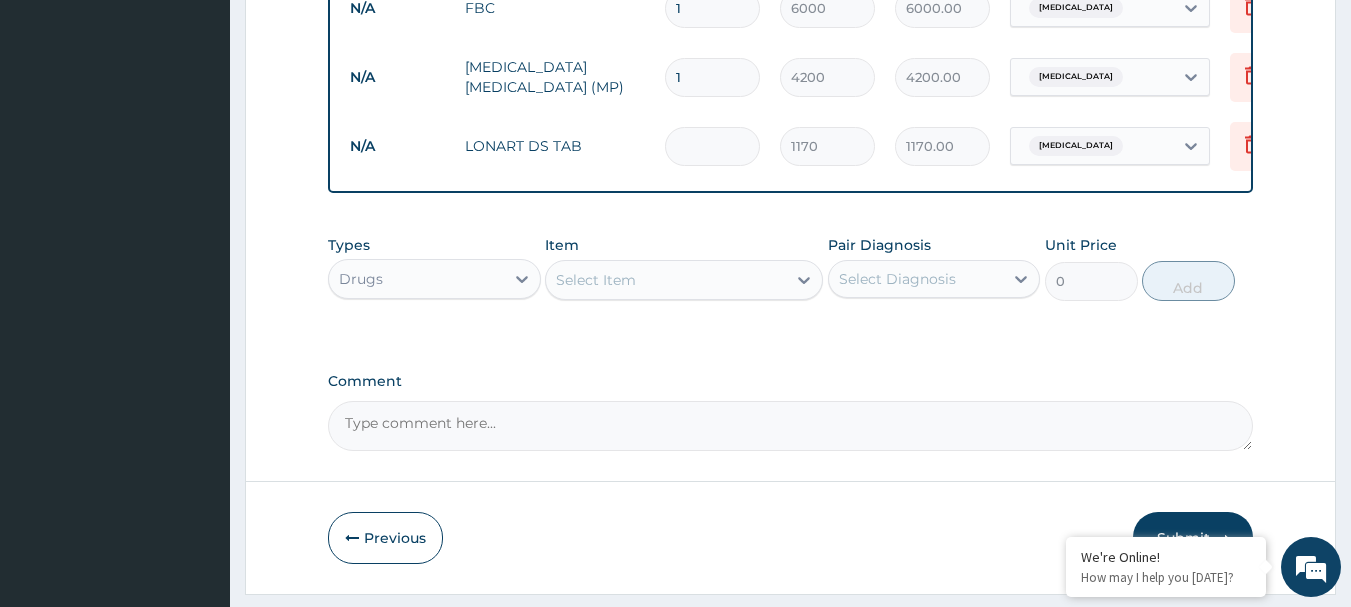 type on "0.00" 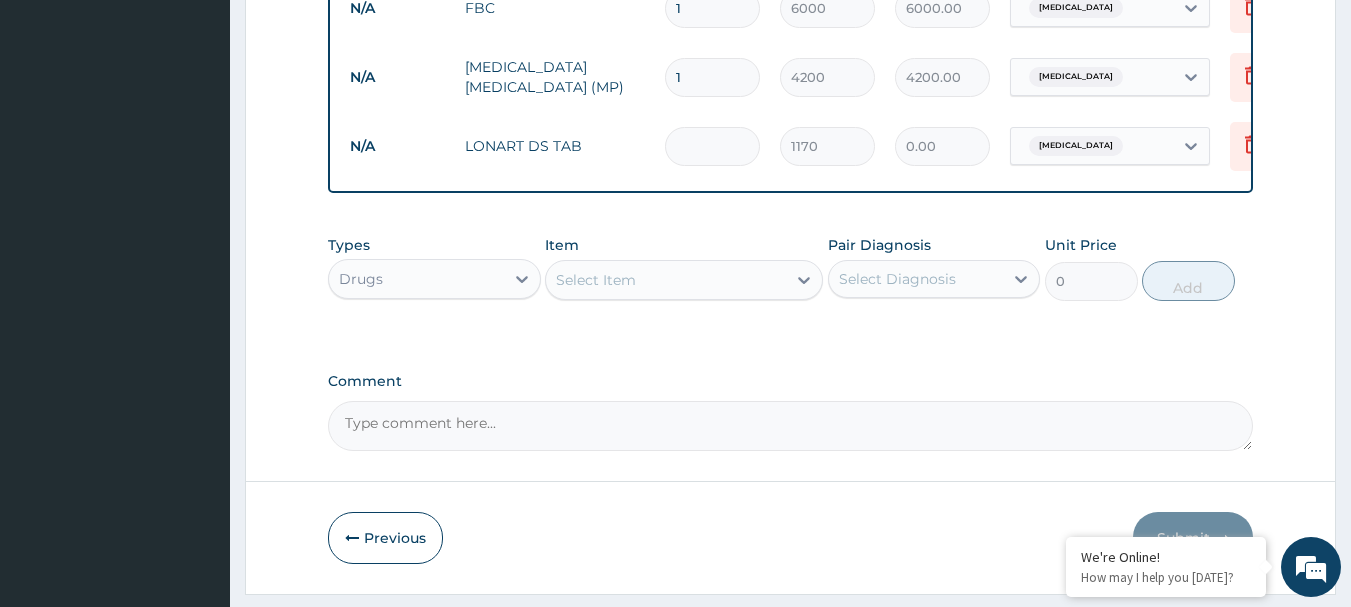 type on "6" 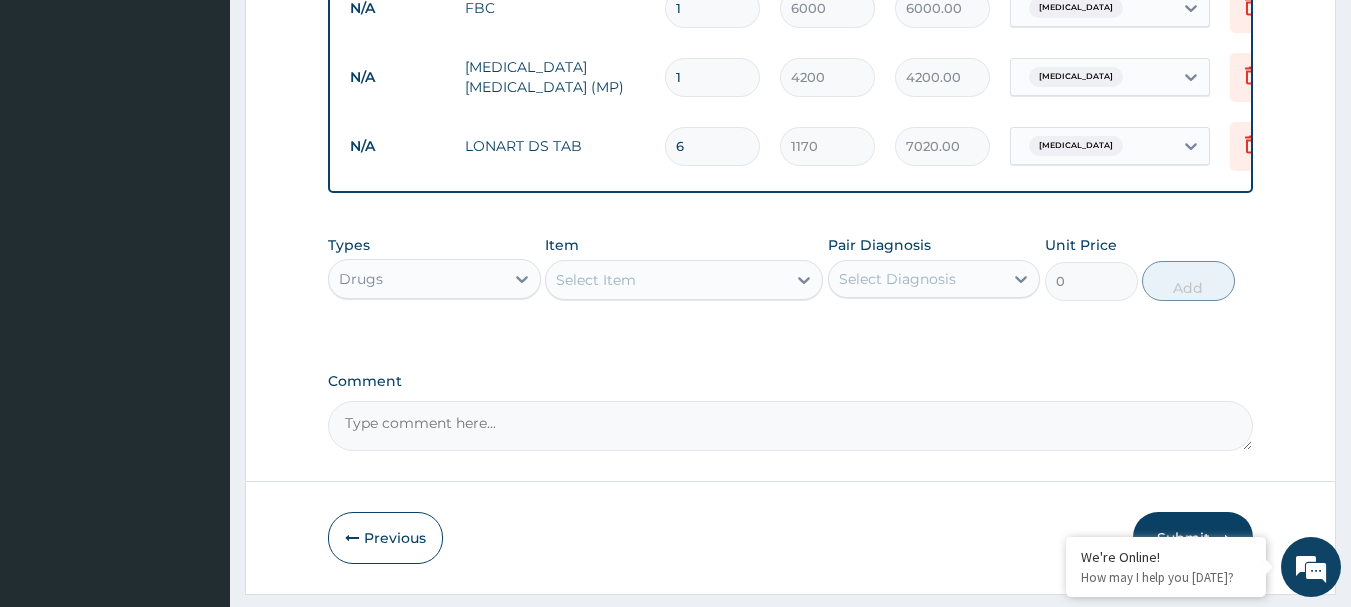 type on "6" 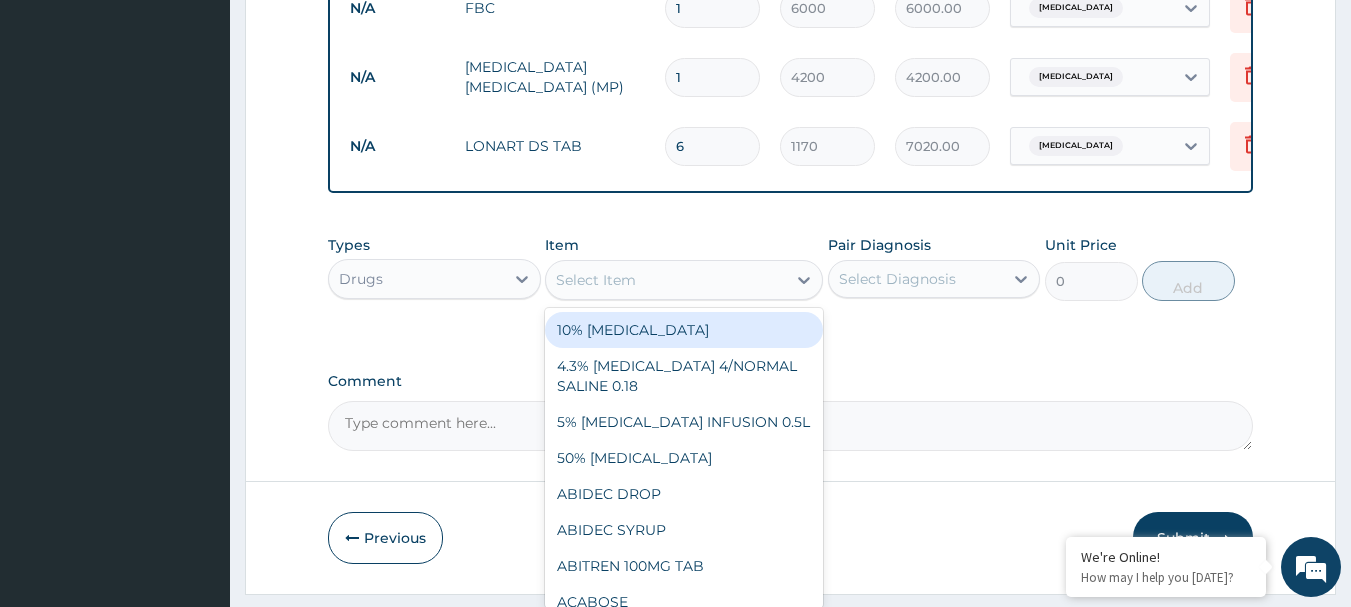 click on "Select Item" at bounding box center (666, 280) 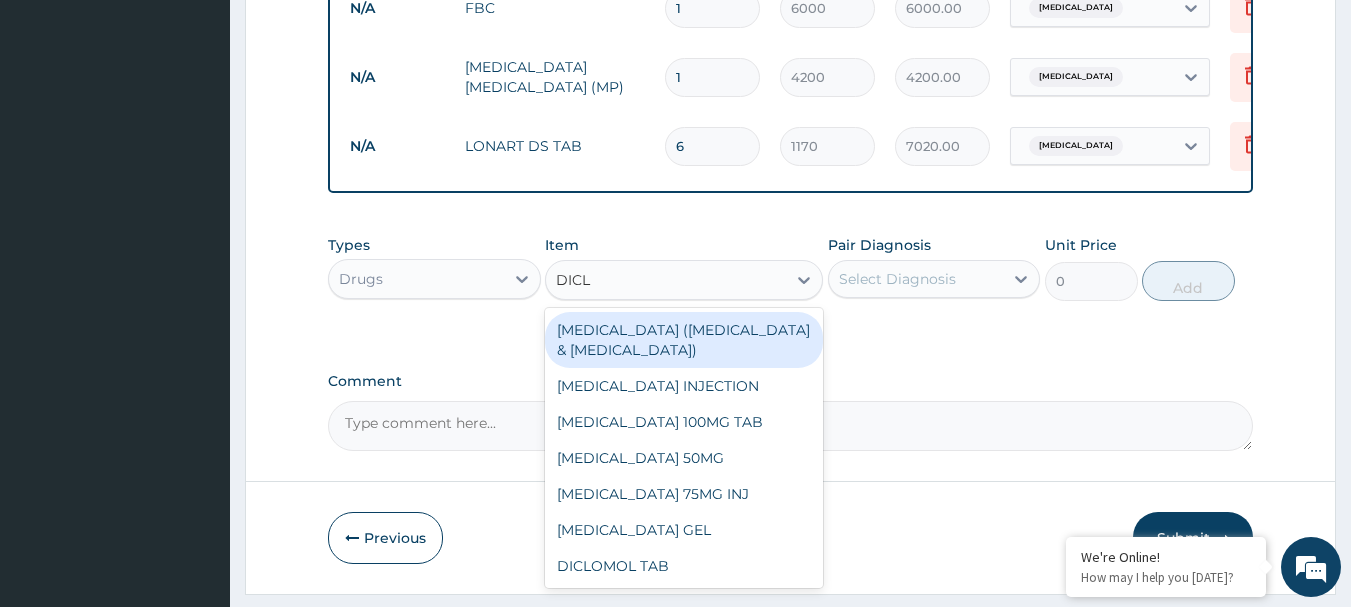 type on "DICLO" 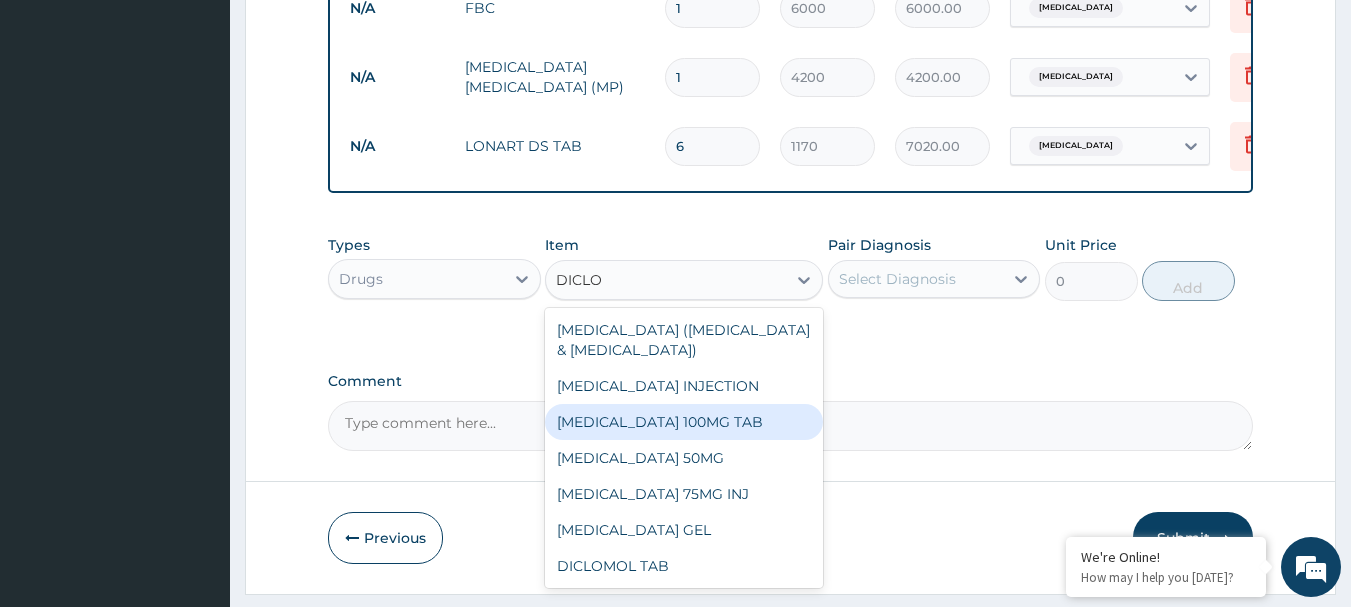 click on "[MEDICAL_DATA] 100MG TAB" at bounding box center [684, 422] 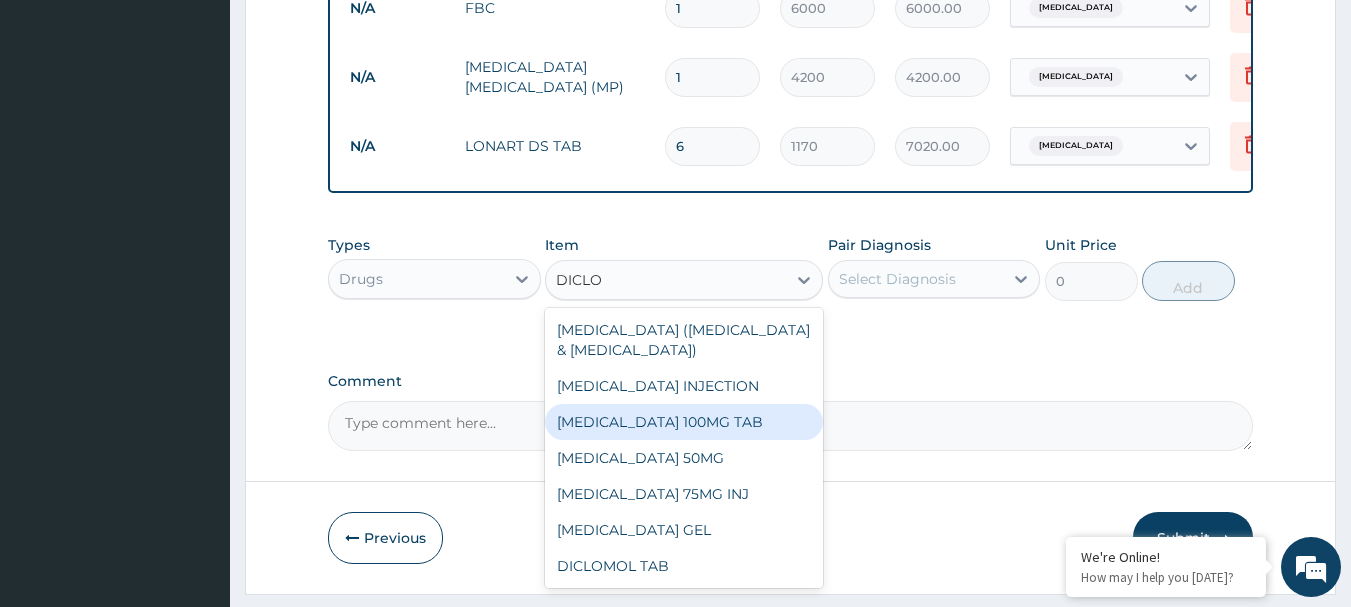 type 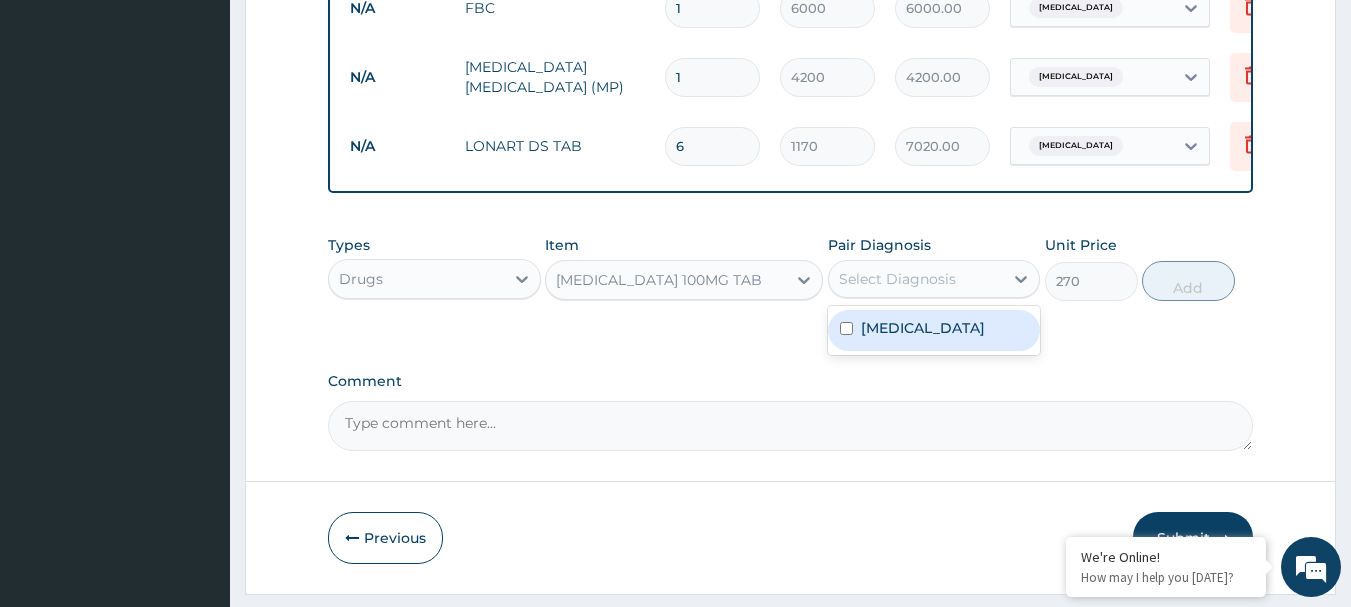 click on "Select Diagnosis" at bounding box center (897, 279) 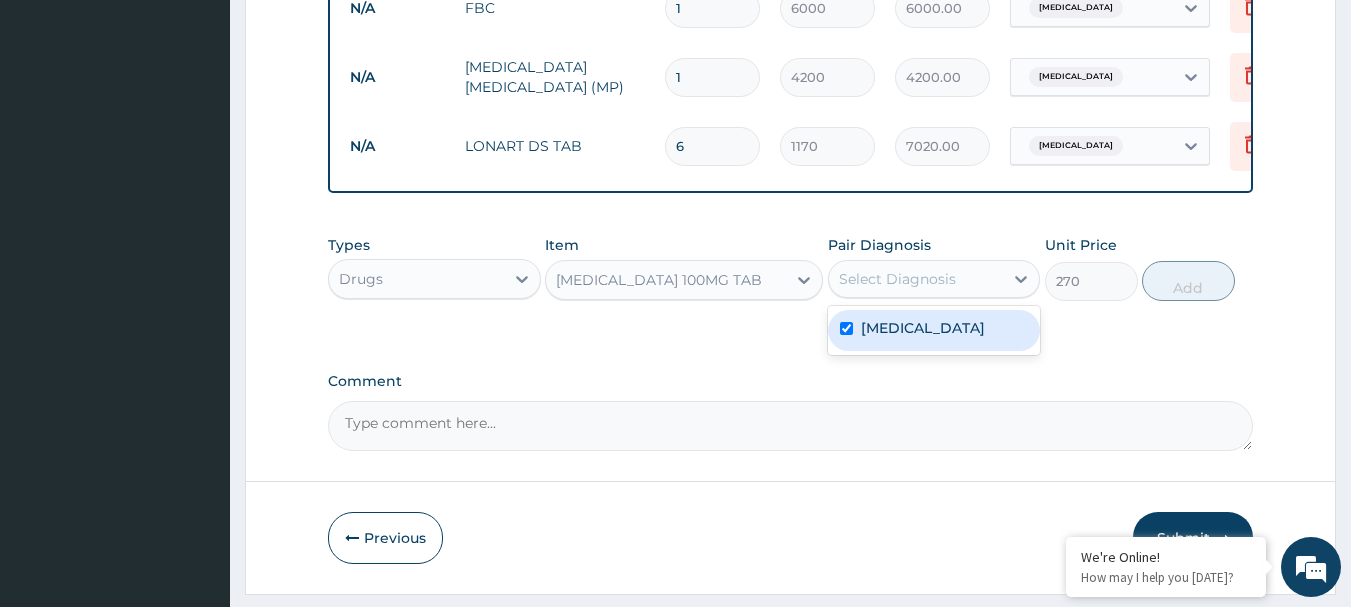 checkbox on "true" 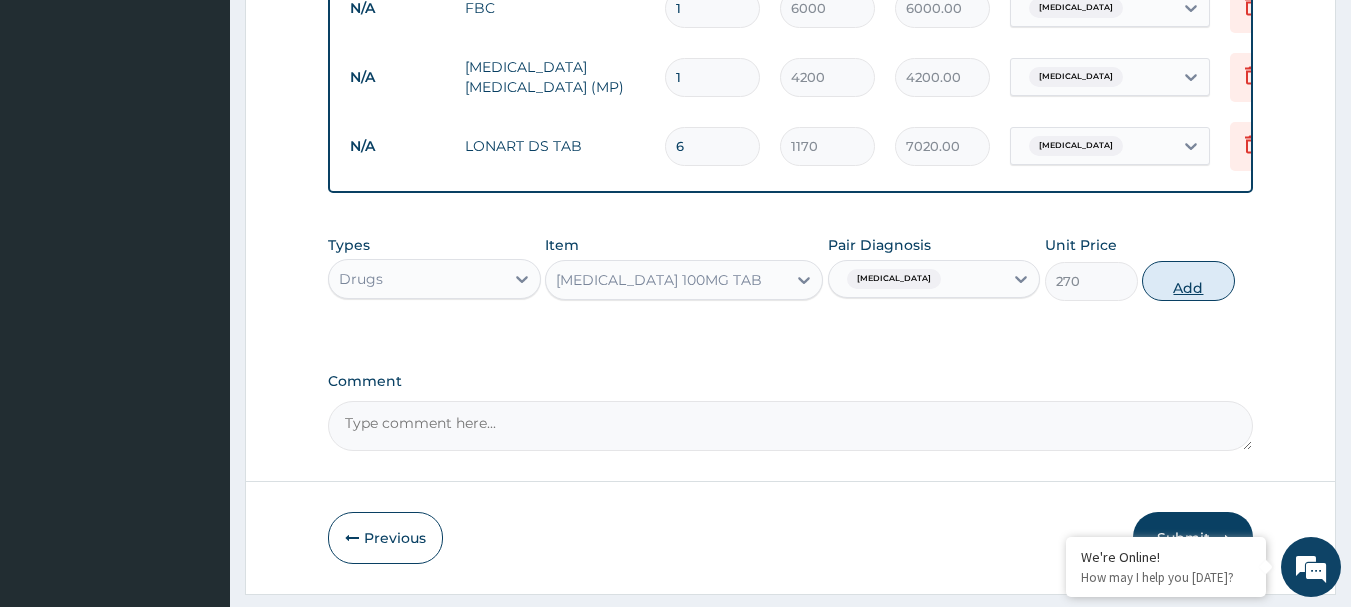 click on "Add" at bounding box center [1188, 281] 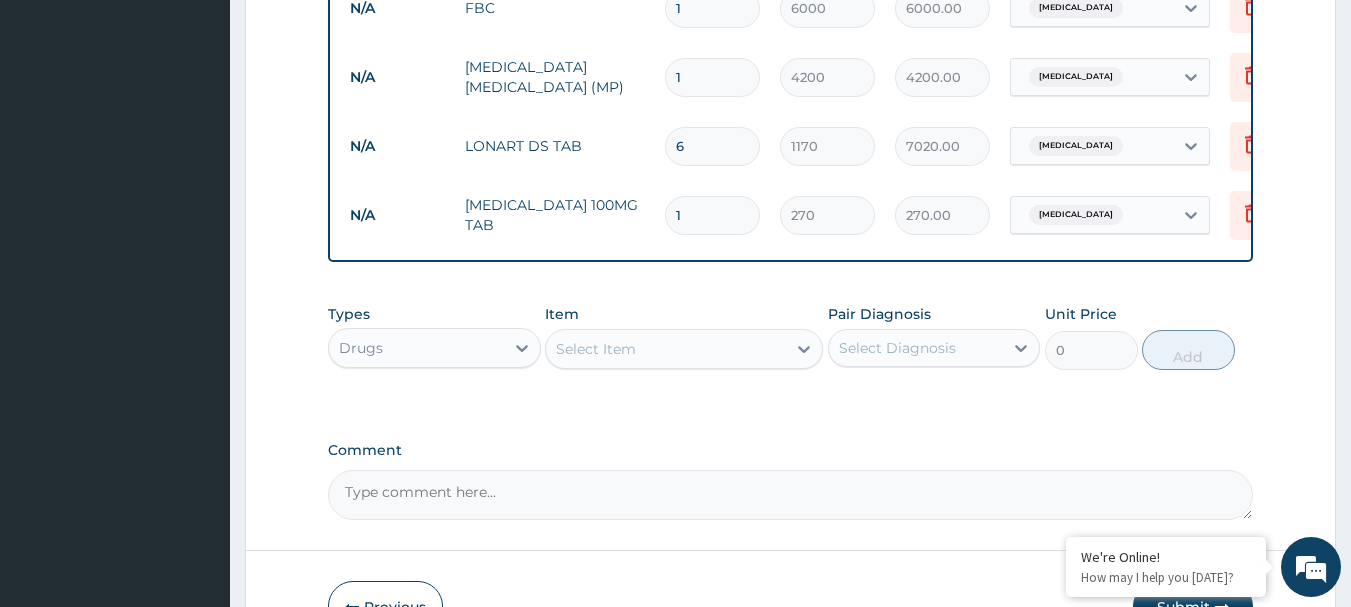 type on "10" 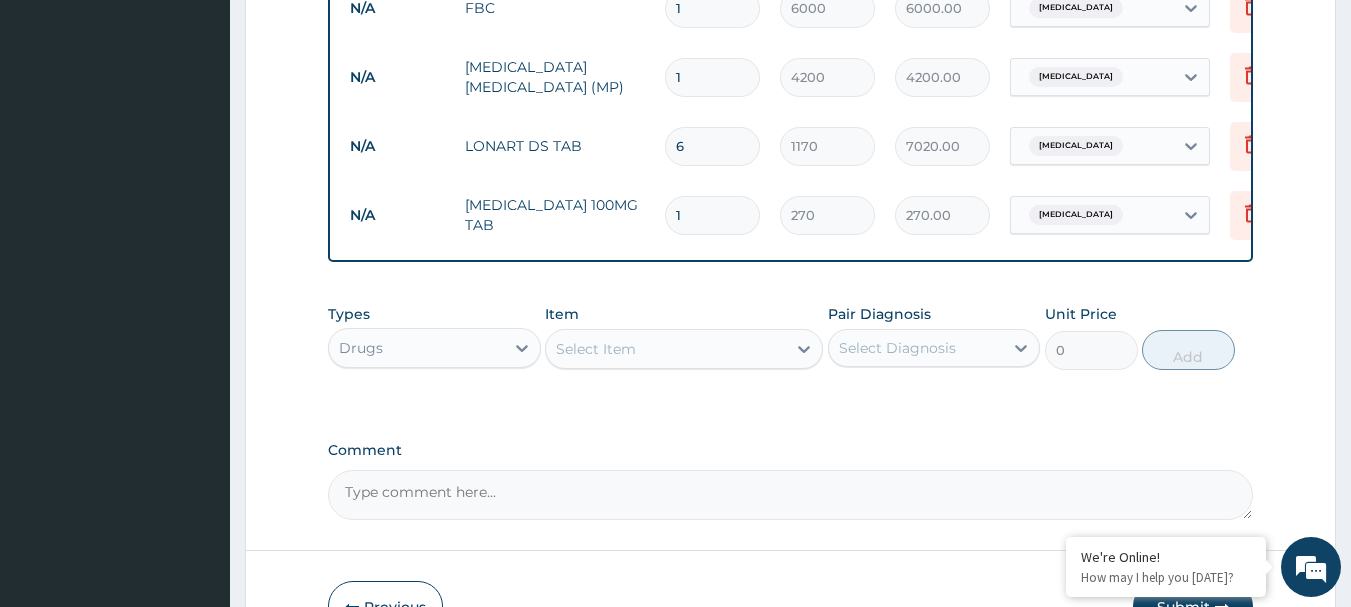 type on "2700.00" 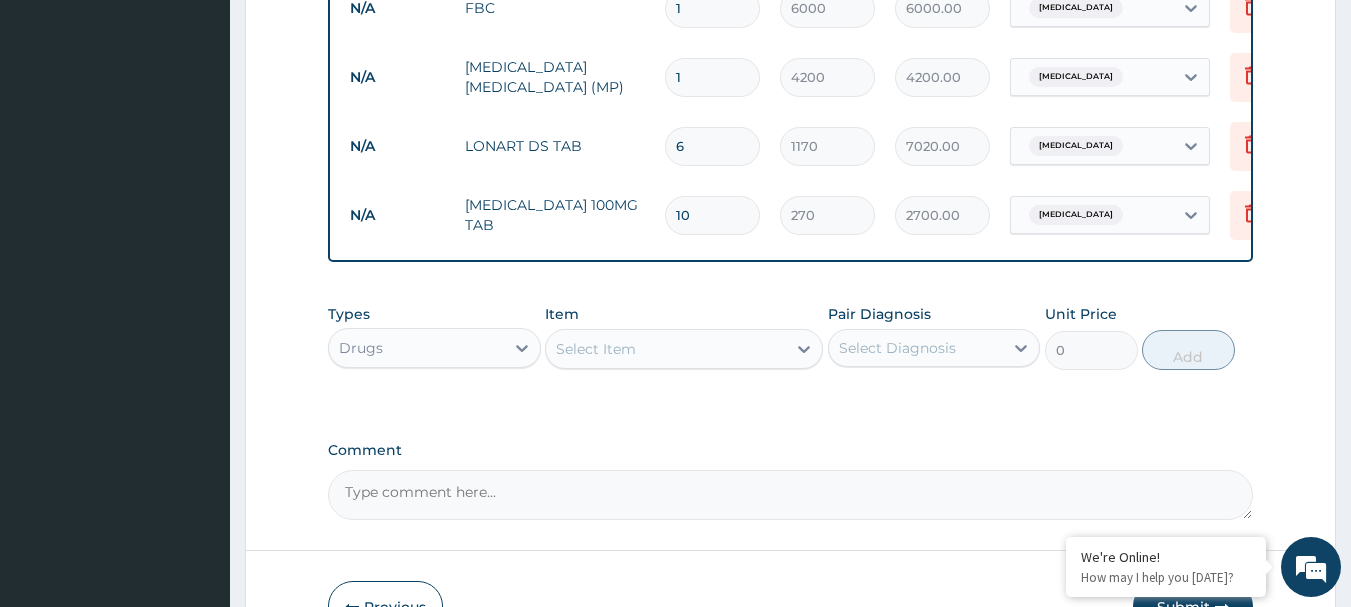 scroll, scrollTop: 1031, scrollLeft: 0, axis: vertical 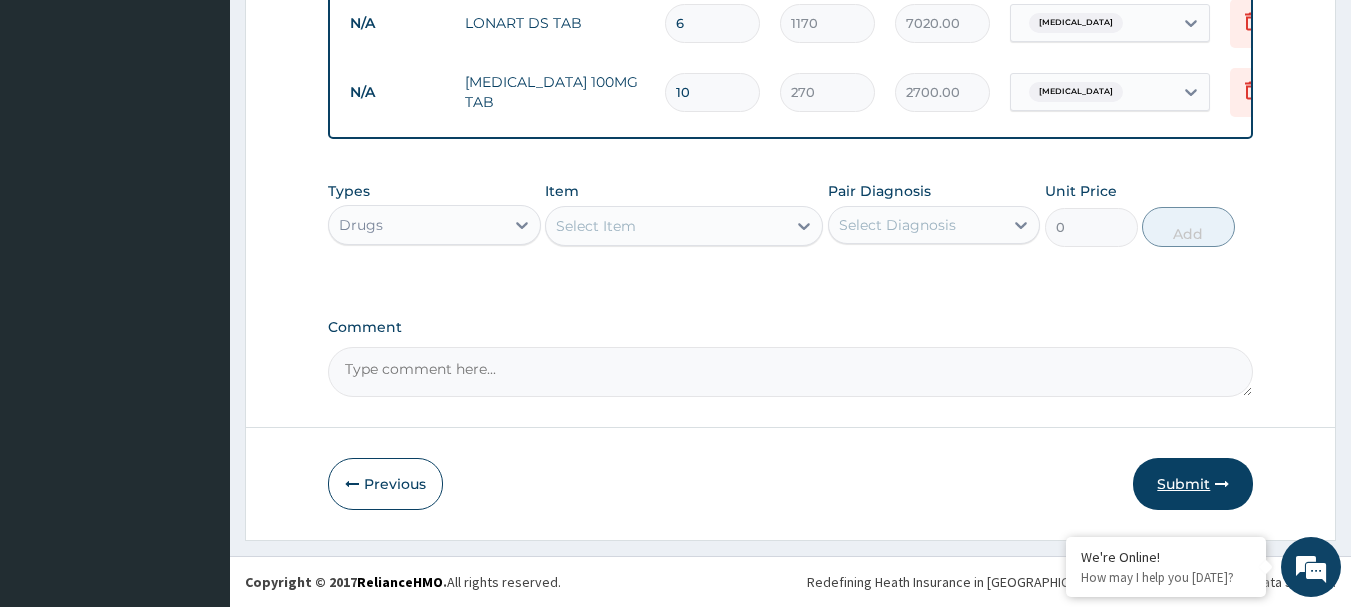 type on "10" 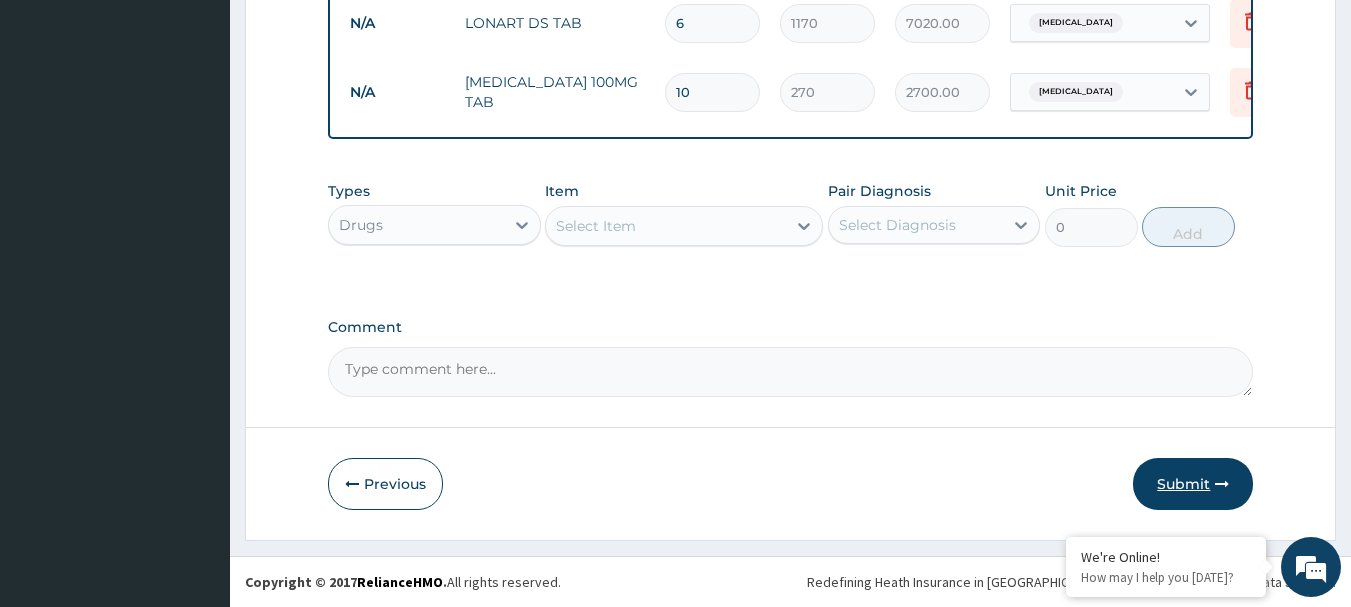 click on "Submit" at bounding box center [1193, 484] 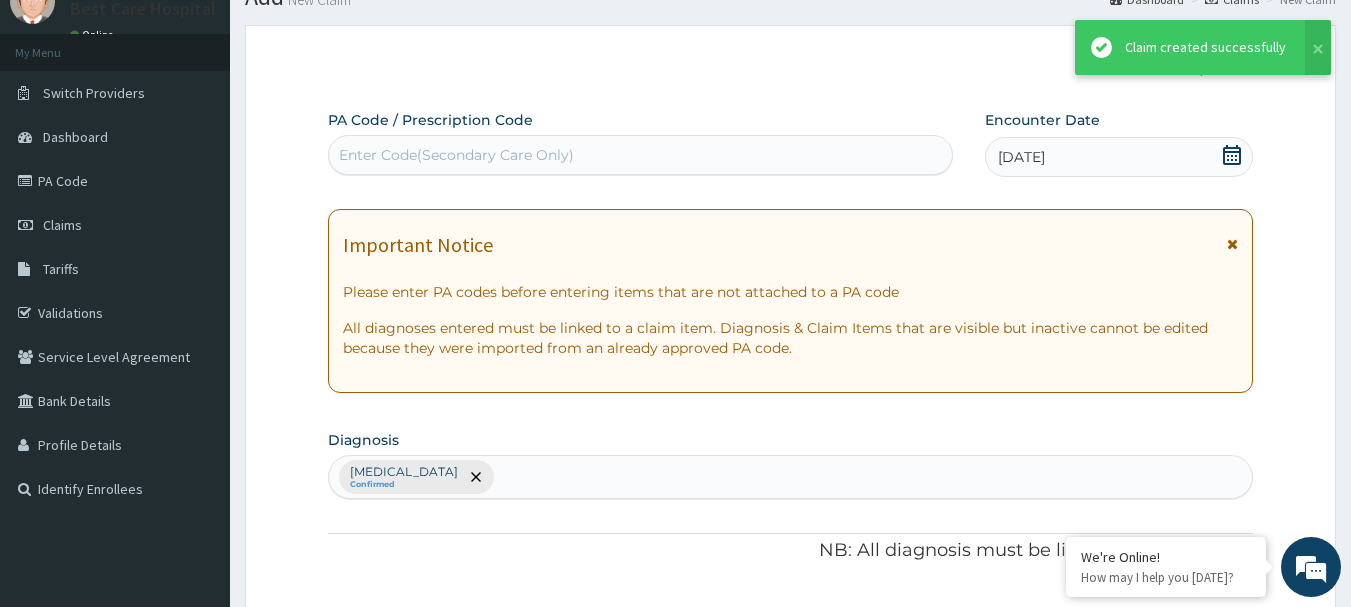 scroll, scrollTop: 1031, scrollLeft: 0, axis: vertical 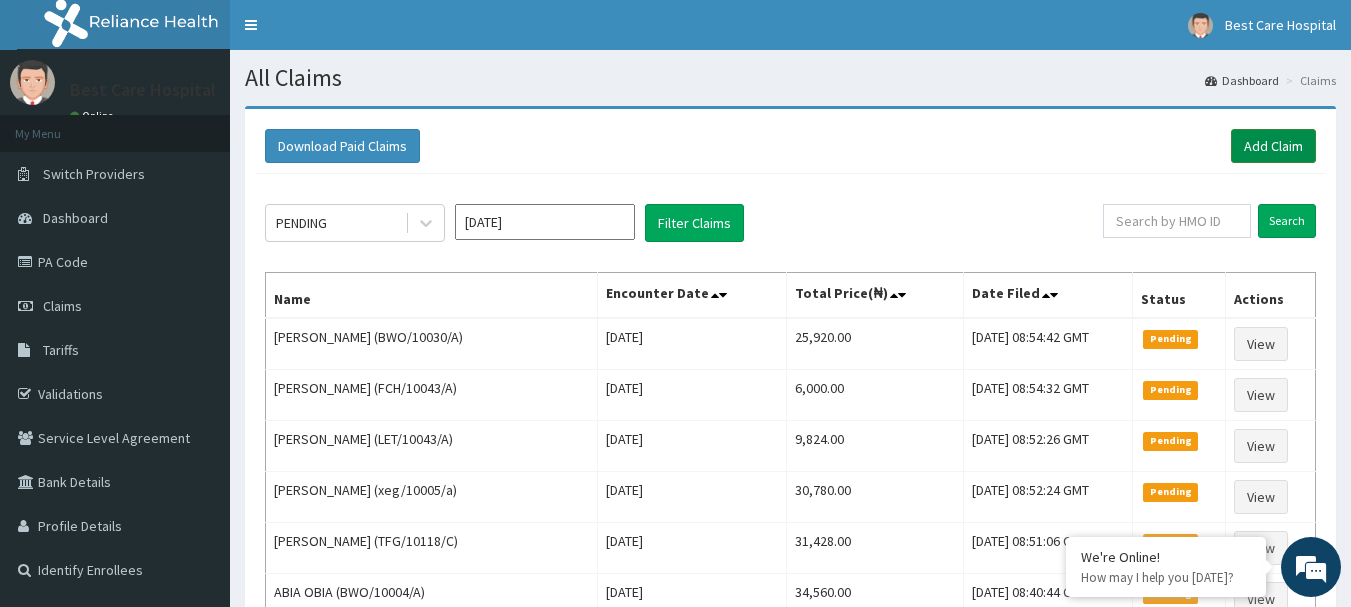 click on "Add Claim" at bounding box center [1273, 146] 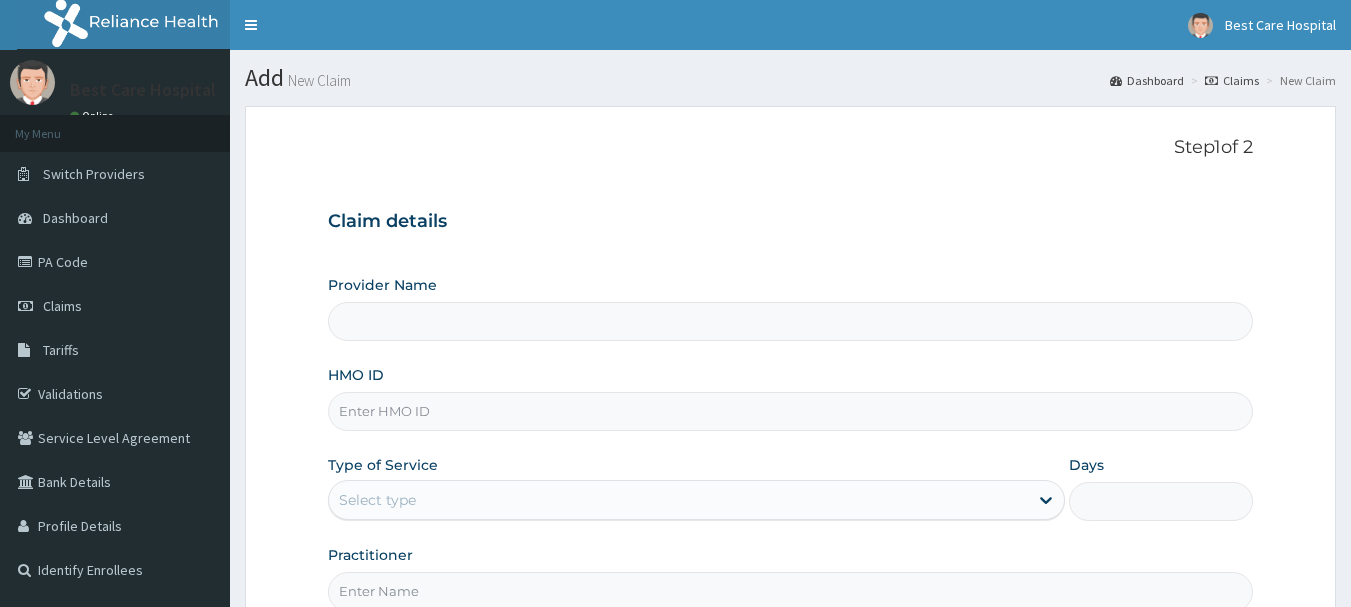 scroll, scrollTop: 0, scrollLeft: 0, axis: both 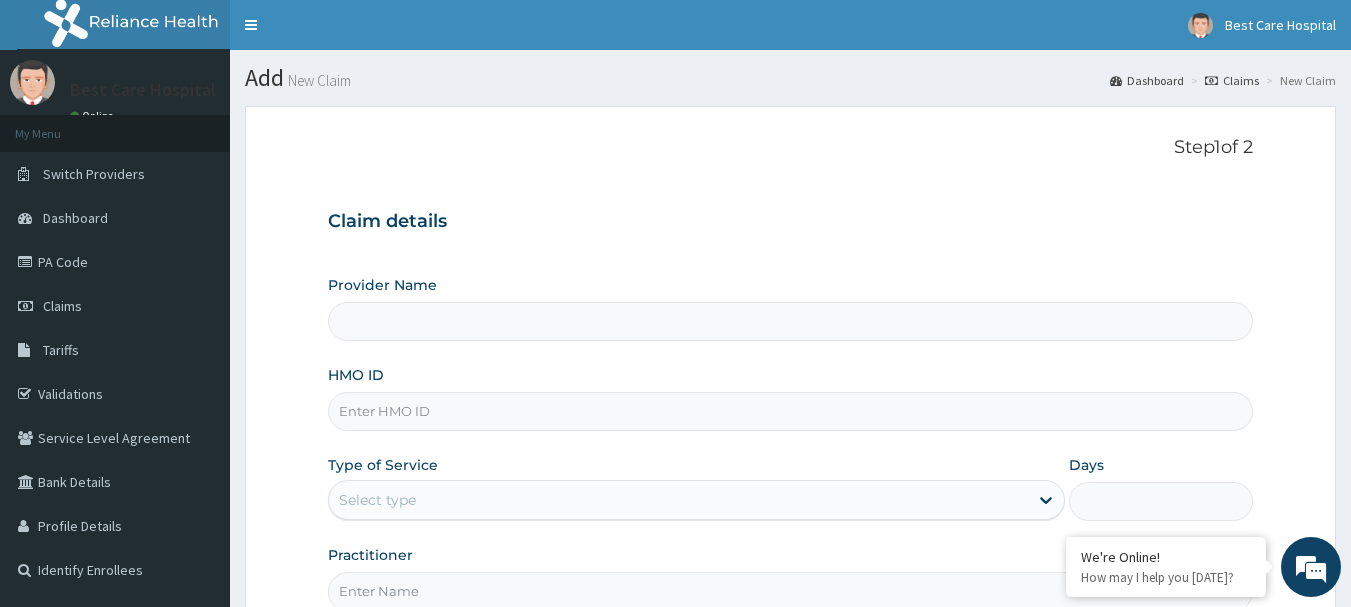 type on "Bestcare Hospital" 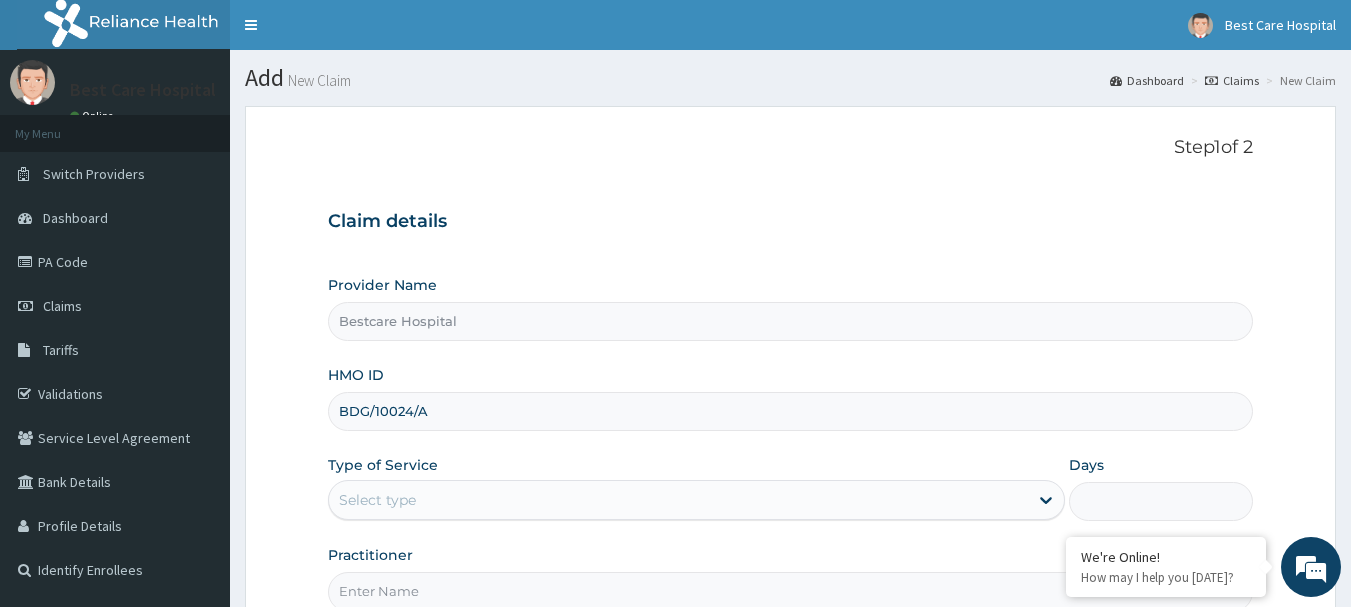 scroll, scrollTop: 0, scrollLeft: 0, axis: both 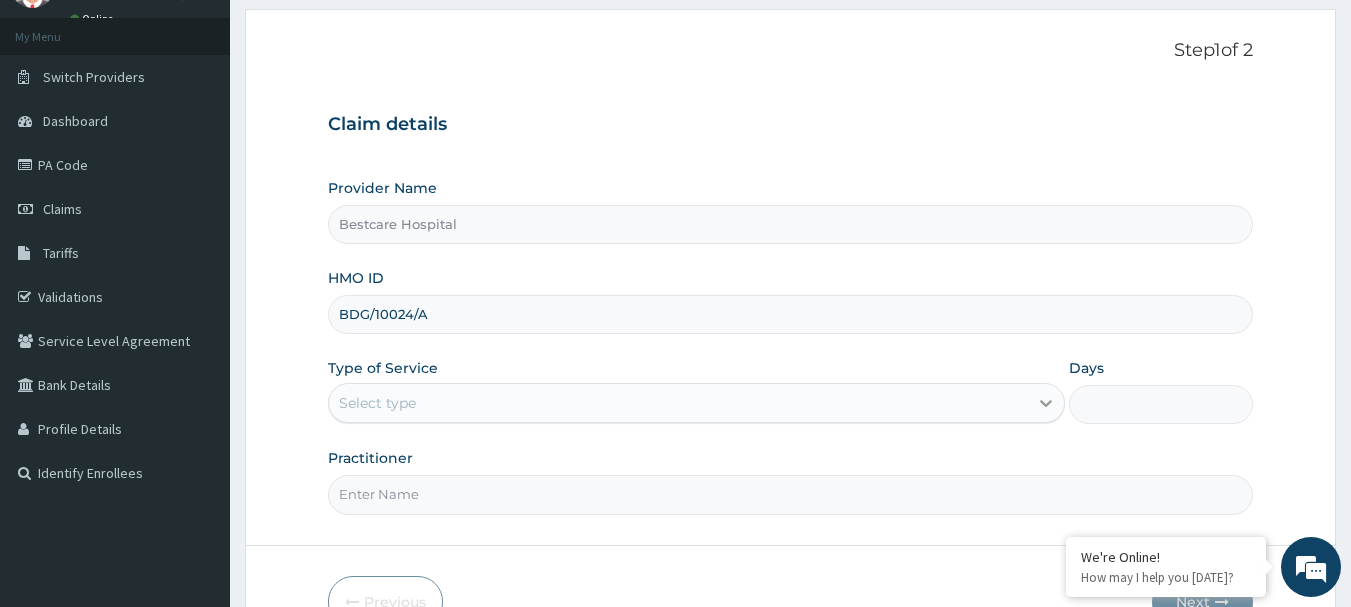 type on "BDG/10024/A" 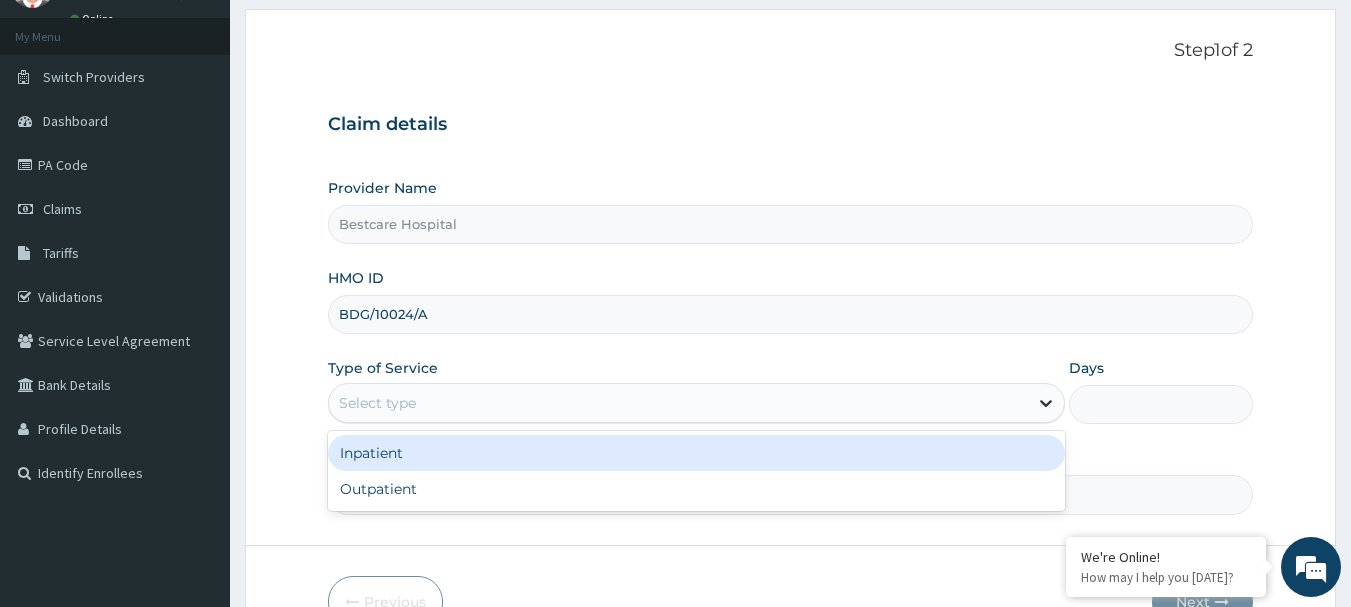 click 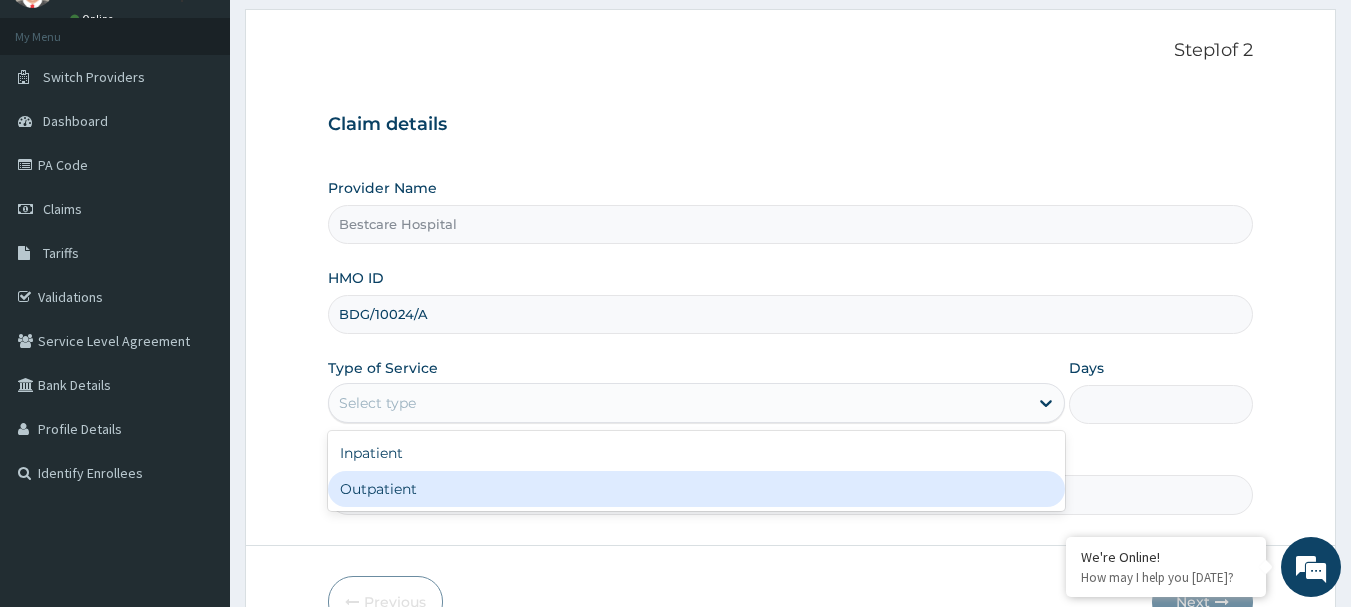 click on "Outpatient" at bounding box center [696, 489] 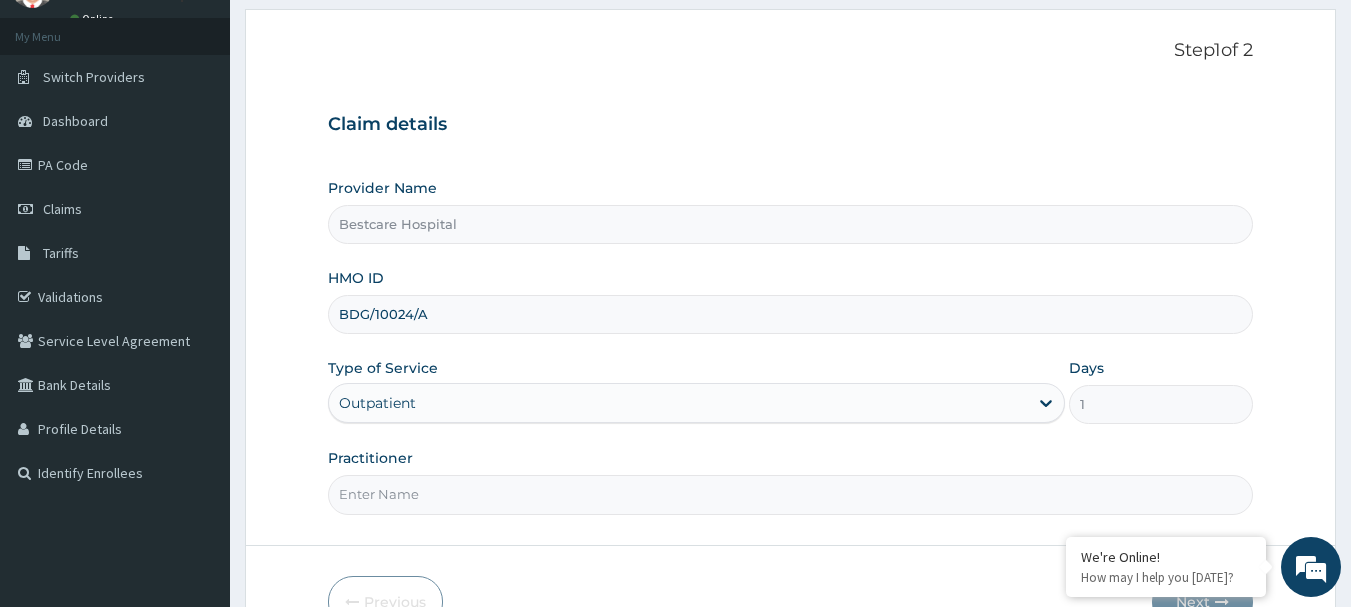 click on "Practitioner" at bounding box center [791, 494] 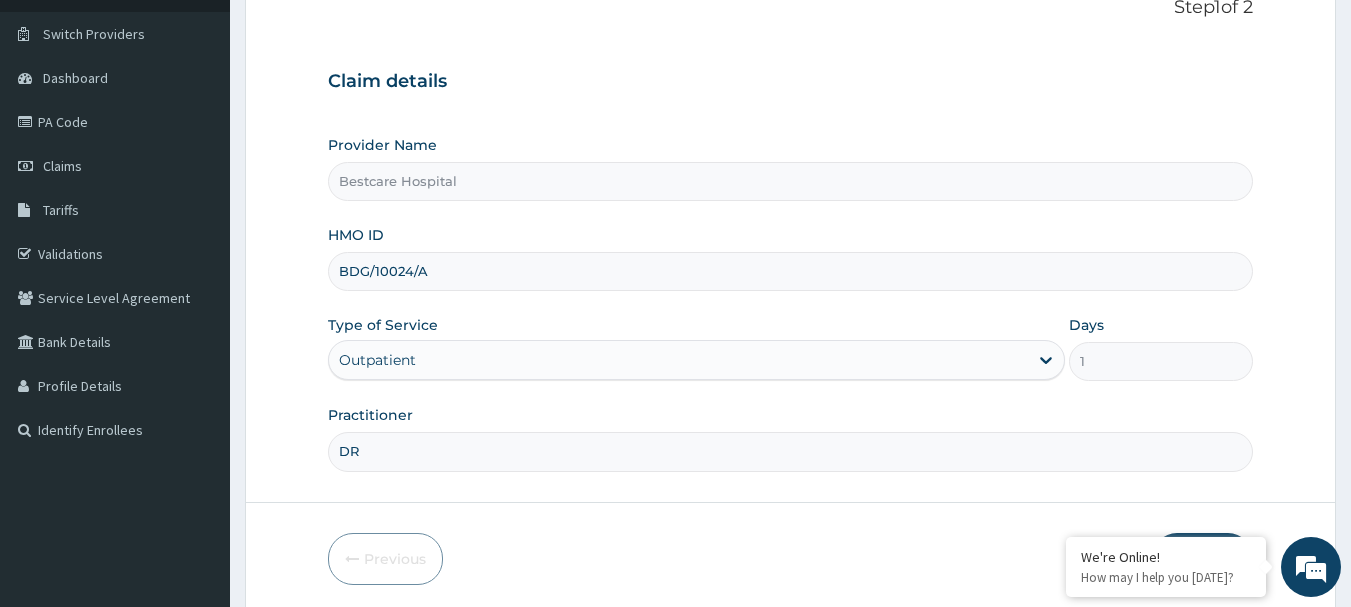 scroll, scrollTop: 215, scrollLeft: 0, axis: vertical 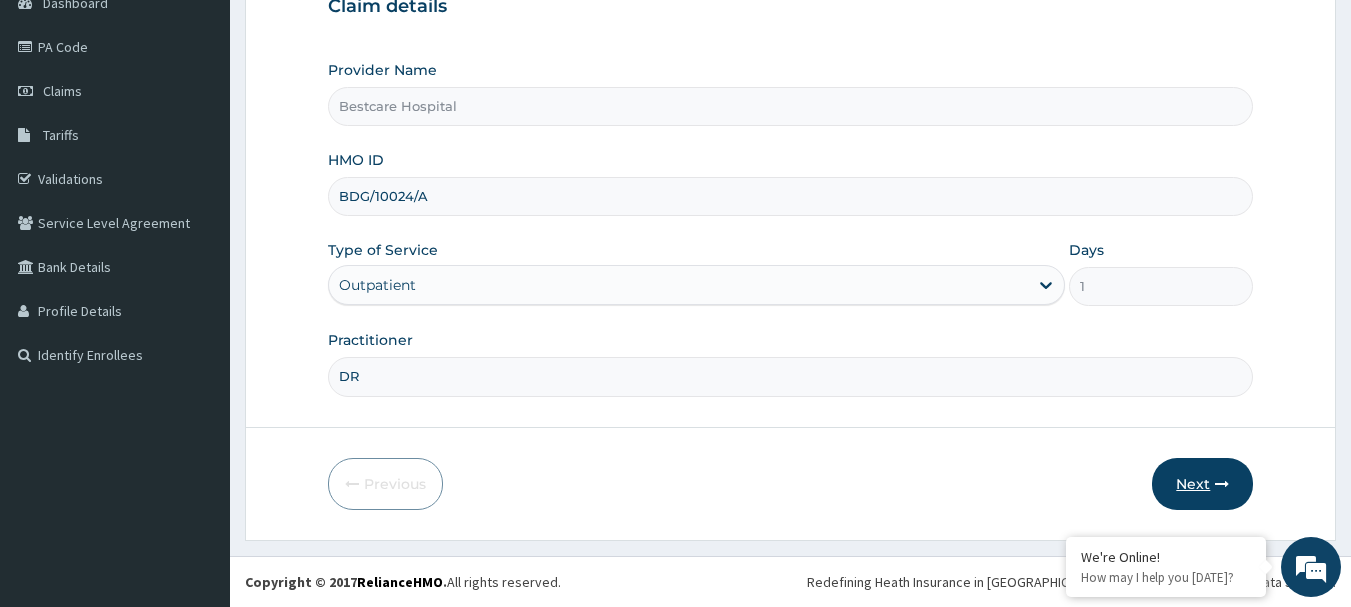 type on "DR" 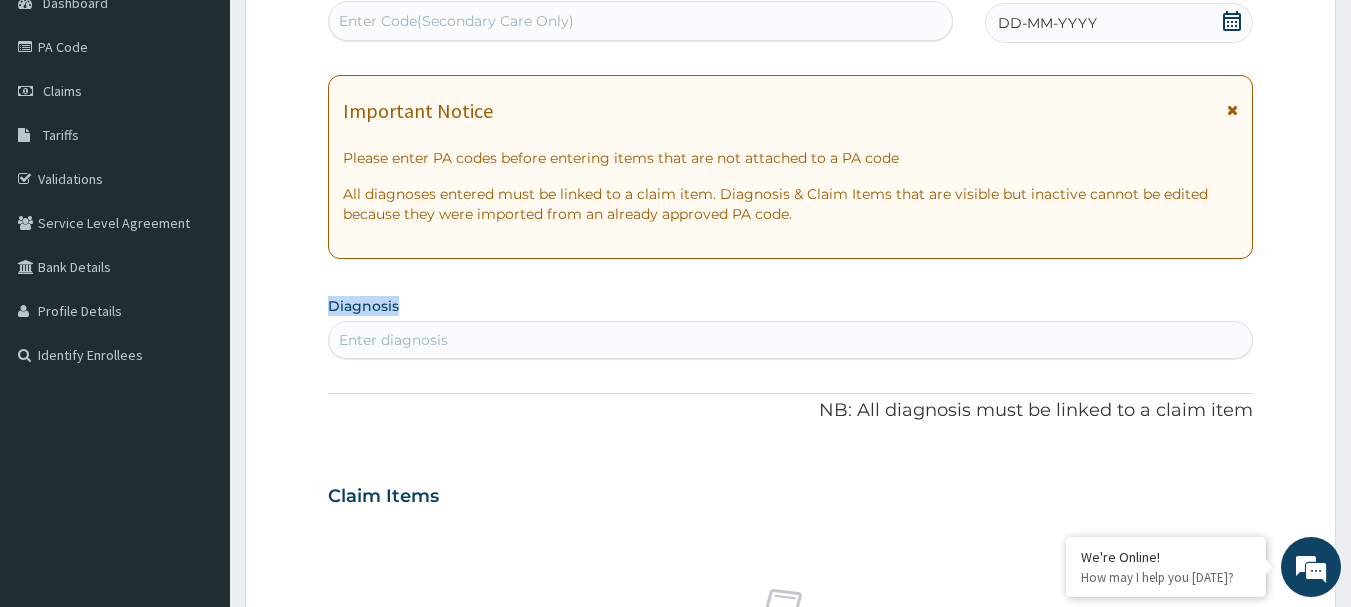 drag, startPoint x: 1341, startPoint y: 317, endPoint x: 1221, endPoint y: 215, distance: 157.49286 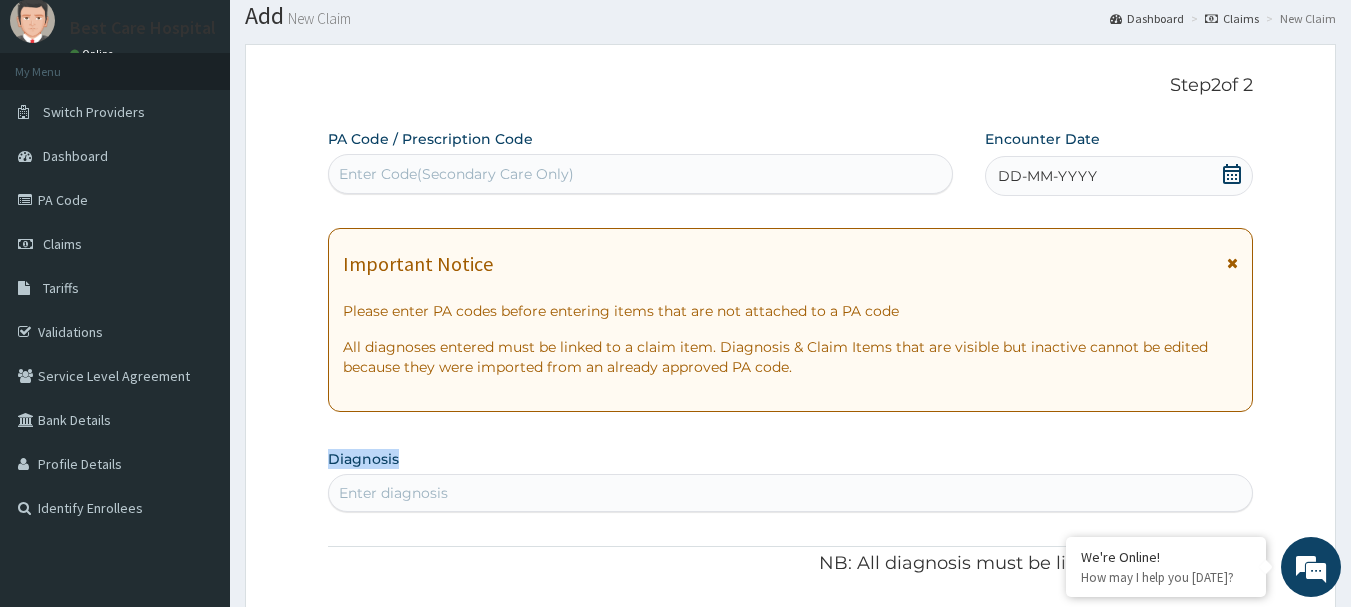 scroll, scrollTop: 29, scrollLeft: 0, axis: vertical 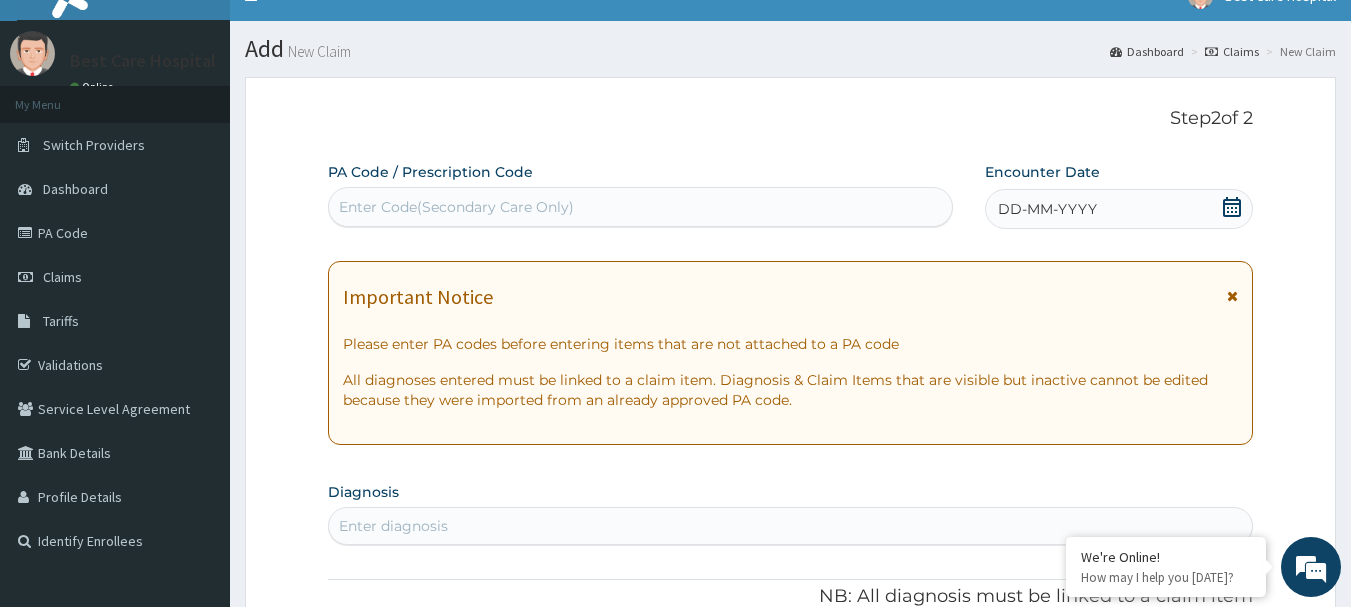 click 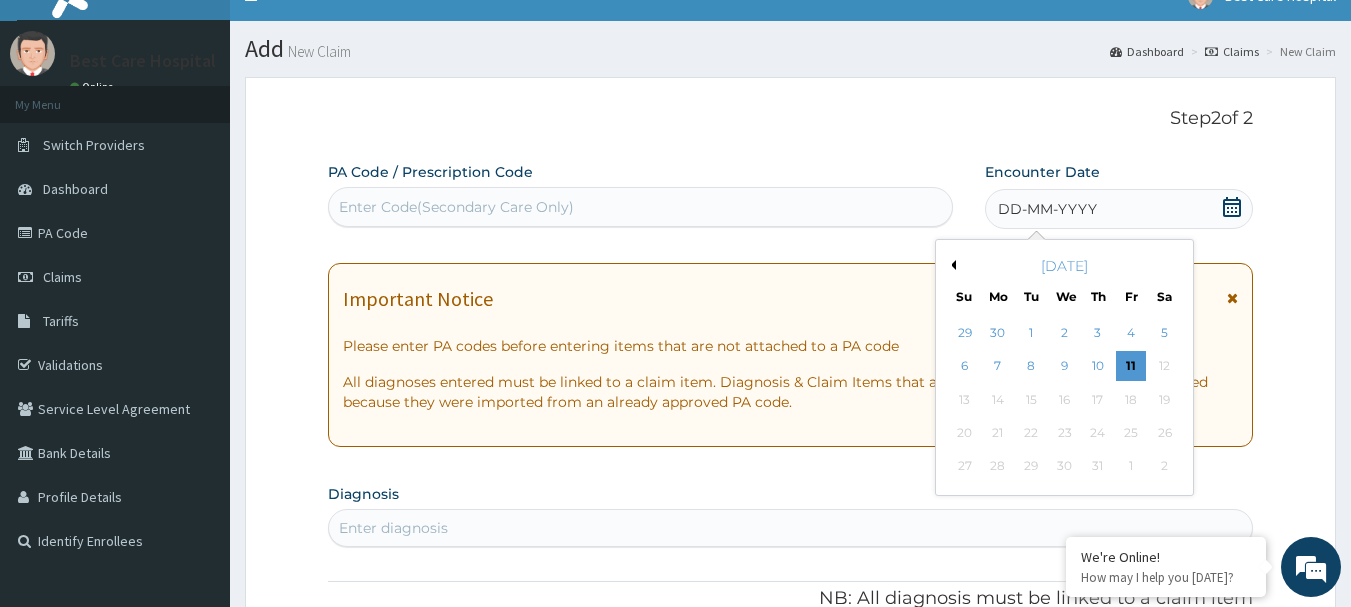click on "10" at bounding box center (1098, 367) 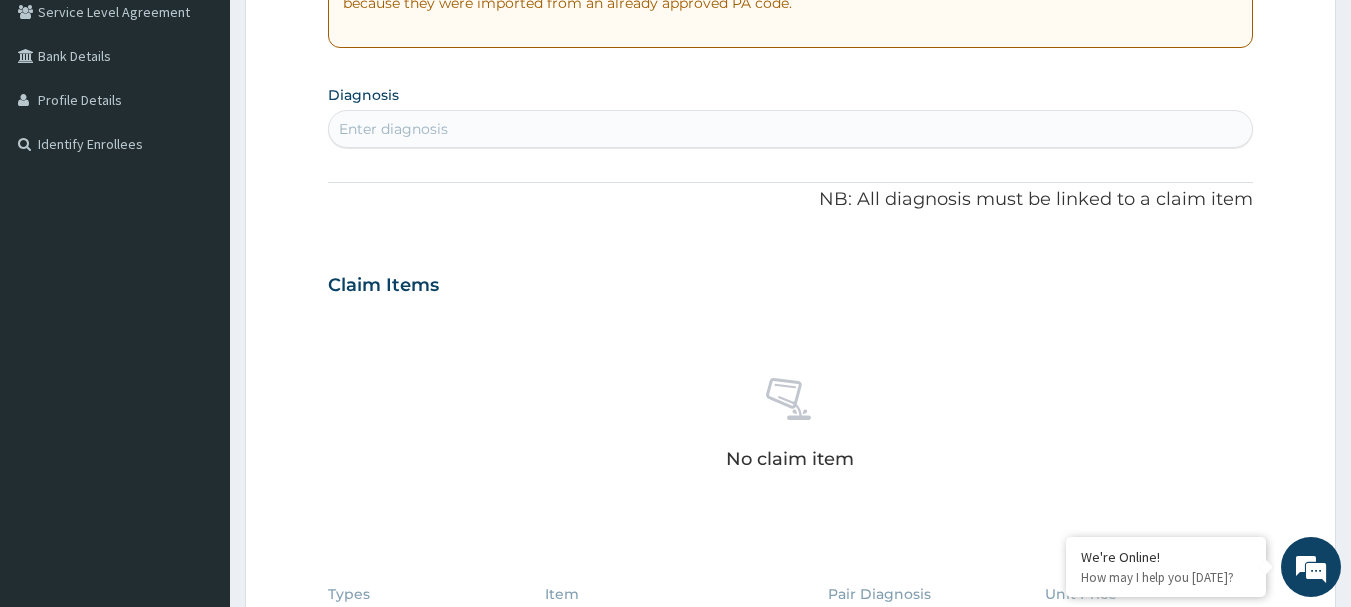 scroll, scrollTop: 431, scrollLeft: 0, axis: vertical 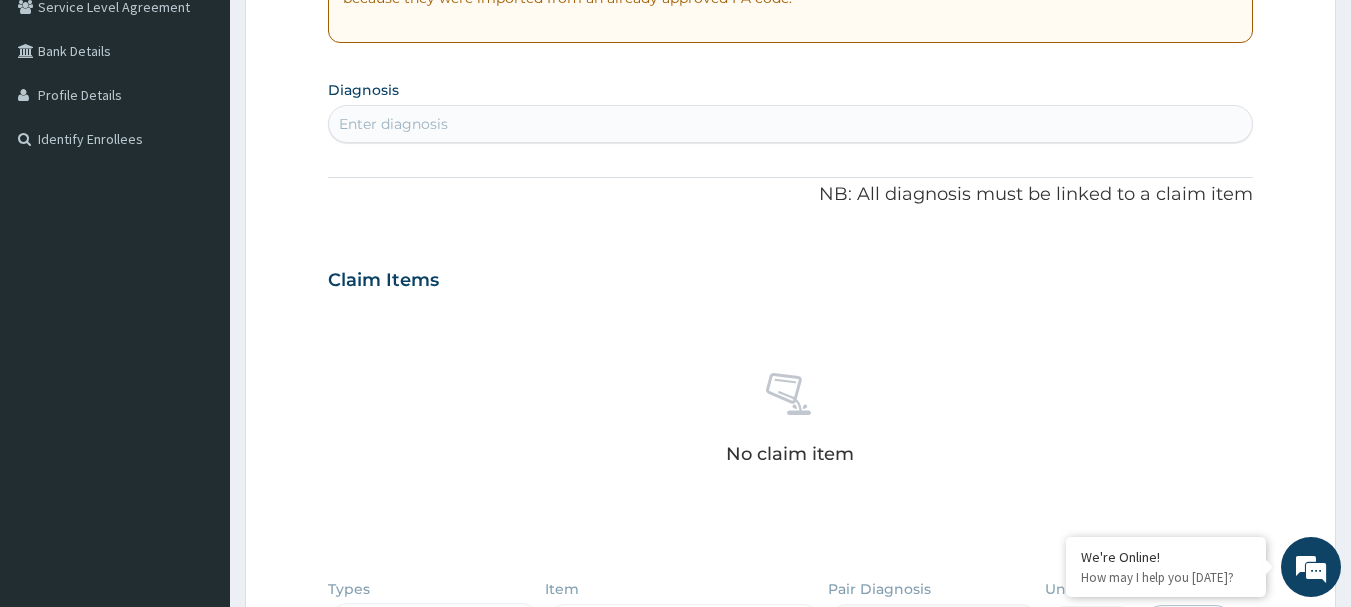 click on "Enter diagnosis" at bounding box center (791, 124) 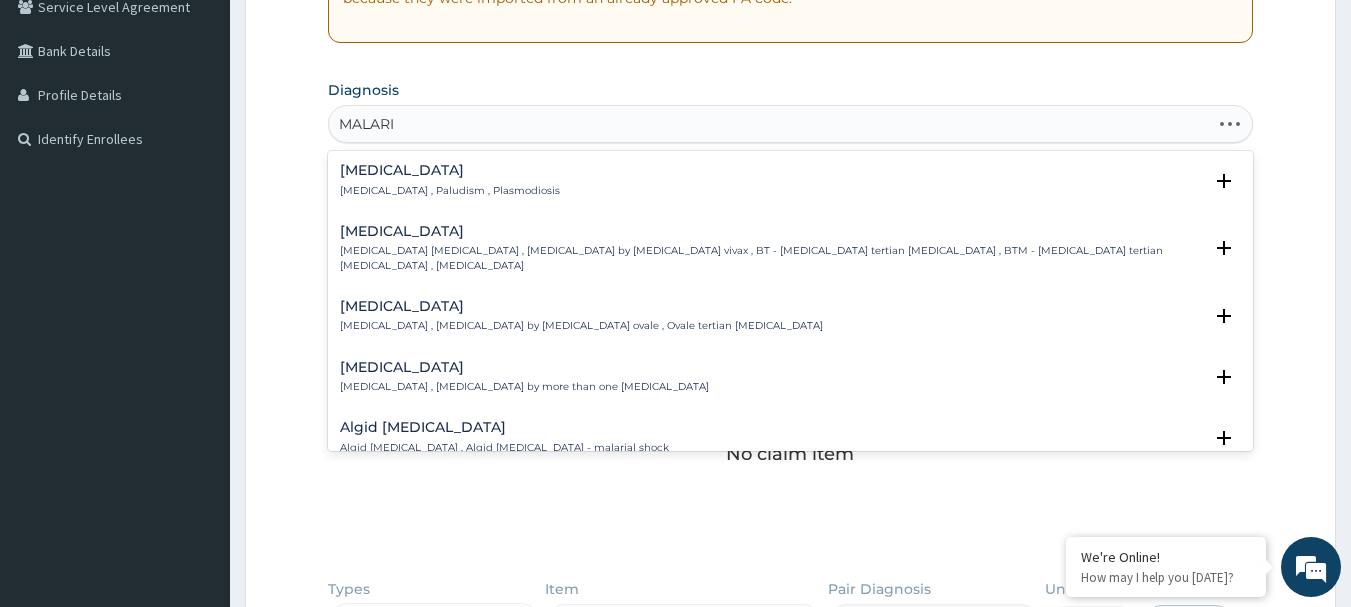 type on "MALARIA" 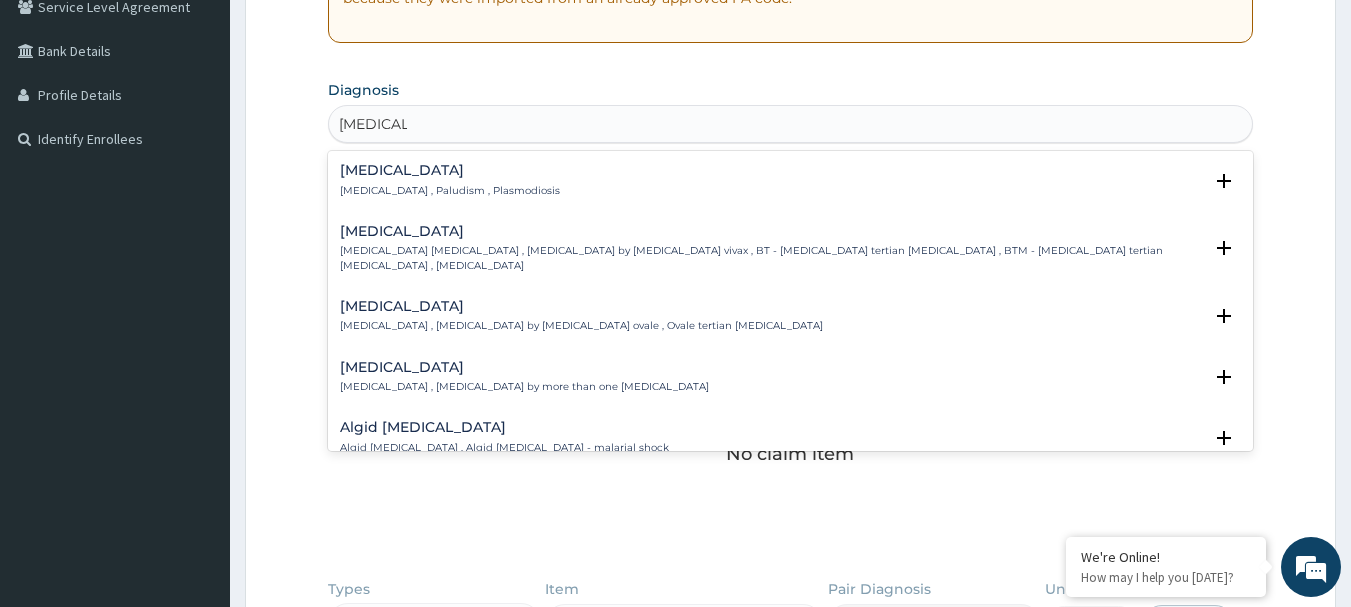 click on "Malaria" at bounding box center [450, 170] 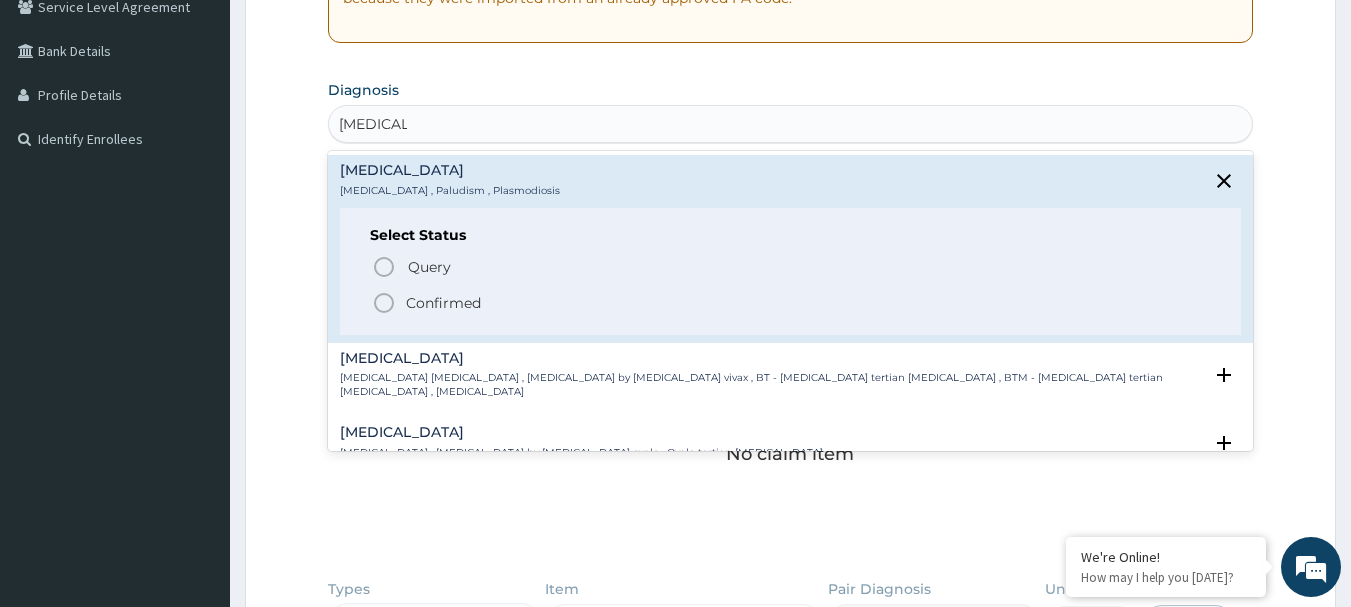 drag, startPoint x: 385, startPoint y: 300, endPoint x: 388, endPoint y: 284, distance: 16.27882 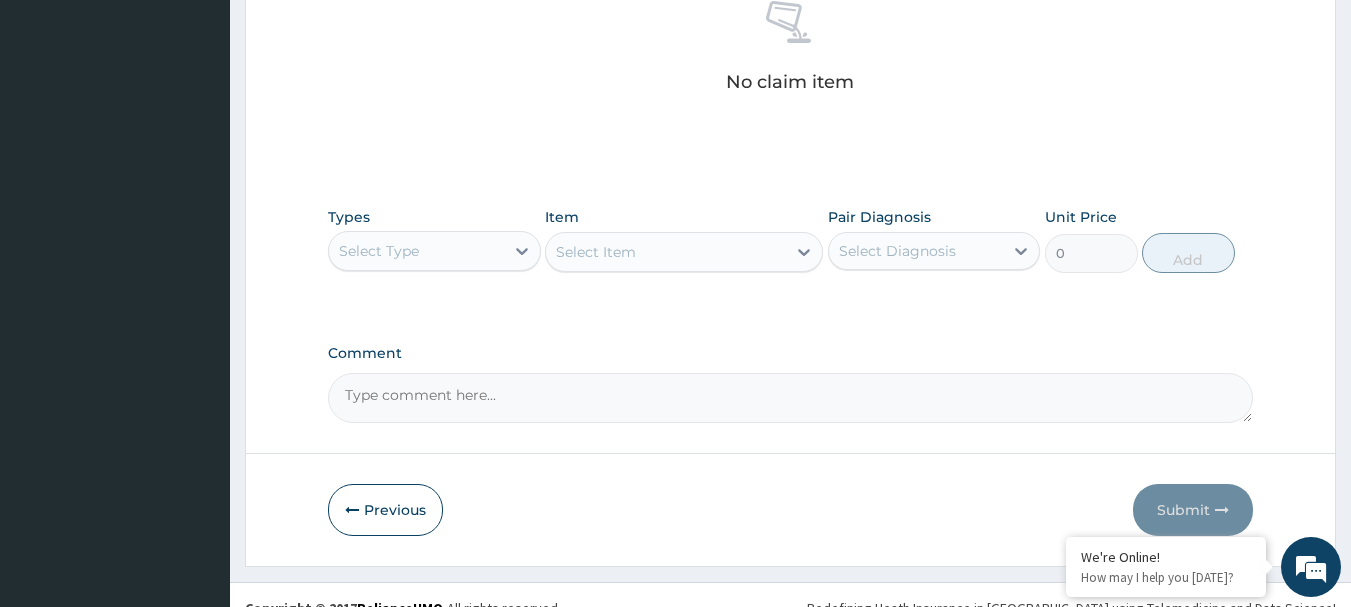 scroll, scrollTop: 820, scrollLeft: 0, axis: vertical 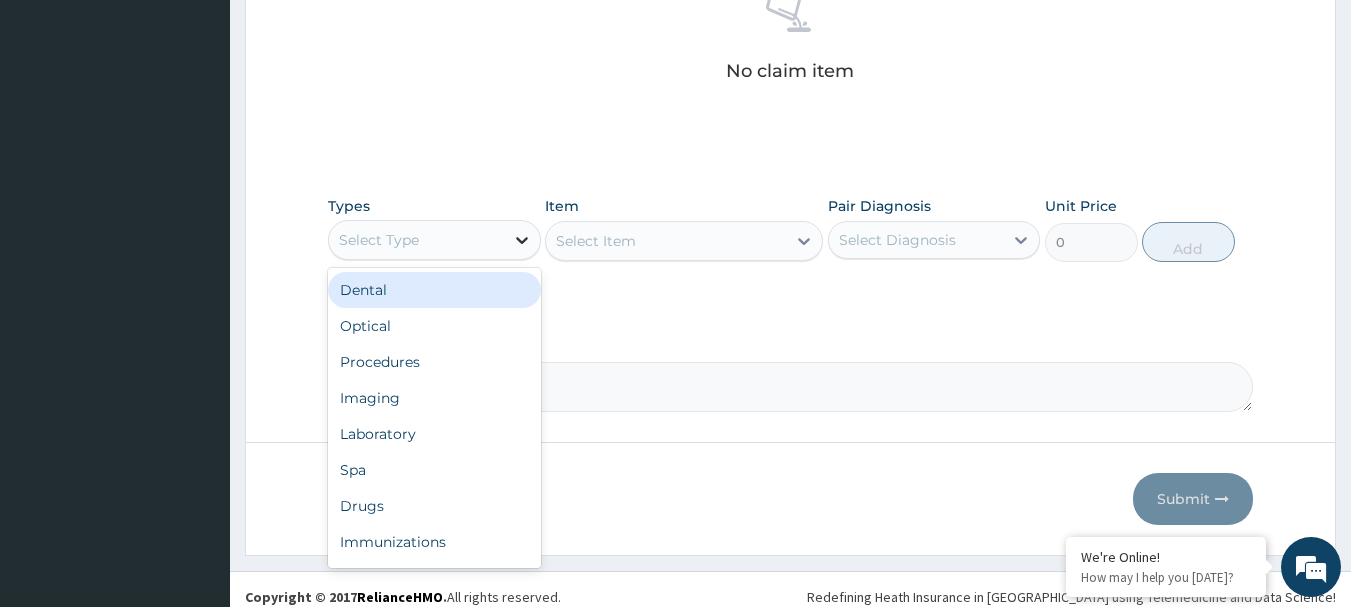 click 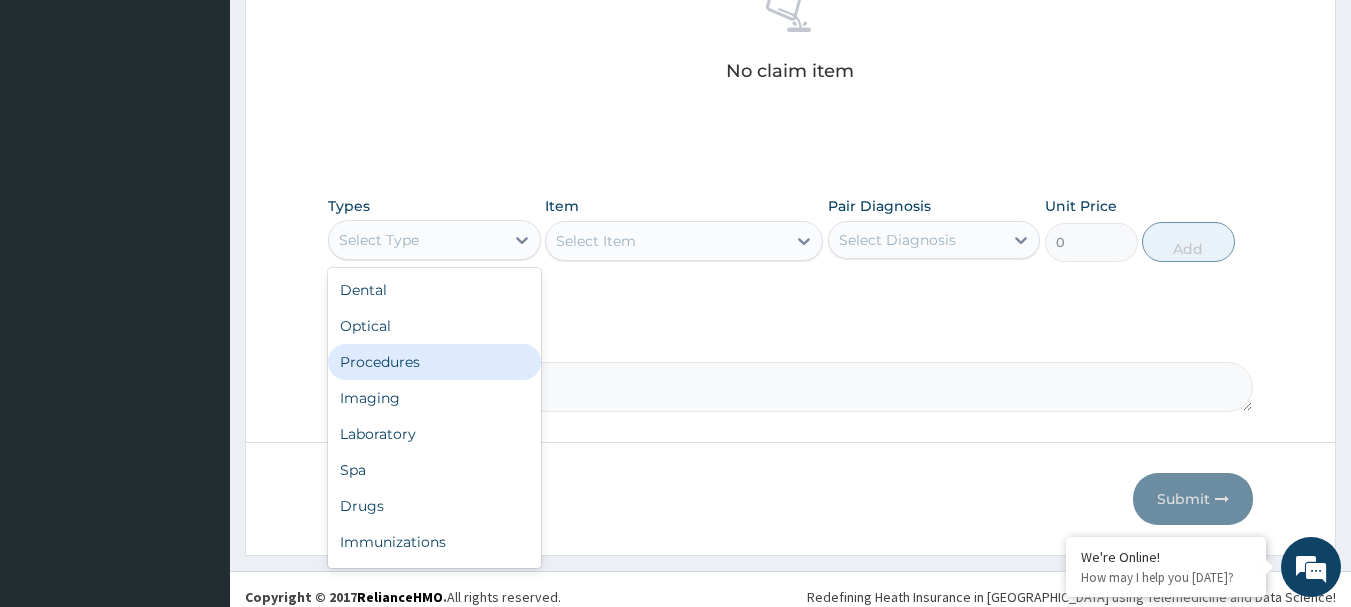 click on "Procedures" at bounding box center [434, 362] 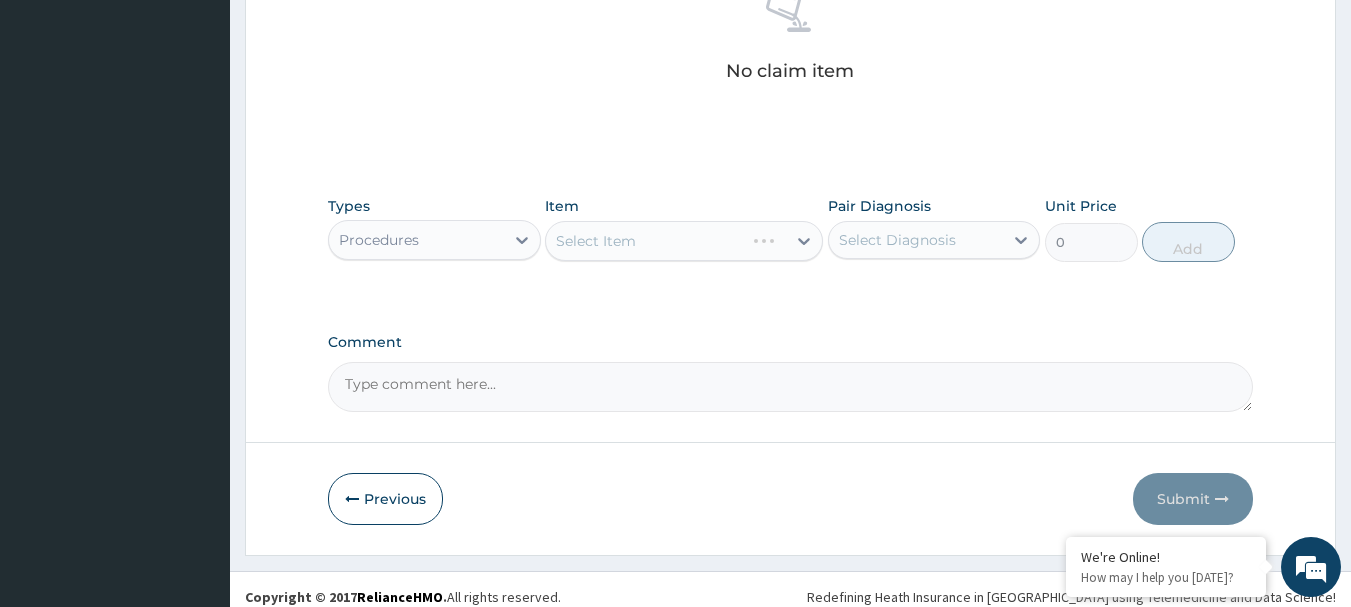 click on "Select Item" at bounding box center [684, 241] 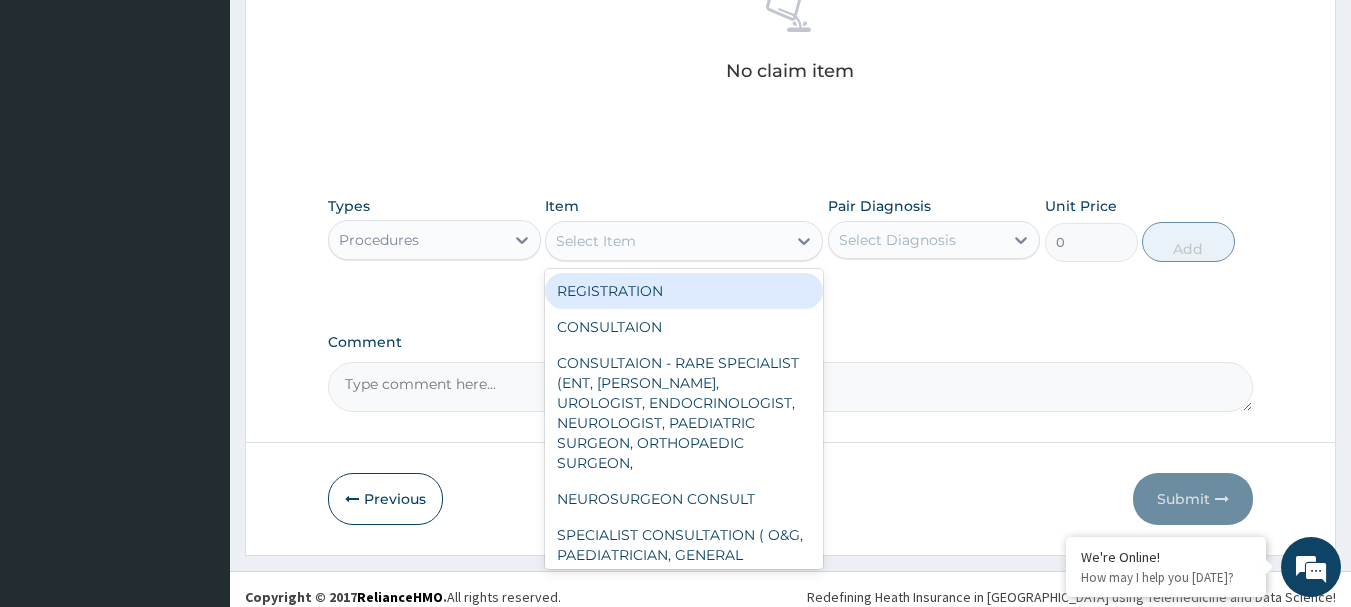 click on "Select Item" at bounding box center (666, 241) 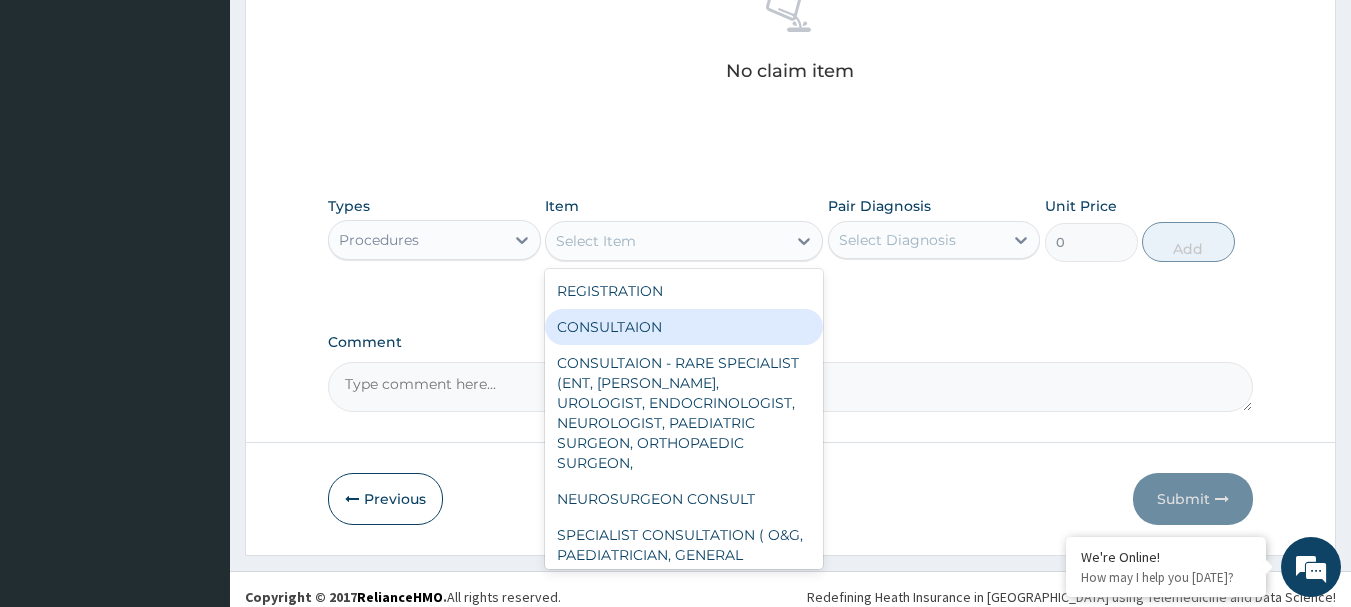 click on "CONSULTAION" at bounding box center (684, 327) 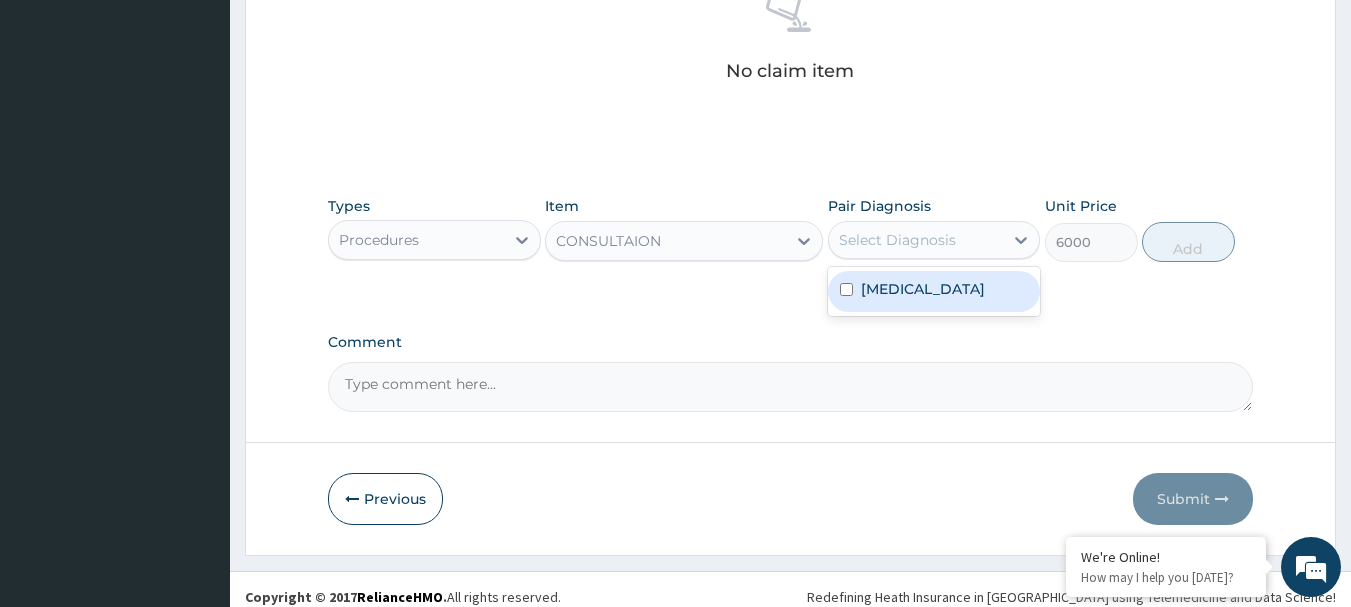 click on "Select Diagnosis" at bounding box center [897, 240] 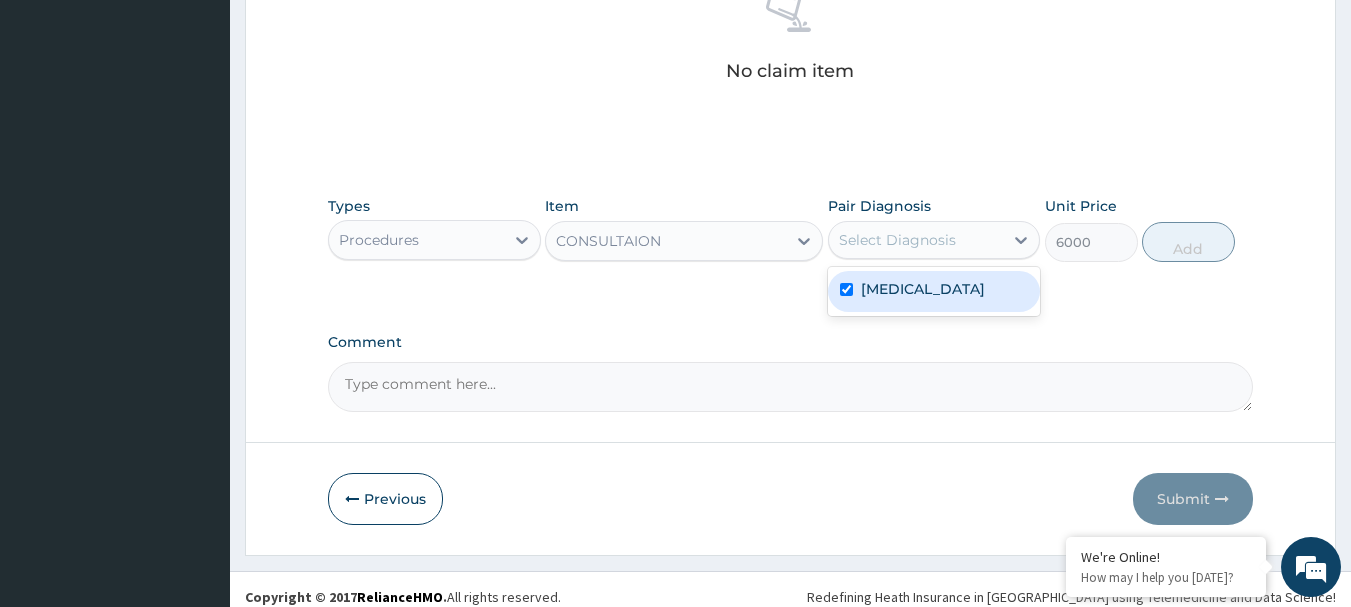 checkbox on "true" 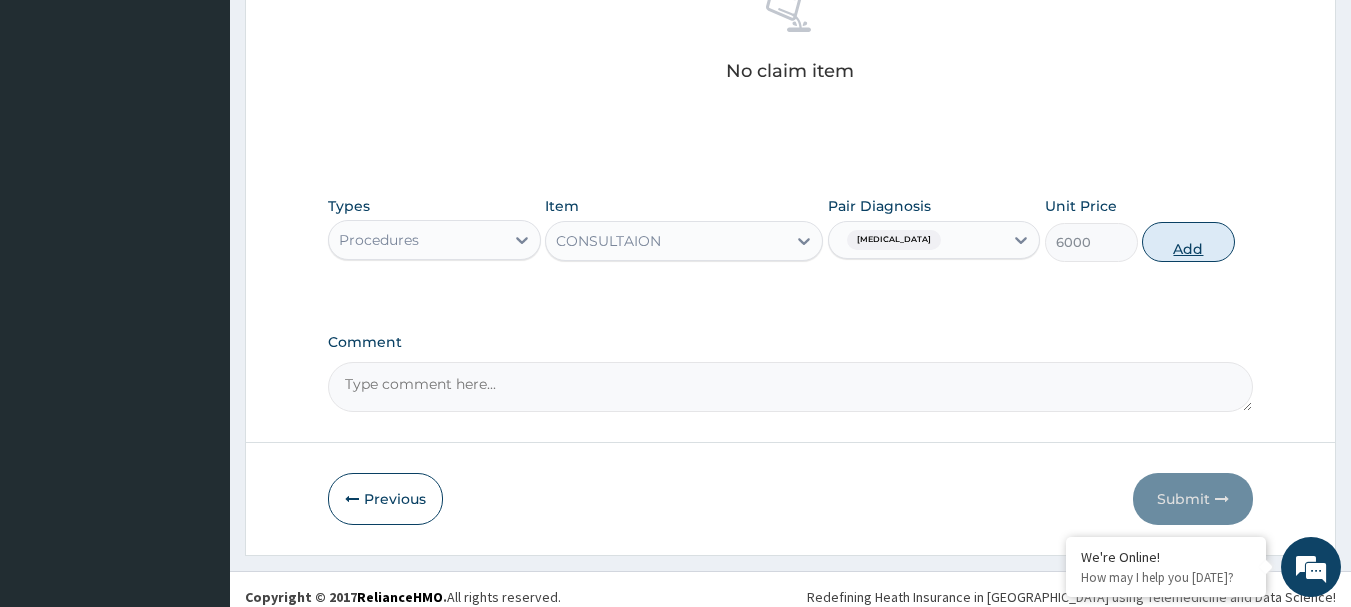 click on "Add" at bounding box center (1188, 242) 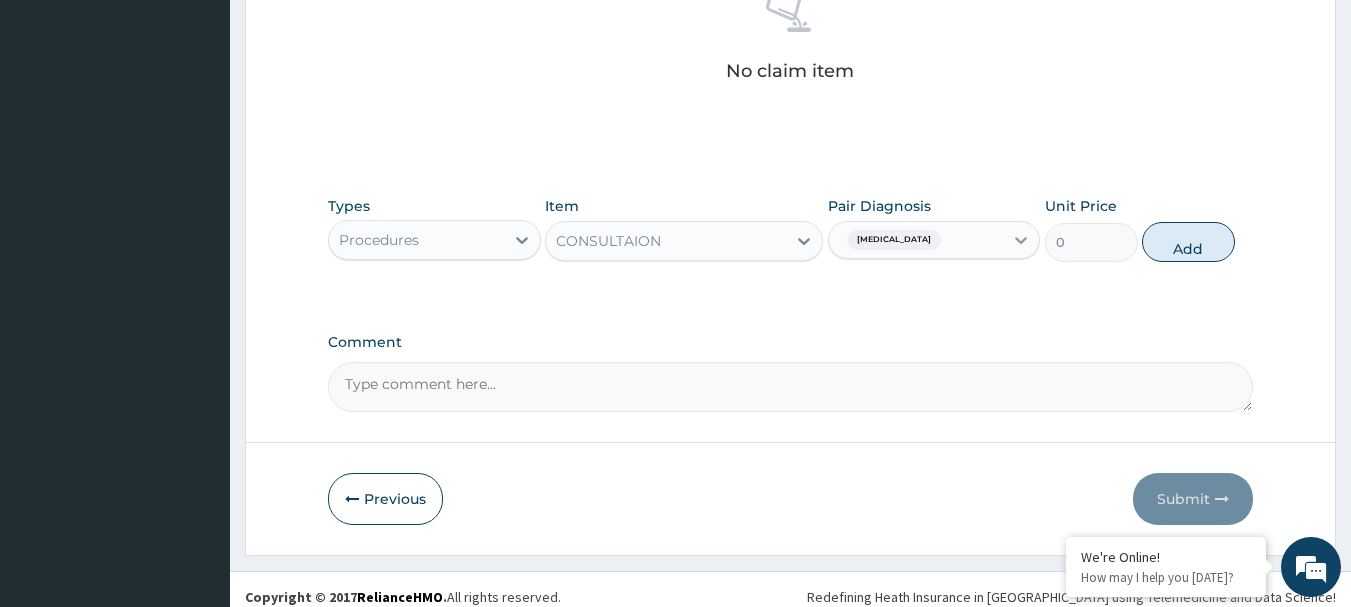scroll, scrollTop: 755, scrollLeft: 0, axis: vertical 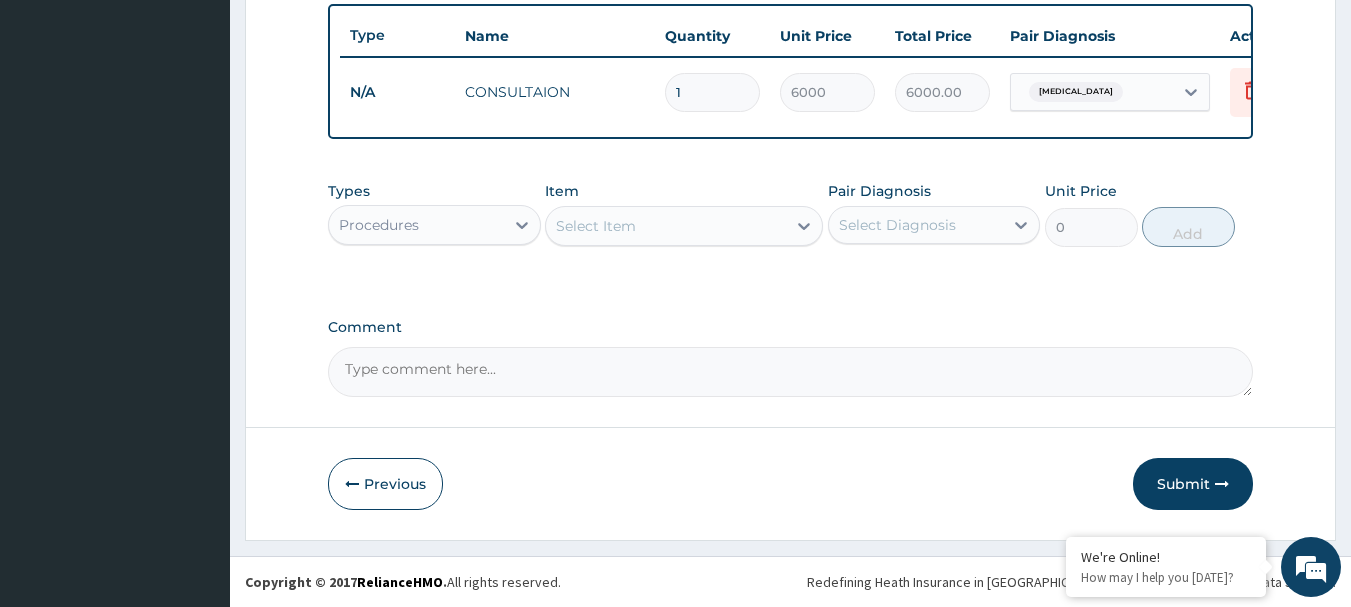 click on "Procedures" at bounding box center [416, 225] 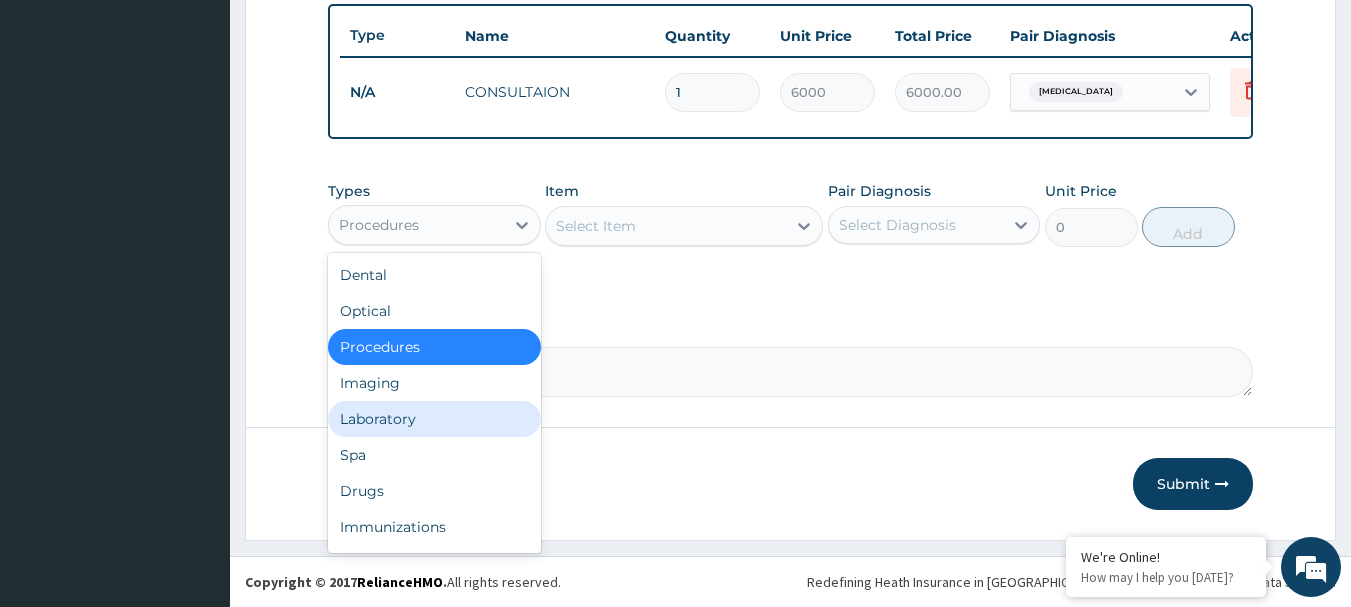 drag, startPoint x: 408, startPoint y: 415, endPoint x: 482, endPoint y: 336, distance: 108.245094 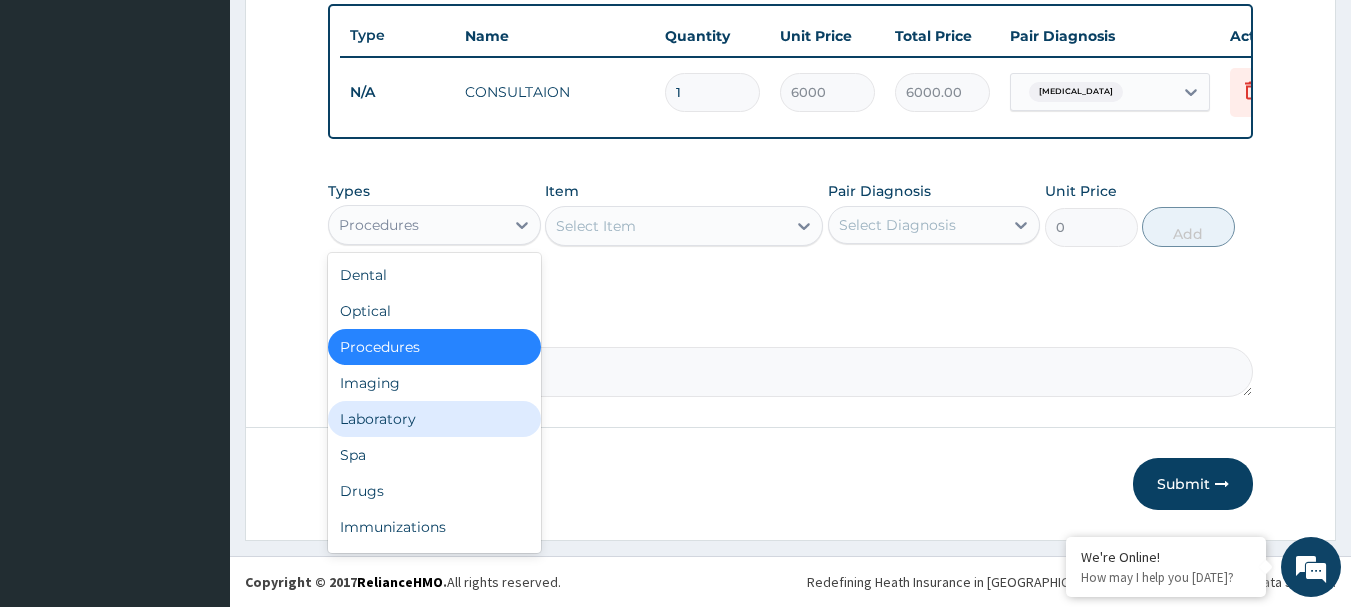 click on "Laboratory" at bounding box center (434, 419) 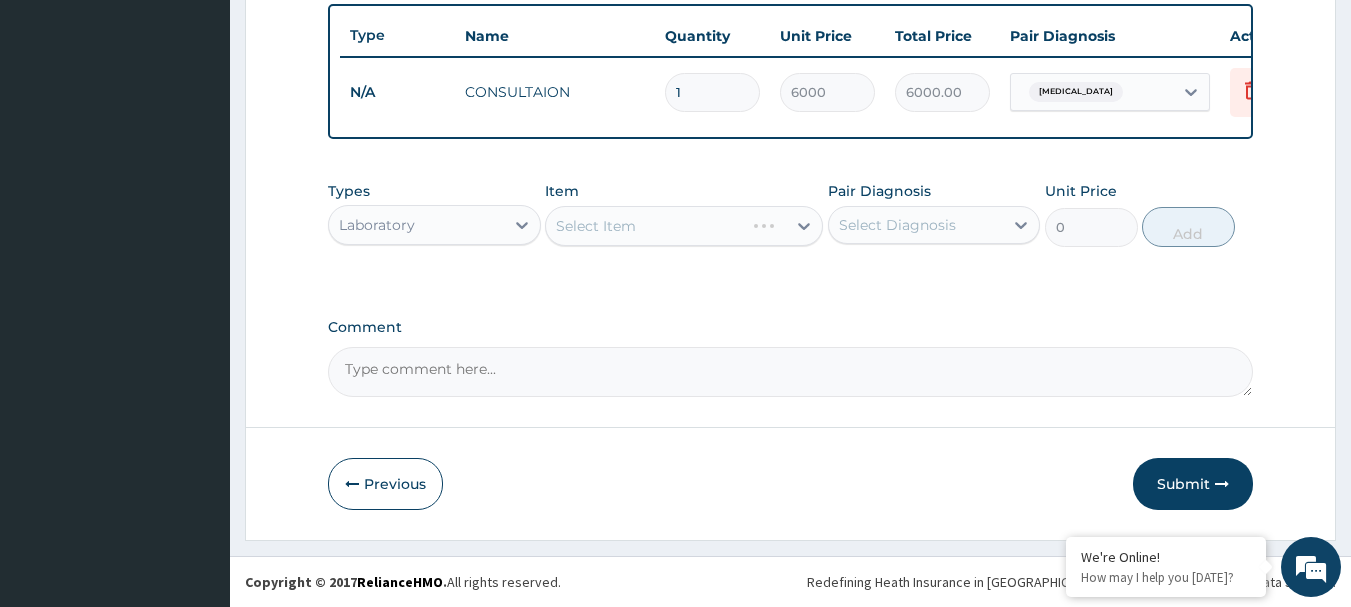 drag, startPoint x: 672, startPoint y: 224, endPoint x: 687, endPoint y: 224, distance: 15 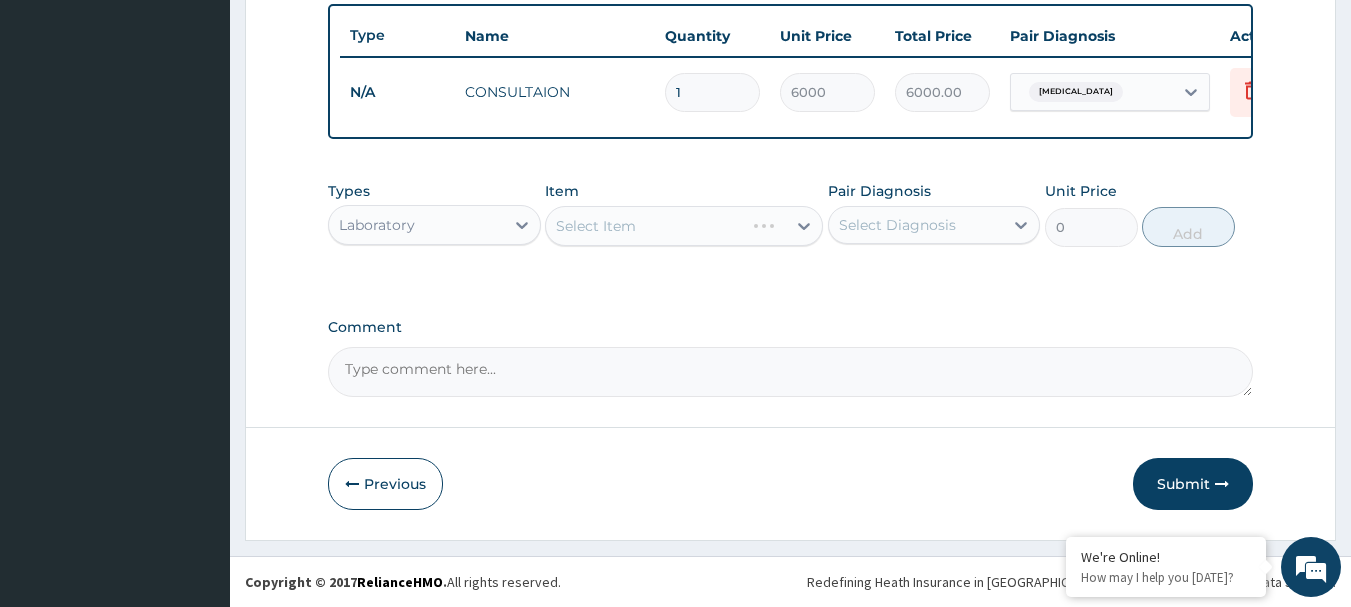click on "Select Item" at bounding box center (684, 226) 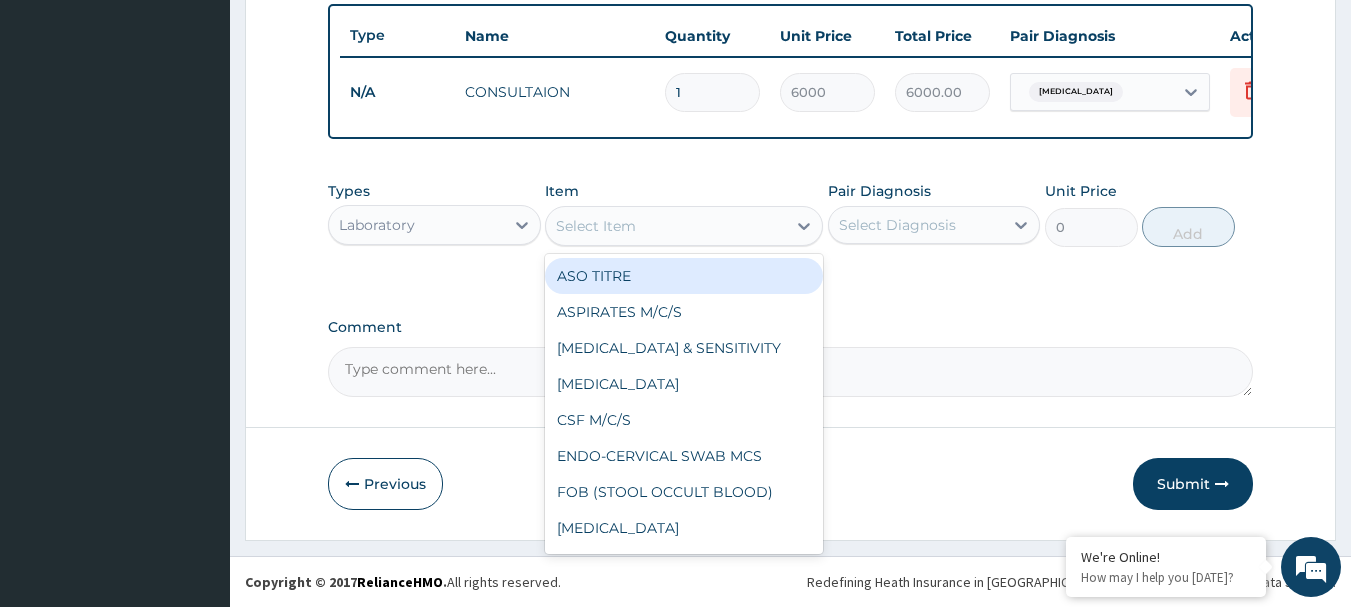click on "Select Item" at bounding box center (666, 226) 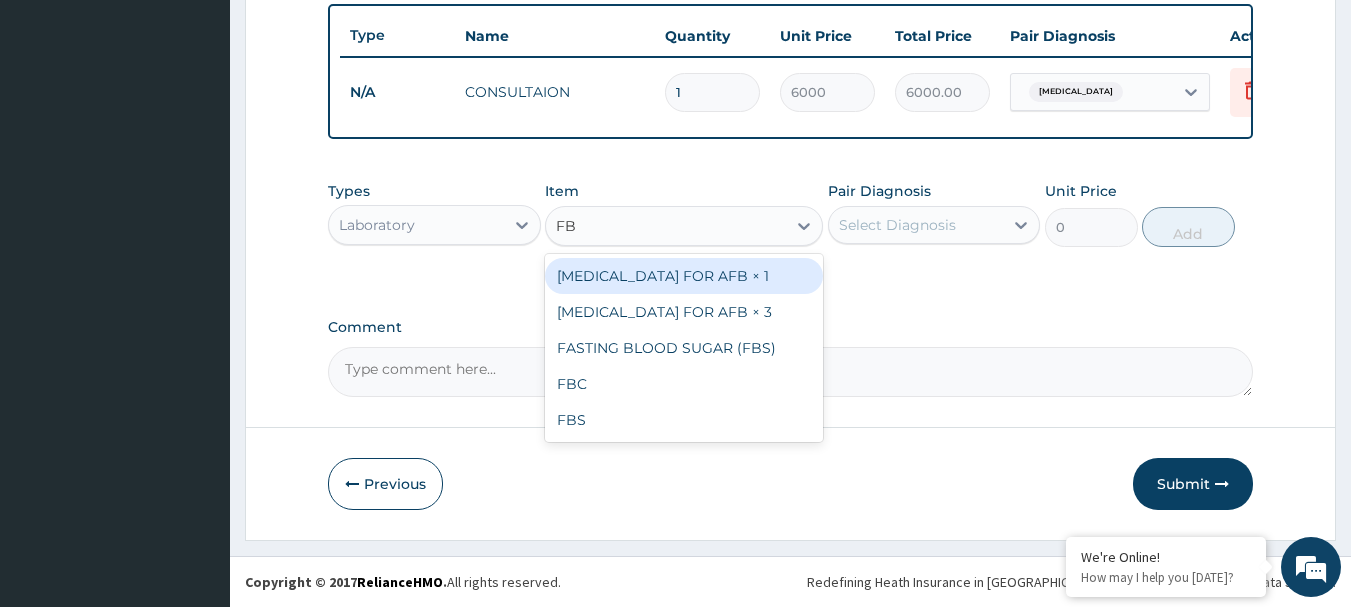 type on "FBC" 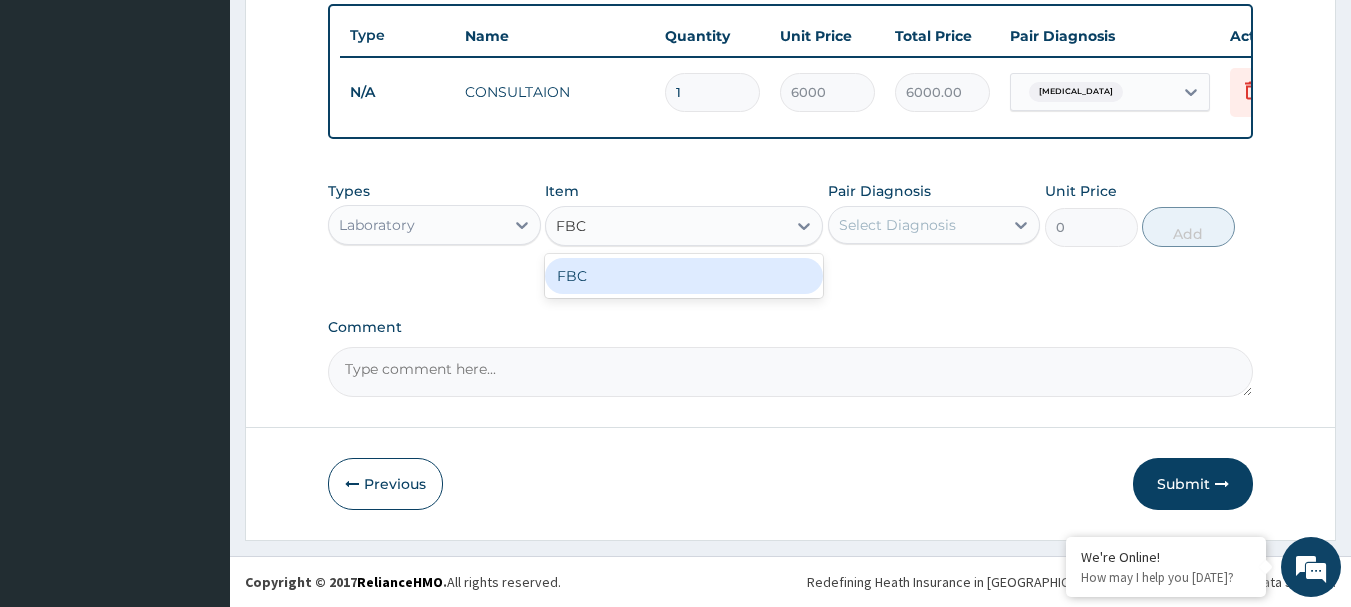 click on "FBC" at bounding box center [684, 276] 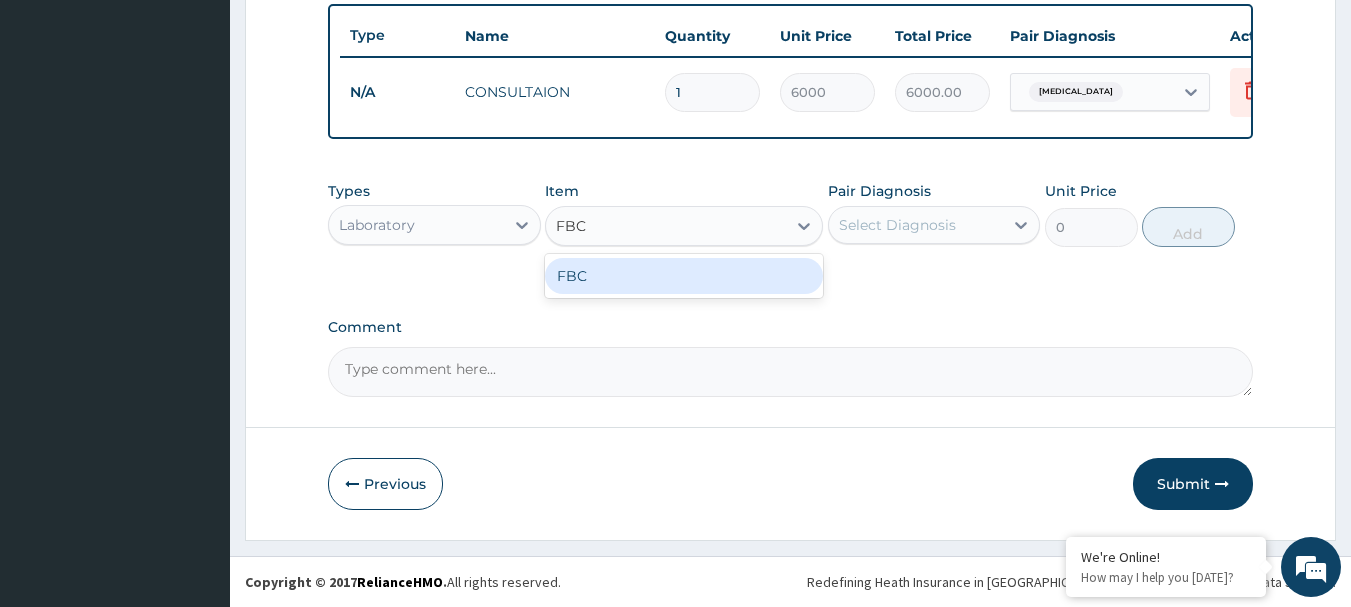 type 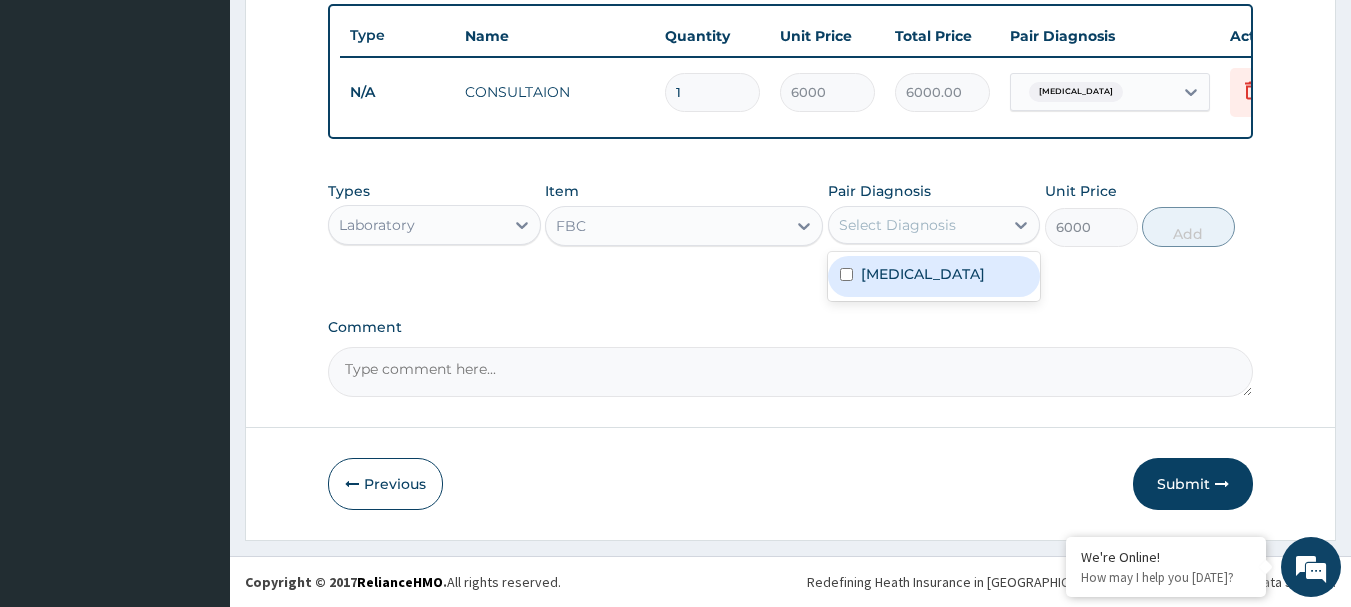 click on "Select Diagnosis" at bounding box center [897, 225] 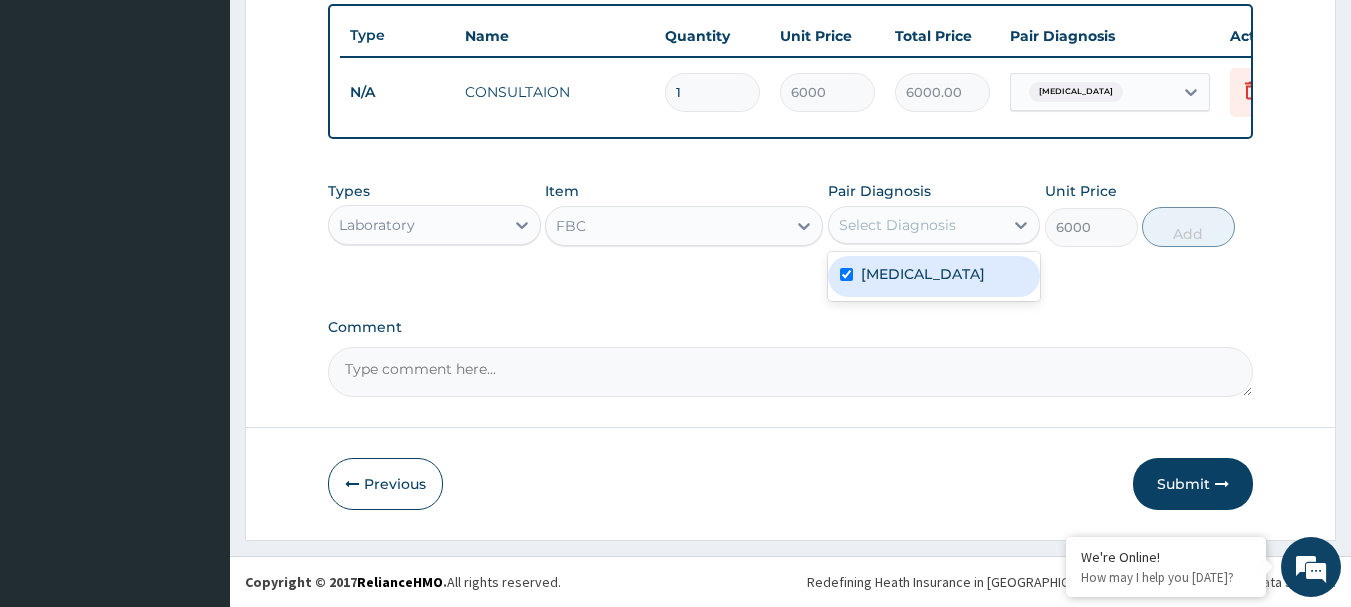 checkbox on "true" 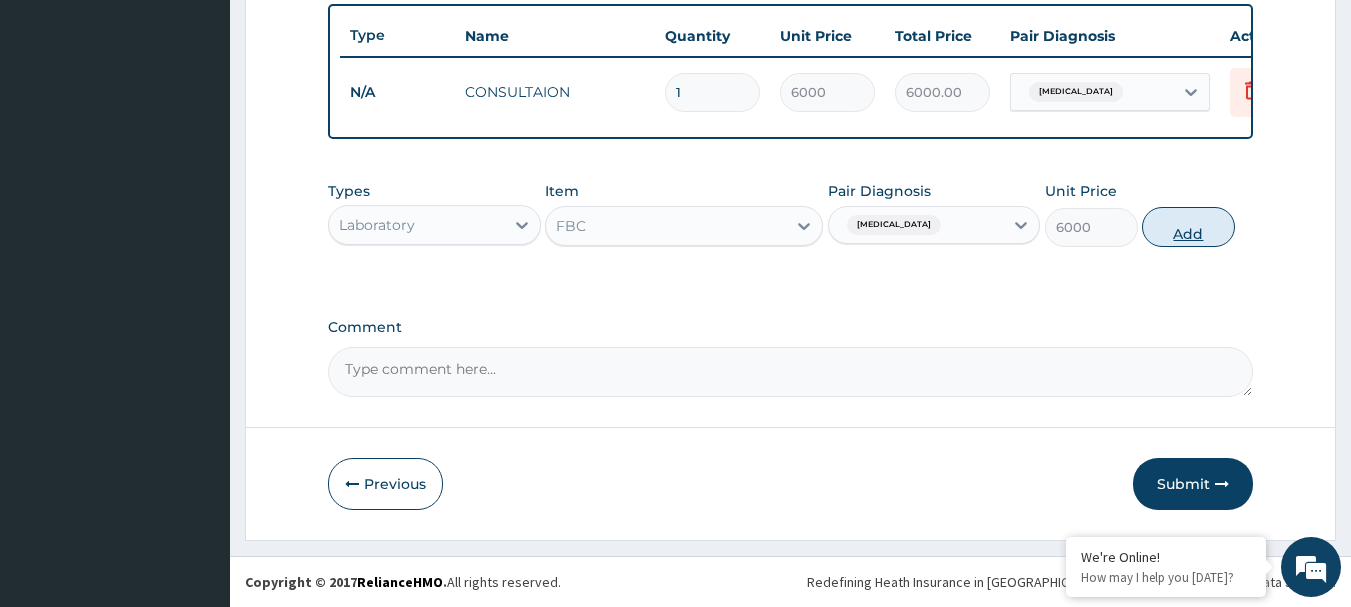click on "Add" at bounding box center (1188, 227) 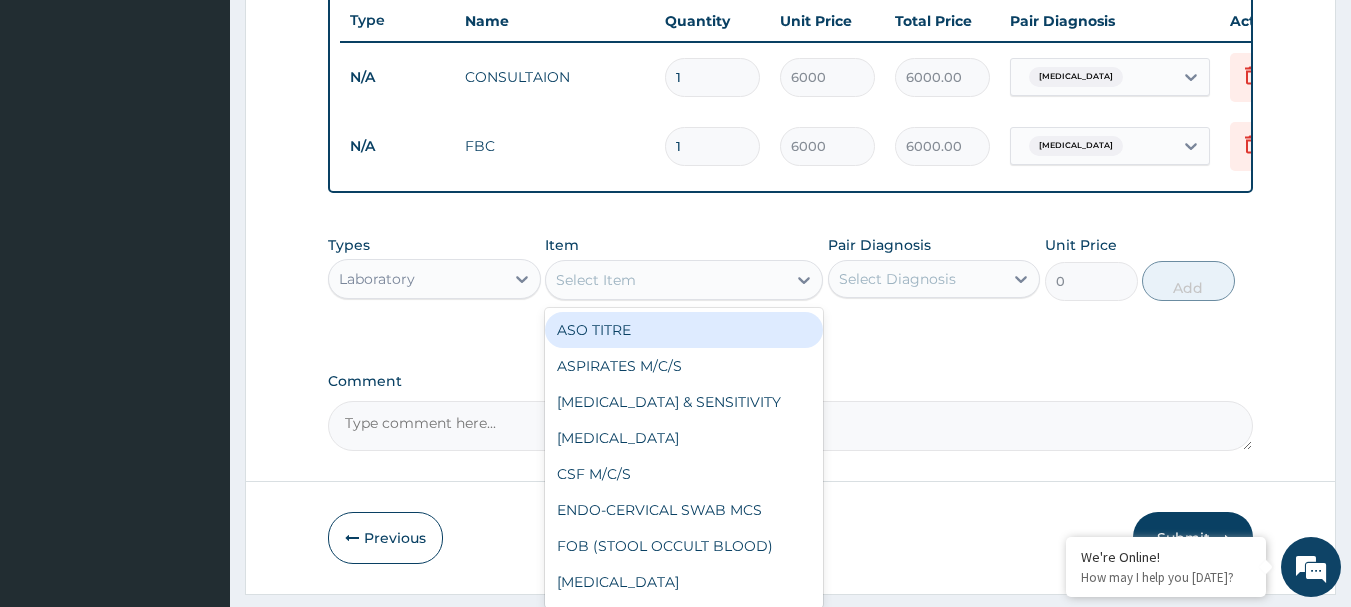 click on "Select Item" at bounding box center (596, 280) 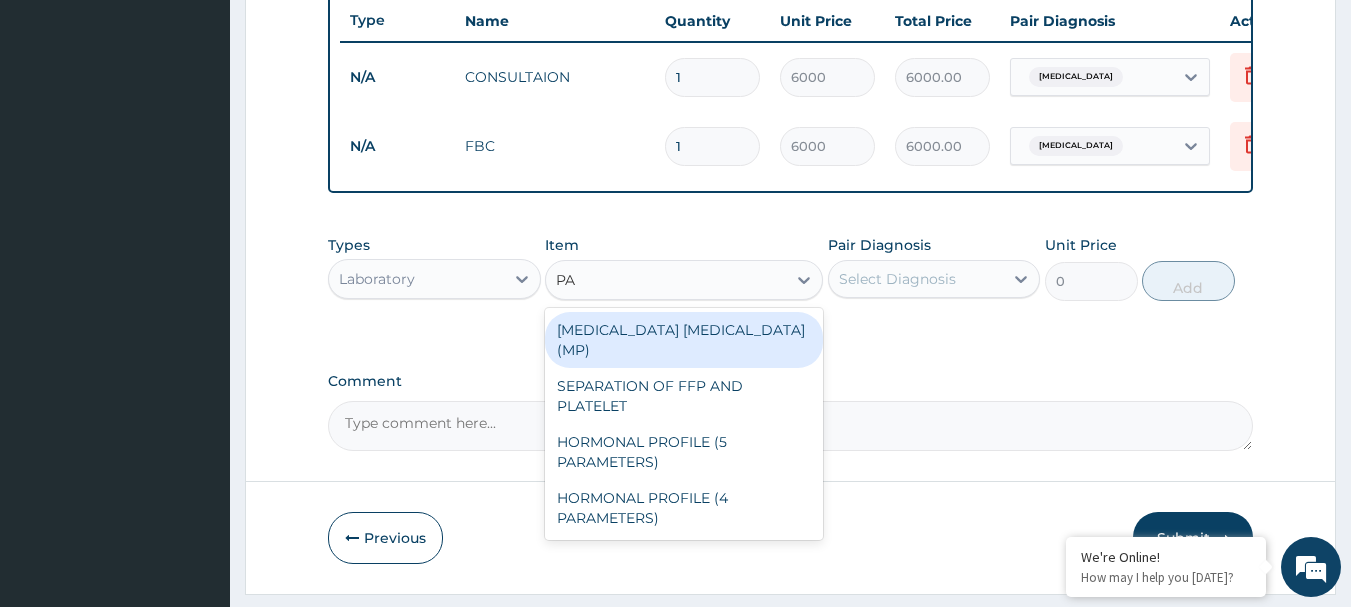 type on "P" 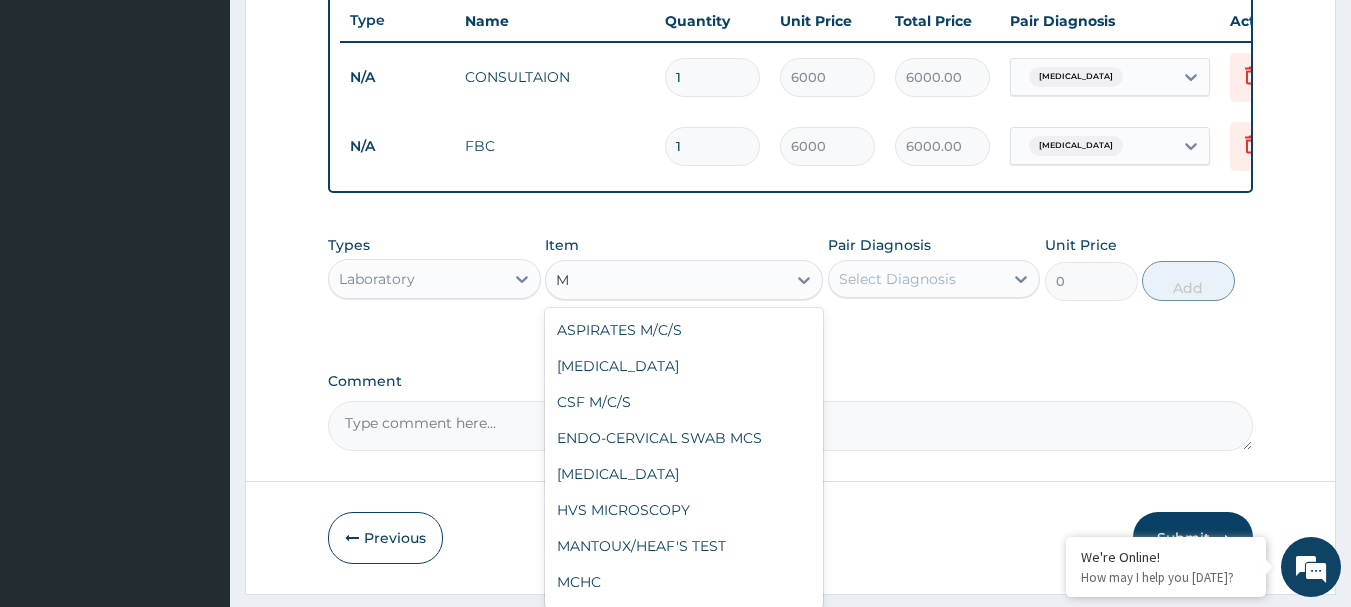 type on "MP" 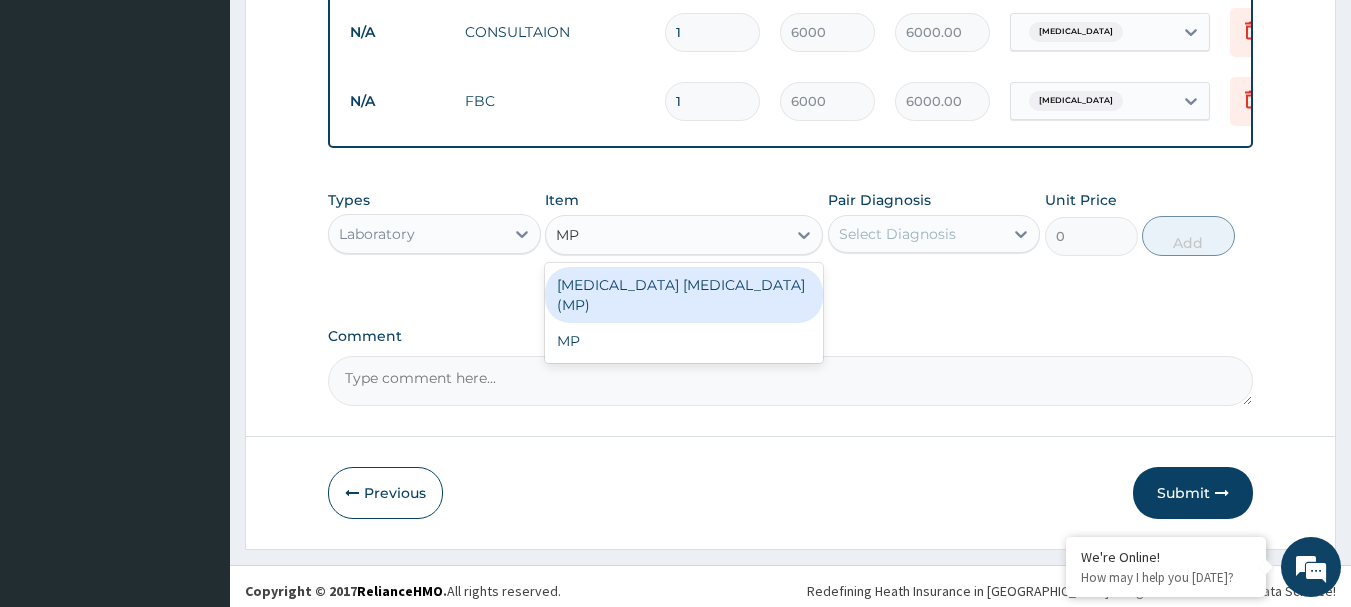 scroll, scrollTop: 824, scrollLeft: 0, axis: vertical 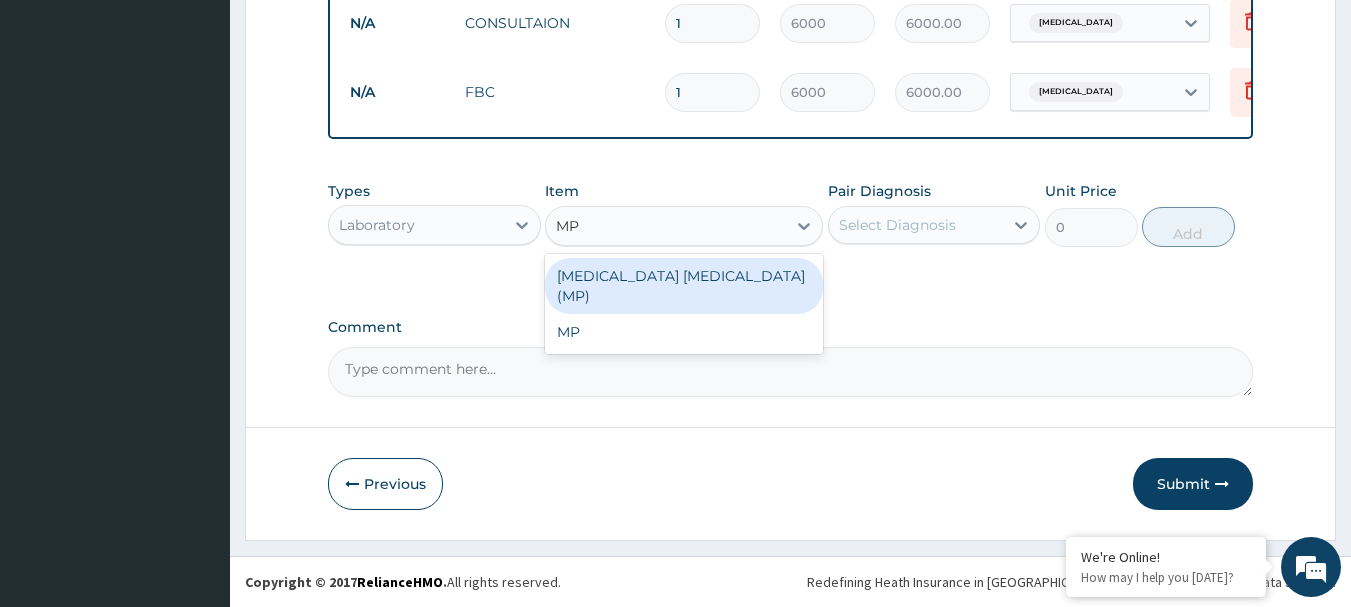 drag, startPoint x: 752, startPoint y: 274, endPoint x: 768, endPoint y: 268, distance: 17.088007 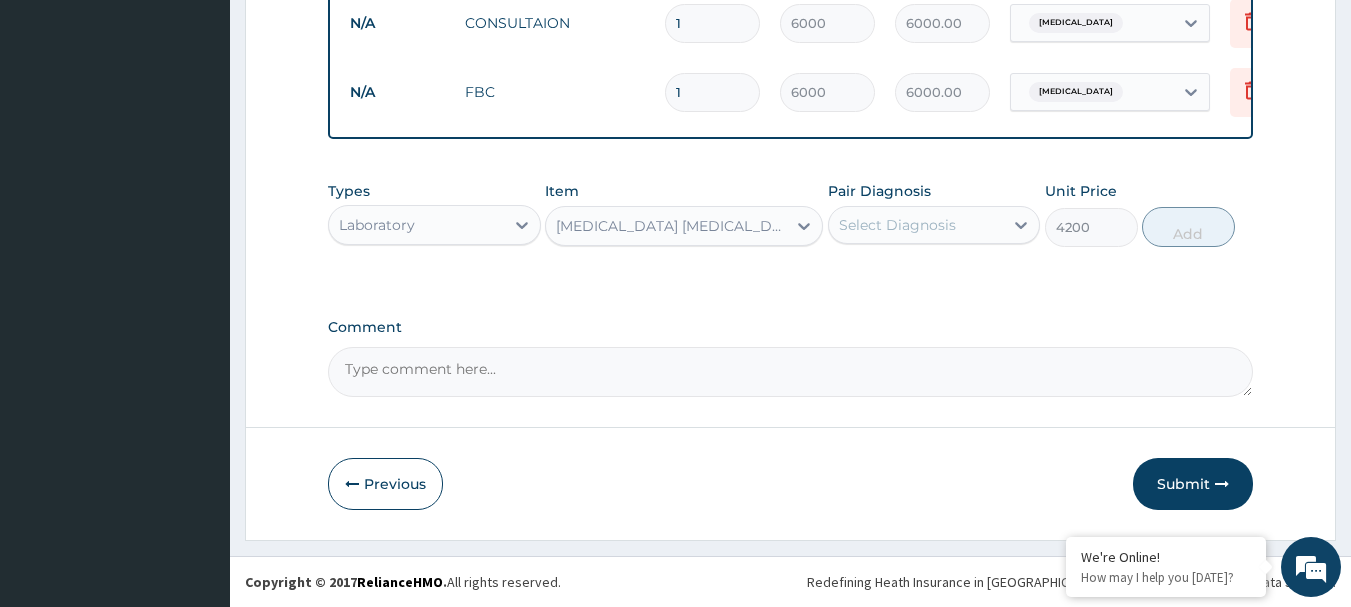 click on "Select Diagnosis" at bounding box center [897, 225] 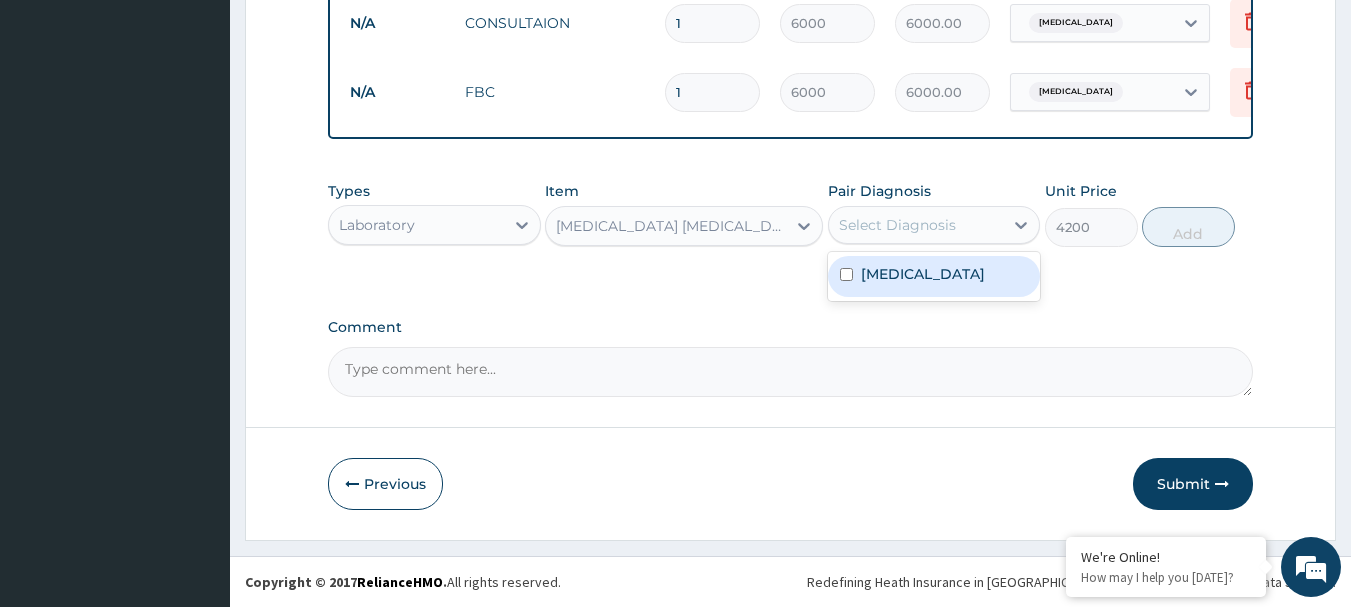 drag, startPoint x: 910, startPoint y: 271, endPoint x: 1006, endPoint y: 250, distance: 98.270035 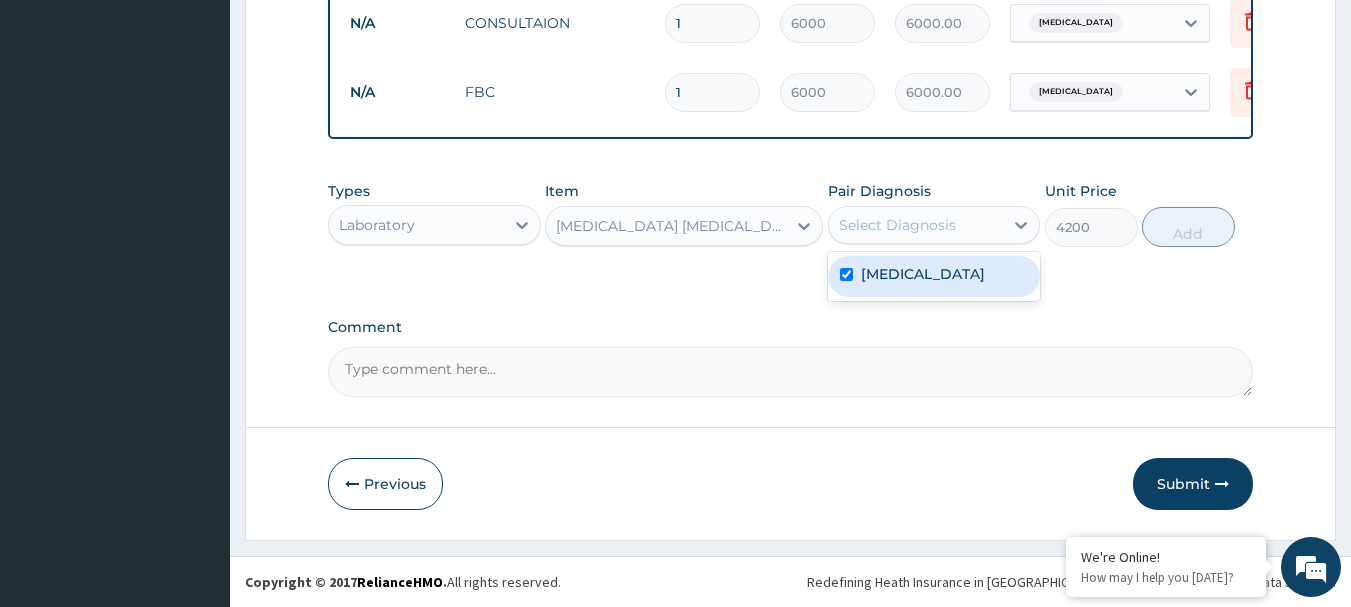 checkbox on "true" 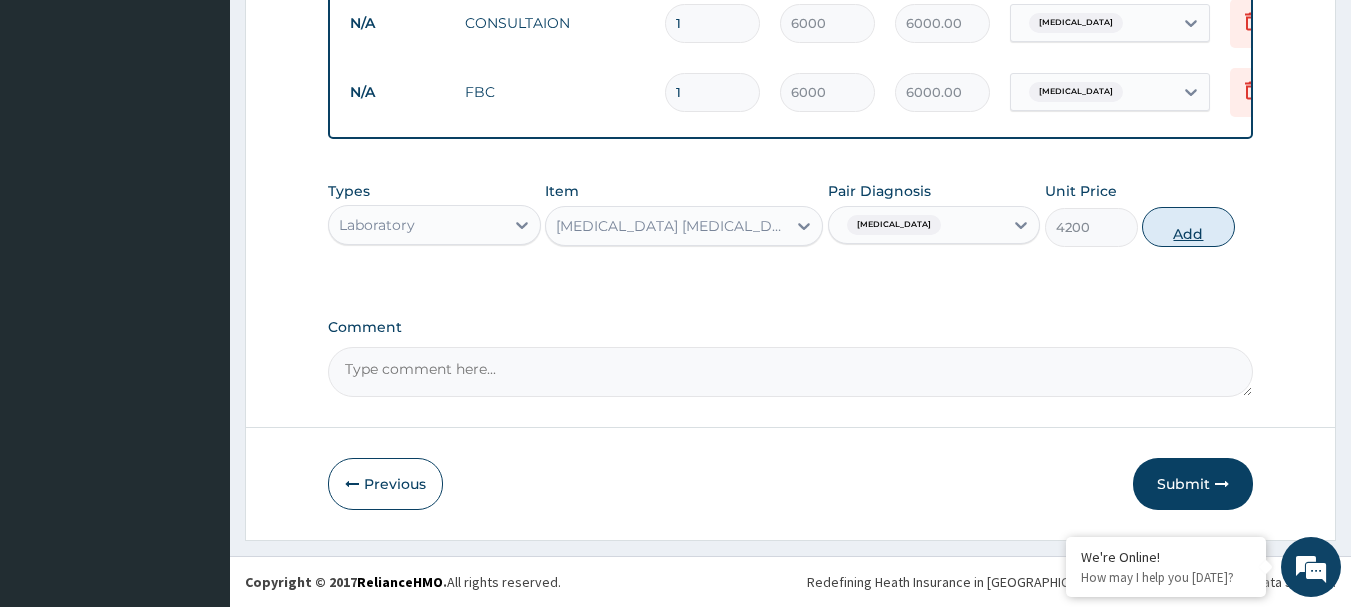 click on "Add" at bounding box center [1188, 227] 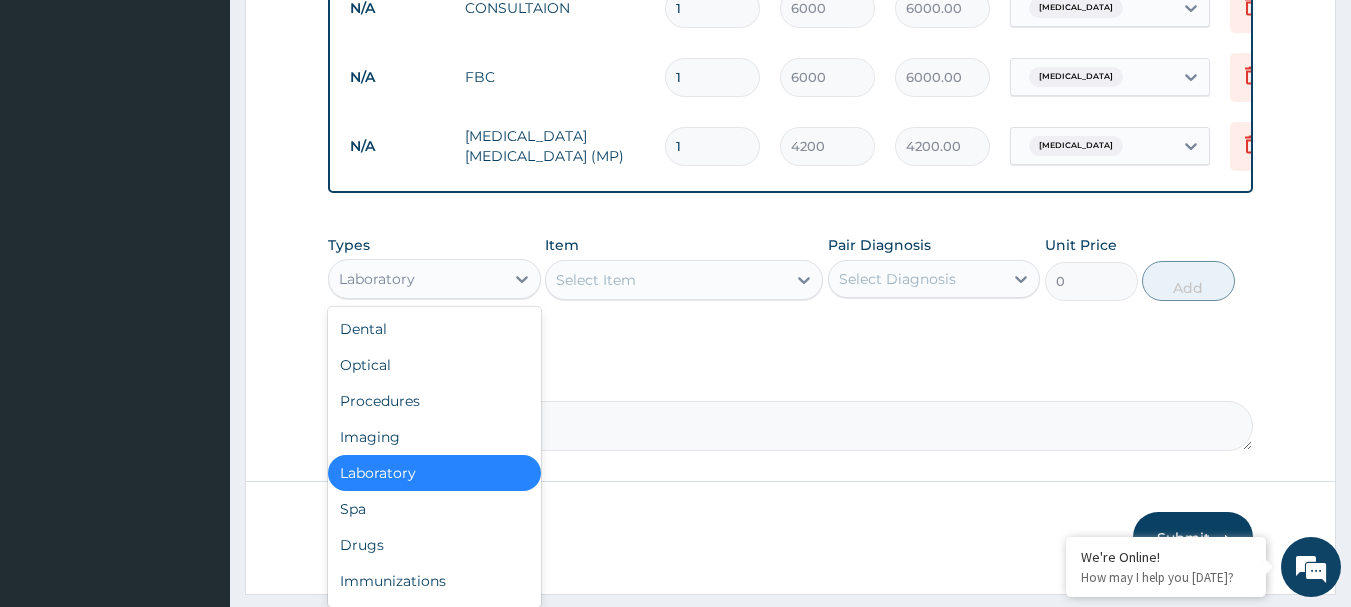 click on "Laboratory" at bounding box center (416, 279) 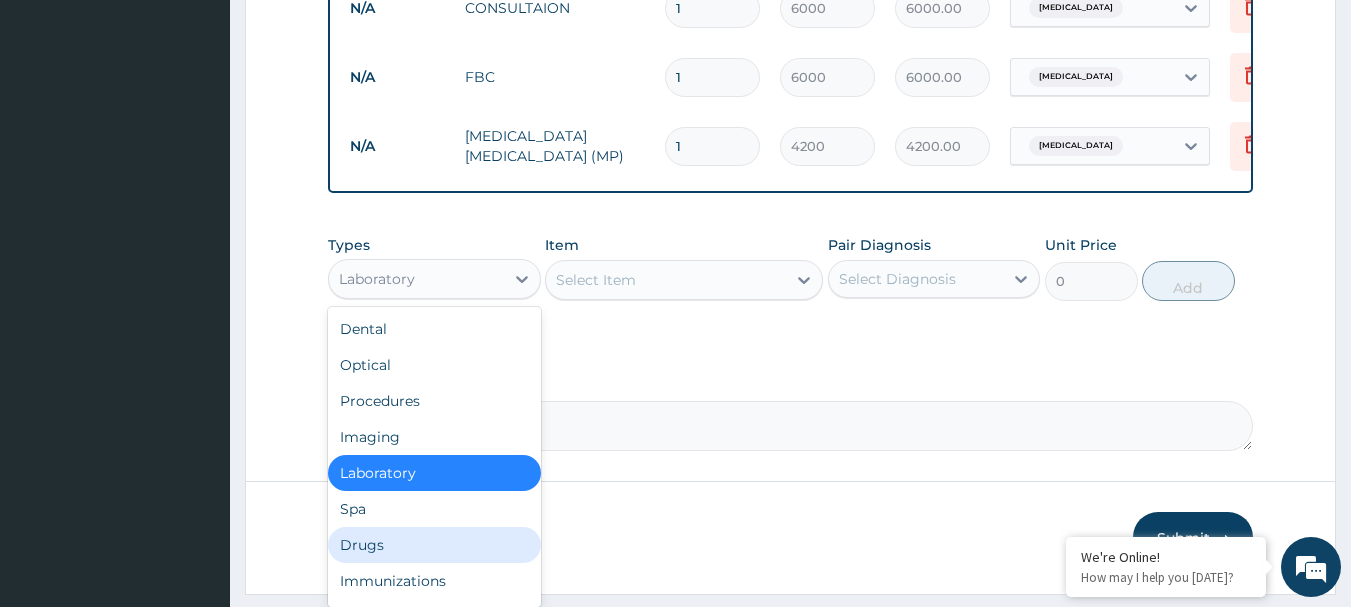 drag, startPoint x: 389, startPoint y: 558, endPoint x: 389, endPoint y: 547, distance: 11 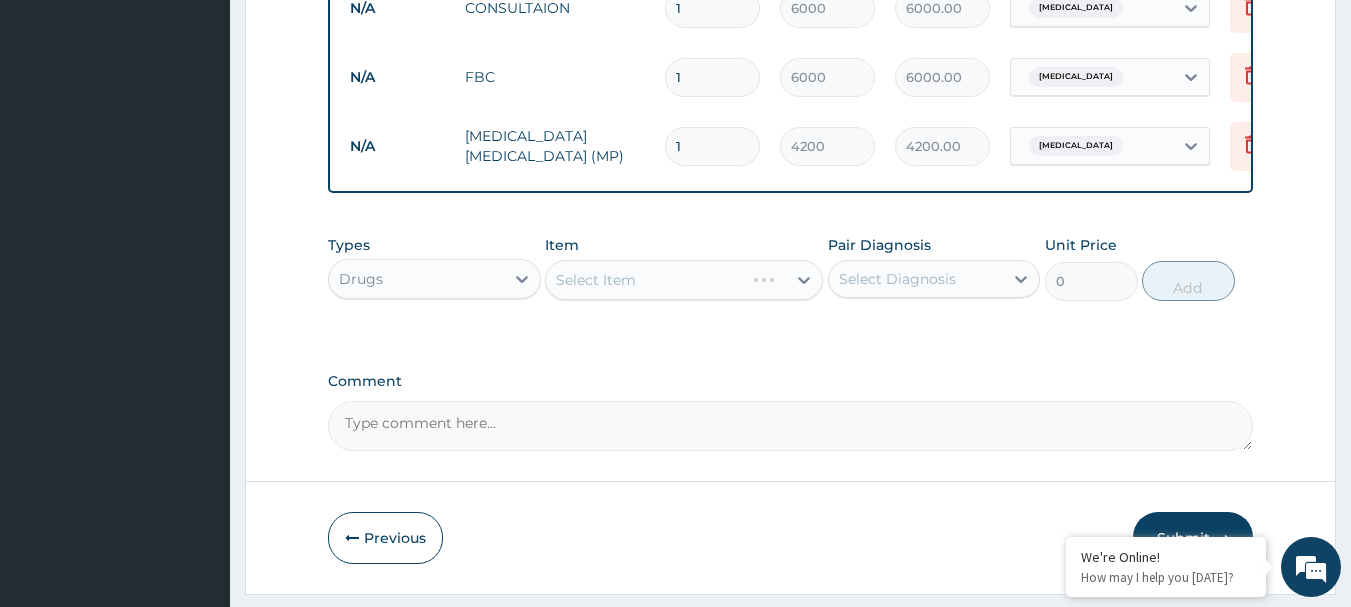 click on "Select Item" at bounding box center (684, 280) 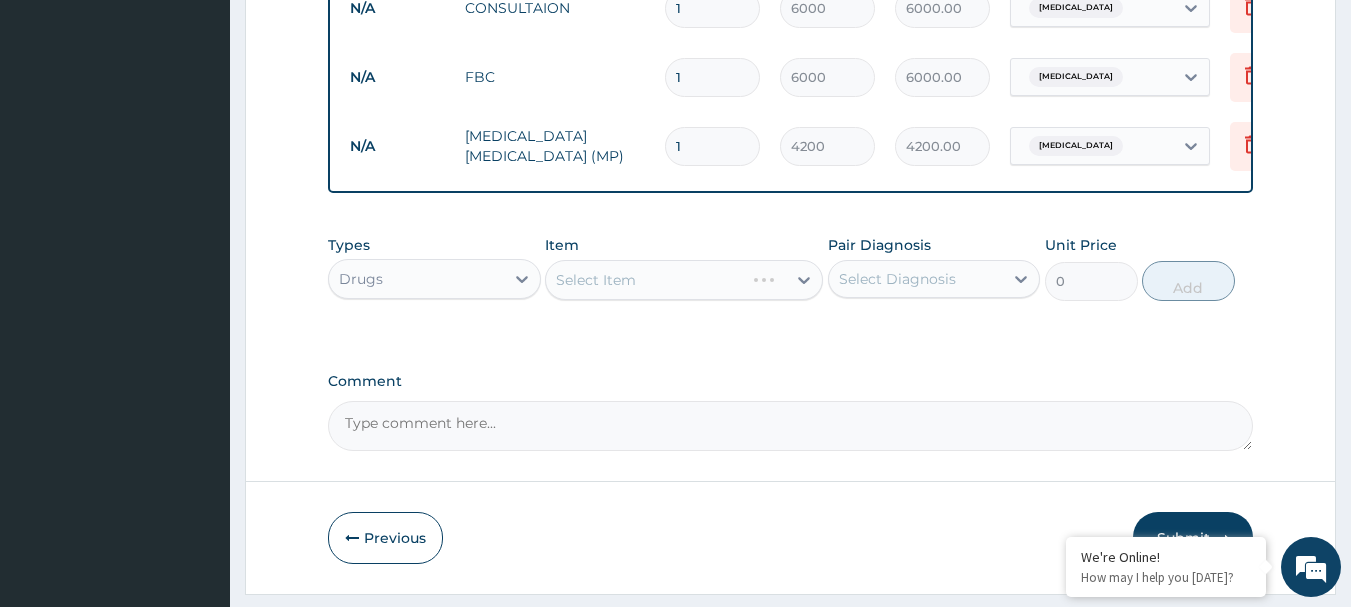 click on "Select Item" at bounding box center (684, 280) 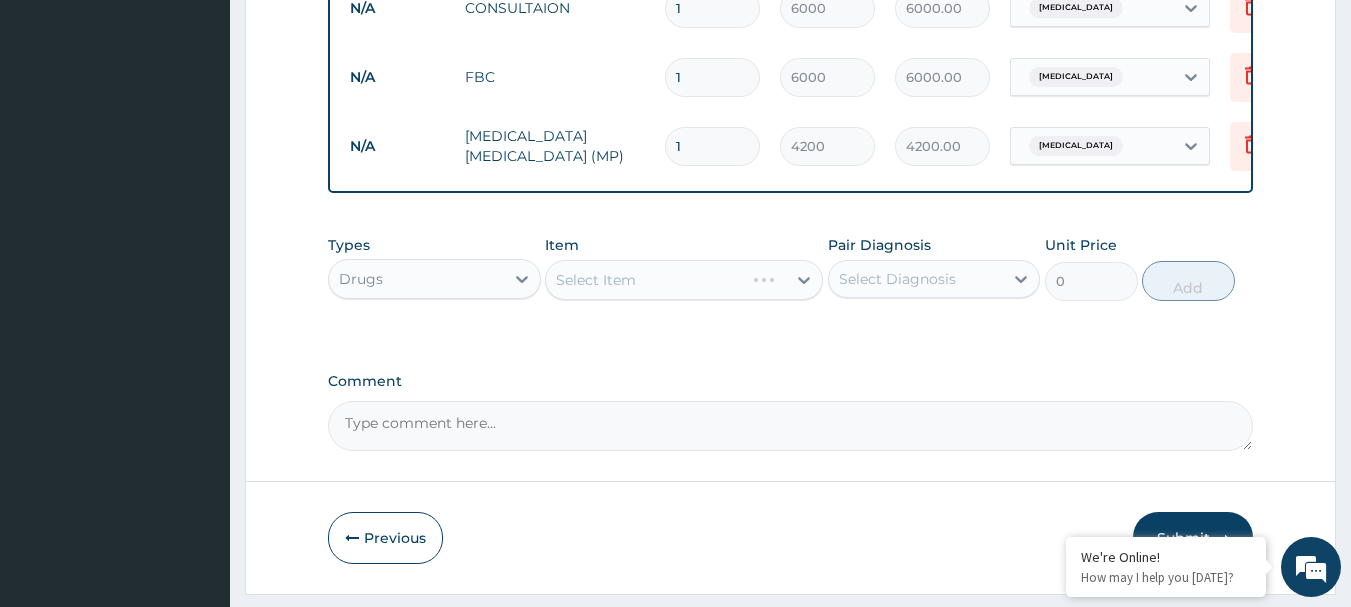 click on "Select Item" at bounding box center (684, 280) 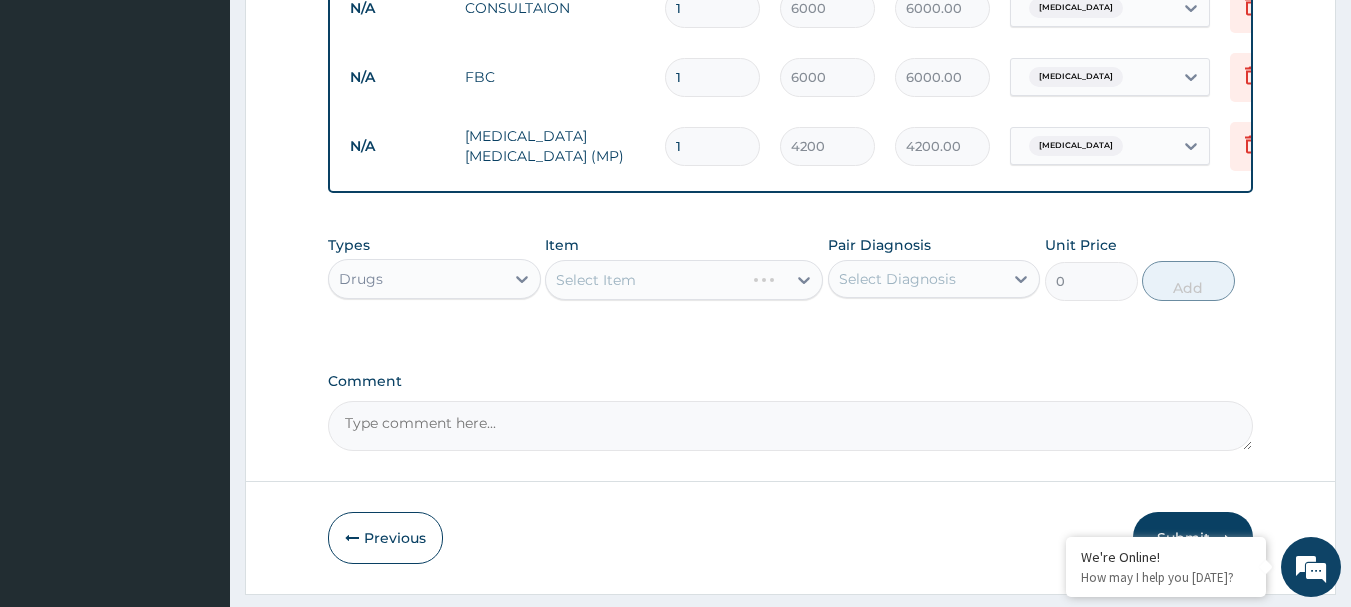 click on "Select Item" at bounding box center [684, 280] 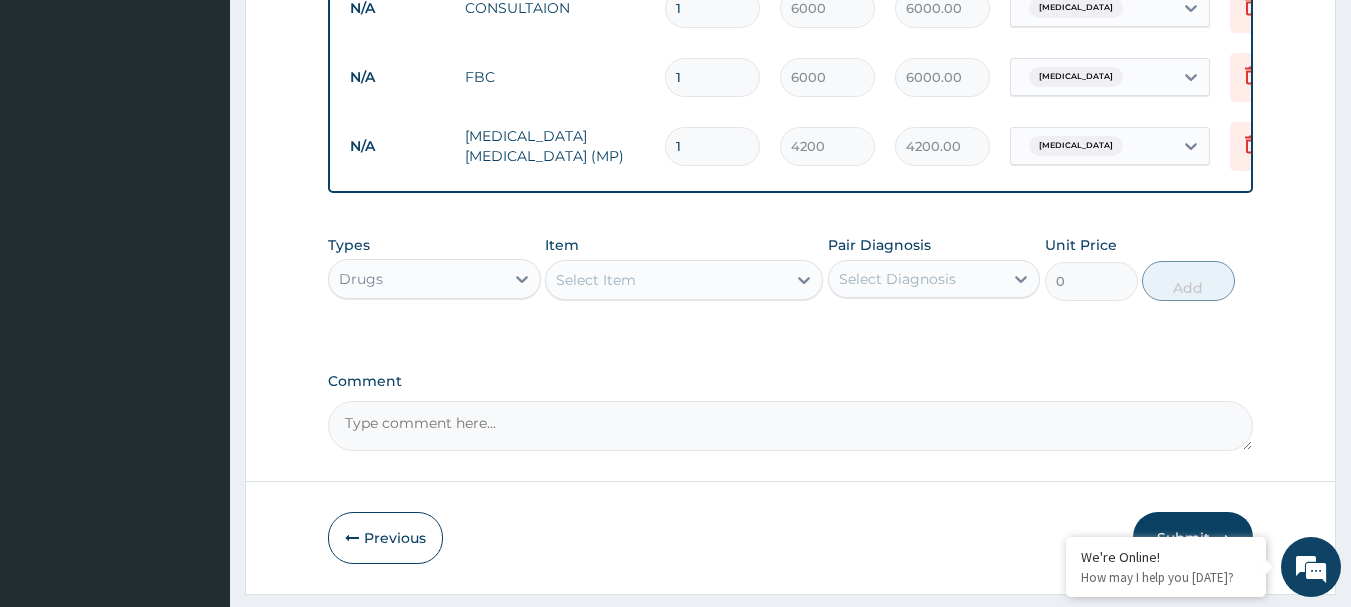 click on "Select Item" at bounding box center [666, 280] 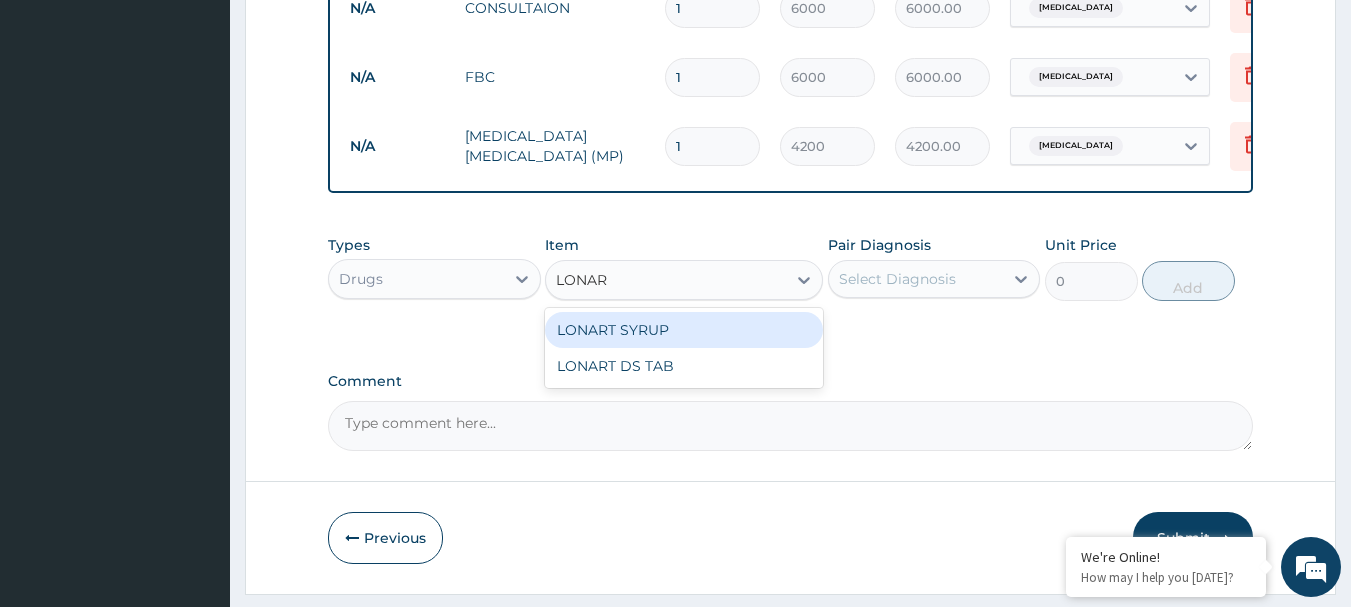 type on "LONART" 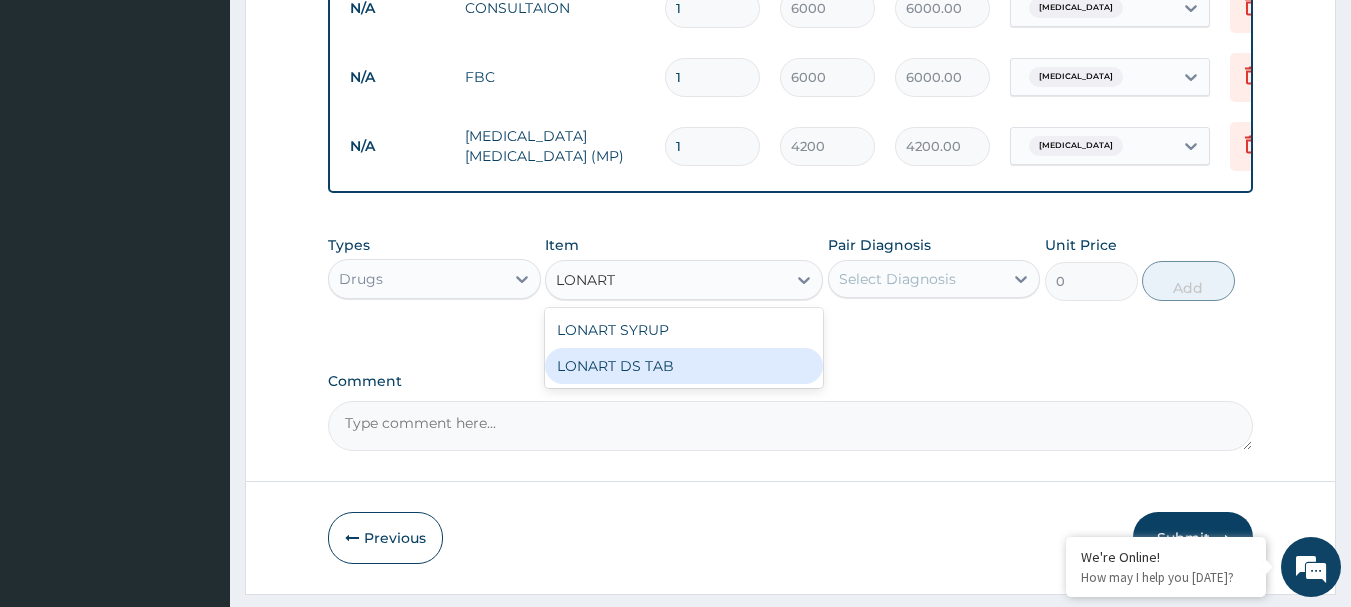 click on "LONART DS TAB" at bounding box center (684, 366) 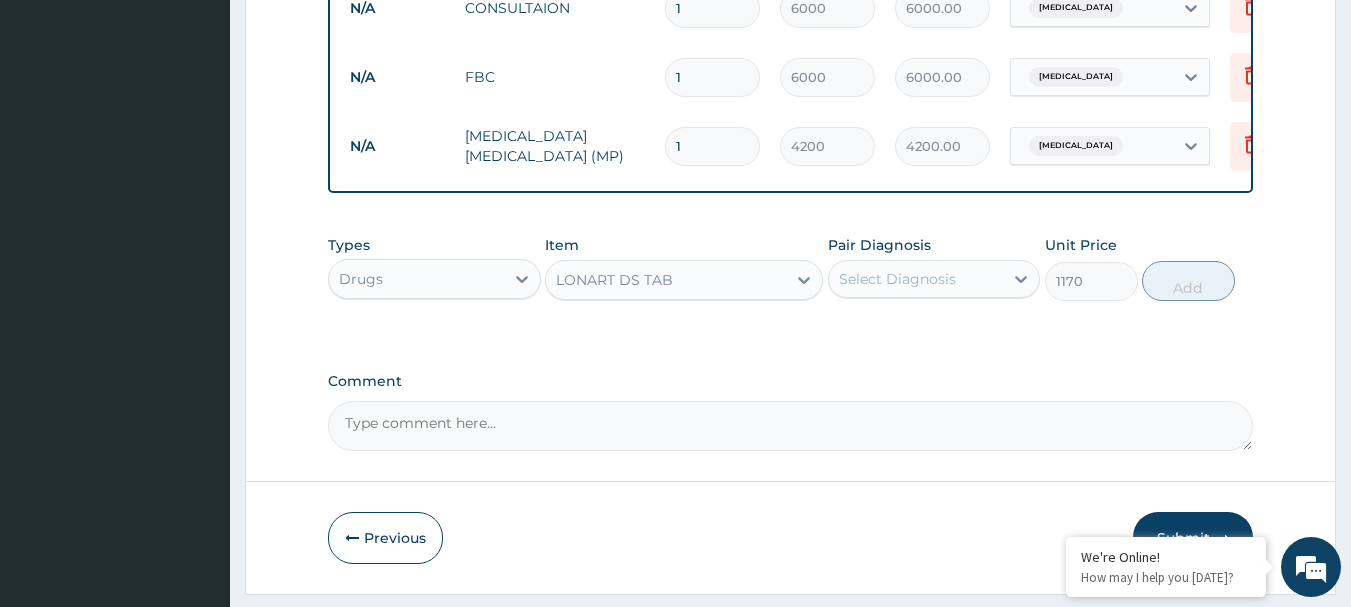 click on "Select Diagnosis" at bounding box center (916, 279) 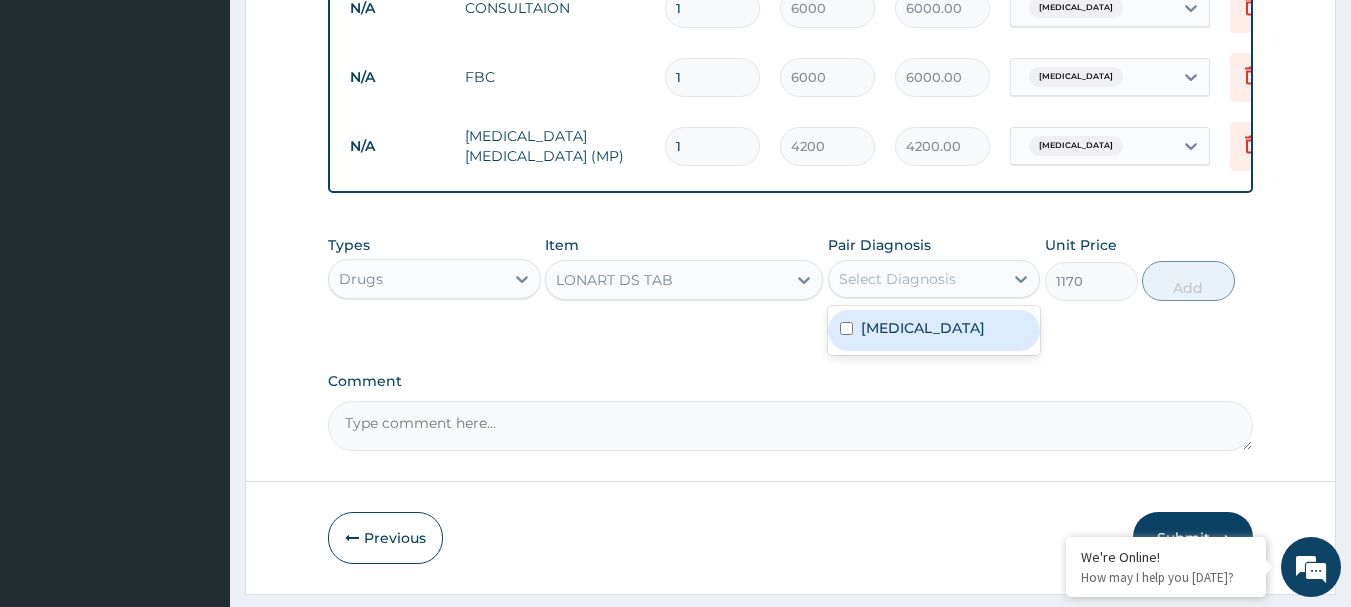 click on "Malaria" at bounding box center (923, 328) 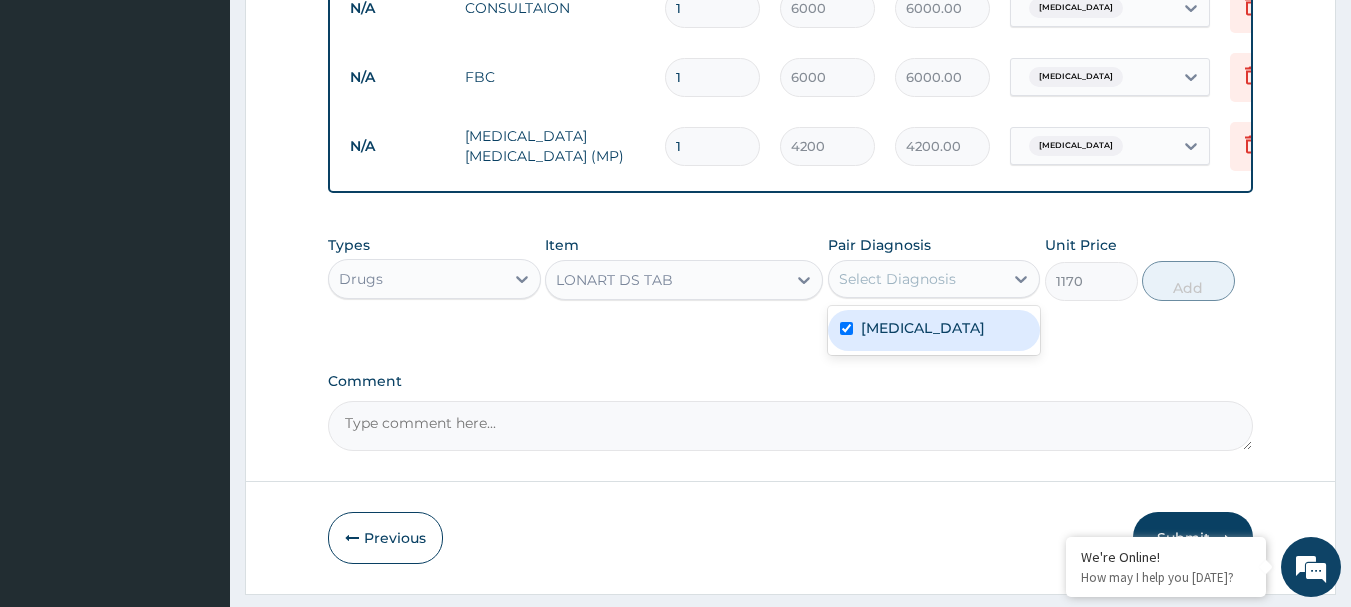 checkbox on "true" 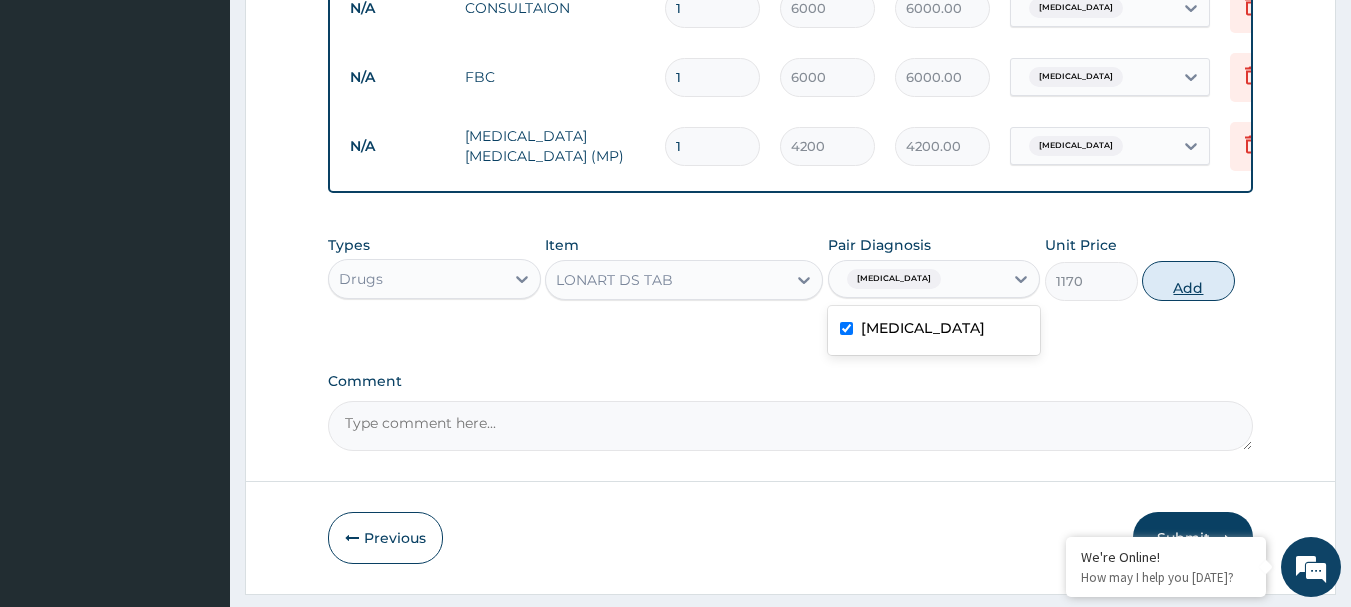 click on "Add" at bounding box center [1188, 281] 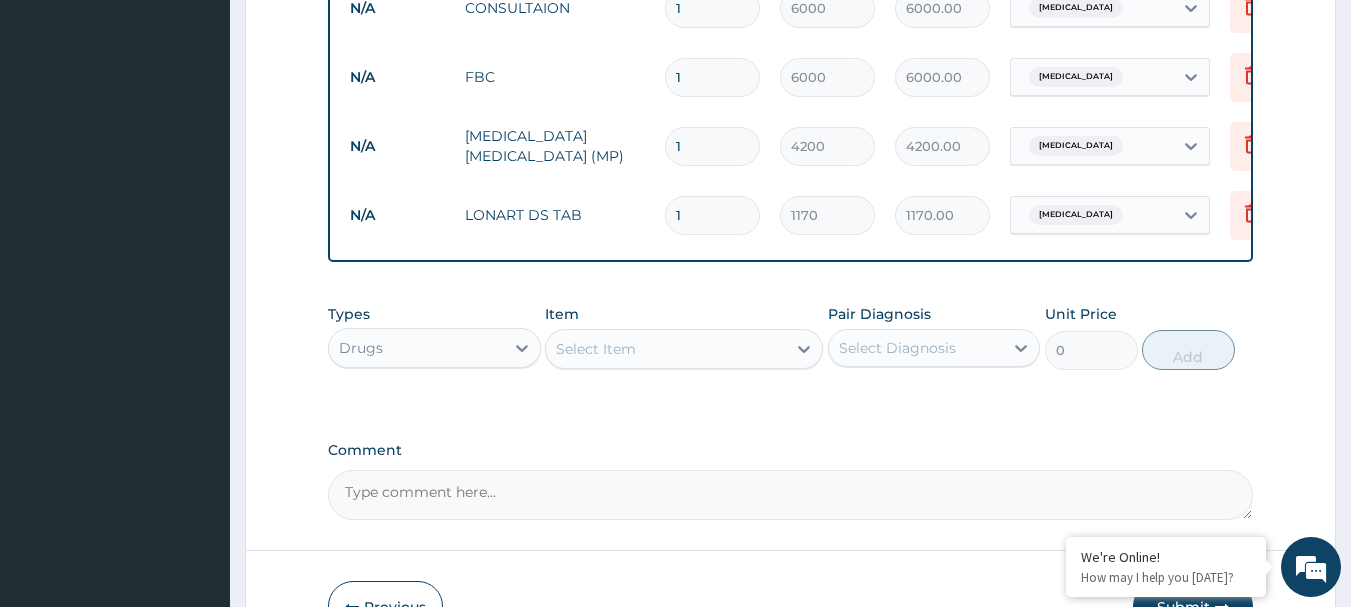 type 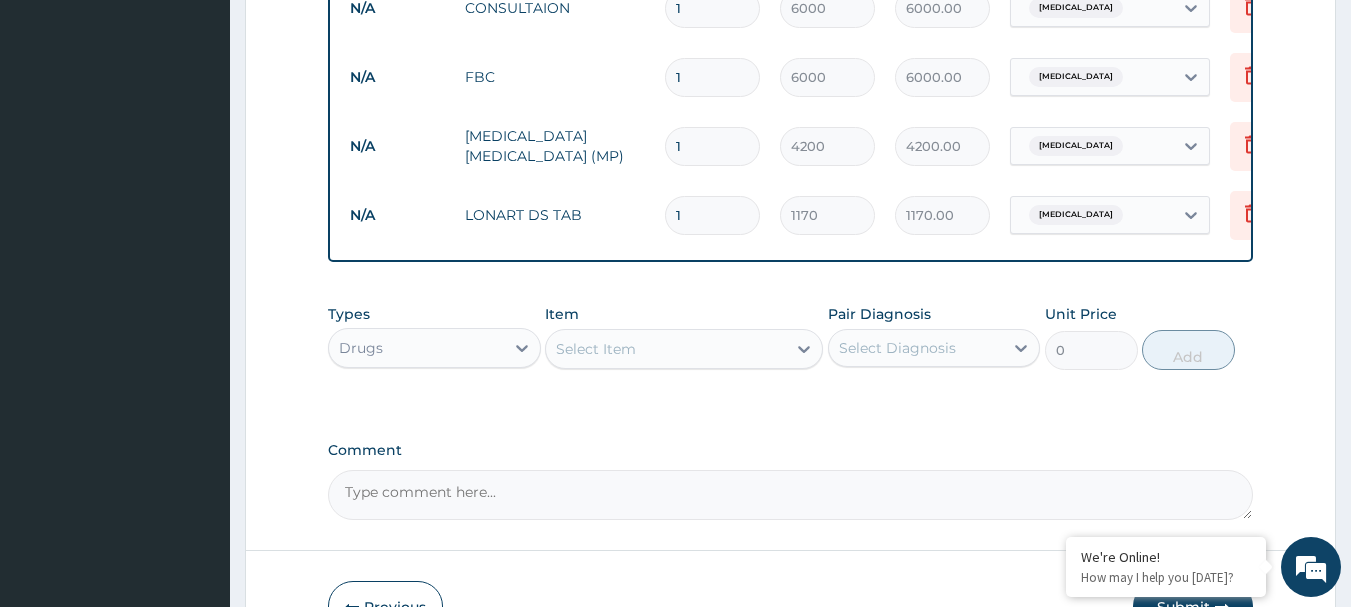type on "0.00" 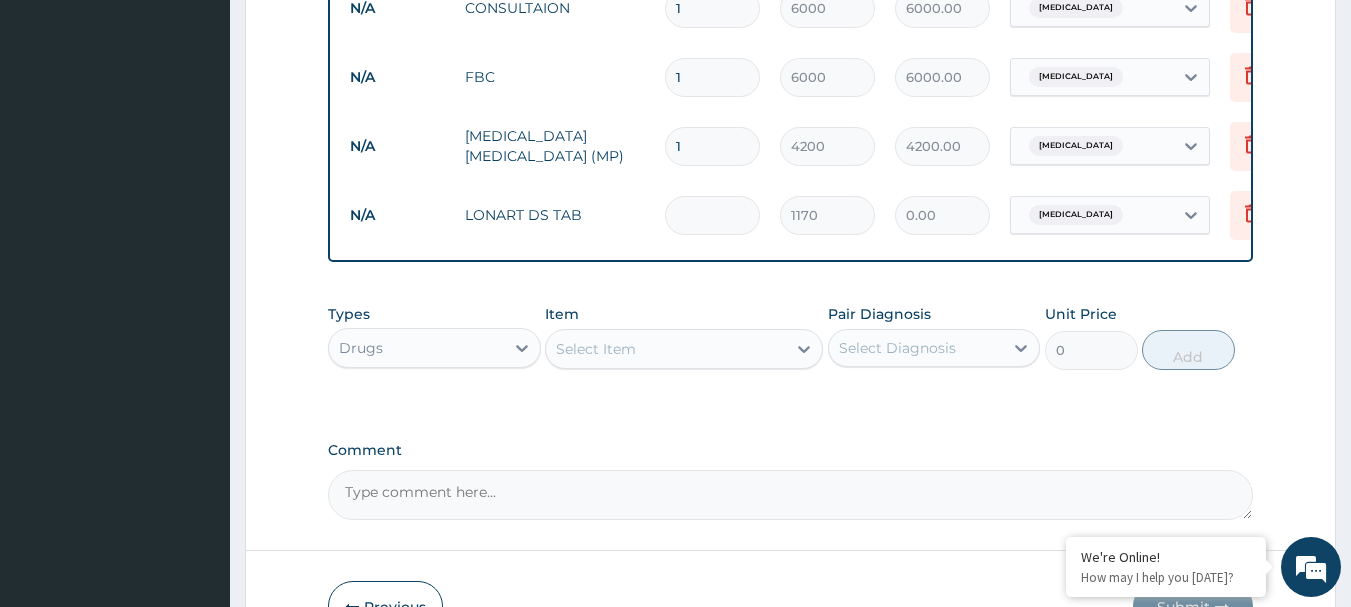 type on "6" 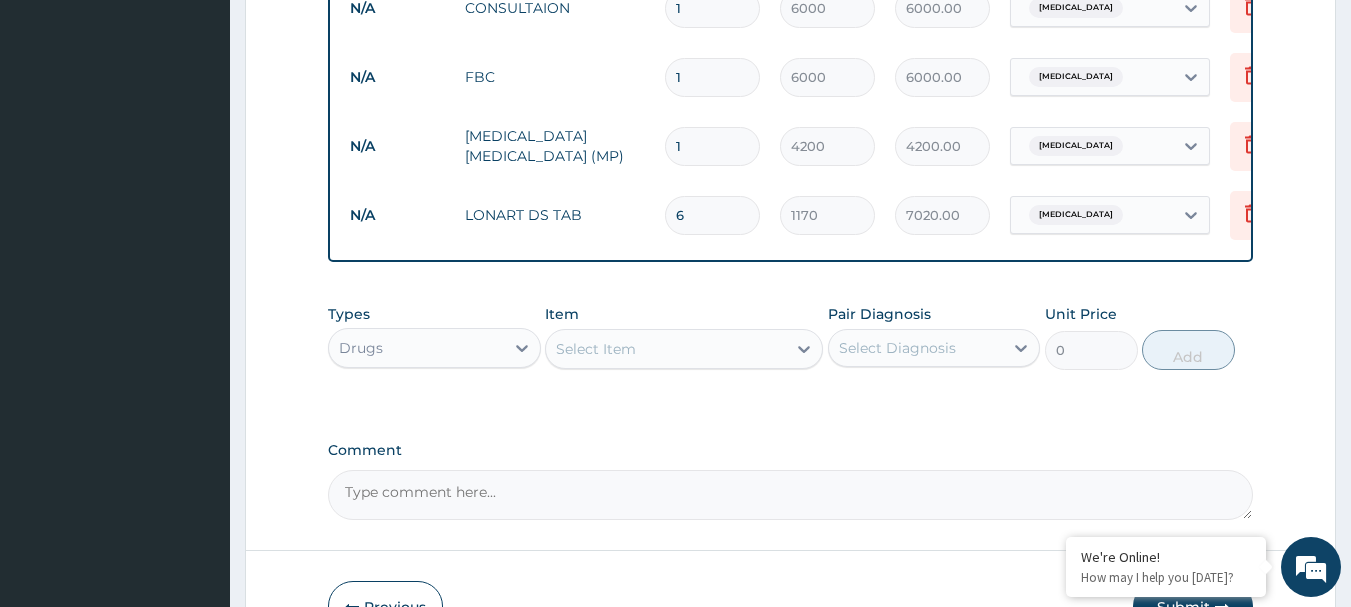 type on "6" 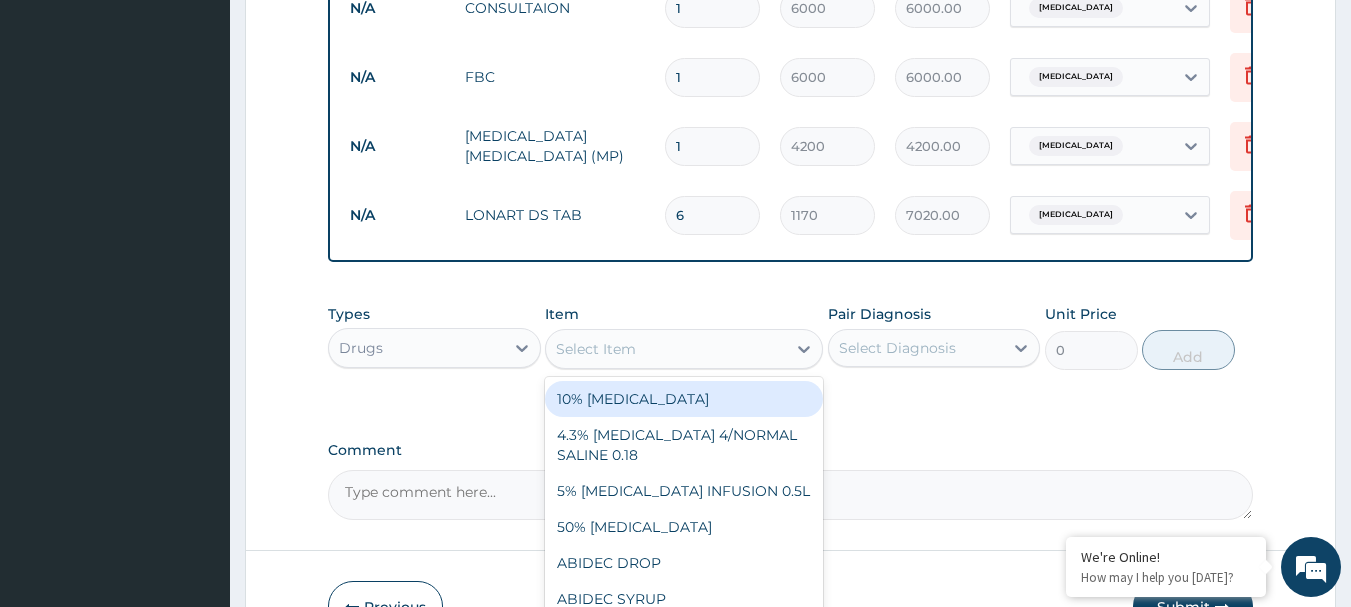 click on "Select Item" at bounding box center [666, 349] 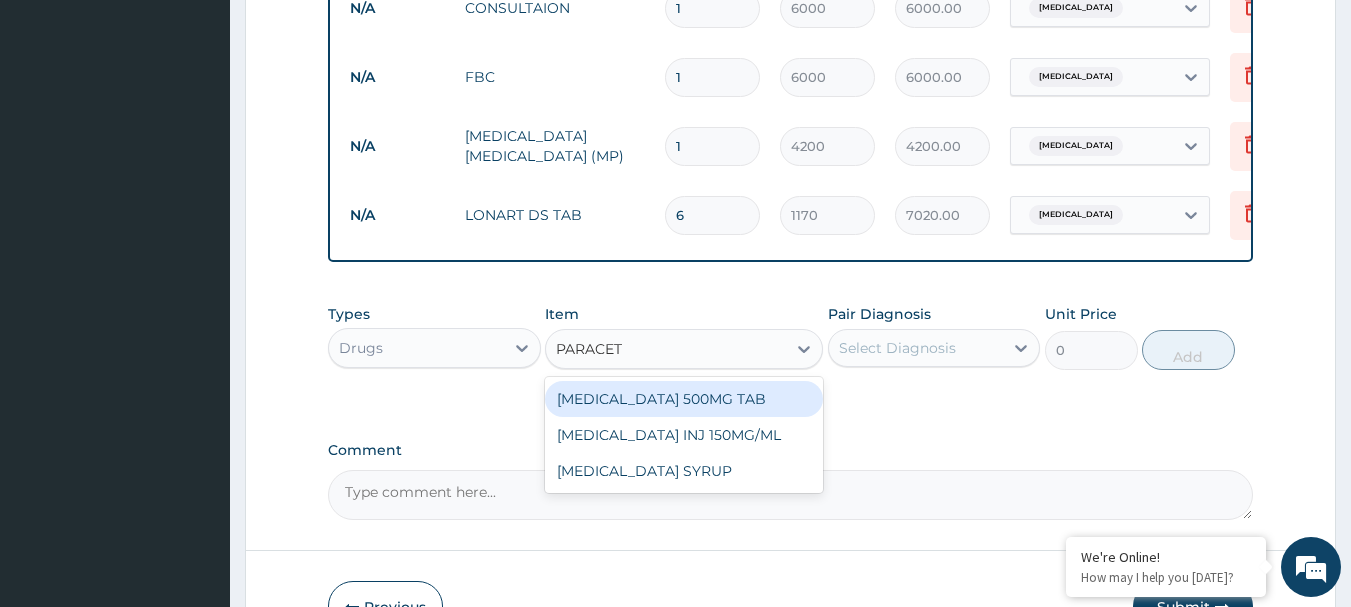 type on "PARACETA" 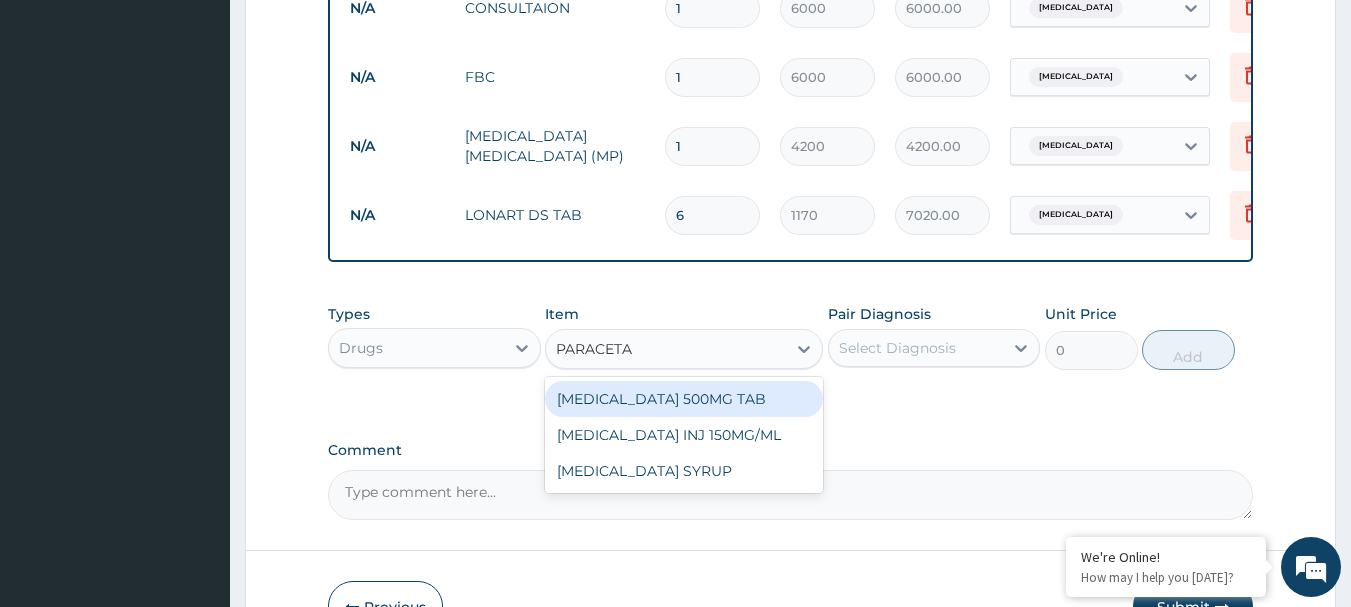 click on "PARACETAMOL 500MG TAB" at bounding box center [684, 399] 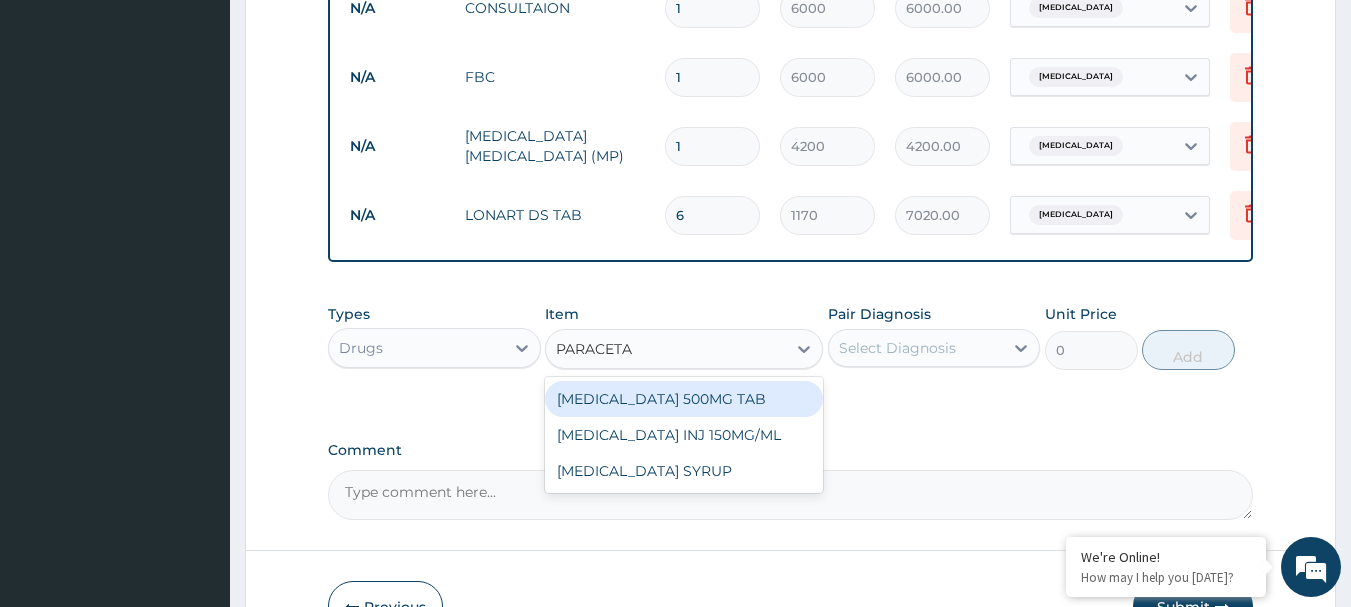 type 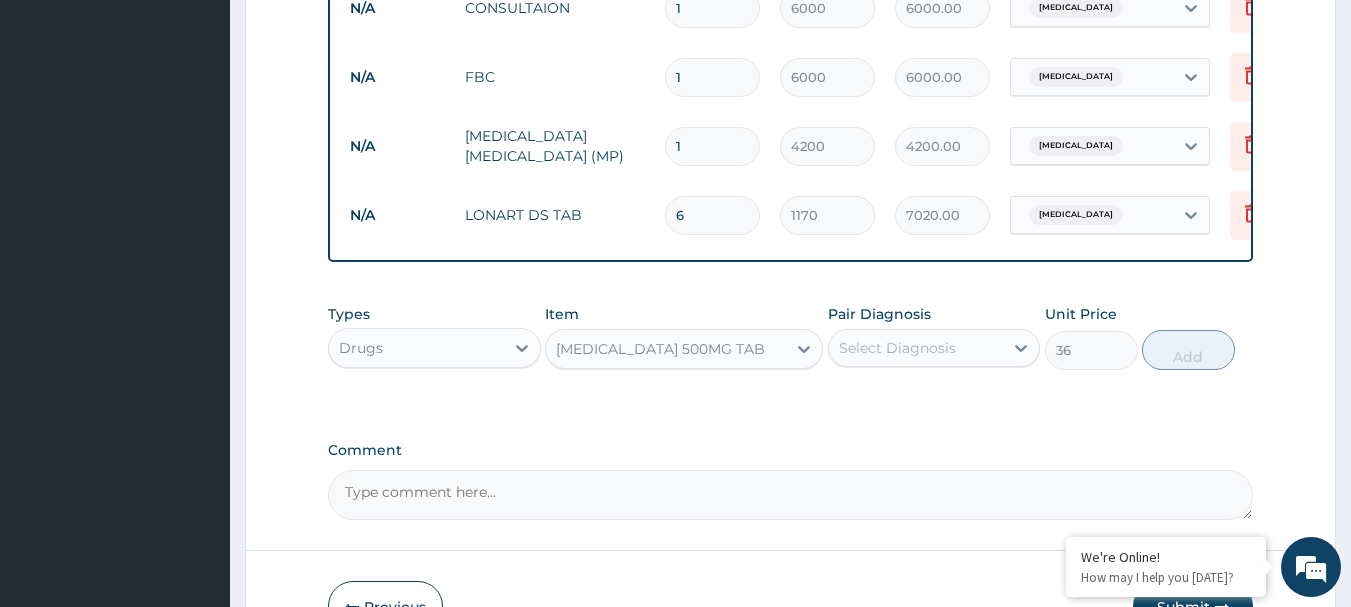 click on "Select Diagnosis" at bounding box center (897, 348) 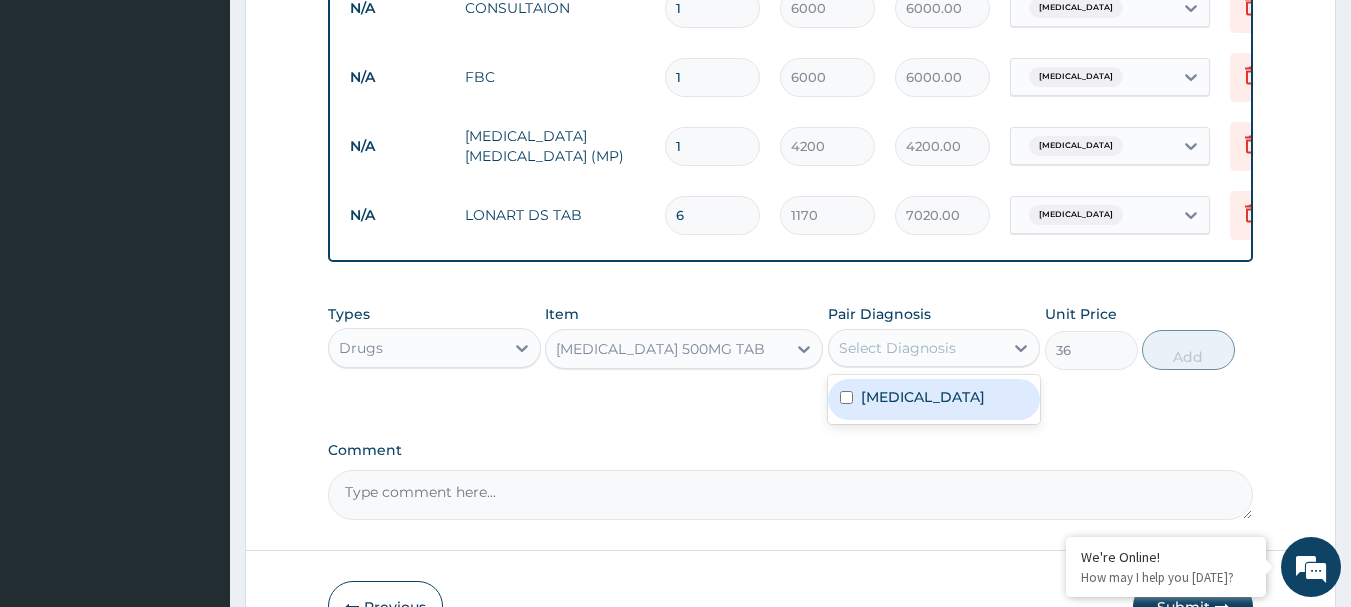 click on "Malaria" at bounding box center [923, 397] 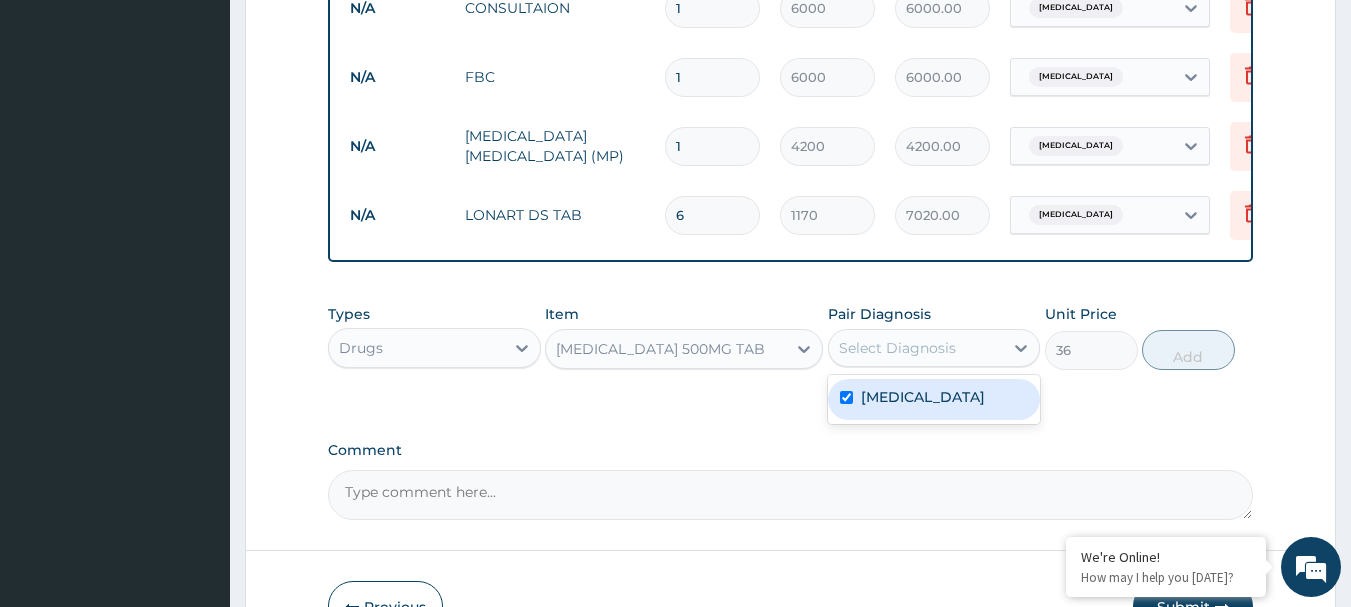 checkbox on "true" 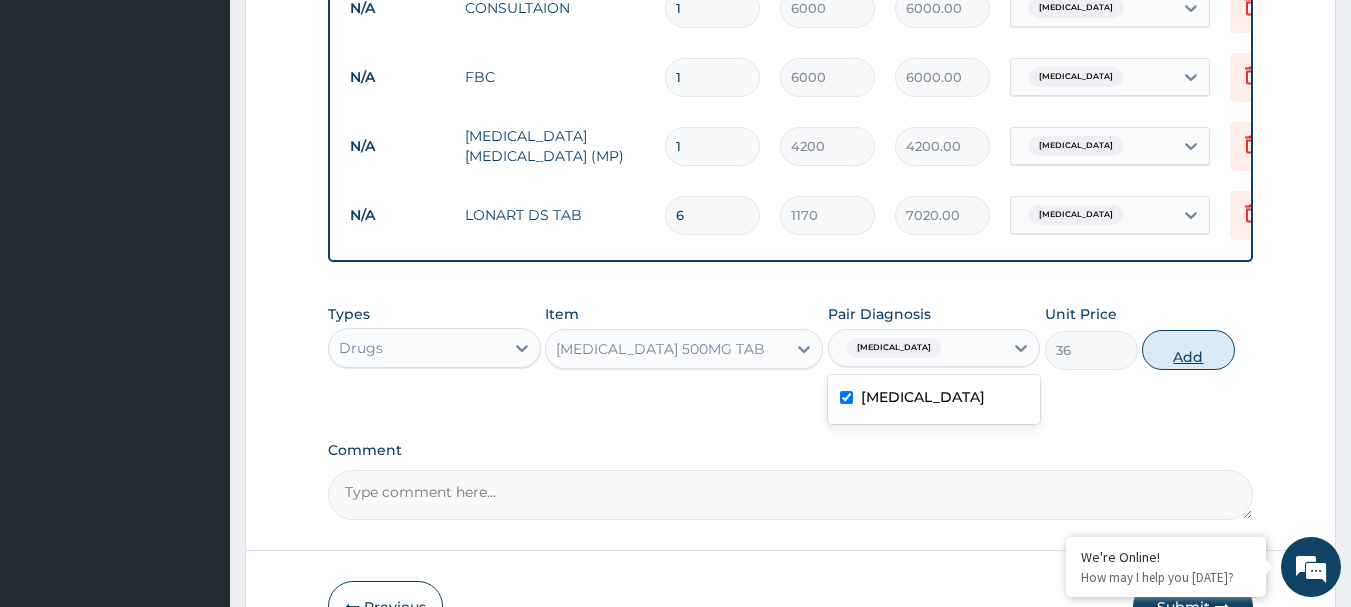 click on "Add" at bounding box center [1188, 350] 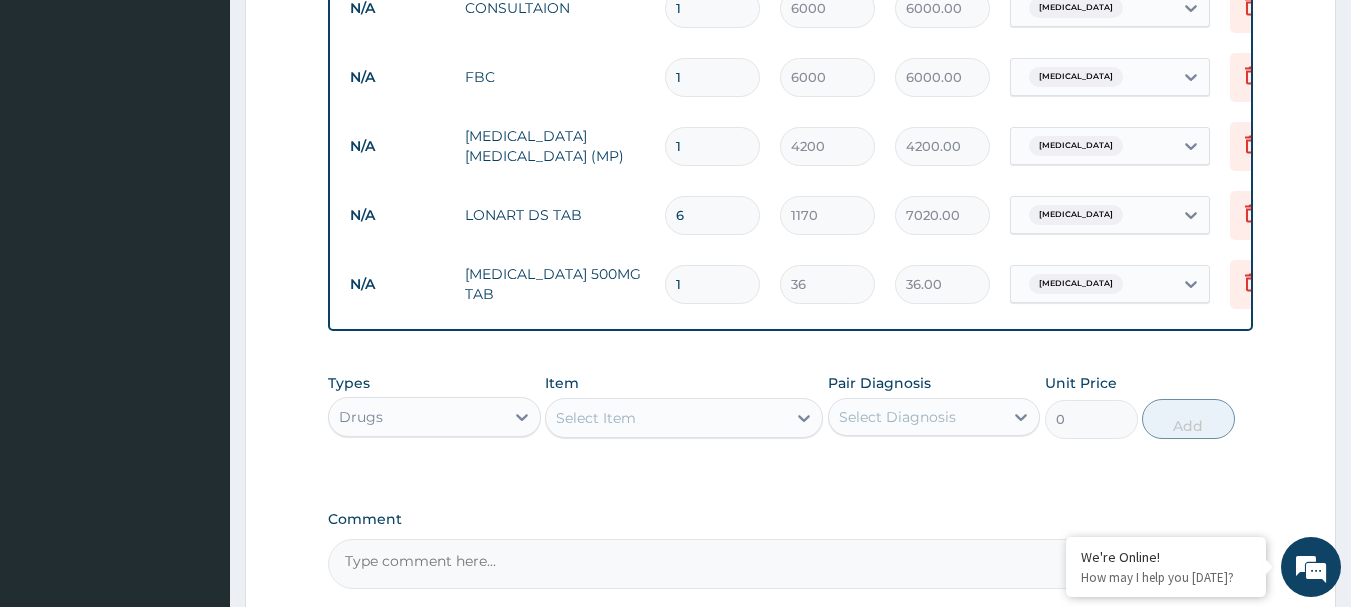 type on "18" 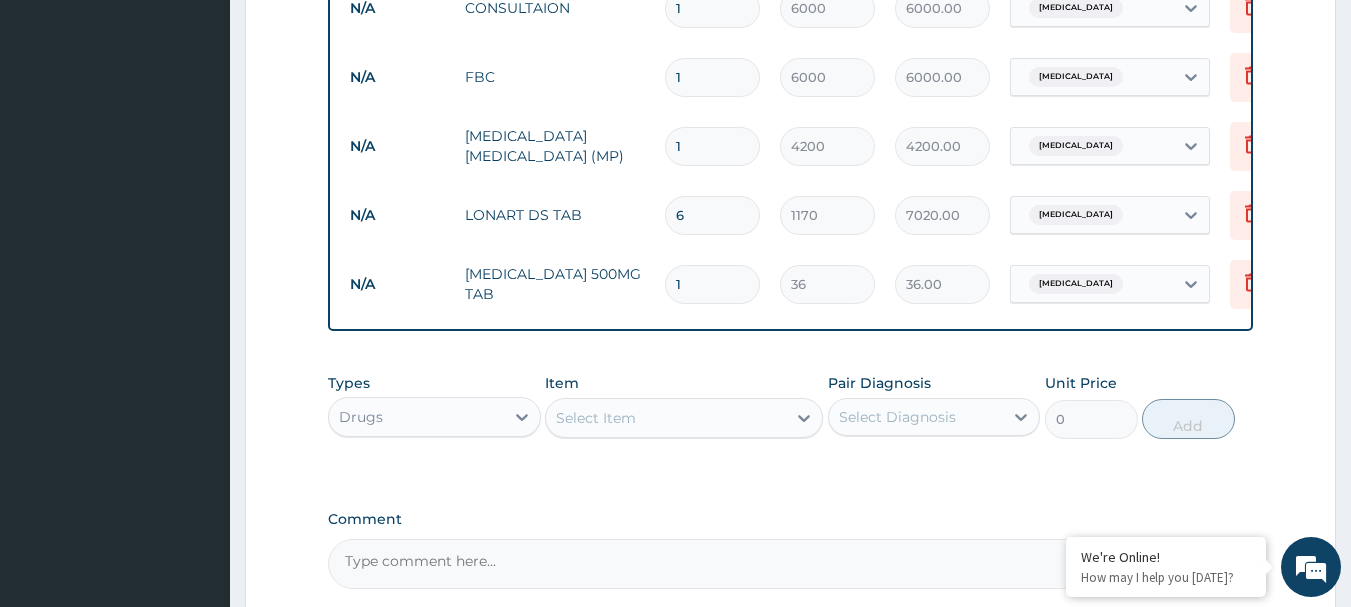 type on "648.00" 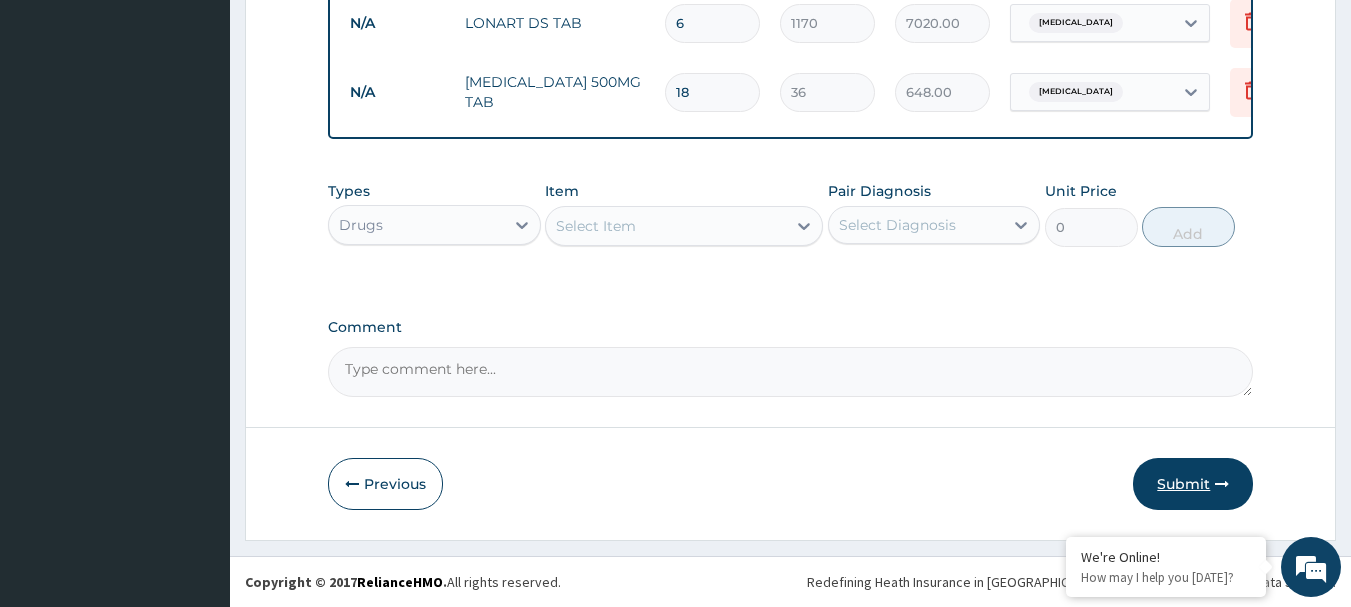 type on "18" 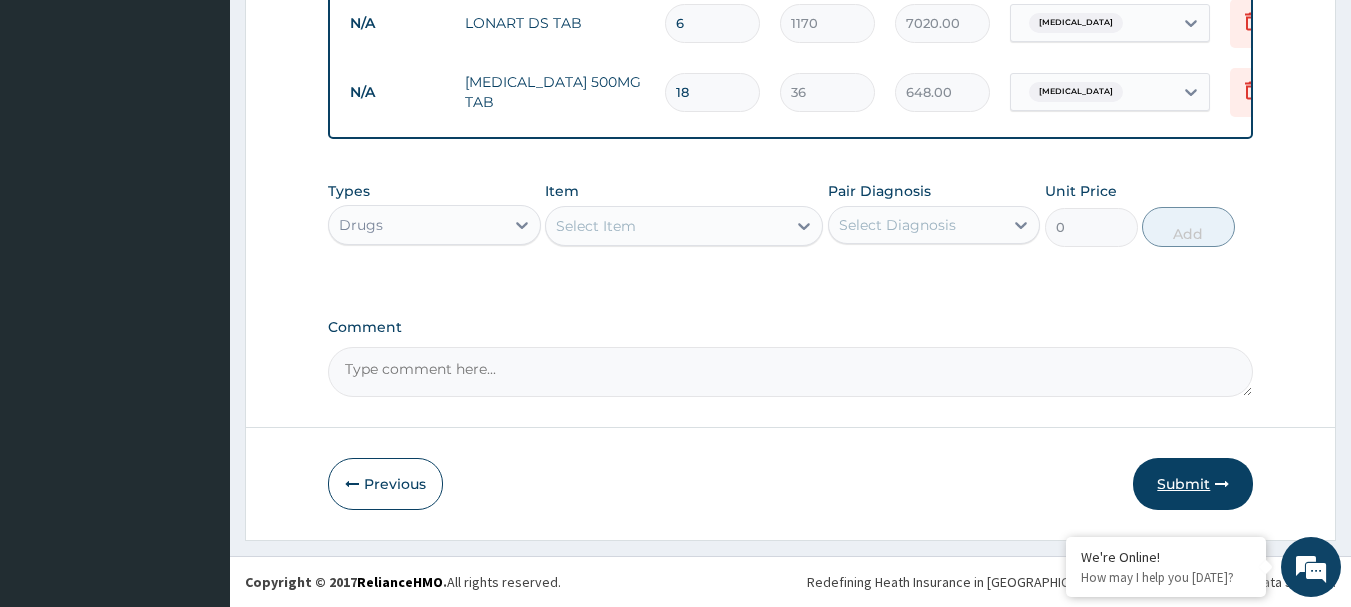 click on "Submit" at bounding box center [1193, 484] 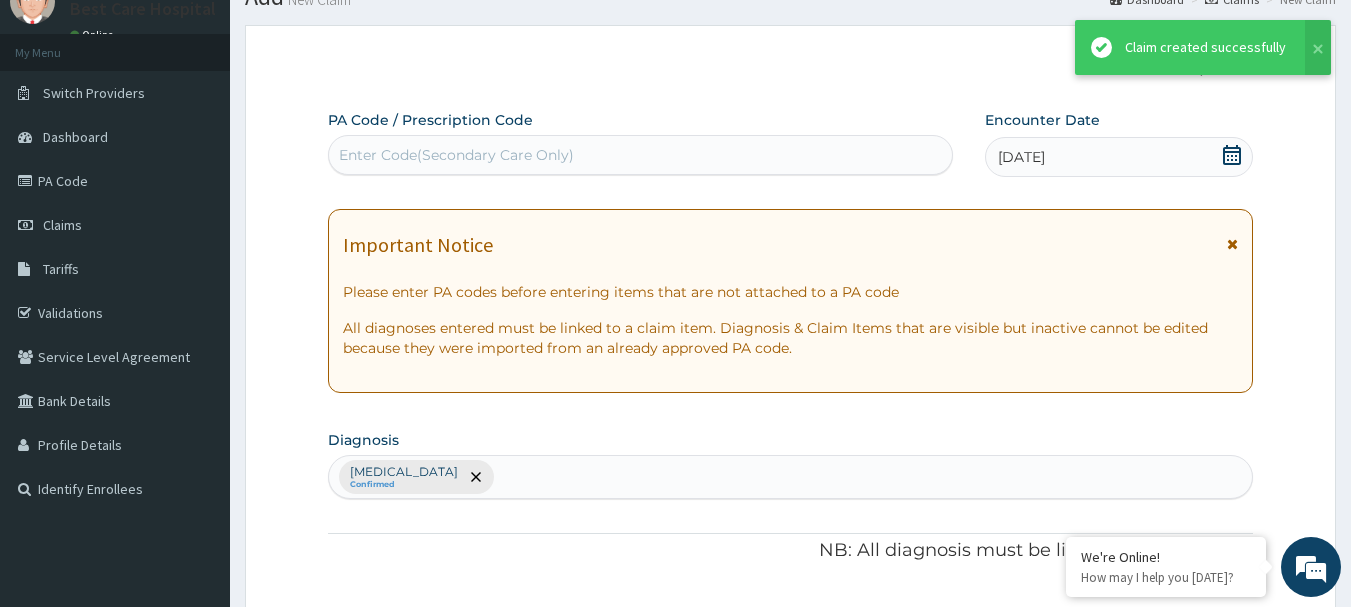 scroll, scrollTop: 1031, scrollLeft: 0, axis: vertical 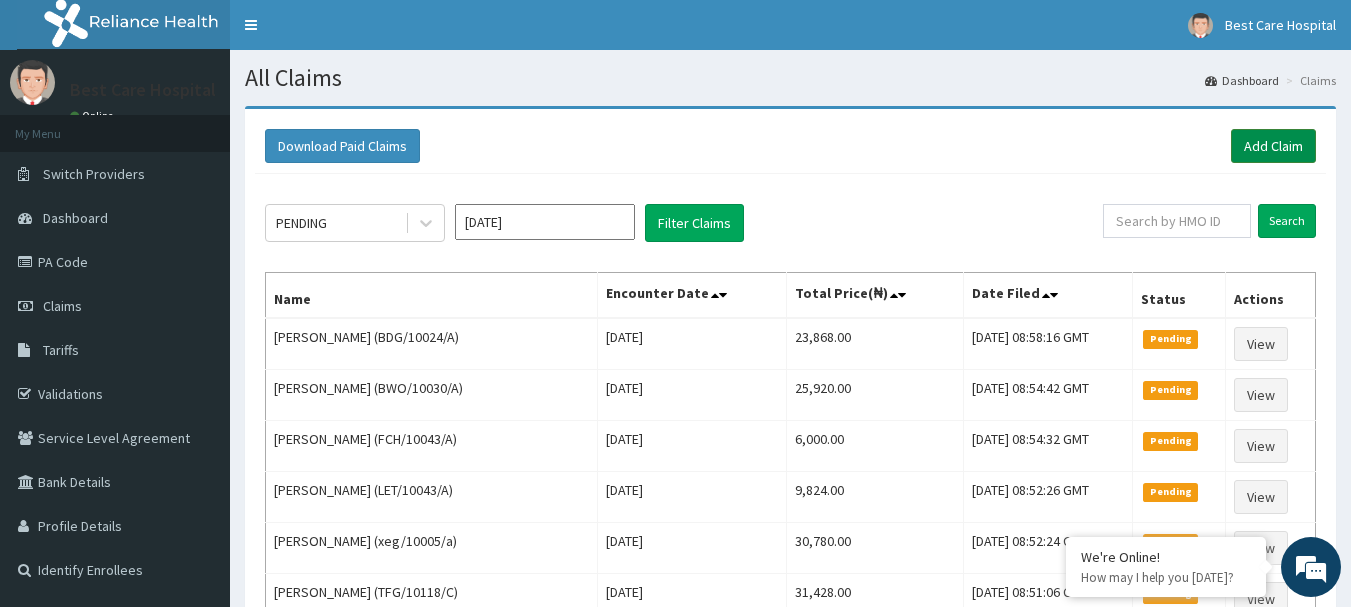 drag, startPoint x: 1316, startPoint y: 141, endPoint x: 1300, endPoint y: 151, distance: 18.867962 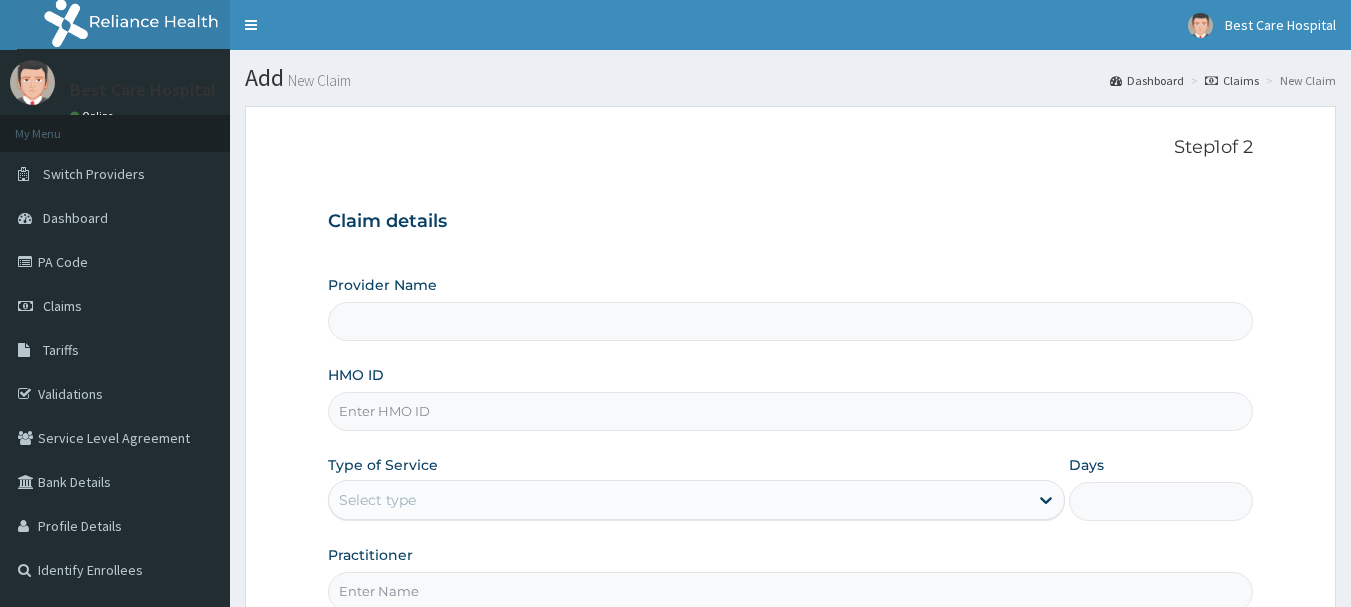 scroll, scrollTop: 0, scrollLeft: 0, axis: both 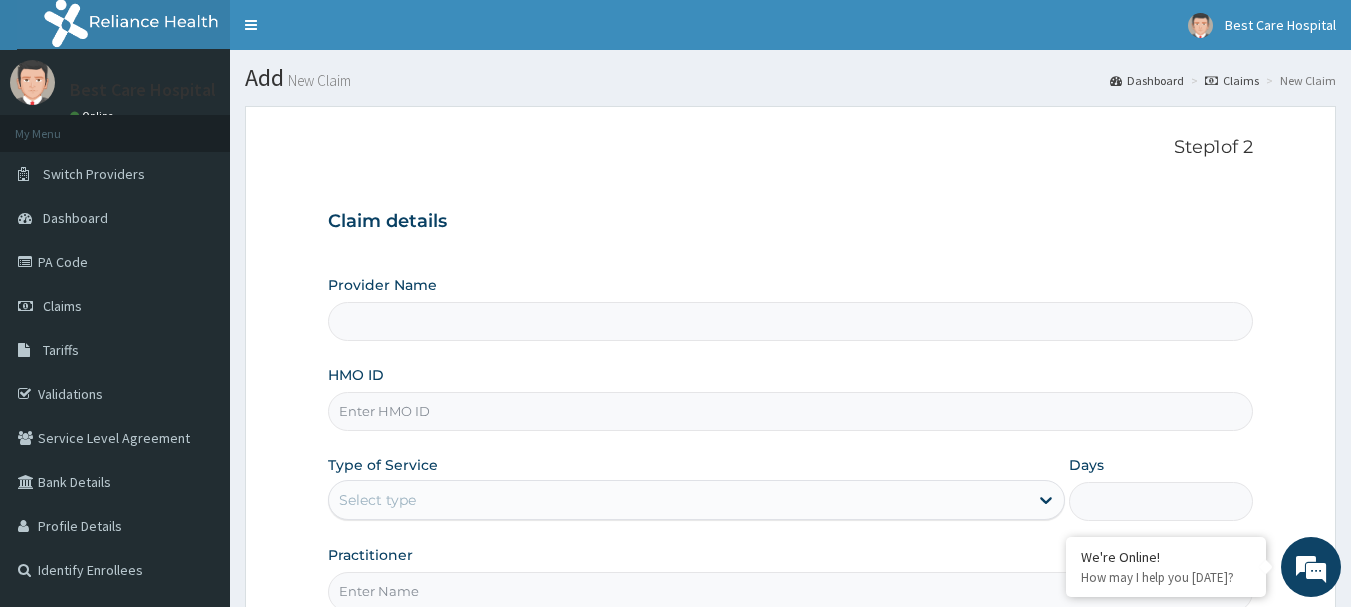 type on "Bestcare Hospital" 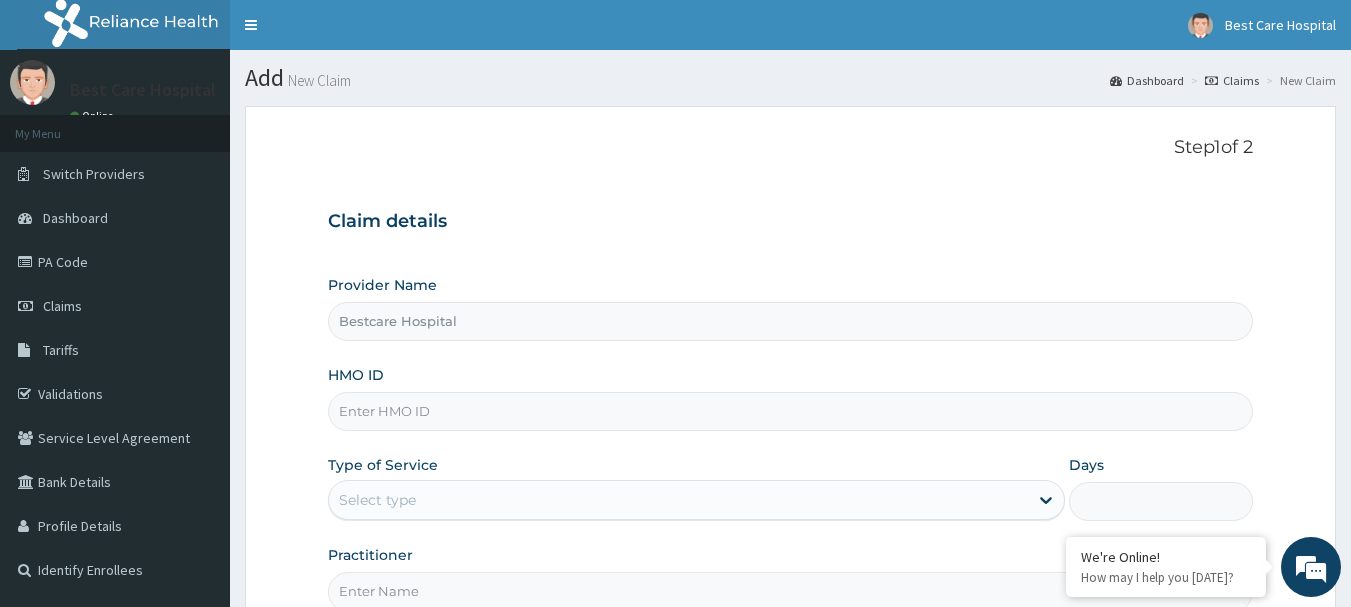 click on "HMO ID" at bounding box center (791, 411) 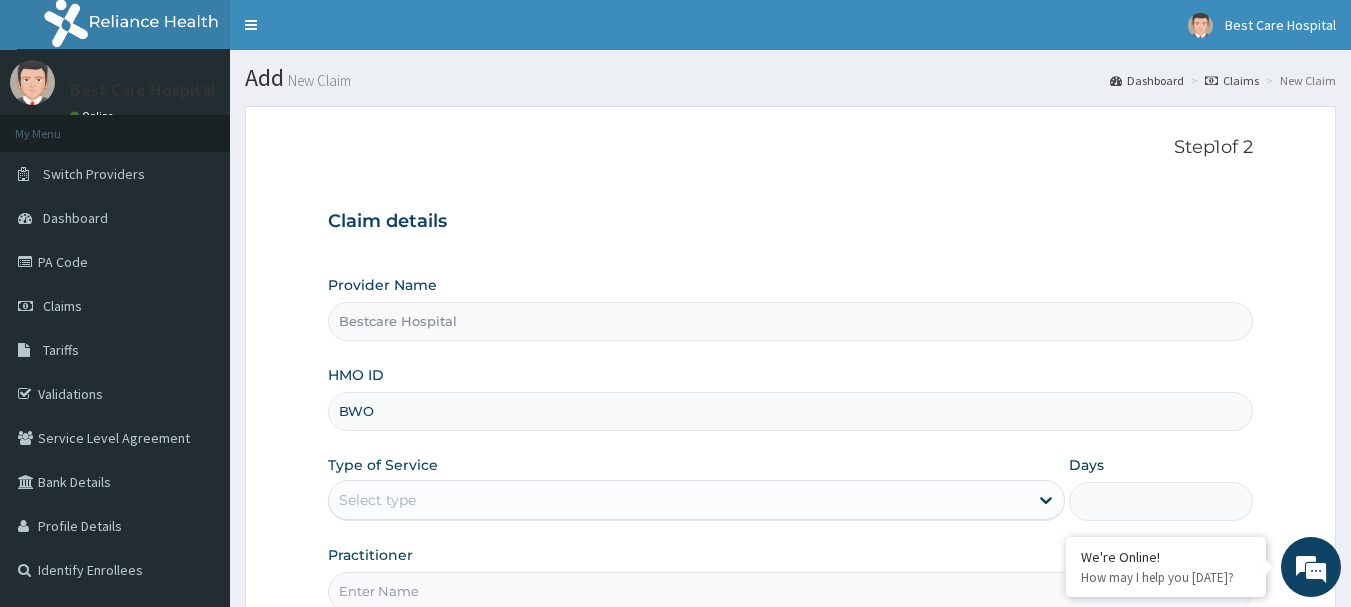 scroll, scrollTop: 0, scrollLeft: 0, axis: both 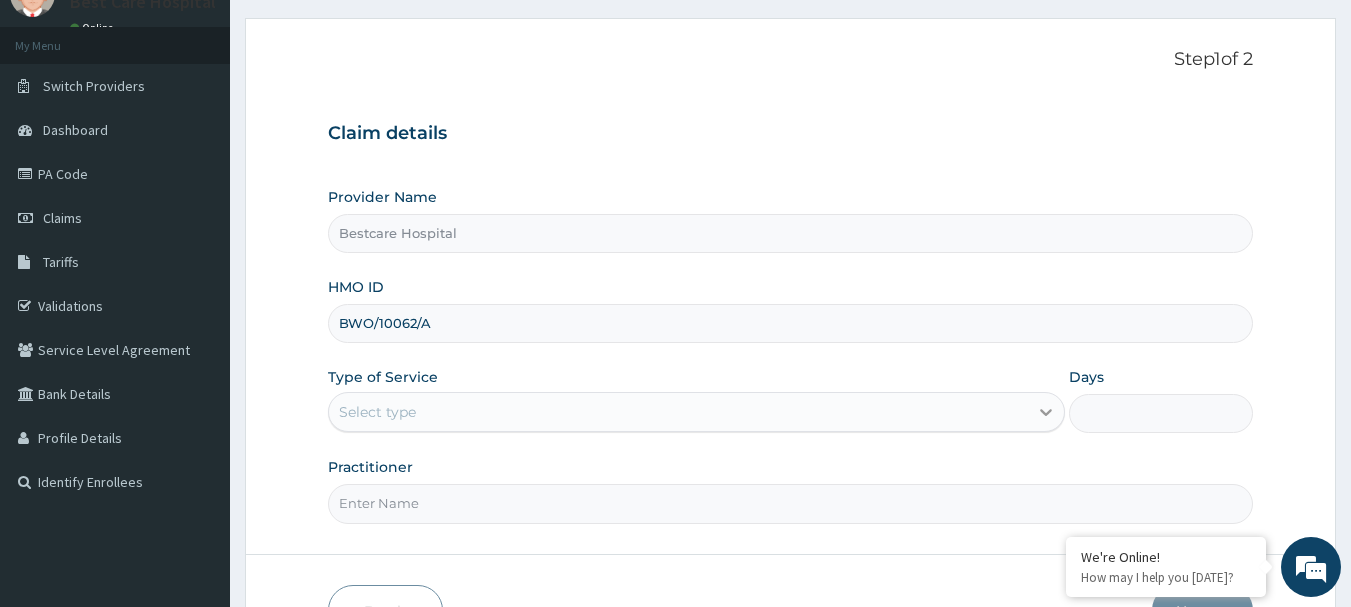 type on "BWO/10062/A" 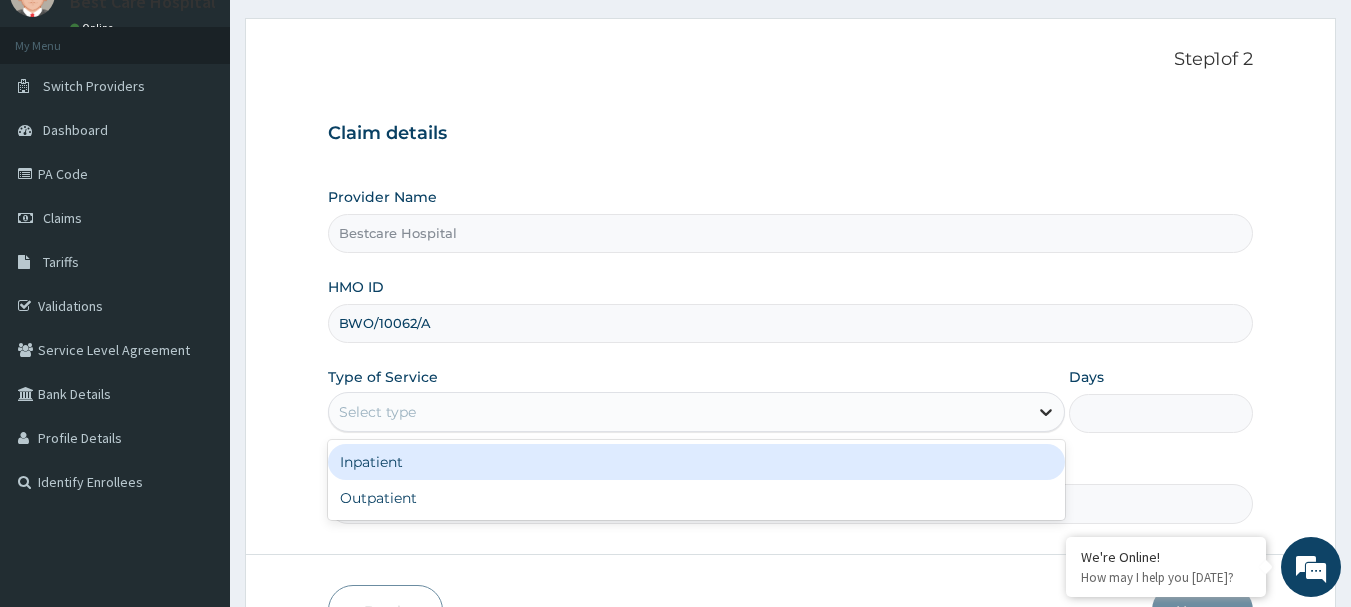 click 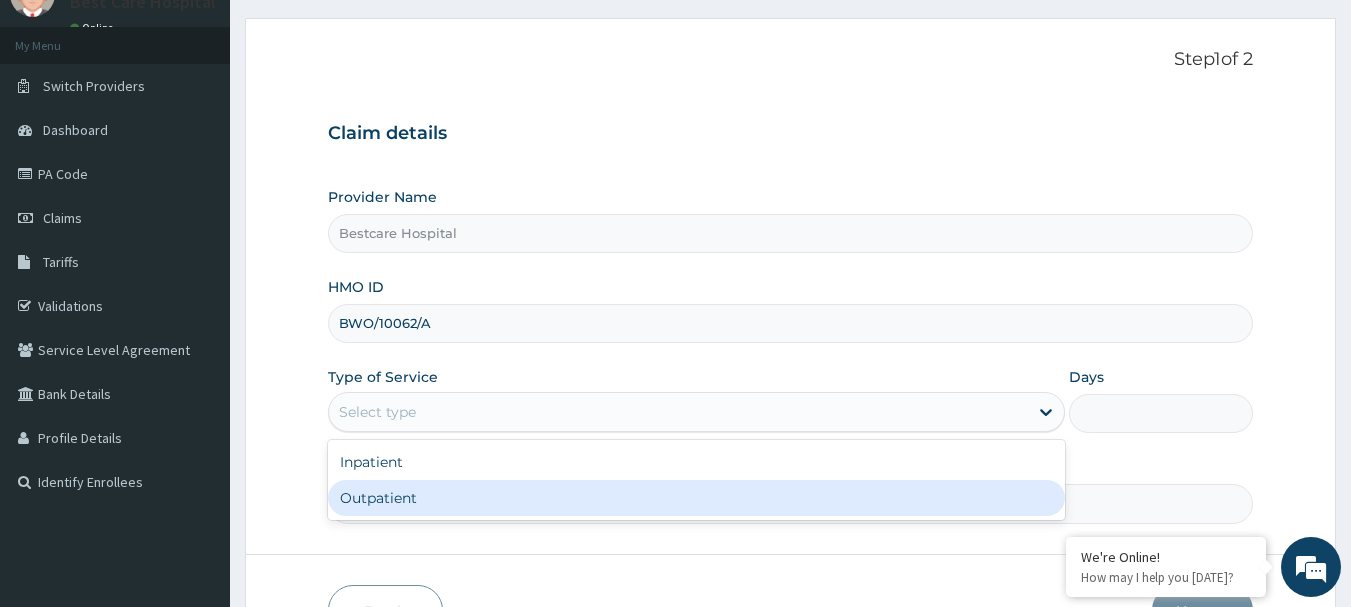 click on "Outpatient" at bounding box center (696, 498) 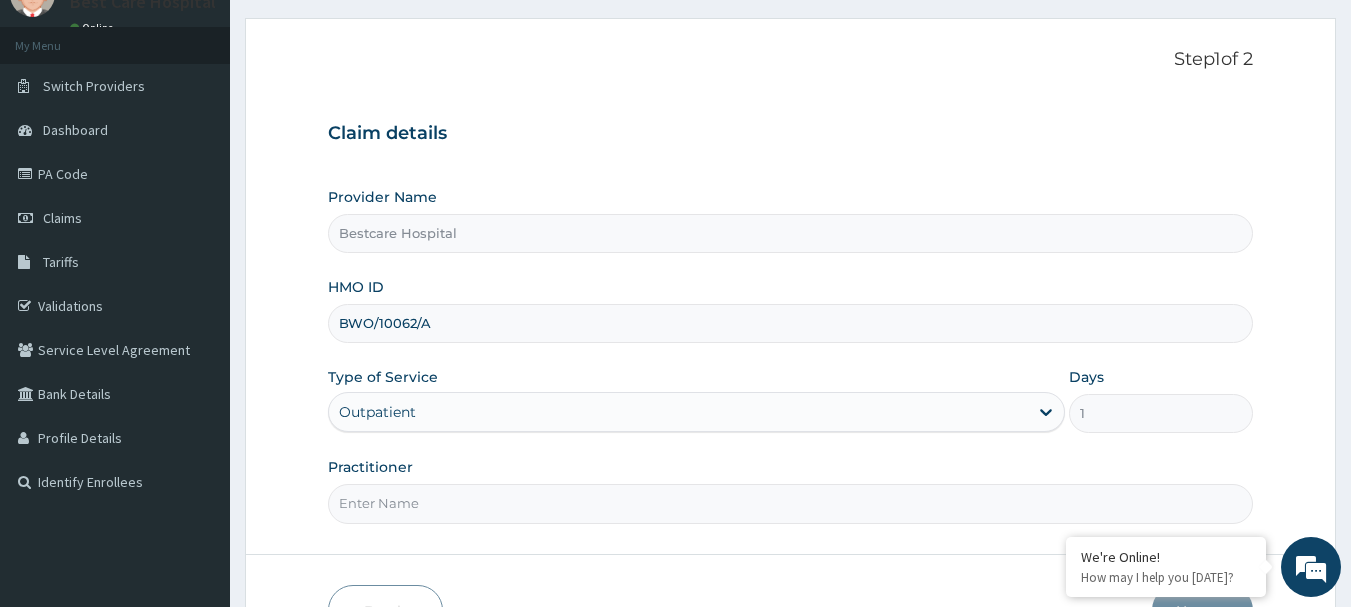 click on "Practitioner" at bounding box center (791, 503) 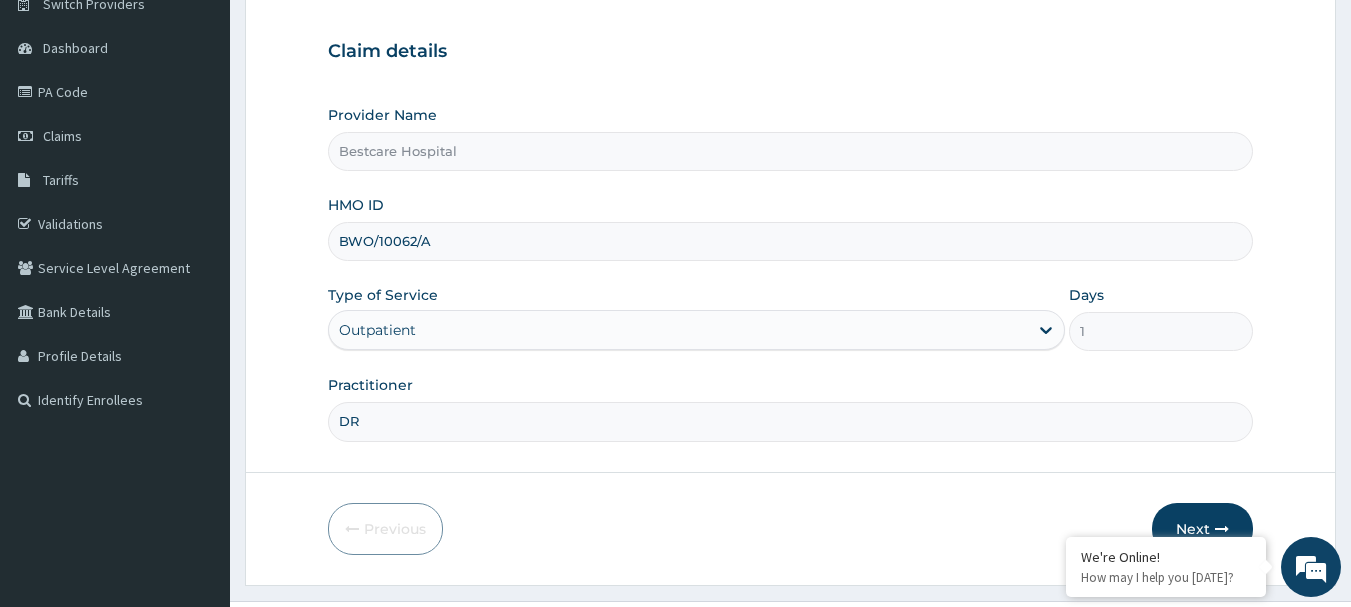 scroll, scrollTop: 215, scrollLeft: 0, axis: vertical 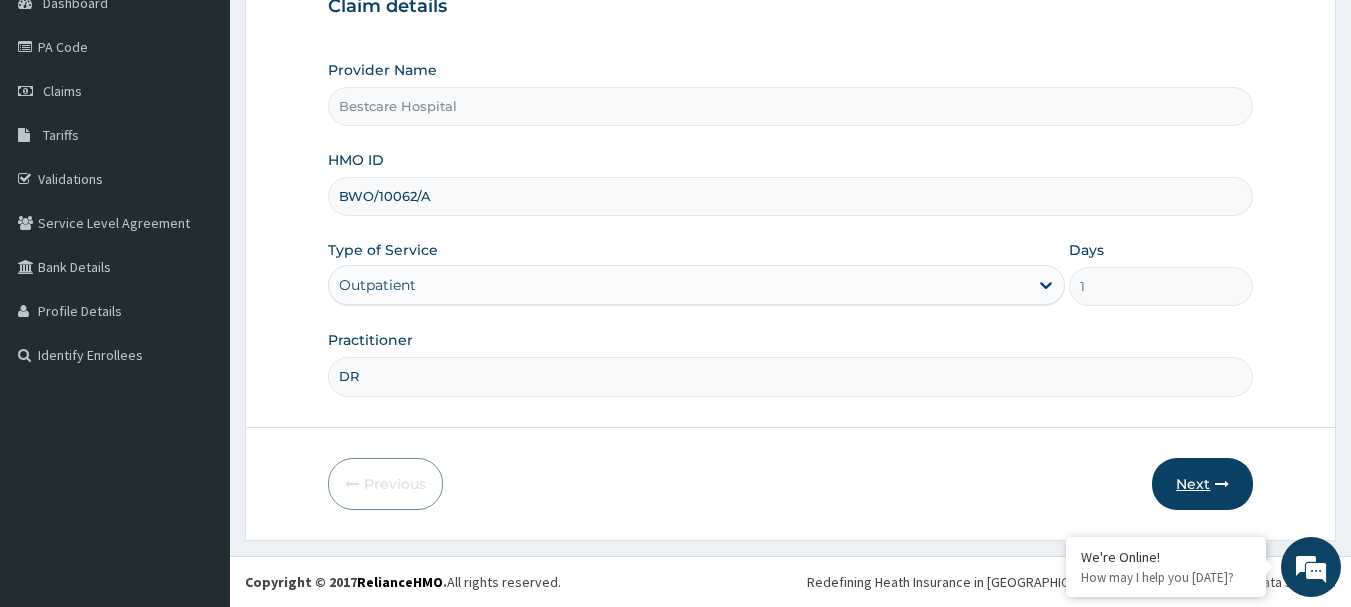 type on "DR" 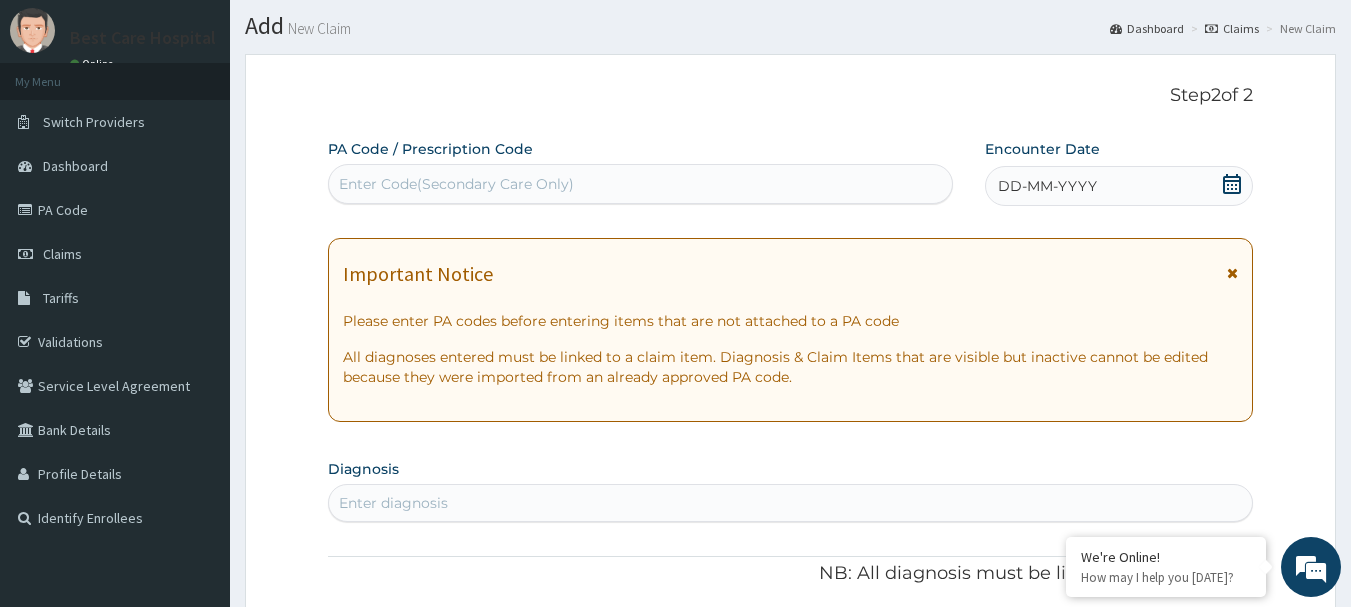 scroll, scrollTop: 49, scrollLeft: 0, axis: vertical 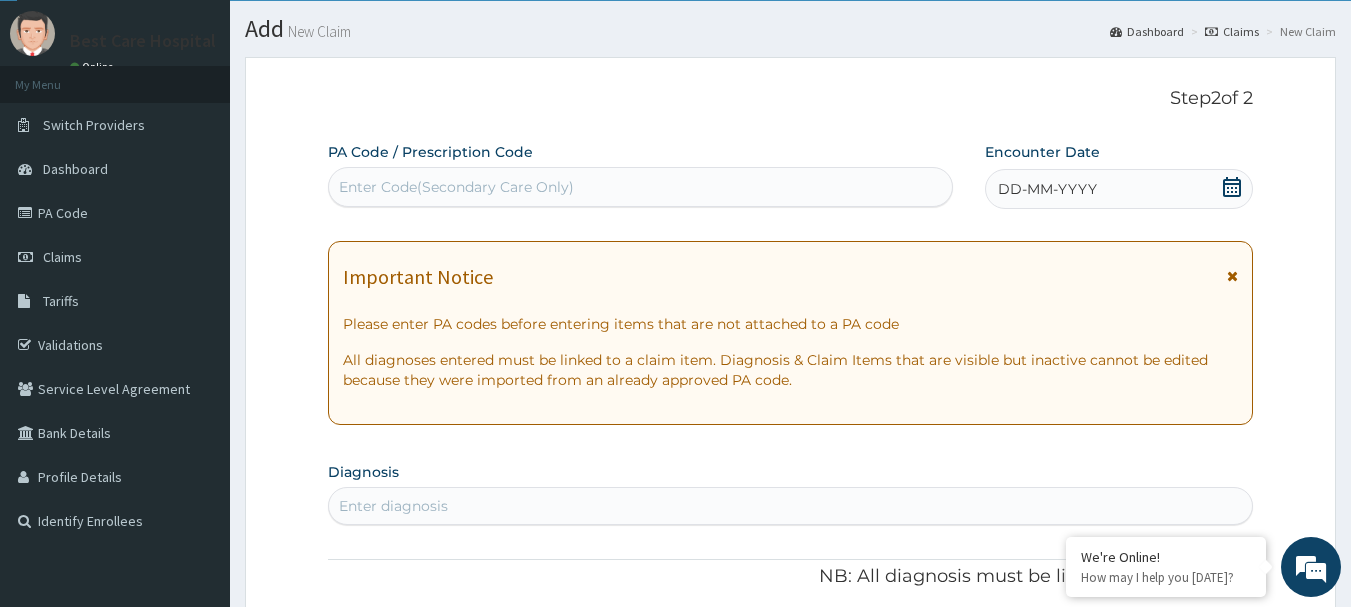 click on "Enter Code(Secondary Care Only)" at bounding box center (456, 187) 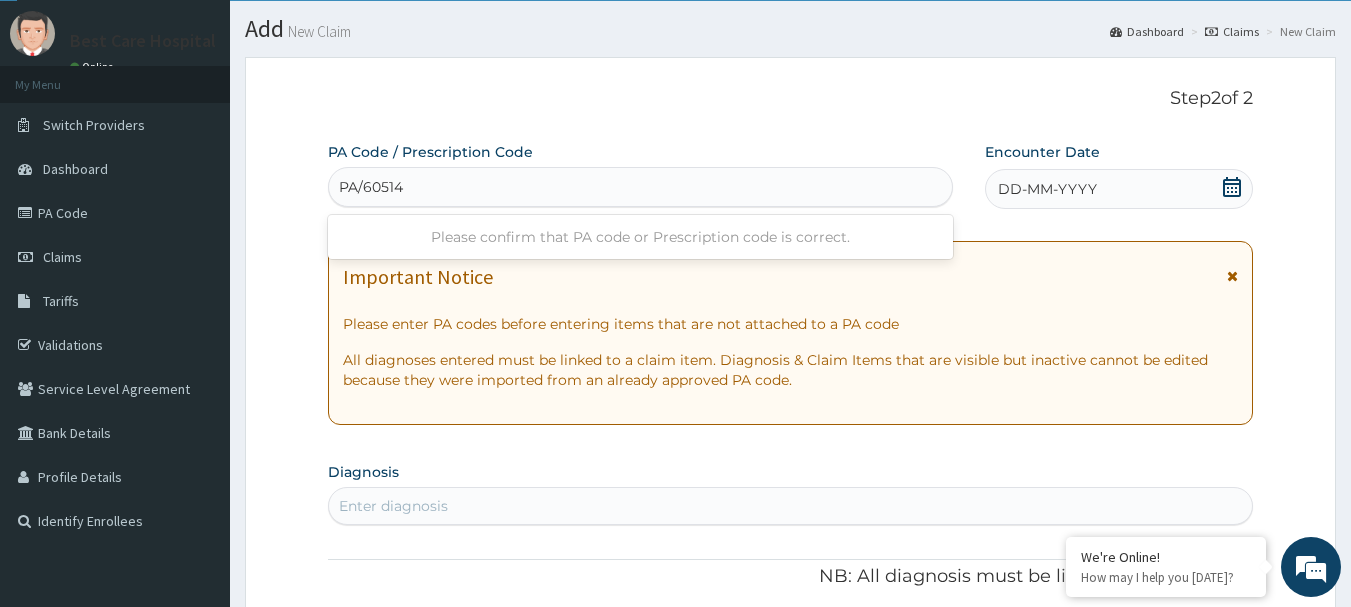 type on "PA/60514F" 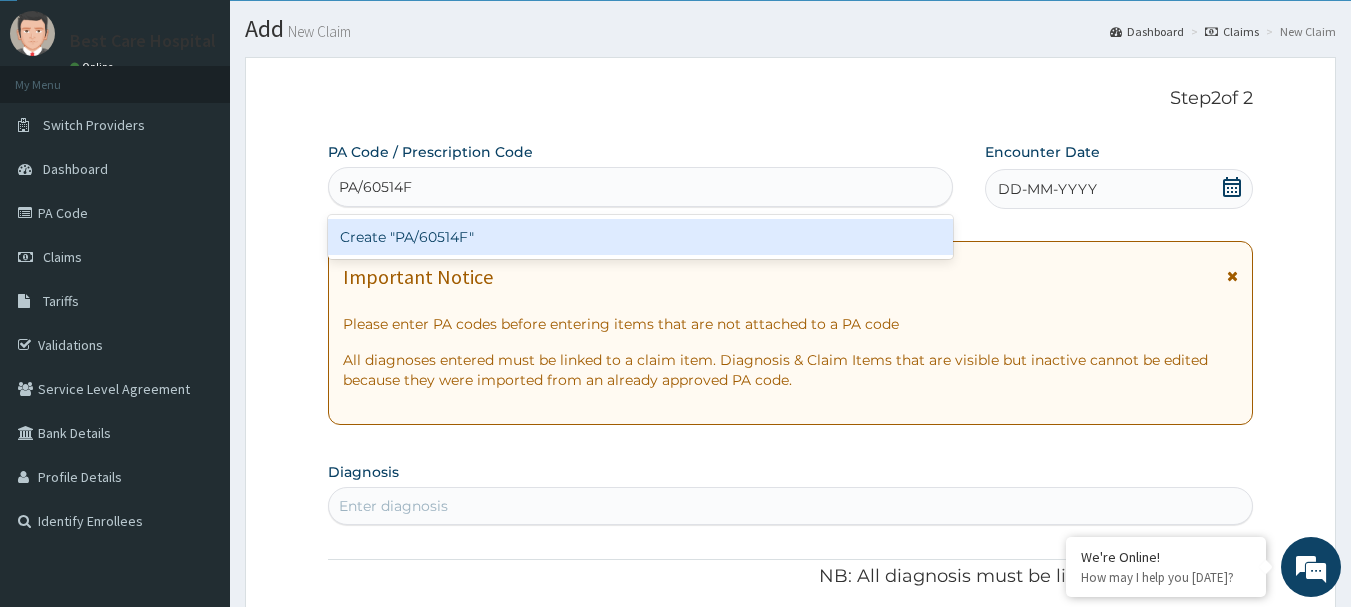 click on "Create "PA/60514F"" at bounding box center (641, 237) 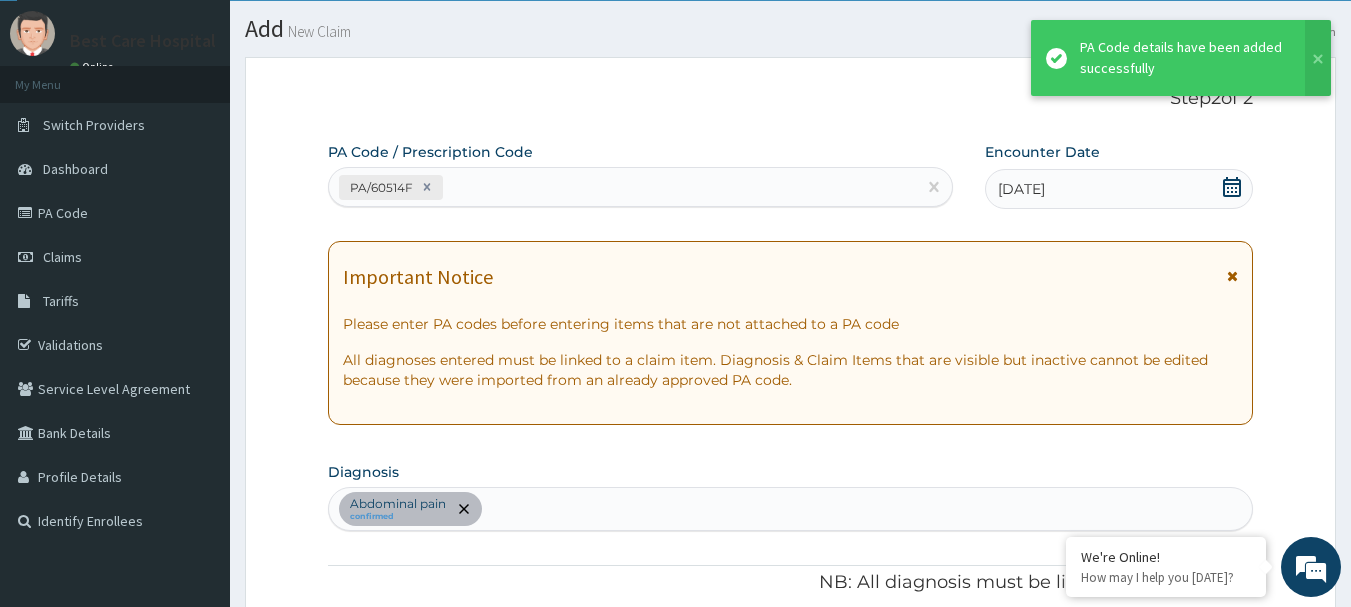 scroll, scrollTop: 529, scrollLeft: 0, axis: vertical 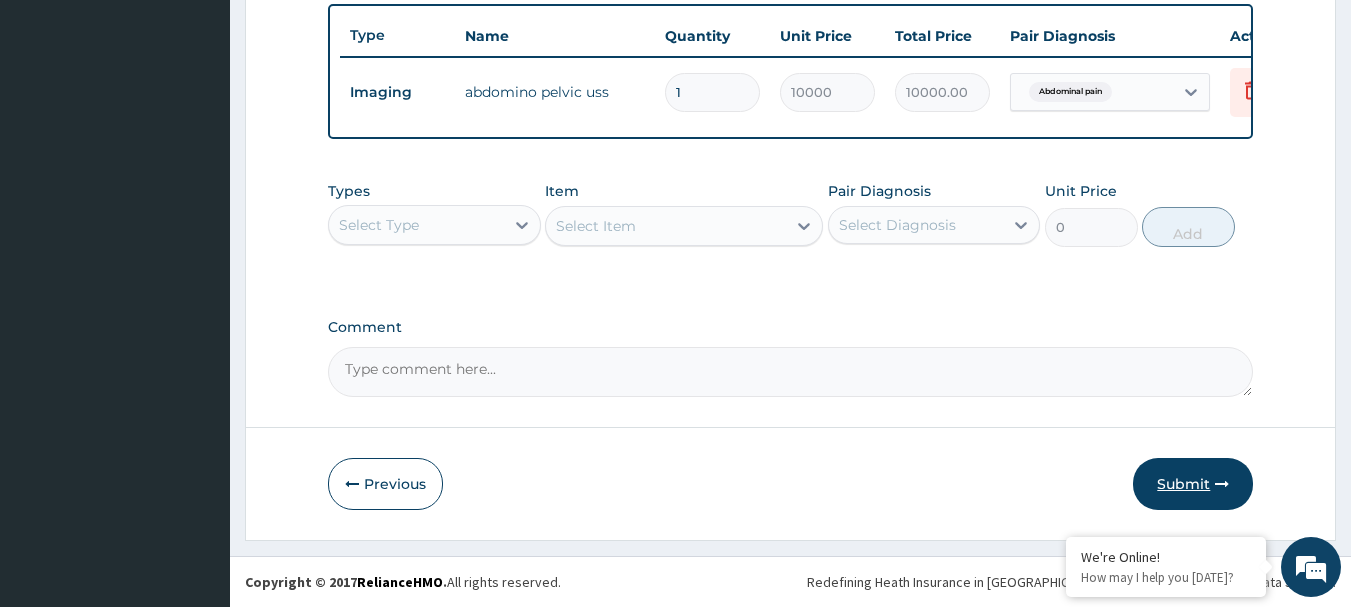 click on "Submit" at bounding box center (1193, 484) 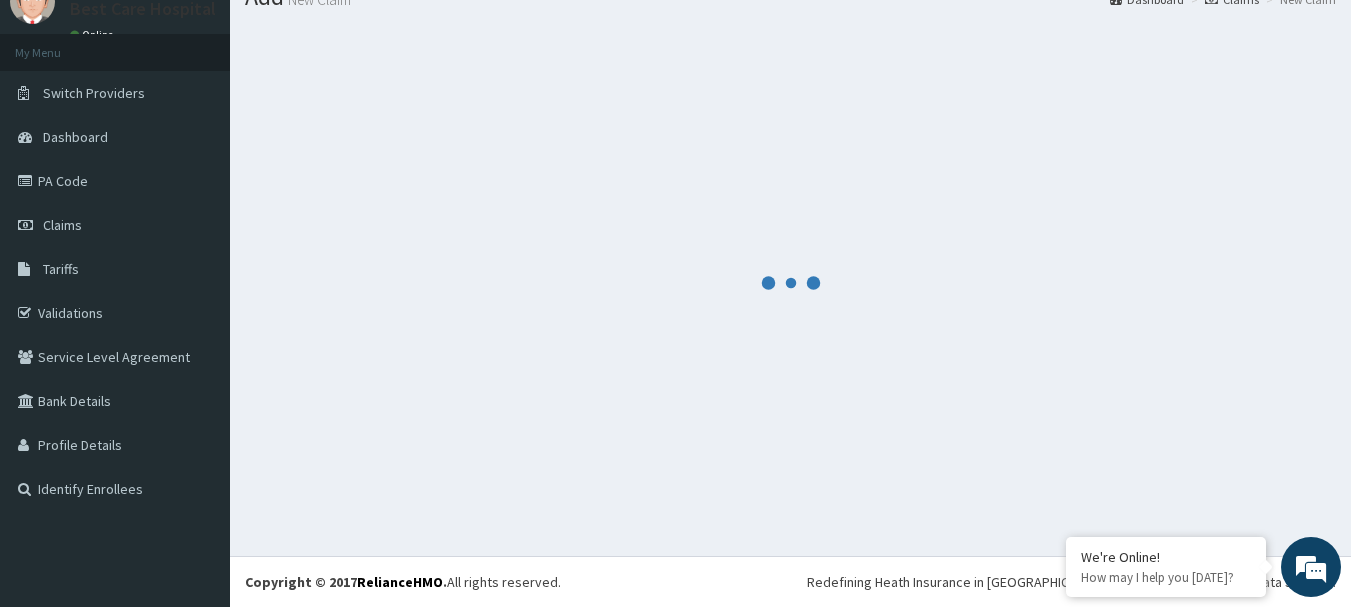 scroll, scrollTop: 755, scrollLeft: 0, axis: vertical 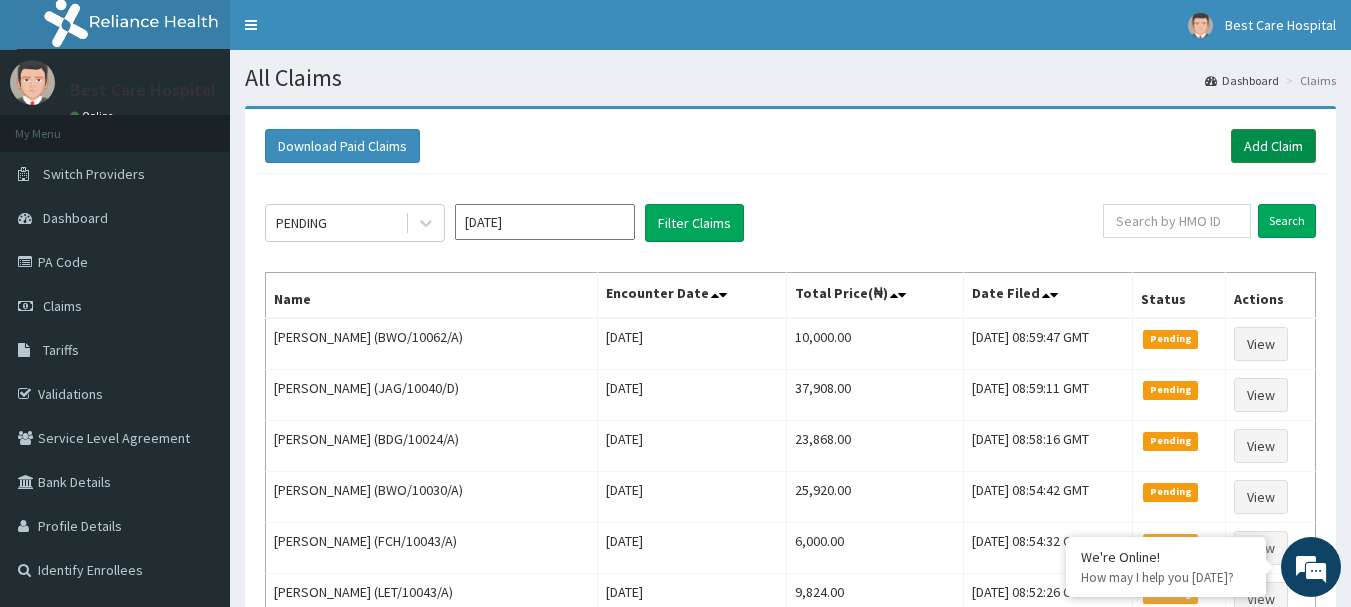 click on "Add Claim" at bounding box center [1273, 146] 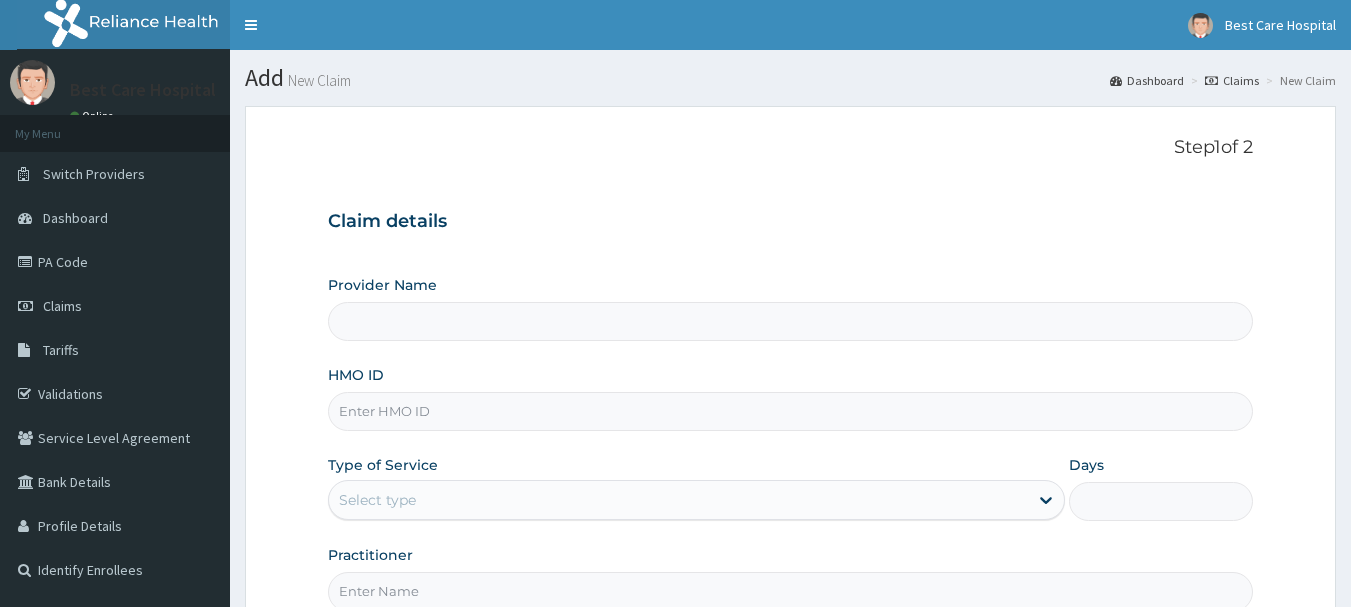 scroll, scrollTop: 0, scrollLeft: 0, axis: both 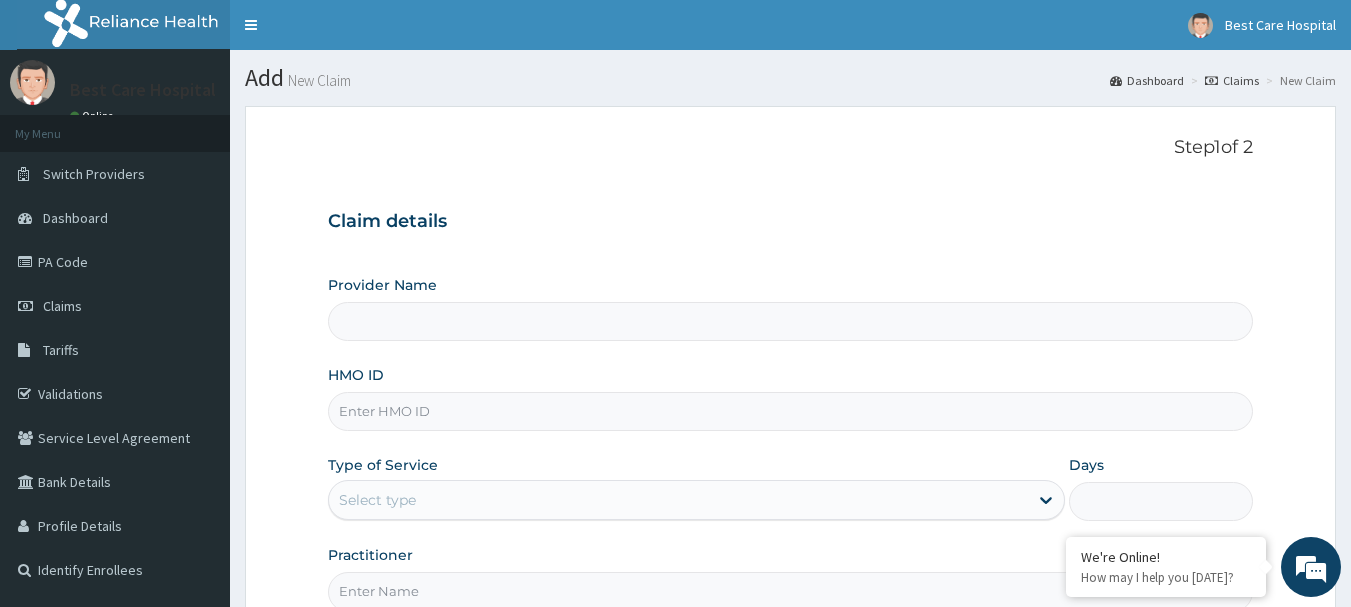 type on "Bestcare Hospital" 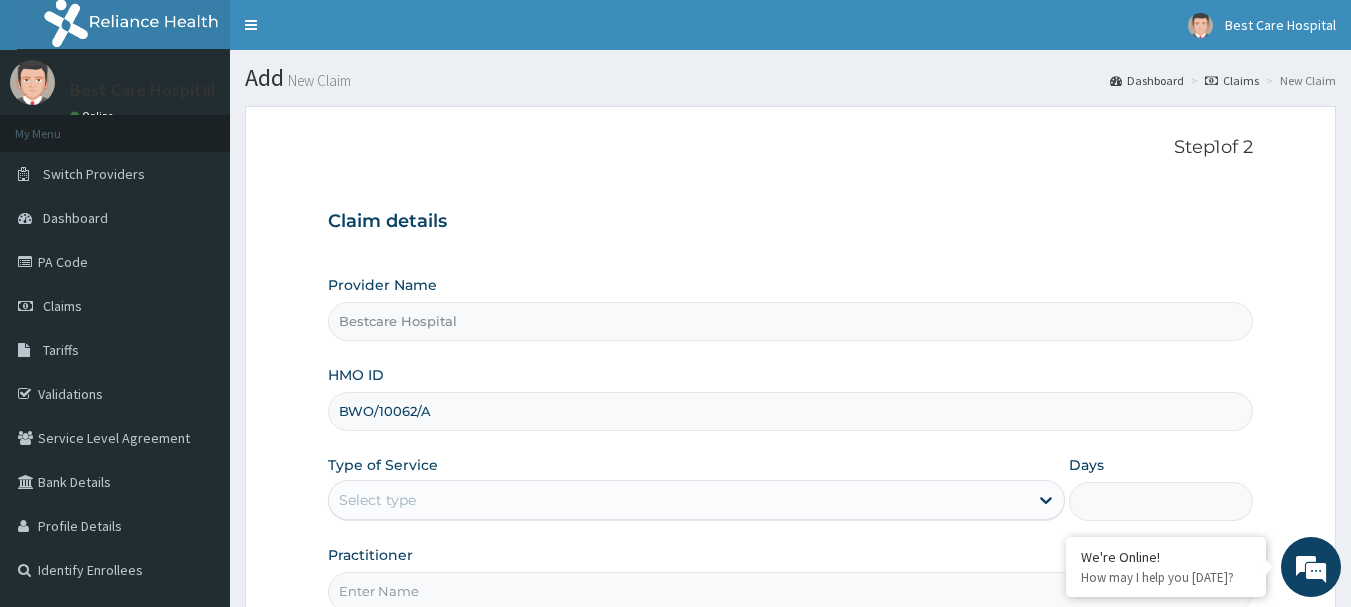 type on "BWO/10062/A" 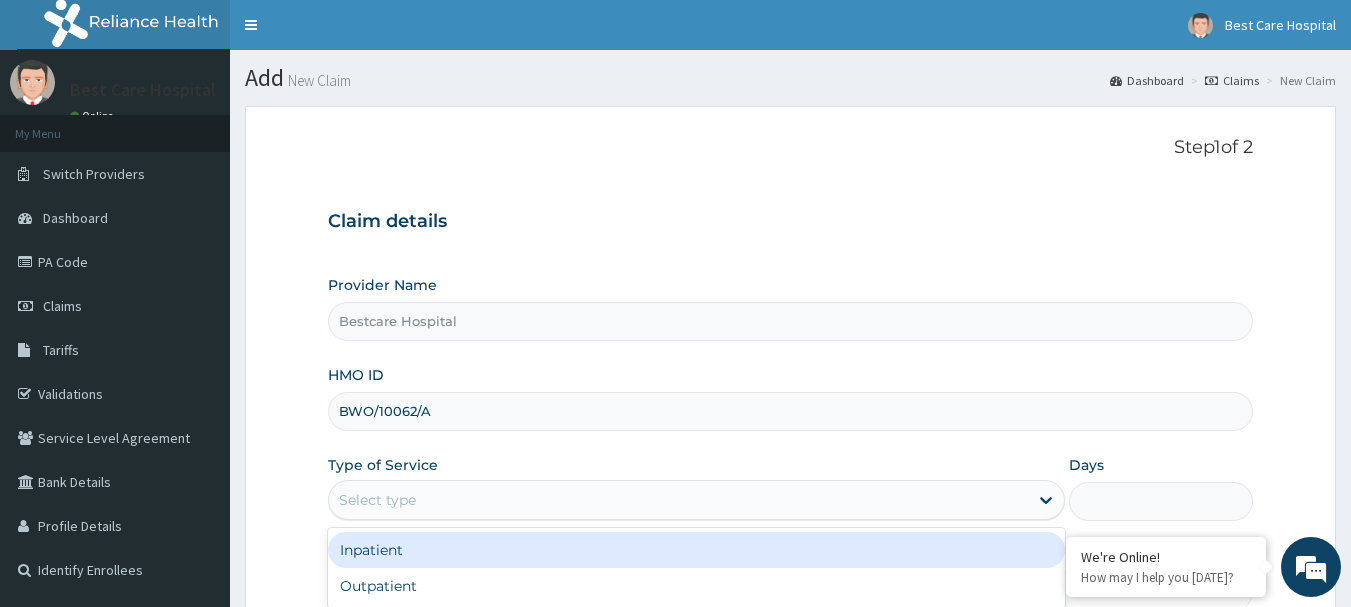 click on "Select type" at bounding box center (696, 500) 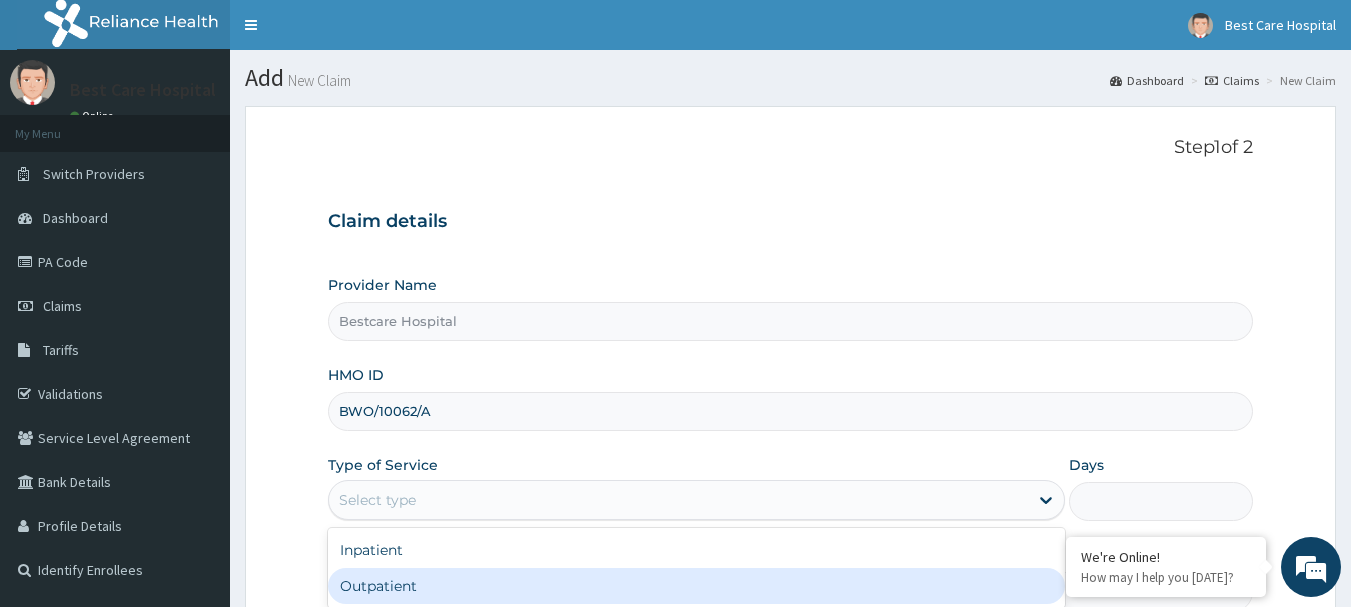 click on "Outpatient" at bounding box center [696, 586] 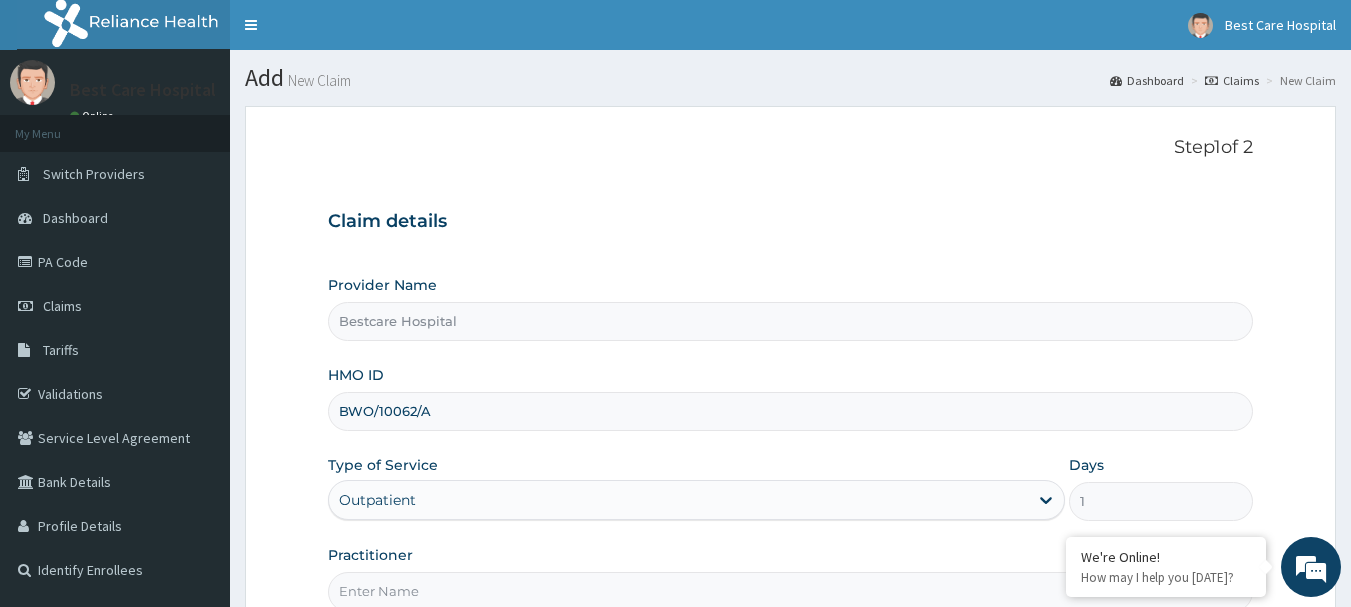scroll, scrollTop: 0, scrollLeft: 0, axis: both 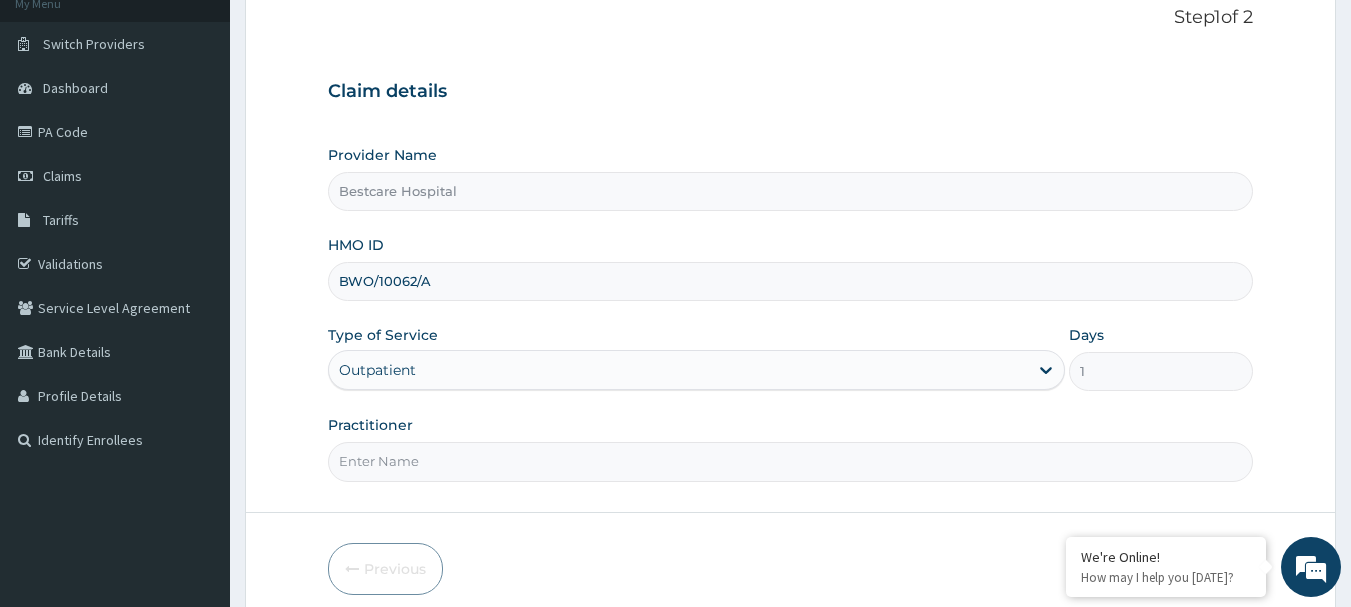 click on "Practitioner" at bounding box center (791, 448) 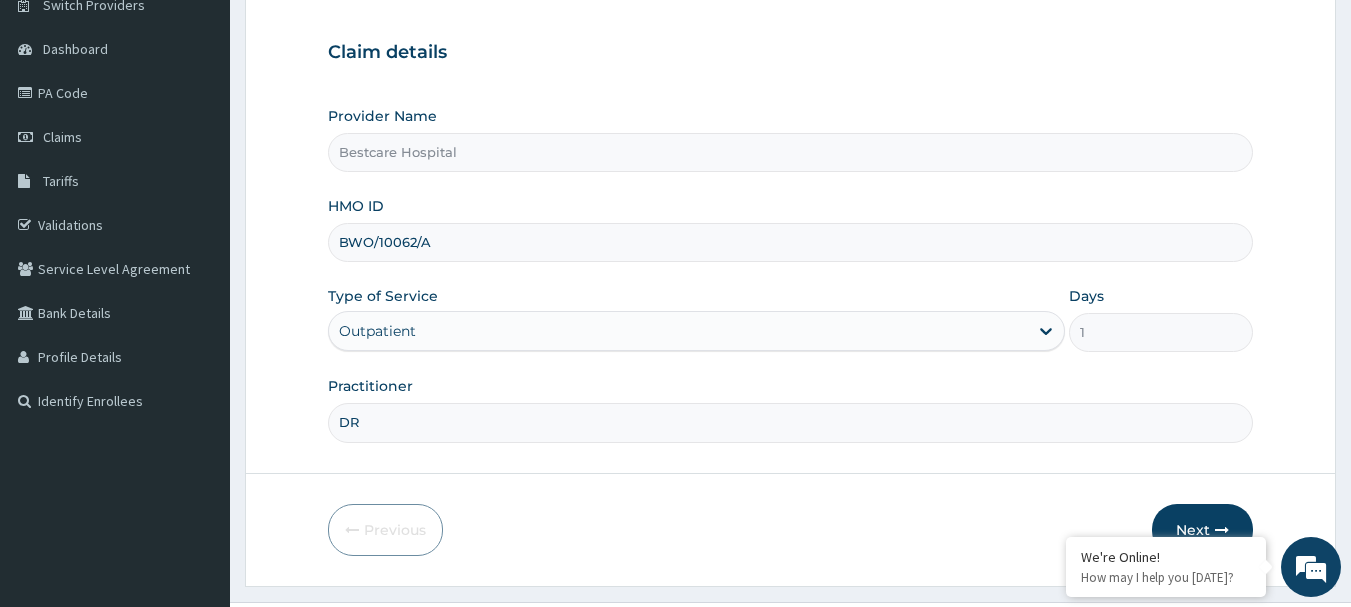 scroll, scrollTop: 215, scrollLeft: 0, axis: vertical 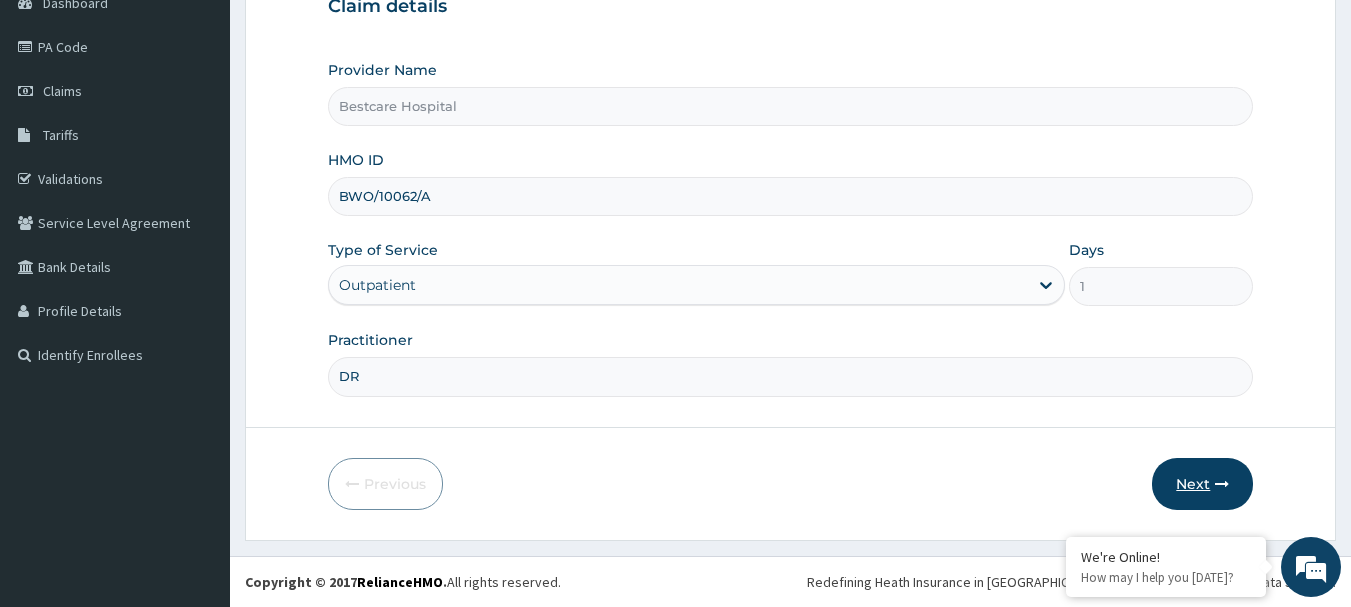 type on "DR" 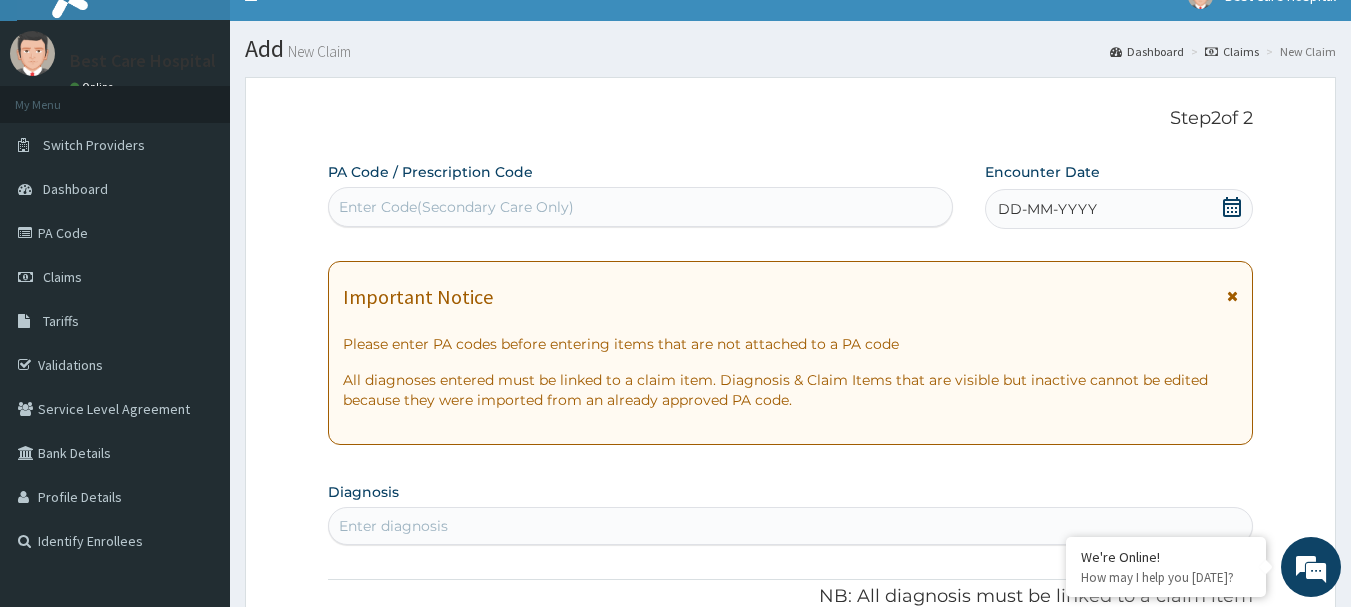 scroll, scrollTop: 0, scrollLeft: 0, axis: both 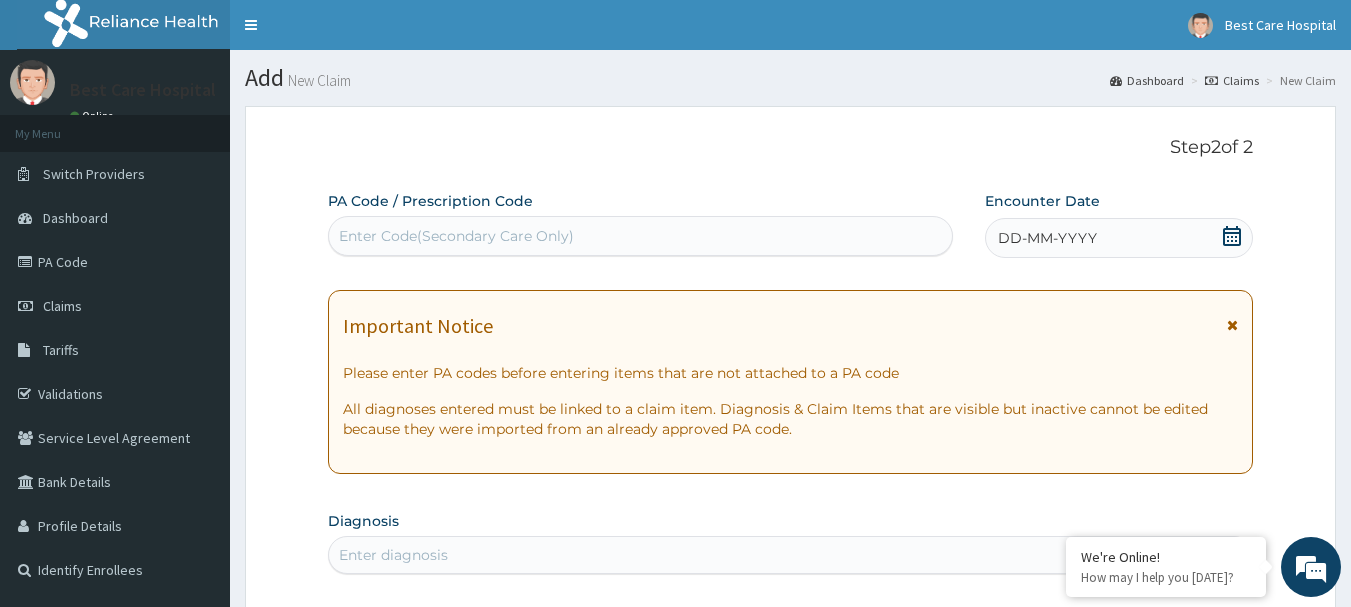 click 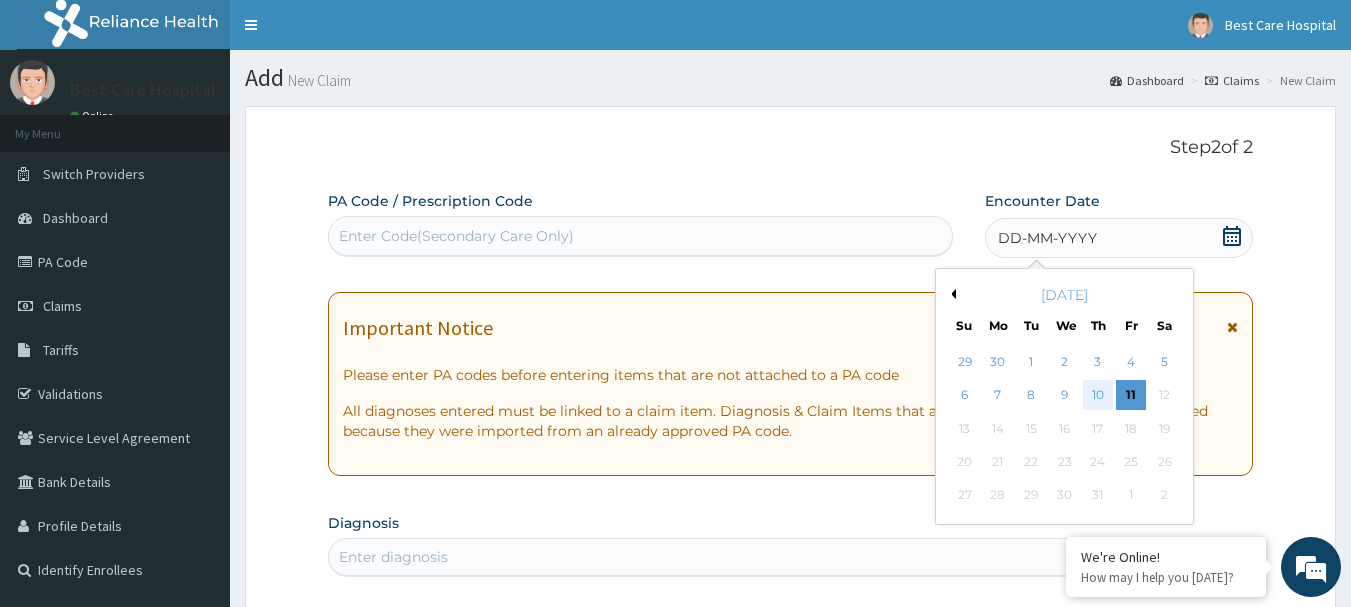click on "10" at bounding box center (1098, 396) 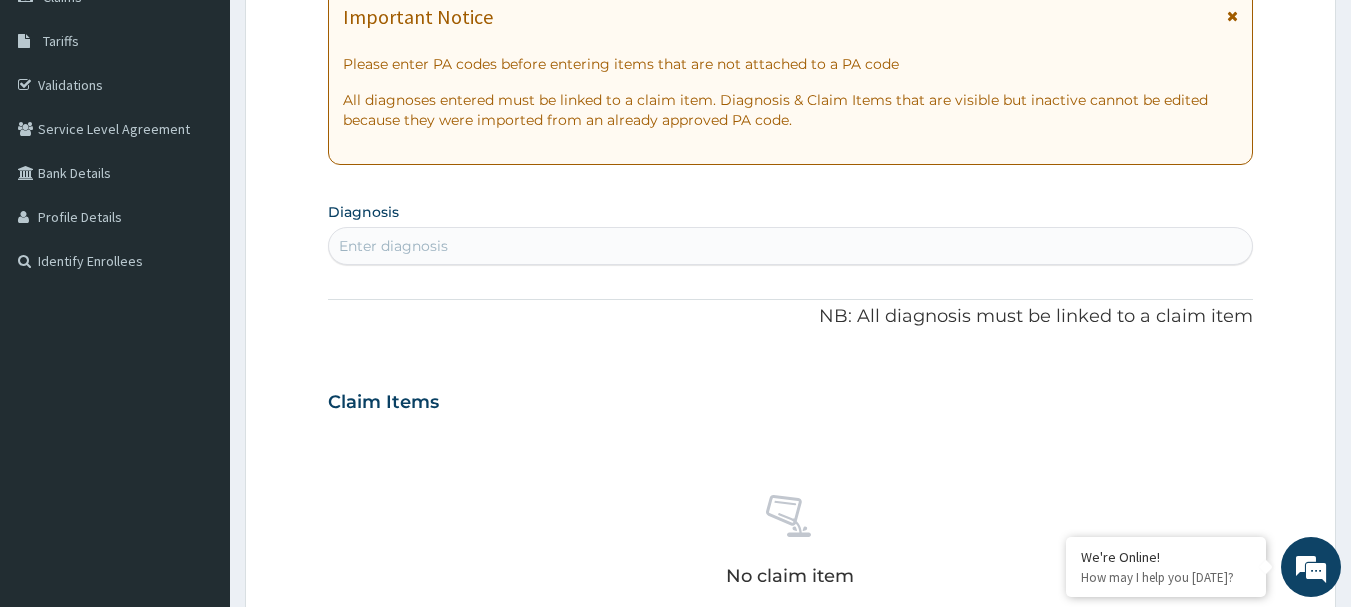 scroll, scrollTop: 329, scrollLeft: 0, axis: vertical 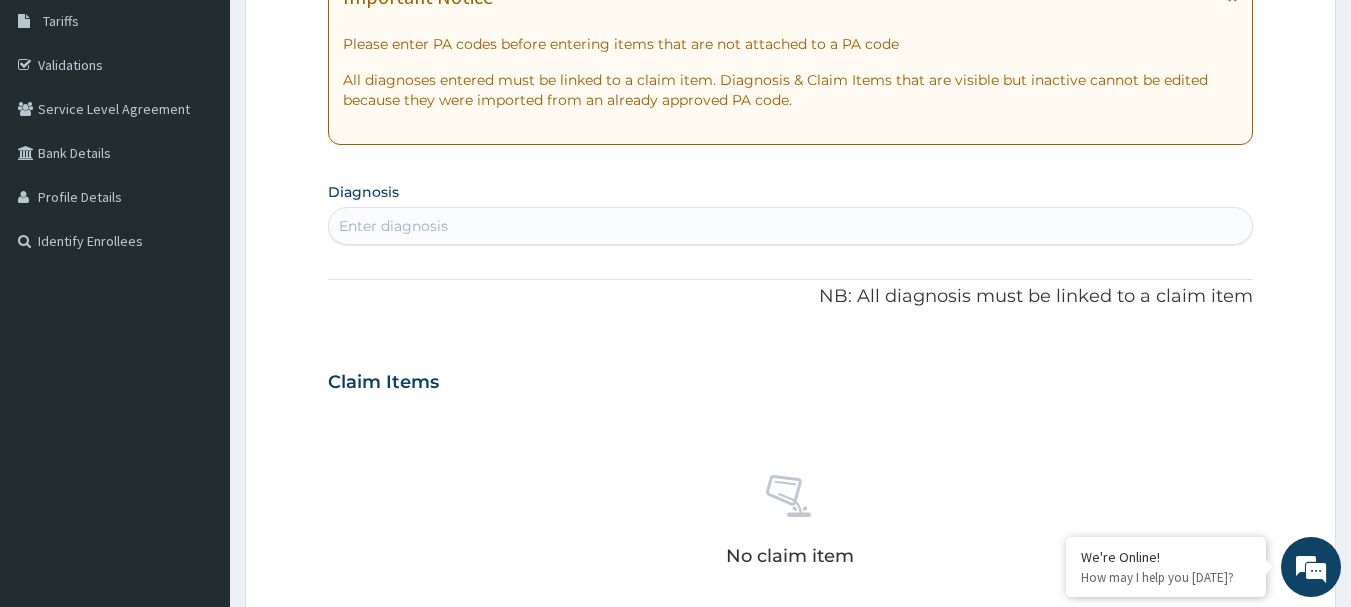 click on "Enter diagnosis" at bounding box center [791, 226] 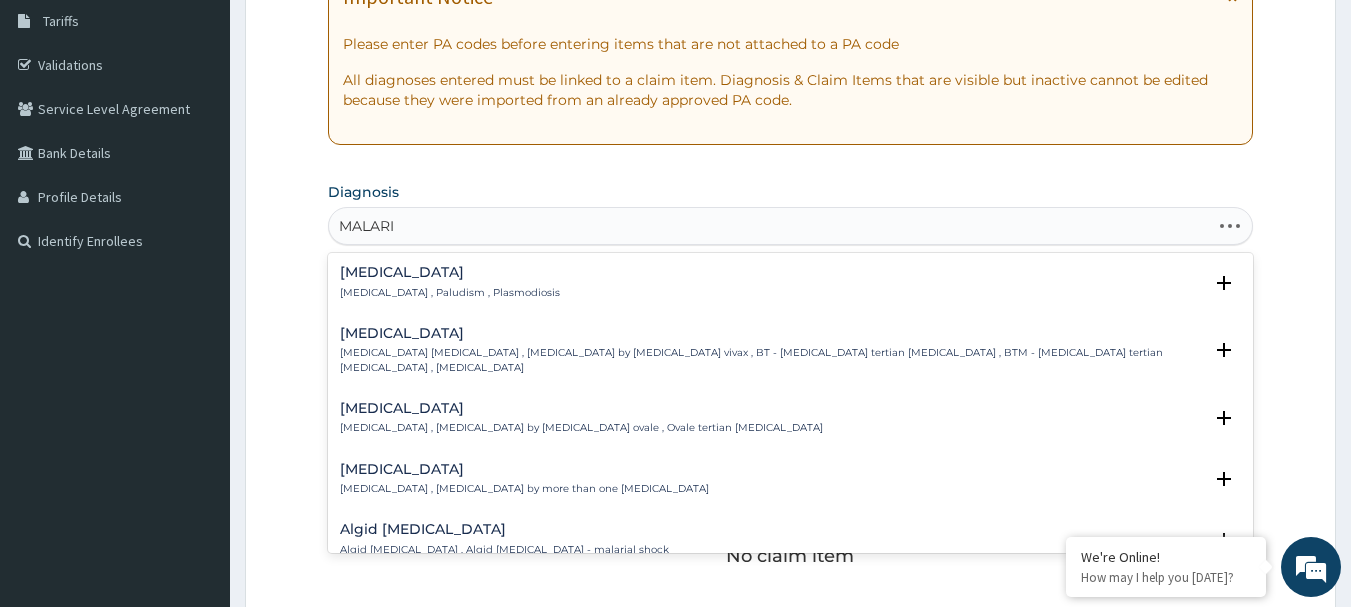 type on "[MEDICAL_DATA]" 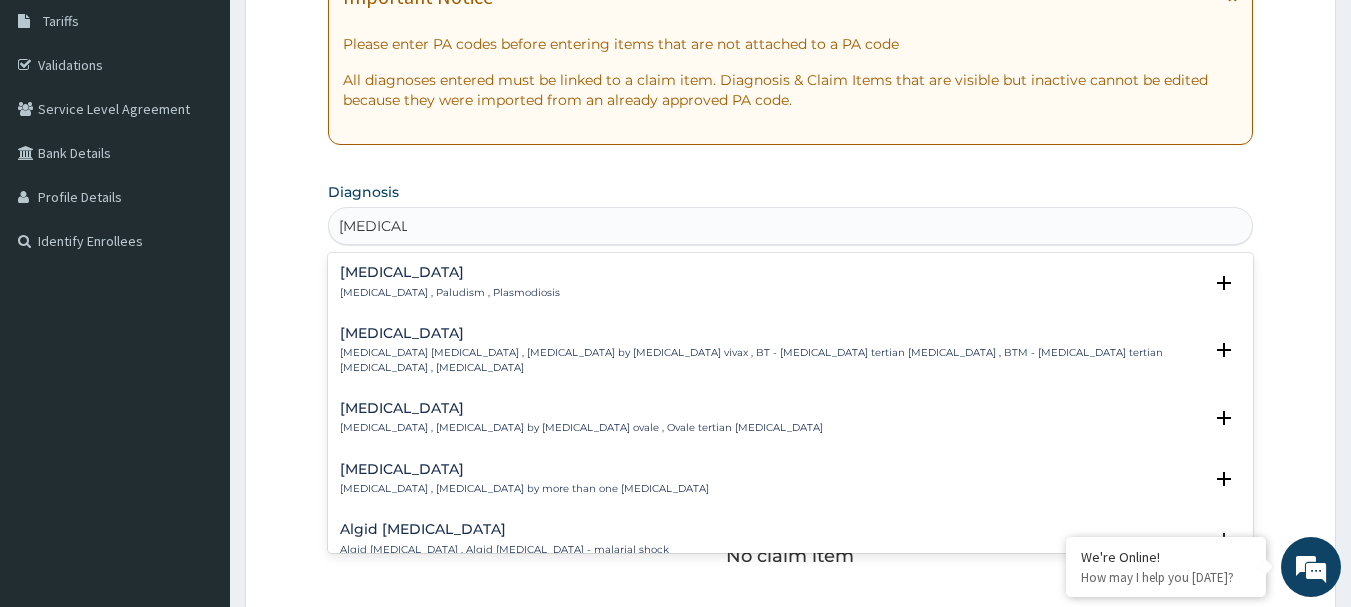 click on "[MEDICAL_DATA]" at bounding box center [450, 272] 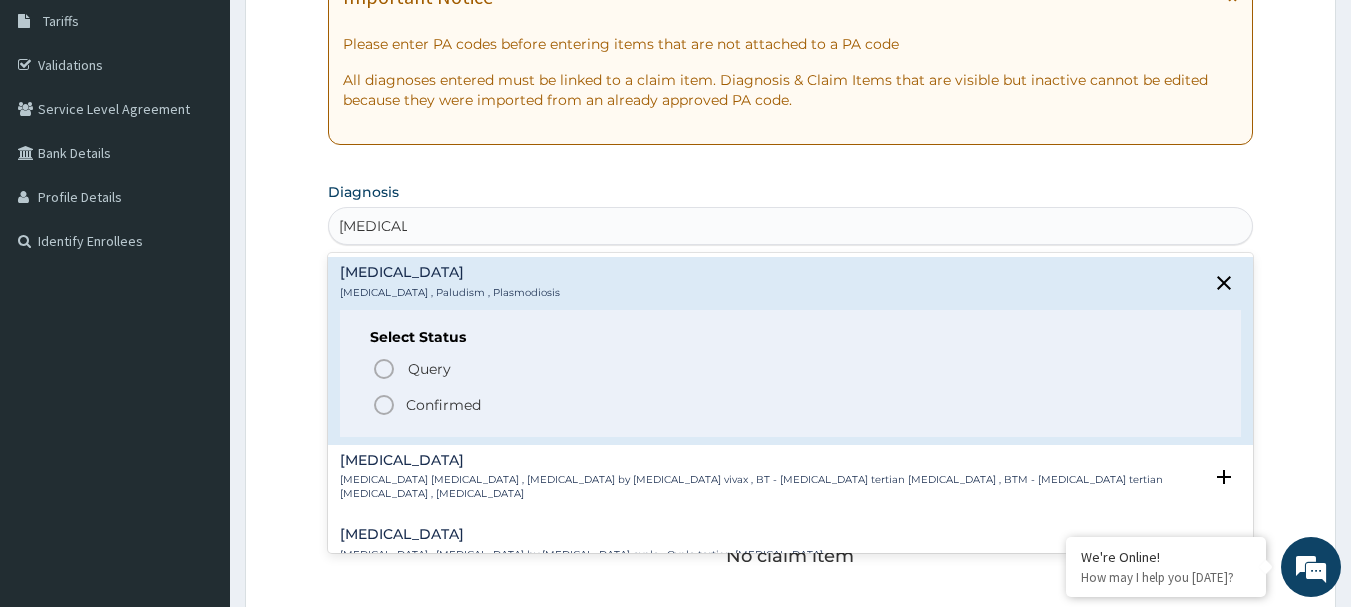 click 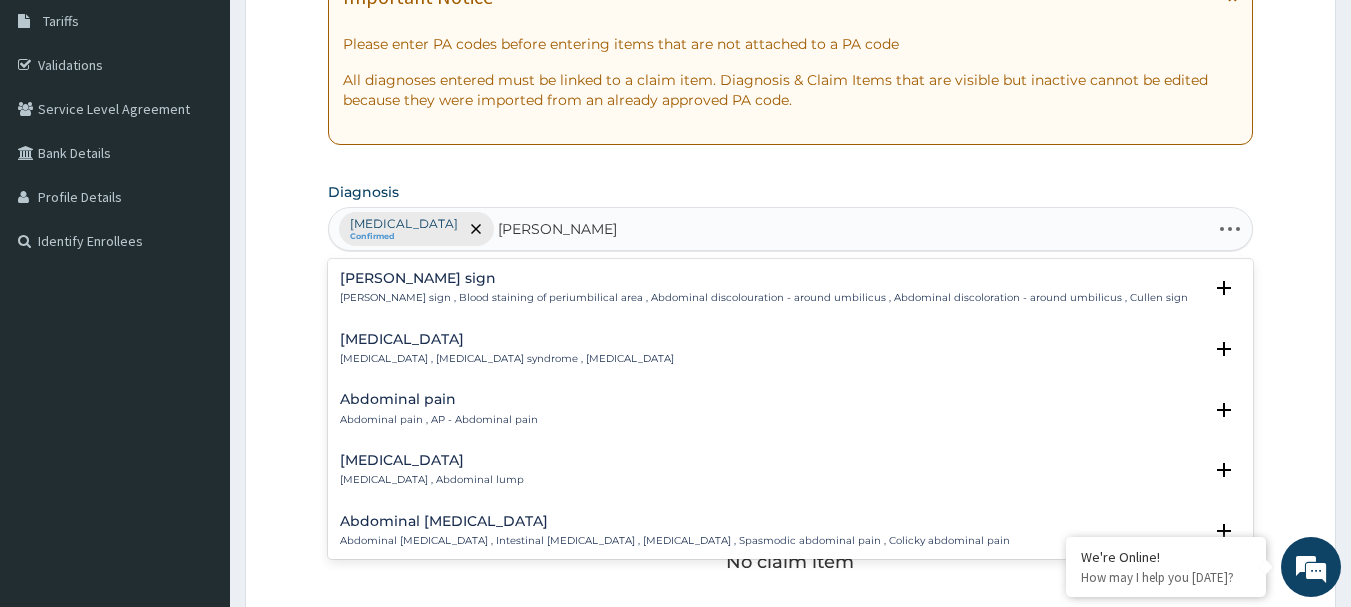type on "ABDOMINAL PAIN" 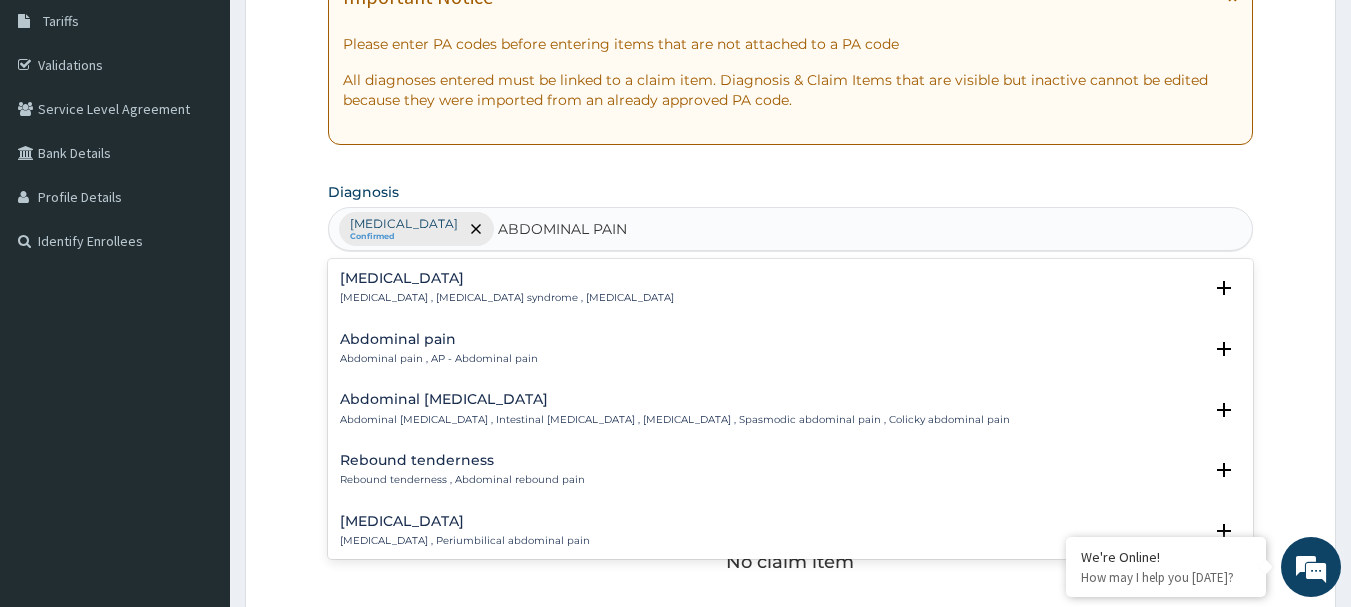 click on "Abdominal pain Abdominal pain , AP - Abdominal pain" at bounding box center [439, 349] 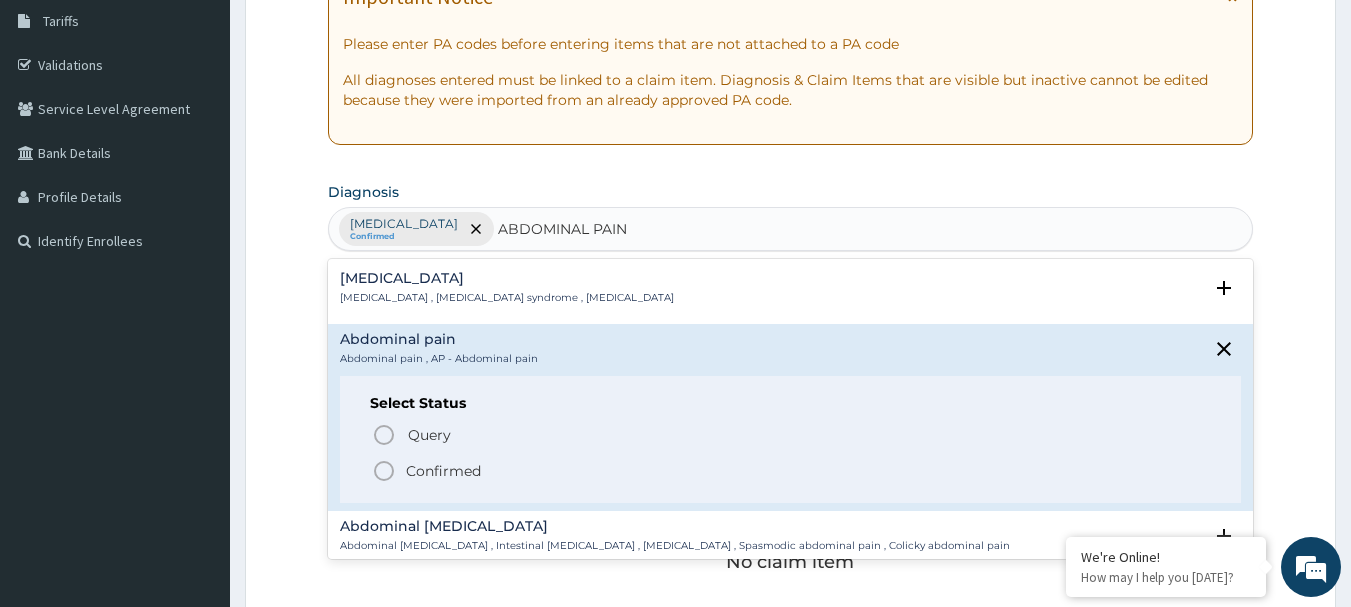 click 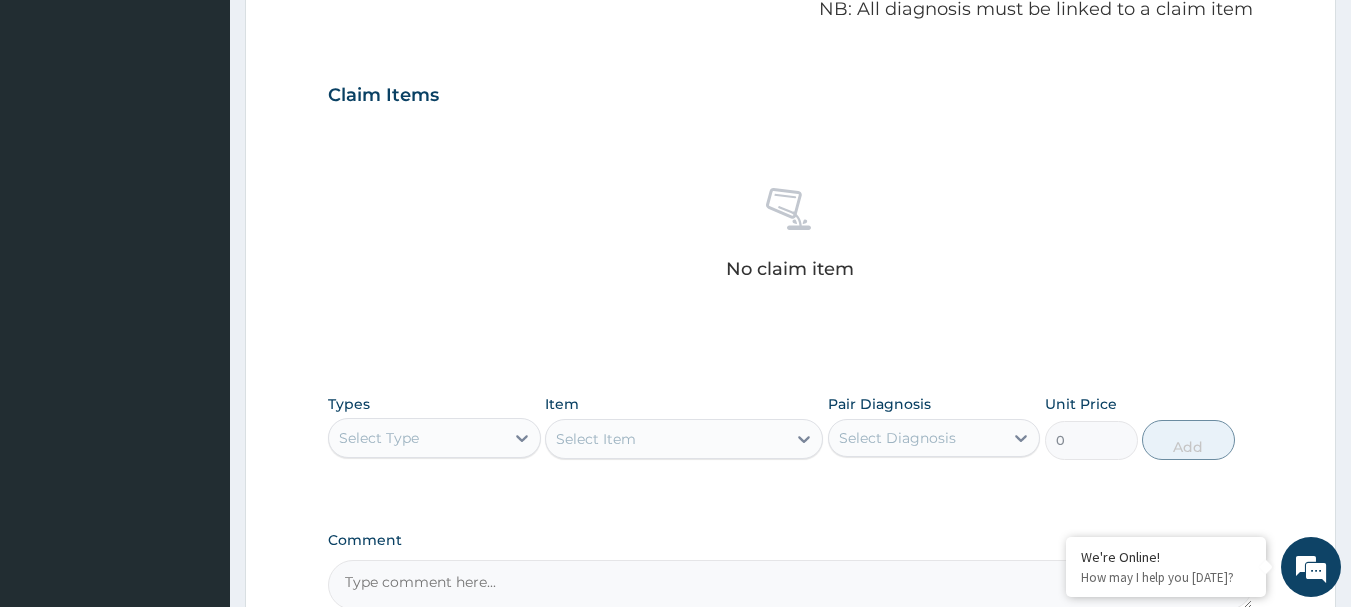 scroll, scrollTop: 675, scrollLeft: 0, axis: vertical 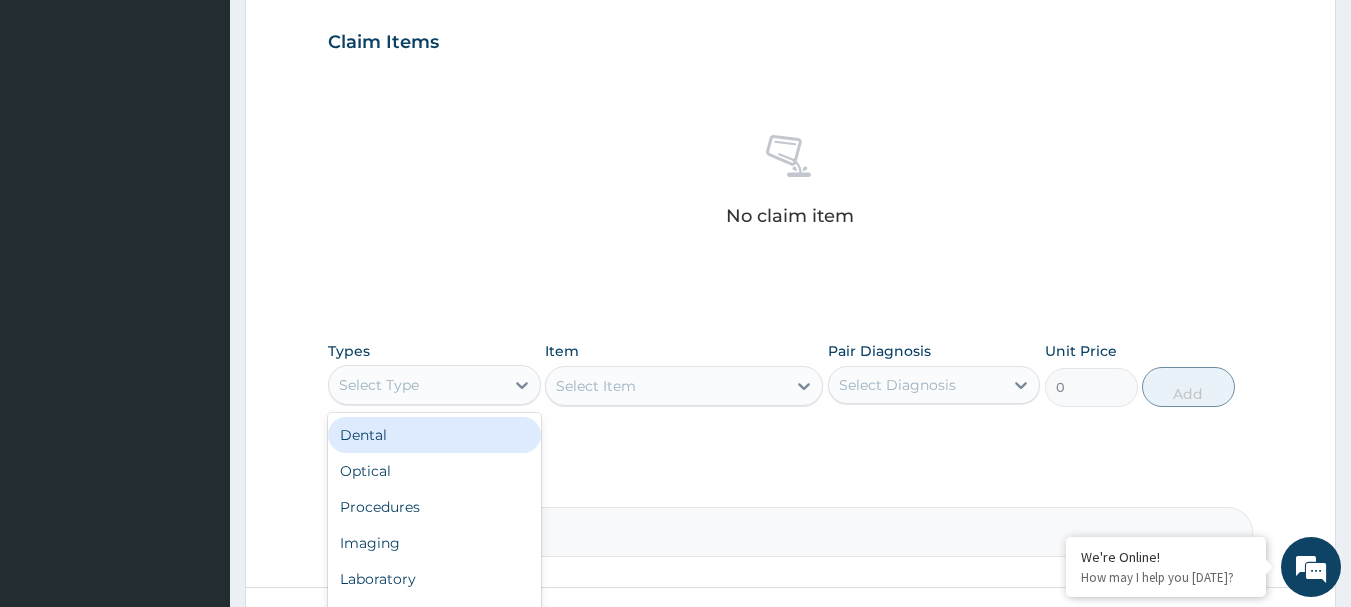 drag, startPoint x: 487, startPoint y: 378, endPoint x: 490, endPoint y: 394, distance: 16.27882 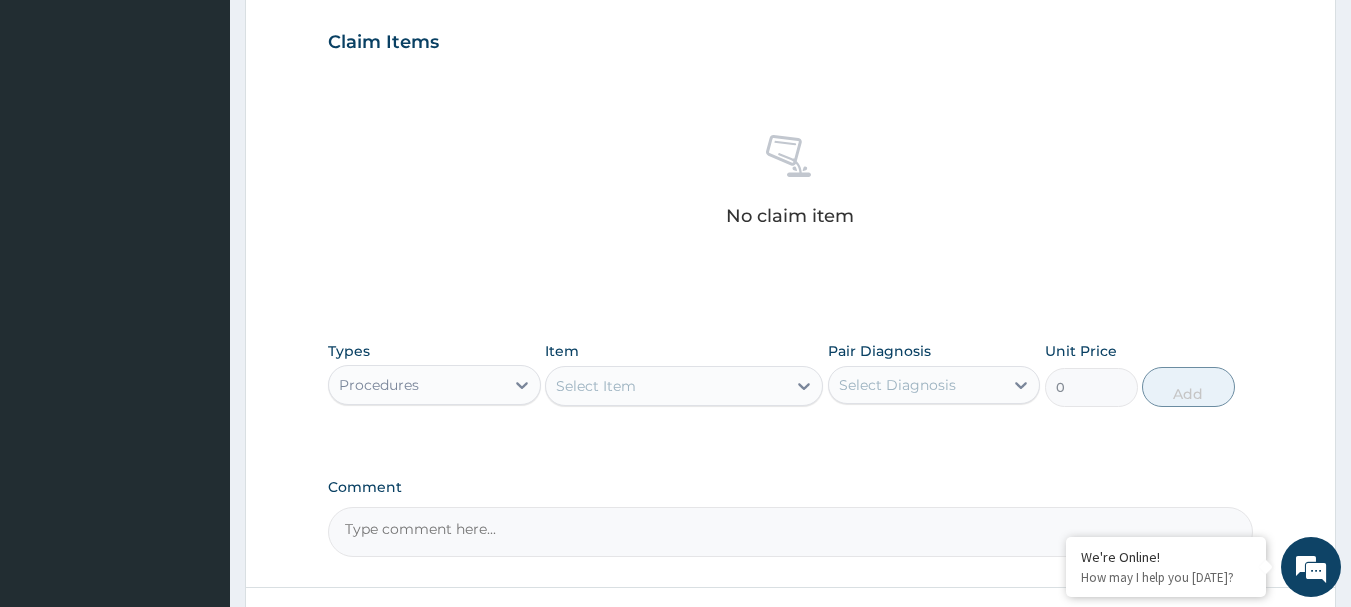 click on "Select Item" at bounding box center (684, 386) 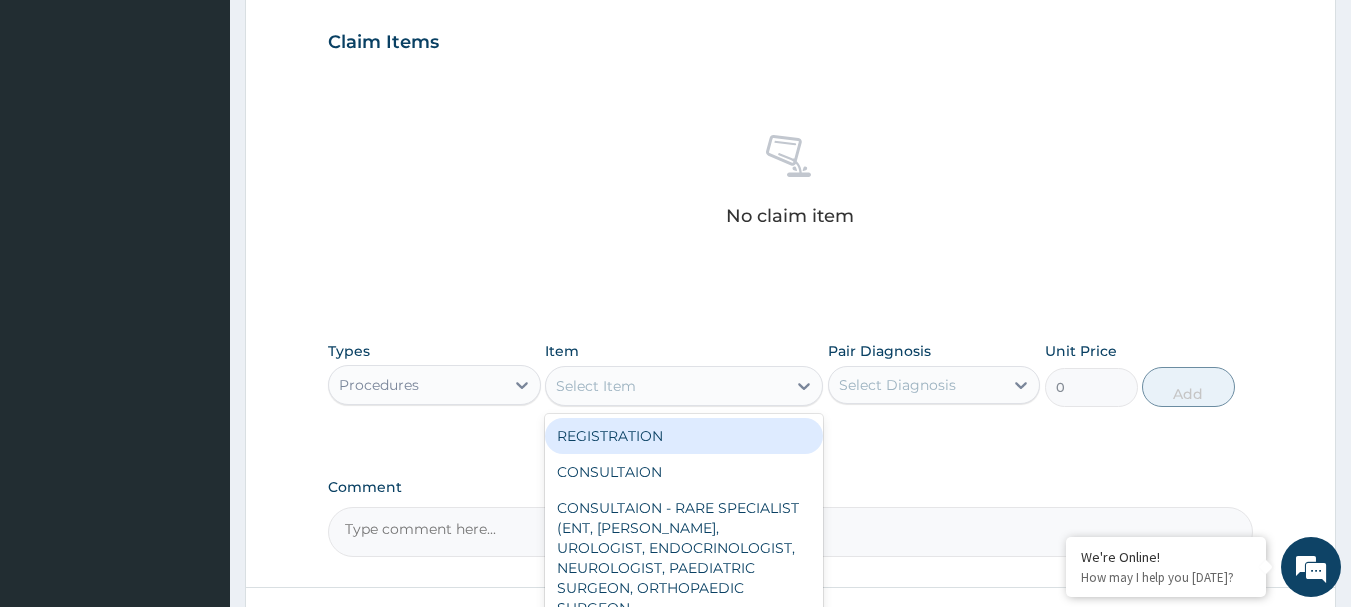 click on "Select Item" at bounding box center [666, 386] 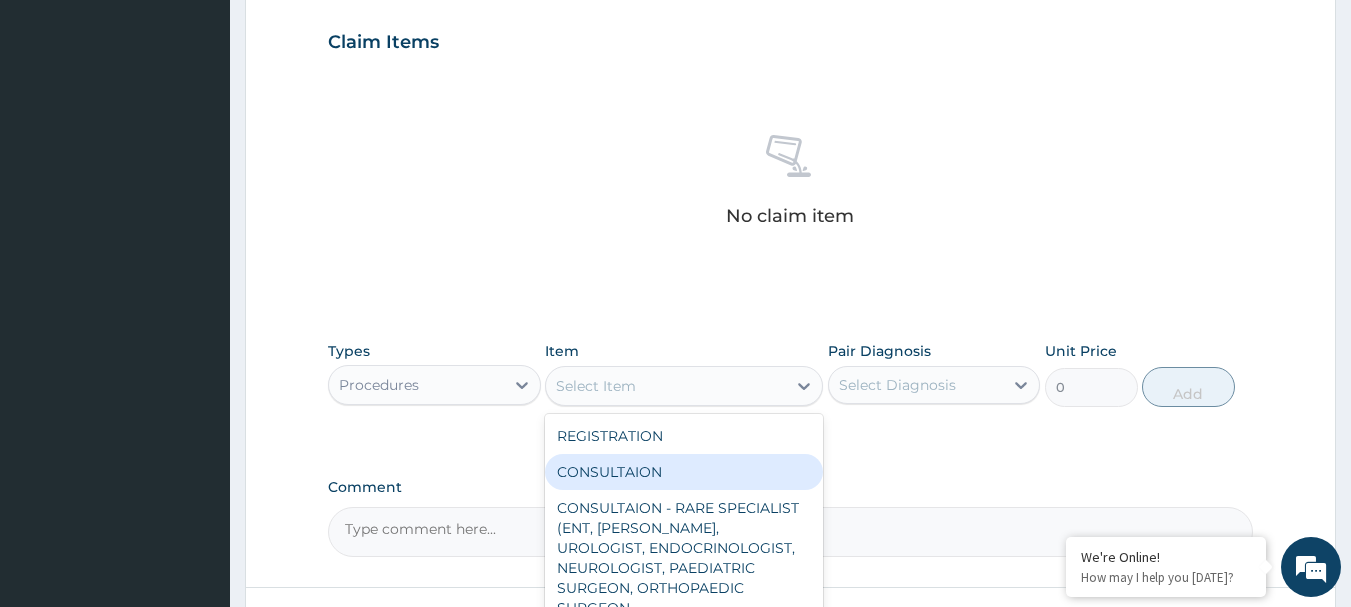click on "CONSULTAION" at bounding box center [684, 472] 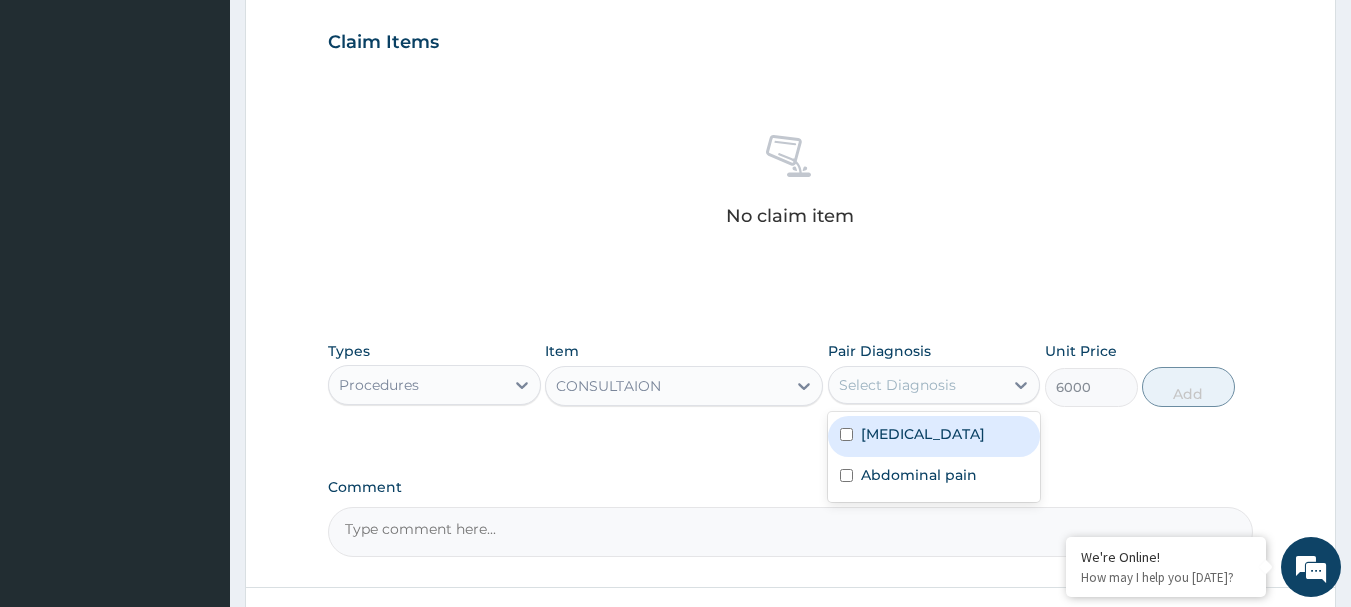 drag, startPoint x: 862, startPoint y: 388, endPoint x: 872, endPoint y: 444, distance: 56.88585 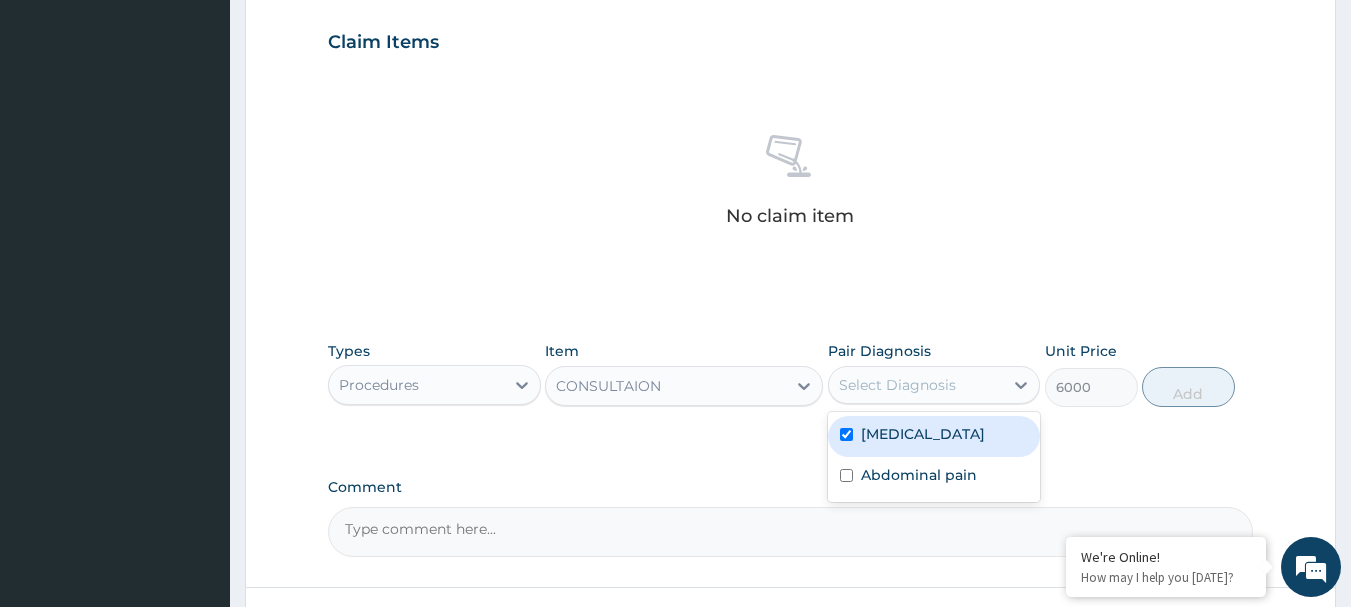 checkbox on "true" 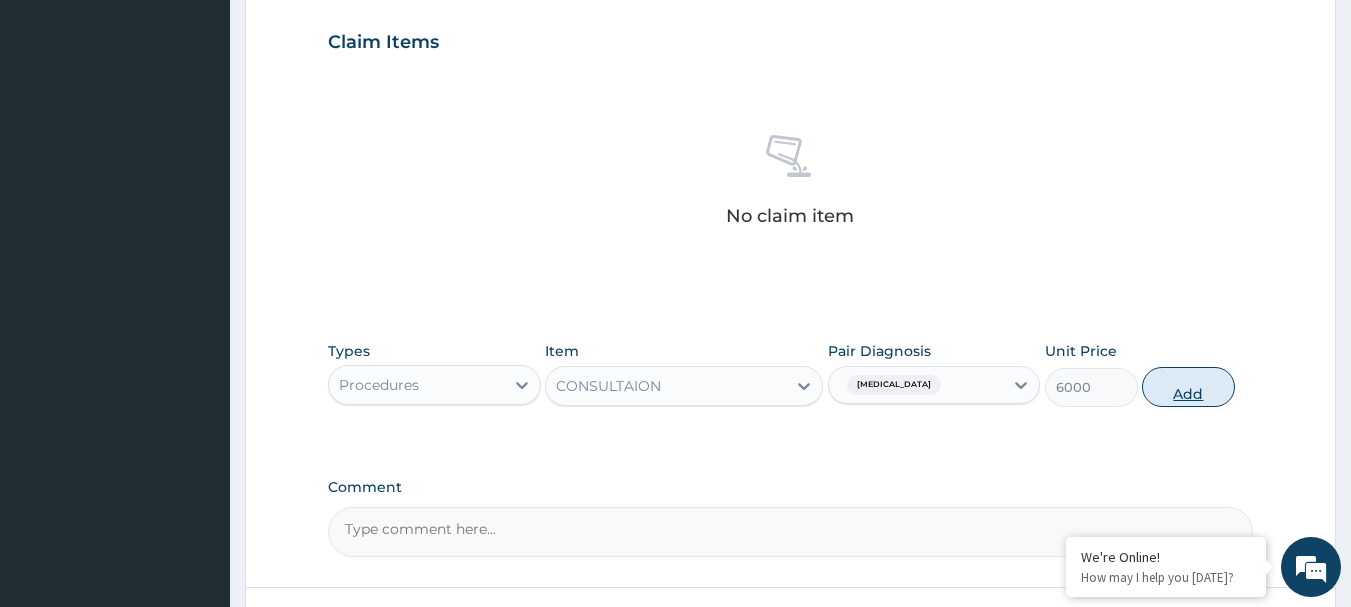 click on "Add" at bounding box center [1188, 387] 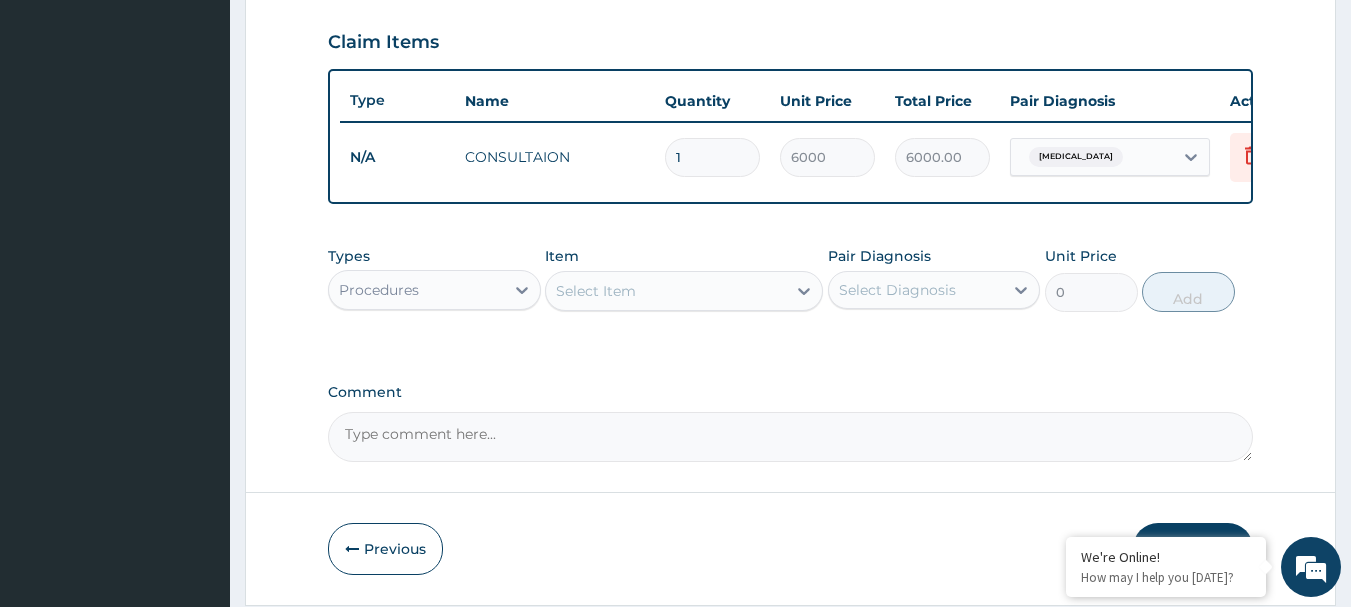 scroll, scrollTop: 755, scrollLeft: 0, axis: vertical 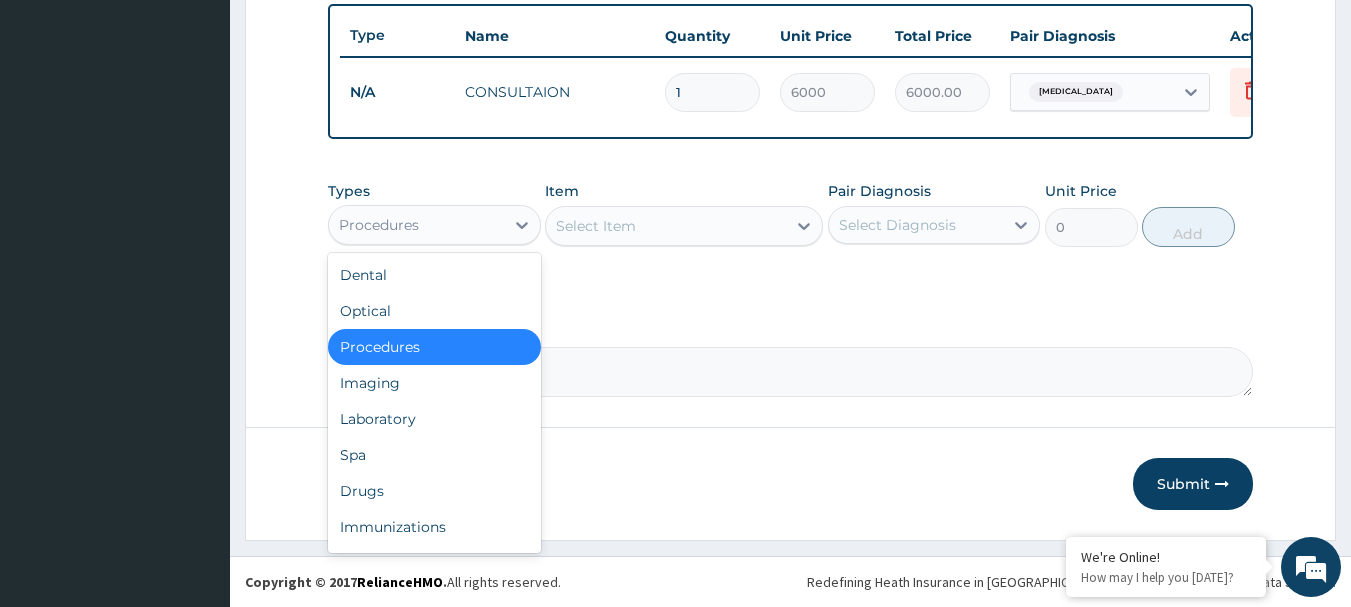 click on "Procedures" at bounding box center (416, 225) 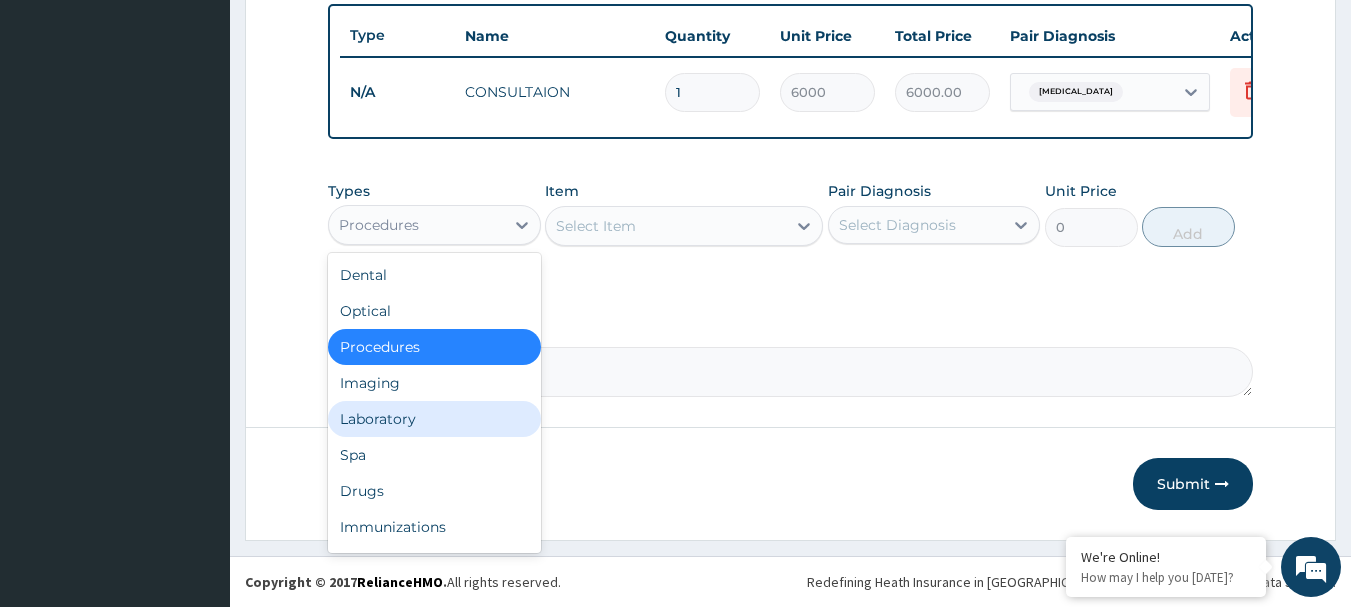 click on "Laboratory" at bounding box center [434, 419] 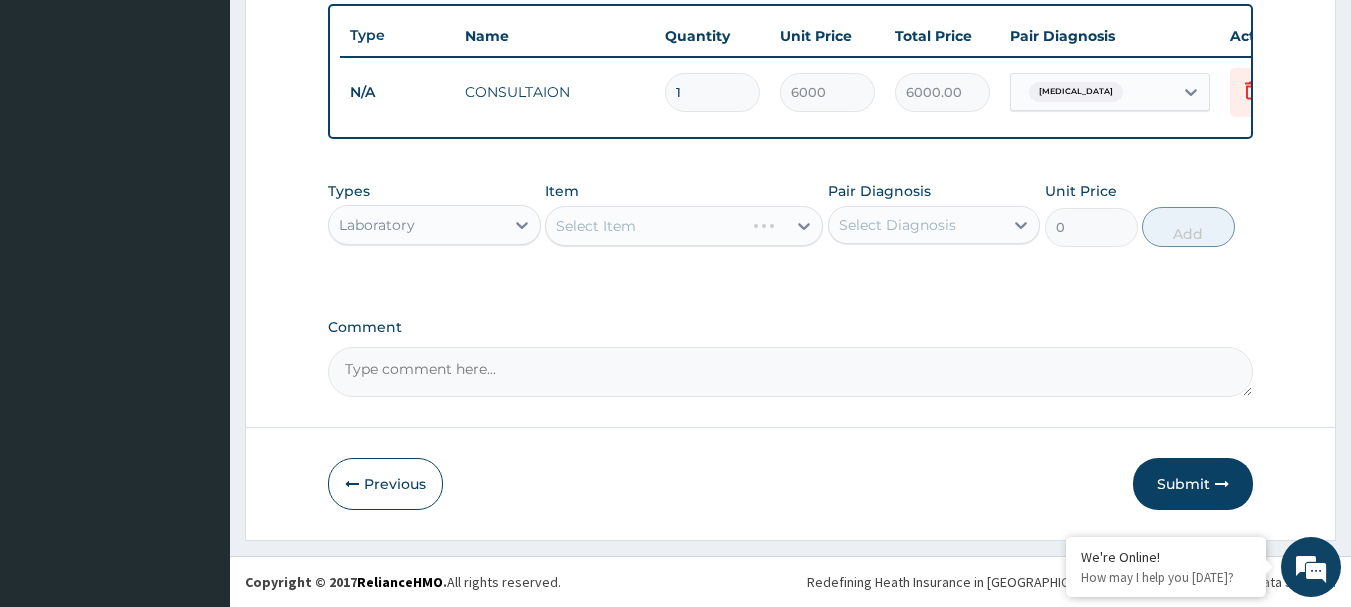 click on "Select Item" at bounding box center [684, 226] 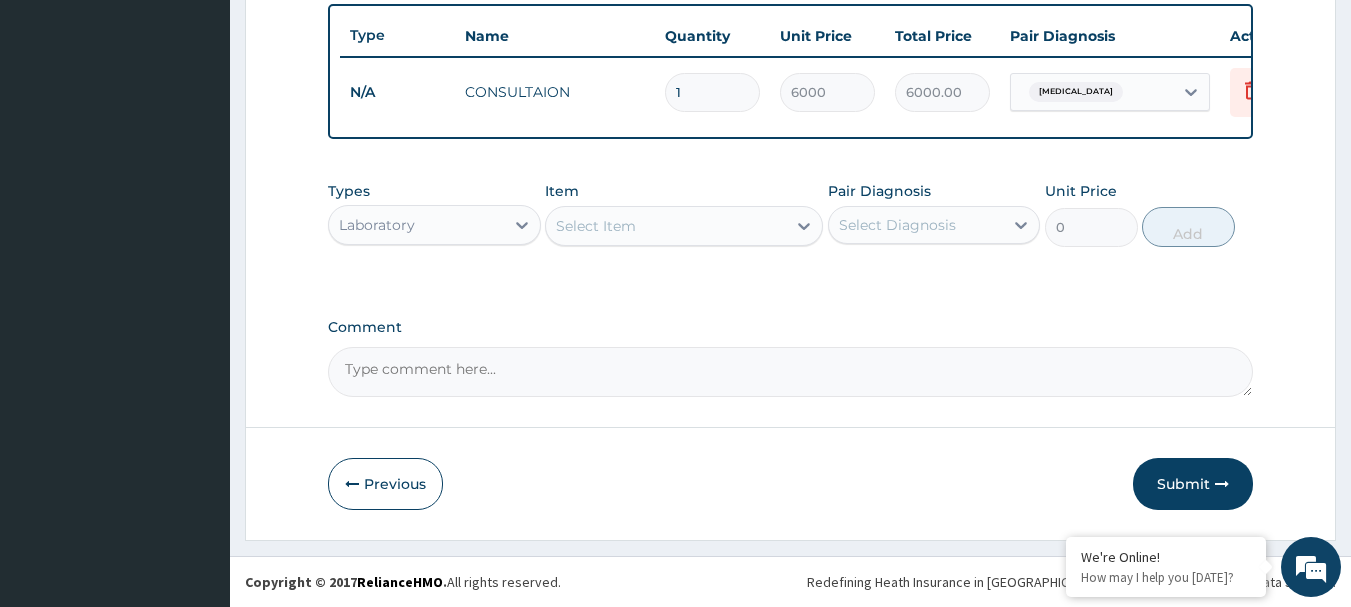 click on "Select Item" at bounding box center (684, 226) 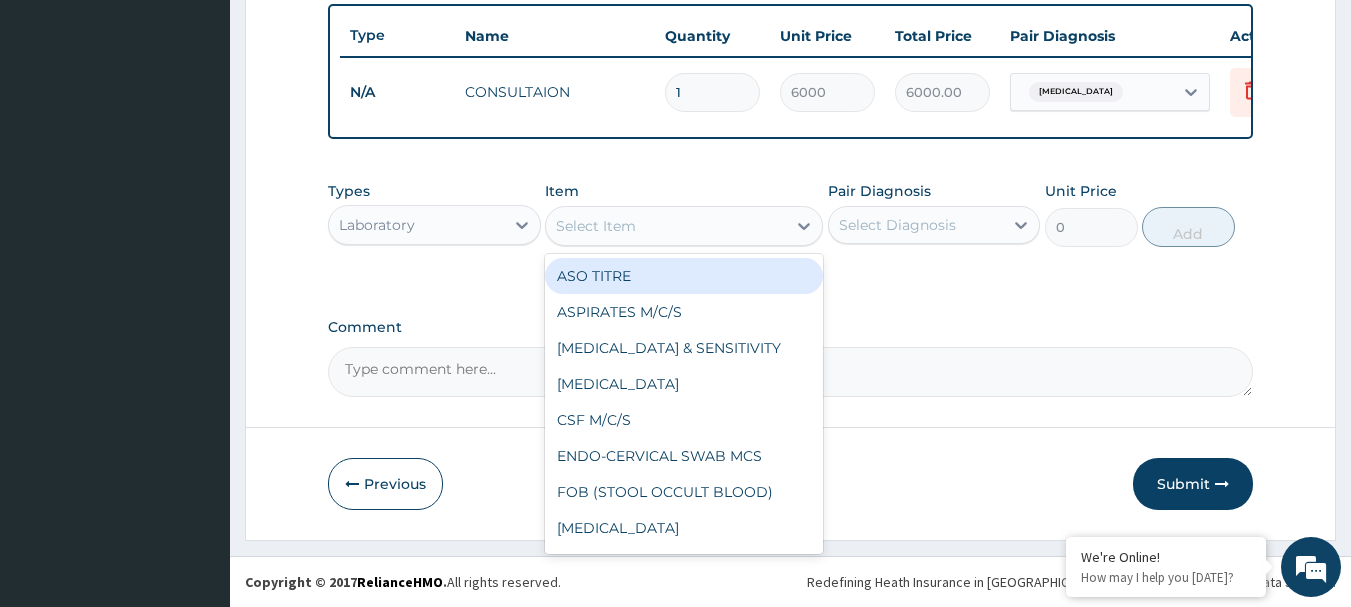 click on "Select Item" at bounding box center [666, 226] 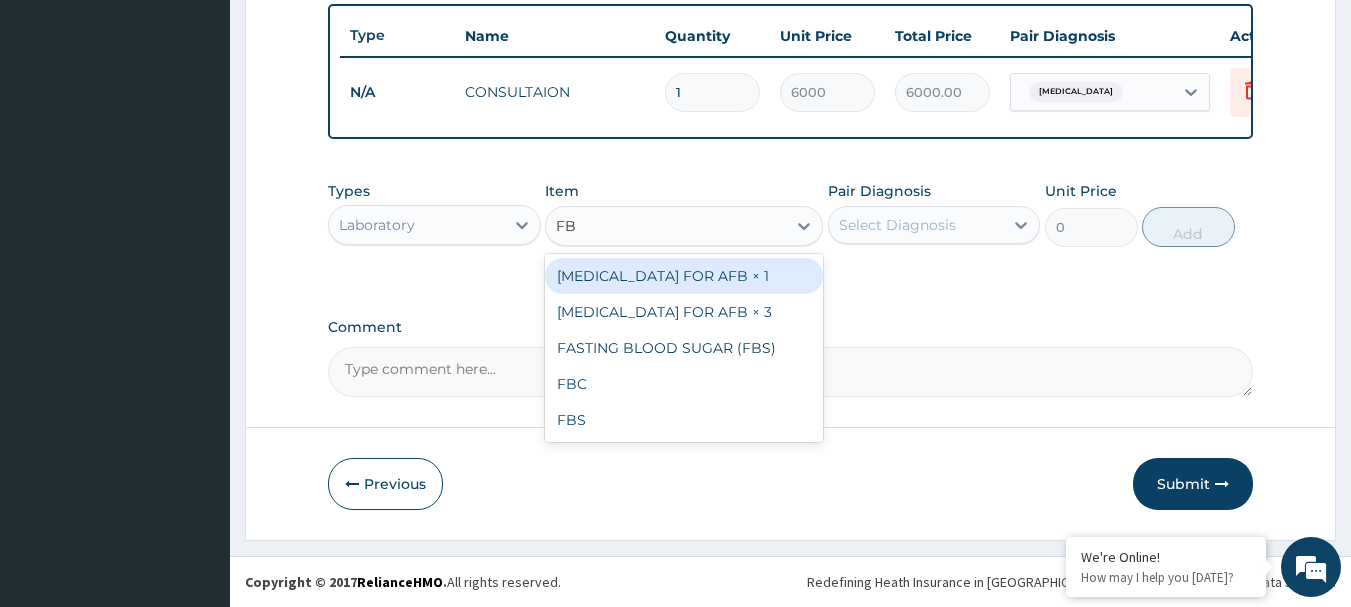 type on "FBC" 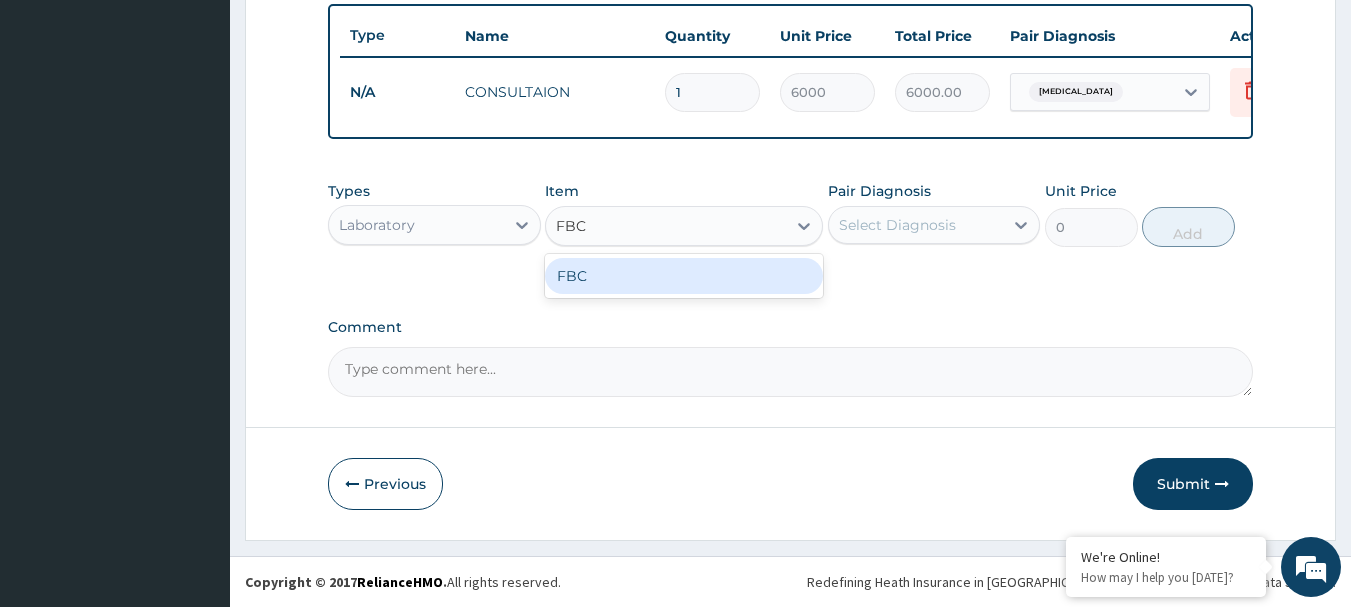 drag, startPoint x: 715, startPoint y: 282, endPoint x: 735, endPoint y: 276, distance: 20.880613 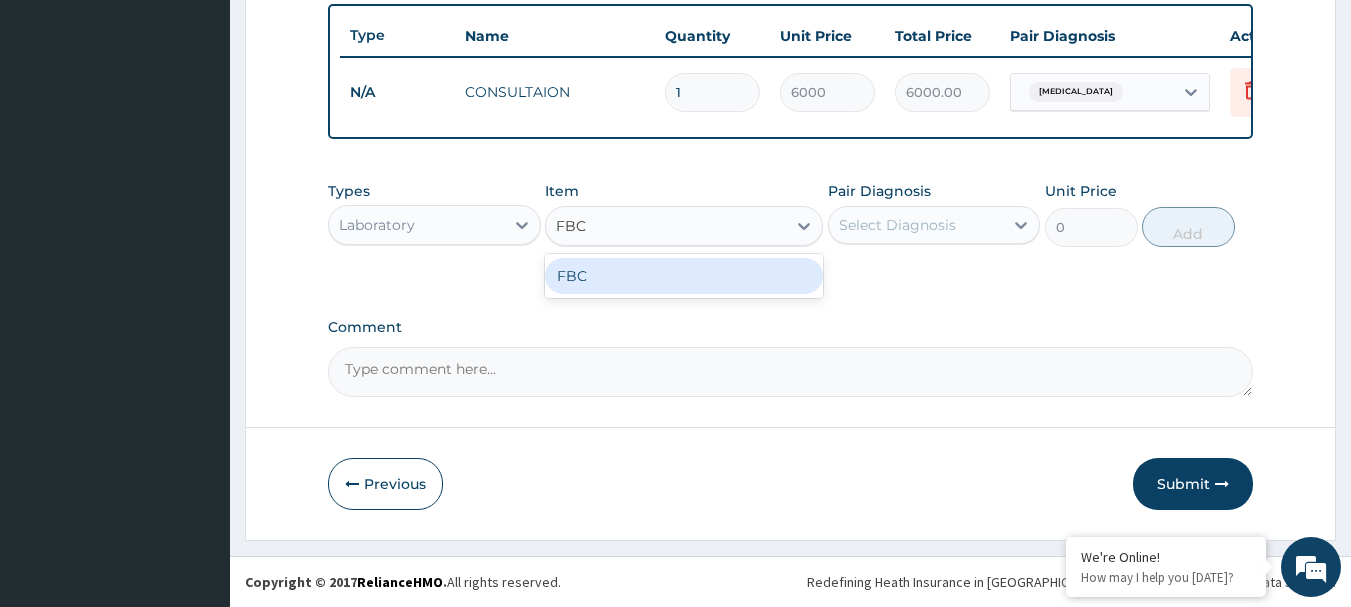 click on "FBC" at bounding box center [684, 276] 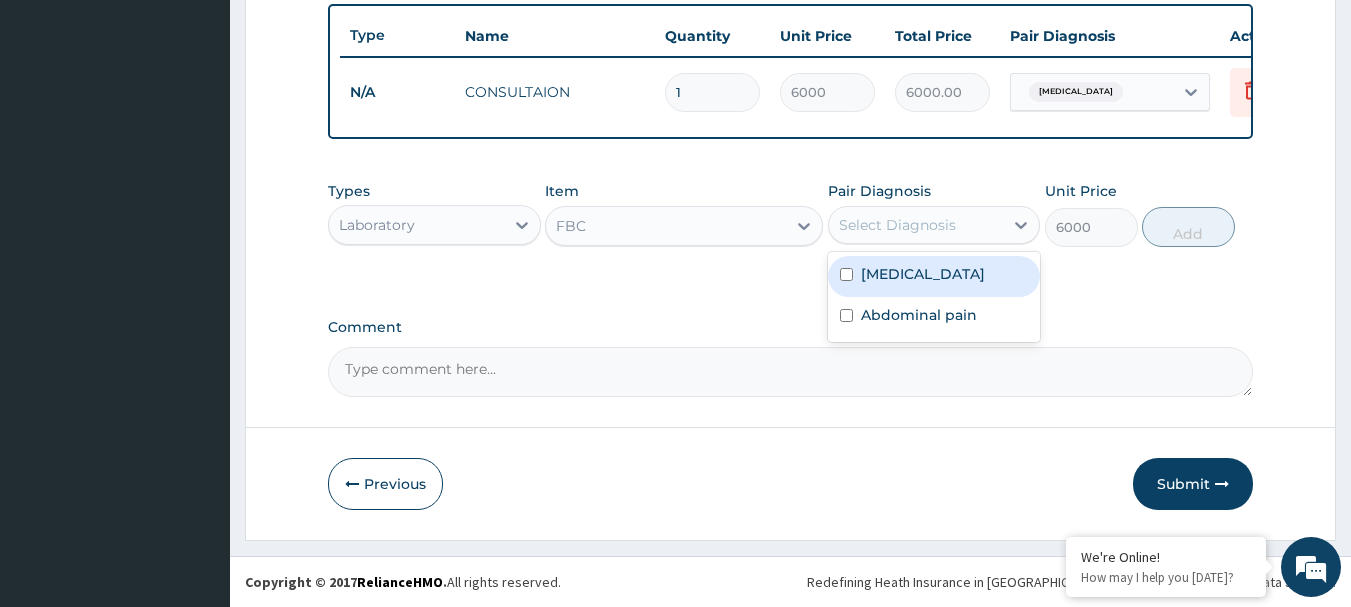 drag, startPoint x: 942, startPoint y: 223, endPoint x: 936, endPoint y: 267, distance: 44.407207 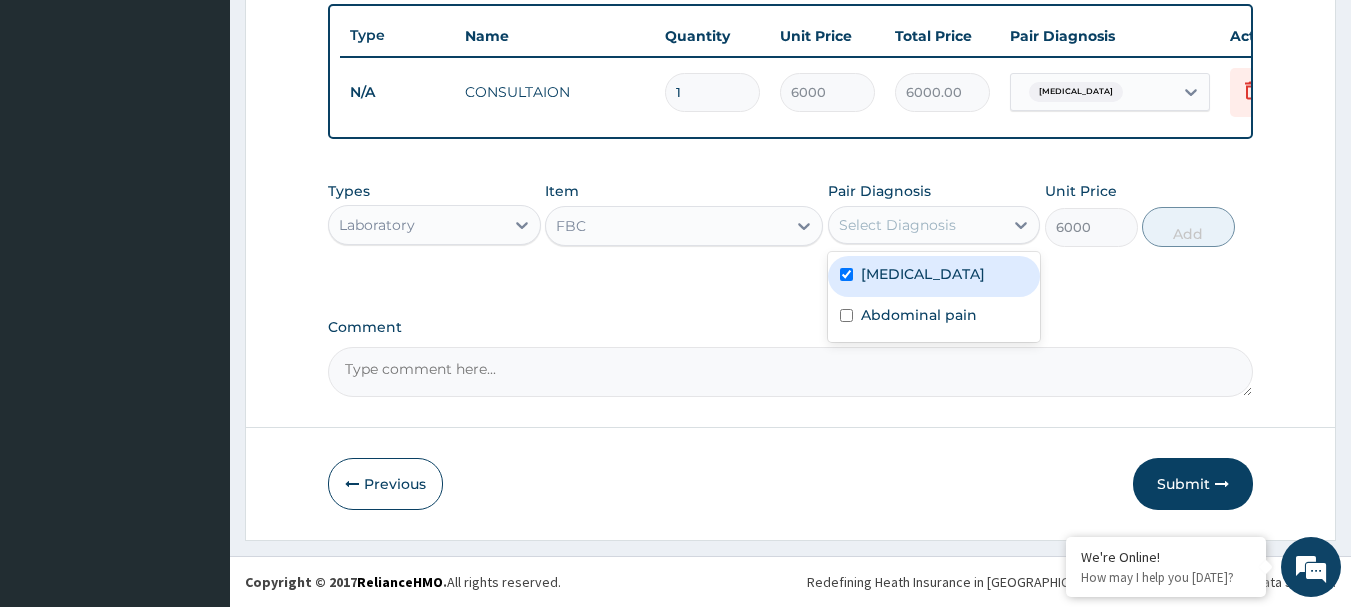 checkbox on "true" 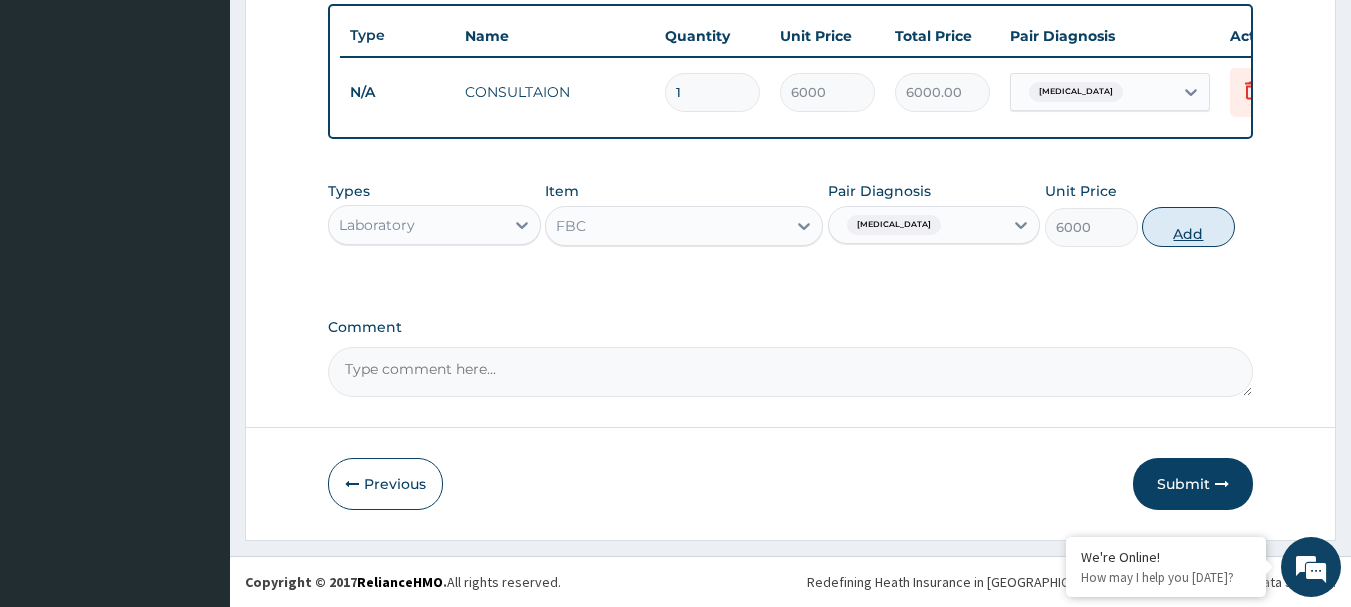click on "Add" at bounding box center (1188, 227) 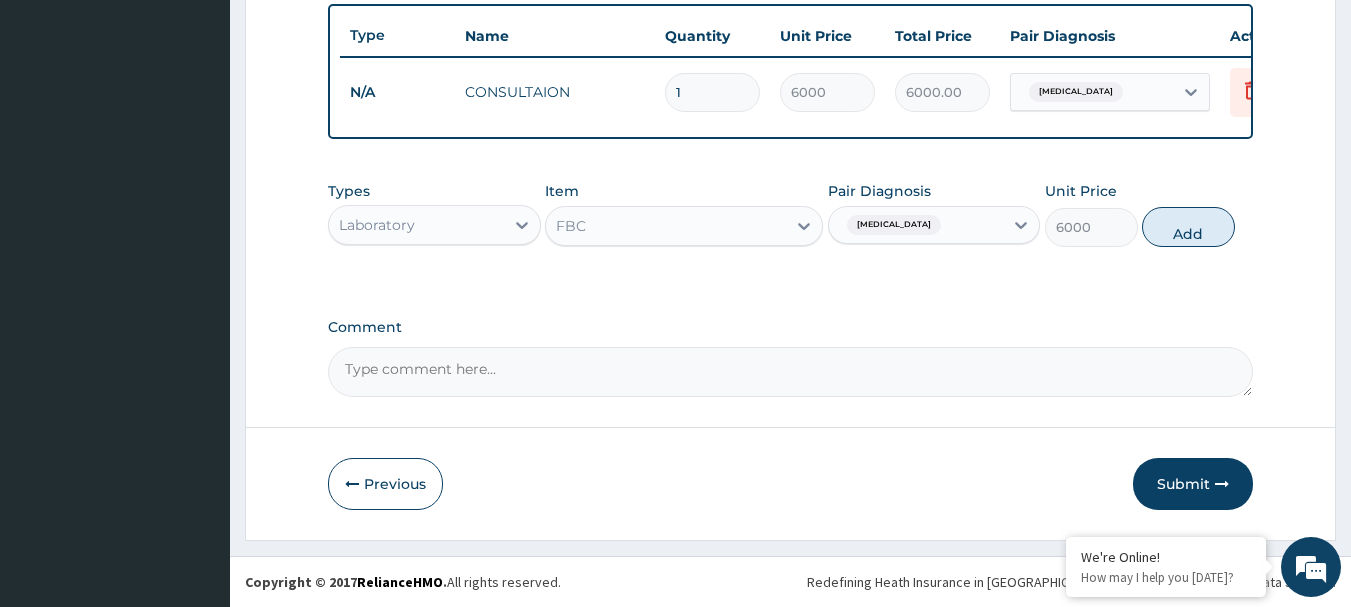 type on "0" 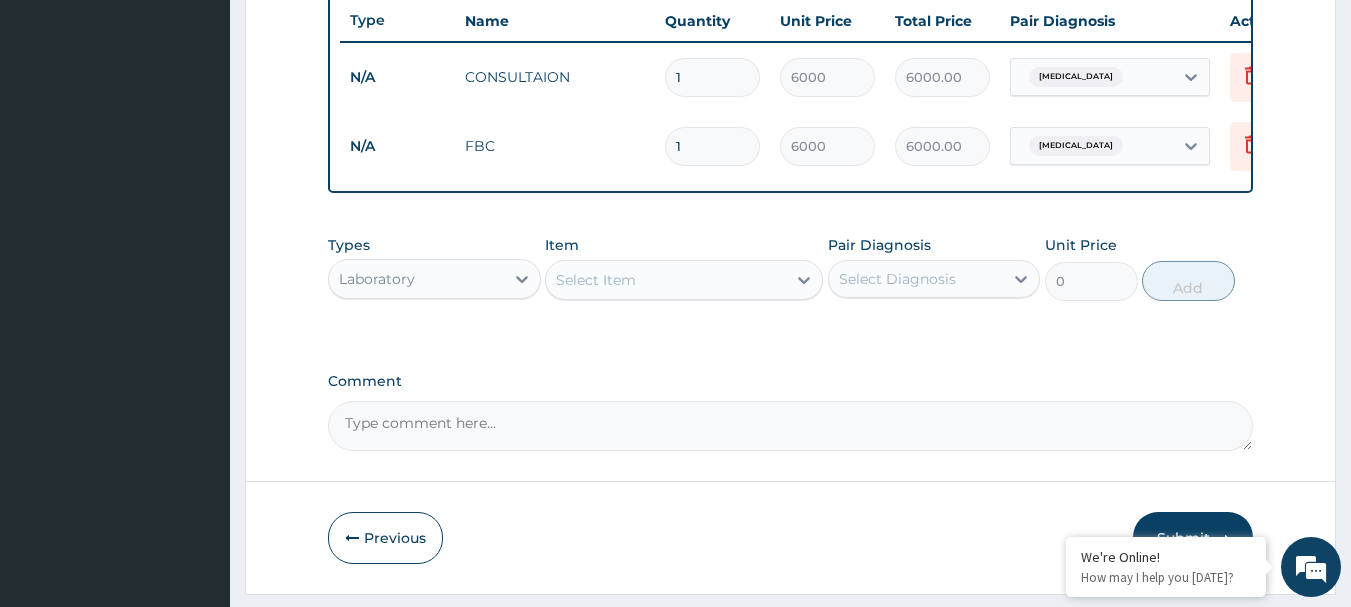 click on "Select Item" at bounding box center (596, 280) 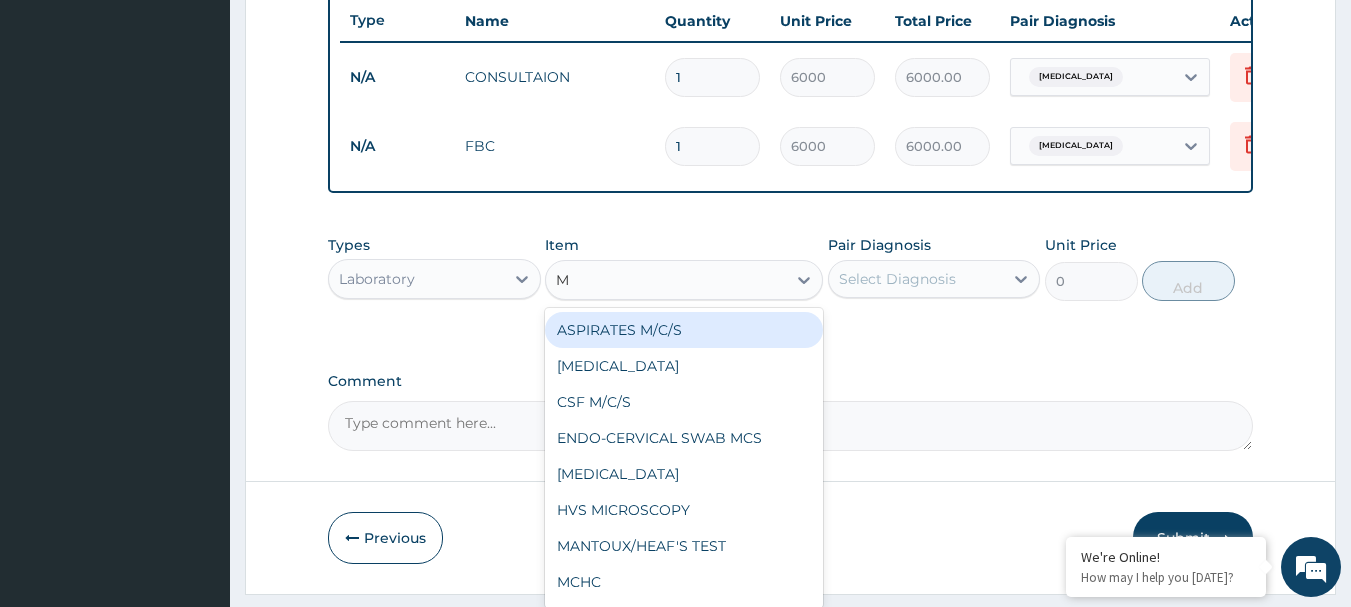 type on "MP" 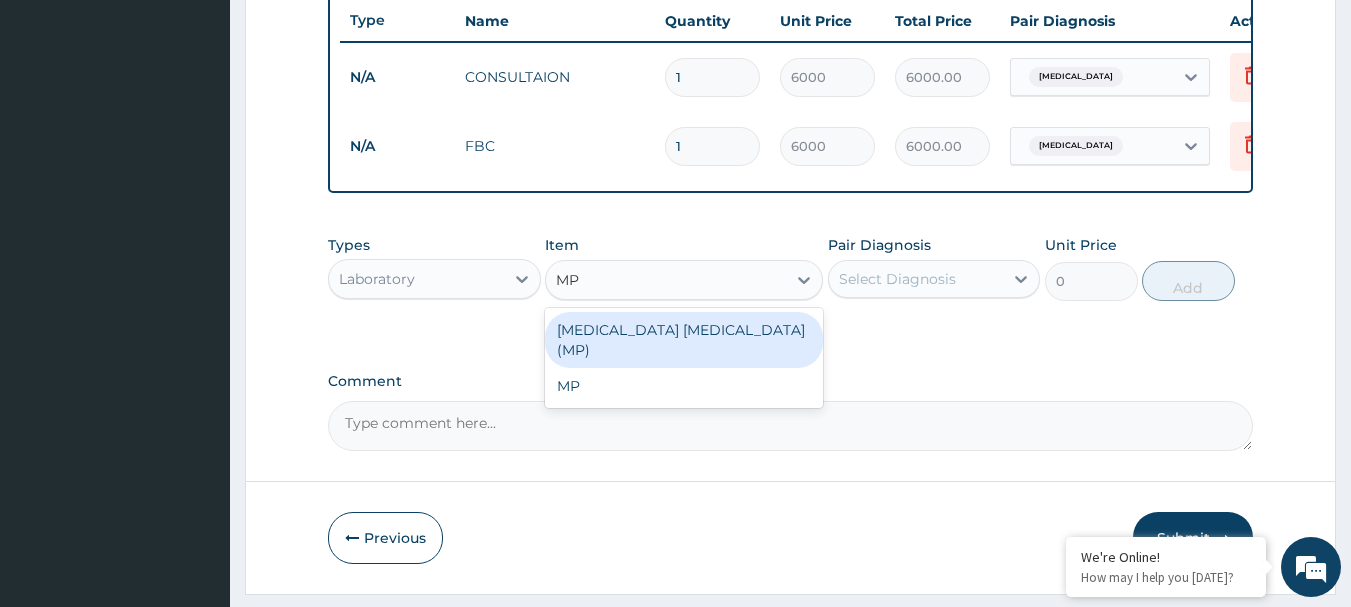 click on "[MEDICAL_DATA] [MEDICAL_DATA] (MP)" at bounding box center (684, 340) 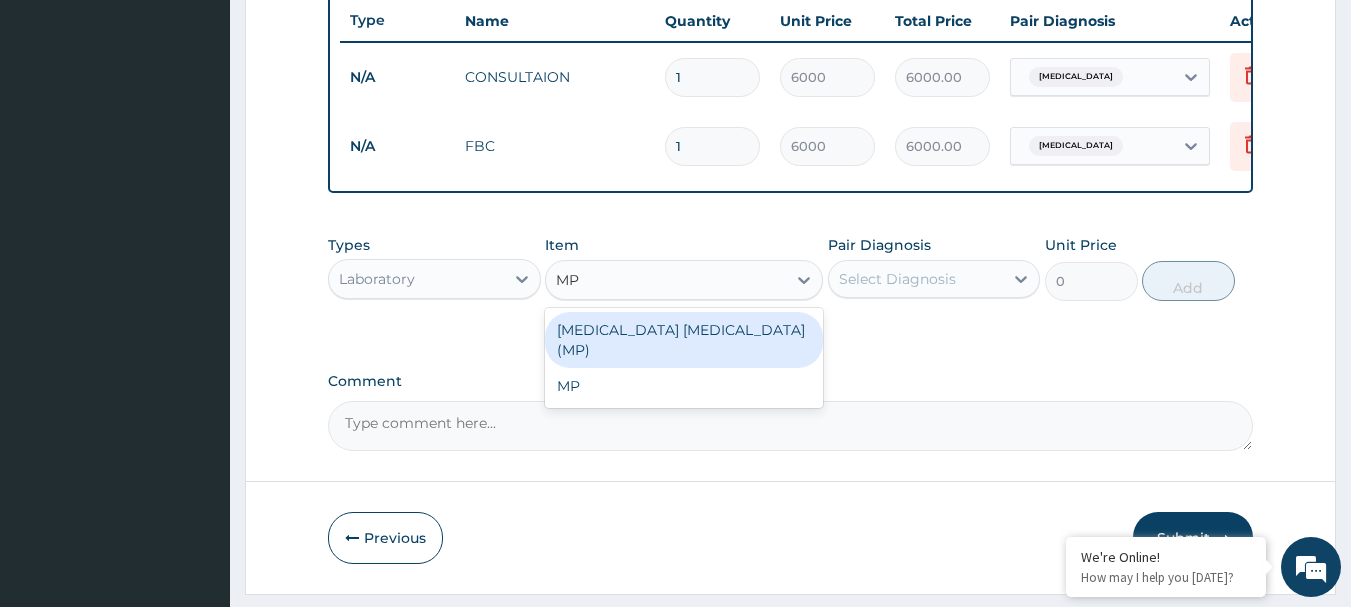 type 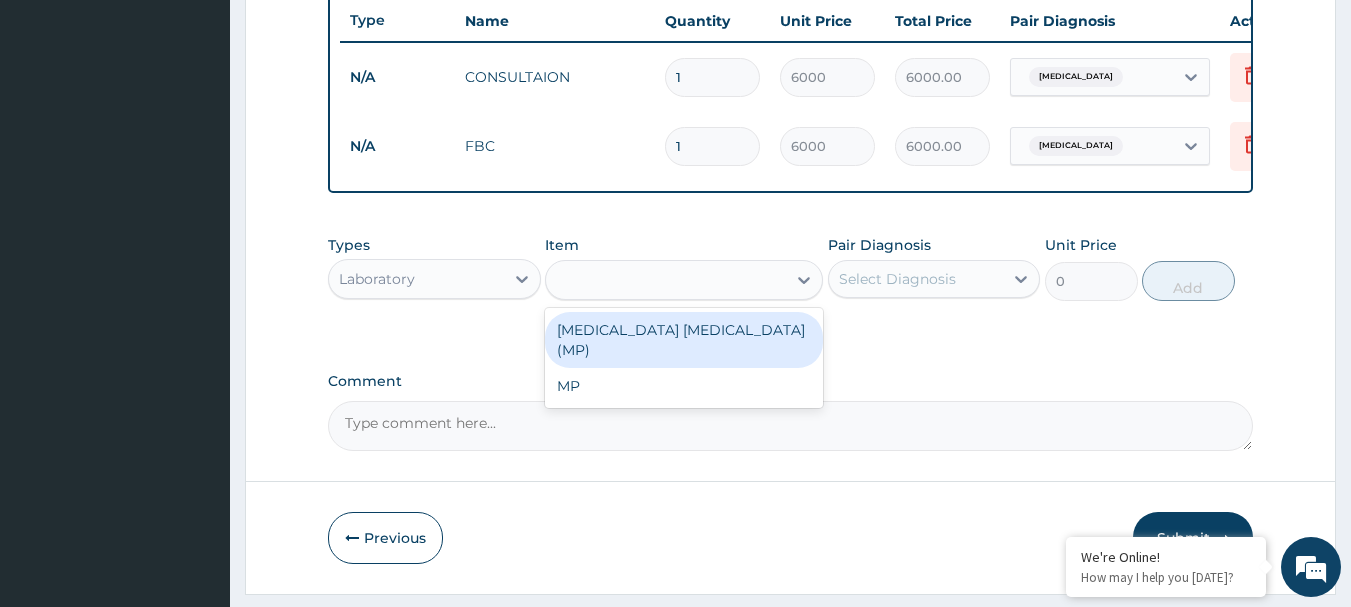type on "4200" 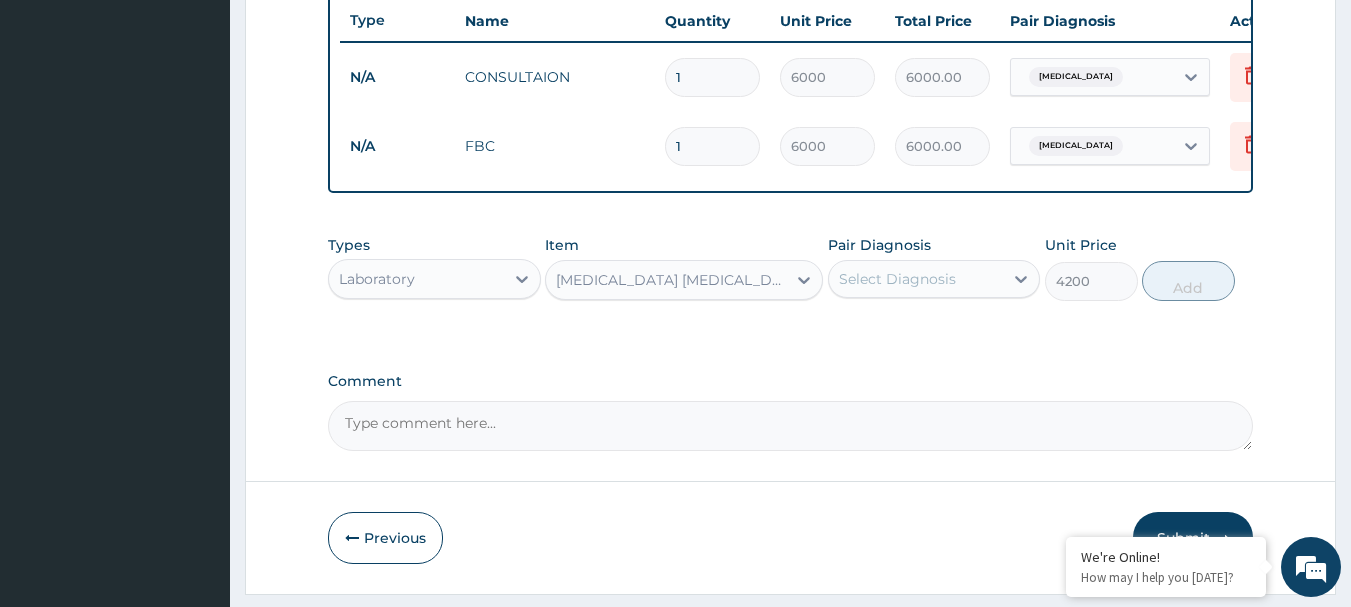 click on "Select Diagnosis" at bounding box center (897, 279) 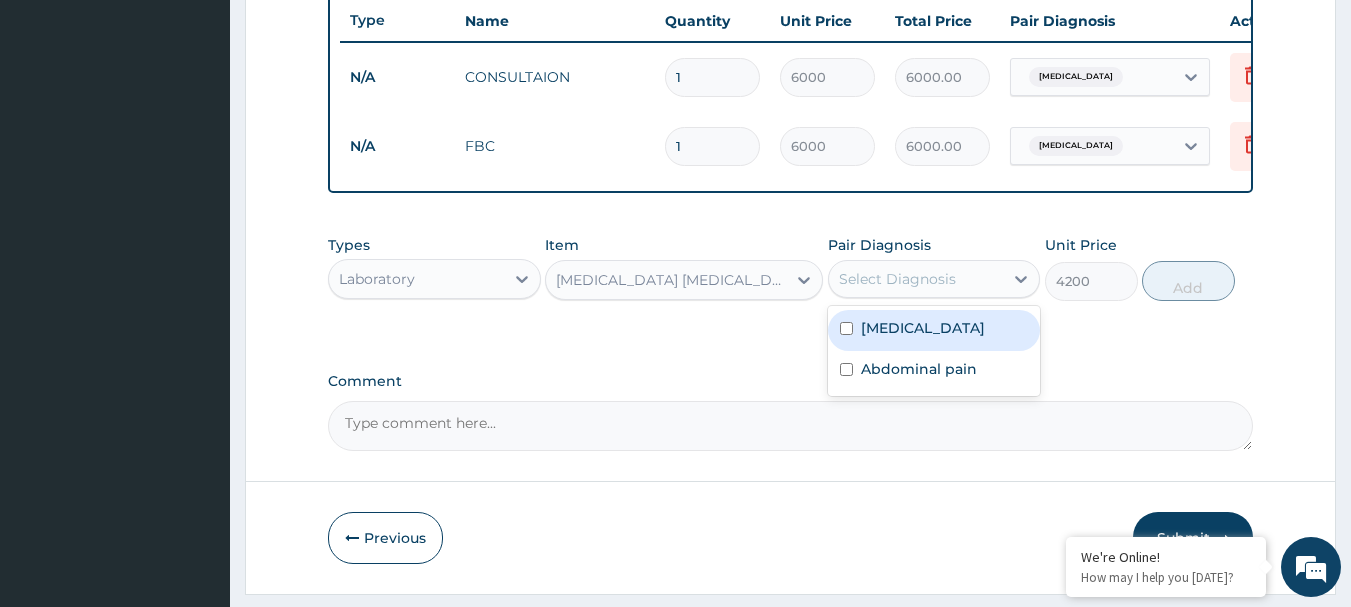 click on "[MEDICAL_DATA]" at bounding box center (934, 330) 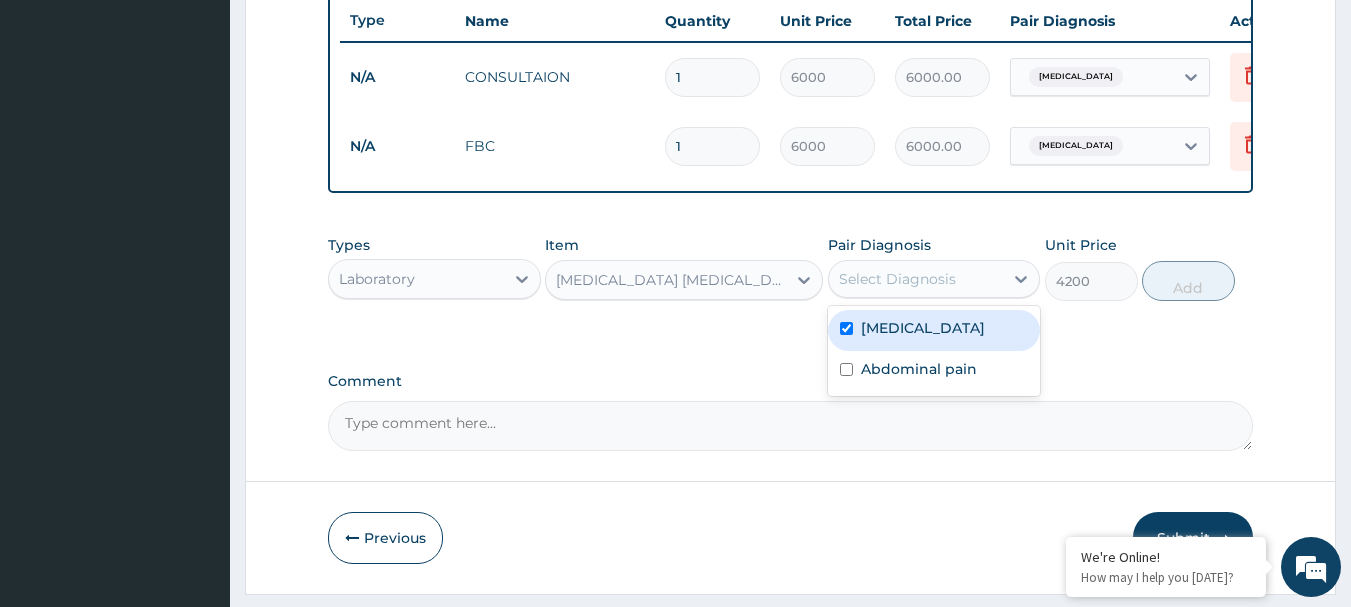 checkbox on "true" 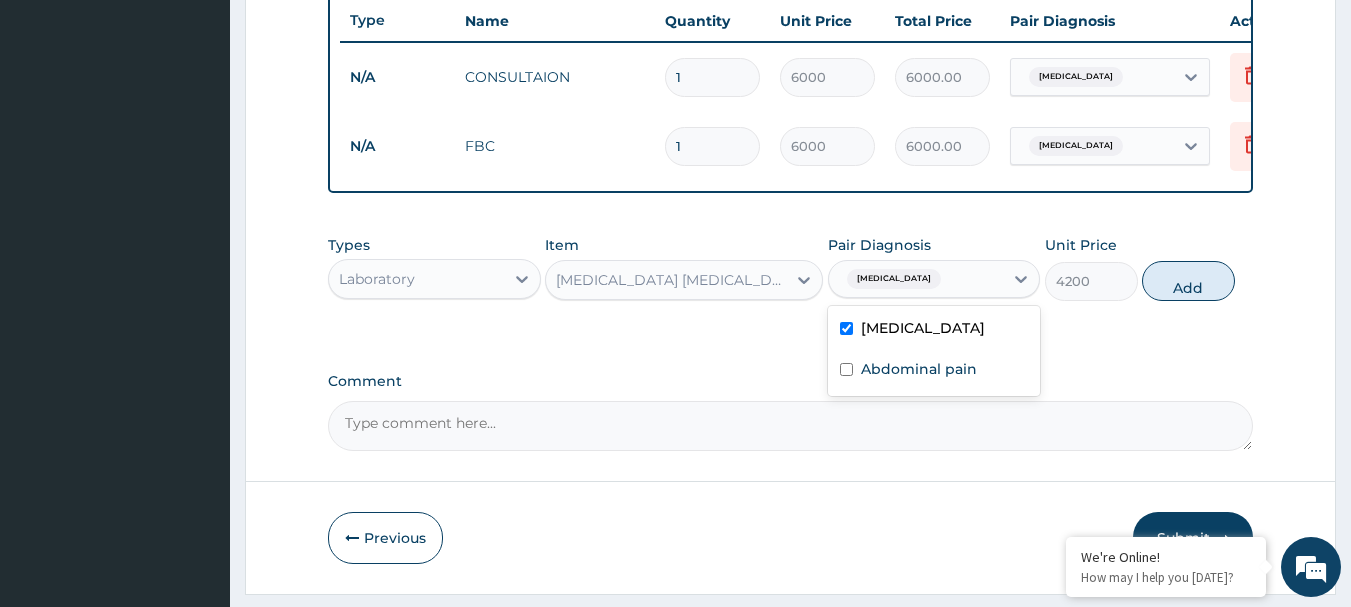 click on "Add" at bounding box center (1188, 281) 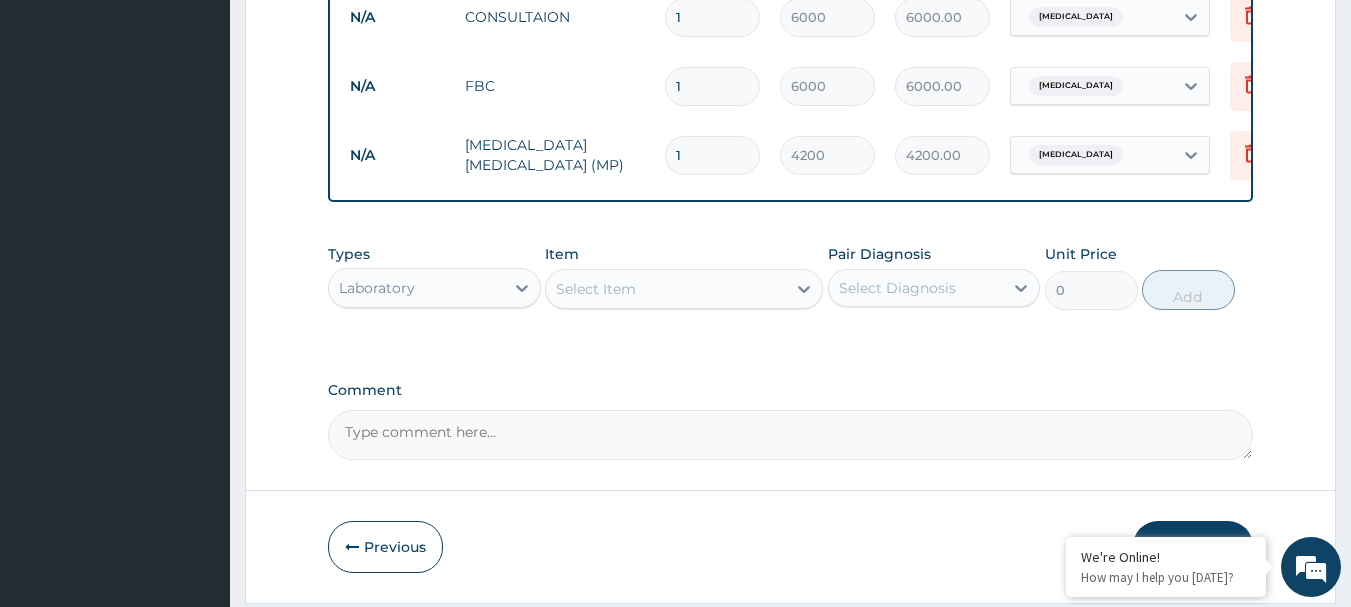 scroll, scrollTop: 893, scrollLeft: 0, axis: vertical 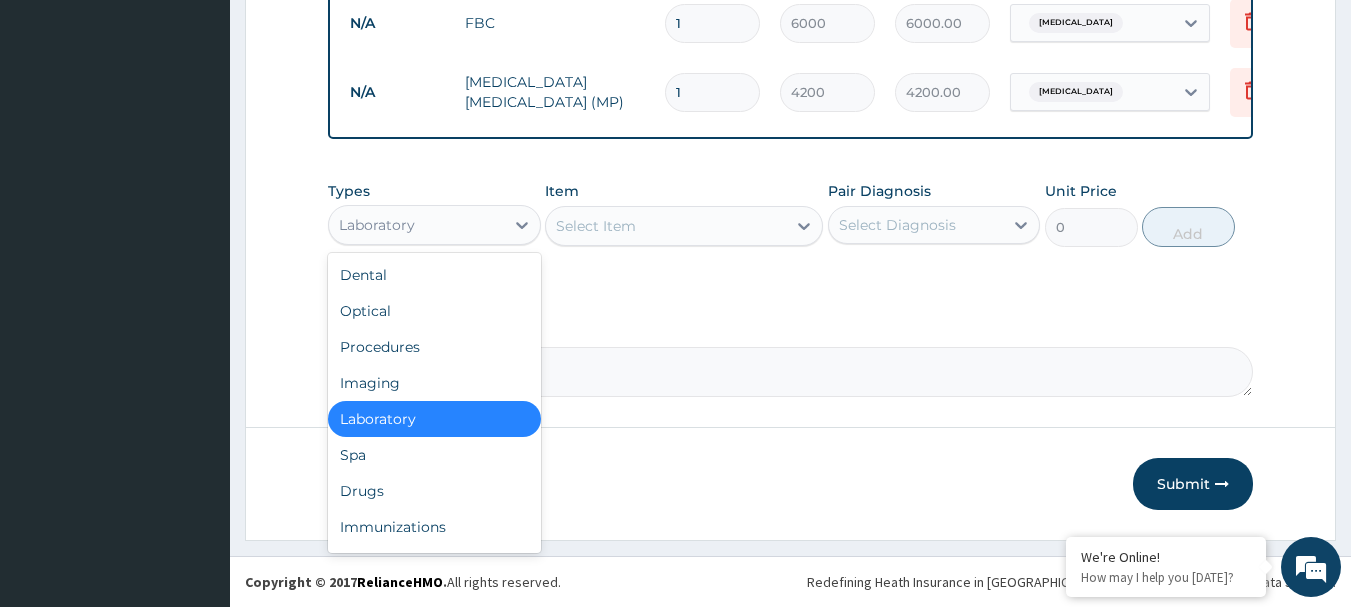 drag, startPoint x: 418, startPoint y: 233, endPoint x: 417, endPoint y: 257, distance: 24.020824 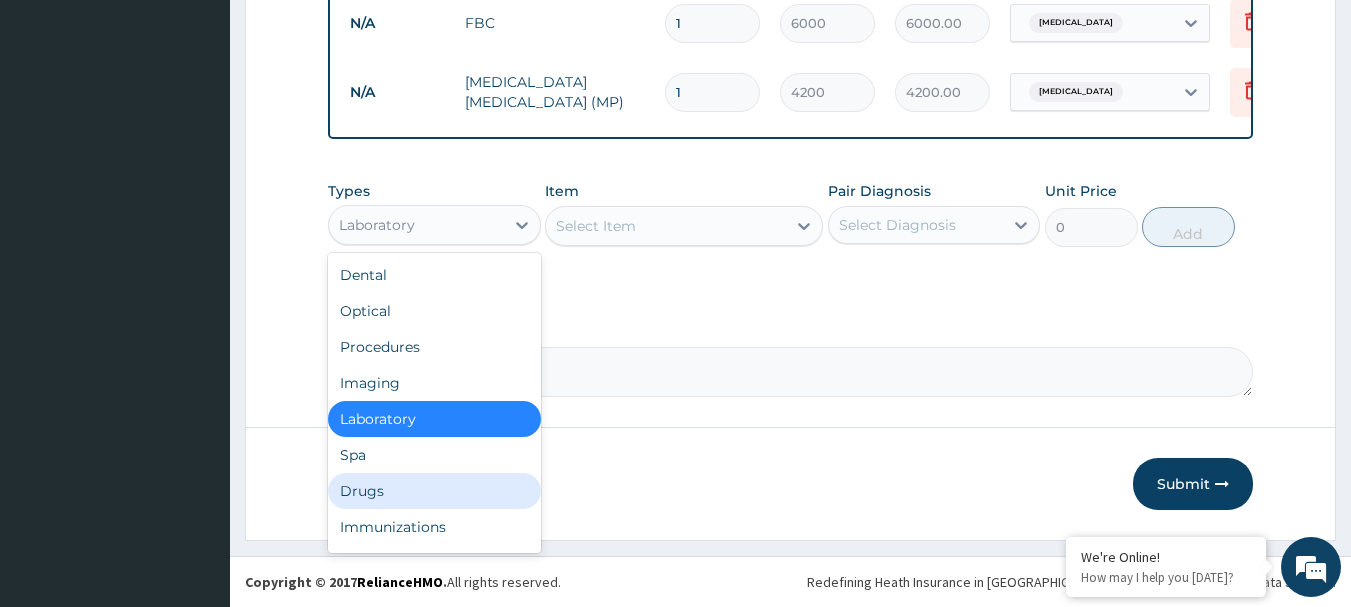 drag, startPoint x: 375, startPoint y: 495, endPoint x: 433, endPoint y: 414, distance: 99.62429 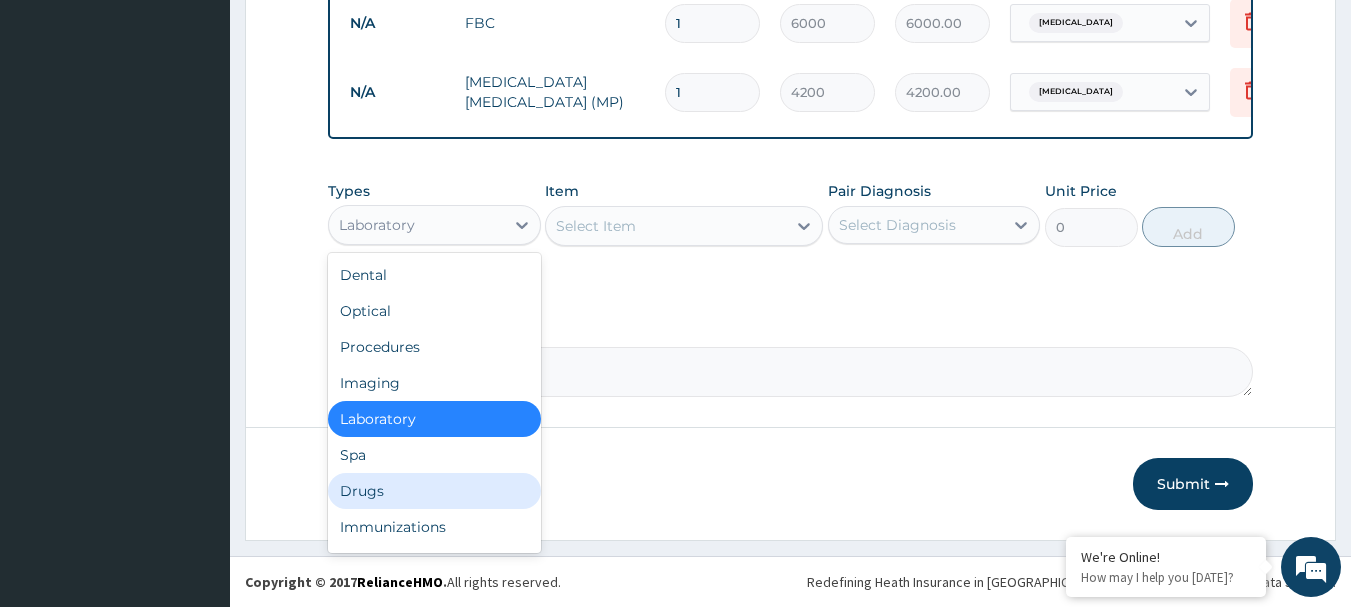 click on "Drugs" at bounding box center [434, 491] 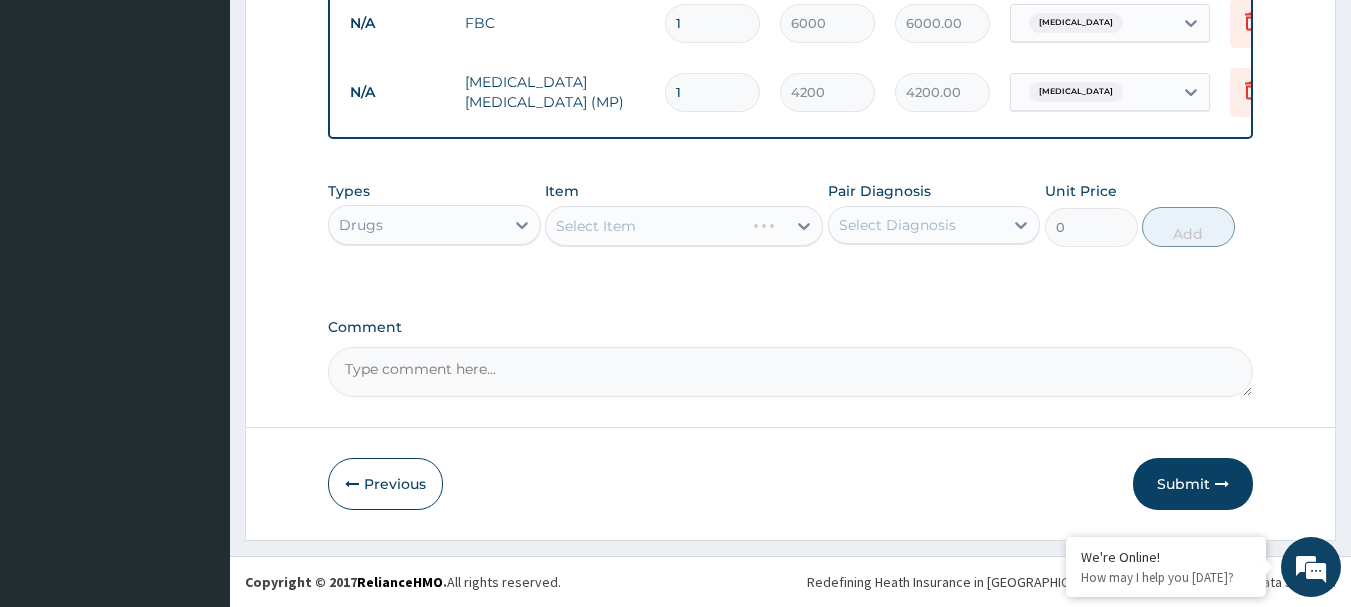 click on "Select Item" at bounding box center (684, 226) 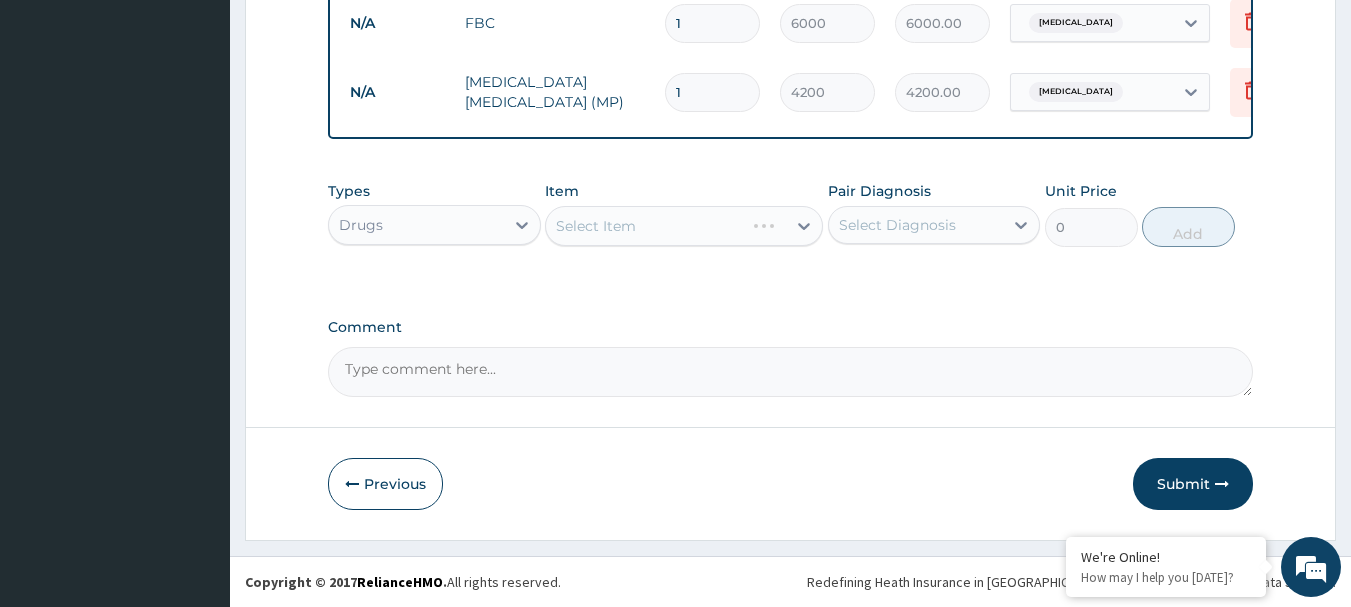 click on "Select Item" at bounding box center (684, 226) 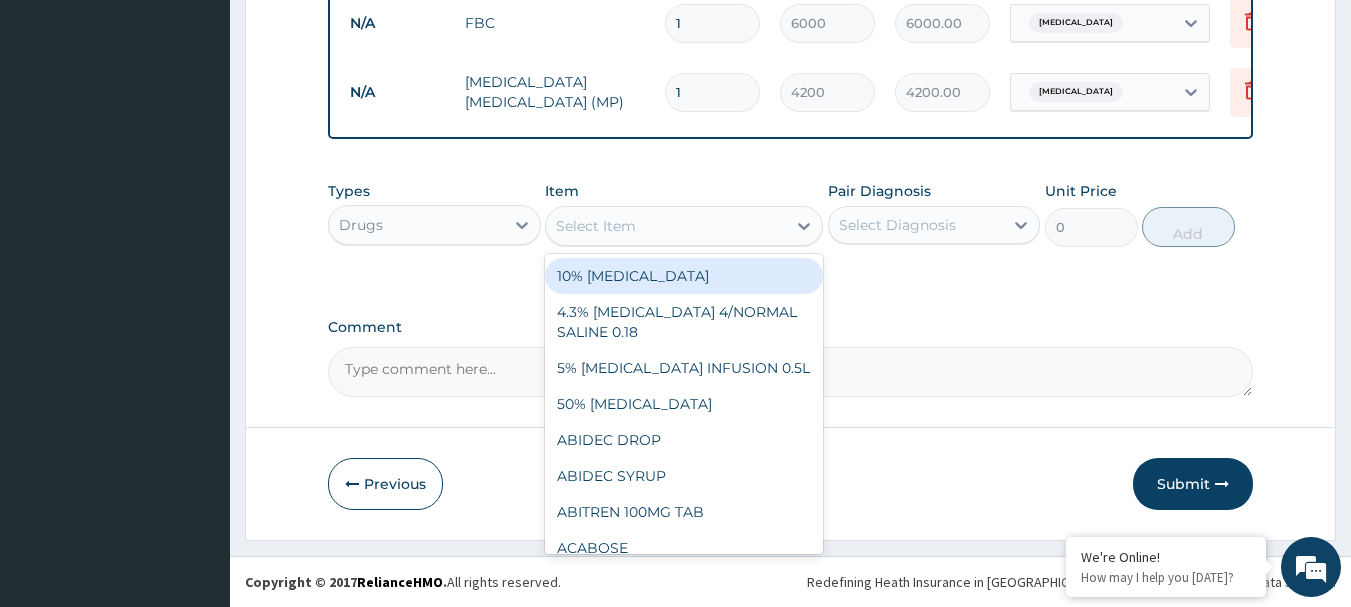 click on "Select Item" at bounding box center [666, 226] 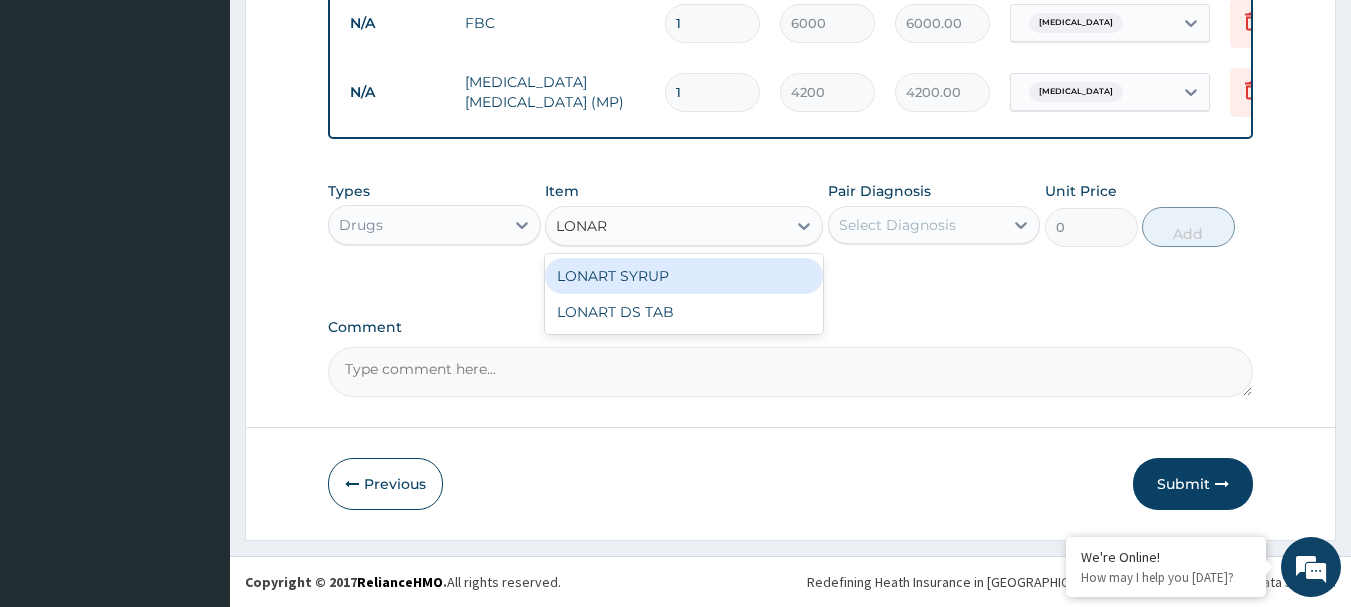 type on "LONART" 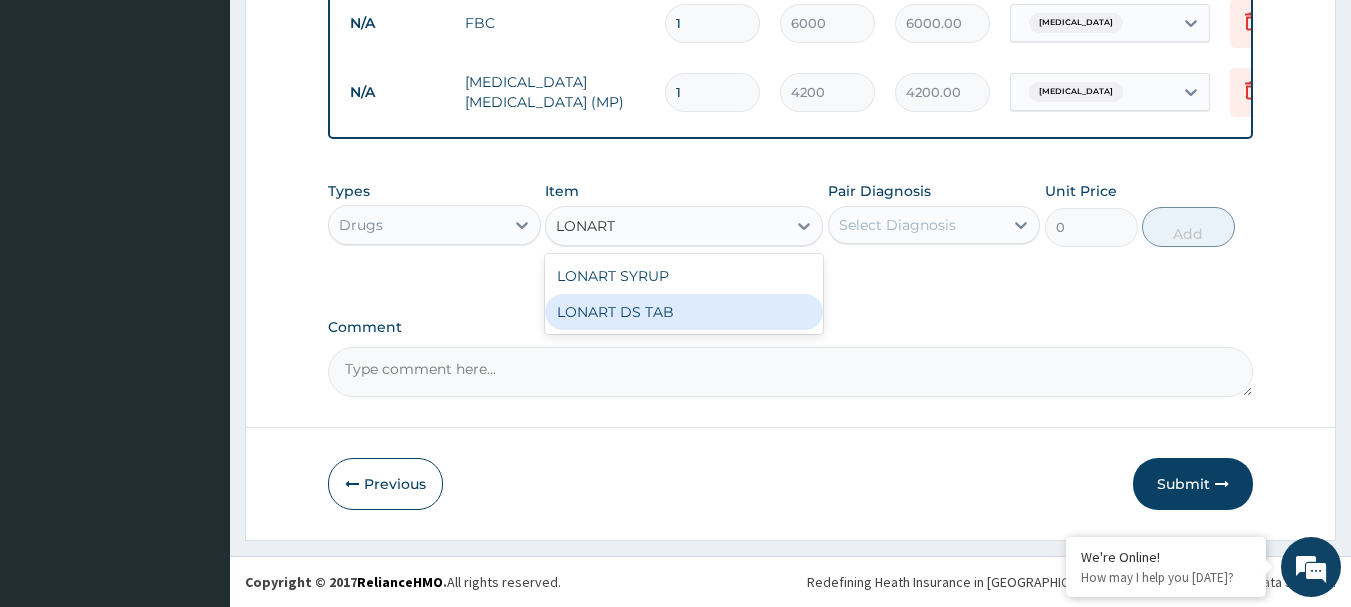 click on "LONART DS TAB" at bounding box center (684, 312) 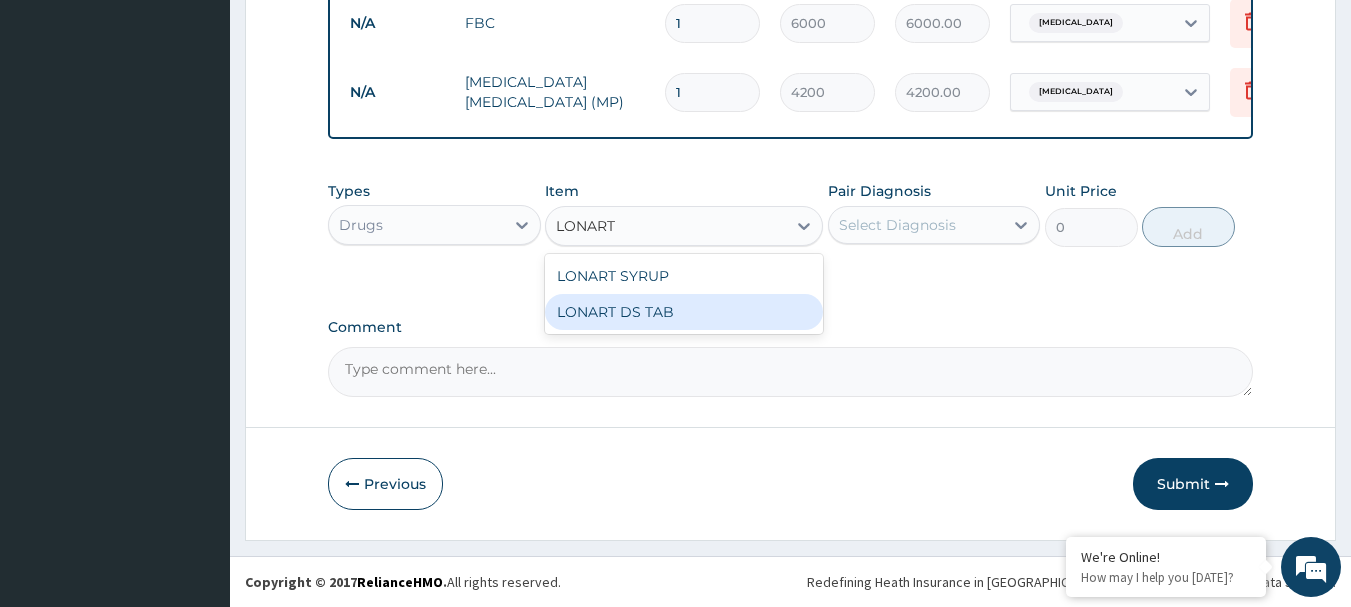 type 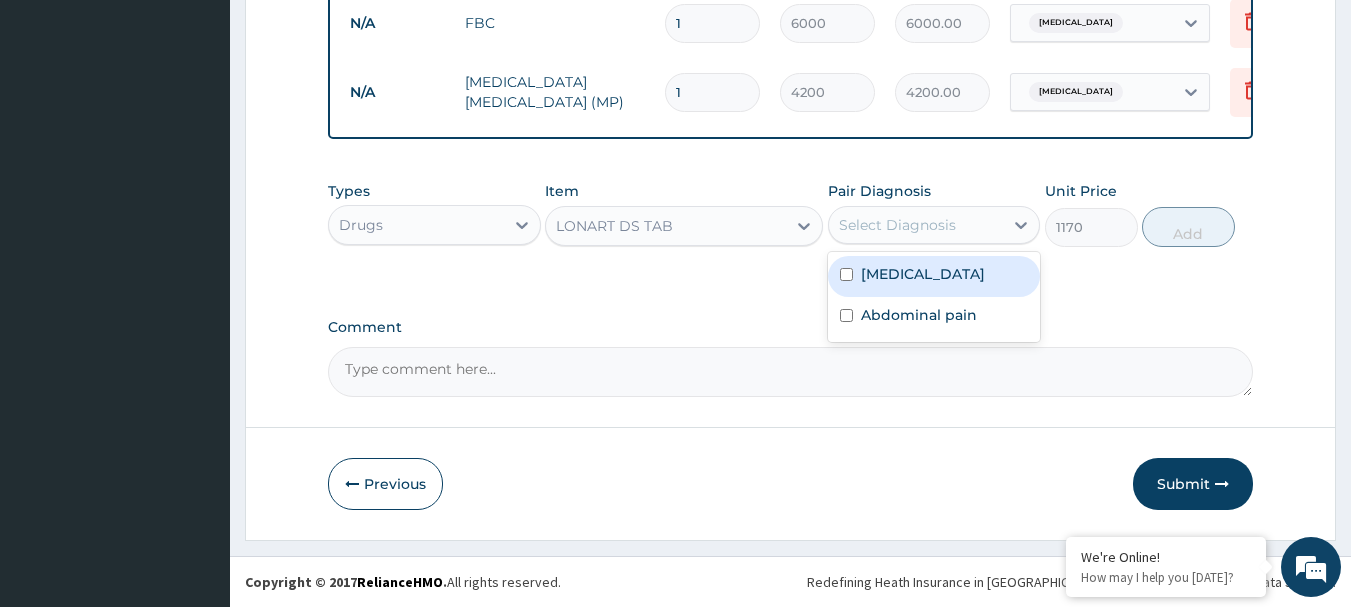 click on "Select Diagnosis" at bounding box center [916, 225] 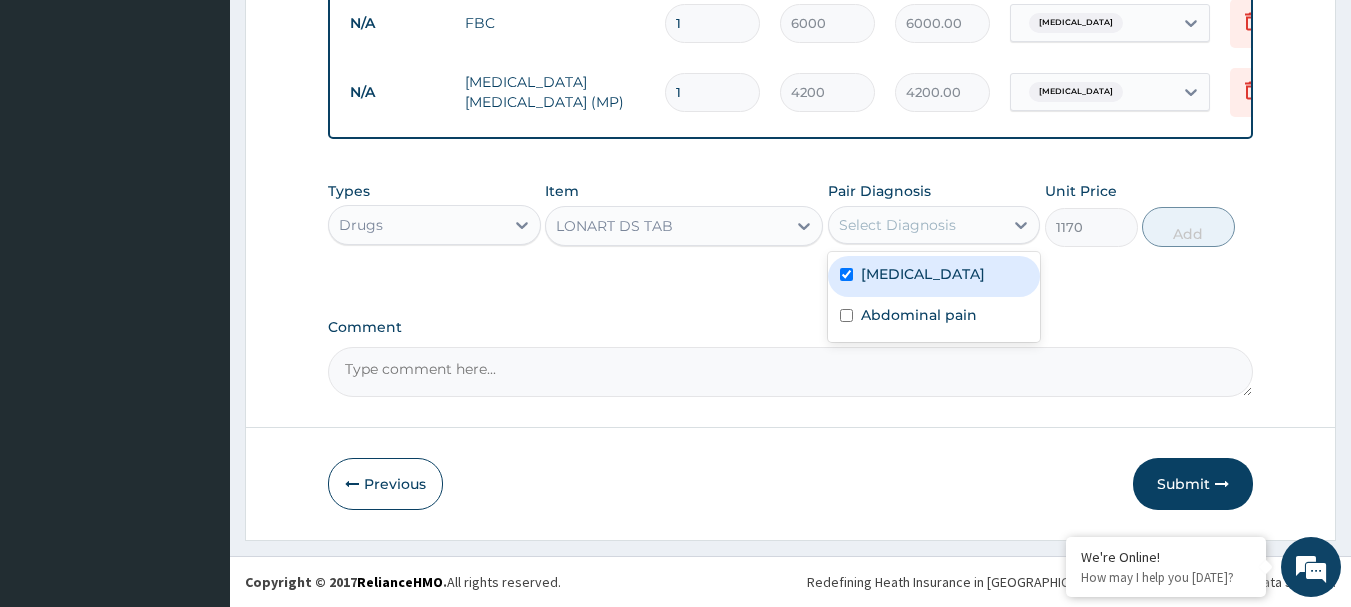 checkbox on "true" 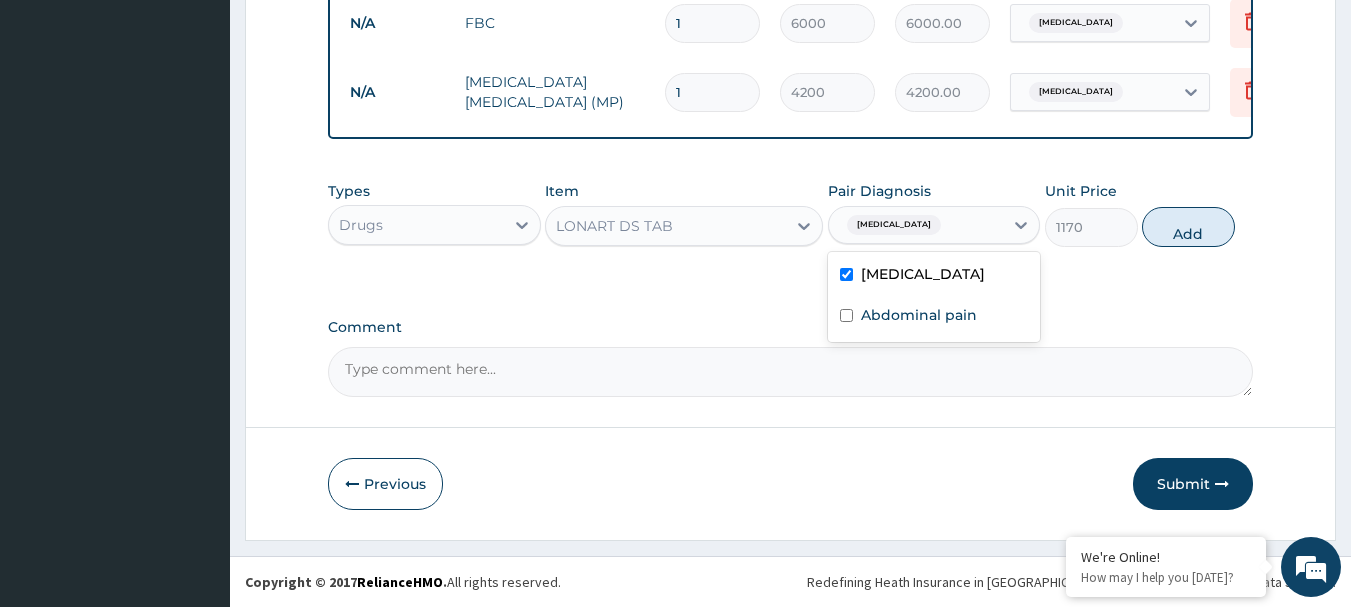 drag, startPoint x: 1170, startPoint y: 217, endPoint x: 1133, endPoint y: 215, distance: 37.054016 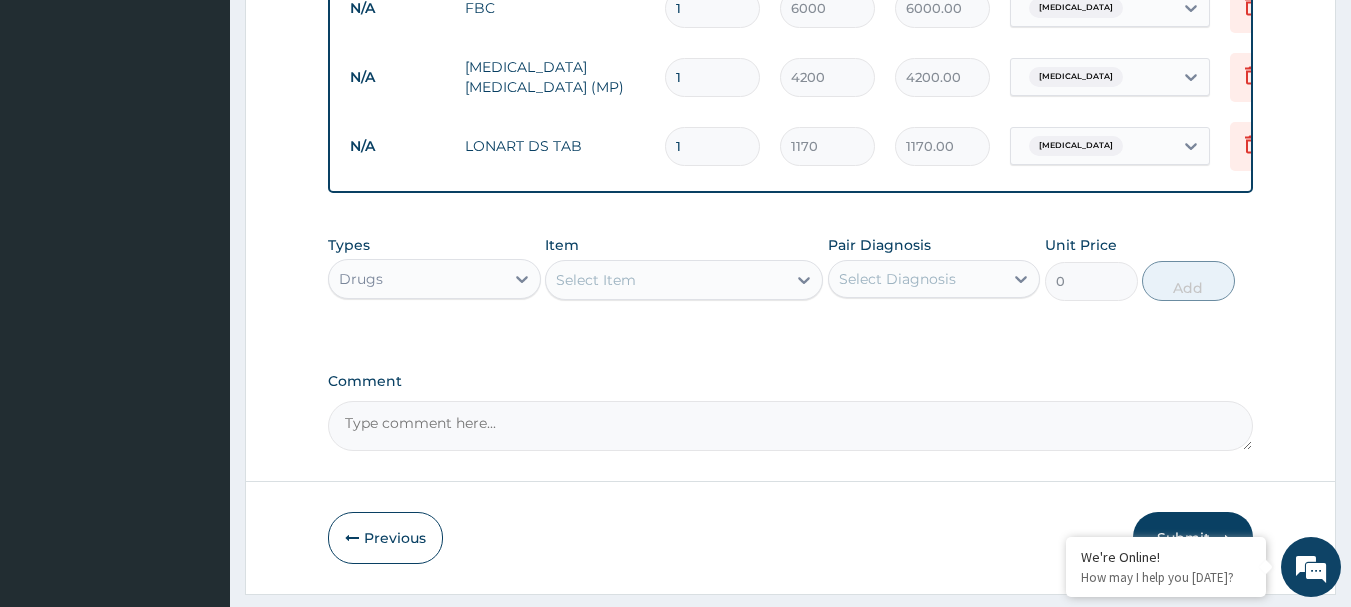 type 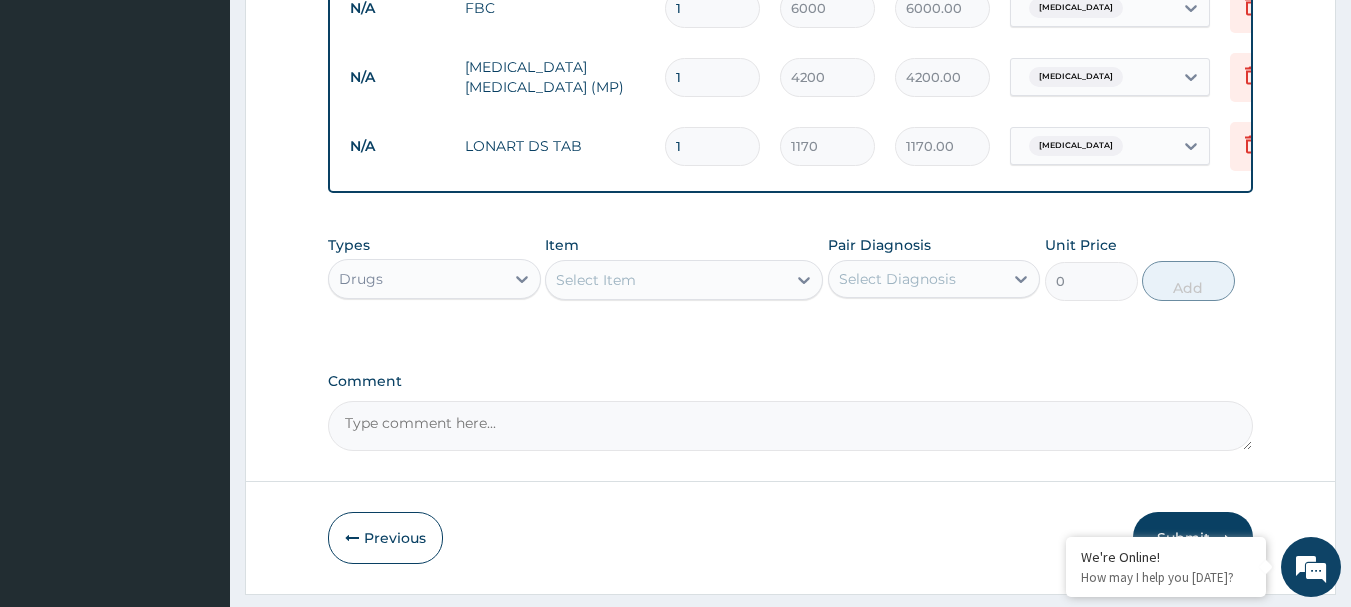 type on "0.00" 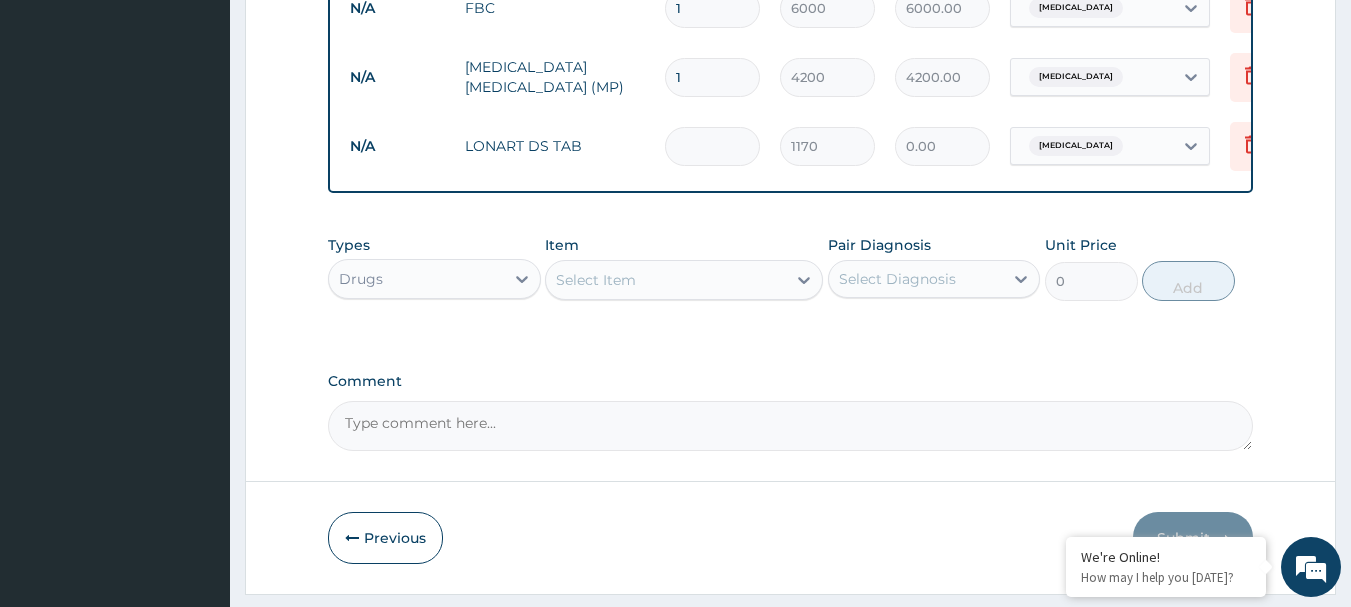 type on "6" 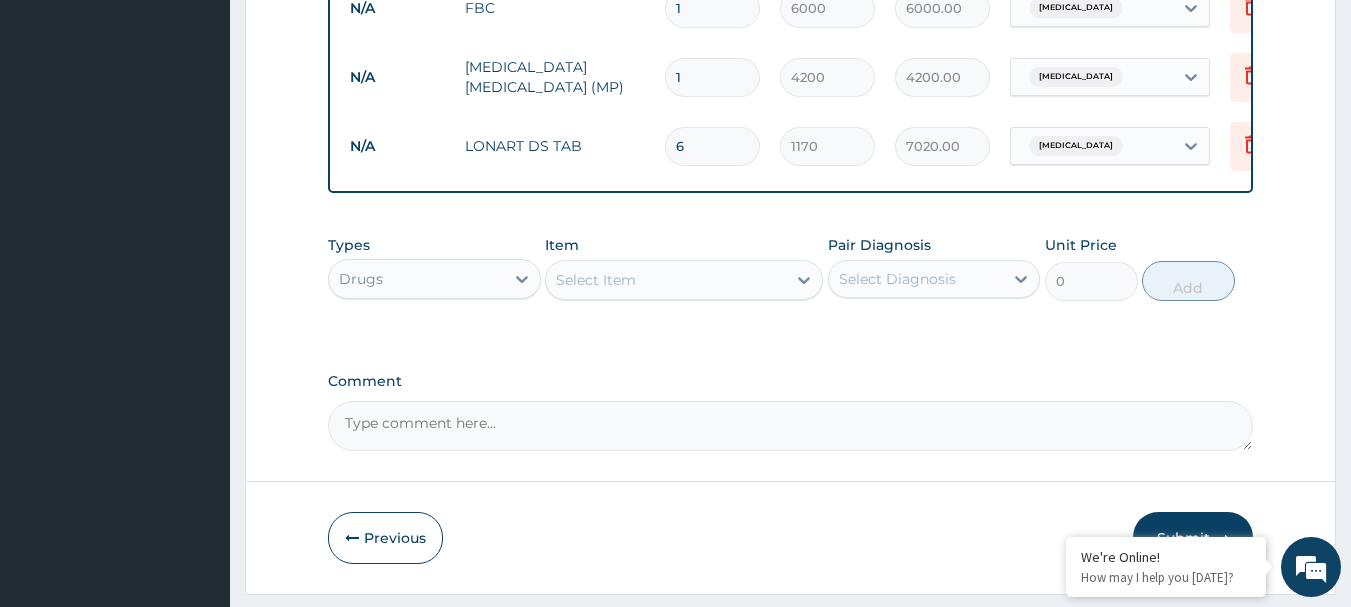 type on "6" 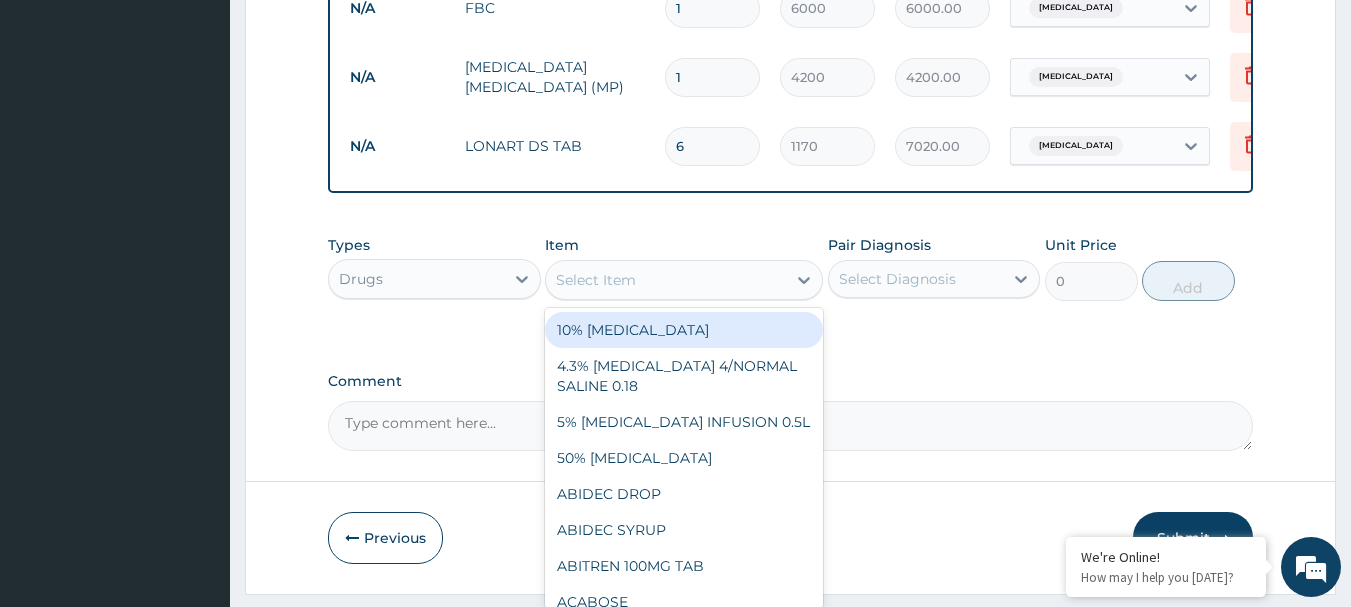 click on "Select Item" at bounding box center (666, 280) 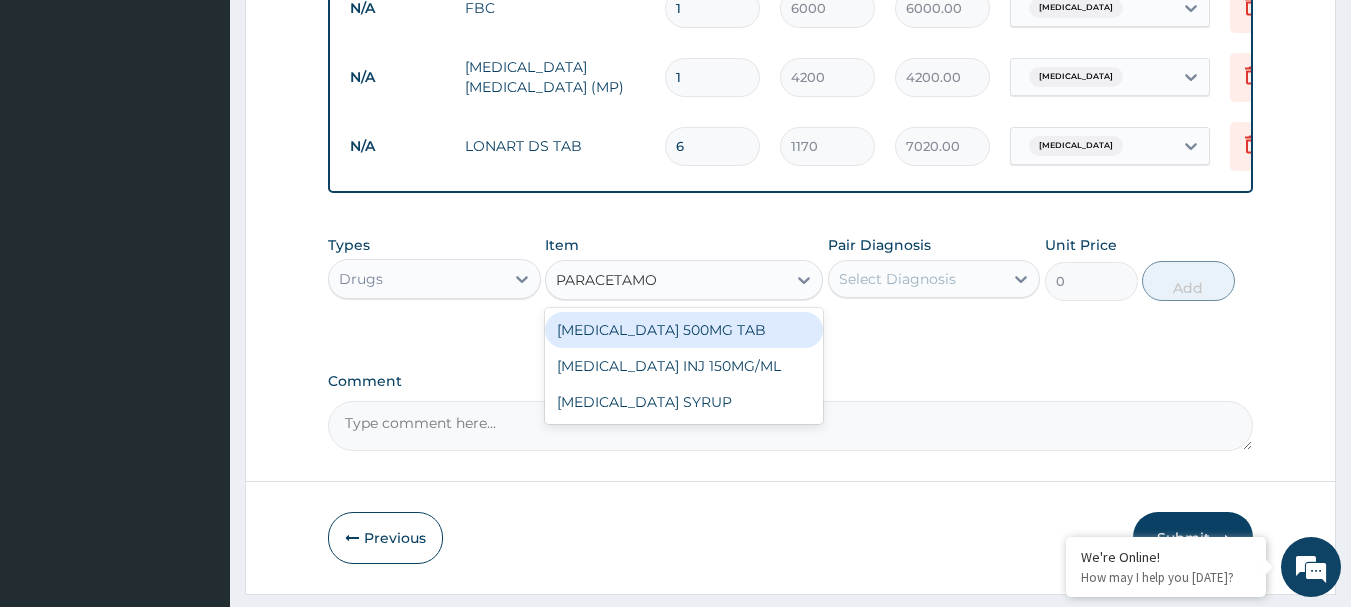 type on "PARACETAMOL" 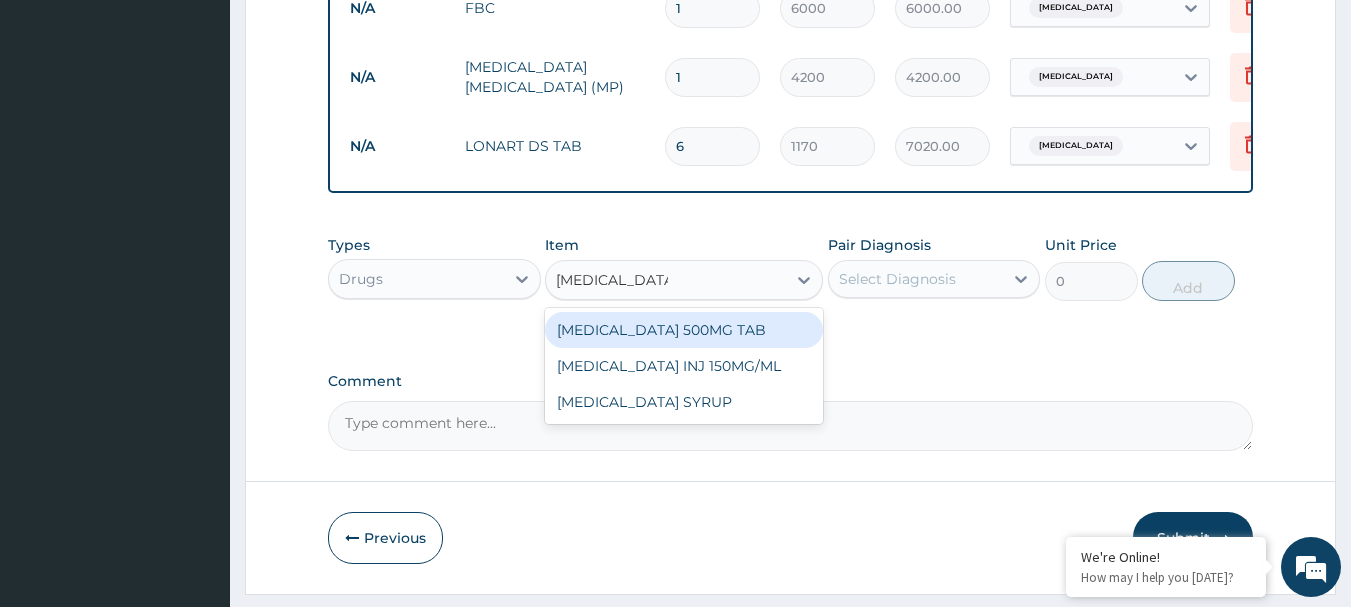 click on "[MEDICAL_DATA] 500MG TAB" at bounding box center [684, 330] 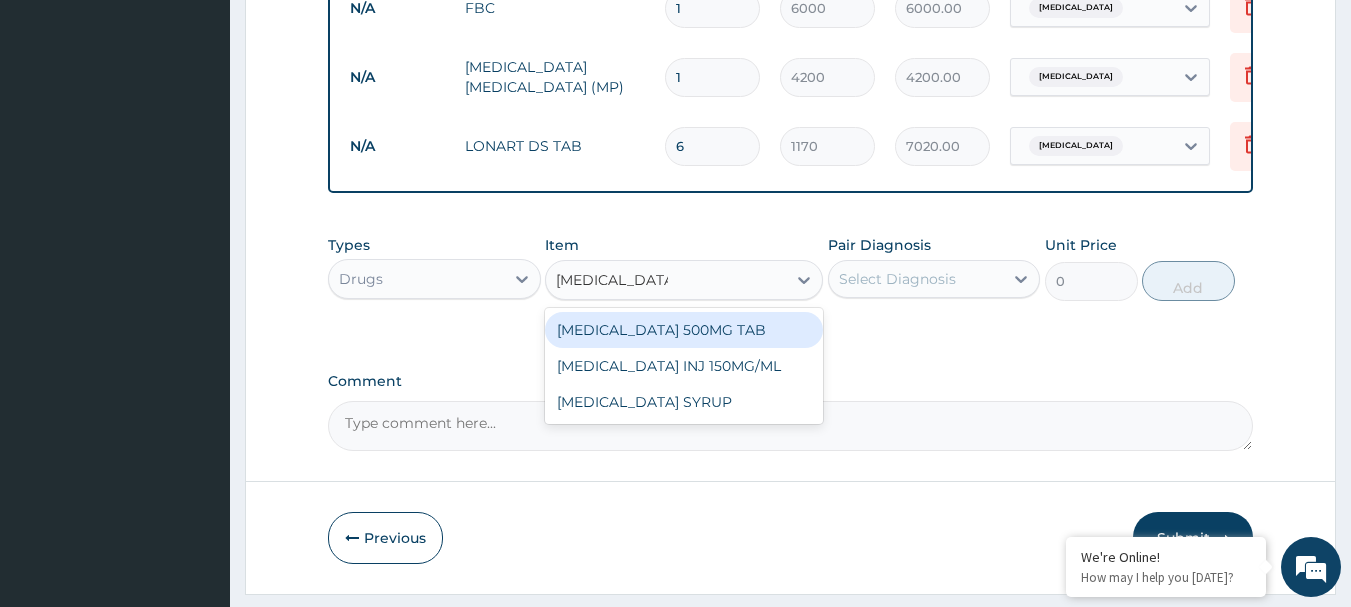 type 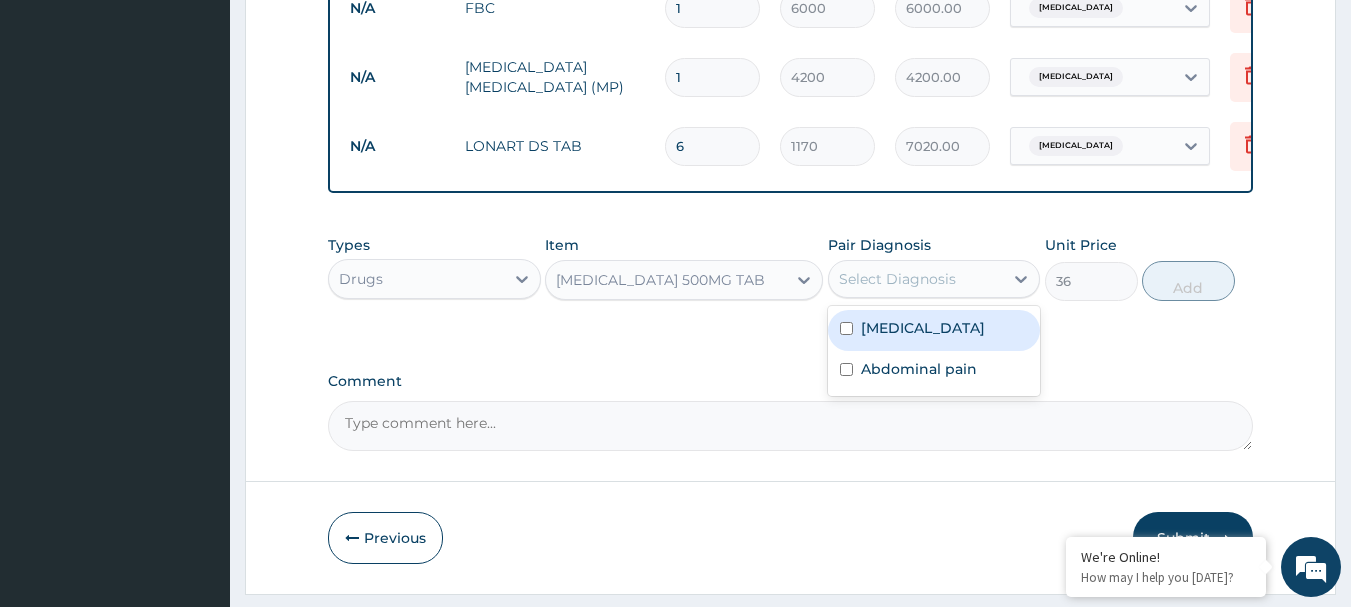 click on "Select Diagnosis" at bounding box center [897, 279] 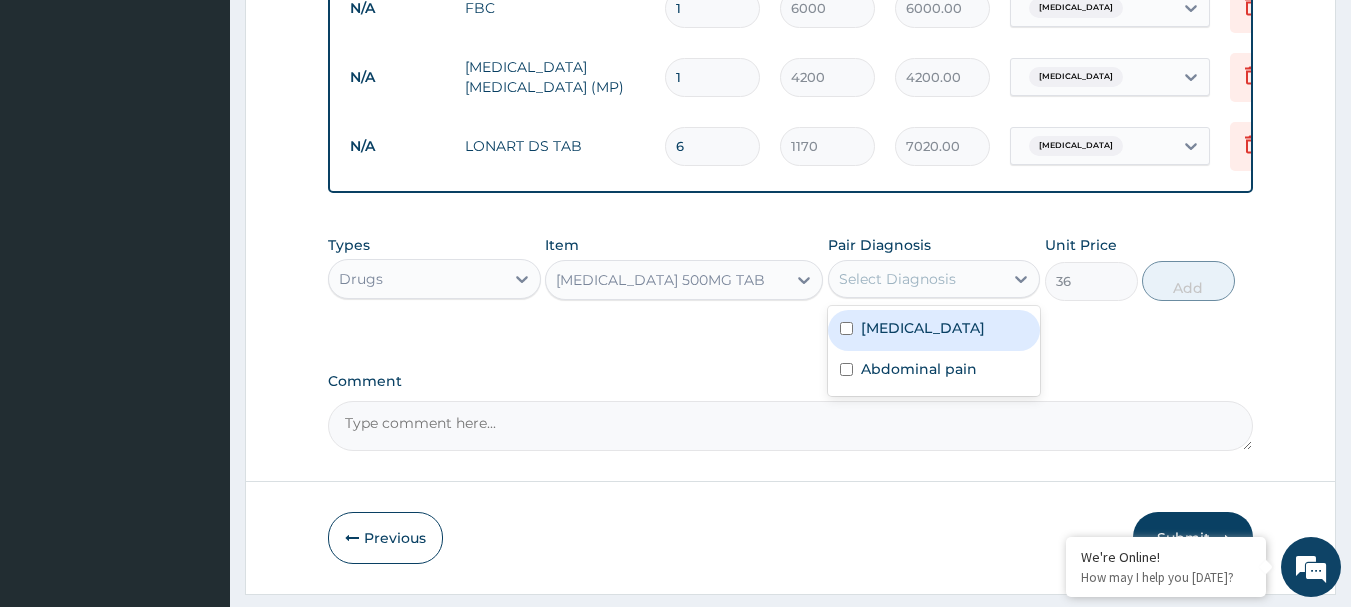 click on "[MEDICAL_DATA]" at bounding box center (934, 330) 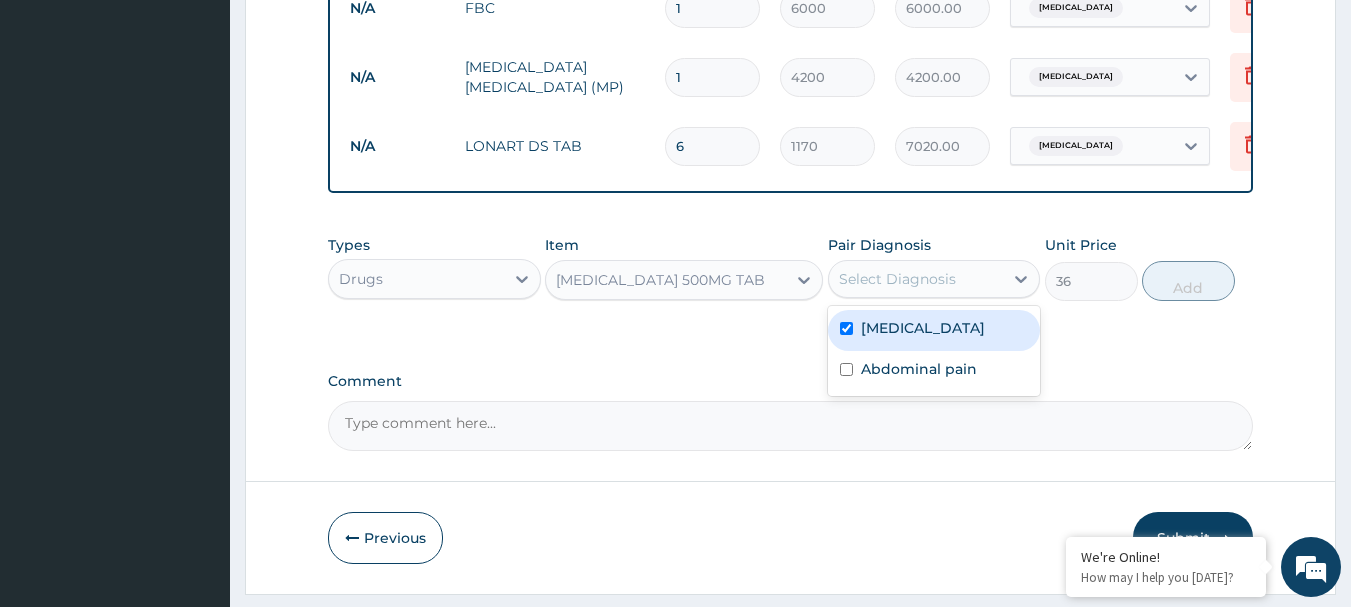 checkbox on "true" 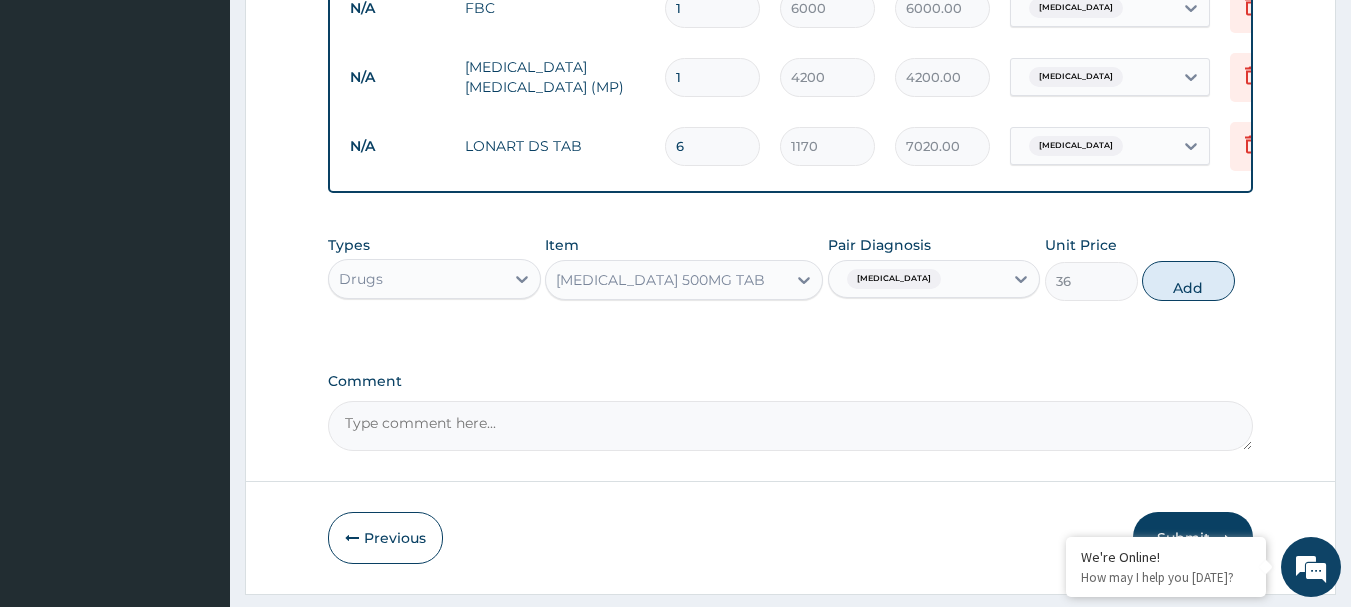 drag, startPoint x: 1183, startPoint y: 281, endPoint x: 888, endPoint y: 375, distance: 309.6143 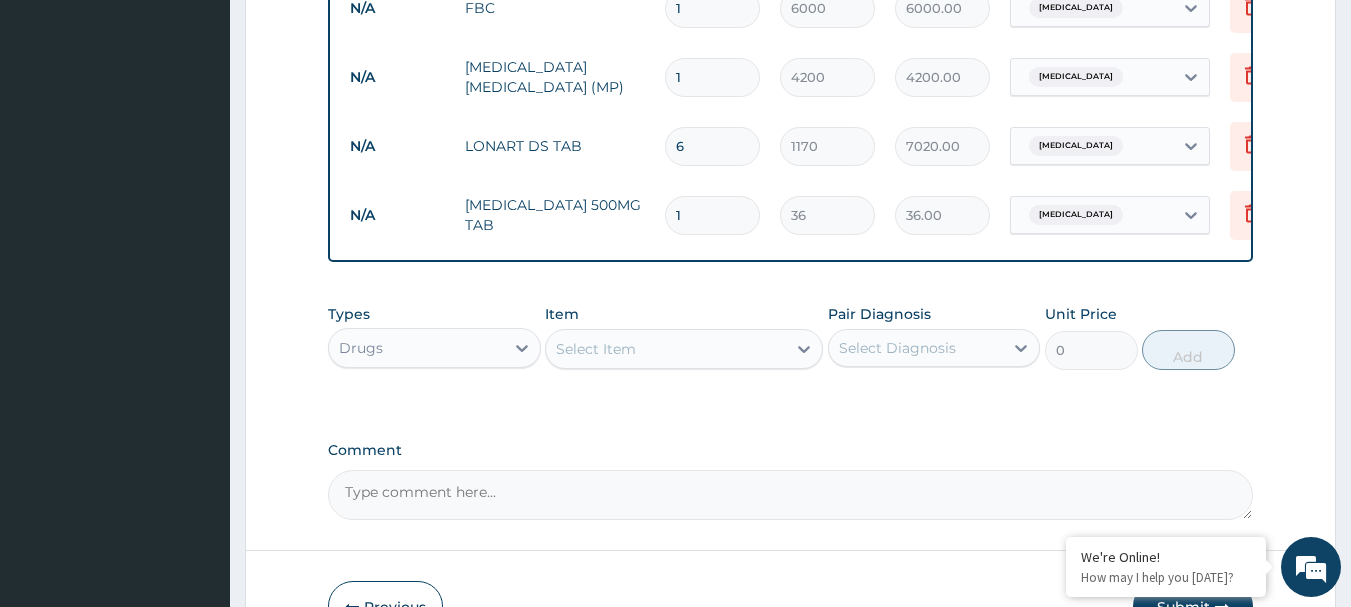 type on "18" 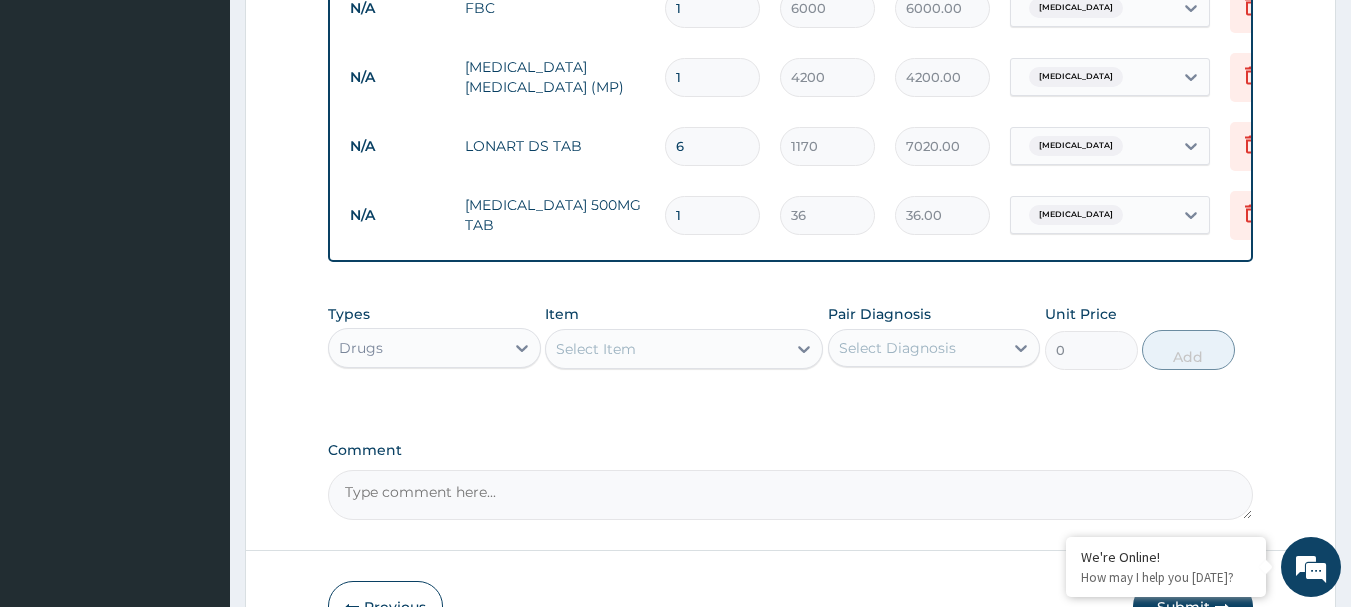 type on "648.00" 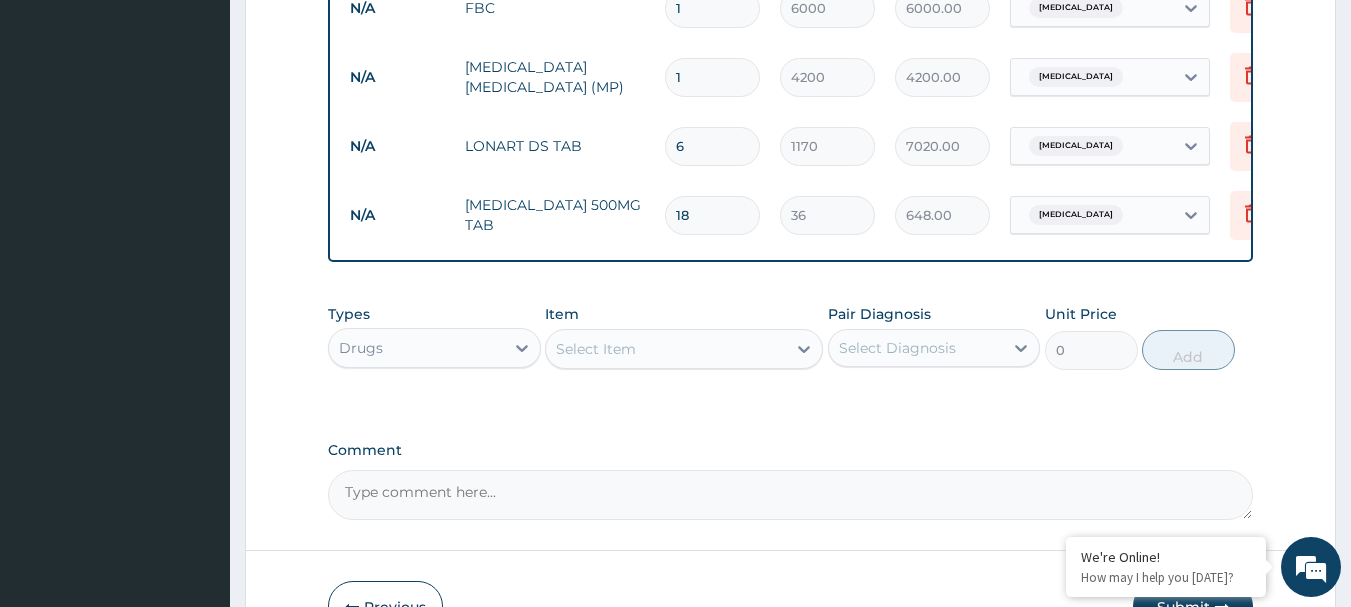type on "18" 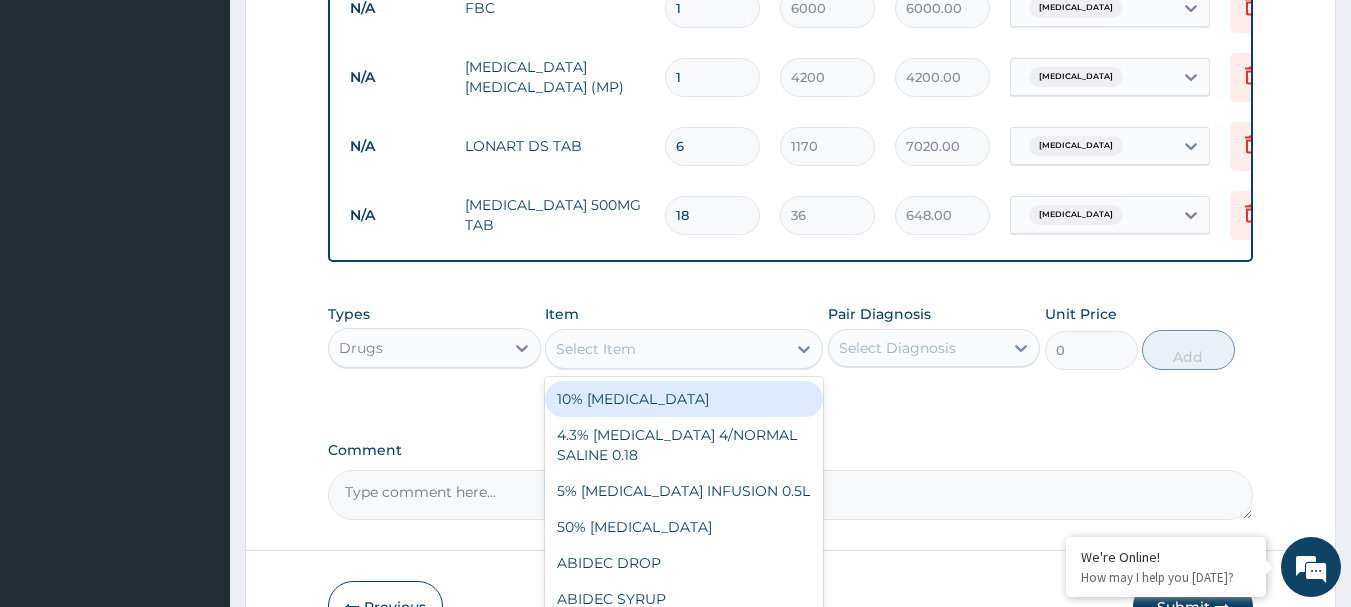 click on "Select Item" at bounding box center (596, 349) 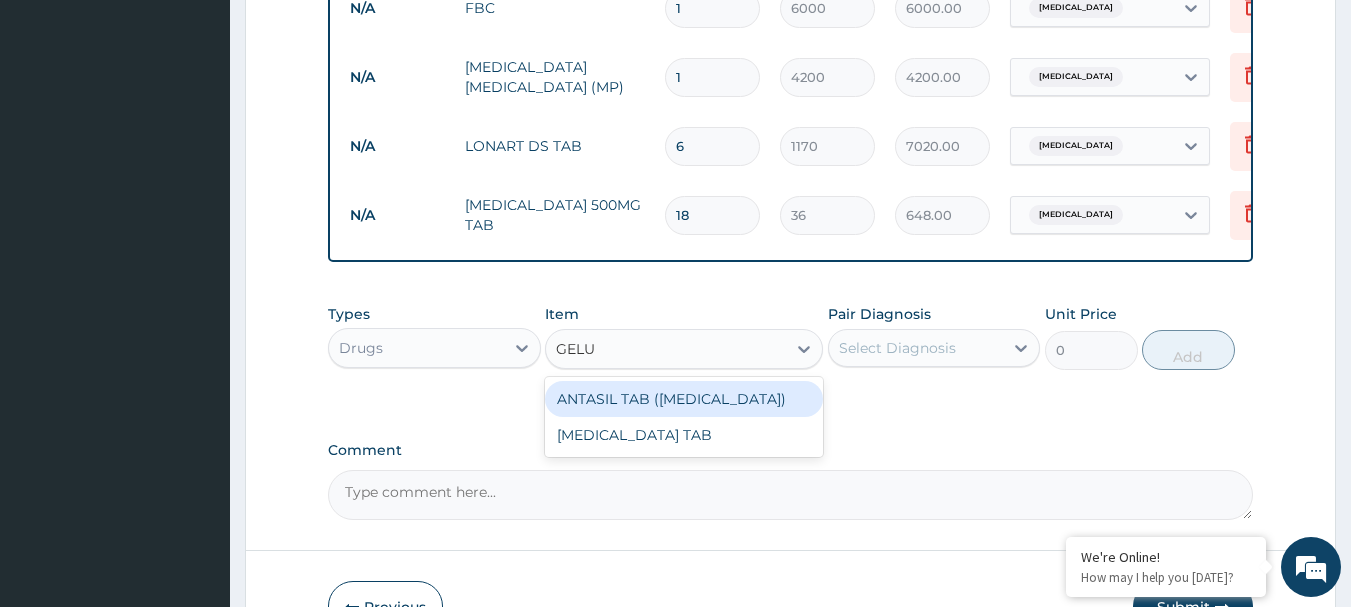 type on "GELUS" 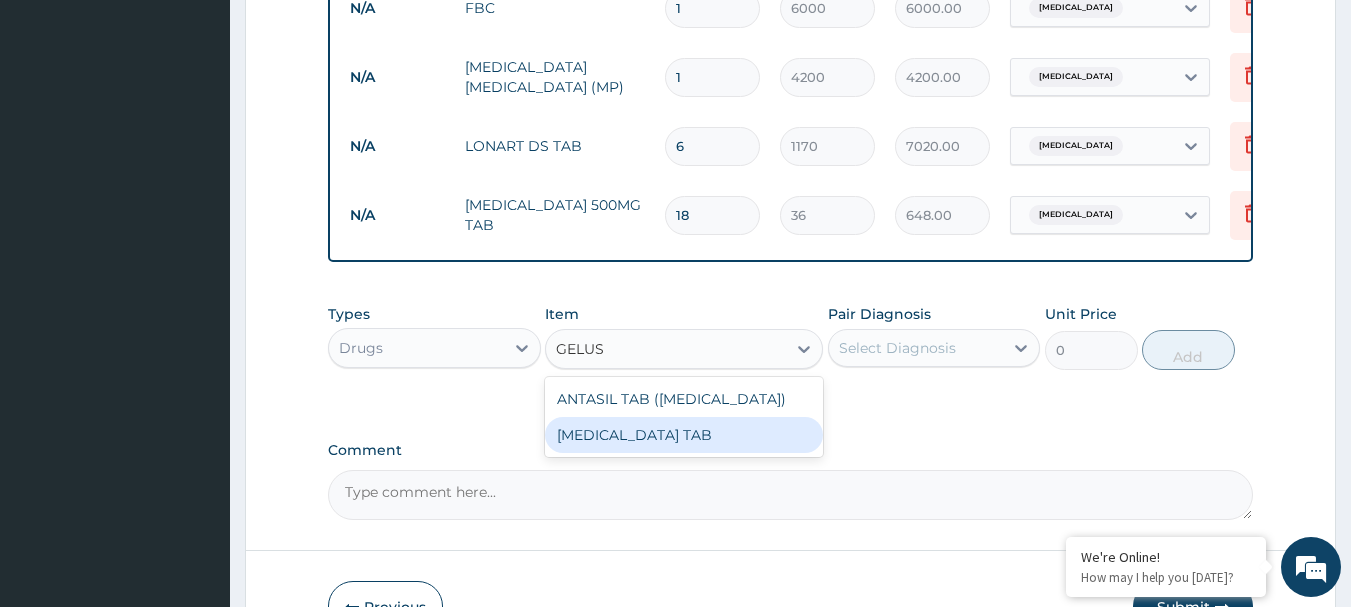 click on "[MEDICAL_DATA] TAB" at bounding box center [684, 435] 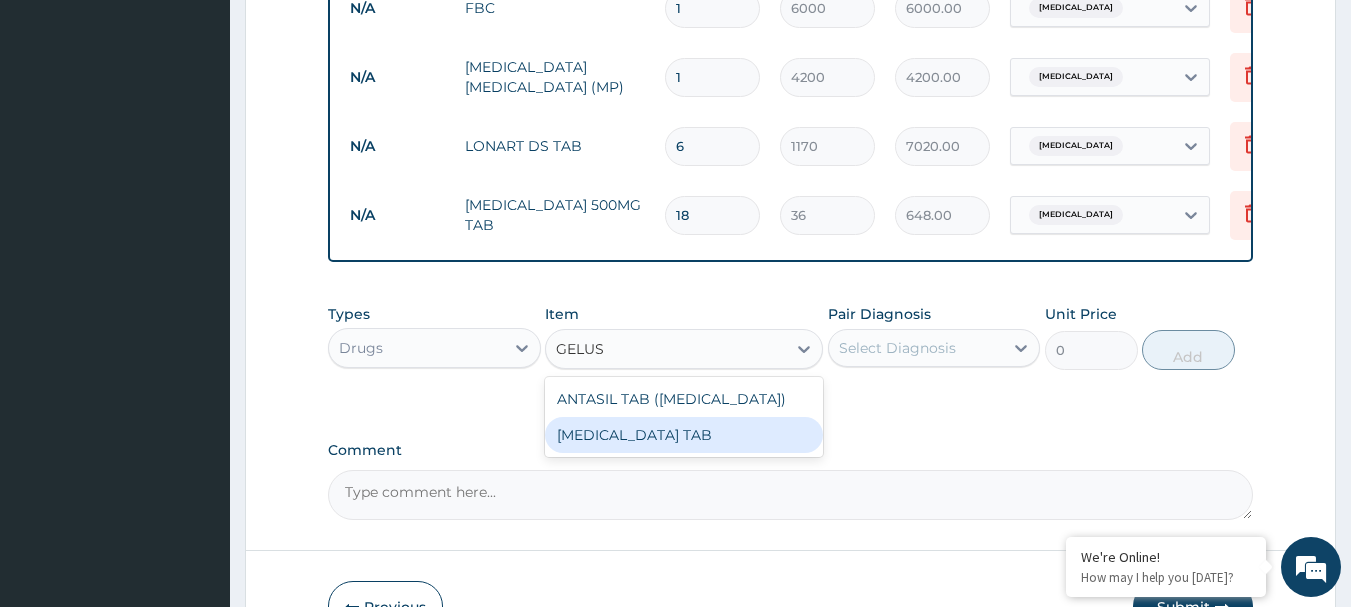 type 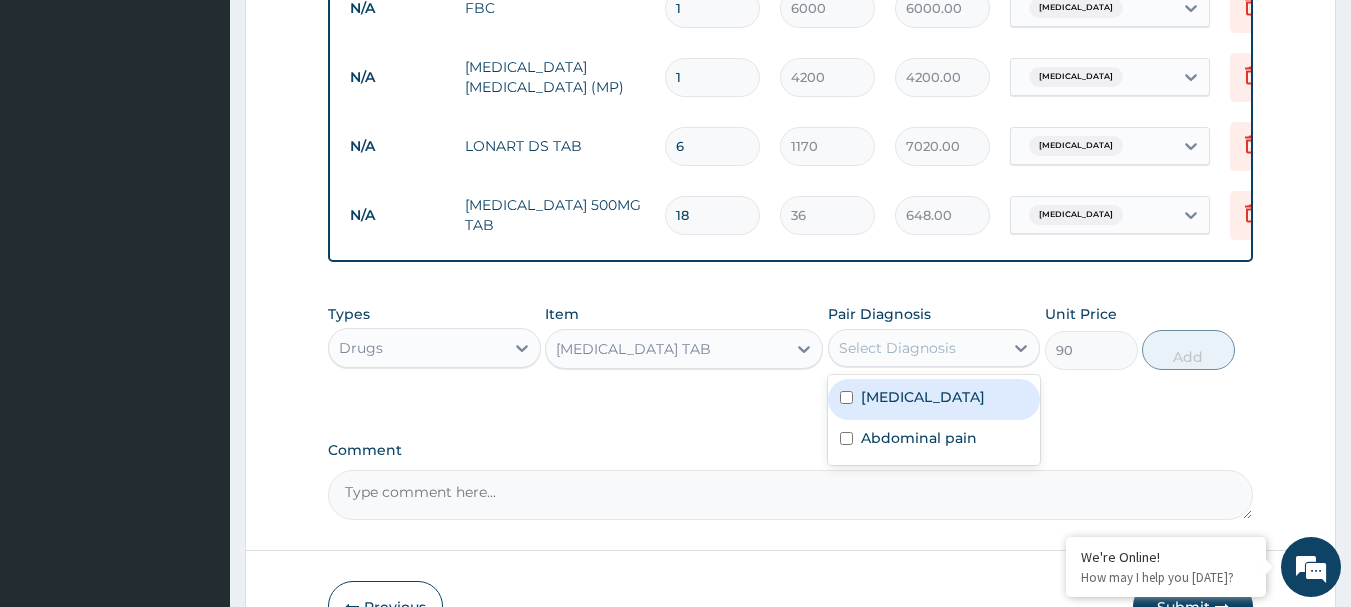 click on "Select Diagnosis" at bounding box center [897, 348] 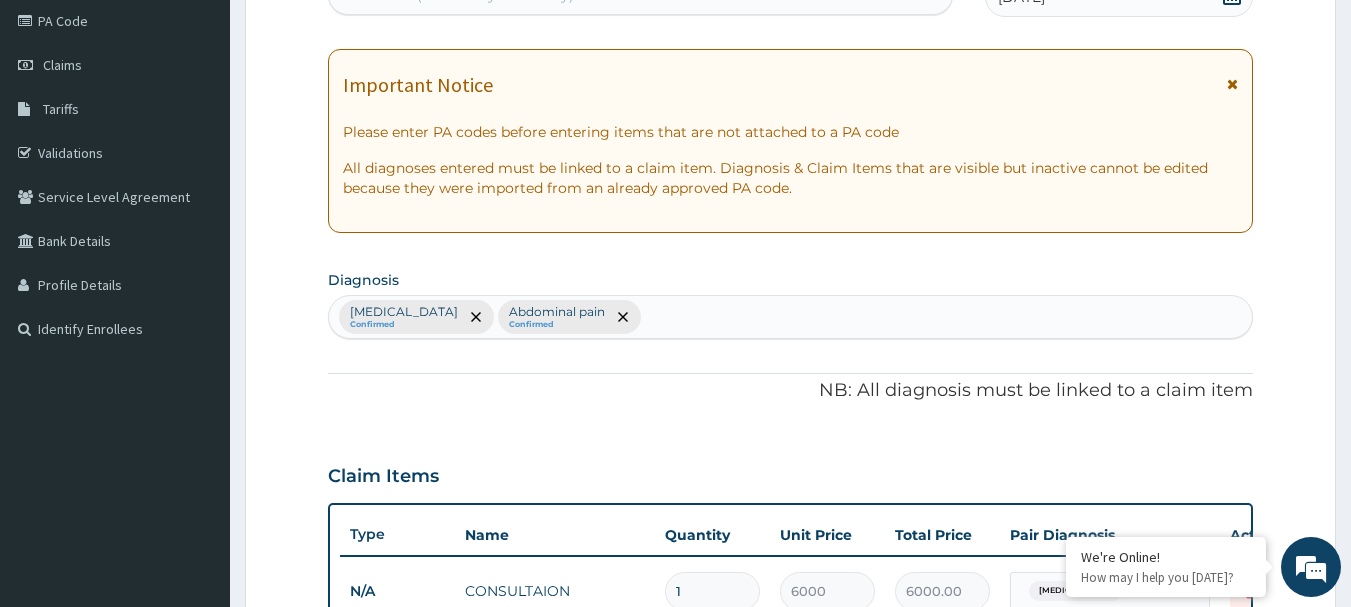 scroll, scrollTop: 235, scrollLeft: 0, axis: vertical 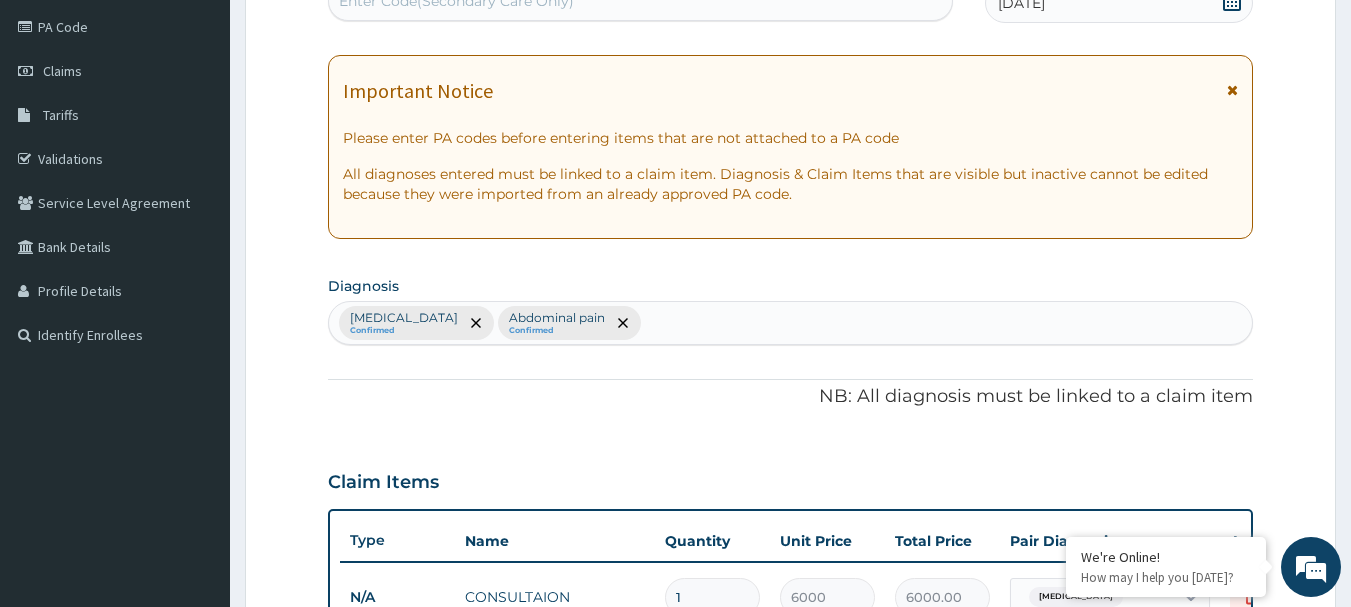 click on "Malaria Confirmed Abdominal pain Confirmed" at bounding box center [791, 323] 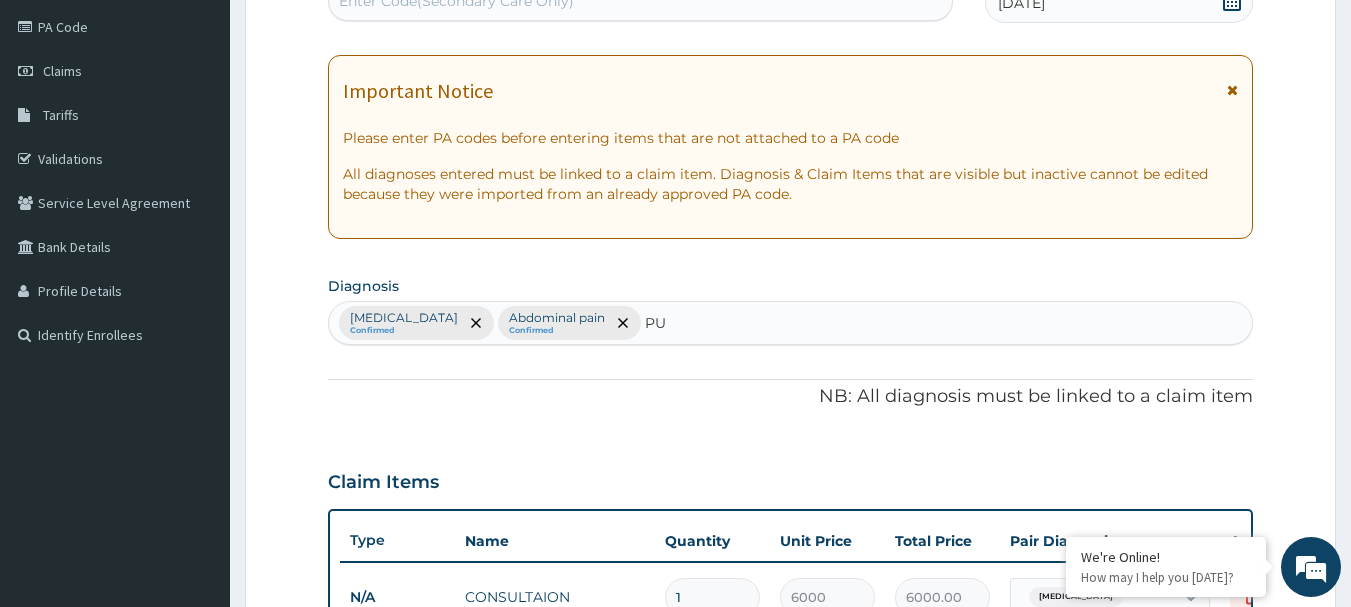 type on "PUD" 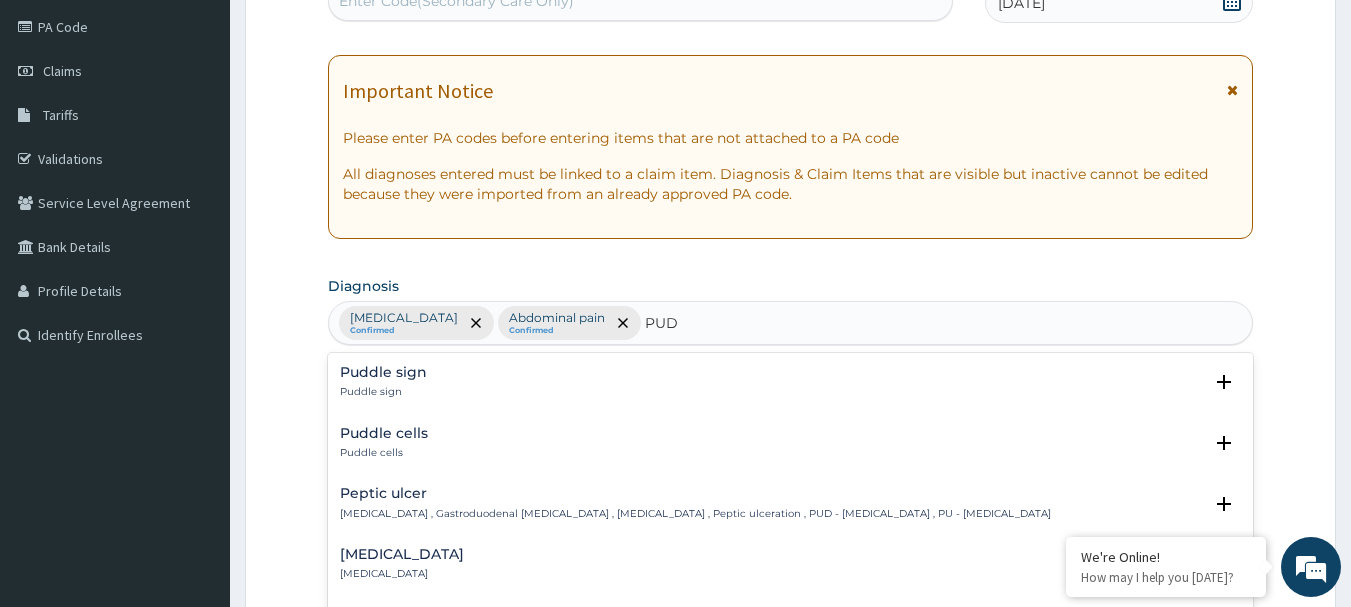 click on "Peptic ulcer" at bounding box center (695, 493) 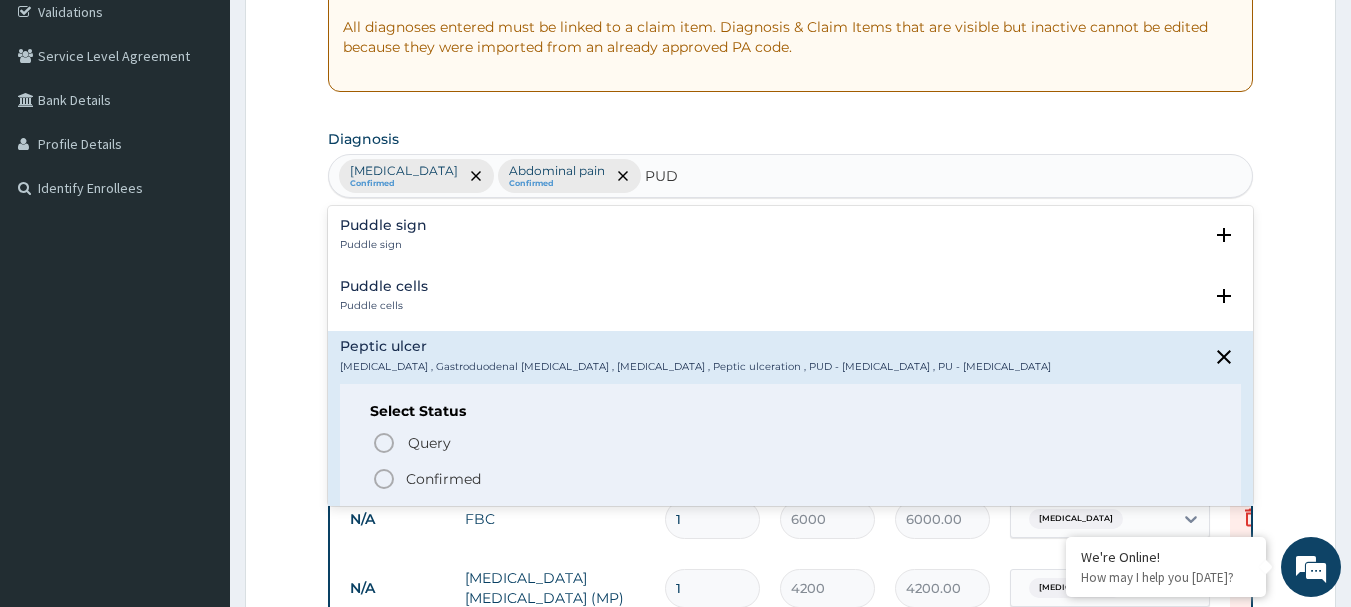 scroll, scrollTop: 385, scrollLeft: 0, axis: vertical 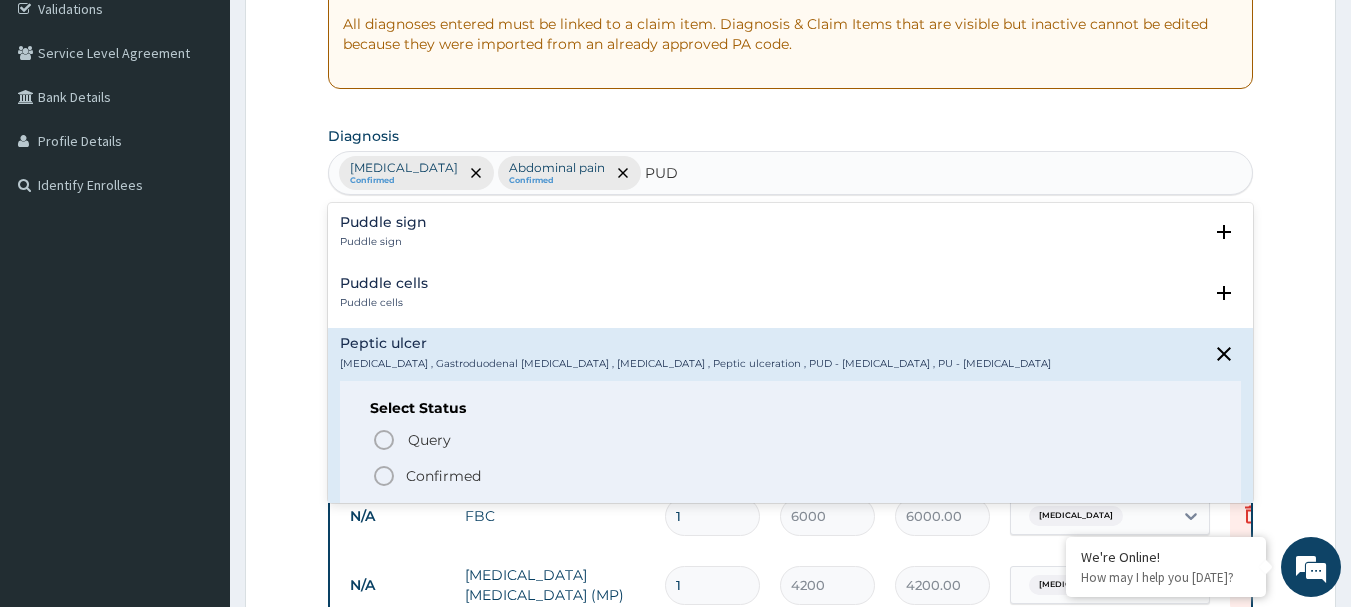 click 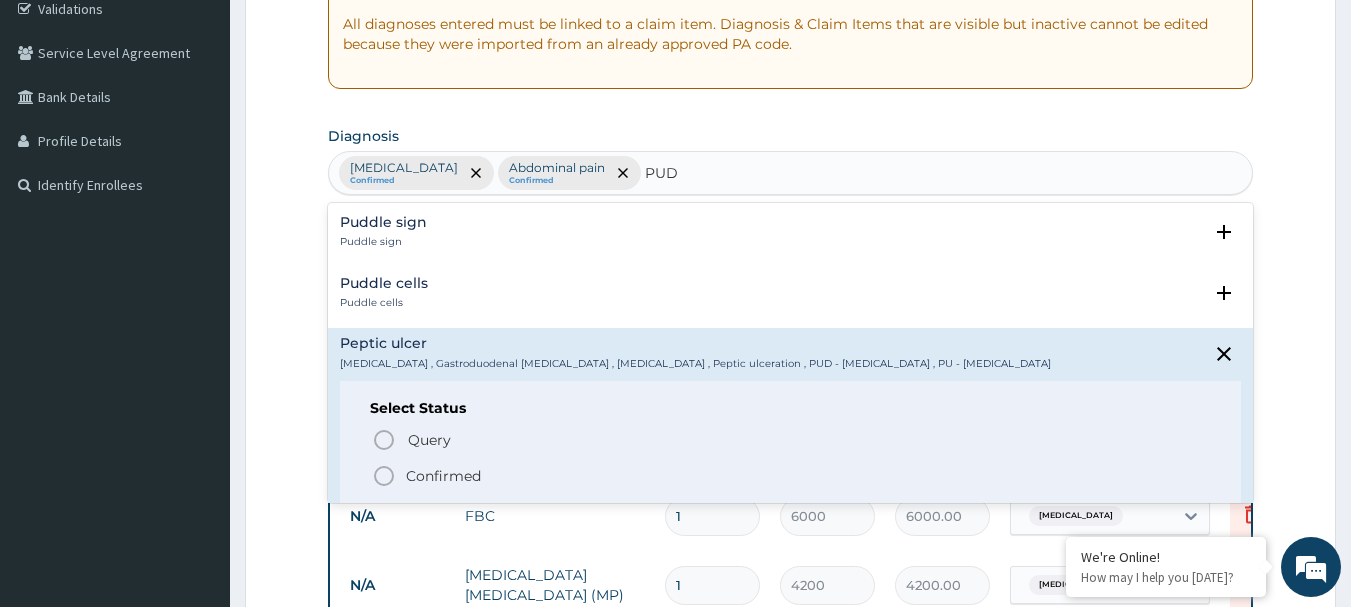 type 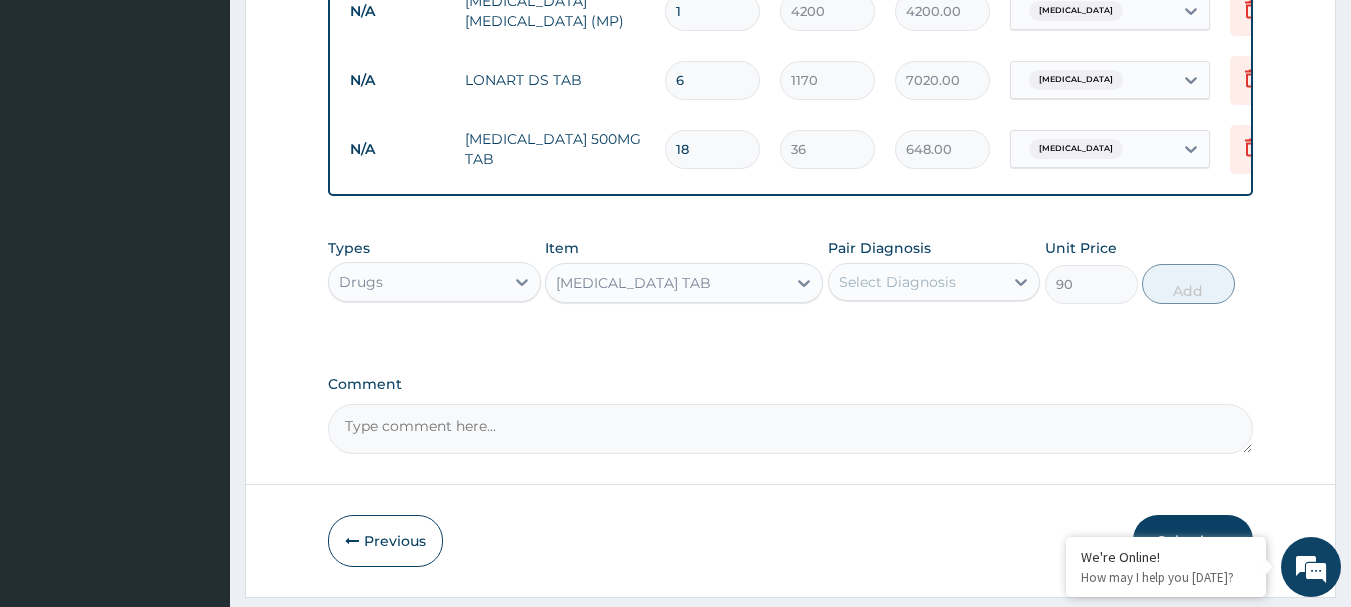 scroll, scrollTop: 1028, scrollLeft: 0, axis: vertical 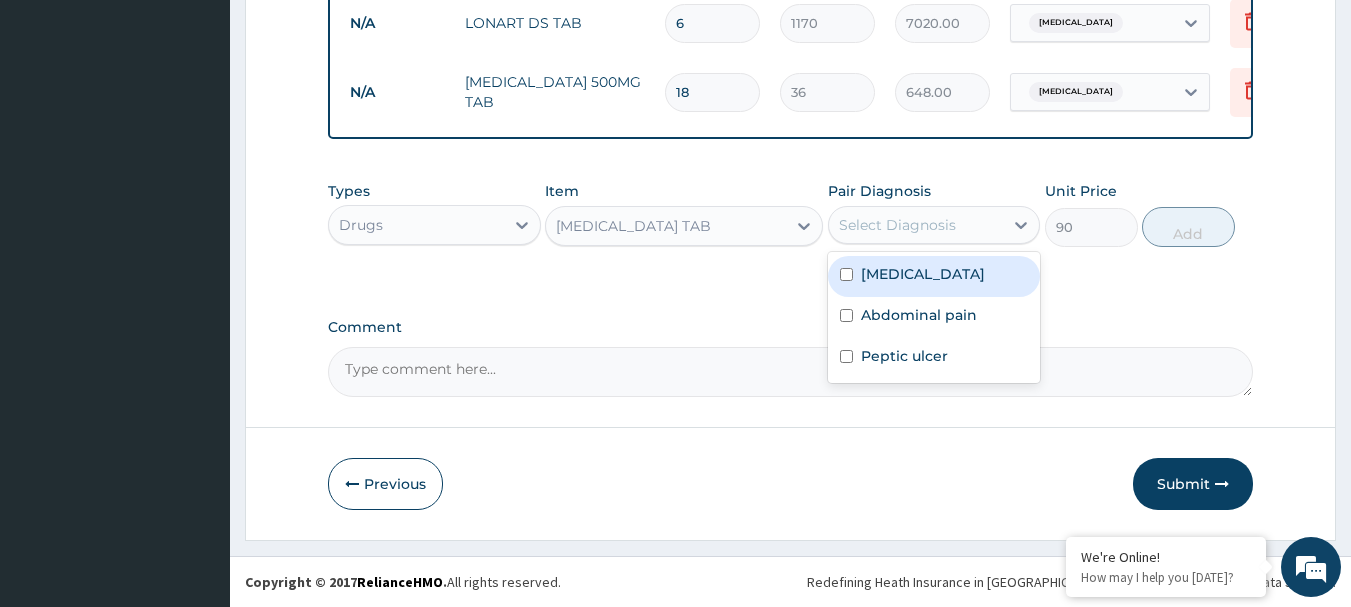 click on "Select Diagnosis" at bounding box center (897, 225) 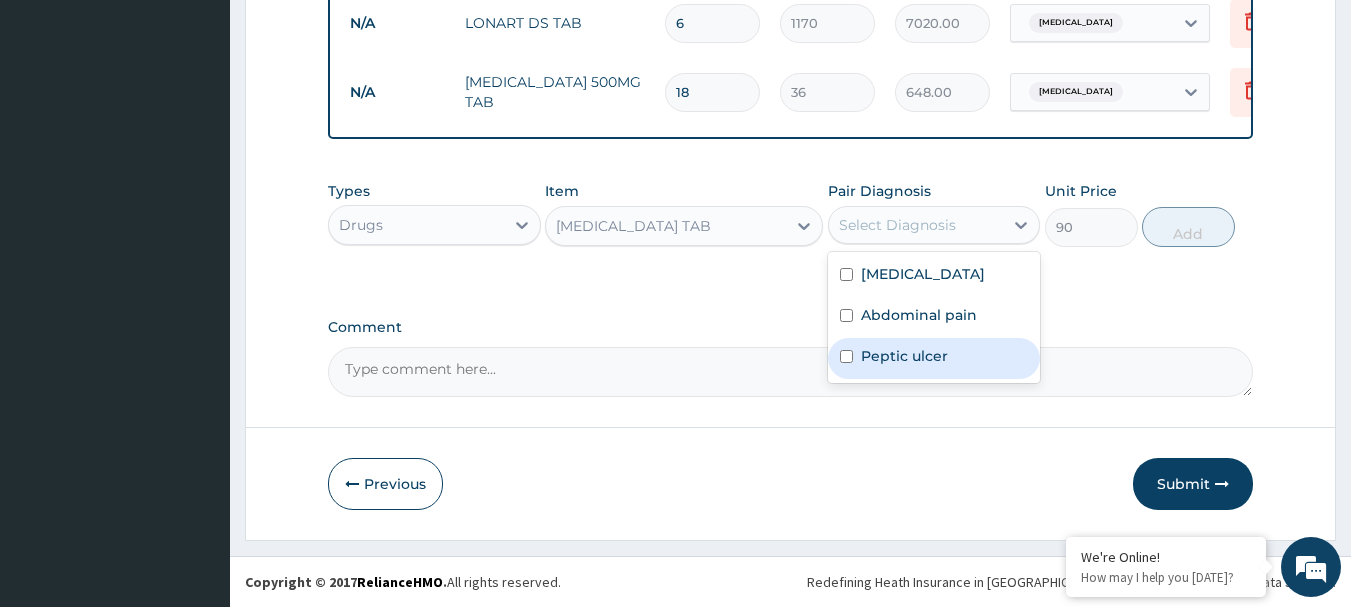 drag, startPoint x: 936, startPoint y: 350, endPoint x: 946, endPoint y: 320, distance: 31.622776 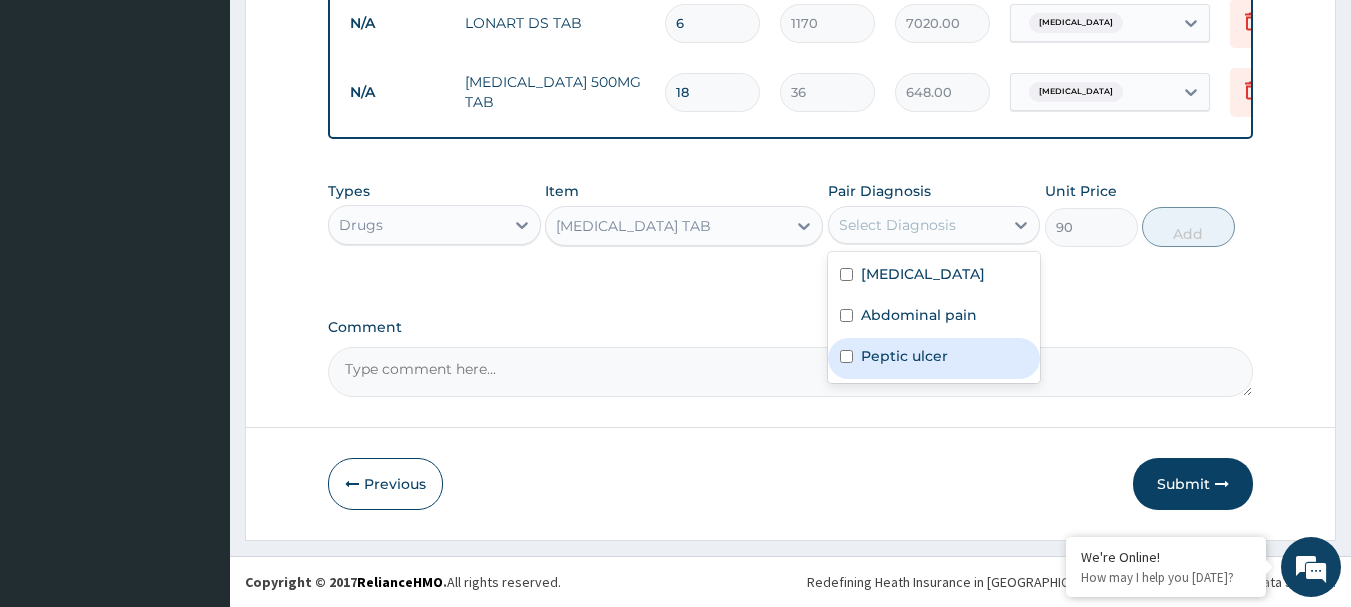 drag, startPoint x: 936, startPoint y: 356, endPoint x: 949, endPoint y: 336, distance: 23.853722 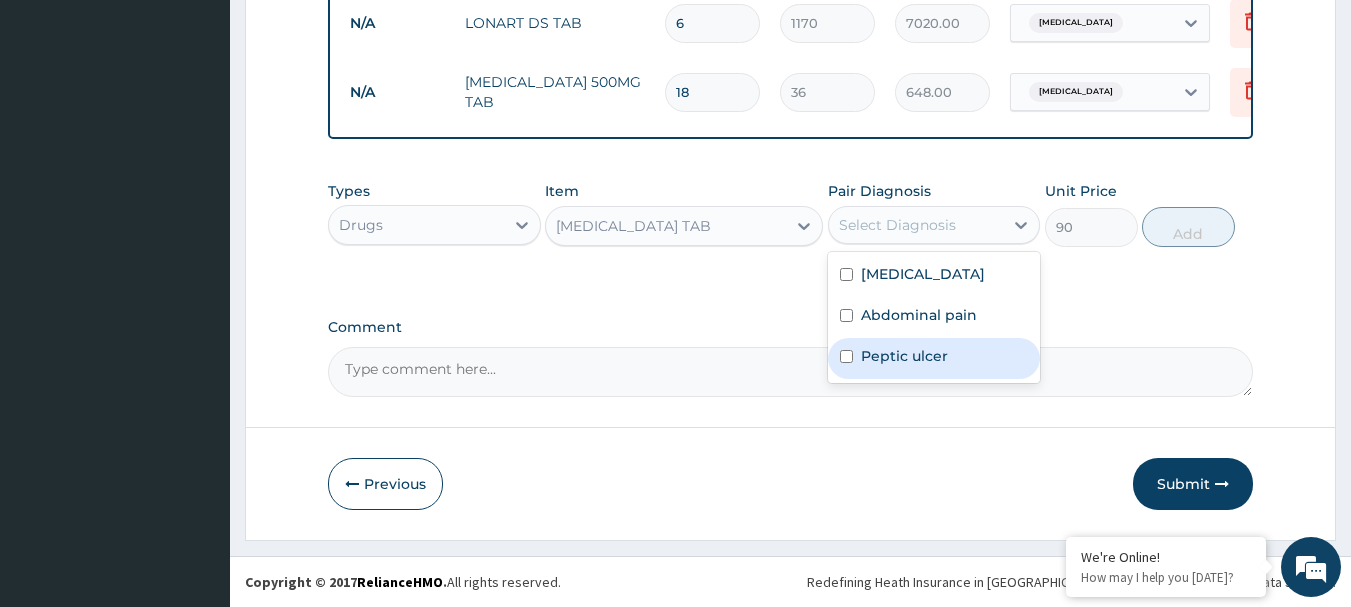 click on "Peptic ulcer" at bounding box center (934, 358) 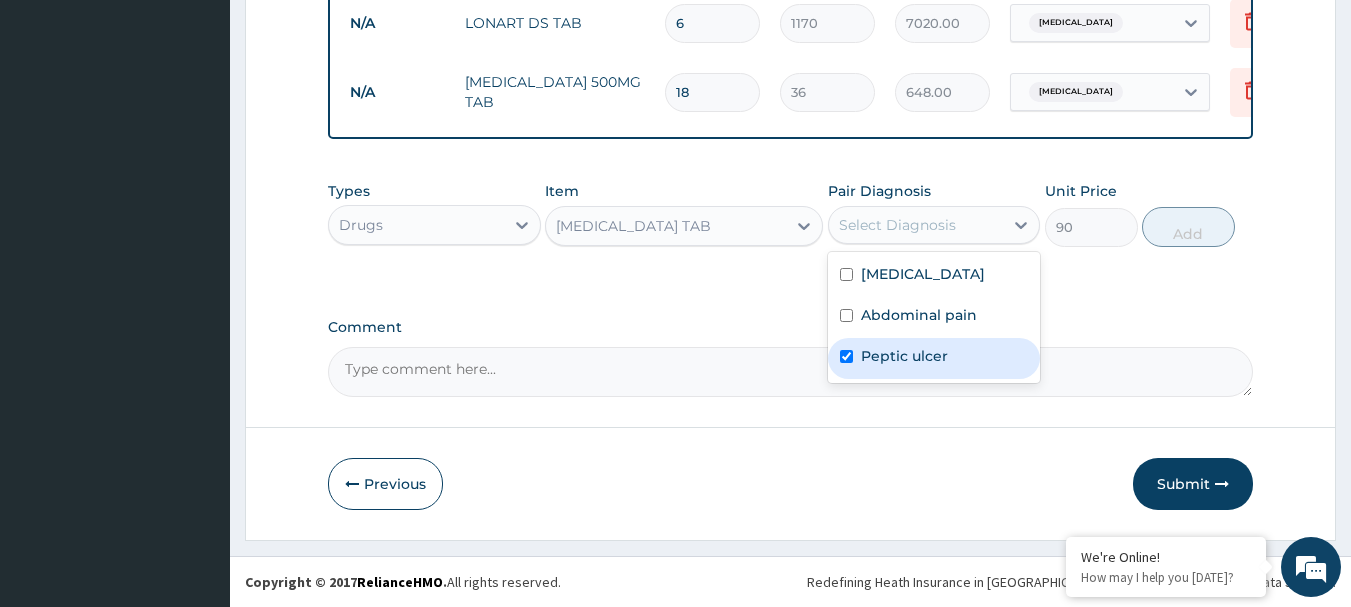 checkbox on "true" 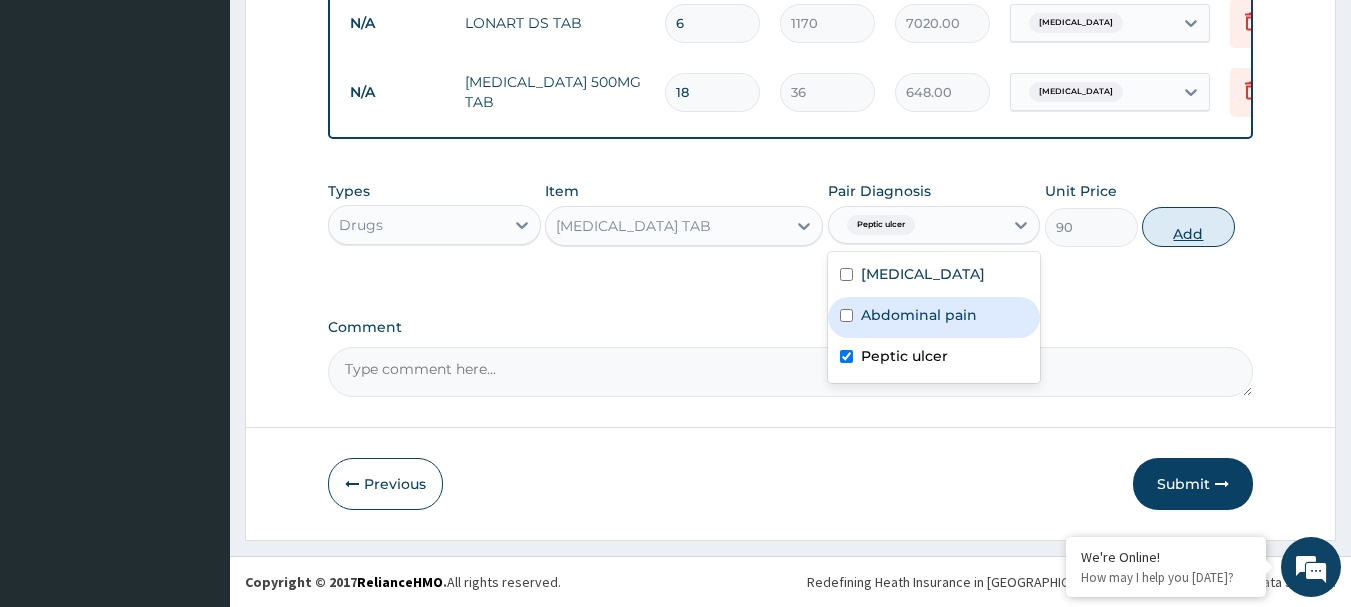 click on "Add" at bounding box center [1188, 227] 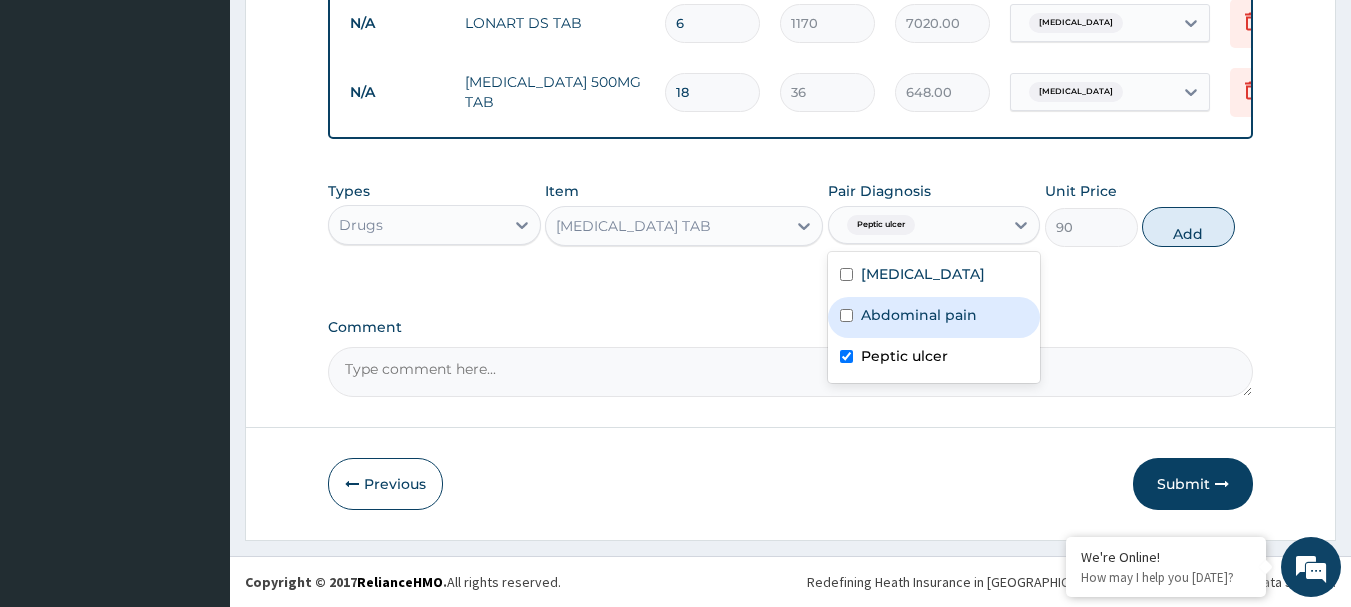 type on "0" 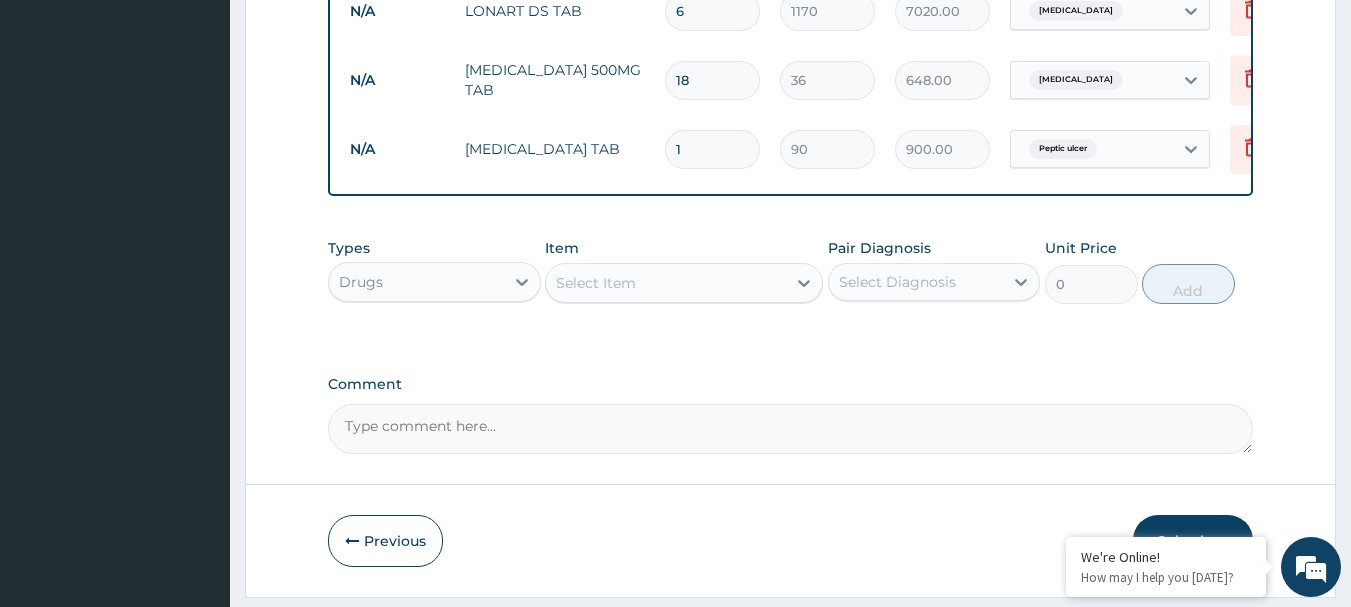 type on "10" 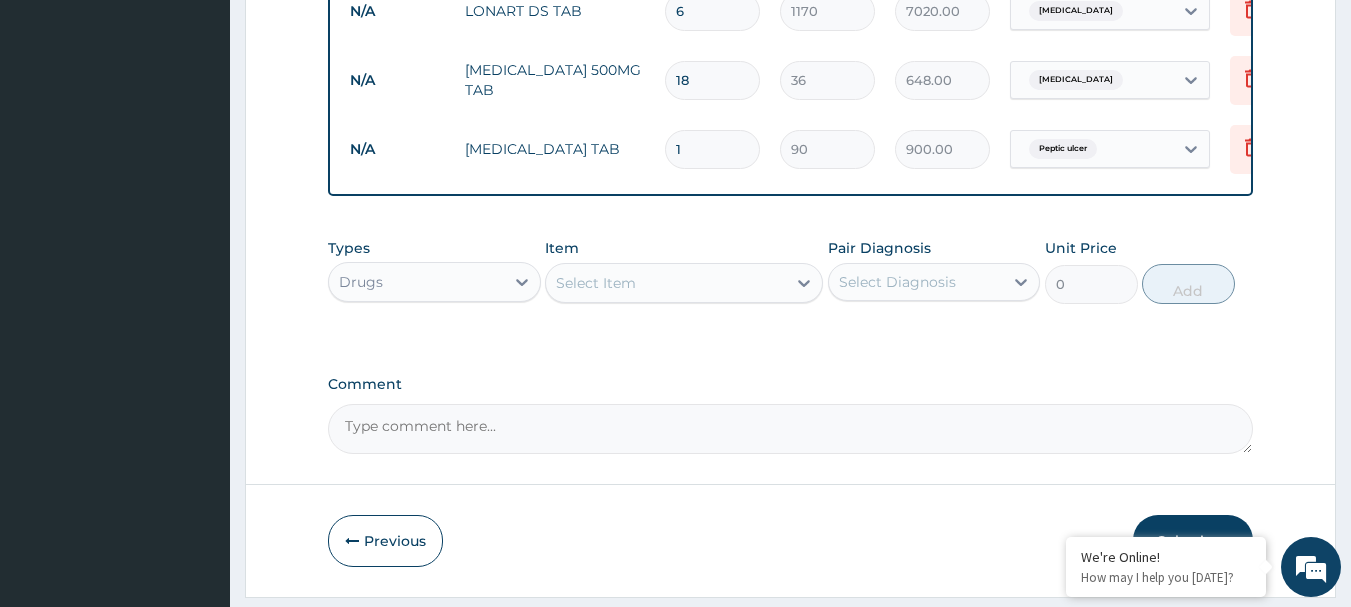 type on "900.00" 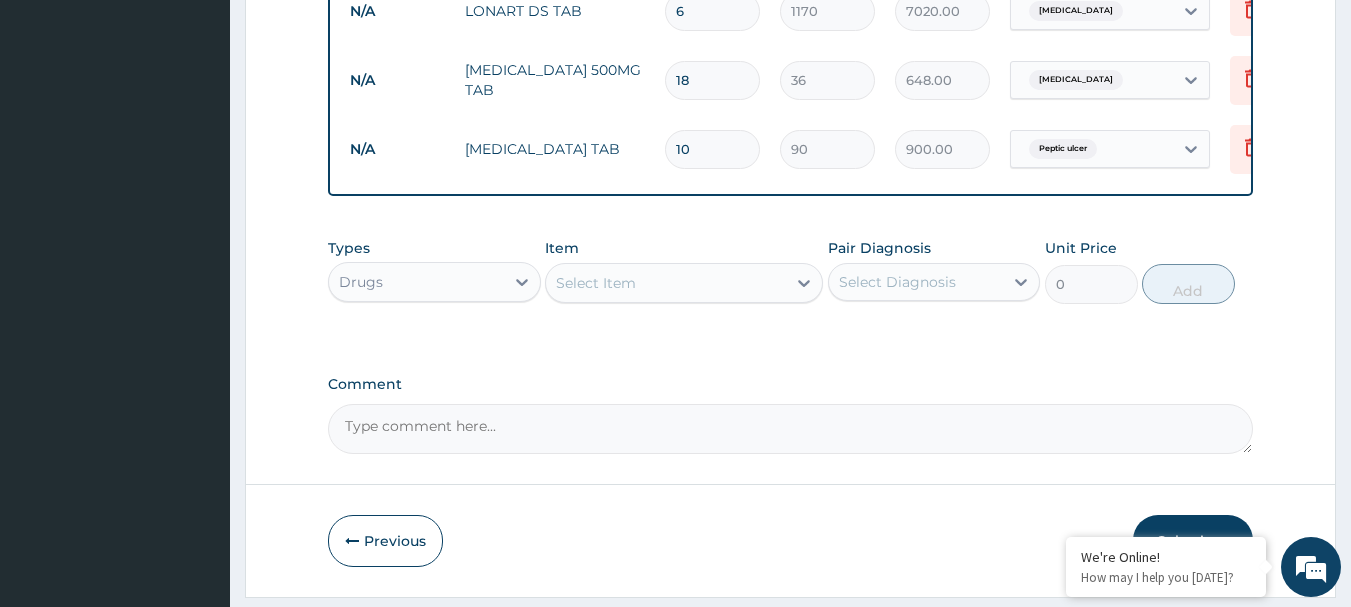 type on "10" 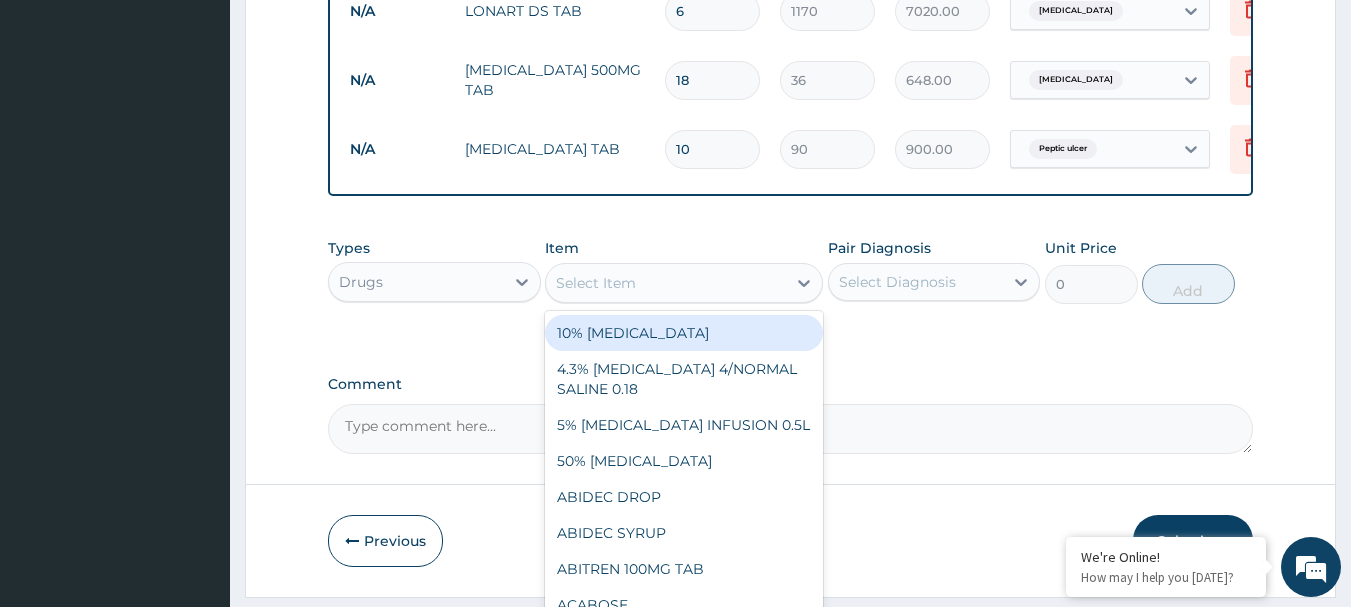click on "Select Item" at bounding box center [596, 283] 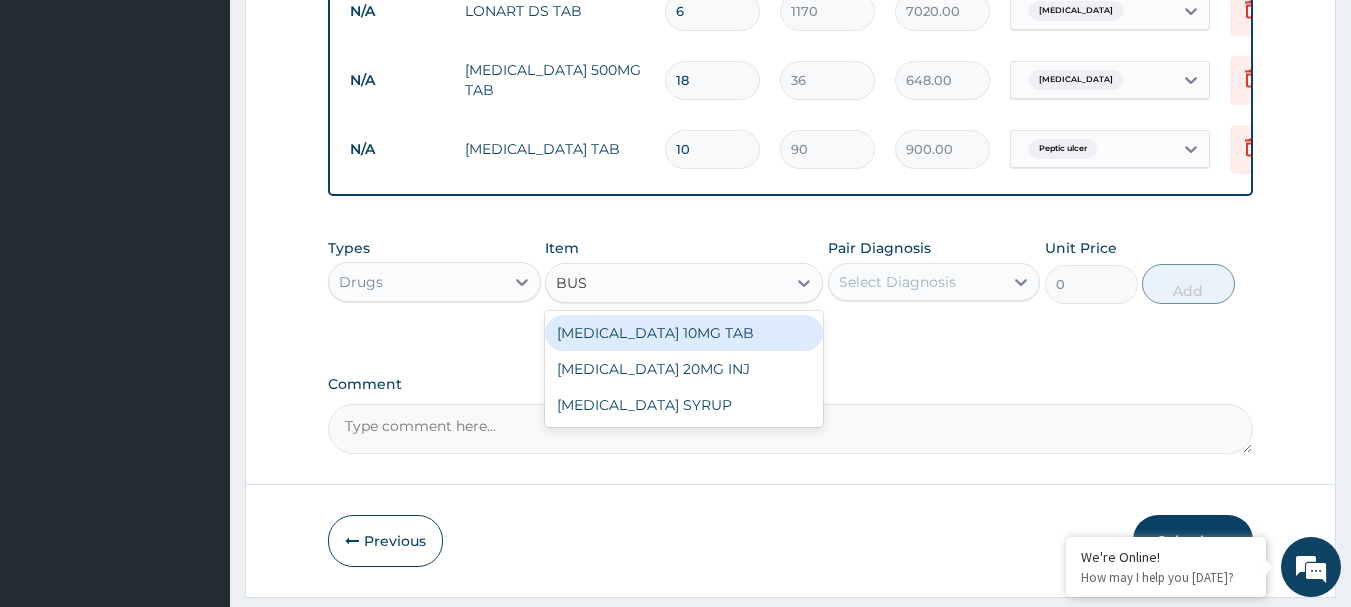 type on "BUSC" 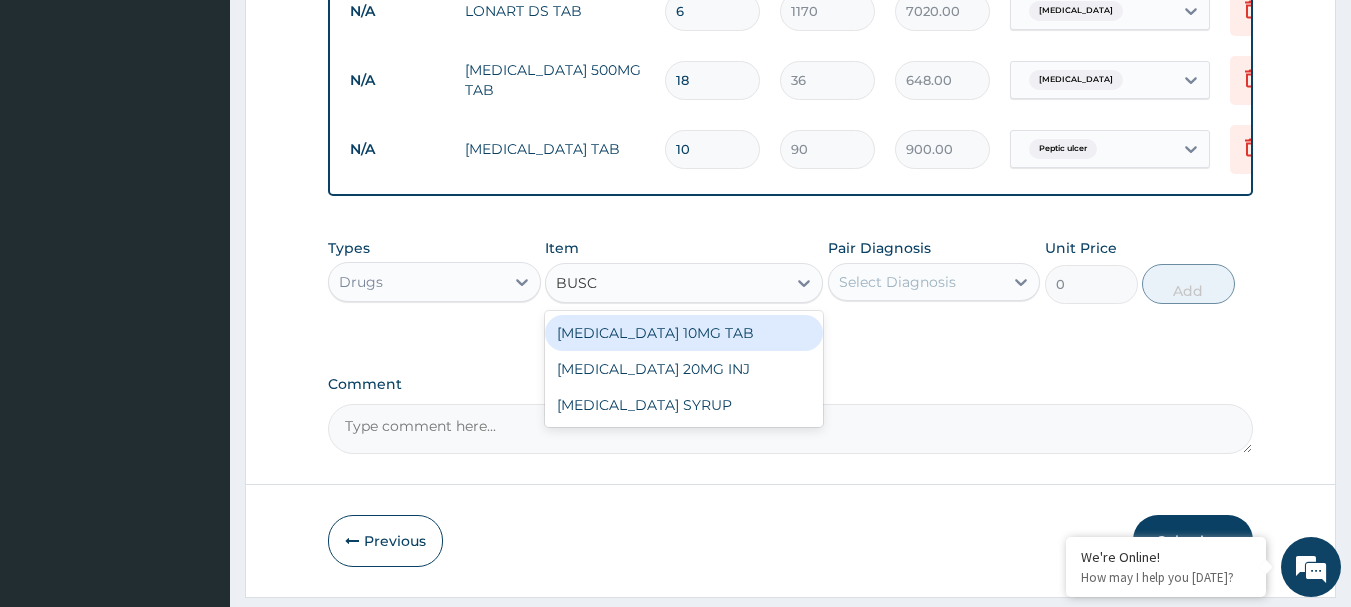 click on "BUSCOPAN 10MG TAB" at bounding box center [684, 333] 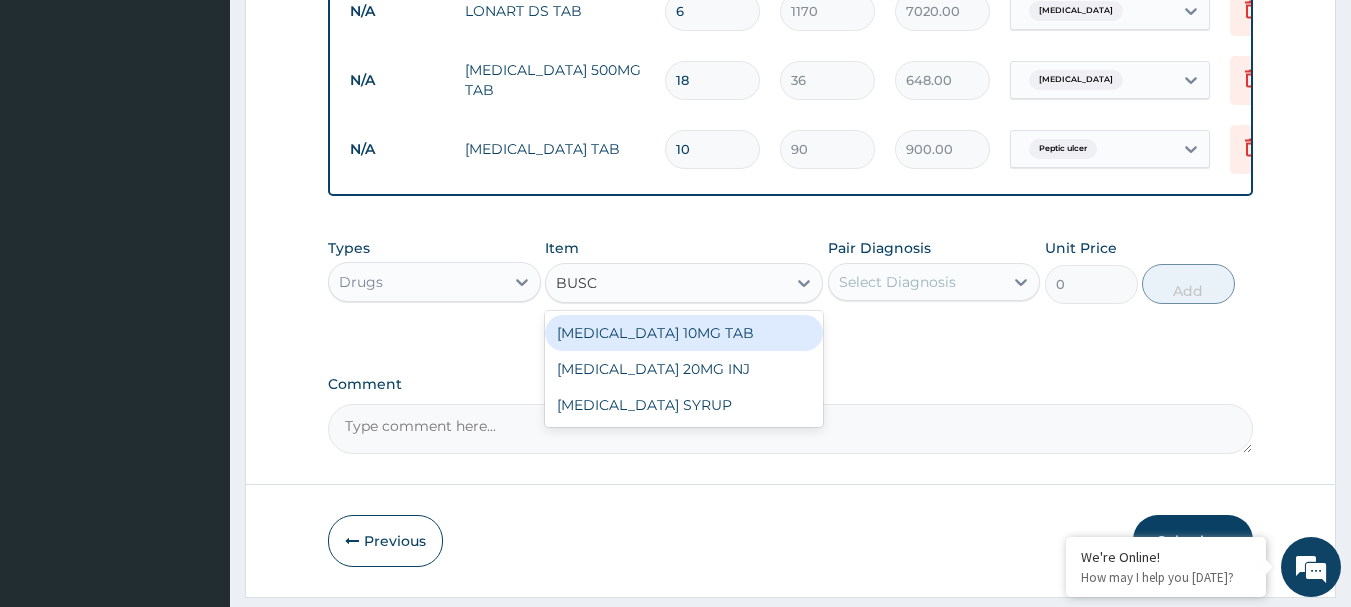 type 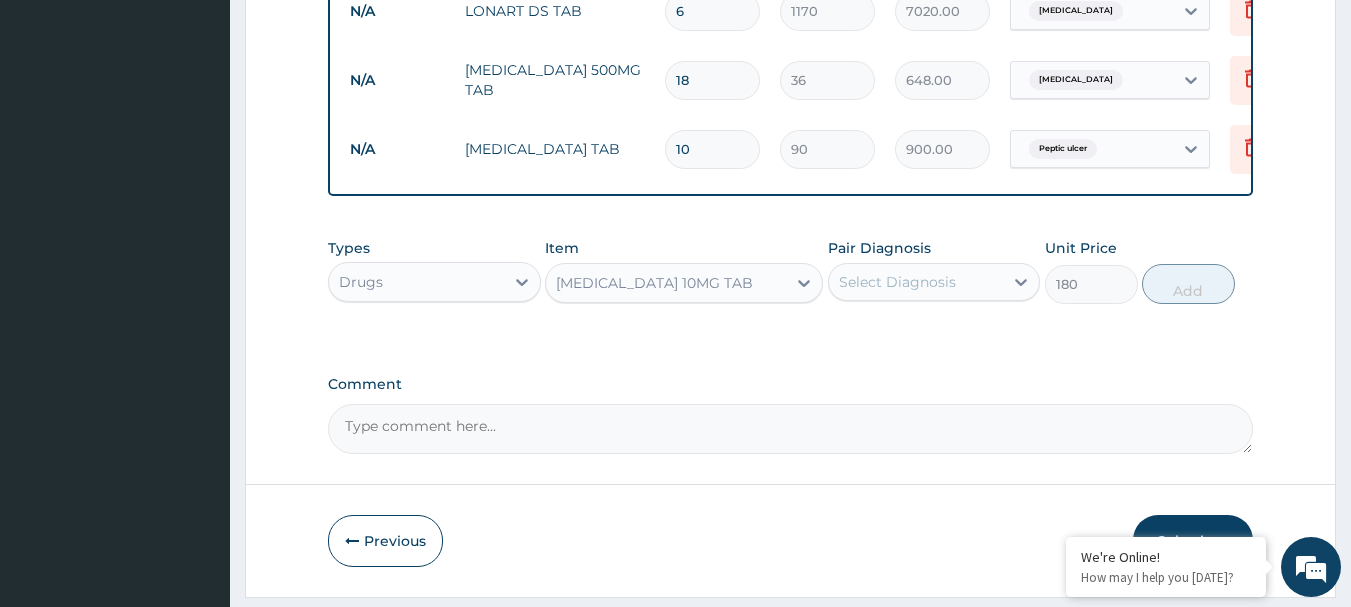 click on "Select Diagnosis" at bounding box center (897, 282) 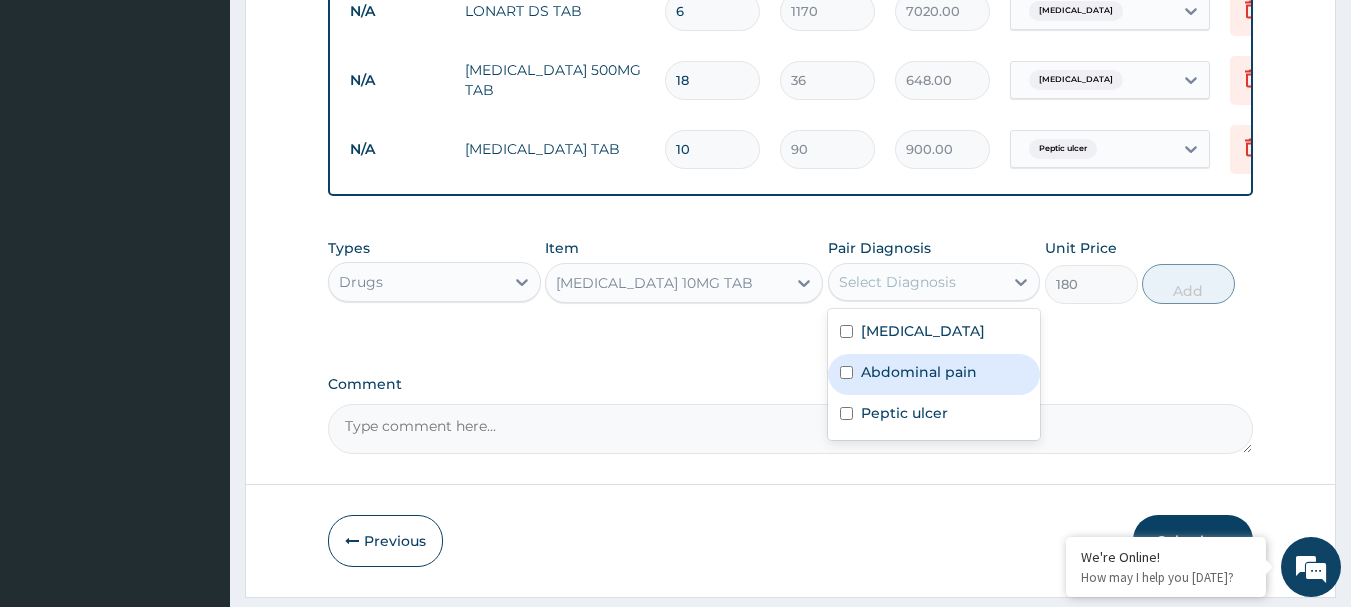 click on "Abdominal pain" at bounding box center [919, 372] 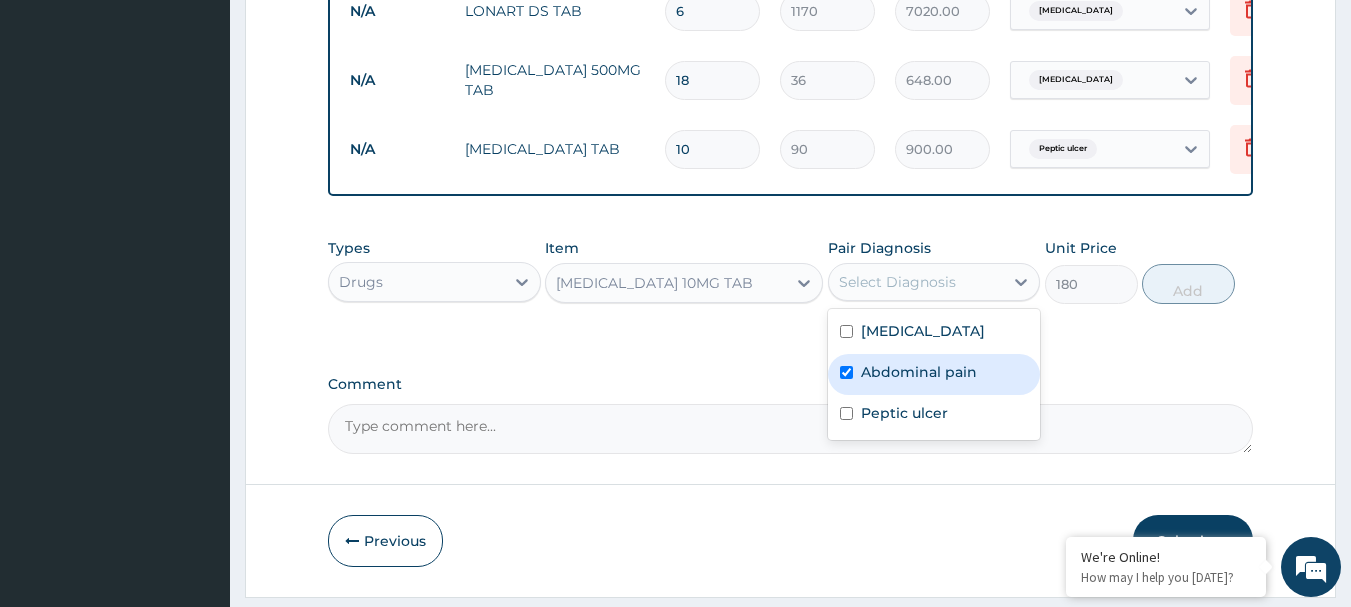 checkbox on "true" 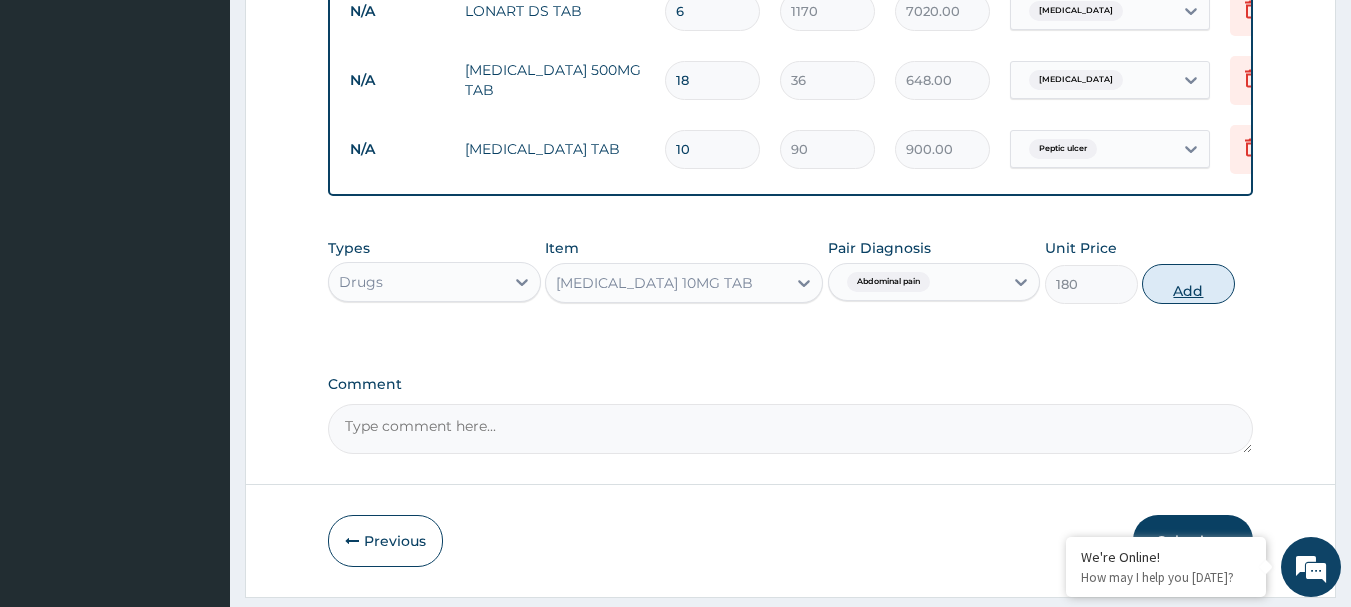 click on "Add" at bounding box center (1188, 284) 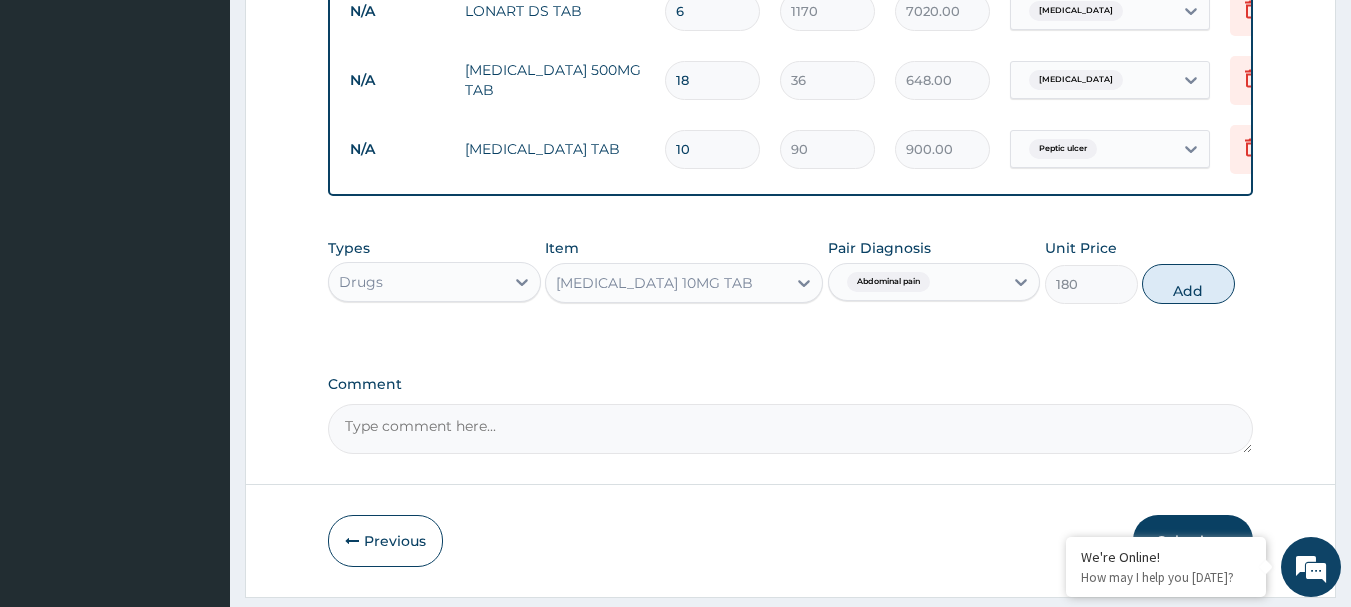 type on "0" 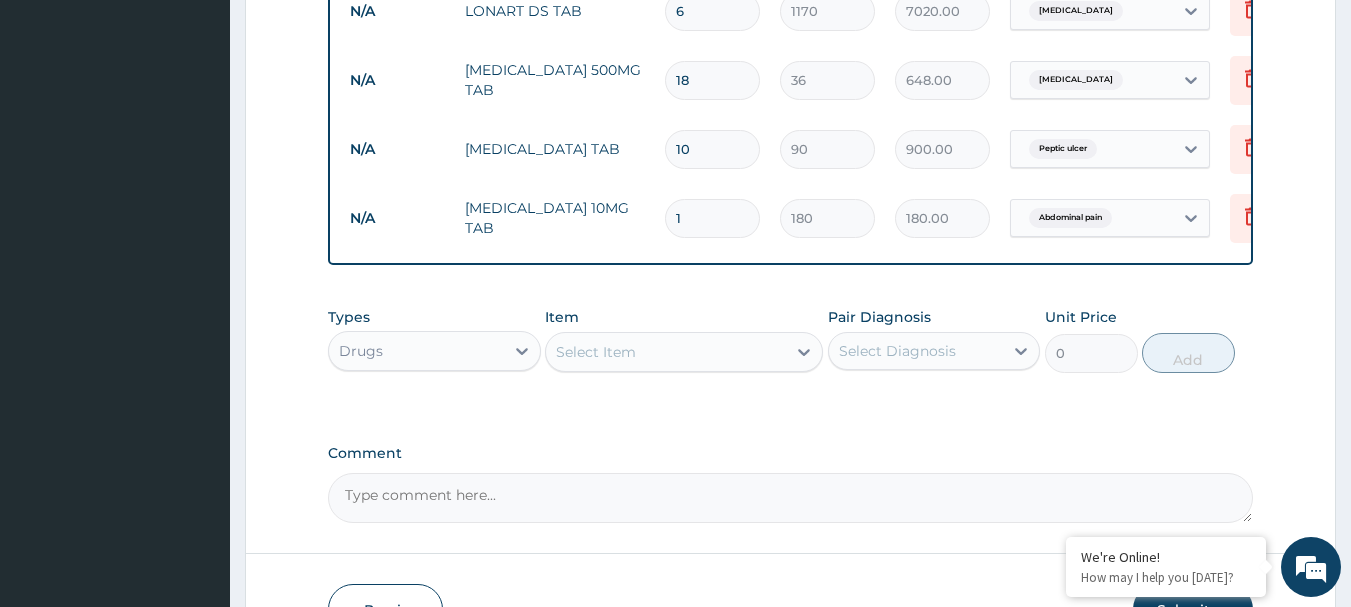 type 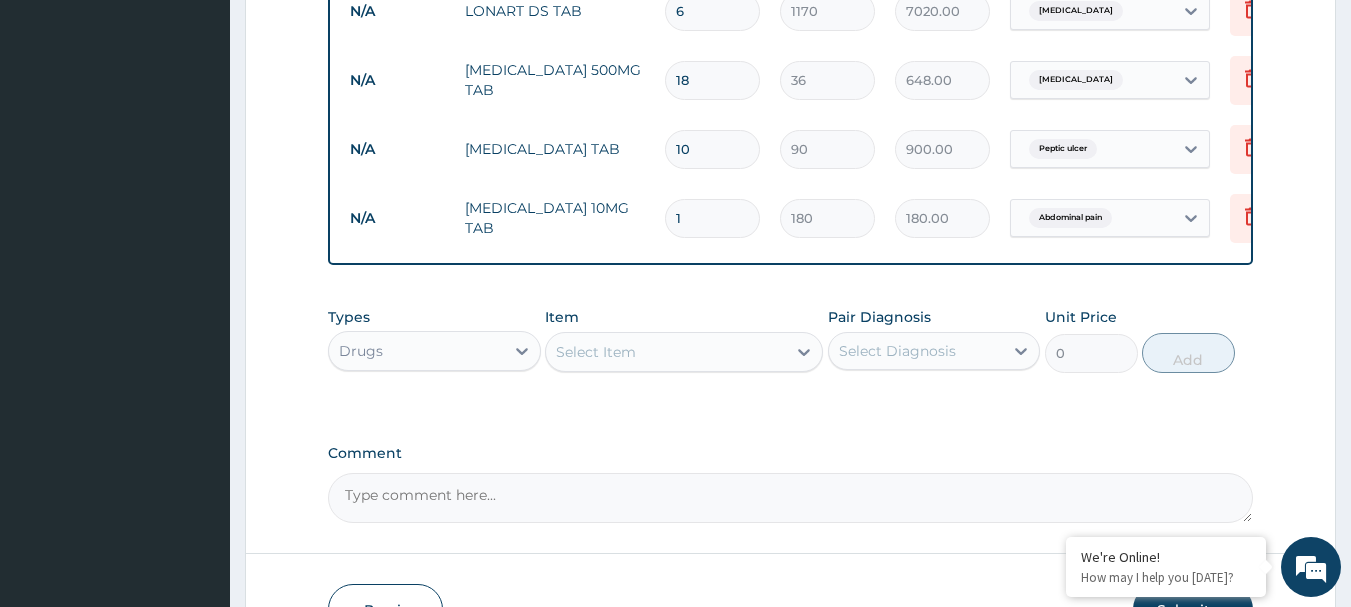 type on "0.00" 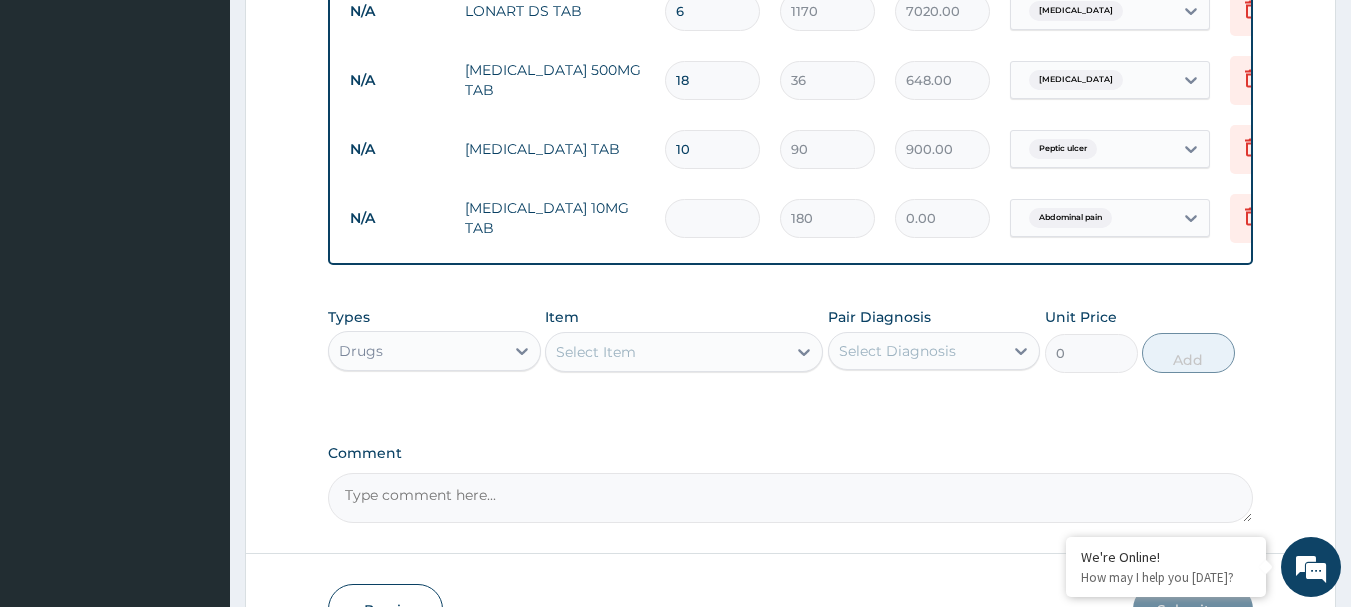 type on "0" 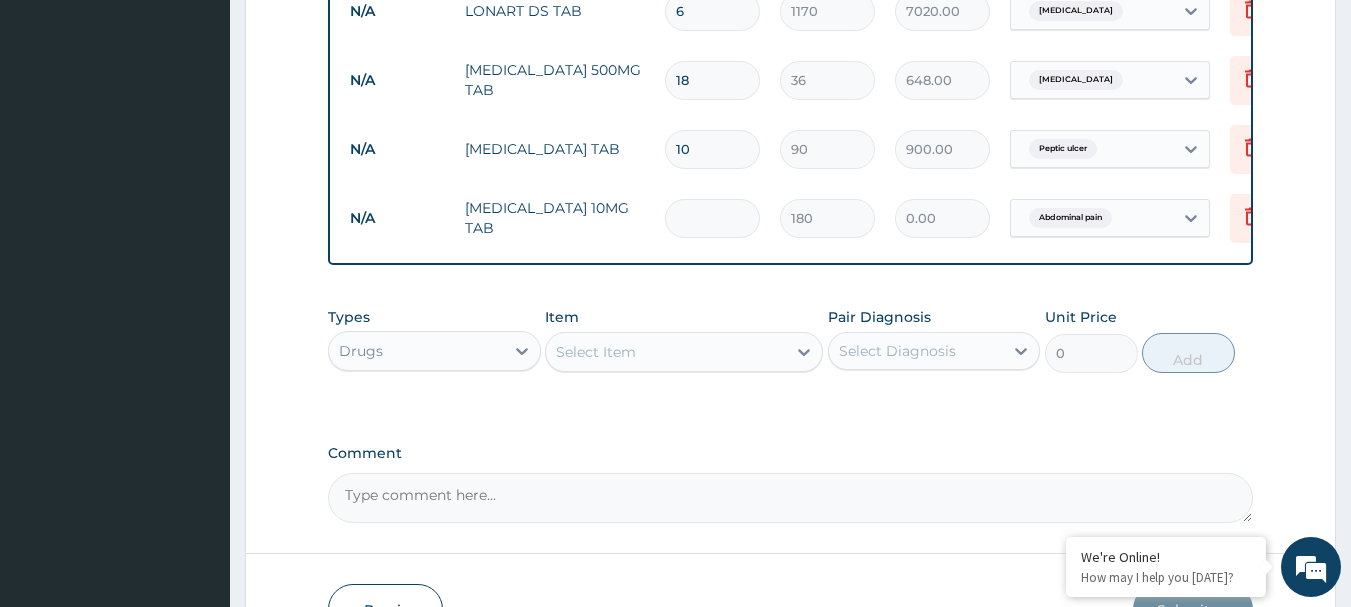 type on "540.00" 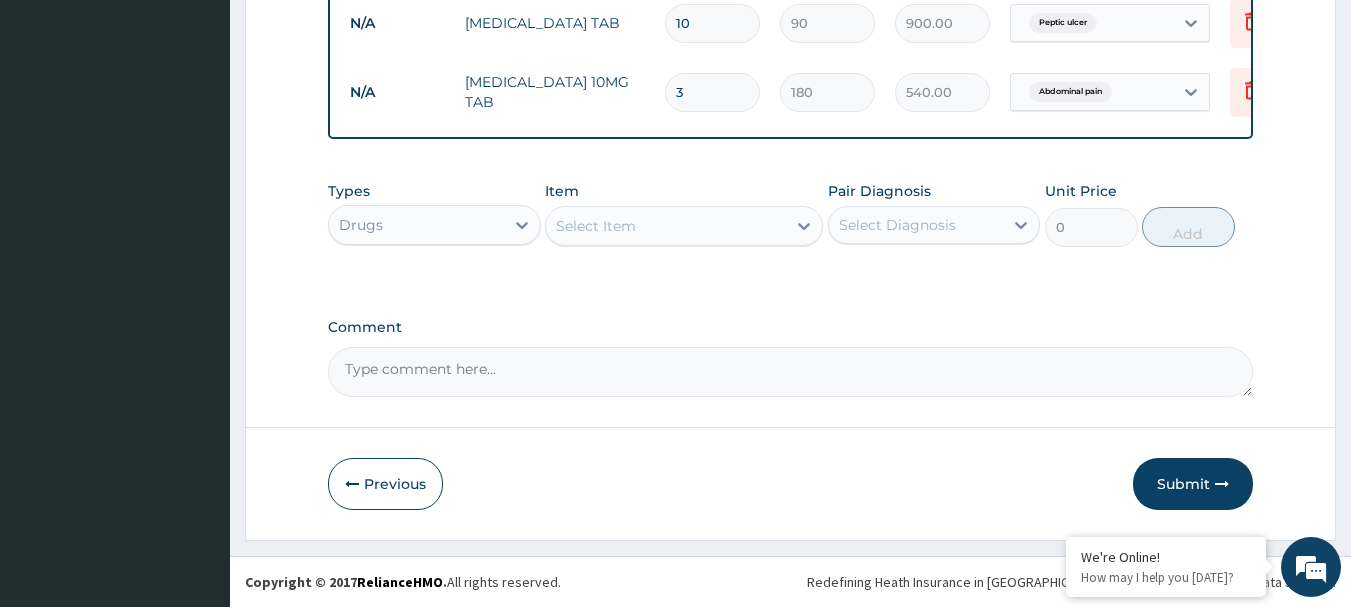 scroll, scrollTop: 1134, scrollLeft: 0, axis: vertical 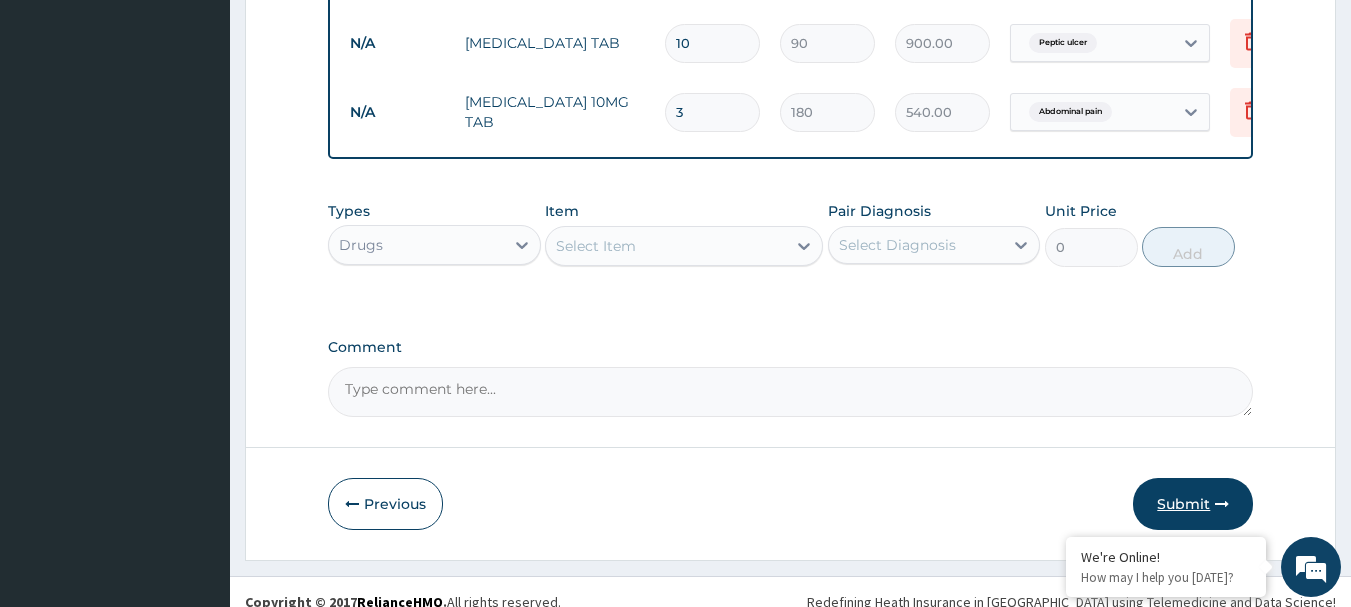 type on "3" 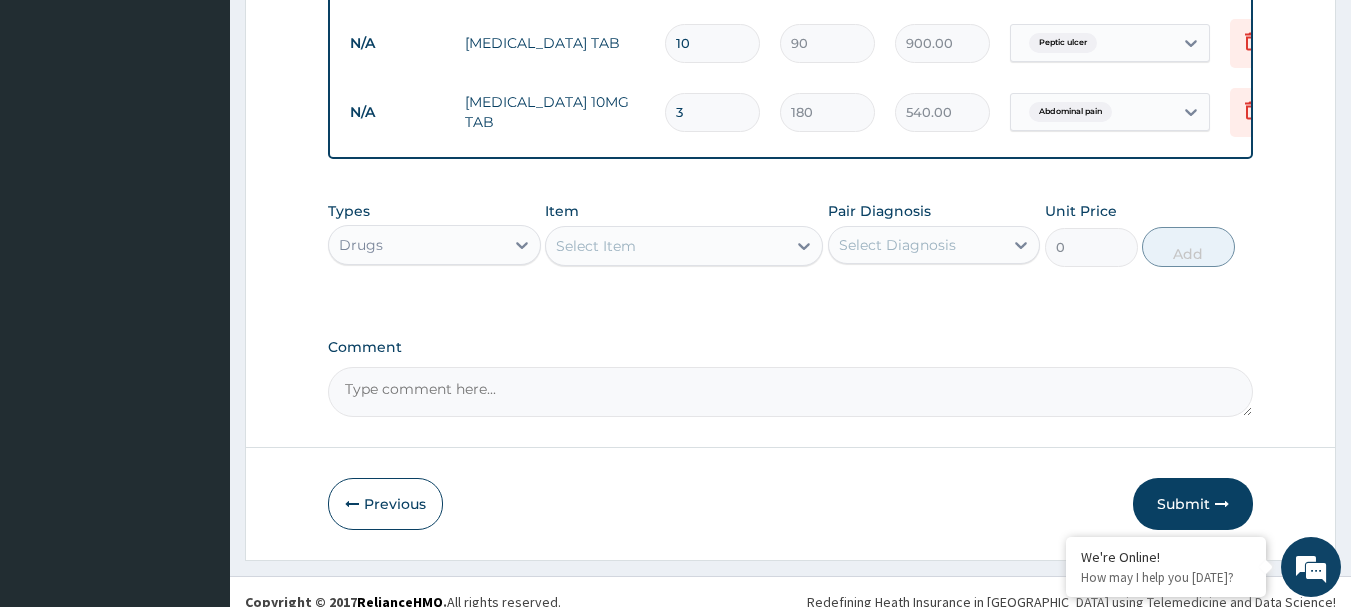 drag, startPoint x: 1198, startPoint y: 505, endPoint x: 1190, endPoint y: 498, distance: 10.630146 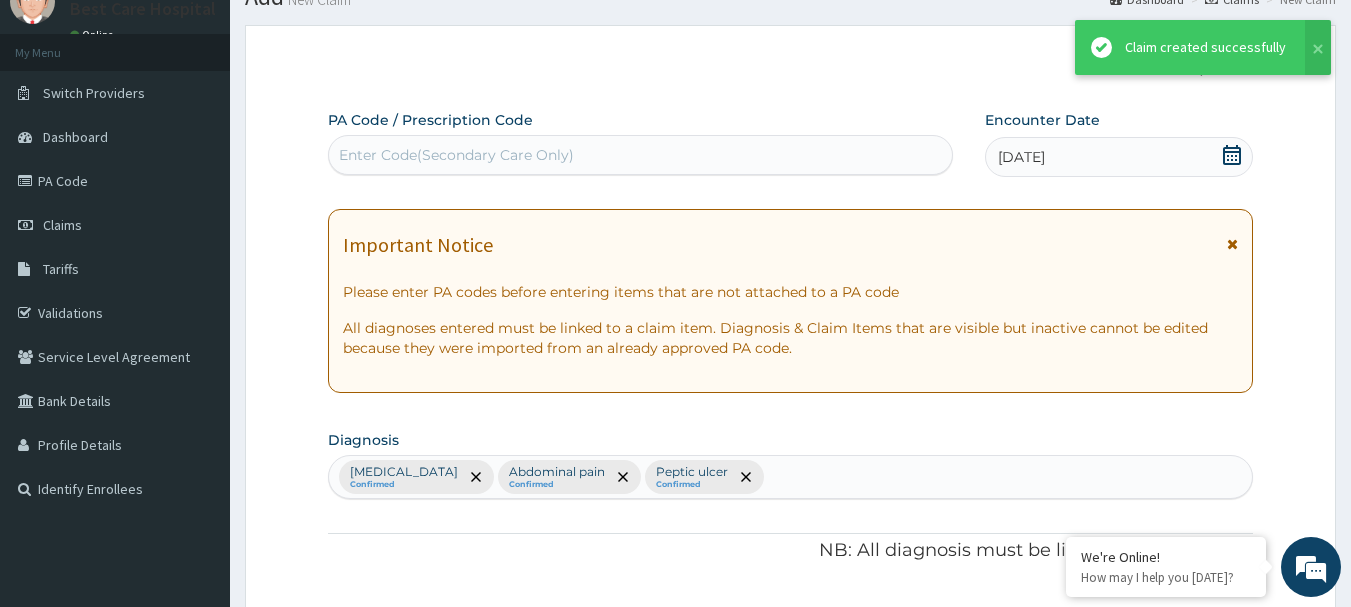 scroll, scrollTop: 1134, scrollLeft: 0, axis: vertical 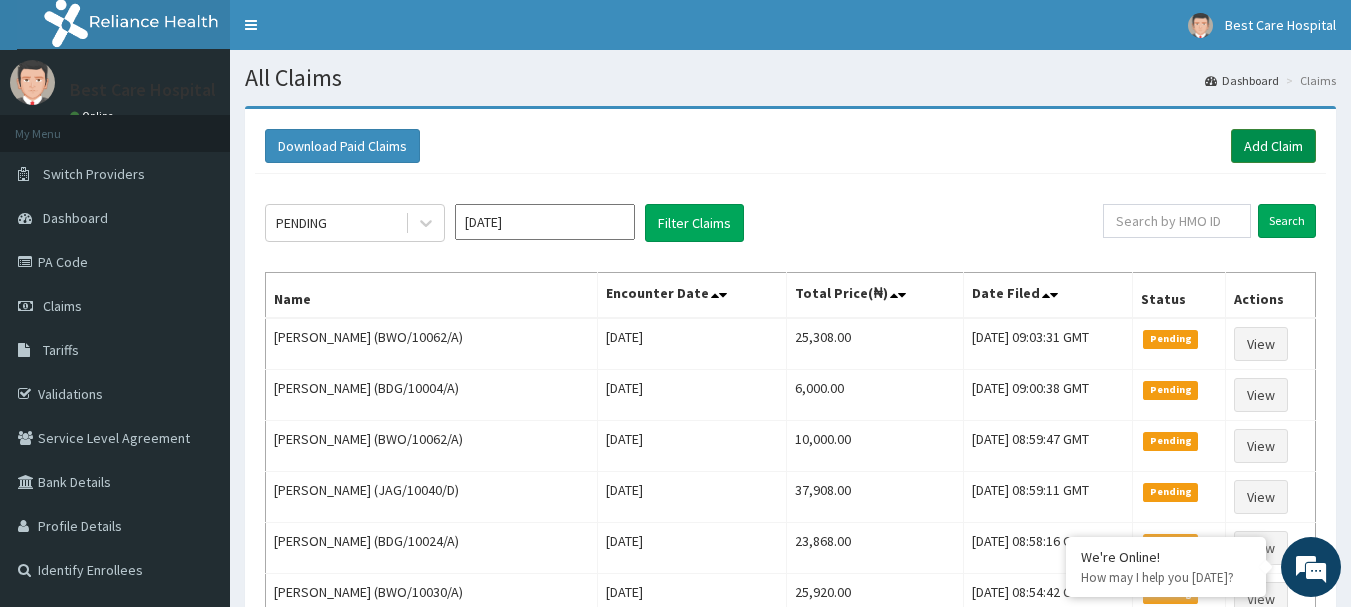 click on "Add Claim" at bounding box center (1273, 146) 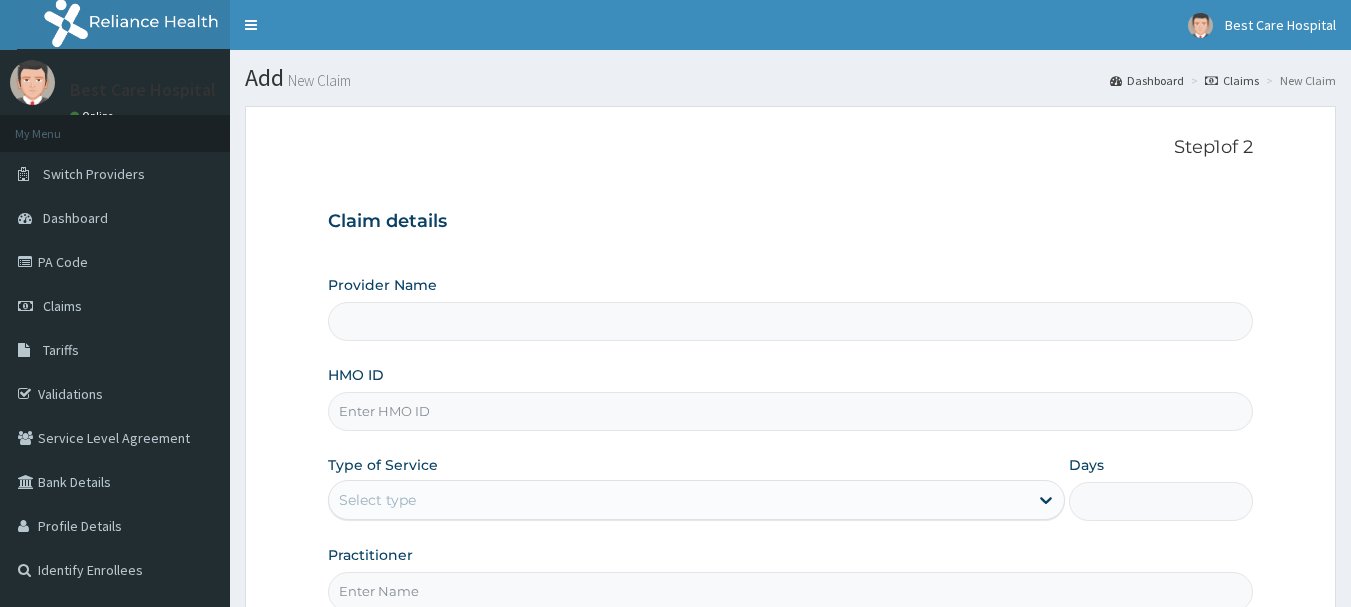 scroll, scrollTop: 0, scrollLeft: 0, axis: both 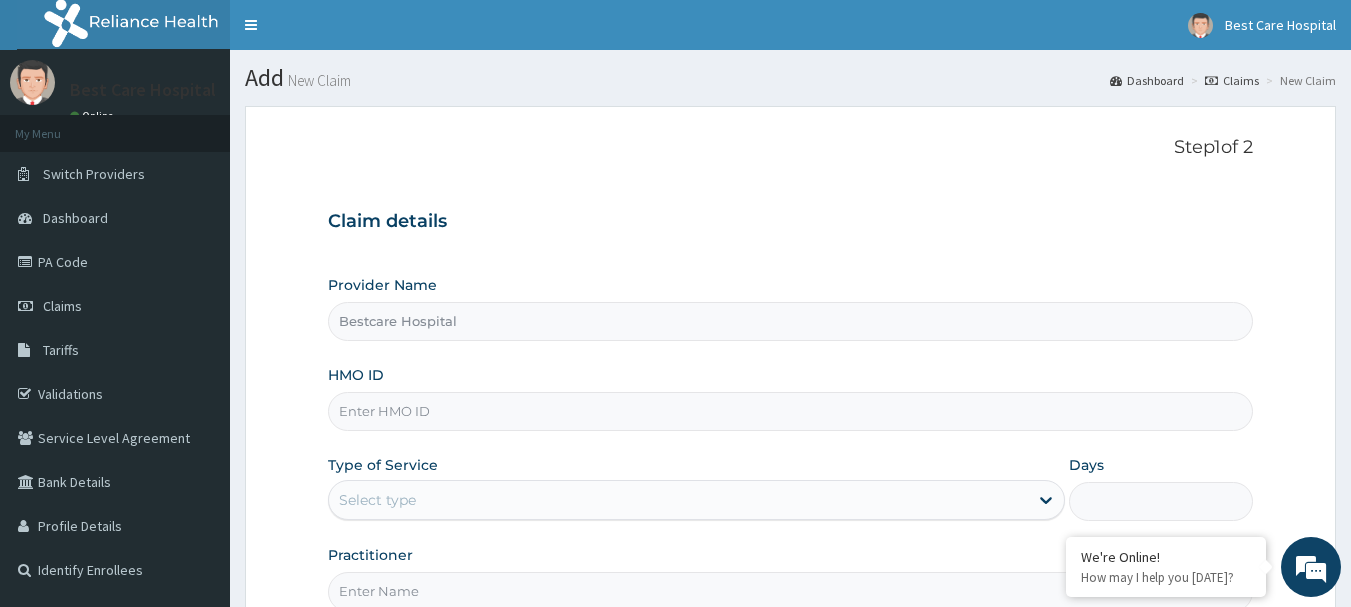 click on "HMO ID" at bounding box center (791, 411) 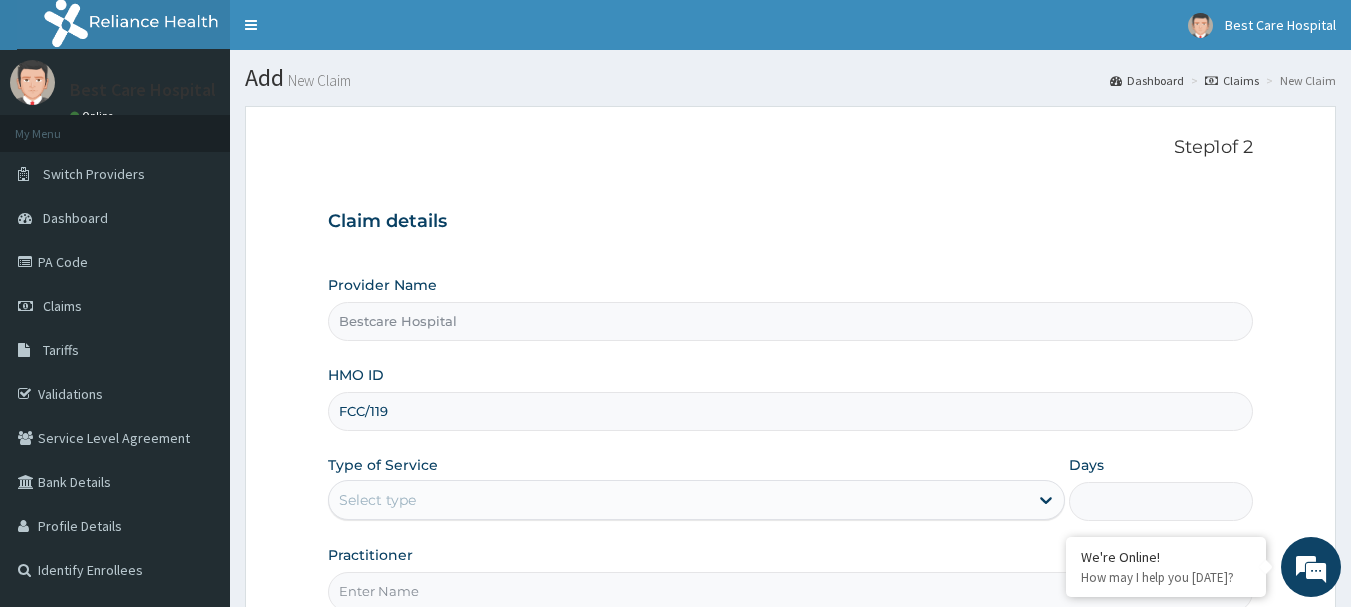 scroll, scrollTop: 0, scrollLeft: 0, axis: both 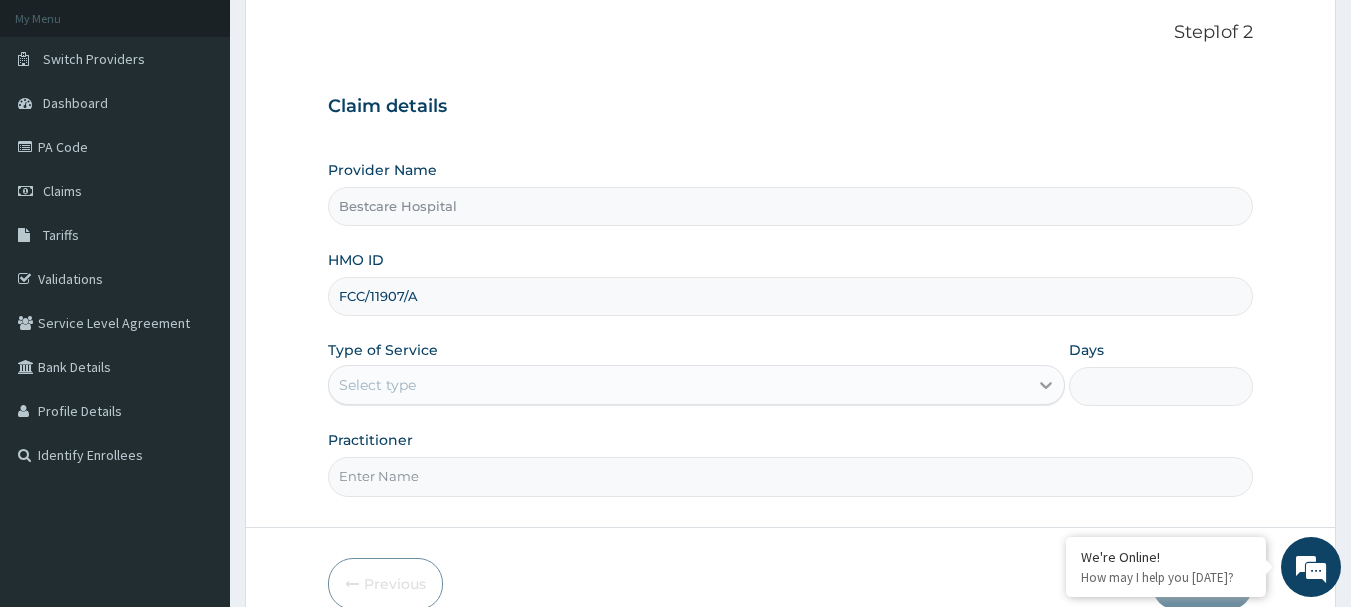 type on "FCC/11907/A" 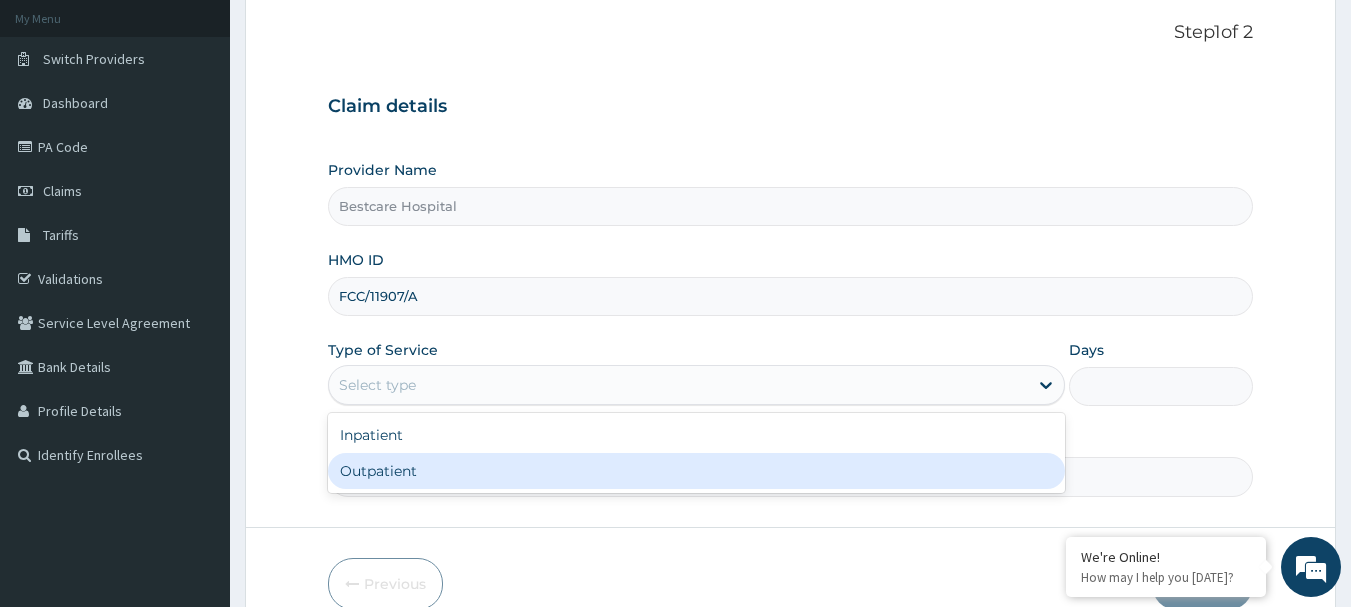 click on "Outpatient" at bounding box center (696, 471) 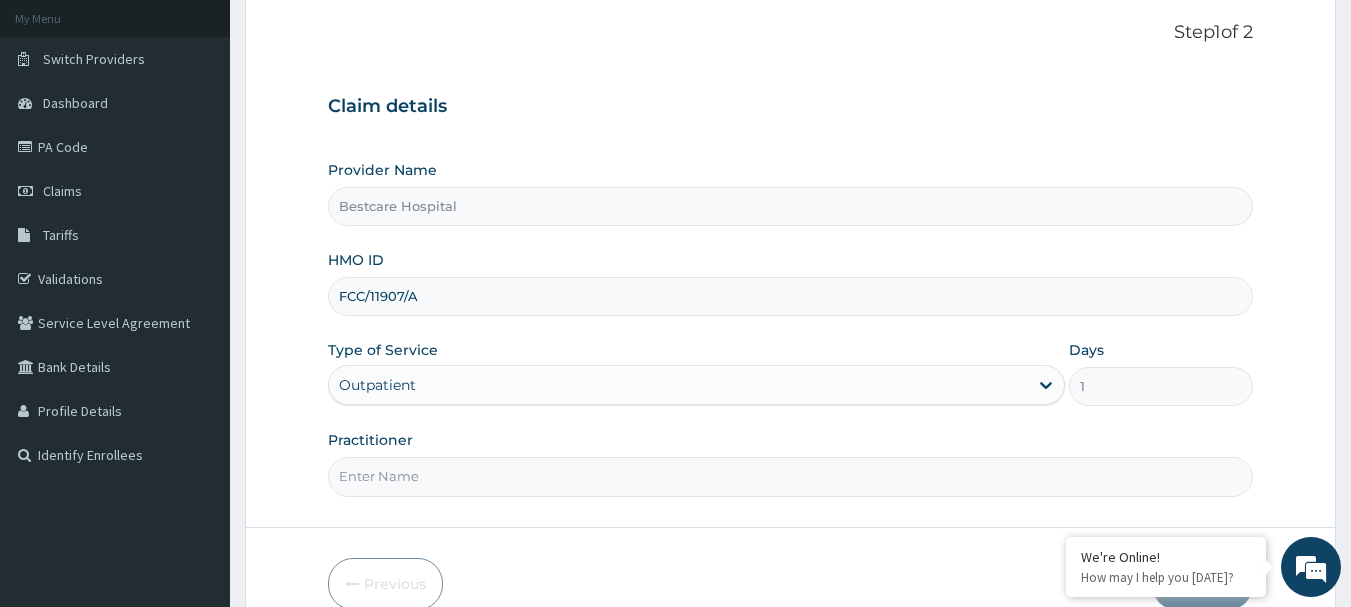 click on "Practitioner" at bounding box center (791, 476) 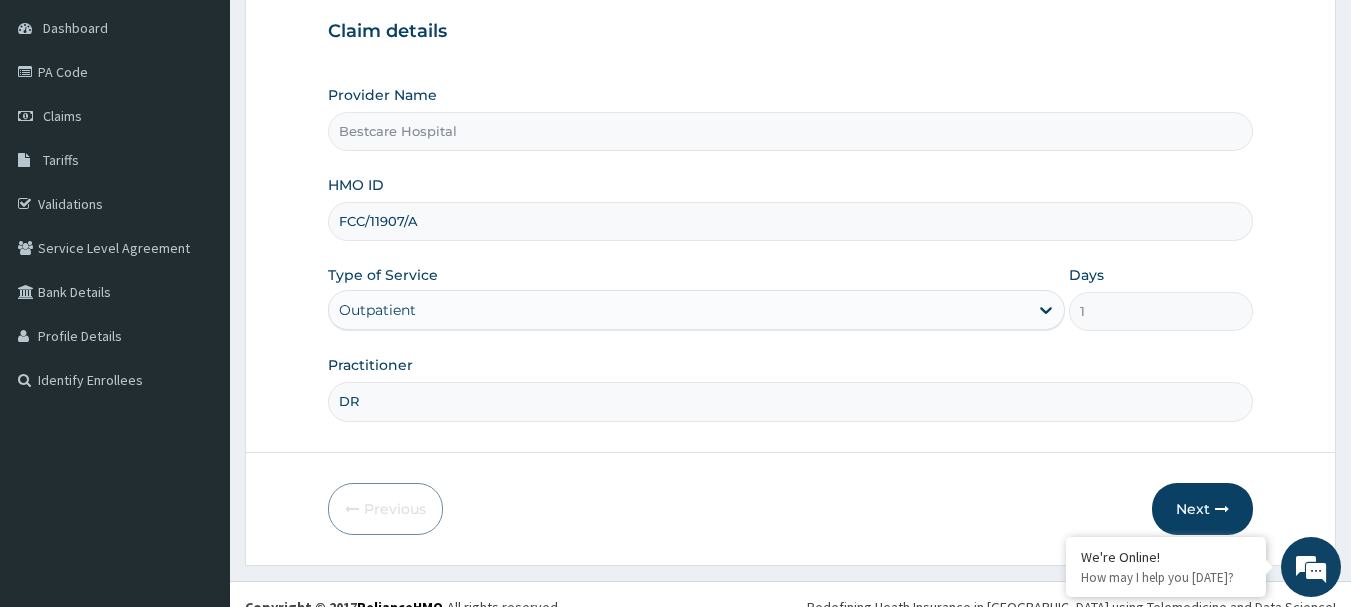 scroll, scrollTop: 203, scrollLeft: 0, axis: vertical 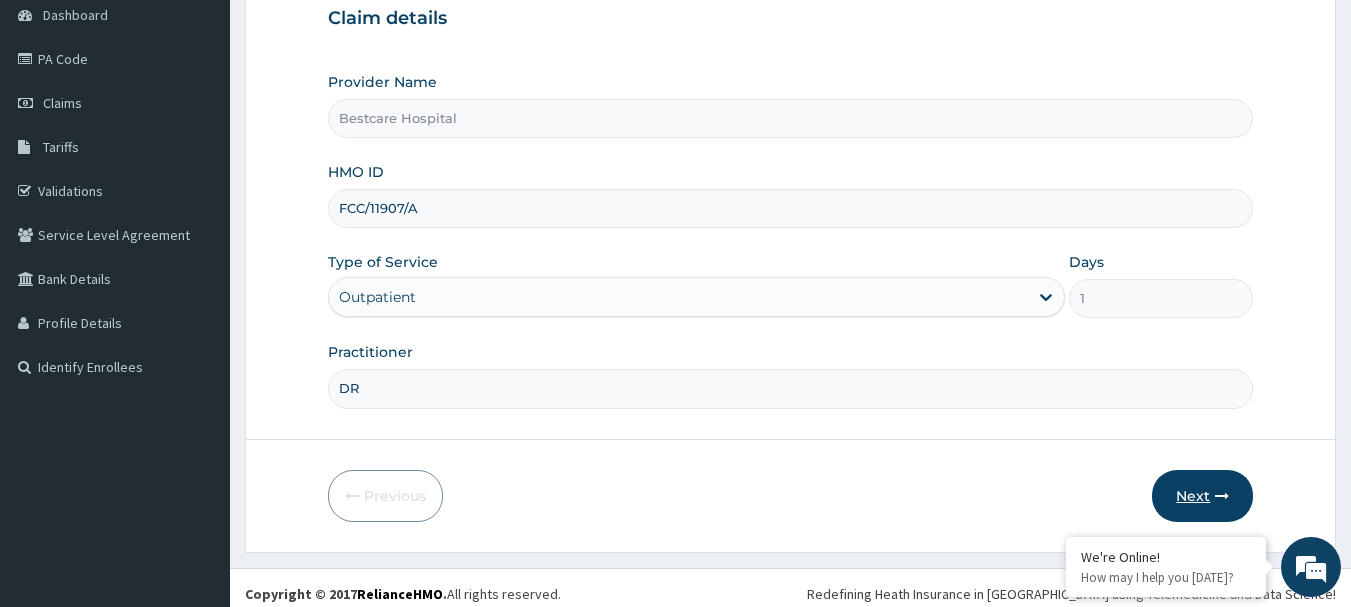 type on "DR" 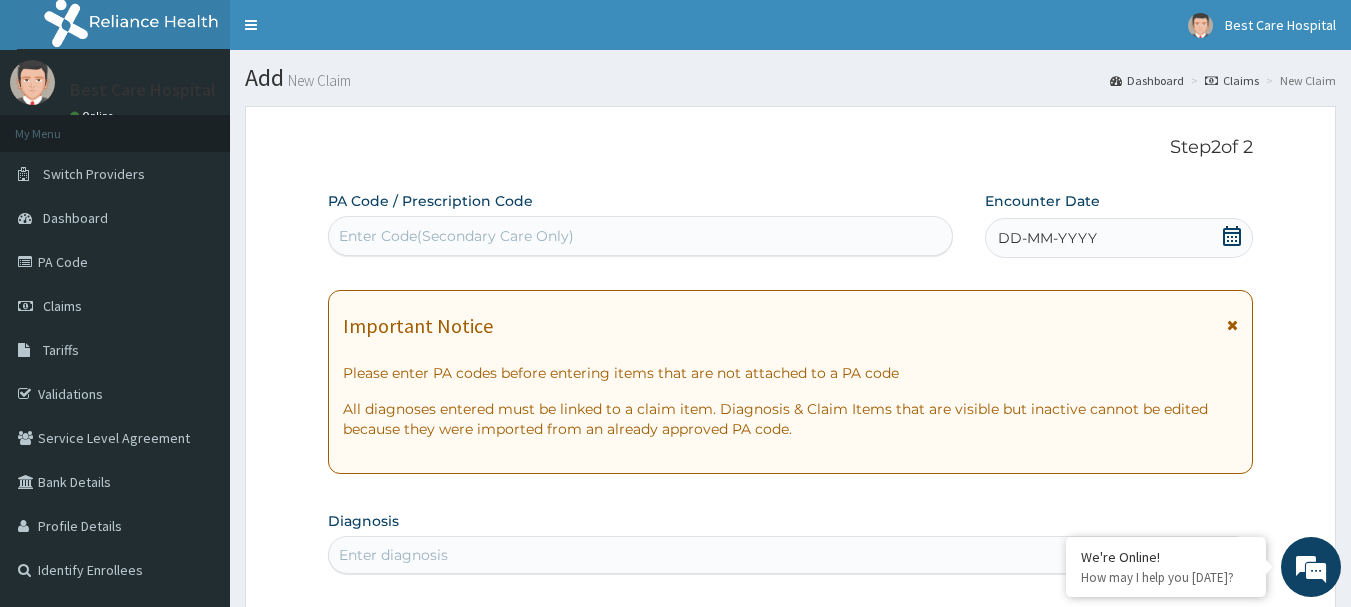 click 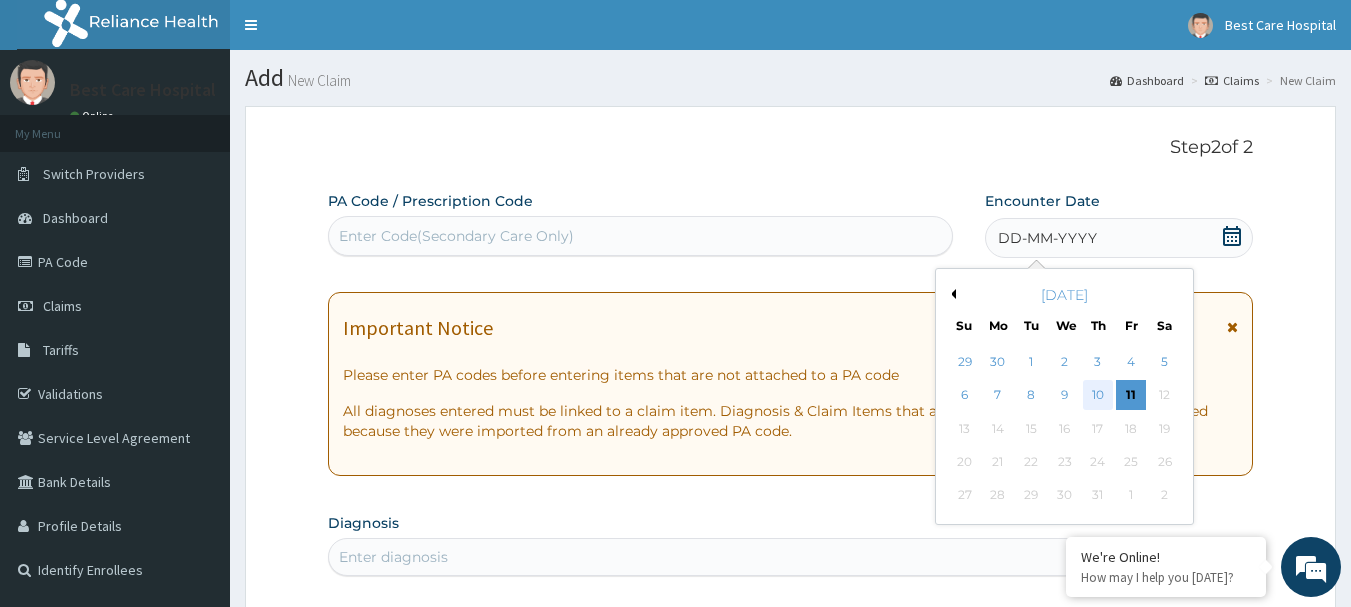 click on "10" at bounding box center (1098, 396) 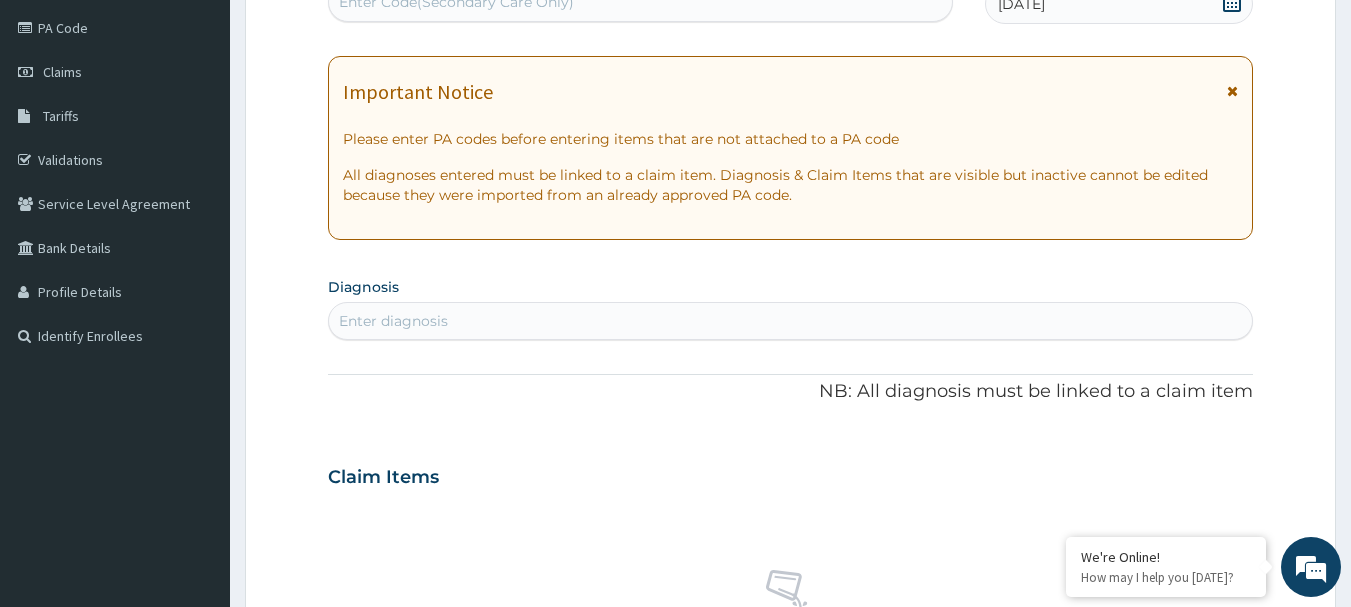 scroll, scrollTop: 244, scrollLeft: 0, axis: vertical 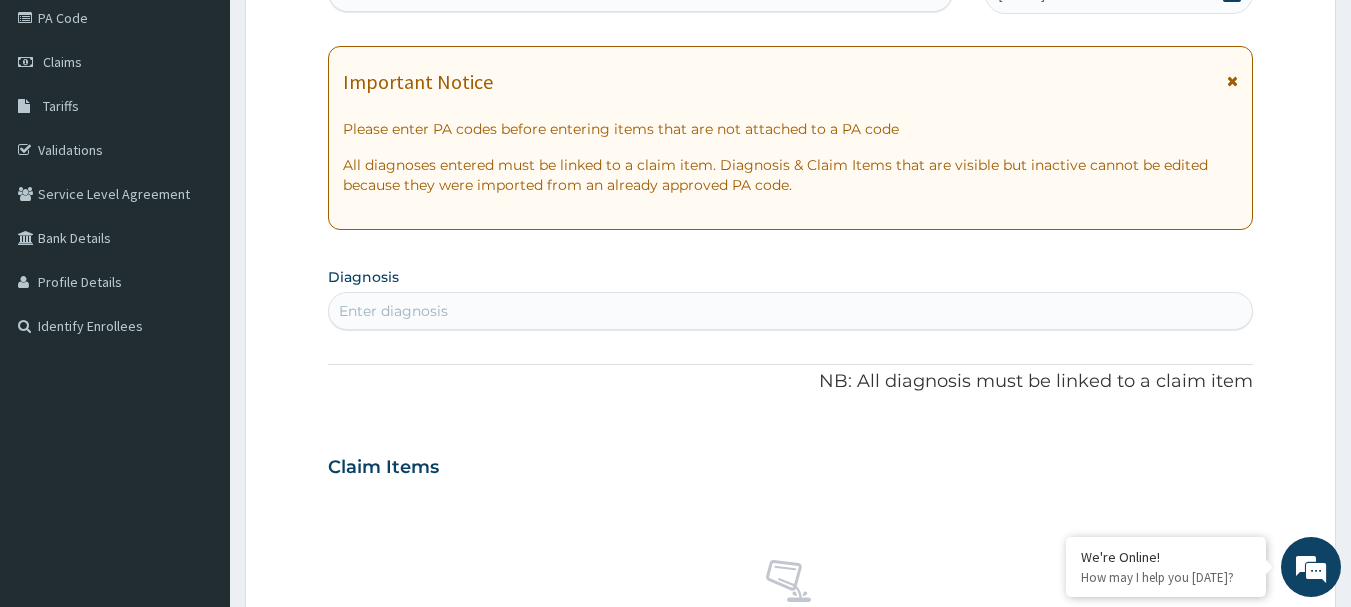 click on "Enter diagnosis" at bounding box center (791, 311) 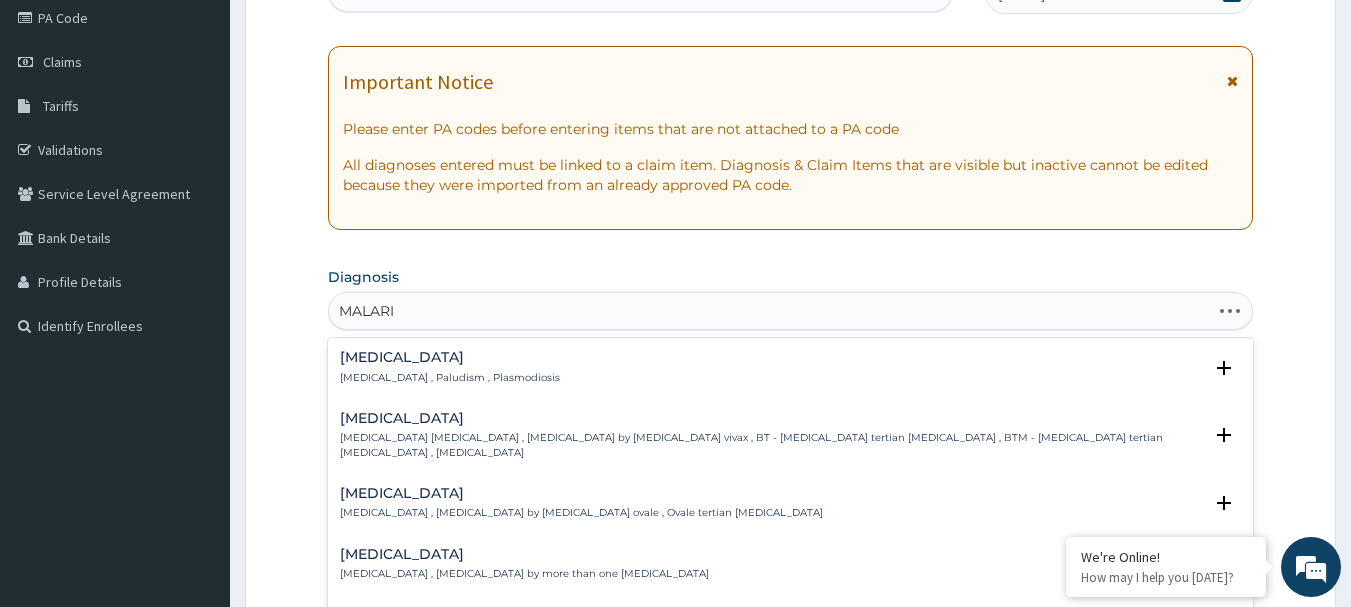 type on "[MEDICAL_DATA]" 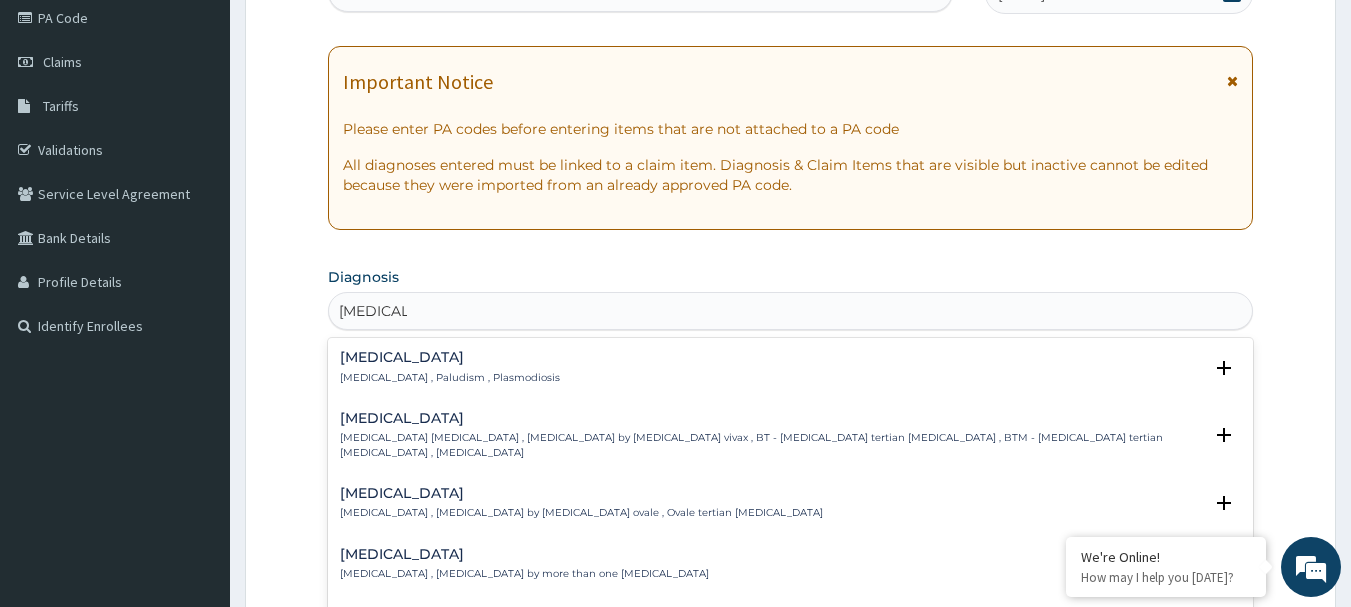click on "[MEDICAL_DATA]" at bounding box center (450, 357) 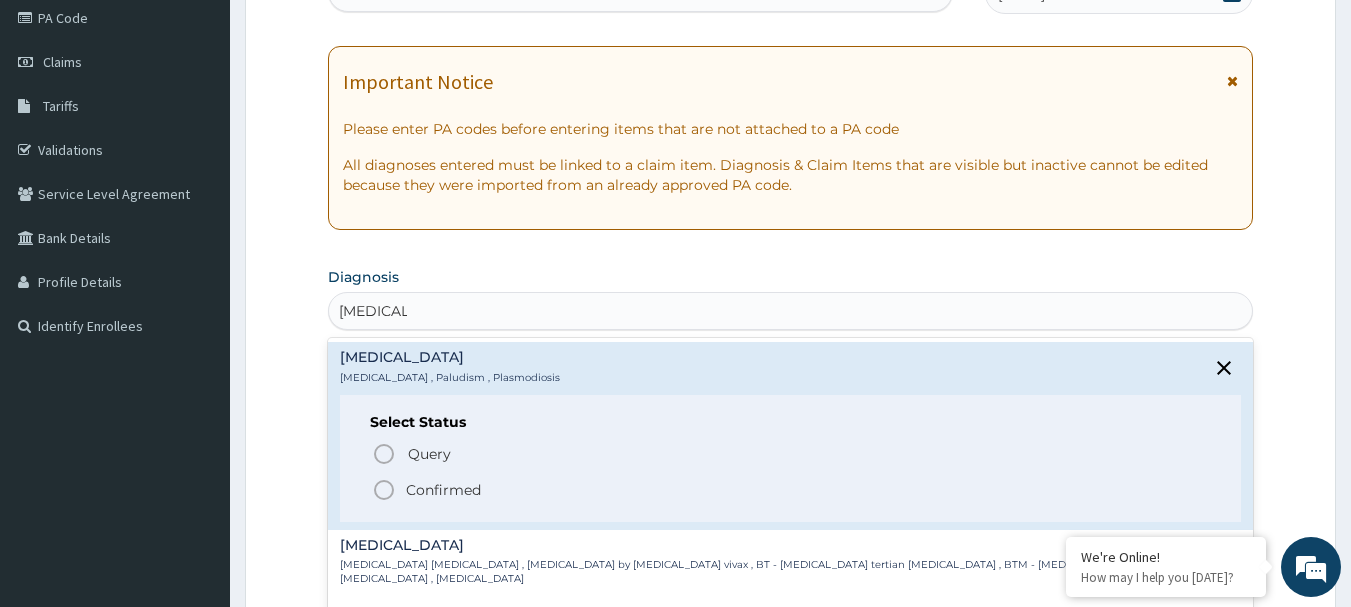 click 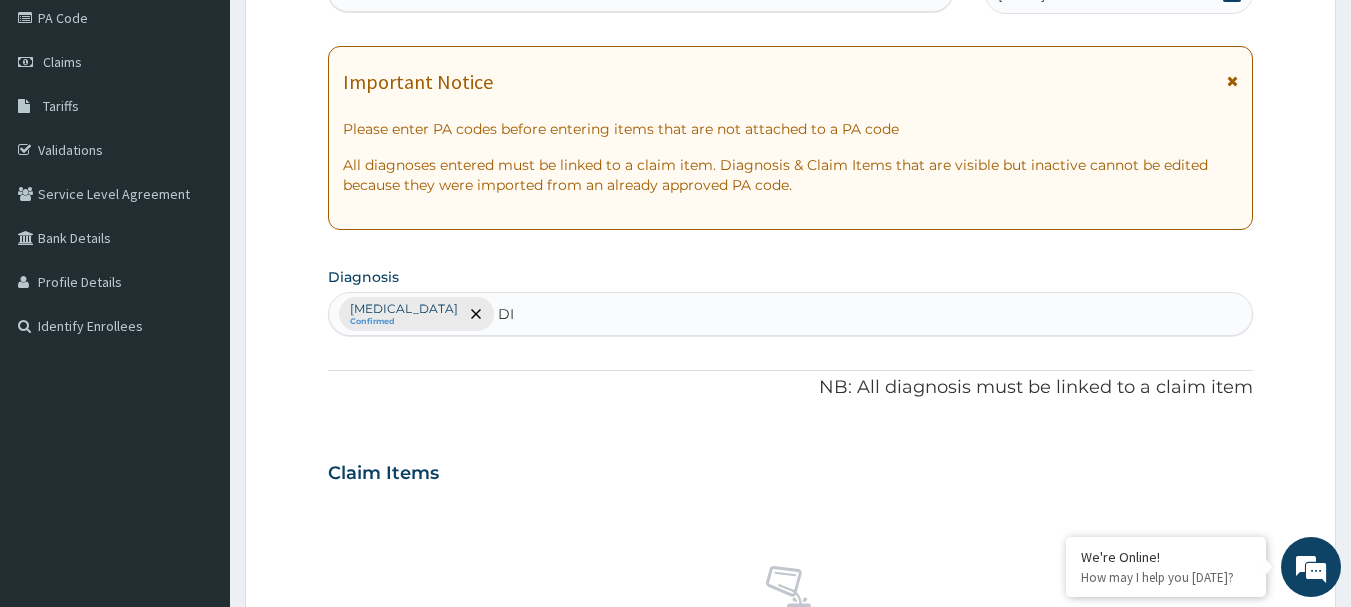 type on "D" 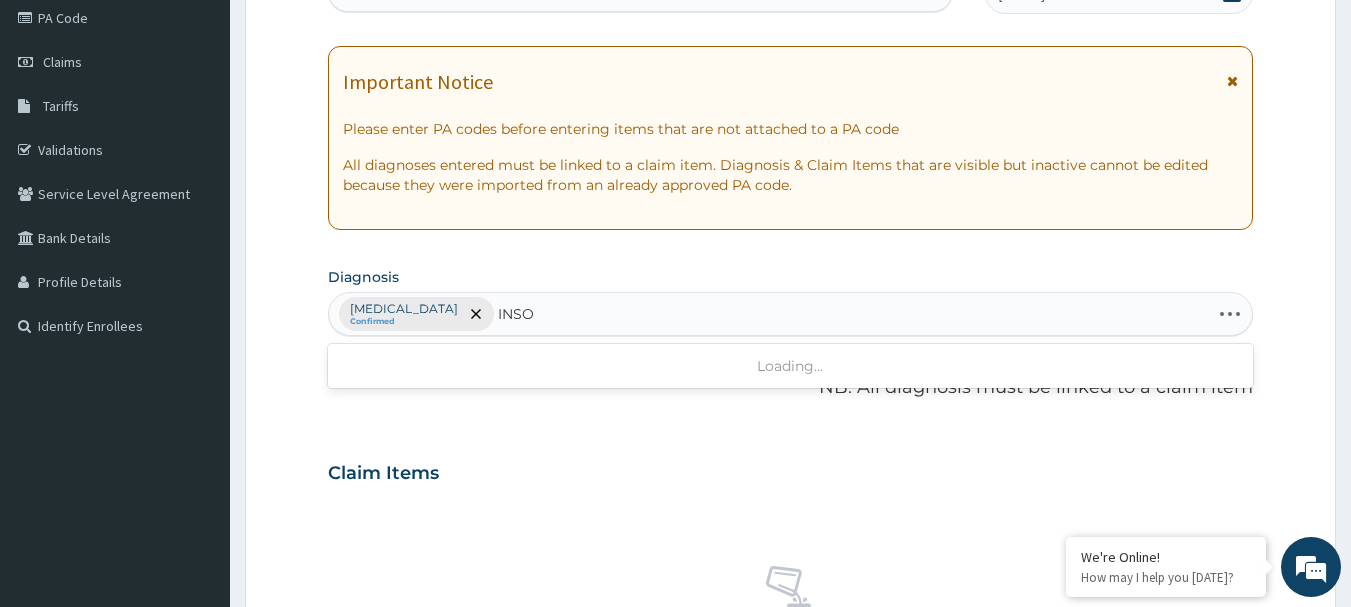 type on "INSOM" 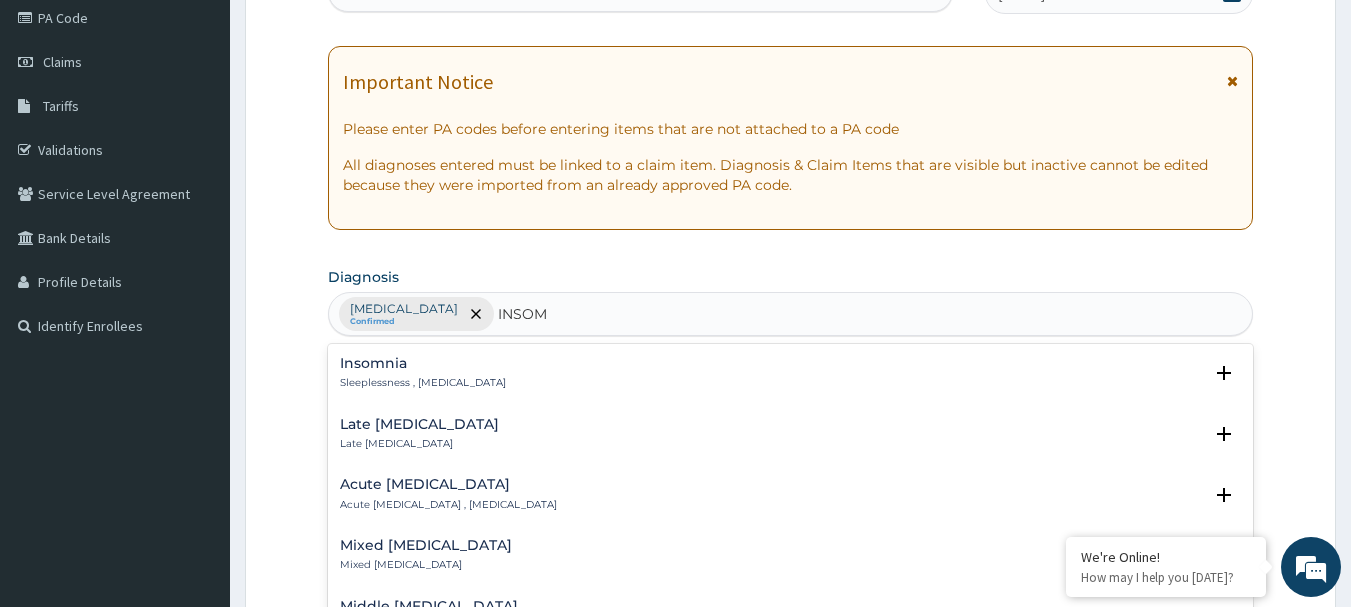 click on "Insomnia" at bounding box center [423, 363] 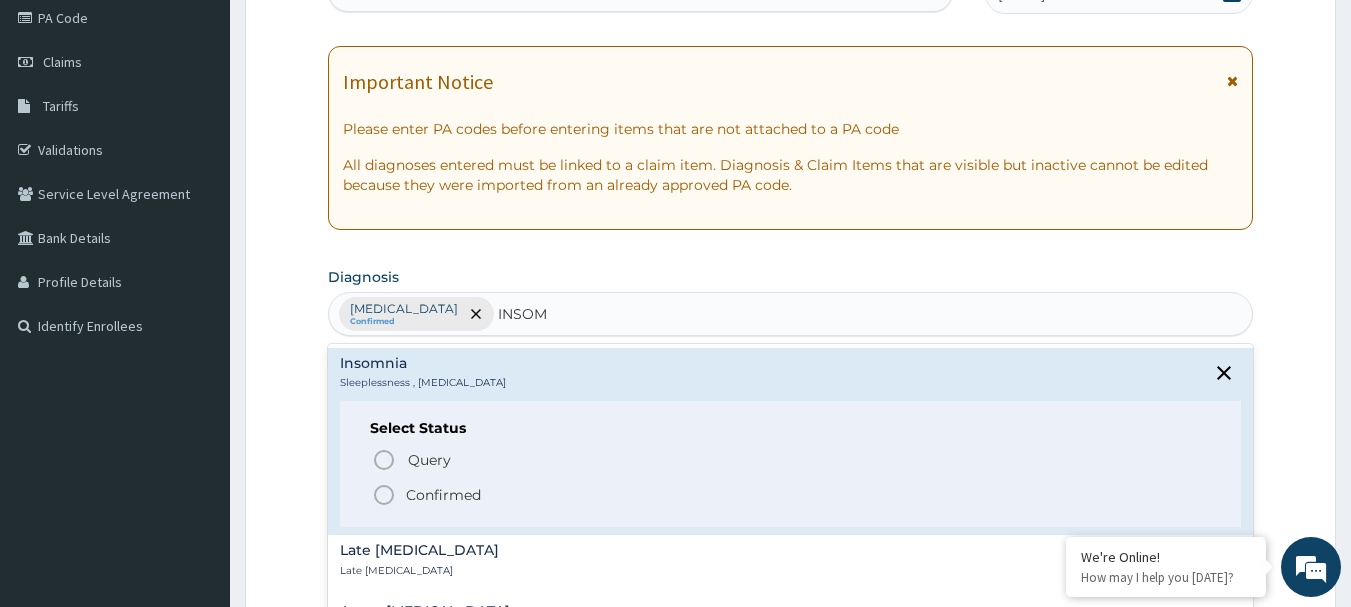 click 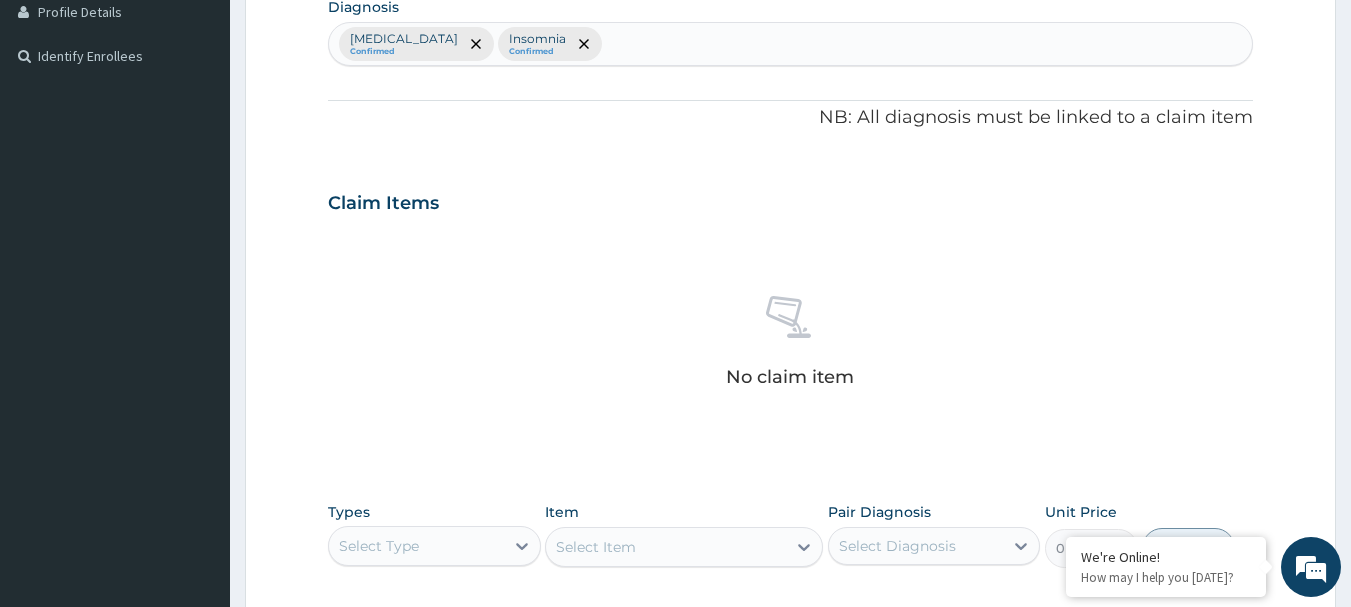 scroll, scrollTop: 635, scrollLeft: 0, axis: vertical 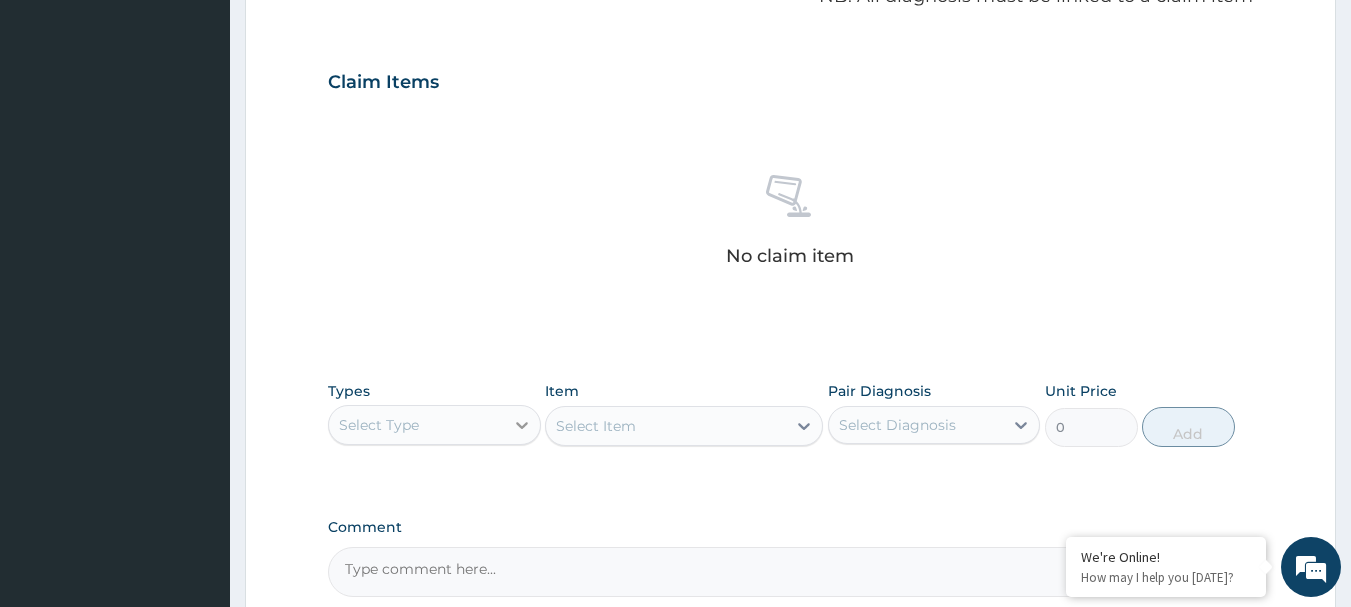 click 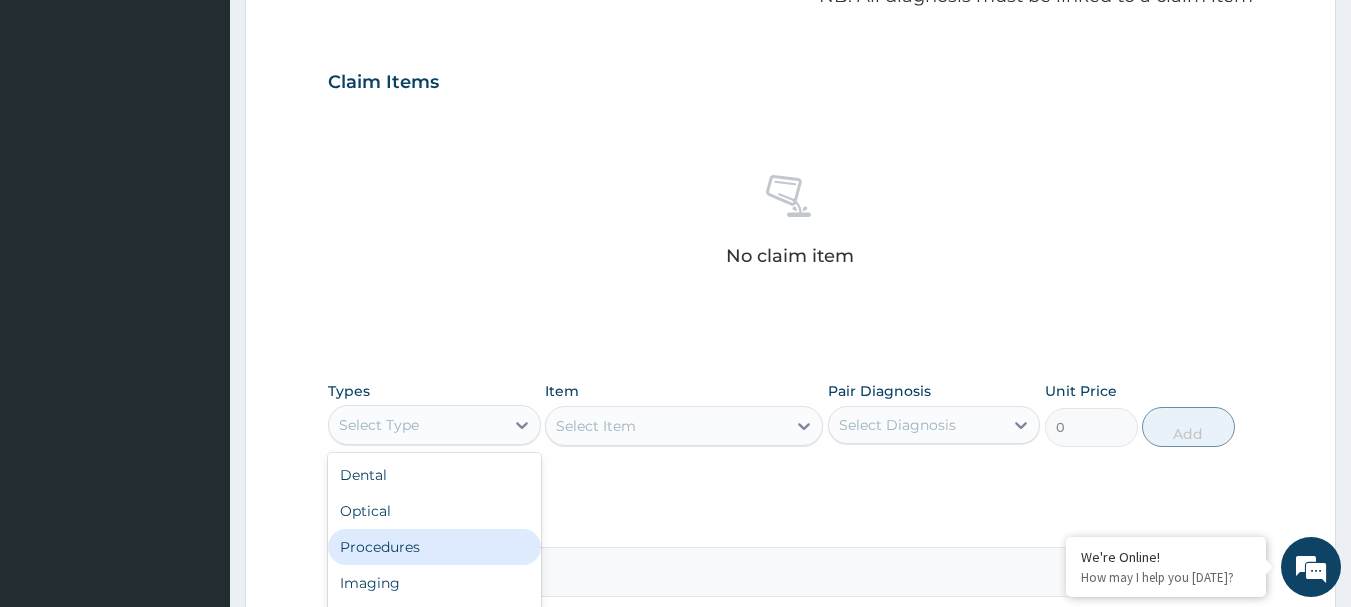 click on "Procedures" at bounding box center (434, 547) 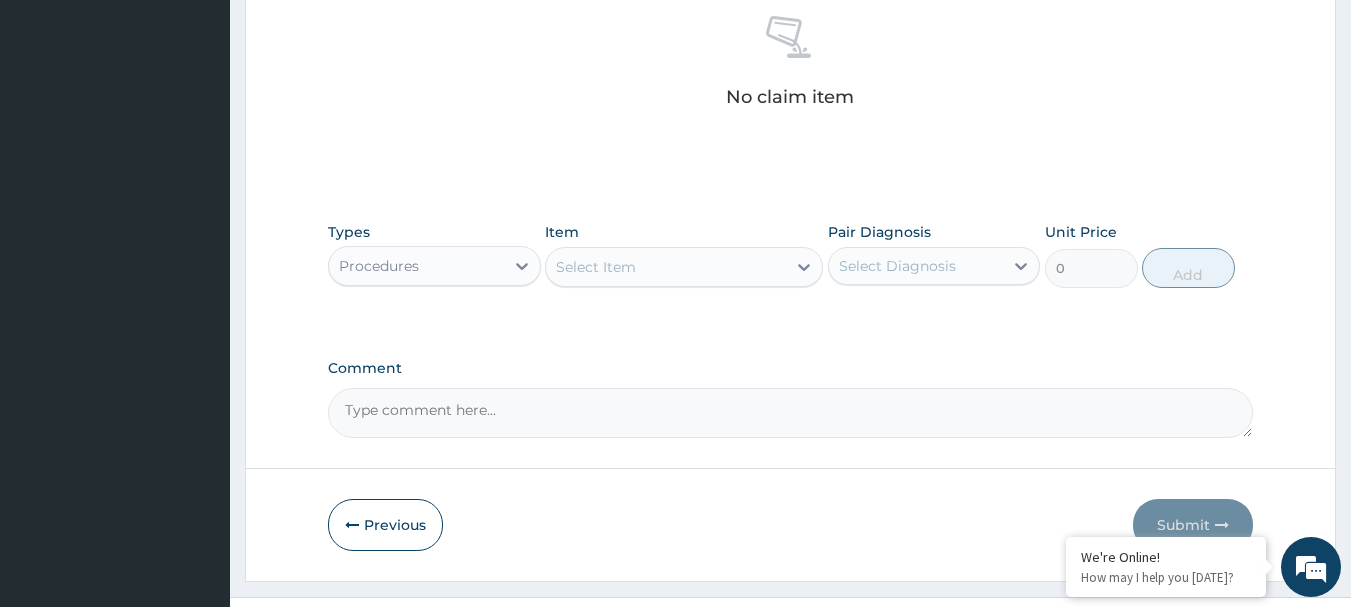 scroll, scrollTop: 811, scrollLeft: 0, axis: vertical 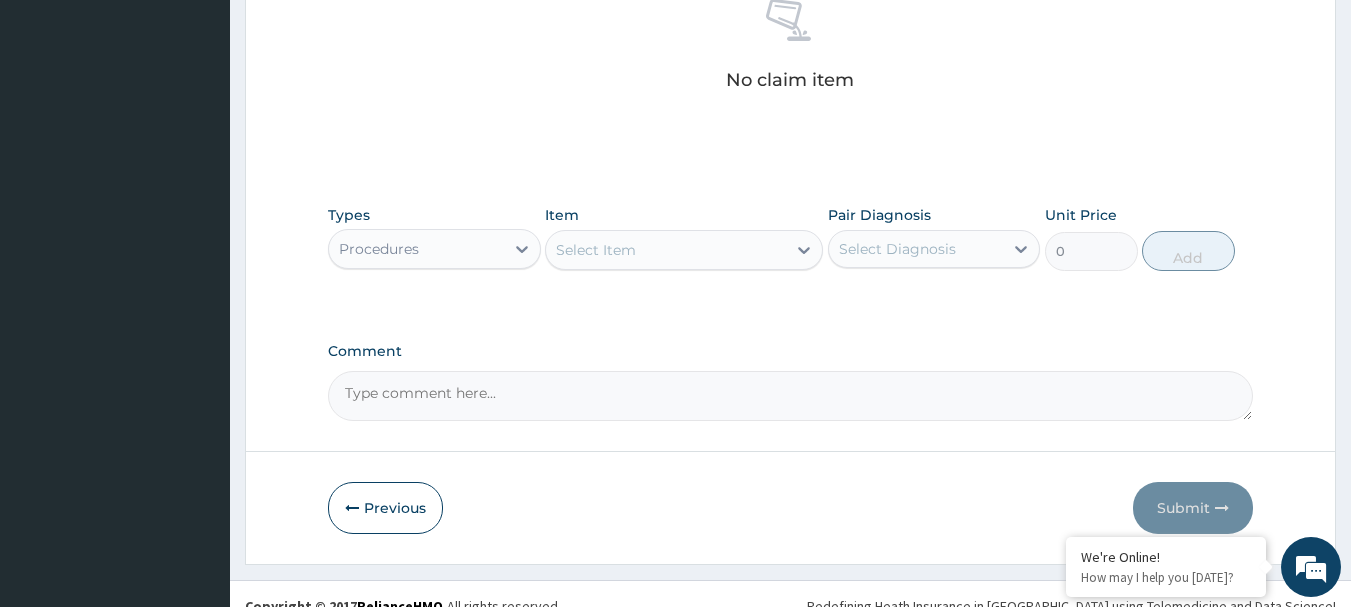 click on "Select Item" at bounding box center (666, 250) 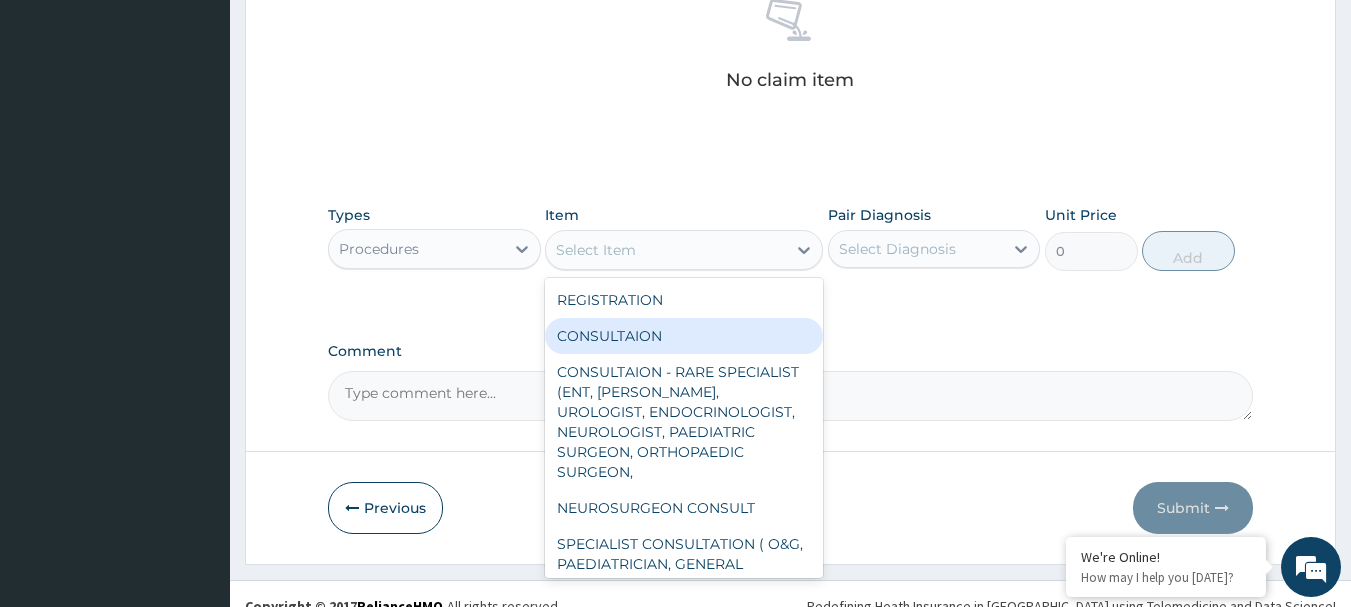 drag, startPoint x: 668, startPoint y: 349, endPoint x: 745, endPoint y: 291, distance: 96.40021 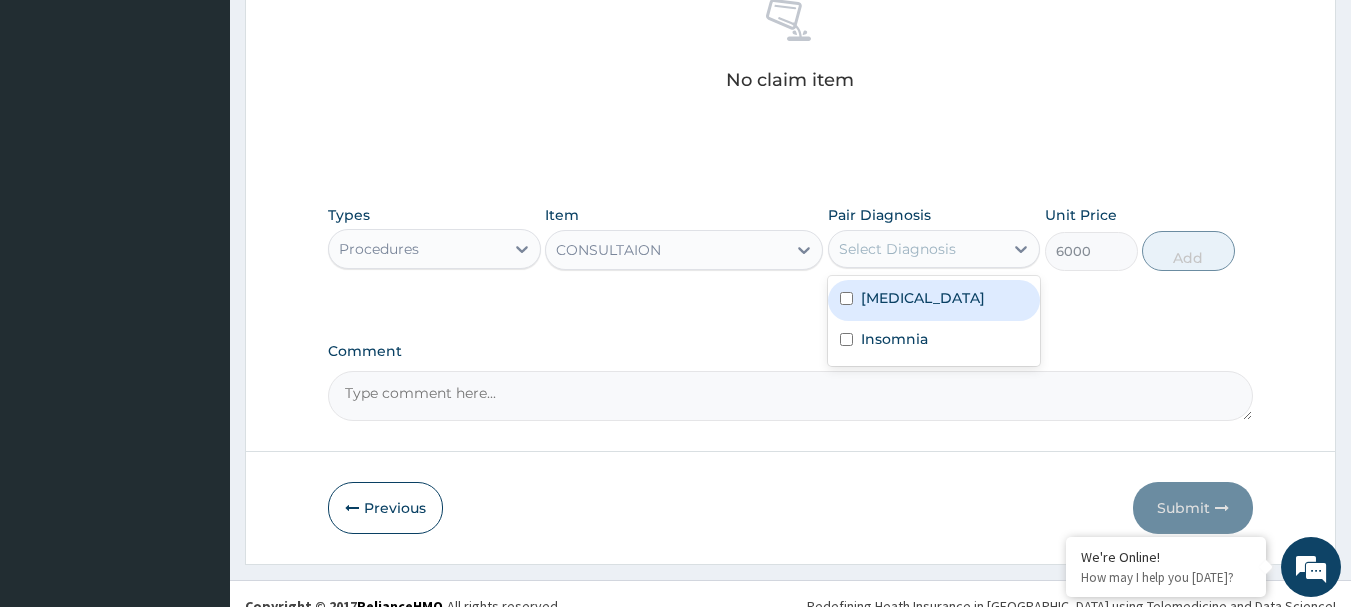 click on "Select Diagnosis" at bounding box center [897, 249] 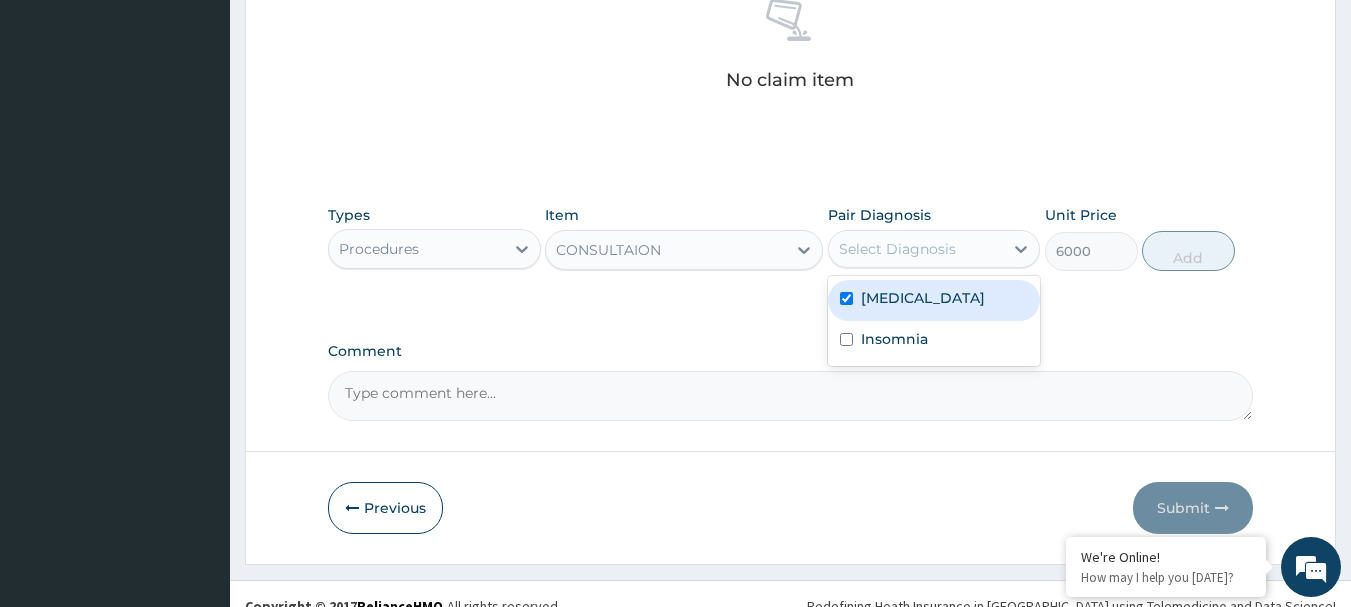 checkbox on "true" 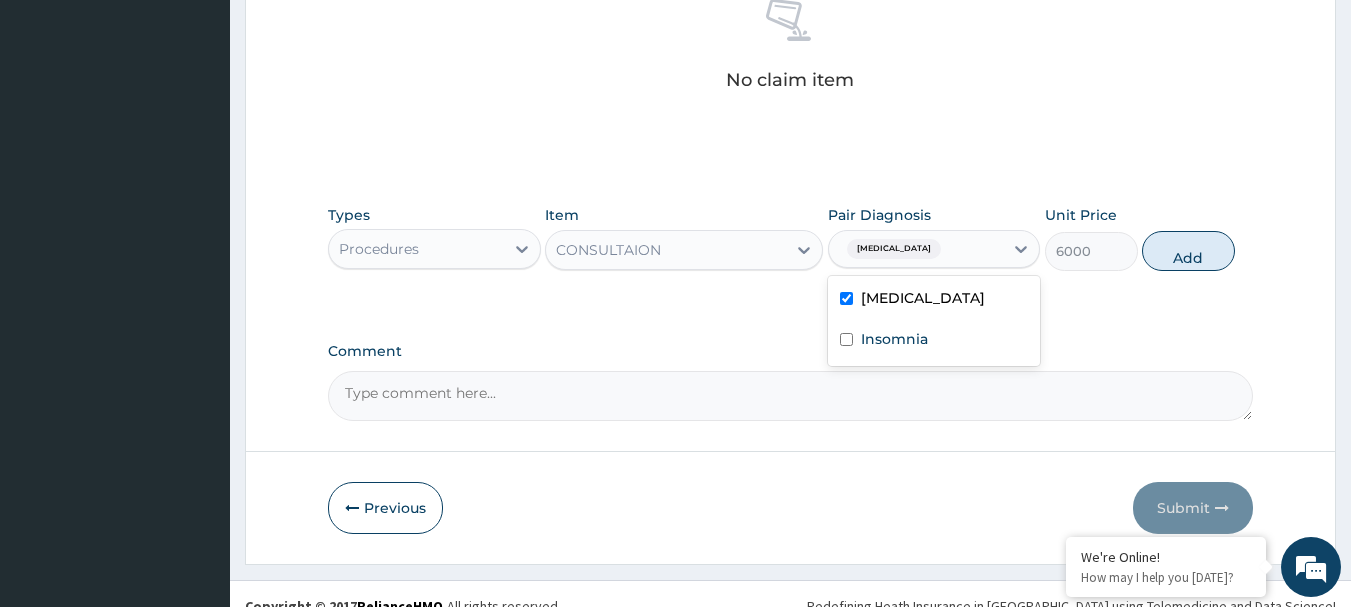 drag, startPoint x: 1171, startPoint y: 258, endPoint x: 1125, endPoint y: 253, distance: 46.270943 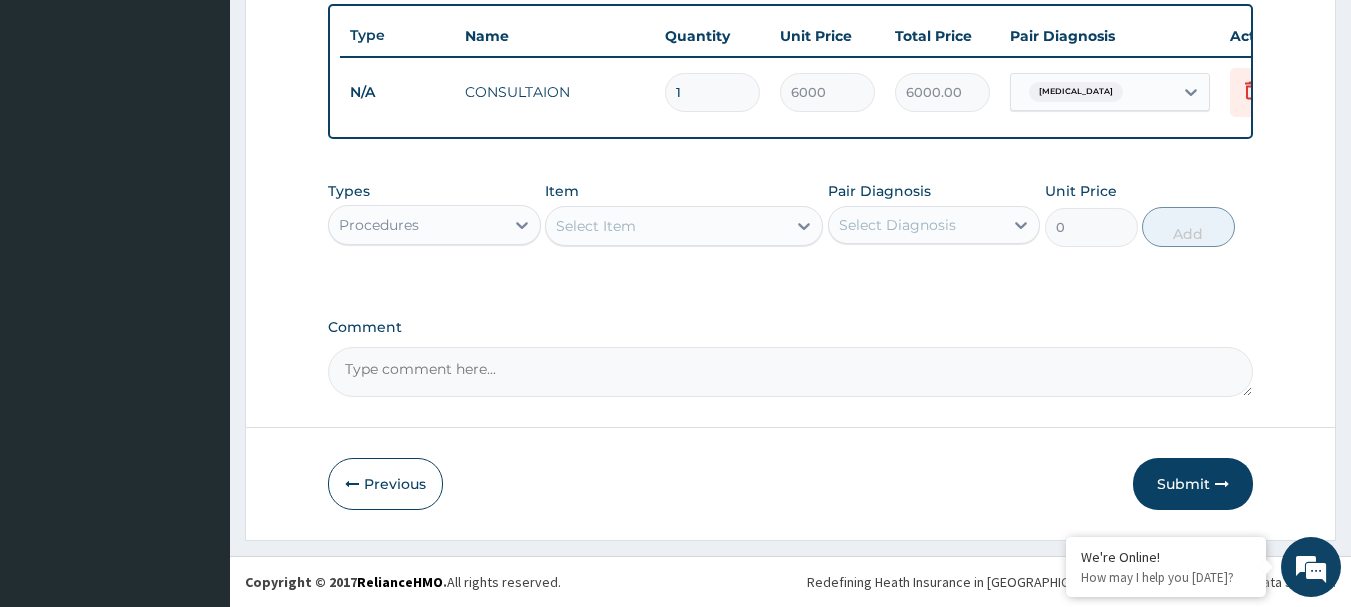 scroll, scrollTop: 755, scrollLeft: 0, axis: vertical 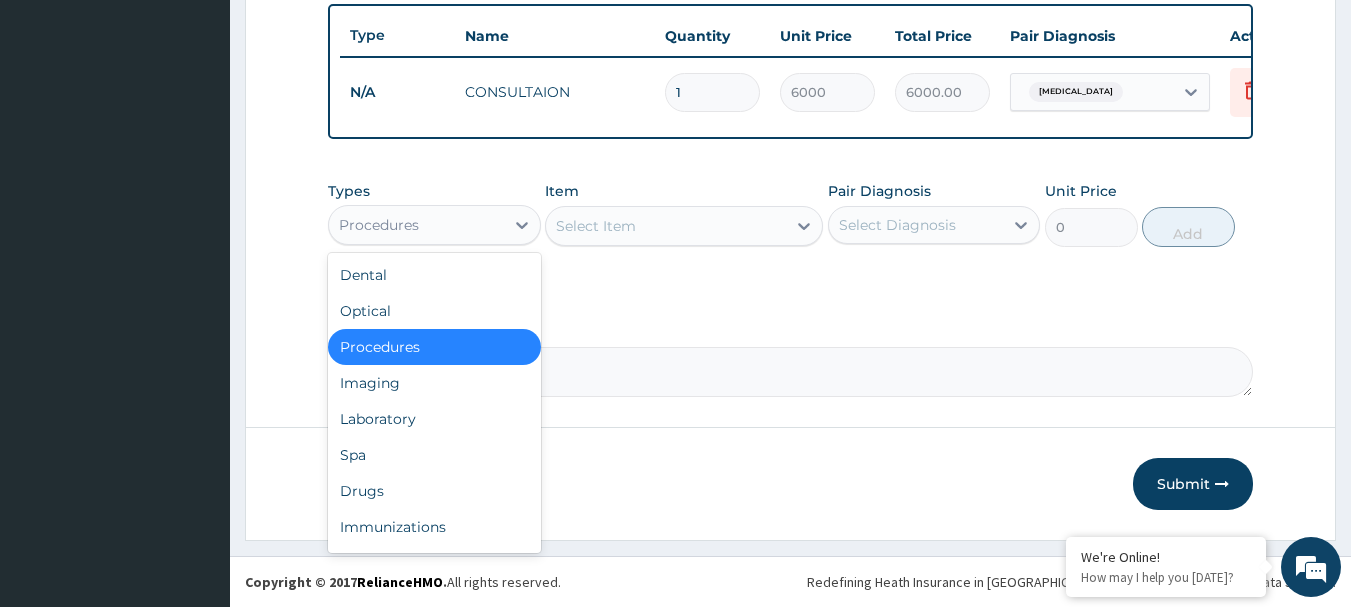 click on "Procedures" at bounding box center [416, 225] 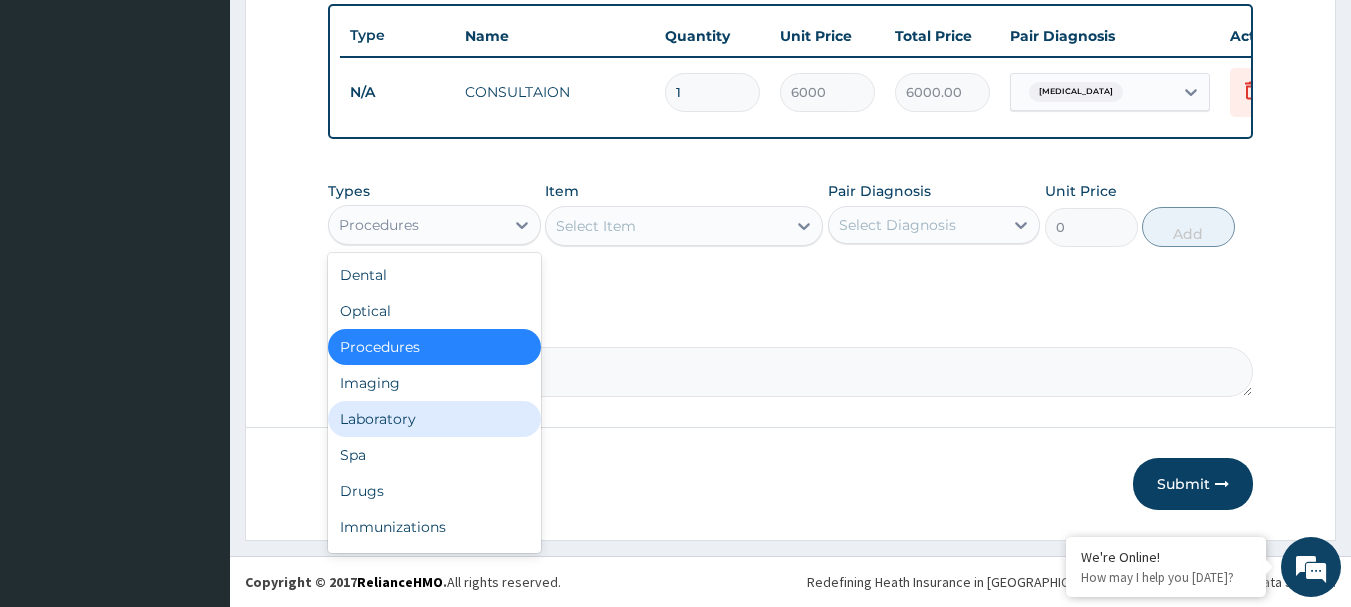 drag, startPoint x: 428, startPoint y: 424, endPoint x: 457, endPoint y: 382, distance: 51.0392 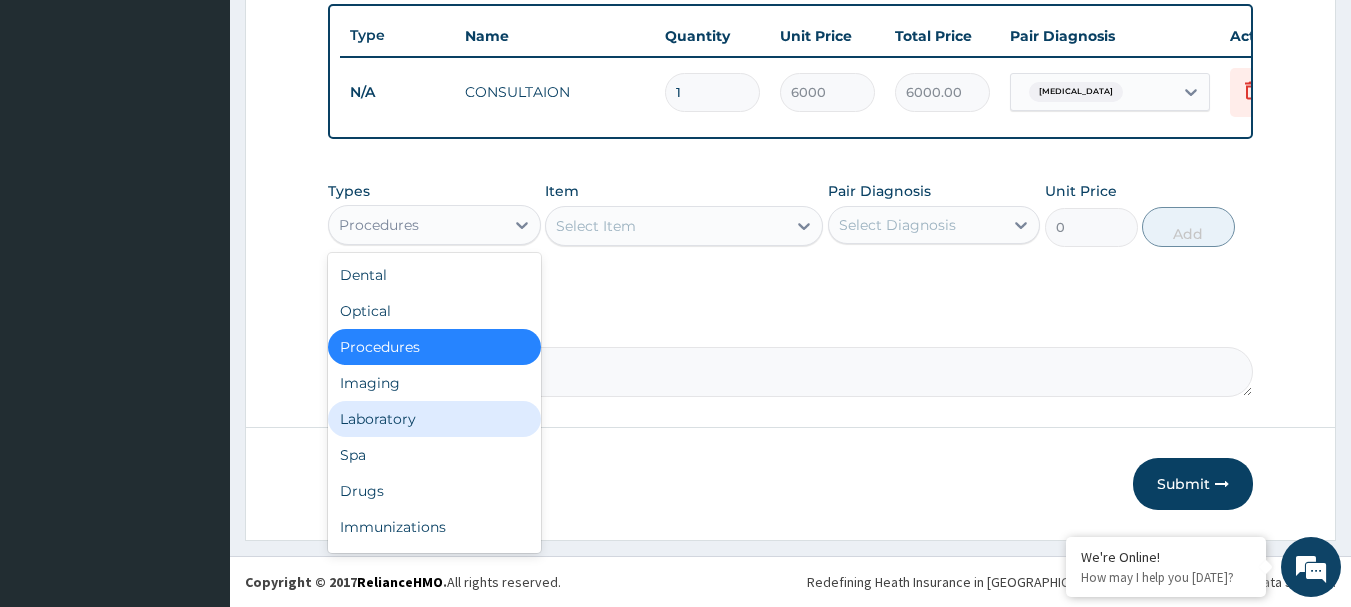 click on "Laboratory" at bounding box center [434, 419] 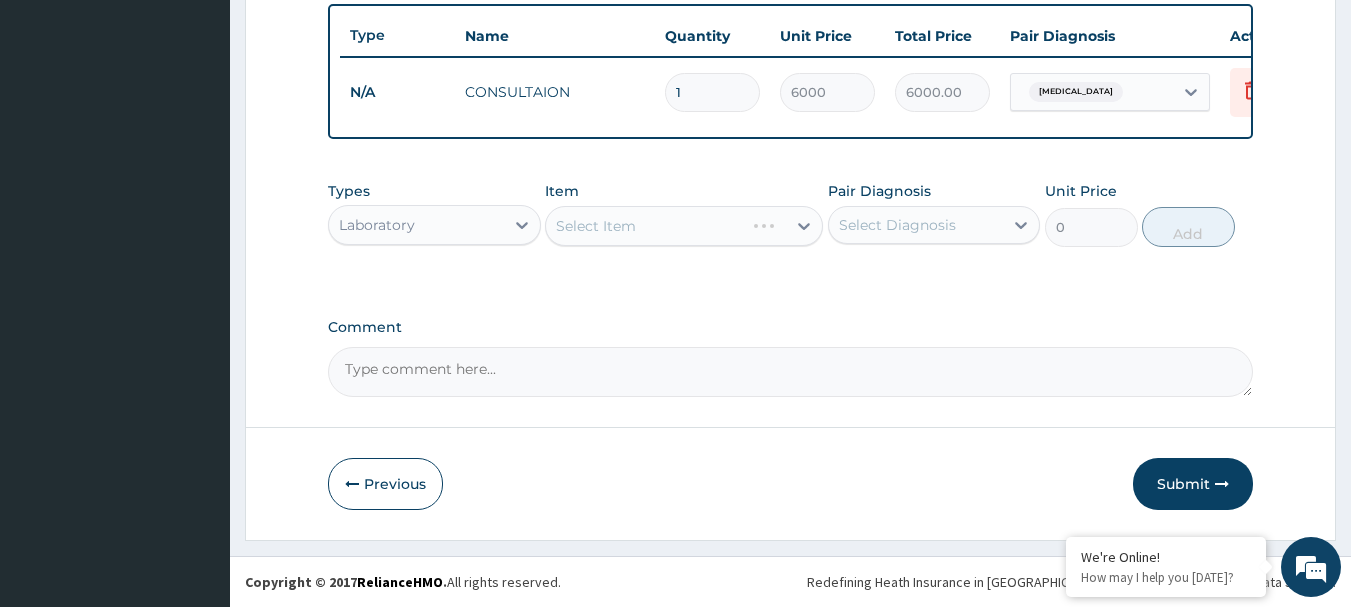 click on "Select Item" at bounding box center (684, 226) 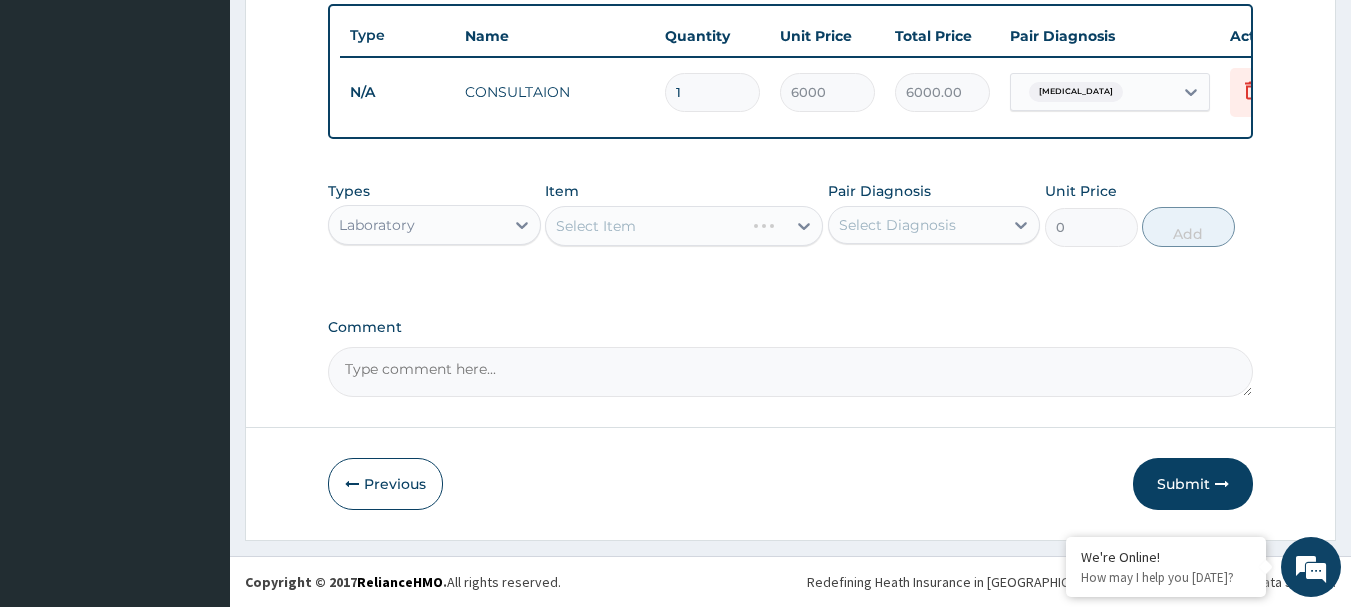 click on "Select Item" at bounding box center [684, 226] 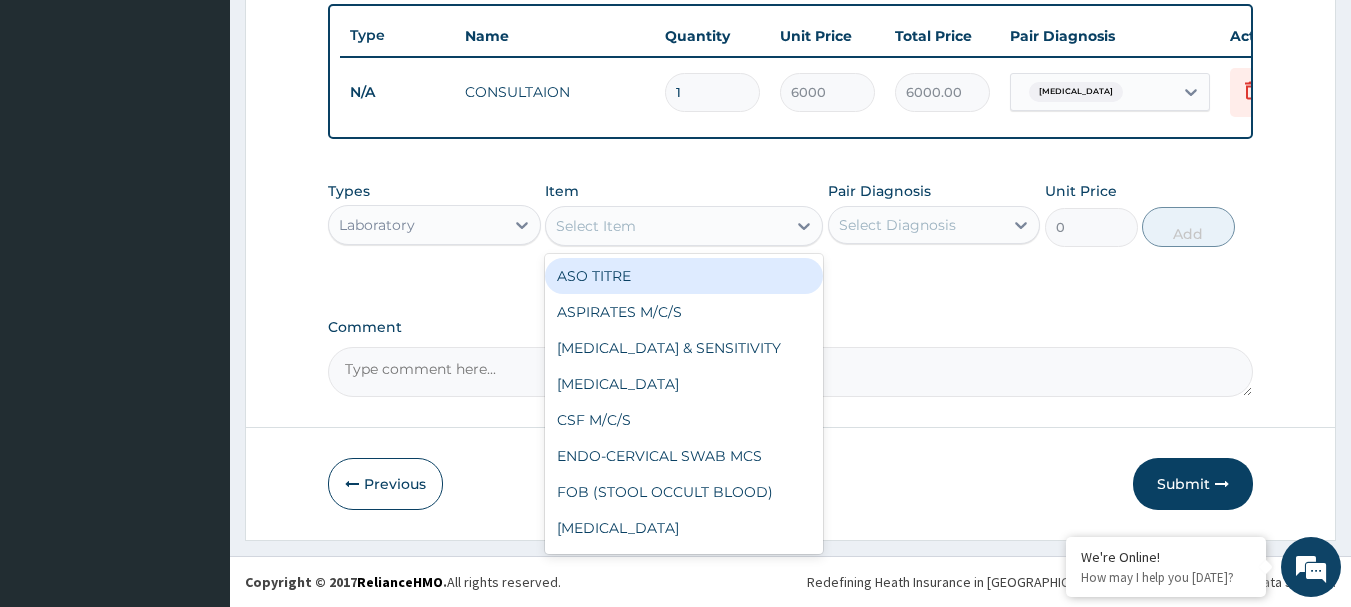 click on "Select Item" at bounding box center (666, 226) 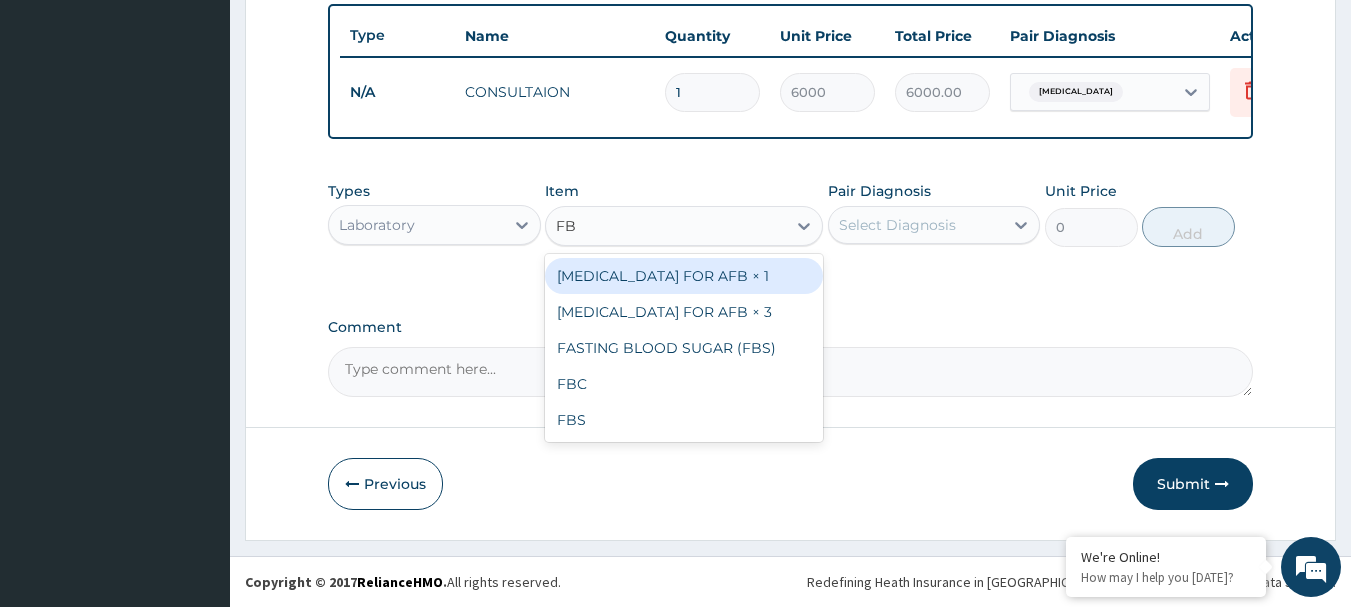 type on "FBC" 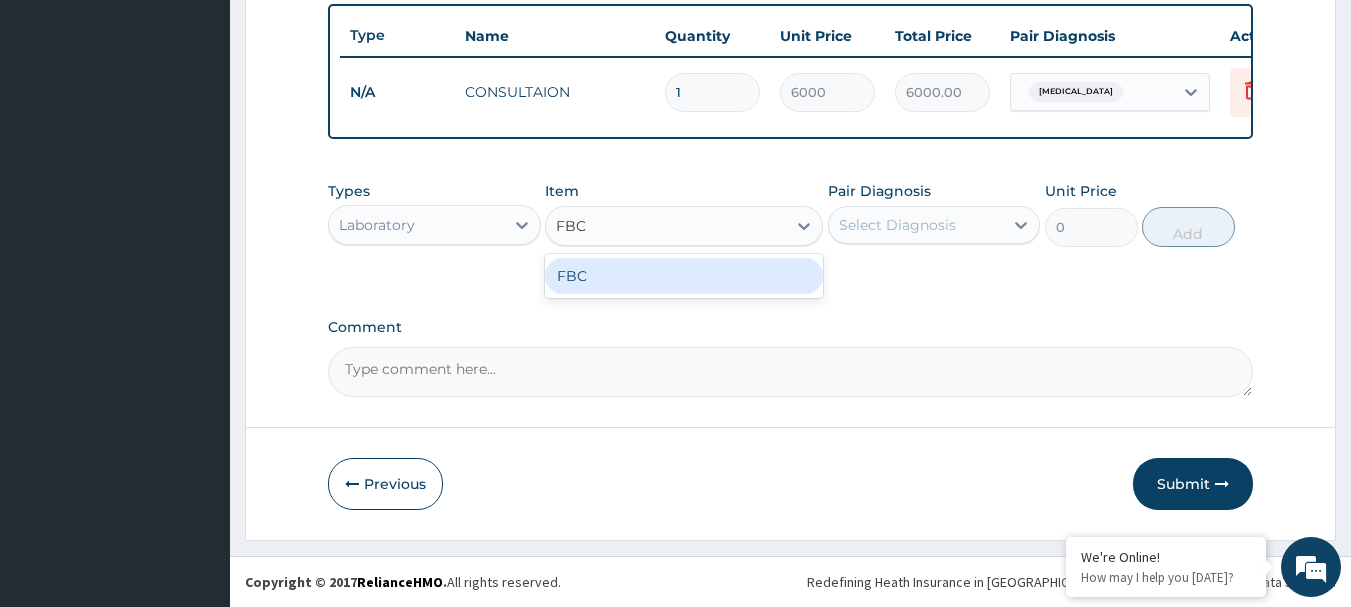 click on "FBC" at bounding box center (684, 276) 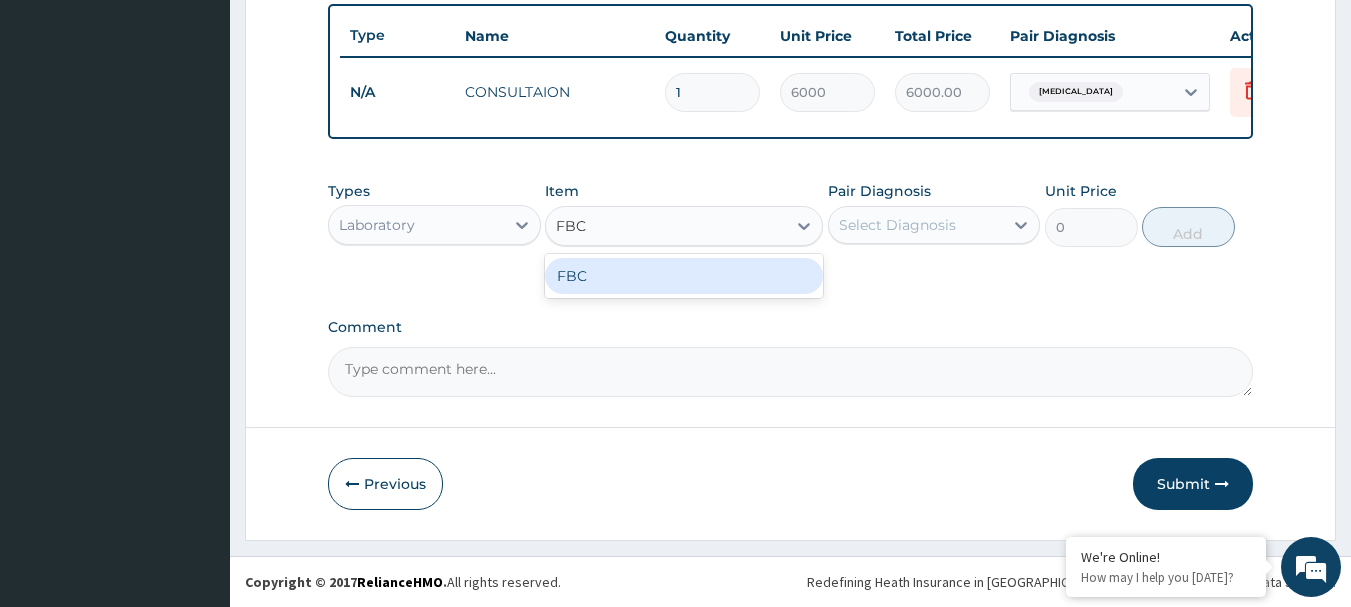 type 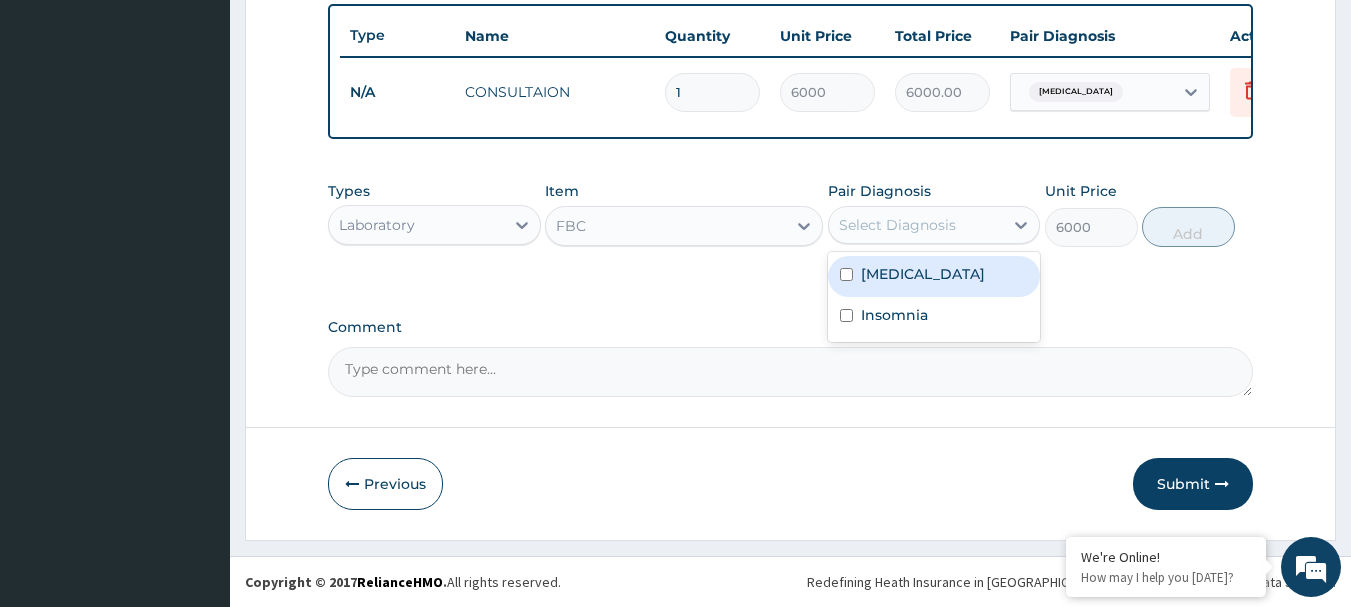 click on "Select Diagnosis" at bounding box center (897, 225) 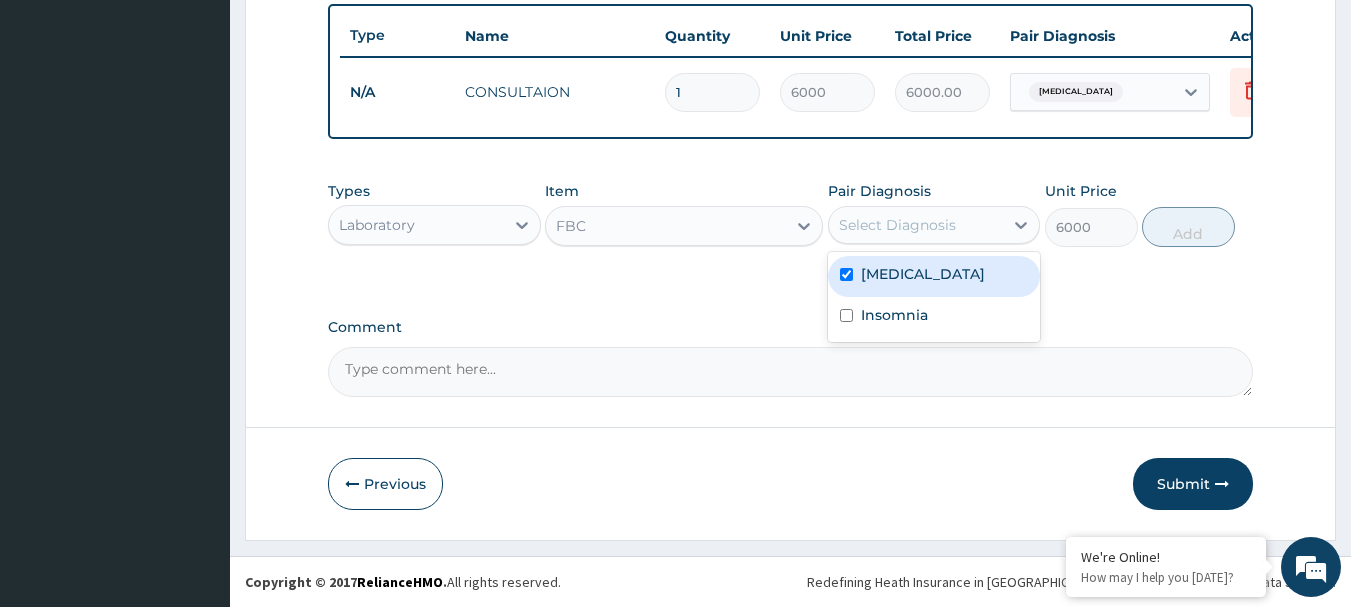 checkbox on "true" 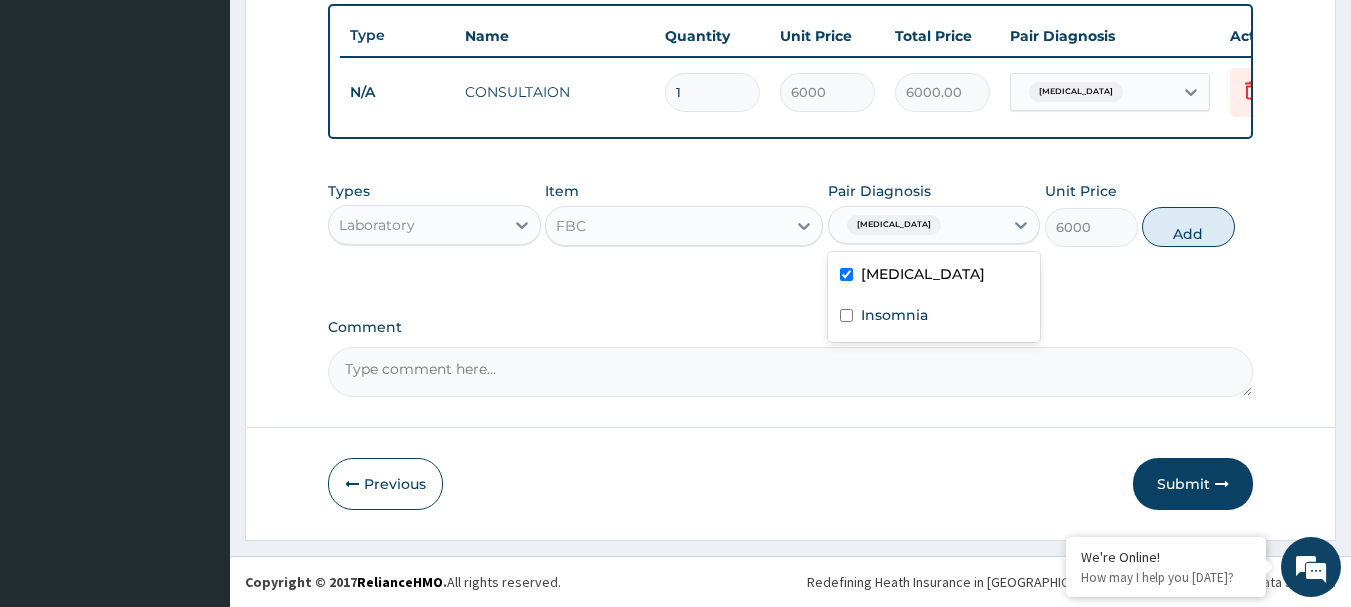 click on "Add" at bounding box center (1188, 227) 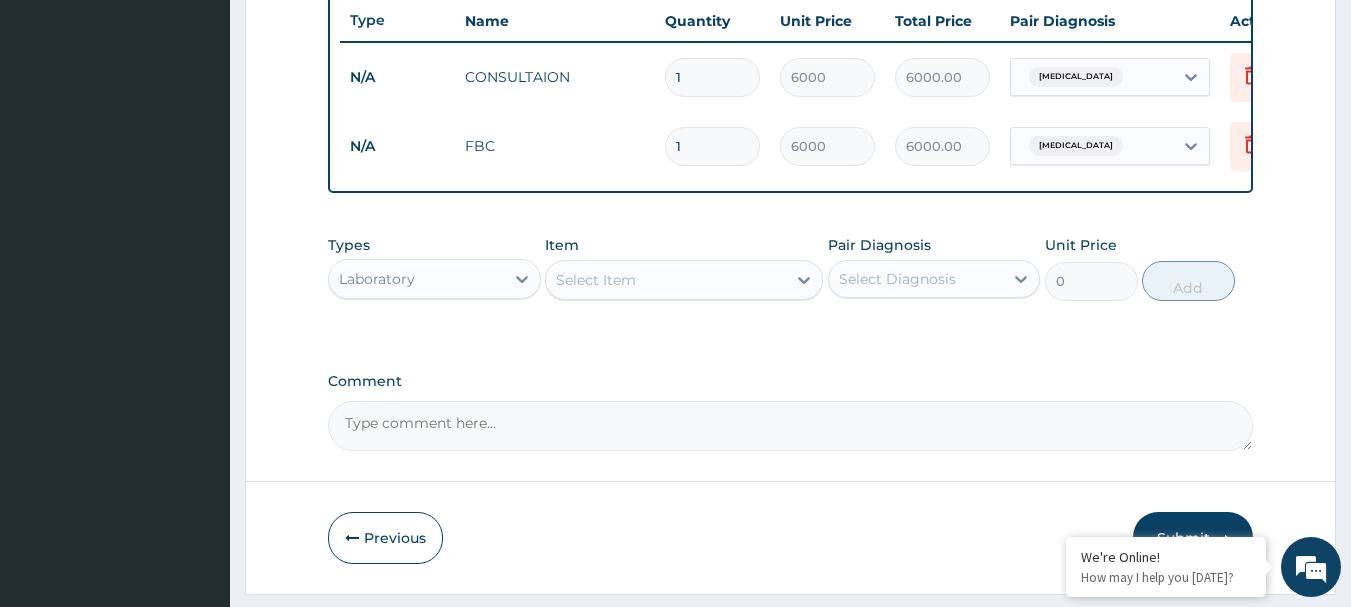click on "Select Item" at bounding box center [666, 280] 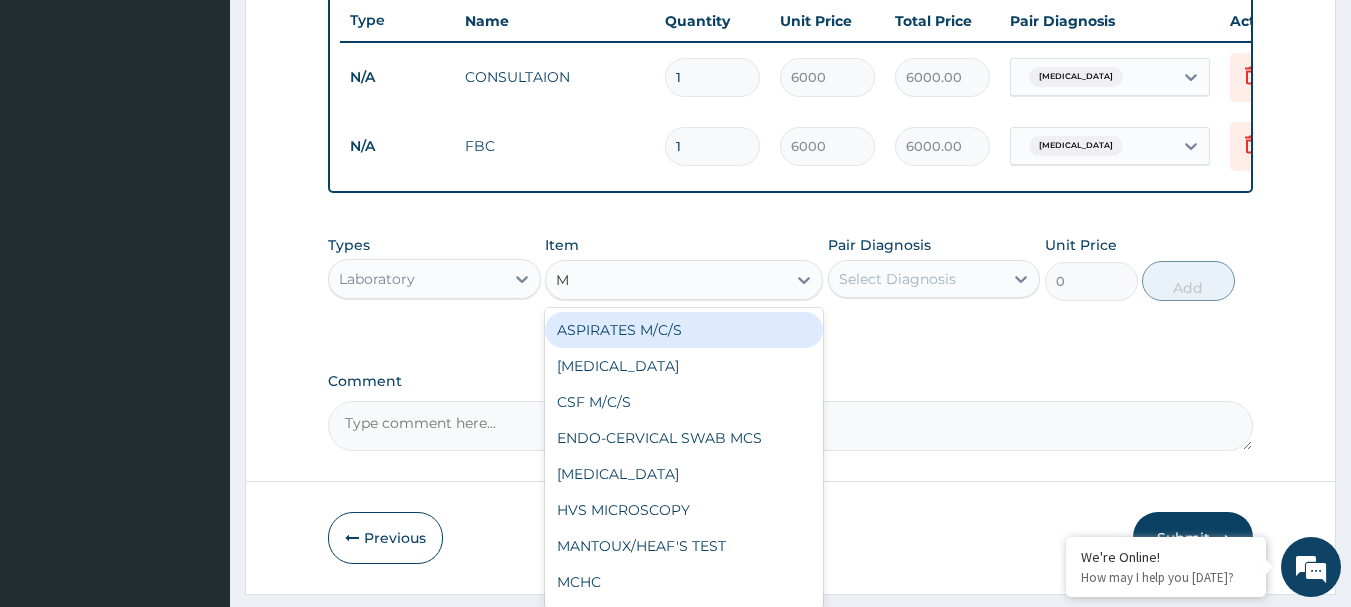 type on "MP" 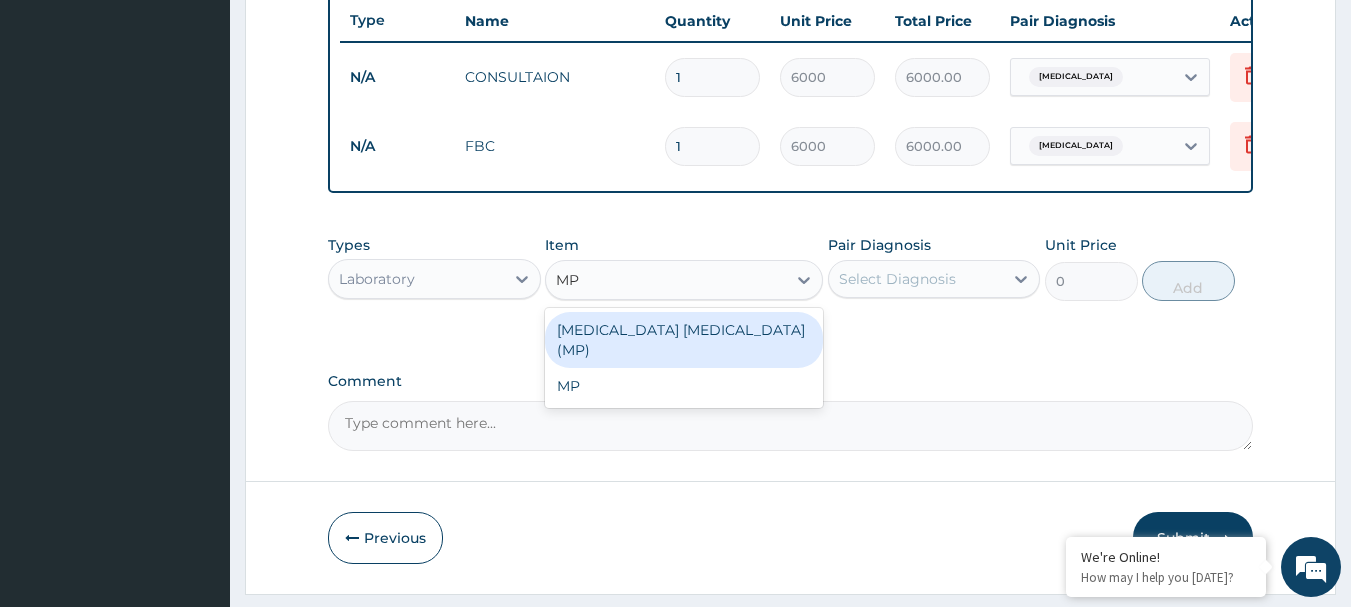 click on "[MEDICAL_DATA] [MEDICAL_DATA] (MP)" at bounding box center [684, 340] 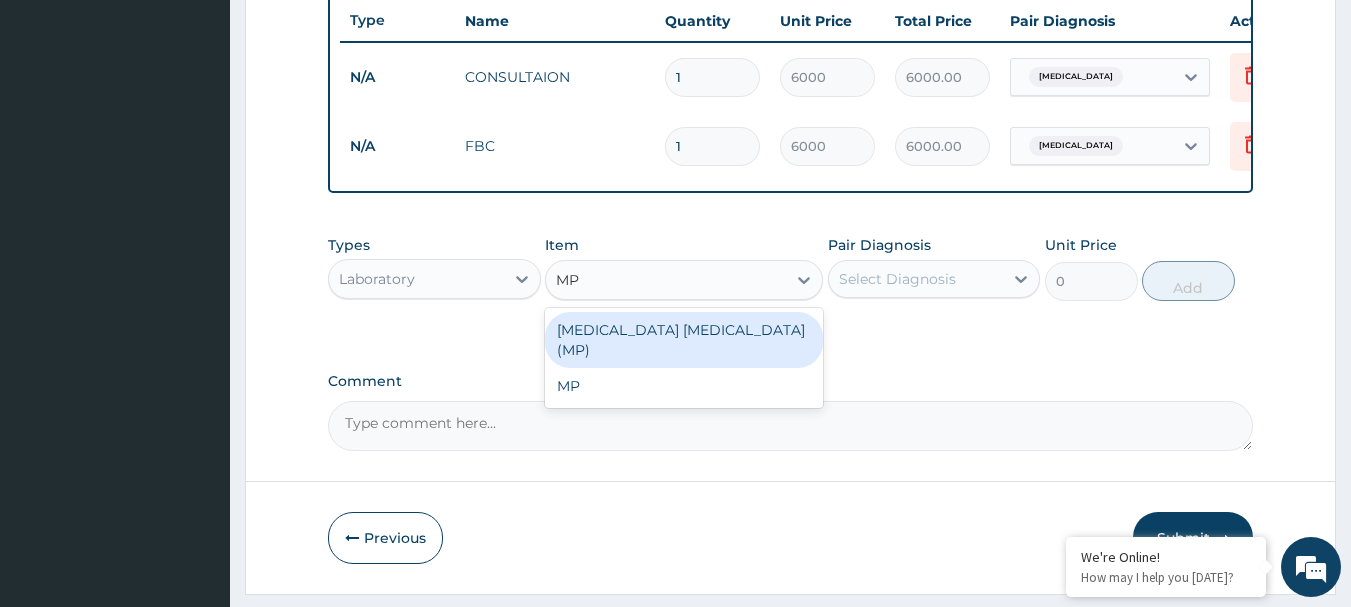 type 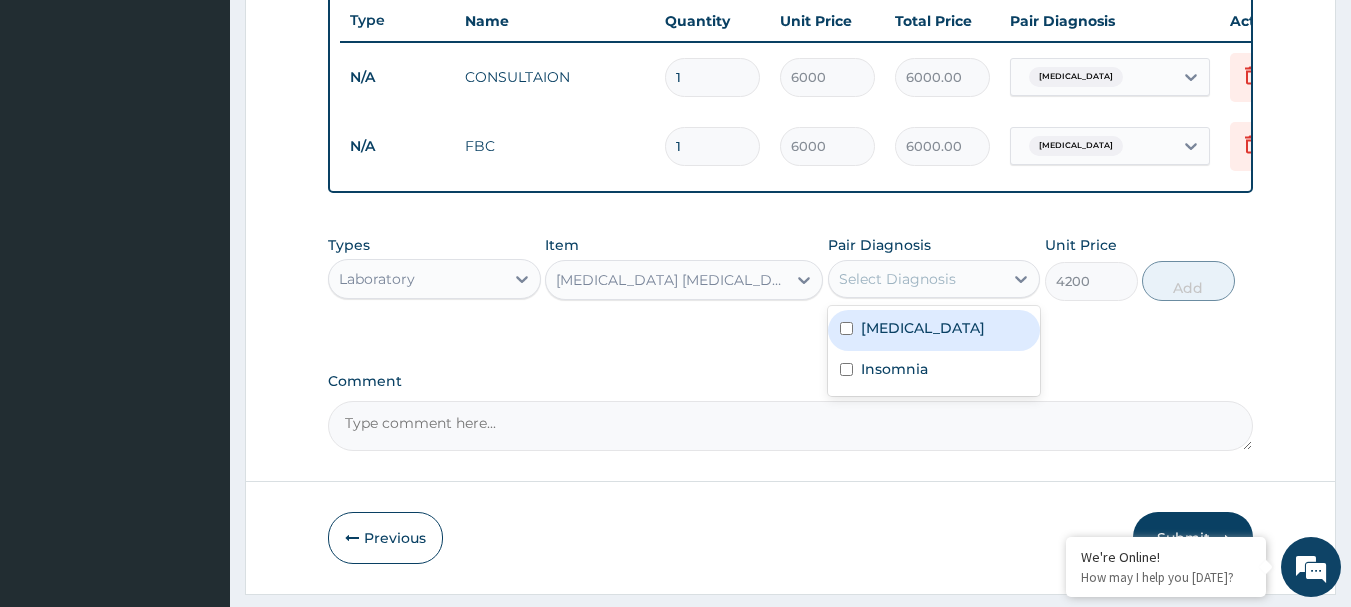 drag, startPoint x: 859, startPoint y: 300, endPoint x: 868, endPoint y: 331, distance: 32.280025 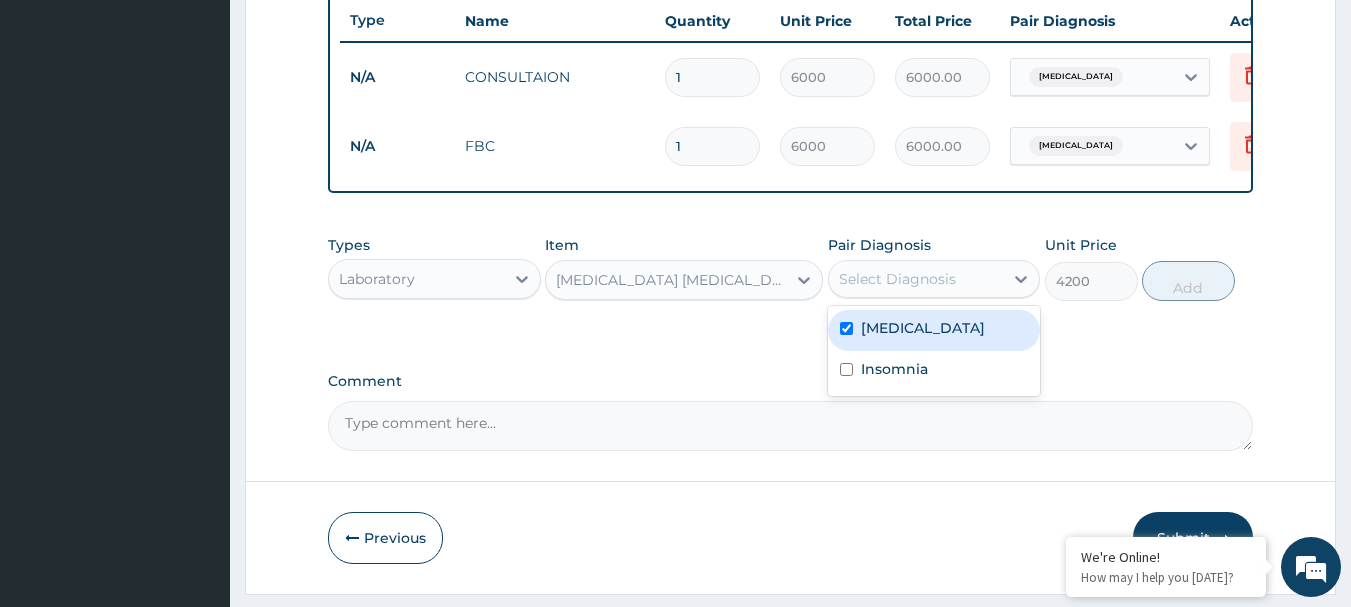 checkbox on "true" 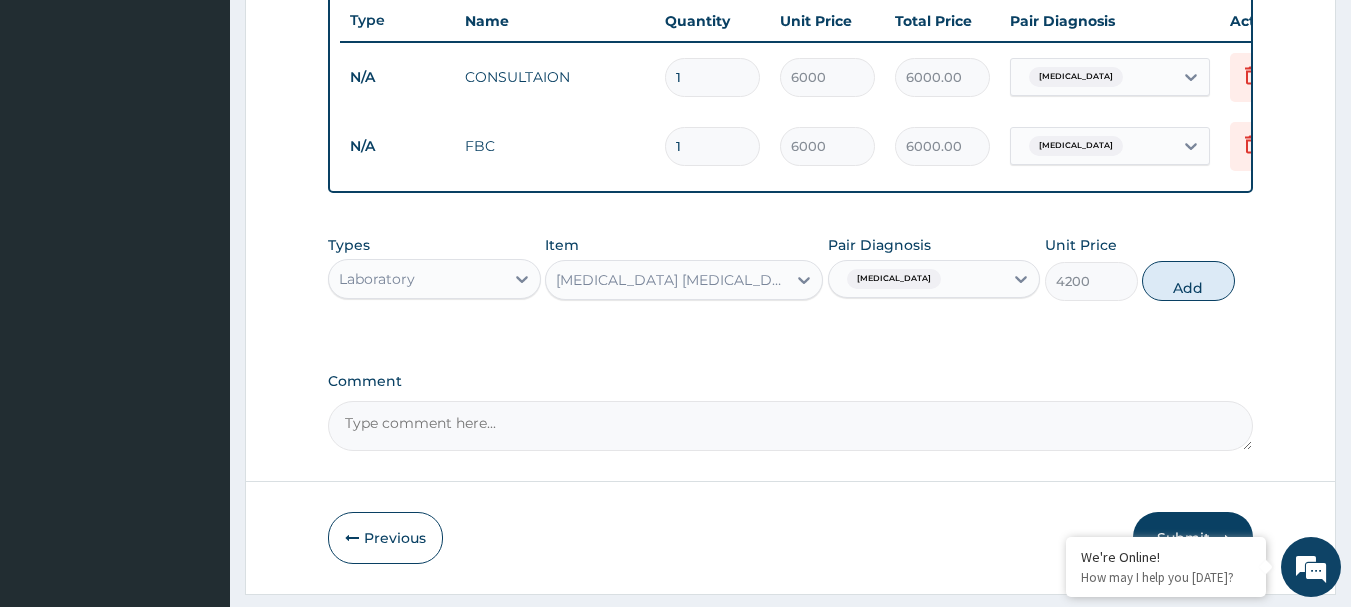 drag, startPoint x: 1155, startPoint y: 301, endPoint x: 884, endPoint y: 317, distance: 271.47192 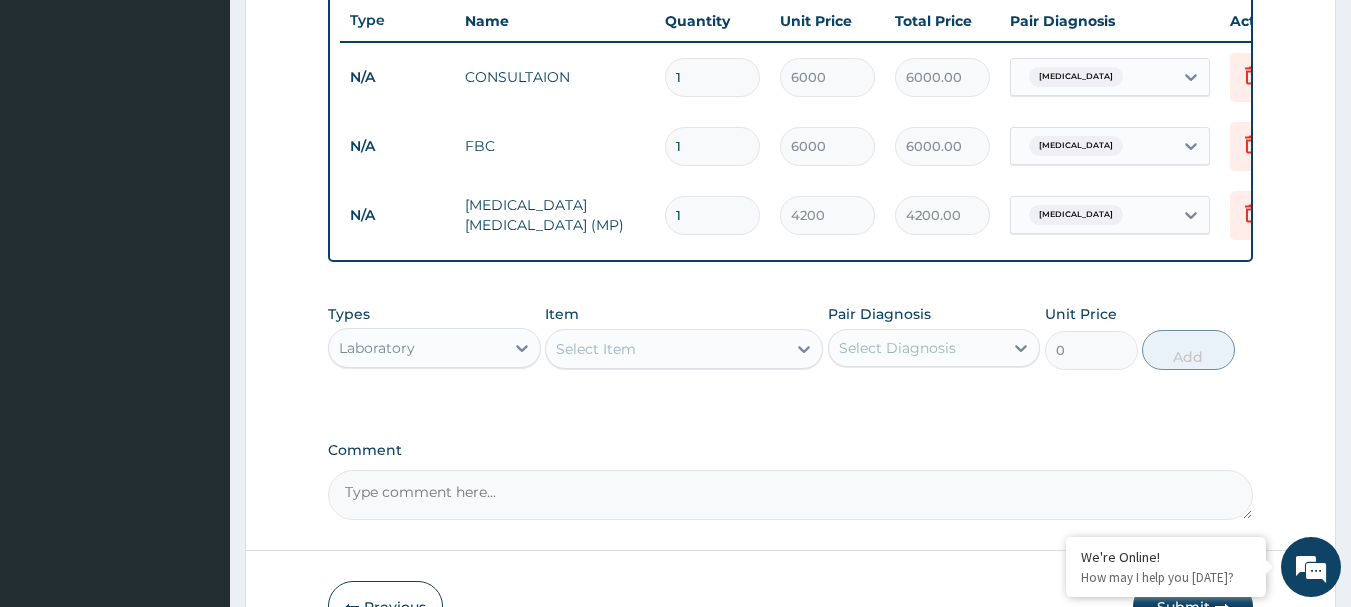 scroll, scrollTop: 893, scrollLeft: 0, axis: vertical 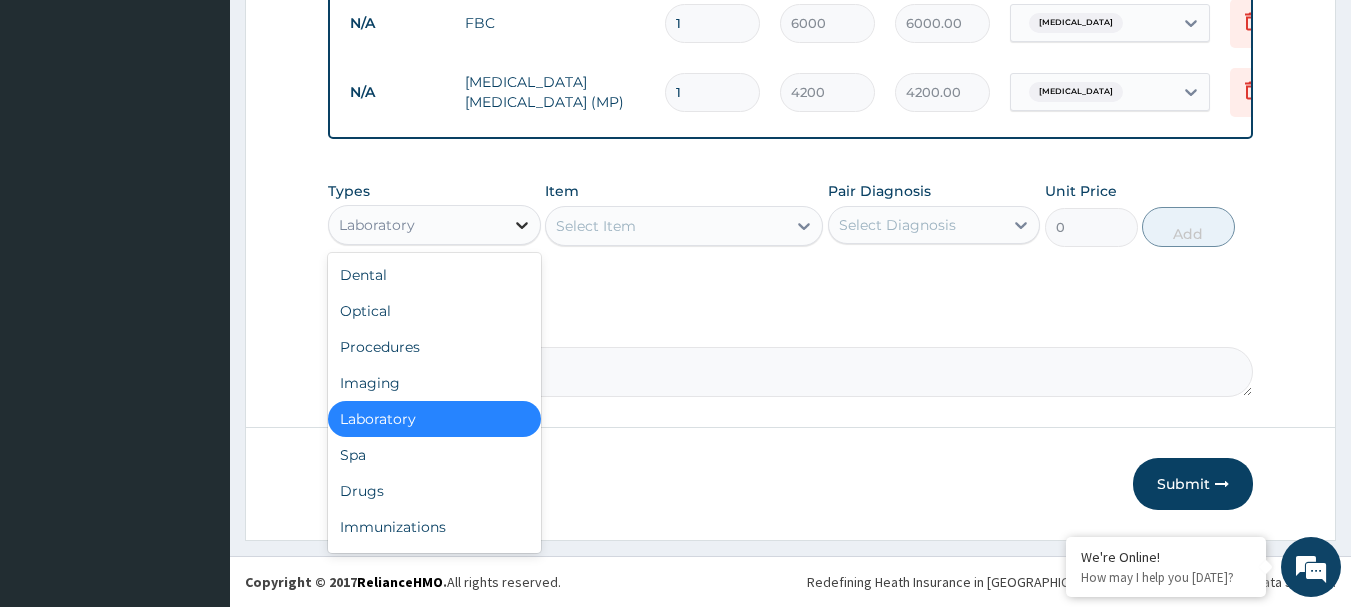 click 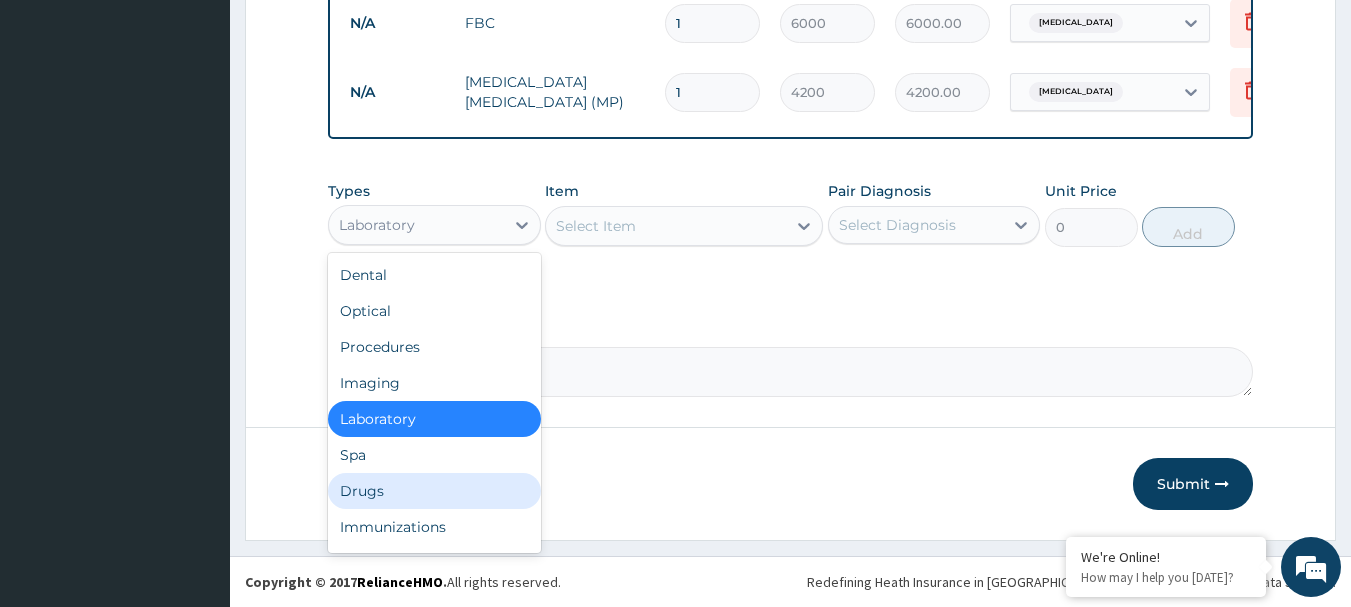 click on "Drugs" at bounding box center [434, 491] 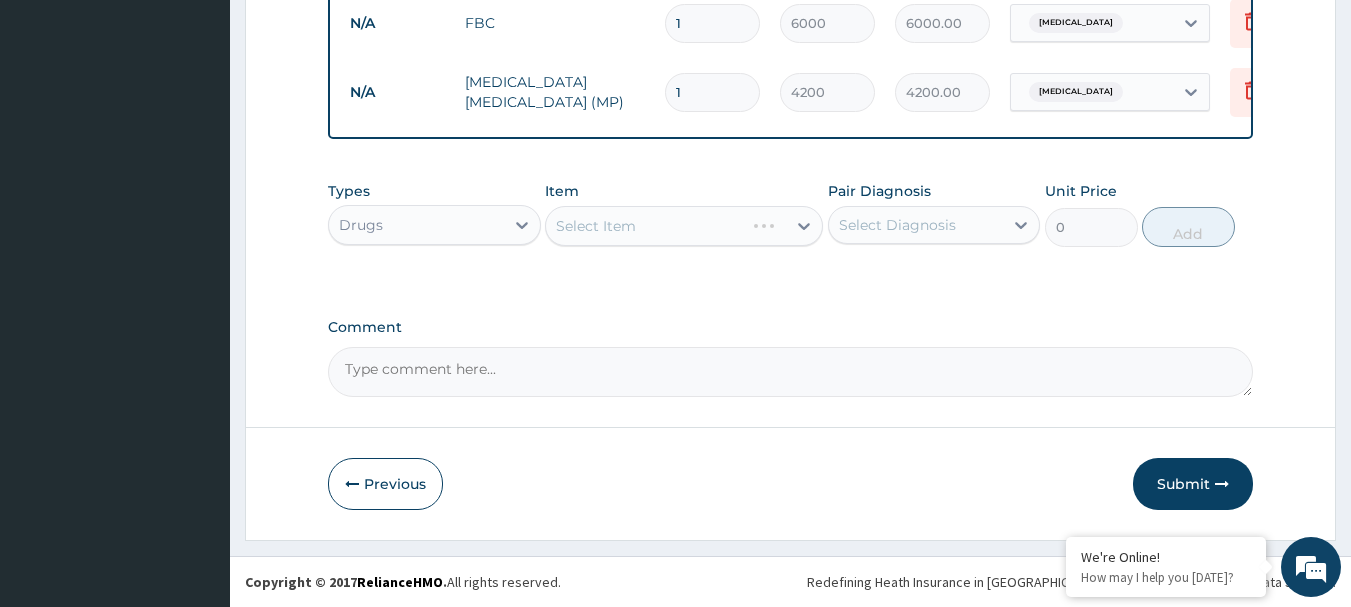 click on "Select Item" at bounding box center (684, 226) 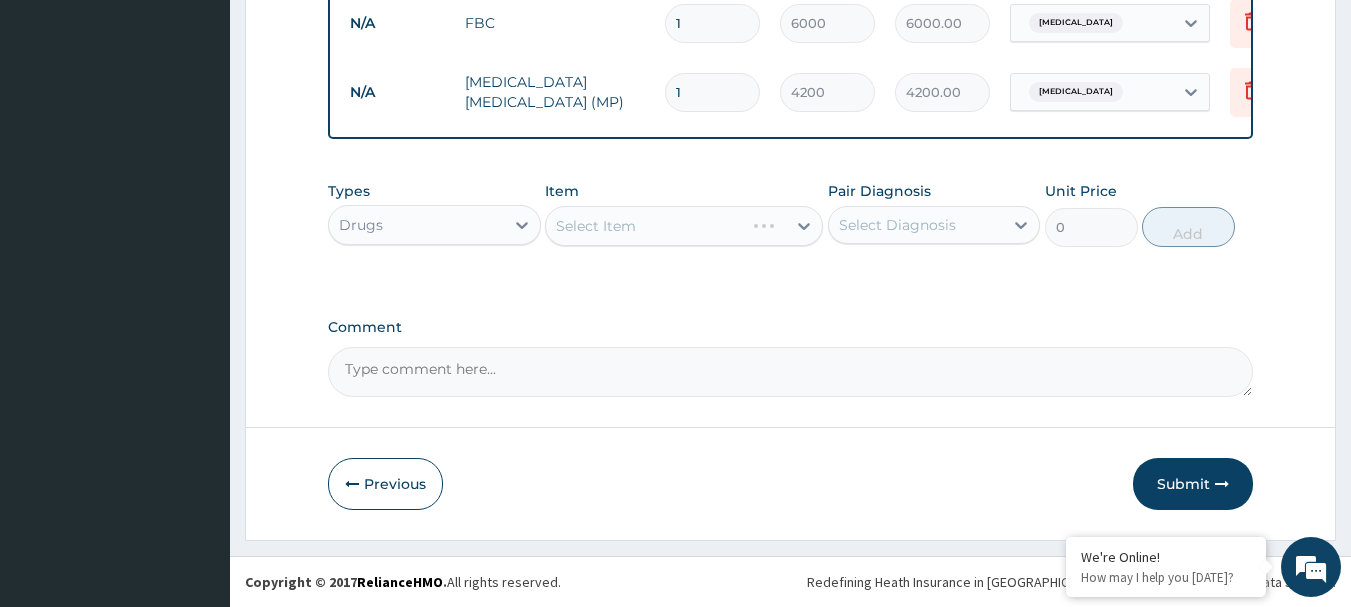 click on "Select Item" at bounding box center [684, 226] 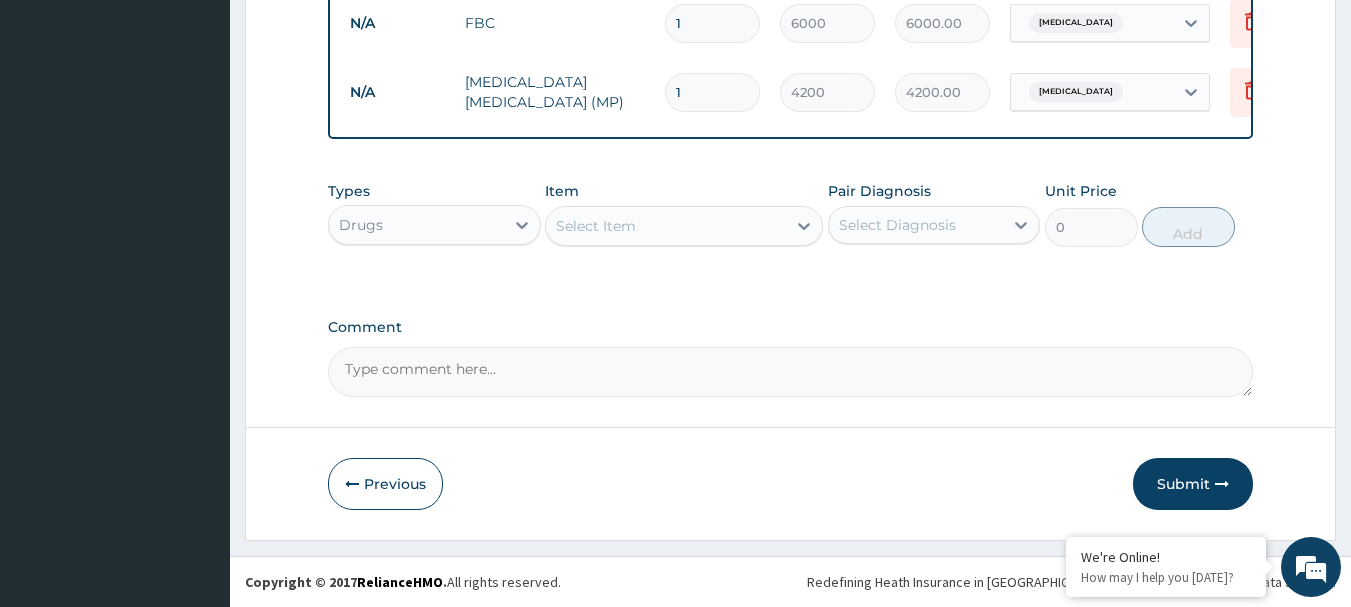 click on "Select Item" at bounding box center (684, 226) 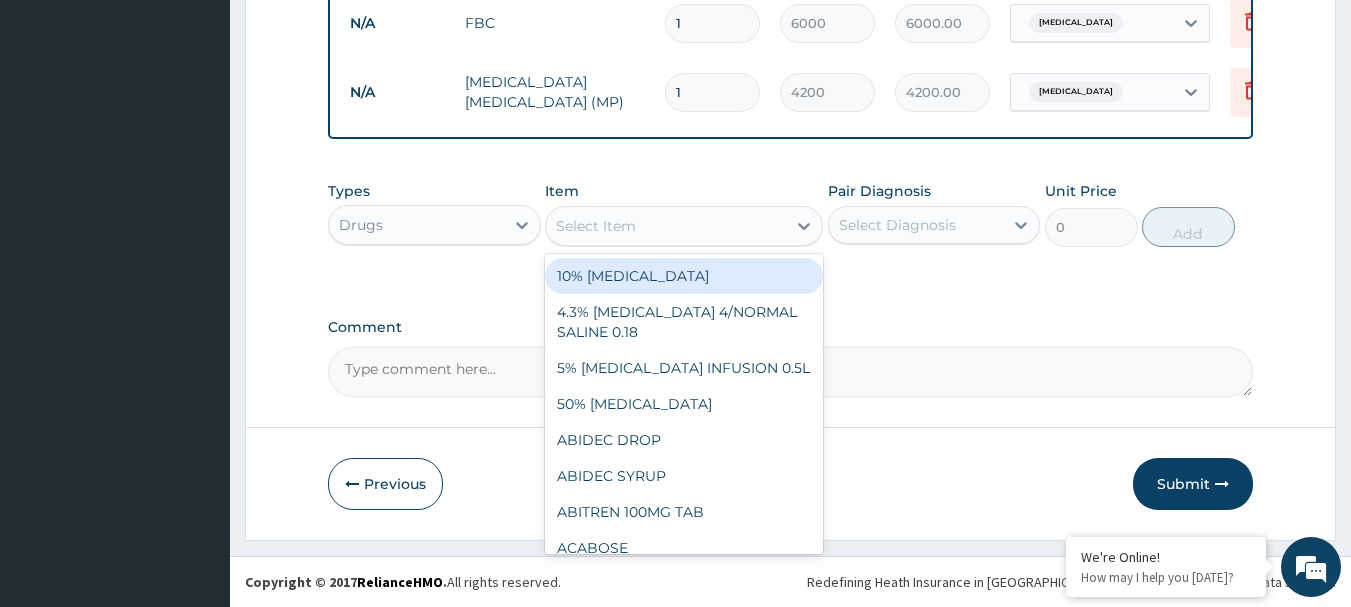 click on "Select Item" at bounding box center [666, 226] 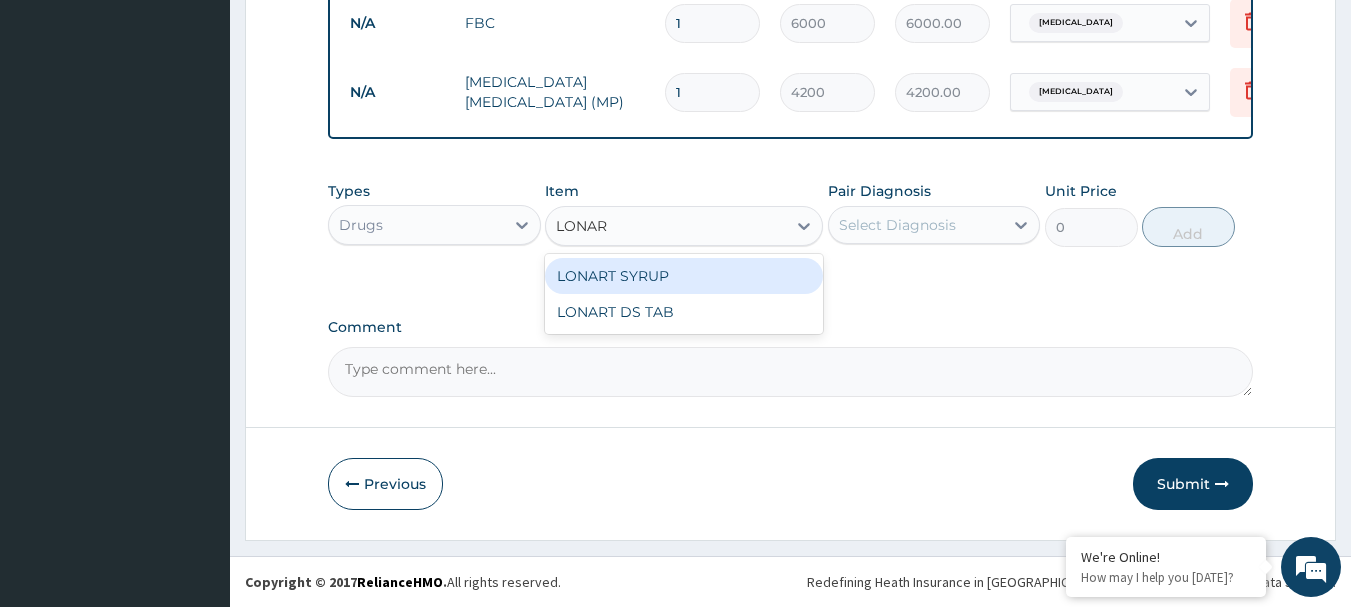 type on "LONART" 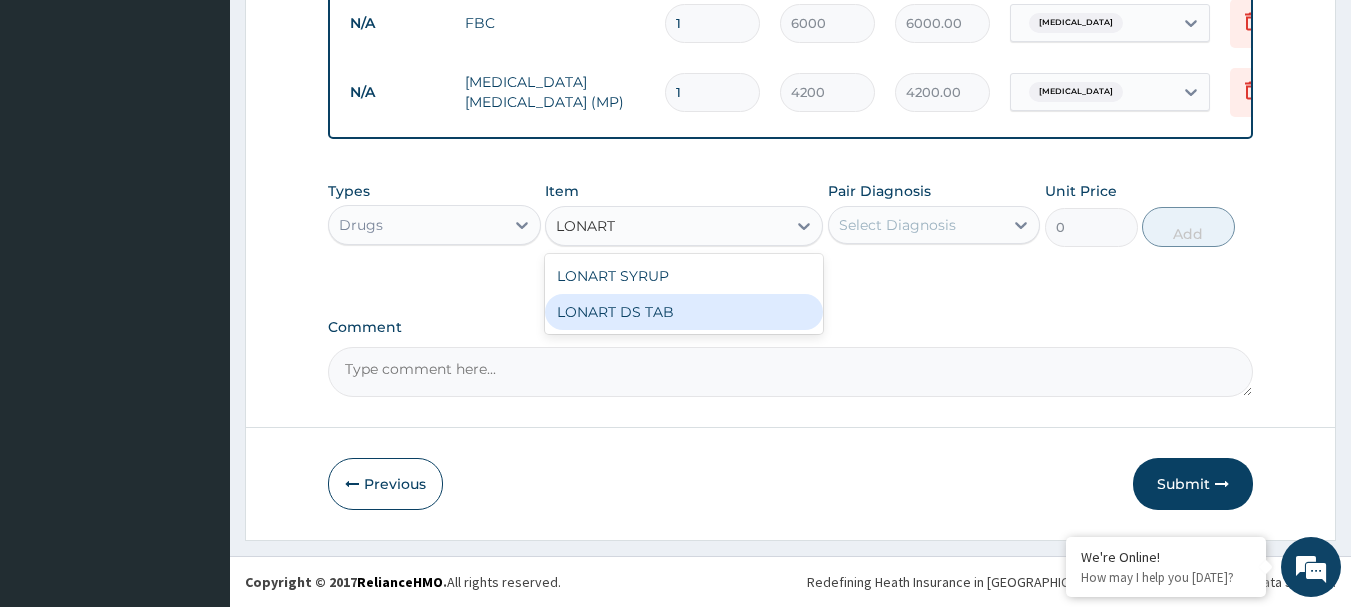 click on "LONART DS TAB" at bounding box center (684, 312) 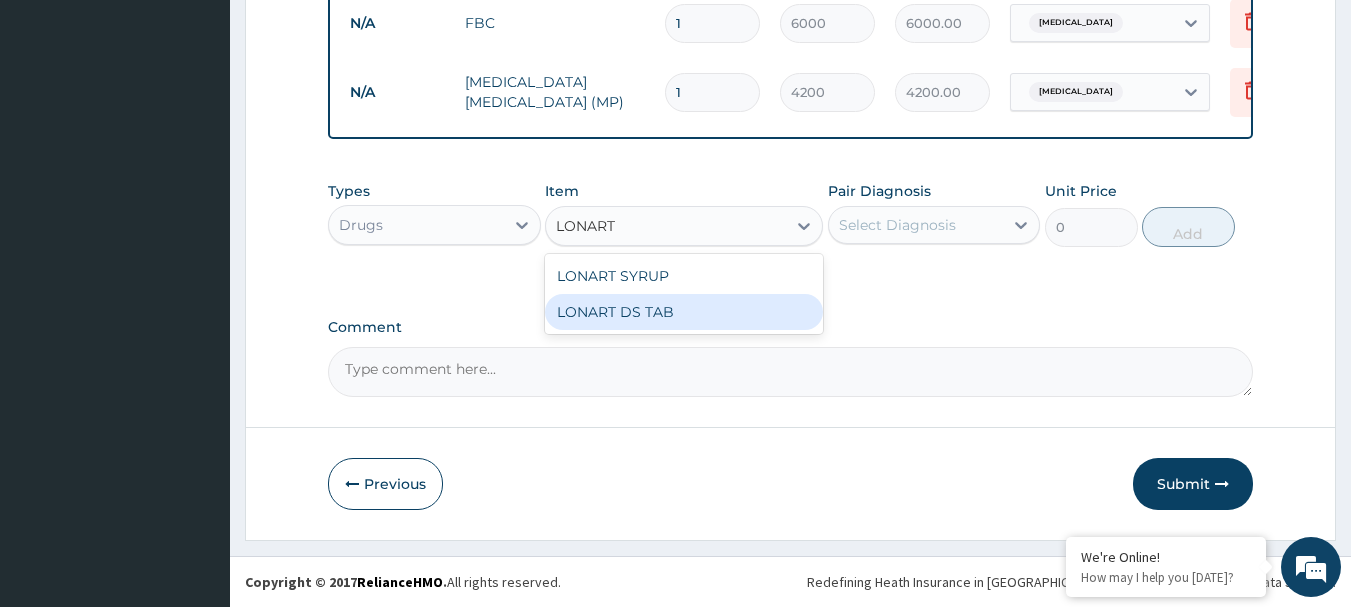 type 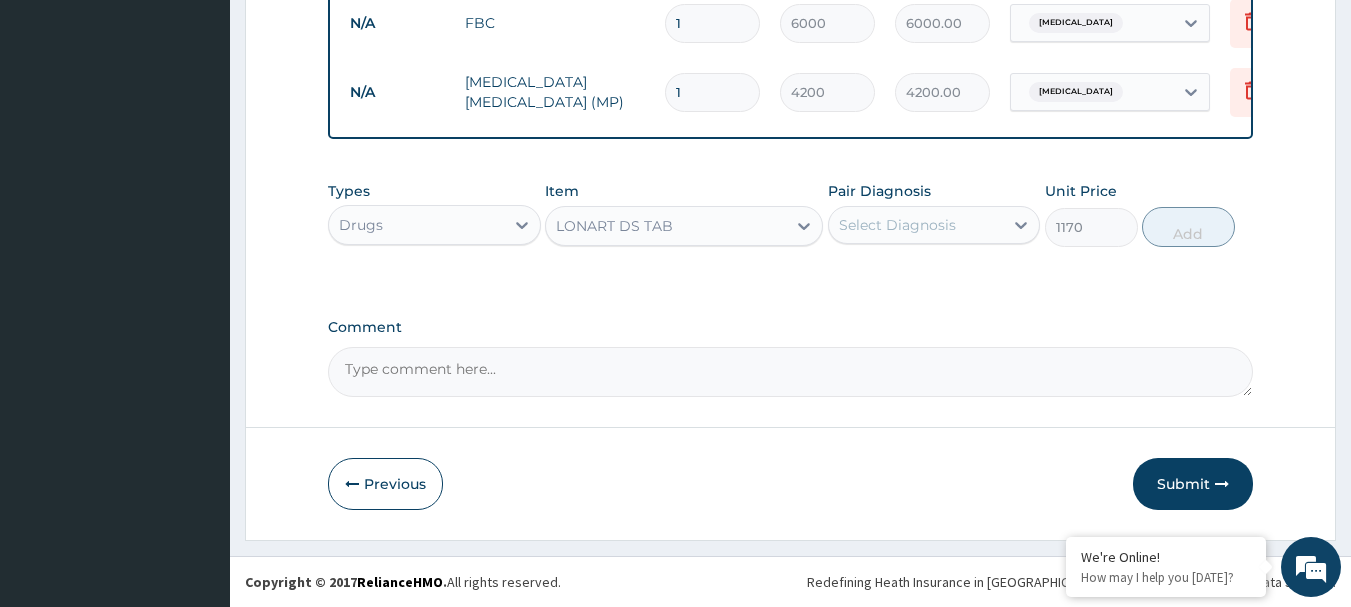 click on "Select Diagnosis" at bounding box center (897, 225) 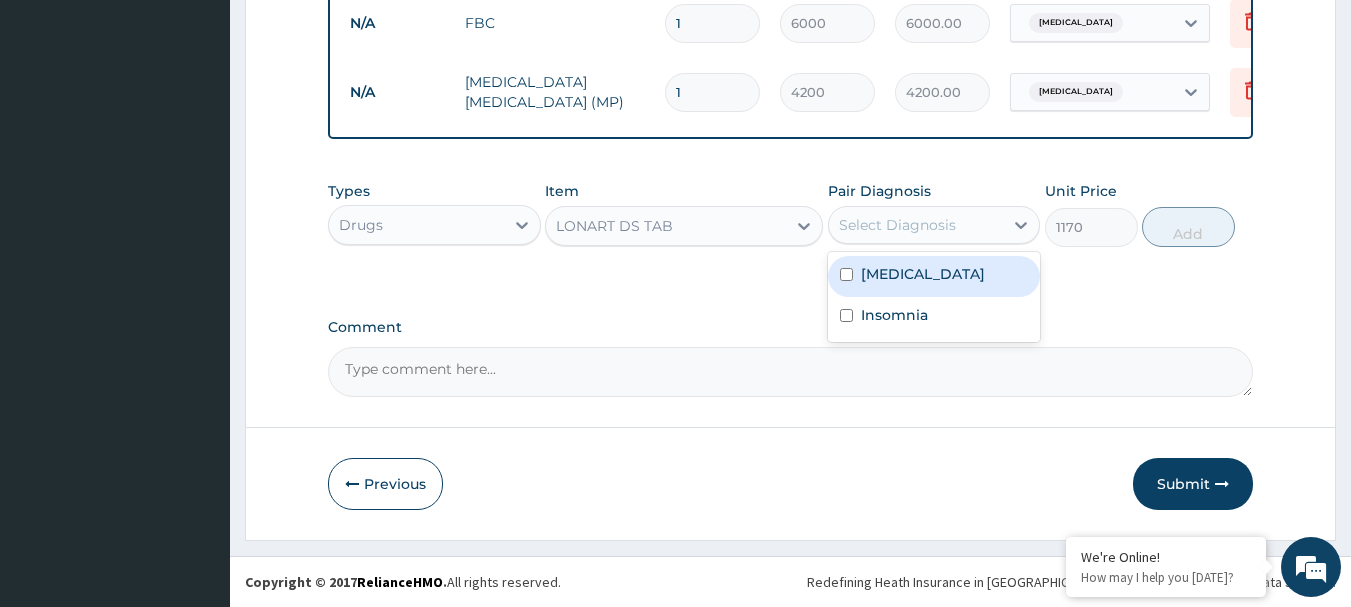 click on "Malaria" at bounding box center (923, 274) 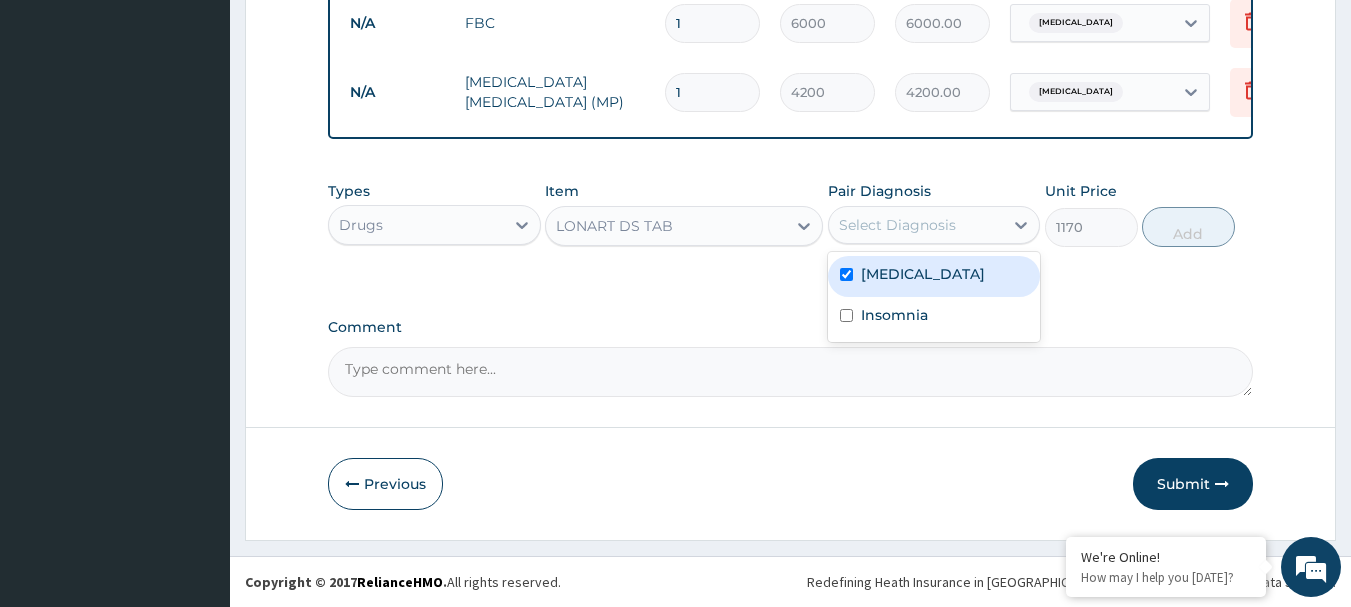 checkbox on "true" 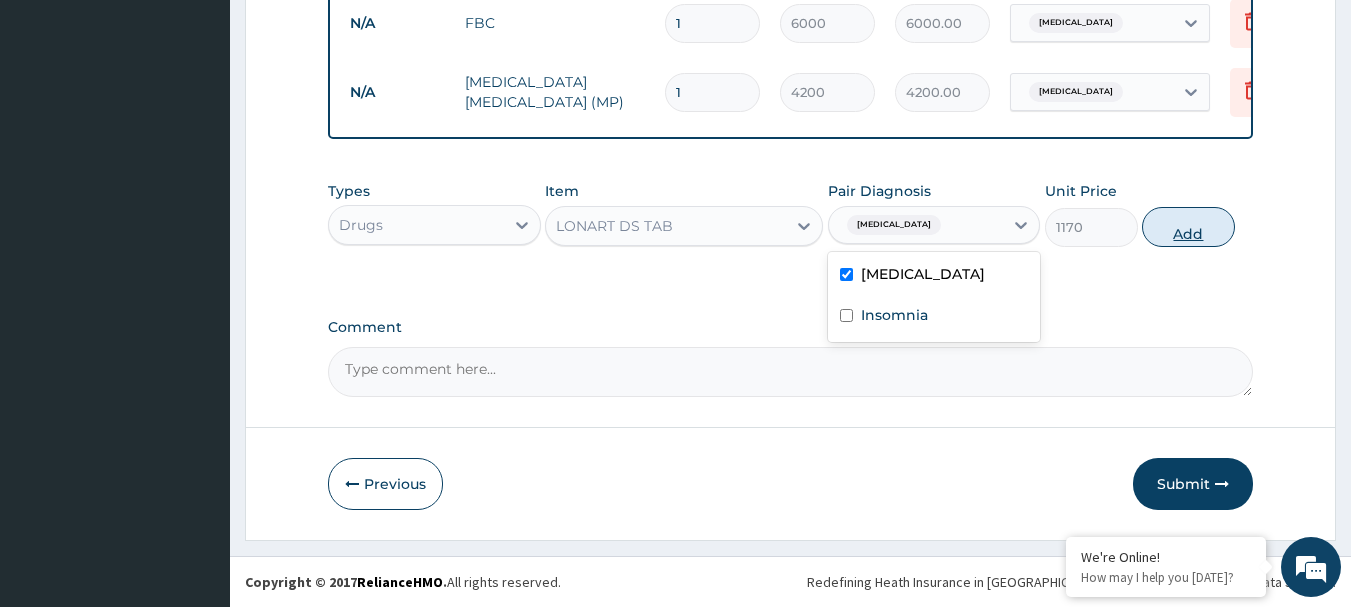 click on "Add" at bounding box center (1188, 227) 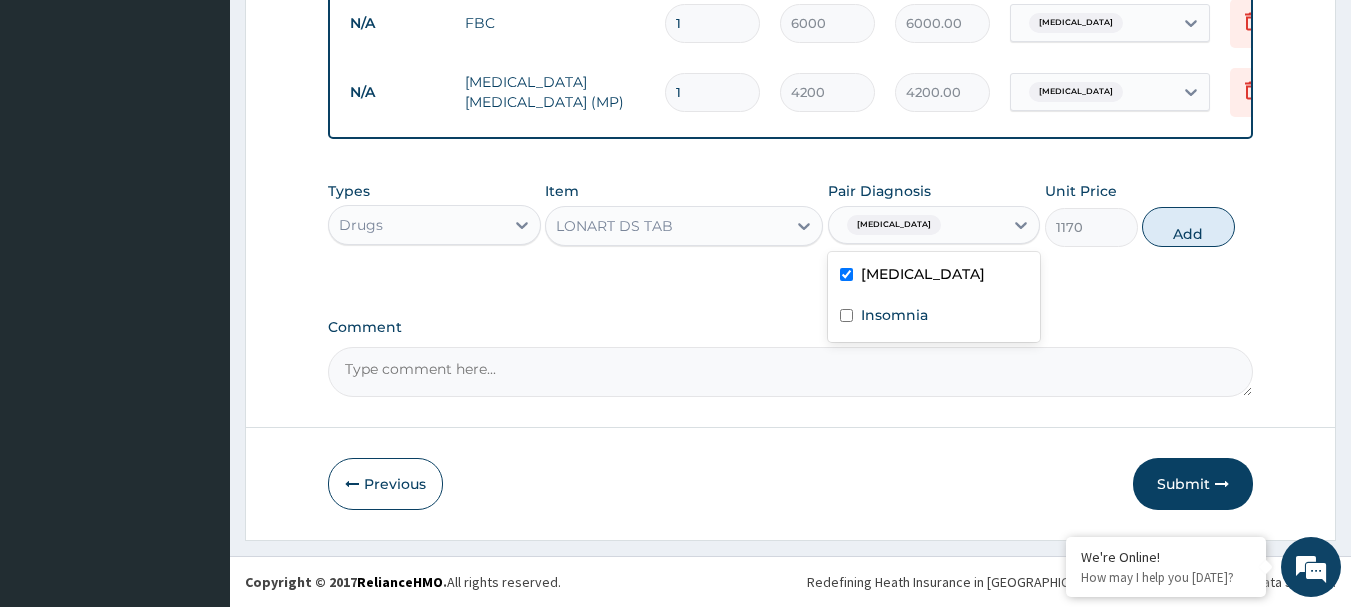 type on "0" 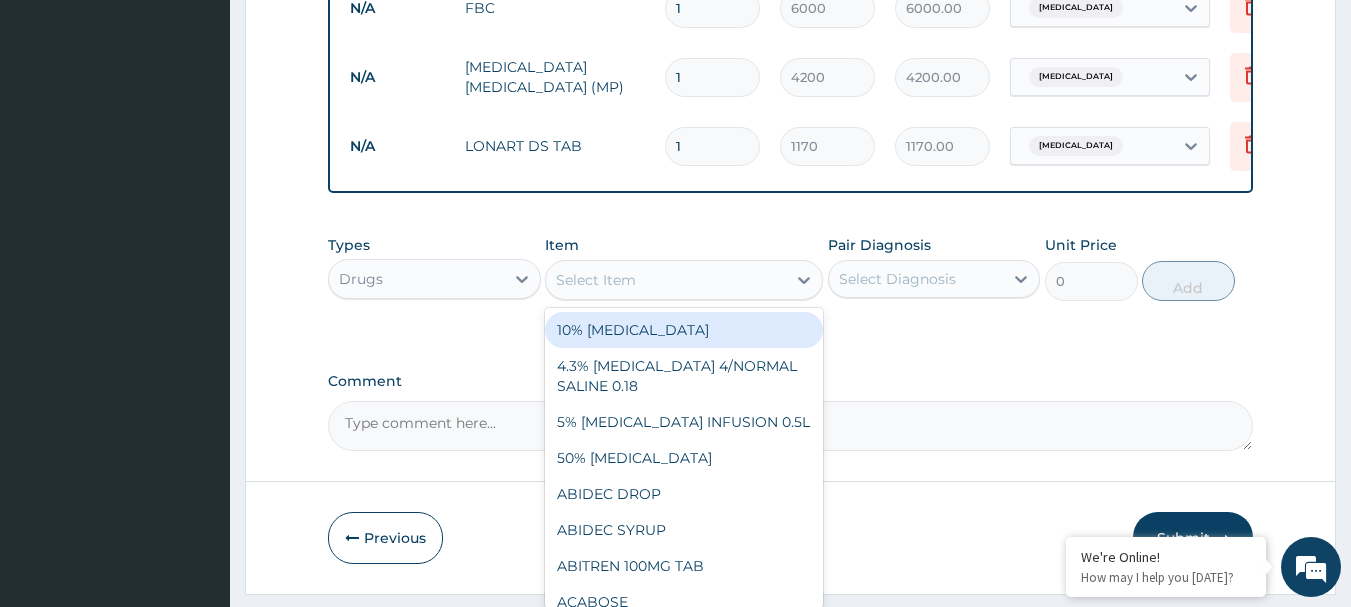 click on "Select Item" at bounding box center (666, 280) 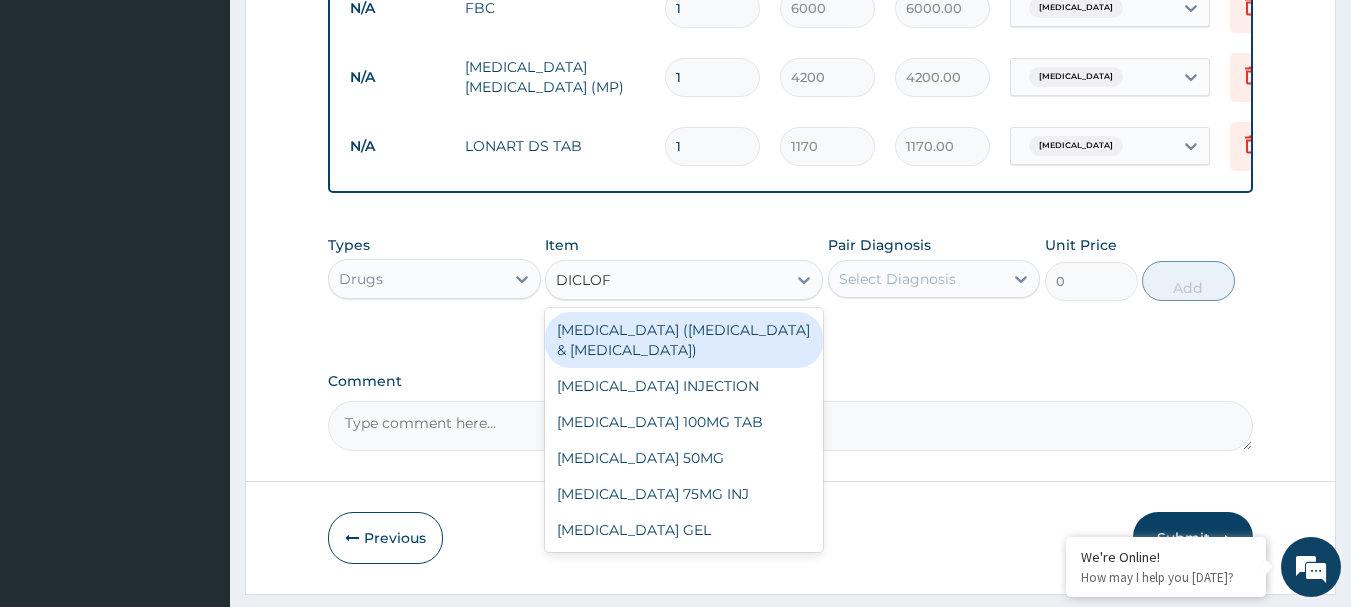 type on "DICLOFE" 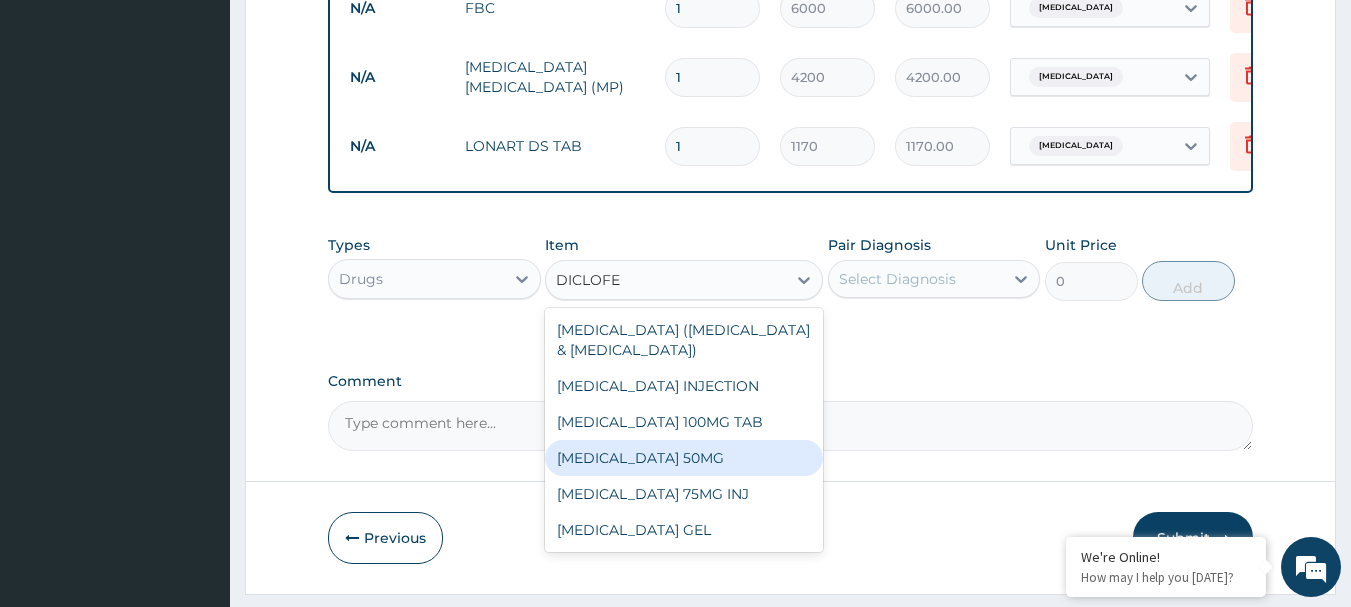 click on "DICLOFENAC SODIUM 50MG" at bounding box center (684, 458) 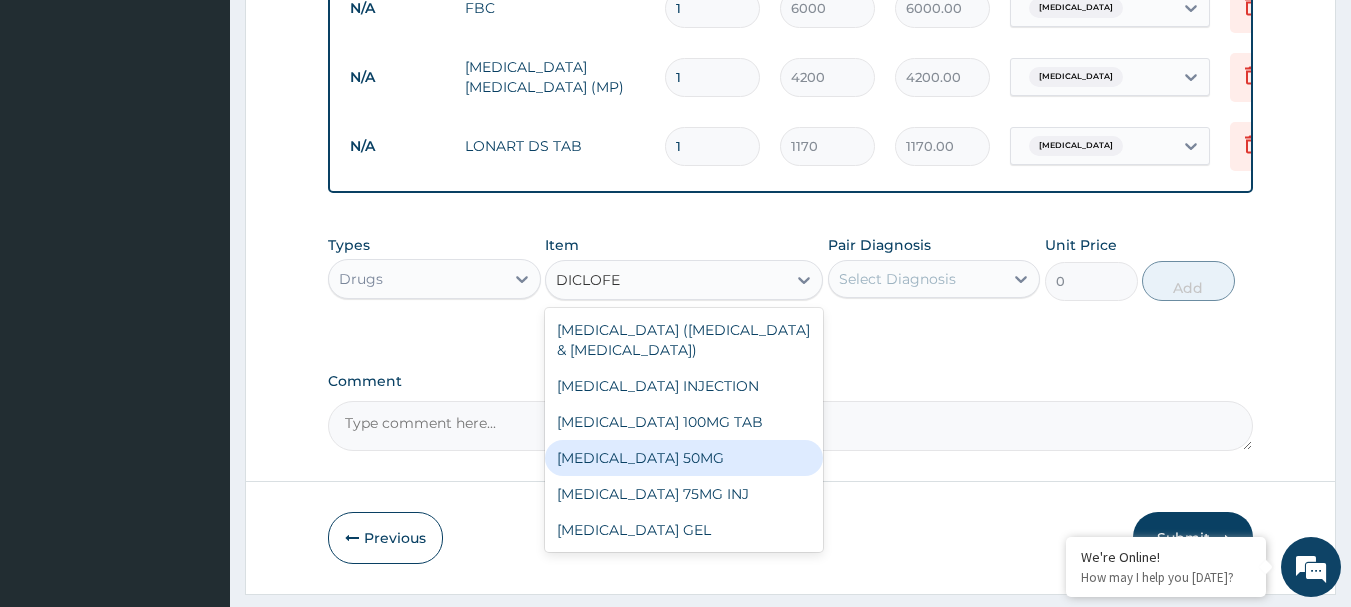 type 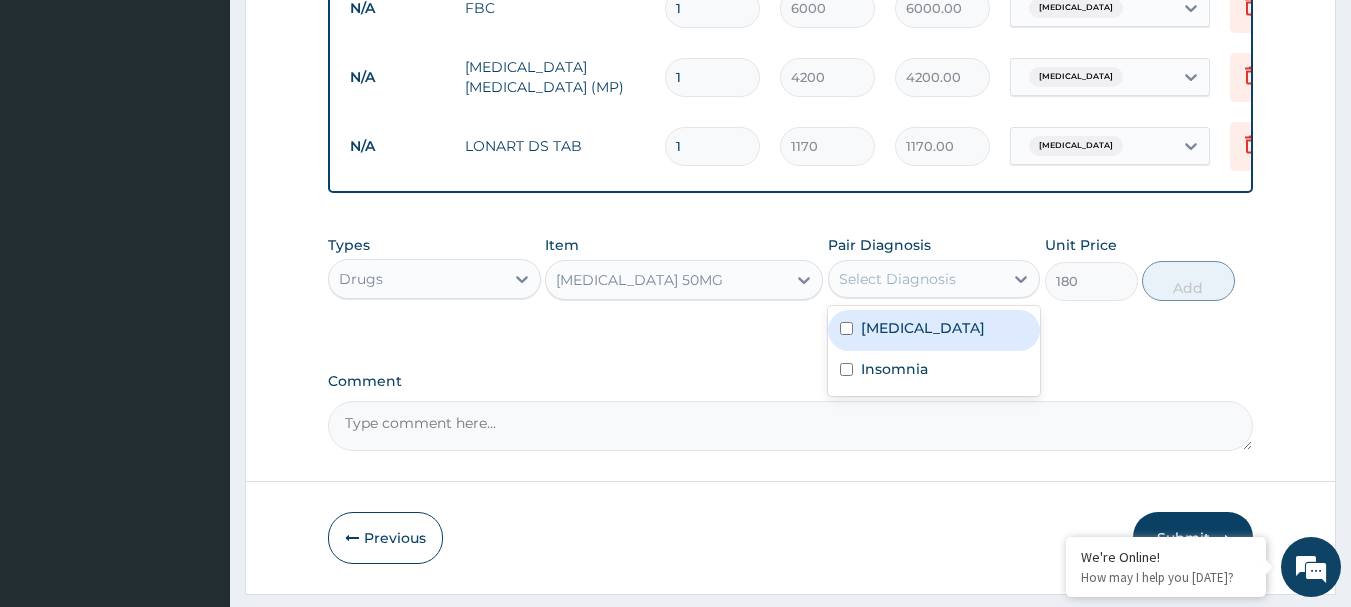 drag, startPoint x: 954, startPoint y: 299, endPoint x: 939, endPoint y: 305, distance: 16.155495 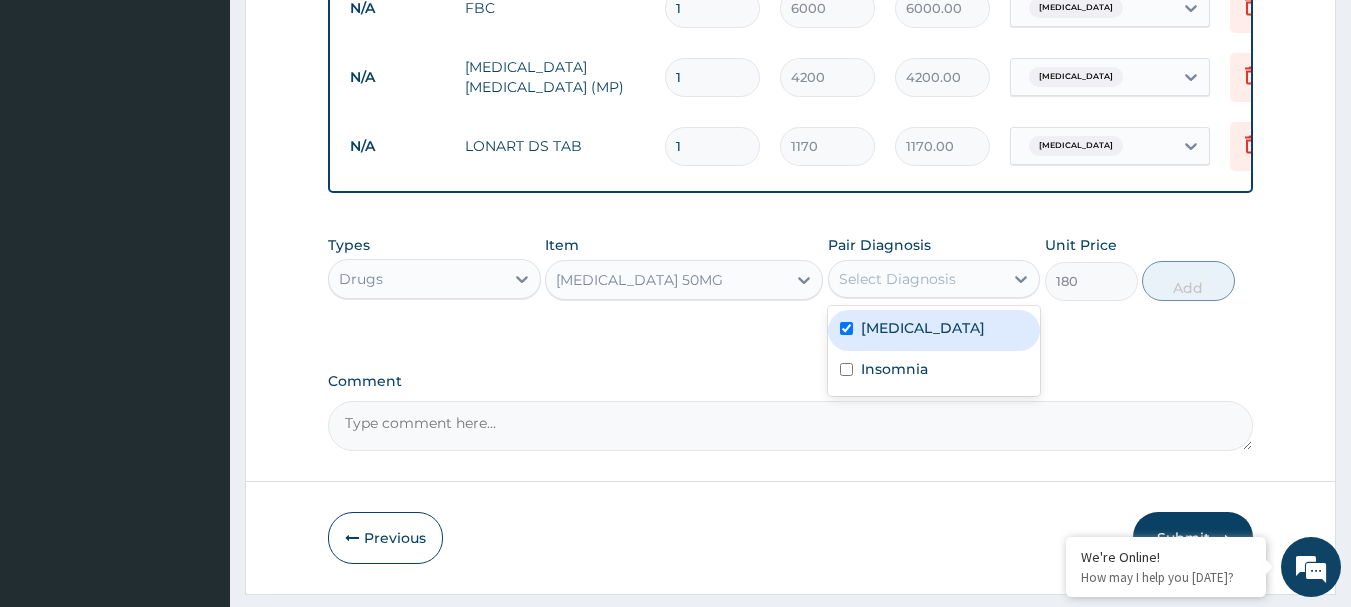 checkbox on "true" 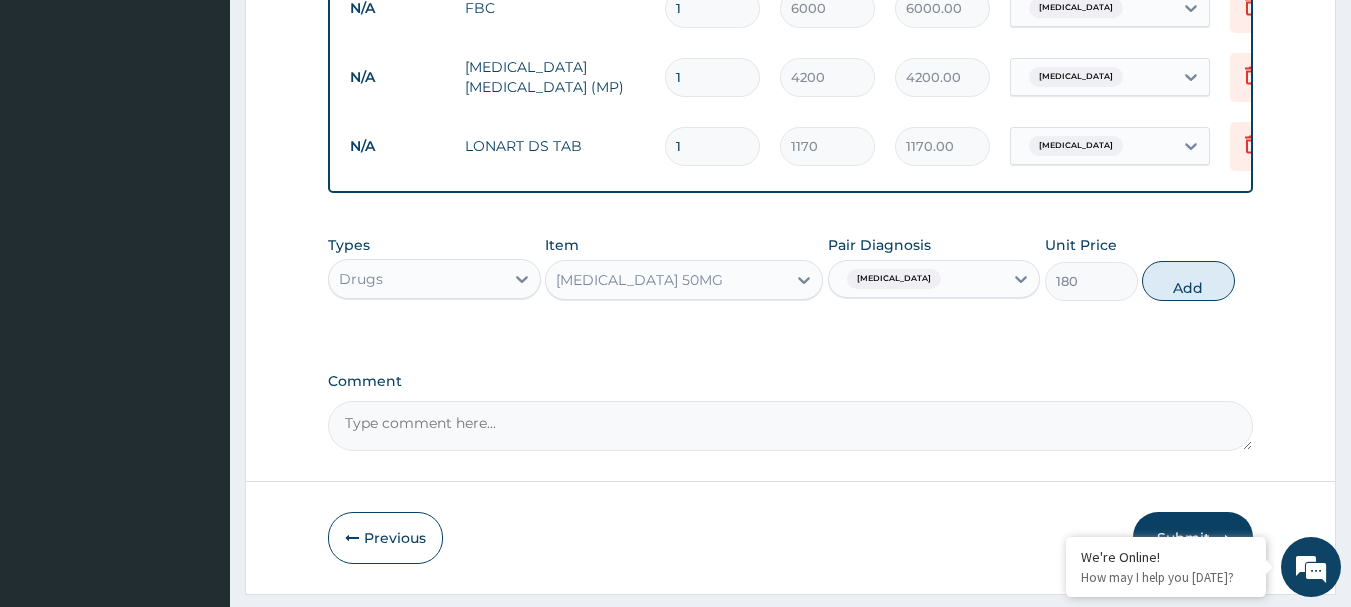 drag, startPoint x: 1177, startPoint y: 298, endPoint x: 1139, endPoint y: 303, distance: 38.327538 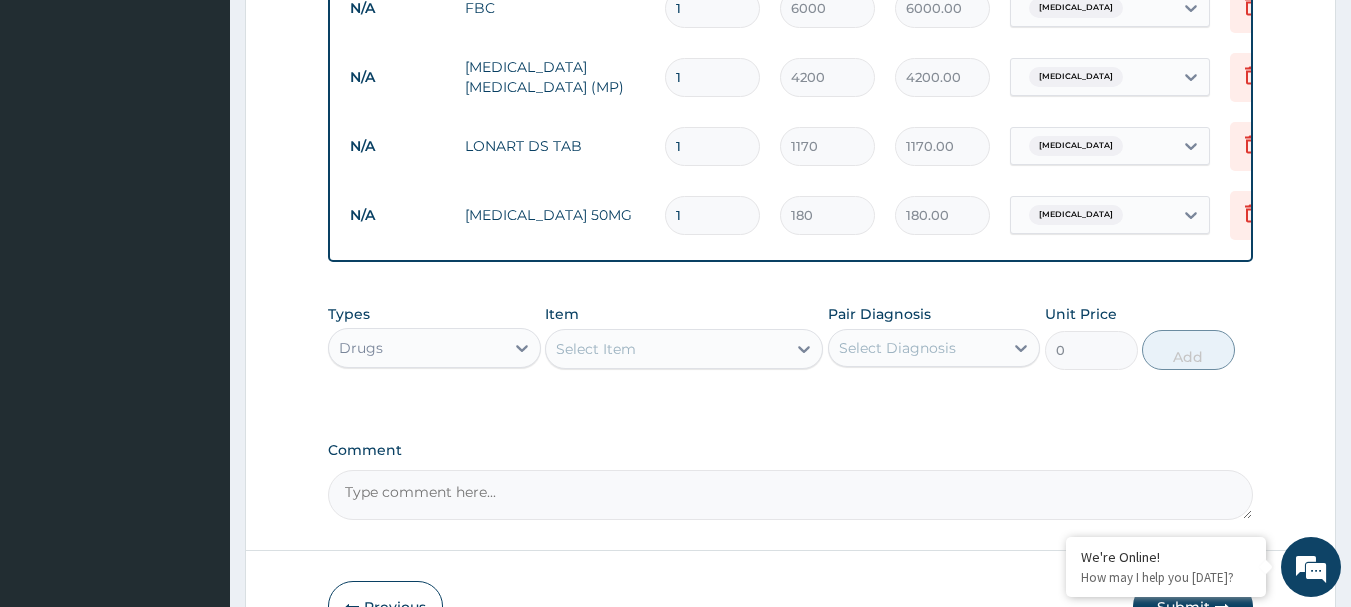 click on "Select Item" at bounding box center [666, 349] 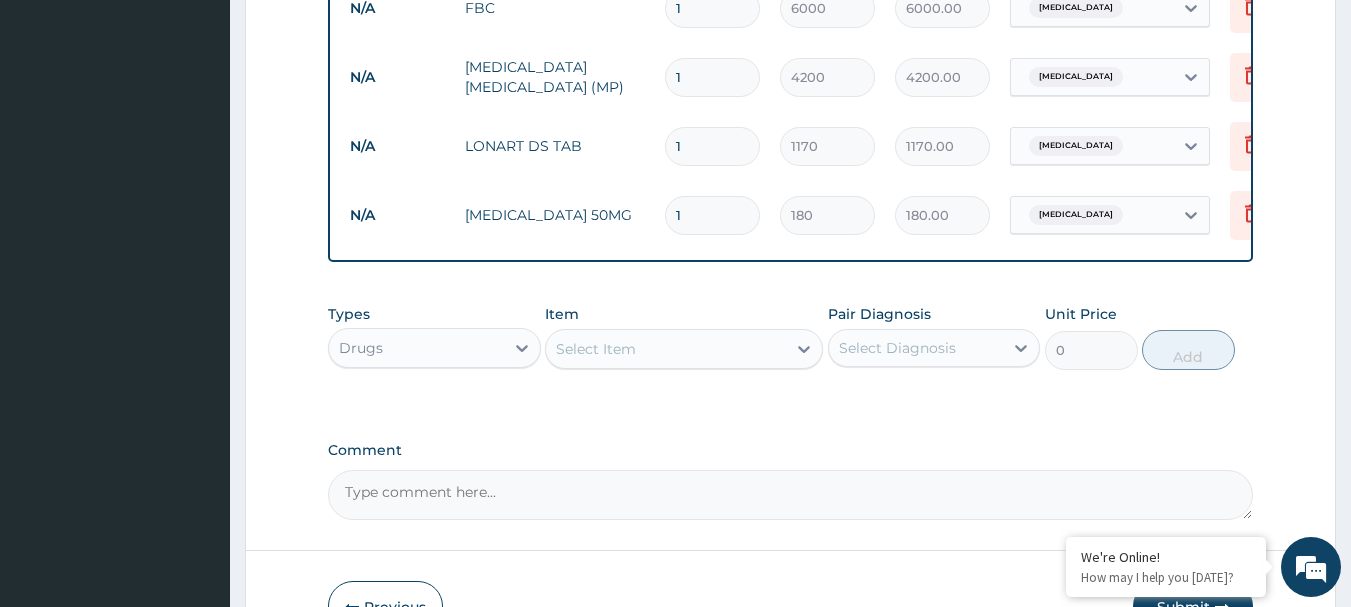 click on "1" at bounding box center [712, 146] 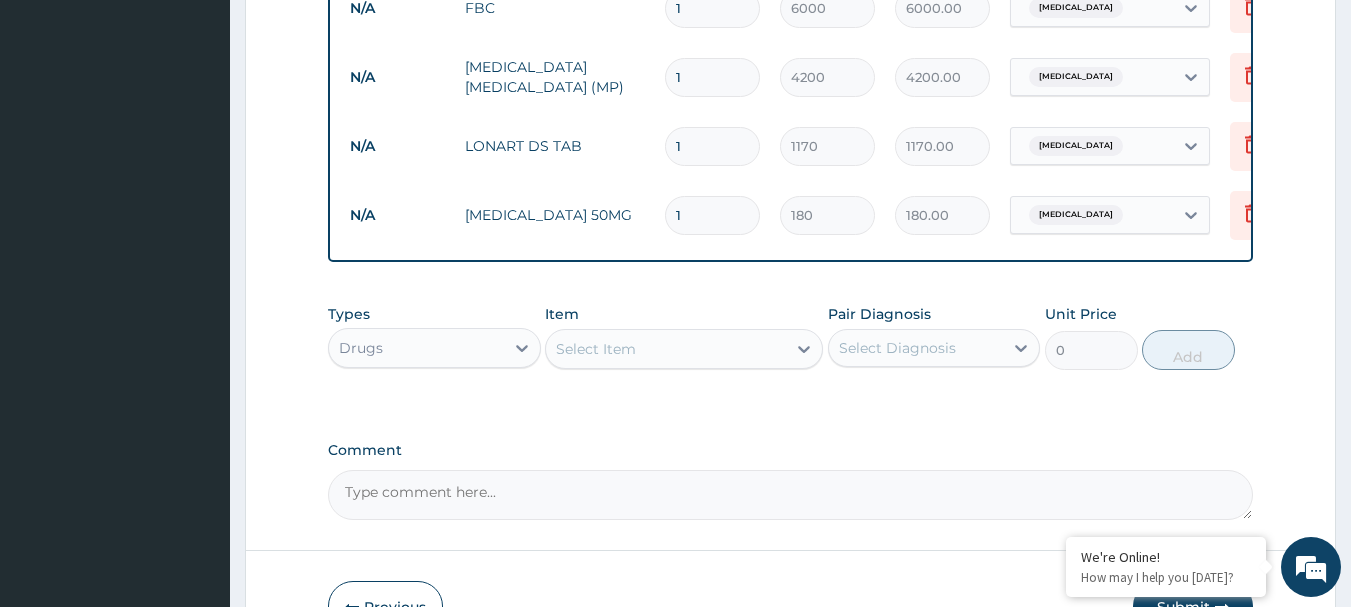 type 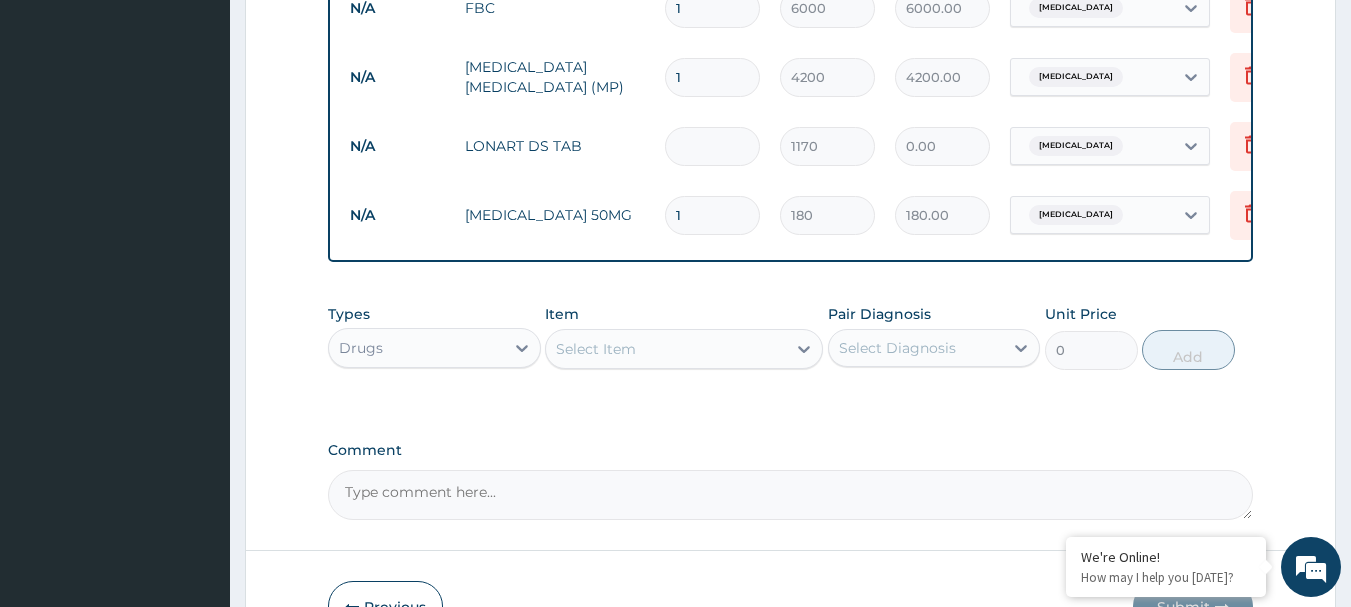 type on "6" 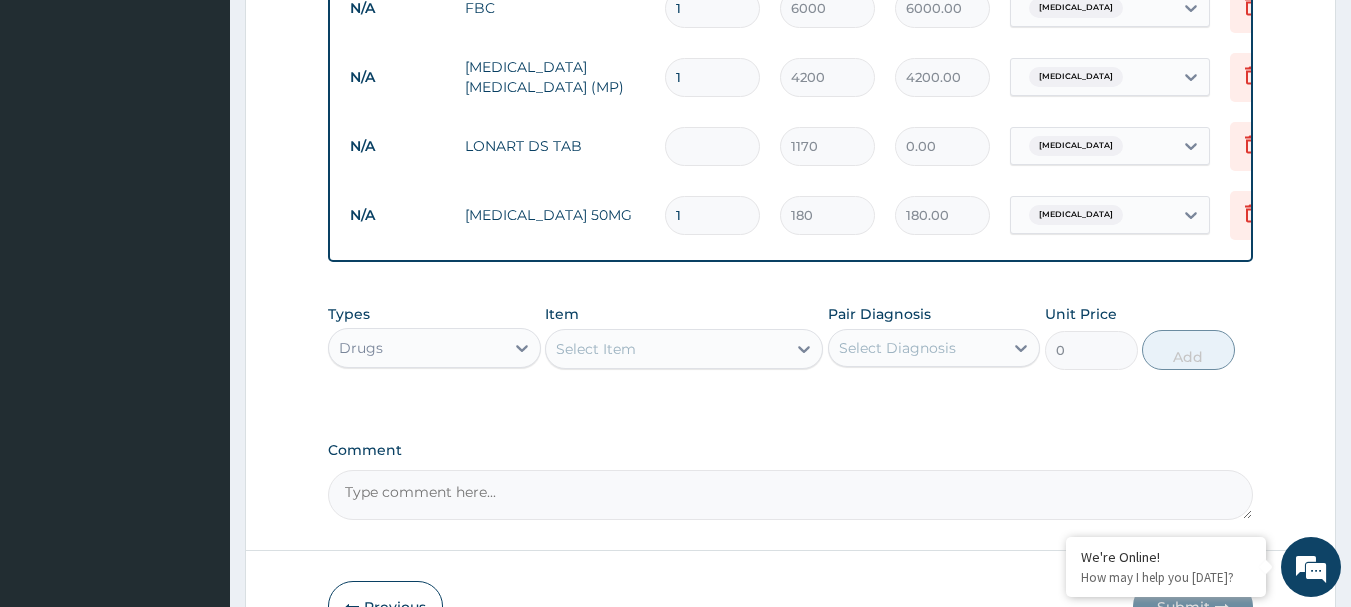 type on "7020.00" 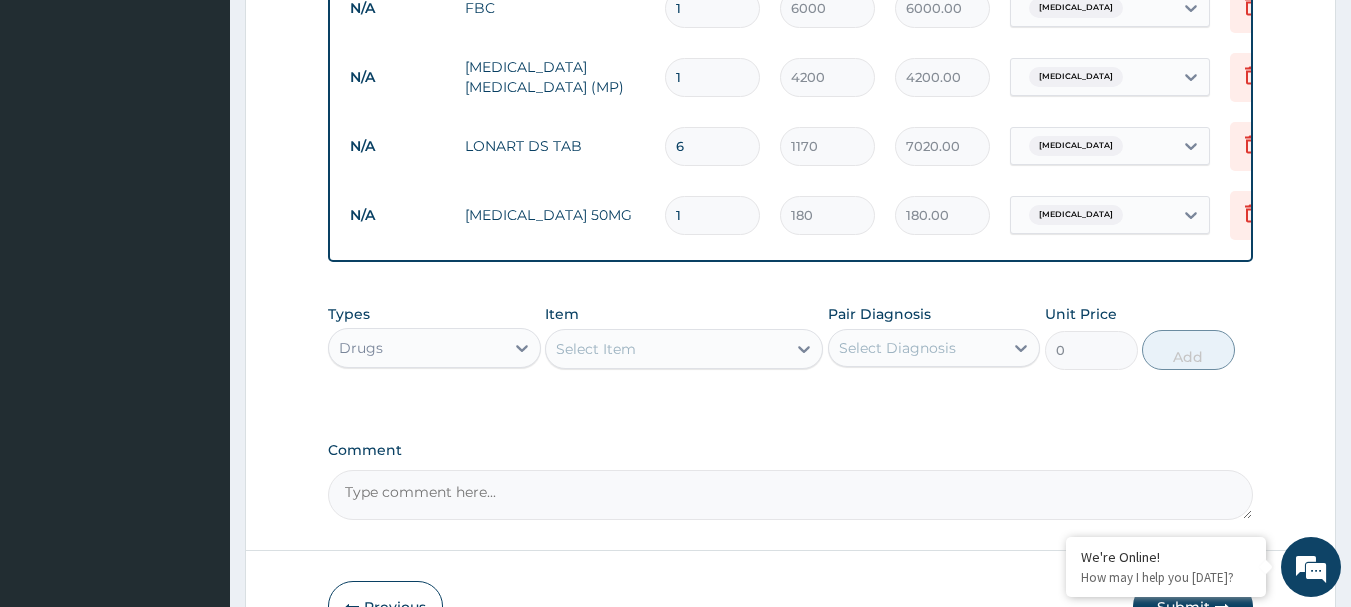 type on "6" 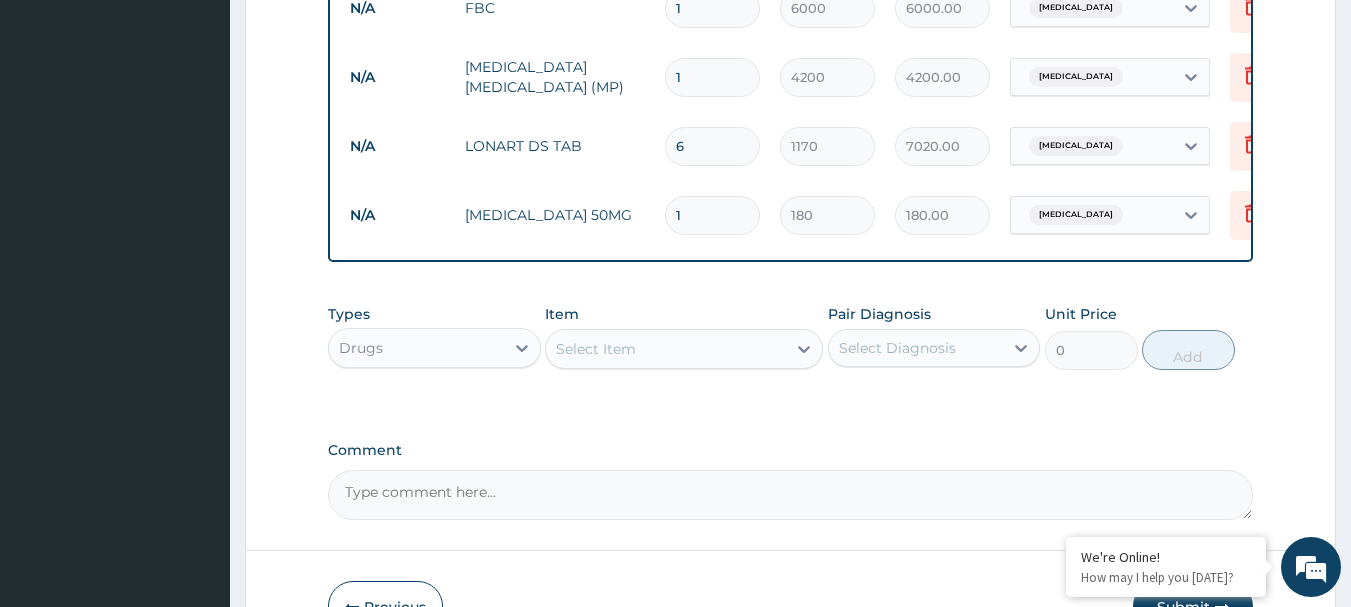 click on "1" at bounding box center (712, 215) 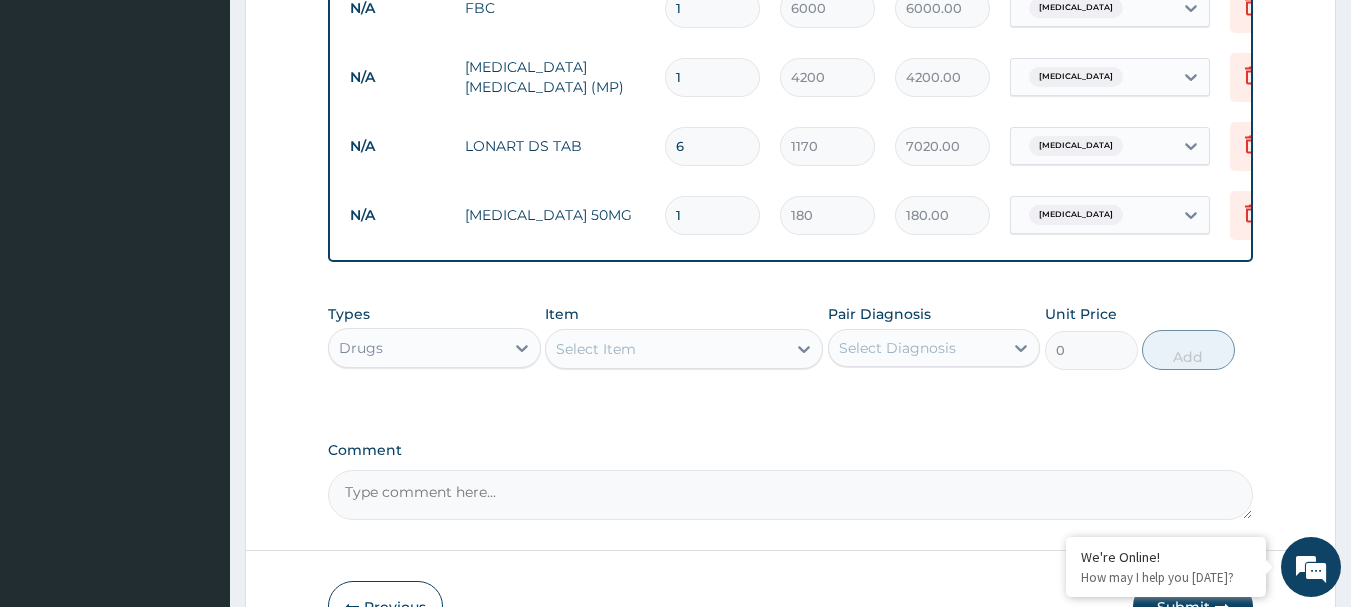 type 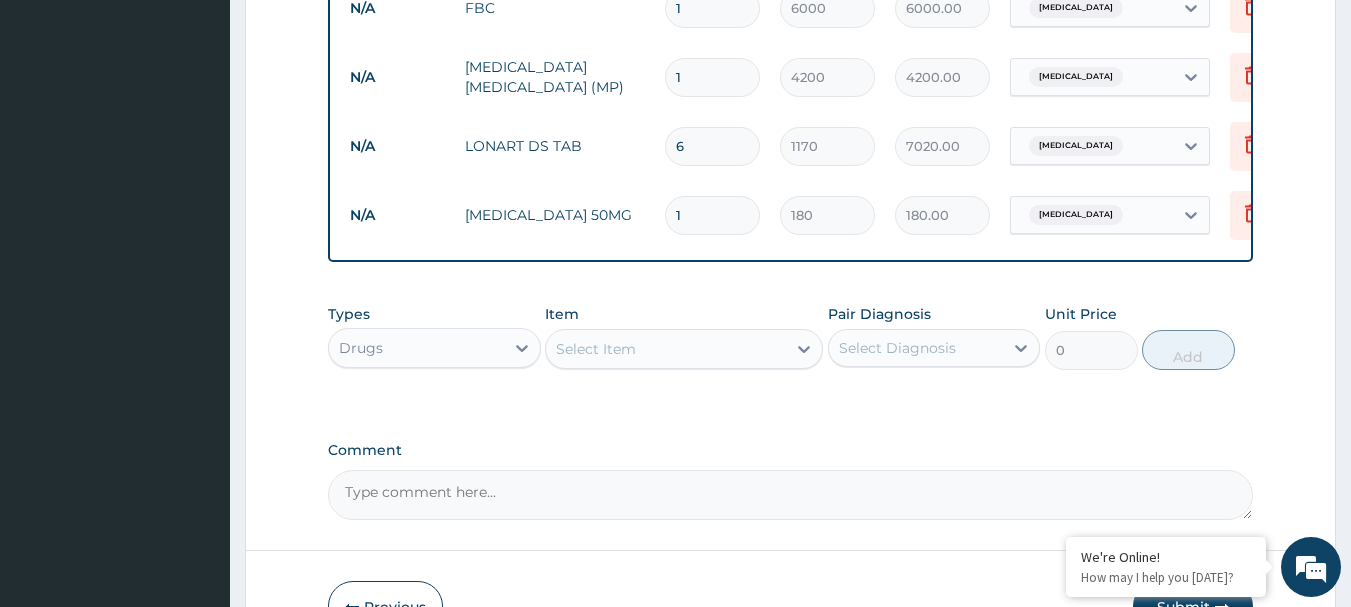 type on "0.00" 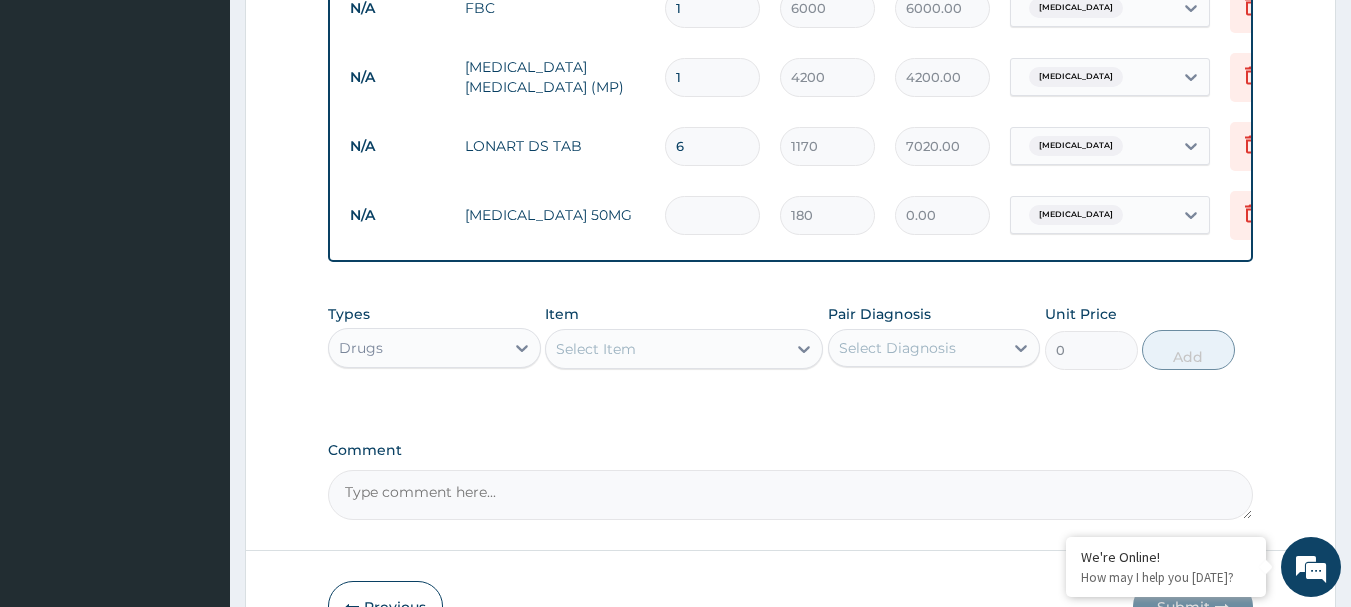 type on "6" 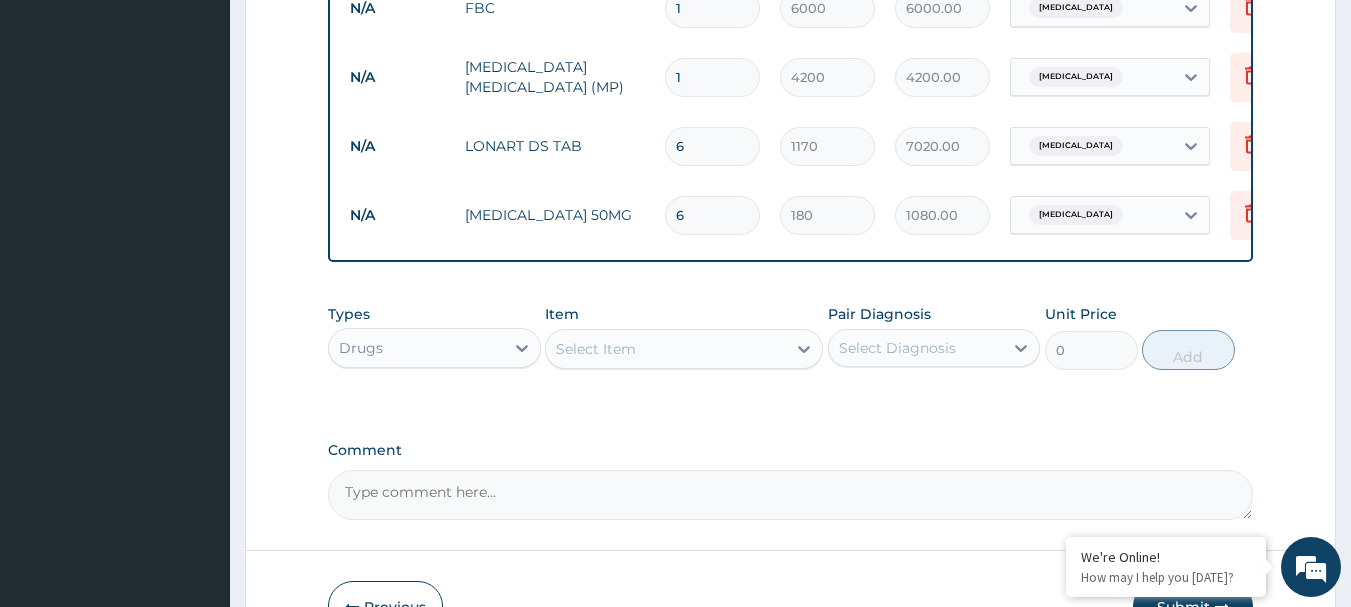 type on "6" 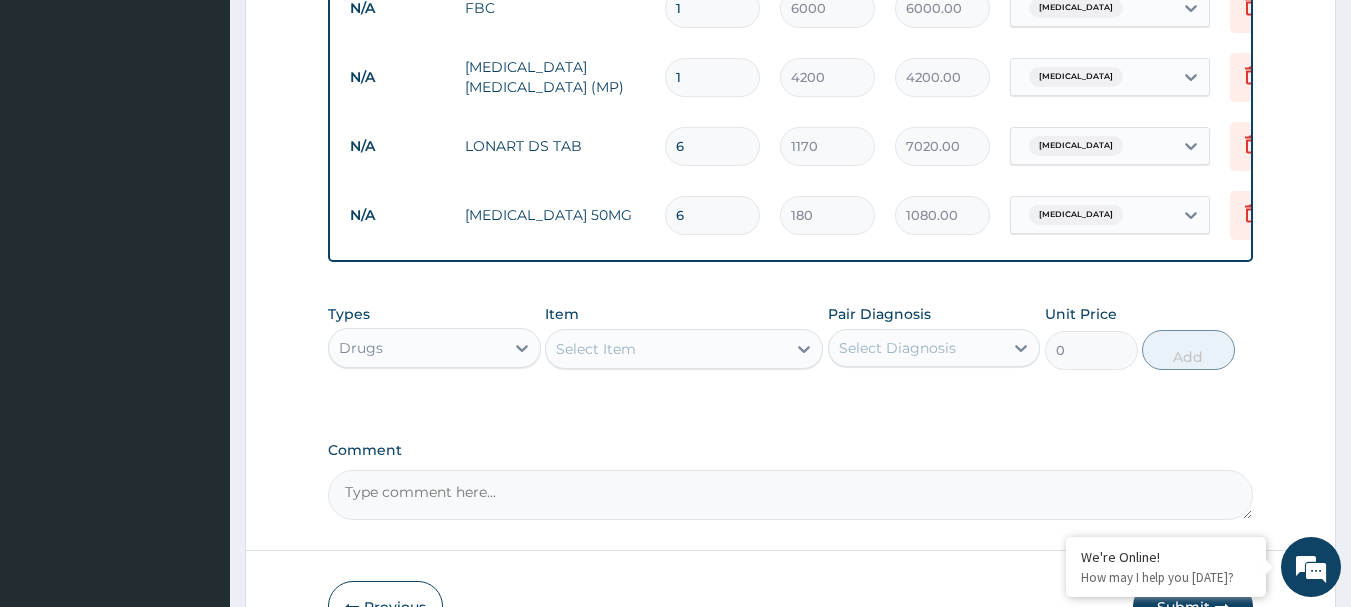 click on "Select Item" at bounding box center (596, 349) 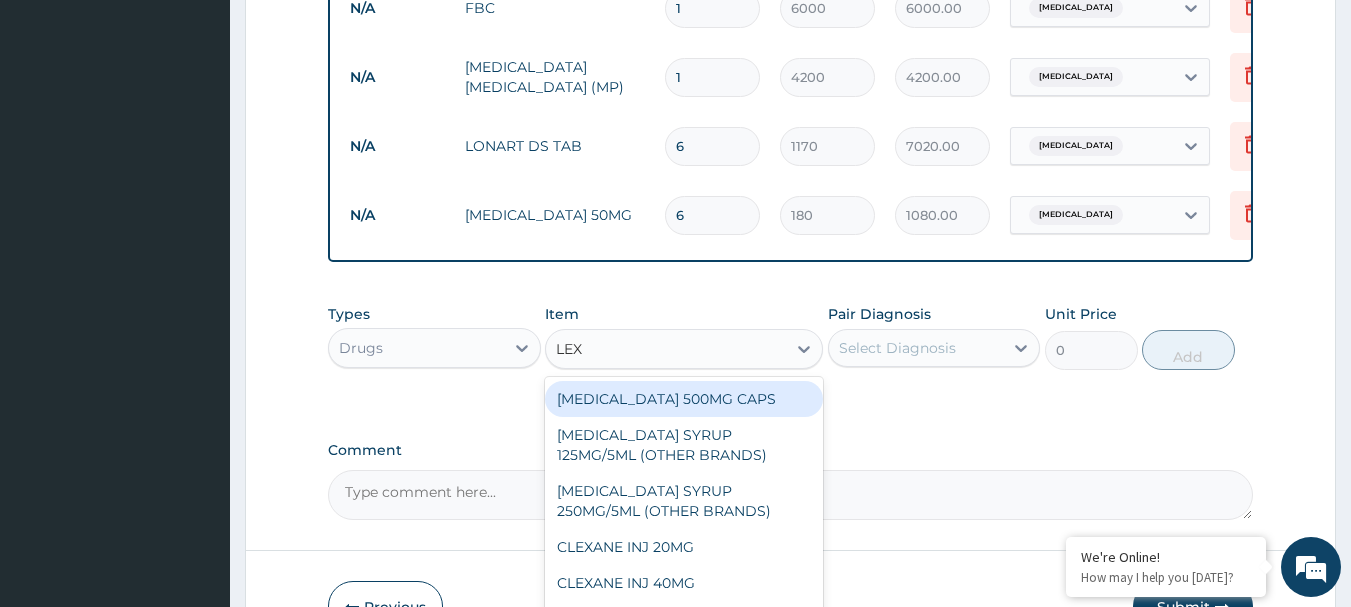 type on "LEXO" 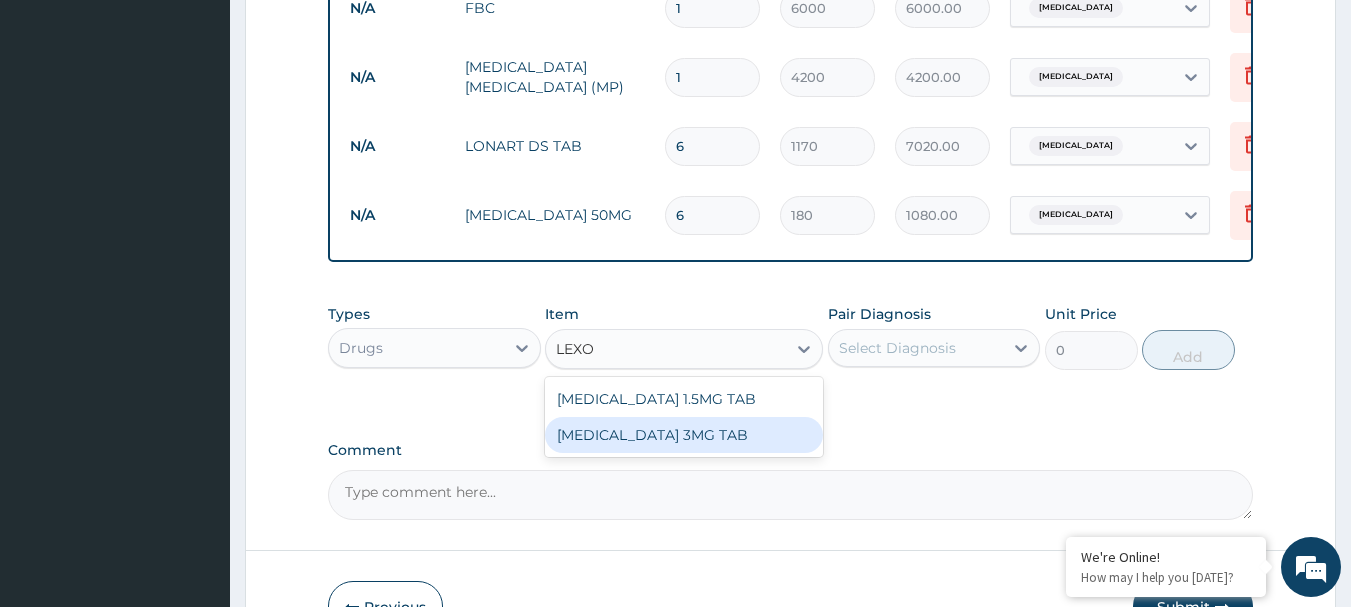 drag, startPoint x: 595, startPoint y: 453, endPoint x: 738, endPoint y: 434, distance: 144.25671 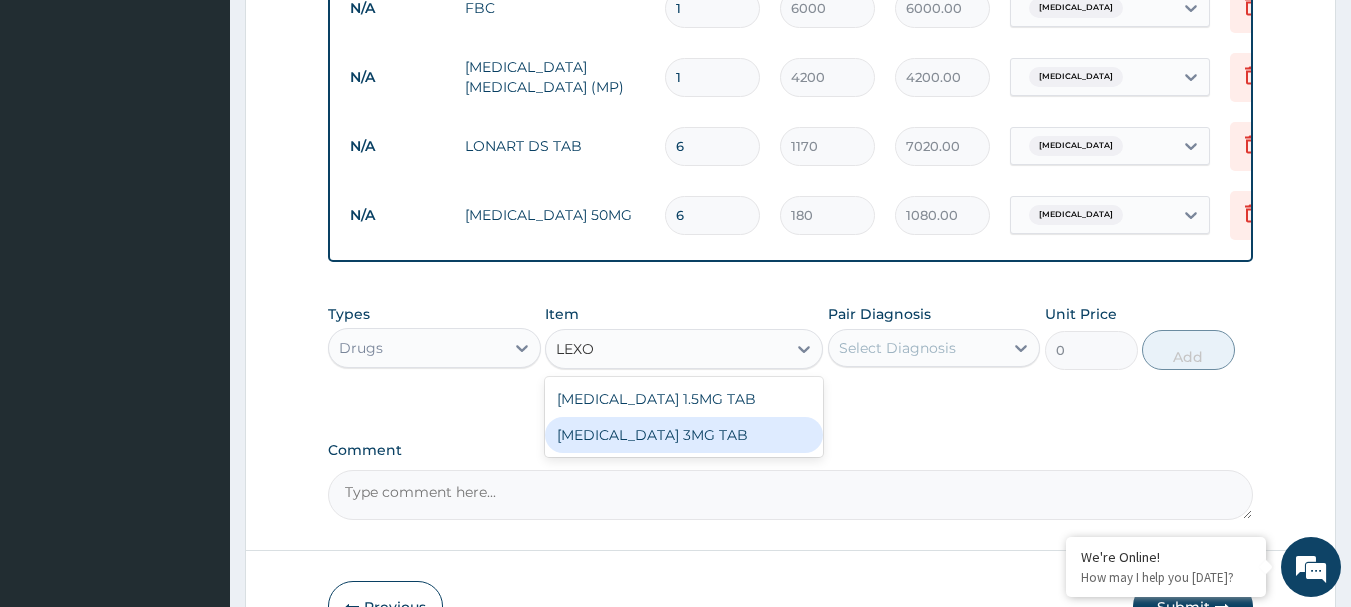 click on "LEXOTAN 3MG TAB" at bounding box center [684, 435] 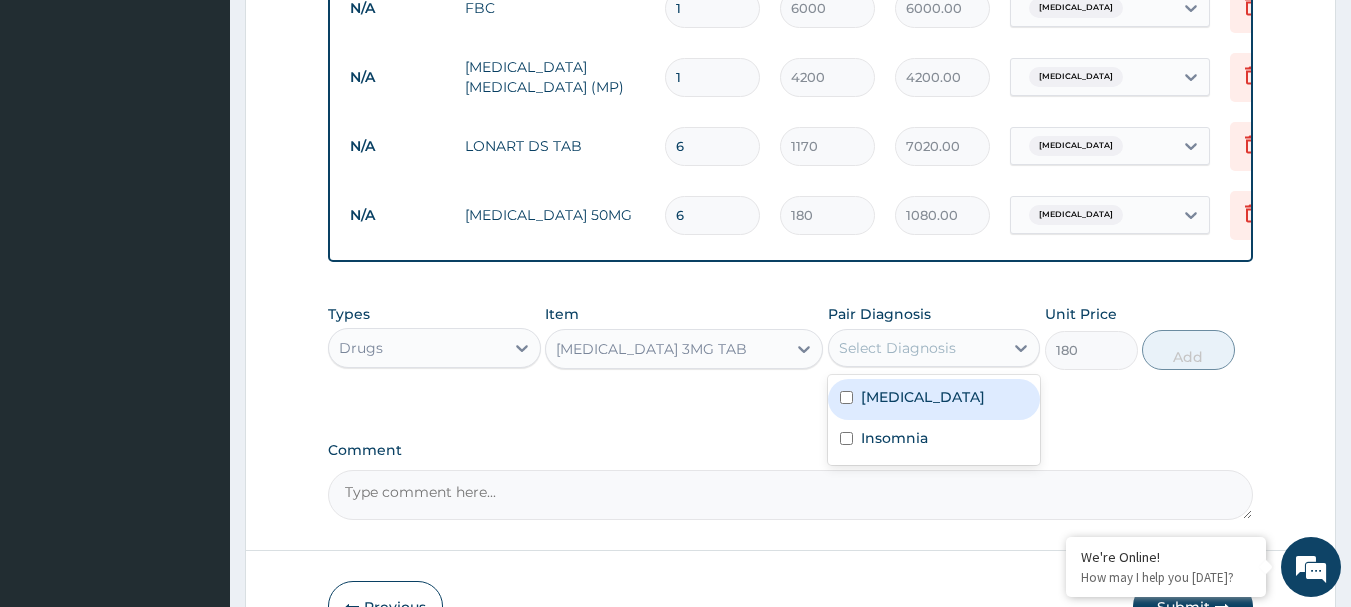 drag, startPoint x: 877, startPoint y: 361, endPoint x: 877, endPoint y: 395, distance: 34 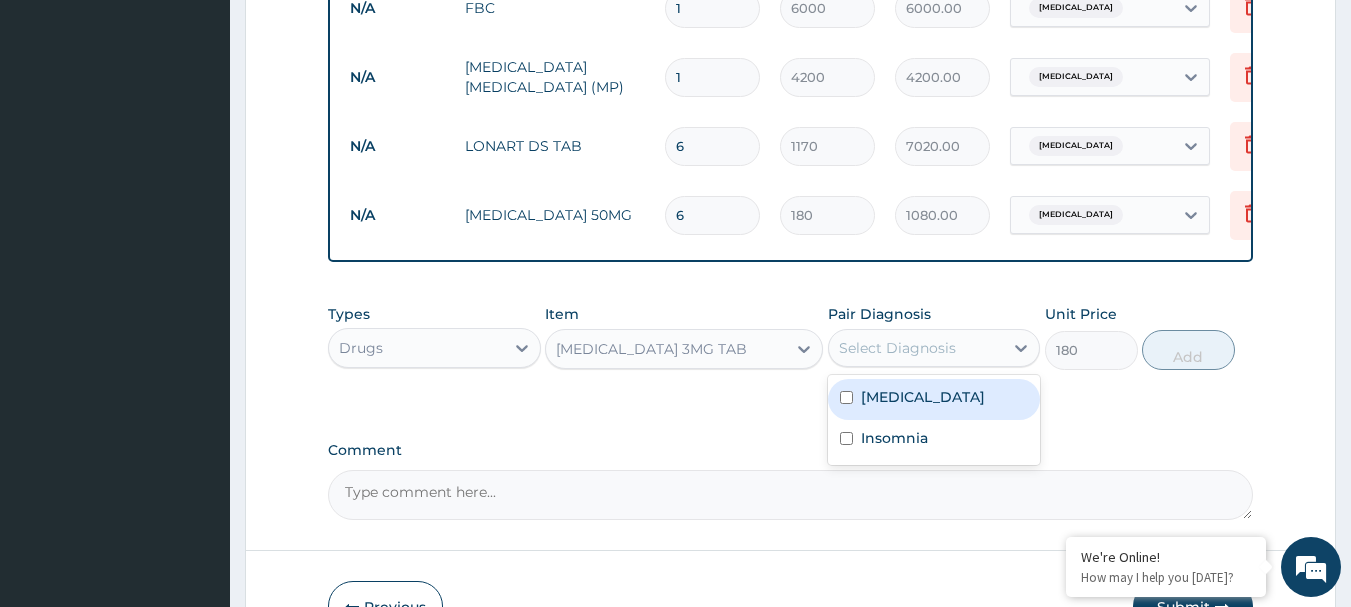 click on "Select Diagnosis" at bounding box center [897, 348] 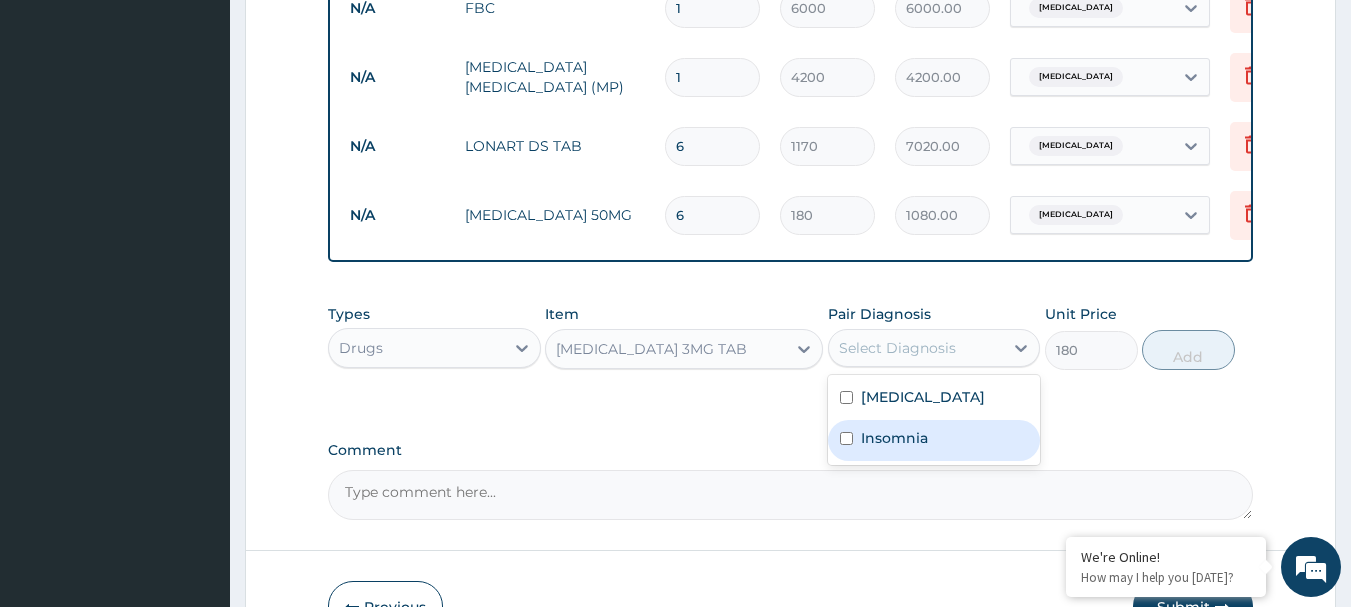 drag, startPoint x: 900, startPoint y: 448, endPoint x: 899, endPoint y: 459, distance: 11.045361 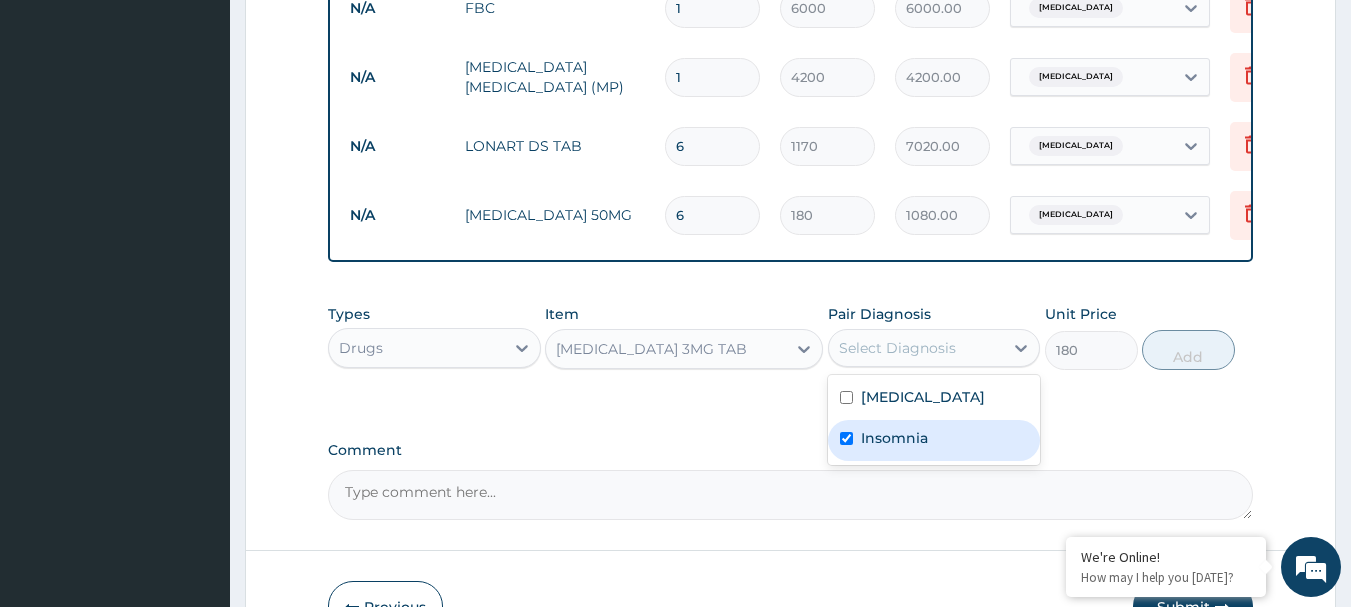 checkbox on "true" 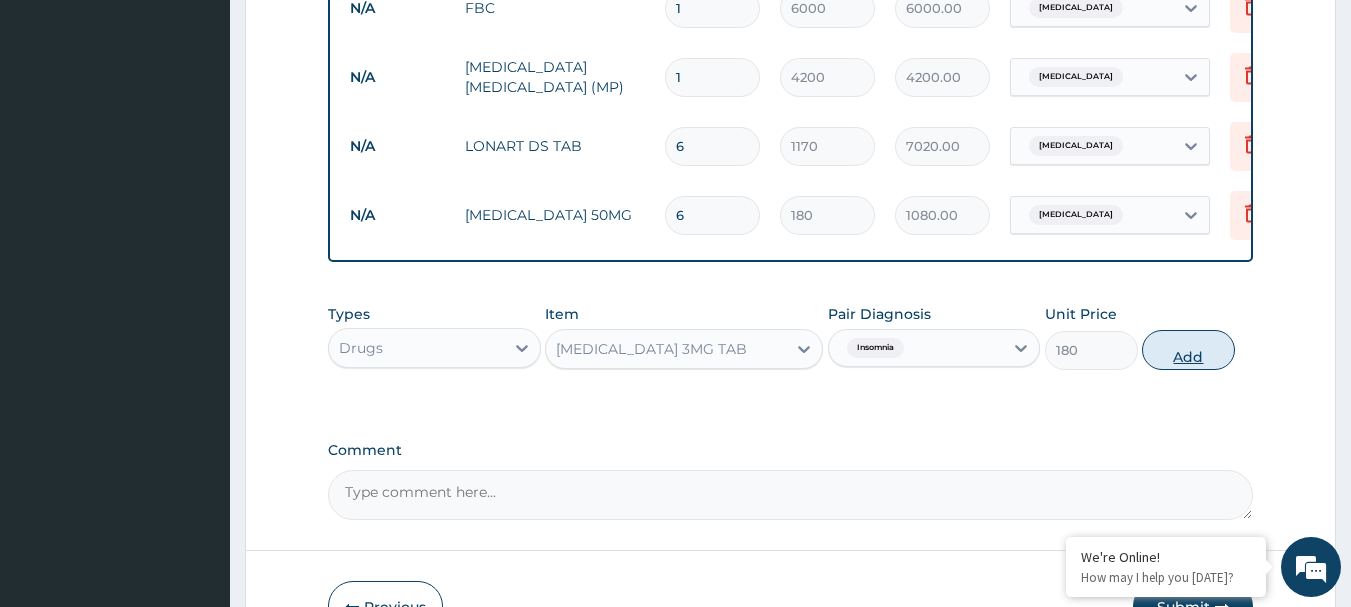 drag, startPoint x: 1220, startPoint y: 367, endPoint x: 1284, endPoint y: 368, distance: 64.00781 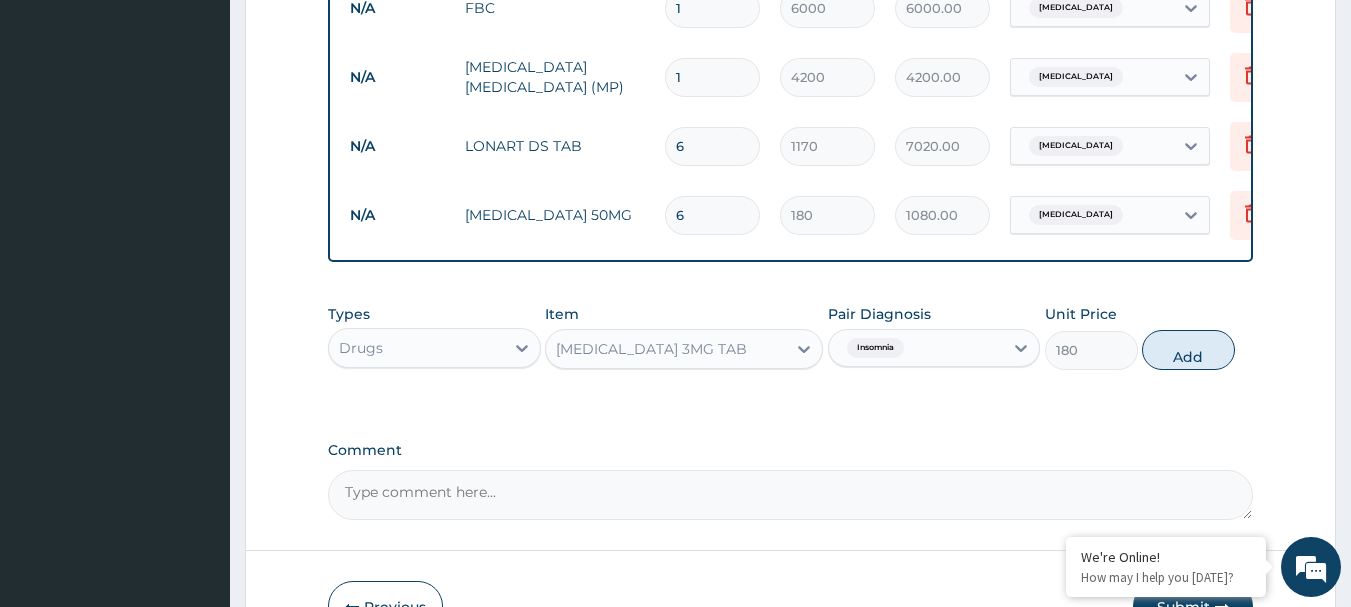 click on "Add" at bounding box center (1188, 350) 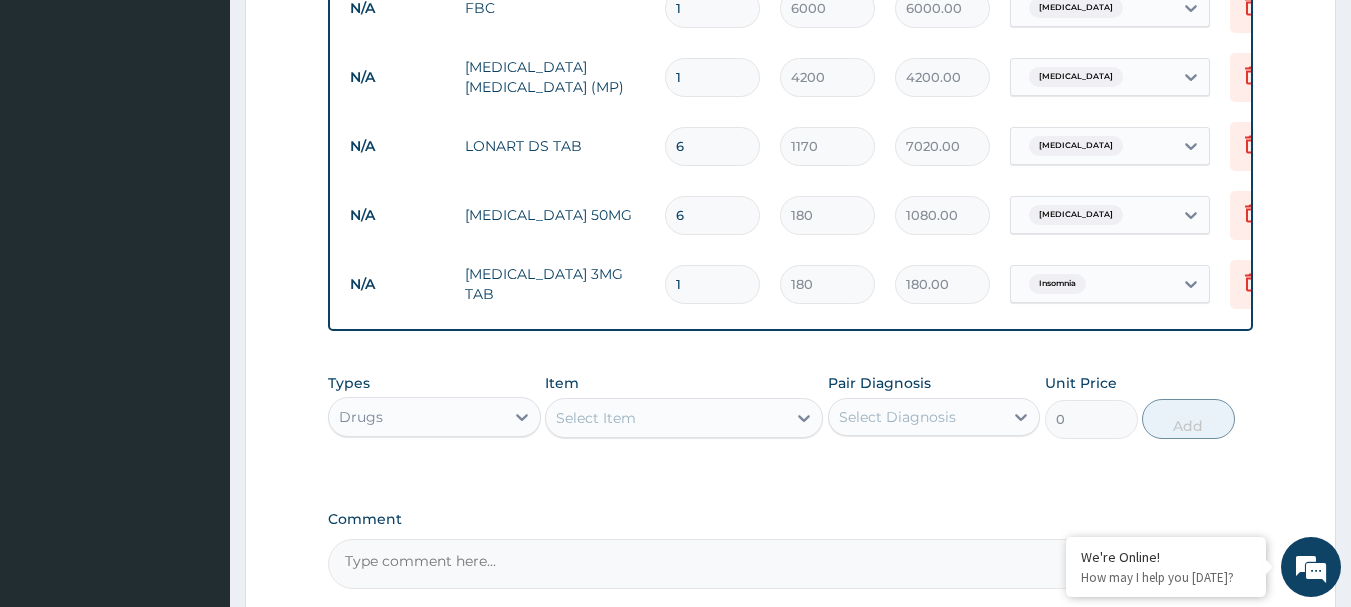 click on "Step  2  of 2 PA Code / Prescription Code Enter Code(Secondary Care Only) Encounter Date 10-07-2025 Important Notice Please enter PA codes before entering items that are not attached to a PA code   All diagnoses entered must be linked to a claim item. Diagnosis & Claim Items that are visible but inactive cannot be edited because they were imported from an already approved PA code. Diagnosis Malaria Confirmed Insomnia Confirmed NB: All diagnosis must be linked to a claim item Claim Items Type Name Quantity Unit Price Total Price Pair Diagnosis Actions N/A CONSULTAION 1 6000 6000.00 Malaria Delete N/A FBC 1 6000 6000.00 Malaria Delete N/A MALARIA PARASITE (MP) 1 4200 4200.00 Malaria Delete N/A LONART DS TAB 6 1170 7020.00 Malaria Delete N/A DICLOFENAC SODIUM 50MG 6 180 1080.00 Malaria Delete N/A LEXOTAN 3MG TAB 1 180 180.00 Insomnia Delete Types Drugs Item Select Item Pair Diagnosis Select Diagnosis Unit Price 0 Add Comment     Previous   Submit" at bounding box center (790, -28) 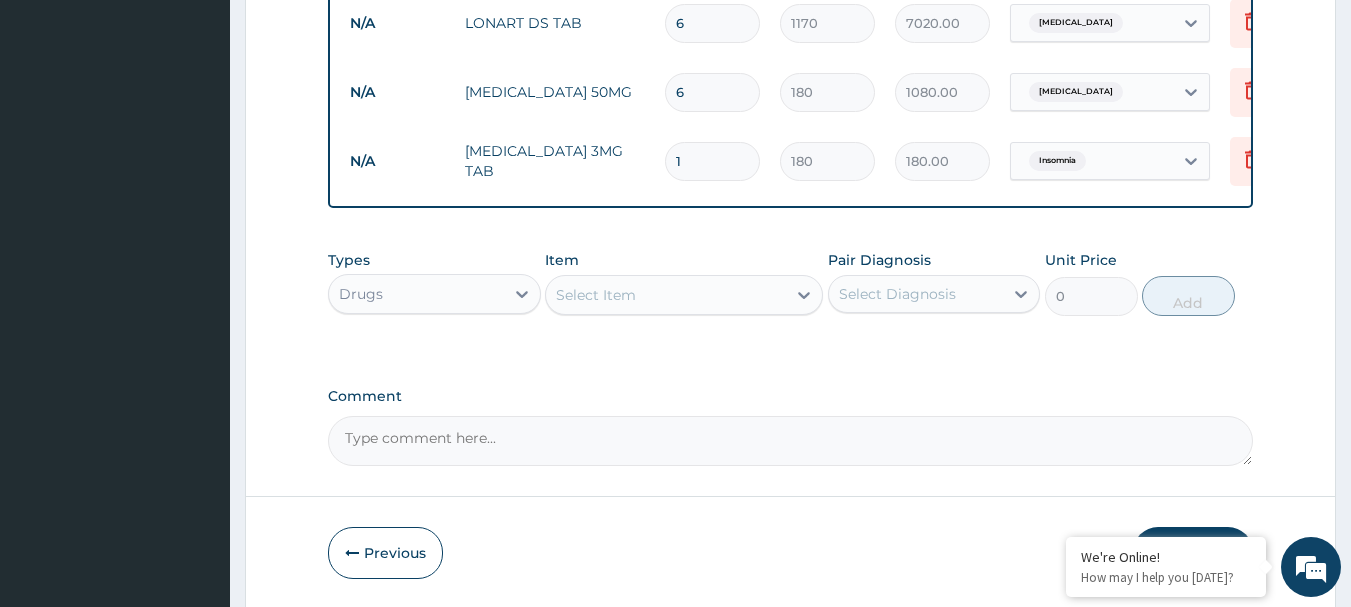scroll, scrollTop: 1100, scrollLeft: 0, axis: vertical 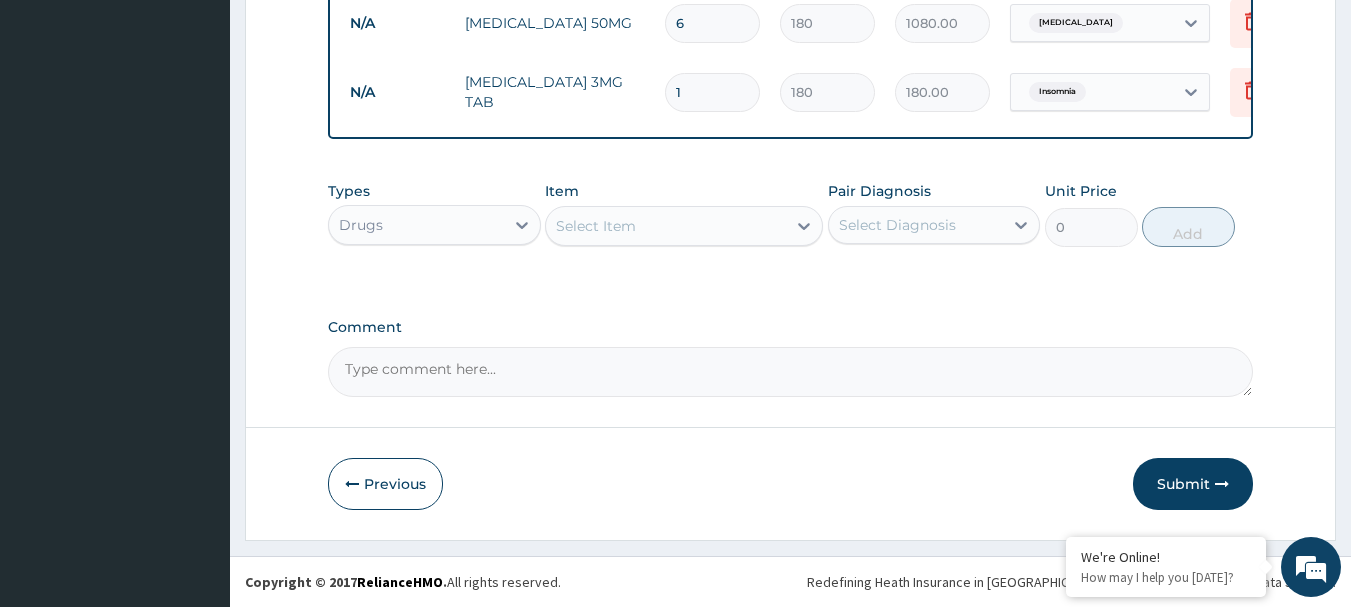 click at bounding box center [1222, 484] 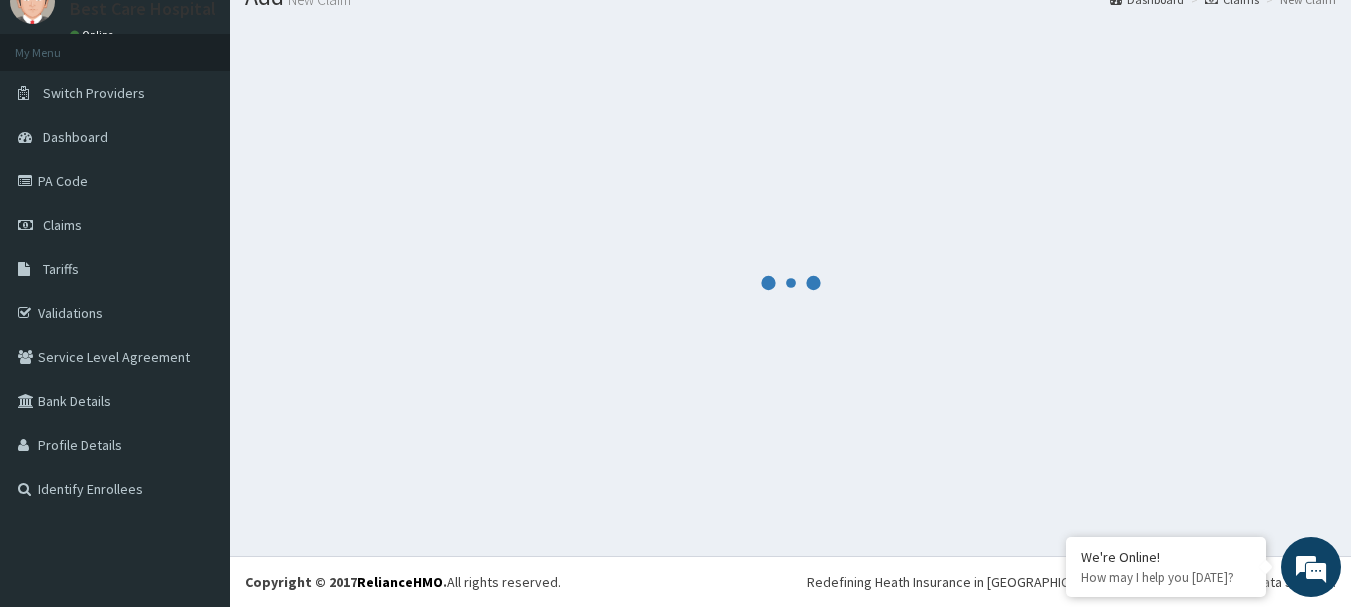 scroll, scrollTop: 1100, scrollLeft: 0, axis: vertical 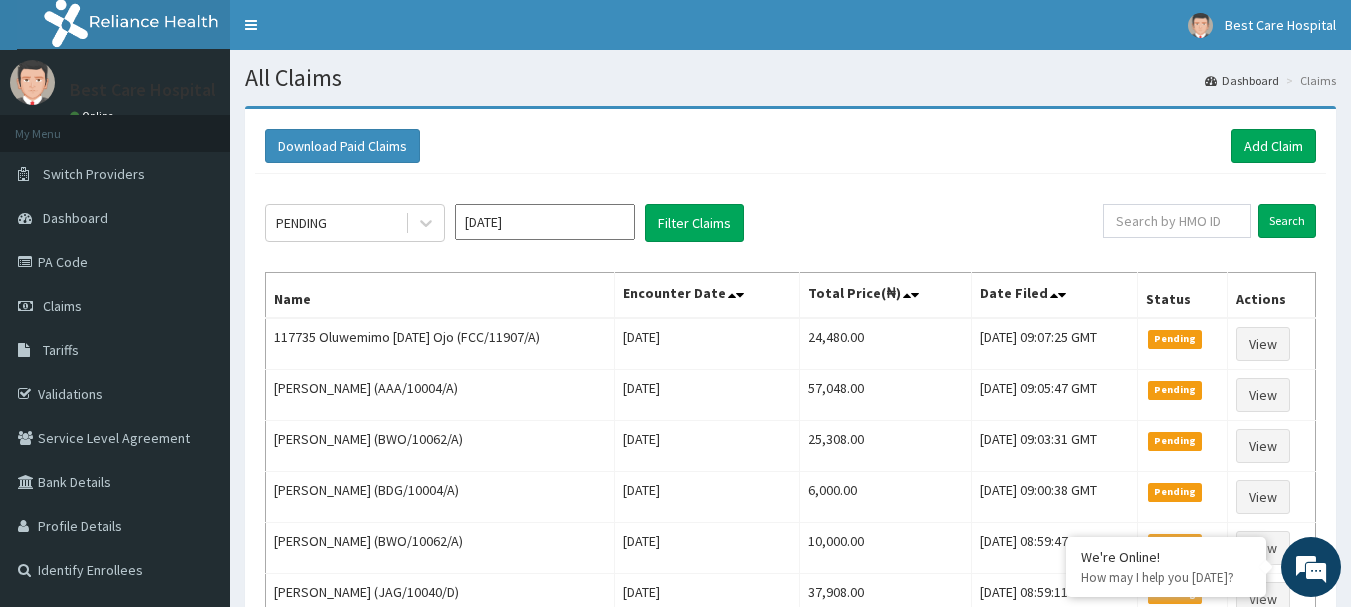 drag, startPoint x: 914, startPoint y: 473, endPoint x: 380, endPoint y: 646, distance: 561.32434 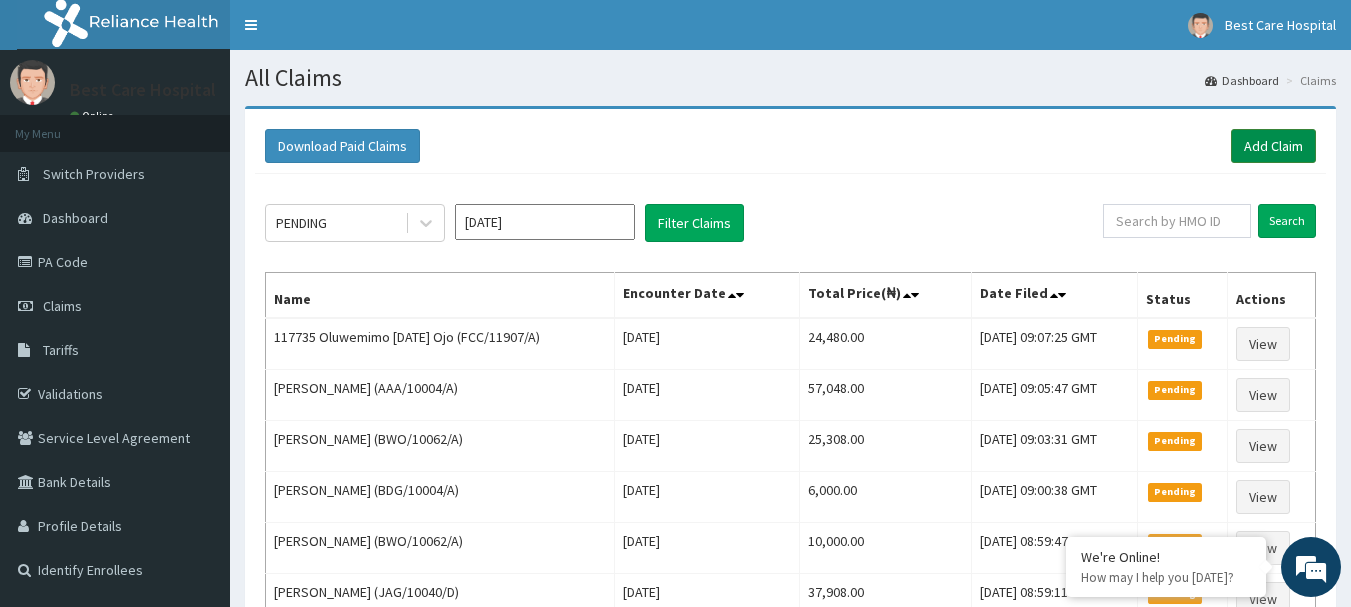 click on "Add Claim" at bounding box center [1273, 146] 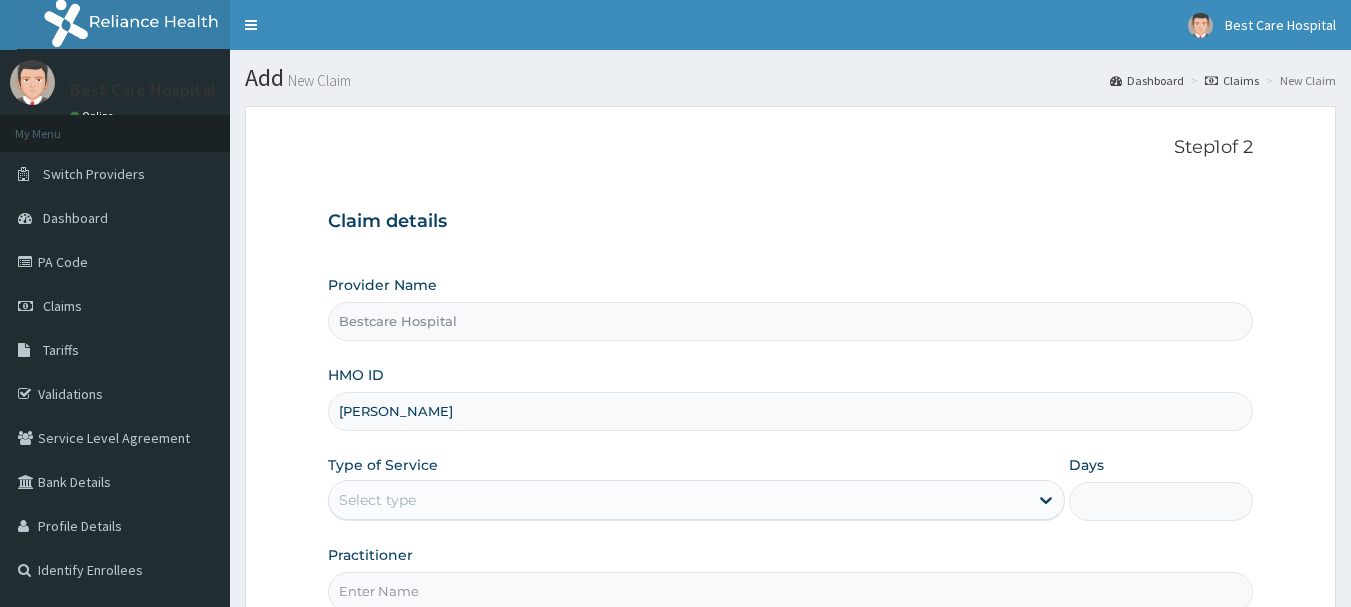 scroll, scrollTop: 0, scrollLeft: 0, axis: both 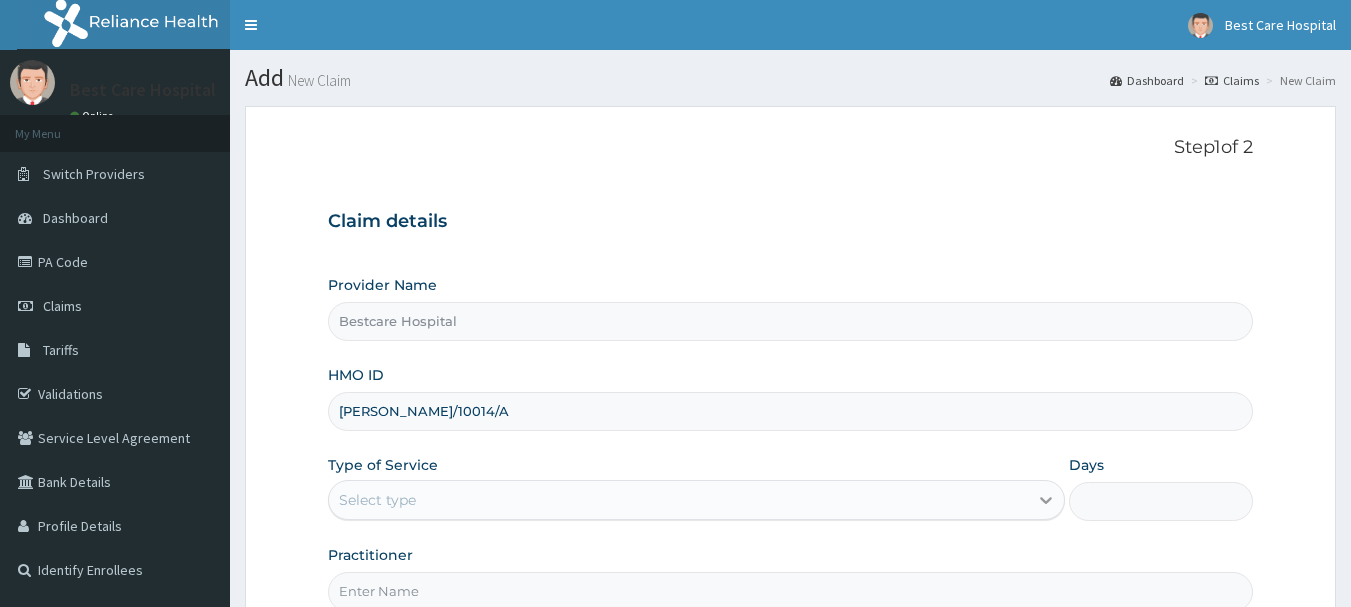 type on "MEL/10014/A" 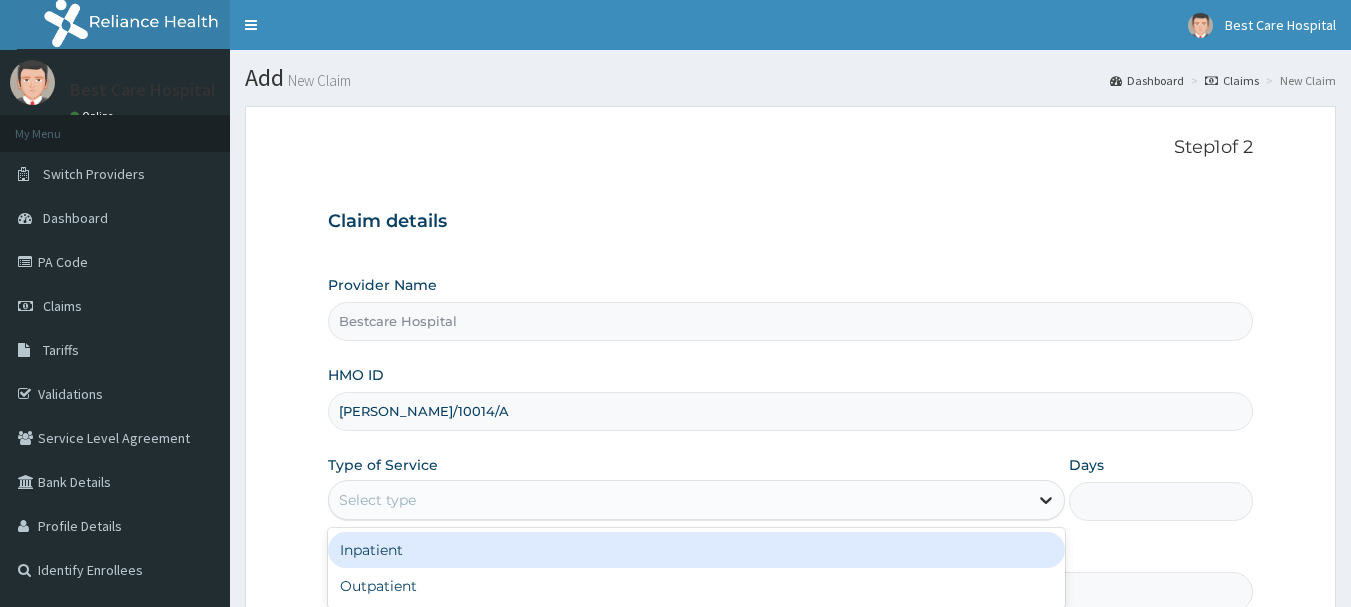 click at bounding box center (1046, 500) 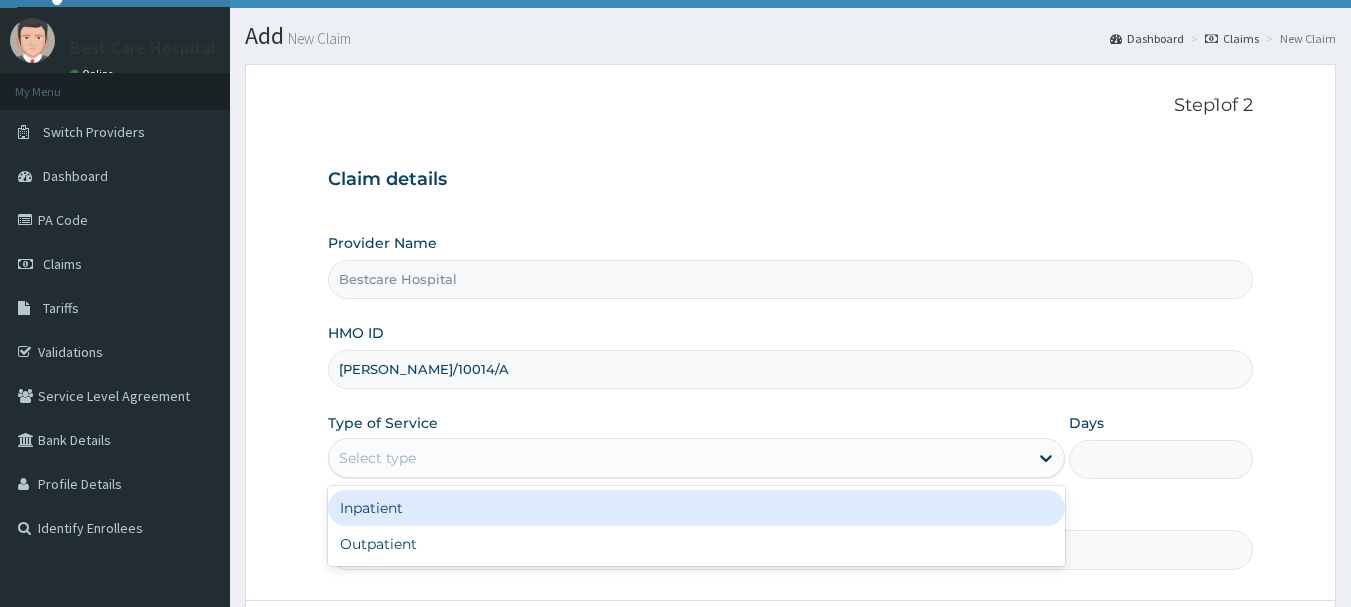 scroll, scrollTop: 52, scrollLeft: 0, axis: vertical 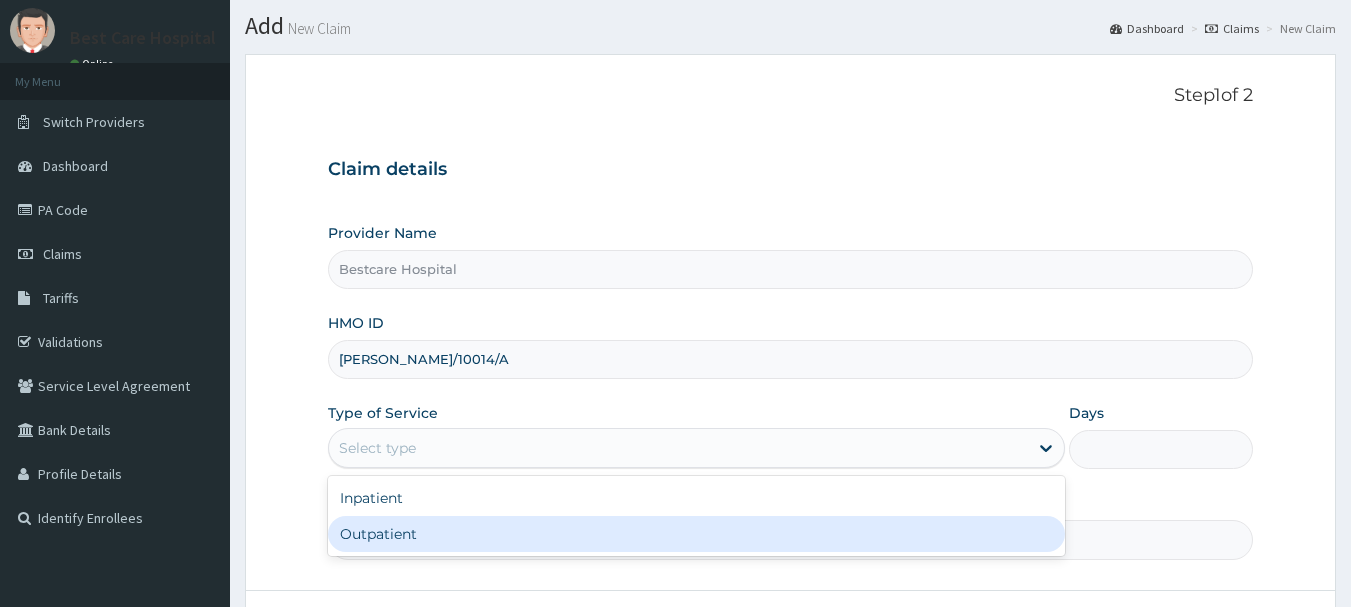 click on "Outpatient" at bounding box center [696, 534] 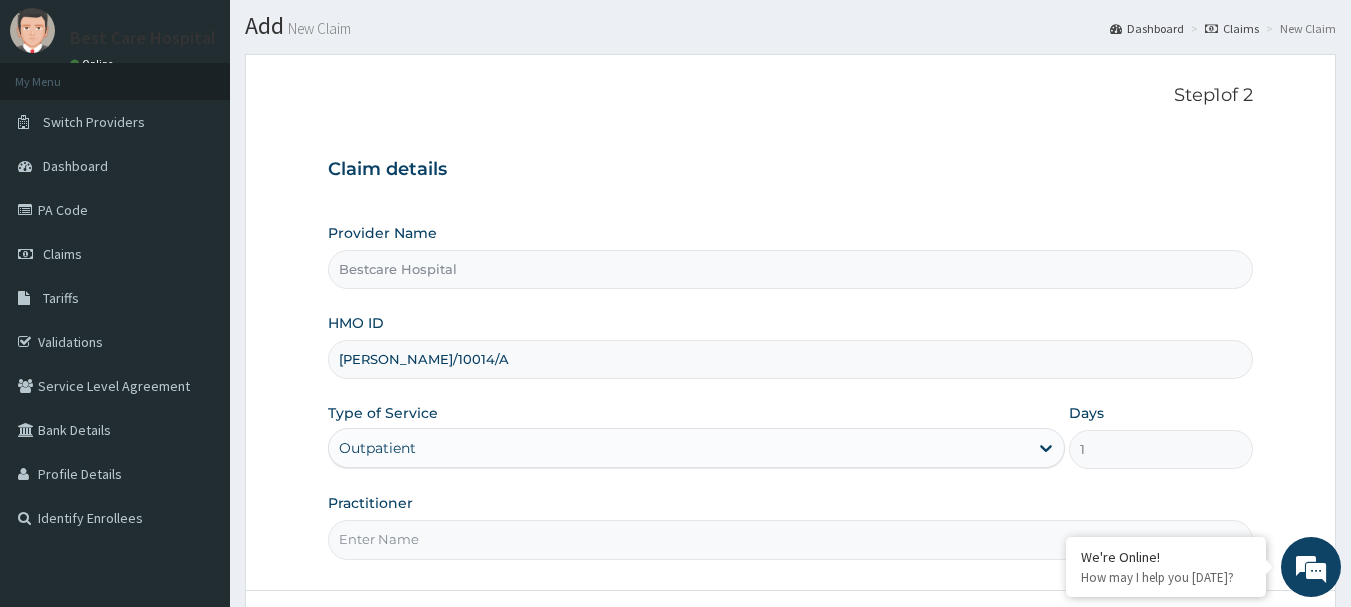 click on "Practitioner" at bounding box center [791, 539] 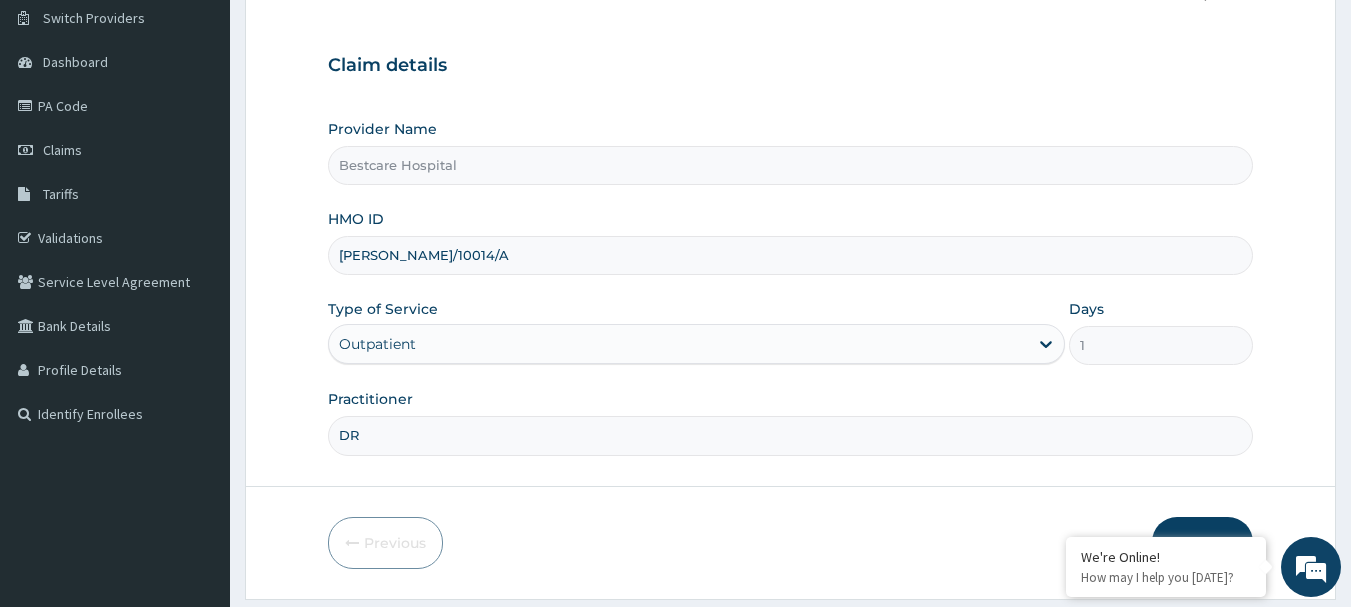 scroll, scrollTop: 160, scrollLeft: 0, axis: vertical 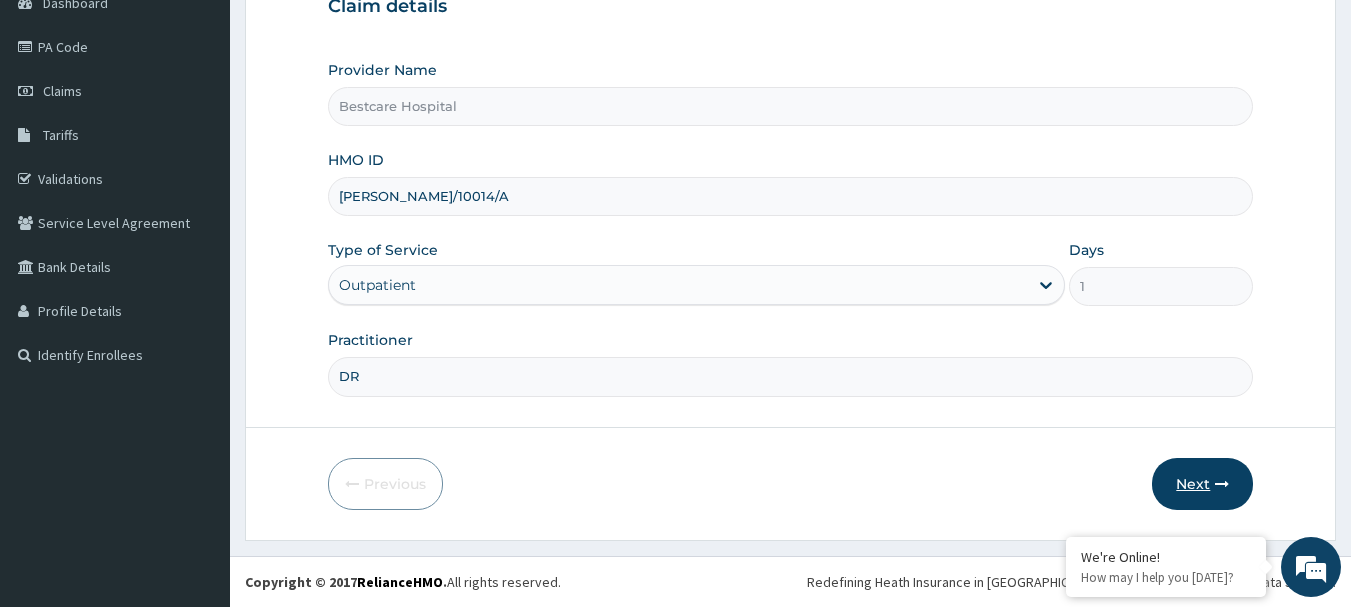 type on "DR" 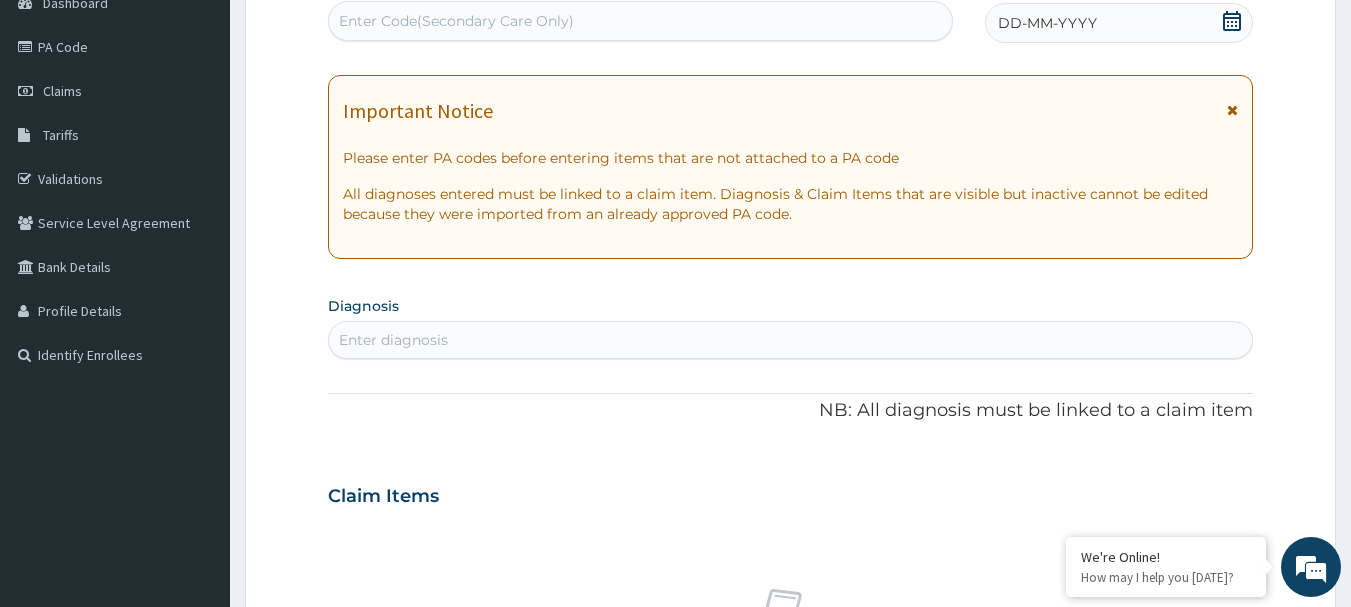 scroll, scrollTop: 0, scrollLeft: 0, axis: both 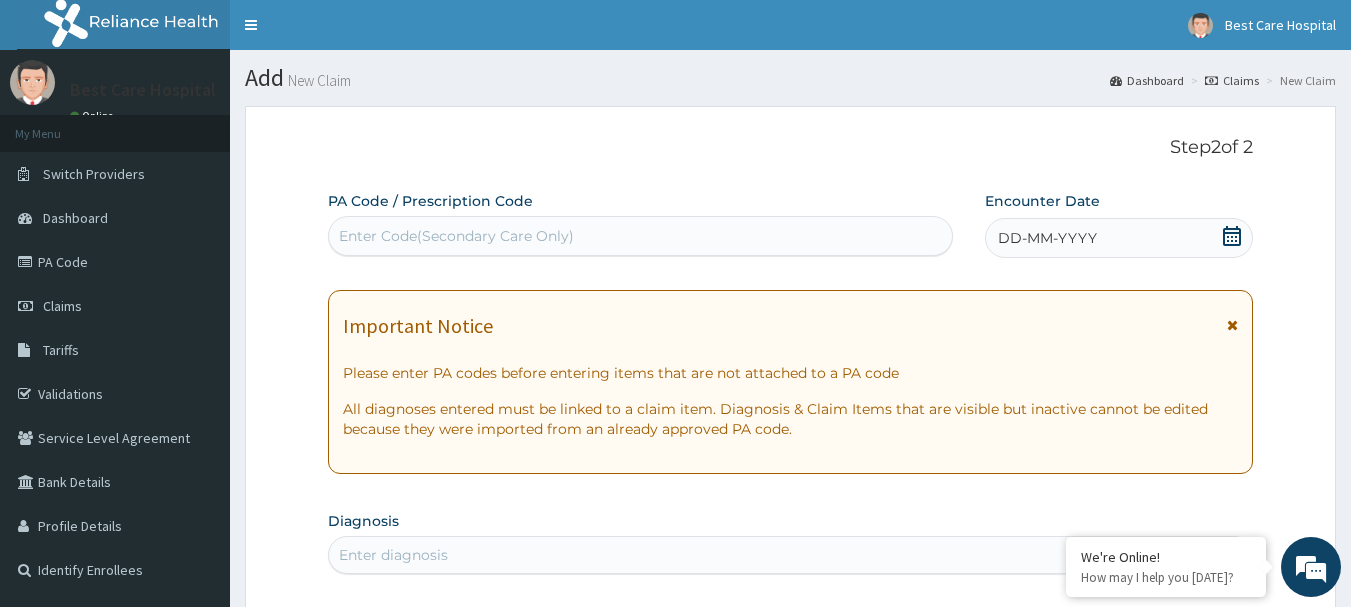 click 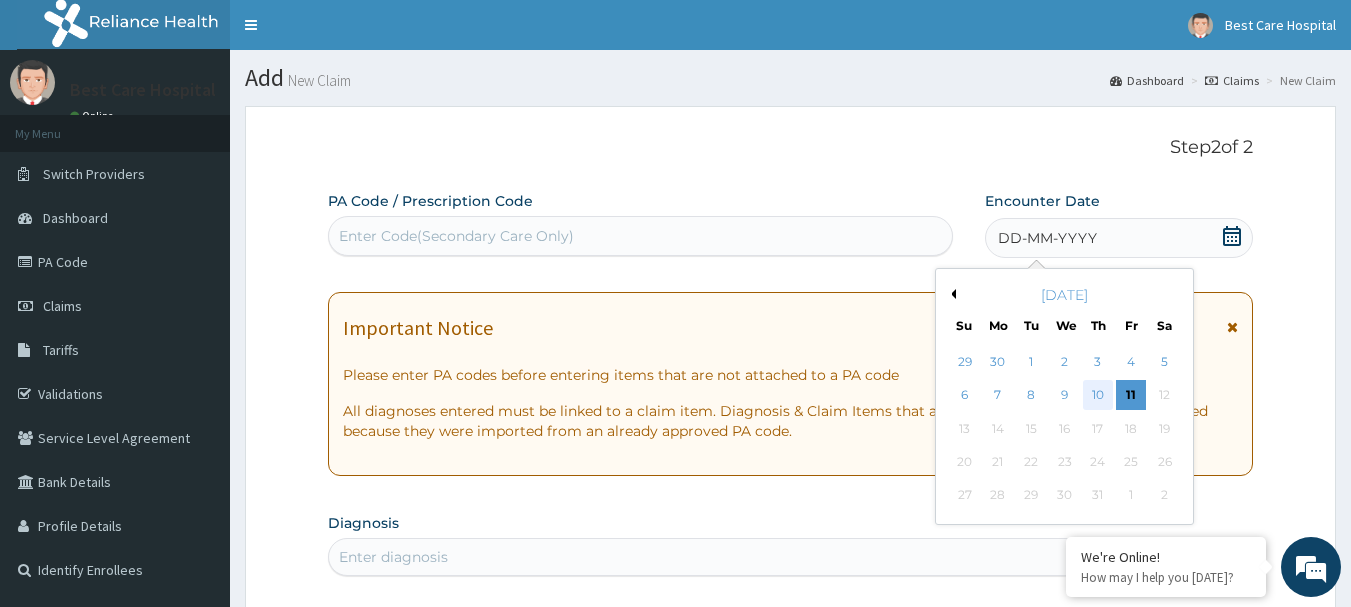 click on "10" at bounding box center [1098, 396] 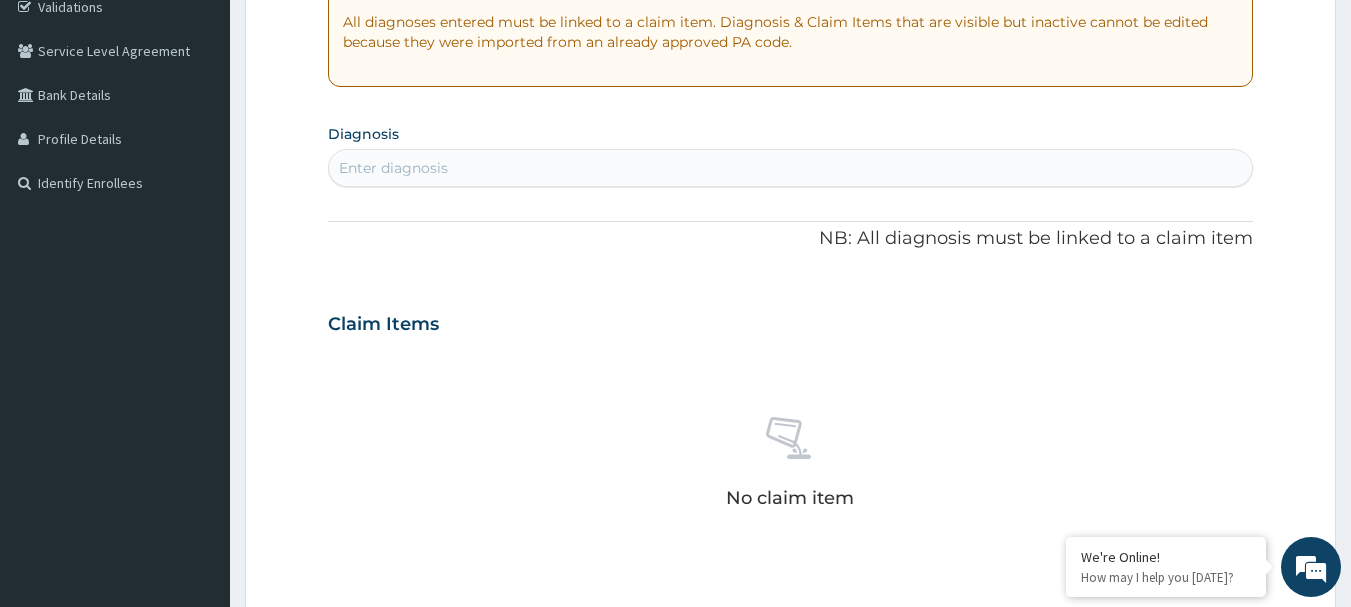scroll, scrollTop: 455, scrollLeft: 0, axis: vertical 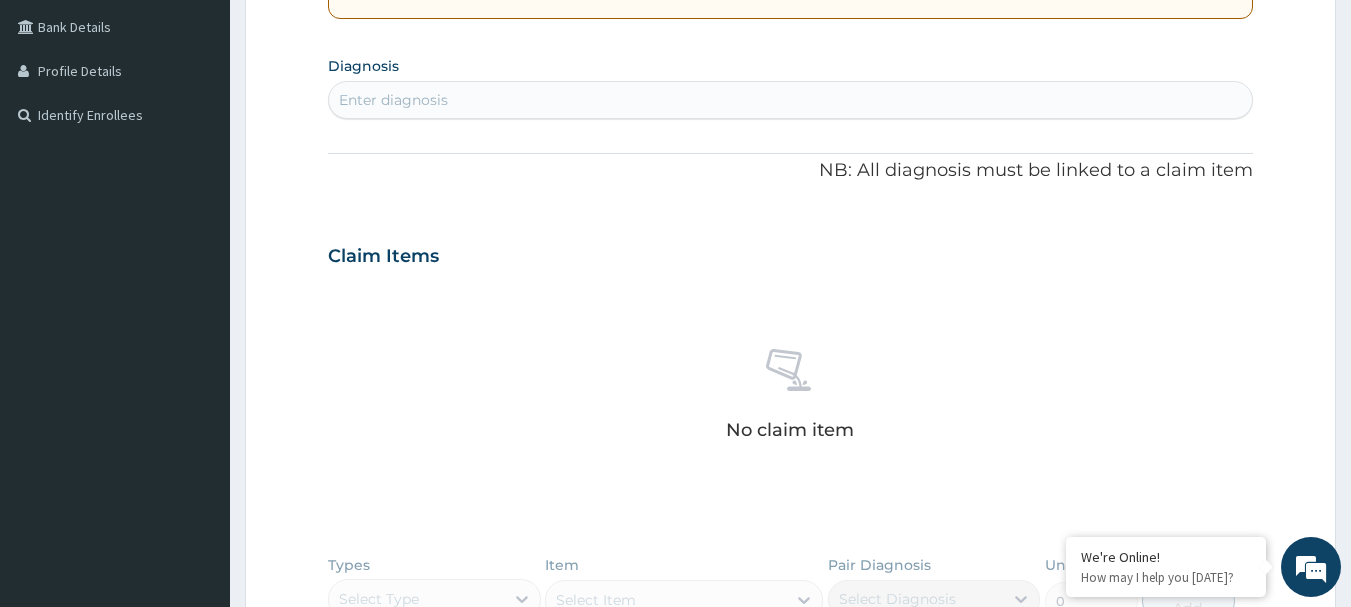 click on "Enter diagnosis" at bounding box center [791, 100] 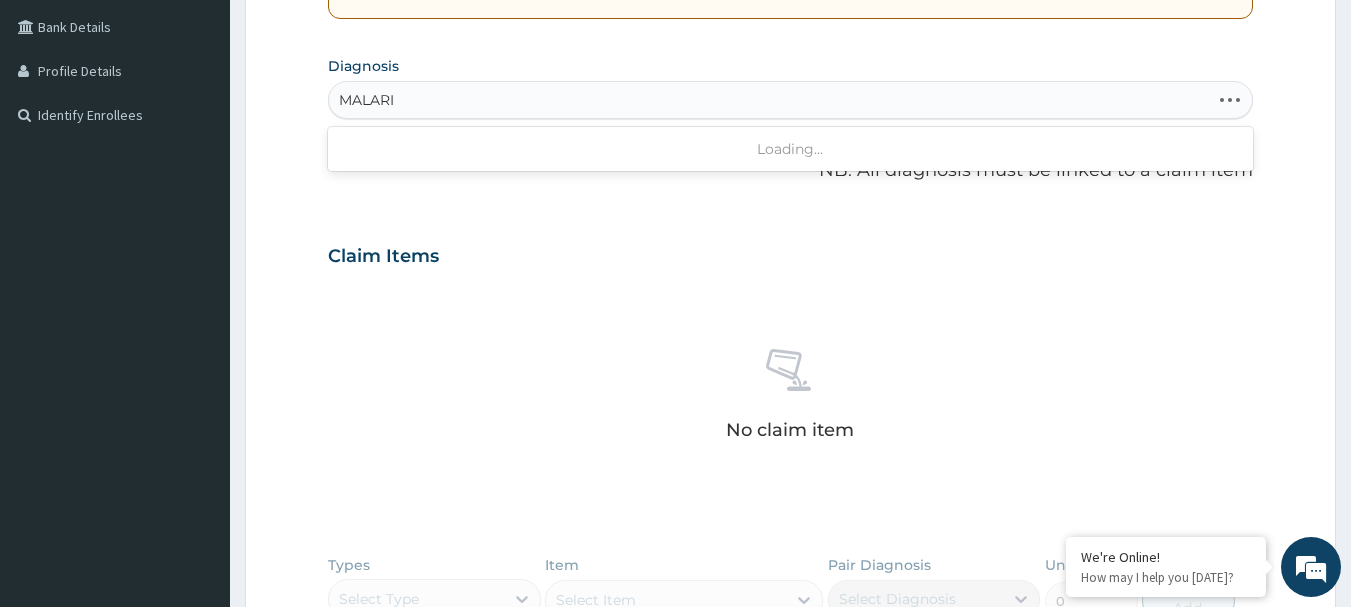 type on "MALARIA" 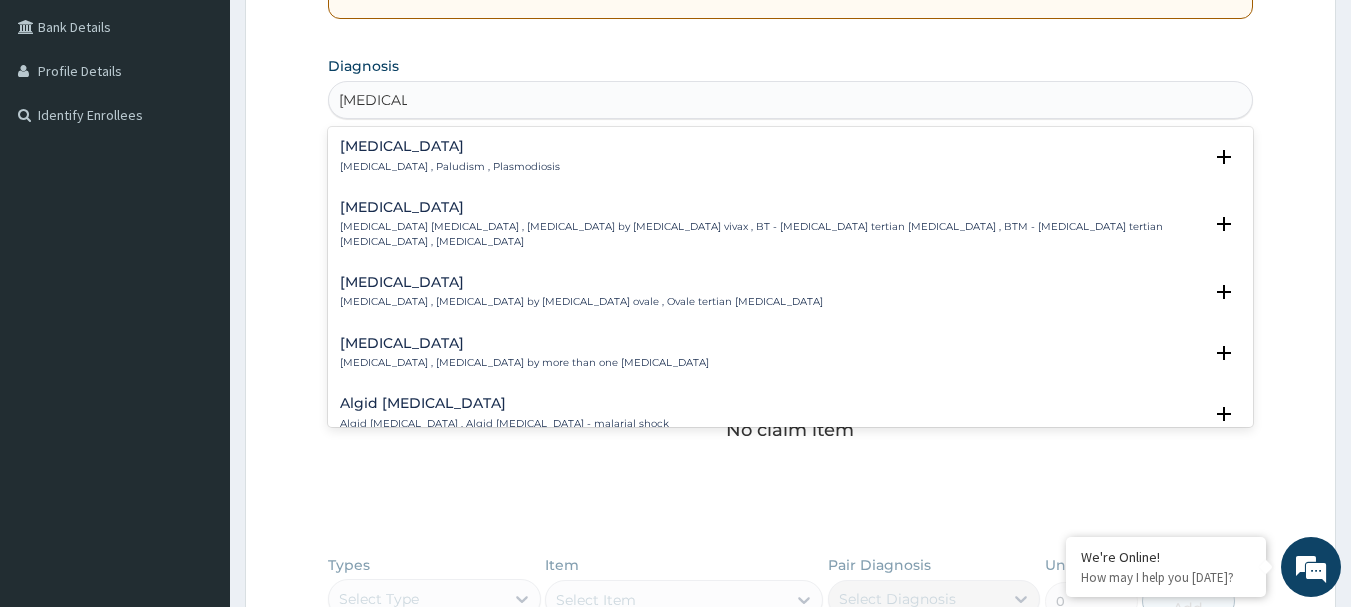 click on "Malaria" at bounding box center (450, 146) 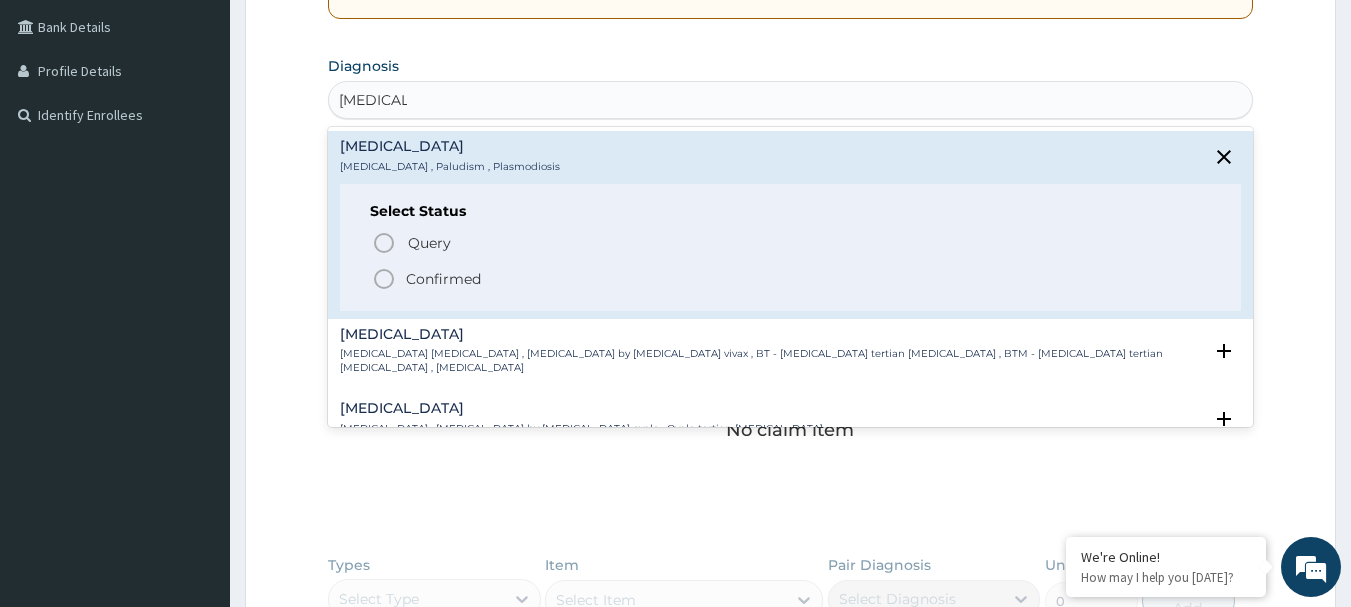 click 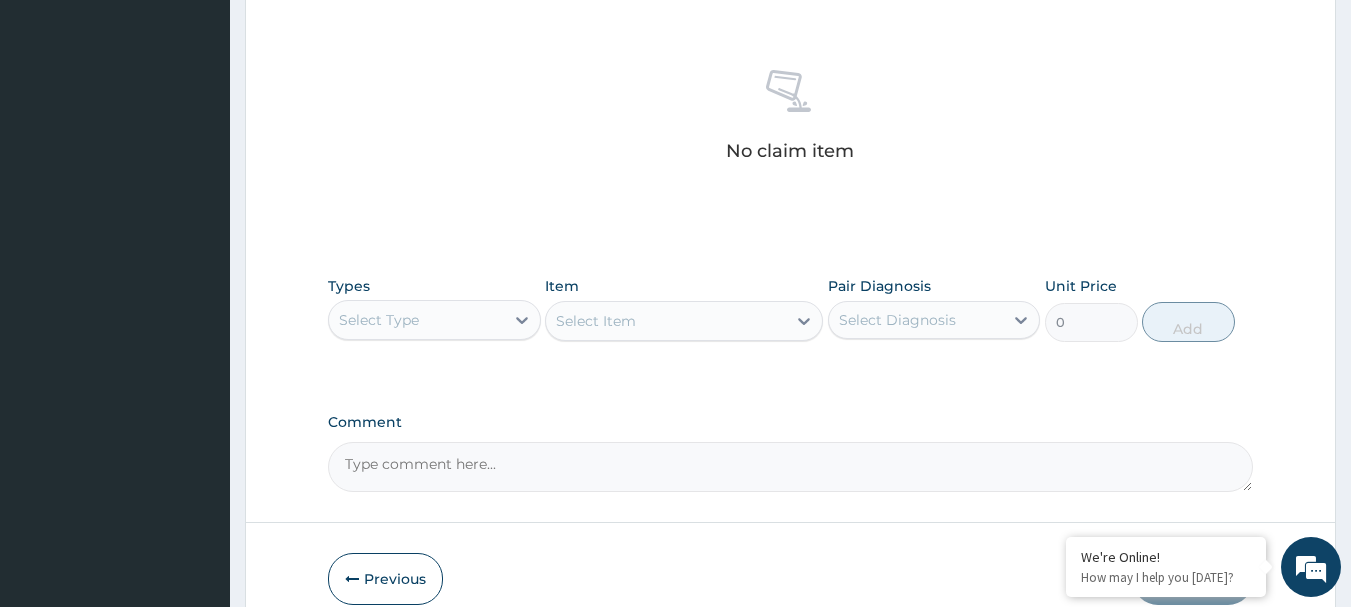 scroll, scrollTop: 757, scrollLeft: 0, axis: vertical 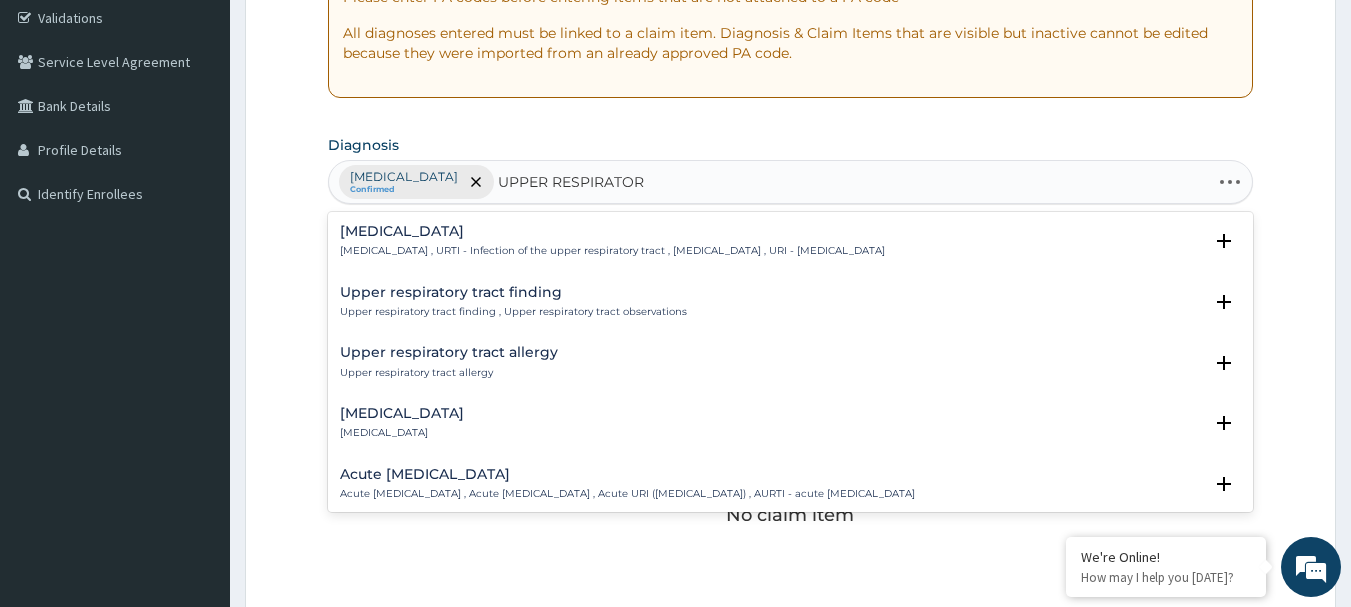 type on "UPPER RESPIRATORY" 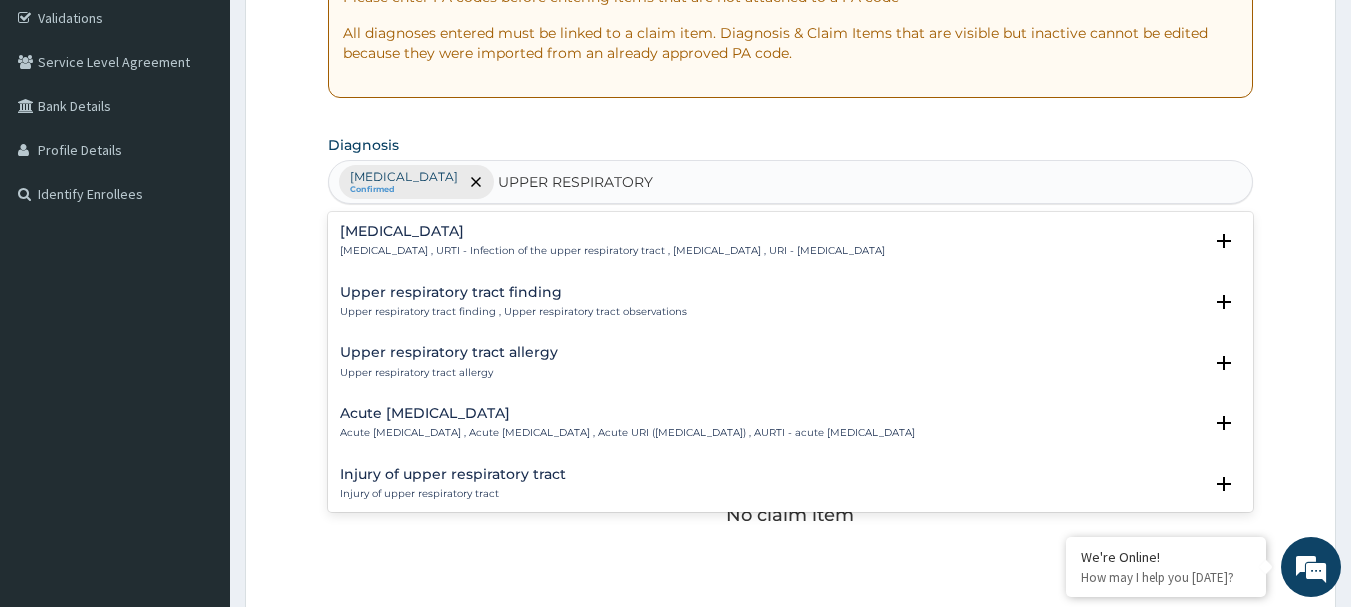 click on "Upper respiratory infection Upper respiratory infection , URTI - Infection of the upper respiratory tract , Upper respiratory tract infection , URI - Upper respiratory infection" at bounding box center [612, 241] 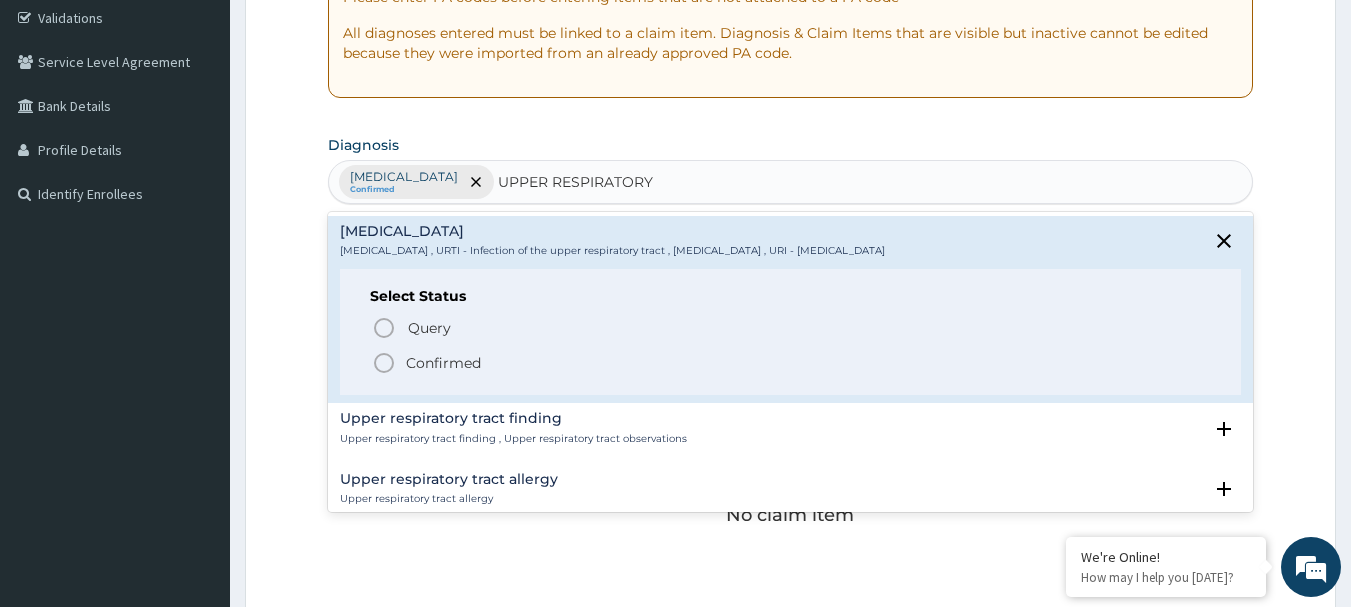 click 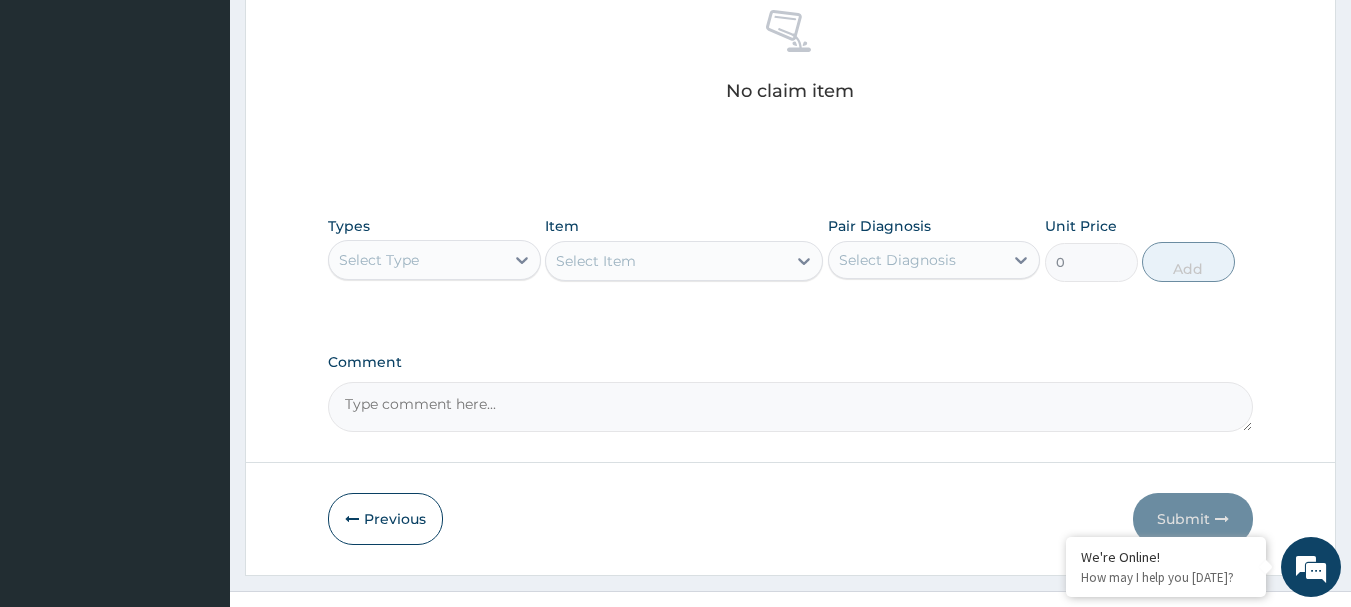 scroll, scrollTop: 773, scrollLeft: 0, axis: vertical 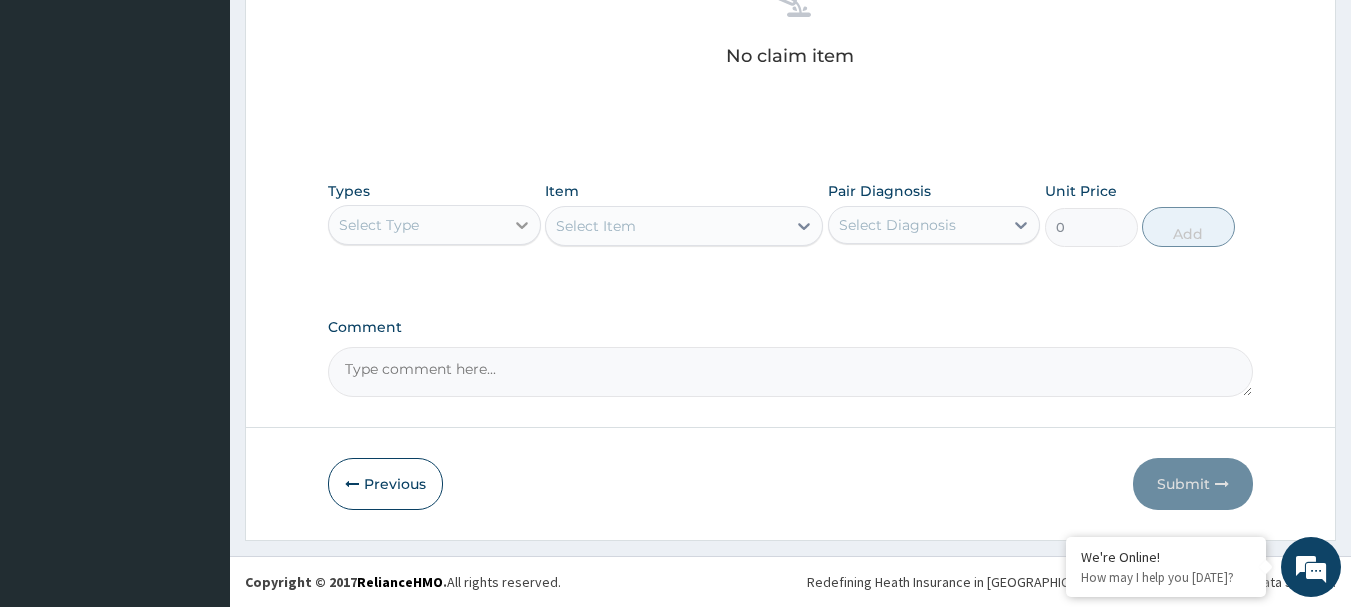 click 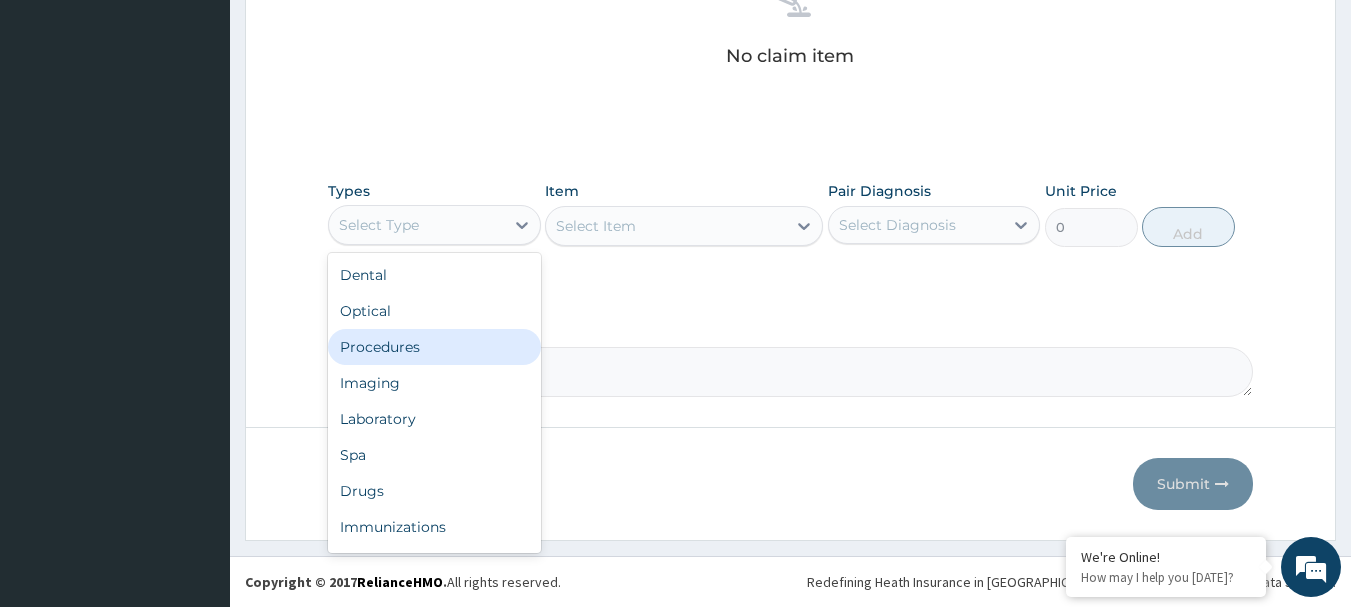 click on "Procedures" at bounding box center (434, 347) 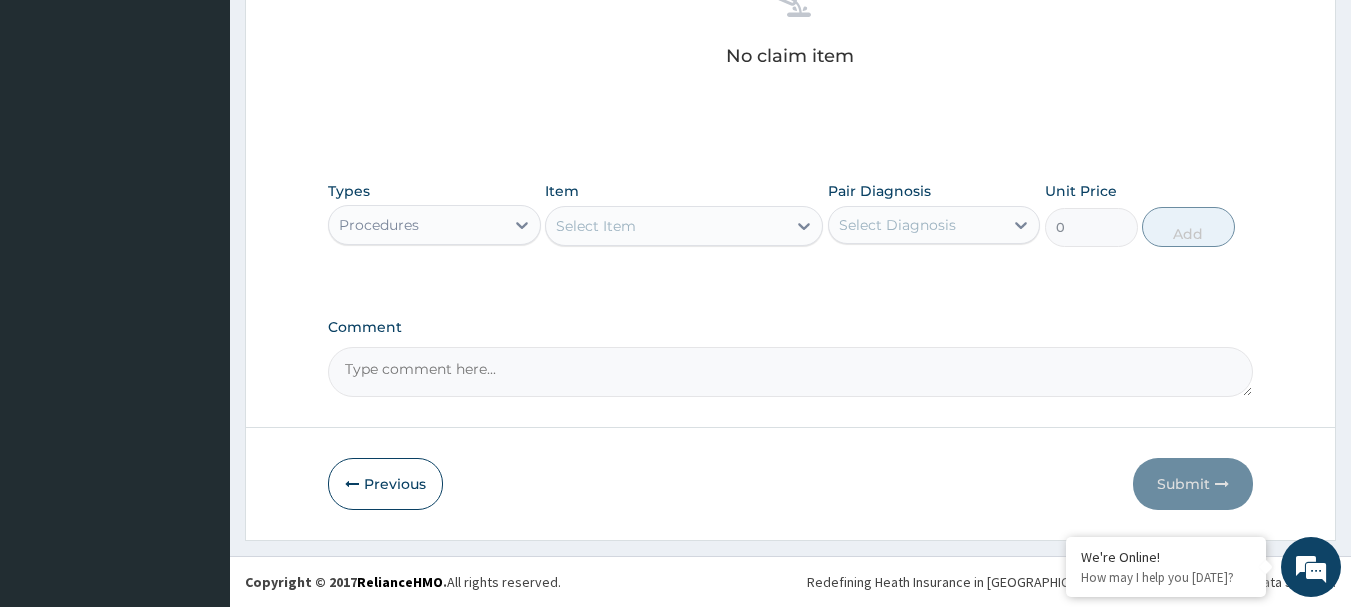 click on "Select Item" at bounding box center (666, 226) 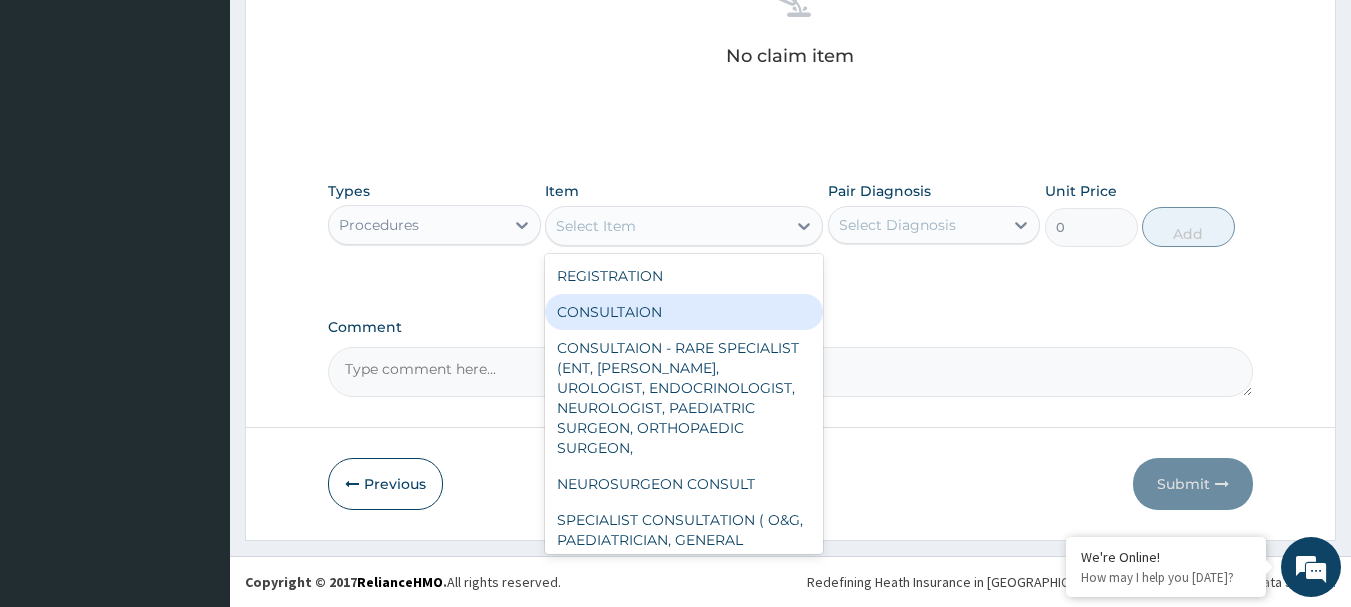 click on "CONSULTAION" at bounding box center [684, 312] 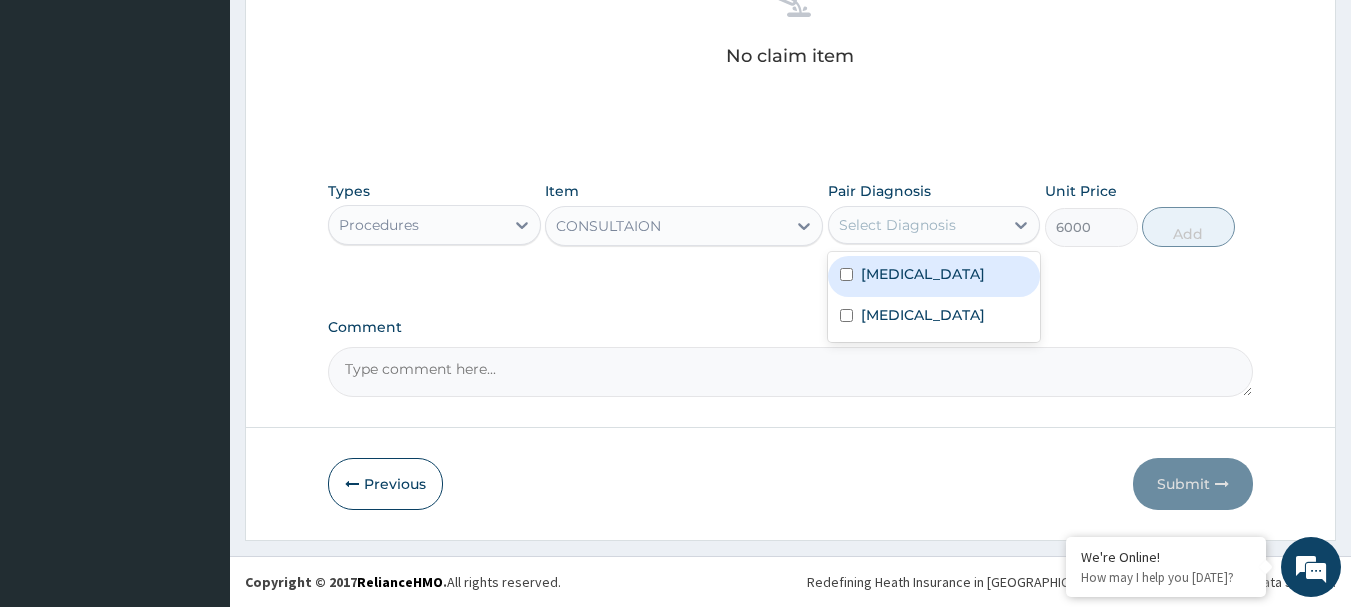 click on "Select Diagnosis" at bounding box center (916, 225) 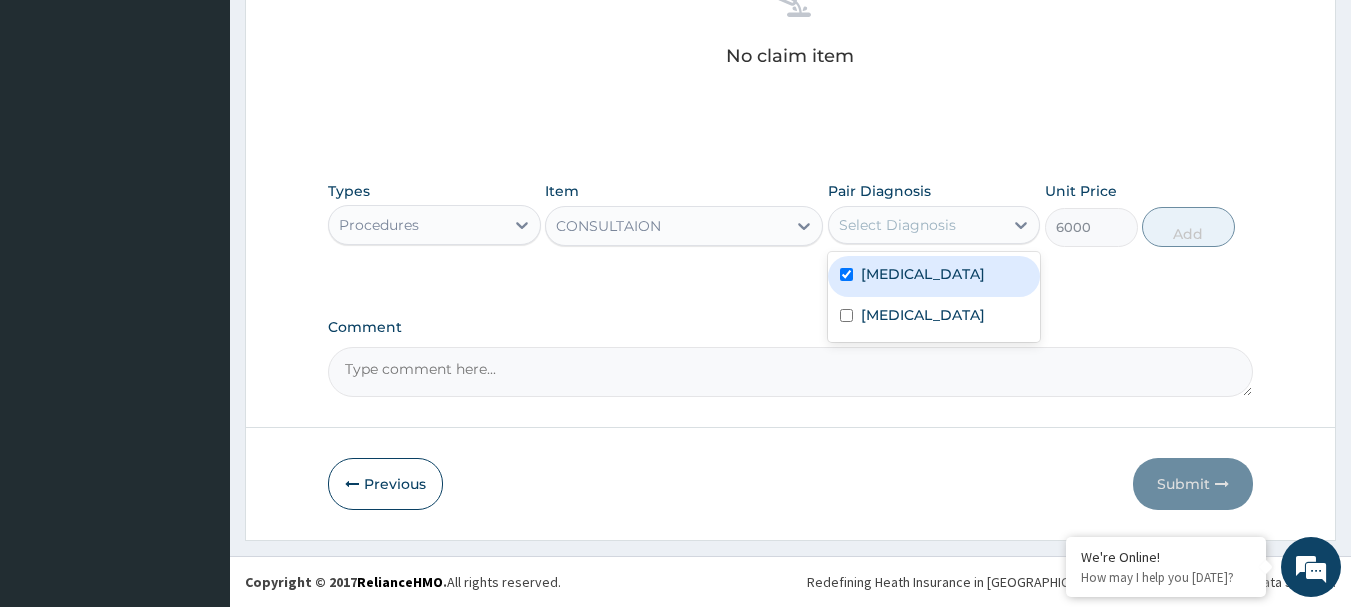 checkbox on "true" 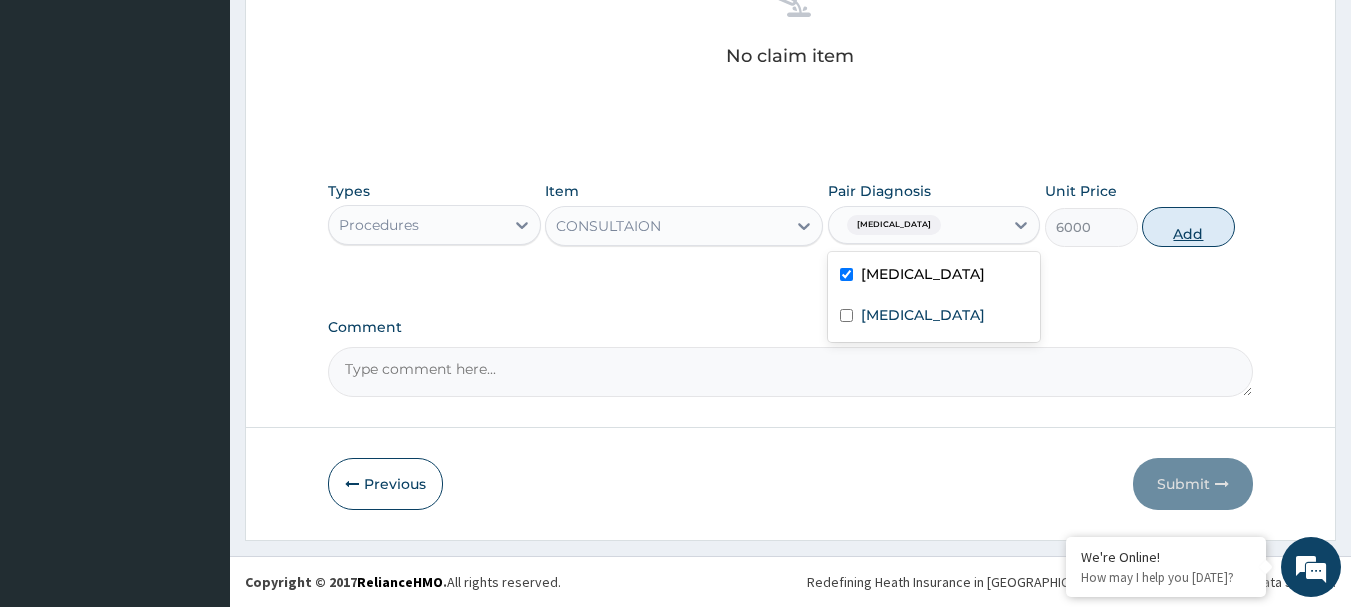 click on "Add" at bounding box center [1188, 227] 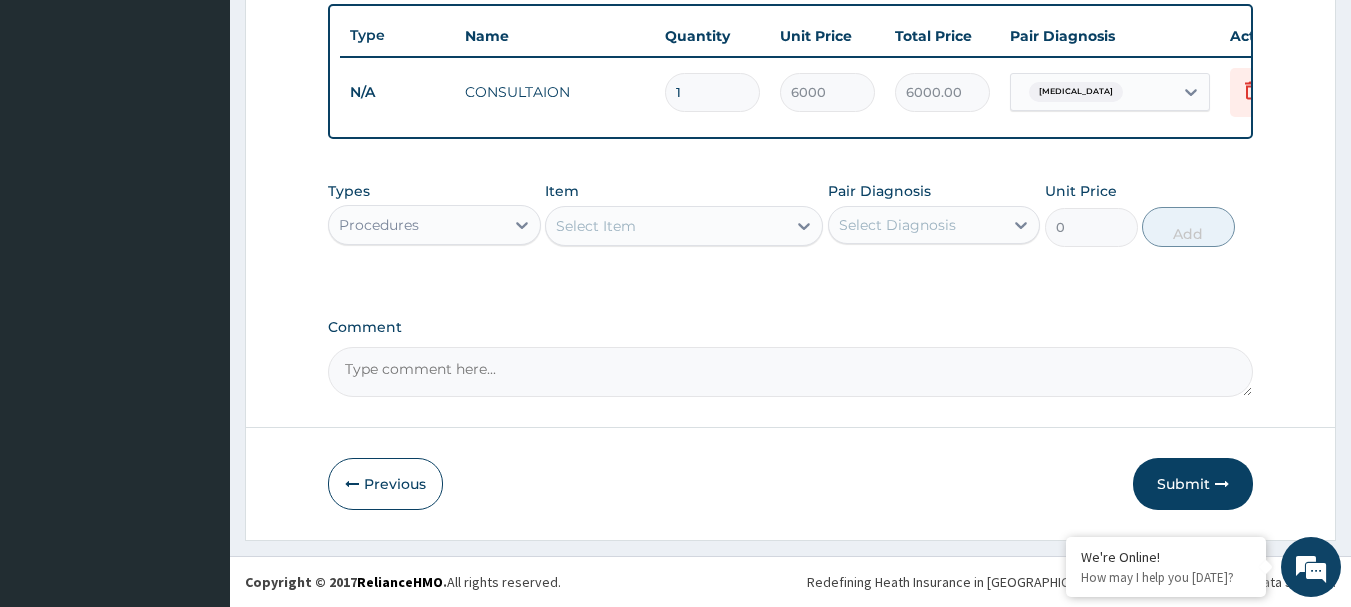 scroll, scrollTop: 755, scrollLeft: 0, axis: vertical 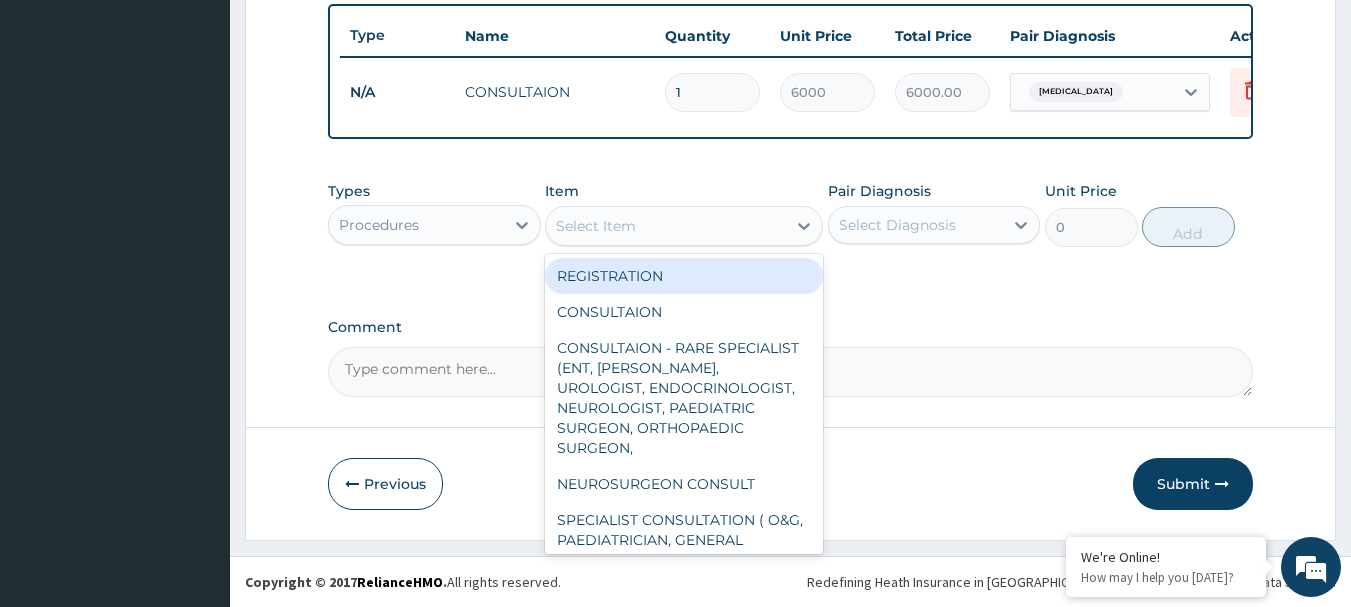 drag, startPoint x: 678, startPoint y: 221, endPoint x: 656, endPoint y: 253, distance: 38.832977 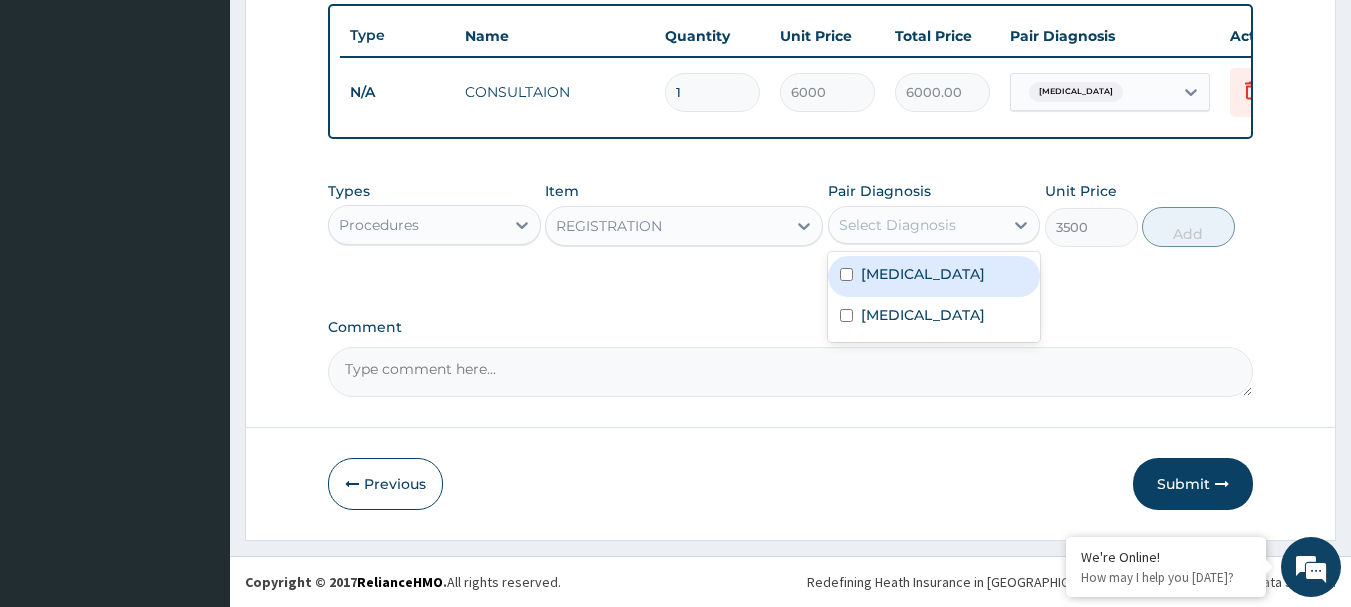drag, startPoint x: 986, startPoint y: 212, endPoint x: 950, endPoint y: 279, distance: 76.05919 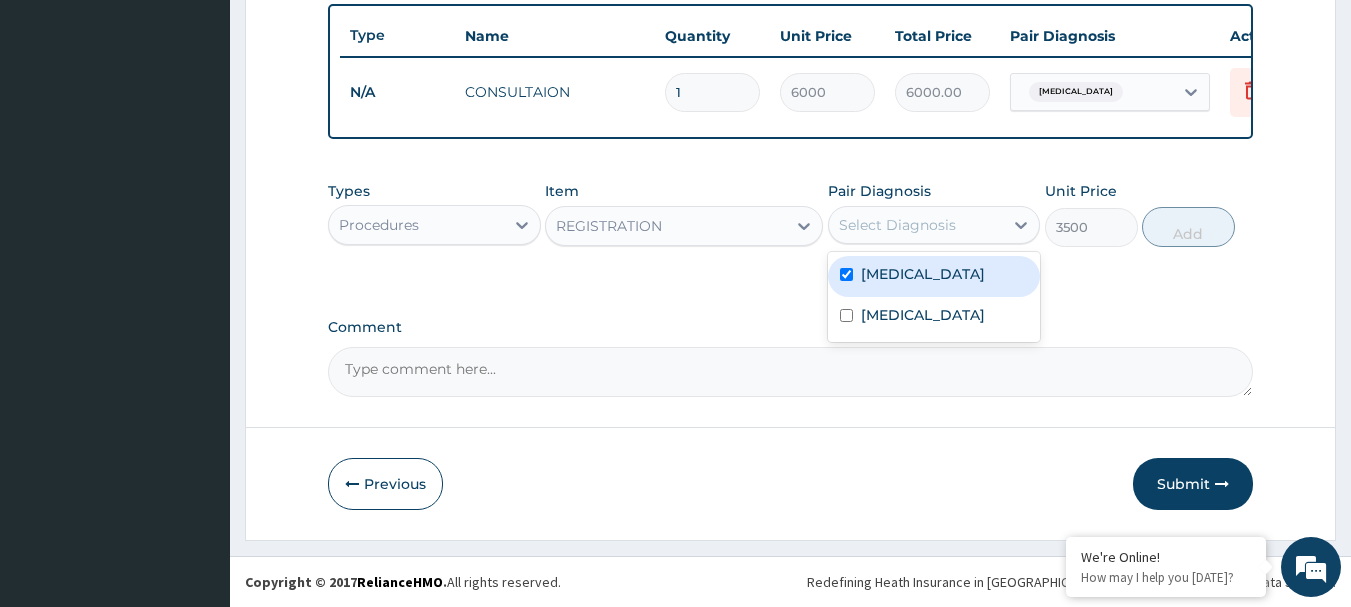 checkbox on "true" 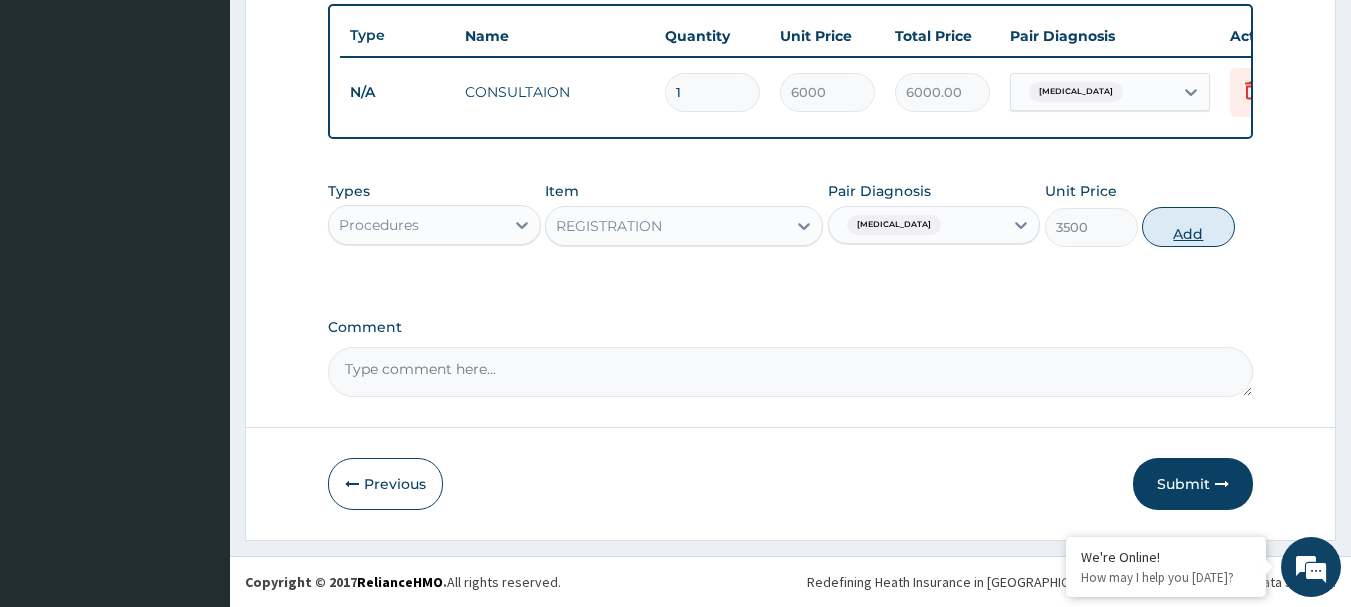 click on "Add" at bounding box center (1188, 227) 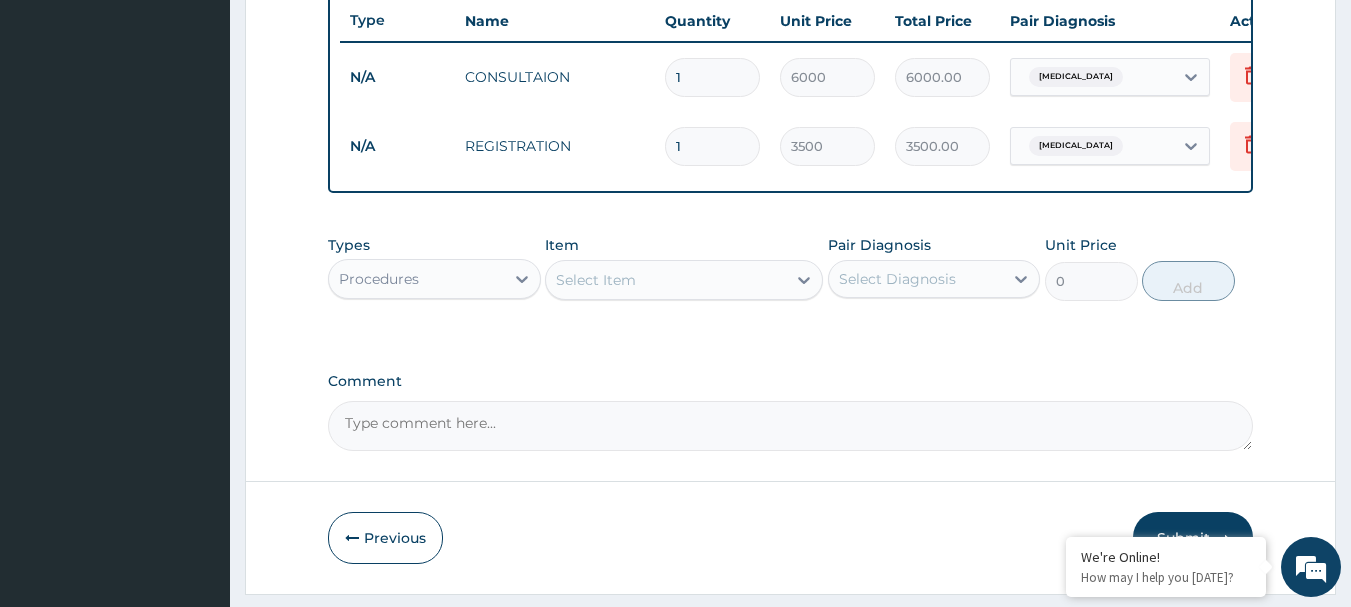 scroll, scrollTop: 824, scrollLeft: 0, axis: vertical 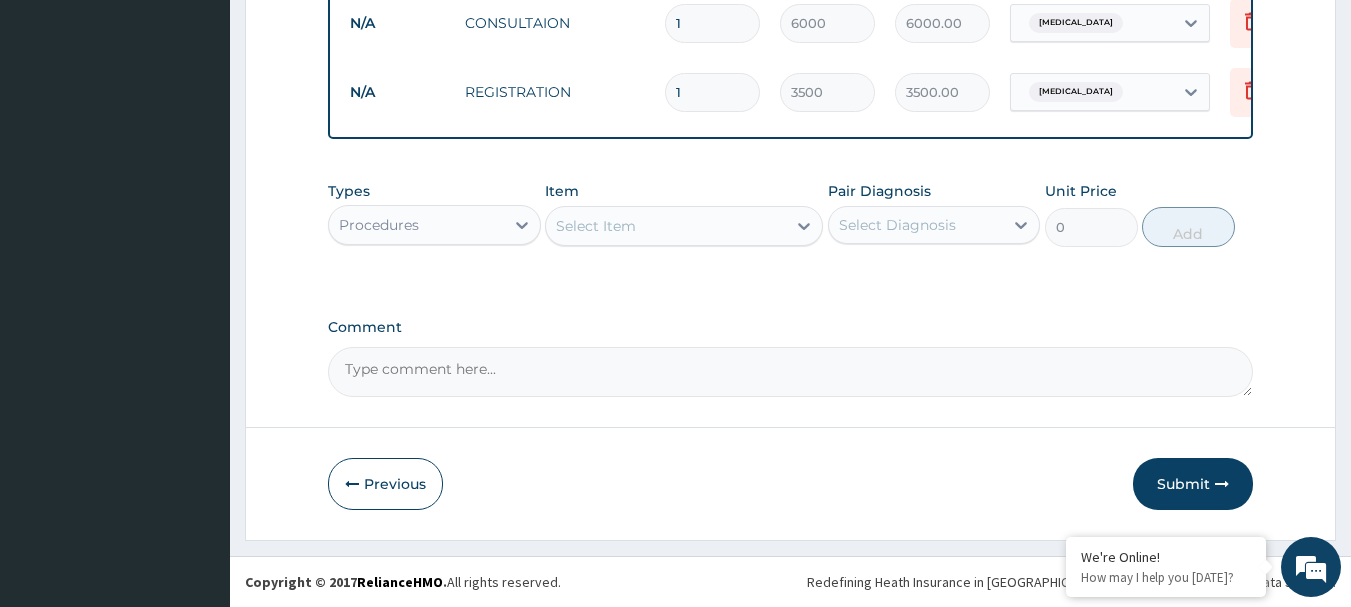 click on "Procedures" at bounding box center [416, 225] 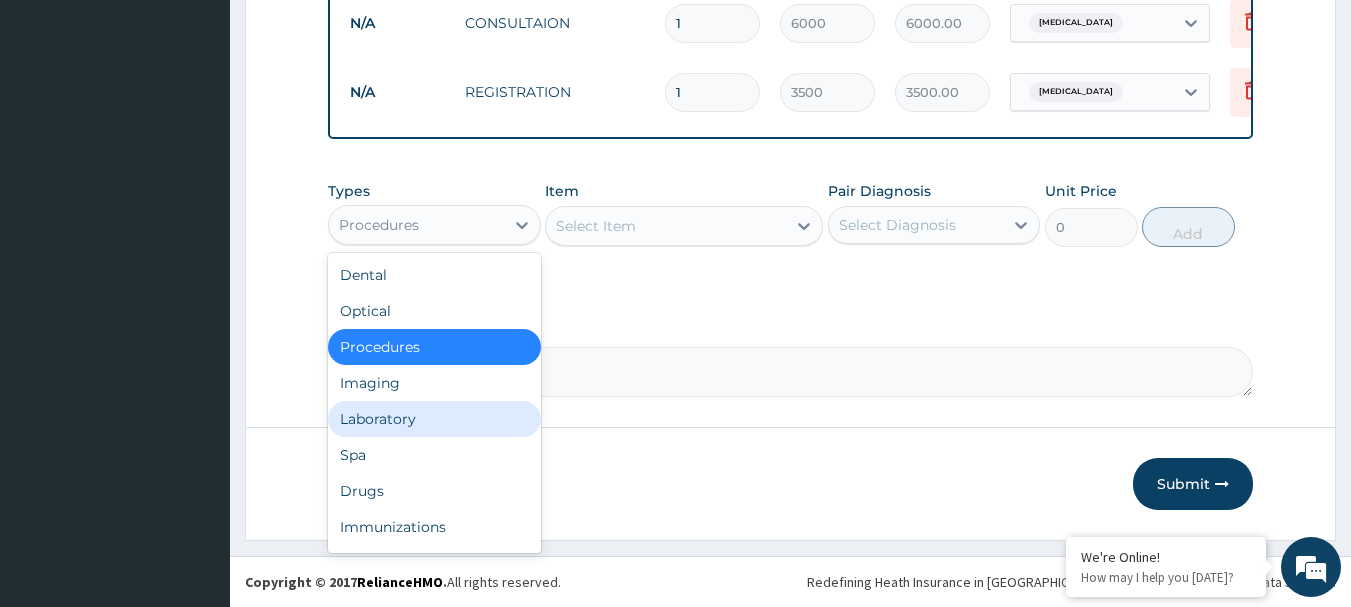 click on "Laboratory" at bounding box center [434, 419] 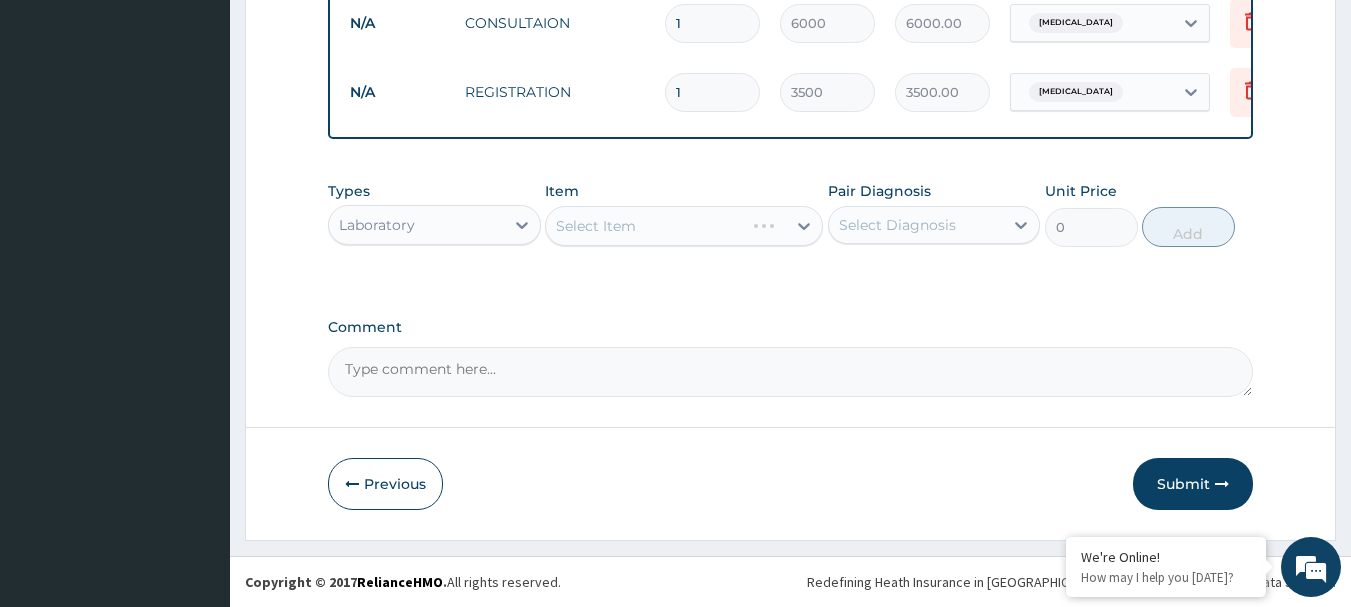 click on "Select Item" at bounding box center (684, 226) 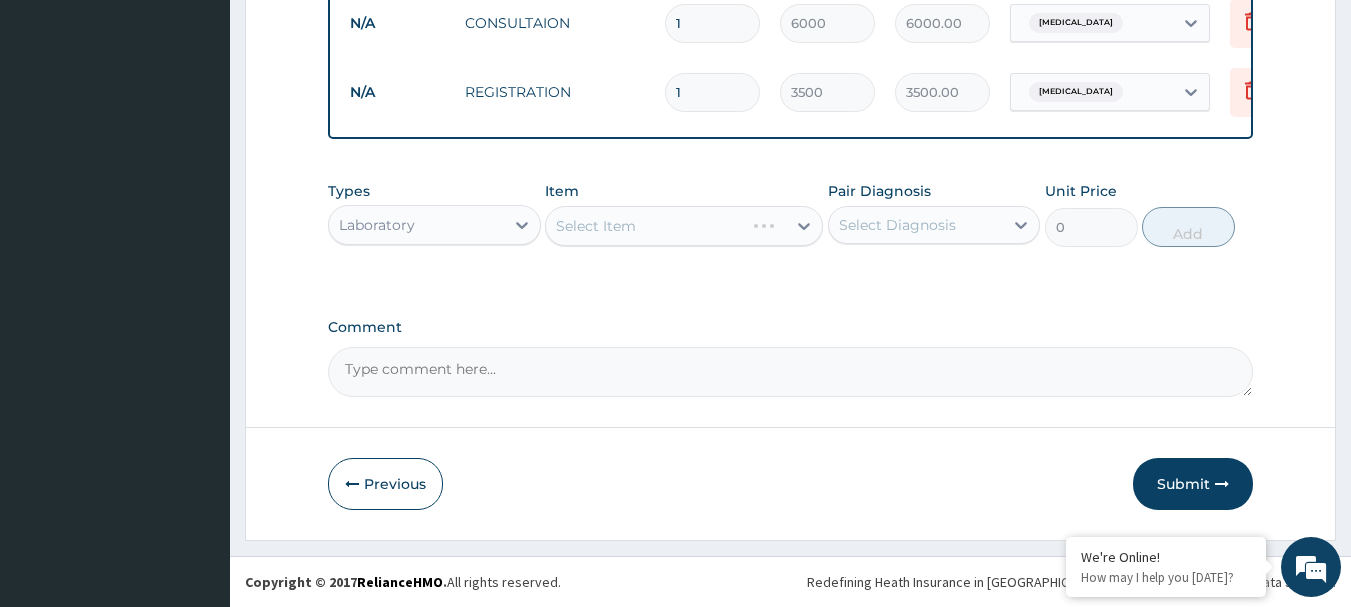 click on "Select Item" at bounding box center (684, 226) 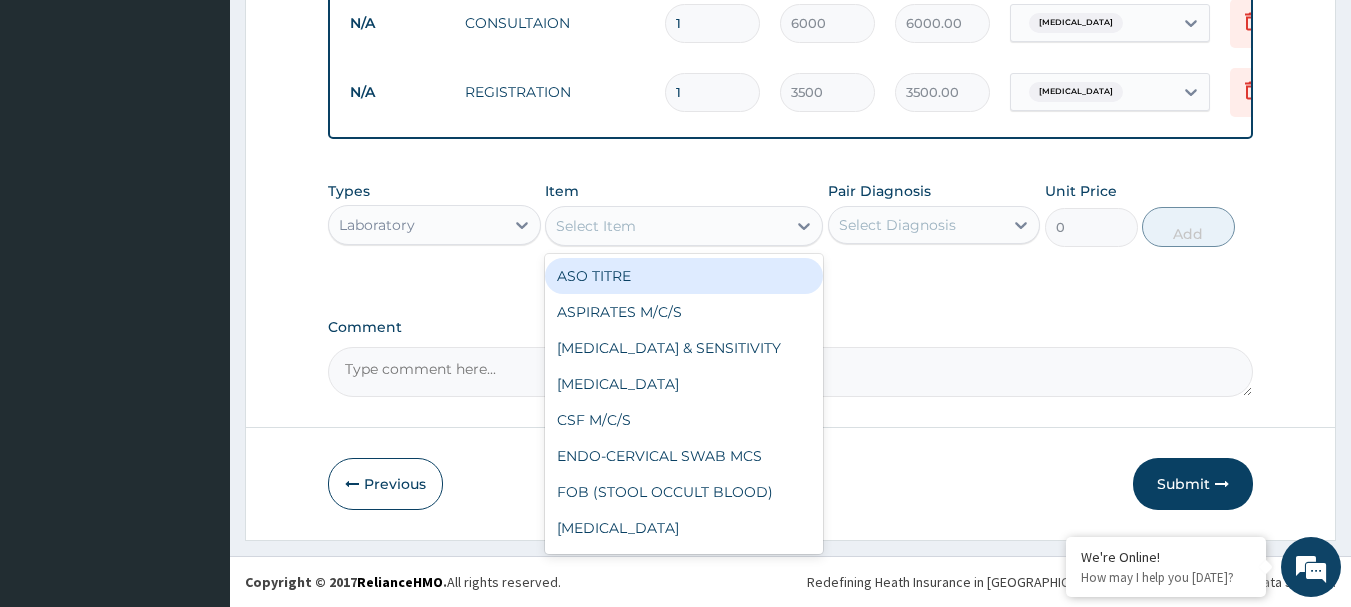 click on "Select Item" at bounding box center (666, 226) 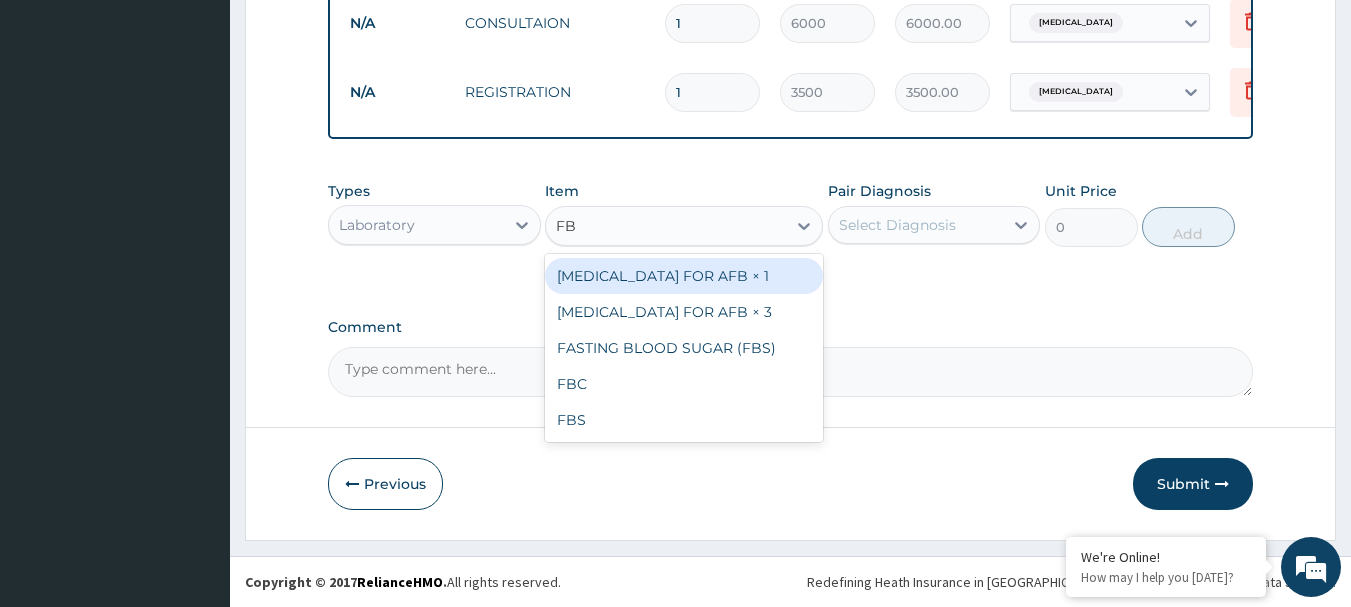 type on "FBC" 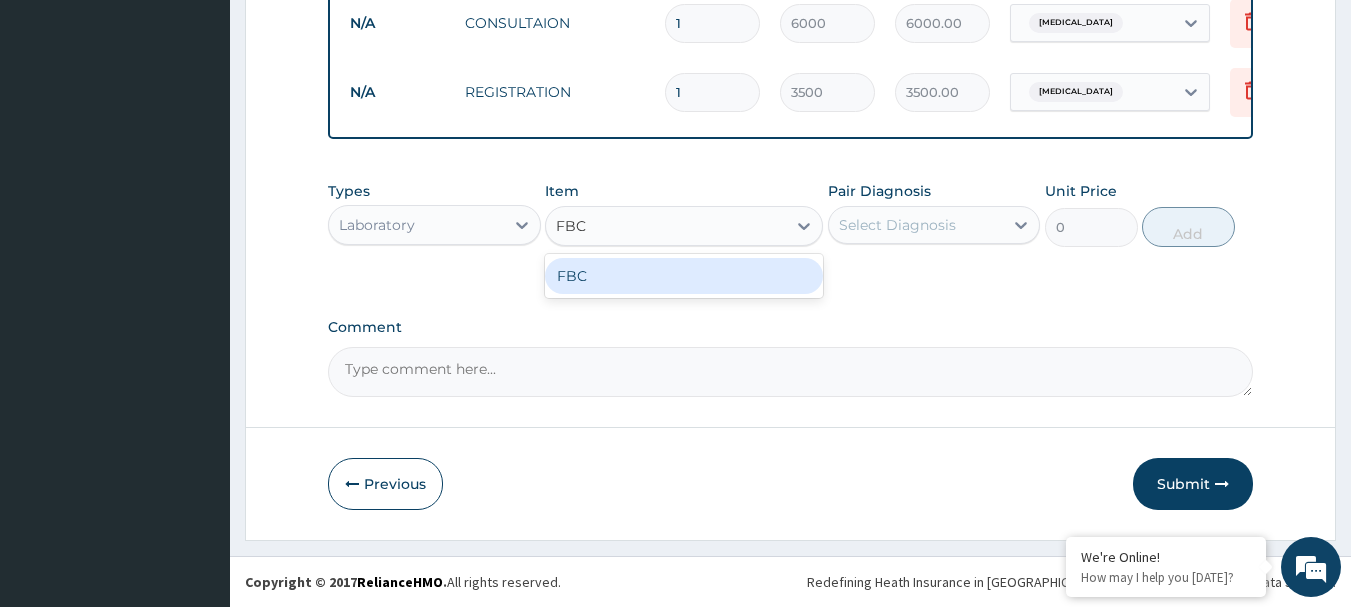 drag, startPoint x: 751, startPoint y: 291, endPoint x: 787, endPoint y: 272, distance: 40.706264 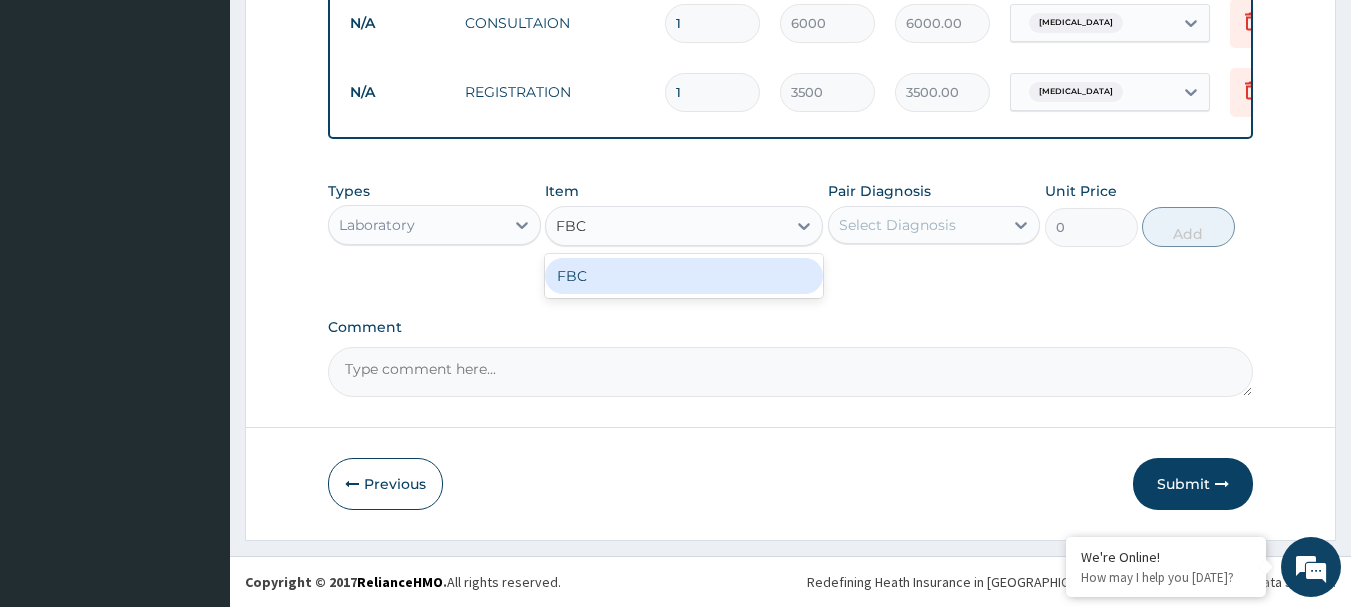 click on "FBC" at bounding box center [684, 276] 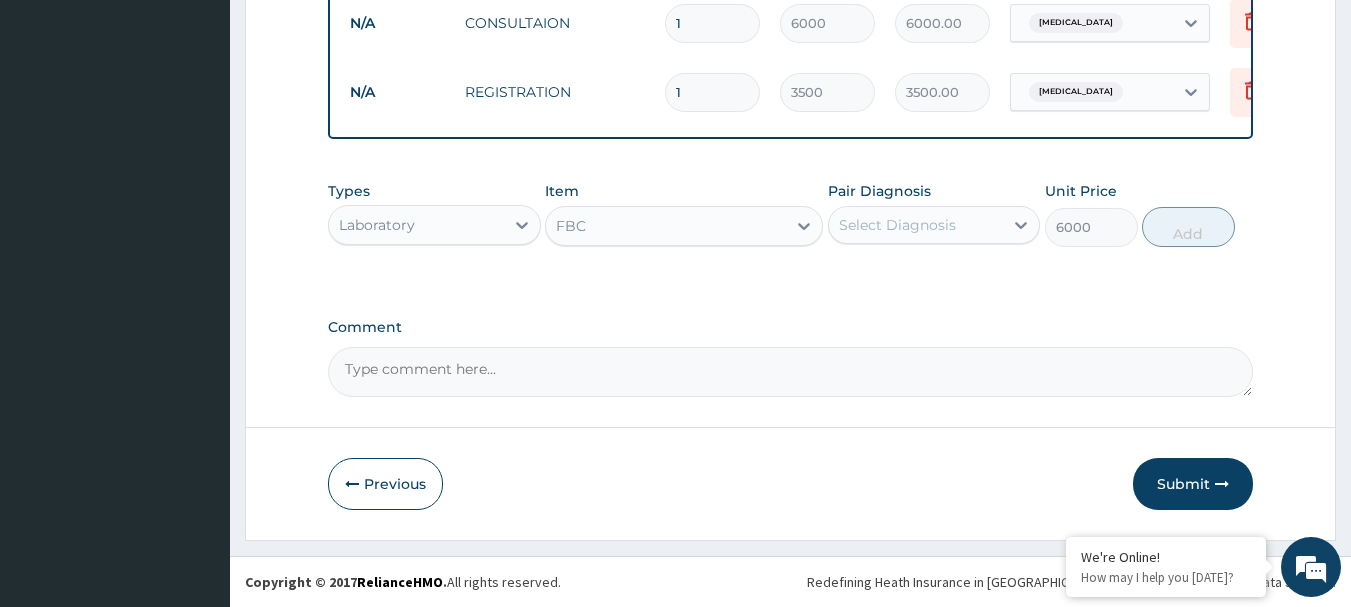 click on "Select Diagnosis" at bounding box center [897, 225] 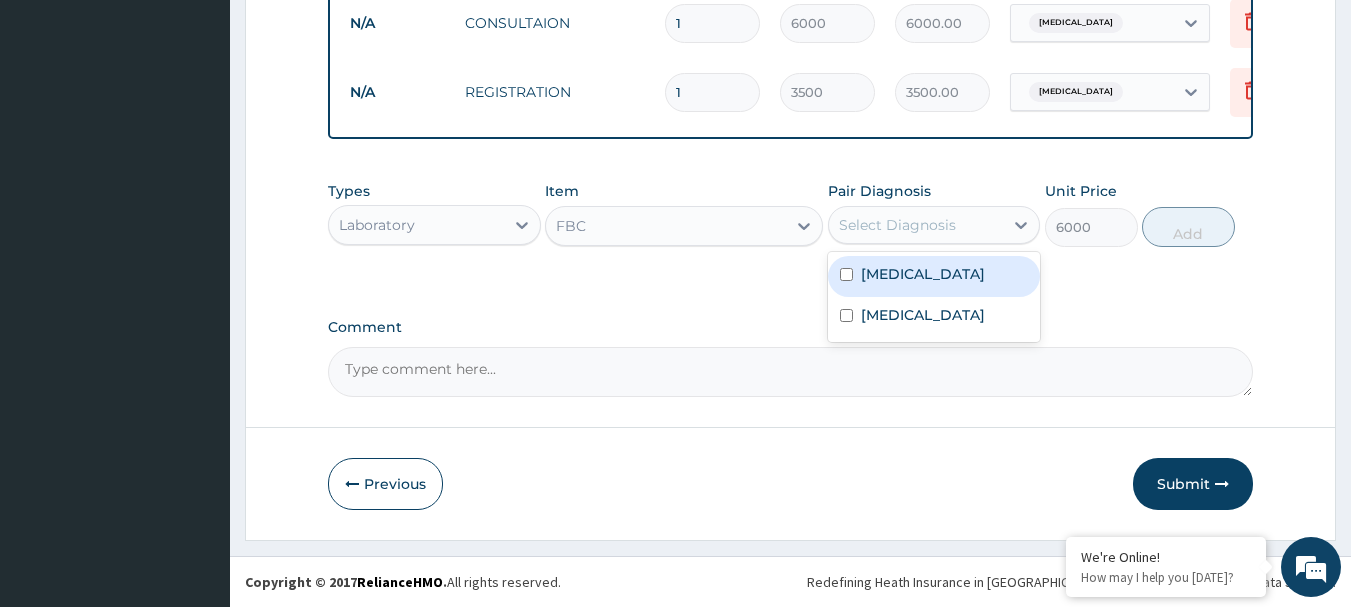 click on "[MEDICAL_DATA]" at bounding box center [923, 274] 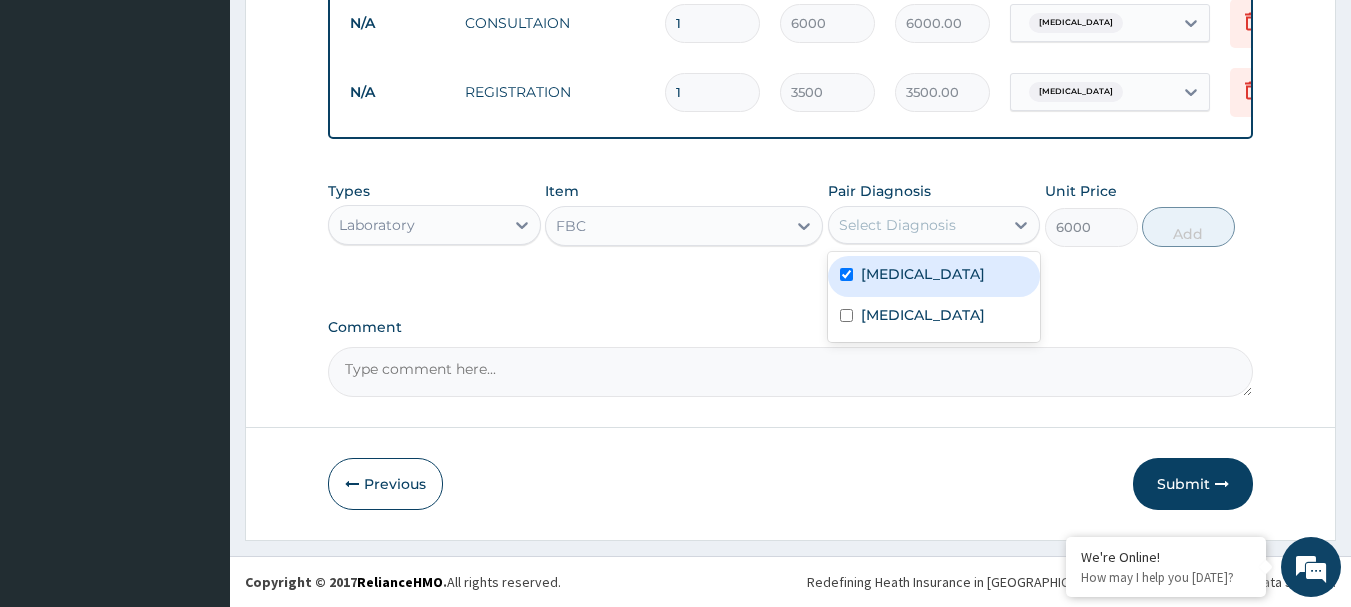 checkbox on "true" 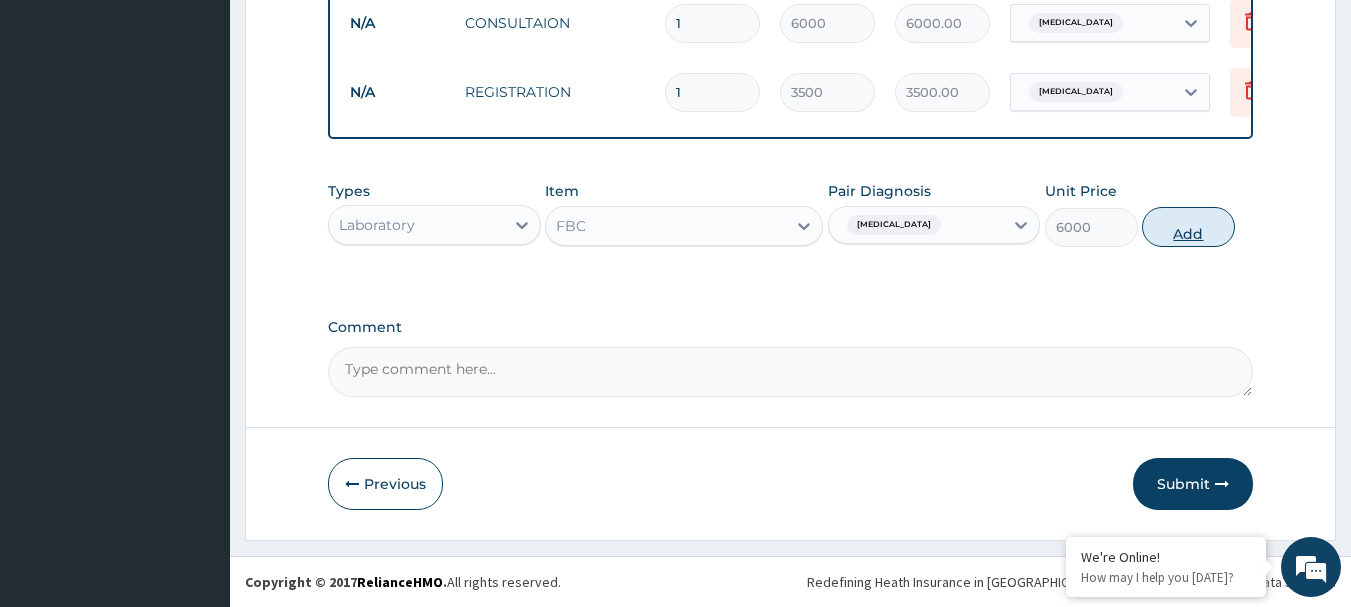 click on "Add" at bounding box center [1188, 227] 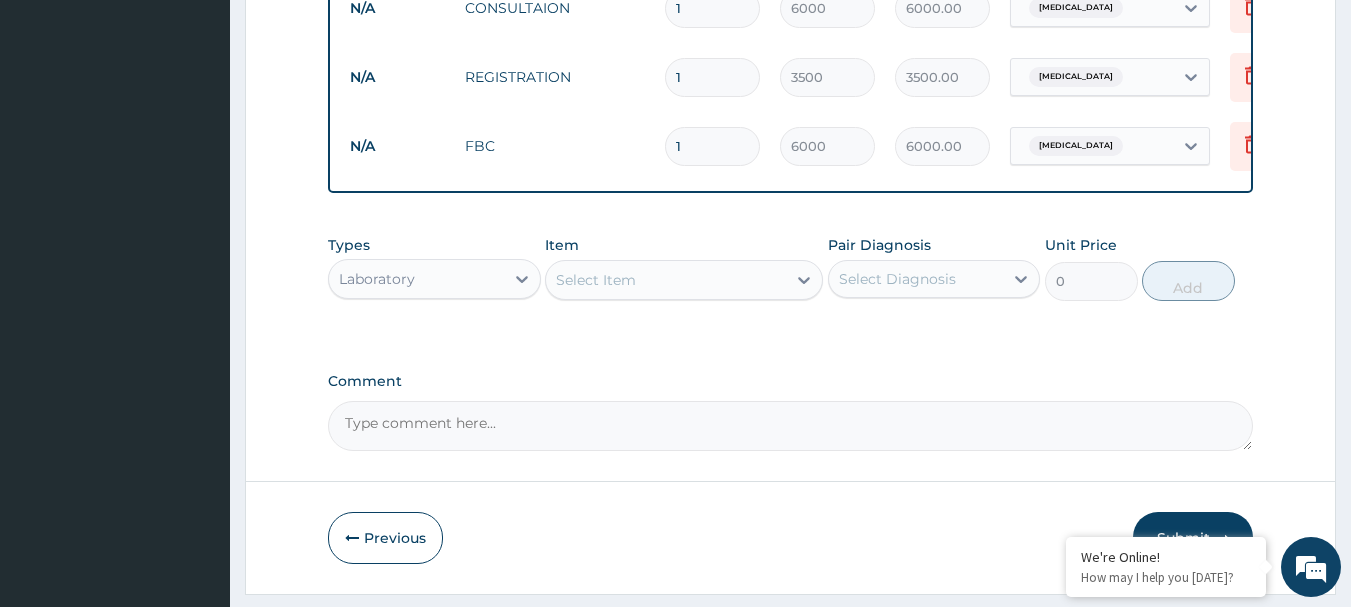 click on "Select Item" at bounding box center (666, 280) 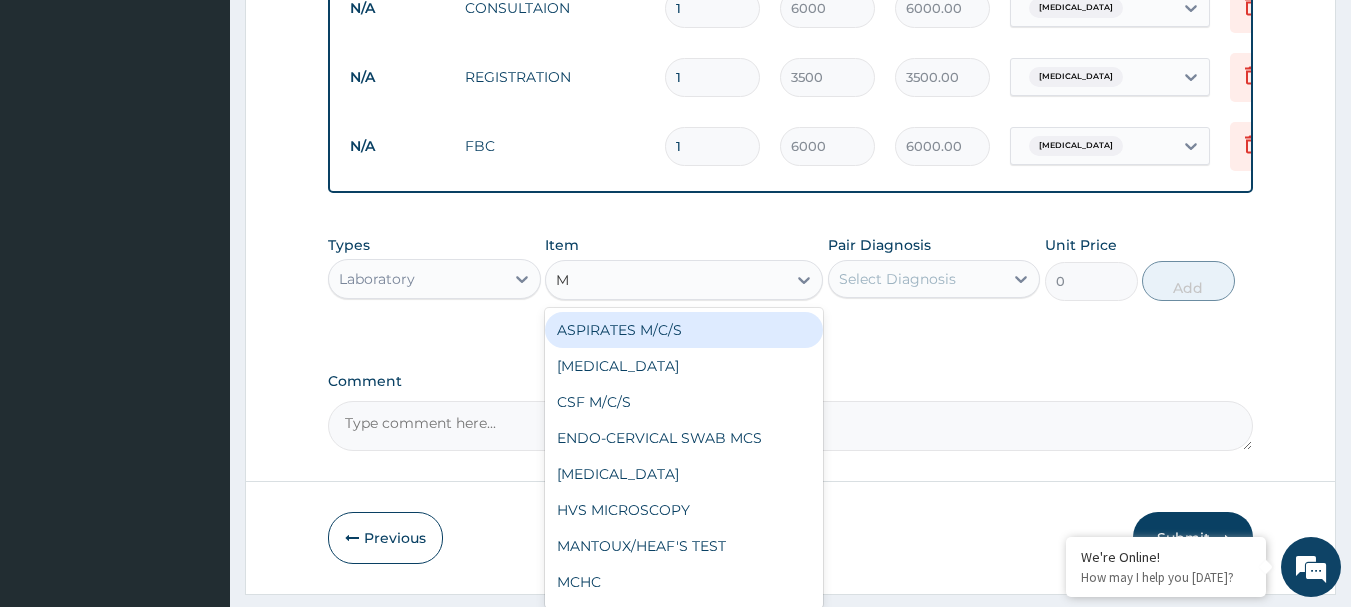 type on "MP" 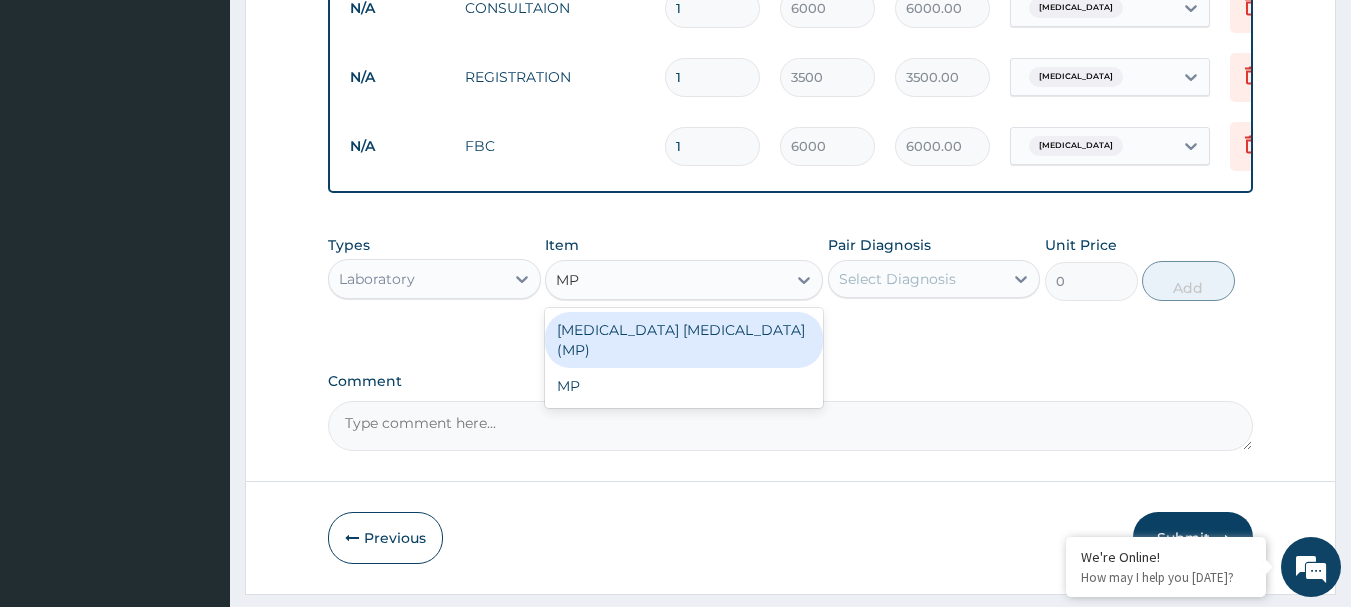 click on "MALARIA PARASITE (MP)" at bounding box center (684, 340) 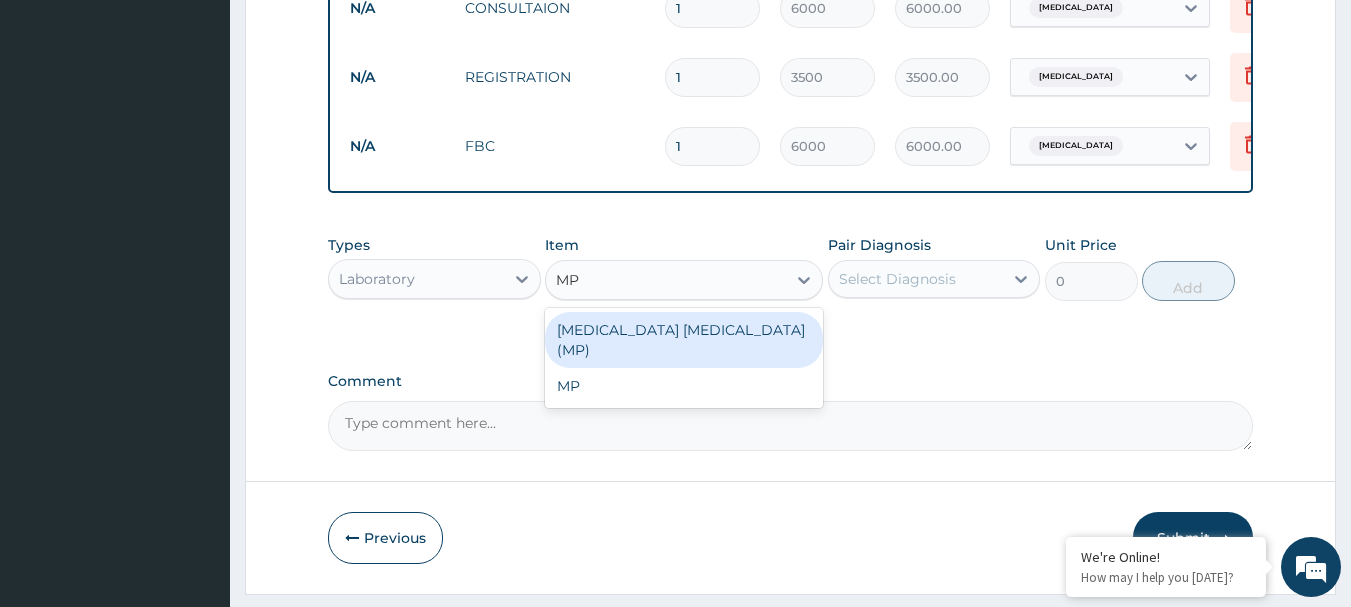 type 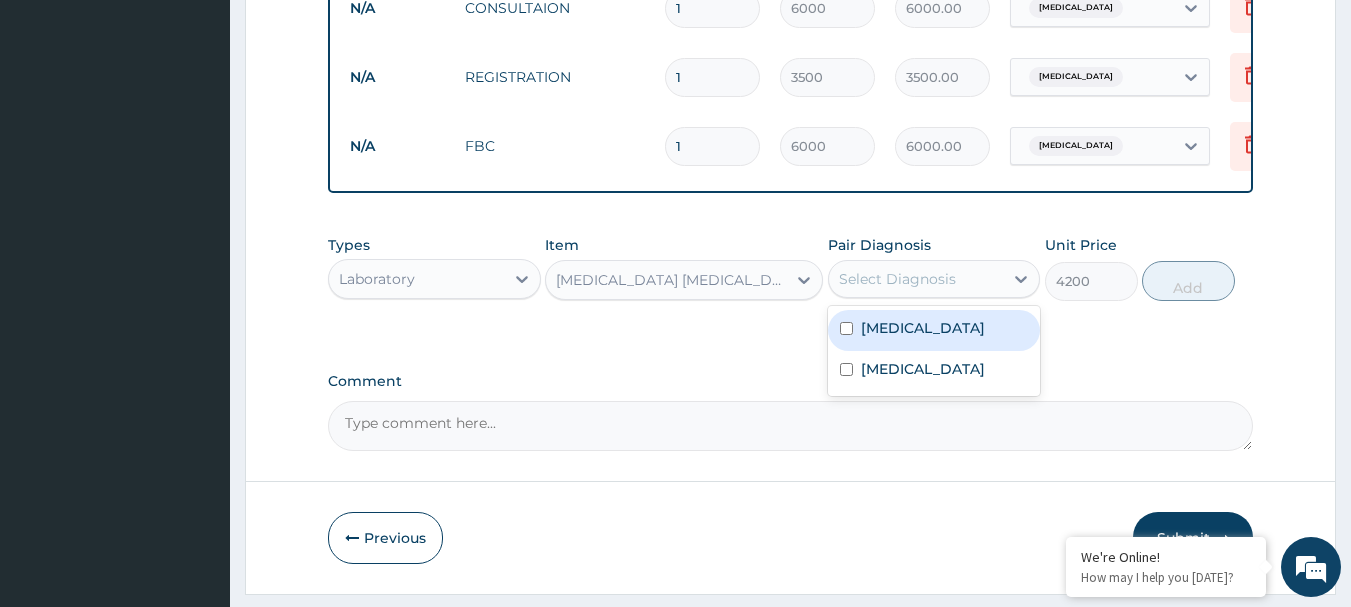 click on "Select Diagnosis" at bounding box center [897, 279] 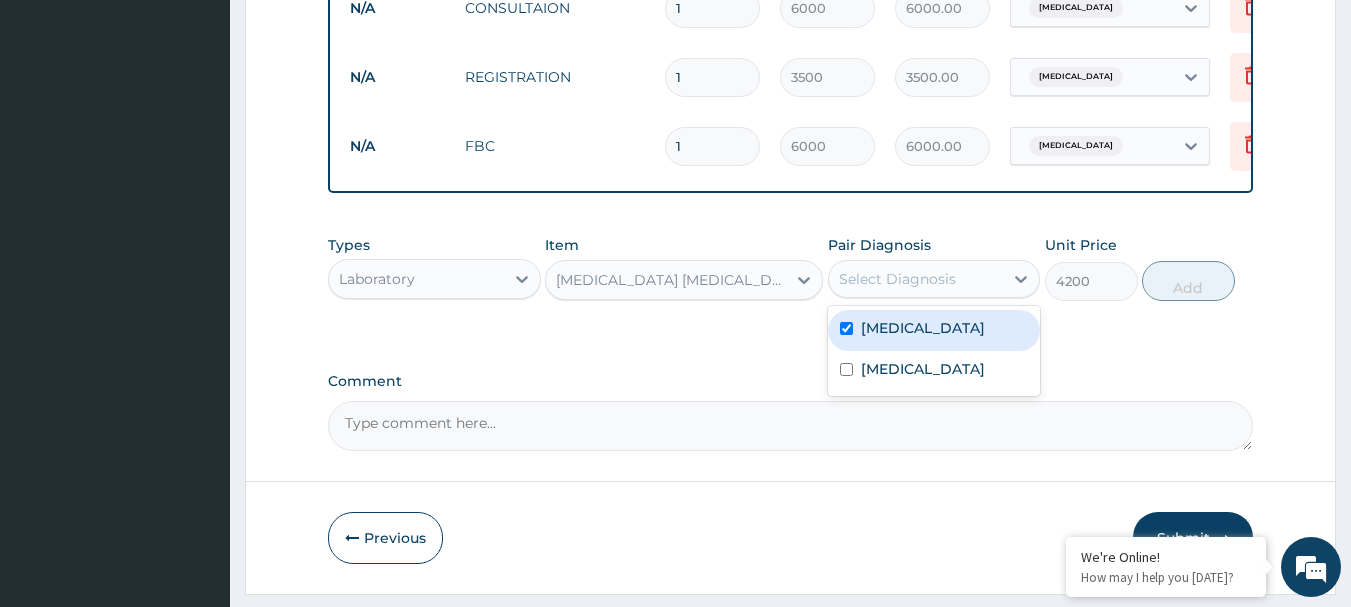 checkbox on "true" 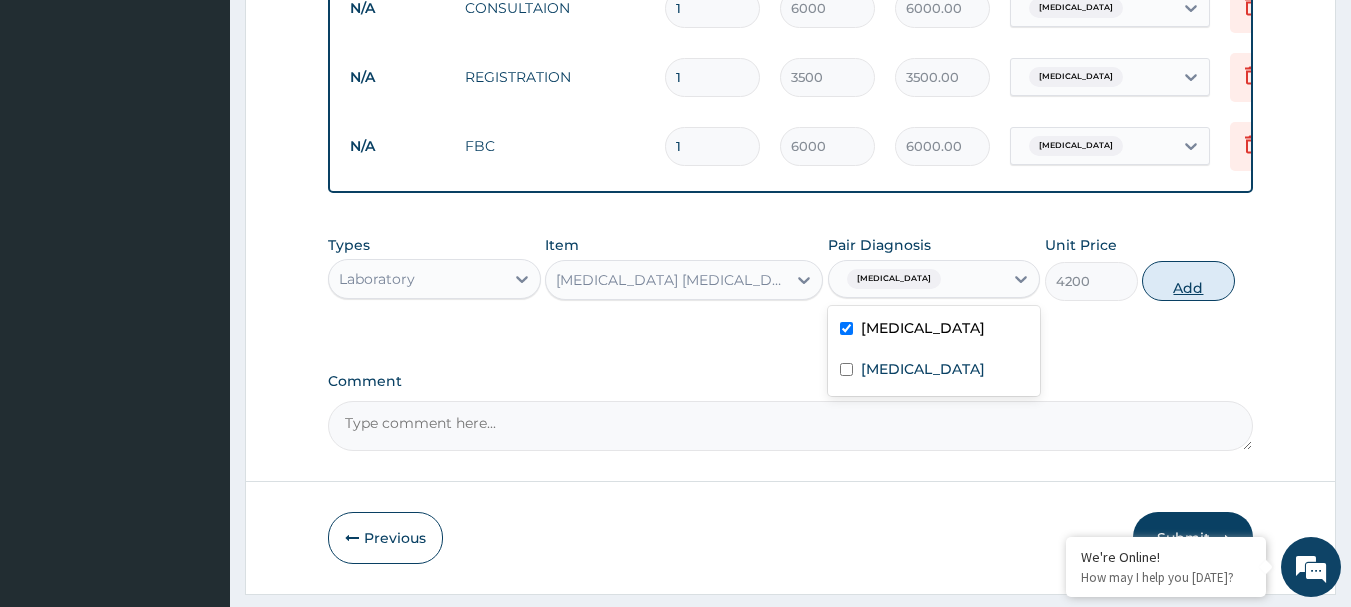 click on "Add" at bounding box center (1188, 281) 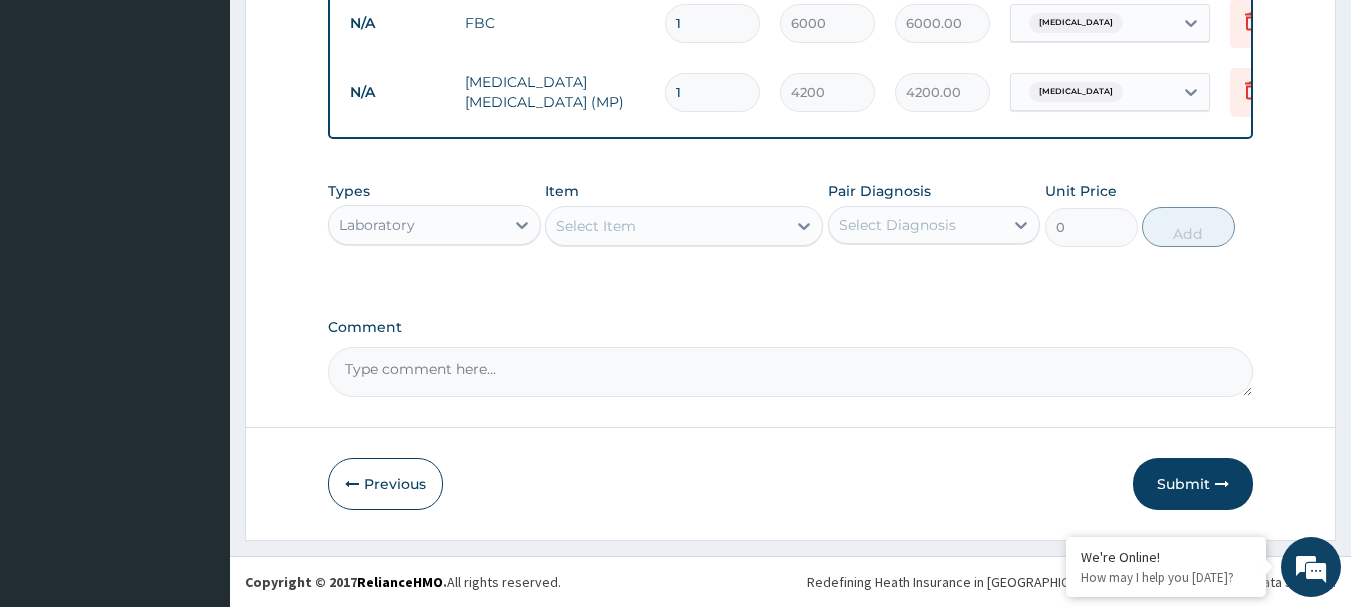 scroll, scrollTop: 962, scrollLeft: 0, axis: vertical 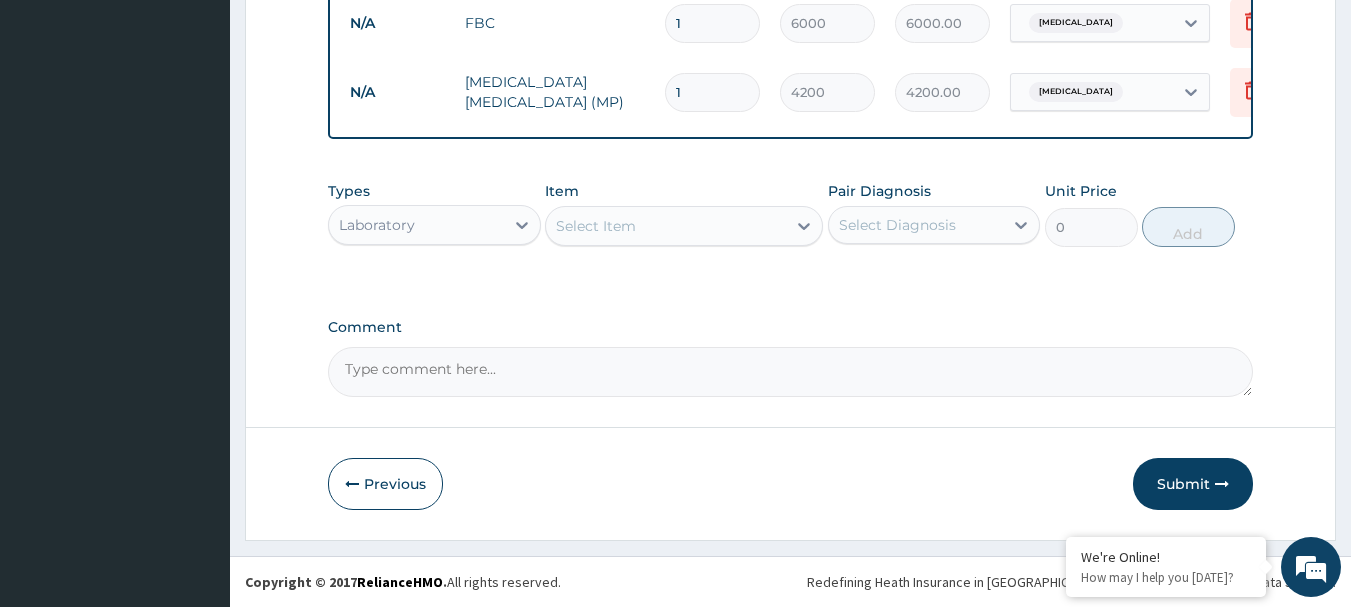 drag, startPoint x: 469, startPoint y: 222, endPoint x: 478, endPoint y: 231, distance: 12.727922 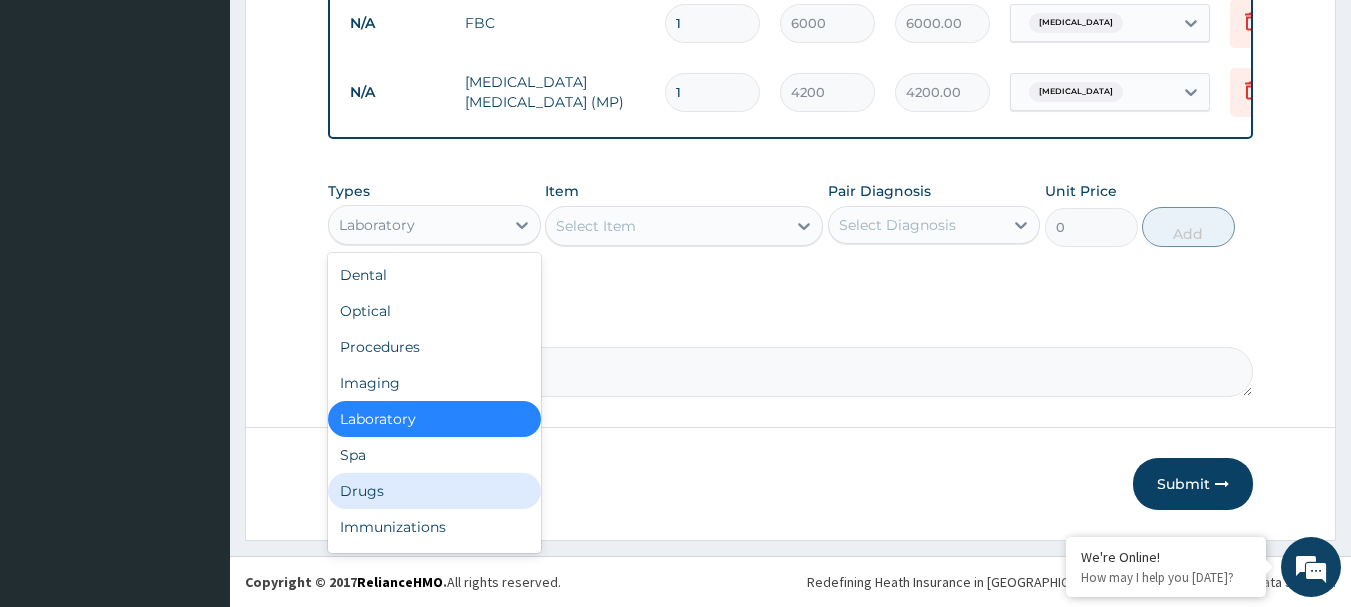 drag, startPoint x: 388, startPoint y: 499, endPoint x: 409, endPoint y: 463, distance: 41.677334 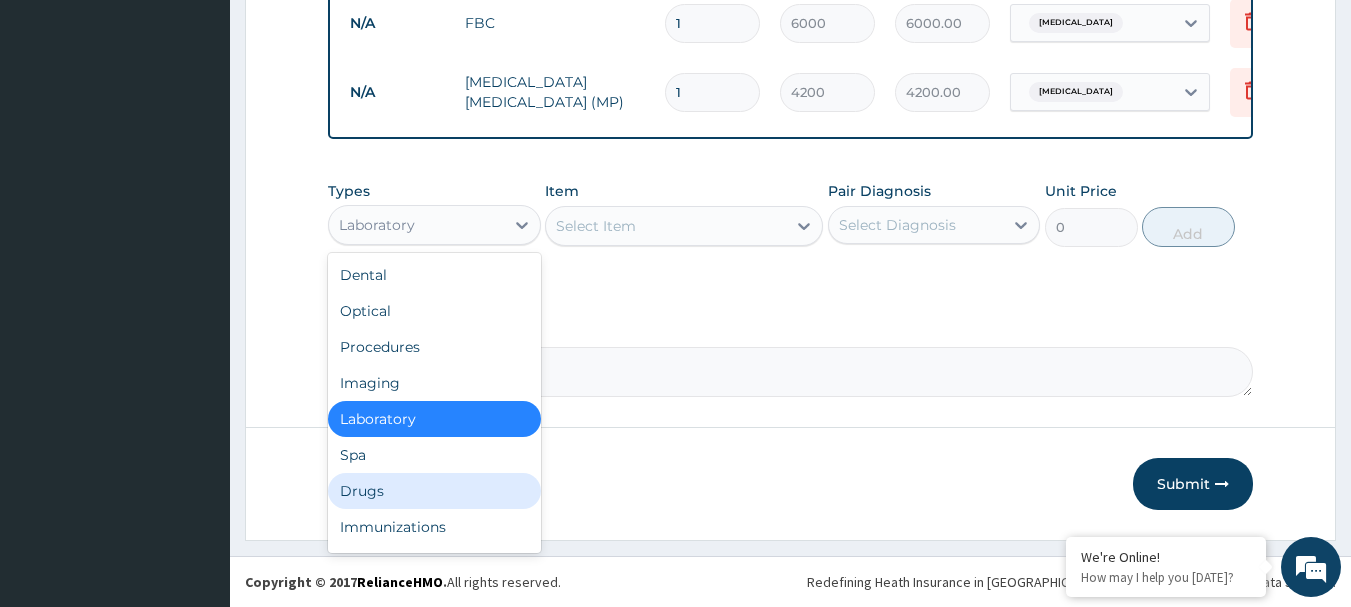 click on "Drugs" at bounding box center (434, 491) 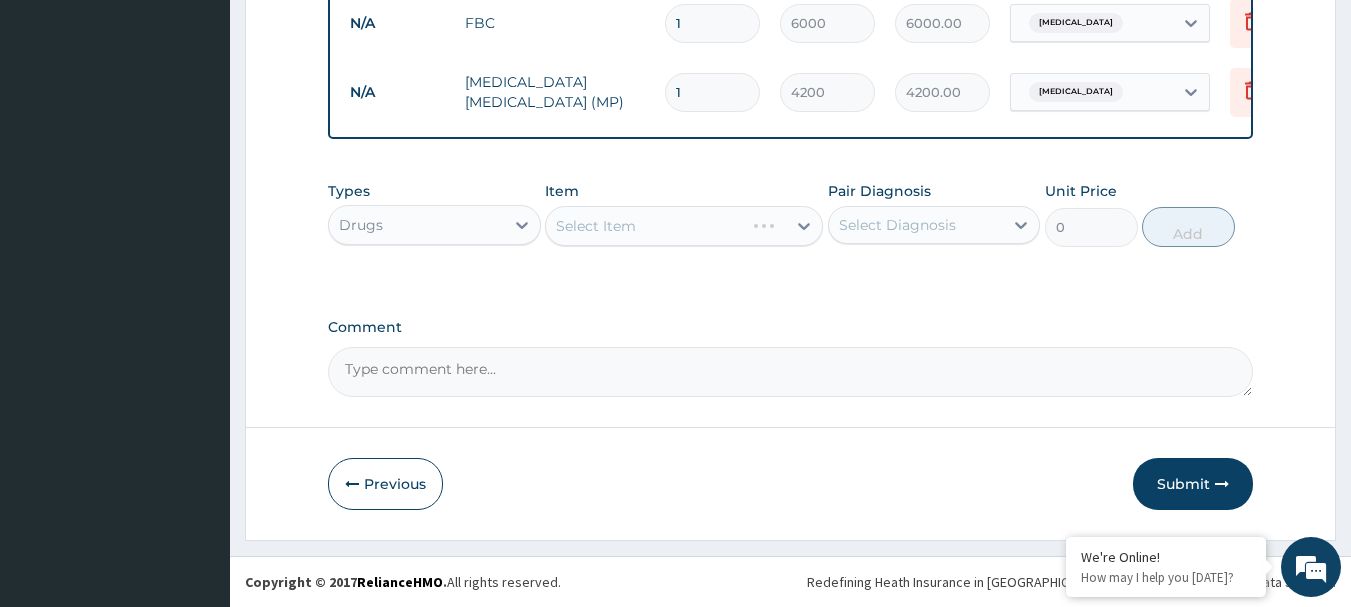 click on "Select Item" at bounding box center (684, 226) 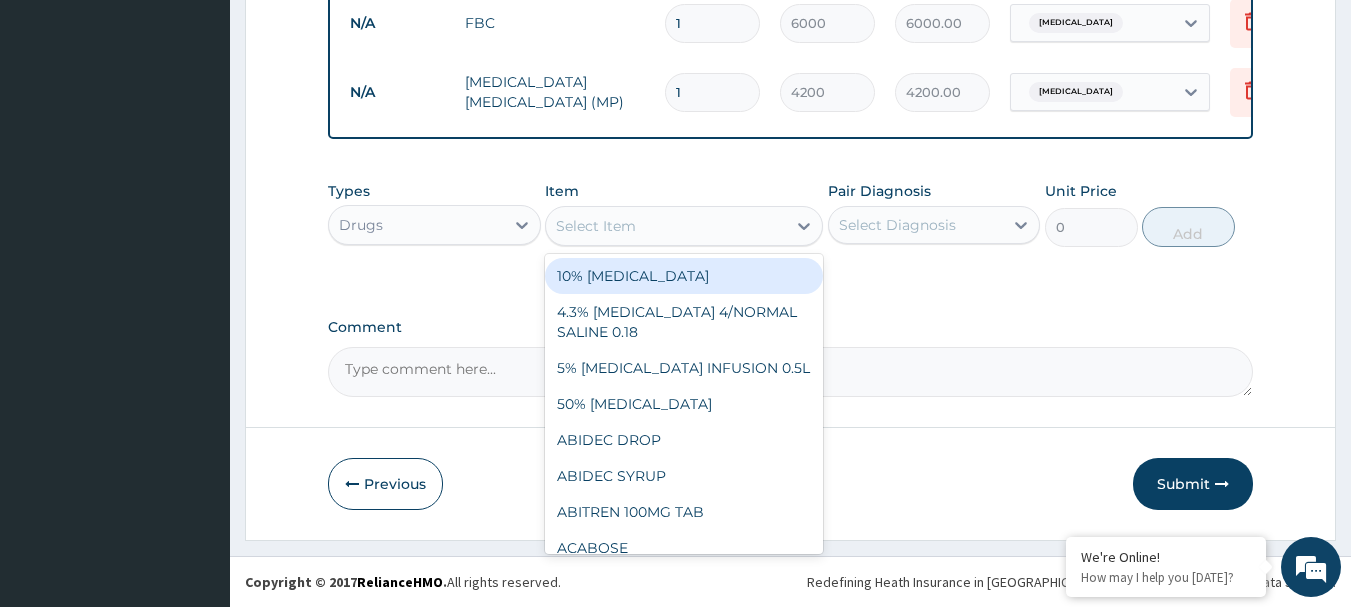 click on "Select Item" at bounding box center [596, 226] 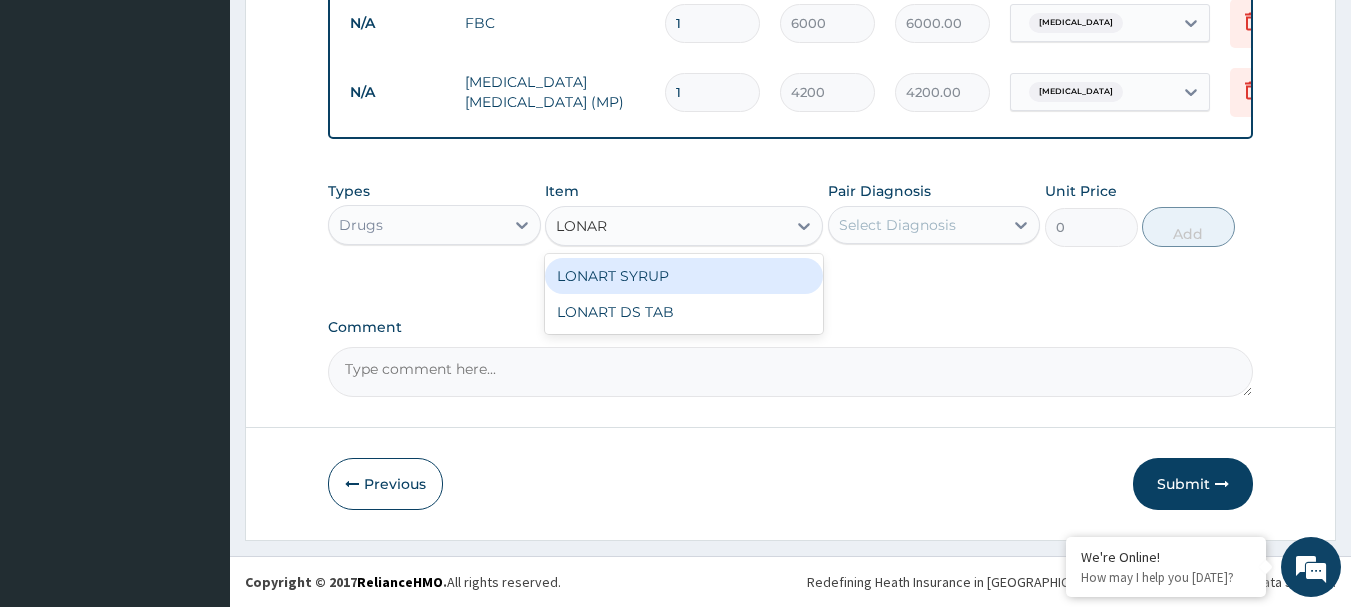 type on "LONART" 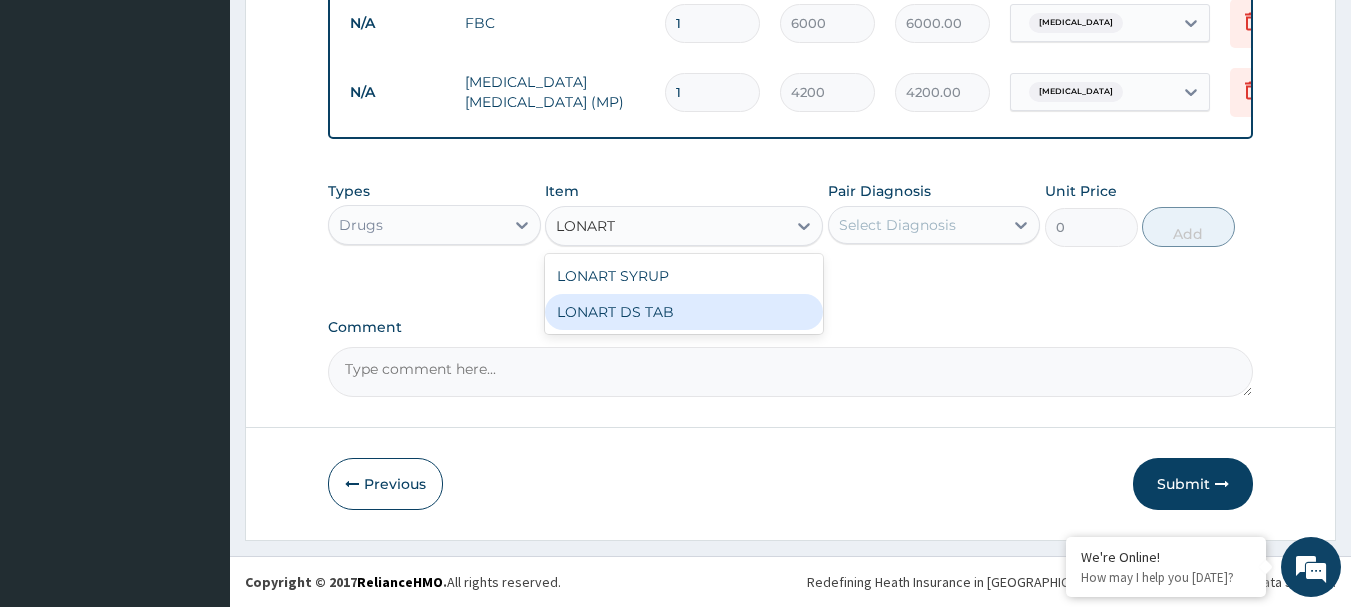 click on "LONART DS TAB" at bounding box center (684, 312) 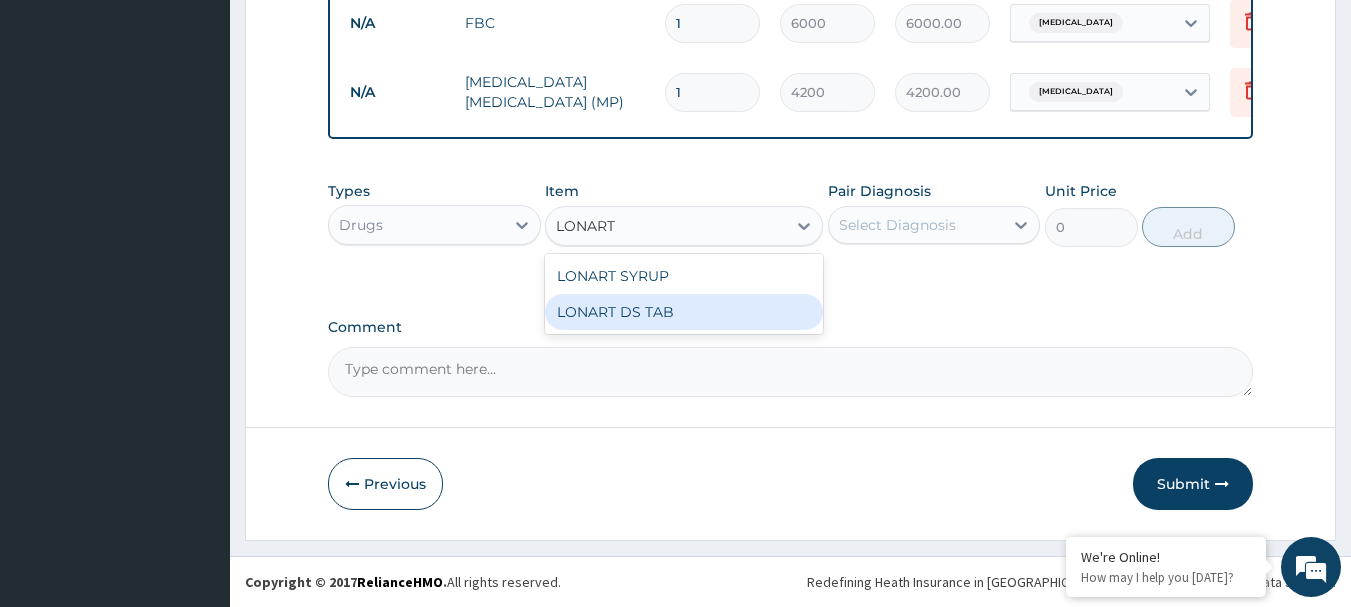 type 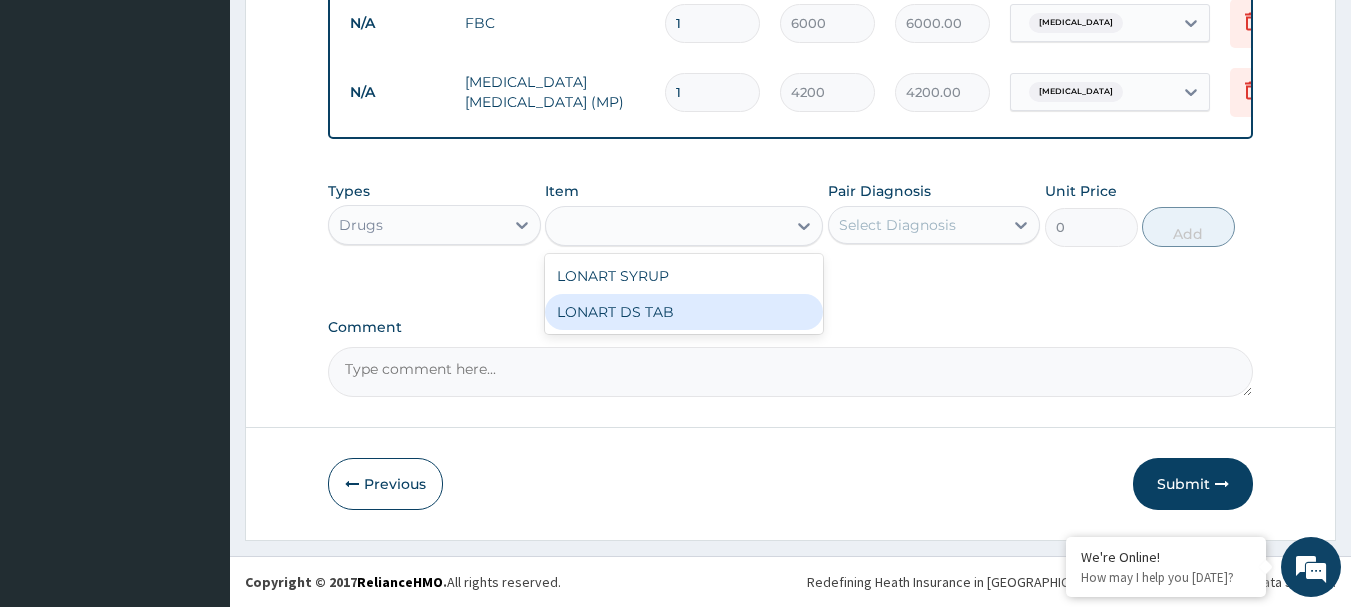 type on "1170" 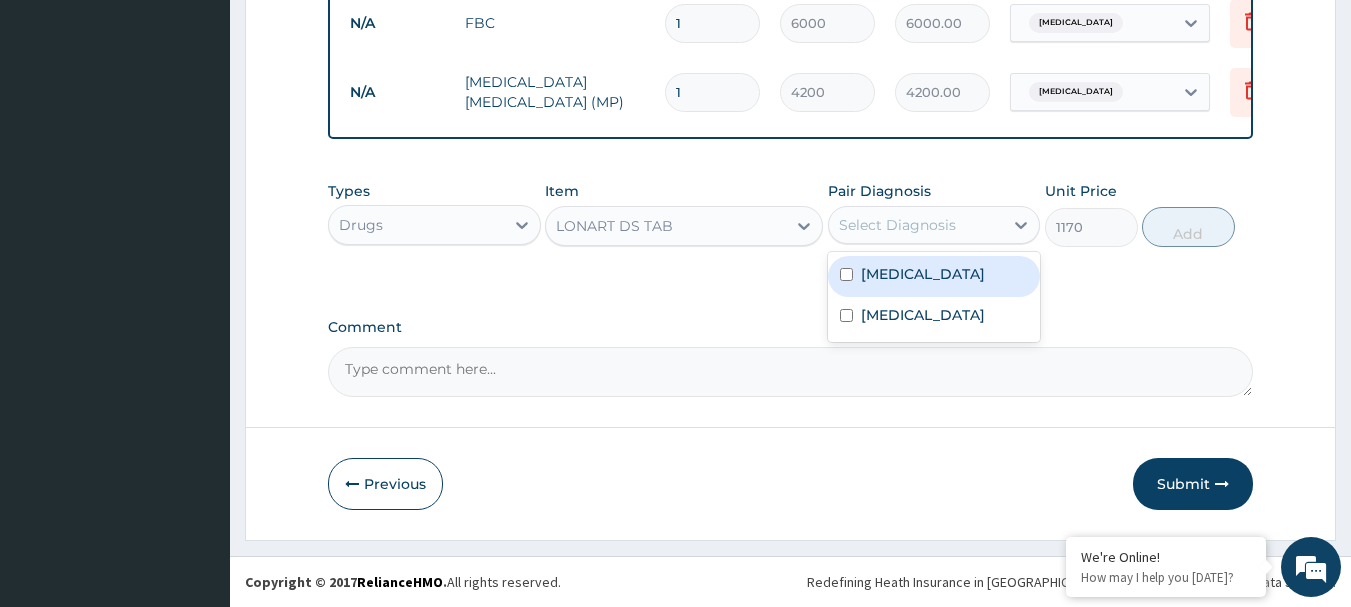 click on "Select Diagnosis" at bounding box center (897, 225) 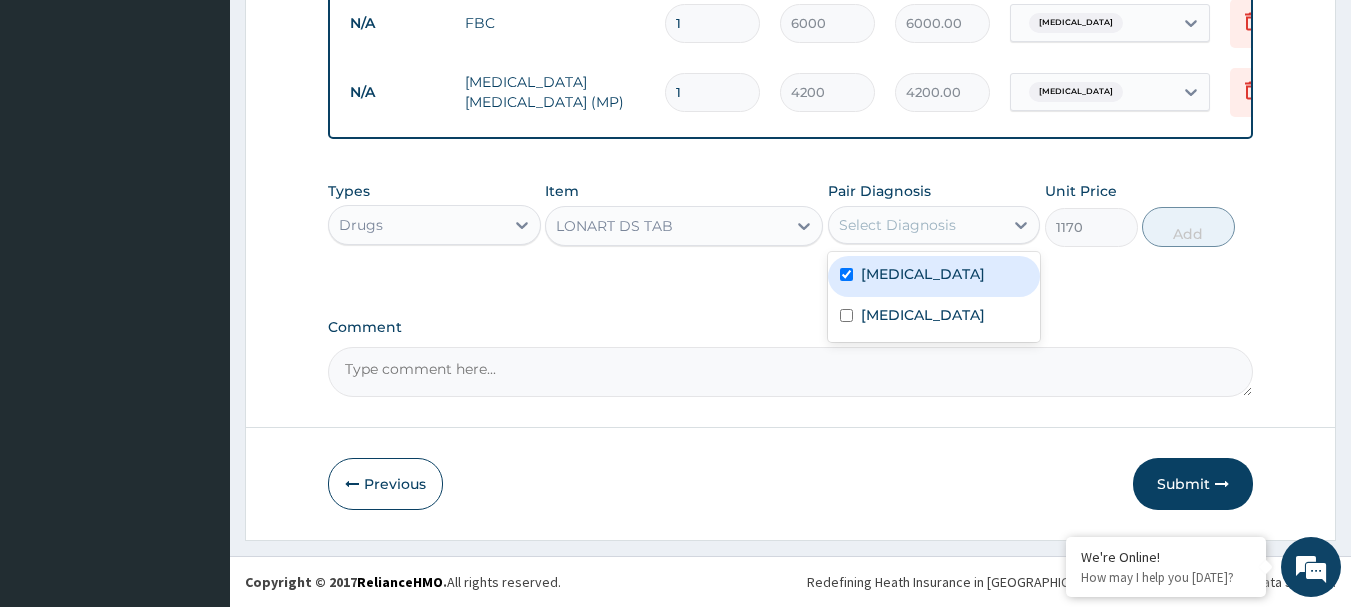 checkbox on "true" 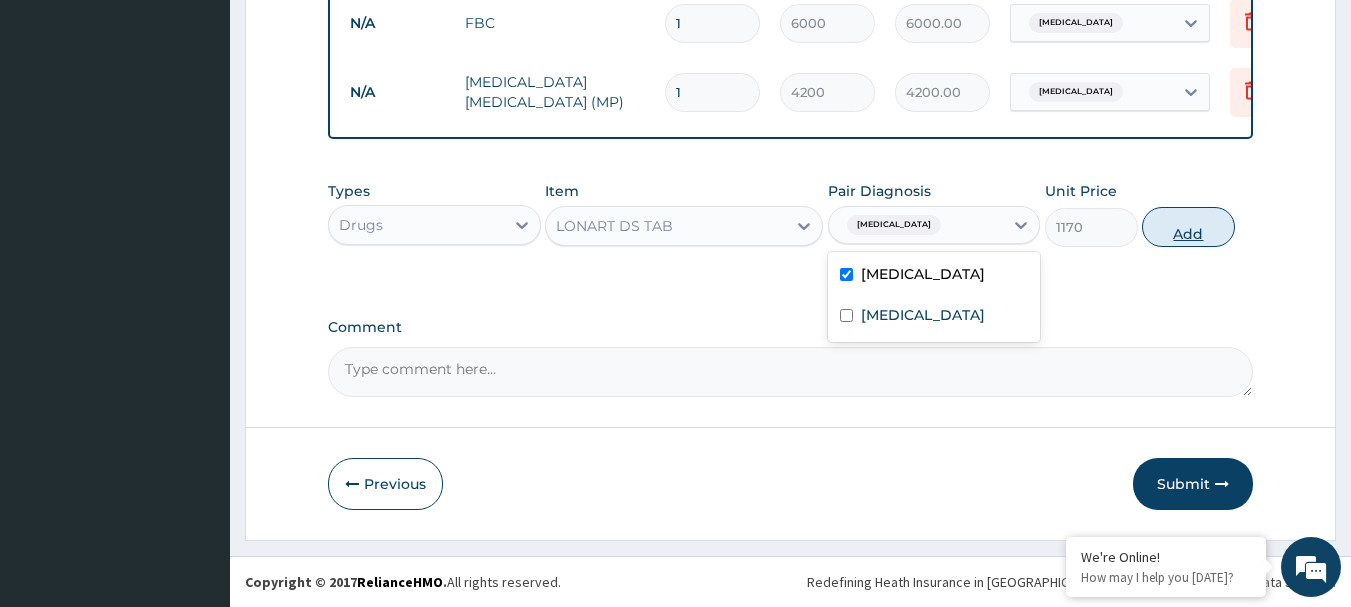 click on "Add" at bounding box center [1188, 227] 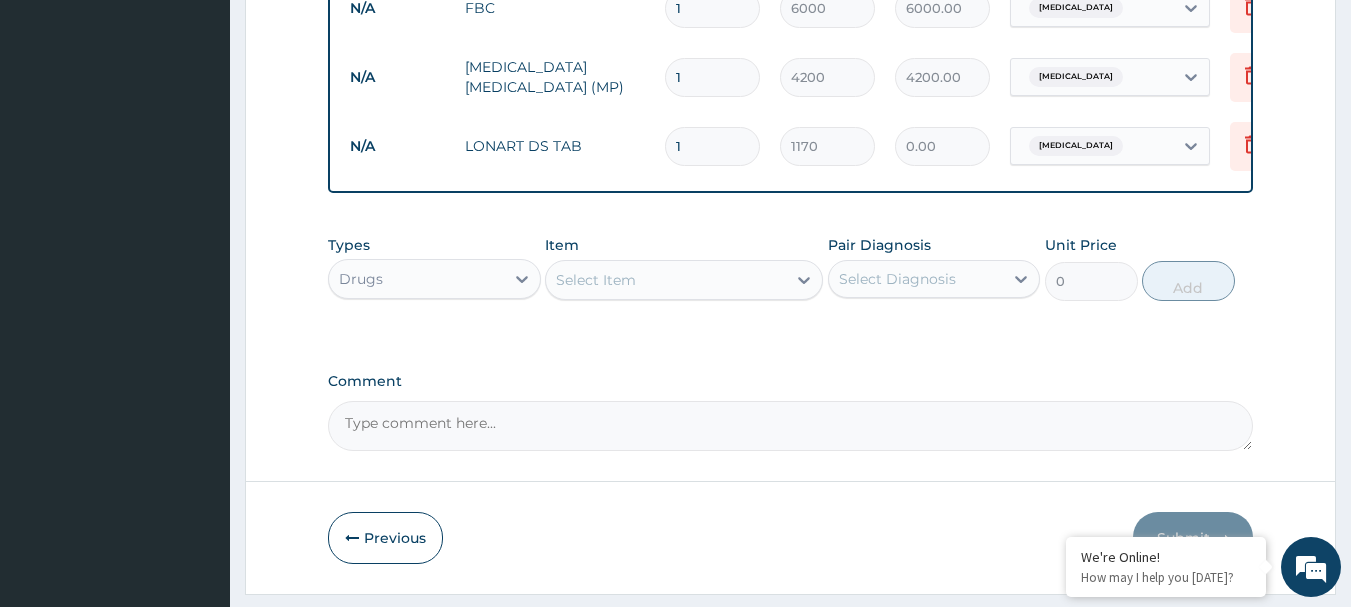 type 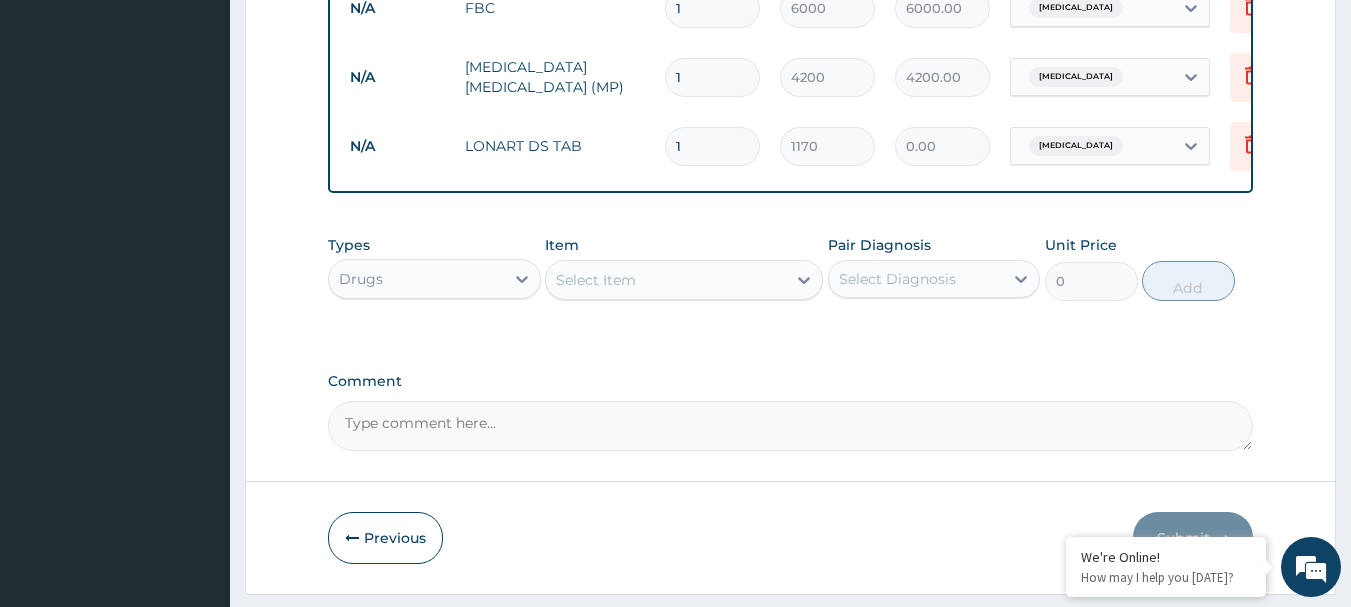 type on "0.00" 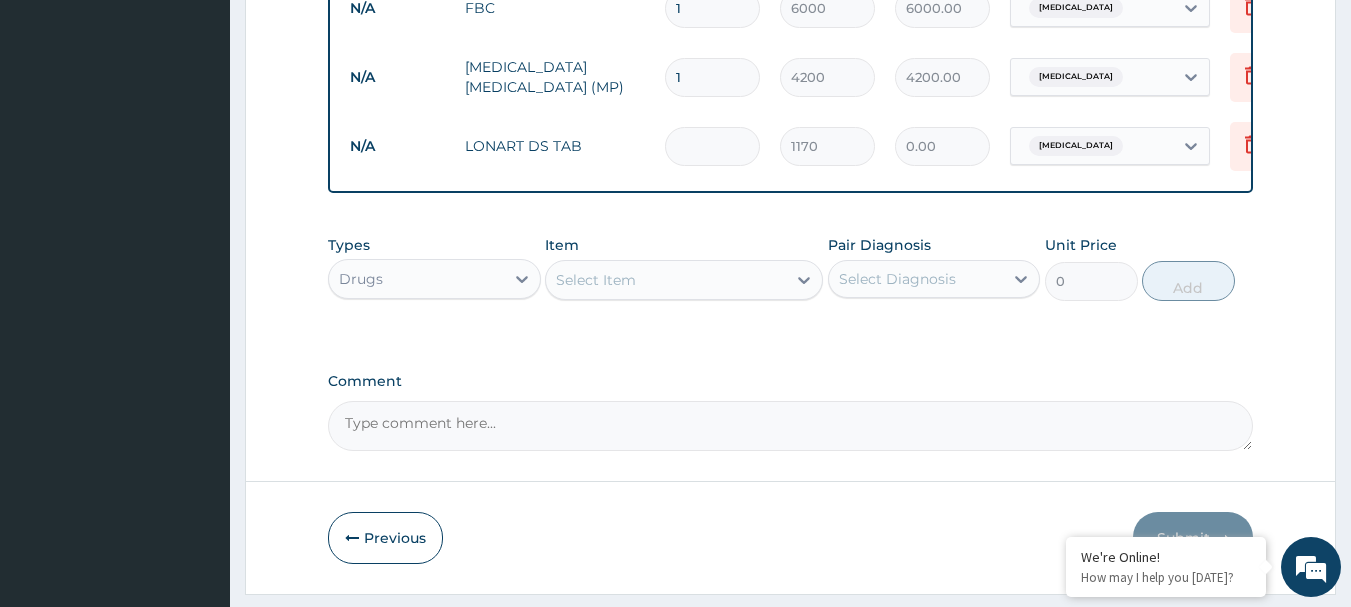 type on "6" 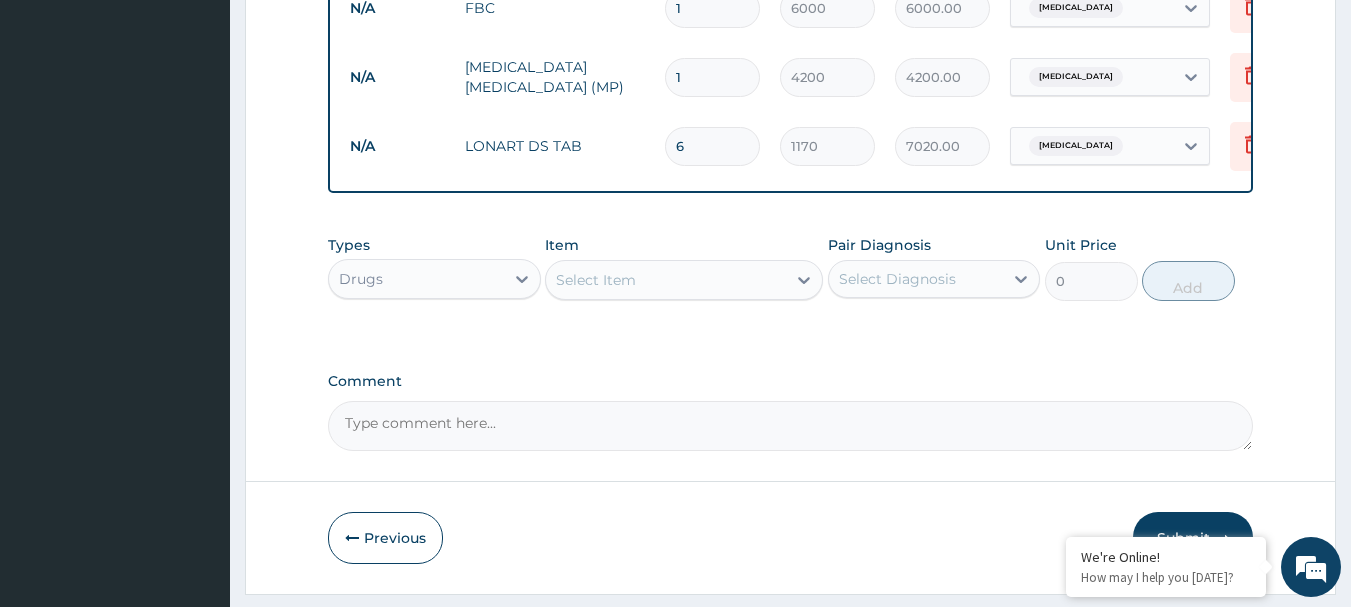 type on "6" 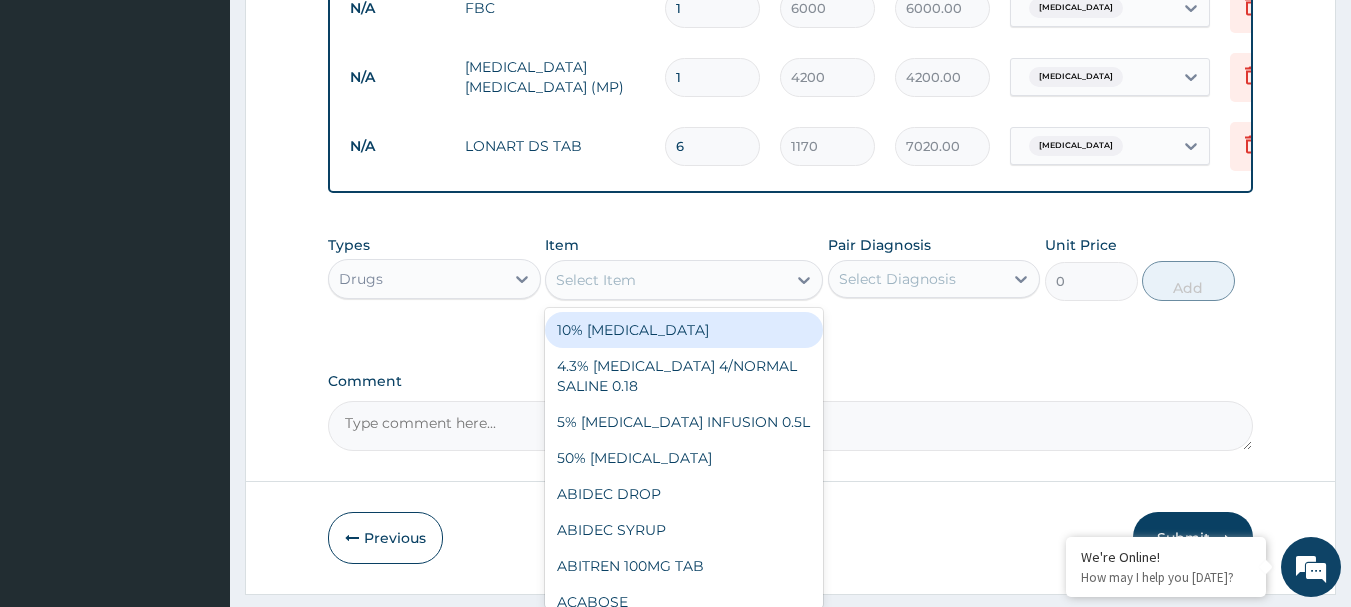 click on "Select Item" at bounding box center [666, 280] 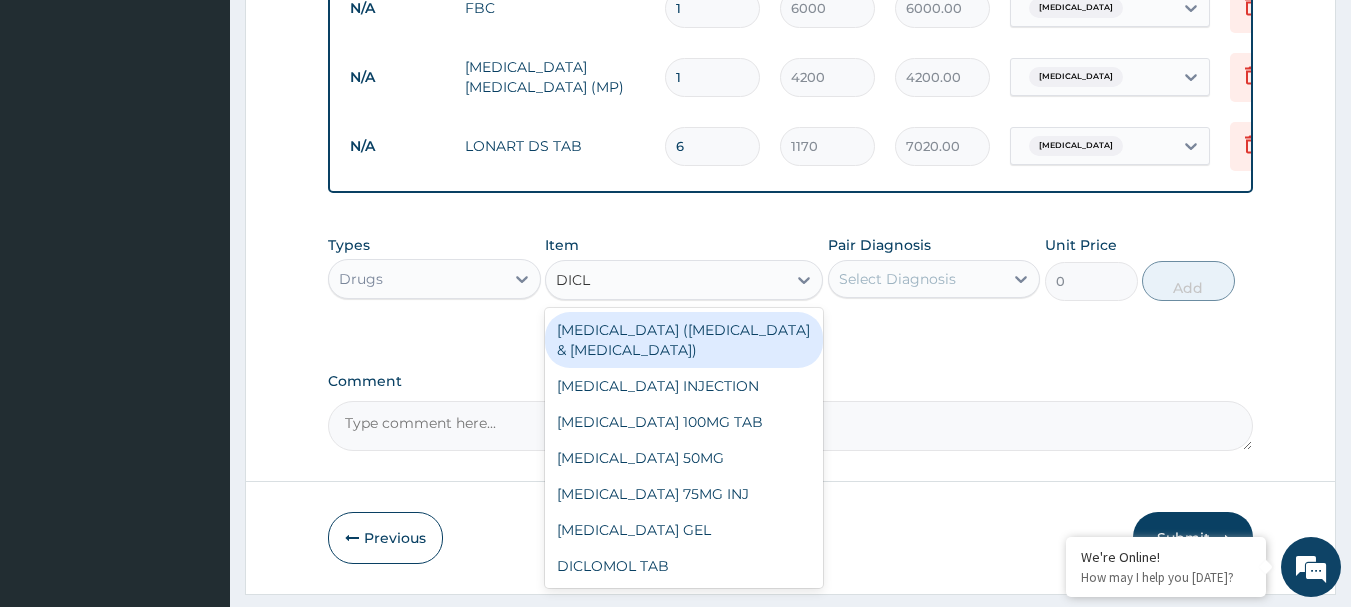 type on "DICLO" 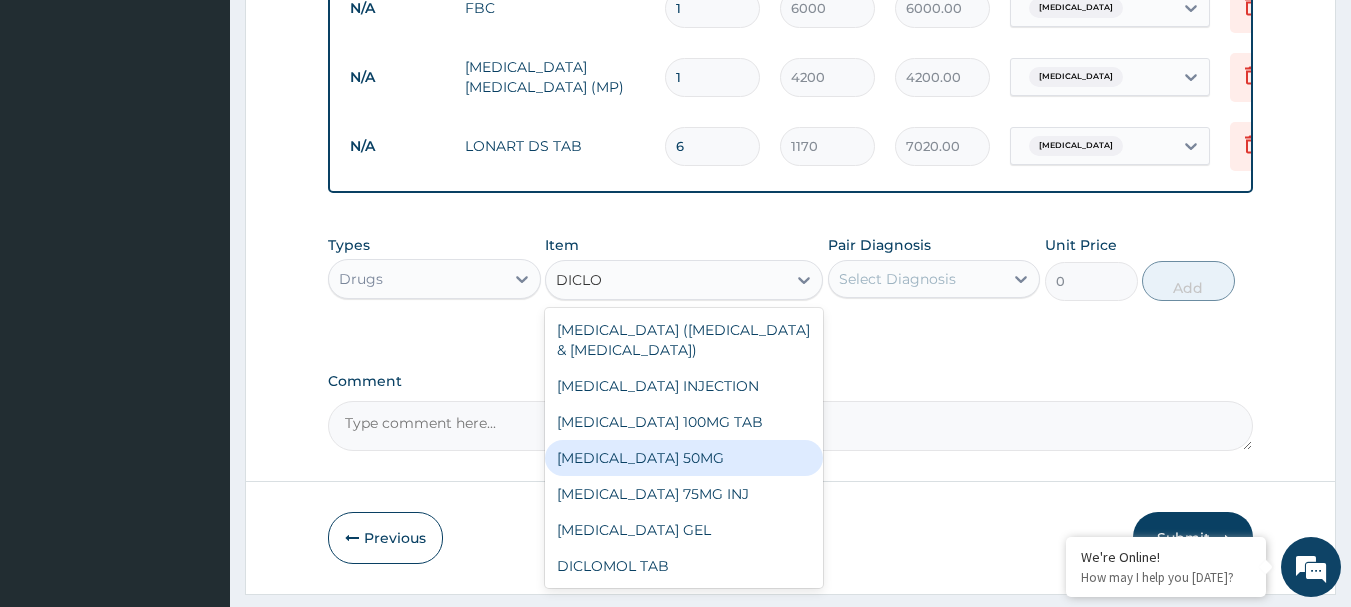click on "DICLOFENAC SODIUM 50MG" at bounding box center (684, 458) 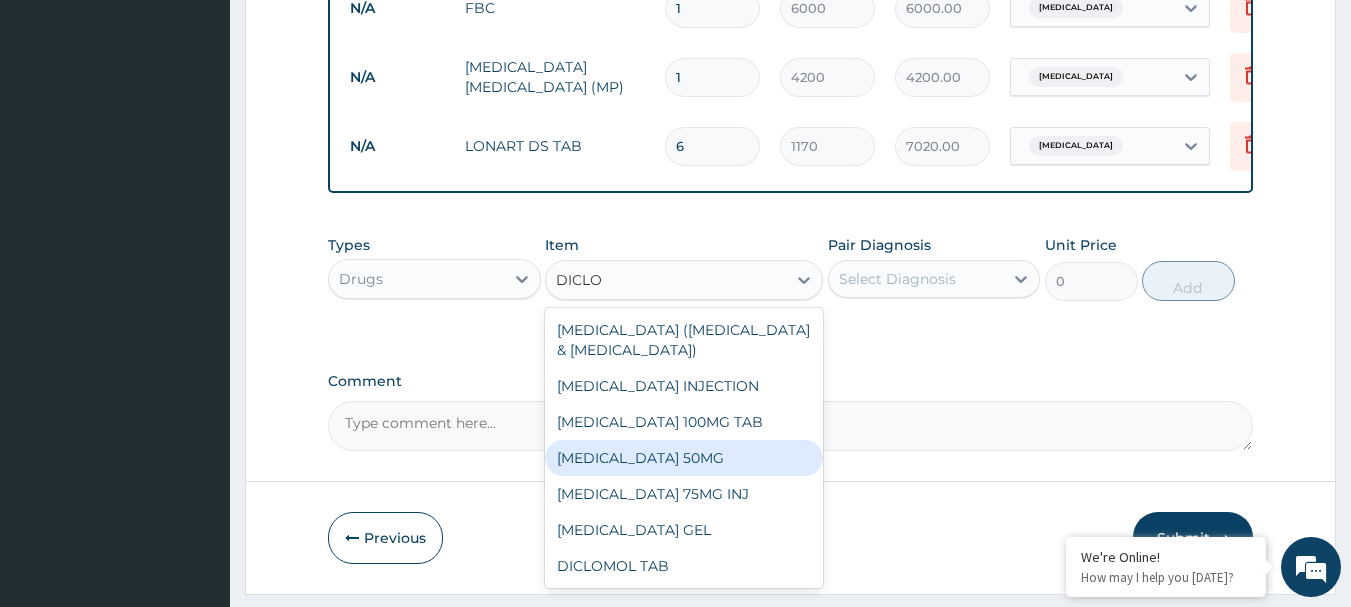 type 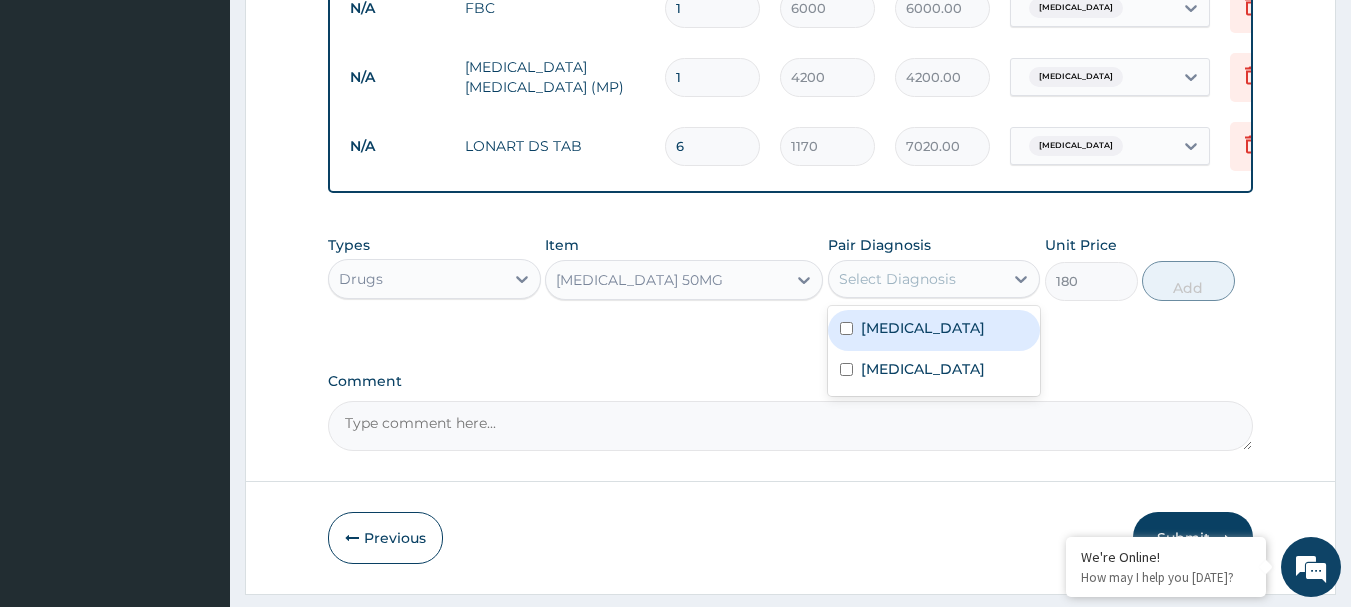 click on "Select Diagnosis" at bounding box center (897, 279) 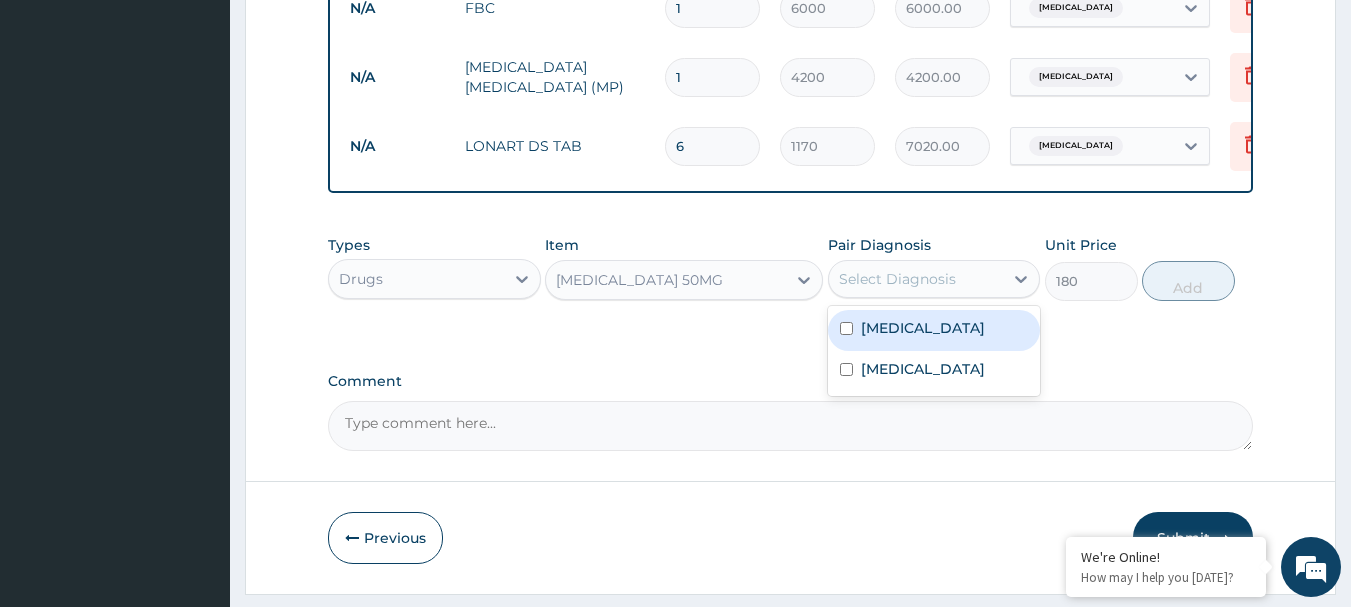 click on "Malaria" at bounding box center (923, 328) 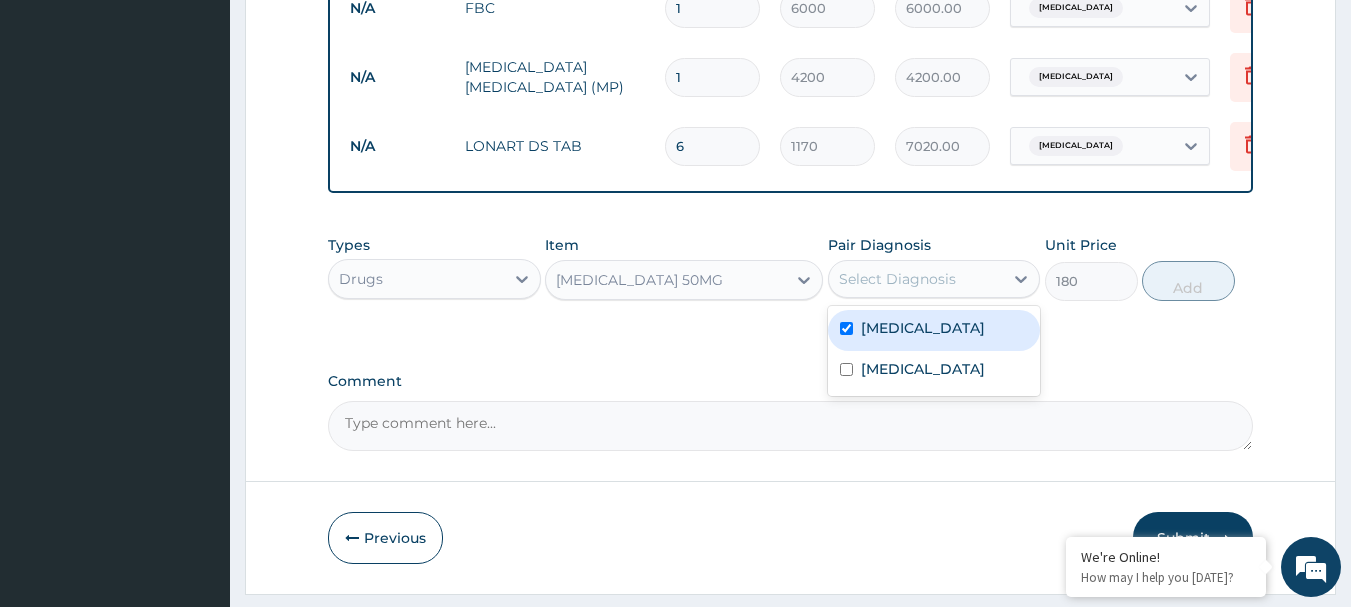 checkbox on "true" 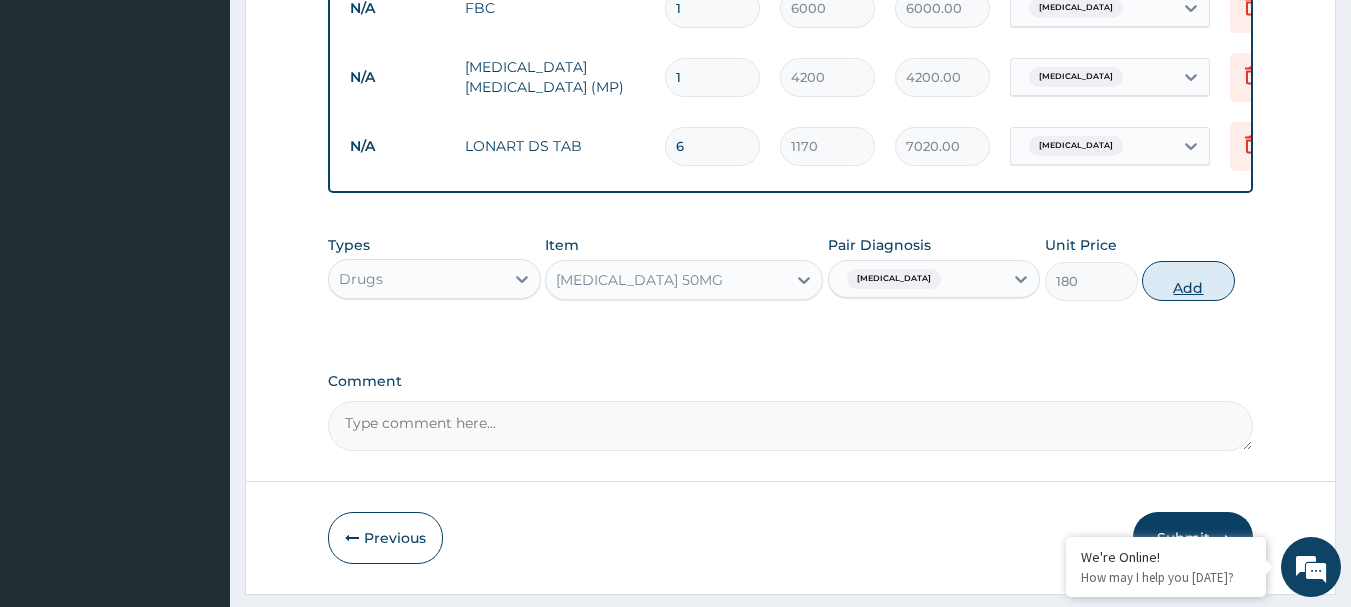 click on "Add" at bounding box center (1188, 281) 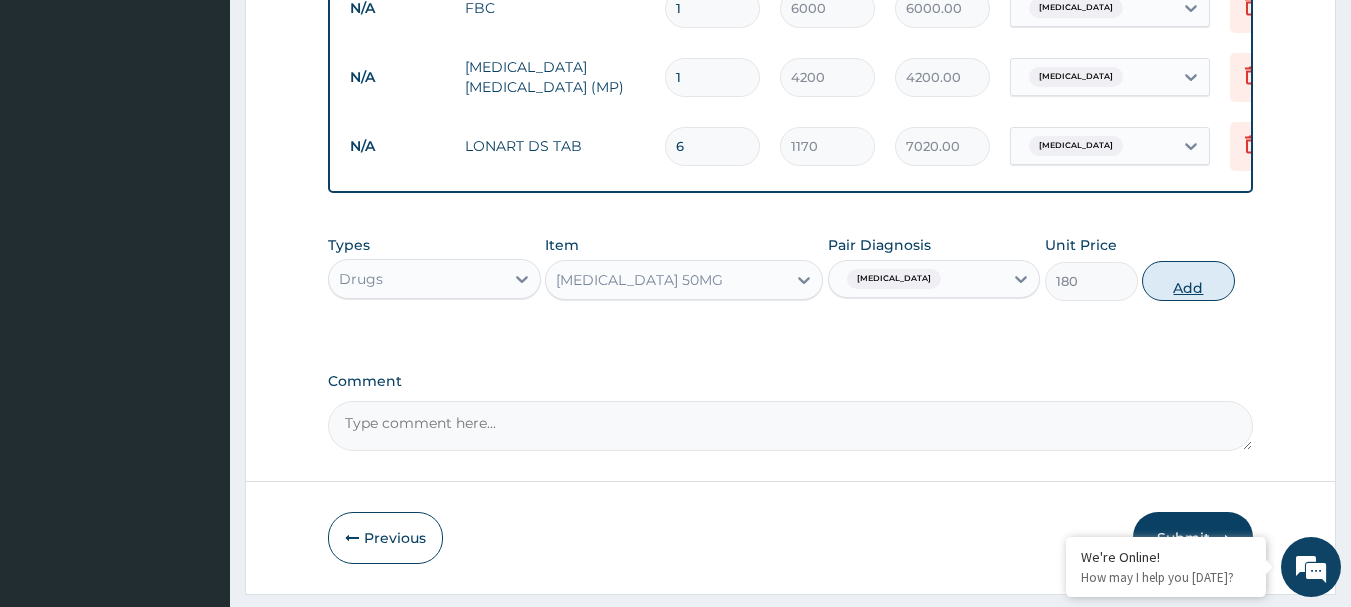 type on "0" 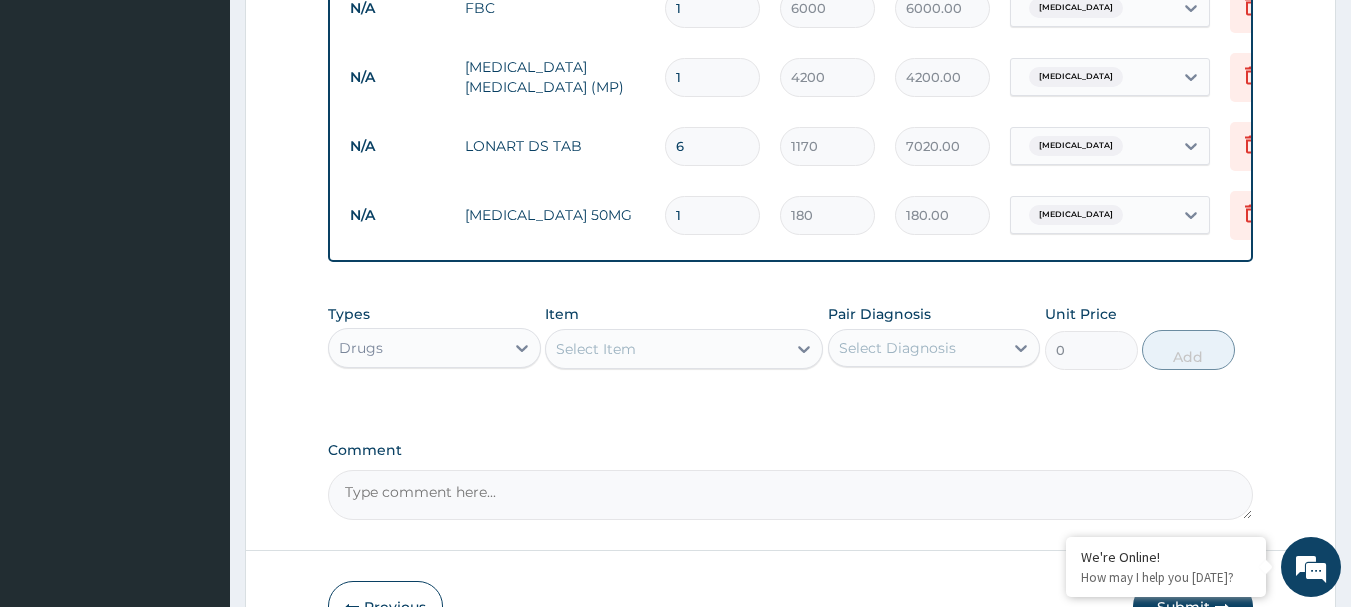 type on "10" 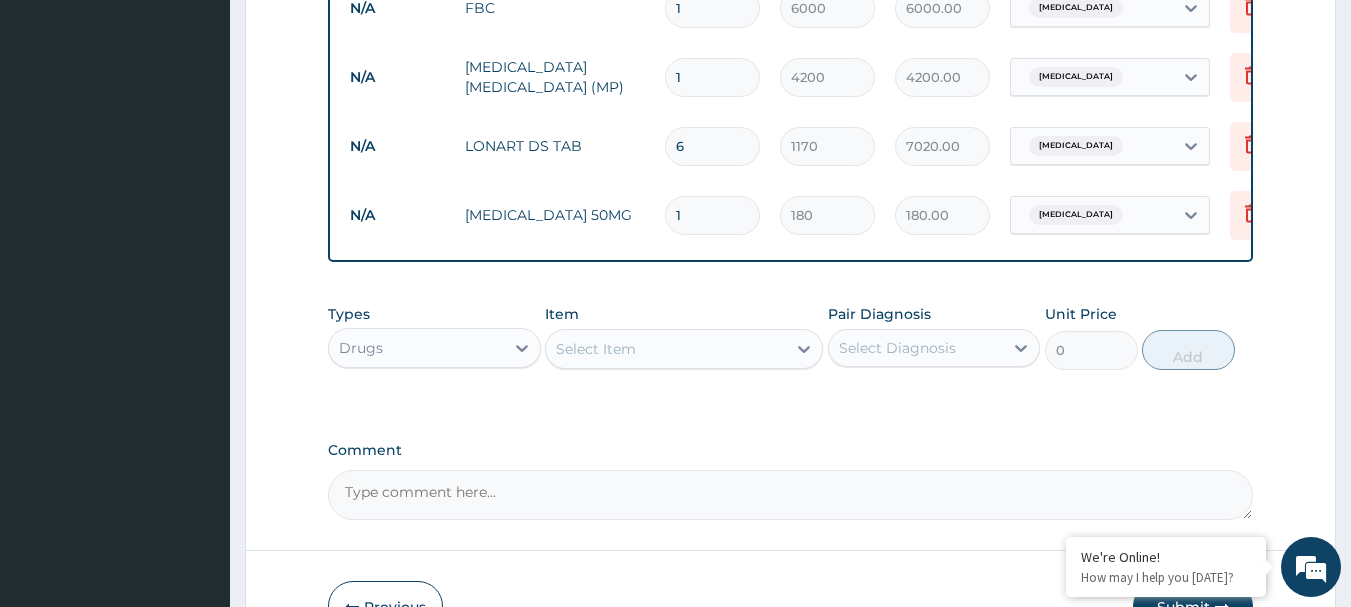 type on "1800.00" 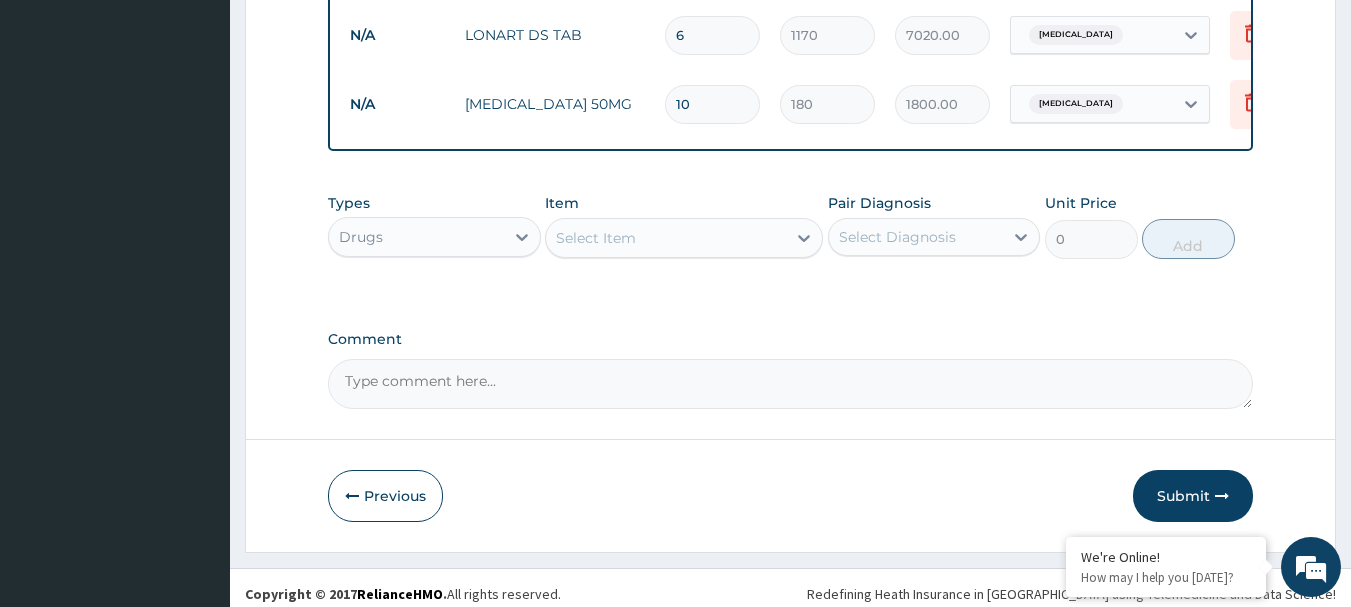 scroll, scrollTop: 1100, scrollLeft: 0, axis: vertical 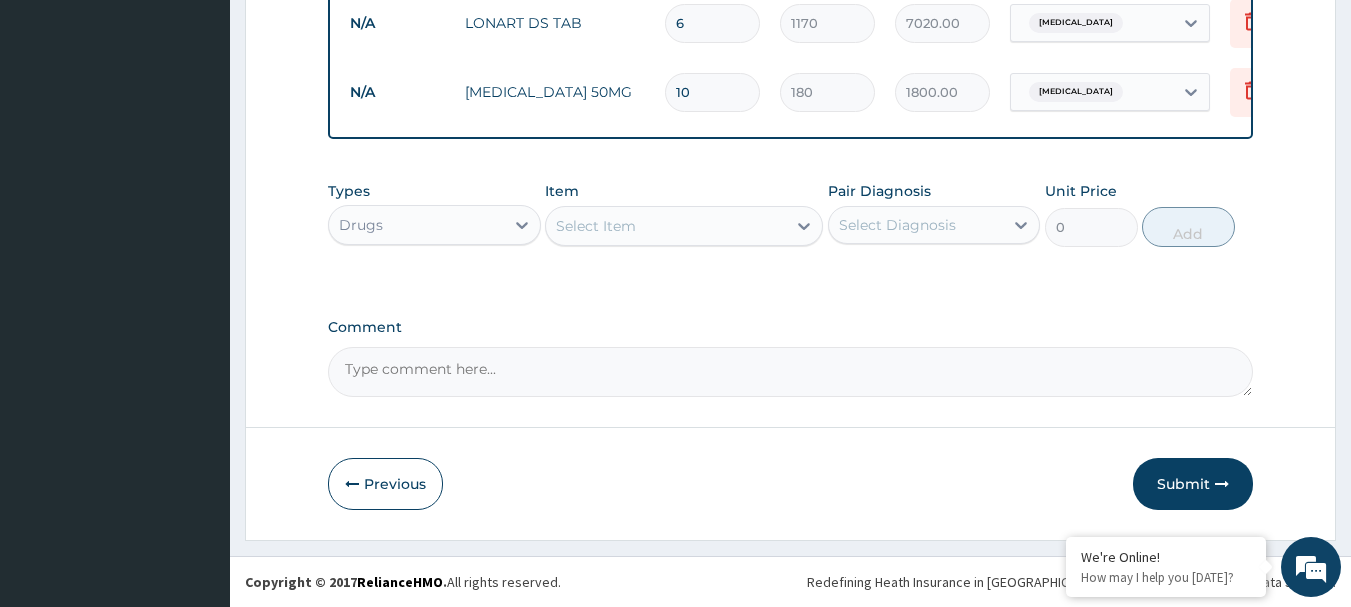 type on "10" 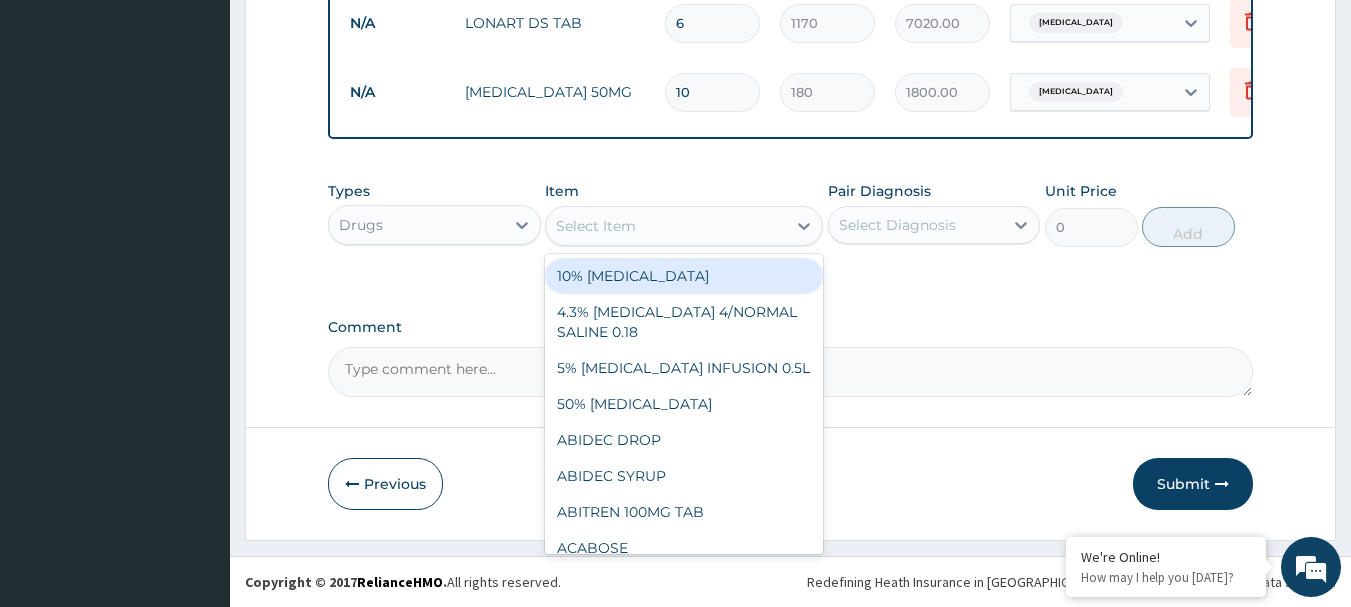 click on "Select Item" at bounding box center (666, 226) 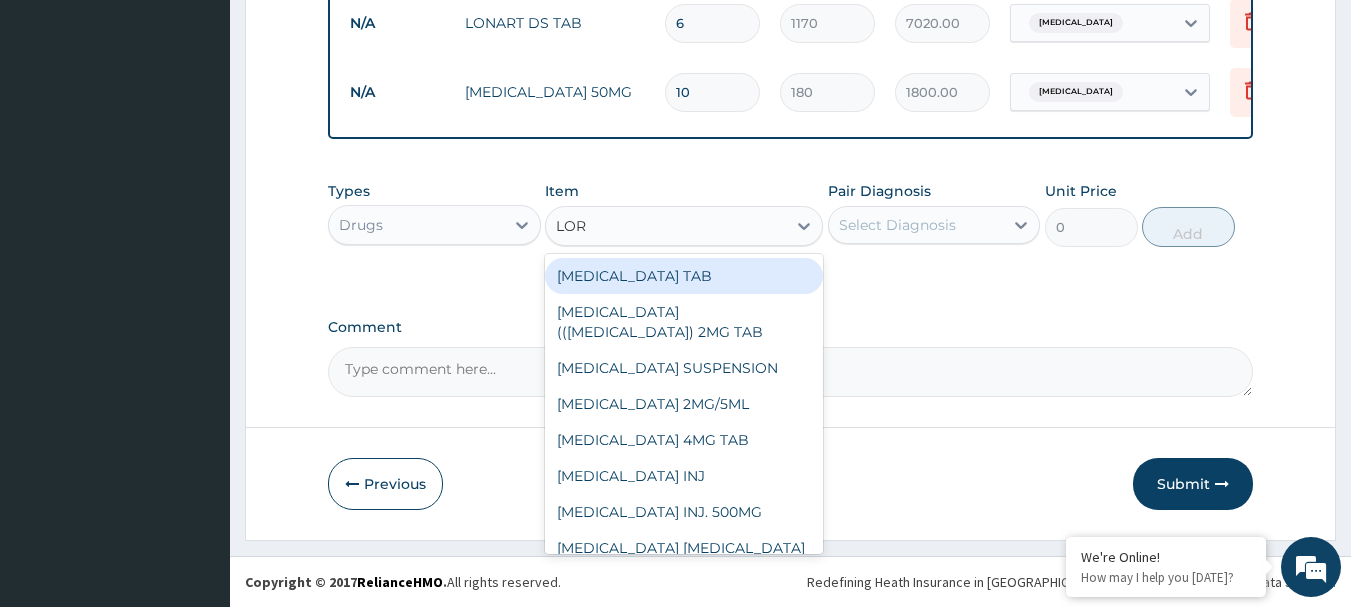 type on "LORA" 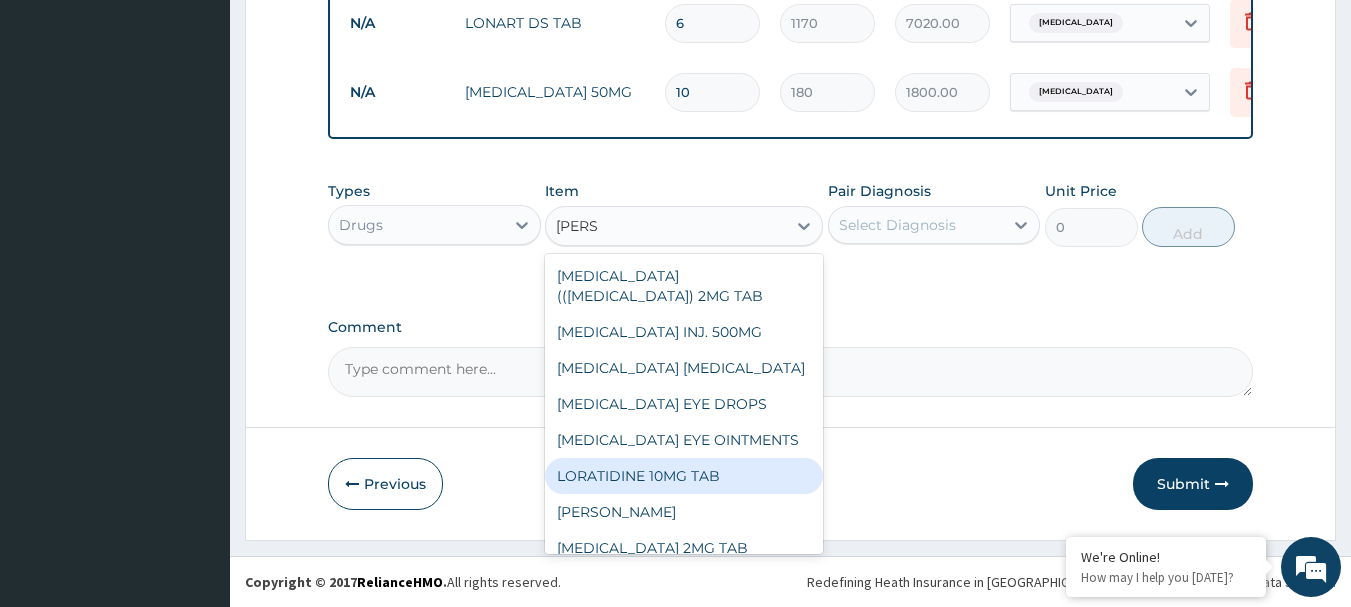 click on "LORATIDINE 10MG TAB" at bounding box center [684, 476] 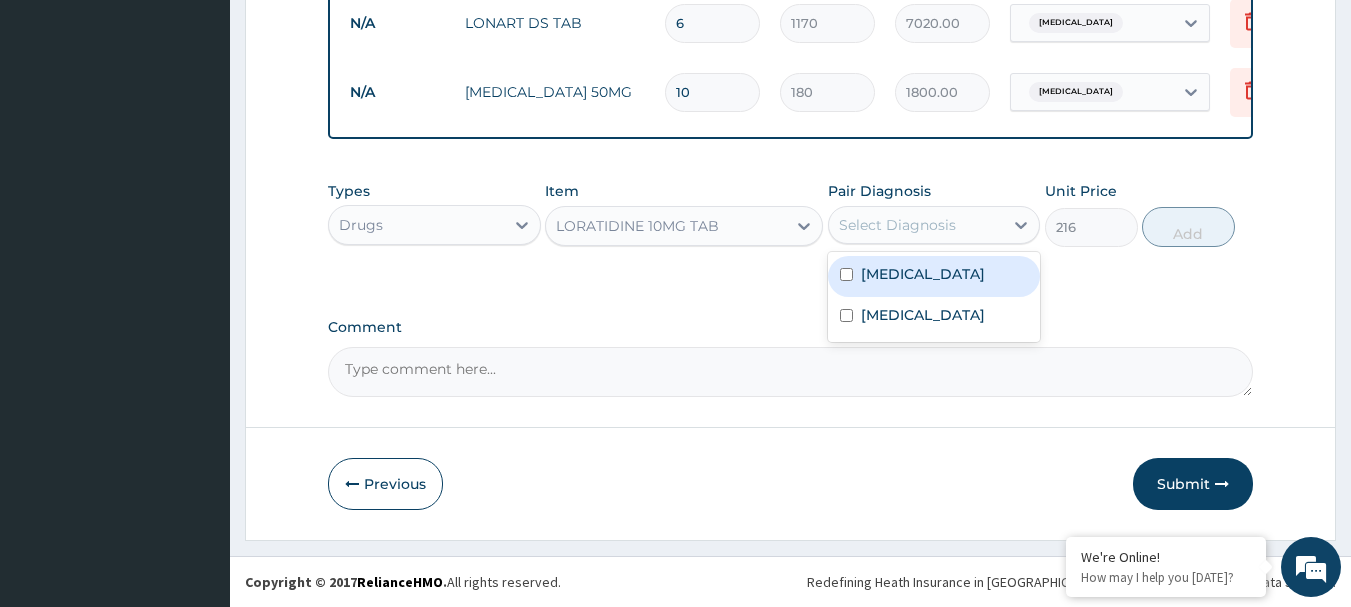 click on "Select Diagnosis" at bounding box center [897, 225] 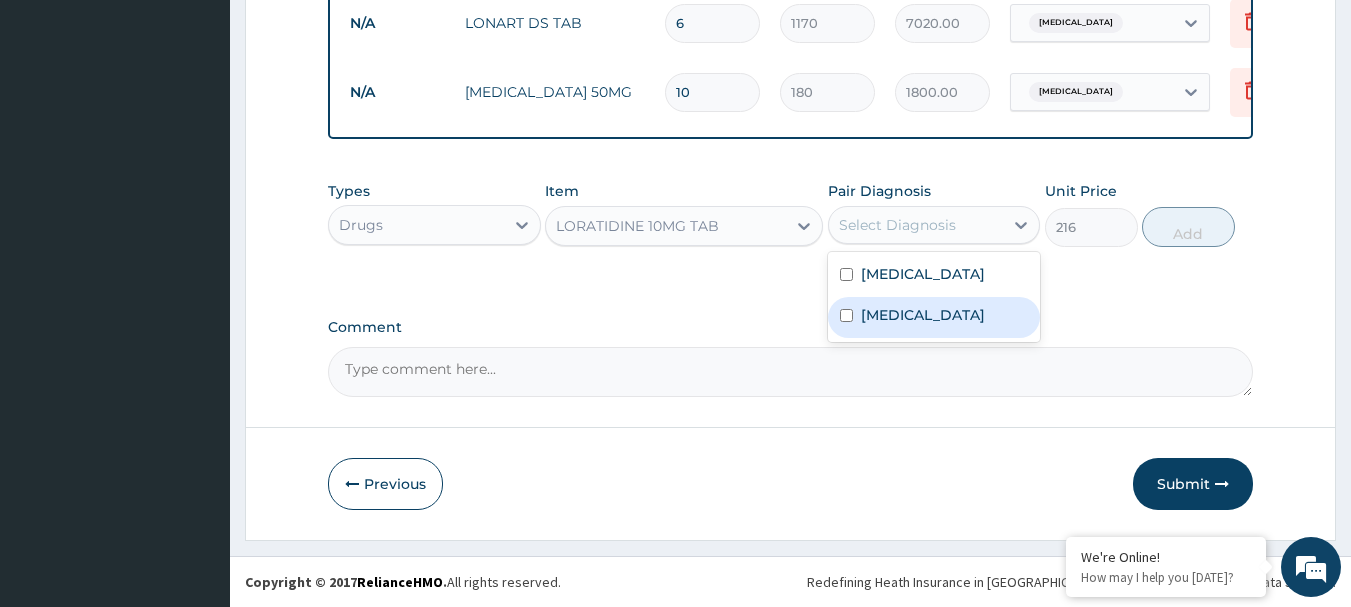 drag, startPoint x: 901, startPoint y: 321, endPoint x: 1042, endPoint y: 306, distance: 141.79562 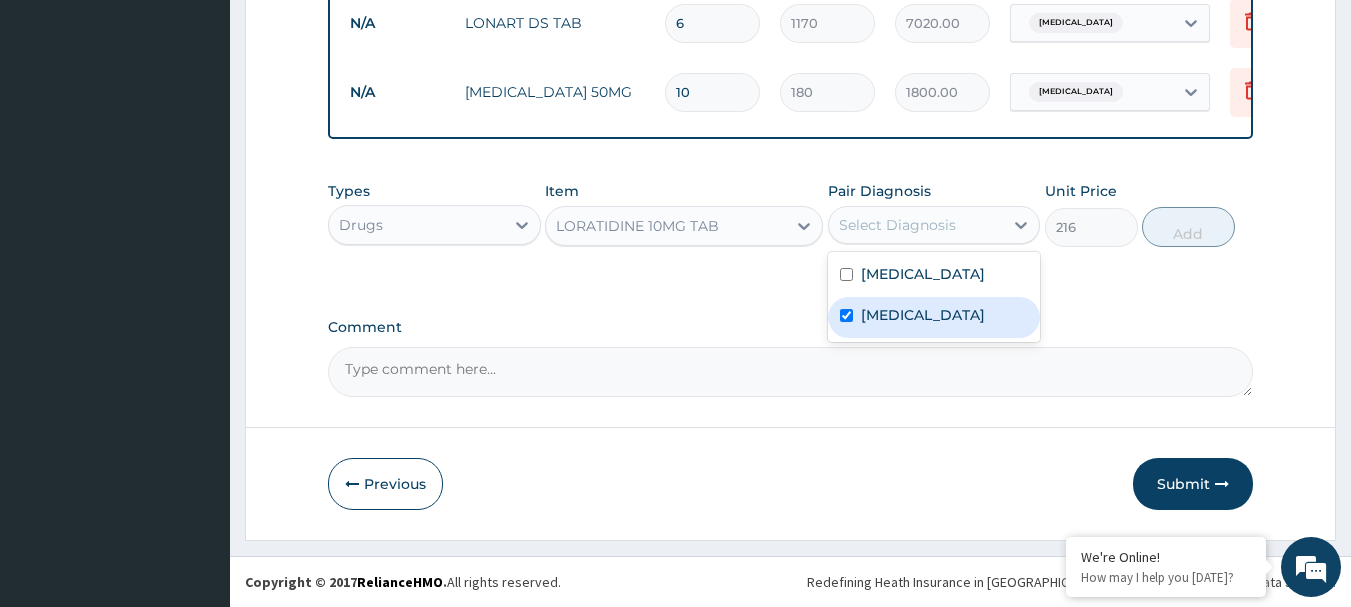checkbox on "true" 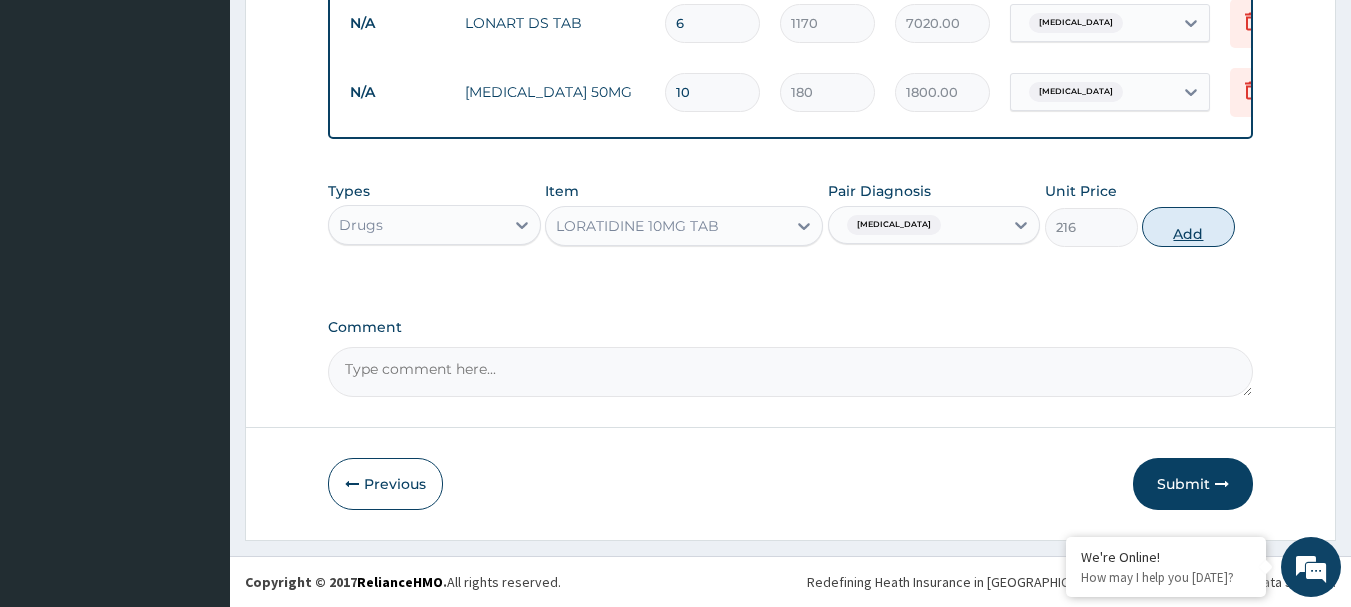 click on "Add" at bounding box center (1188, 227) 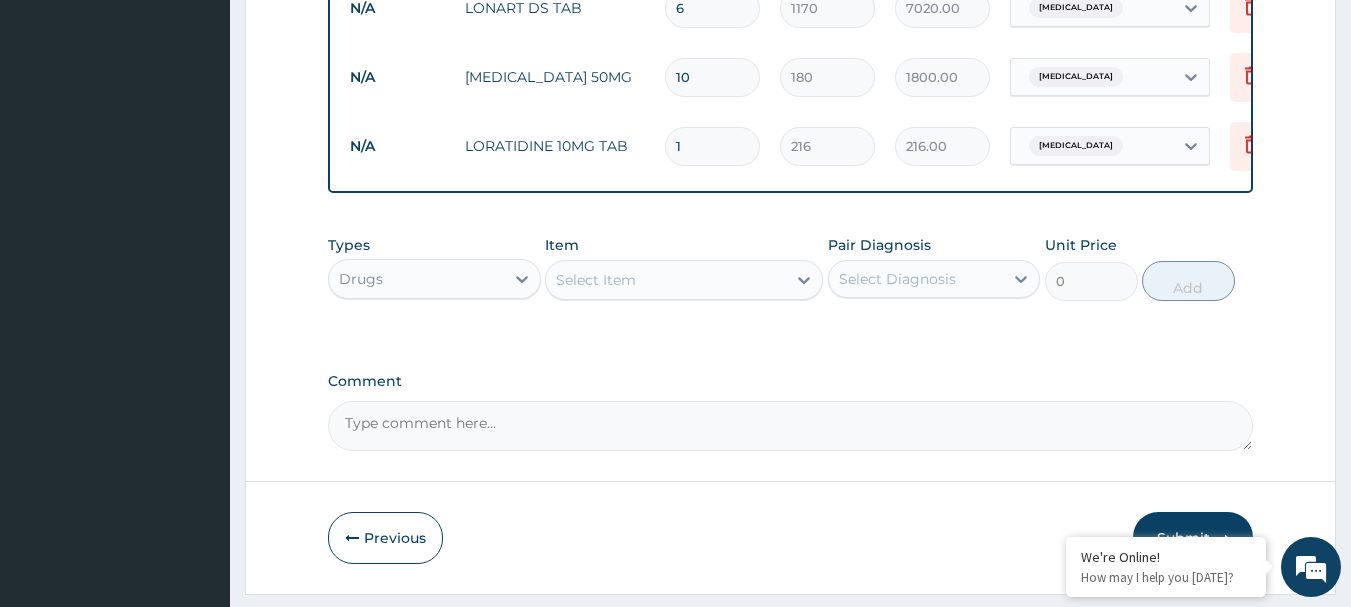 type 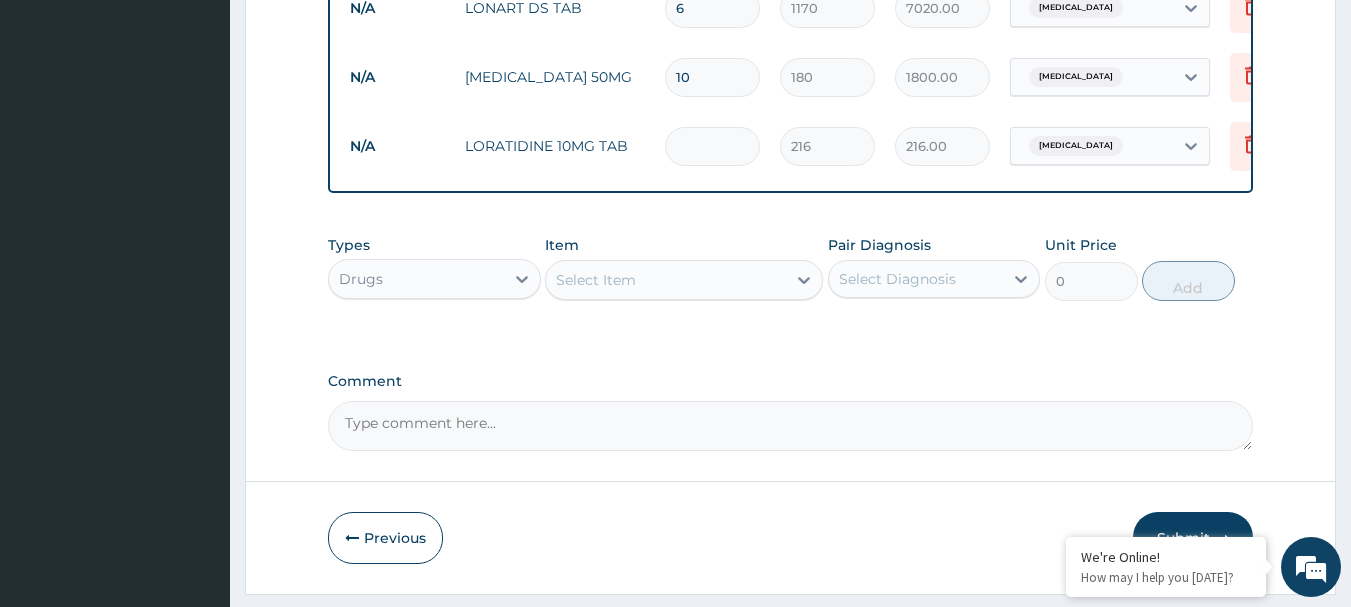 type on "0.00" 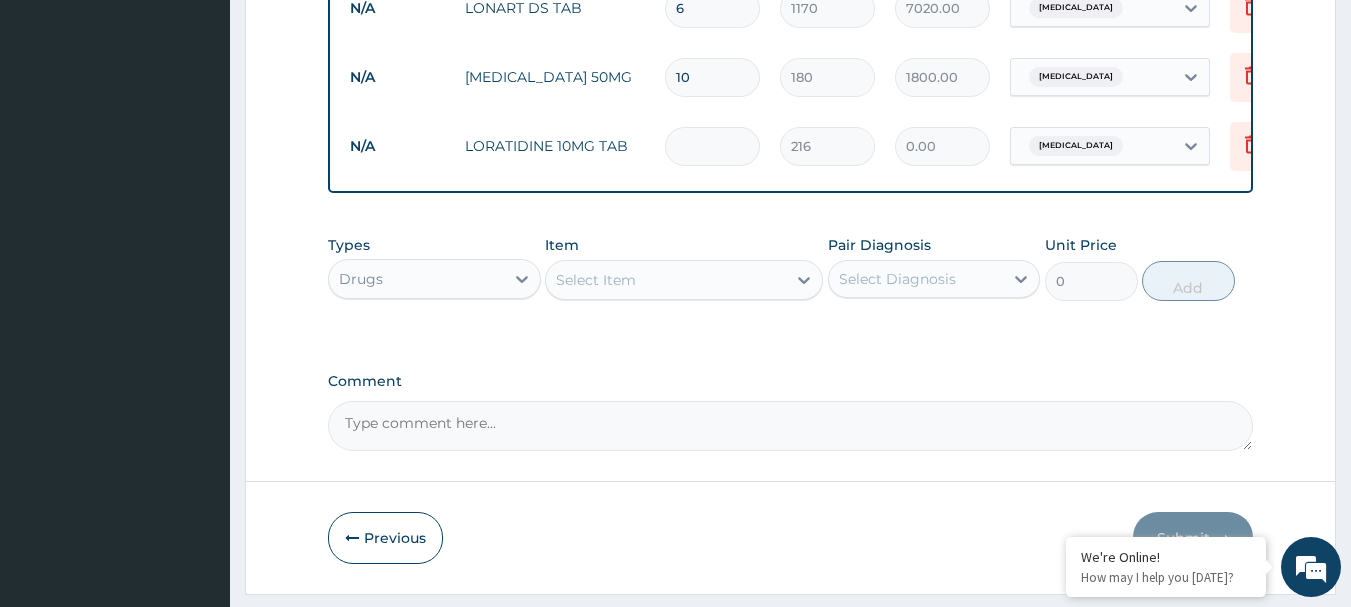 type on "5" 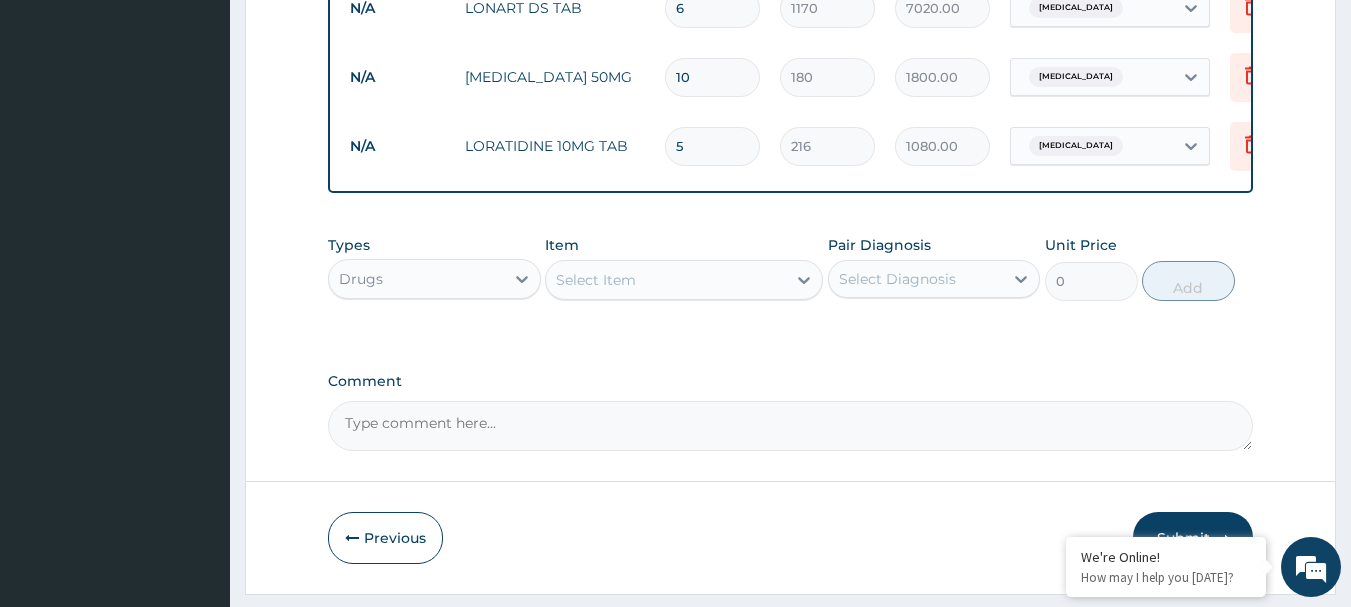 scroll, scrollTop: 1169, scrollLeft: 0, axis: vertical 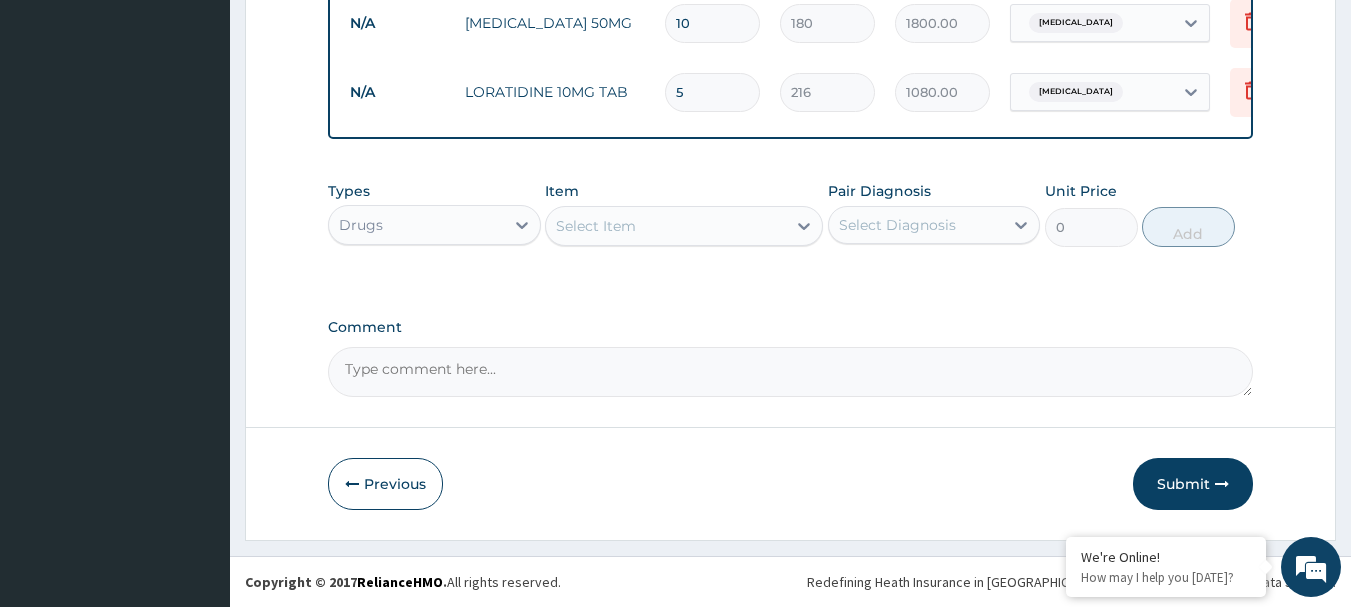 type on "5" 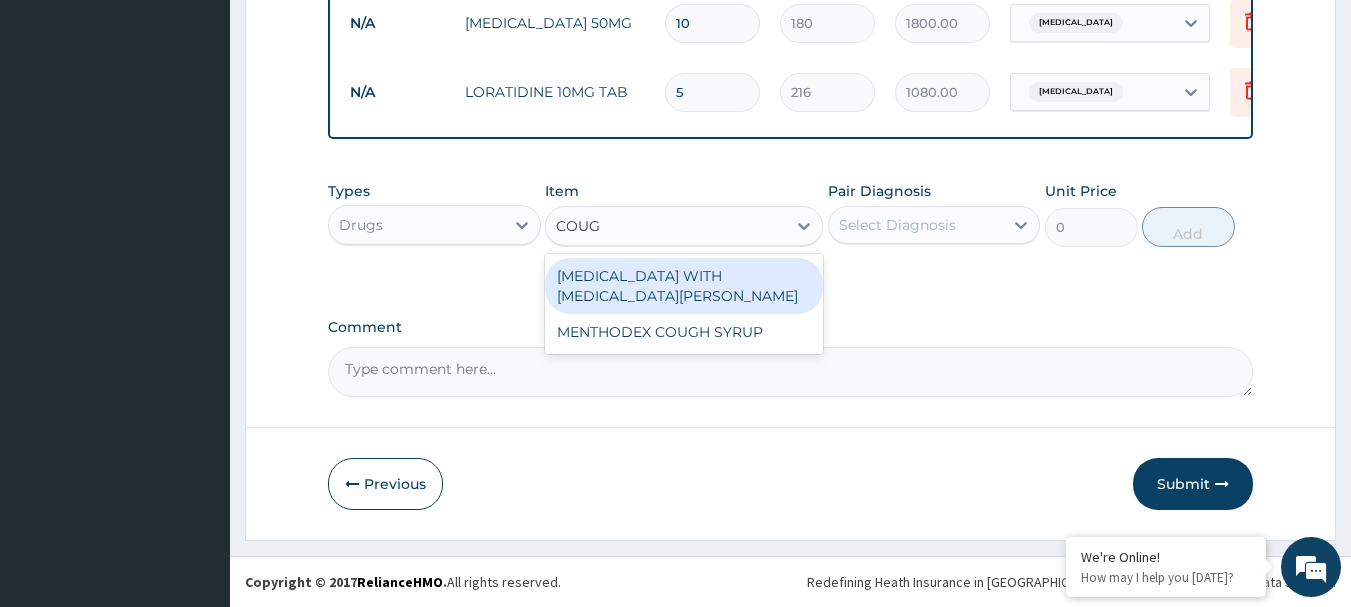 type on "COUGH" 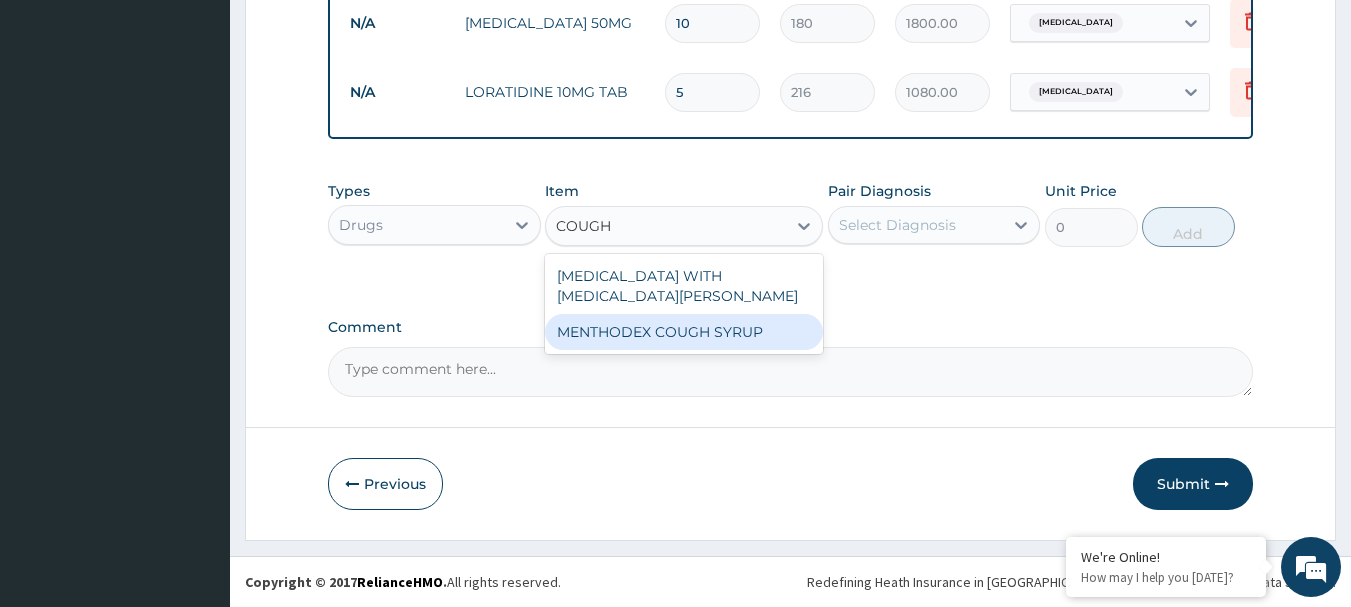 drag, startPoint x: 703, startPoint y: 337, endPoint x: 857, endPoint y: 245, distance: 179.38785 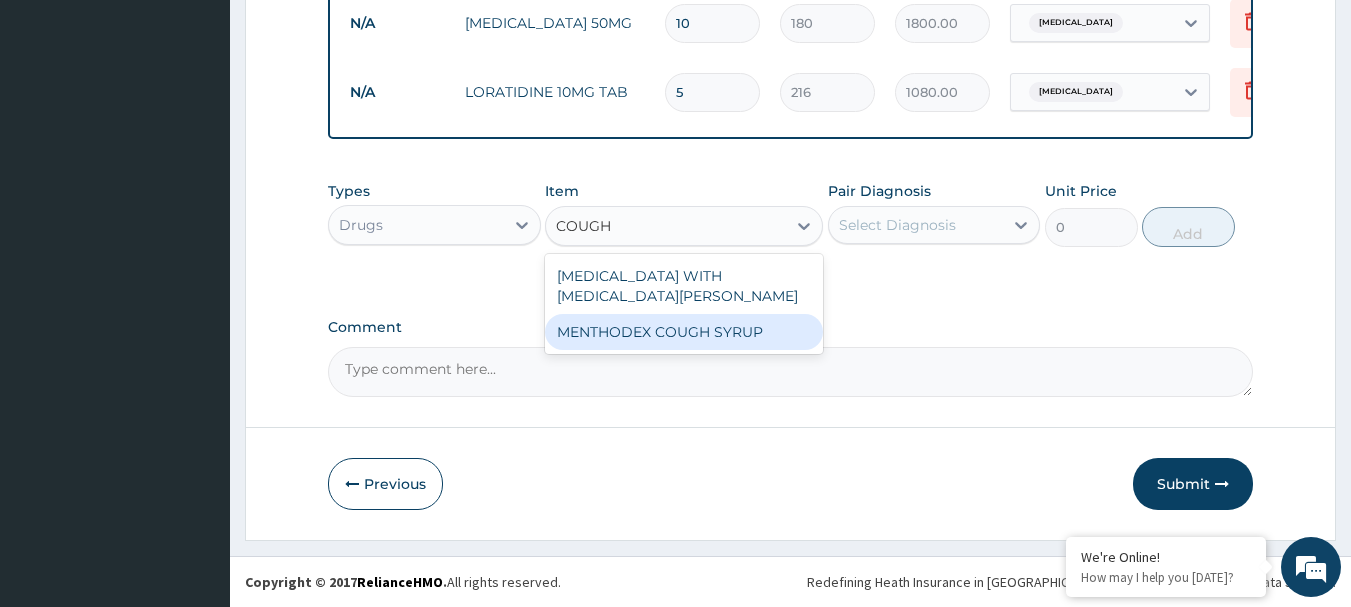 click on "MENTHODEX COUGH SYRUP" at bounding box center [684, 332] 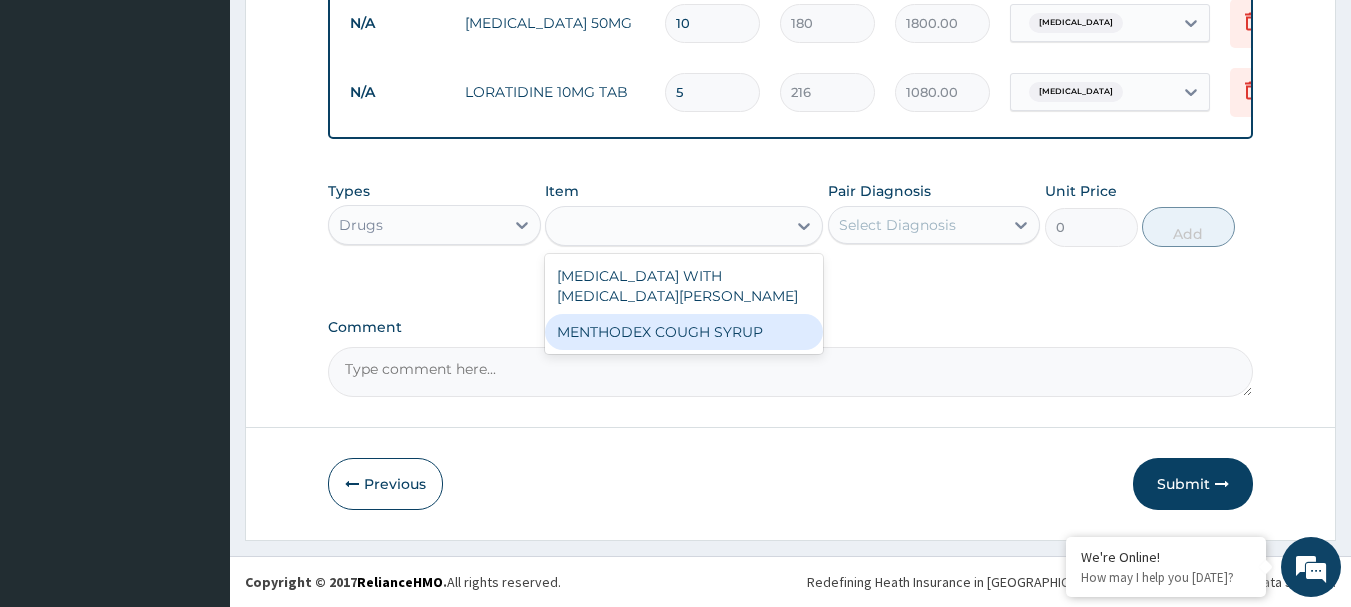 type on "2160" 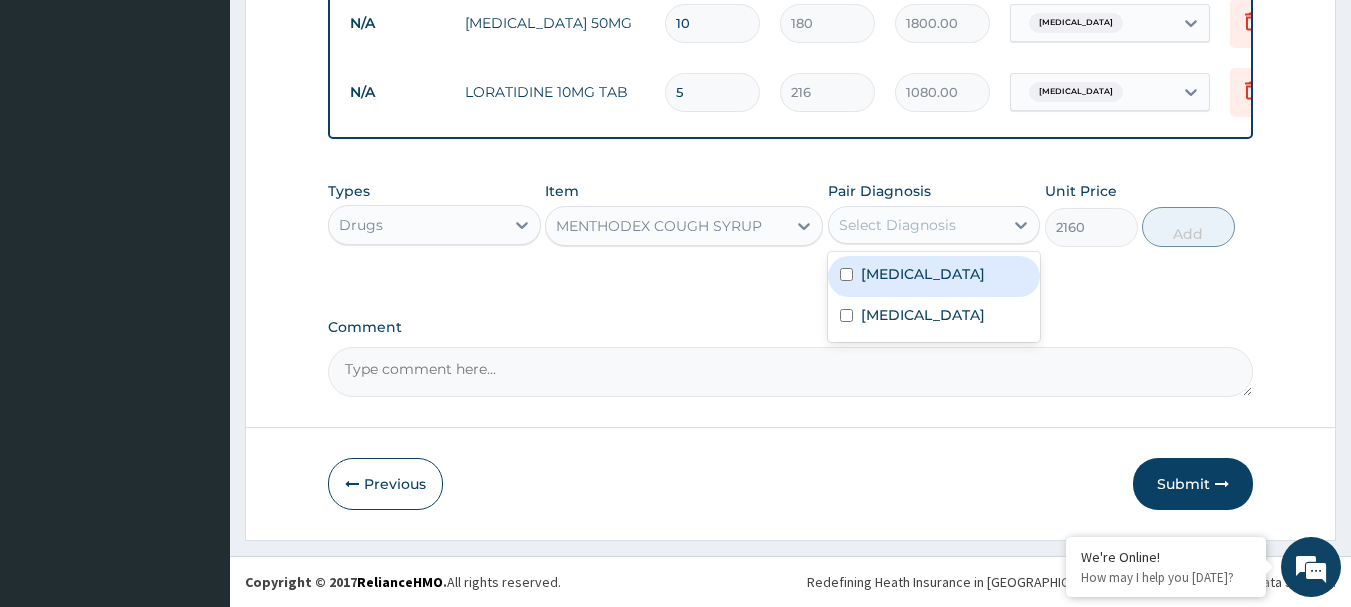 click on "Select Diagnosis" at bounding box center [897, 225] 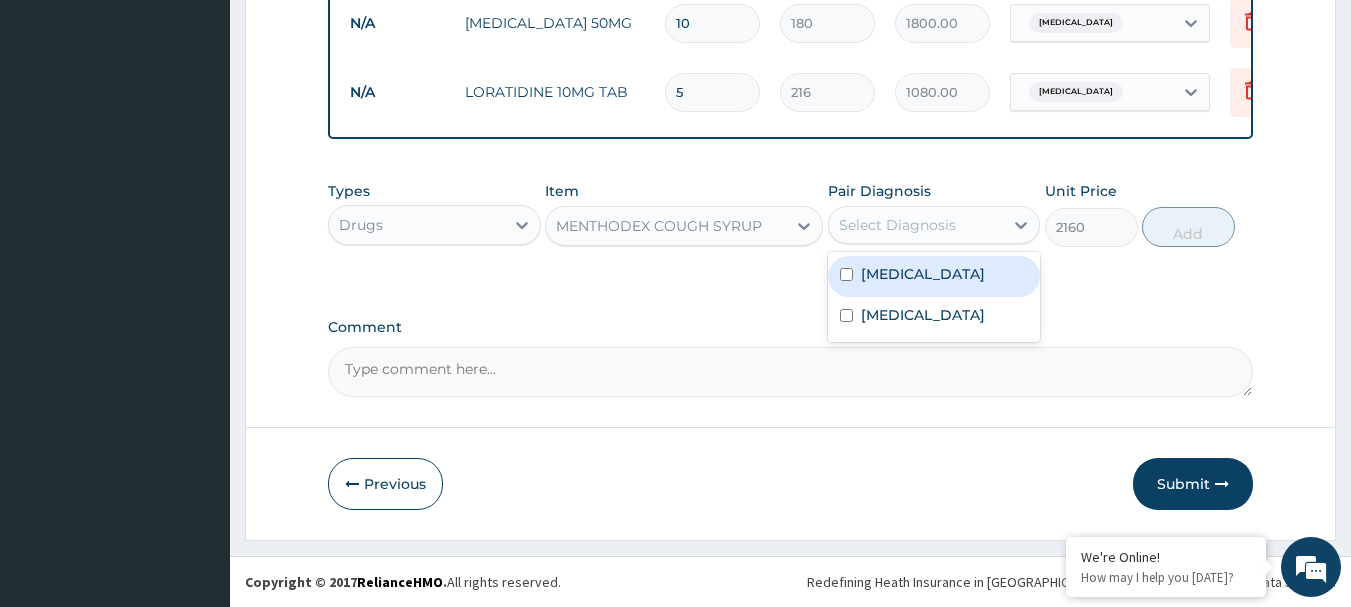 click on "[MEDICAL_DATA]" at bounding box center [934, 276] 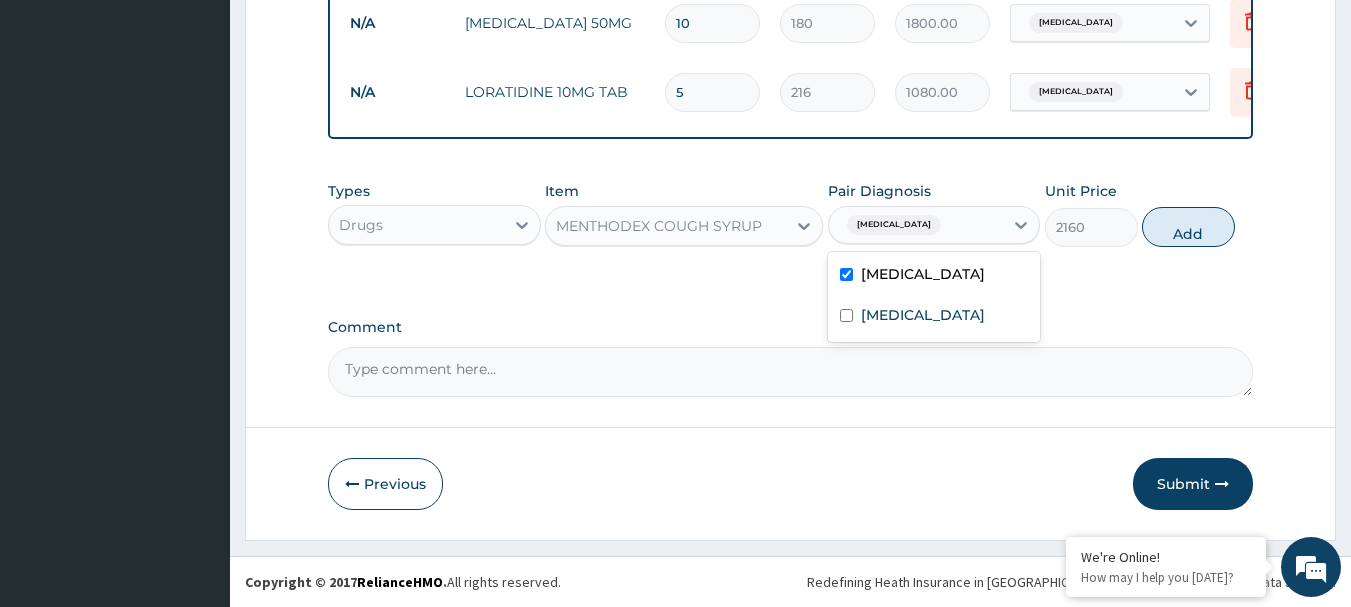 click at bounding box center (846, 274) 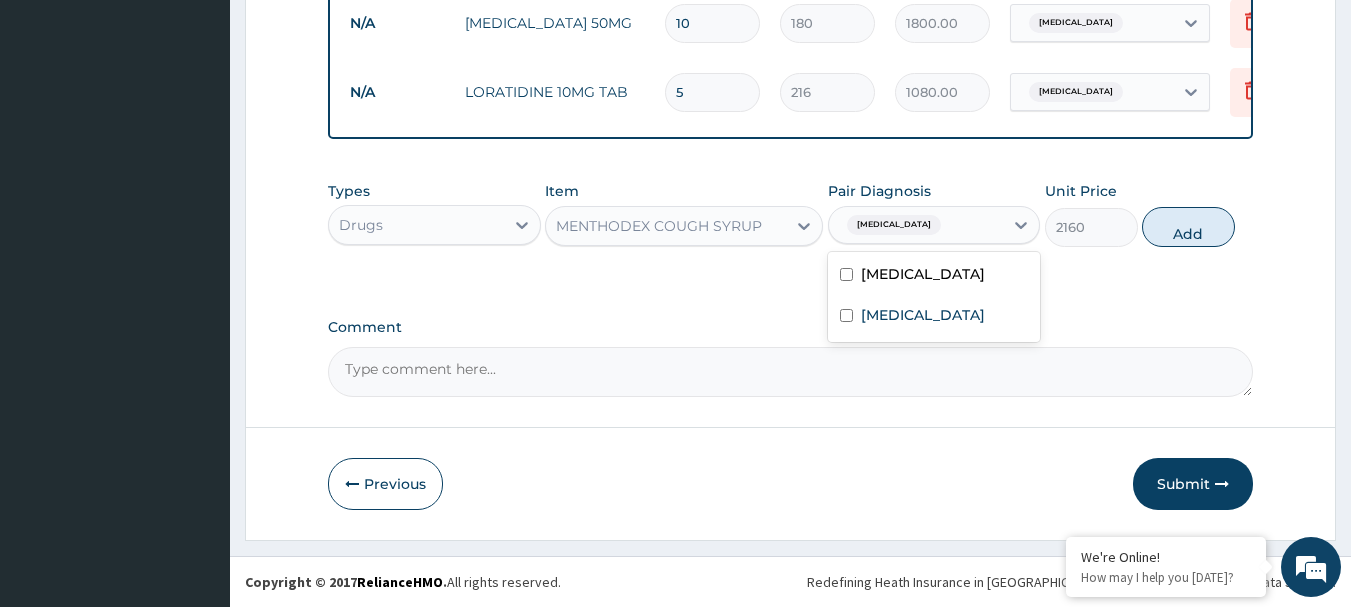 checkbox on "false" 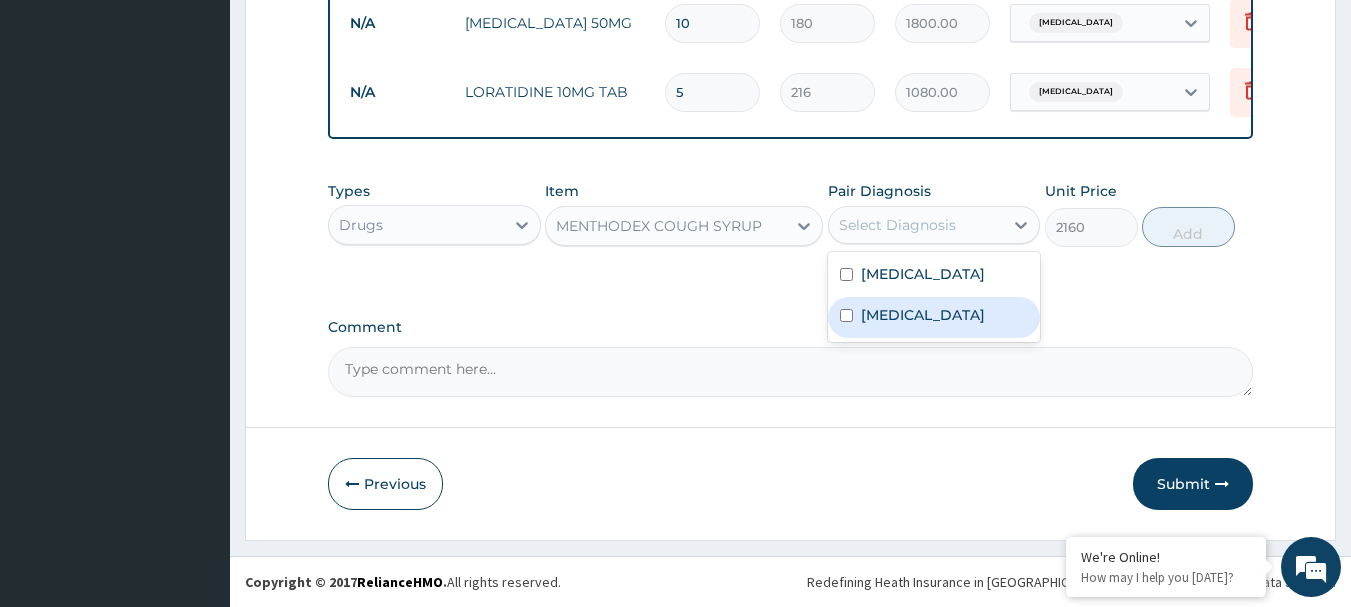 drag, startPoint x: 854, startPoint y: 324, endPoint x: 931, endPoint y: 285, distance: 86.313385 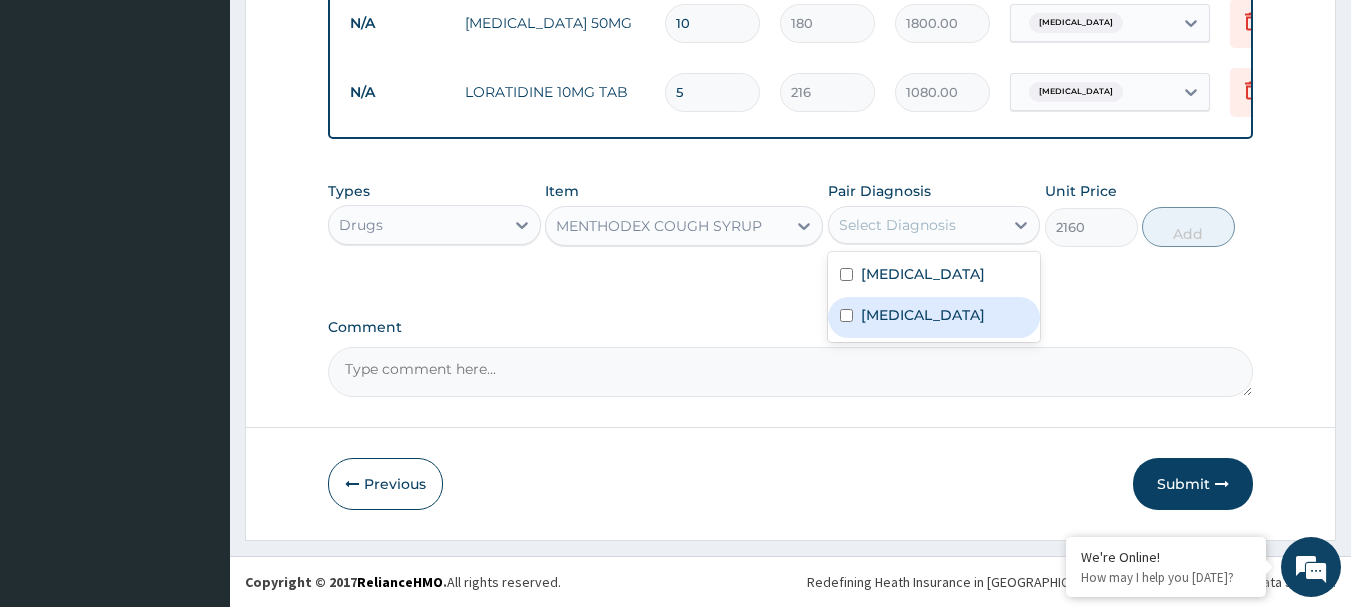 click on "Upper respiratory infection" at bounding box center [934, 317] 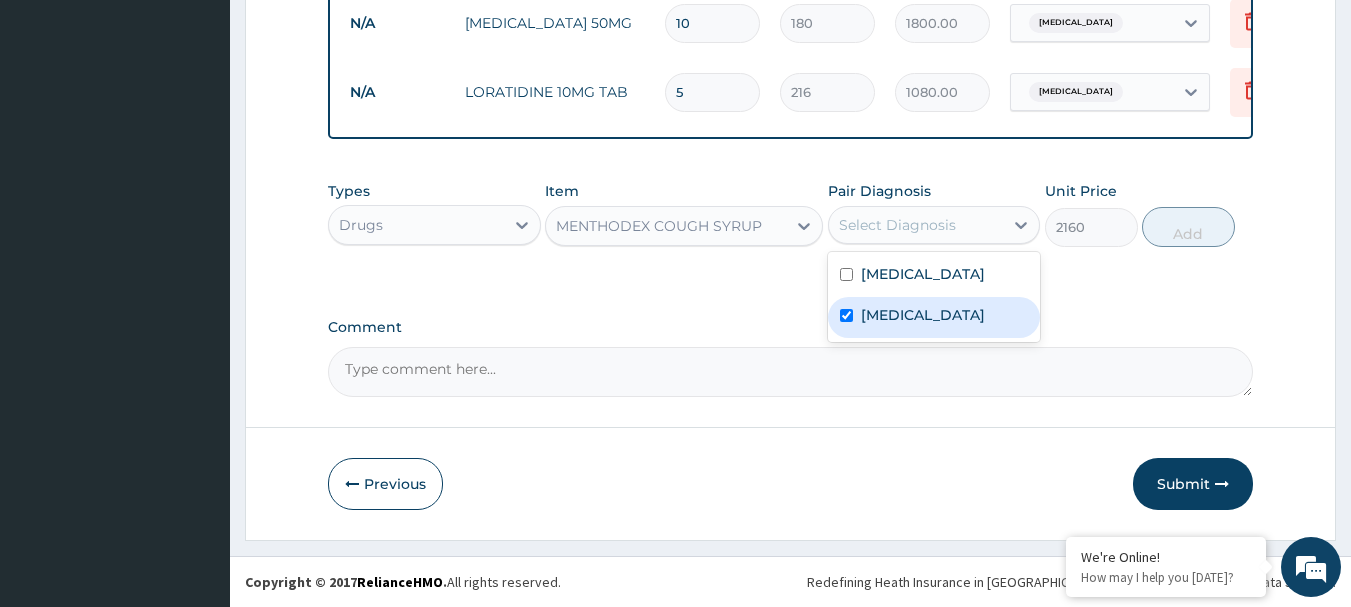 checkbox on "true" 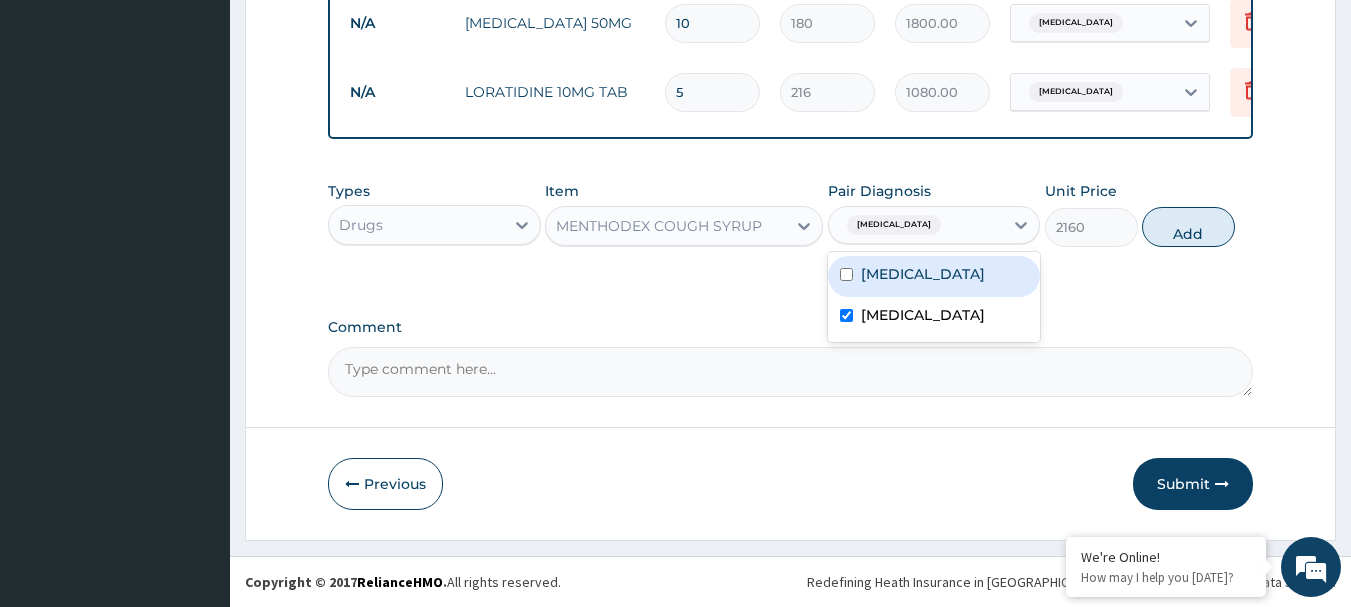 click on "Add" at bounding box center (1188, 227) 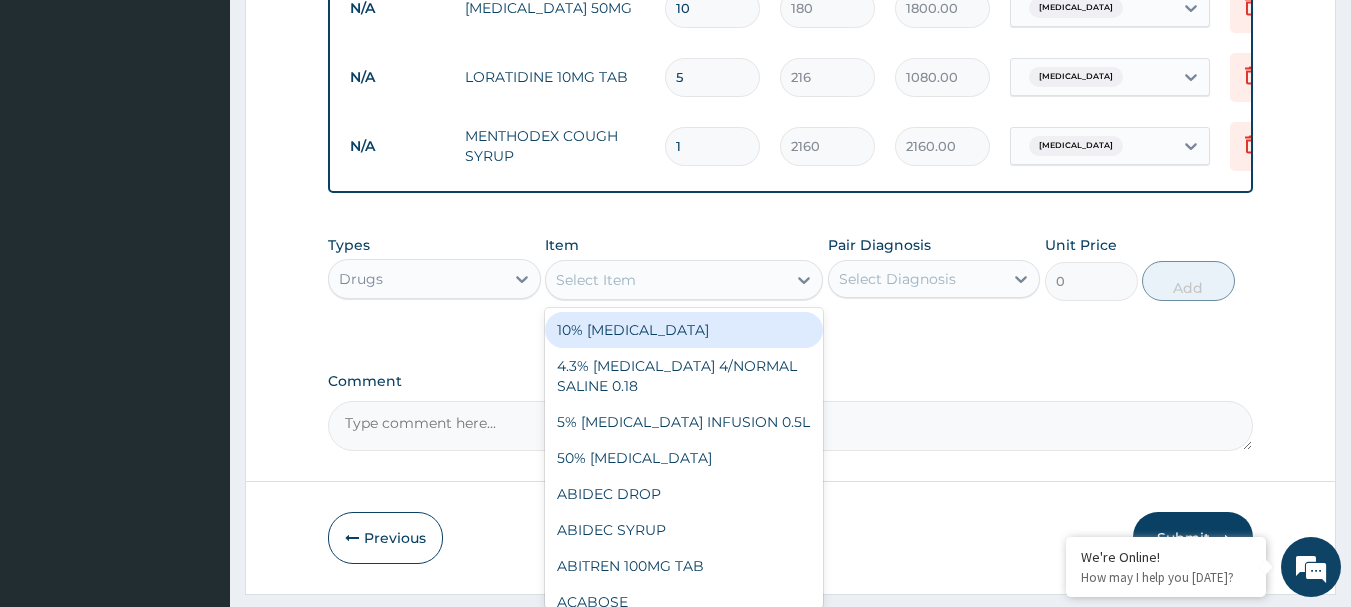 click on "Select Item" at bounding box center [666, 280] 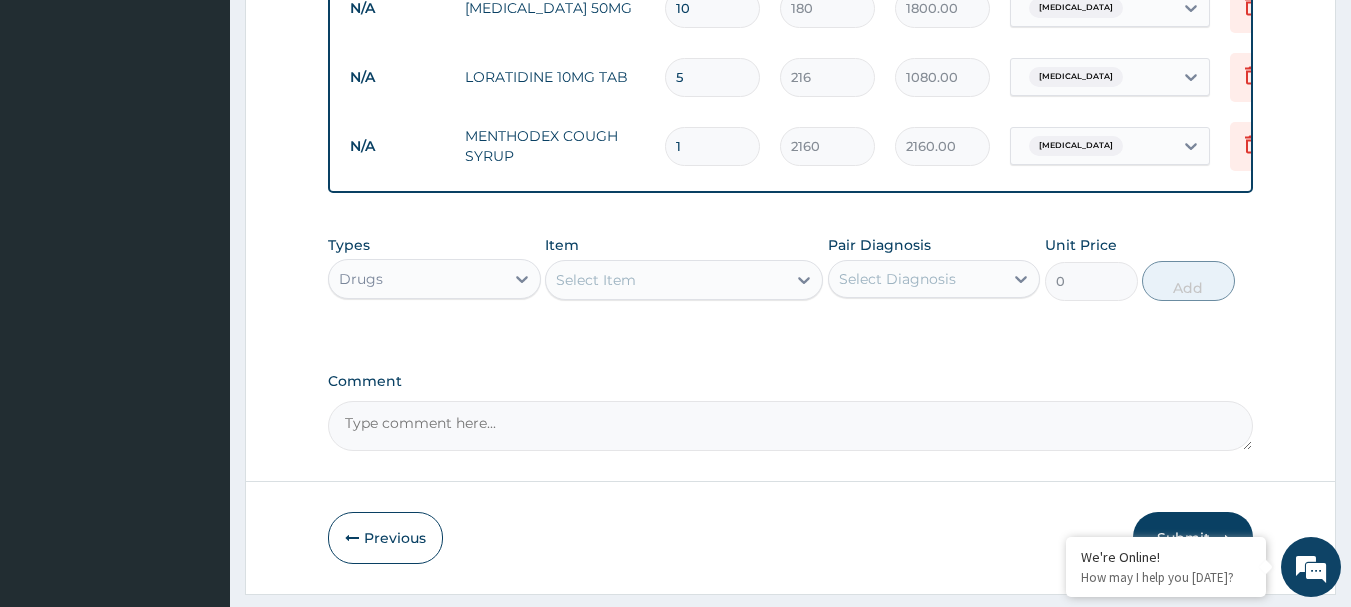 drag, startPoint x: 924, startPoint y: 377, endPoint x: 880, endPoint y: 352, distance: 50.606323 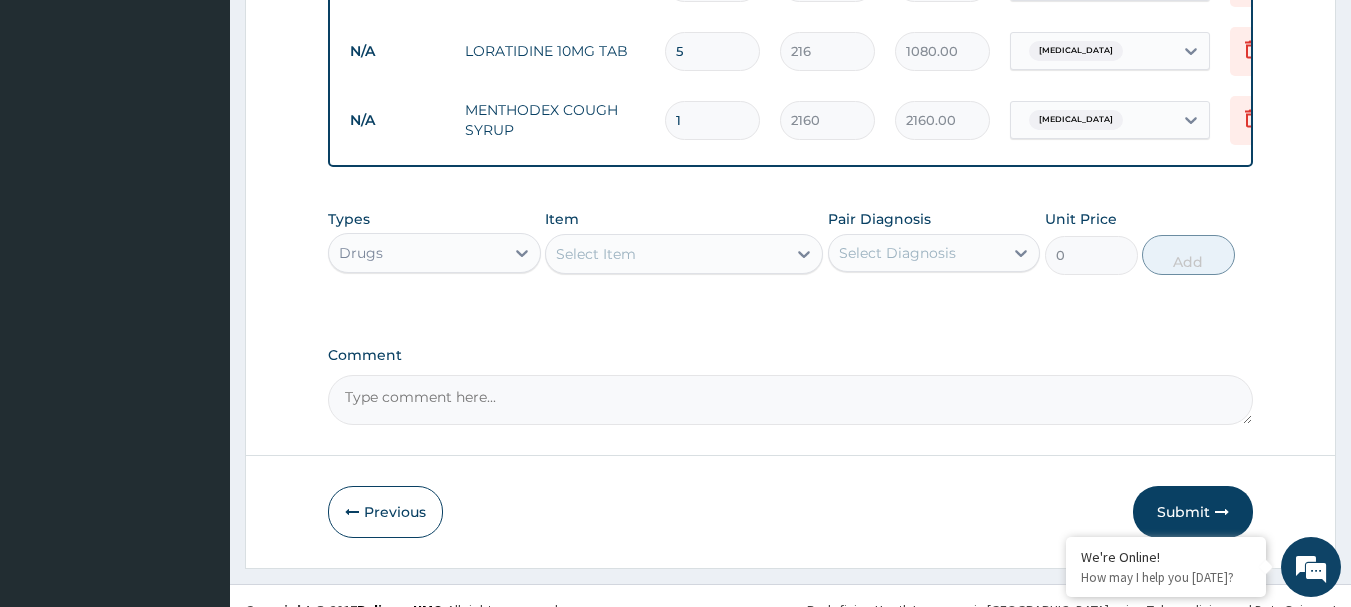 scroll, scrollTop: 1238, scrollLeft: 0, axis: vertical 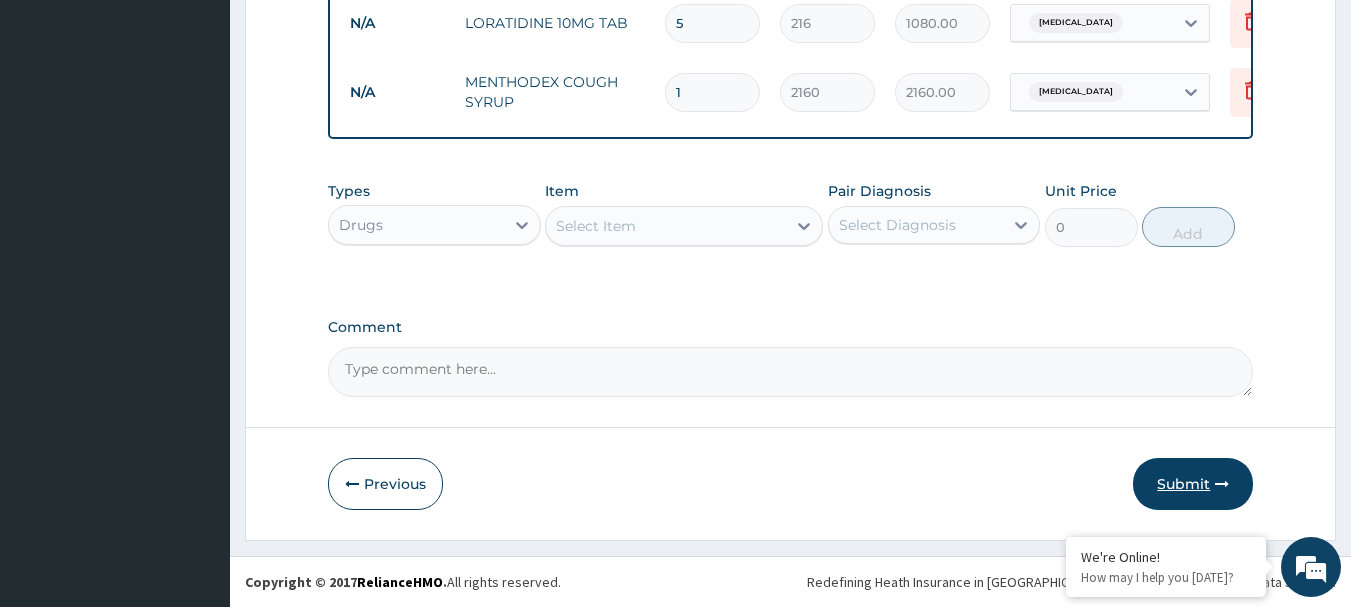 click on "Submit" at bounding box center [1193, 484] 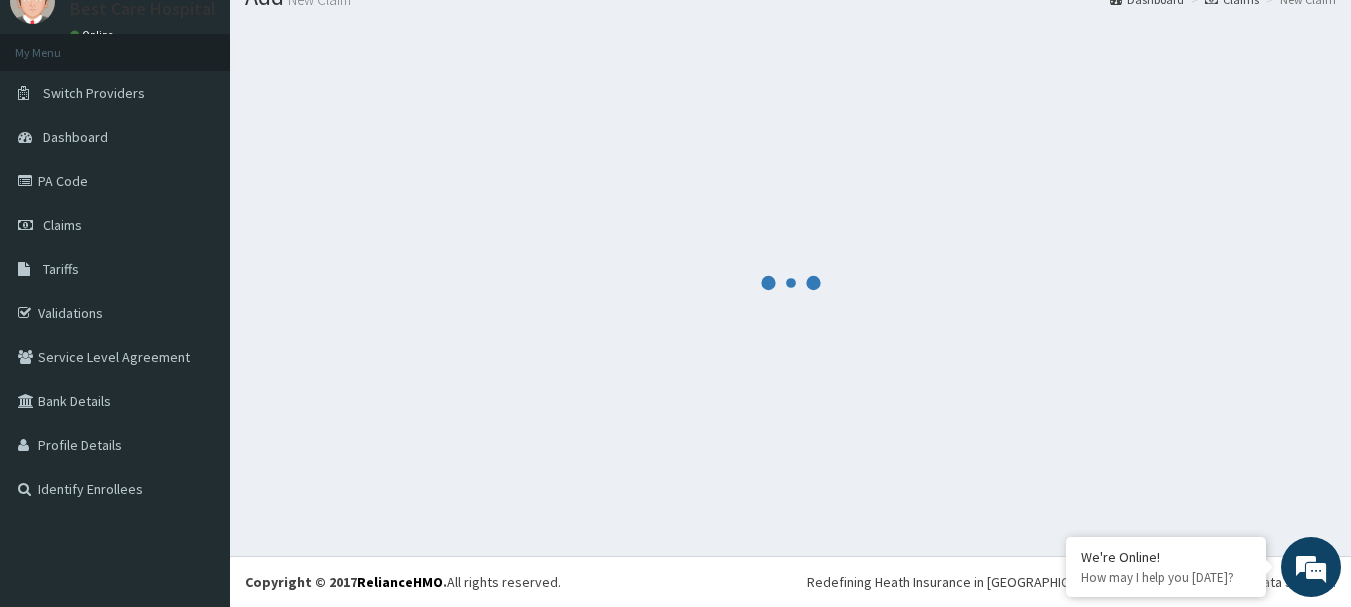 scroll, scrollTop: 1238, scrollLeft: 0, axis: vertical 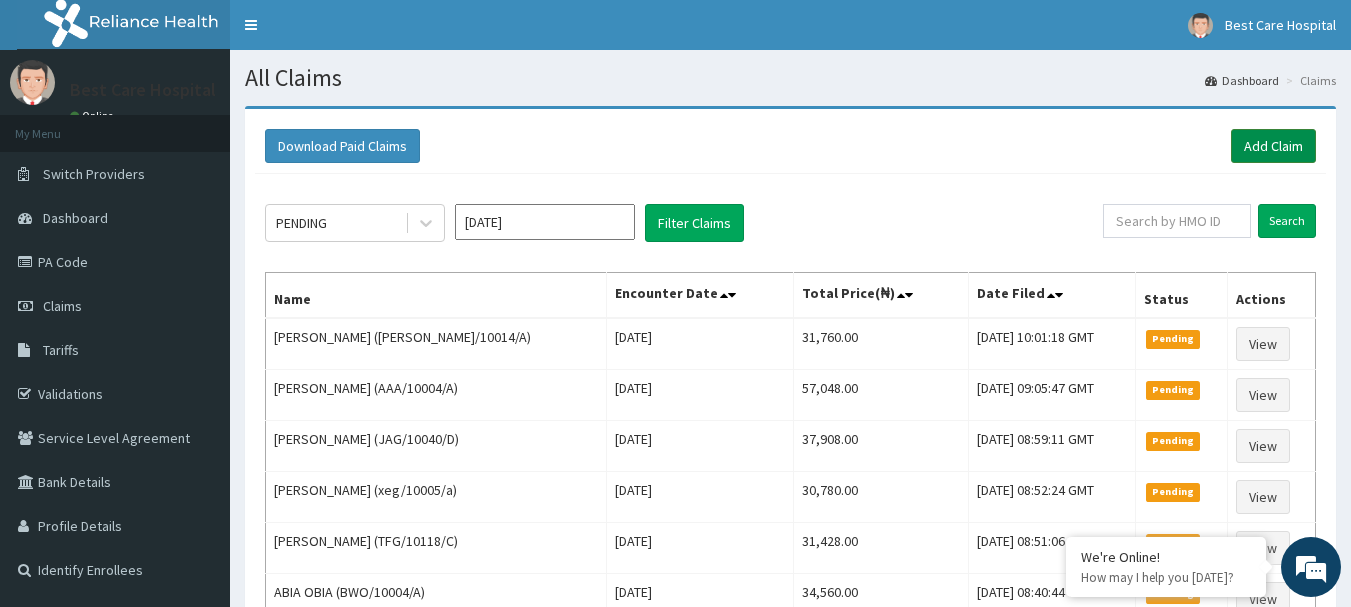 click on "Add Claim" at bounding box center (1273, 146) 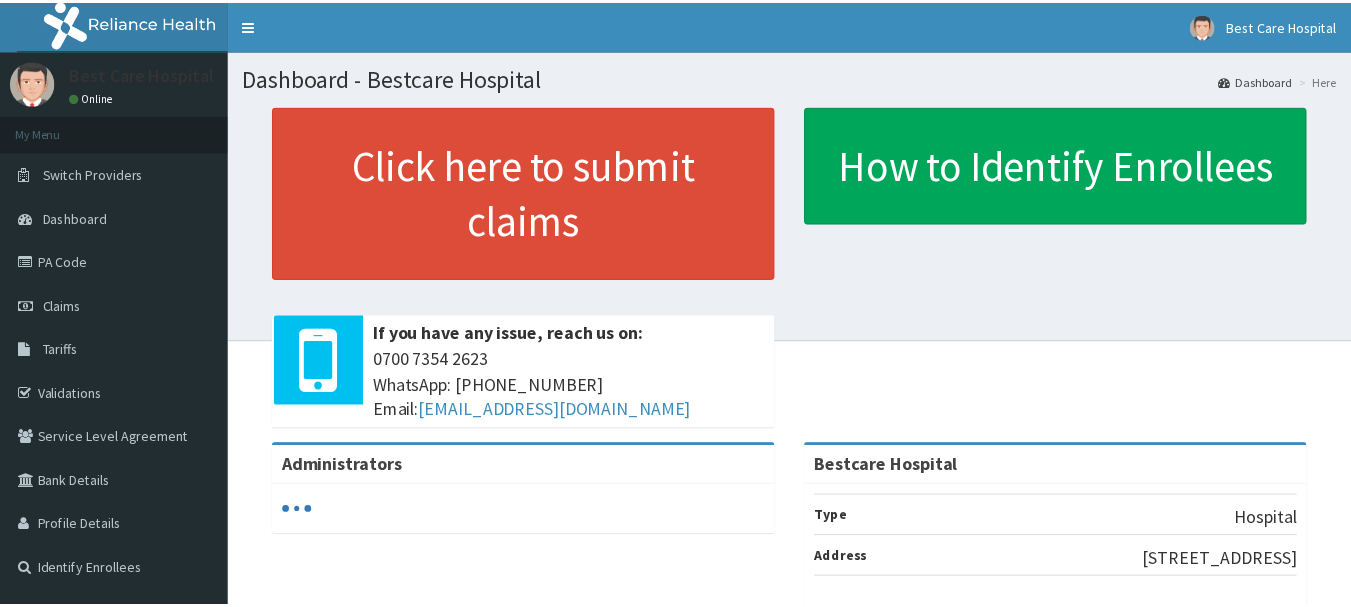 scroll, scrollTop: 0, scrollLeft: 0, axis: both 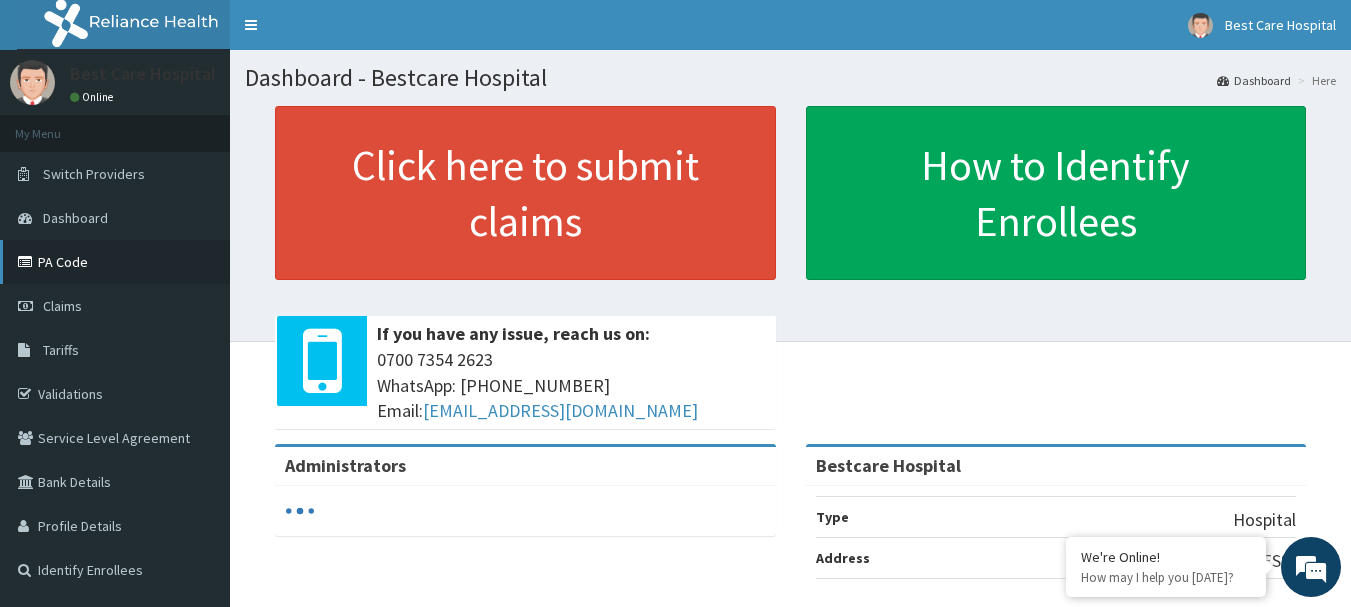 click at bounding box center (28, 262) 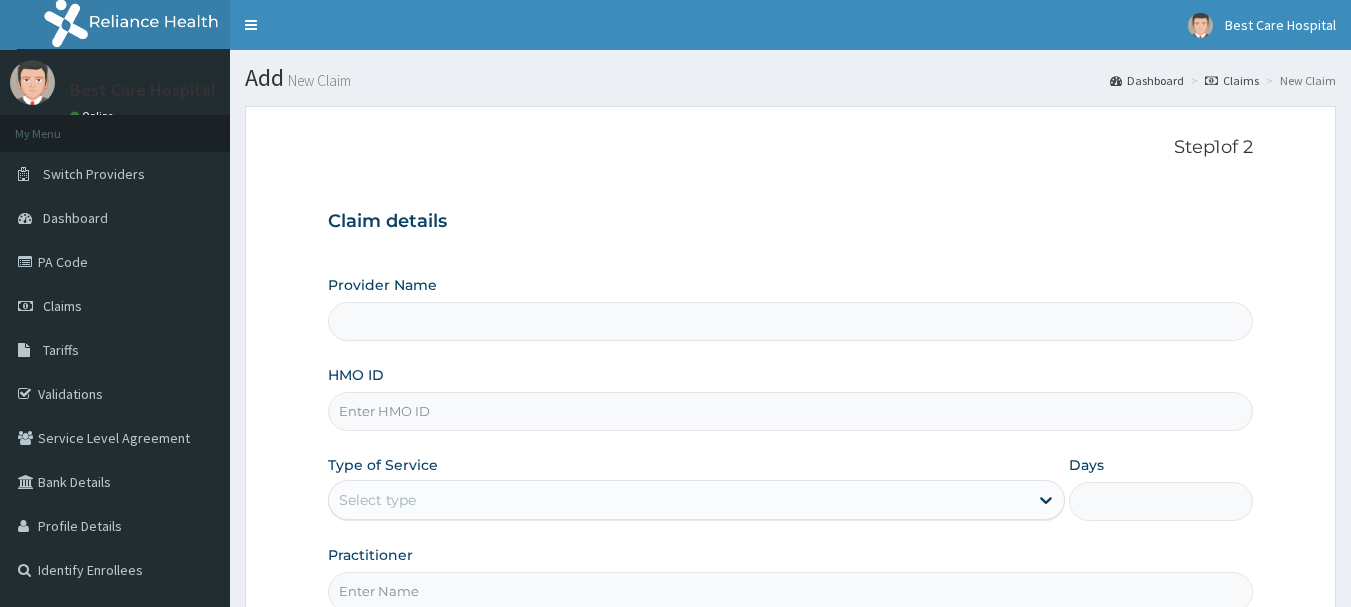scroll, scrollTop: 0, scrollLeft: 0, axis: both 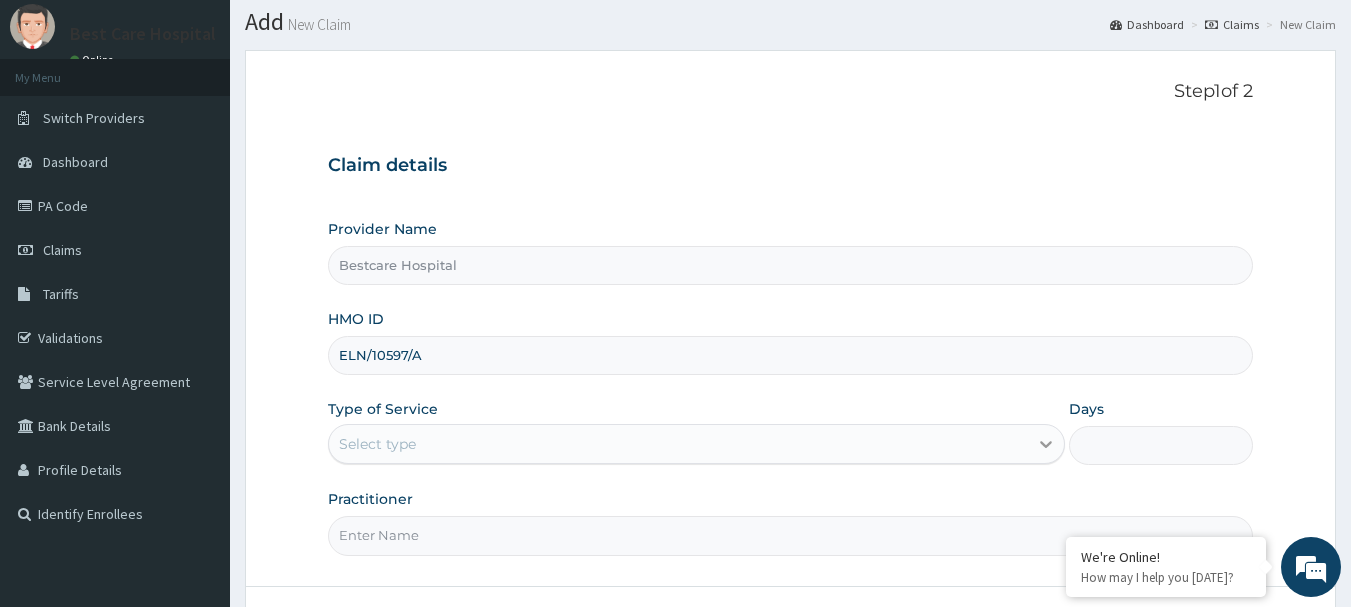 type on "ELN/10597/A" 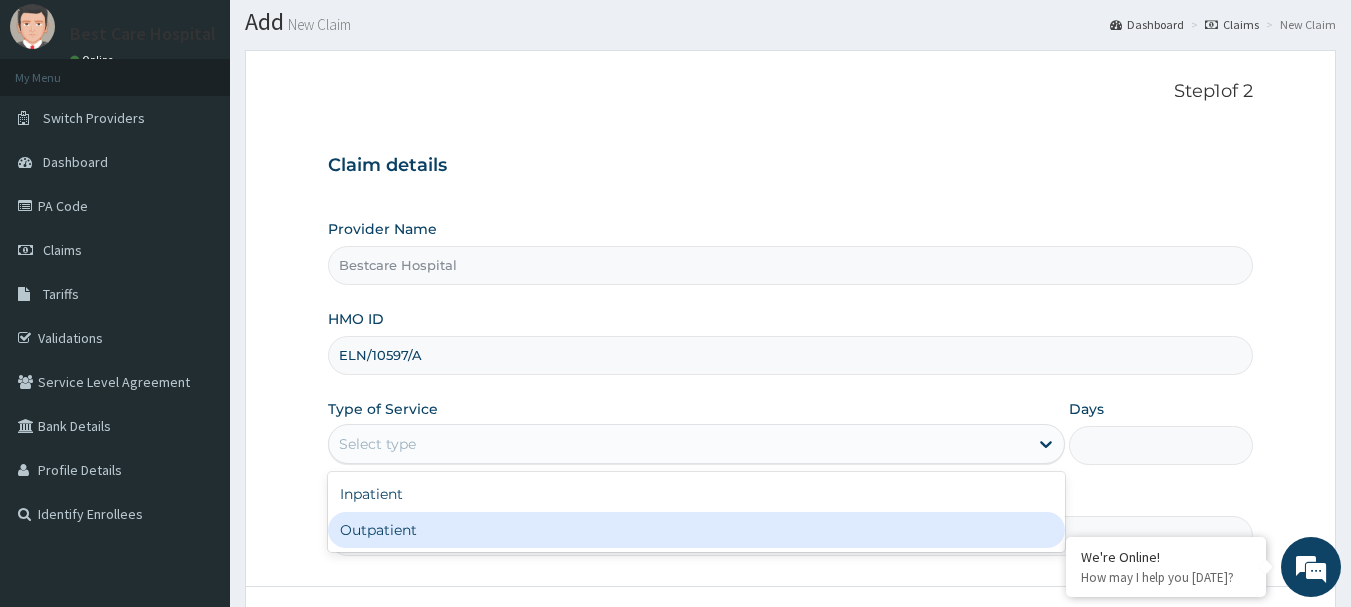 click on "Outpatient" at bounding box center (696, 530) 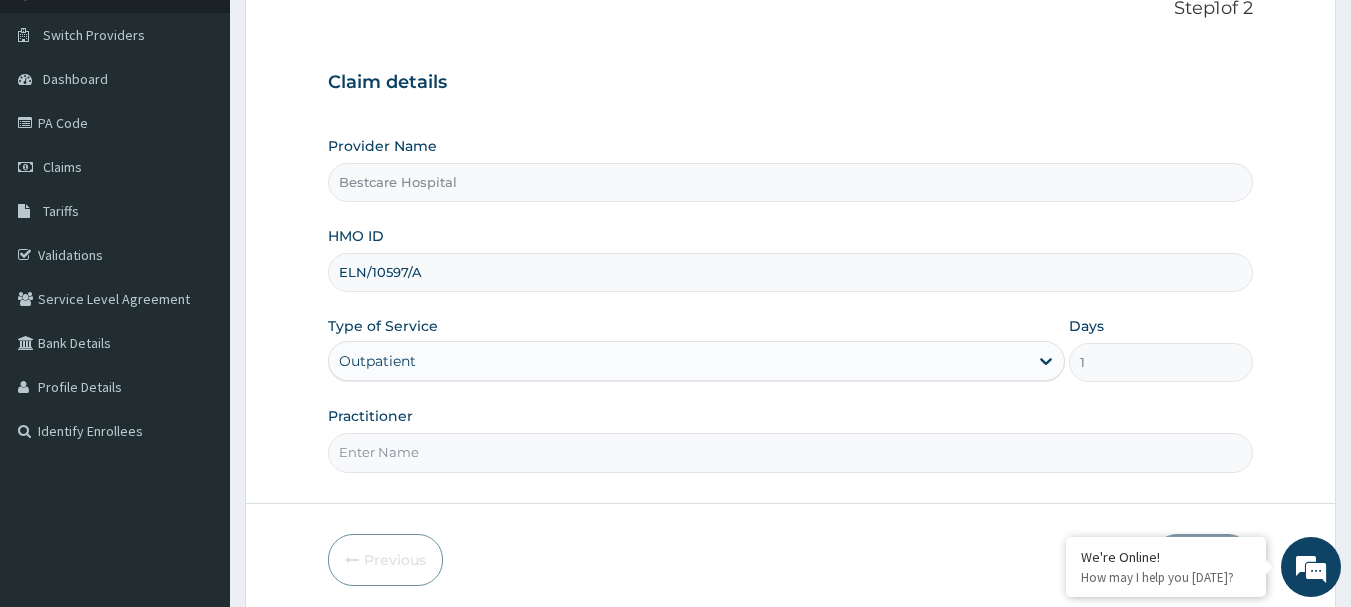scroll, scrollTop: 141, scrollLeft: 0, axis: vertical 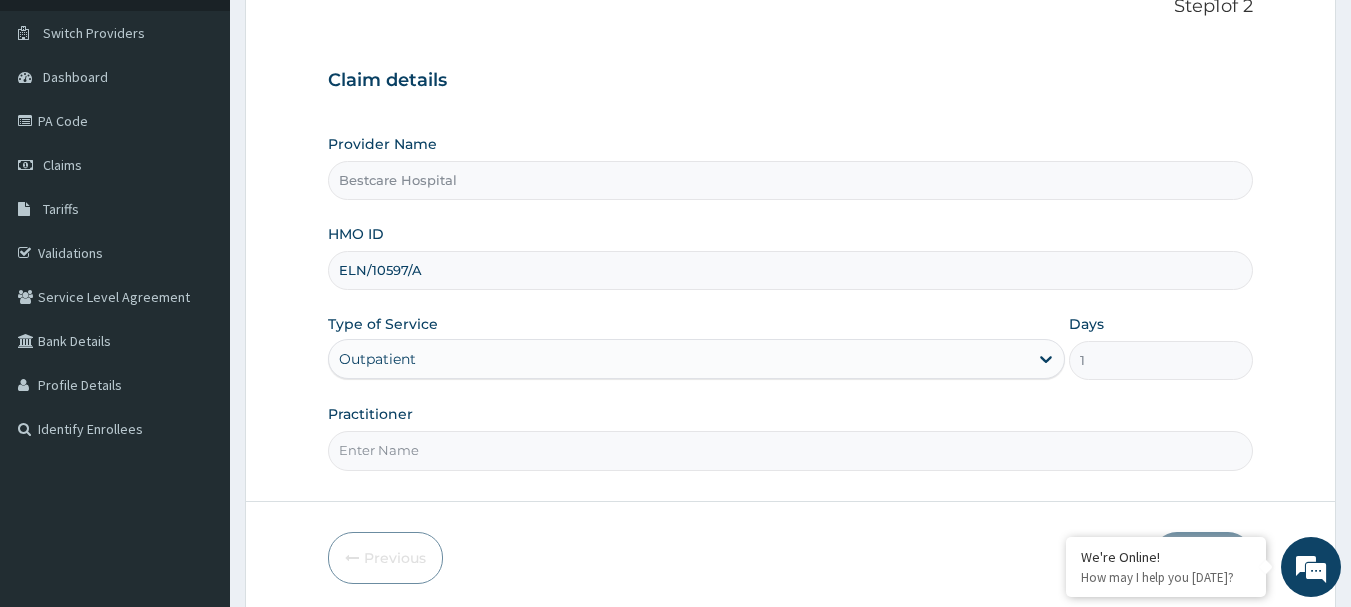 click on "Practitioner" at bounding box center (791, 450) 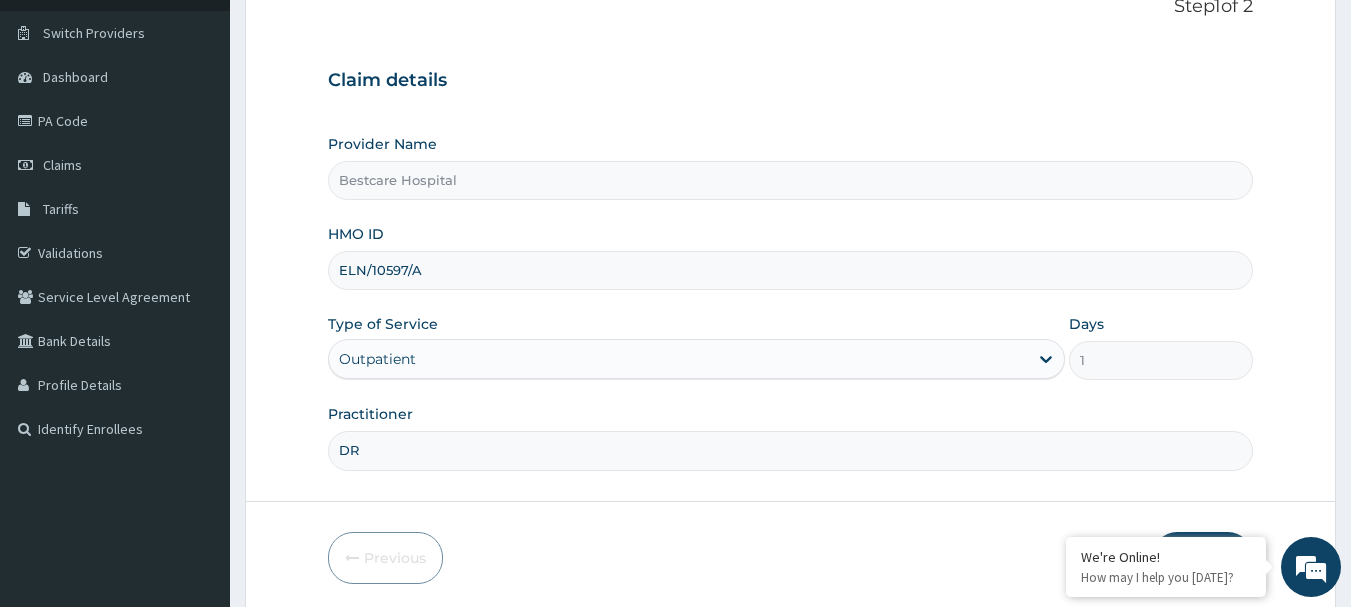 scroll, scrollTop: 215, scrollLeft: 0, axis: vertical 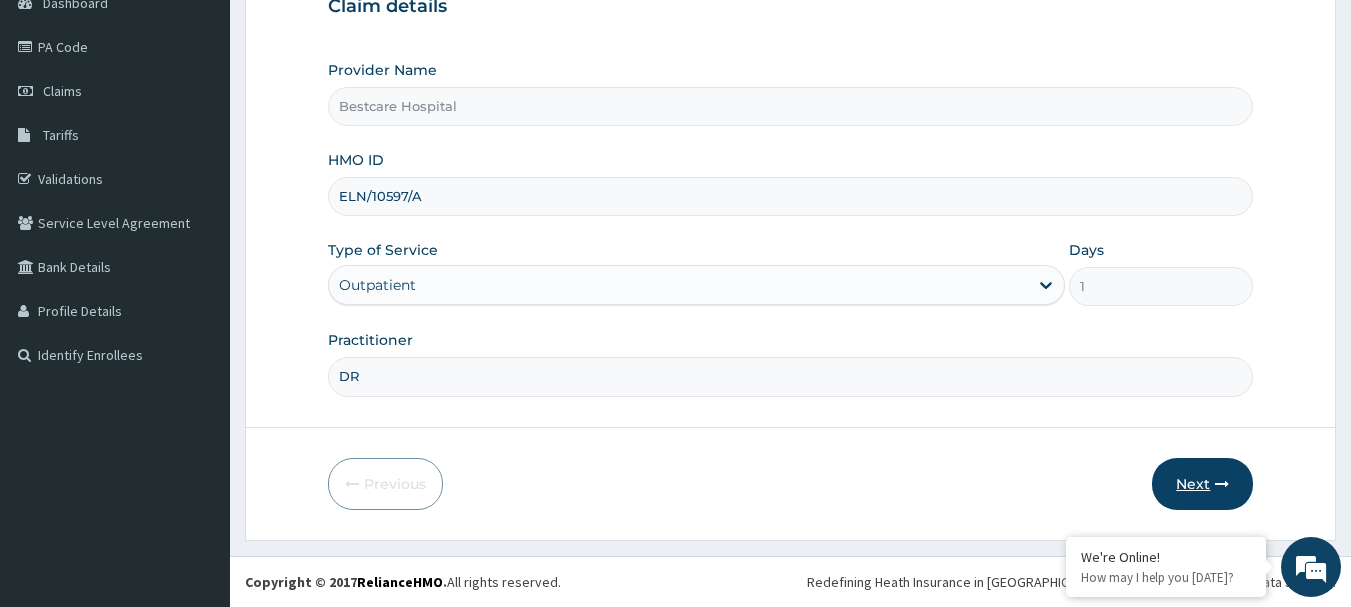 type on "DR" 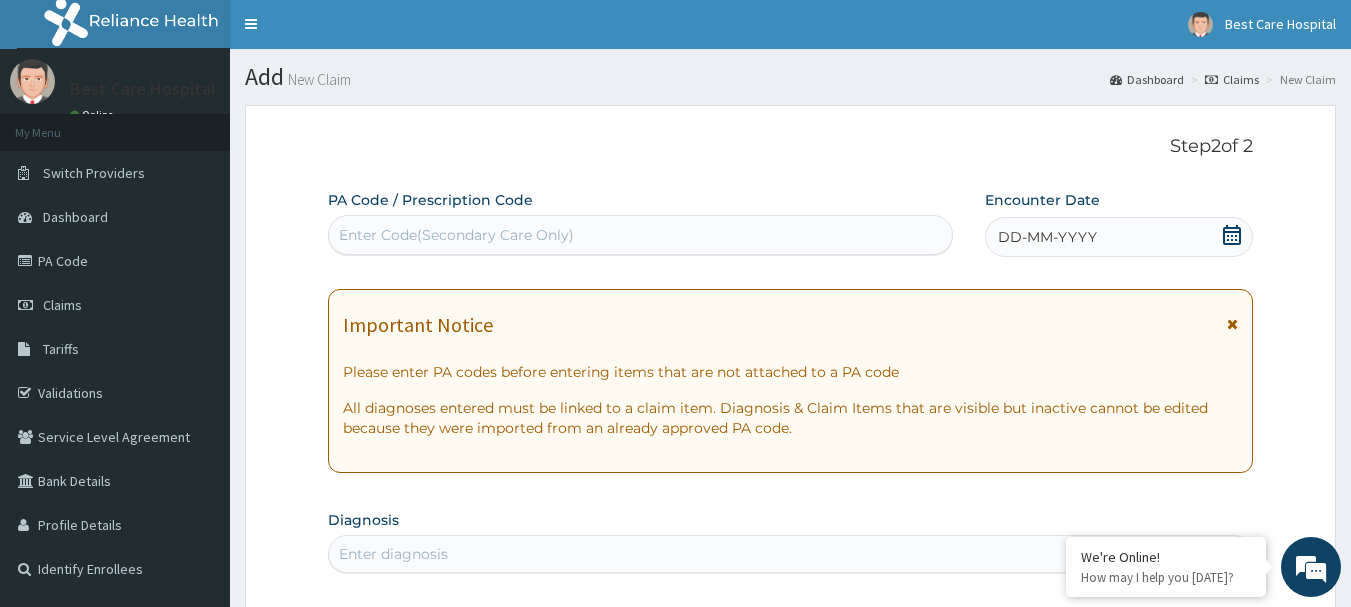 scroll, scrollTop: 0, scrollLeft: 0, axis: both 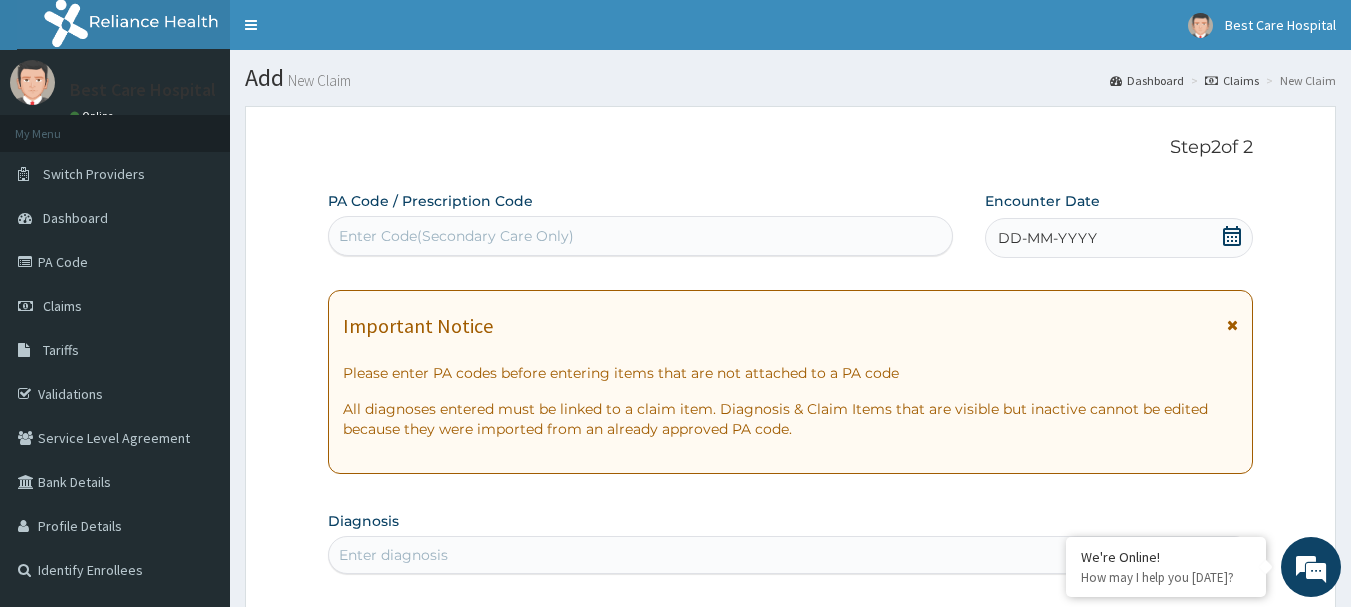 click 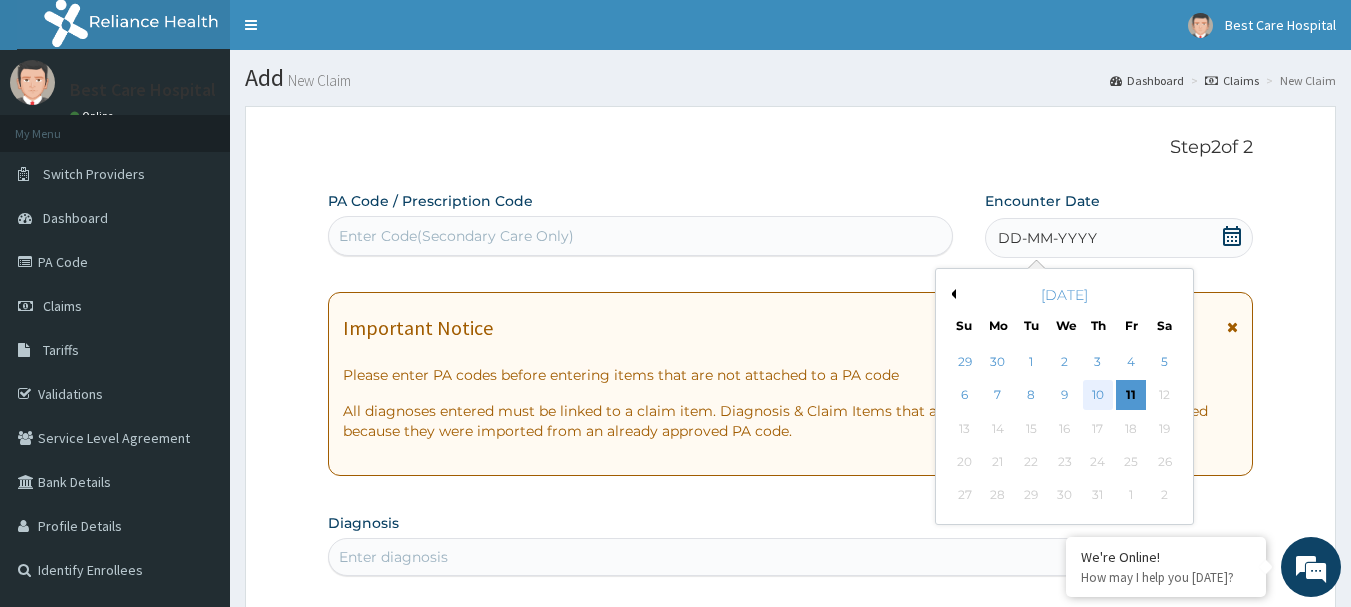 click on "10" at bounding box center (1098, 396) 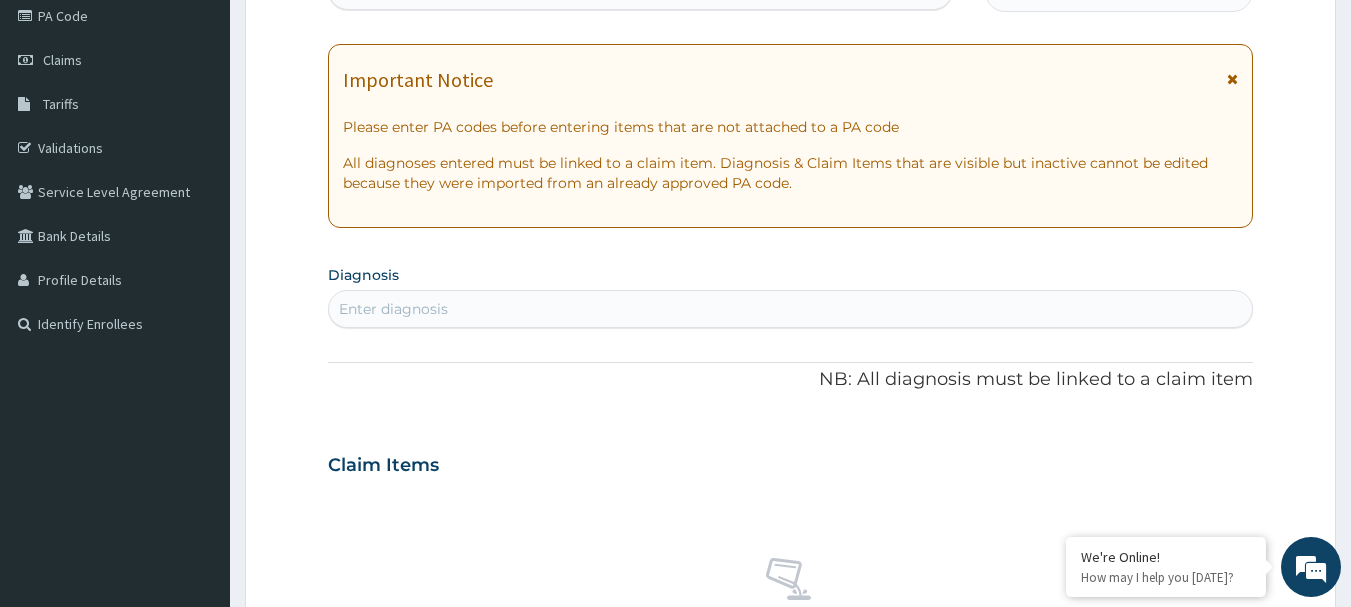 scroll, scrollTop: 249, scrollLeft: 0, axis: vertical 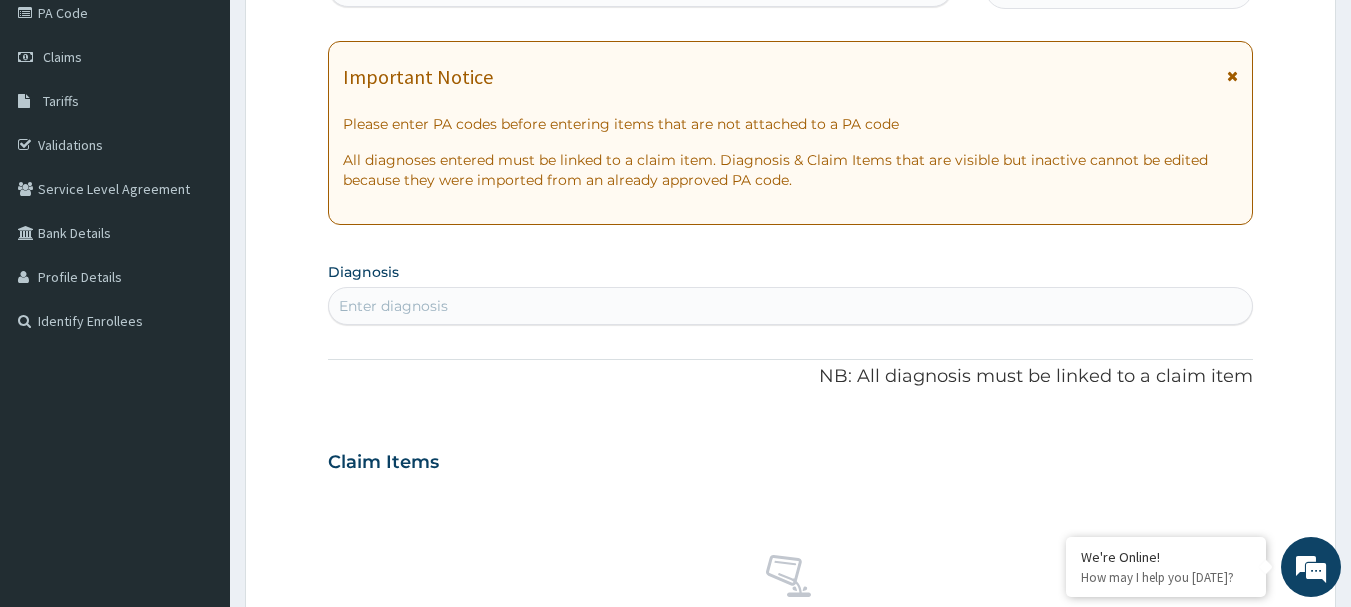 click on "Enter diagnosis" at bounding box center (791, 306) 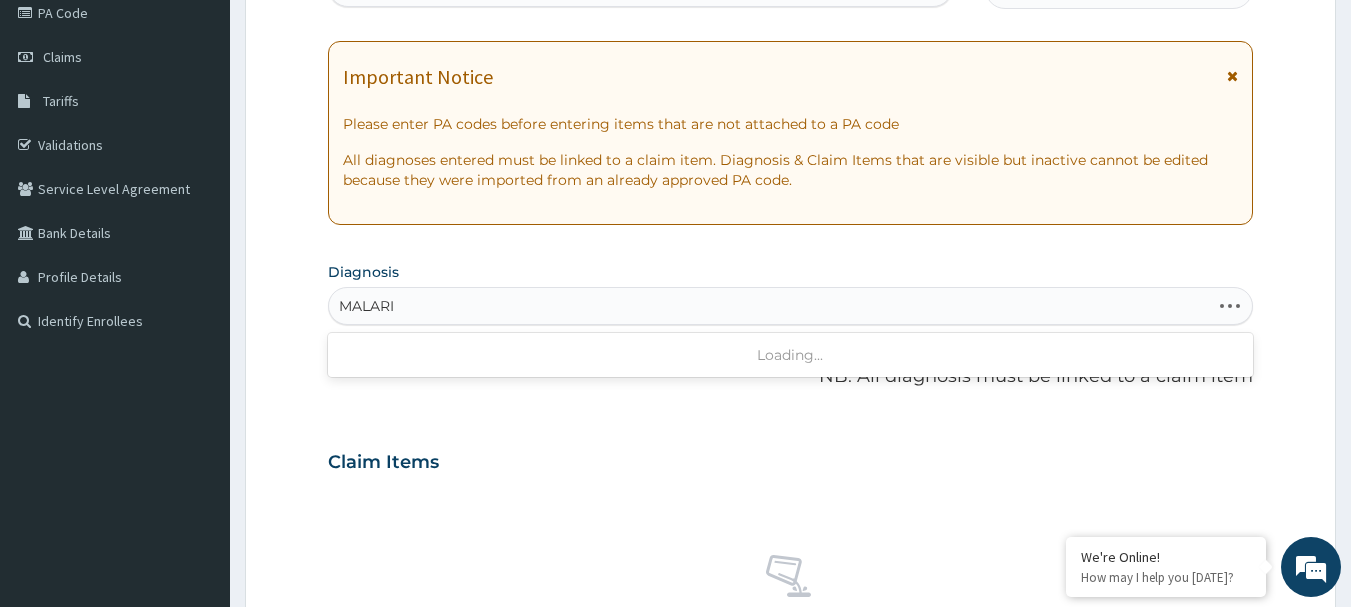 type on "[MEDICAL_DATA]" 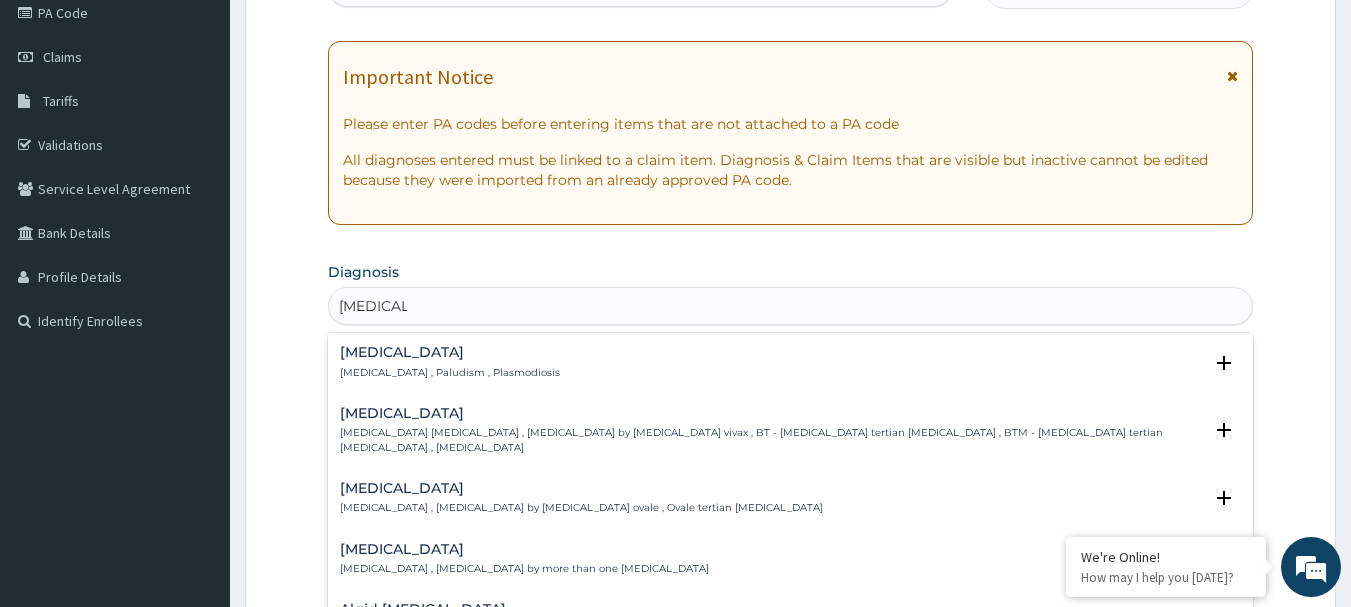 click on "[MEDICAL_DATA] , Paludism , Plasmodiosis" at bounding box center [450, 373] 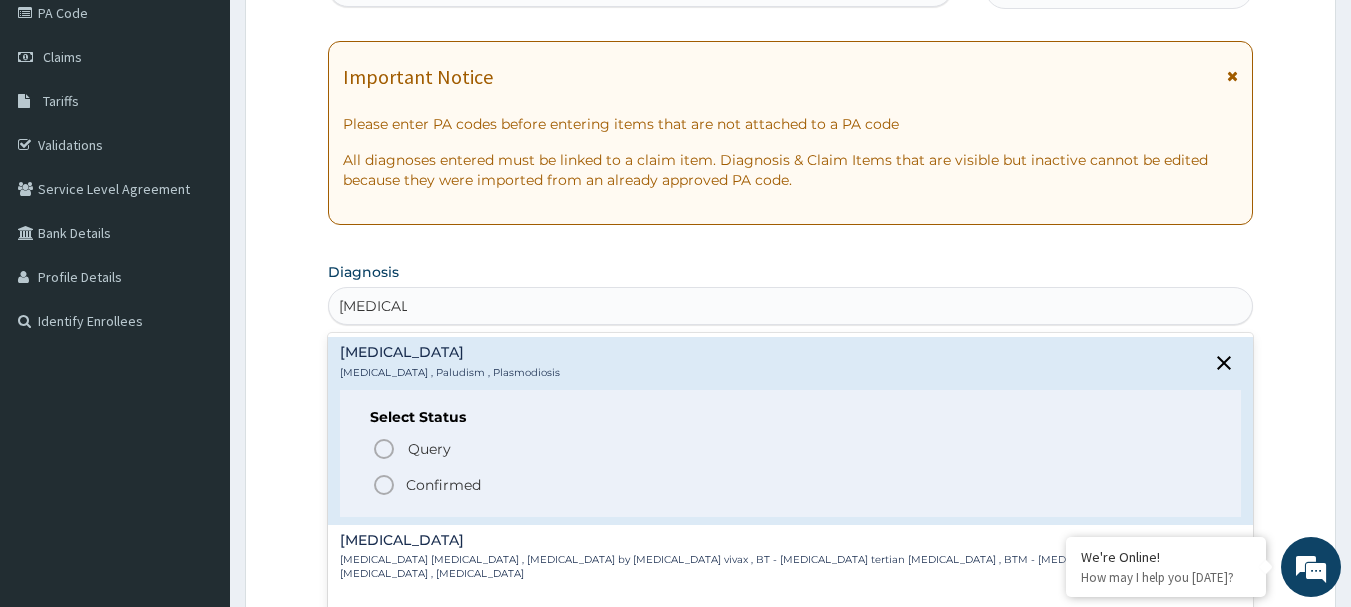 click 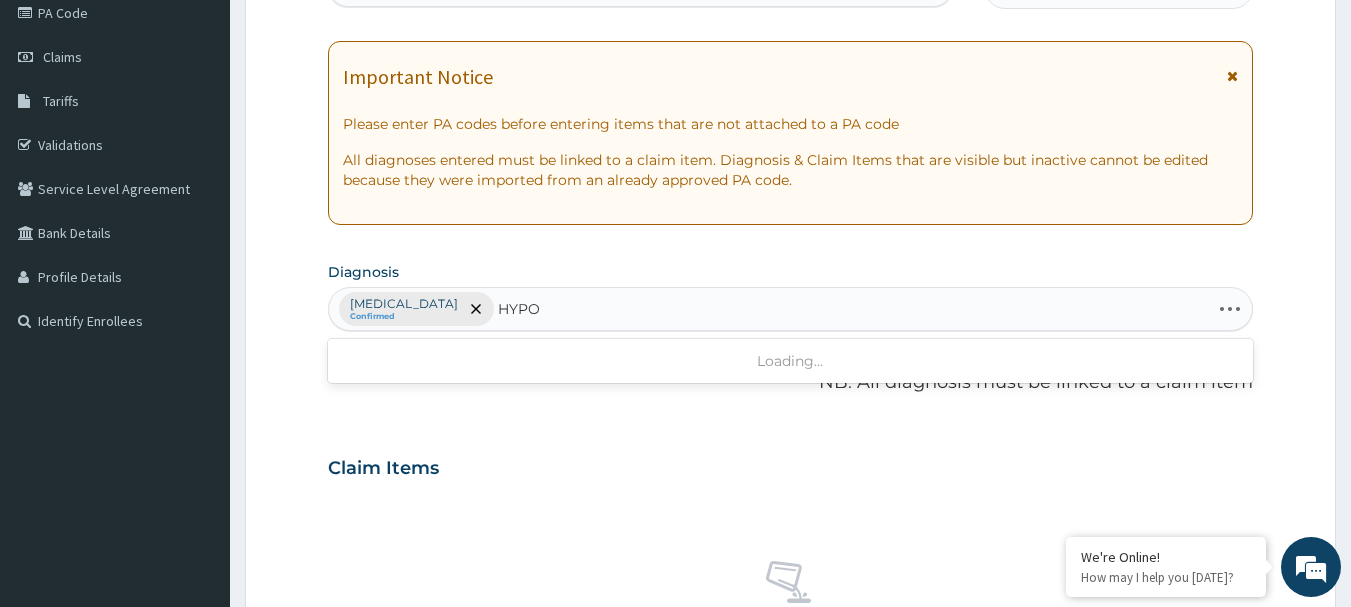 type on "HYPOG" 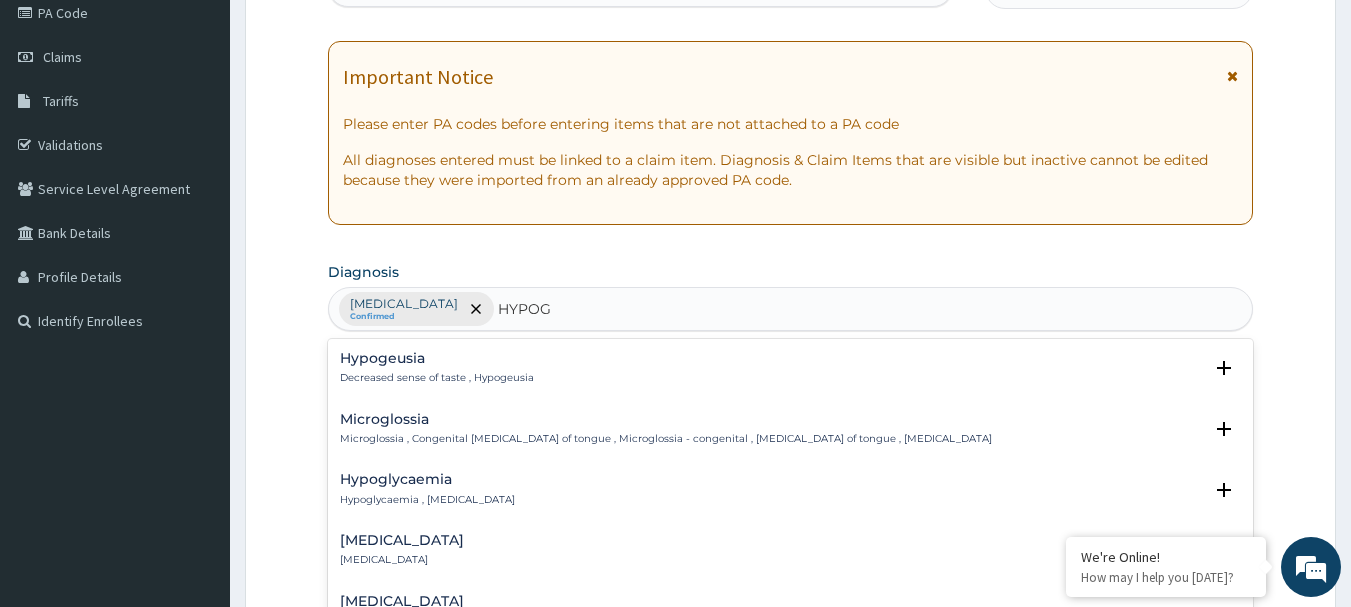 click on "Hypoglycaemia" at bounding box center (427, 479) 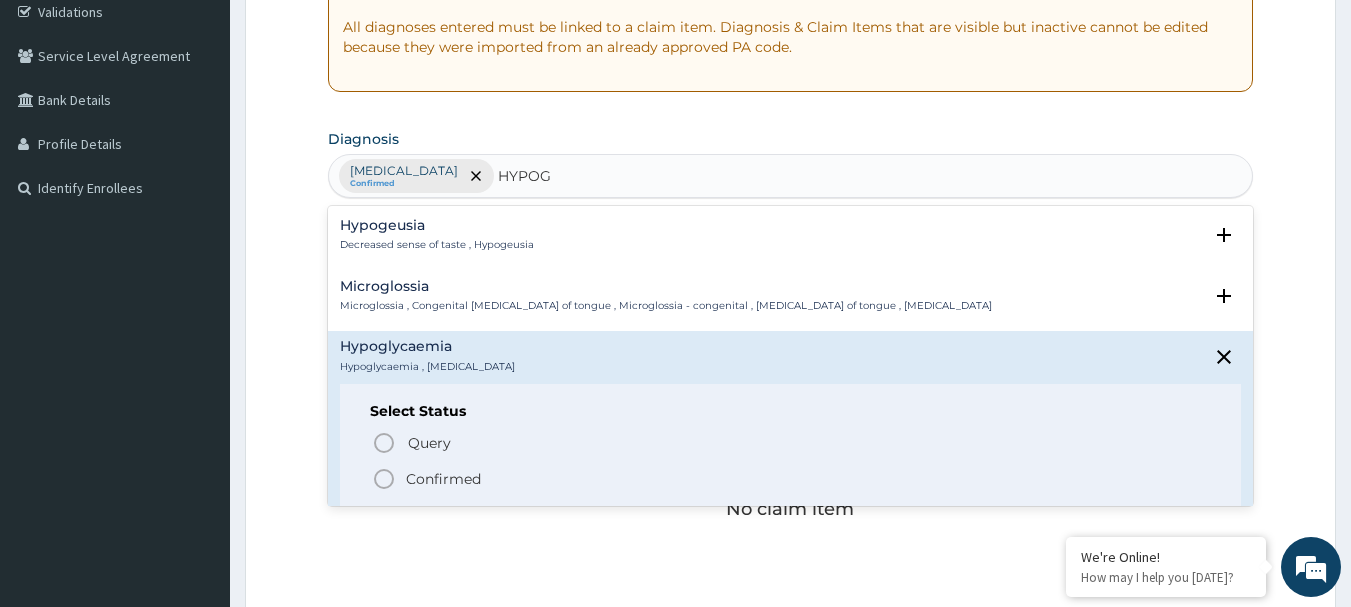 scroll, scrollTop: 410, scrollLeft: 0, axis: vertical 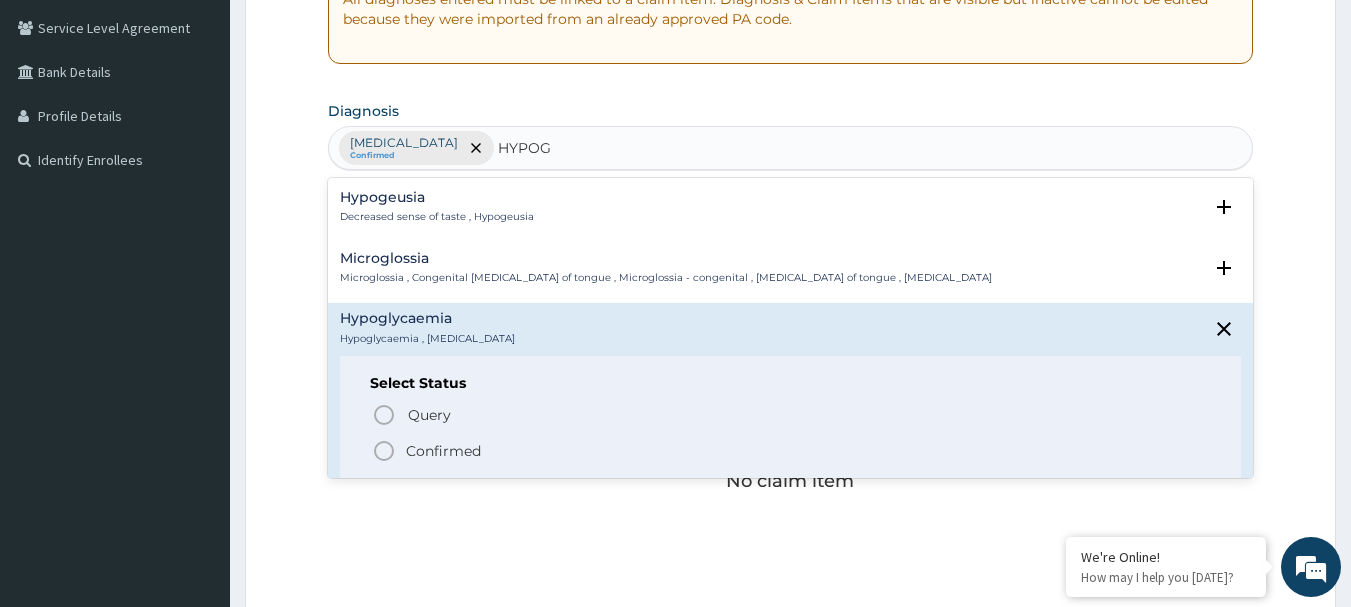 click 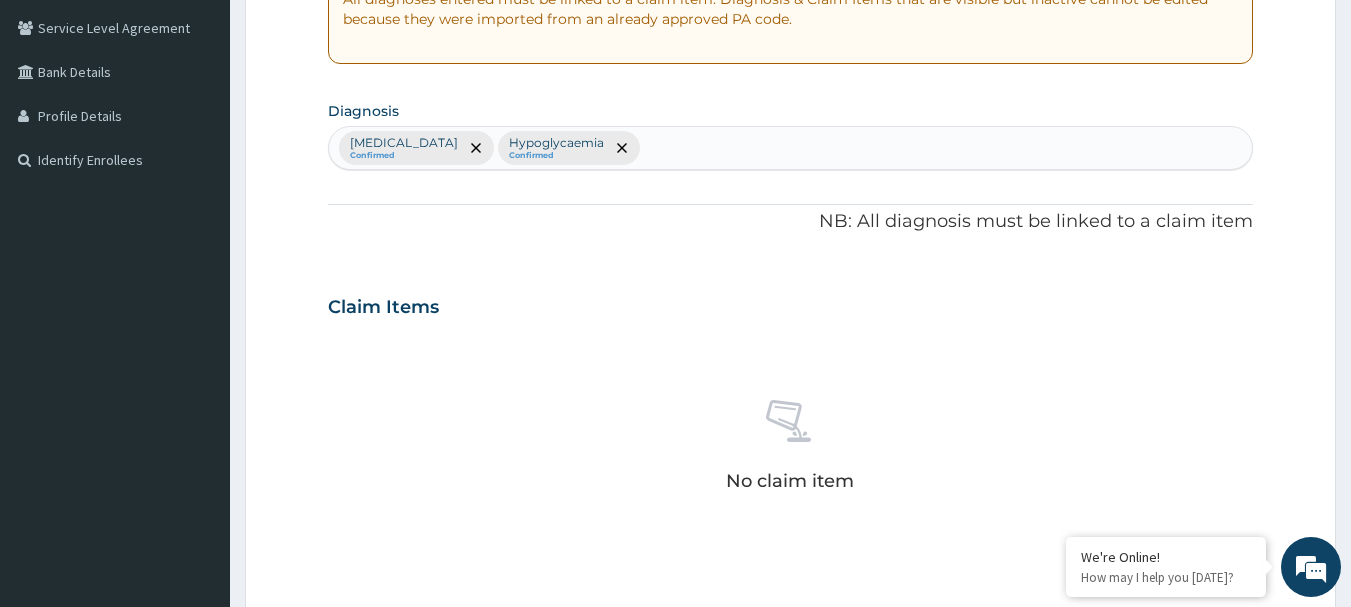 scroll, scrollTop: 488, scrollLeft: 0, axis: vertical 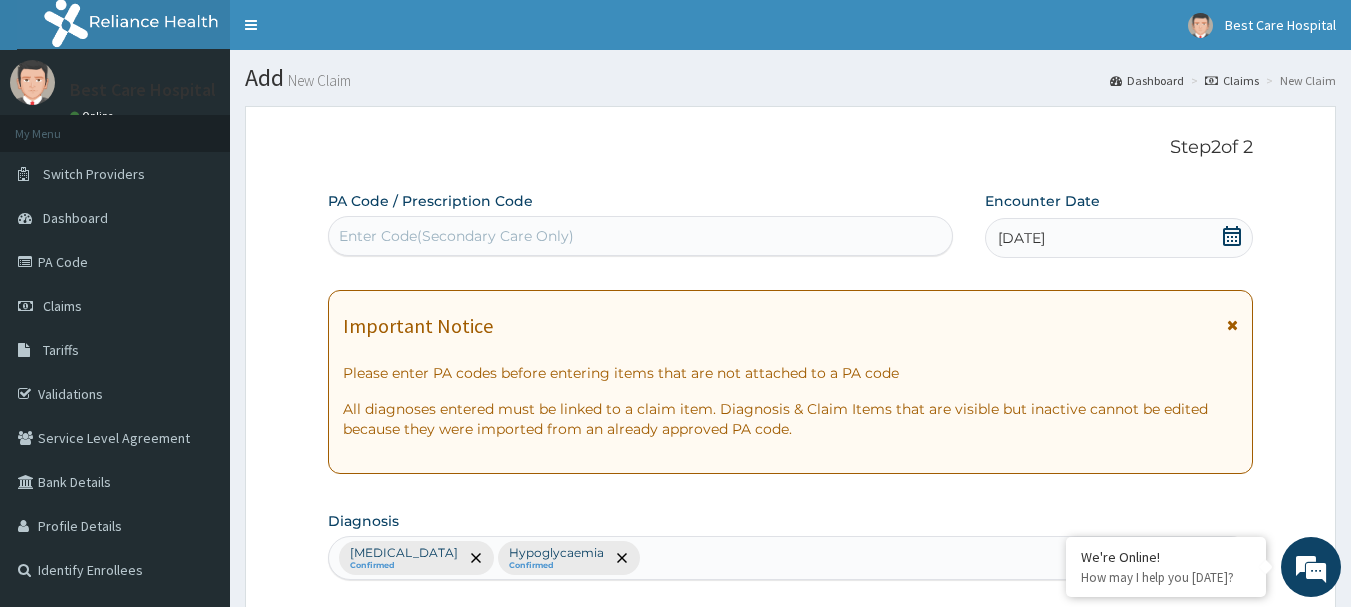 click on "Enter Code(Secondary Care Only)" at bounding box center [641, 236] 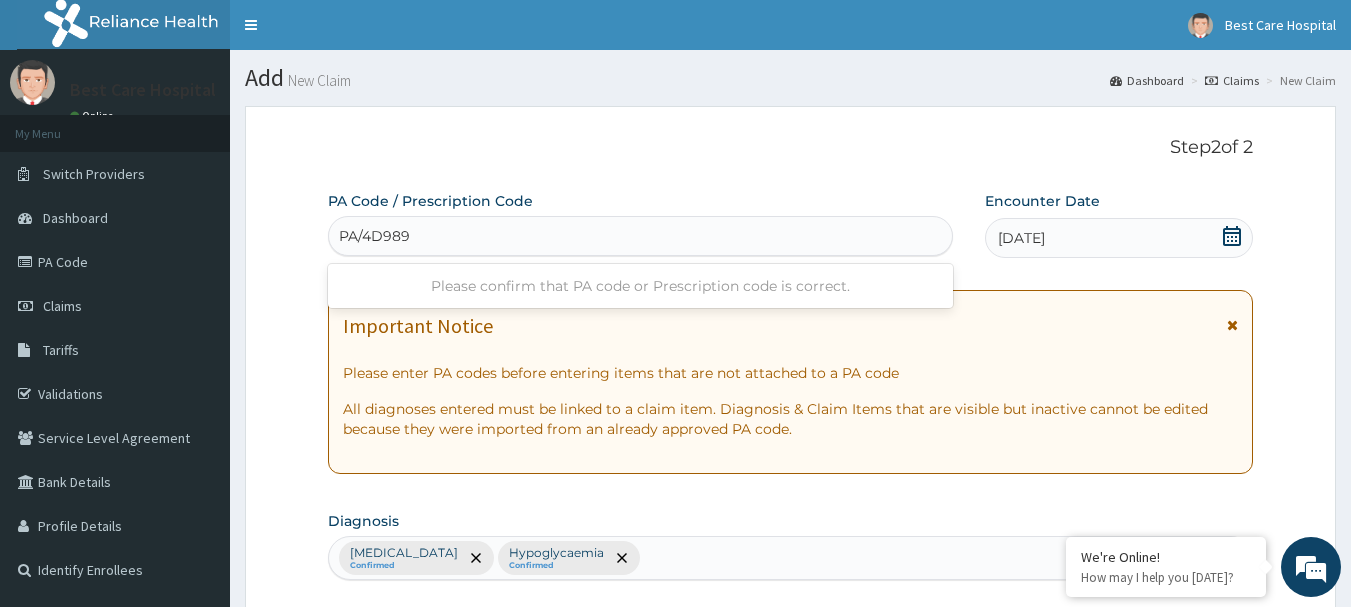 type on "PA/4D9895" 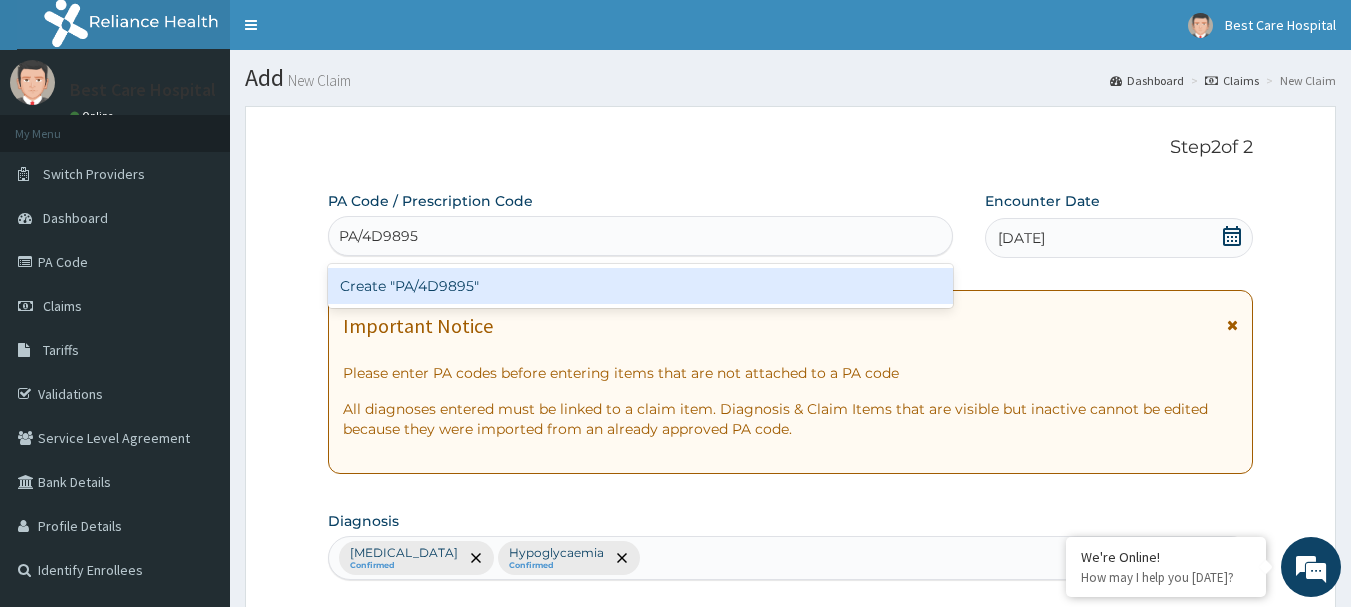 click on "Create "PA/4D9895"" at bounding box center (641, 286) 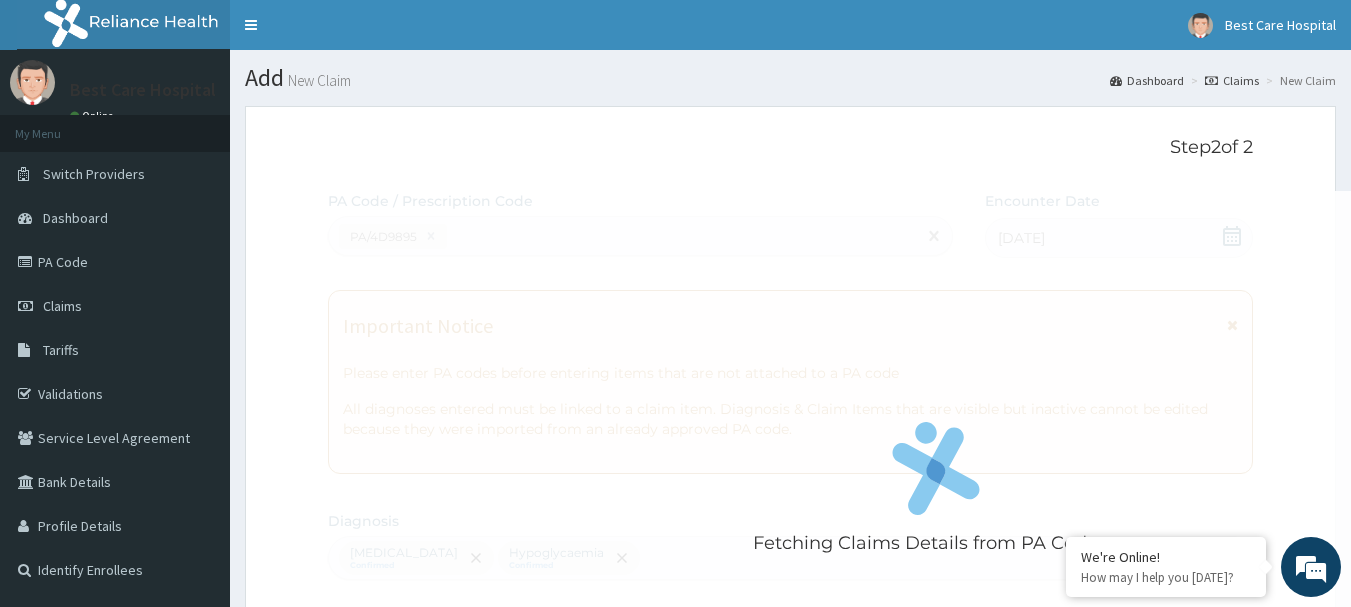 scroll, scrollTop: 736, scrollLeft: 0, axis: vertical 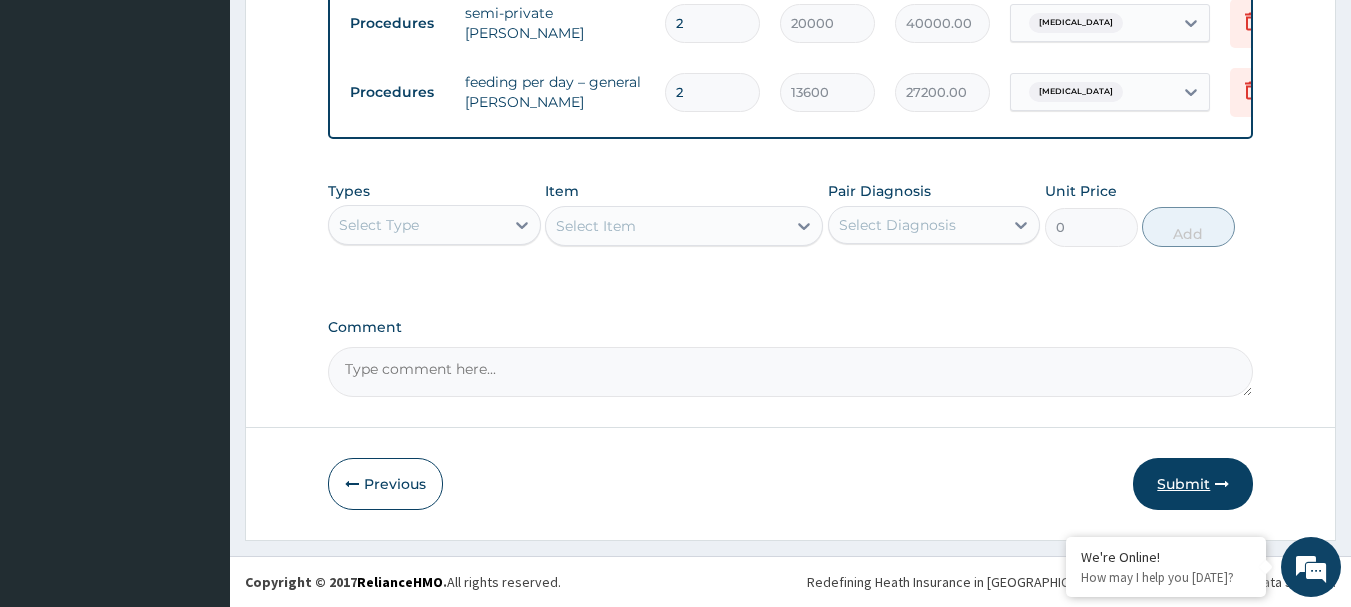 click on "Submit" at bounding box center [1193, 484] 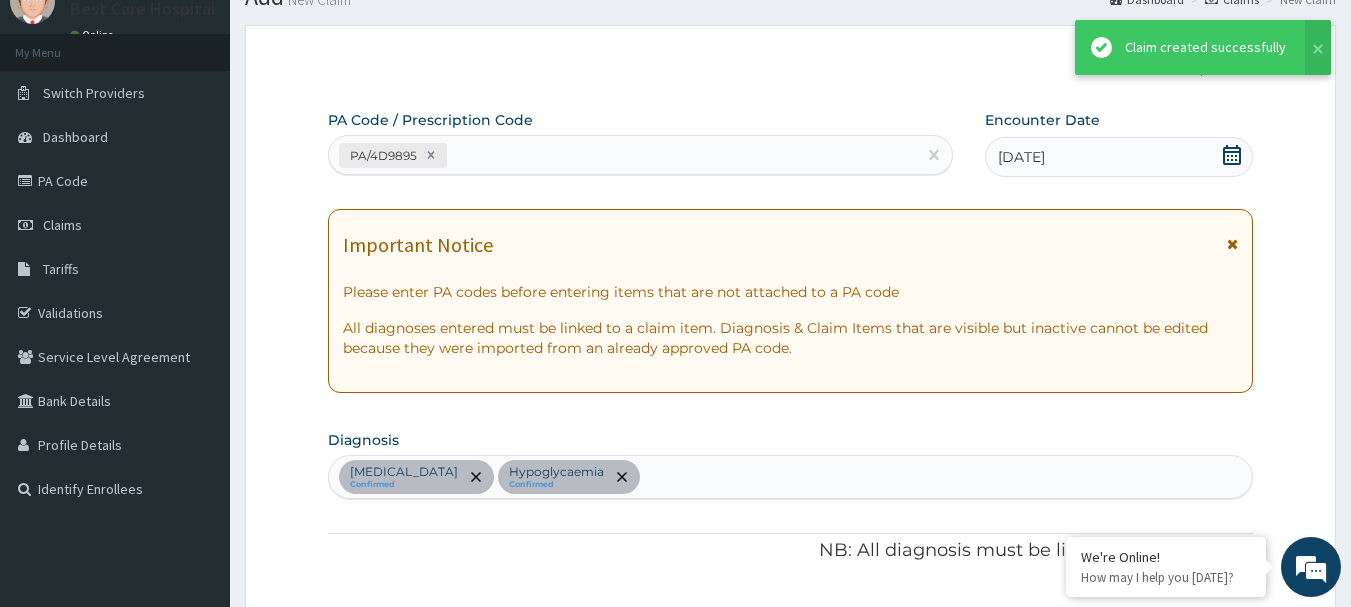 scroll, scrollTop: 962, scrollLeft: 0, axis: vertical 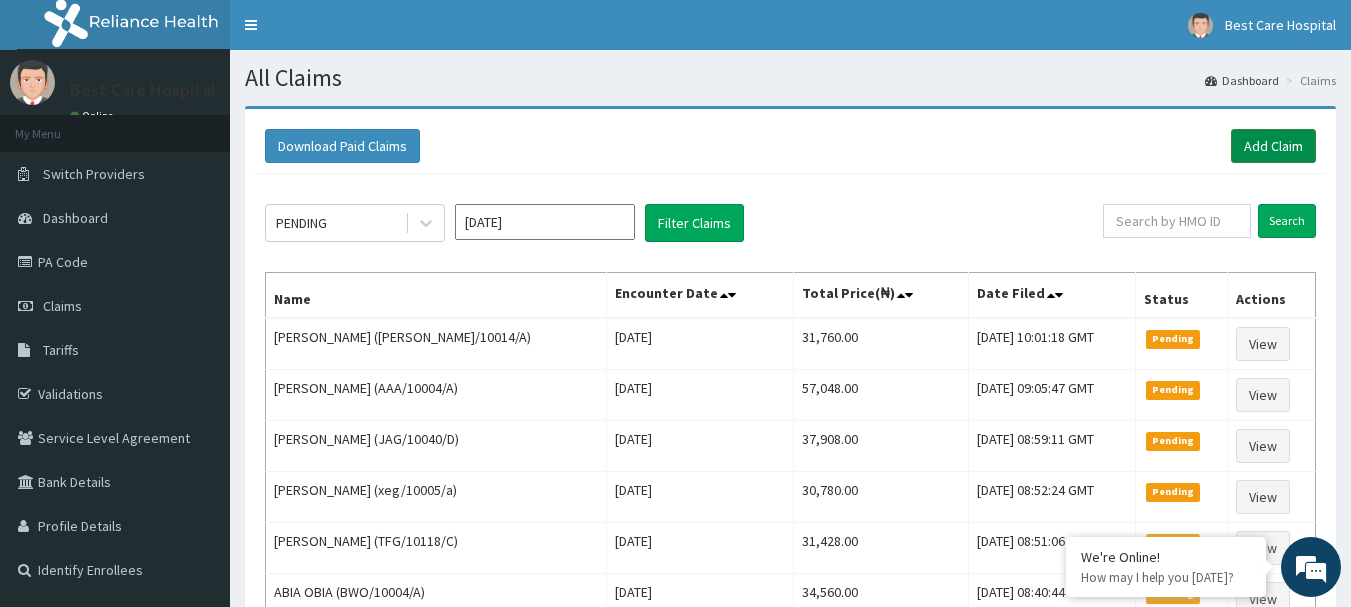 click on "Add Claim" at bounding box center (1273, 146) 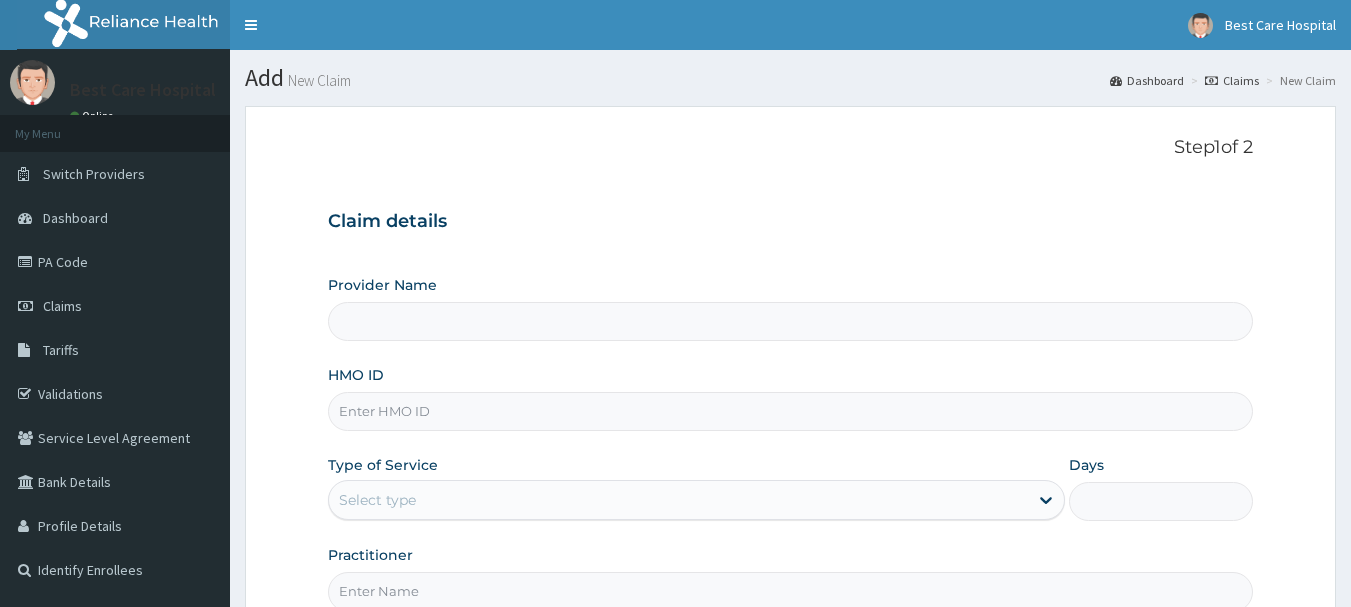 scroll, scrollTop: 0, scrollLeft: 0, axis: both 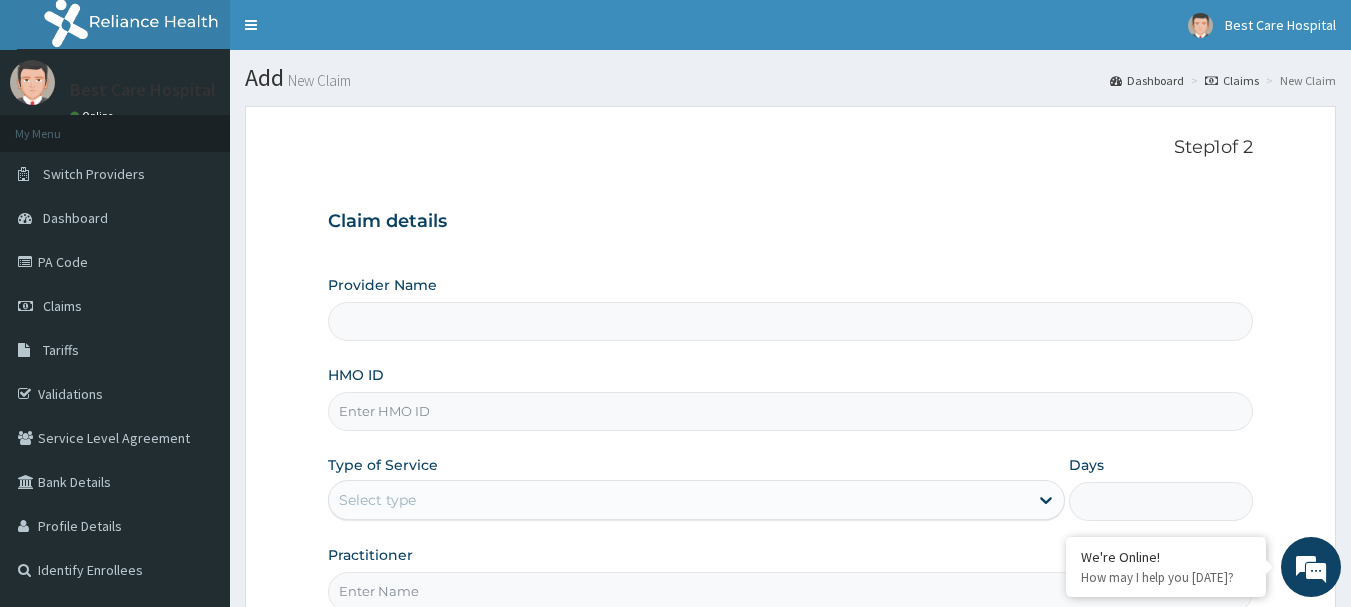 type on "Bestcare Hospital" 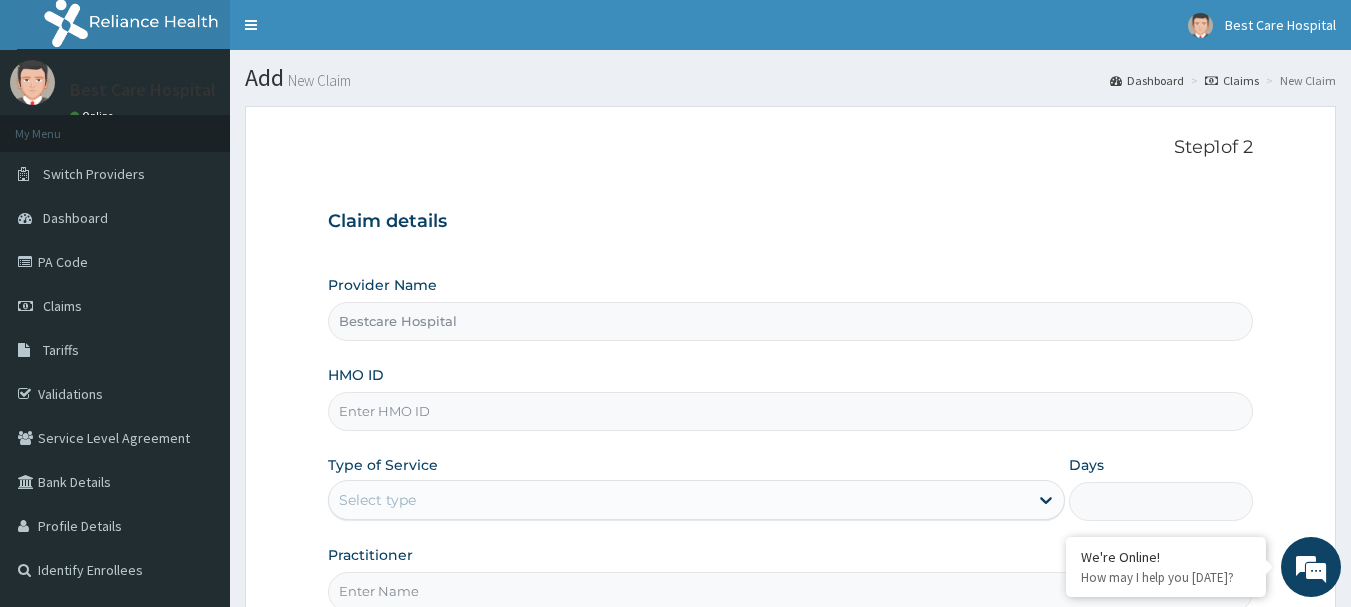 scroll, scrollTop: 0, scrollLeft: 0, axis: both 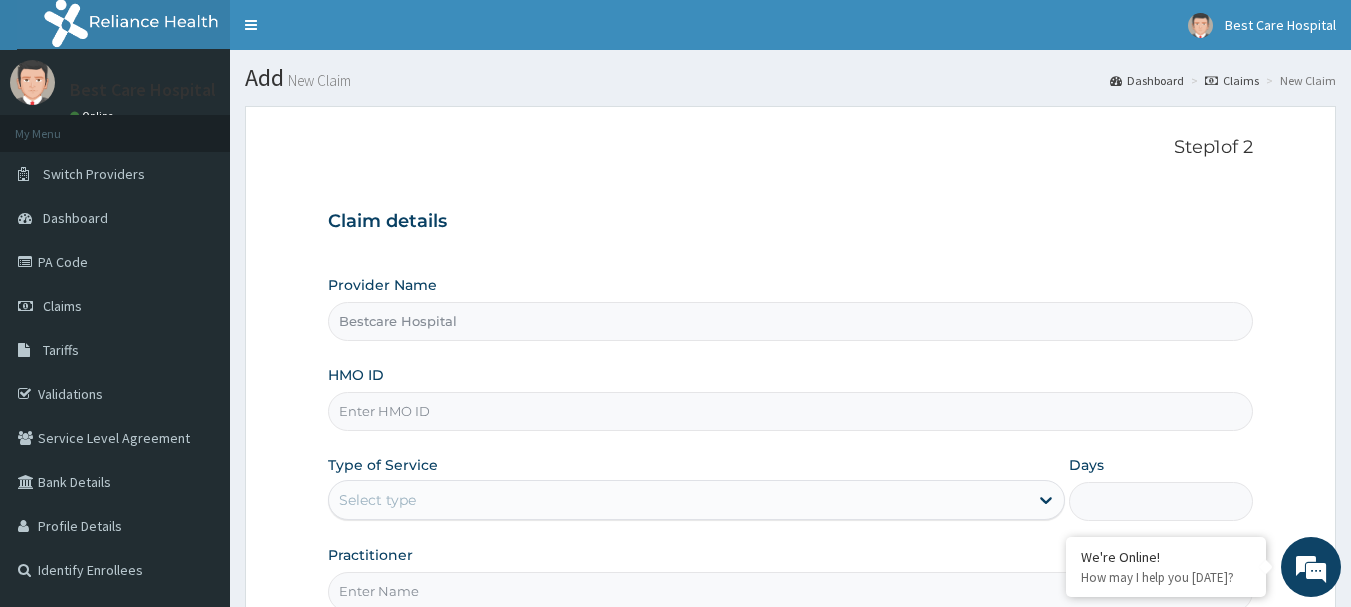 click on "HMO ID" at bounding box center (791, 411) 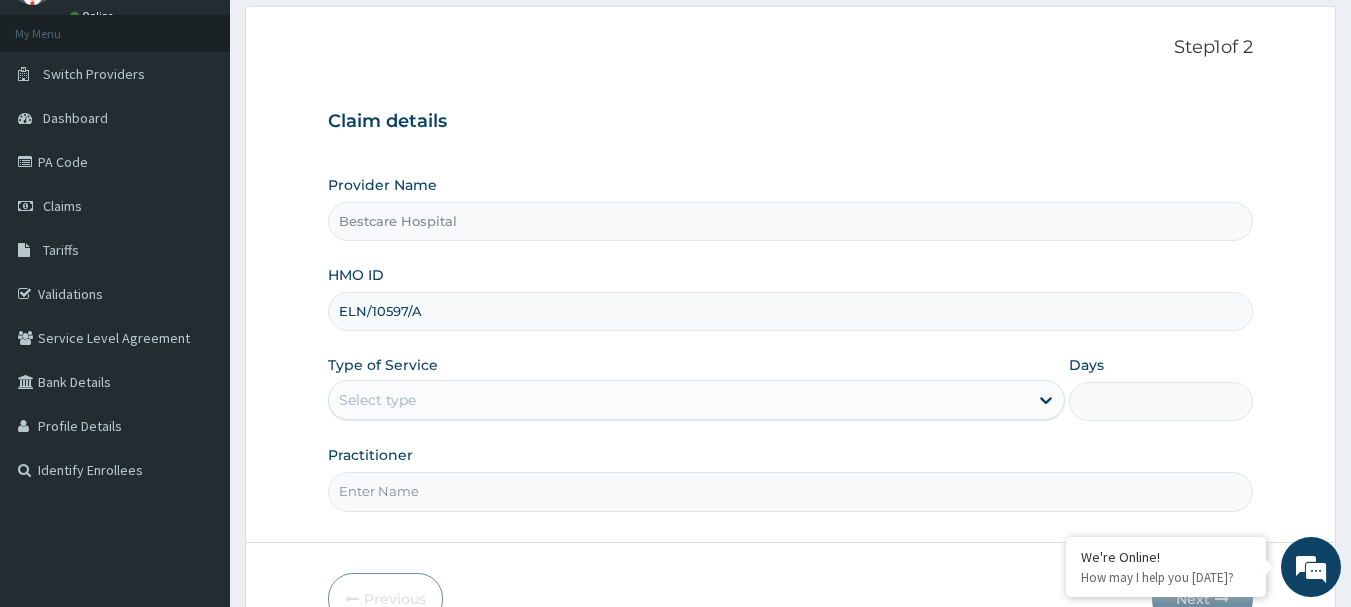 scroll, scrollTop: 118, scrollLeft: 0, axis: vertical 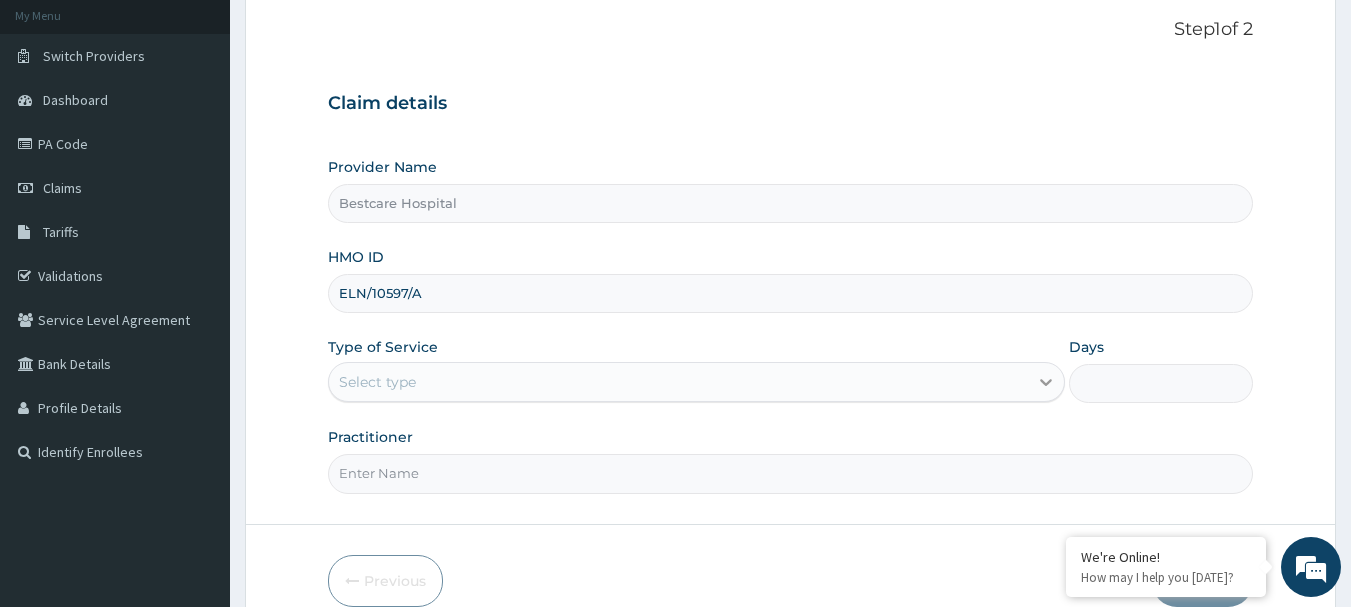 type on "ELN/10597/A" 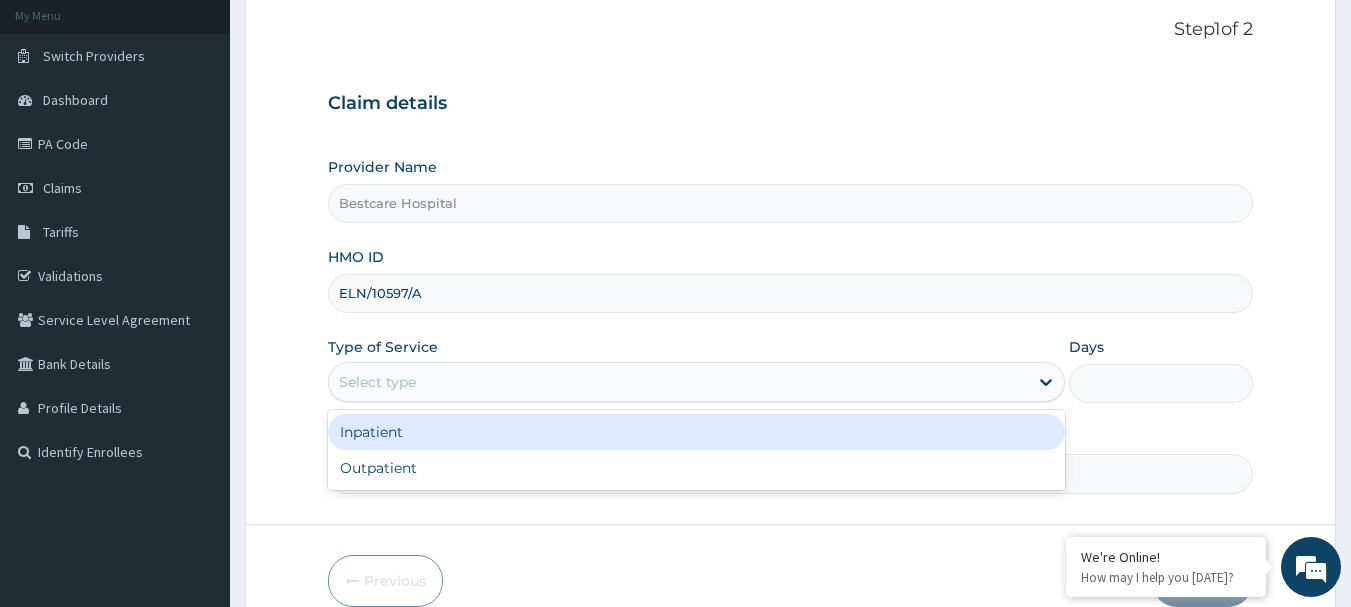 drag, startPoint x: 1039, startPoint y: 387, endPoint x: 1045, endPoint y: 406, distance: 19.924858 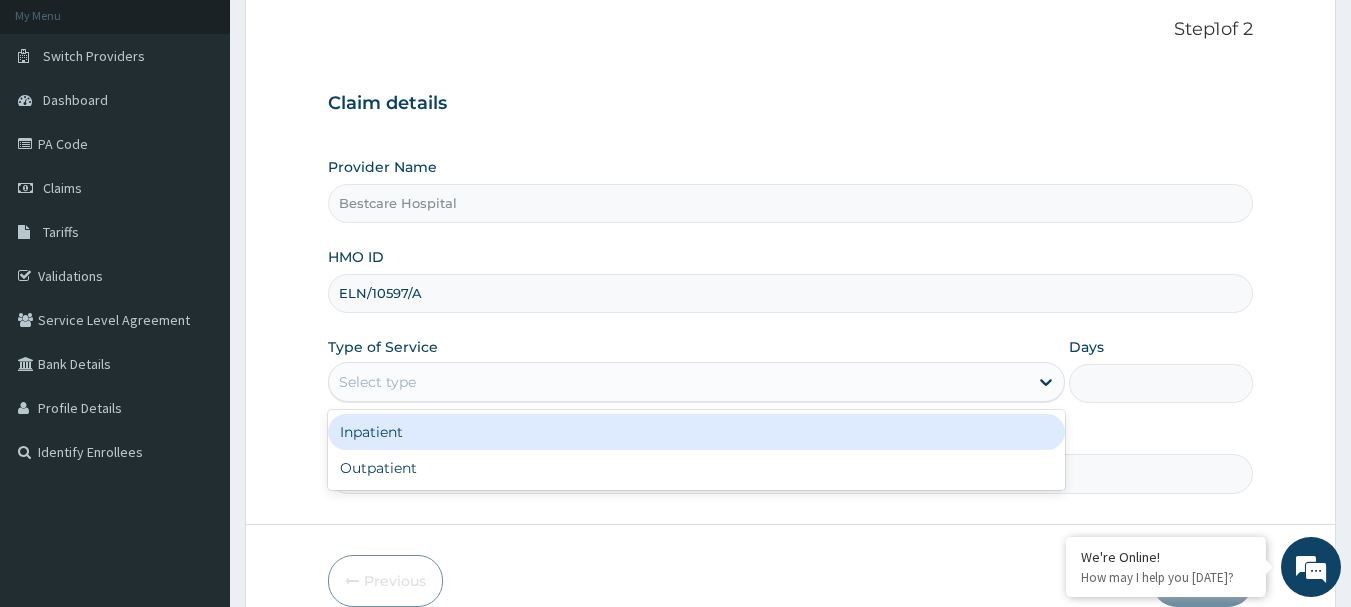 click 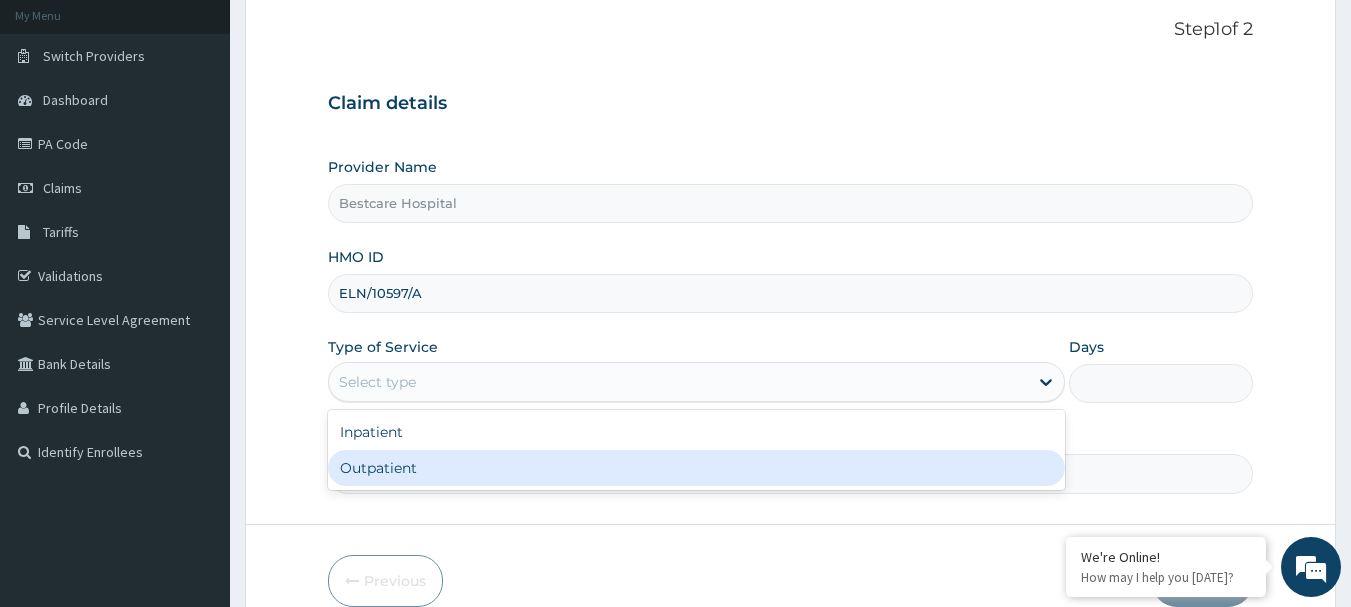 click on "Outpatient" at bounding box center [696, 468] 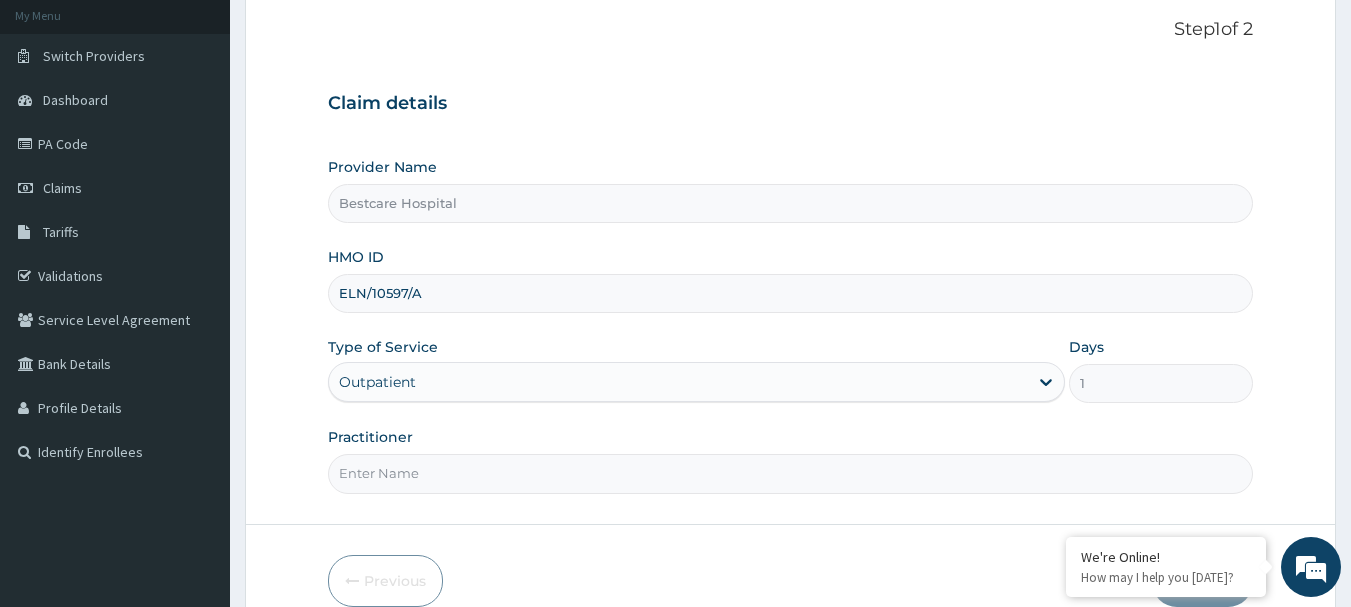 click on "Practitioner" at bounding box center [791, 473] 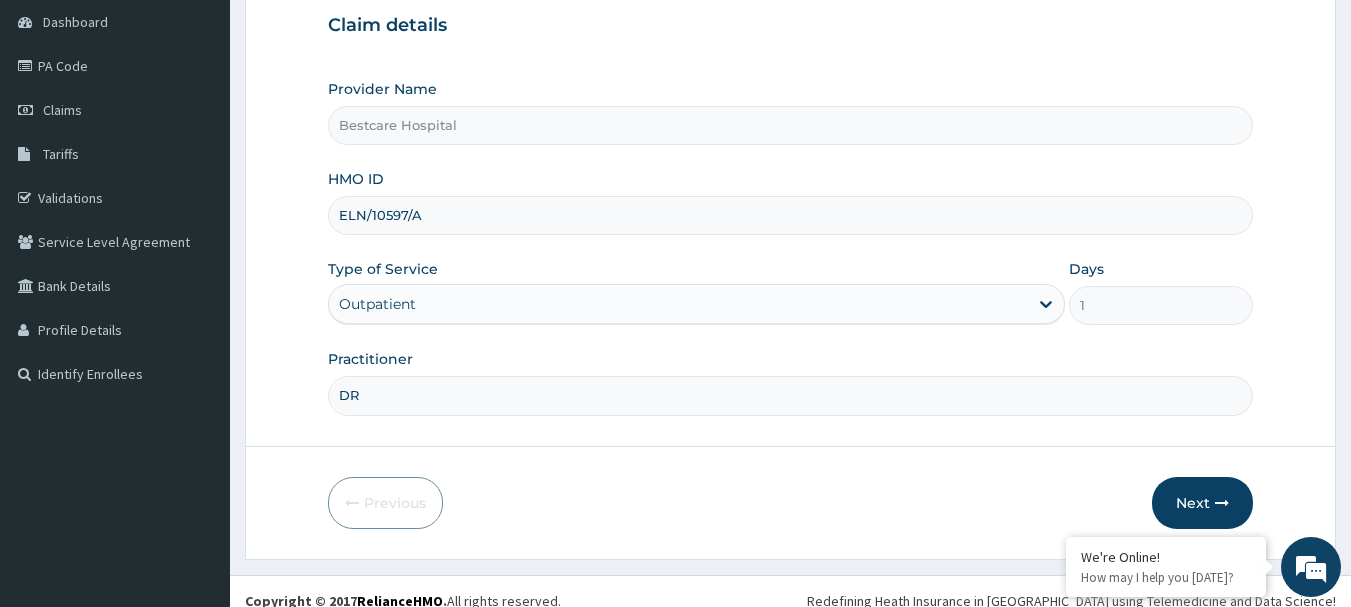 scroll, scrollTop: 215, scrollLeft: 0, axis: vertical 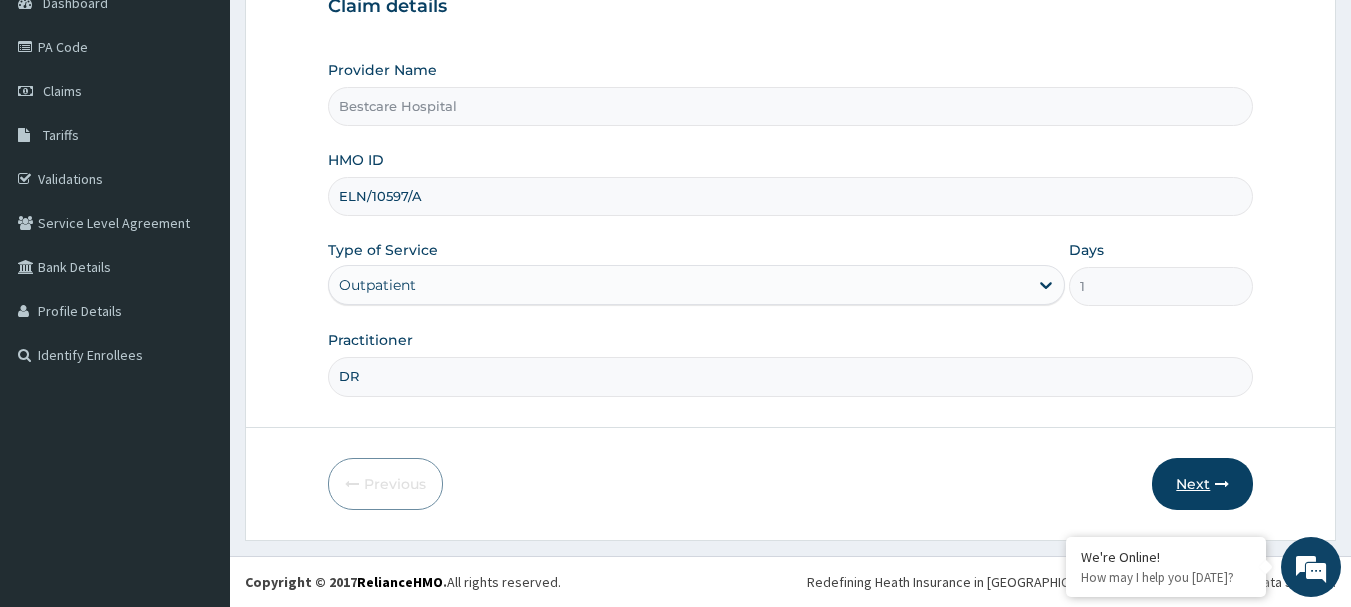 type on "DR" 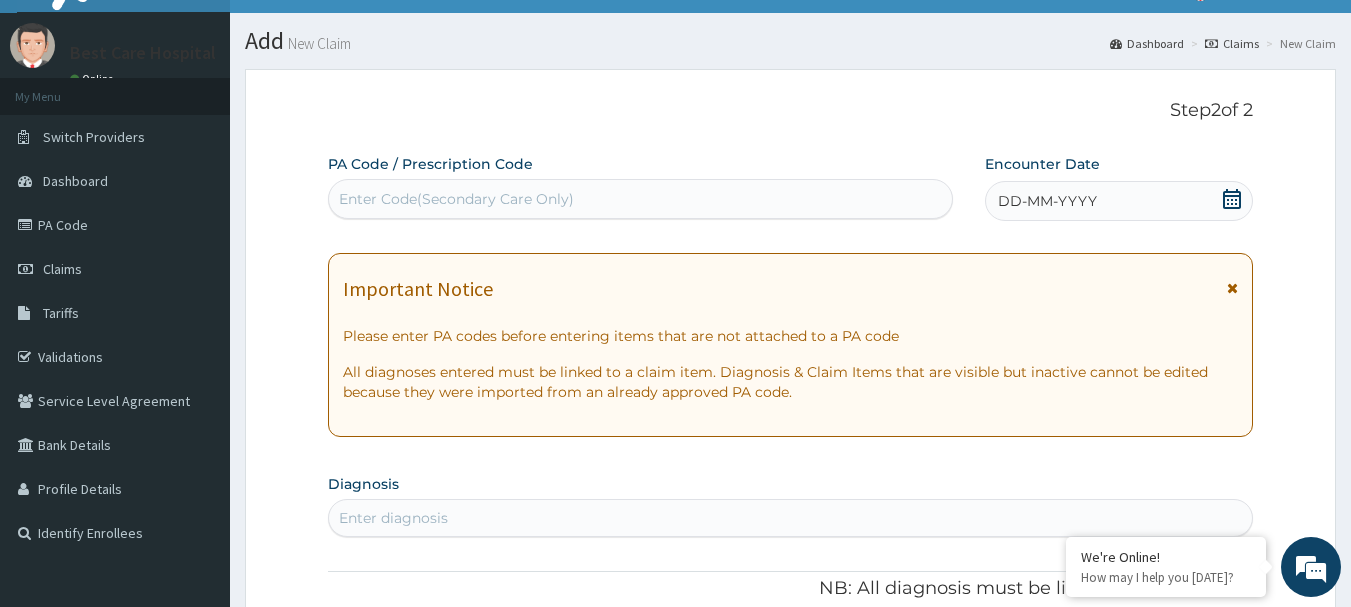 scroll, scrollTop: 32, scrollLeft: 0, axis: vertical 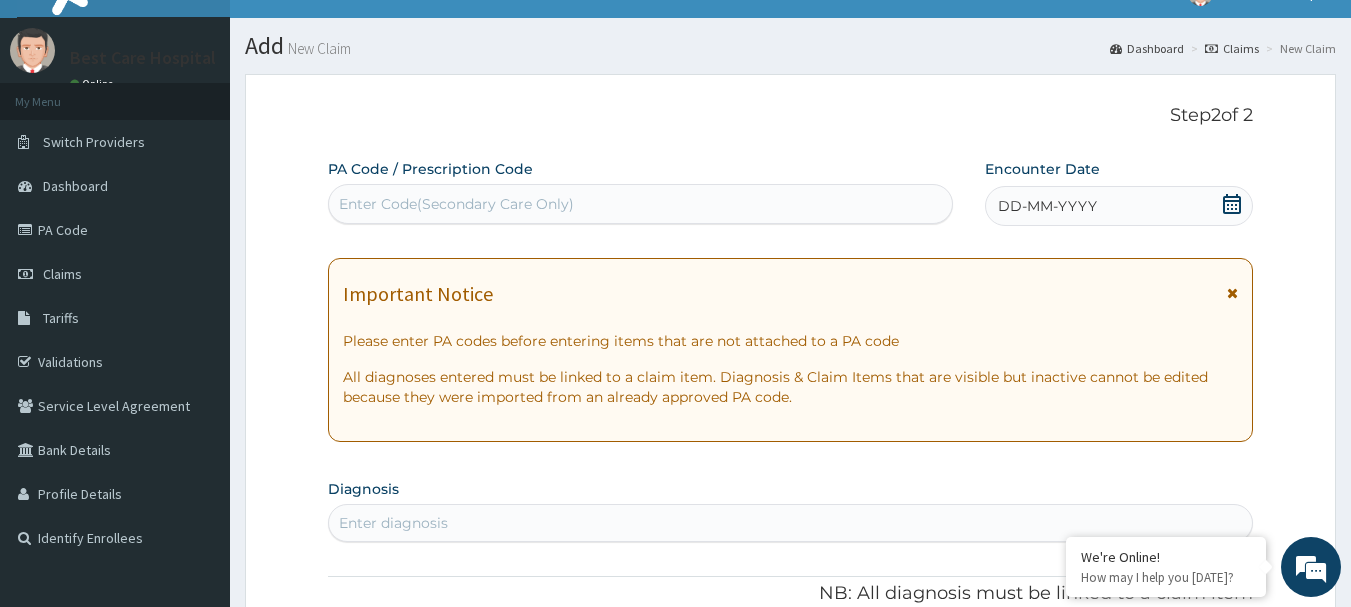 click 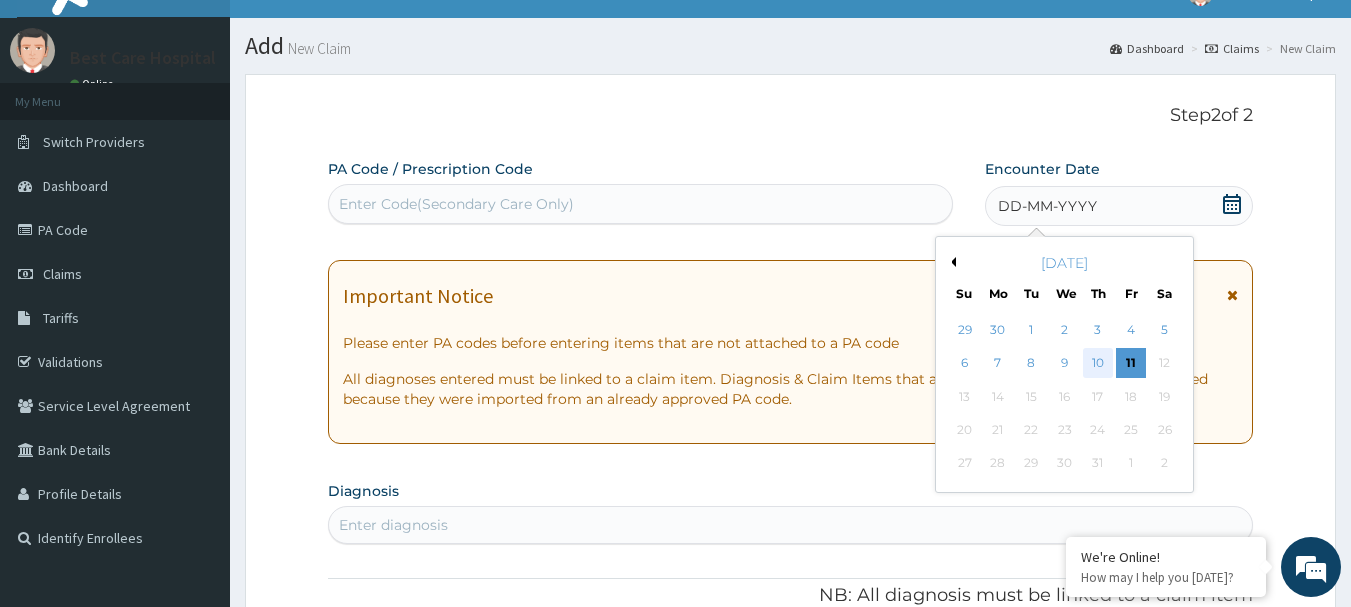 click on "10" at bounding box center (1098, 364) 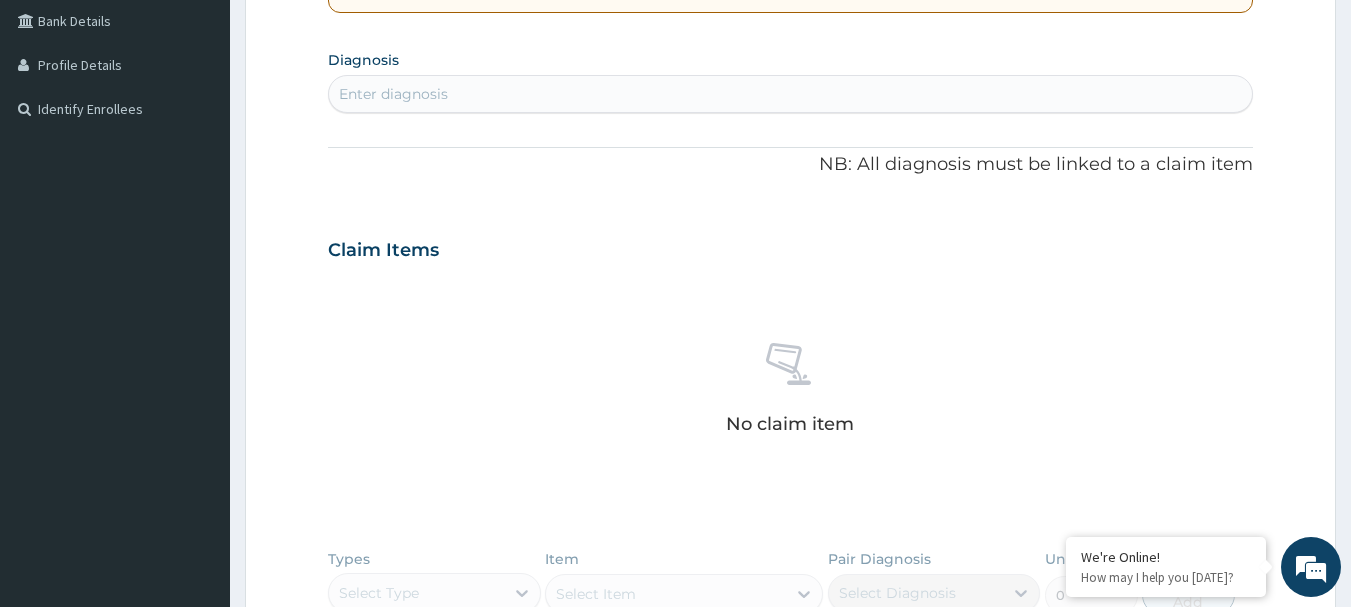 scroll, scrollTop: 464, scrollLeft: 0, axis: vertical 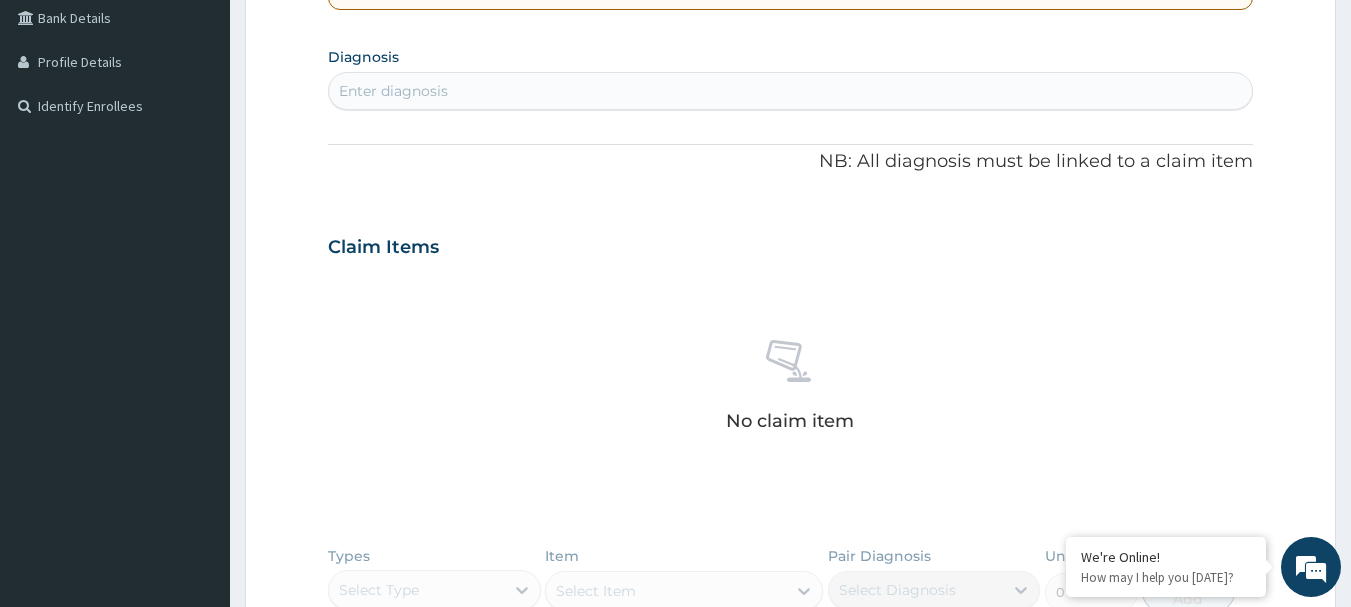 click on "Enter diagnosis" at bounding box center [791, 91] 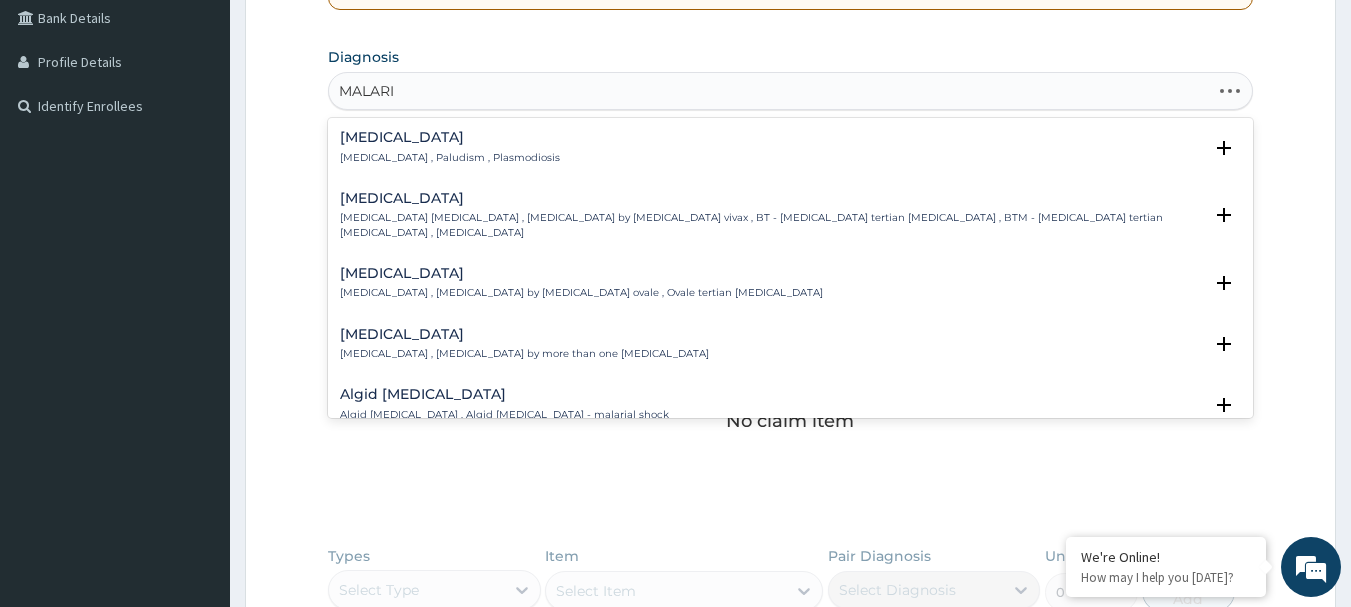 type on "MALARIA" 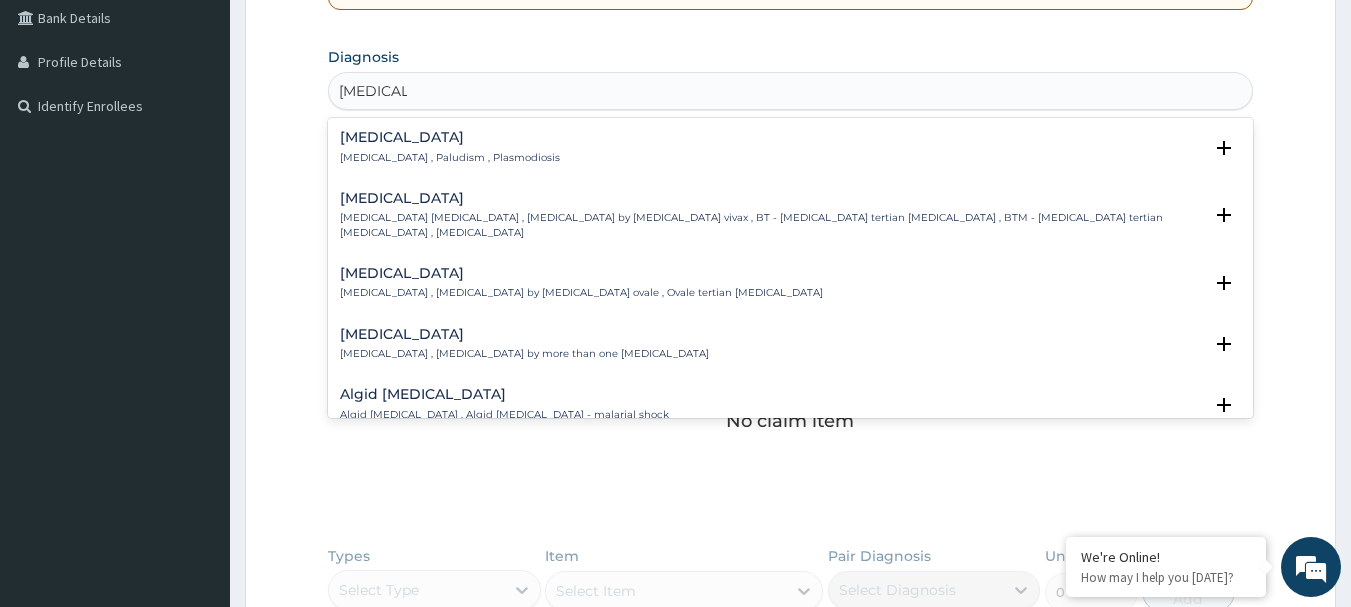 click on "Malaria Malaria , Paludism , Plasmodiosis" at bounding box center (450, 147) 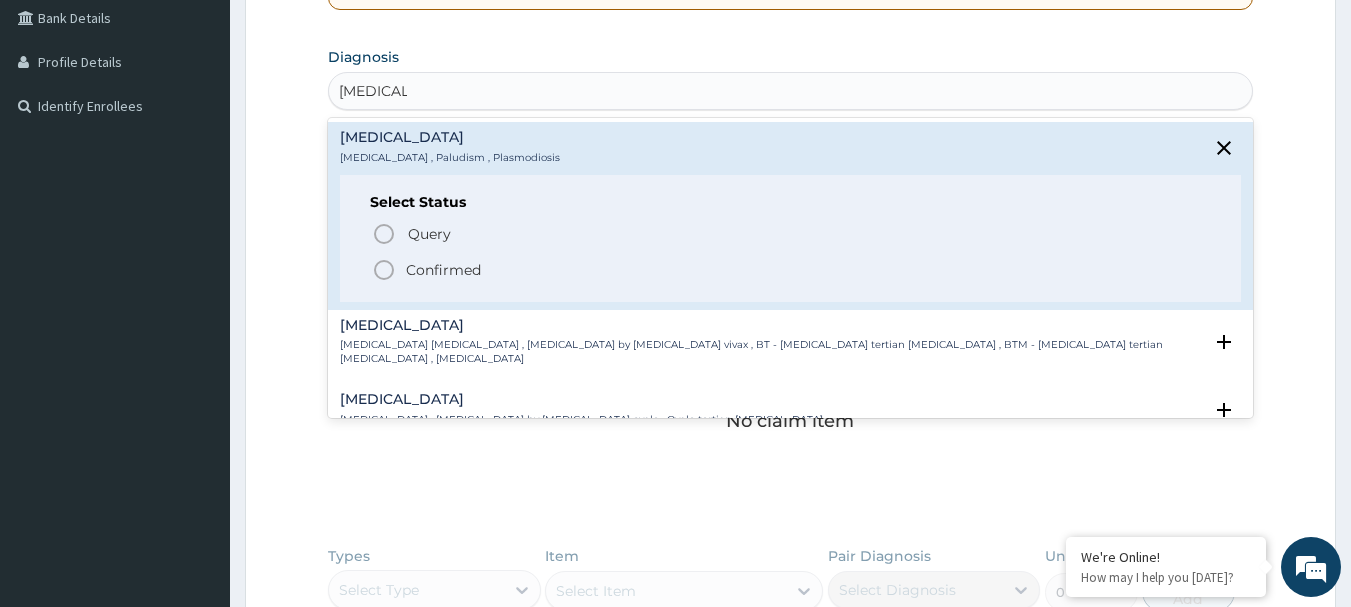 click 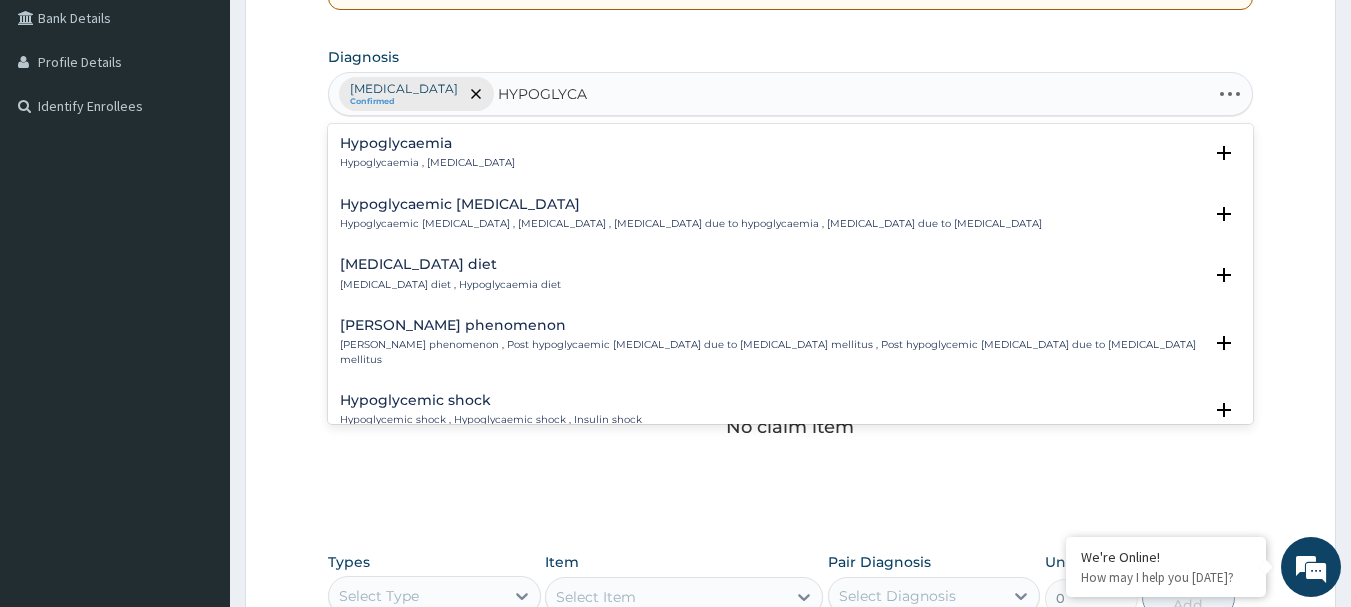 type on "HYPOGLYCAE" 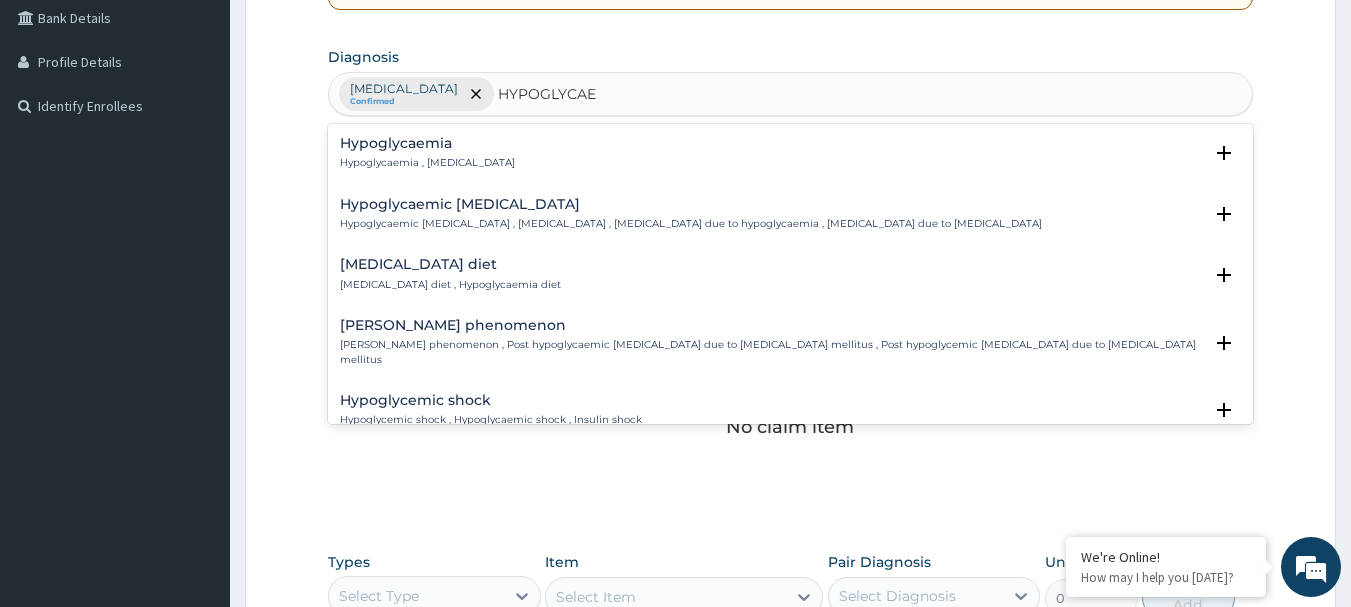 click on "Hypoglycaemia , Hypoglycemia" at bounding box center [427, 163] 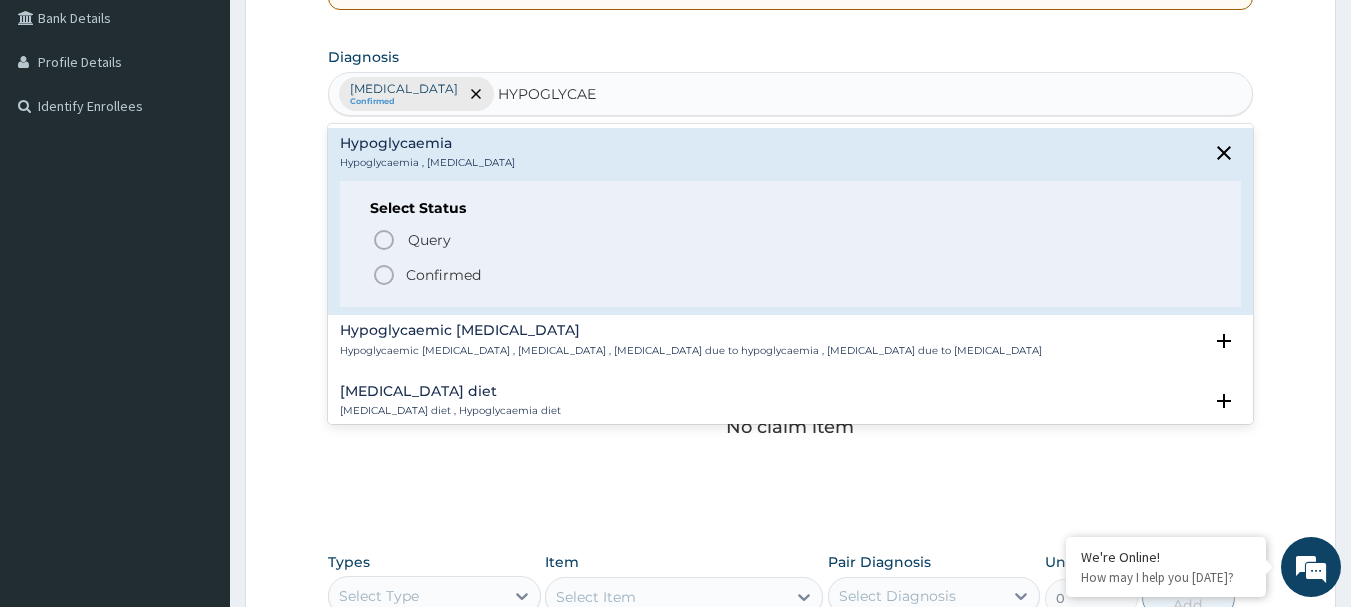 click 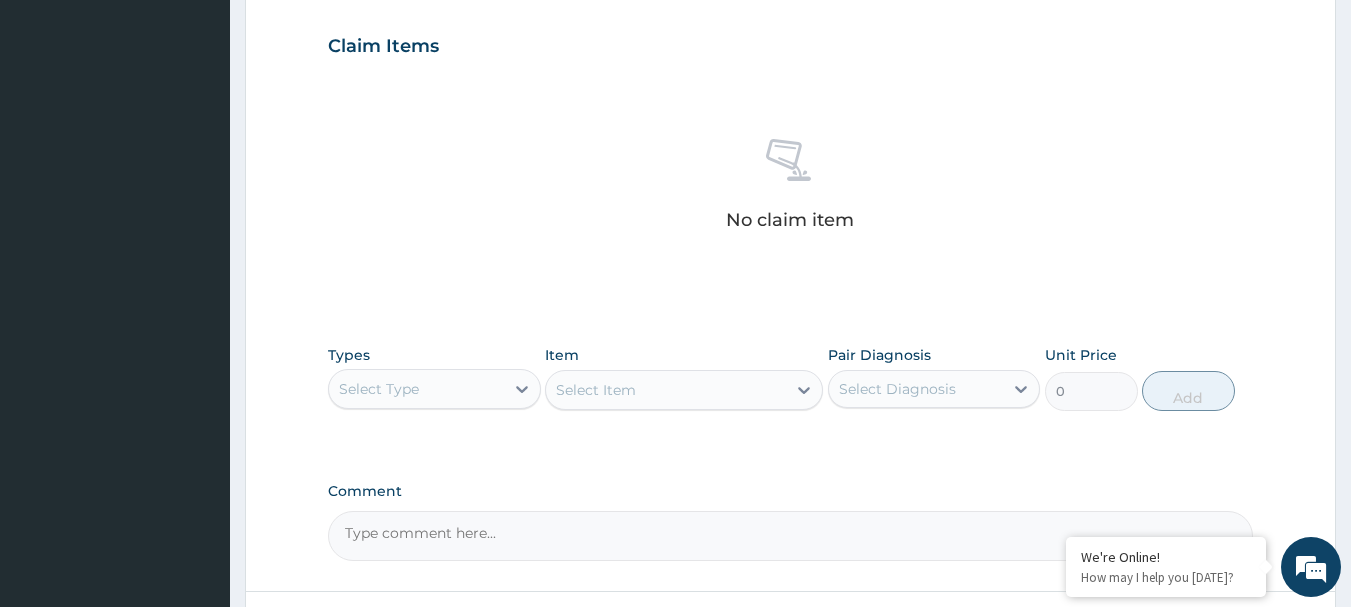 scroll, scrollTop: 764, scrollLeft: 0, axis: vertical 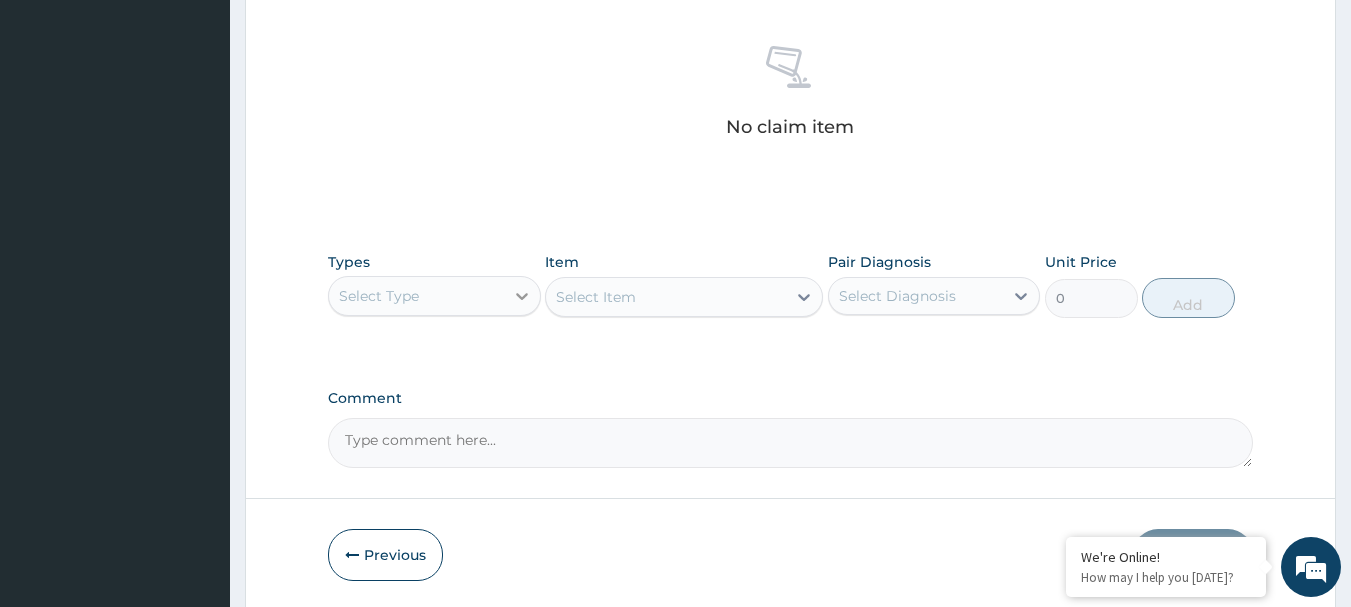 click at bounding box center (522, 296) 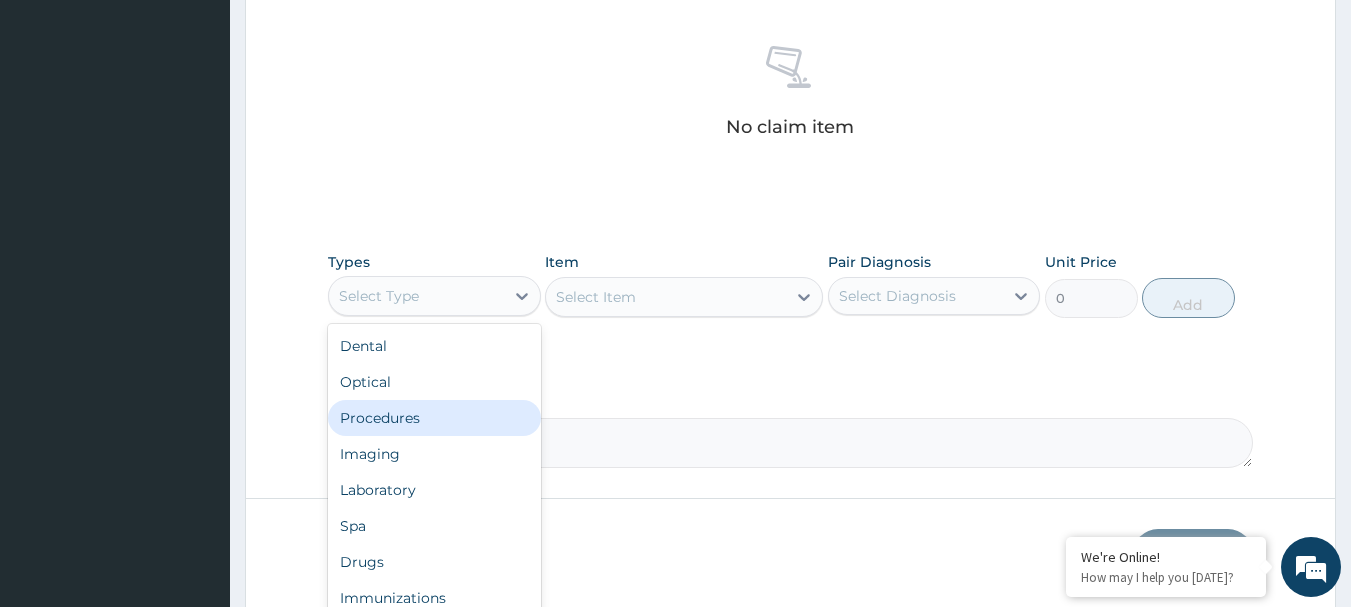 click on "Procedures" at bounding box center [434, 418] 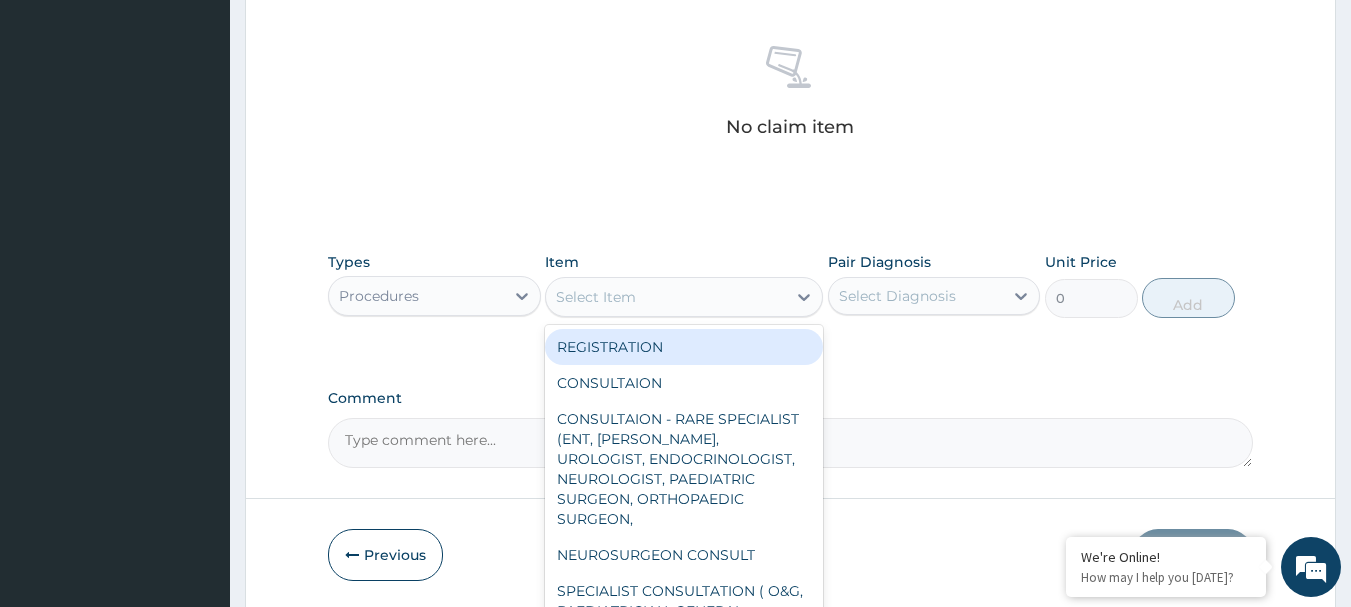 click on "Select Item" at bounding box center (666, 297) 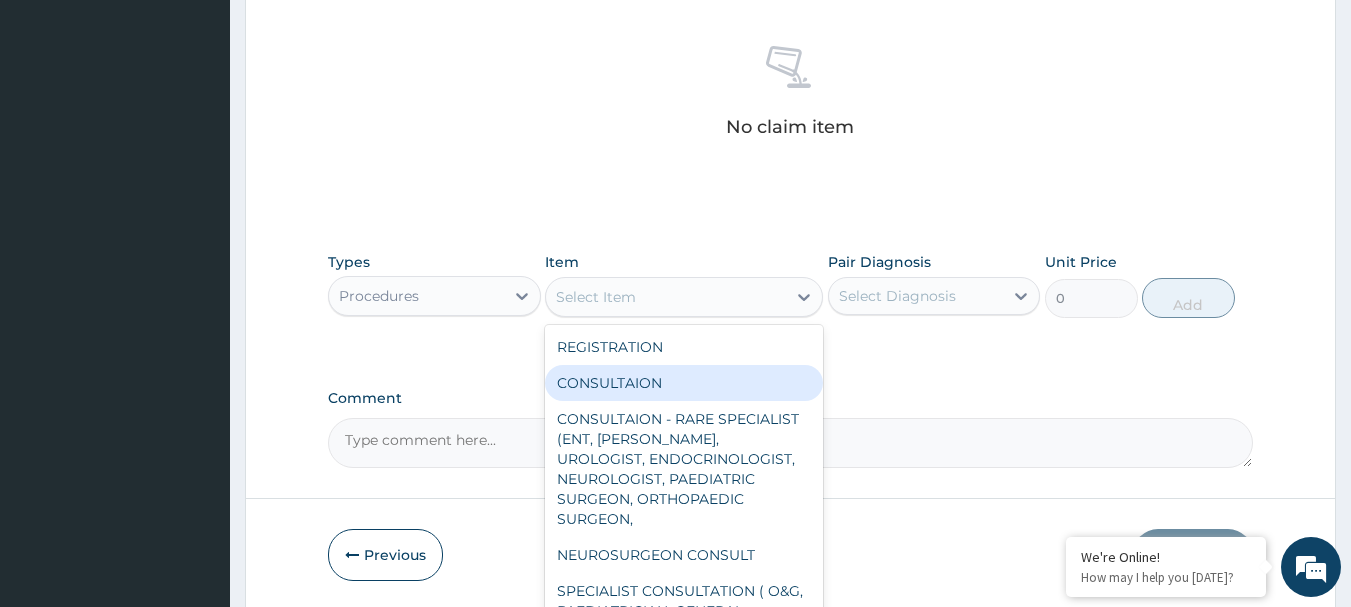 click on "CONSULTAION" at bounding box center [684, 383] 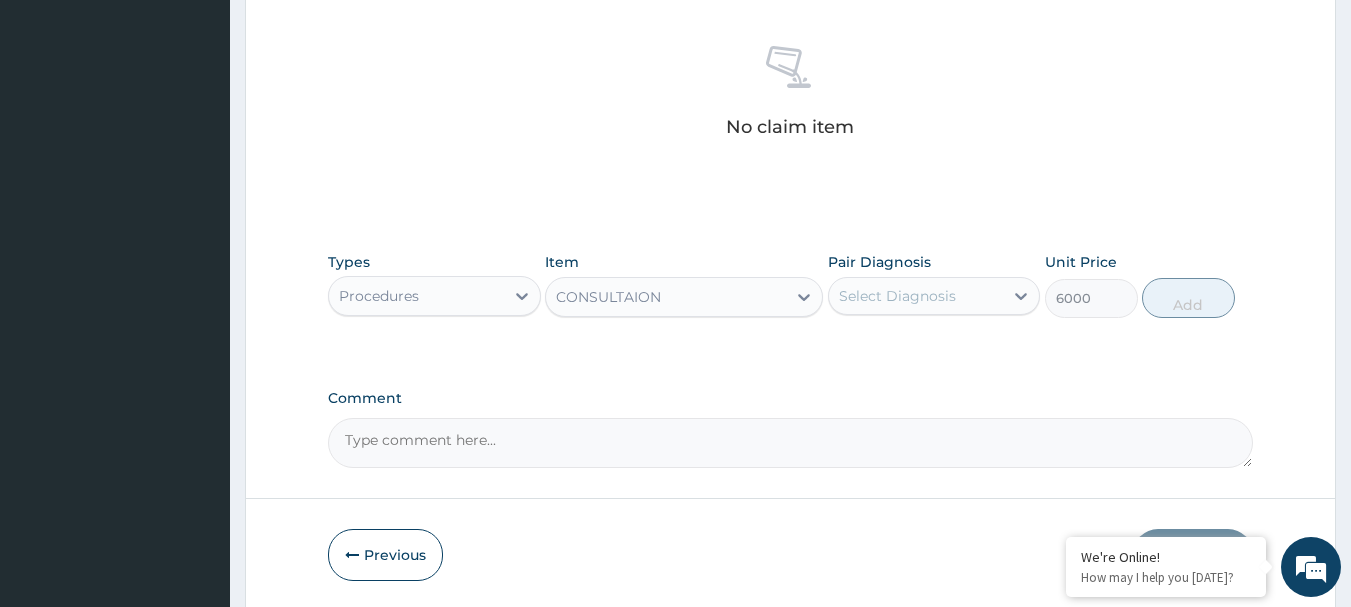 click on "Select Diagnosis" at bounding box center (897, 296) 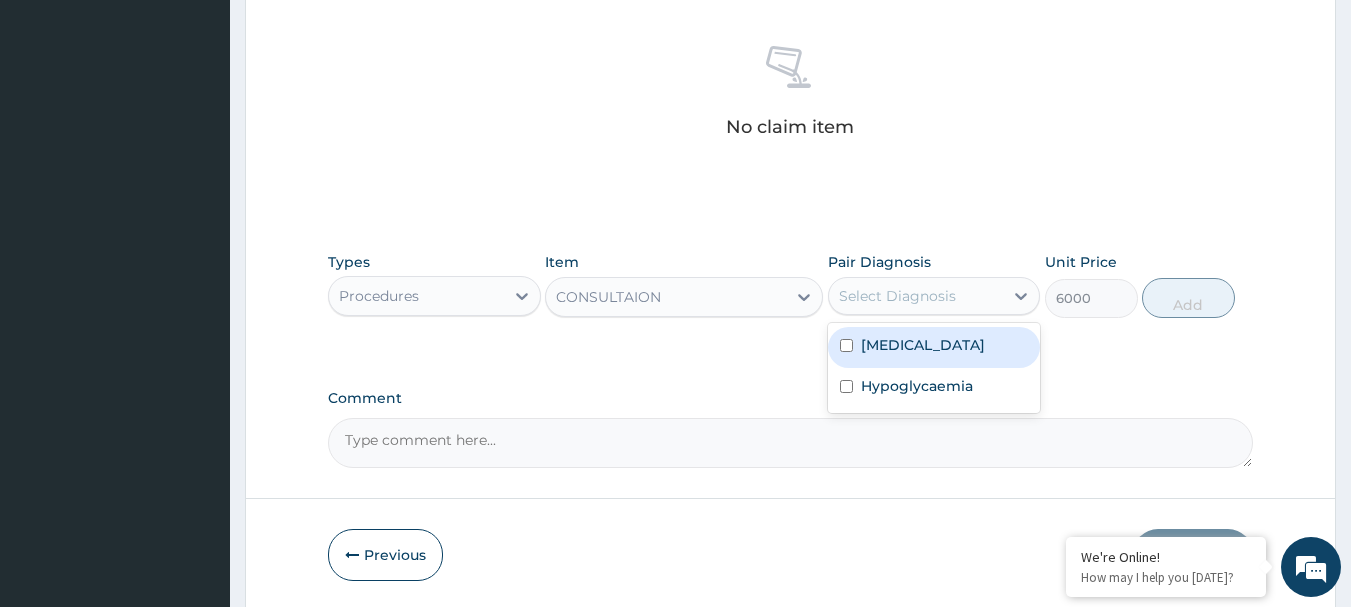 drag, startPoint x: 888, startPoint y: 341, endPoint x: 156, endPoint y: 121, distance: 764.34546 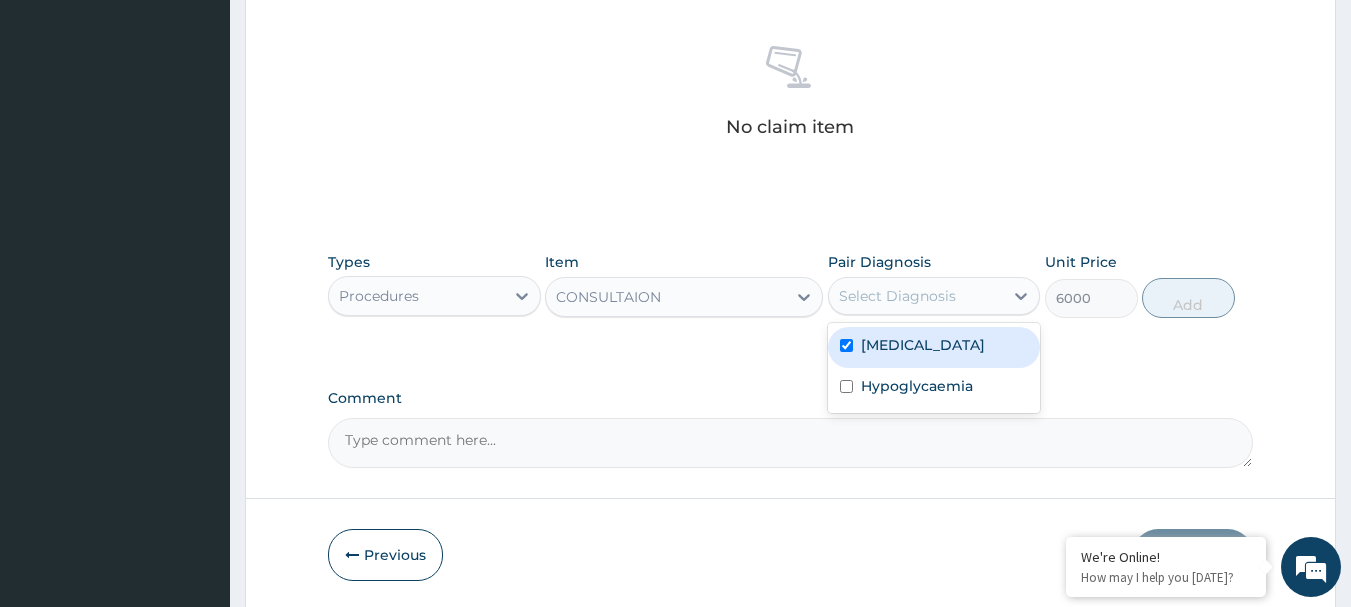 checkbox on "true" 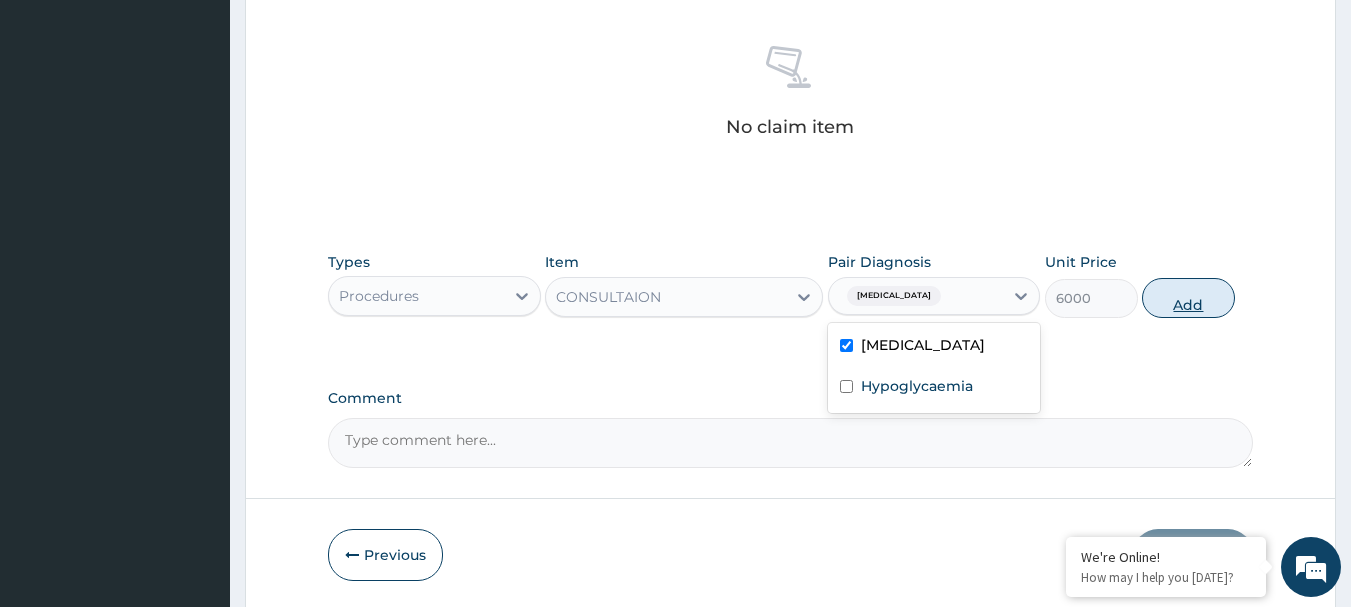 click on "Add" at bounding box center (1188, 298) 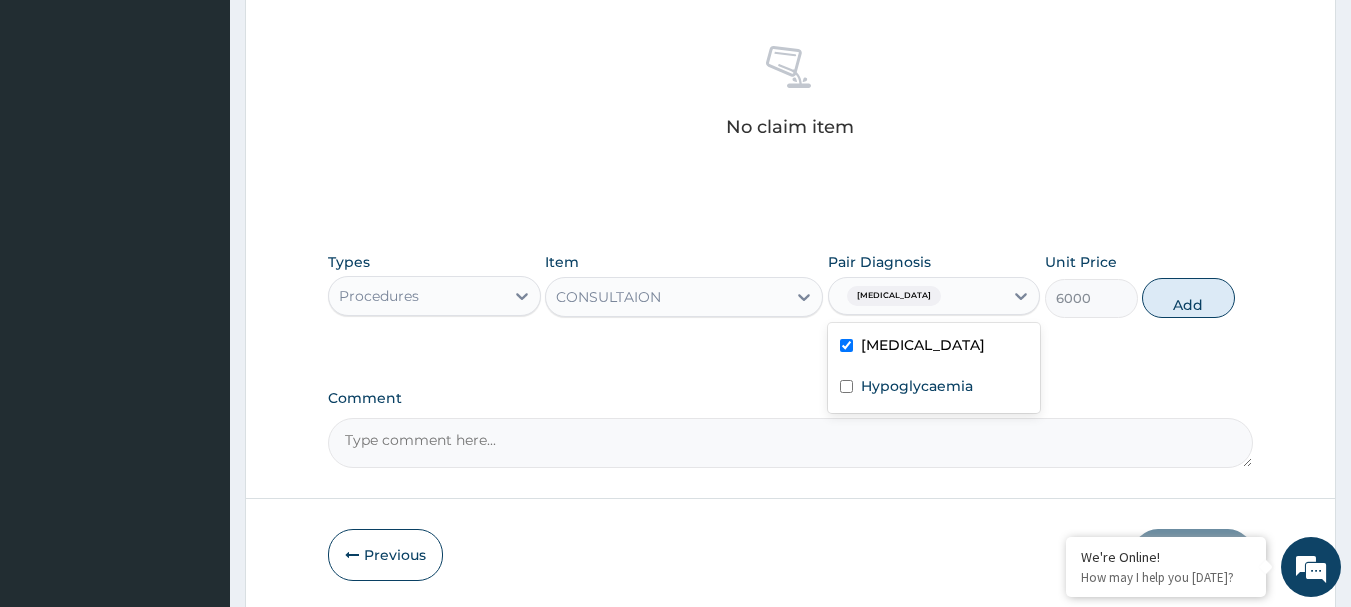 type on "0" 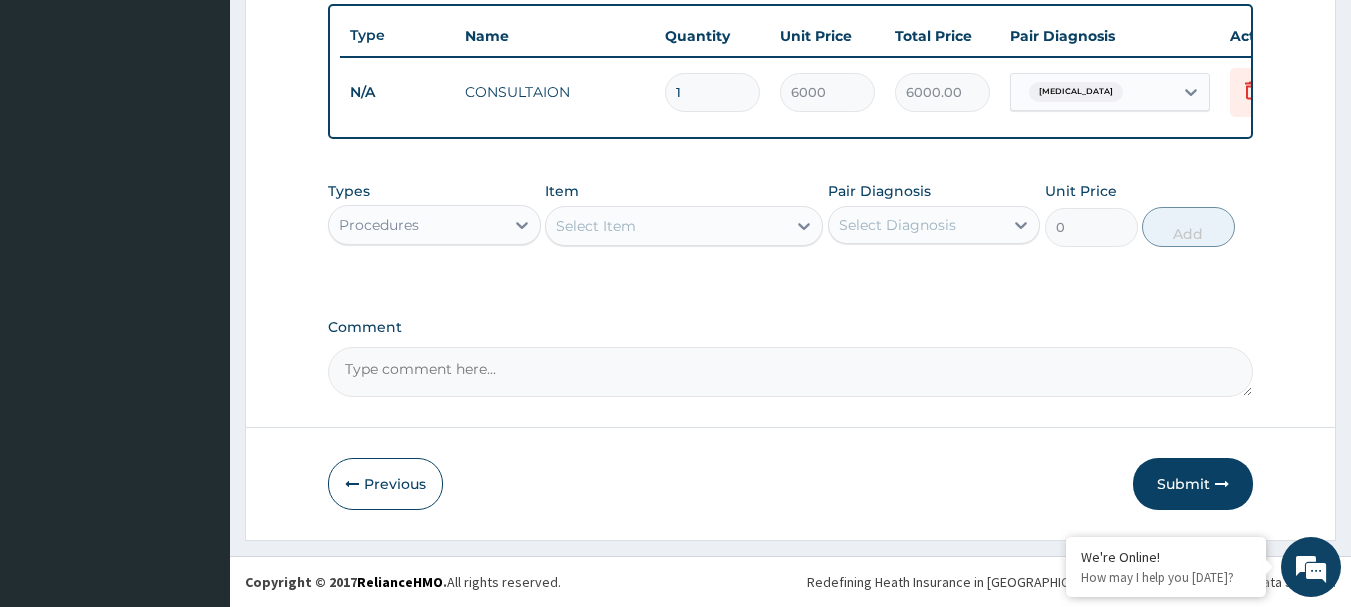 scroll, scrollTop: 755, scrollLeft: 0, axis: vertical 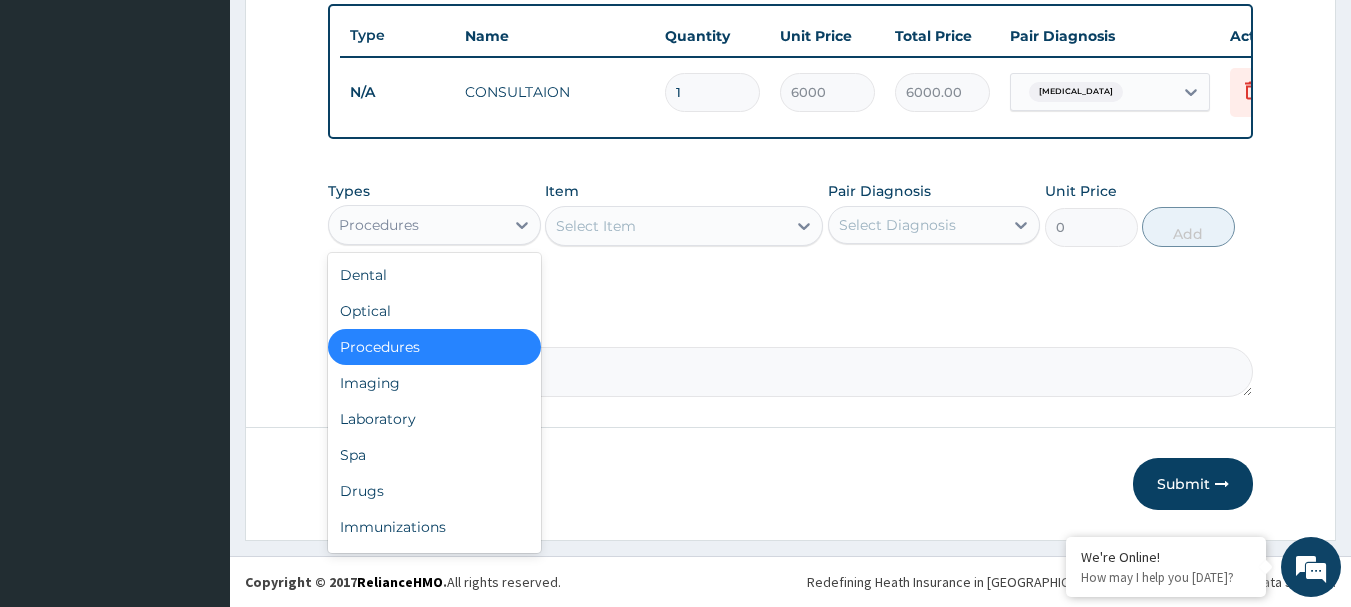 click on "Procedures" at bounding box center [416, 225] 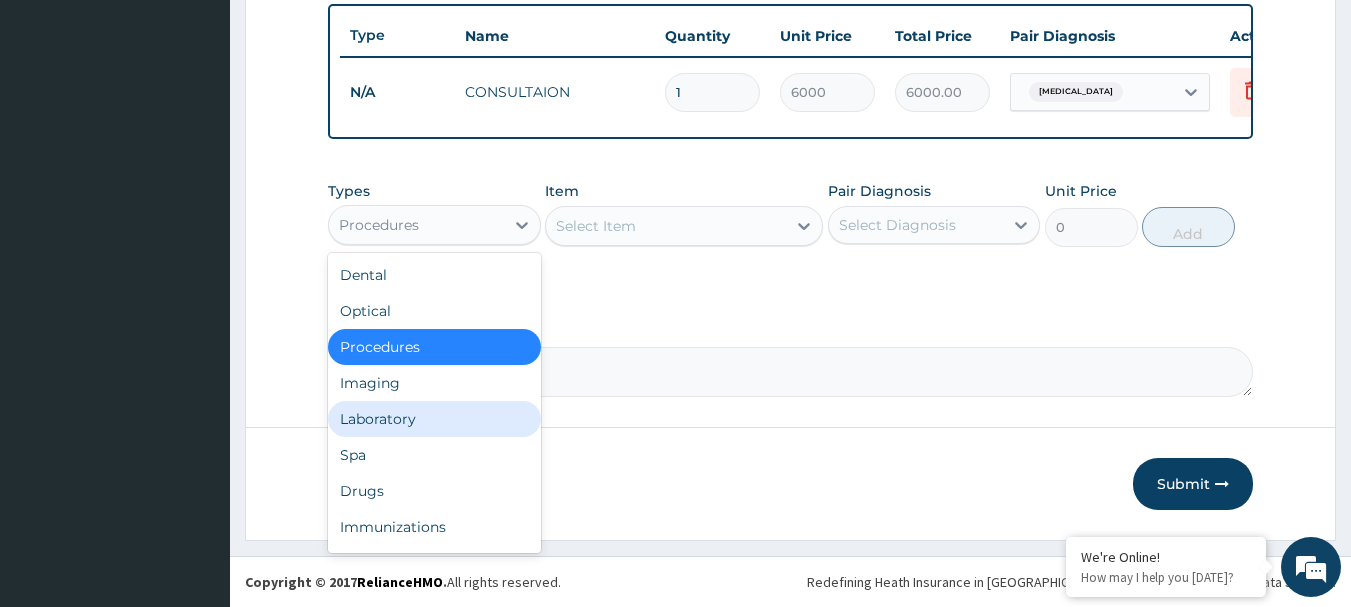 drag, startPoint x: 410, startPoint y: 417, endPoint x: 410, endPoint y: 402, distance: 15 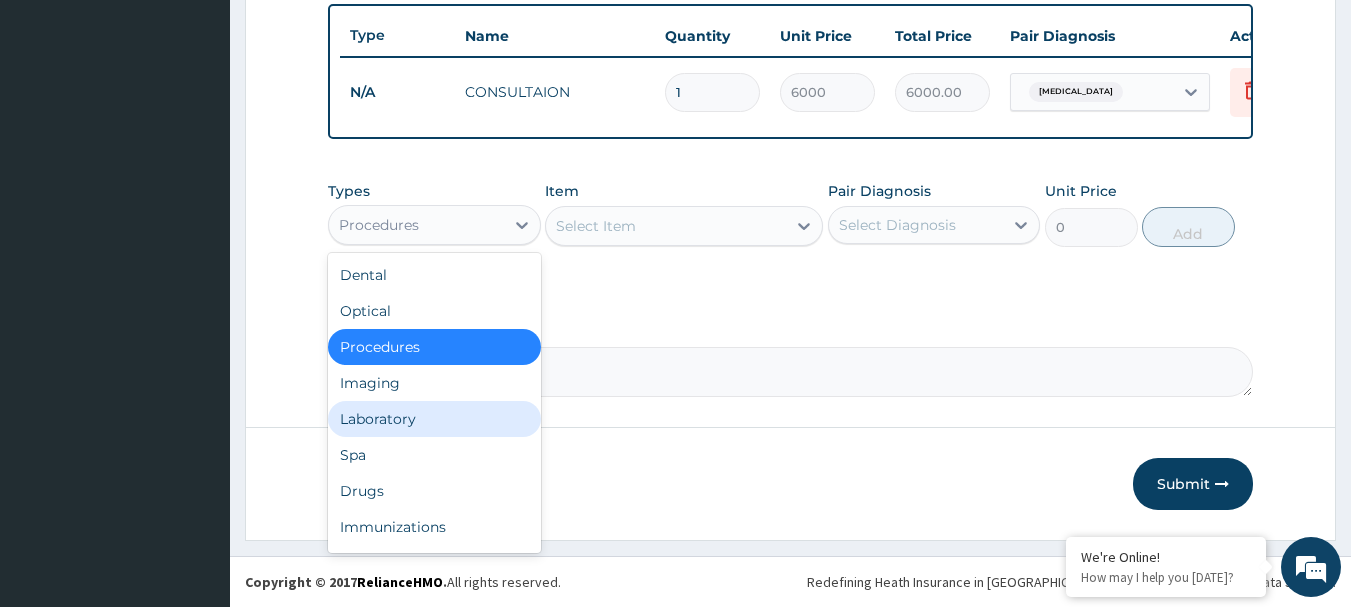click on "Laboratory" at bounding box center (434, 419) 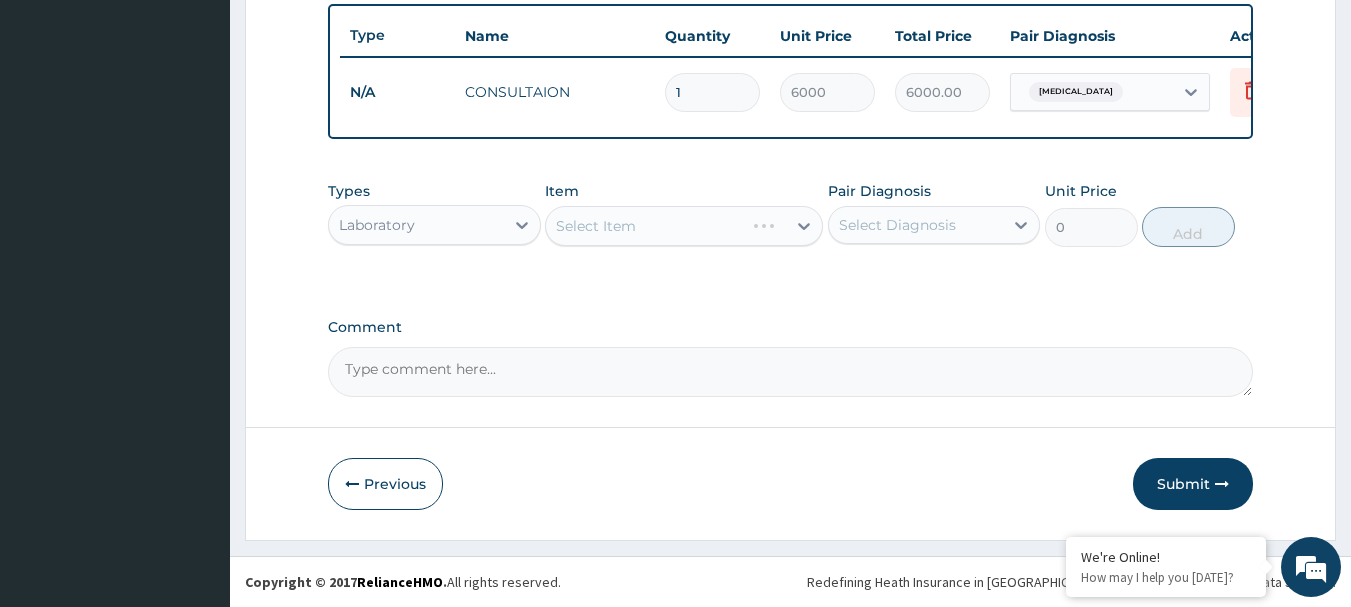 click on "Select Item" at bounding box center [684, 226] 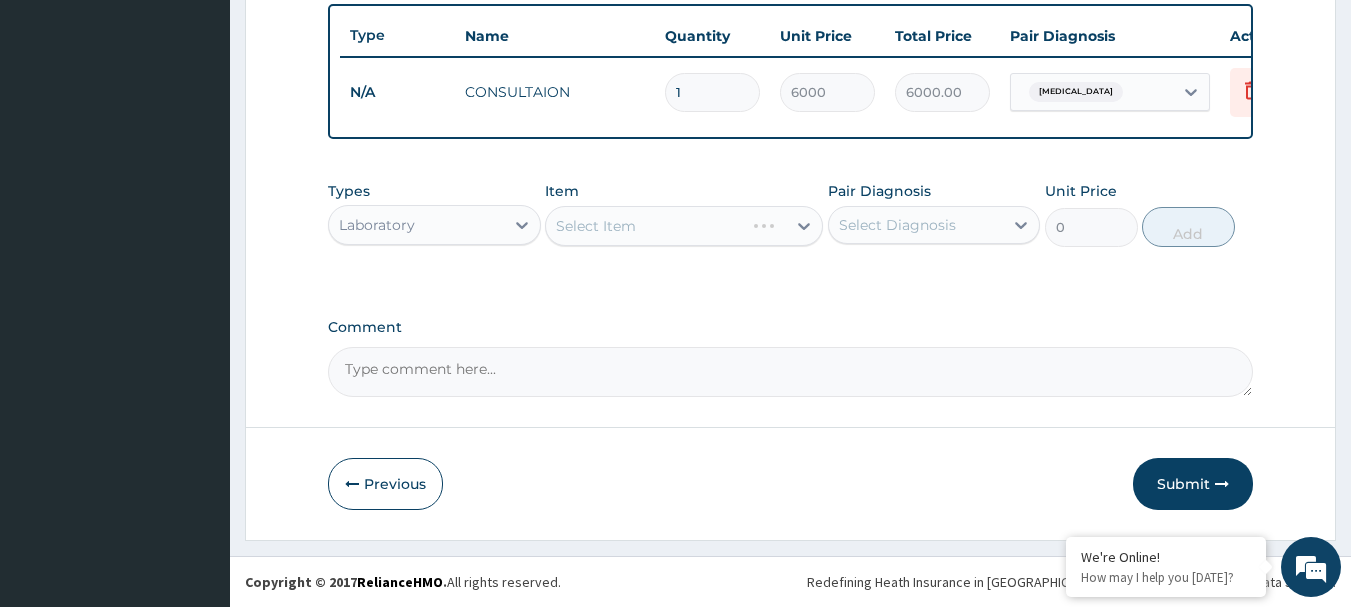 click on "Select Item" at bounding box center (684, 226) 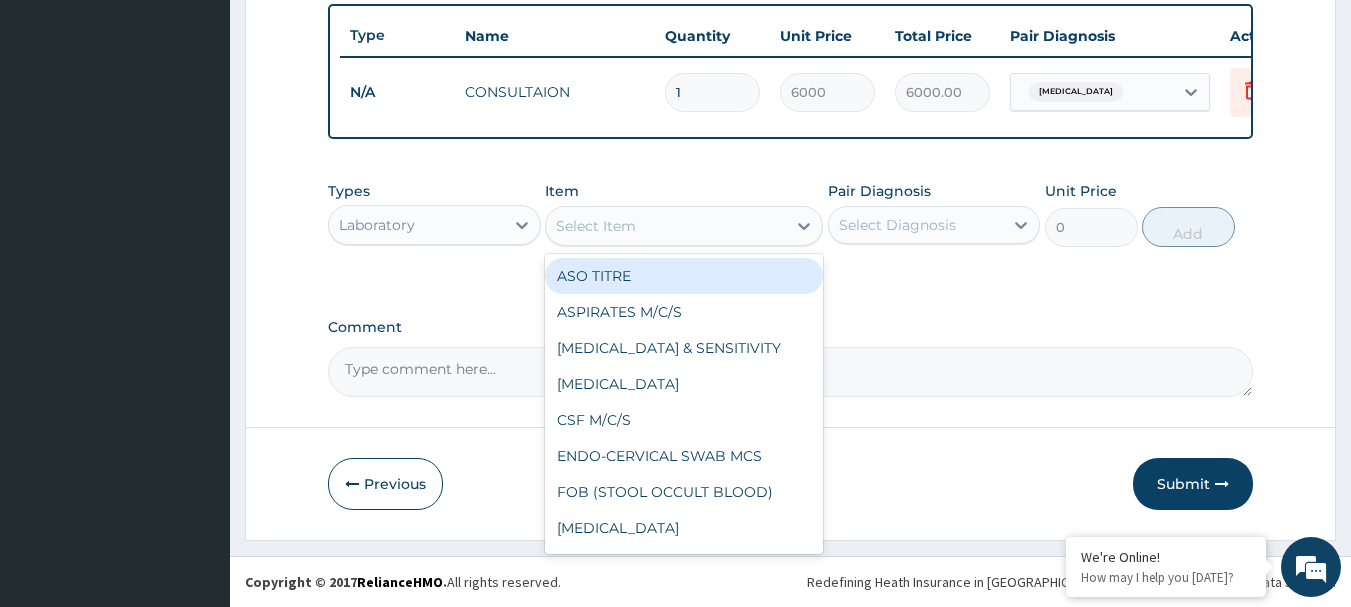 click on "Select Item" at bounding box center (666, 226) 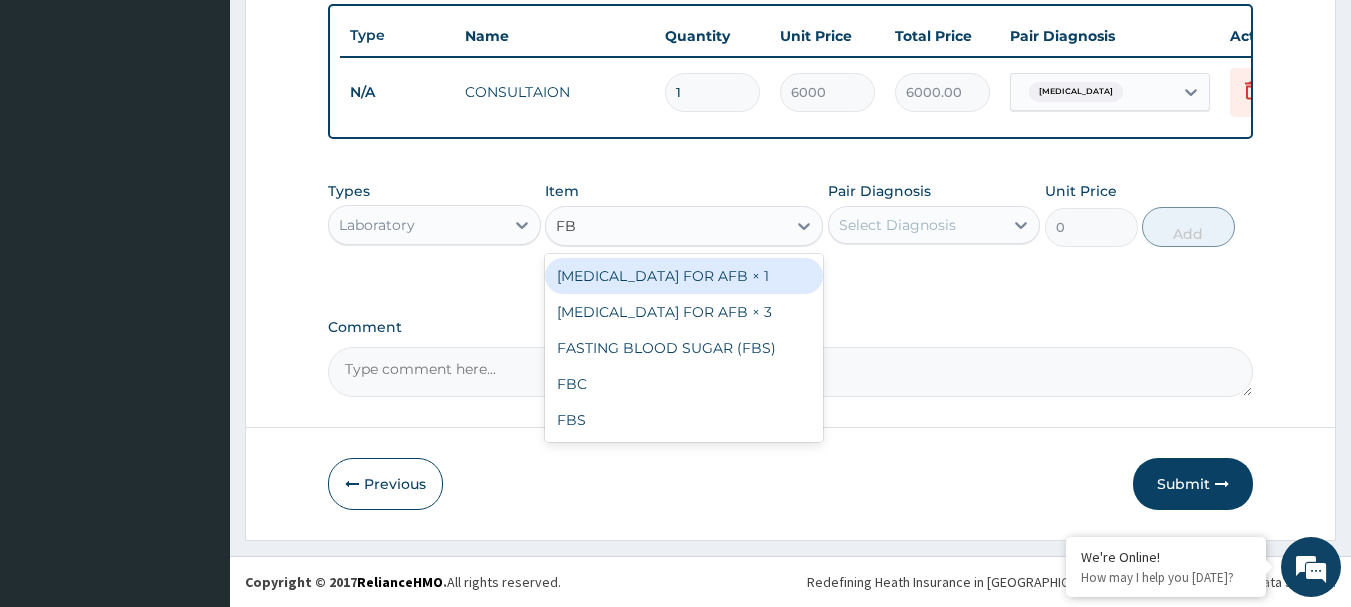 type on "FBC" 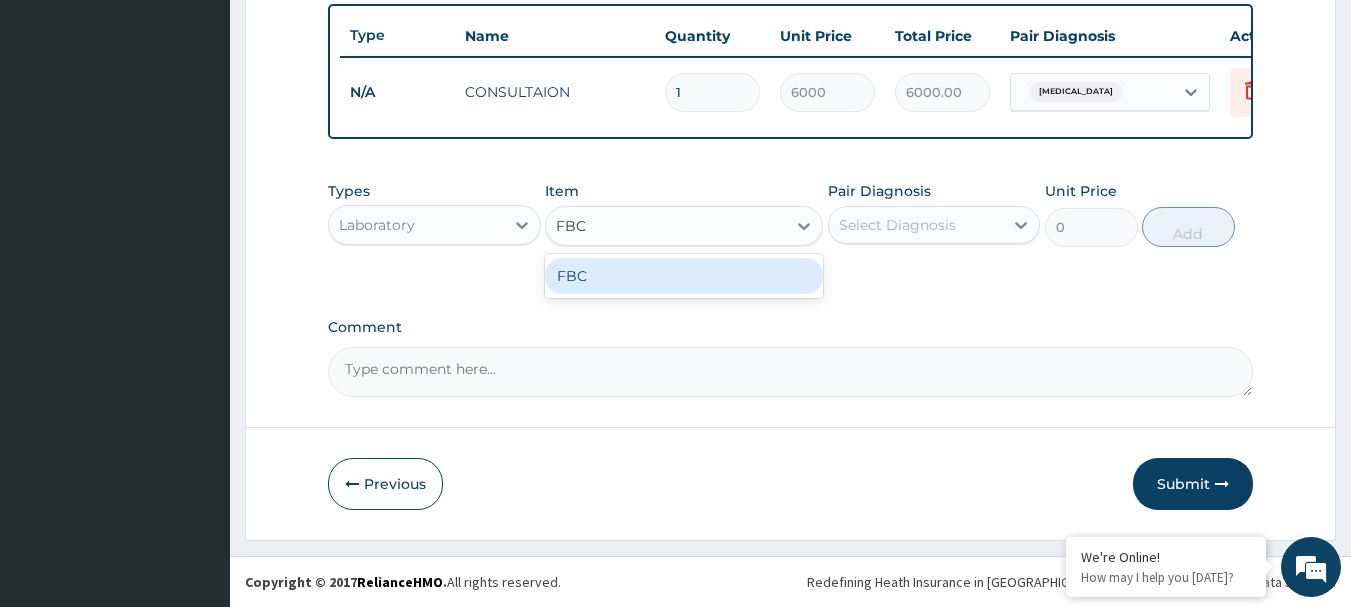 click on "FBC" at bounding box center [684, 276] 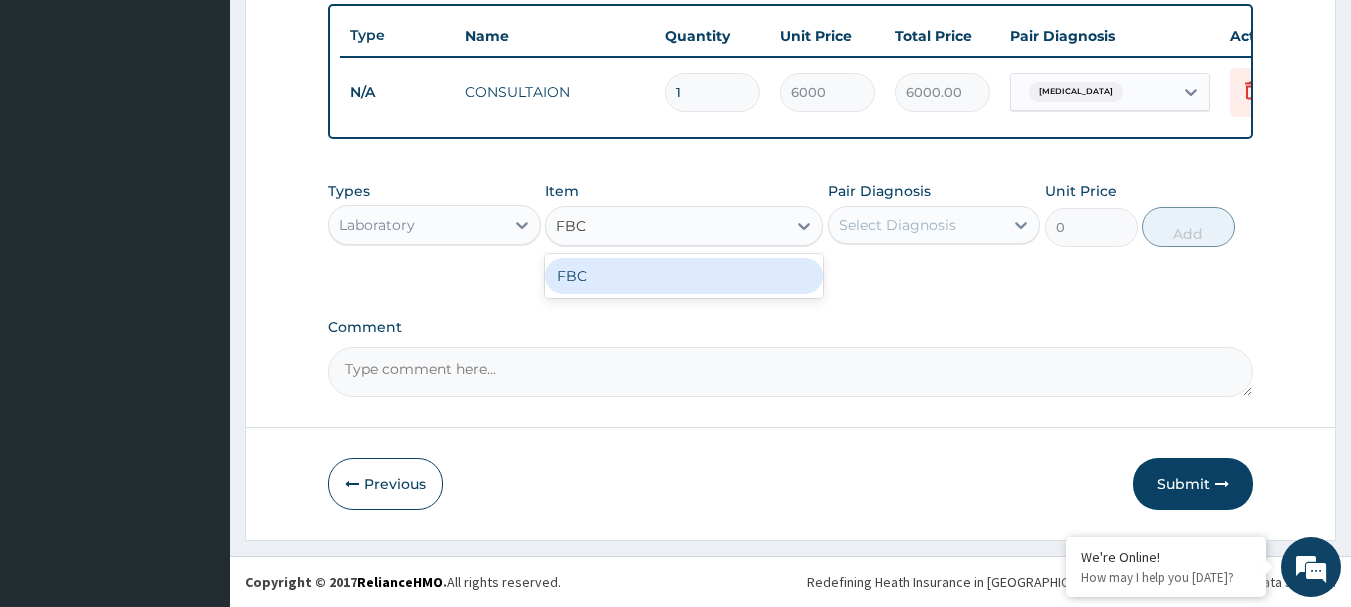 type 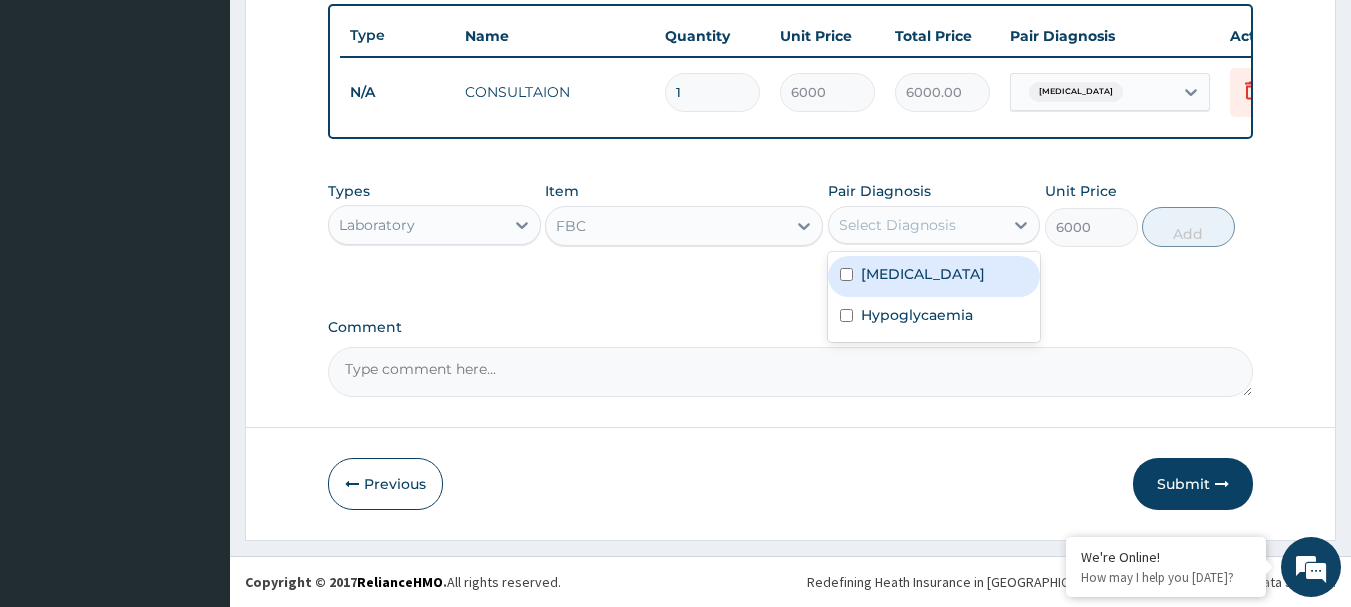 click on "Select Diagnosis" at bounding box center [934, 225] 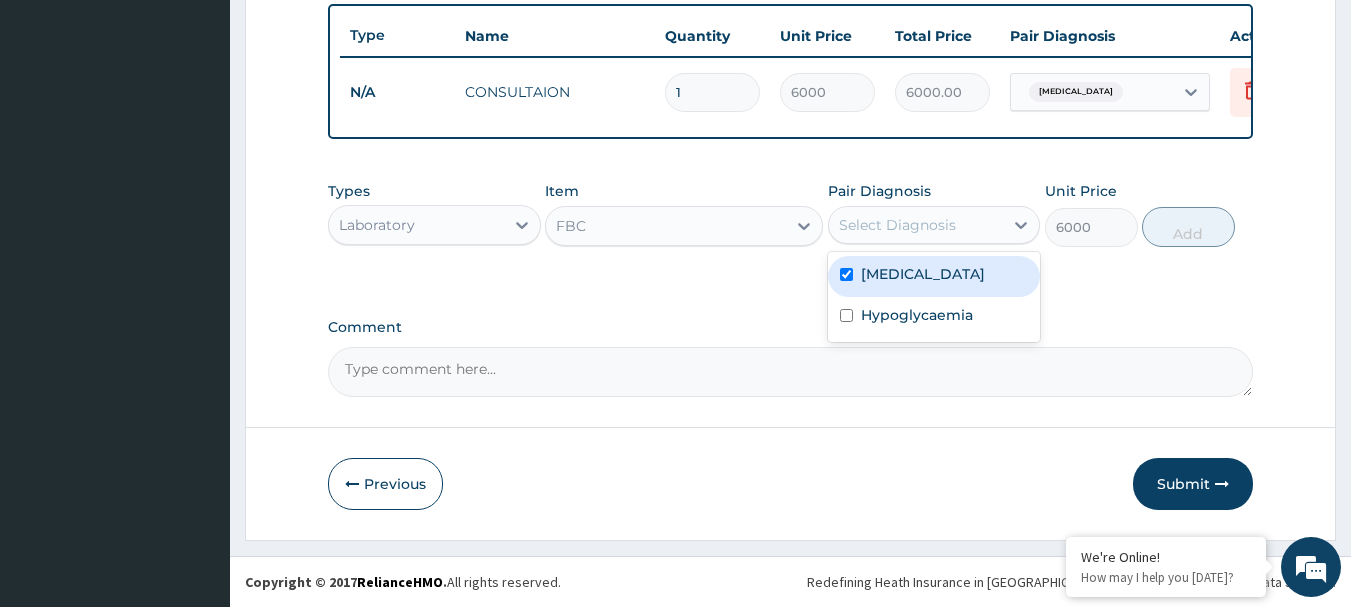 checkbox on "true" 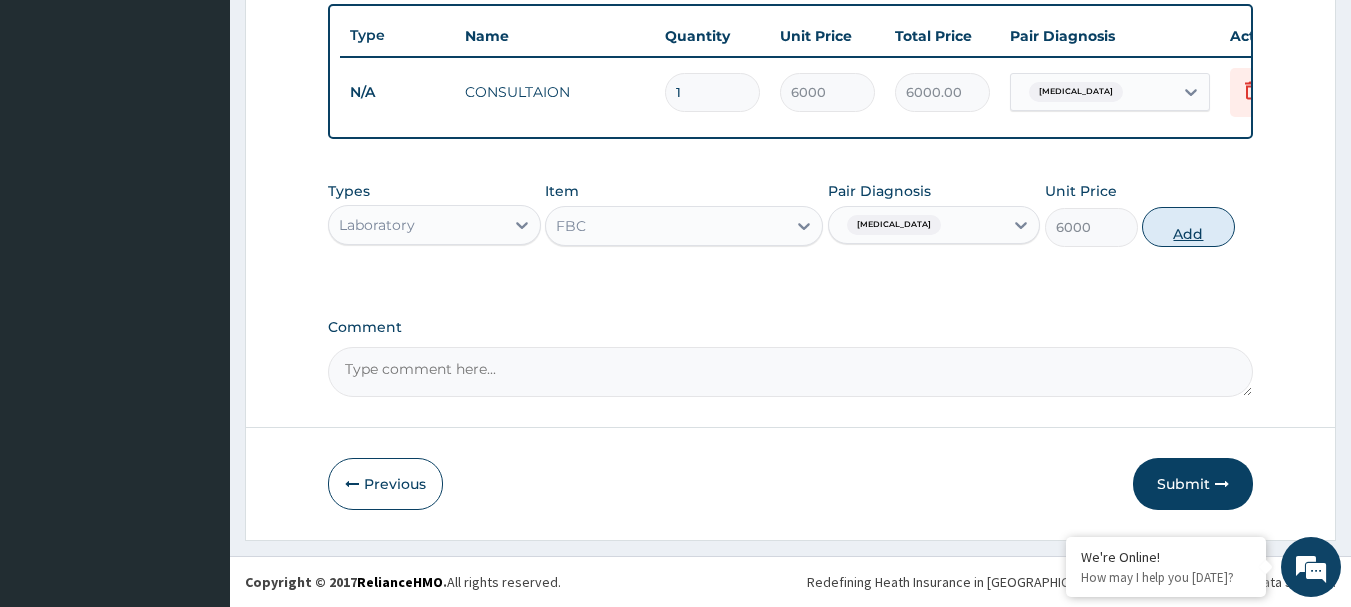 click on "Add" at bounding box center [1188, 227] 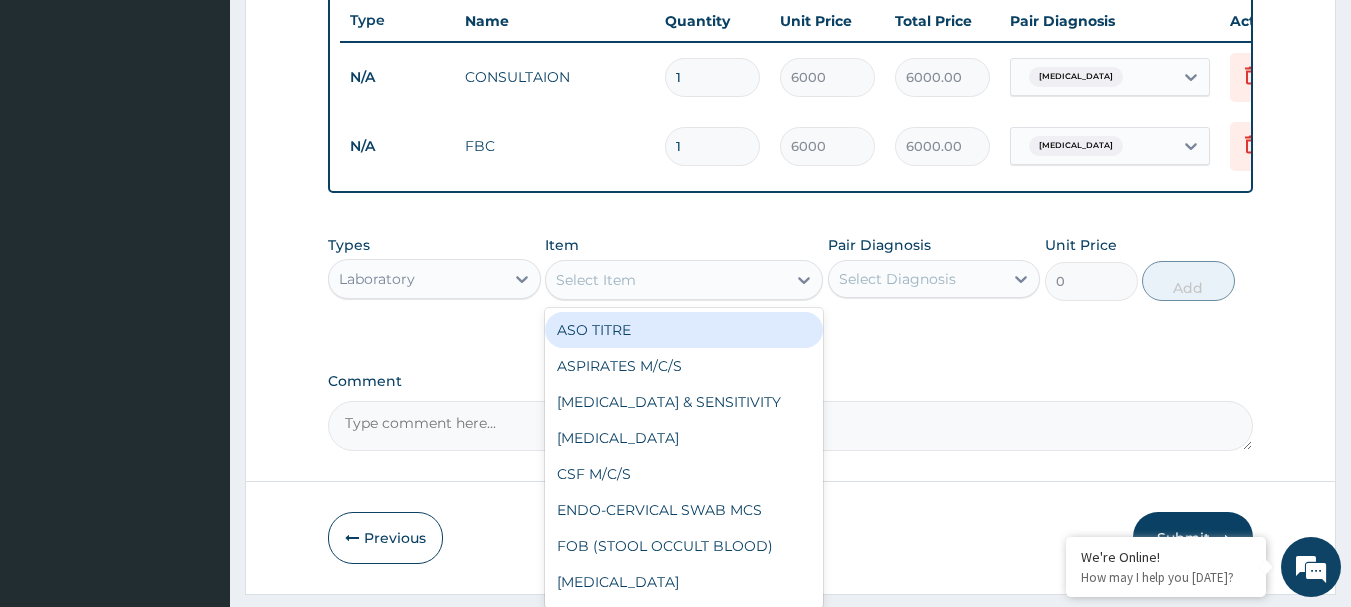click on "Select Item" at bounding box center [666, 280] 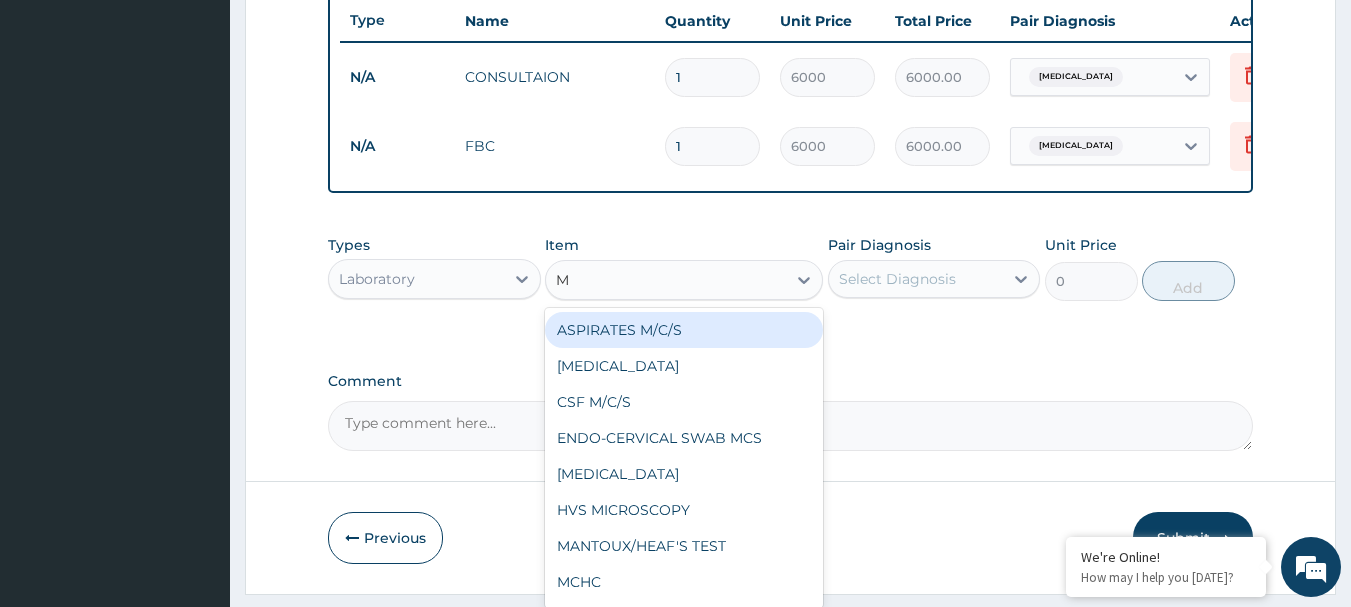 type on "MP" 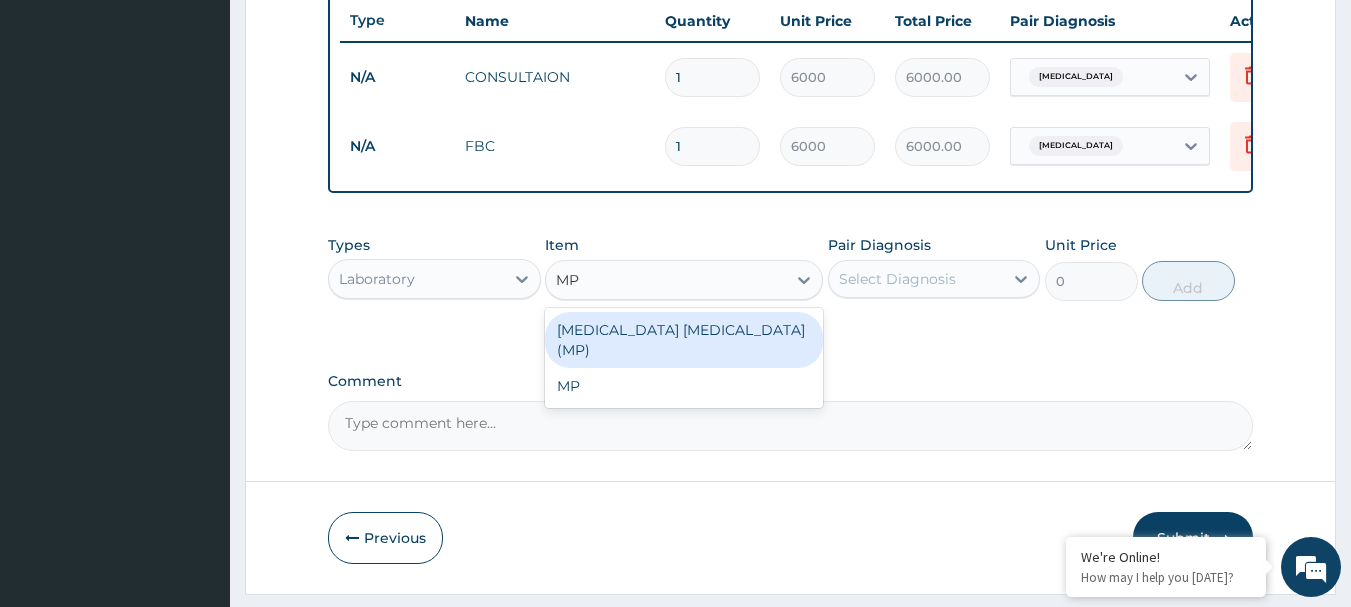 click on "MALARIA PARASITE (MP)" at bounding box center (684, 340) 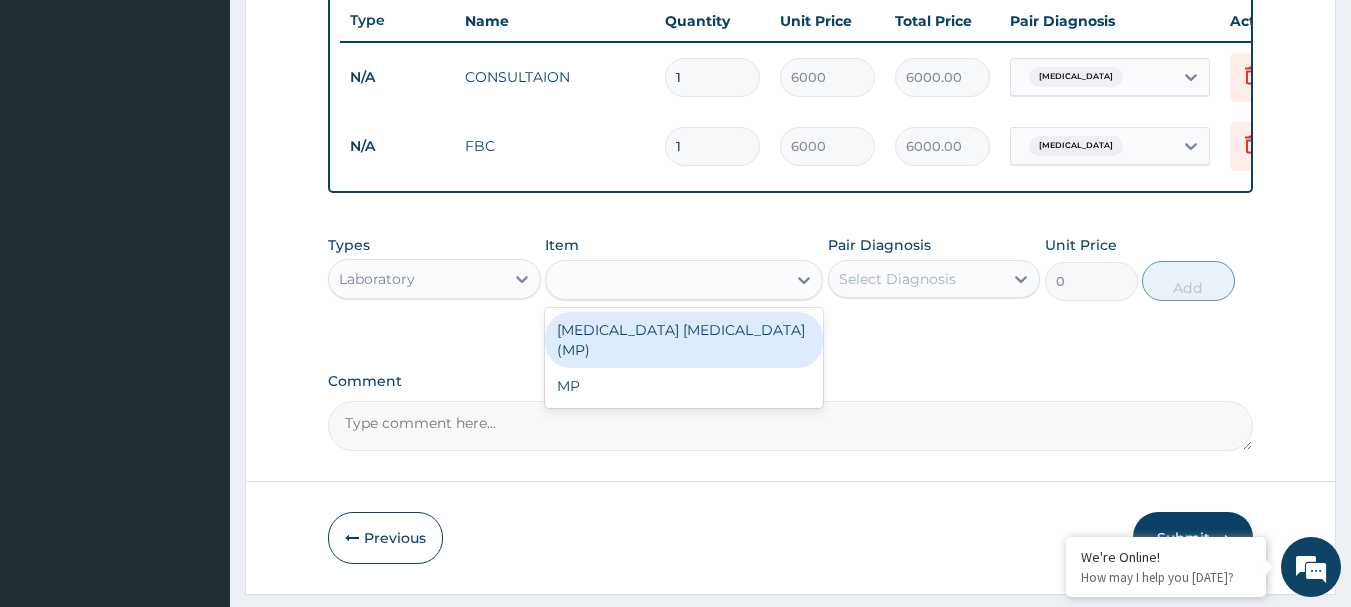 type on "4200" 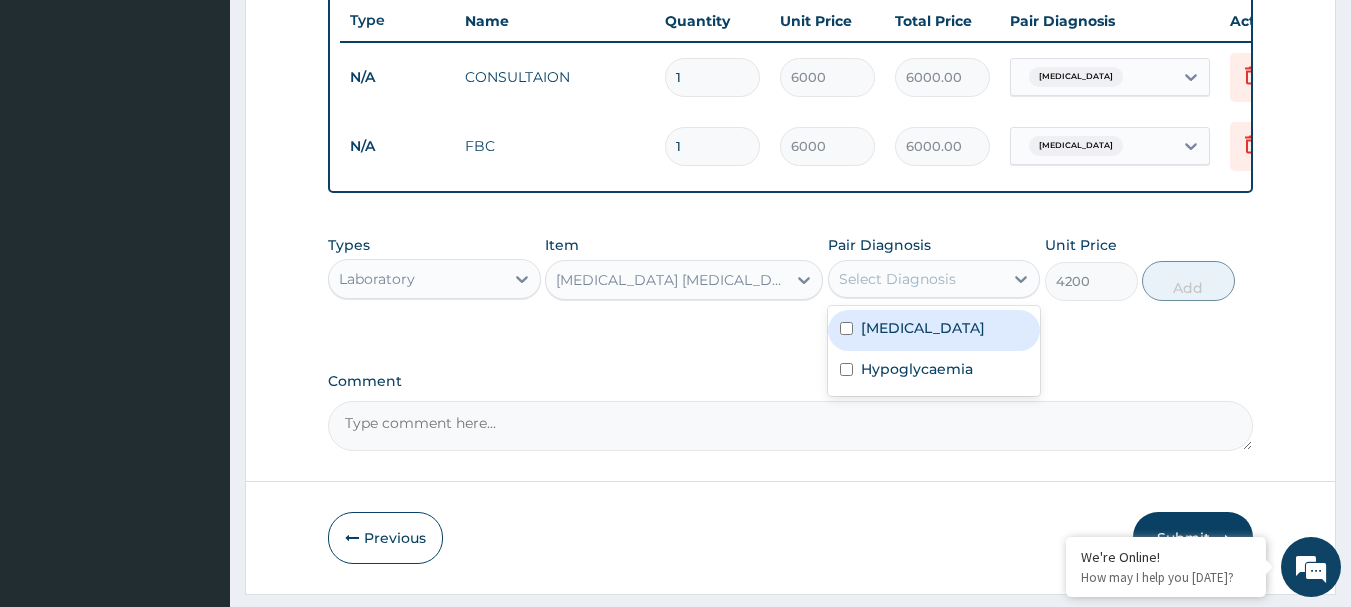 click on "Select Diagnosis" at bounding box center (897, 279) 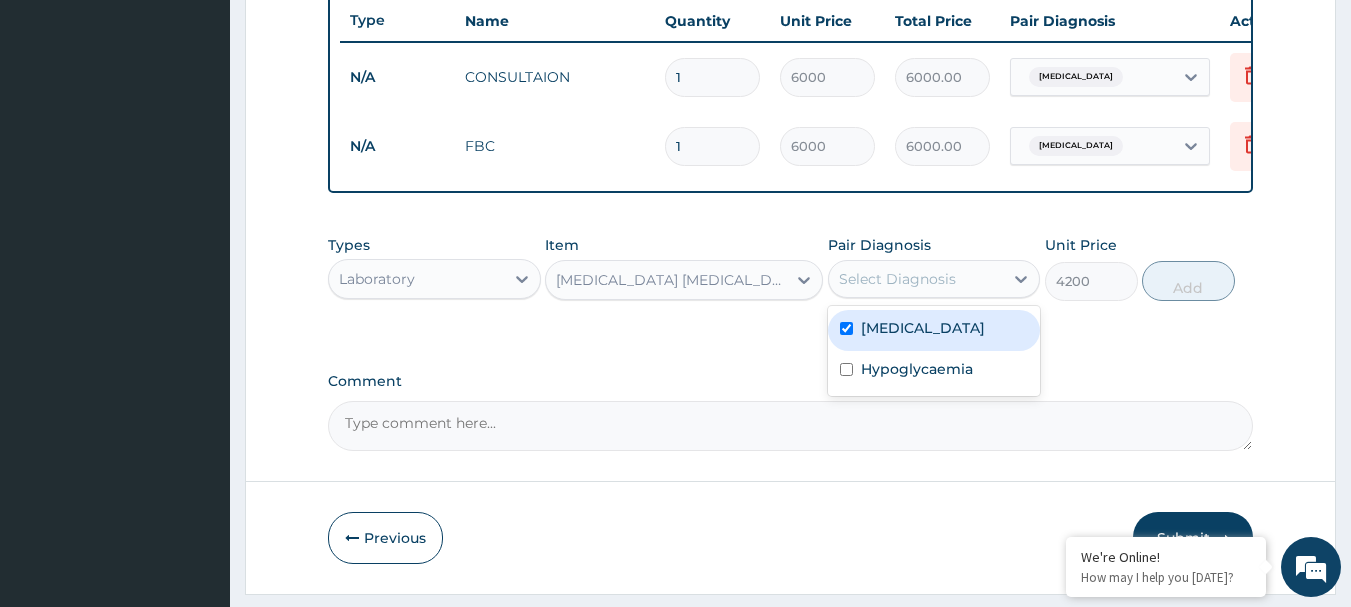 checkbox on "true" 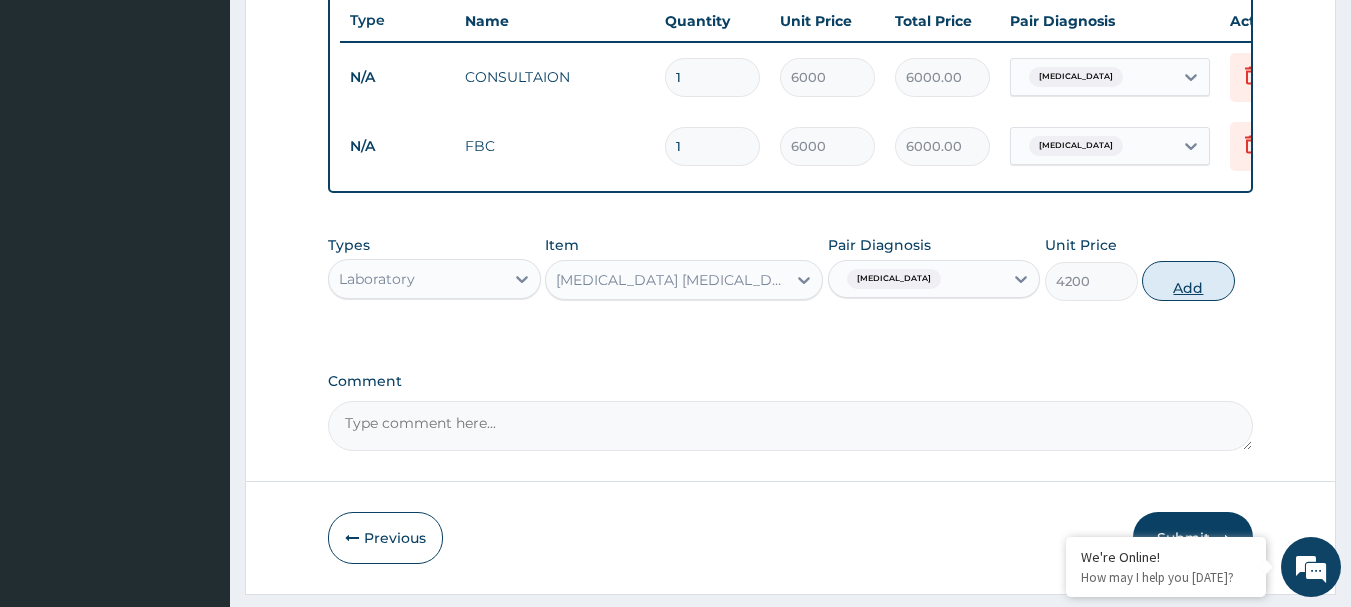 click on "Add" at bounding box center [1188, 281] 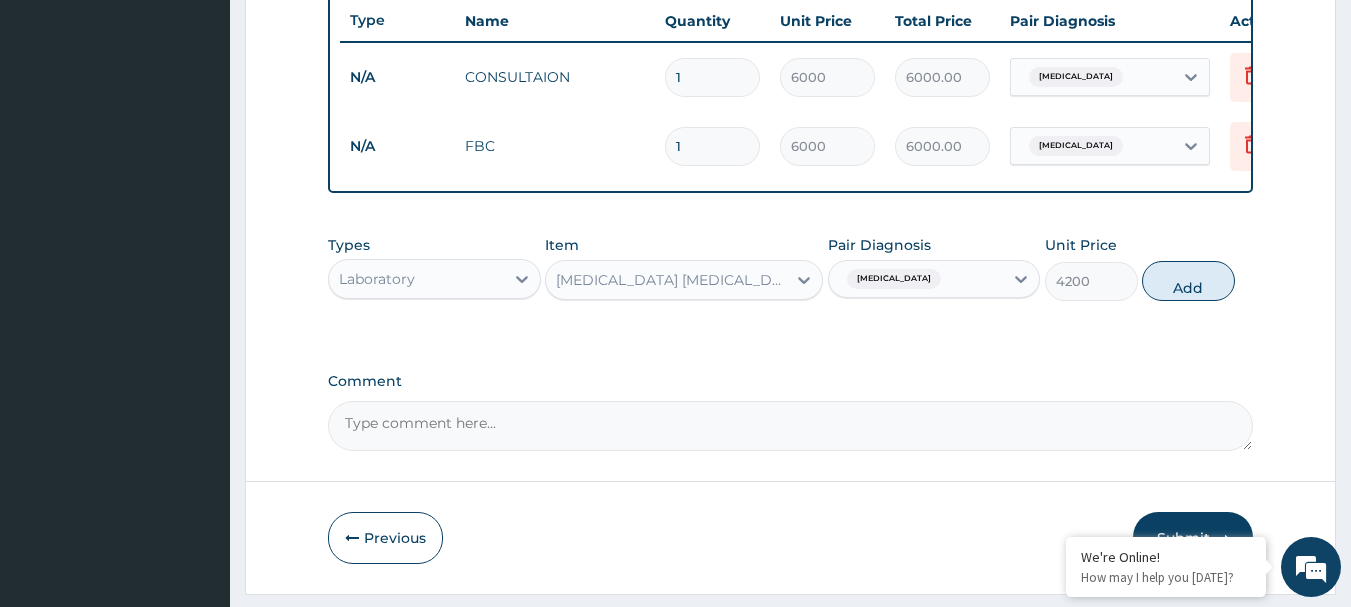 type on "0" 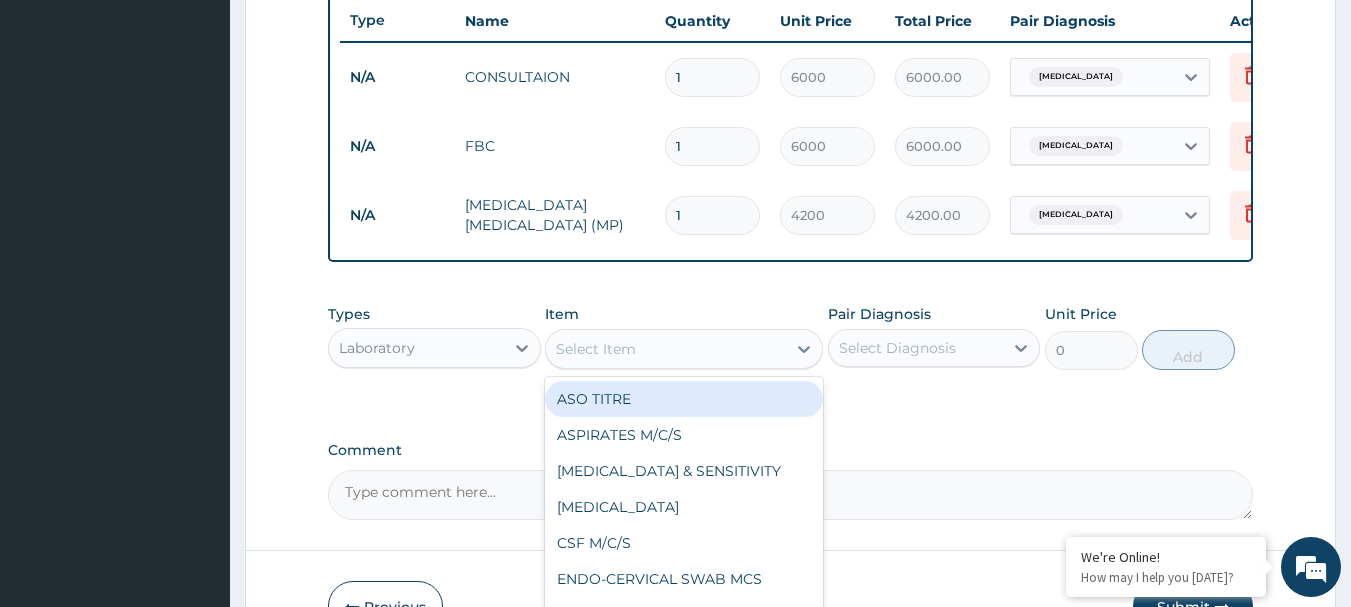 click on "Select Item" at bounding box center (666, 349) 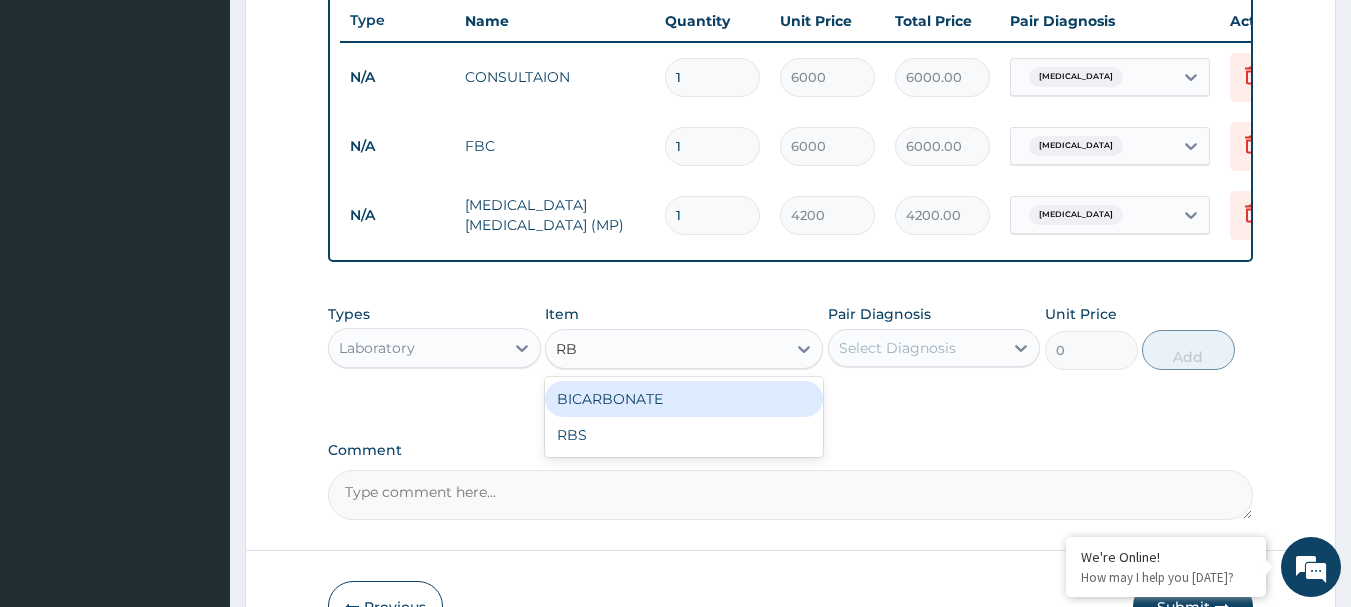 type on "RBS" 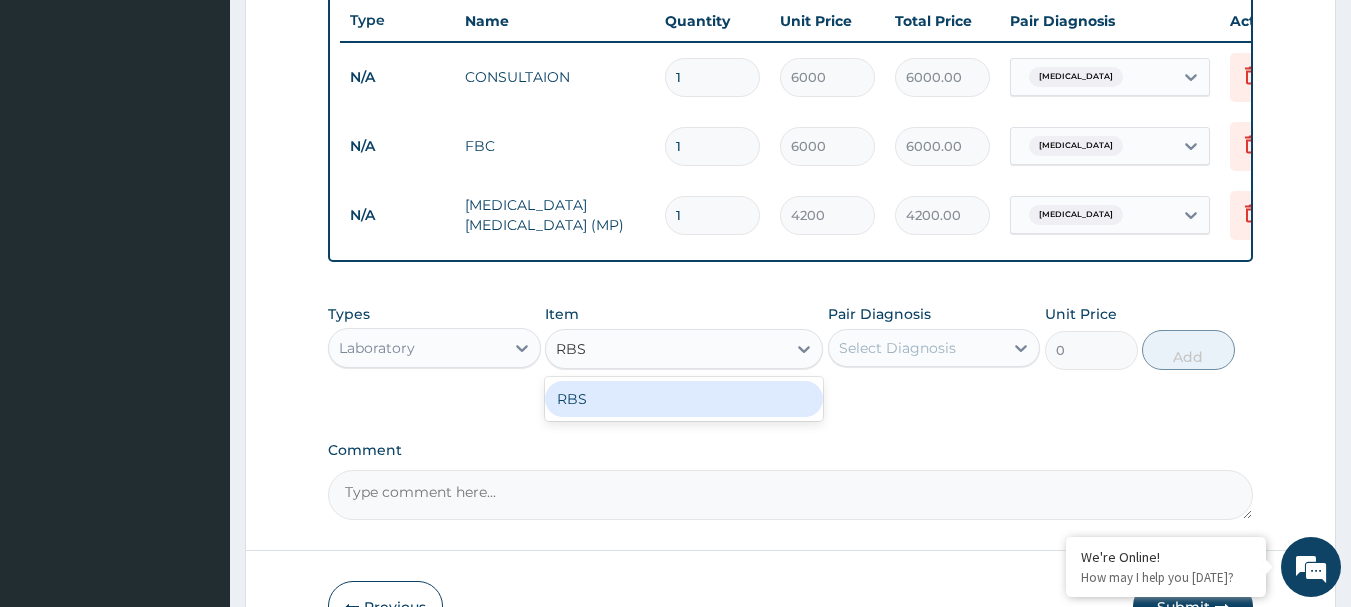 click on "RBS" at bounding box center [684, 399] 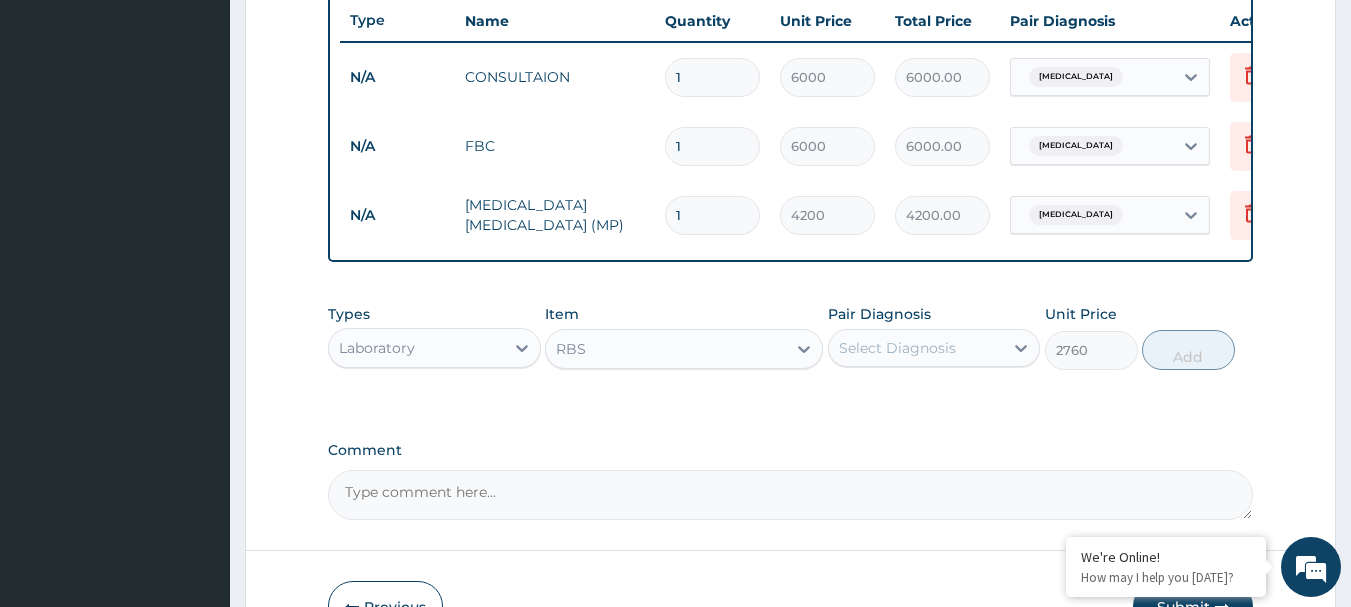 click on "Select Diagnosis" at bounding box center (897, 348) 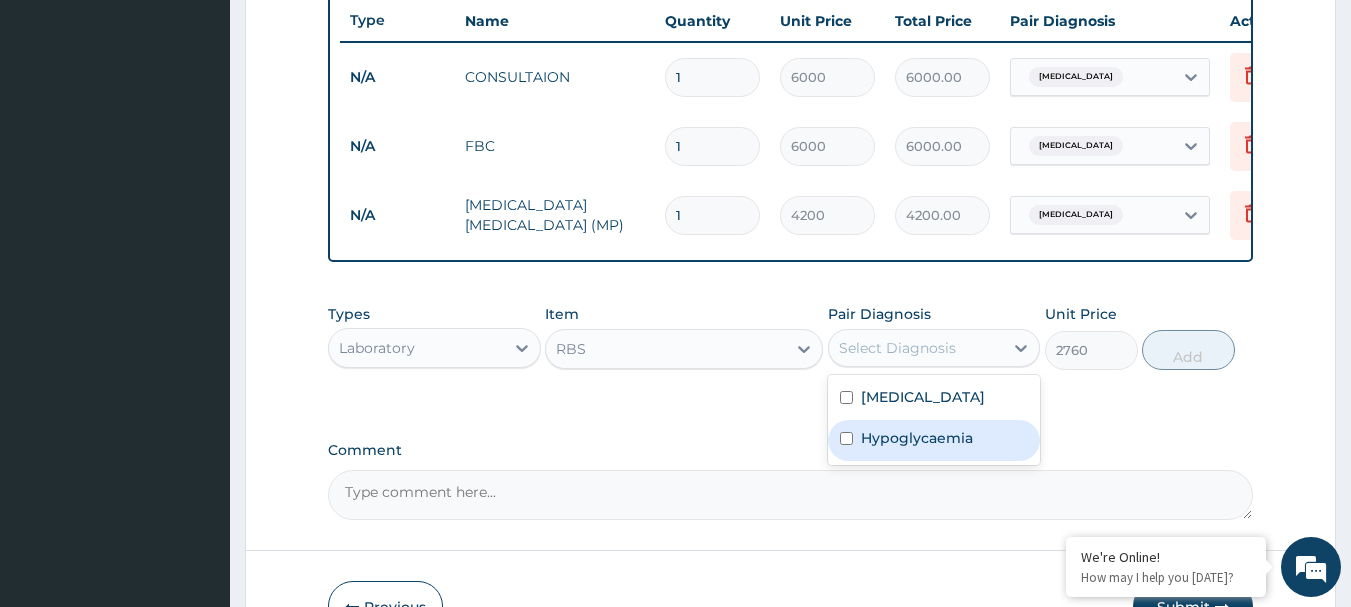 click on "Hypoglycaemia" at bounding box center (917, 438) 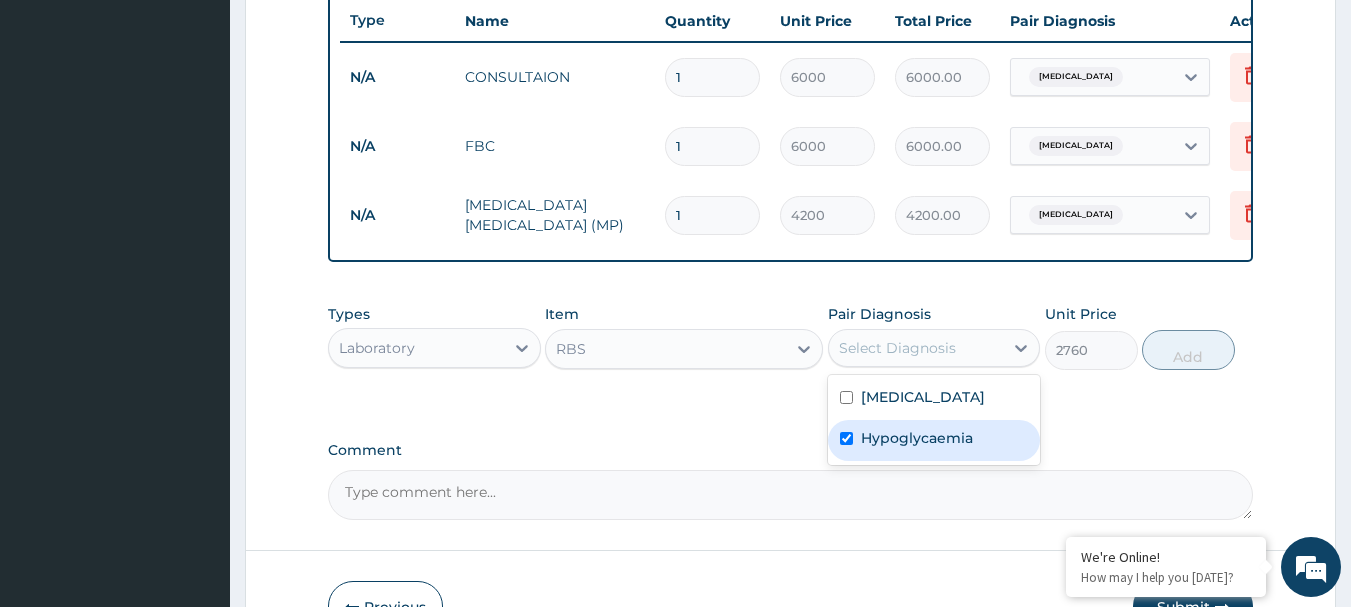 checkbox on "true" 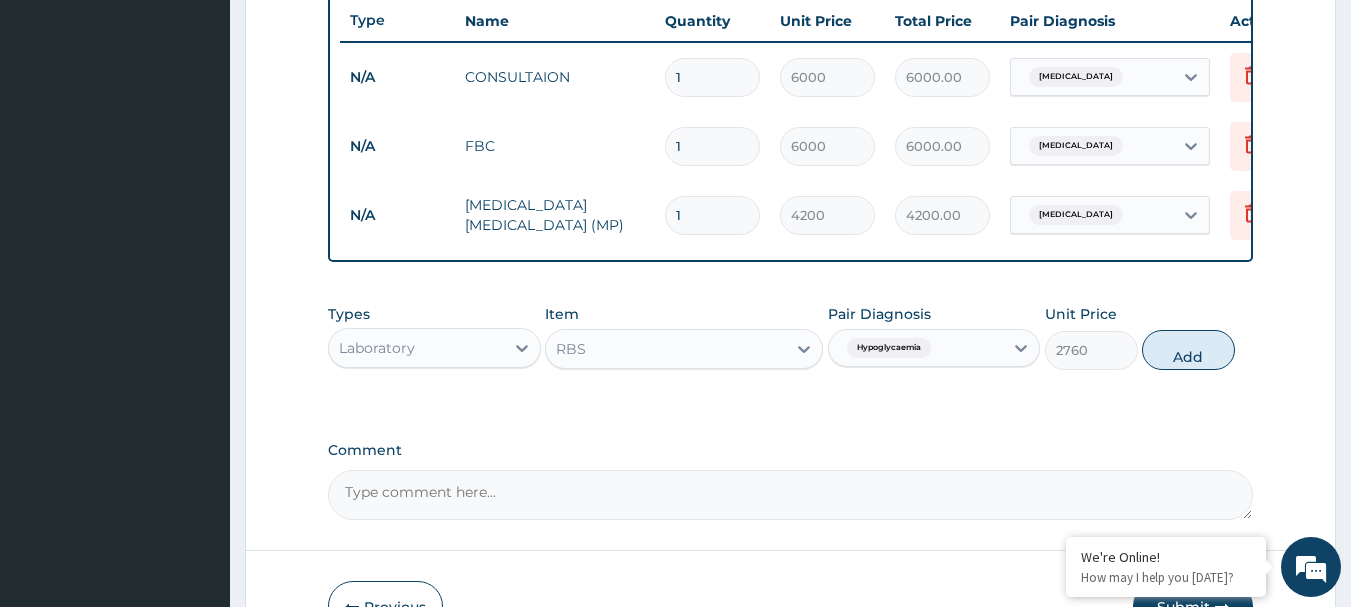 drag, startPoint x: 1184, startPoint y: 370, endPoint x: 408, endPoint y: 522, distance: 790.74646 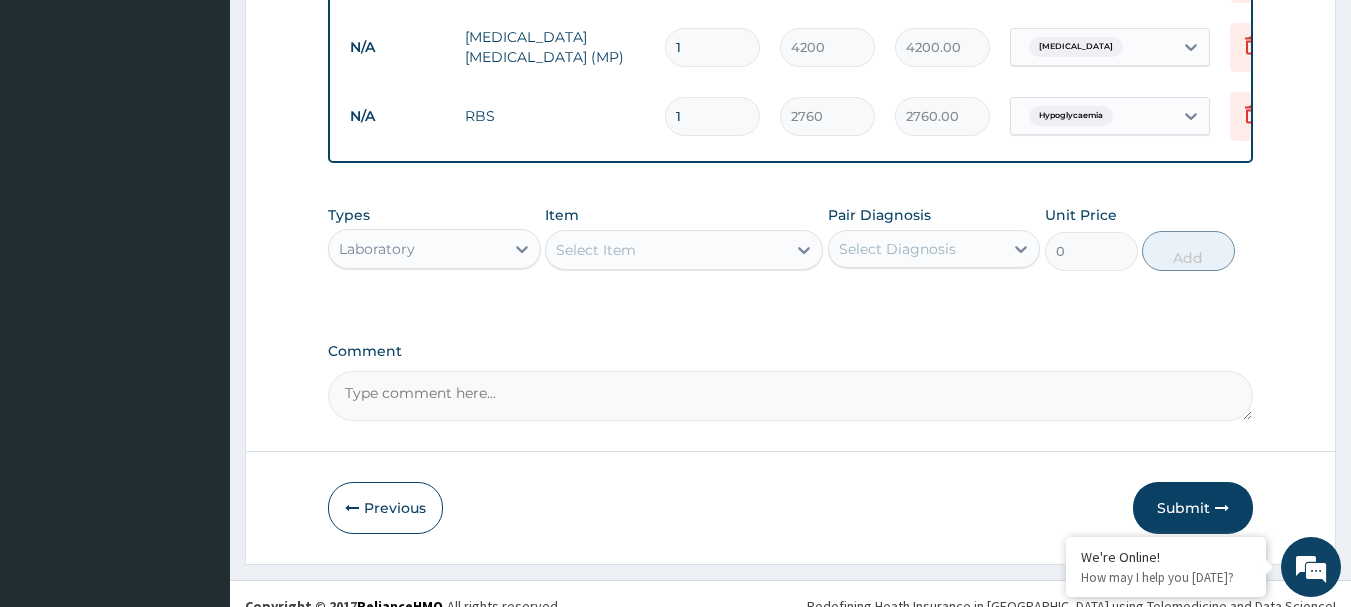 scroll, scrollTop: 962, scrollLeft: 0, axis: vertical 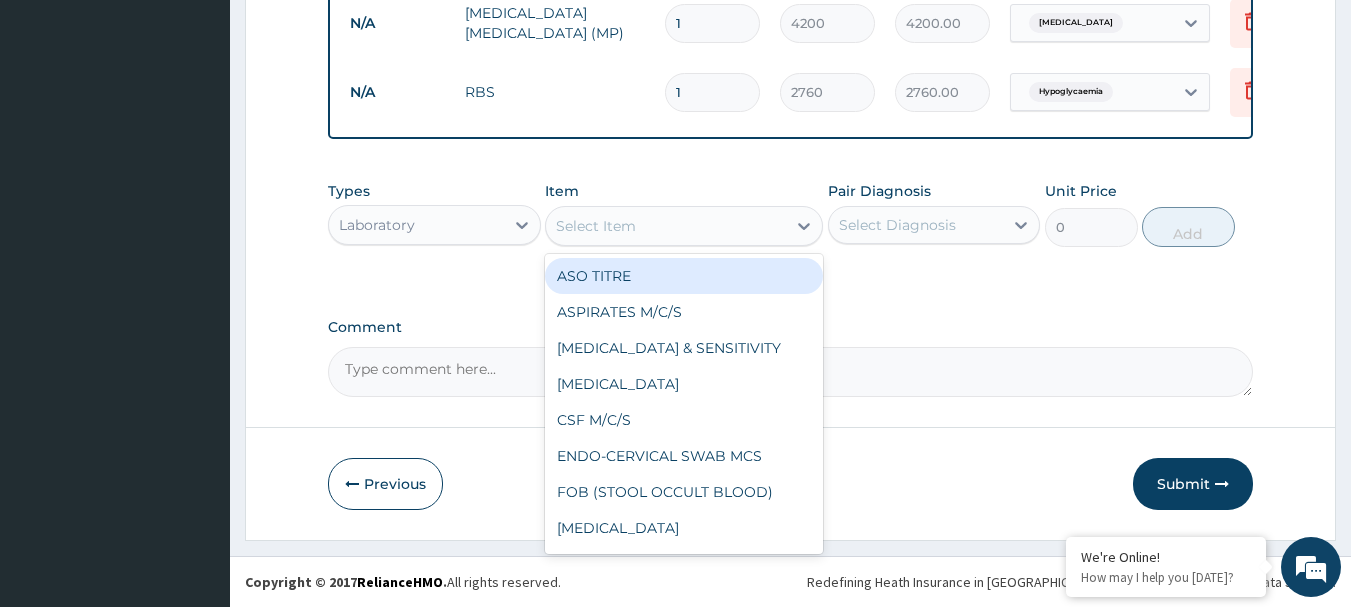 click on "Select Item" at bounding box center [666, 226] 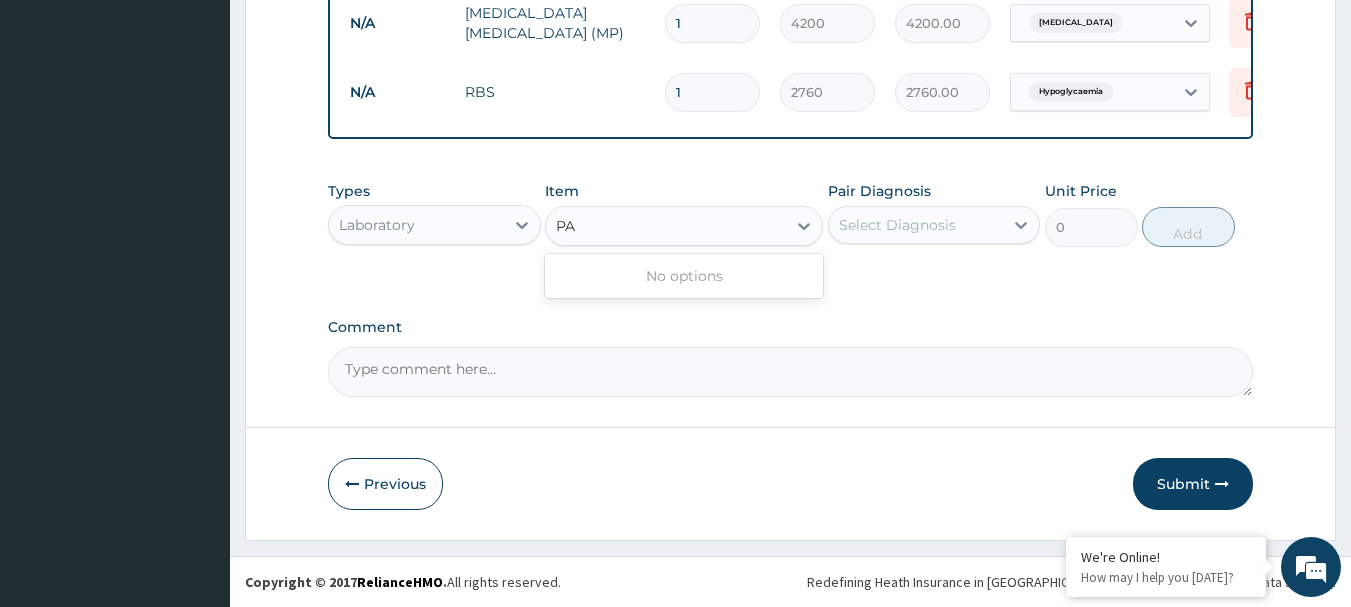 type on "P" 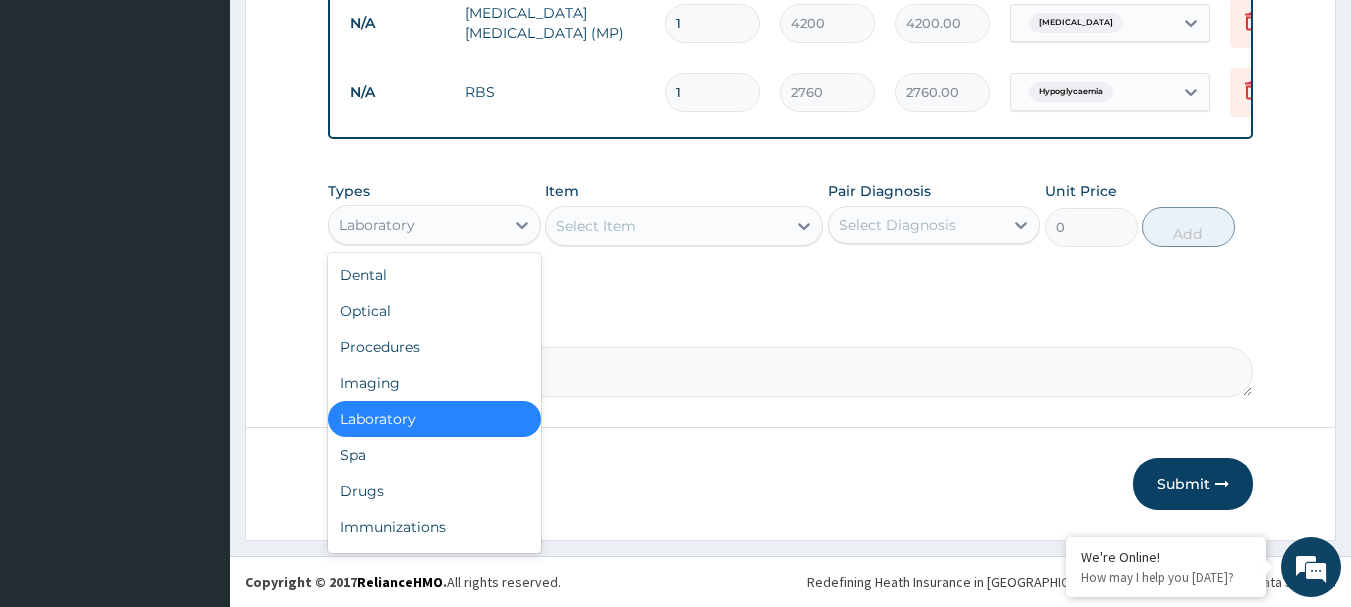 drag, startPoint x: 481, startPoint y: 224, endPoint x: 464, endPoint y: 233, distance: 19.235384 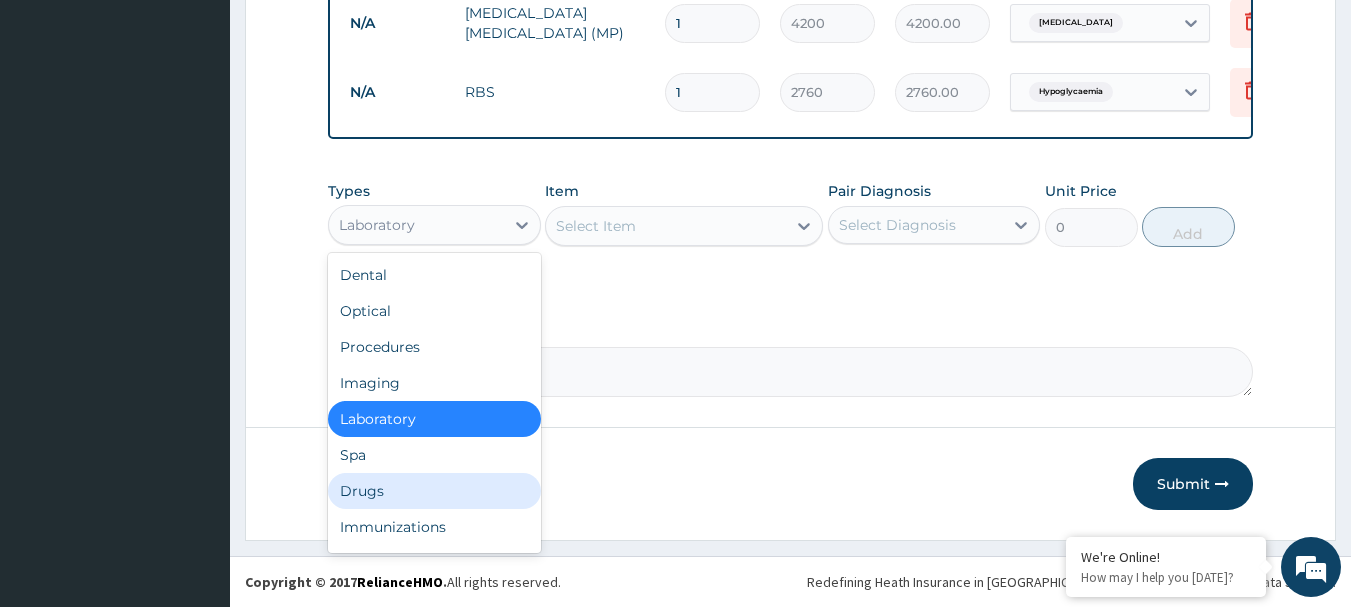 drag, startPoint x: 353, startPoint y: 489, endPoint x: 366, endPoint y: 467, distance: 25.553865 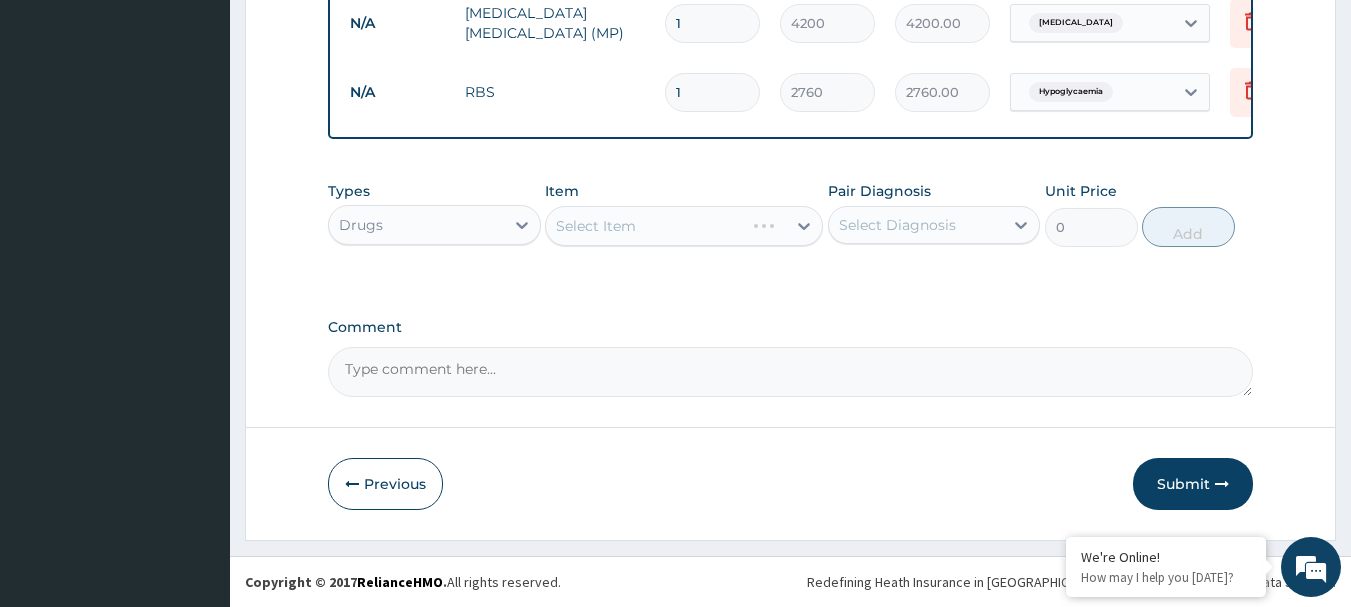 drag, startPoint x: 592, startPoint y: 223, endPoint x: 630, endPoint y: 241, distance: 42.047592 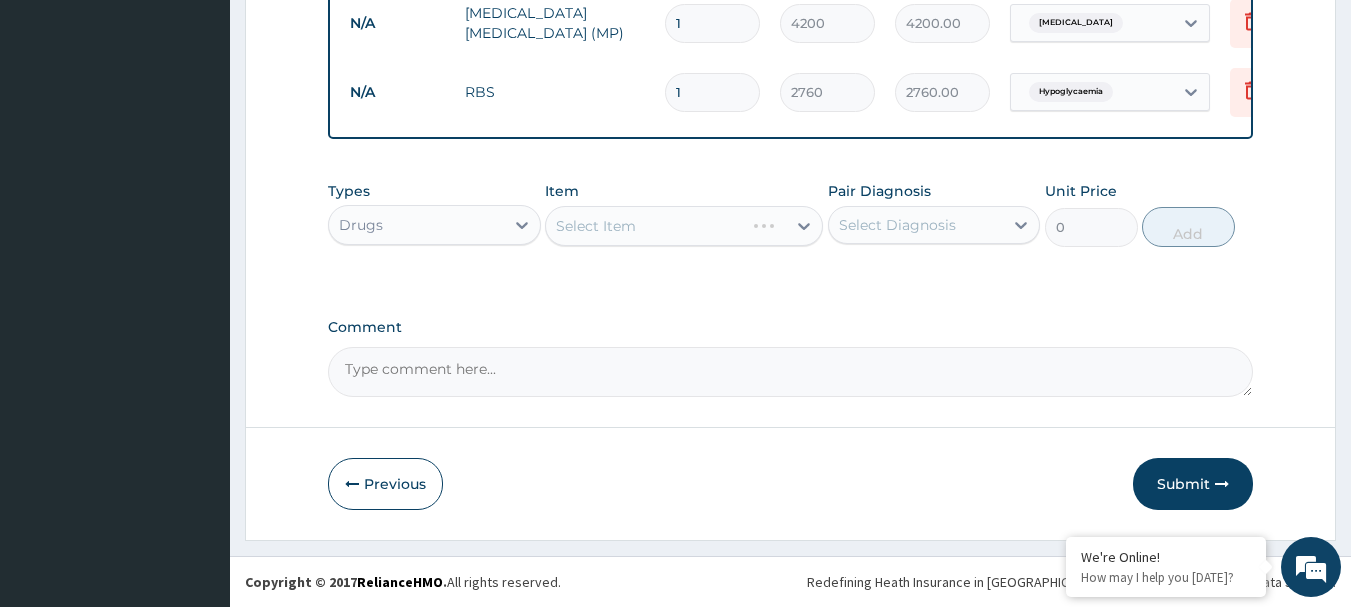 click on "Select Item" at bounding box center (684, 226) 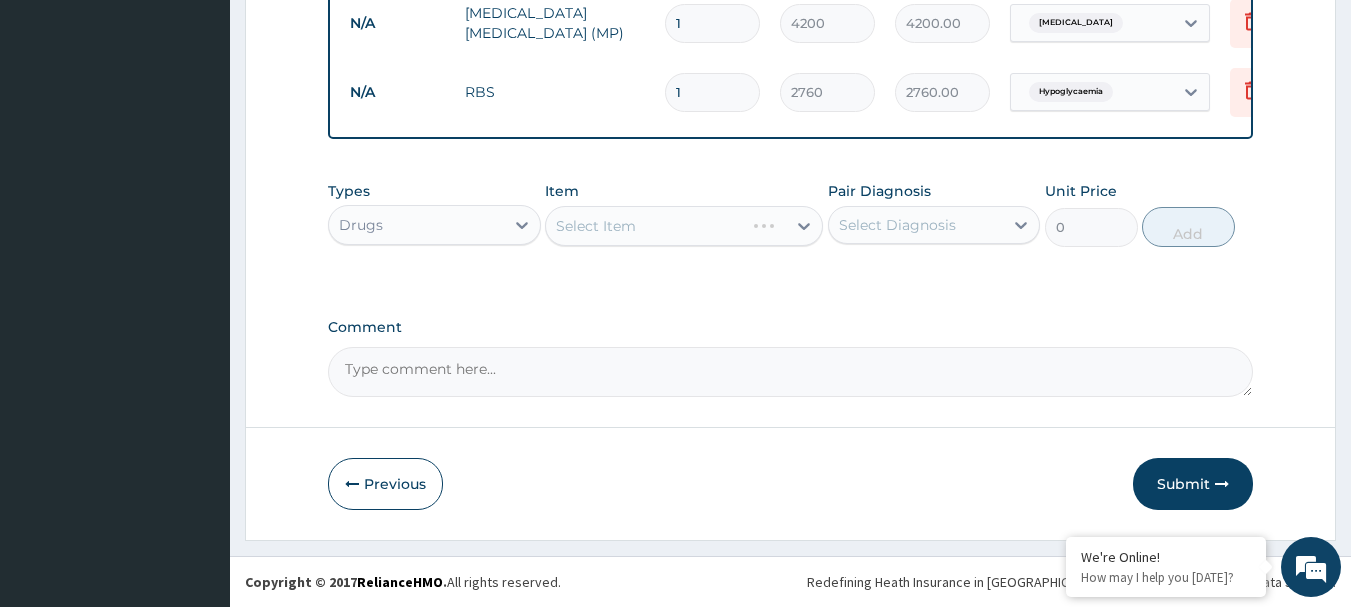 click on "Select Item" at bounding box center (684, 226) 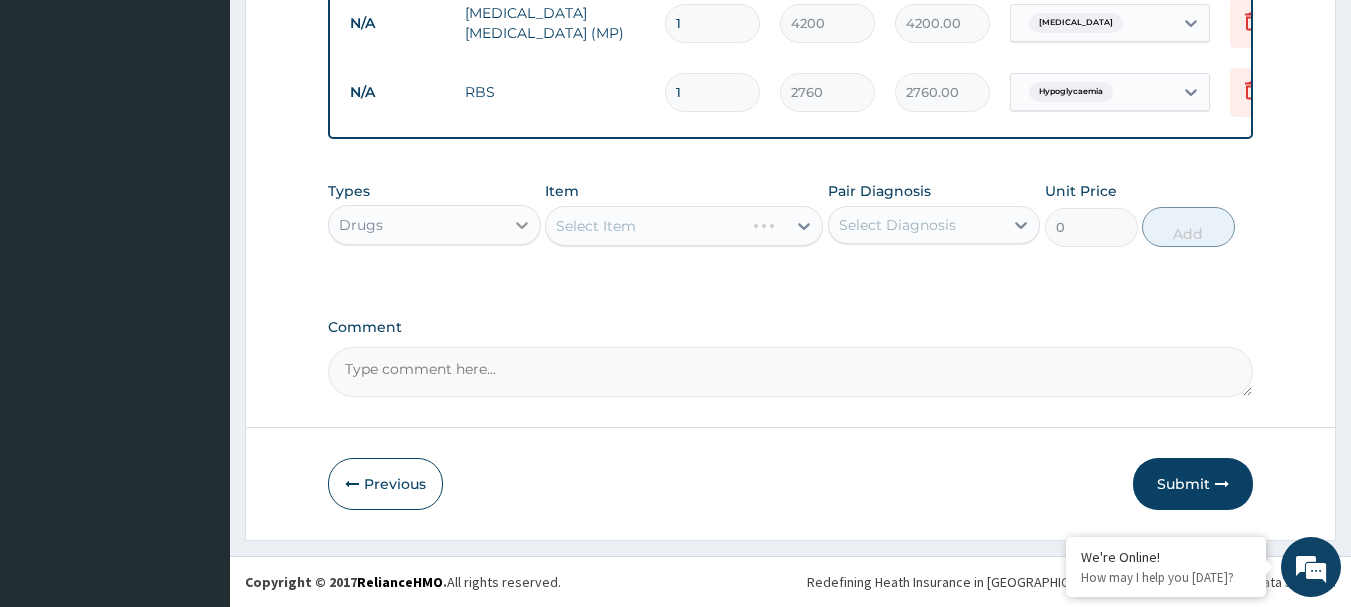 drag, startPoint x: 658, startPoint y: 230, endPoint x: 524, endPoint y: 231, distance: 134.00374 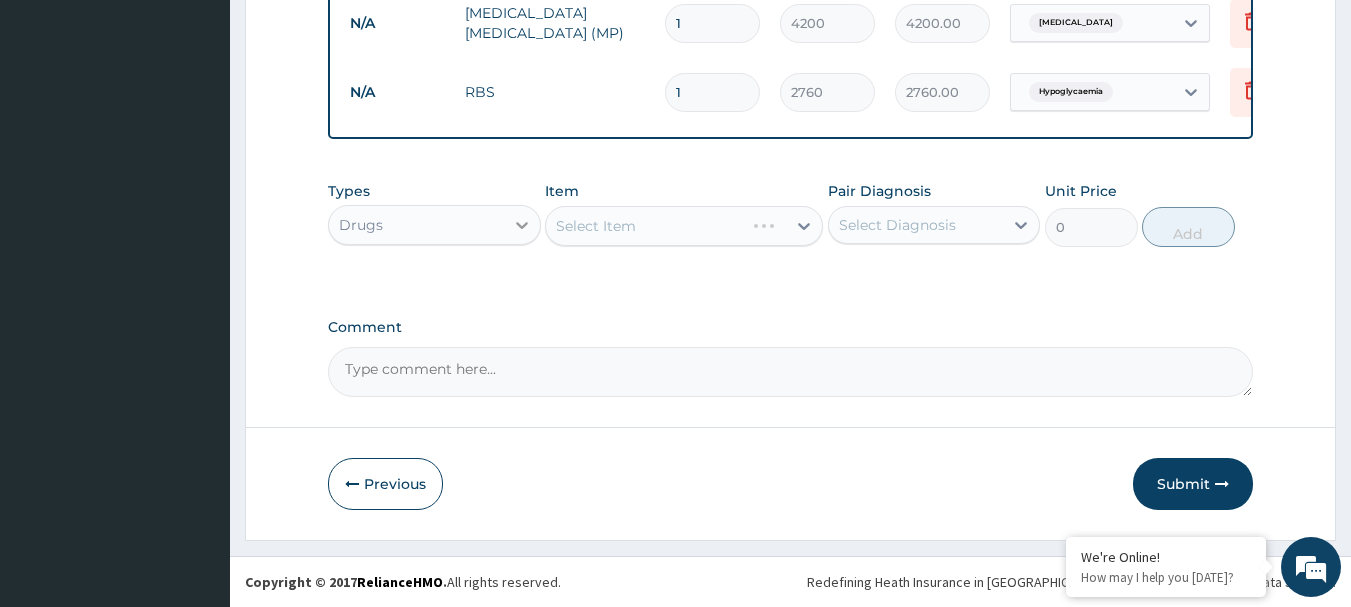 click on "Select Item" at bounding box center [684, 226] 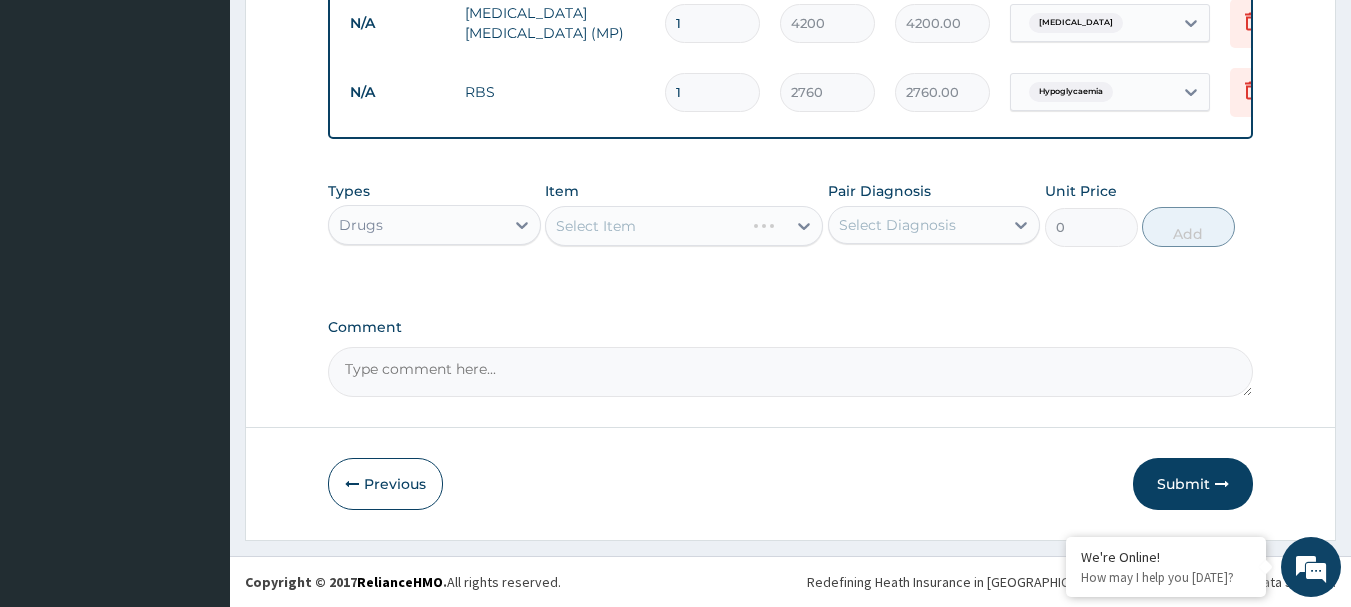 click on "Select Item" at bounding box center [684, 226] 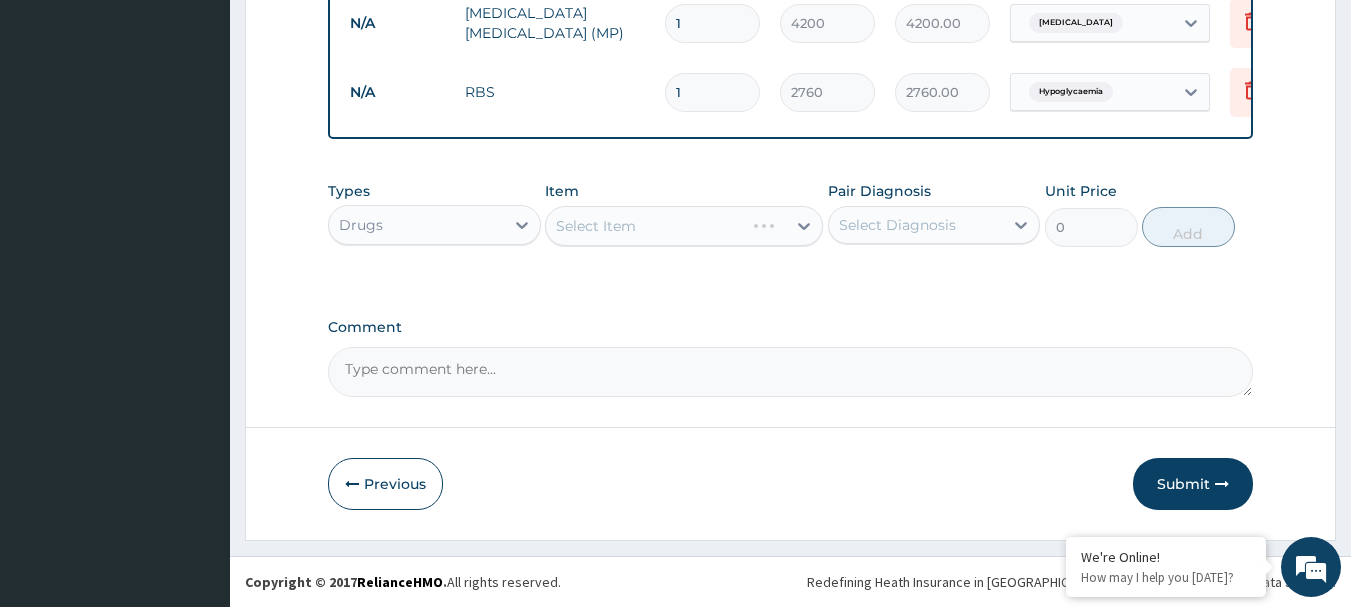 click on "Select Item" at bounding box center (684, 226) 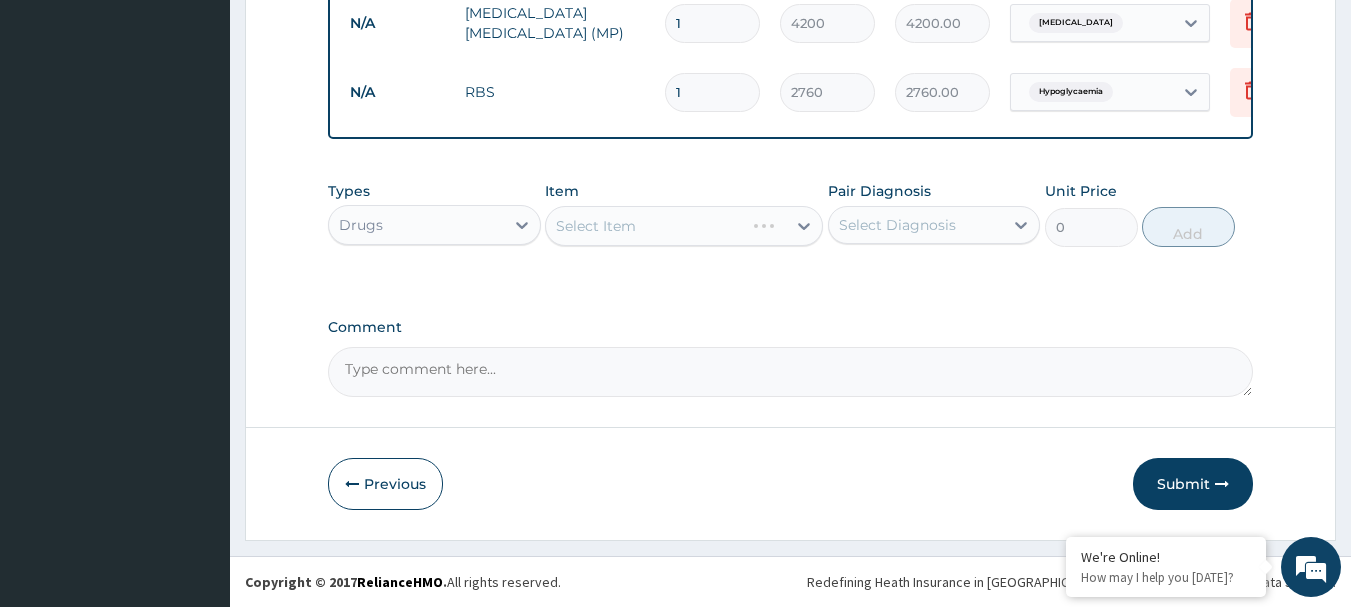 click on "Select Item" at bounding box center (684, 226) 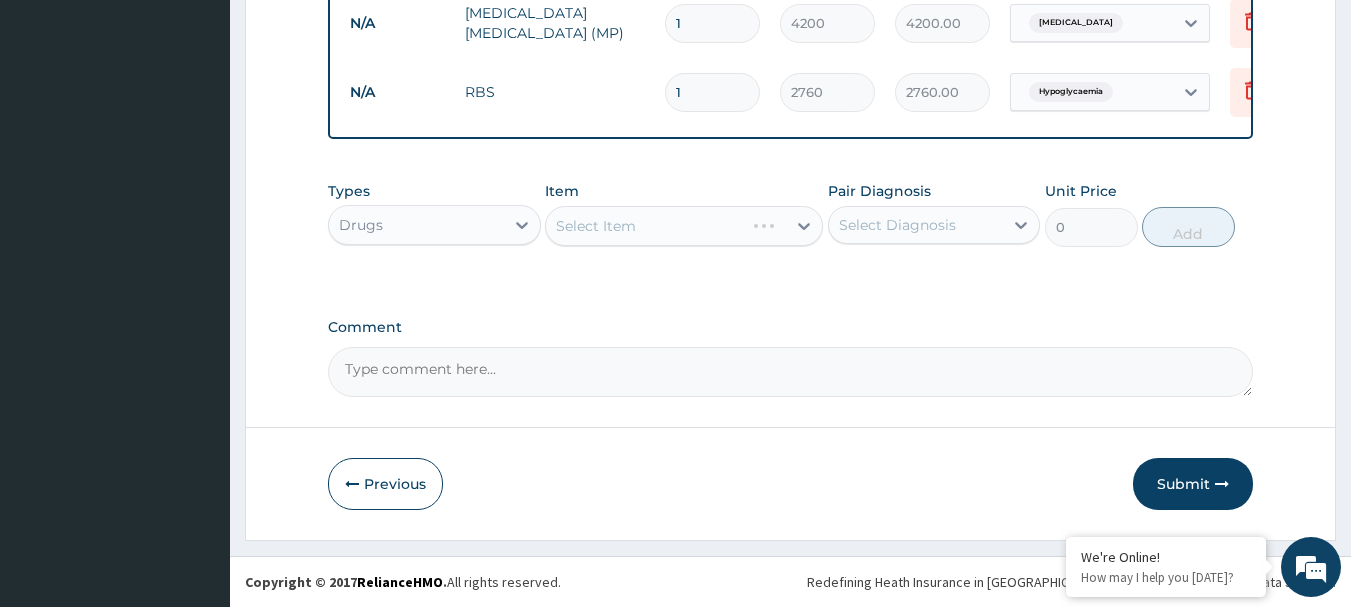 drag, startPoint x: 724, startPoint y: 234, endPoint x: 606, endPoint y: 196, distance: 123.967735 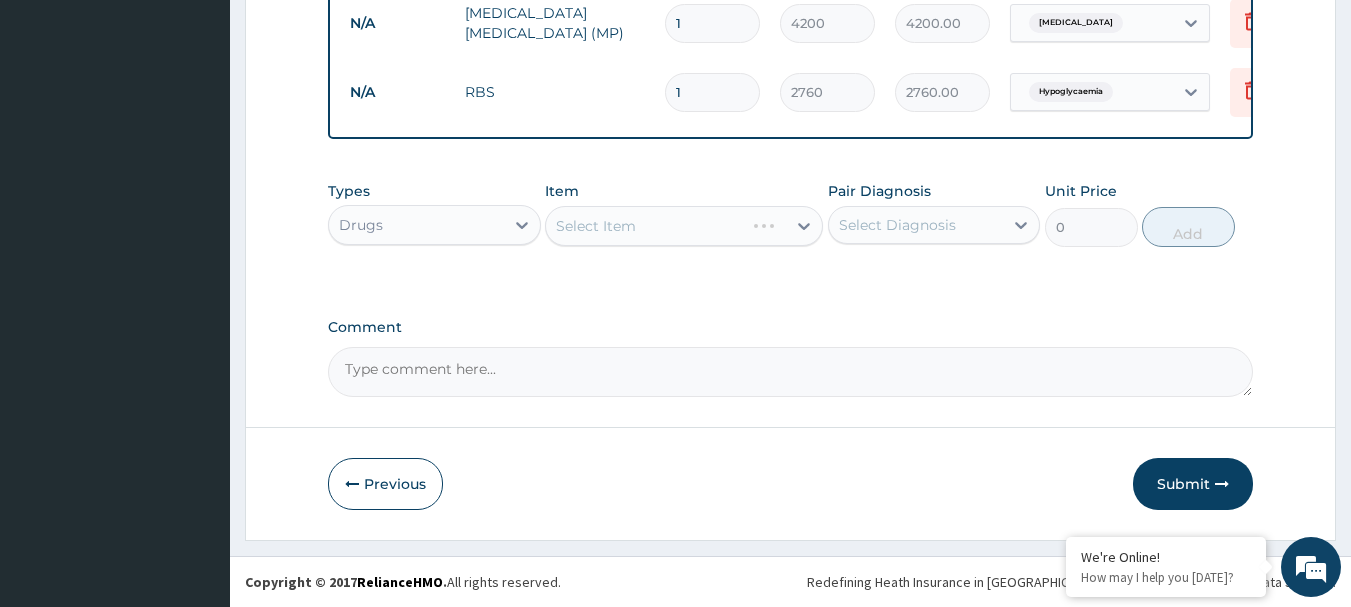 click on "Select Item" at bounding box center (684, 226) 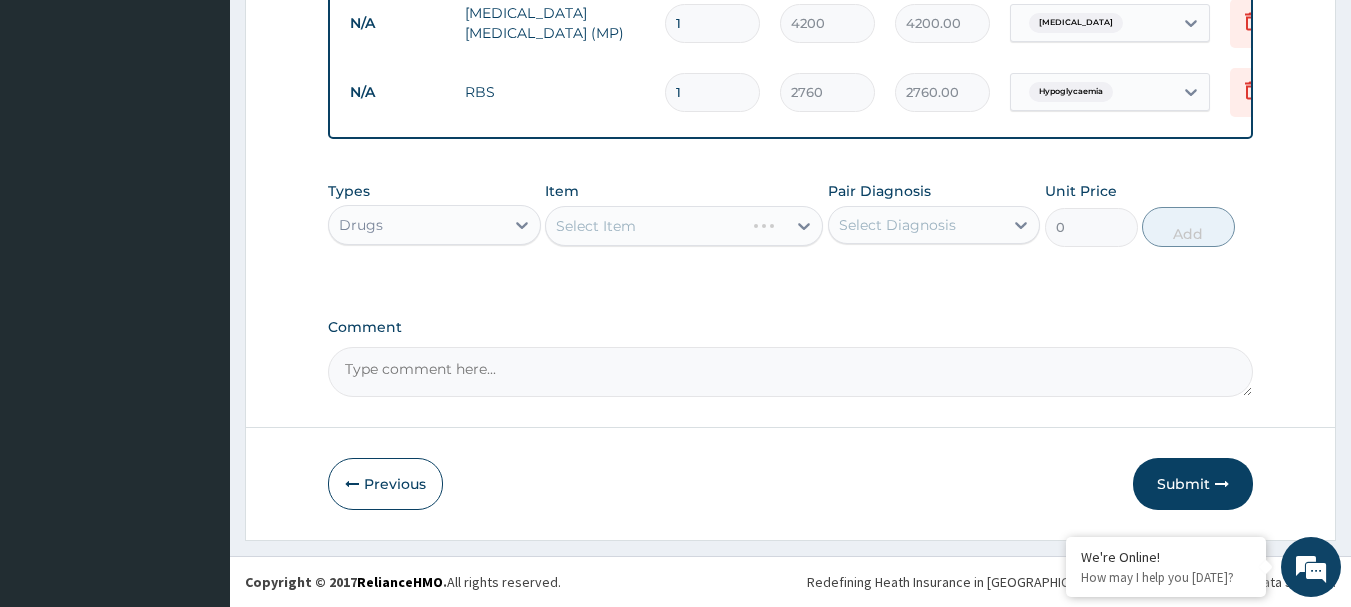 click on "Select Item" at bounding box center (684, 226) 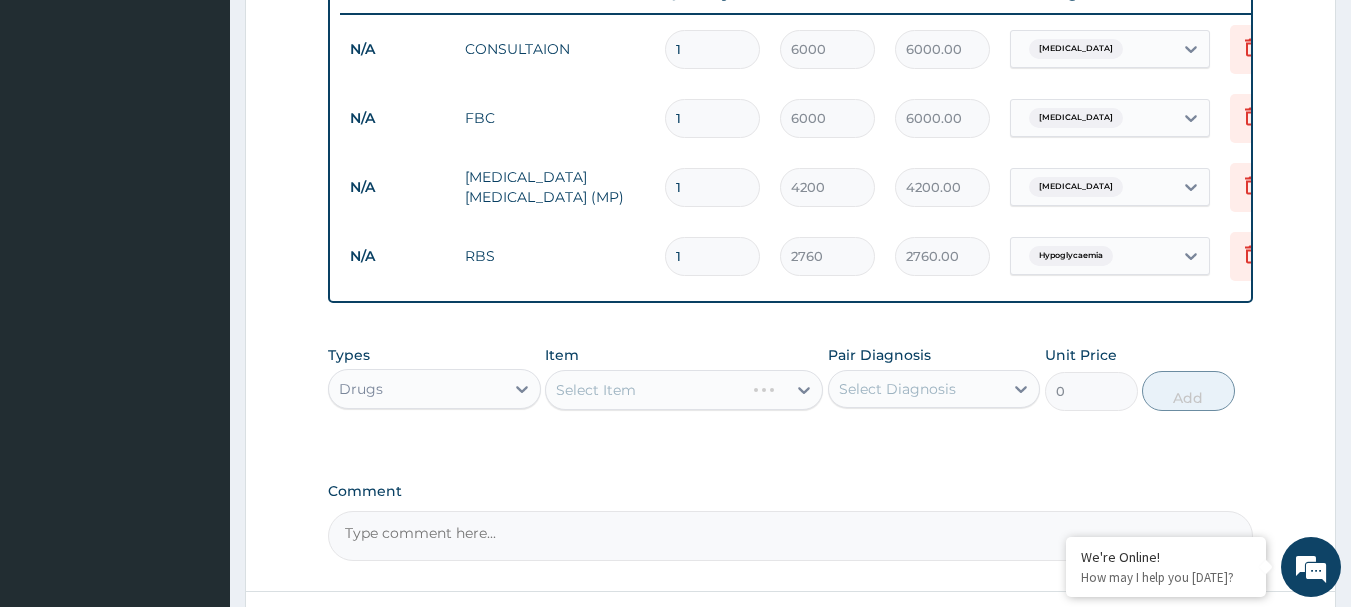 scroll, scrollTop: 962, scrollLeft: 0, axis: vertical 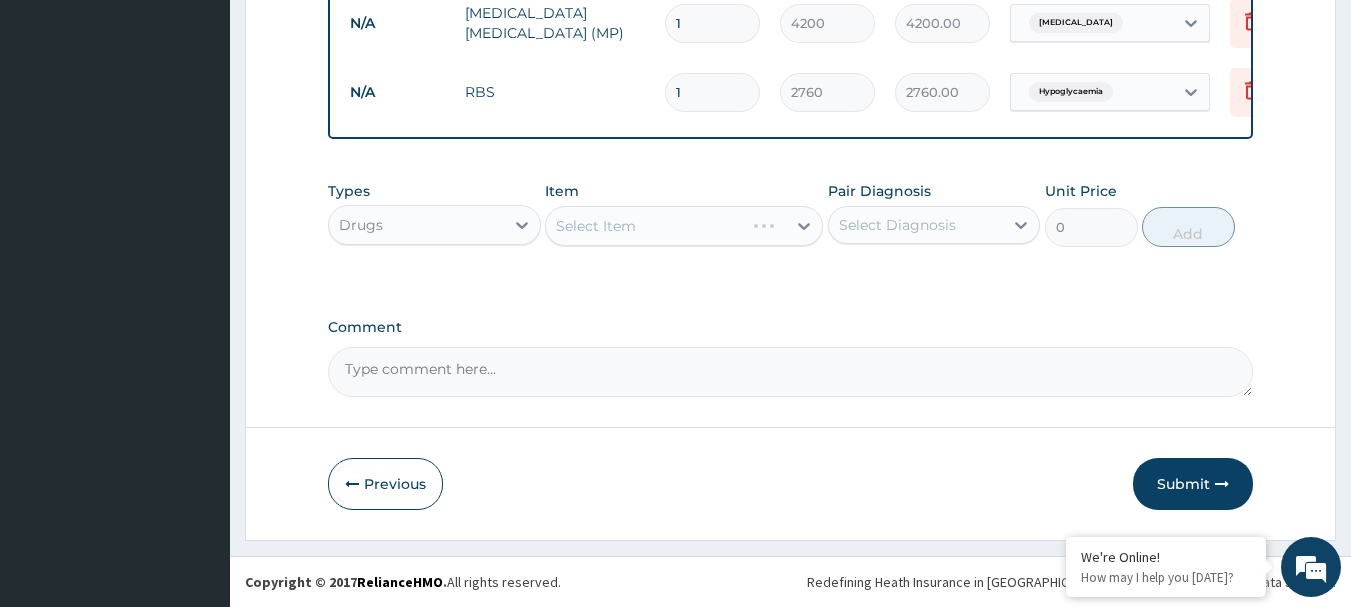 click on "Select Item" at bounding box center (684, 226) 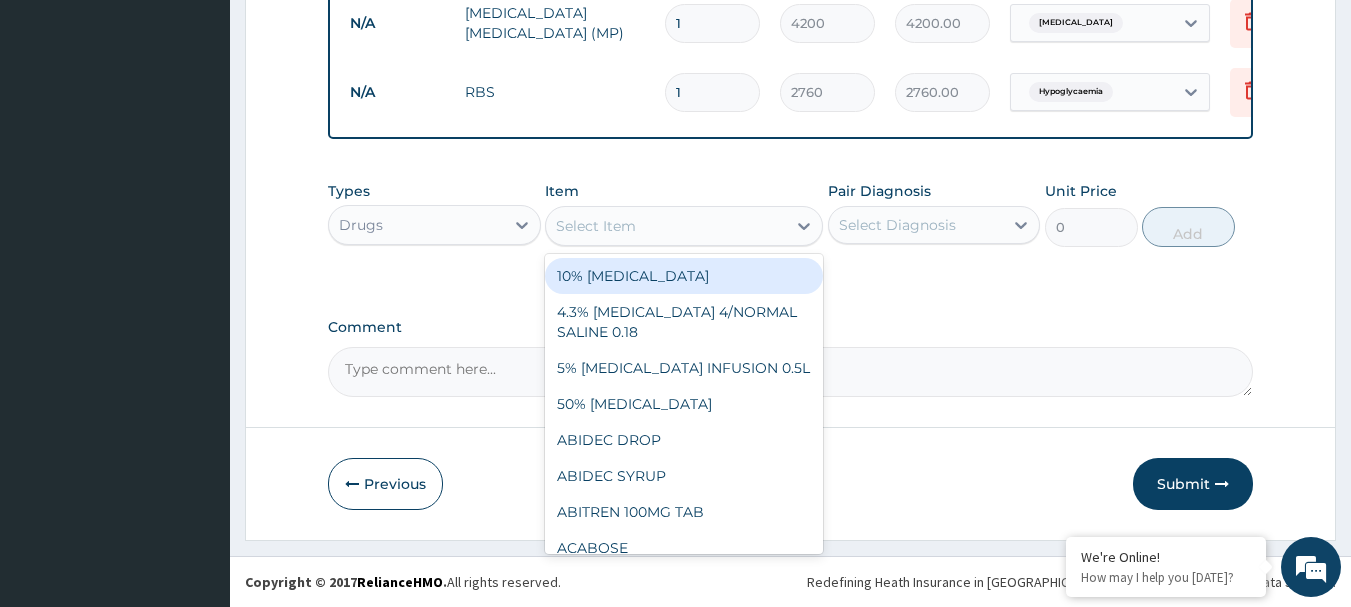 click on "Select Item" at bounding box center [666, 226] 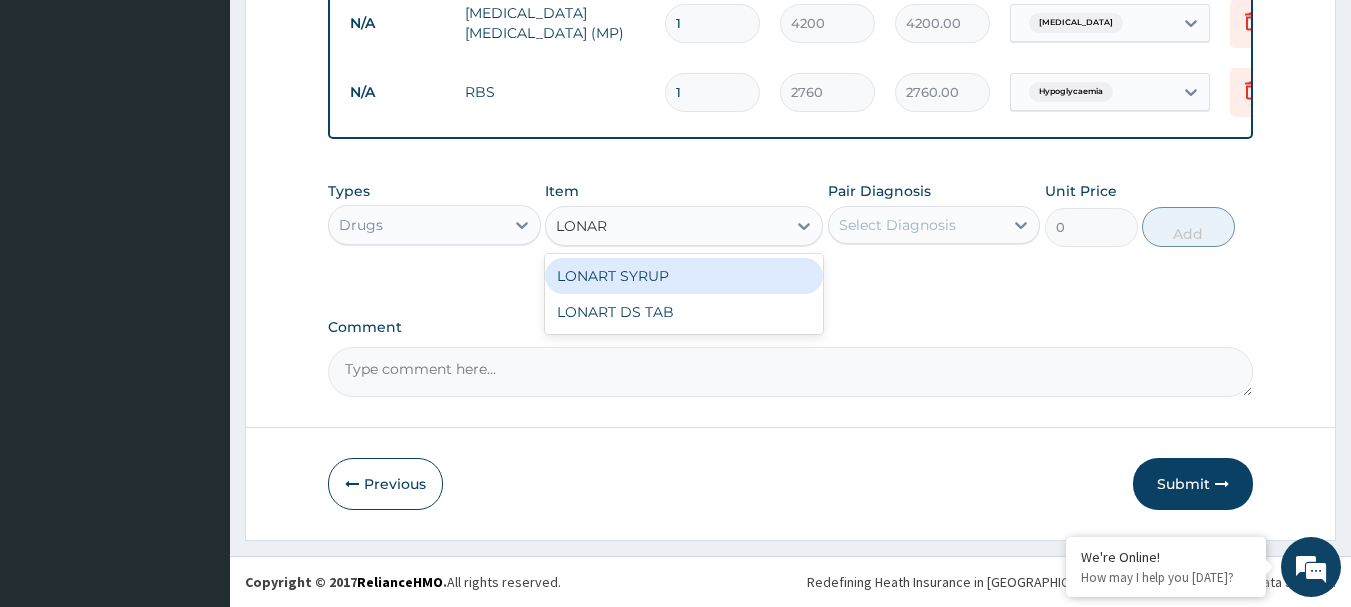 type on "LONART" 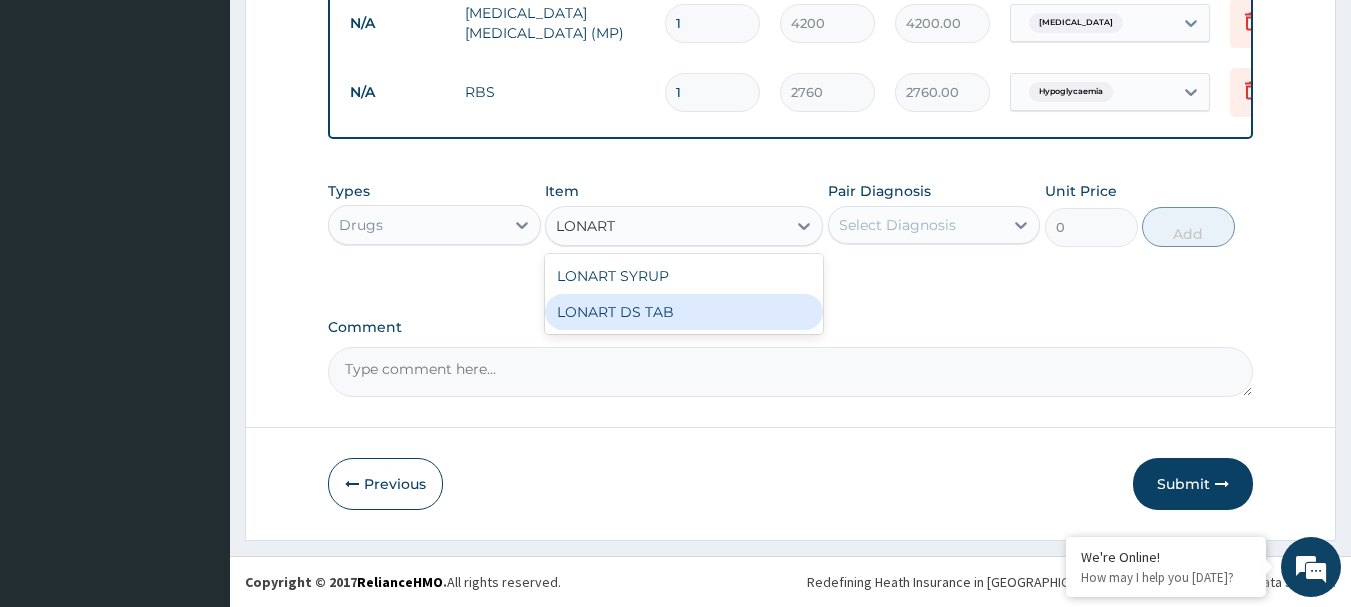 click on "LONART DS TAB" at bounding box center [684, 312] 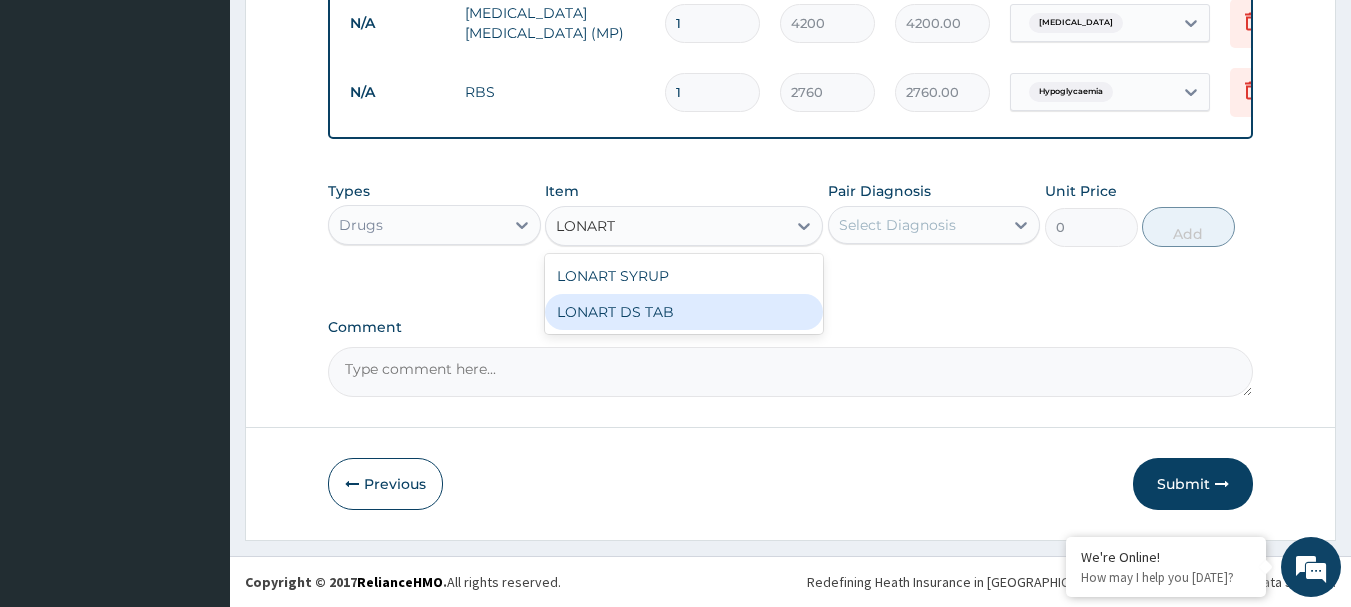 type 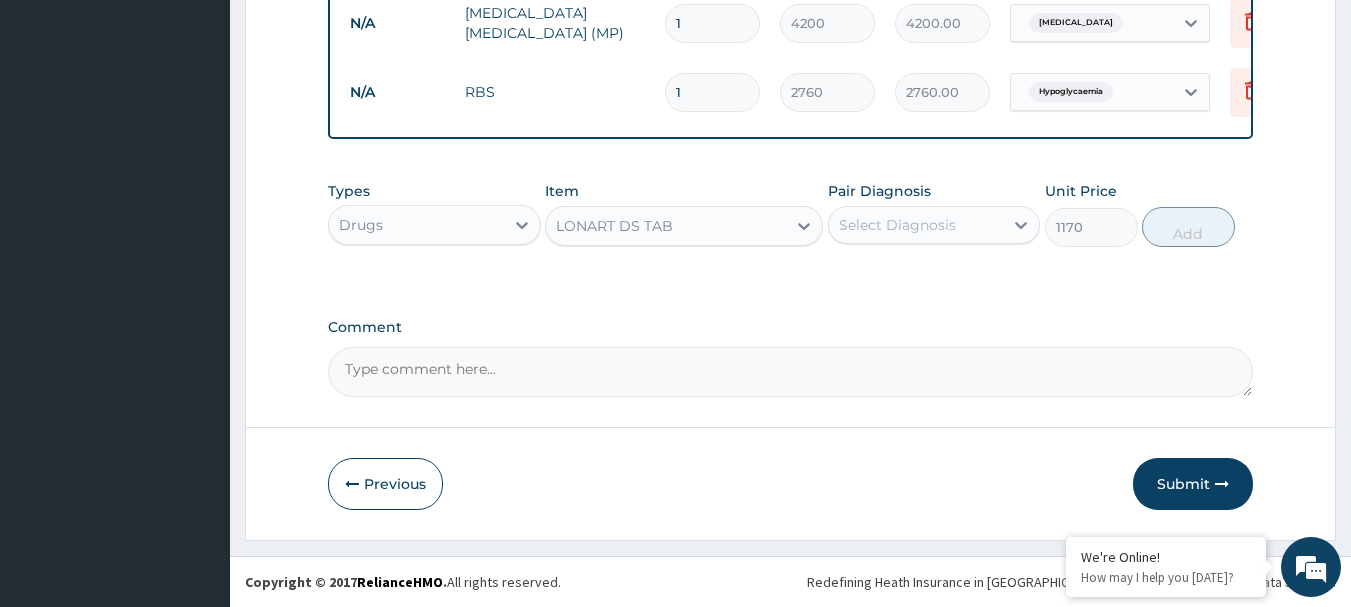 click on "Select Diagnosis" at bounding box center (897, 225) 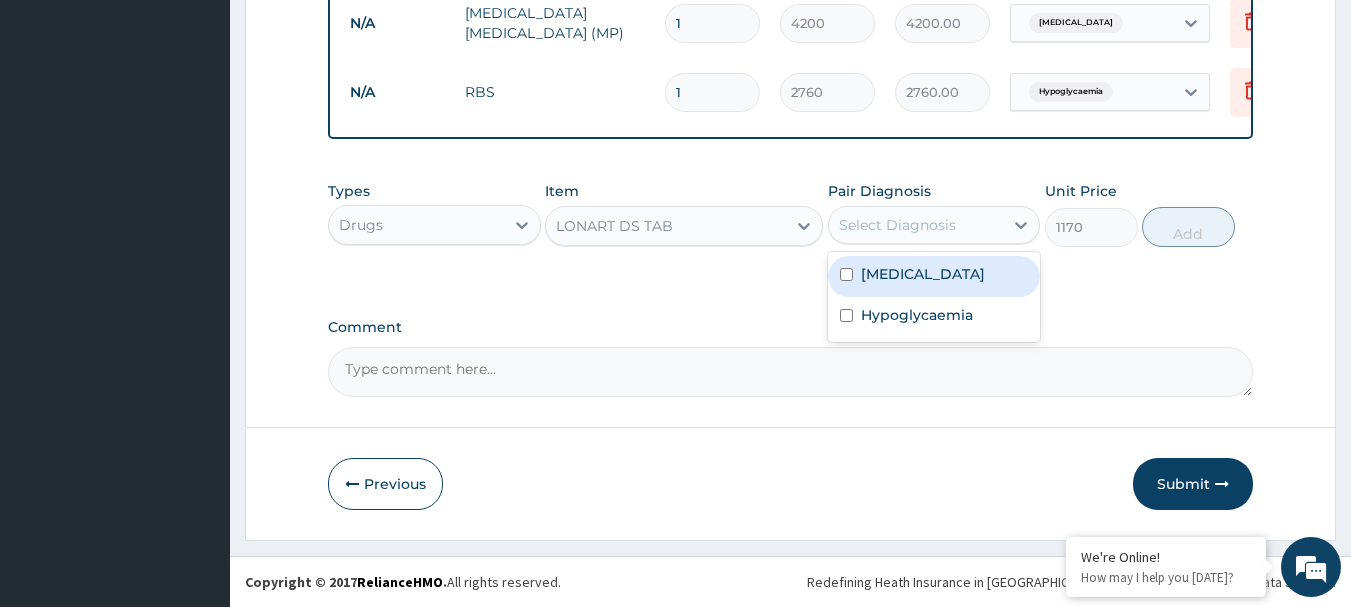 click on "[MEDICAL_DATA]" at bounding box center [923, 274] 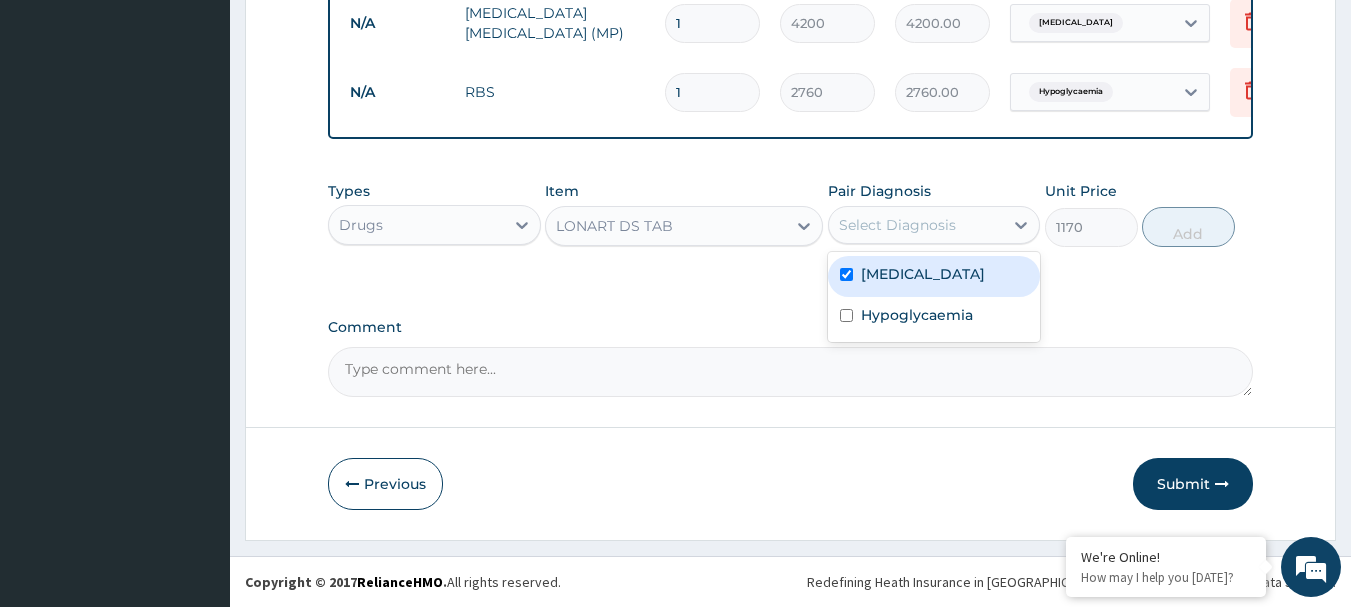 checkbox on "true" 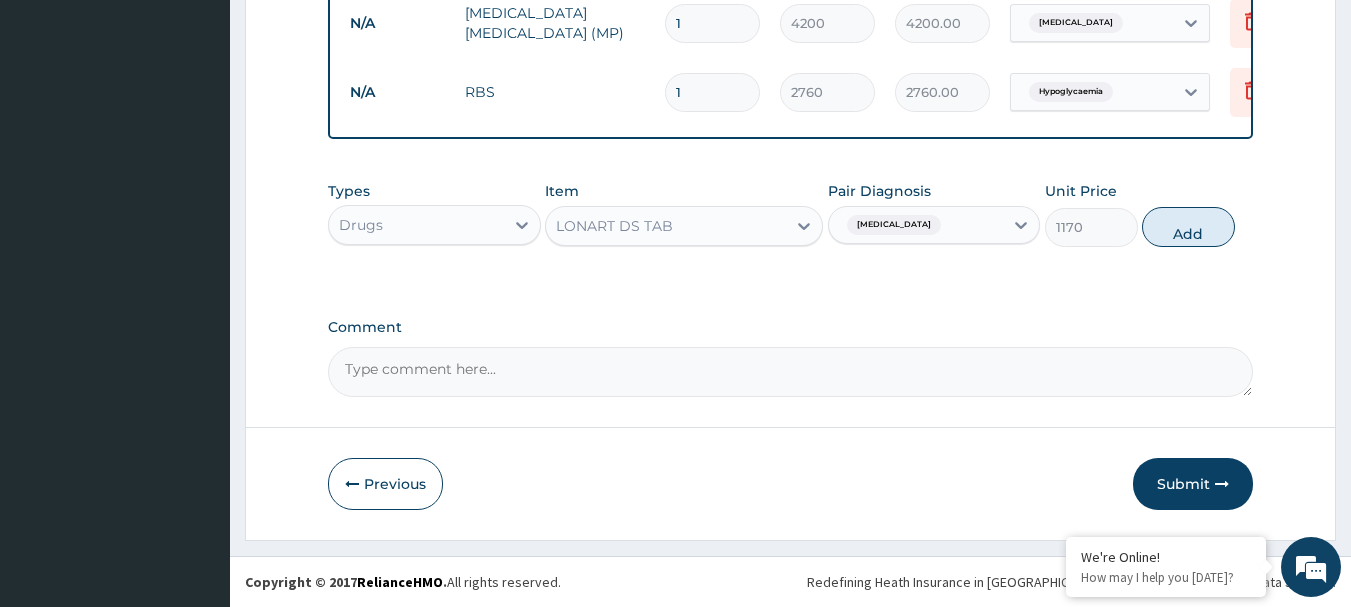 drag, startPoint x: 1195, startPoint y: 237, endPoint x: 1139, endPoint y: 260, distance: 60.53924 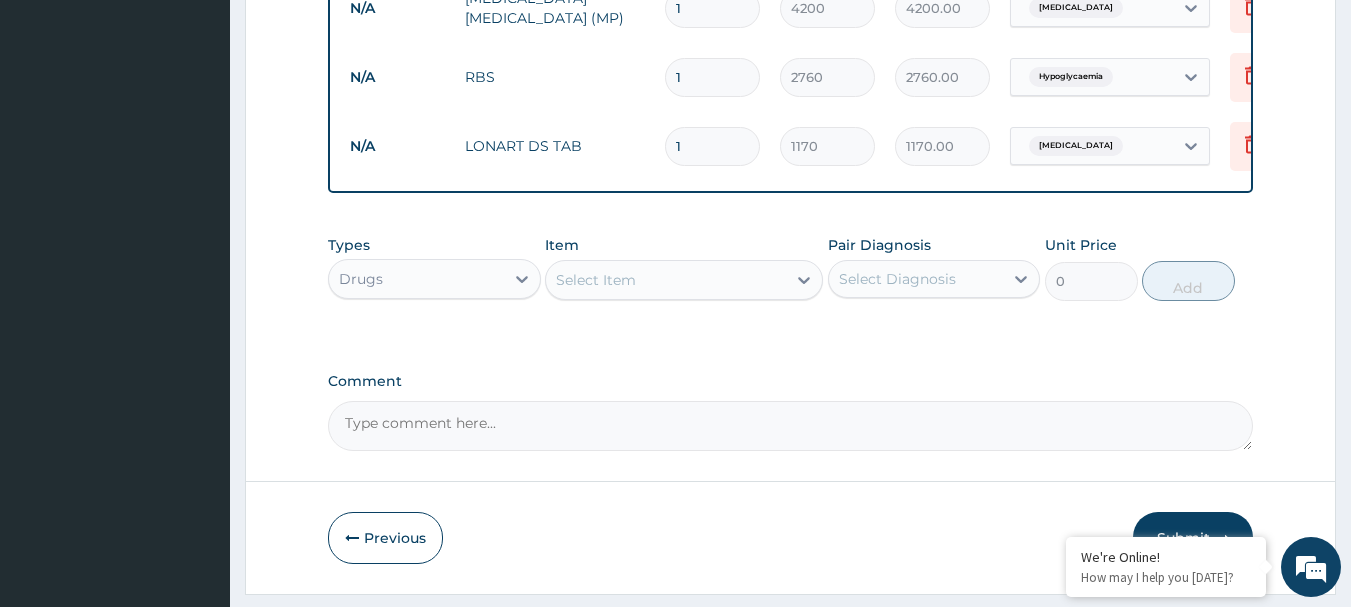 type 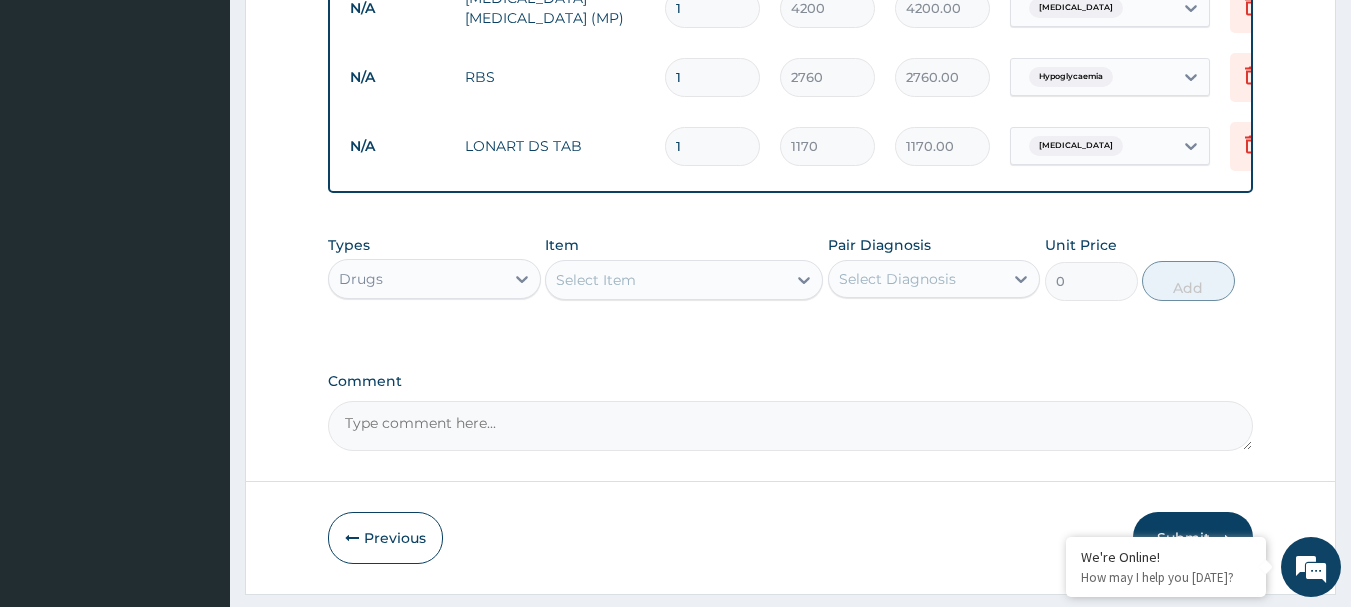 type on "0.00" 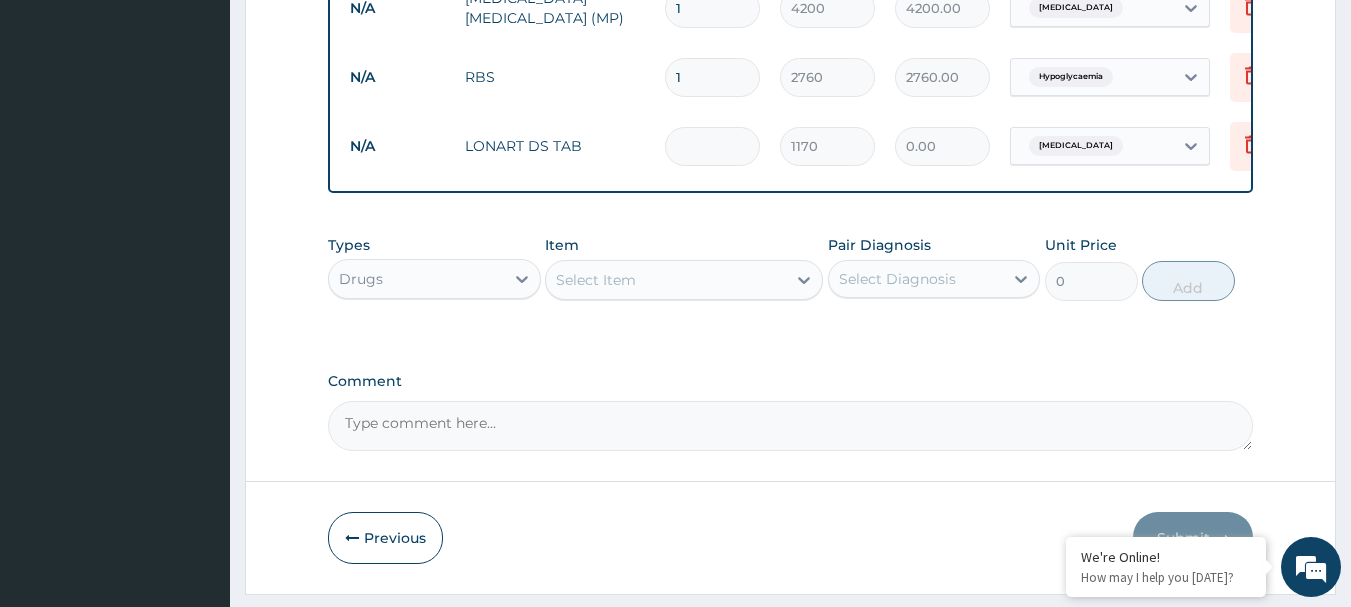 type on "6" 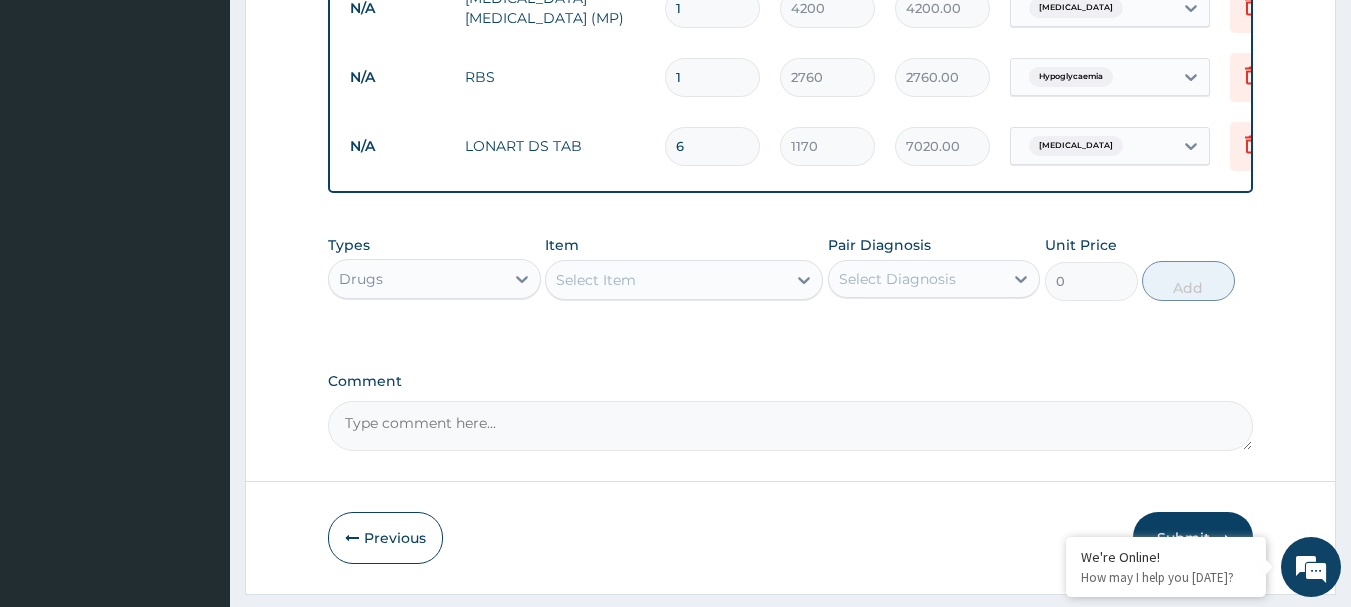 type on "6" 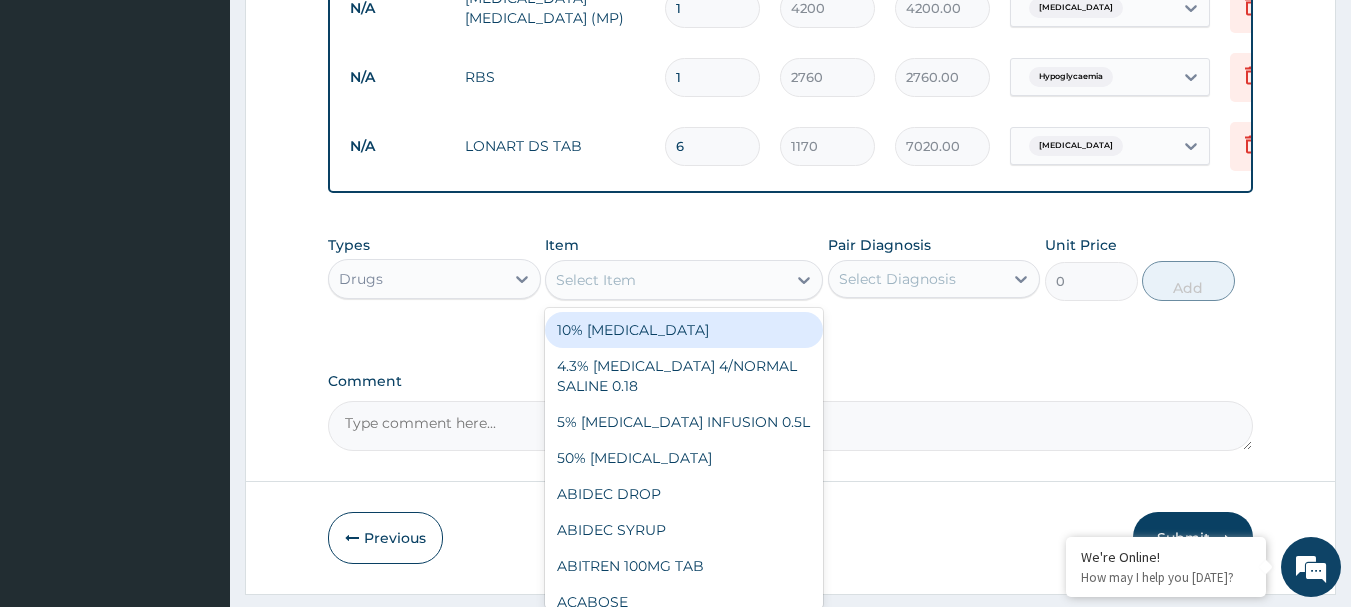 click on "Select Item" at bounding box center [666, 280] 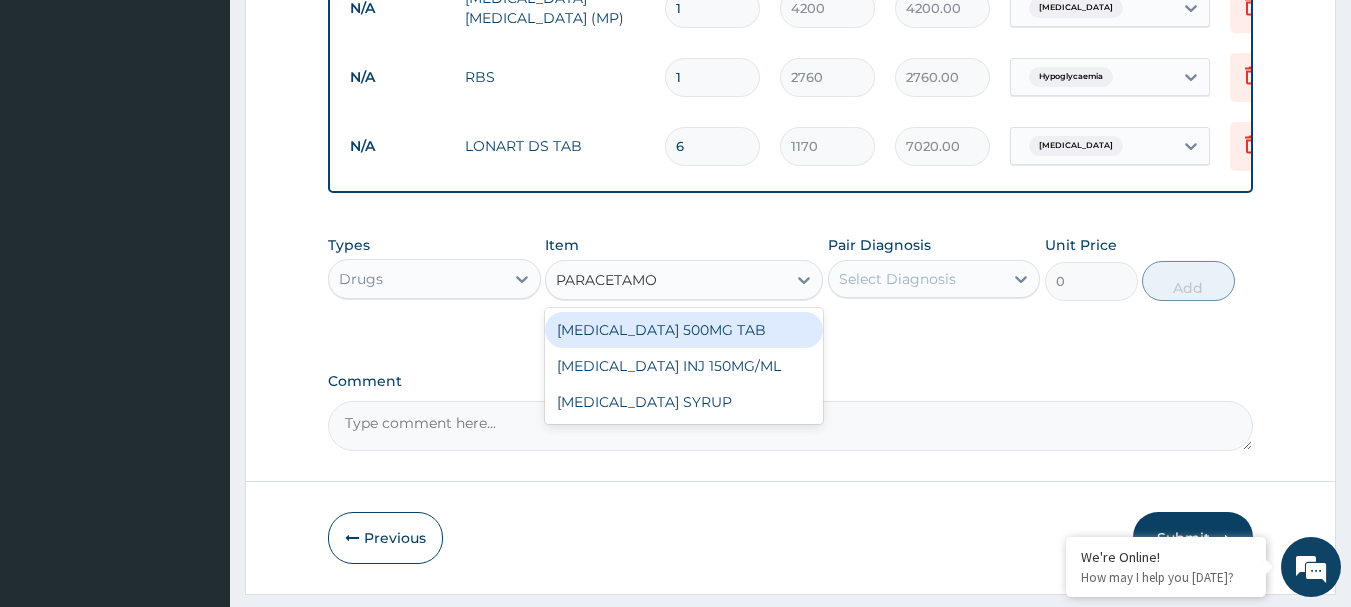 type on "PARACETAMOL" 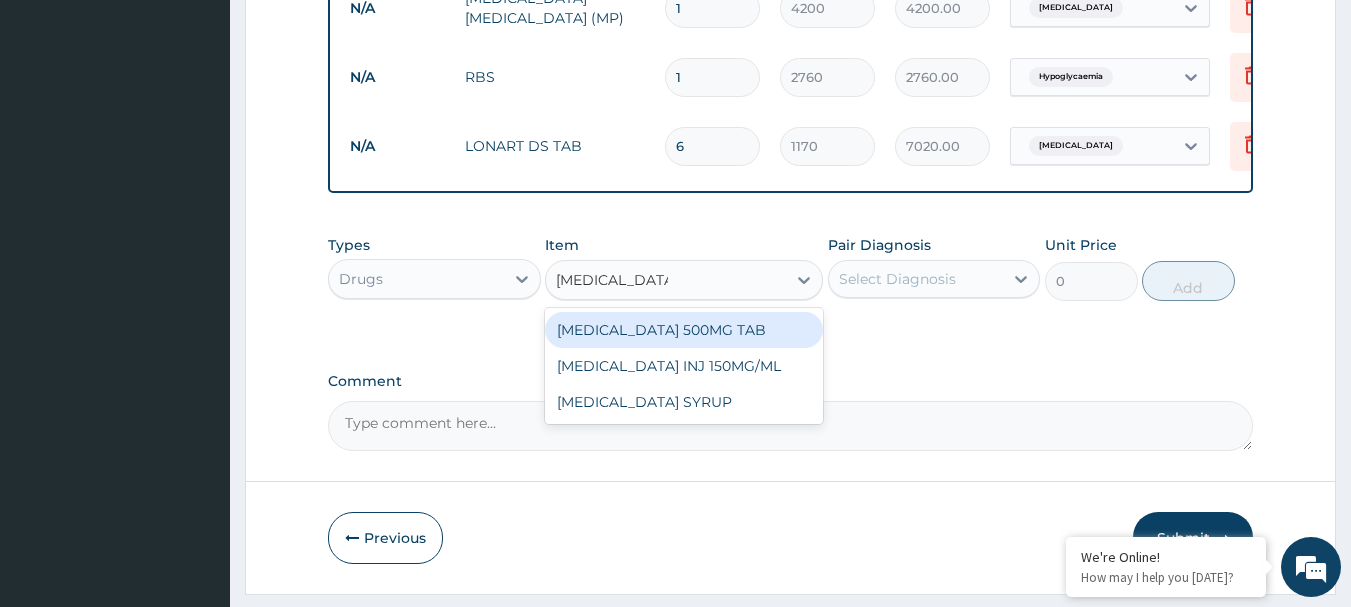 click on "[MEDICAL_DATA] 500MG TAB" at bounding box center (684, 330) 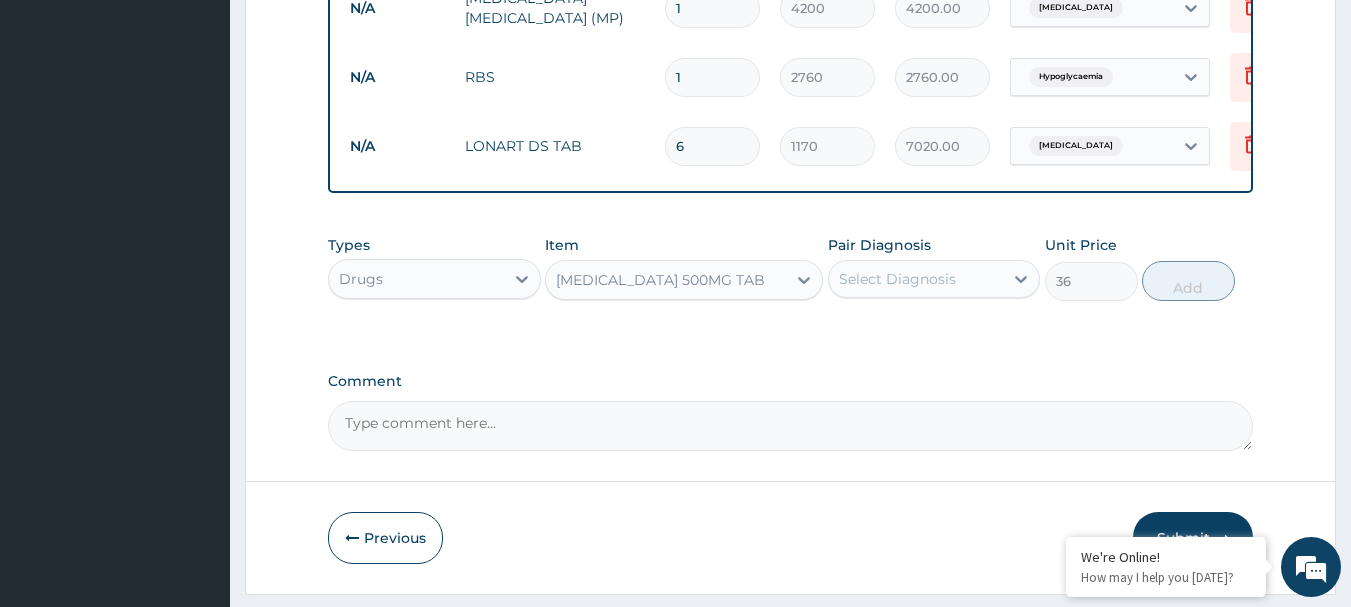 click on "Select Diagnosis" at bounding box center (897, 279) 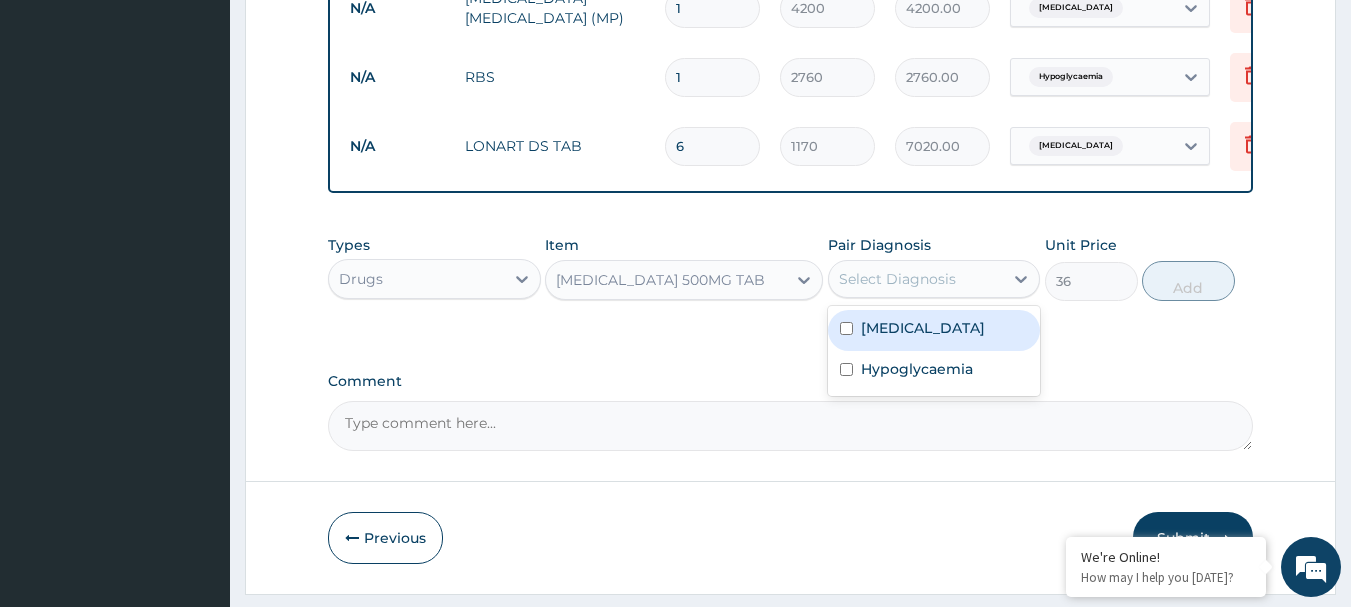 click on "[MEDICAL_DATA]" at bounding box center (934, 330) 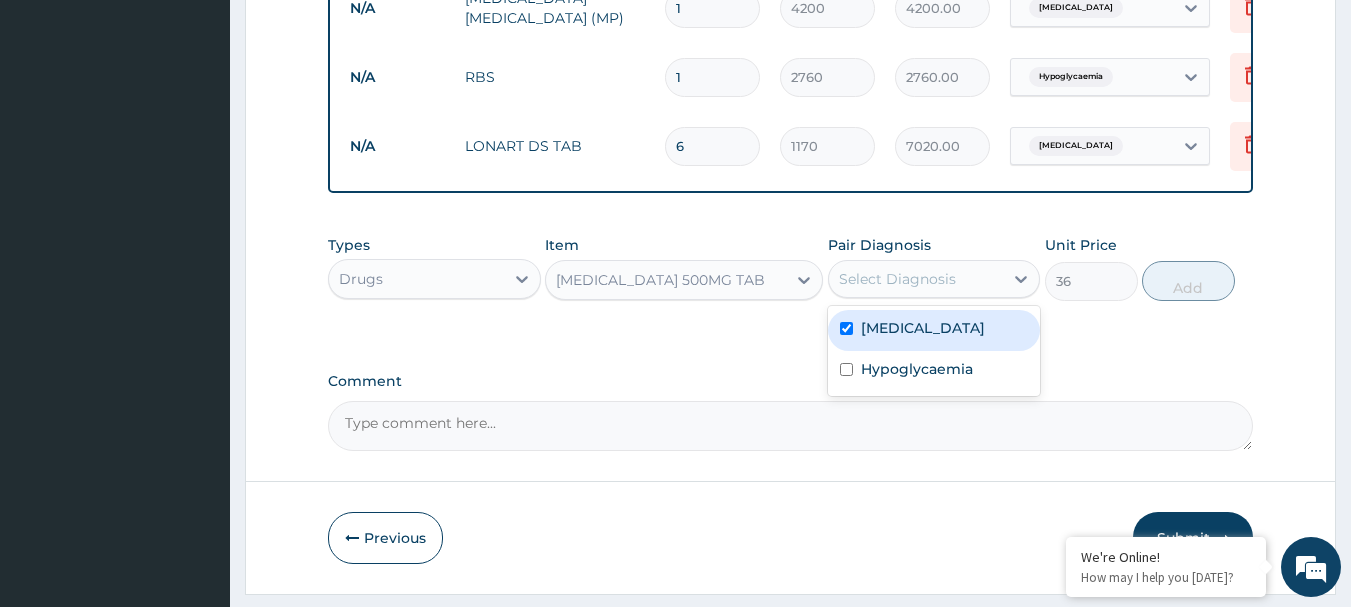 checkbox on "true" 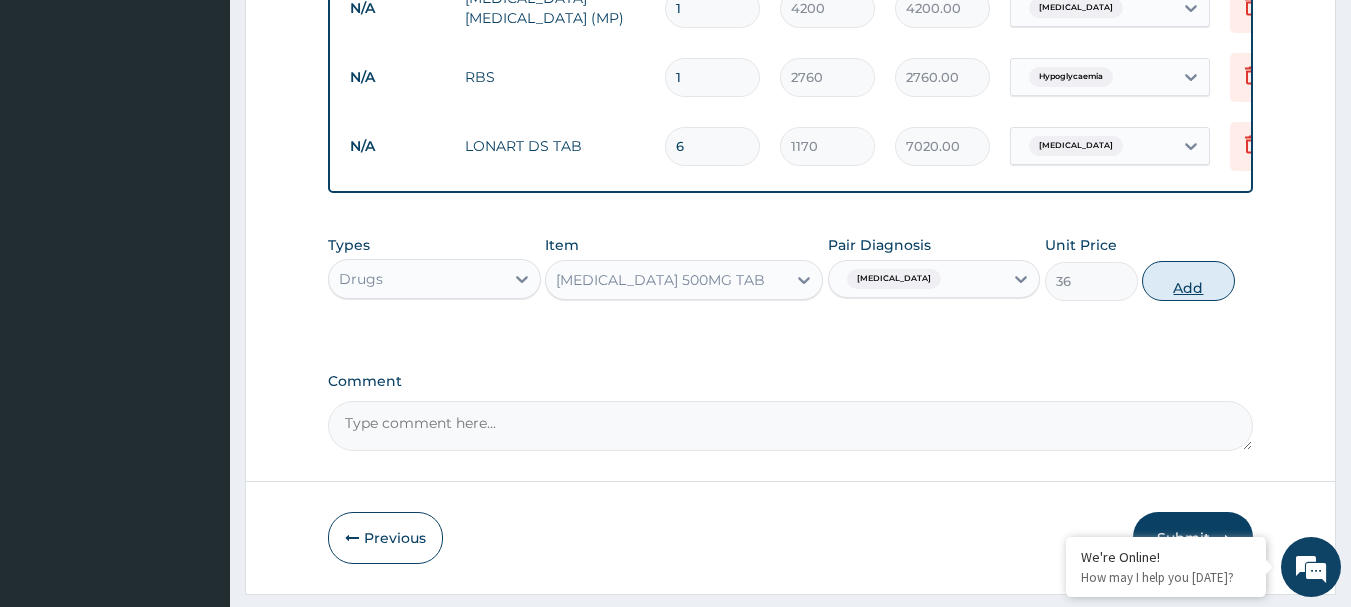 click on "Add" at bounding box center (1188, 281) 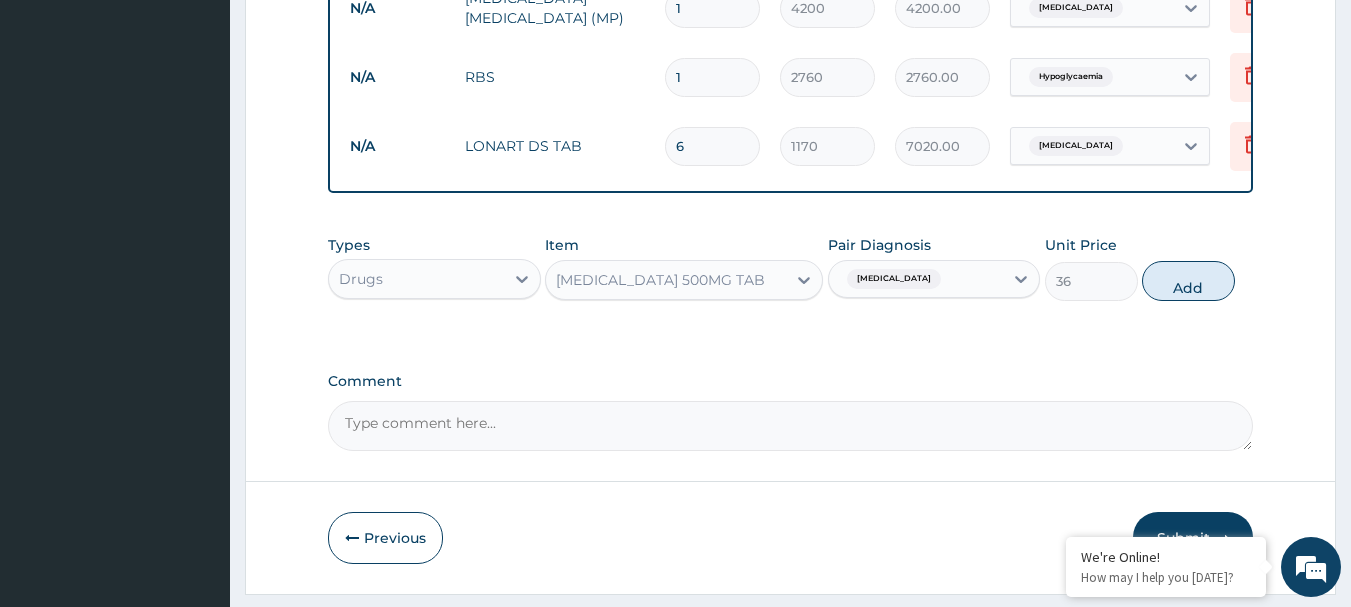 type on "0" 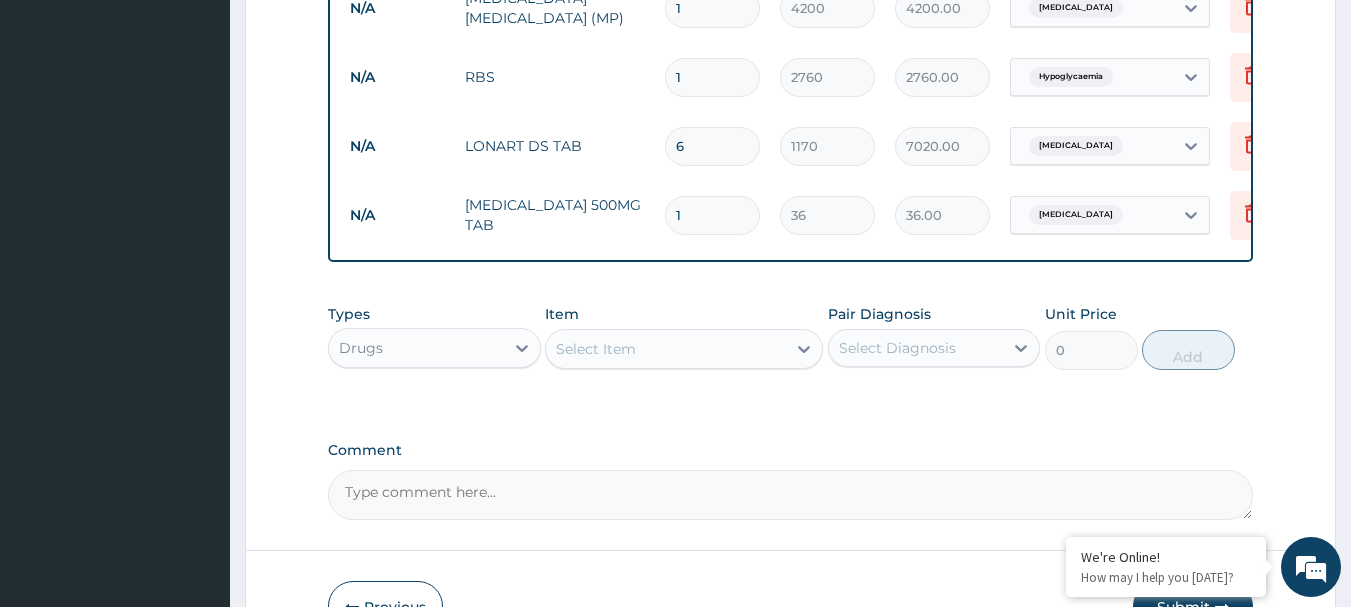 type on "18" 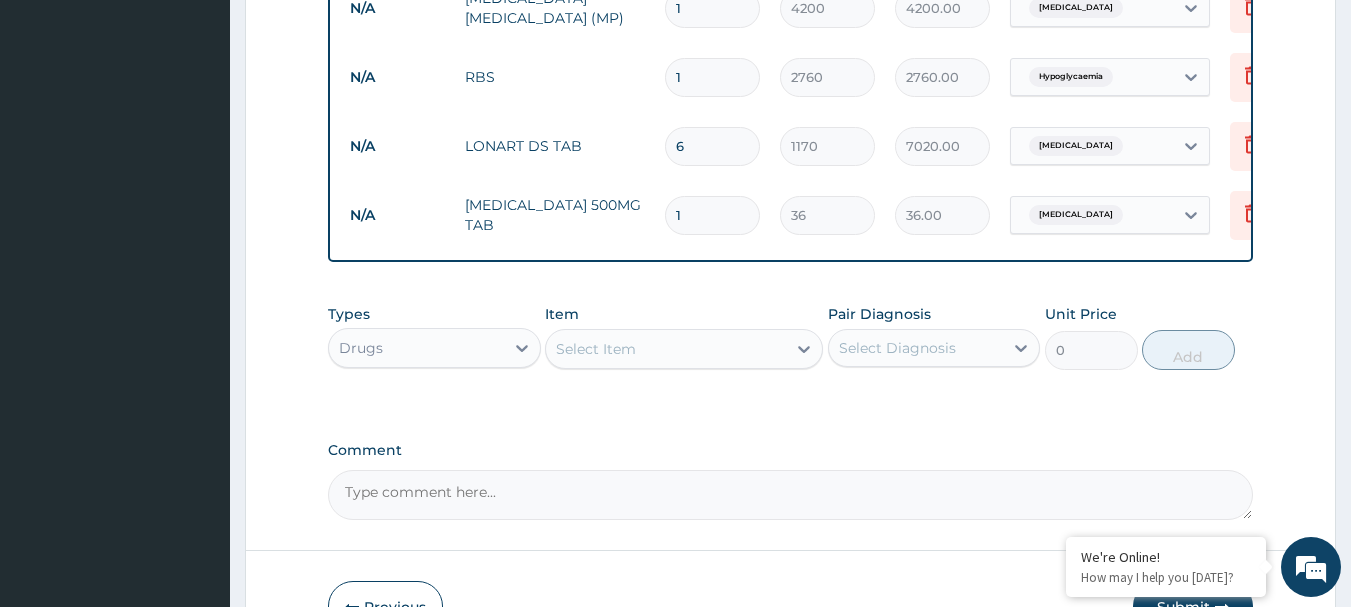 type on "648.00" 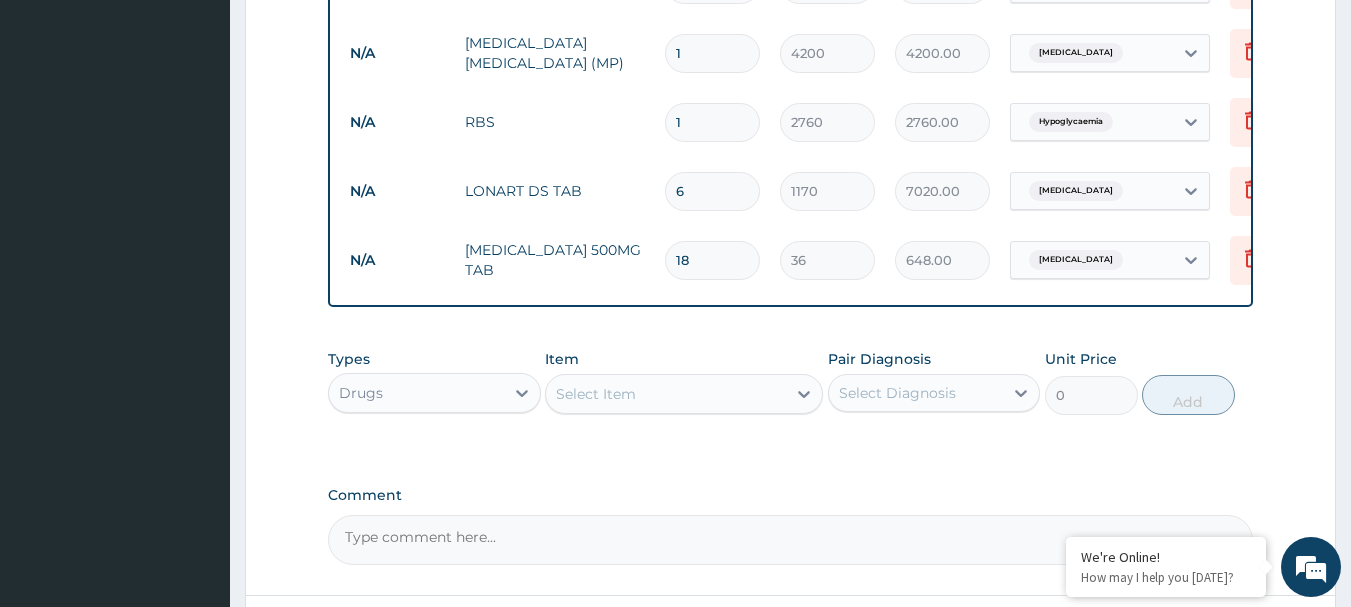 scroll, scrollTop: 1100, scrollLeft: 0, axis: vertical 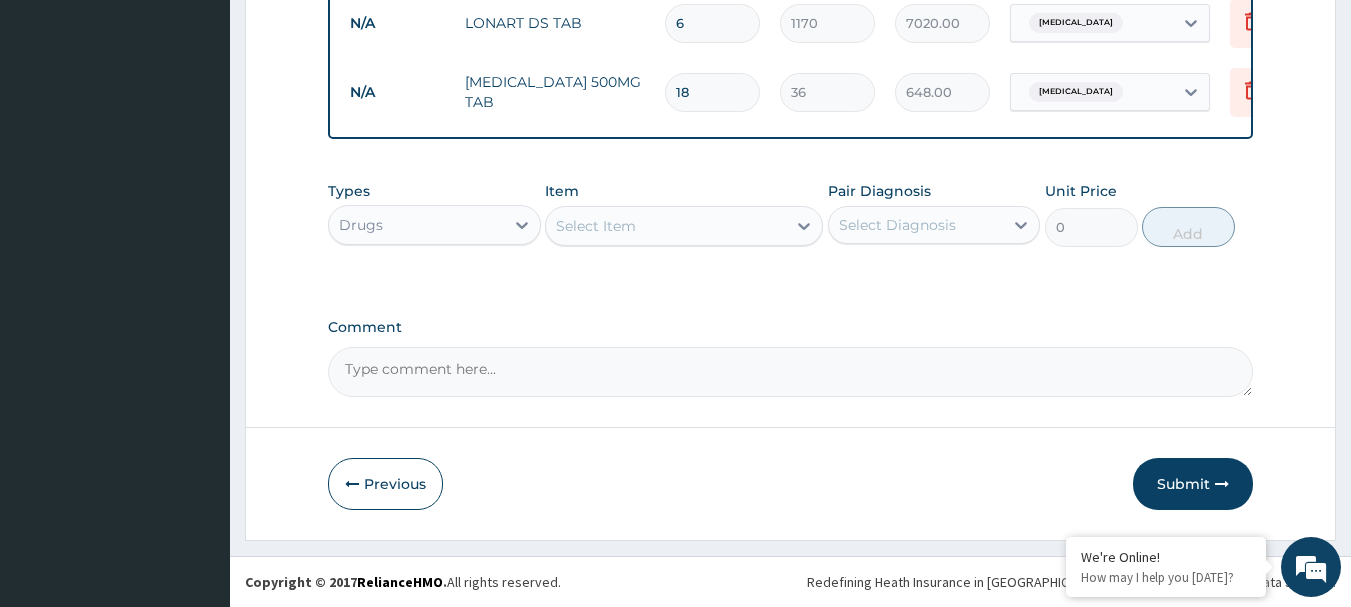 type on "18" 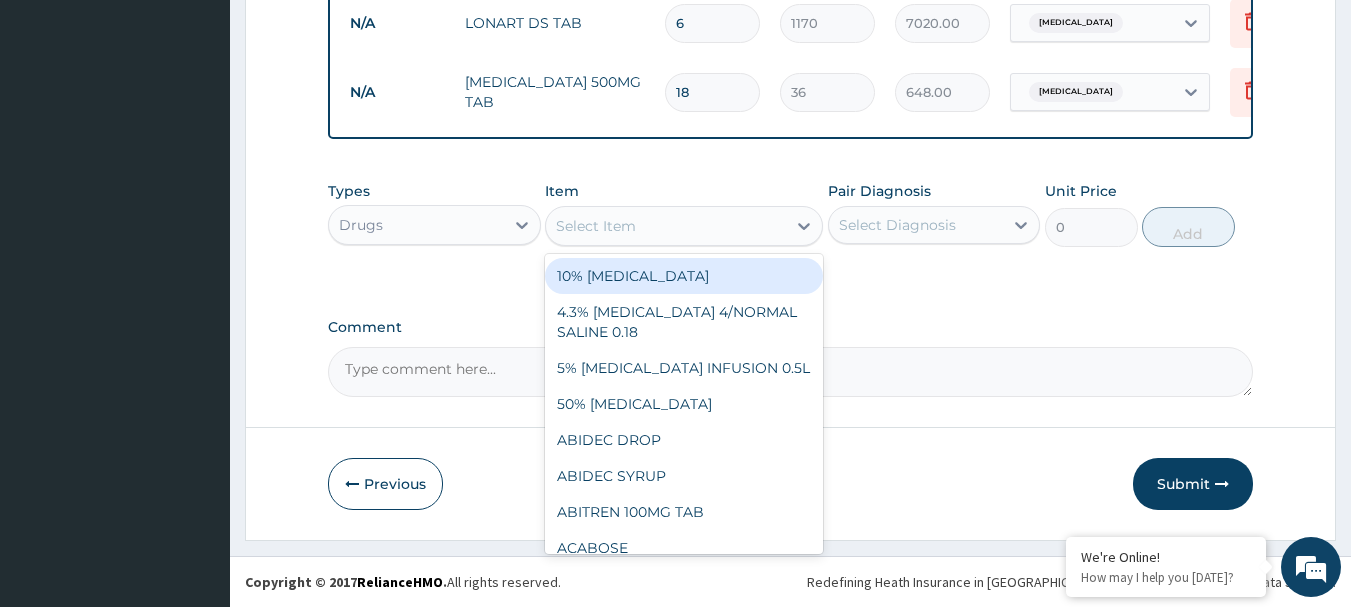 click on "Select Item" at bounding box center (666, 226) 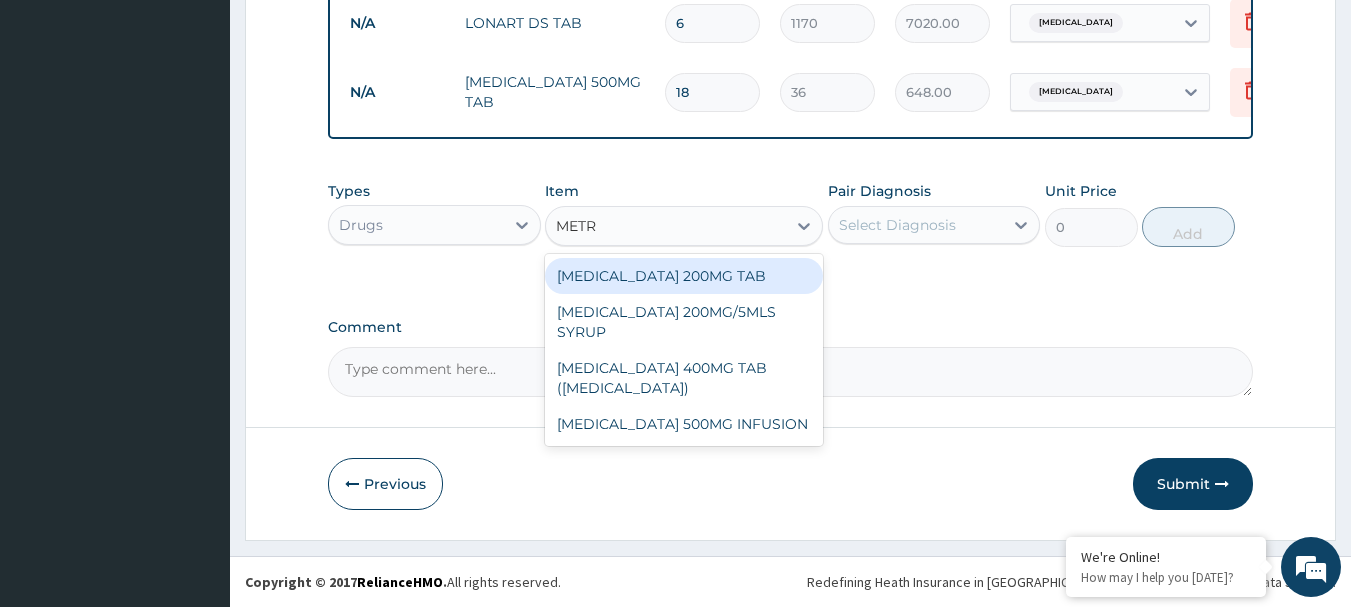 type on "METRO" 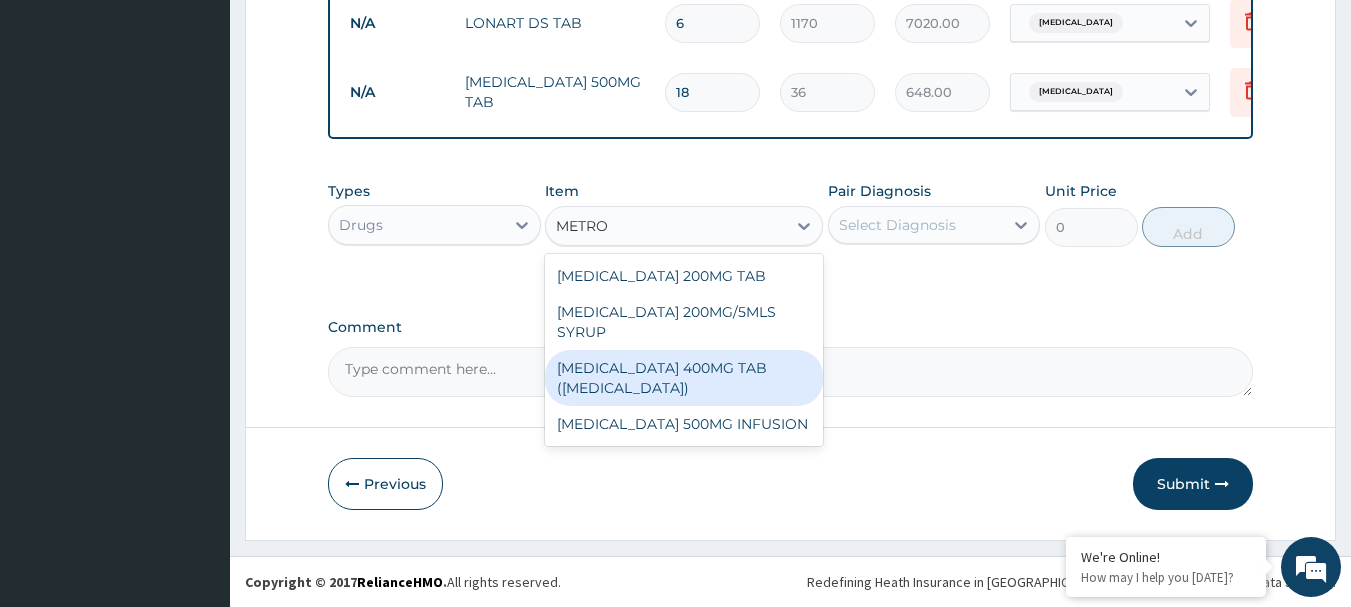 drag, startPoint x: 704, startPoint y: 376, endPoint x: 712, endPoint y: 360, distance: 17.888544 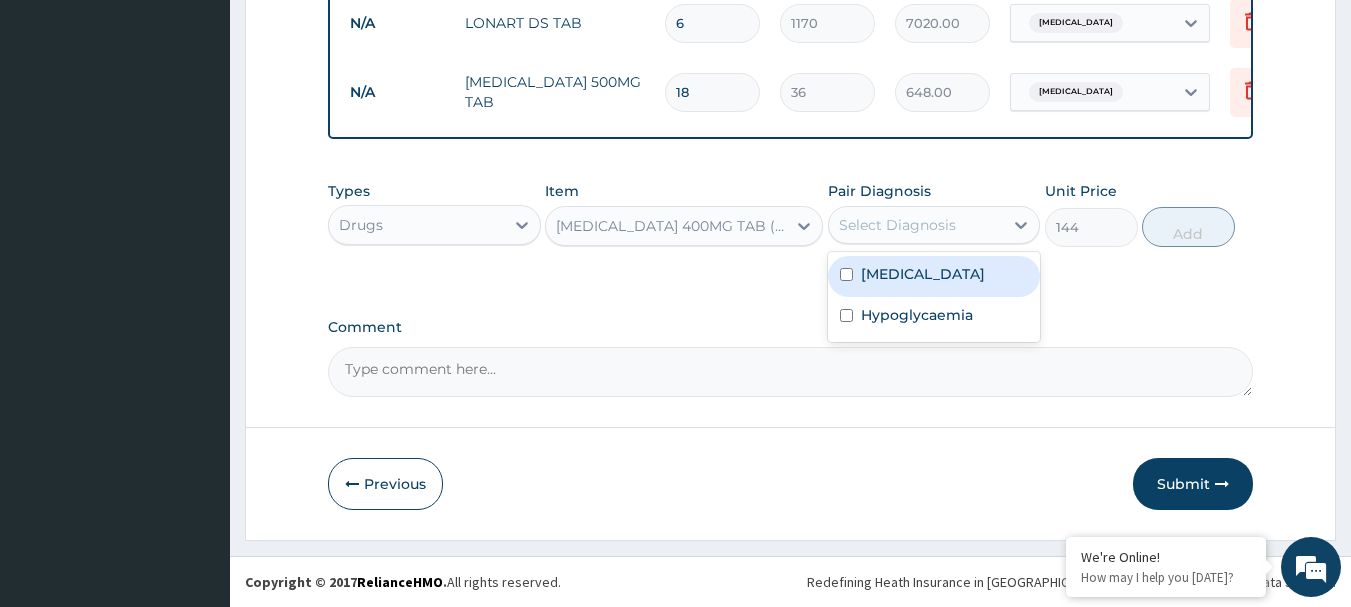 click on "Select Diagnosis" at bounding box center (897, 225) 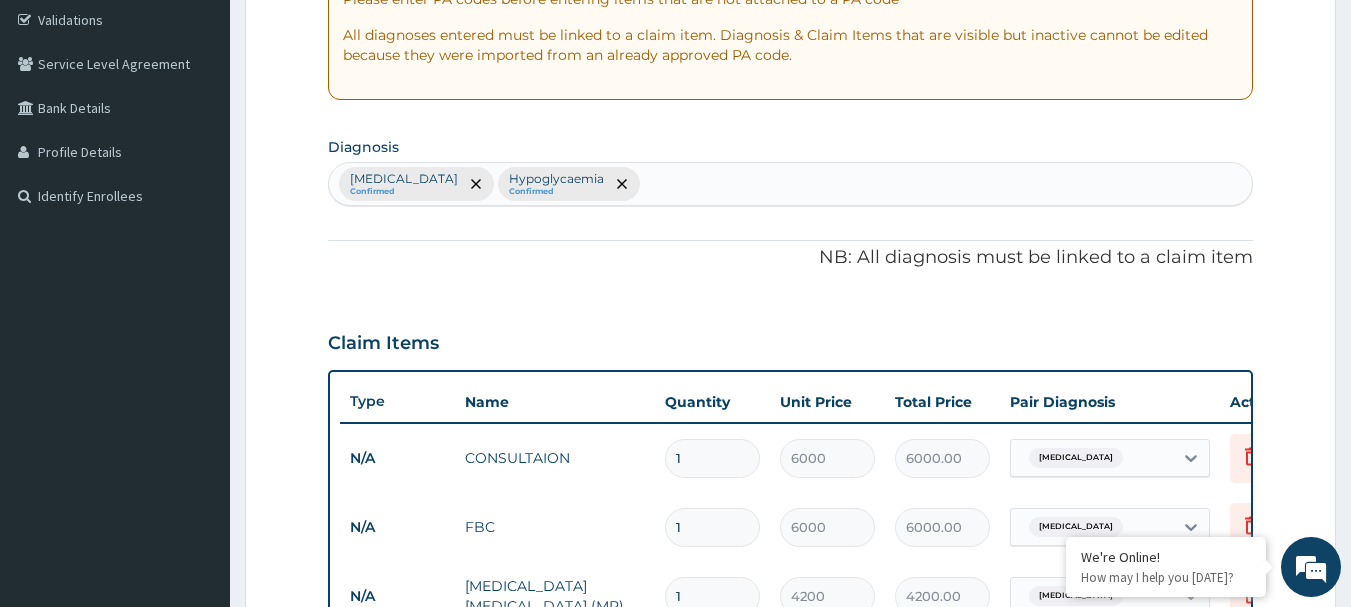 scroll, scrollTop: 371, scrollLeft: 0, axis: vertical 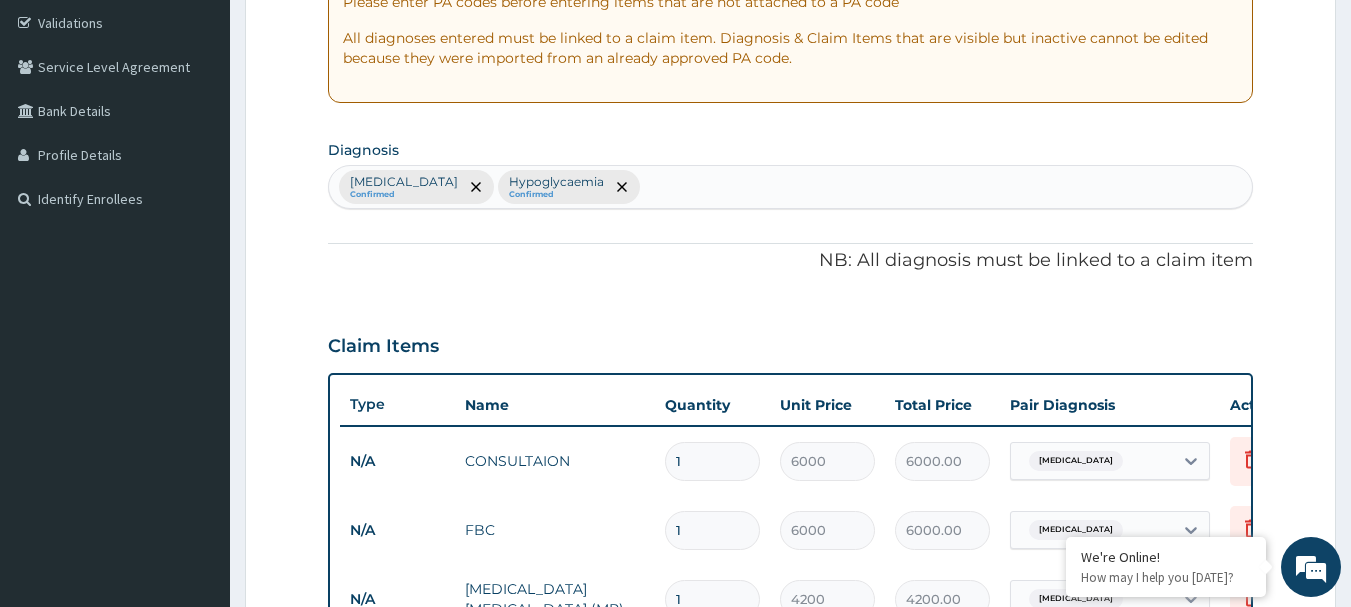 click on "Malaria Confirmed Hypoglycaemia Confirmed" at bounding box center (791, 187) 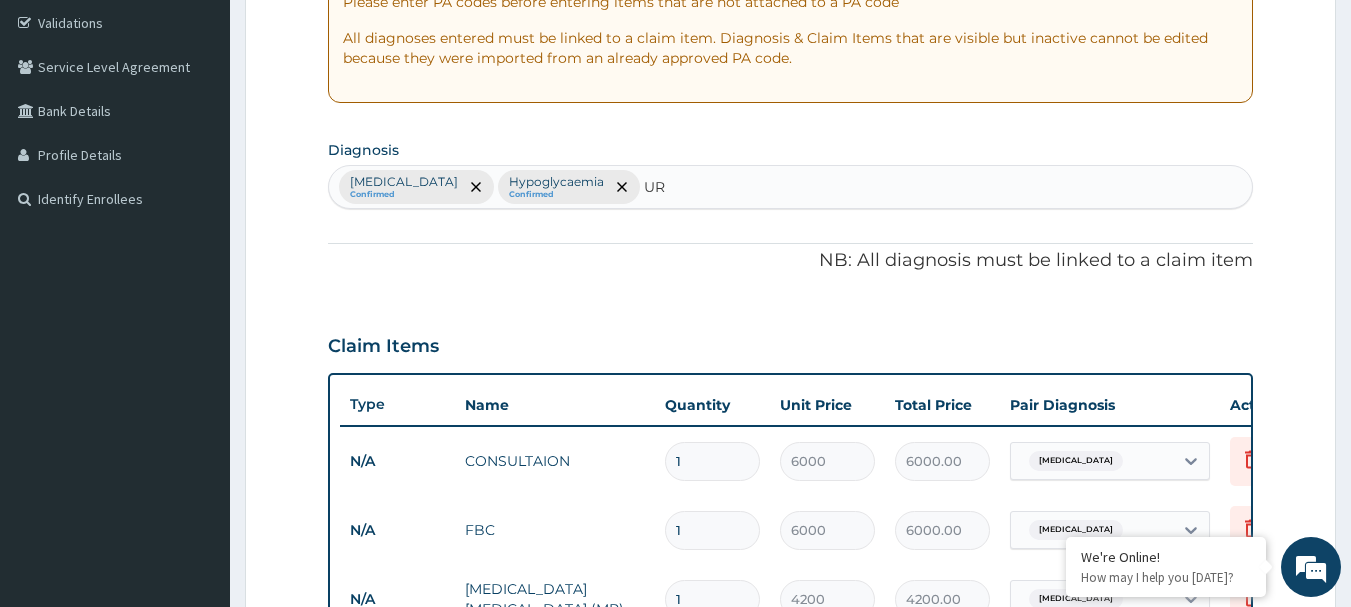 type on "U" 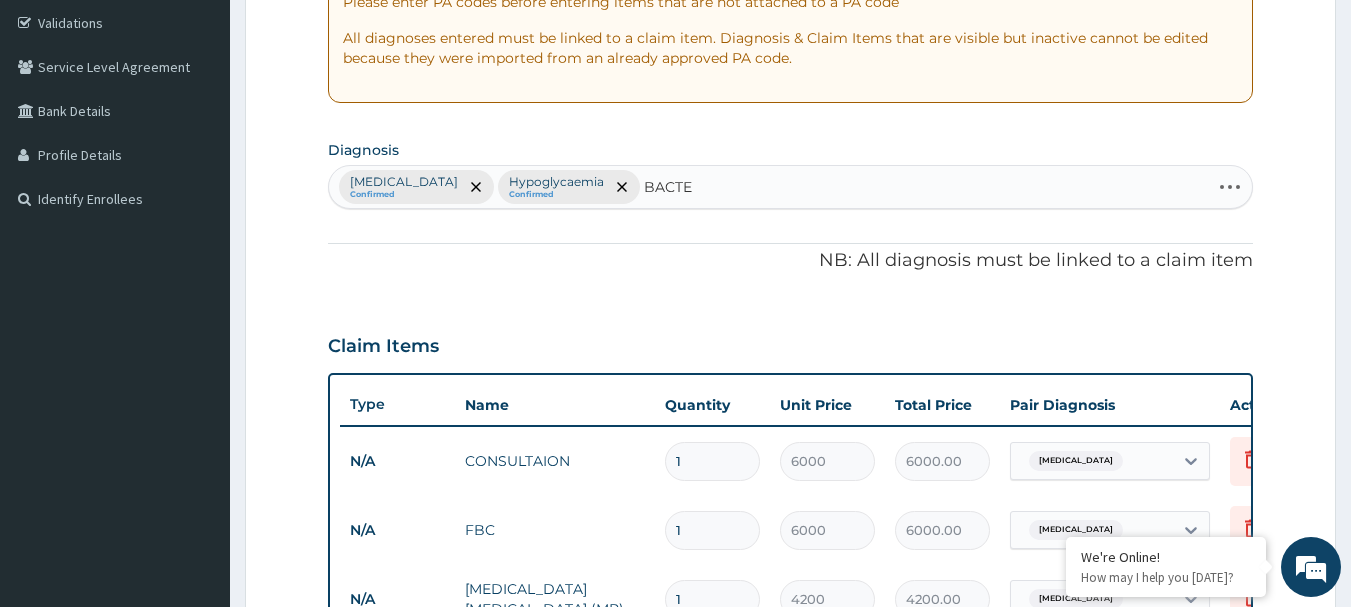 type on "BACTER" 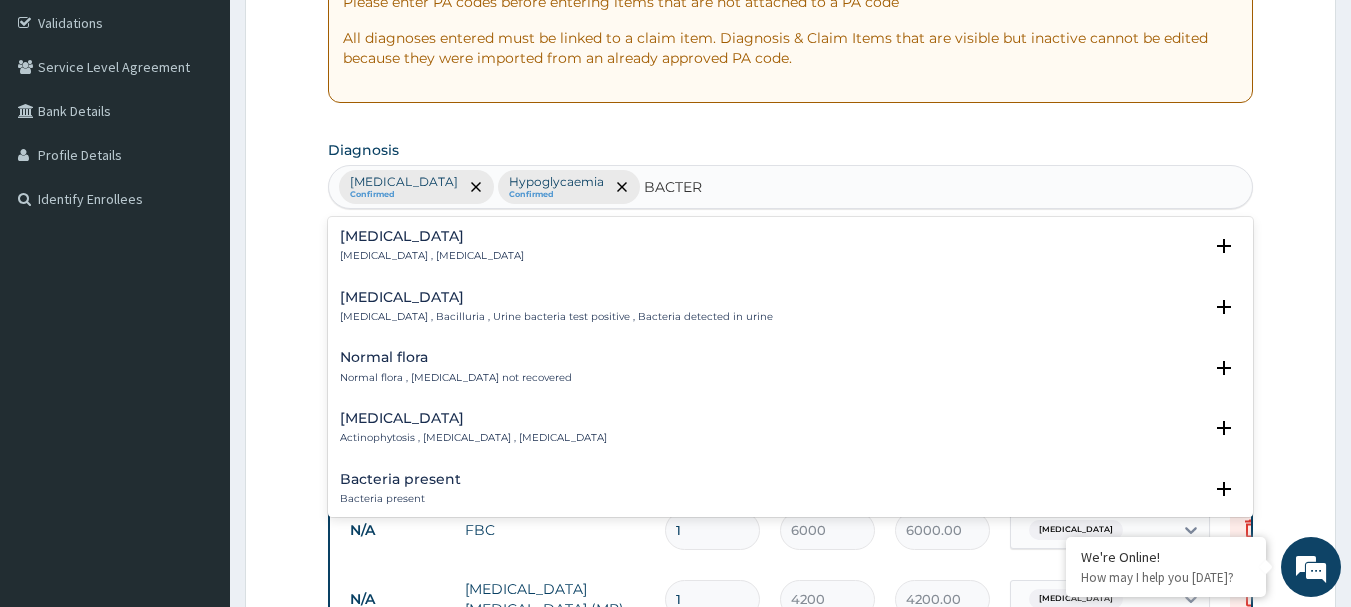 click on "Bacteremia" at bounding box center [432, 236] 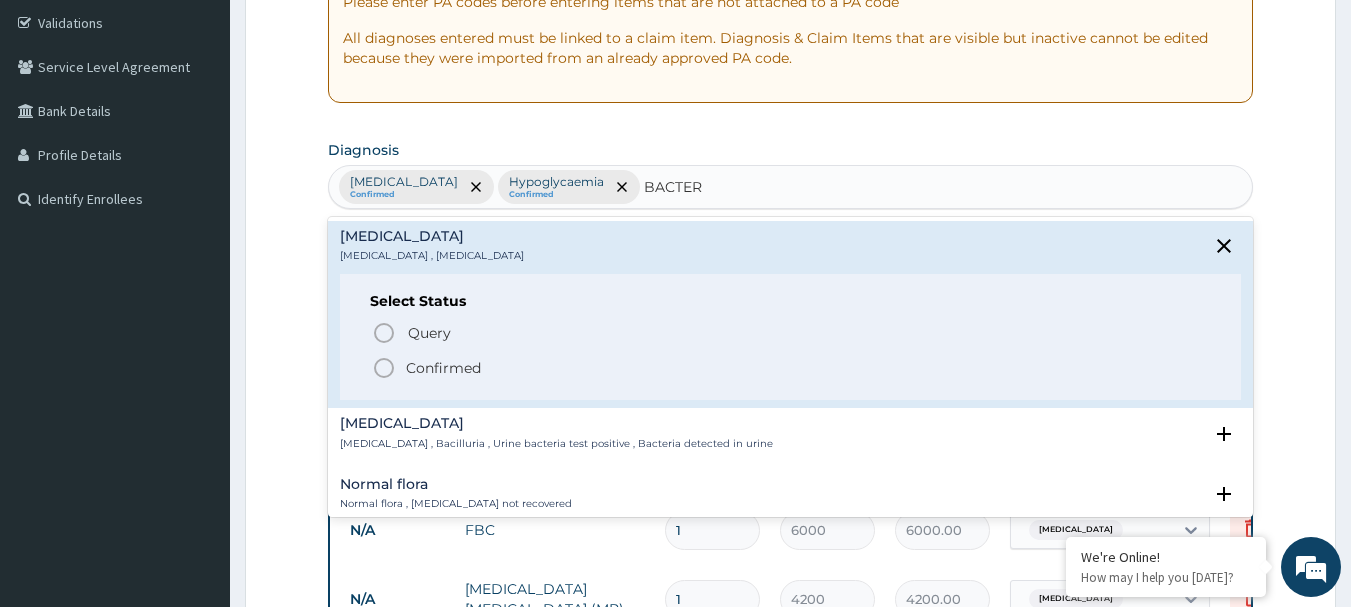 drag, startPoint x: 386, startPoint y: 359, endPoint x: 400, endPoint y: 359, distance: 14 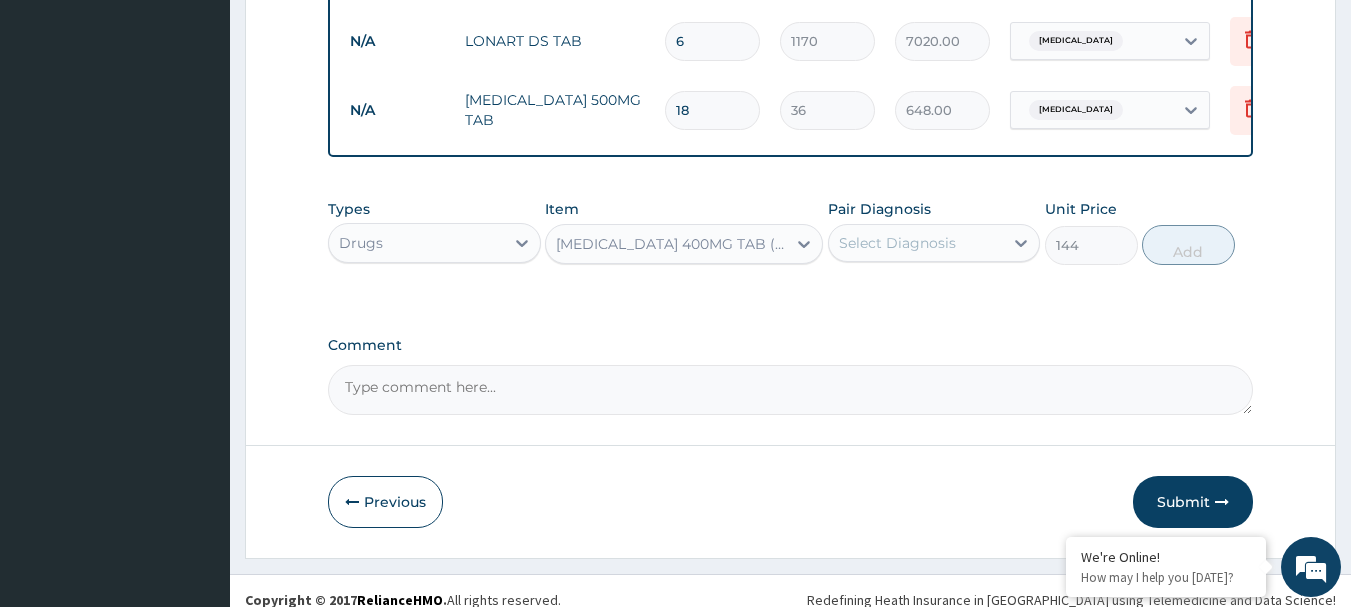 scroll, scrollTop: 1079, scrollLeft: 0, axis: vertical 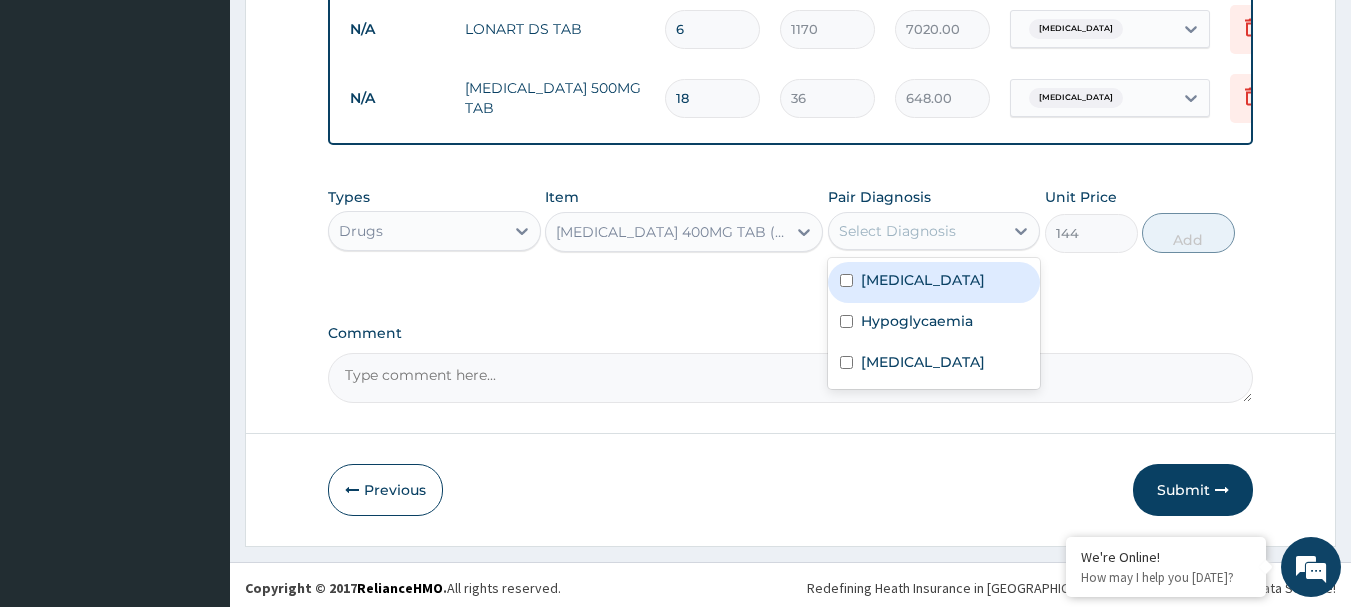 click on "Select Diagnosis" at bounding box center [897, 231] 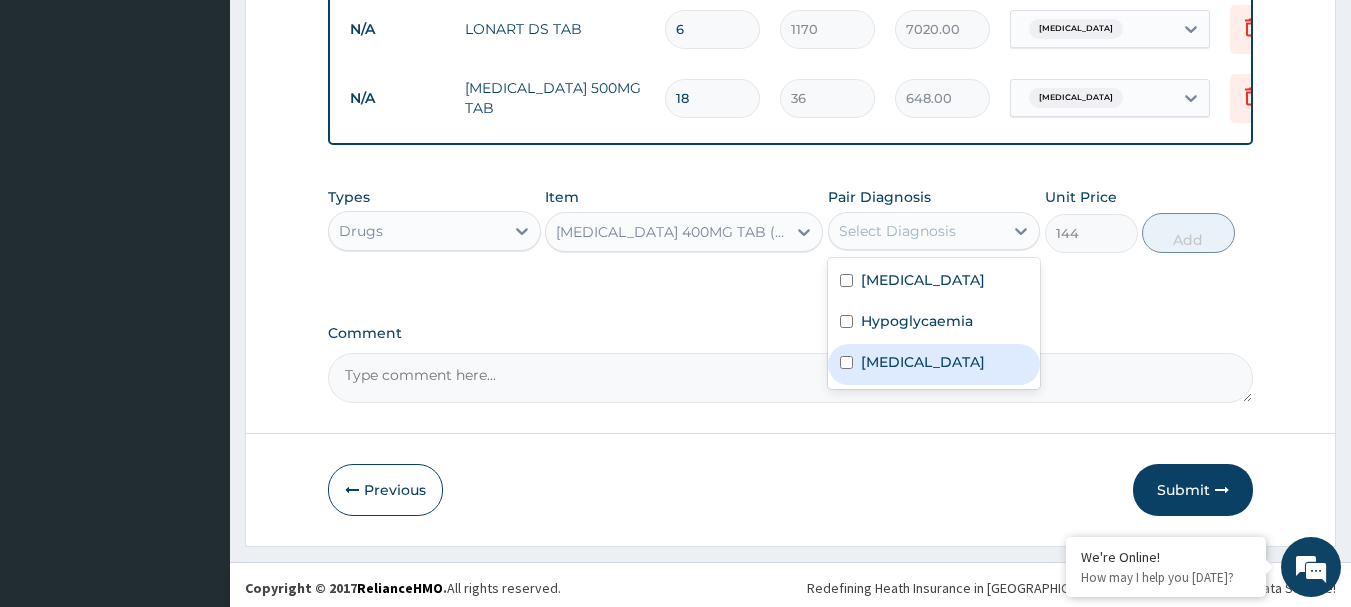 click on "Bacteremia" at bounding box center [923, 362] 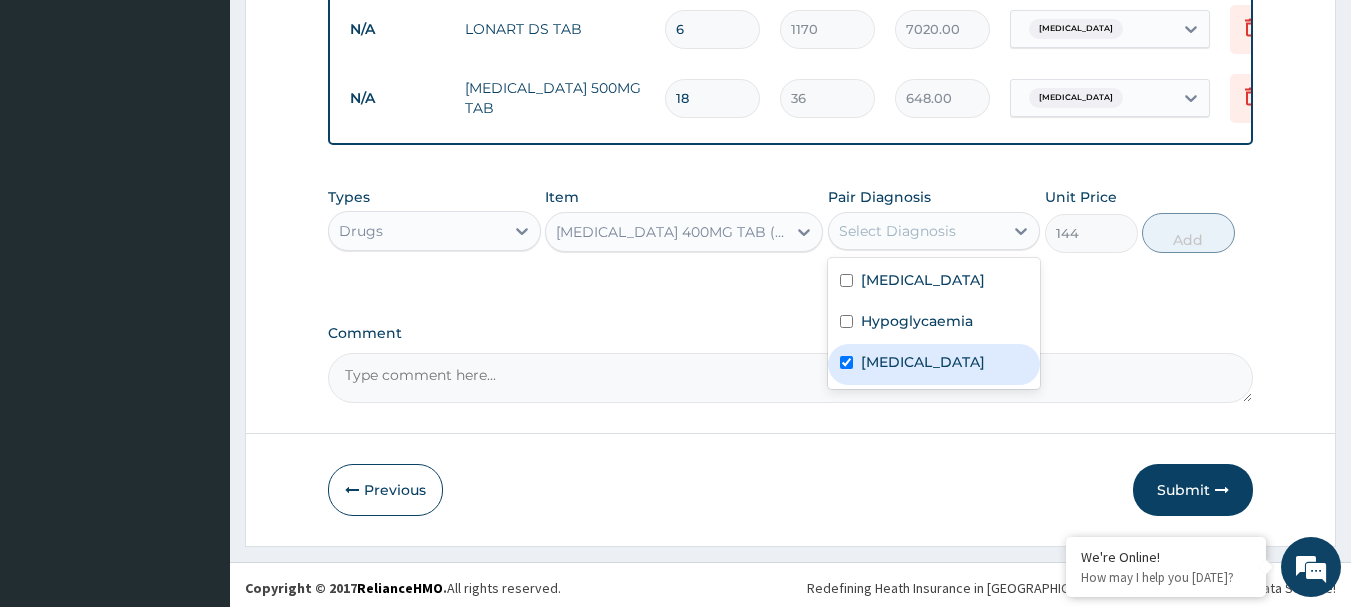 checkbox on "true" 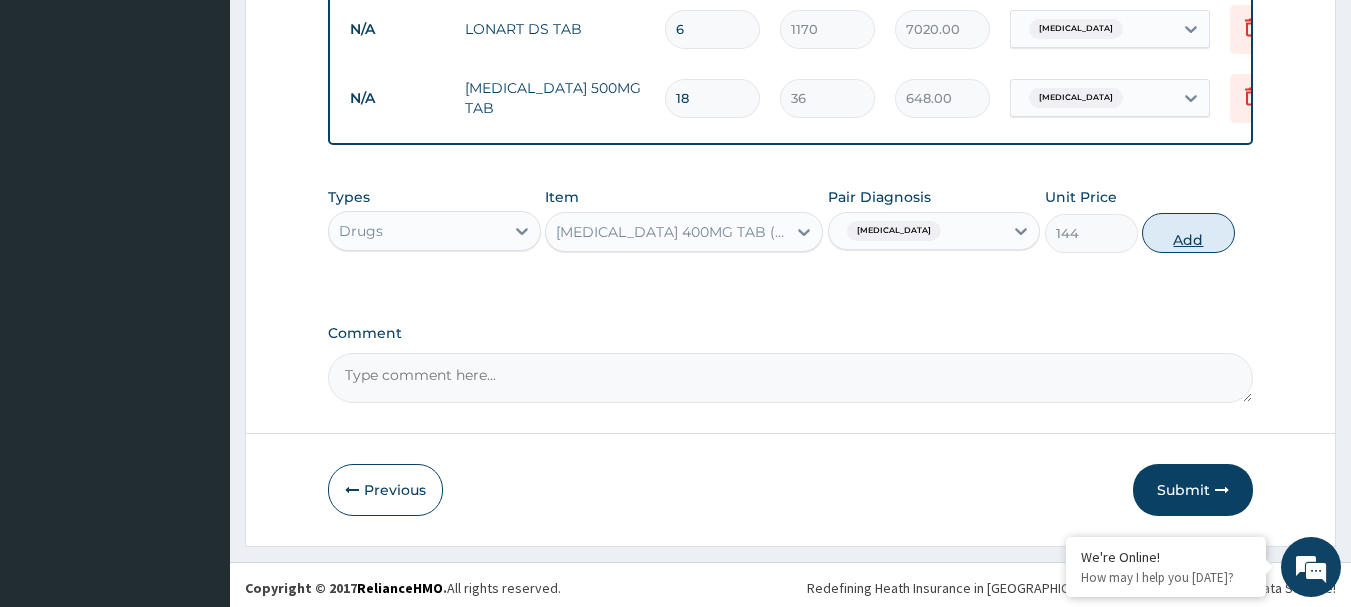 click on "Add" at bounding box center (1188, 233) 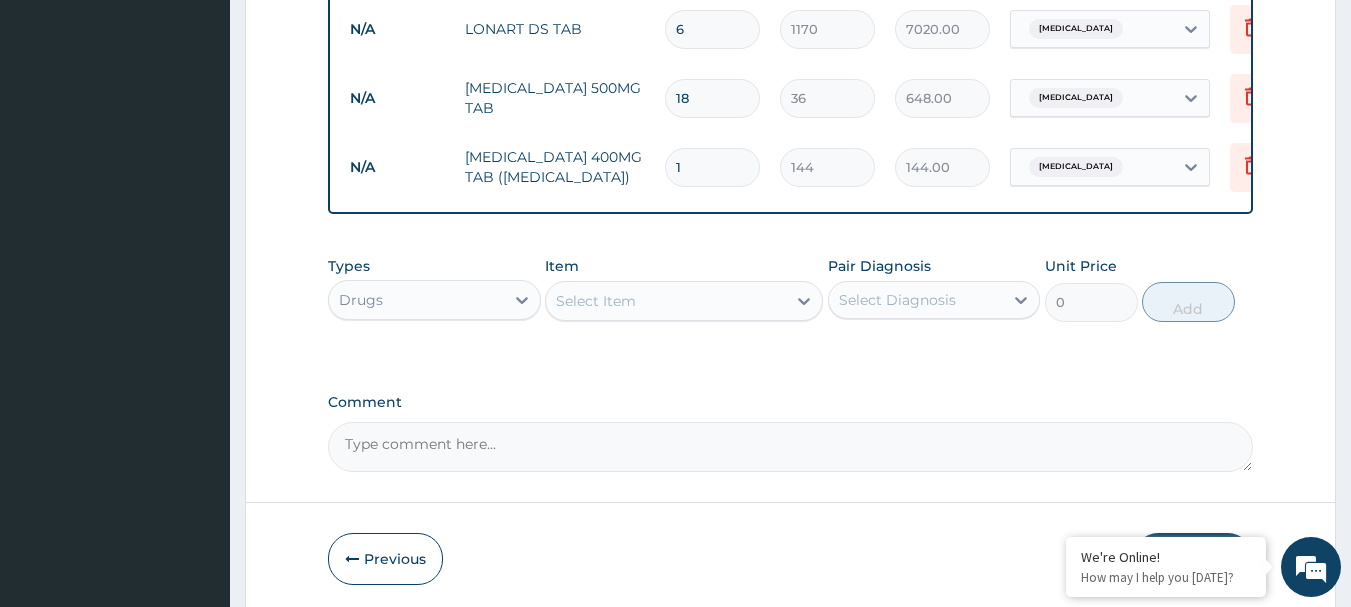 type on "15" 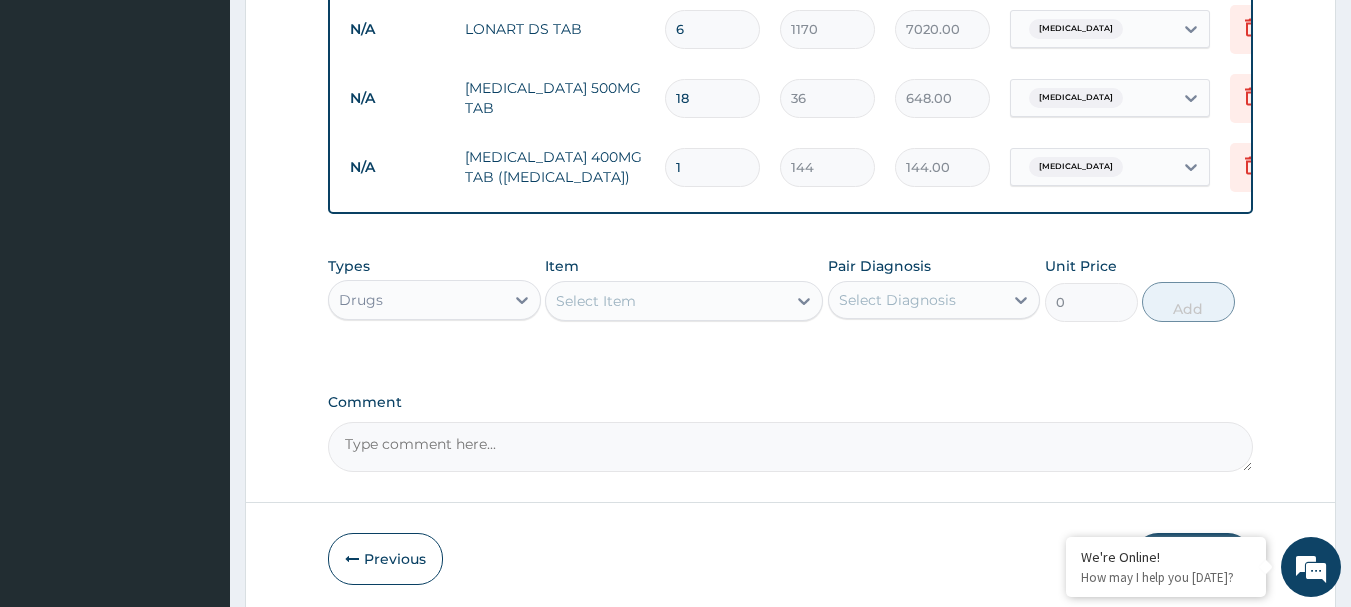 type on "2160.00" 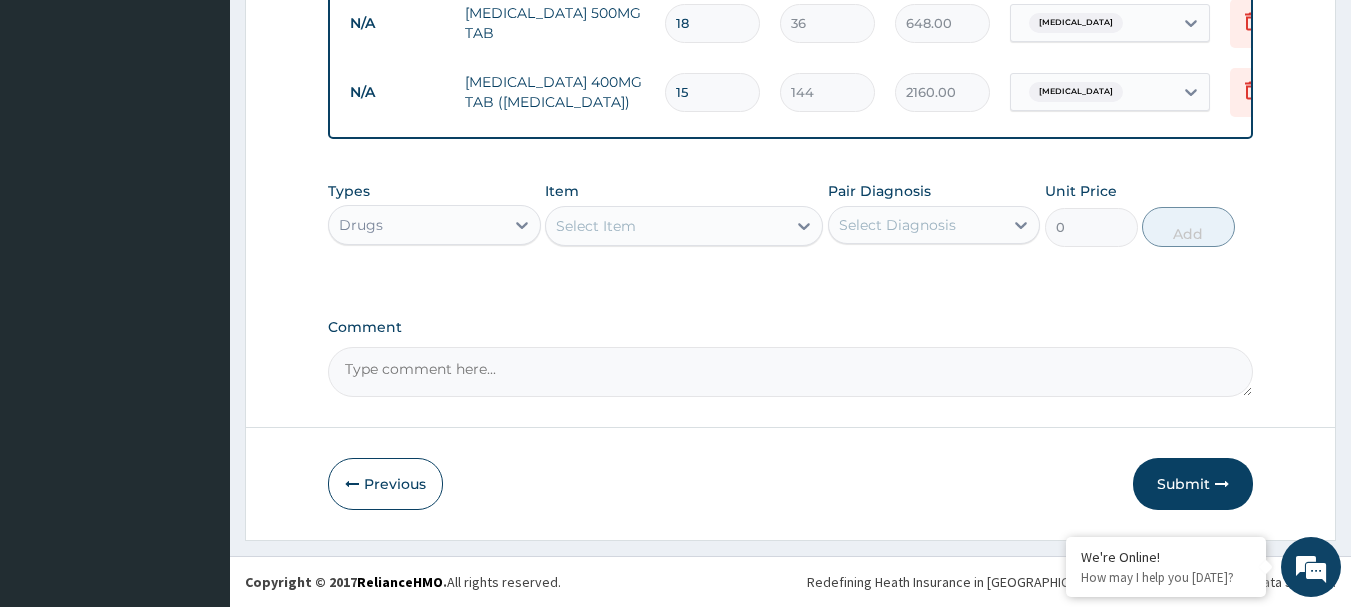 scroll, scrollTop: 1169, scrollLeft: 0, axis: vertical 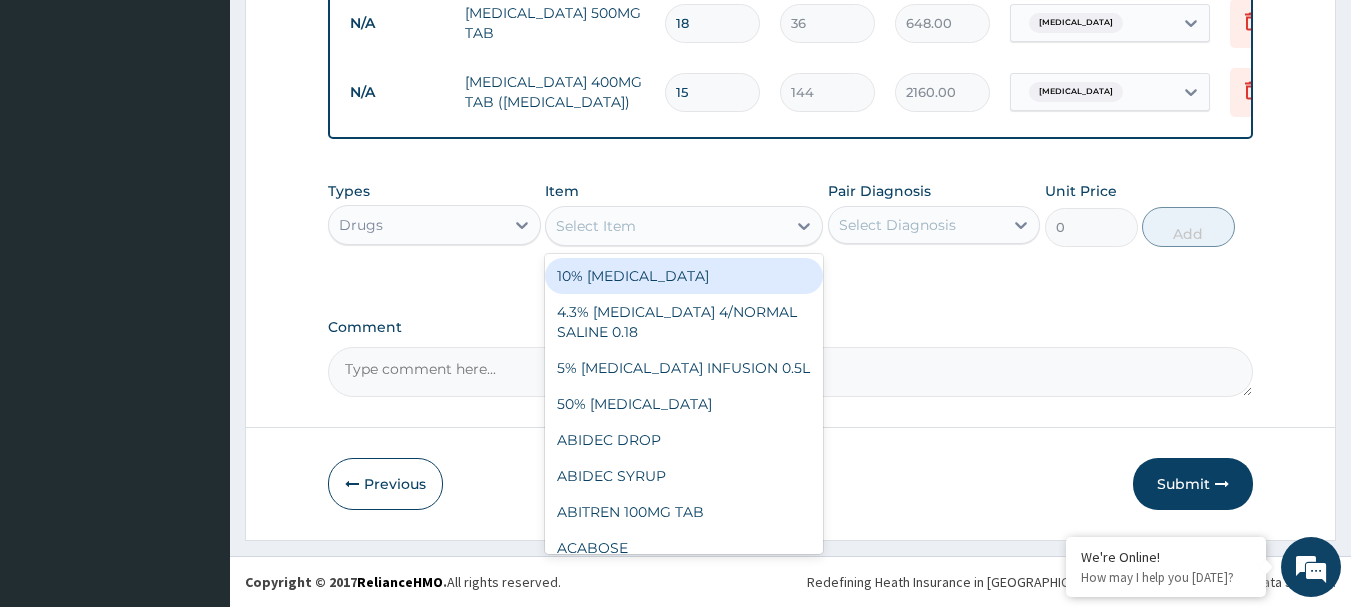 click on "Select Item" at bounding box center [666, 226] 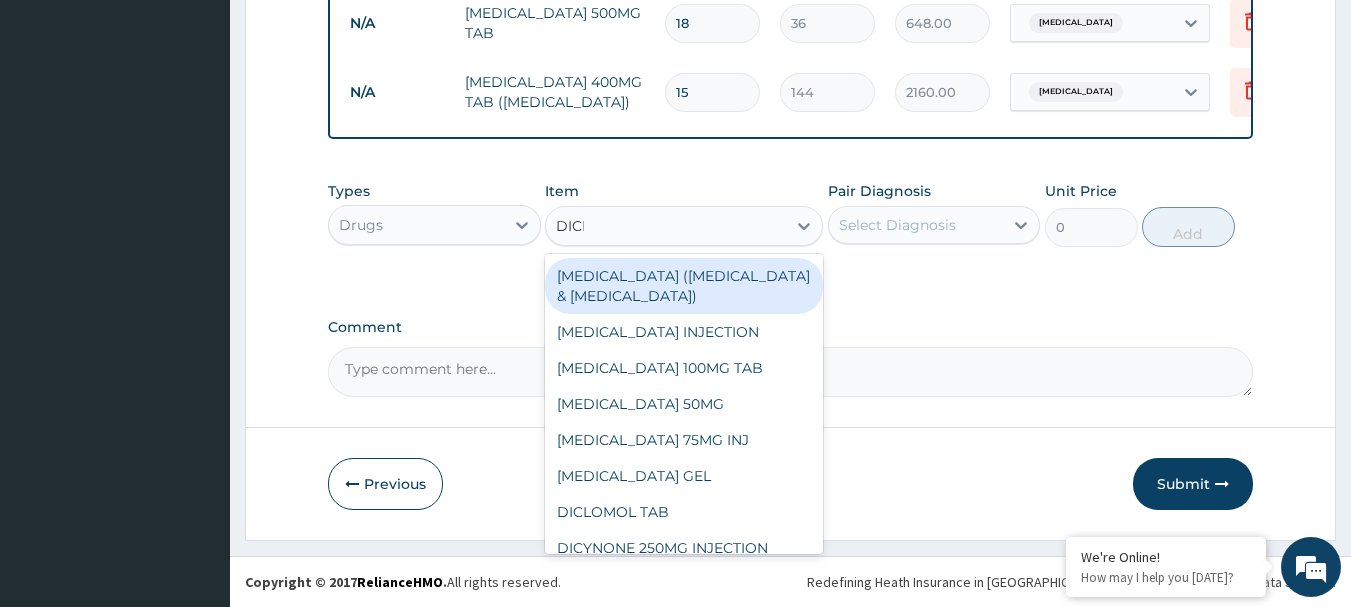 type on "DICLO" 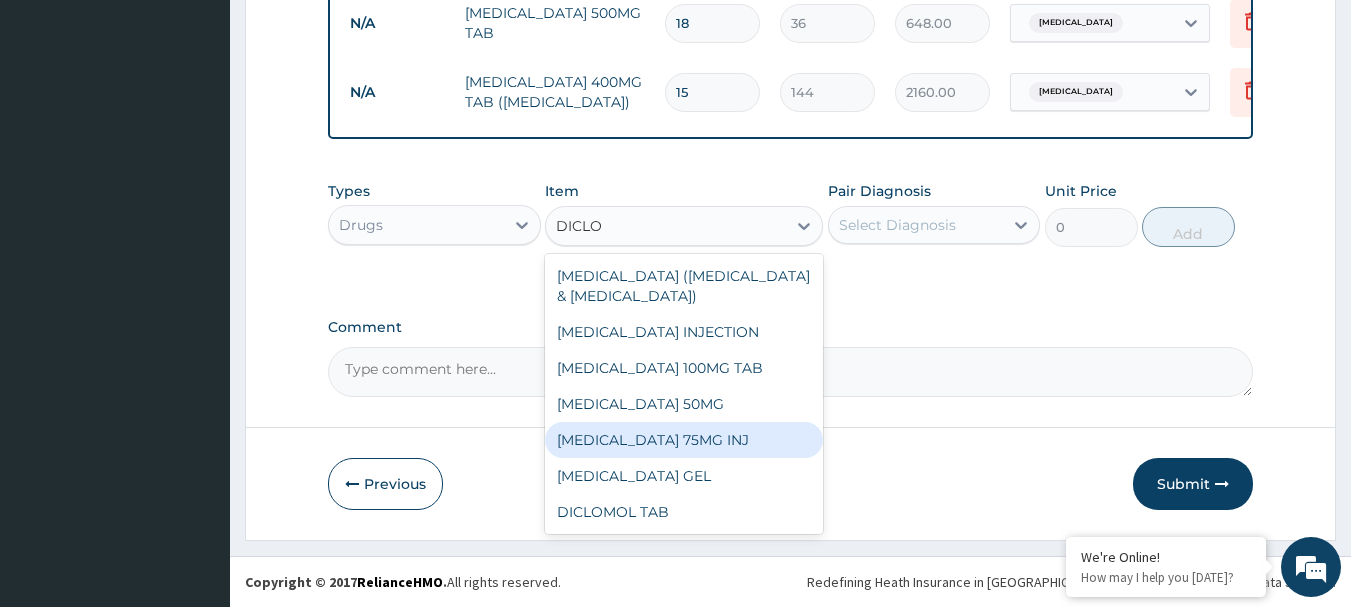 click on "[MEDICAL_DATA] 75MG INJ" at bounding box center (684, 440) 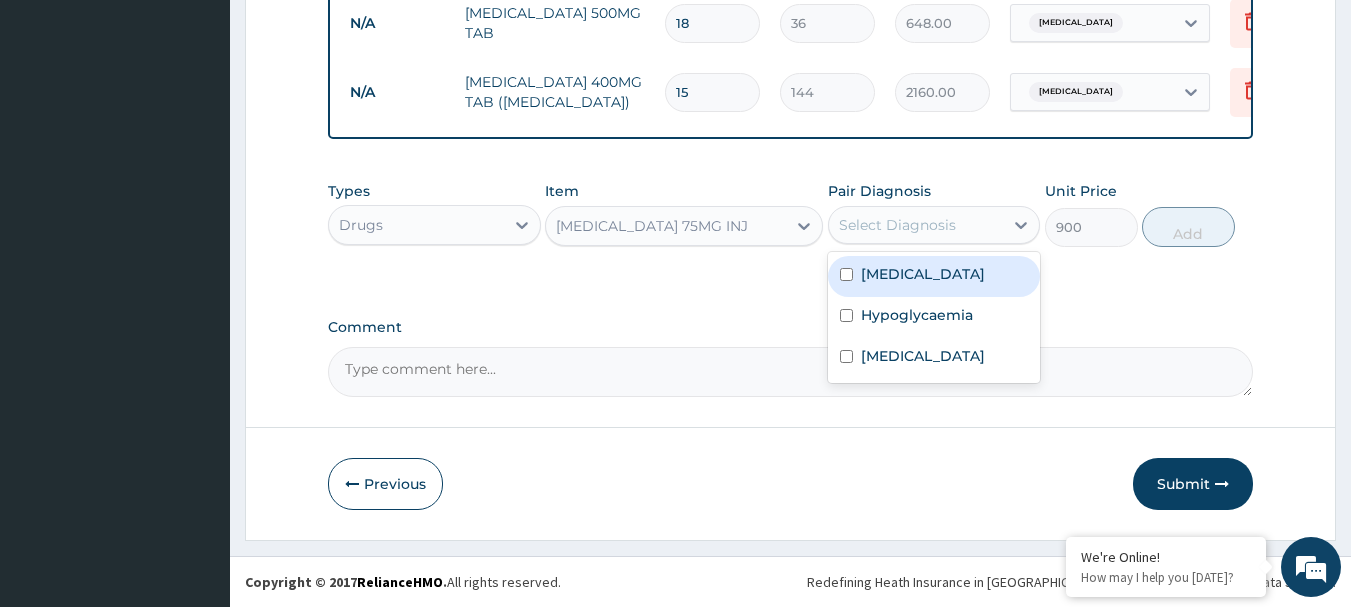 click on "Select Diagnosis" at bounding box center [897, 225] 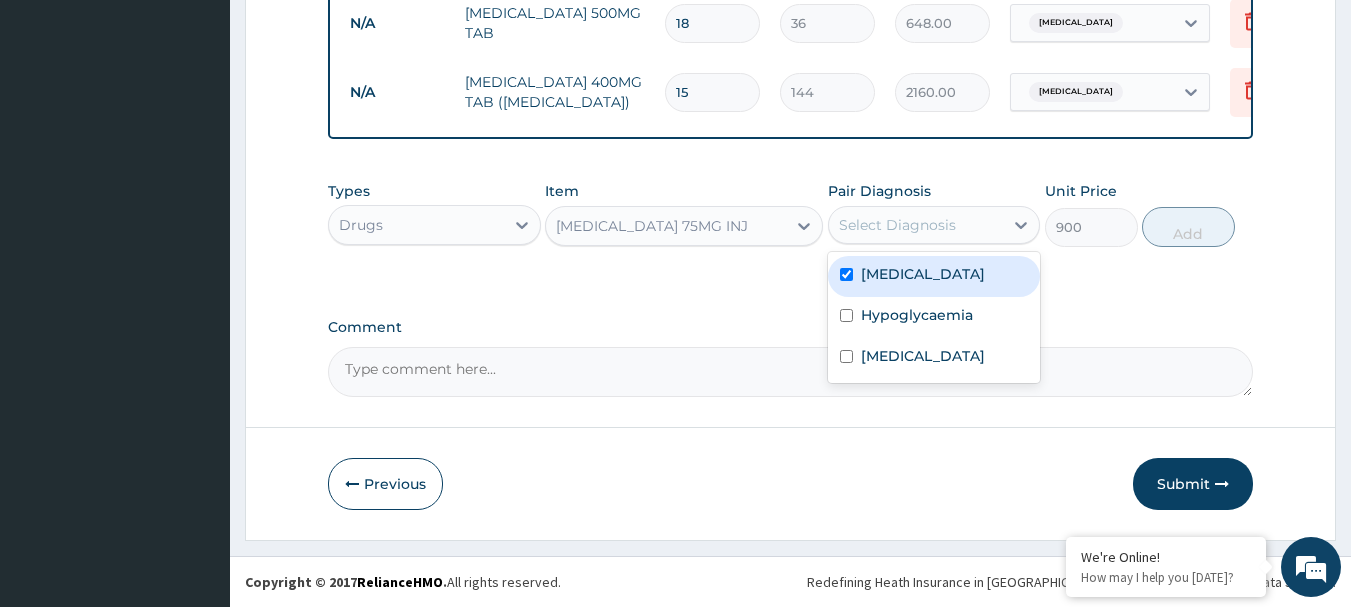 checkbox on "true" 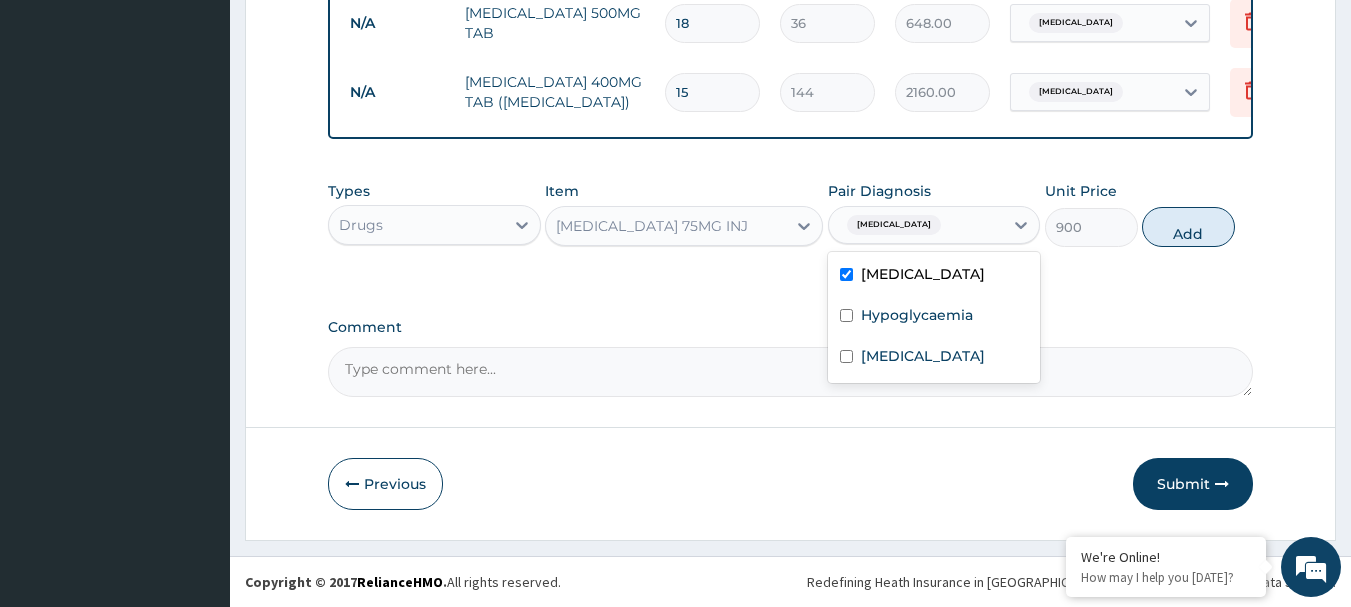 drag, startPoint x: 1192, startPoint y: 214, endPoint x: 1182, endPoint y: 226, distance: 15.6205 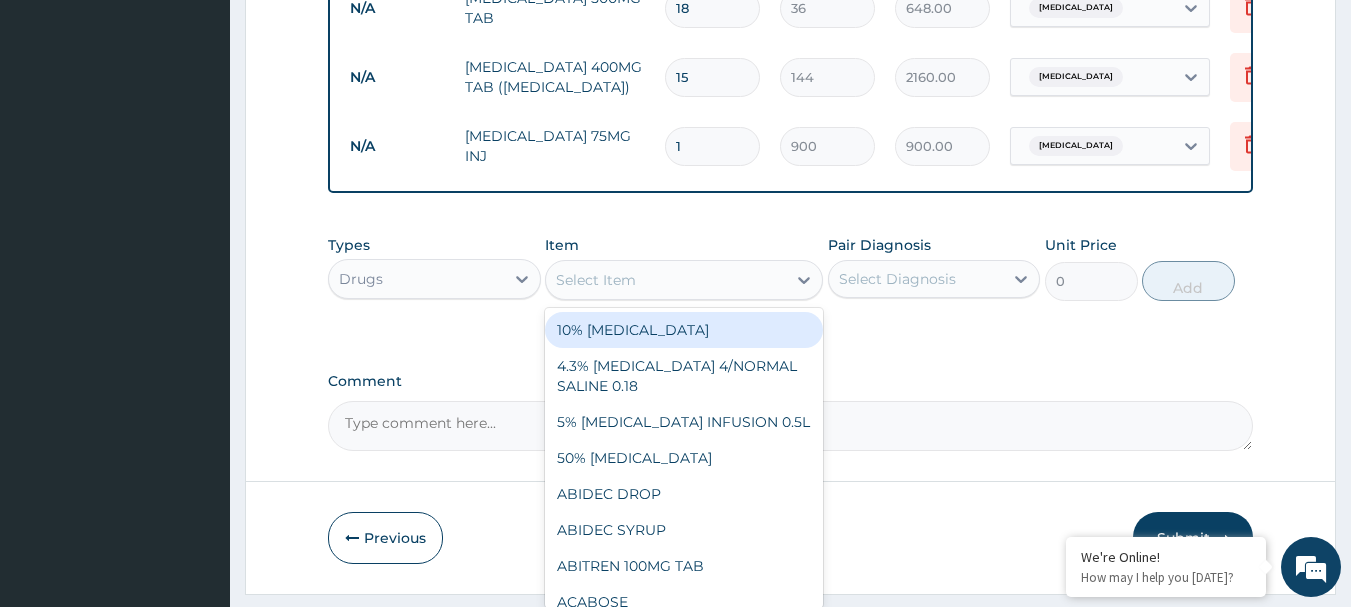 click on "Select Item" at bounding box center [666, 280] 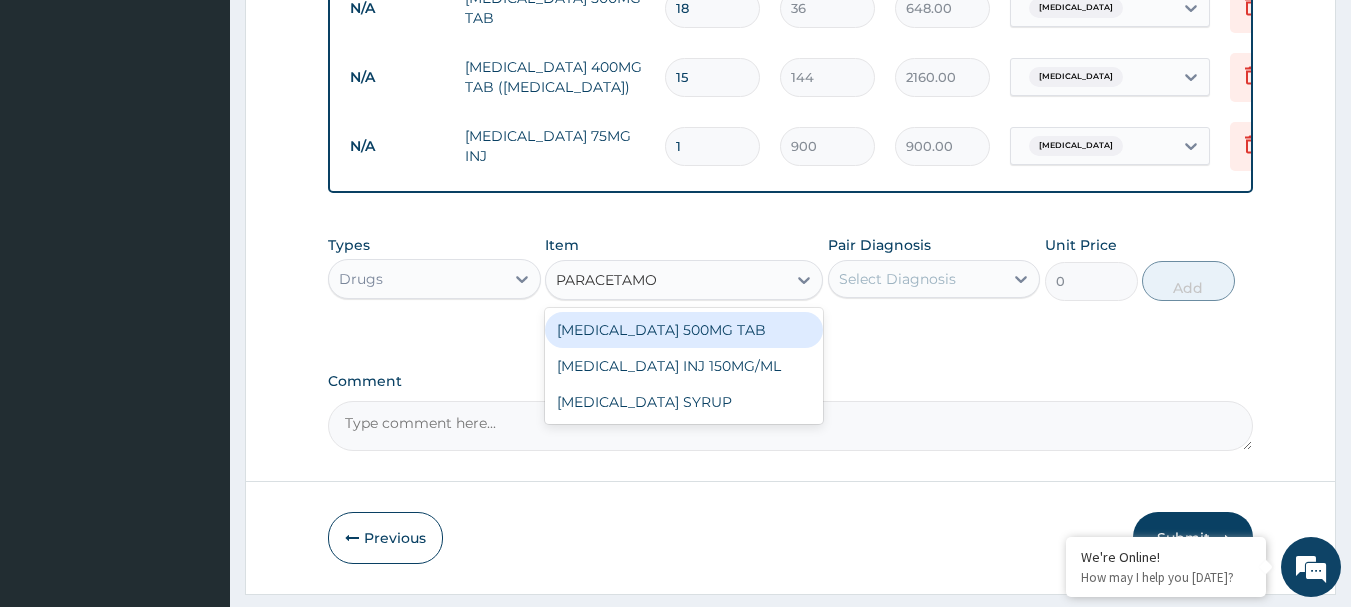 type on "PARACETAMOL" 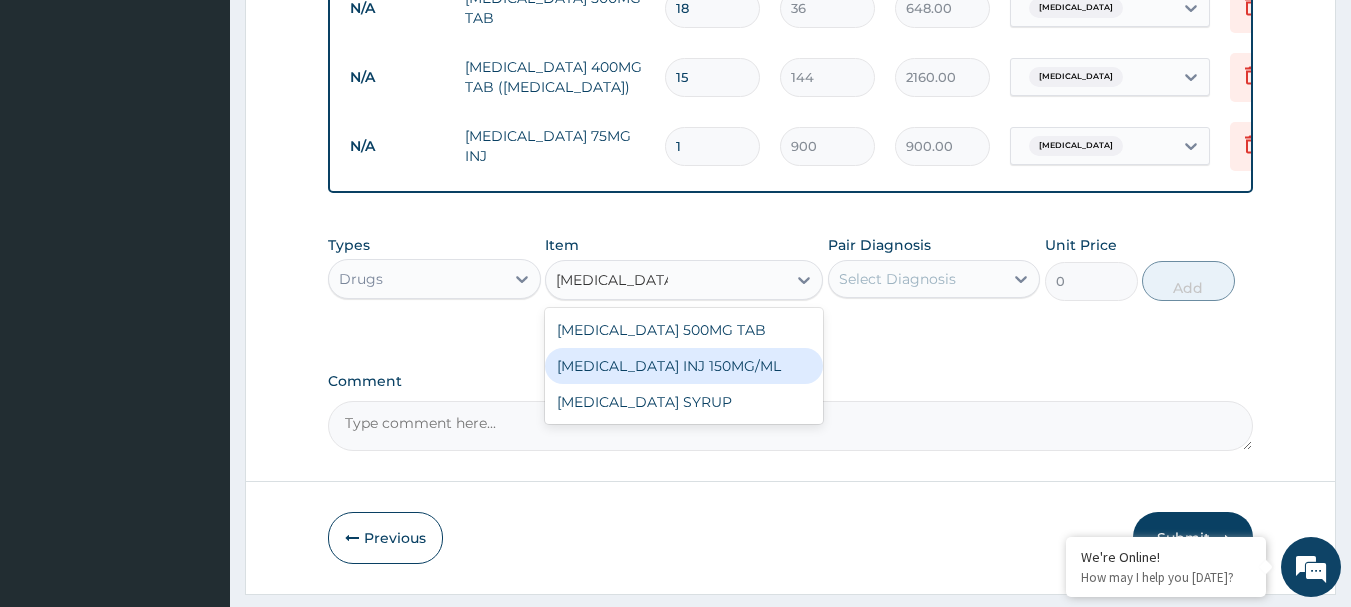 click on "[MEDICAL_DATA] INJ 150MG/ML" at bounding box center (684, 366) 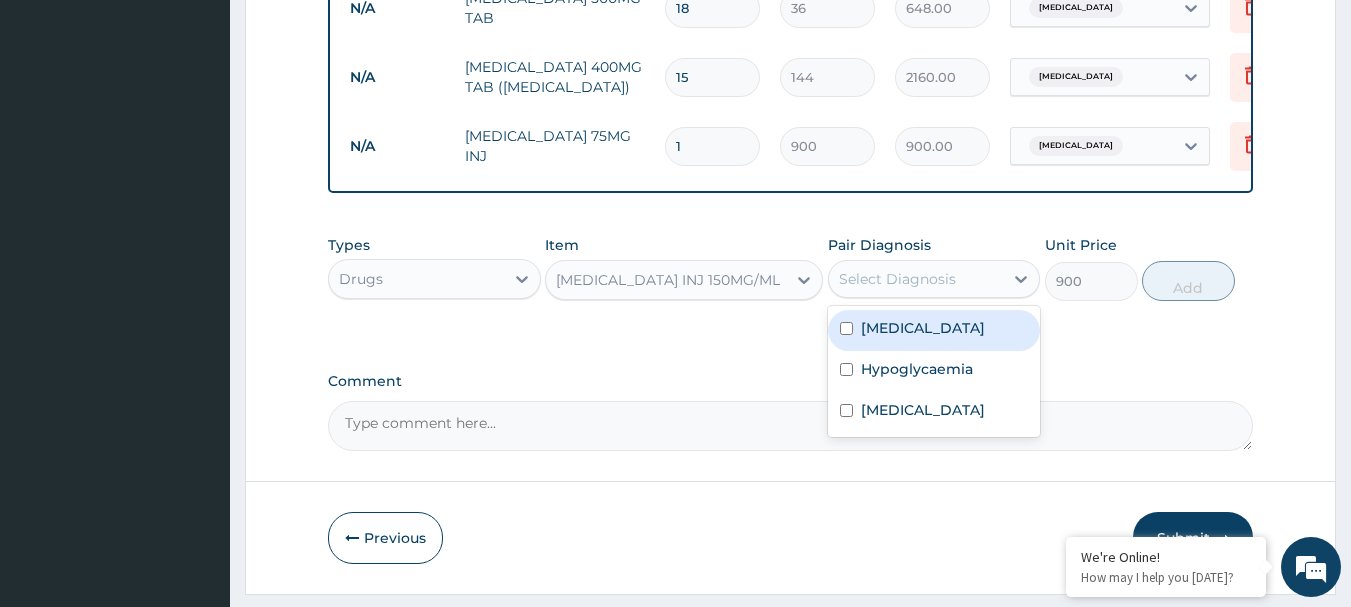 click on "Select Diagnosis" at bounding box center (897, 279) 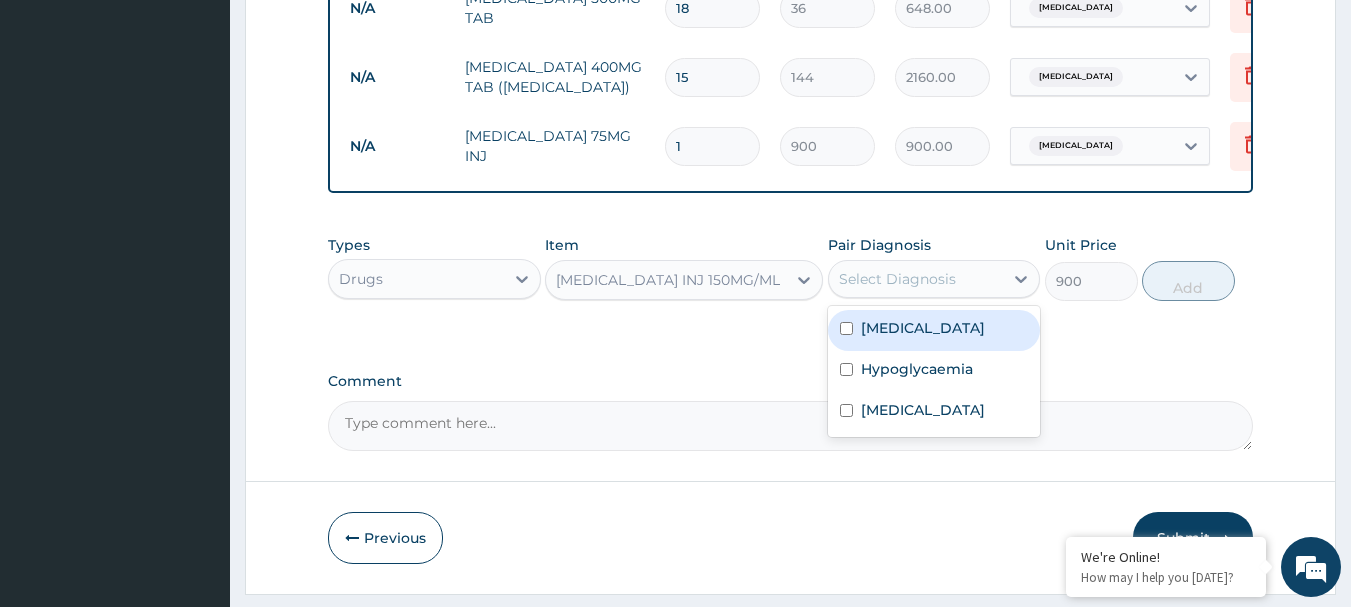 click on "[MEDICAL_DATA]" at bounding box center [934, 330] 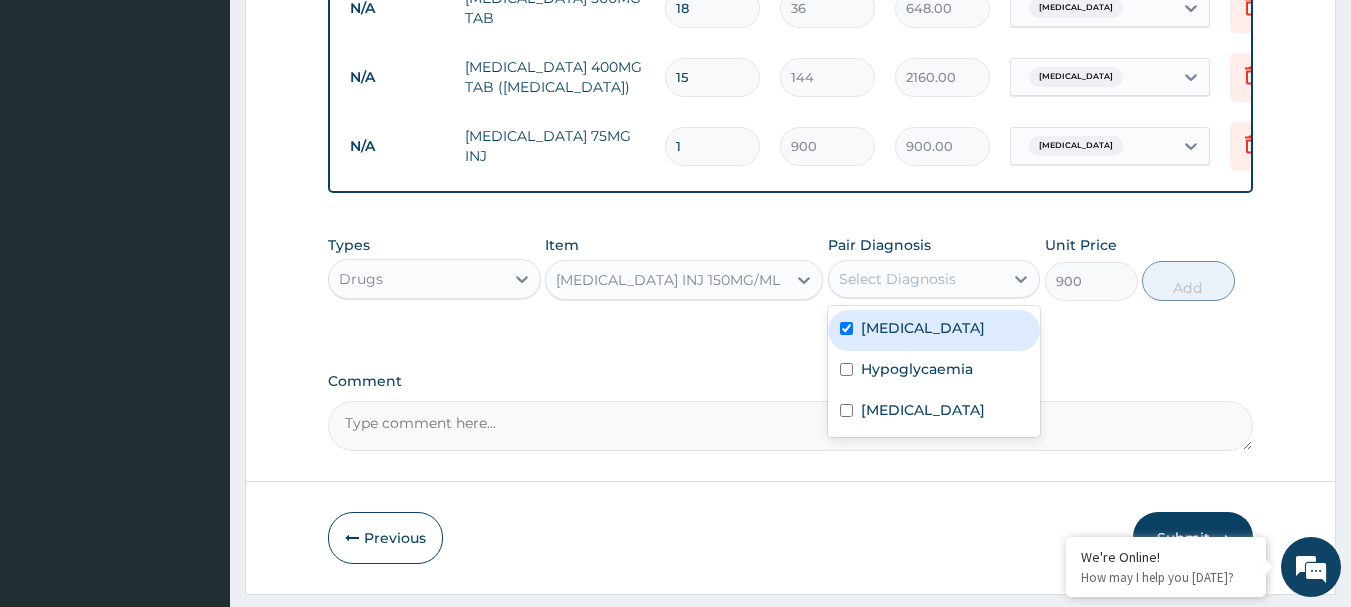checkbox on "true" 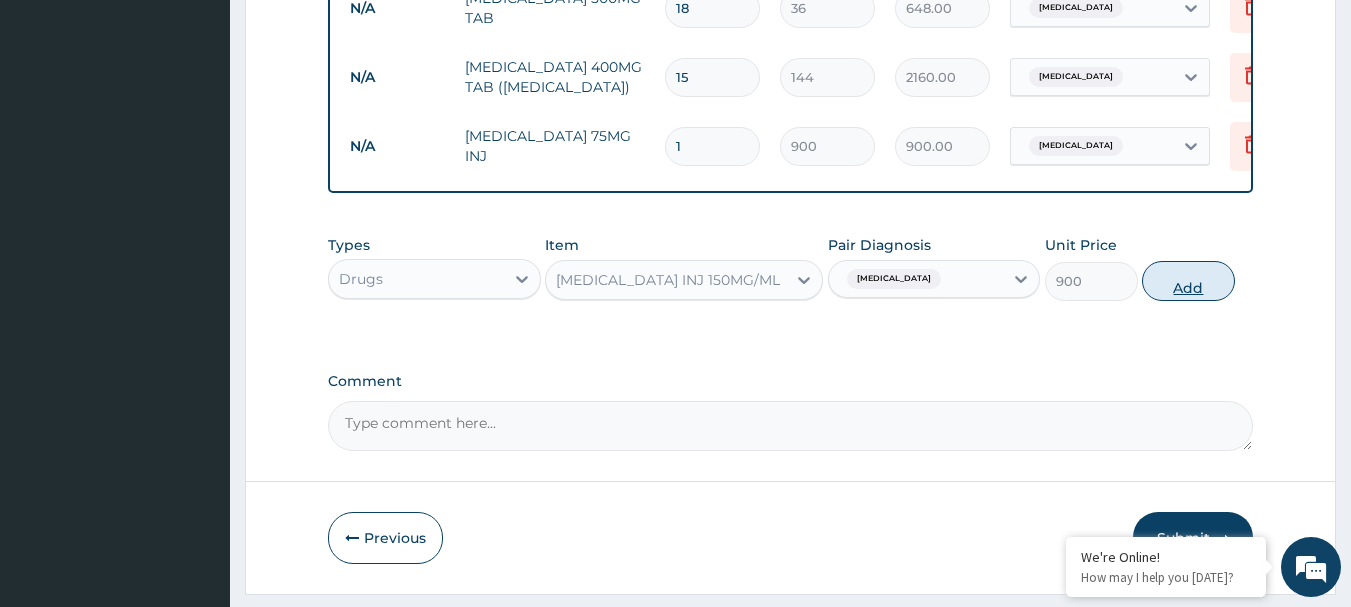 click on "Add" at bounding box center (1188, 281) 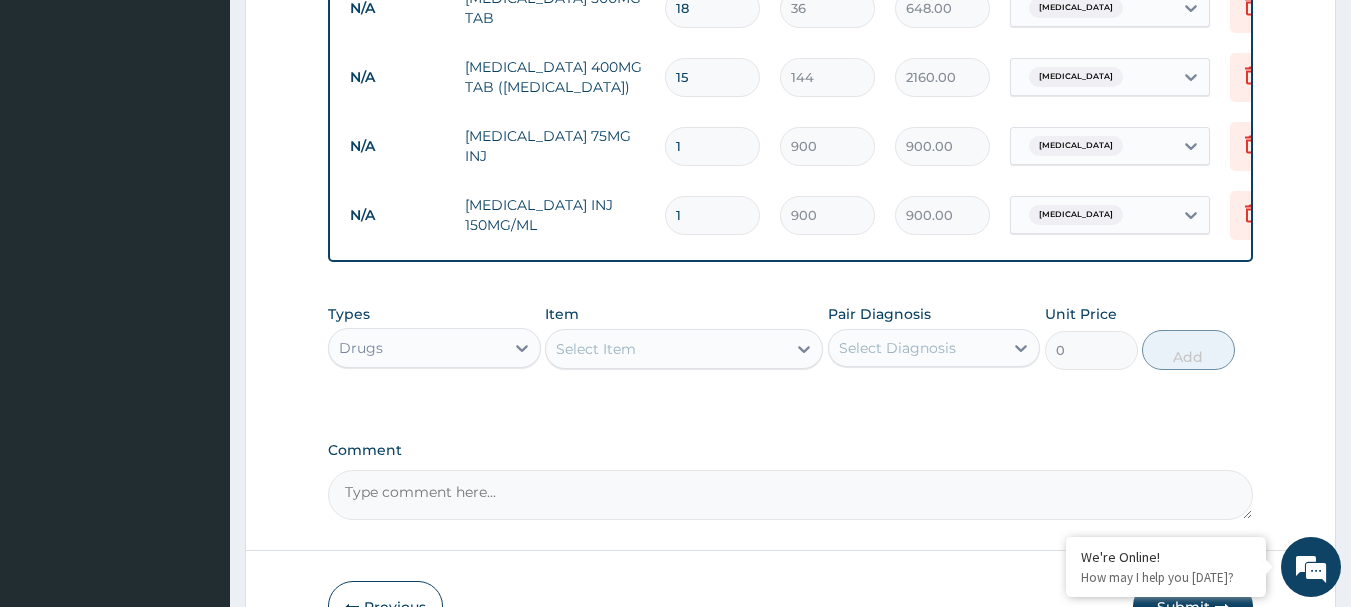 type 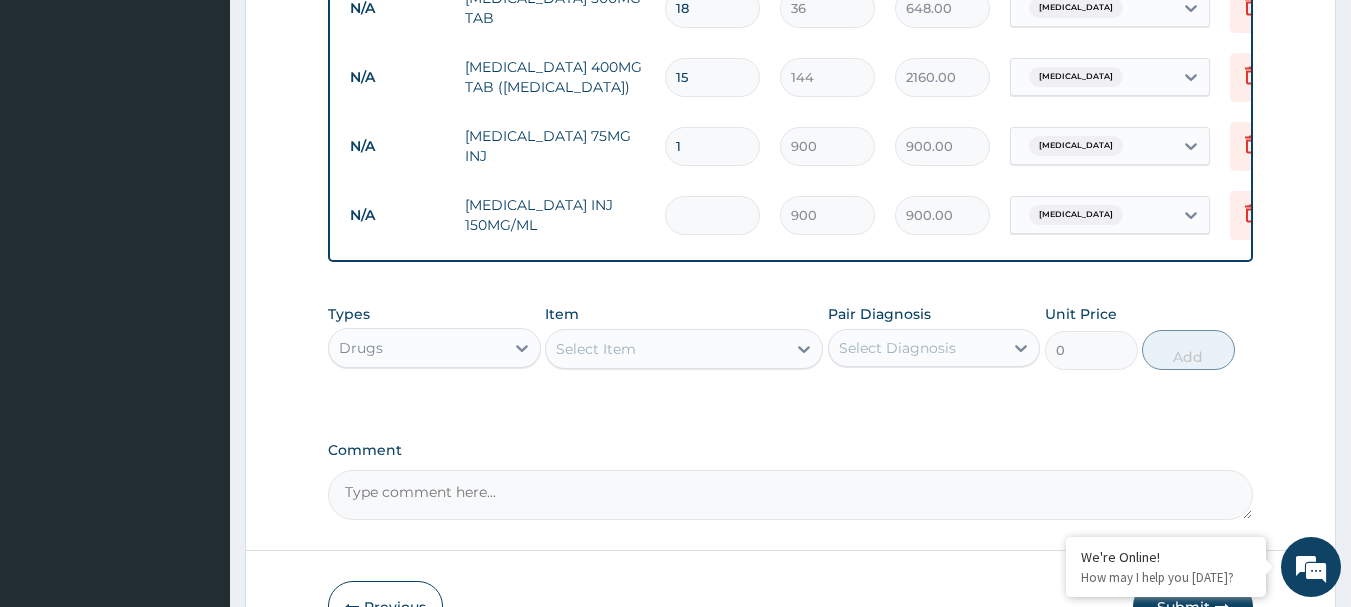 type on "0.00" 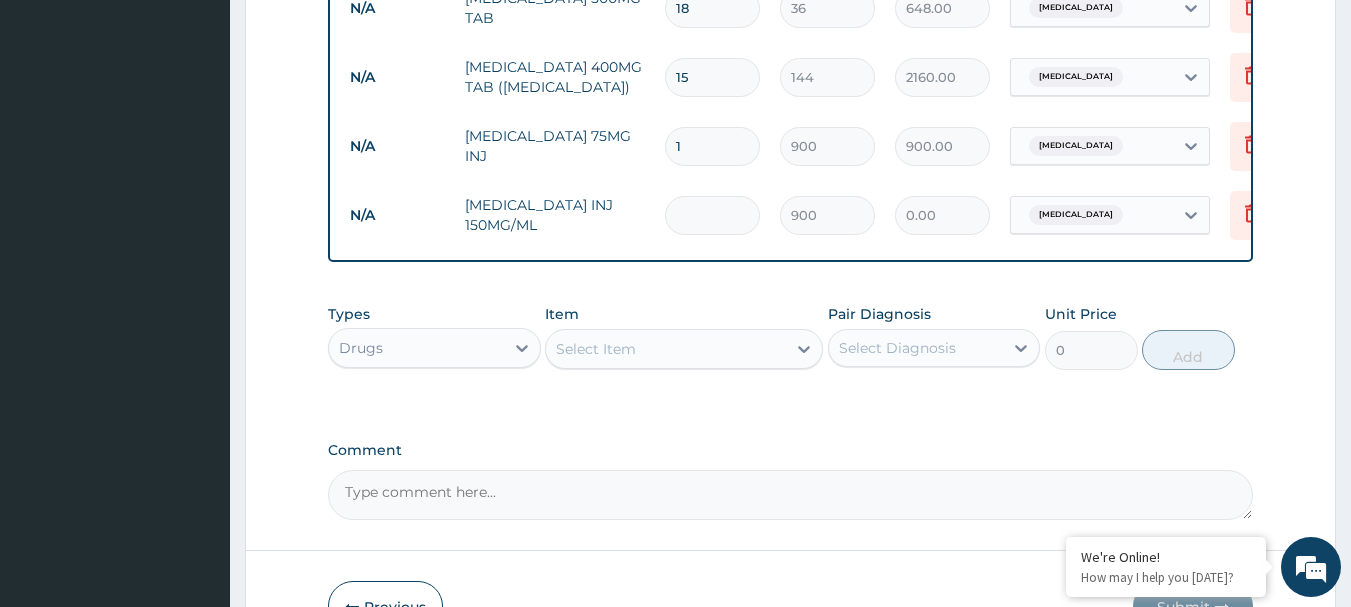 type on "3" 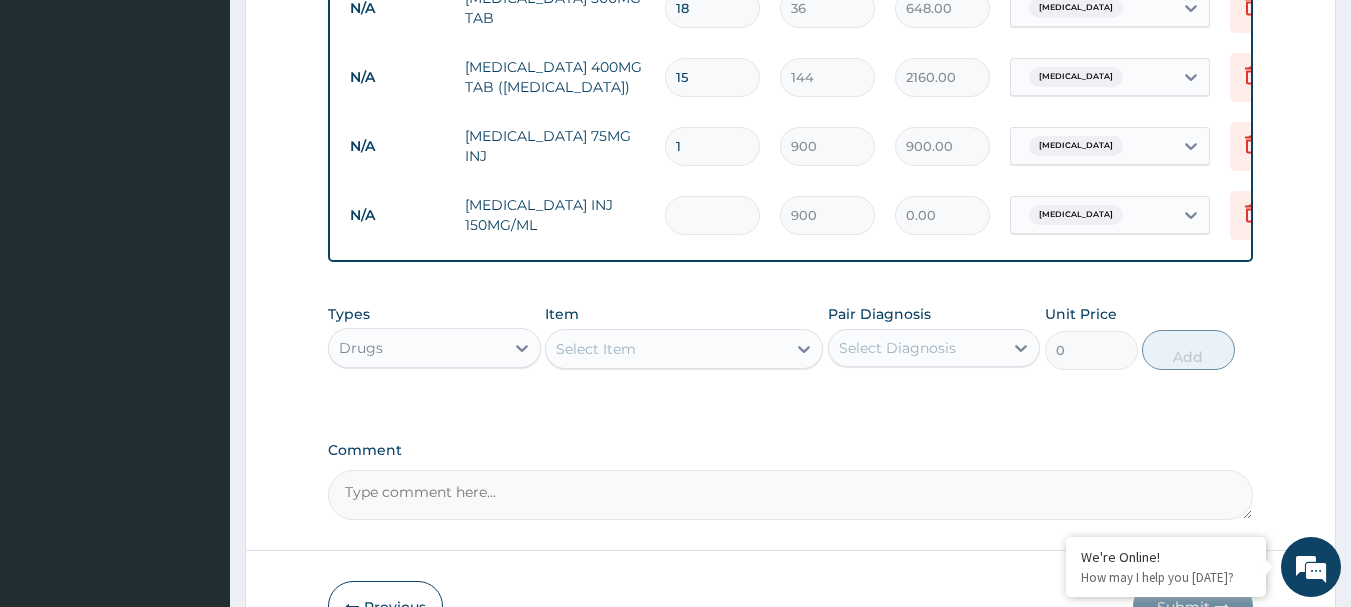 type on "2700.00" 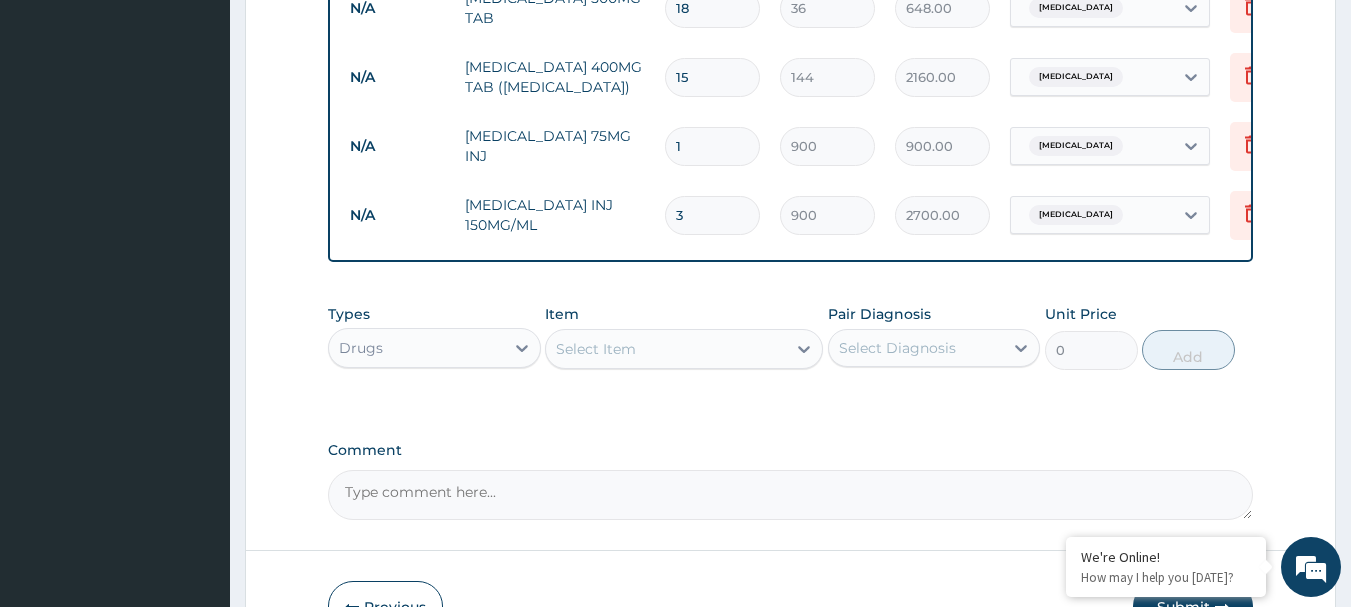 scroll, scrollTop: 1307, scrollLeft: 0, axis: vertical 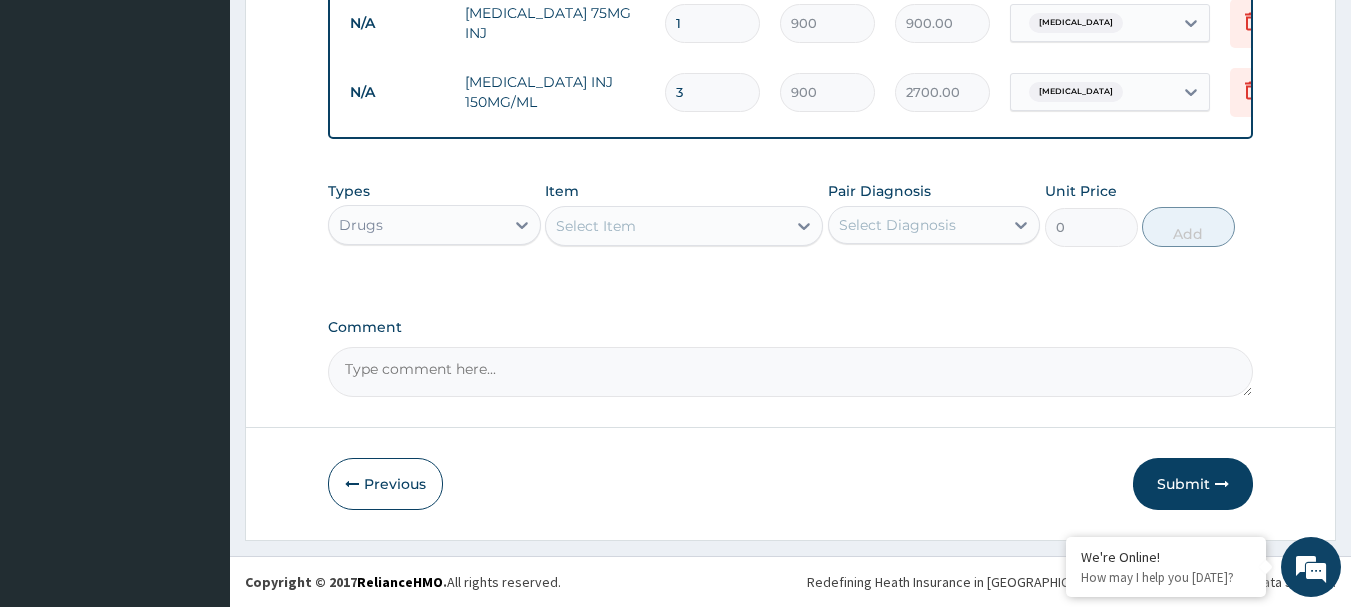 type on "3" 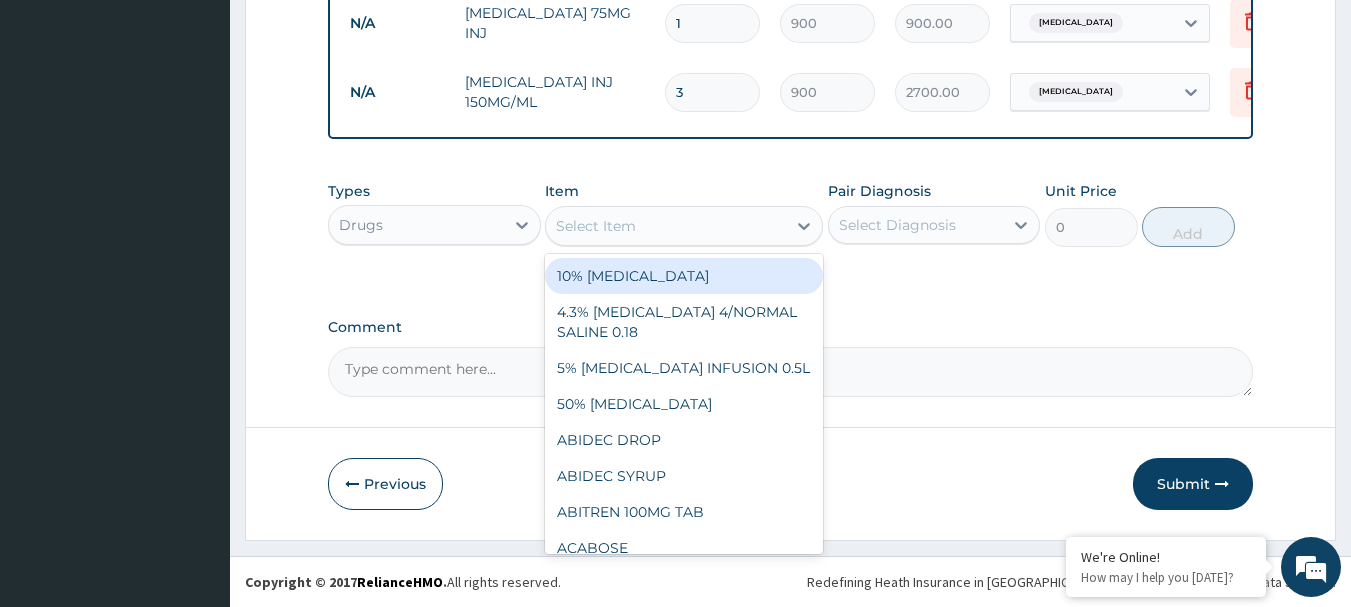 click on "Select Item" at bounding box center (666, 226) 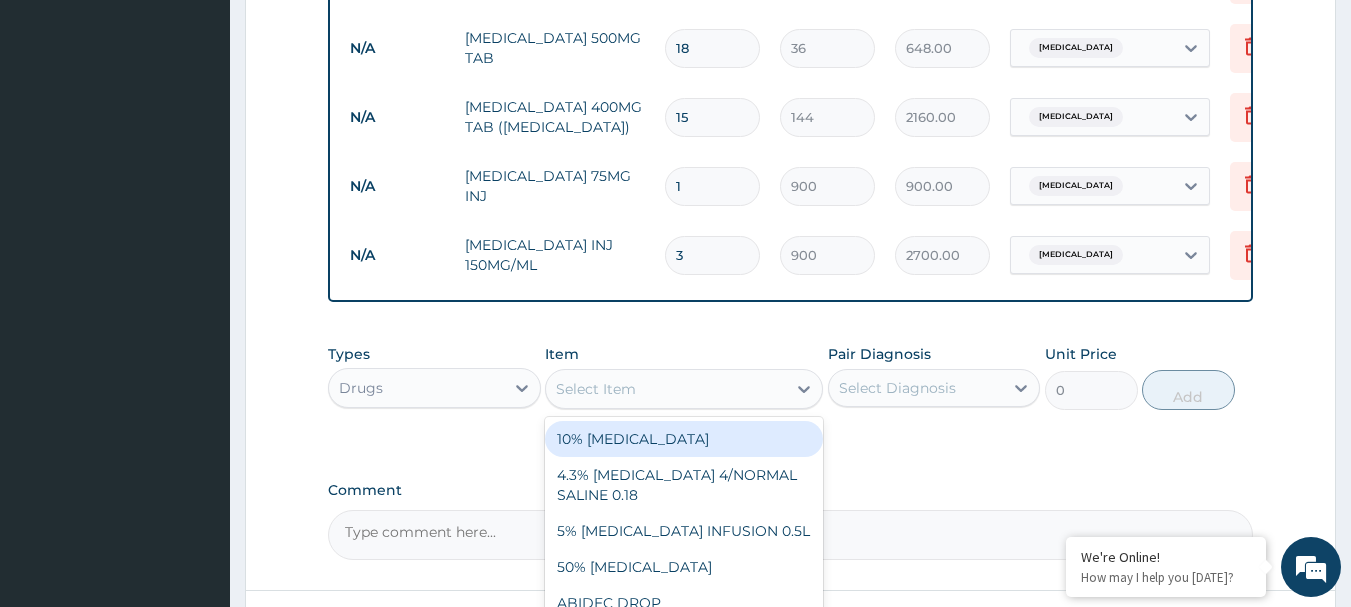 scroll, scrollTop: 1307, scrollLeft: 0, axis: vertical 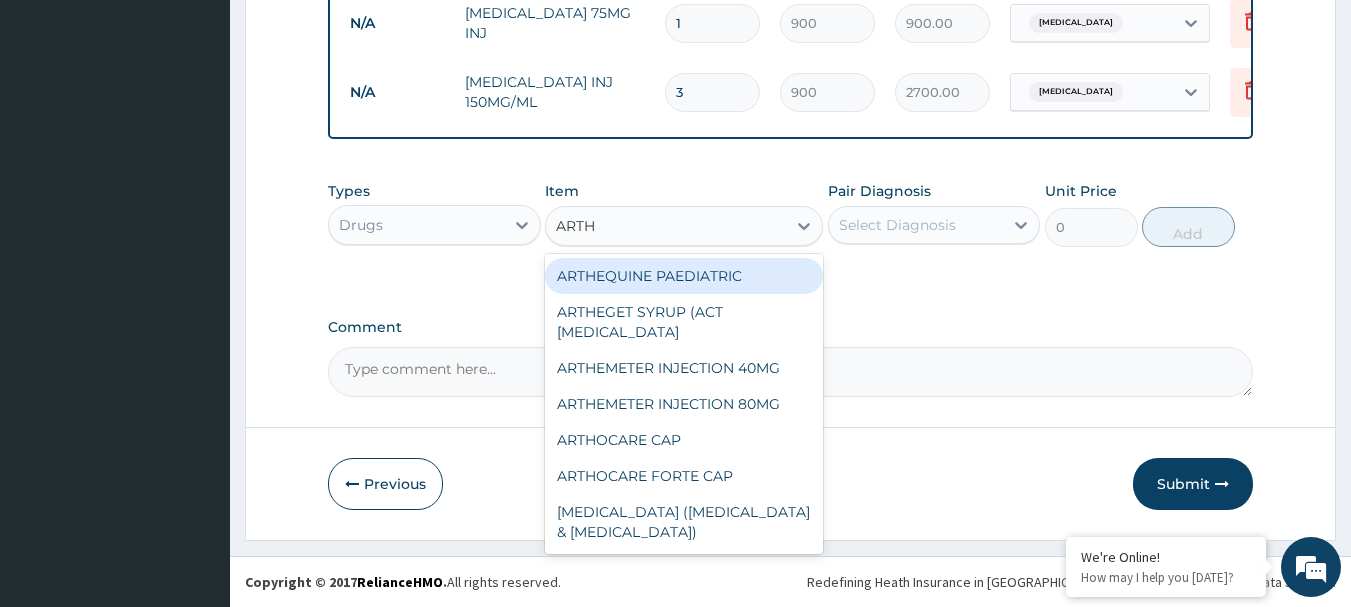 type on "ARTHE" 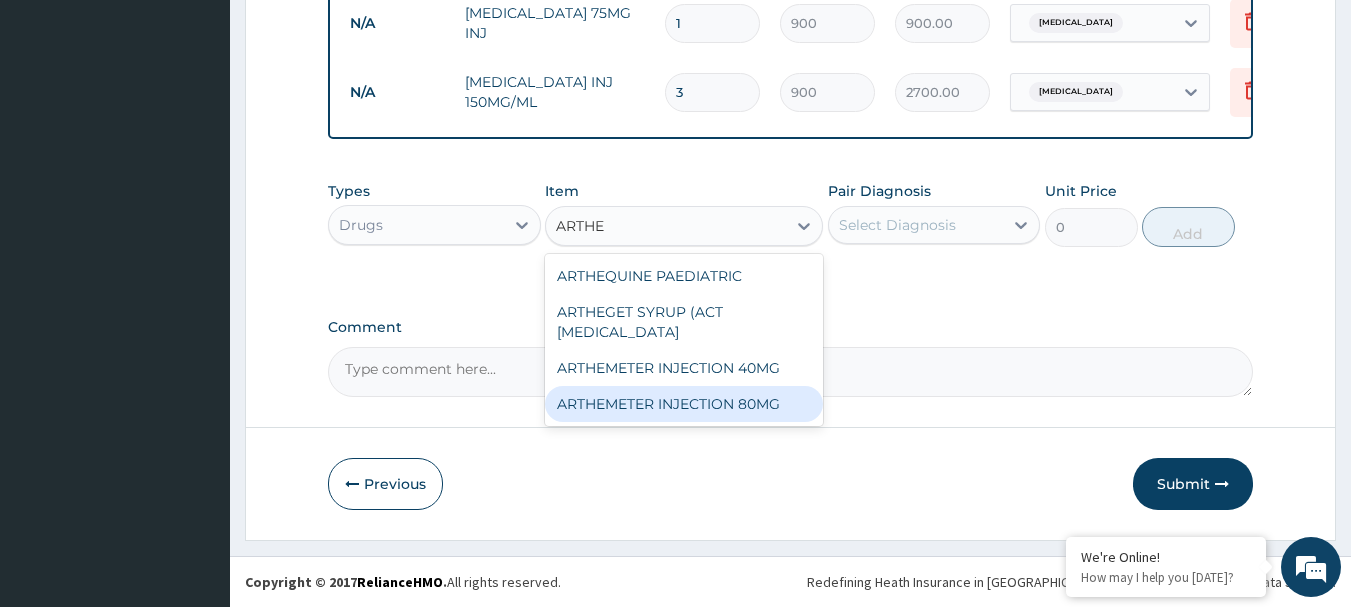 drag, startPoint x: 749, startPoint y: 396, endPoint x: 758, endPoint y: 388, distance: 12.0415945 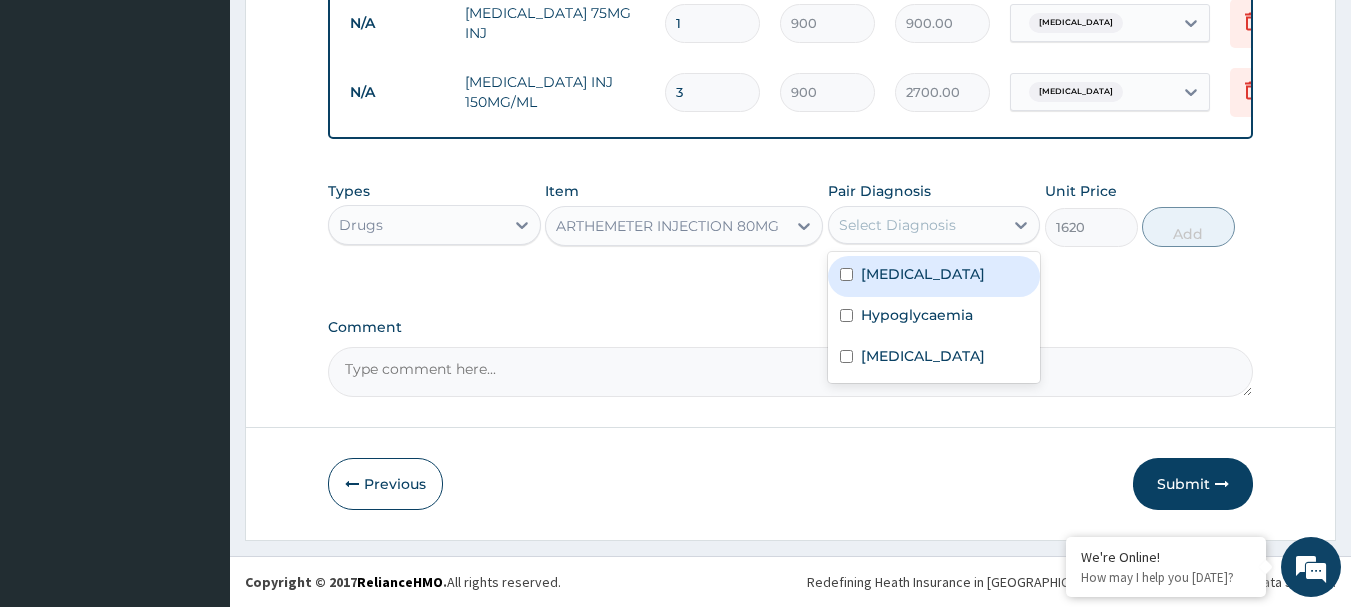 click on "Select Diagnosis" at bounding box center [897, 225] 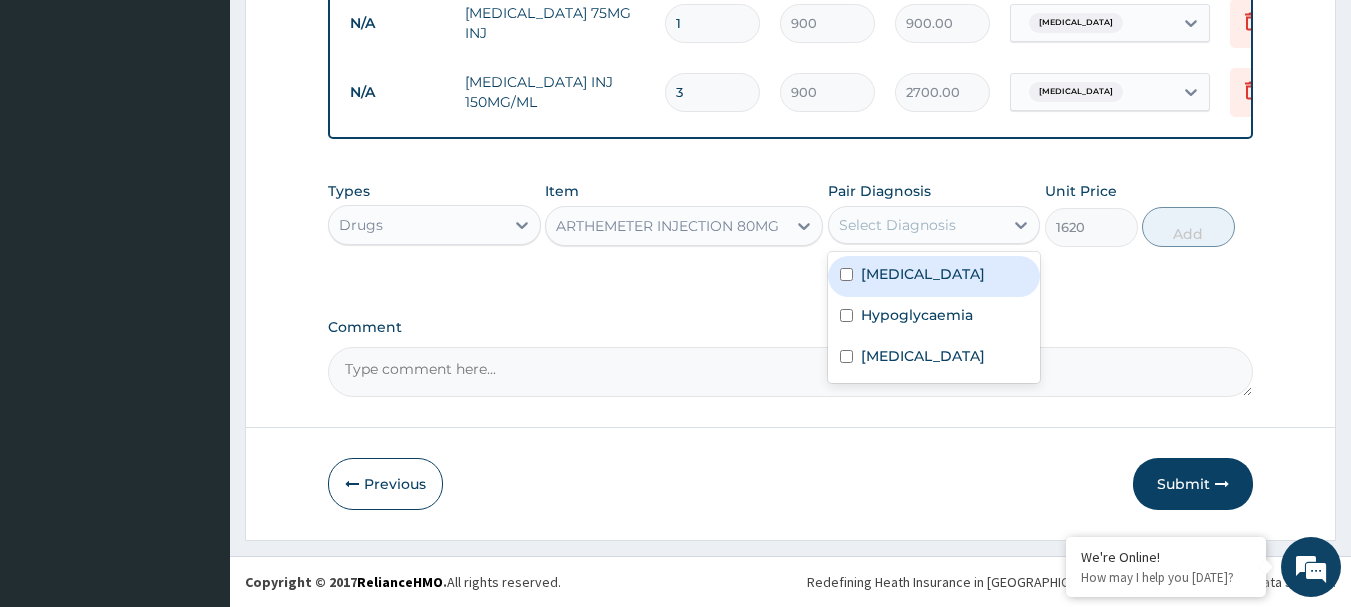 drag, startPoint x: 918, startPoint y: 274, endPoint x: 1032, endPoint y: 295, distance: 115.918076 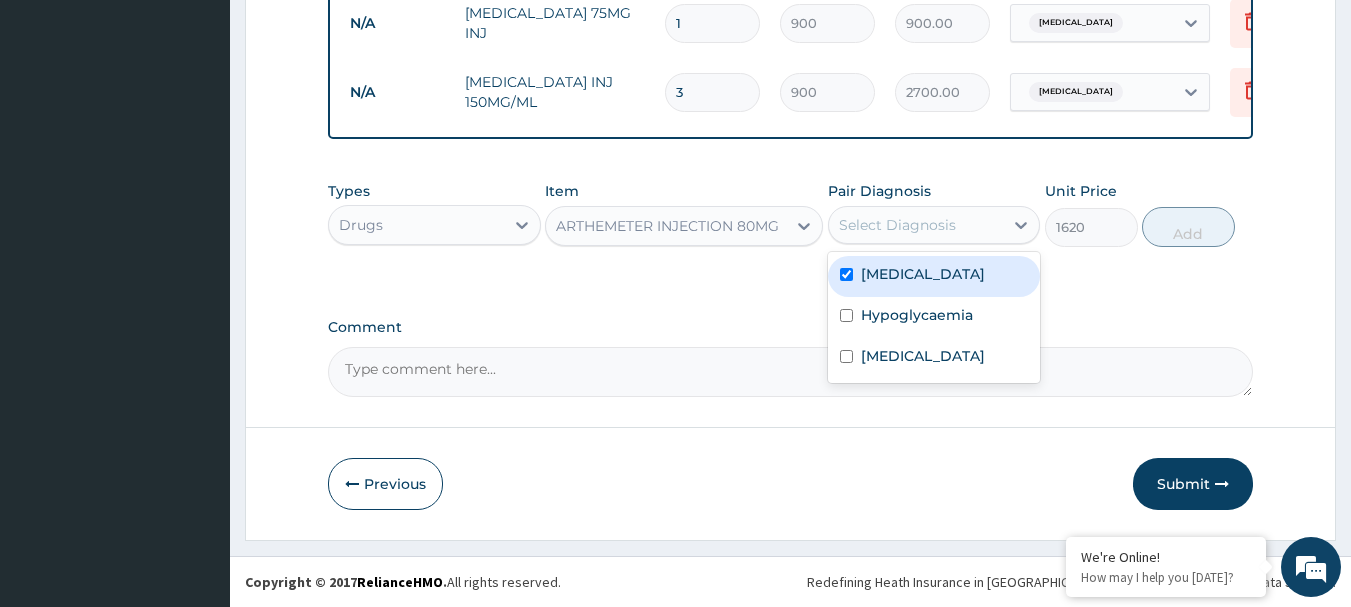 checkbox on "true" 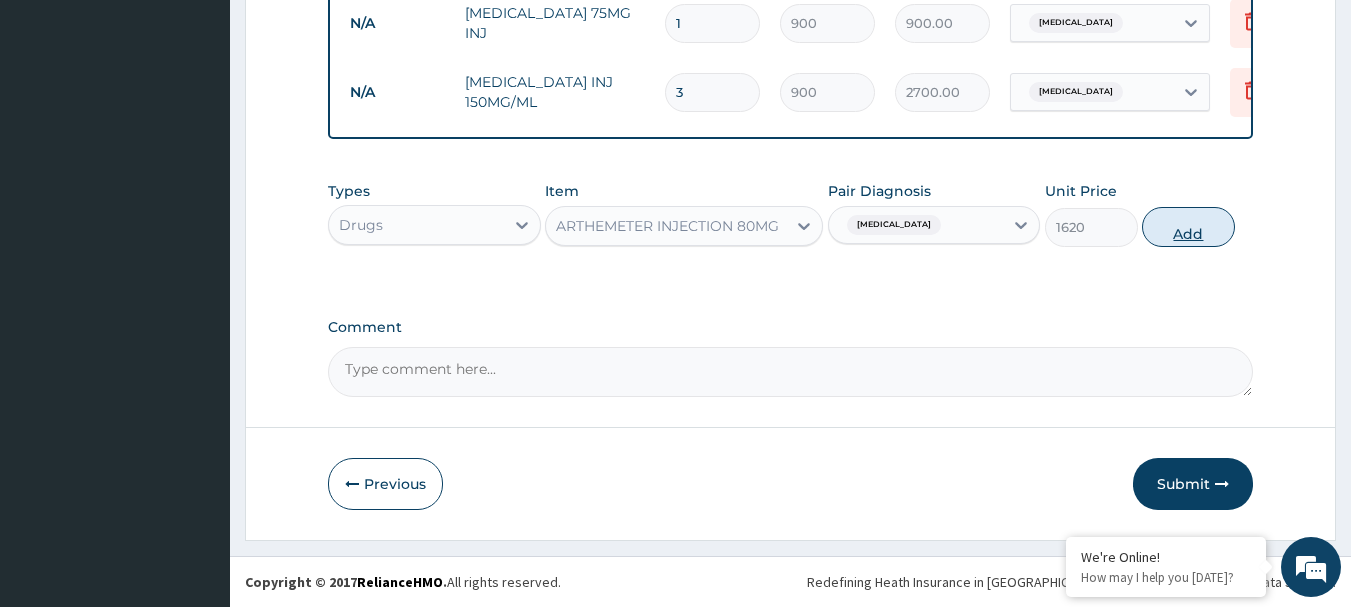 click on "Add" at bounding box center (1188, 227) 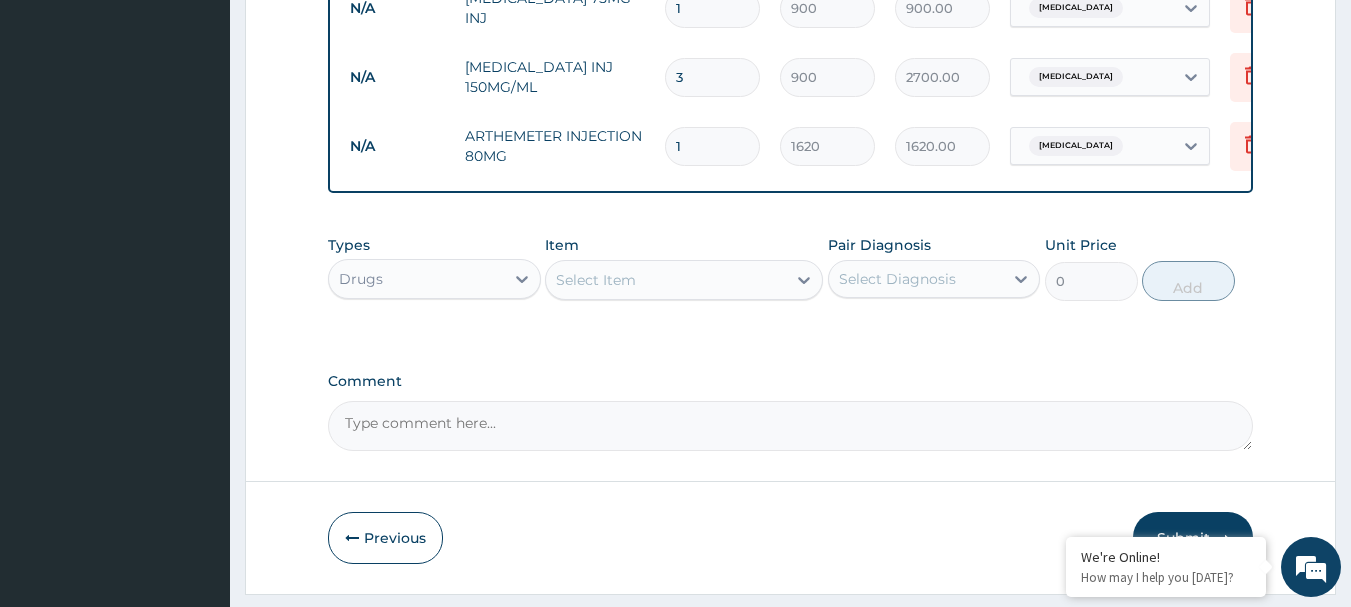 type 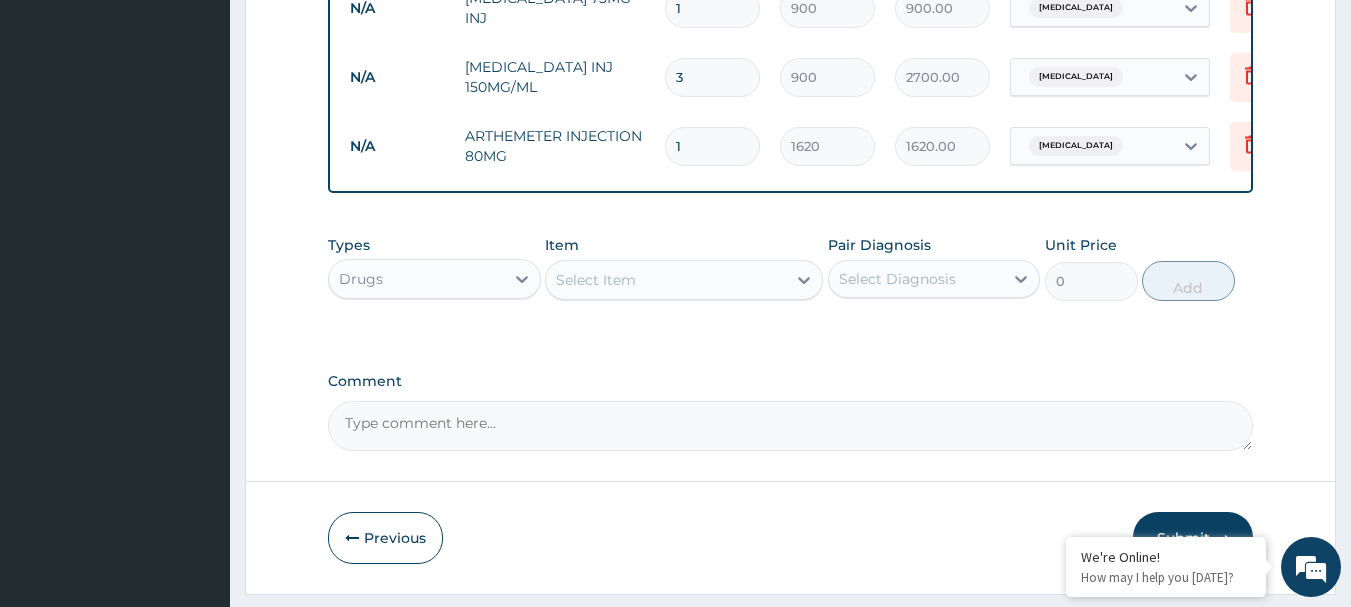 type on "0.00" 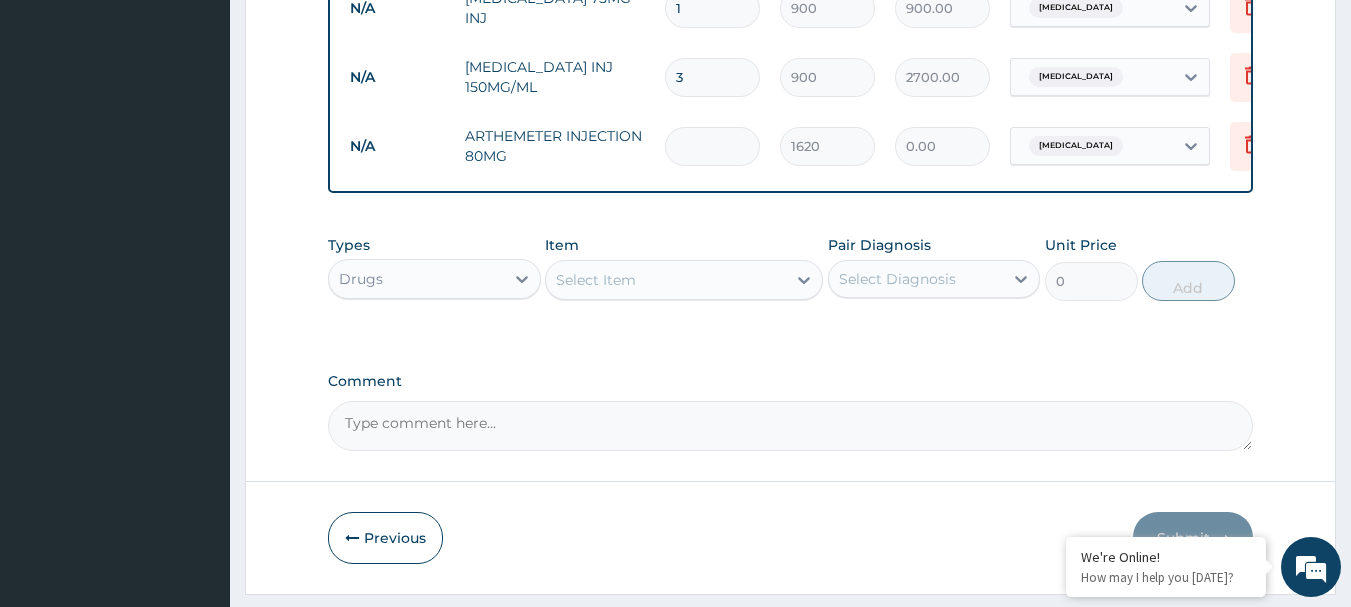 type on "2" 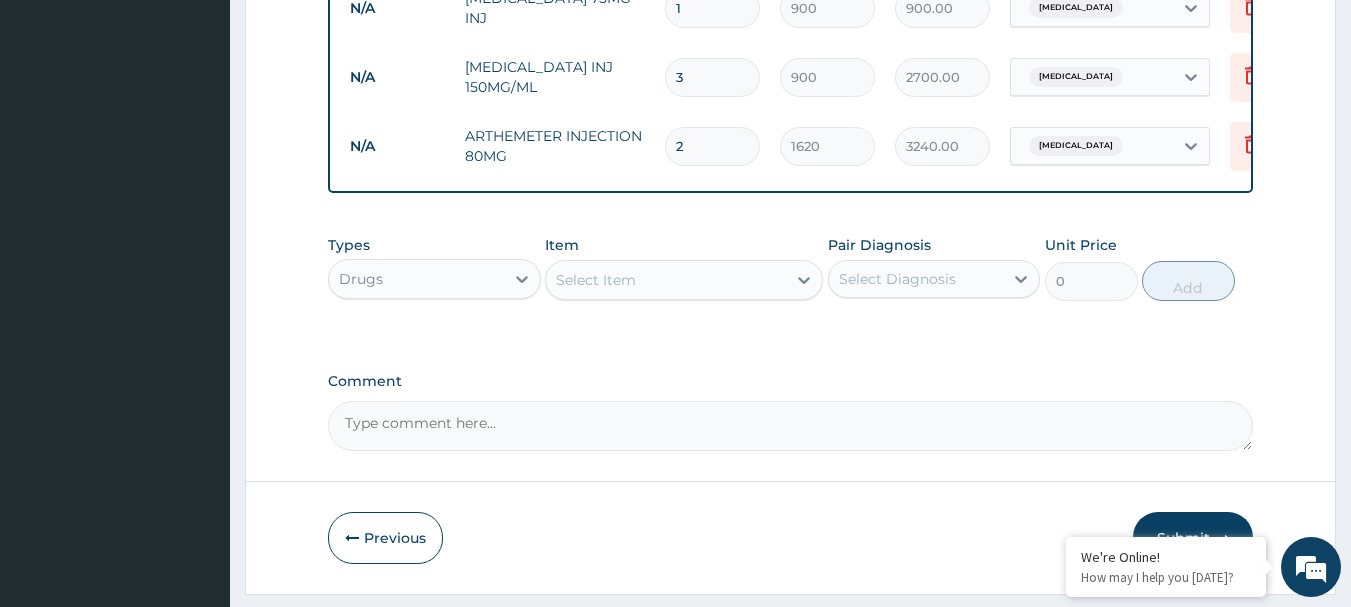 scroll, scrollTop: 1376, scrollLeft: 0, axis: vertical 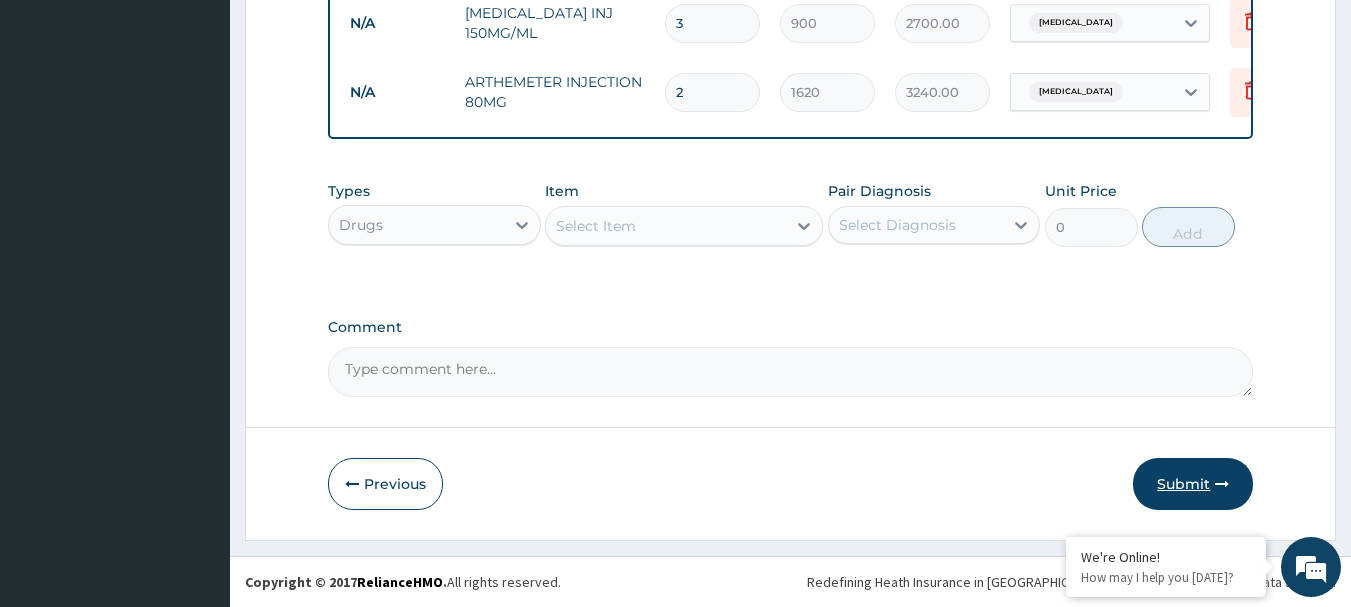 type on "2" 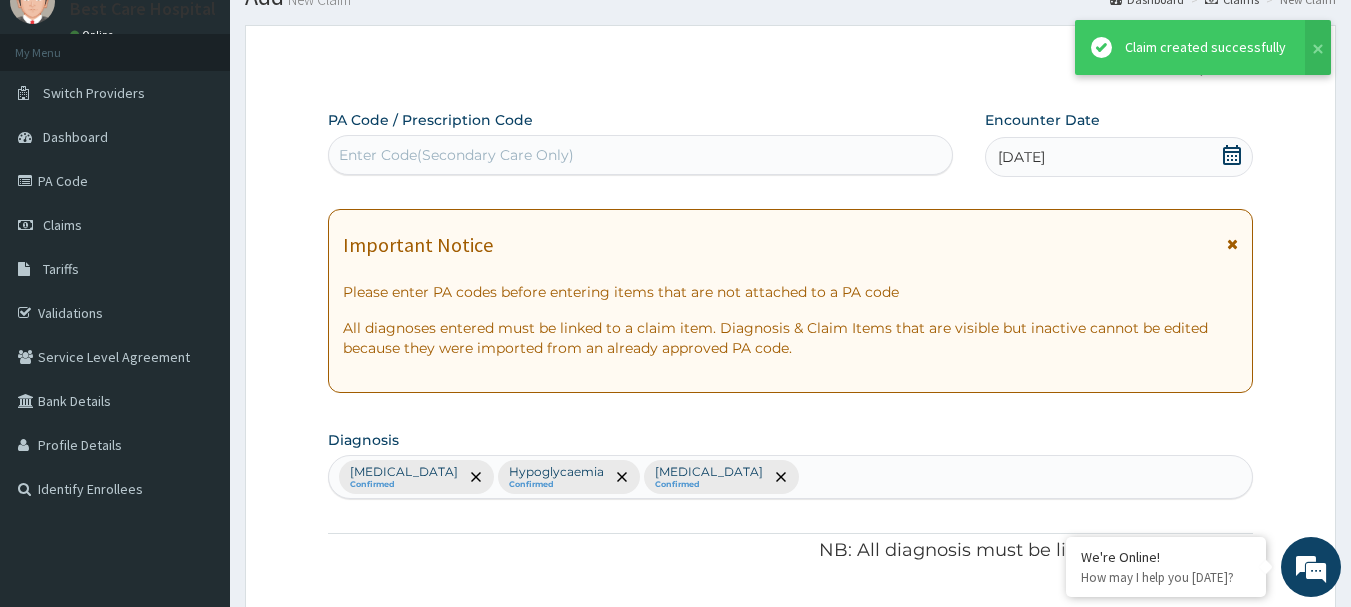 scroll, scrollTop: 1376, scrollLeft: 0, axis: vertical 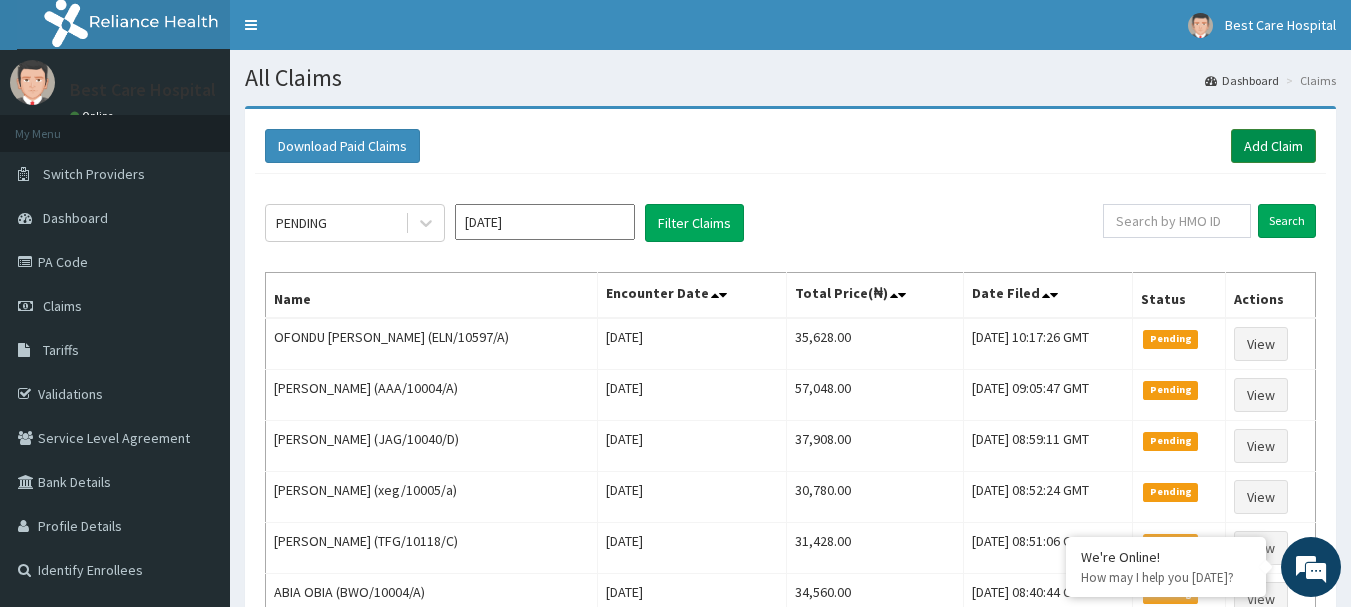 click on "Add Claim" at bounding box center [1273, 146] 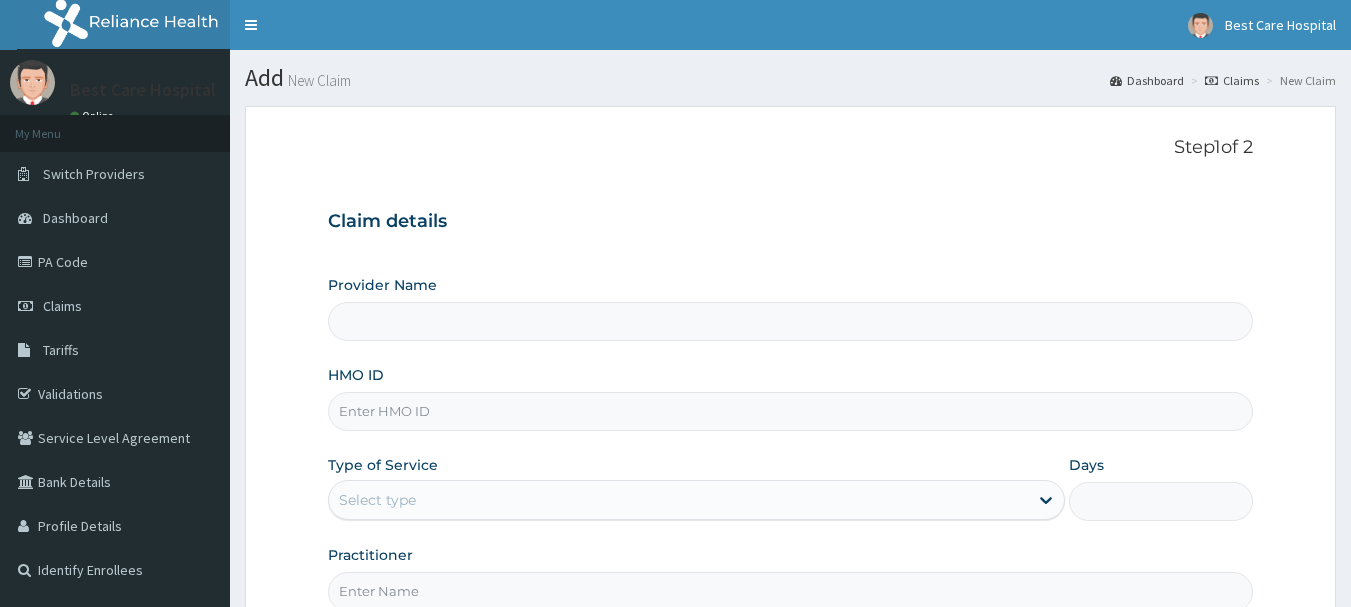 scroll, scrollTop: 0, scrollLeft: 0, axis: both 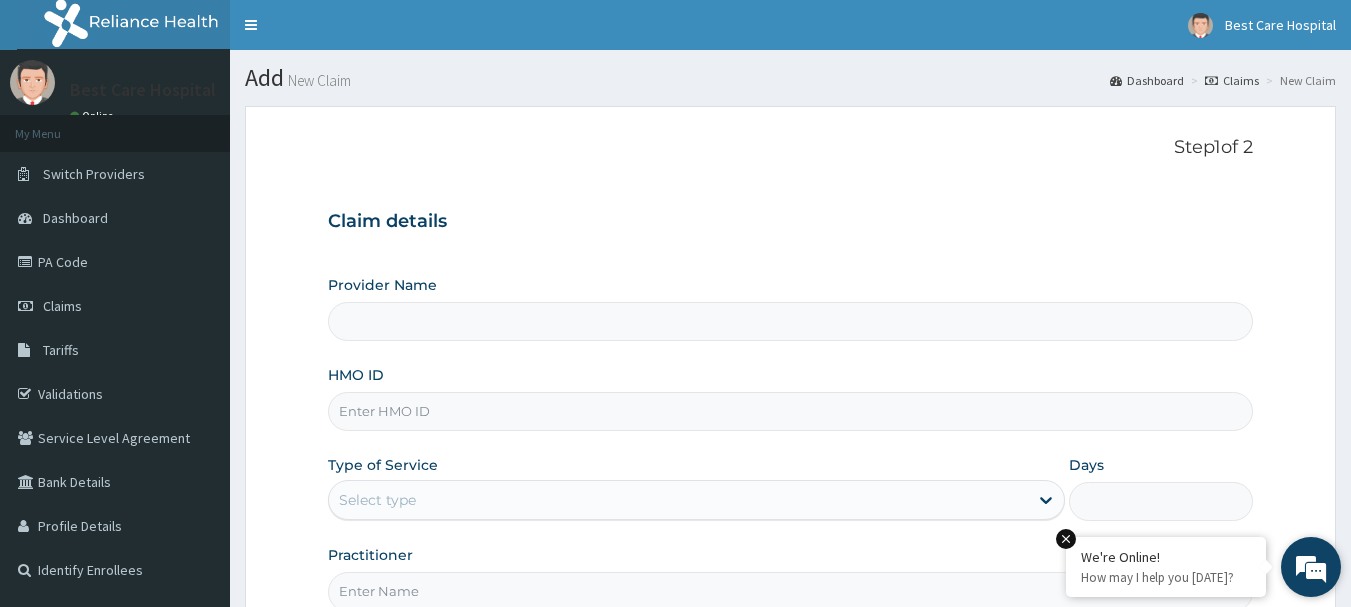 type on "Bestcare Hospital" 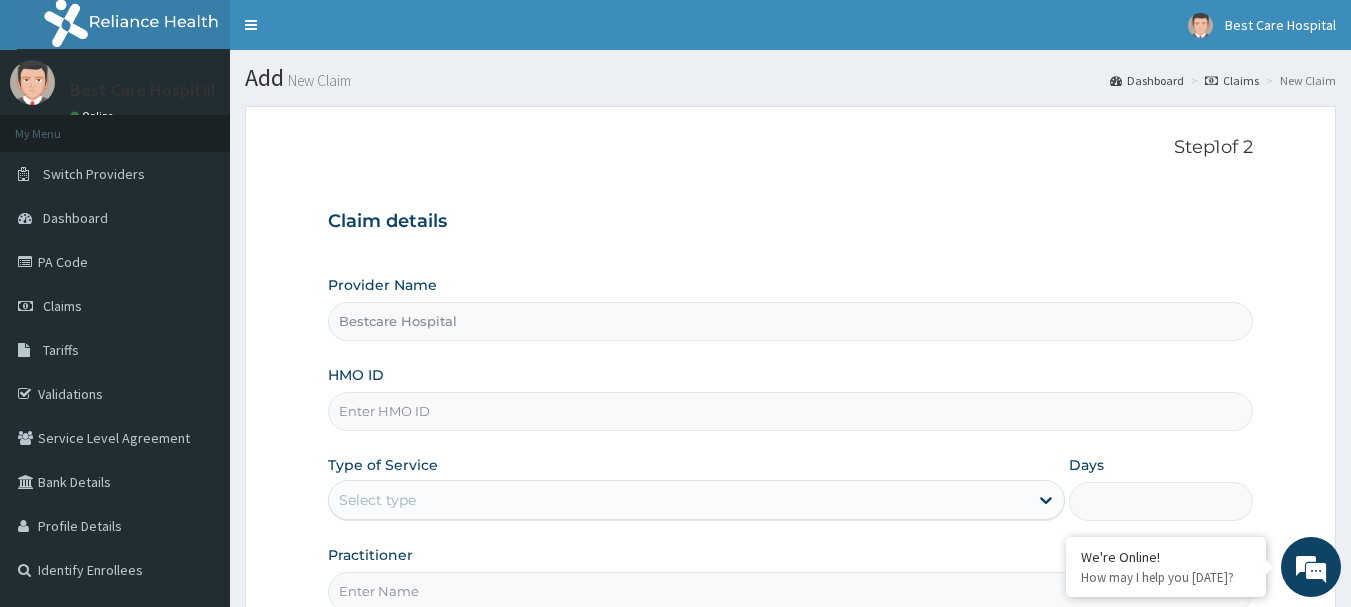 click on "HMO ID" at bounding box center (791, 411) 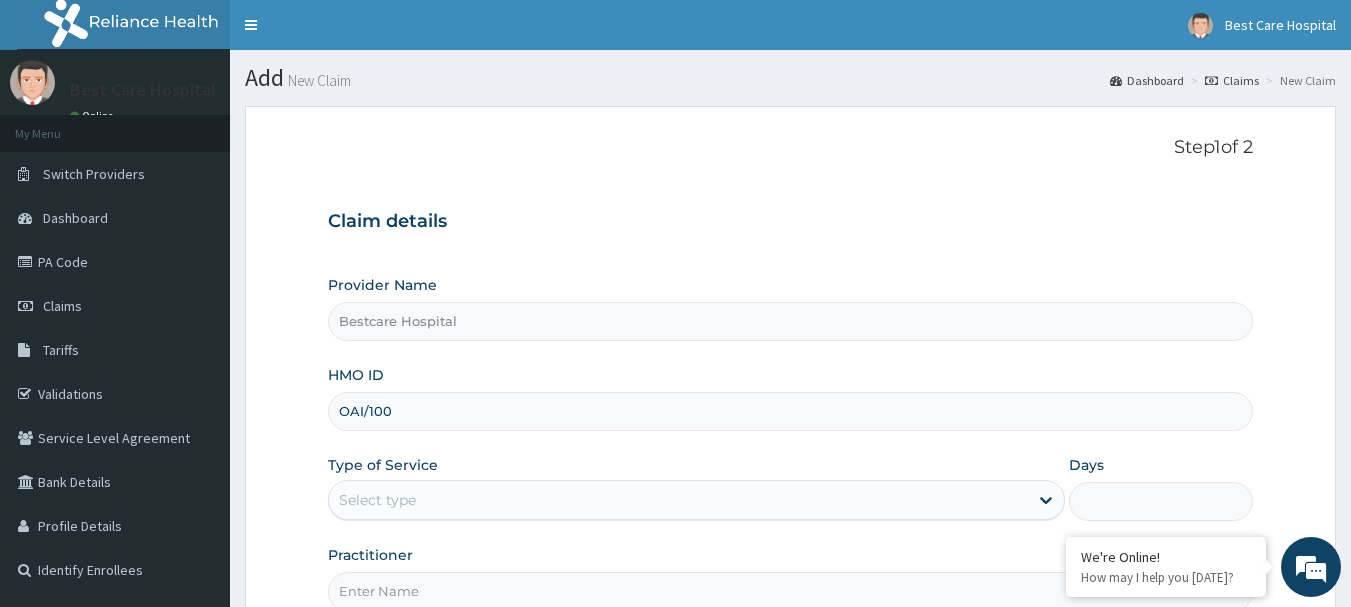 scroll, scrollTop: 0, scrollLeft: 0, axis: both 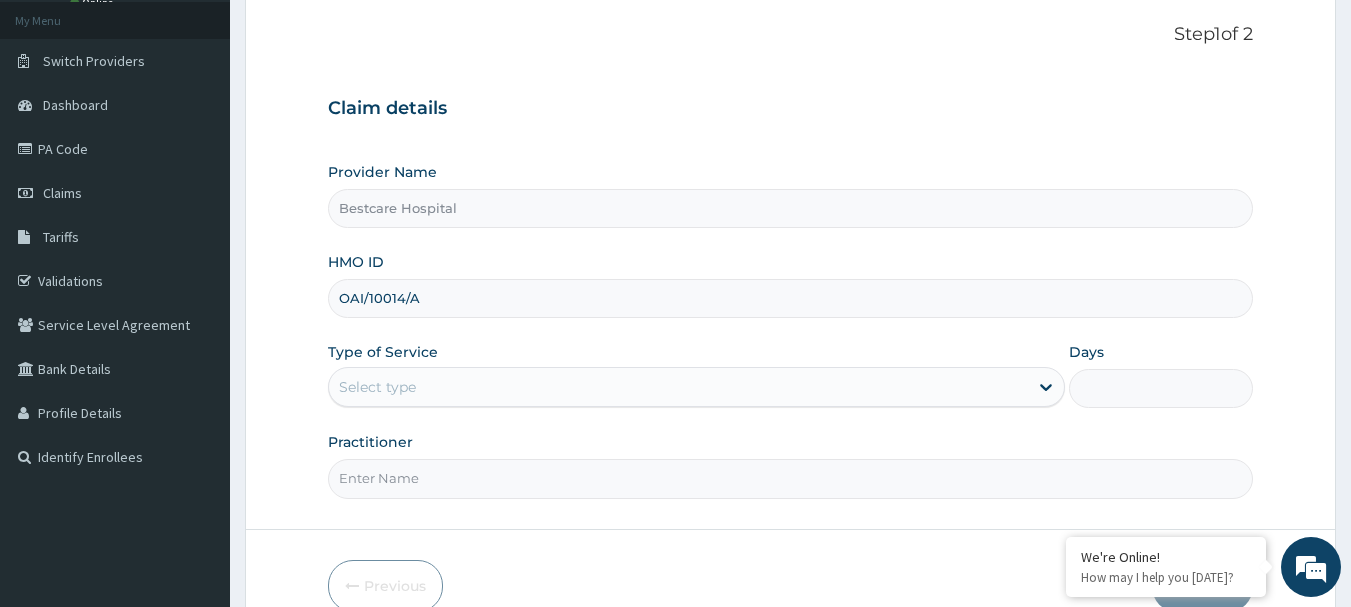 type on "OAI/10014/A" 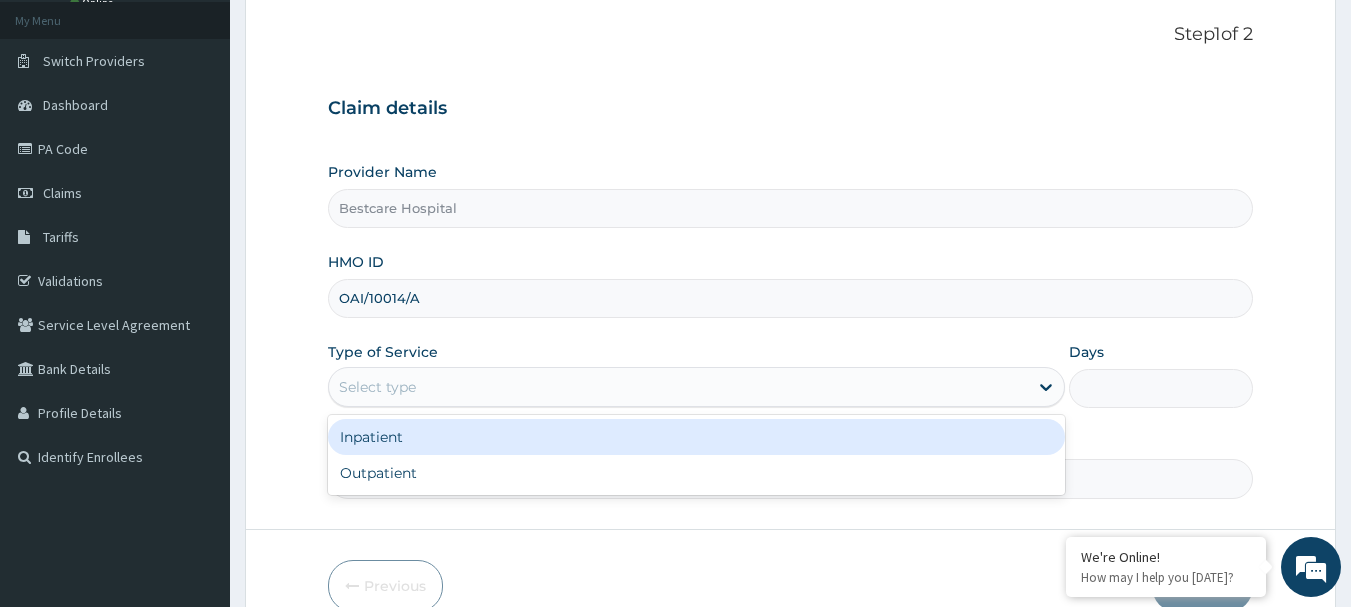 drag, startPoint x: 999, startPoint y: 384, endPoint x: 1046, endPoint y: 422, distance: 60.440052 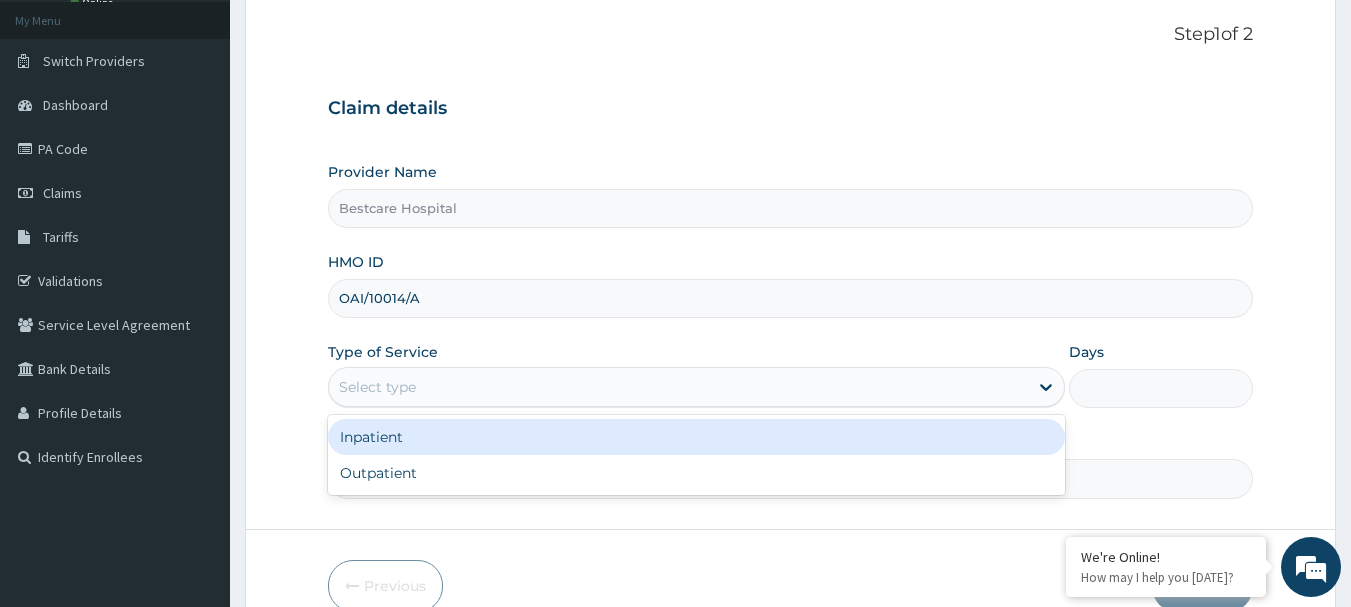 click on "Select type" at bounding box center (678, 387) 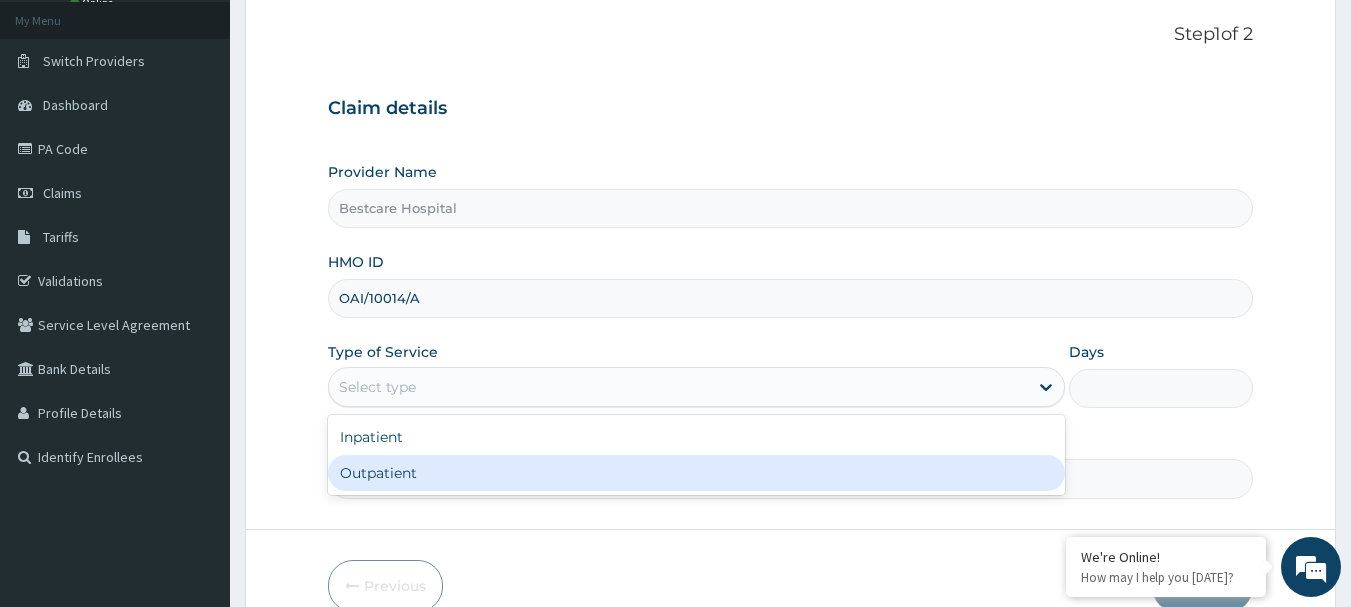 click on "Outpatient" at bounding box center (696, 473) 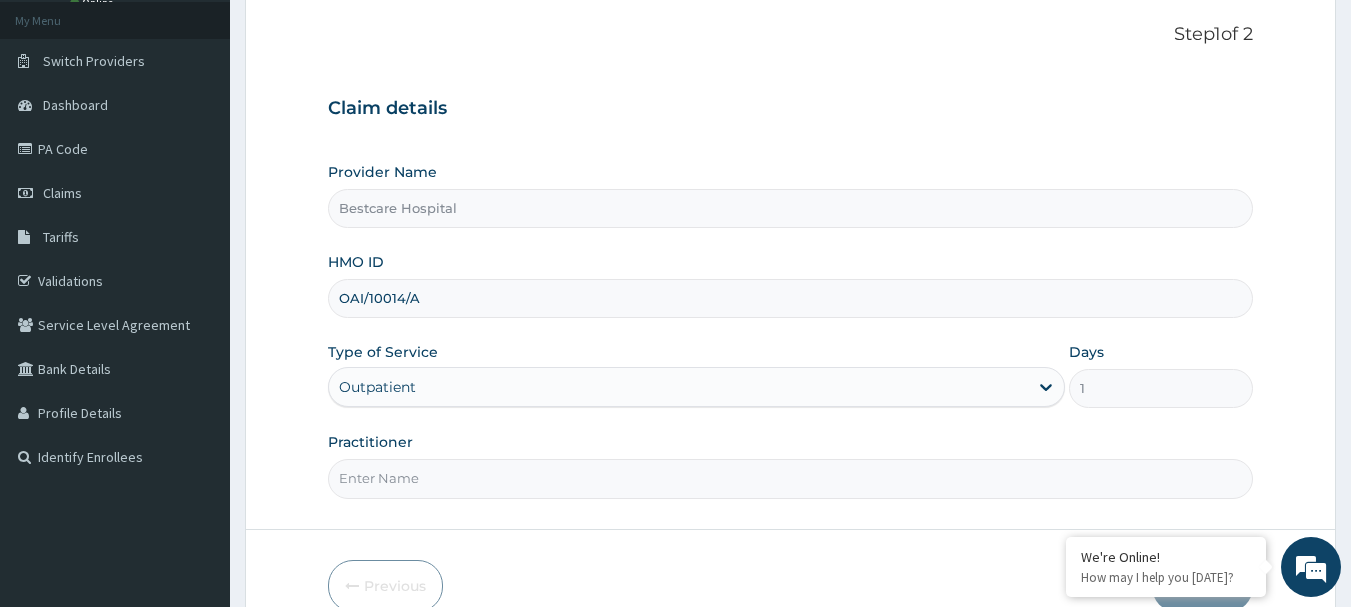 click on "Practitioner" at bounding box center (791, 478) 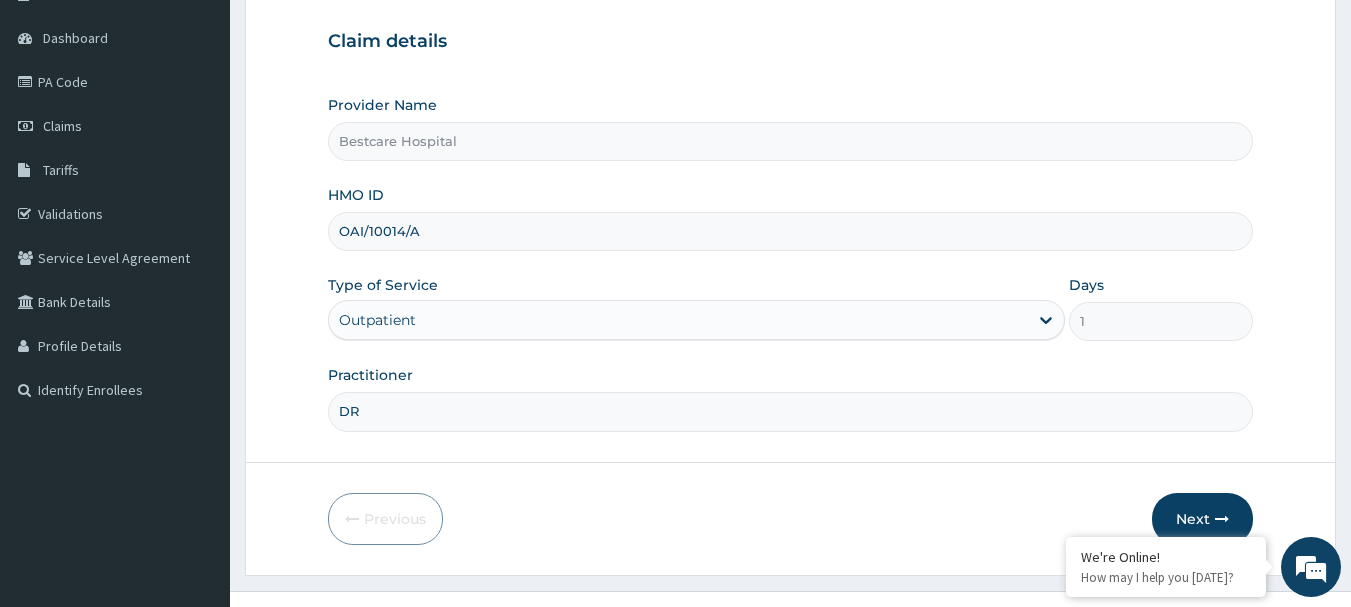 scroll, scrollTop: 212, scrollLeft: 0, axis: vertical 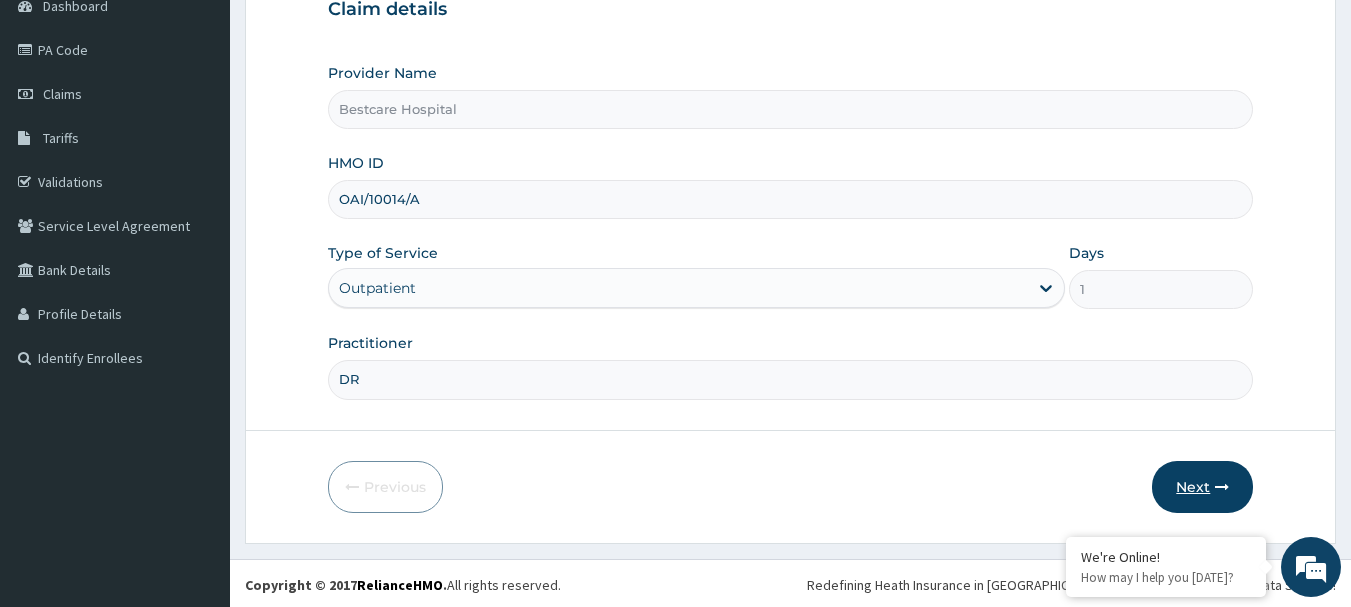 type on "DR" 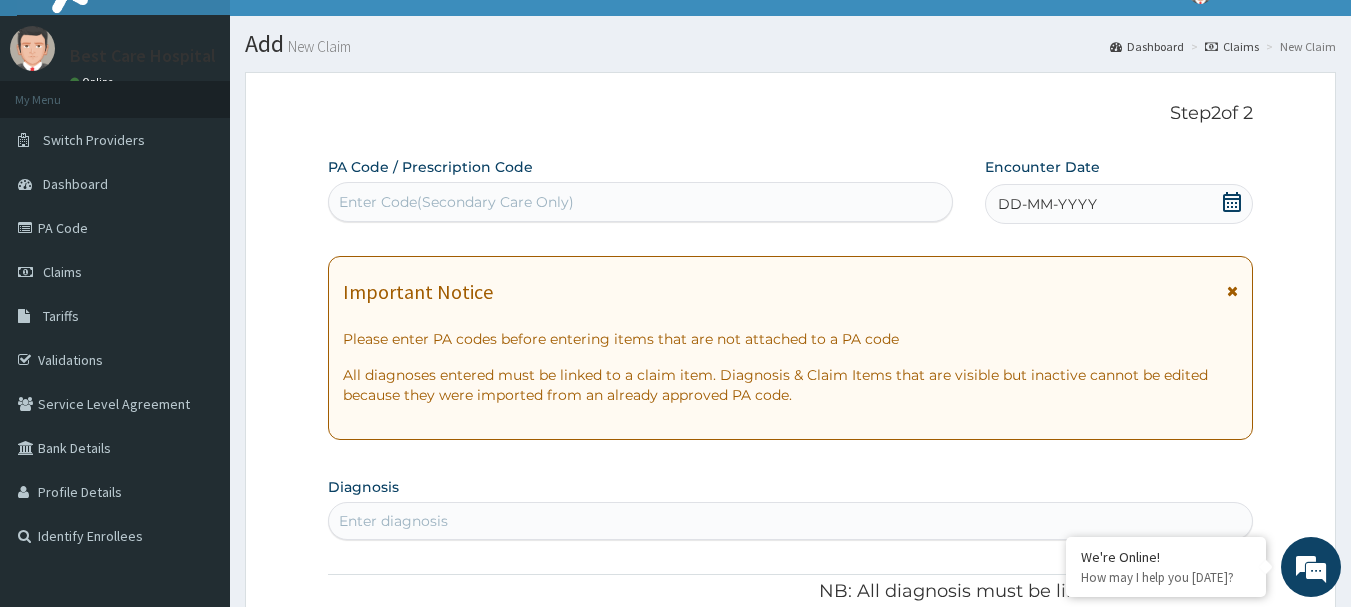 scroll, scrollTop: 0, scrollLeft: 0, axis: both 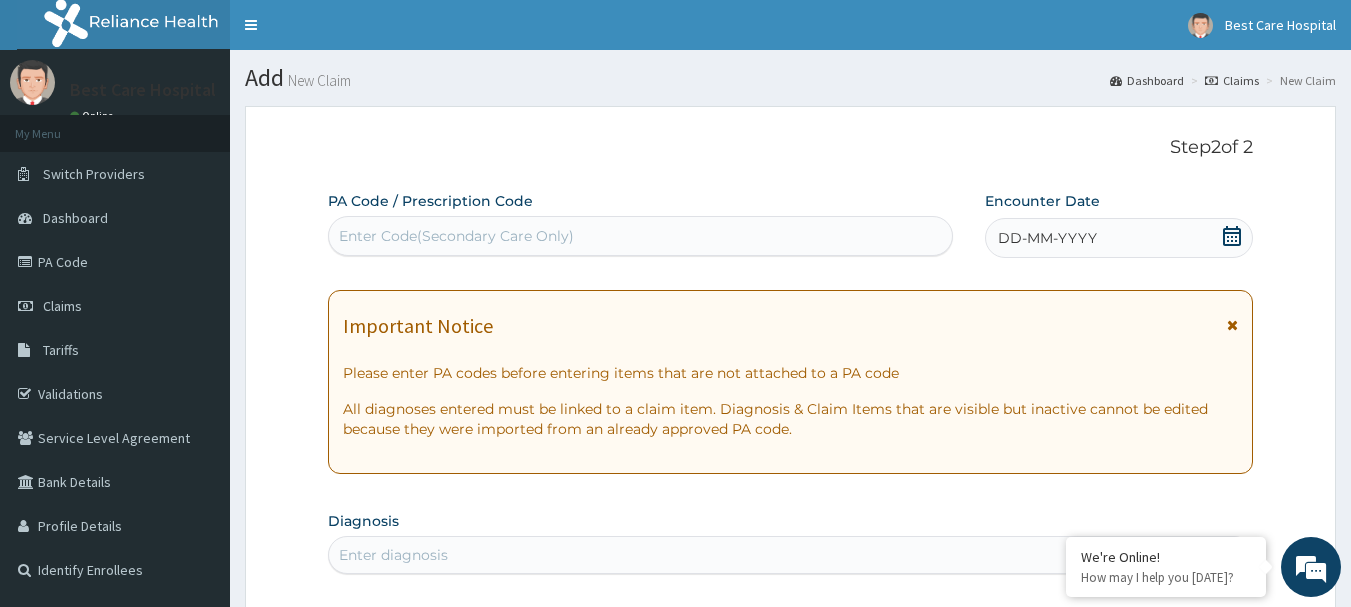 click on "Enter Code(Secondary Care Only)" at bounding box center (641, 236) 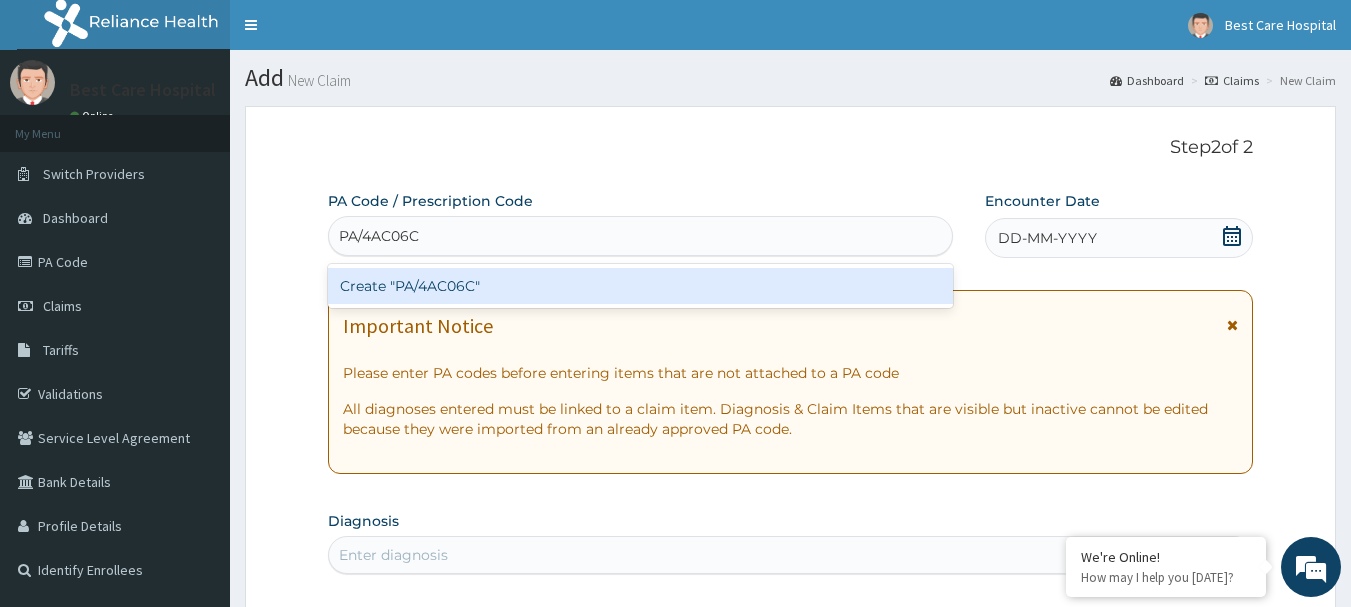 click on "Create "PA/4AC06C"" at bounding box center [641, 286] 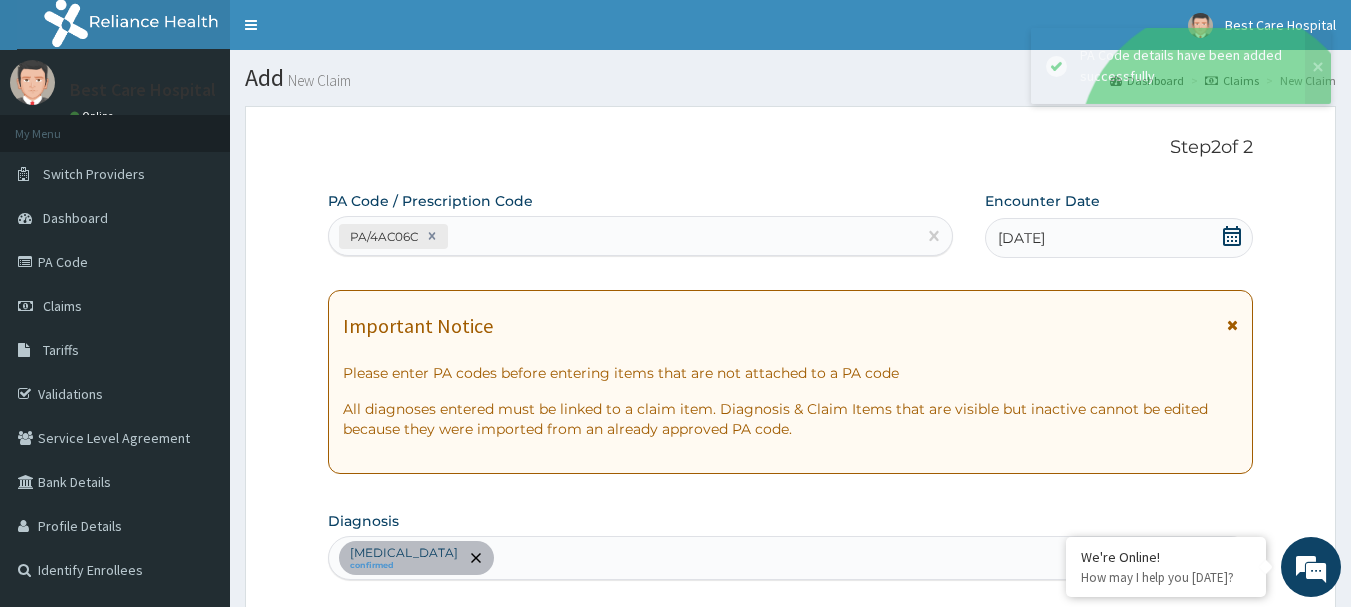 scroll, scrollTop: 667, scrollLeft: 0, axis: vertical 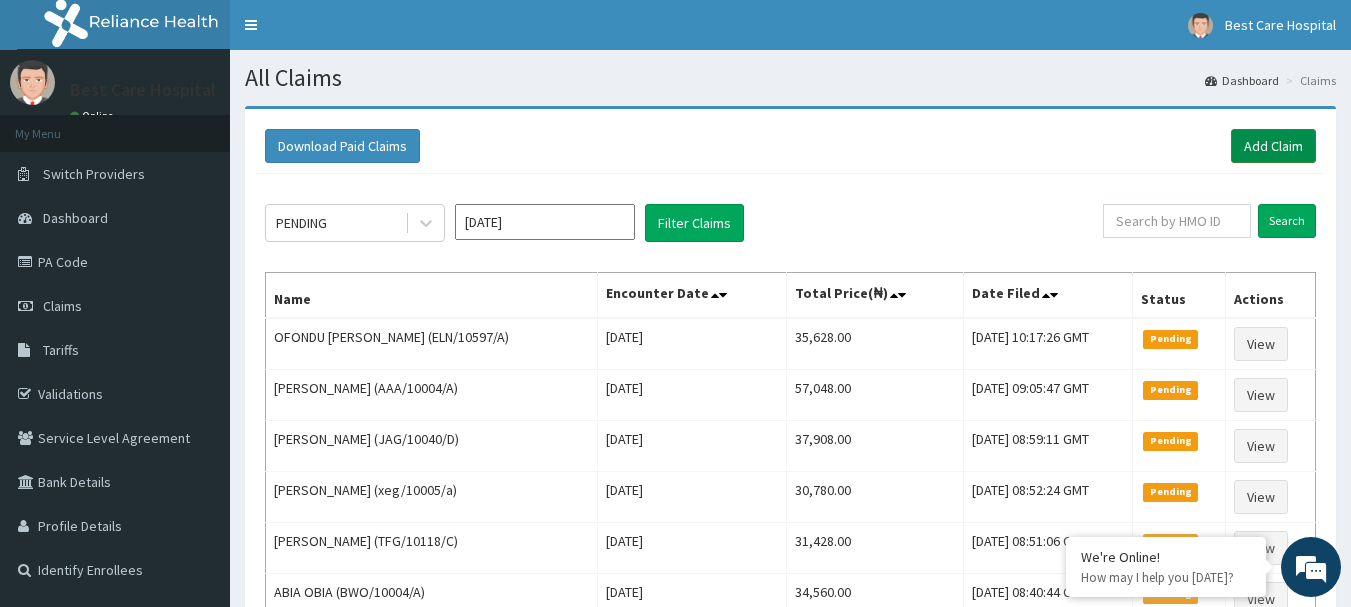 click on "Add Claim" at bounding box center (1273, 146) 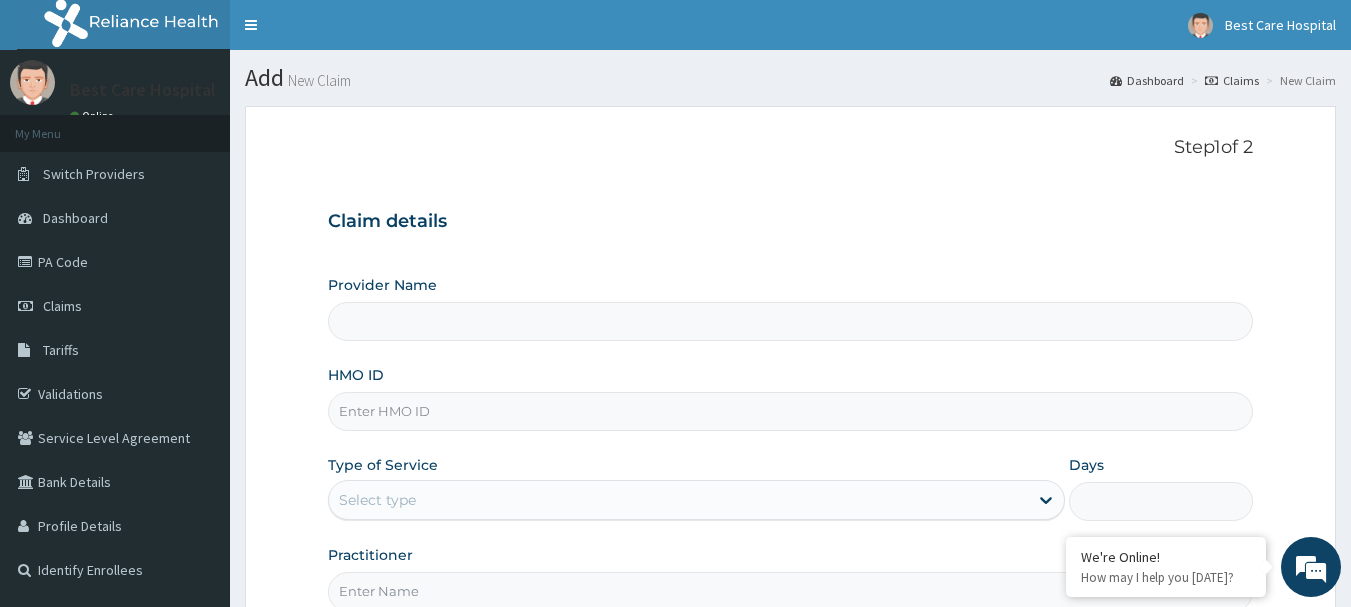 scroll, scrollTop: 0, scrollLeft: 0, axis: both 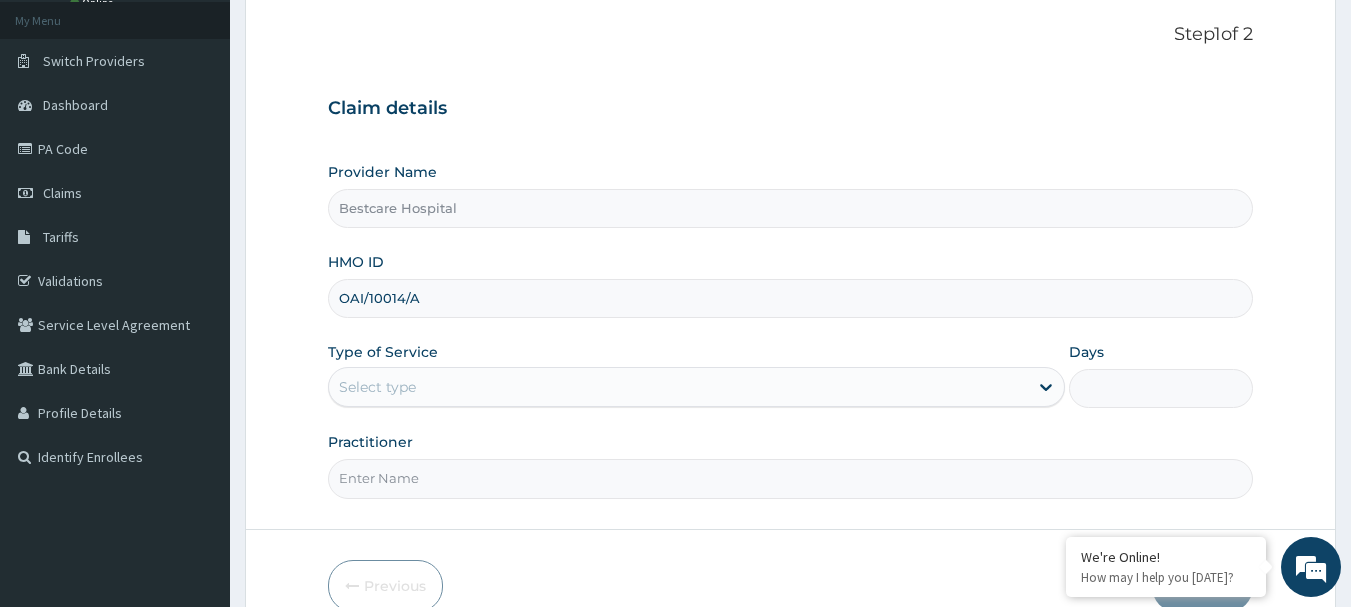 type on "OAI/10014/A" 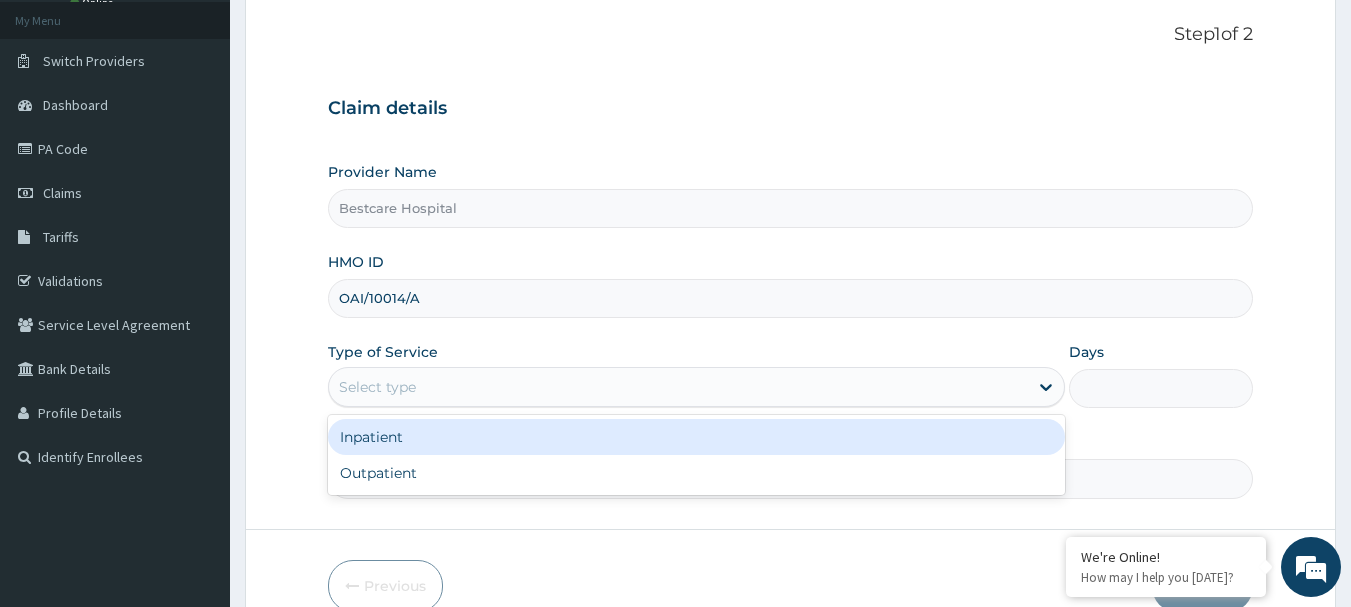click on "Select type" at bounding box center (678, 387) 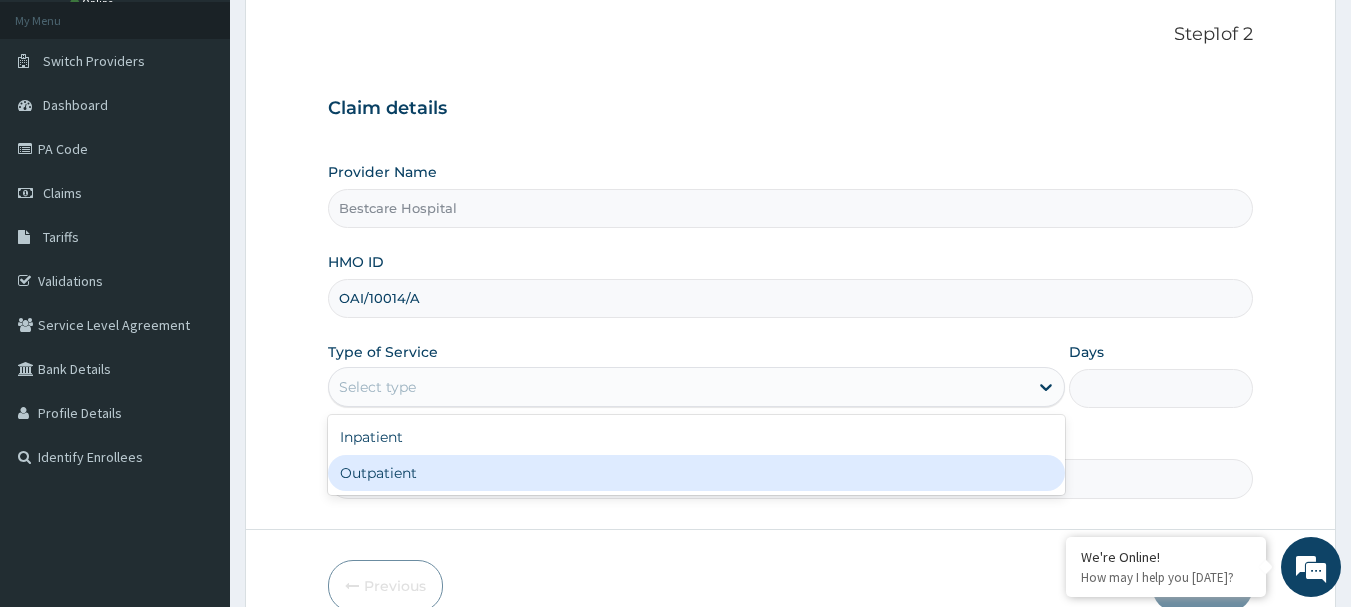 click on "Outpatient" at bounding box center [696, 473] 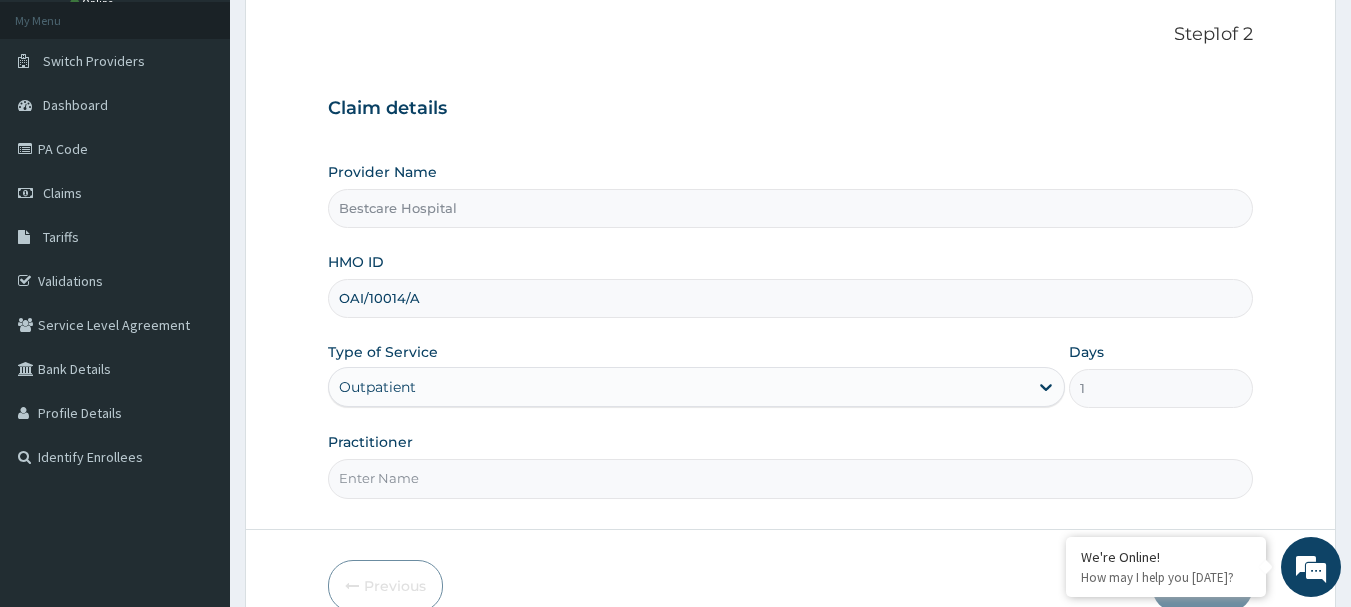 click on "Practitioner" at bounding box center [791, 478] 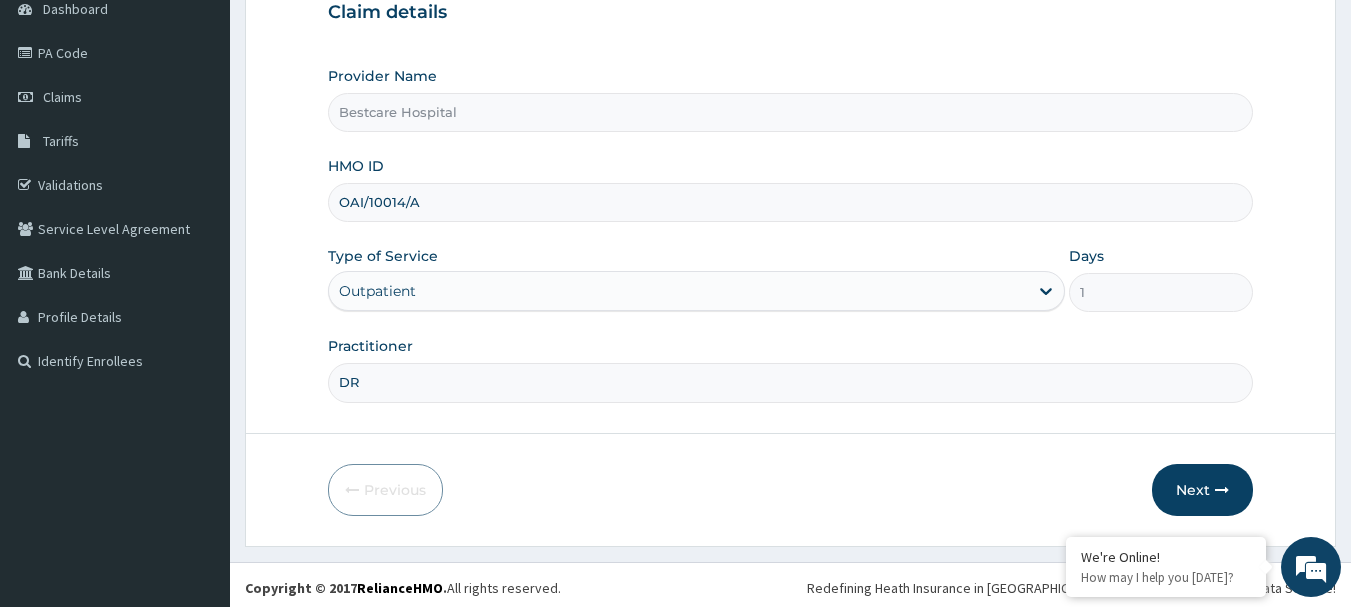 scroll, scrollTop: 212, scrollLeft: 0, axis: vertical 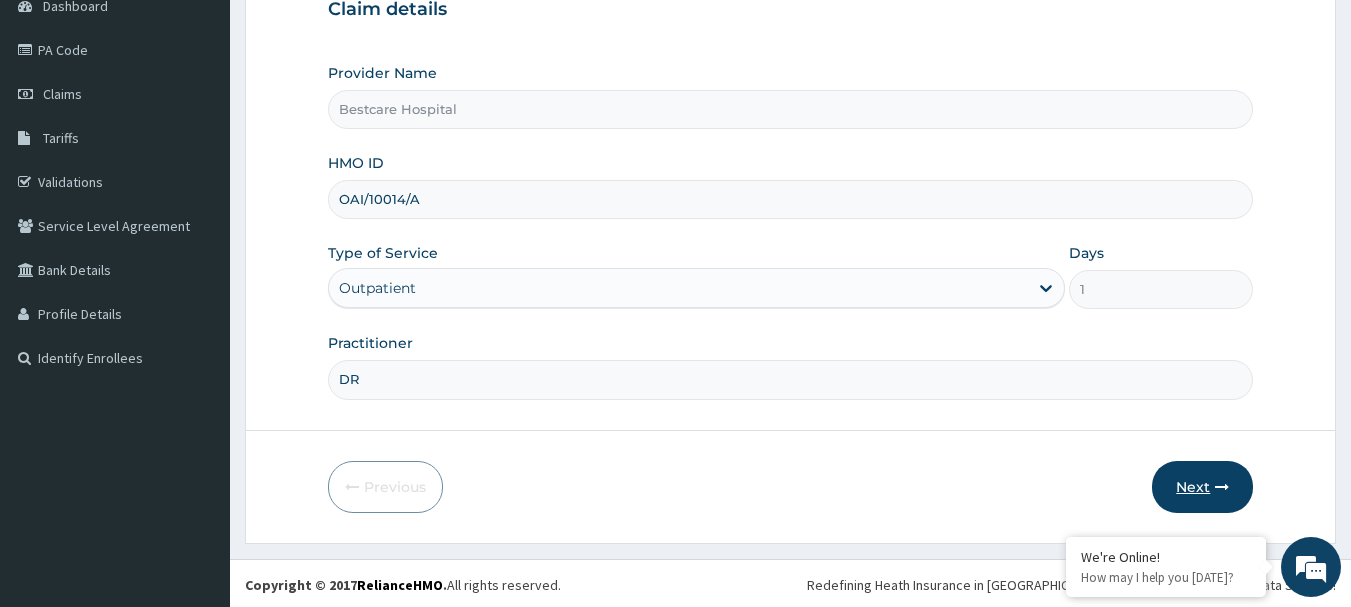 type on "DR" 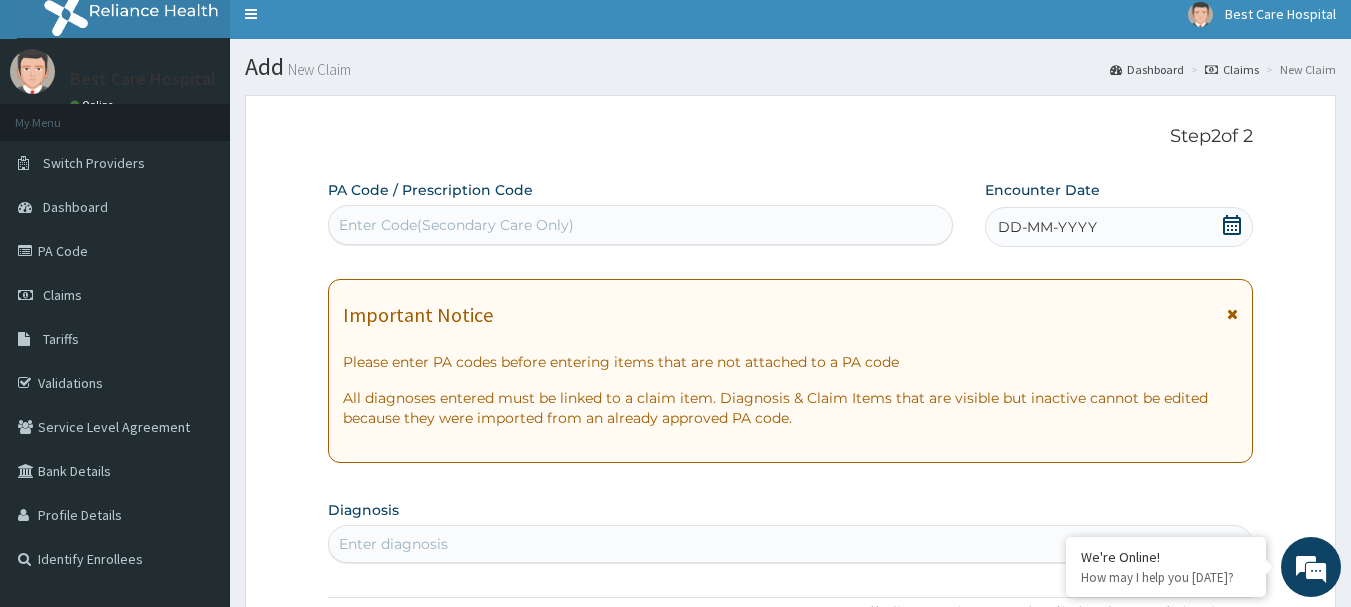 scroll, scrollTop: 0, scrollLeft: 0, axis: both 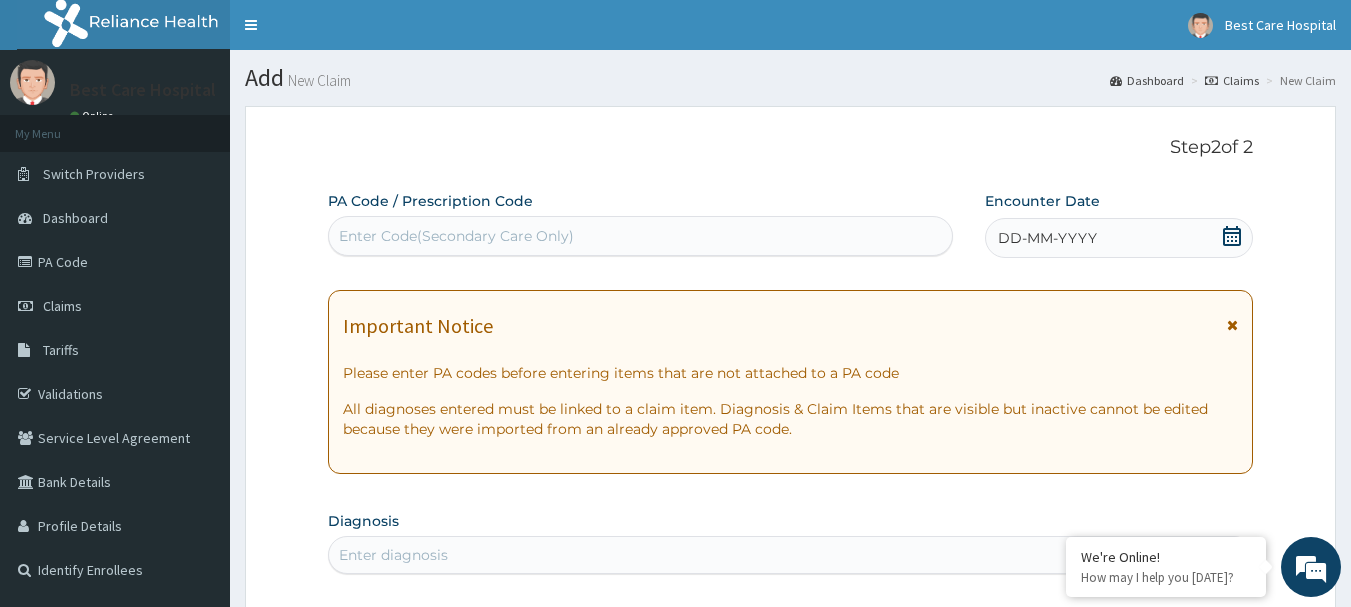 click 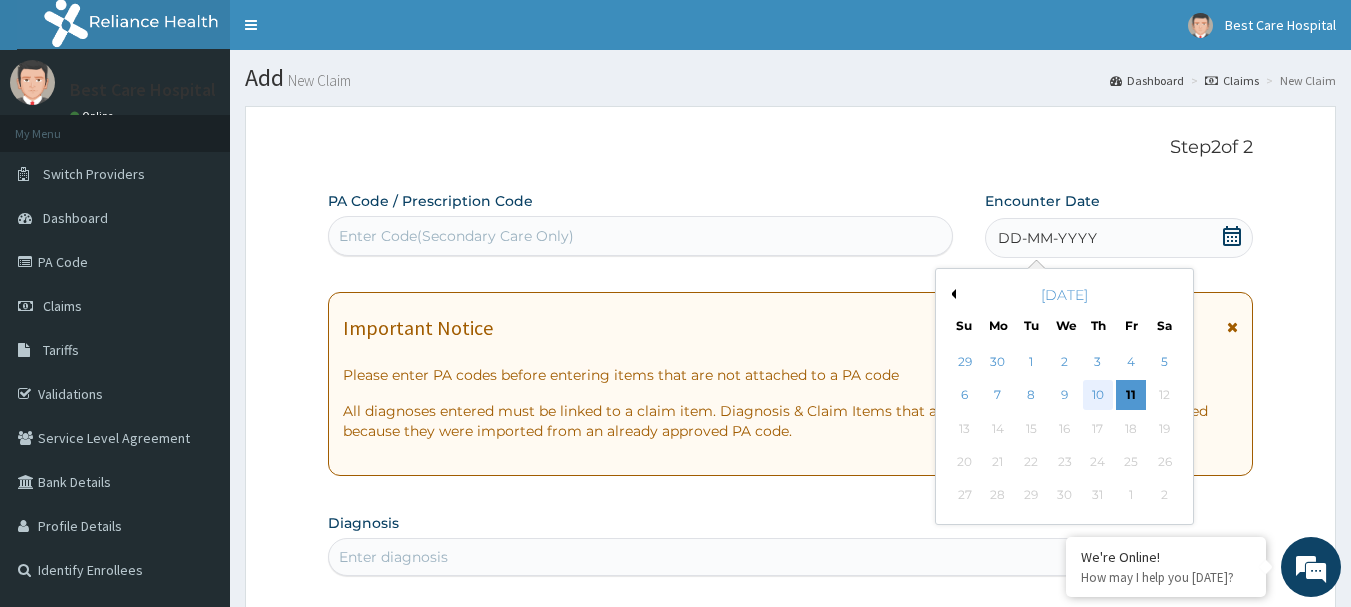click on "10" at bounding box center [1098, 396] 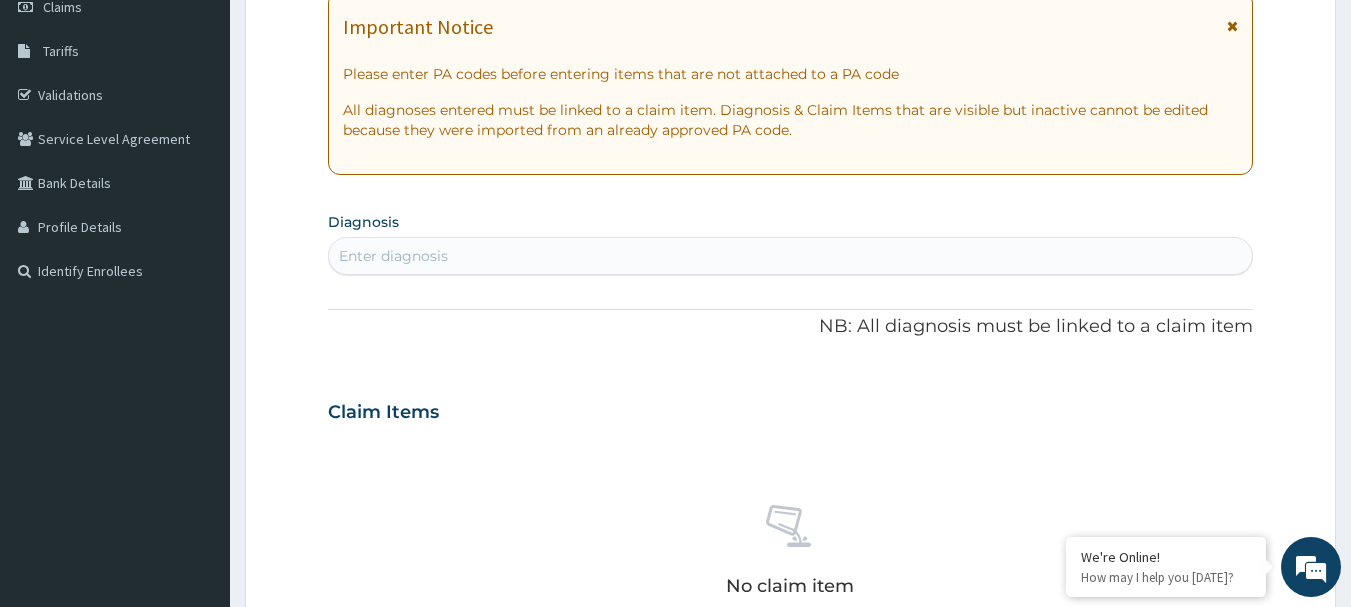 scroll, scrollTop: 291, scrollLeft: 0, axis: vertical 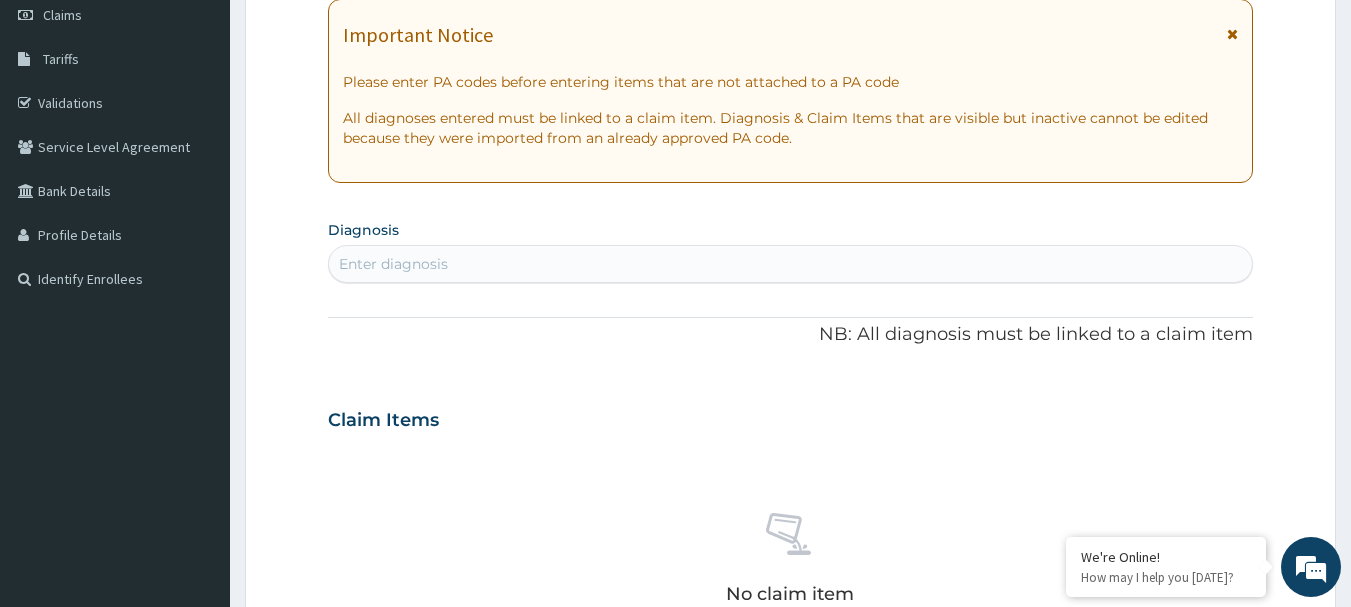 click on "Enter diagnosis" at bounding box center (791, 264) 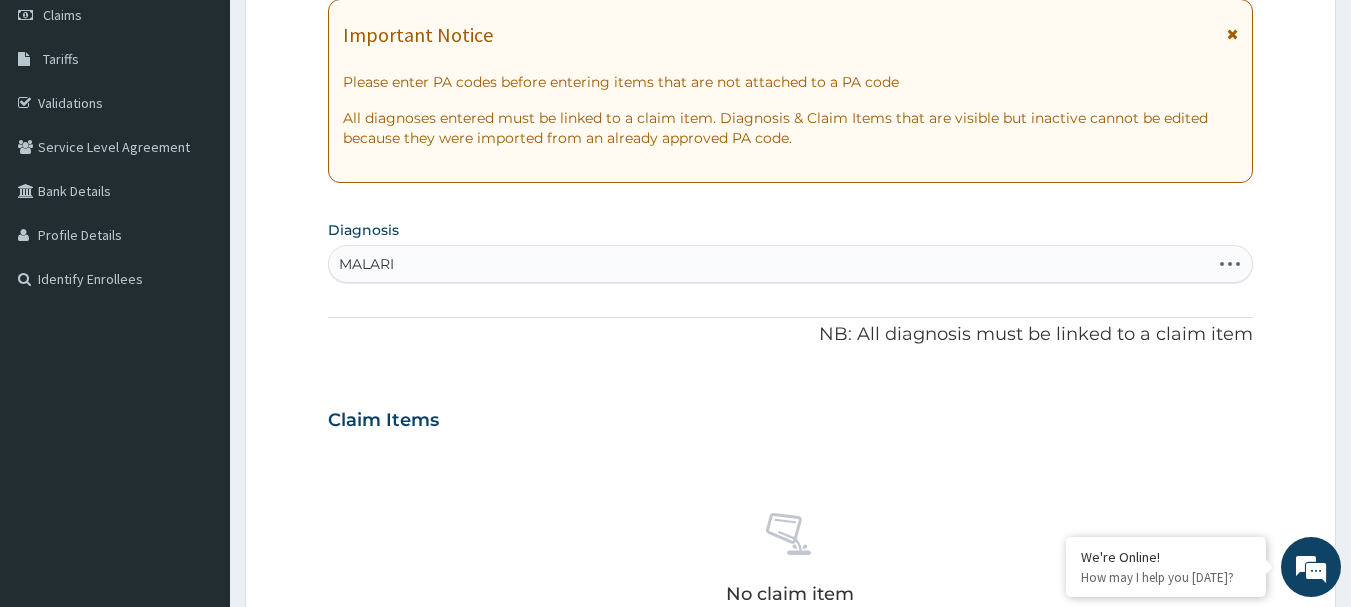 type on "MALARIA" 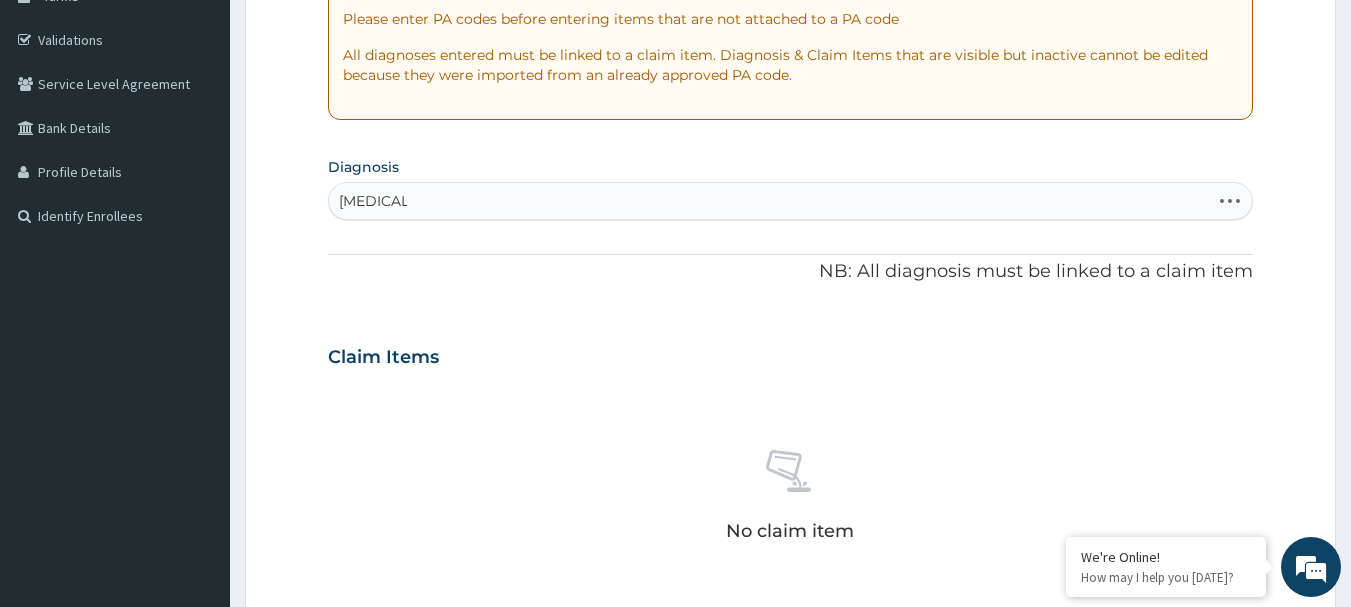 scroll, scrollTop: 279, scrollLeft: 0, axis: vertical 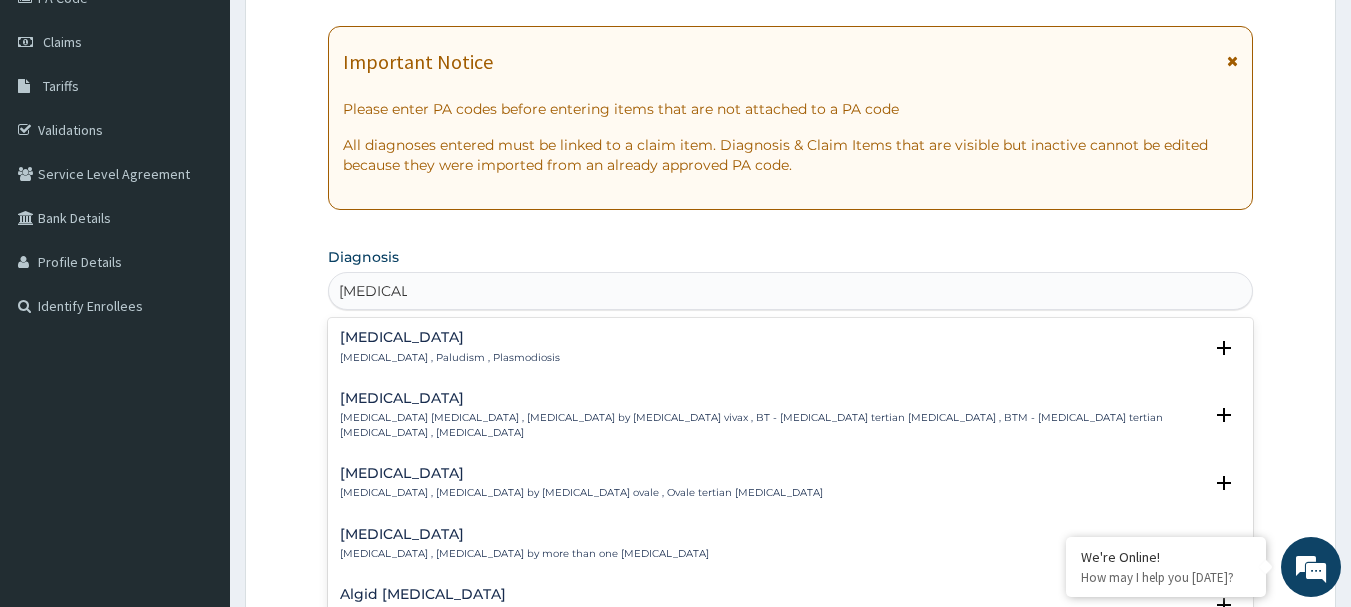 click on "[MEDICAL_DATA] , Paludism , Plasmodiosis" at bounding box center [450, 358] 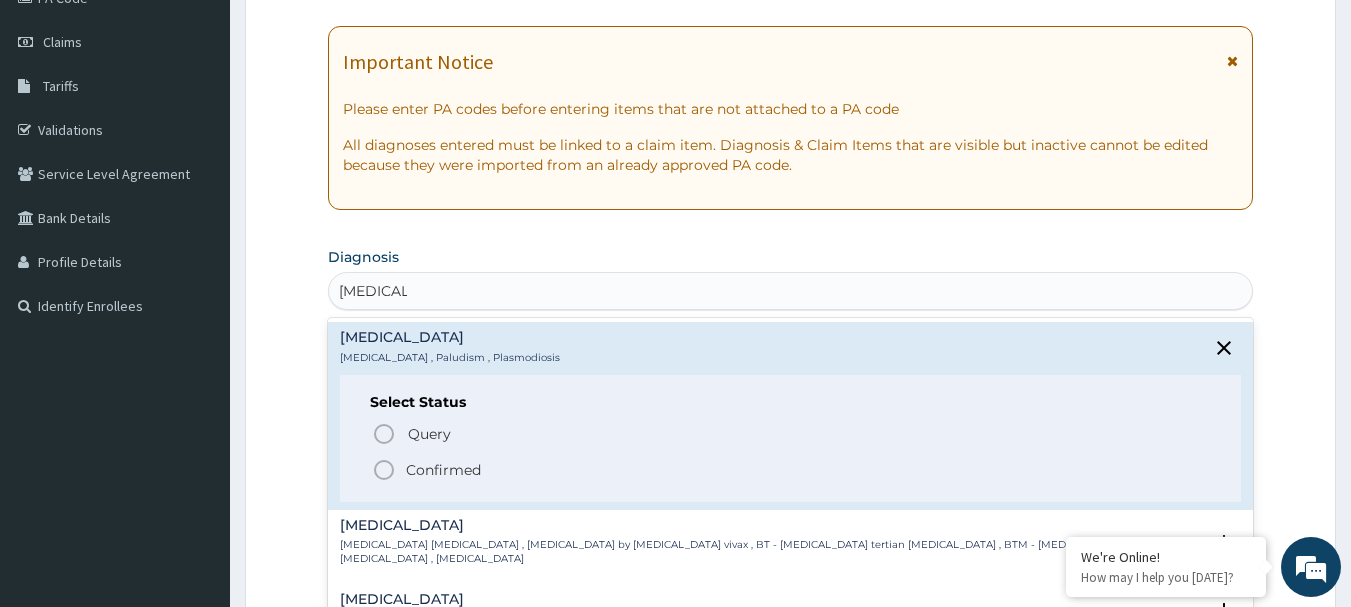 click 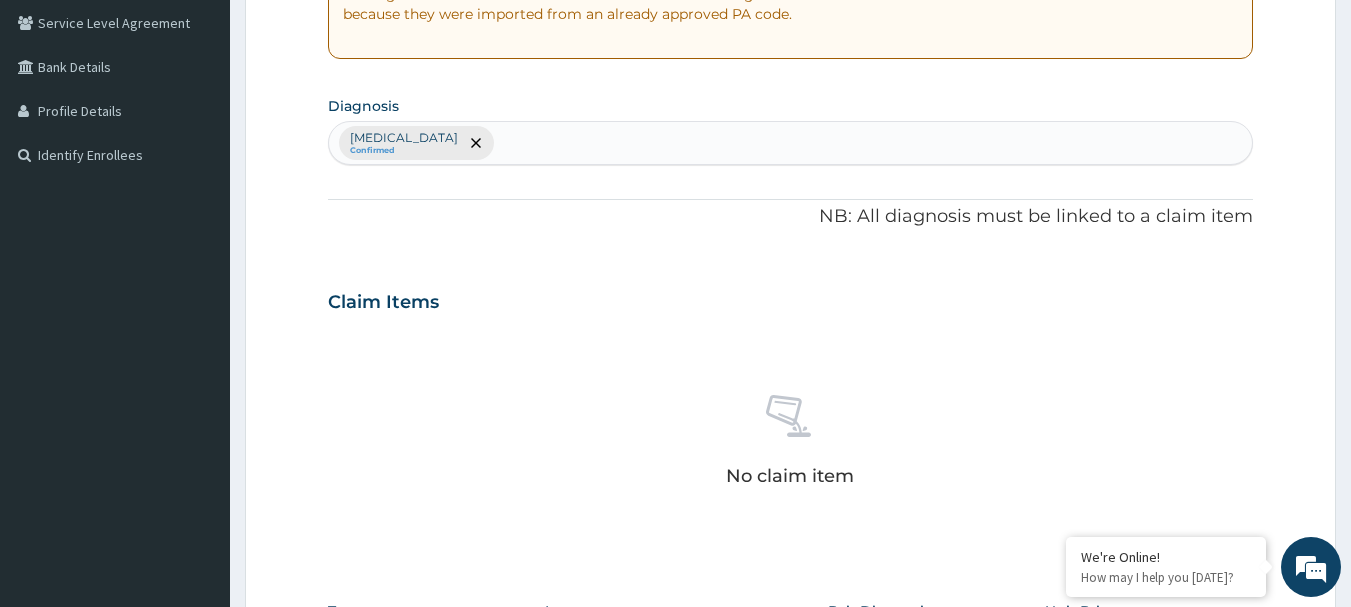scroll, scrollTop: 395, scrollLeft: 0, axis: vertical 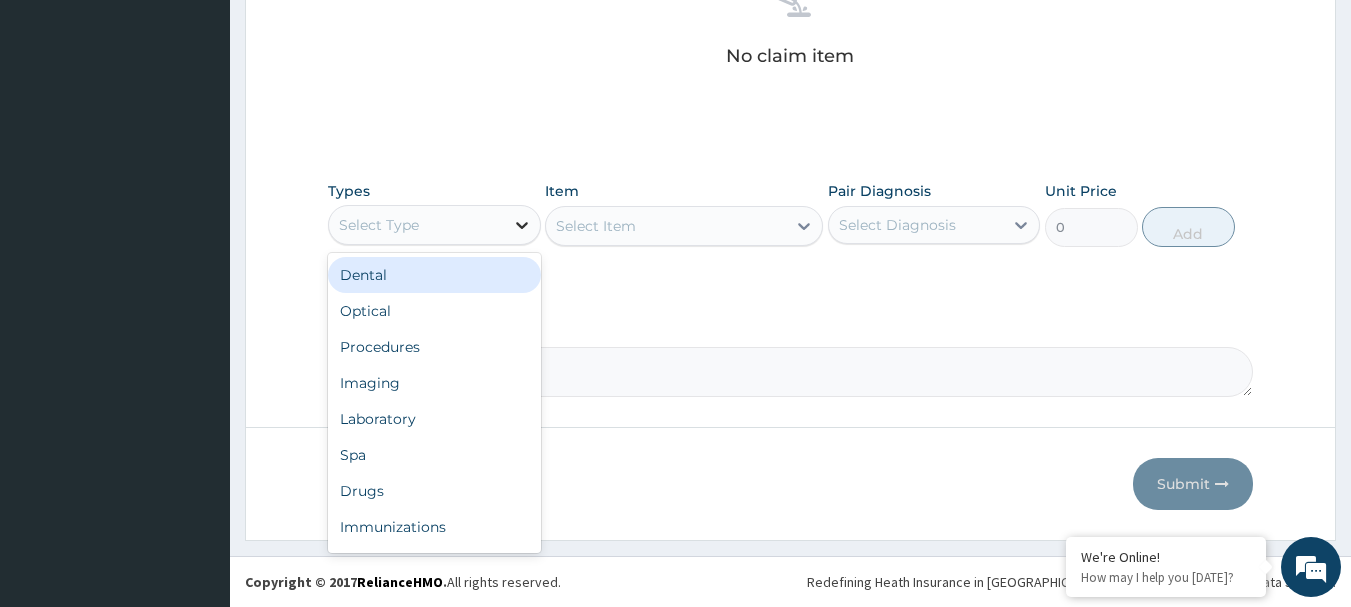 click at bounding box center [522, 225] 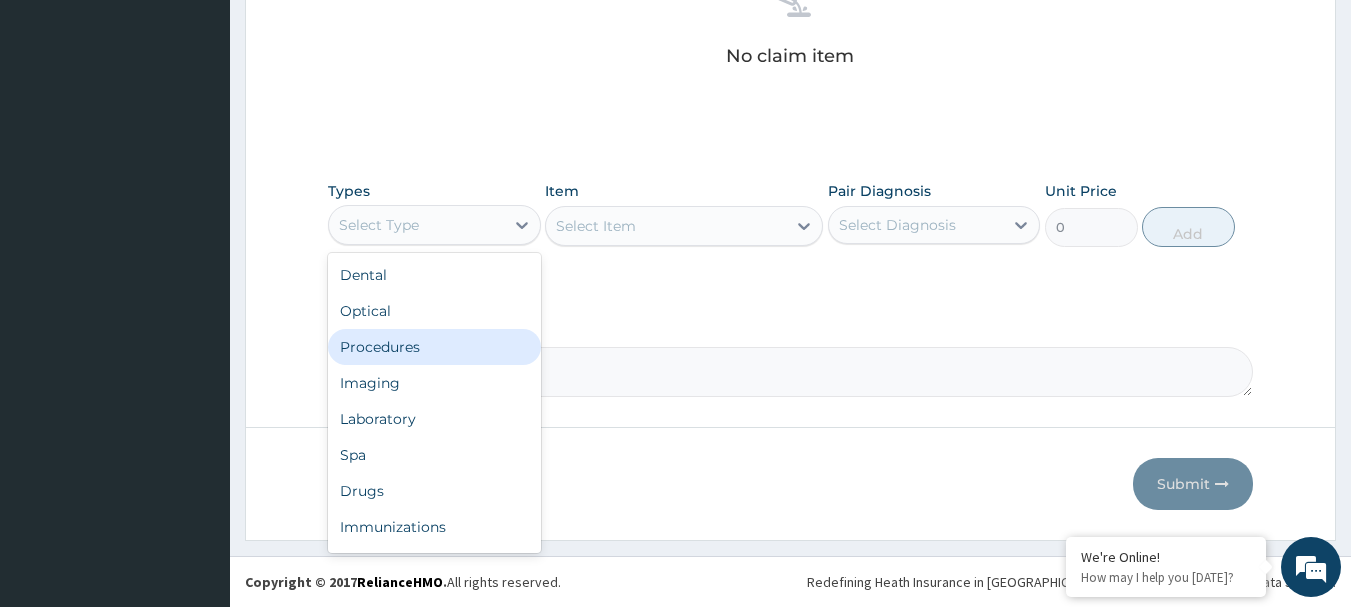 drag, startPoint x: 436, startPoint y: 345, endPoint x: 444, endPoint y: 334, distance: 13.601471 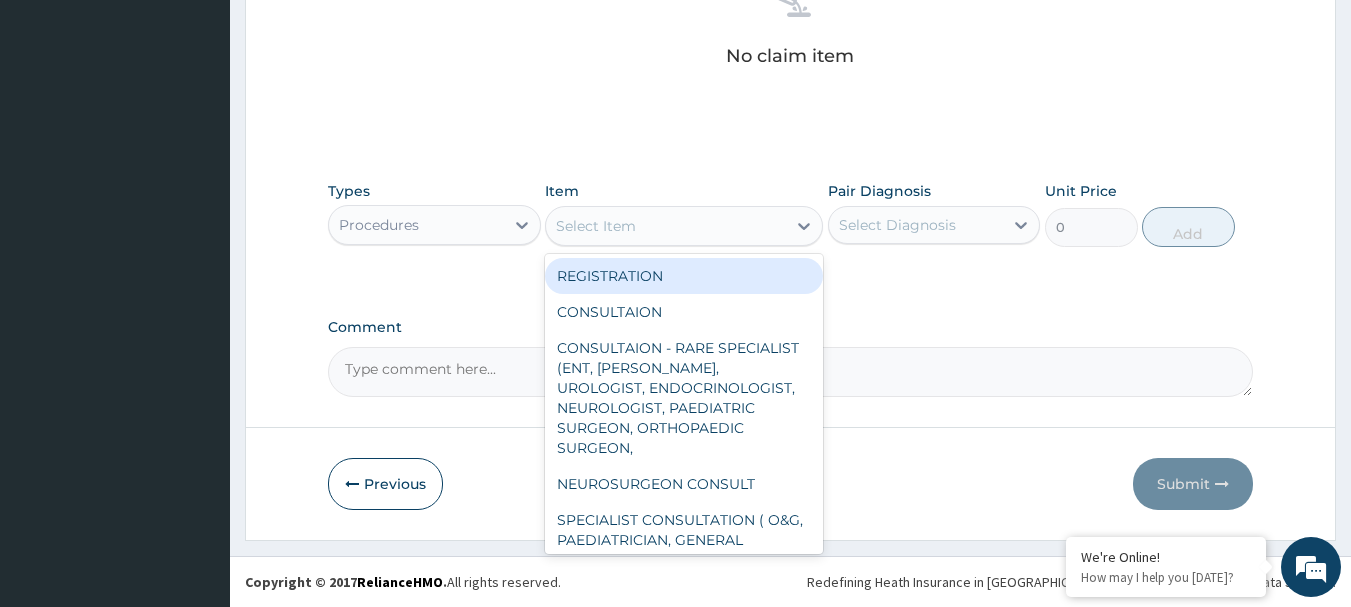click on "Select Item" at bounding box center [666, 226] 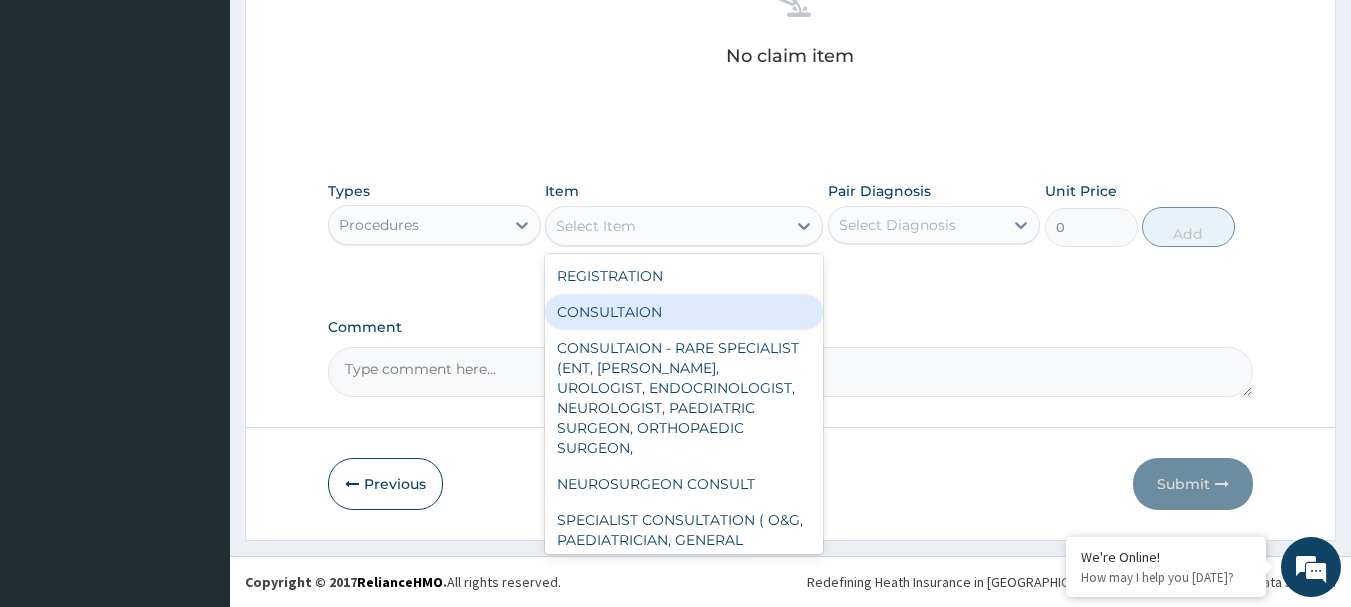click on "CONSULTAION" at bounding box center [684, 312] 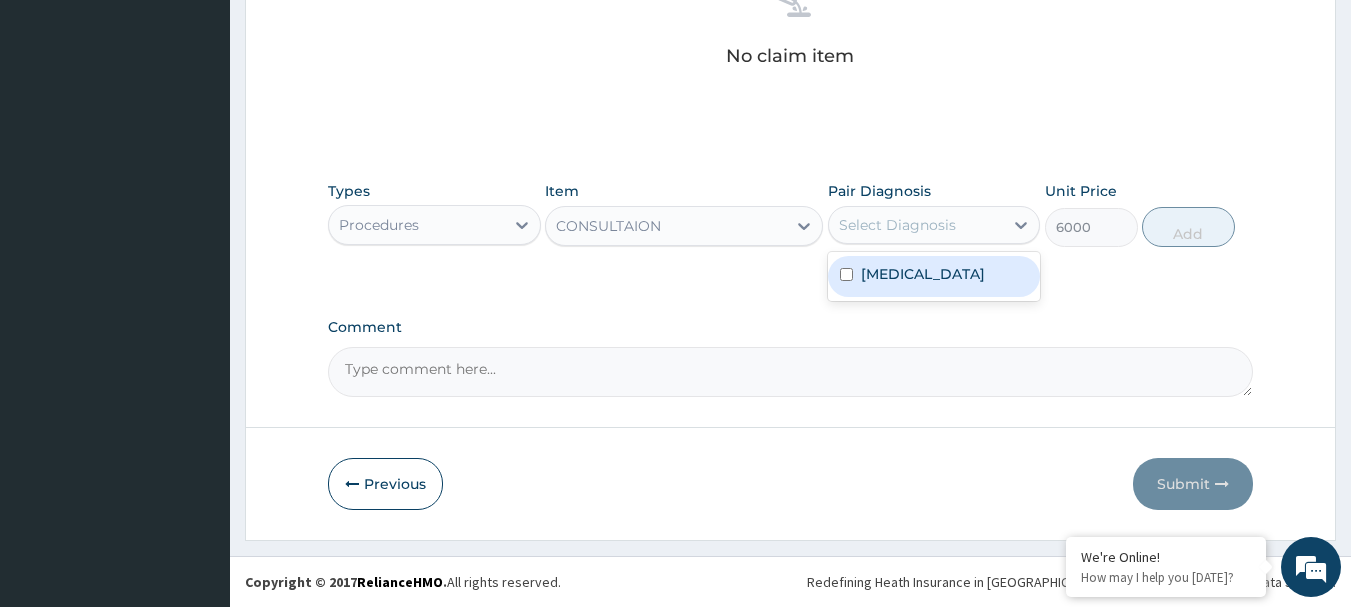 click on "Select Diagnosis" at bounding box center [897, 225] 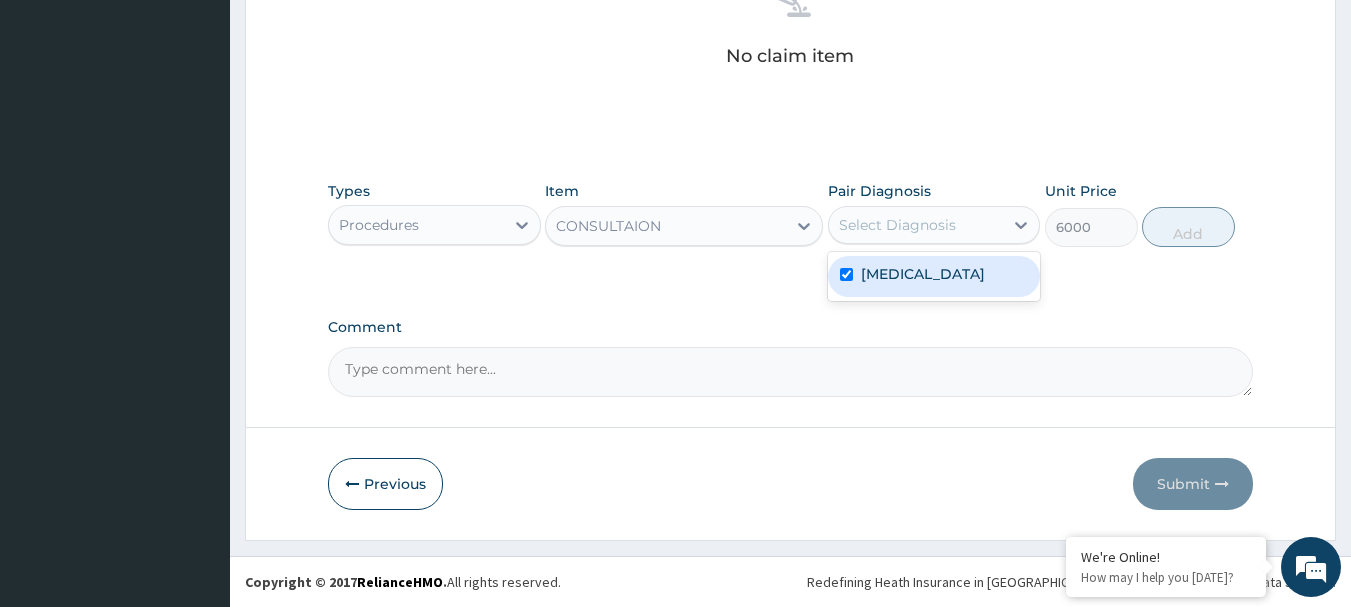 checkbox on "true" 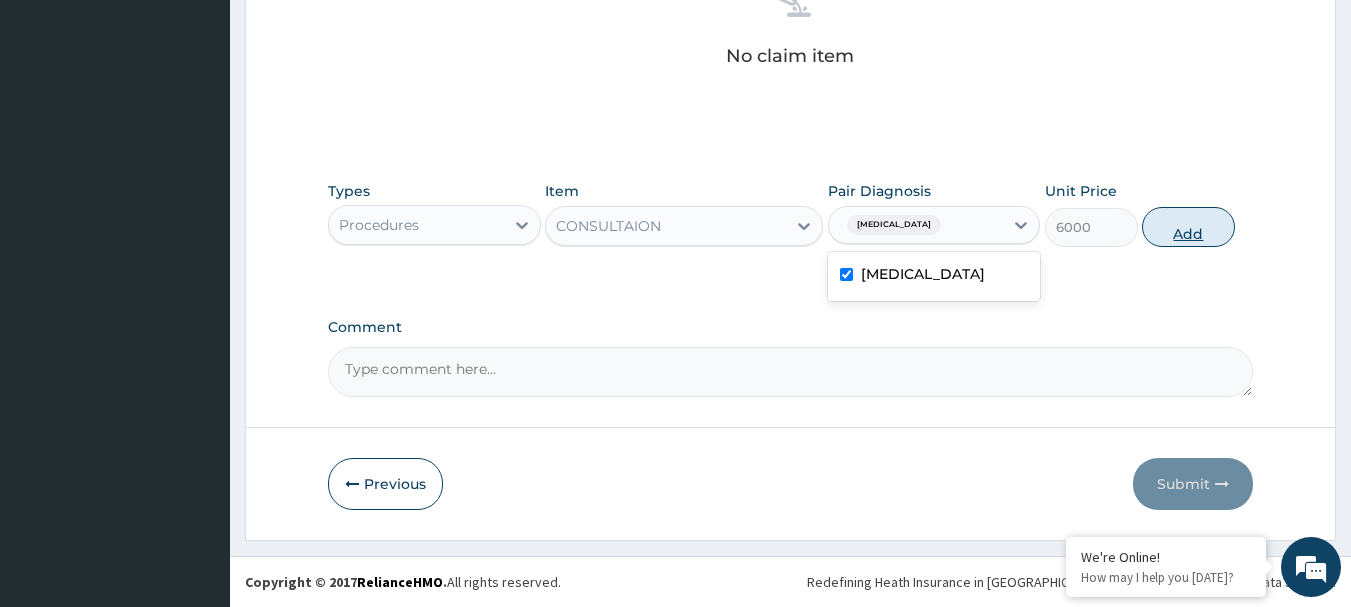 click on "Add" at bounding box center (1188, 227) 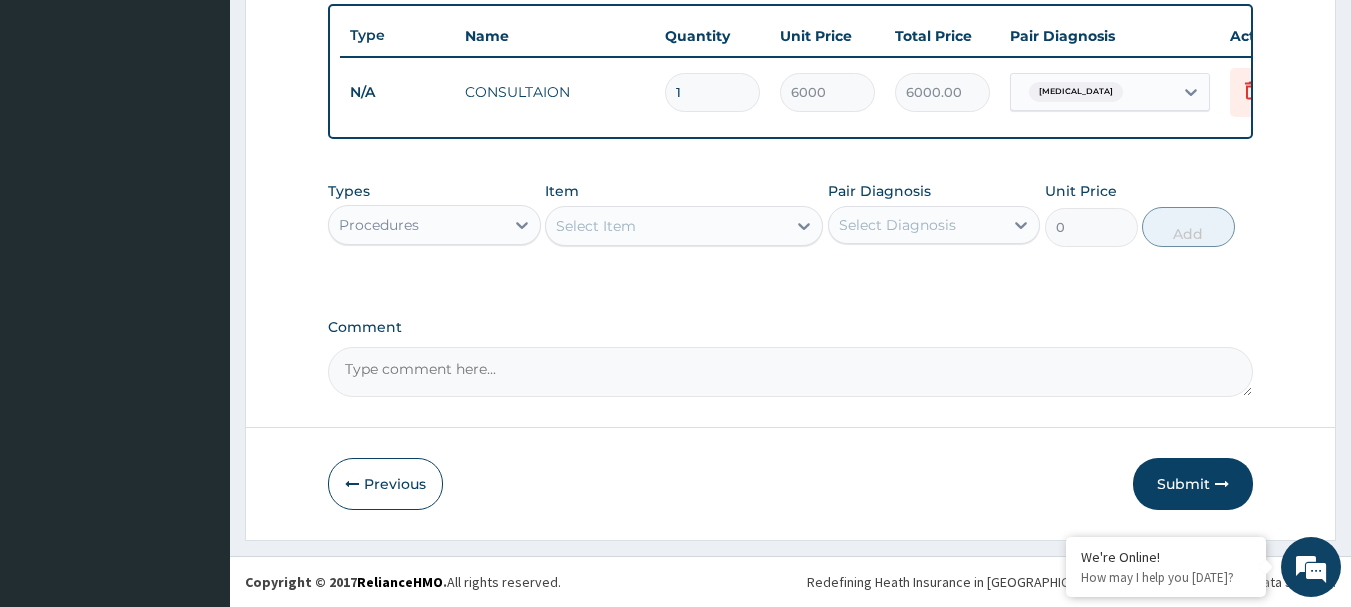 scroll, scrollTop: 755, scrollLeft: 0, axis: vertical 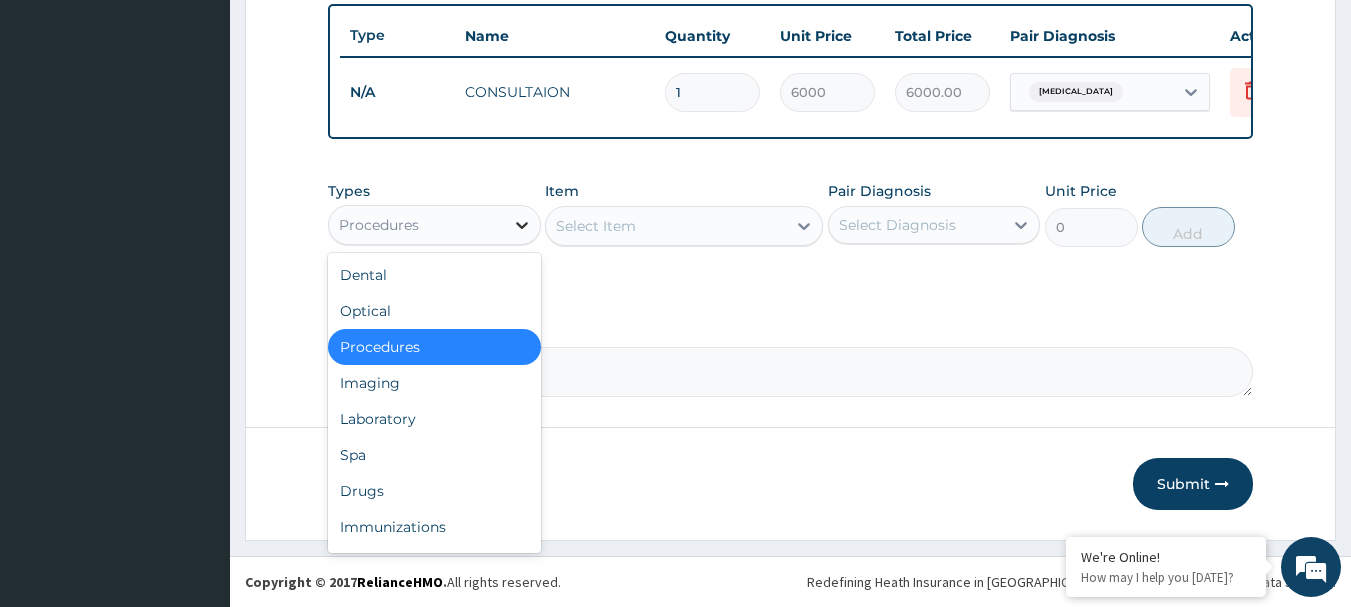 drag, startPoint x: 522, startPoint y: 224, endPoint x: 428, endPoint y: 224, distance: 94 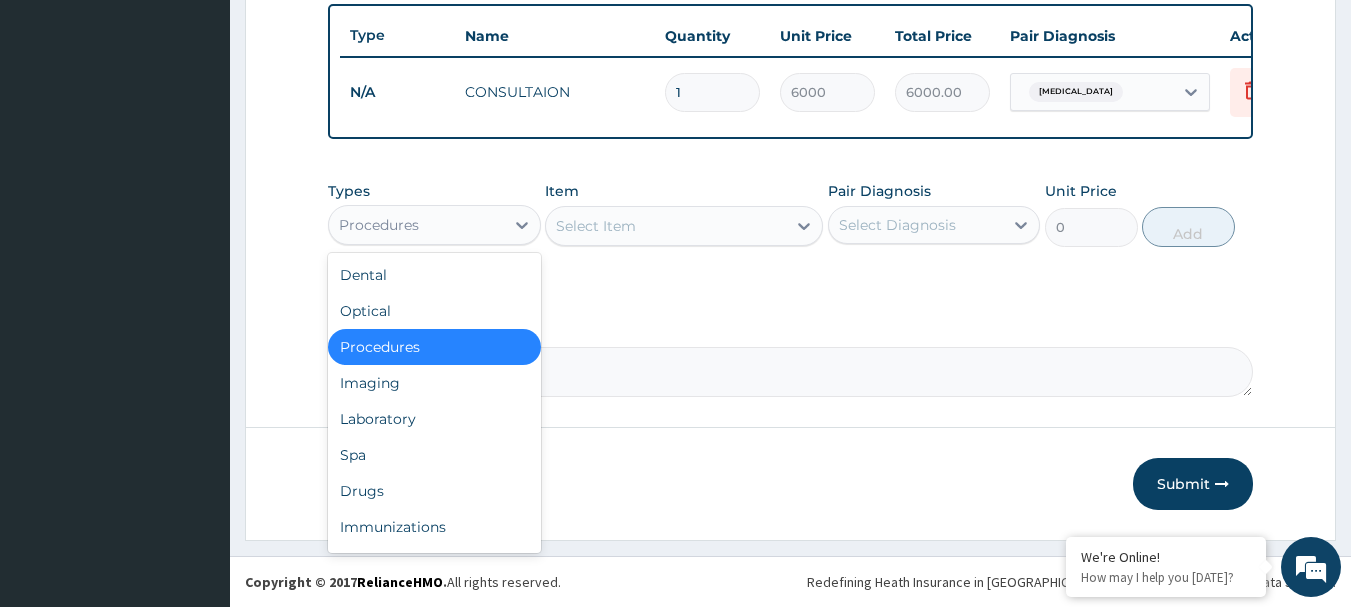 click 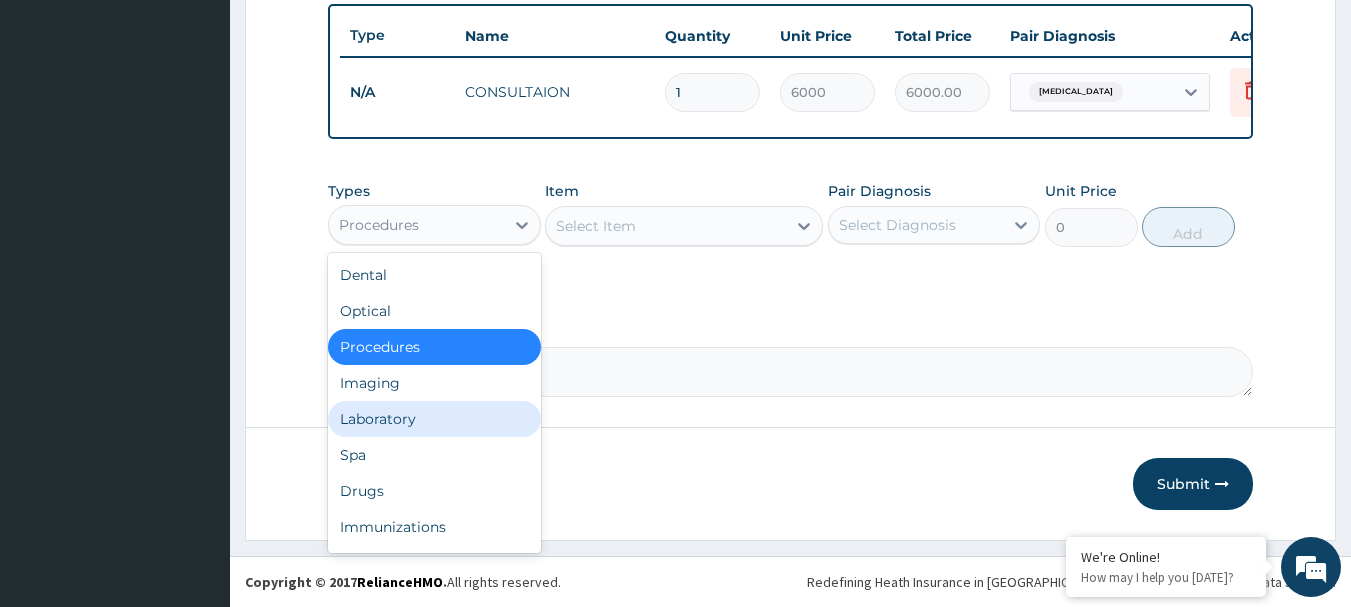 click on "Laboratory" at bounding box center (434, 419) 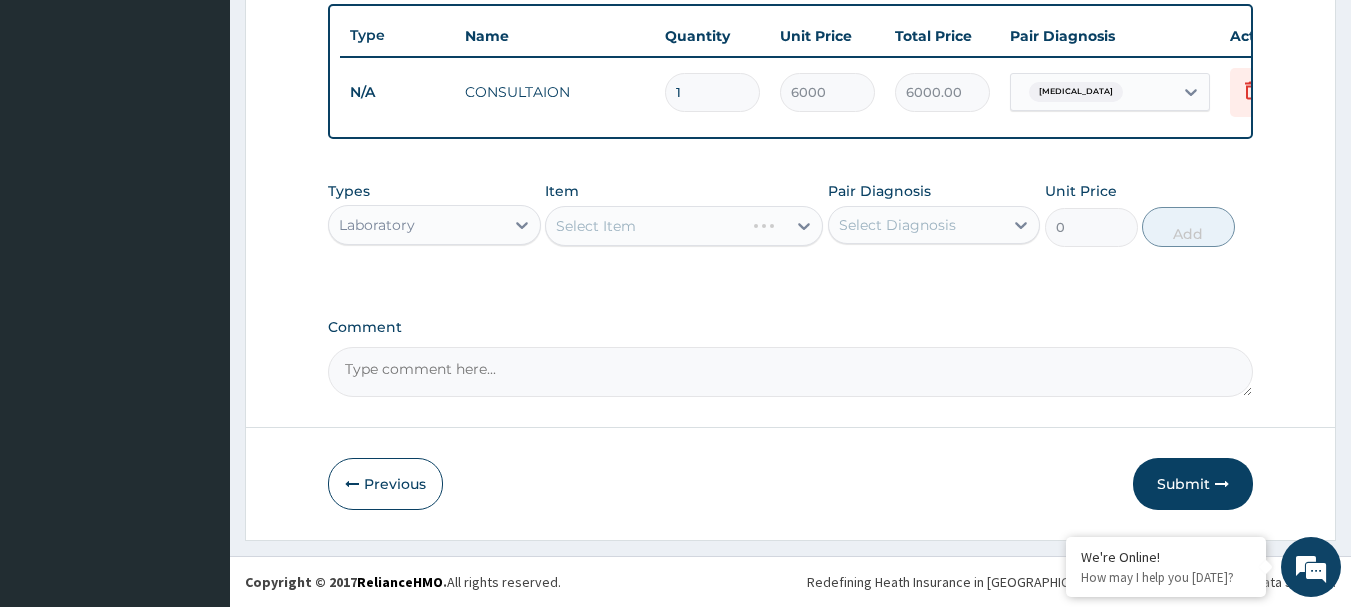 click on "Select Item" at bounding box center [684, 226] 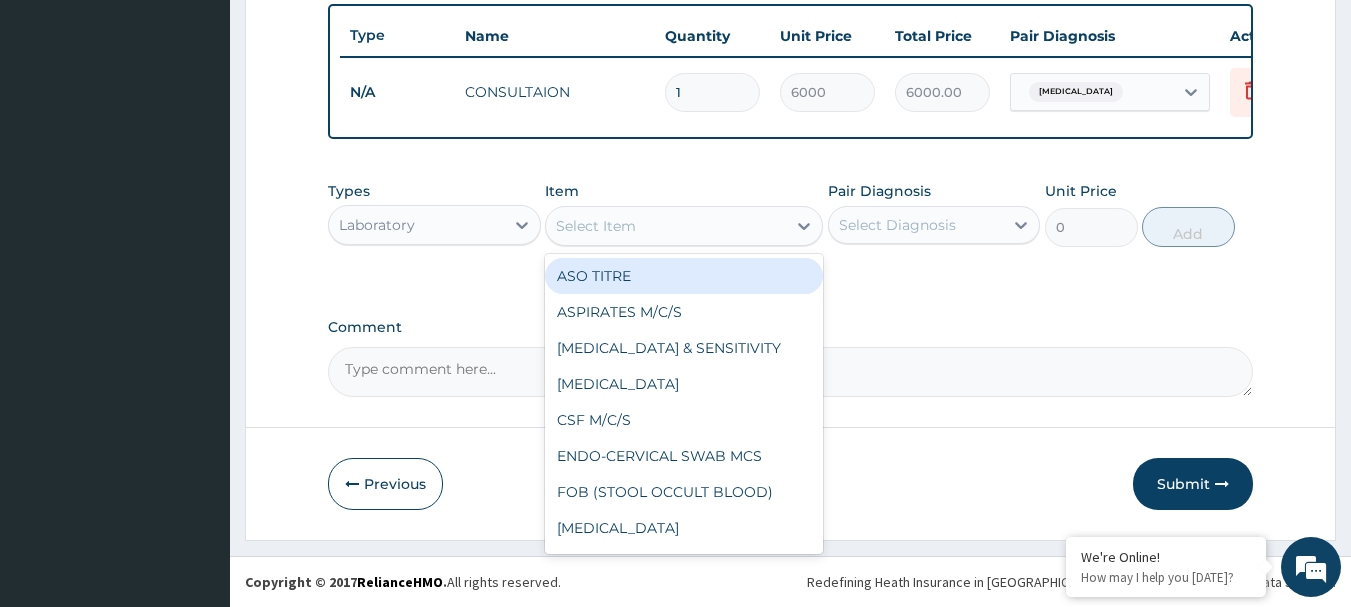 click on "Select Item" at bounding box center (666, 226) 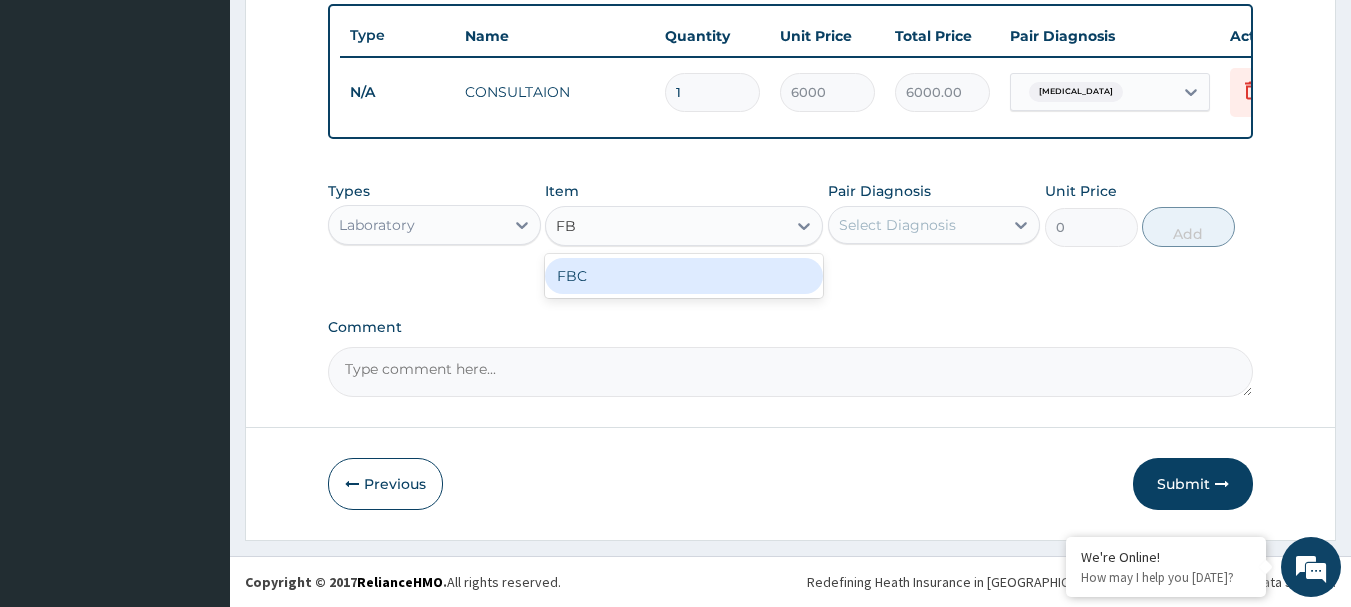 type on "FBC" 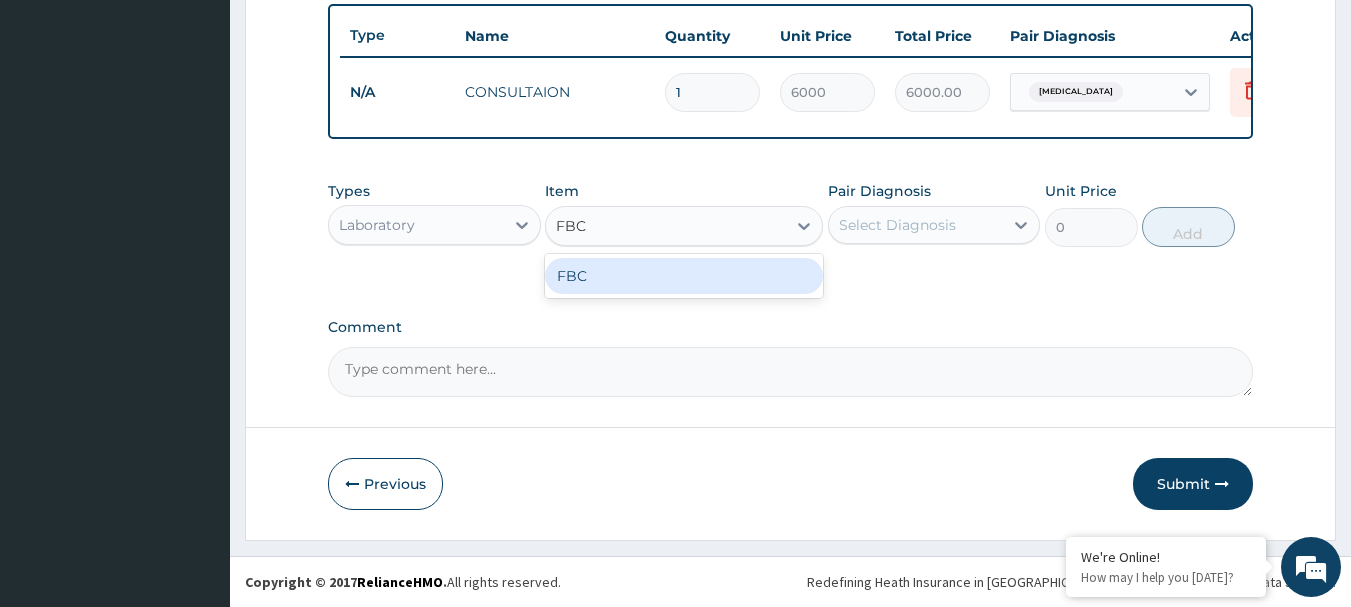 click on "FBC" at bounding box center [684, 276] 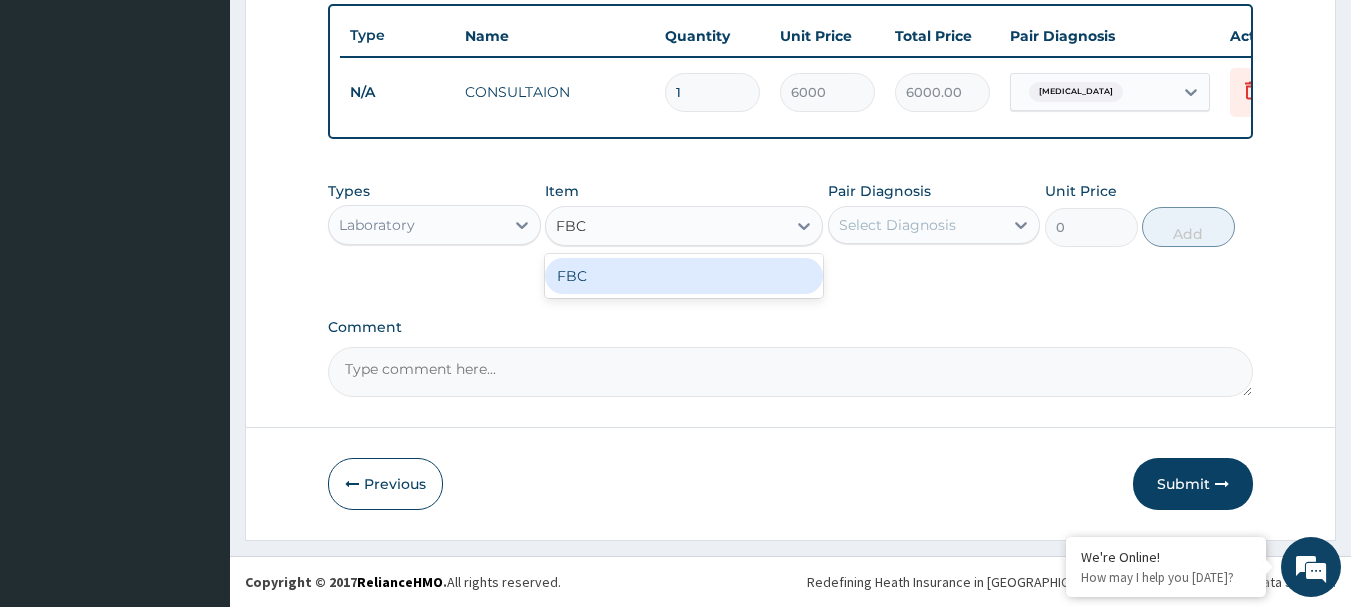type 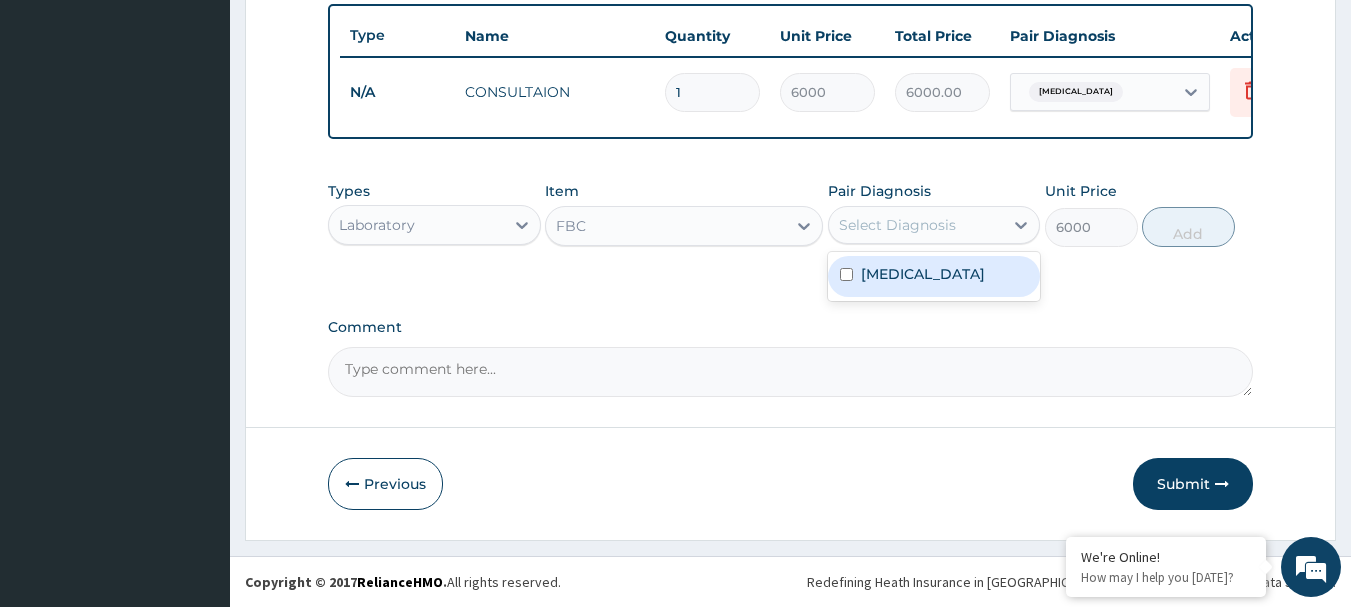 click on "Select Diagnosis" at bounding box center [916, 225] 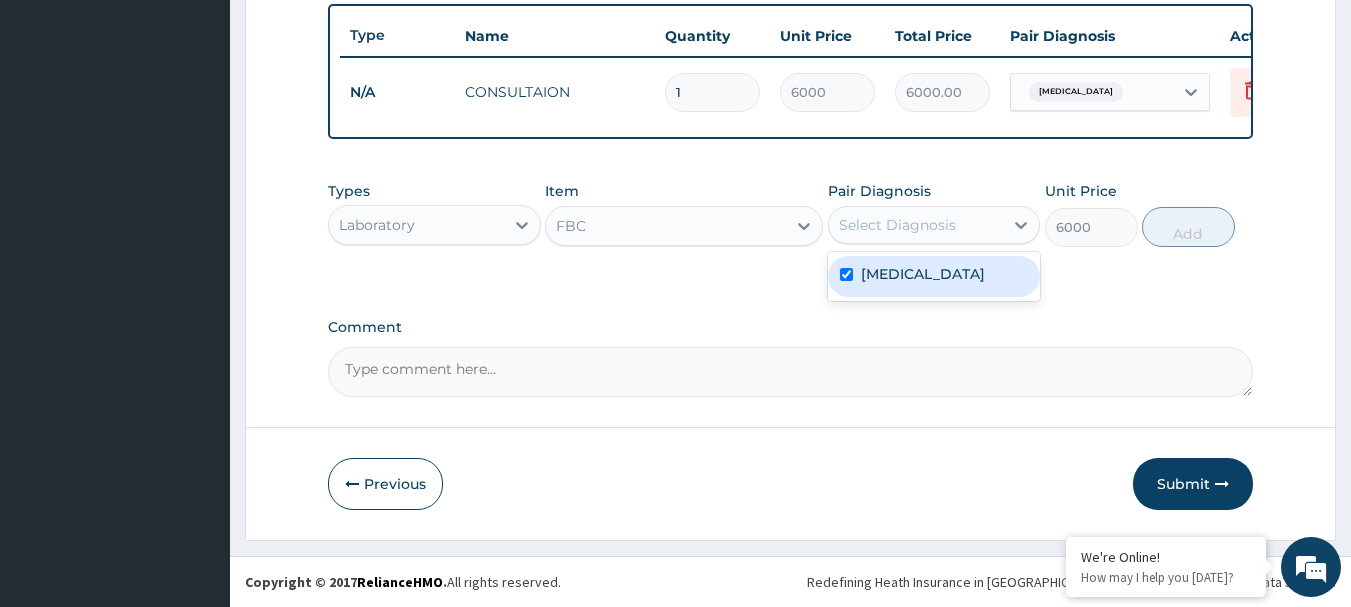 checkbox on "true" 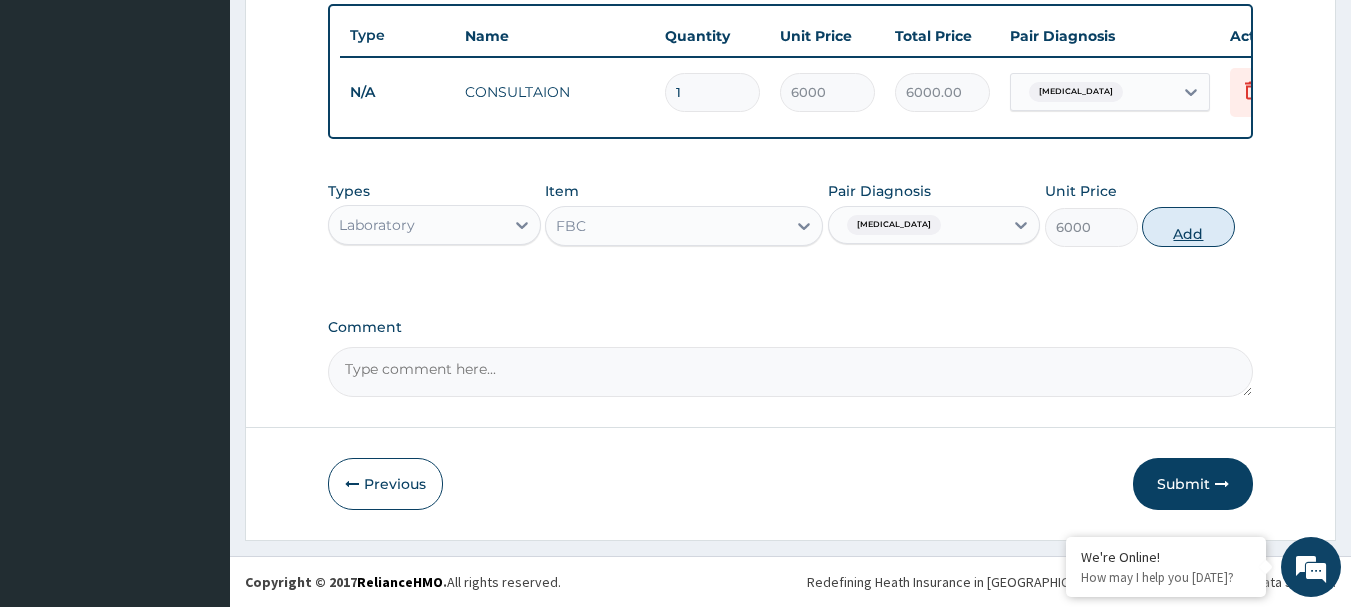 click on "Add" at bounding box center [1188, 227] 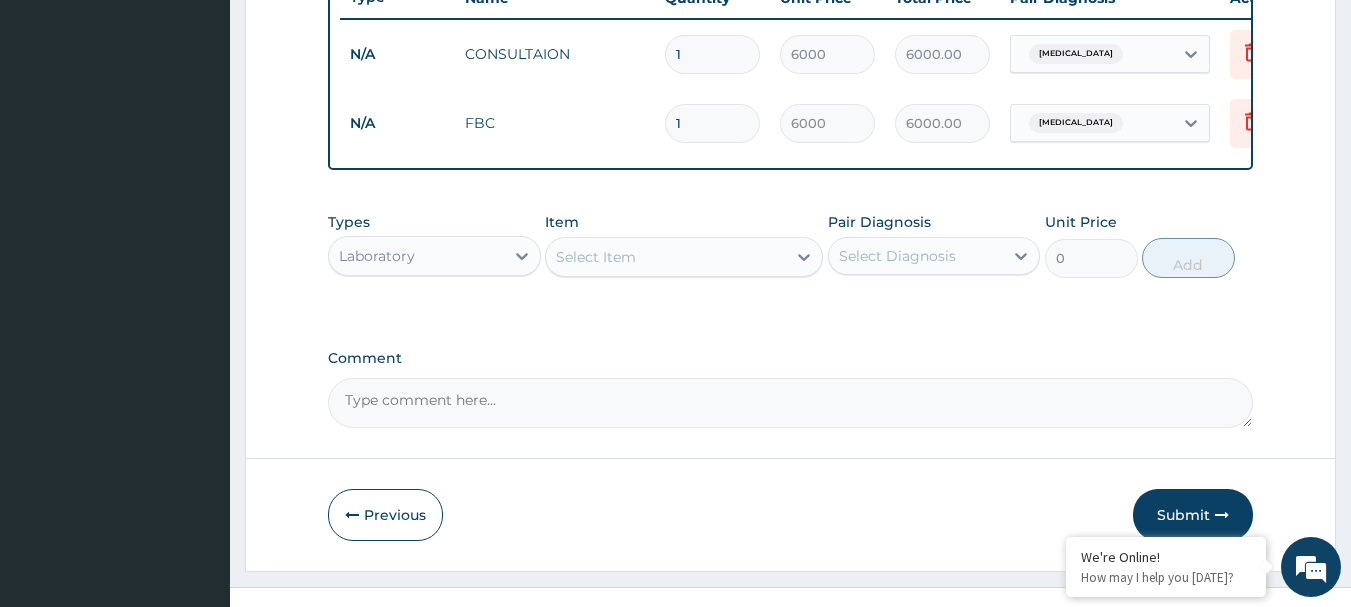 scroll, scrollTop: 824, scrollLeft: 0, axis: vertical 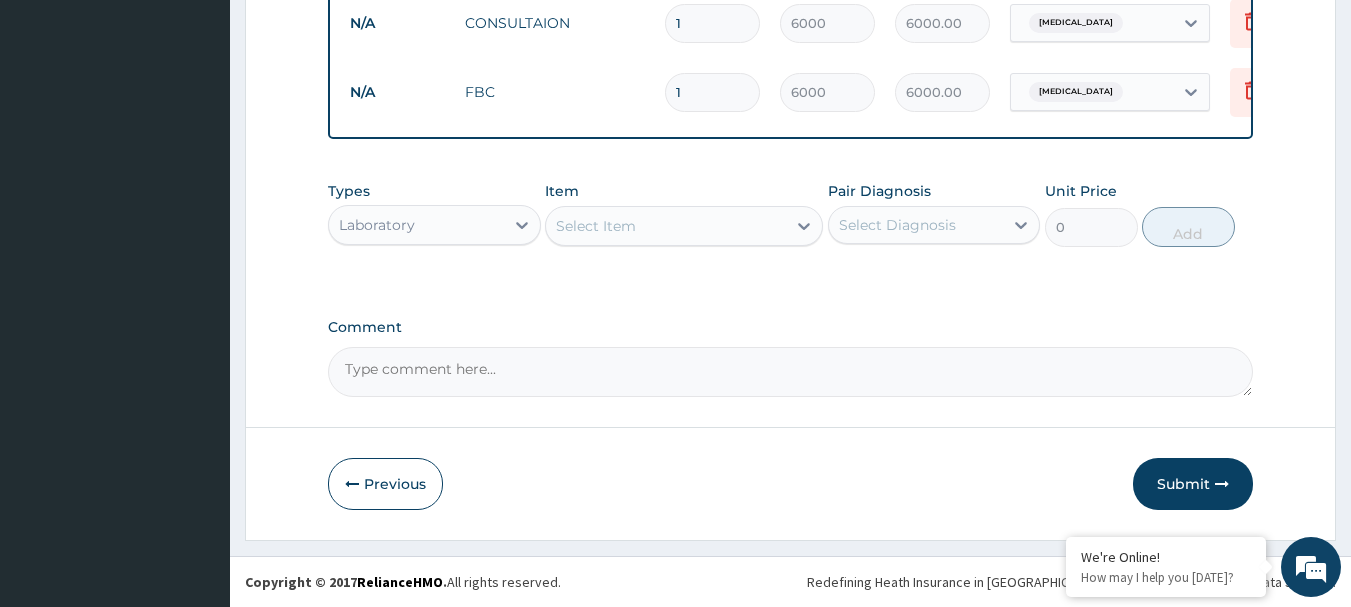 click on "Select Item" at bounding box center (596, 226) 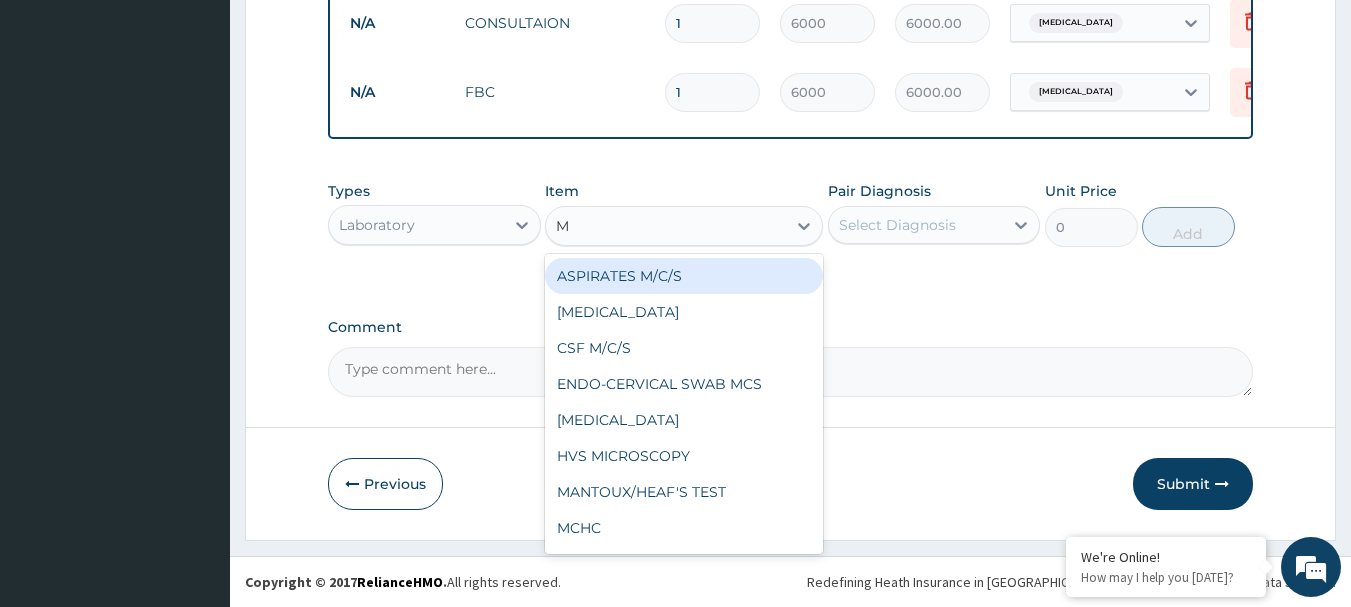 type on "MP" 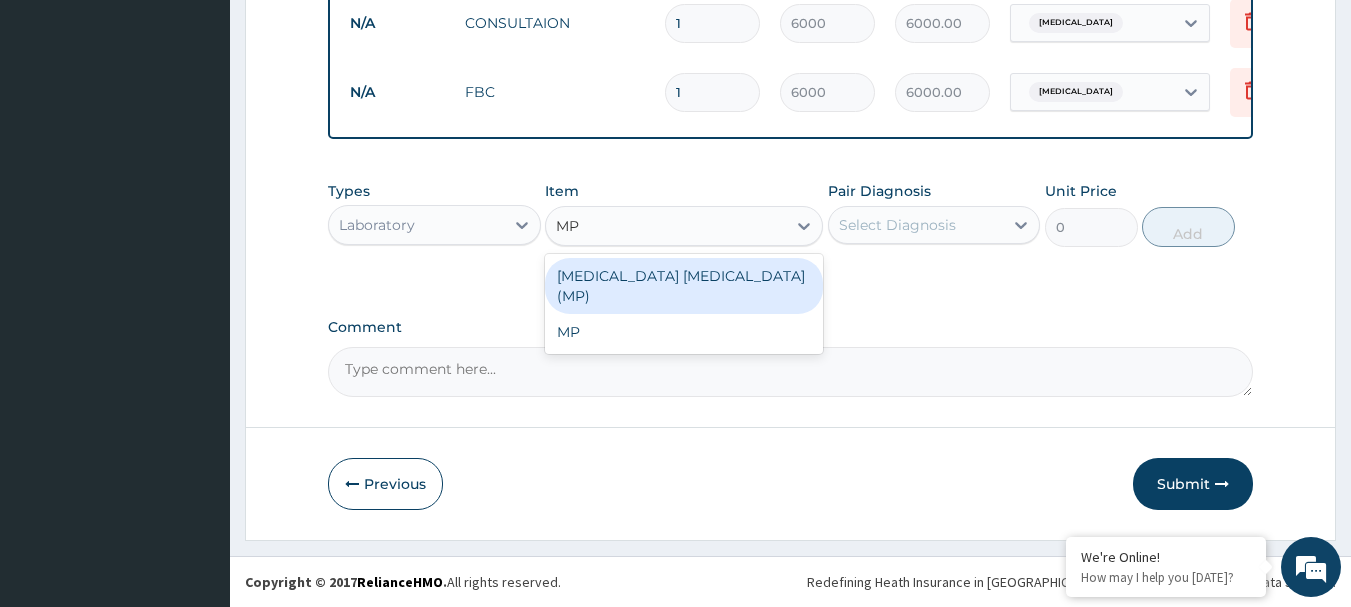 click on "[MEDICAL_DATA] [MEDICAL_DATA] (MP)" at bounding box center [684, 286] 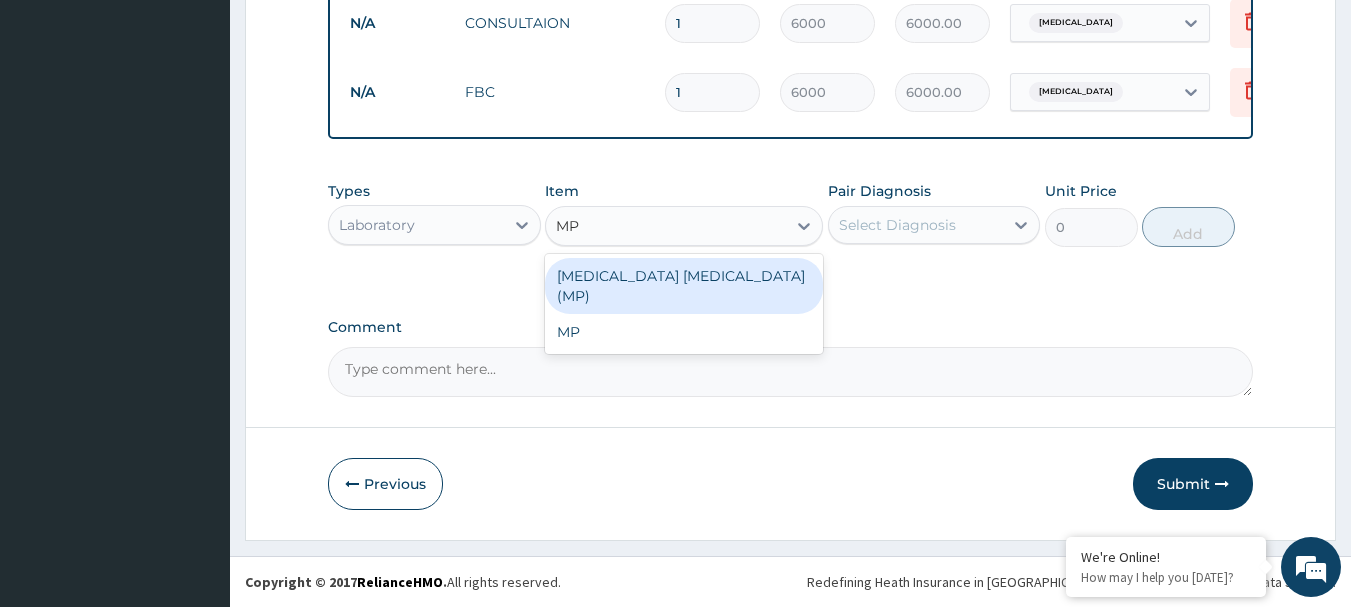 type 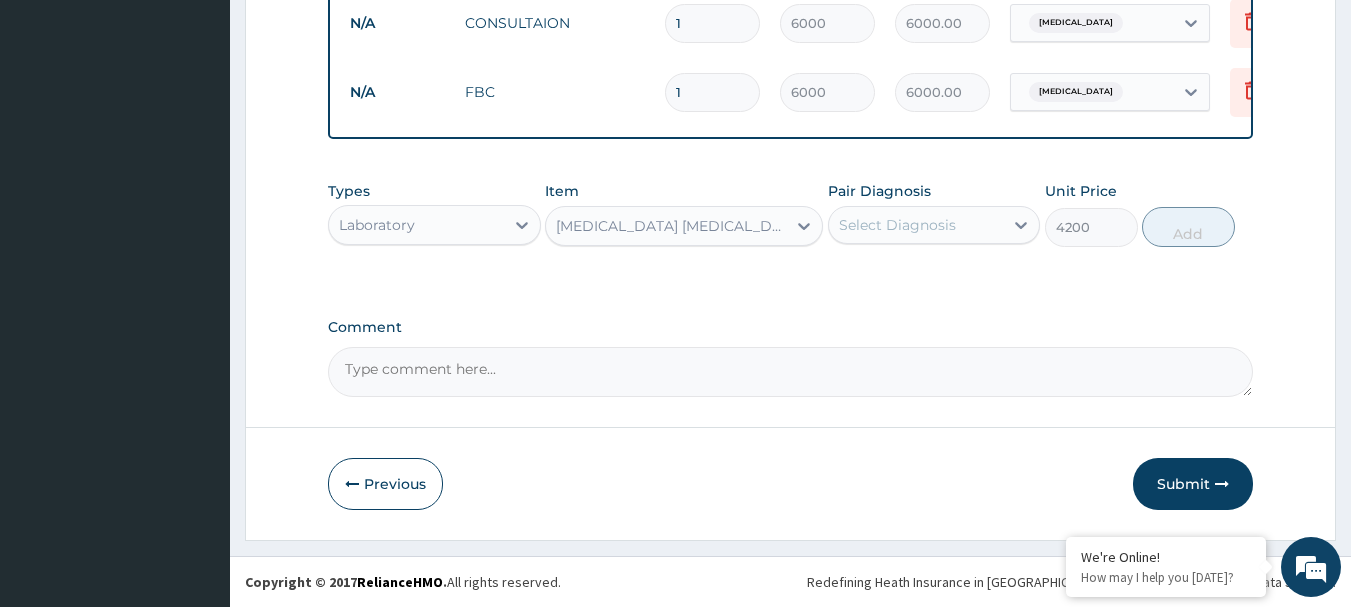 click on "Select Diagnosis" at bounding box center [897, 225] 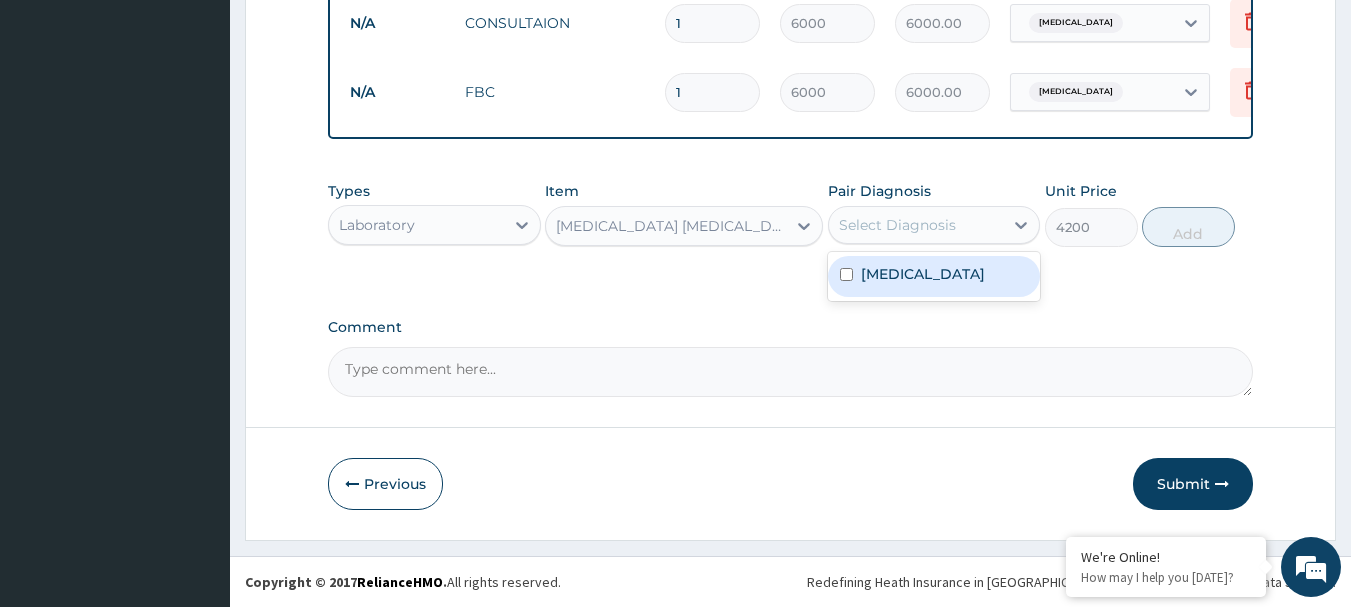 click on "[MEDICAL_DATA]" at bounding box center (923, 274) 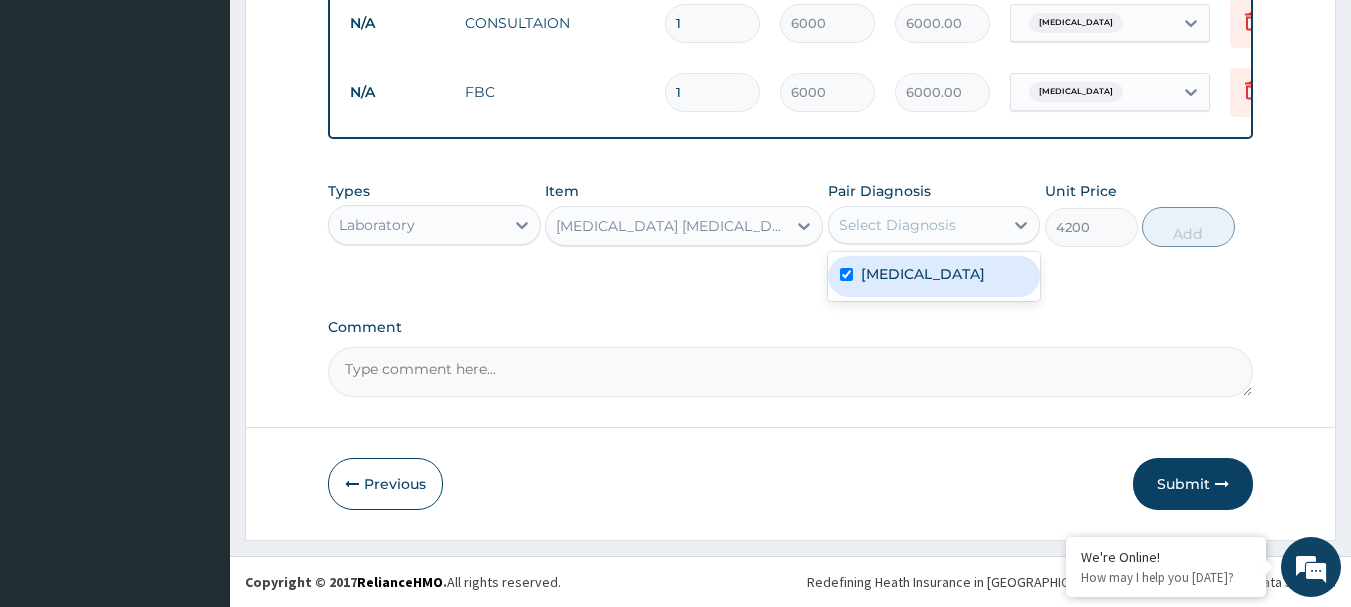 checkbox on "true" 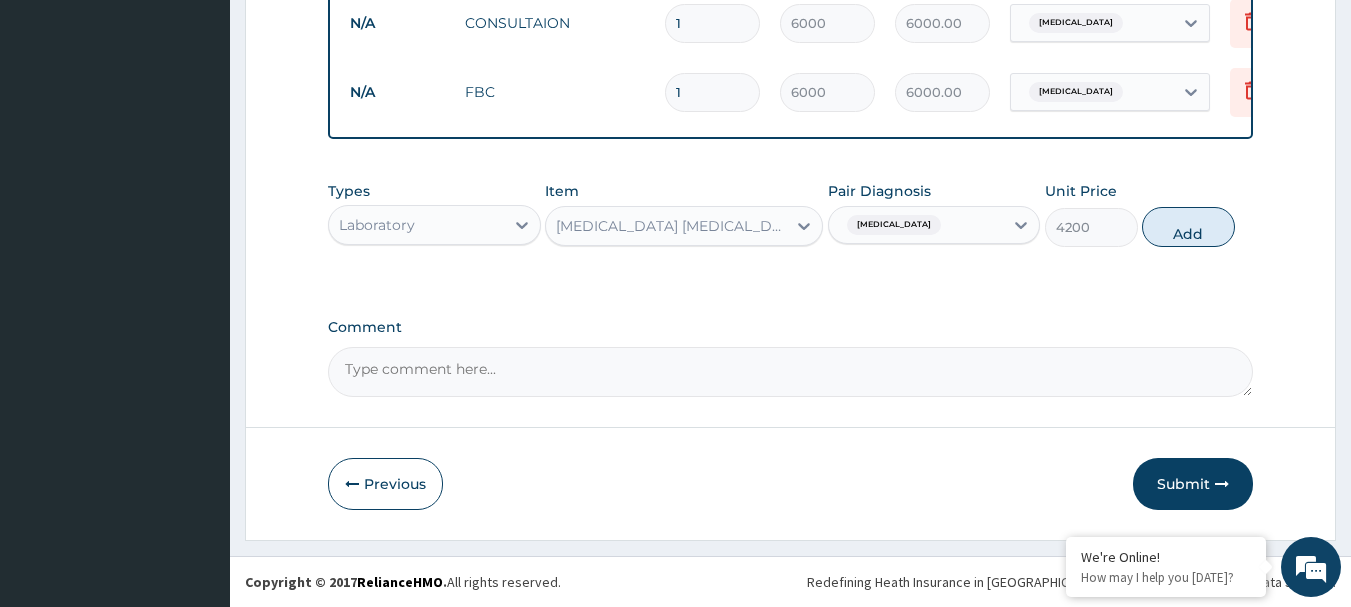 click on "Add" at bounding box center (1188, 227) 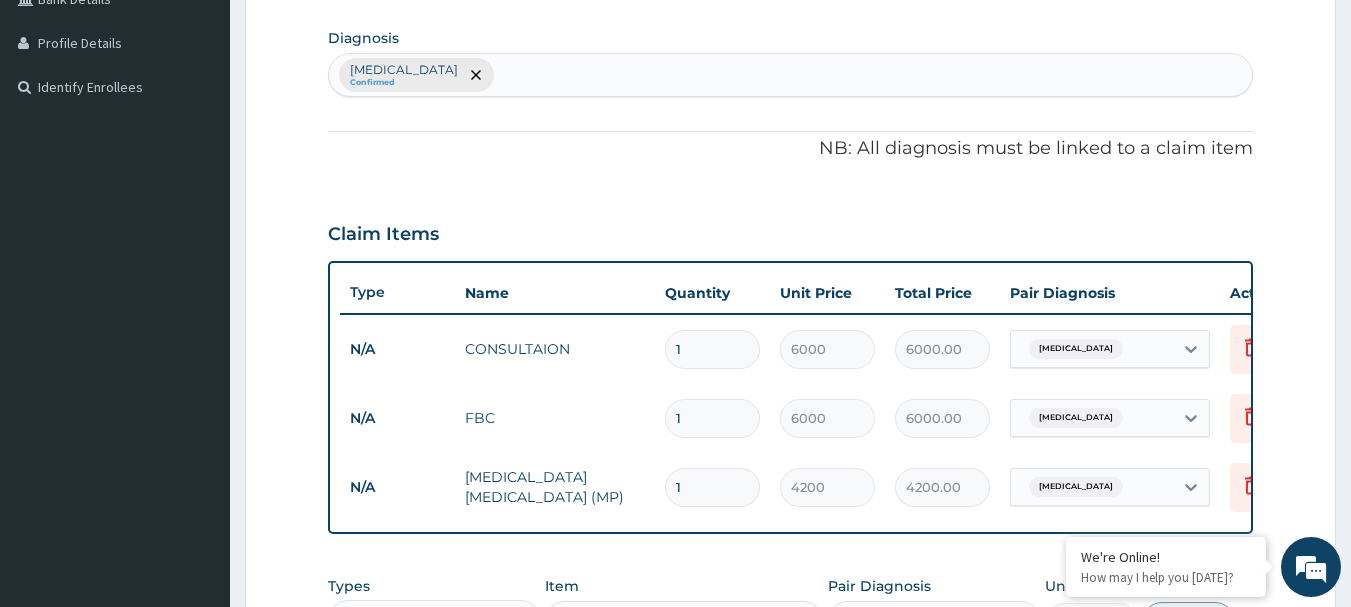 scroll, scrollTop: 477, scrollLeft: 0, axis: vertical 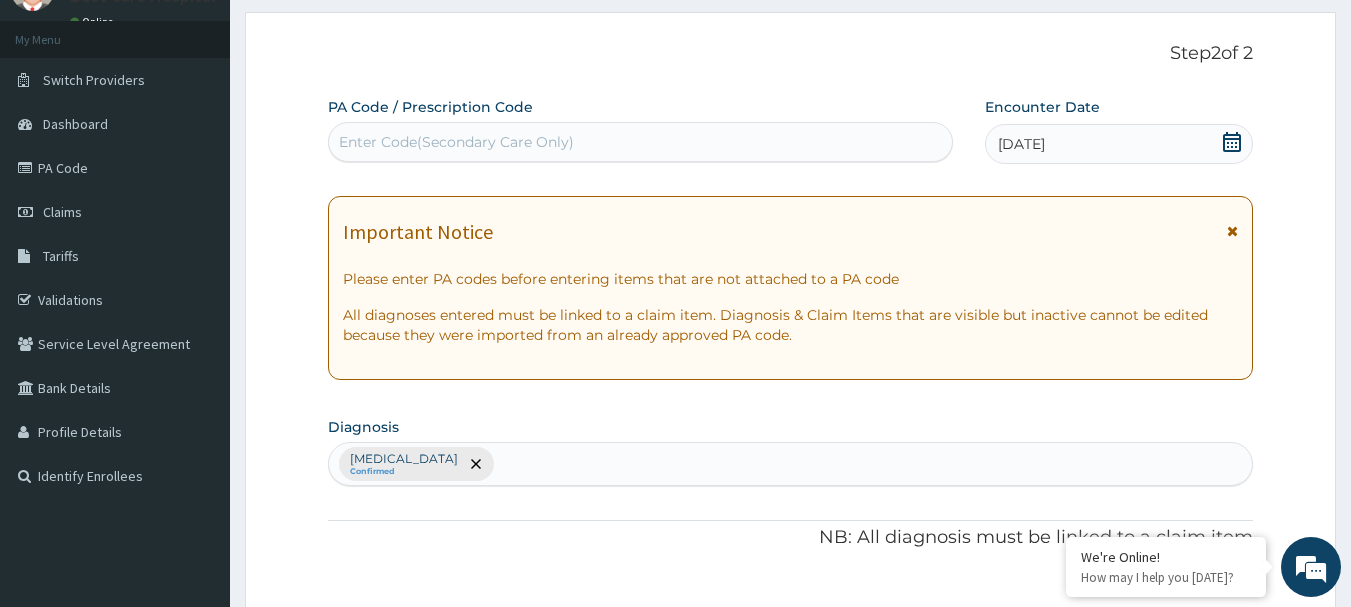 click on "Malaria Confirmed" at bounding box center (791, 464) 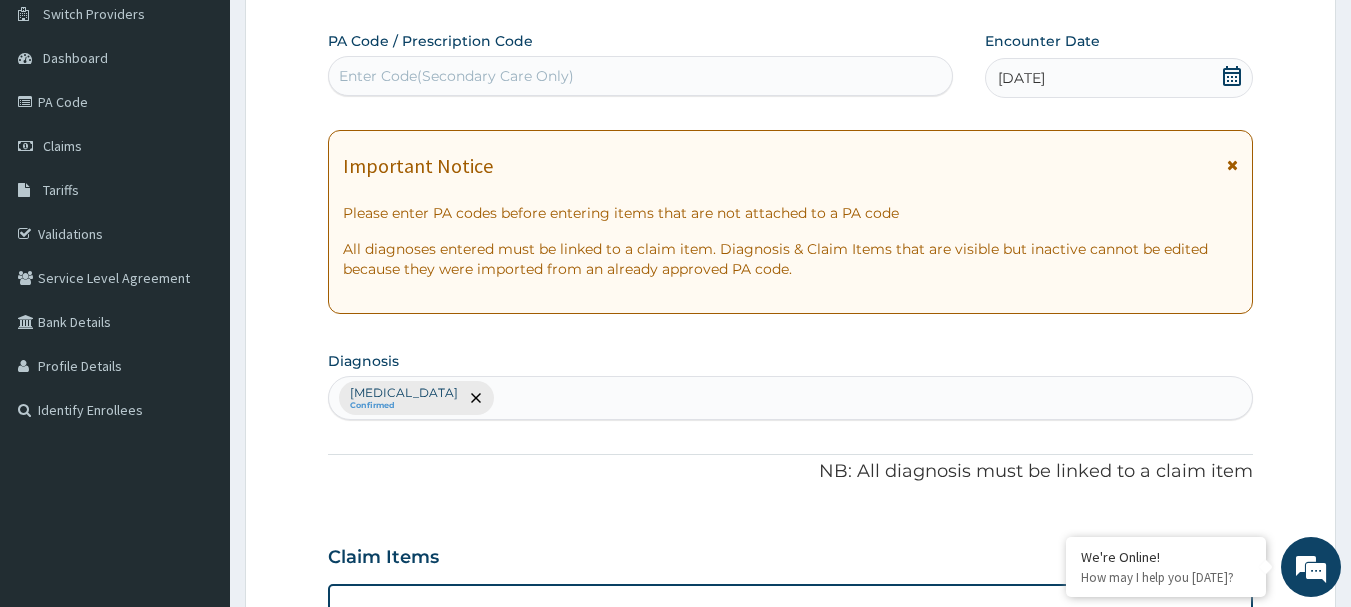 scroll, scrollTop: 194, scrollLeft: 0, axis: vertical 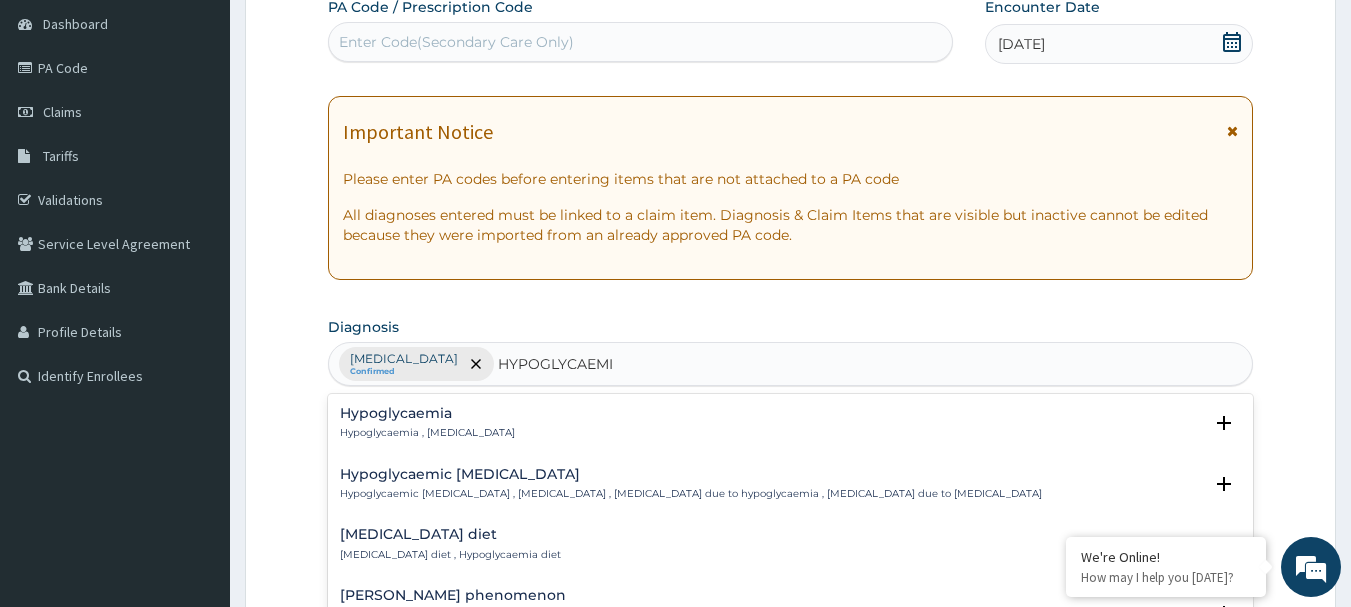 type on "HYPOGLYCAEMIA" 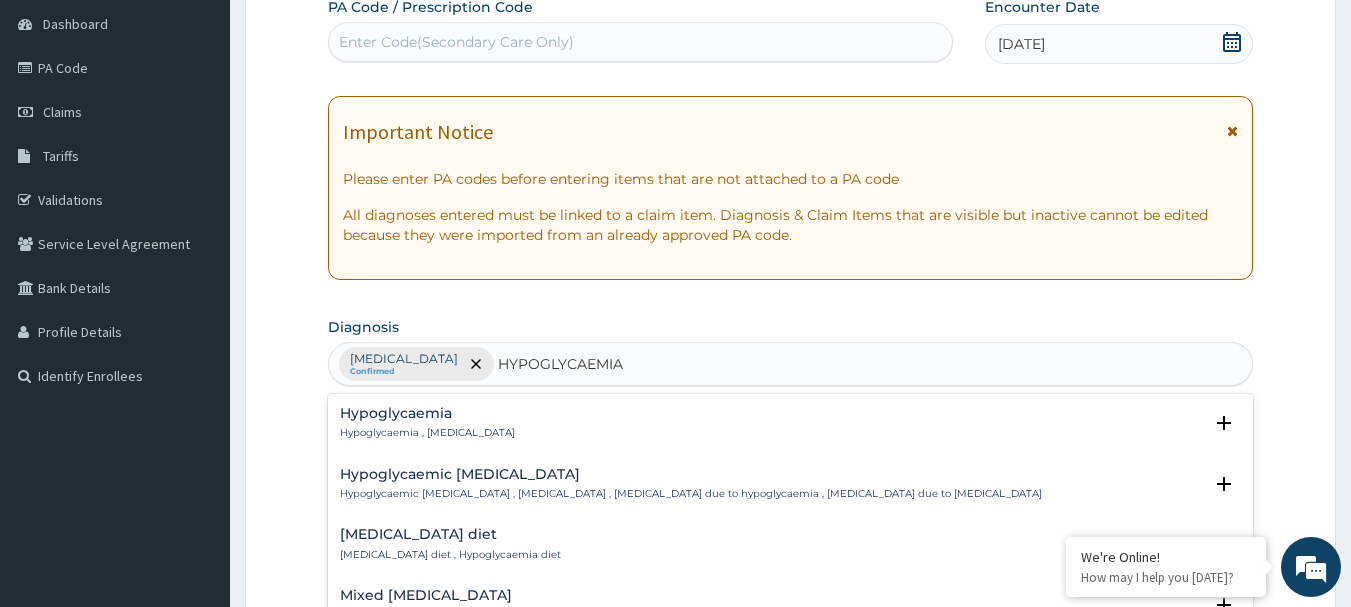 click on "Hypoglycaemia" at bounding box center (427, 413) 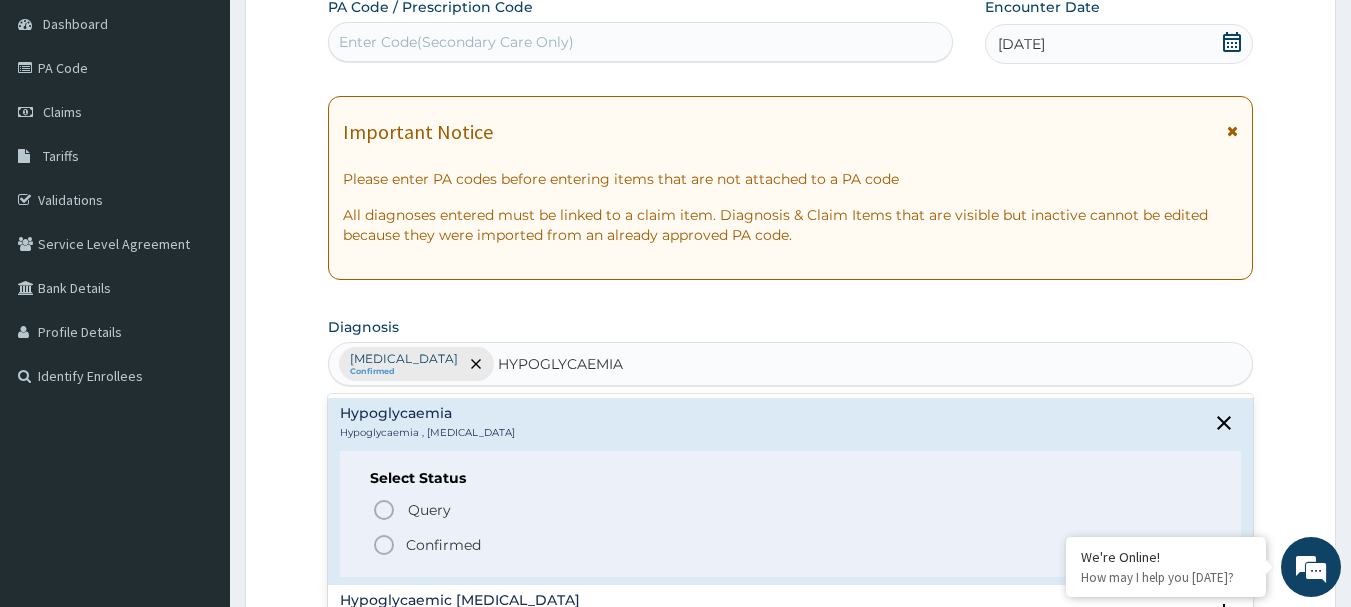 click 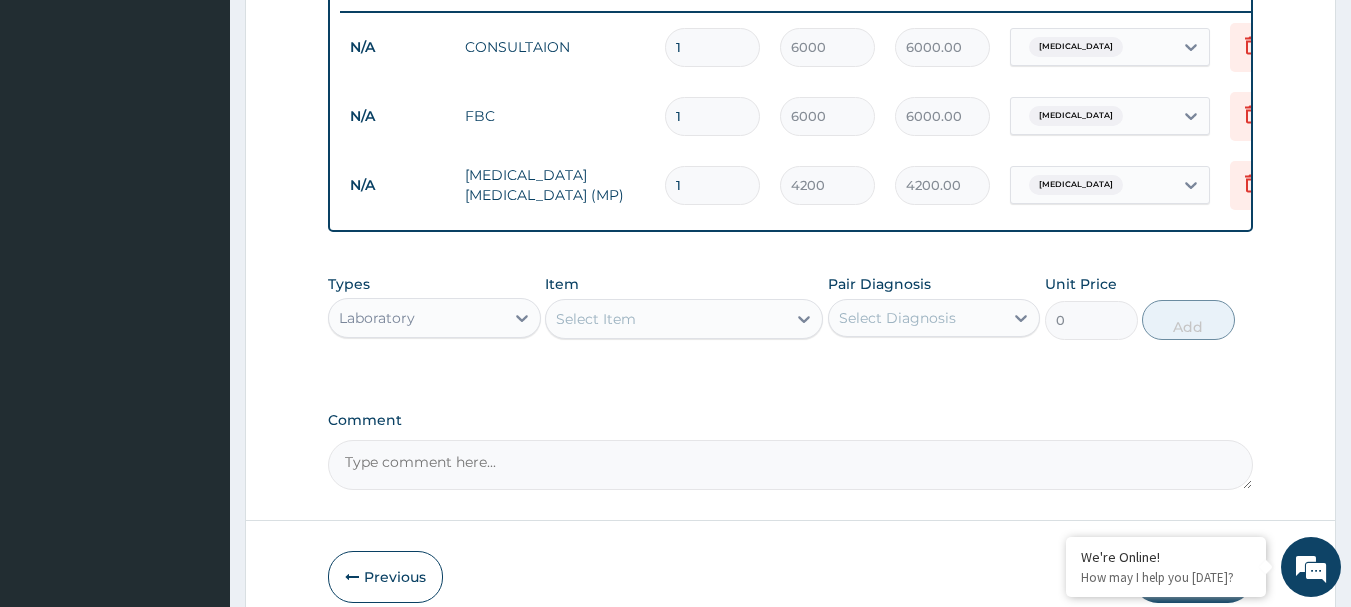 scroll, scrollTop: 793, scrollLeft: 0, axis: vertical 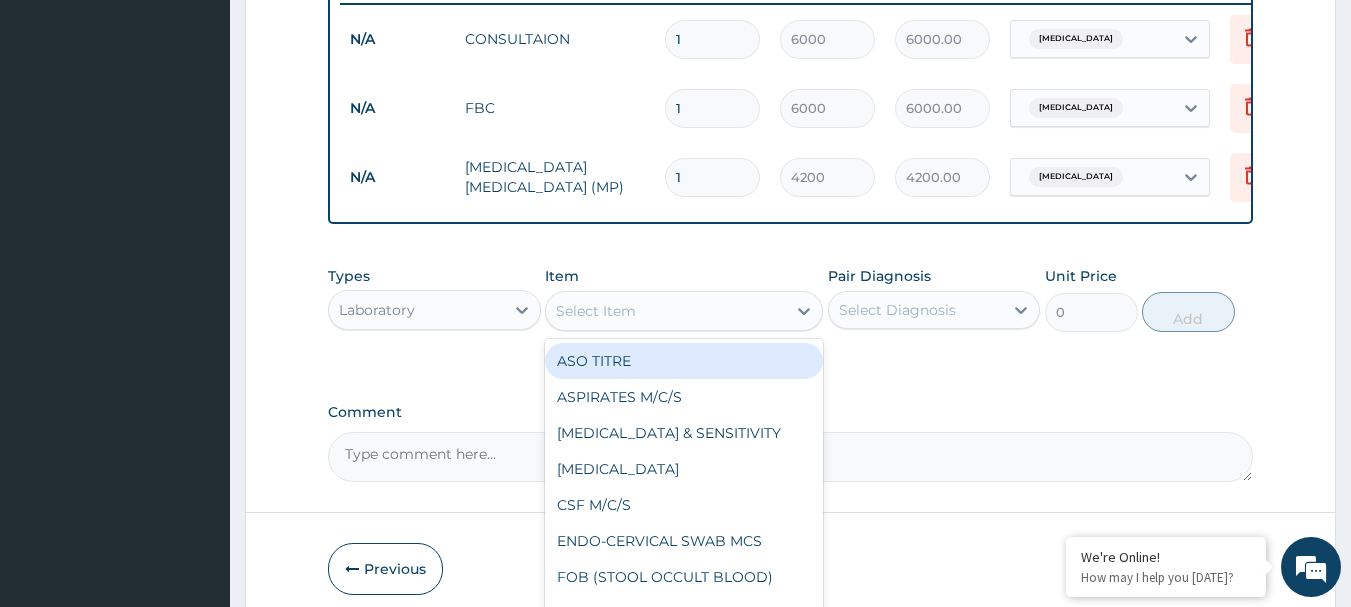 click on "Select Item" at bounding box center [666, 311] 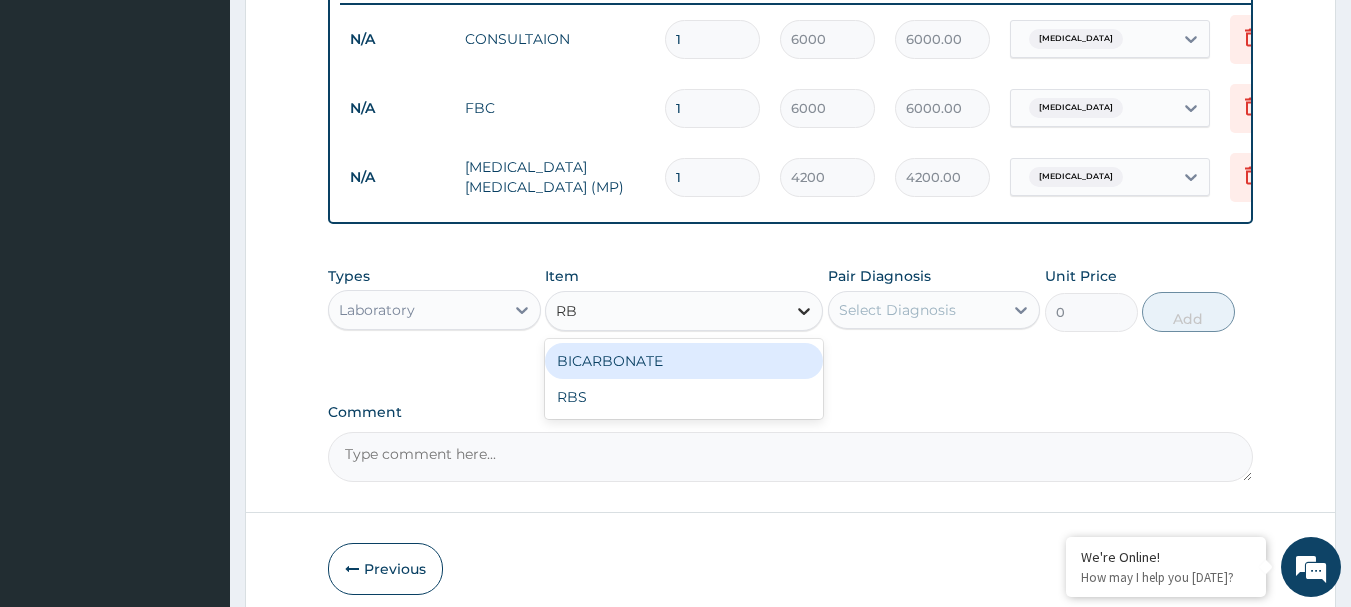 type on "RBS" 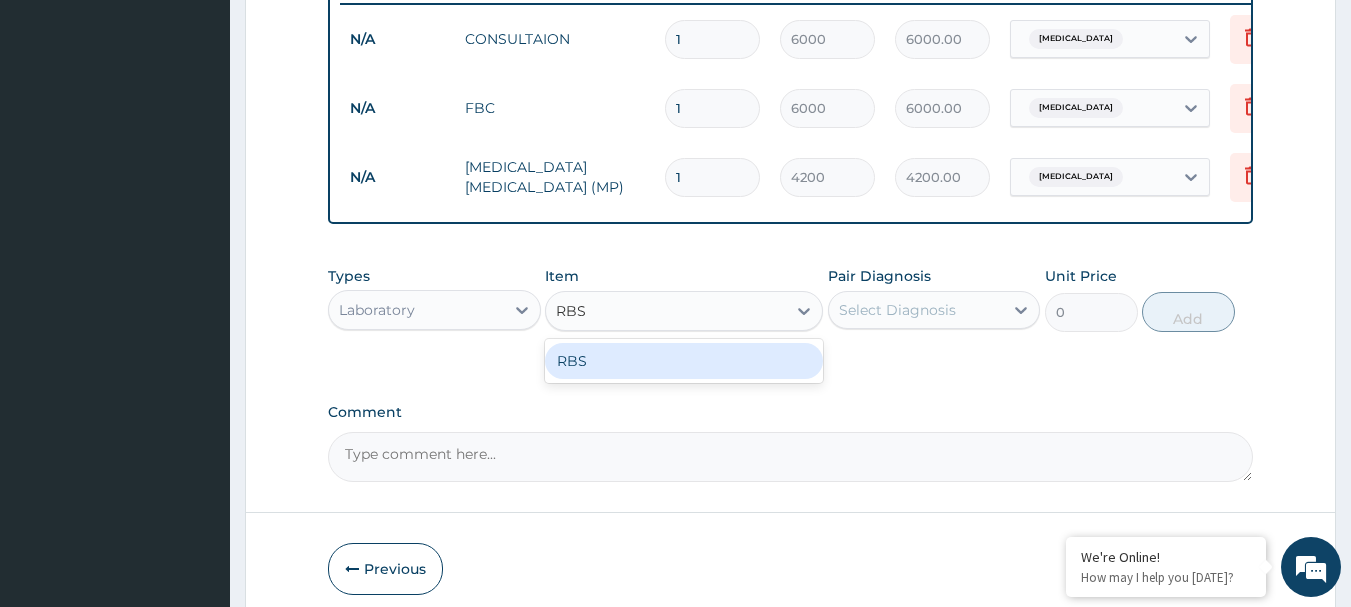 click on "RBS" at bounding box center [684, 361] 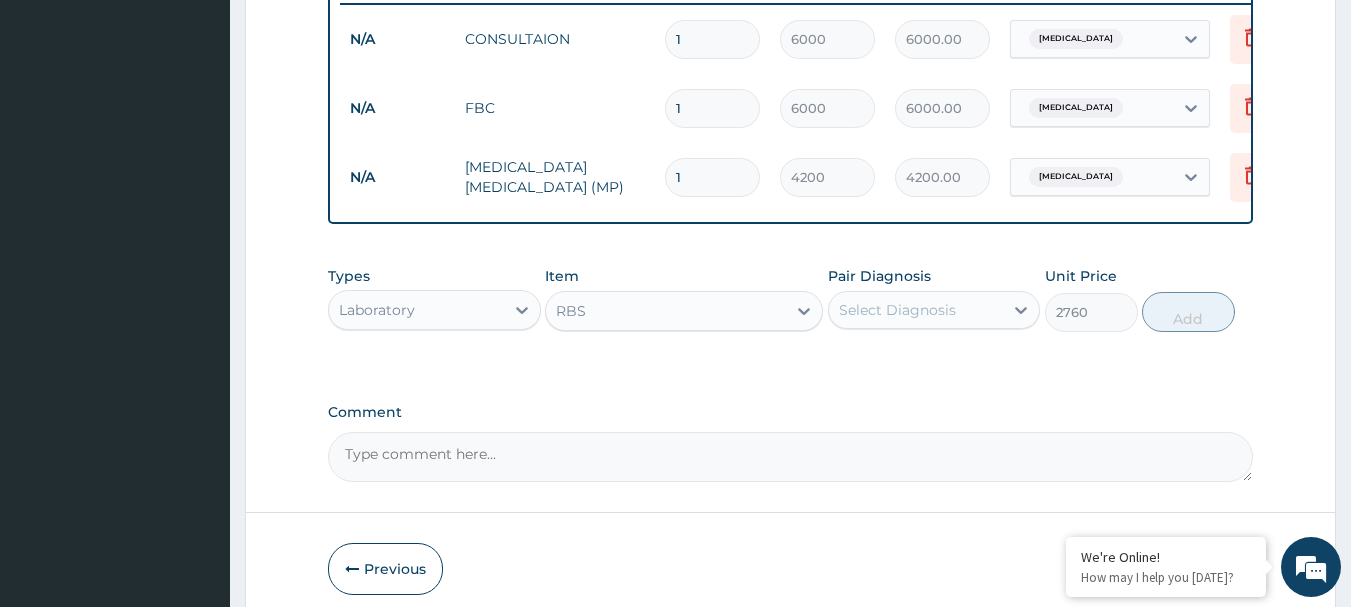 click on "Select Diagnosis" at bounding box center [897, 310] 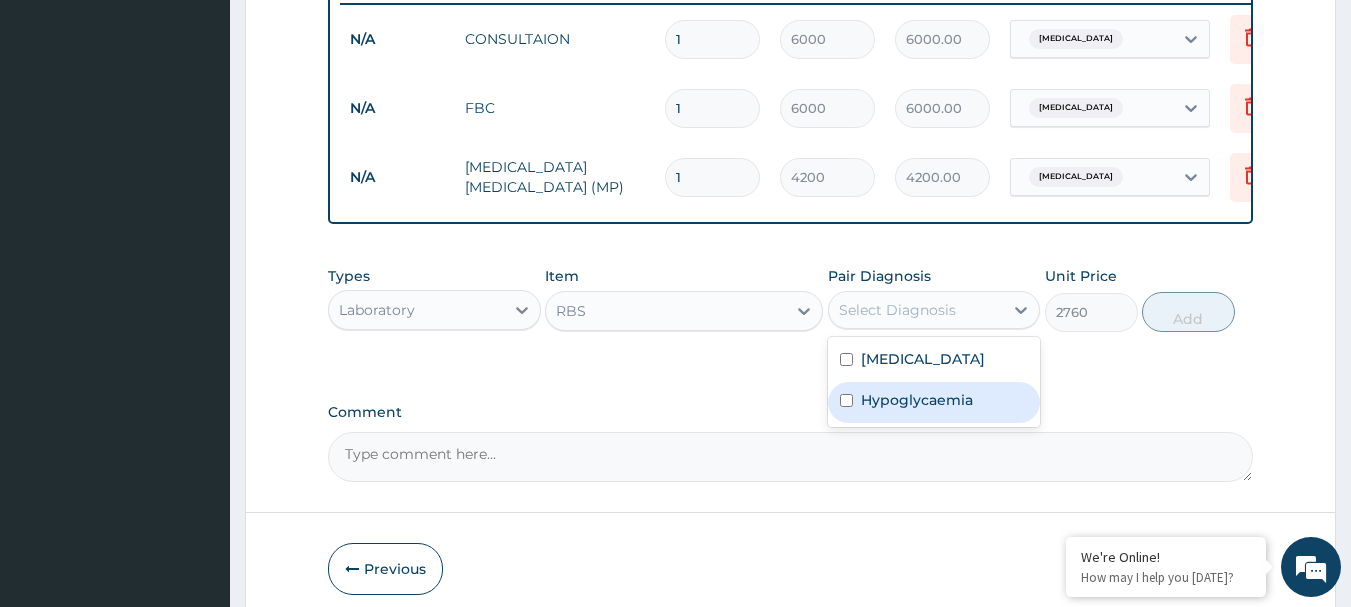 drag, startPoint x: 925, startPoint y: 413, endPoint x: 1077, endPoint y: 391, distance: 153.58385 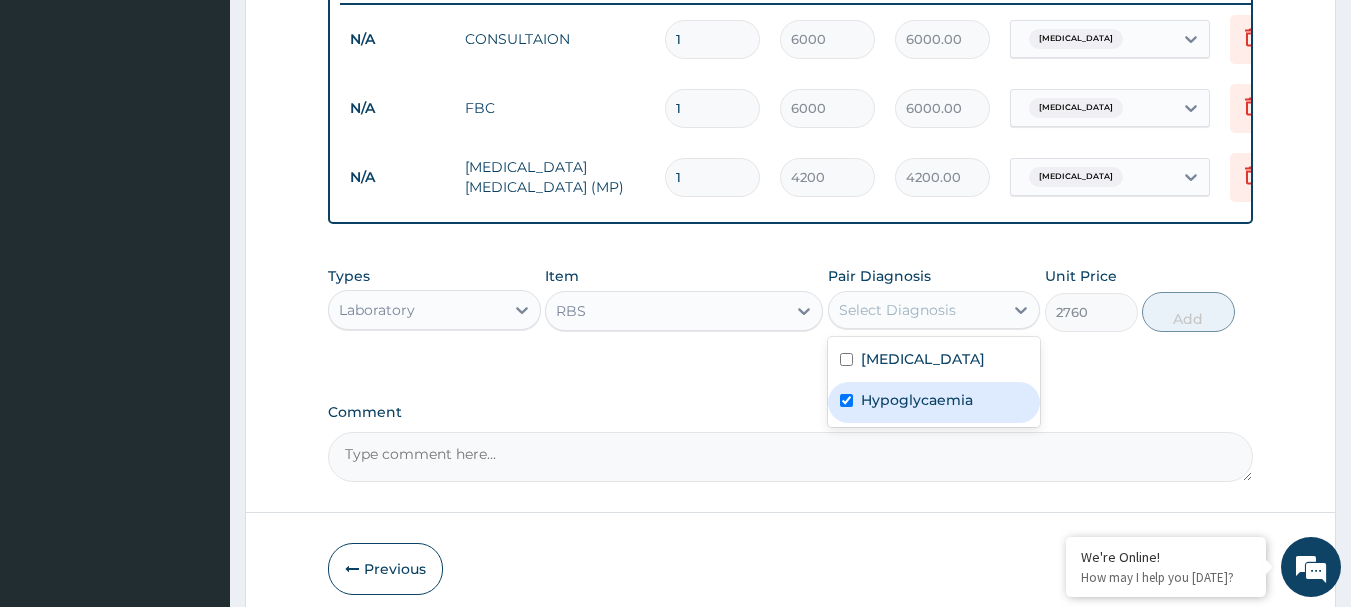 checkbox on "true" 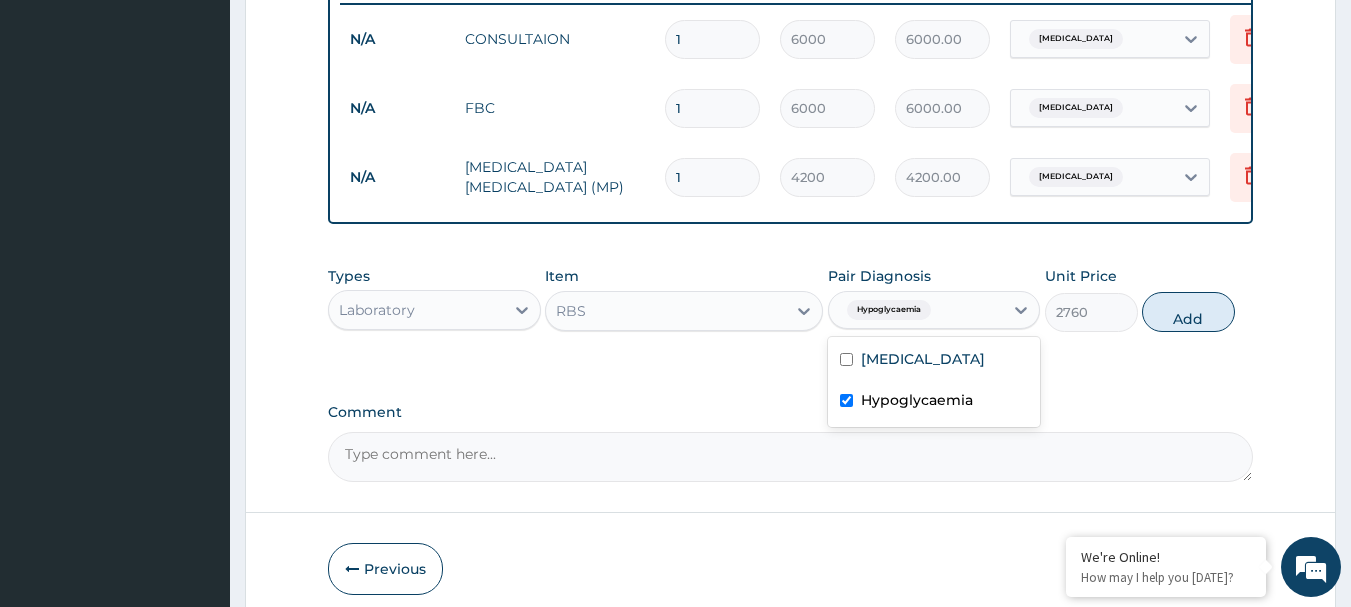 click on "Add" at bounding box center [1188, 312] 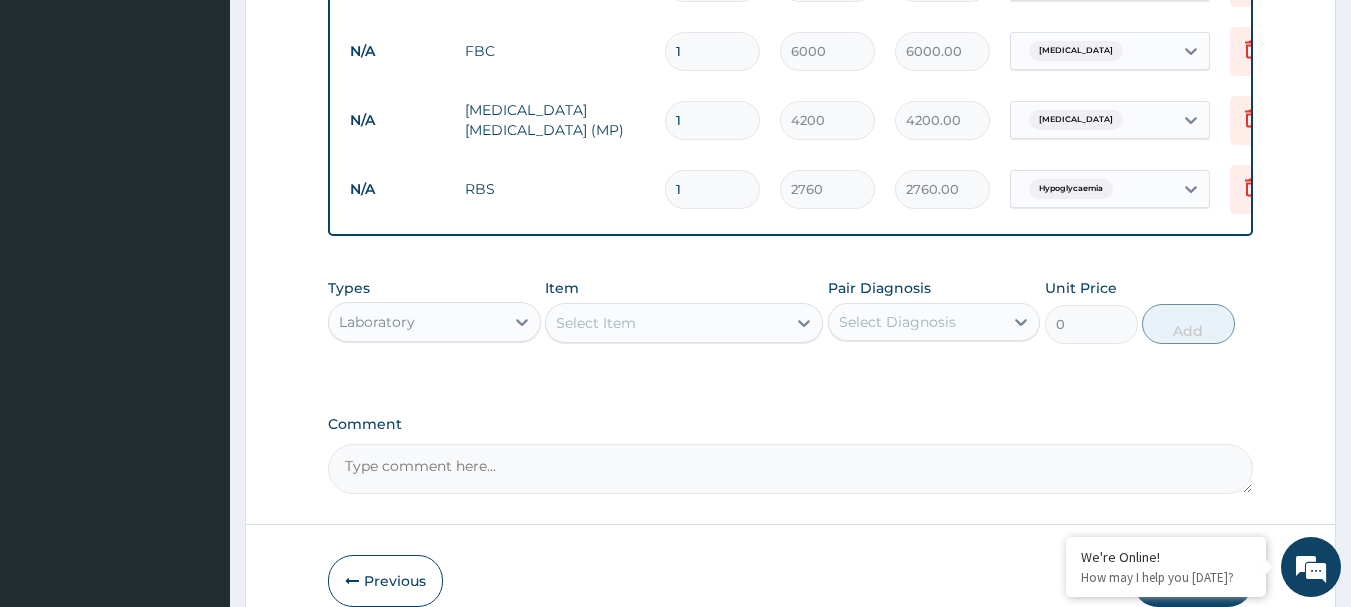 scroll, scrollTop: 927, scrollLeft: 0, axis: vertical 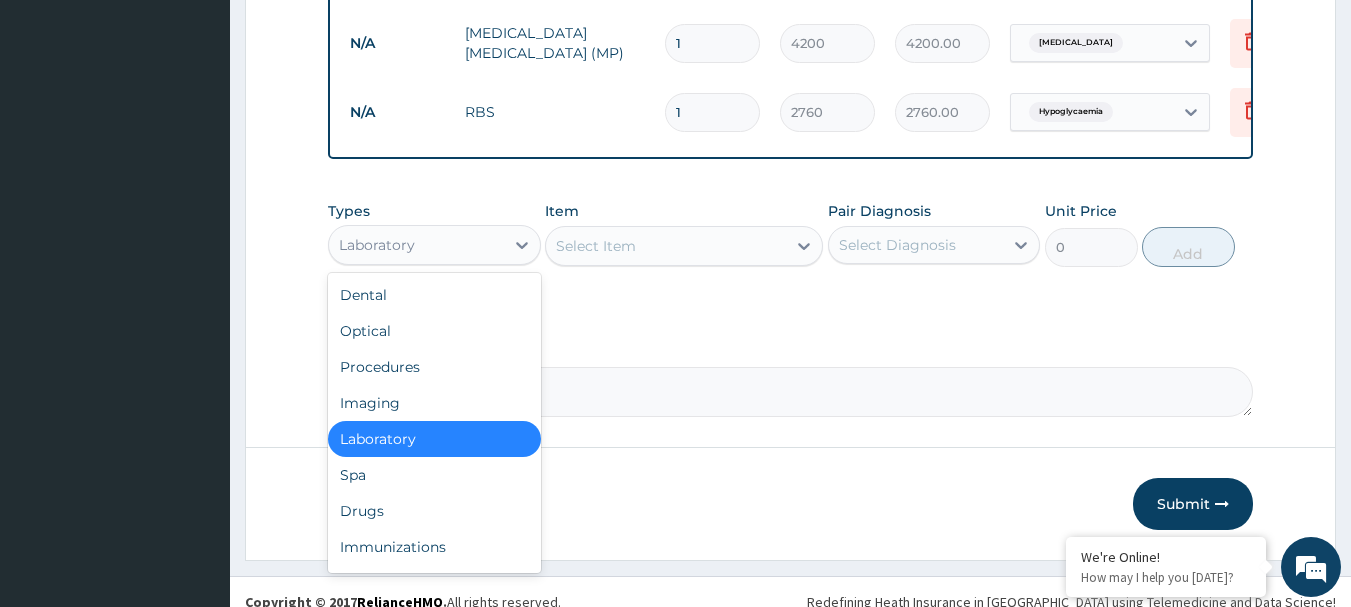 click on "Laboratory" at bounding box center (416, 245) 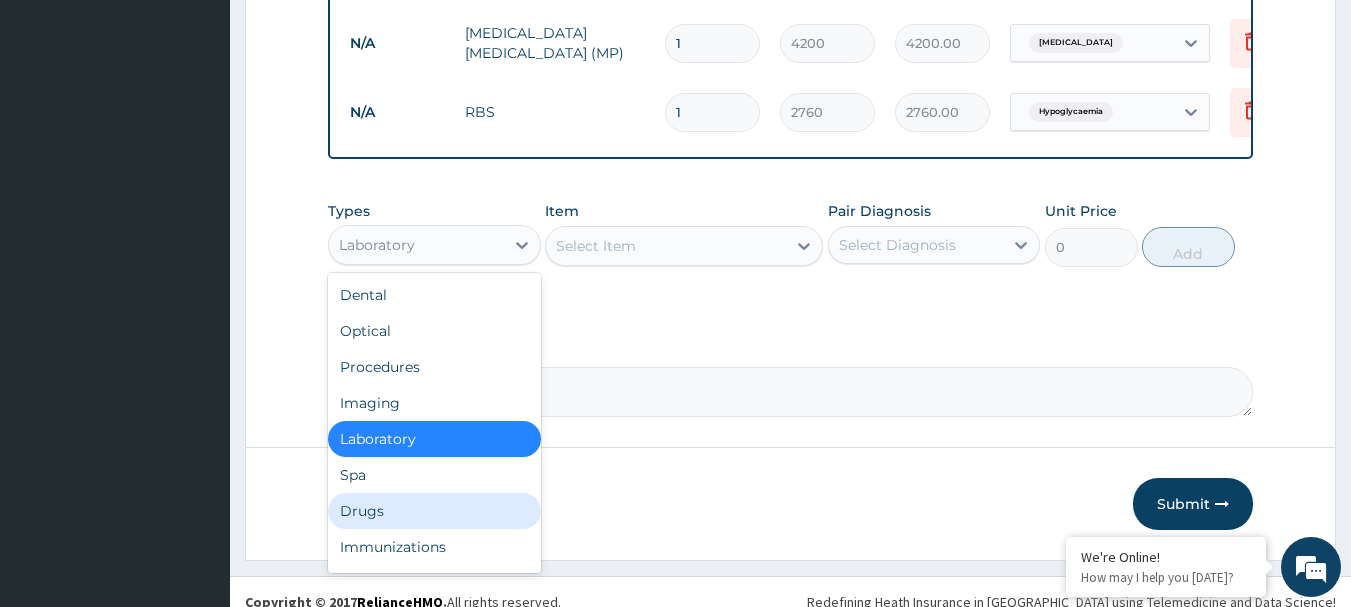 click on "Drugs" at bounding box center (434, 511) 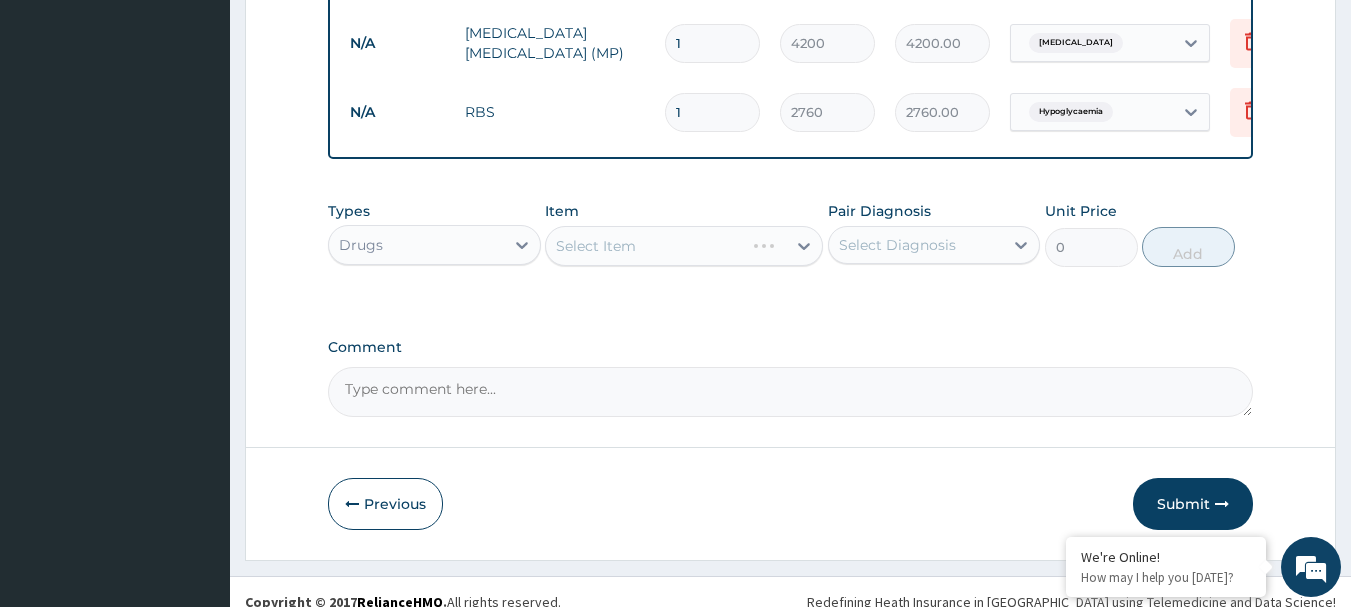 click on "Select Item" at bounding box center [684, 246] 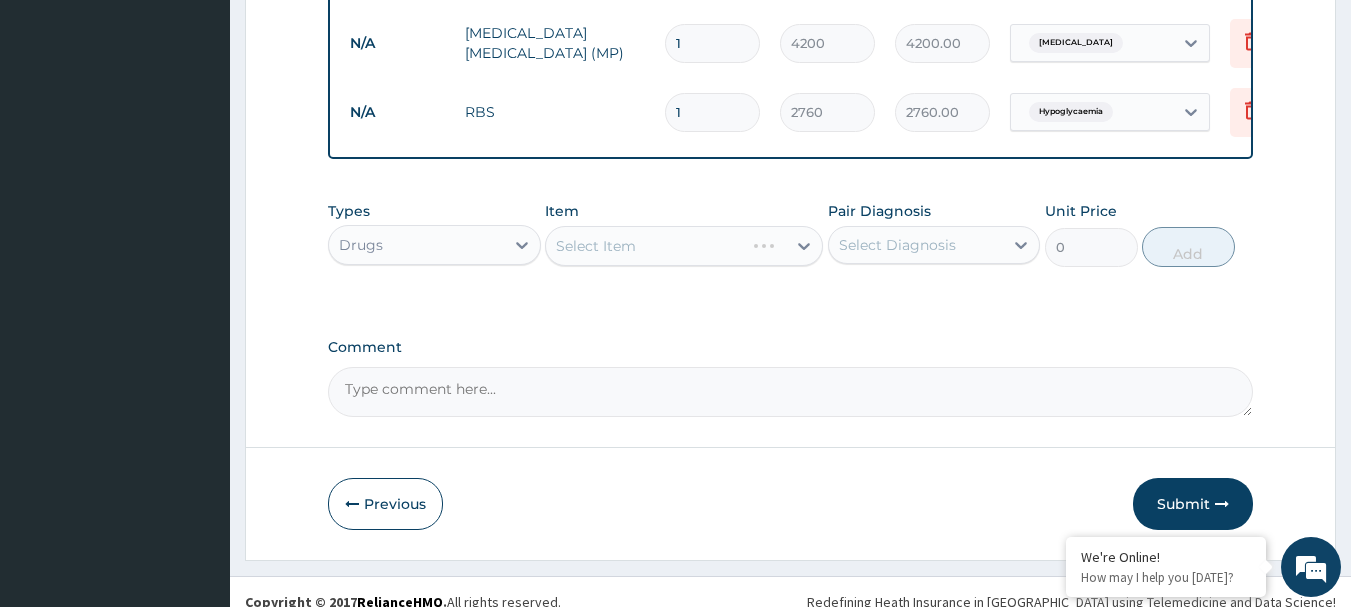 click on "Select Item" at bounding box center [684, 246] 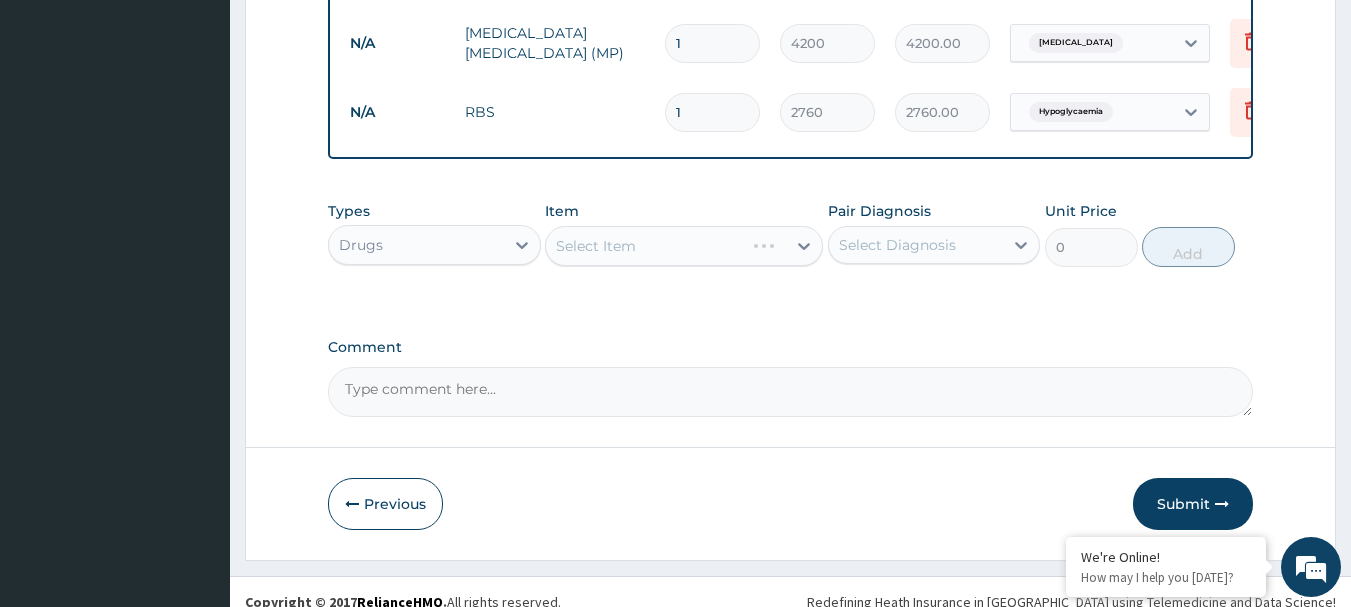 click on "Select Item" at bounding box center [684, 246] 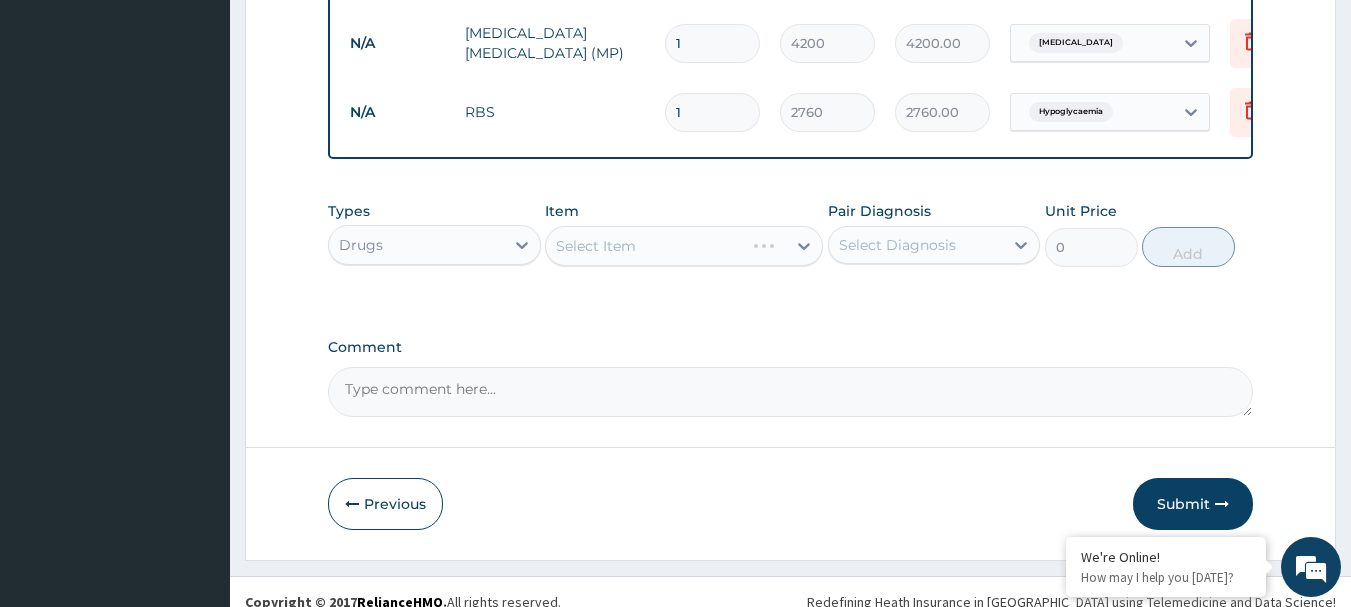 click on "Select Item" at bounding box center [684, 246] 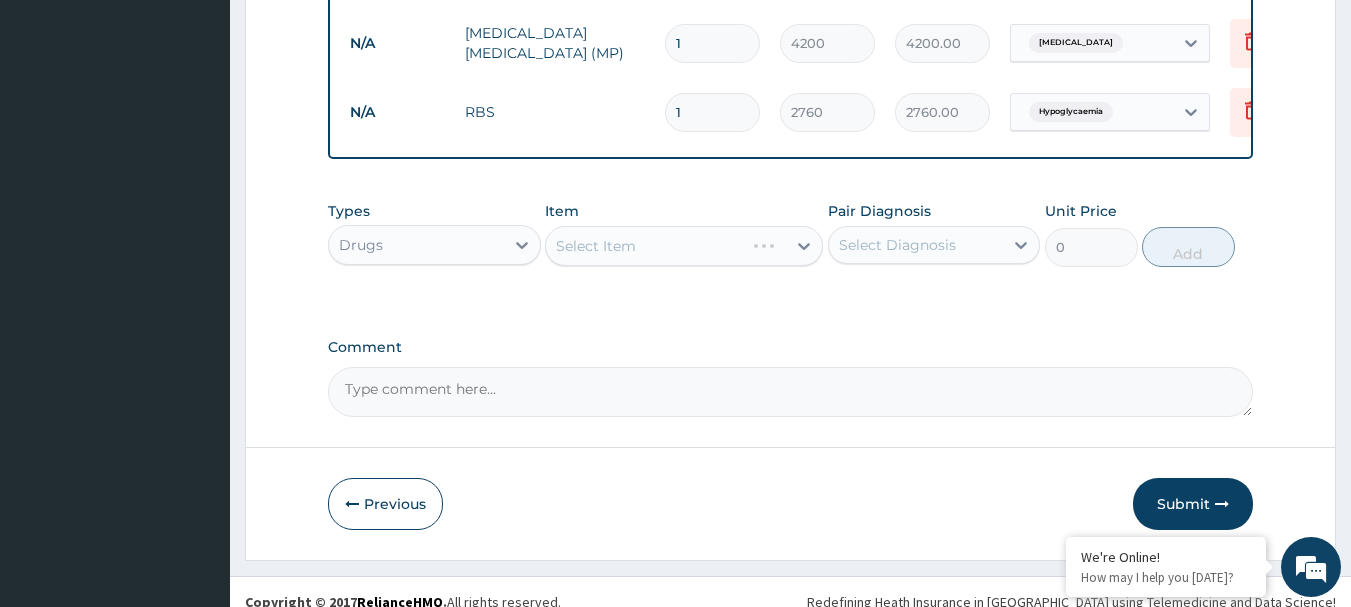 click on "Select Item" at bounding box center [684, 246] 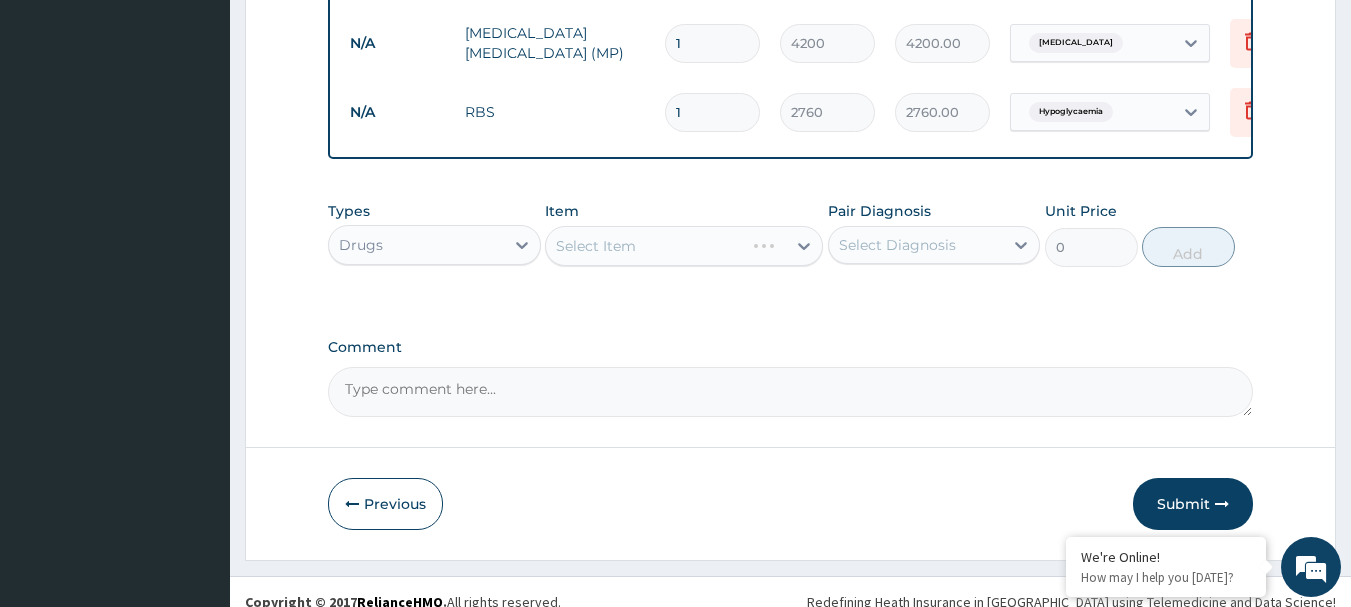 click on "Select Item" at bounding box center (684, 246) 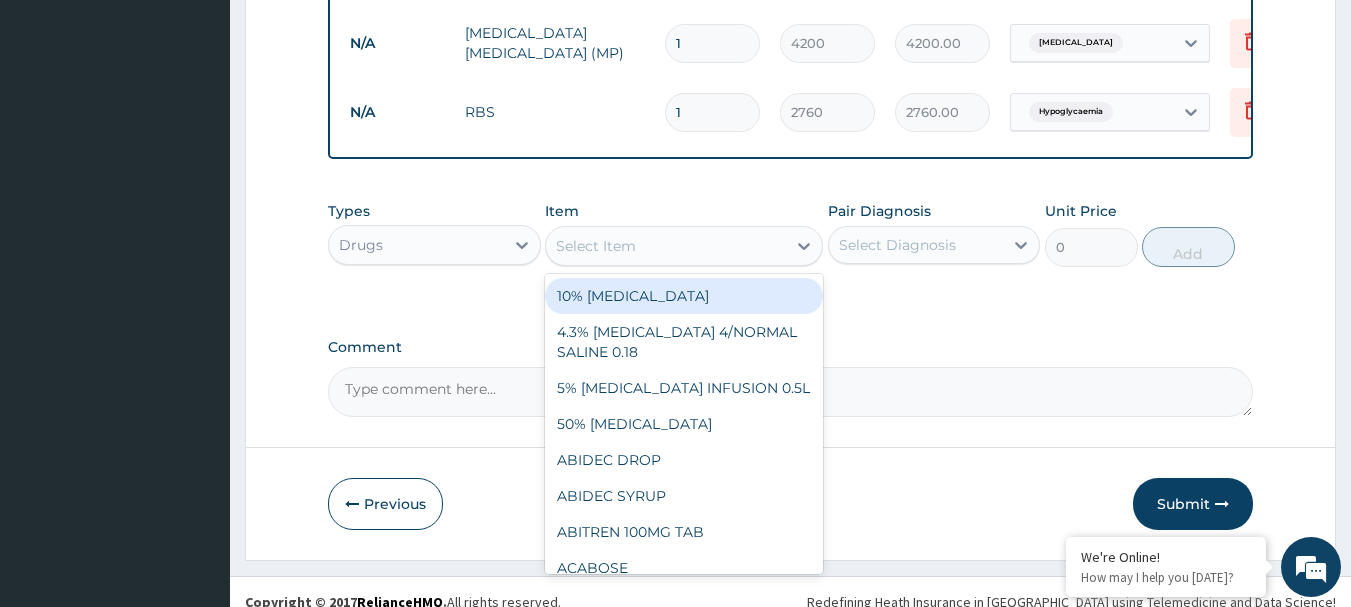 click on "Select Item" at bounding box center [666, 246] 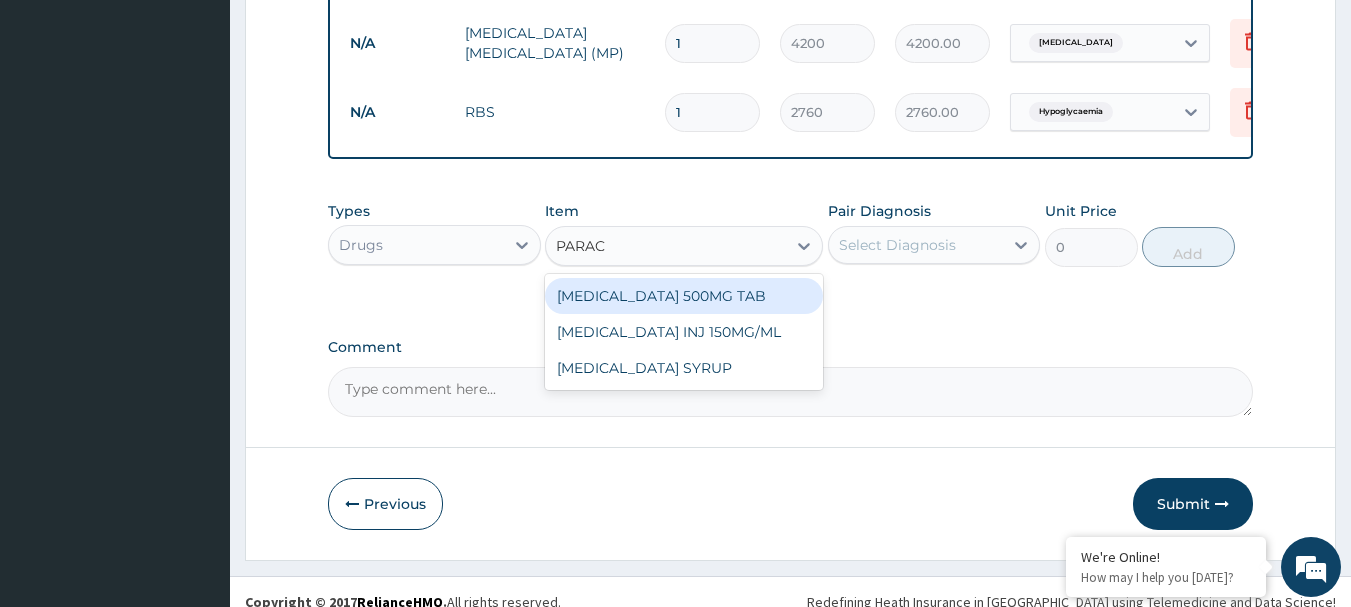 type on "PARACE" 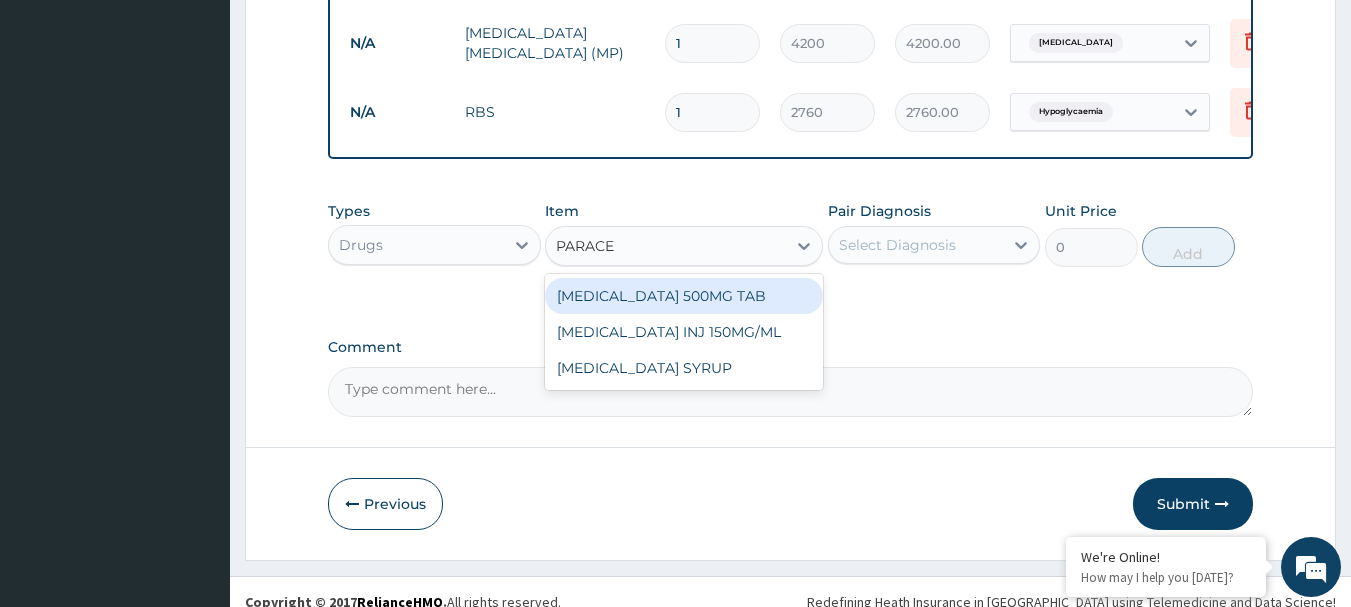 click on "[MEDICAL_DATA] 500MG TAB" at bounding box center (684, 296) 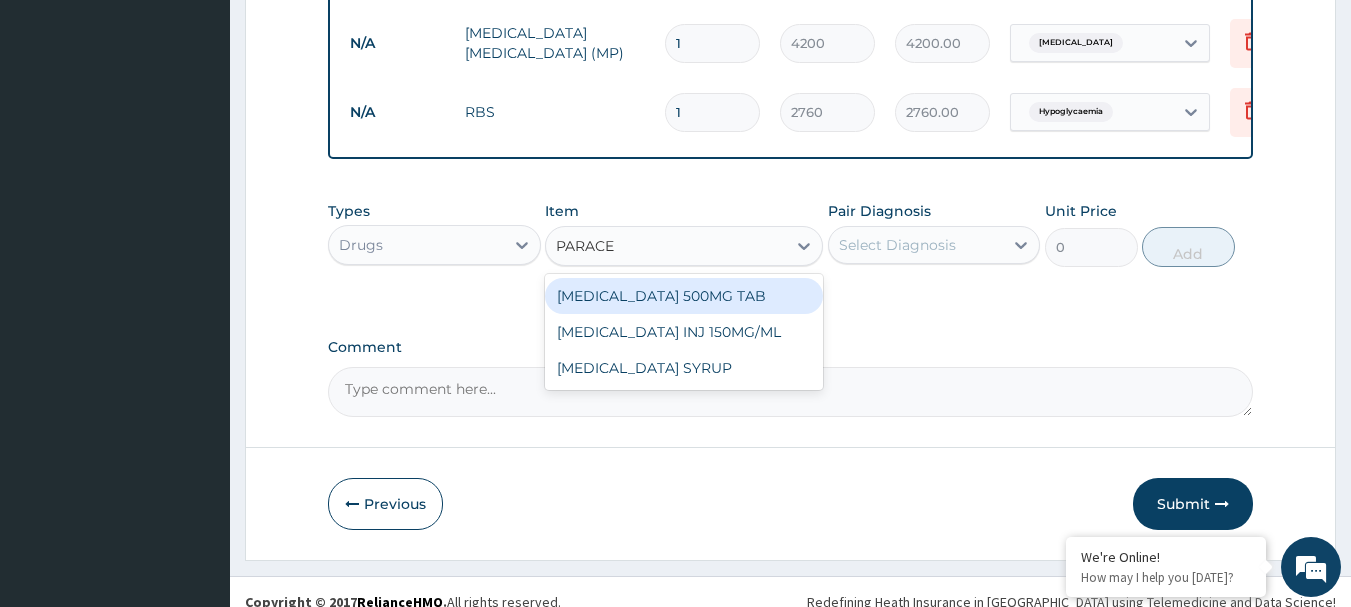 type 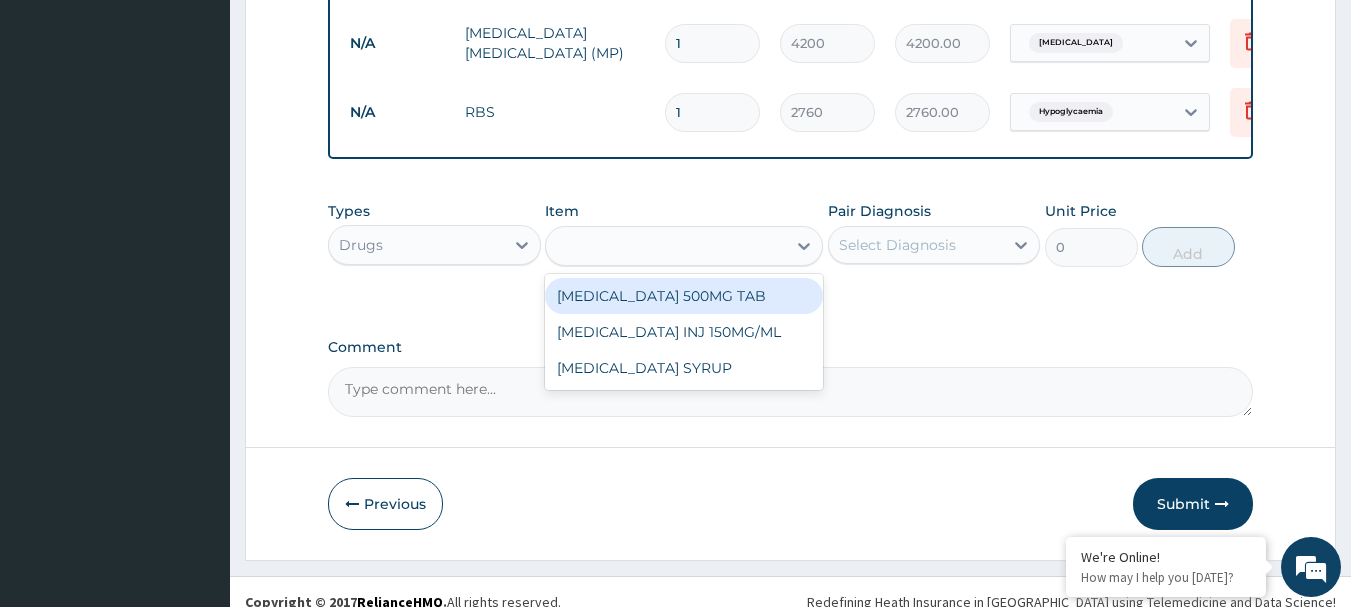 type on "36" 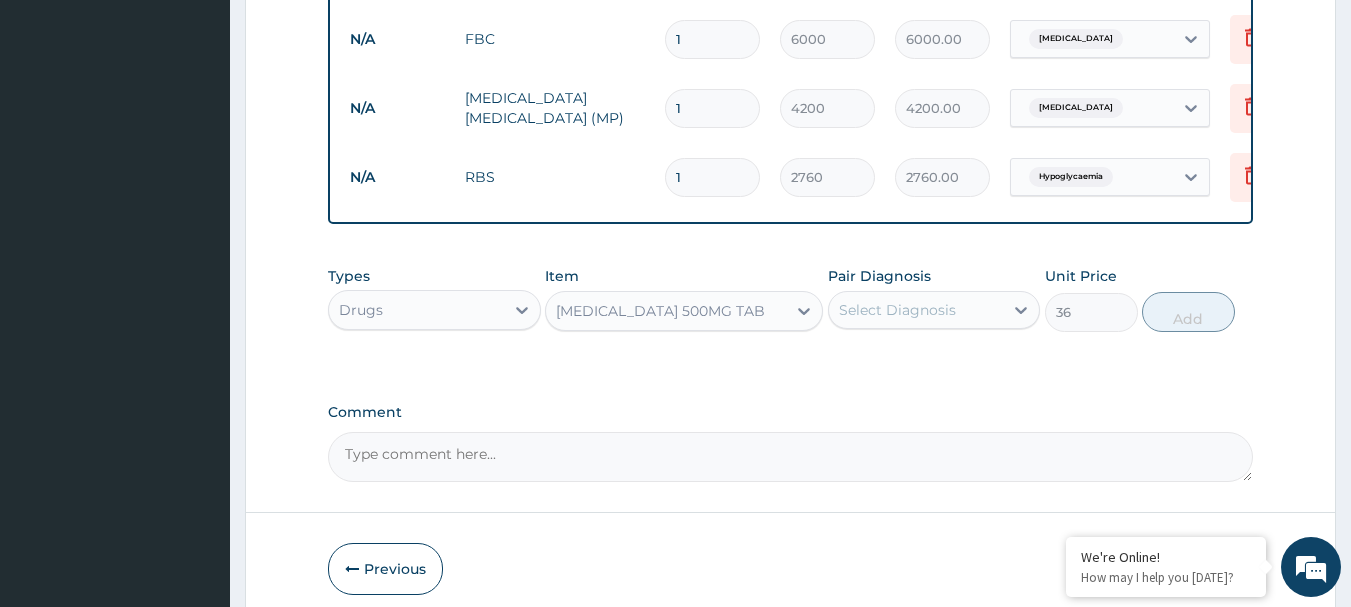 scroll, scrollTop: 827, scrollLeft: 0, axis: vertical 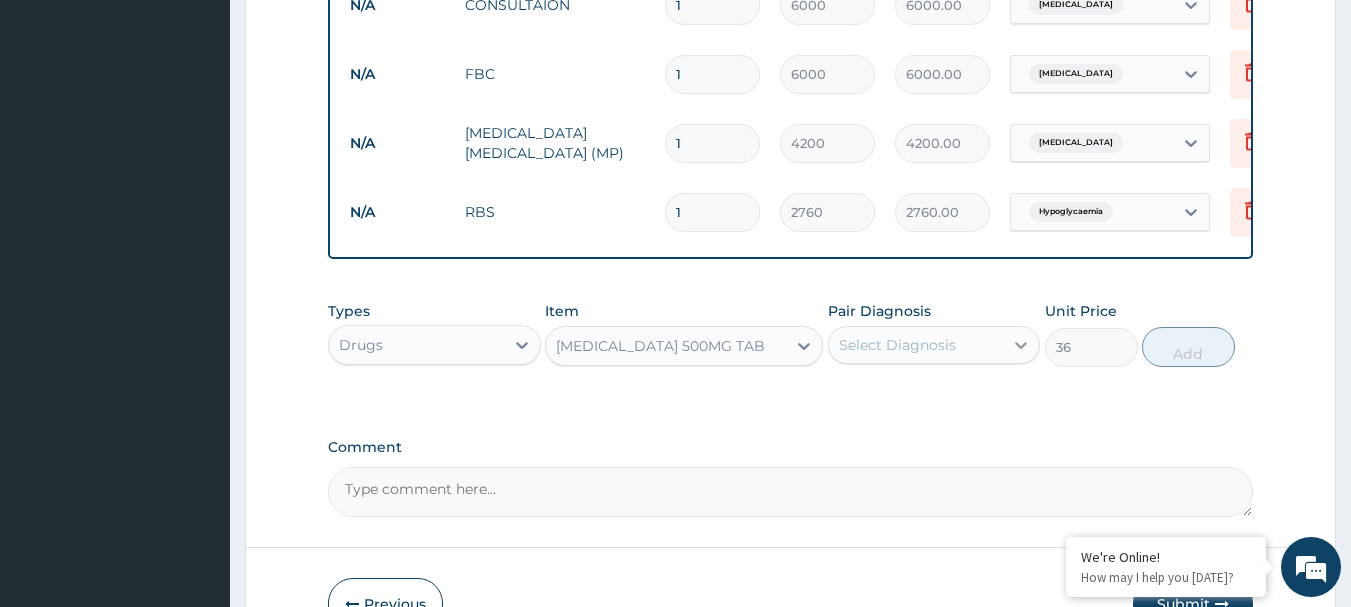 click 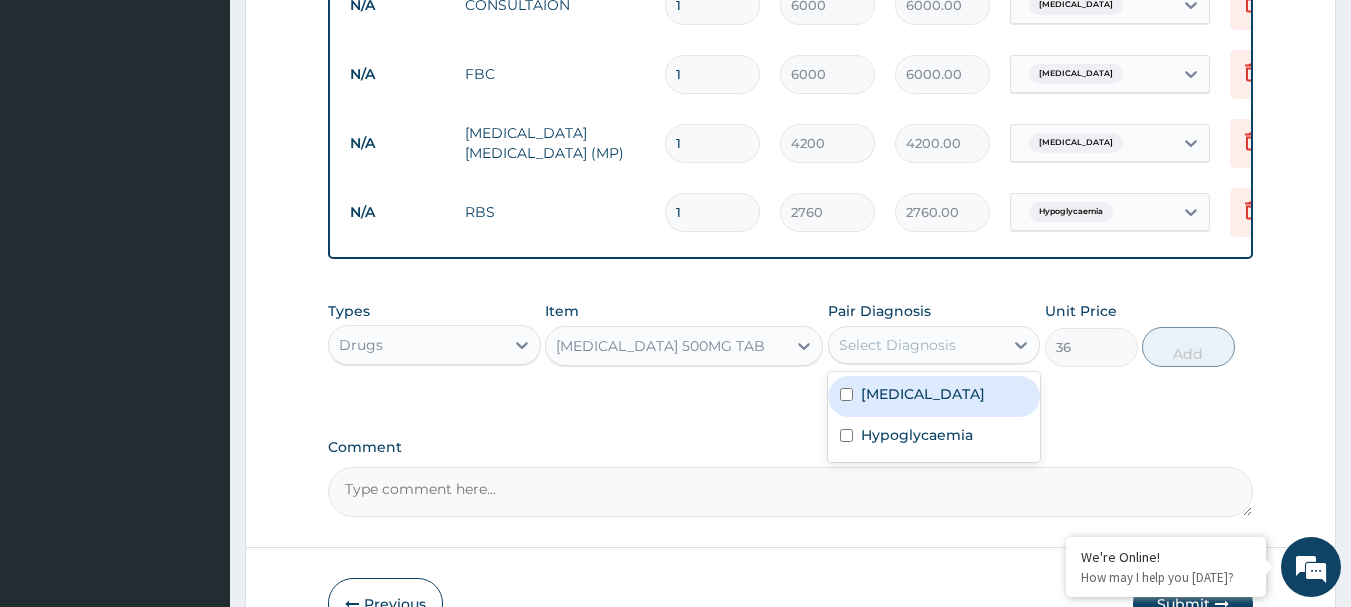 click on "[MEDICAL_DATA]" at bounding box center [934, 396] 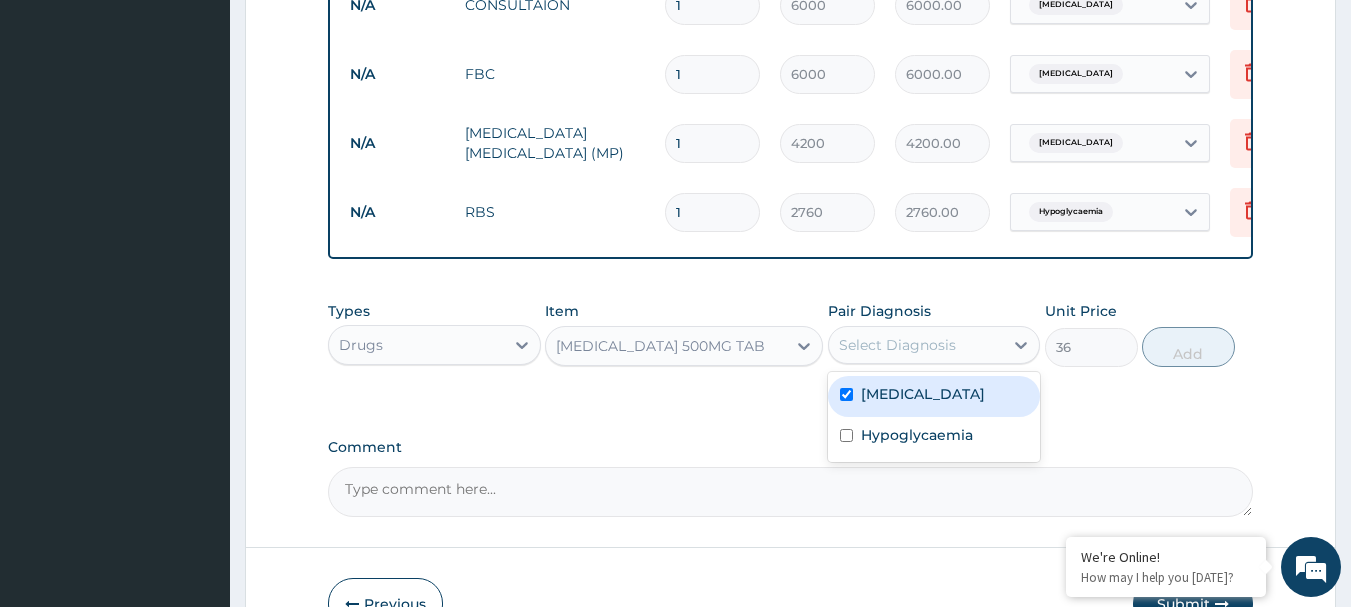 checkbox on "true" 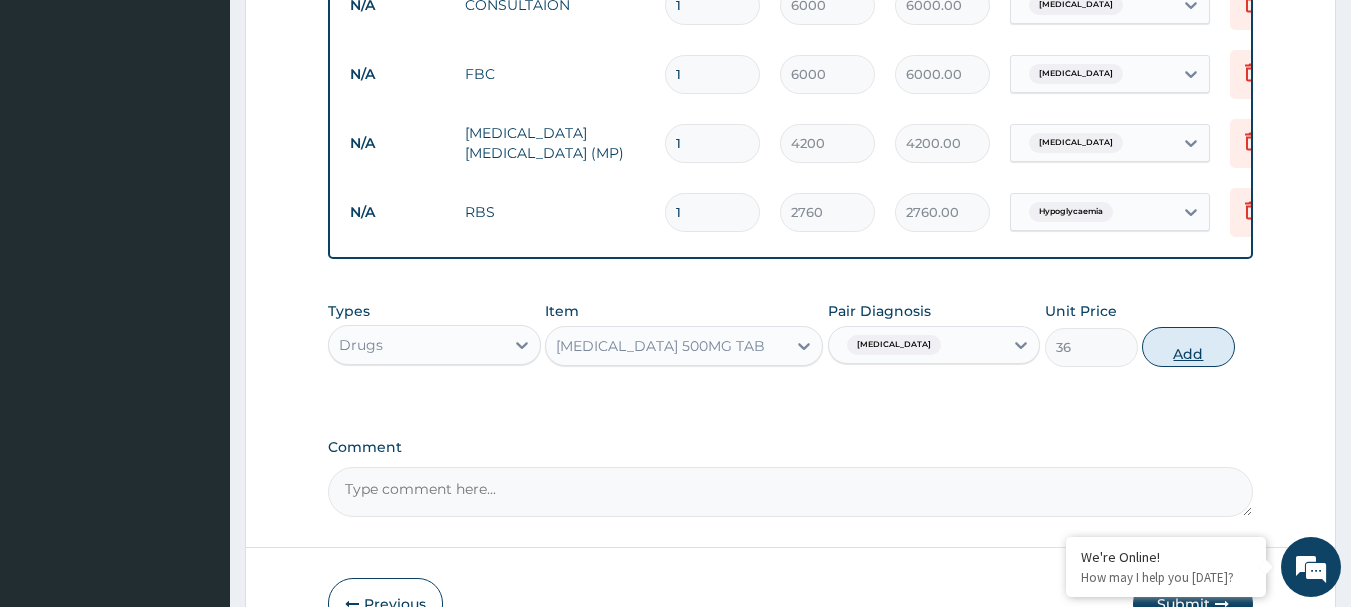 click on "Add" at bounding box center (1188, 347) 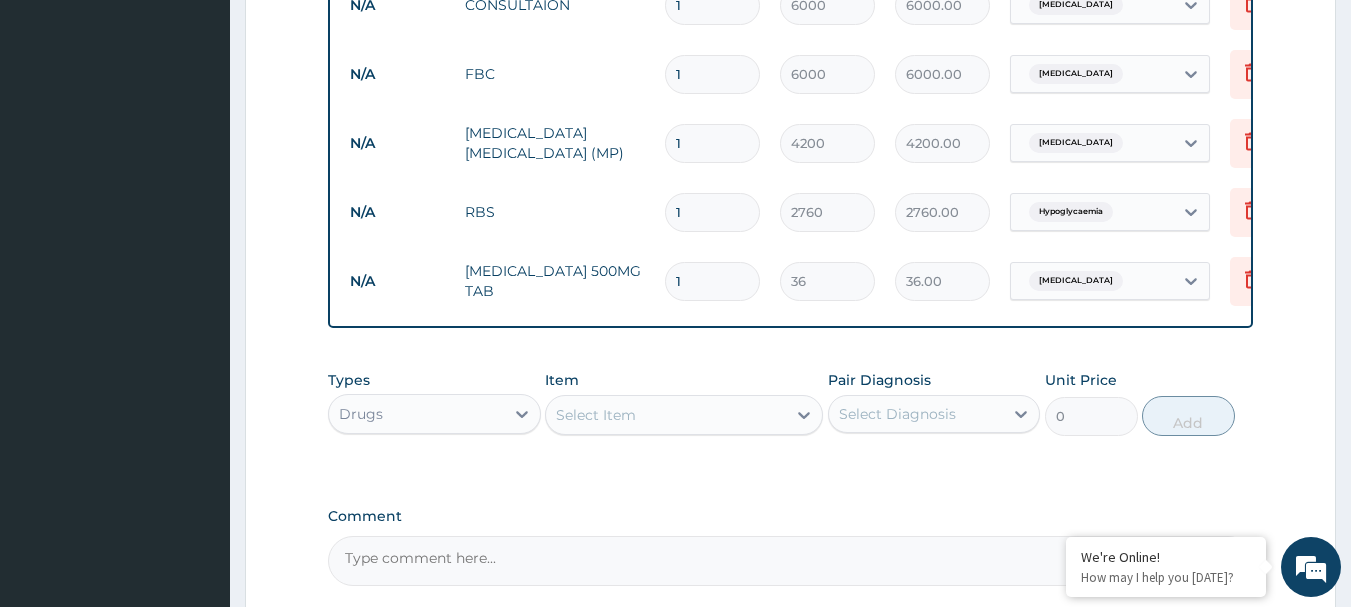 type on "18" 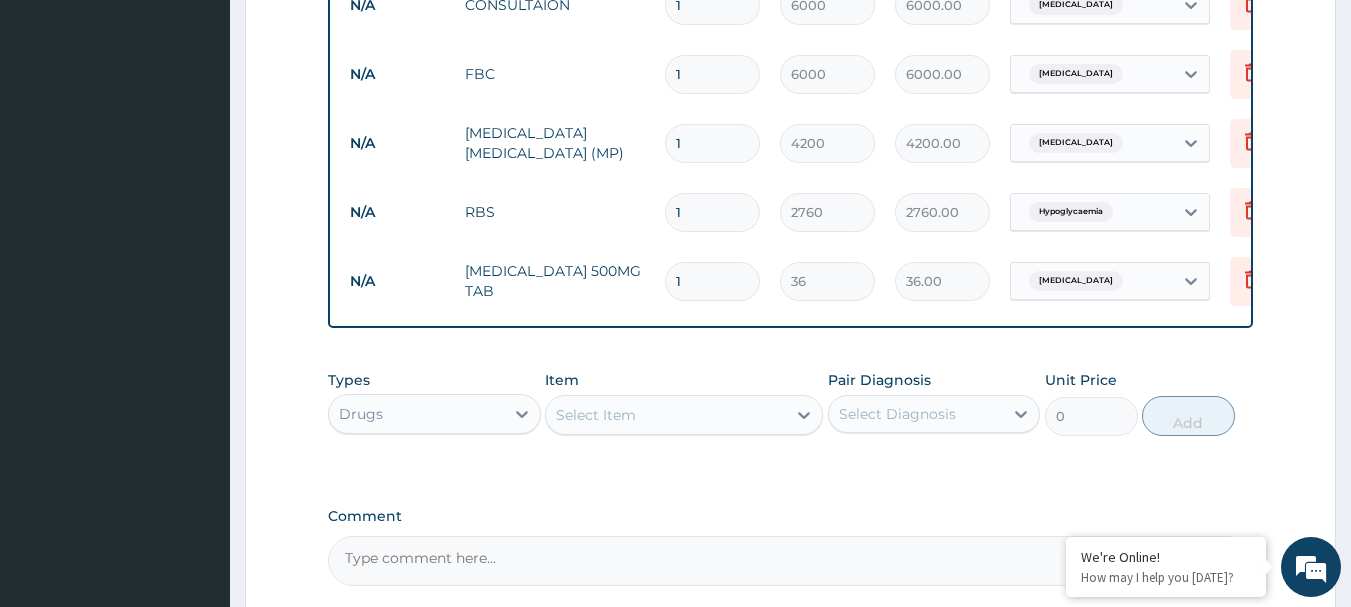 type on "648.00" 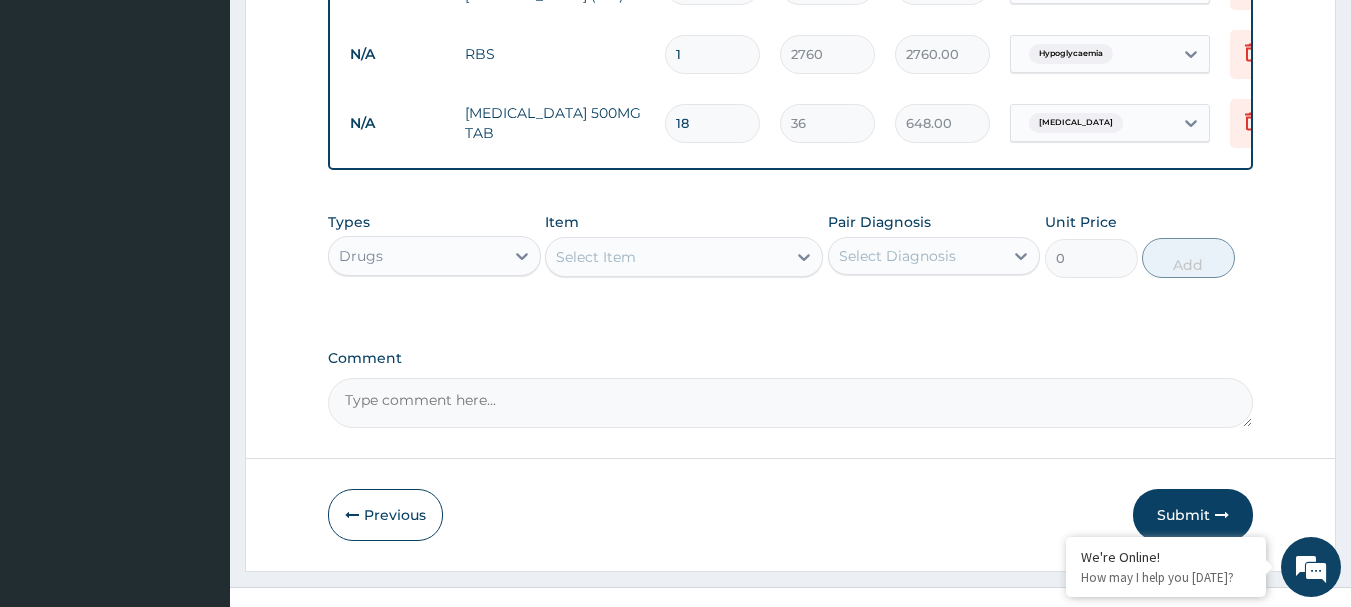 scroll, scrollTop: 1017, scrollLeft: 0, axis: vertical 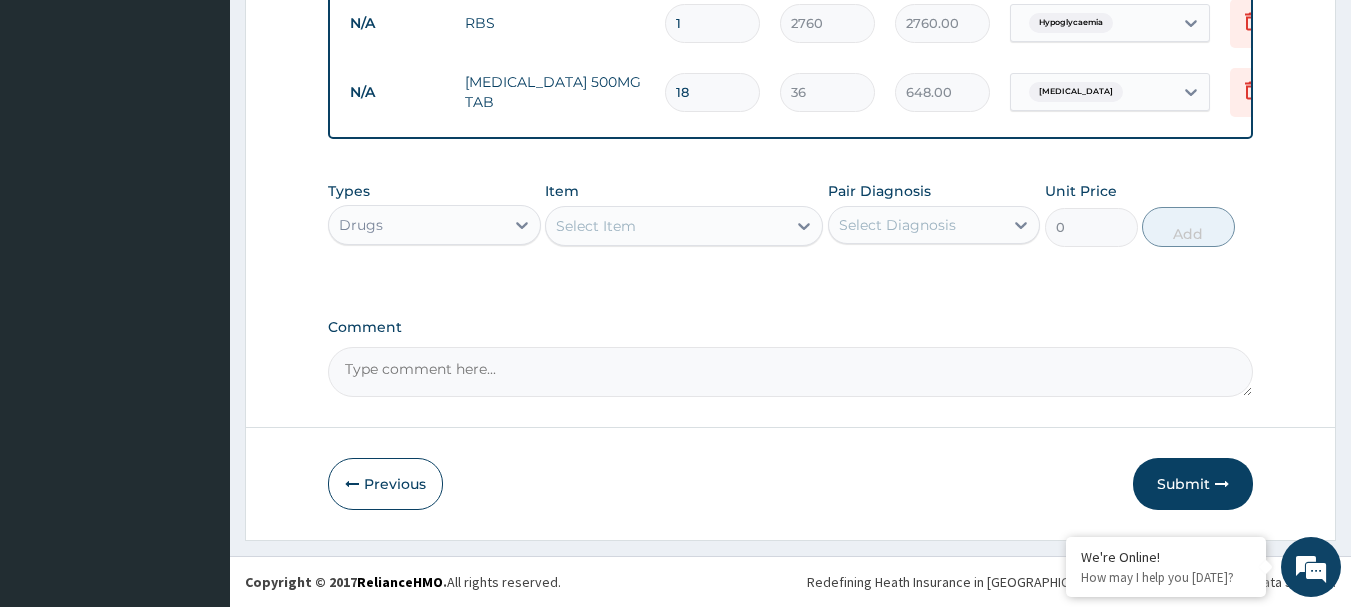 type on "18" 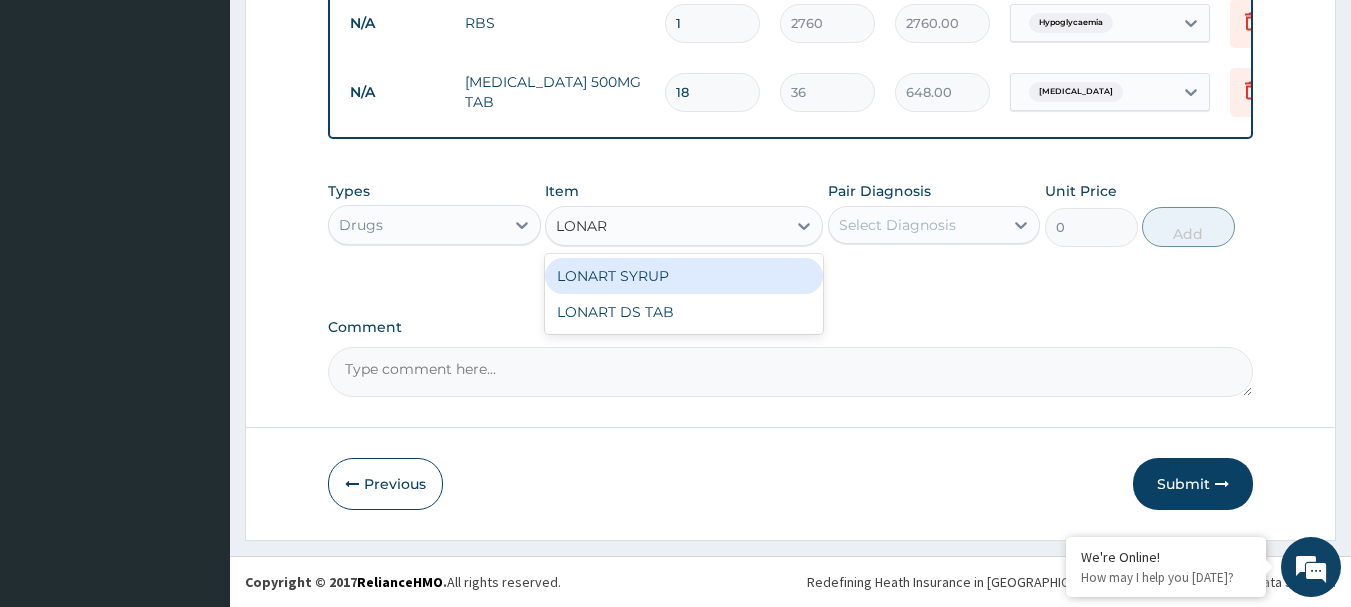 type on "LONART" 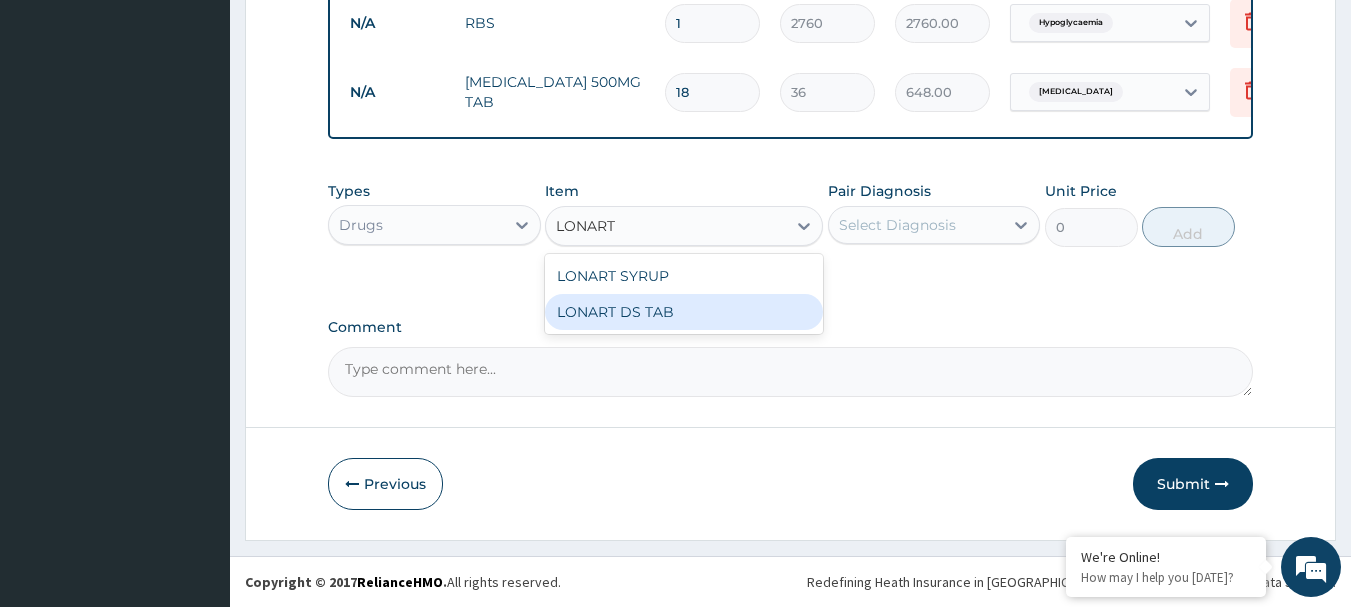 click on "LONART DS TAB" at bounding box center [684, 312] 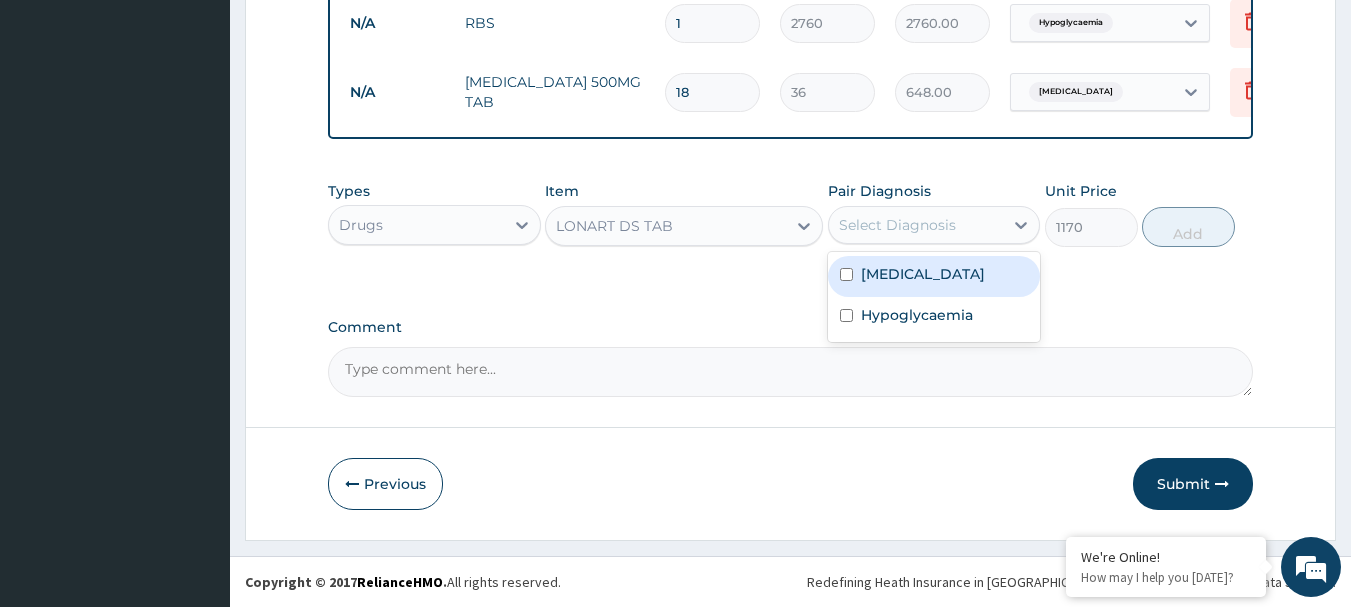 drag, startPoint x: 912, startPoint y: 240, endPoint x: 901, endPoint y: 246, distance: 12.529964 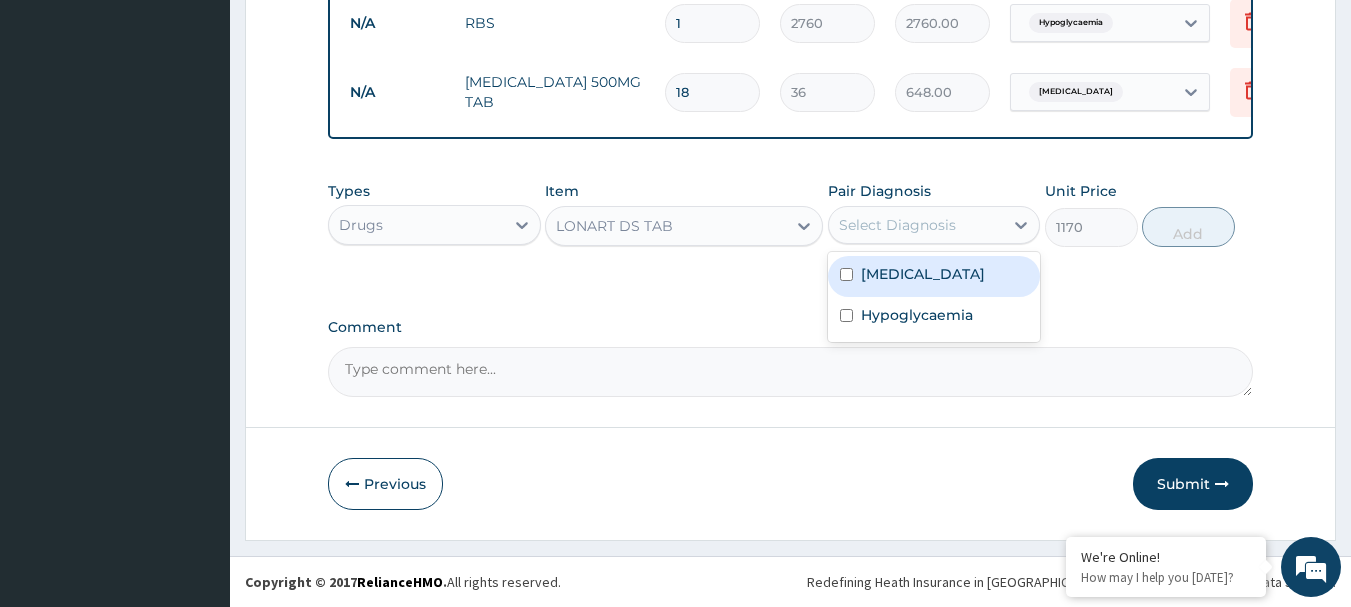 click on "Select Diagnosis" at bounding box center (897, 225) 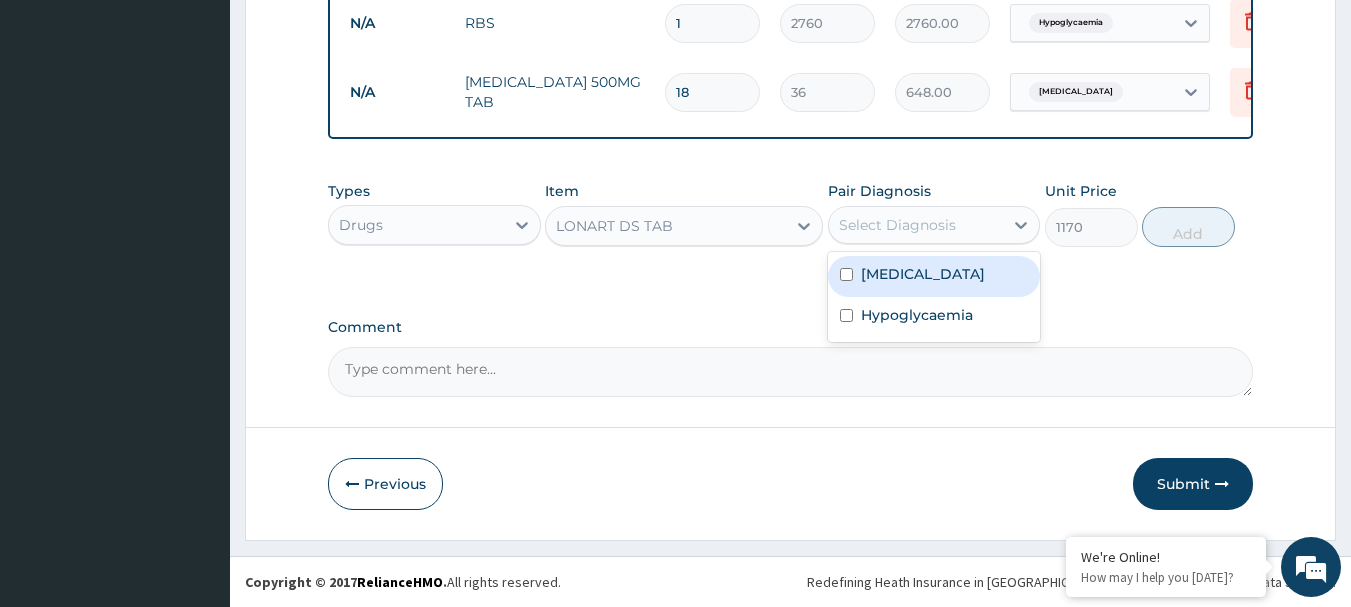 drag, startPoint x: 881, startPoint y: 299, endPoint x: 998, endPoint y: 280, distance: 118.5327 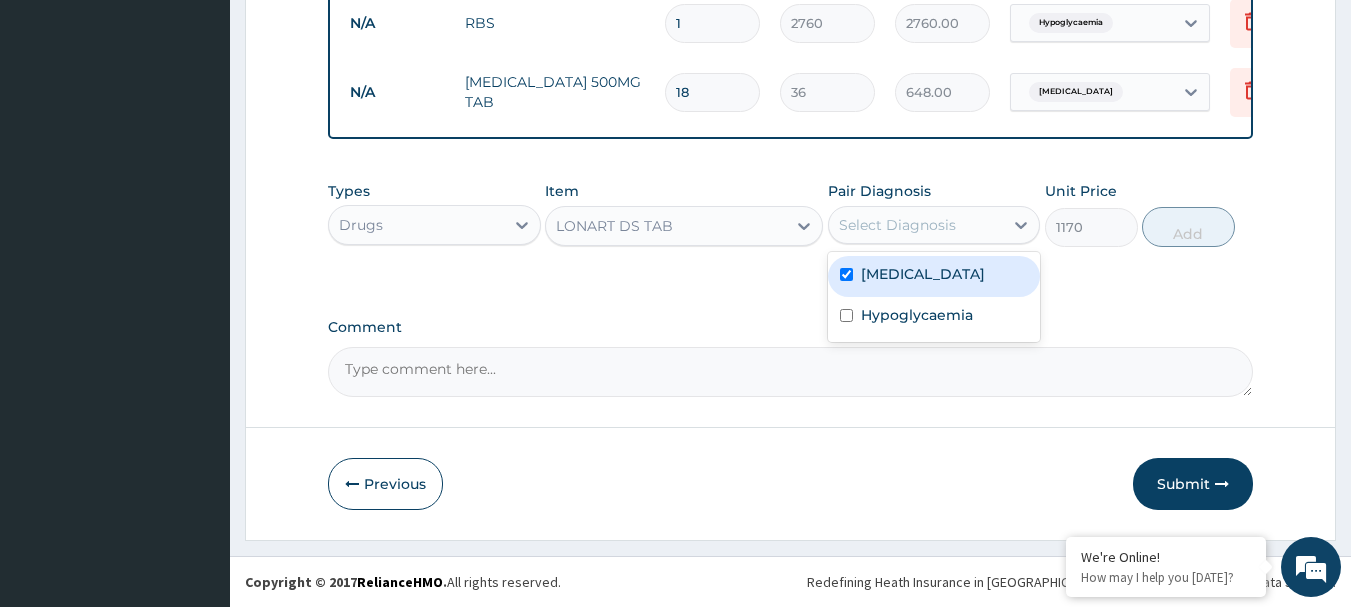 checkbox on "true" 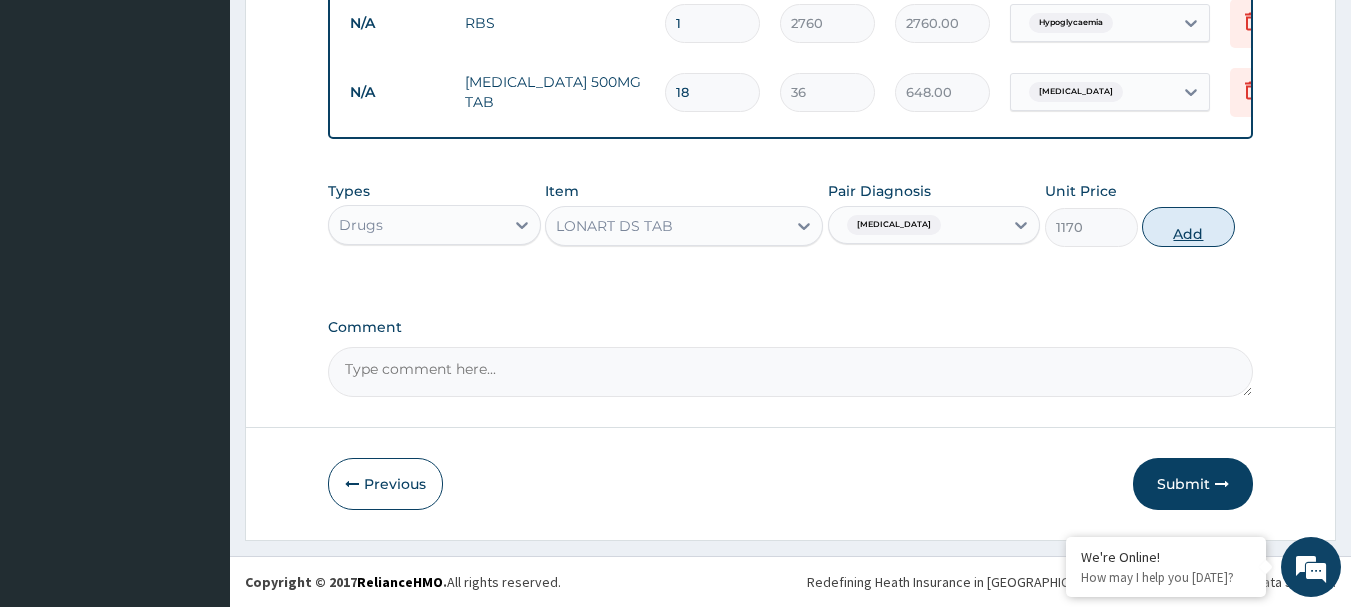 click on "Add" at bounding box center [1188, 227] 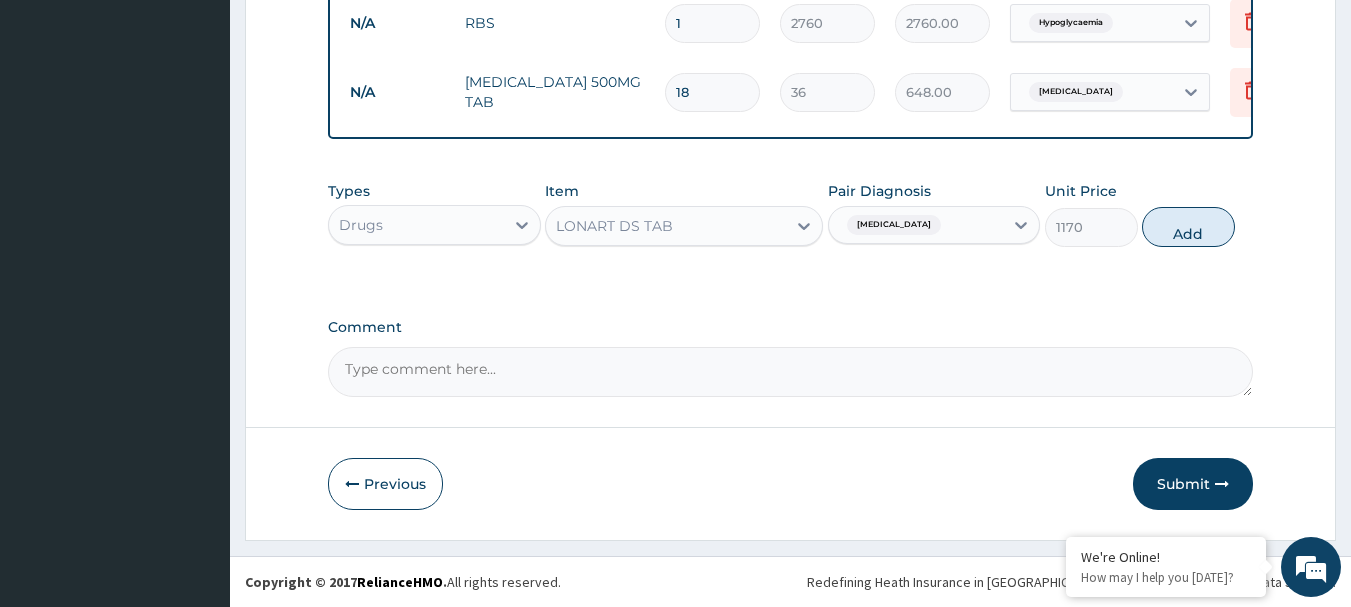 type on "0" 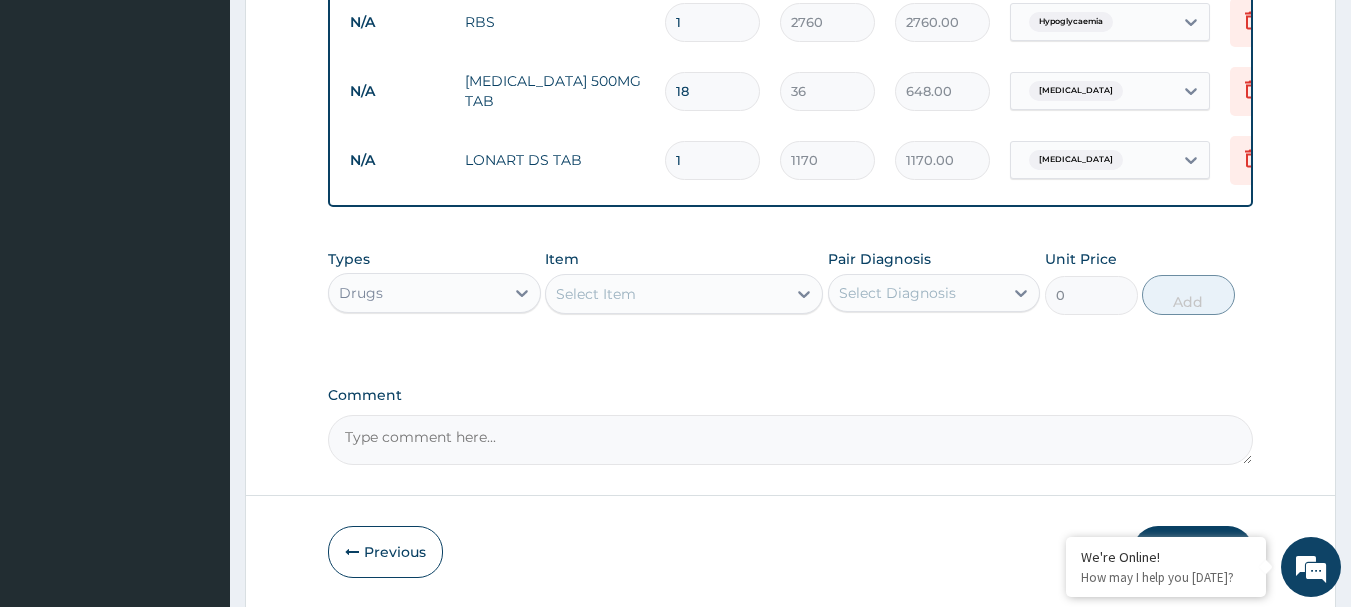 type 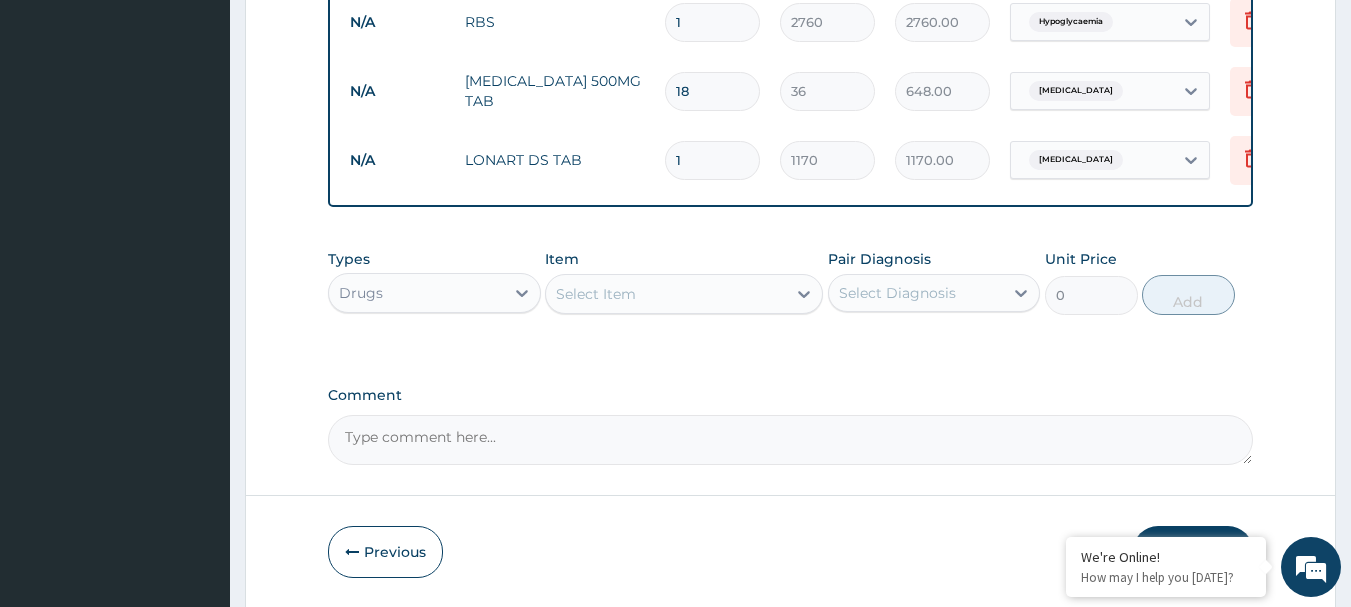 type on "0.00" 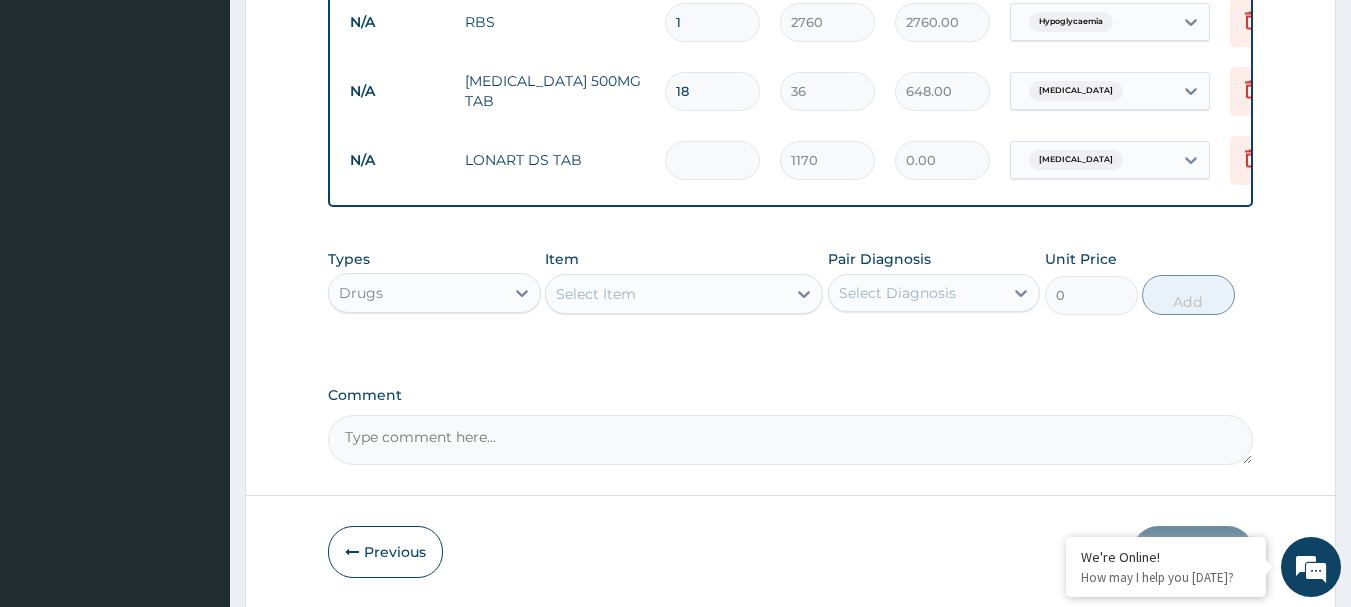 type on "6" 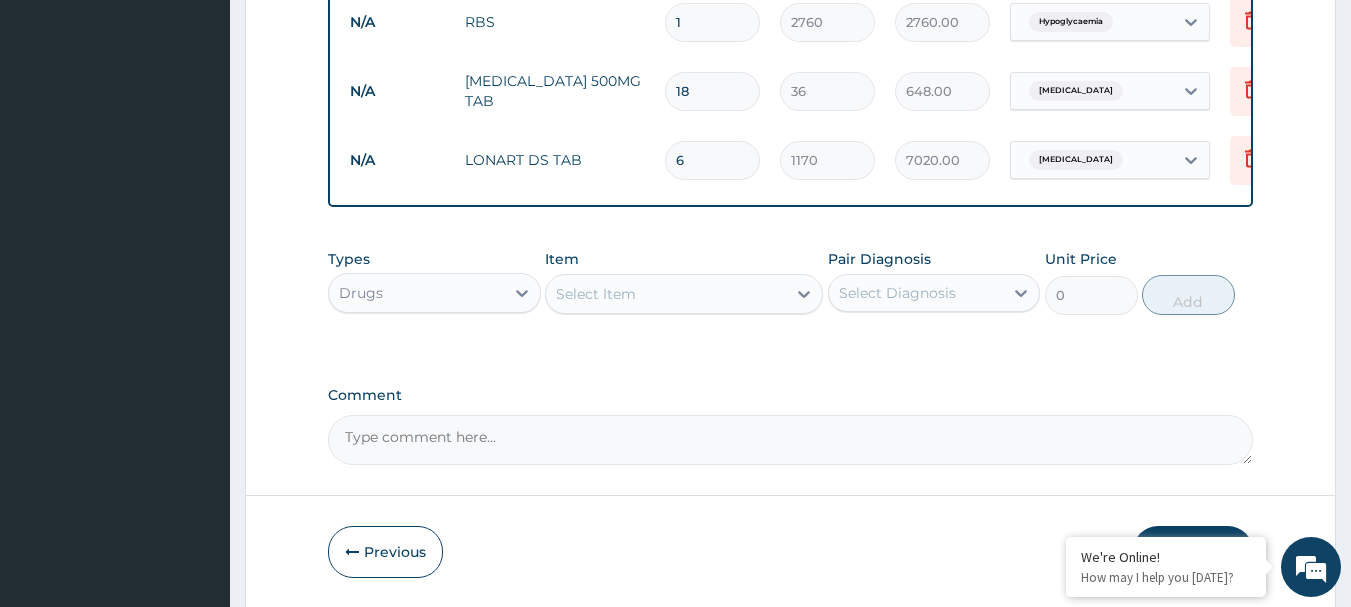 type on "6" 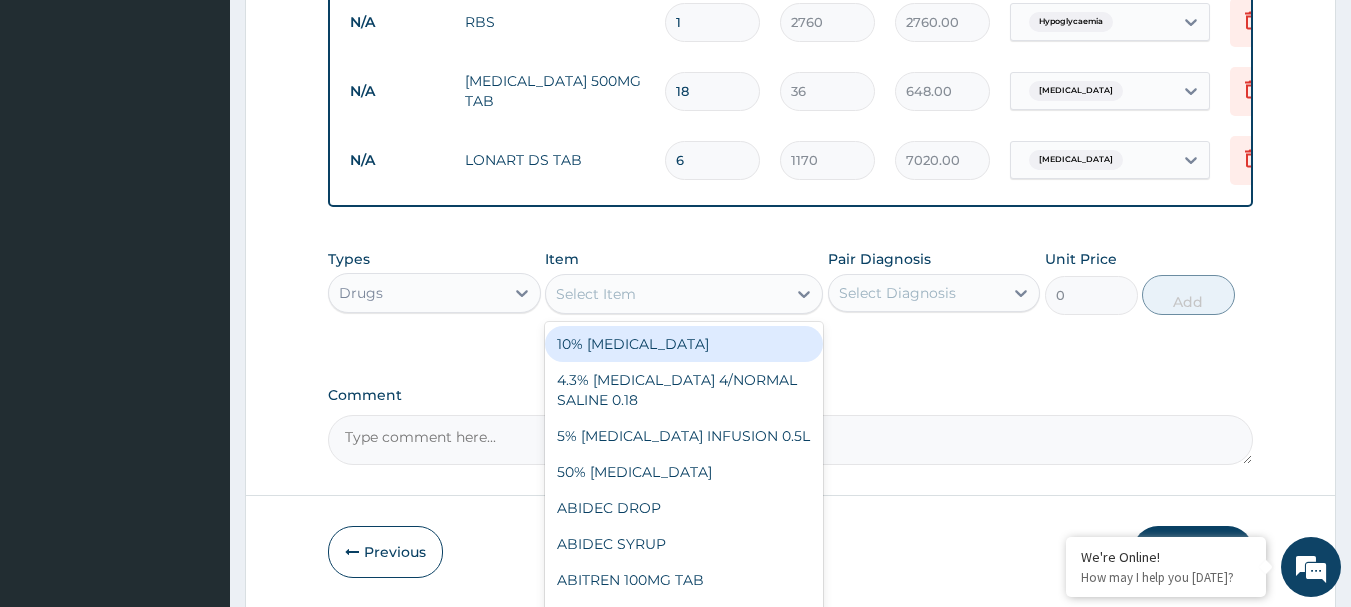 click on "Select Item" at bounding box center (666, 294) 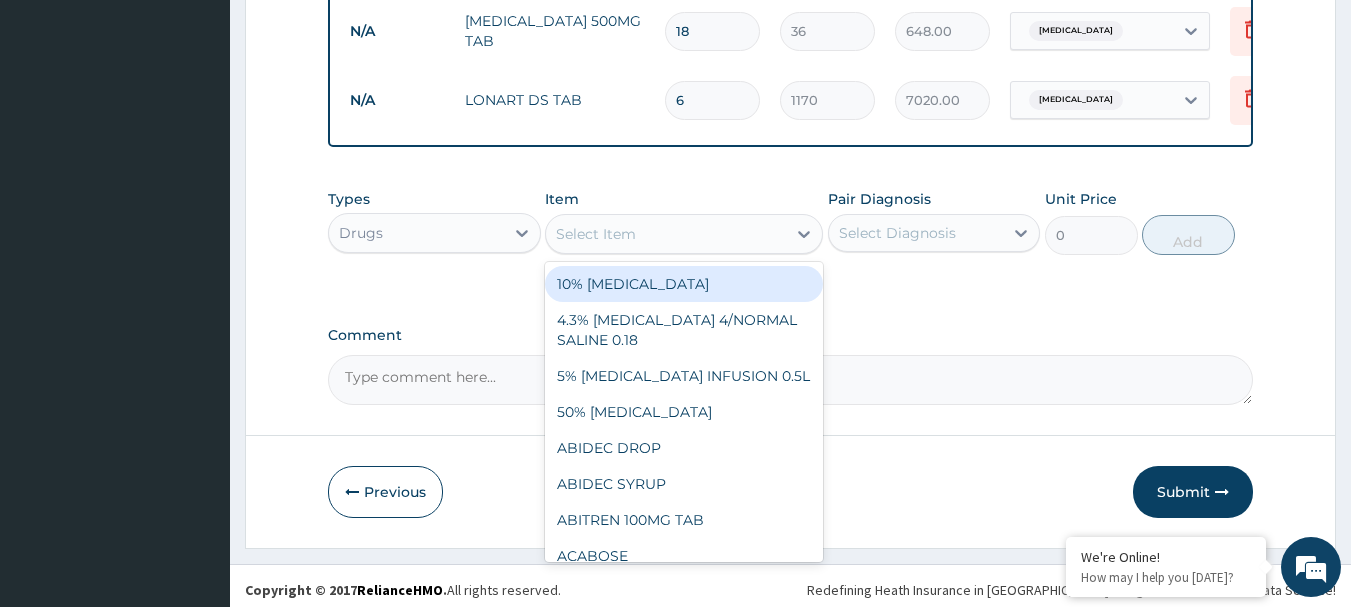 scroll, scrollTop: 1100, scrollLeft: 0, axis: vertical 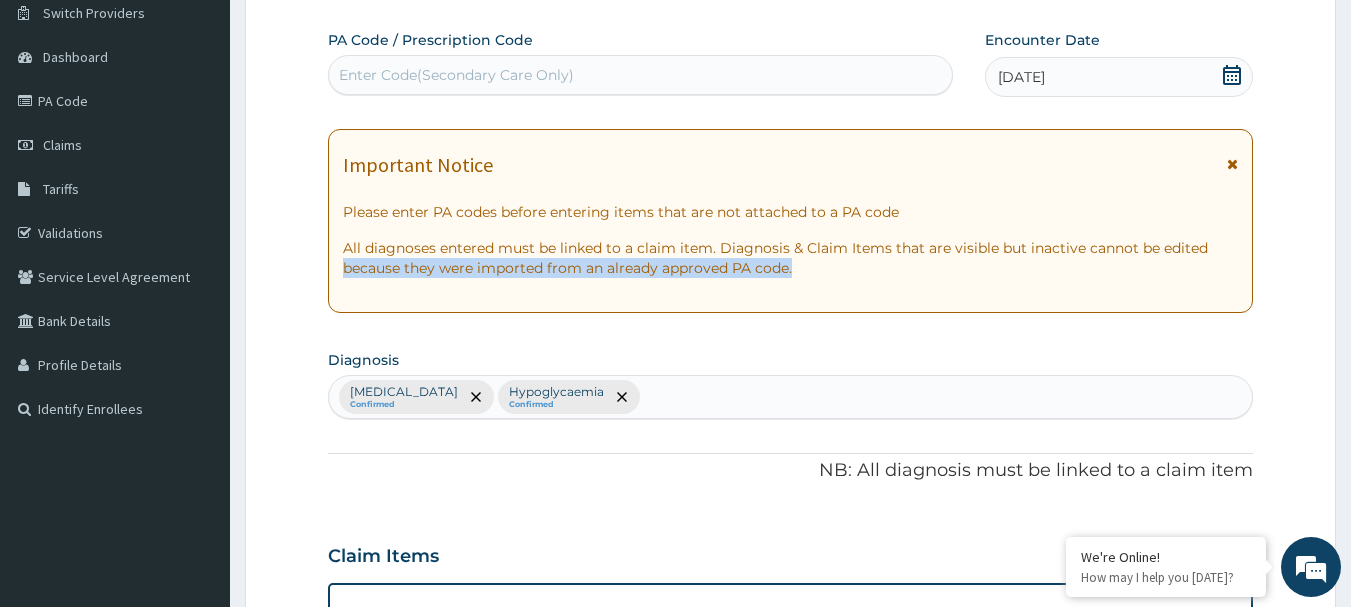 drag, startPoint x: 1348, startPoint y: 233, endPoint x: 1365, endPoint y: 269, distance: 39.812057 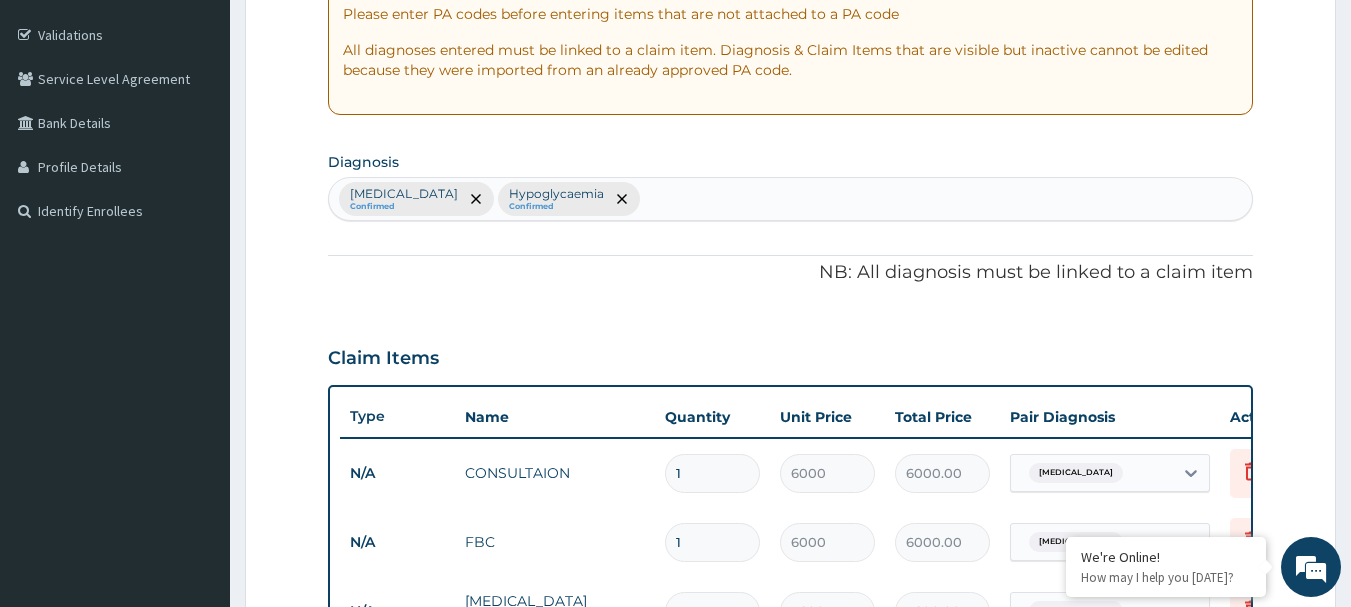 scroll, scrollTop: 356, scrollLeft: 0, axis: vertical 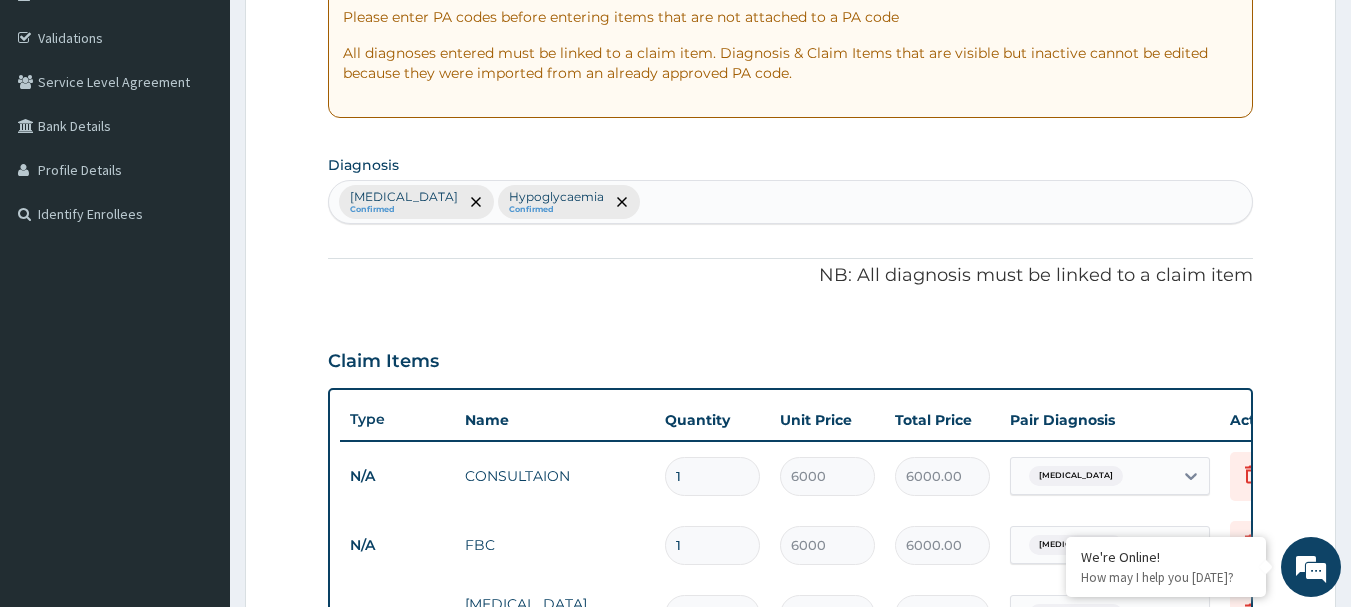 click on "Malaria Confirmed Hypoglycaemia Confirmed" at bounding box center [791, 202] 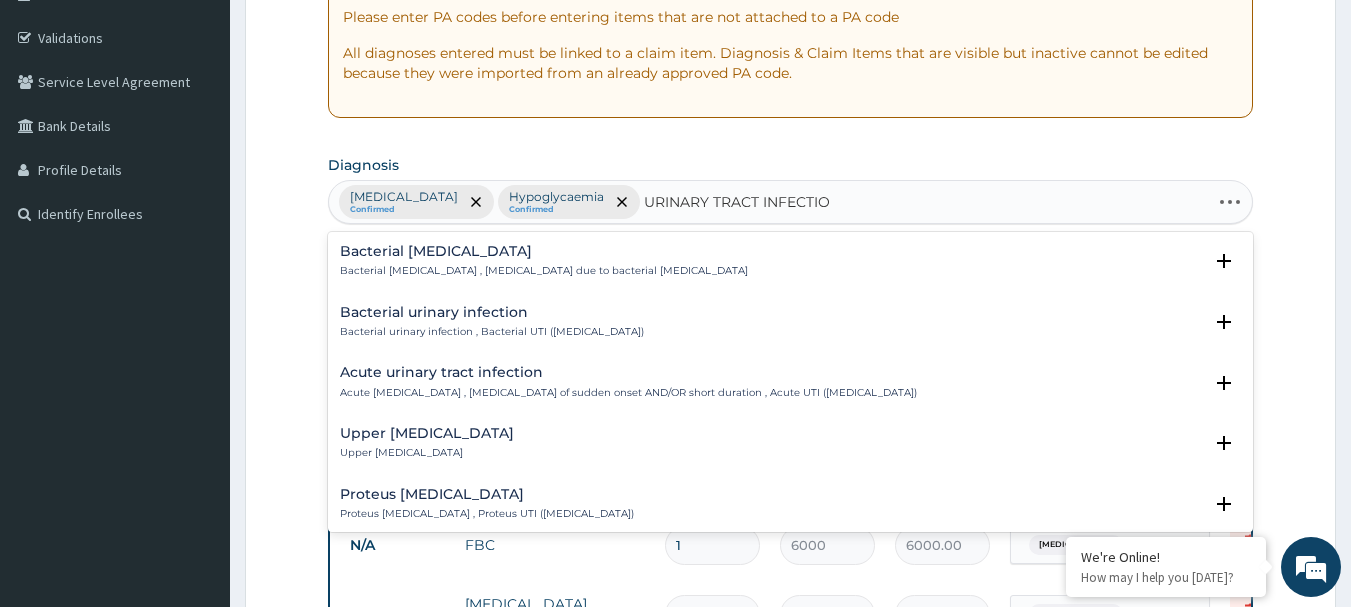 type on "URINARY TRACT INFECTION" 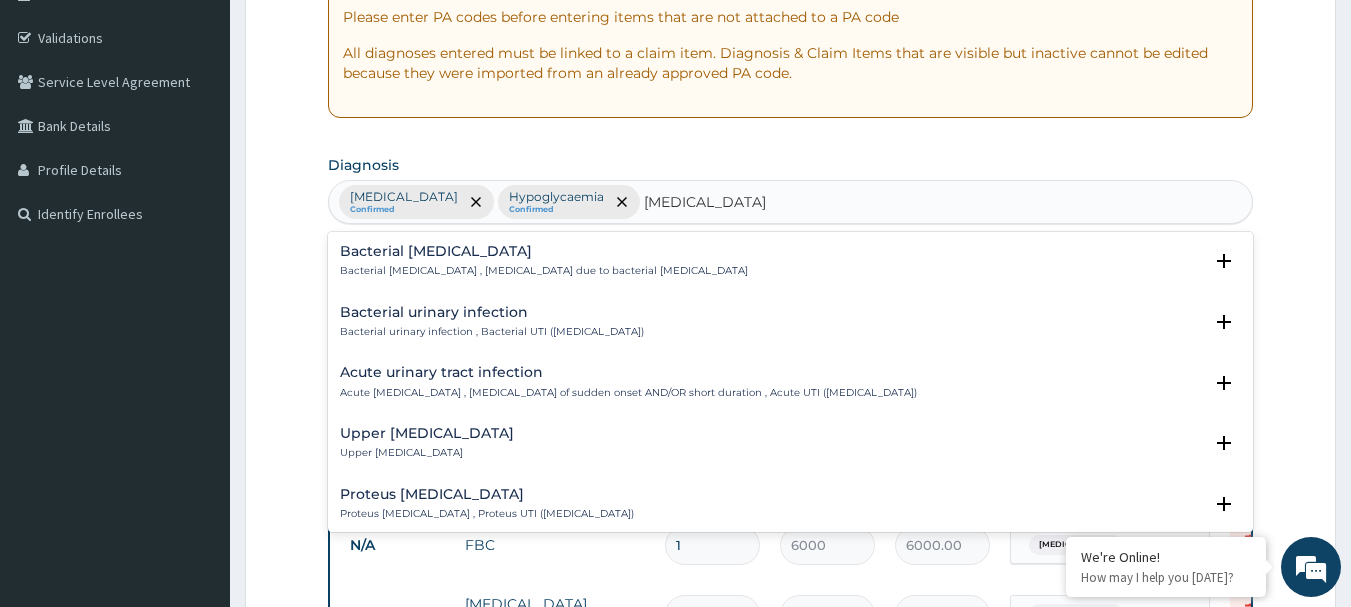 click on "Bacterial urinary infection , Bacterial UTI (urinary tract infection)" at bounding box center (492, 332) 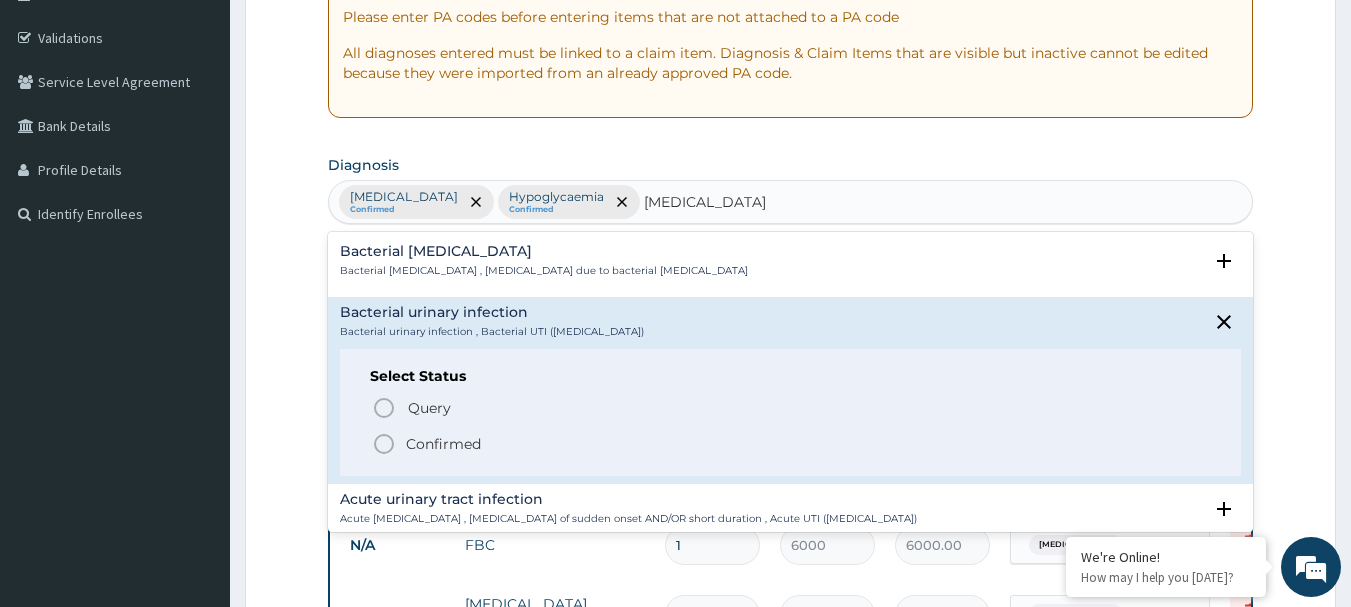 click 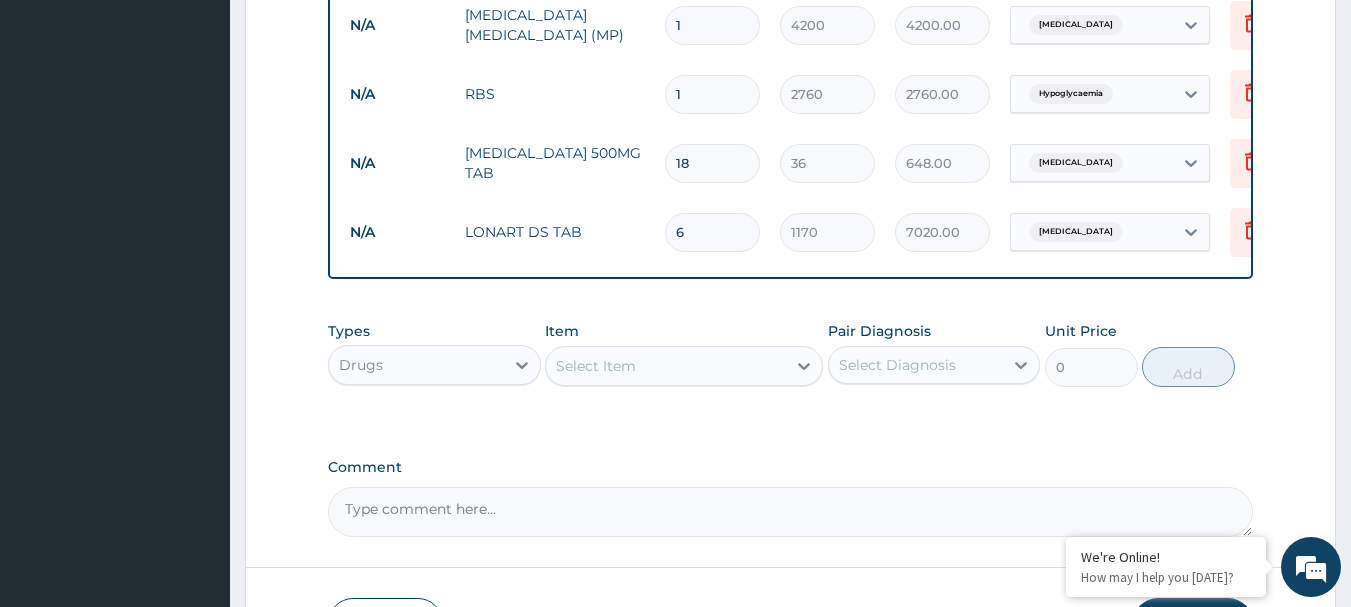 scroll, scrollTop: 951, scrollLeft: 0, axis: vertical 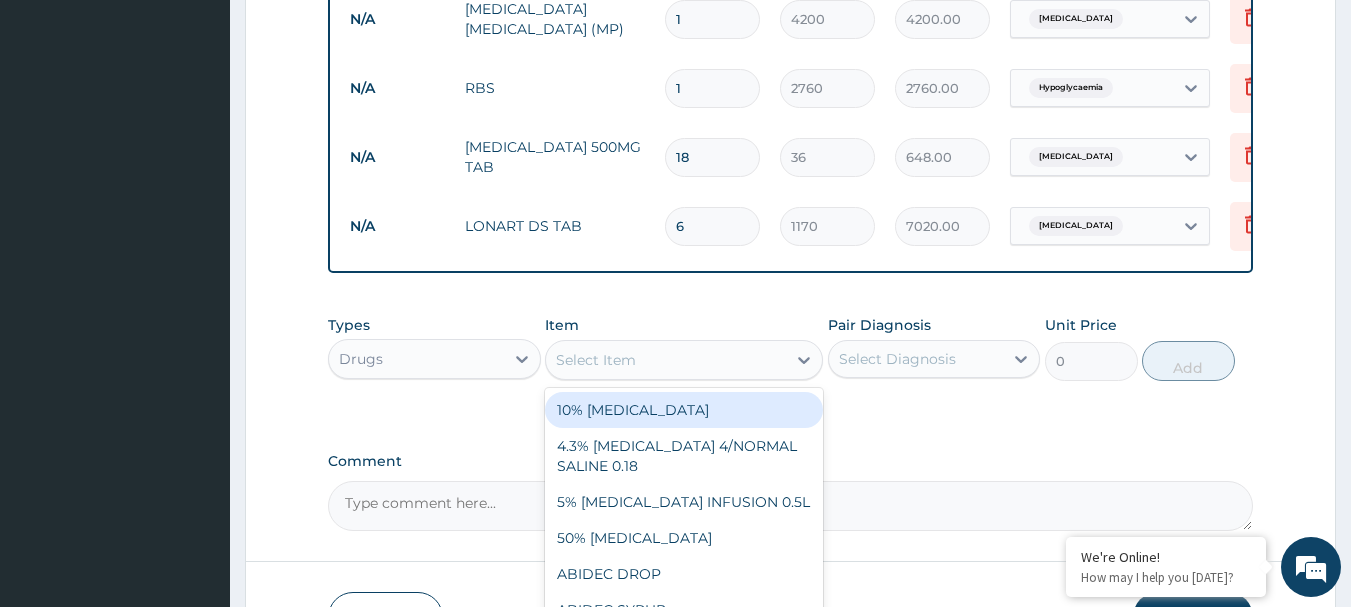 click on "Select Item" at bounding box center [666, 360] 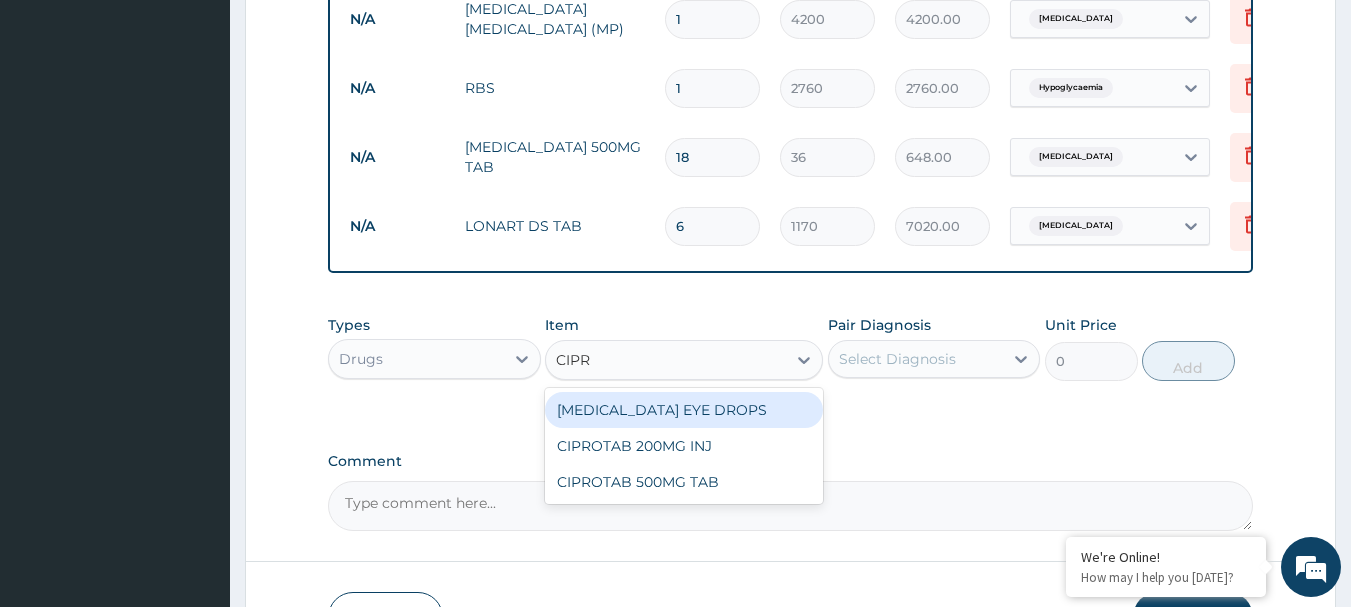 type on "CIPRO" 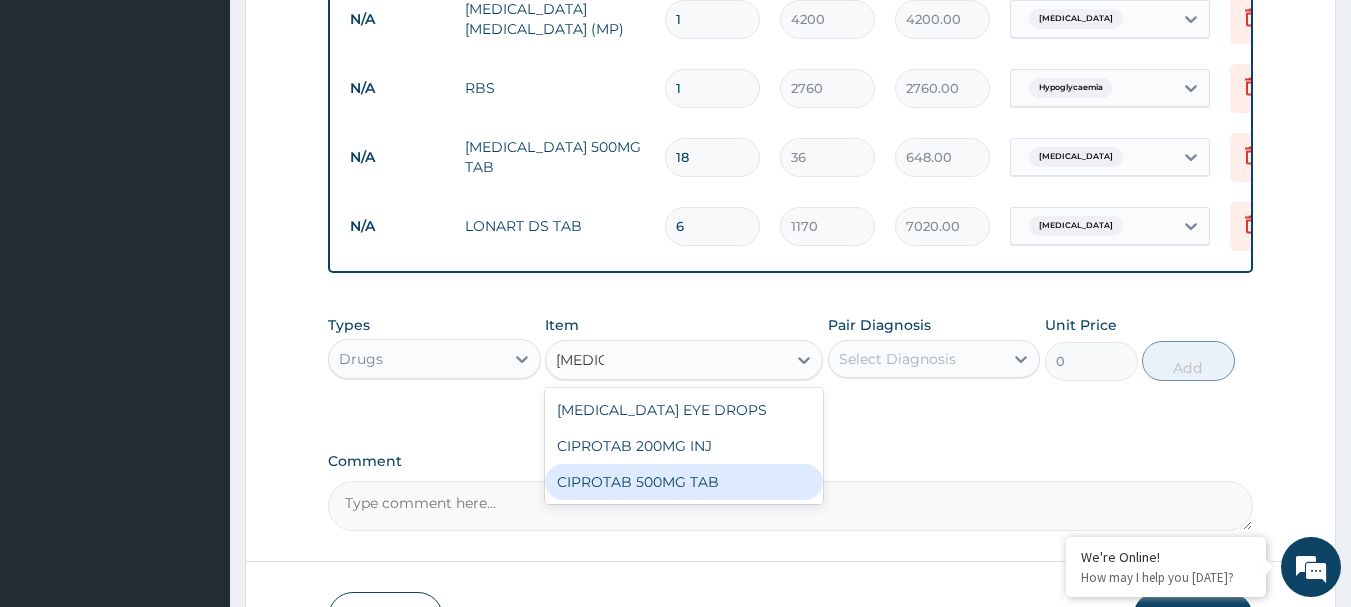 click on "CIPROTAB 500MG TAB" at bounding box center [684, 482] 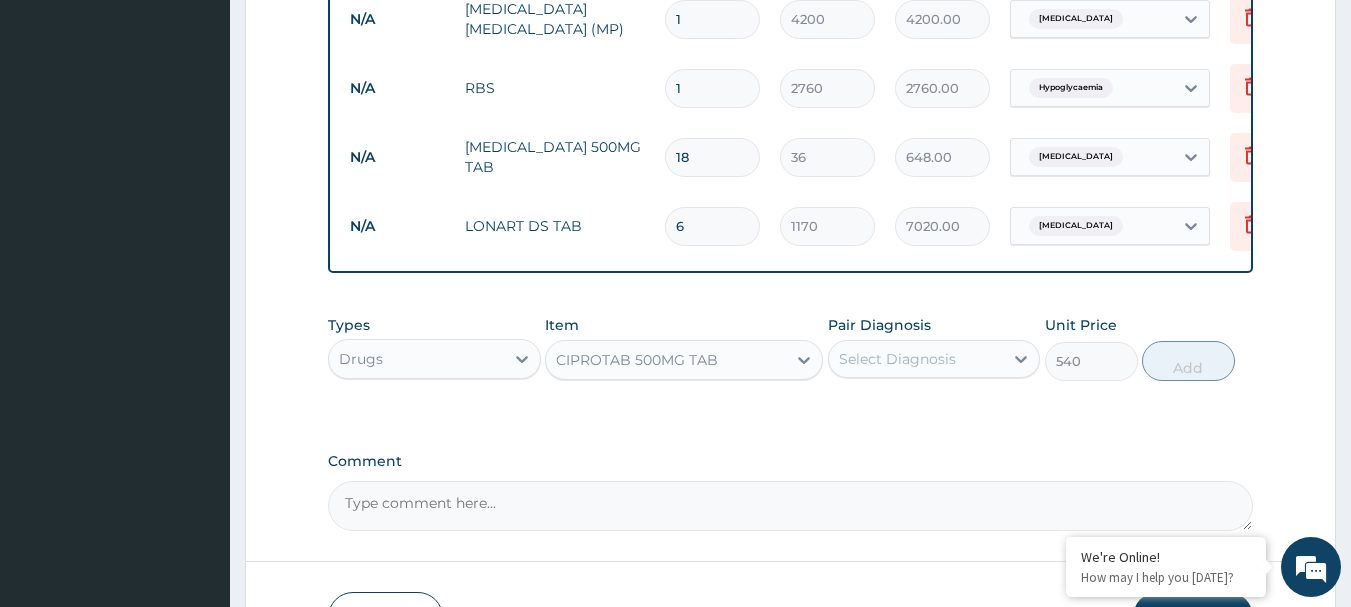 click on "Select Diagnosis" at bounding box center [916, 359] 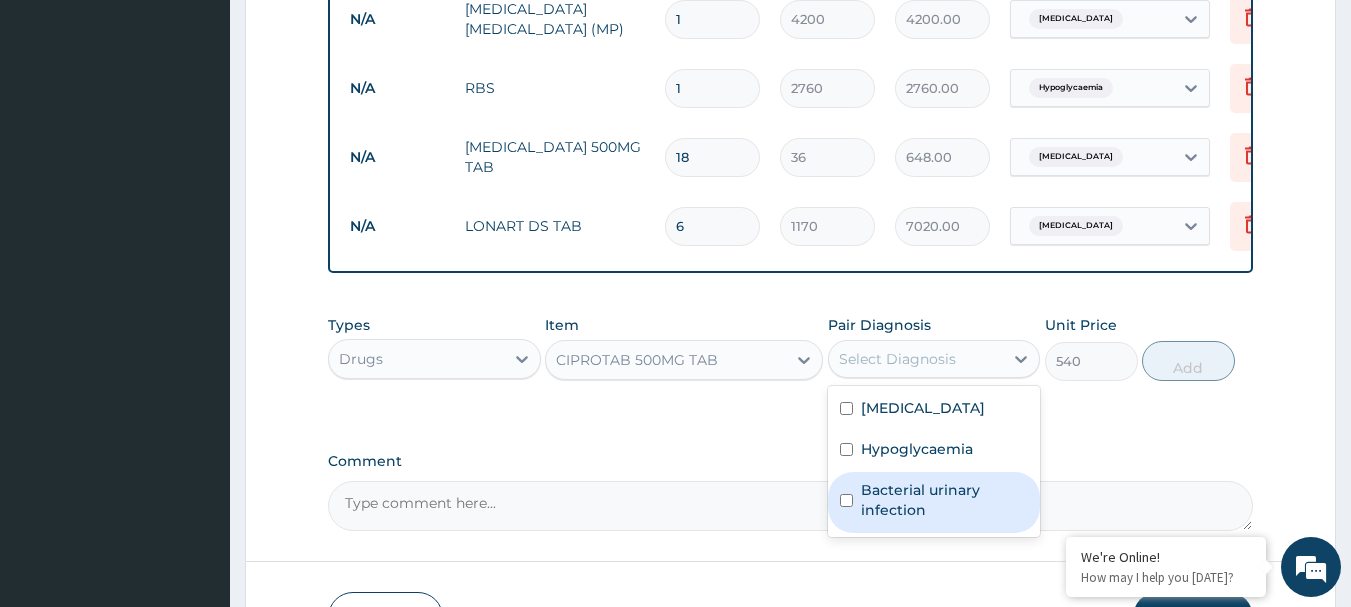 click on "Bacterial urinary infection" at bounding box center (945, 500) 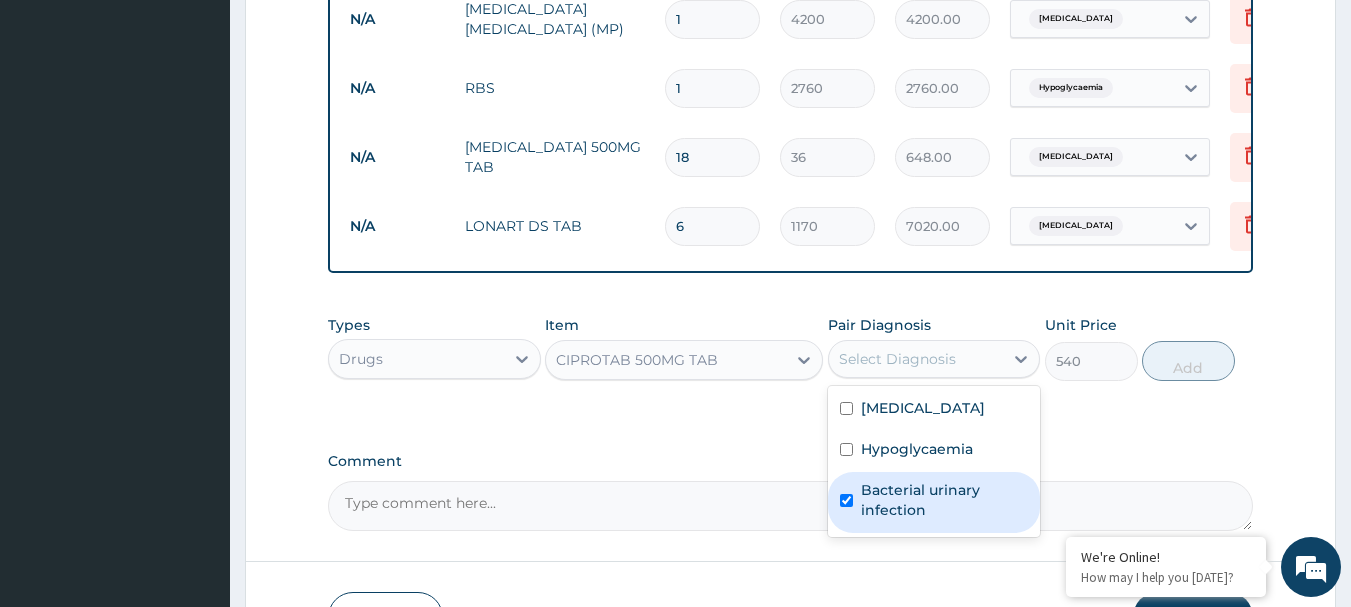 checkbox on "true" 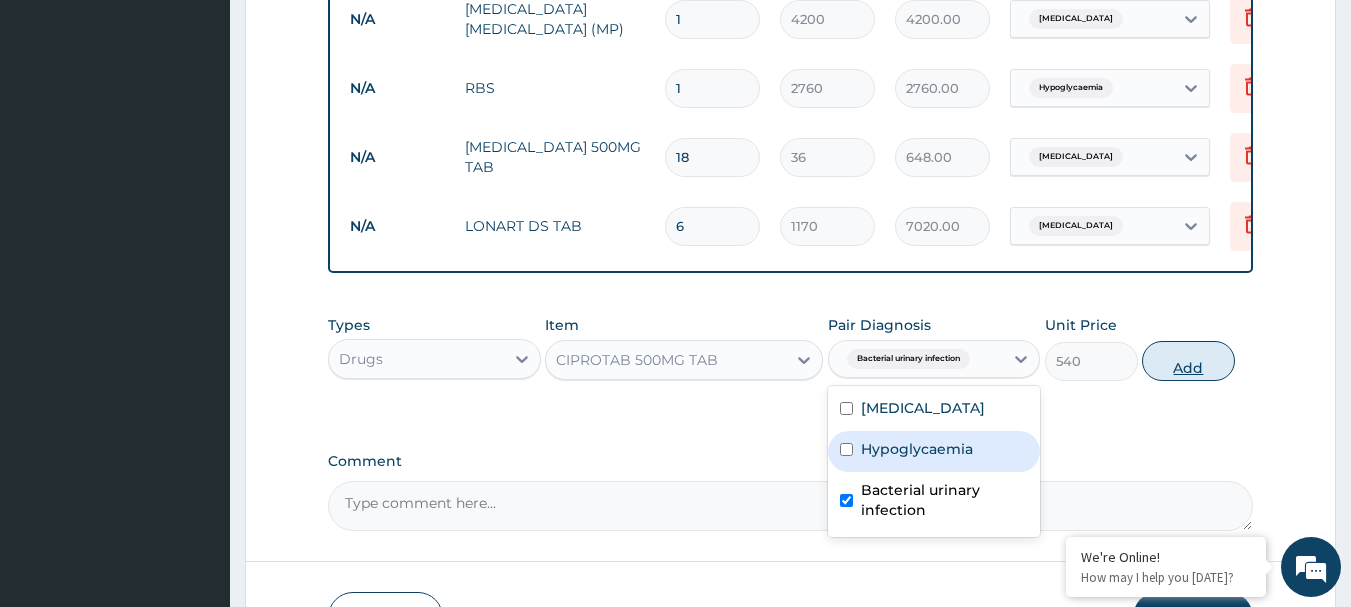 click on "Add" at bounding box center [1188, 361] 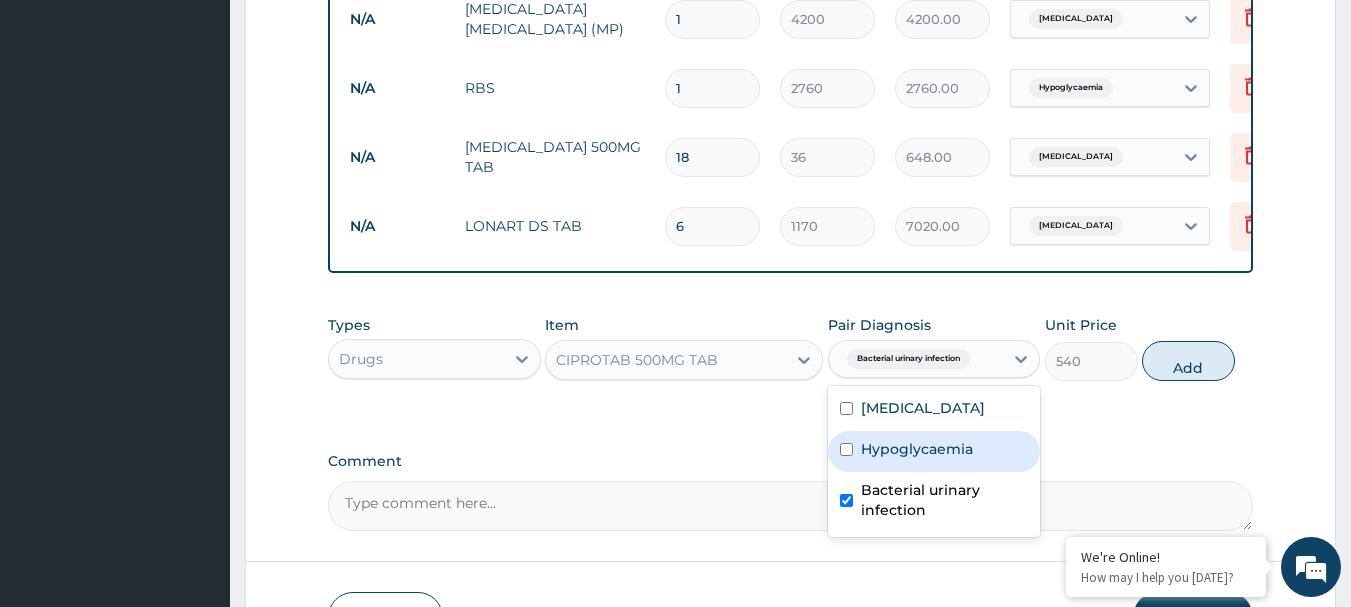 type on "0" 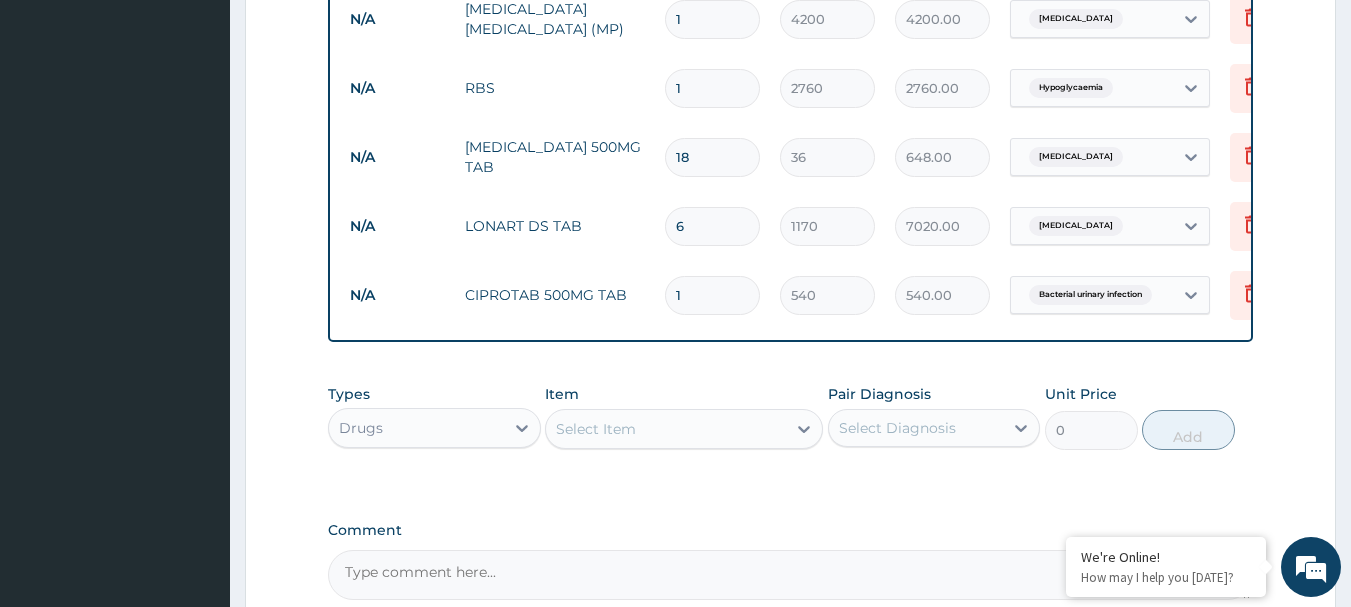 type on "10" 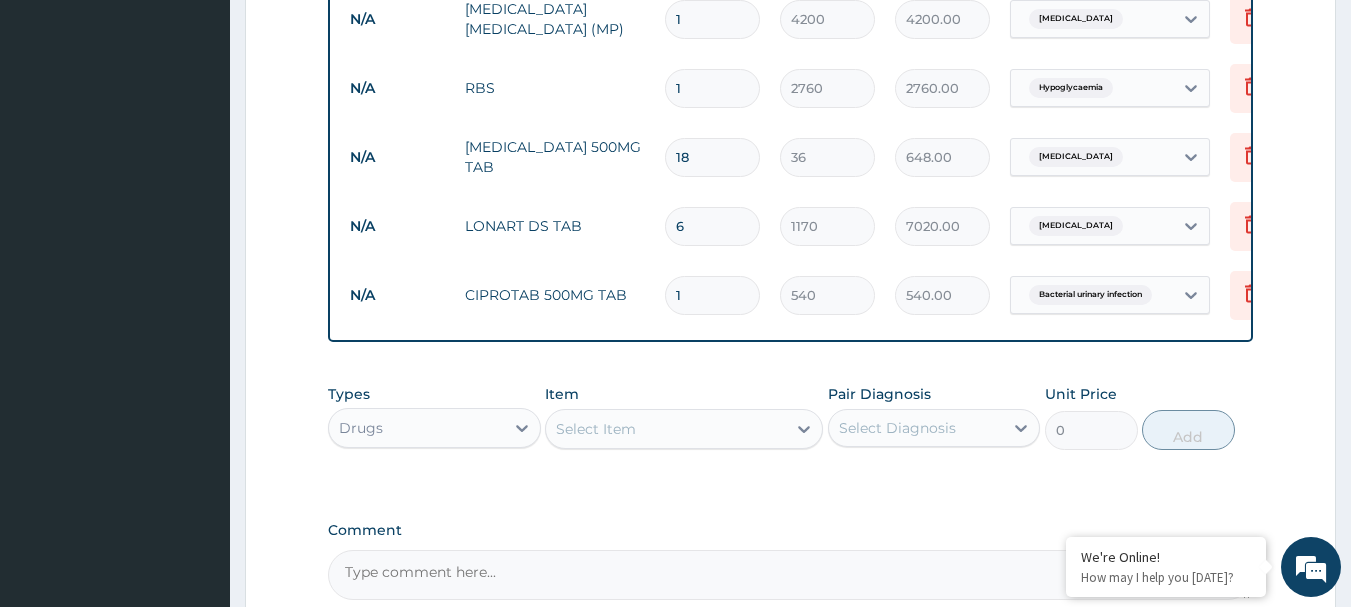 type on "5400.00" 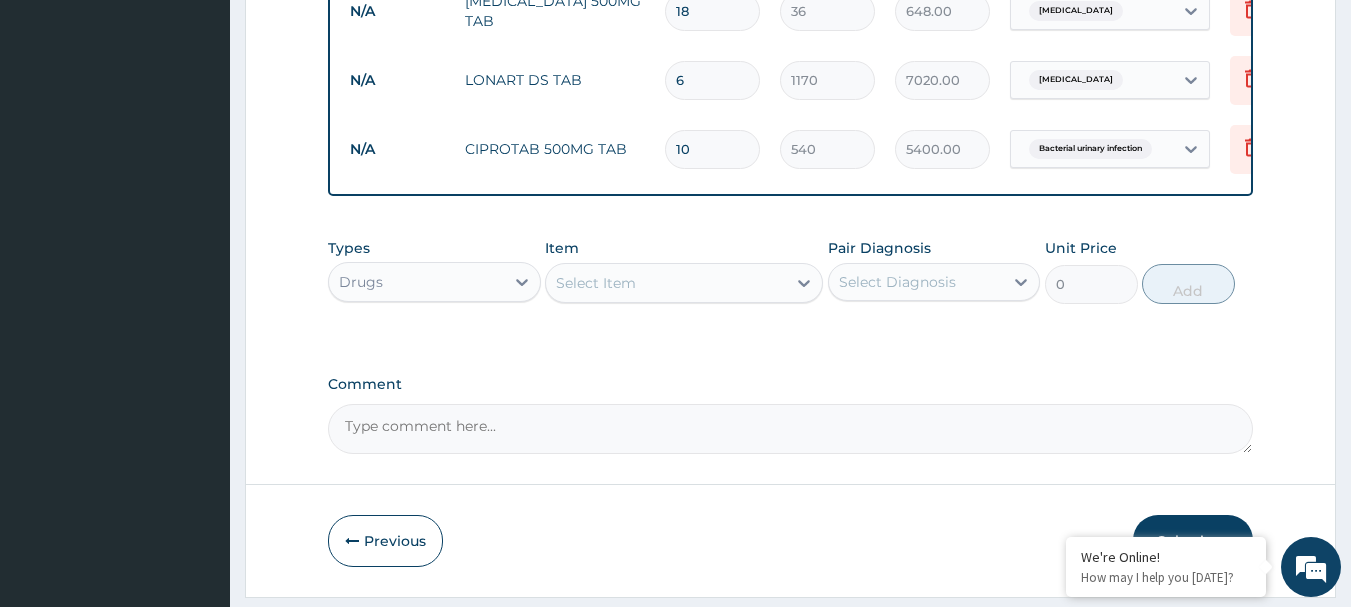 scroll, scrollTop: 1169, scrollLeft: 0, axis: vertical 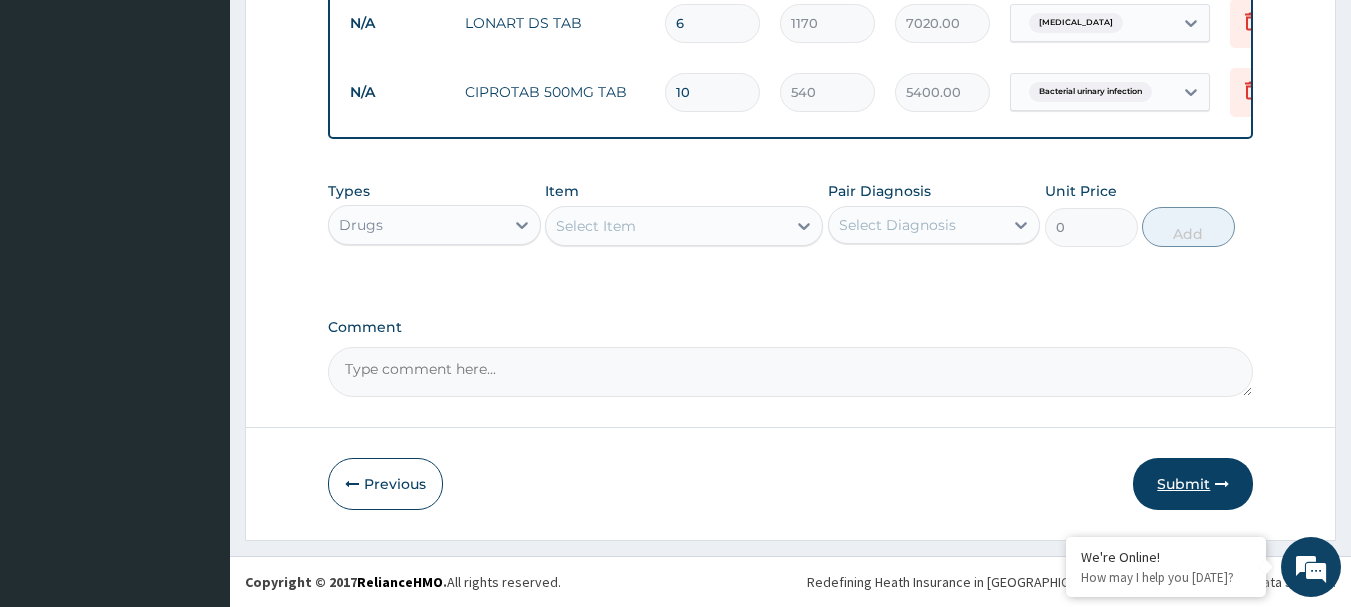 type on "10" 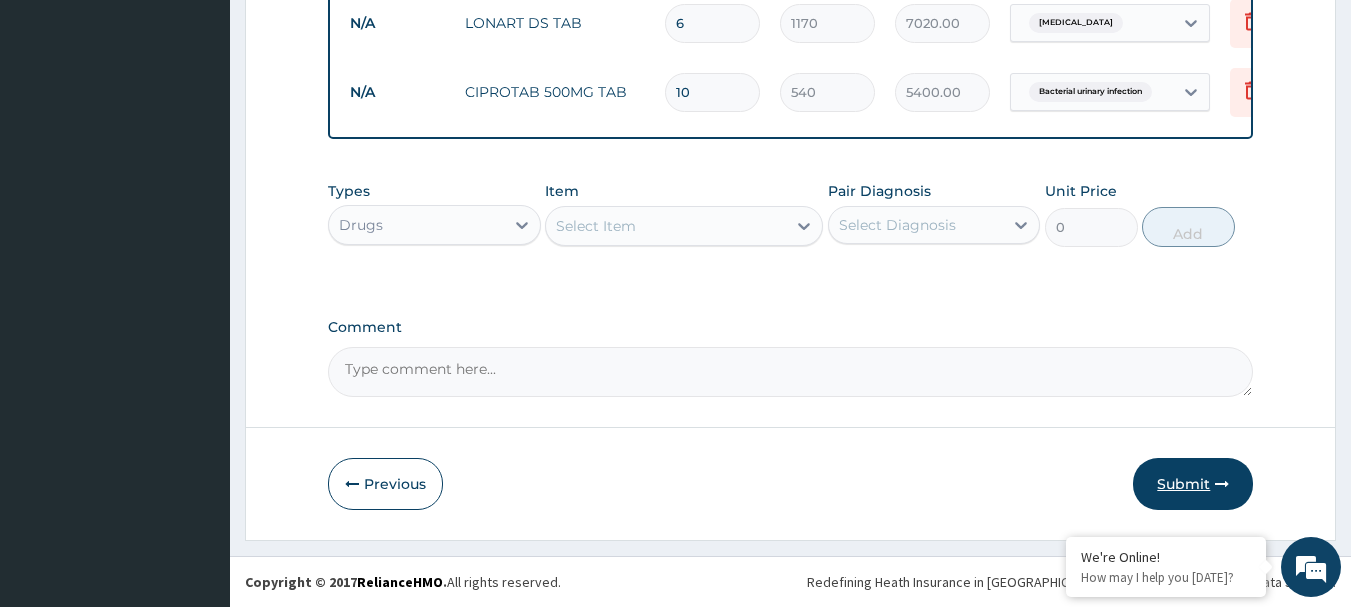 click on "Submit" at bounding box center (1193, 484) 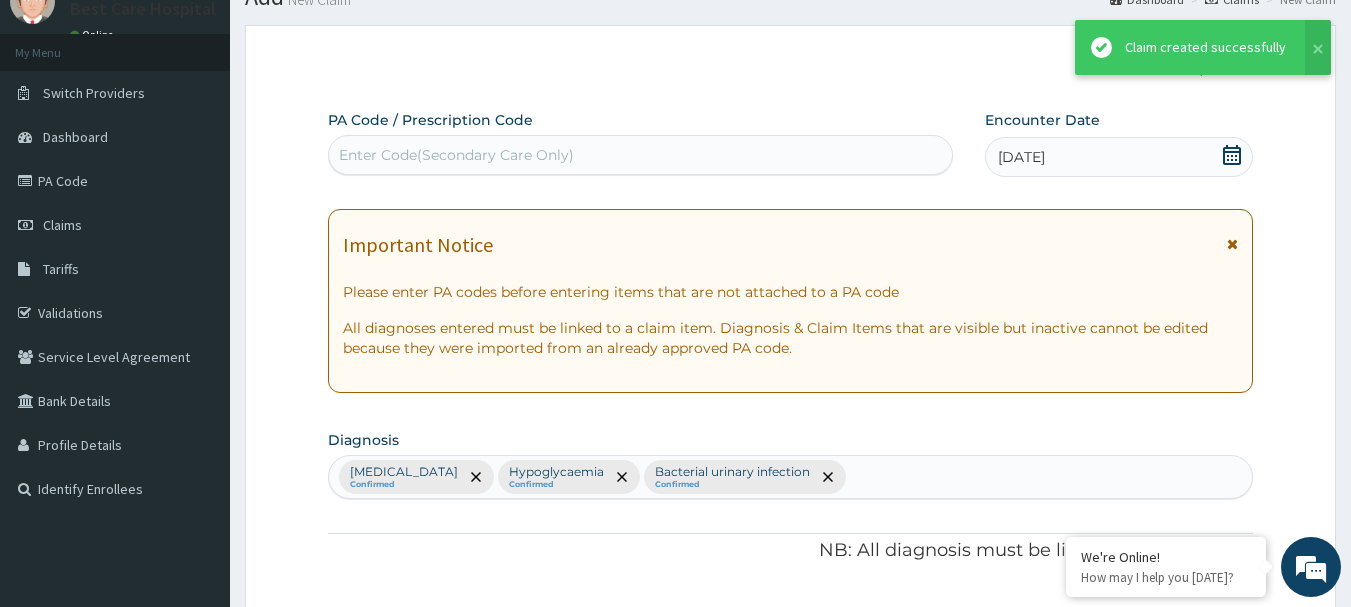 scroll, scrollTop: 1169, scrollLeft: 0, axis: vertical 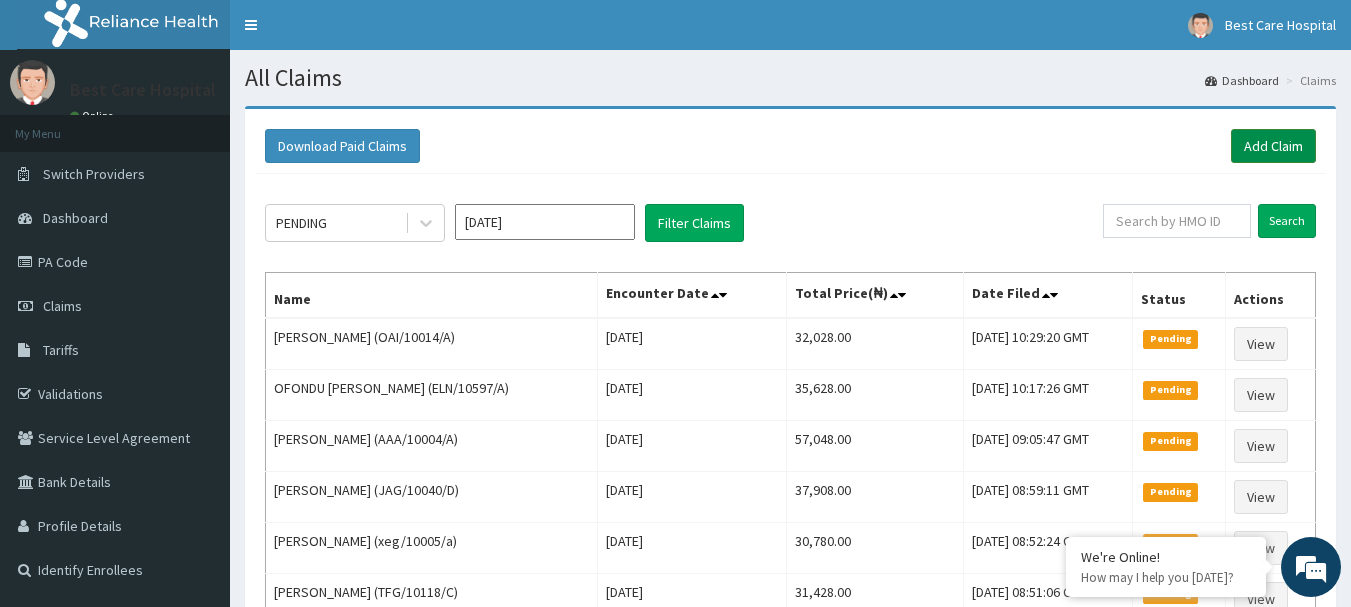click on "Add Claim" at bounding box center [1273, 146] 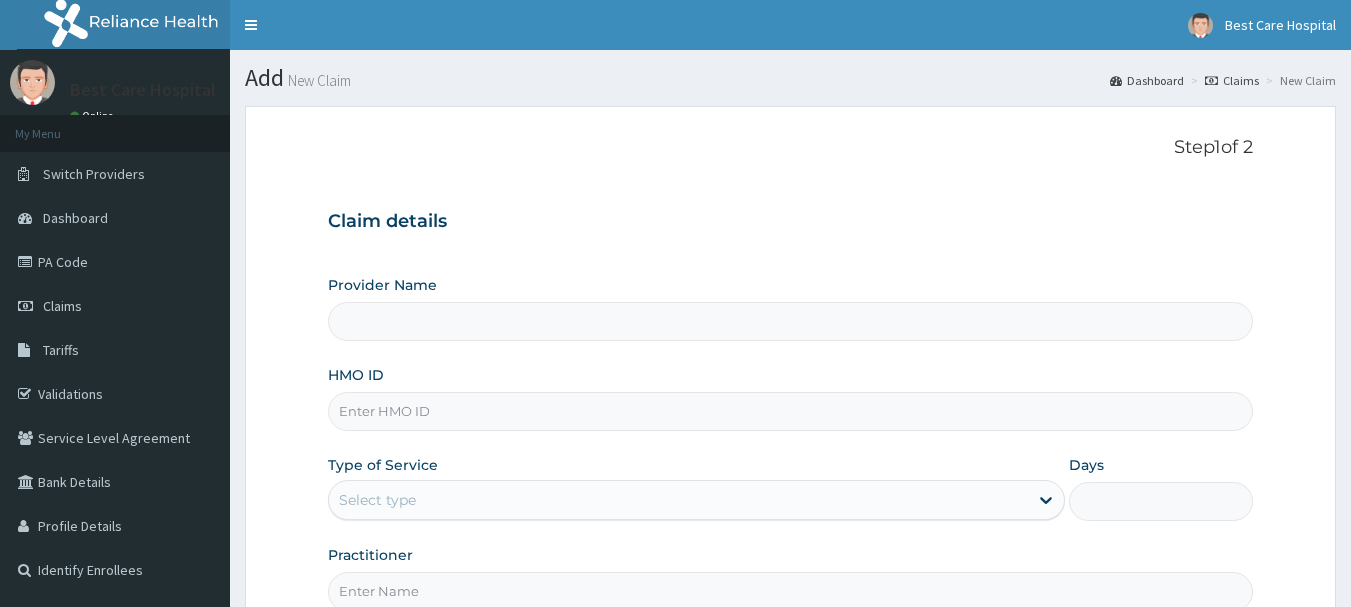 scroll, scrollTop: 0, scrollLeft: 0, axis: both 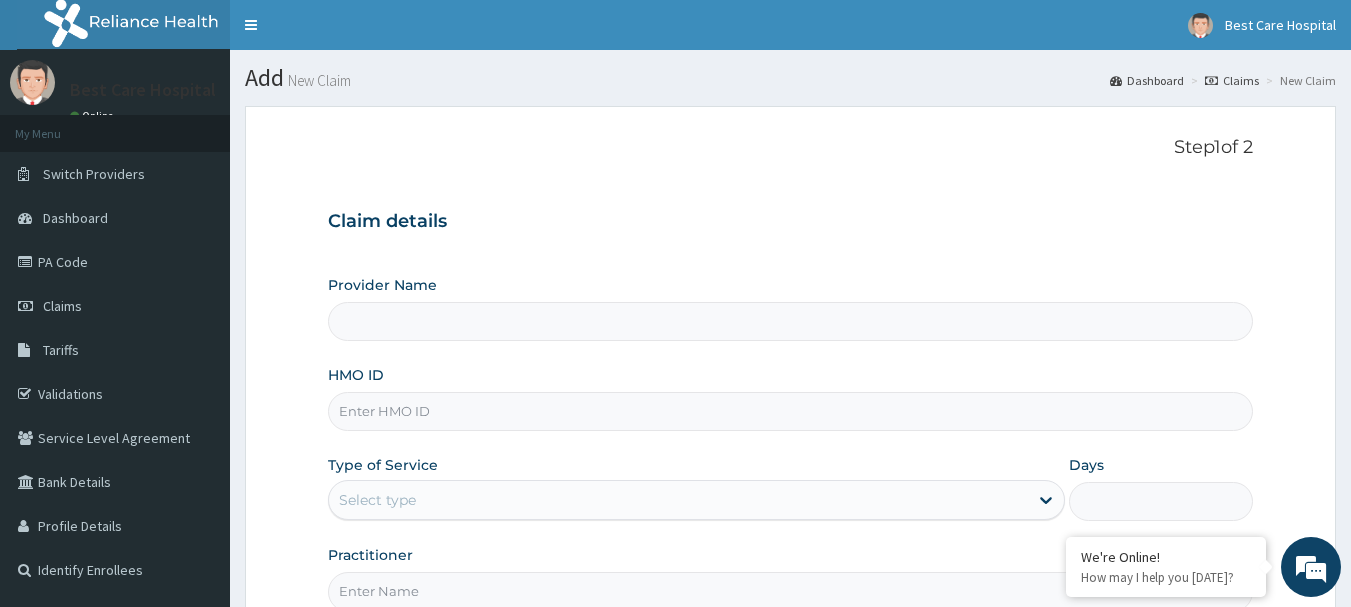 click on "HMO ID" at bounding box center [791, 411] 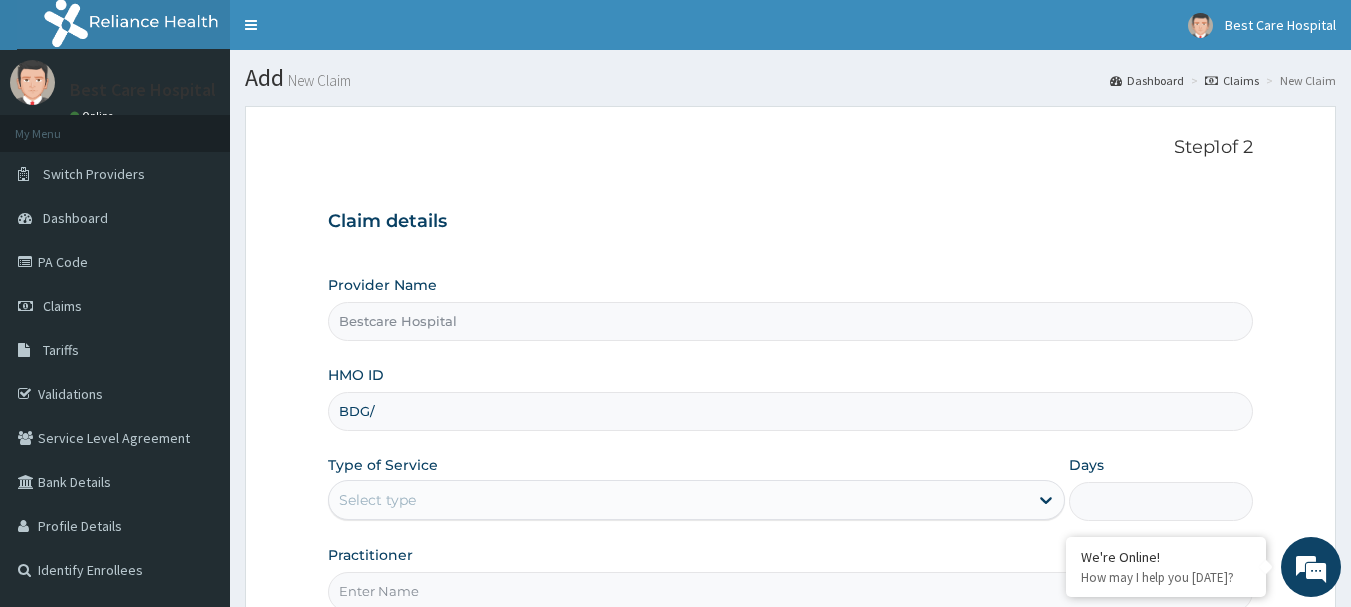 scroll, scrollTop: 0, scrollLeft: 0, axis: both 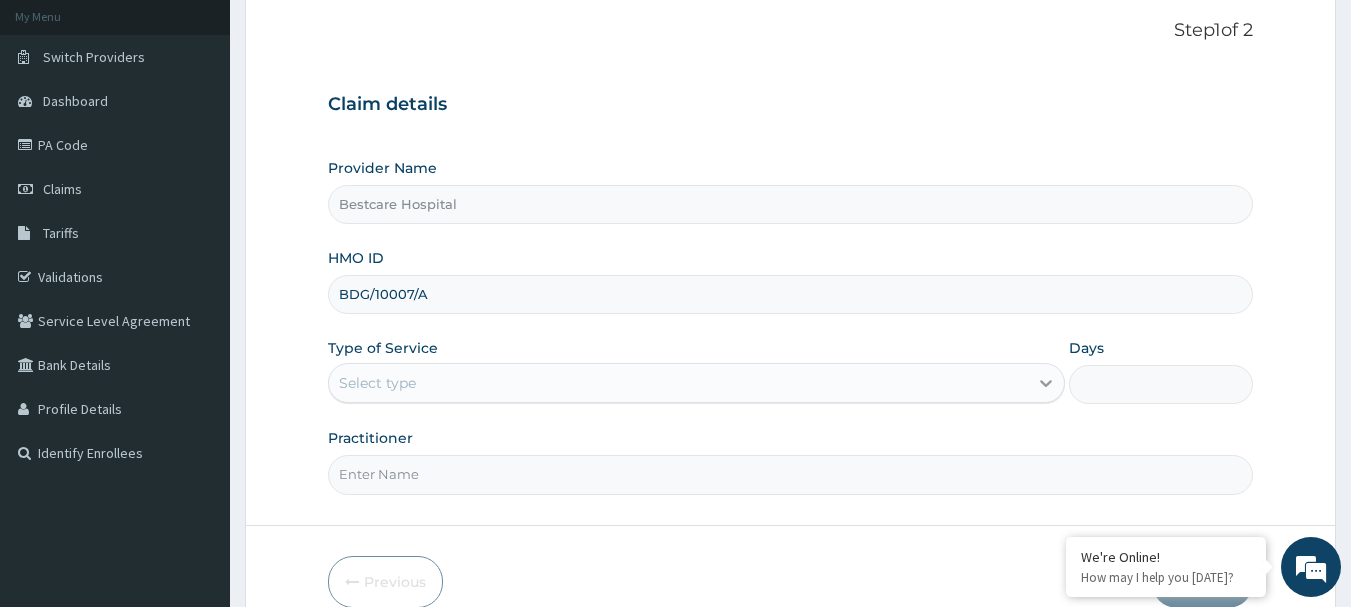 type on "BDG/10007/A" 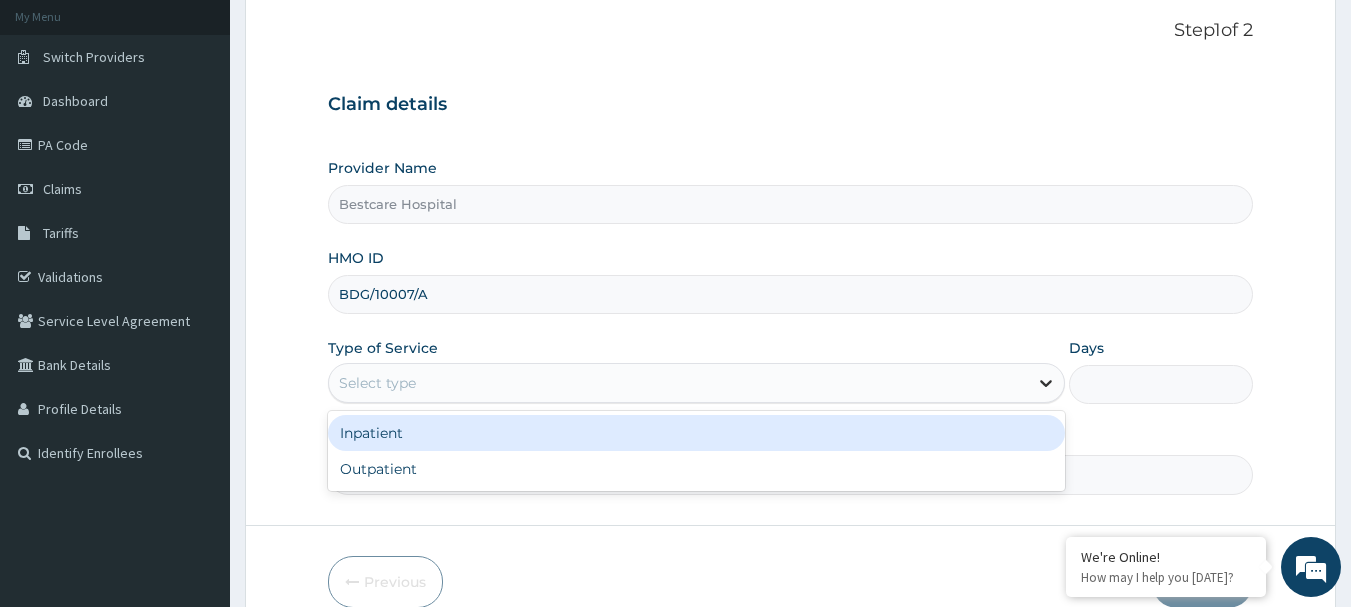 click 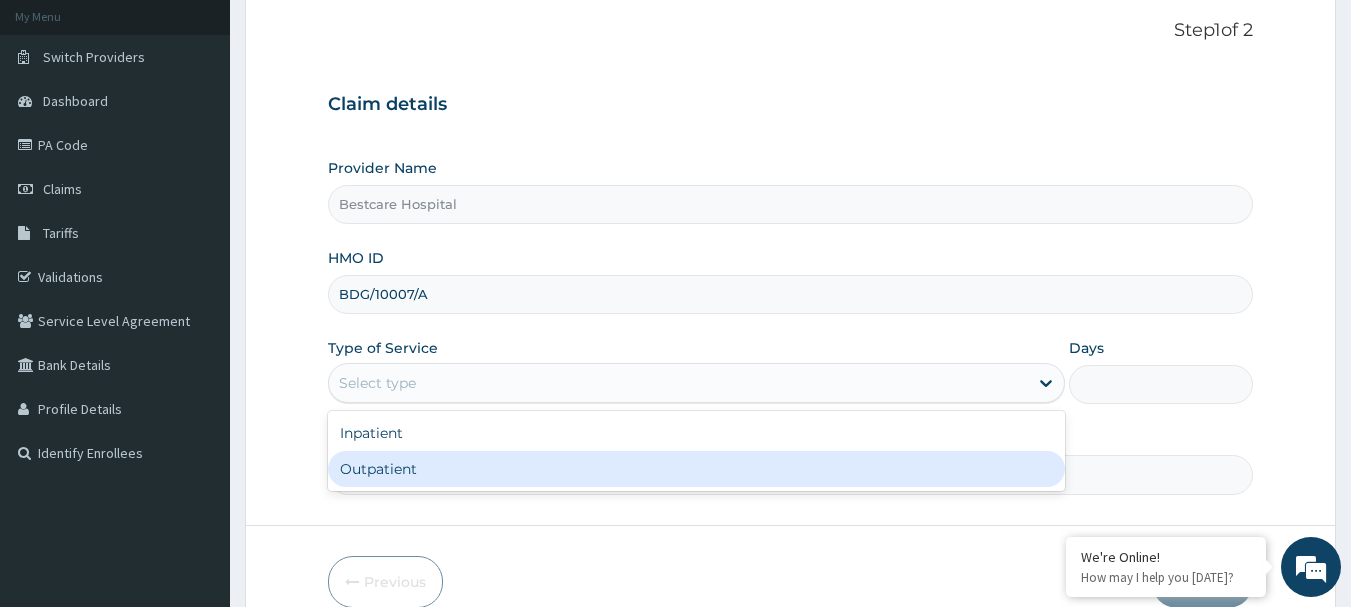 click on "Outpatient" at bounding box center (696, 469) 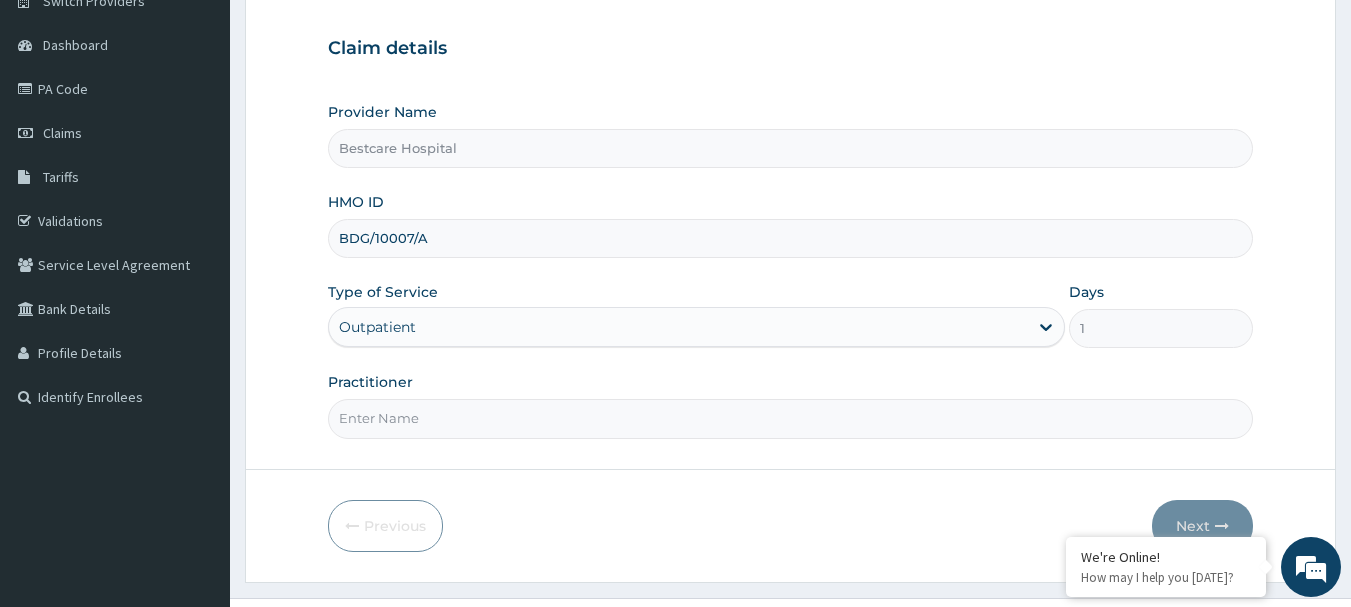 scroll, scrollTop: 215, scrollLeft: 0, axis: vertical 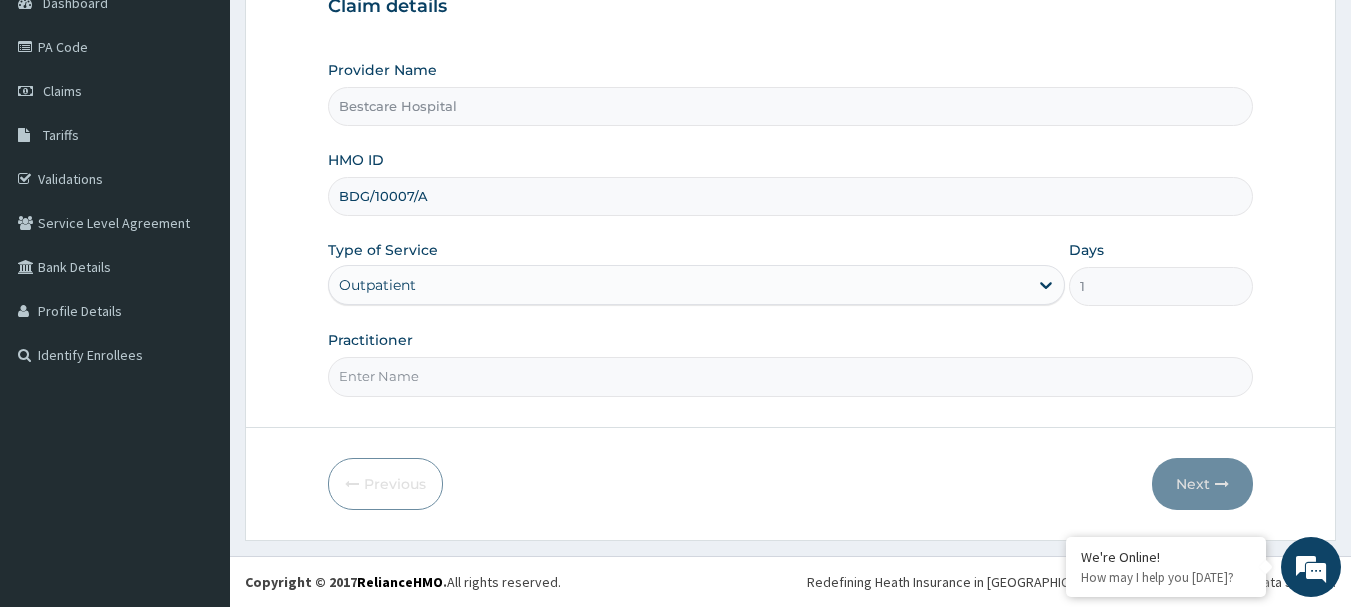 click on "Practitioner" at bounding box center [791, 376] 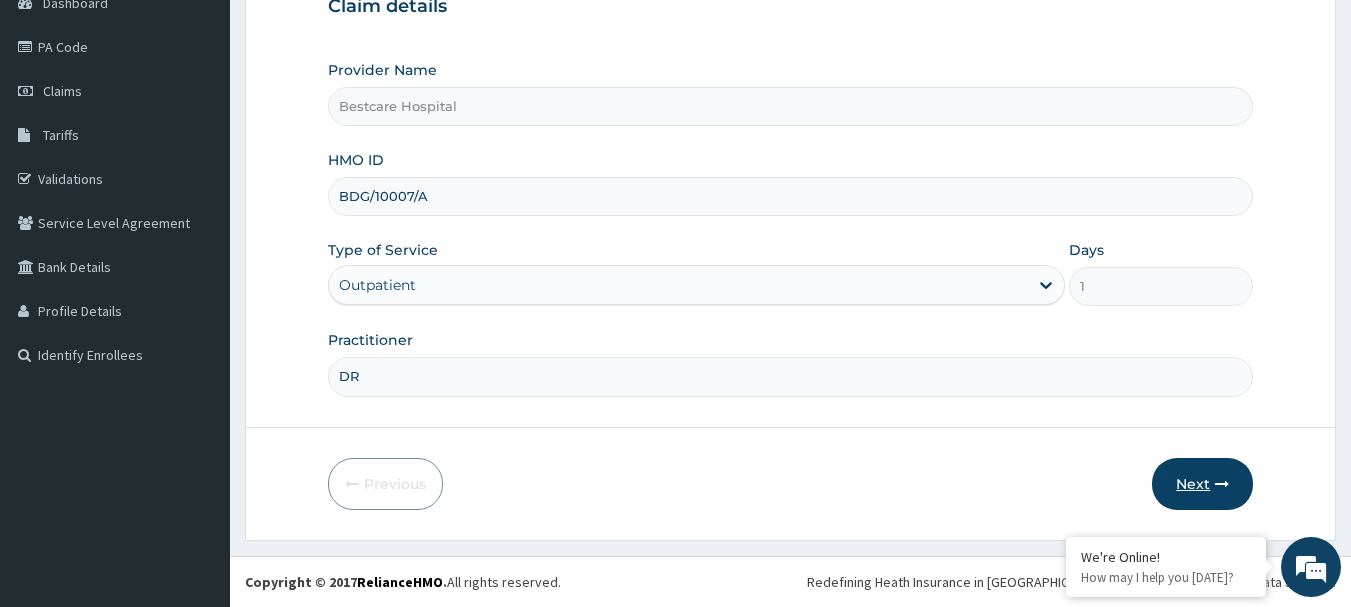 type on "DR" 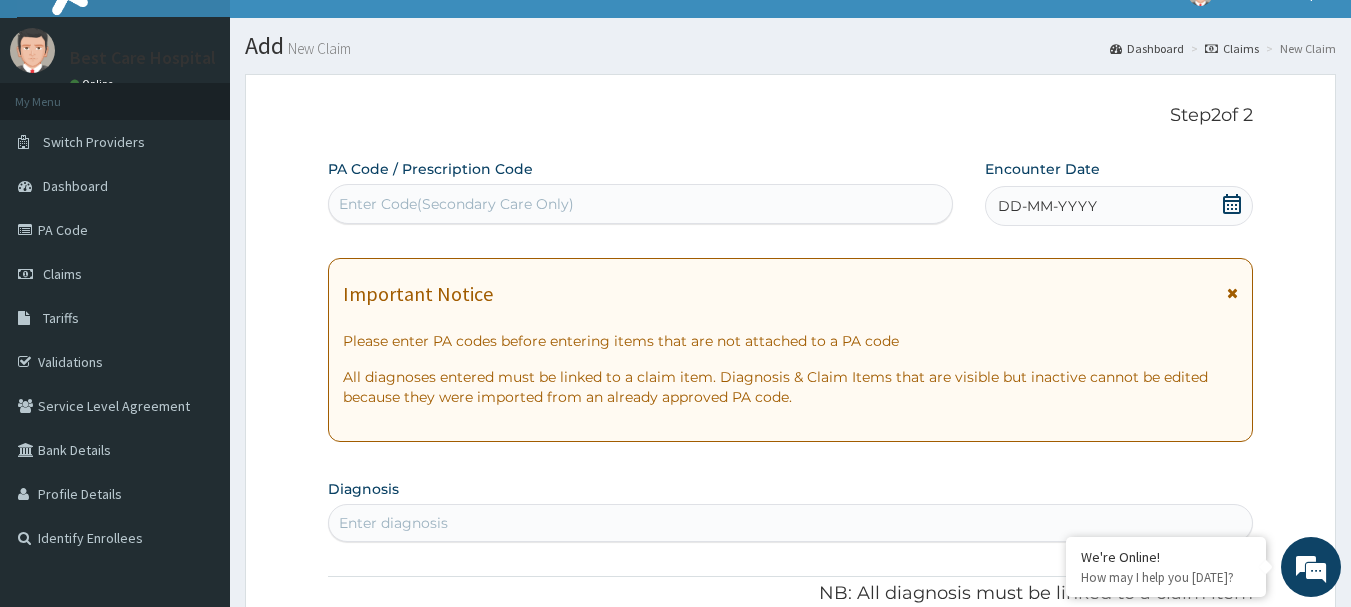 scroll, scrollTop: 17, scrollLeft: 0, axis: vertical 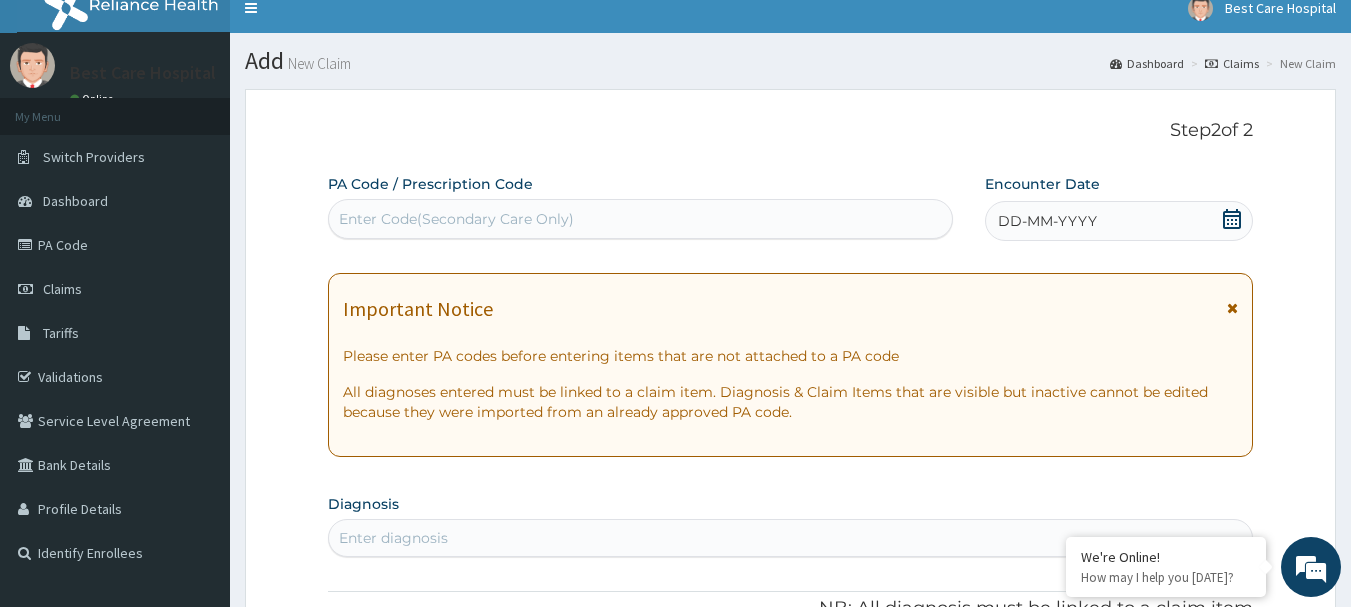 drag, startPoint x: 1232, startPoint y: 215, endPoint x: 1244, endPoint y: 235, distance: 23.323807 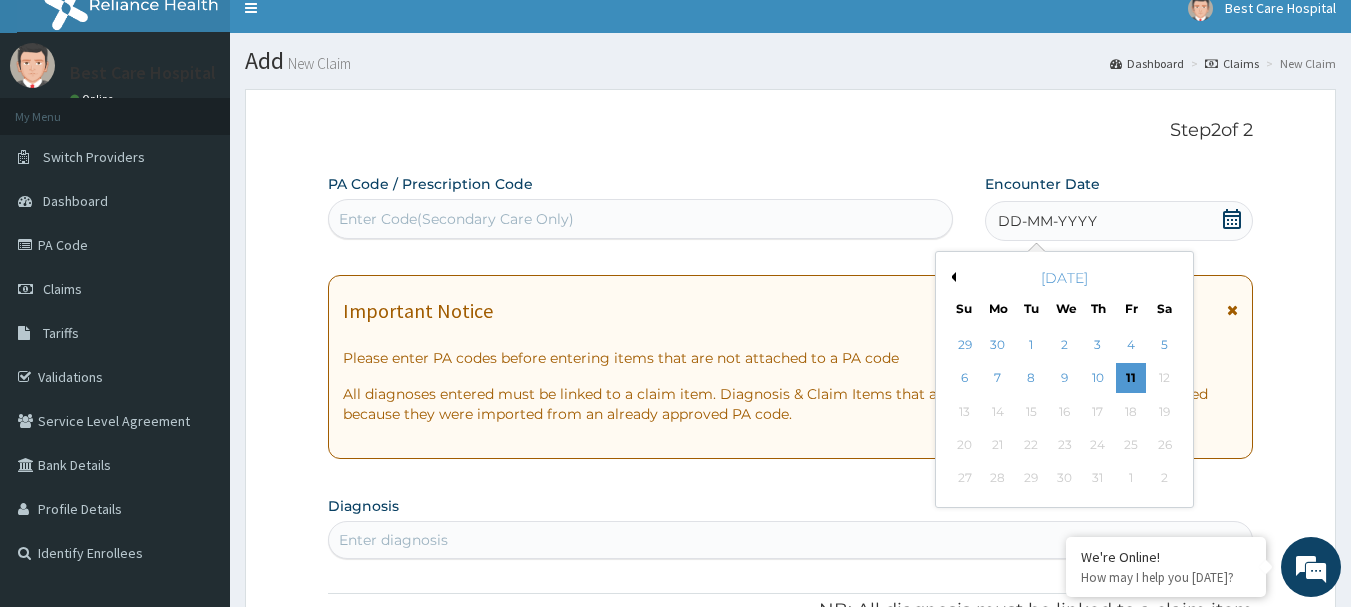 click on "10" at bounding box center (1098, 379) 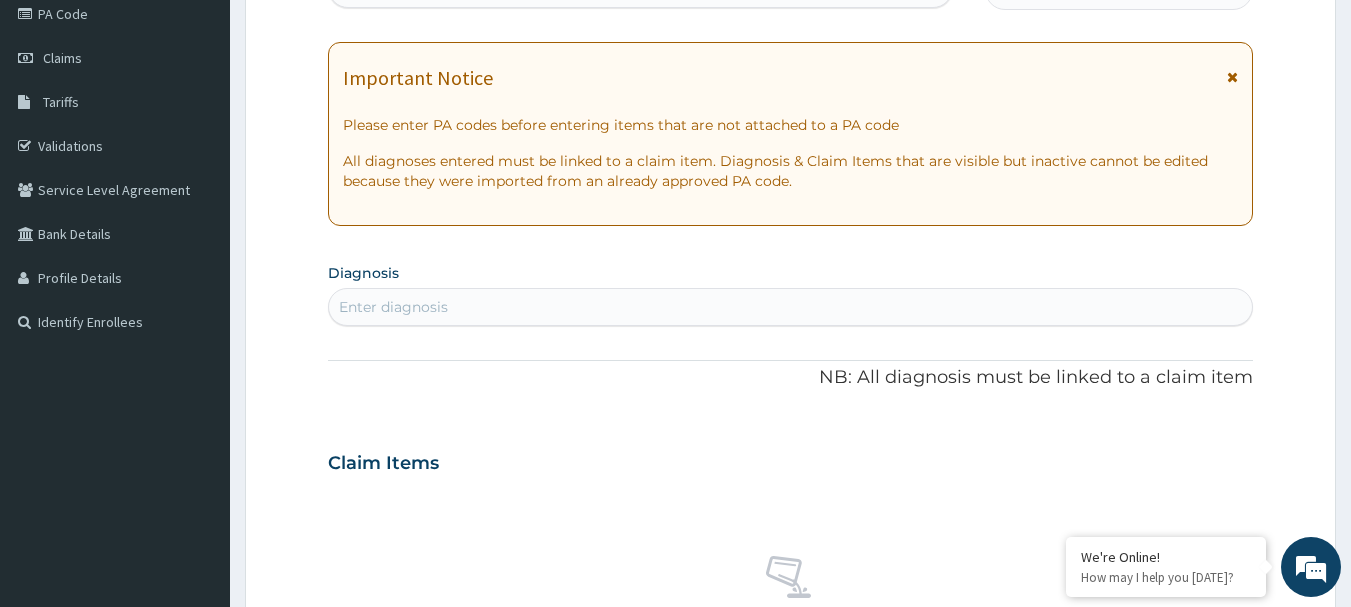 scroll, scrollTop: 253, scrollLeft: 0, axis: vertical 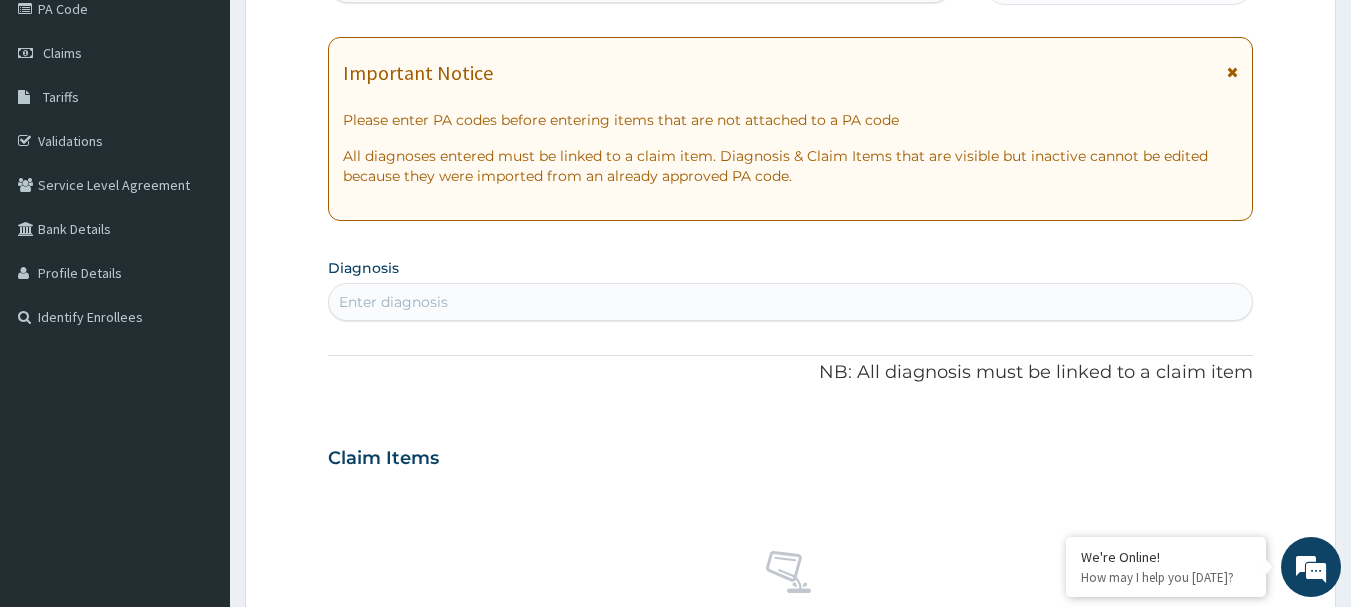 click on "Enter diagnosis" at bounding box center [791, 302] 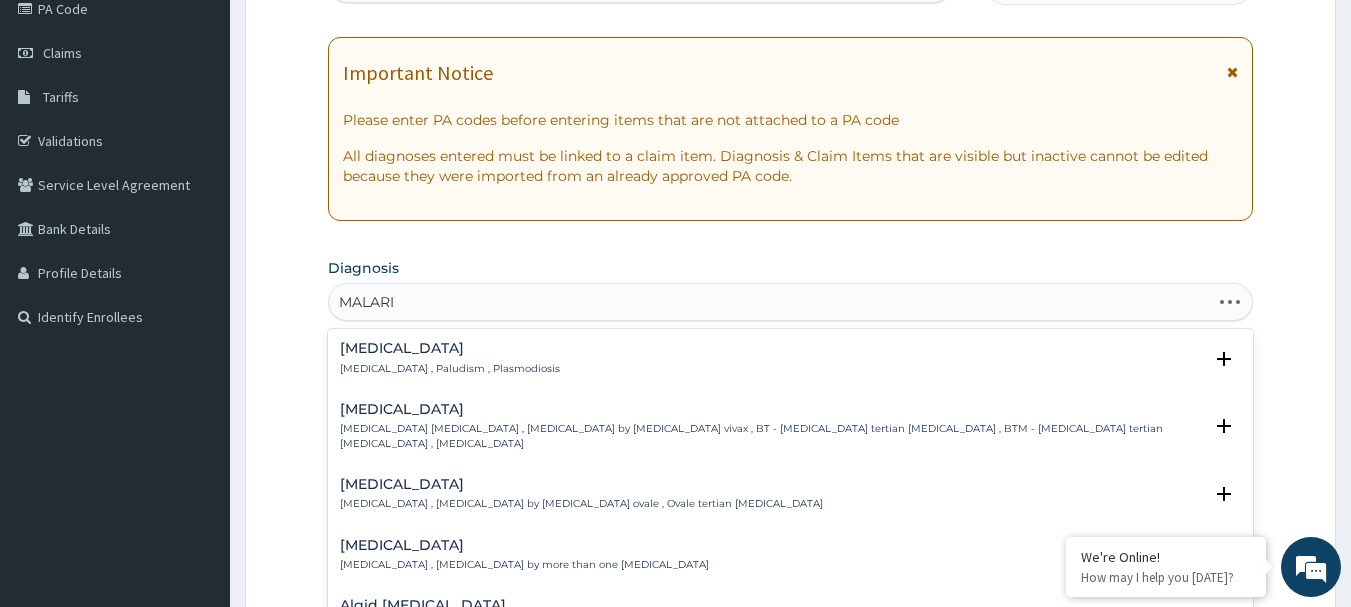 type on "[MEDICAL_DATA]" 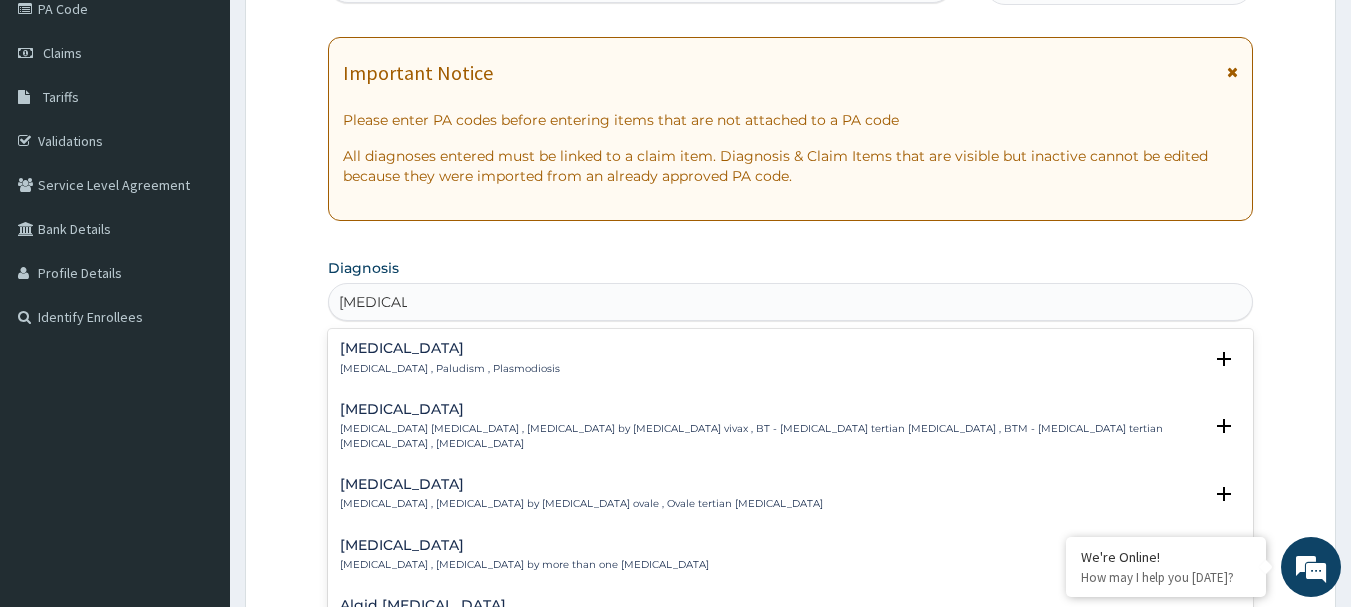 click on "[MEDICAL_DATA] , Paludism , Plasmodiosis" at bounding box center [450, 369] 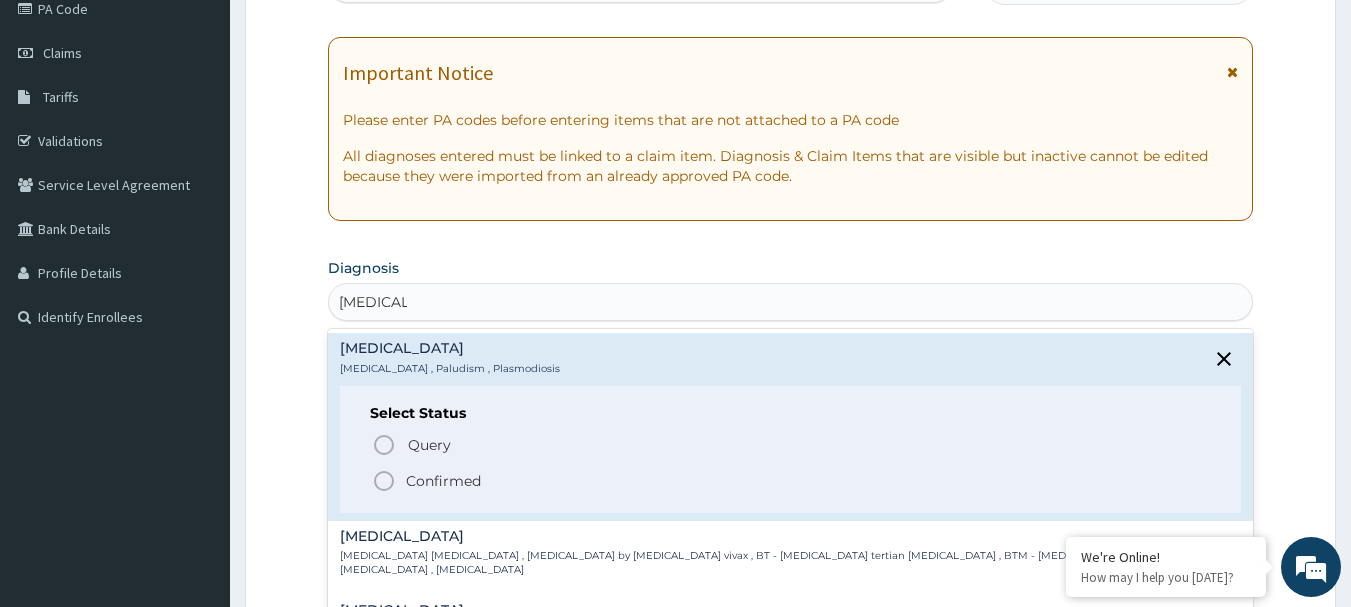 click 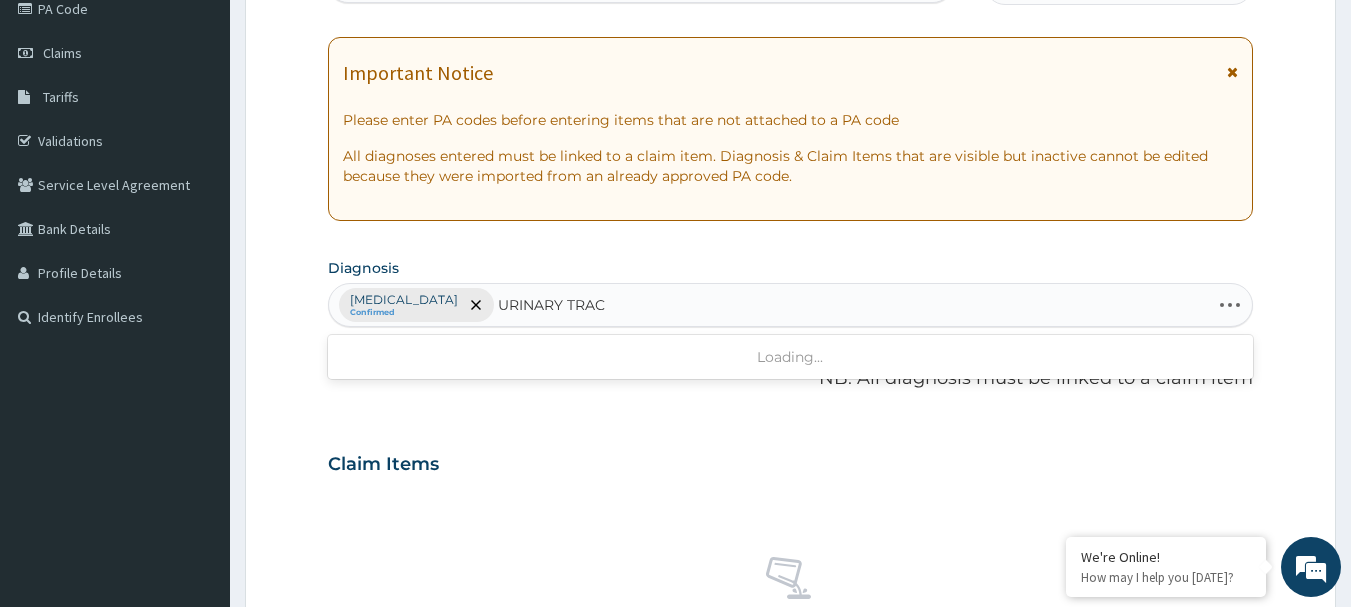 type on "URINARY TRACT" 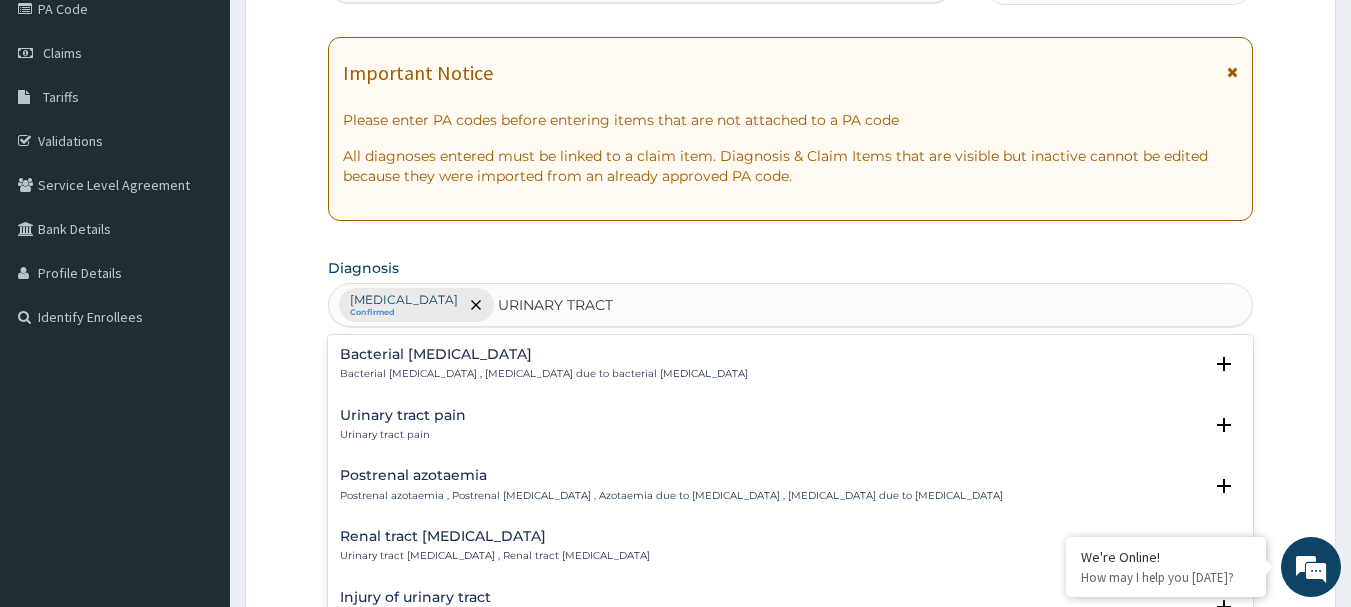 click on "Bacterial pyuria , Pyuria due to bacterial urinary tract infection" at bounding box center [544, 374] 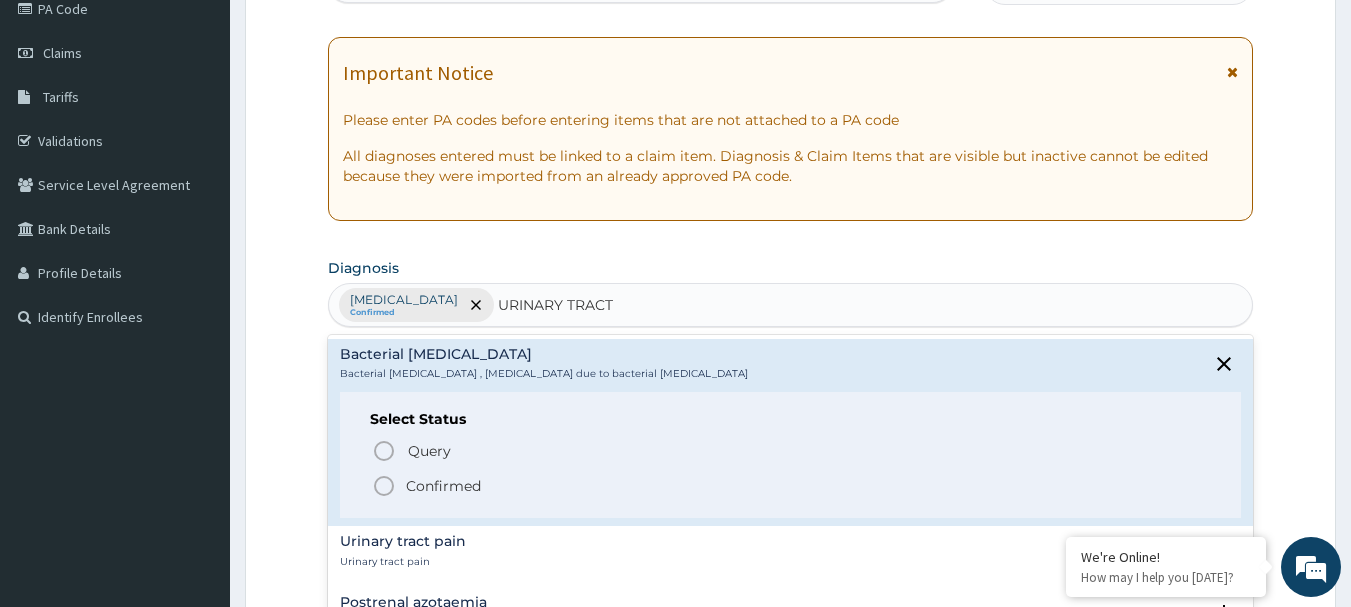 click 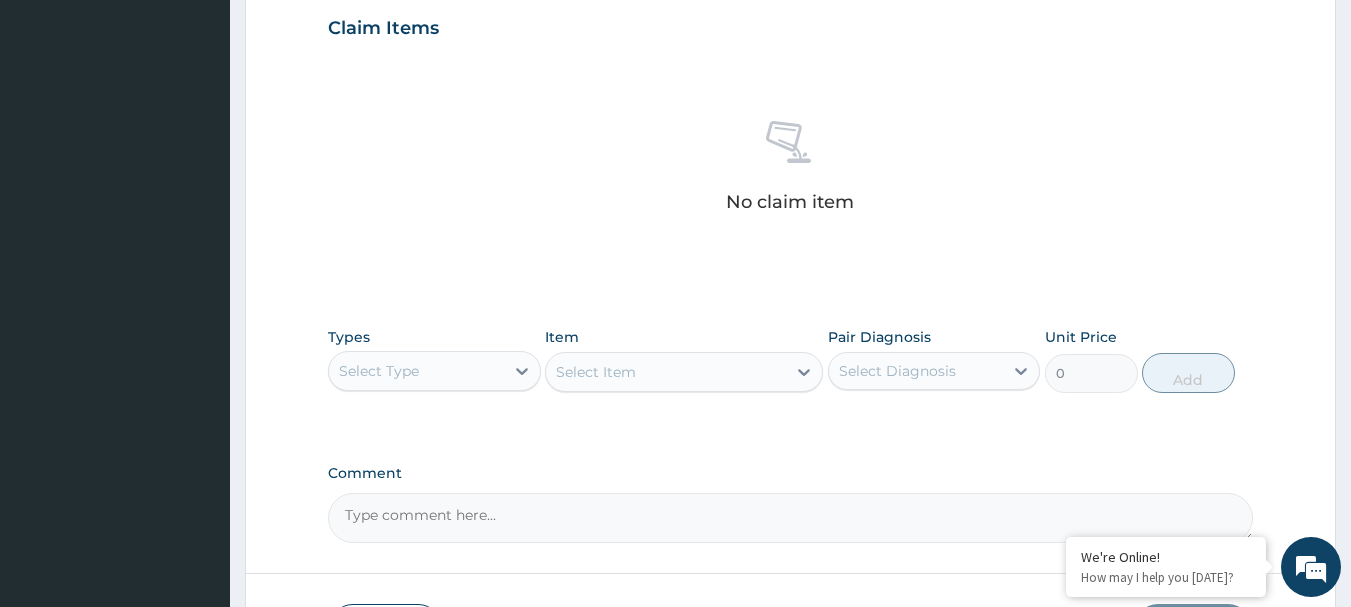 scroll, scrollTop: 674, scrollLeft: 0, axis: vertical 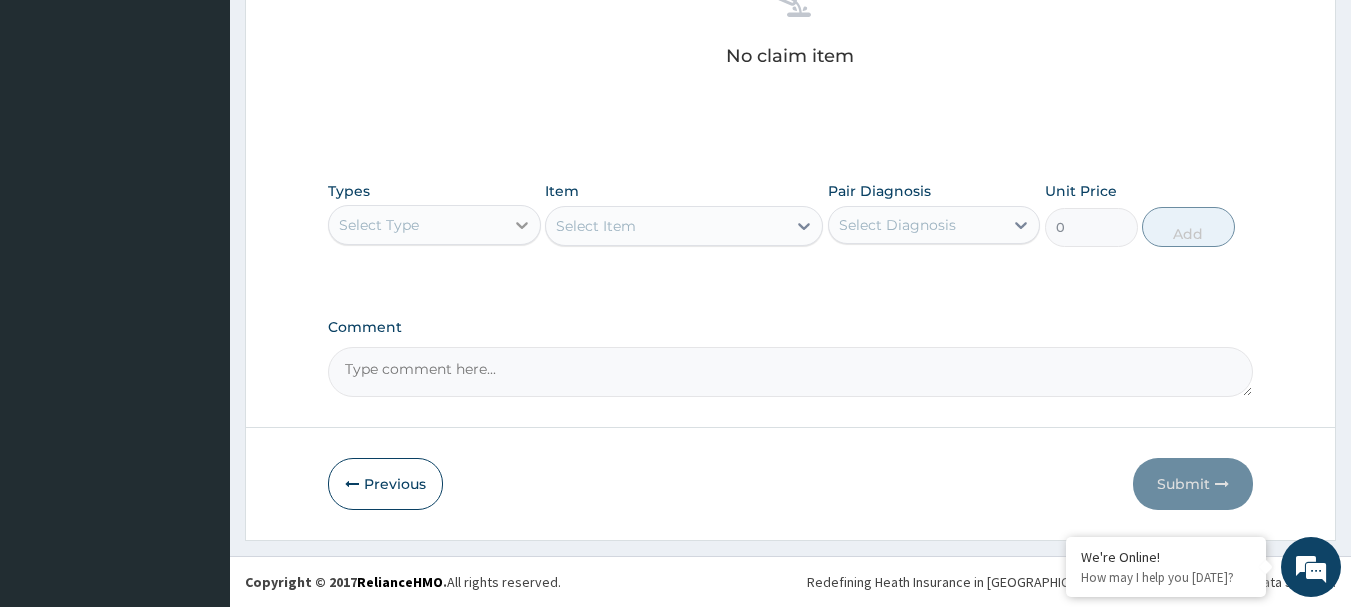 click at bounding box center (522, 225) 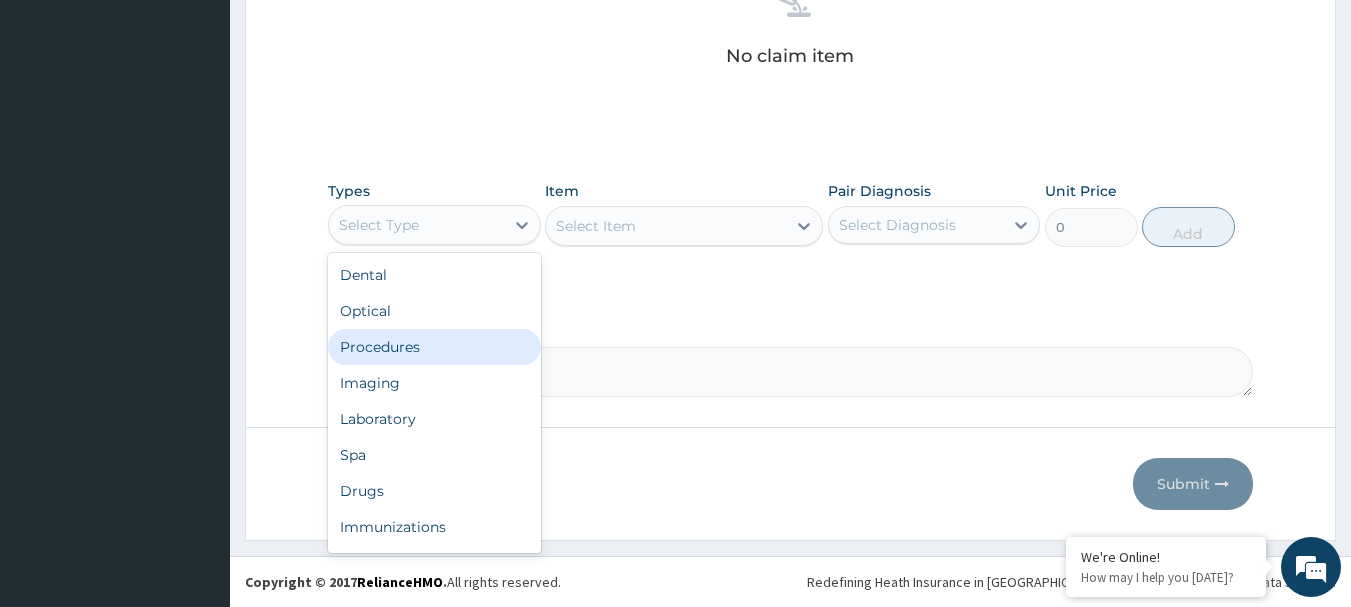 click on "Procedures" at bounding box center [434, 347] 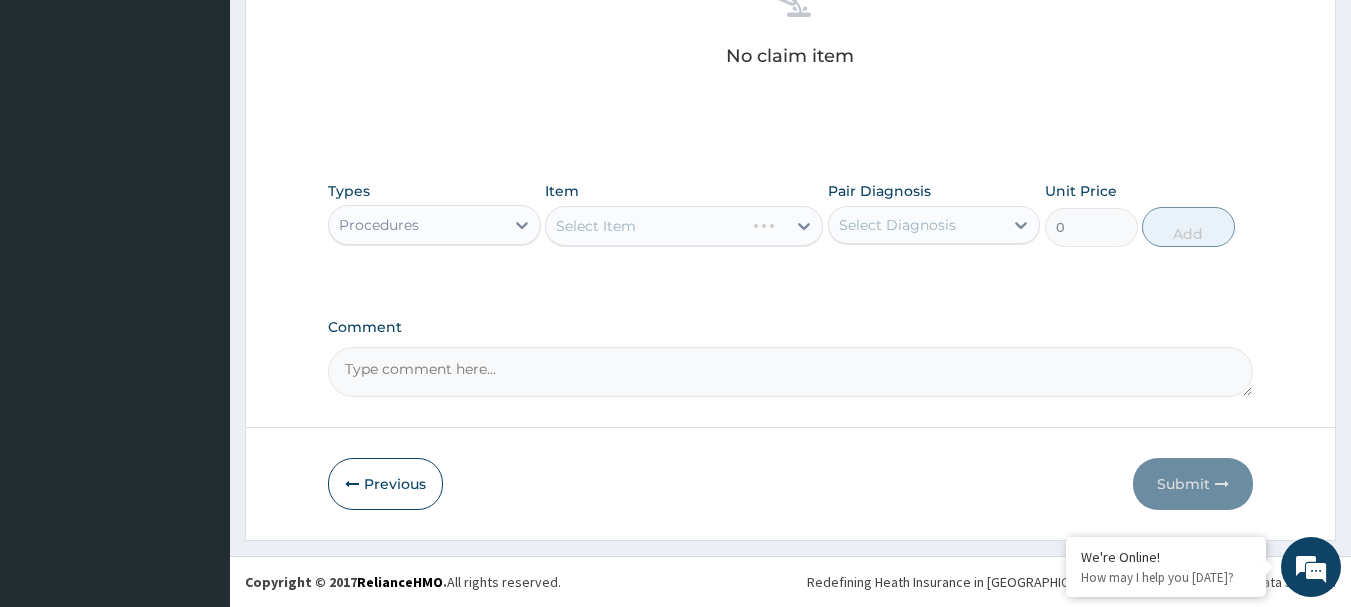 click on "Select Item" at bounding box center [684, 226] 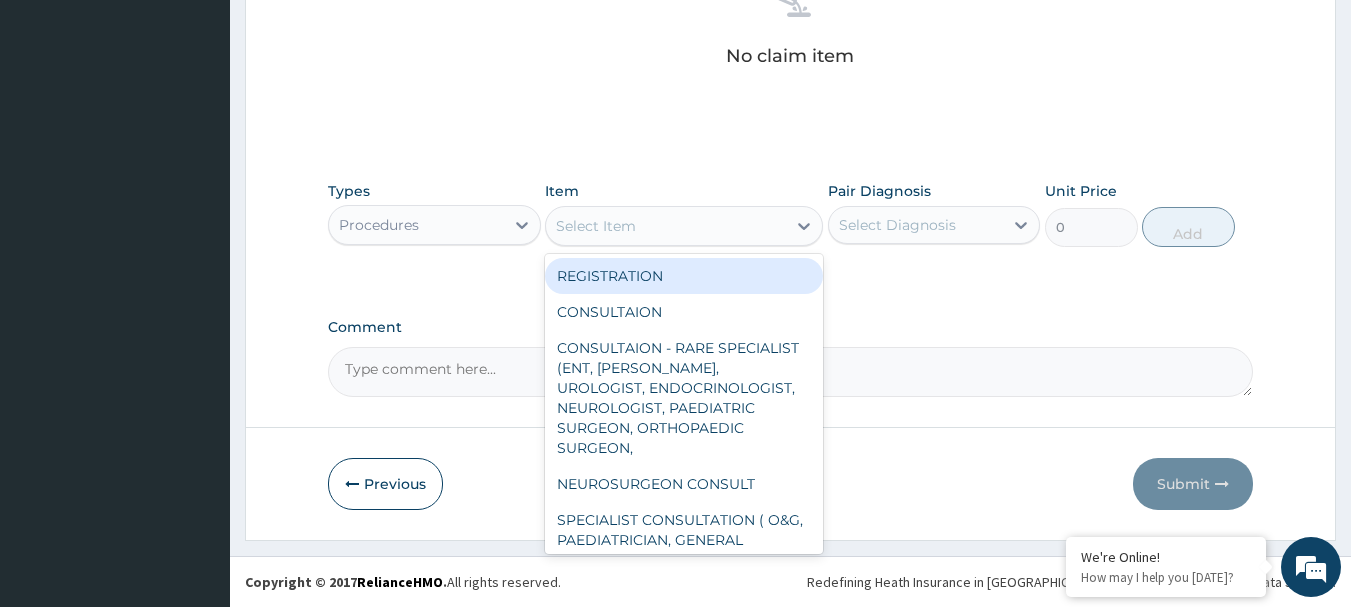 click on "Select Item" at bounding box center (596, 226) 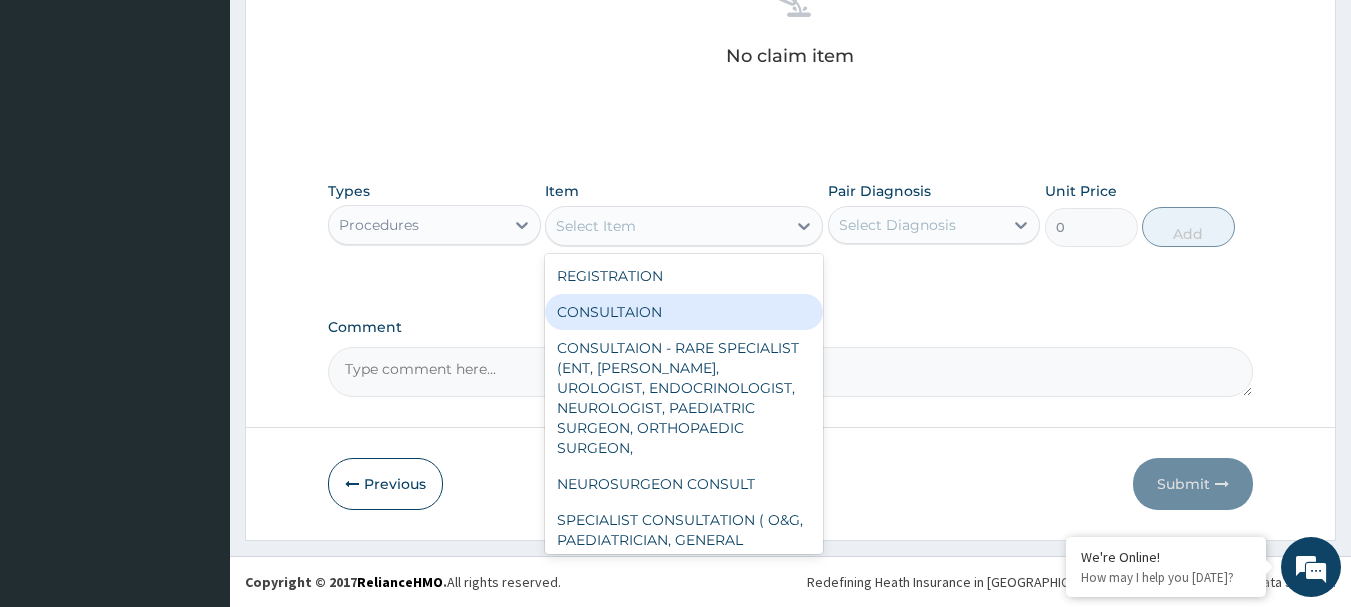 drag, startPoint x: 635, startPoint y: 317, endPoint x: 670, endPoint y: 316, distance: 35.014282 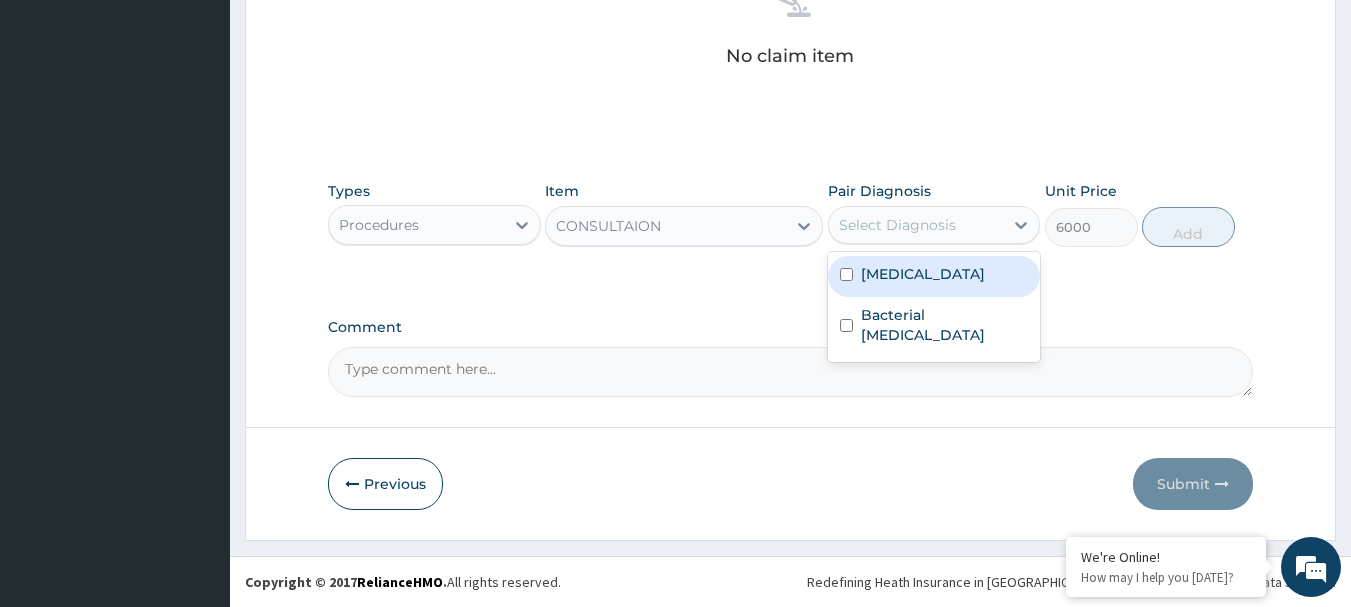 drag, startPoint x: 879, startPoint y: 230, endPoint x: 850, endPoint y: 275, distance: 53.535034 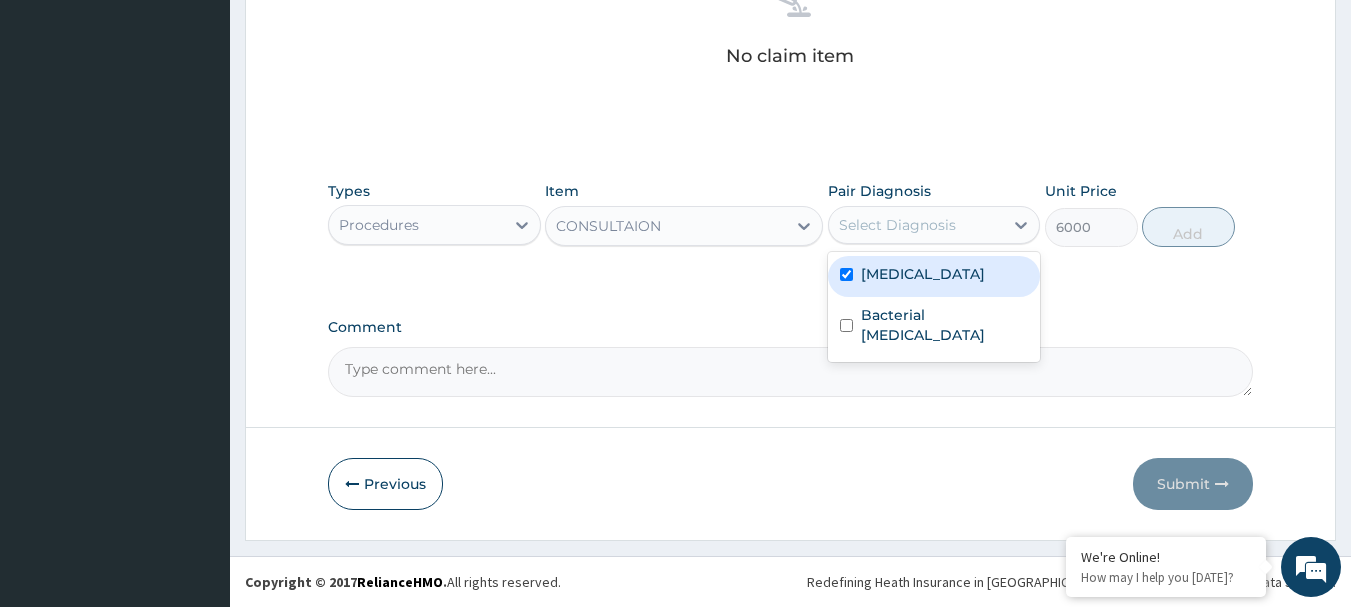 checkbox on "true" 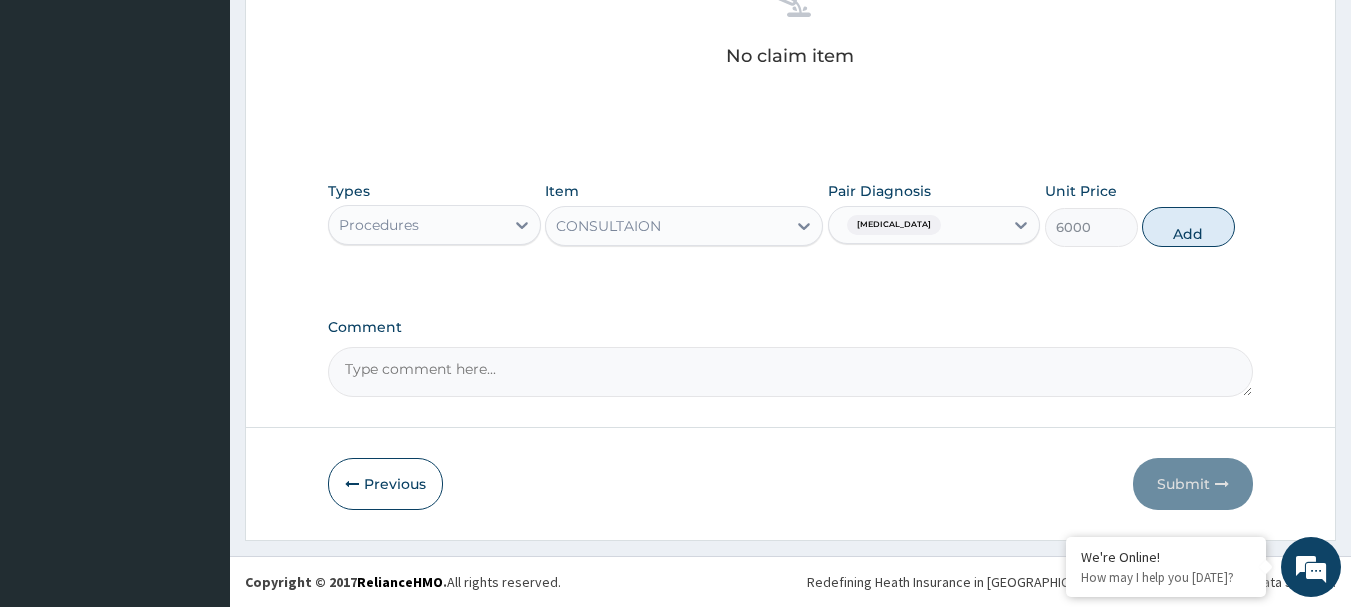 drag, startPoint x: 1175, startPoint y: 236, endPoint x: 1092, endPoint y: 260, distance: 86.40023 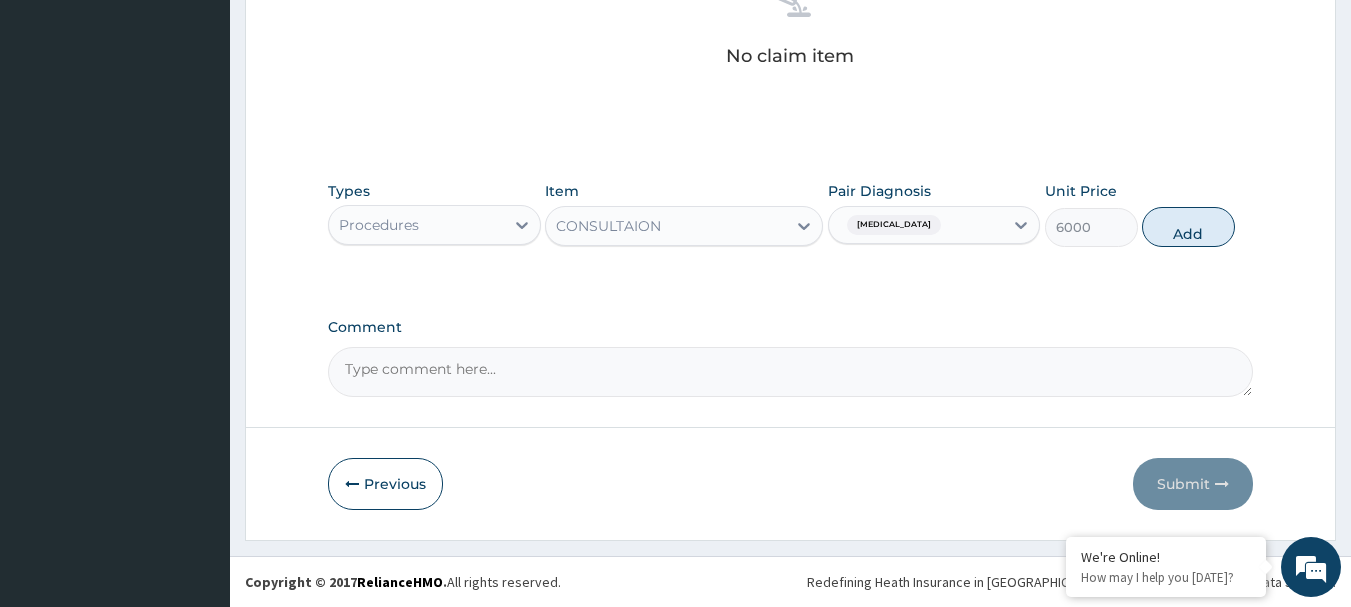 drag, startPoint x: 1211, startPoint y: 227, endPoint x: 987, endPoint y: 282, distance: 230.65343 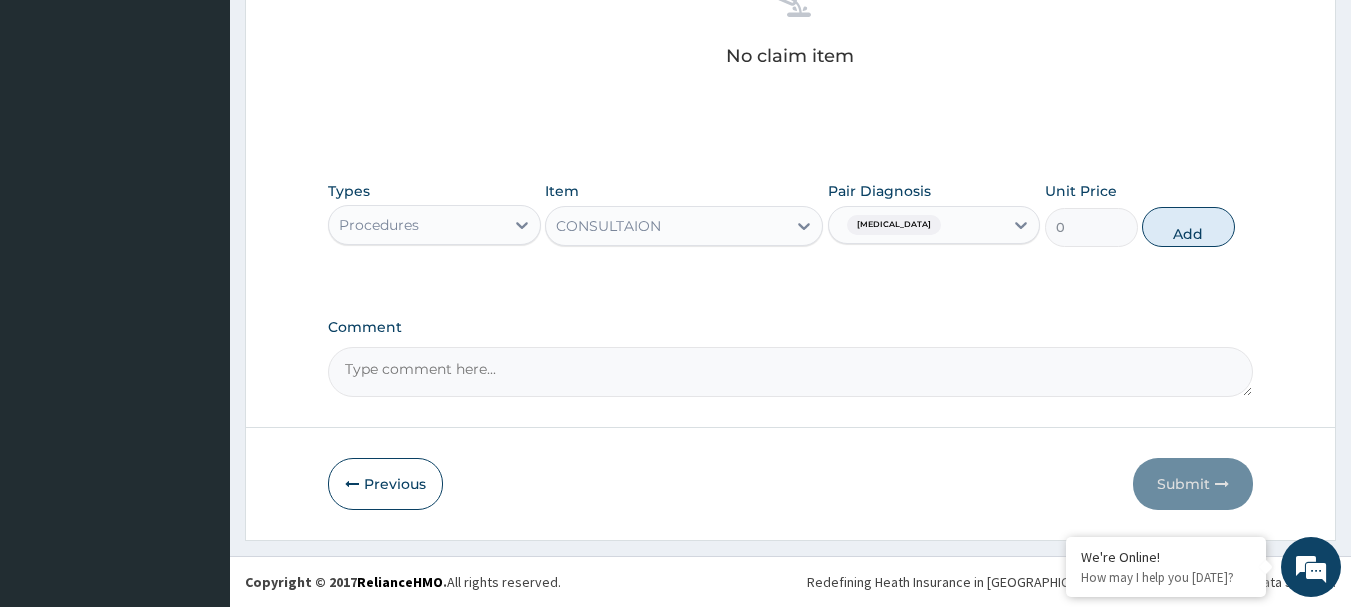 scroll, scrollTop: 755, scrollLeft: 0, axis: vertical 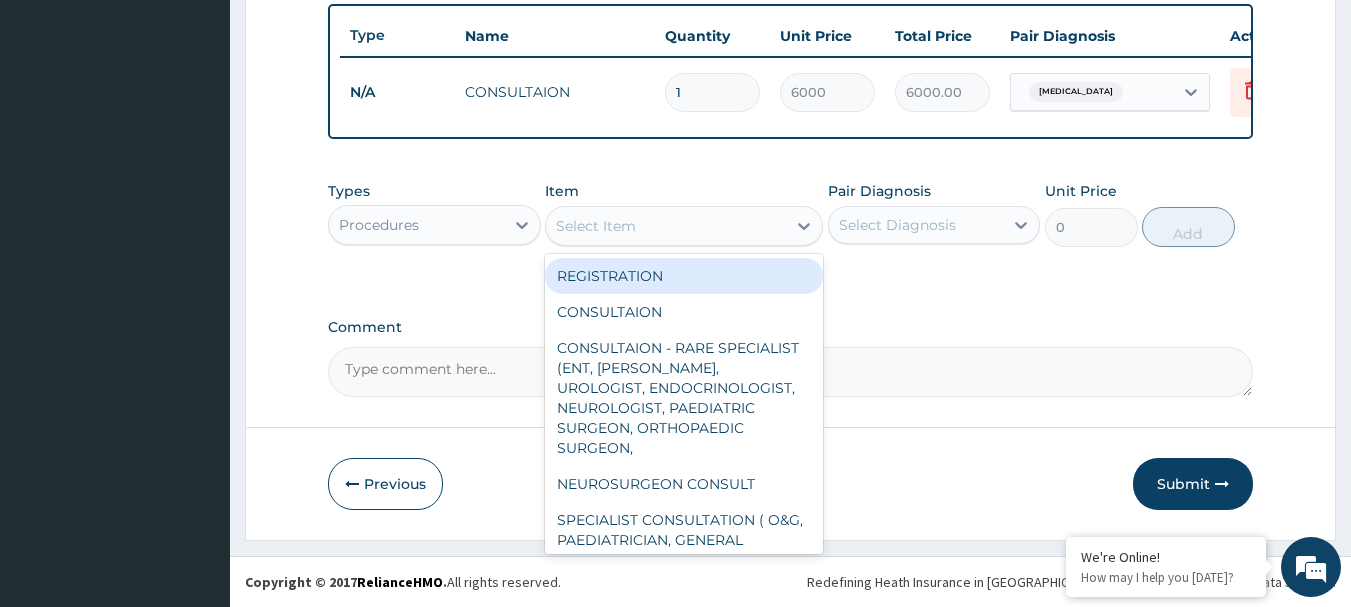 click on "Select Item" at bounding box center [596, 226] 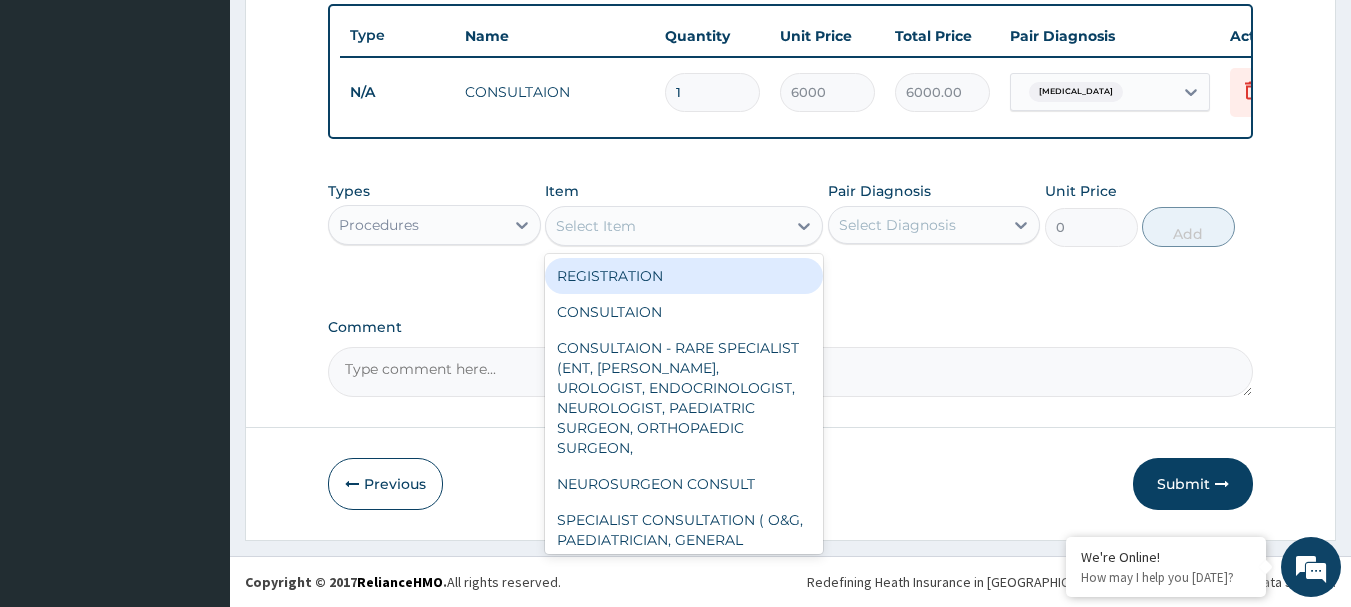 click on "REGISTRATION" at bounding box center (684, 276) 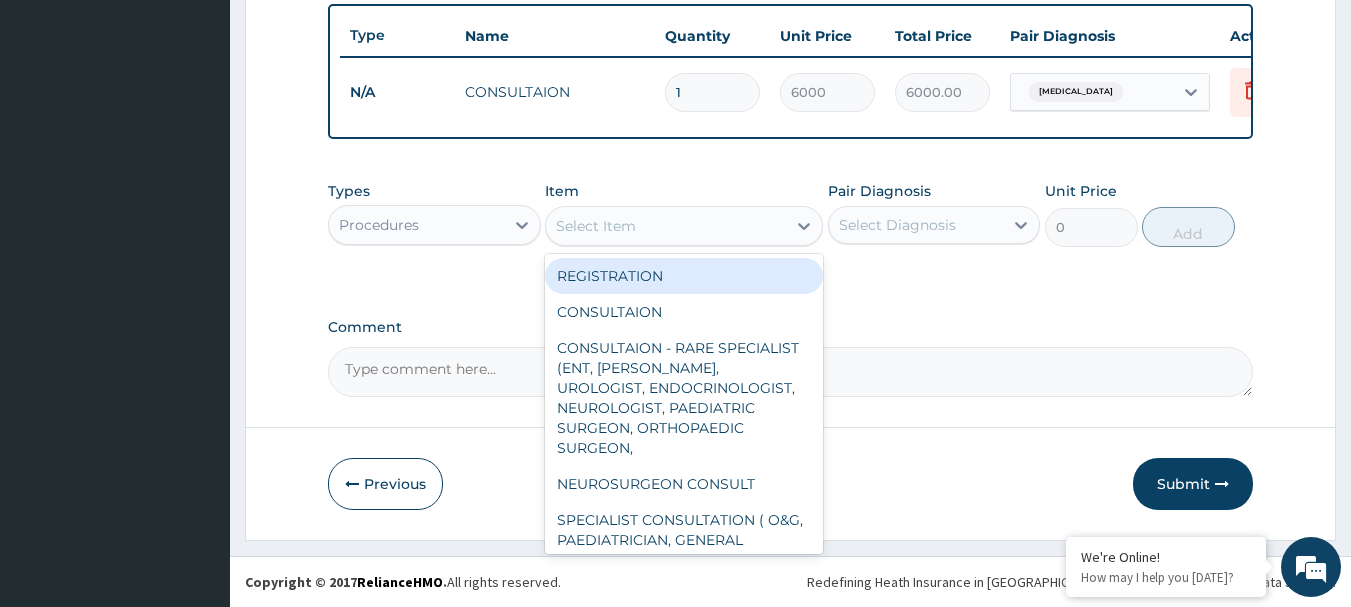 type on "3500" 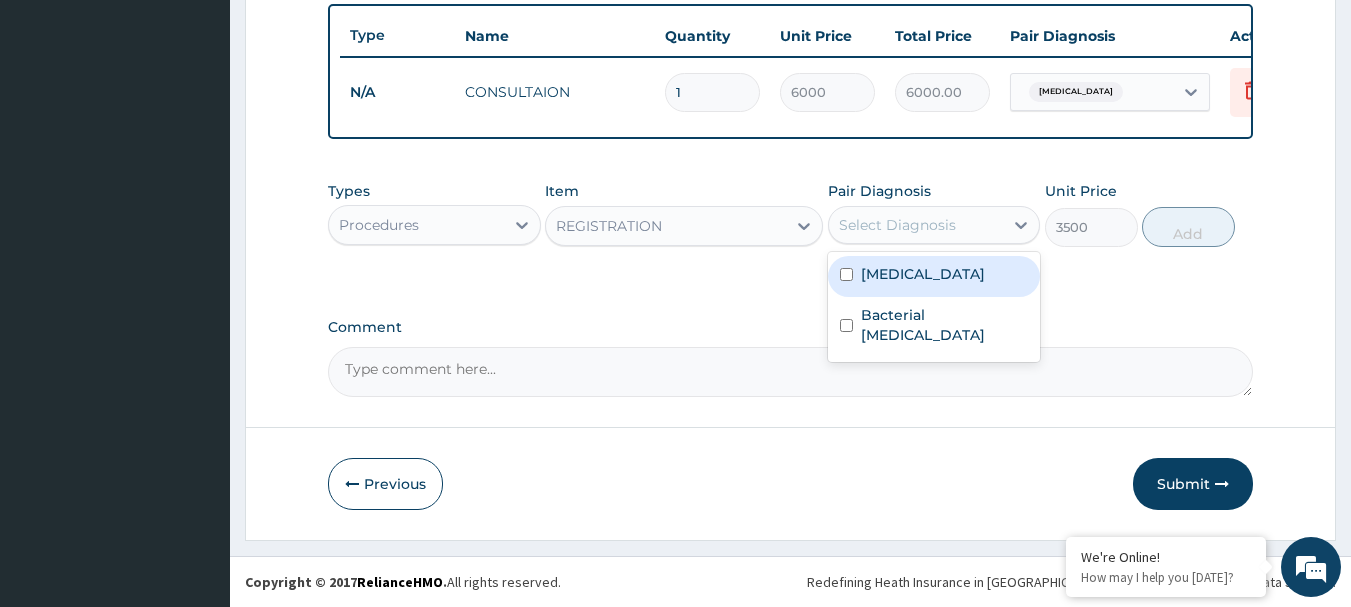 drag, startPoint x: 937, startPoint y: 224, endPoint x: 917, endPoint y: 275, distance: 54.781384 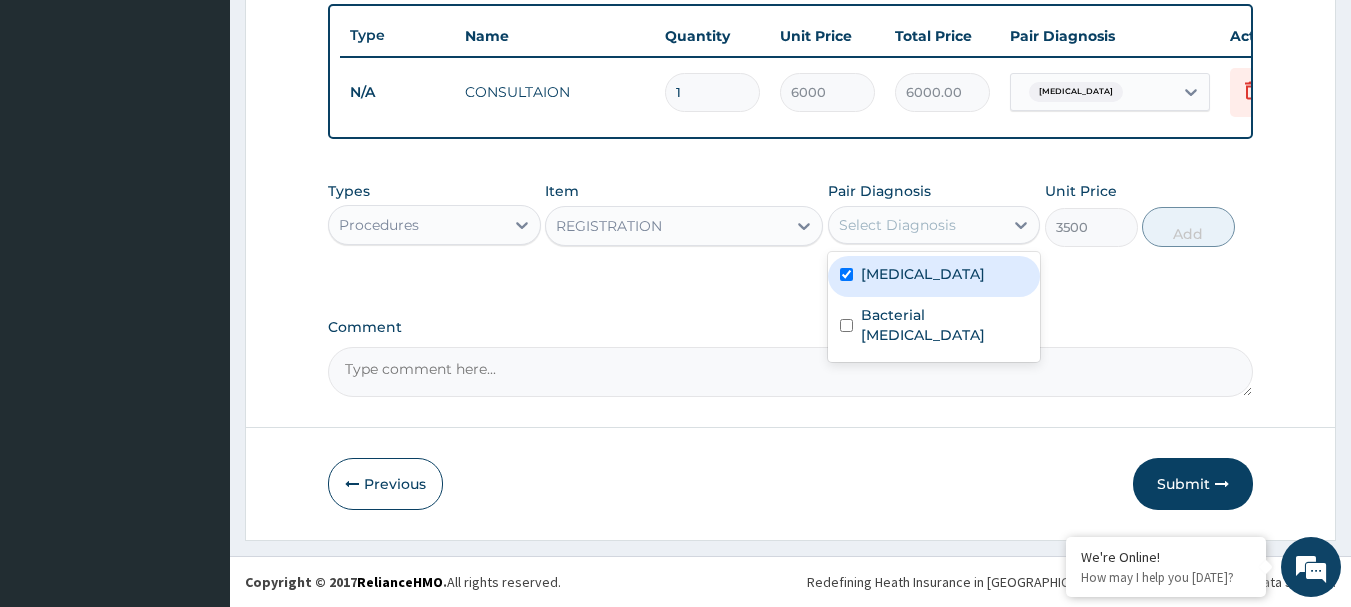 checkbox on "true" 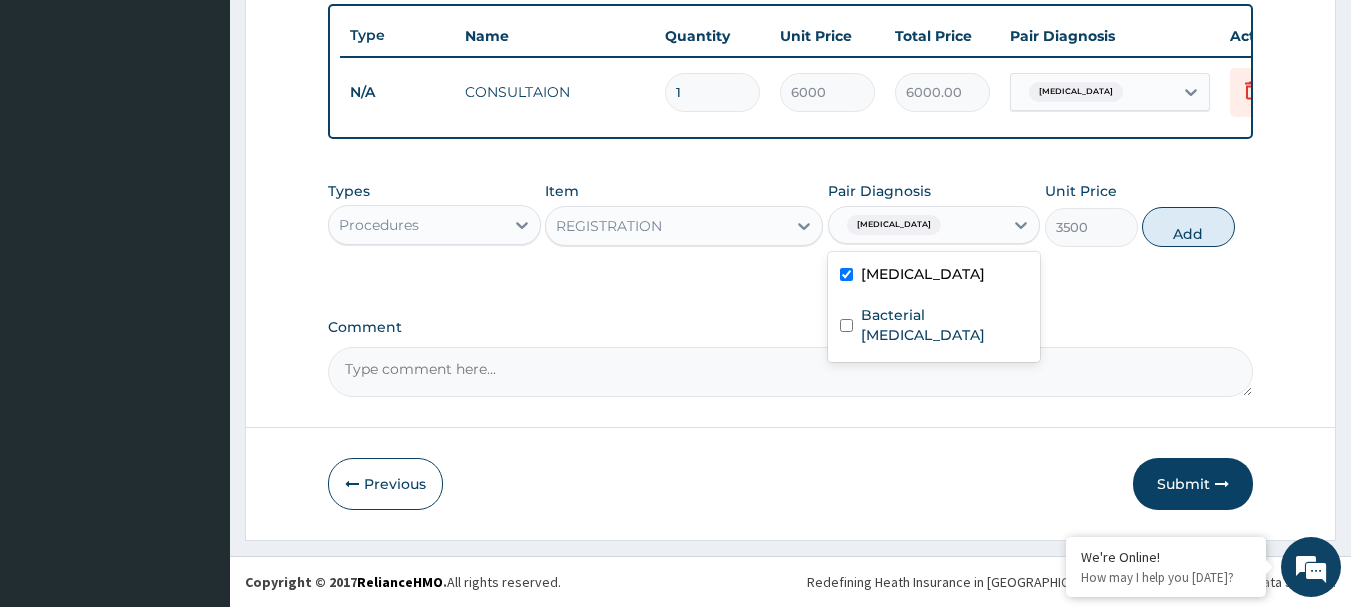 drag, startPoint x: 1165, startPoint y: 233, endPoint x: 1136, endPoint y: 231, distance: 29.068884 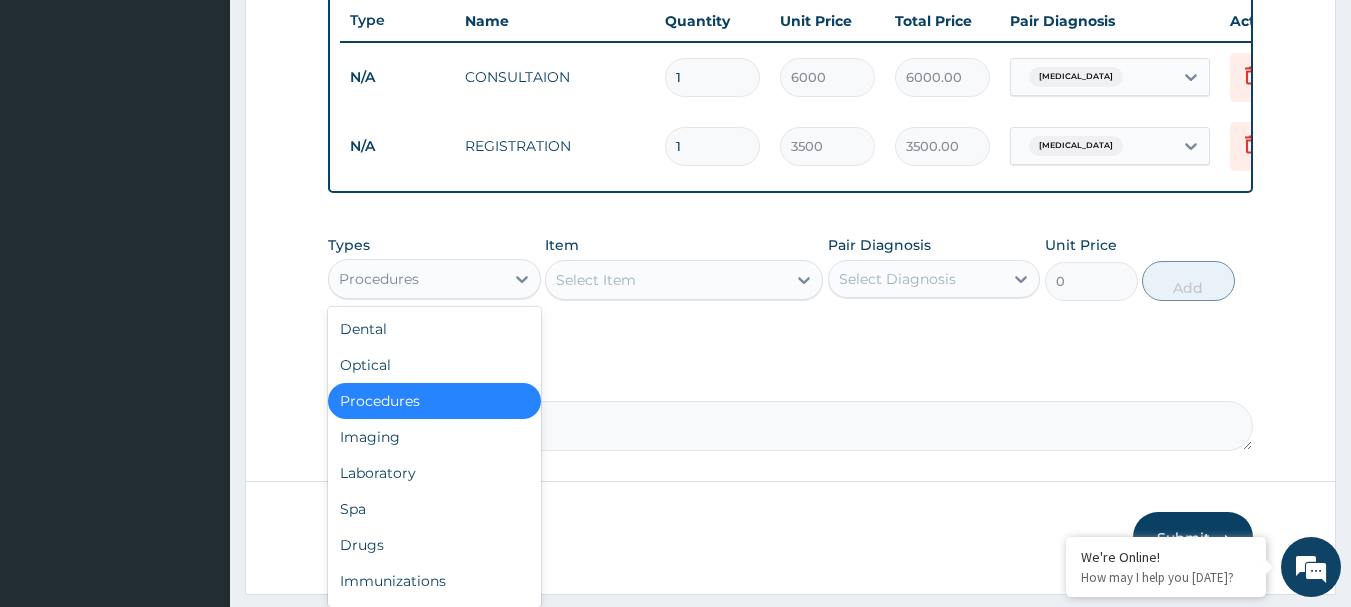 drag, startPoint x: 501, startPoint y: 297, endPoint x: 515, endPoint y: 314, distance: 22.022715 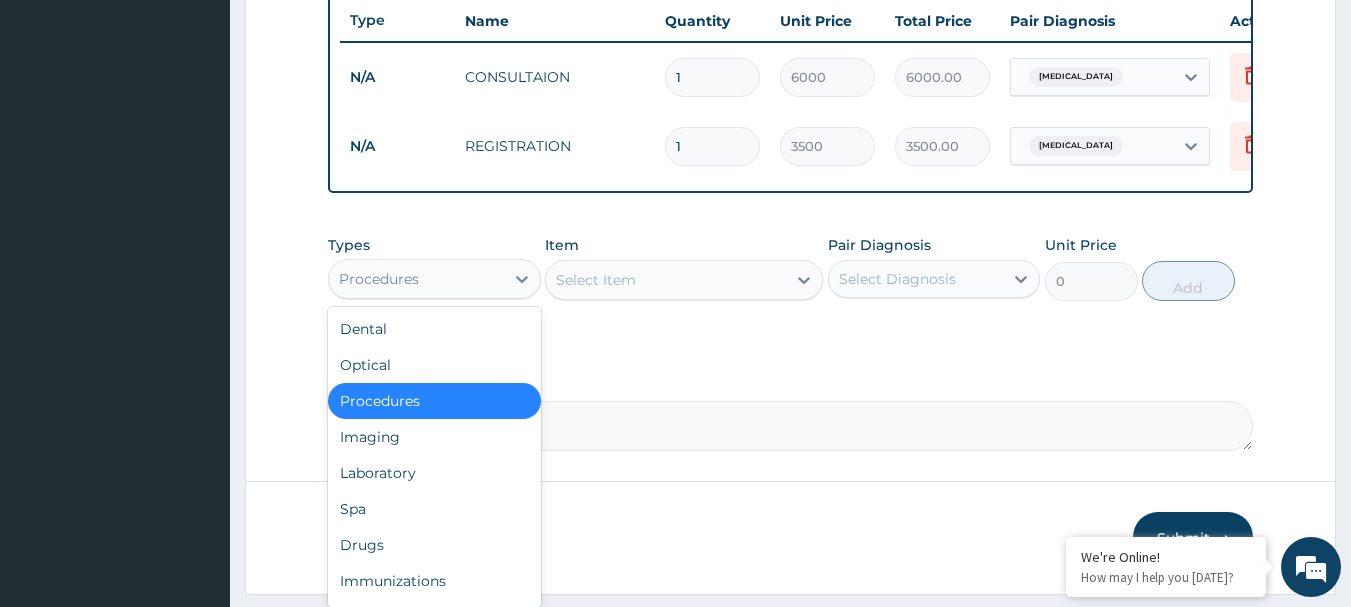 click on "Procedures" at bounding box center [416, 279] 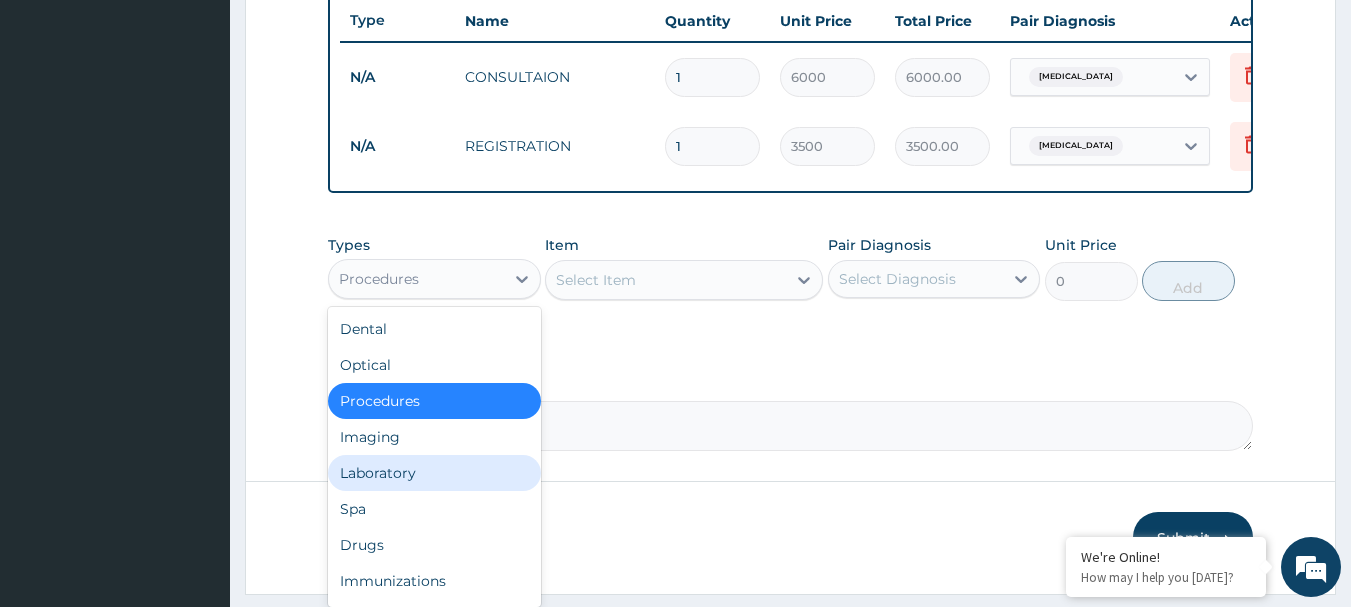 click on "Laboratory" at bounding box center [434, 473] 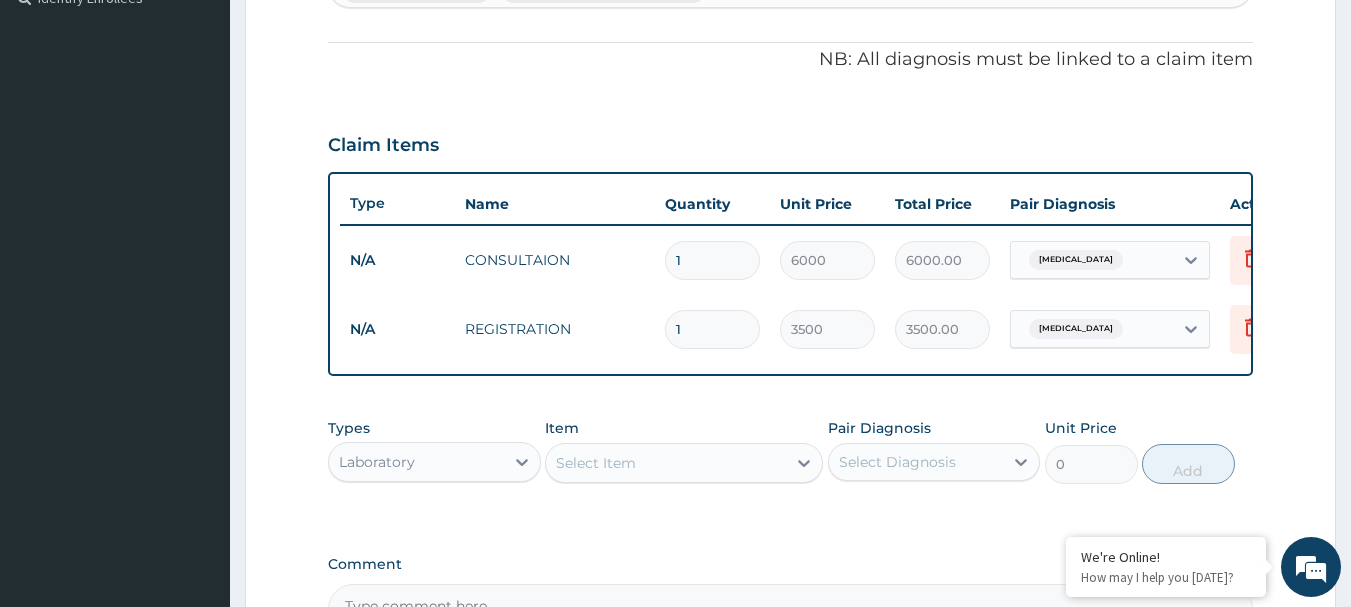scroll, scrollTop: 577, scrollLeft: 0, axis: vertical 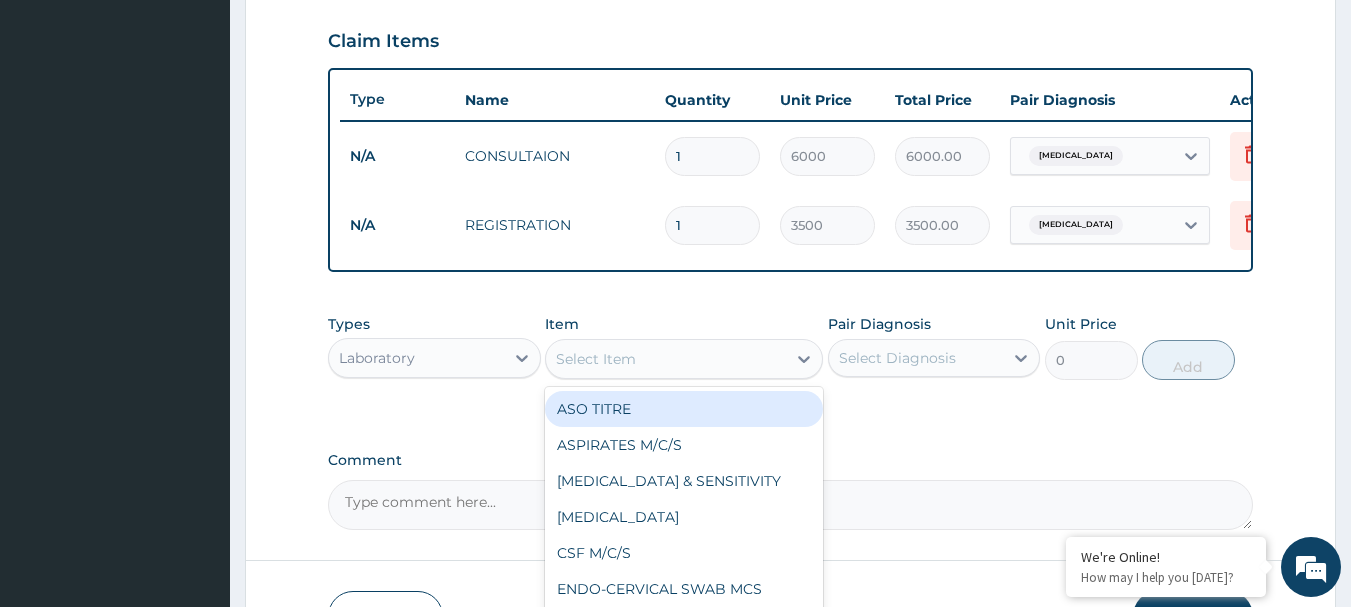 click on "Select Item" at bounding box center [666, 359] 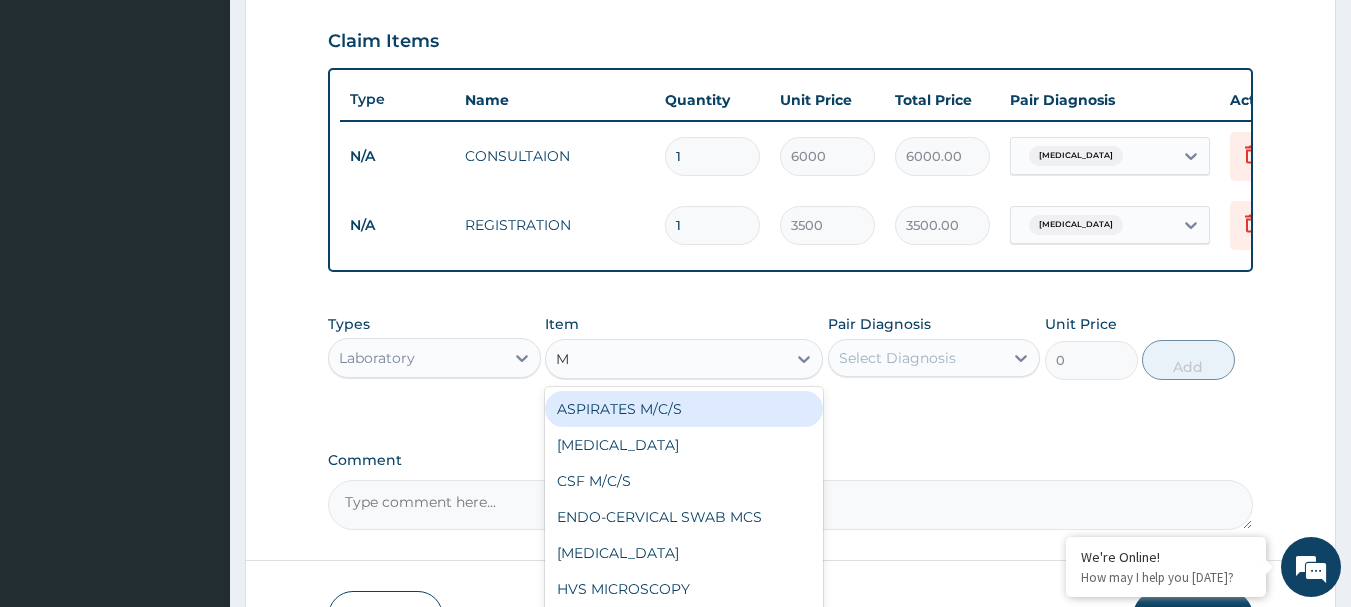 type on "MP" 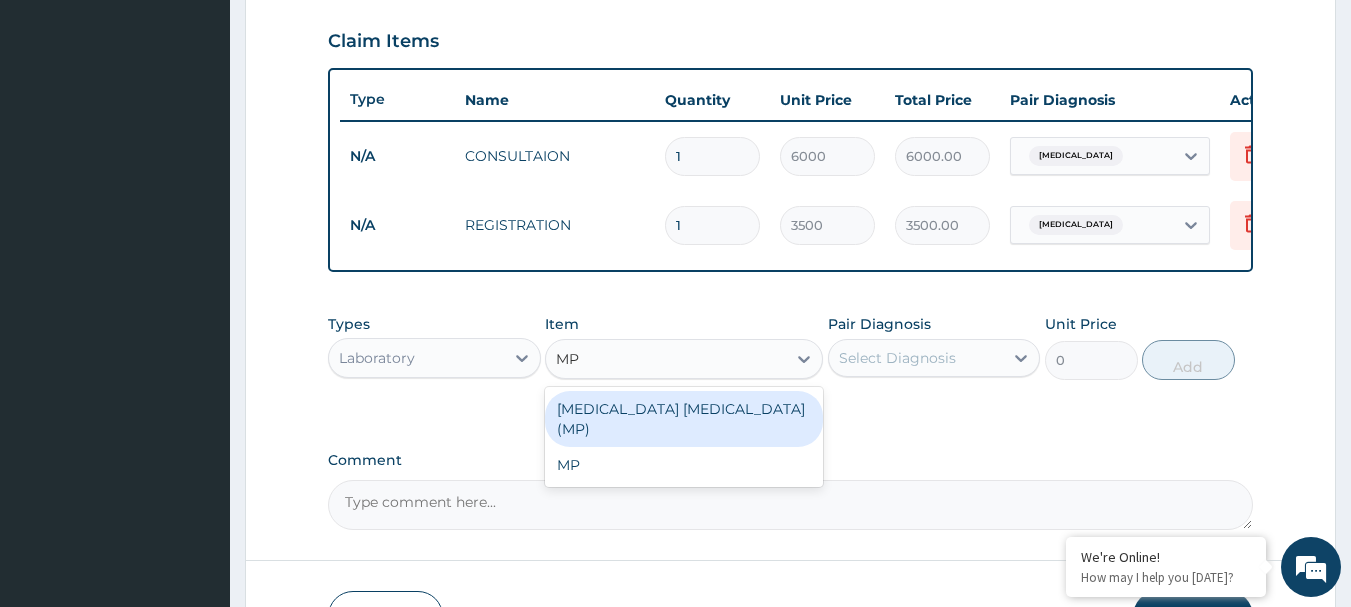 click on "[MEDICAL_DATA] [MEDICAL_DATA] (MP)" at bounding box center [684, 419] 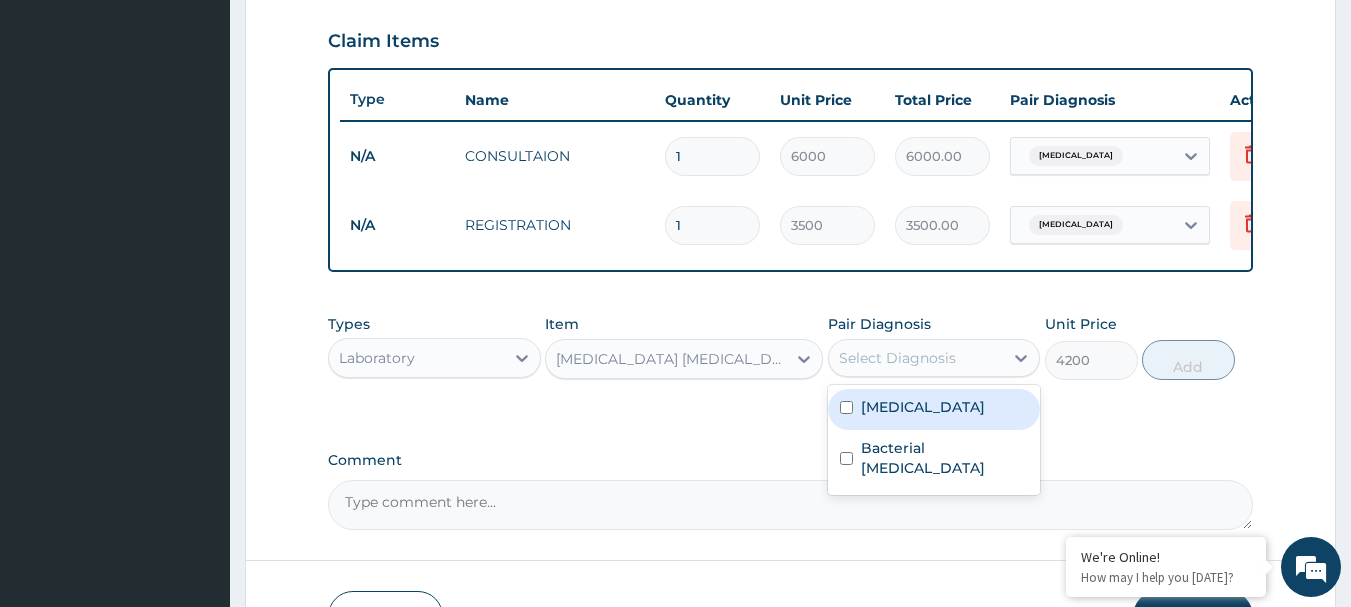 drag, startPoint x: 948, startPoint y: 375, endPoint x: 924, endPoint y: 442, distance: 71.168816 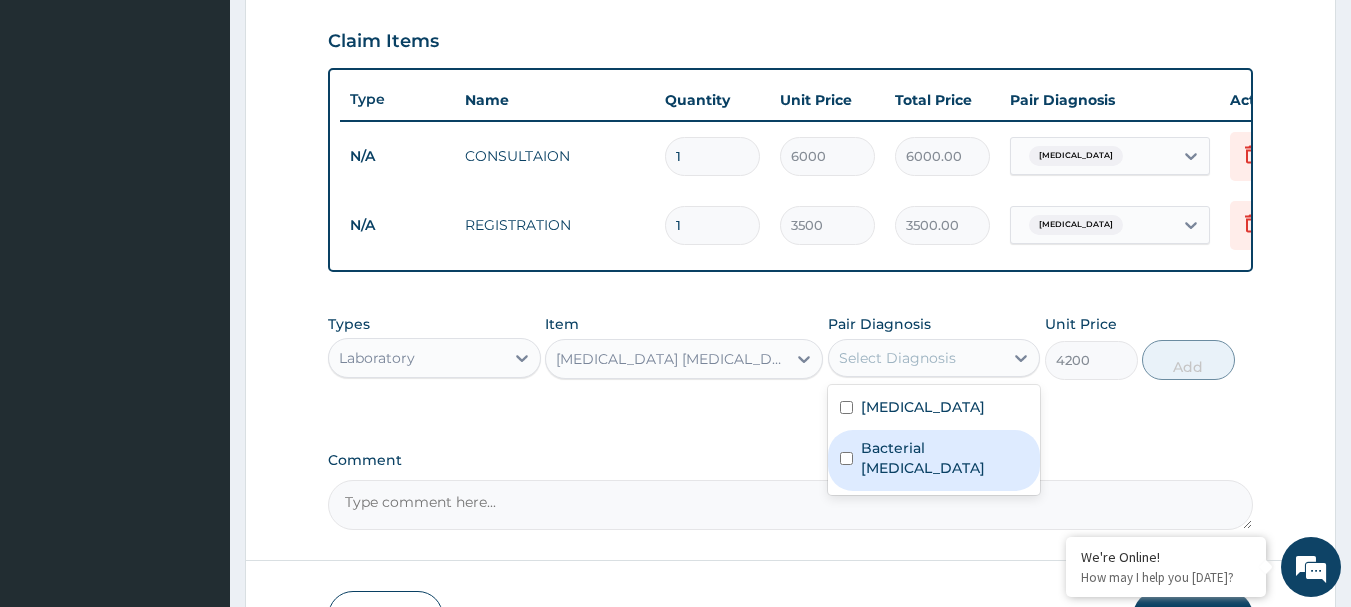 click on "Bacterial pyuria" at bounding box center (934, 460) 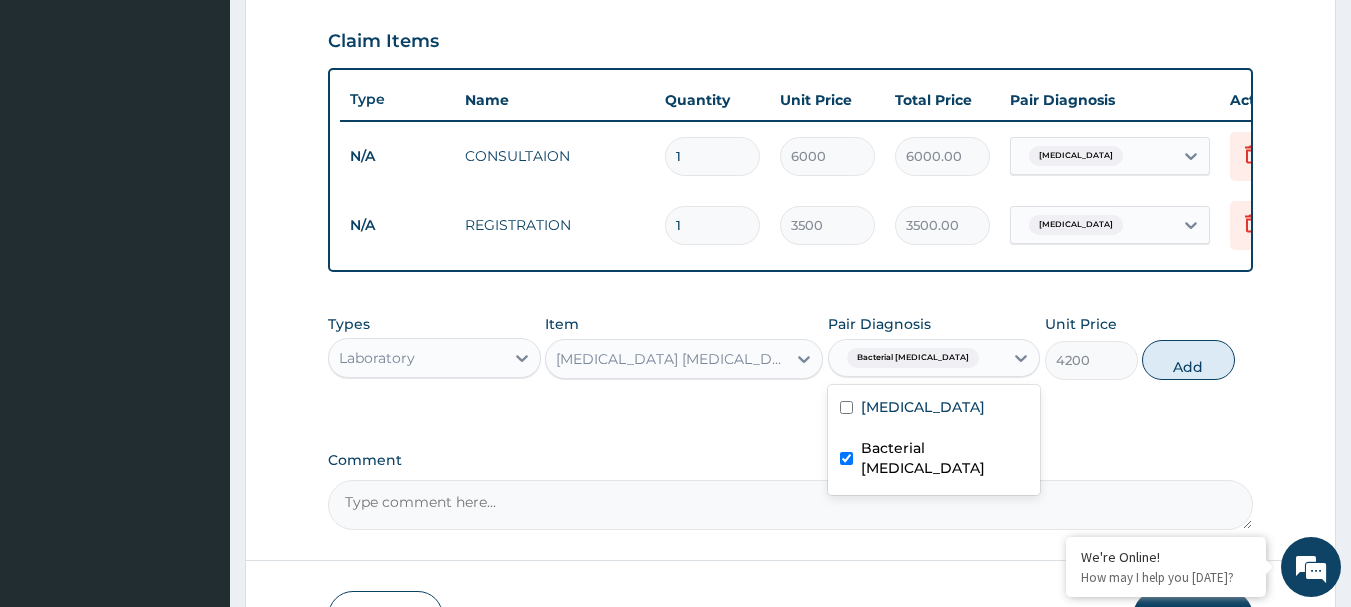 click on "Bacterial pyuria" at bounding box center [934, 460] 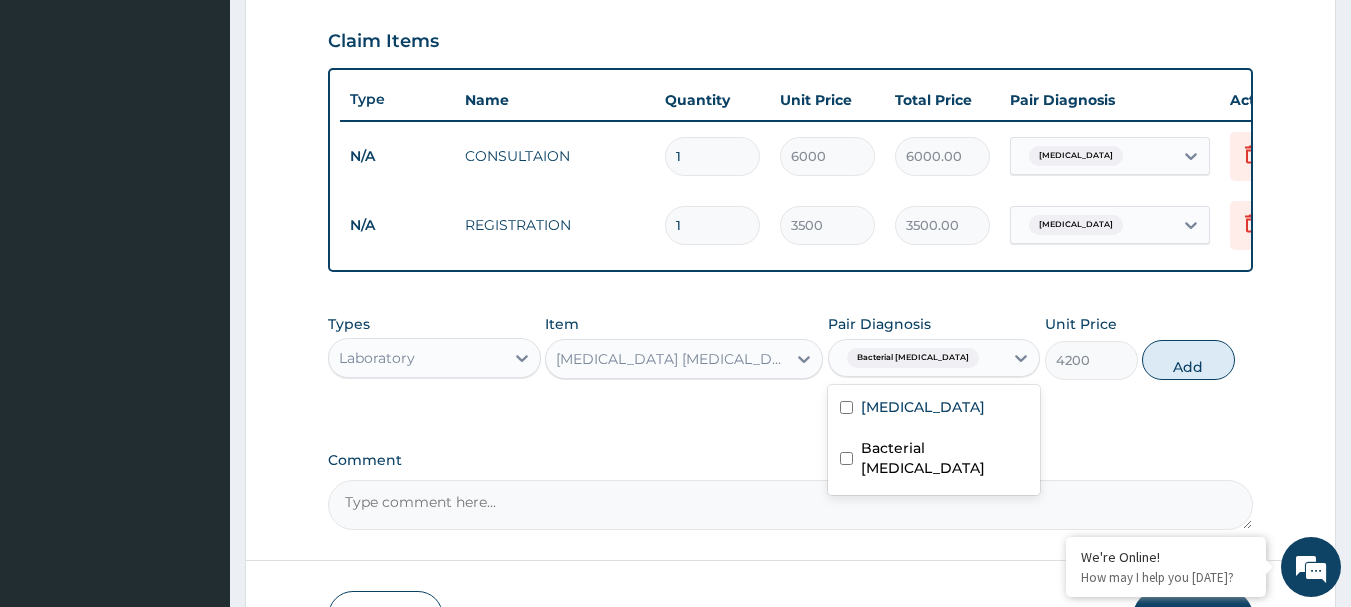 checkbox on "false" 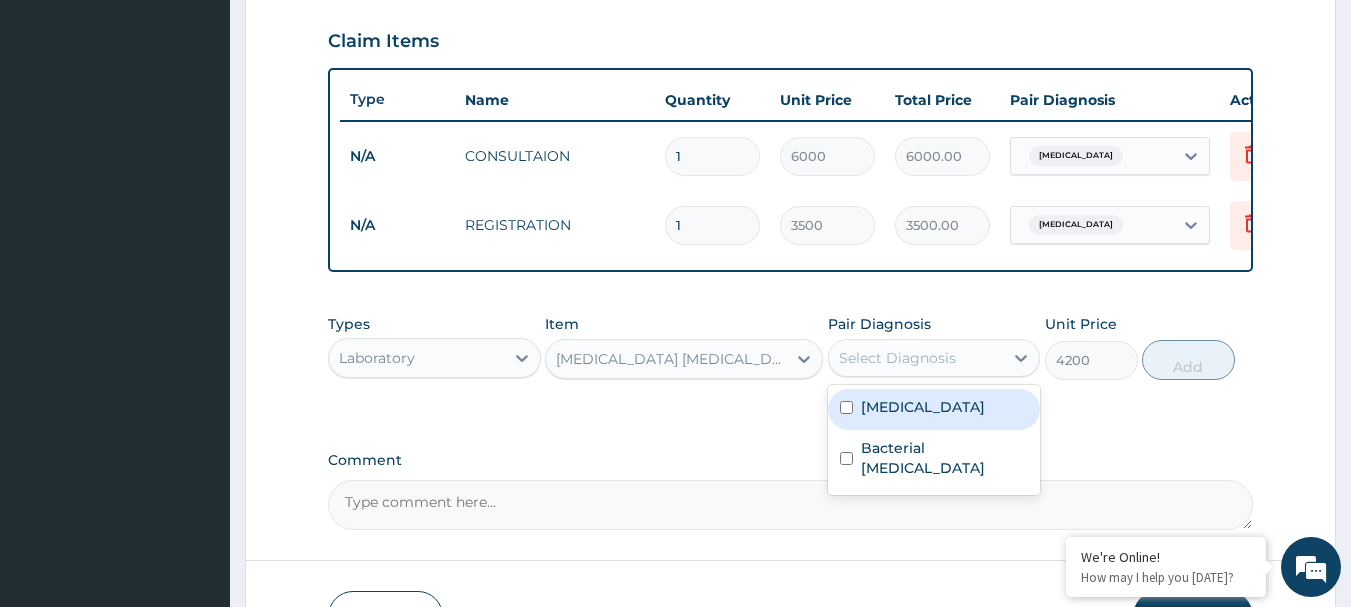 drag, startPoint x: 844, startPoint y: 425, endPoint x: 966, endPoint y: 403, distance: 123.967735 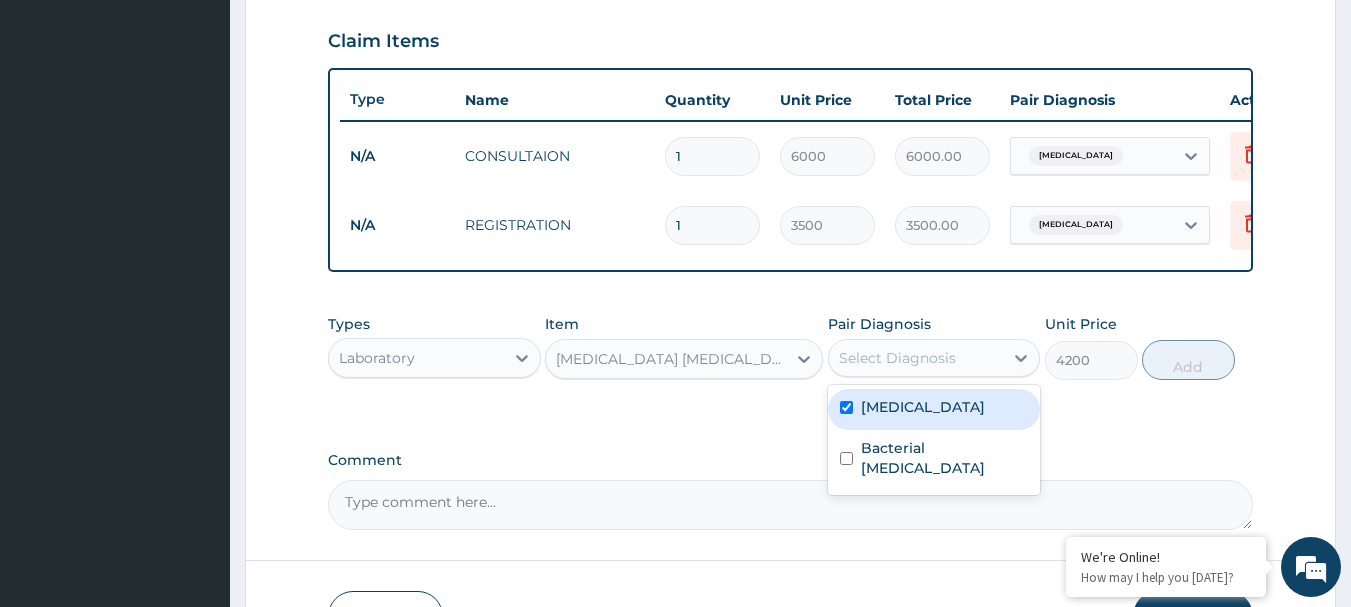 checkbox on "true" 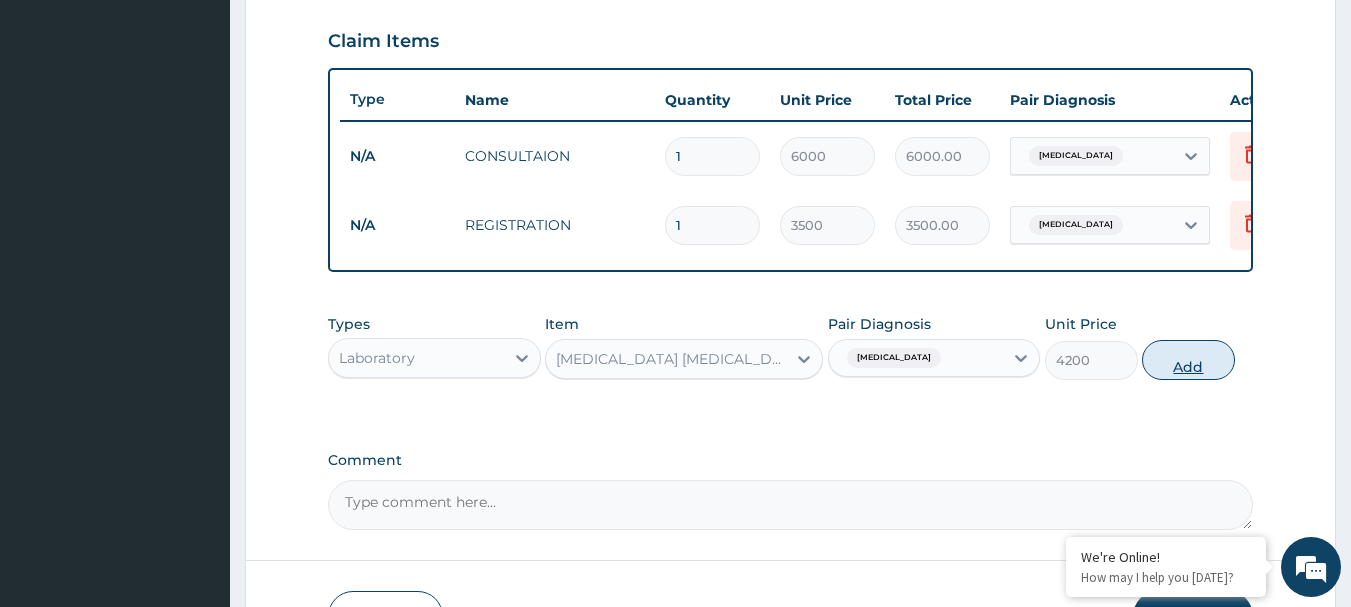 click on "Add" at bounding box center [1188, 360] 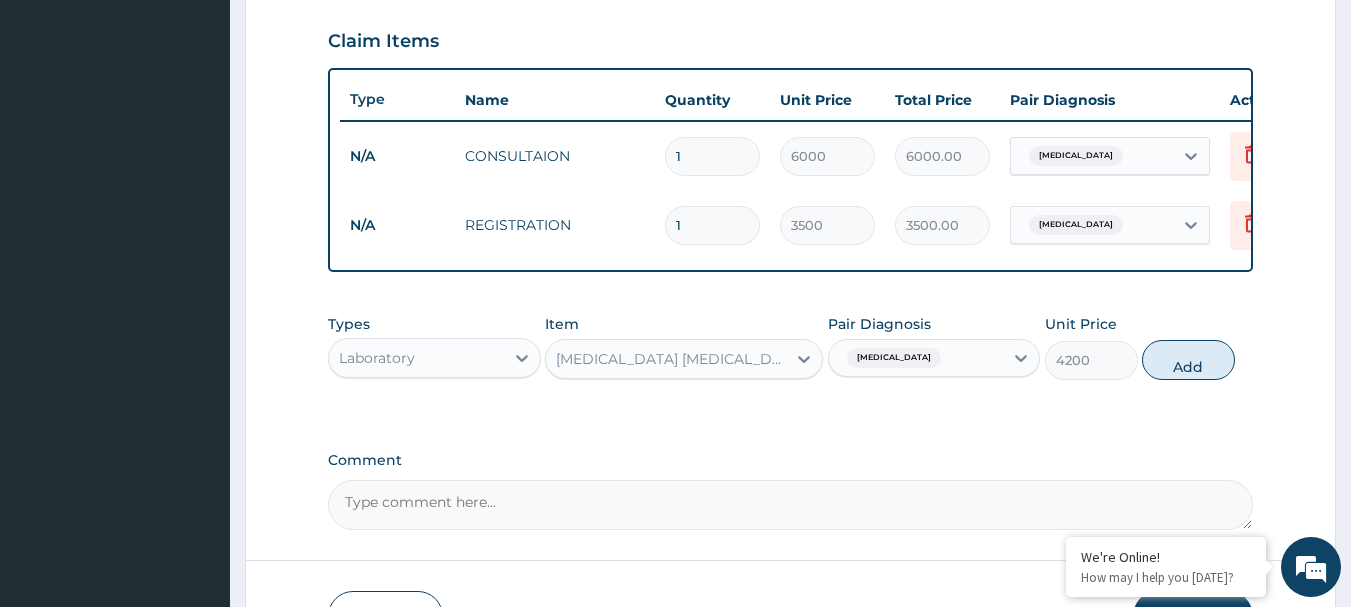 type on "0" 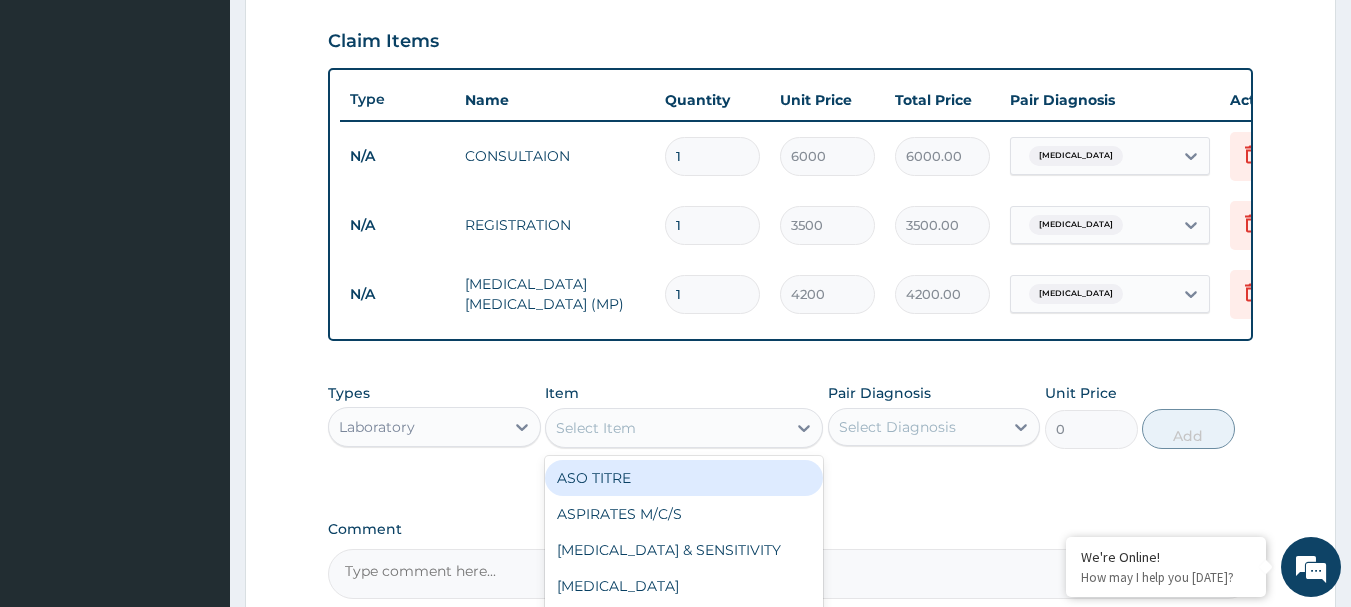 click on "Select Item" at bounding box center [666, 428] 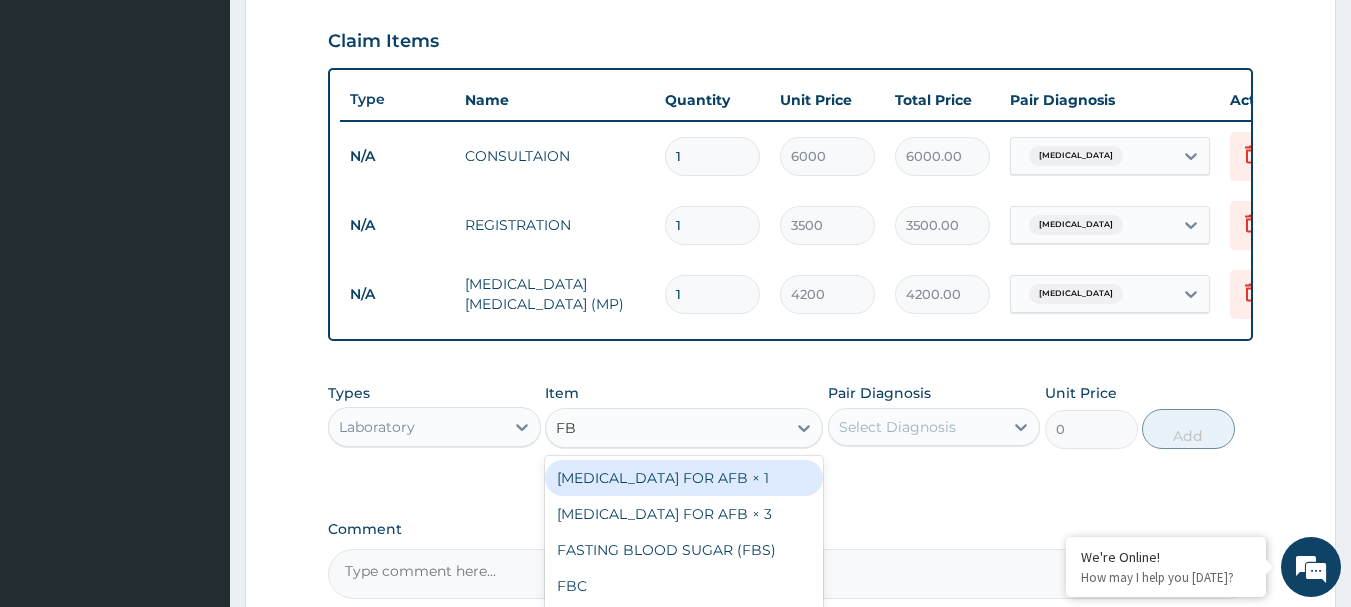 type on "FBC" 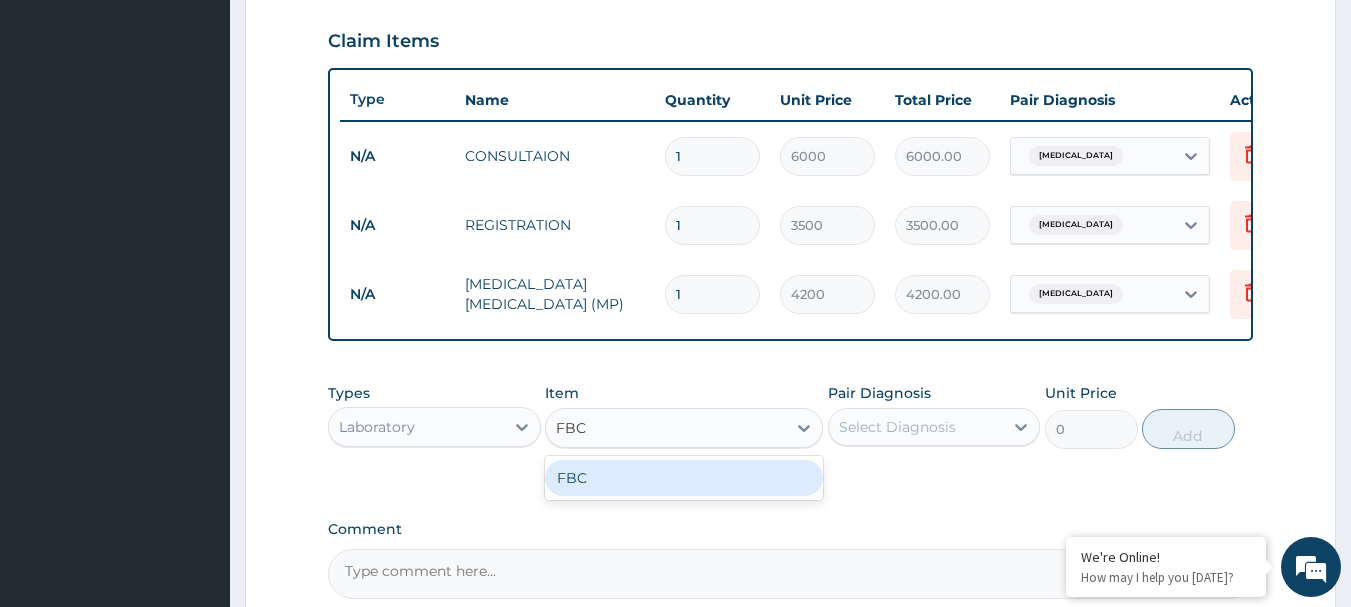 click on "FBC" at bounding box center (684, 478) 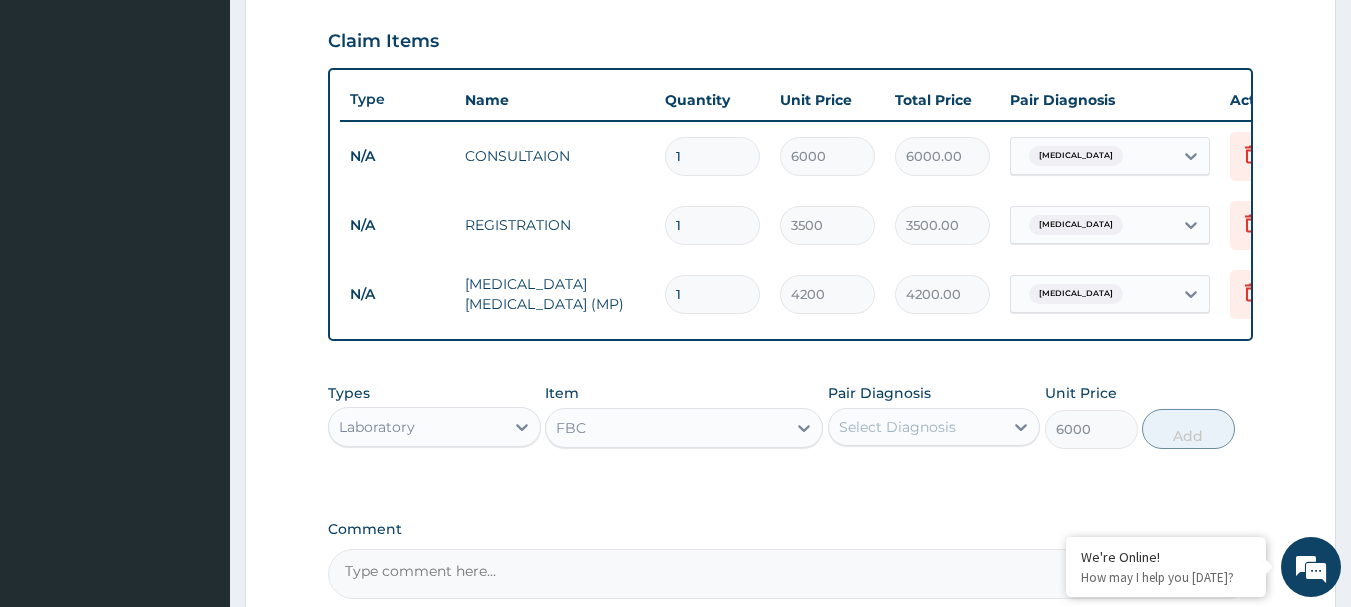 click on "Select Diagnosis" at bounding box center [897, 427] 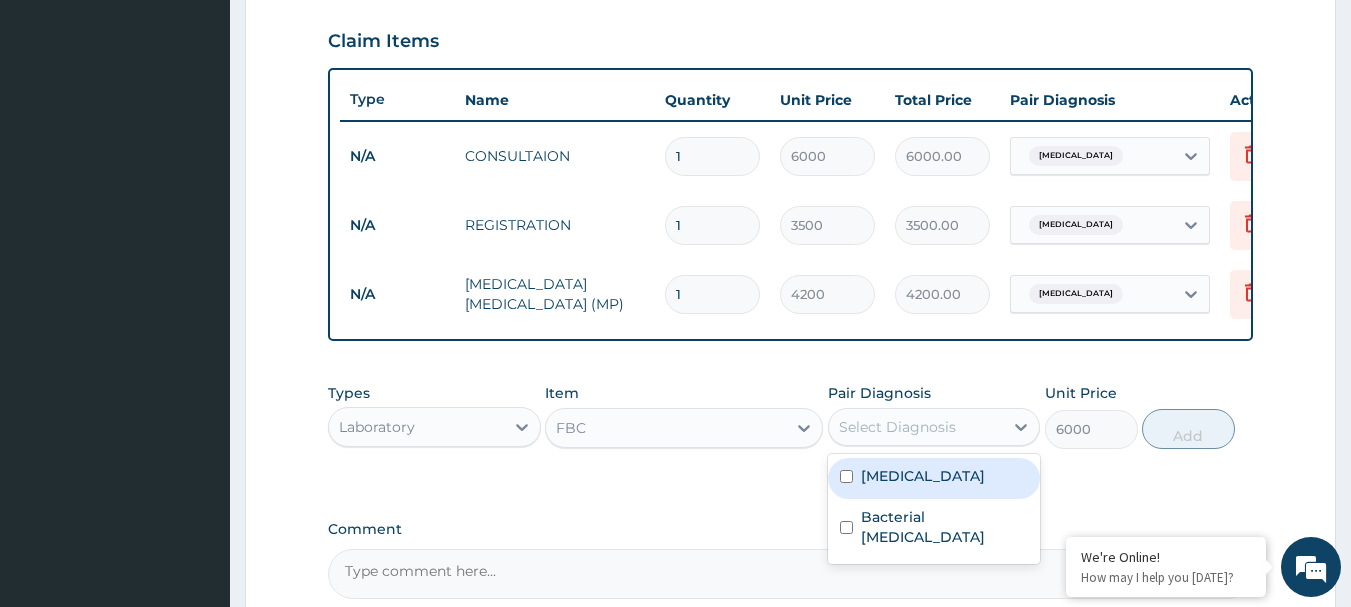 click on "[MEDICAL_DATA]" at bounding box center [923, 476] 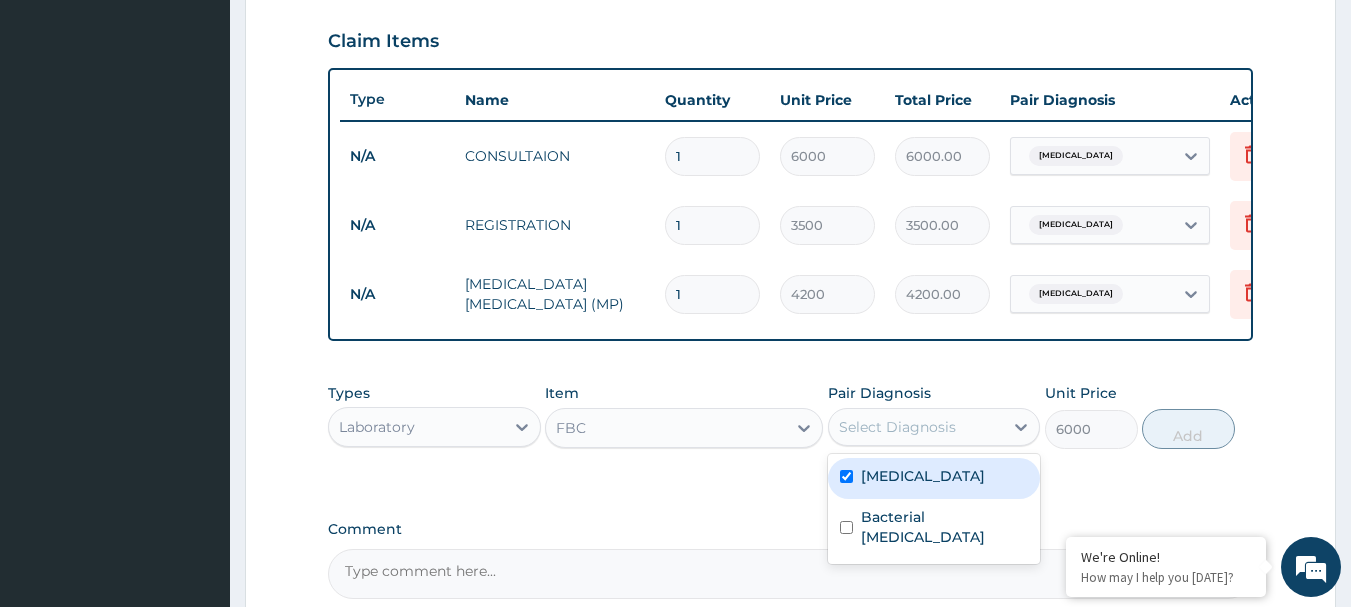 checkbox on "true" 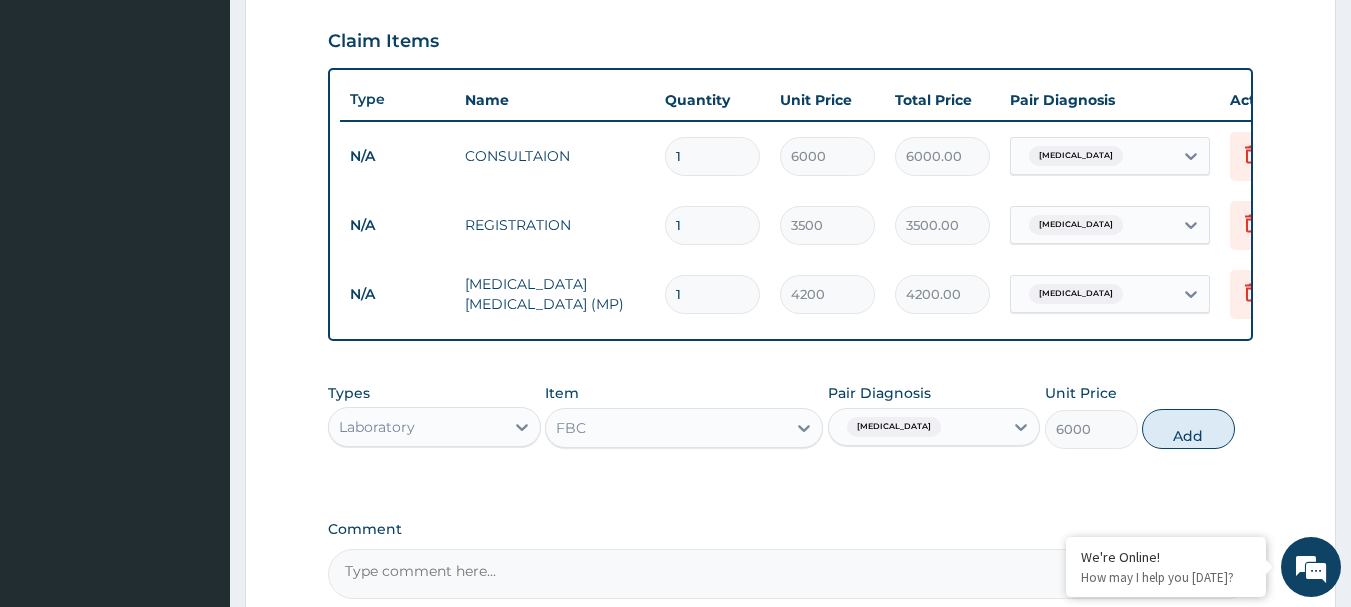 click on "Add" at bounding box center (1188, 429) 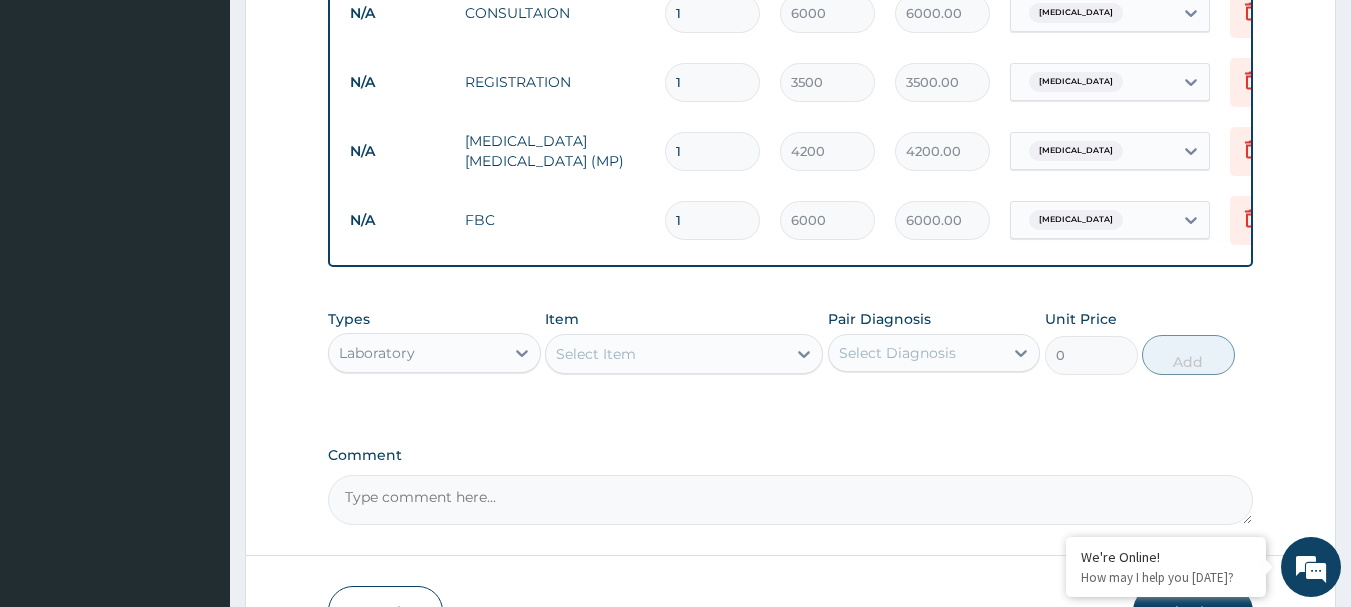 scroll, scrollTop: 825, scrollLeft: 0, axis: vertical 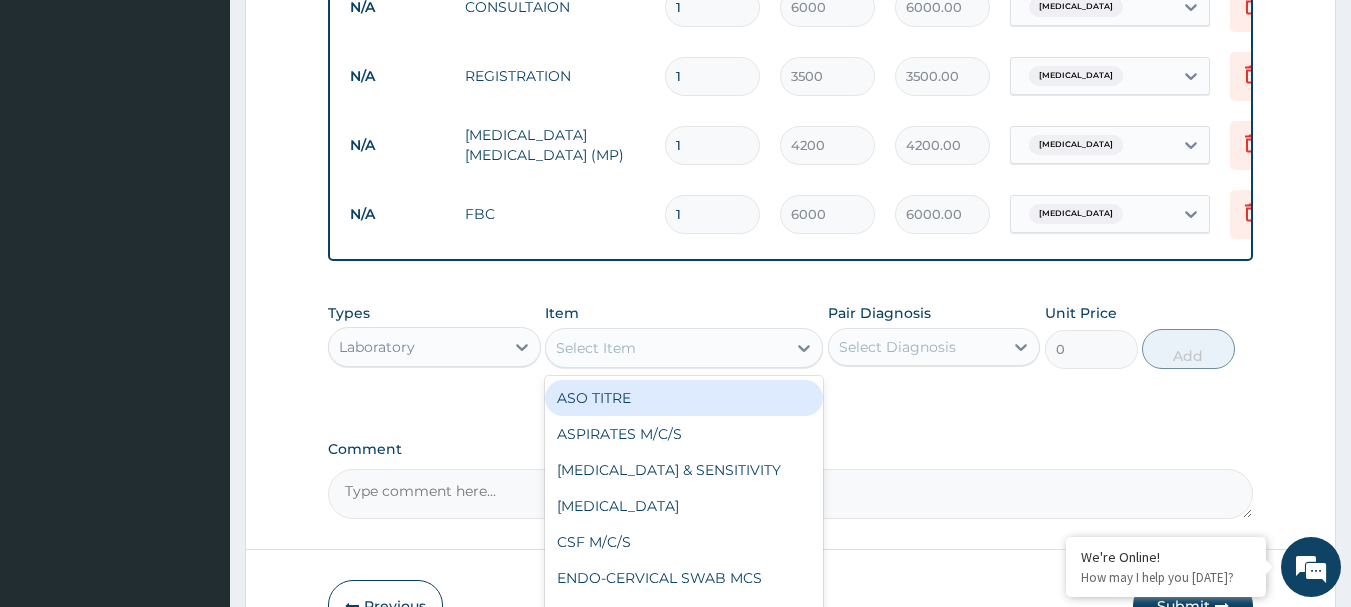 click on "Select Item" at bounding box center [596, 348] 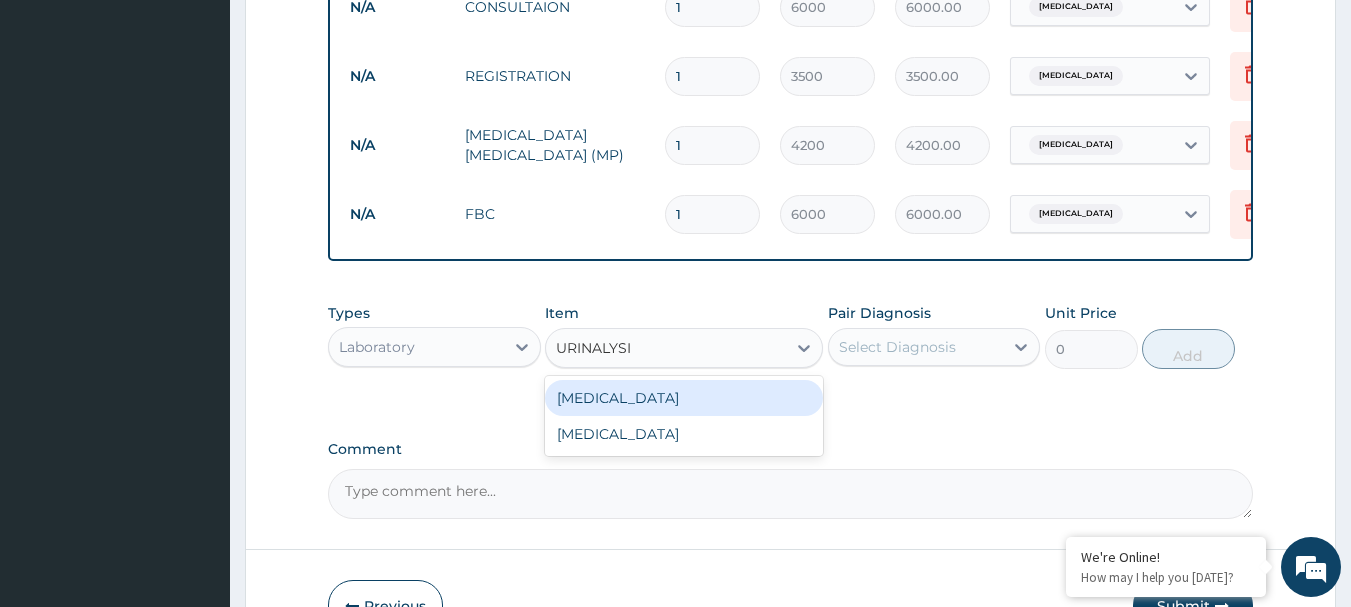 type on "[MEDICAL_DATA]" 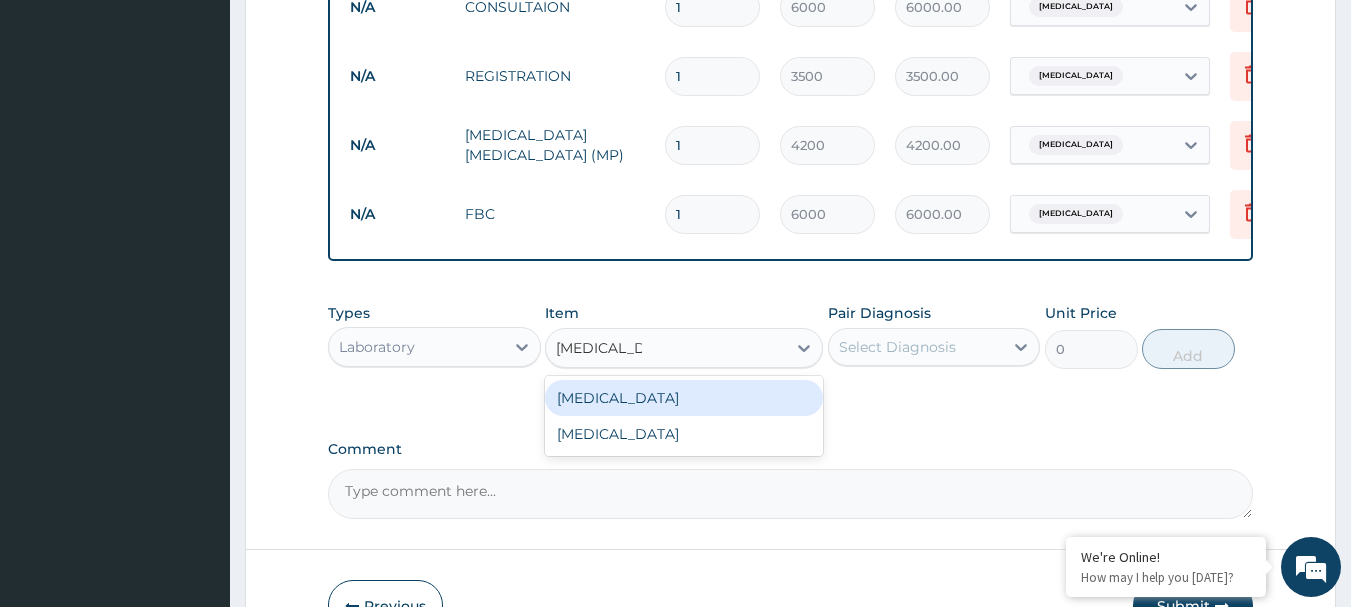 click on "[MEDICAL_DATA]" at bounding box center (684, 398) 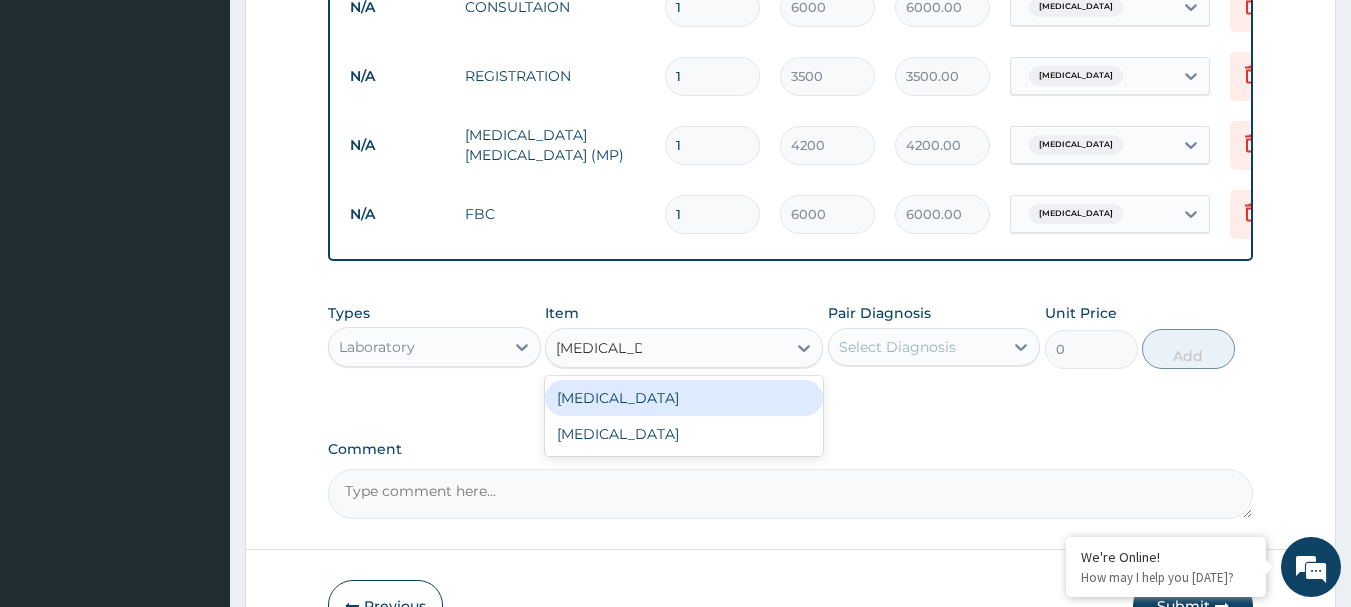type 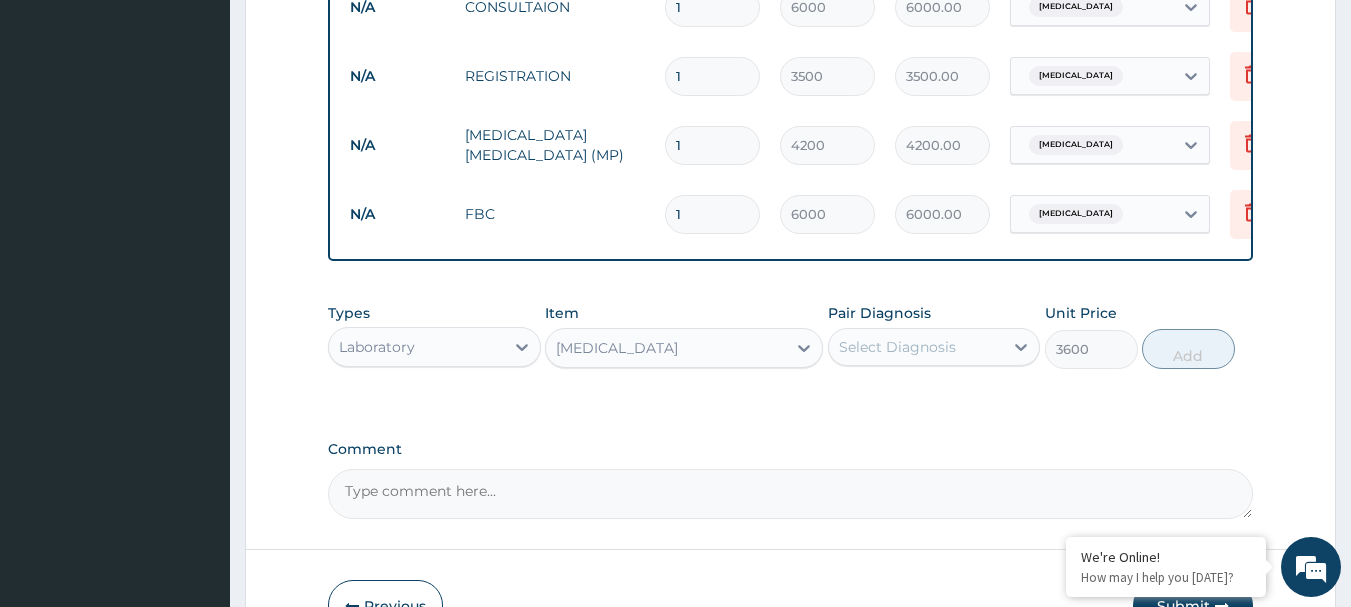 click on "Select Diagnosis" at bounding box center [897, 347] 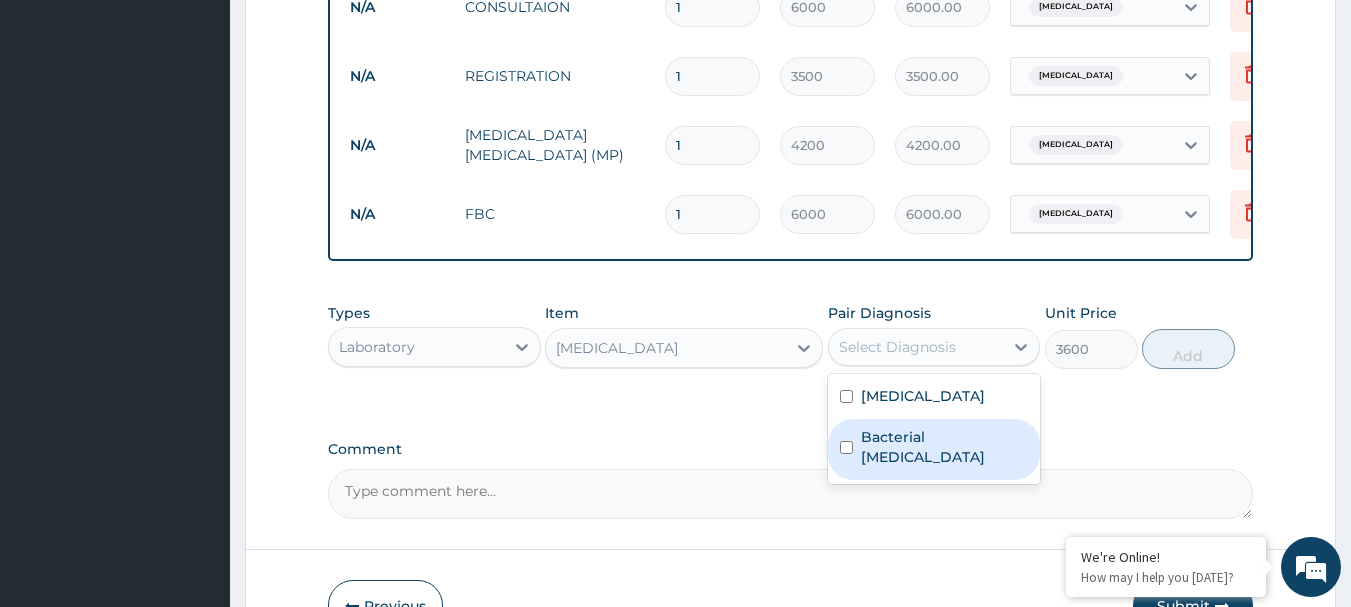 click on "Bacterial pyuria" at bounding box center [945, 447] 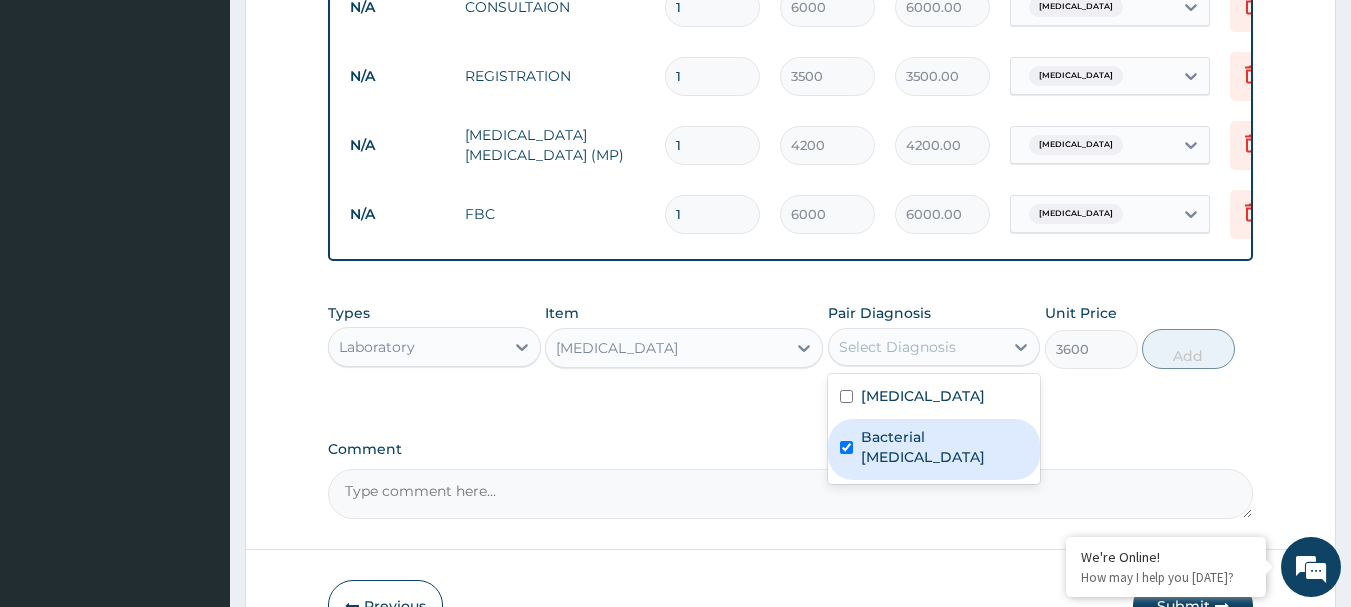 checkbox on "true" 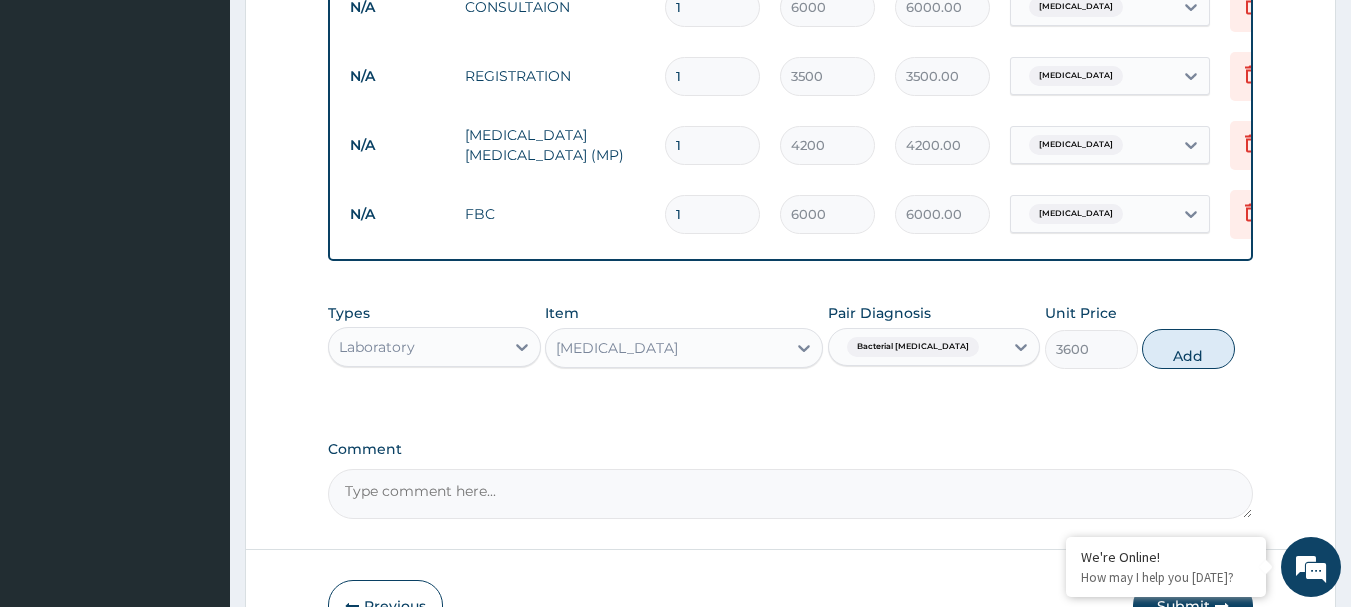 drag, startPoint x: 1191, startPoint y: 373, endPoint x: 1159, endPoint y: 376, distance: 32.140316 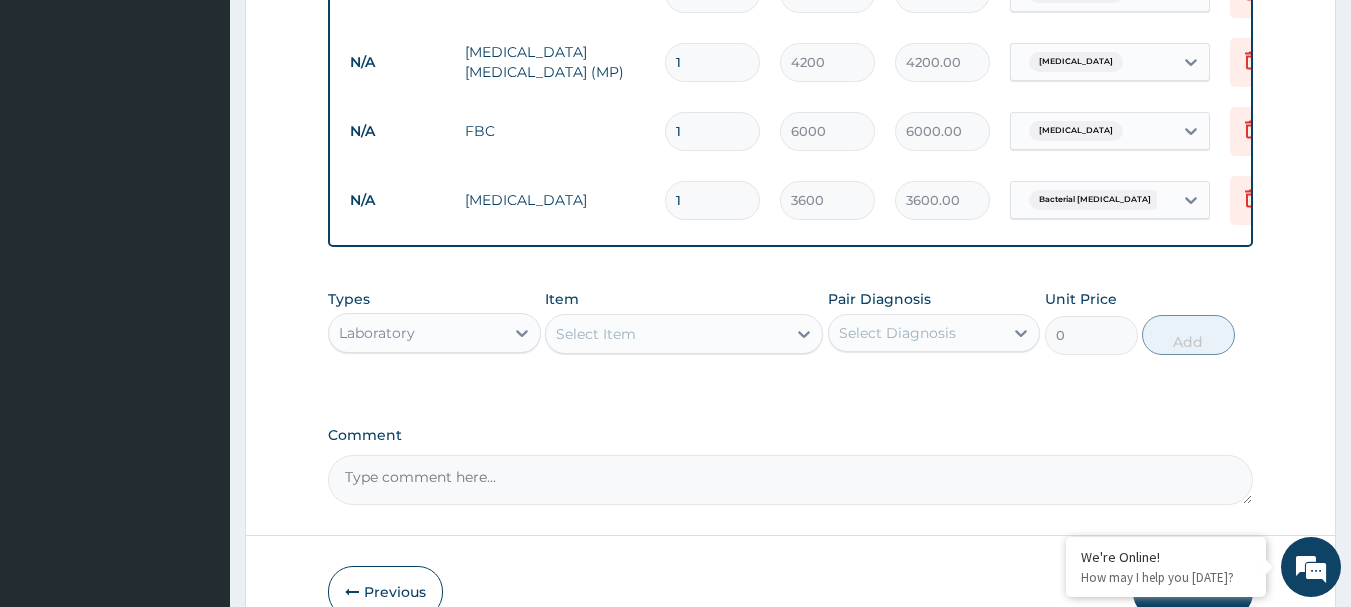 scroll, scrollTop: 1031, scrollLeft: 0, axis: vertical 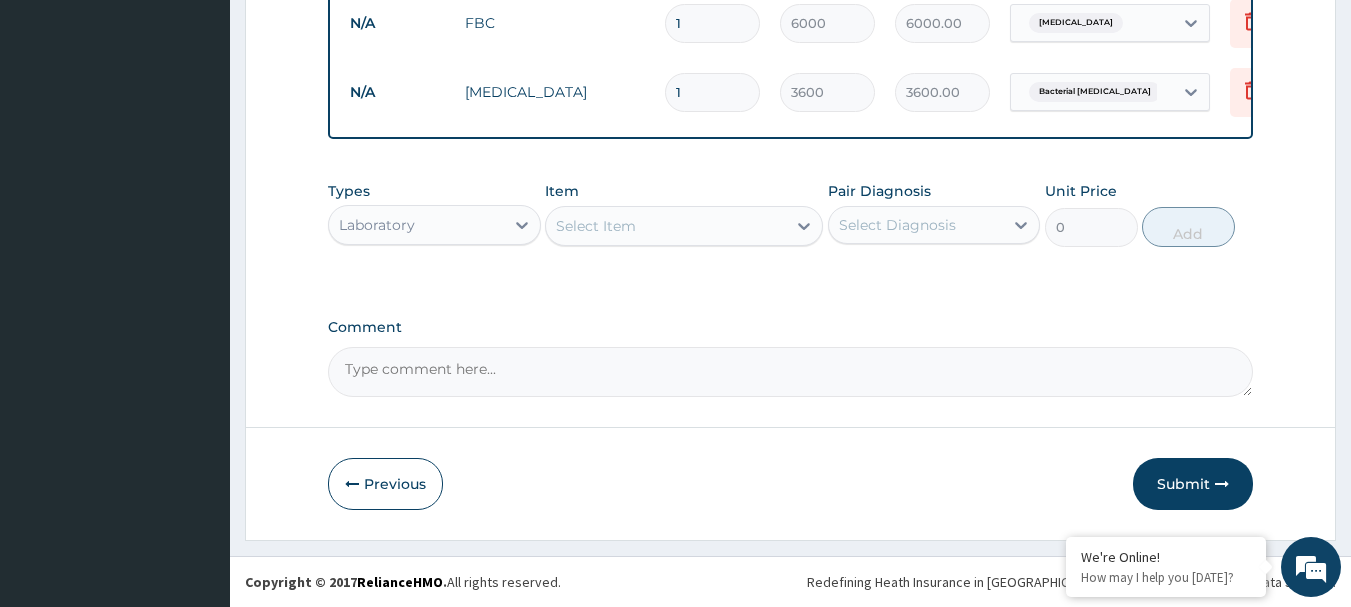 click on "Laboratory" at bounding box center [416, 225] 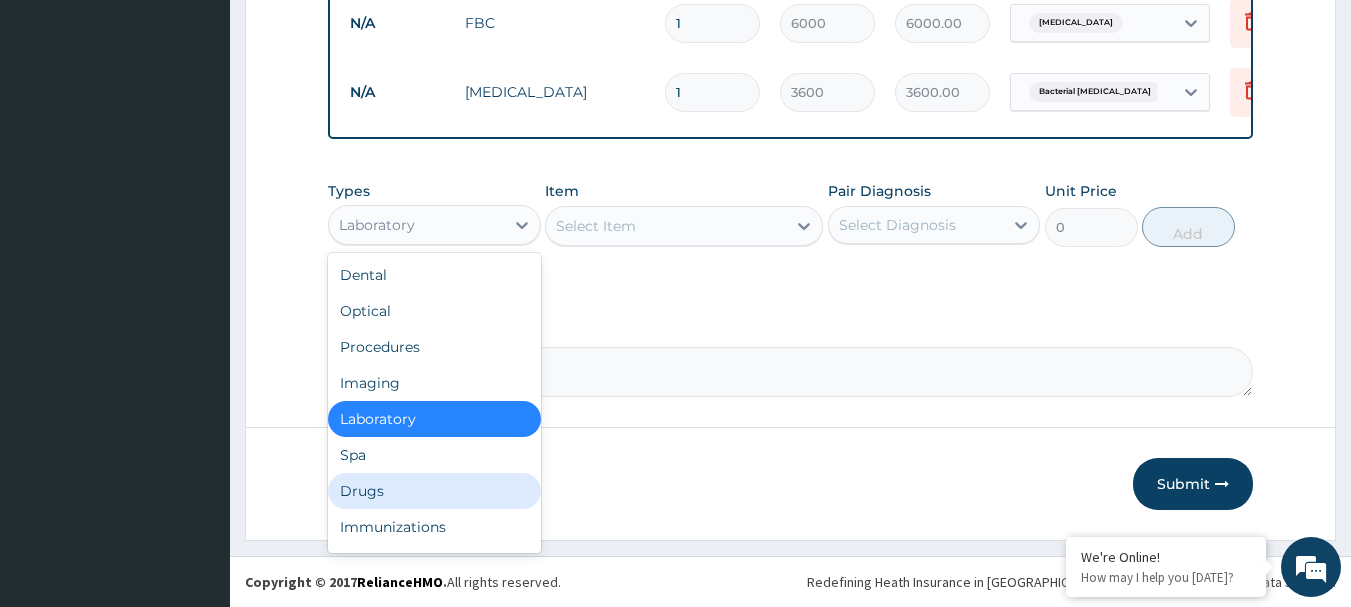 drag, startPoint x: 452, startPoint y: 490, endPoint x: 620, endPoint y: 345, distance: 221.92116 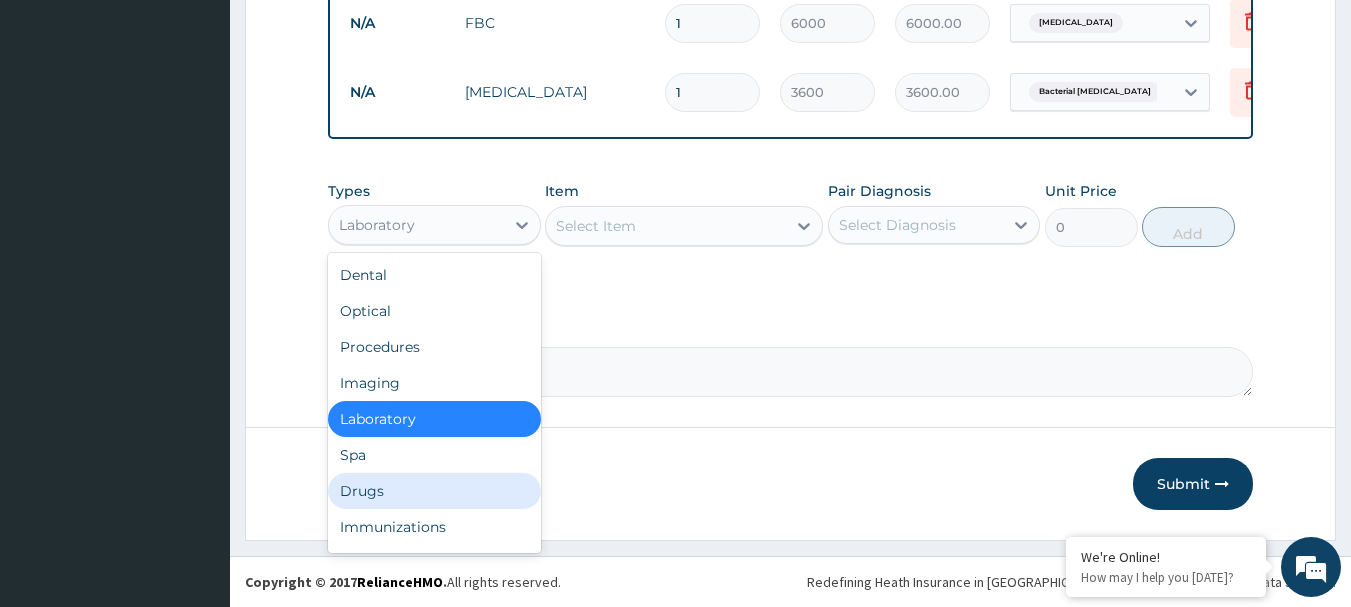 click on "Drugs" at bounding box center [434, 491] 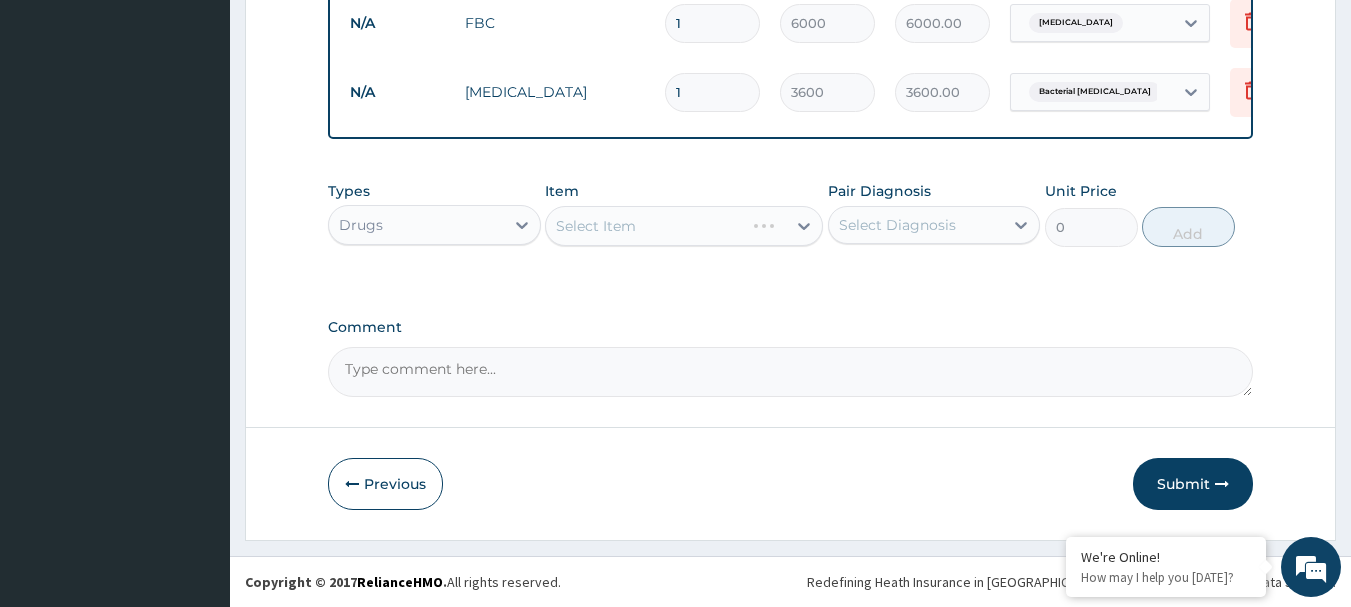 drag, startPoint x: 715, startPoint y: 195, endPoint x: 715, endPoint y: 209, distance: 14 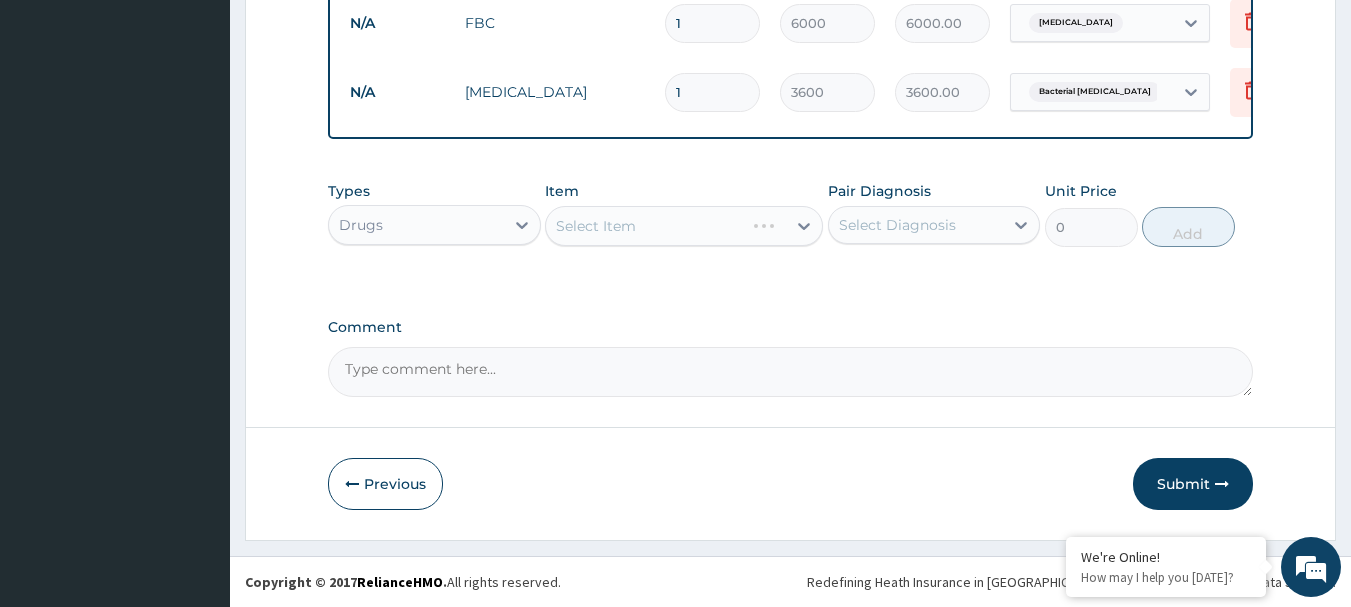 click on "Item Select Item" at bounding box center (684, 214) 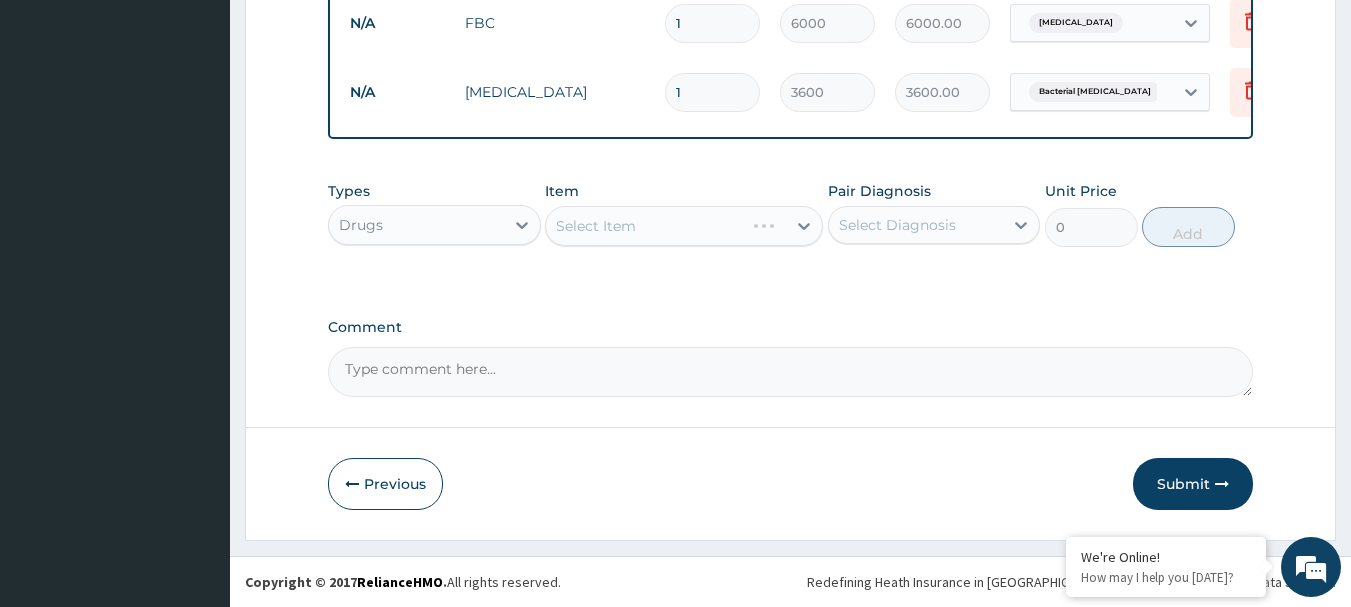drag, startPoint x: 718, startPoint y: 238, endPoint x: 723, endPoint y: 220, distance: 18.681541 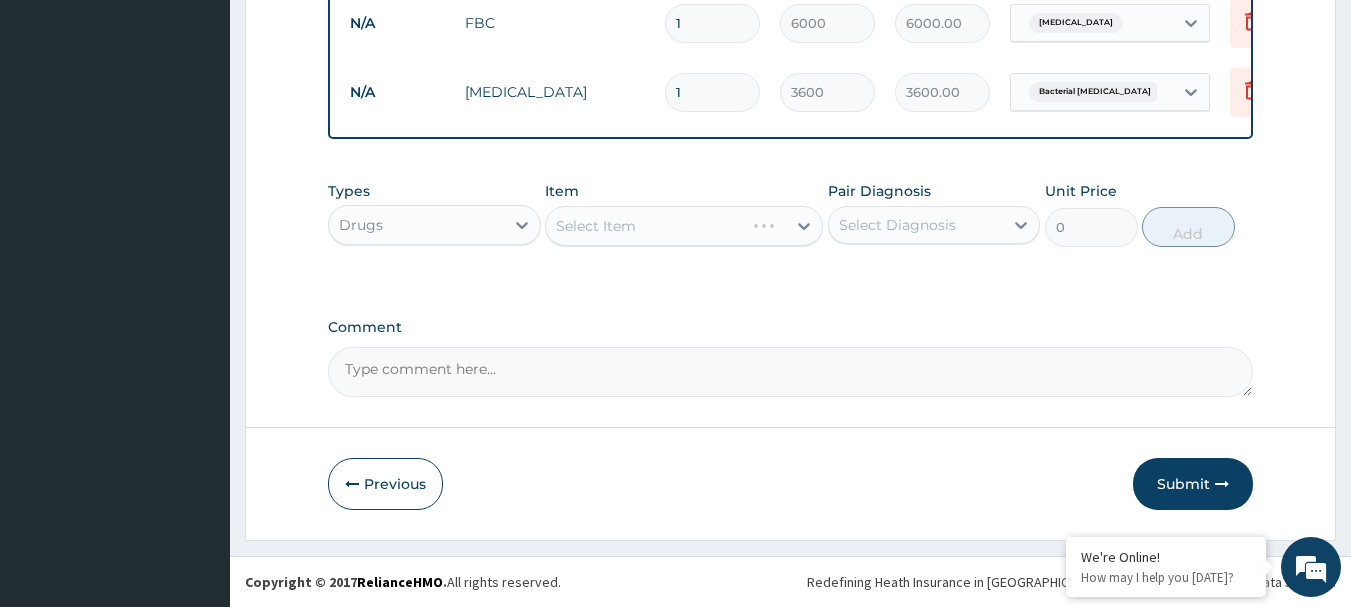 click on "Select Item" at bounding box center (684, 226) 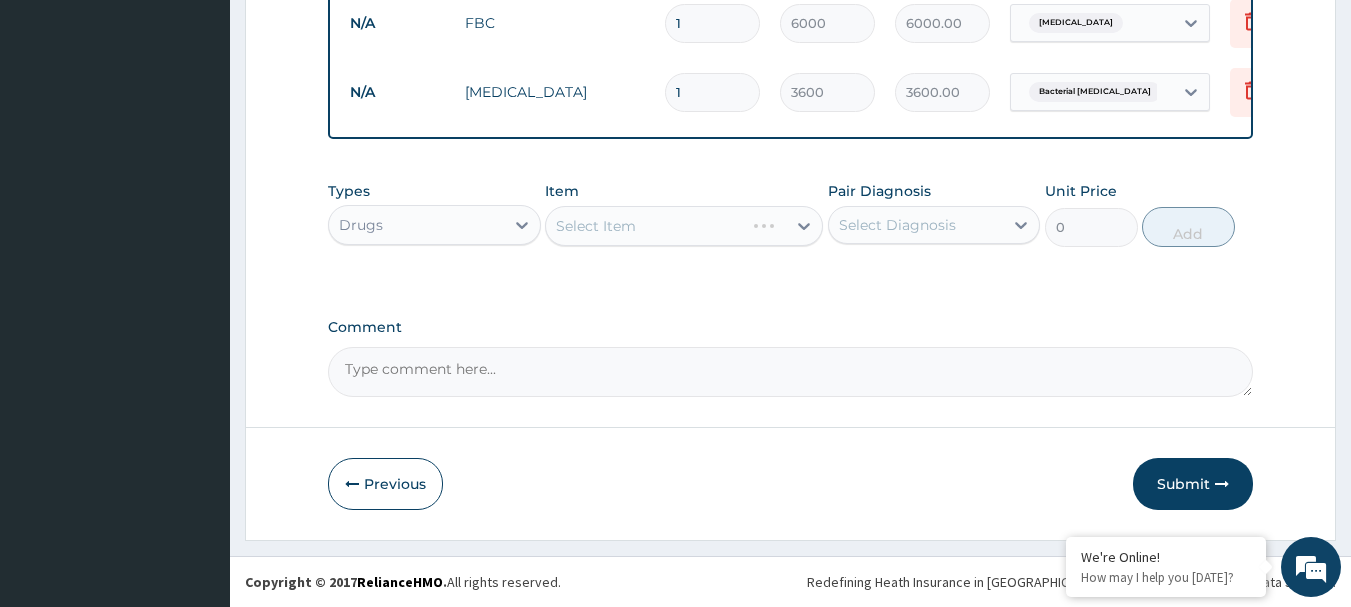 click on "Select Item" at bounding box center [684, 226] 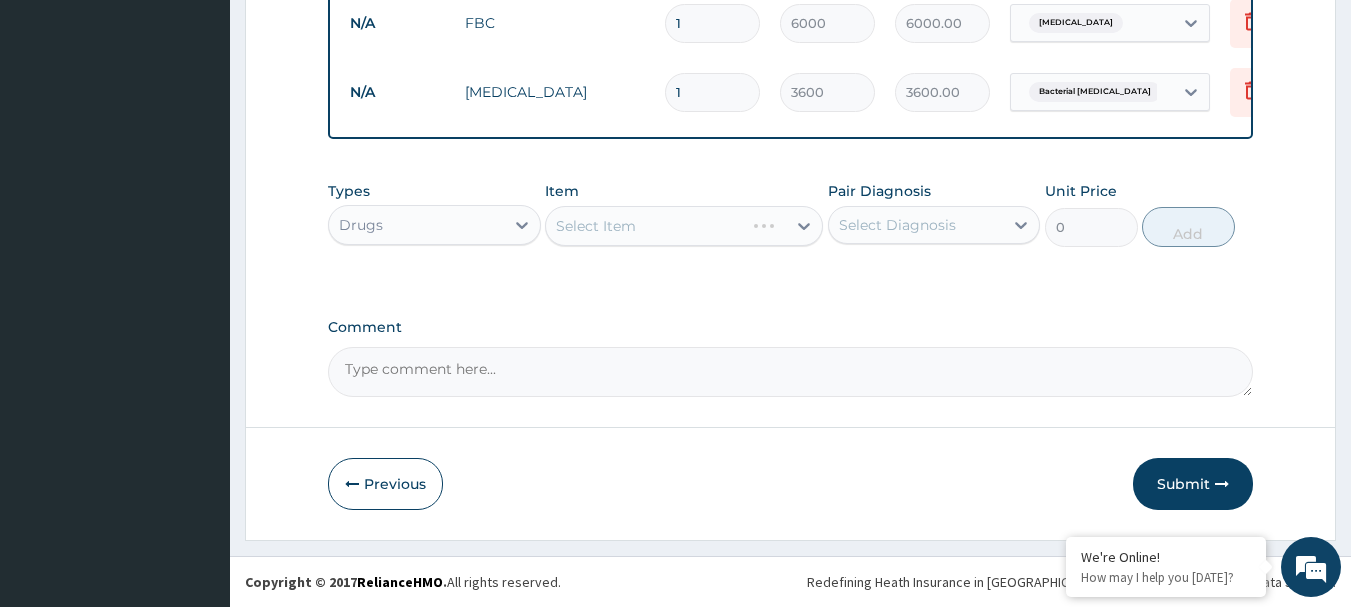 click on "Select Item" at bounding box center [684, 226] 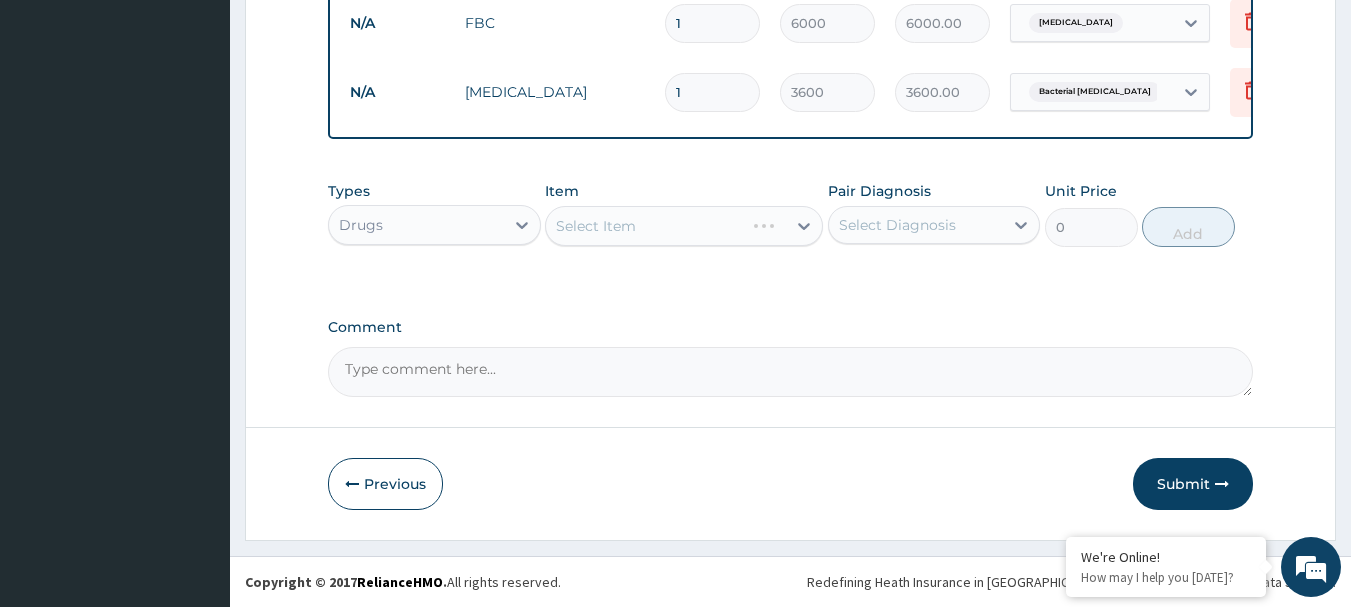 click on "Select Item" at bounding box center (684, 226) 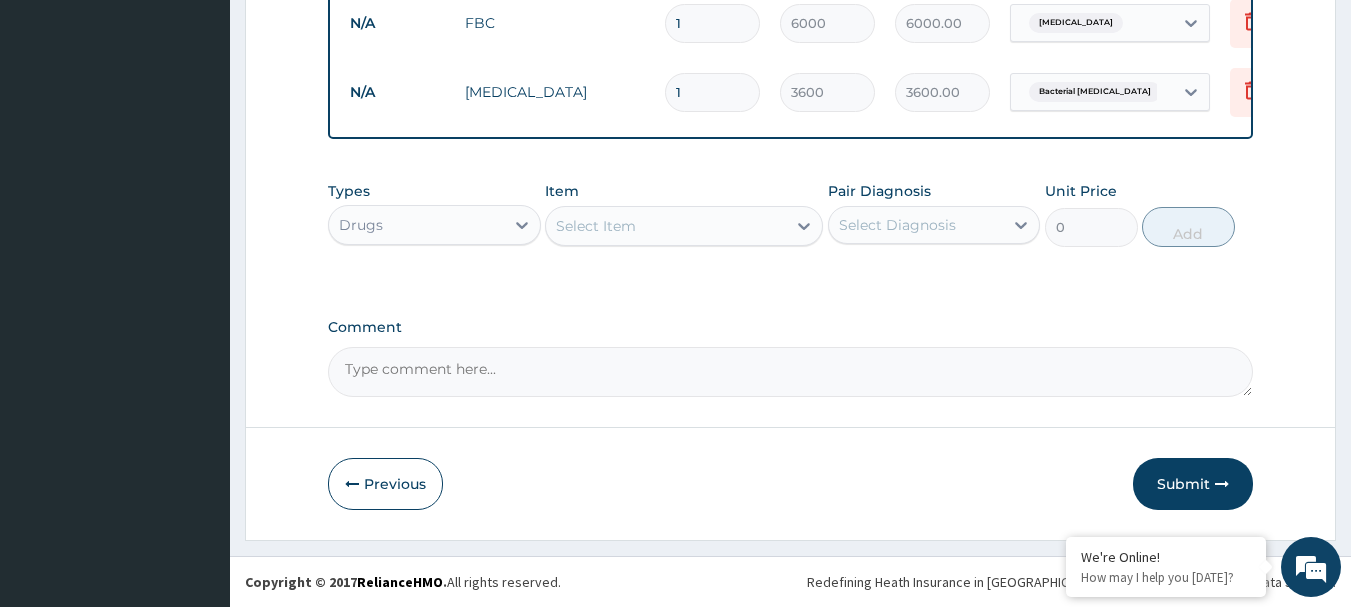 scroll, scrollTop: 1025, scrollLeft: 0, axis: vertical 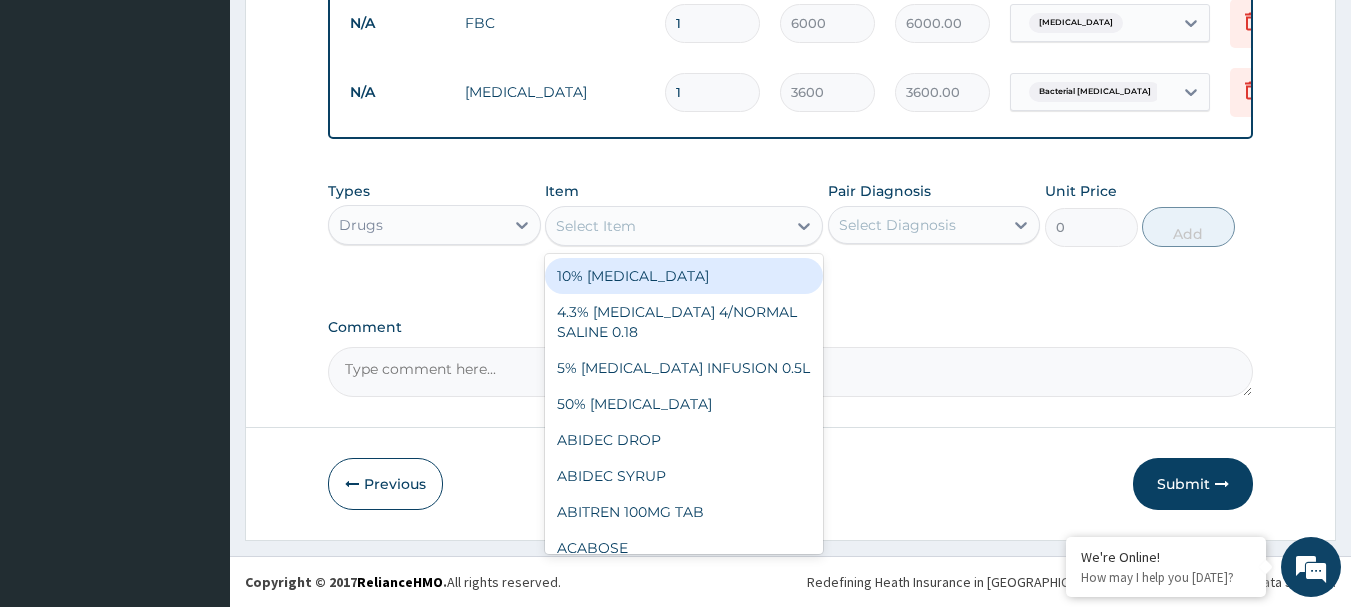 click on "Select Item" at bounding box center (666, 226) 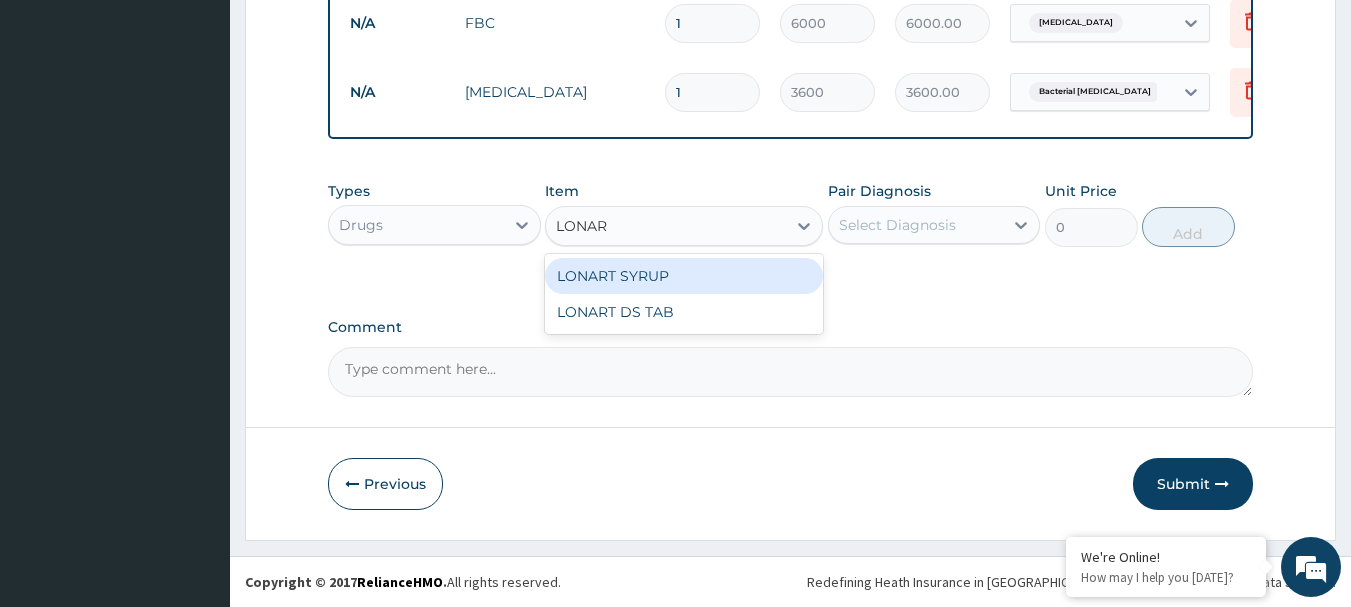 type on "LONART" 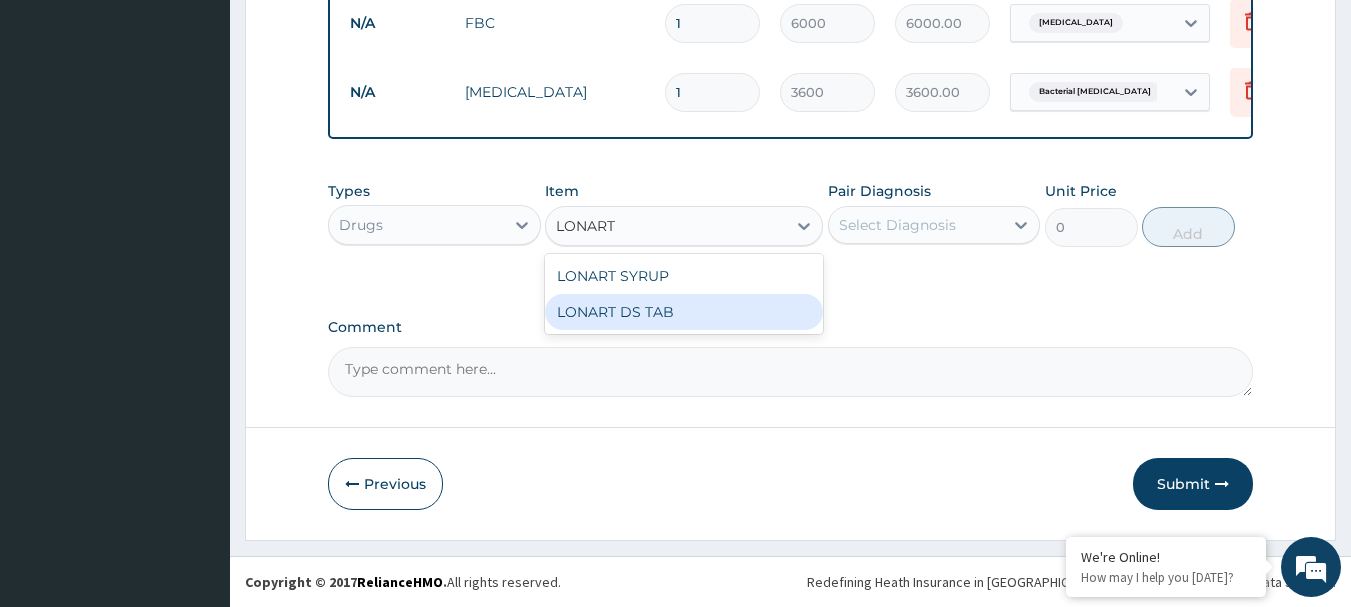 click on "LONART DS TAB" at bounding box center [684, 312] 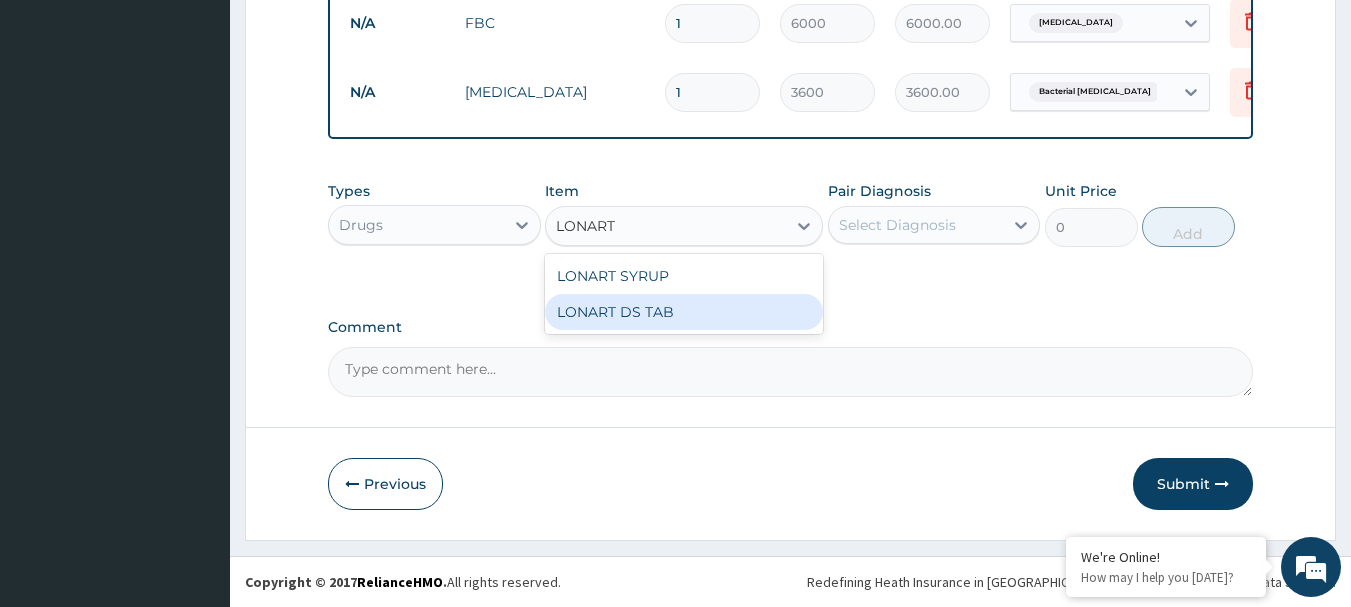 type 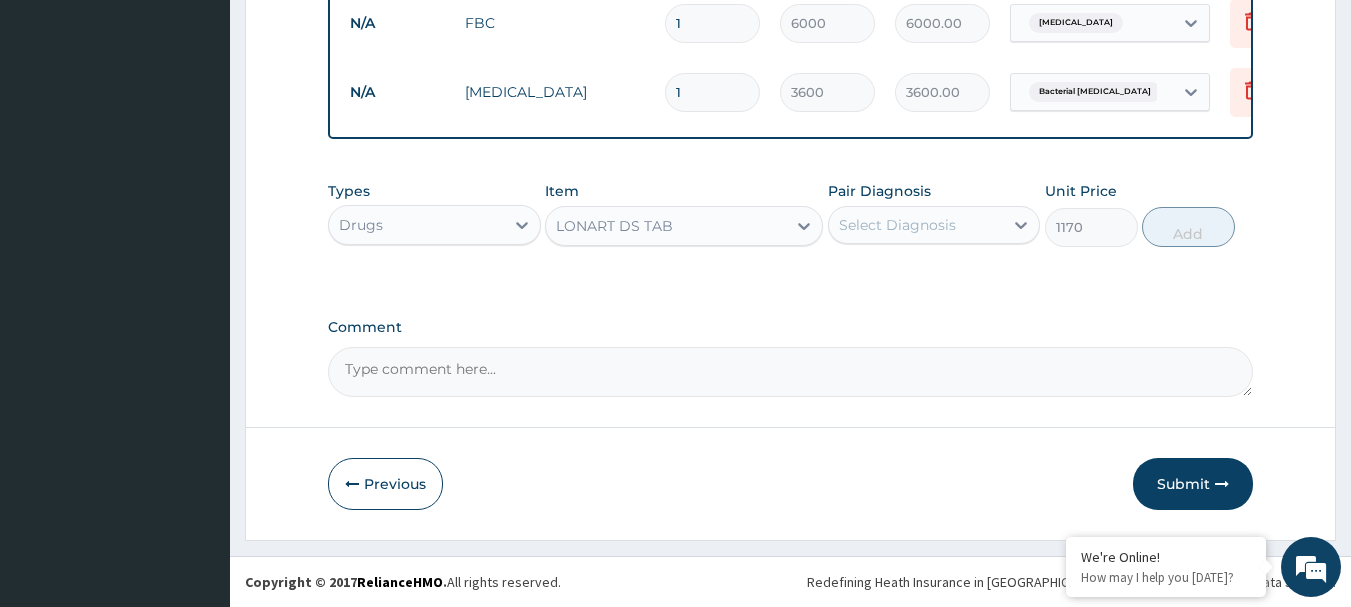 click on "Select Diagnosis" at bounding box center (897, 225) 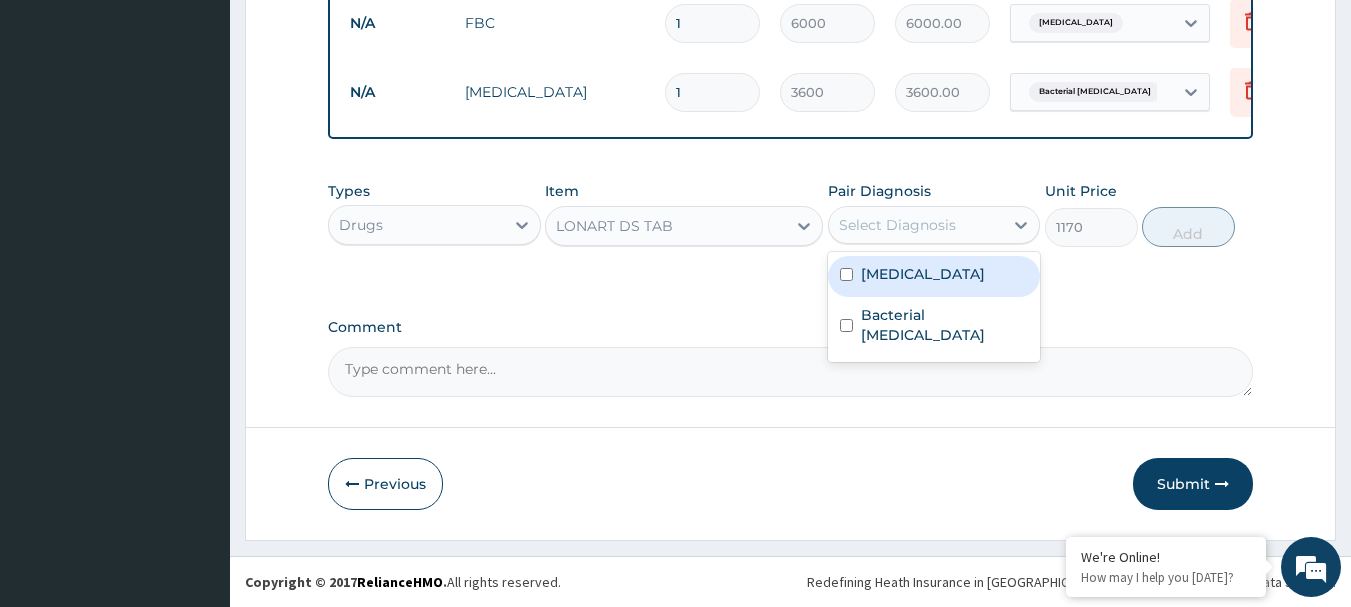 click on "[MEDICAL_DATA]" at bounding box center [934, 276] 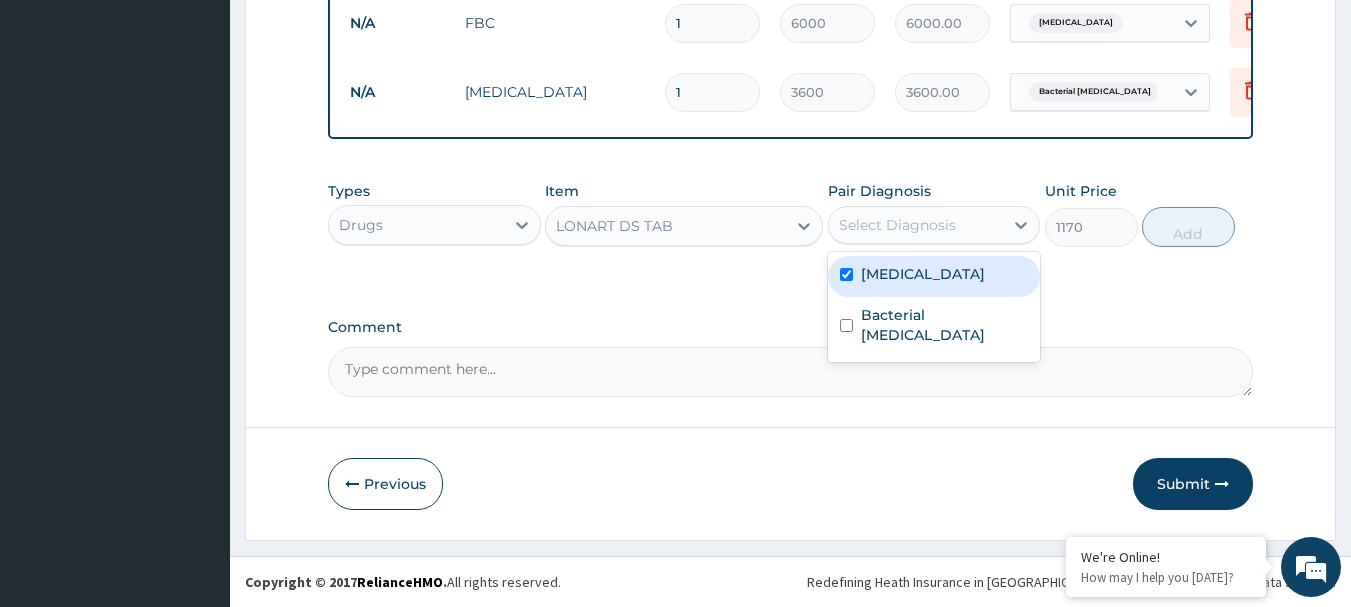 checkbox on "true" 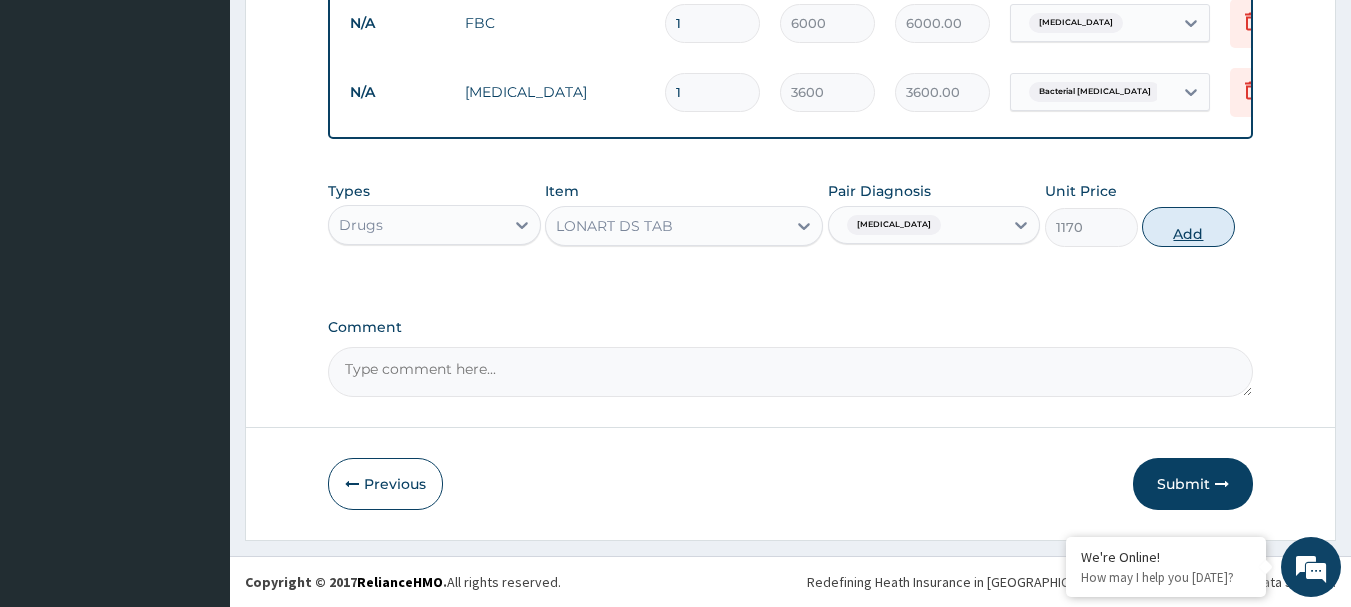 click on "Add" at bounding box center (1188, 227) 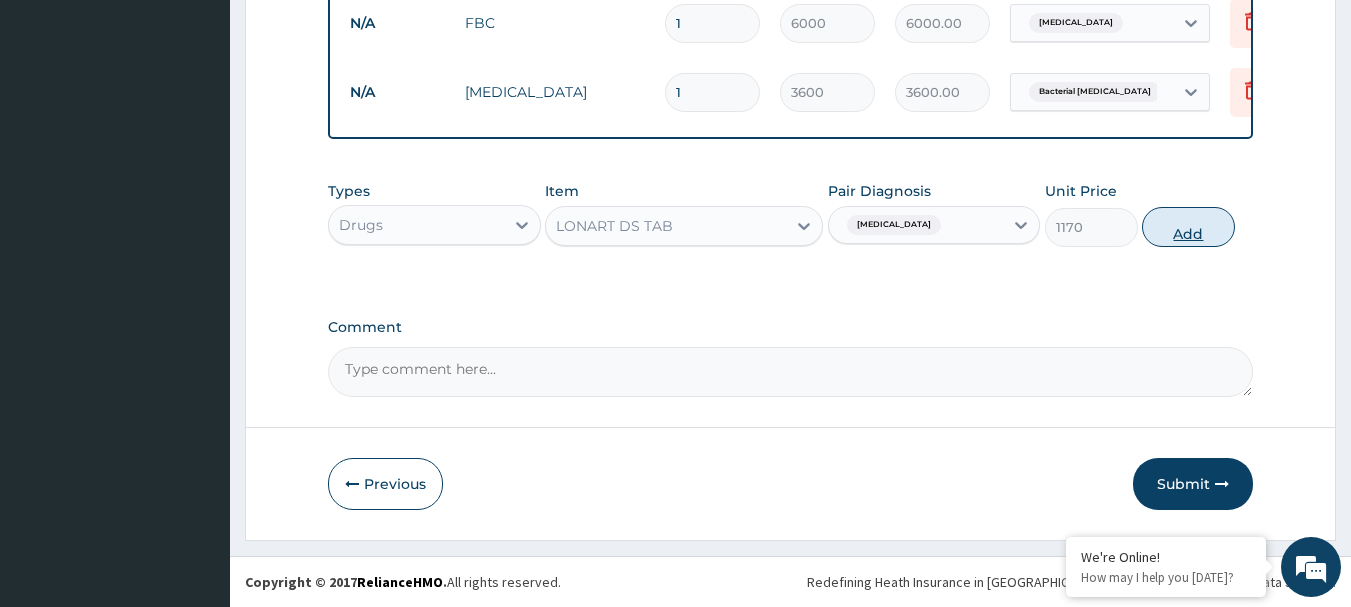 type on "0" 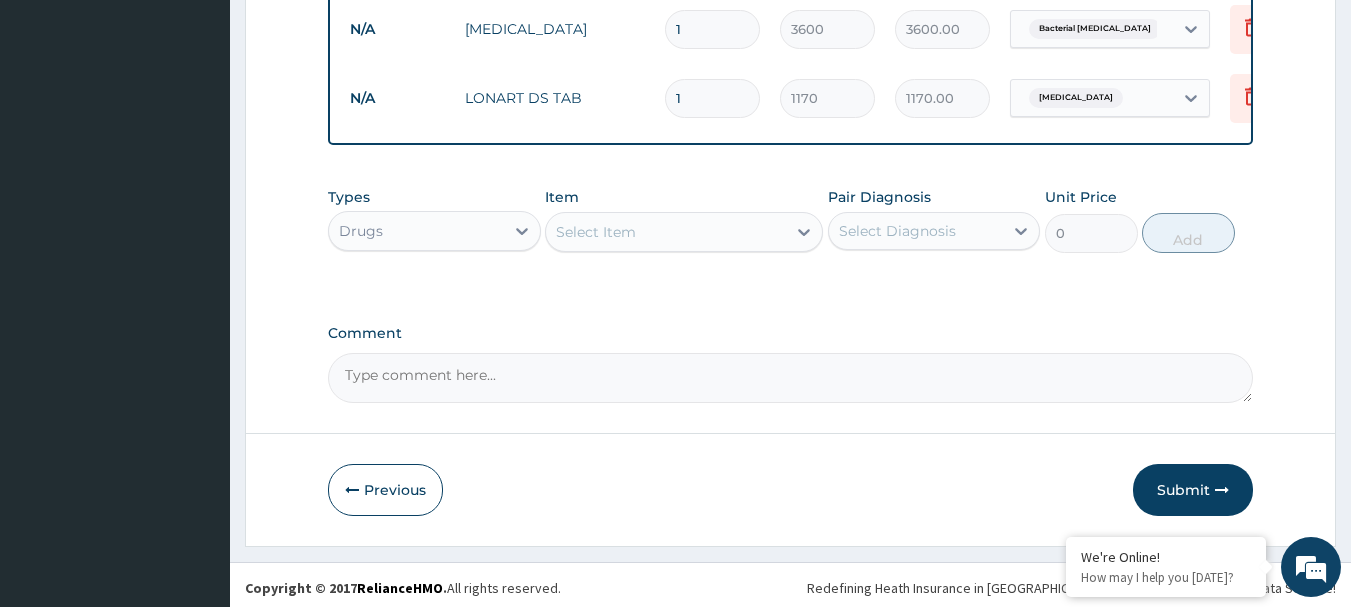 scroll, scrollTop: 1100, scrollLeft: 0, axis: vertical 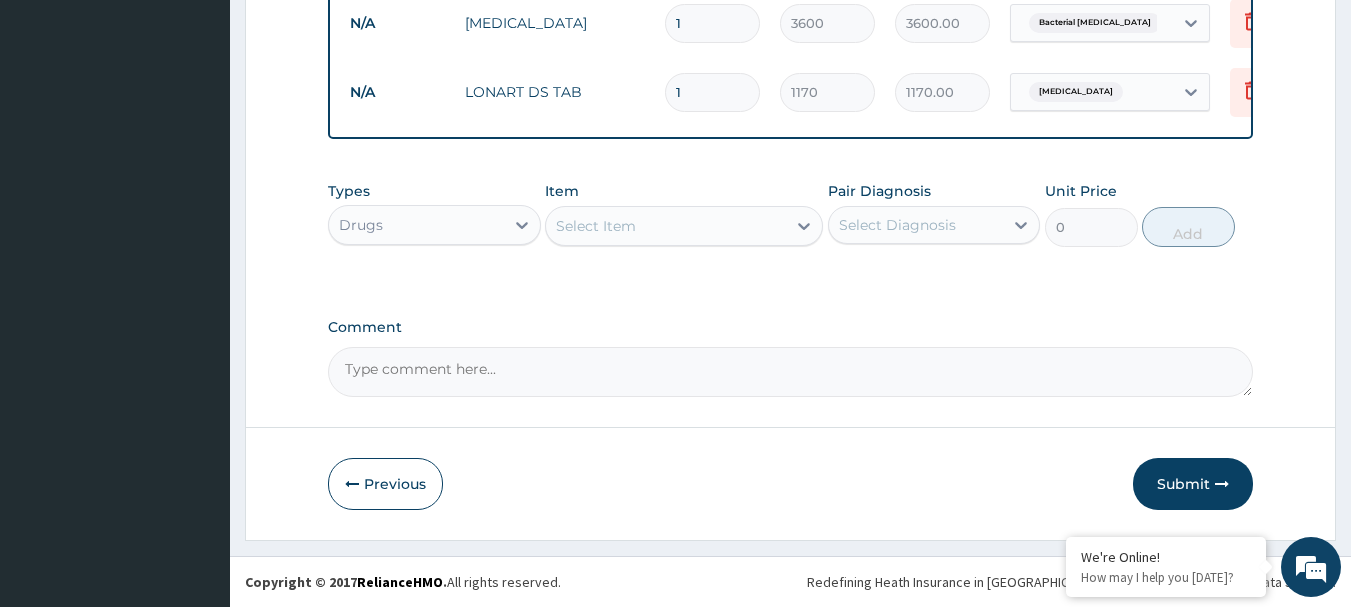type 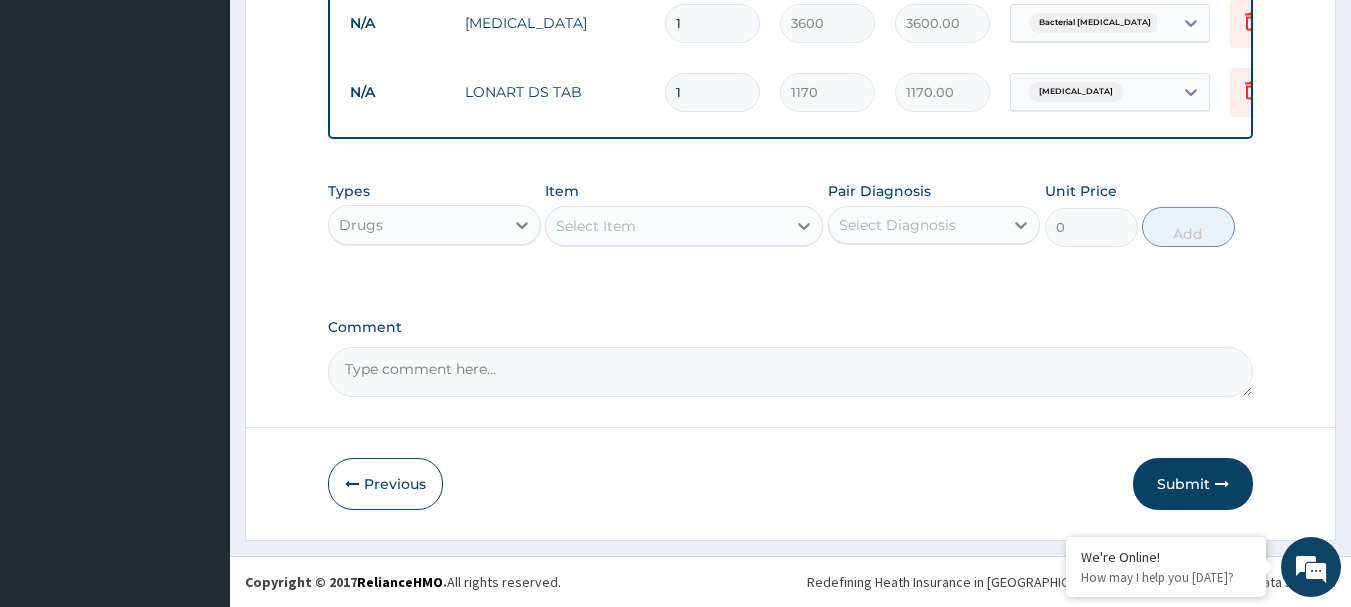 type on "0.00" 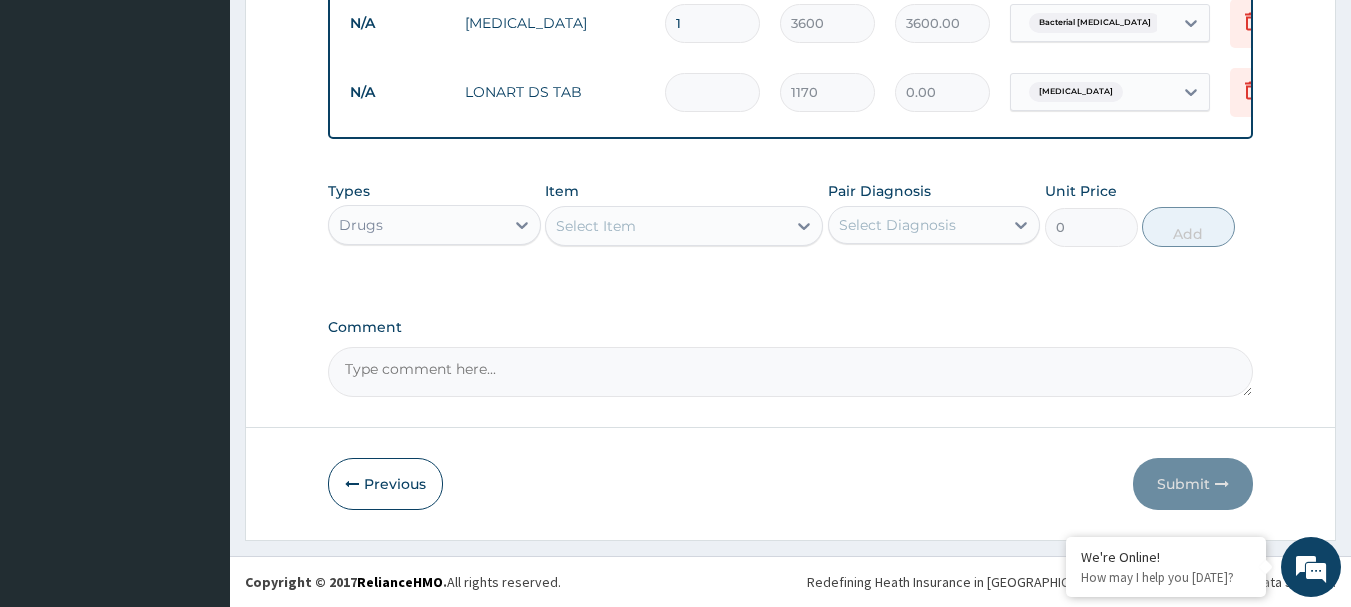 type on "6" 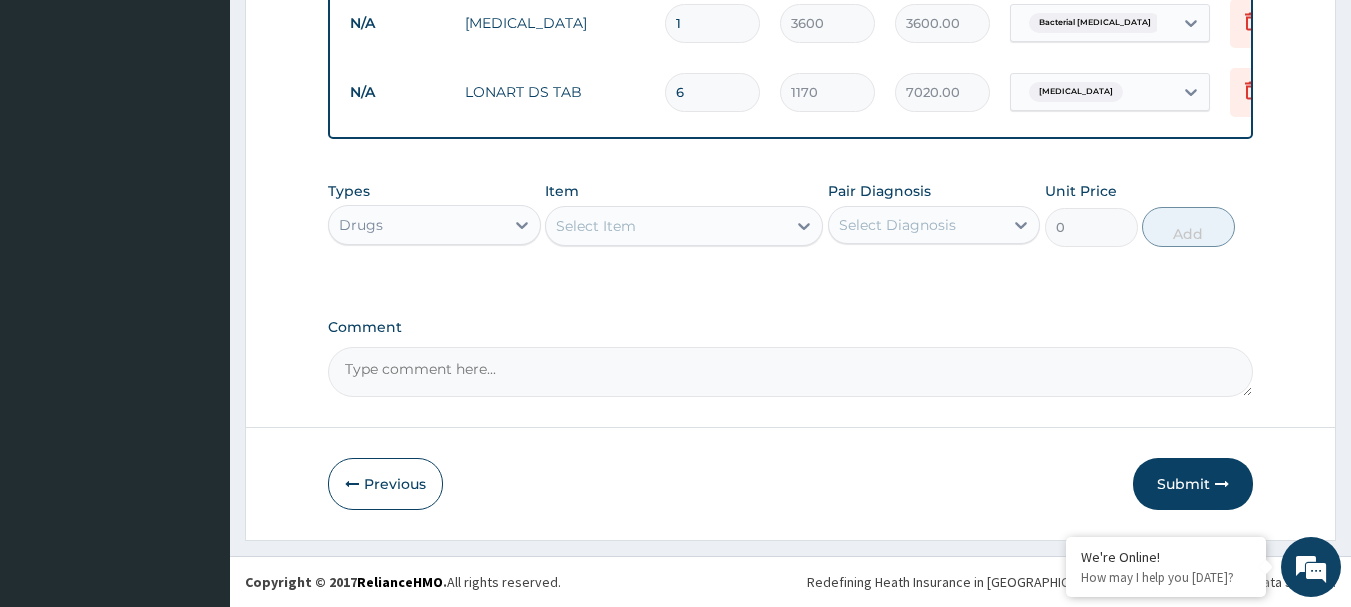 type on "6" 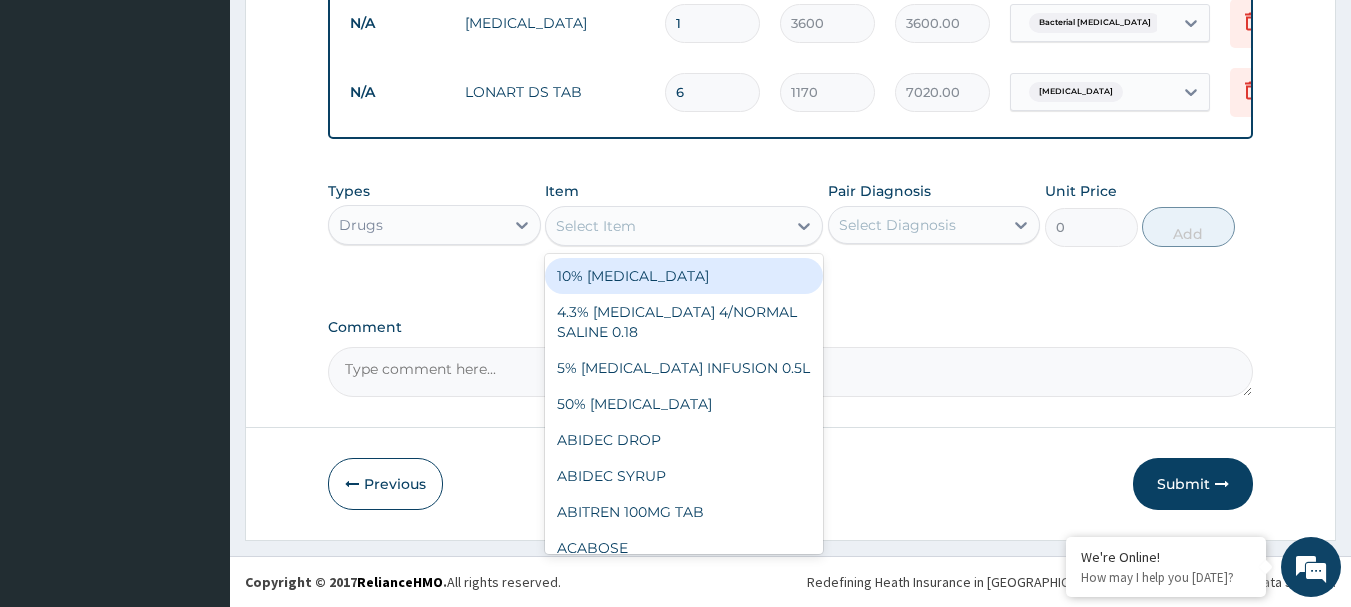 click on "Select Item" at bounding box center [666, 226] 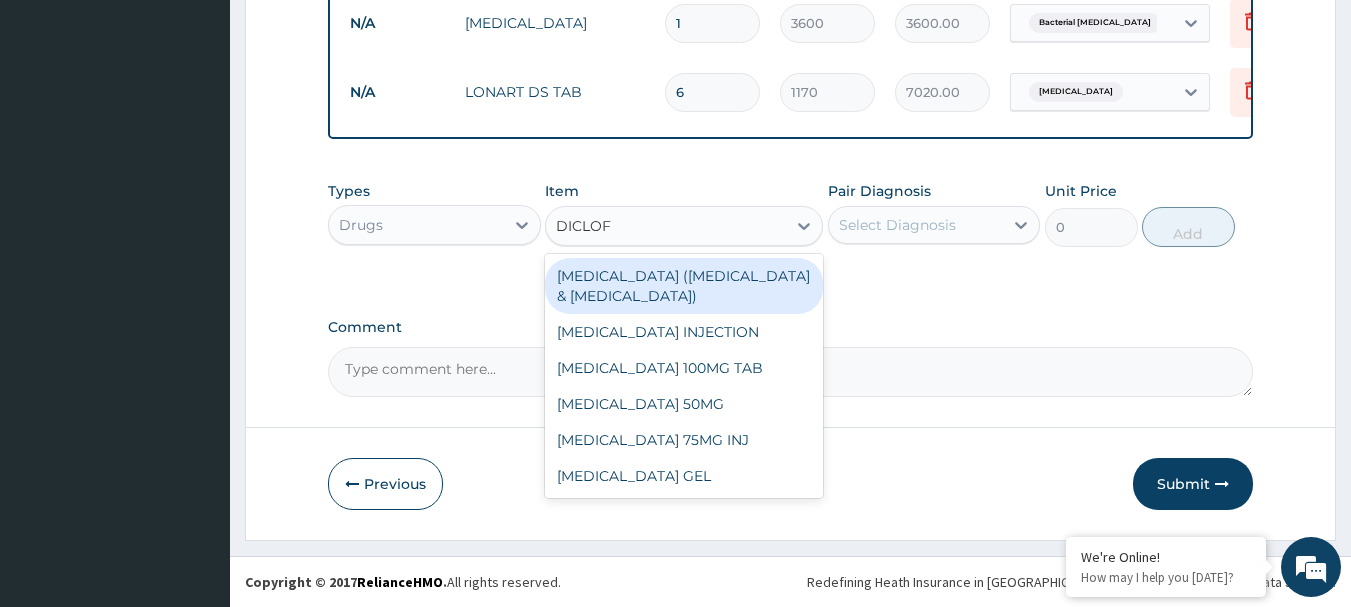 type on "DICLOFE" 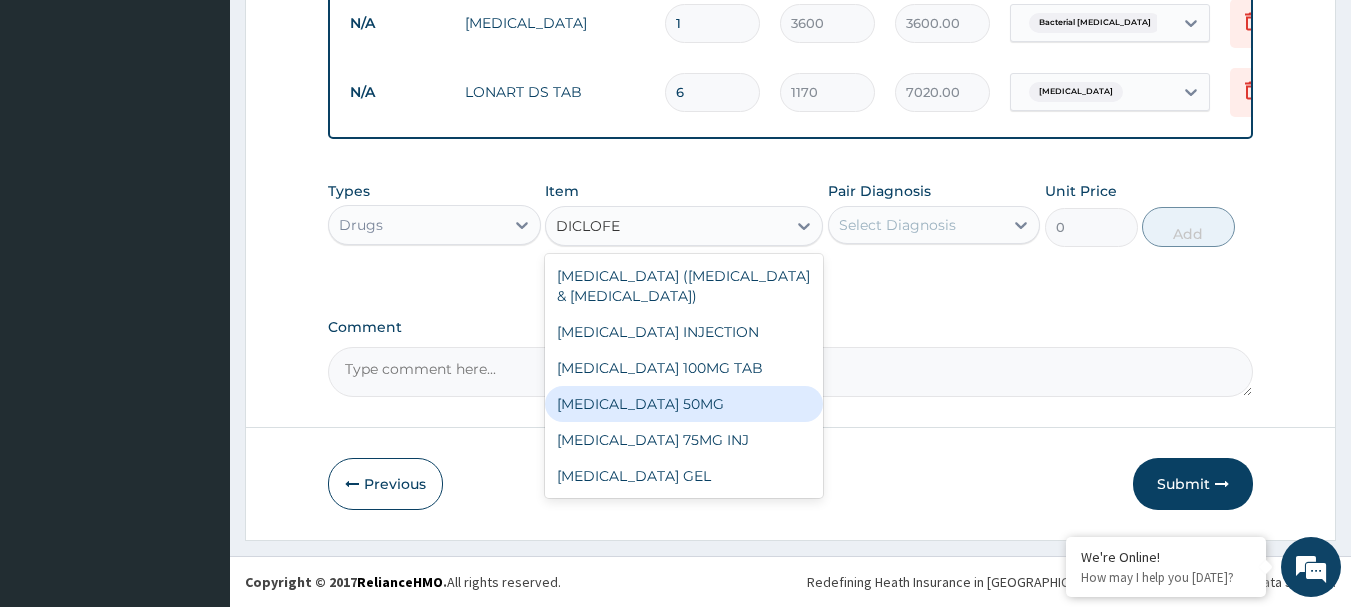click on "[MEDICAL_DATA] 50MG" at bounding box center (684, 404) 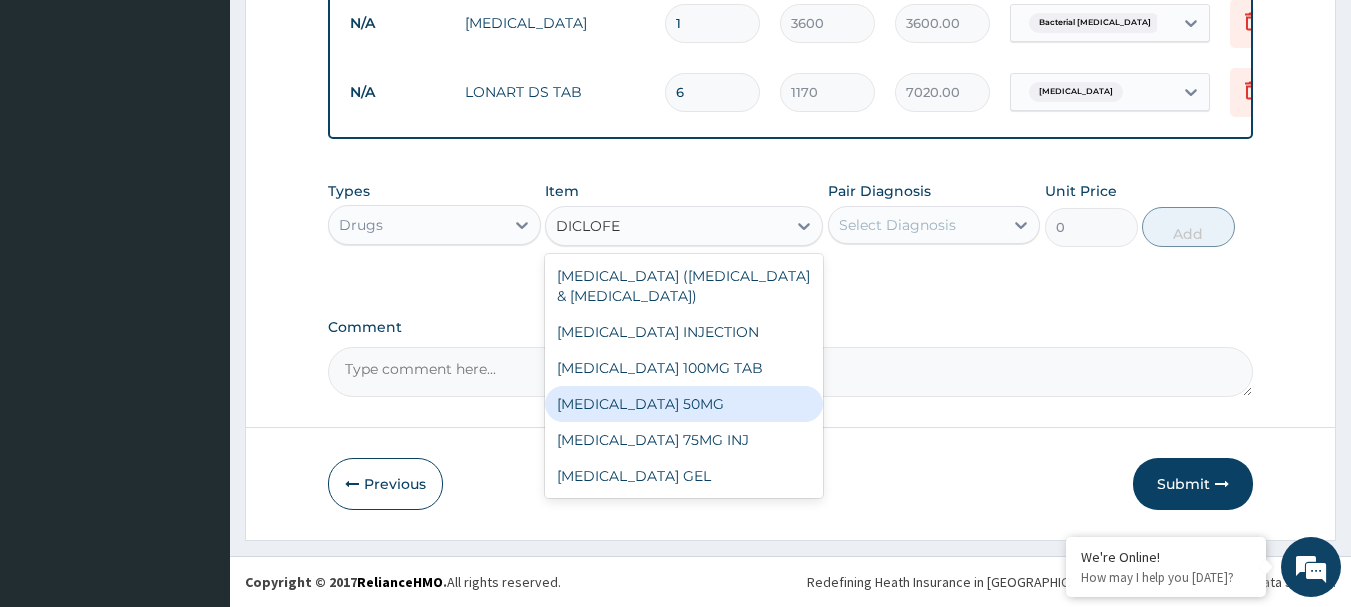 type 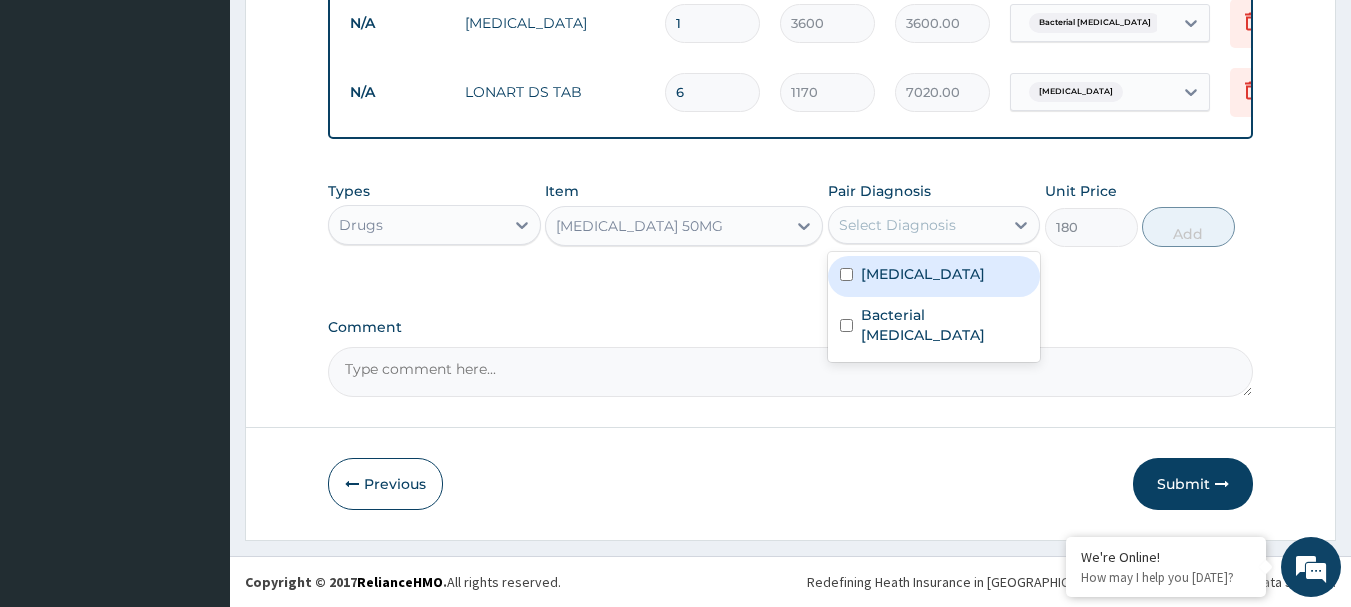 click on "Select Diagnosis" at bounding box center [916, 225] 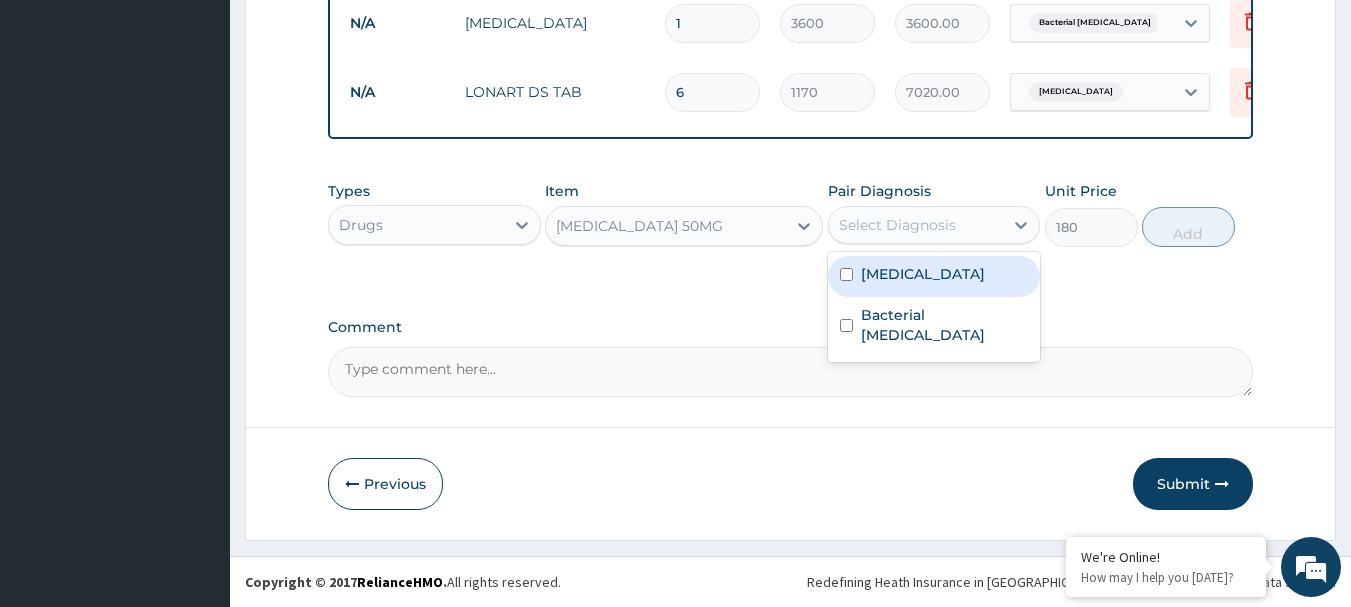 click on "[MEDICAL_DATA]" at bounding box center (934, 276) 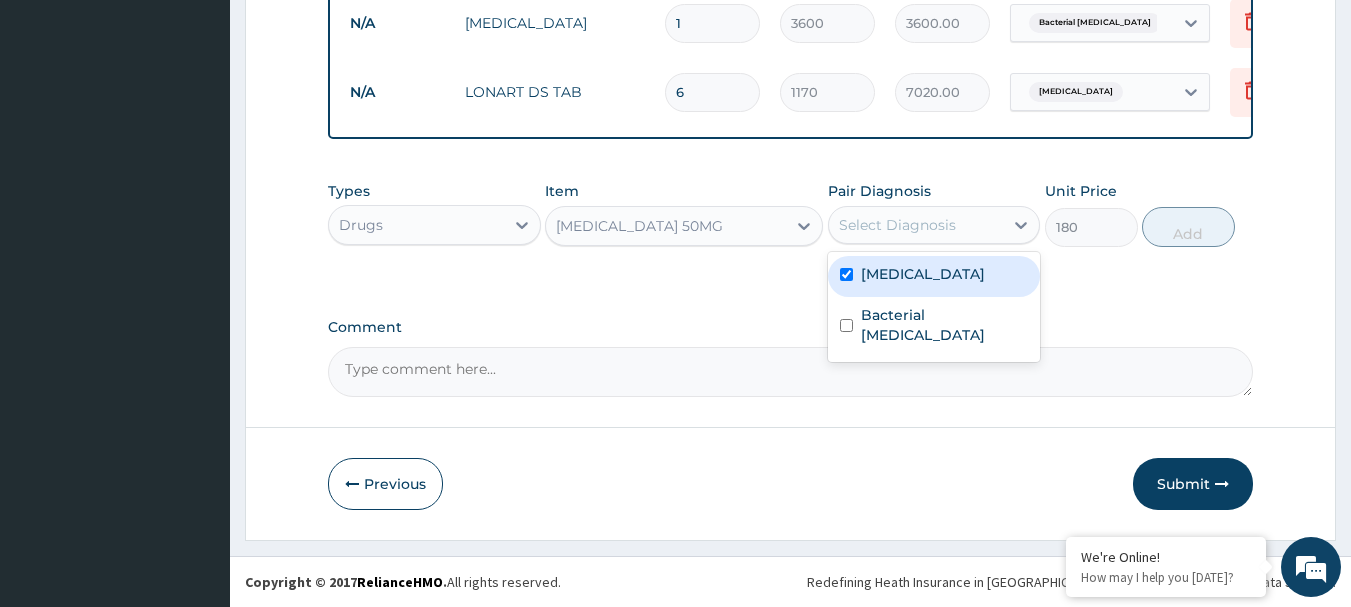 checkbox on "true" 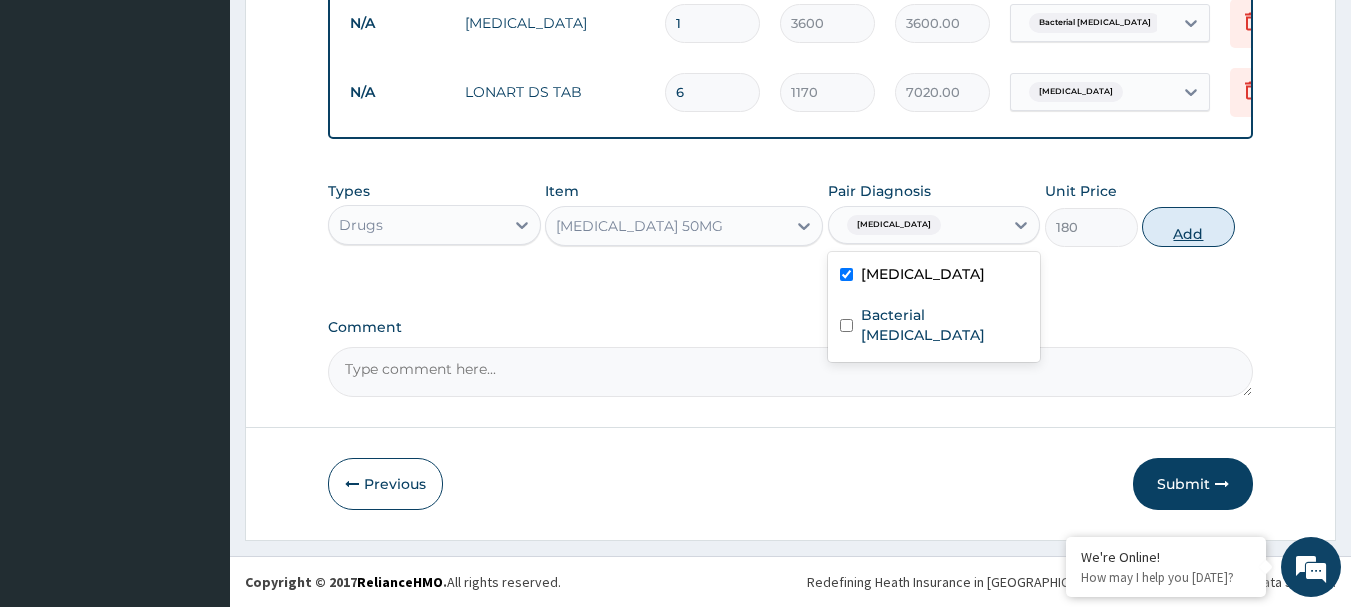 click on "Add" at bounding box center (1188, 227) 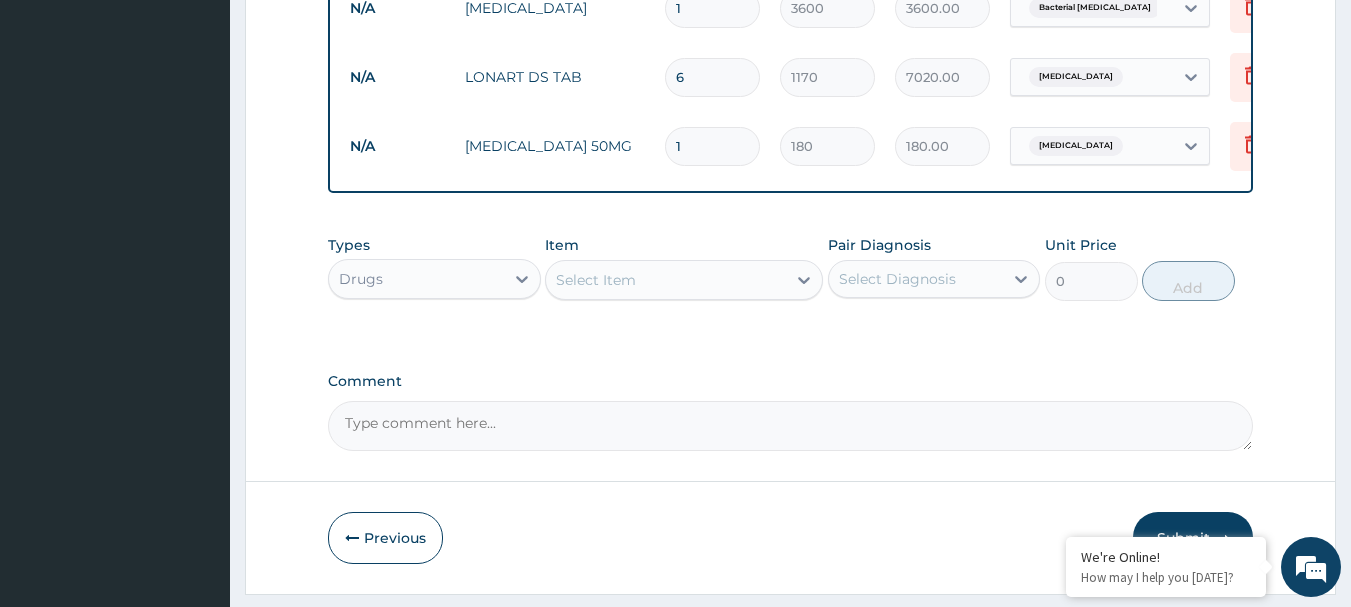 type 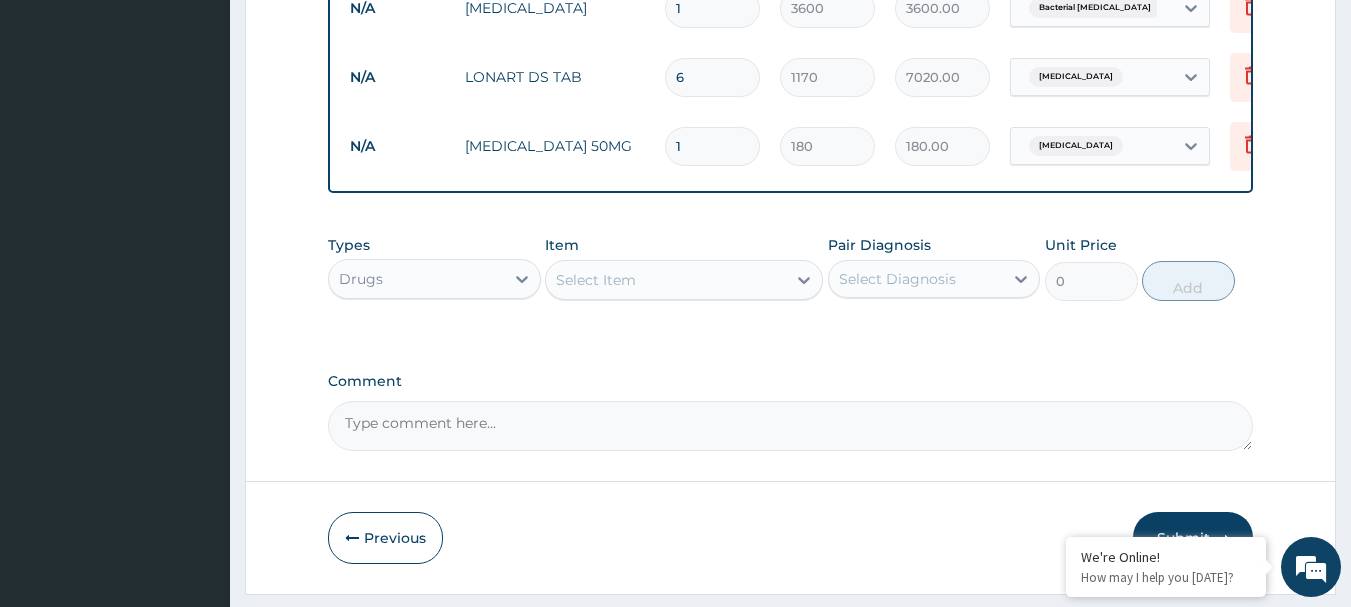 type on "0.00" 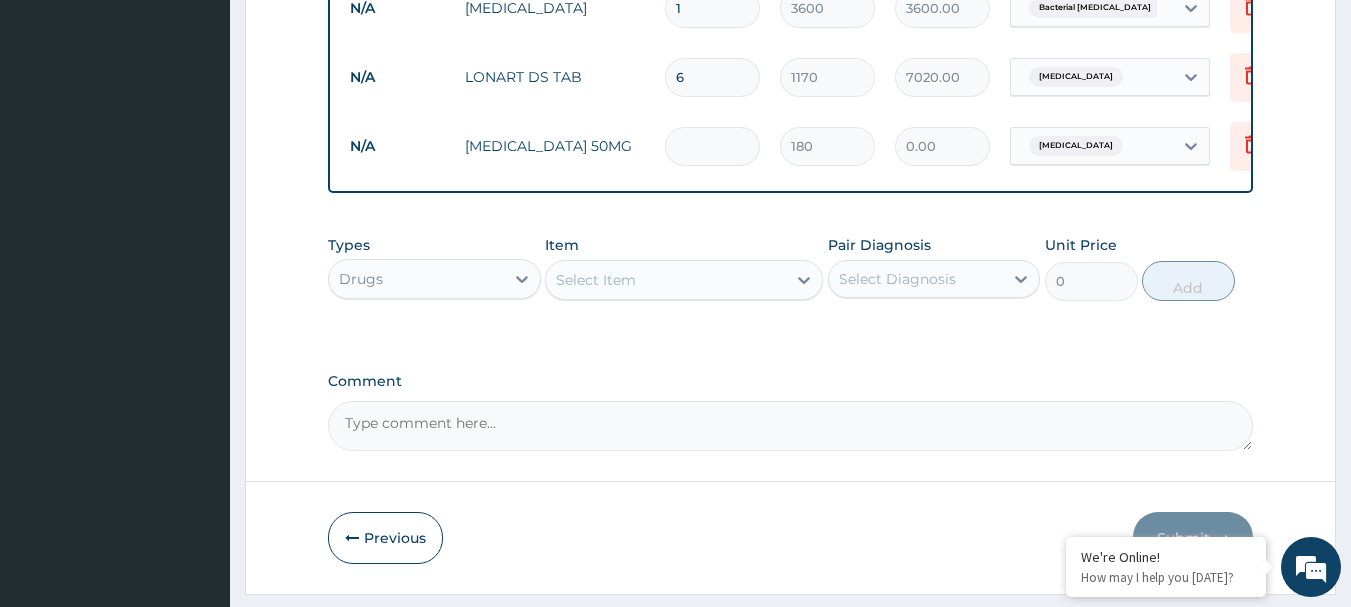 type on "6" 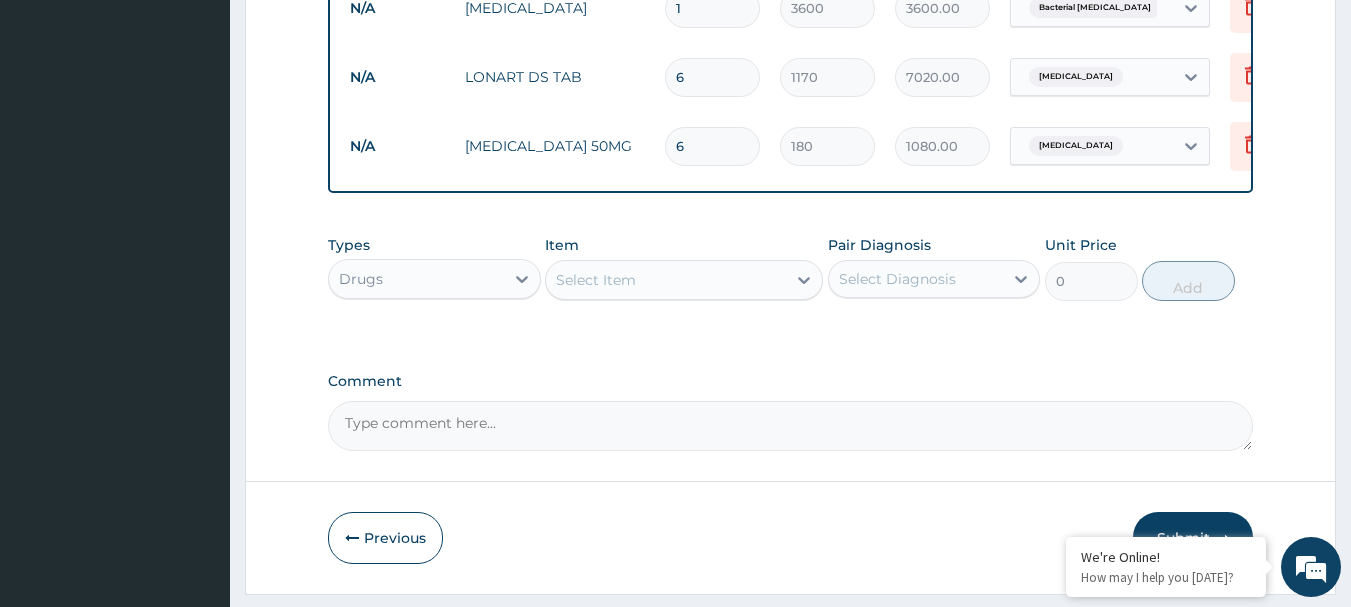 scroll, scrollTop: 1169, scrollLeft: 0, axis: vertical 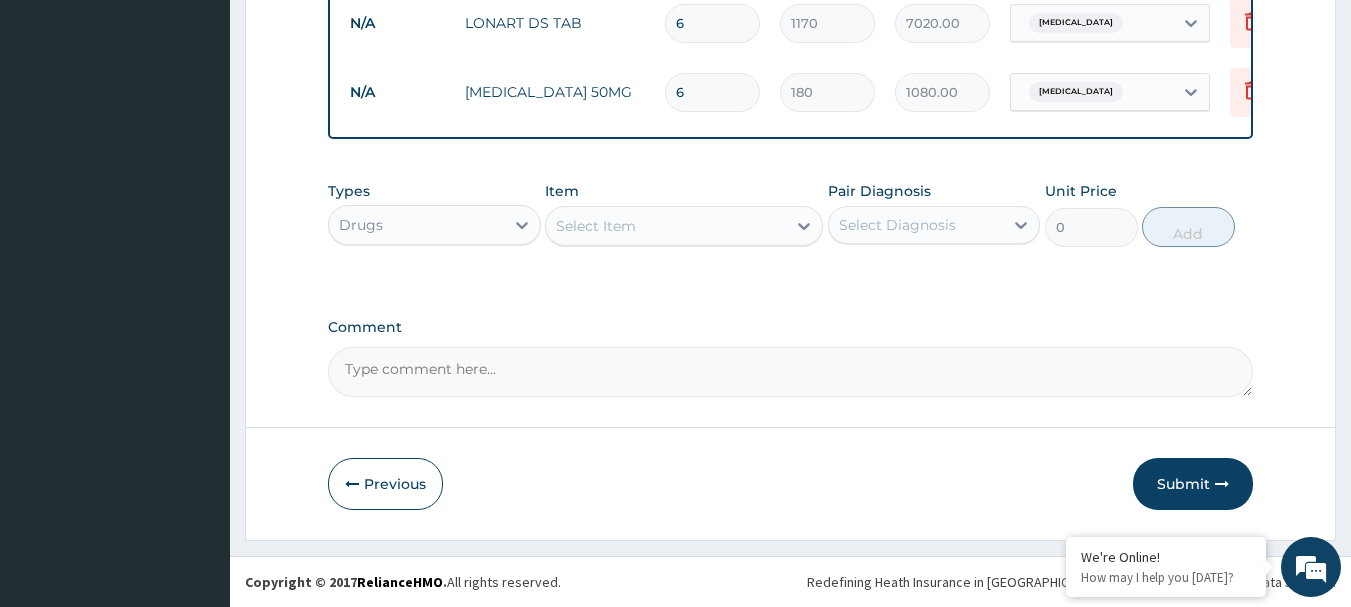 type on "6" 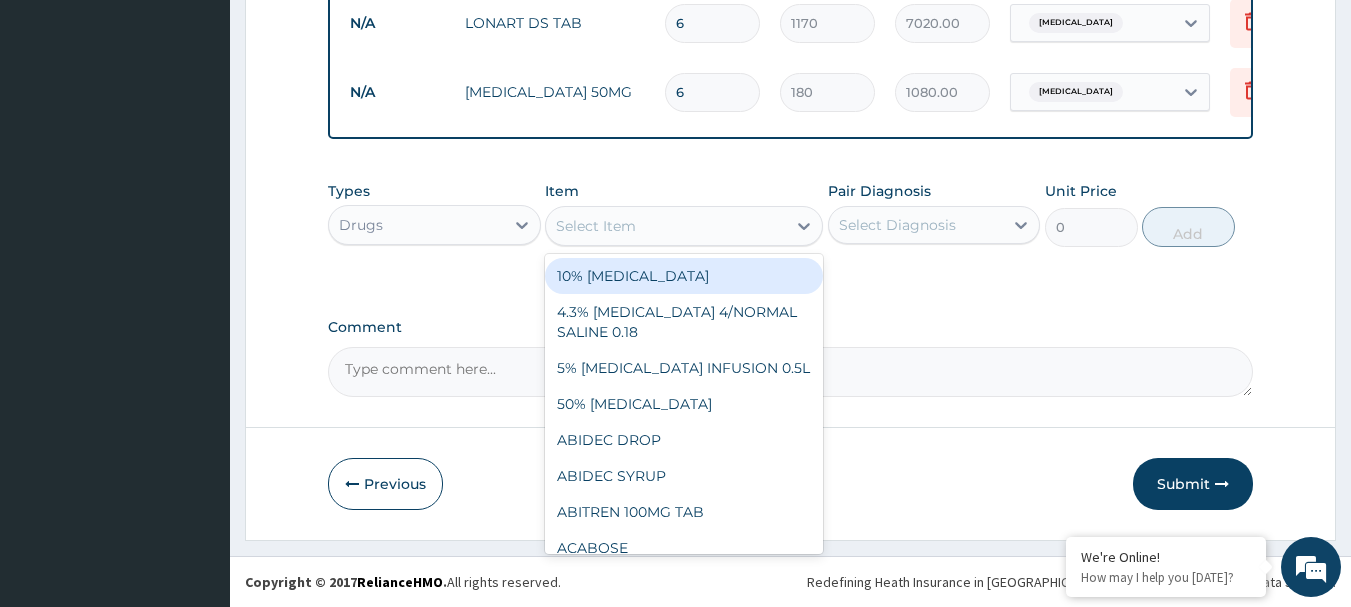 click on "Select Item" at bounding box center (666, 226) 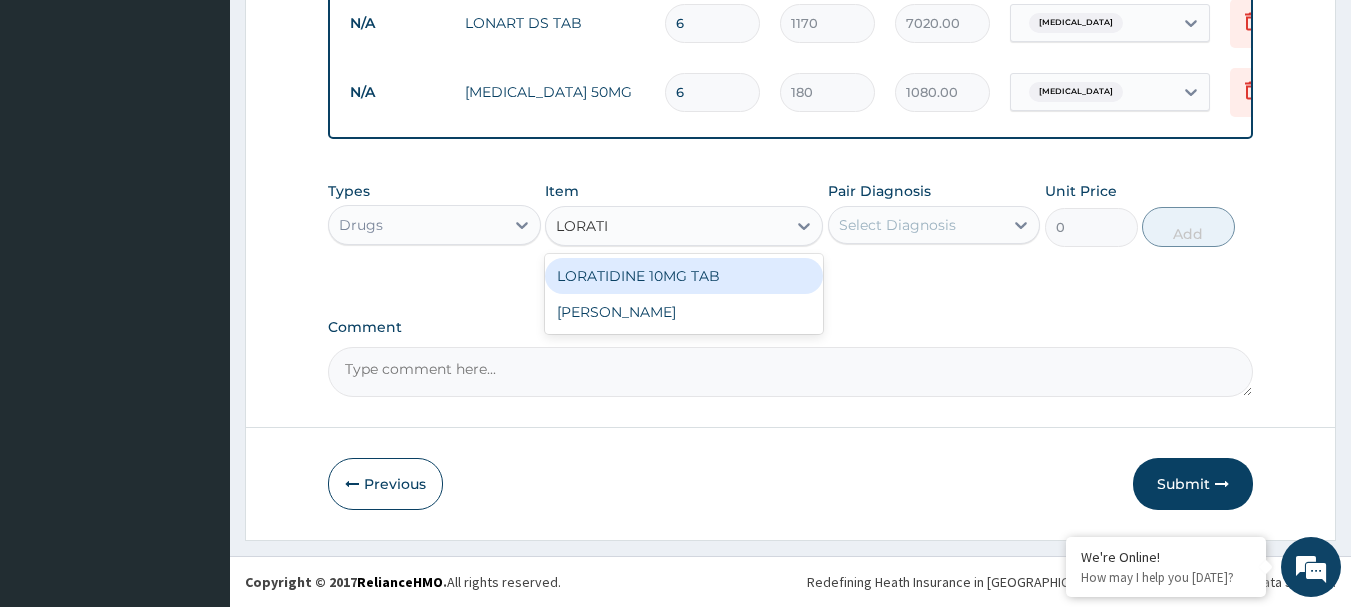 type on "LORATID" 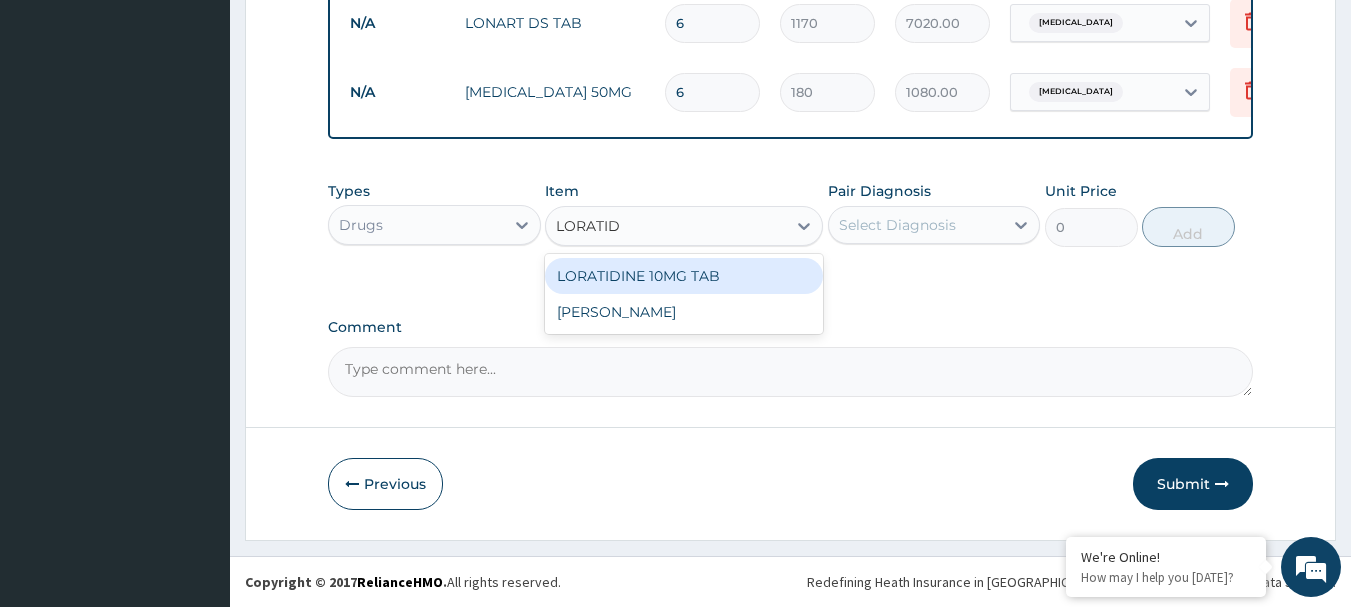 click on "LORATIDINE 10MG TAB" at bounding box center [684, 276] 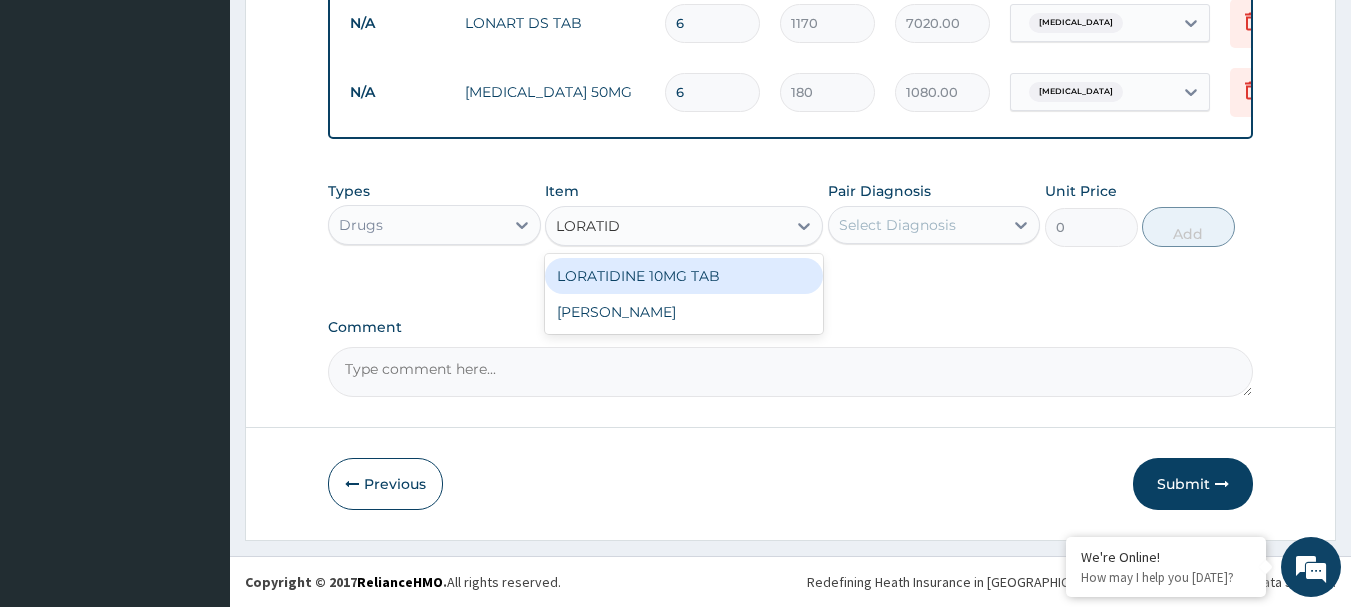 type 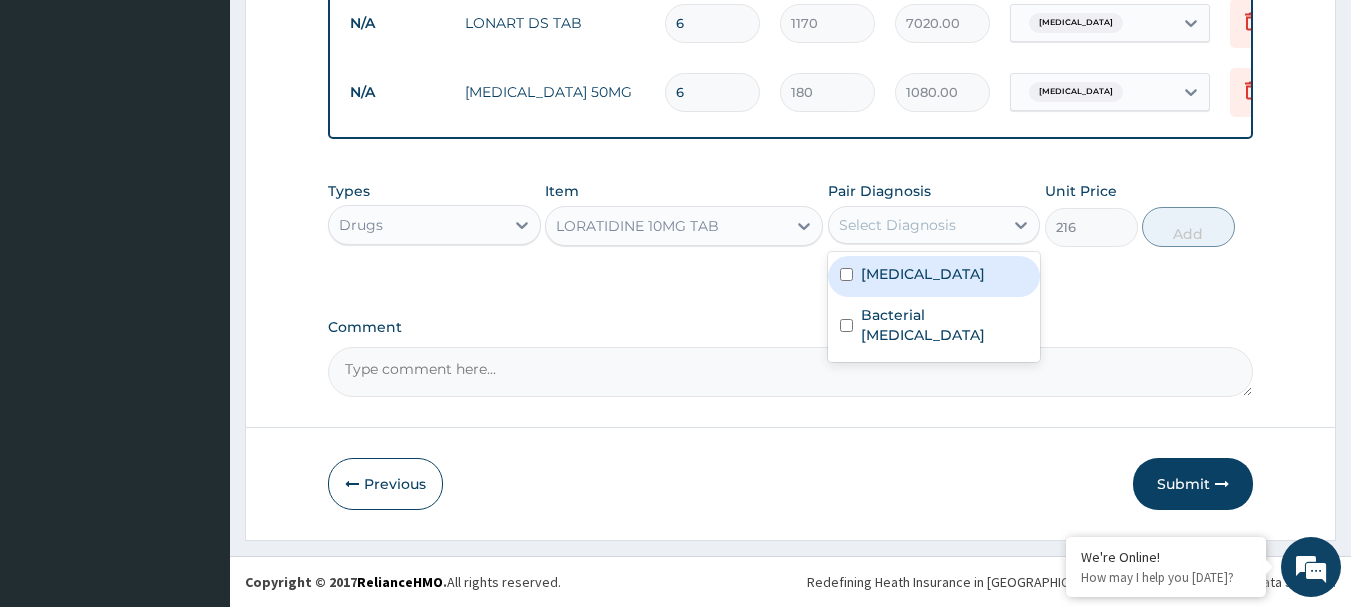 click on "Select Diagnosis" at bounding box center [897, 225] 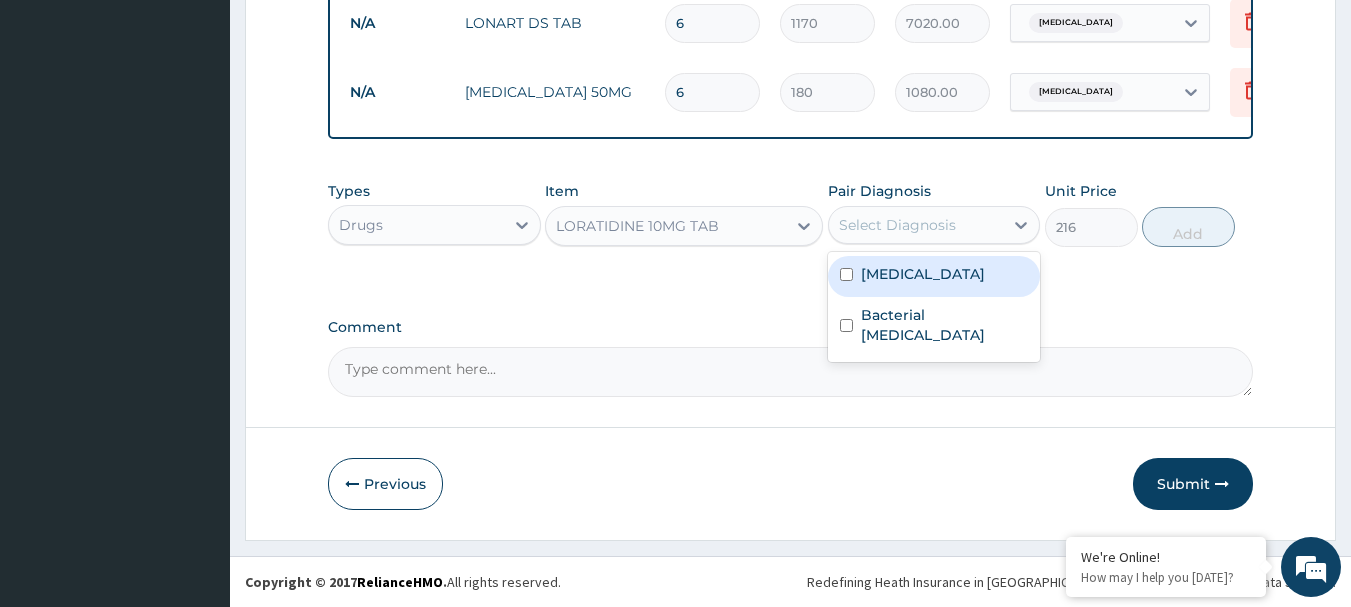 click on "[MEDICAL_DATA]" at bounding box center (934, 276) 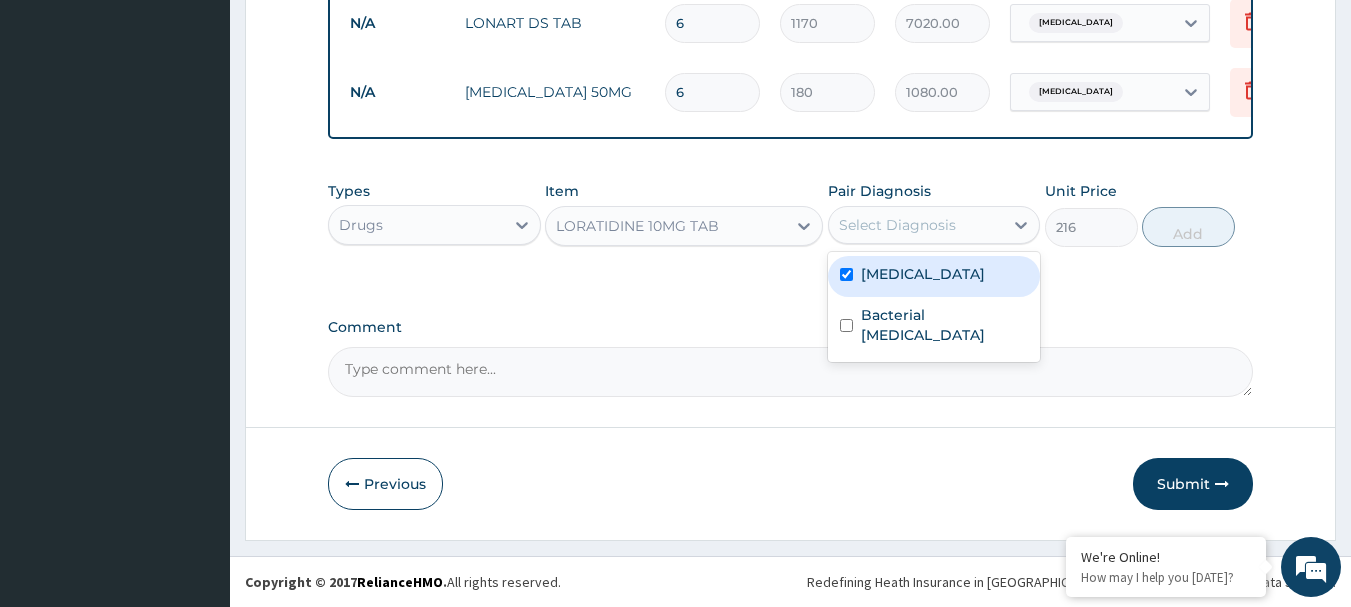 checkbox on "true" 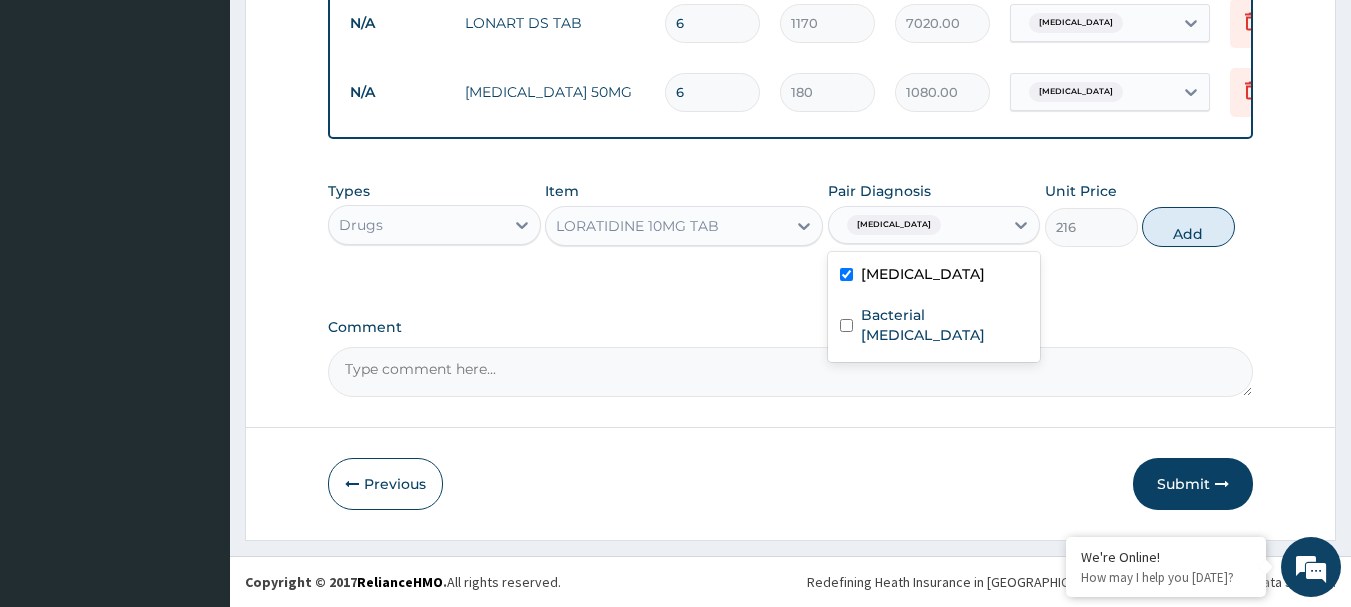 click on "Add" at bounding box center [1188, 227] 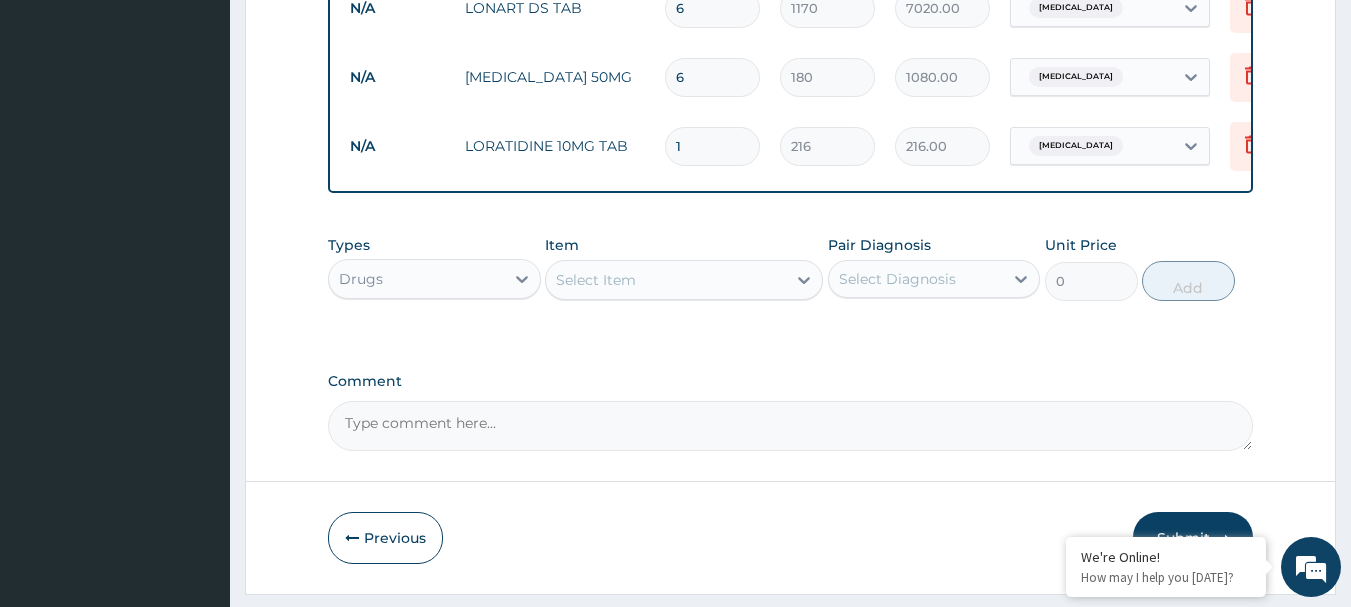 type 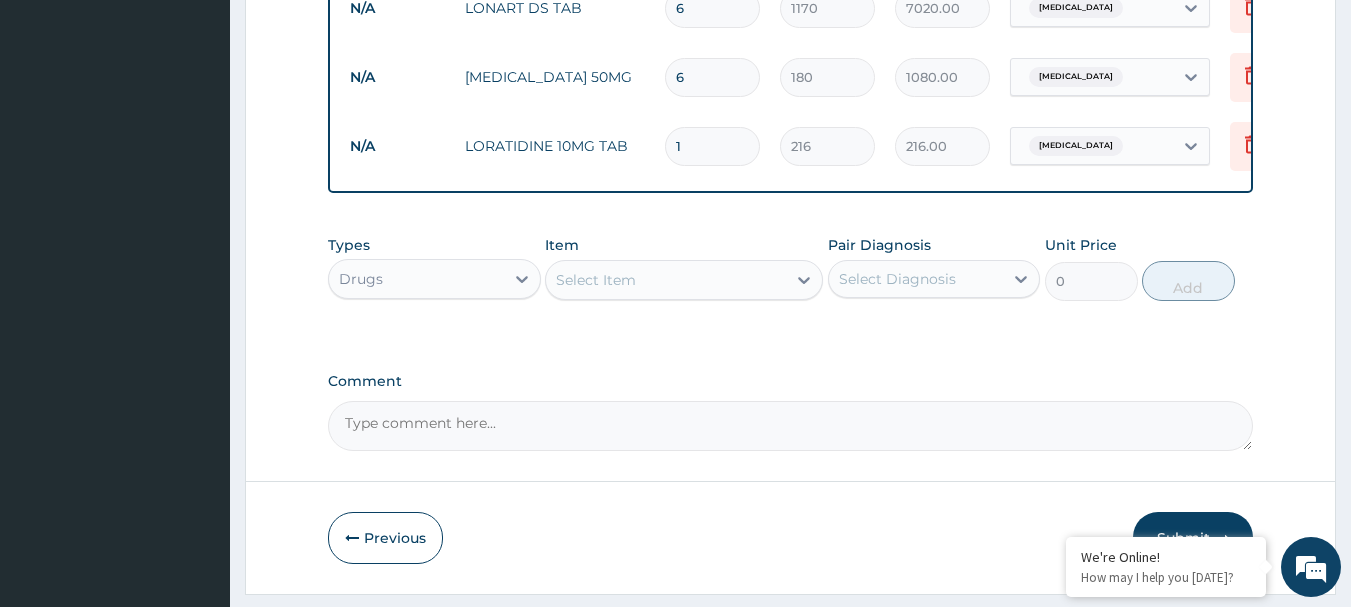 type on "0.00" 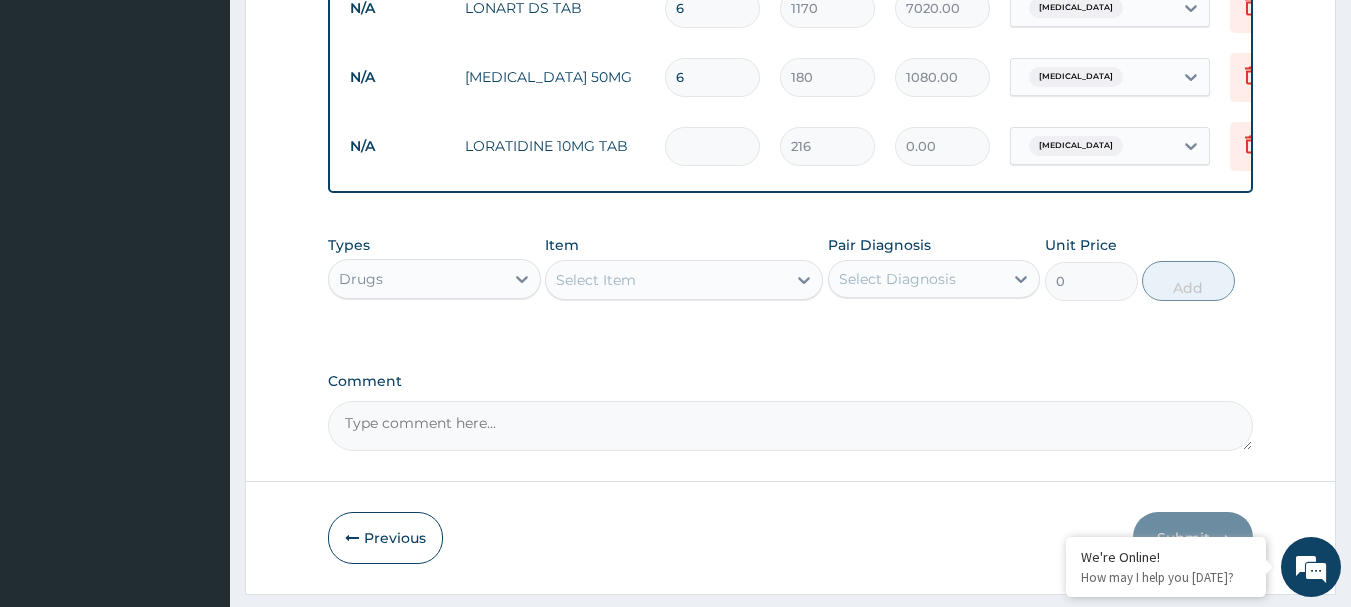 type on "5" 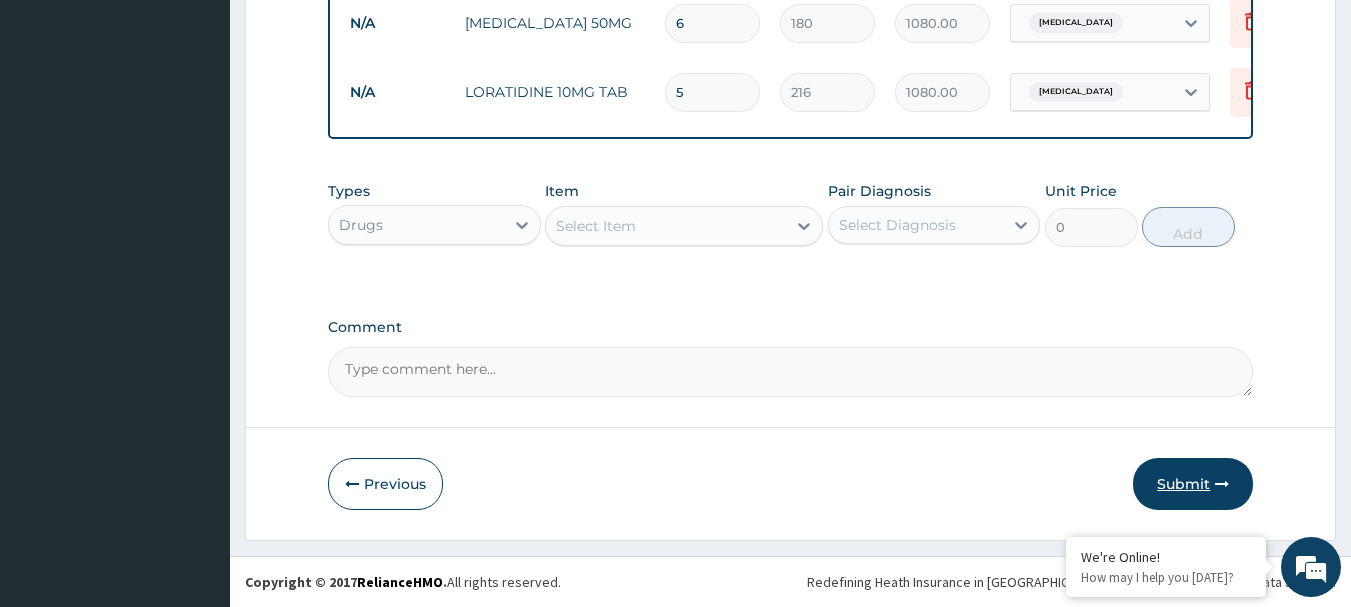 type on "5" 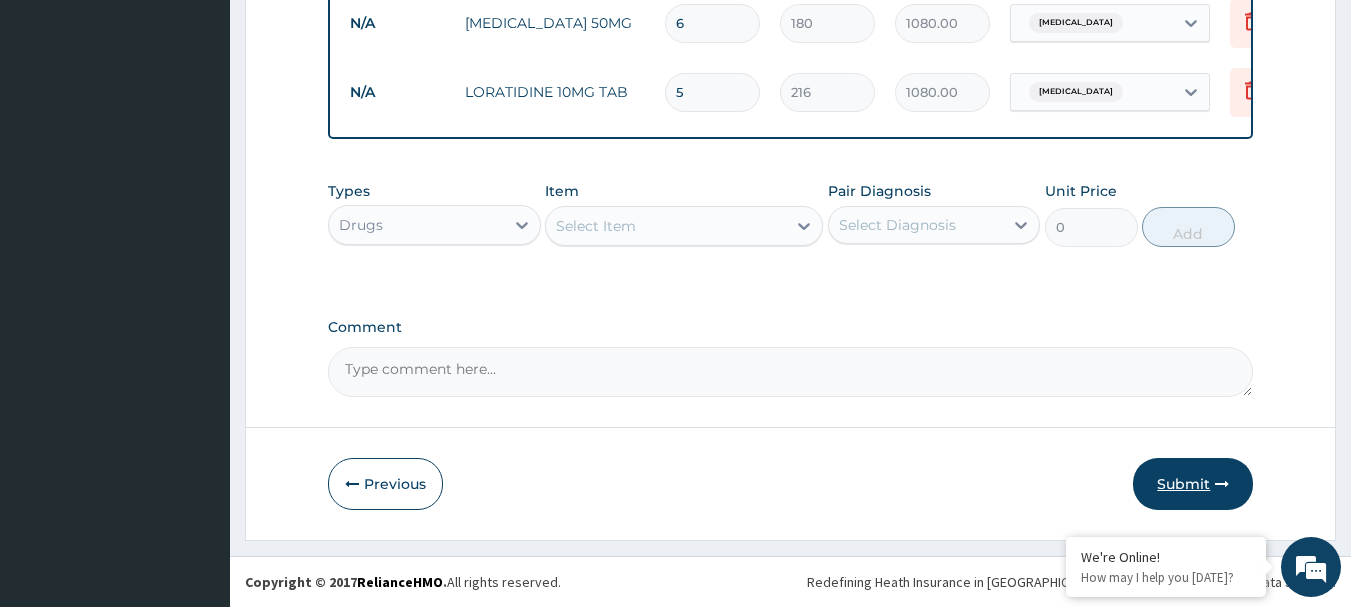 click on "Submit" at bounding box center [1193, 484] 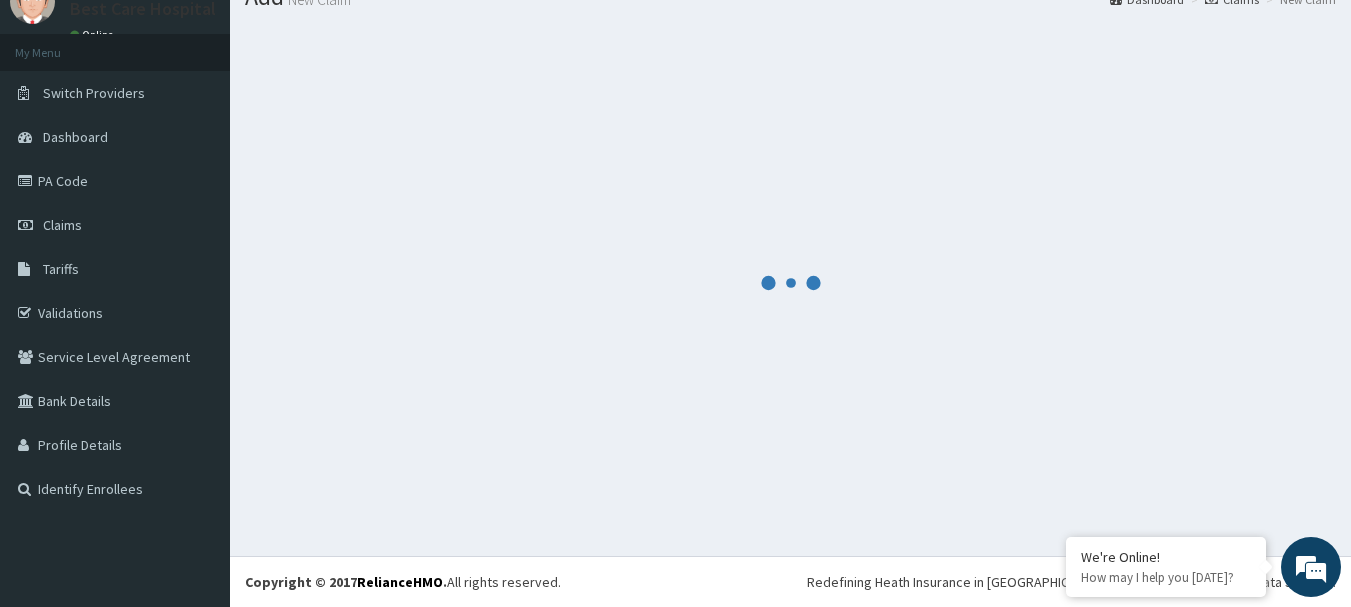 scroll, scrollTop: 1238, scrollLeft: 0, axis: vertical 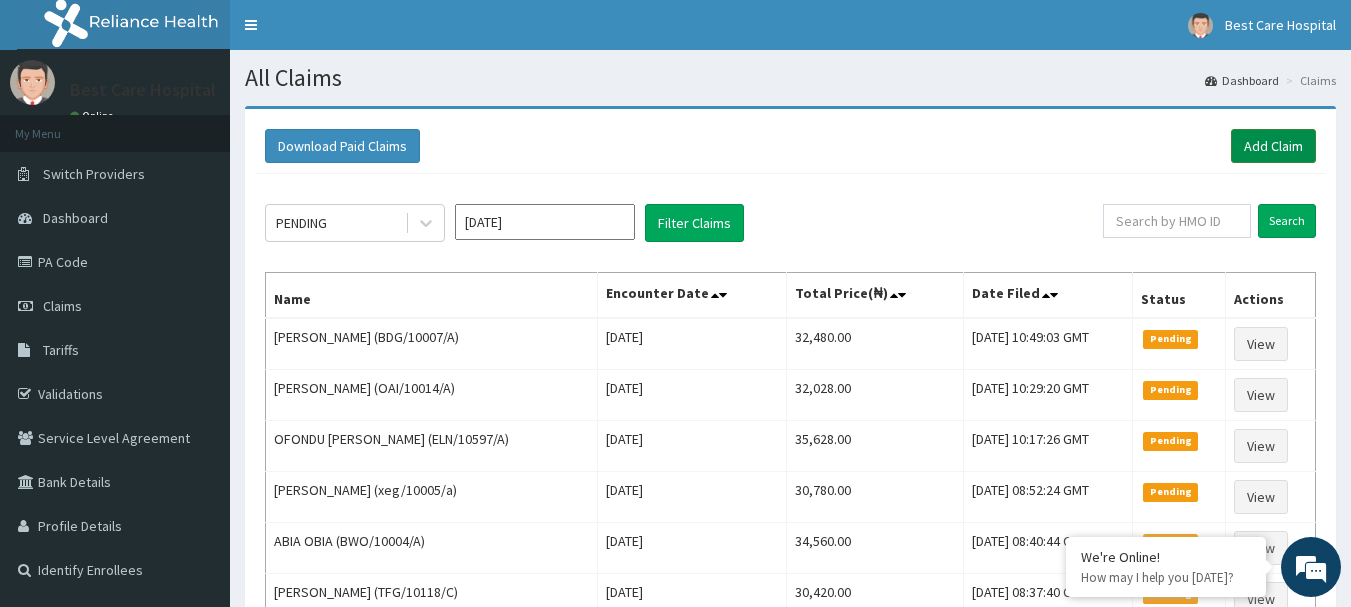 click on "Add Claim" at bounding box center (1273, 146) 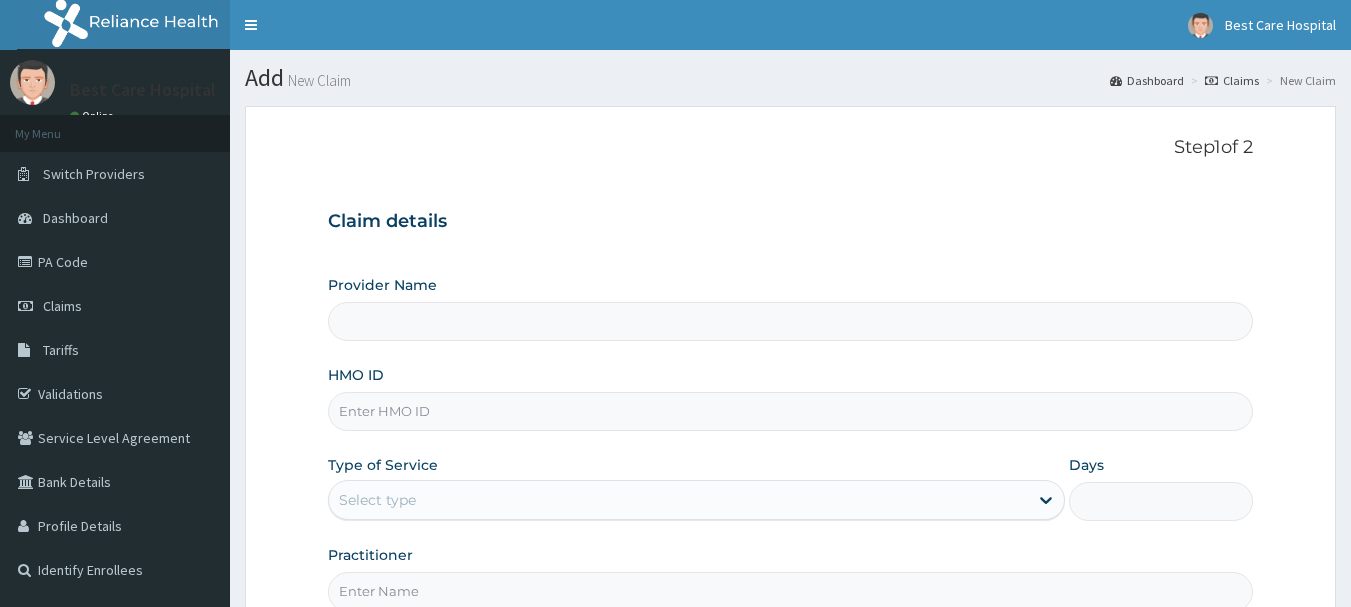 scroll, scrollTop: 0, scrollLeft: 0, axis: both 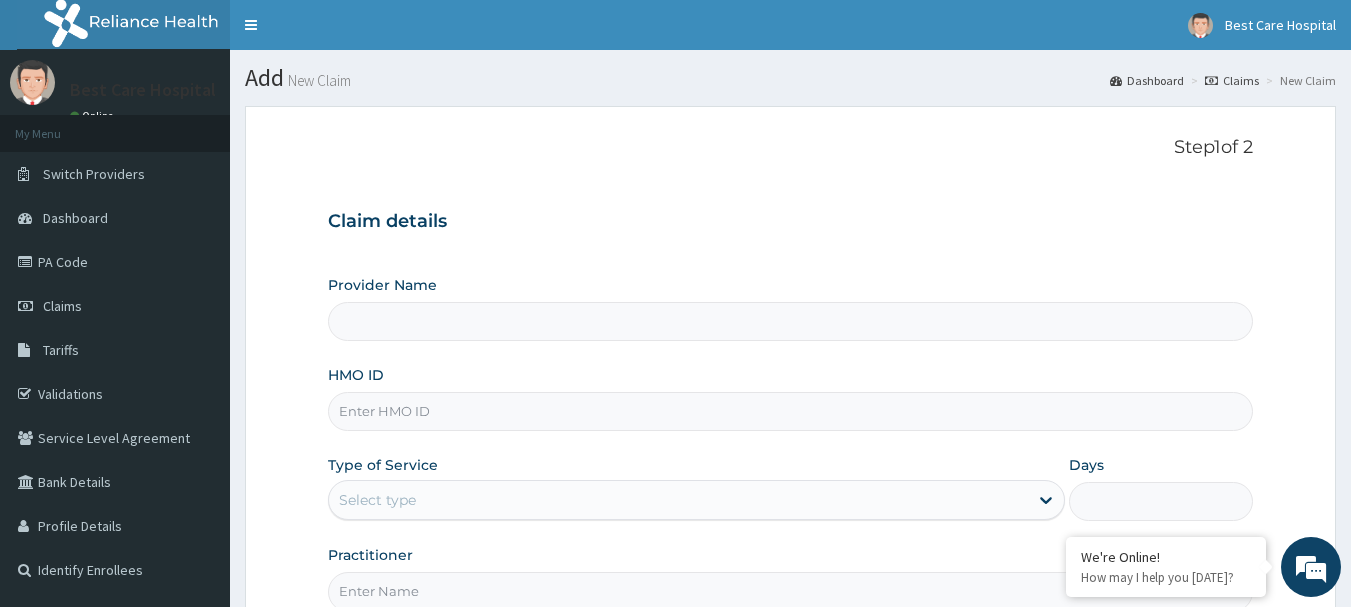 type on "Bestcare Hospital" 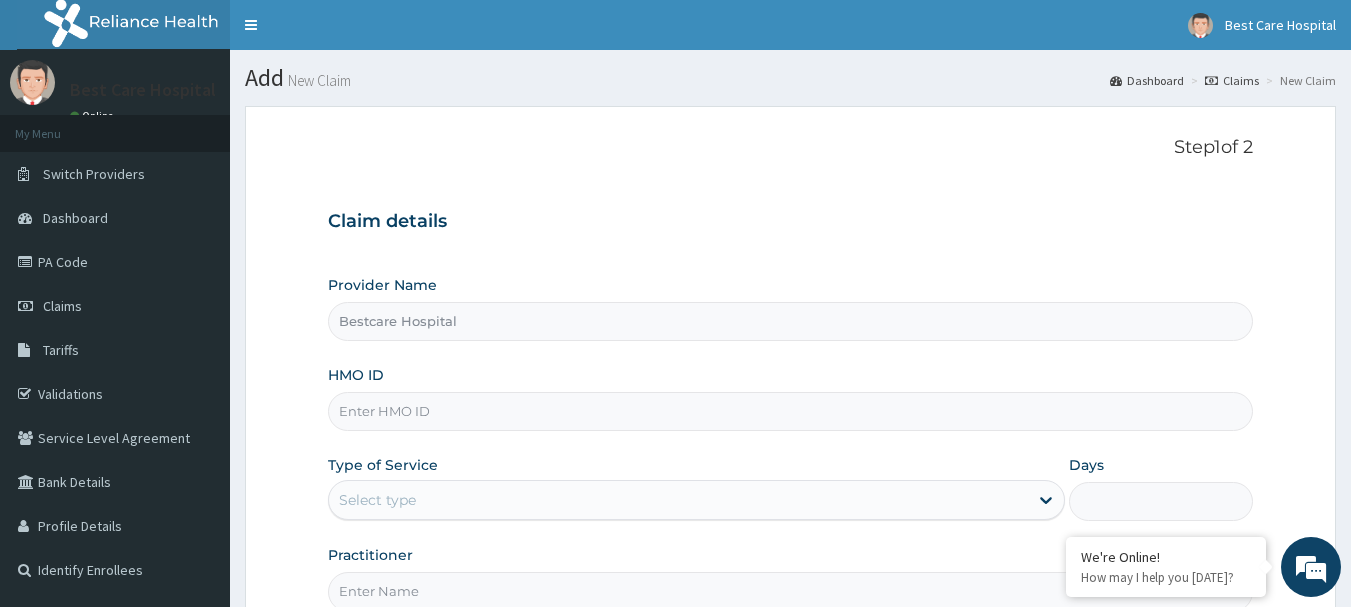scroll, scrollTop: 0, scrollLeft: 0, axis: both 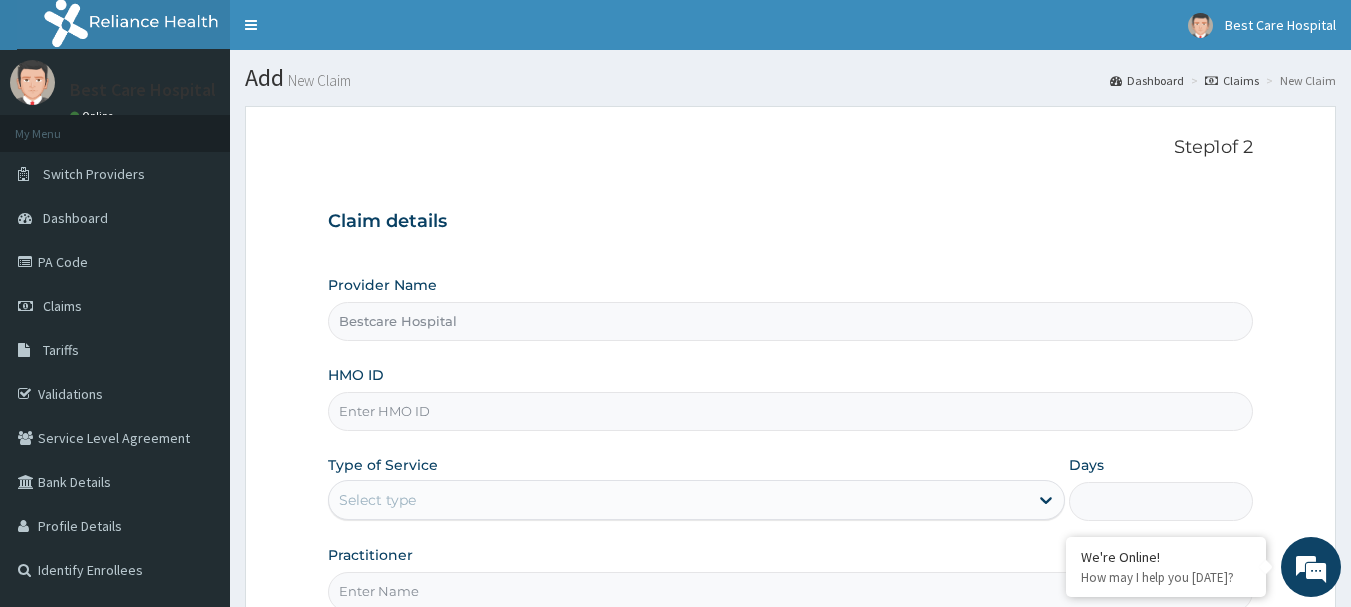 click on "HMO ID" at bounding box center [791, 411] 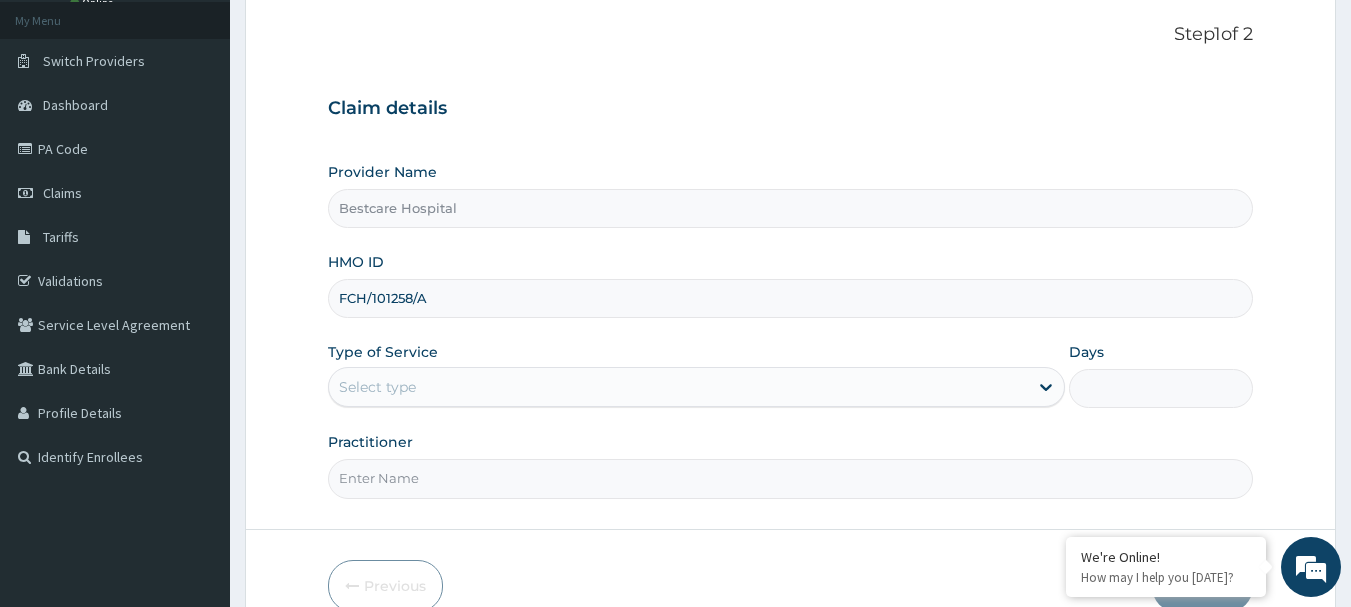 scroll, scrollTop: 134, scrollLeft: 0, axis: vertical 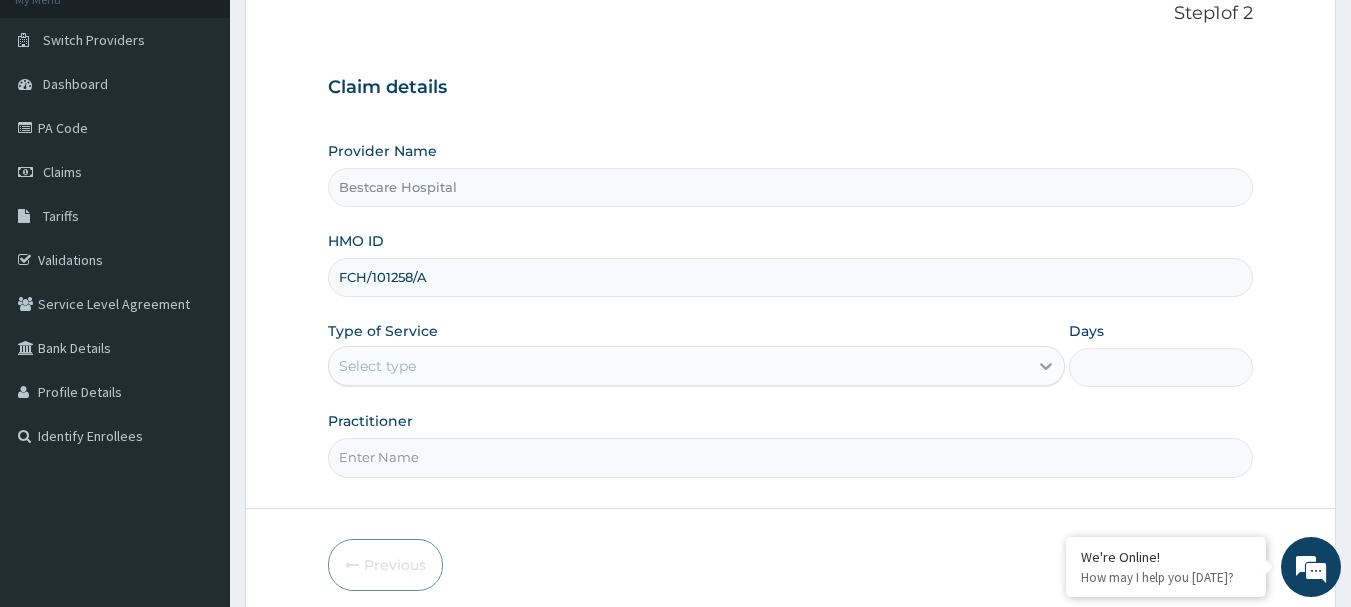 type on "FCH/101258/A" 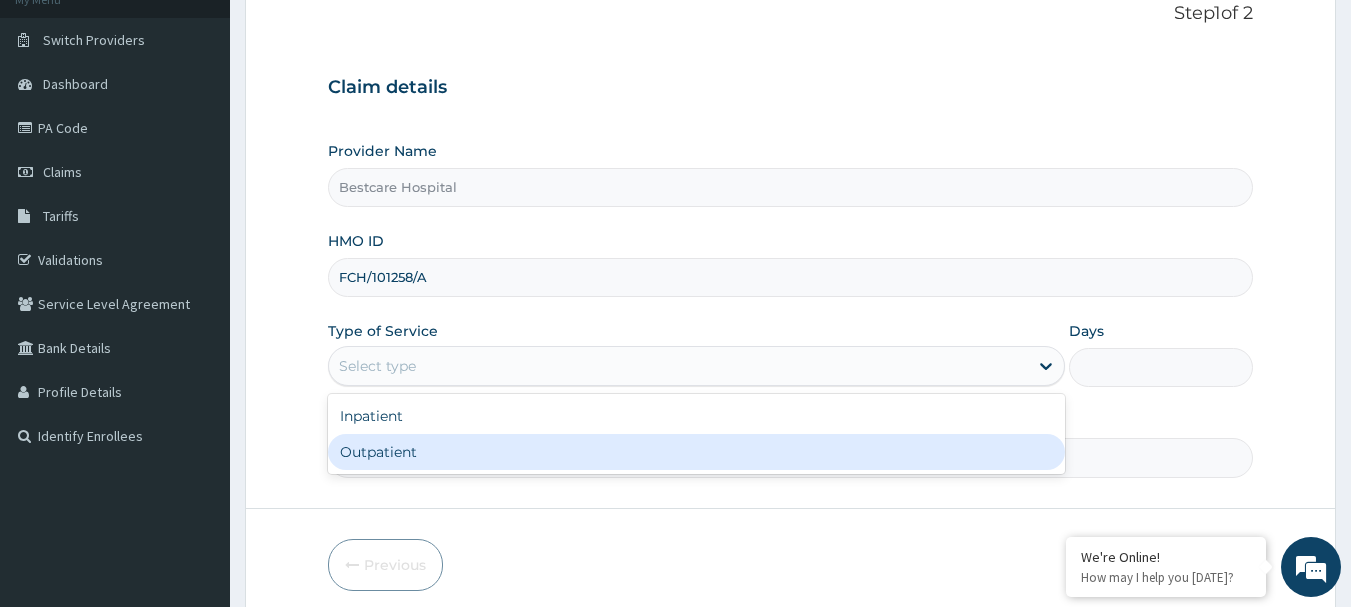 click on "Outpatient" at bounding box center [696, 452] 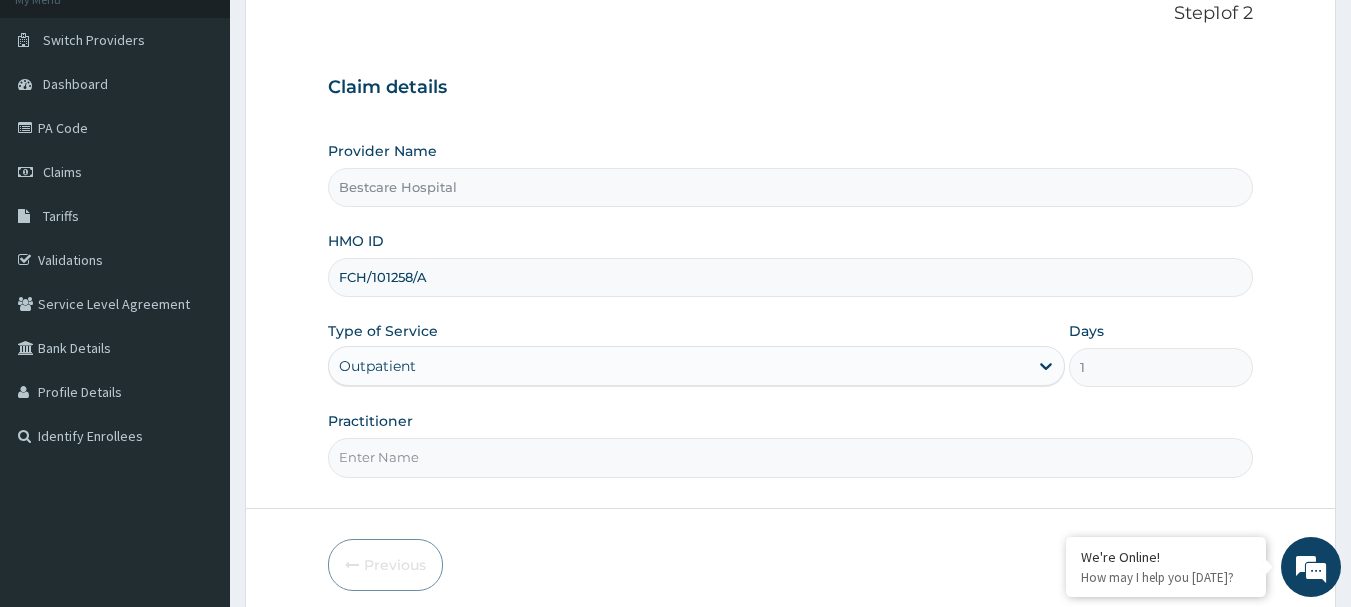 click on "Practitioner" at bounding box center (791, 457) 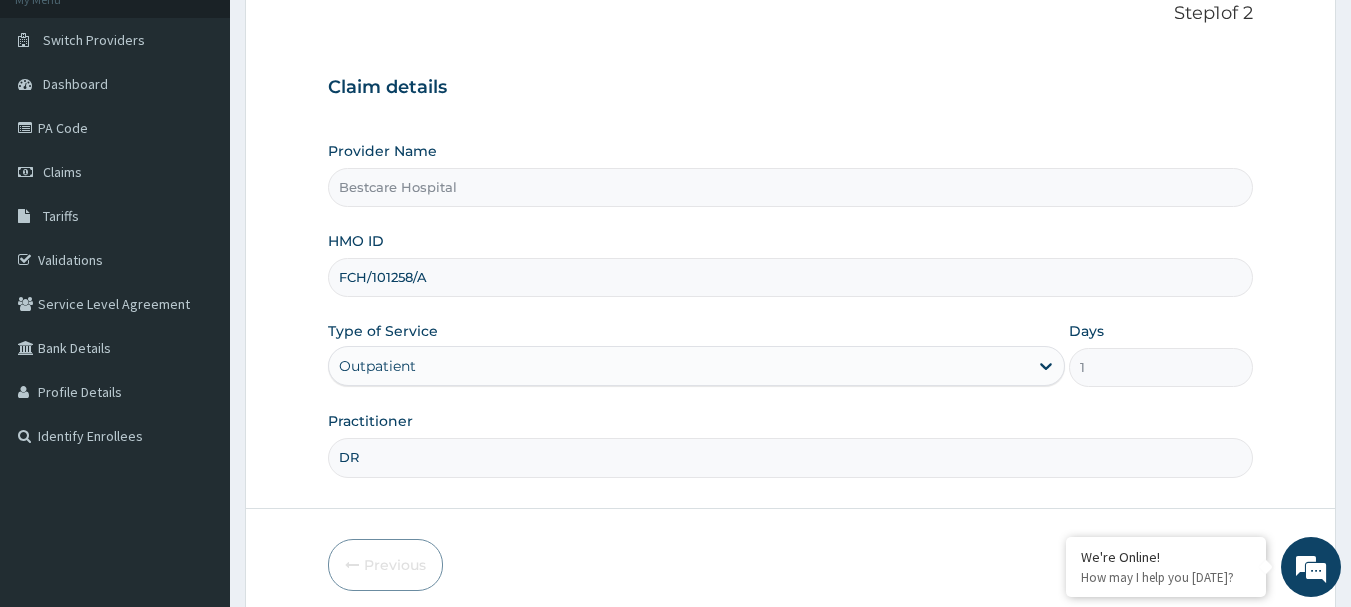 scroll, scrollTop: 215, scrollLeft: 0, axis: vertical 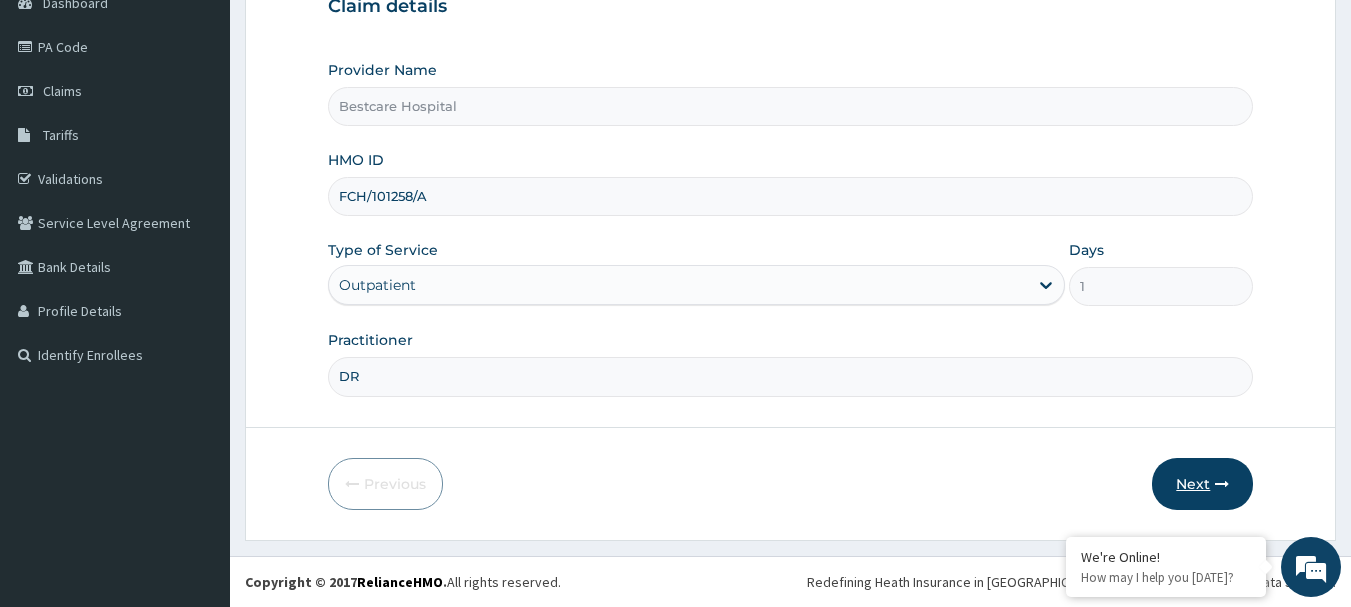type on "DR" 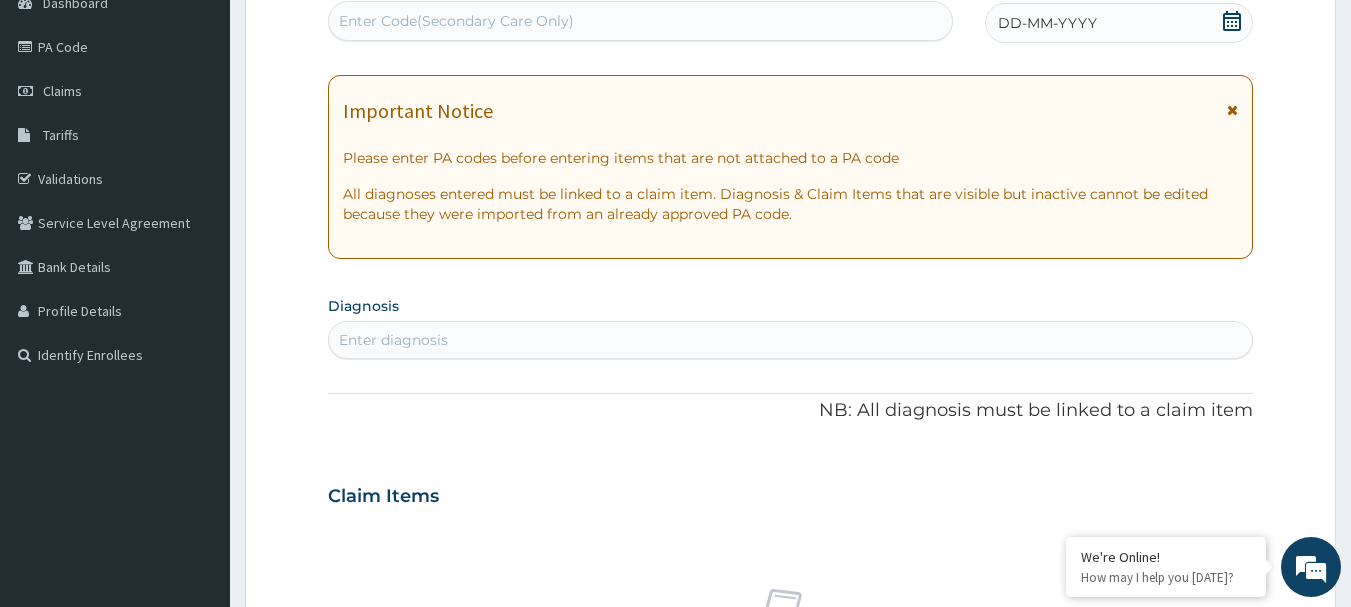 scroll, scrollTop: 0, scrollLeft: 0, axis: both 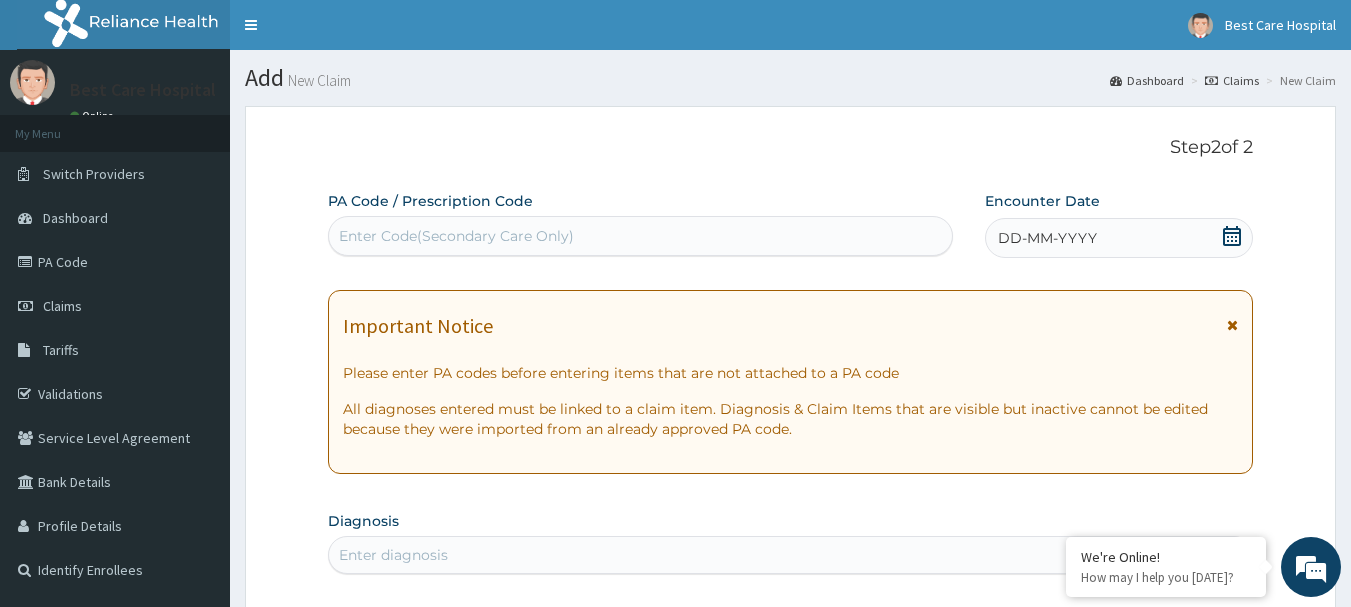 click 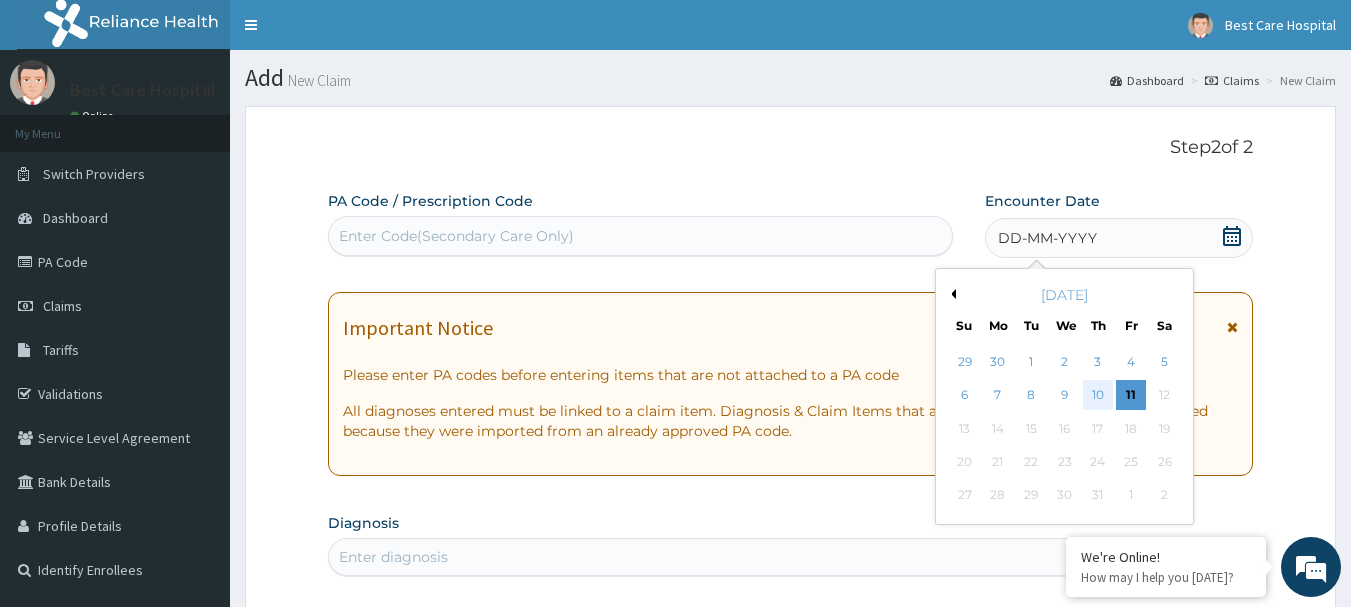click on "10" at bounding box center (1098, 396) 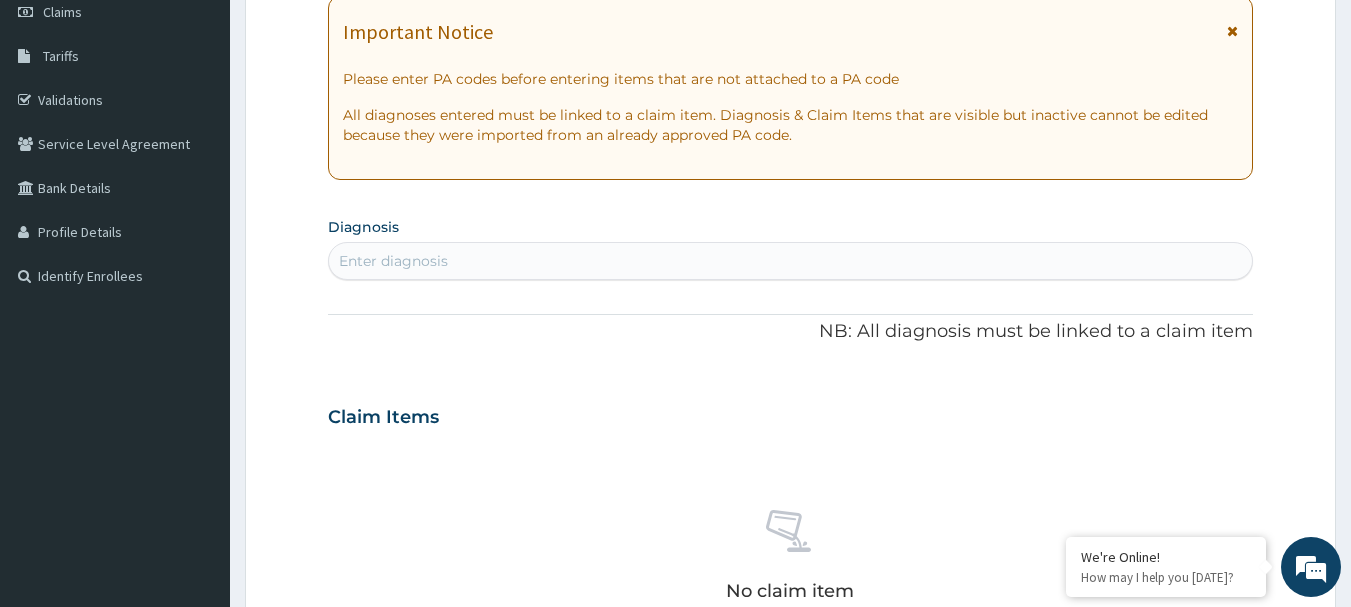 scroll, scrollTop: 344, scrollLeft: 0, axis: vertical 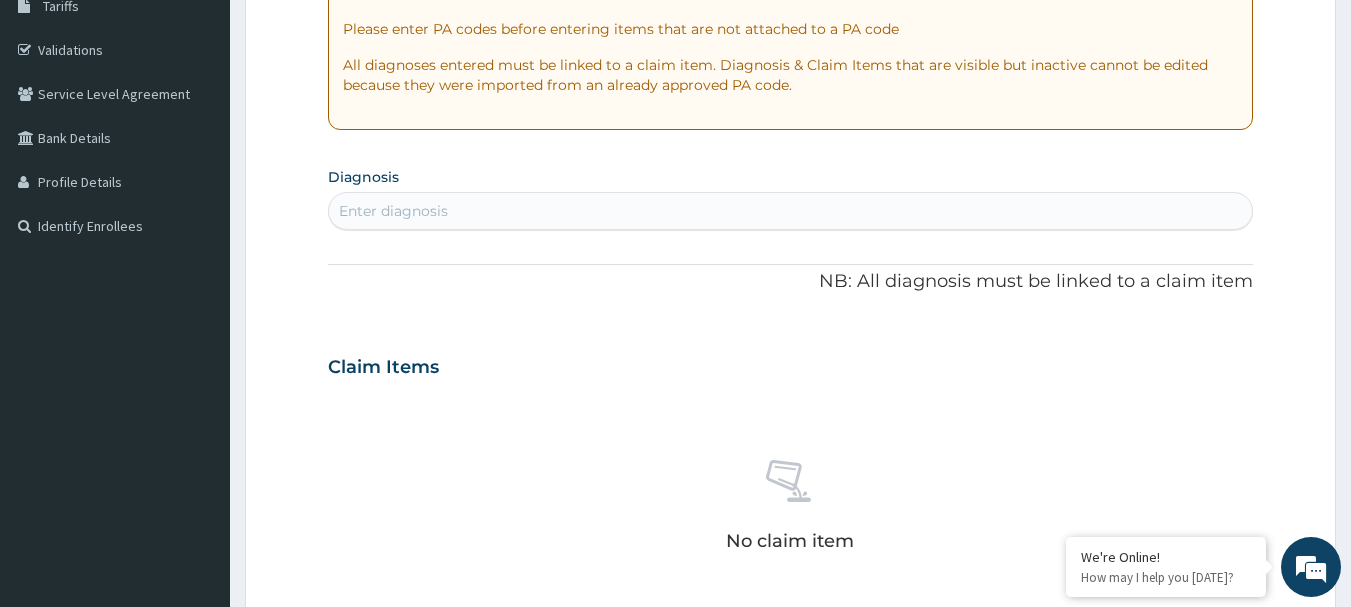 drag, startPoint x: 868, startPoint y: 186, endPoint x: 867, endPoint y: 197, distance: 11.045361 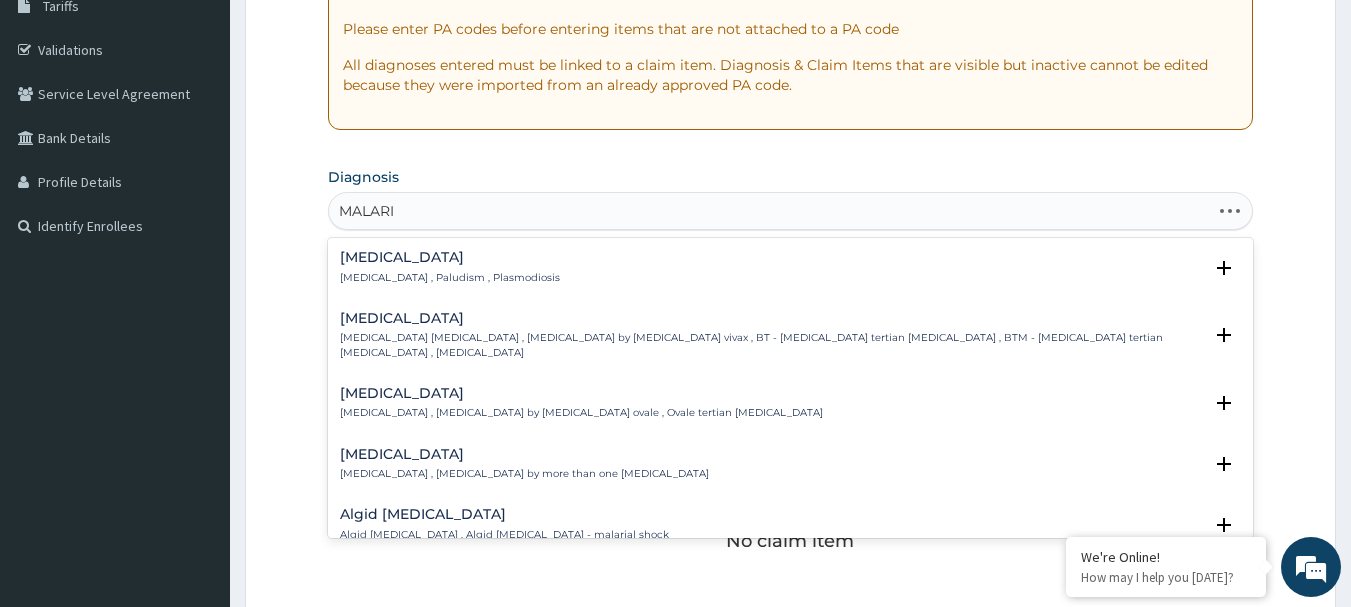type on "[MEDICAL_DATA]" 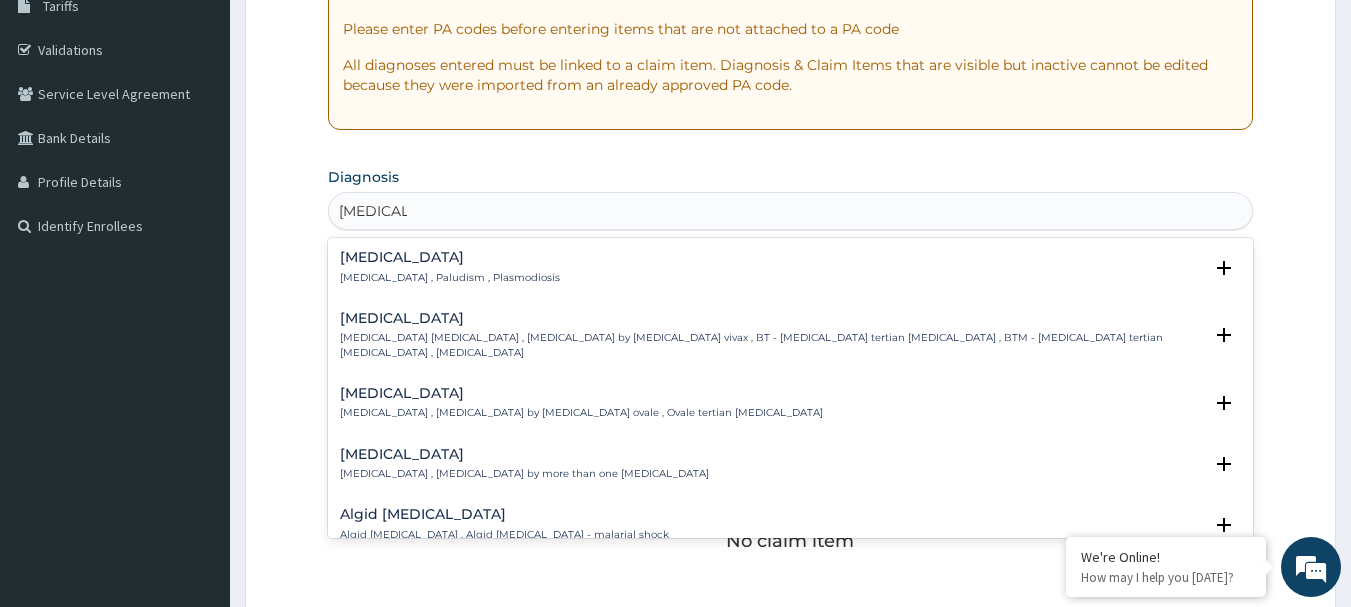 click on "[MEDICAL_DATA]" at bounding box center [450, 257] 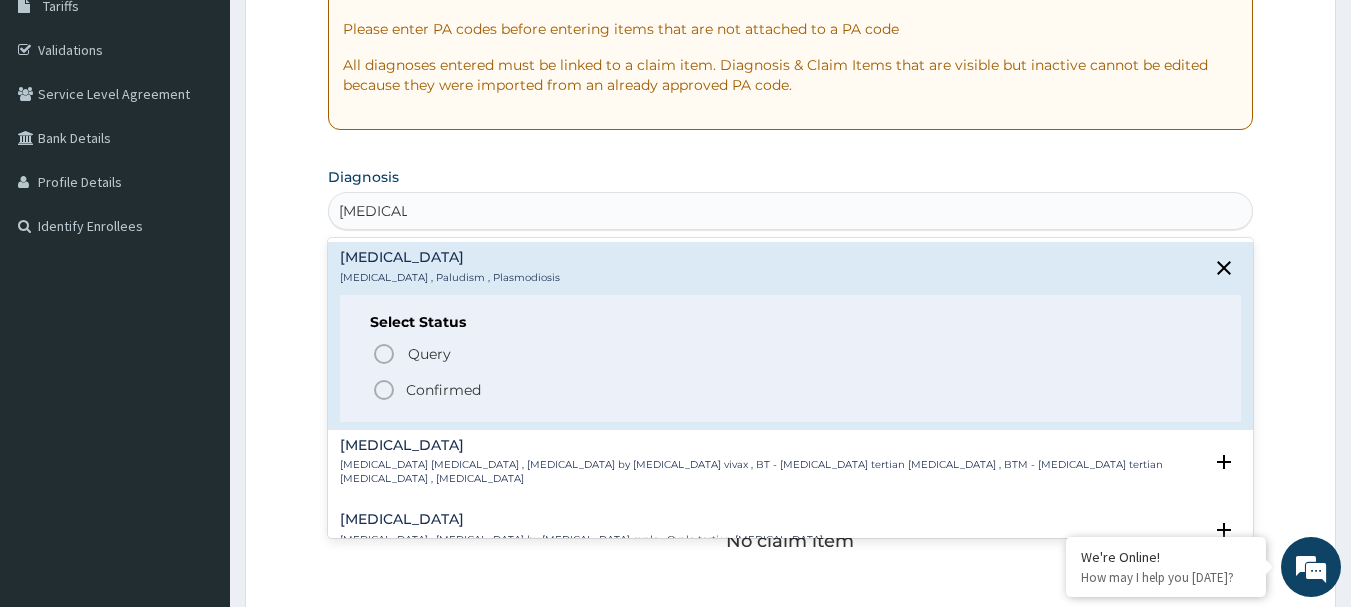click 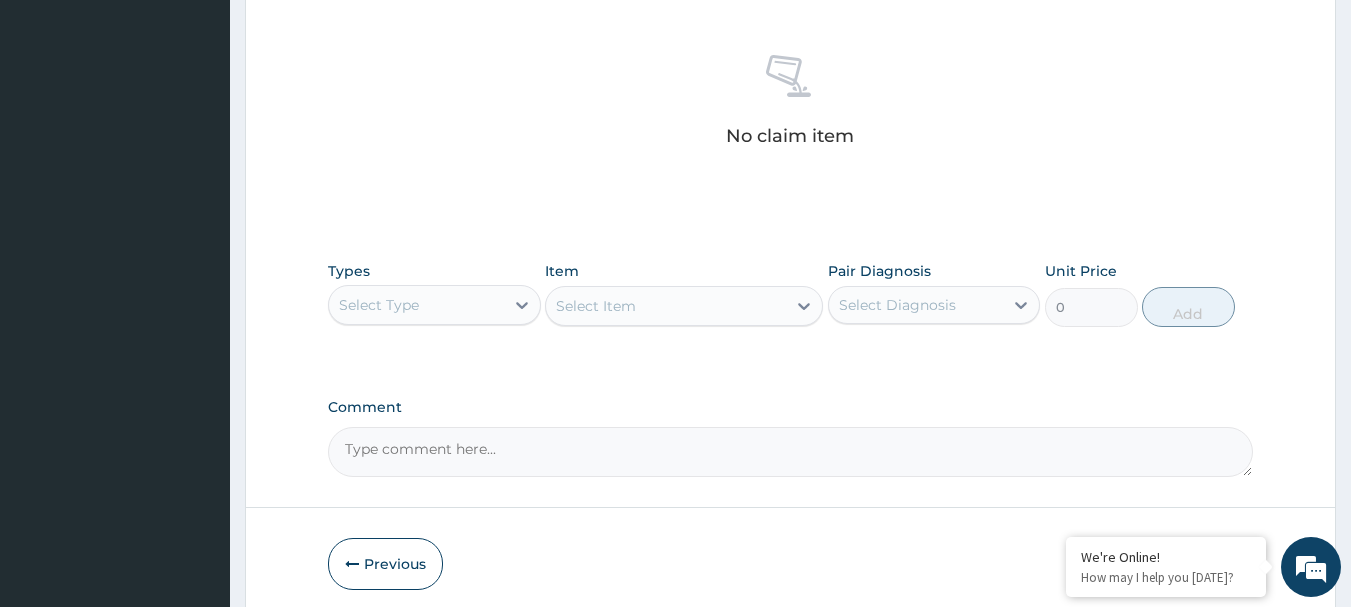 scroll, scrollTop: 765, scrollLeft: 0, axis: vertical 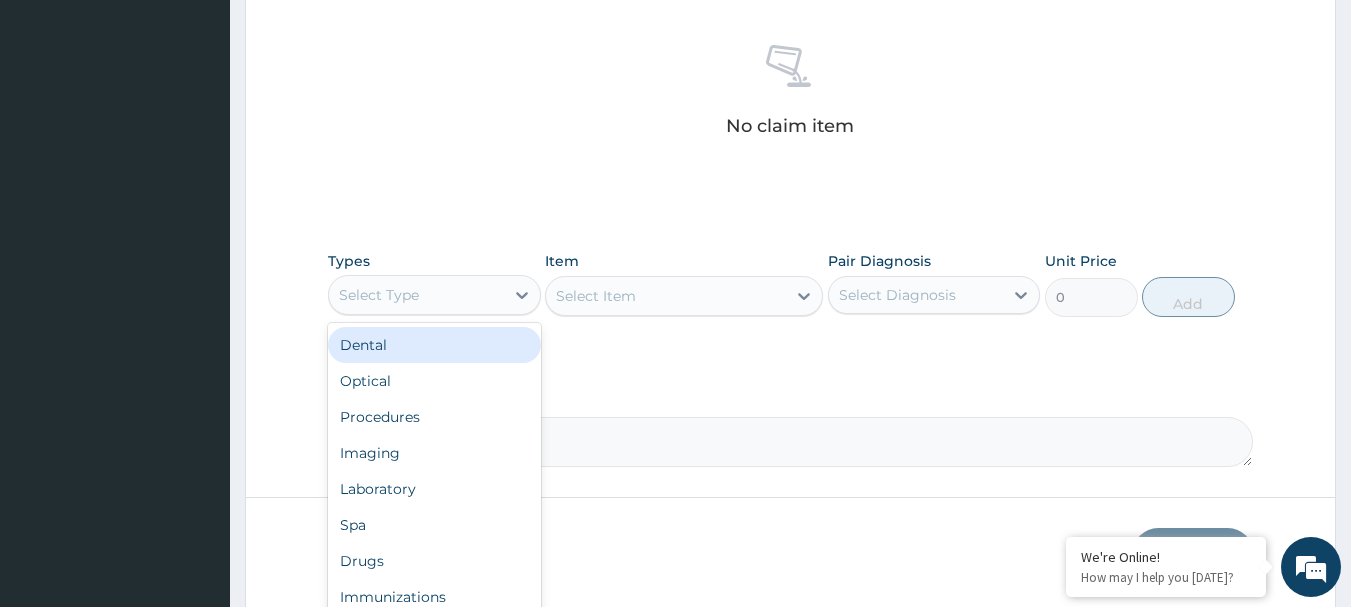 click on "Select Type" at bounding box center [416, 295] 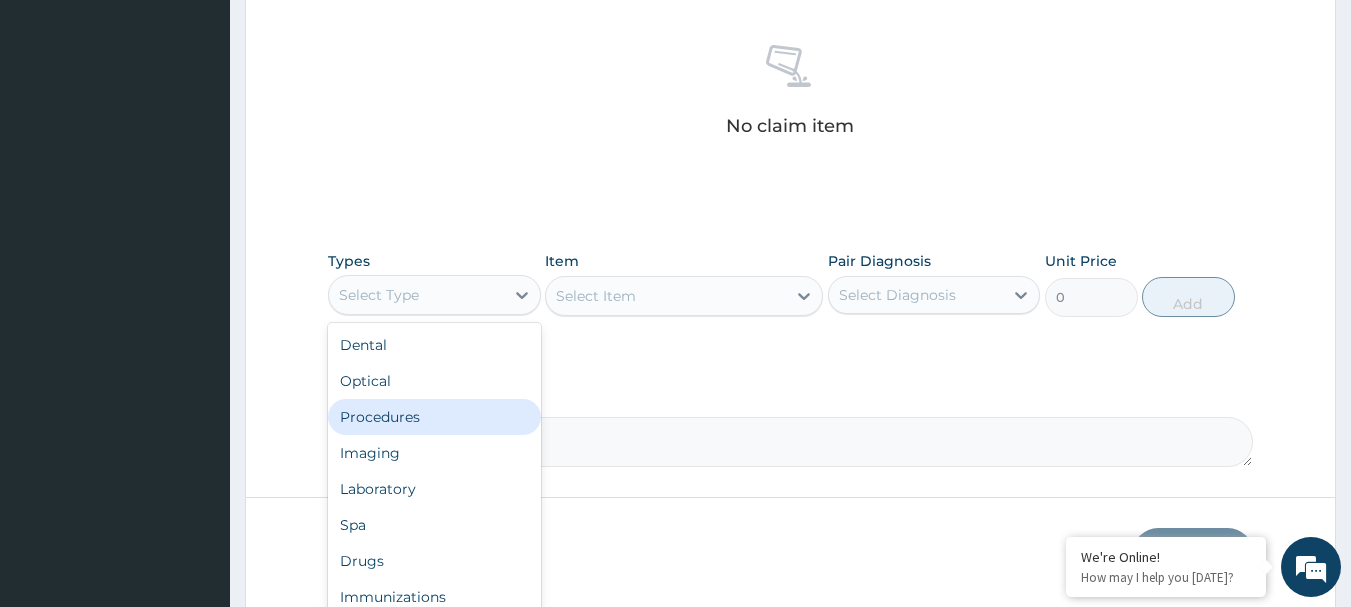 drag, startPoint x: 460, startPoint y: 412, endPoint x: 531, endPoint y: 331, distance: 107.71258 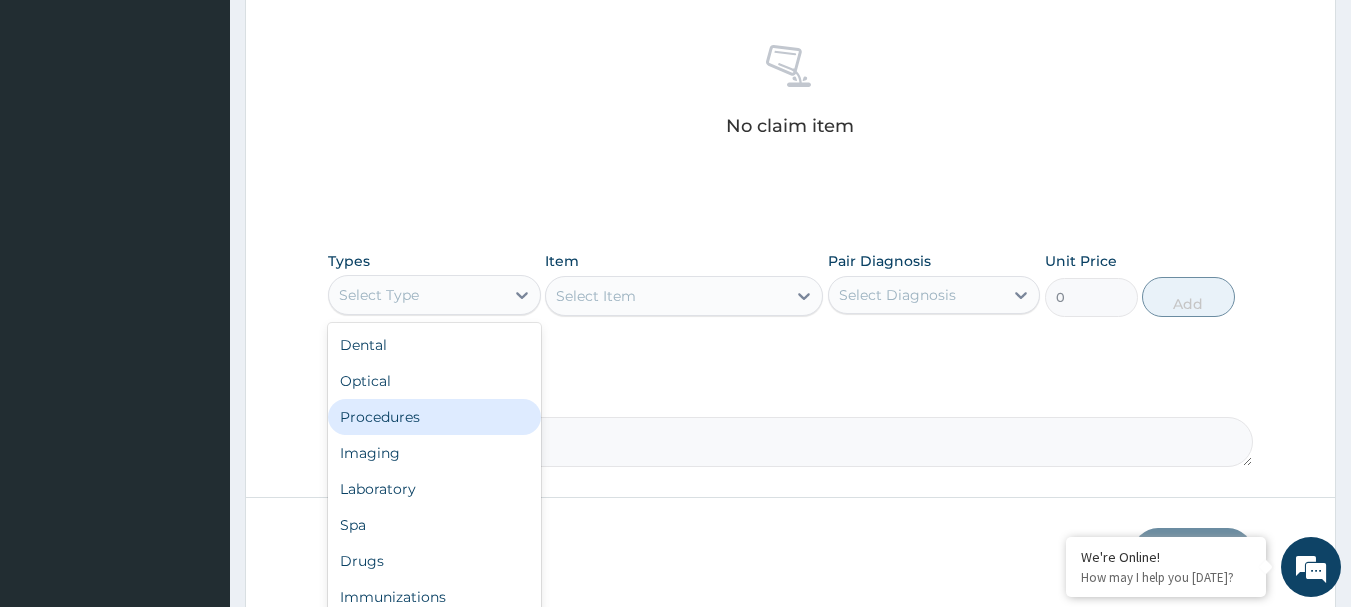 click on "Procedures" at bounding box center (434, 417) 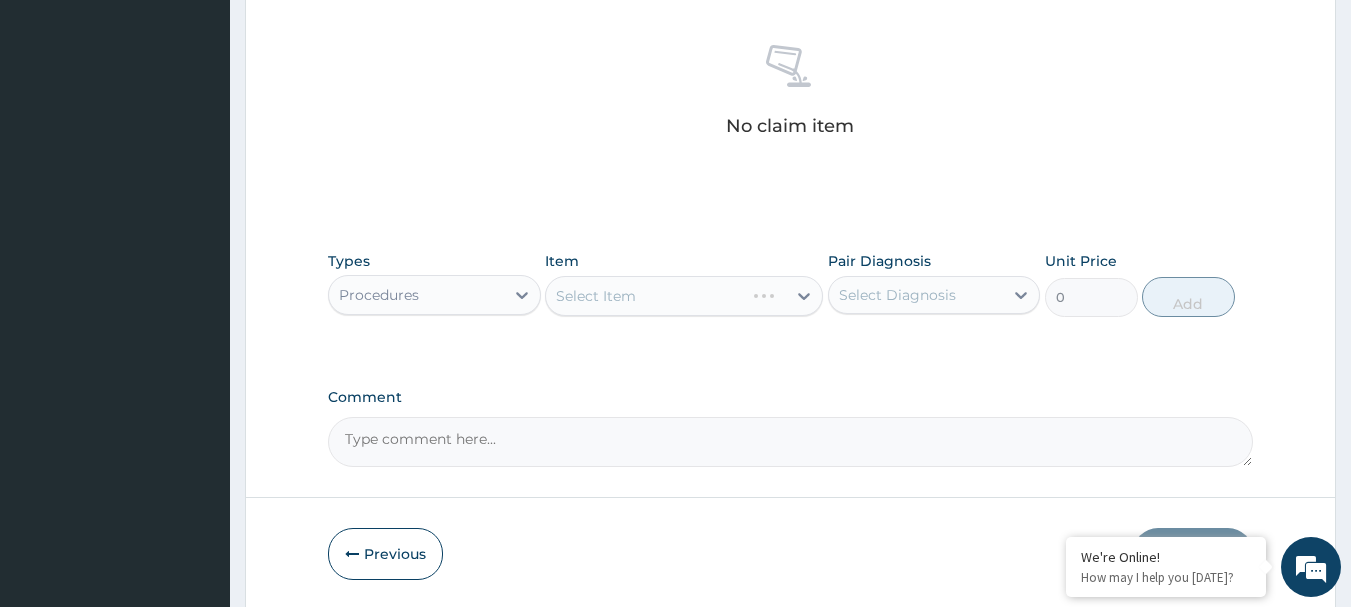drag, startPoint x: 688, startPoint y: 298, endPoint x: 716, endPoint y: 296, distance: 28.071337 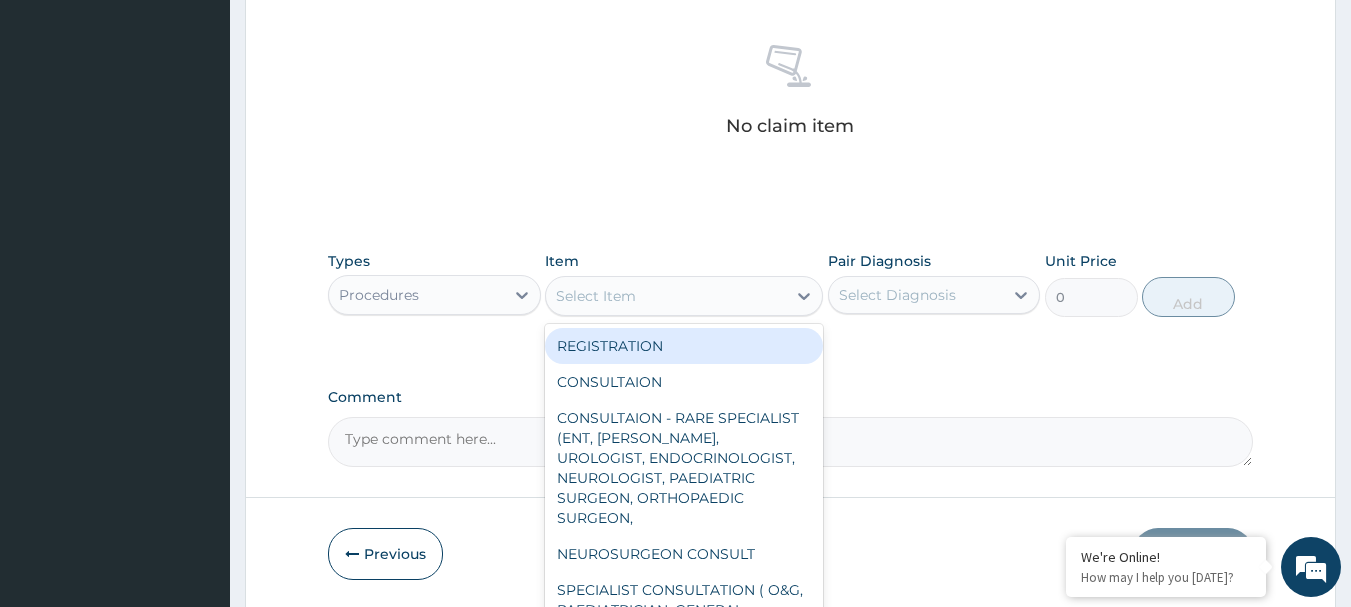 click on "Select Item" at bounding box center (666, 296) 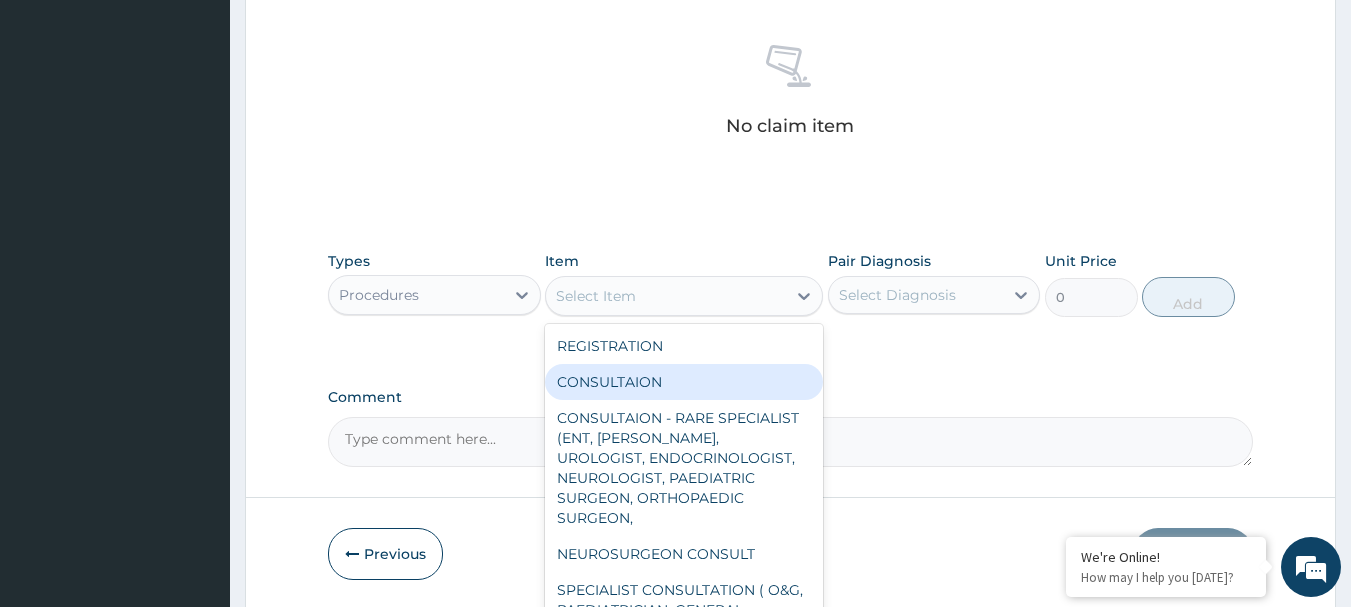 click on "CONSULTAION" at bounding box center (684, 382) 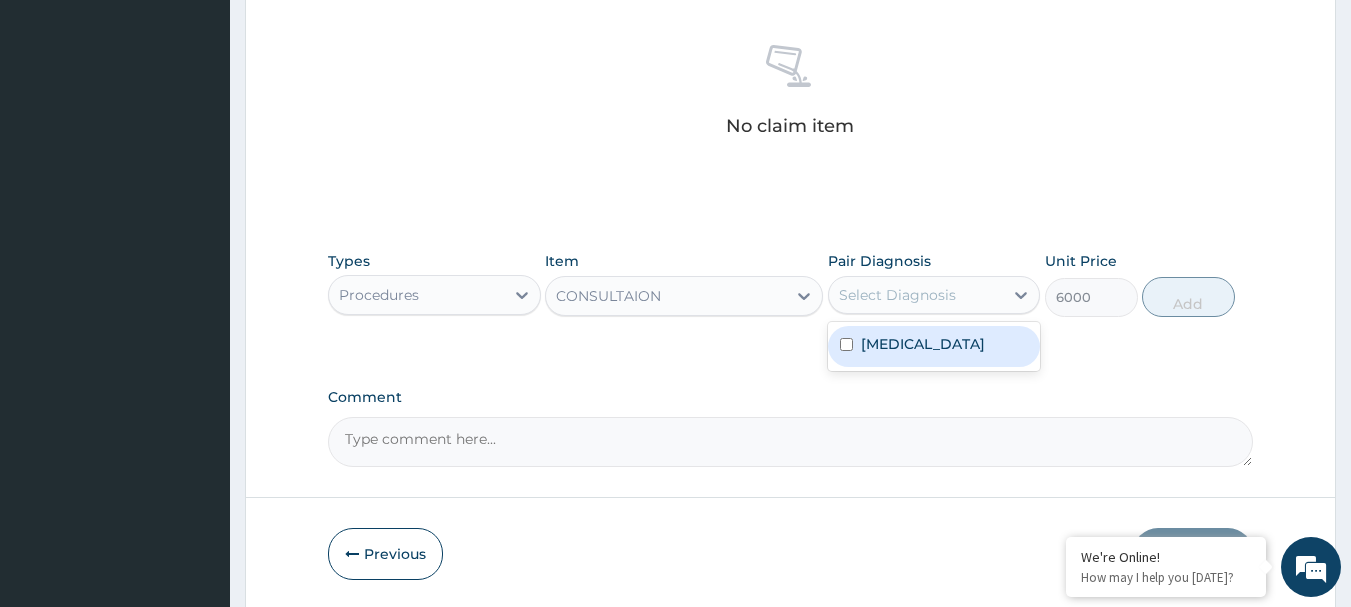click on "Select Diagnosis" at bounding box center [897, 295] 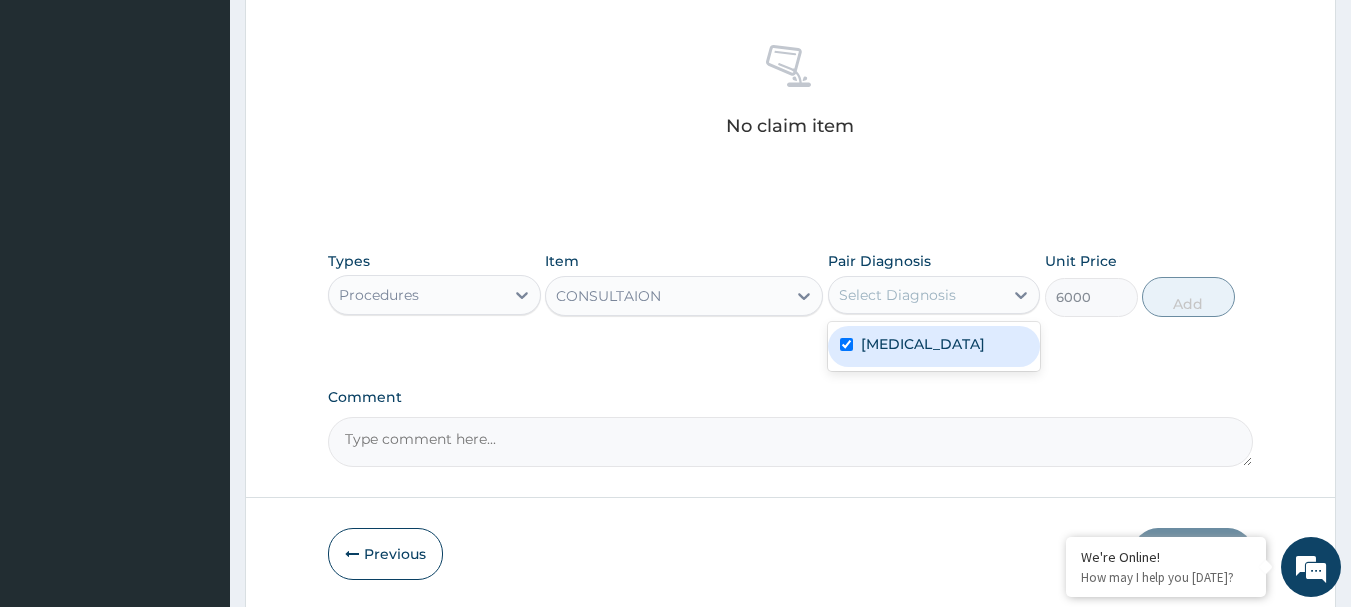 checkbox on "true" 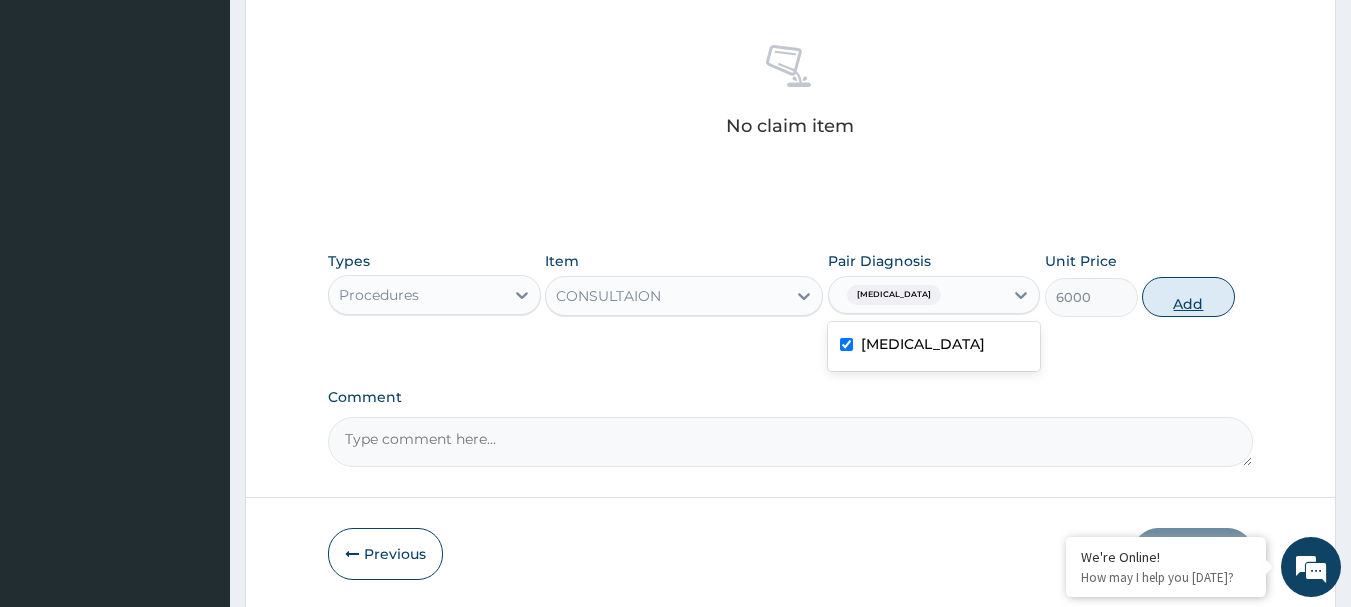 drag, startPoint x: 1182, startPoint y: 300, endPoint x: 1277, endPoint y: 306, distance: 95.189285 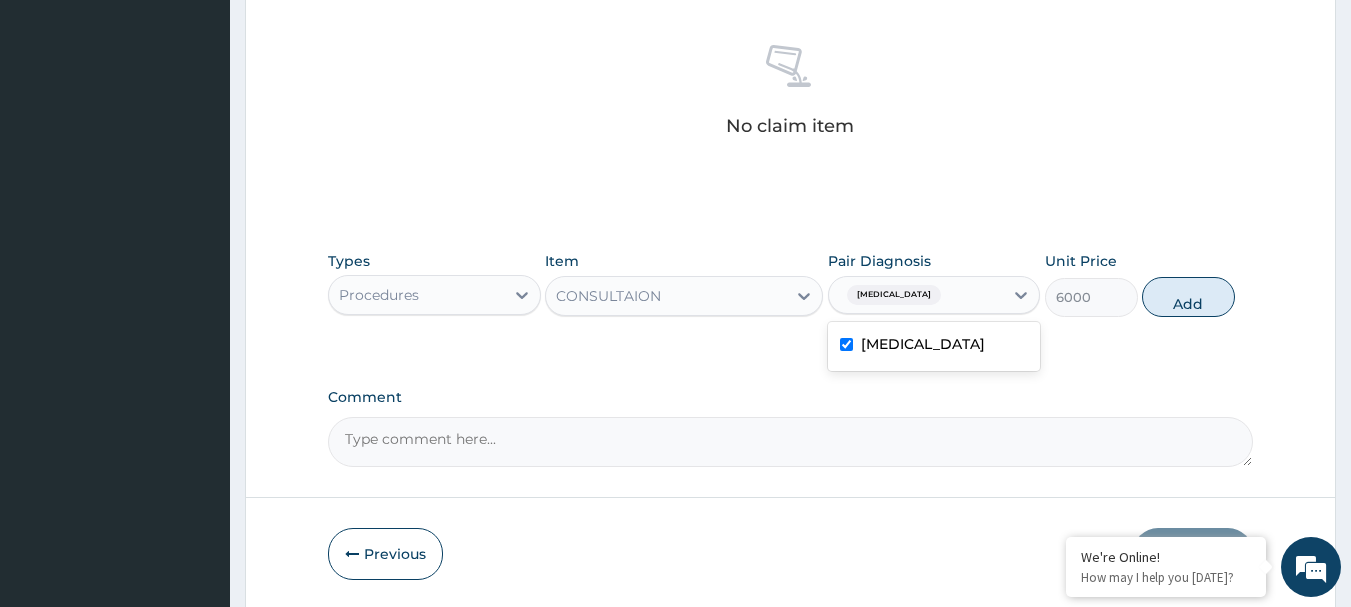 click on "Add" at bounding box center [1188, 297] 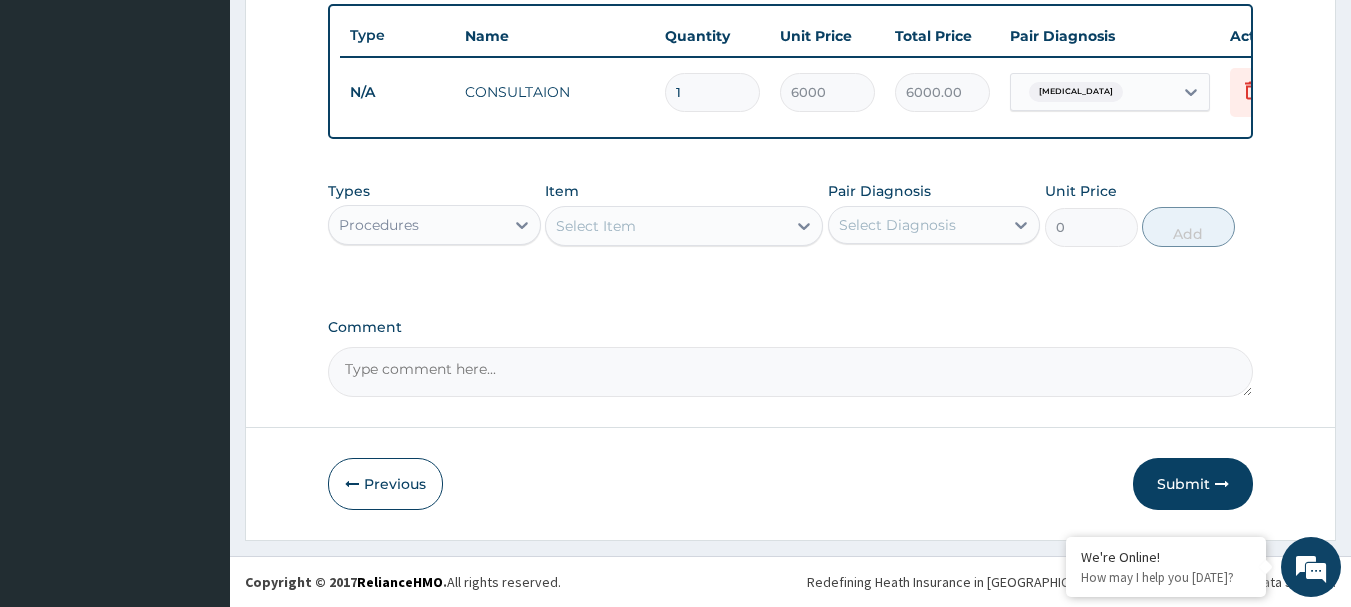 scroll, scrollTop: 755, scrollLeft: 0, axis: vertical 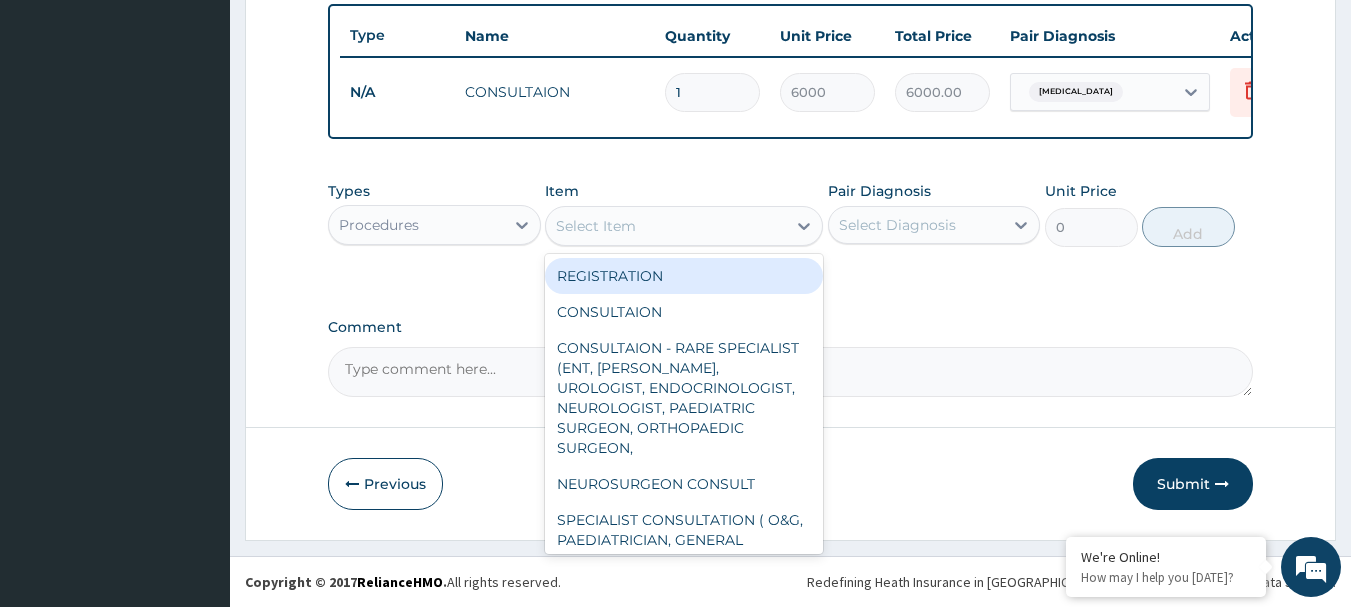 click on "Select Item" at bounding box center [596, 226] 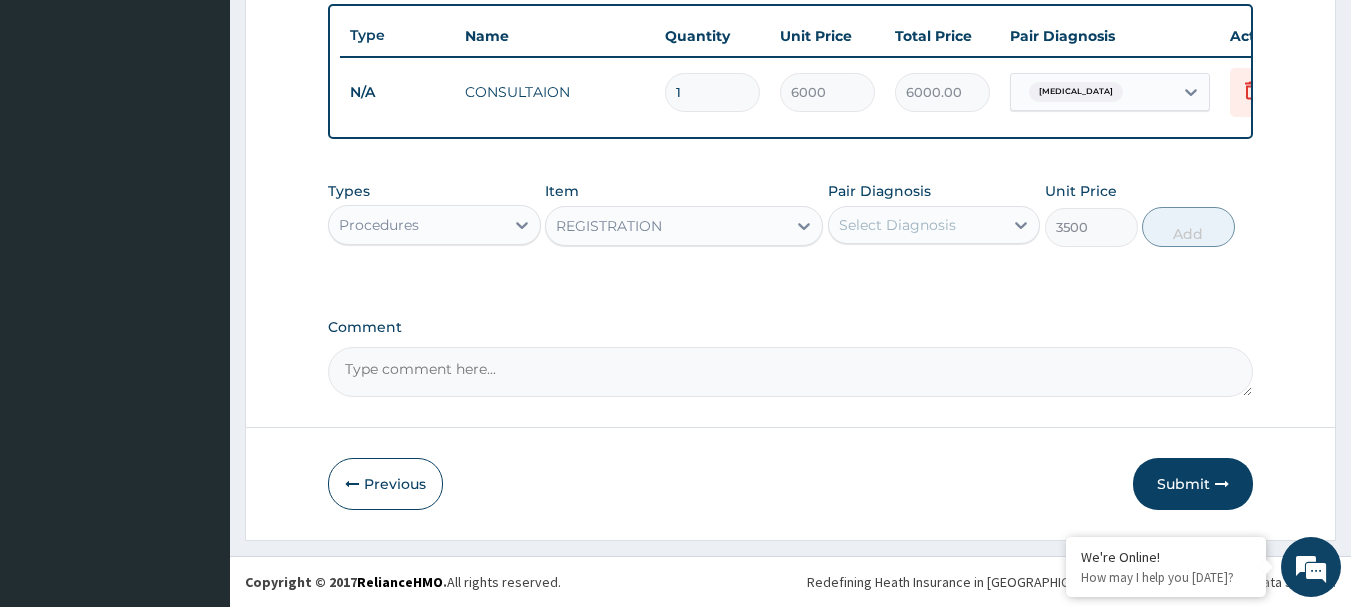 click on "Select Diagnosis" at bounding box center [916, 225] 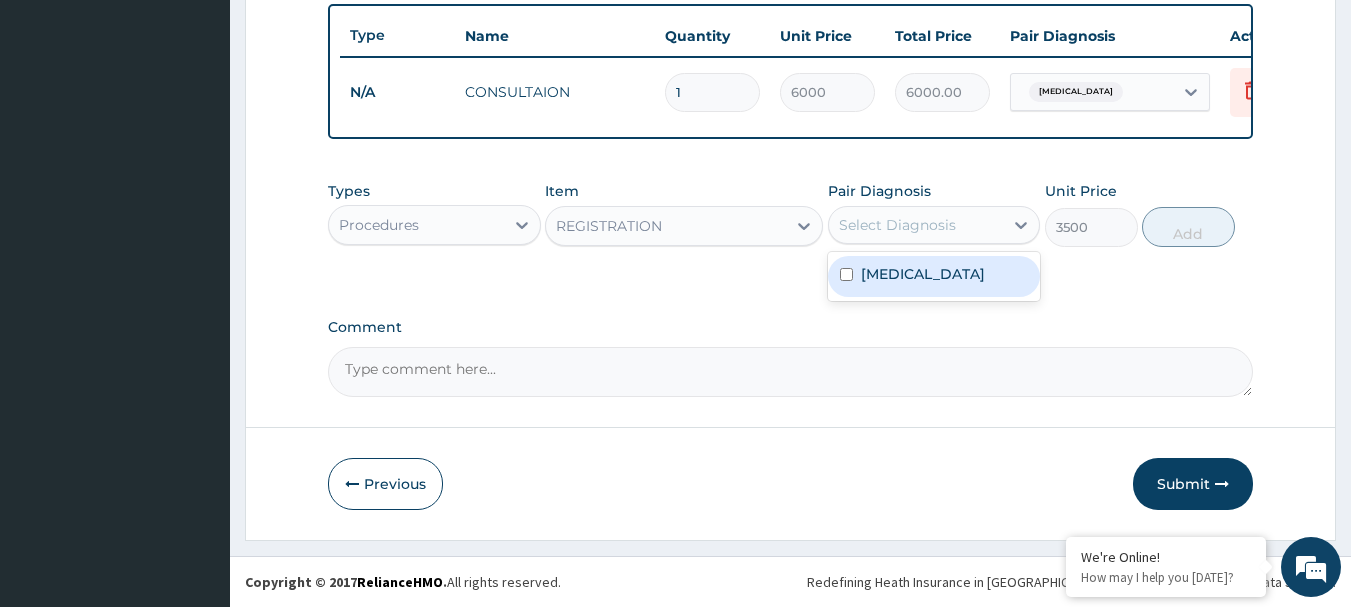 drag, startPoint x: 874, startPoint y: 286, endPoint x: 975, endPoint y: 246, distance: 108.63241 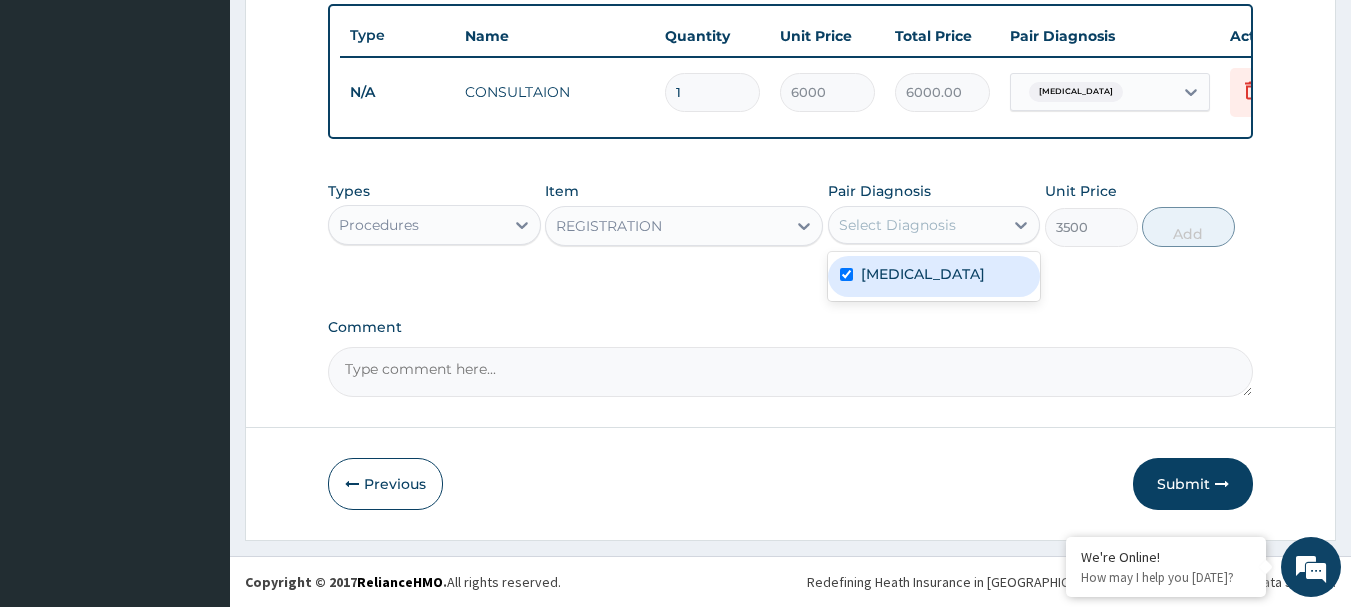 checkbox on "true" 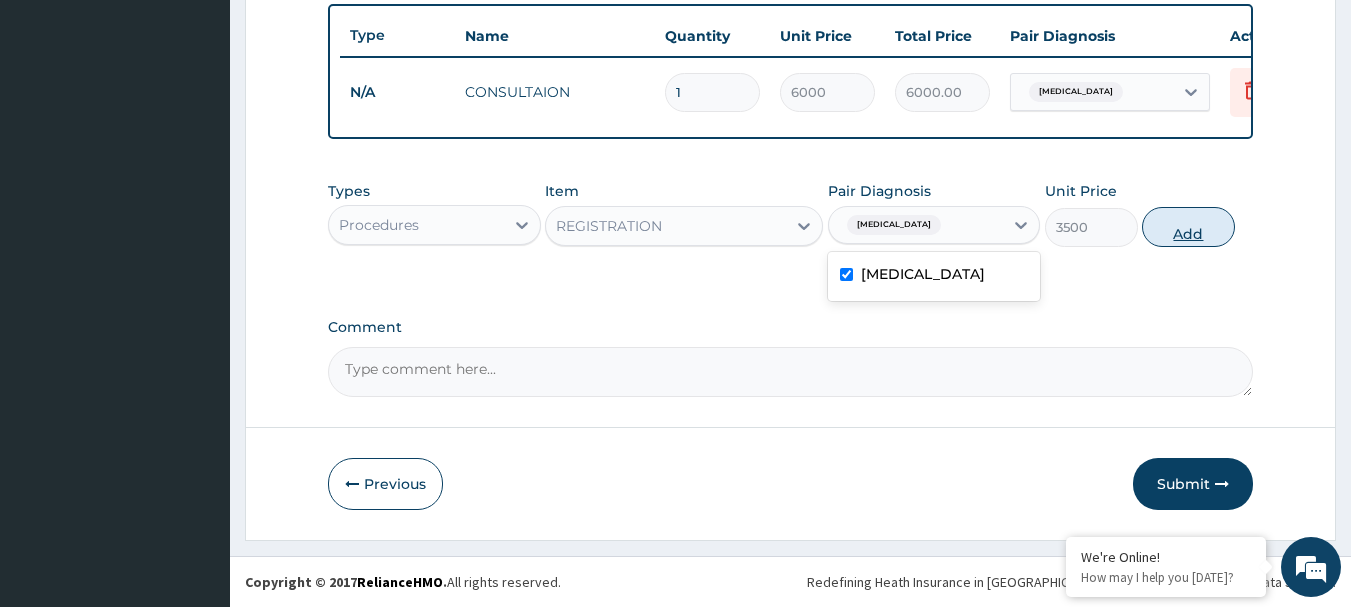 click on "Add" at bounding box center (1188, 227) 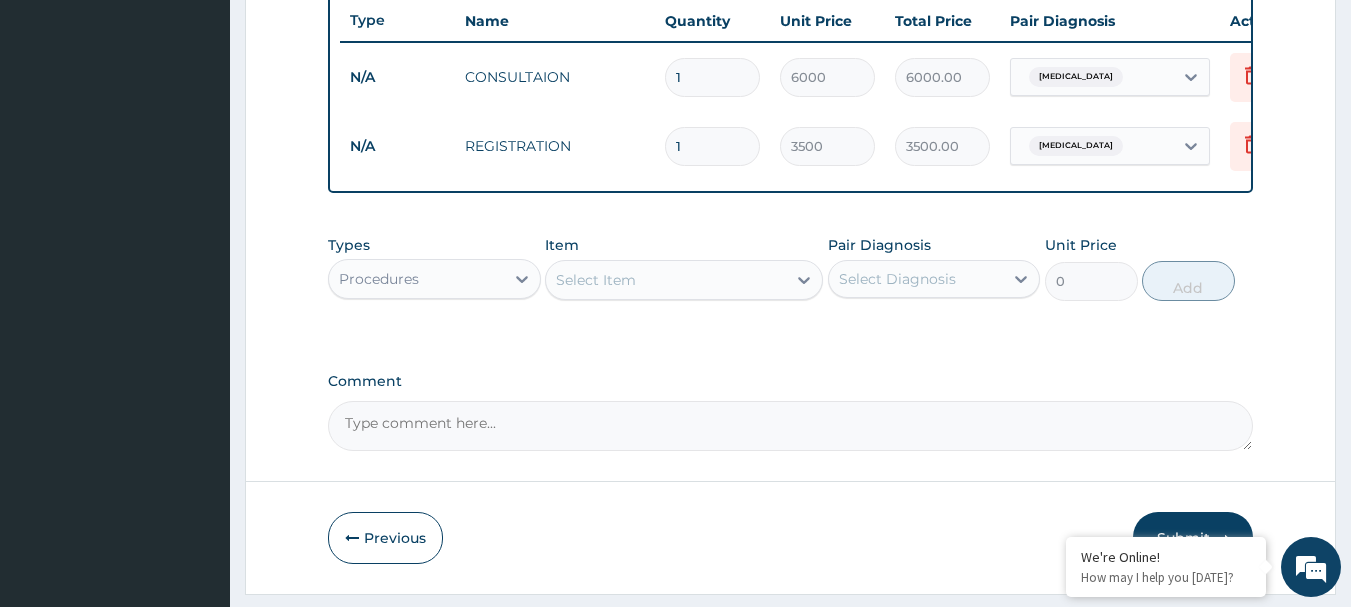 scroll, scrollTop: 824, scrollLeft: 0, axis: vertical 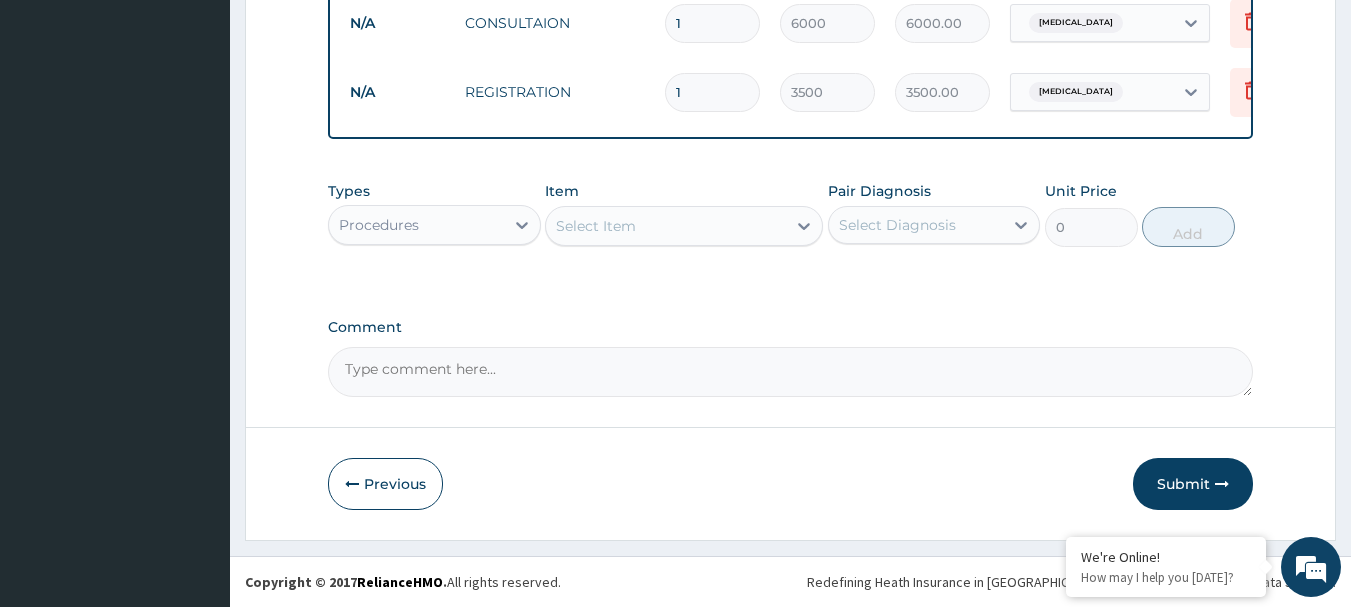 click on "Procedures" at bounding box center (416, 225) 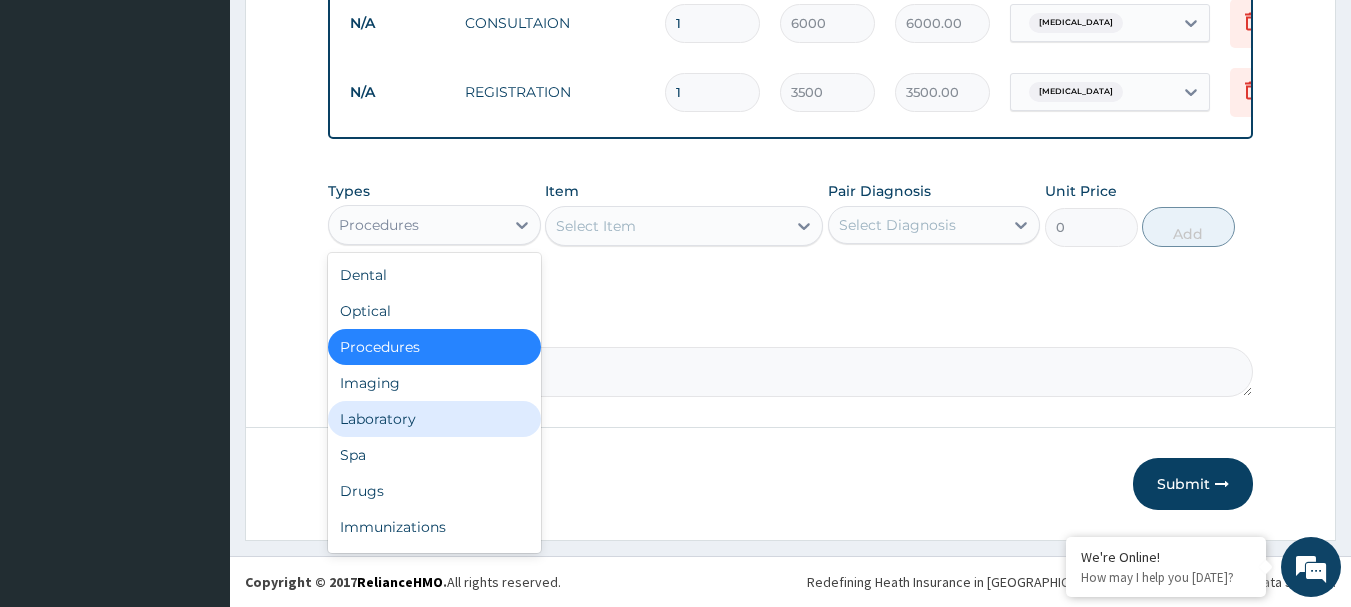 click on "Laboratory" at bounding box center (434, 419) 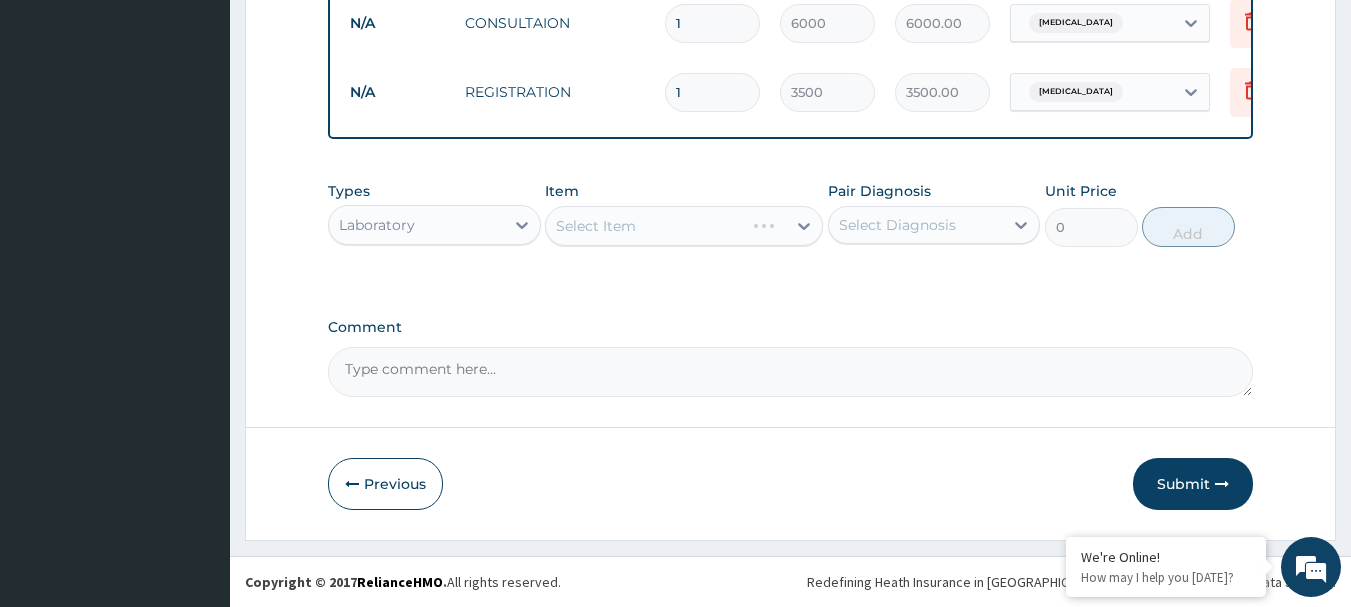 click on "Select Item" at bounding box center [684, 226] 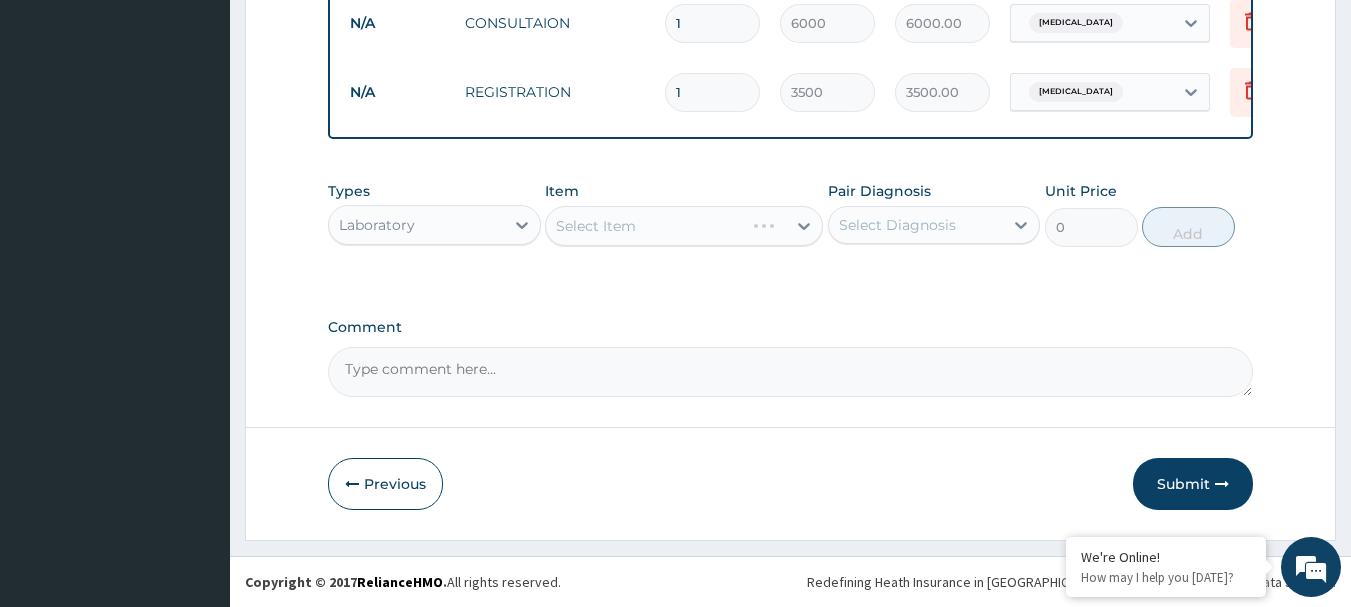 click on "Select Item" at bounding box center (684, 226) 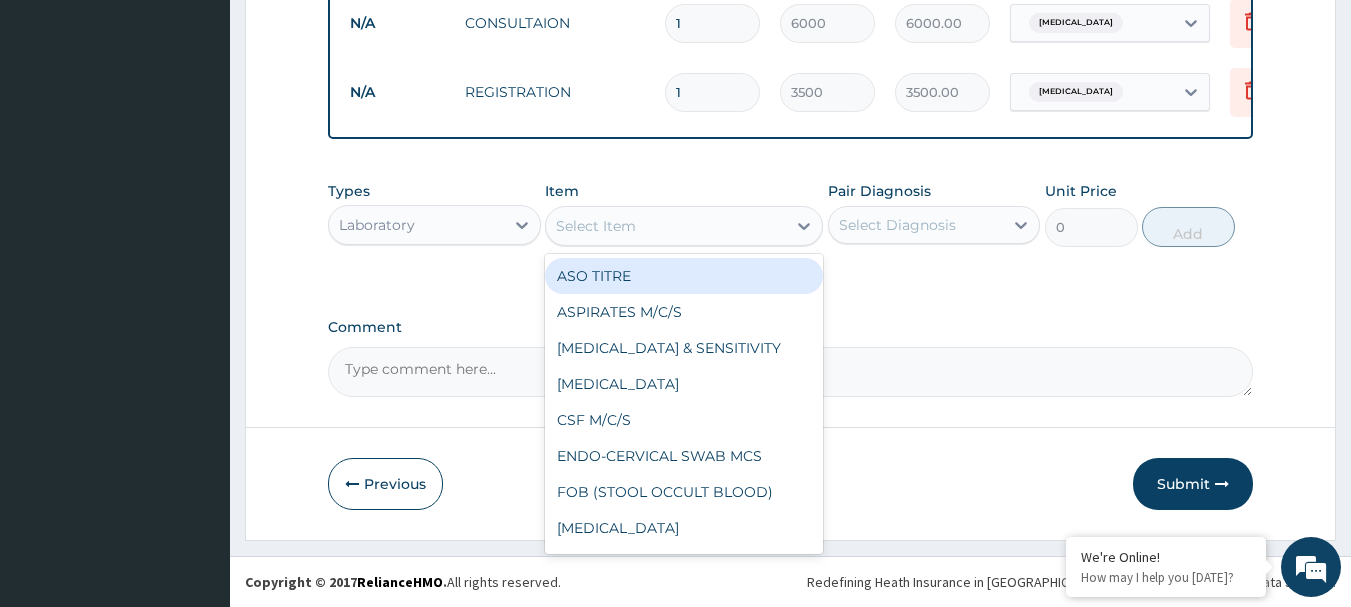 click on "Select Item" at bounding box center (666, 226) 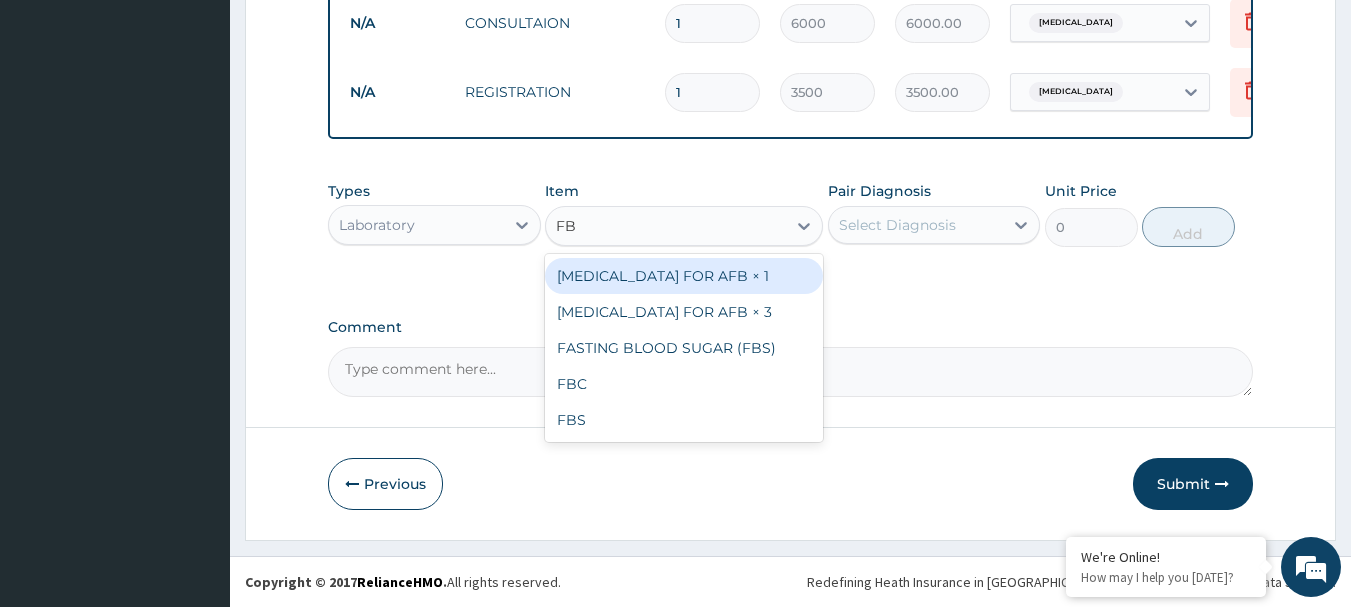 type on "FBC" 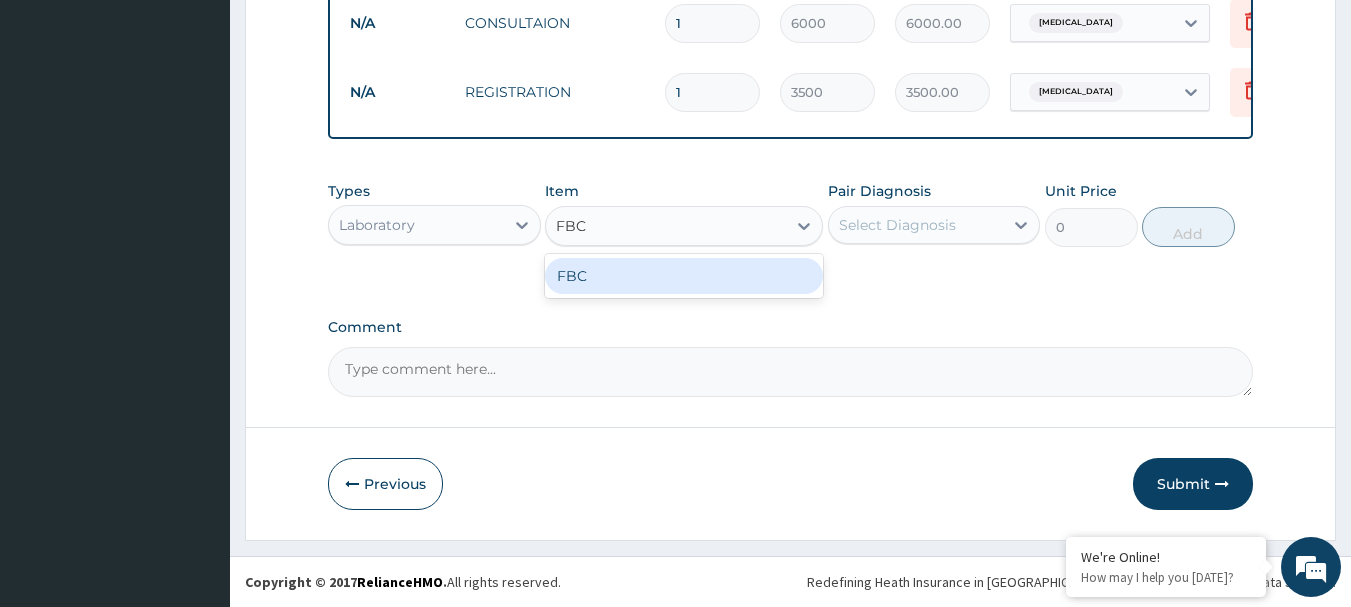 click on "FBC" at bounding box center (684, 276) 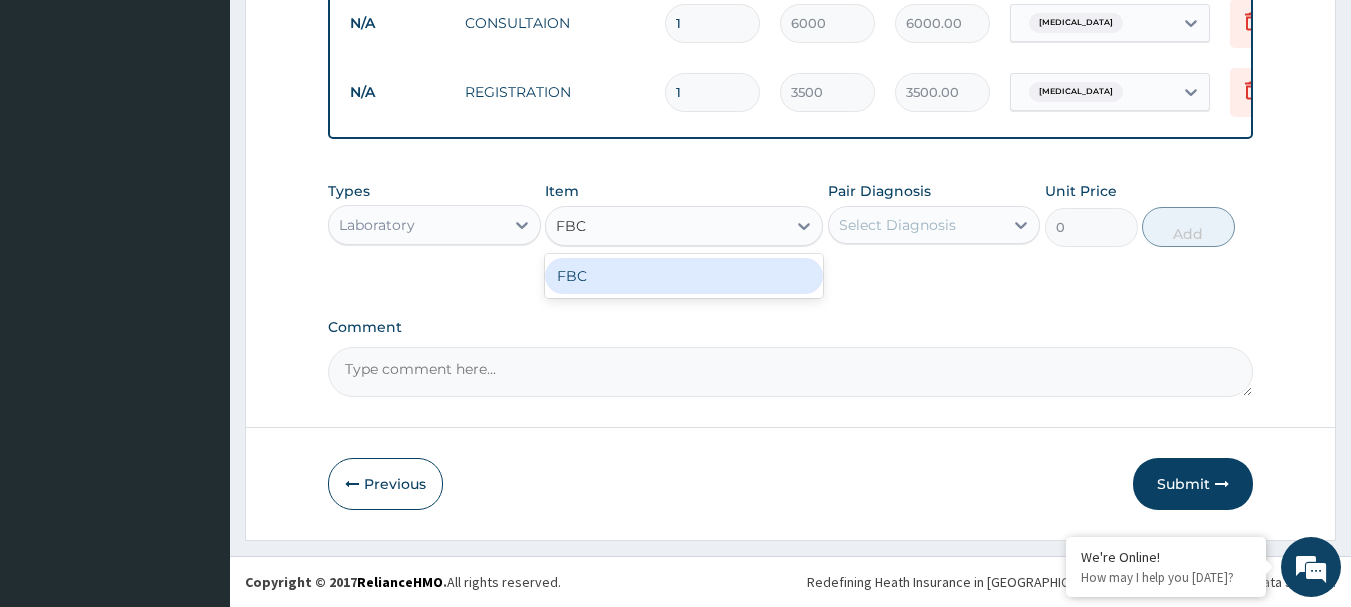 type 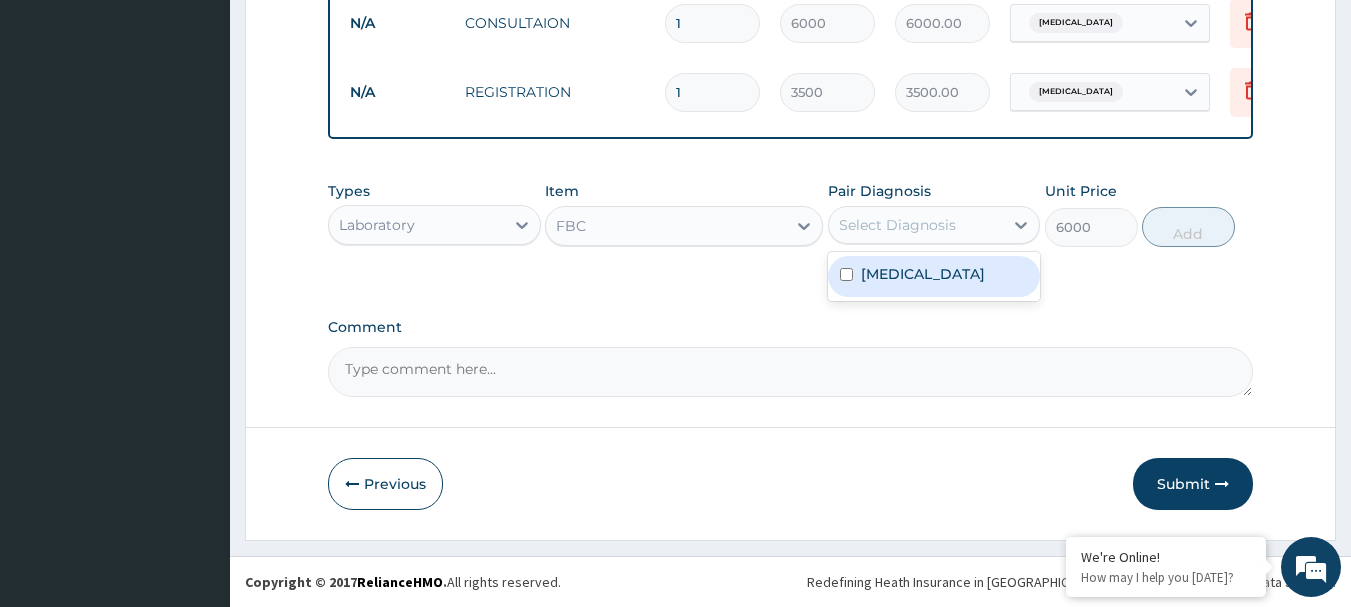 click on "Select Diagnosis" at bounding box center [897, 225] 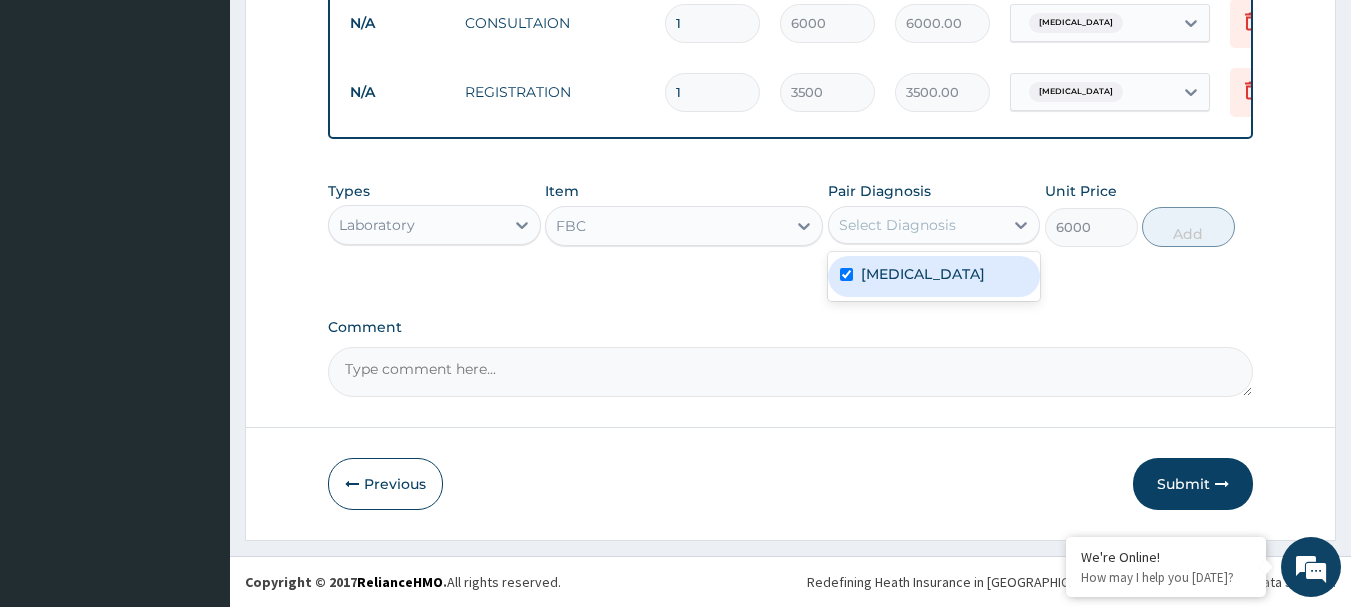 checkbox on "true" 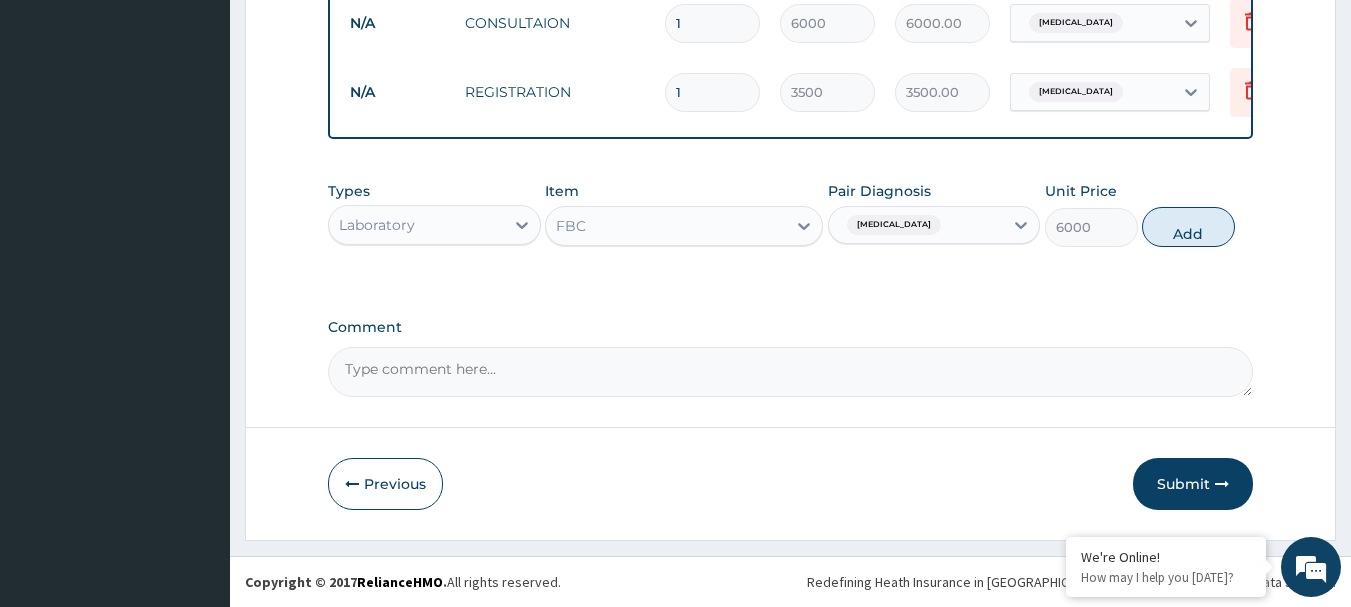 drag, startPoint x: 1173, startPoint y: 219, endPoint x: 1142, endPoint y: 236, distance: 35.35534 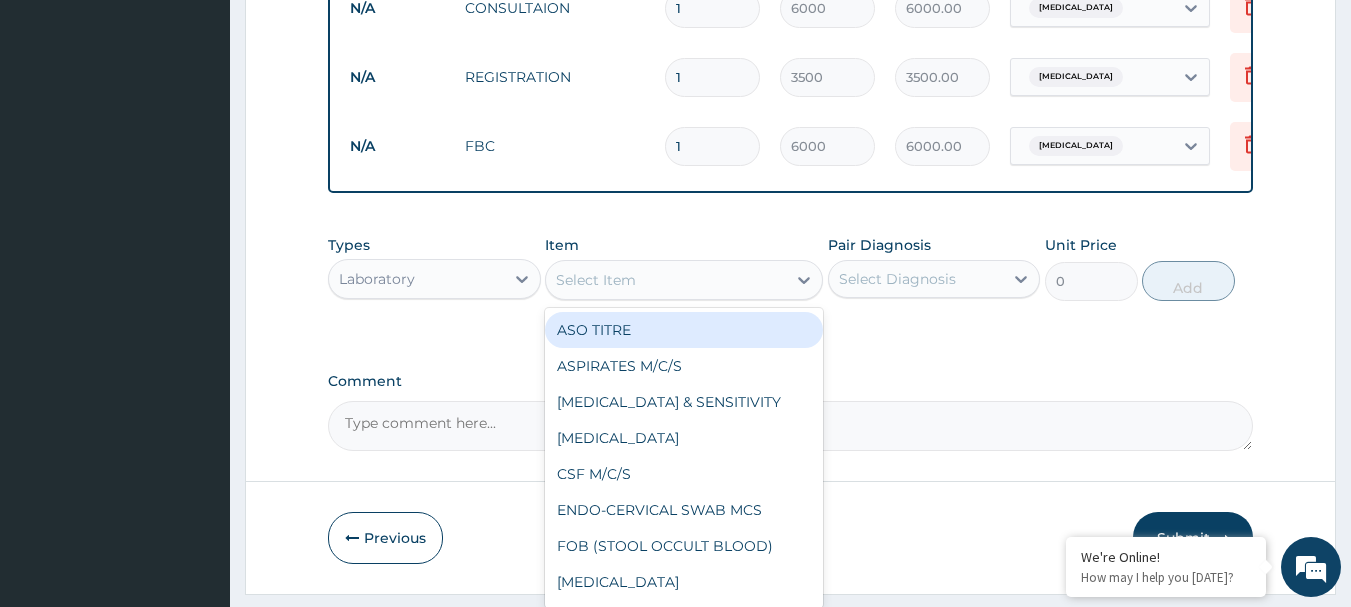 click on "Select Item" at bounding box center (666, 280) 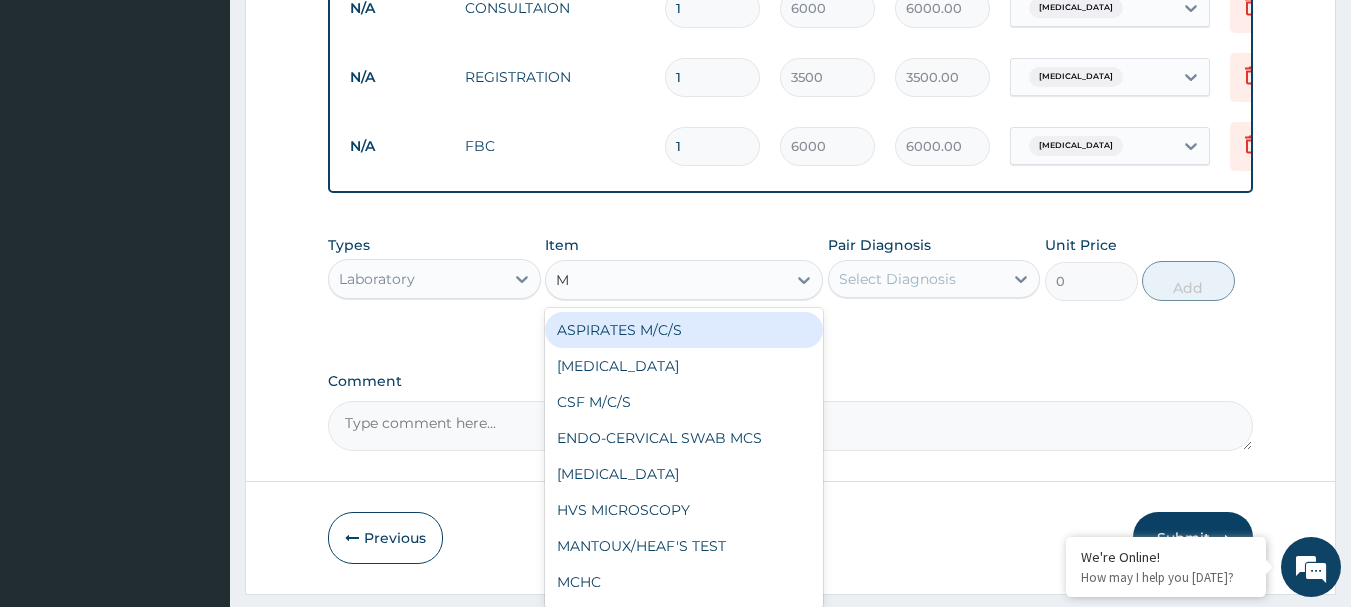 type on "MP" 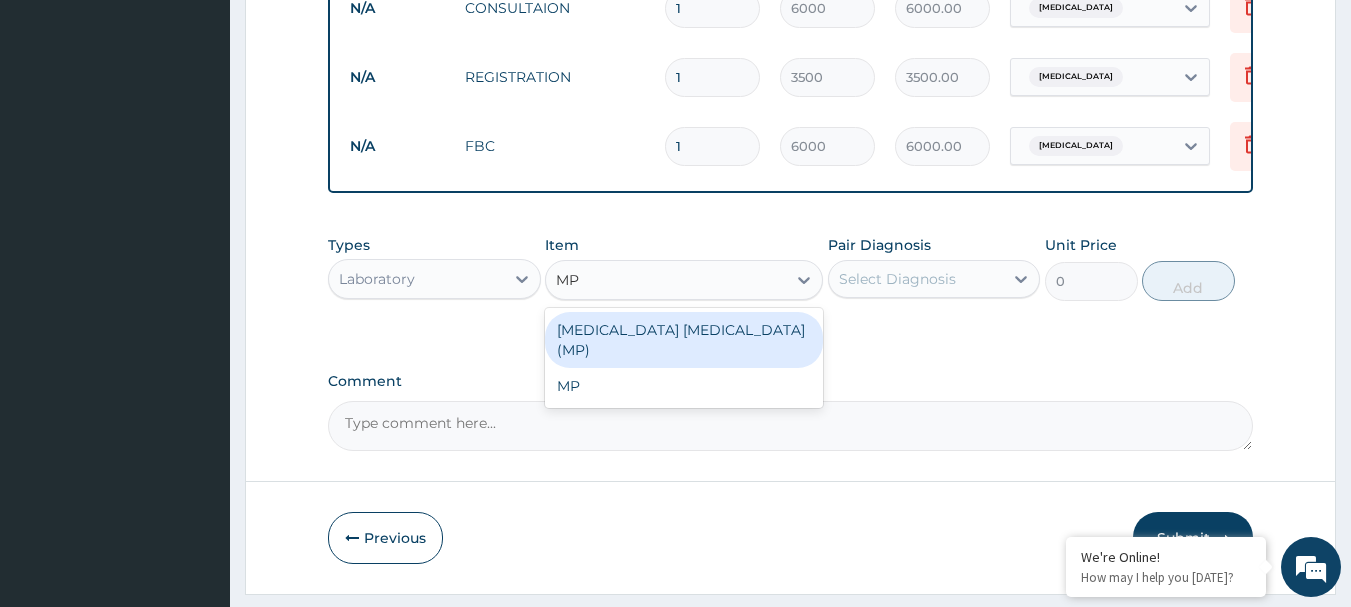 click on "[MEDICAL_DATA] [MEDICAL_DATA] (MP)" at bounding box center (684, 340) 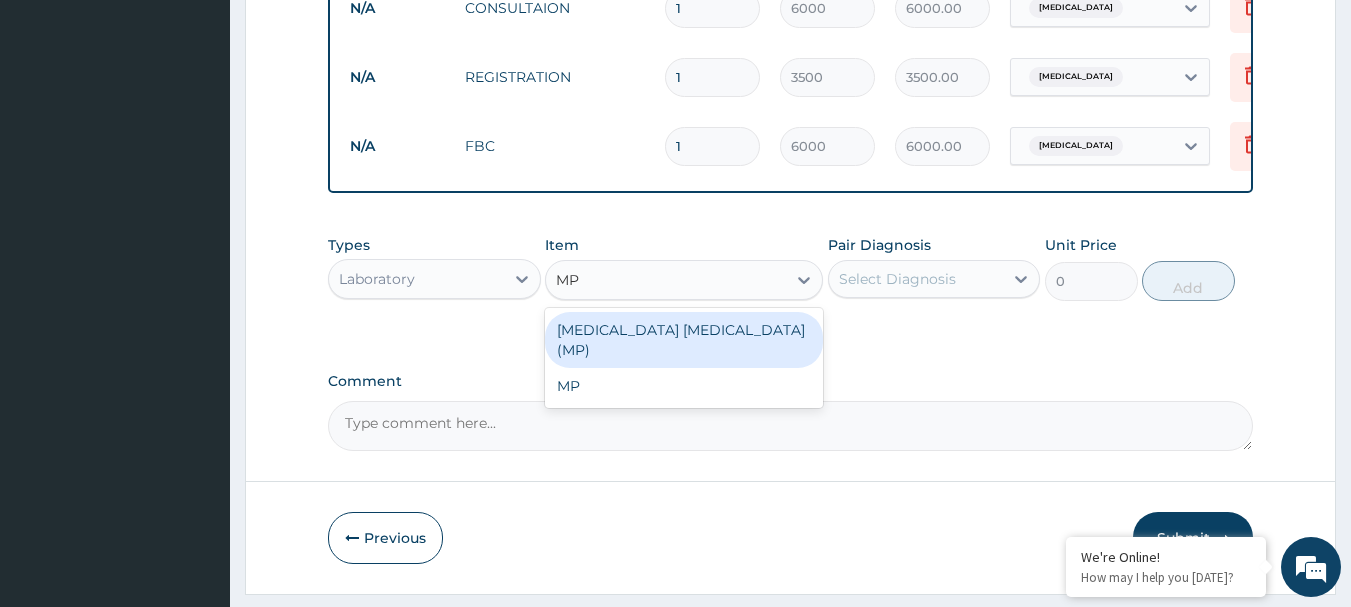 type 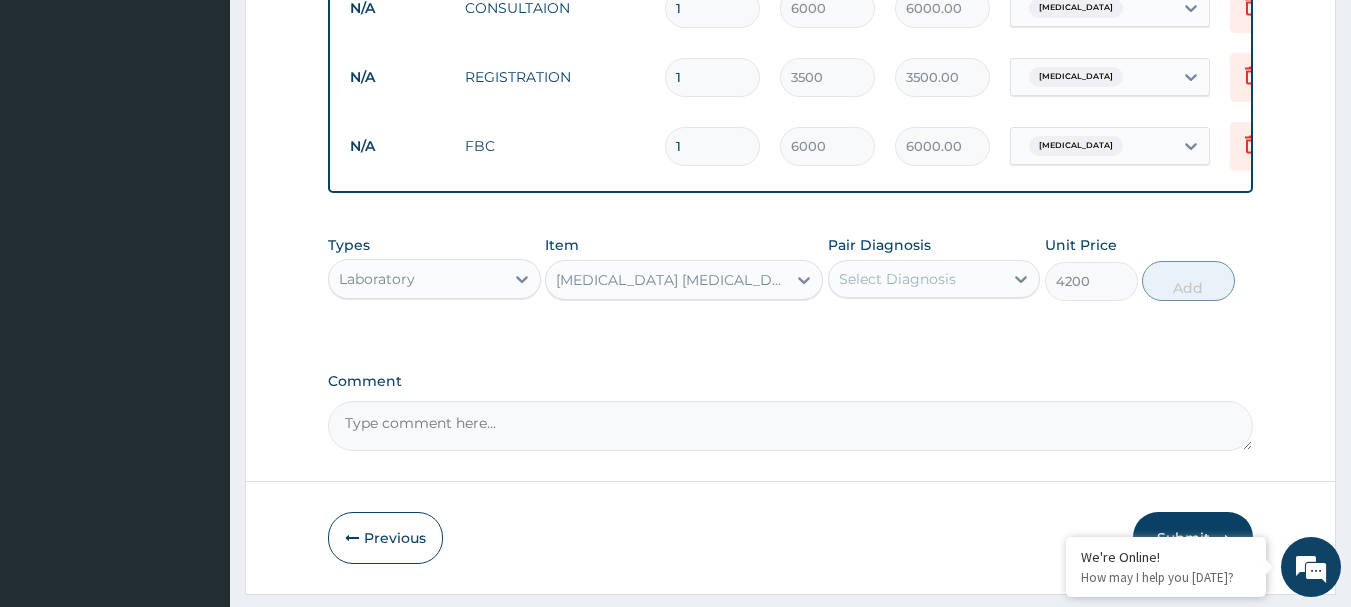 click on "Select Diagnosis" at bounding box center [897, 279] 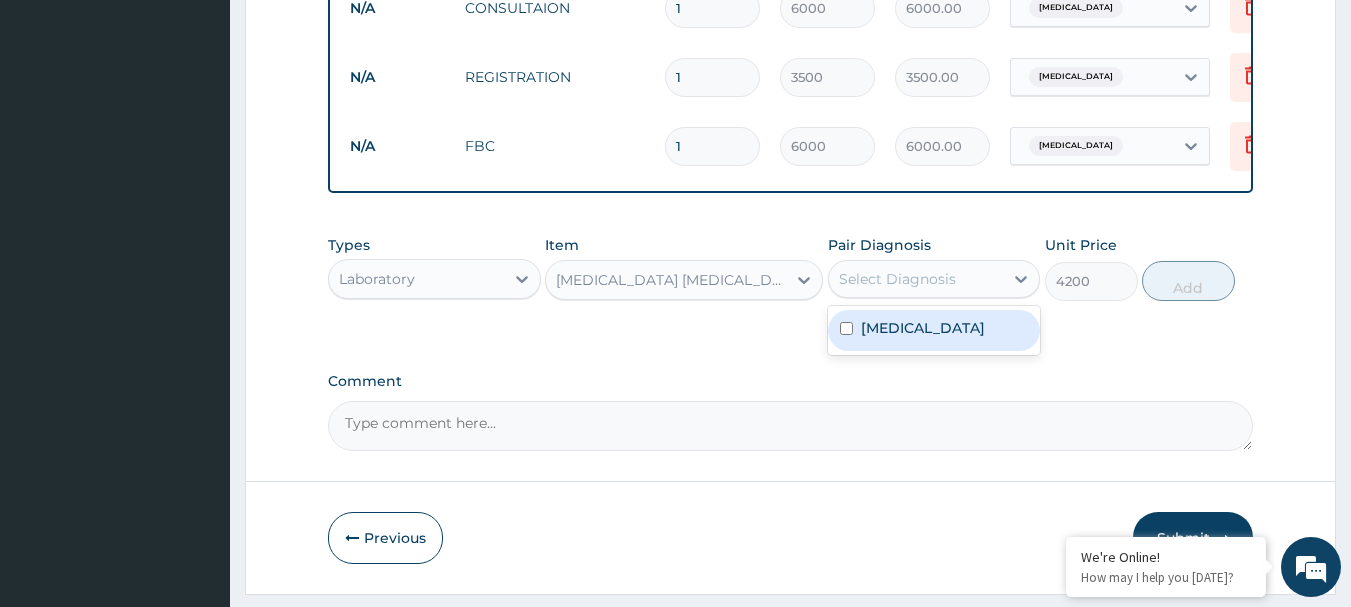 click on "[MEDICAL_DATA]" at bounding box center (923, 328) 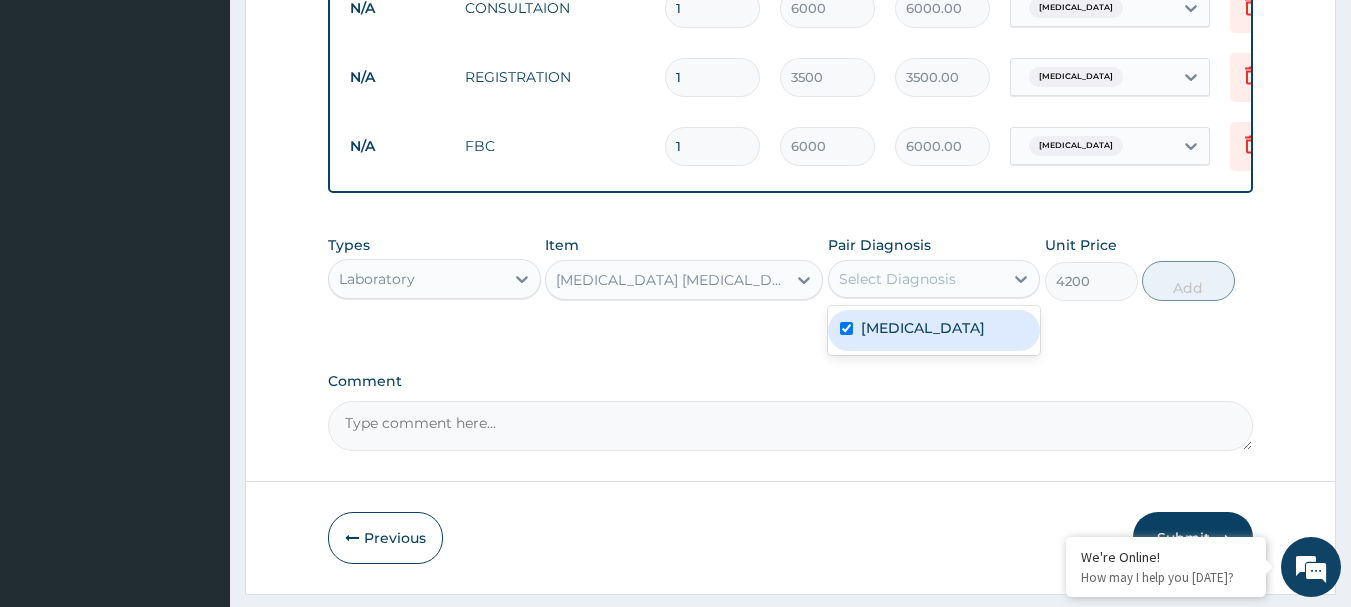 checkbox on "true" 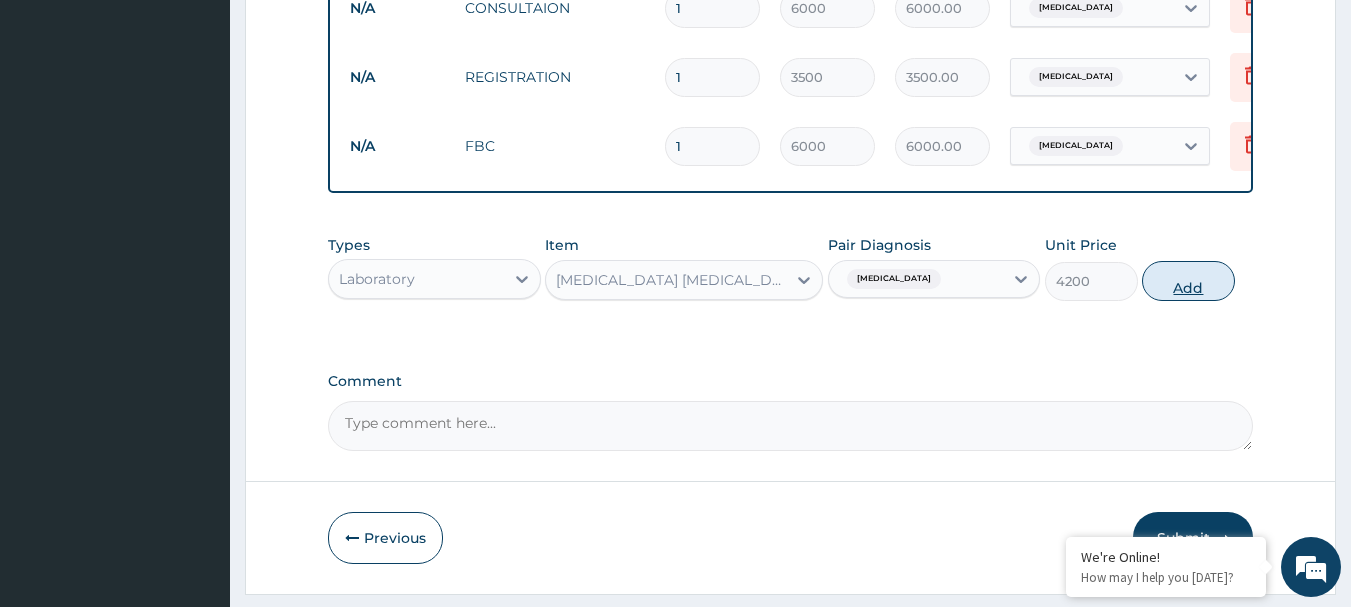 click on "Add" at bounding box center (1188, 281) 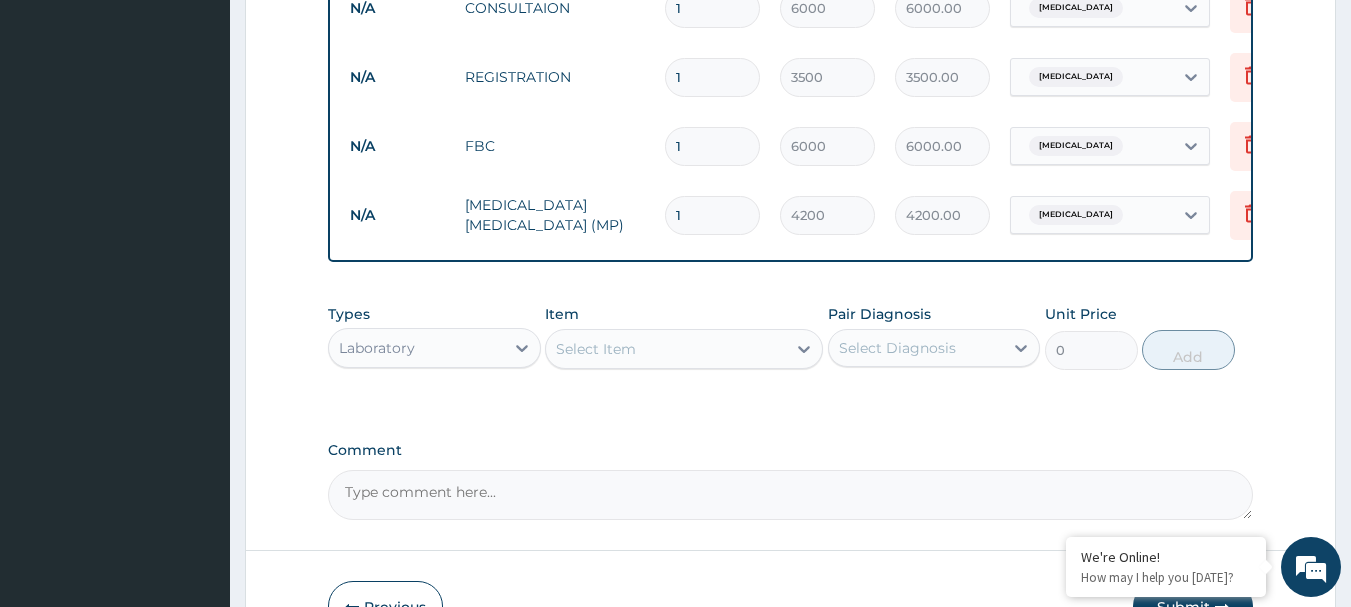 scroll, scrollTop: 962, scrollLeft: 0, axis: vertical 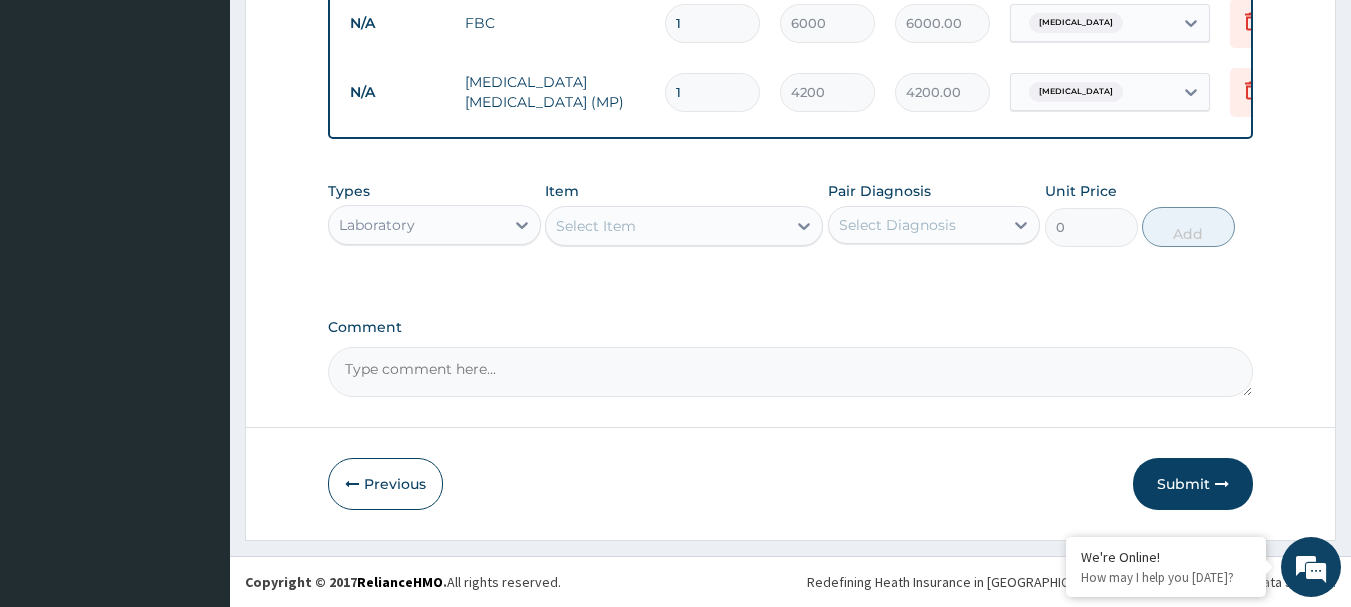click on "Laboratory" at bounding box center [416, 225] 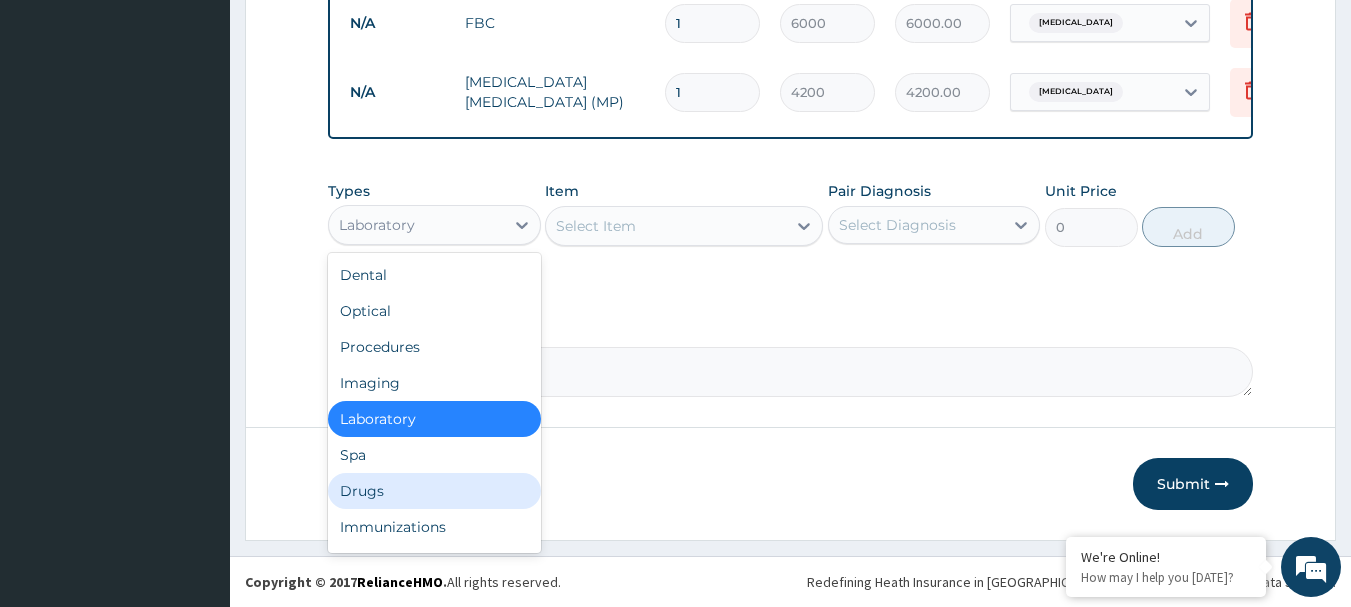 click on "Drugs" at bounding box center (434, 491) 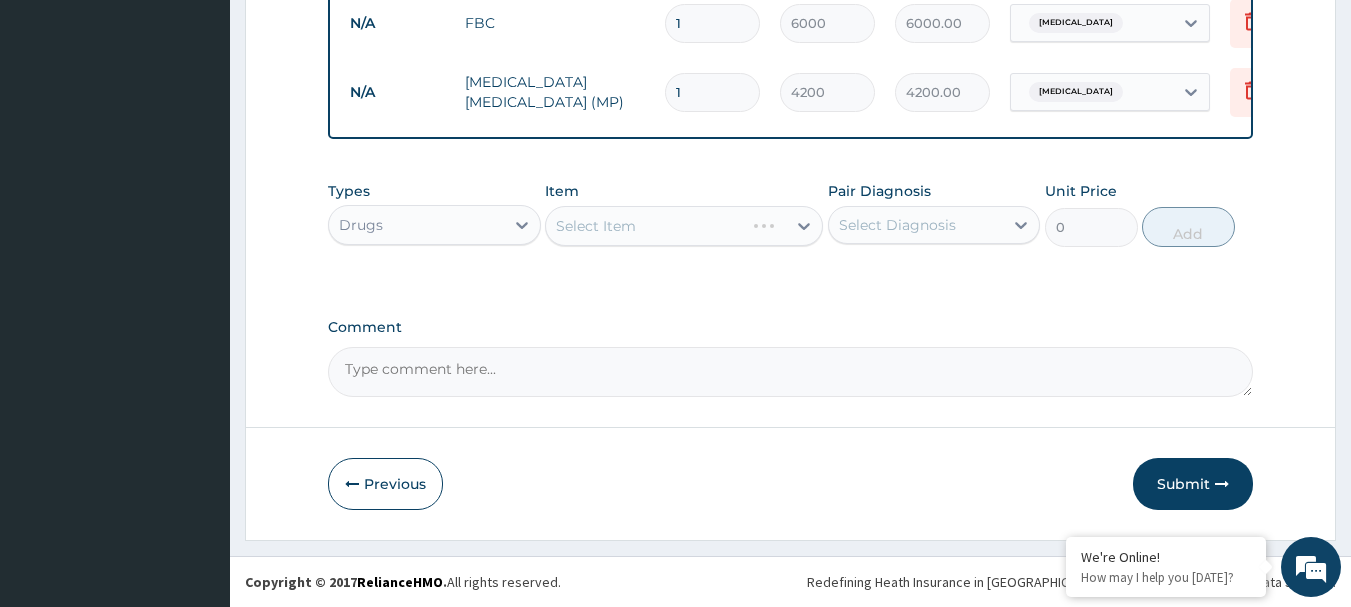 click on "Select Item" at bounding box center [684, 226] 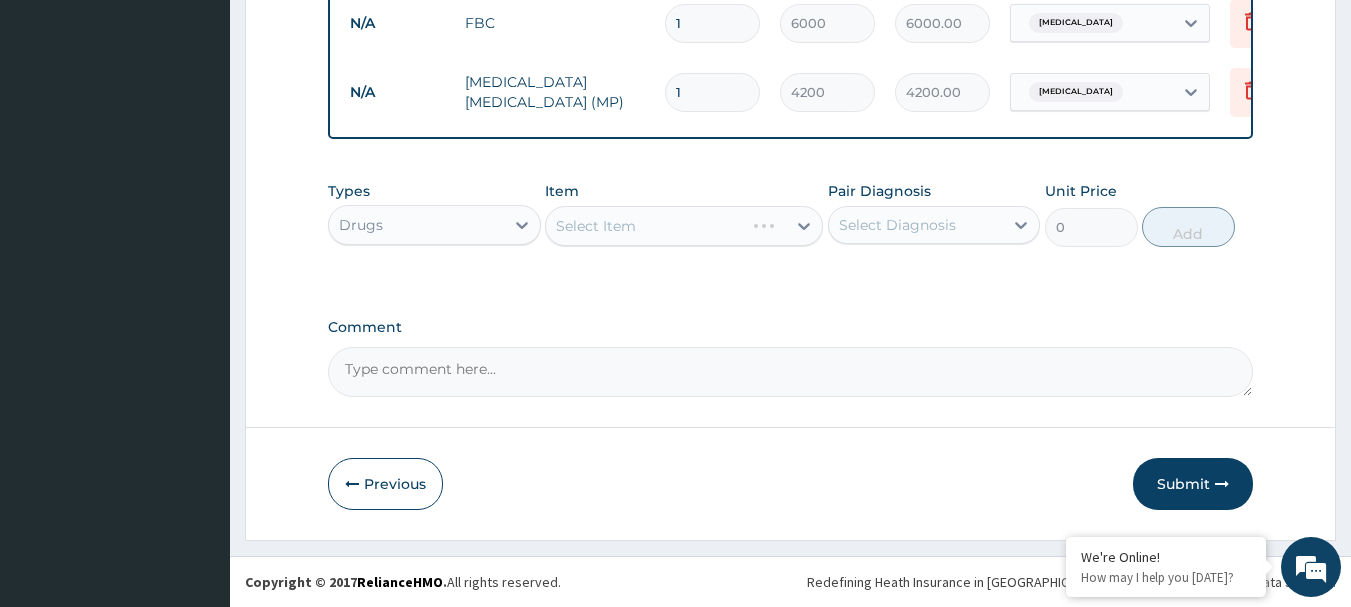 click on "Select Item" at bounding box center (684, 226) 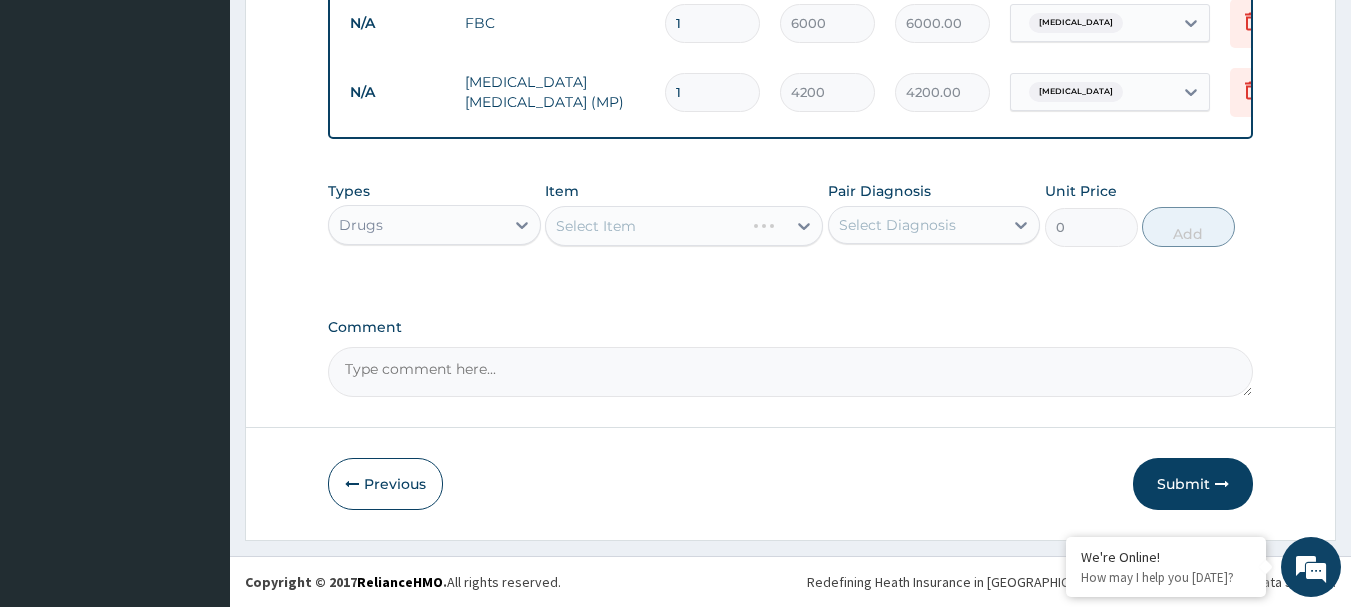 click on "Select Item" at bounding box center [684, 226] 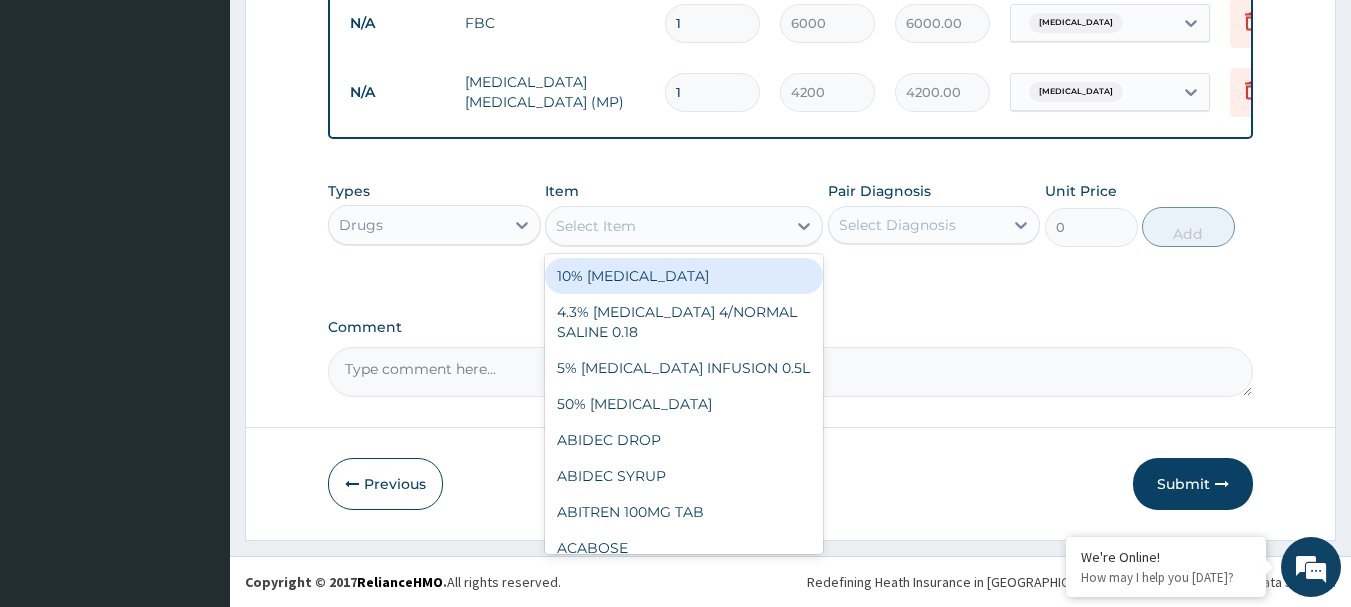click on "Select Item" at bounding box center [666, 226] 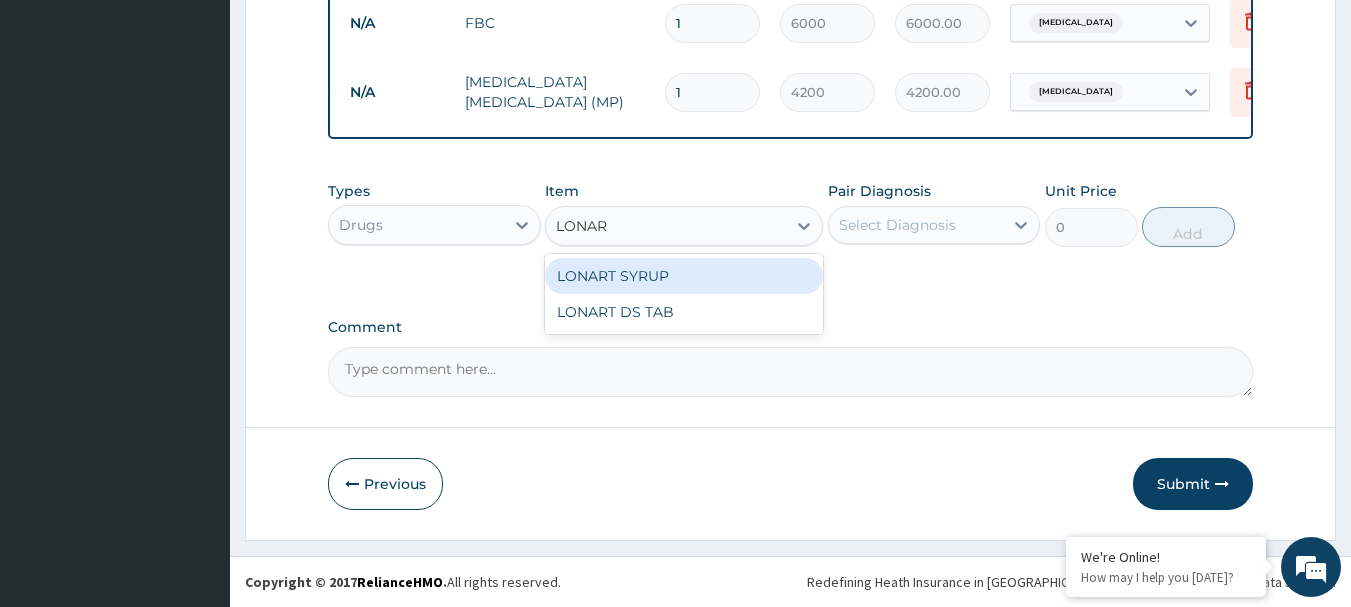 type on "LONART" 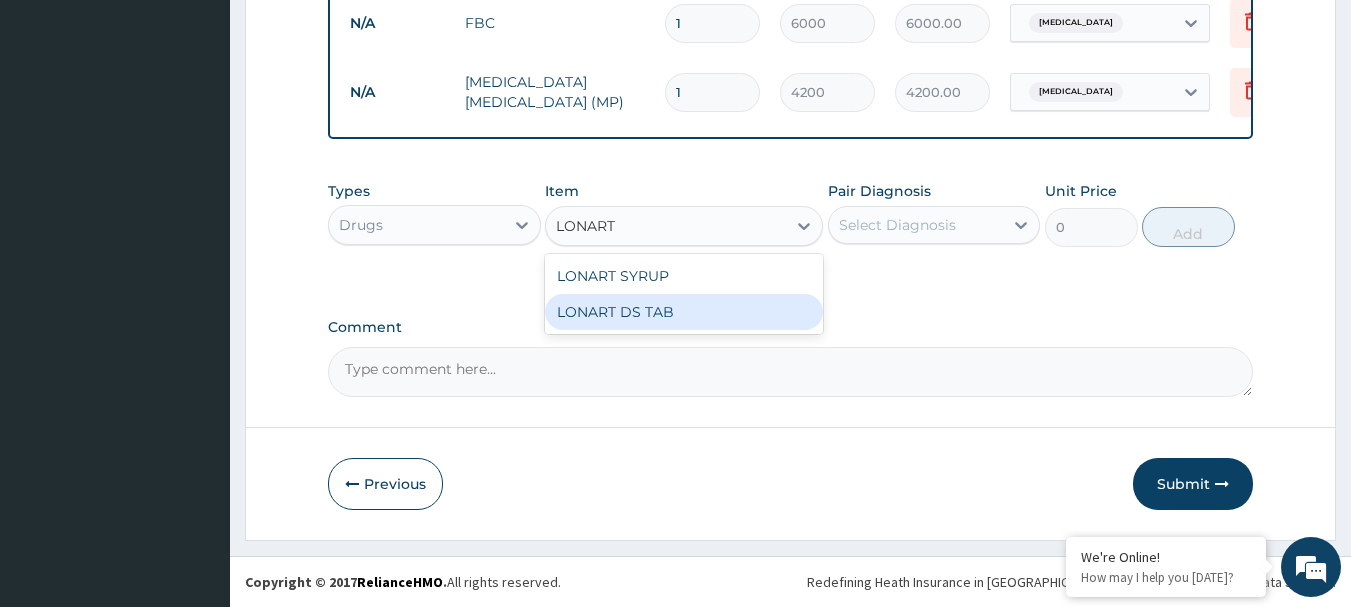 click on "LONART DS TAB" at bounding box center (684, 312) 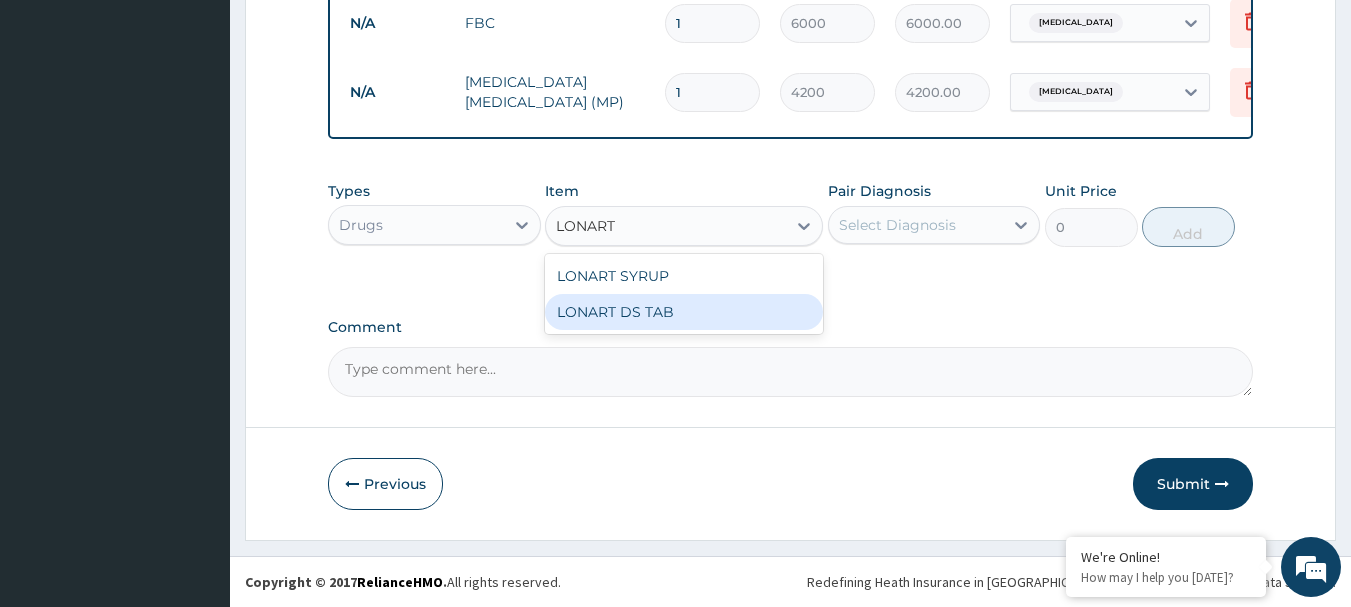 type 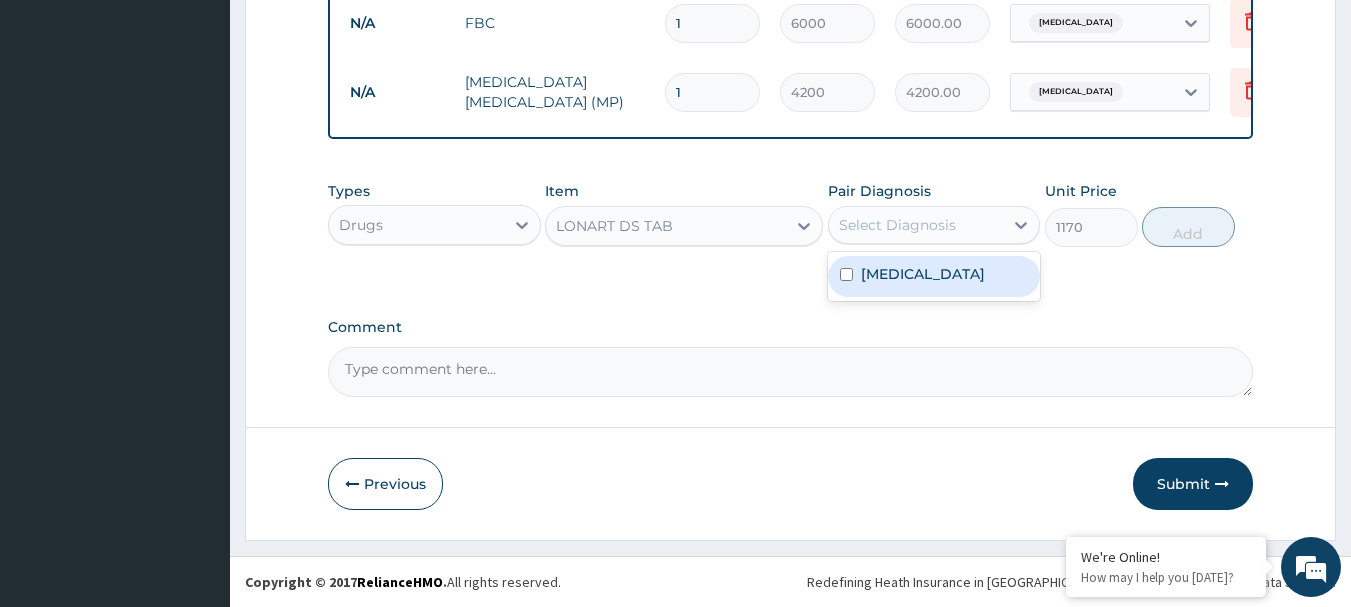 click on "Select Diagnosis" at bounding box center [897, 225] 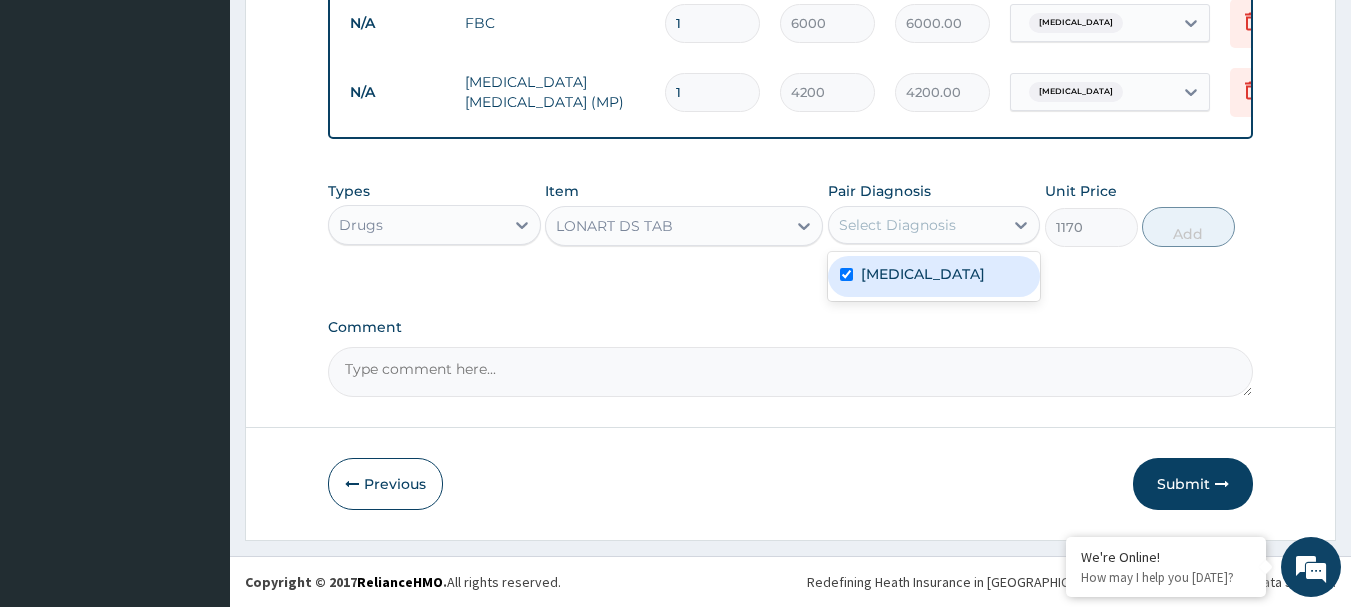 checkbox on "true" 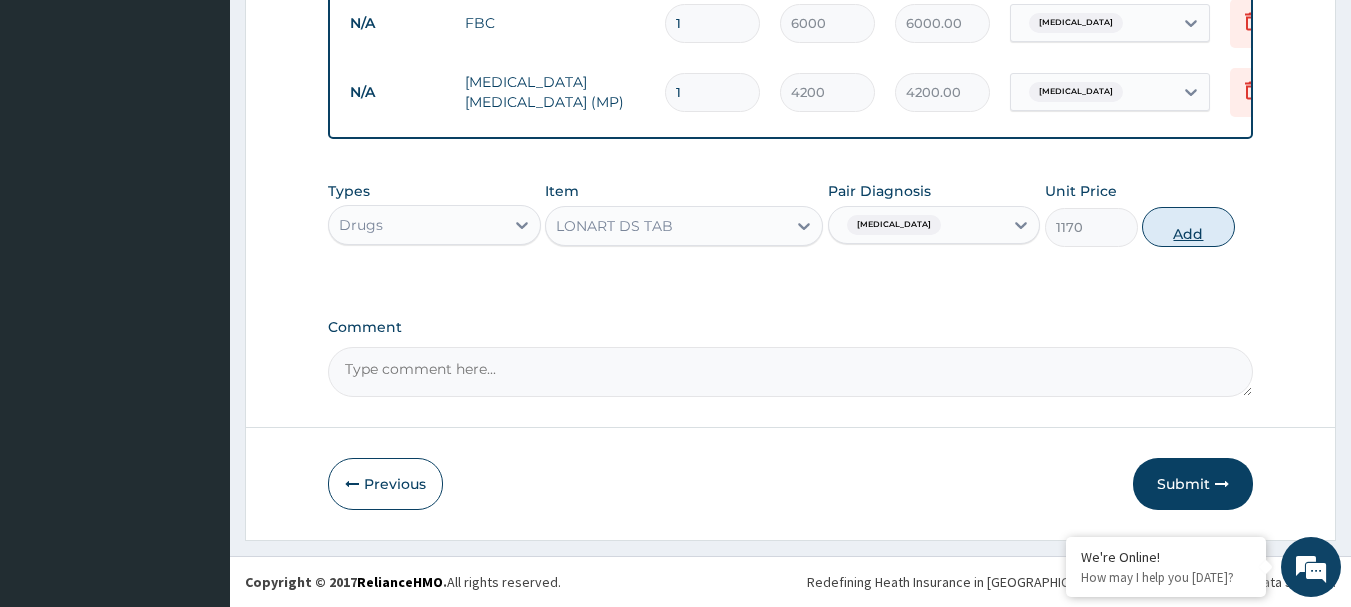 click on "Add" at bounding box center (1188, 227) 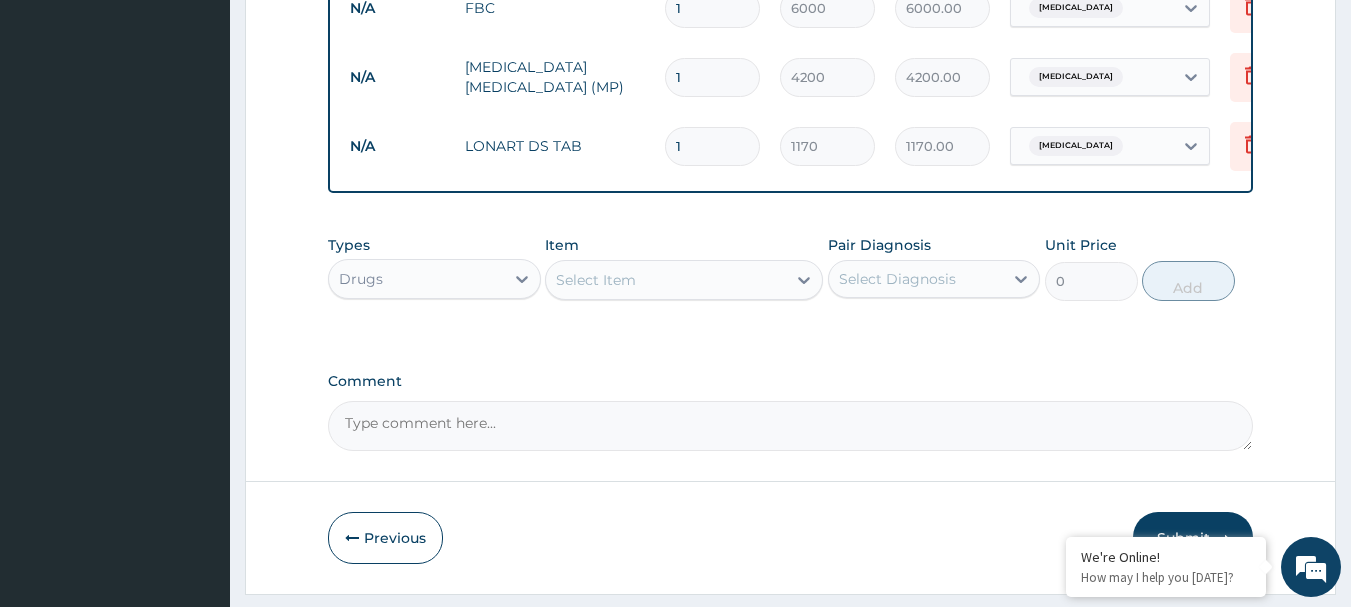 type 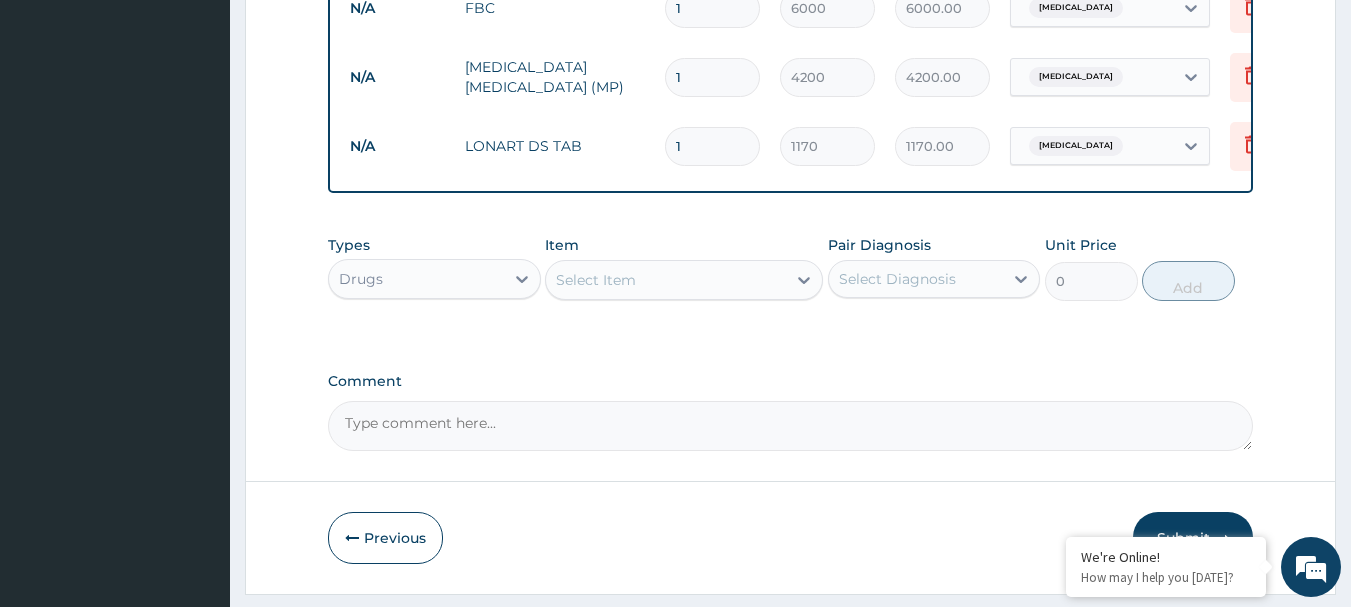 type on "0.00" 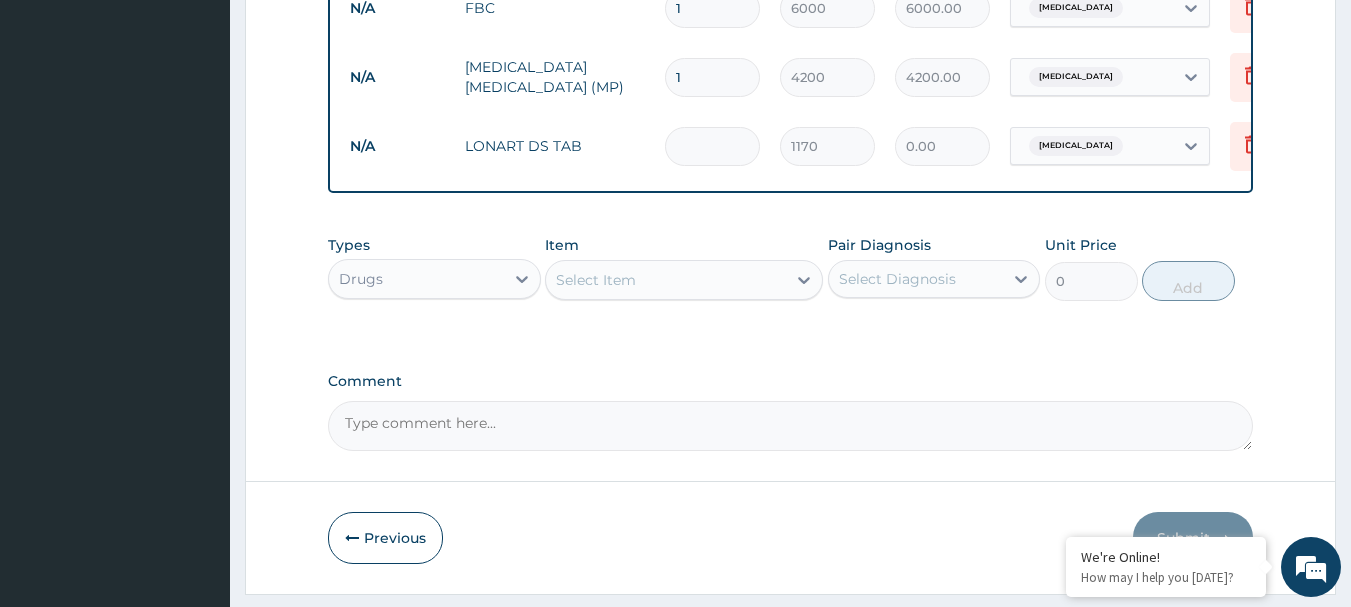 type on "6" 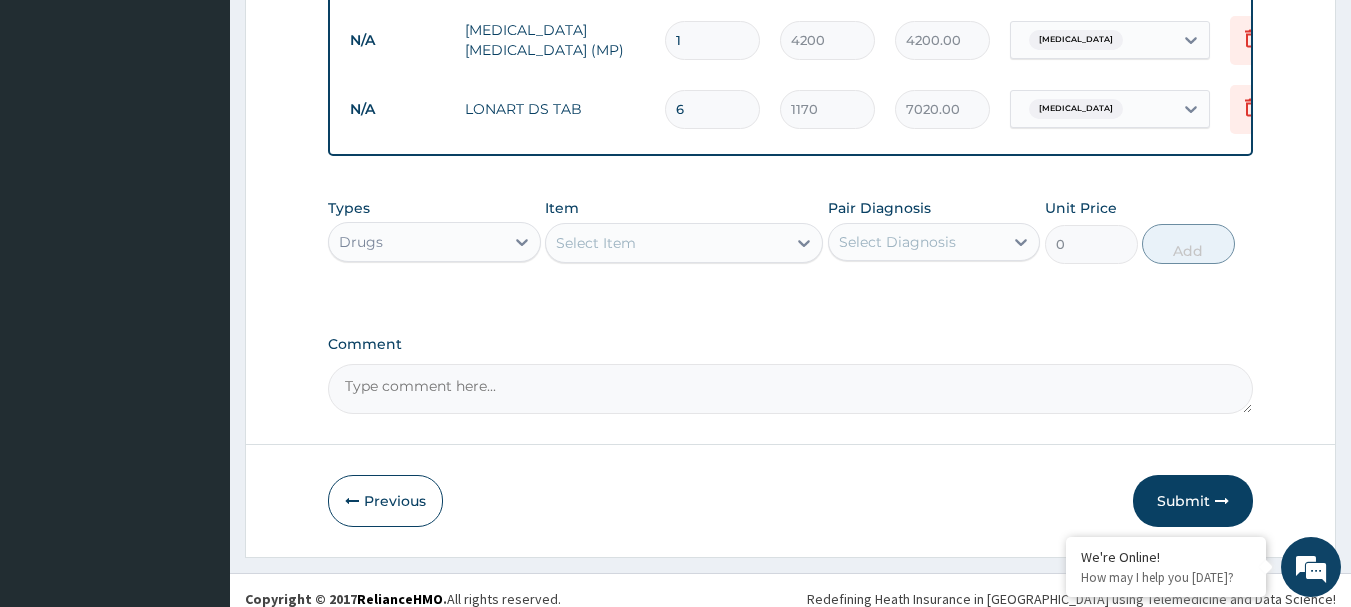 scroll, scrollTop: 1017, scrollLeft: 0, axis: vertical 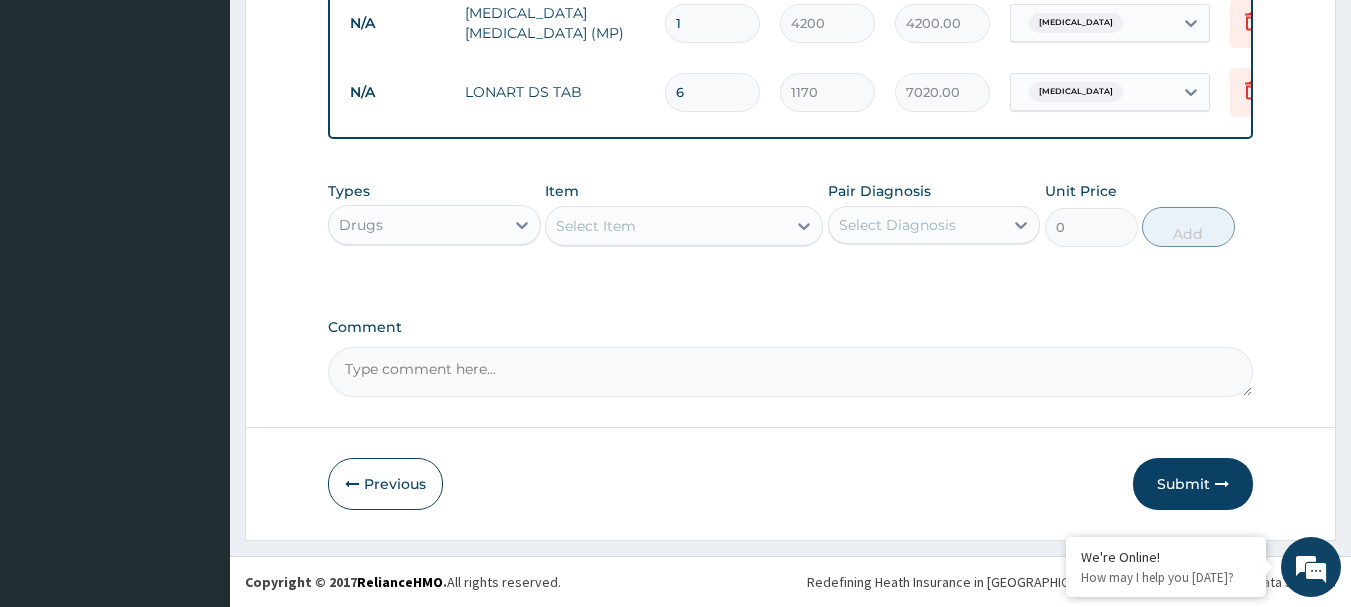 type on "6" 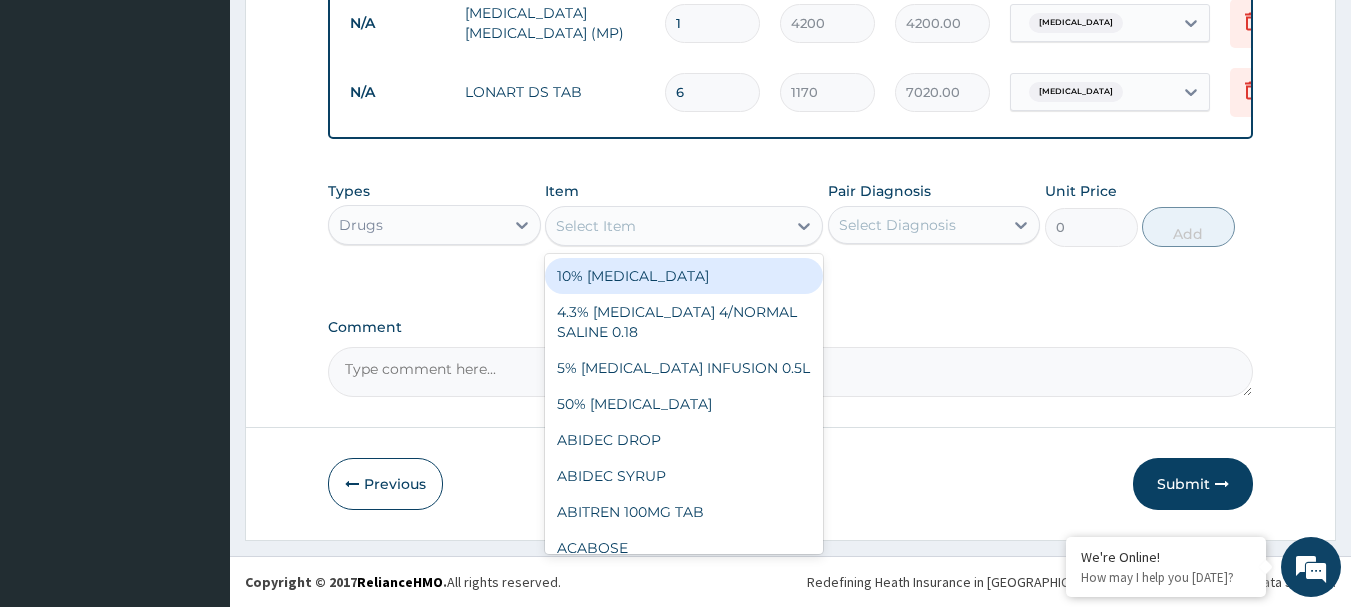 click on "Select Item" at bounding box center (666, 226) 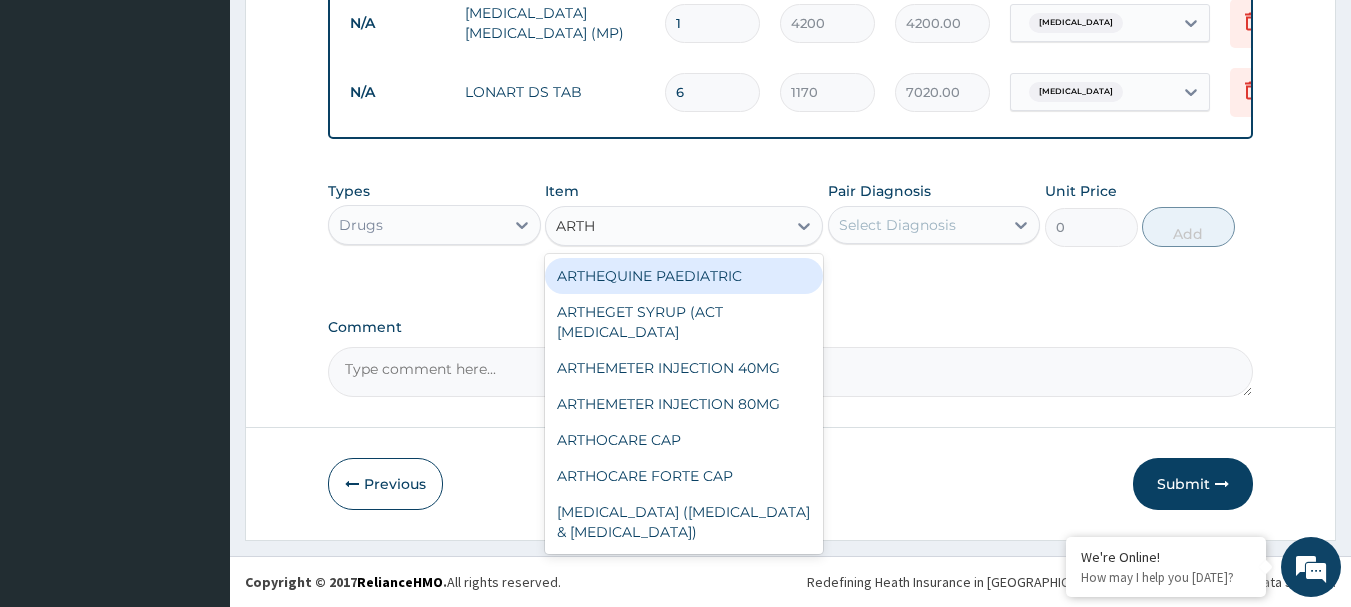 type on "ARTHE" 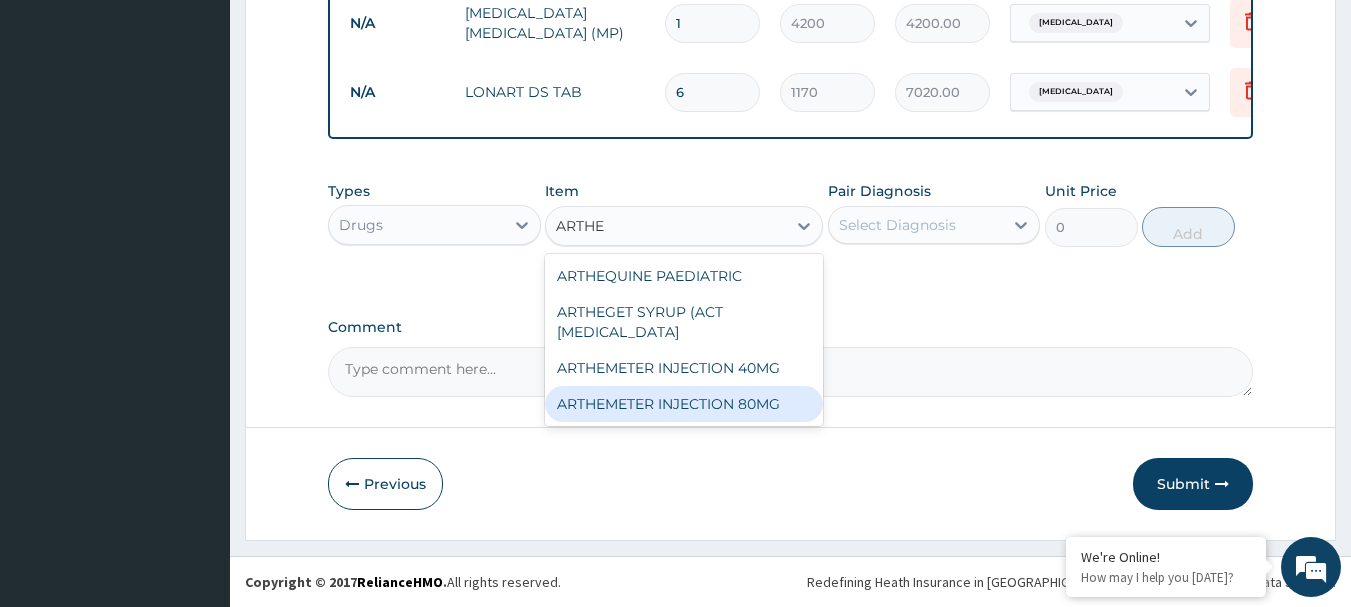 click on "ARTHEMETER INJECTION 80MG" at bounding box center [684, 404] 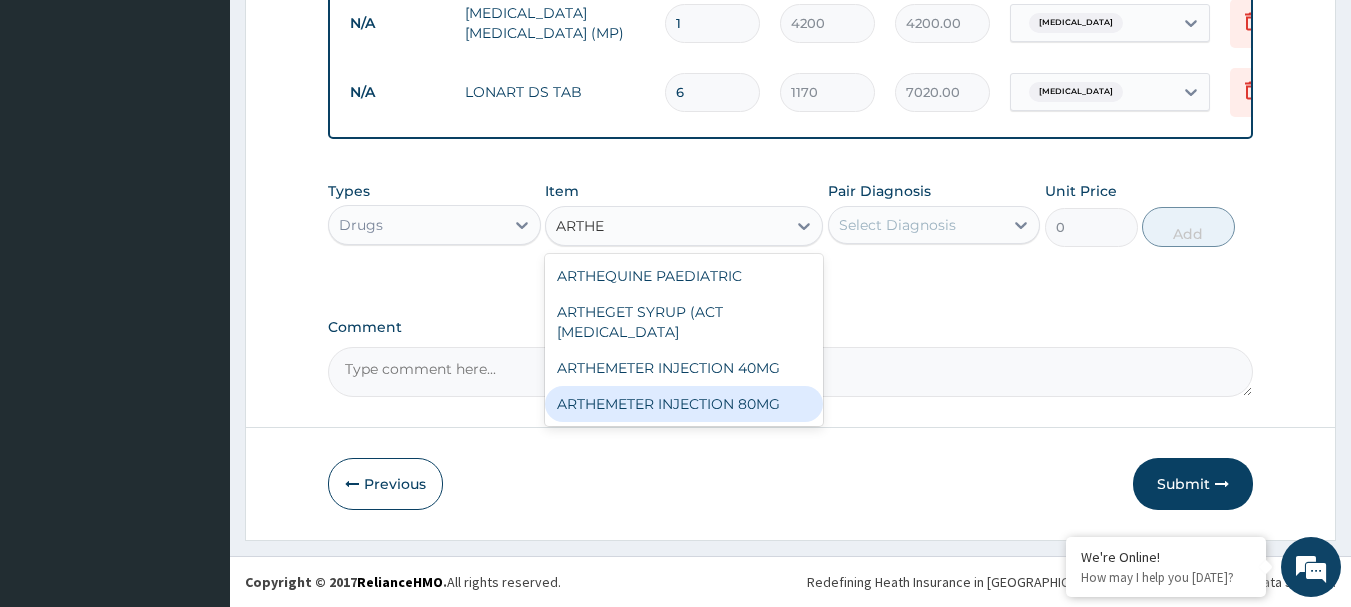 type 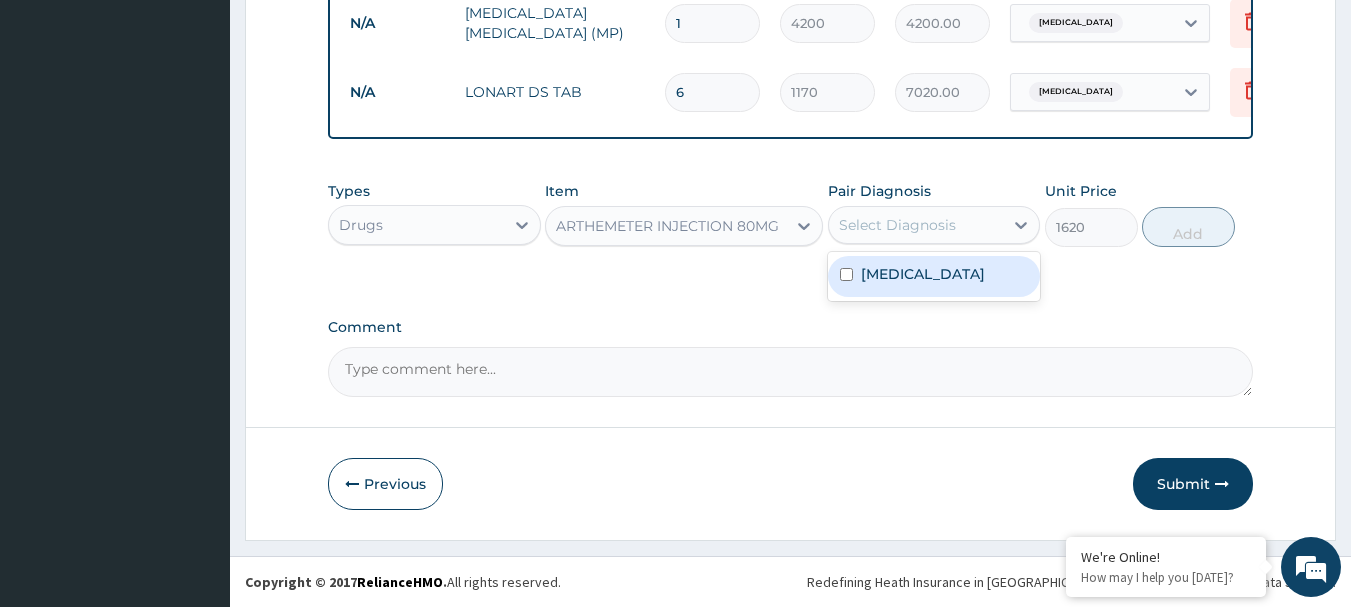 click on "Select Diagnosis" at bounding box center (897, 225) 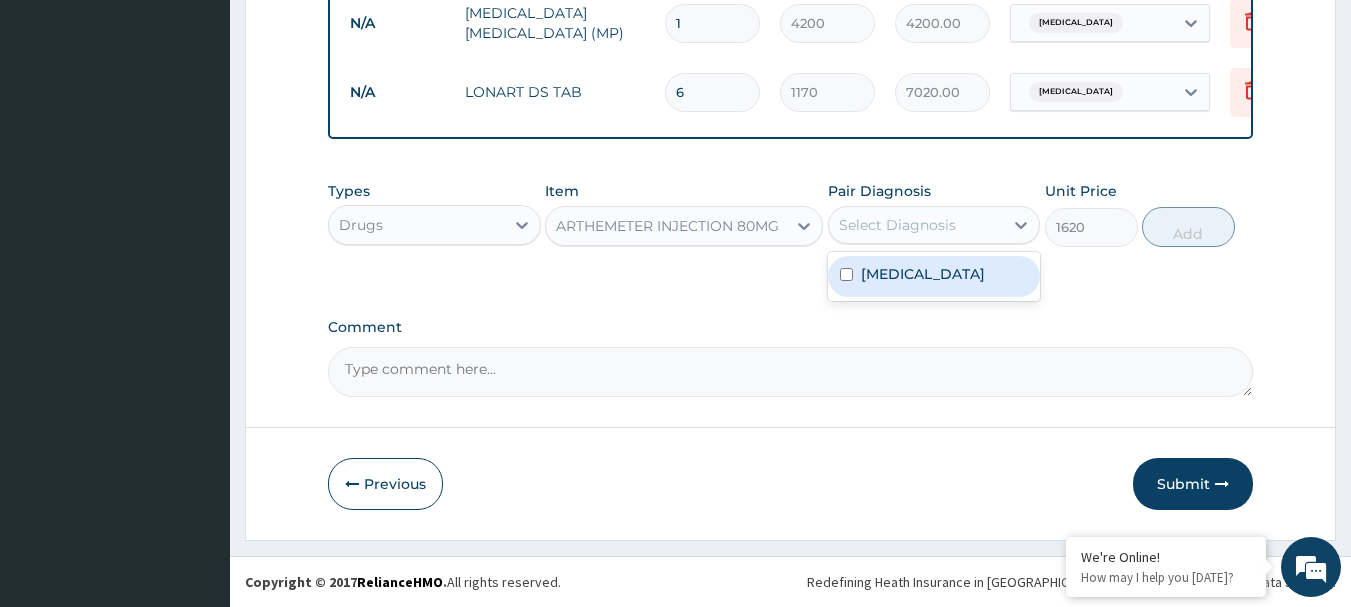 click on "[MEDICAL_DATA]" at bounding box center (923, 274) 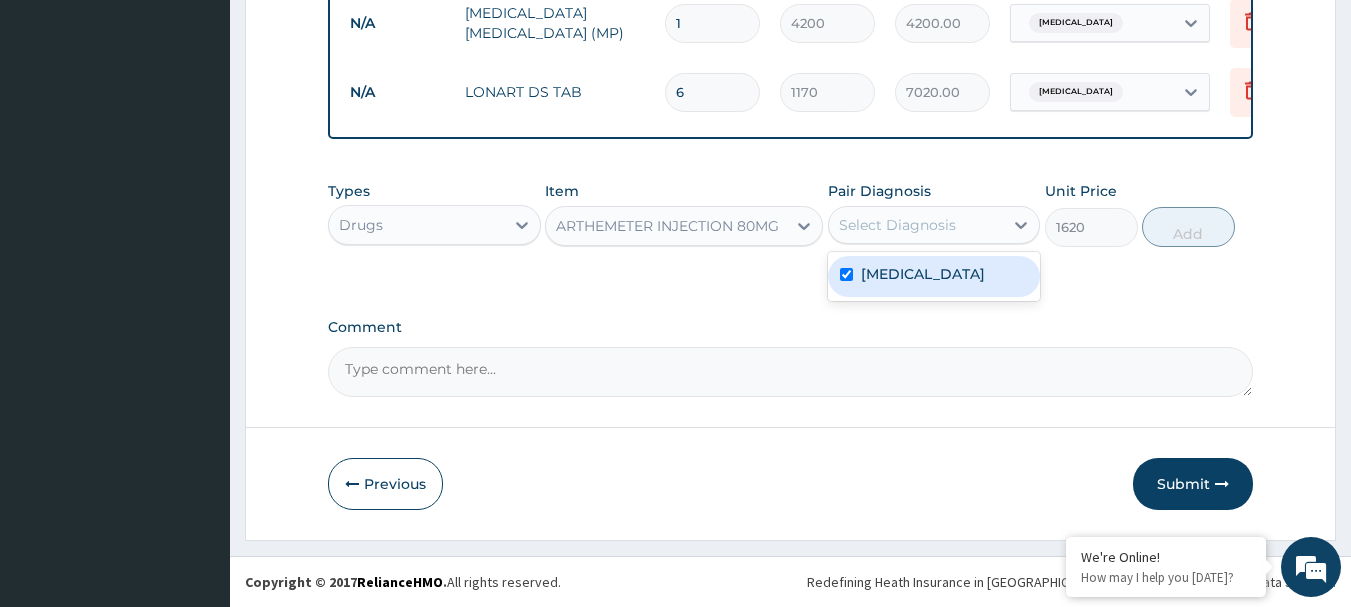 checkbox on "true" 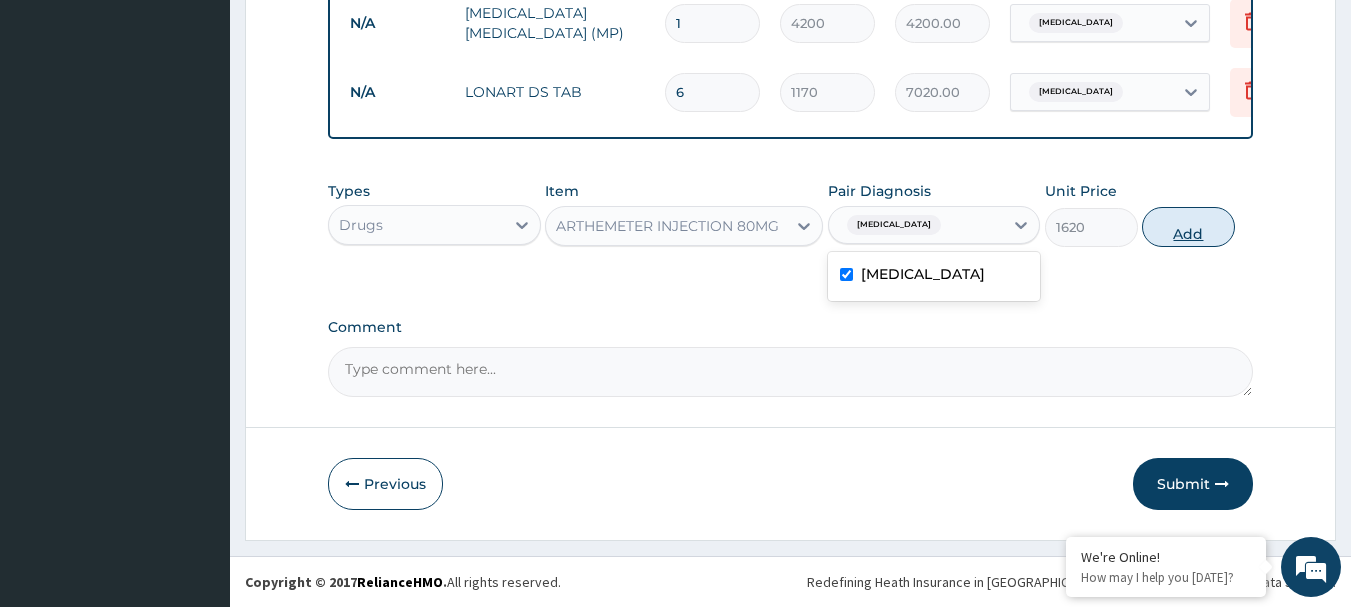 click on "Add" at bounding box center (1188, 227) 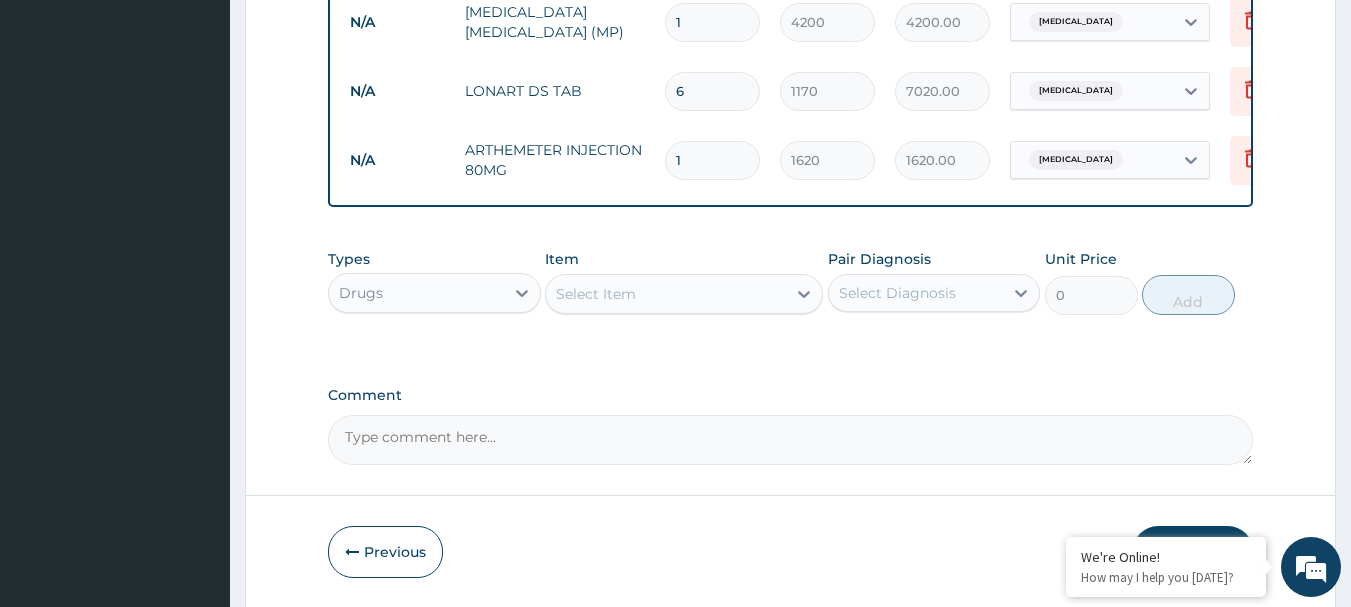 type 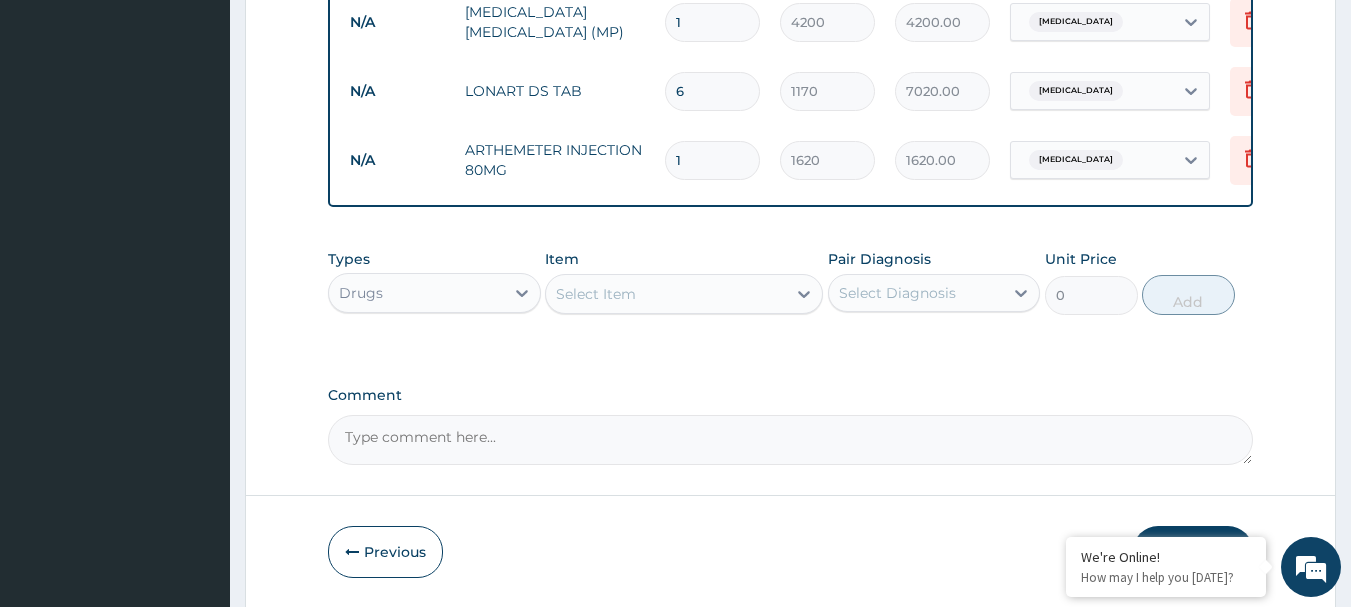type on "0.00" 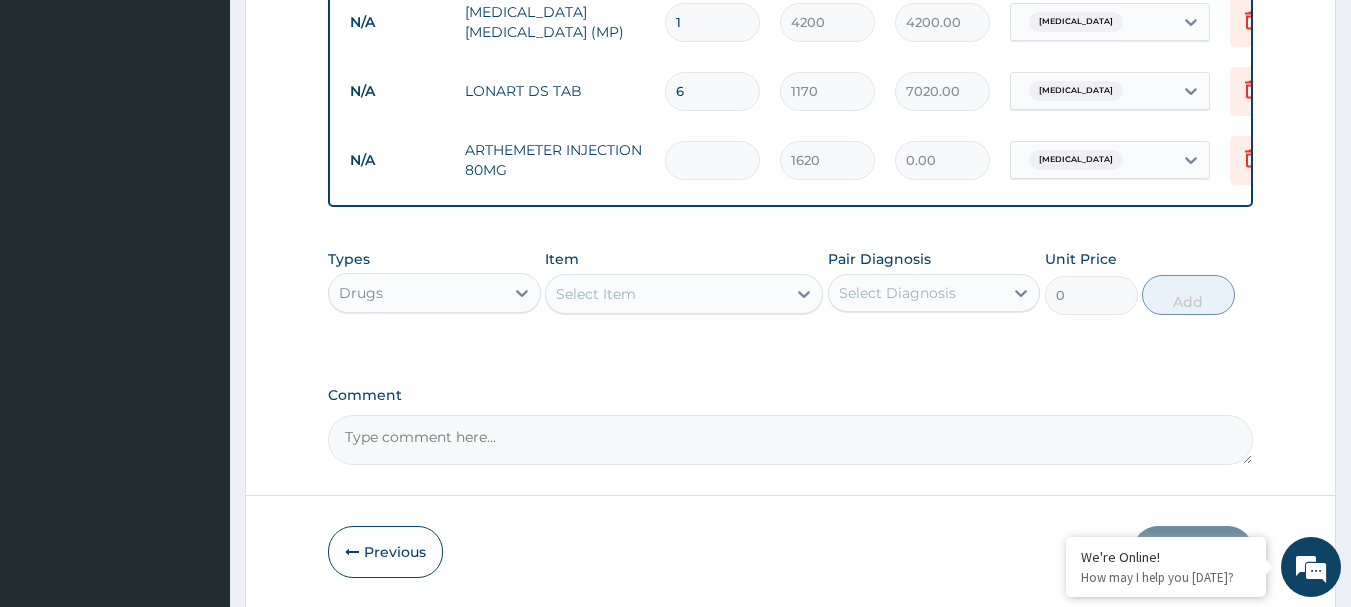 type on "3" 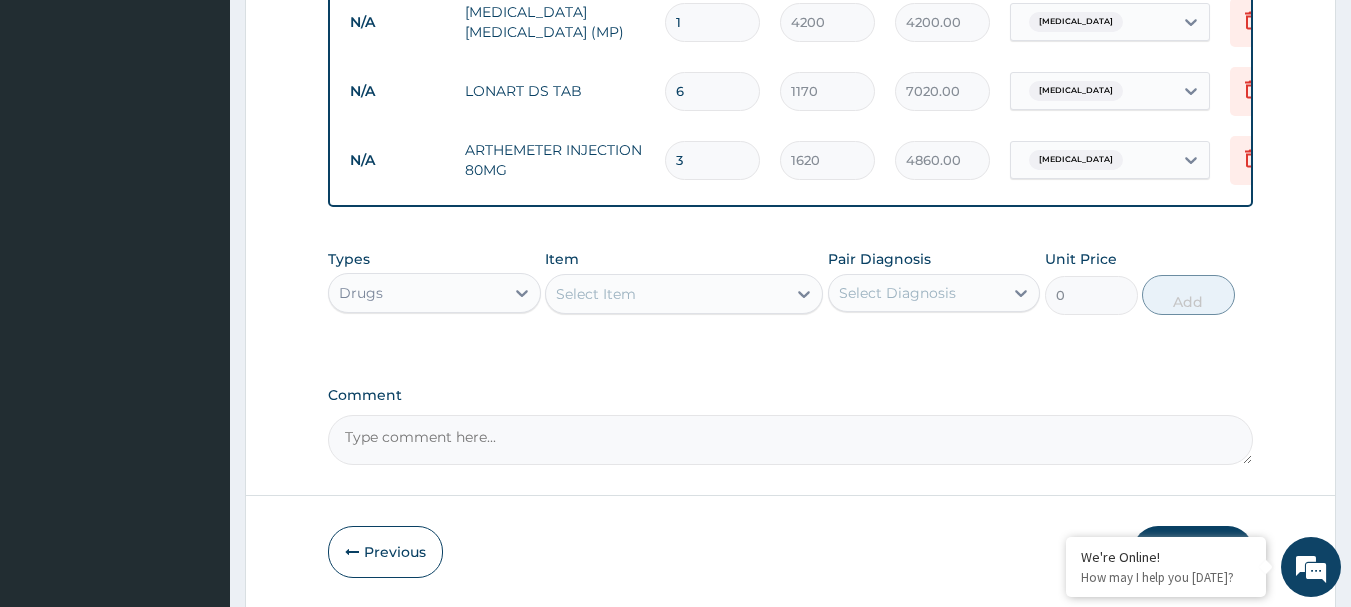 scroll, scrollTop: 1100, scrollLeft: 0, axis: vertical 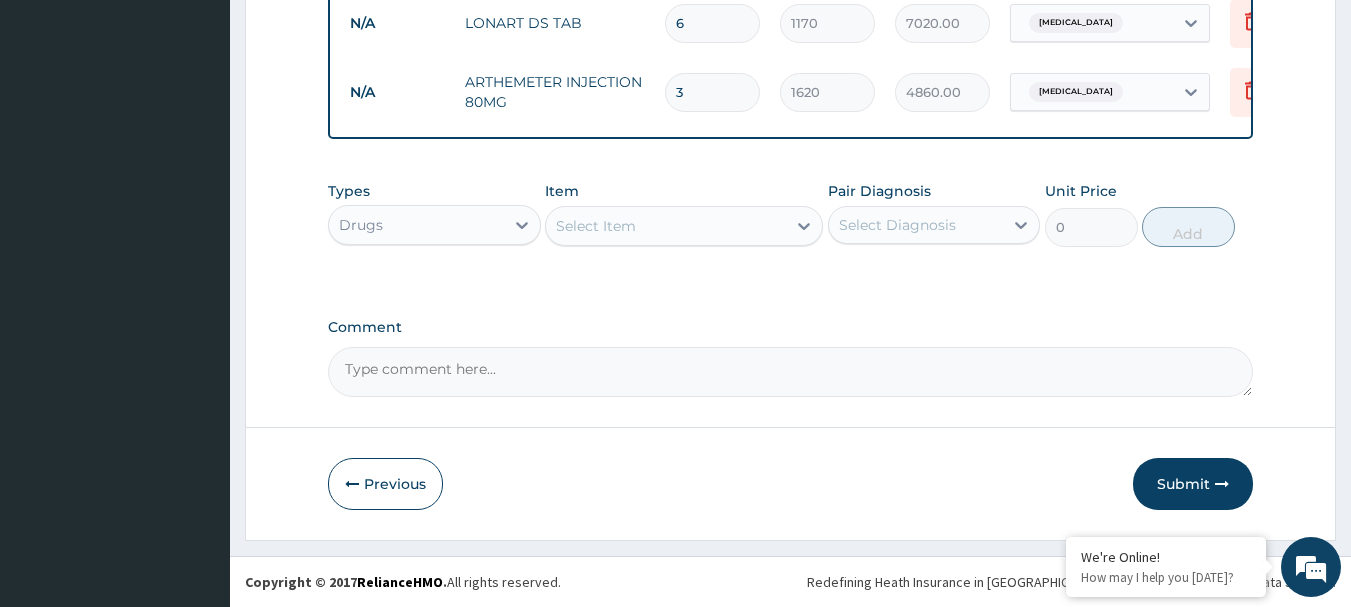 type on "3" 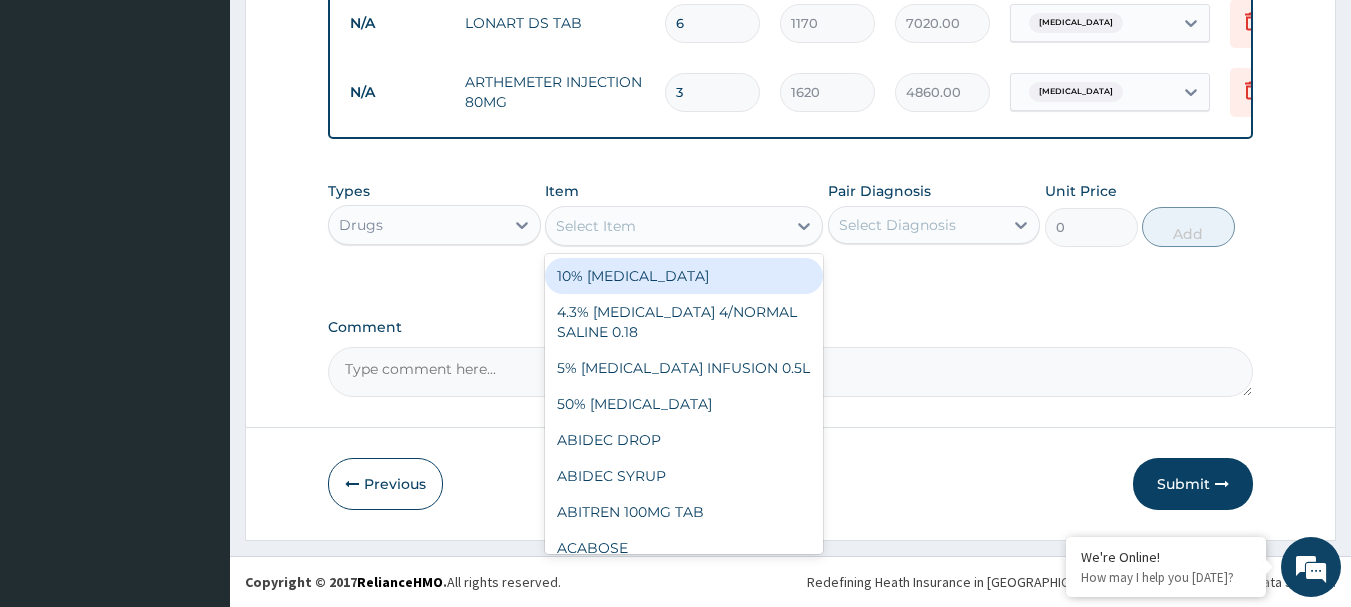 click on "Select Item" at bounding box center [666, 226] 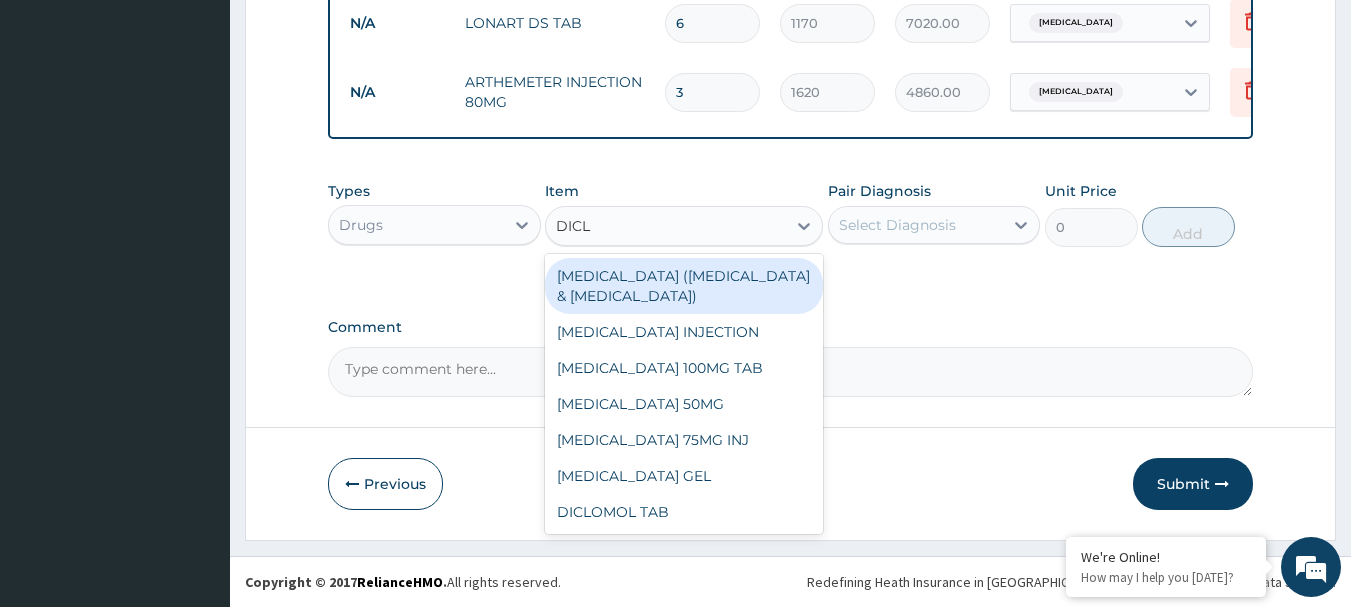 type on "DICLO" 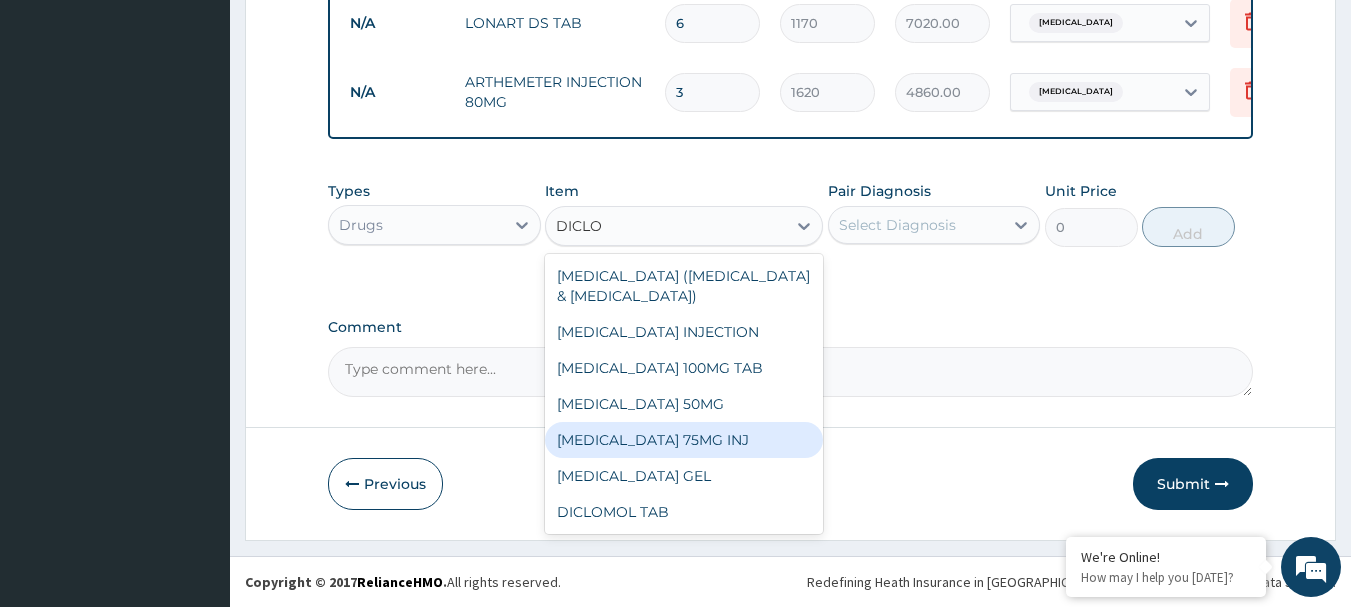 click on "[MEDICAL_DATA] 75MG INJ" at bounding box center [684, 440] 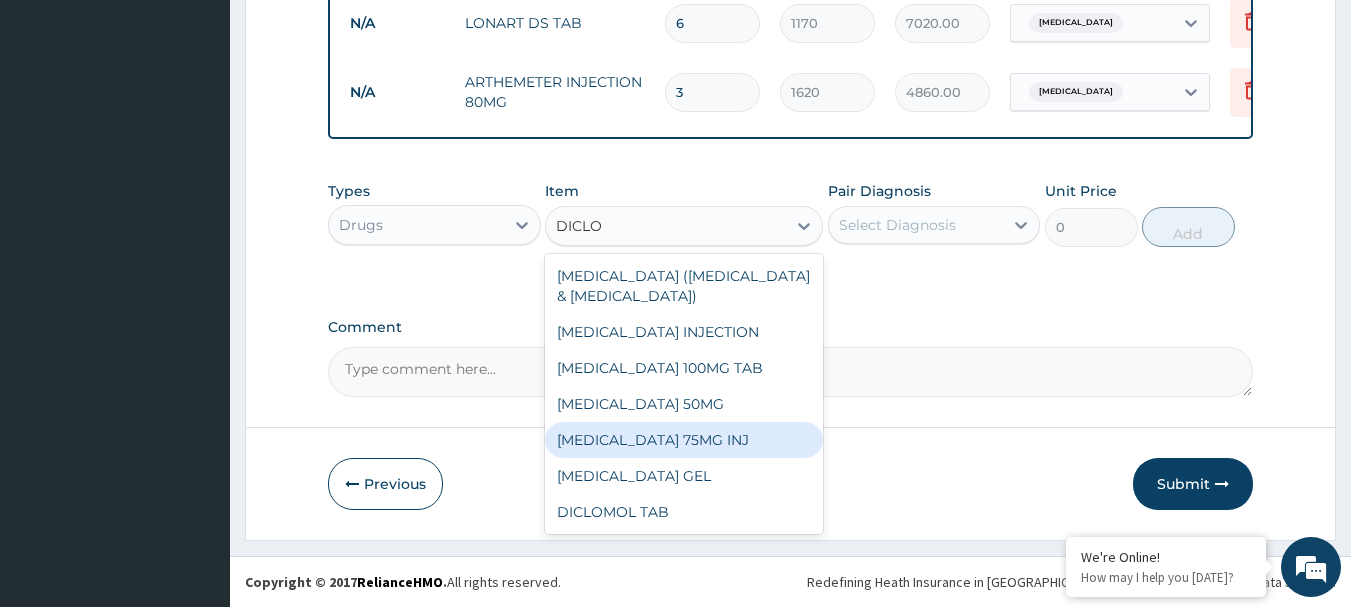 type 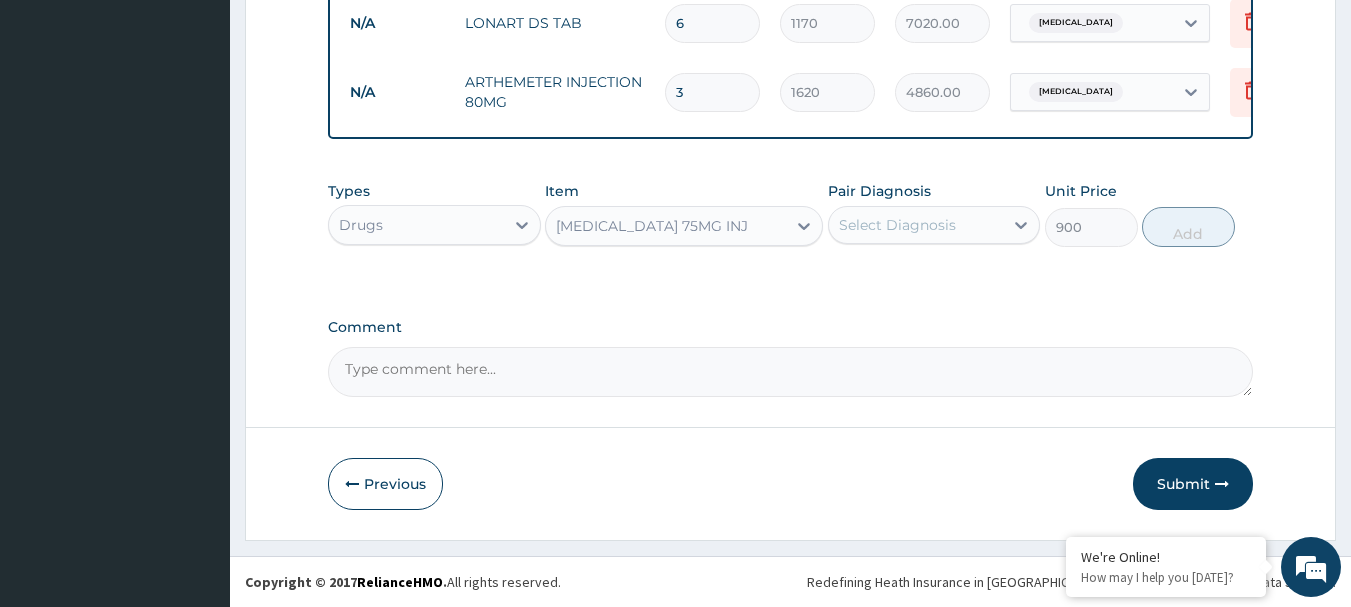 click on "Select Diagnosis" at bounding box center (897, 225) 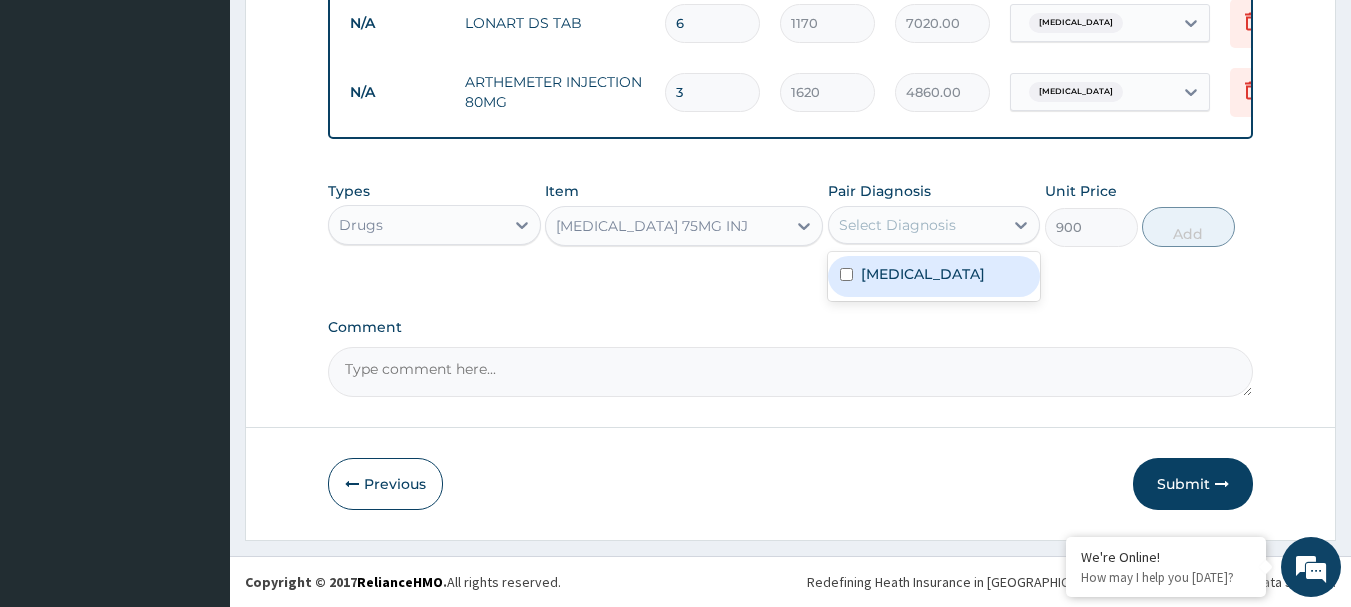drag, startPoint x: 882, startPoint y: 282, endPoint x: 1017, endPoint y: 246, distance: 139.71758 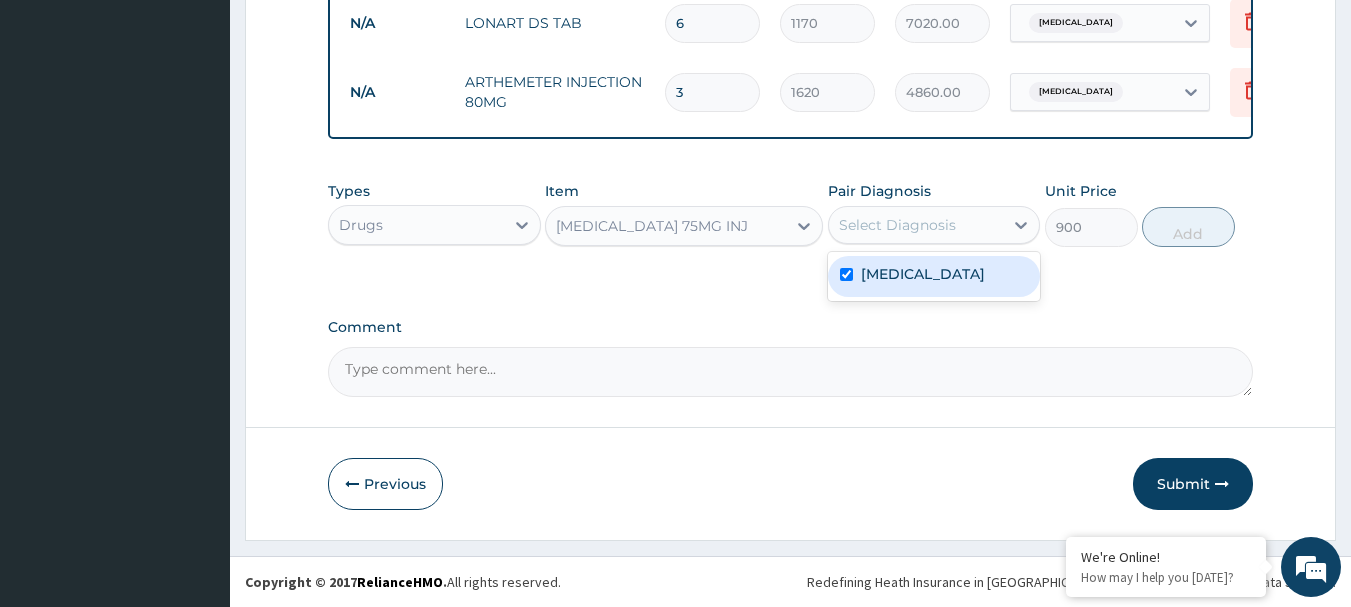 checkbox on "true" 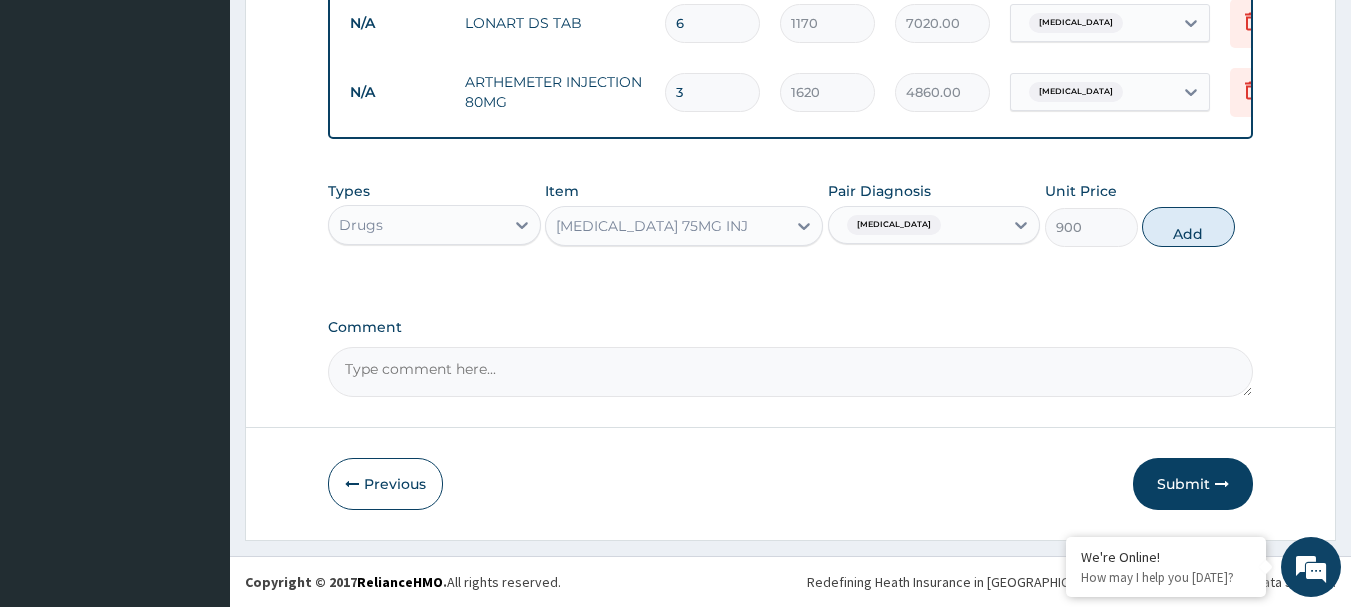 click on "Add" at bounding box center (1188, 227) 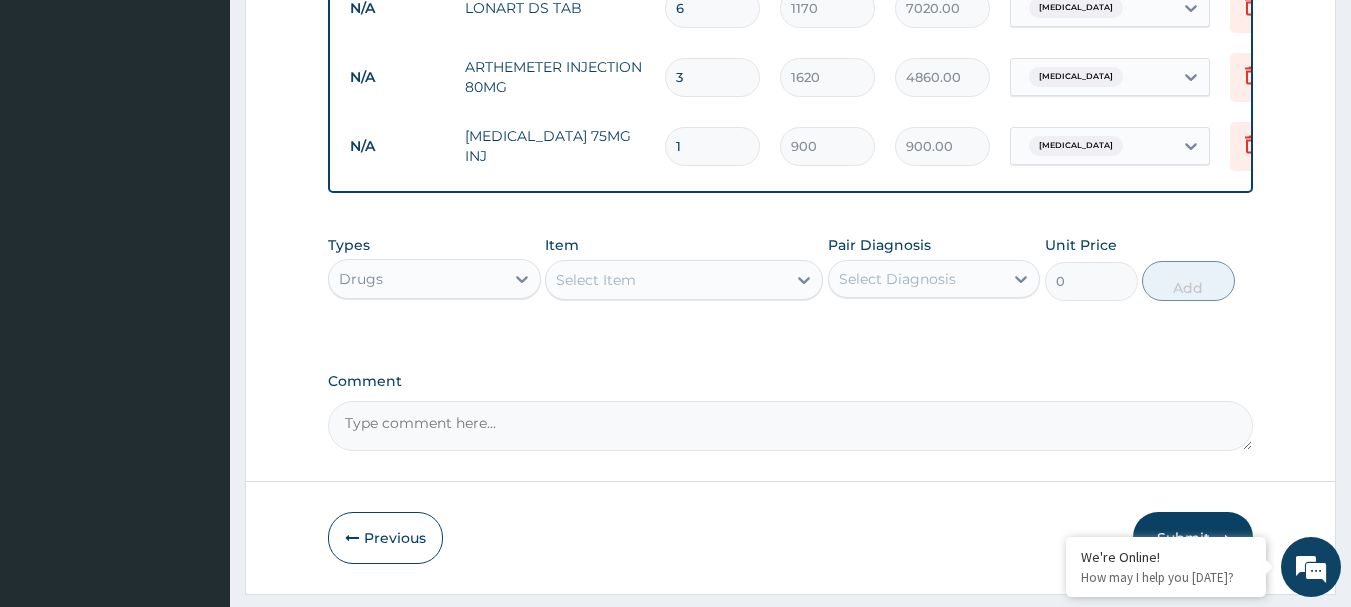 type 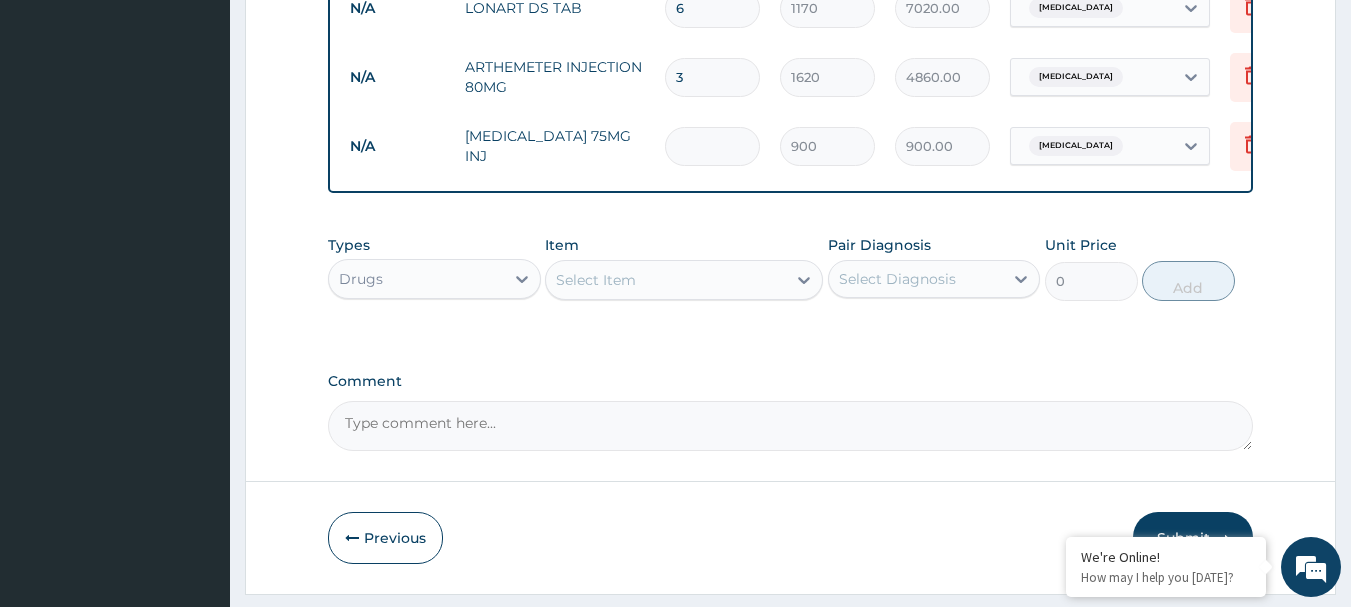 type on "0.00" 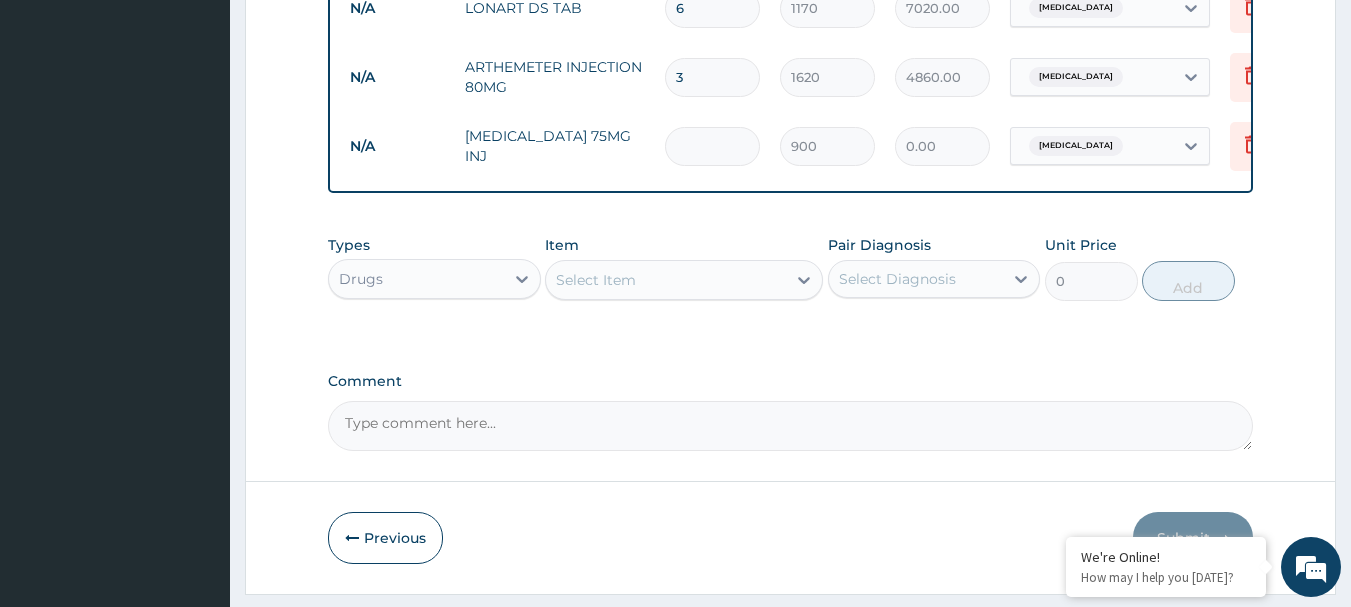 type on "3" 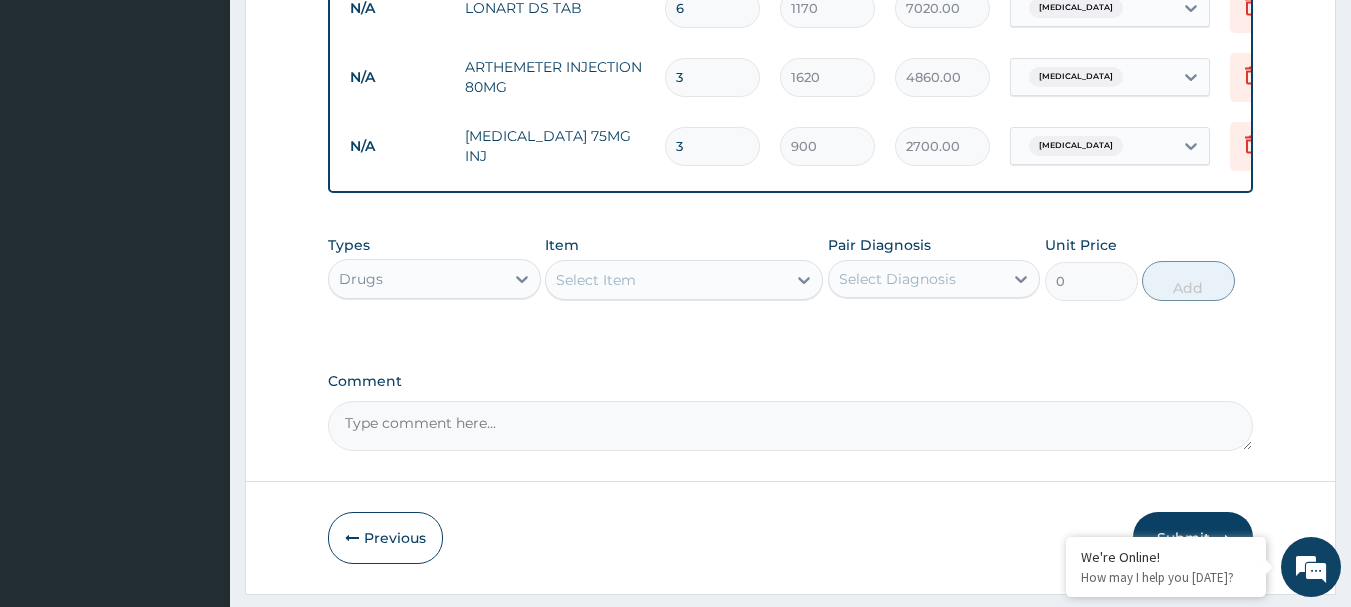 scroll, scrollTop: 1169, scrollLeft: 0, axis: vertical 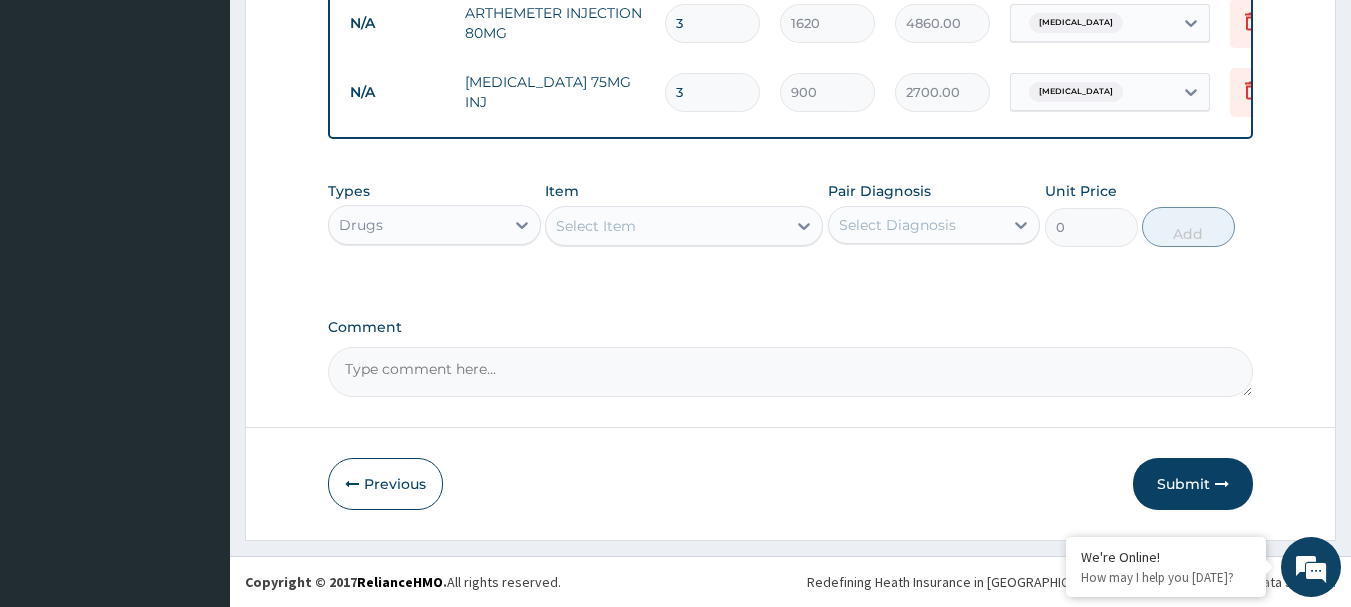 type on "3" 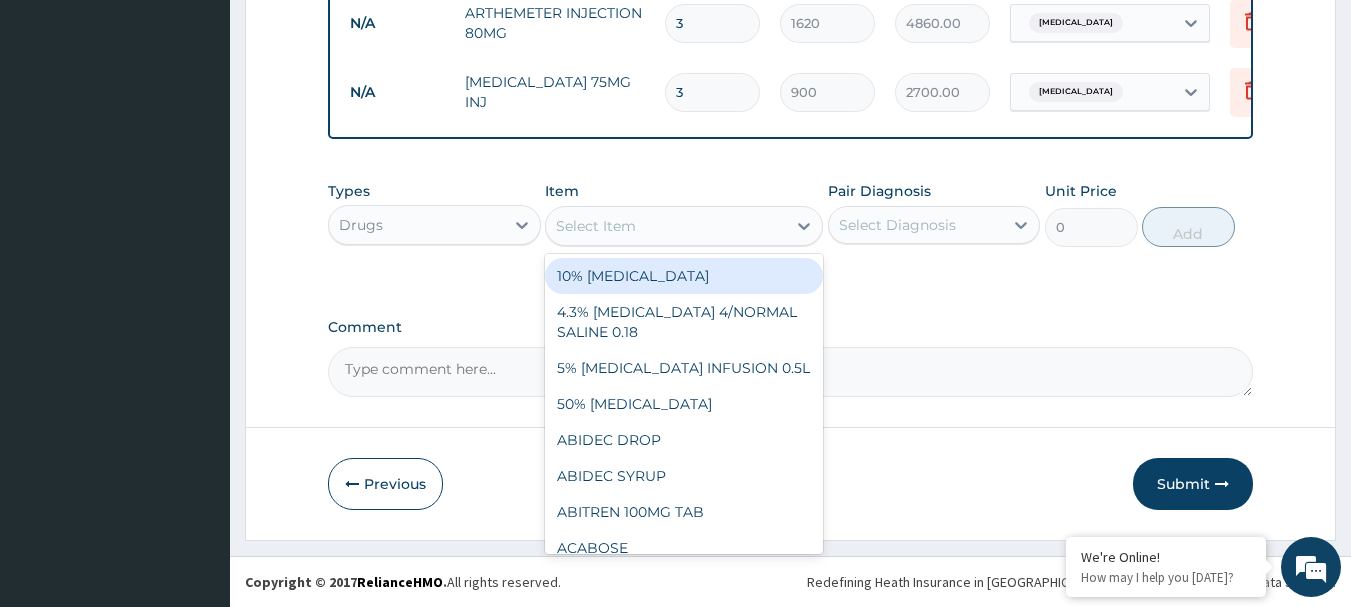 click on "Select Item" at bounding box center (666, 226) 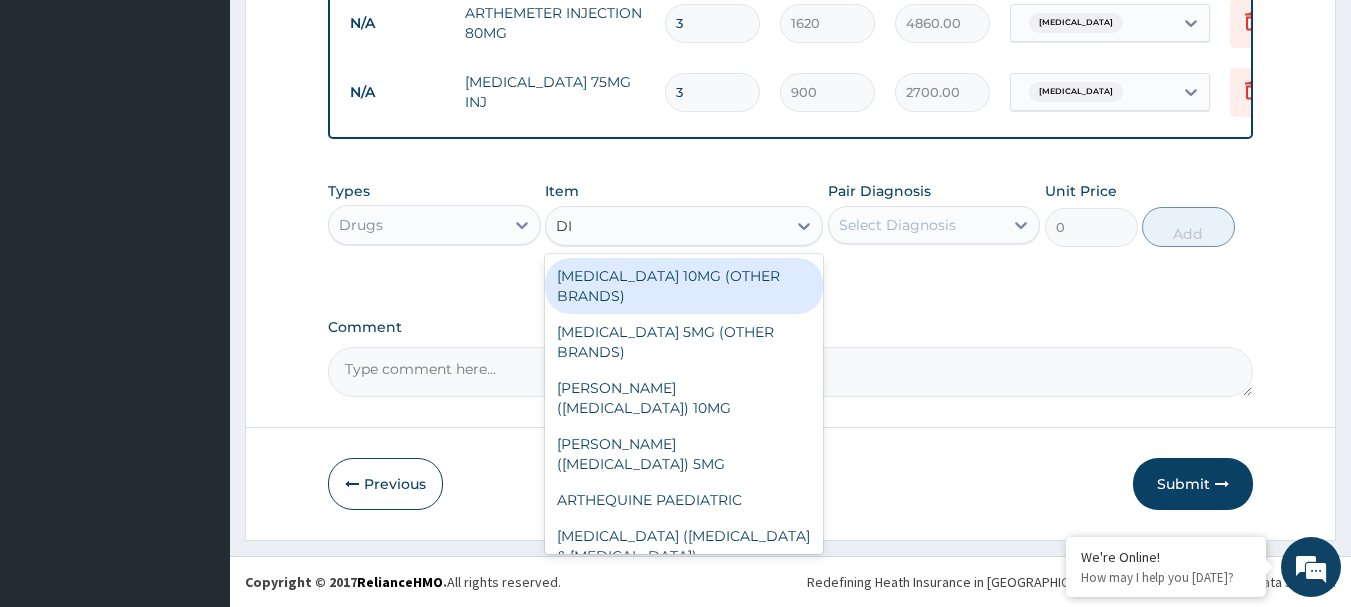 type on "DIC" 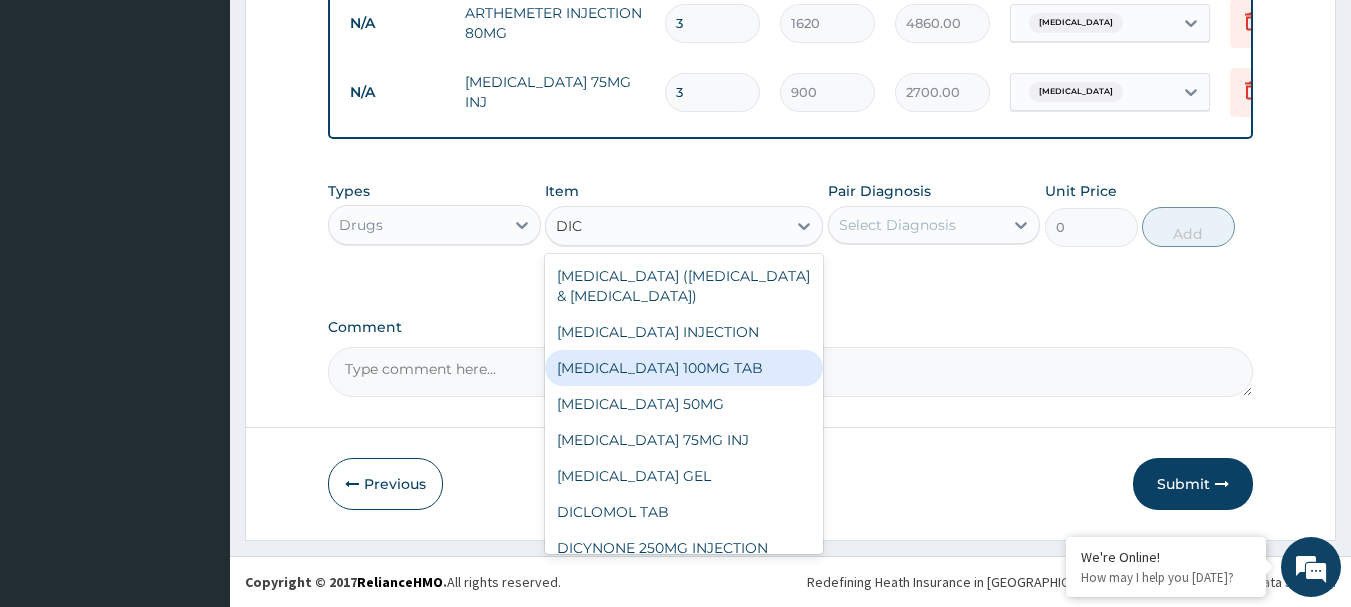 click on "[MEDICAL_DATA] 100MG TAB" at bounding box center (684, 368) 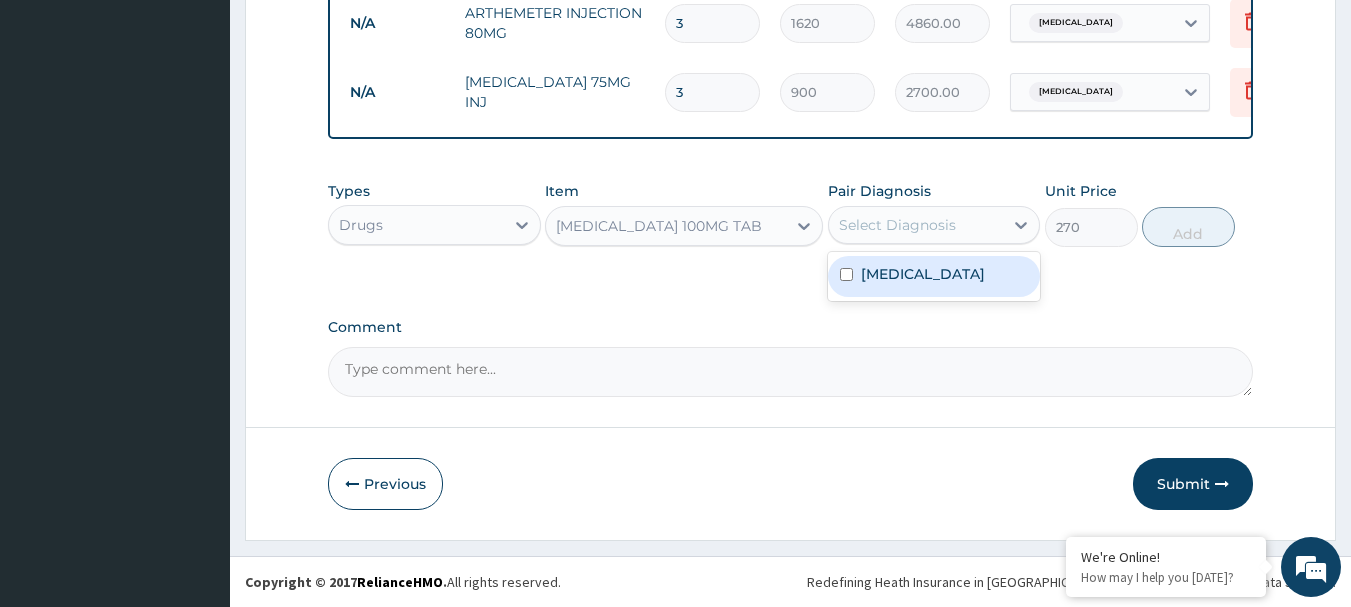 click on "Select Diagnosis" at bounding box center (897, 225) 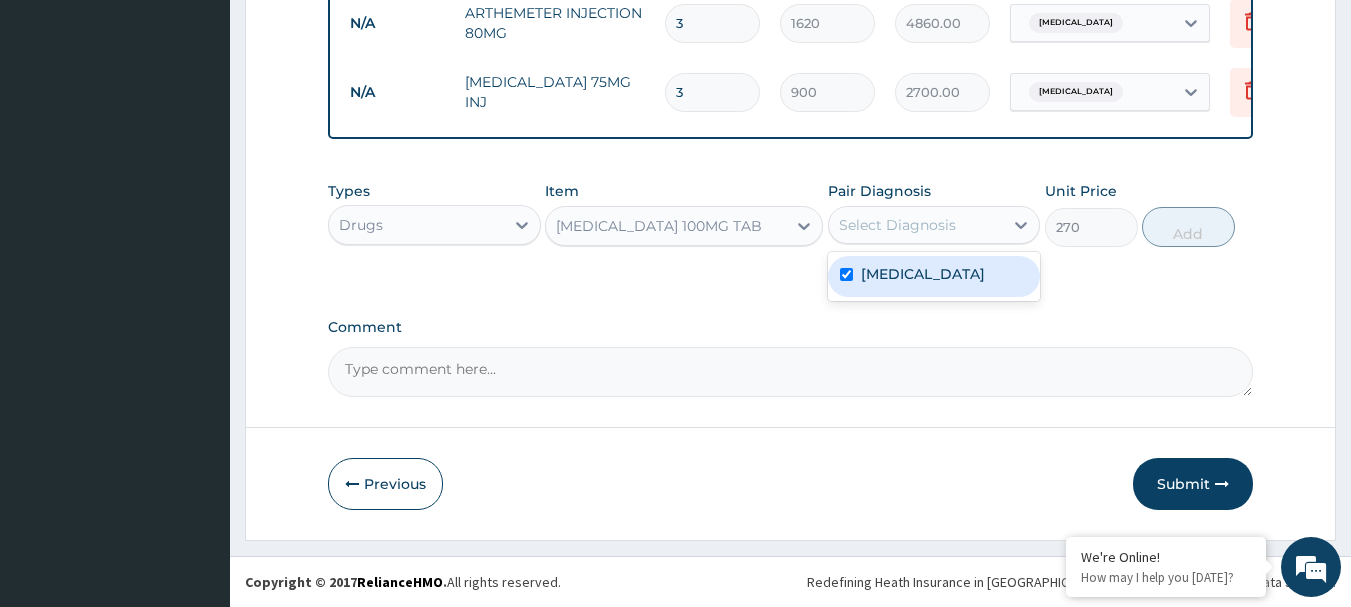 checkbox on "true" 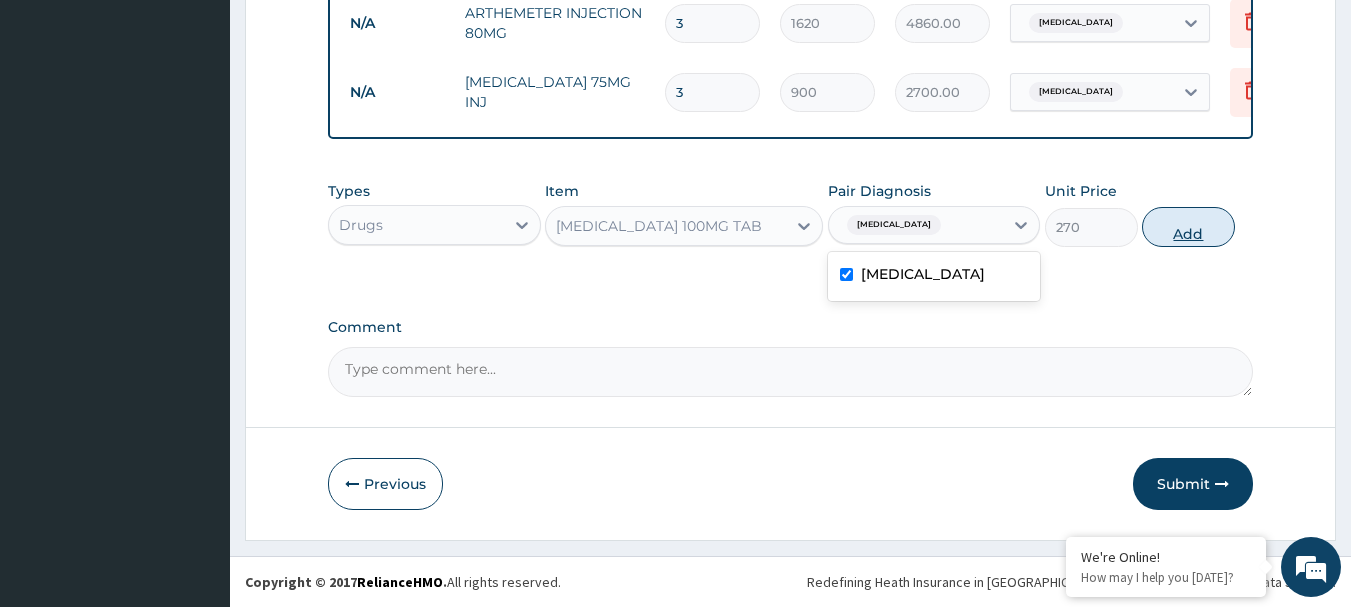 click on "Add" at bounding box center (1188, 227) 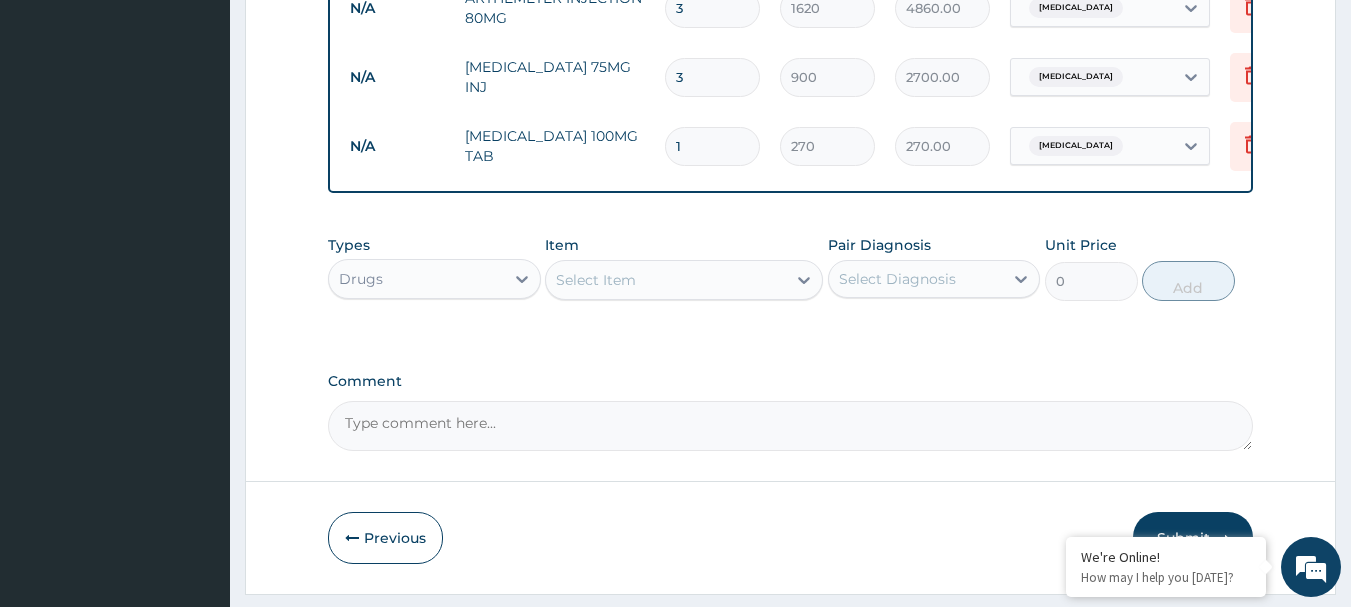 type on "10" 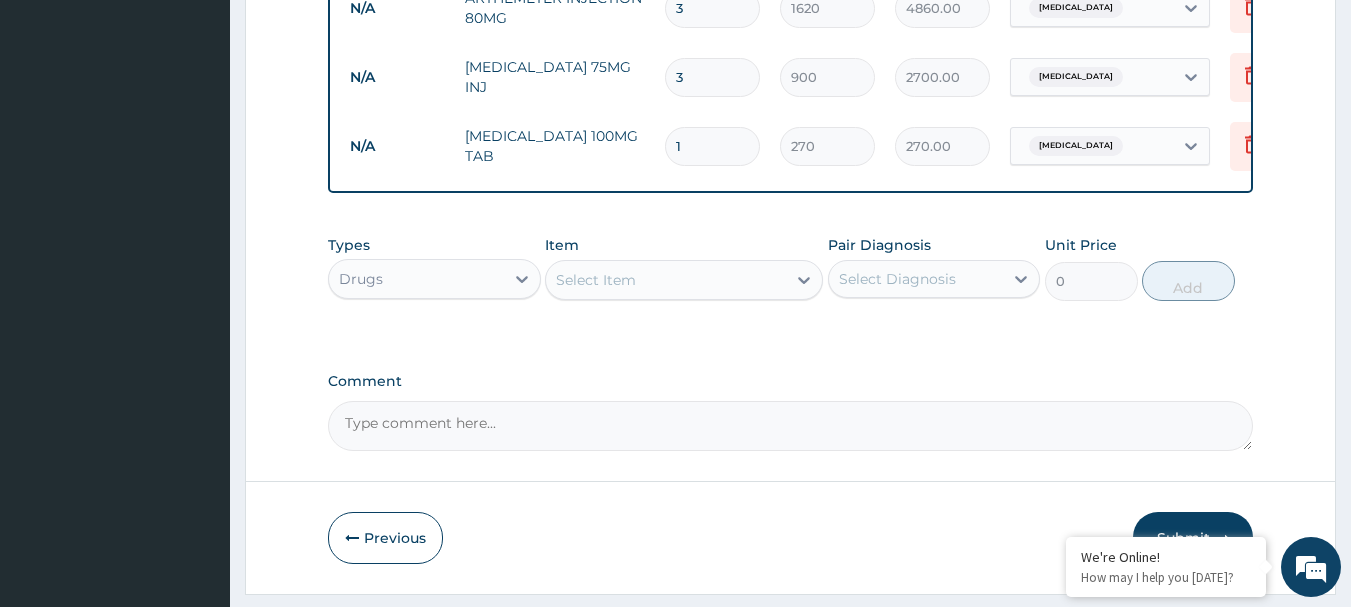 type on "2700.00" 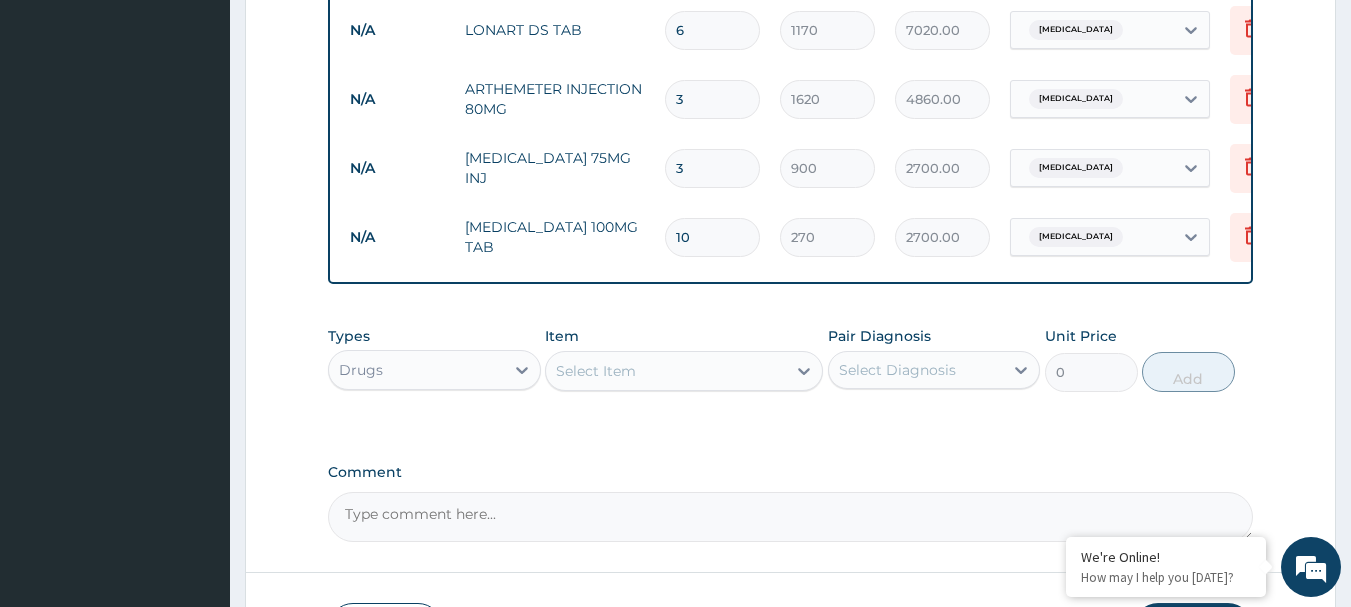 scroll, scrollTop: 1238, scrollLeft: 0, axis: vertical 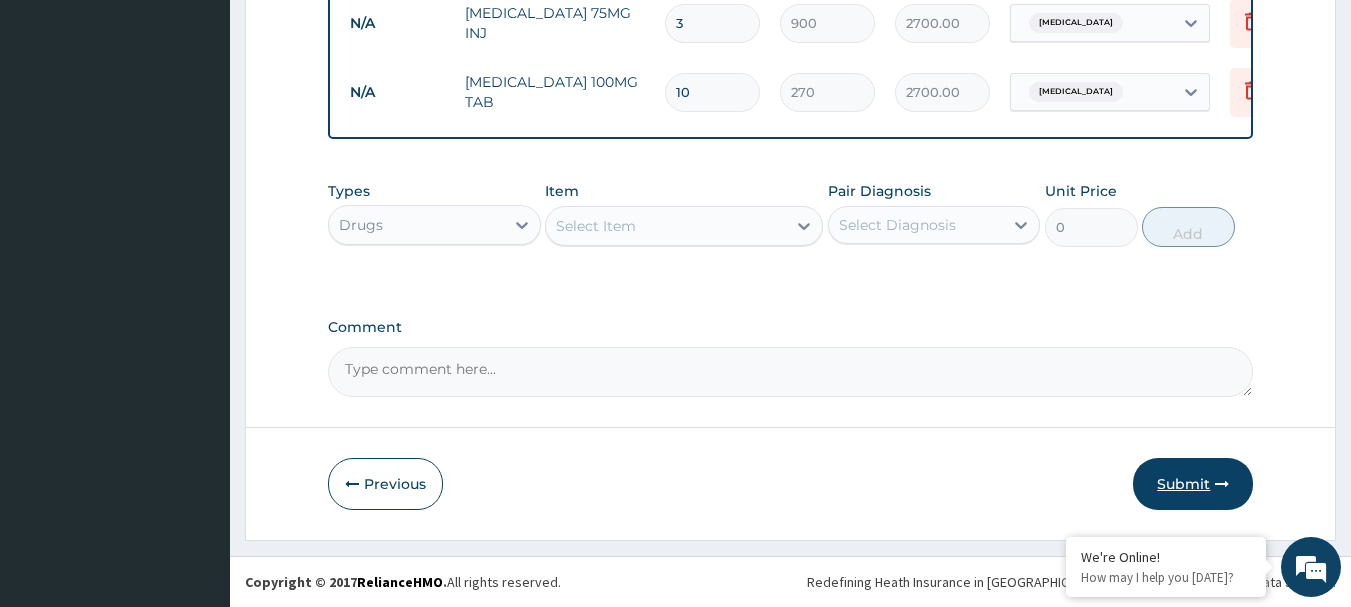 type on "10" 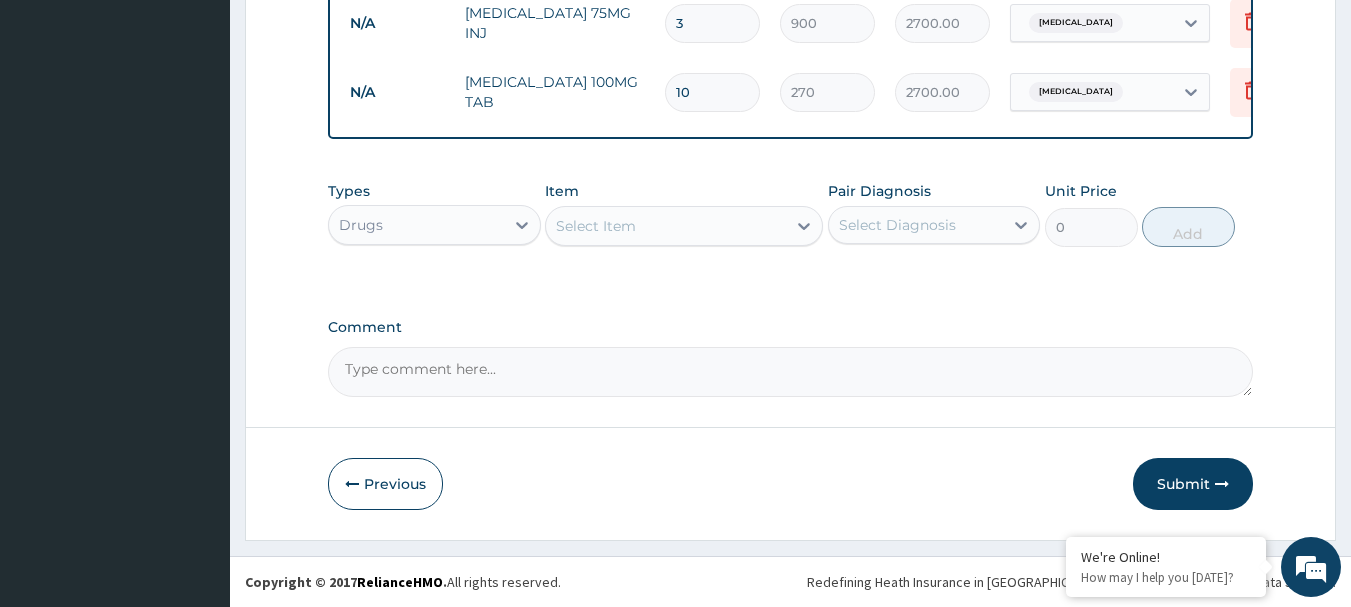 click on "Submit" at bounding box center [1193, 484] 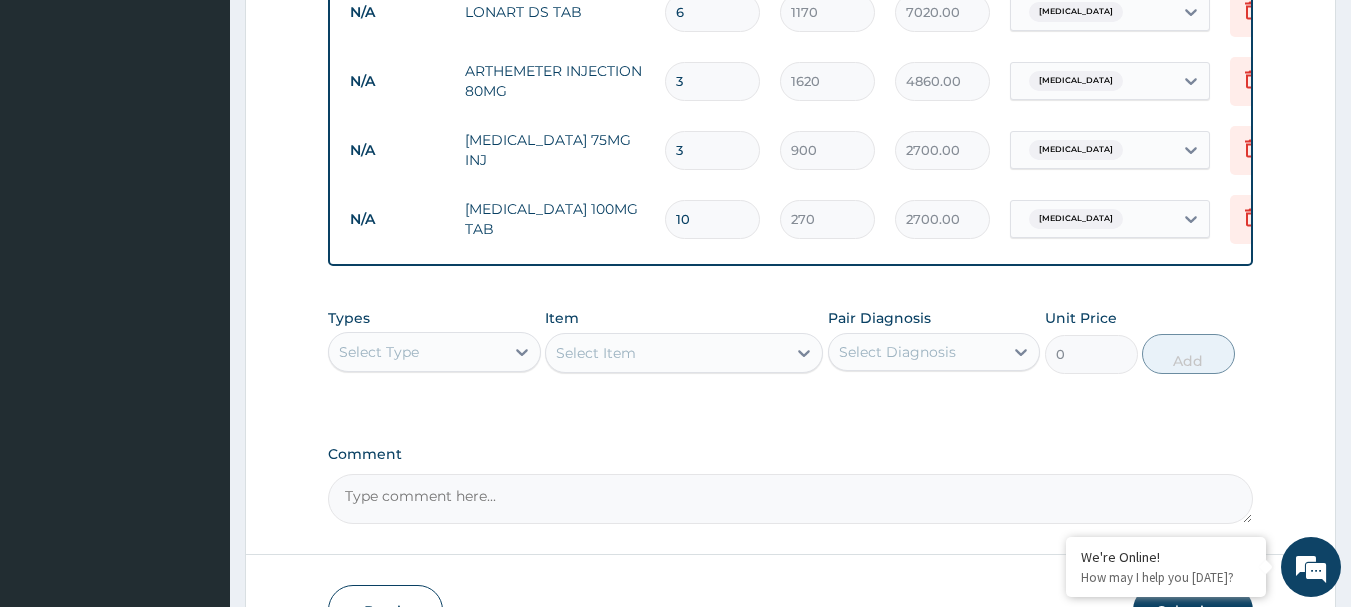 scroll, scrollTop: 1238, scrollLeft: 0, axis: vertical 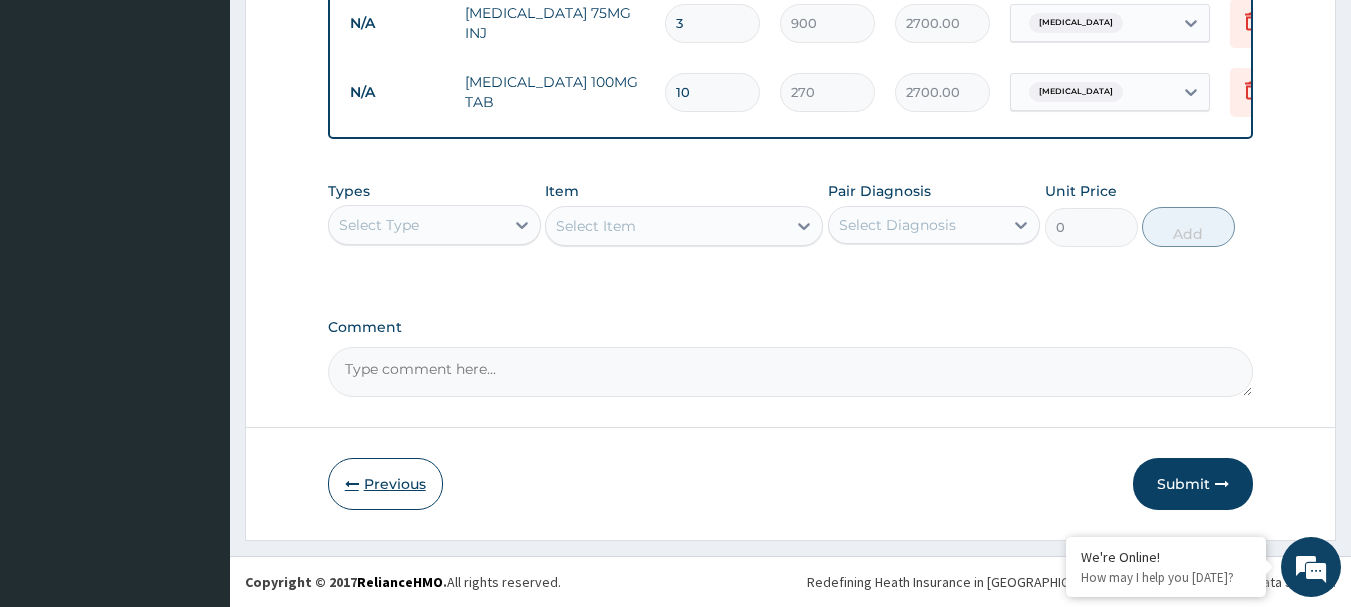 click on "Previous" at bounding box center [385, 484] 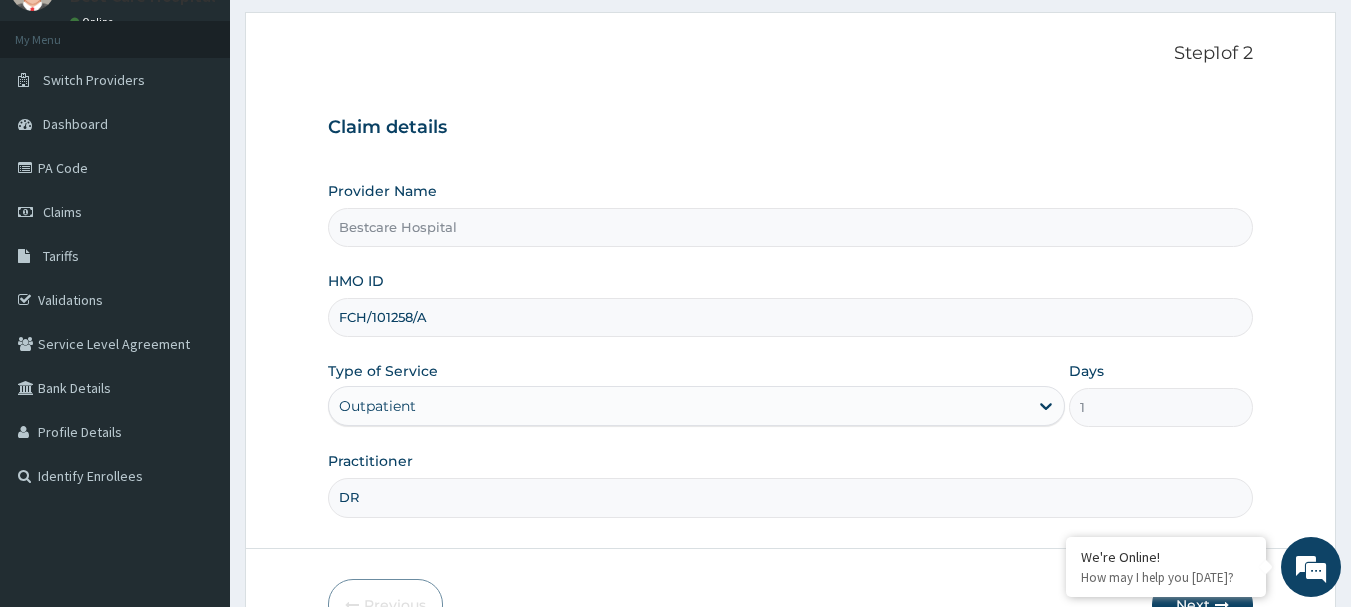 scroll, scrollTop: 215, scrollLeft: 0, axis: vertical 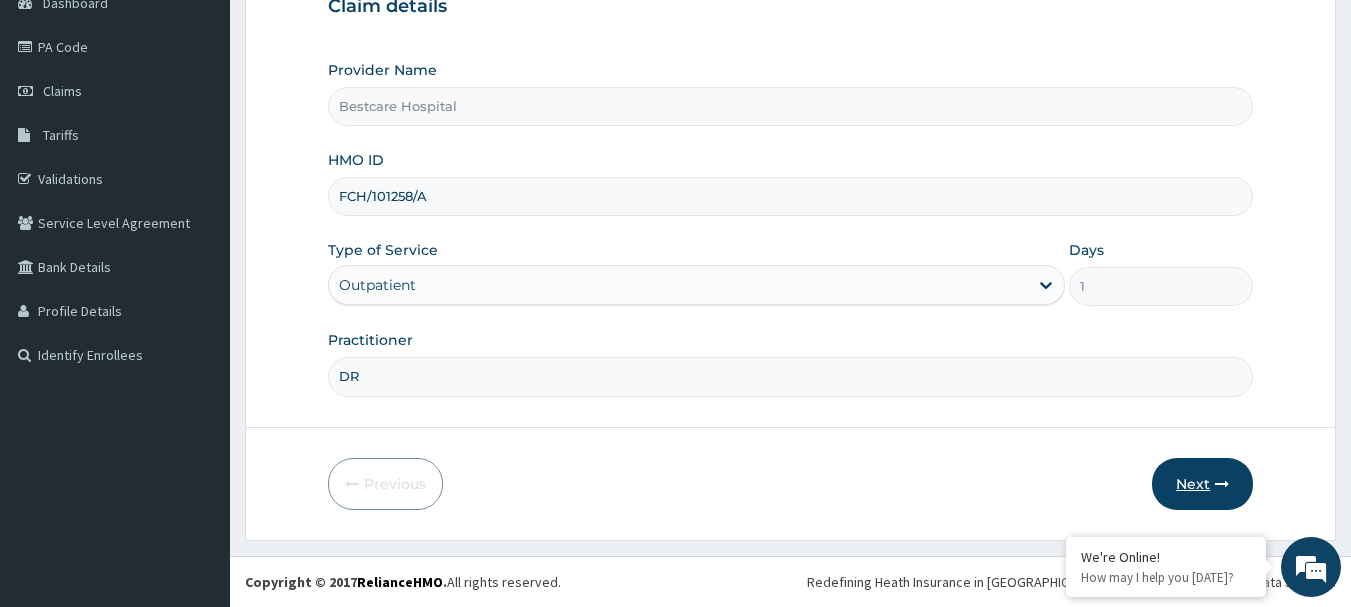 click on "Next" at bounding box center (1202, 484) 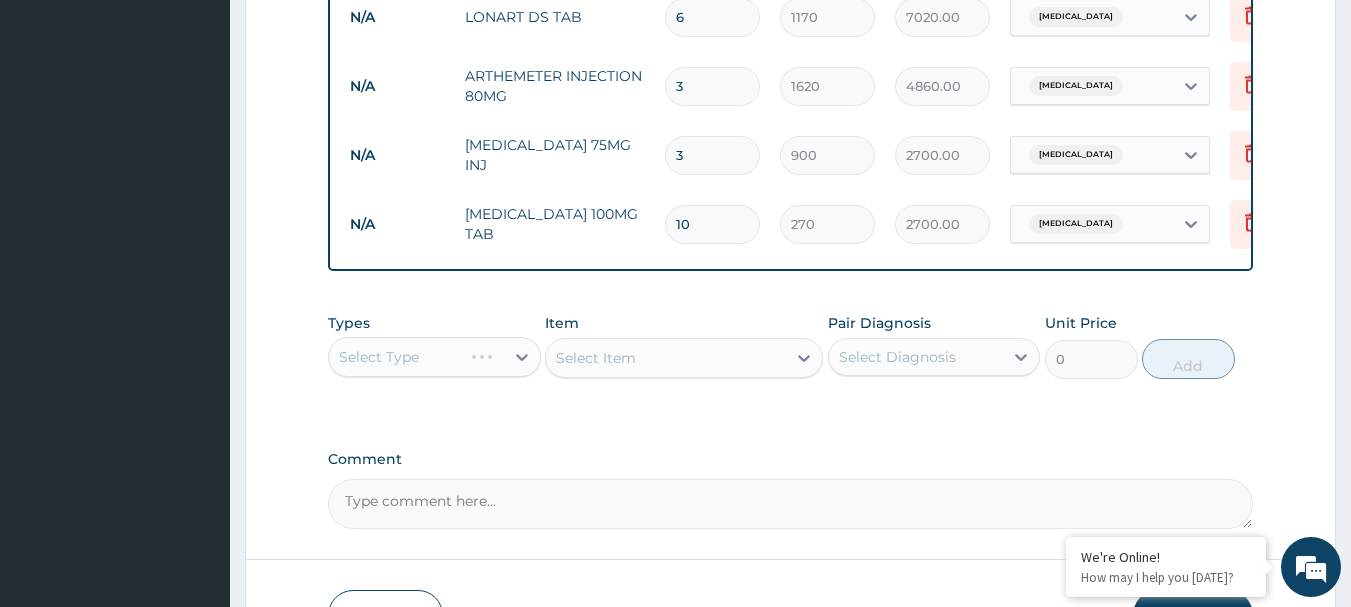 scroll, scrollTop: 1238, scrollLeft: 0, axis: vertical 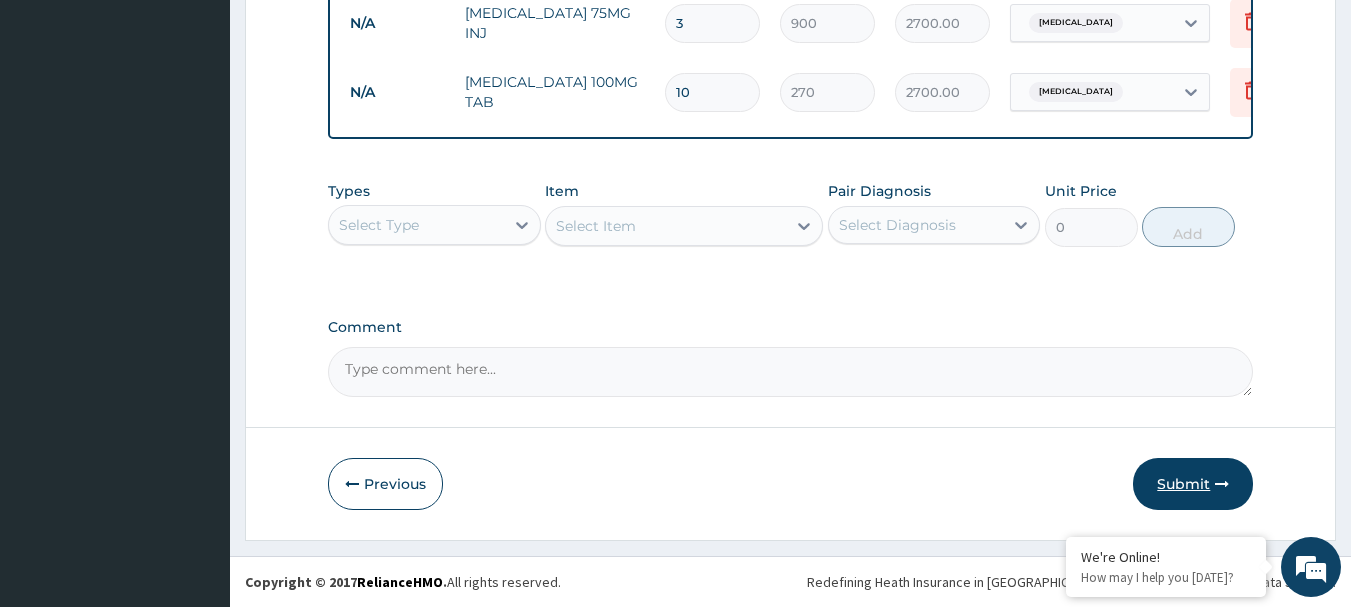 click on "Submit" at bounding box center (1193, 484) 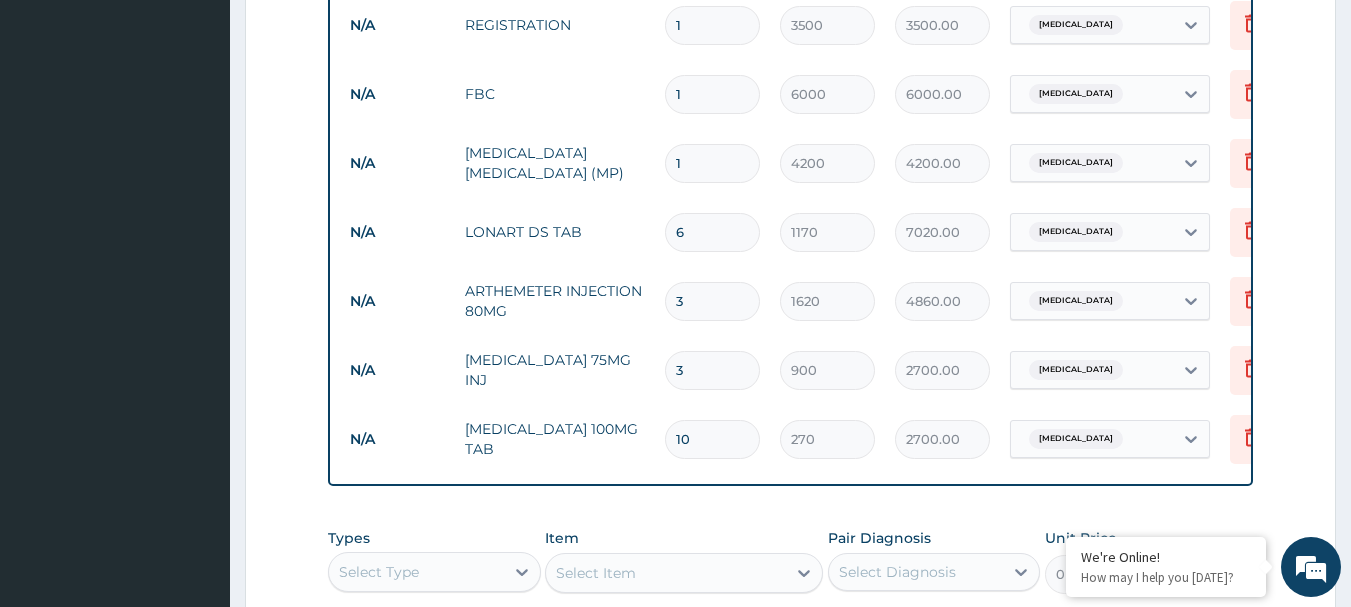 scroll, scrollTop: 1238, scrollLeft: 0, axis: vertical 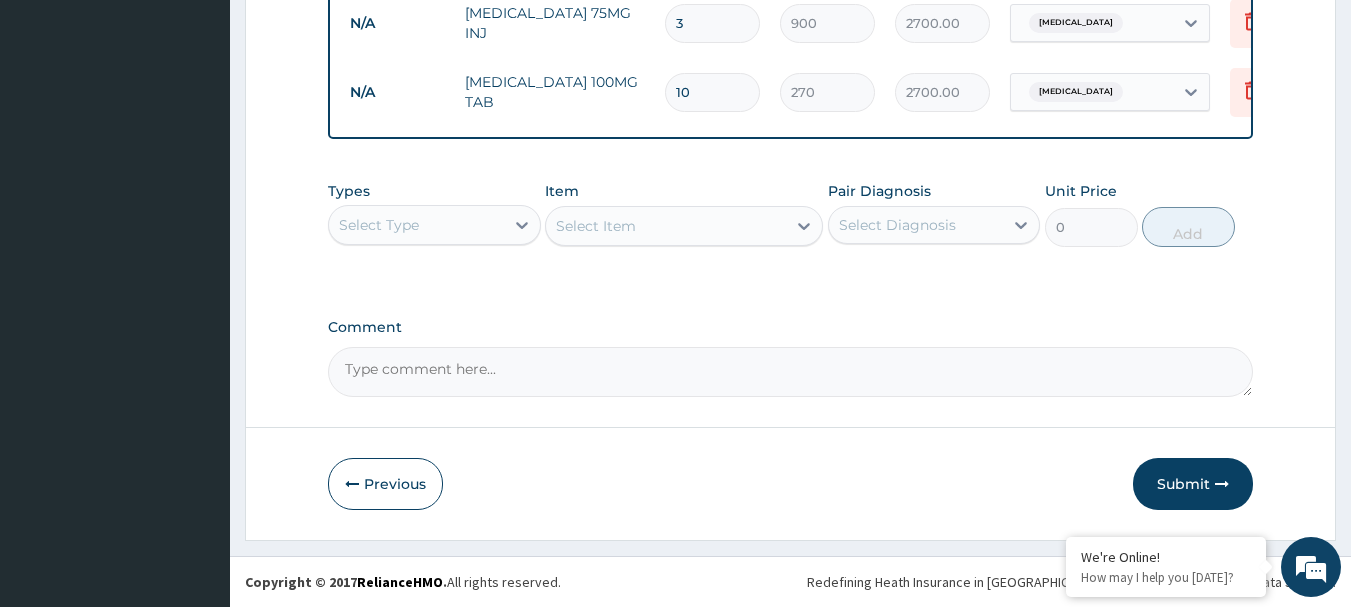 click on "Submit" at bounding box center [1193, 484] 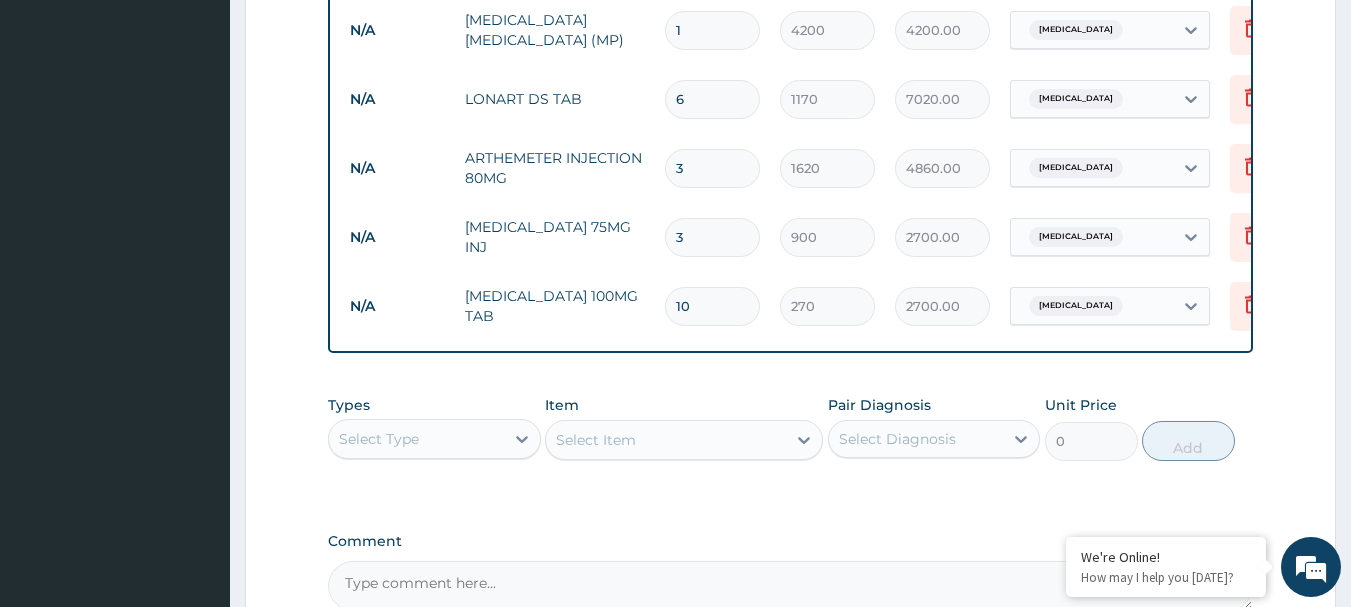 scroll, scrollTop: 1073, scrollLeft: 0, axis: vertical 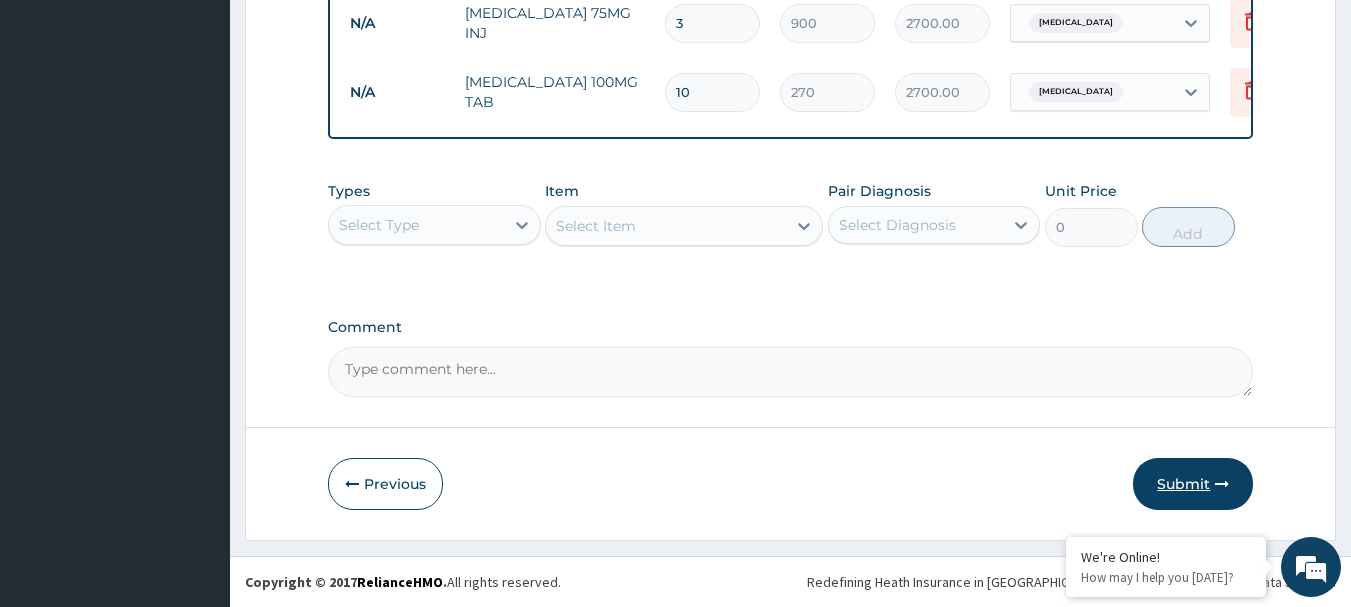 click on "Submit" at bounding box center (1193, 484) 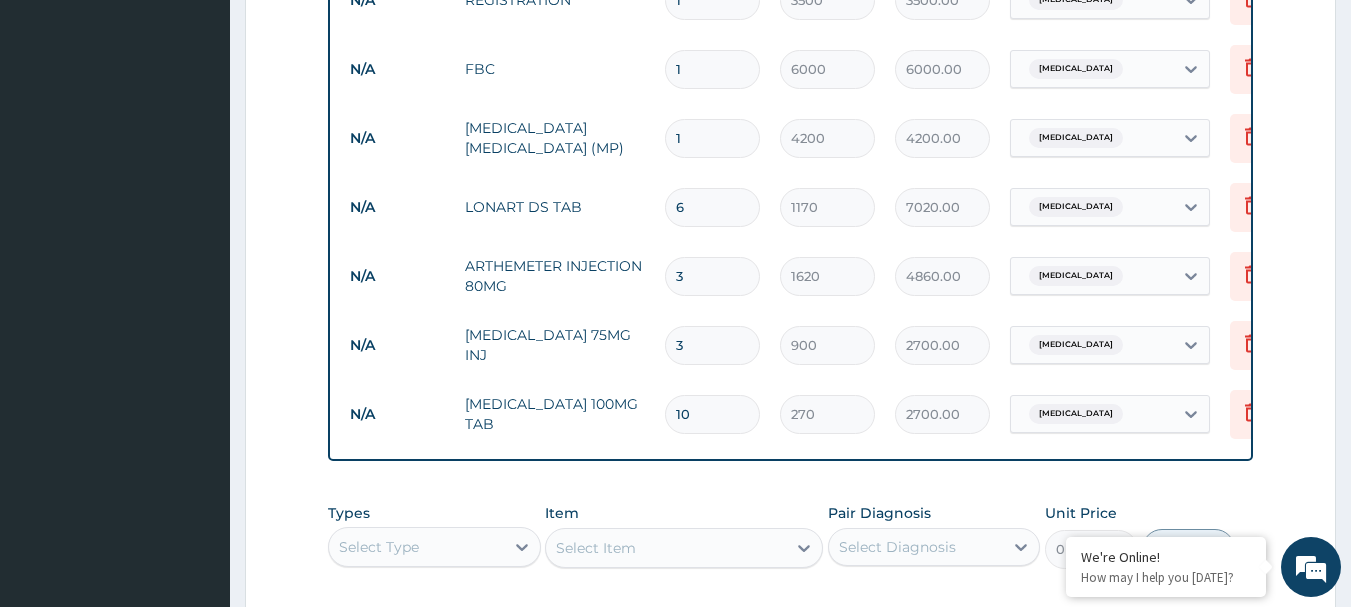 scroll, scrollTop: 979, scrollLeft: 0, axis: vertical 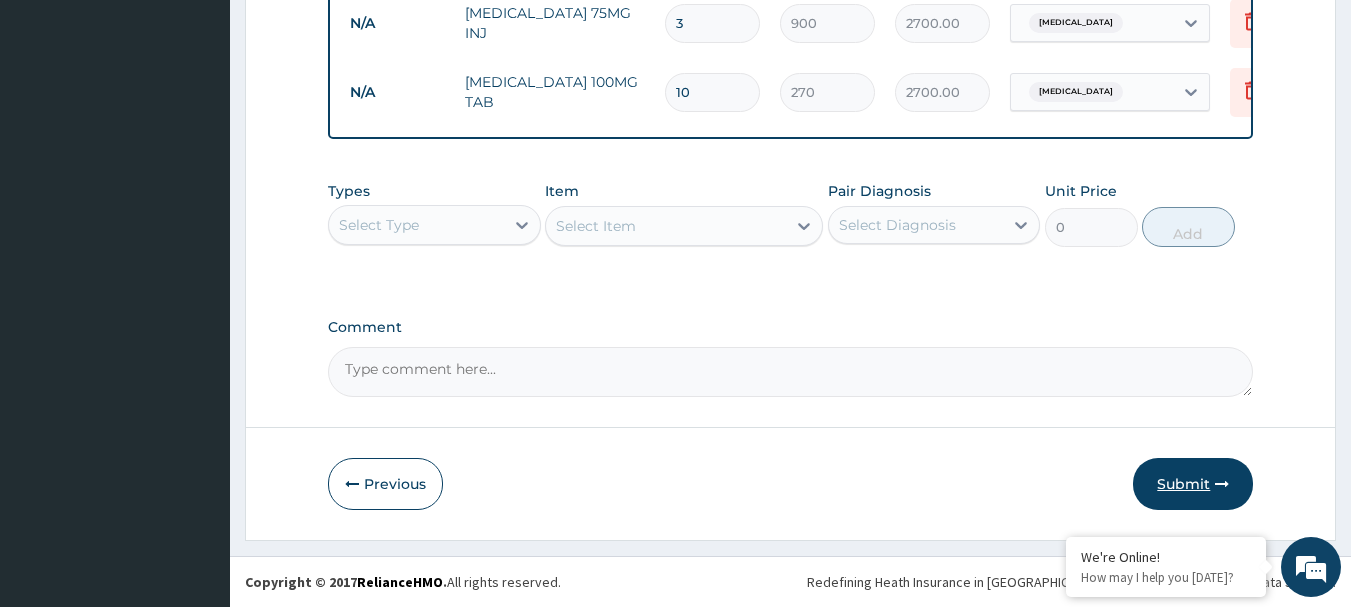 click on "Submit" at bounding box center [1193, 484] 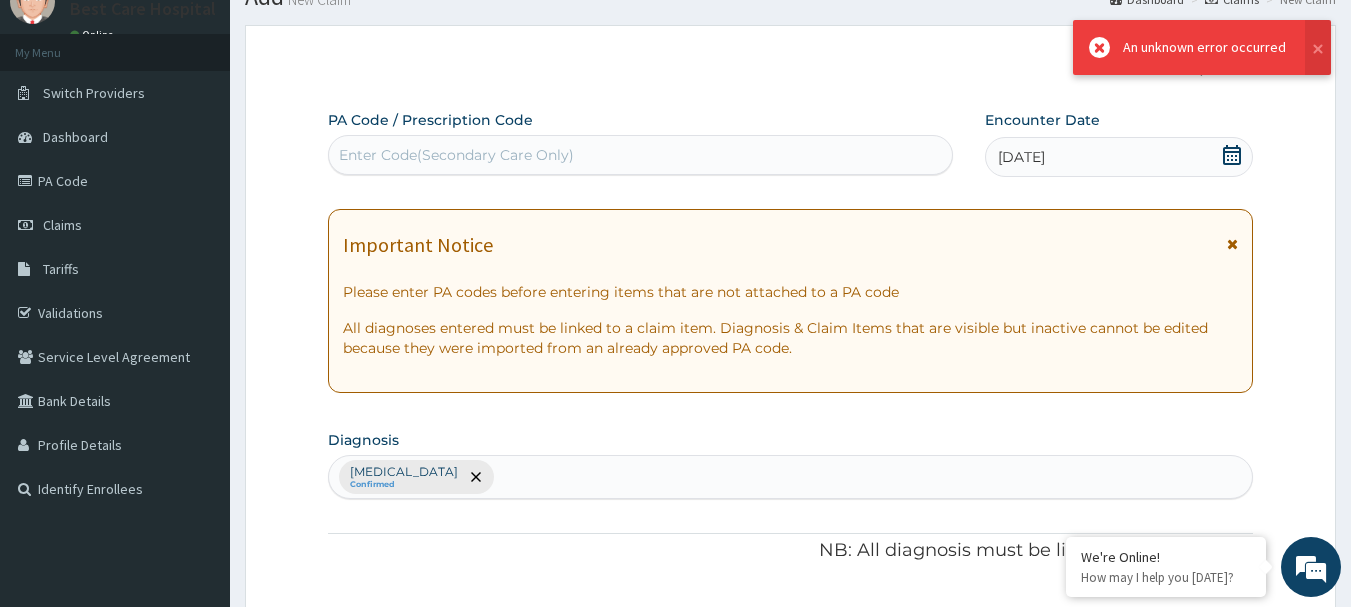 scroll, scrollTop: 1238, scrollLeft: 0, axis: vertical 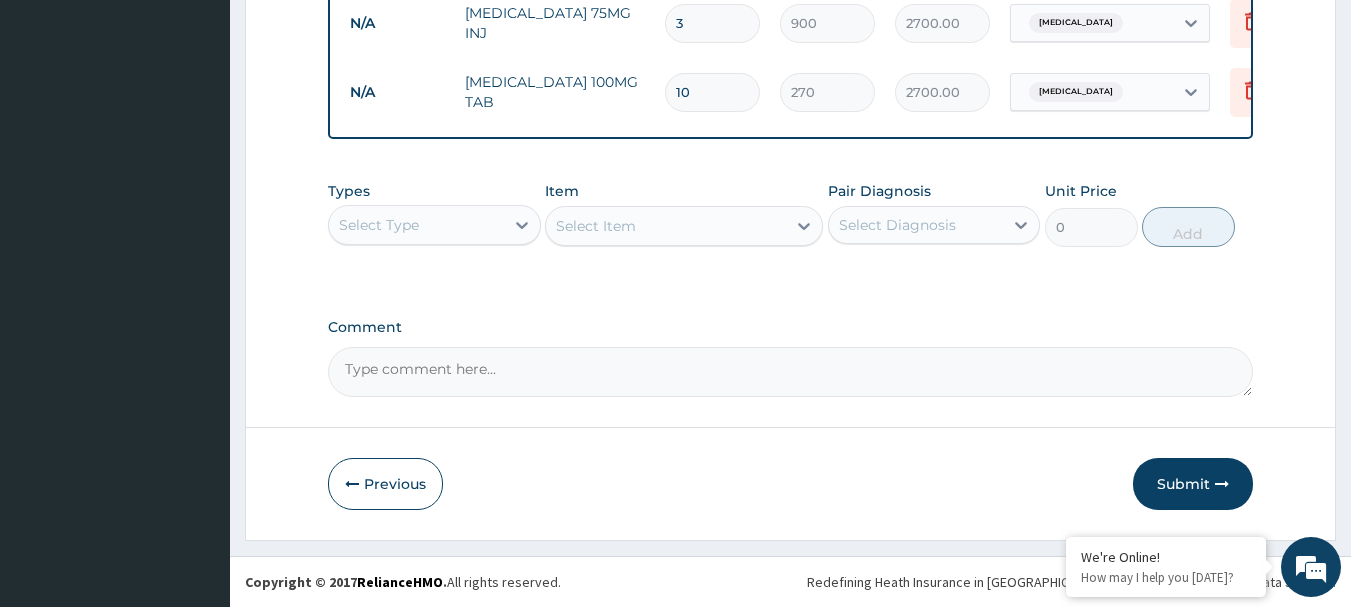 click on "Previous   Submit" at bounding box center [791, 484] 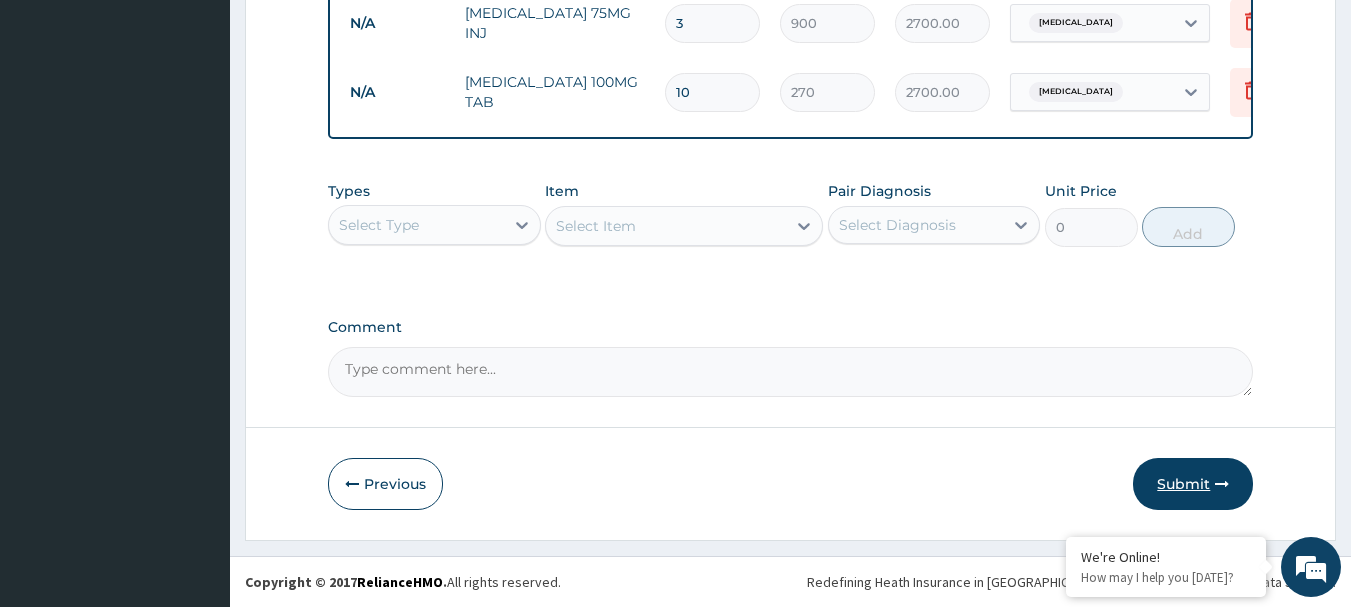 click on "Submit" at bounding box center [1193, 484] 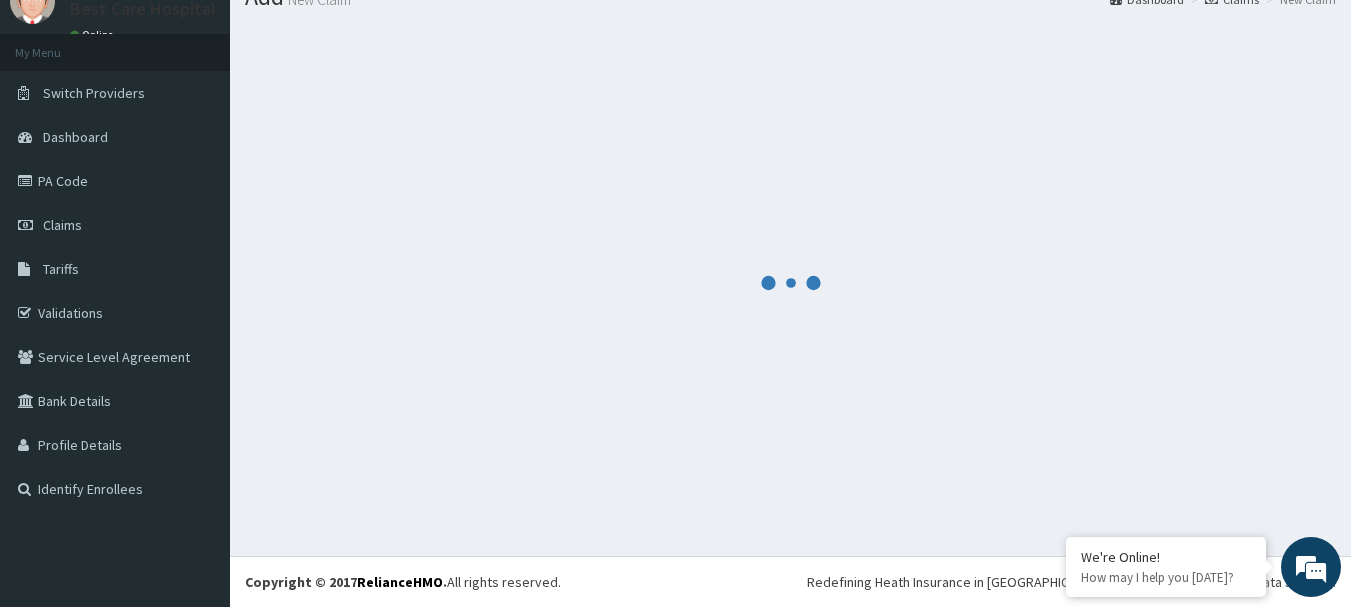 scroll, scrollTop: 1238, scrollLeft: 0, axis: vertical 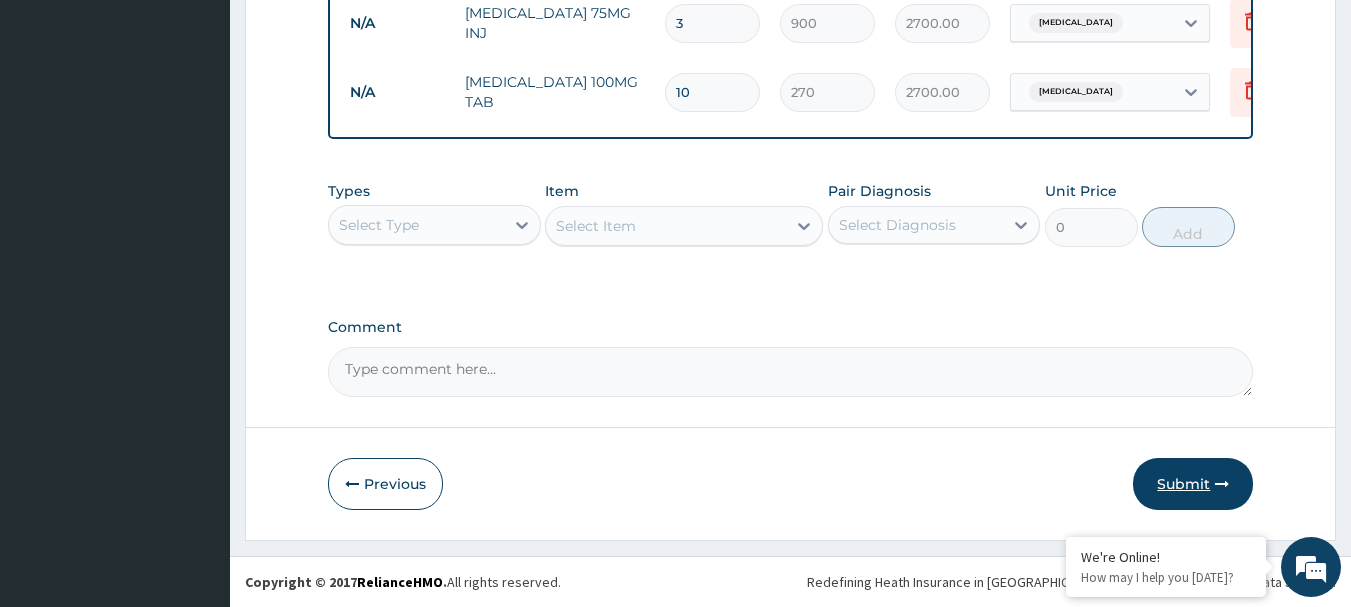 click on "Submit" at bounding box center (1193, 484) 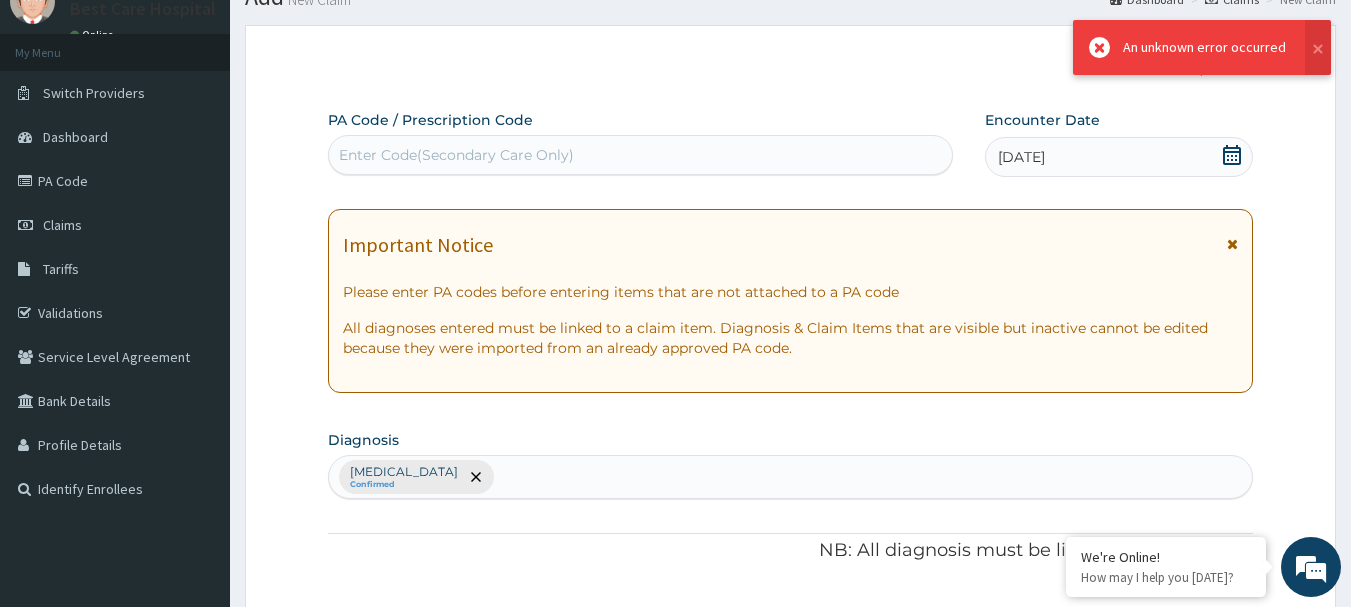 scroll, scrollTop: 1238, scrollLeft: 0, axis: vertical 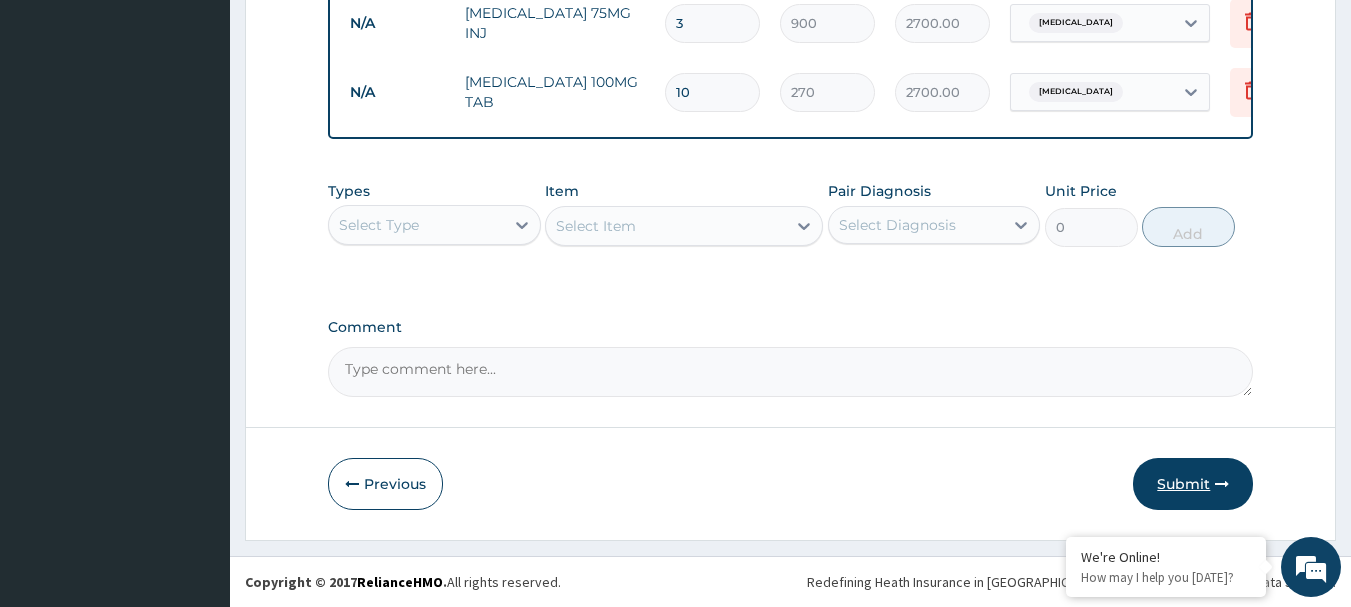 click on "Submit" at bounding box center (1193, 484) 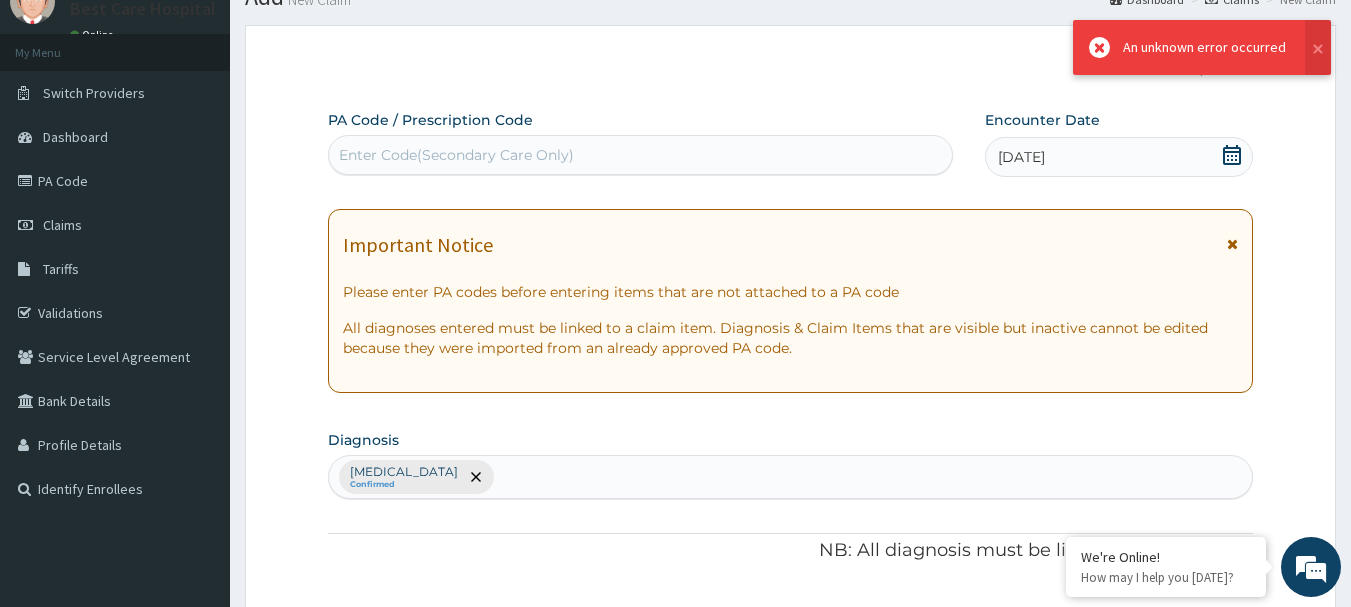 scroll, scrollTop: 1238, scrollLeft: 0, axis: vertical 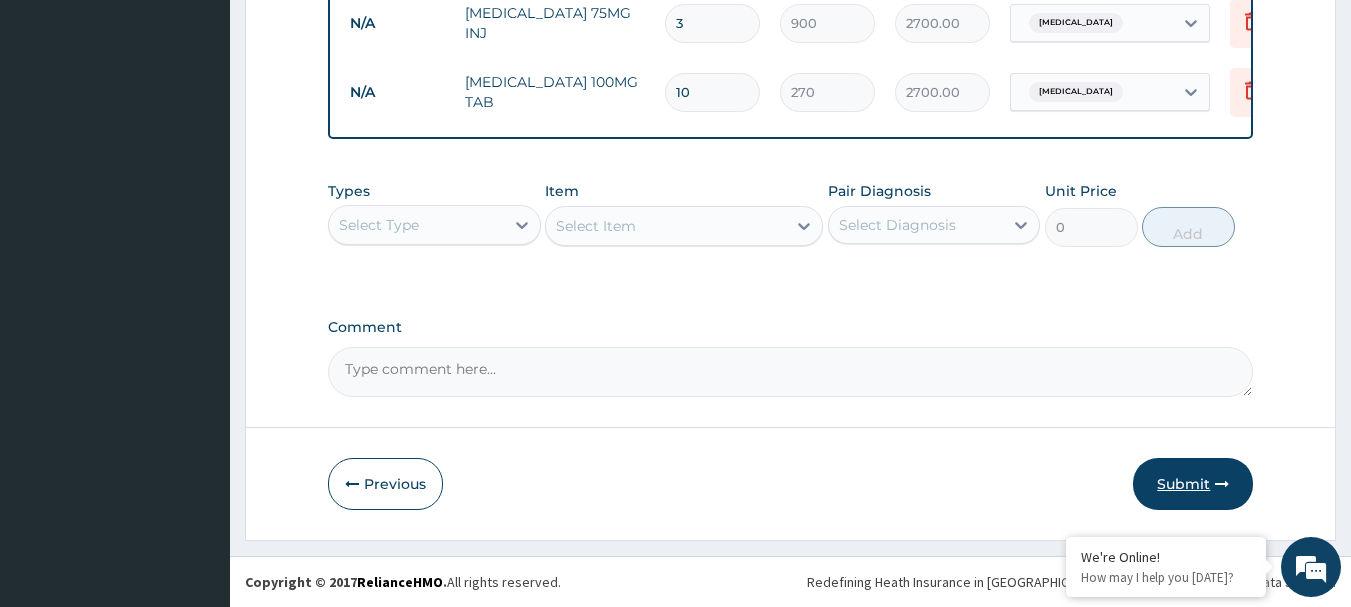 click on "Submit" at bounding box center [1193, 484] 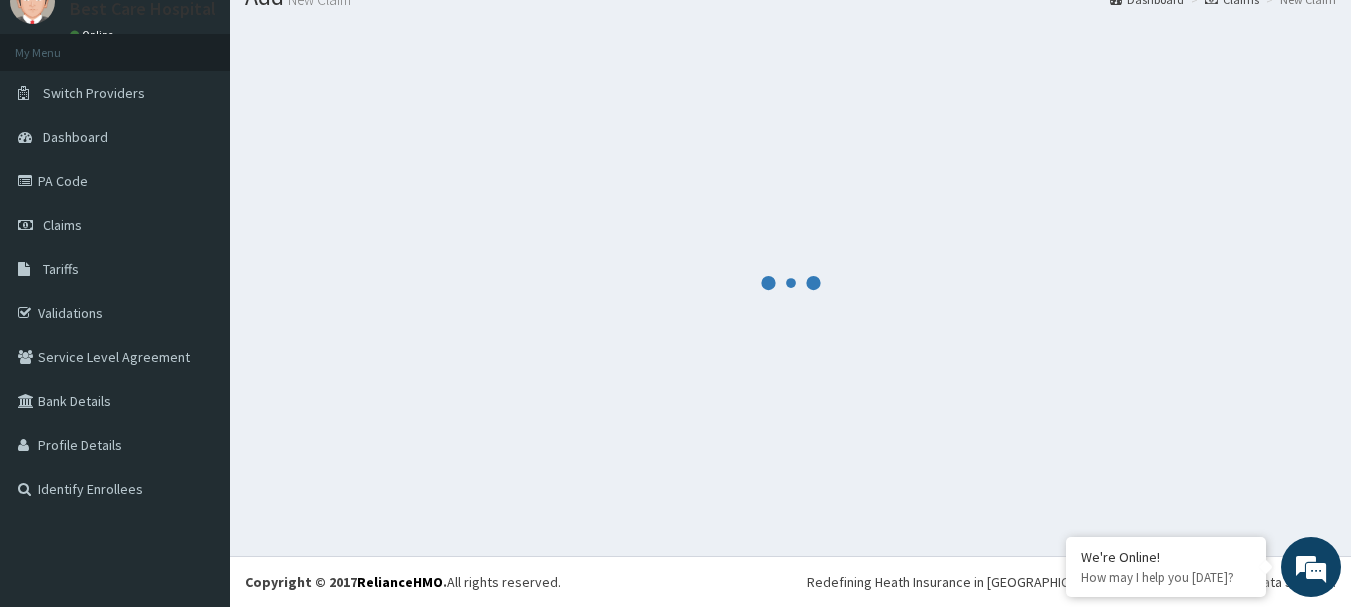scroll, scrollTop: 1238, scrollLeft: 0, axis: vertical 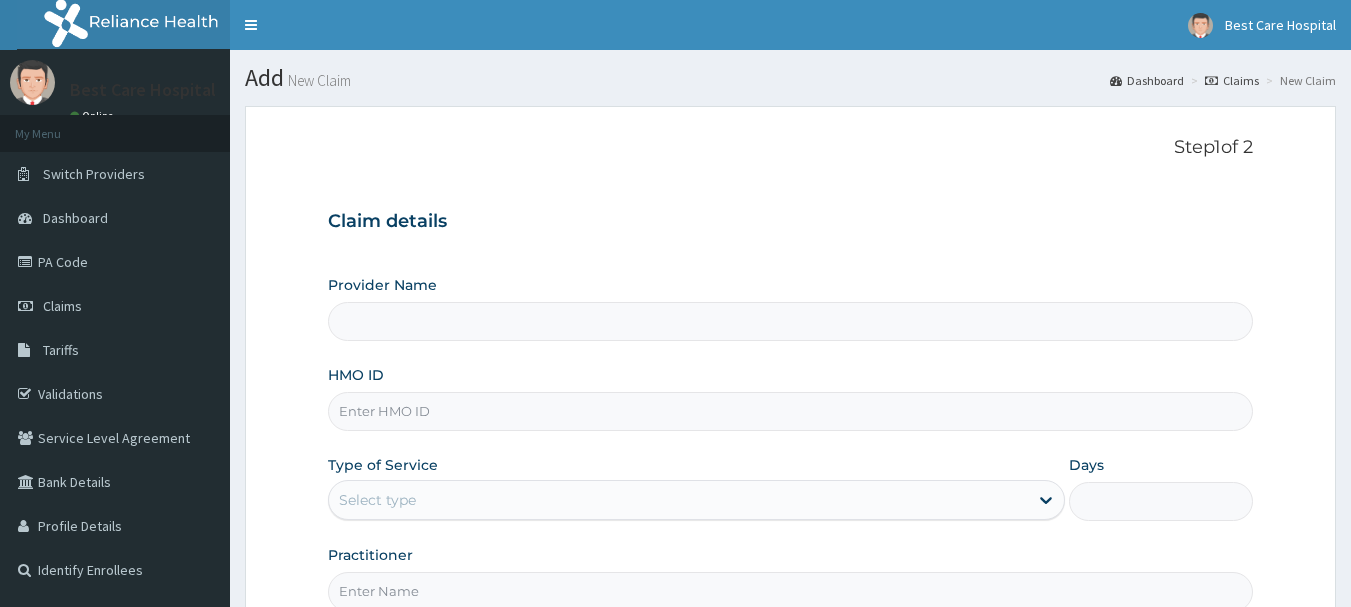 type on "Bestcare Hospital" 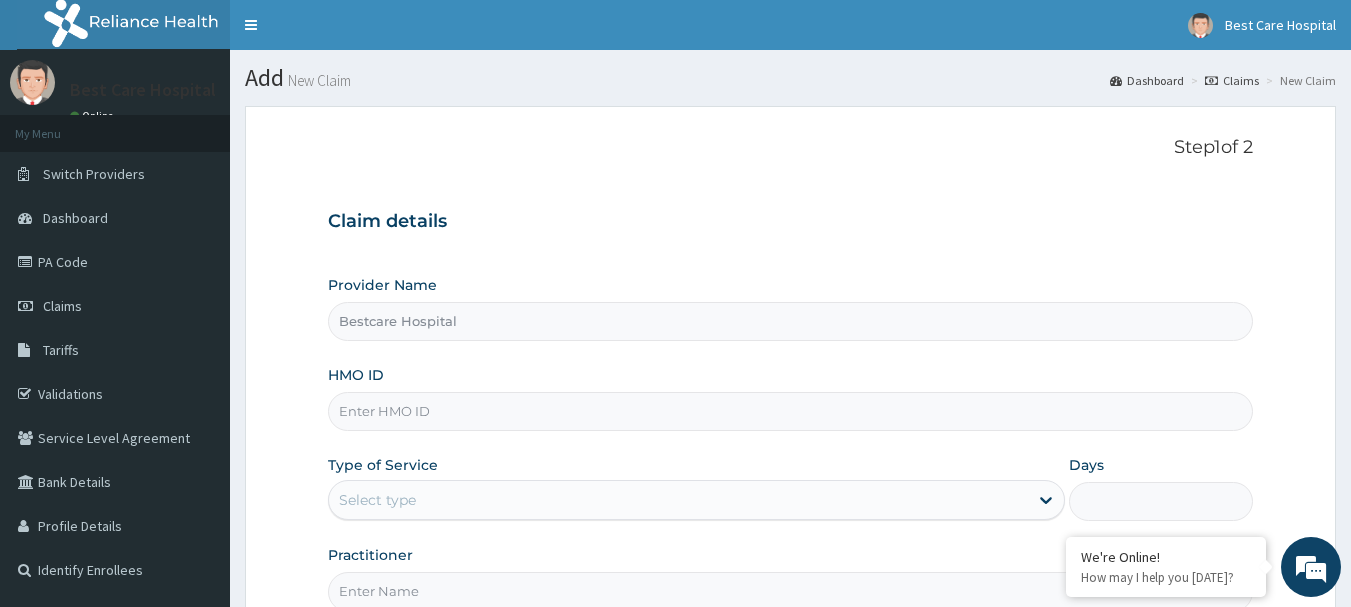 scroll, scrollTop: 0, scrollLeft: 0, axis: both 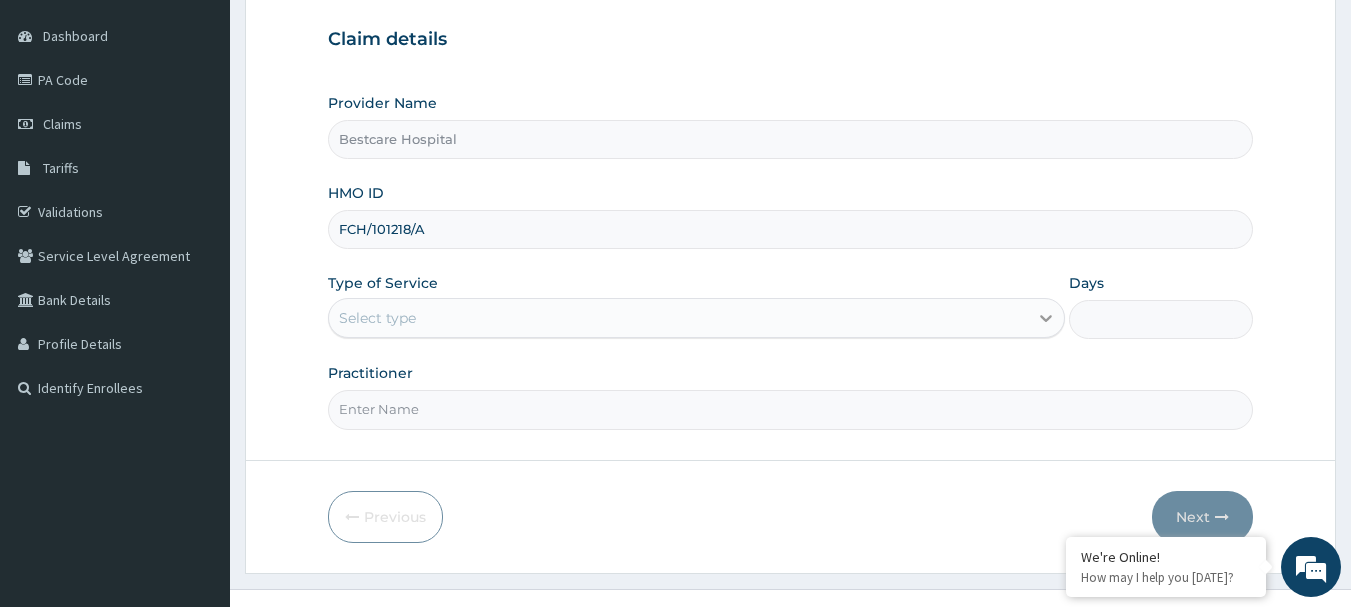 type on "FCH/101218/A" 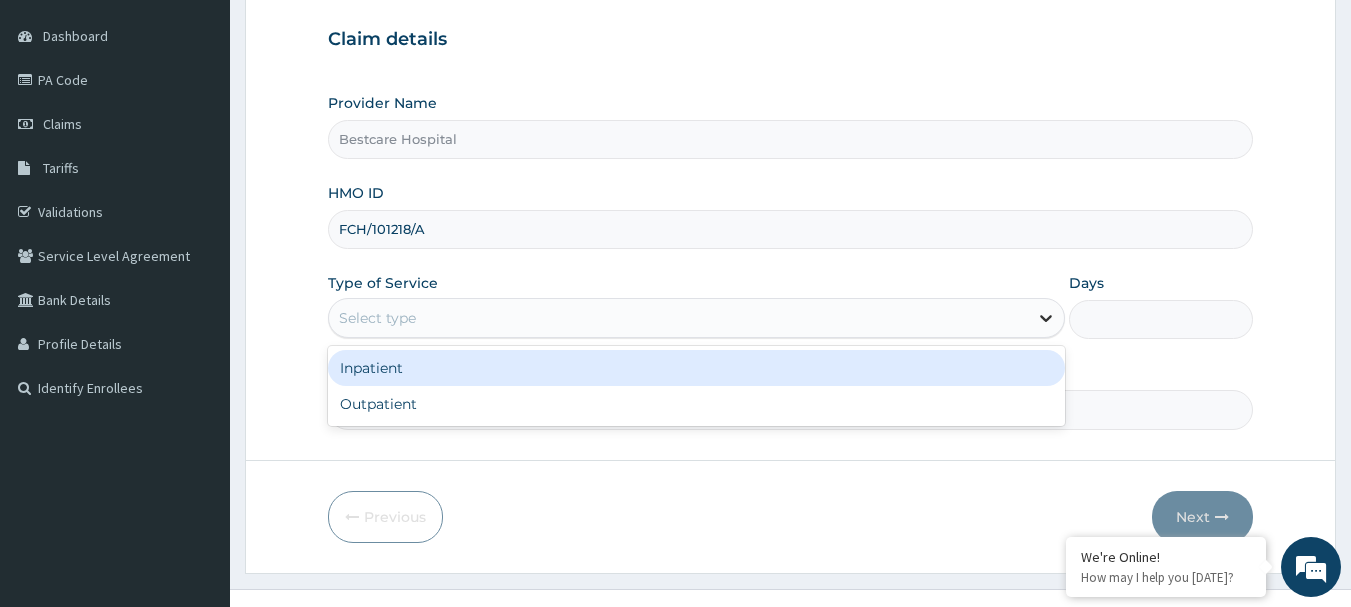 click at bounding box center (1046, 318) 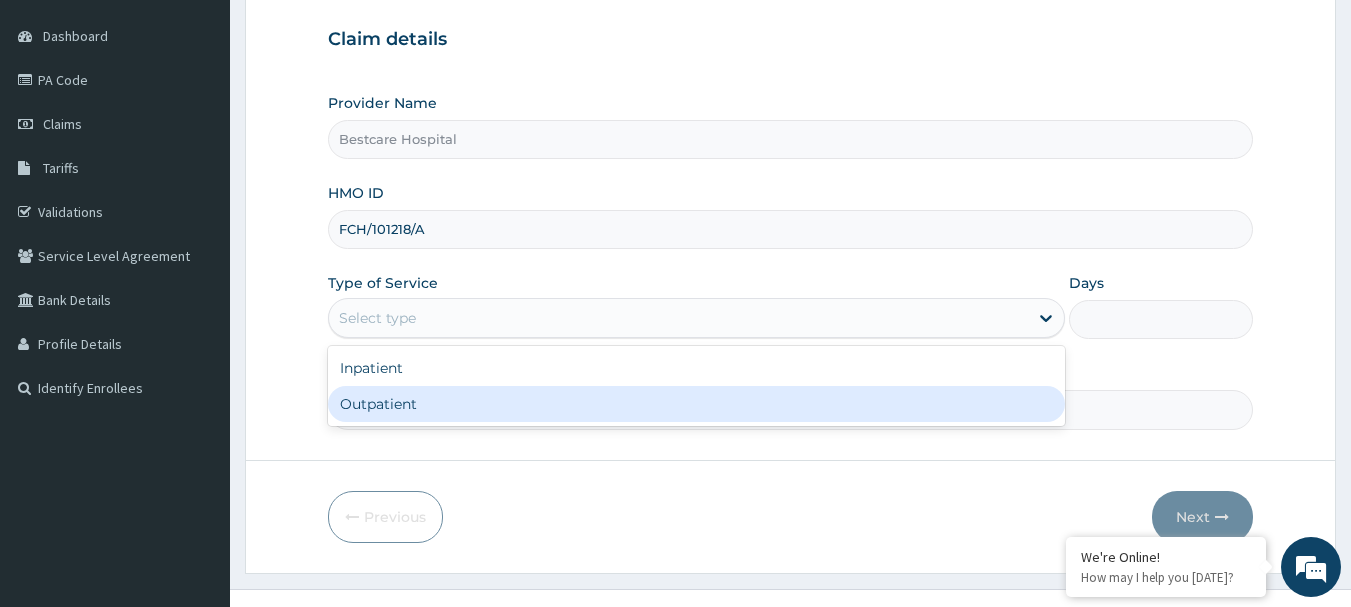 click on "Outpatient" at bounding box center (696, 404) 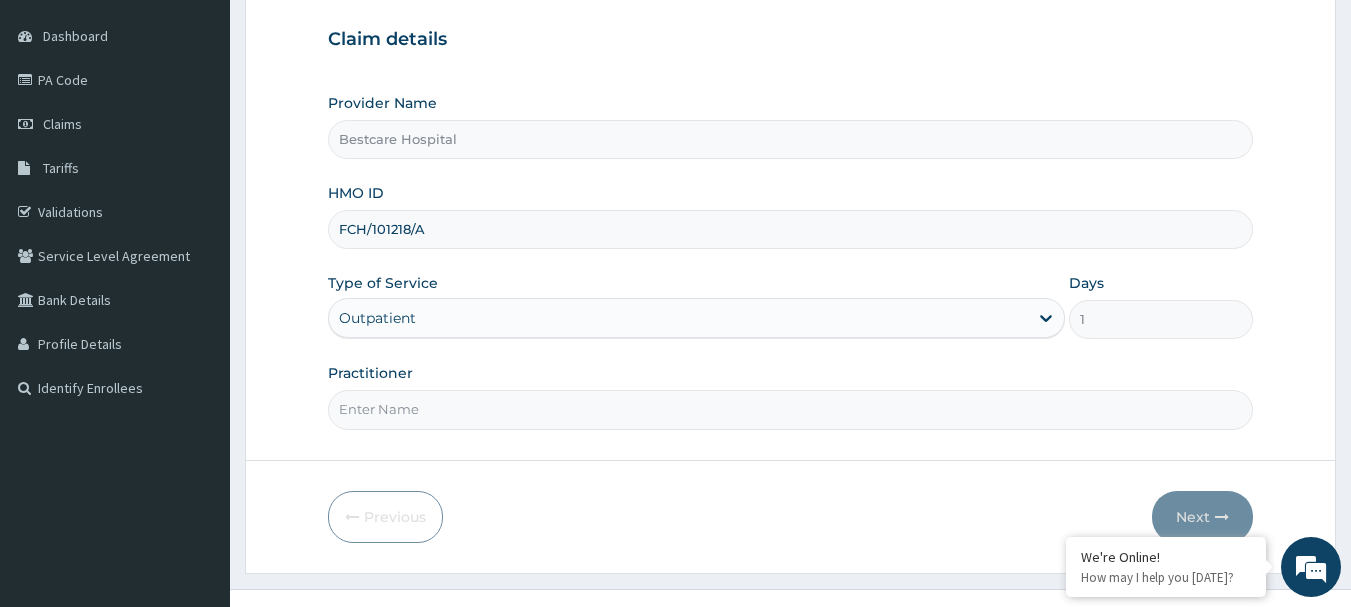 click on "Practitioner" at bounding box center (791, 409) 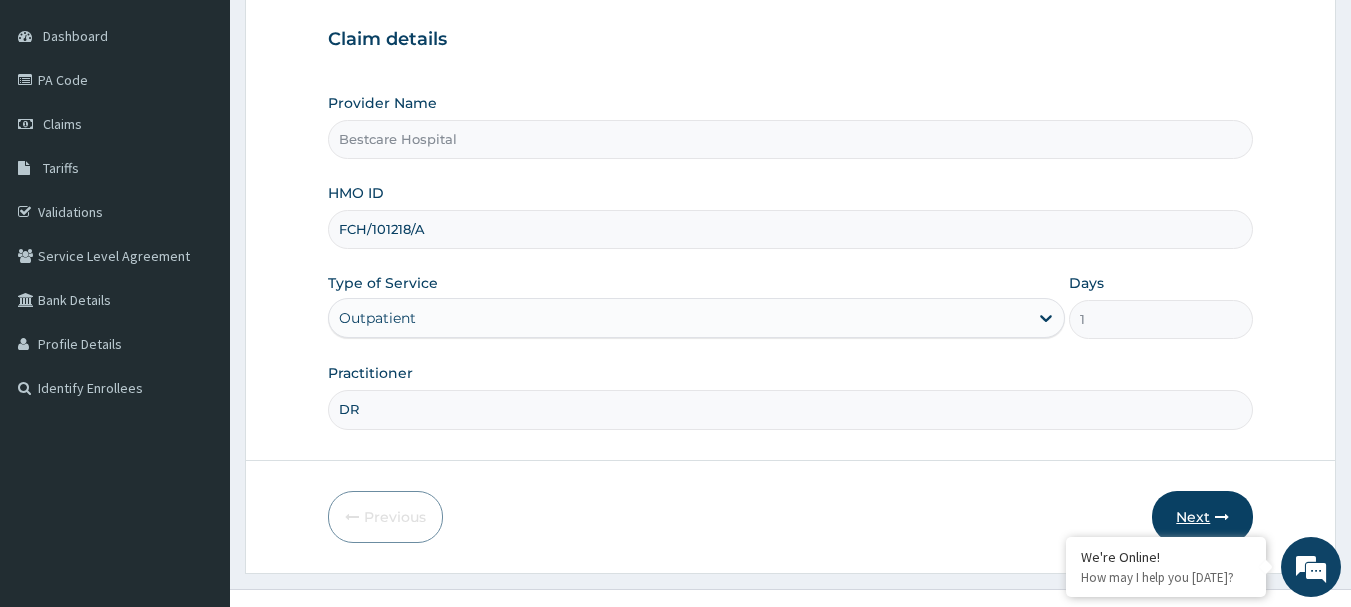 type on "DR" 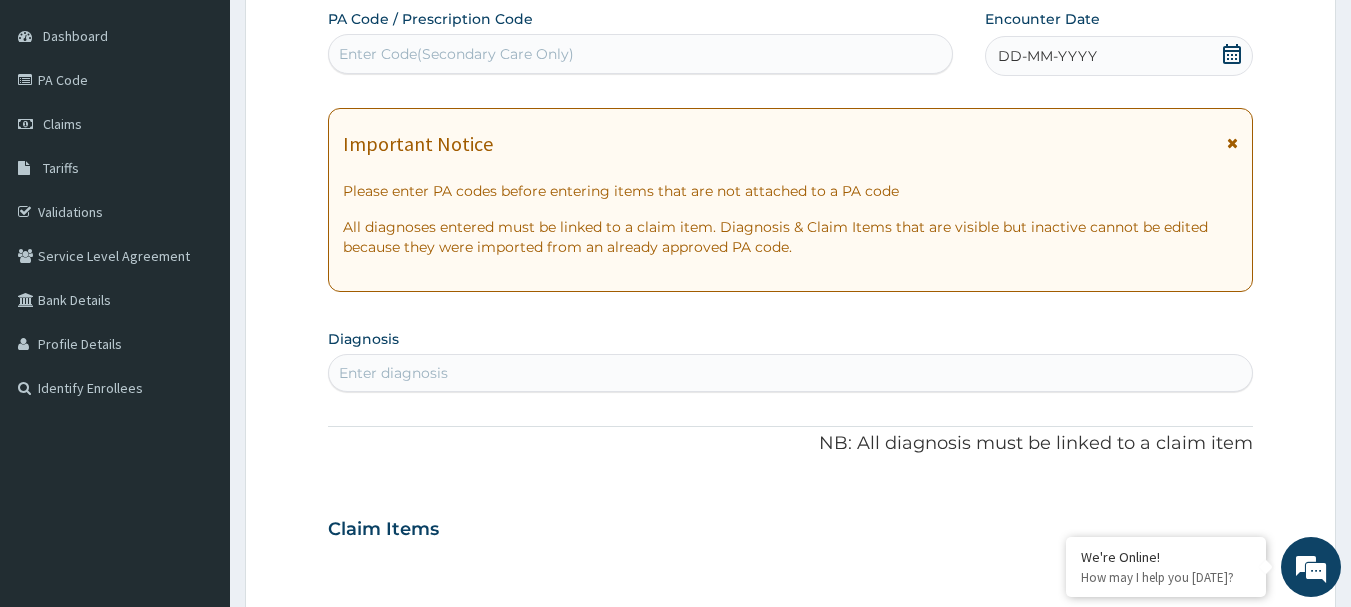 click 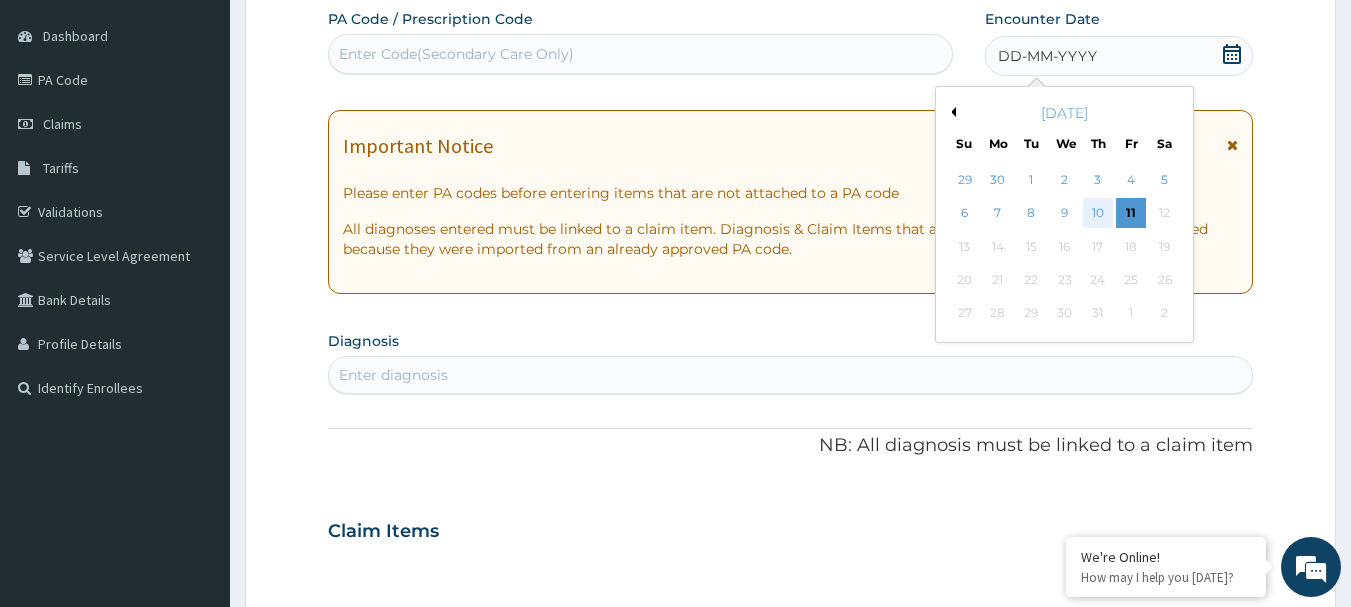 click on "10" at bounding box center (1098, 214) 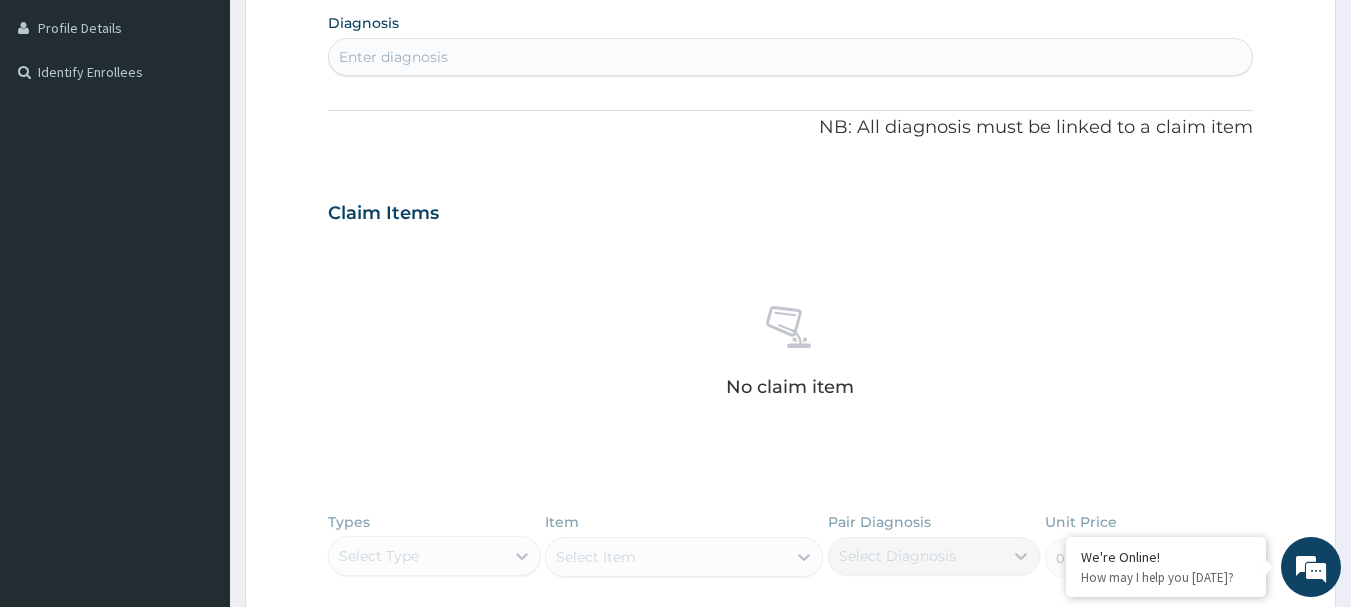 scroll, scrollTop: 521, scrollLeft: 0, axis: vertical 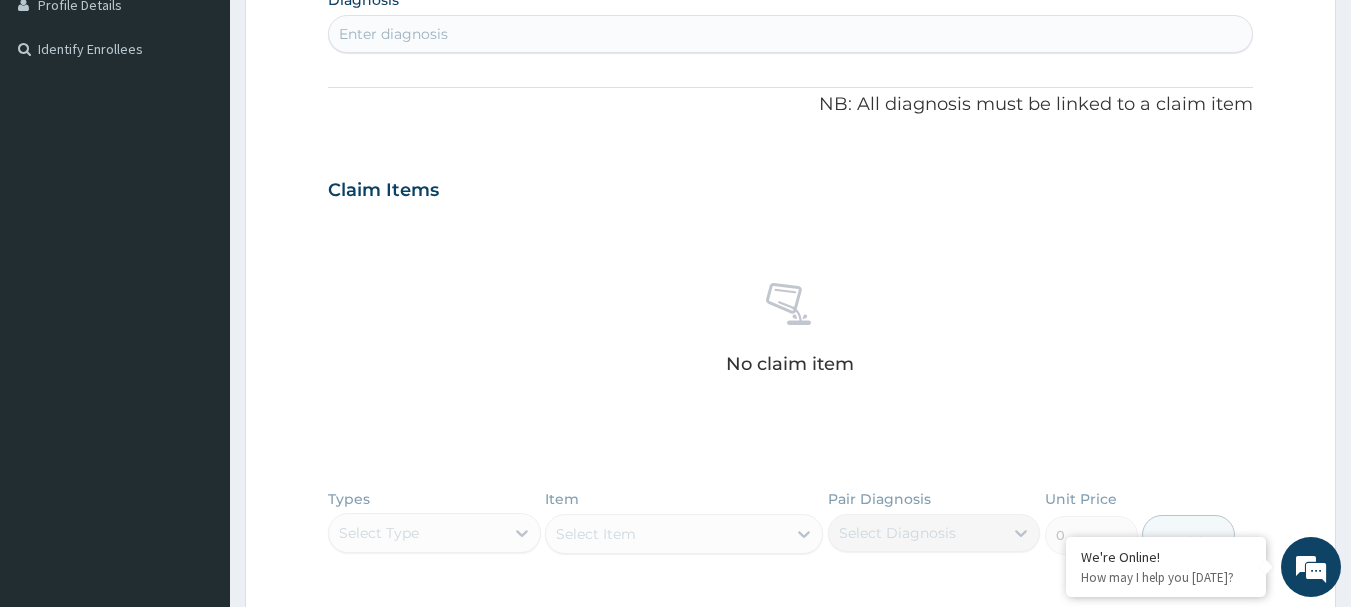 click on "Enter diagnosis" at bounding box center [791, 34] 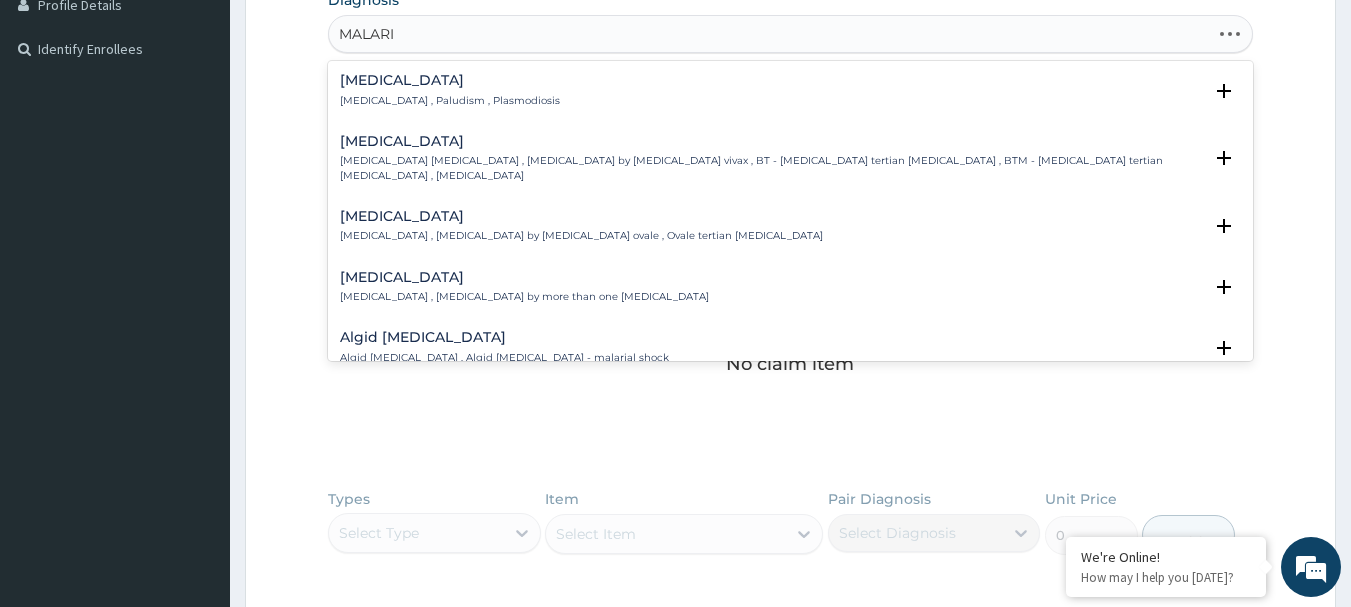 type on "[MEDICAL_DATA]" 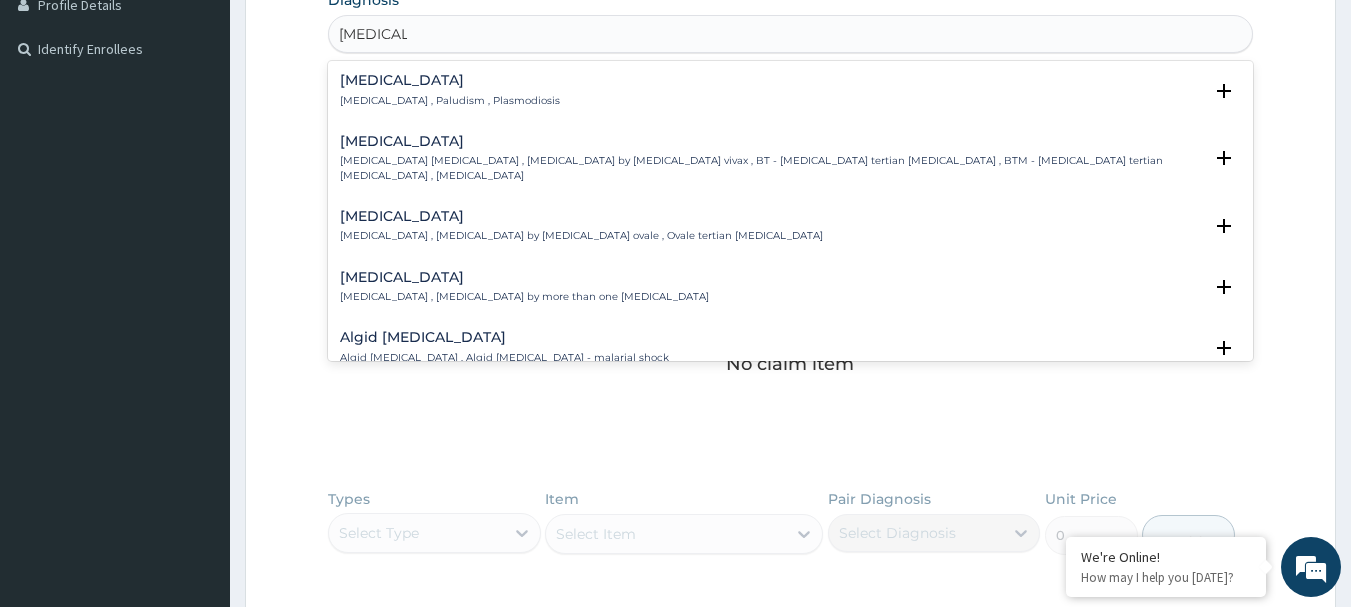 click on "[MEDICAL_DATA]" at bounding box center [450, 80] 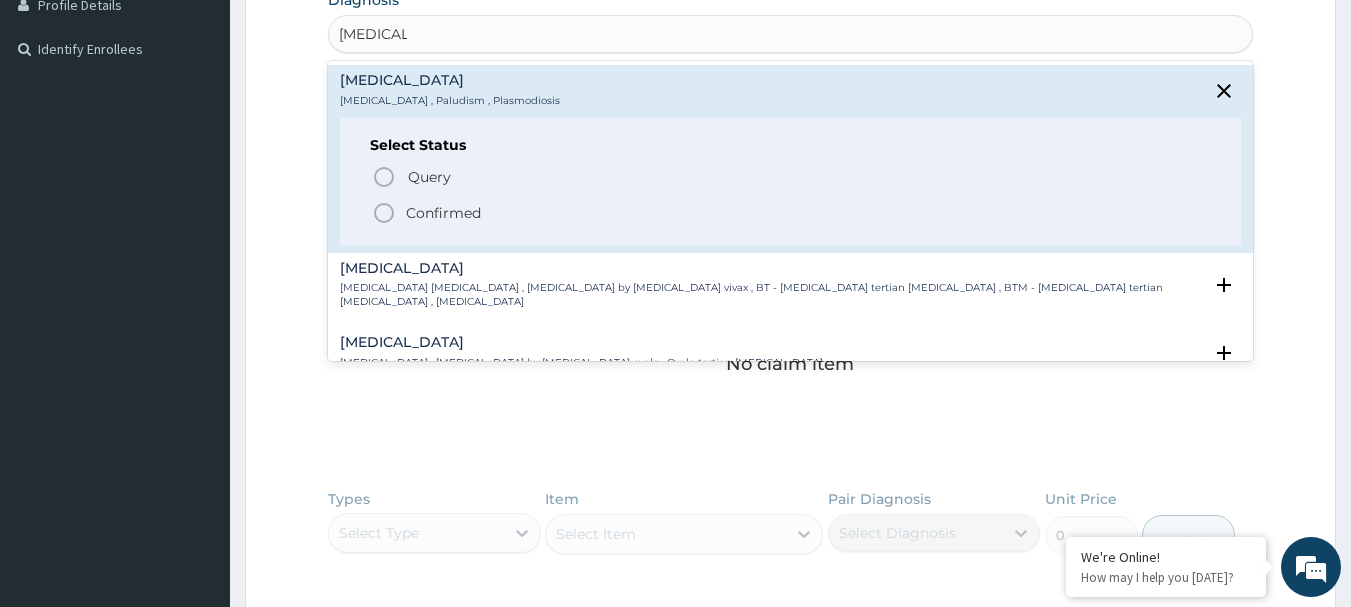 click 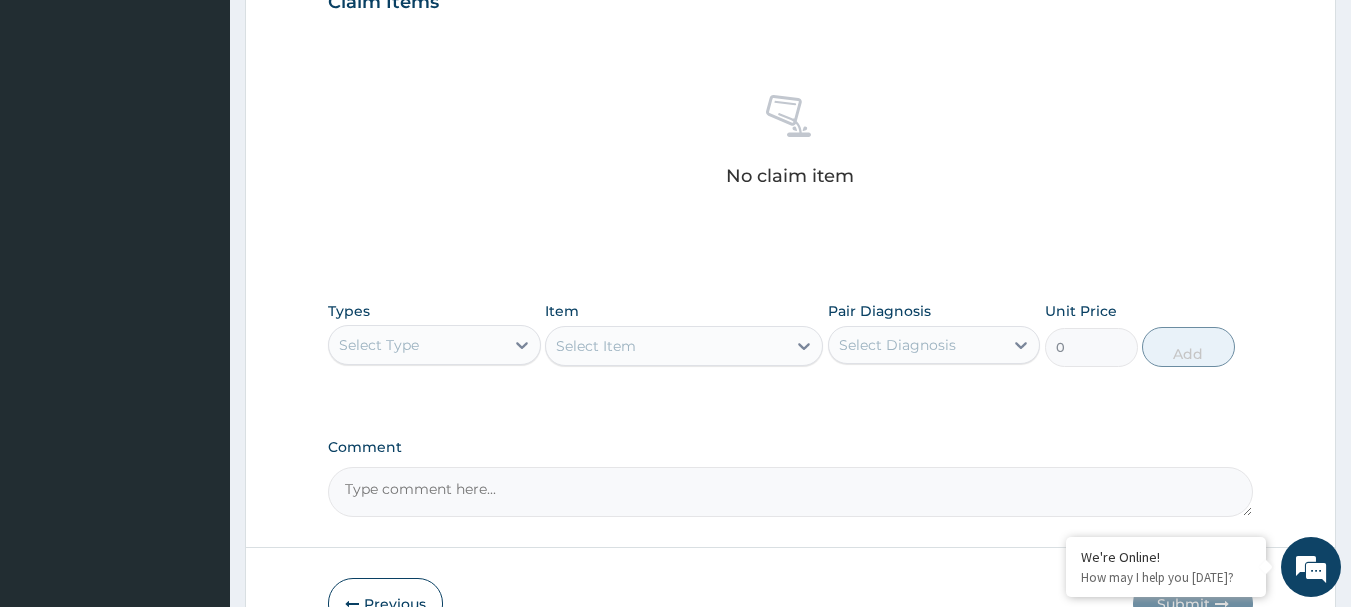 scroll, scrollTop: 771, scrollLeft: 0, axis: vertical 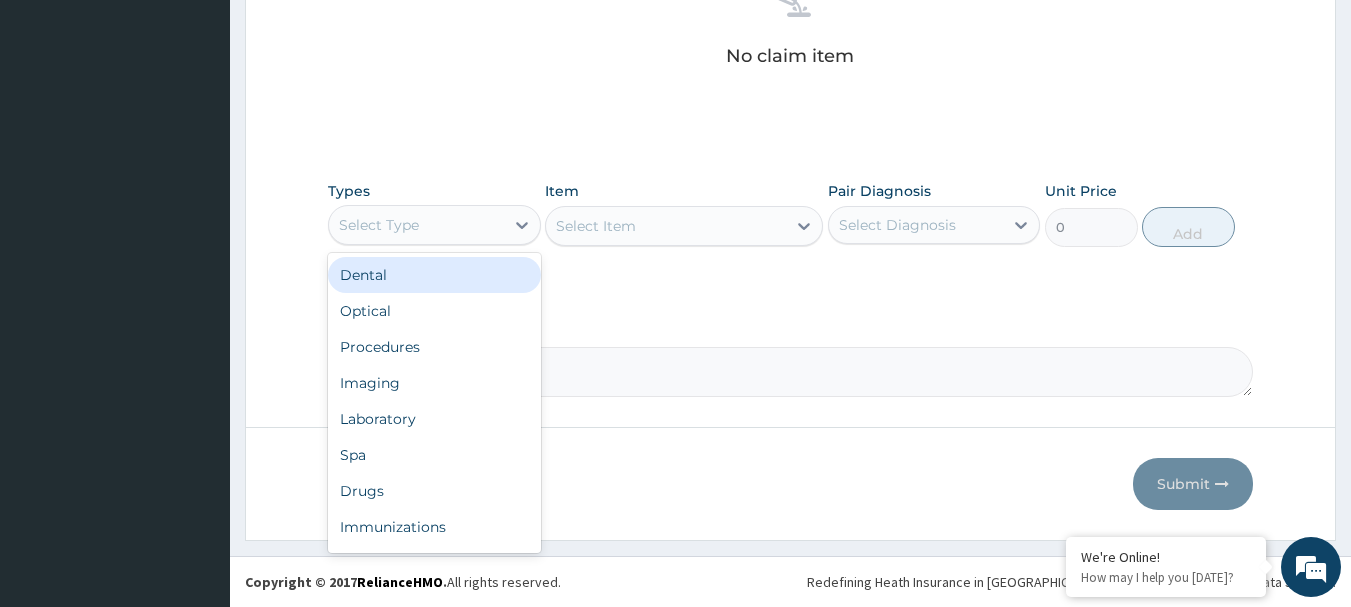 click on "Select Type" at bounding box center (416, 225) 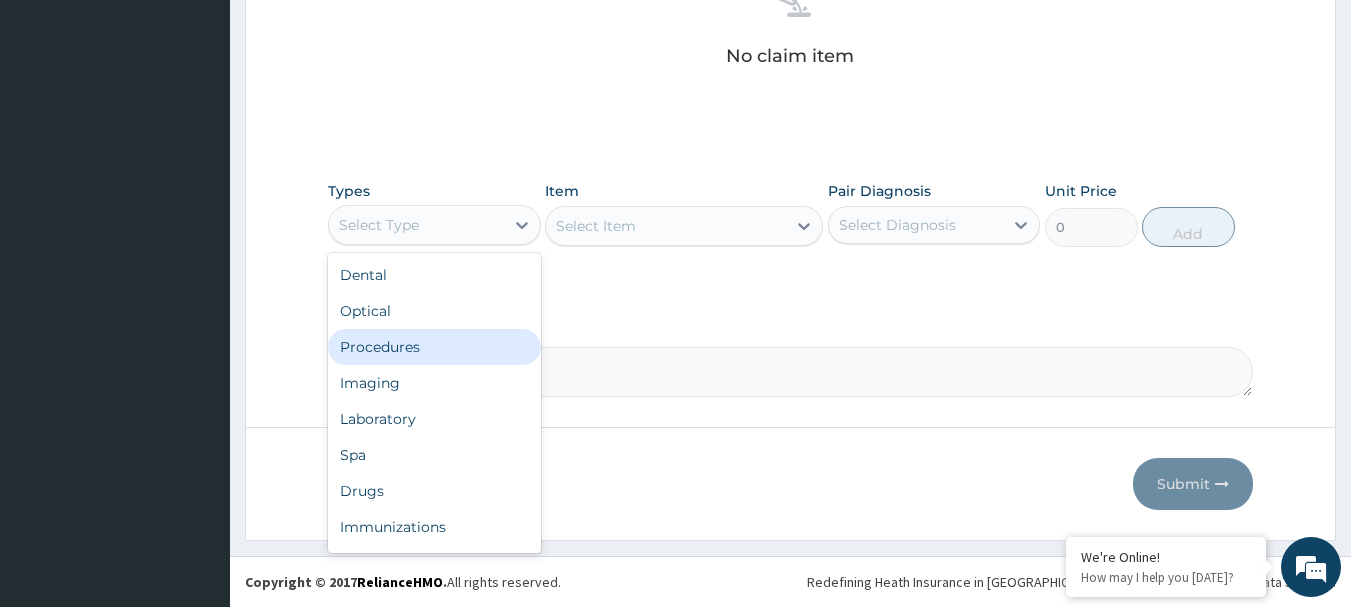 click on "Procedures" at bounding box center (434, 347) 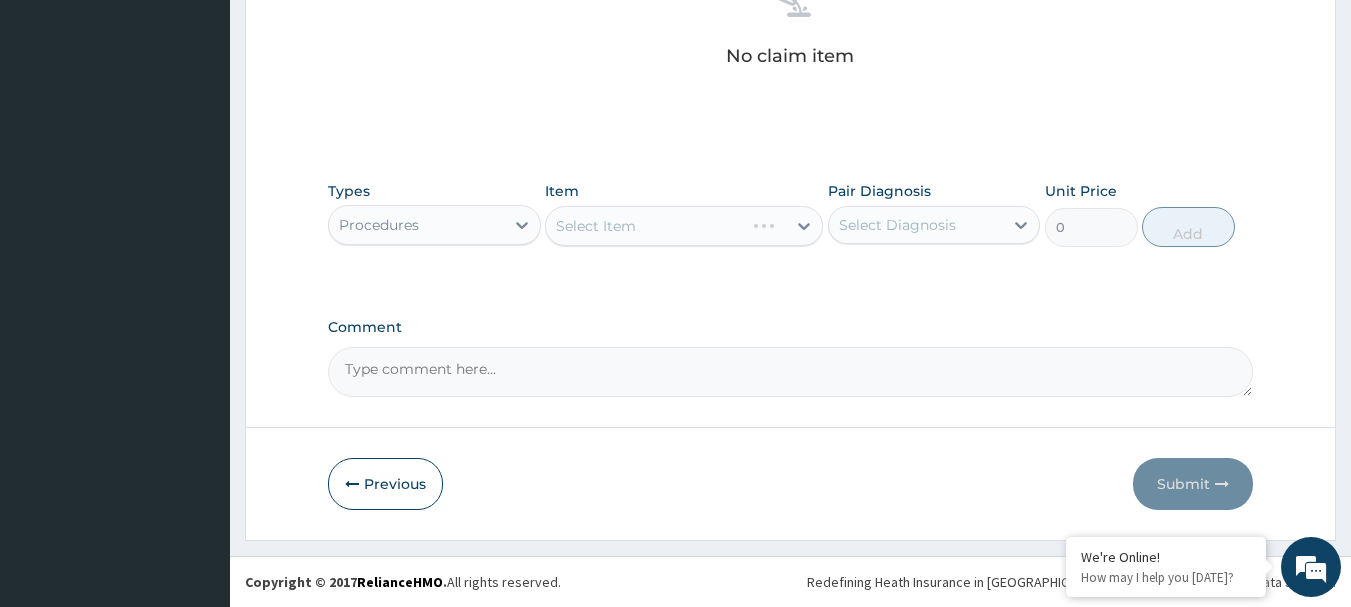 click on "Select Item" at bounding box center [684, 226] 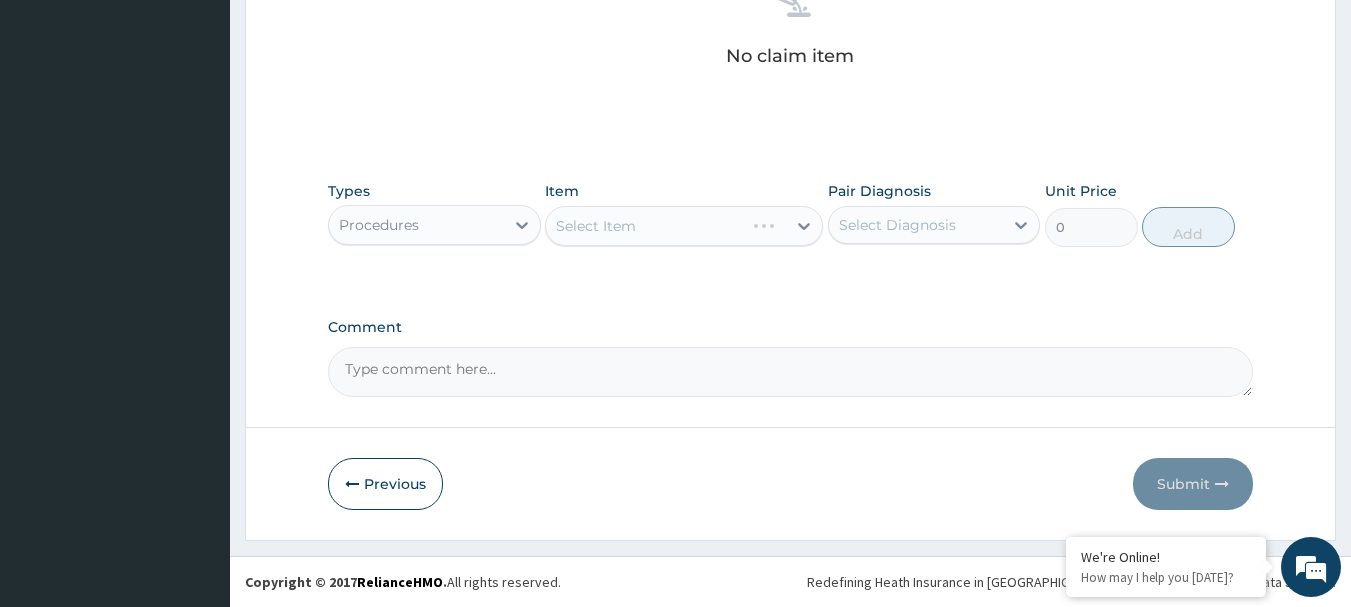 click on "Select Item" at bounding box center [684, 226] 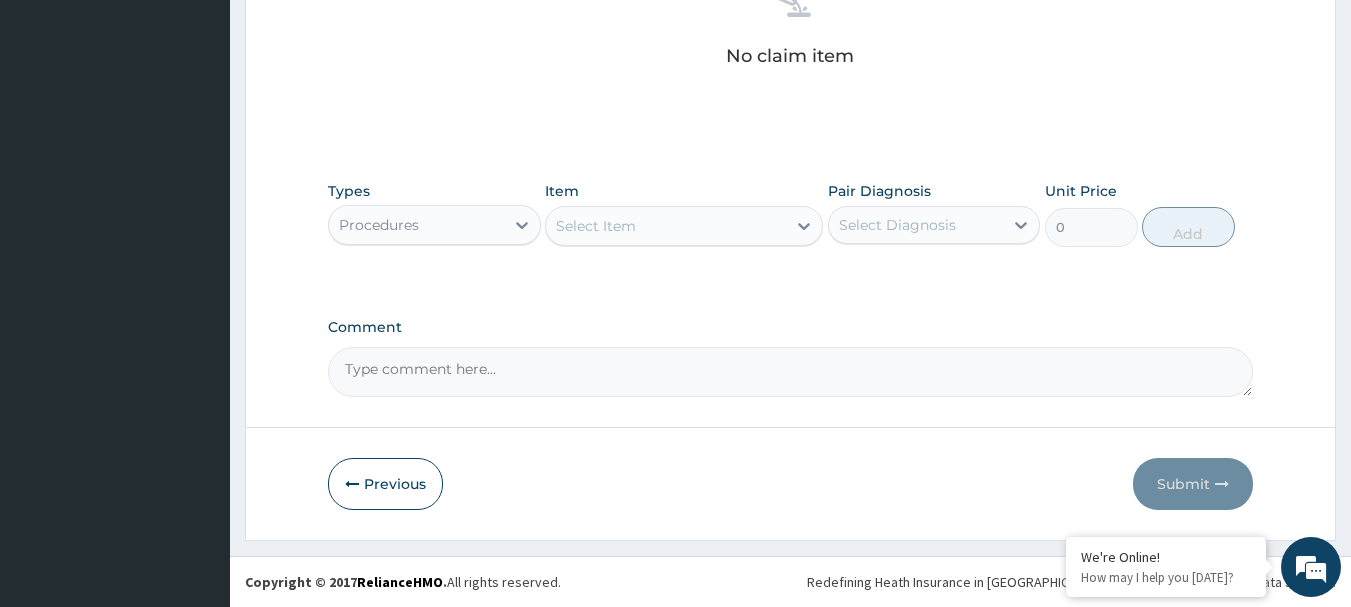 click on "Select Item" at bounding box center [684, 226] 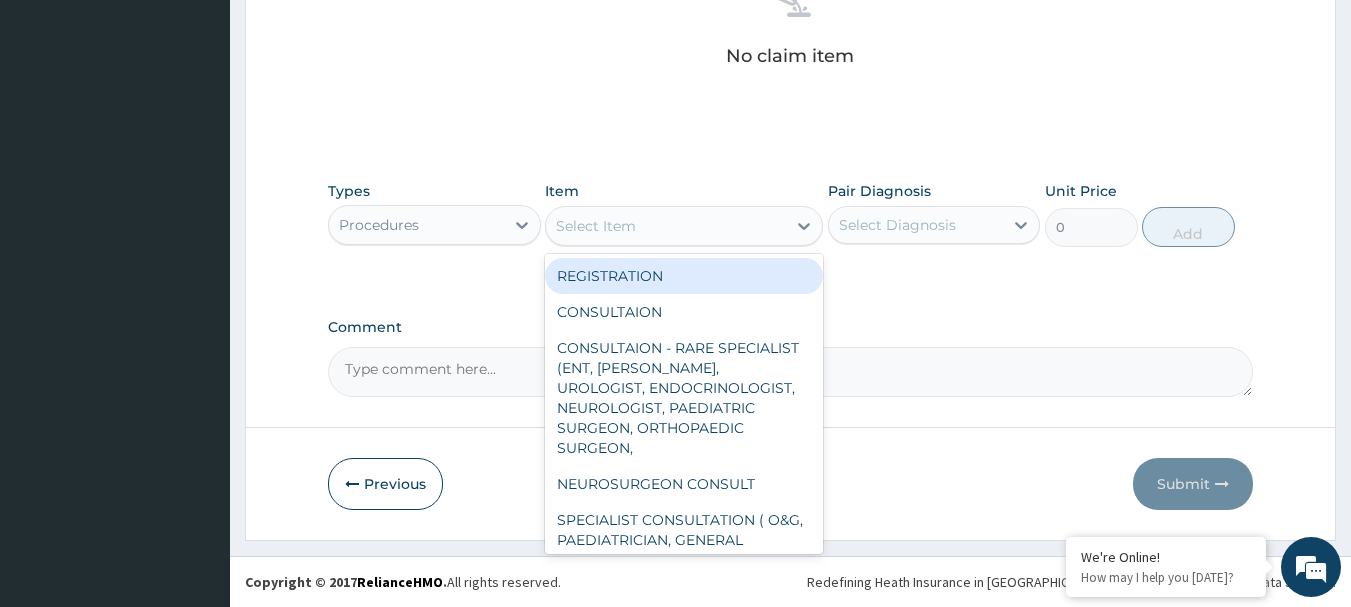 click on "Select Item" at bounding box center (666, 226) 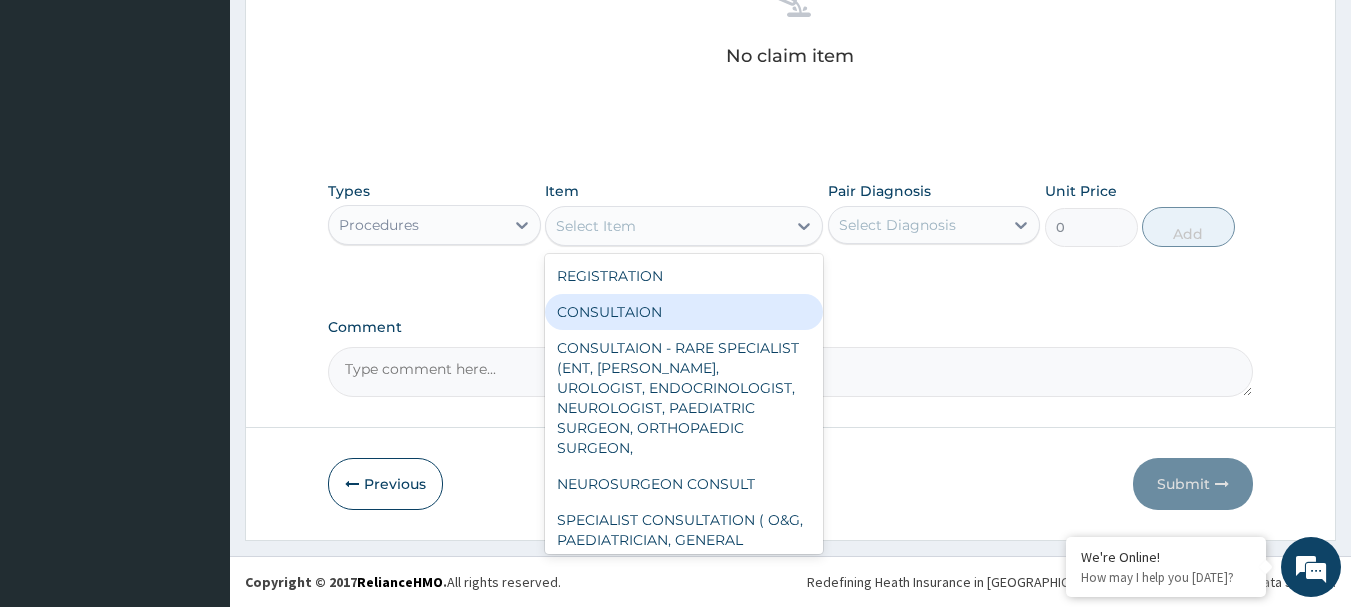 click on "CONSULTAION" at bounding box center (684, 312) 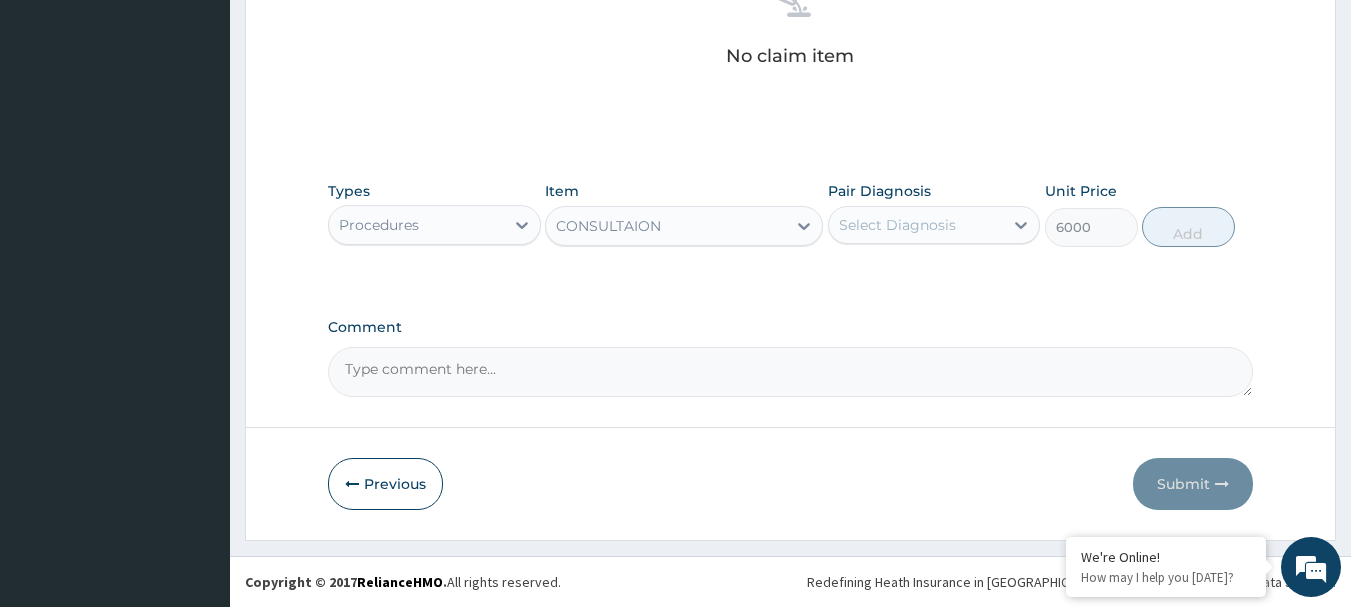 click on "Select Diagnosis" at bounding box center [897, 225] 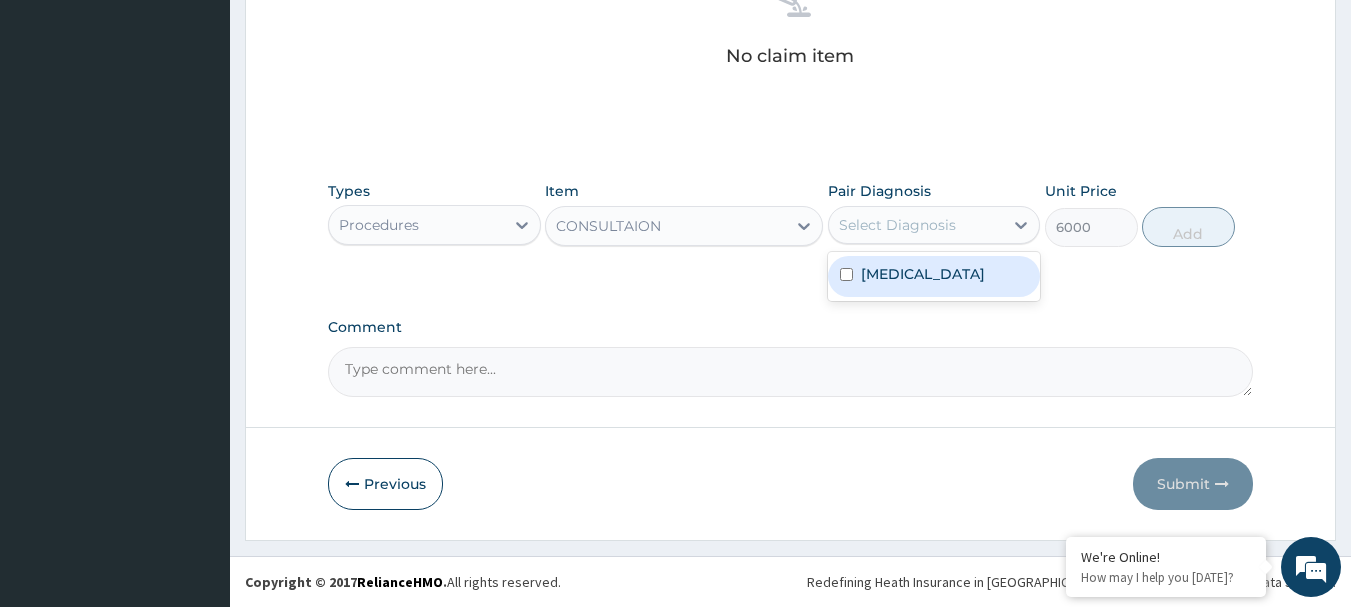click on "[MEDICAL_DATA]" at bounding box center [934, 276] 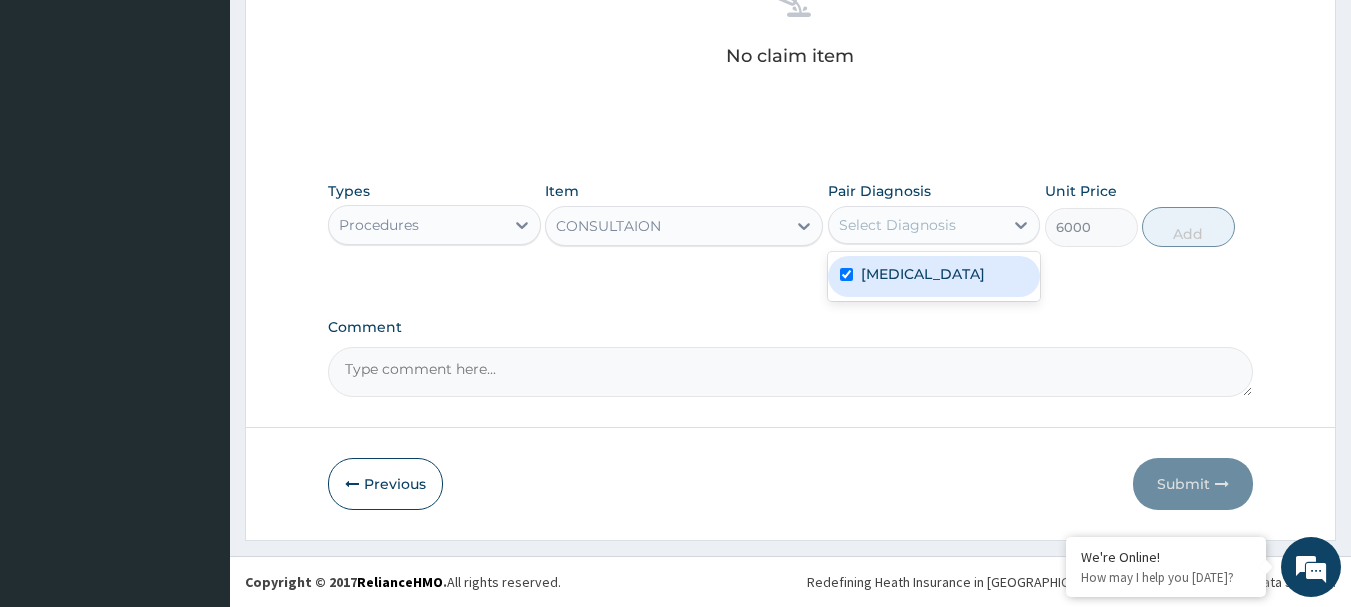 checkbox on "true" 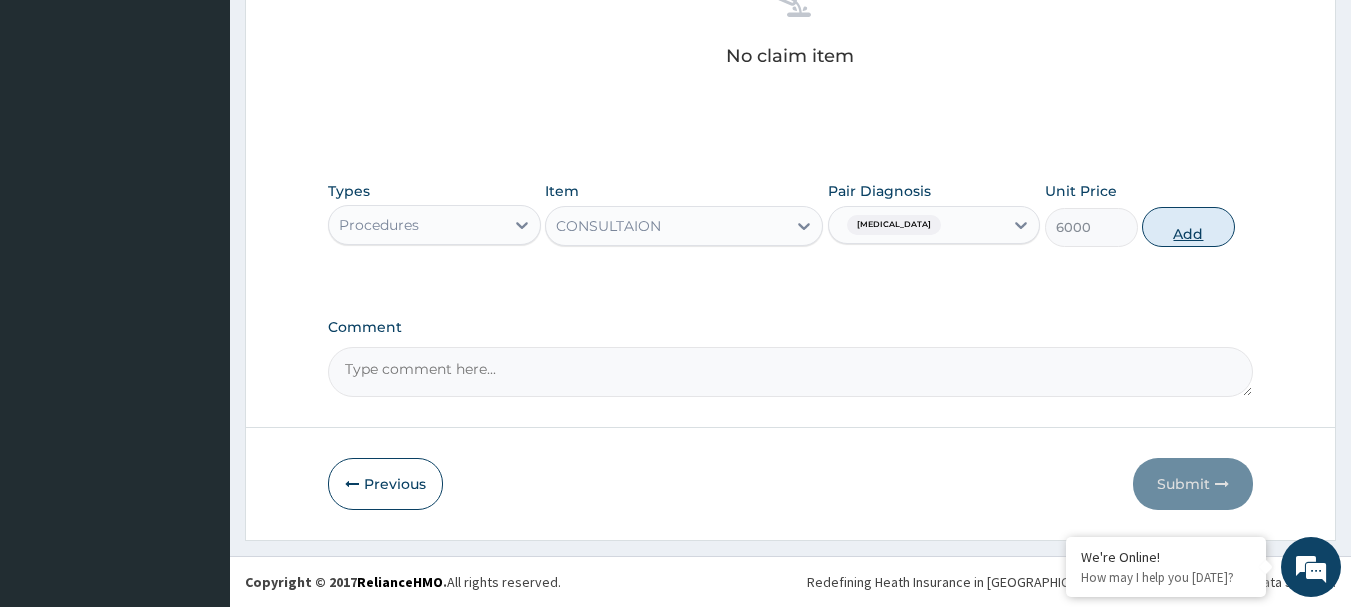 click on "Add" at bounding box center (1188, 227) 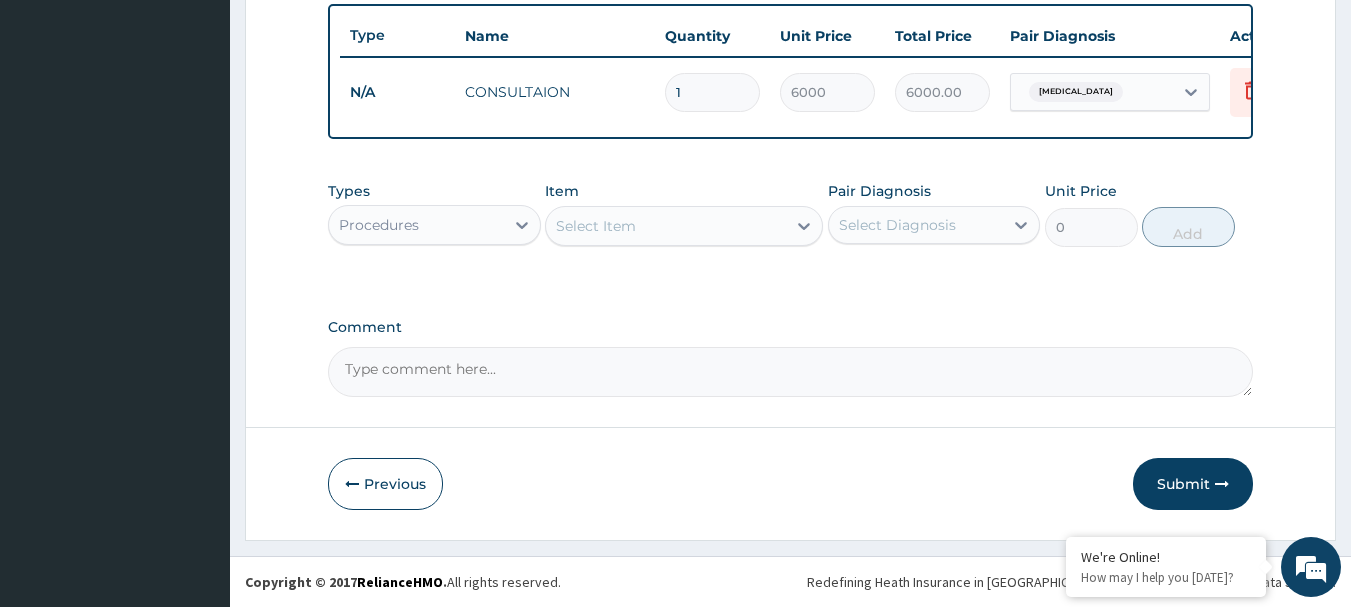 scroll, scrollTop: 755, scrollLeft: 0, axis: vertical 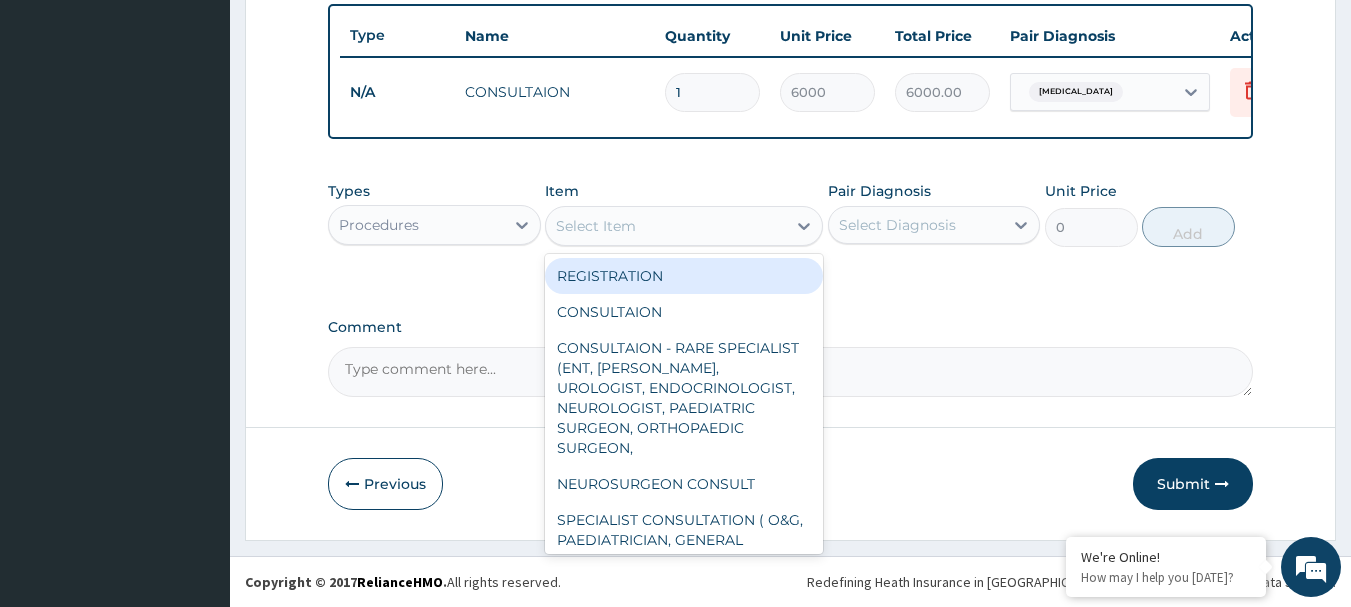 drag, startPoint x: 614, startPoint y: 237, endPoint x: 619, endPoint y: 280, distance: 43.289722 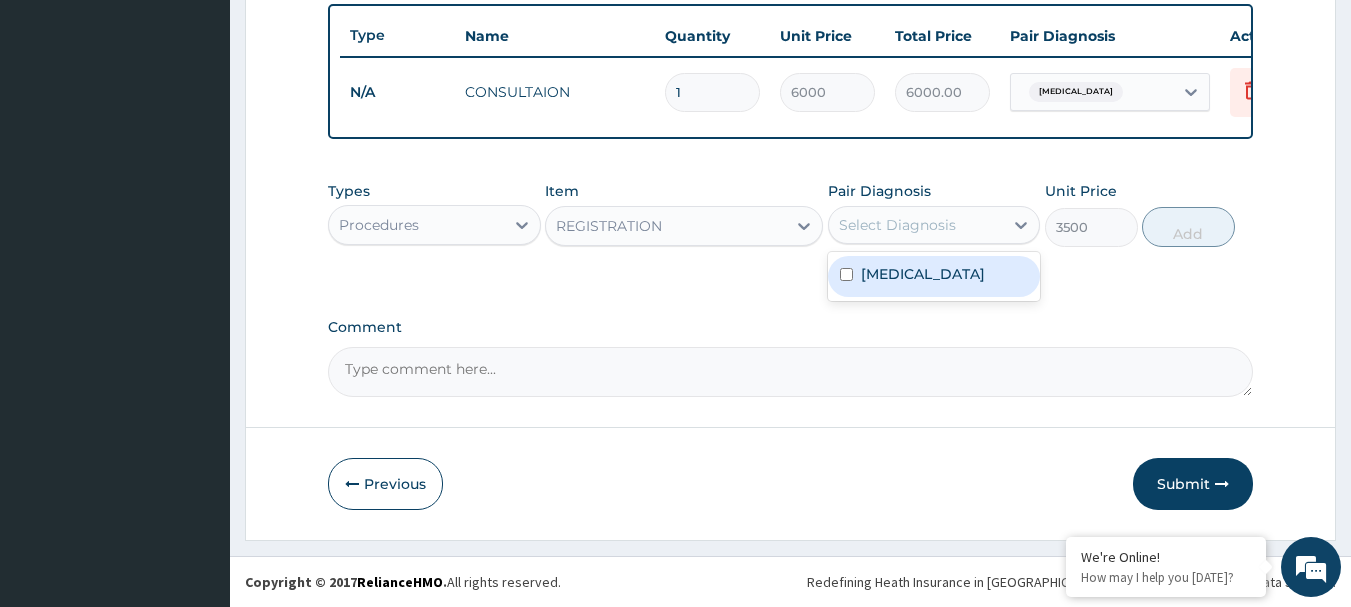 click on "Select Diagnosis" at bounding box center (897, 225) 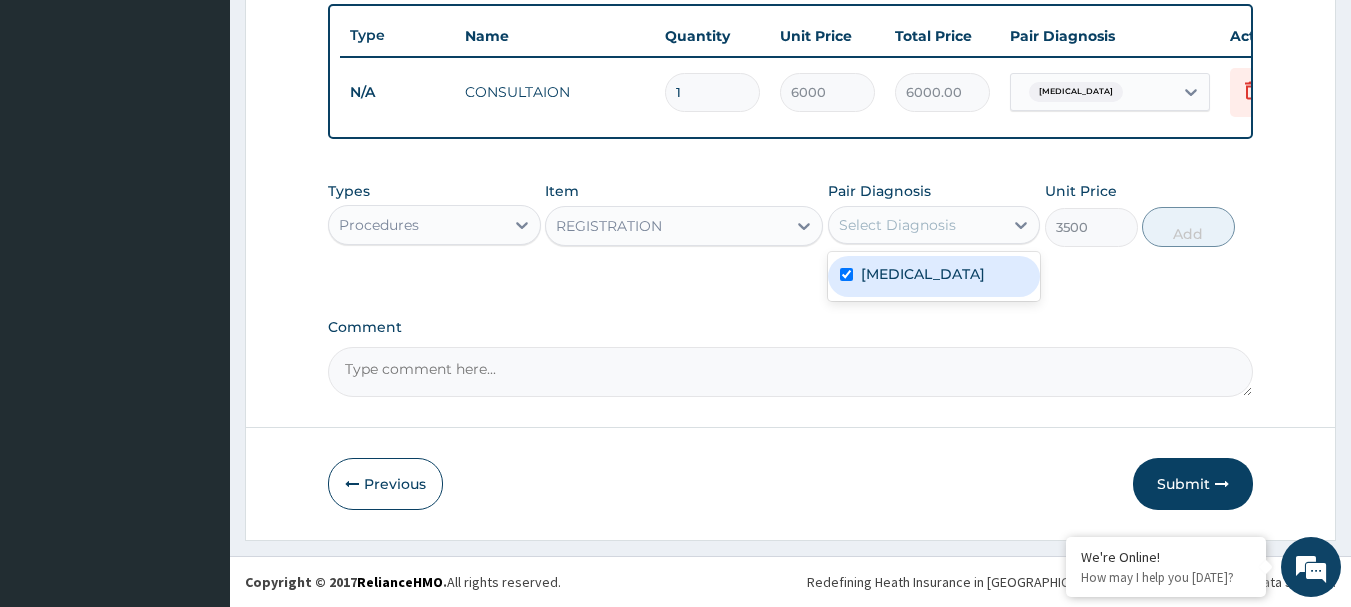 checkbox on "true" 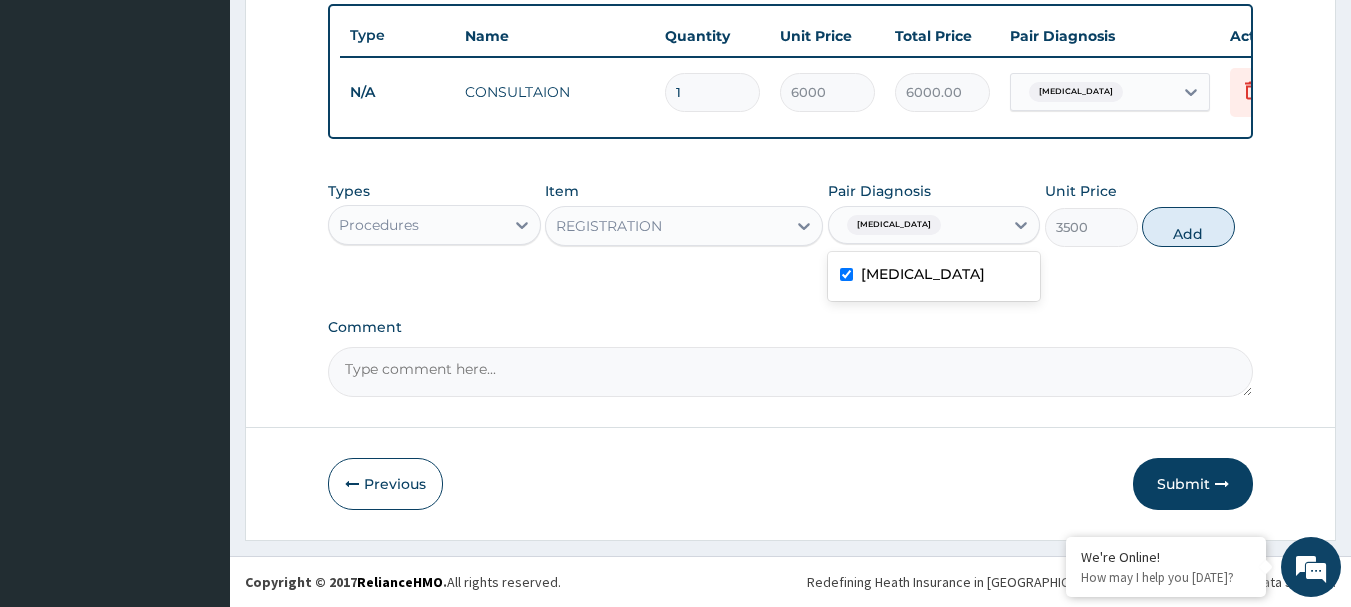 click on "Add" at bounding box center (1188, 227) 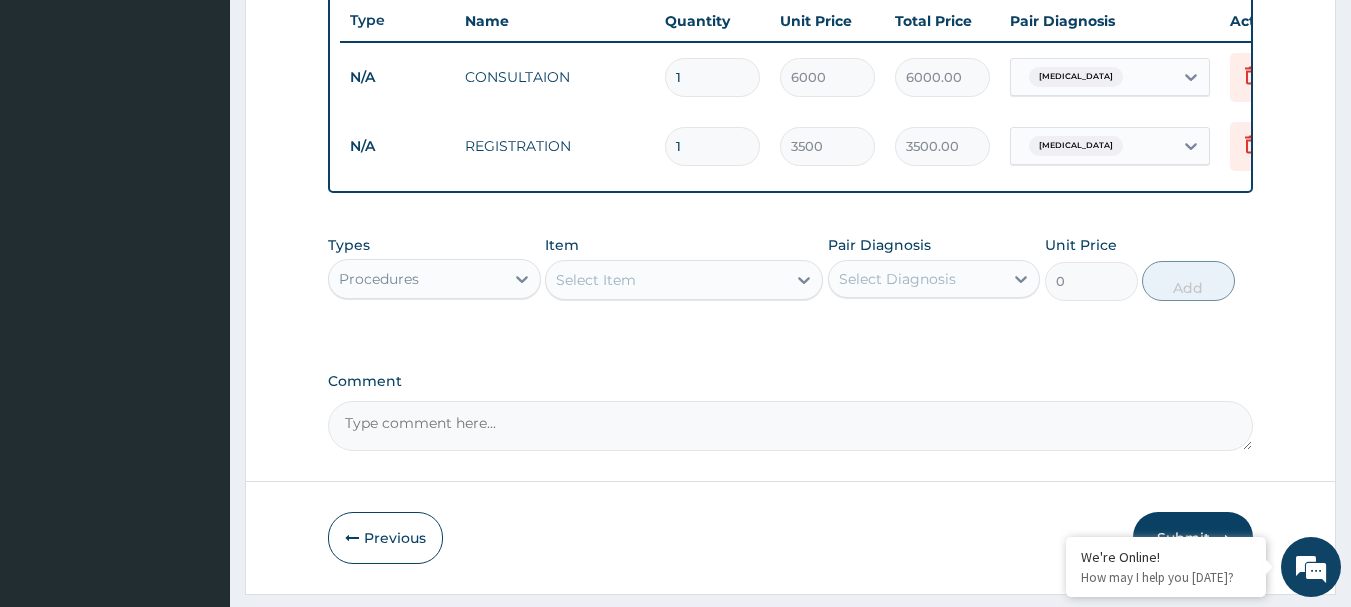 scroll, scrollTop: 824, scrollLeft: 0, axis: vertical 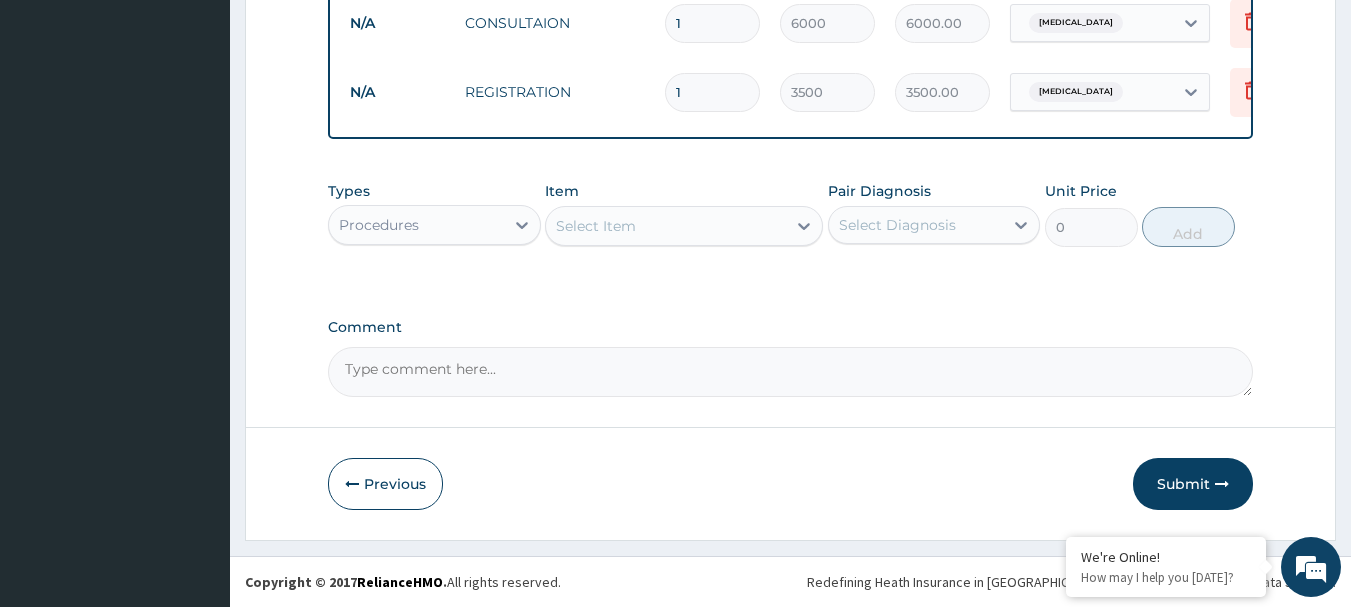 drag, startPoint x: 427, startPoint y: 232, endPoint x: 428, endPoint y: 248, distance: 16.03122 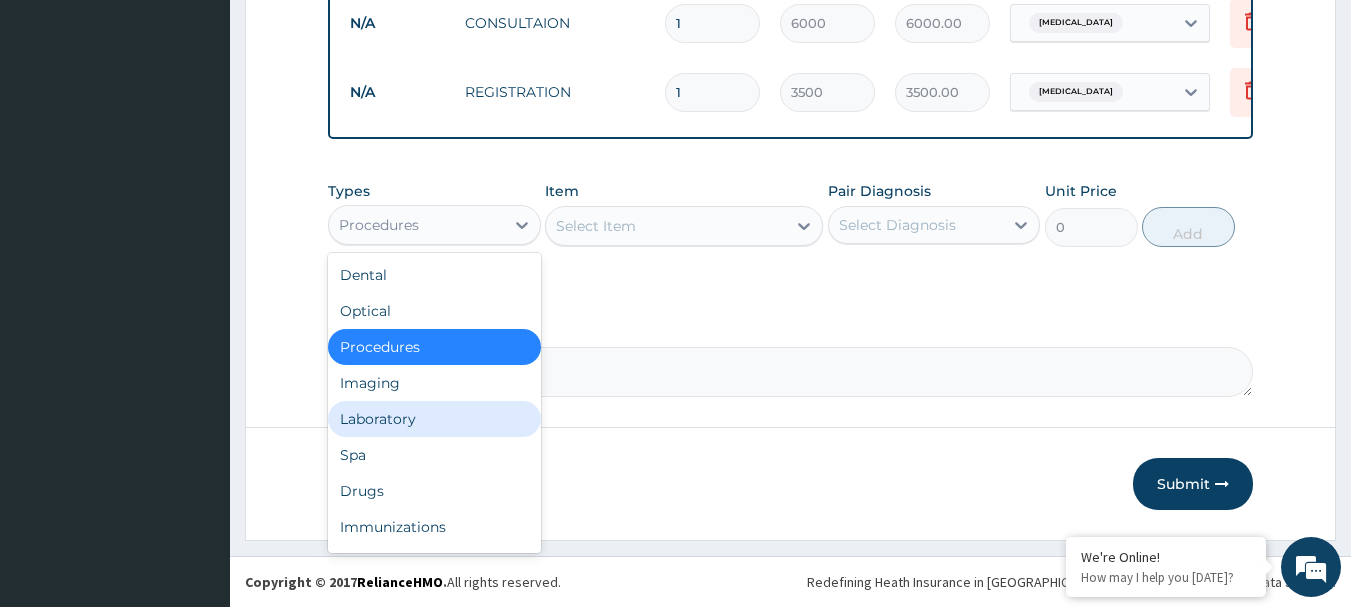 drag, startPoint x: 440, startPoint y: 419, endPoint x: 525, endPoint y: 328, distance: 124.52309 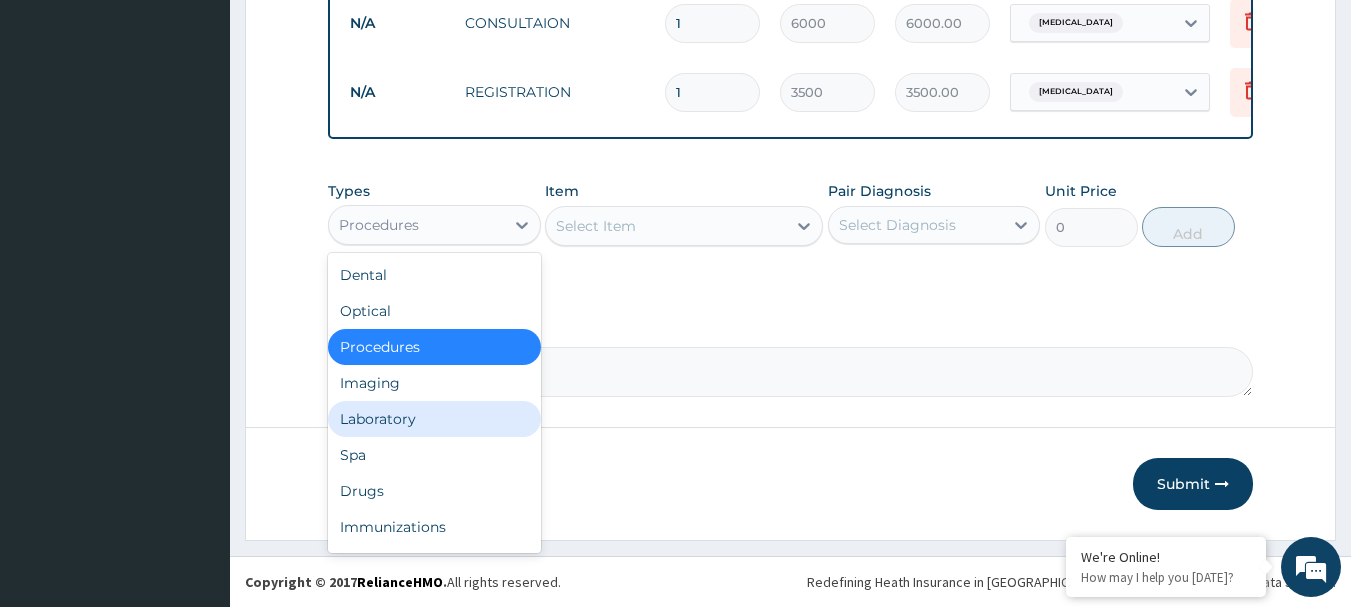 click on "Laboratory" at bounding box center (434, 419) 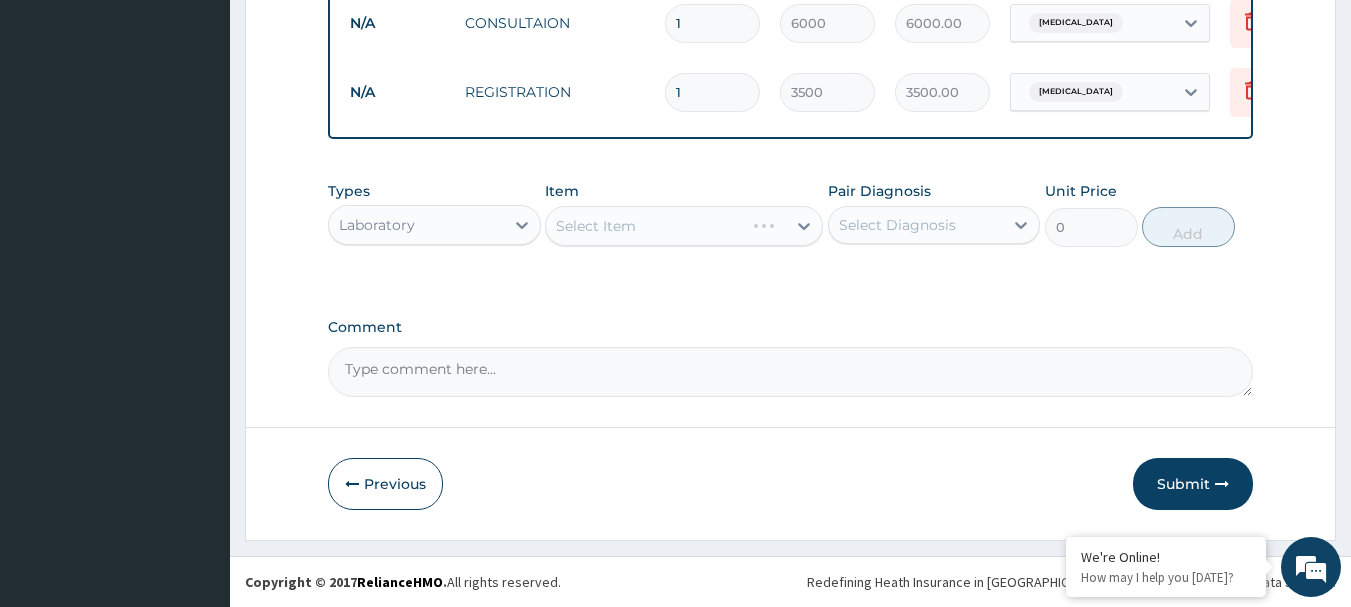 drag, startPoint x: 701, startPoint y: 220, endPoint x: 720, endPoint y: 230, distance: 21.470911 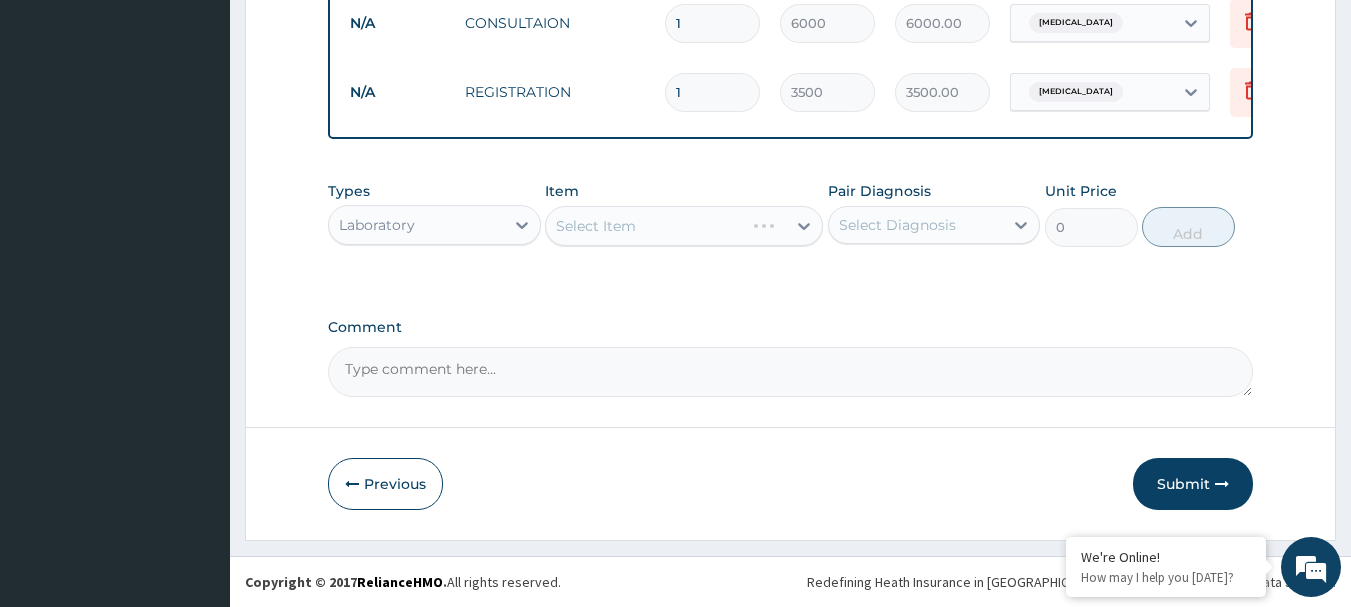 click on "Select Item" at bounding box center (684, 226) 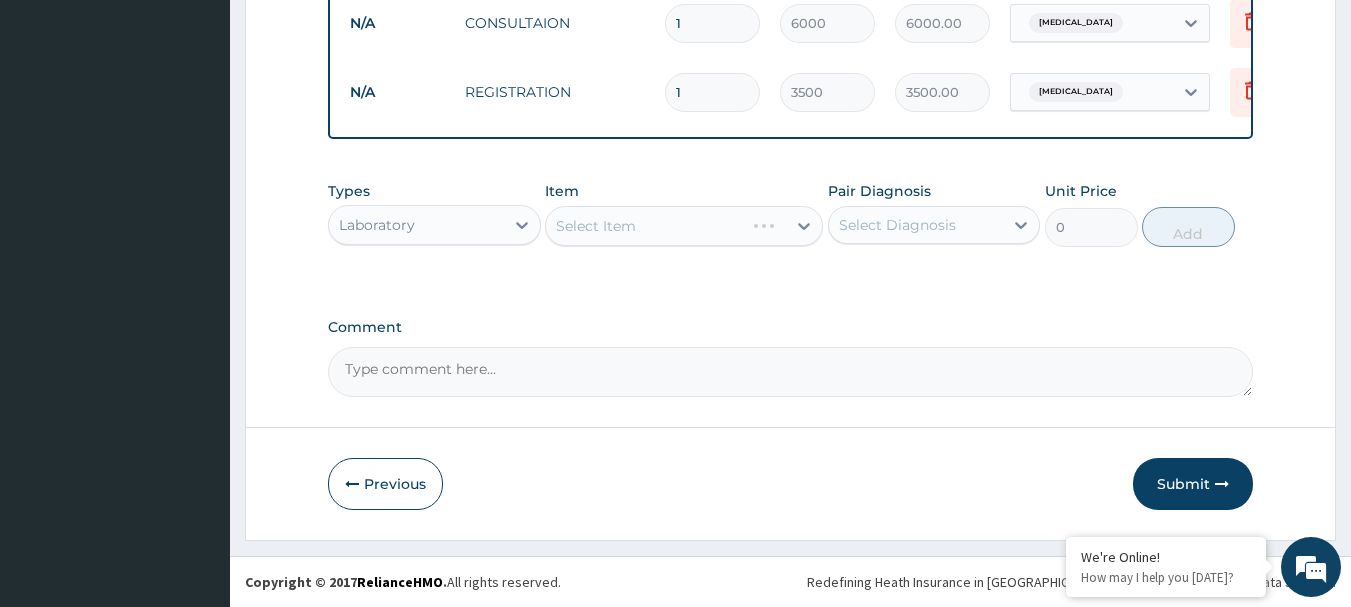 drag, startPoint x: 713, startPoint y: 230, endPoint x: 691, endPoint y: 229, distance: 22.022715 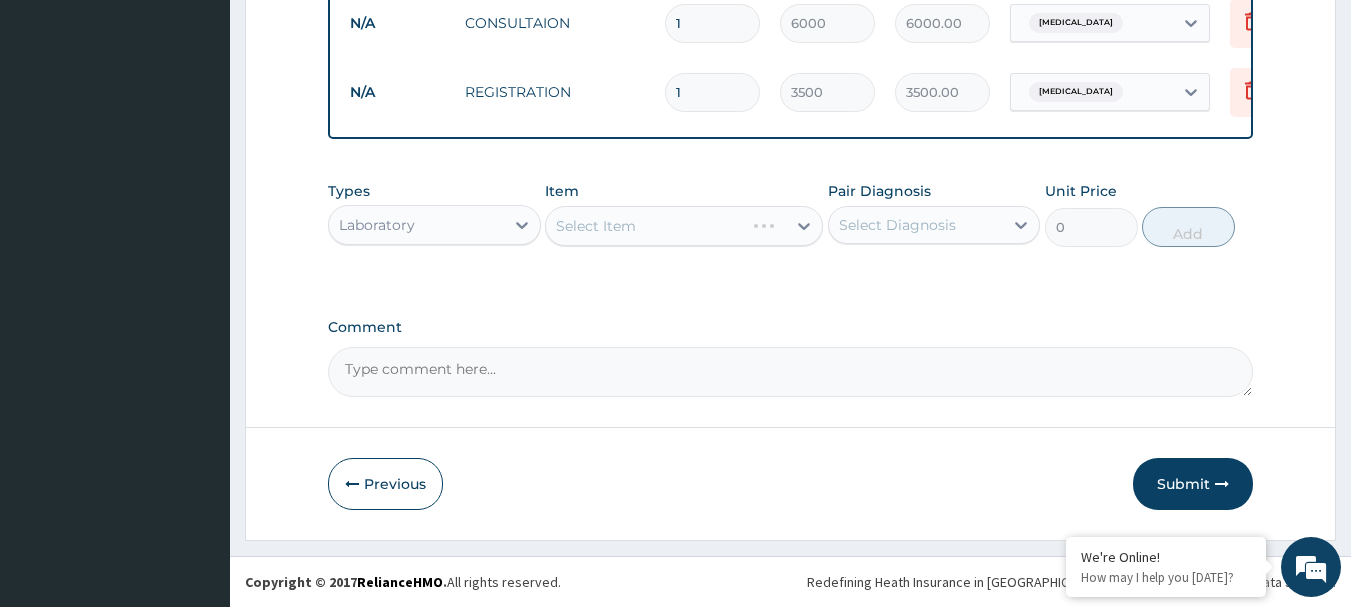 click on "Select Item" at bounding box center [684, 226] 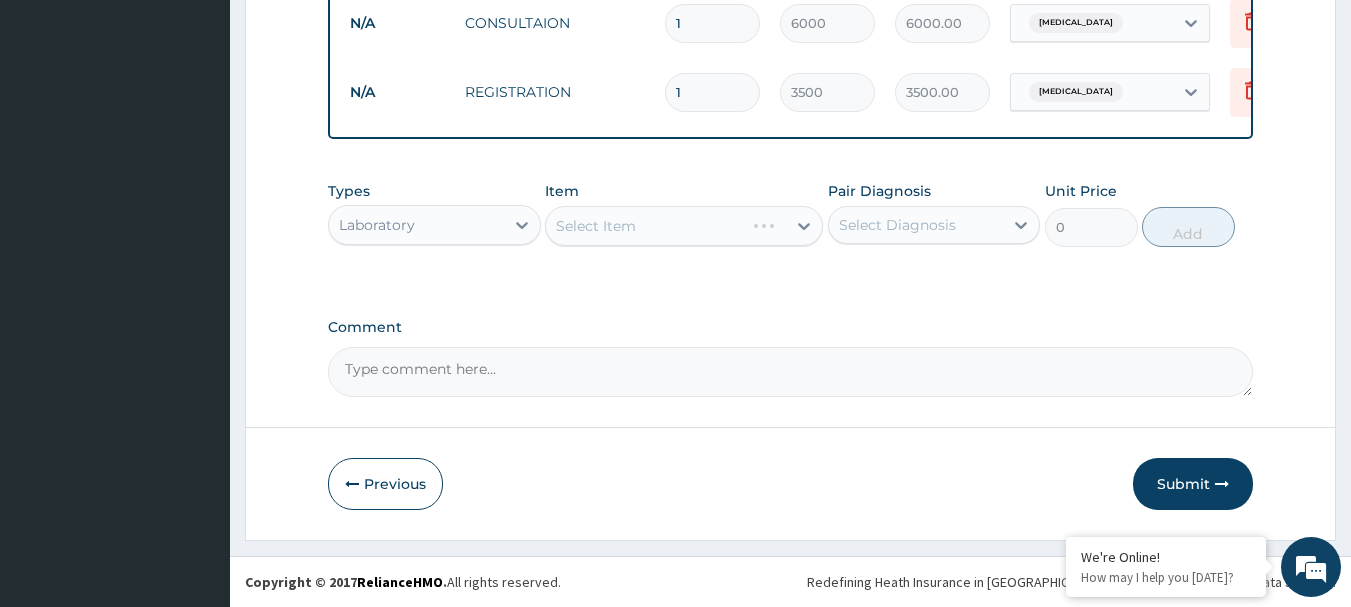 drag, startPoint x: 677, startPoint y: 228, endPoint x: 691, endPoint y: 229, distance: 14.035668 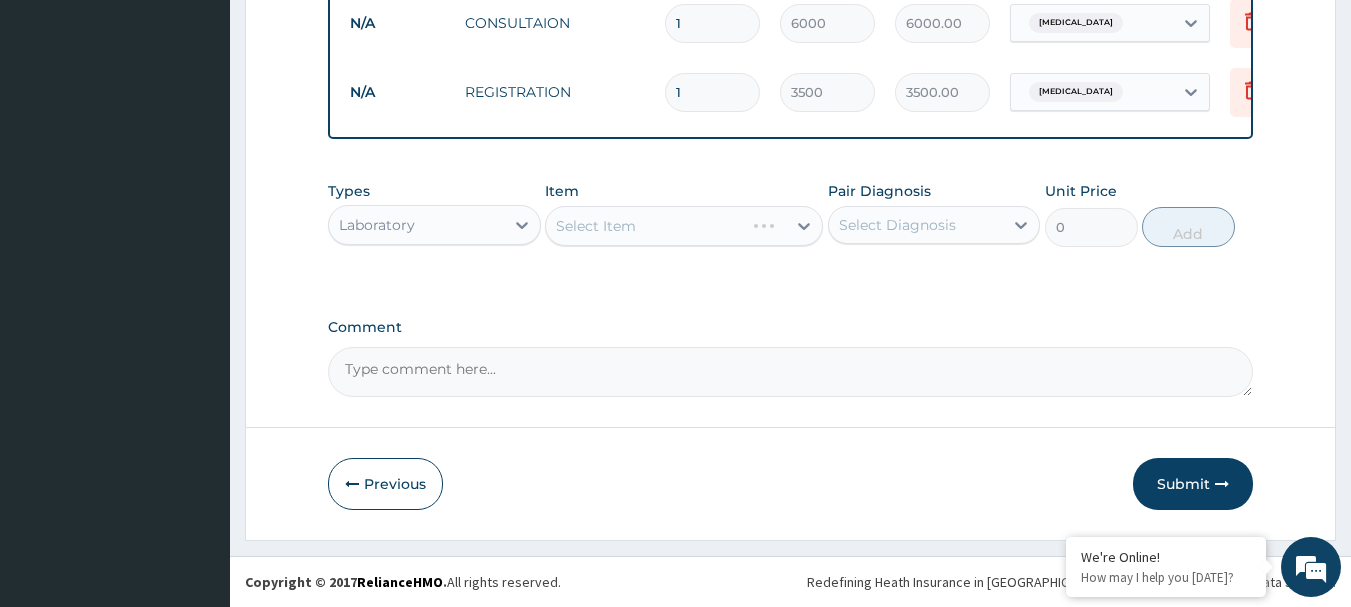 click on "Select Item" at bounding box center (684, 226) 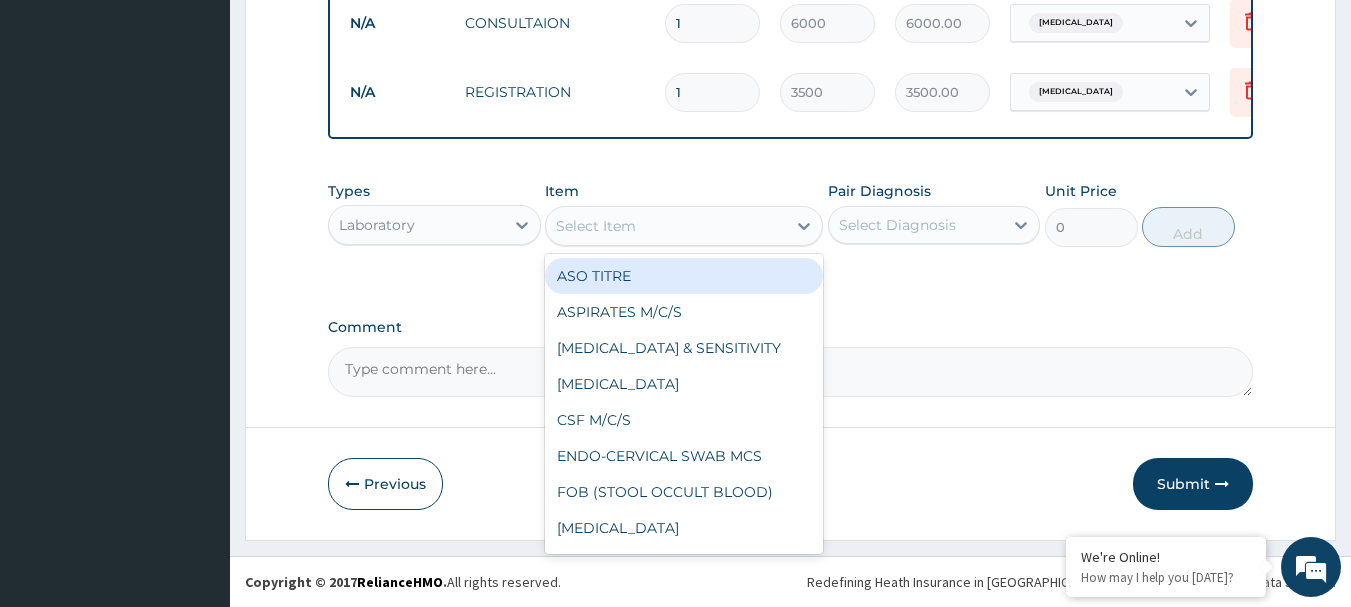 click on "Select Item" at bounding box center [666, 226] 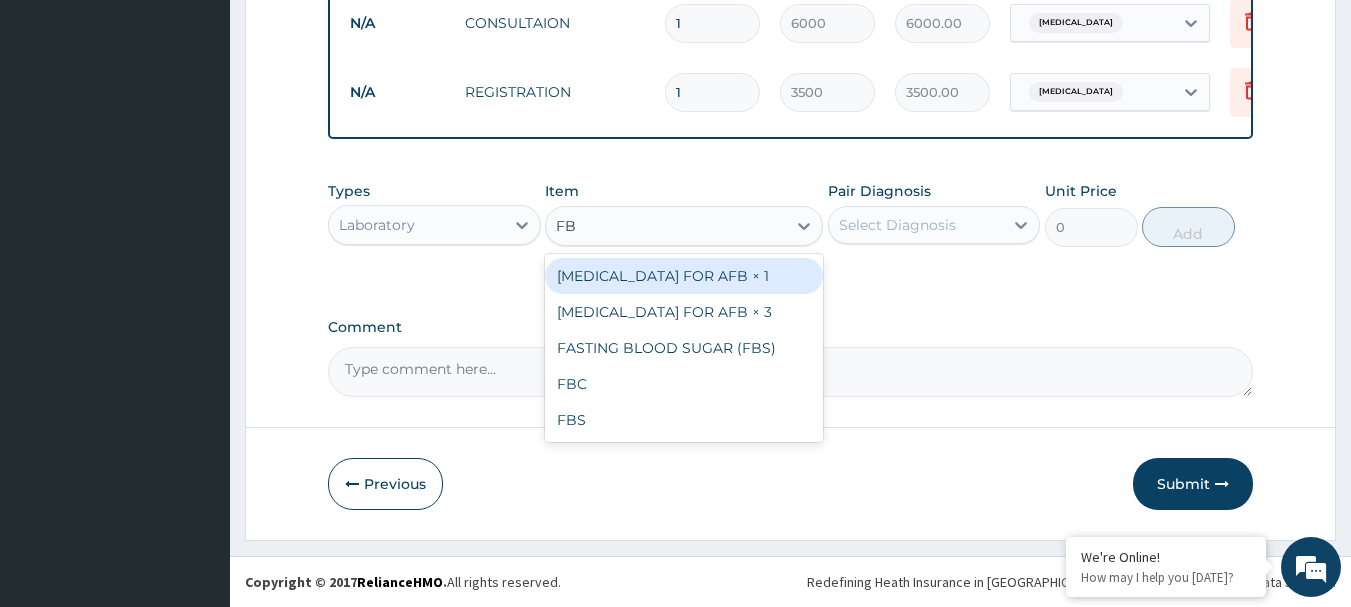type on "FBC" 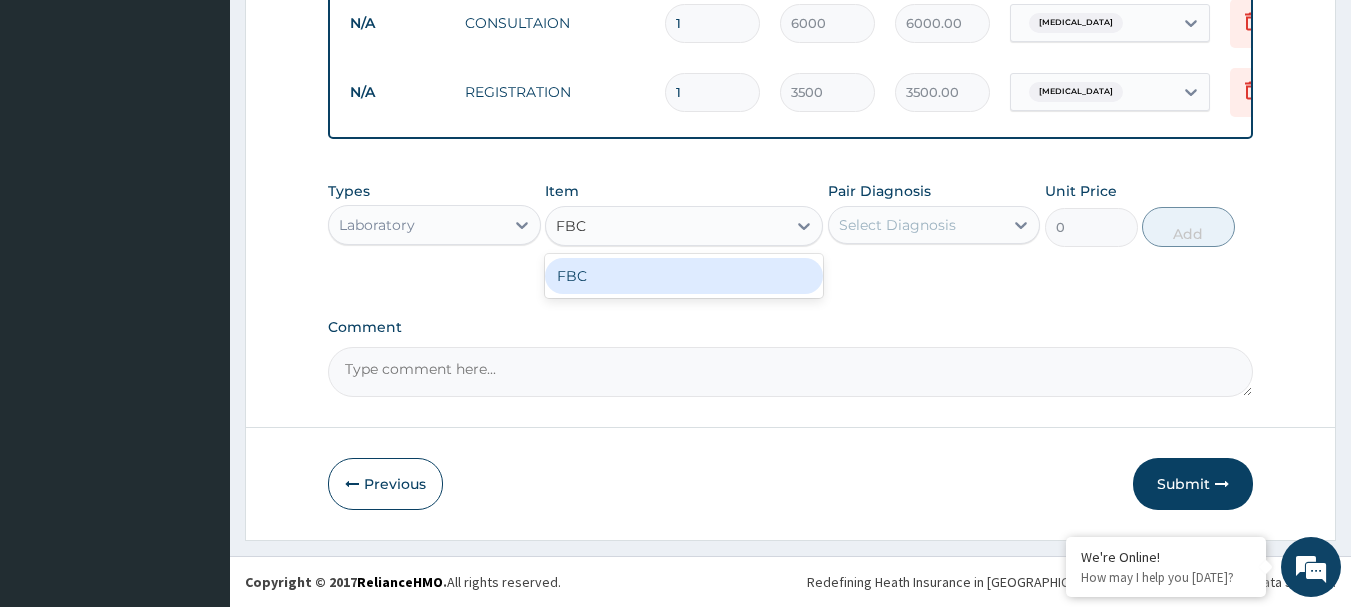 drag, startPoint x: 654, startPoint y: 280, endPoint x: 612, endPoint y: 271, distance: 42.953465 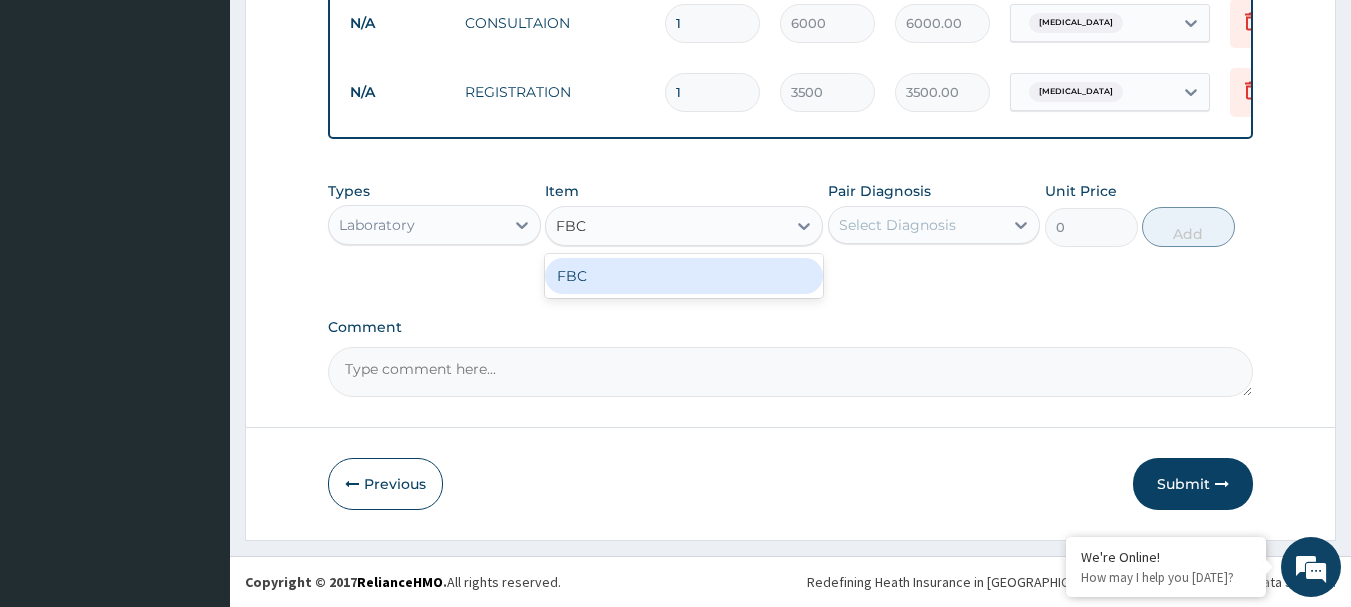 click on "FBC" at bounding box center (684, 276) 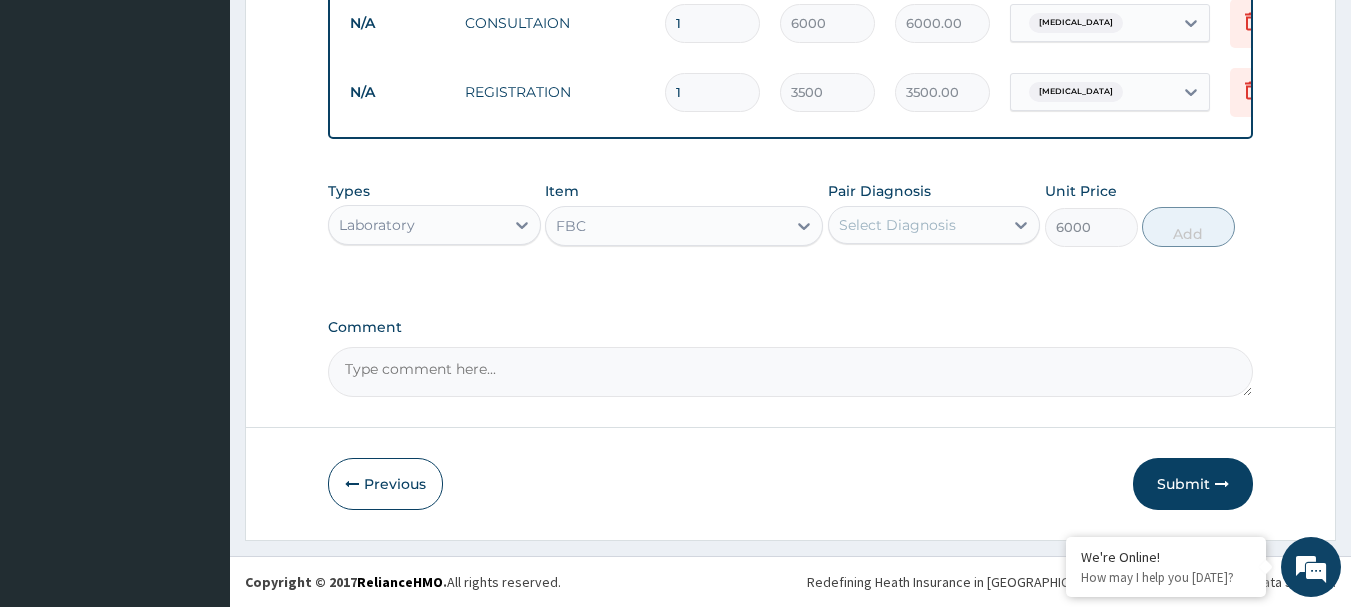 drag, startPoint x: 914, startPoint y: 218, endPoint x: 888, endPoint y: 220, distance: 26.076809 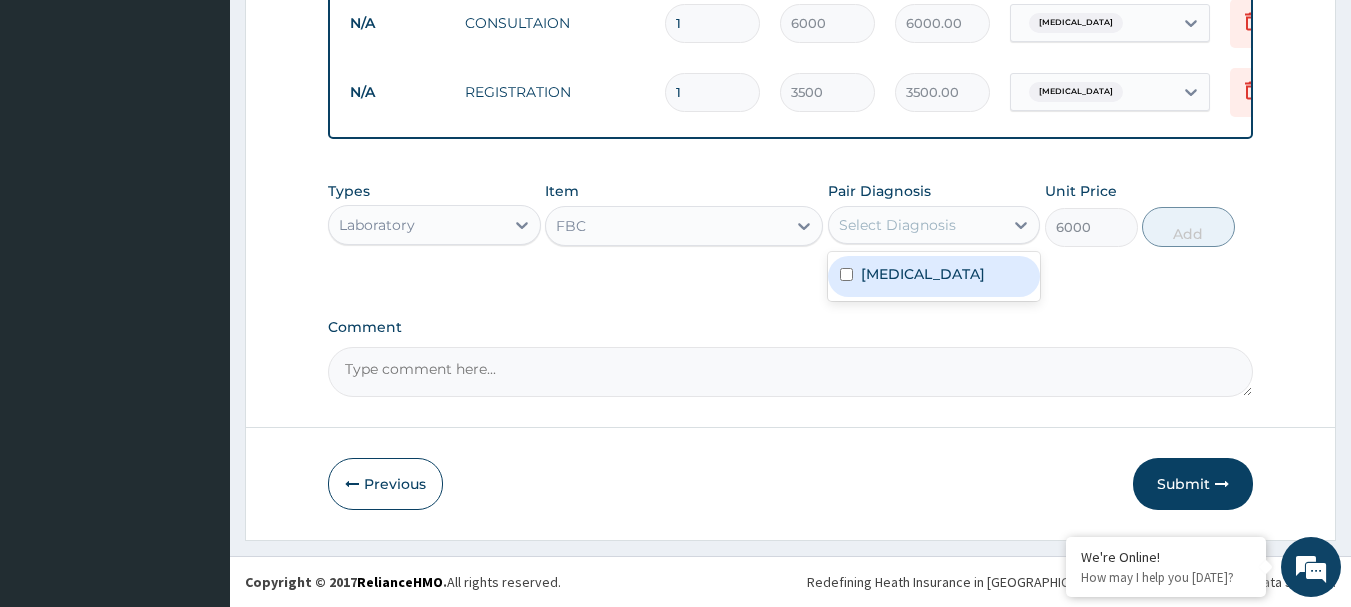 drag, startPoint x: 870, startPoint y: 286, endPoint x: 1019, endPoint y: 276, distance: 149.33519 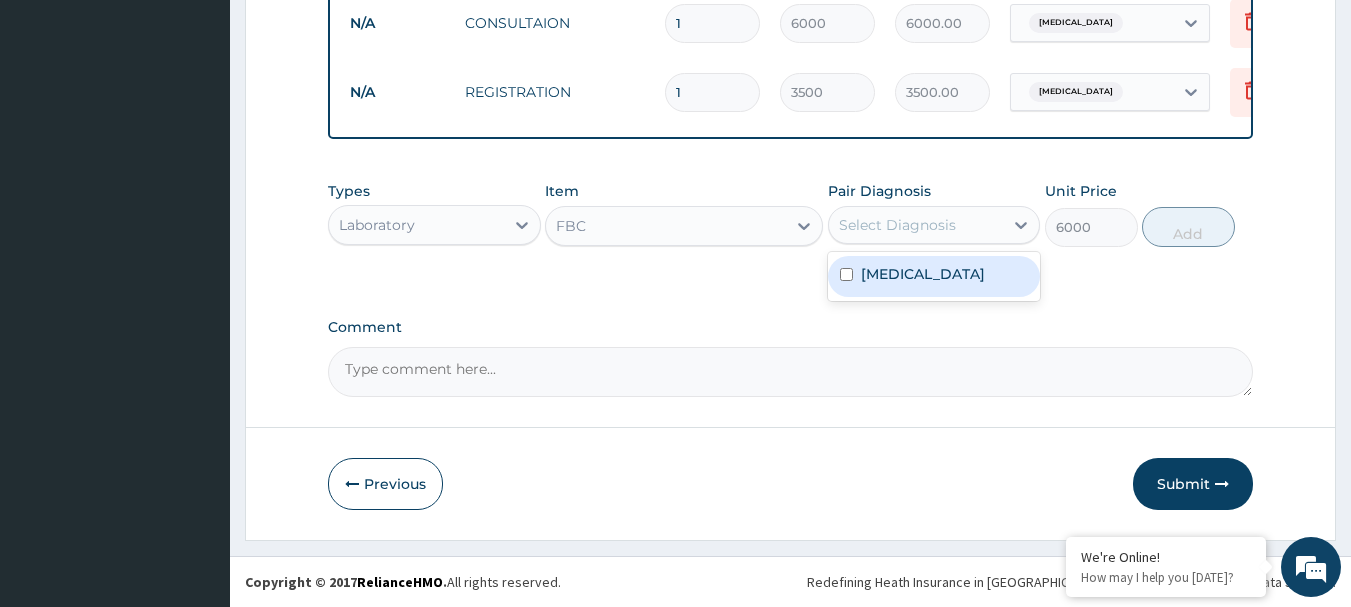 click on "Malaria" at bounding box center [934, 276] 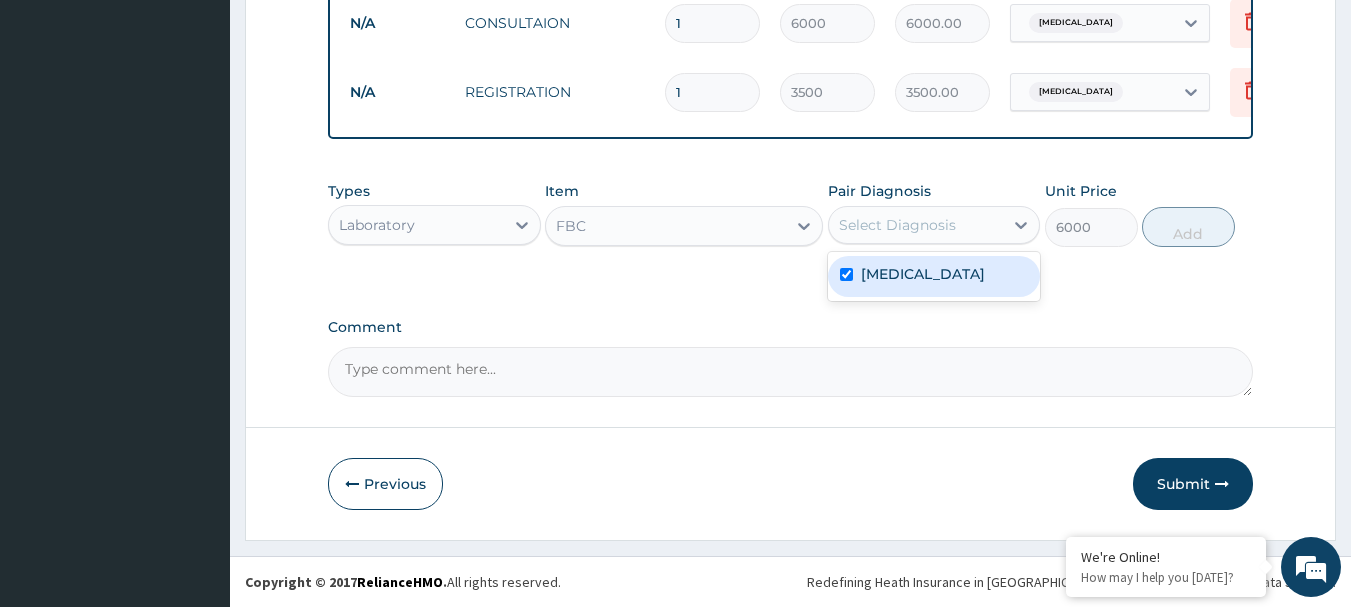 checkbox on "true" 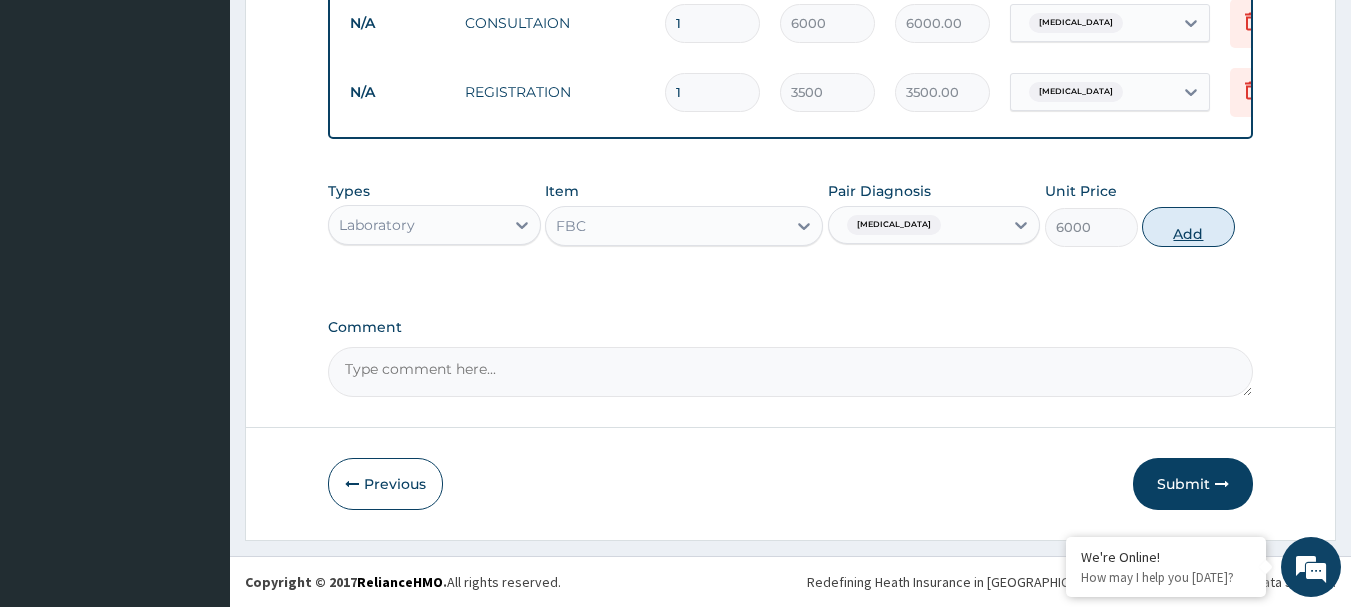 click on "Add" at bounding box center (1188, 227) 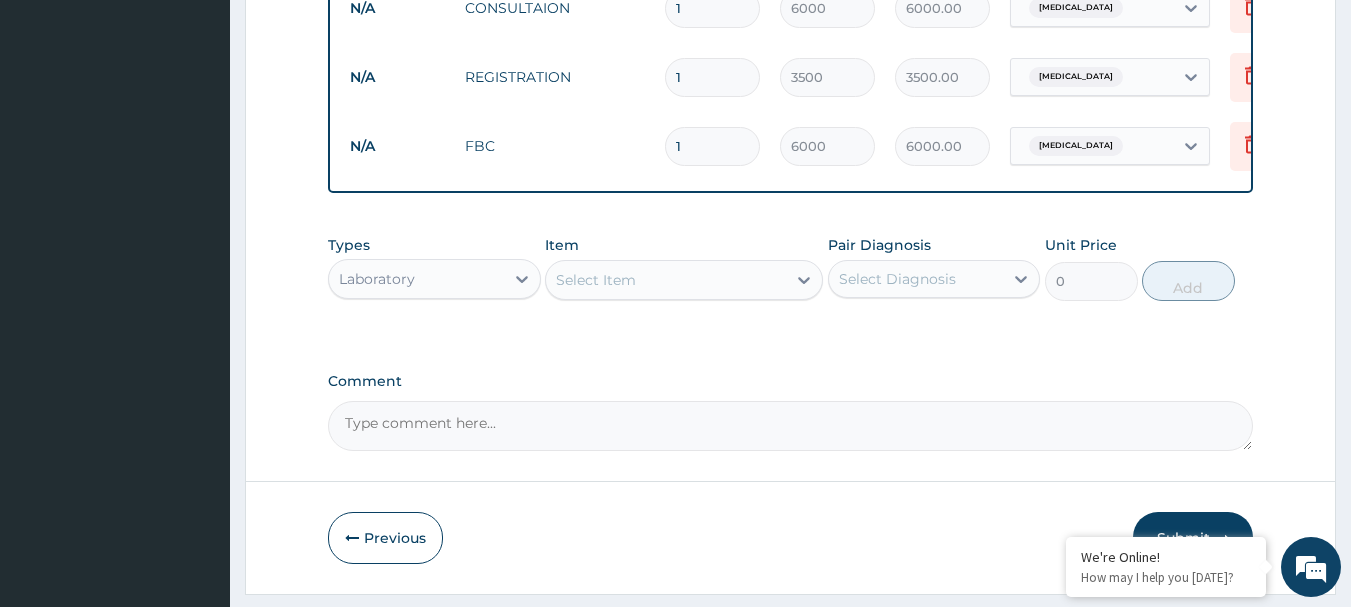 scroll, scrollTop: 893, scrollLeft: 0, axis: vertical 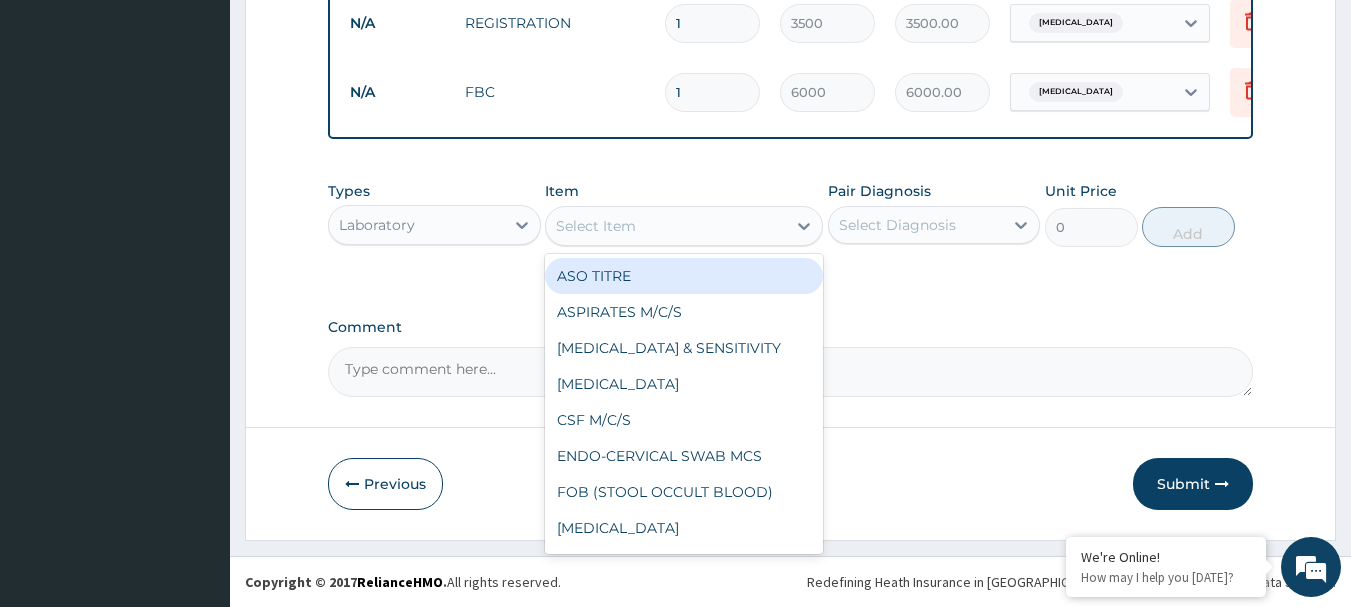 click on "Select Item" at bounding box center [666, 226] 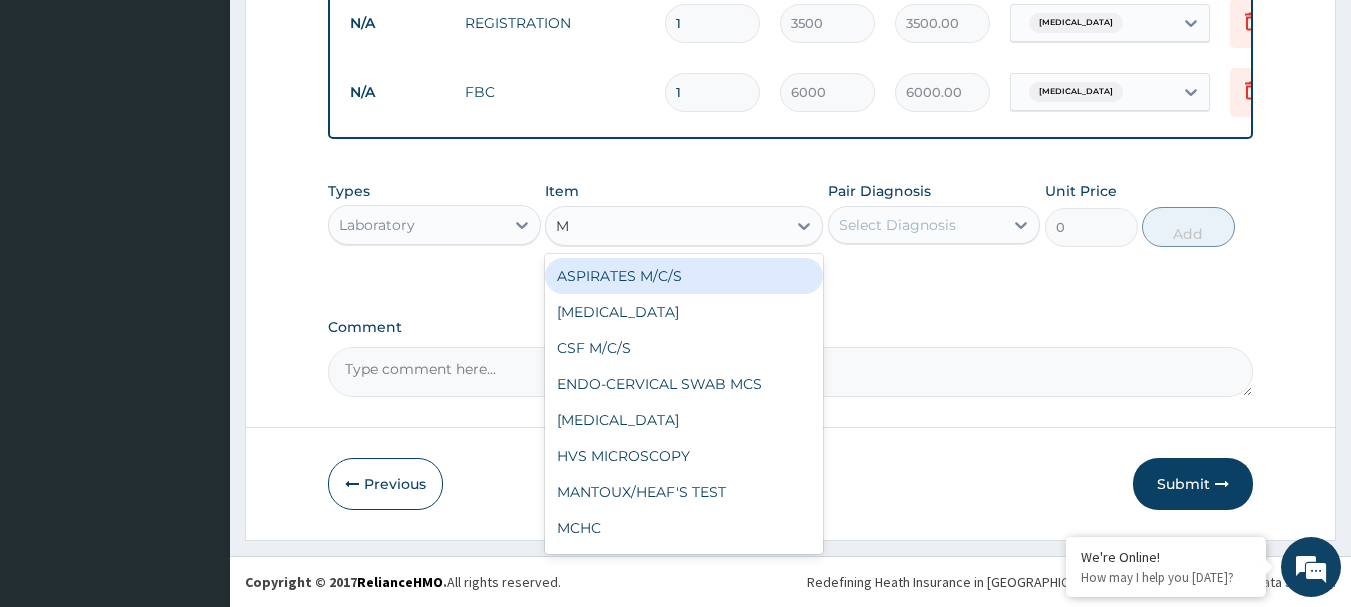 type on "MP" 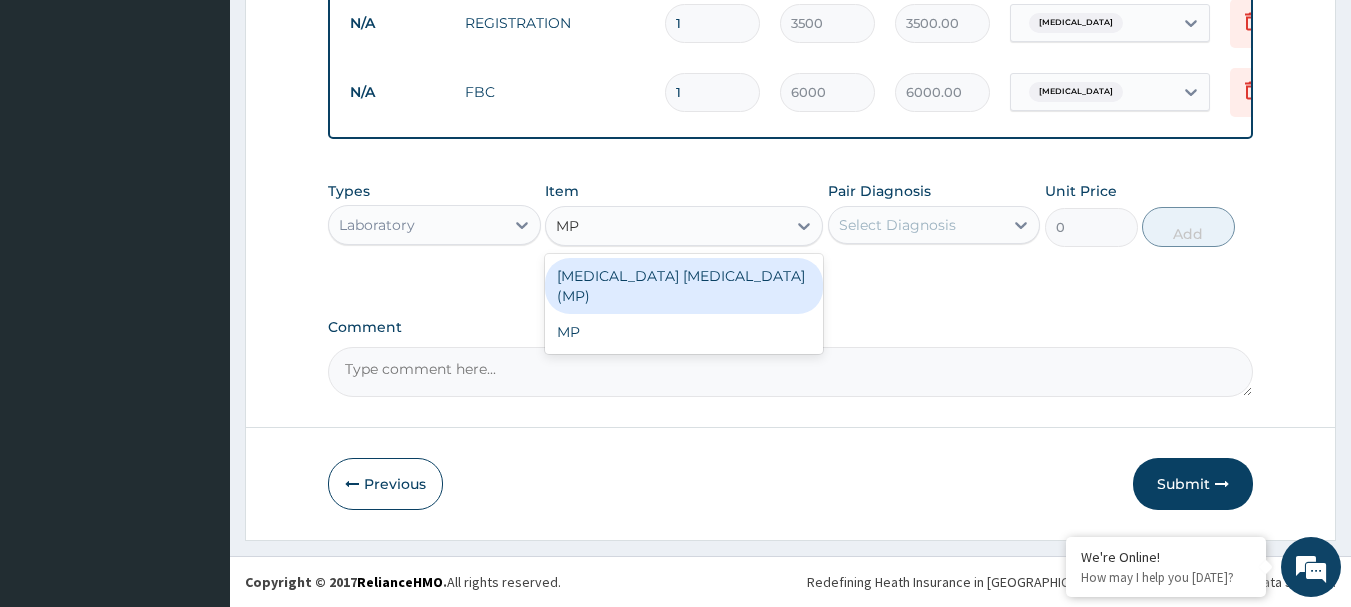 drag, startPoint x: 760, startPoint y: 279, endPoint x: 779, endPoint y: 272, distance: 20.248457 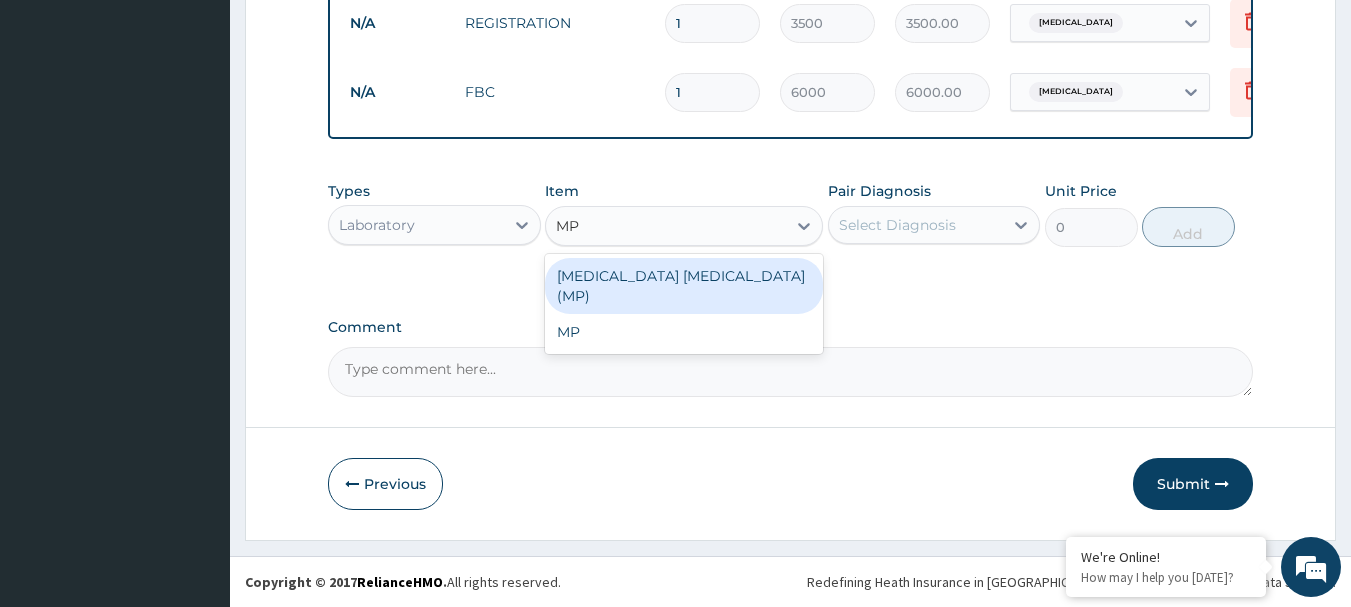 click on "MALARIA PARASITE (MP)" at bounding box center (684, 286) 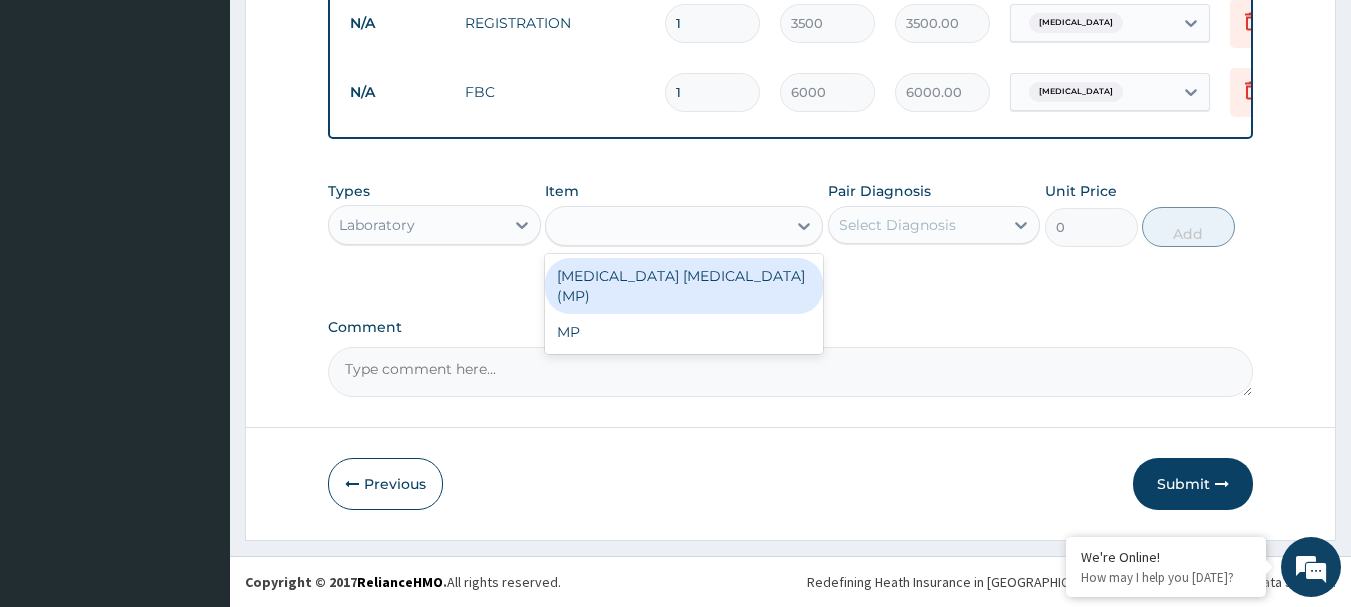 type on "4200" 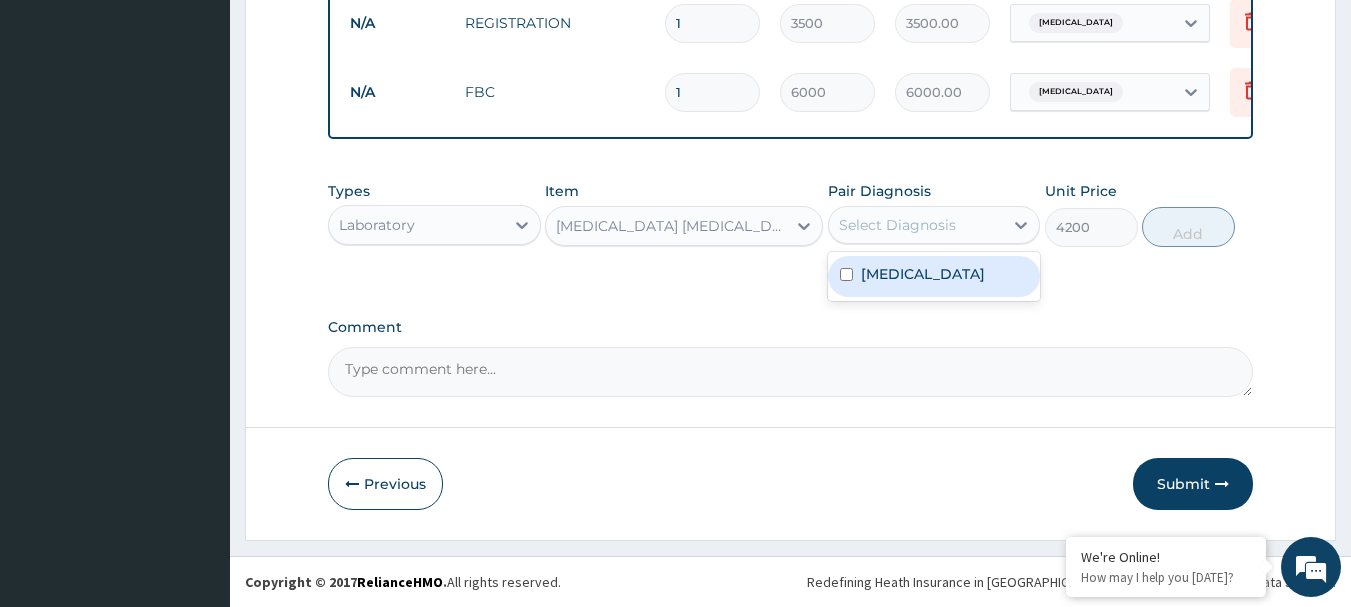 drag, startPoint x: 919, startPoint y: 218, endPoint x: 928, endPoint y: 258, distance: 41 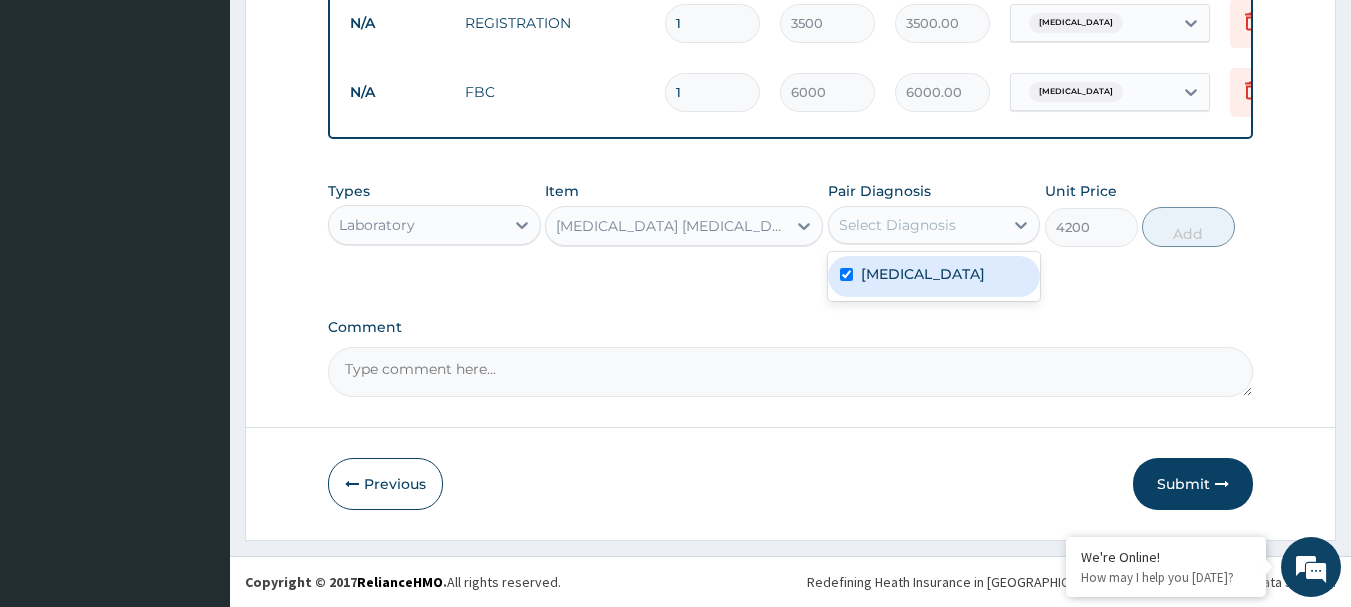 checkbox on "true" 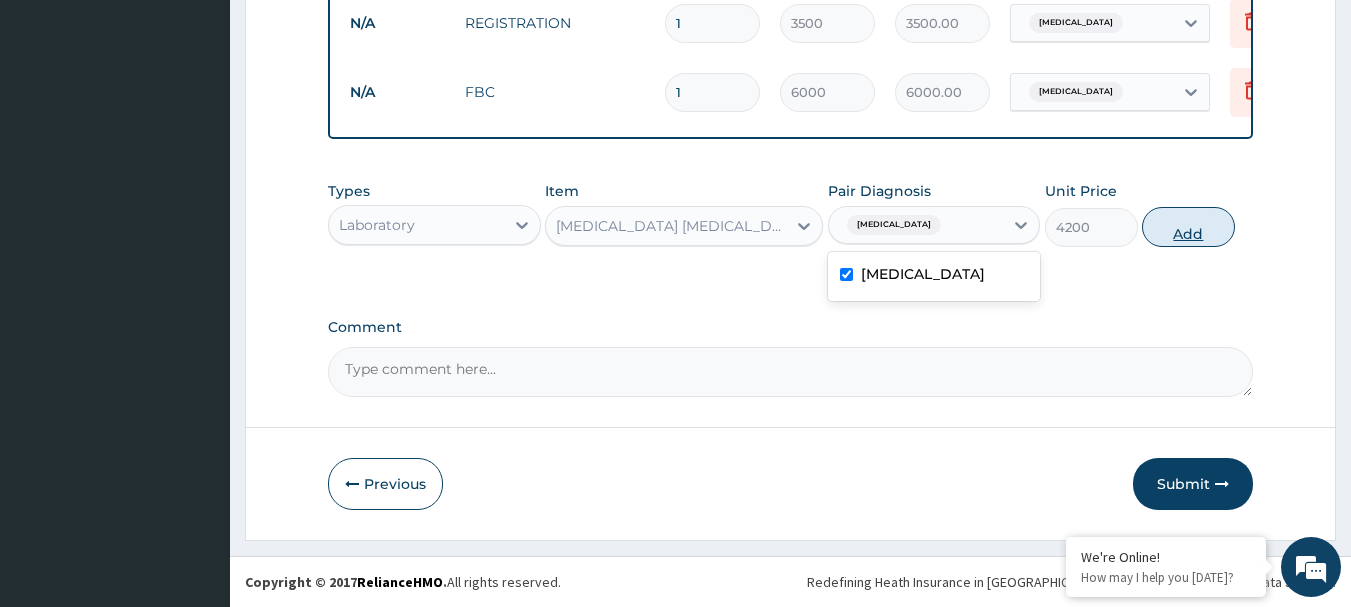 click on "Add" at bounding box center [1188, 227] 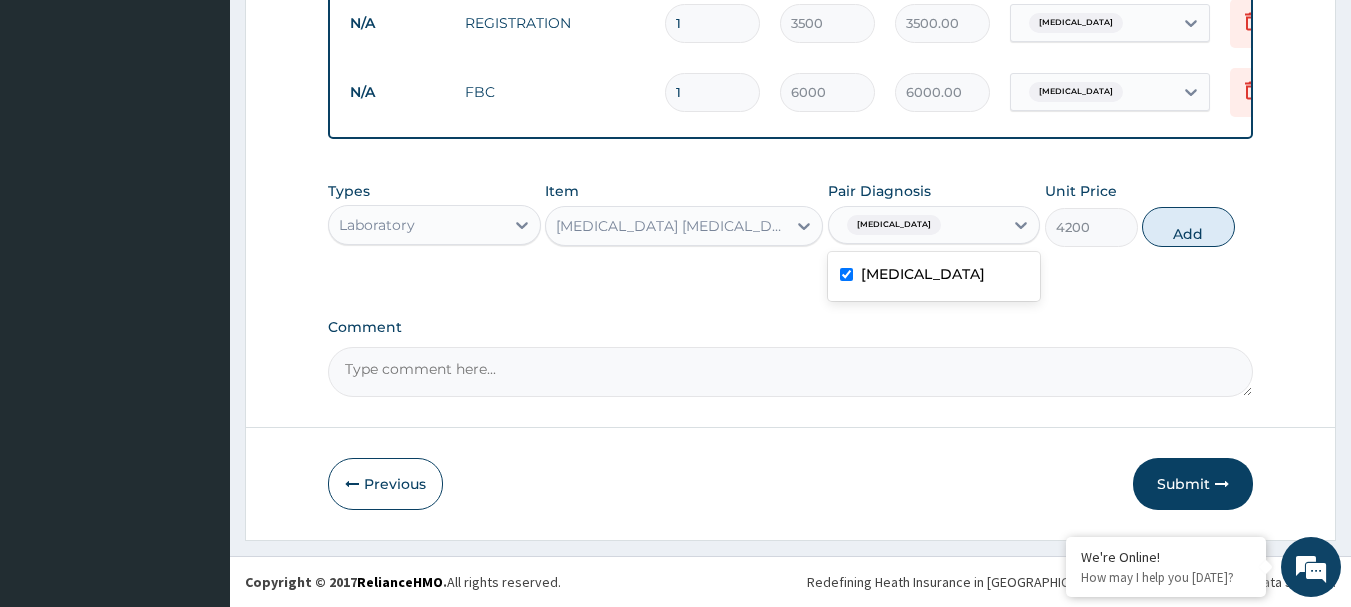 type on "0" 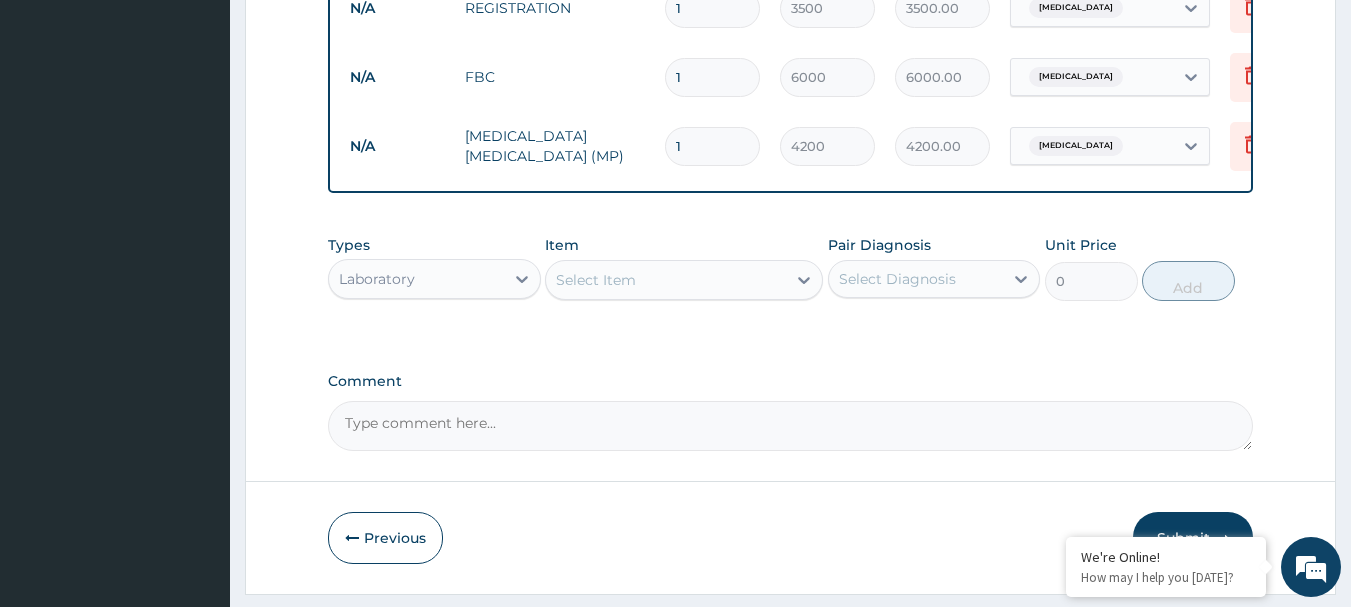 scroll, scrollTop: 962, scrollLeft: 0, axis: vertical 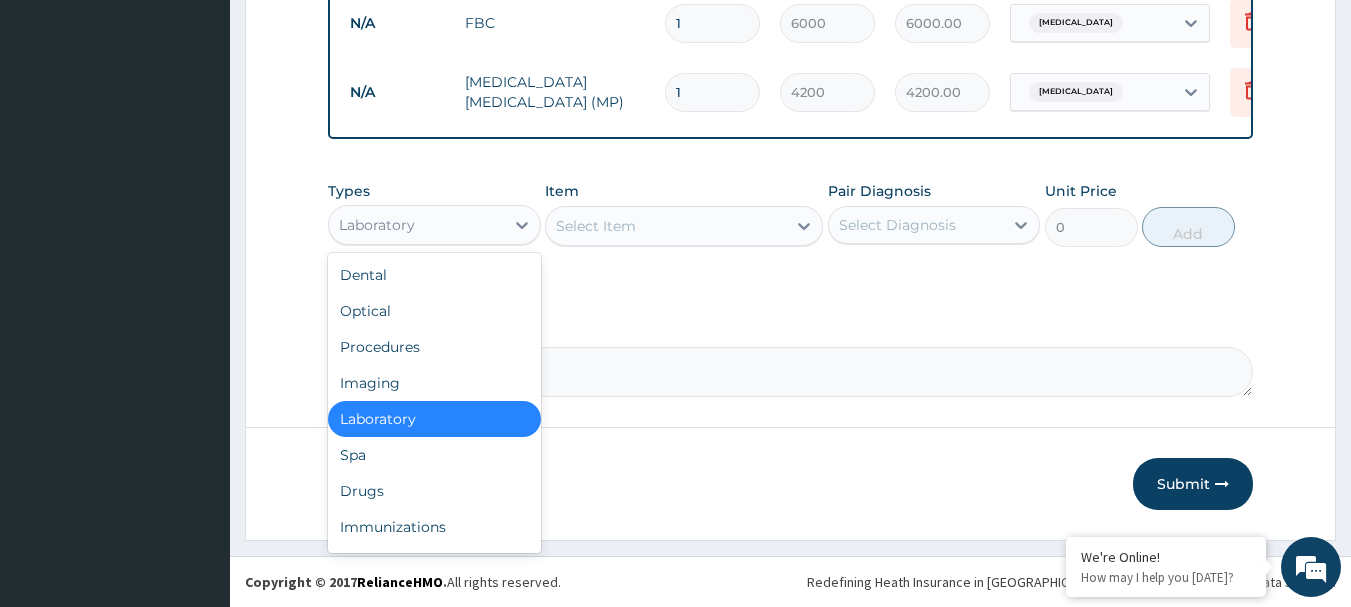click on "Laboratory" at bounding box center (377, 225) 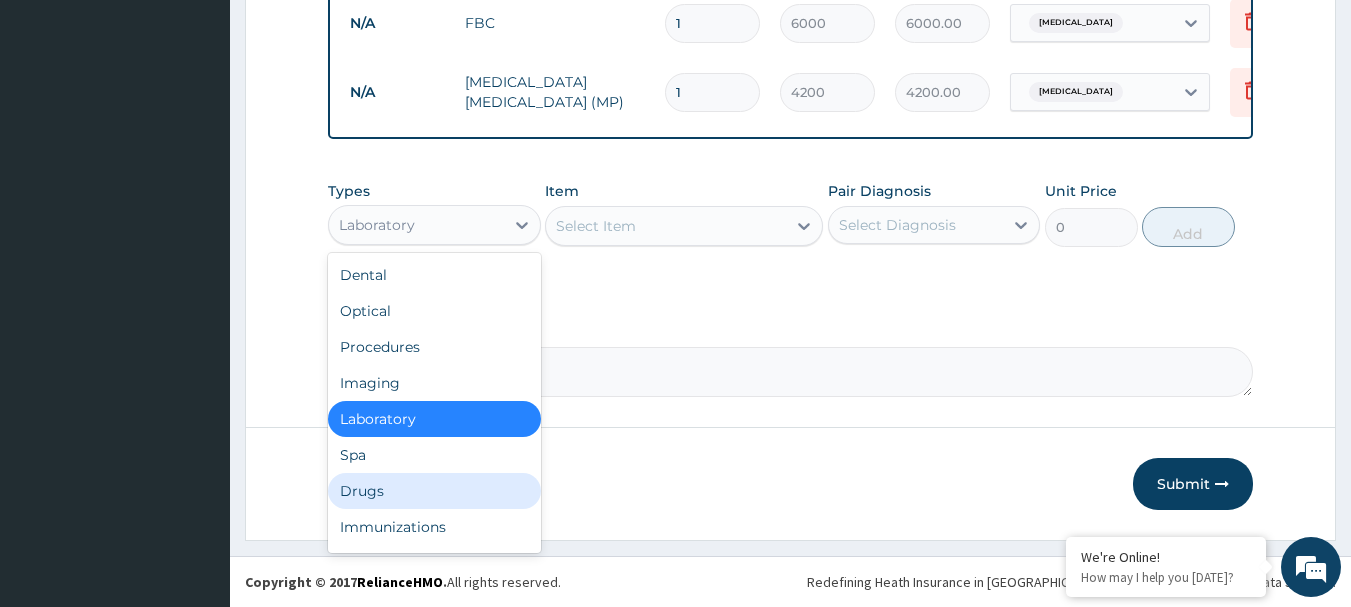drag, startPoint x: 436, startPoint y: 495, endPoint x: 330, endPoint y: 309, distance: 214.08409 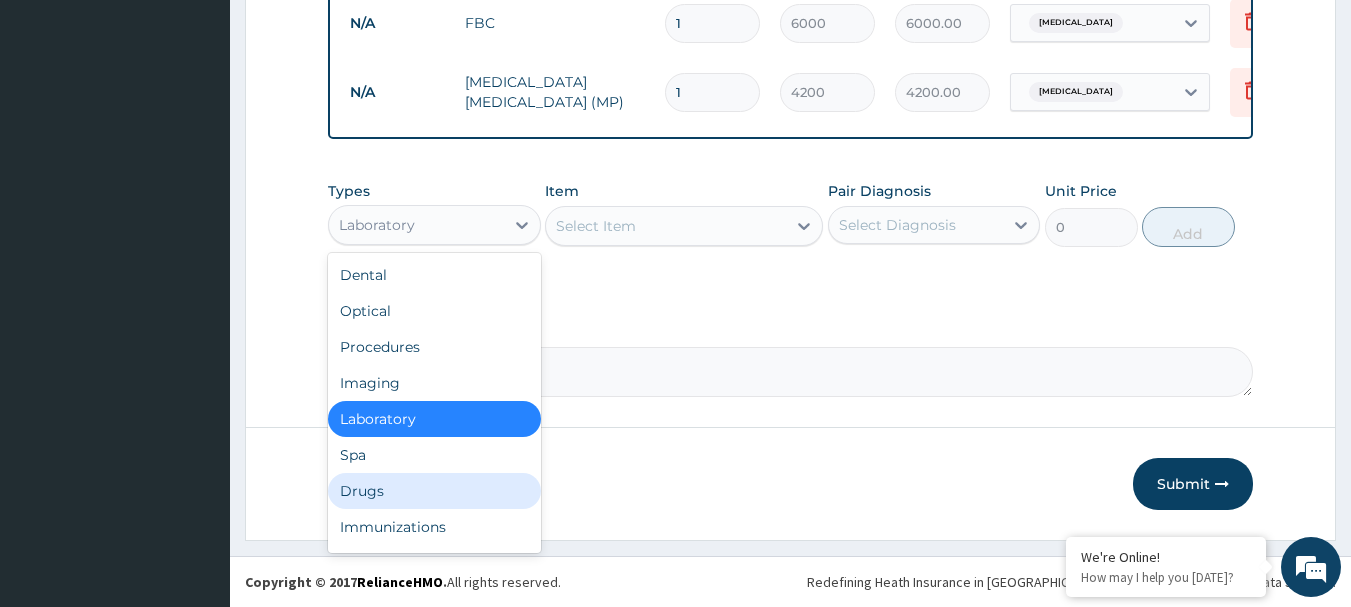 click on "Drugs" at bounding box center (434, 491) 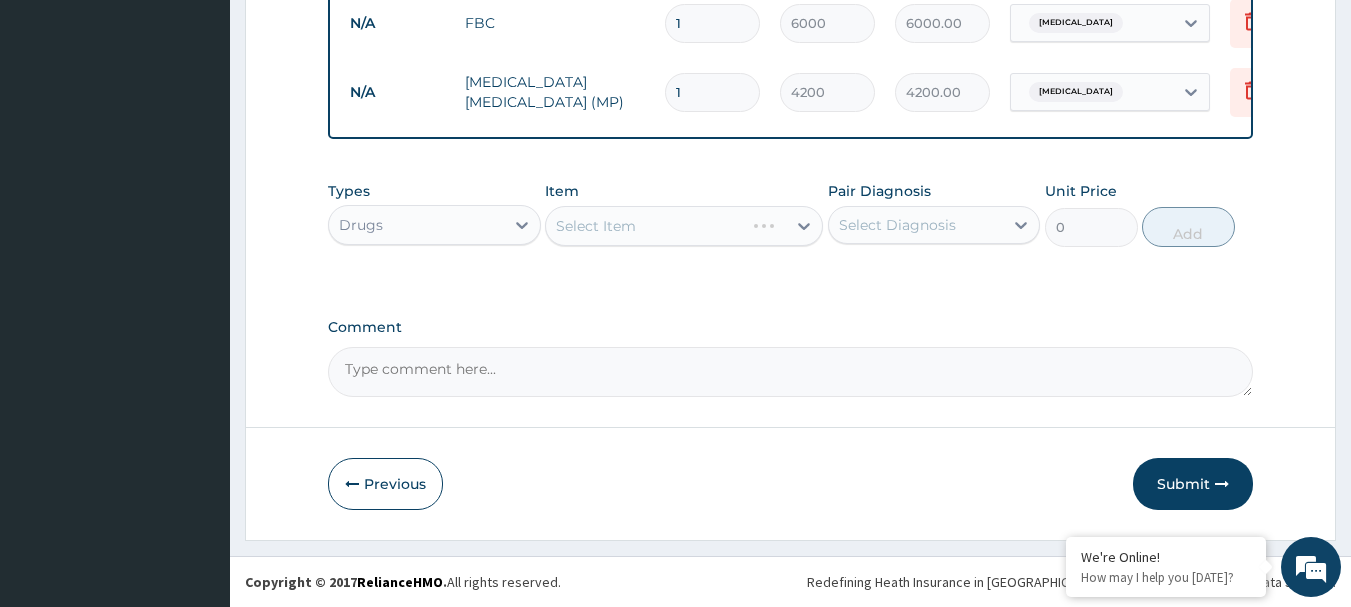 click on "Select Item" at bounding box center [684, 226] 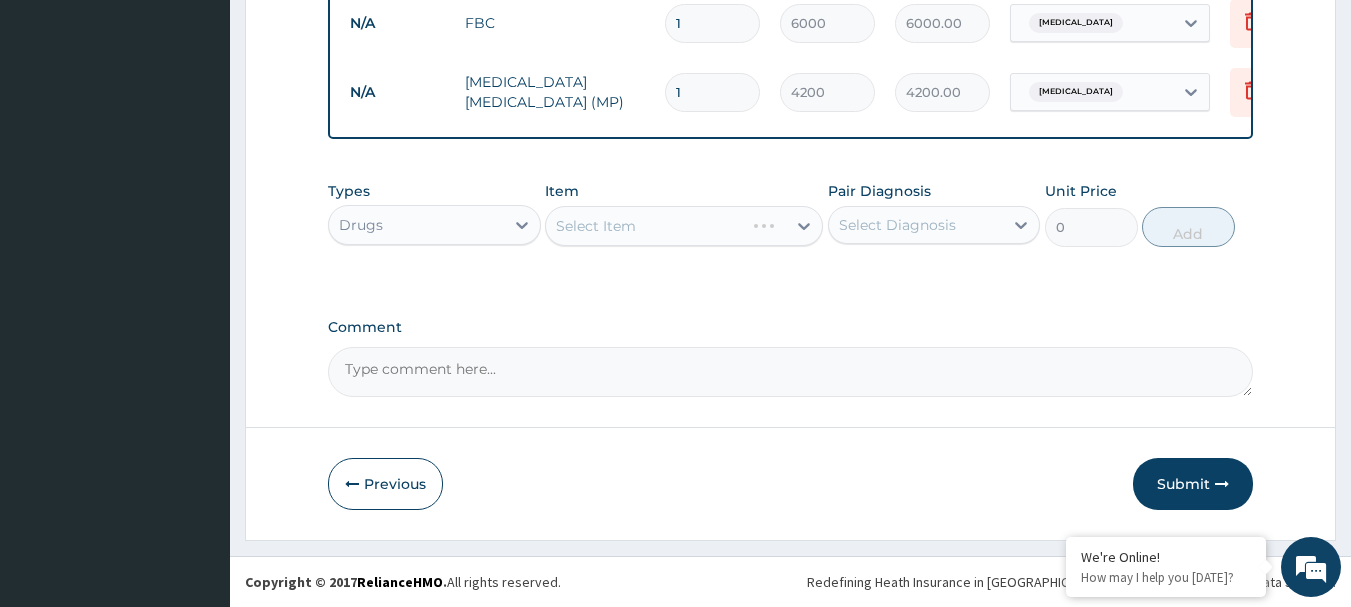 click on "Select Item" at bounding box center (684, 226) 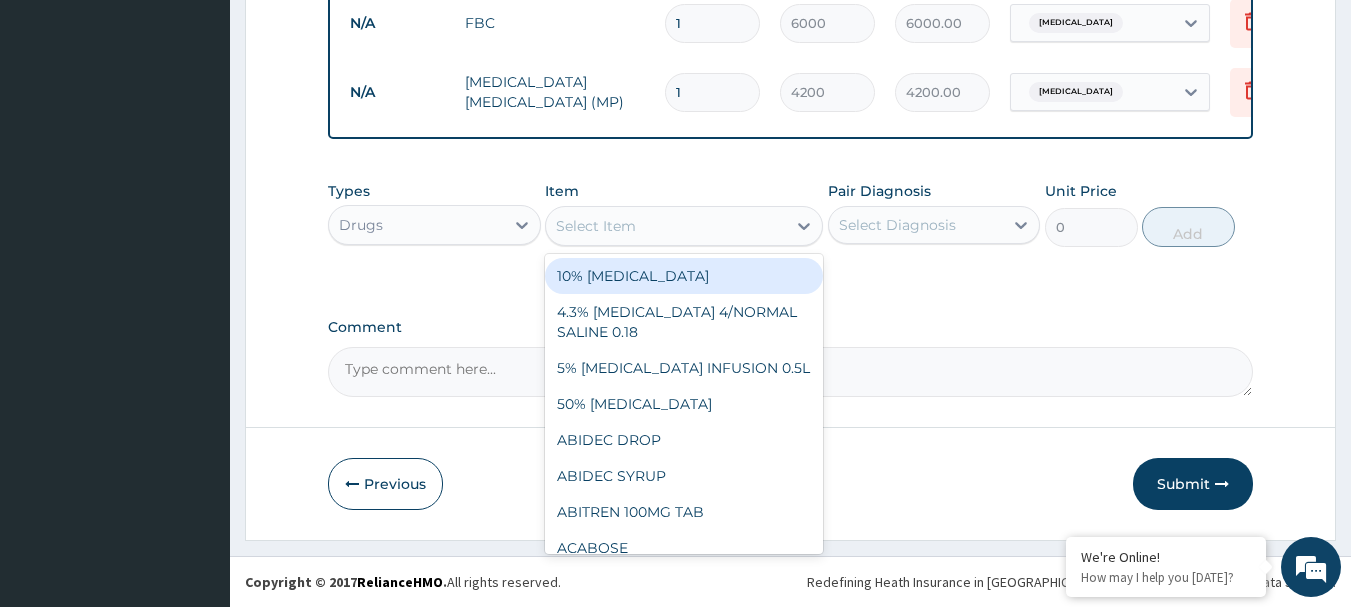 click on "Select Item" at bounding box center (684, 226) 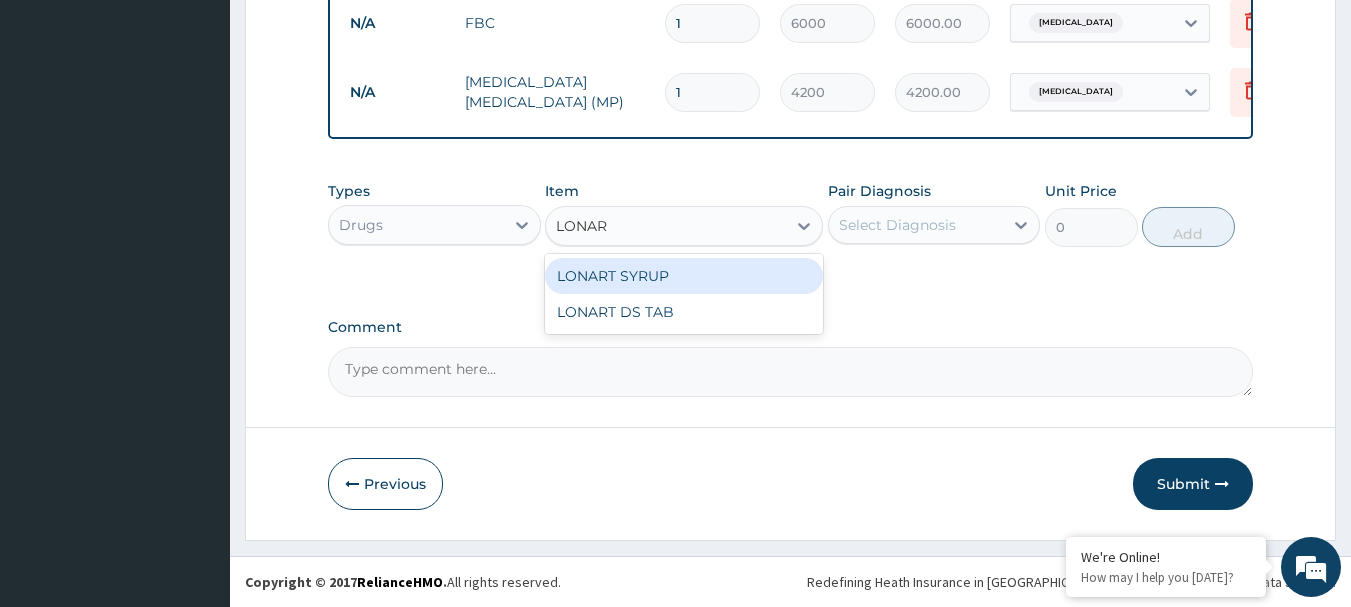 type on "LONART" 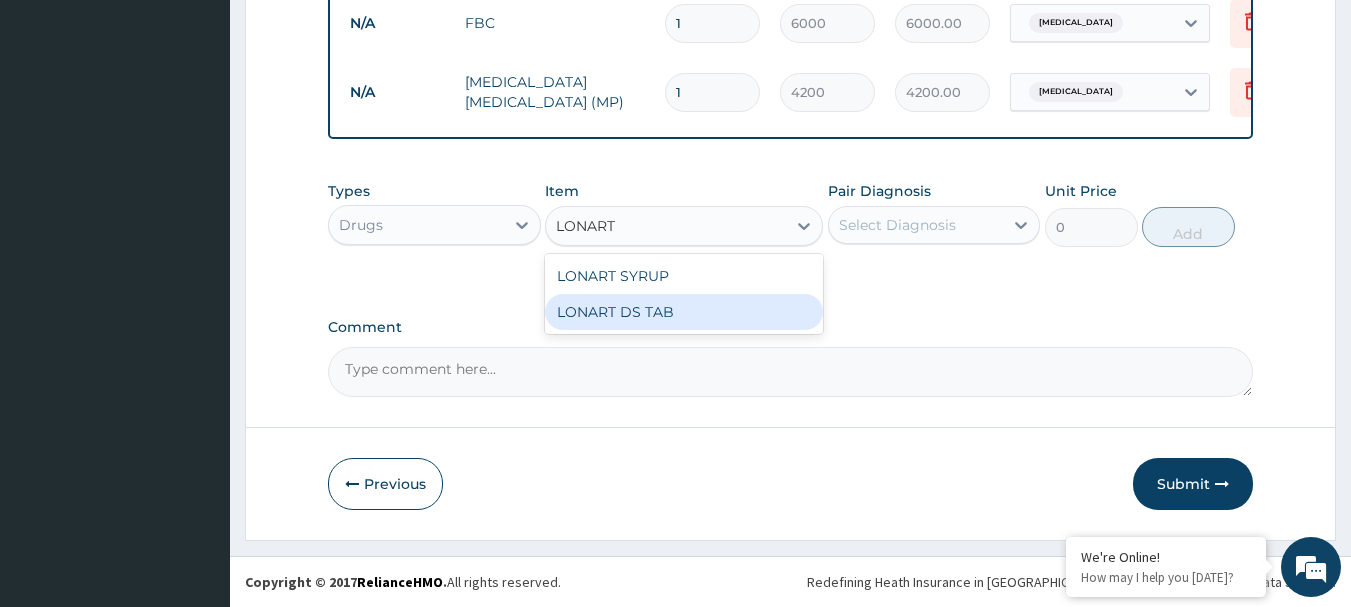 click on "LONART DS TAB" at bounding box center [684, 312] 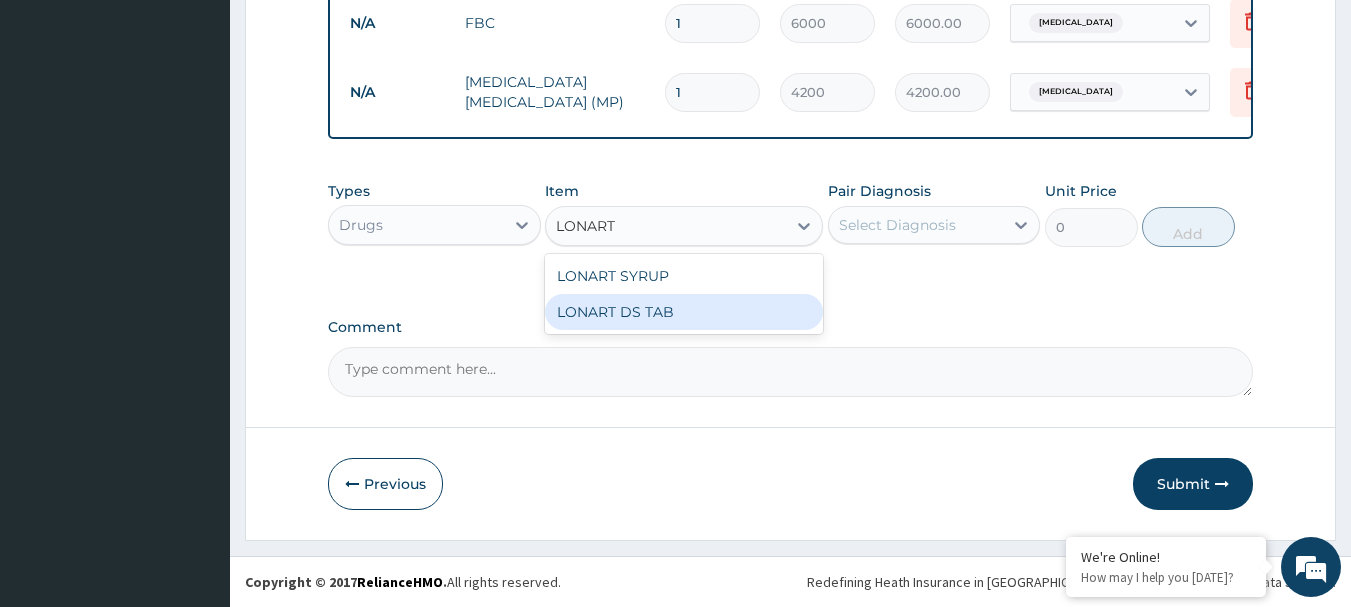 type 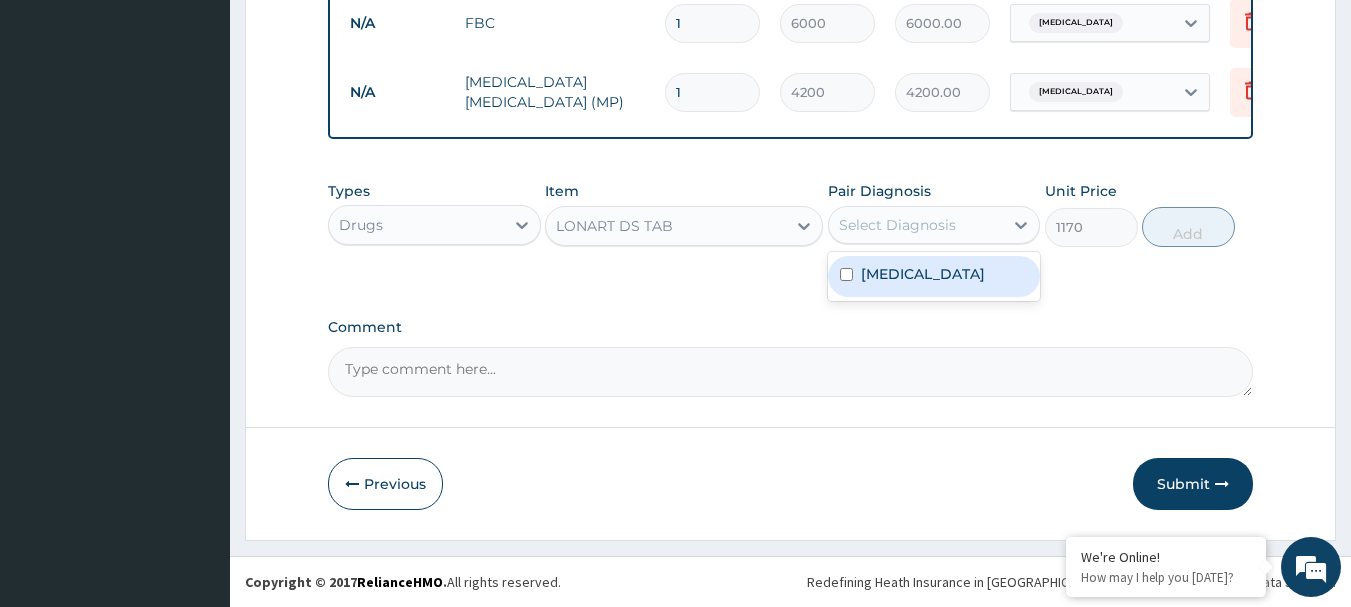 click on "Select Diagnosis" at bounding box center (916, 225) 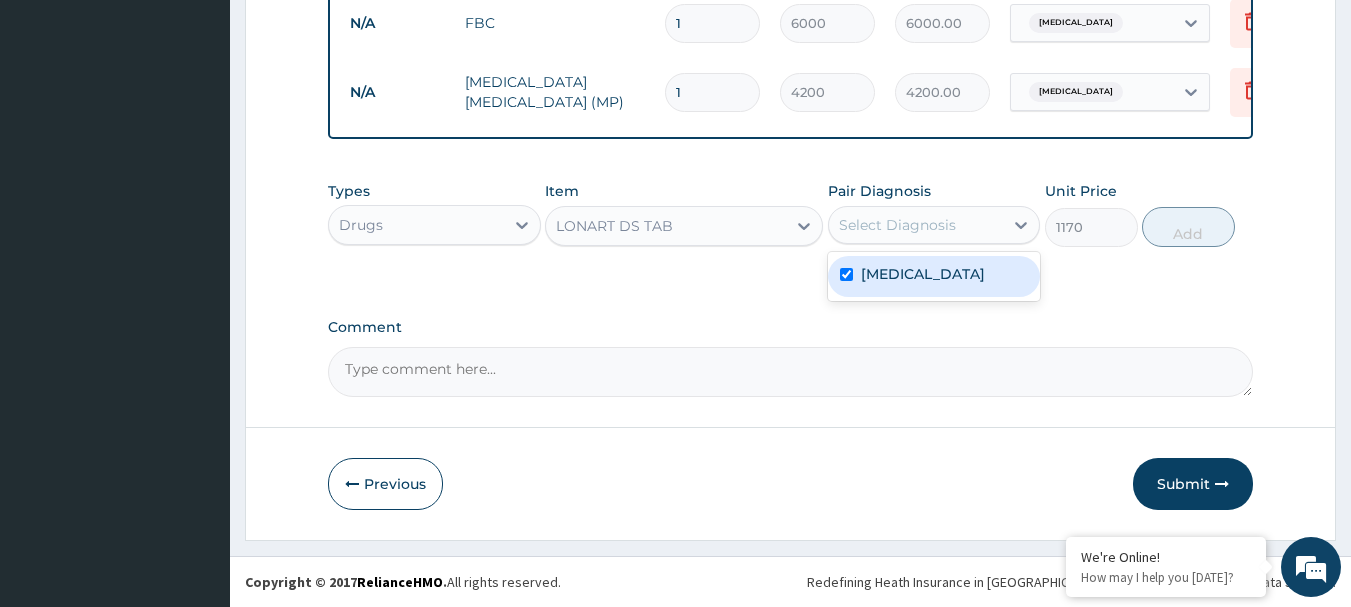 checkbox on "true" 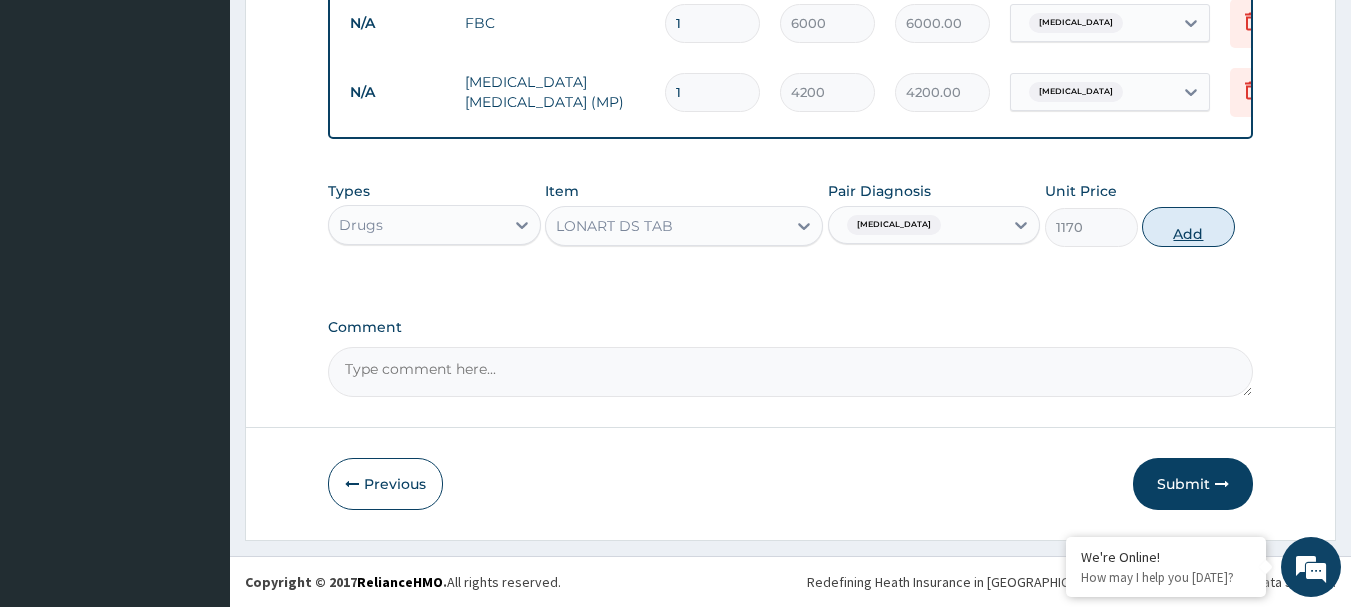click on "Add" at bounding box center [1188, 227] 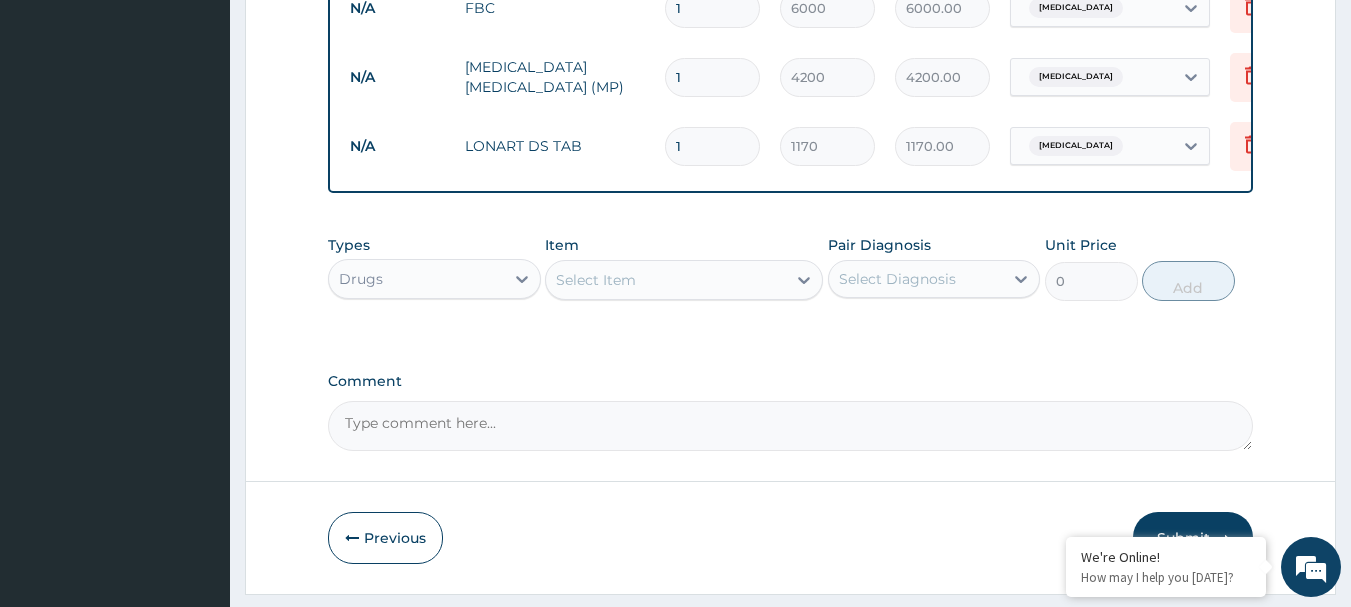 type 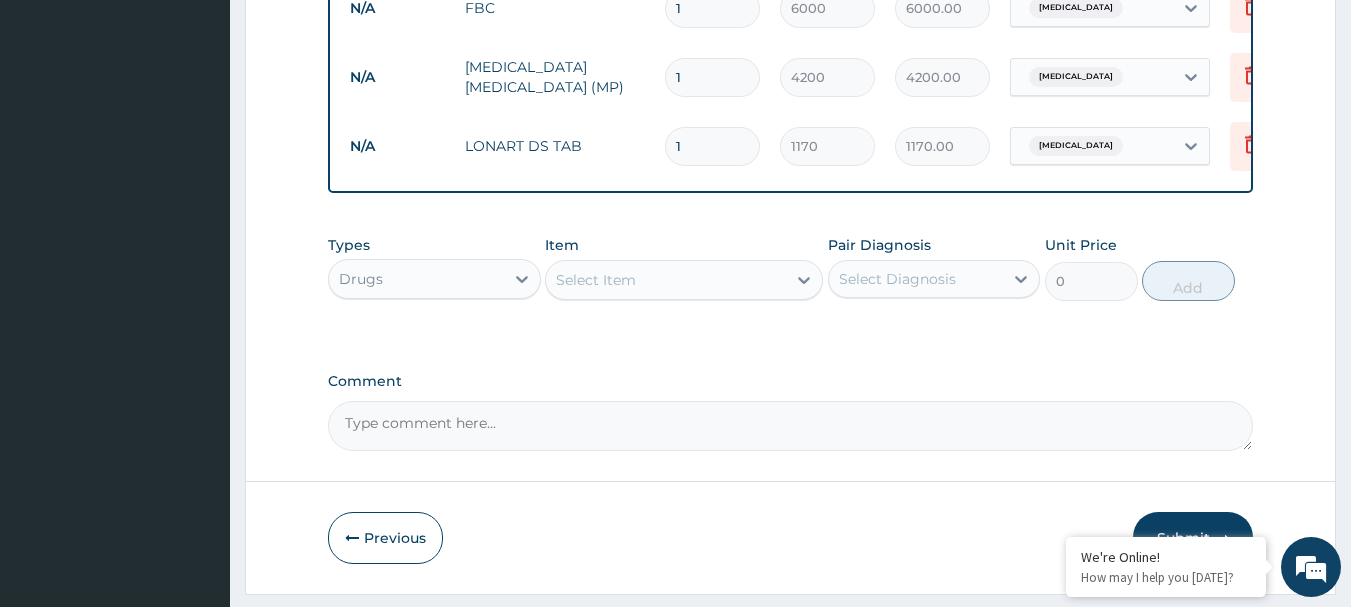 type on "0.00" 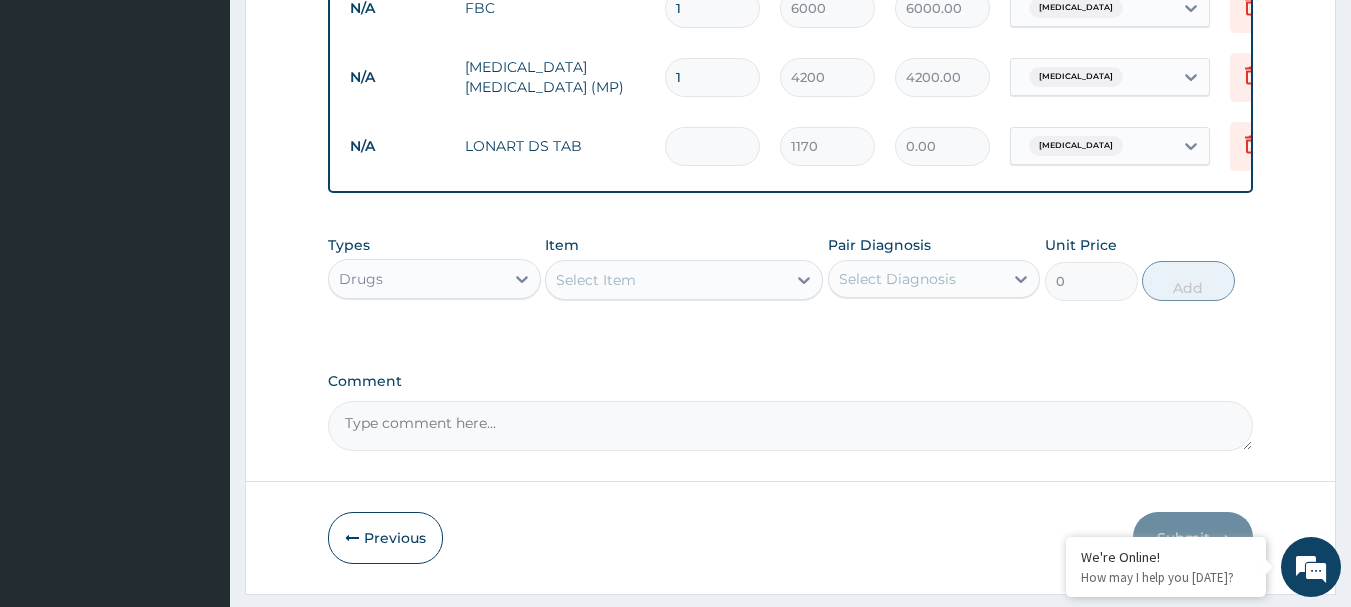 type on "6" 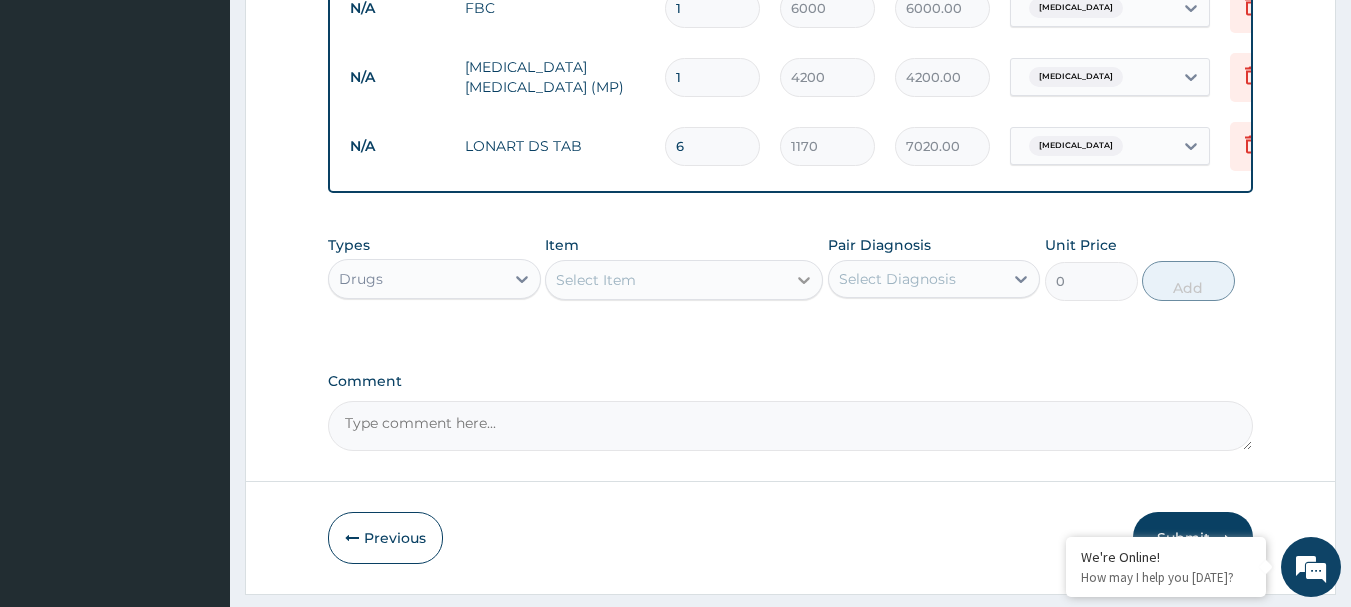 type on "6" 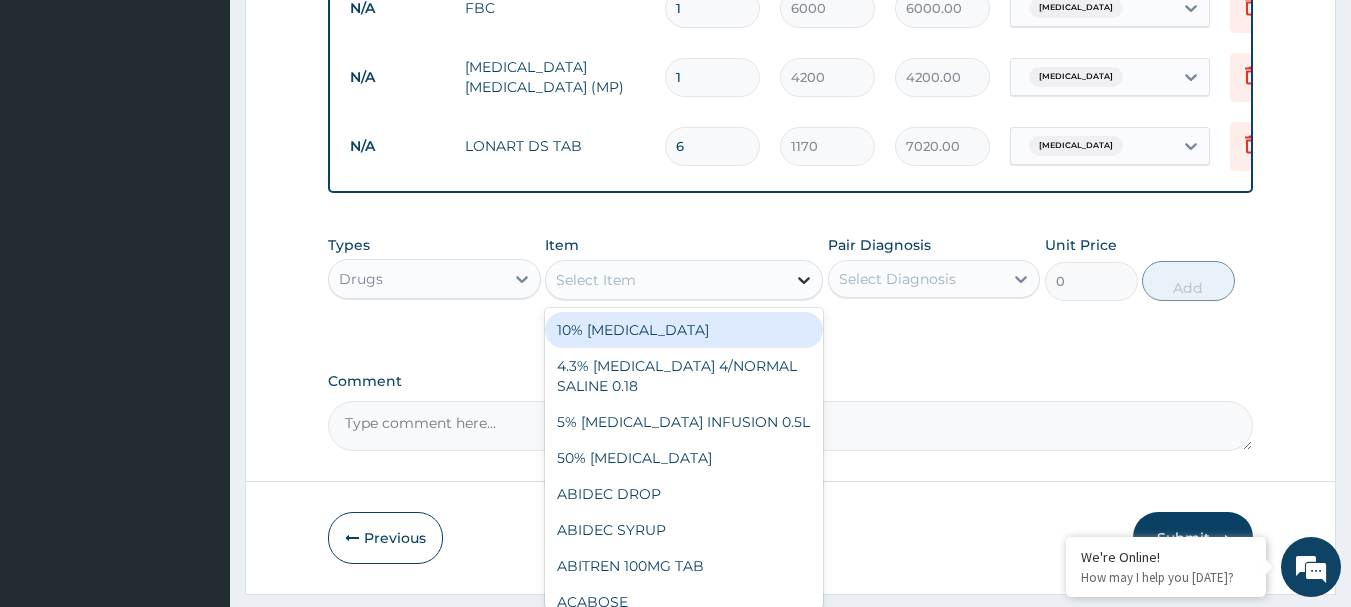 click 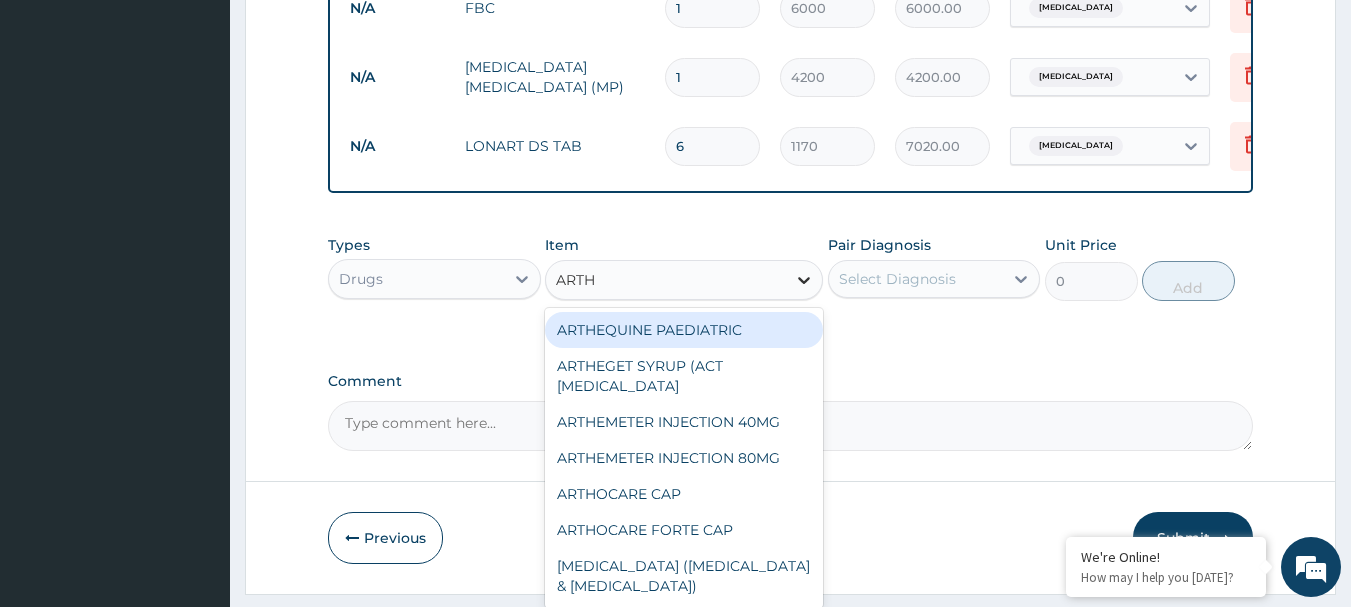 type on "ARTHE" 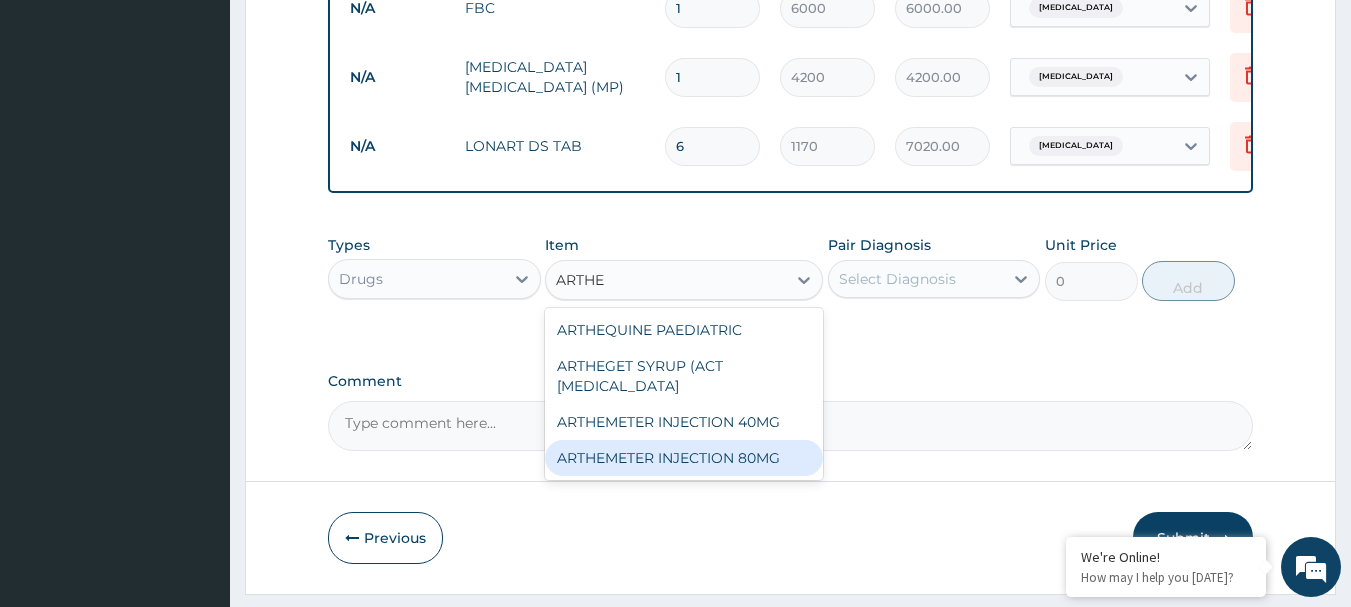 click on "ARTHEMETER INJECTION 80MG" at bounding box center [684, 458] 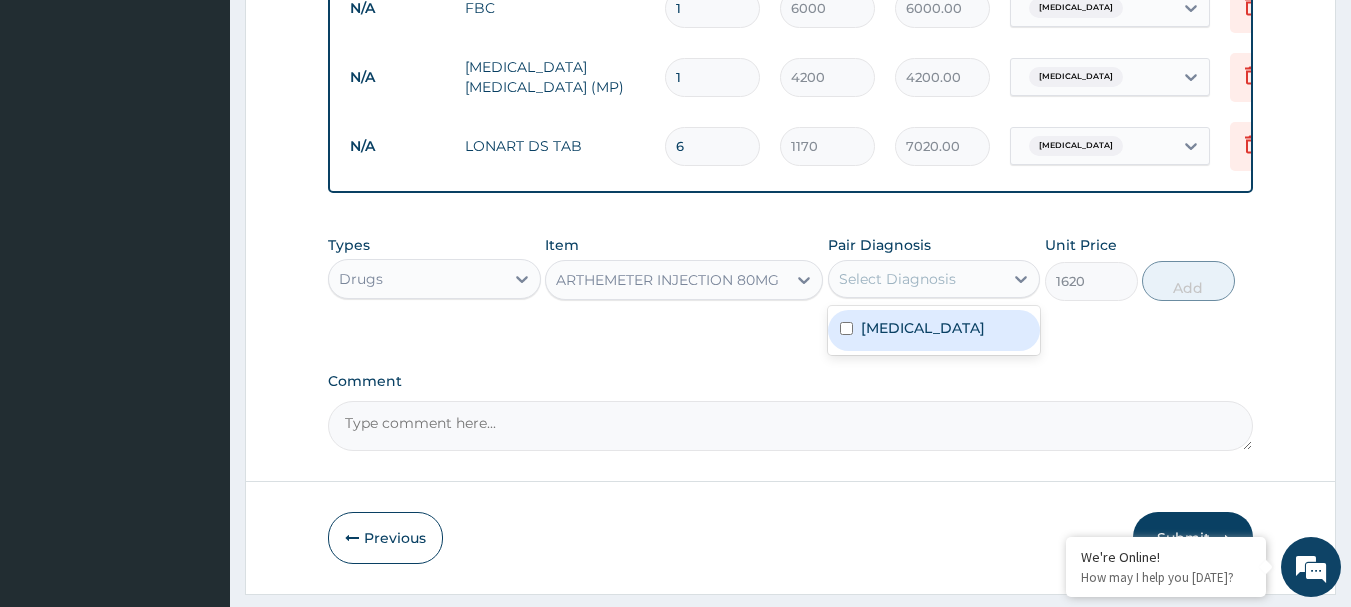 click on "Select Diagnosis" at bounding box center (897, 279) 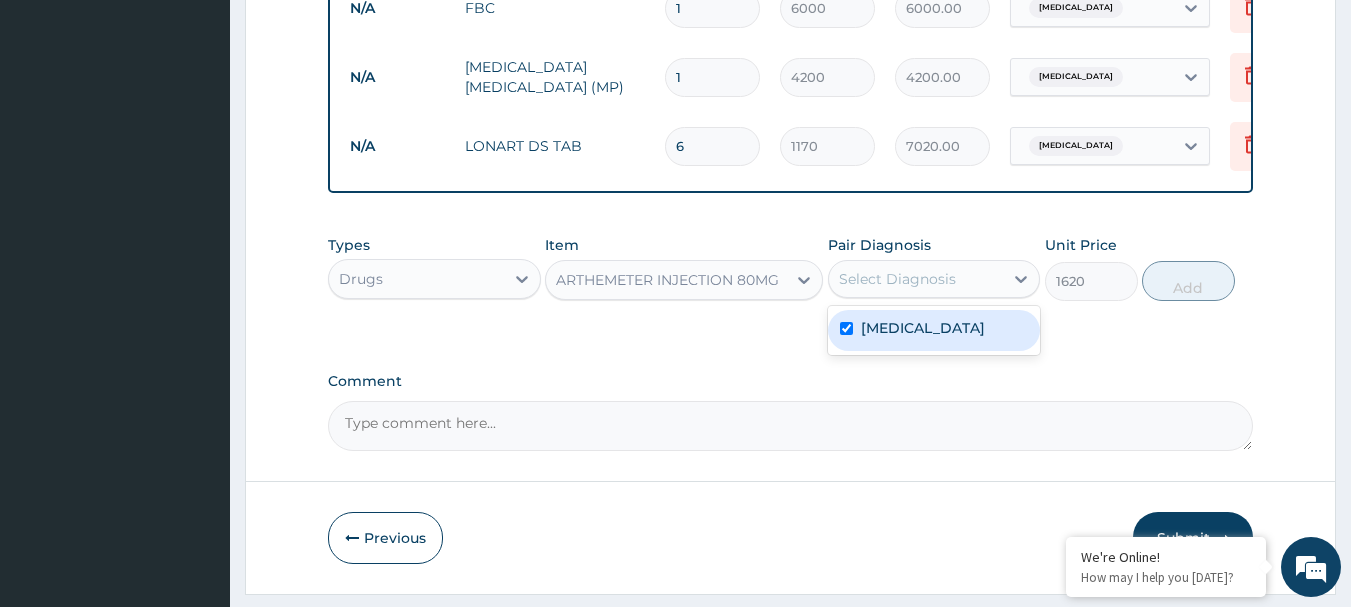 checkbox on "true" 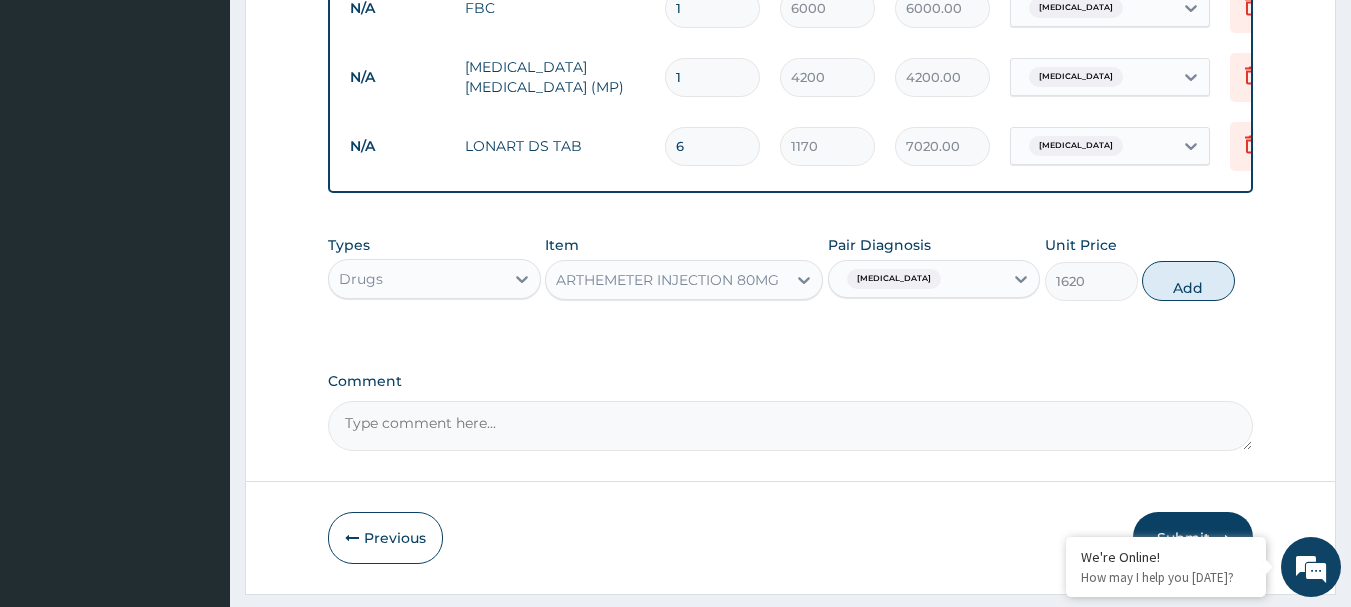 click on "Add" at bounding box center [1188, 281] 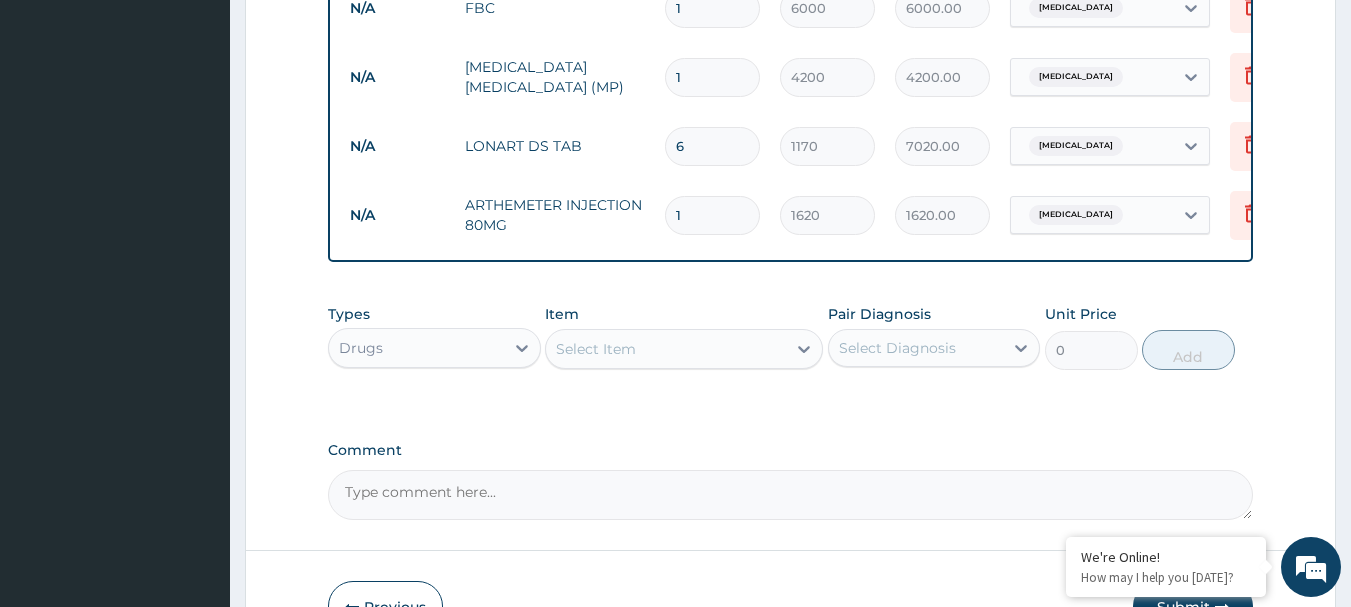 type 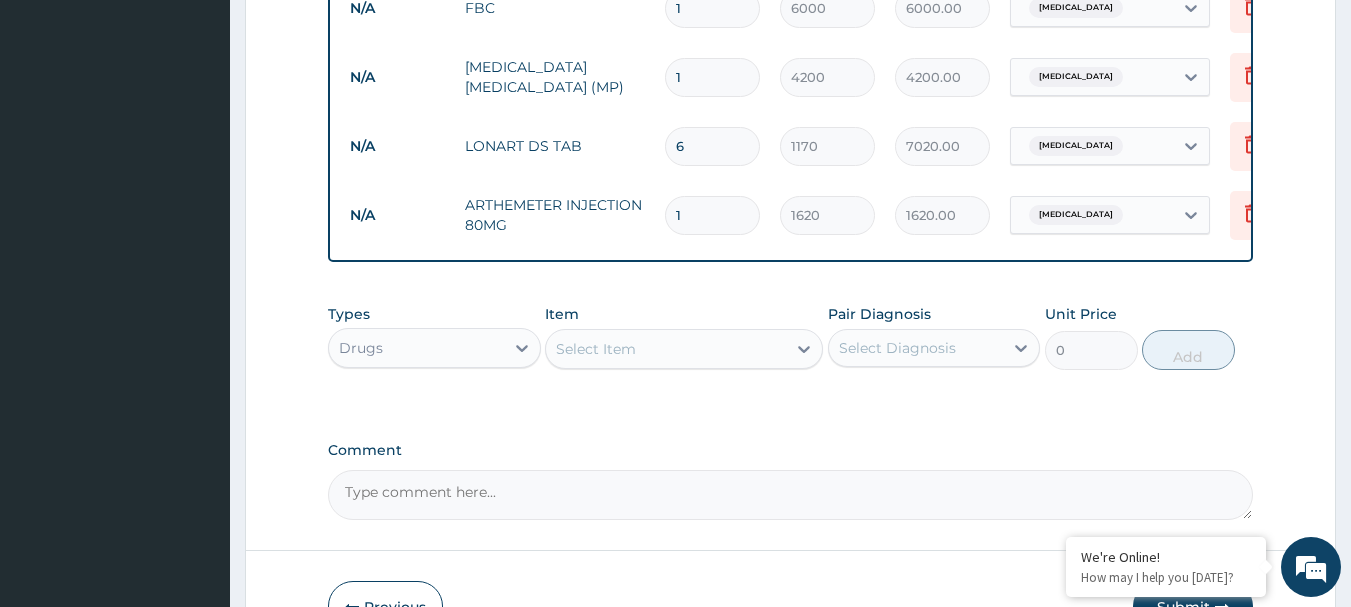 type on "0.00" 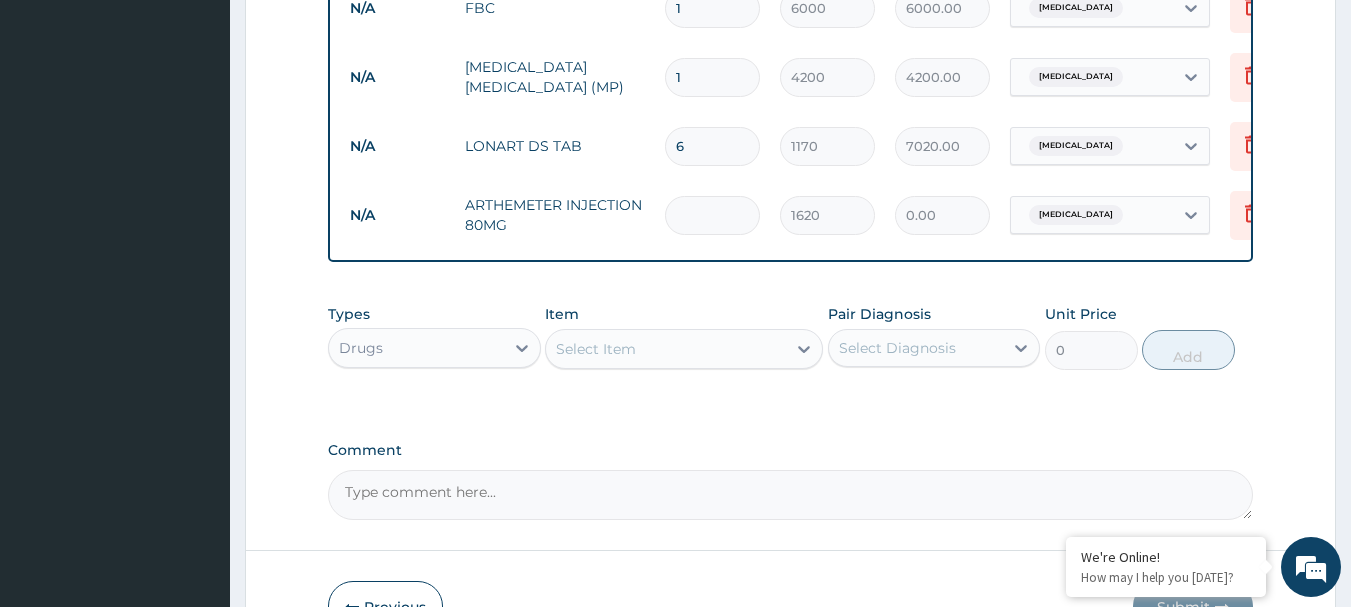 type on "3" 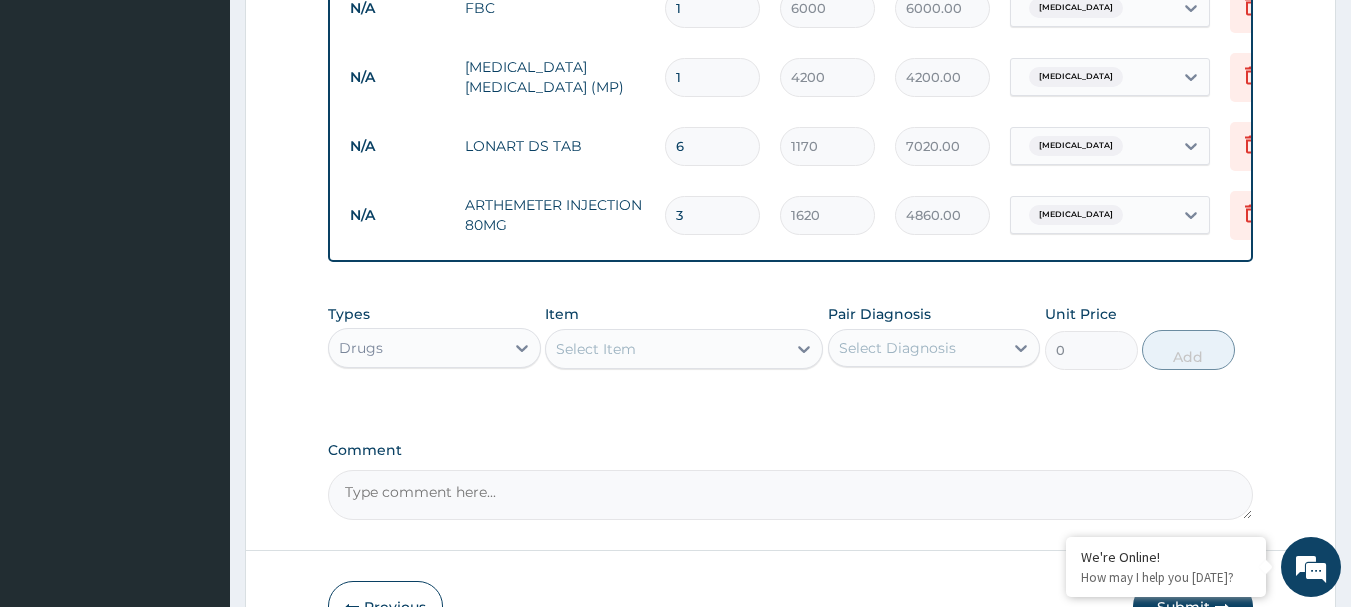 scroll, scrollTop: 1100, scrollLeft: 0, axis: vertical 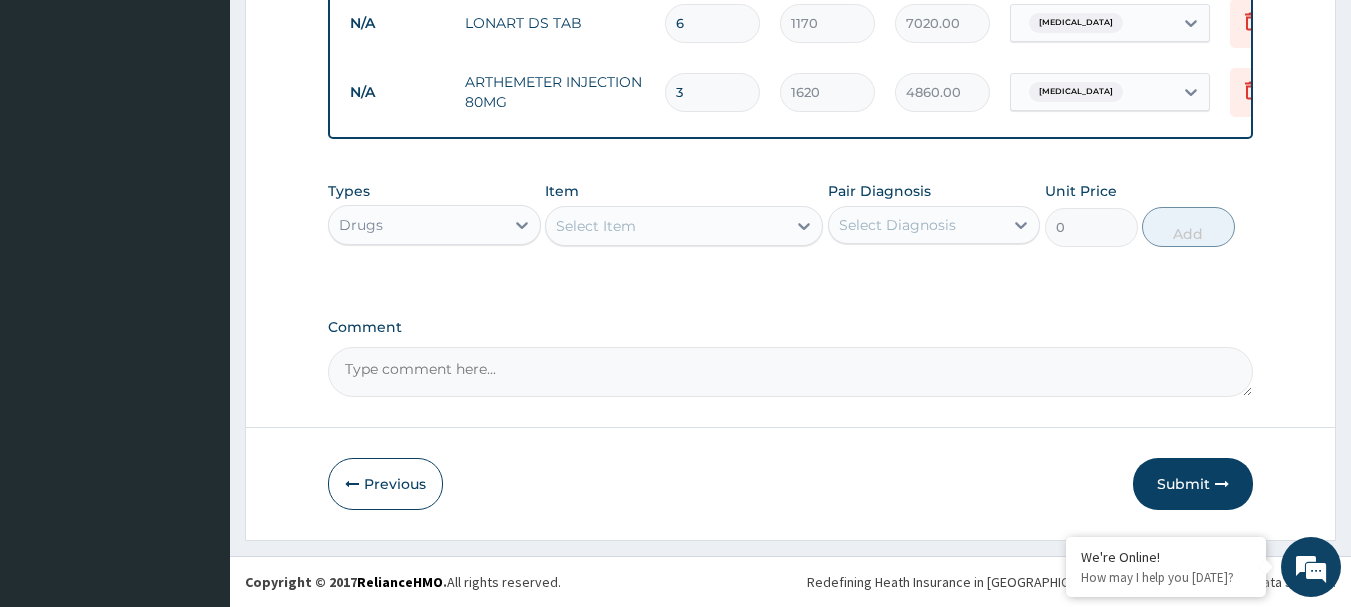 type on "3" 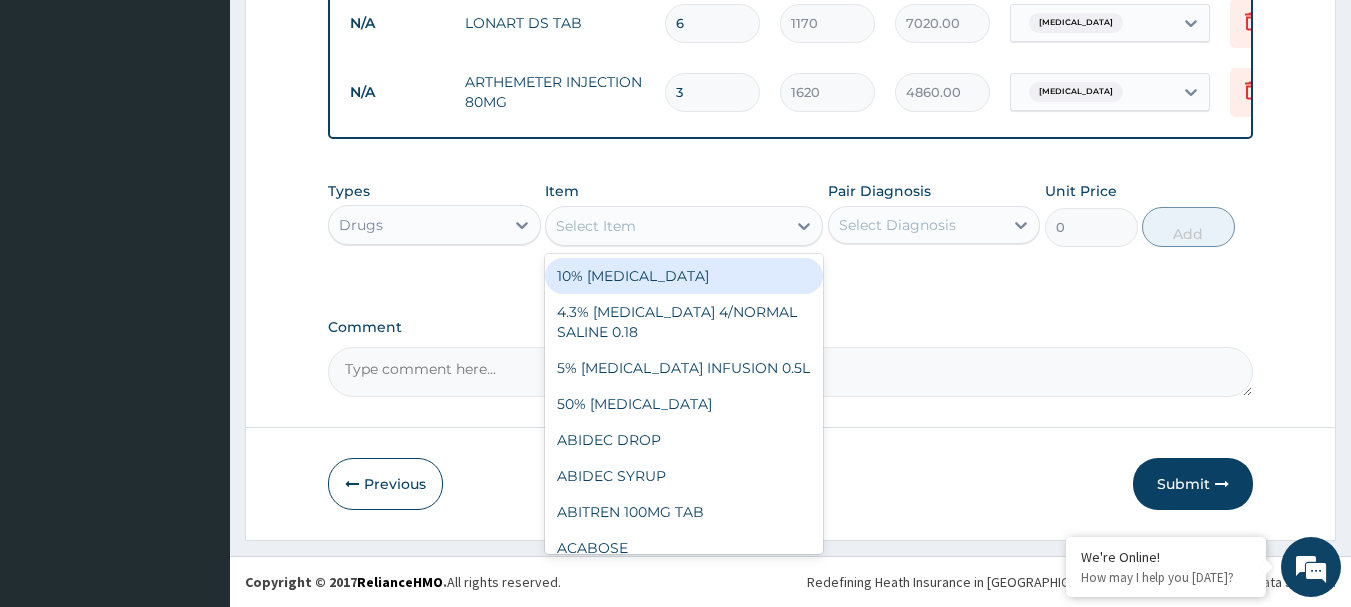 click on "Select Item" at bounding box center [666, 226] 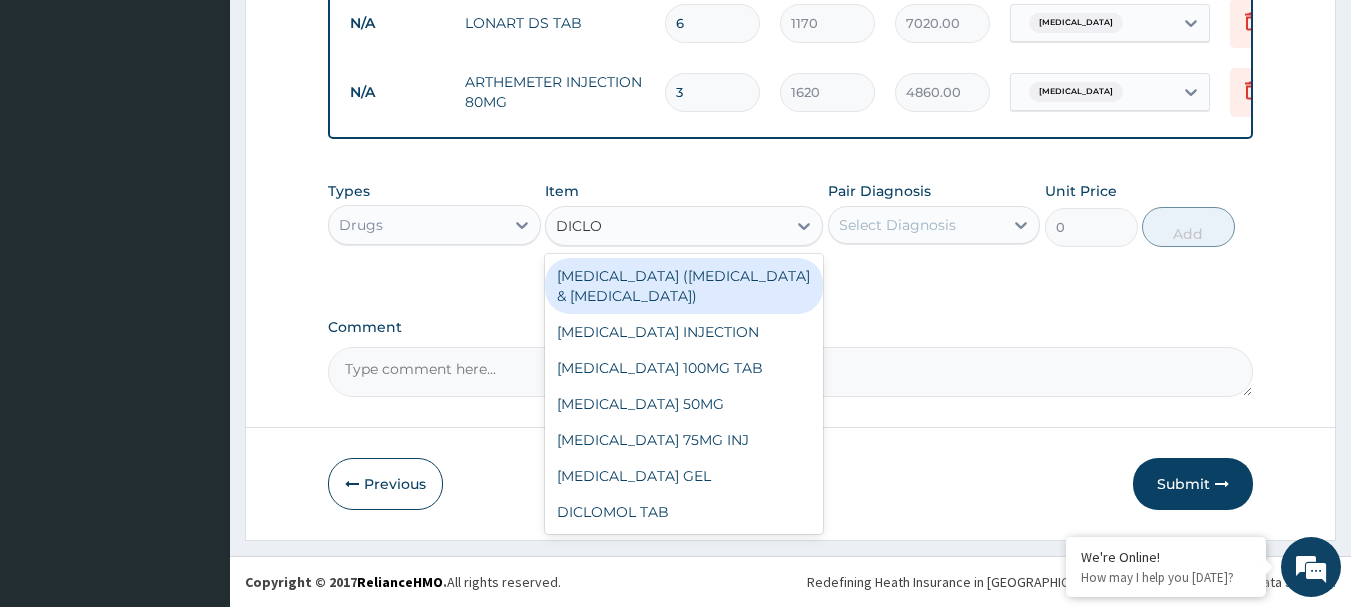 type on "DICLOF" 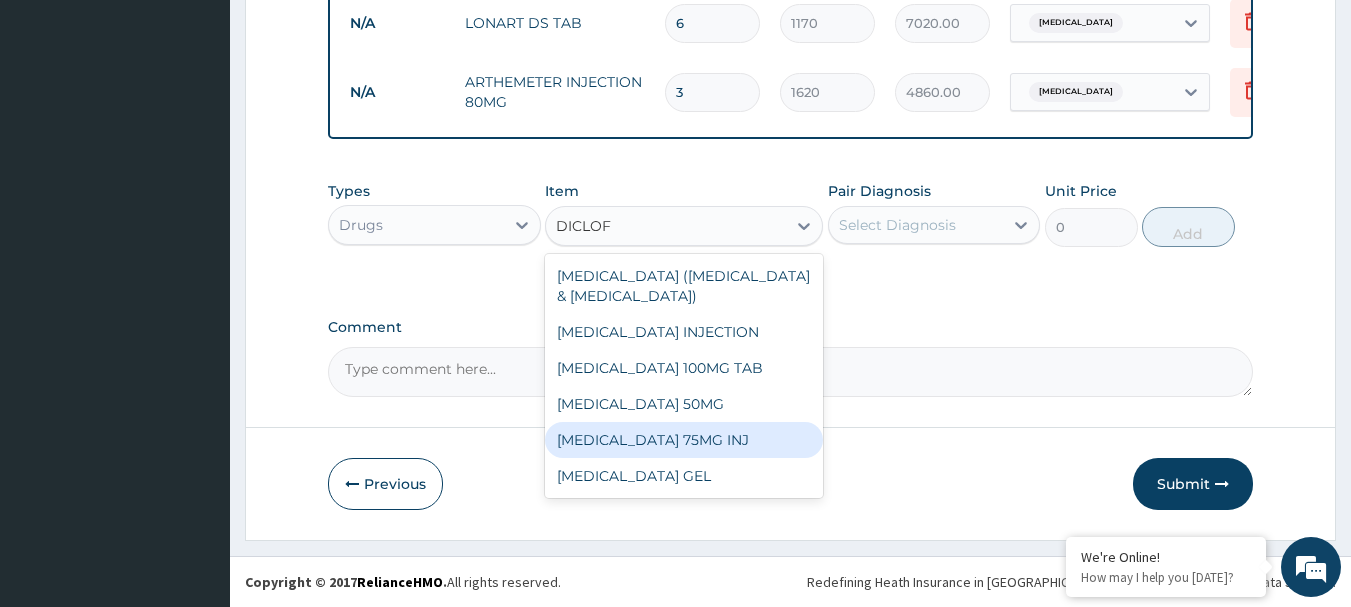 drag, startPoint x: 728, startPoint y: 439, endPoint x: 812, endPoint y: 366, distance: 111.28792 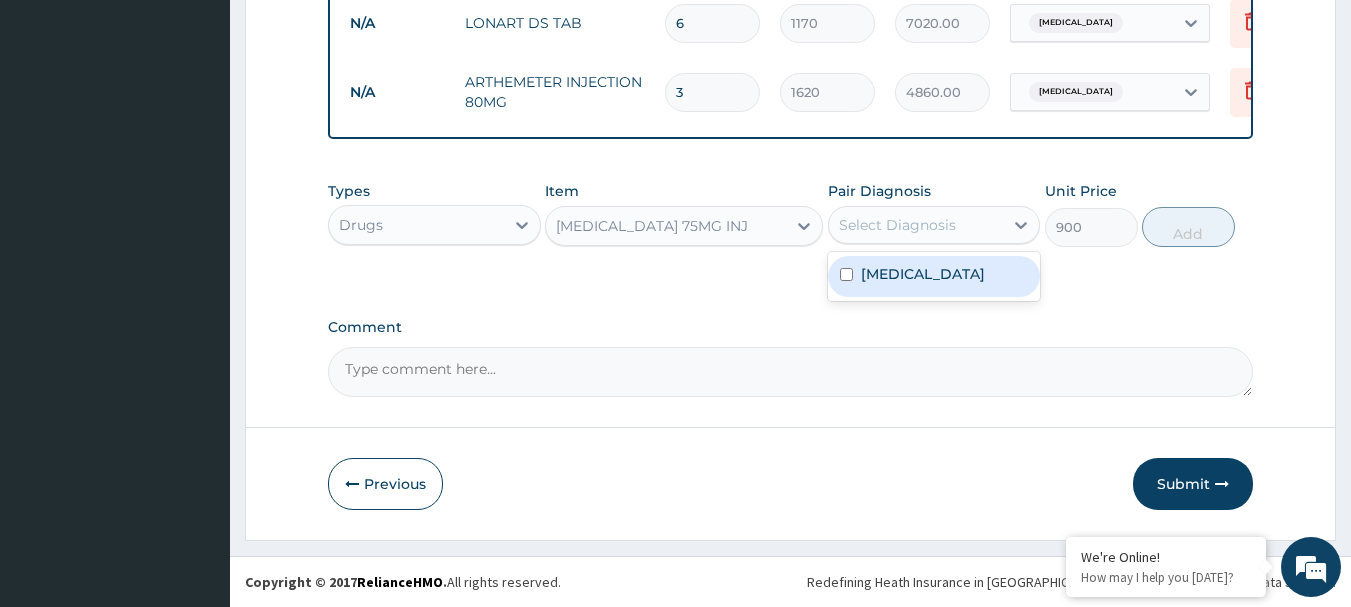 drag, startPoint x: 882, startPoint y: 230, endPoint x: 886, endPoint y: 254, distance: 24.33105 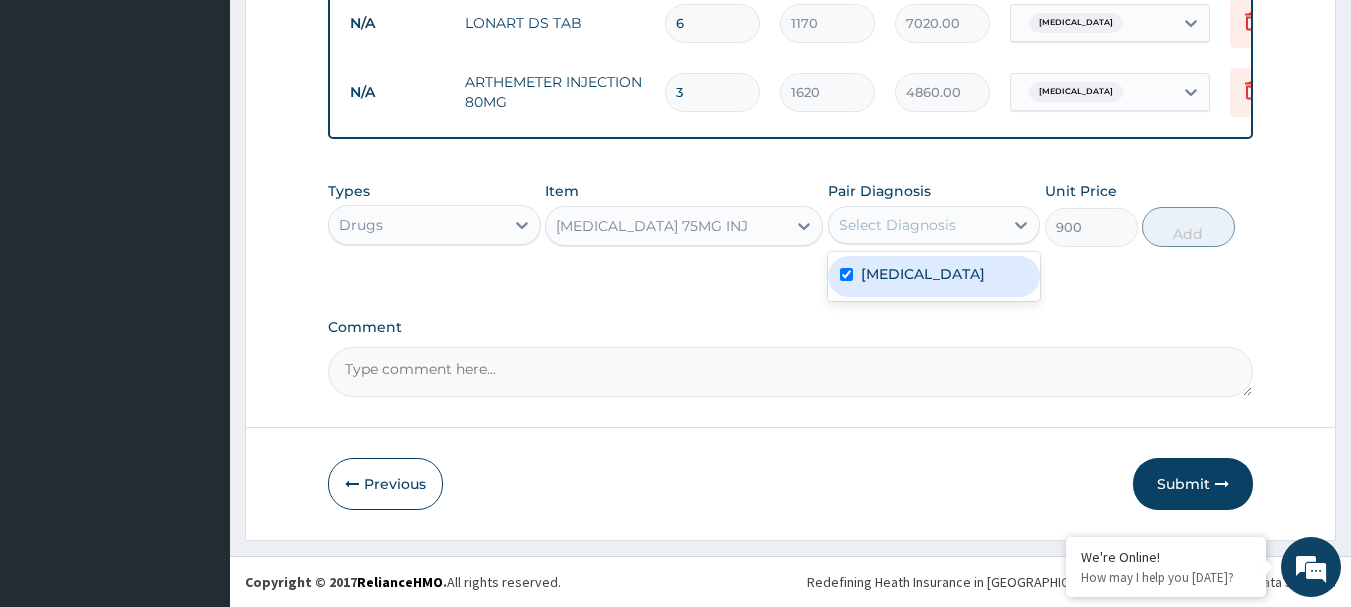 checkbox on "true" 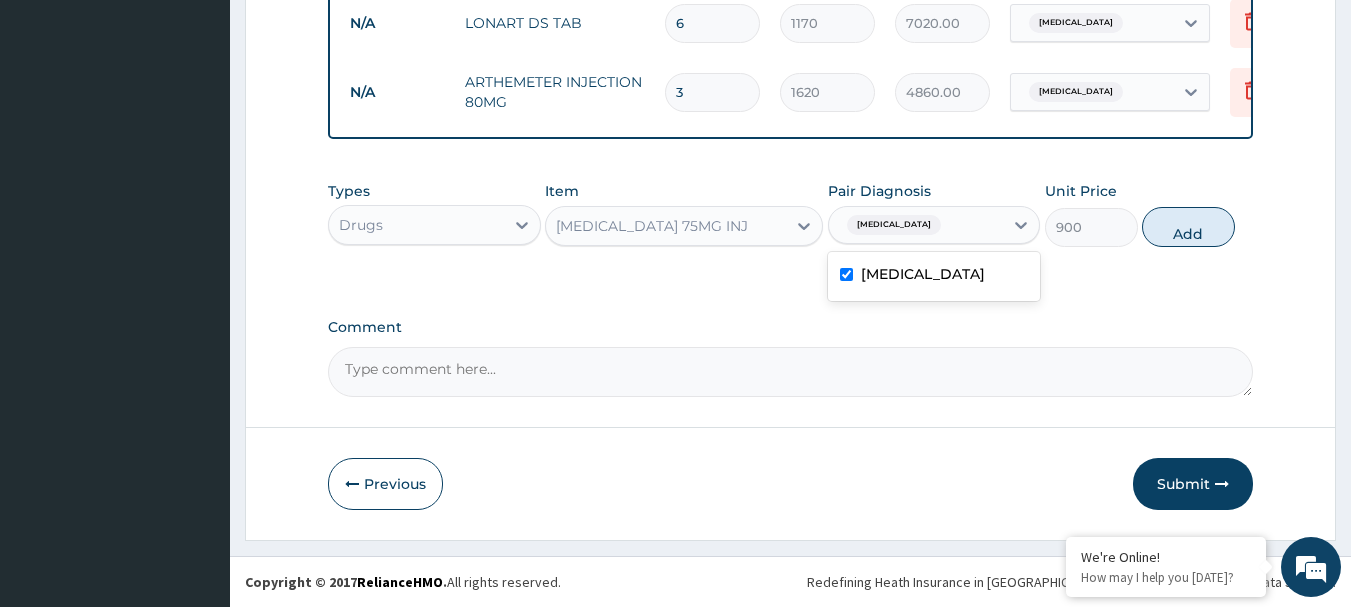 drag, startPoint x: 1220, startPoint y: 230, endPoint x: 1205, endPoint y: 233, distance: 15.297058 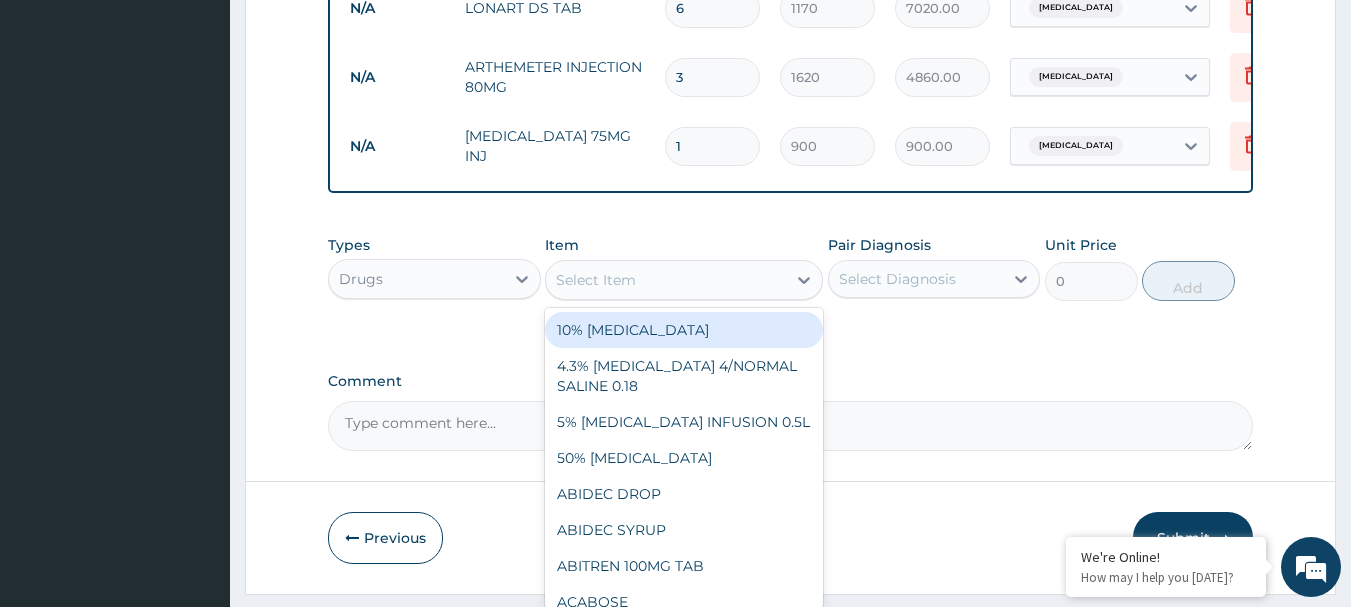 click on "Select Item" at bounding box center [666, 280] 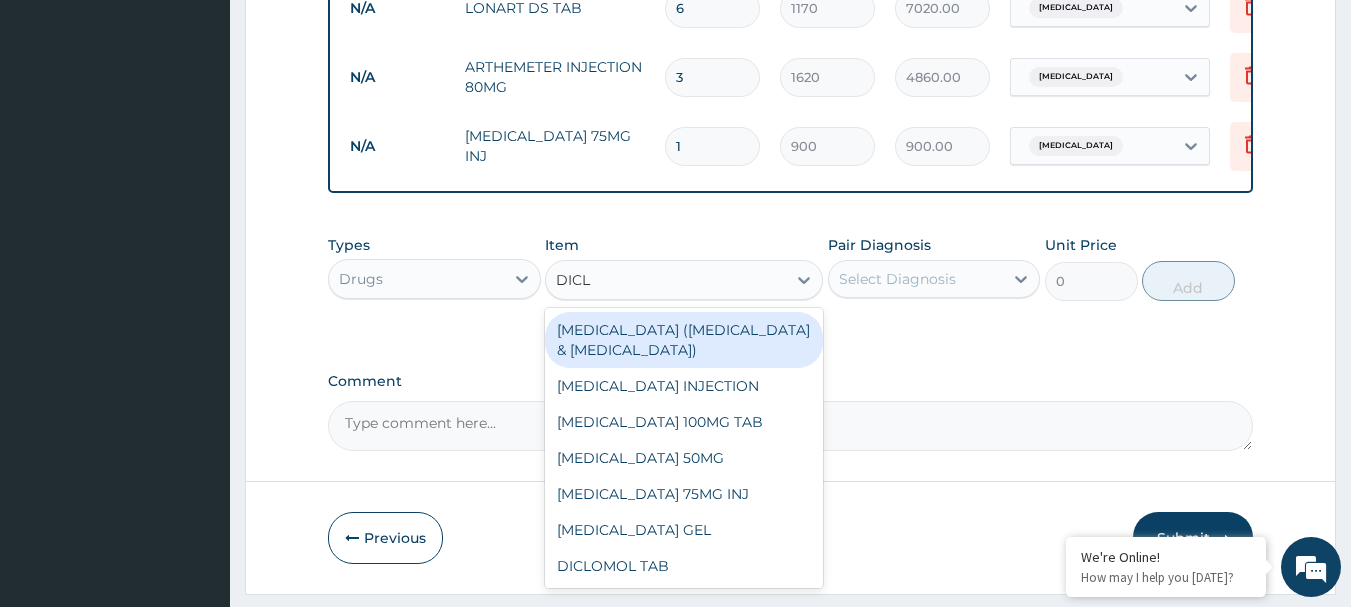 type on "DICLO" 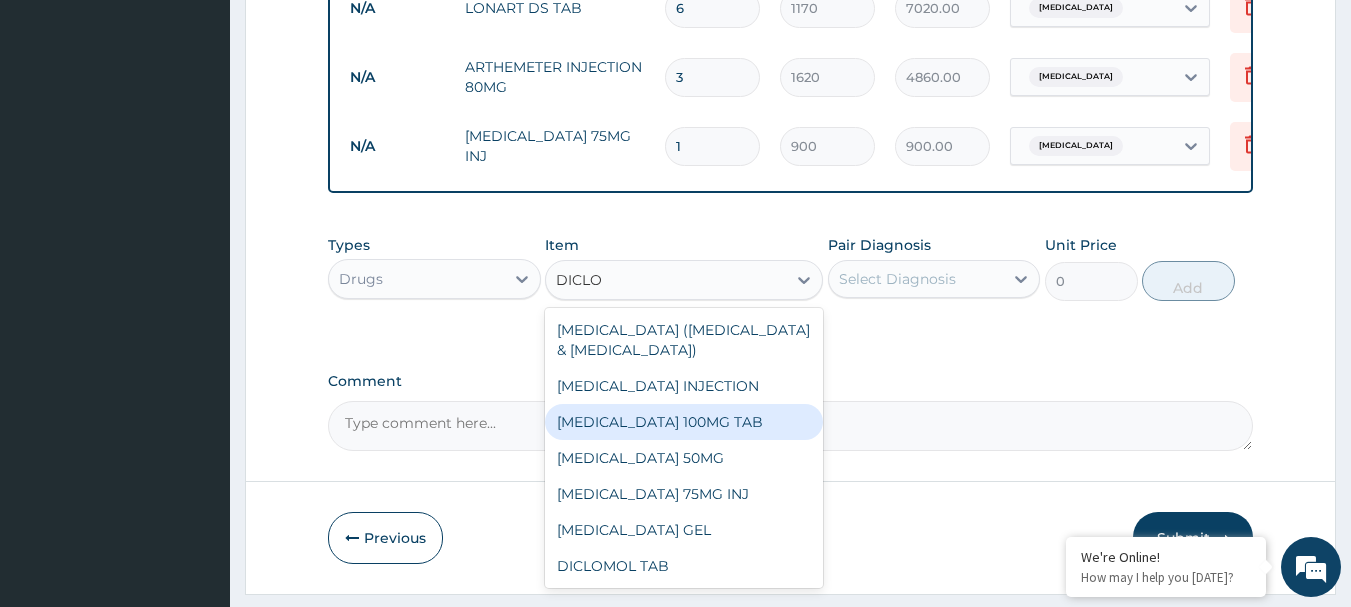 click on "[MEDICAL_DATA] 100MG TAB" at bounding box center (684, 422) 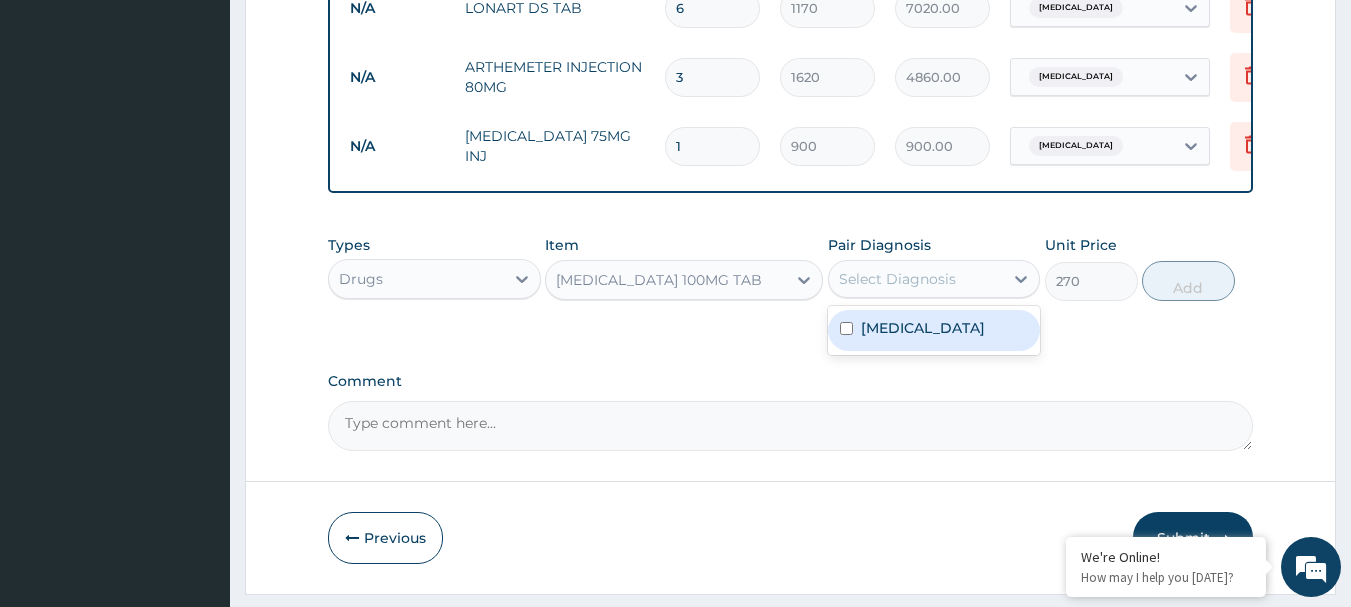 drag, startPoint x: 963, startPoint y: 298, endPoint x: 953, endPoint y: 342, distance: 45.122055 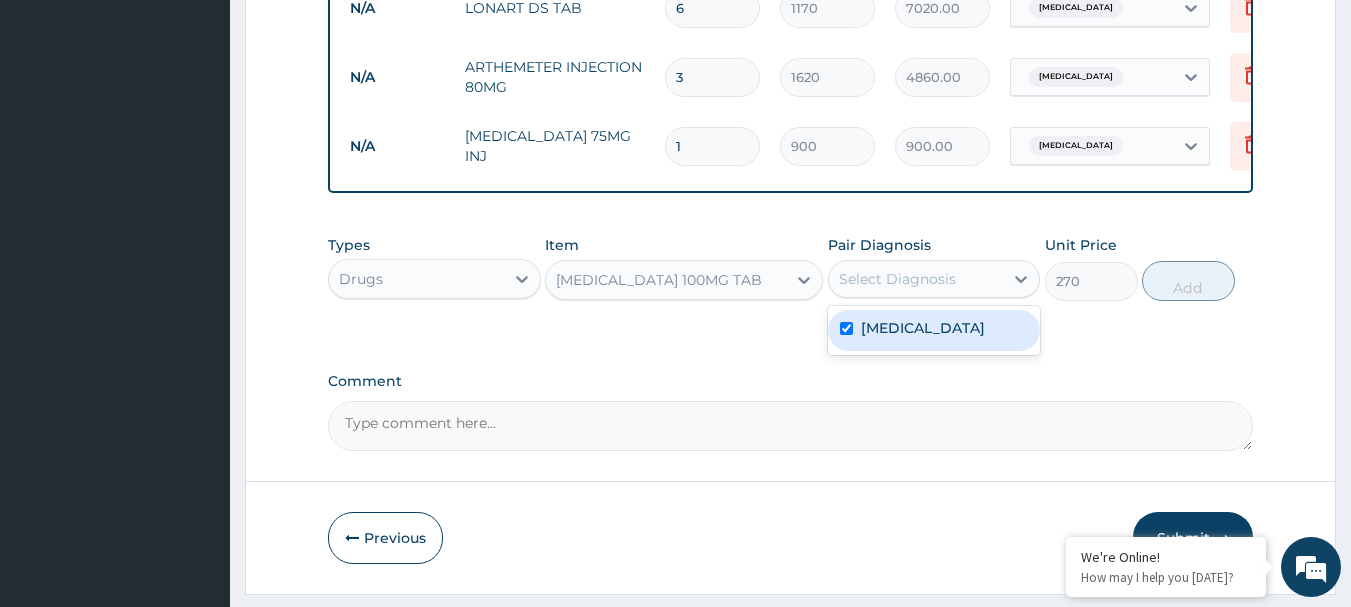 checkbox on "true" 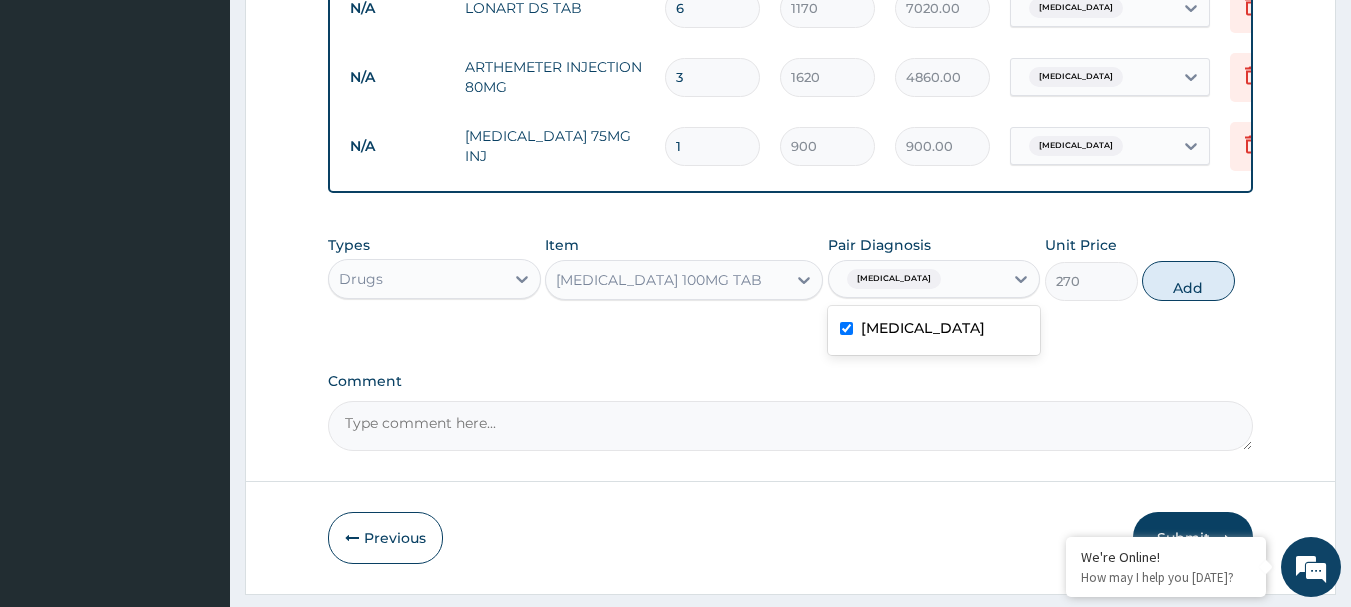 click on "Add" at bounding box center (1188, 281) 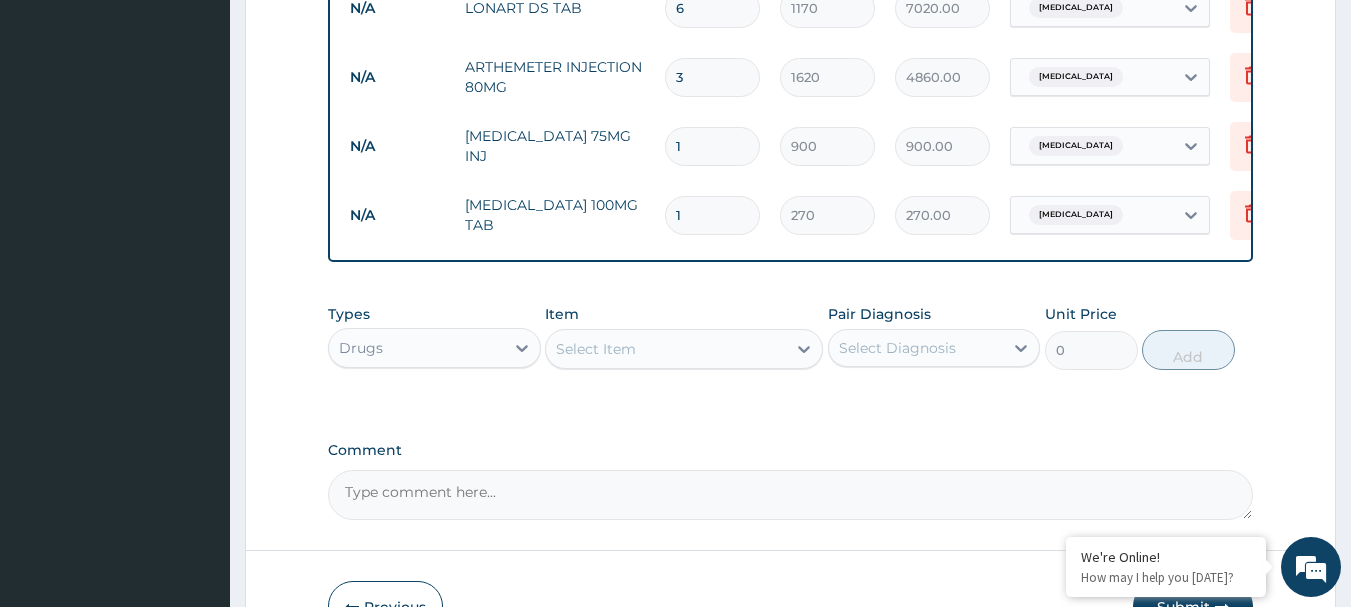 type on "10" 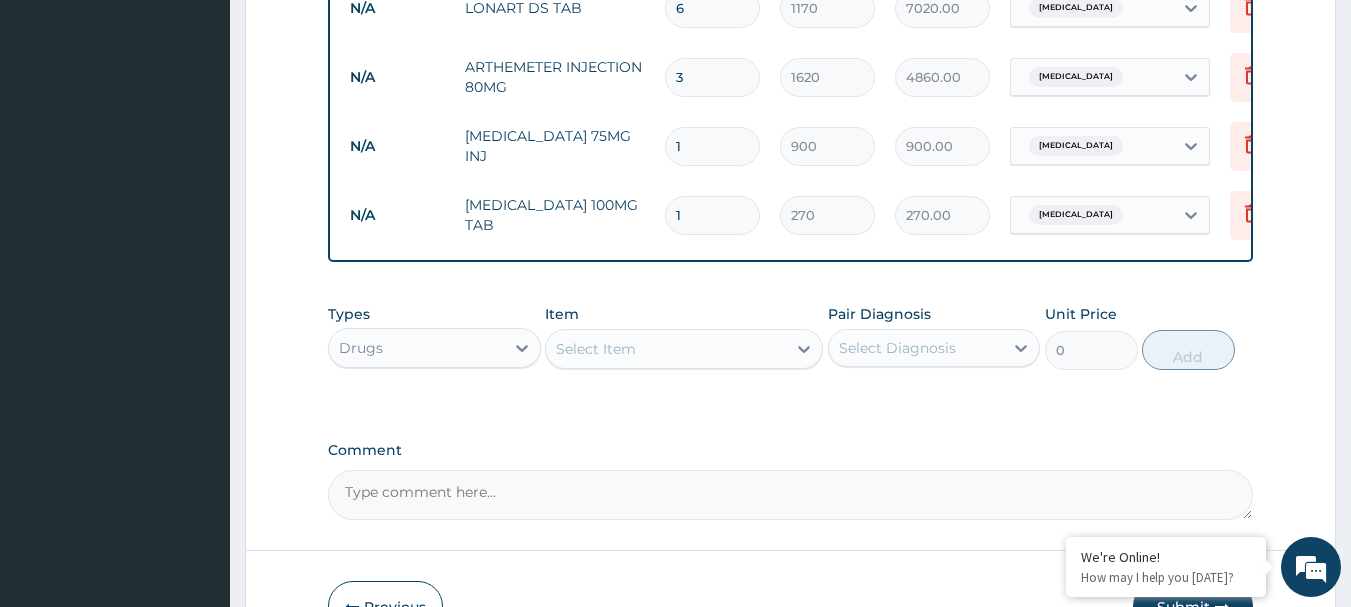 type on "2700.00" 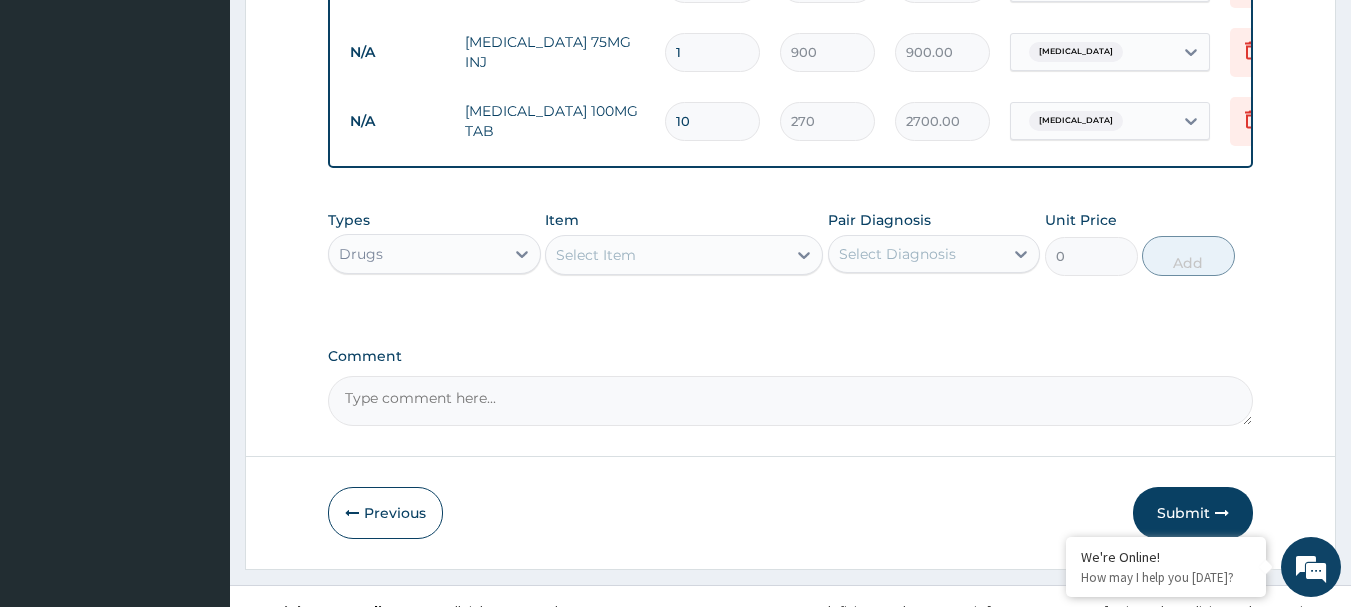 scroll, scrollTop: 1238, scrollLeft: 0, axis: vertical 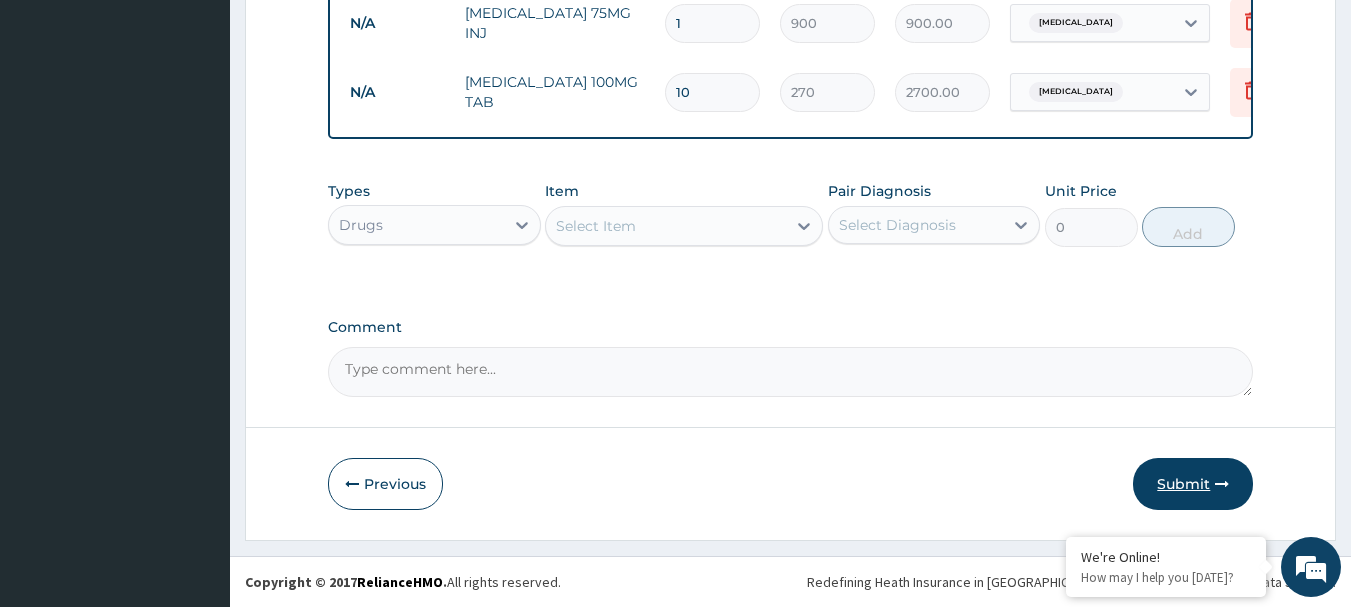 type on "10" 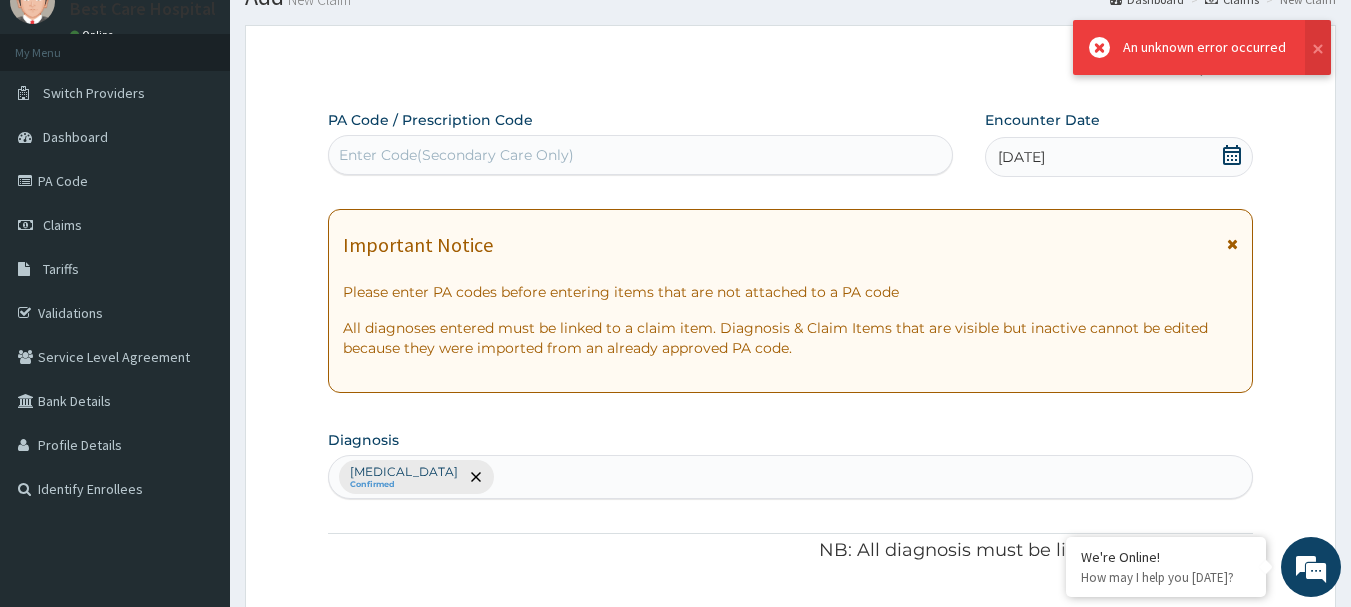 scroll, scrollTop: 1238, scrollLeft: 0, axis: vertical 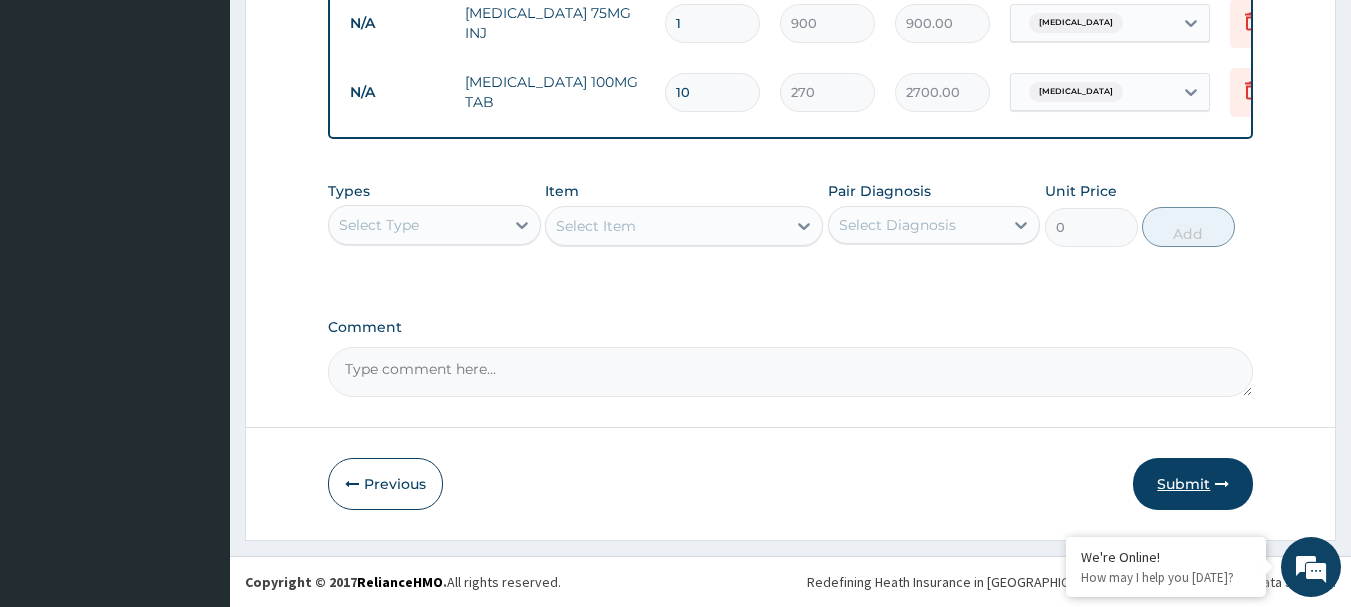 click on "Submit" at bounding box center [1193, 484] 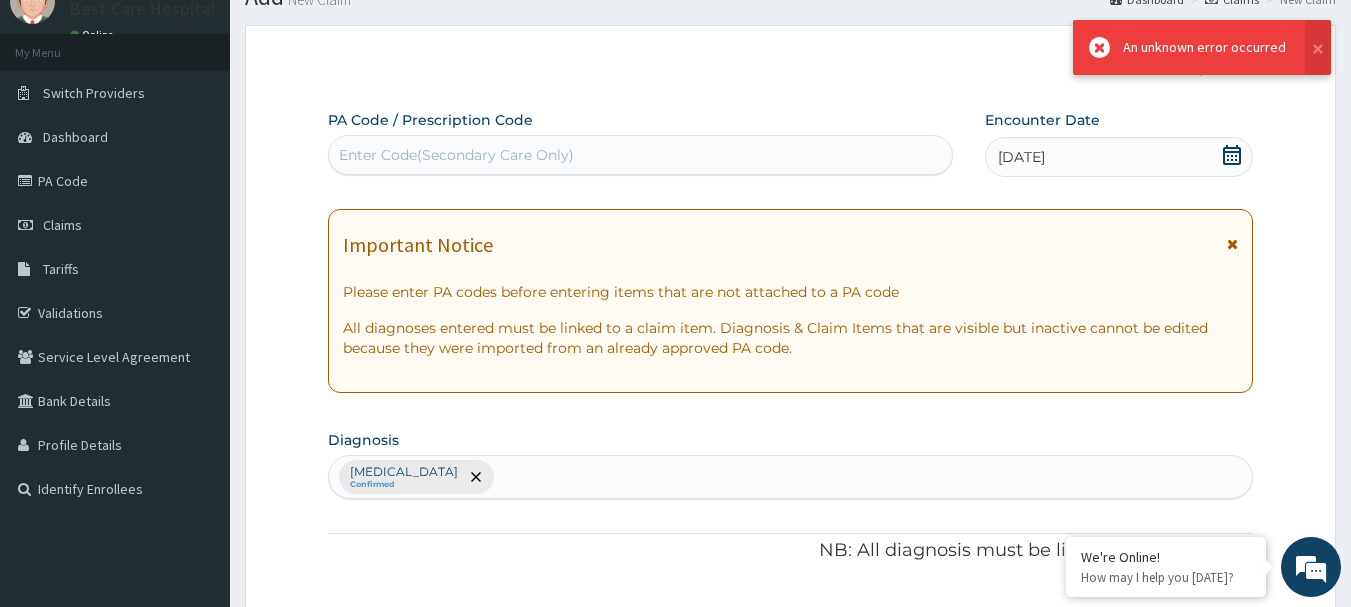 scroll, scrollTop: 1238, scrollLeft: 0, axis: vertical 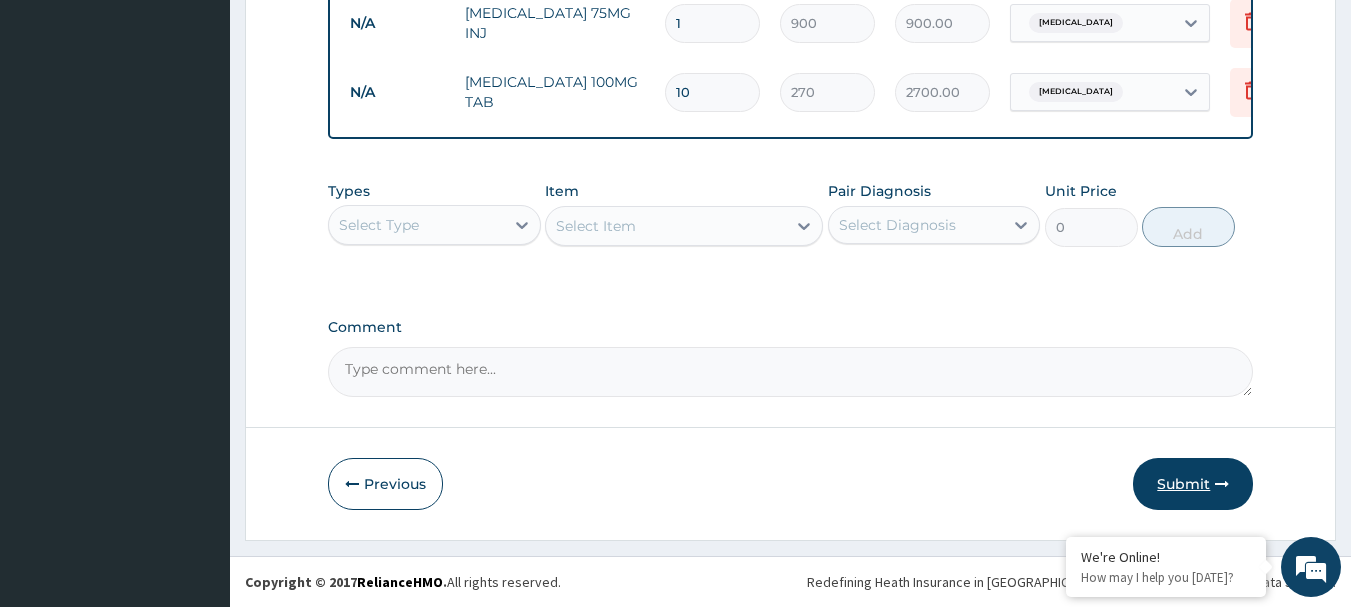 click on "Submit" at bounding box center [1193, 484] 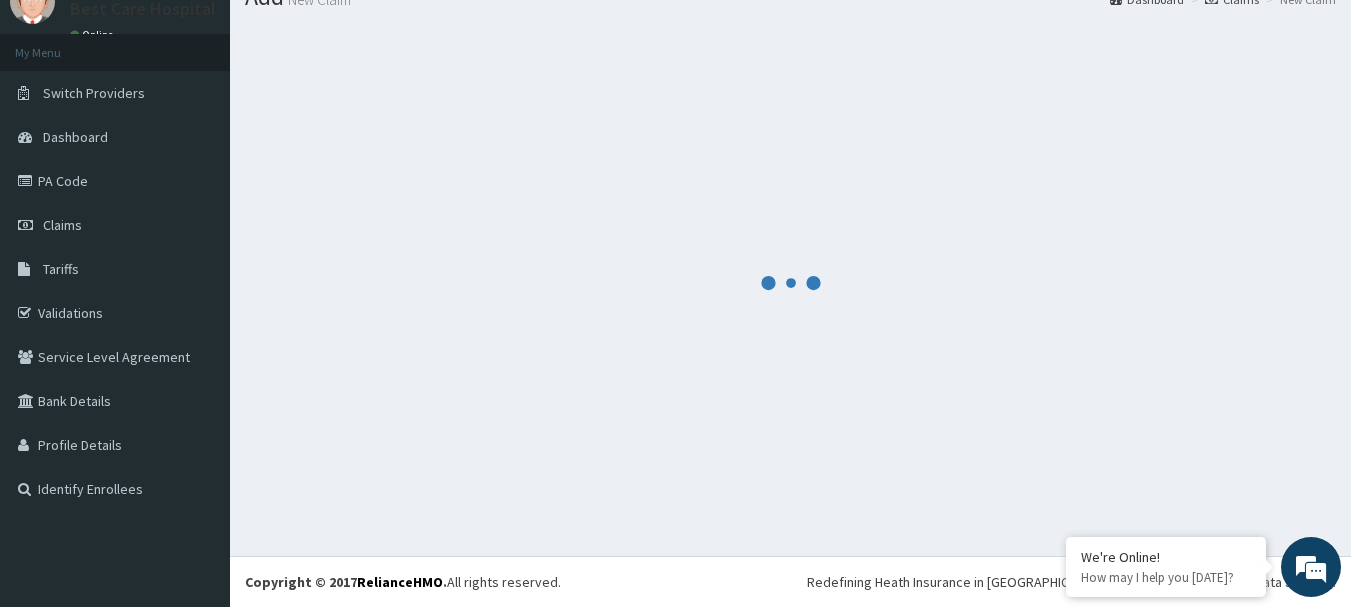 scroll, scrollTop: 1225, scrollLeft: 0, axis: vertical 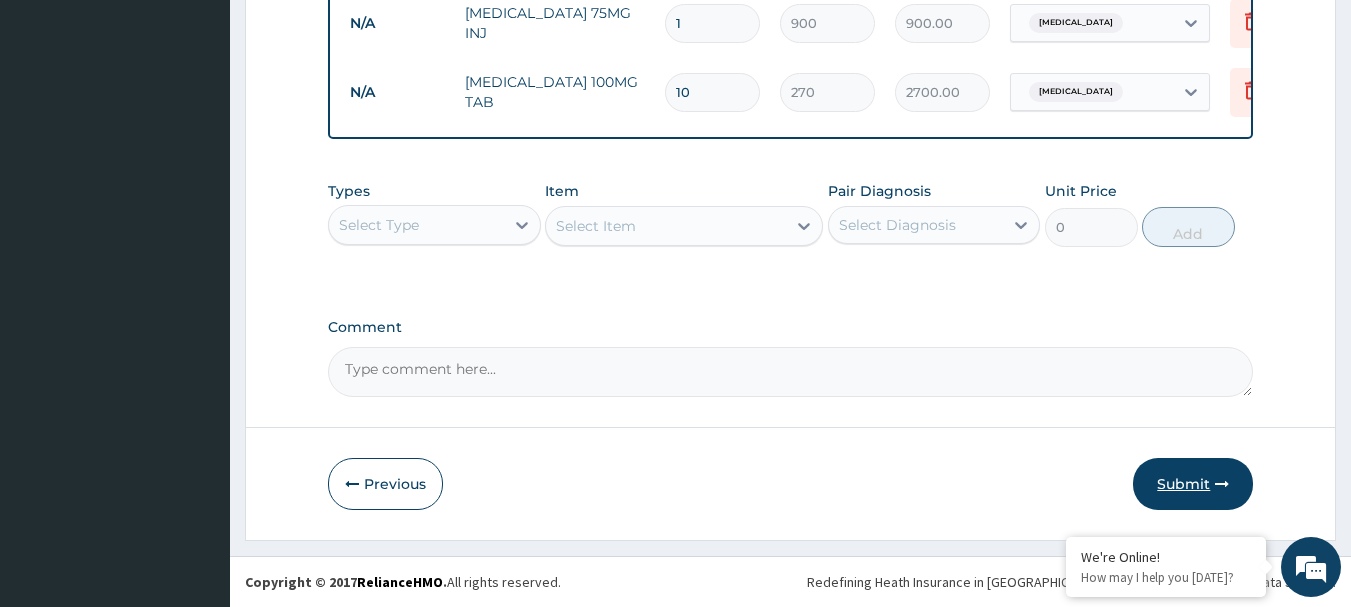 click on "Submit" at bounding box center [1193, 484] 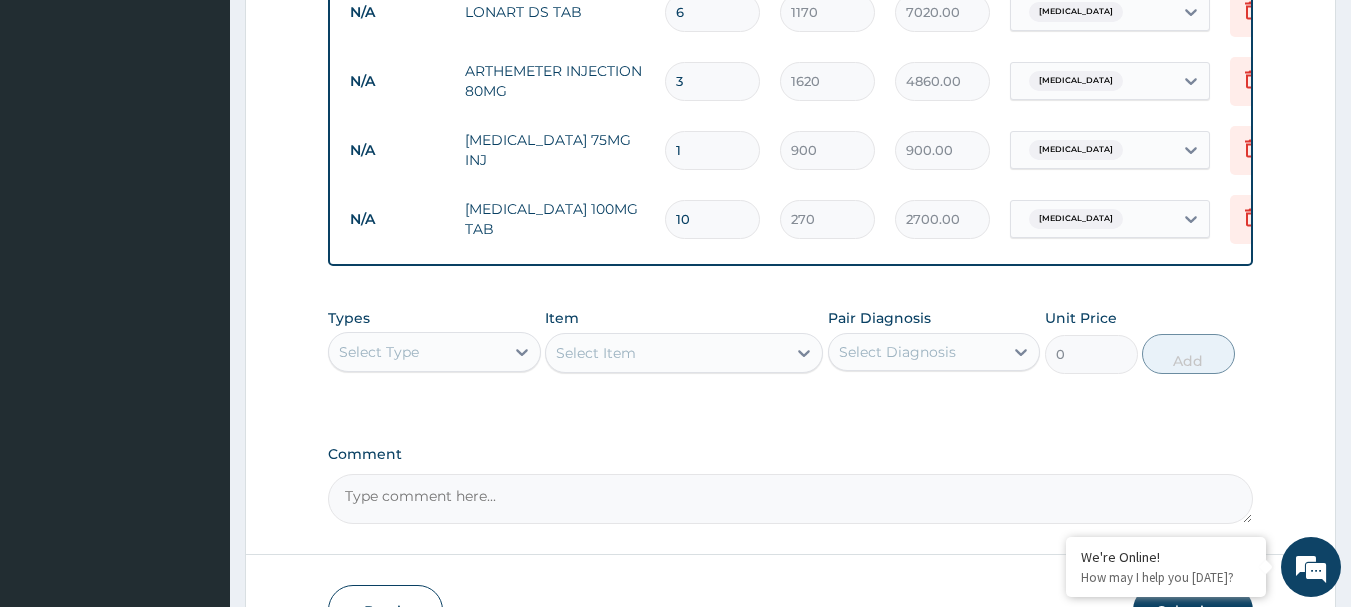 scroll, scrollTop: 1112, scrollLeft: 0, axis: vertical 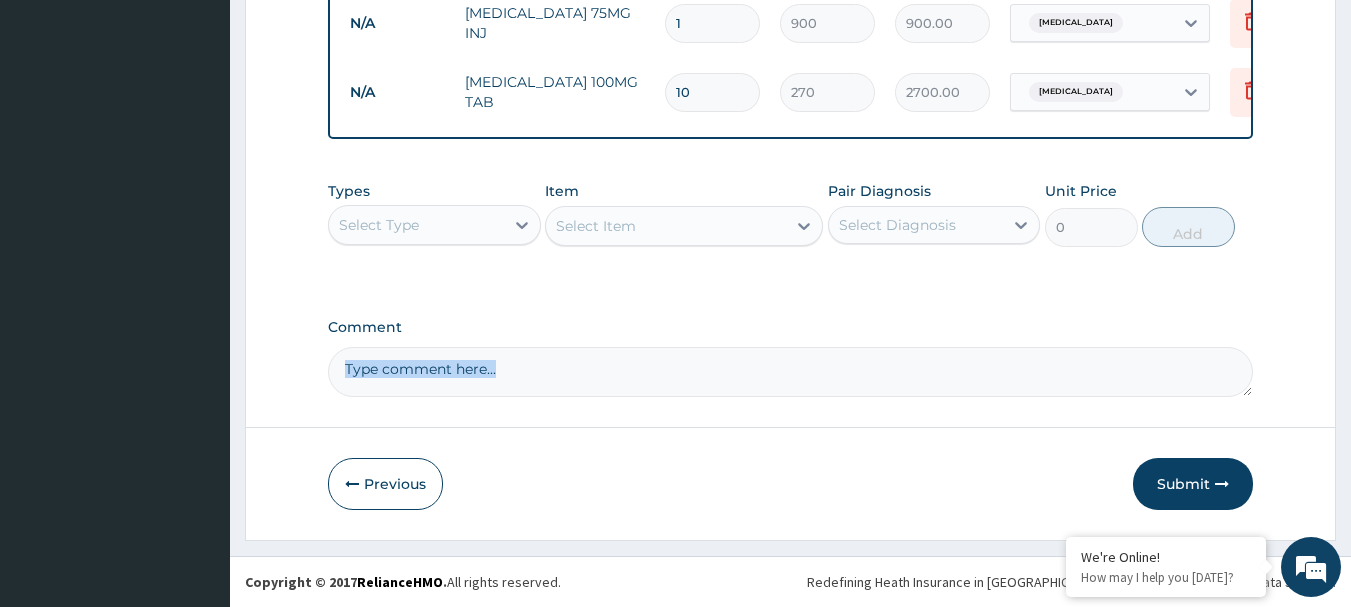 drag, startPoint x: 1344, startPoint y: 417, endPoint x: 1355, endPoint y: 395, distance: 24.596748 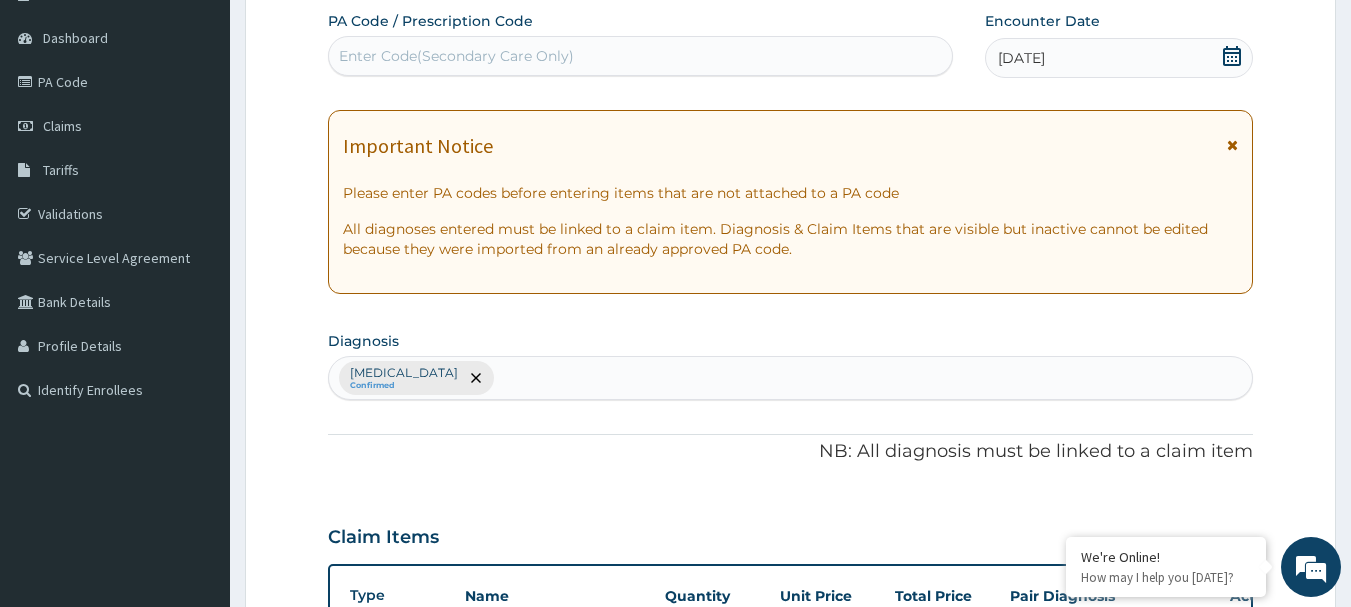 scroll, scrollTop: 0, scrollLeft: 0, axis: both 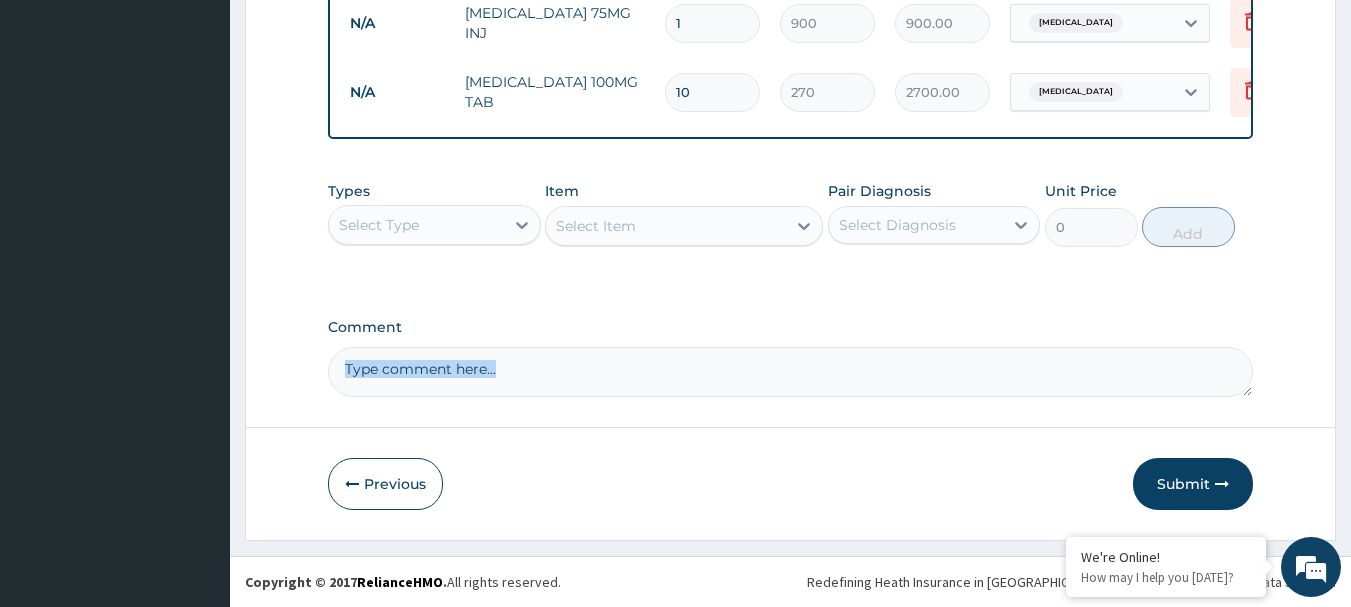 click on "Submit" at bounding box center (1193, 484) 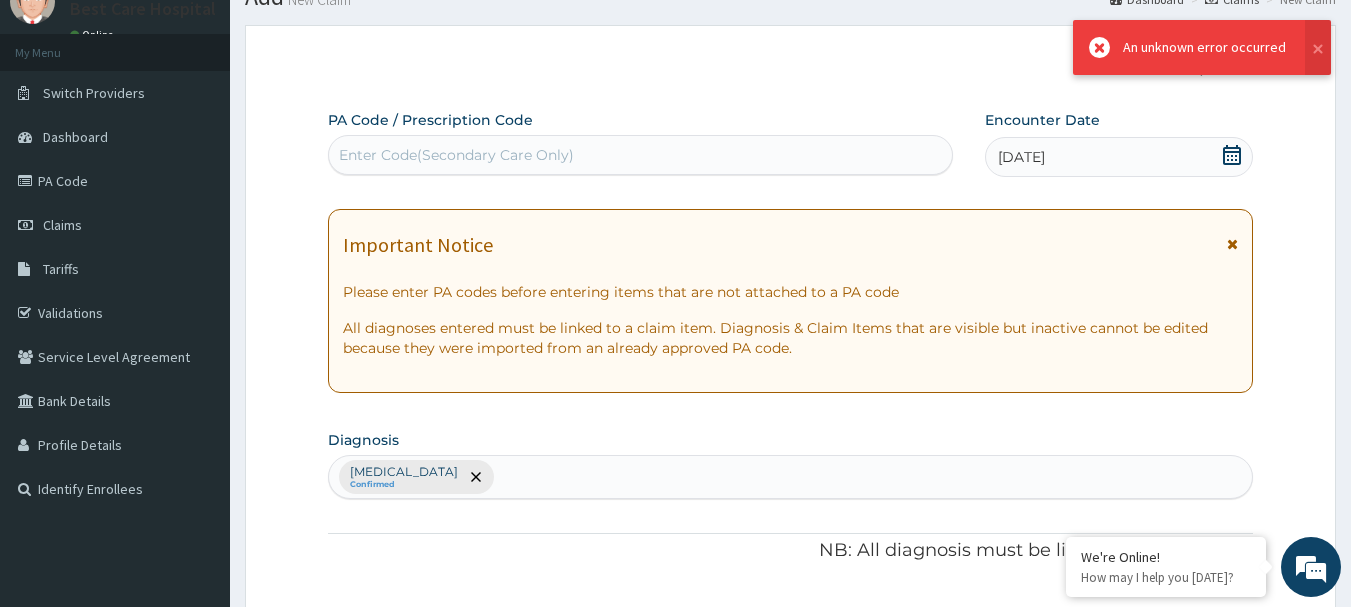 scroll, scrollTop: 1235, scrollLeft: 0, axis: vertical 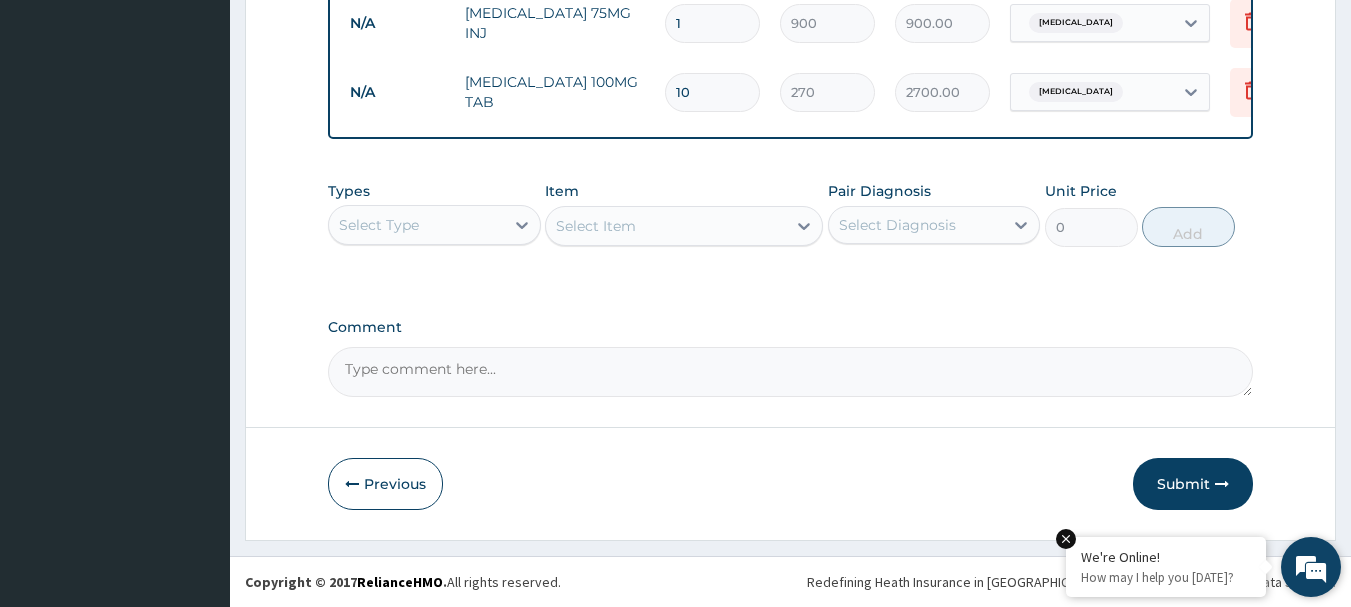click at bounding box center [1066, 539] 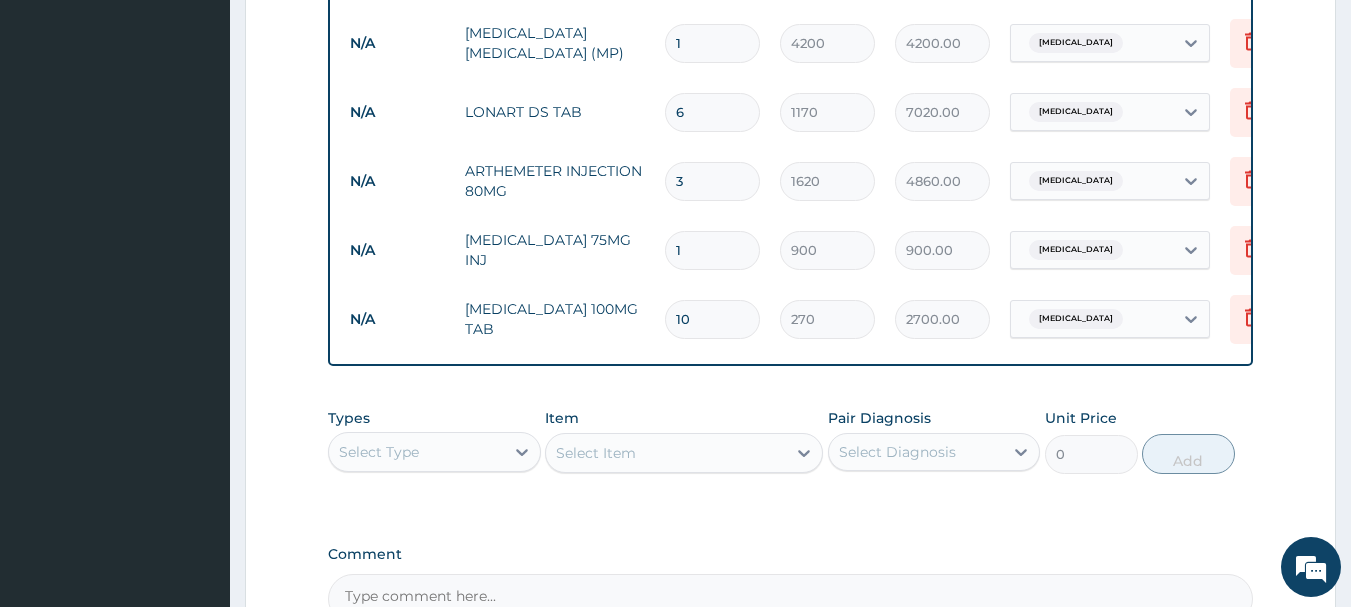 scroll, scrollTop: 973, scrollLeft: 0, axis: vertical 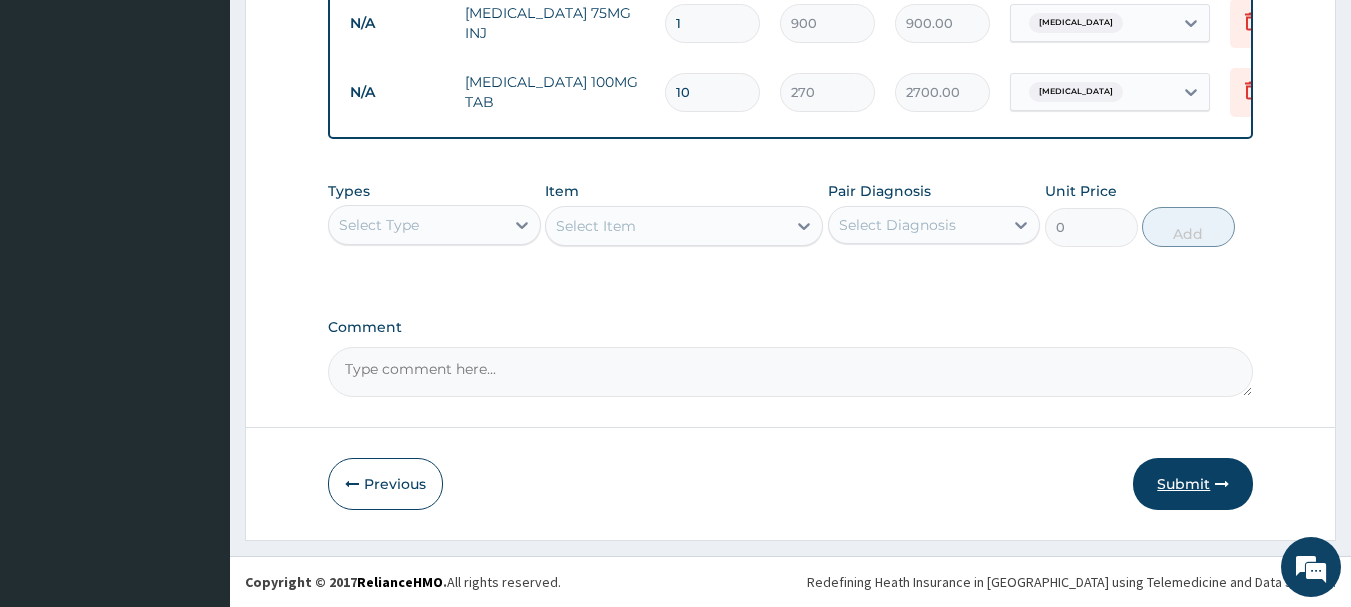 click on "Submit" at bounding box center [1193, 484] 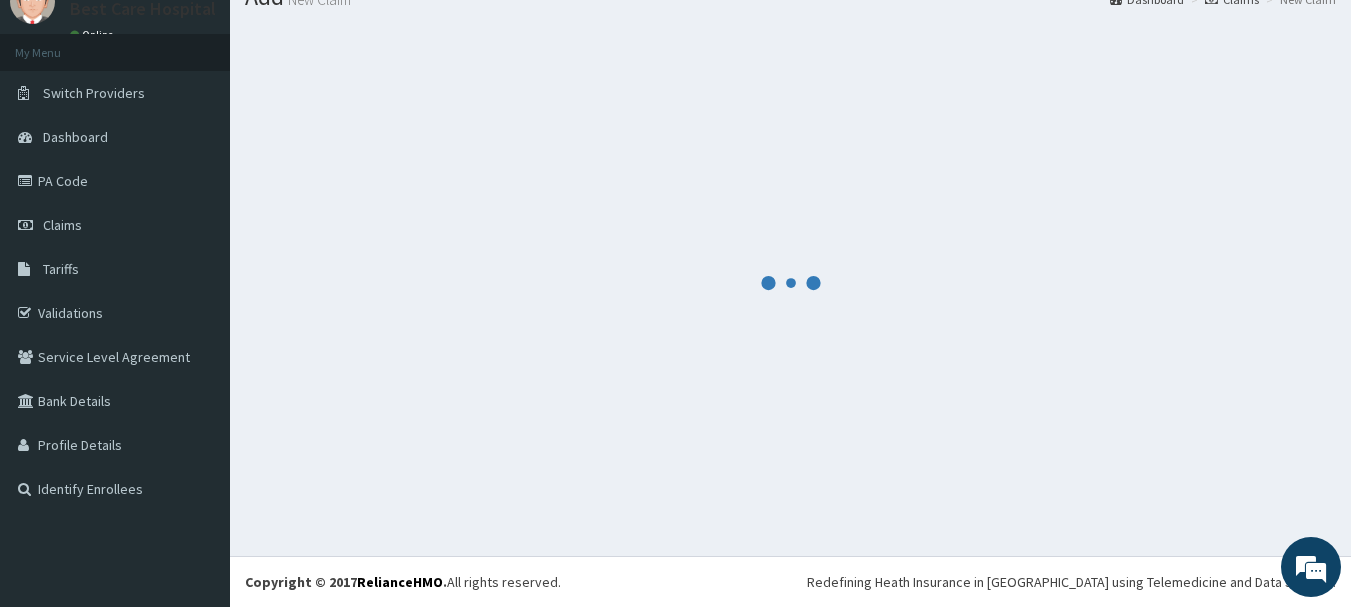 scroll, scrollTop: 1238, scrollLeft: 0, axis: vertical 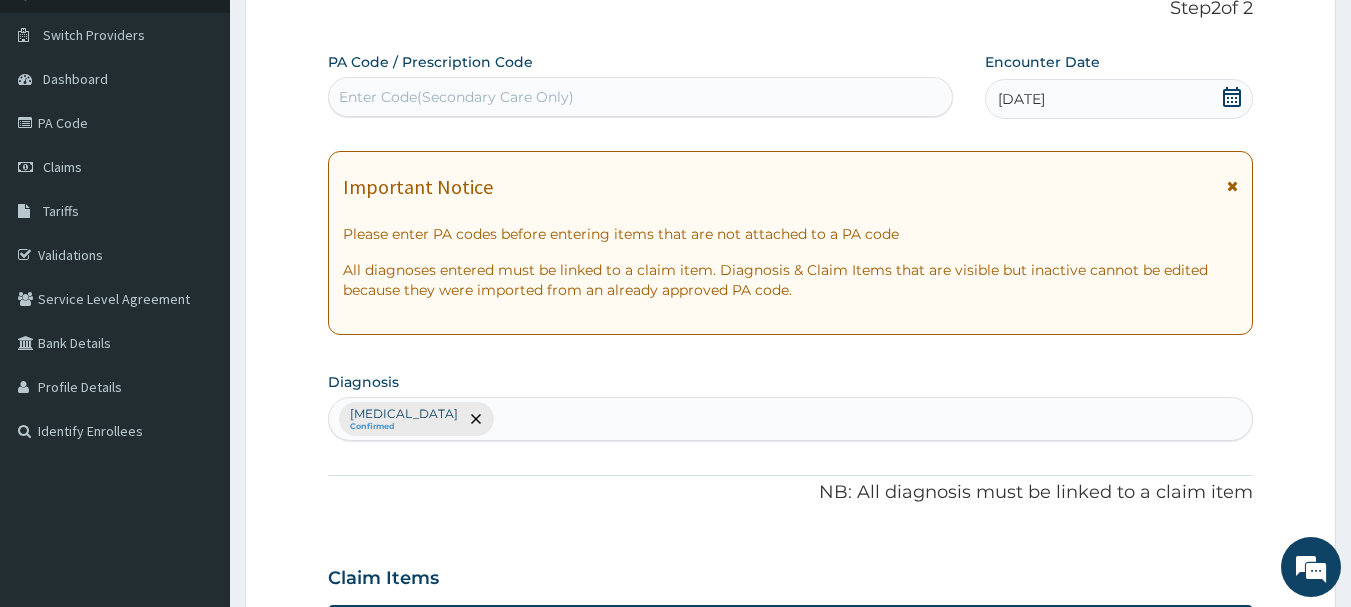 drag, startPoint x: 1350, startPoint y: 206, endPoint x: 1312, endPoint y: 162, distance: 58.137768 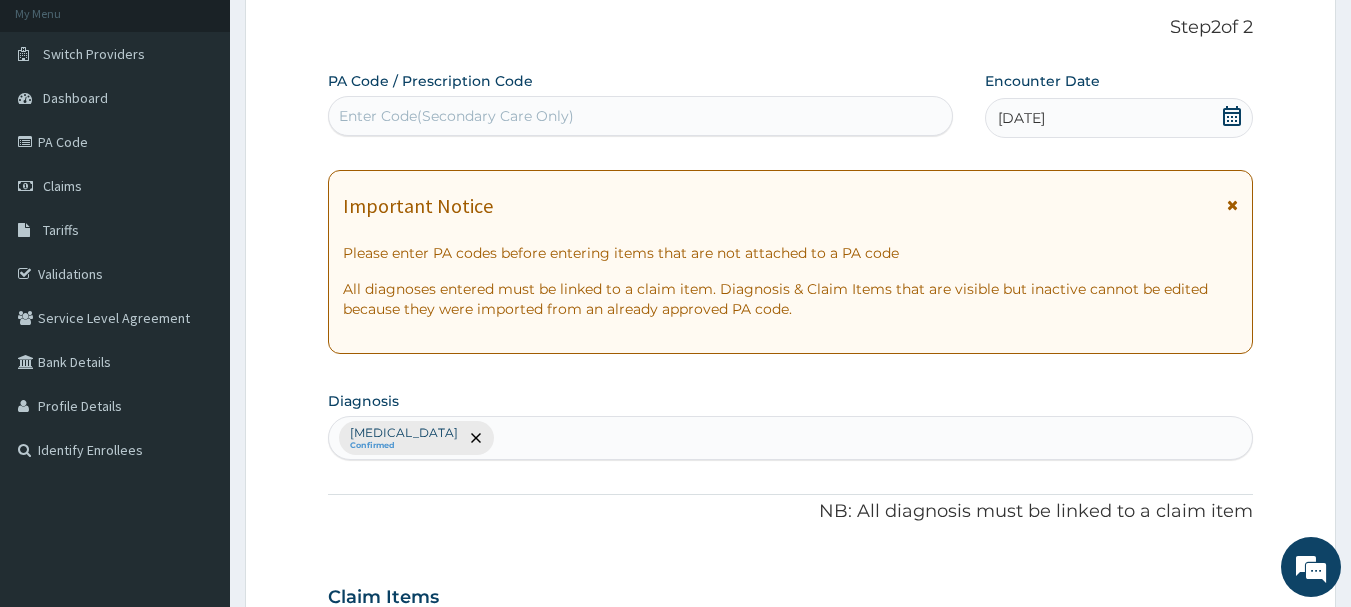 scroll, scrollTop: 0, scrollLeft: 0, axis: both 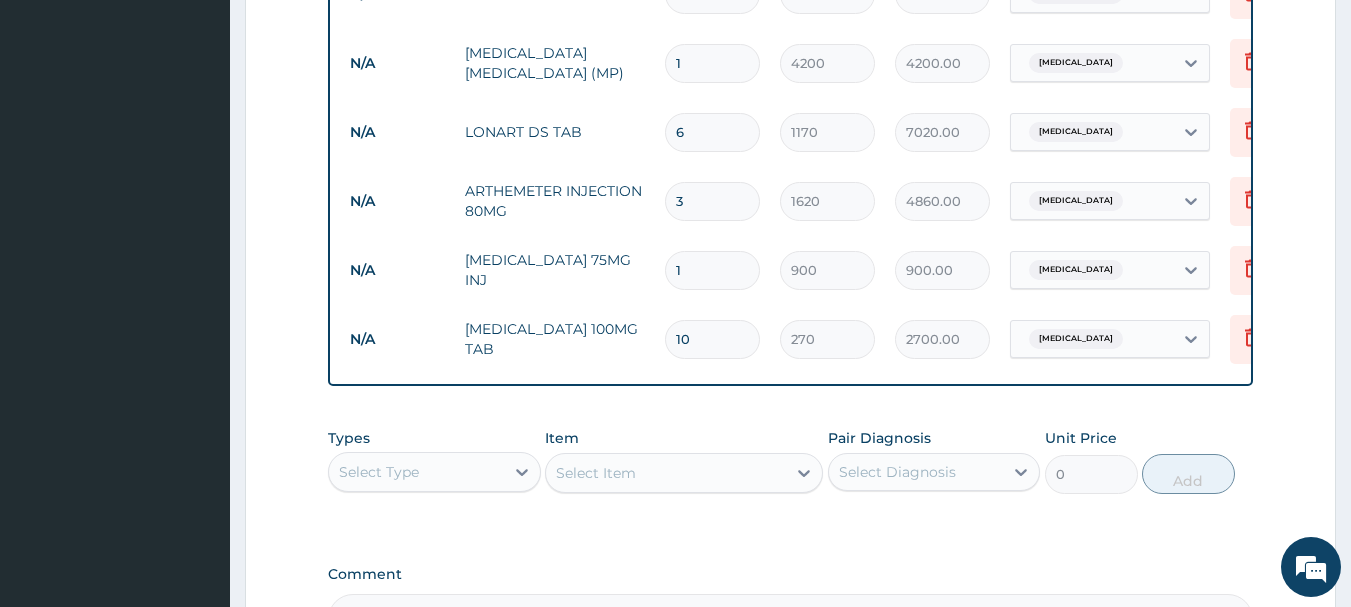 click on "10" at bounding box center (712, 339) 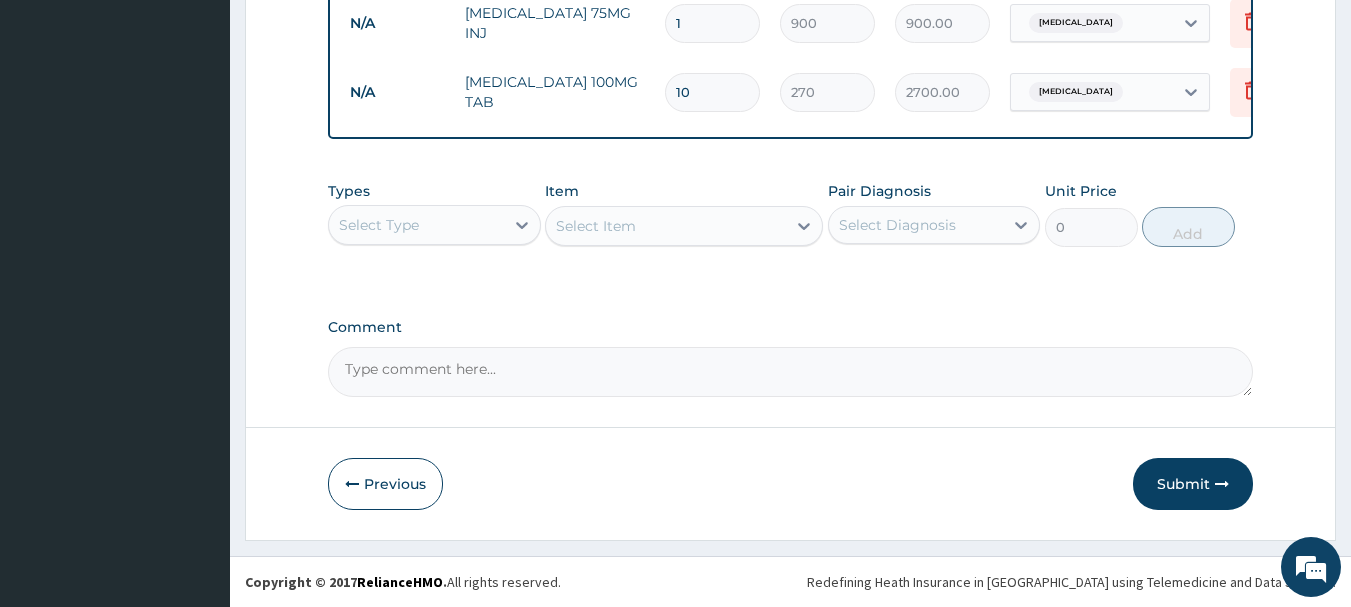 scroll, scrollTop: 1238, scrollLeft: 0, axis: vertical 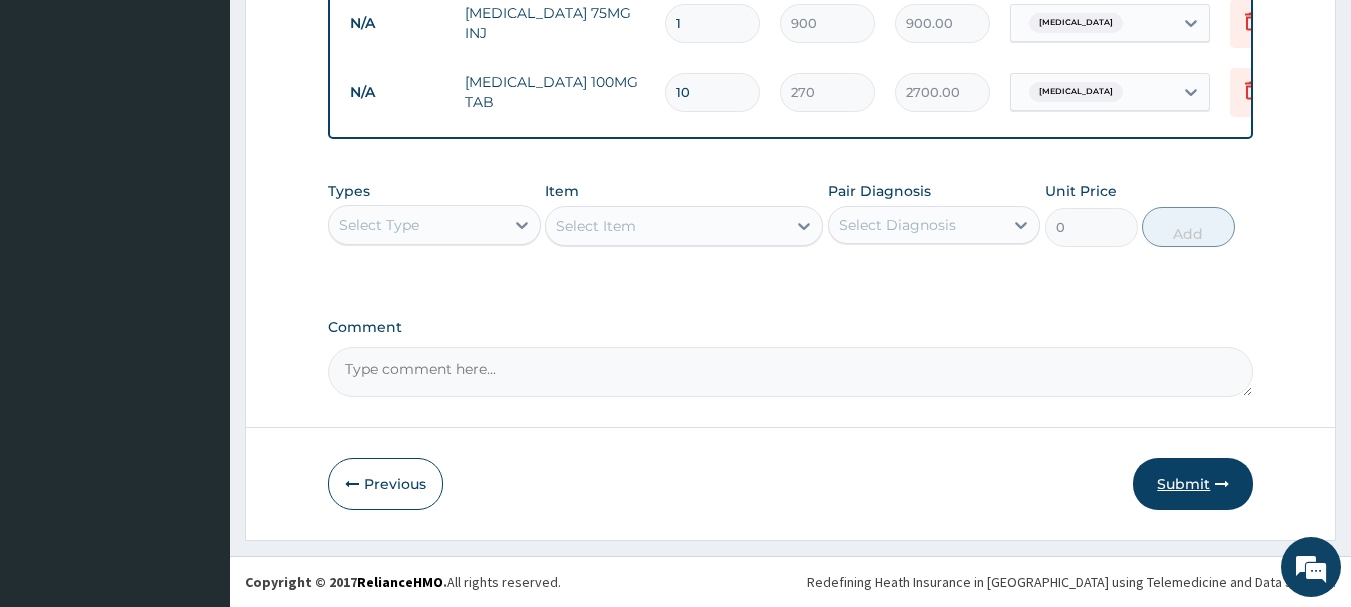 click on "Submit" at bounding box center [1193, 484] 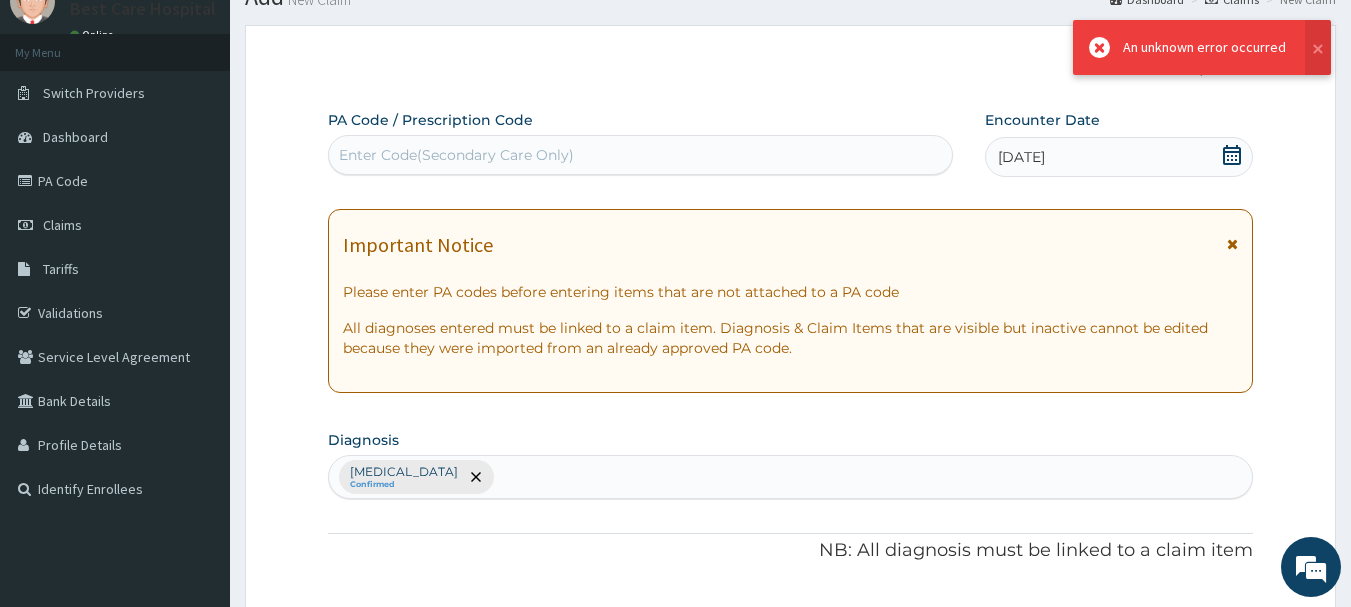 scroll, scrollTop: 1238, scrollLeft: 0, axis: vertical 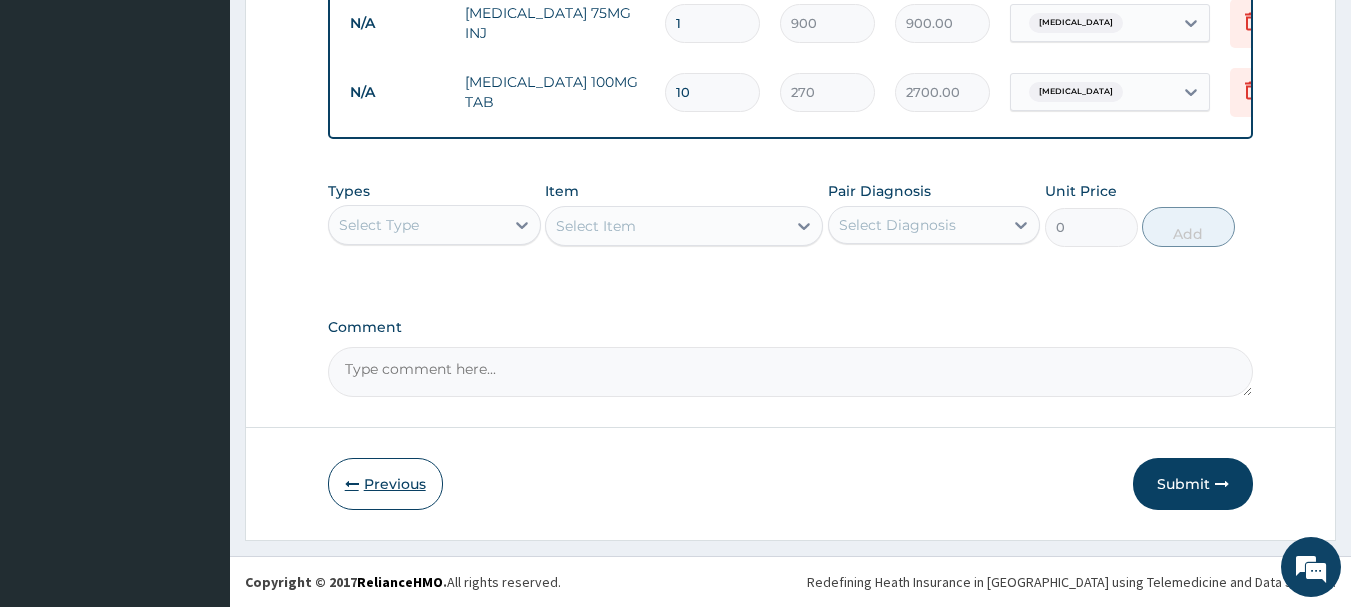 click on "Previous" at bounding box center [385, 484] 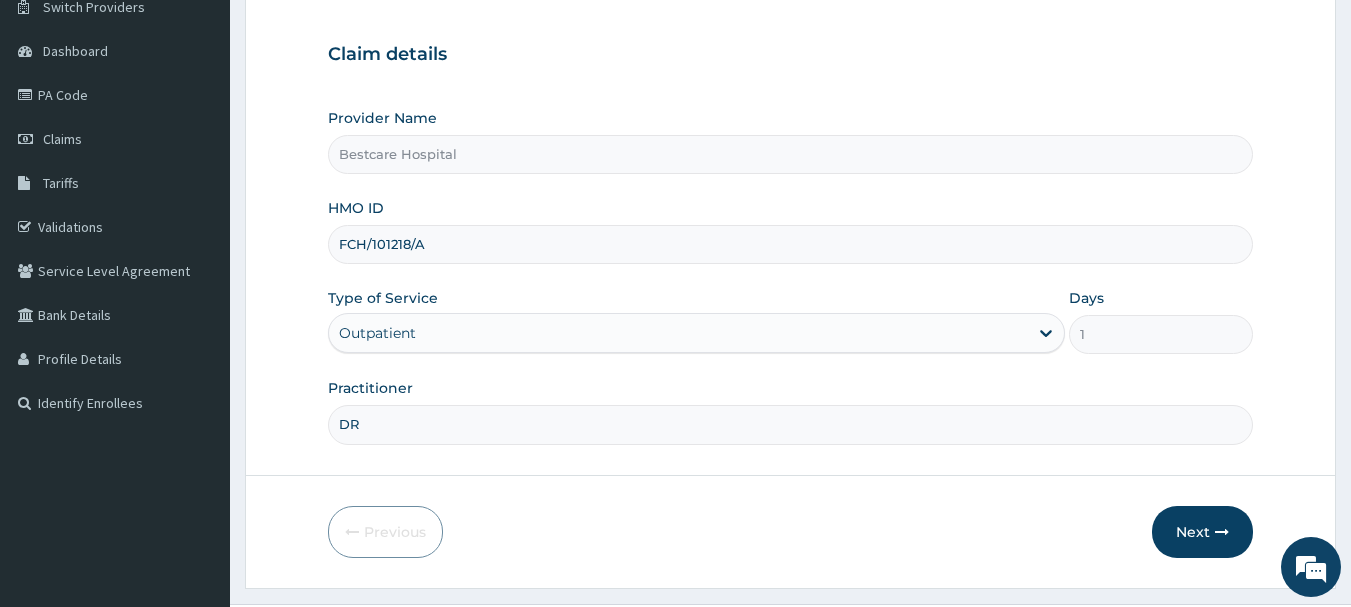 scroll, scrollTop: 176, scrollLeft: 0, axis: vertical 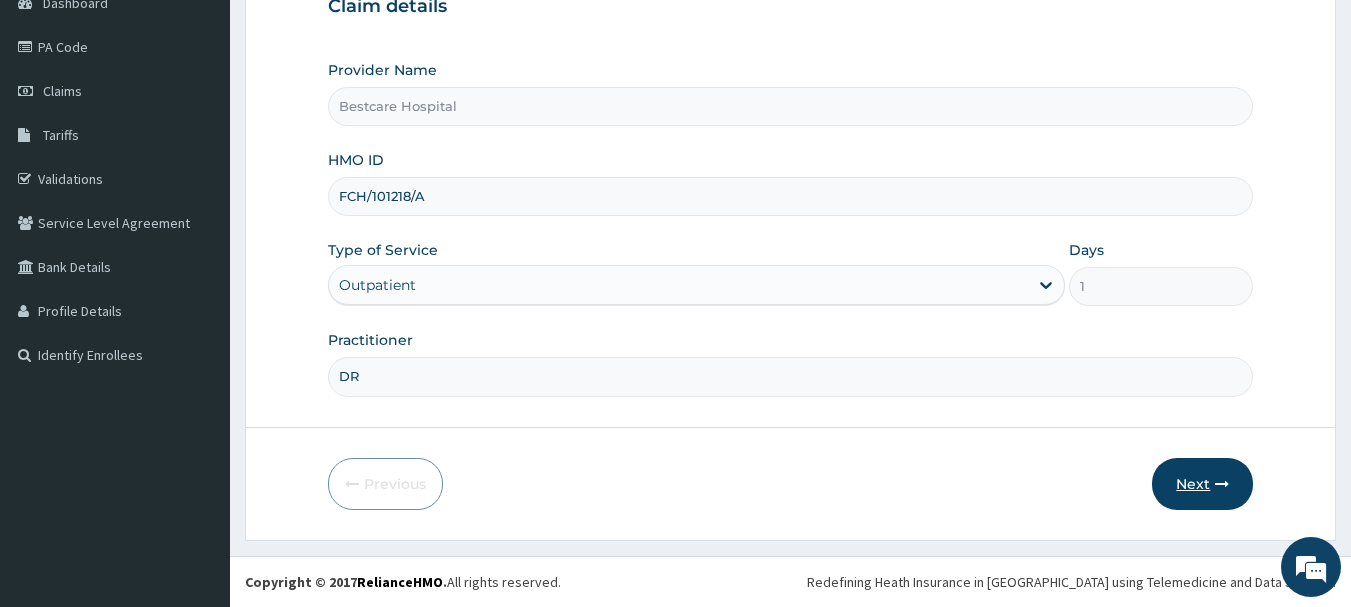 click on "Next" at bounding box center [1202, 484] 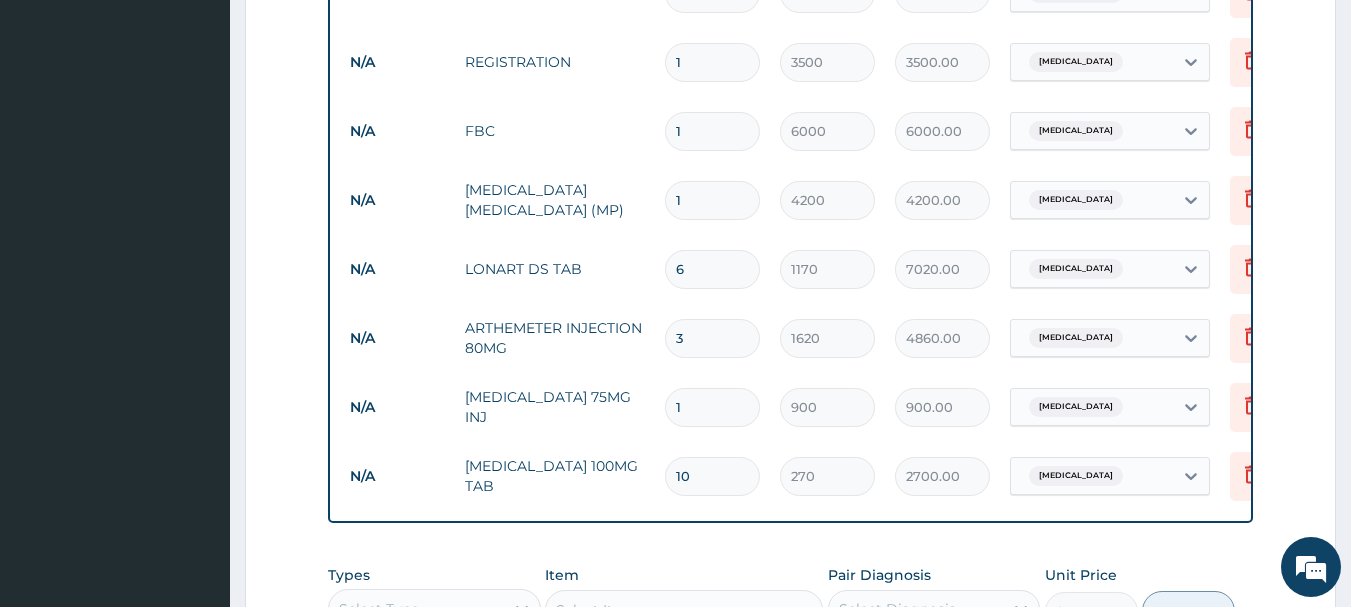 scroll, scrollTop: 861, scrollLeft: 0, axis: vertical 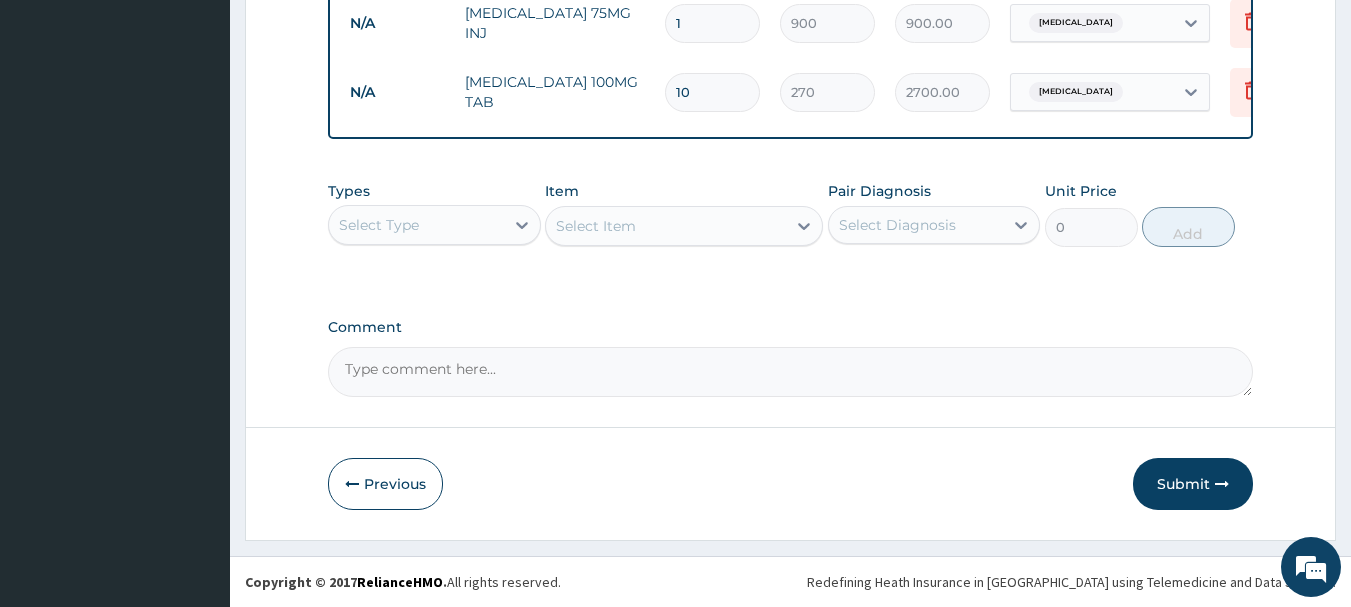 click on "Submit" at bounding box center (1193, 484) 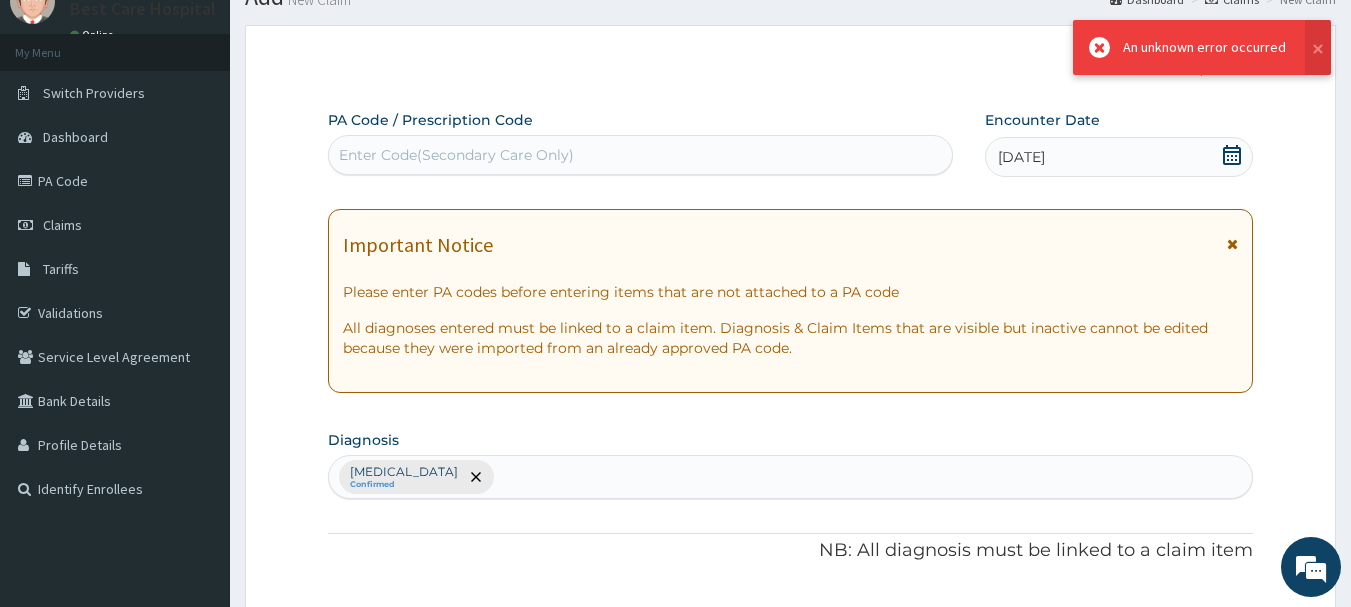 scroll, scrollTop: 1238, scrollLeft: 0, axis: vertical 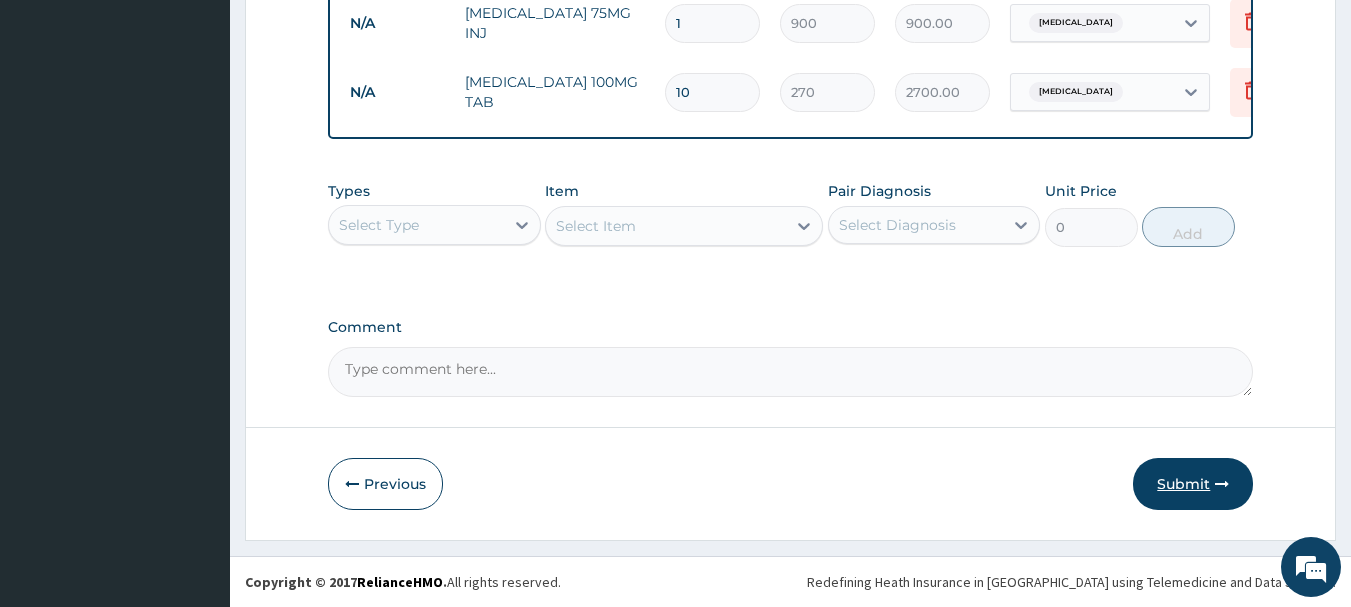 click on "Submit" at bounding box center [1193, 484] 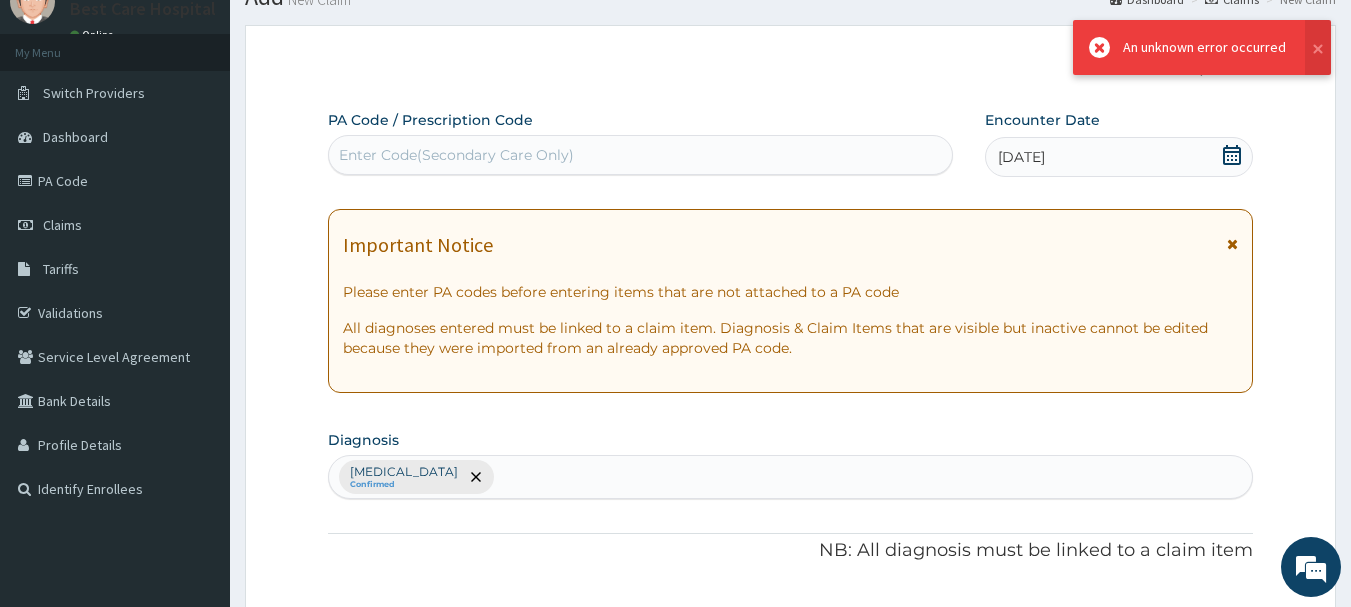 scroll, scrollTop: 1238, scrollLeft: 0, axis: vertical 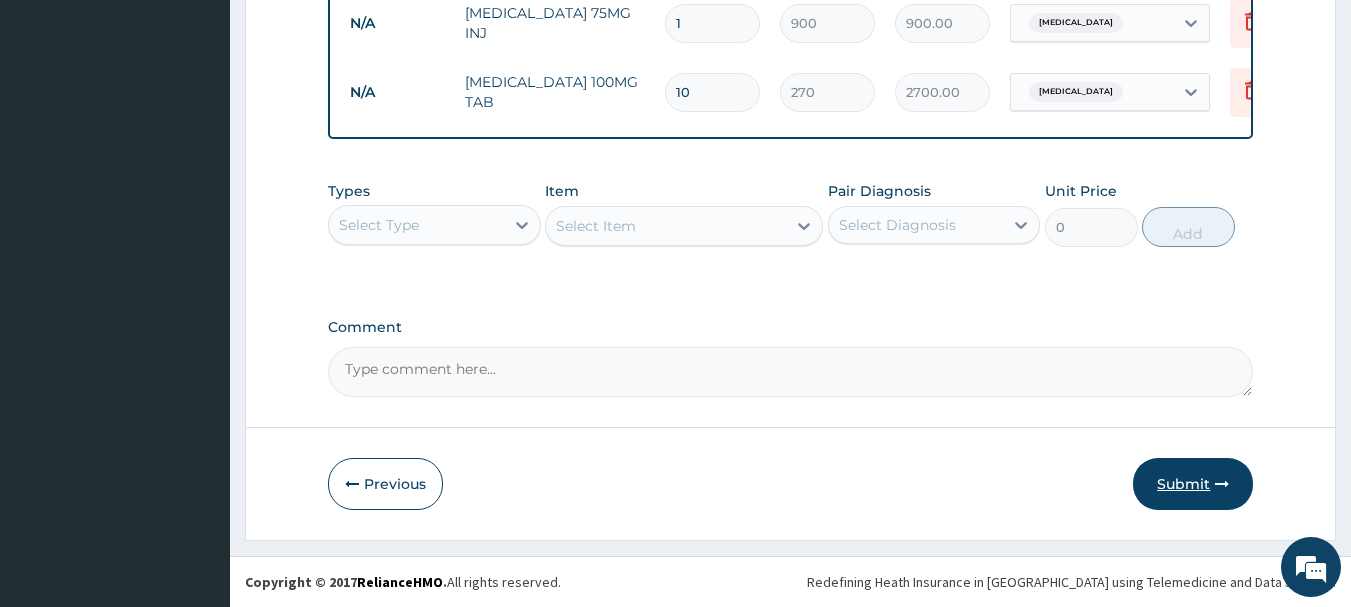click on "Submit" at bounding box center (1193, 484) 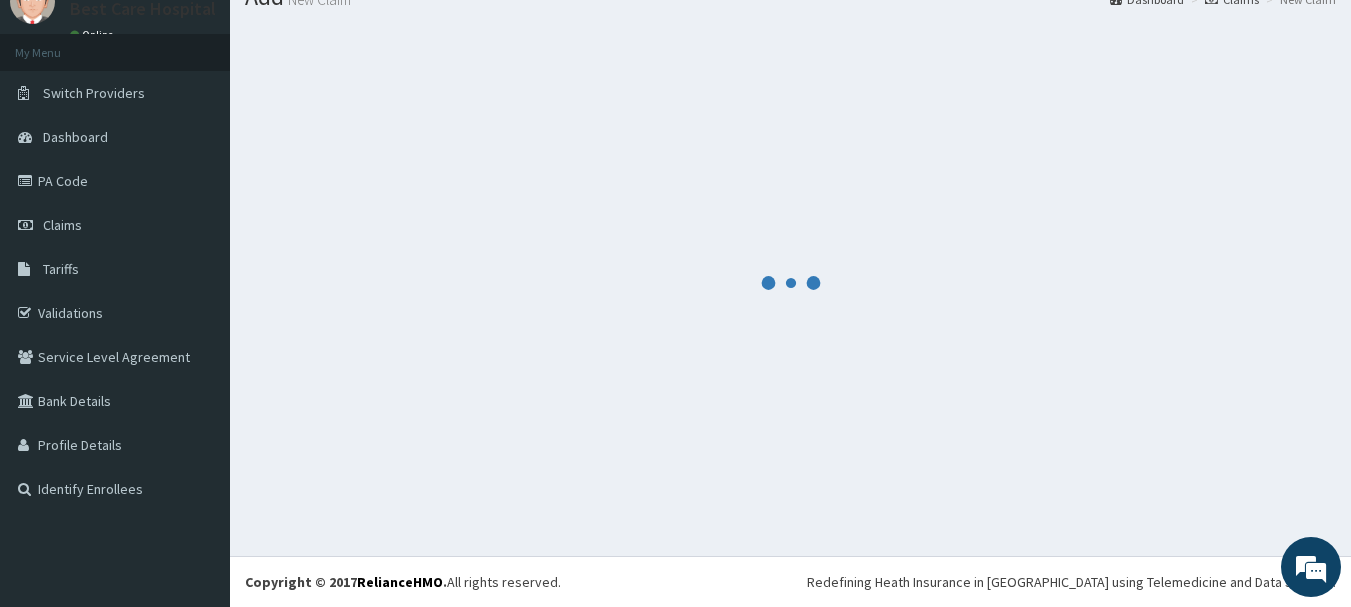 scroll, scrollTop: 1238, scrollLeft: 0, axis: vertical 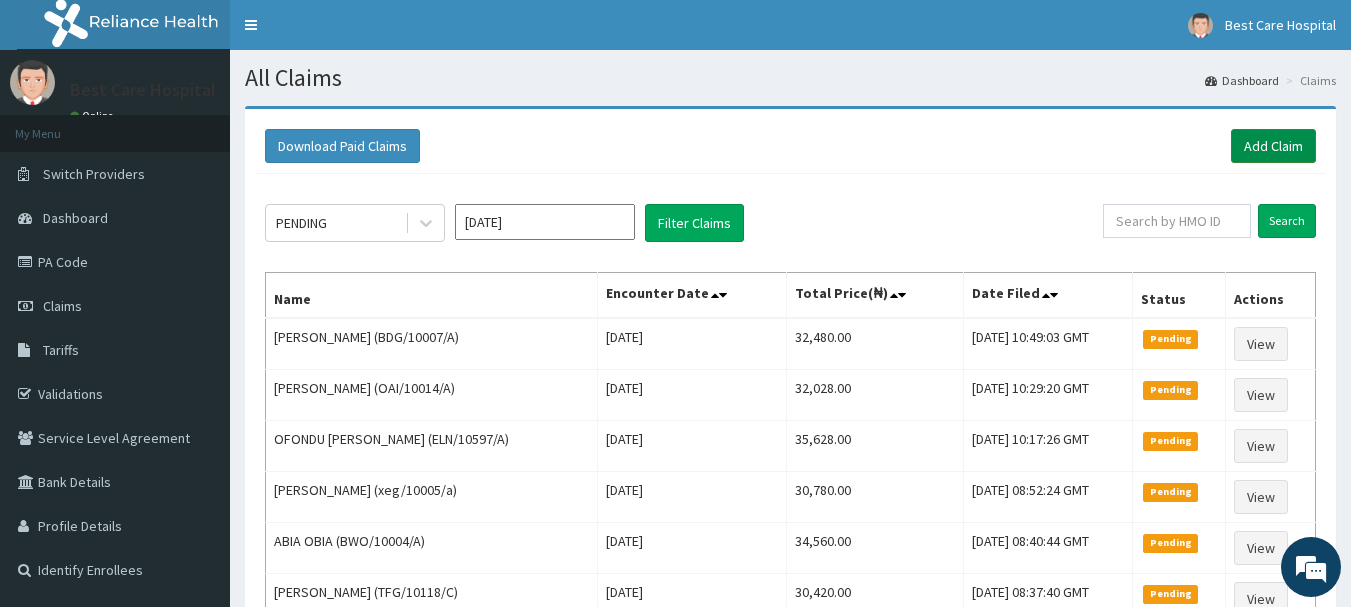 click on "Add Claim" at bounding box center (1273, 146) 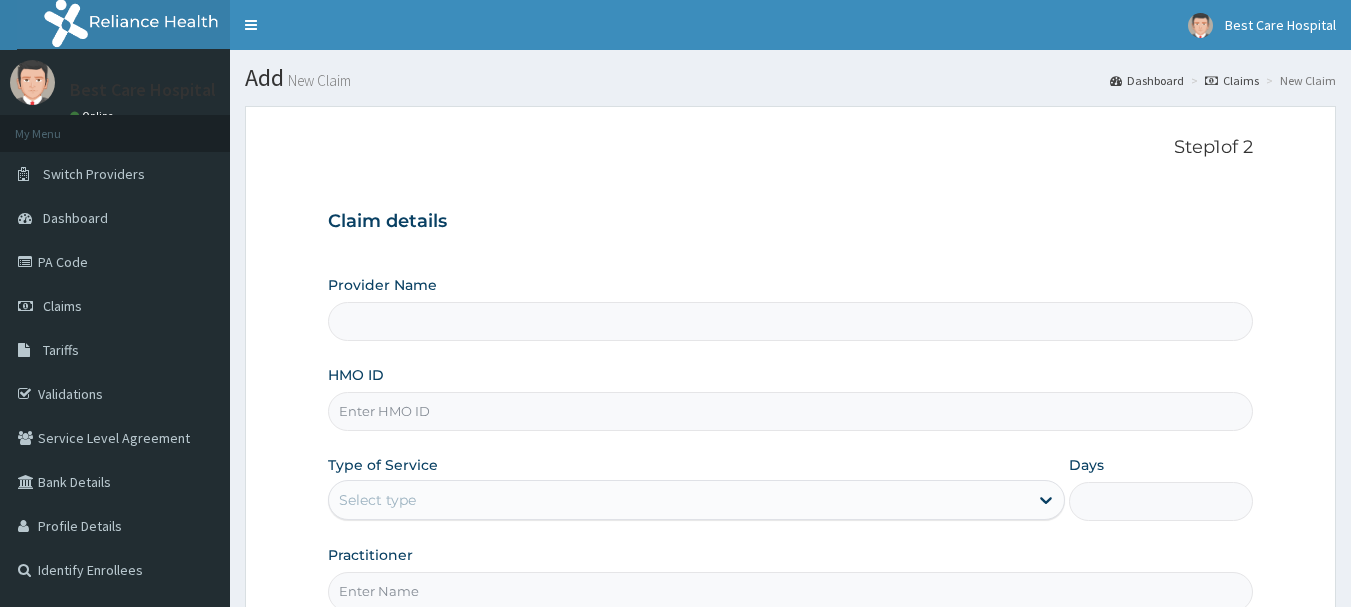 scroll, scrollTop: 0, scrollLeft: 0, axis: both 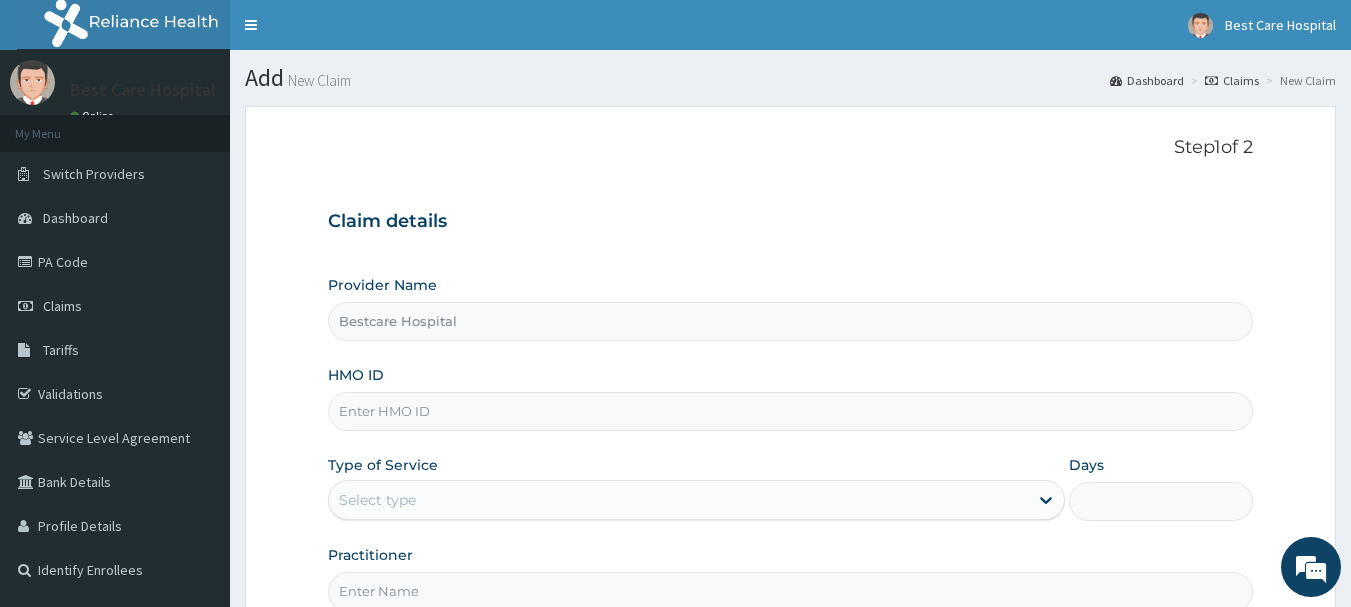 click on "HMO ID" at bounding box center [791, 411] 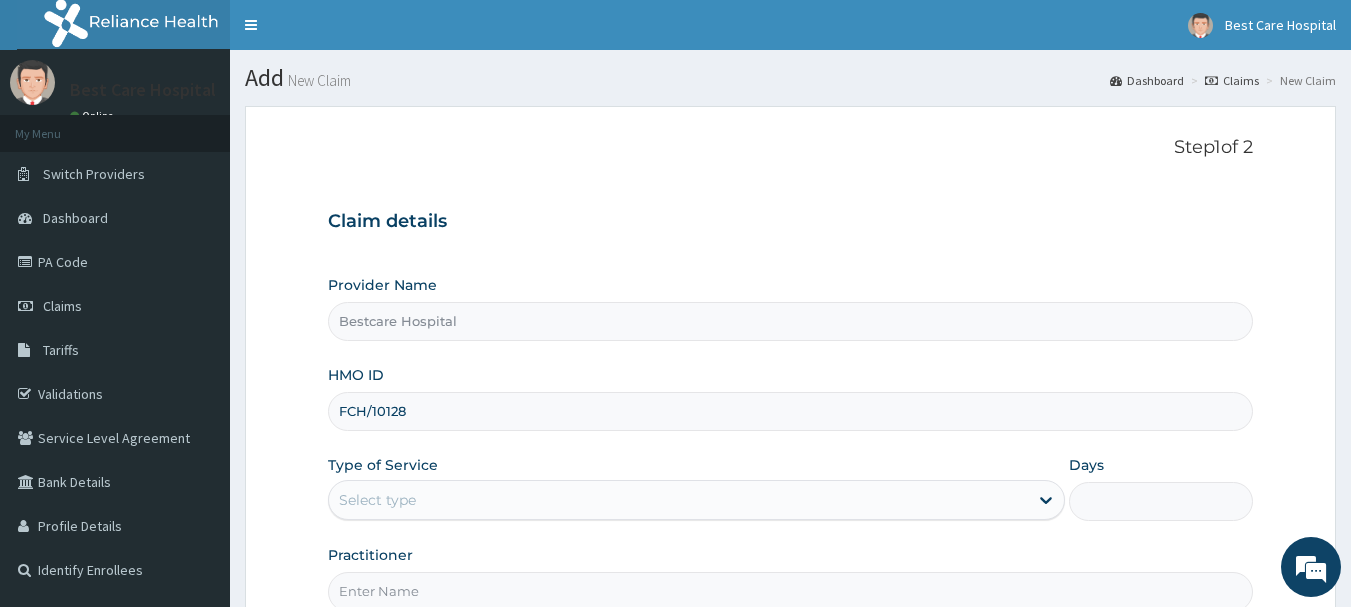 scroll, scrollTop: 0, scrollLeft: 0, axis: both 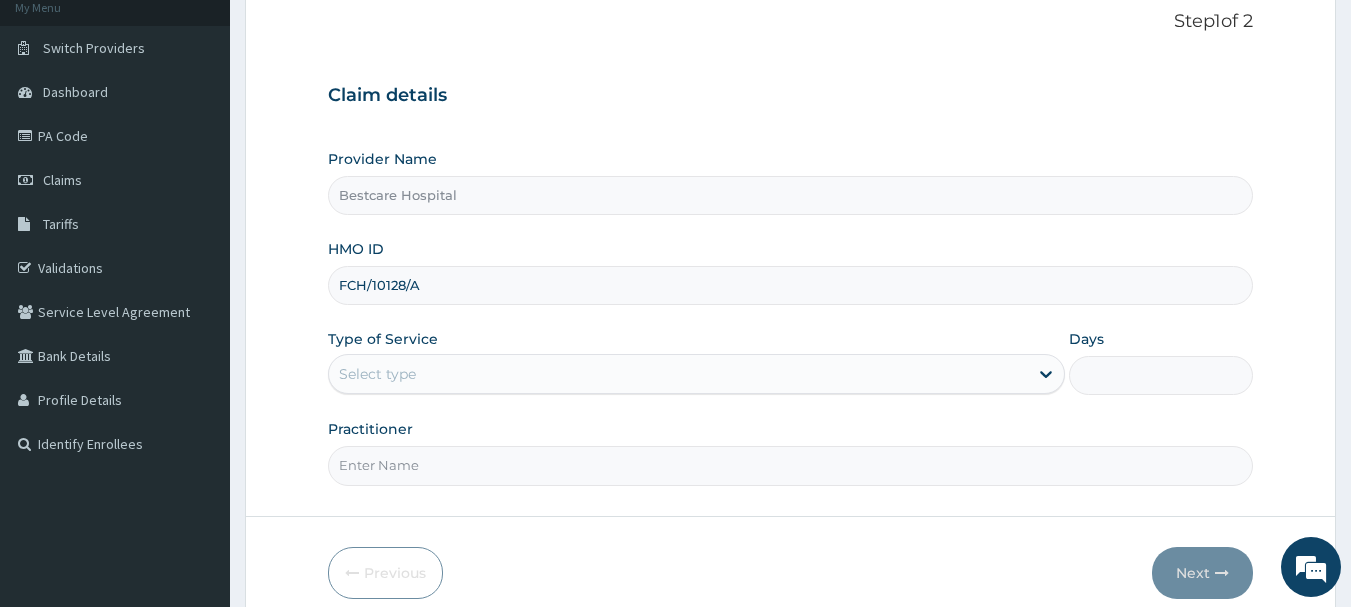 type on "FCH/10128/A" 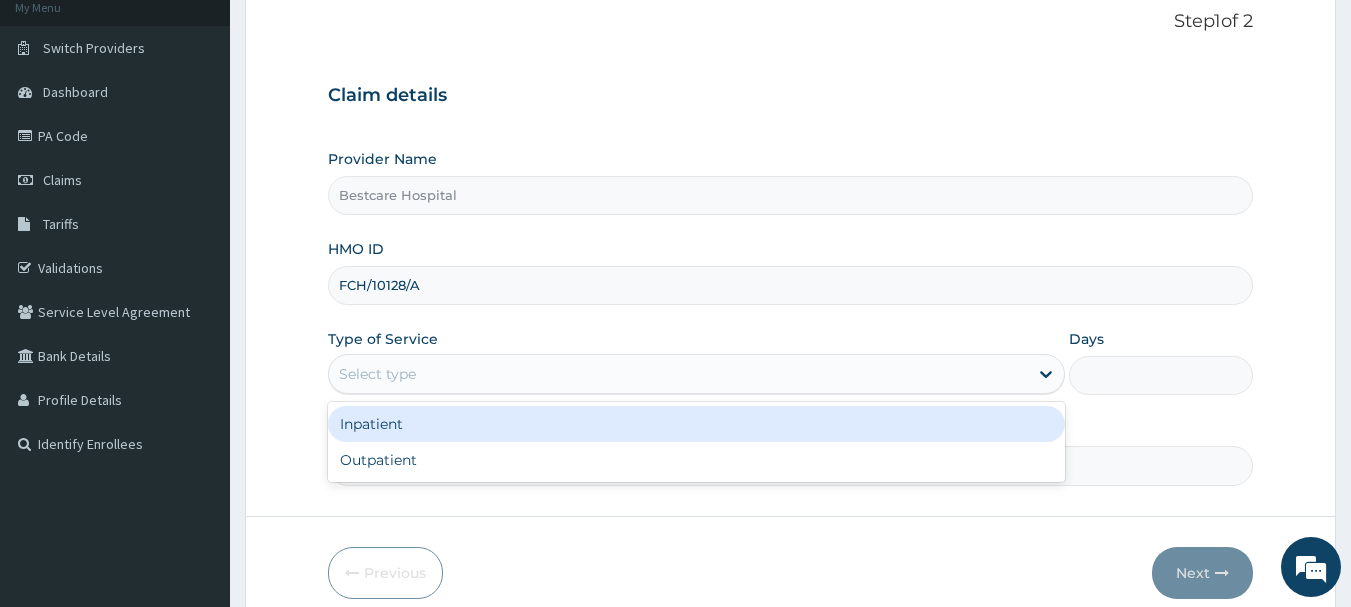 click on "Select type" at bounding box center [678, 374] 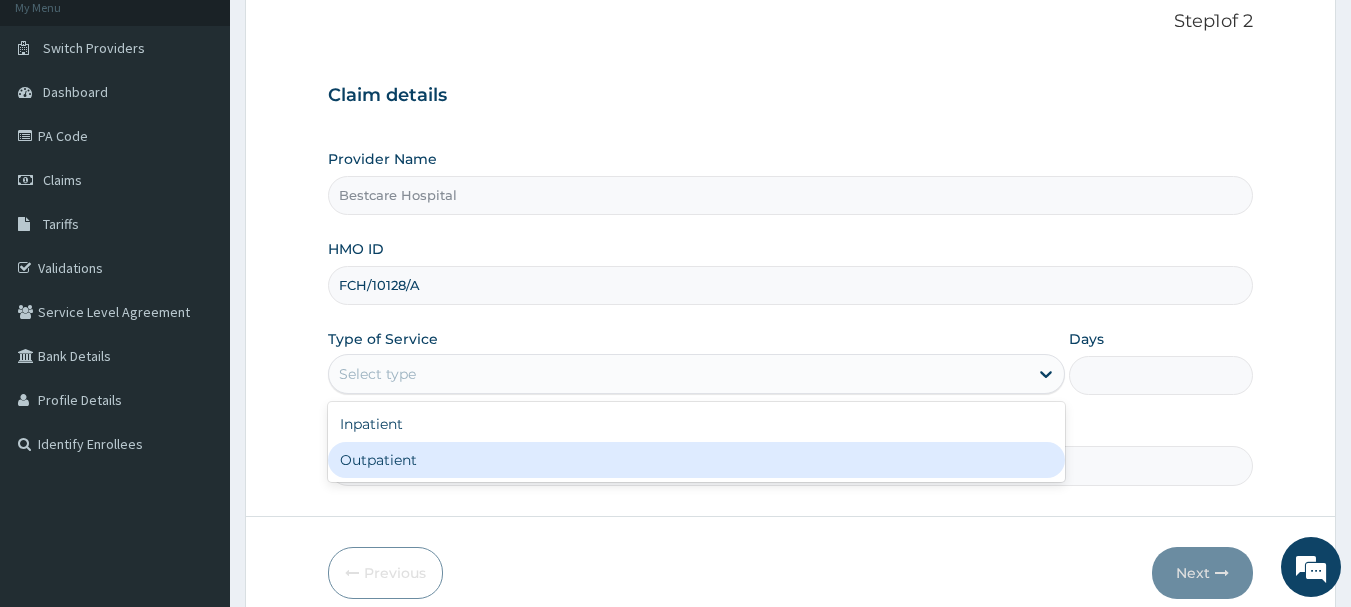 click on "Outpatient" at bounding box center (696, 460) 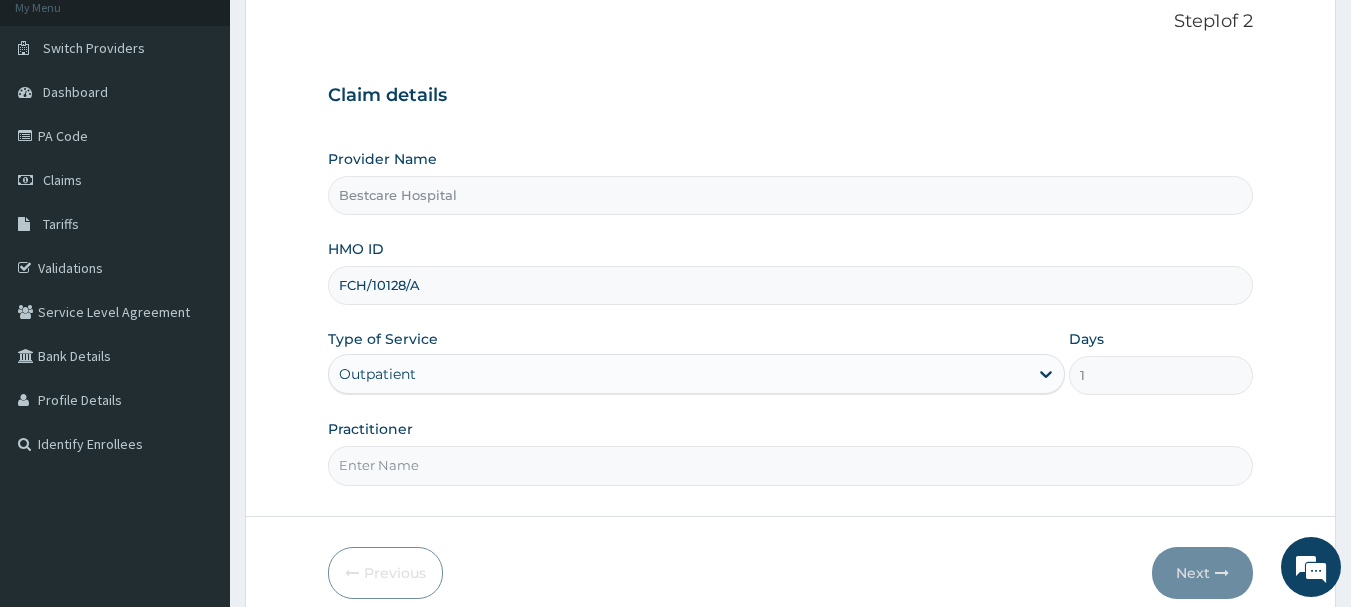 click on "Practitioner" at bounding box center (791, 465) 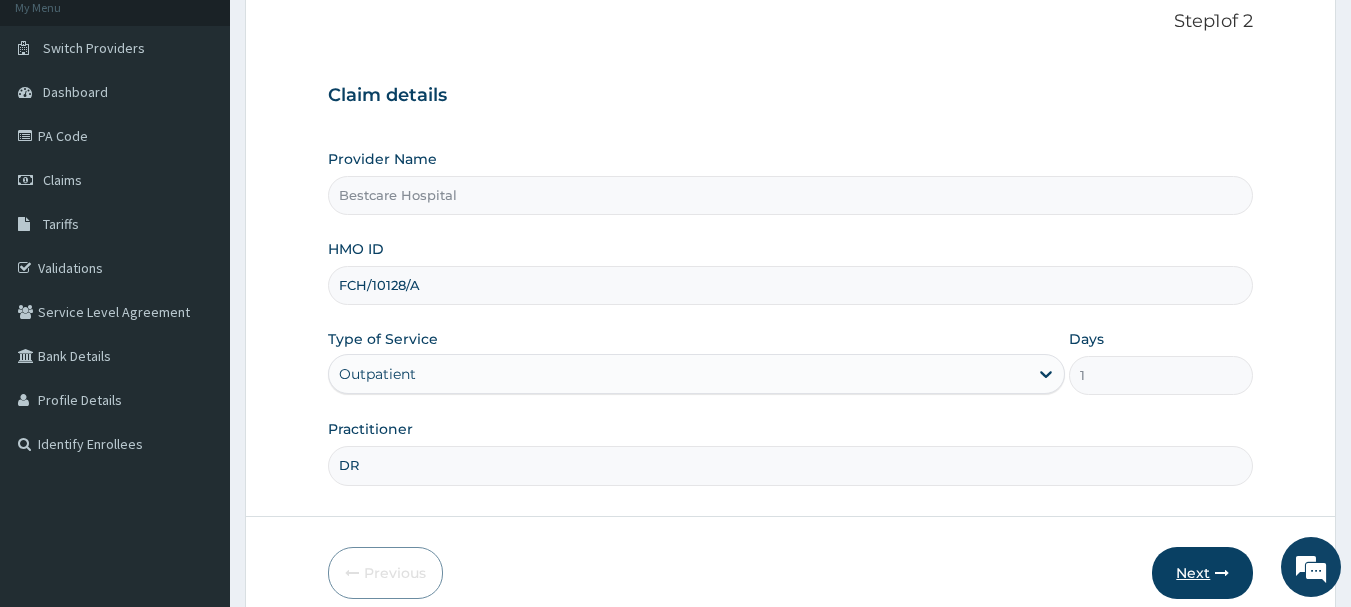type on "DR" 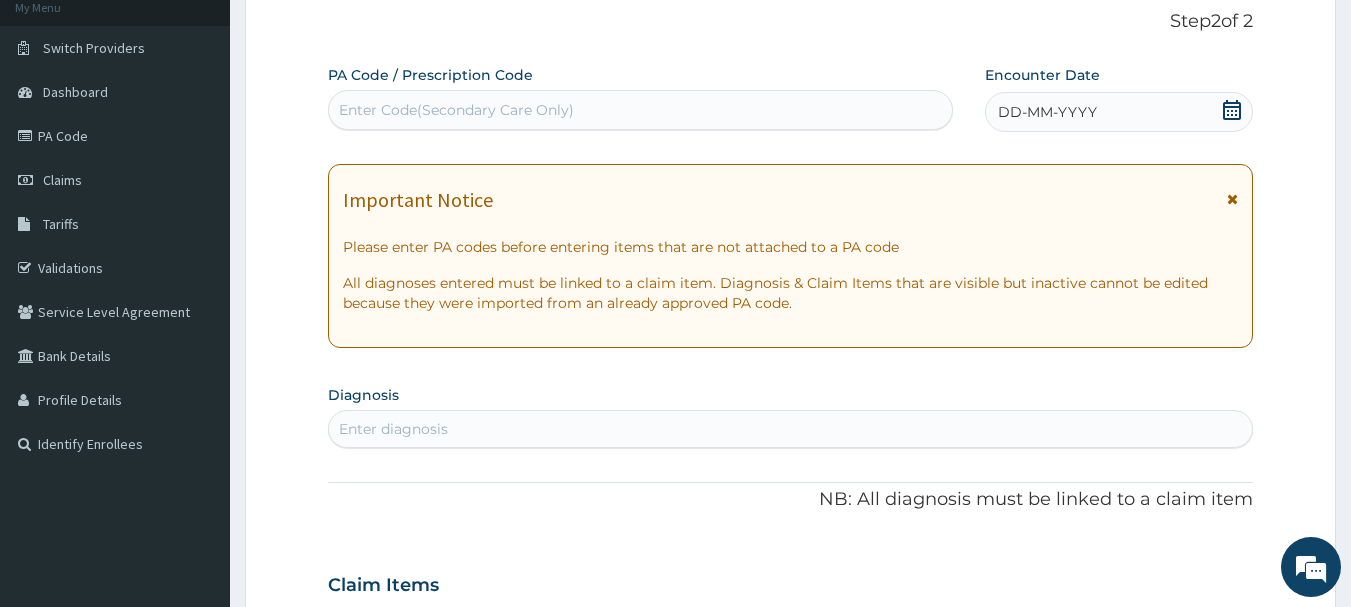 click 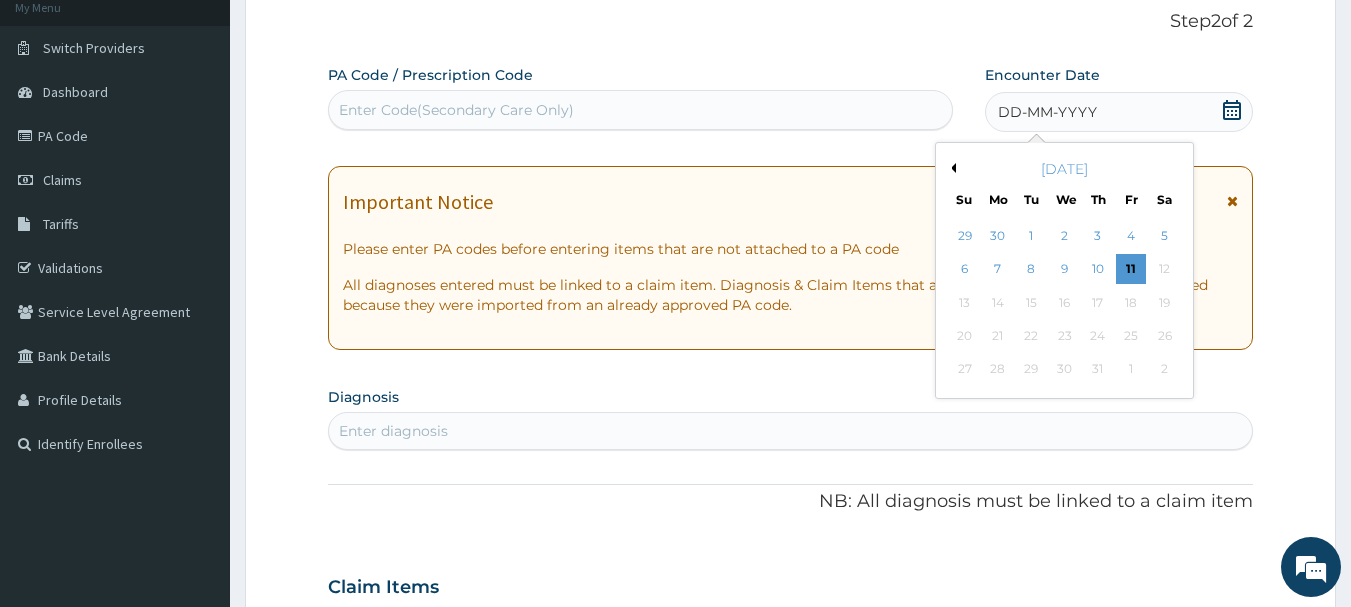drag, startPoint x: 1101, startPoint y: 271, endPoint x: 1127, endPoint y: 264, distance: 26.925823 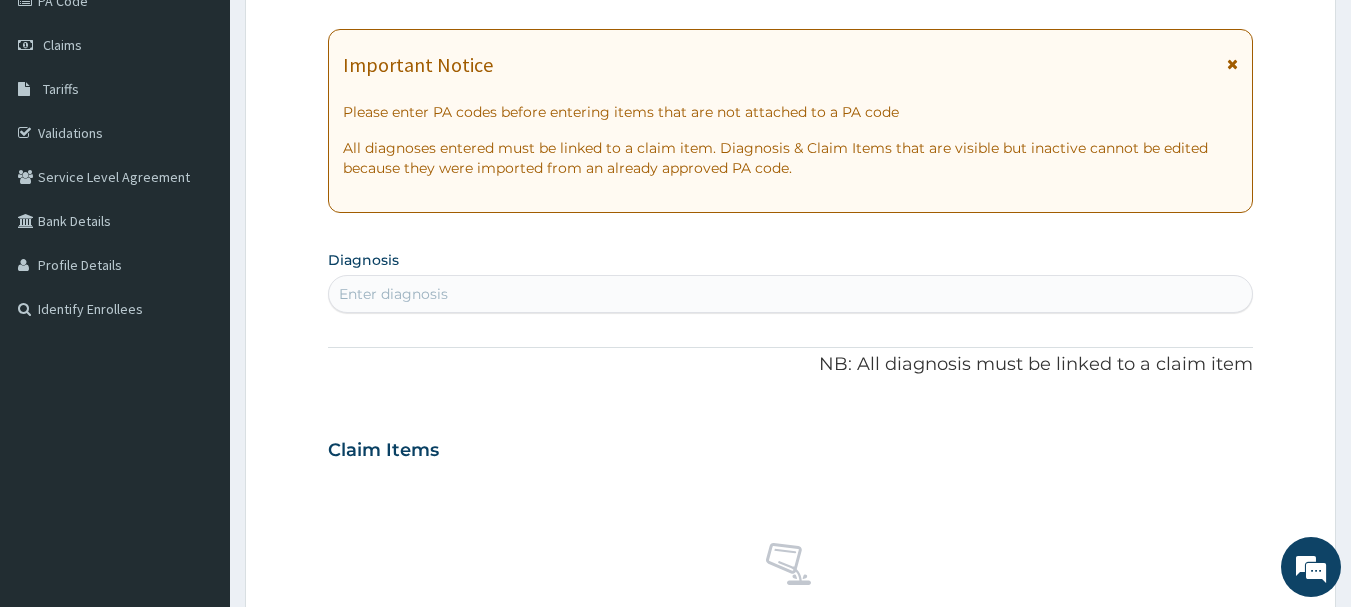 scroll, scrollTop: 294, scrollLeft: 0, axis: vertical 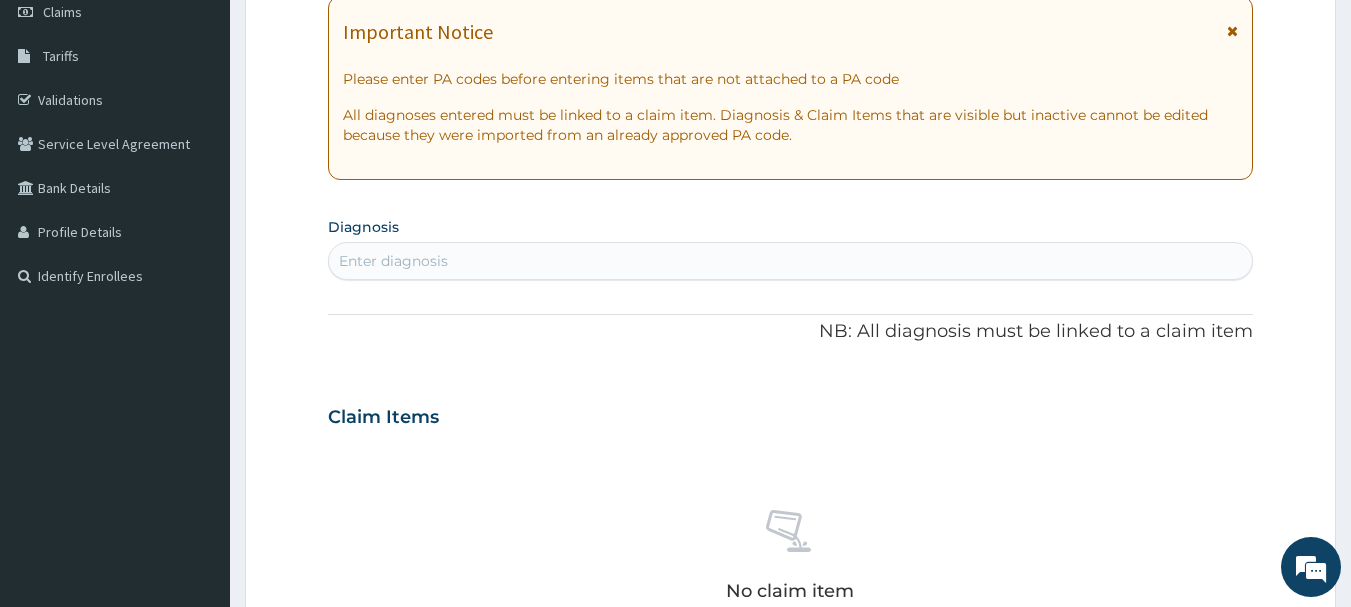 click on "Enter diagnosis" at bounding box center [791, 261] 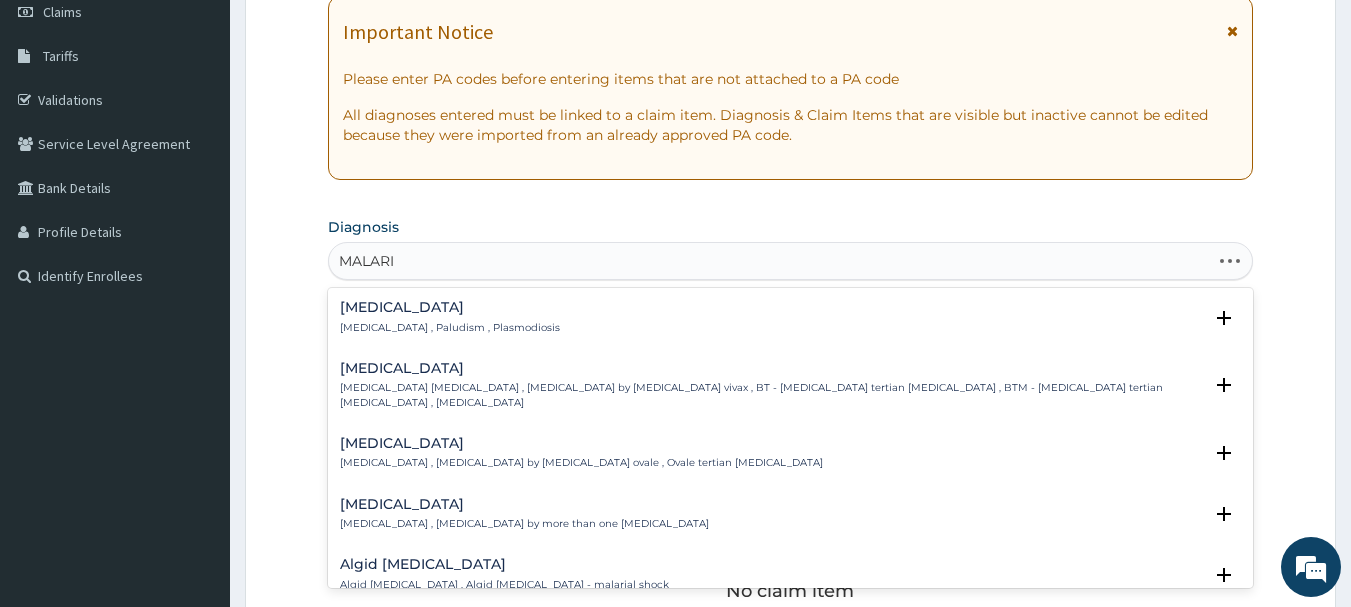 type on "[MEDICAL_DATA]" 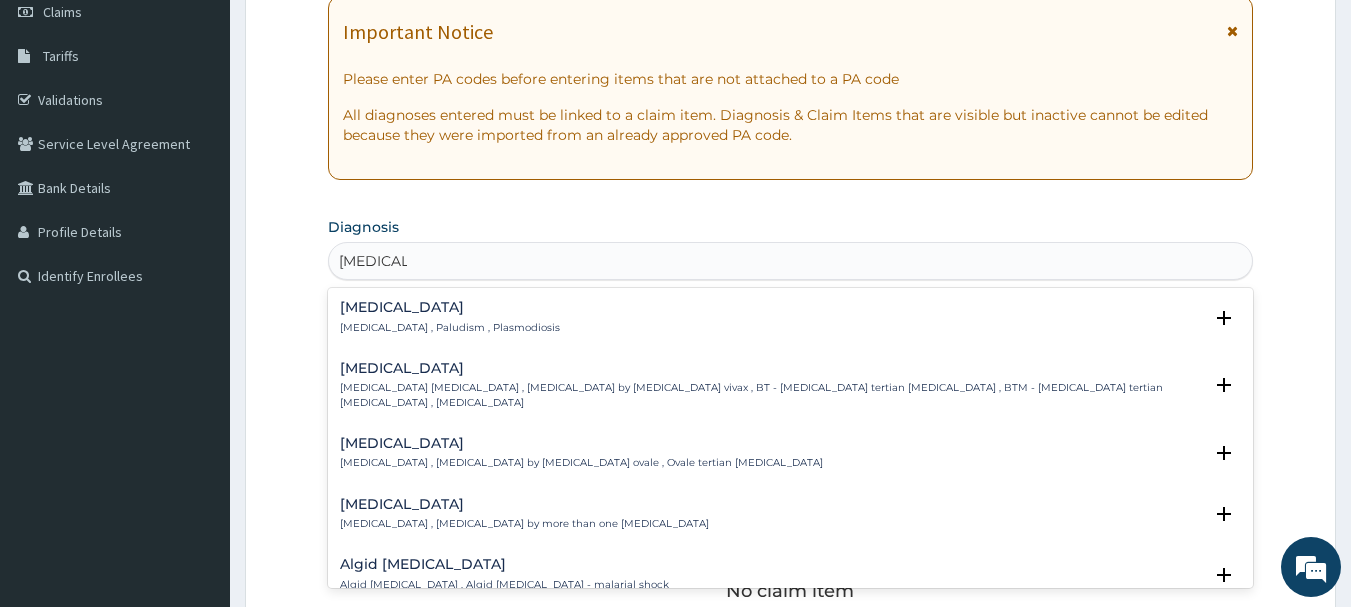 click on "[MEDICAL_DATA]" at bounding box center [450, 307] 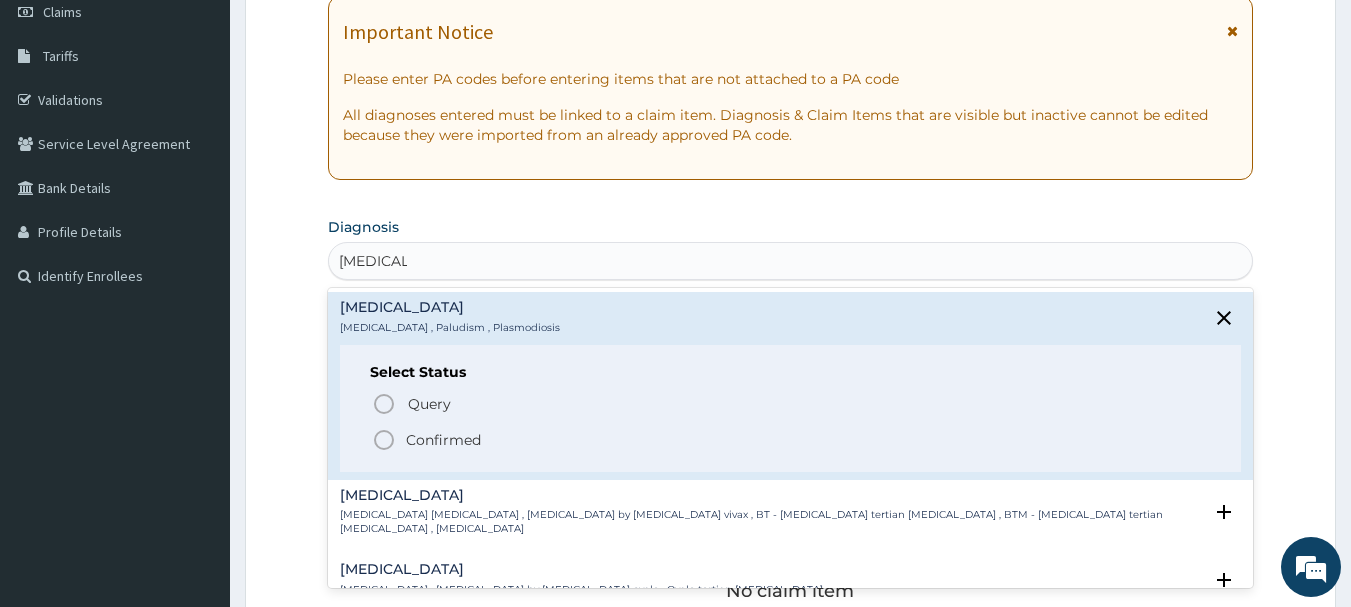 click 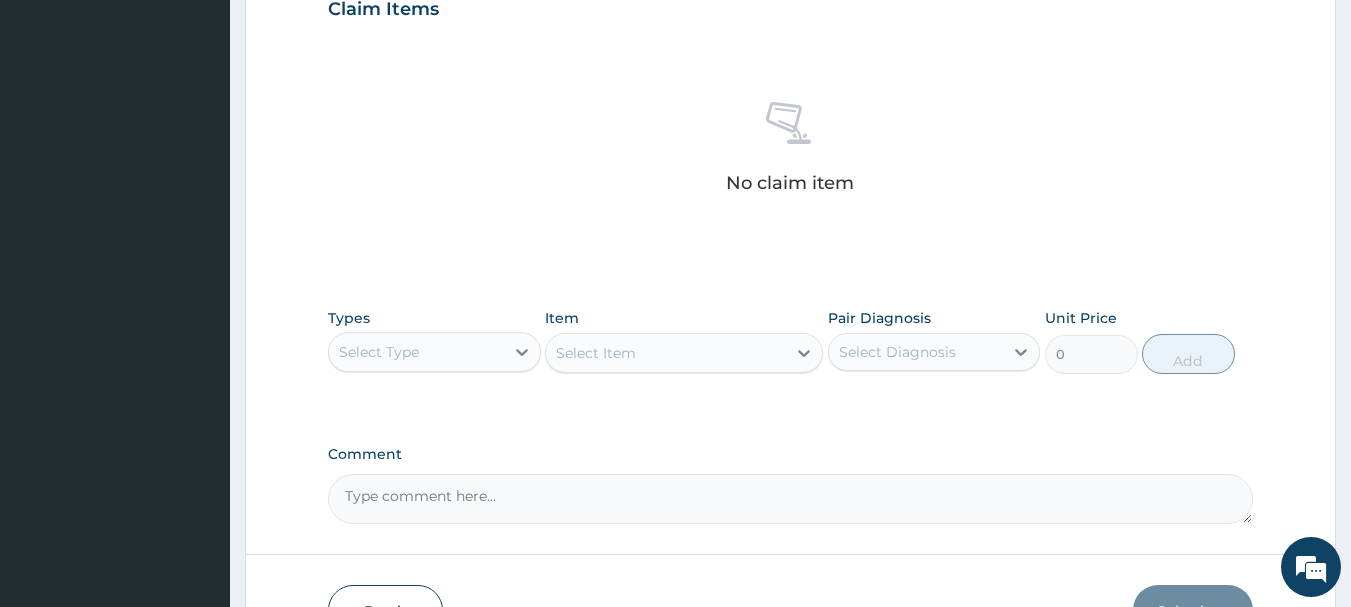 scroll, scrollTop: 730, scrollLeft: 0, axis: vertical 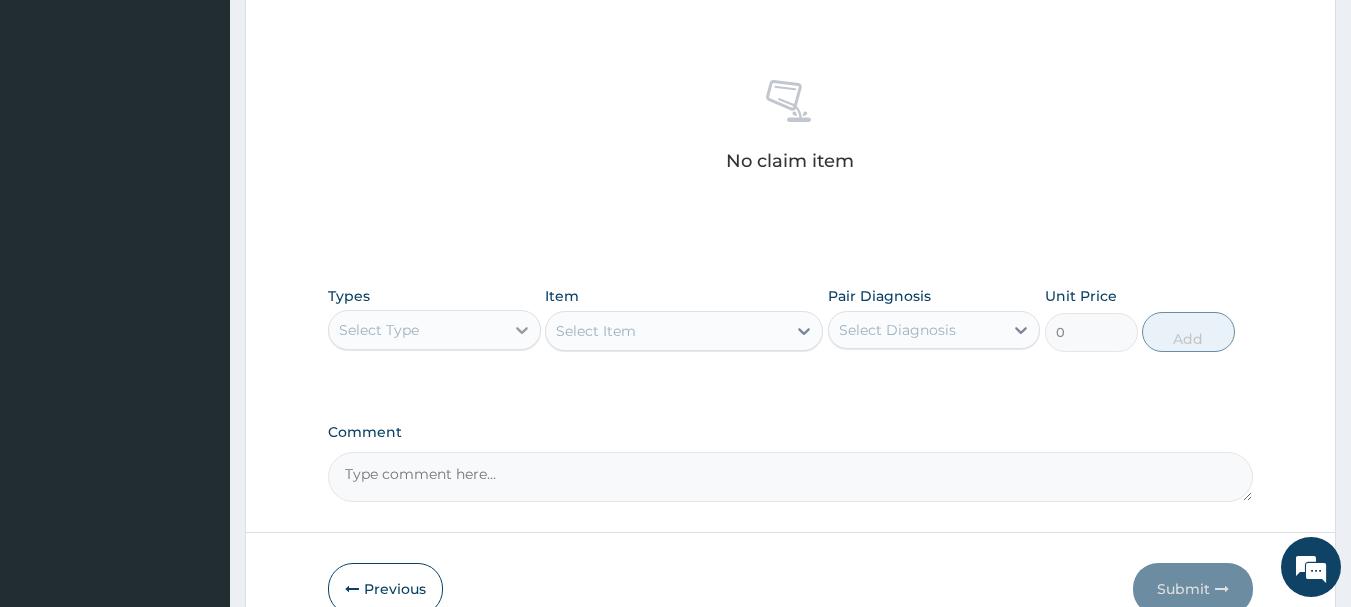 click at bounding box center [522, 330] 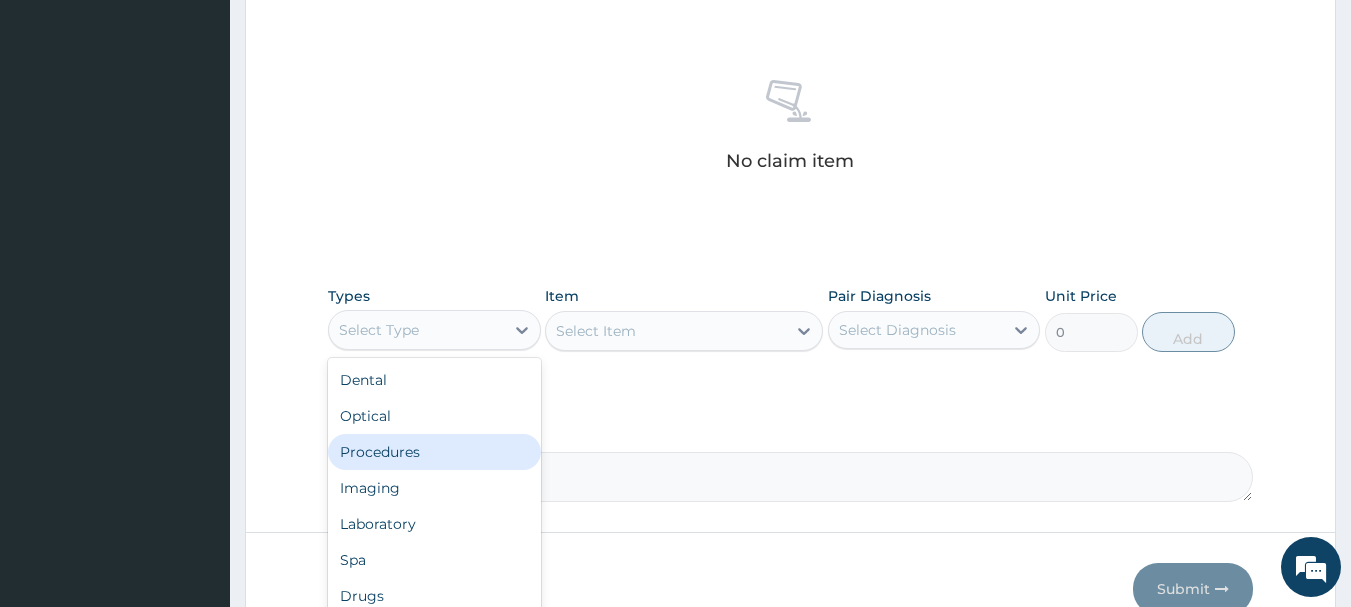click on "Procedures" at bounding box center (434, 452) 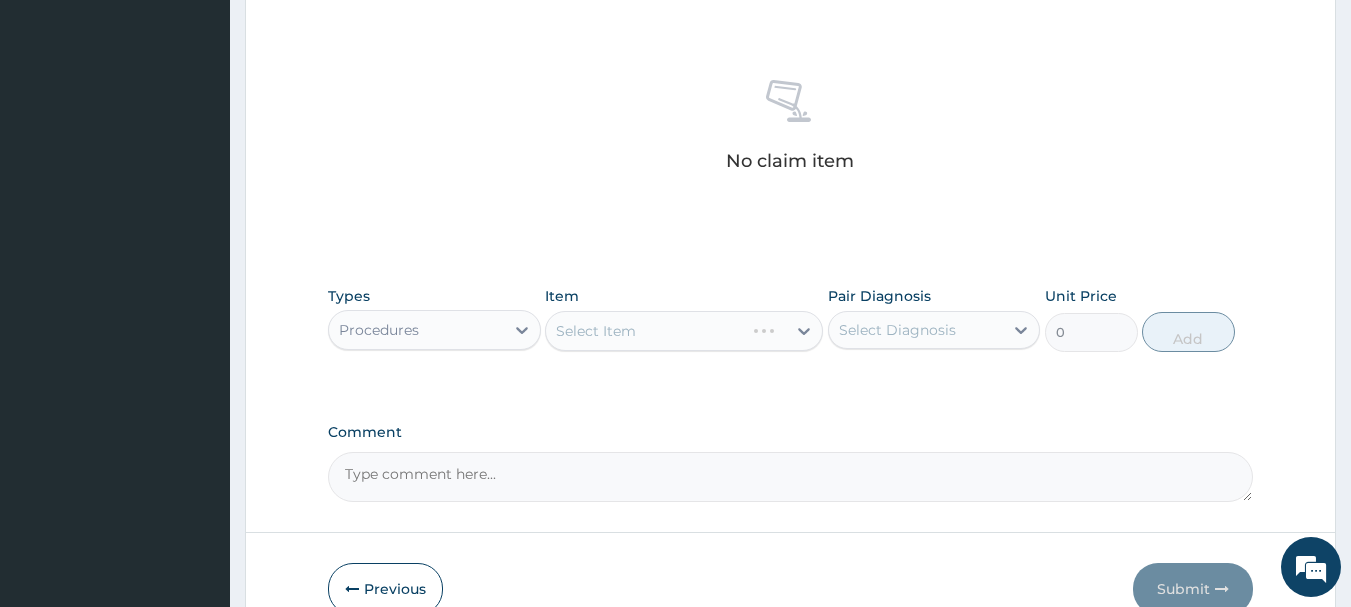 scroll, scrollTop: 835, scrollLeft: 0, axis: vertical 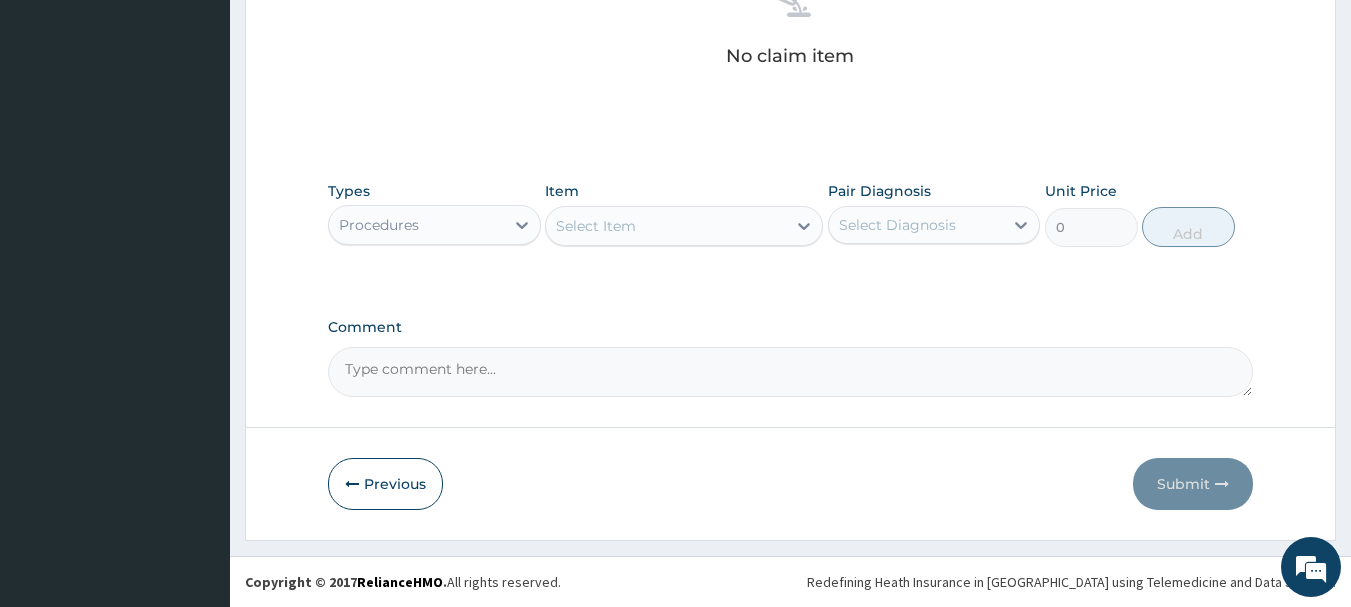 click on "Select Item" at bounding box center (666, 226) 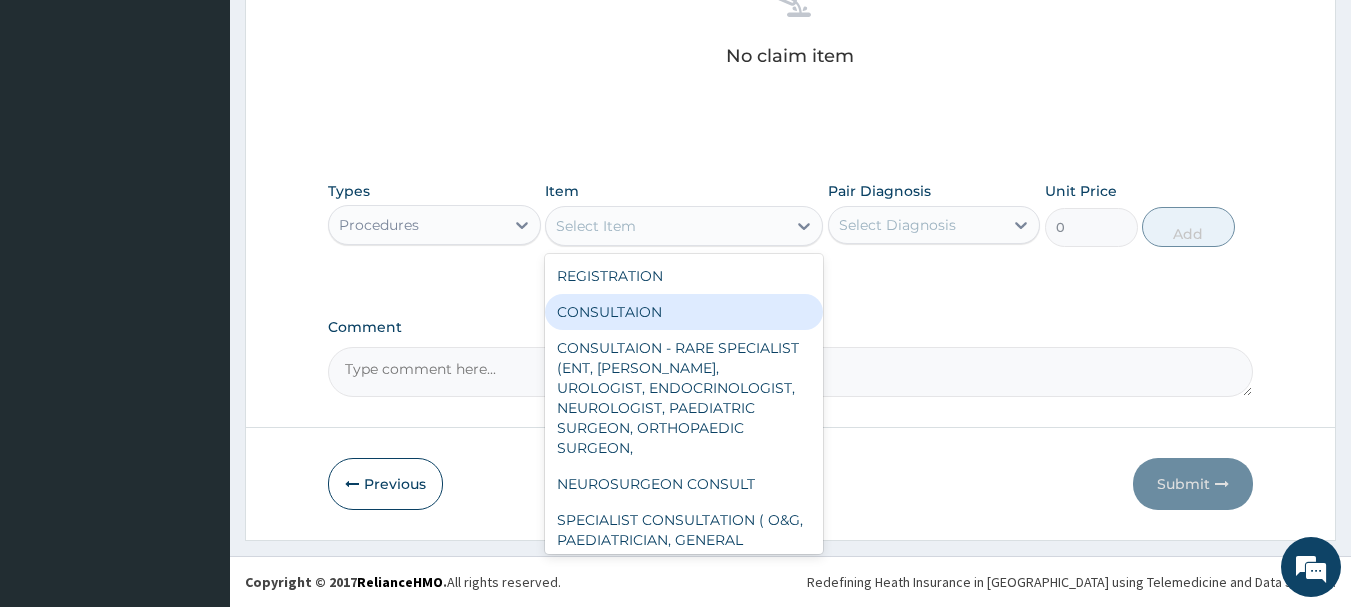 drag, startPoint x: 659, startPoint y: 320, endPoint x: 774, endPoint y: 276, distance: 123.13001 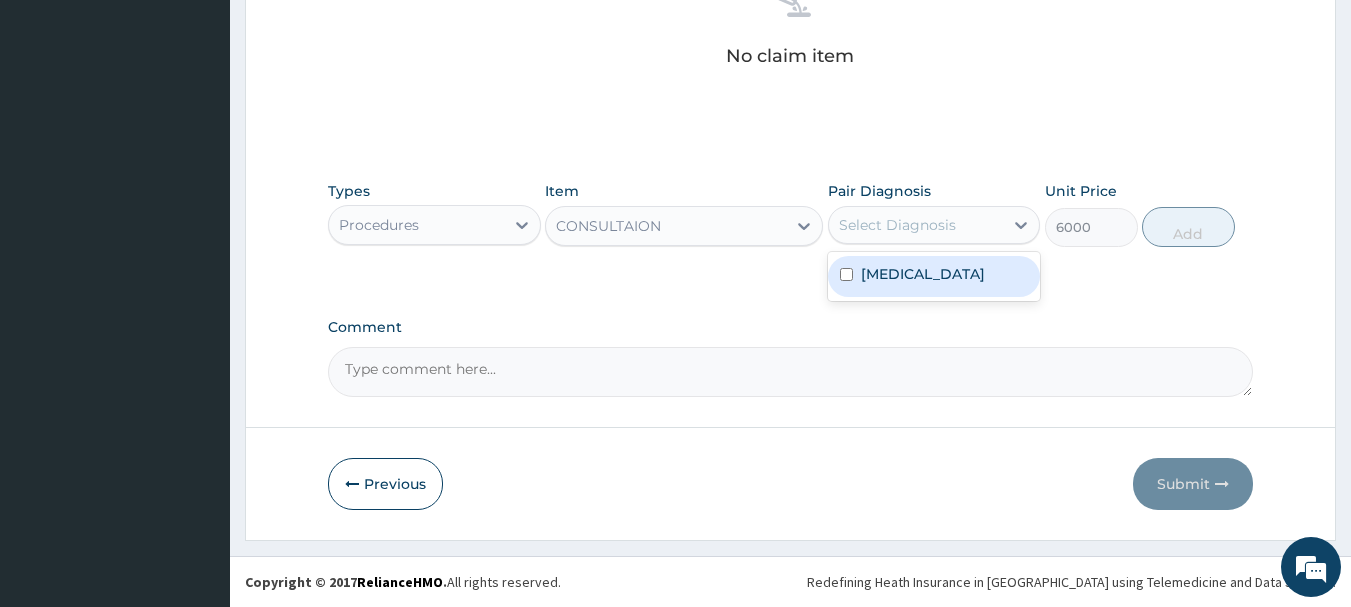 click on "Select Diagnosis" at bounding box center (897, 225) 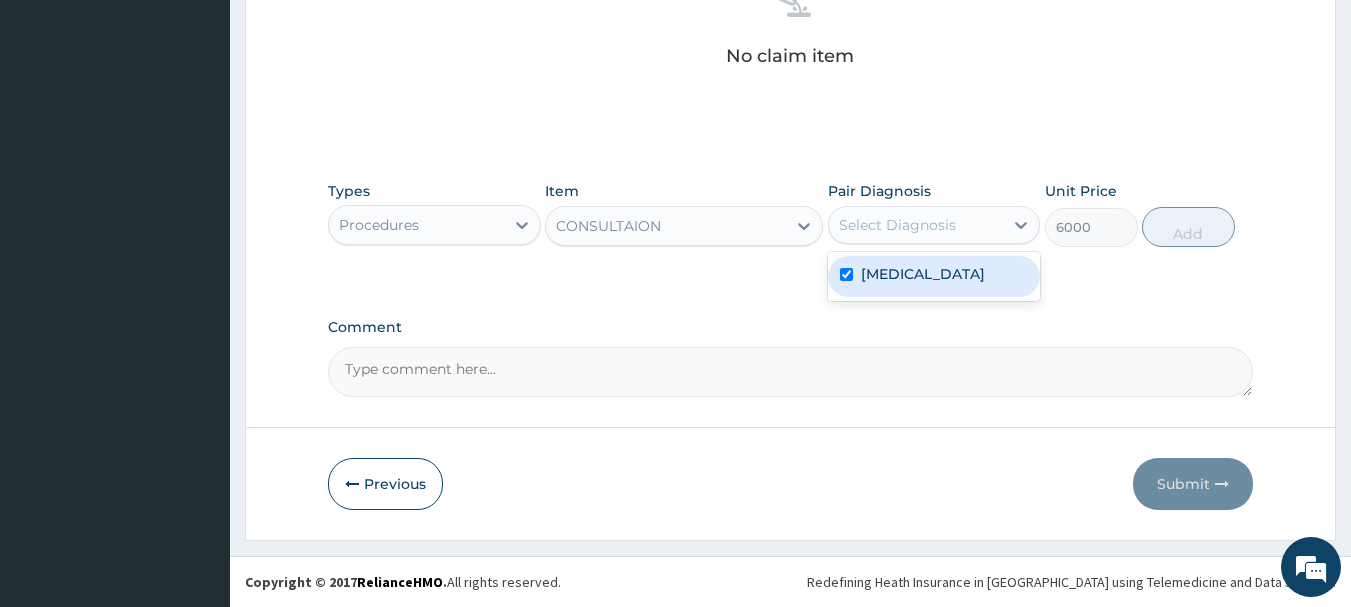 checkbox on "true" 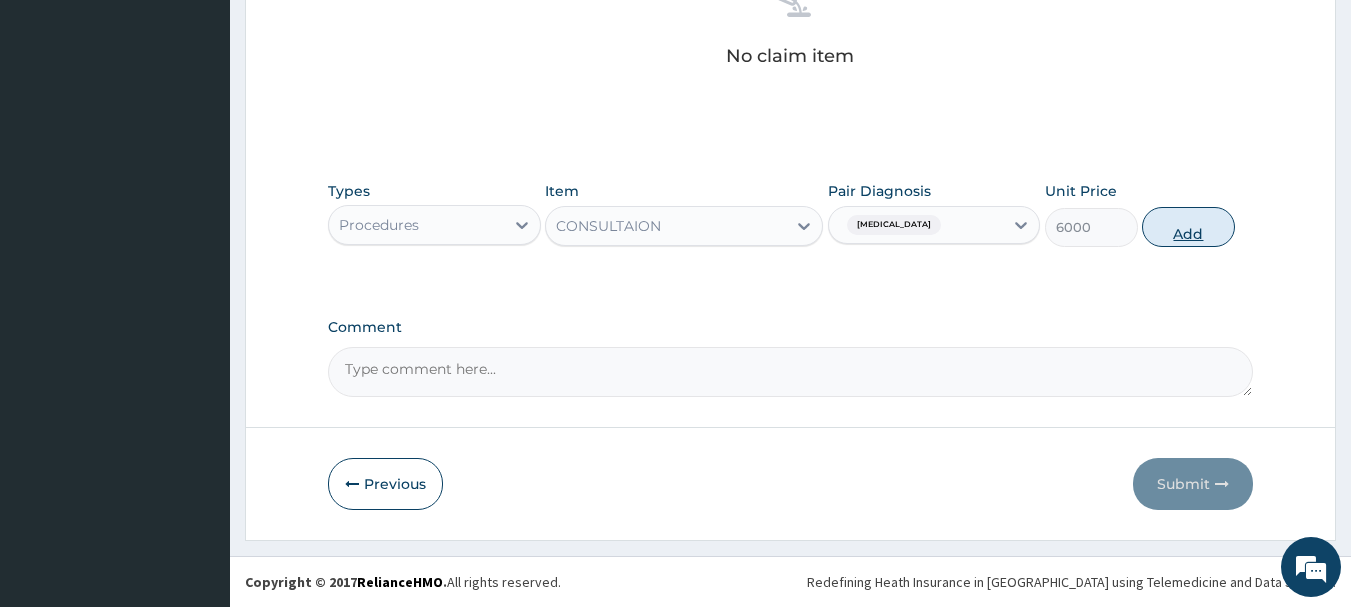click on "Add" at bounding box center [1188, 227] 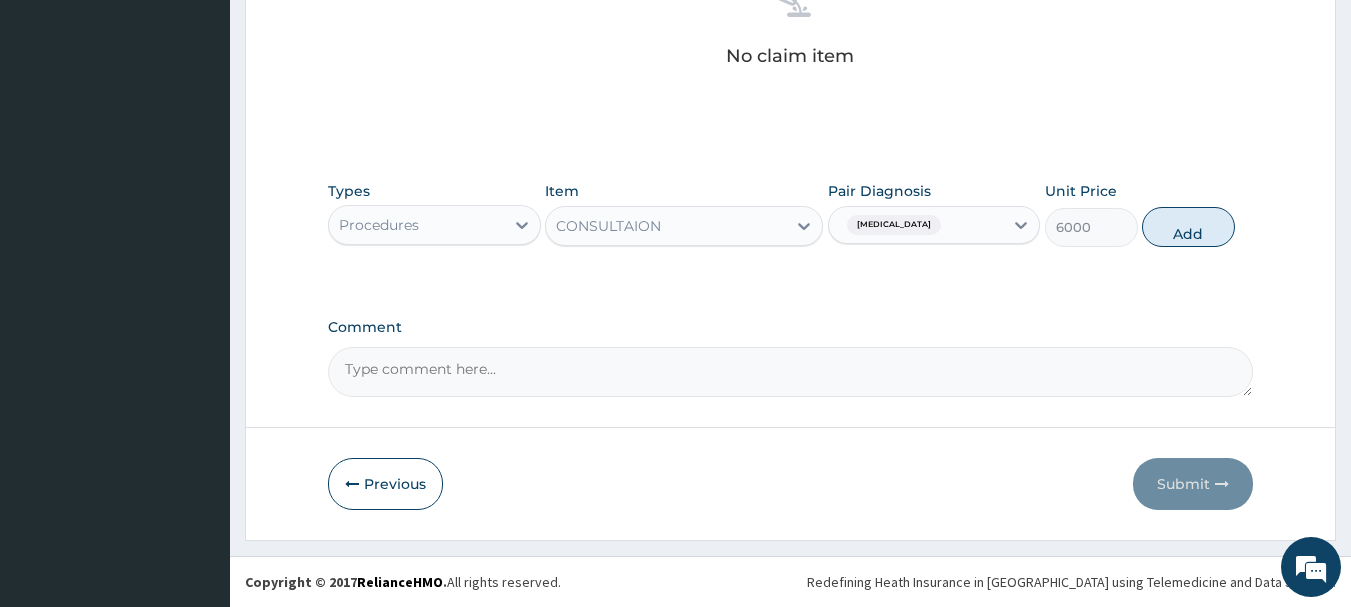 scroll, scrollTop: 755, scrollLeft: 0, axis: vertical 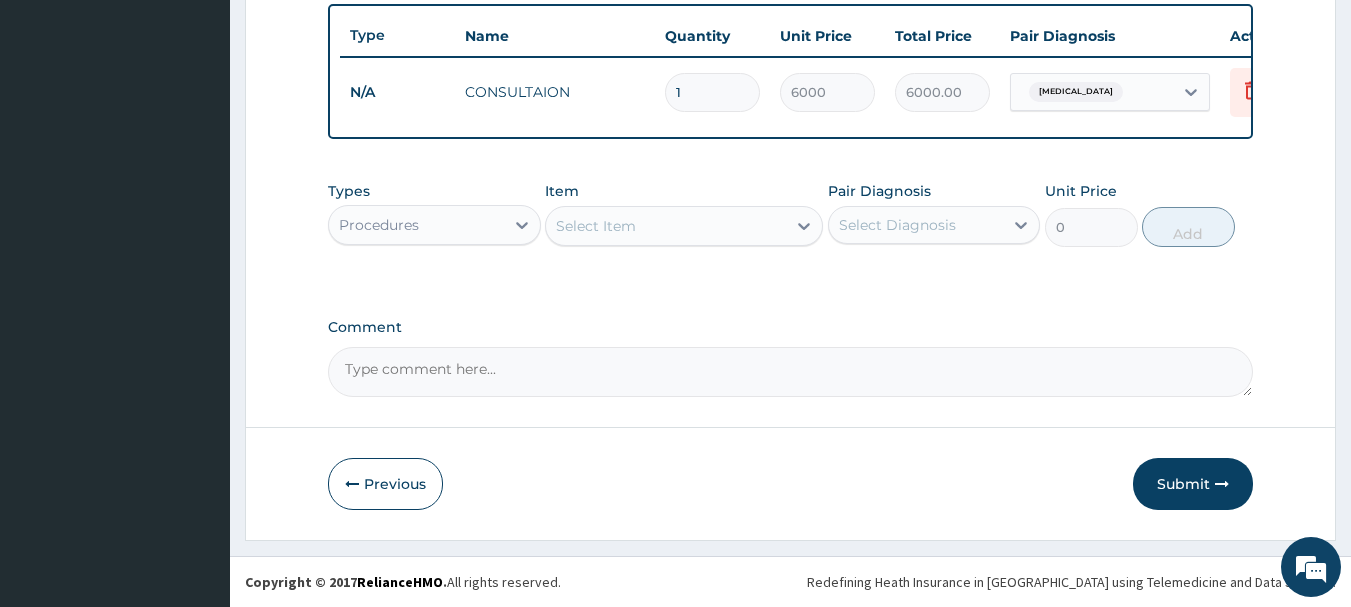 click on "Select Item" at bounding box center [596, 226] 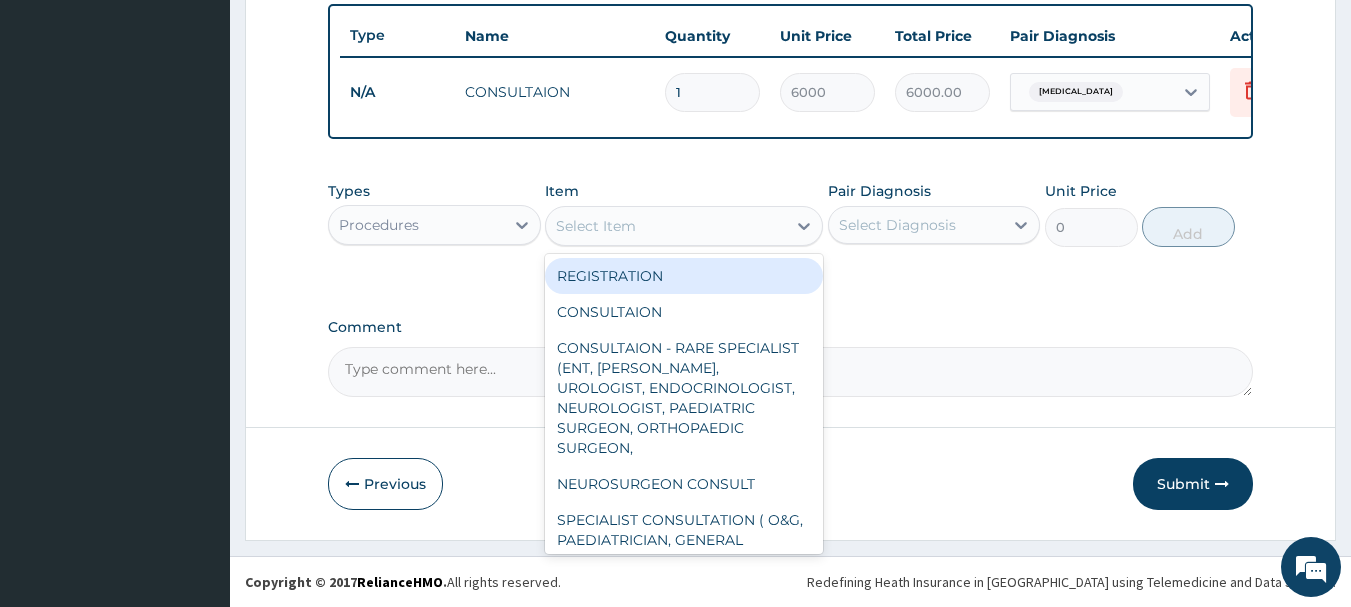 click on "REGISTRATION" at bounding box center (684, 276) 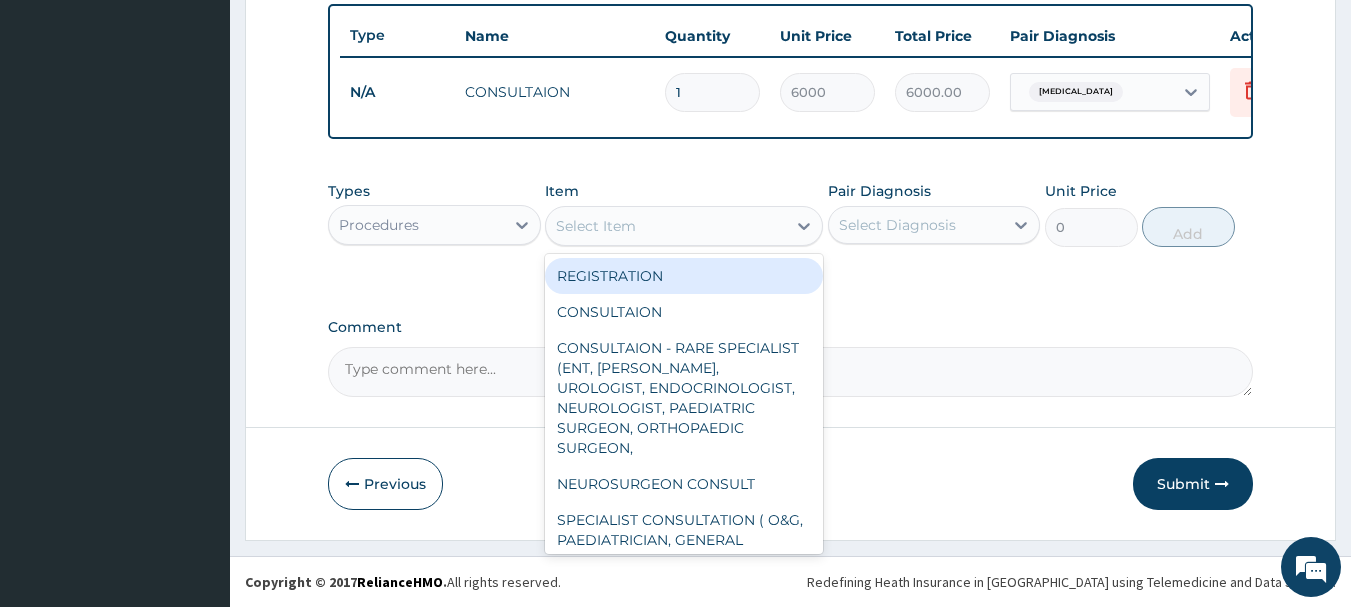 type on "3500" 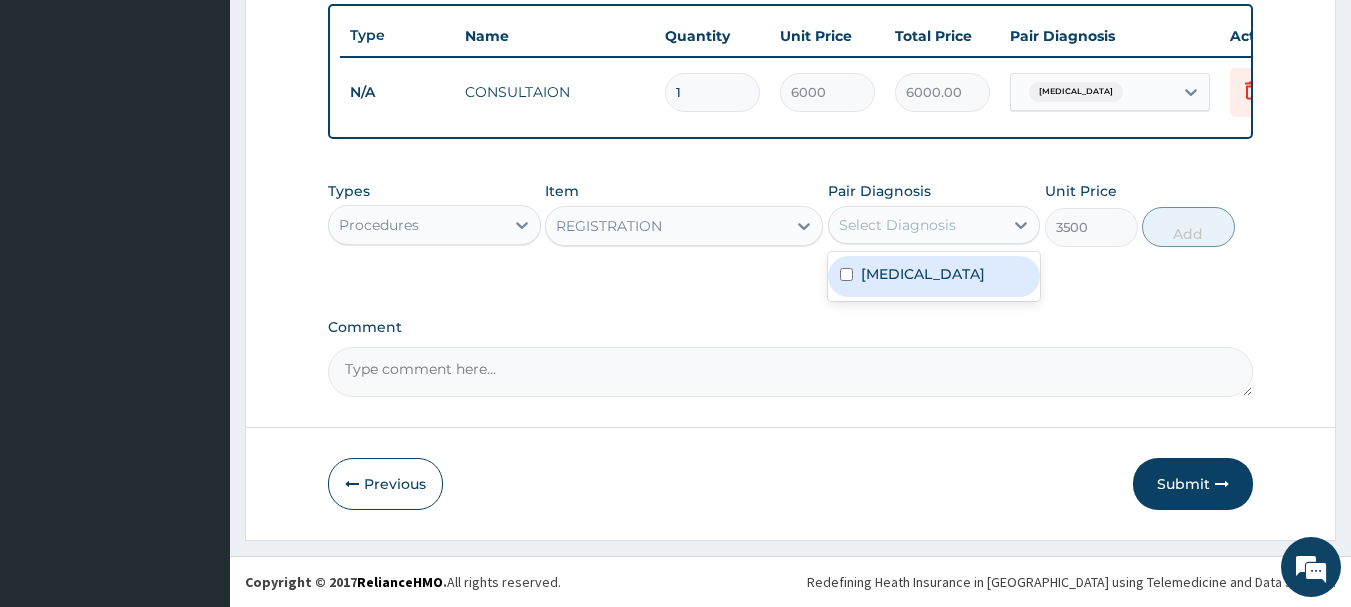drag, startPoint x: 927, startPoint y: 229, endPoint x: 900, endPoint y: 254, distance: 36.796738 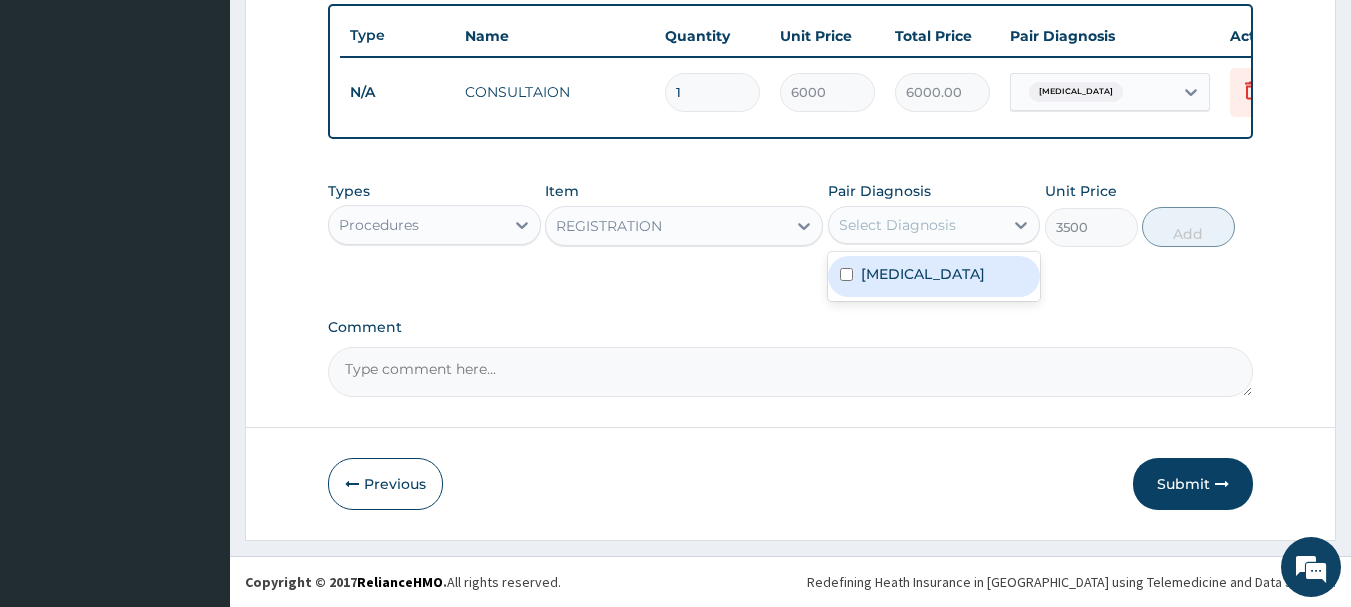 click on "Select Diagnosis" at bounding box center [897, 225] 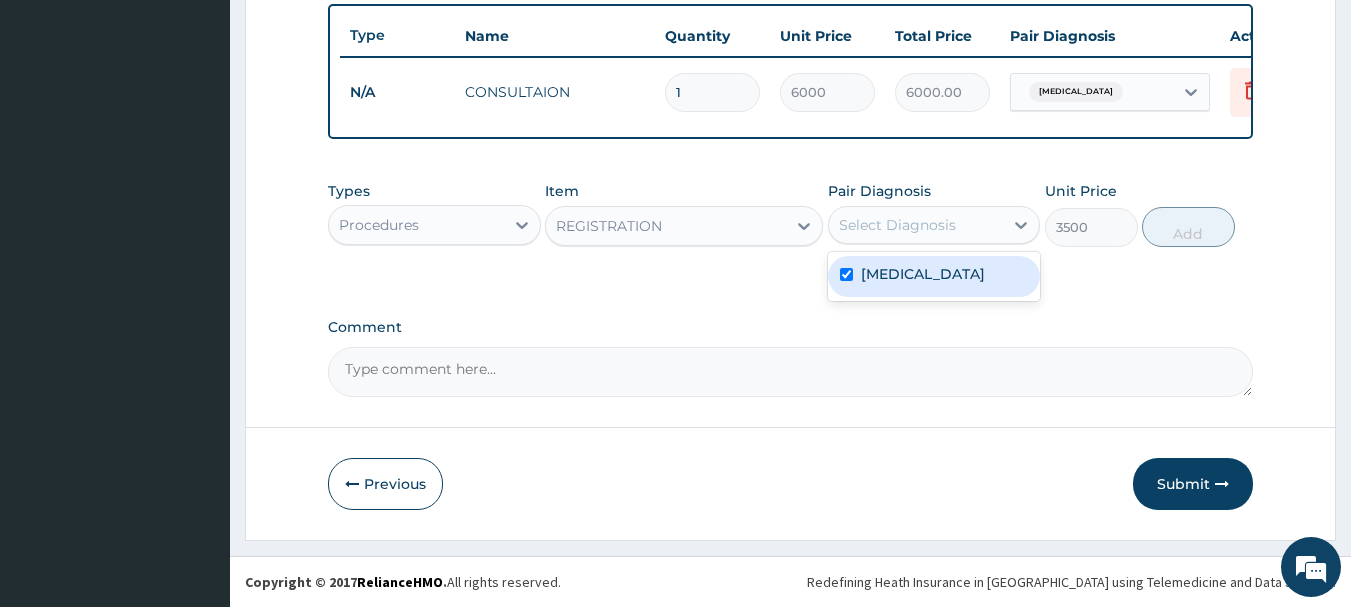 checkbox on "true" 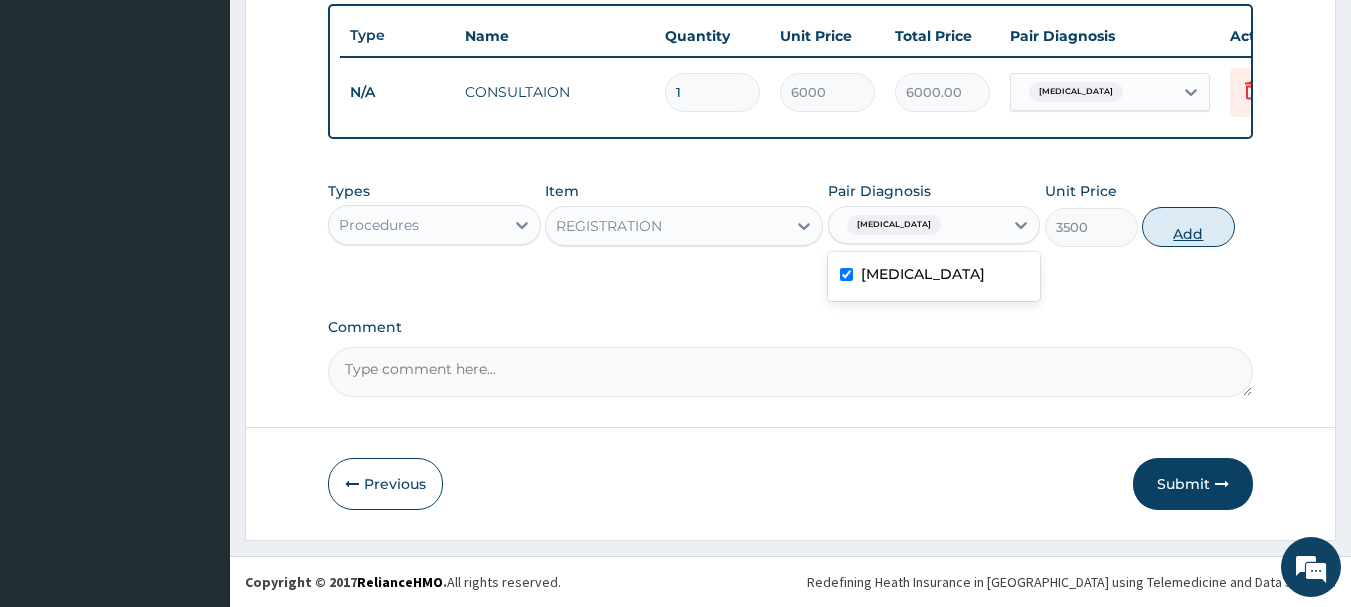 click on "Add" at bounding box center [1188, 227] 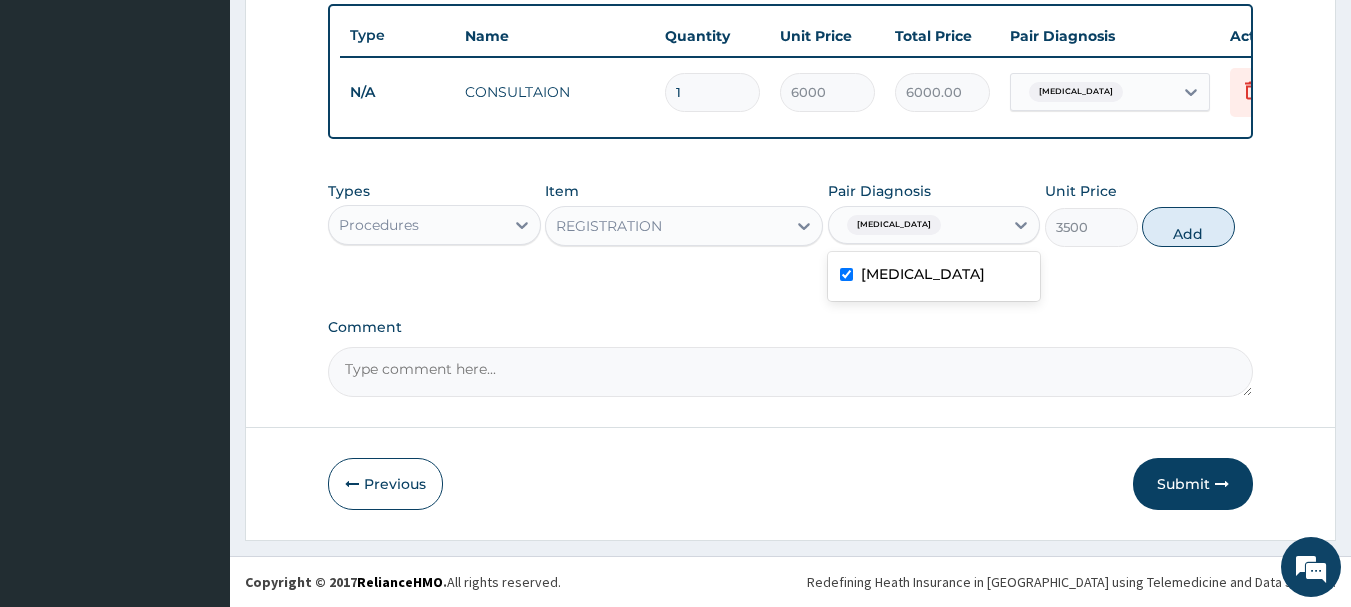 type on "0" 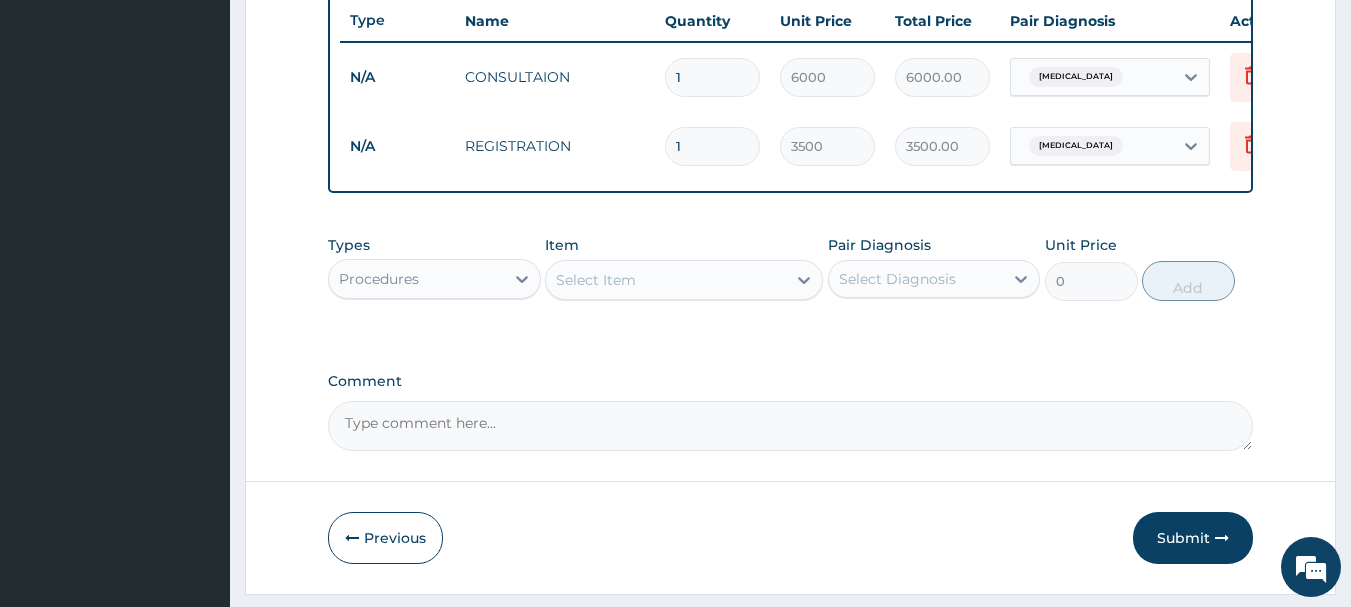 scroll, scrollTop: 824, scrollLeft: 0, axis: vertical 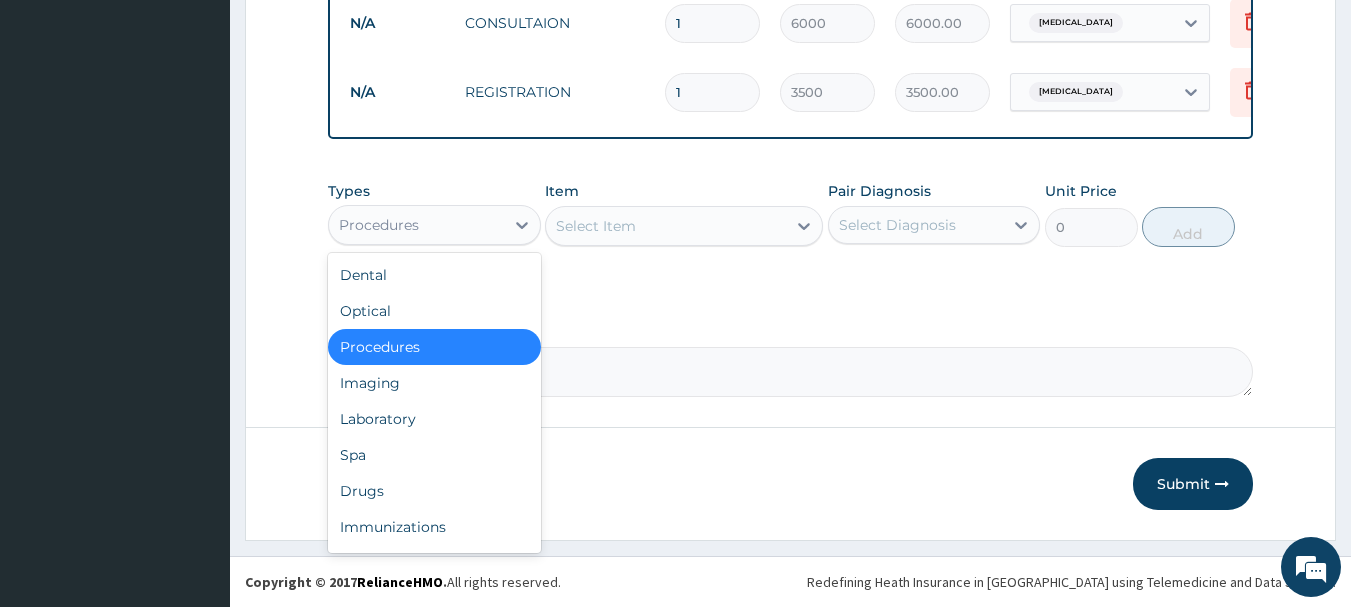 drag, startPoint x: 490, startPoint y: 220, endPoint x: 485, endPoint y: 240, distance: 20.615528 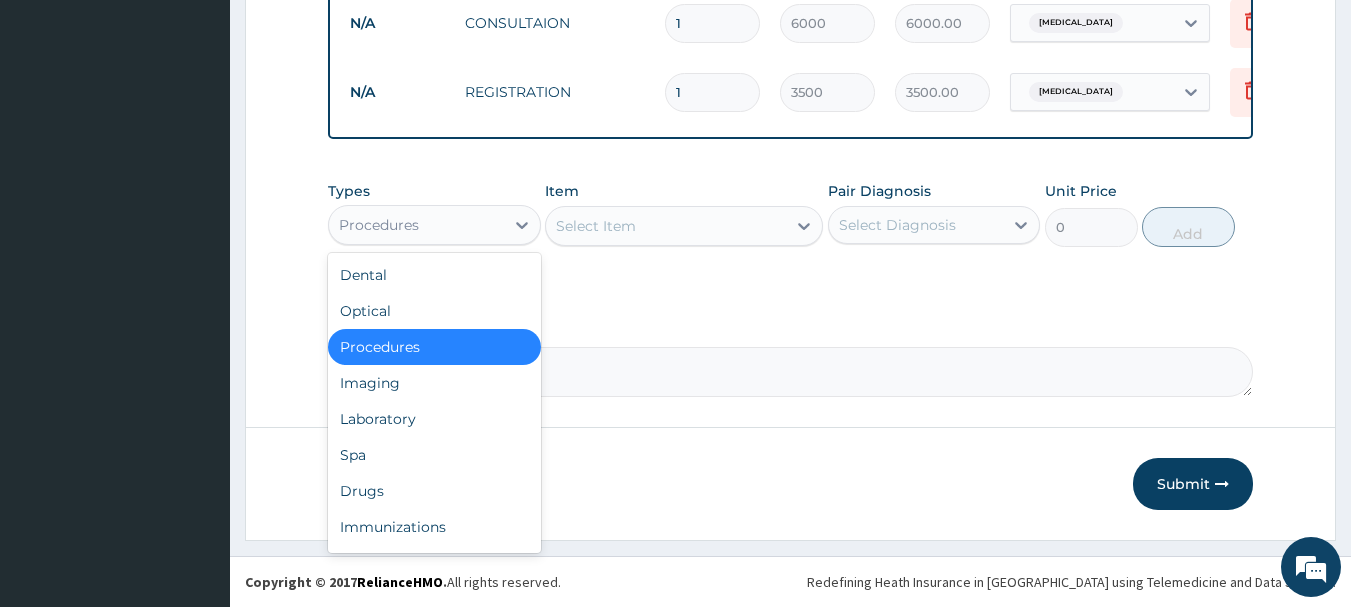 click on "Procedures" at bounding box center [416, 225] 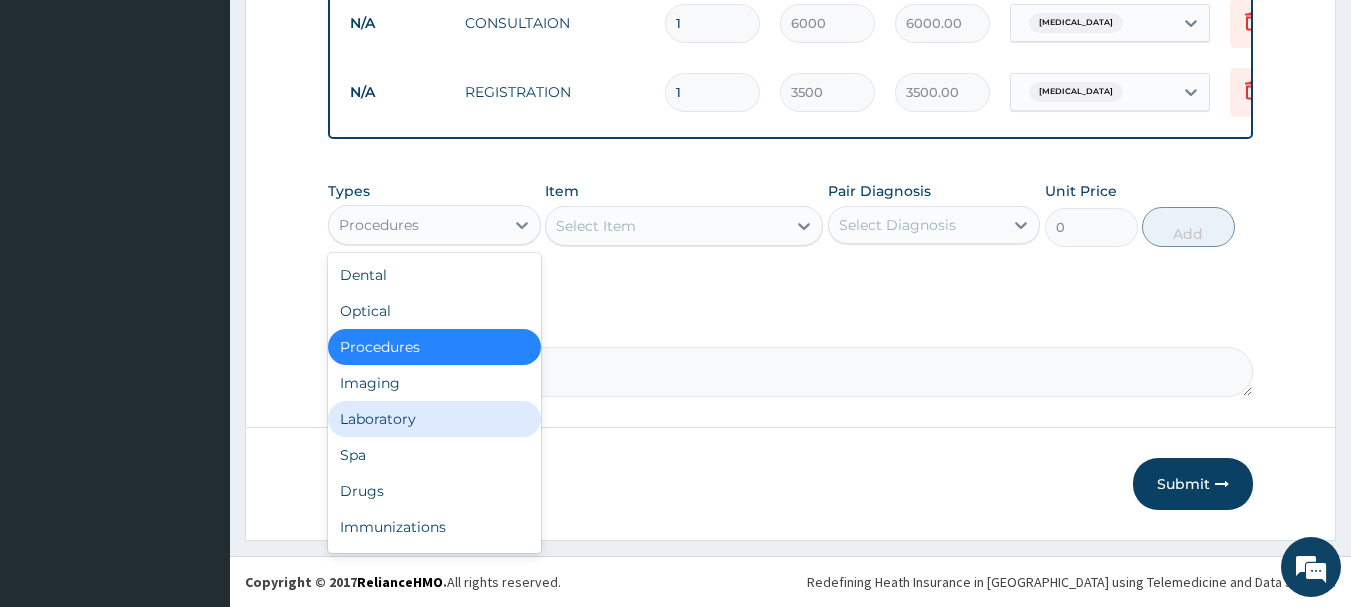 click on "Laboratory" at bounding box center (434, 419) 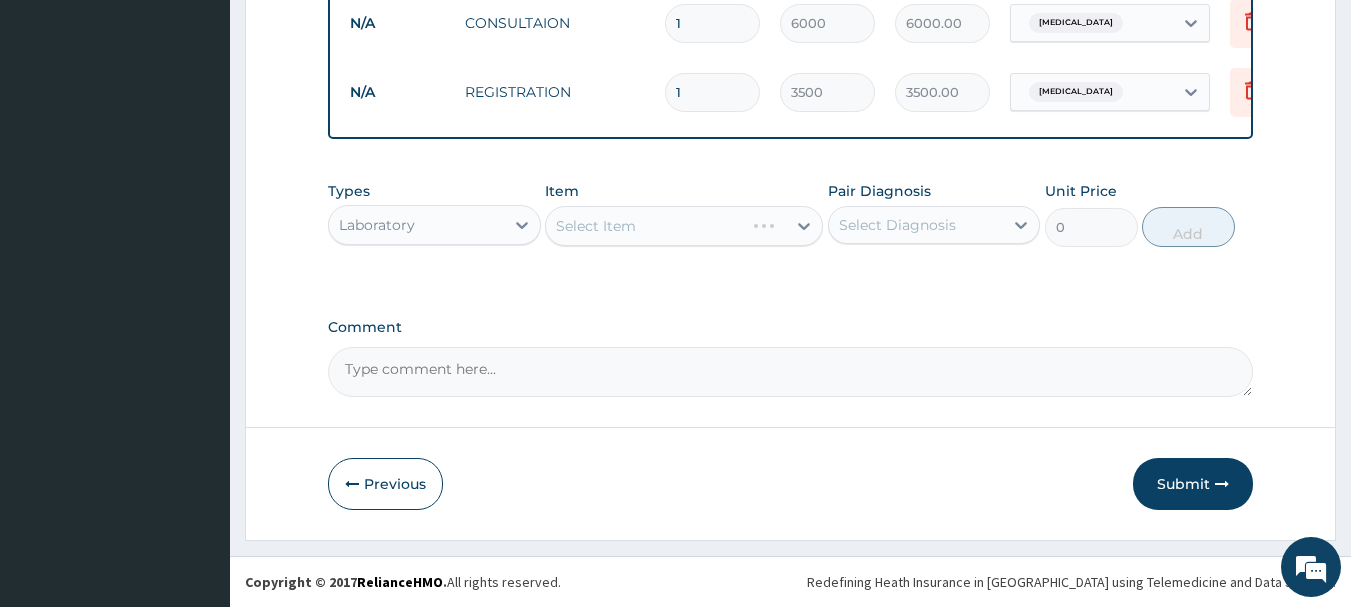 click on "Select Item" at bounding box center [684, 226] 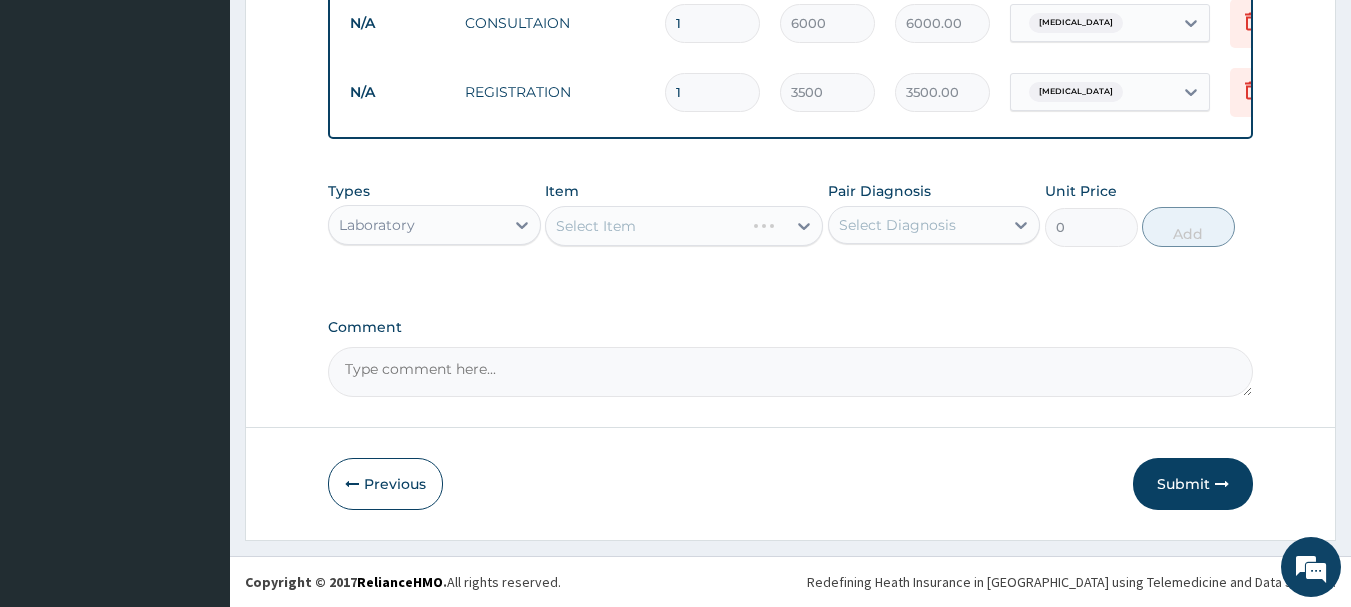 click on "Select Item" at bounding box center [684, 226] 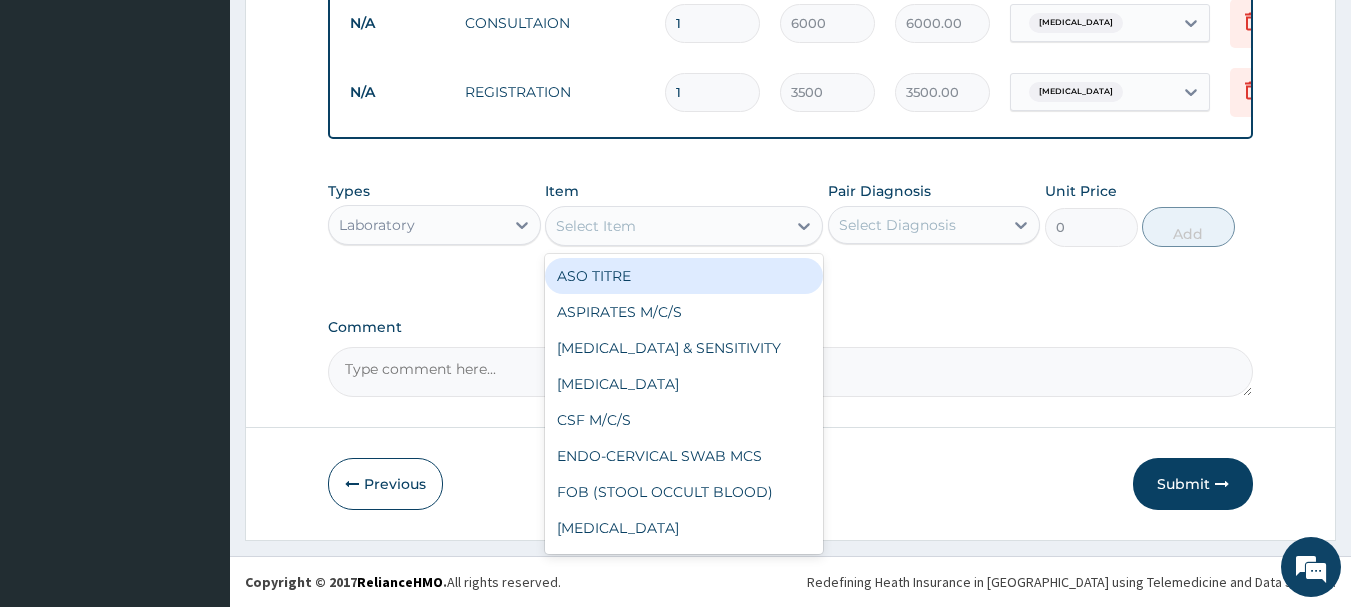 click on "Select Item" at bounding box center [666, 226] 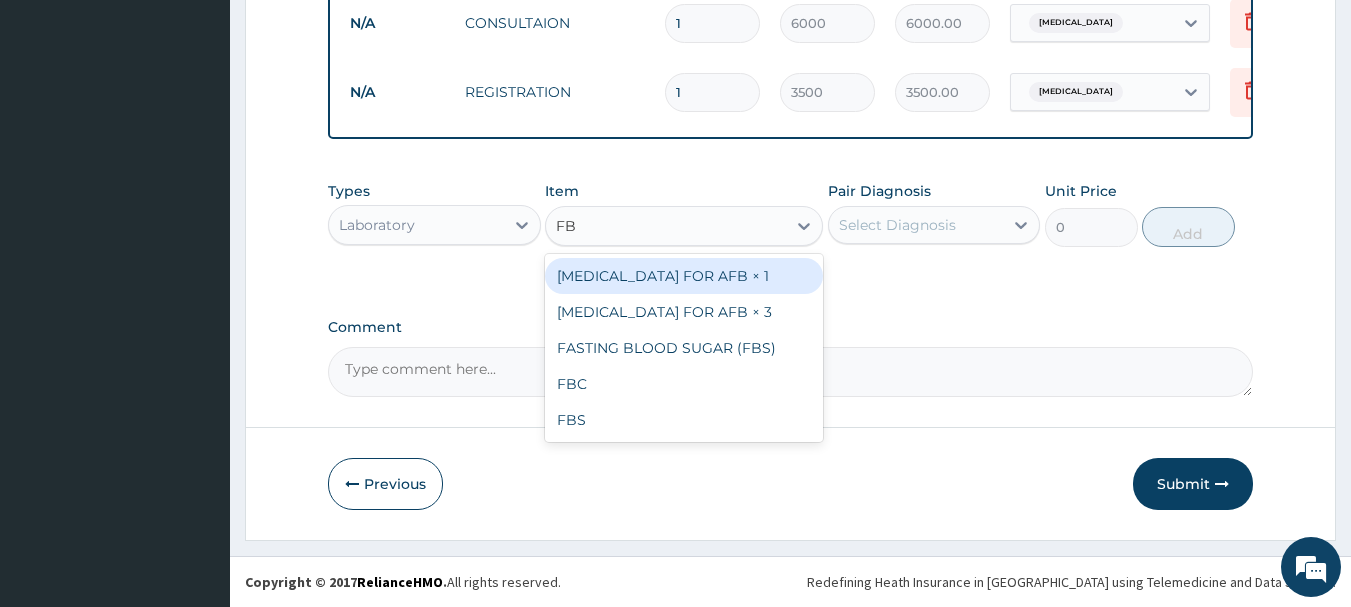type on "FBC" 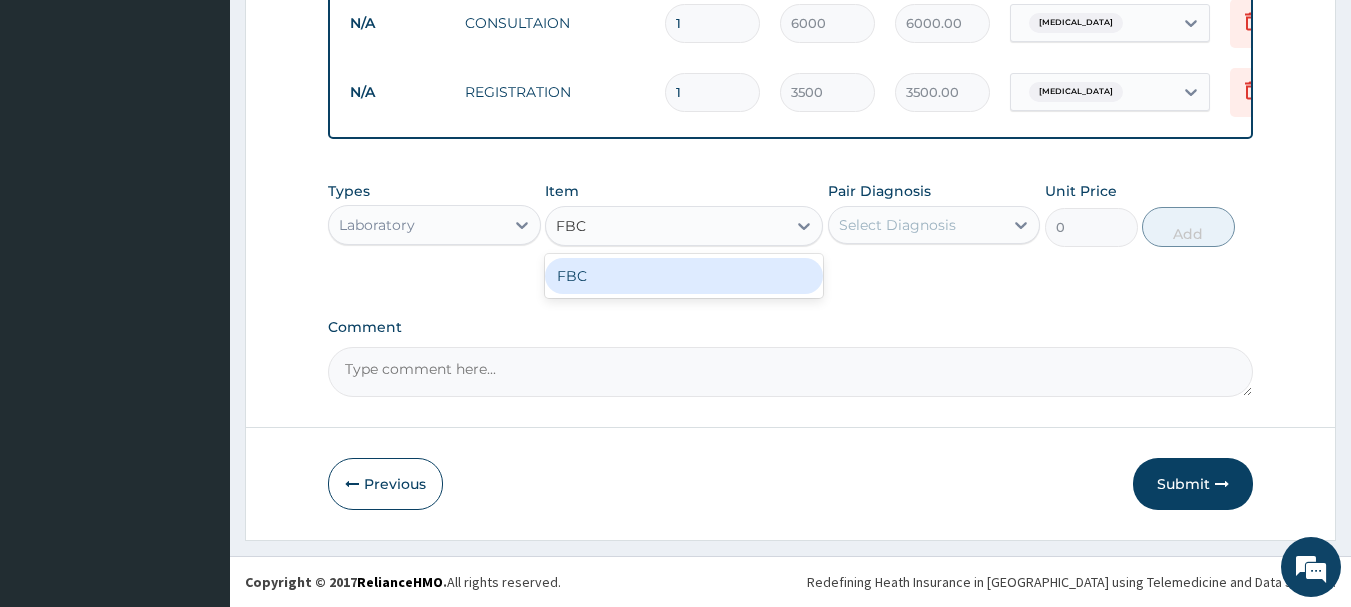 click on "FBC" at bounding box center (684, 276) 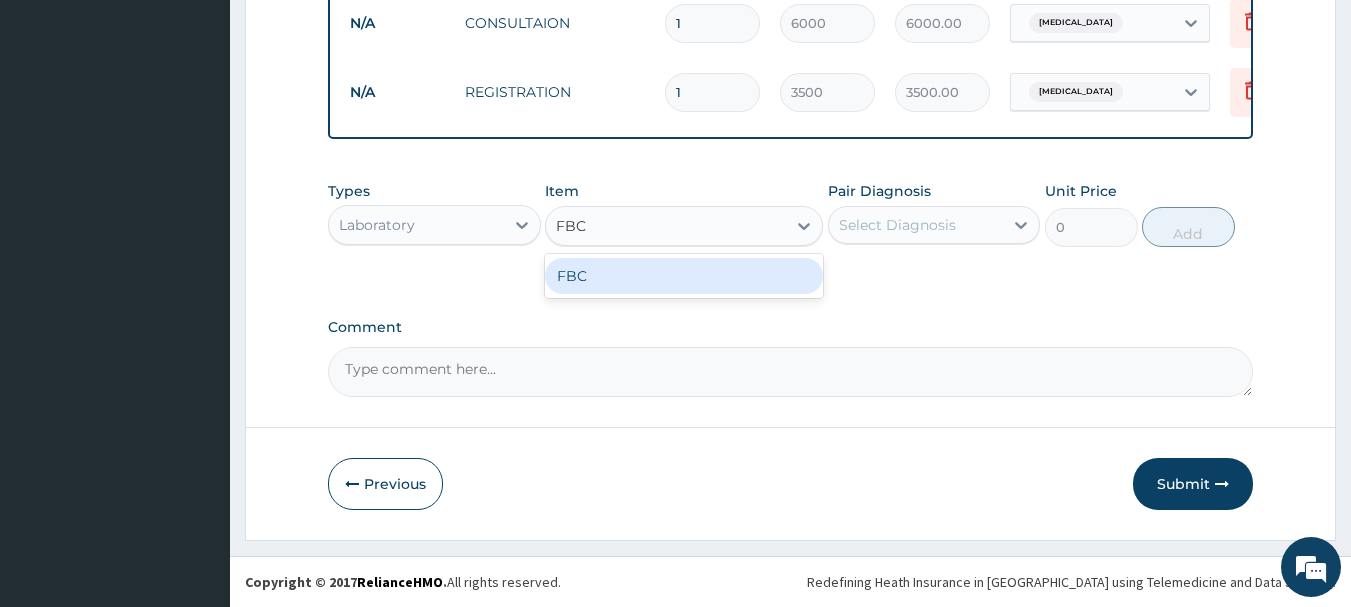 type 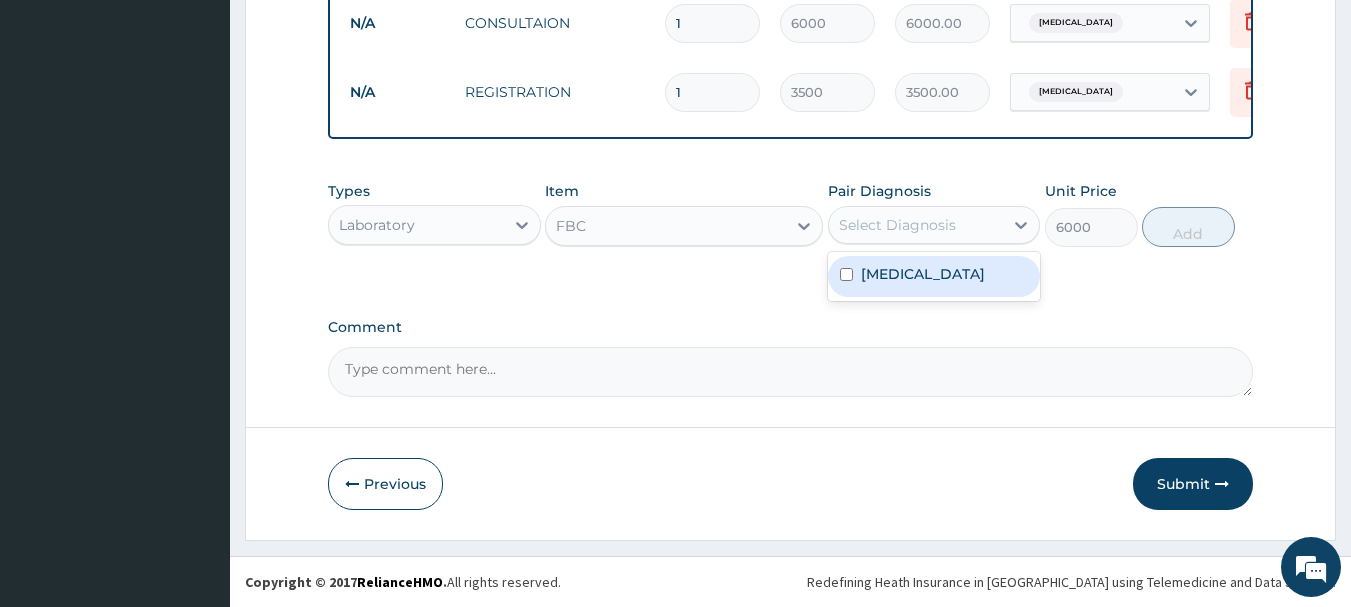 drag, startPoint x: 865, startPoint y: 216, endPoint x: 861, endPoint y: 255, distance: 39.20459 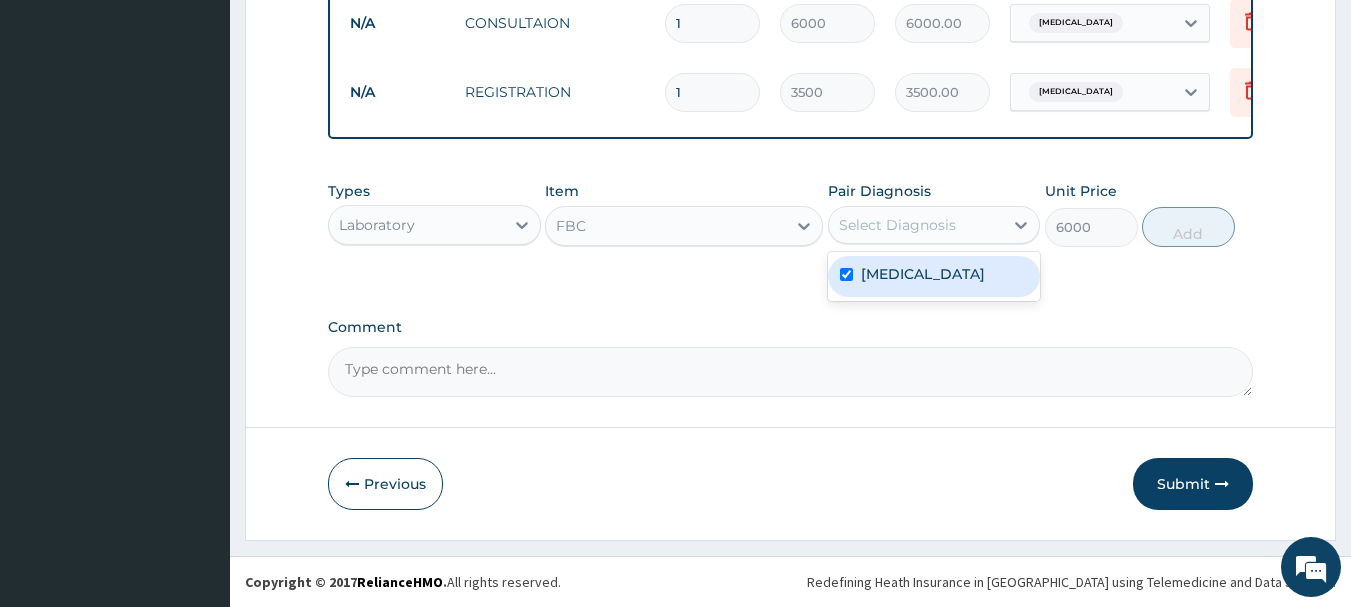 checkbox on "true" 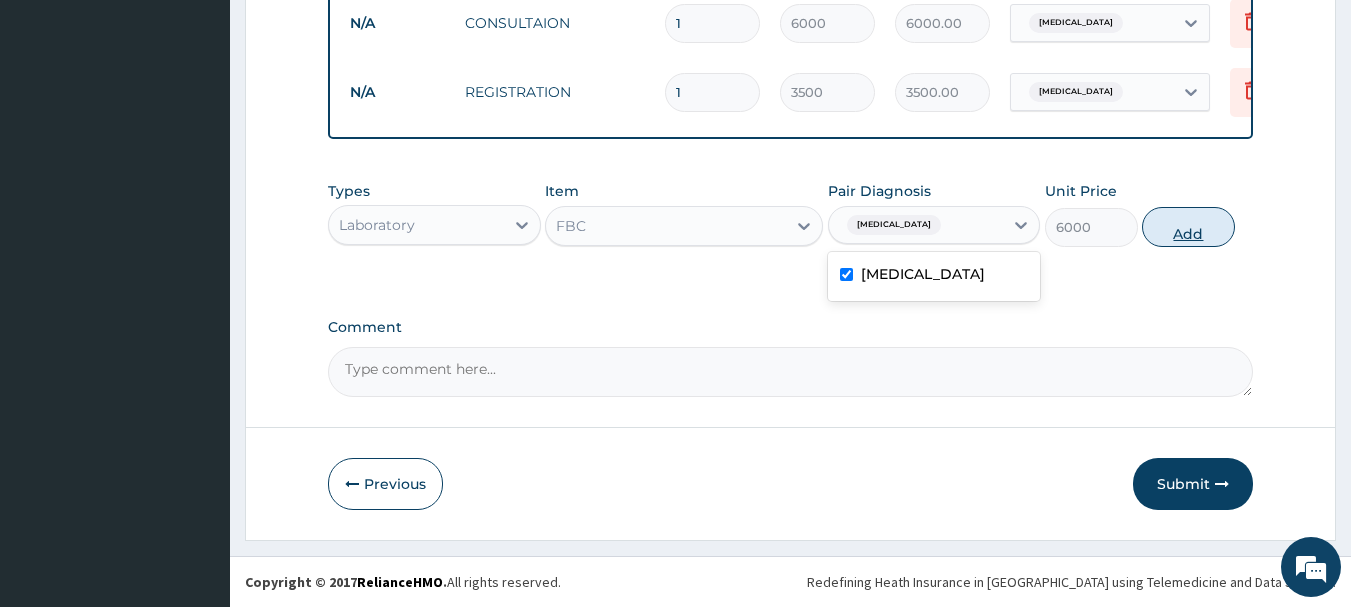 click on "Add" at bounding box center [1188, 227] 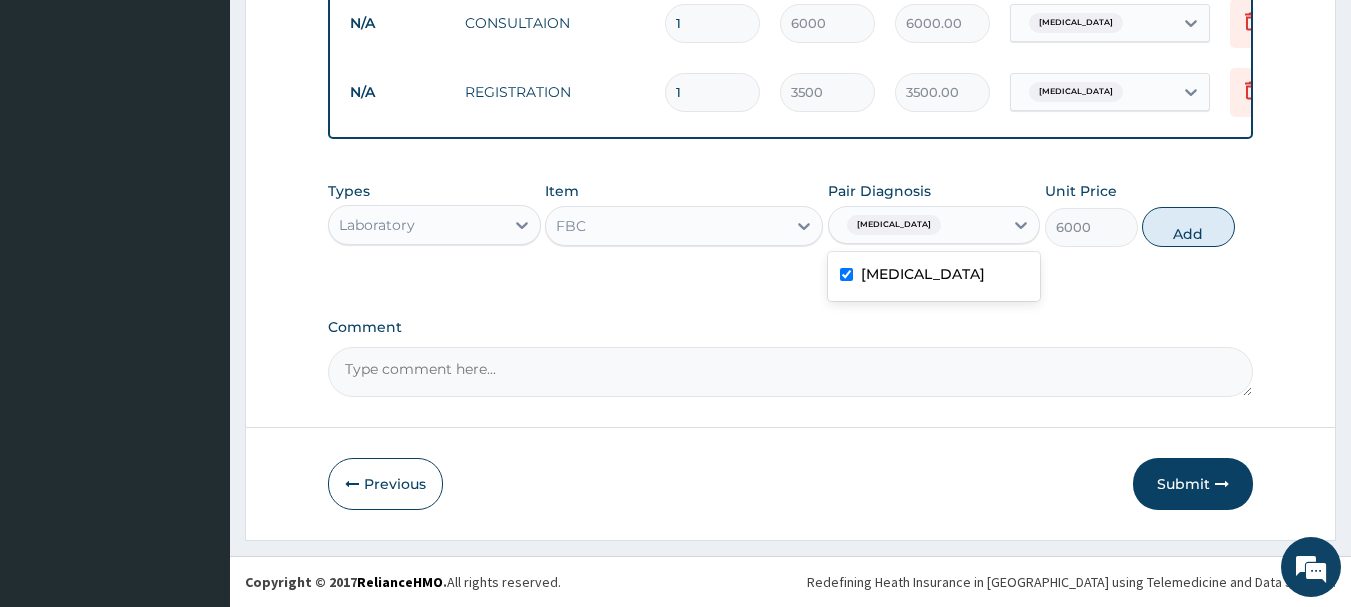 type on "0" 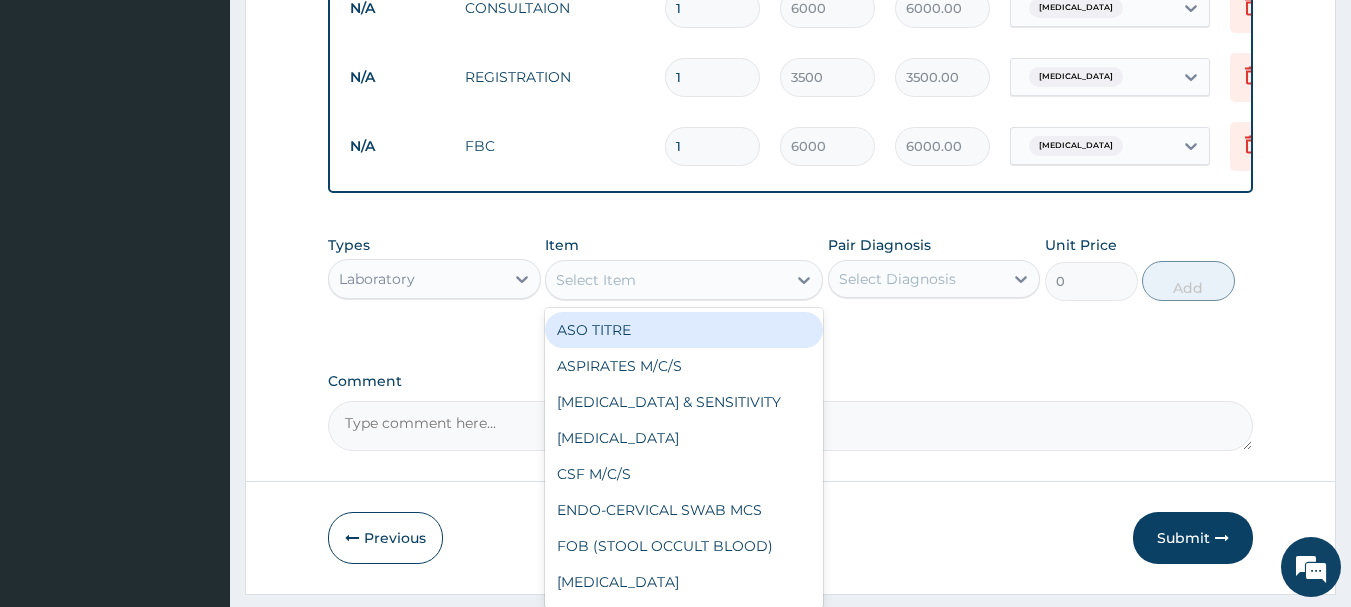 click on "Select Item" at bounding box center (596, 280) 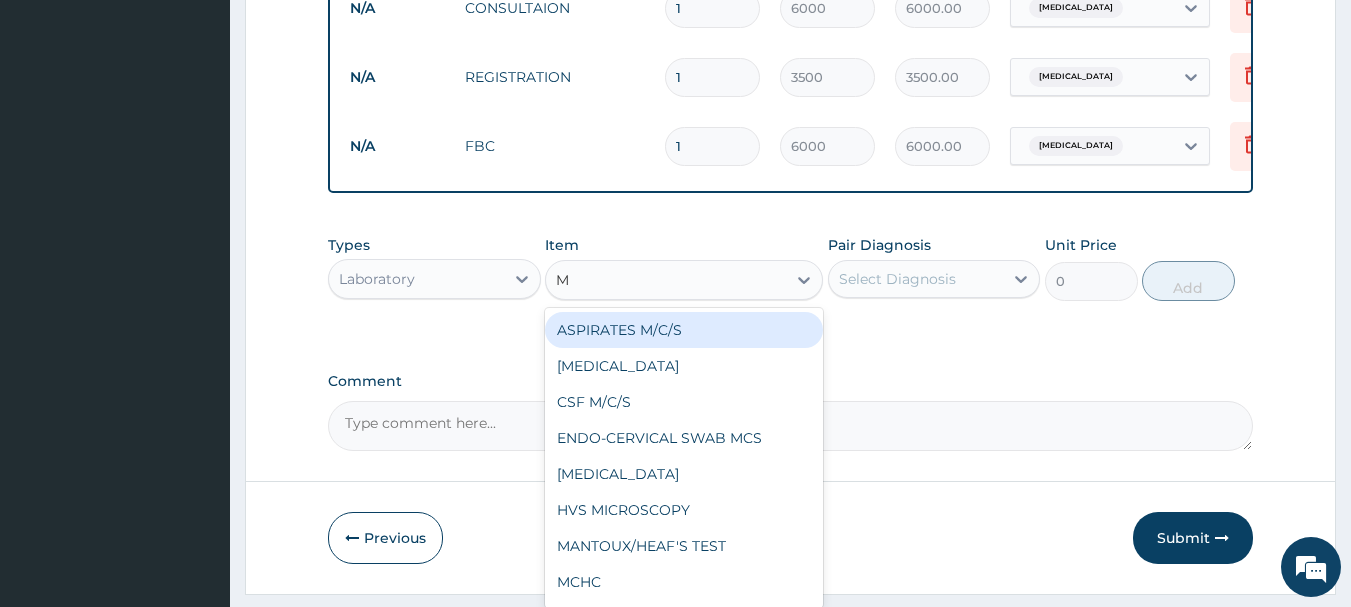 type on "MP" 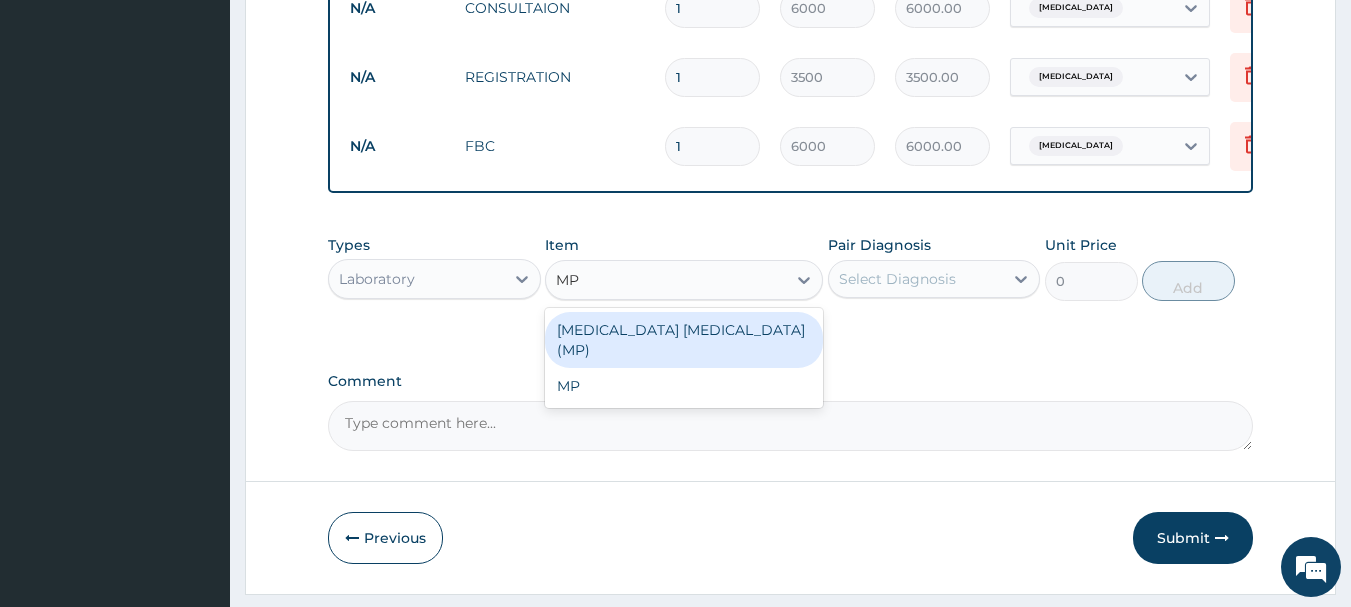 click on "[MEDICAL_DATA] [MEDICAL_DATA] (MP)" at bounding box center (684, 340) 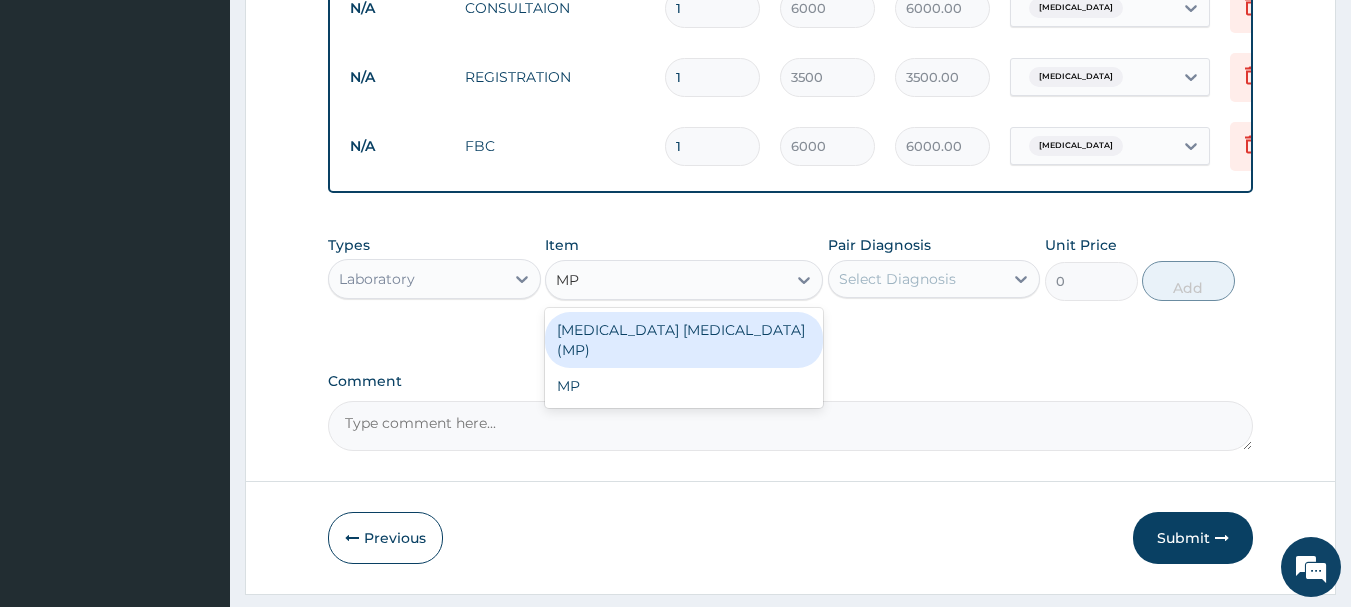 type 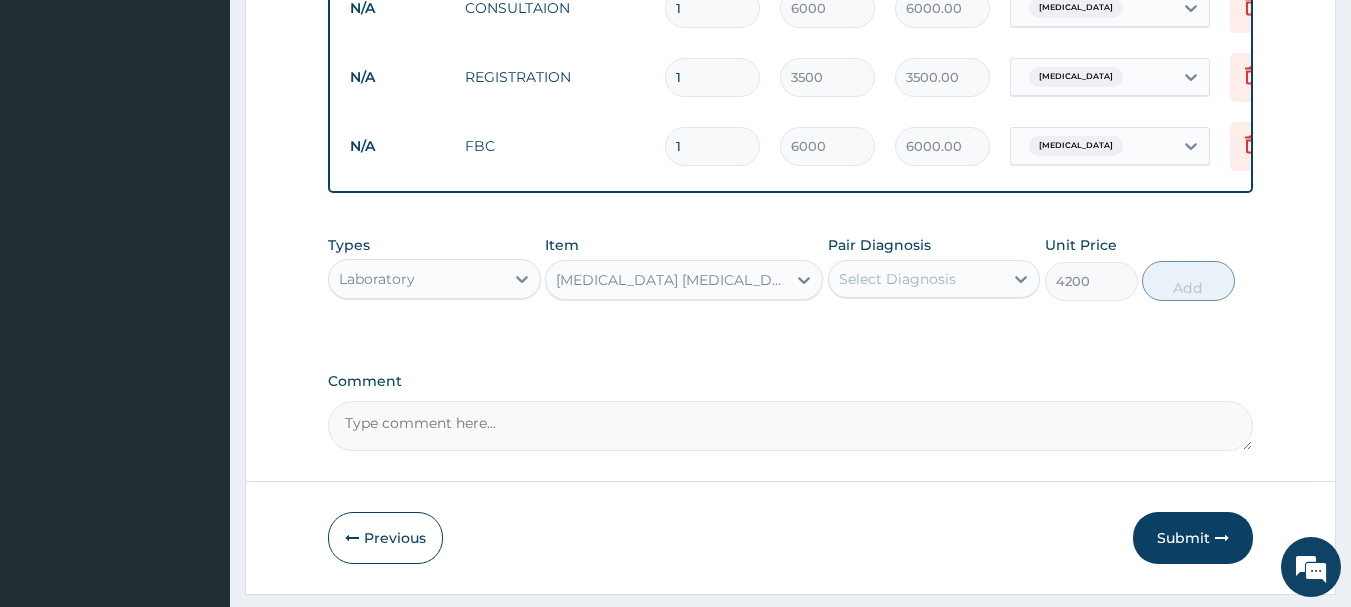 click on "Select Diagnosis" at bounding box center [897, 279] 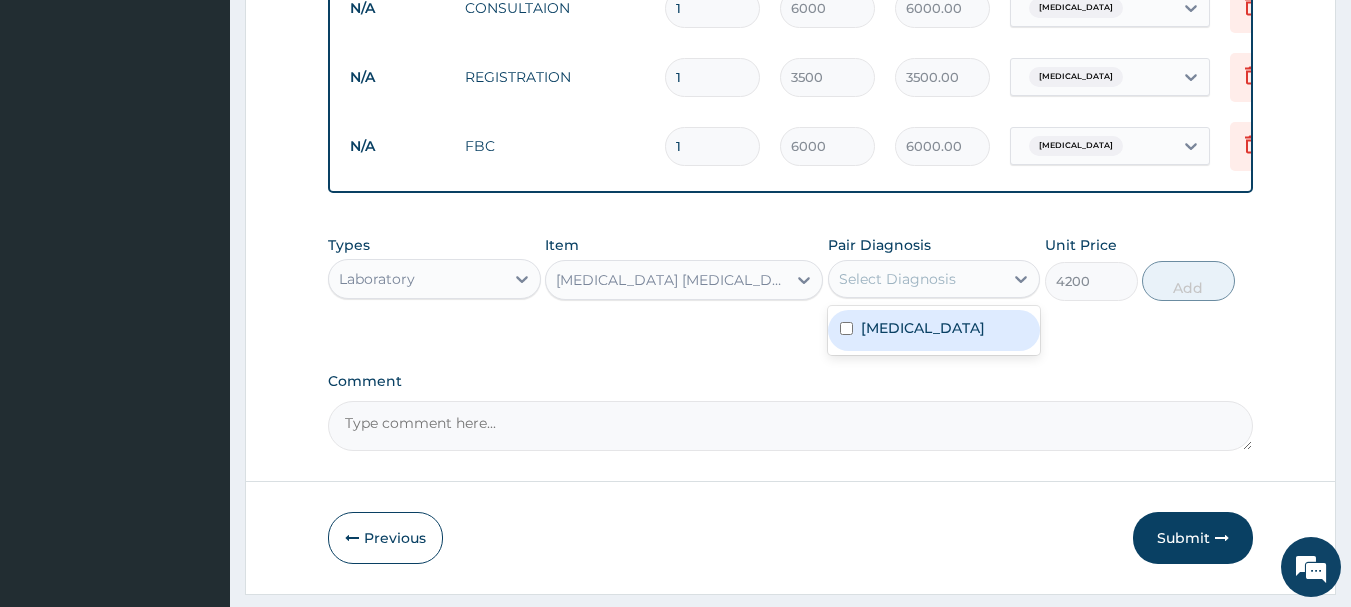 drag, startPoint x: 901, startPoint y: 345, endPoint x: 922, endPoint y: 340, distance: 21.587032 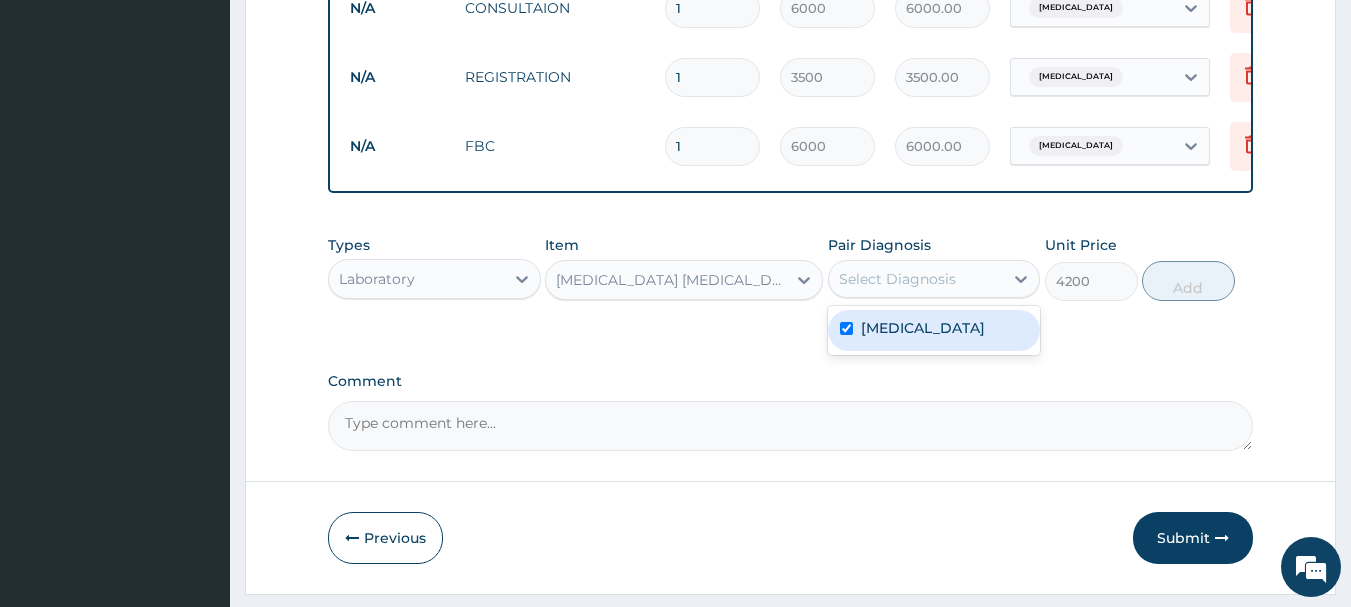 checkbox on "true" 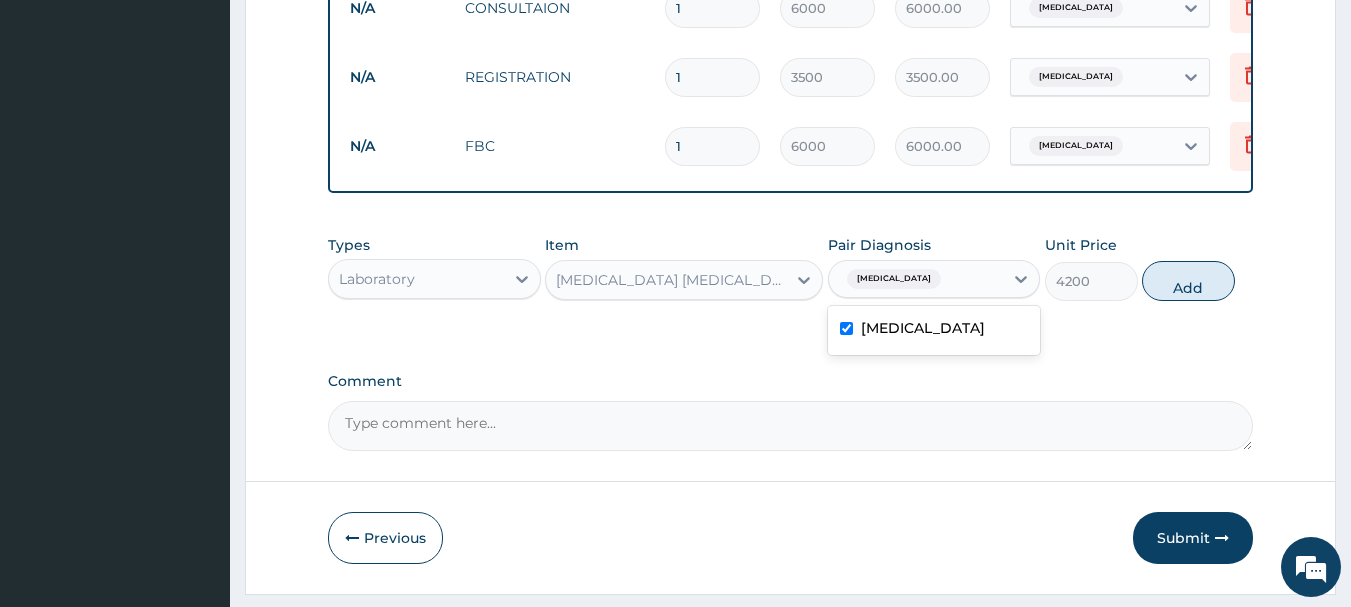 drag, startPoint x: 1214, startPoint y: 288, endPoint x: 1215, endPoint y: 304, distance: 16.03122 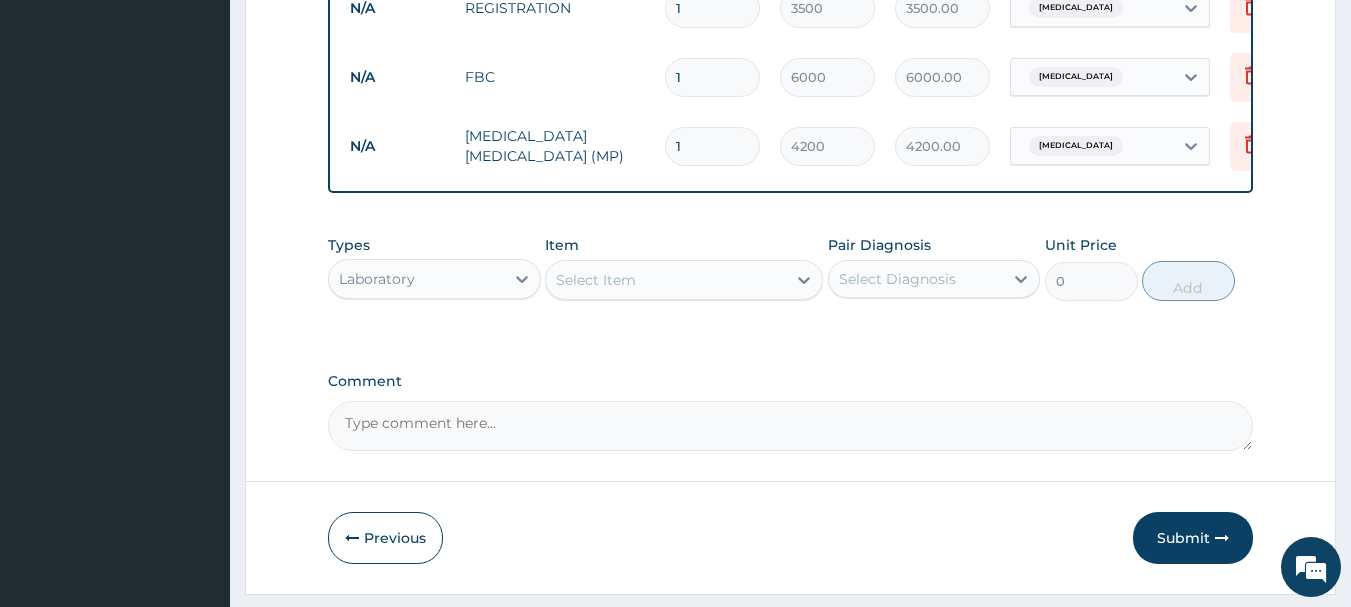 scroll, scrollTop: 962, scrollLeft: 0, axis: vertical 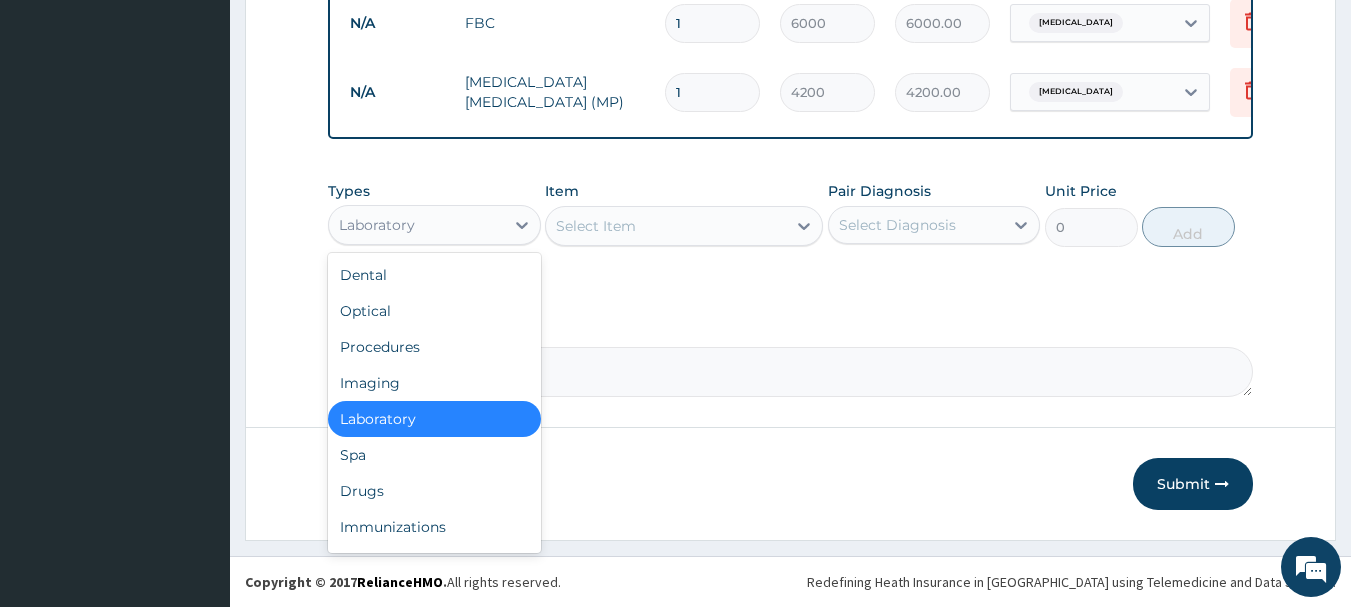 click on "Laboratory" at bounding box center (416, 225) 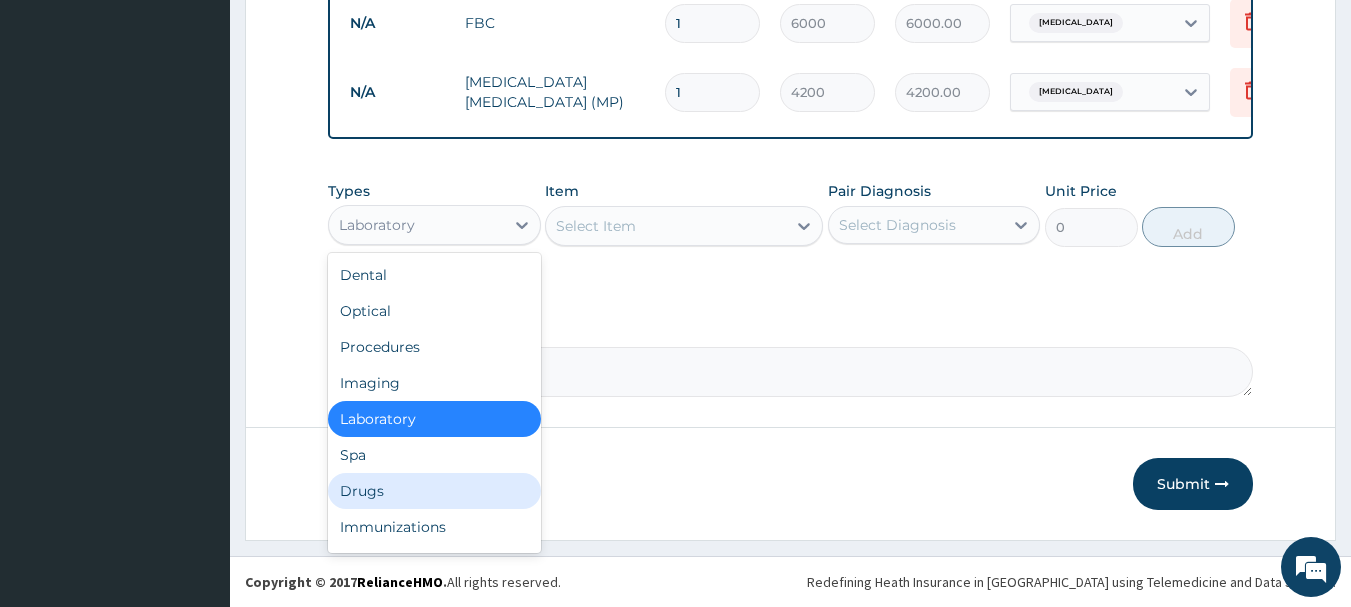 click on "Drugs" at bounding box center (434, 491) 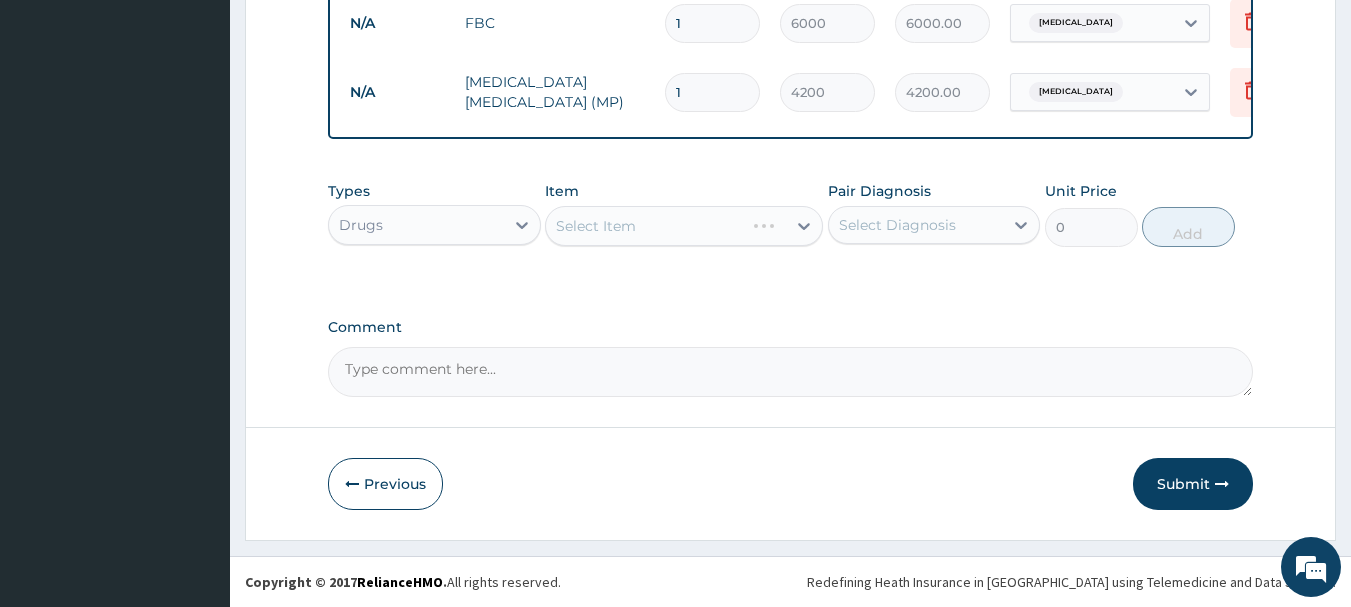 click on "Select Item" at bounding box center (684, 226) 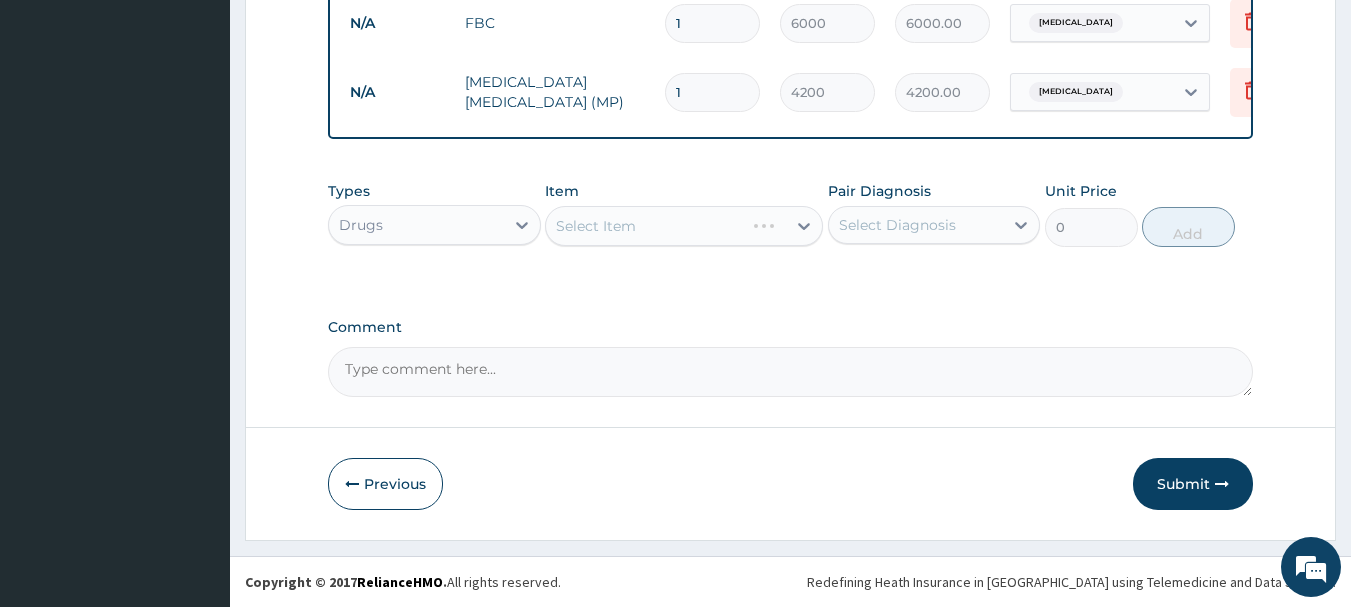 drag, startPoint x: 685, startPoint y: 226, endPoint x: 623, endPoint y: 213, distance: 63.348244 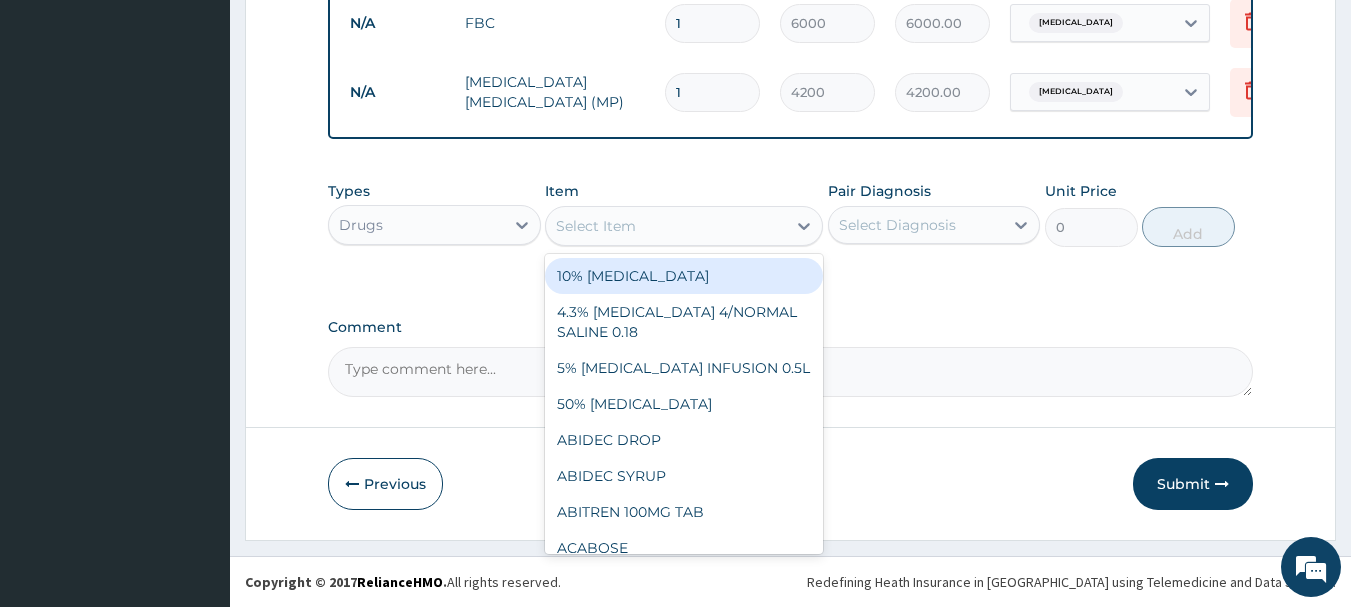 click on "Select Item" at bounding box center (666, 226) 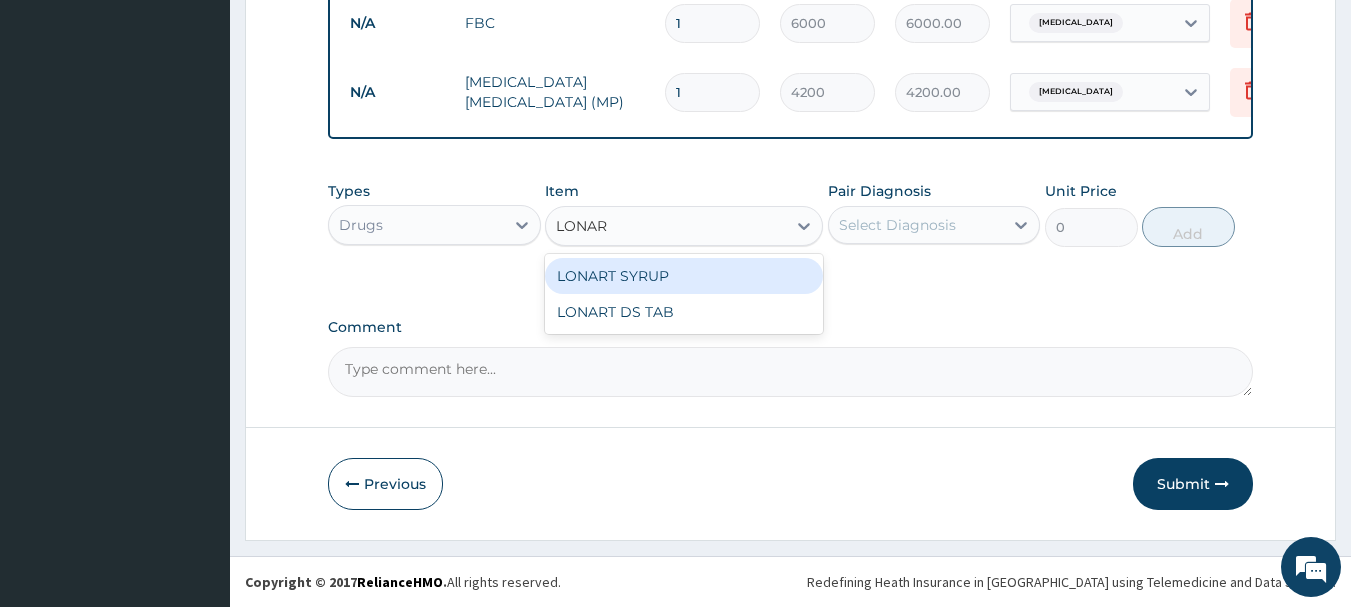 type on "LONART" 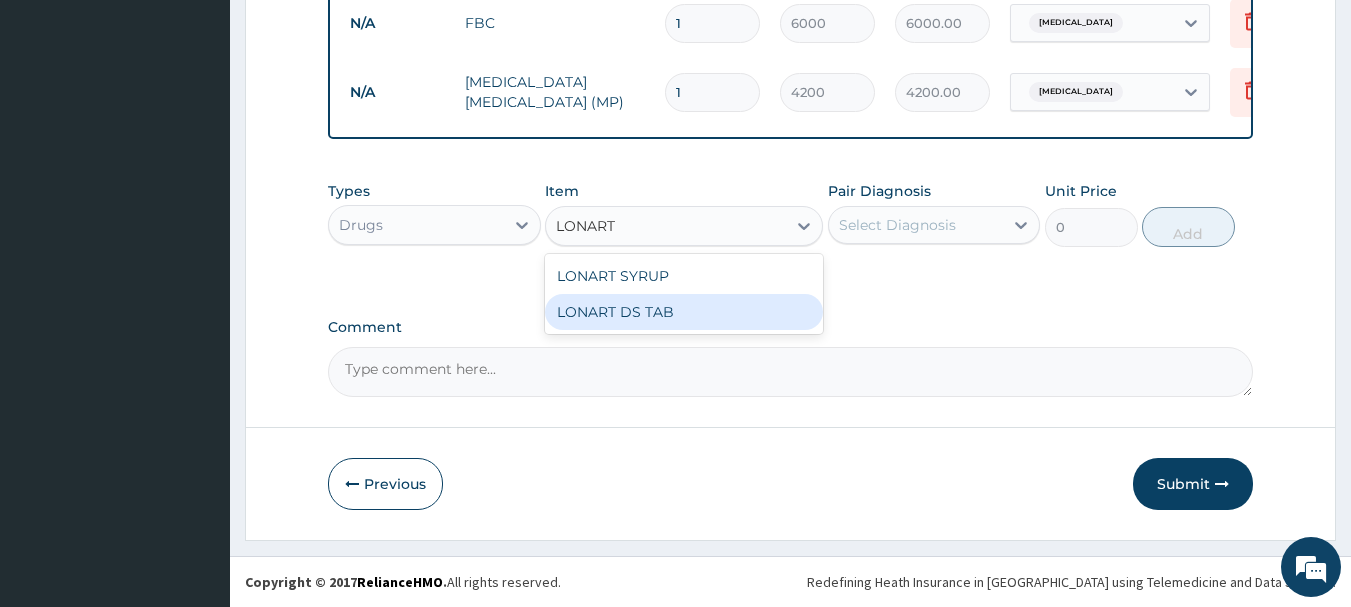 click on "LONART DS TAB" at bounding box center [684, 312] 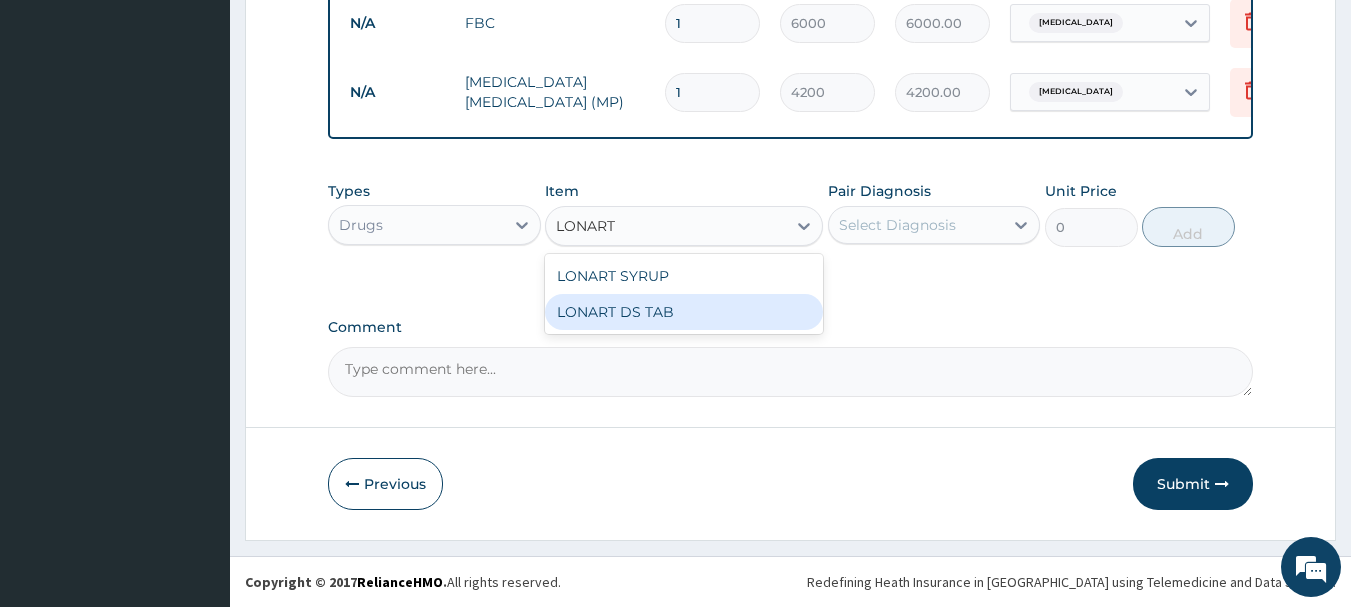 type 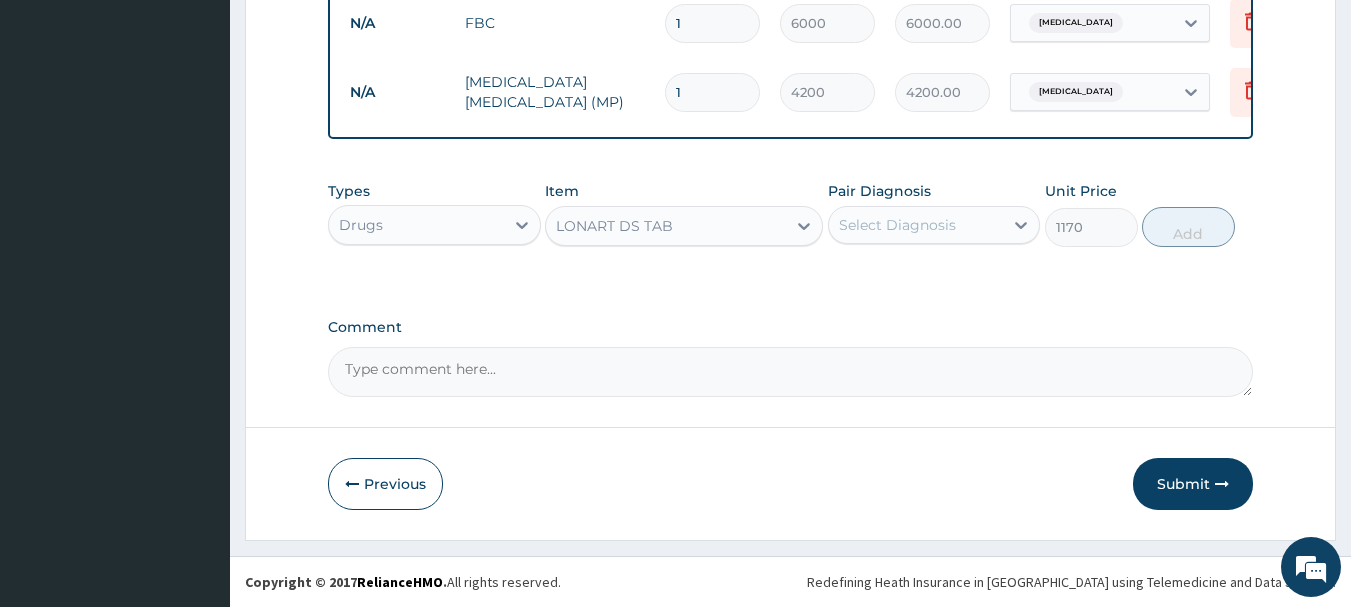 drag, startPoint x: 912, startPoint y: 225, endPoint x: 899, endPoint y: 246, distance: 24.698177 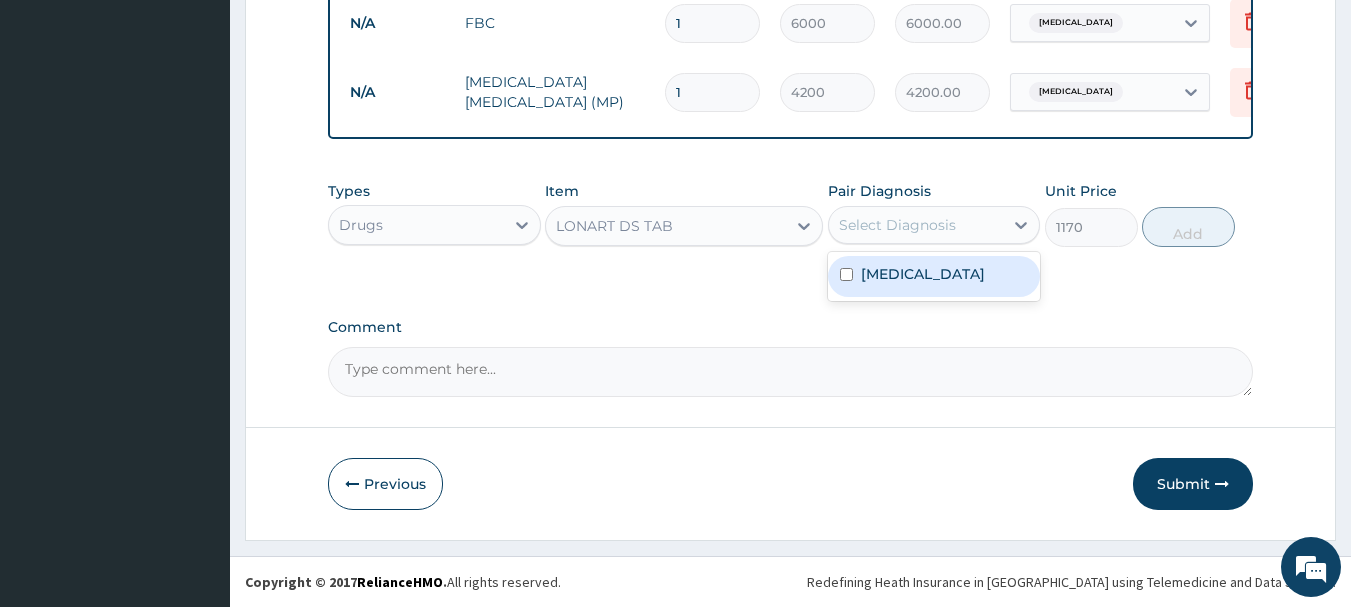 drag, startPoint x: 890, startPoint y: 285, endPoint x: 966, endPoint y: 261, distance: 79.69943 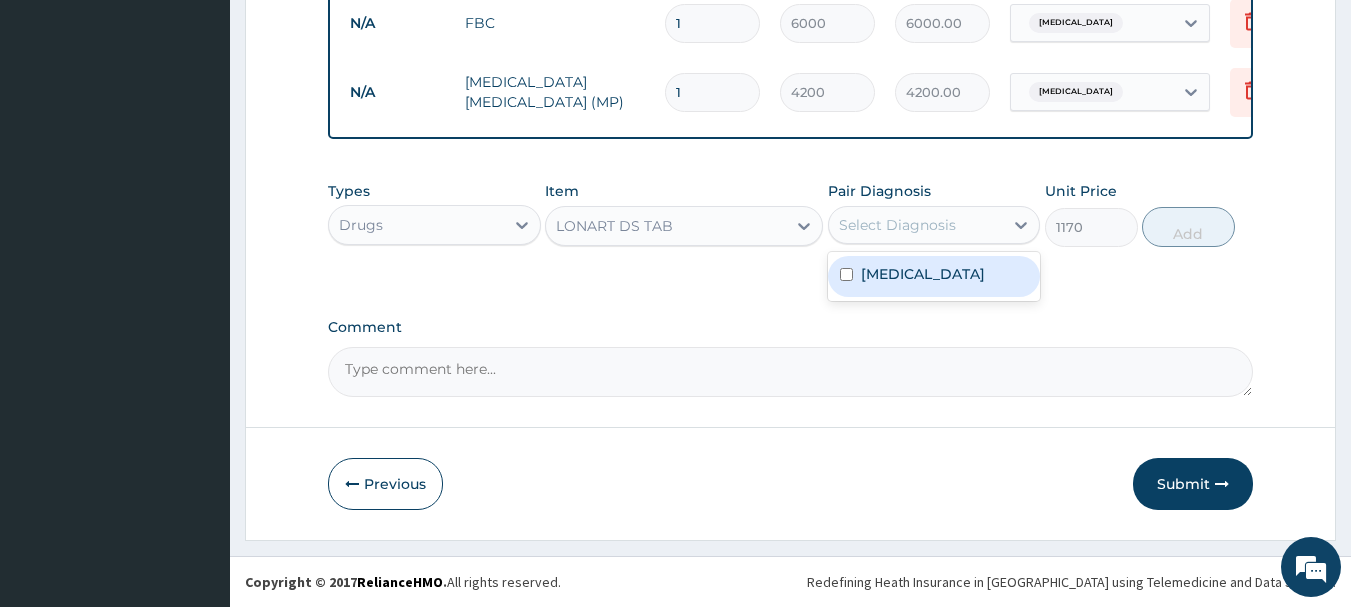 click on "[MEDICAL_DATA]" at bounding box center [934, 276] 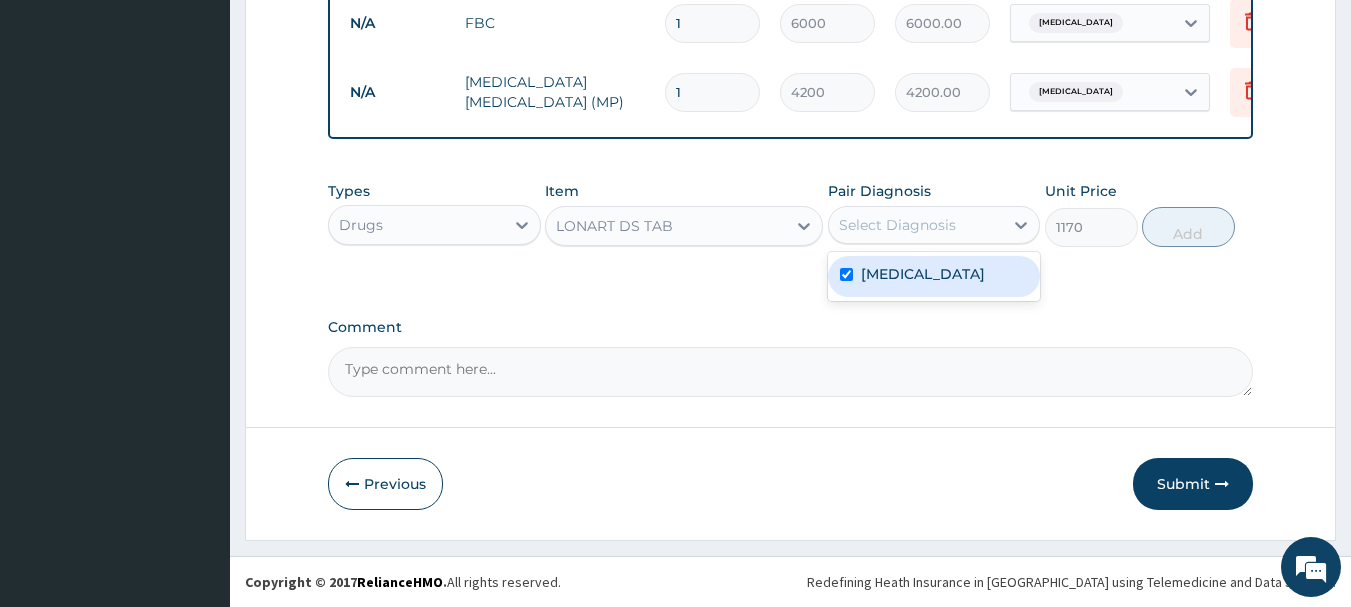 checkbox on "true" 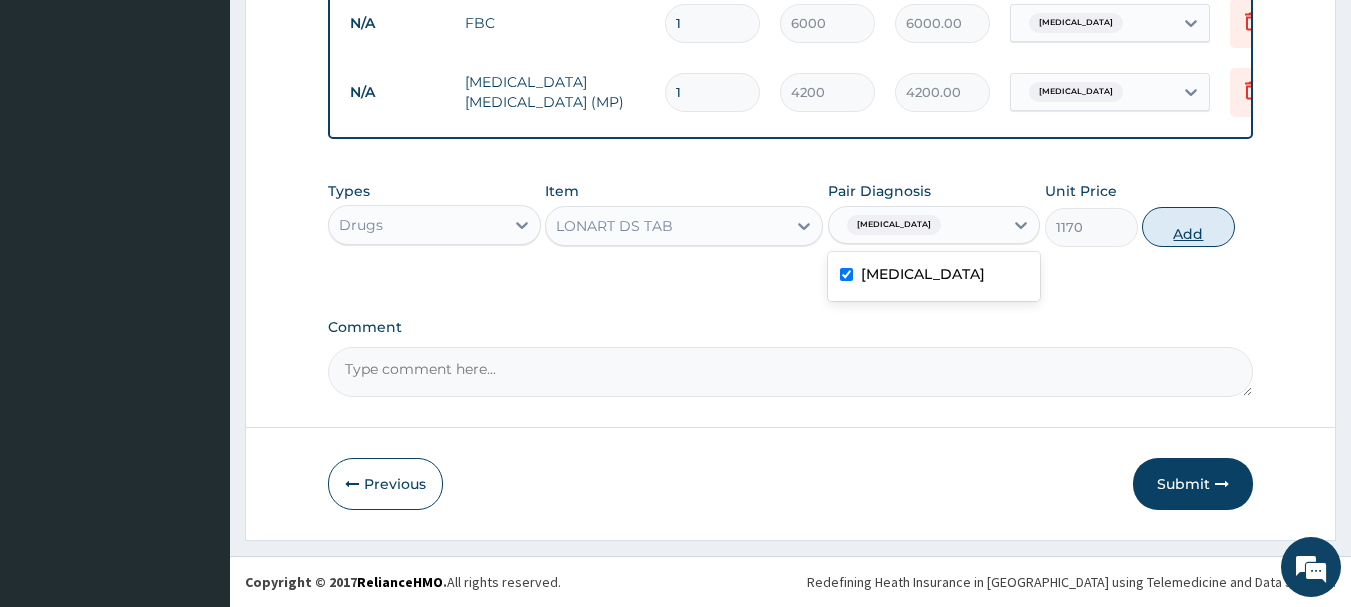 click on "Add" at bounding box center [1188, 227] 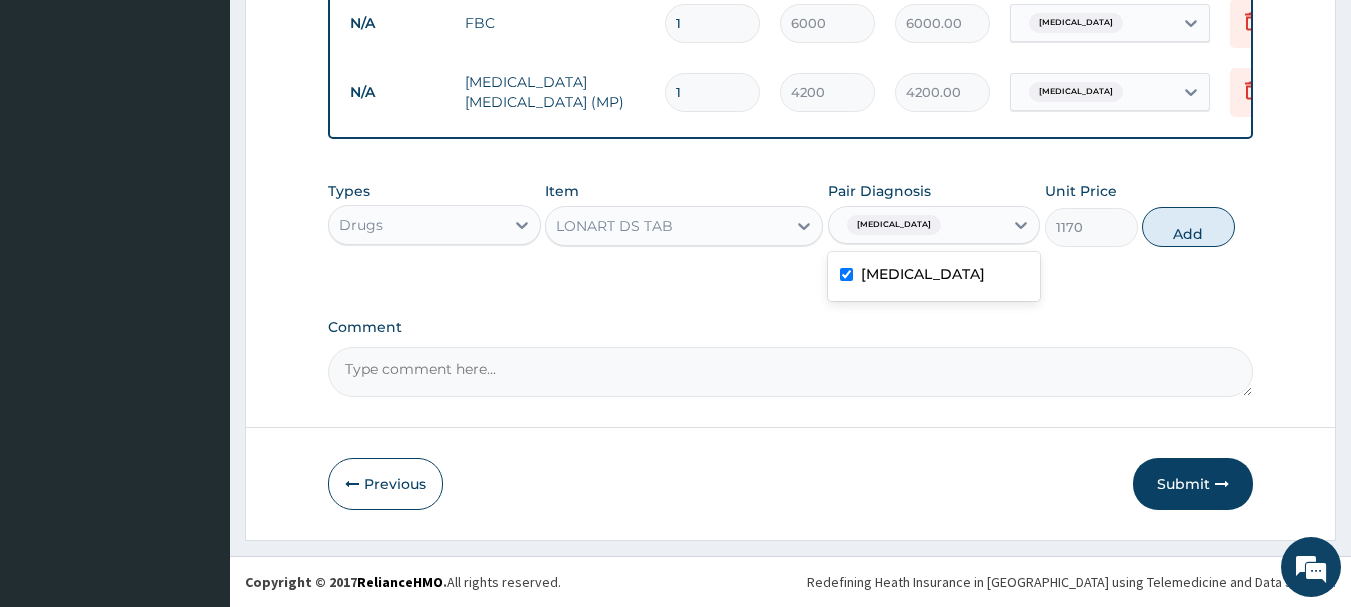 type on "0" 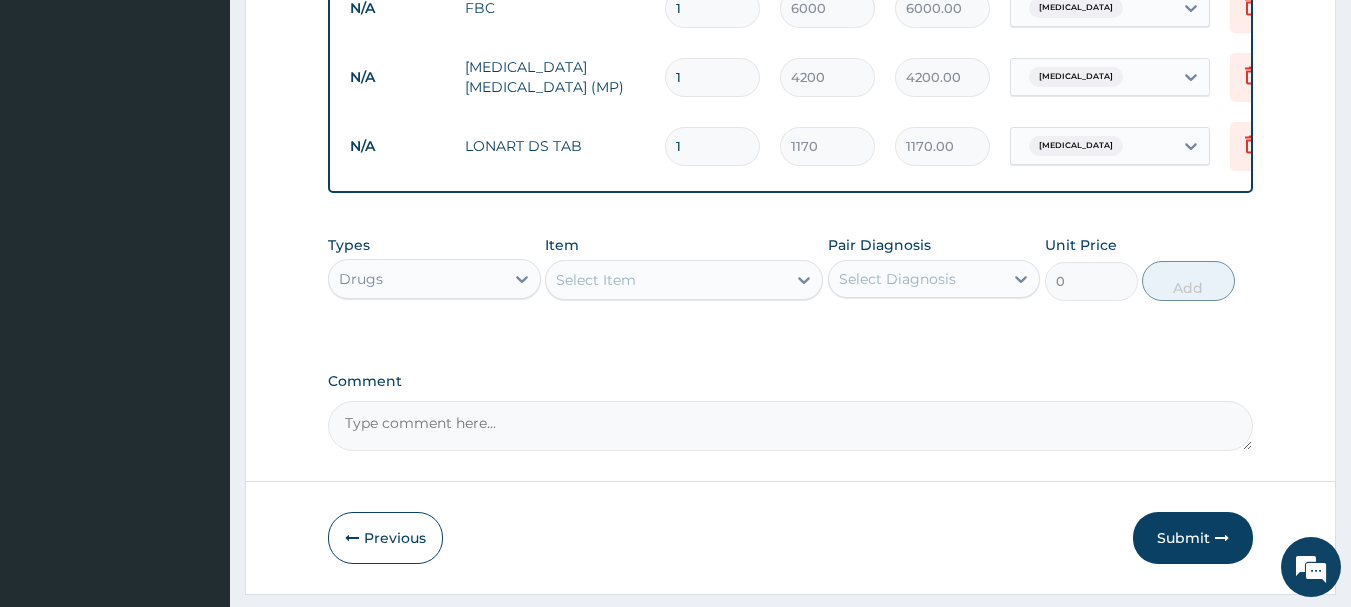 type 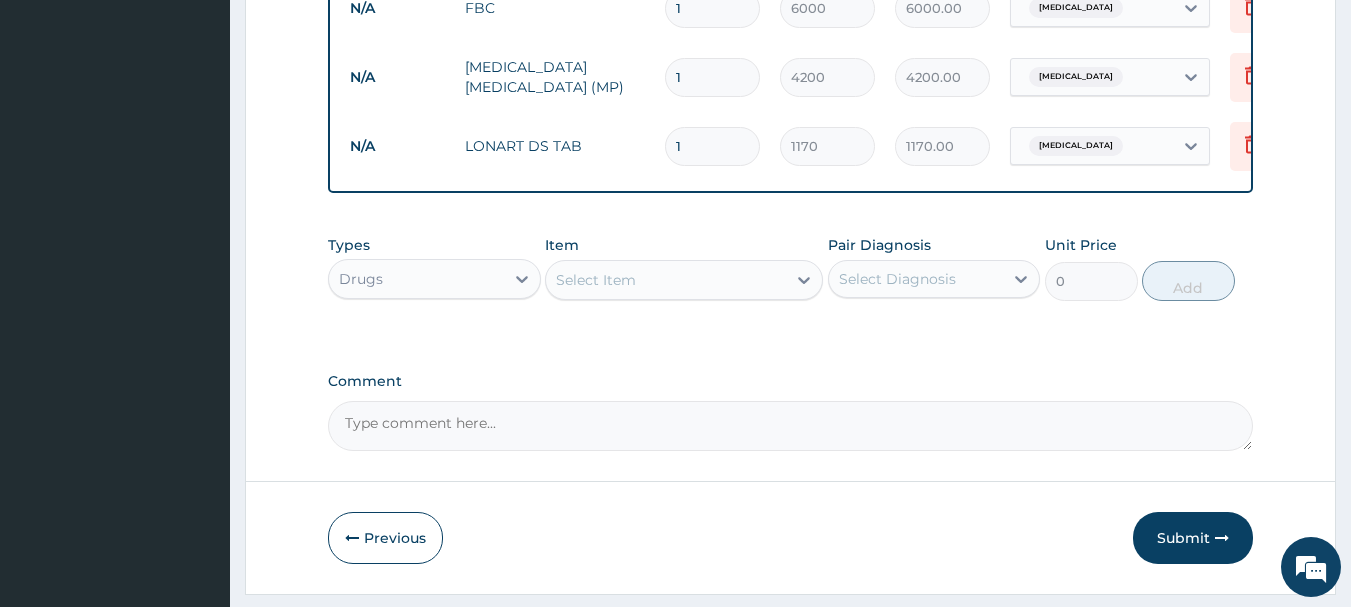 type on "0.00" 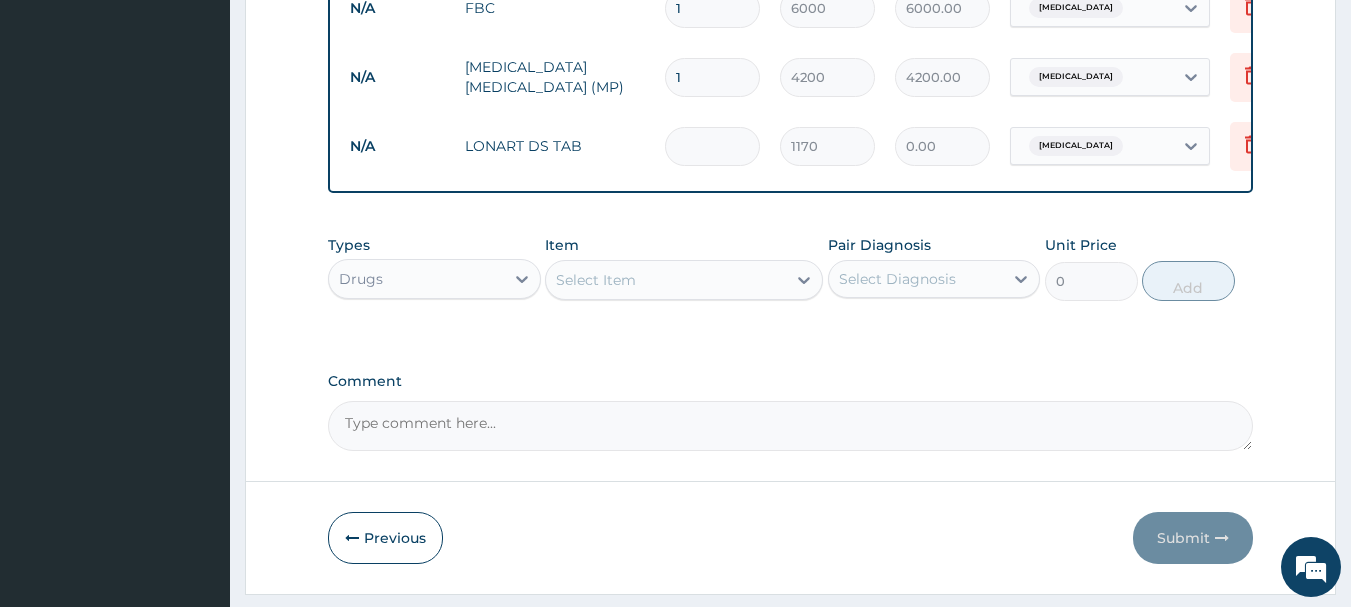 type on "6" 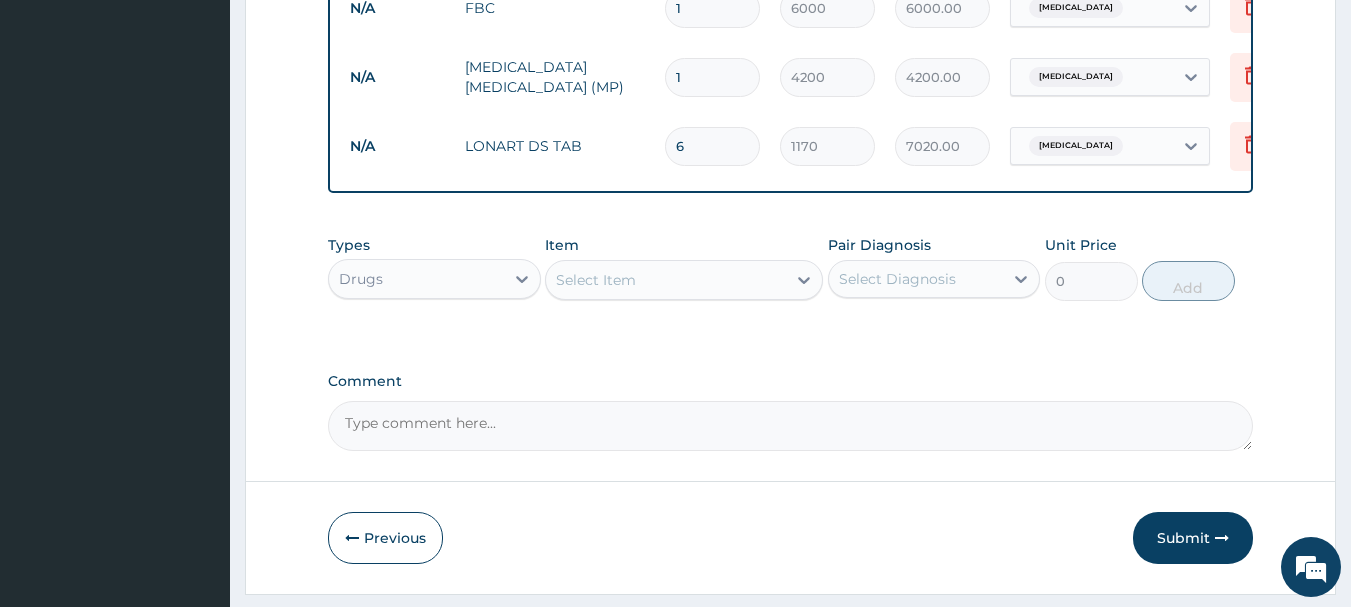 scroll, scrollTop: 1031, scrollLeft: 0, axis: vertical 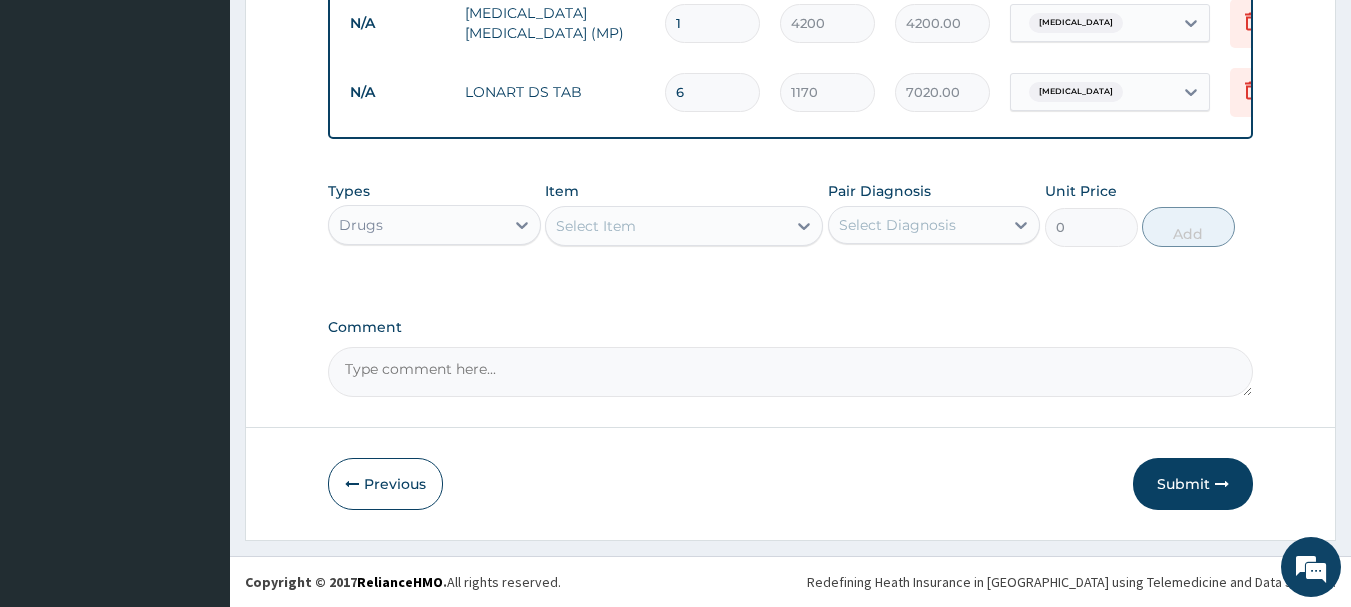 type on "6" 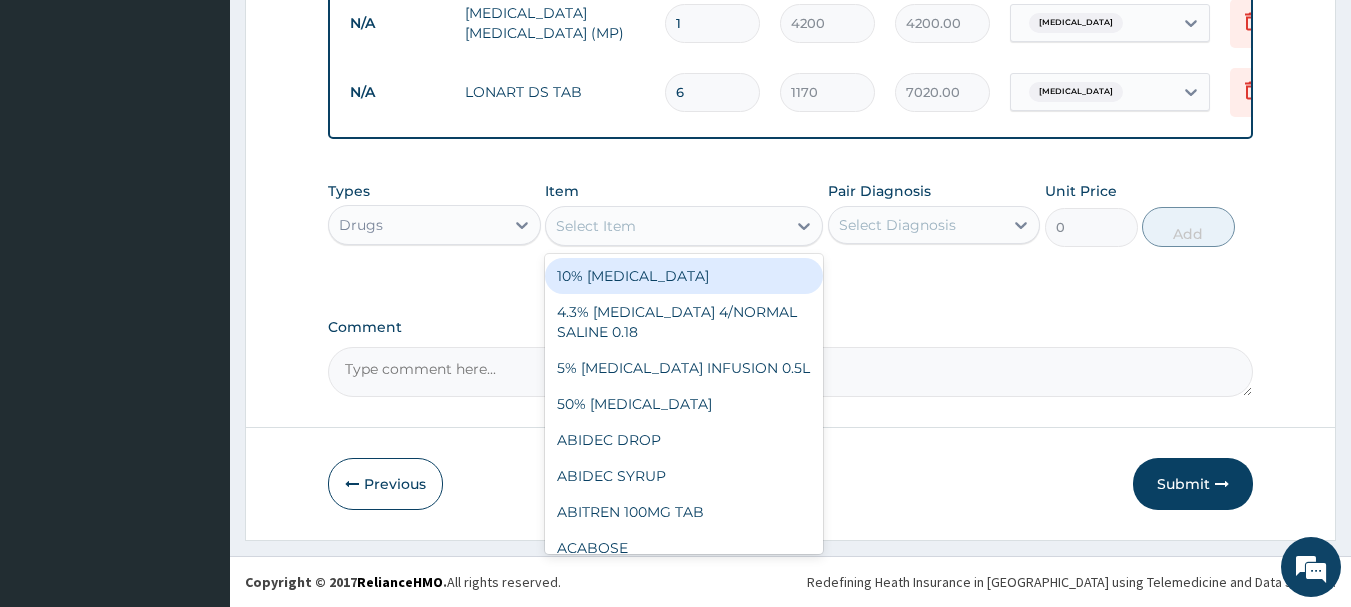 click on "Select Item" at bounding box center (666, 226) 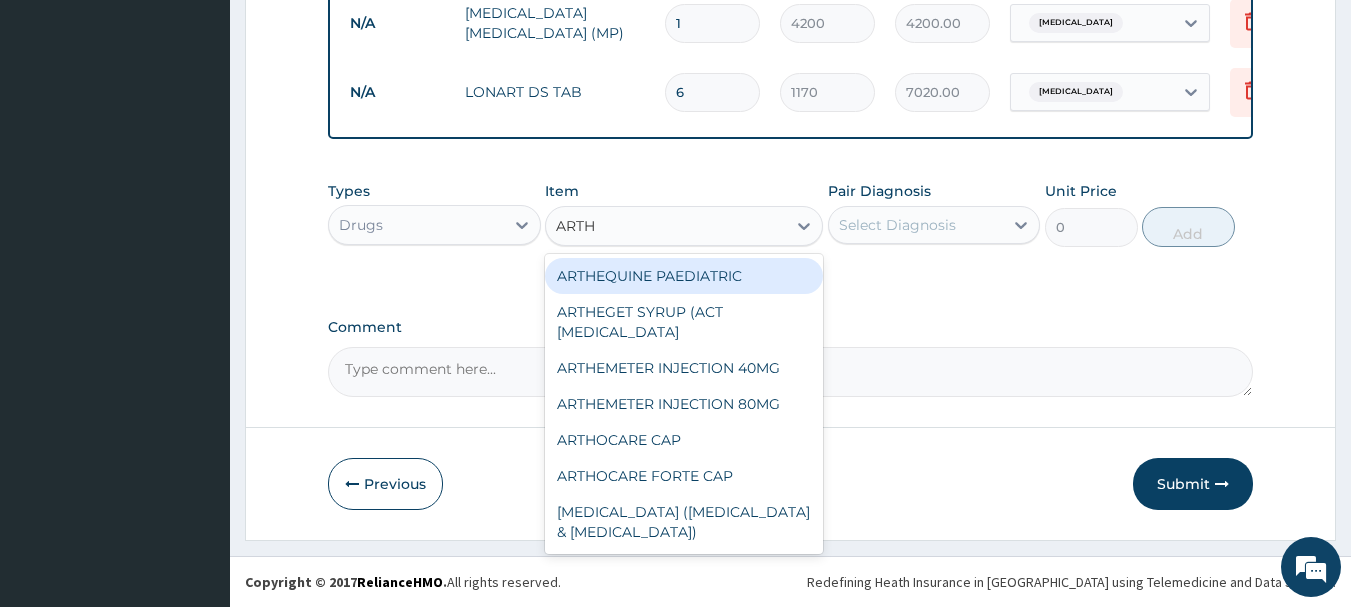 type on "ARTHE" 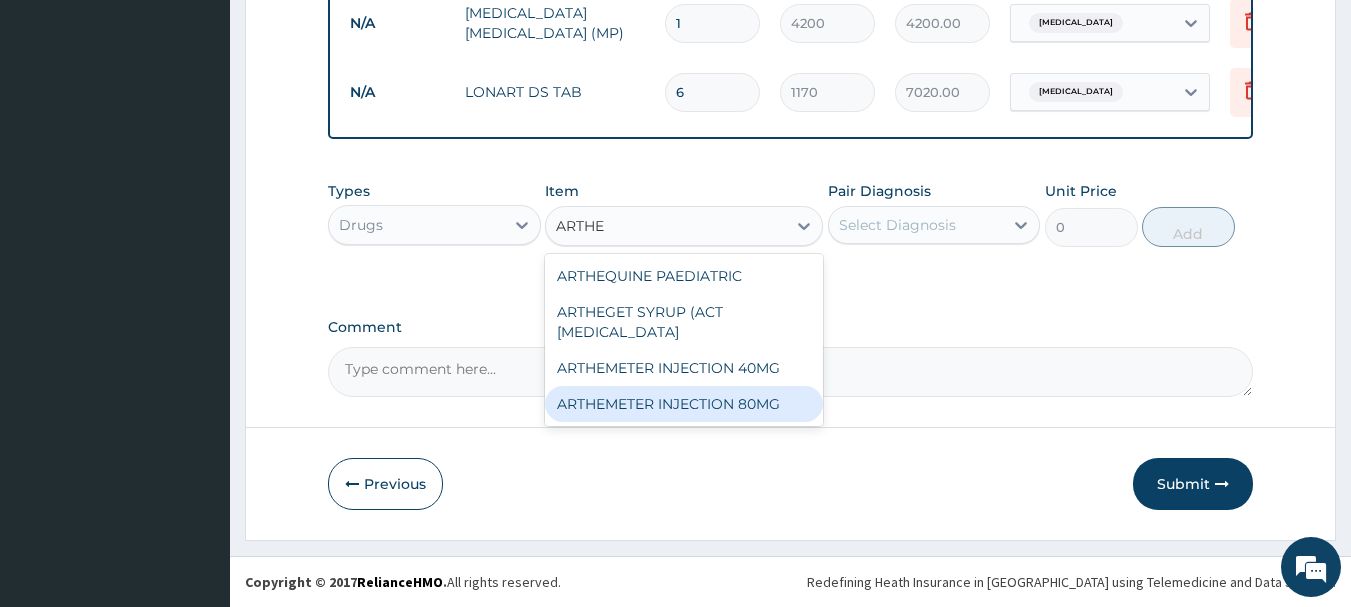 click on "ARTHEMETER INJECTION 80MG" at bounding box center [684, 404] 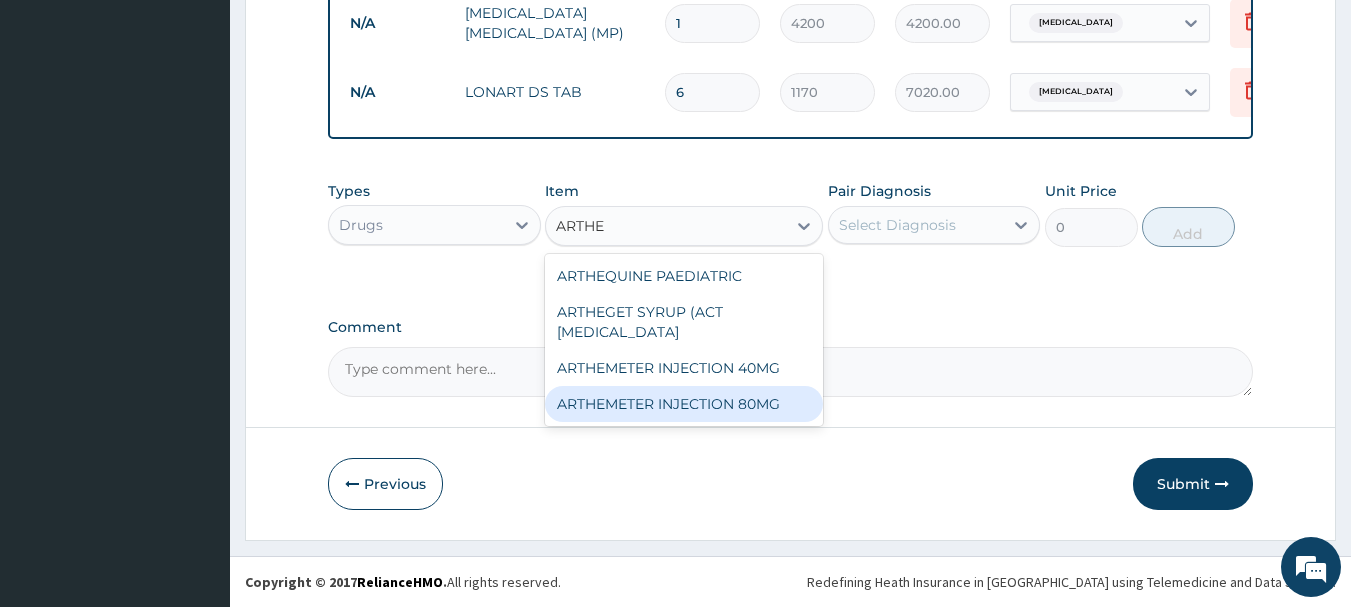 type 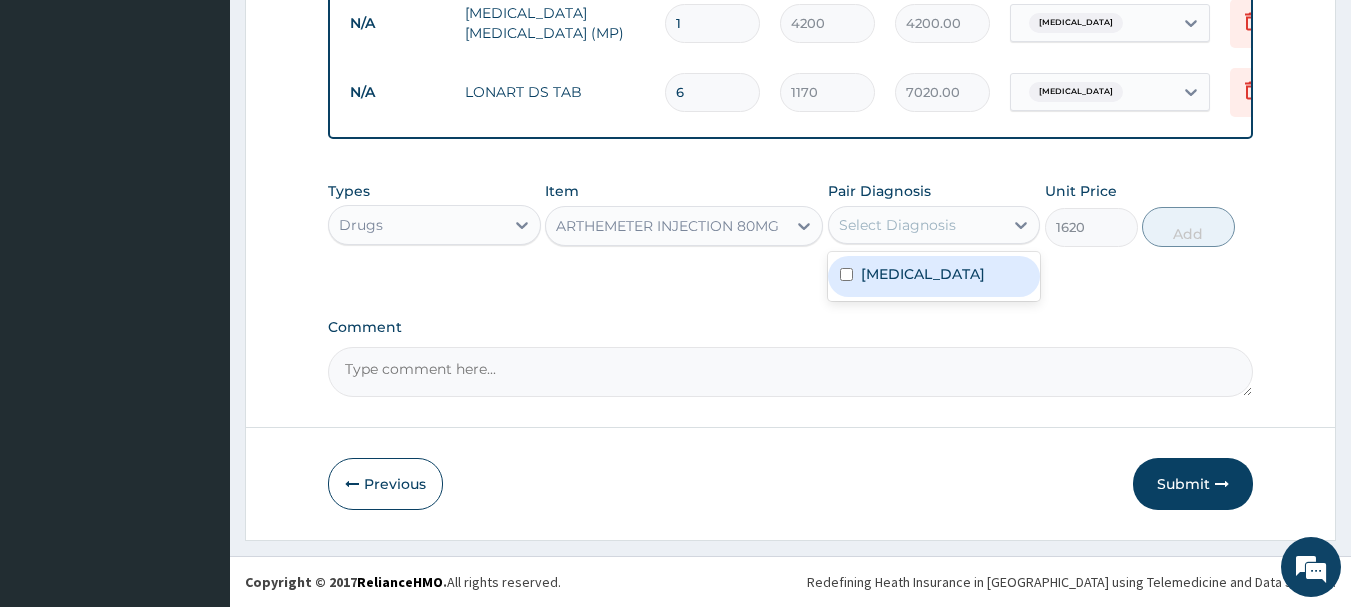 click on "Select Diagnosis" at bounding box center [897, 225] 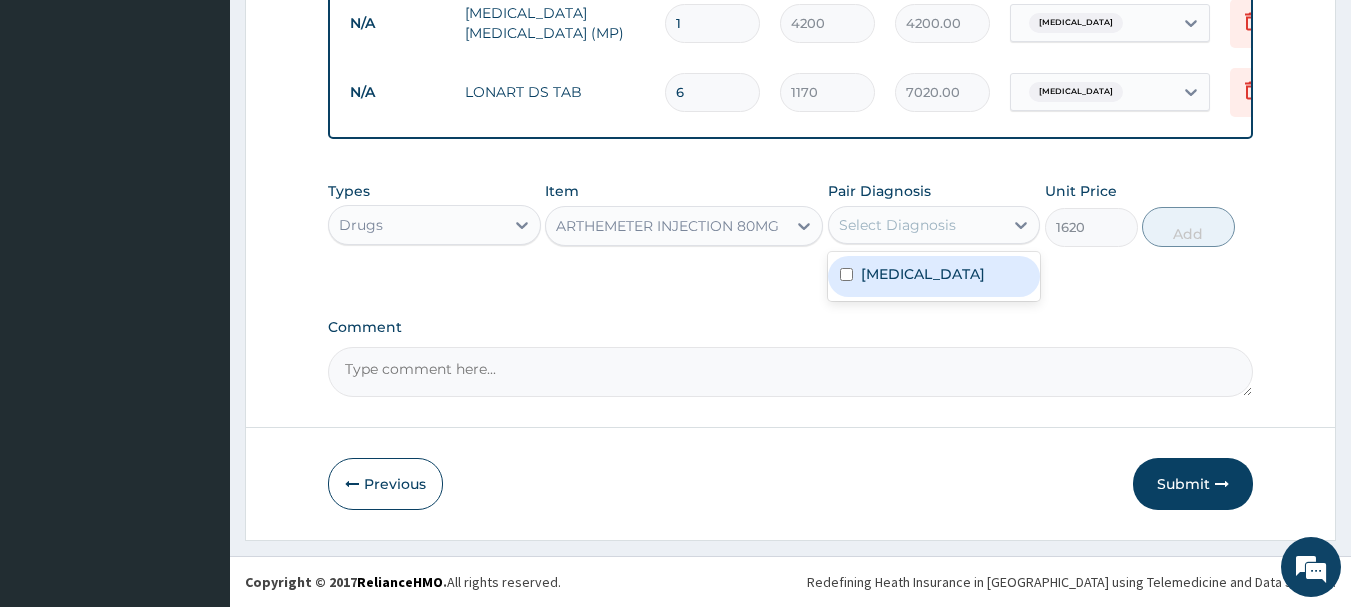 click on "[MEDICAL_DATA]" at bounding box center [923, 274] 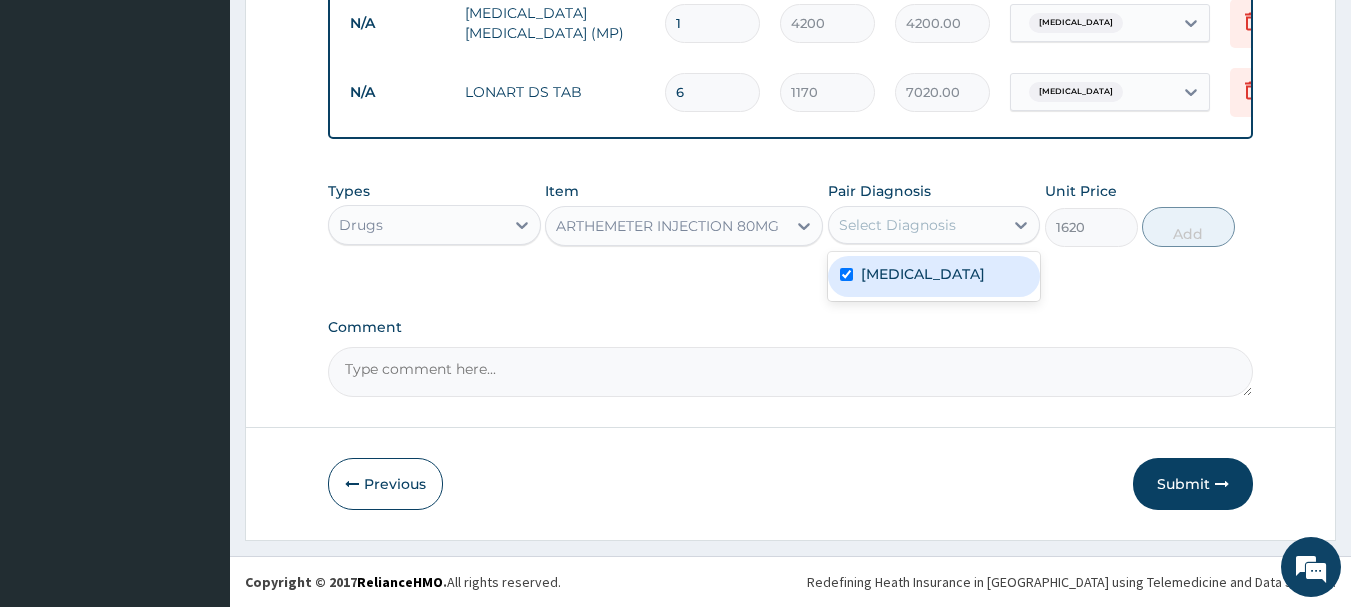 checkbox on "true" 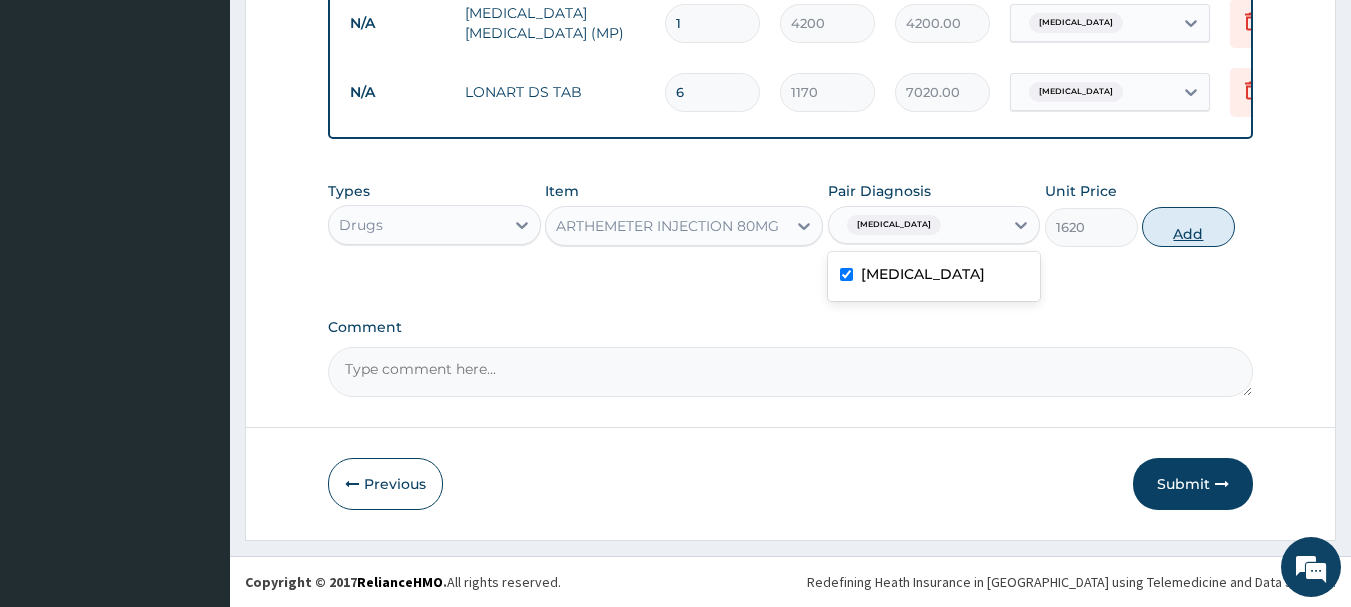 click on "Add" at bounding box center (1188, 227) 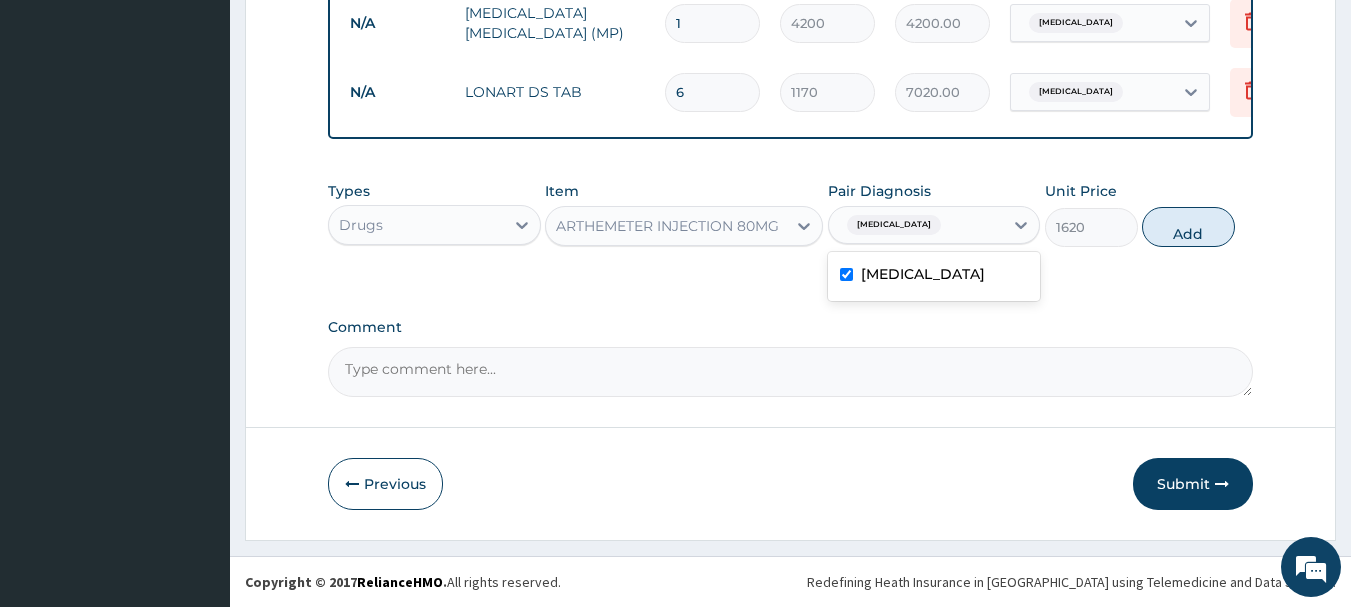 type on "0" 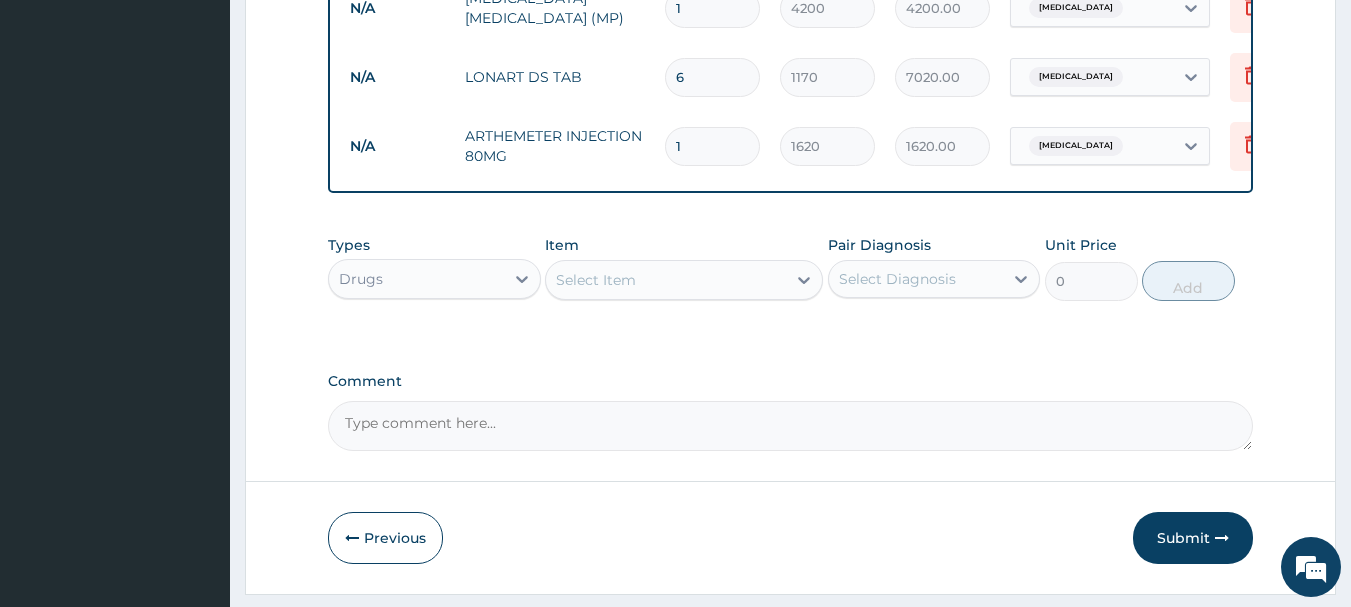 type 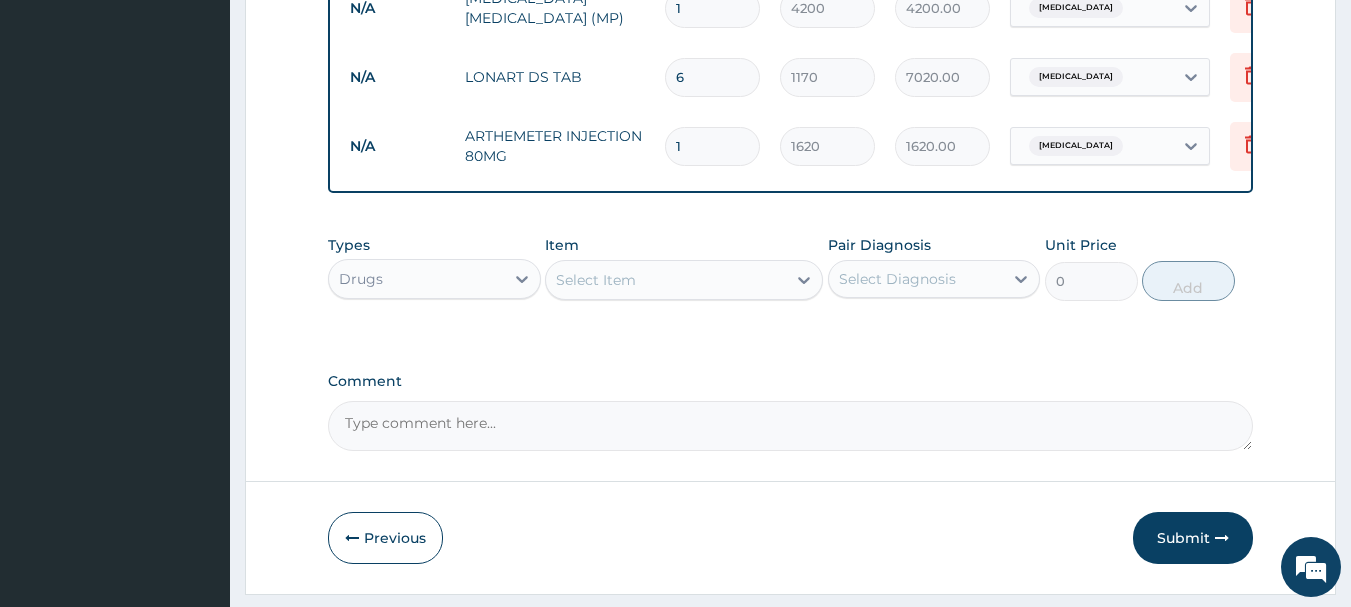 type on "0.00" 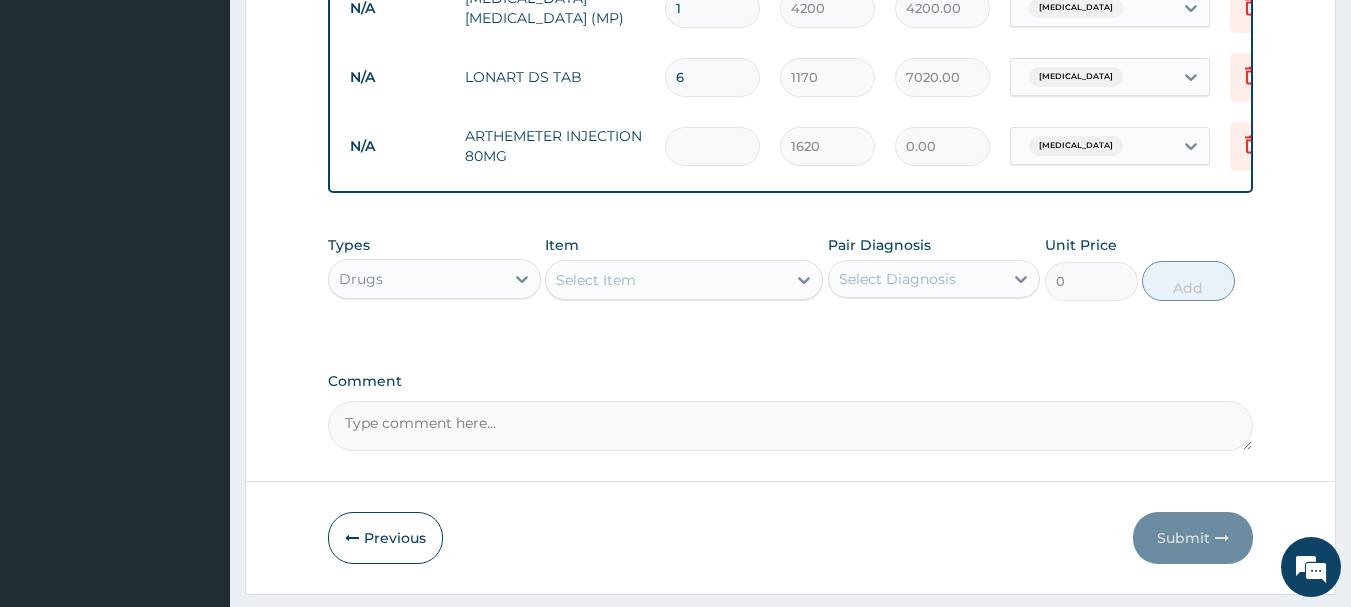 type on "3" 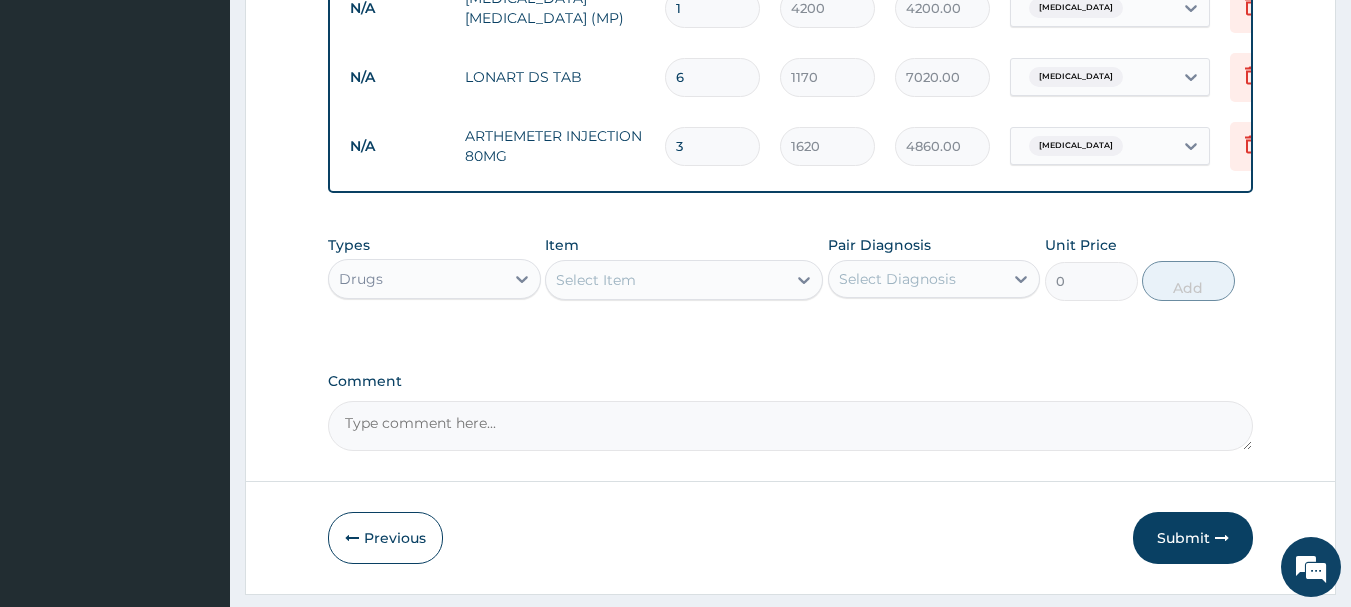 scroll, scrollTop: 1100, scrollLeft: 0, axis: vertical 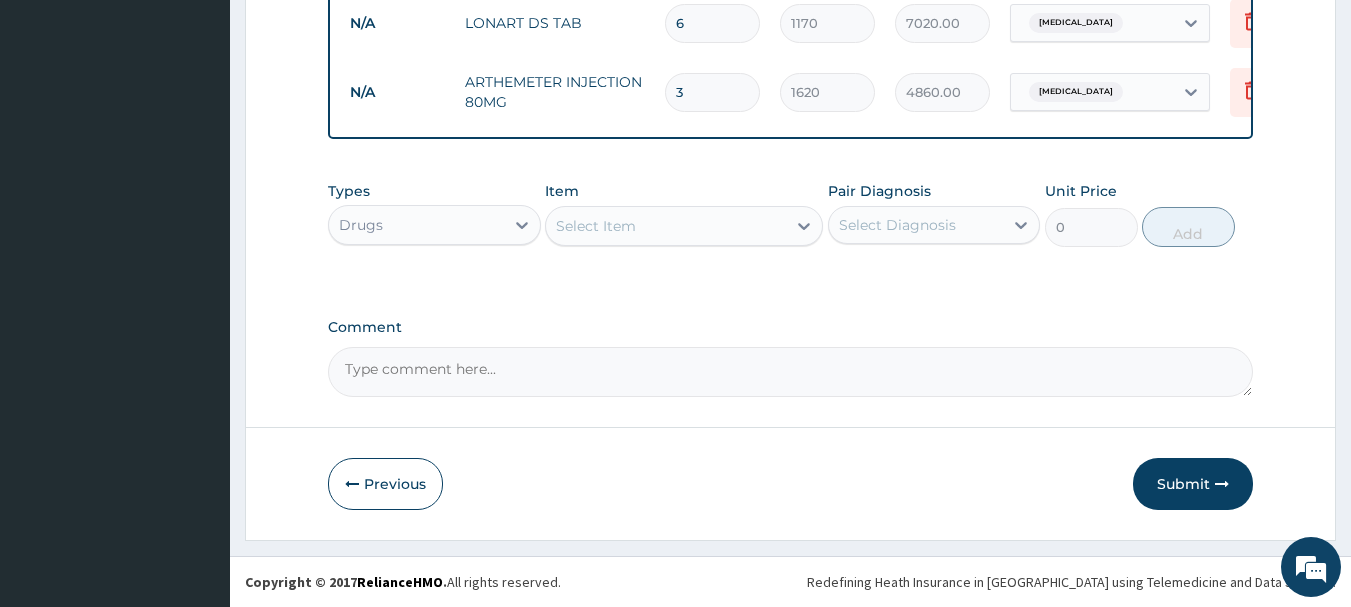 type on "3" 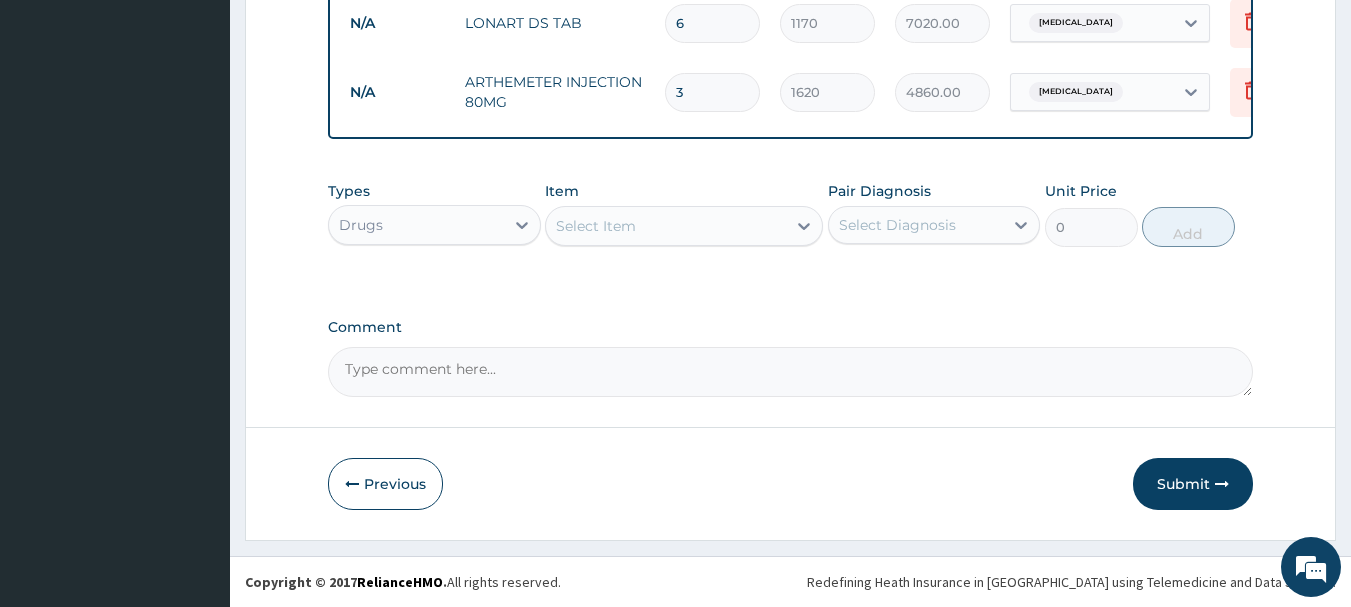click on "Select Item" at bounding box center (666, 226) 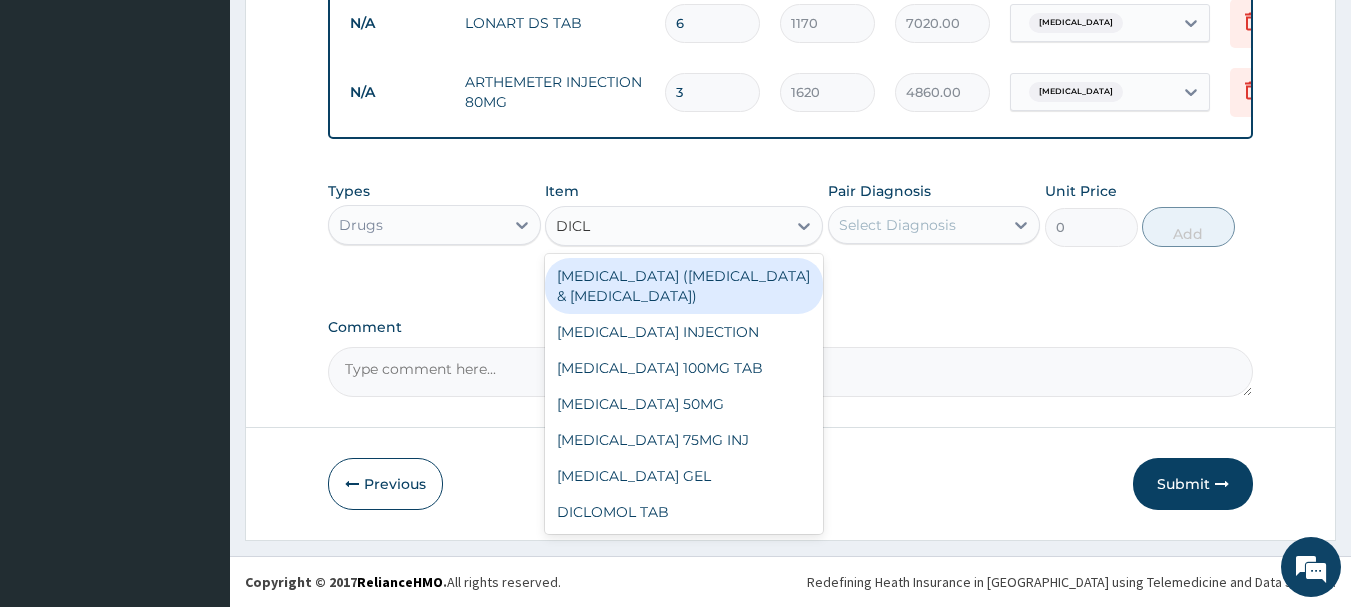 type on "DICLO" 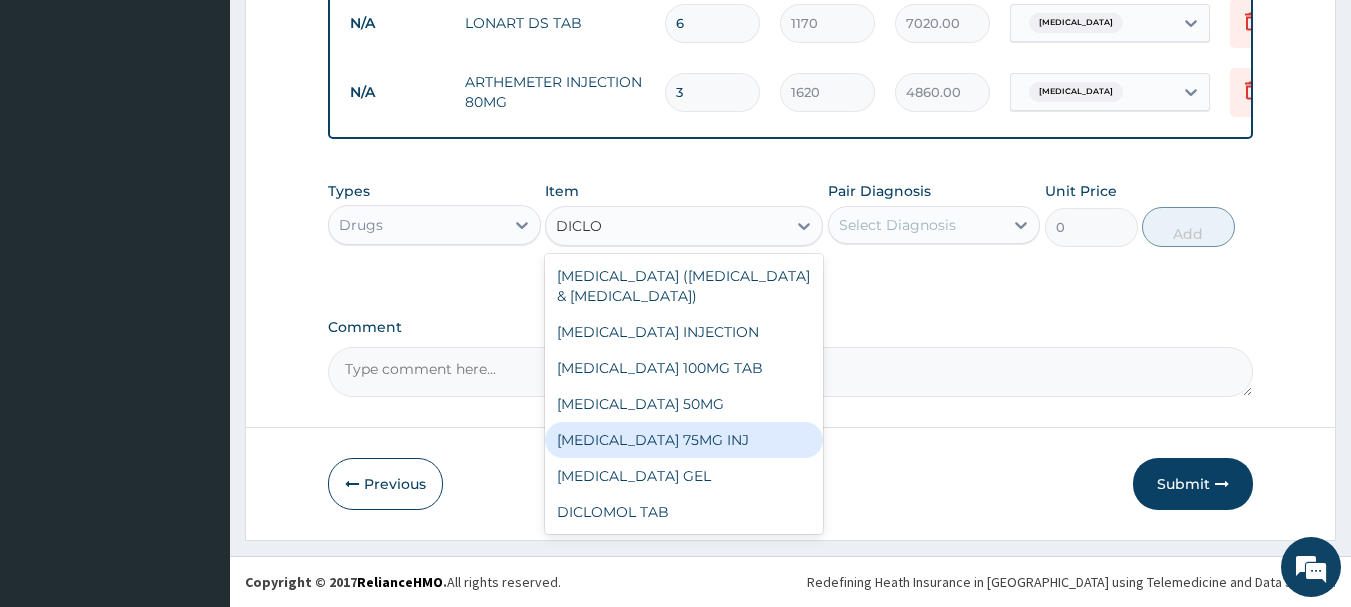 click on "[MEDICAL_DATA] 75MG INJ" at bounding box center (684, 440) 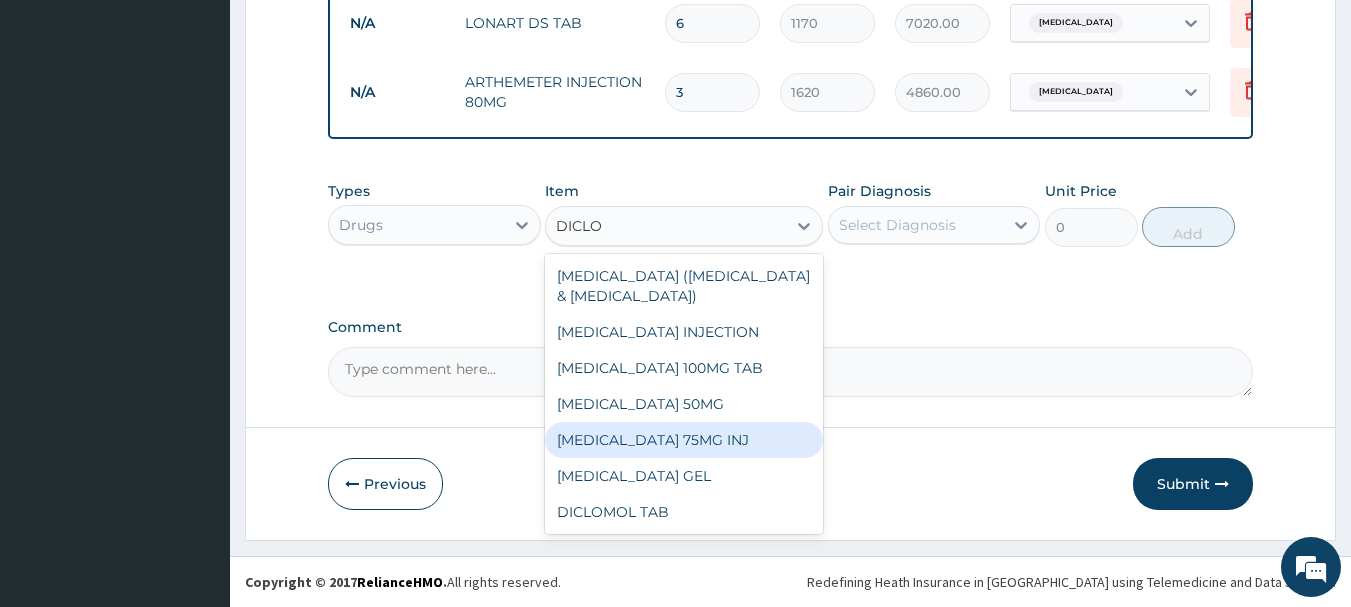type 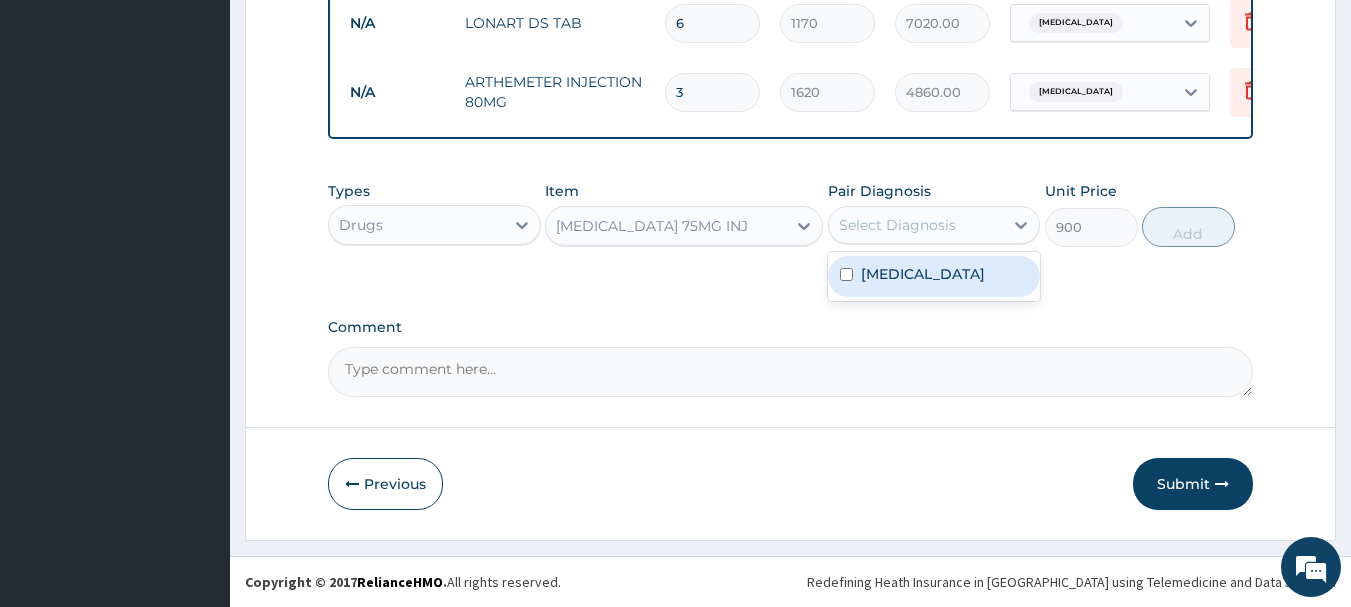 click on "Select Diagnosis" at bounding box center (897, 225) 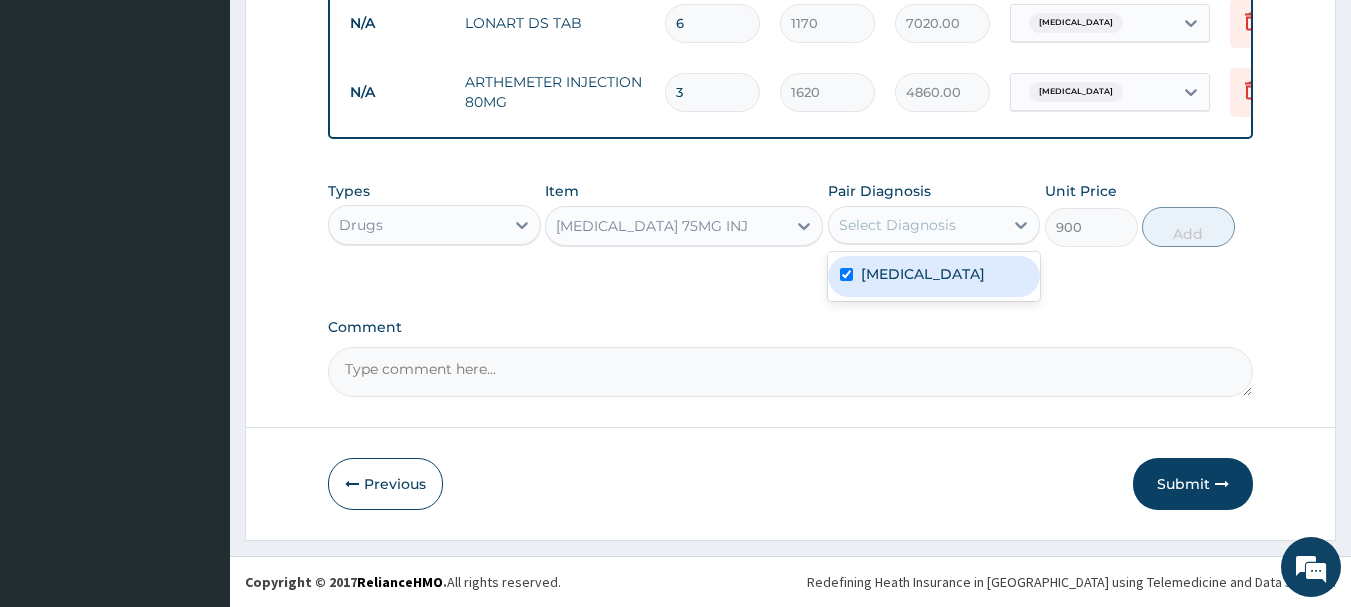 checkbox on "true" 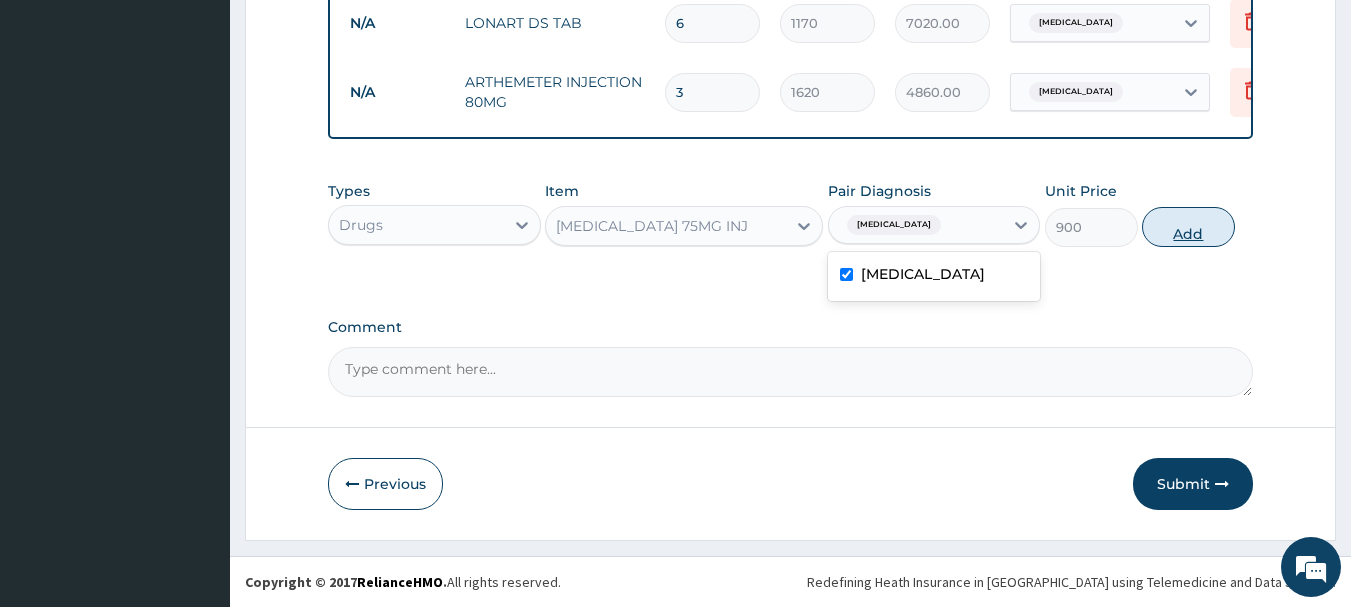 click on "Add" at bounding box center (1188, 227) 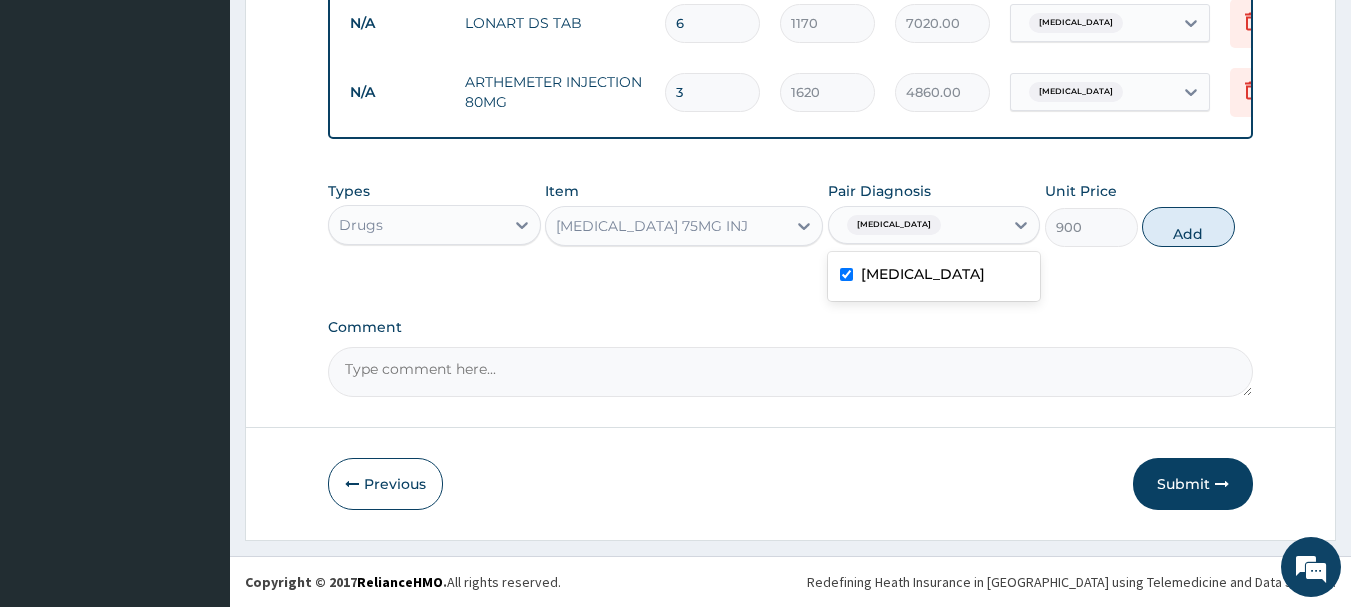 type on "0" 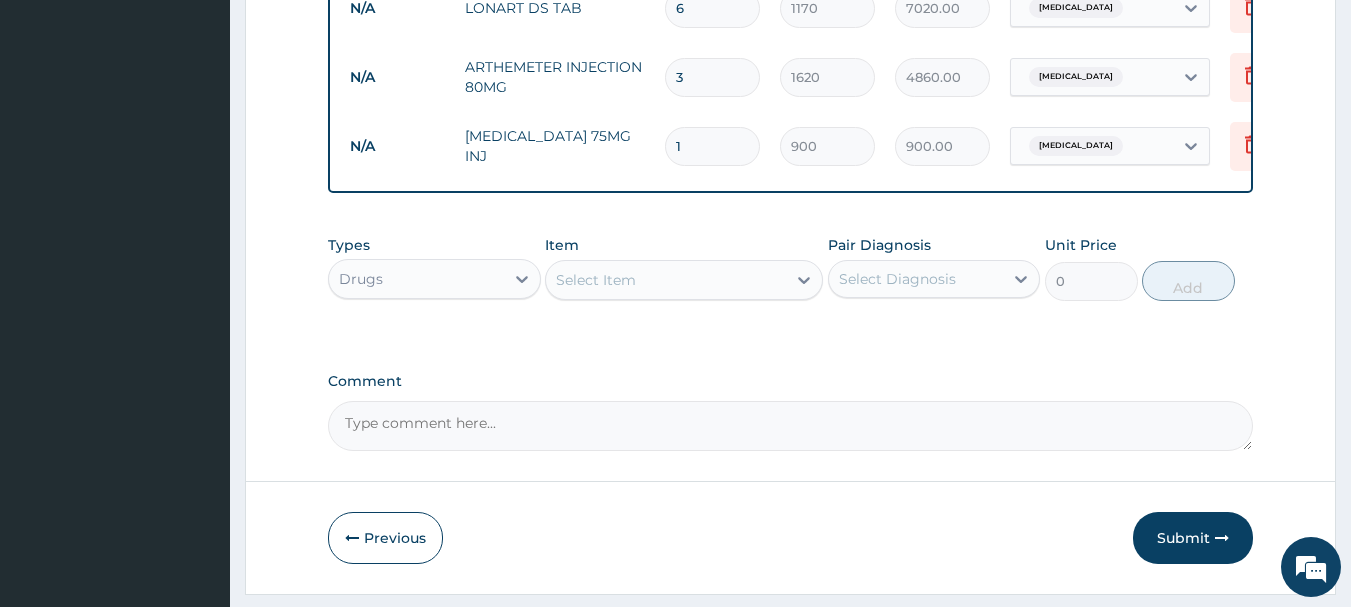 type 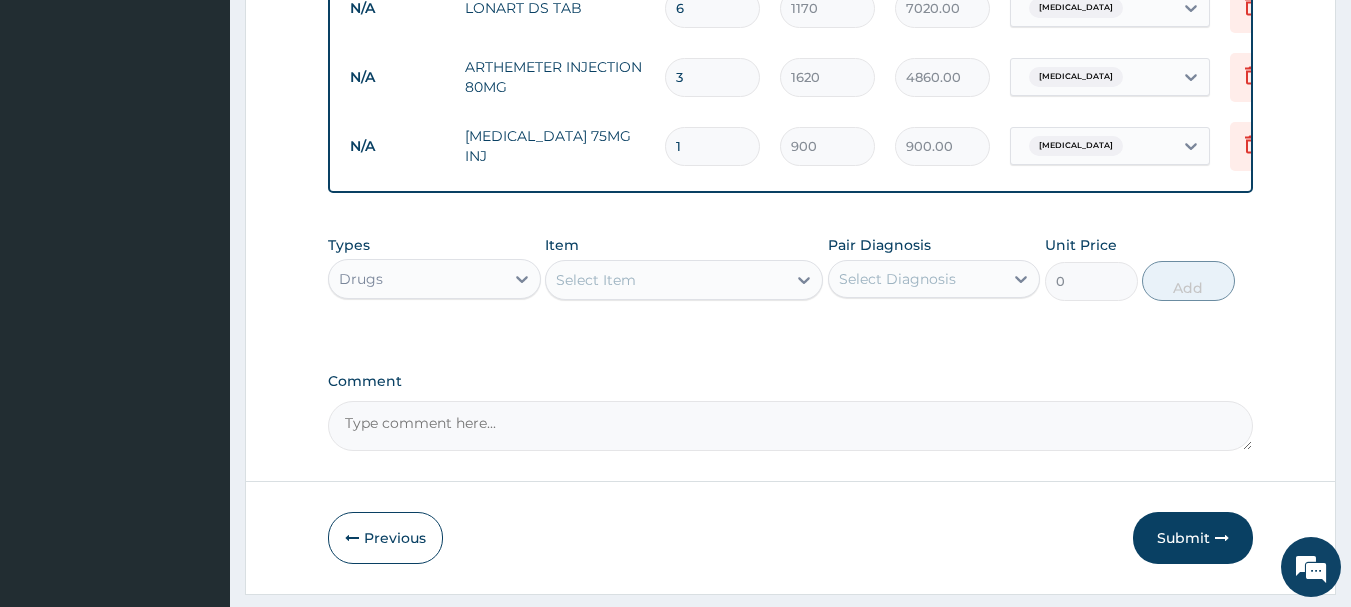 type on "0.00" 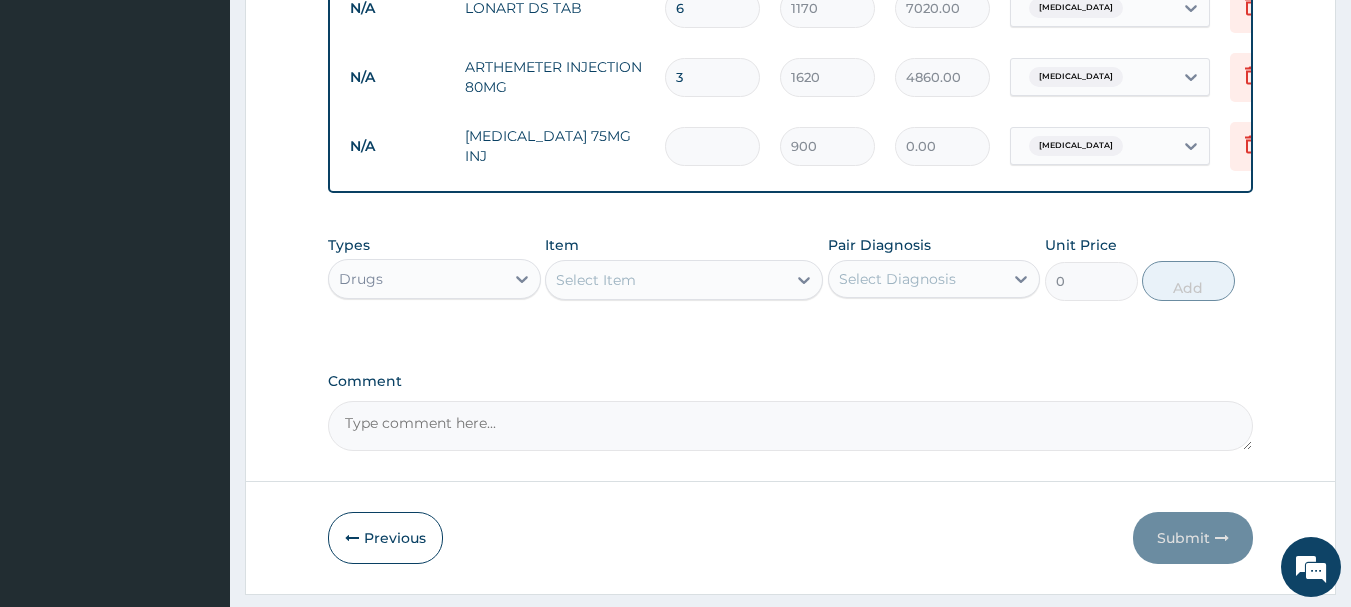 type on "3" 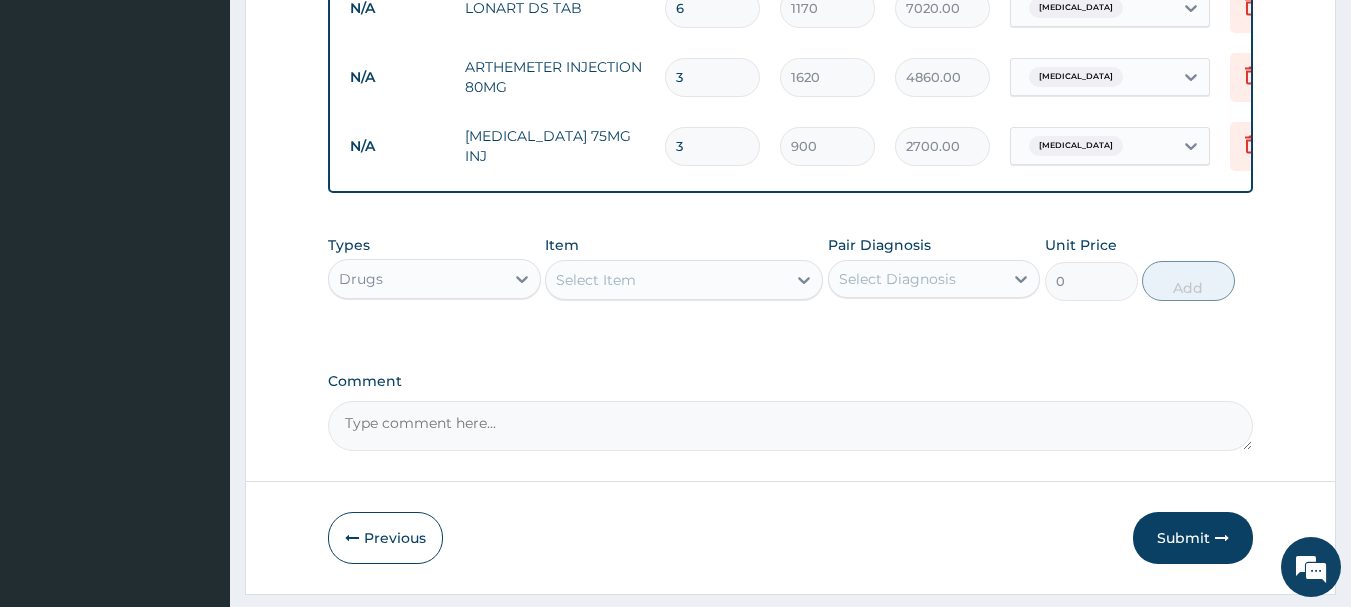 type on "3" 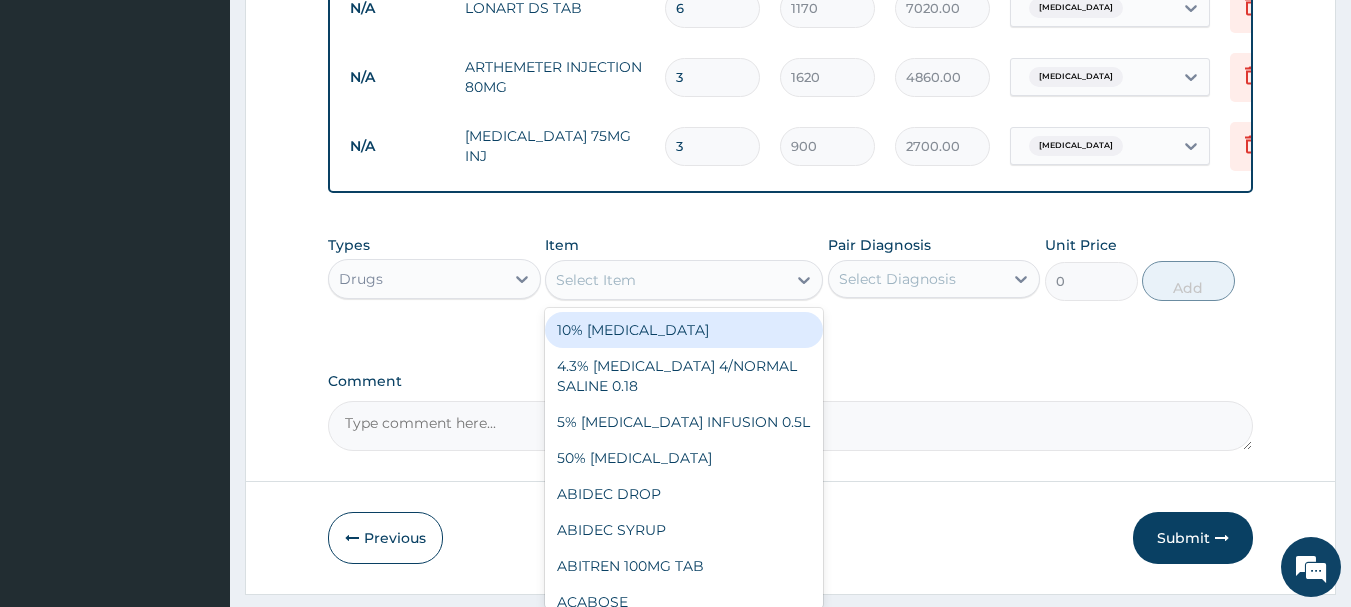 click on "Select Item" at bounding box center [684, 280] 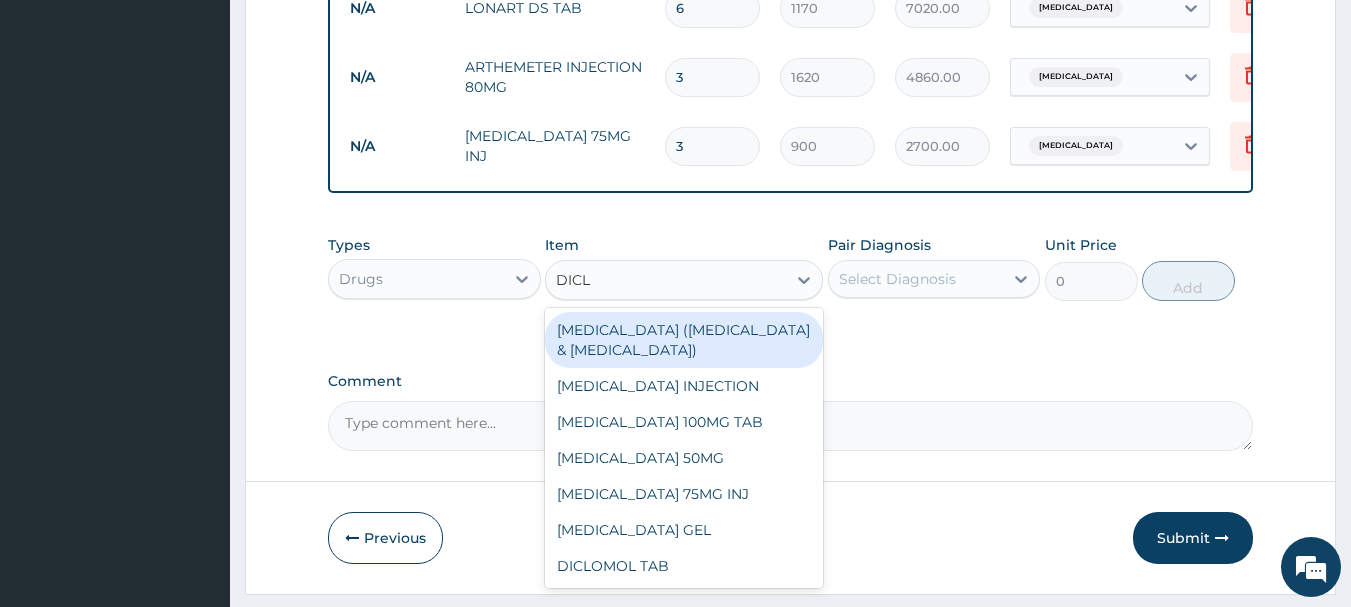 type on "DICLO" 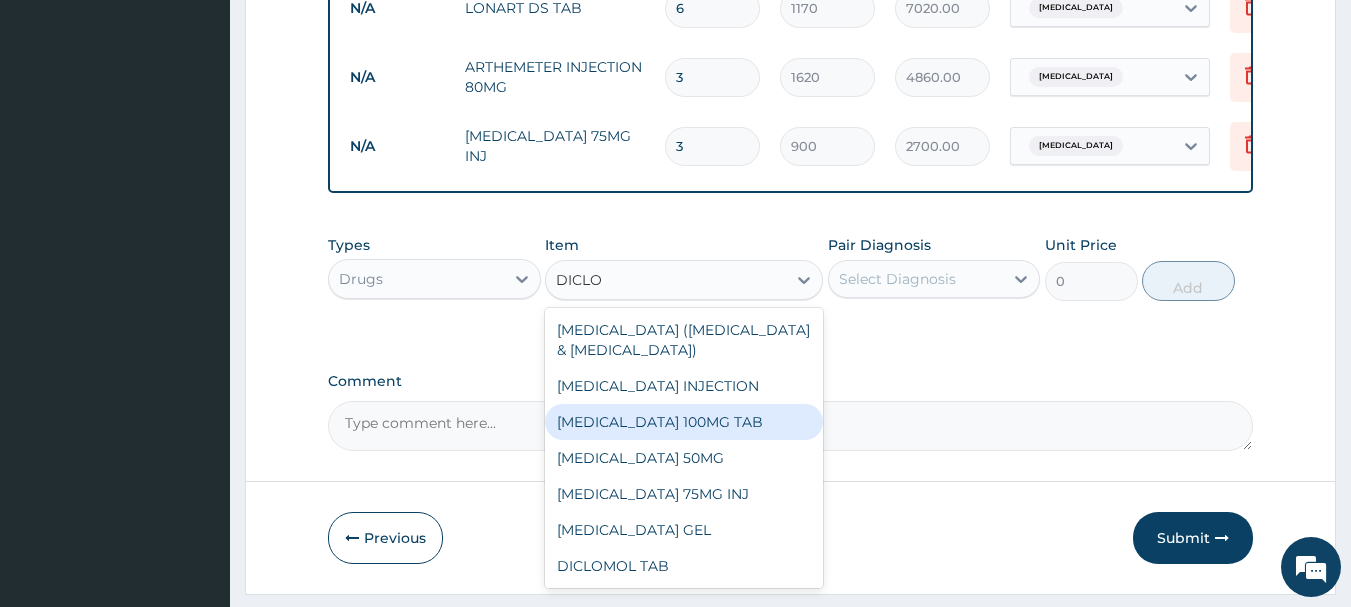 drag, startPoint x: 744, startPoint y: 438, endPoint x: 893, endPoint y: 377, distance: 161.00311 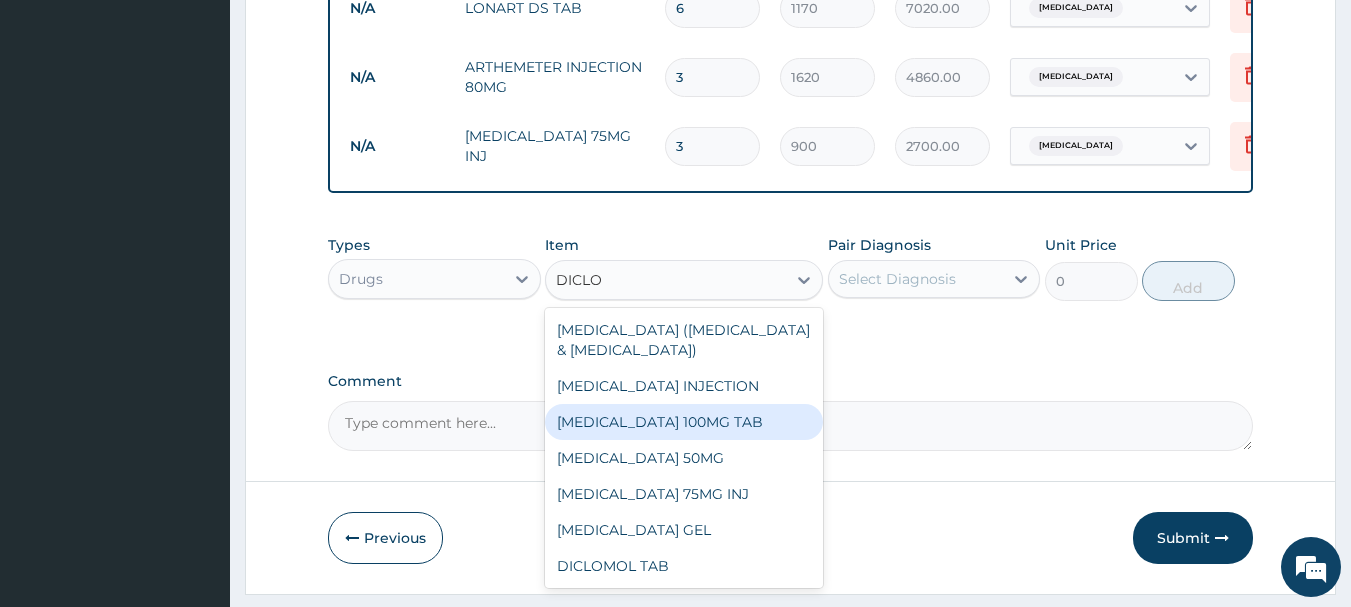 click on "[MEDICAL_DATA] 100MG TAB" at bounding box center (684, 422) 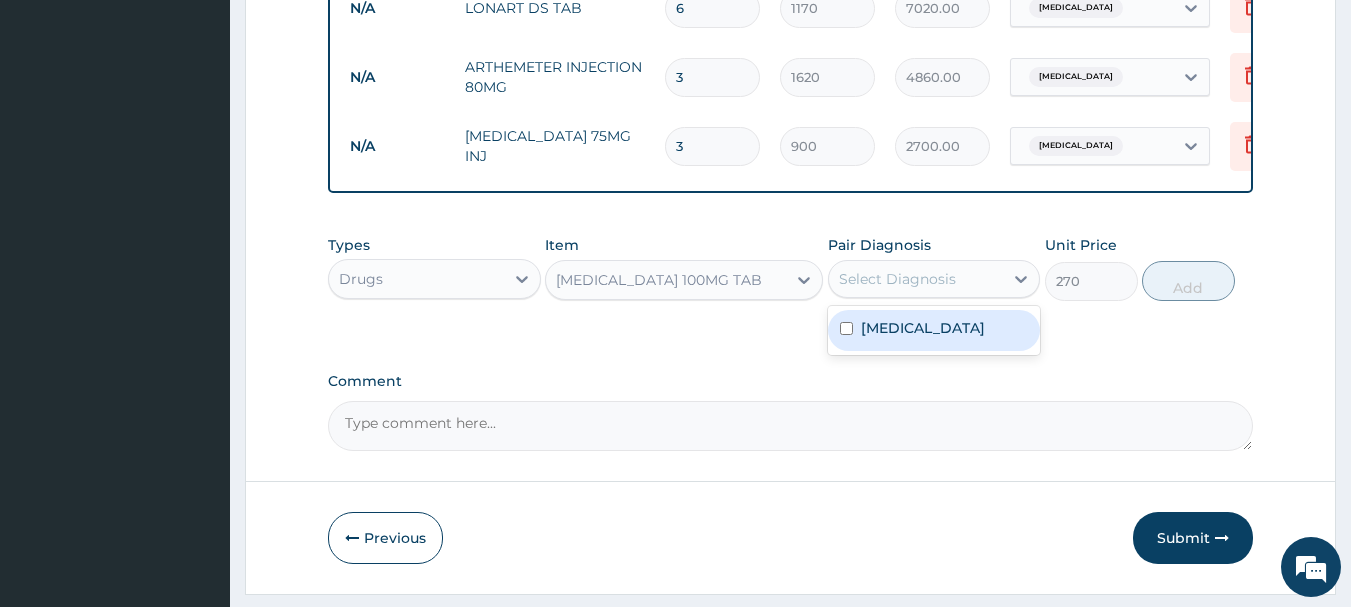 drag, startPoint x: 973, startPoint y: 296, endPoint x: 943, endPoint y: 340, distance: 53.25411 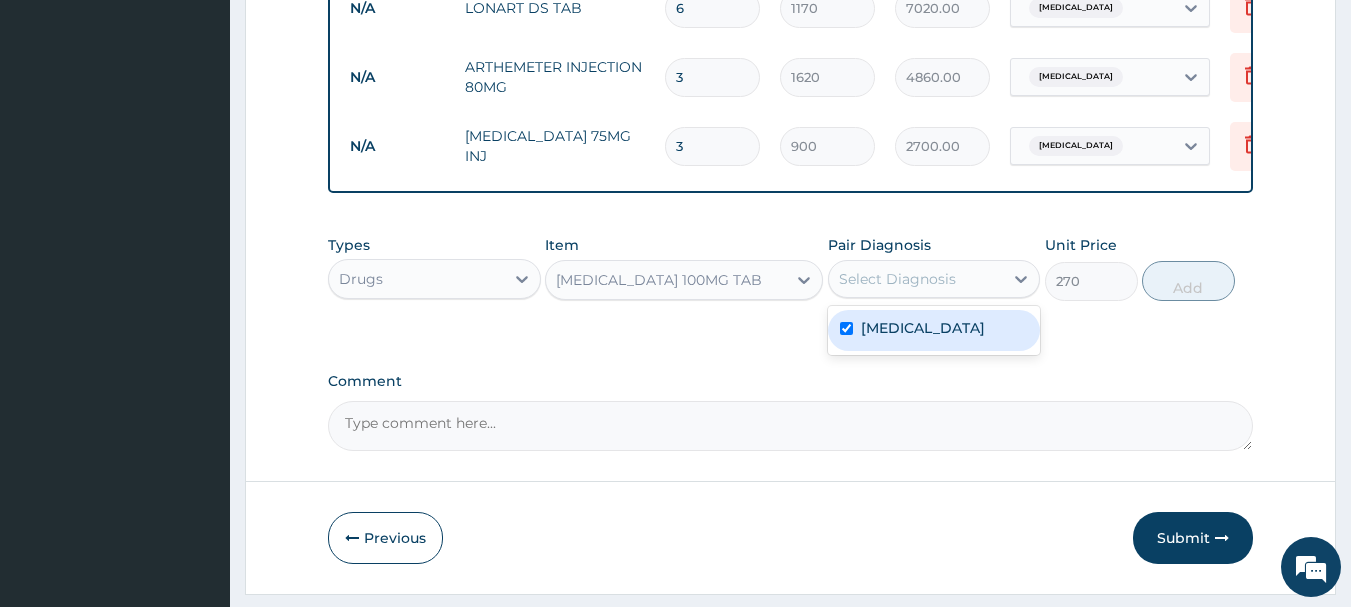 checkbox on "true" 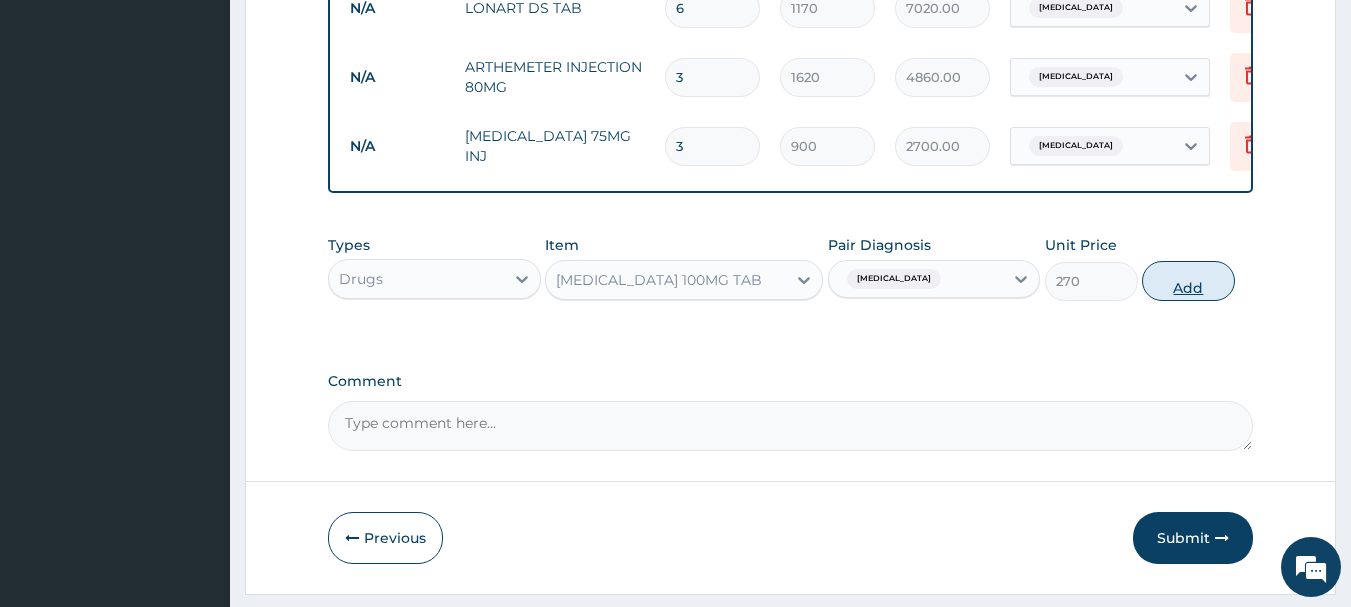 click on "Add" at bounding box center (1188, 281) 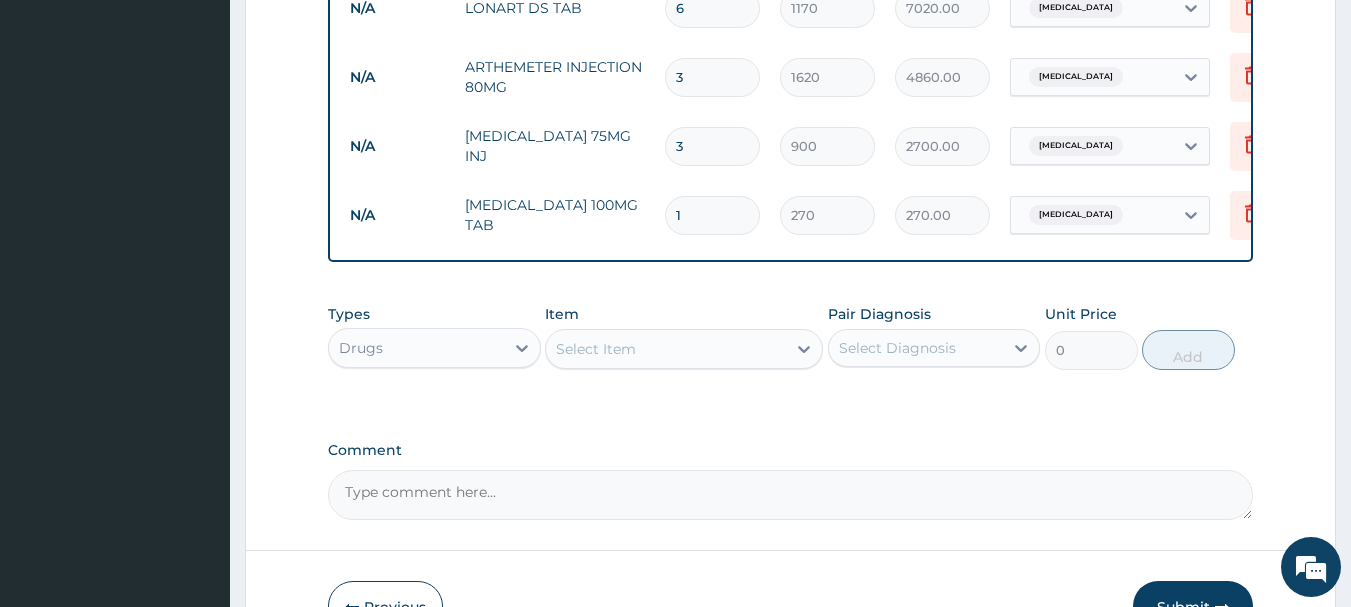 type on "10" 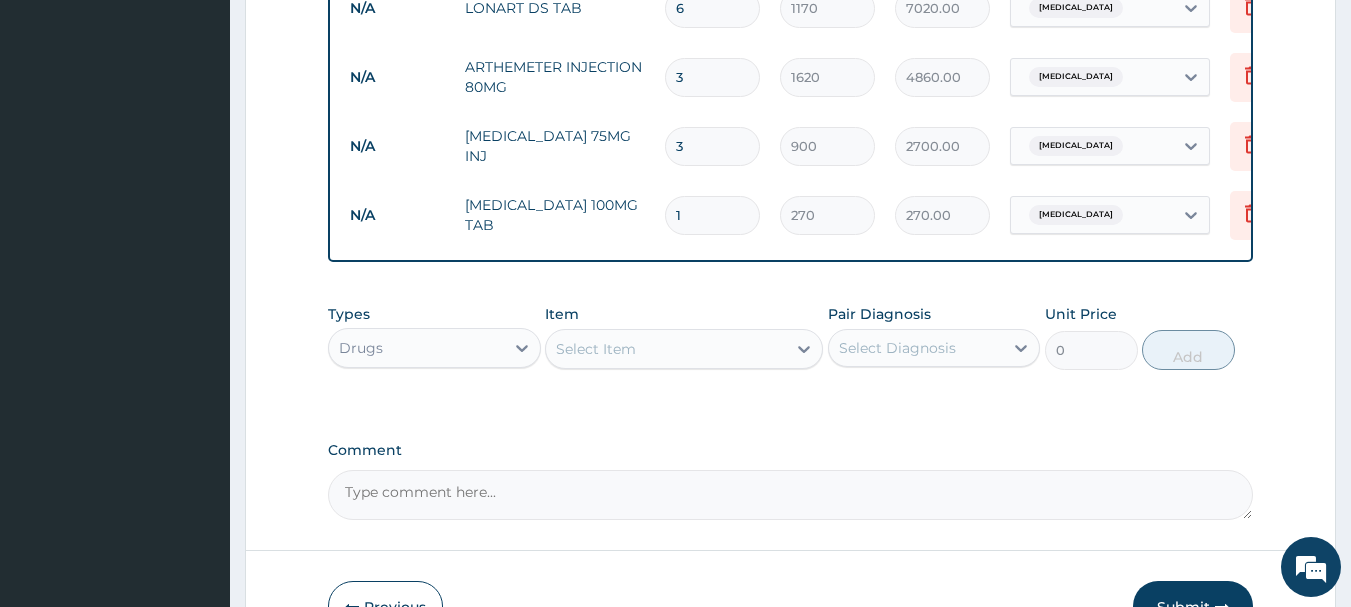 type on "2700.00" 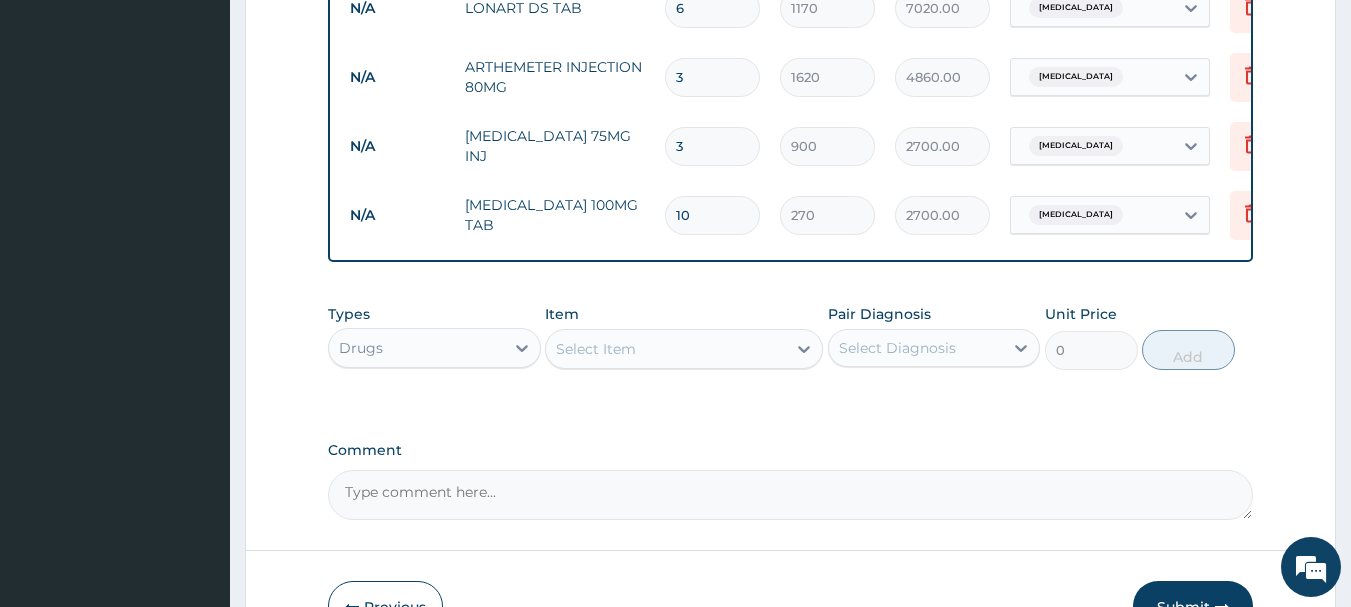 scroll, scrollTop: 1238, scrollLeft: 0, axis: vertical 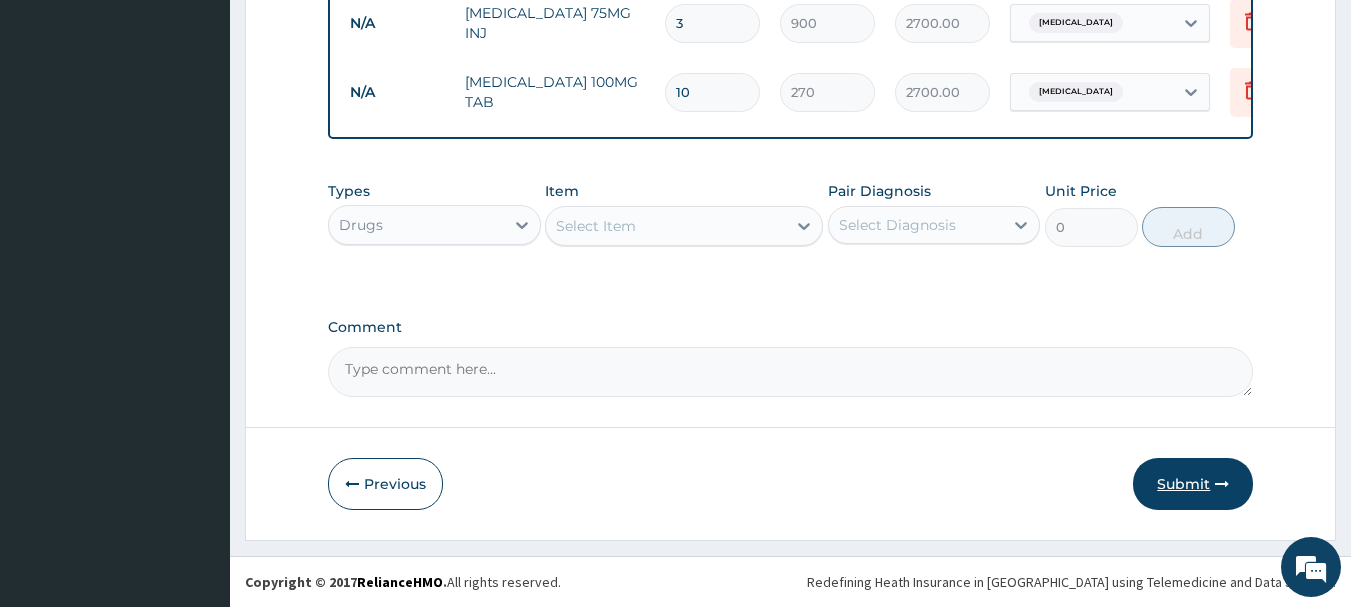 type on "10" 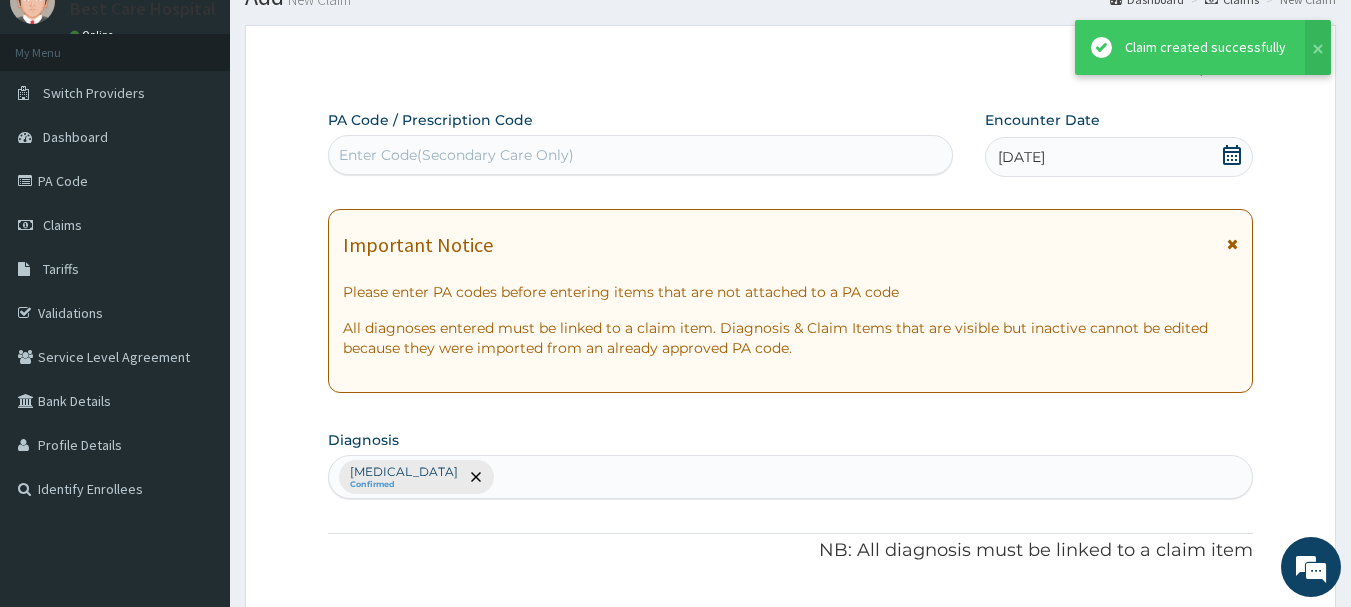 scroll, scrollTop: 1238, scrollLeft: 0, axis: vertical 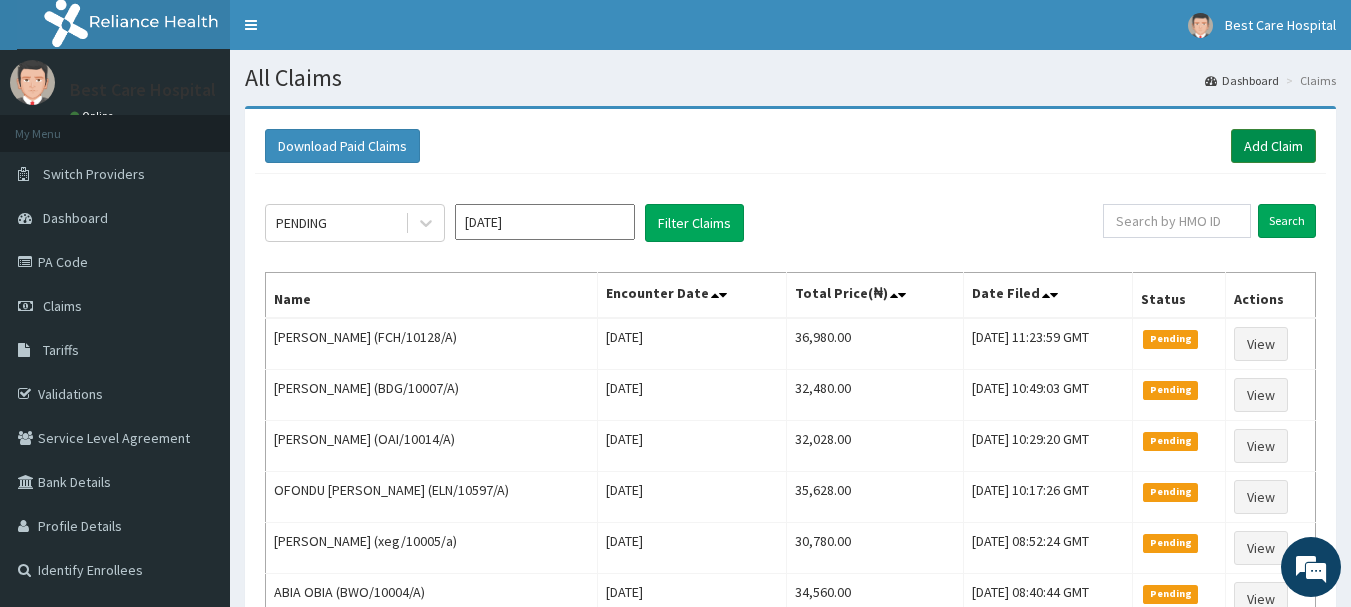 click on "Add Claim" at bounding box center (1273, 146) 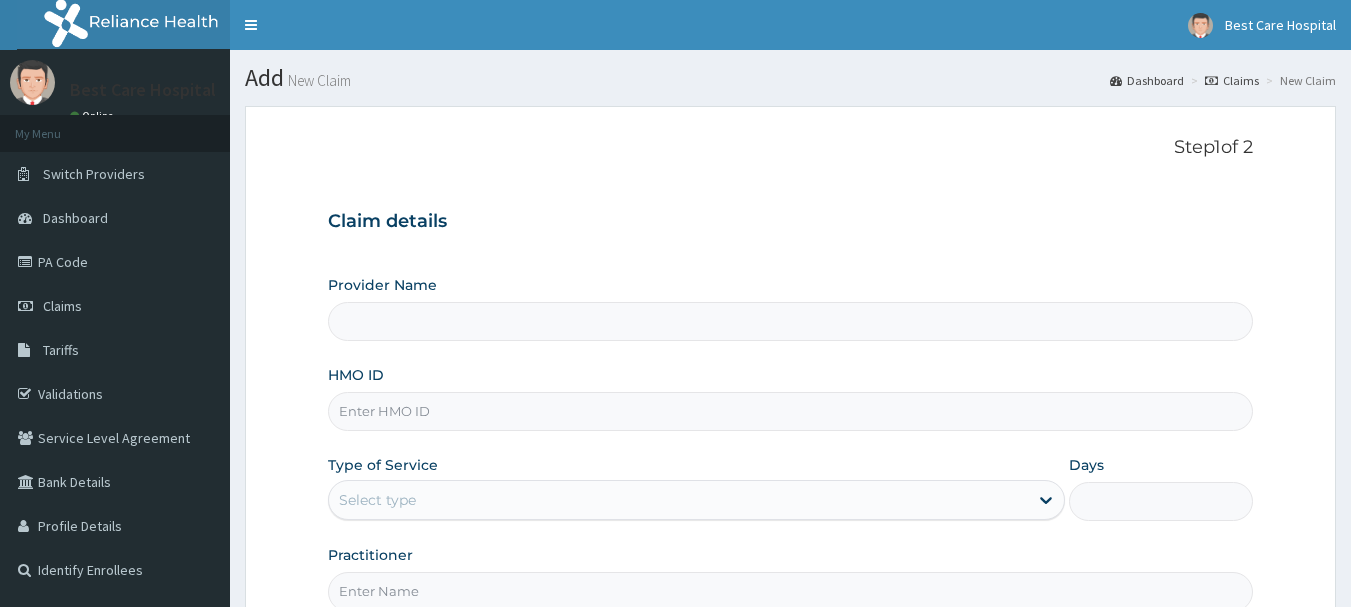 scroll, scrollTop: 0, scrollLeft: 0, axis: both 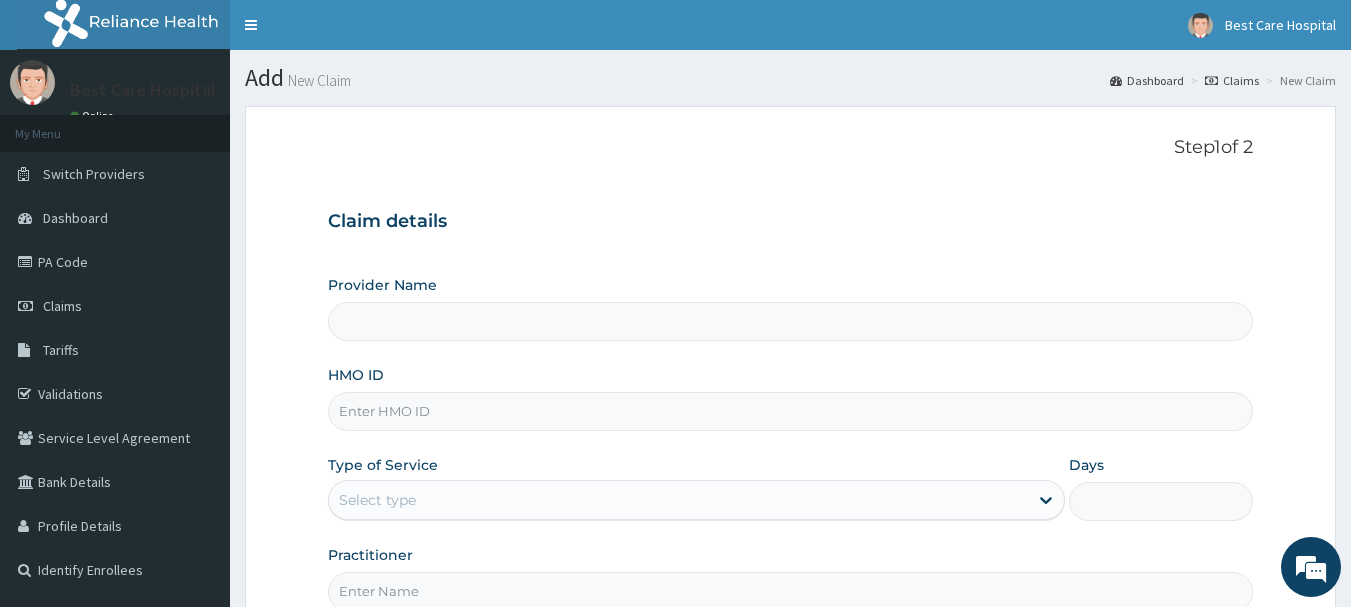 type on "Bestcare Hospital" 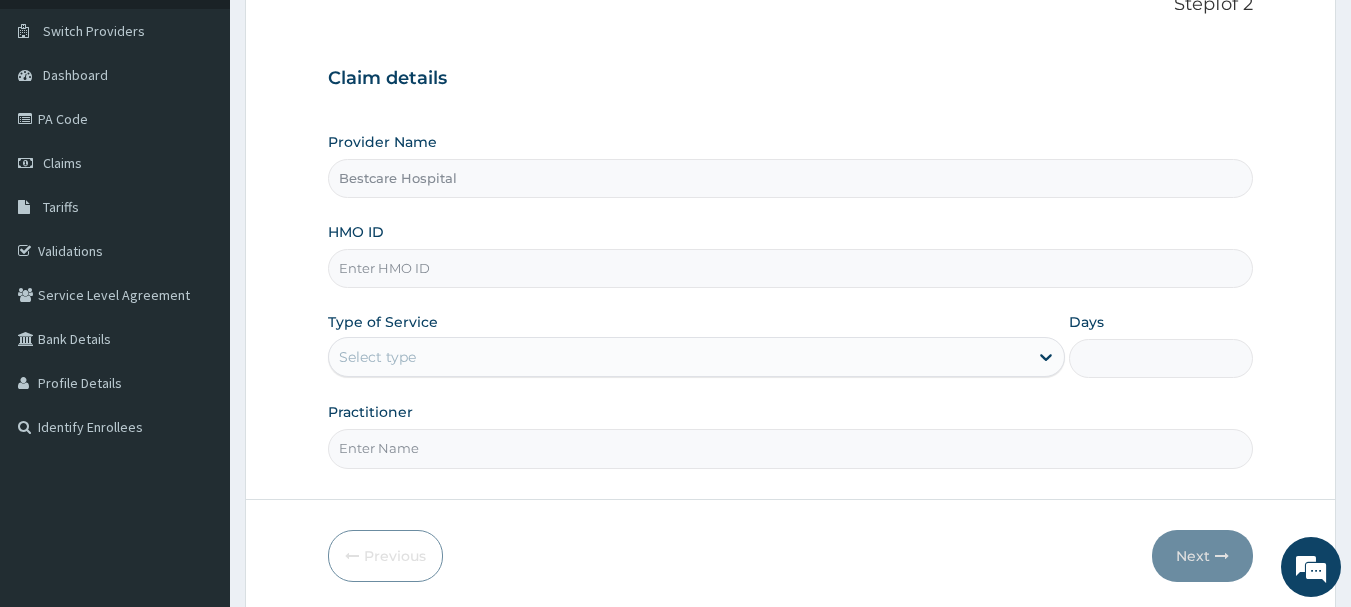 scroll, scrollTop: 144, scrollLeft: 0, axis: vertical 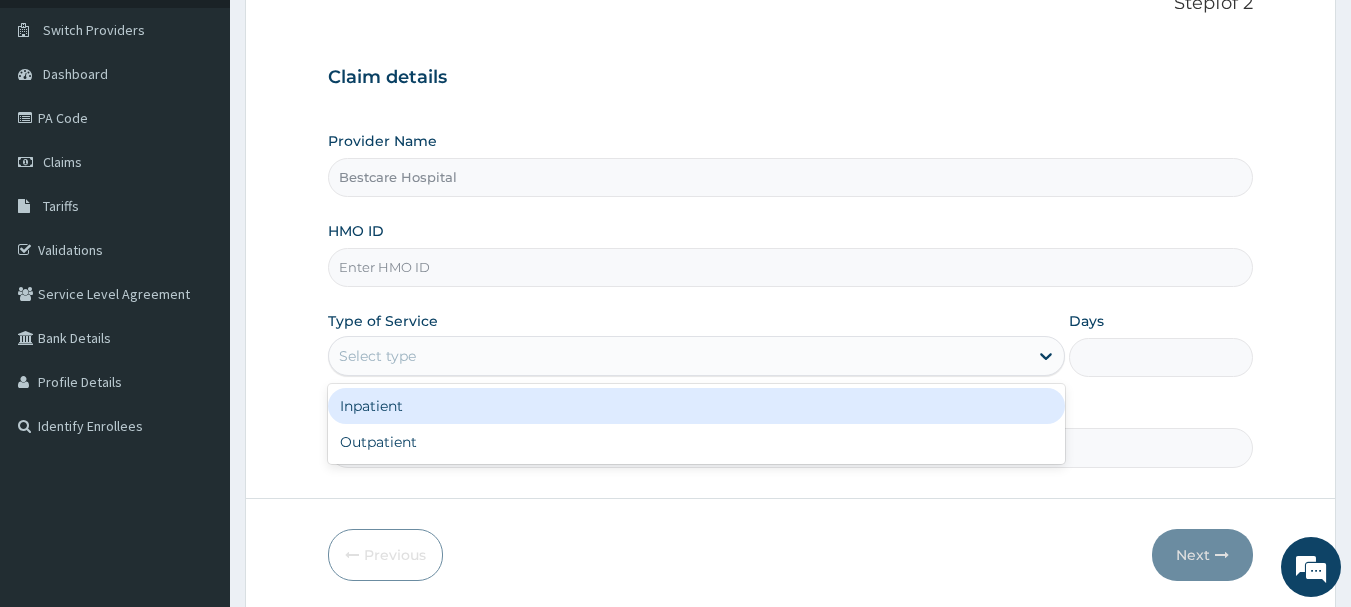 click on "Select type" at bounding box center [678, 356] 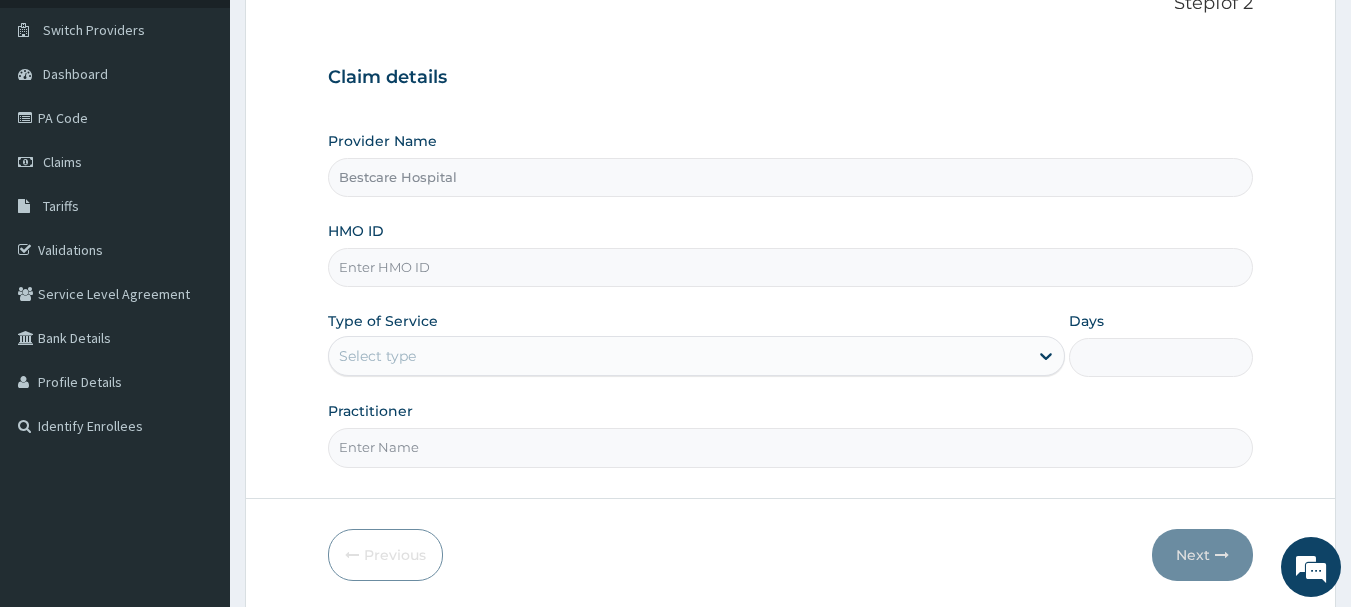 click on "HMO ID" at bounding box center [791, 267] 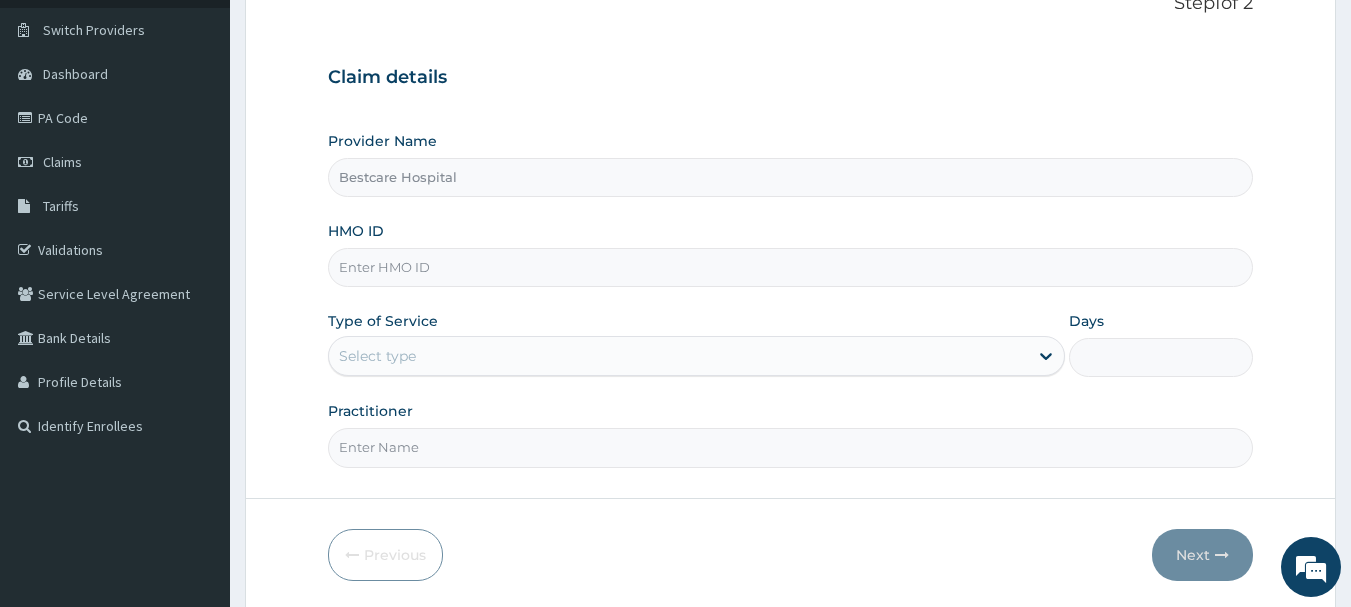 scroll, scrollTop: 0, scrollLeft: 0, axis: both 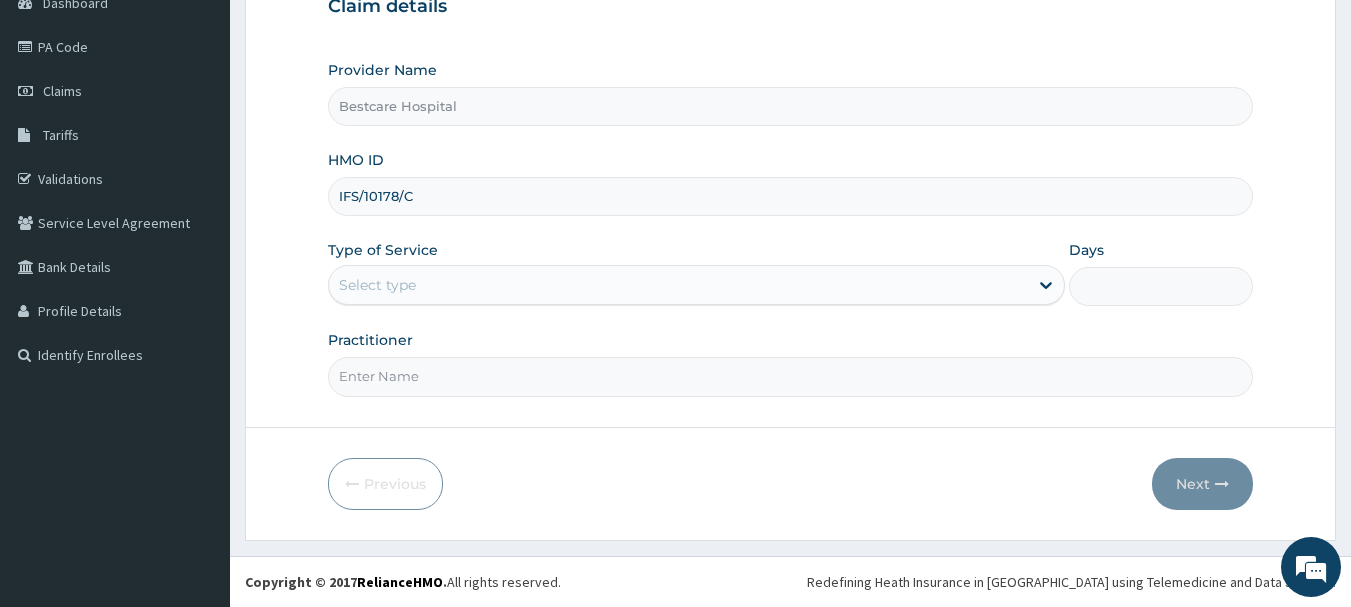 type on "IFS/10178/C" 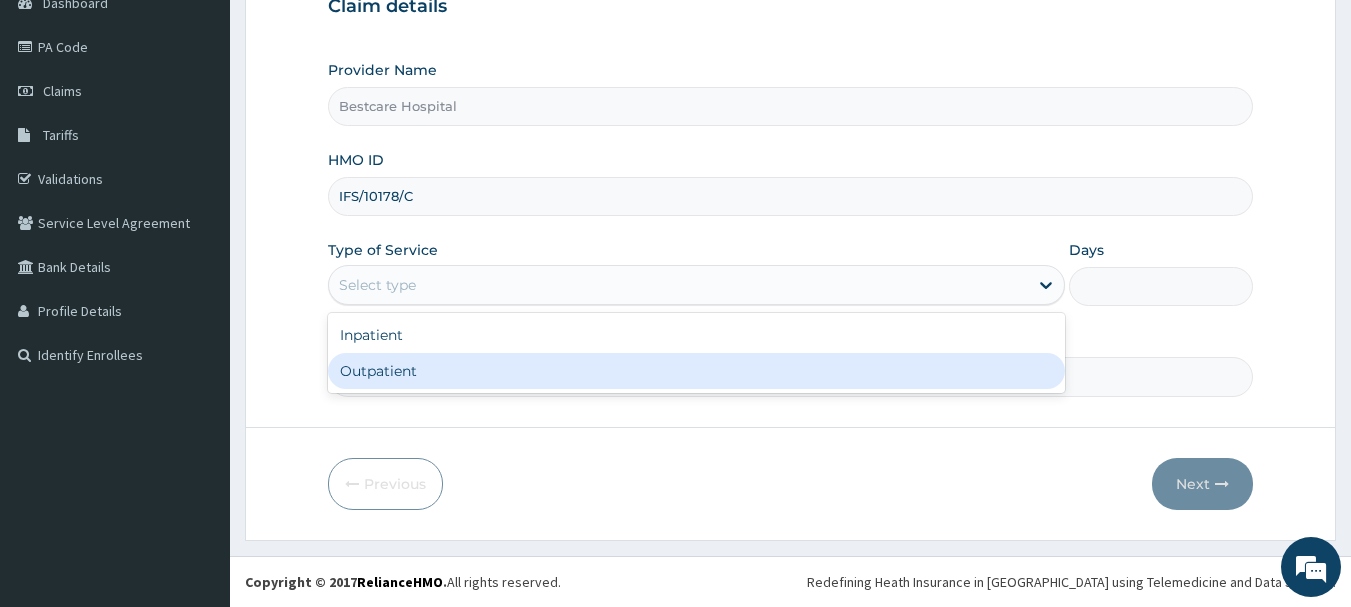 click on "Outpatient" at bounding box center (696, 371) 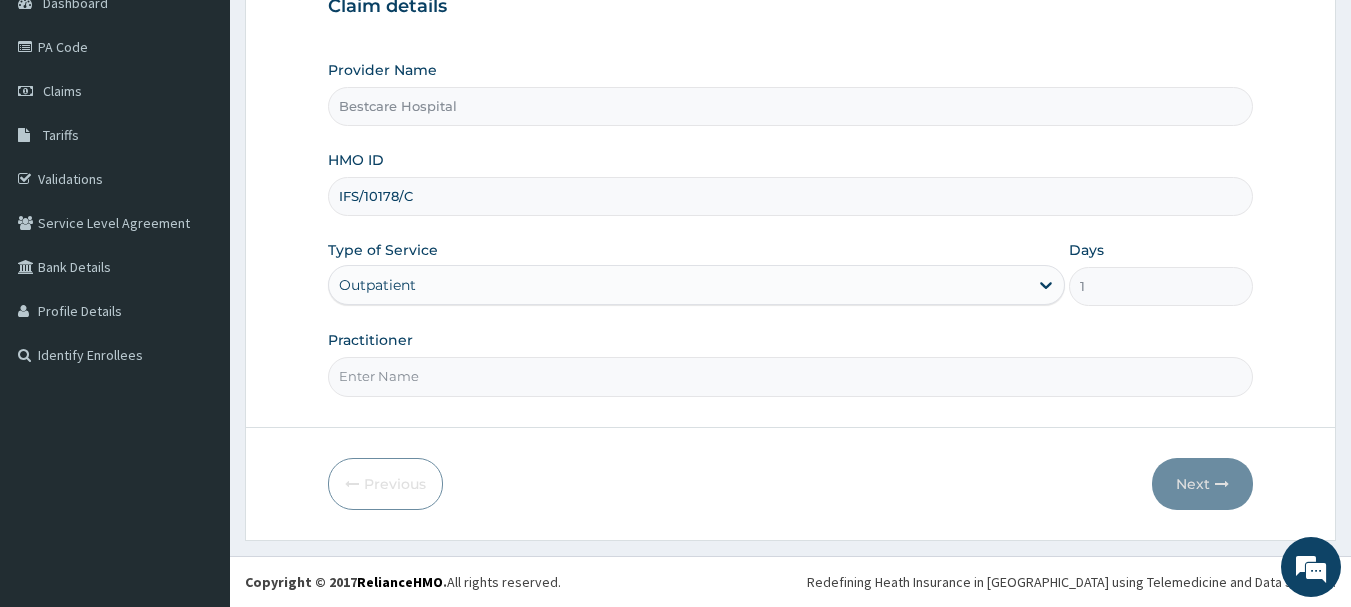 click on "Practitioner" at bounding box center [791, 376] 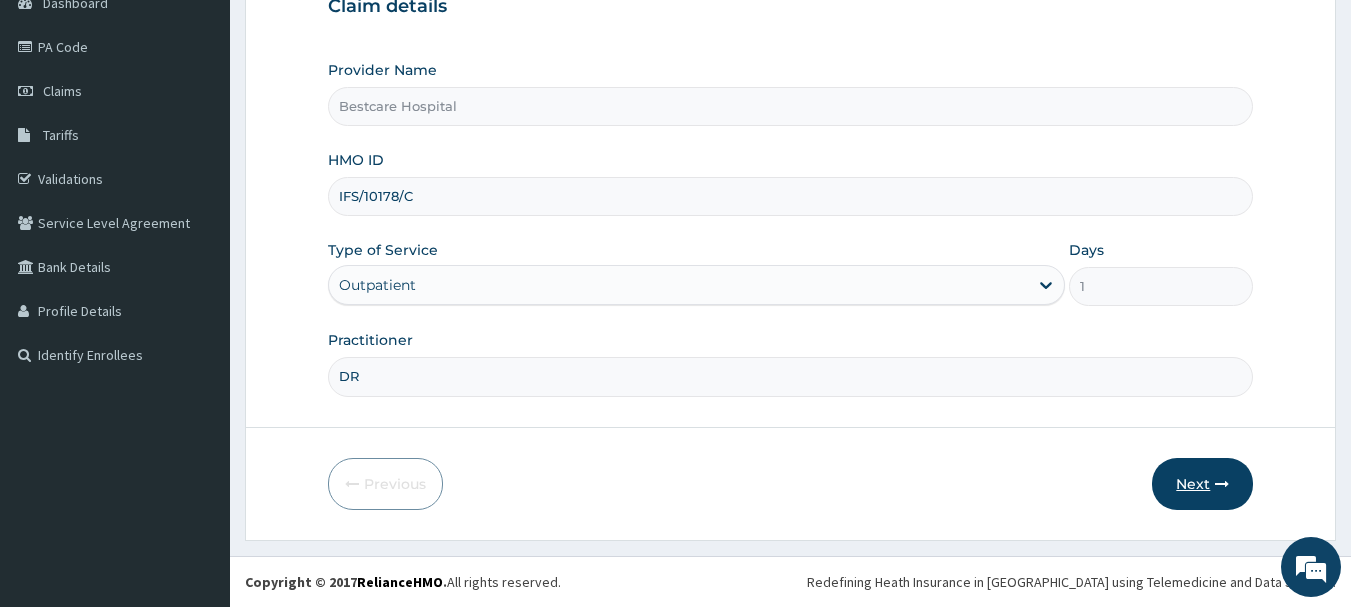 type on "DR" 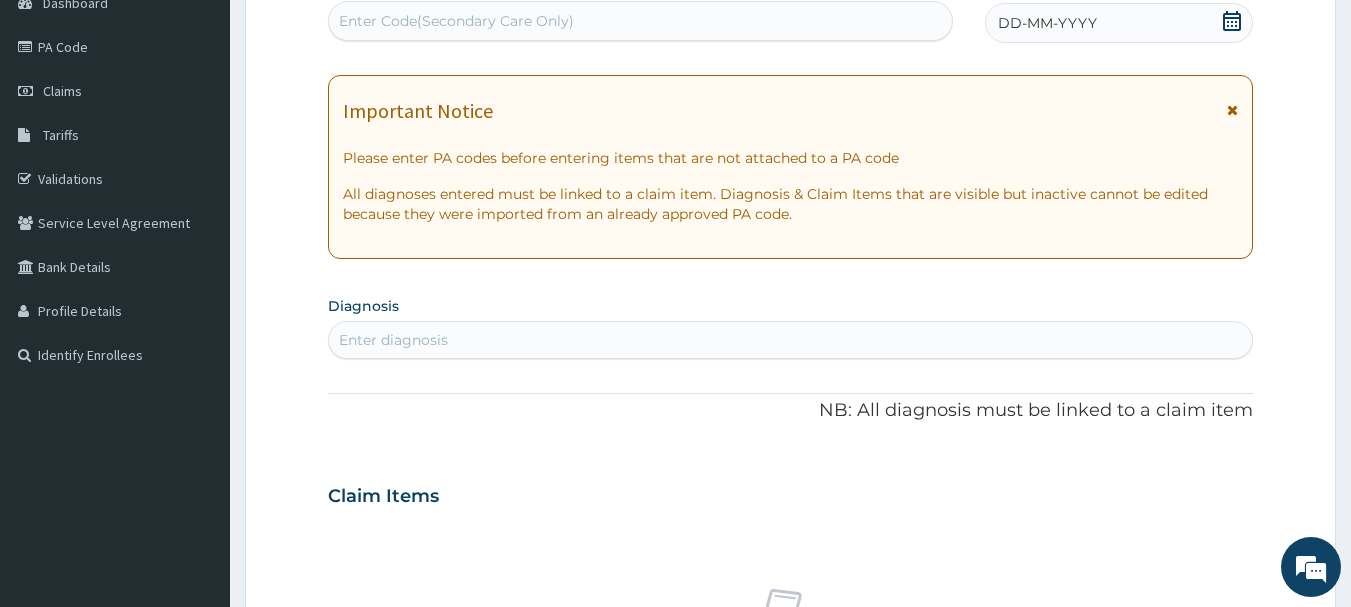 scroll, scrollTop: 0, scrollLeft: 0, axis: both 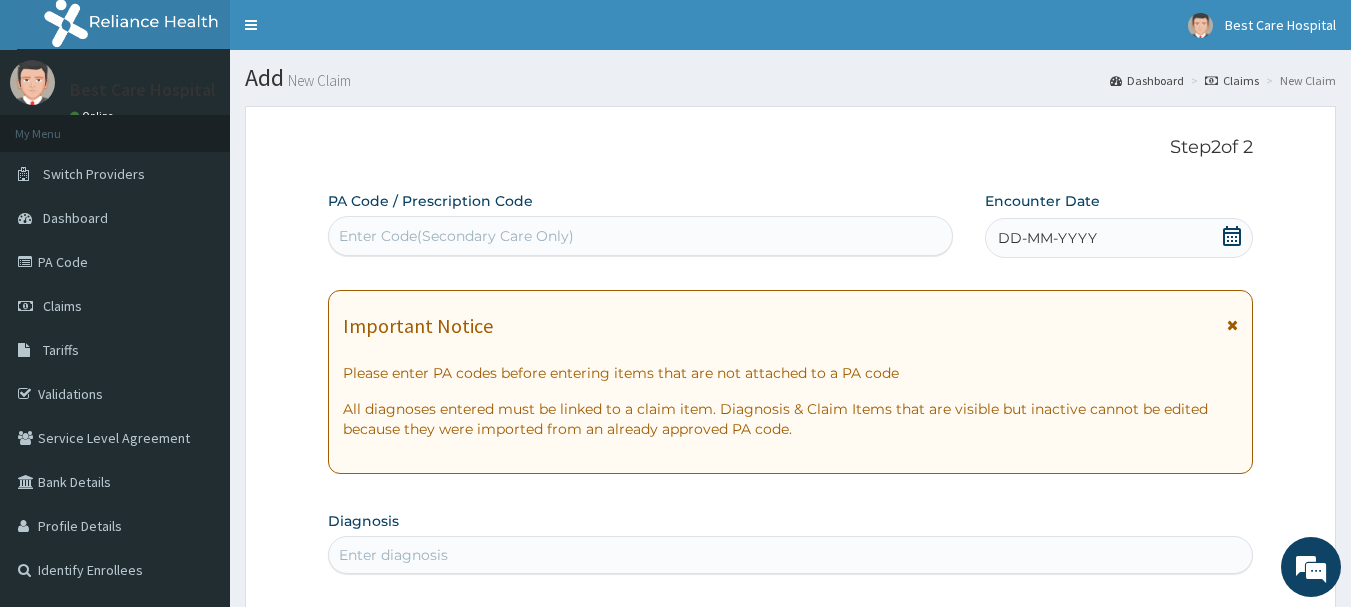 click 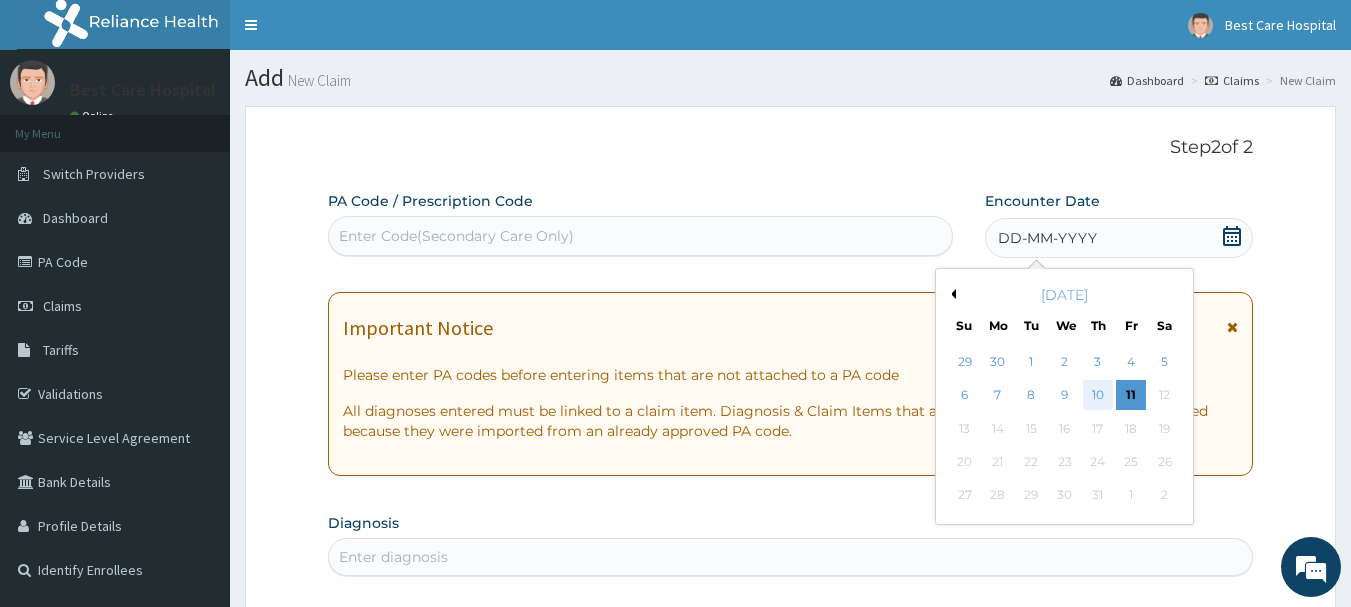click on "10" at bounding box center [1098, 396] 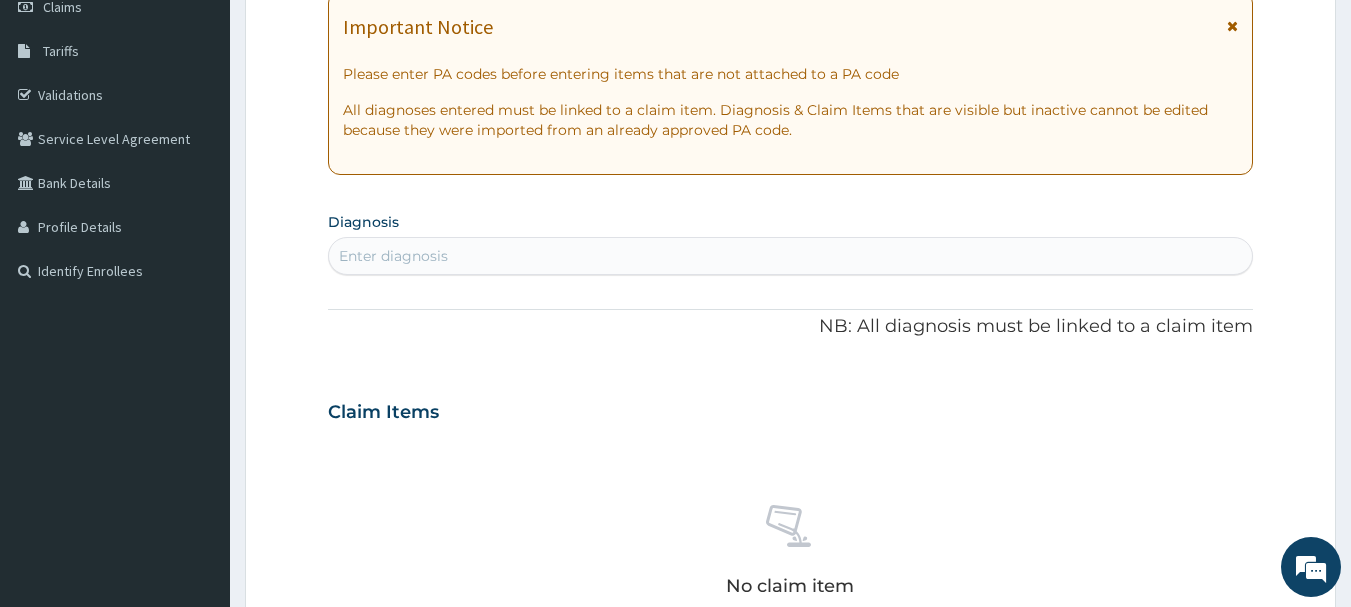 scroll, scrollTop: 312, scrollLeft: 0, axis: vertical 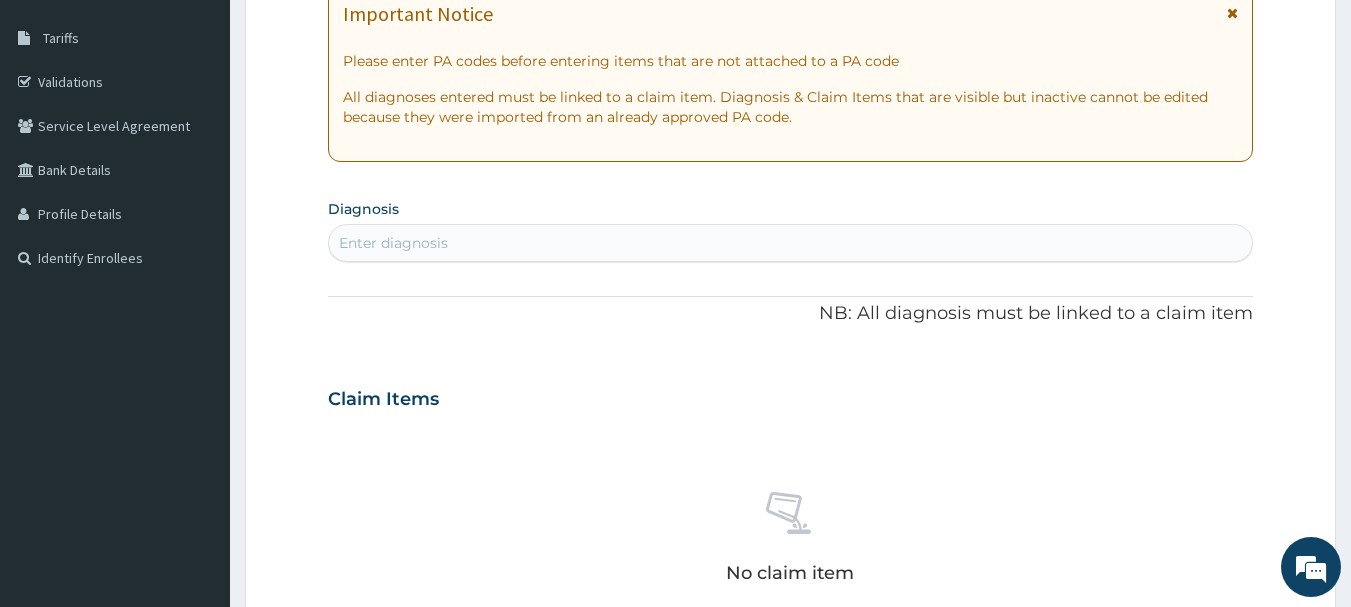 click on "Enter diagnosis" at bounding box center [791, 243] 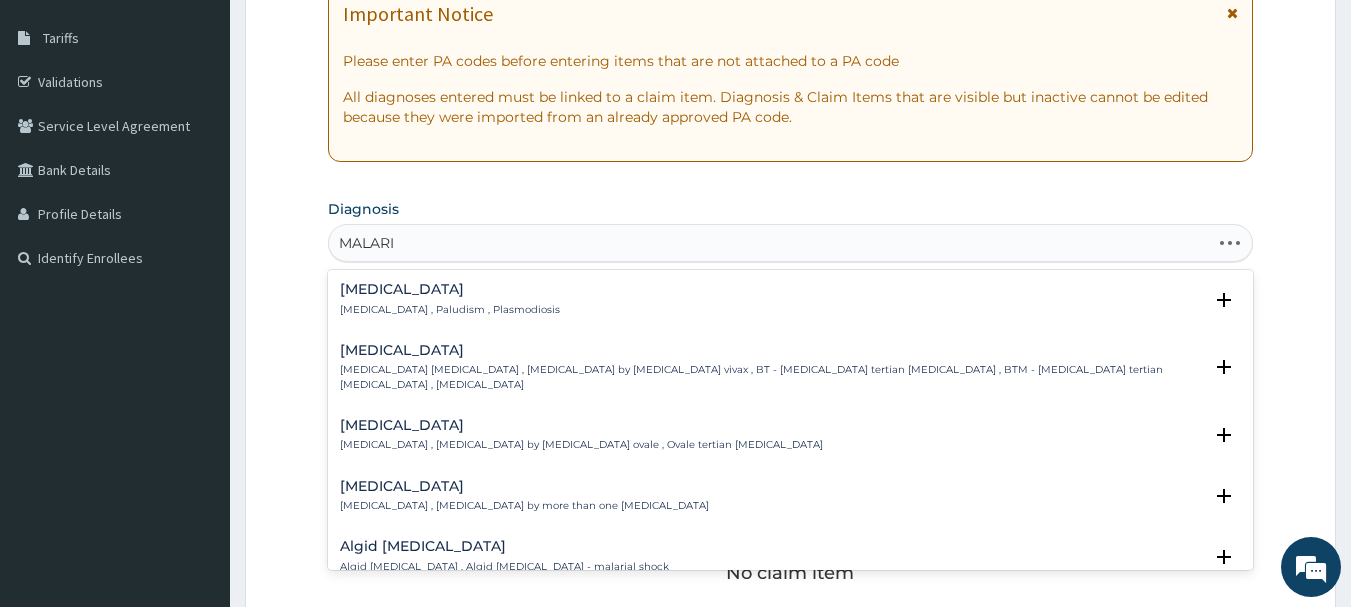 type on "[MEDICAL_DATA]" 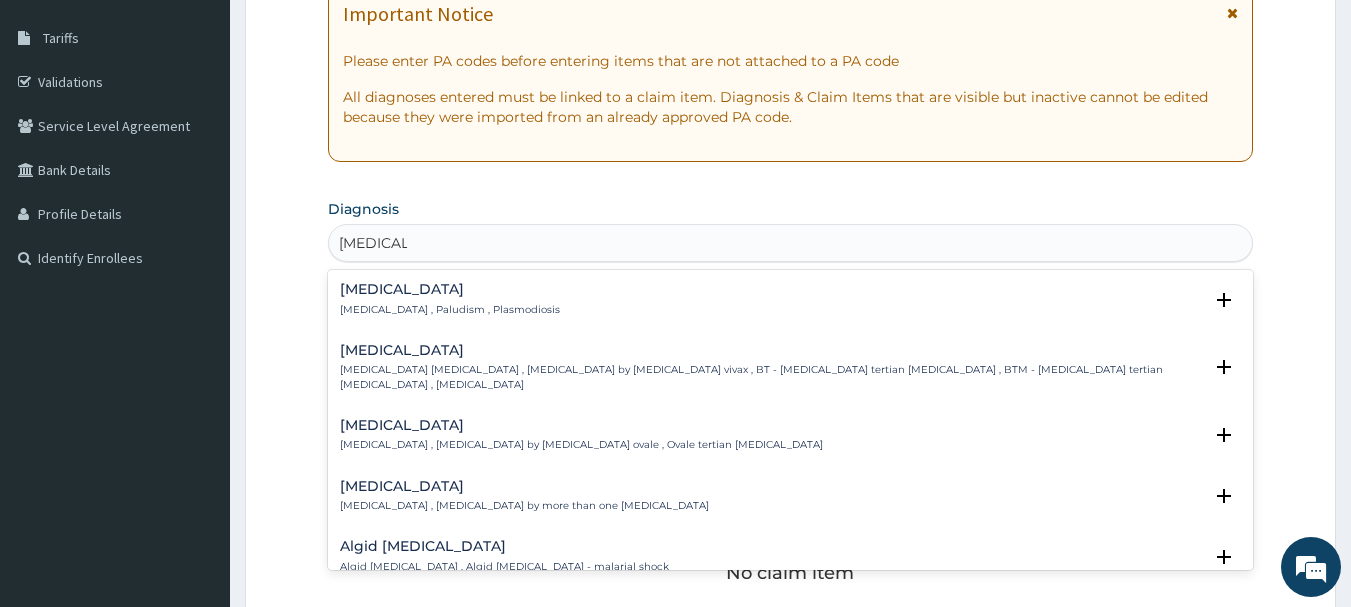 click on "[MEDICAL_DATA]" at bounding box center (450, 289) 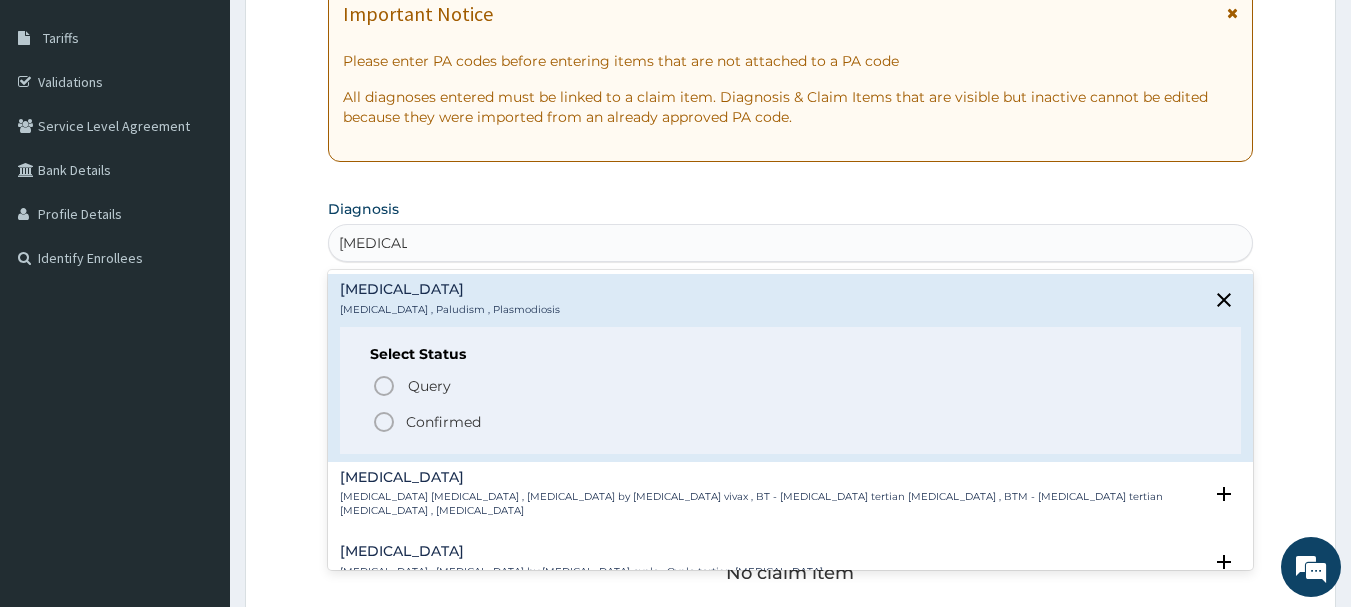 drag, startPoint x: 386, startPoint y: 413, endPoint x: 394, endPoint y: 395, distance: 19.697716 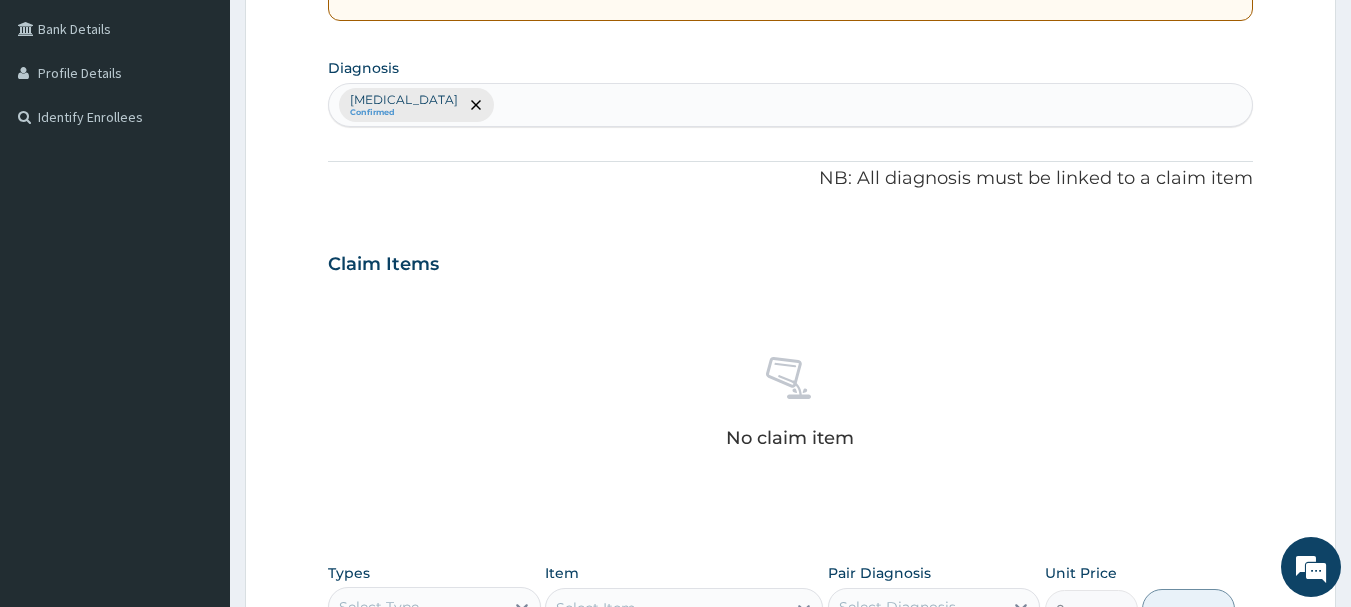 scroll, scrollTop: 740, scrollLeft: 0, axis: vertical 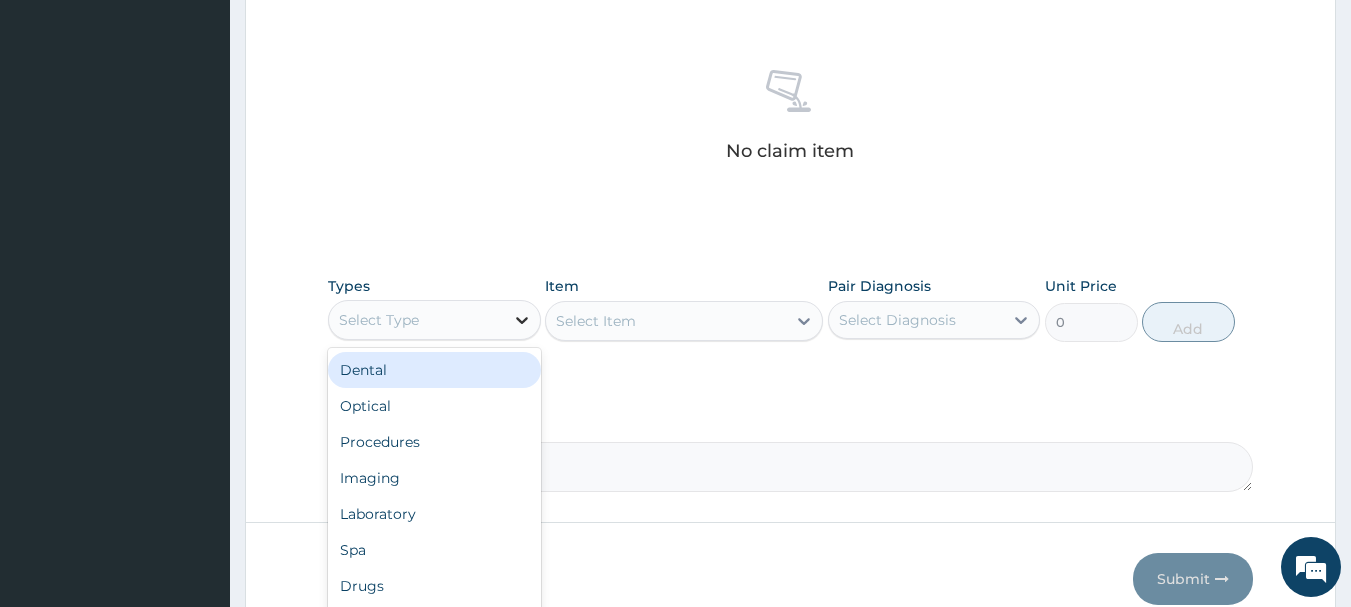click 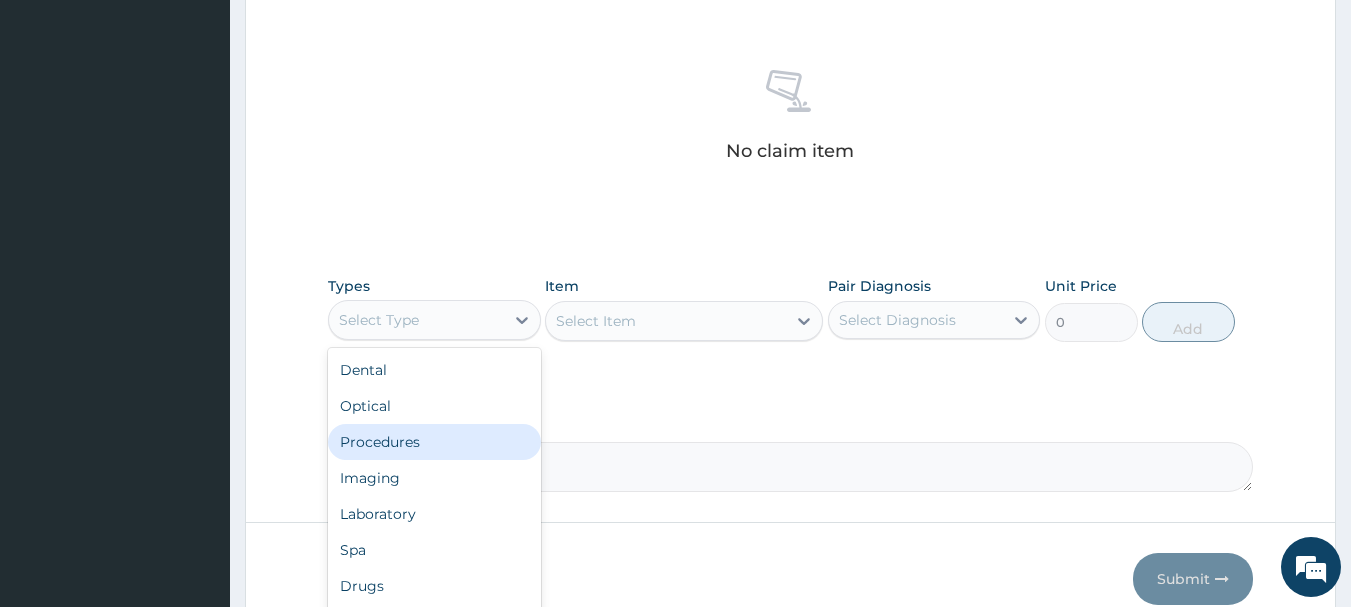 click on "Procedures" at bounding box center [434, 442] 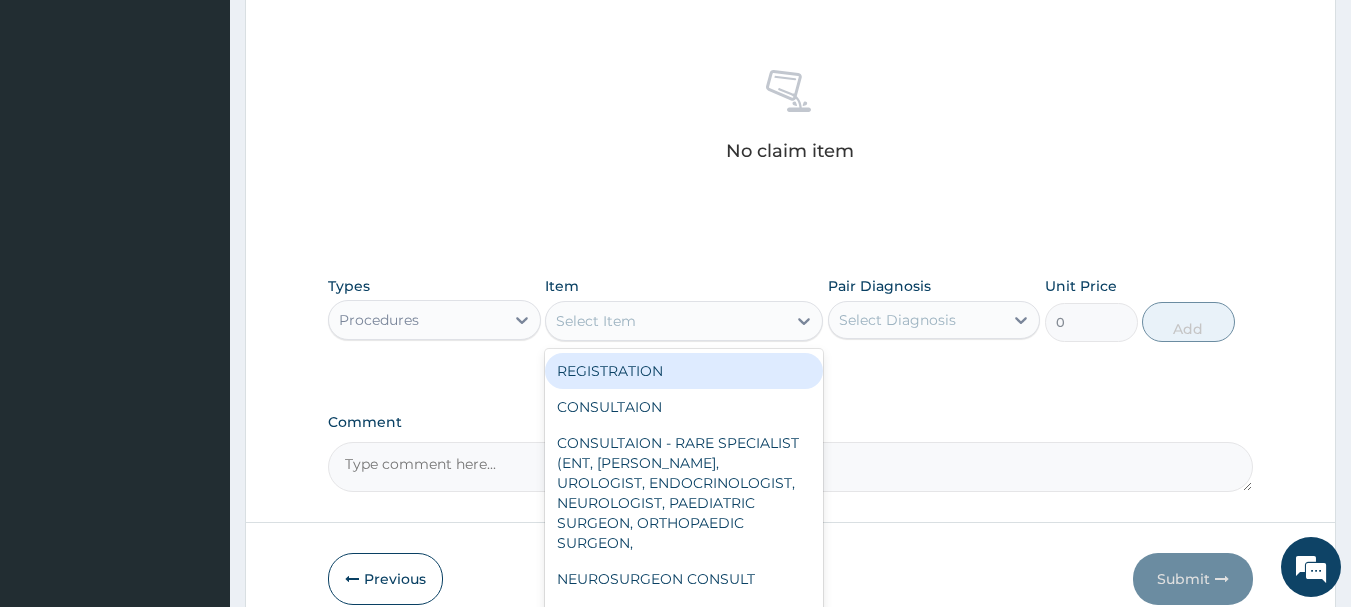 click on "Select Item" at bounding box center [666, 321] 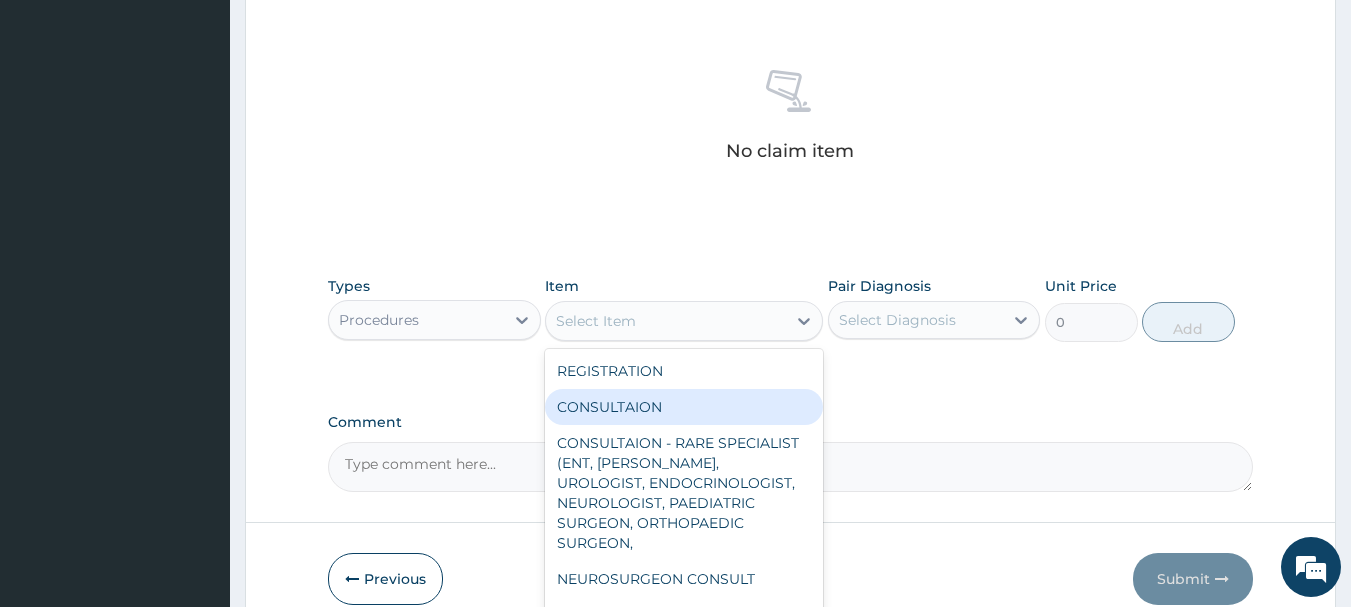 click on "CONSULTAION" at bounding box center (684, 407) 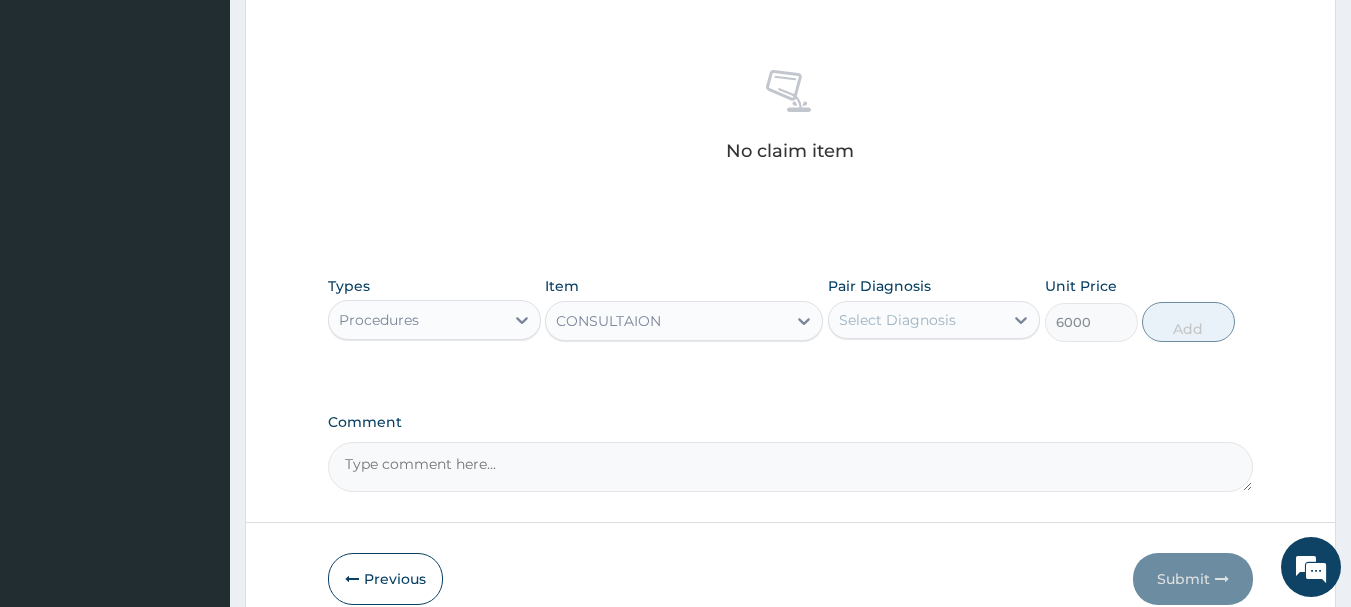 click on "Select Diagnosis" at bounding box center (897, 320) 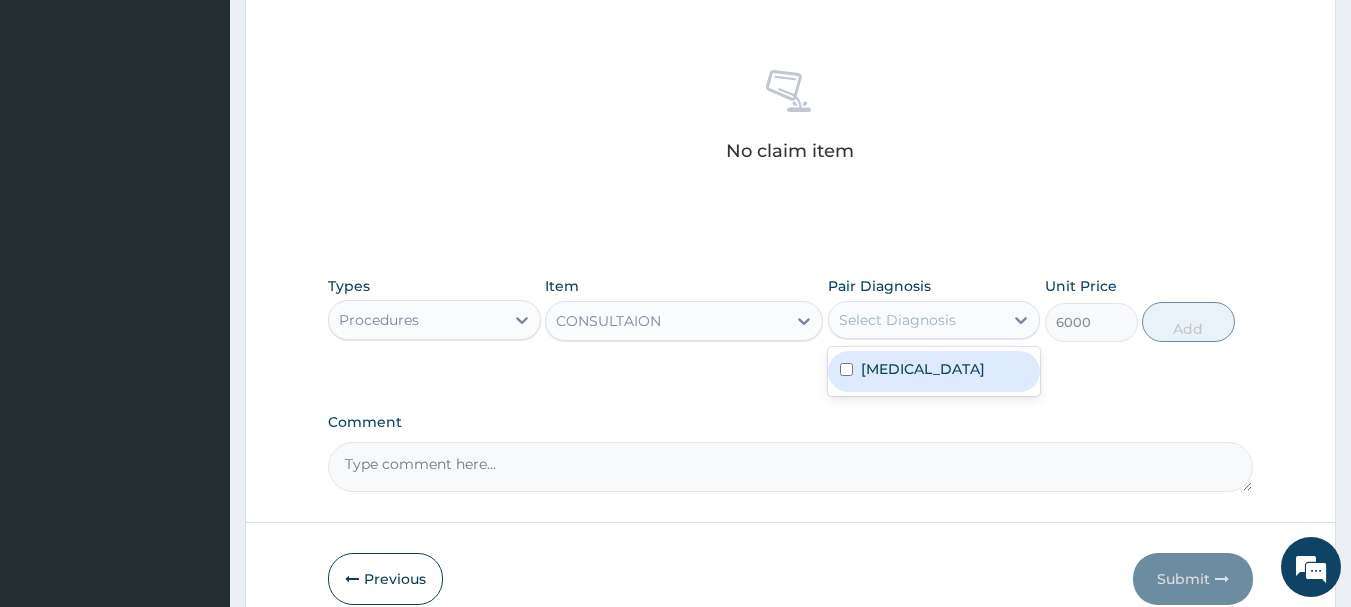 click on "[MEDICAL_DATA]" at bounding box center [934, 371] 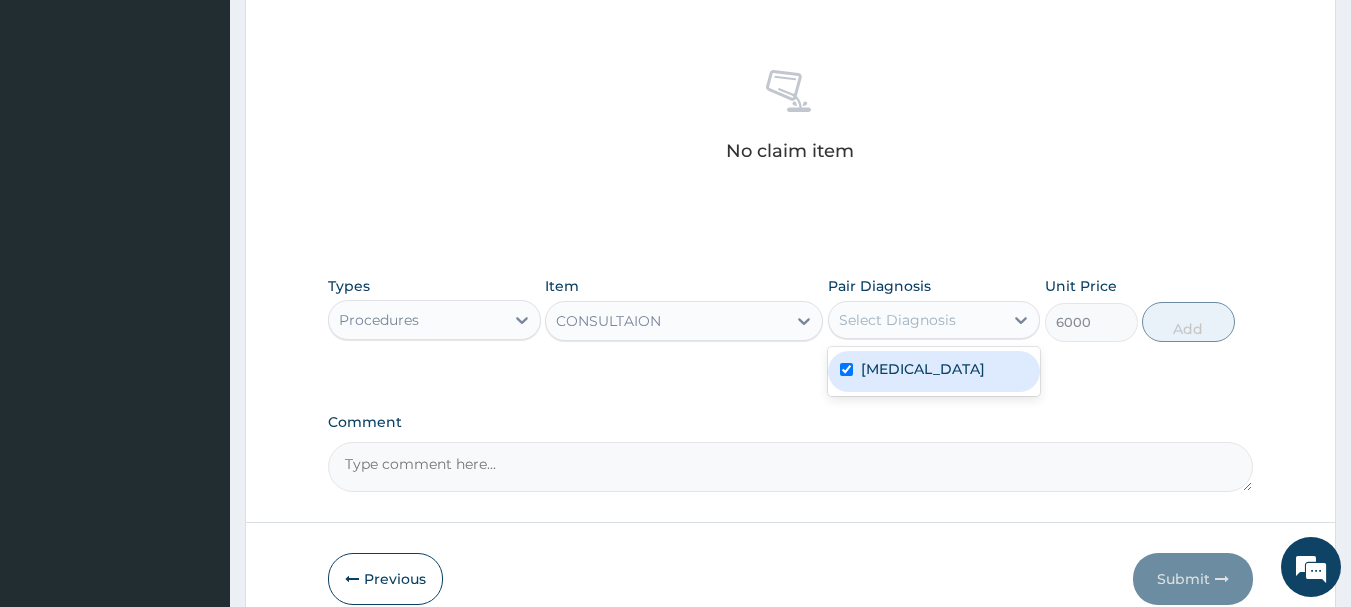 checkbox on "true" 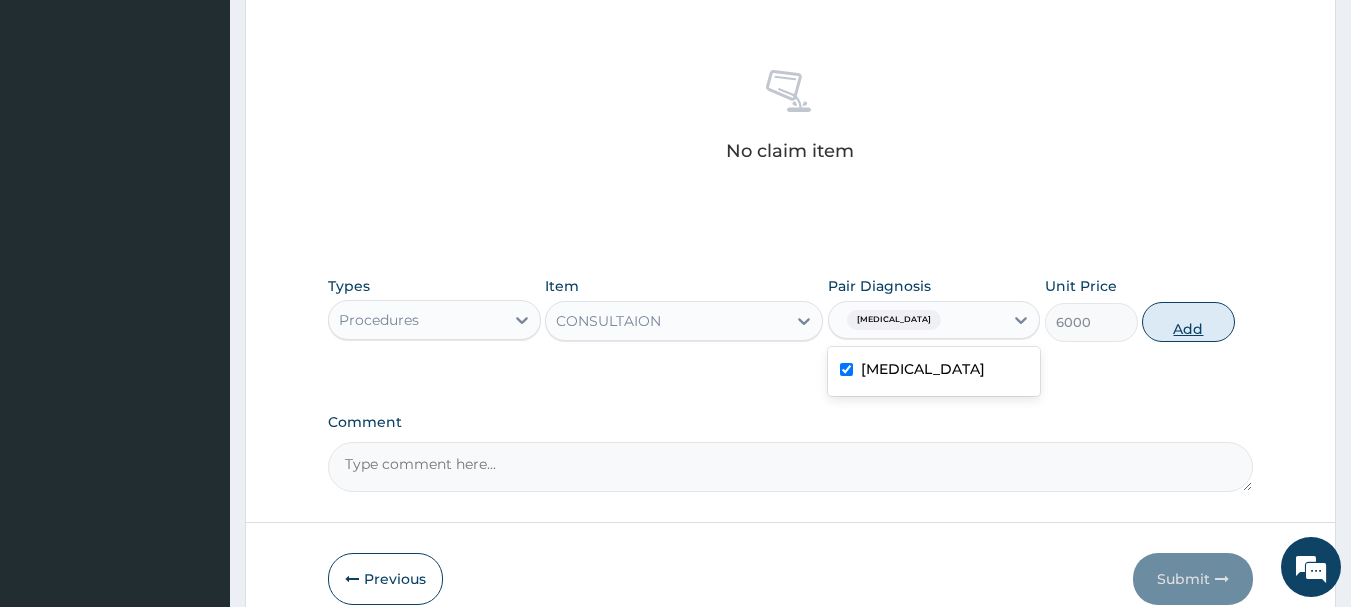 click on "Add" at bounding box center (1188, 322) 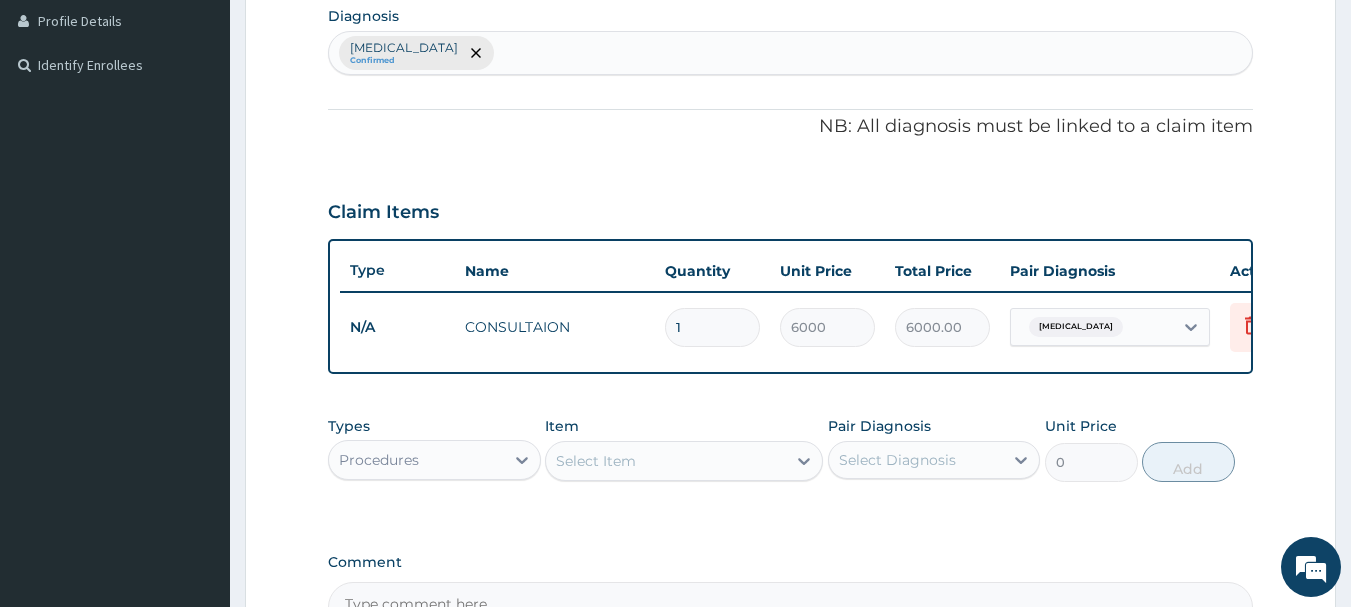scroll, scrollTop: 459, scrollLeft: 0, axis: vertical 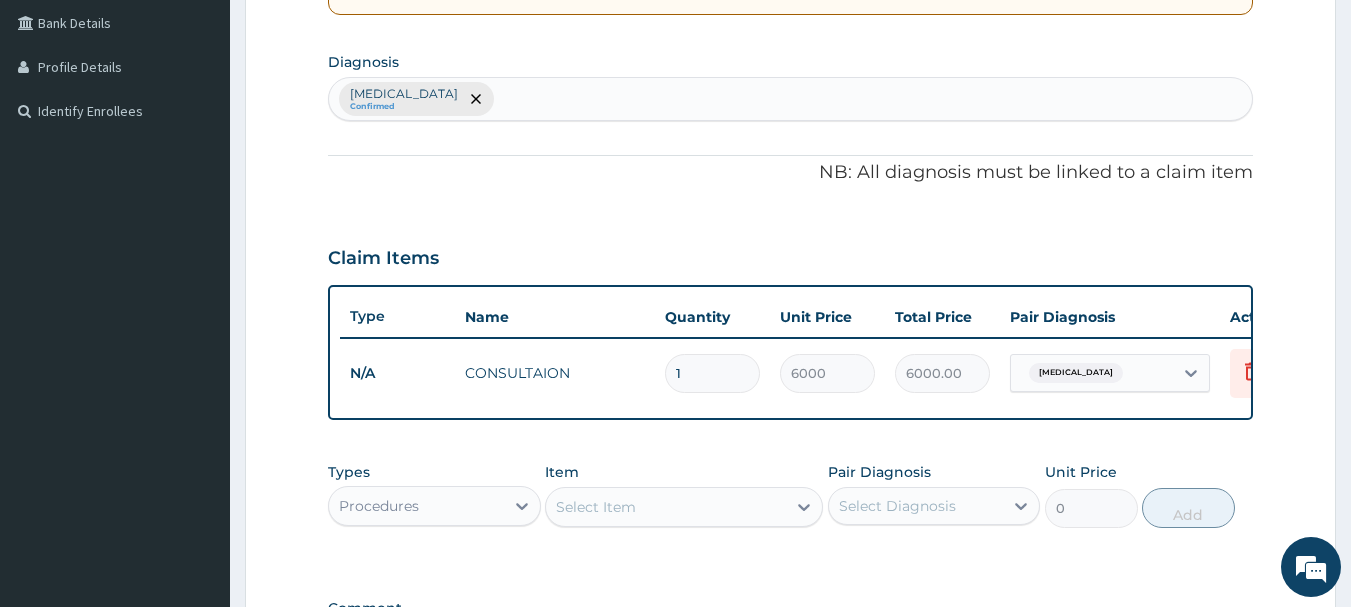 click on "[MEDICAL_DATA] Confirmed" at bounding box center [791, 99] 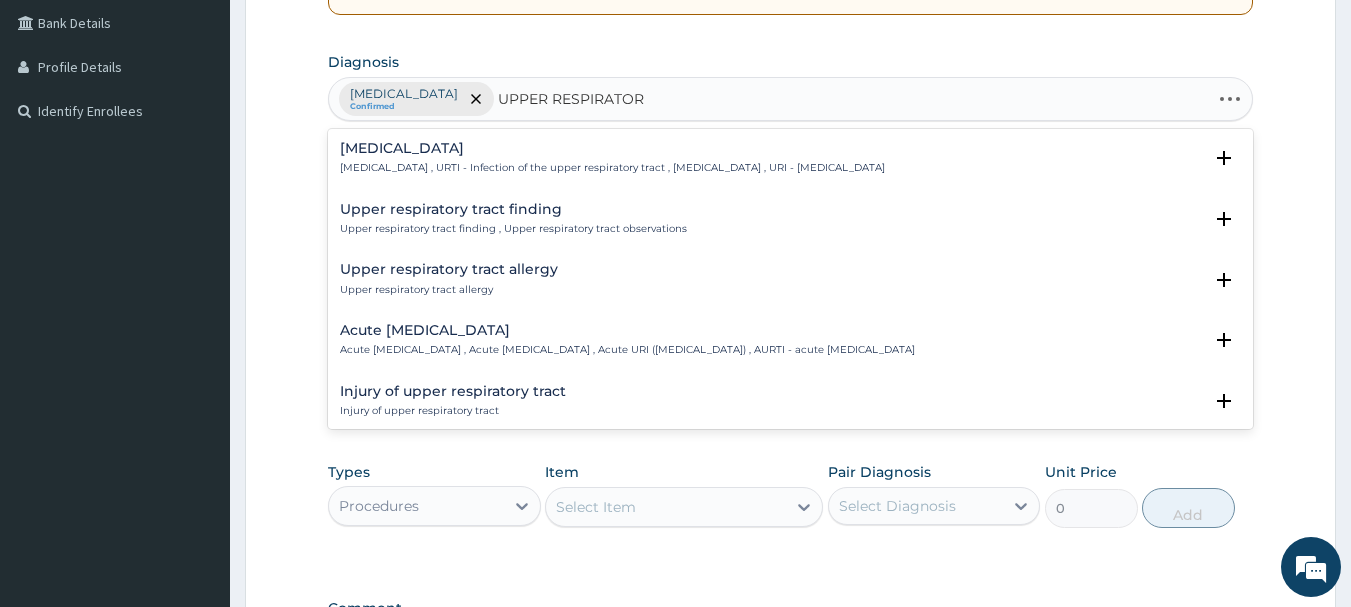 type on "UPPER RESPIRATORY" 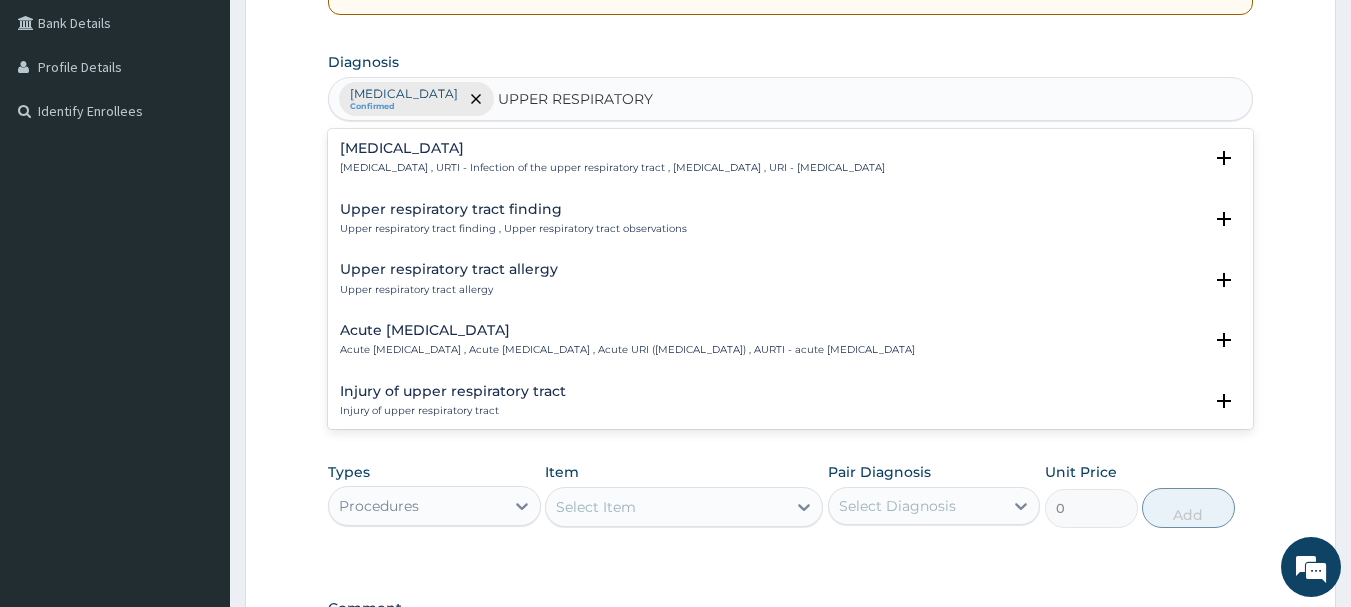 click on "[MEDICAL_DATA]" at bounding box center [612, 148] 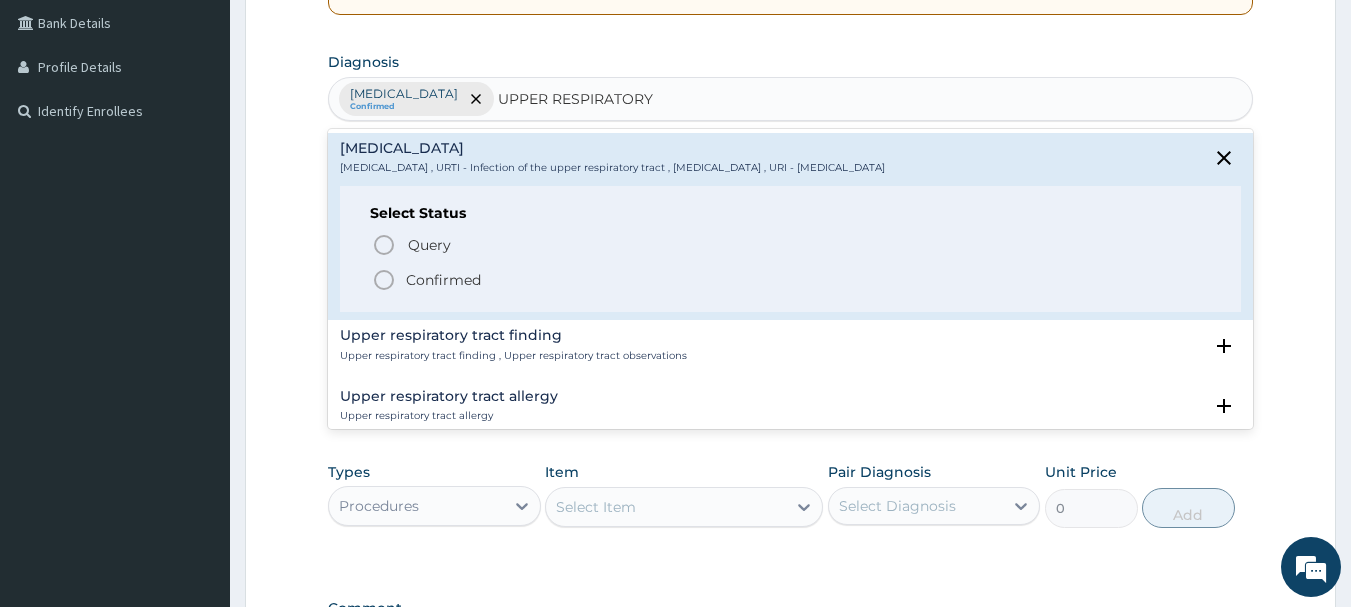 click 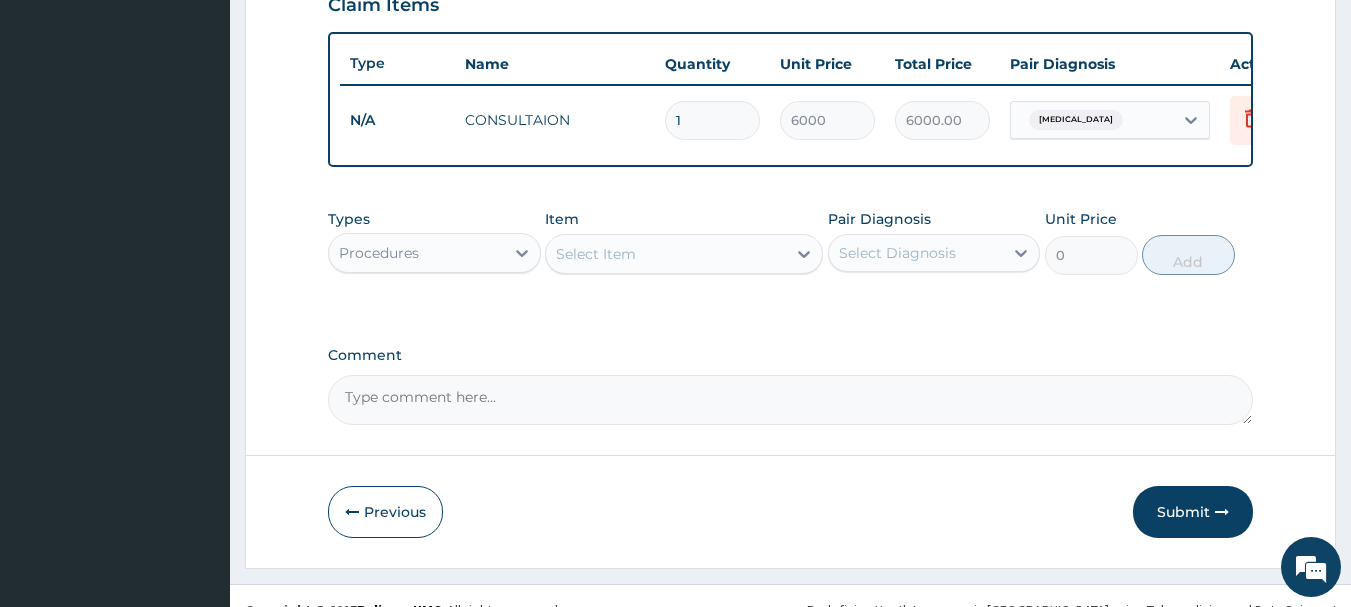 scroll, scrollTop: 728, scrollLeft: 0, axis: vertical 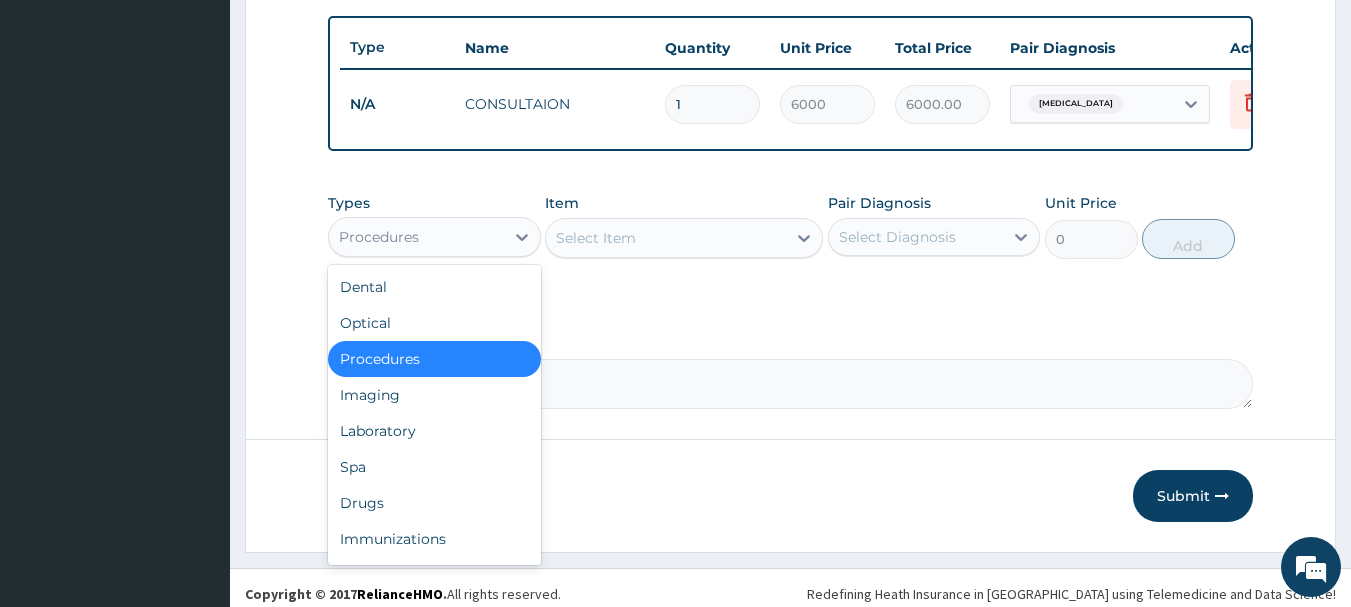 click on "Procedures" at bounding box center (416, 237) 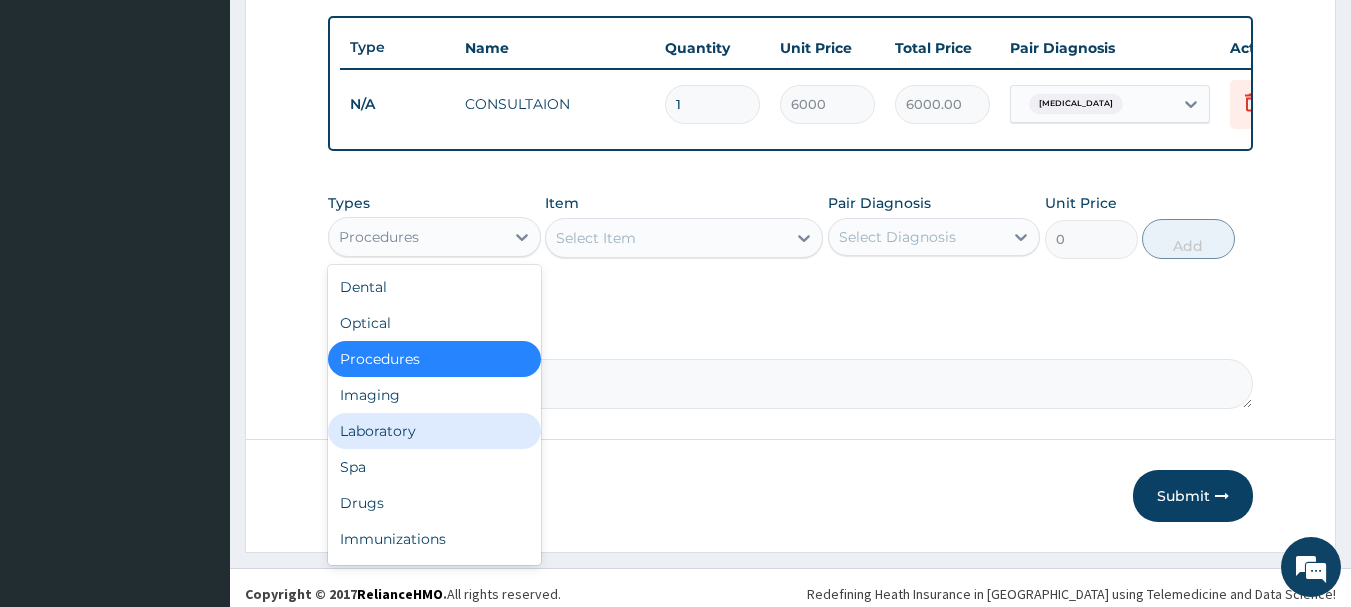 click on "Laboratory" at bounding box center [434, 431] 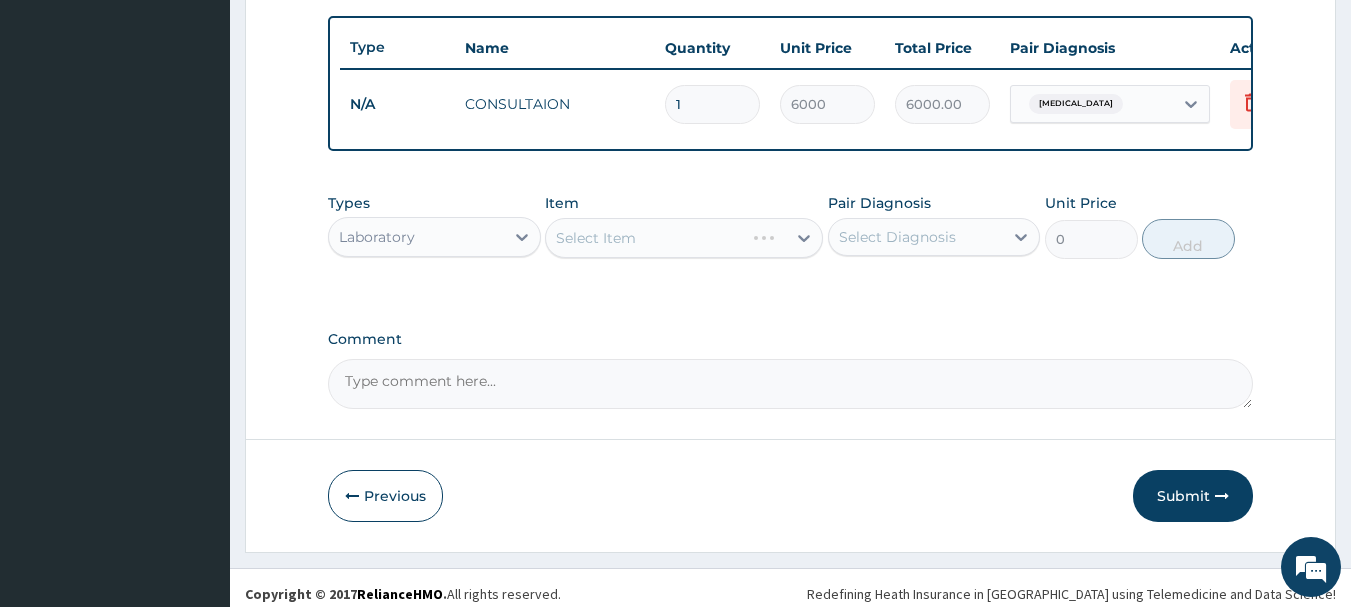 drag, startPoint x: 687, startPoint y: 250, endPoint x: 719, endPoint y: 264, distance: 34.928497 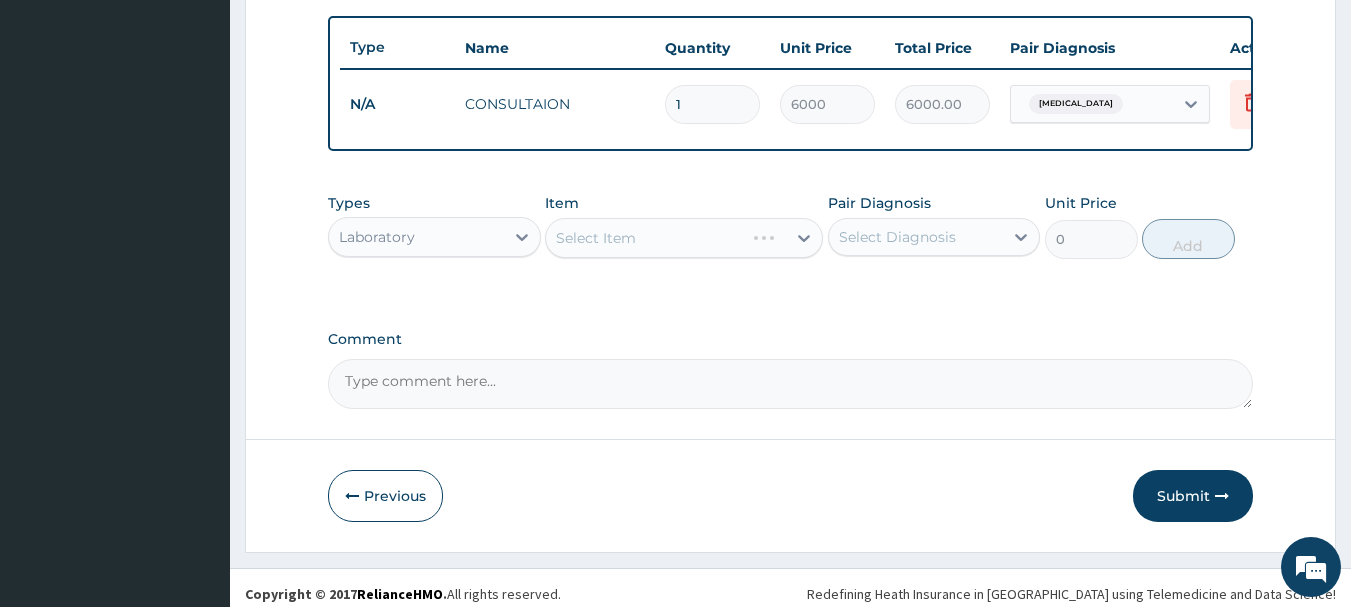 click on "Select Item" at bounding box center (684, 238) 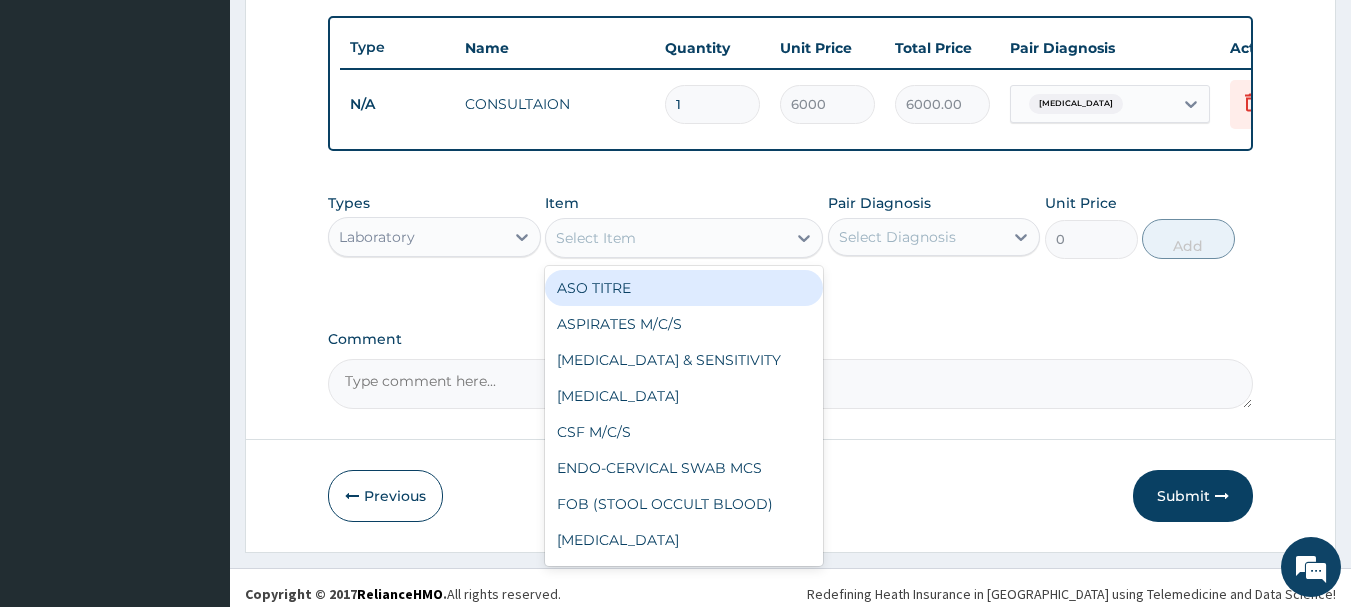 drag, startPoint x: 638, startPoint y: 250, endPoint x: 653, endPoint y: 252, distance: 15.132746 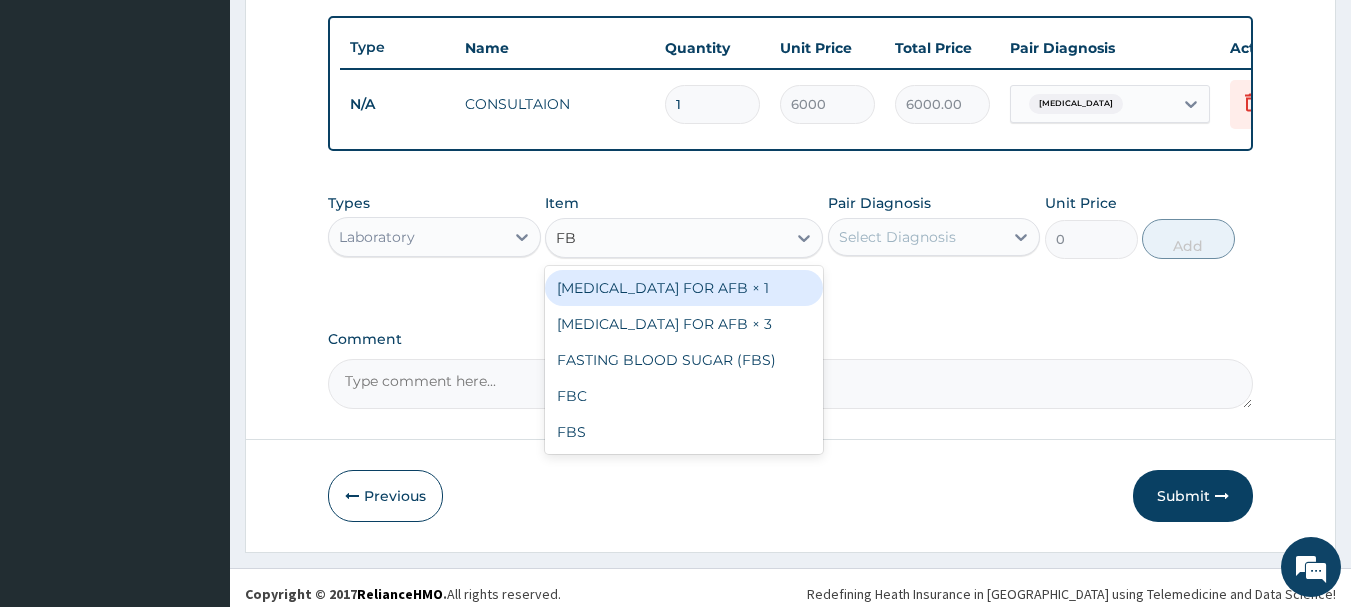 type on "FBC" 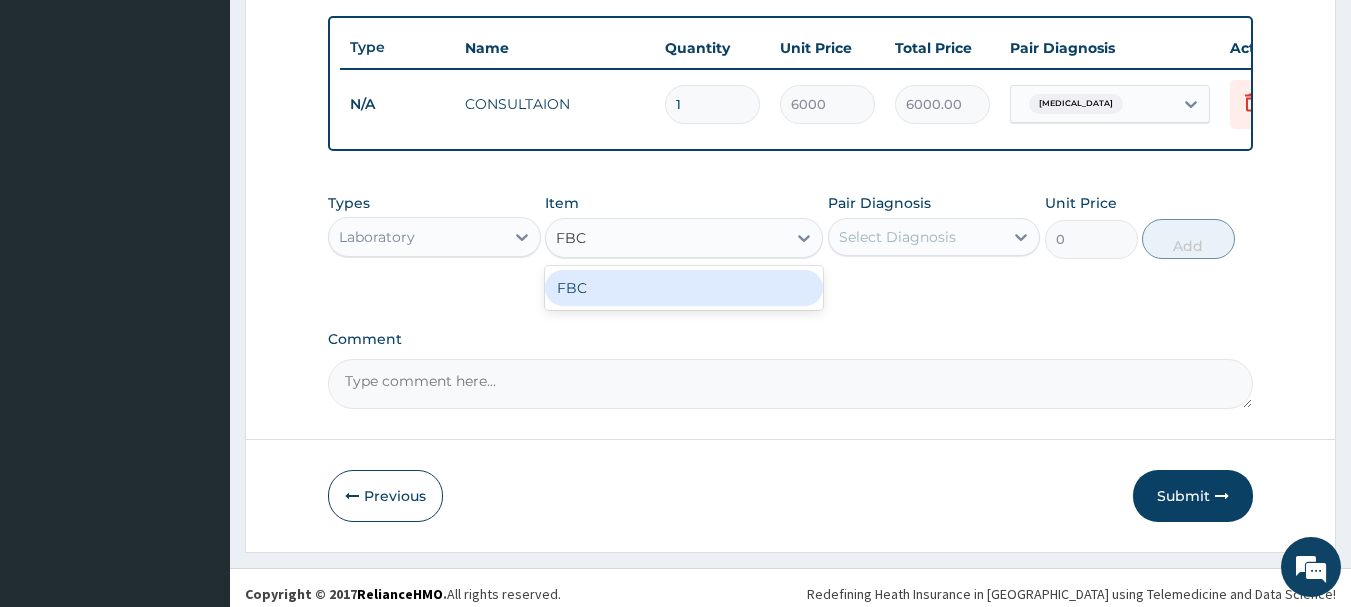 click on "FBC" at bounding box center (684, 288) 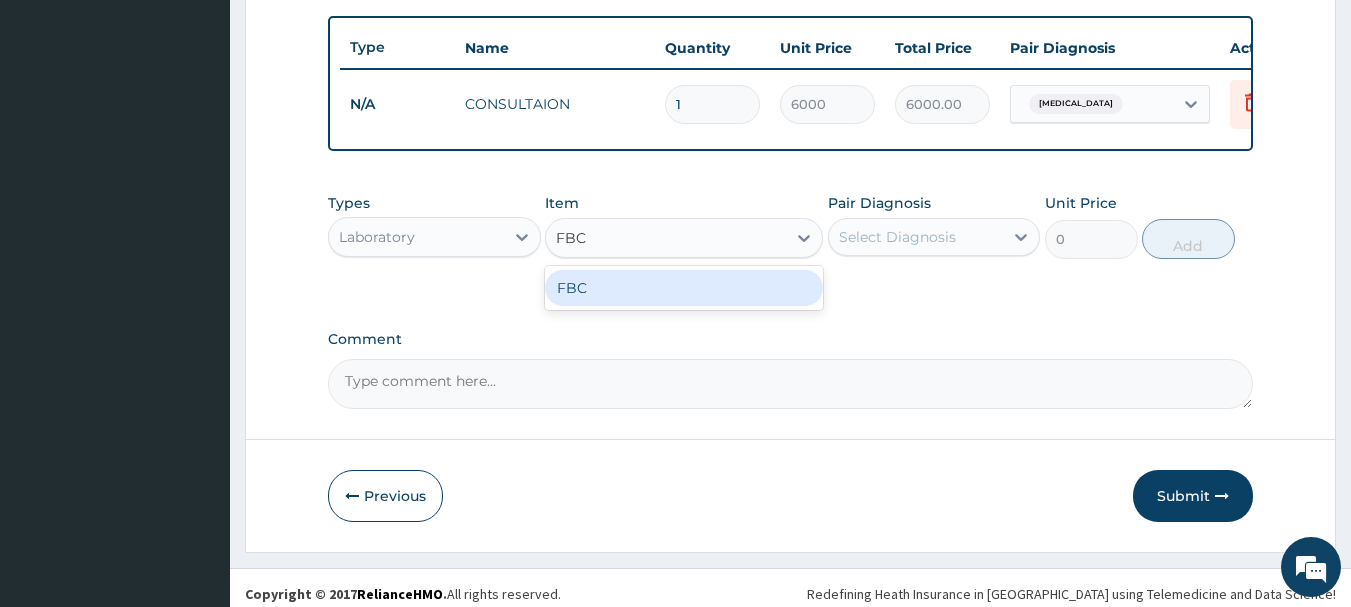 type 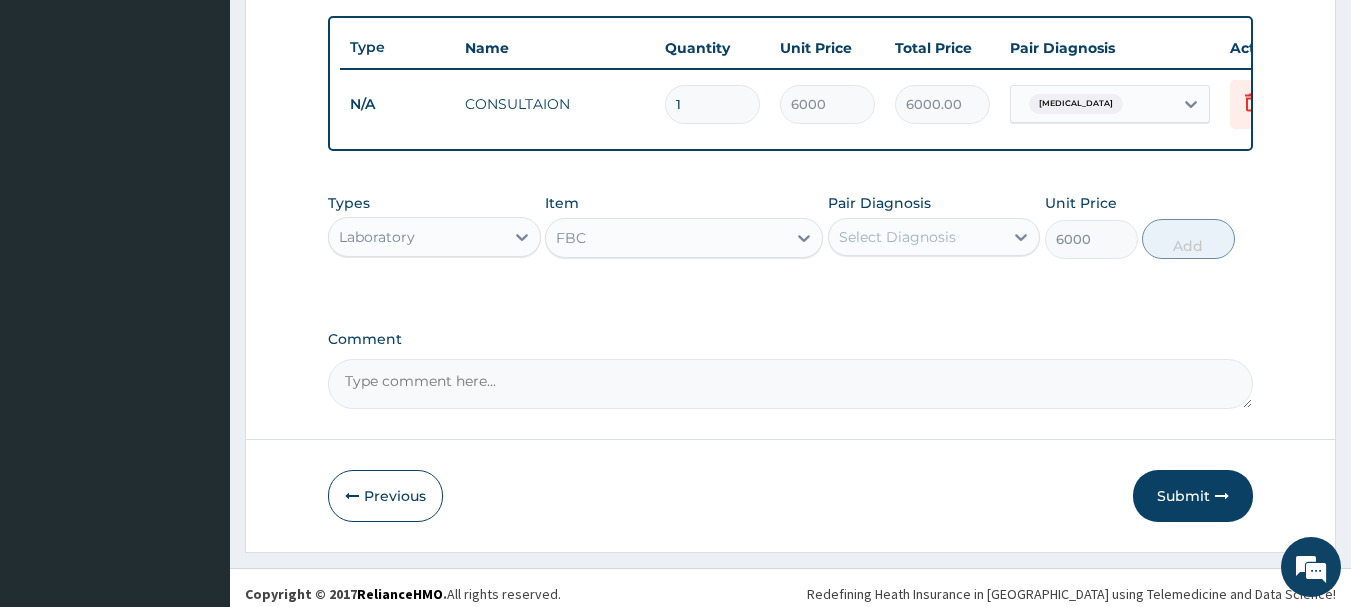 click on "Select Diagnosis" at bounding box center [897, 237] 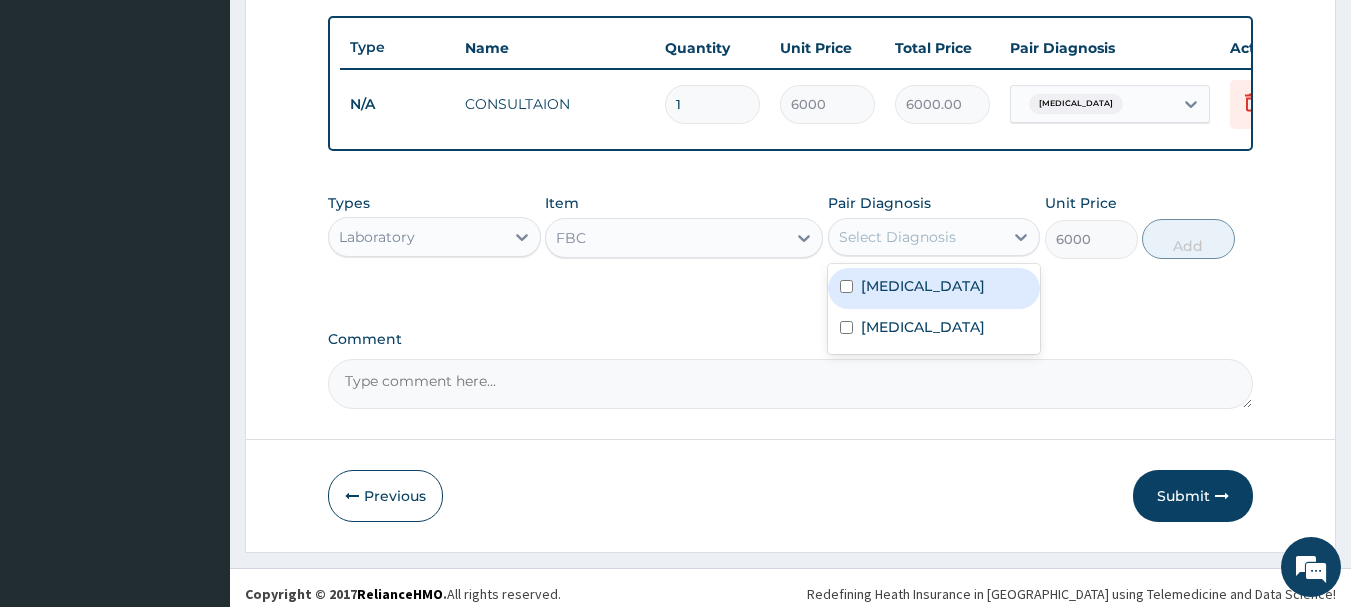 click on "[MEDICAL_DATA]" at bounding box center [923, 286] 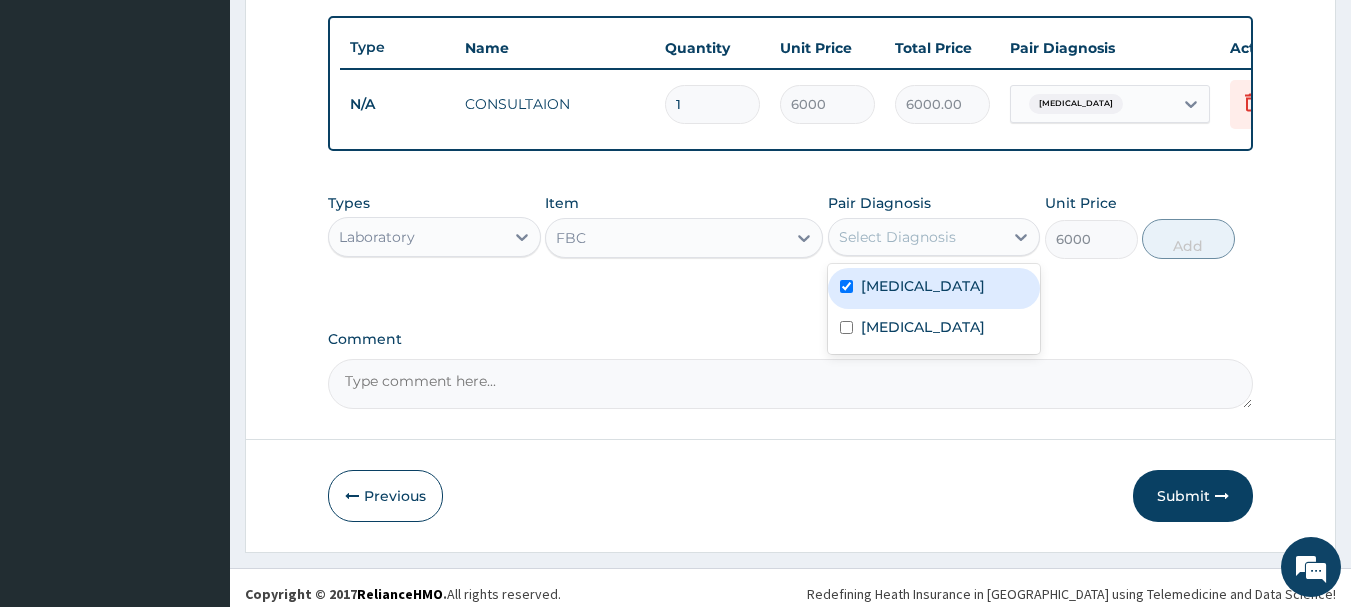 checkbox on "true" 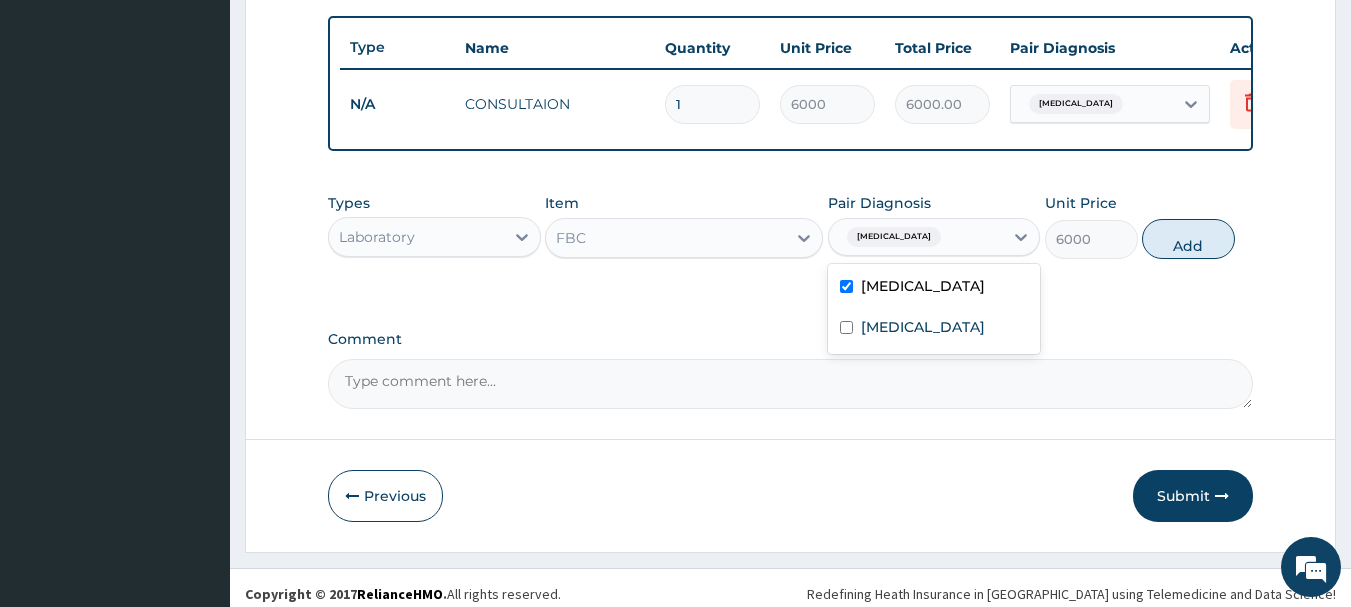 click on "Add" at bounding box center (1188, 239) 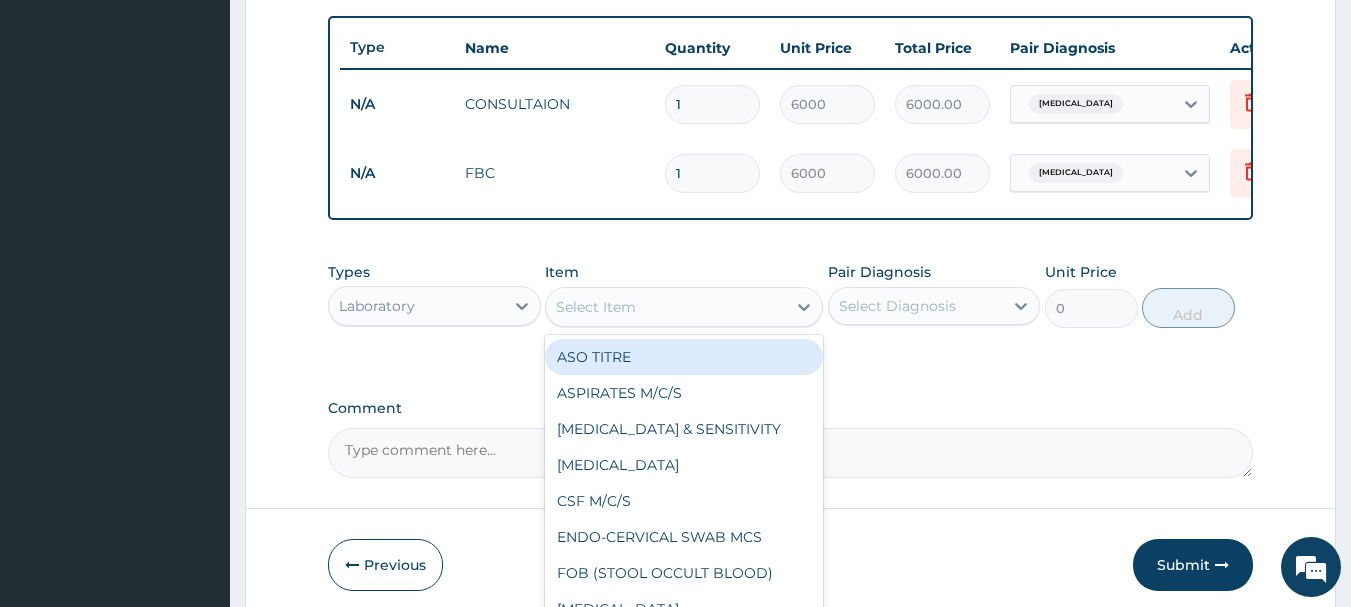 click on "Select Item" at bounding box center [666, 307] 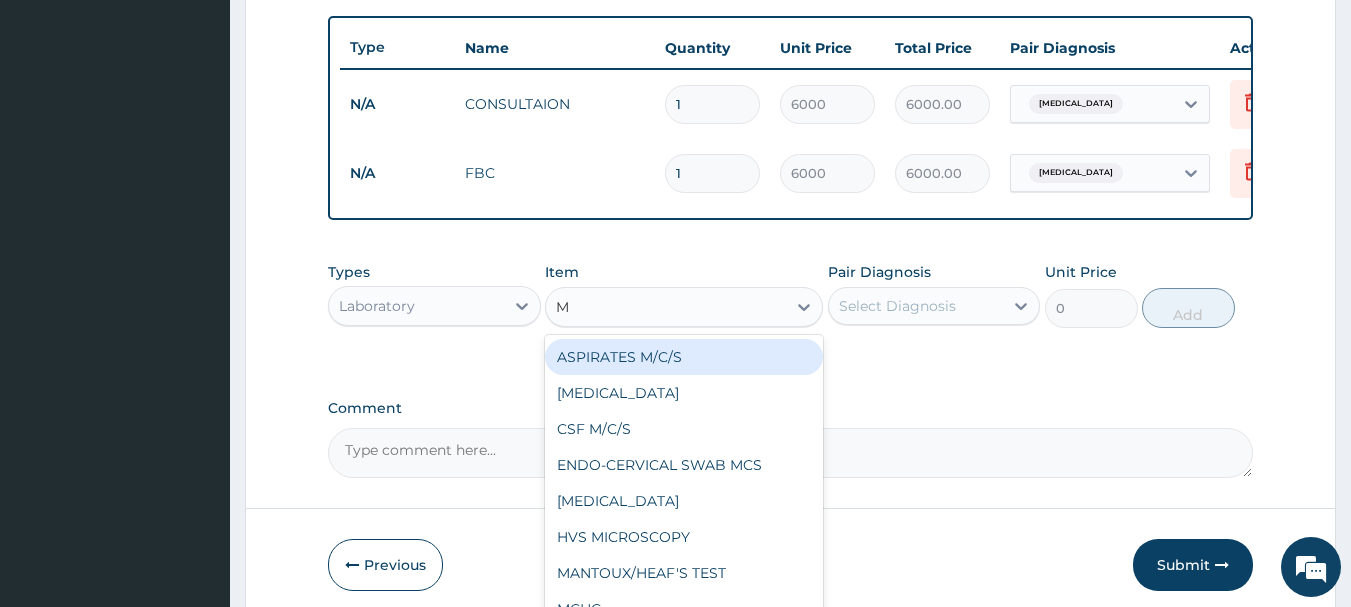 type on "MP" 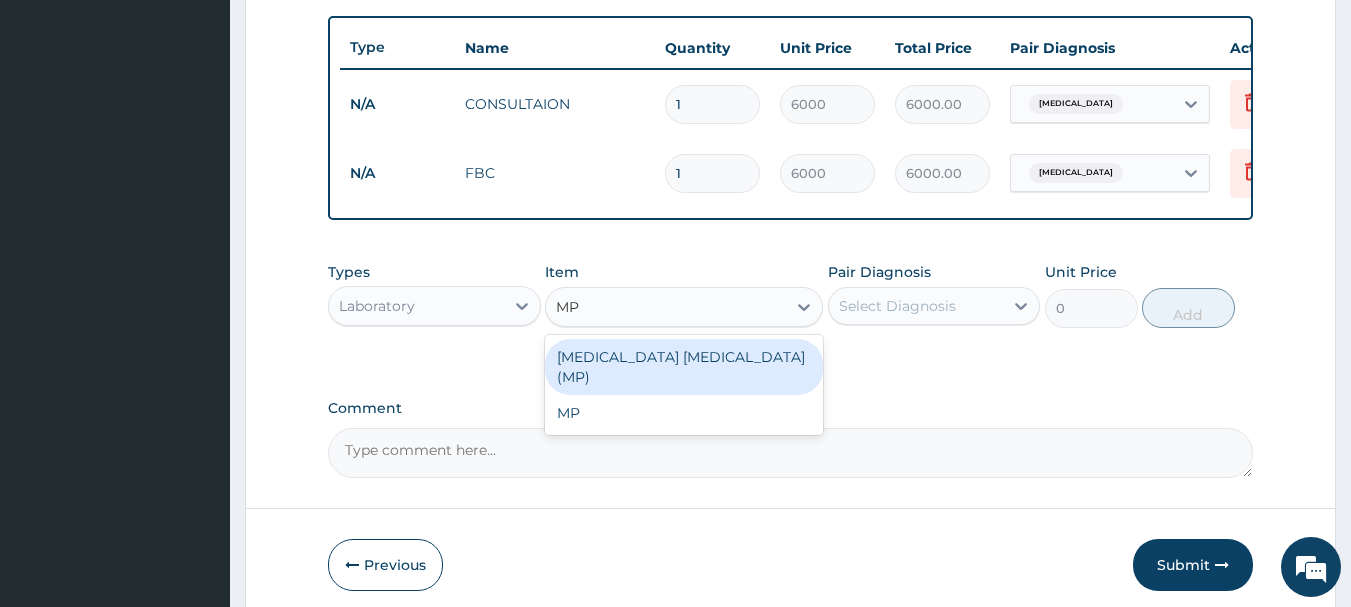 click on "[MEDICAL_DATA] [MEDICAL_DATA] (MP)" at bounding box center [684, 367] 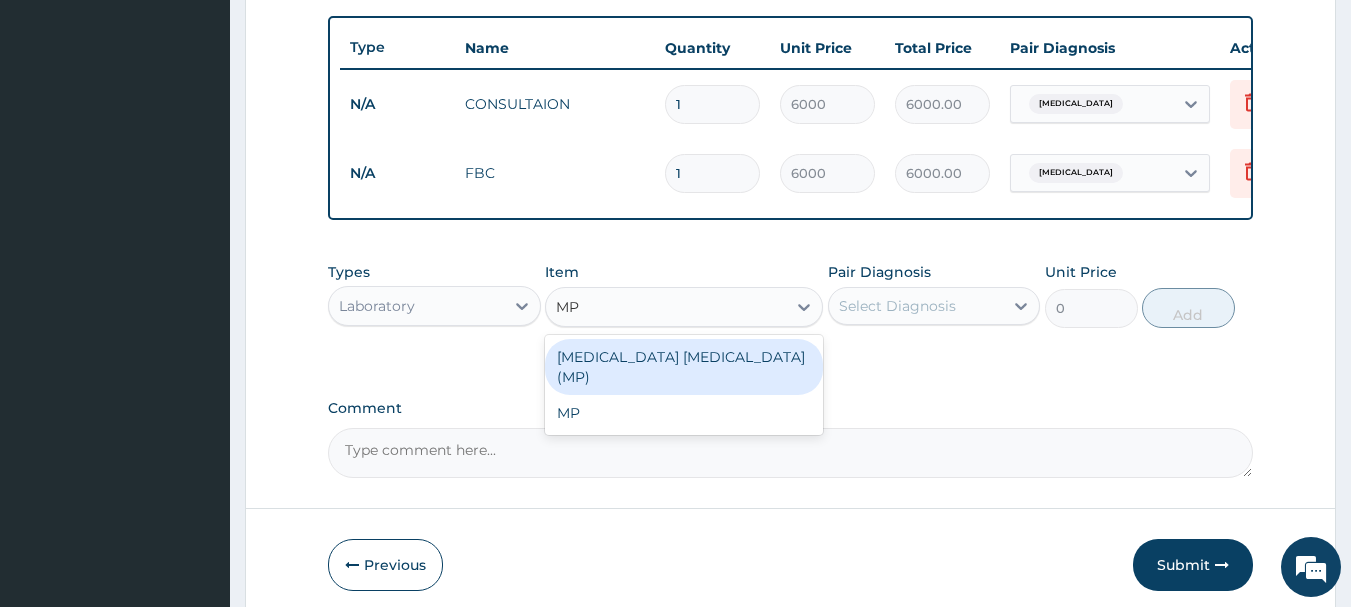 type 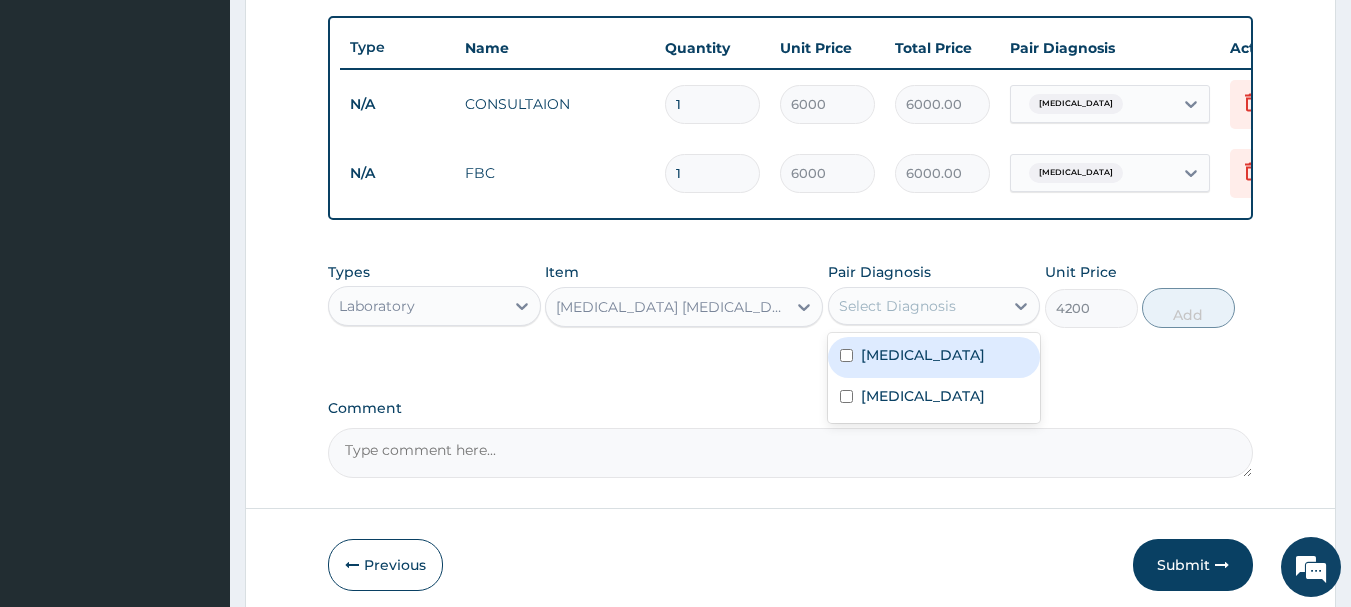 drag, startPoint x: 920, startPoint y: 321, endPoint x: 912, endPoint y: 362, distance: 41.773197 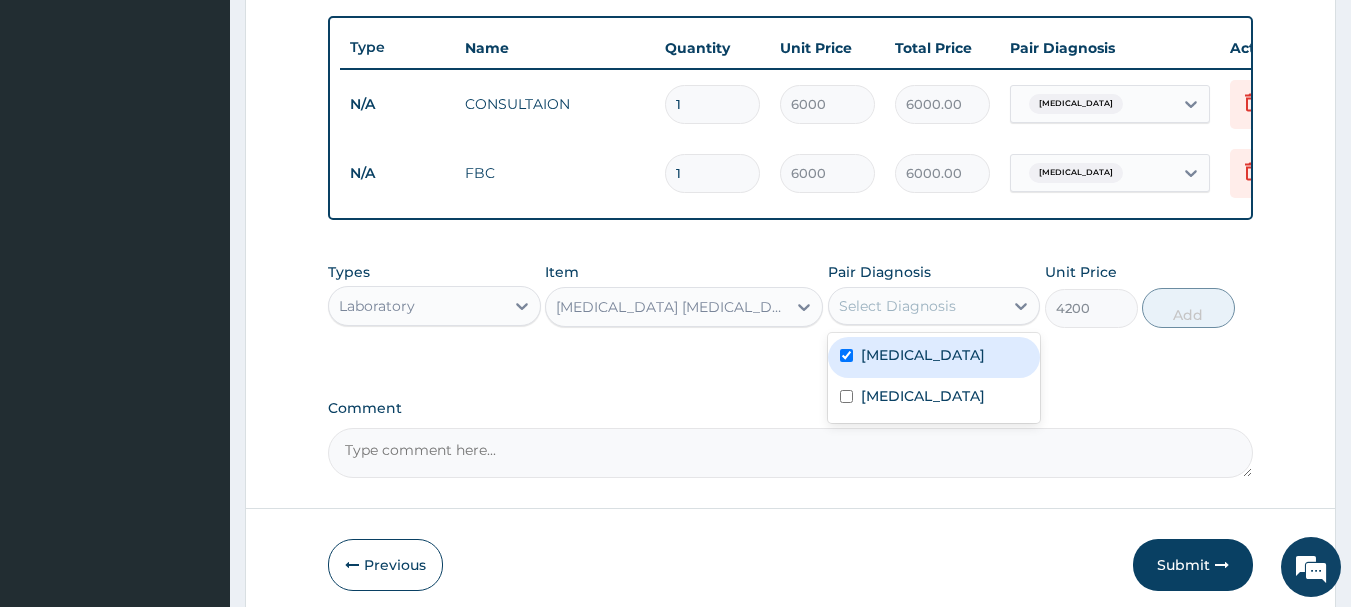 checkbox on "true" 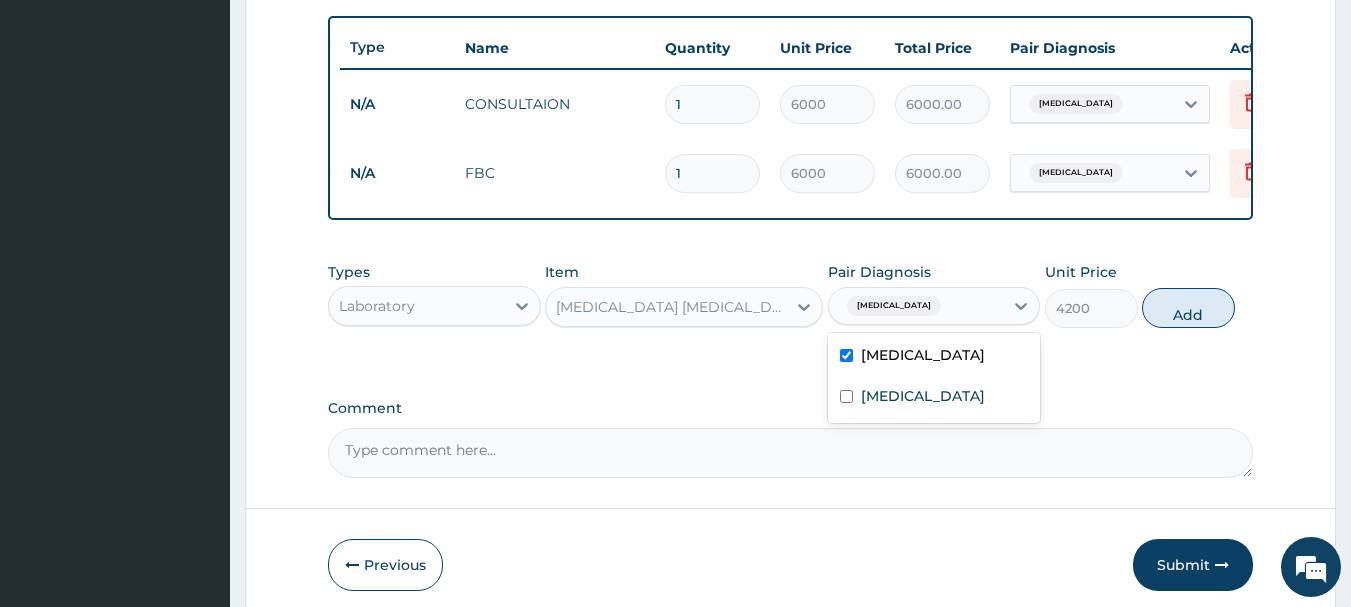 click on "Types Laboratory Item [MEDICAL_DATA] [MEDICAL_DATA] (MP) Pair Diagnosis option [MEDICAL_DATA], selected. option [MEDICAL_DATA] selected, 1 of 2. 2 results available. Use Up and Down to choose options, press Enter to select the currently focused option, press Escape to exit the menu, press Tab to select the option and exit the menu. [MEDICAL_DATA] [MEDICAL_DATA] [MEDICAL_DATA] Unit Price 4200 Add" at bounding box center (791, 295) 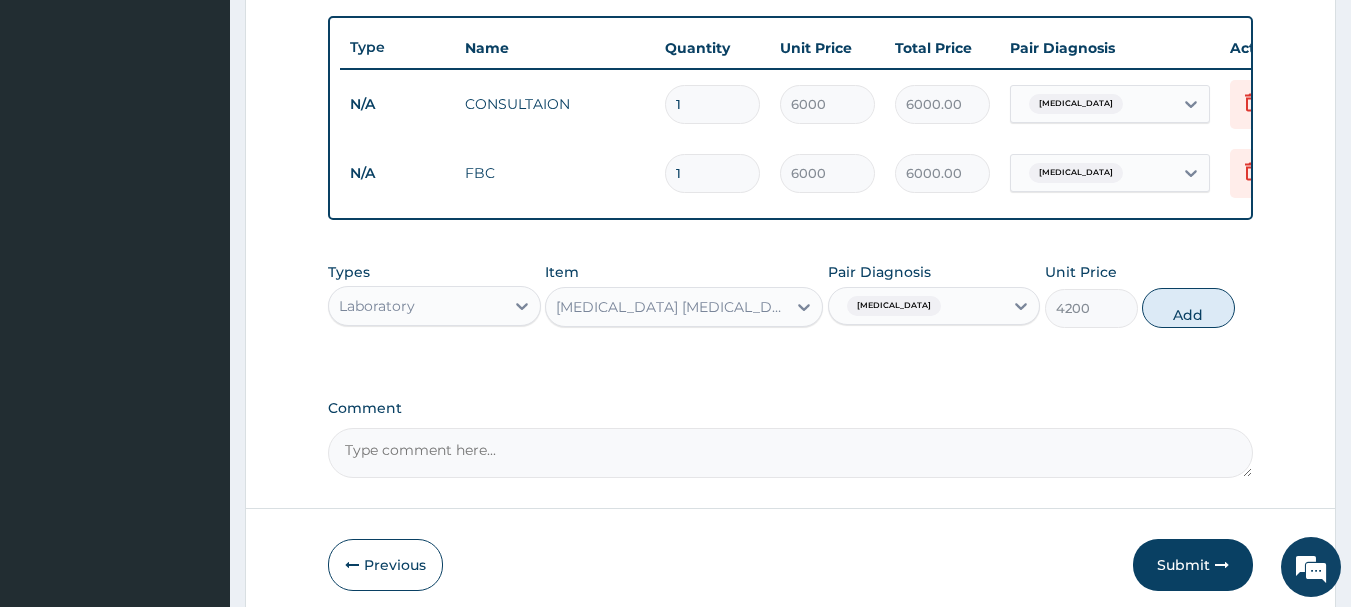click on "Add" at bounding box center [1188, 308] 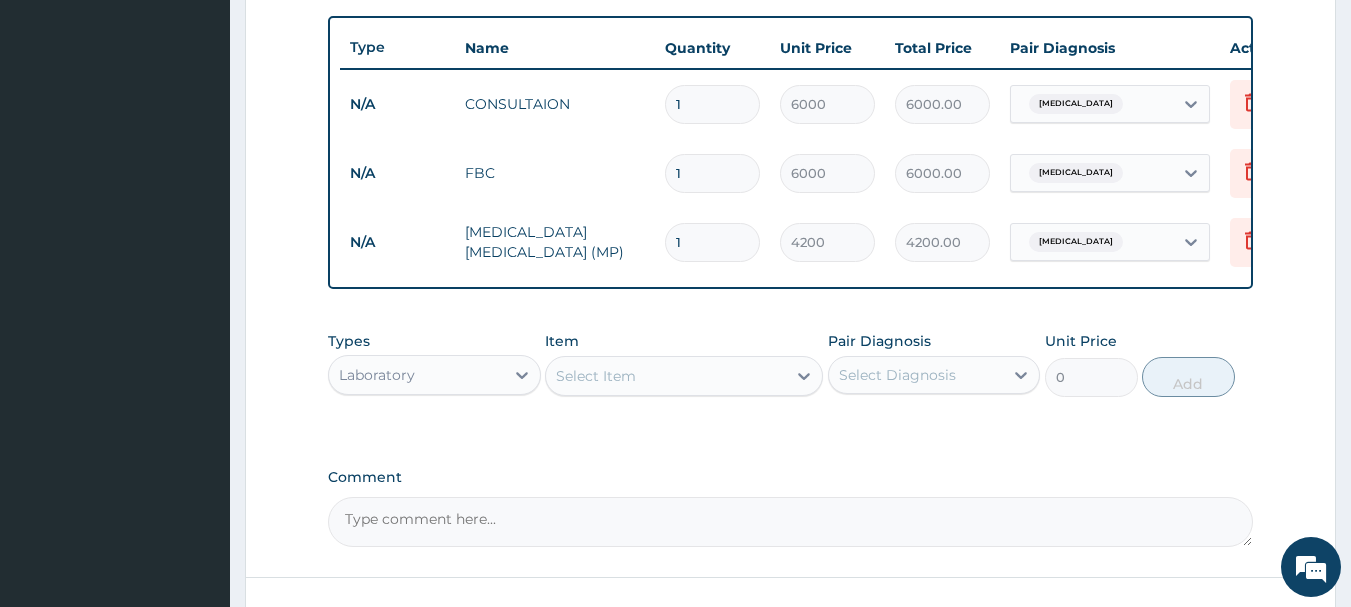 scroll, scrollTop: 893, scrollLeft: 0, axis: vertical 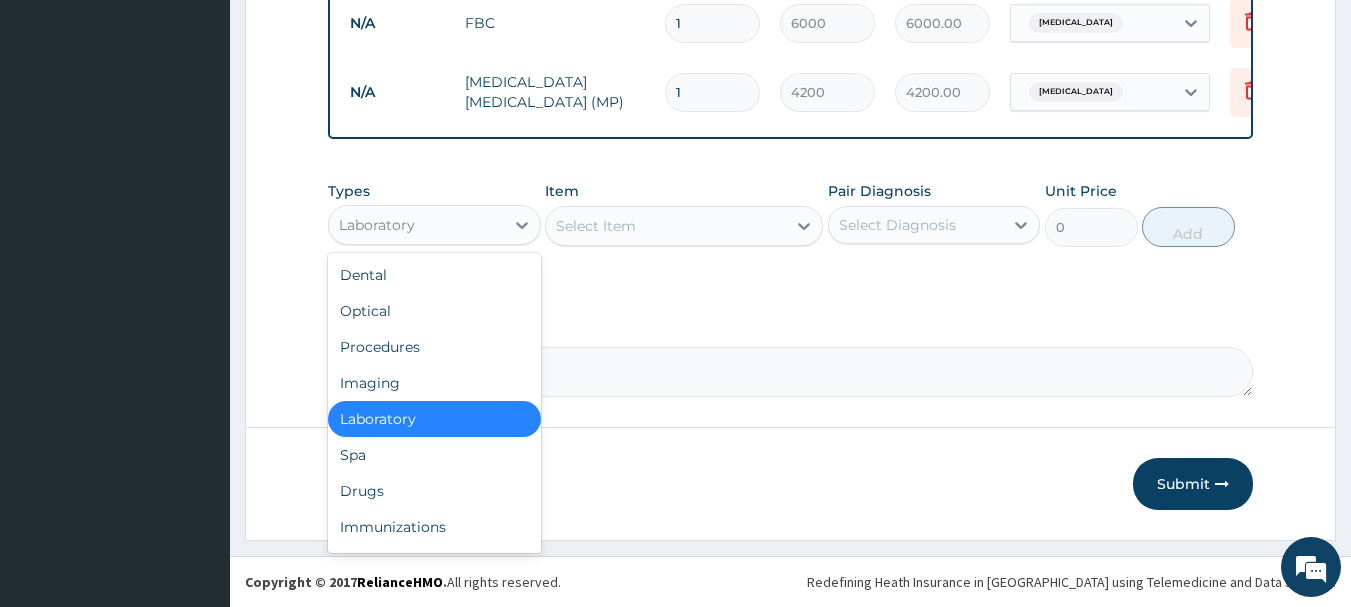 click on "Laboratory" at bounding box center [416, 225] 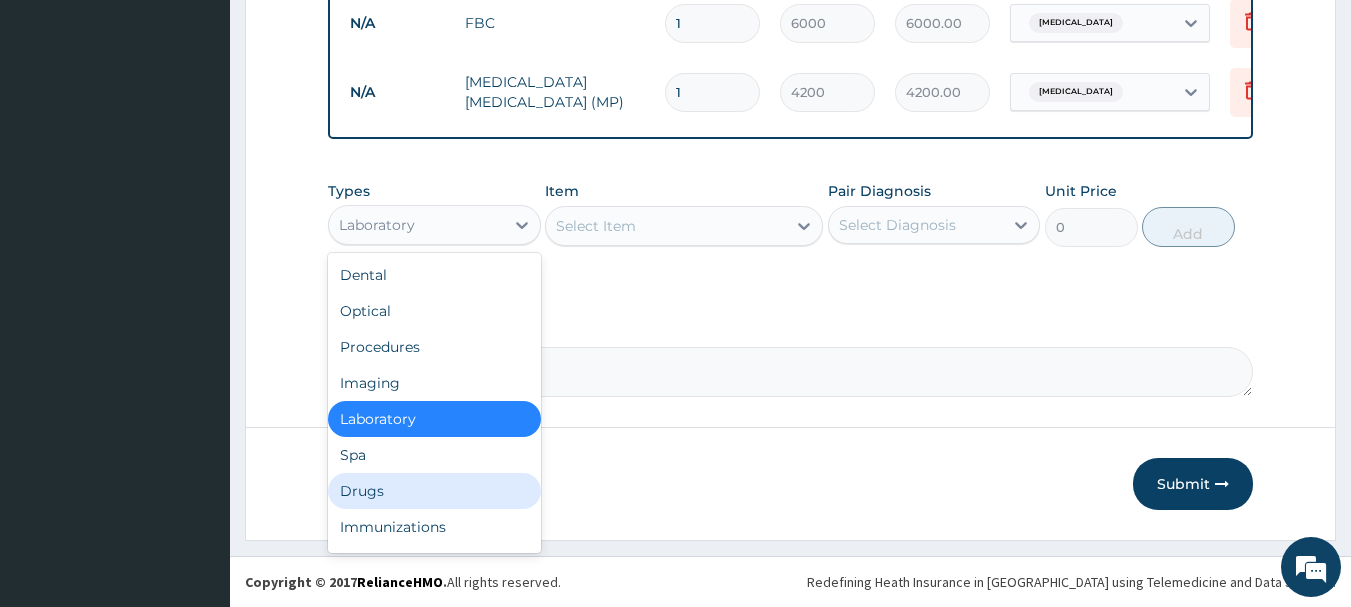 click on "Drugs" at bounding box center (434, 491) 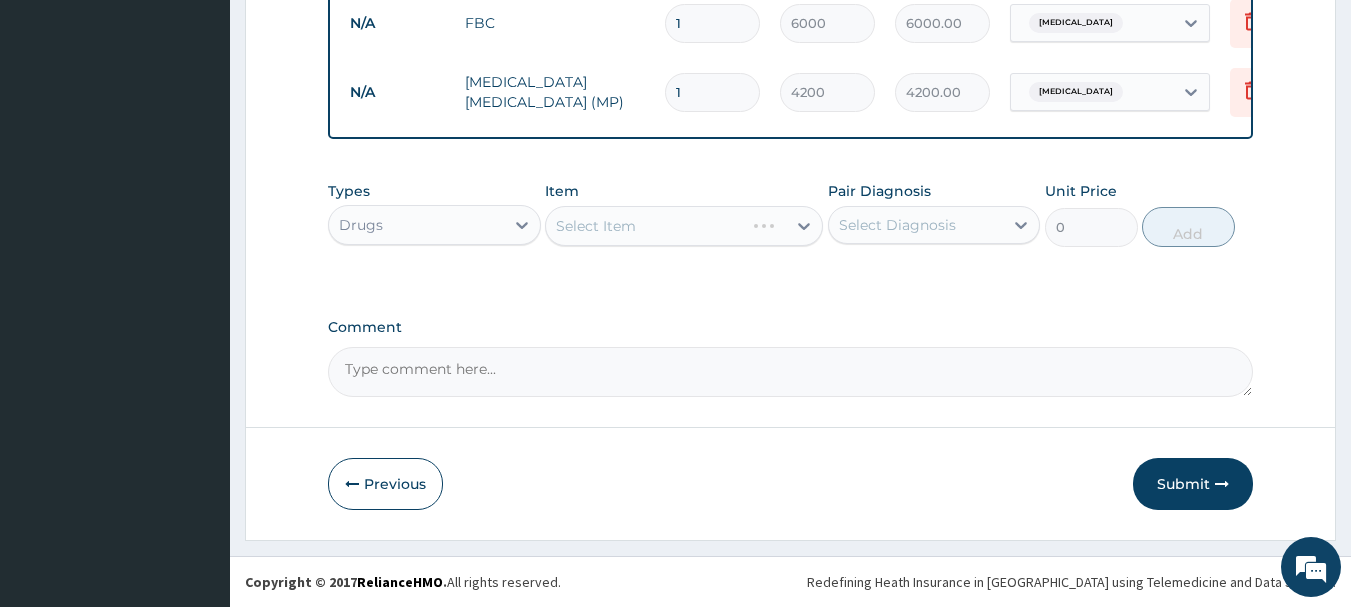 click on "Select Item" at bounding box center [684, 226] 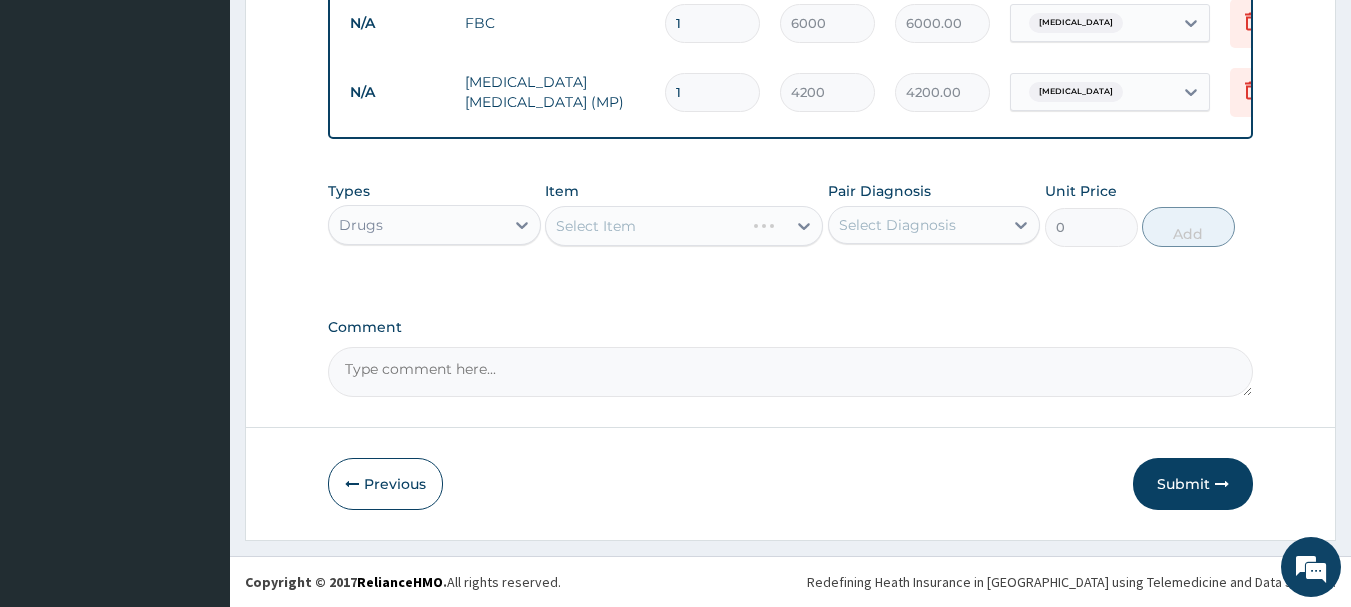 click on "Select Item" at bounding box center [684, 226] 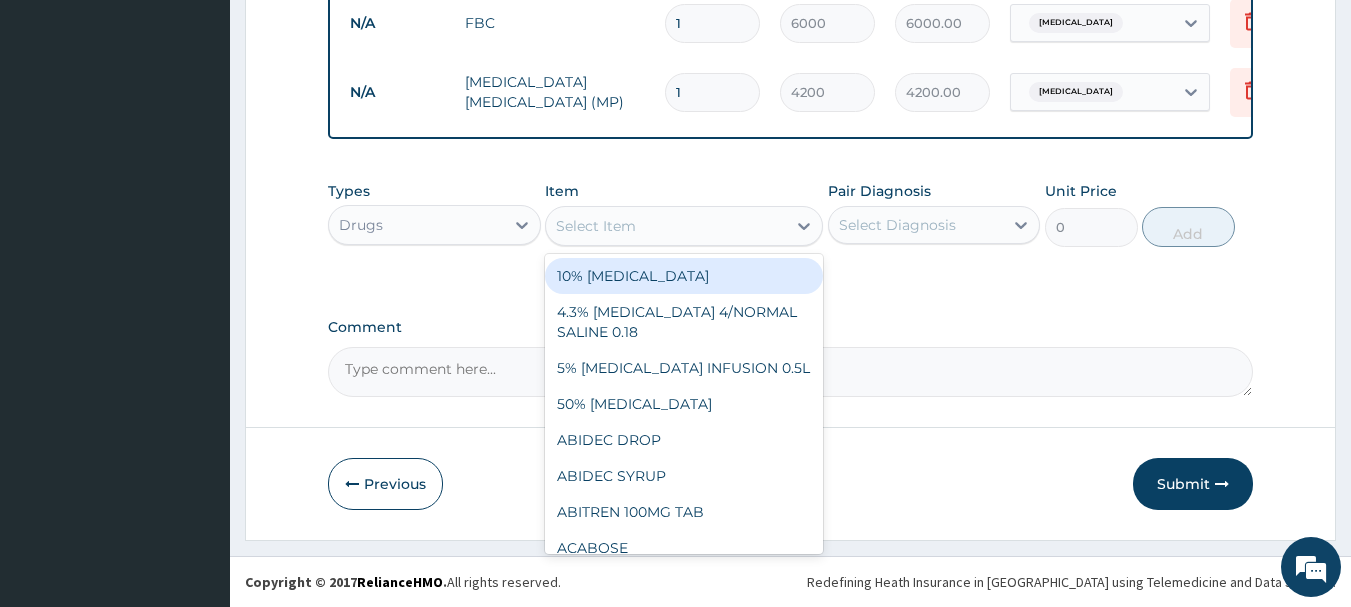 click on "Select Item" at bounding box center (596, 226) 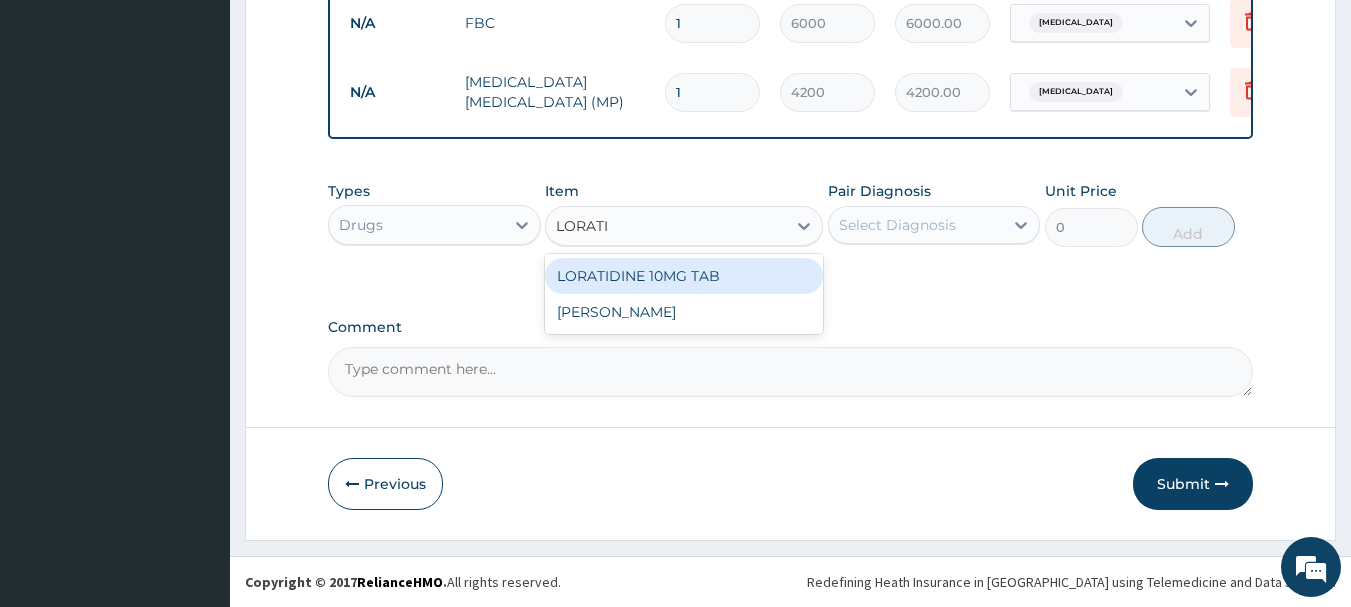 type on "LORATID" 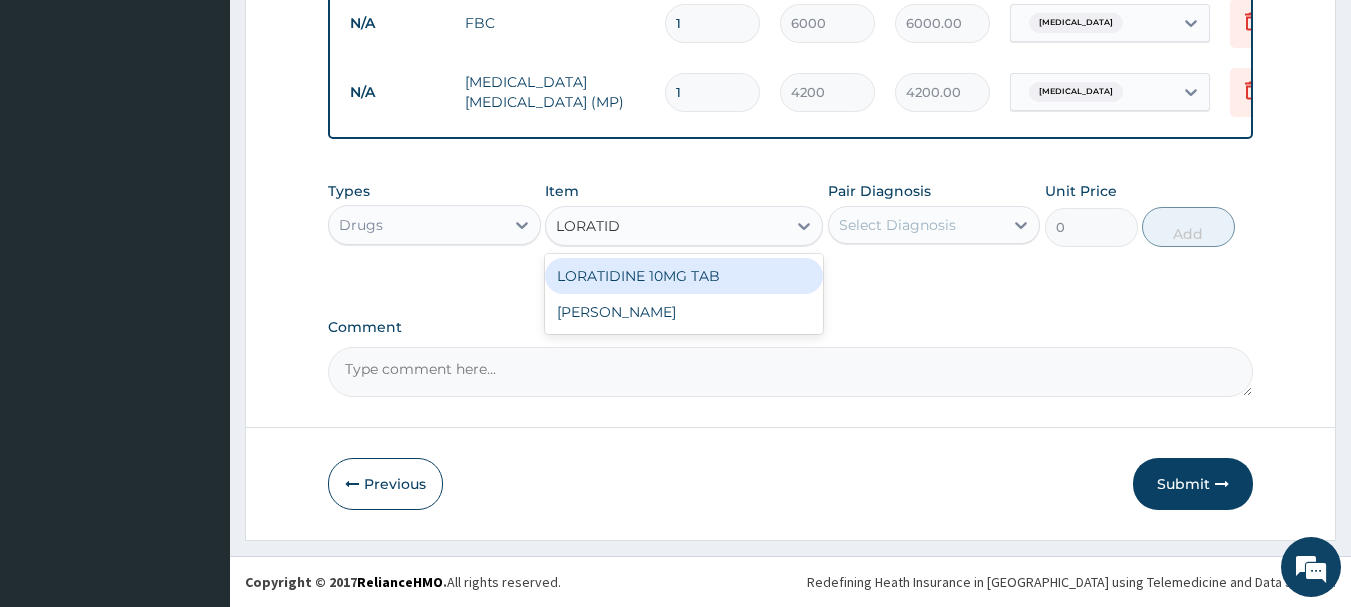 click on "LORATIDINE 10MG TAB" at bounding box center [684, 276] 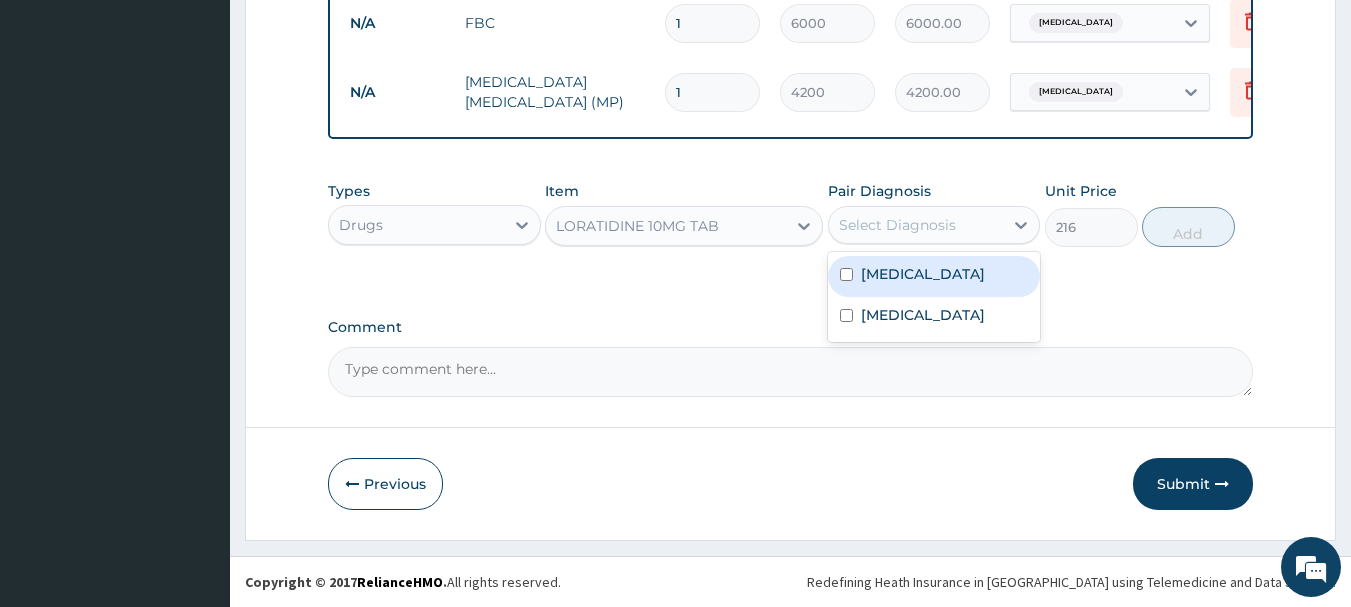 click on "Select Diagnosis" at bounding box center [897, 225] 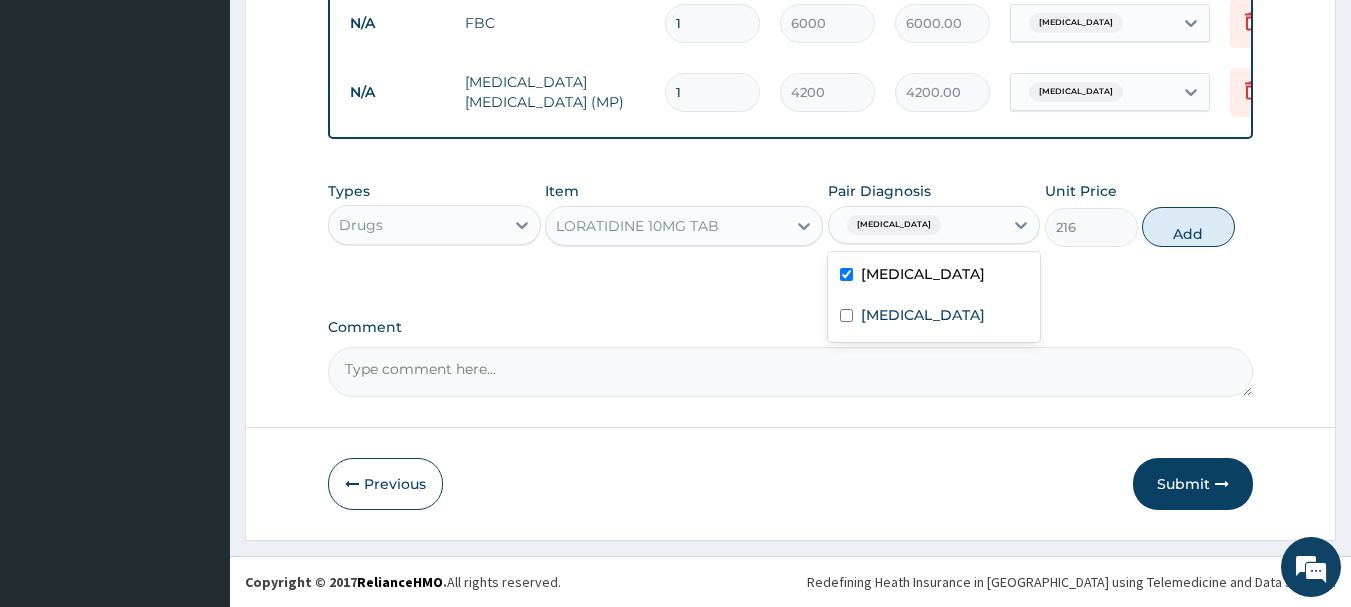 click at bounding box center (846, 274) 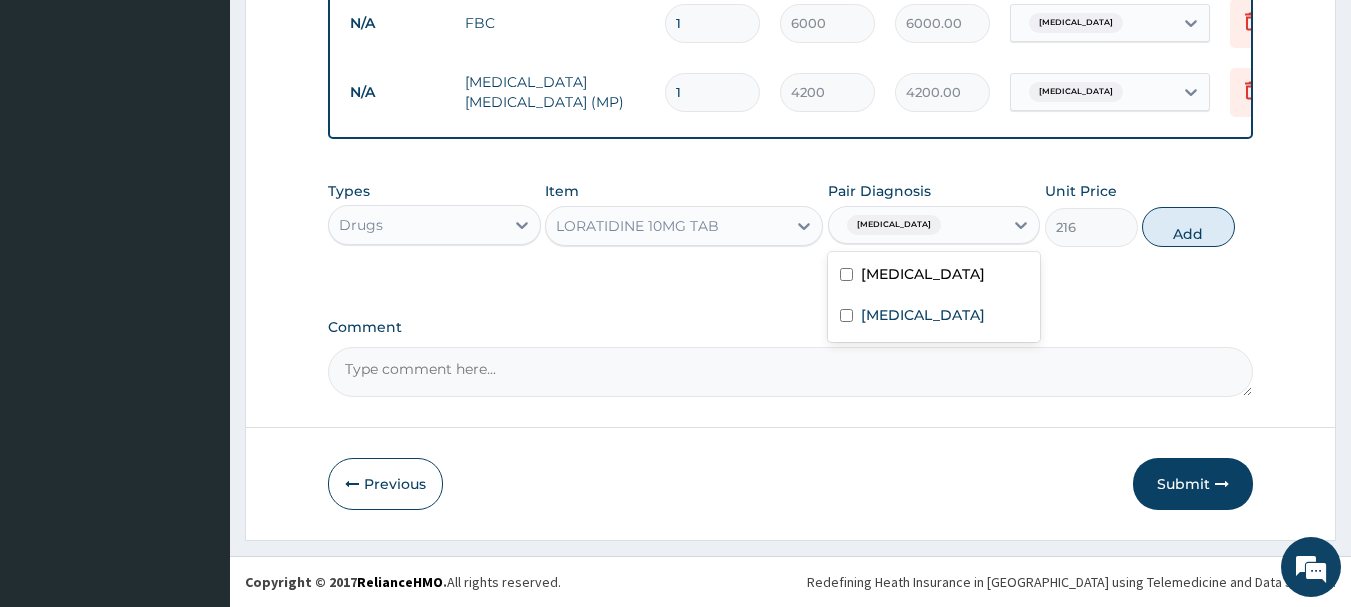 checkbox on "false" 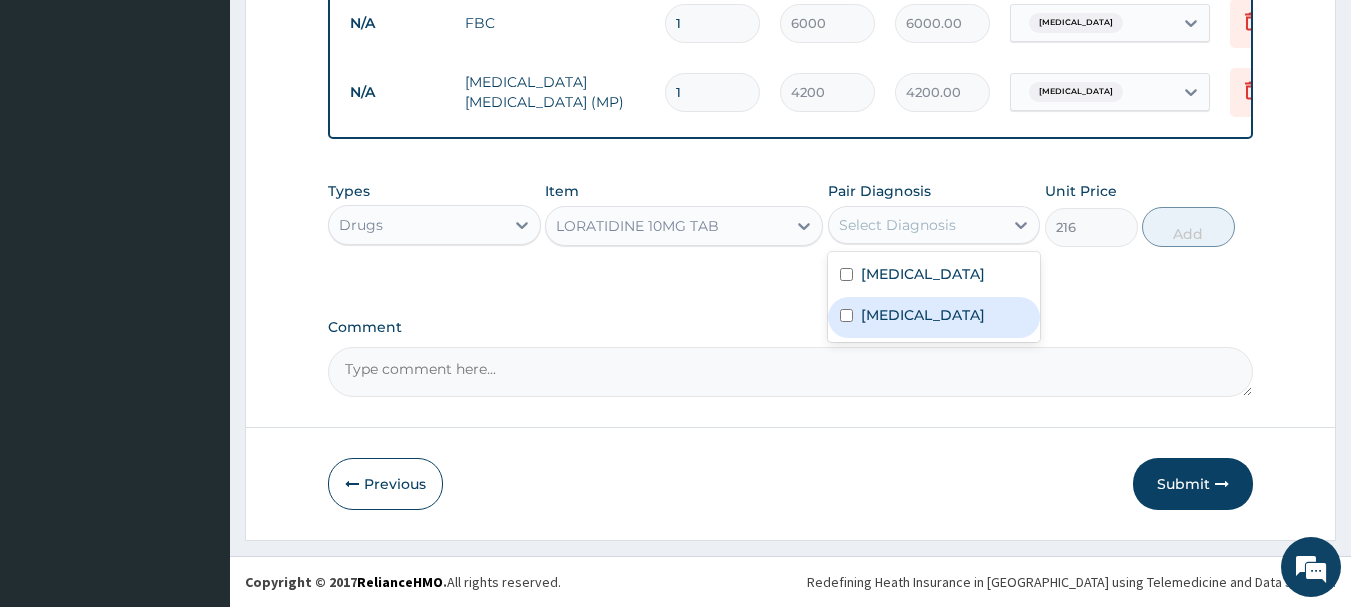click at bounding box center (846, 315) 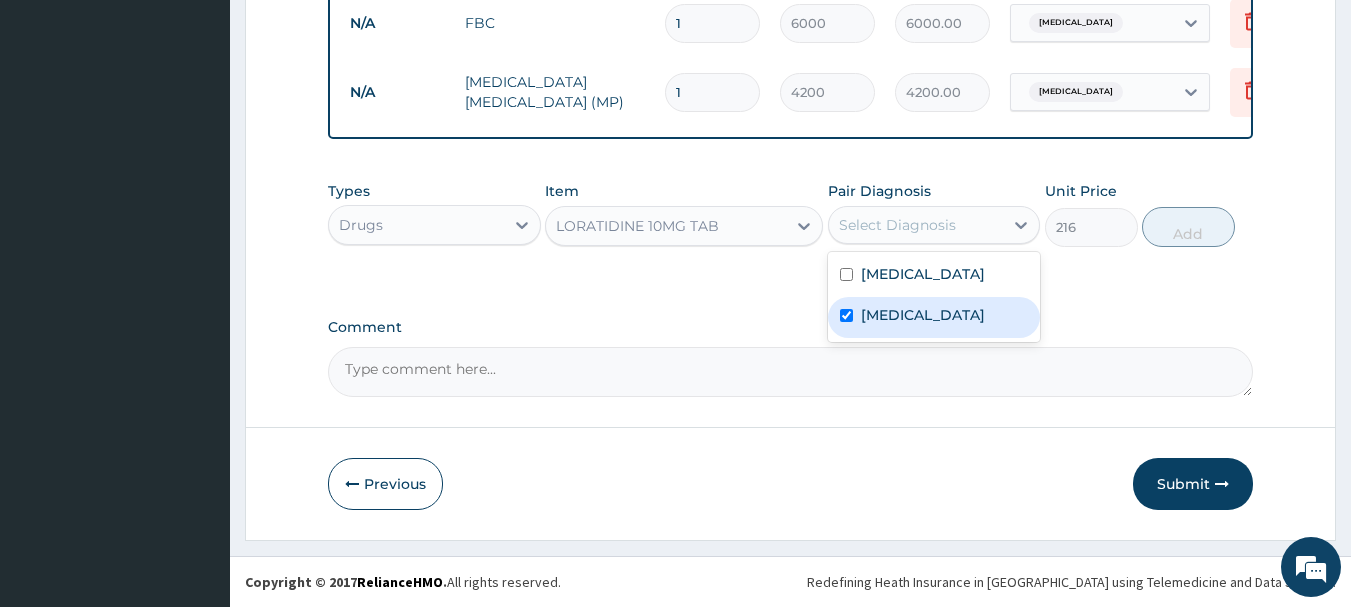 checkbox on "true" 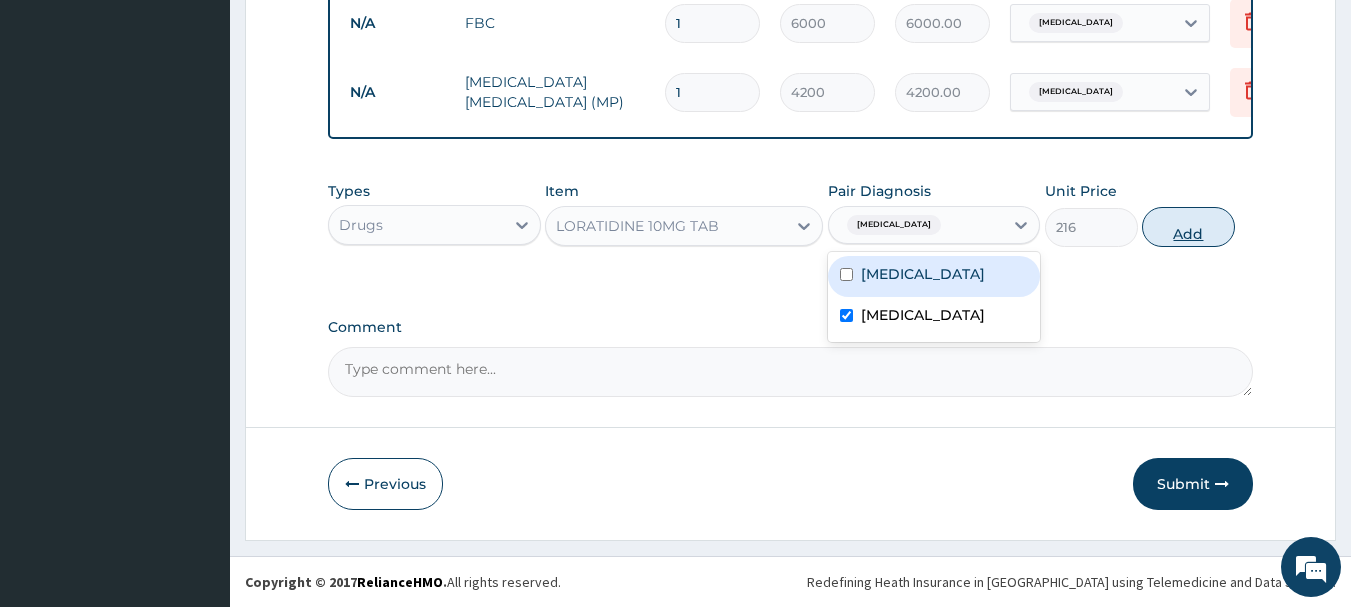 click on "Add" at bounding box center [1188, 227] 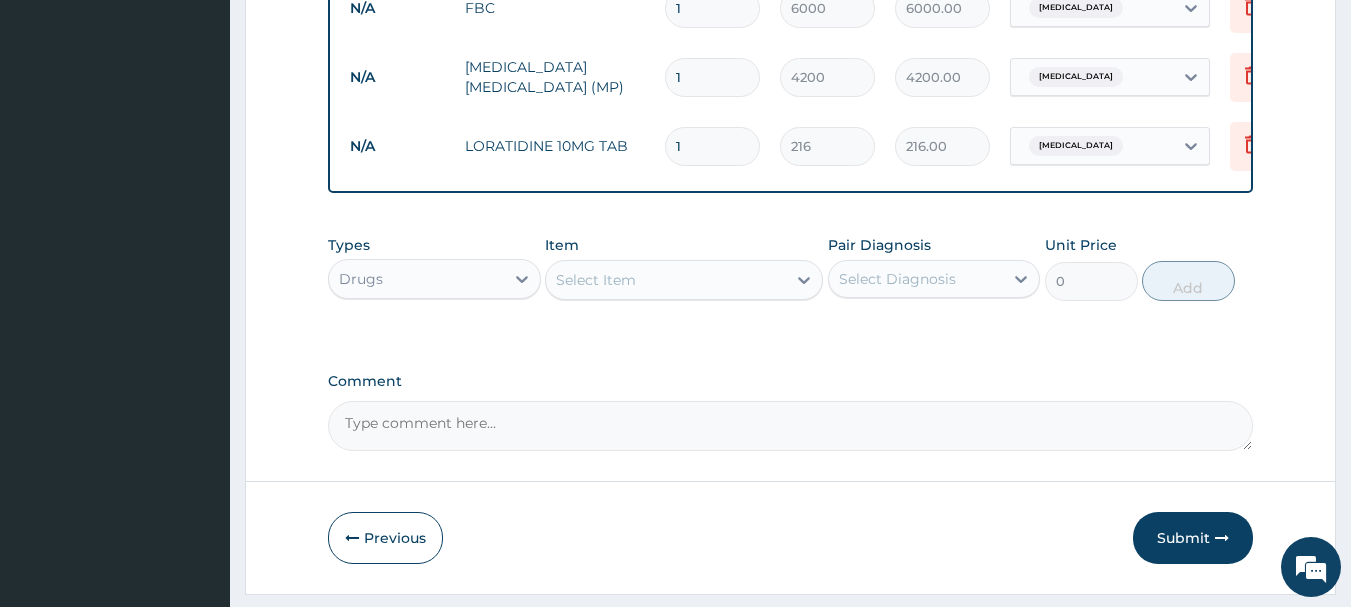 type 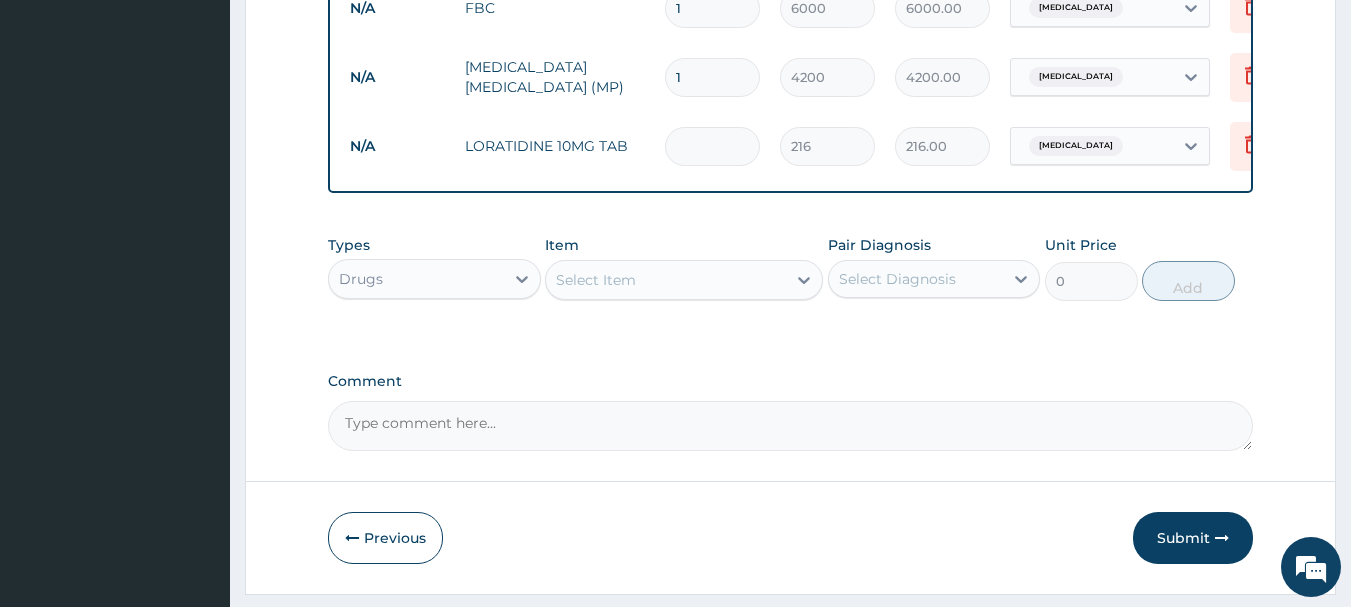 type on "0.00" 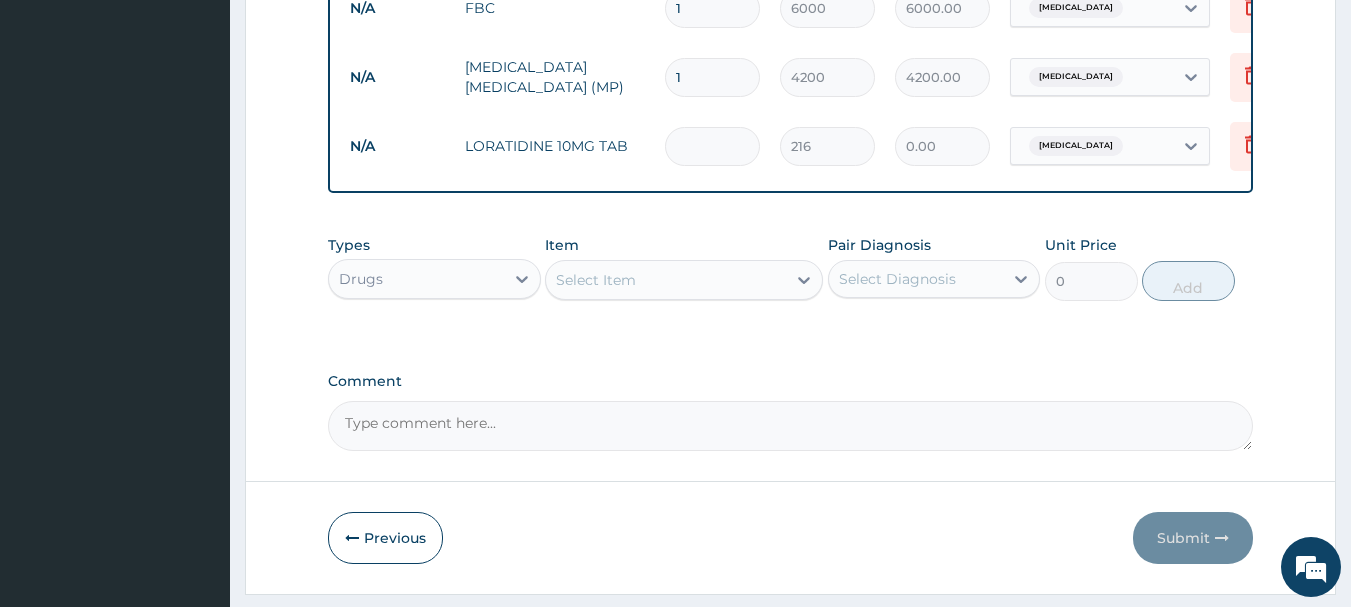 type on "5" 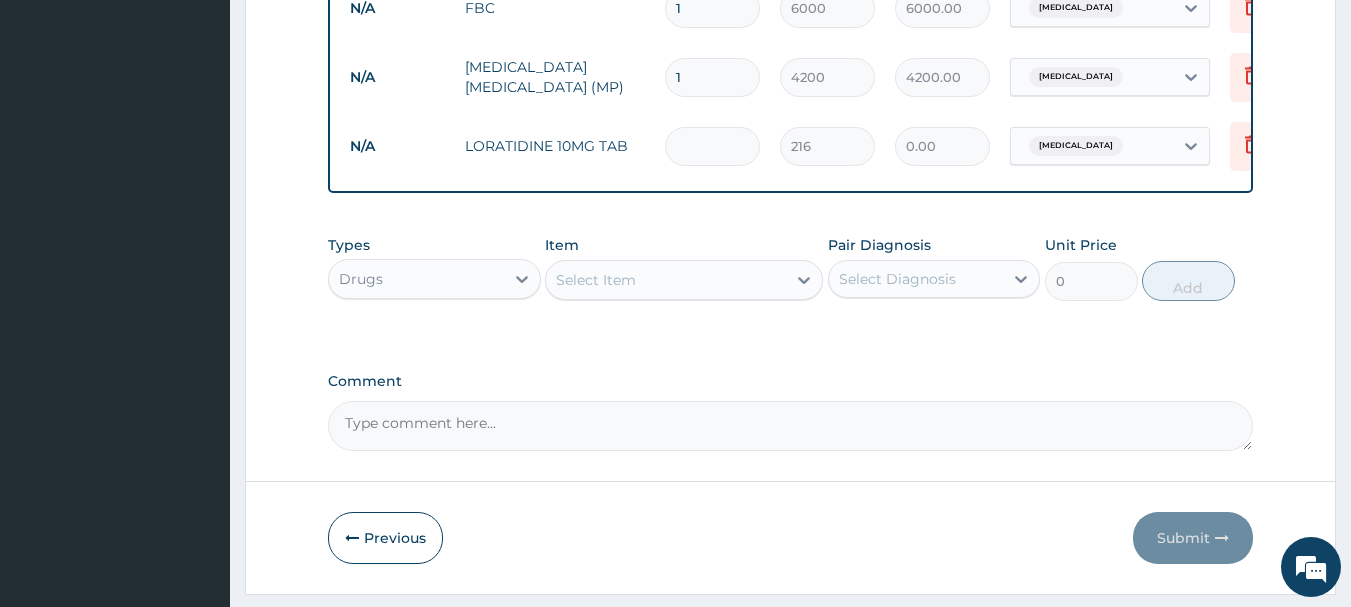 type on "1080.00" 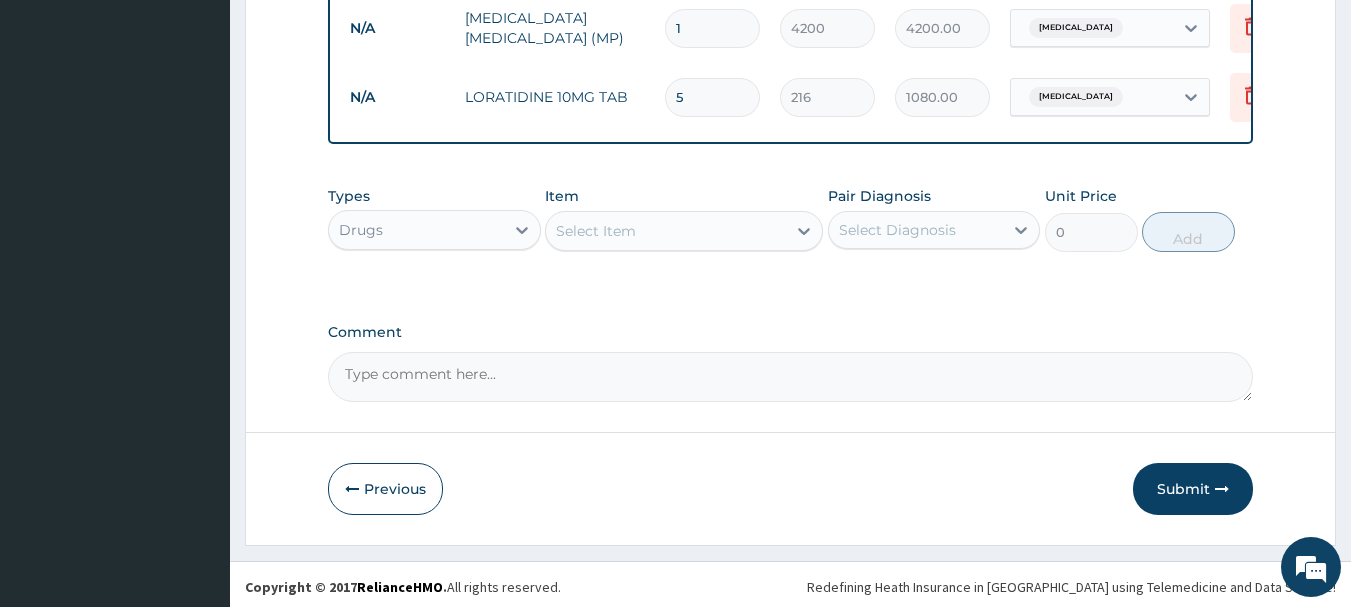 scroll, scrollTop: 962, scrollLeft: 0, axis: vertical 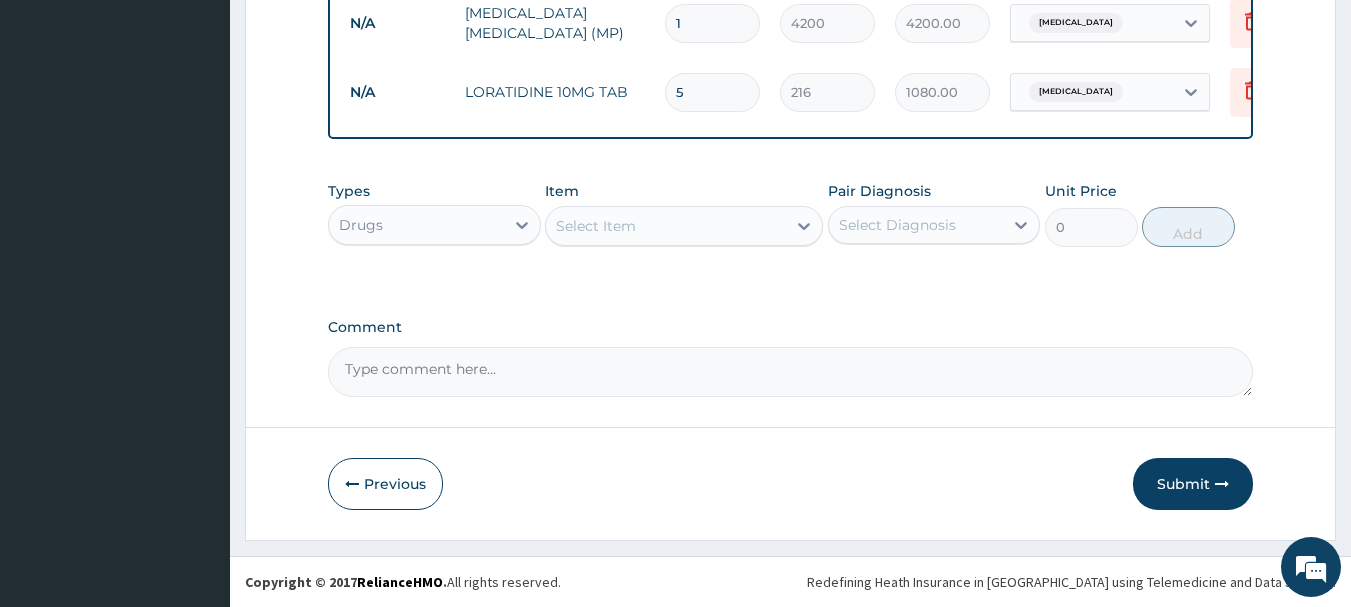 type on "5" 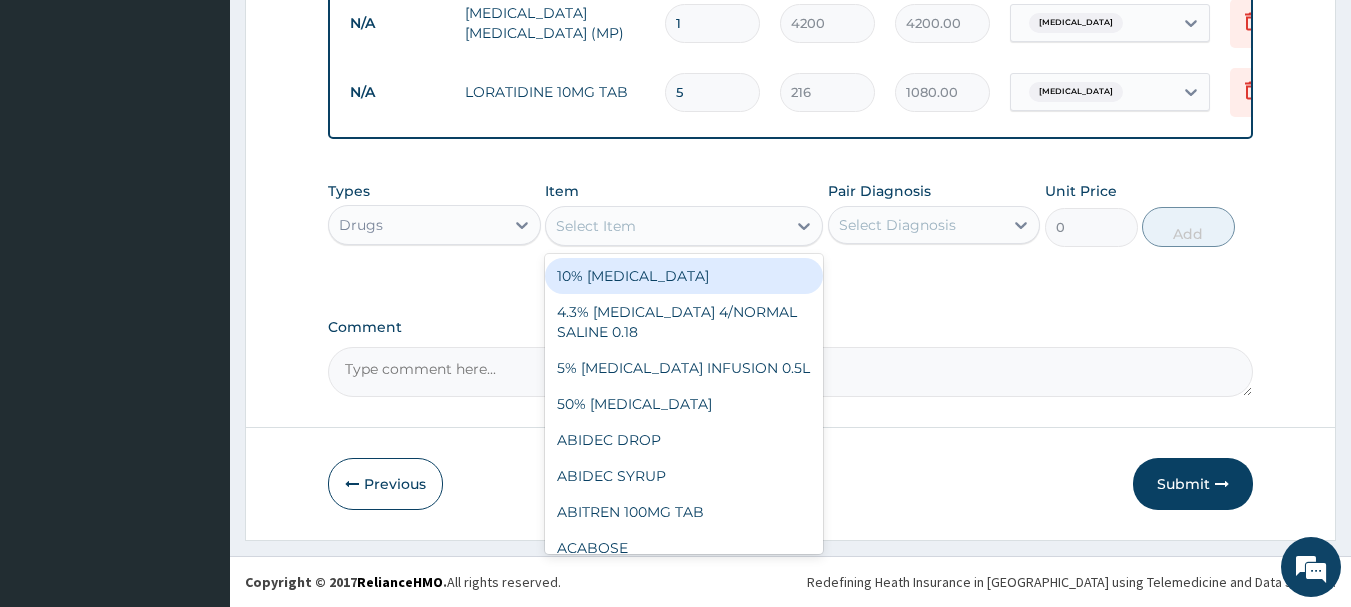 drag, startPoint x: 742, startPoint y: 222, endPoint x: 749, endPoint y: 239, distance: 18.384777 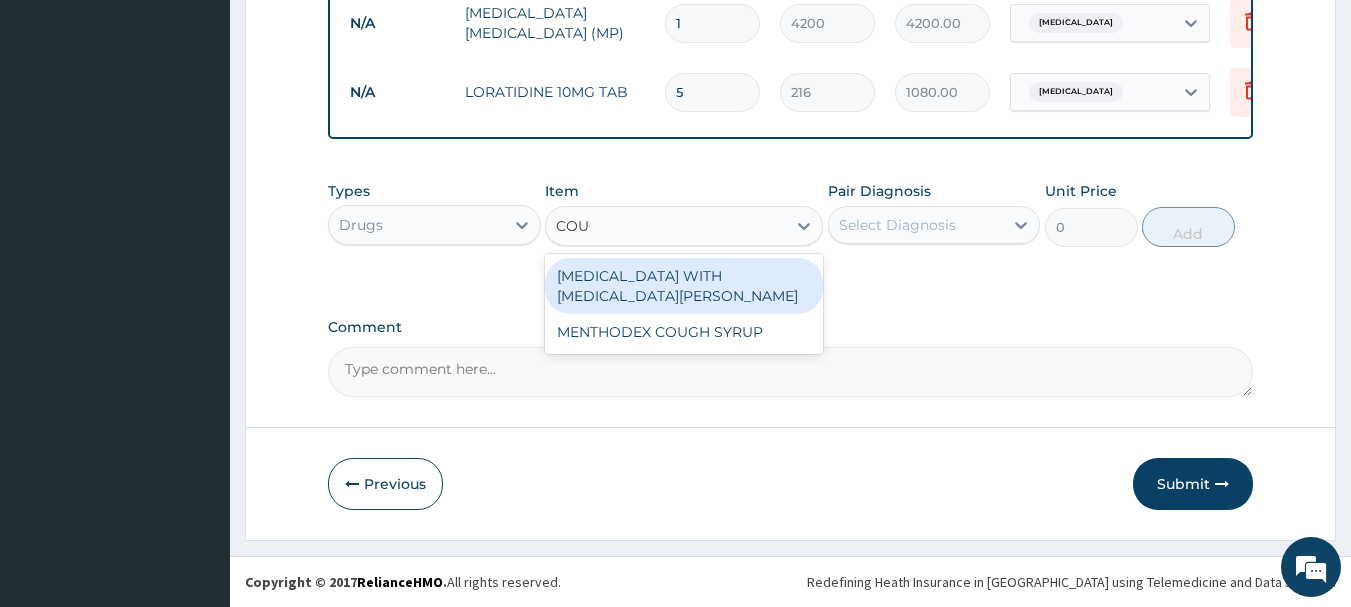 type on "COUGH" 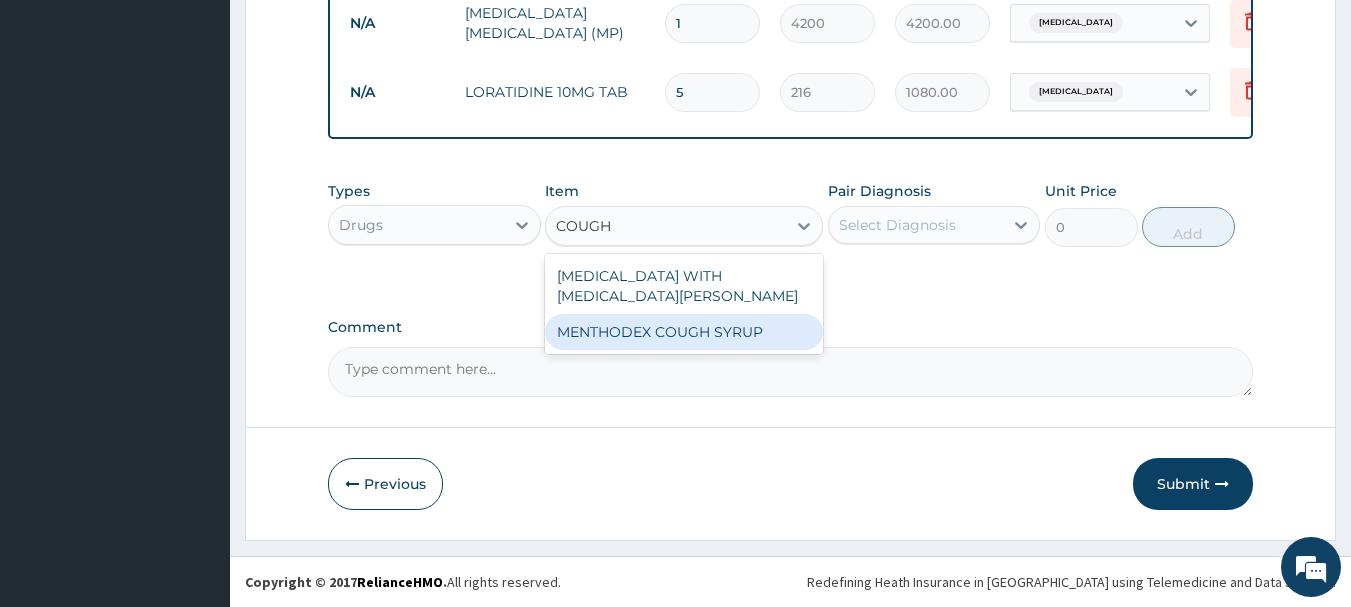 click on "MENTHODEX COUGH SYRUP" at bounding box center (684, 332) 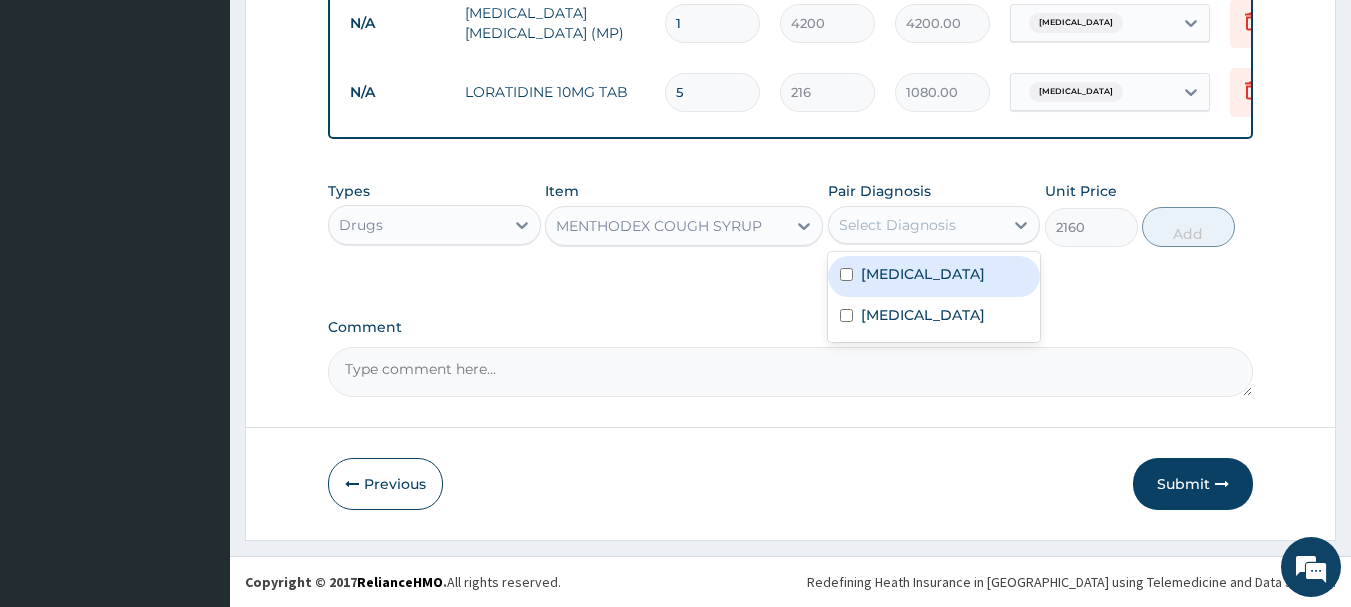 drag, startPoint x: 884, startPoint y: 236, endPoint x: 893, endPoint y: 253, distance: 19.235384 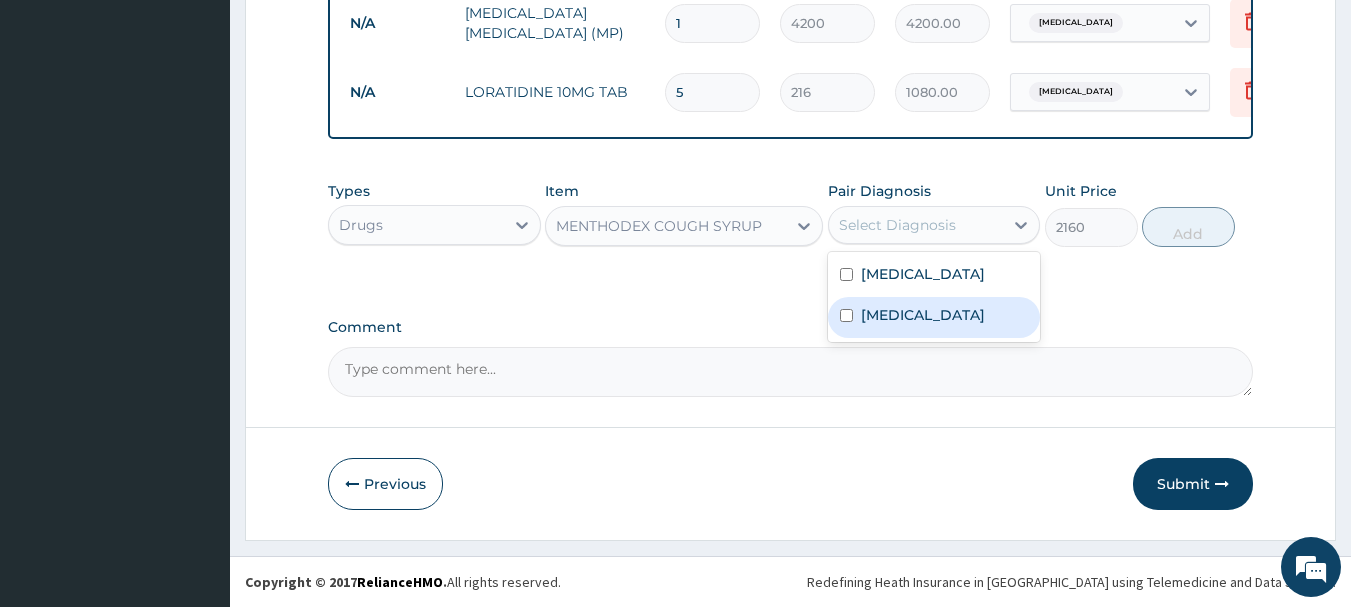 click on "Upper respiratory infection" at bounding box center (923, 315) 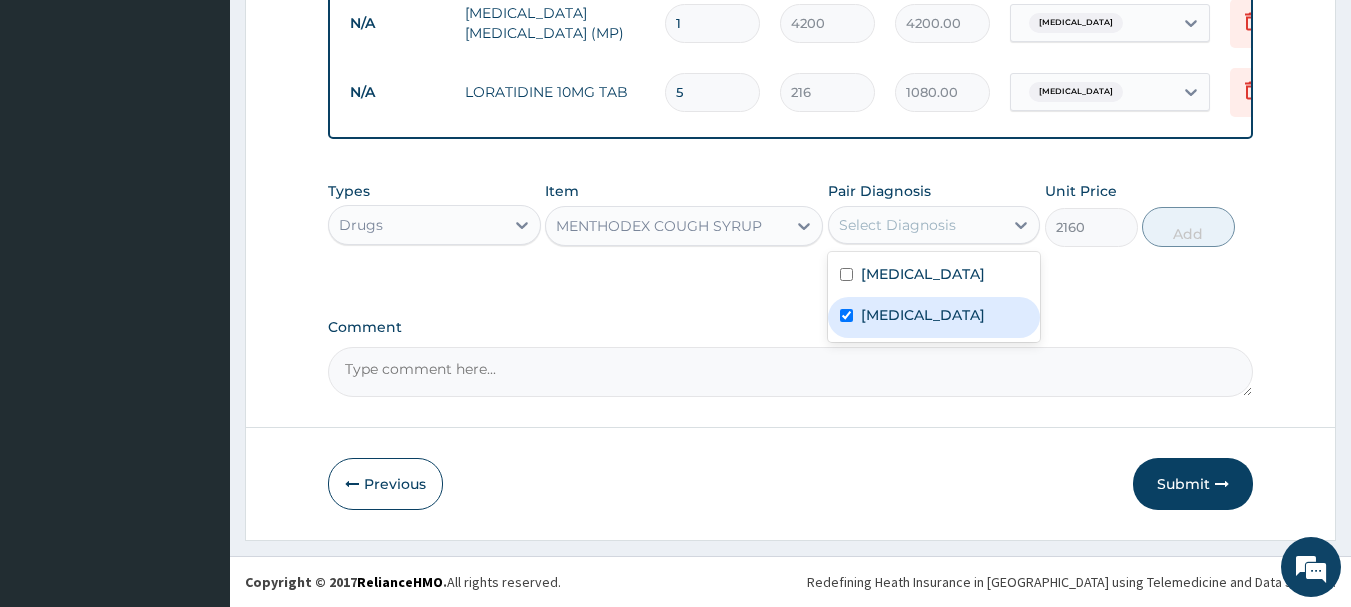 checkbox on "true" 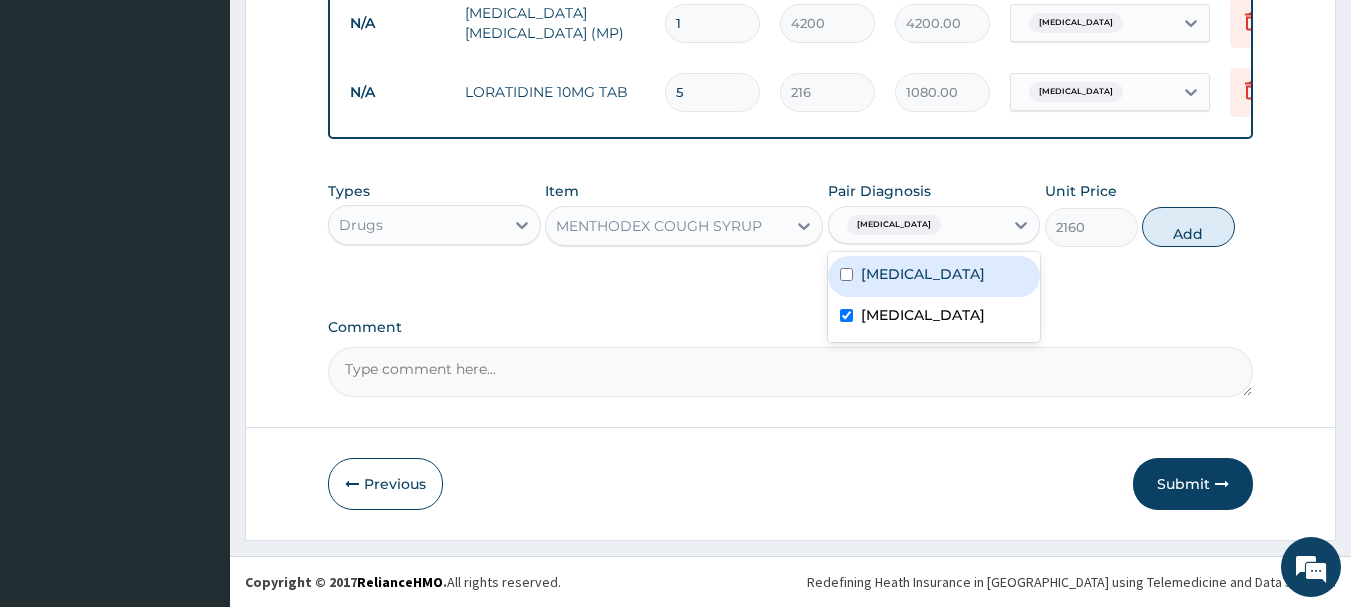 click on "Types Drugs Item MENTHODEX COUGH SYRUP Pair Diagnosis option Upper respiratory infection, selected. option Malaria focused, 1 of 2. 2 results available. Use Up and Down to choose options, press Enter to select the currently focused option, press Escape to exit the menu, press Tab to select the option and exit the menu. Upper respiratory infection Malaria Upper respiratory infection Unit Price 2160 Add" at bounding box center (791, 214) 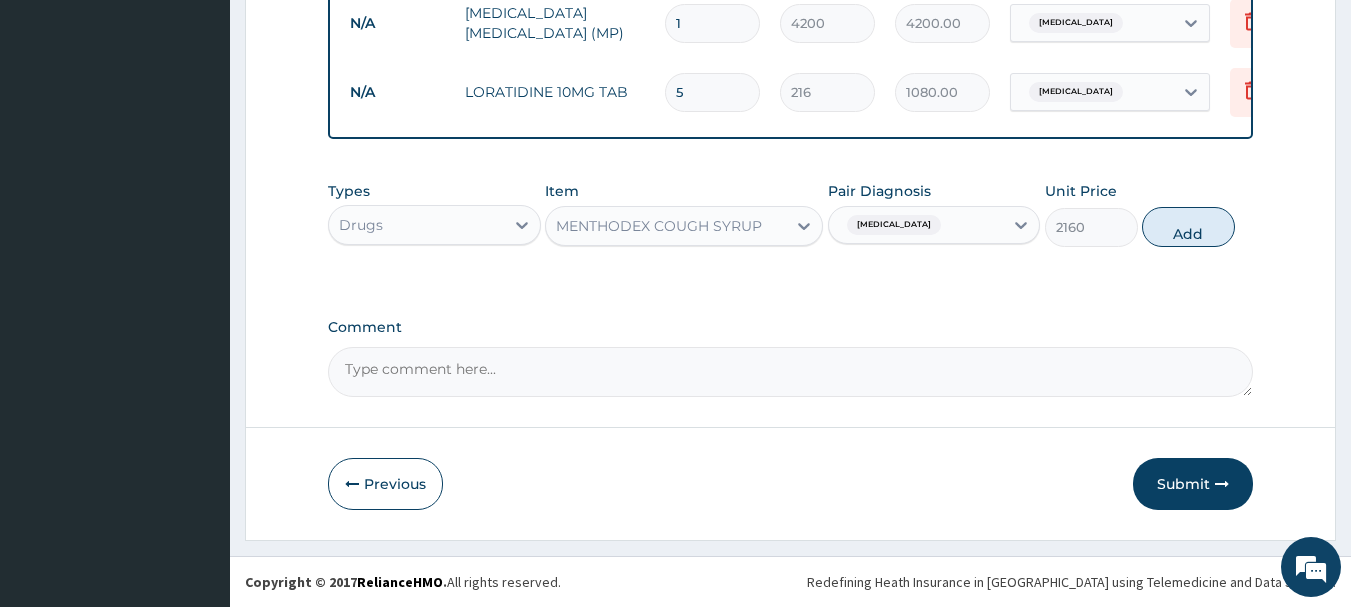 drag, startPoint x: 1164, startPoint y: 230, endPoint x: 976, endPoint y: 245, distance: 188.59746 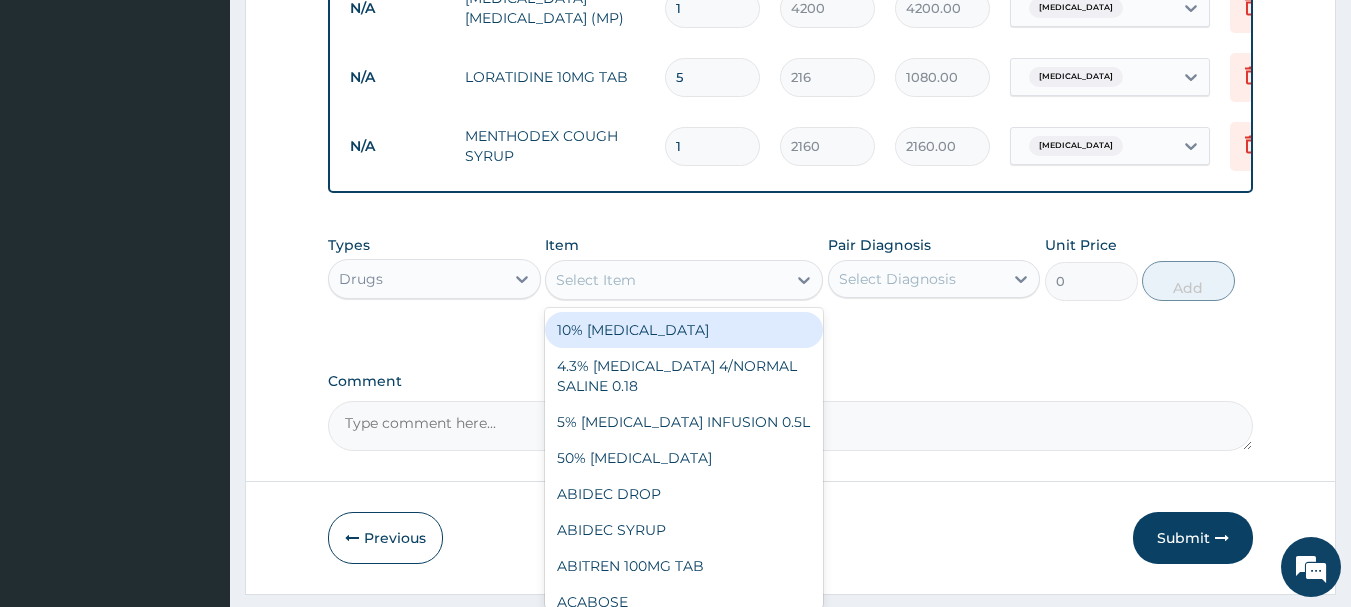 click on "Select Item" at bounding box center [666, 280] 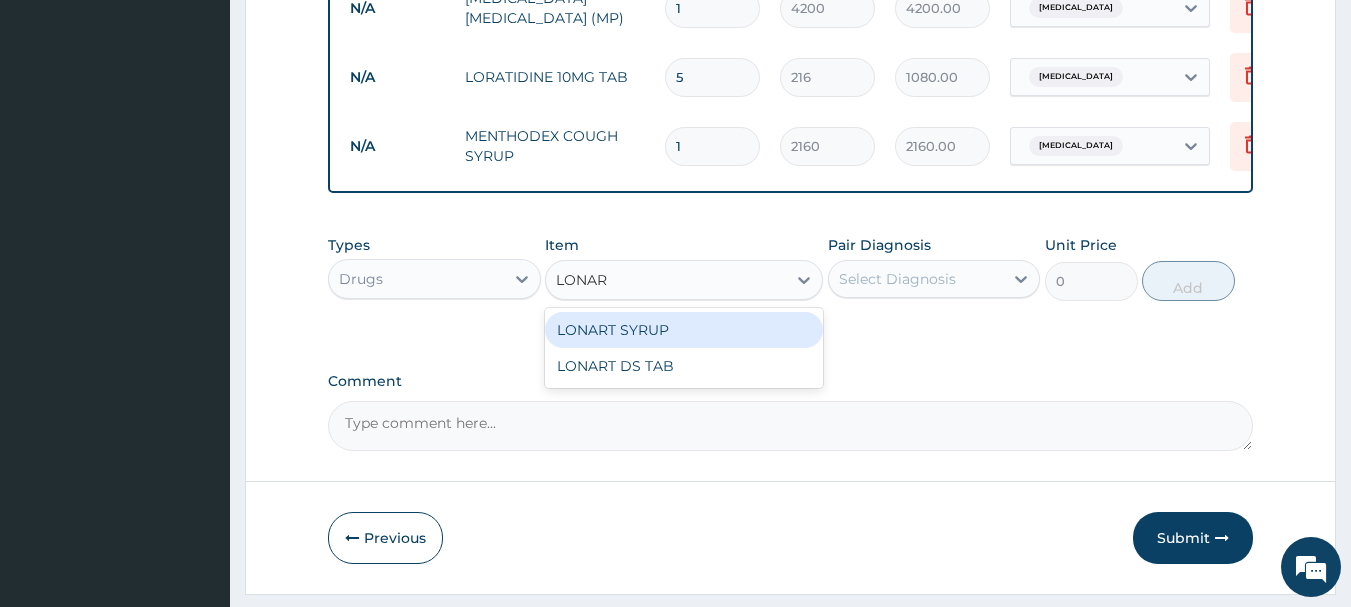 type on "LONART" 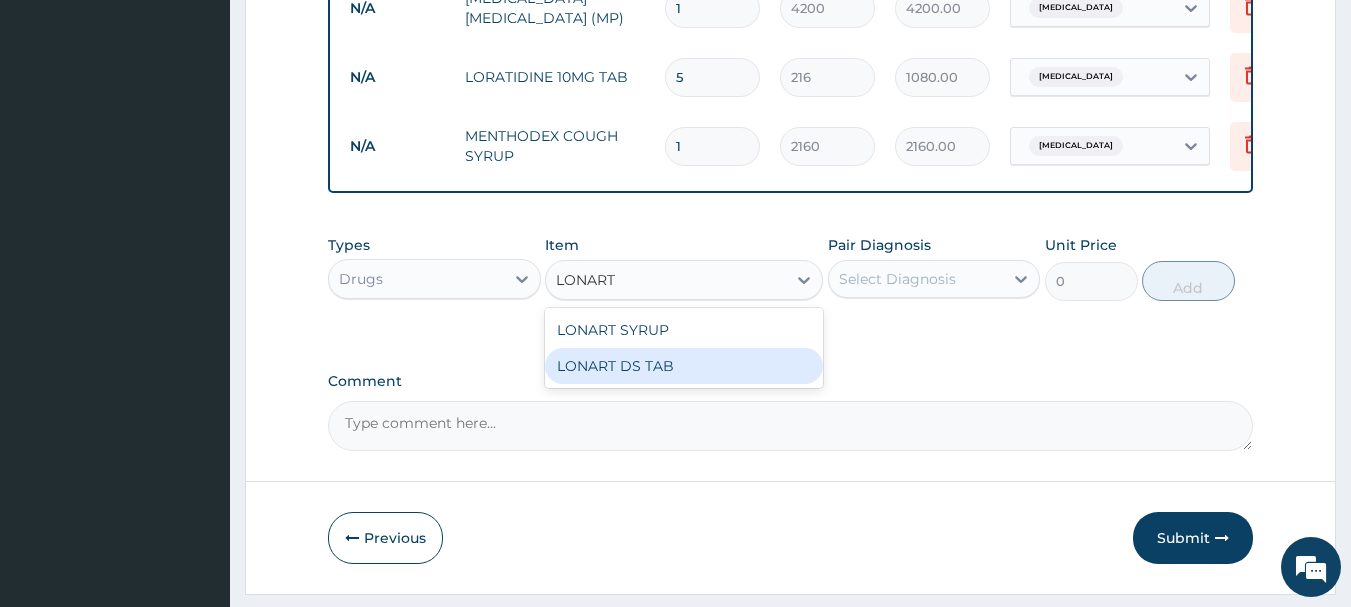 drag, startPoint x: 676, startPoint y: 385, endPoint x: 739, endPoint y: 373, distance: 64.132675 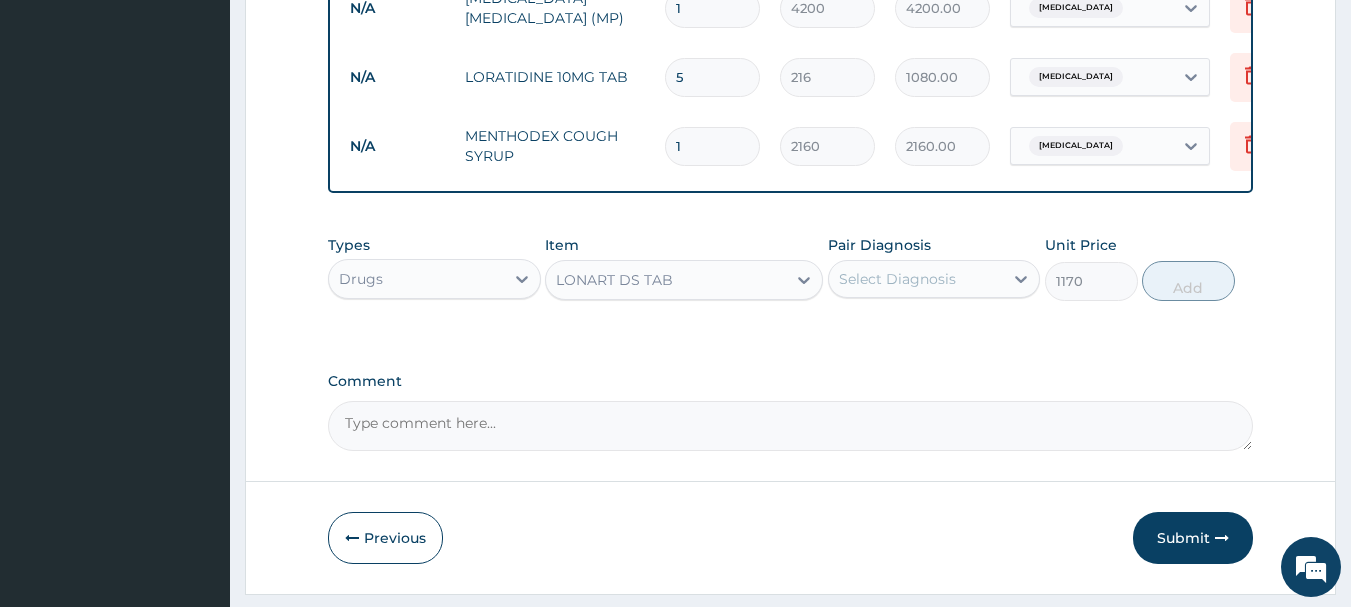 click on "Select Diagnosis" at bounding box center [897, 279] 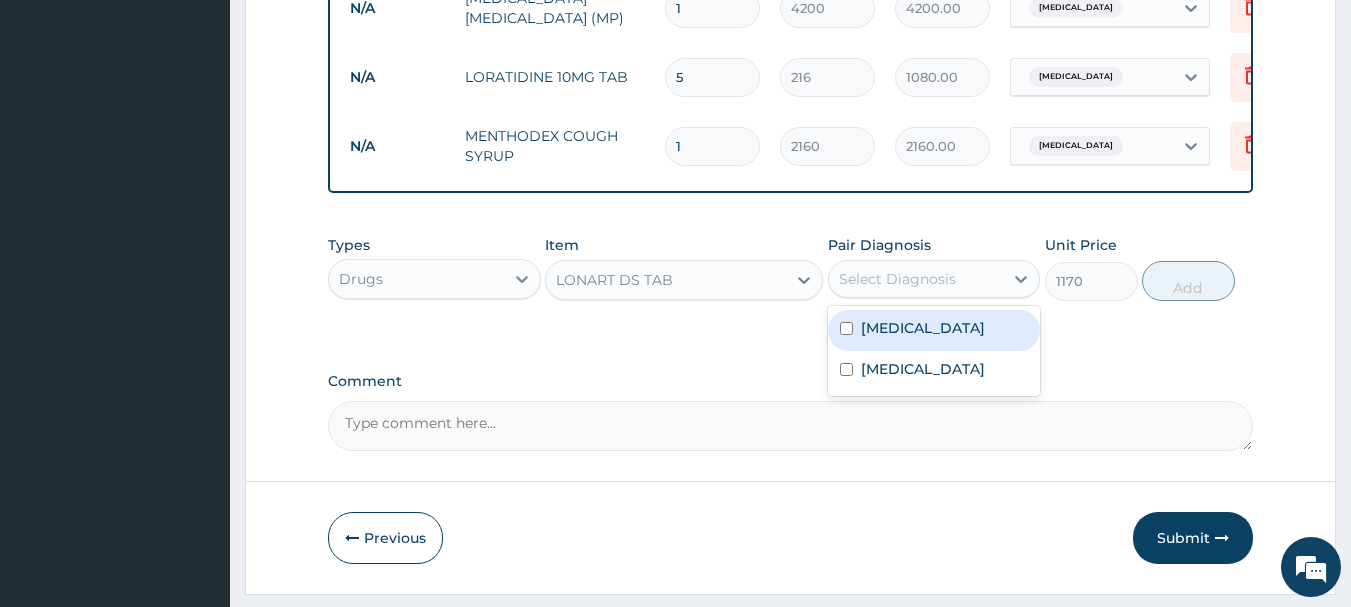 drag, startPoint x: 923, startPoint y: 346, endPoint x: 945, endPoint y: 340, distance: 22.803509 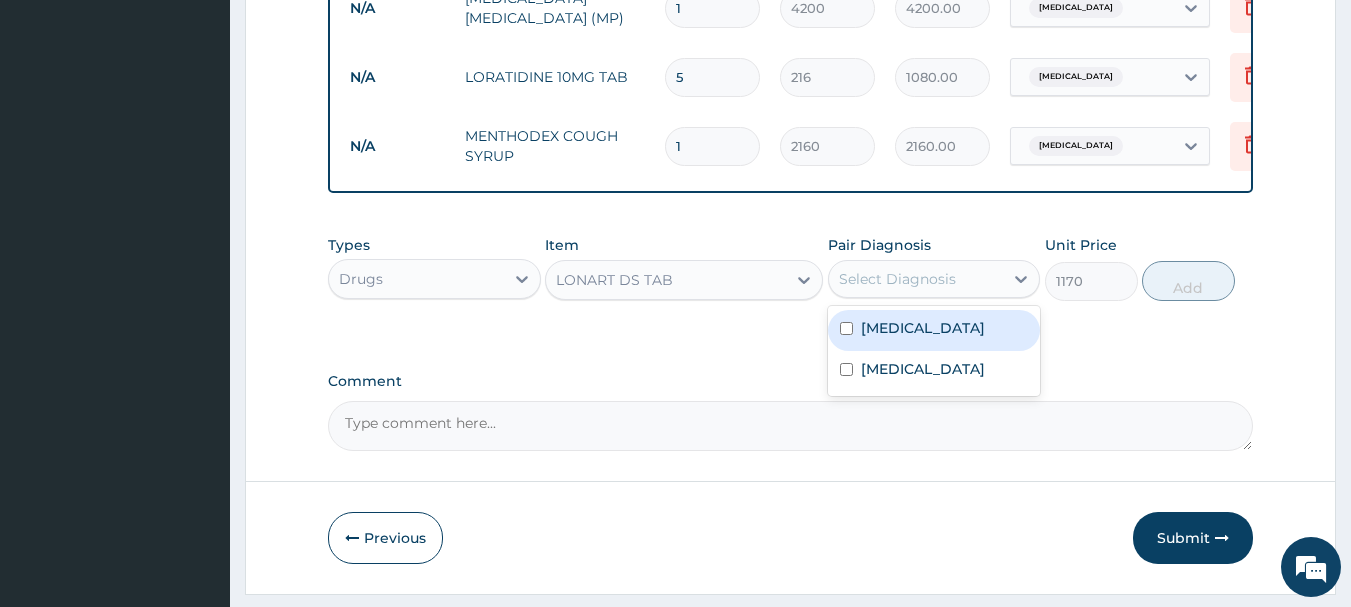 click on "[MEDICAL_DATA]" at bounding box center [934, 330] 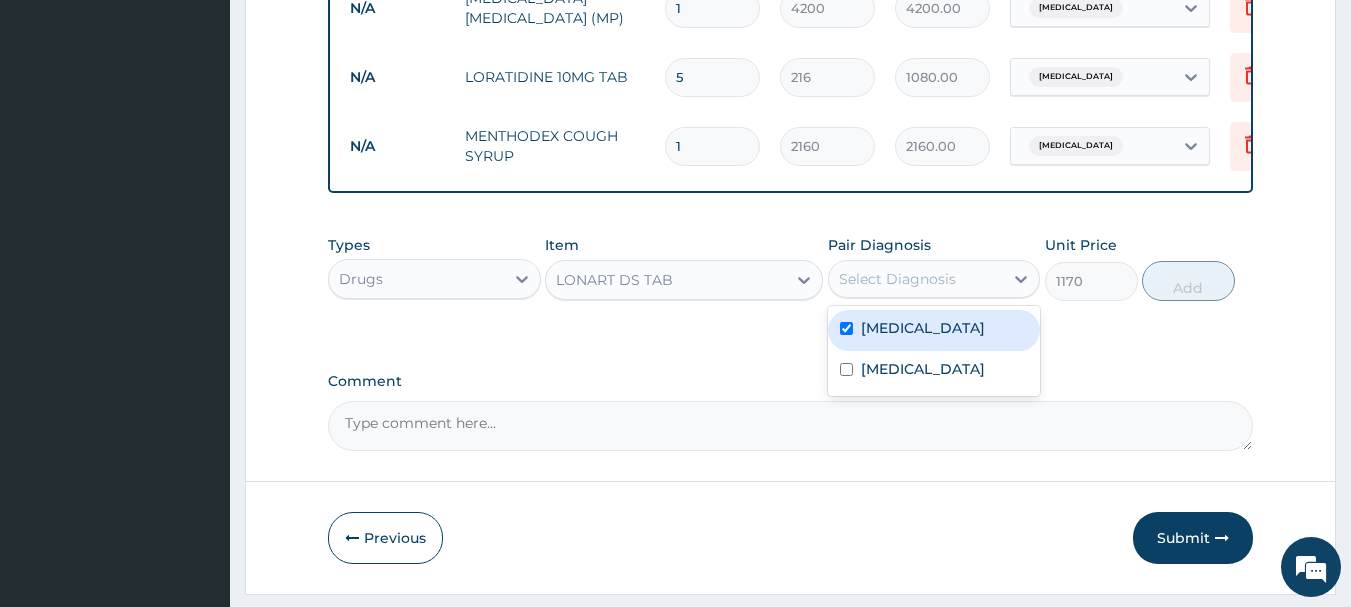 checkbox on "true" 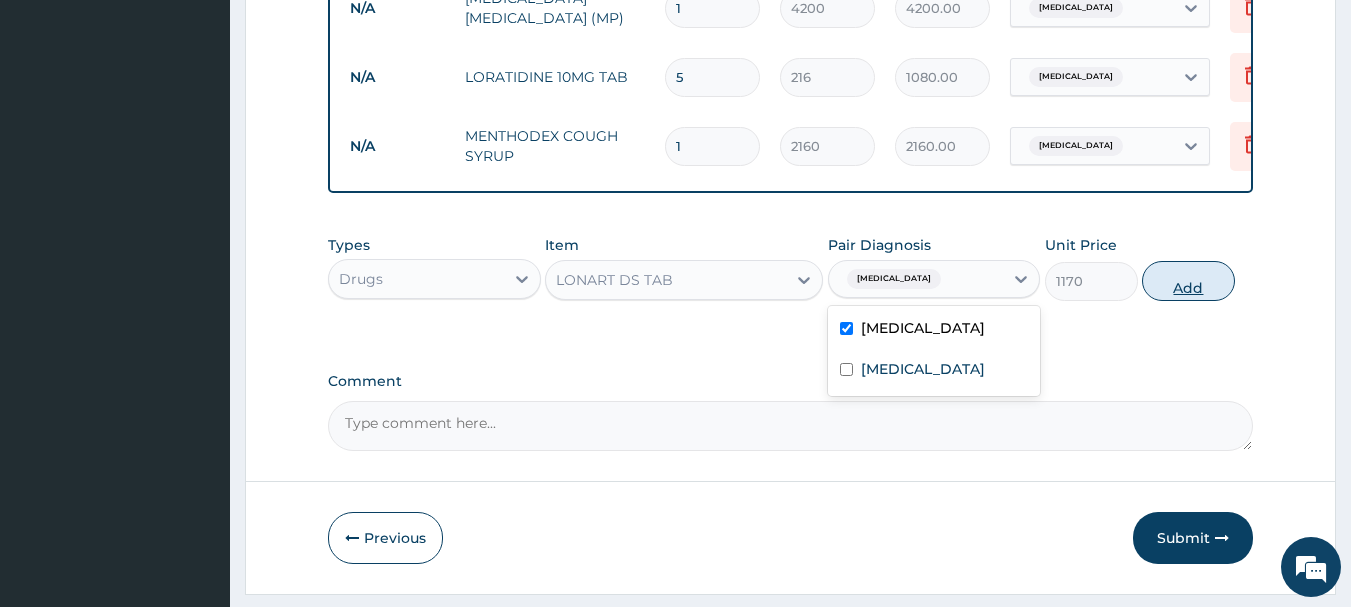 click on "Add" at bounding box center [1188, 281] 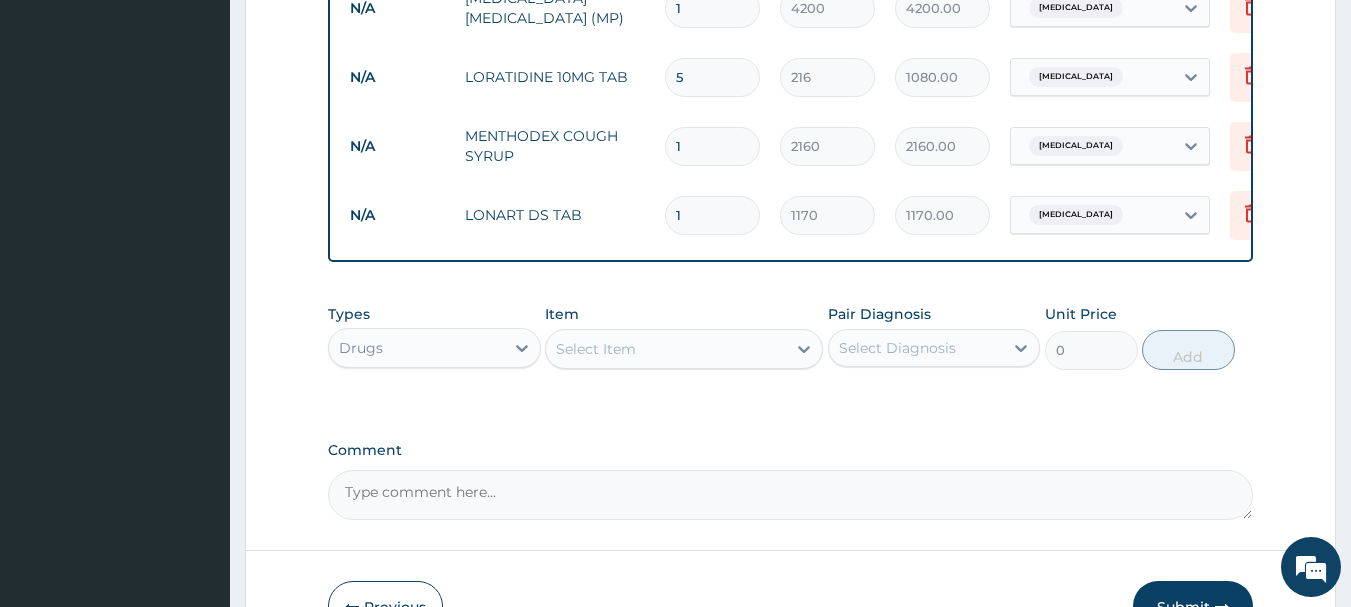 type 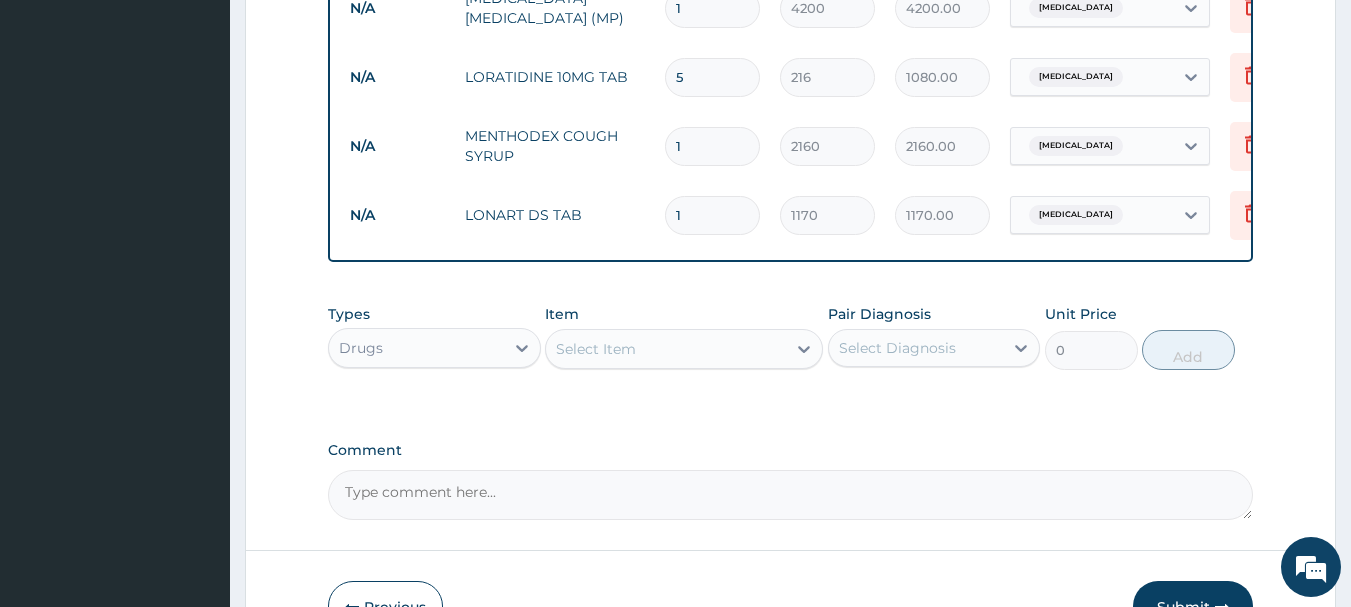 type on "0.00" 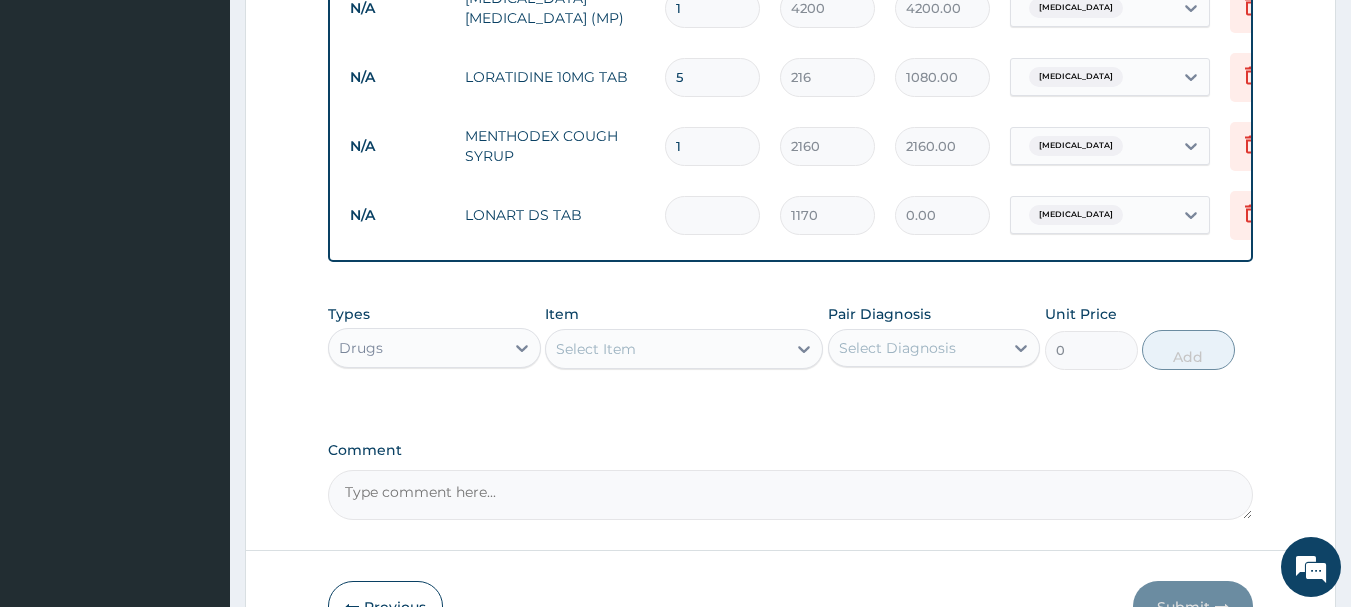 type on "6" 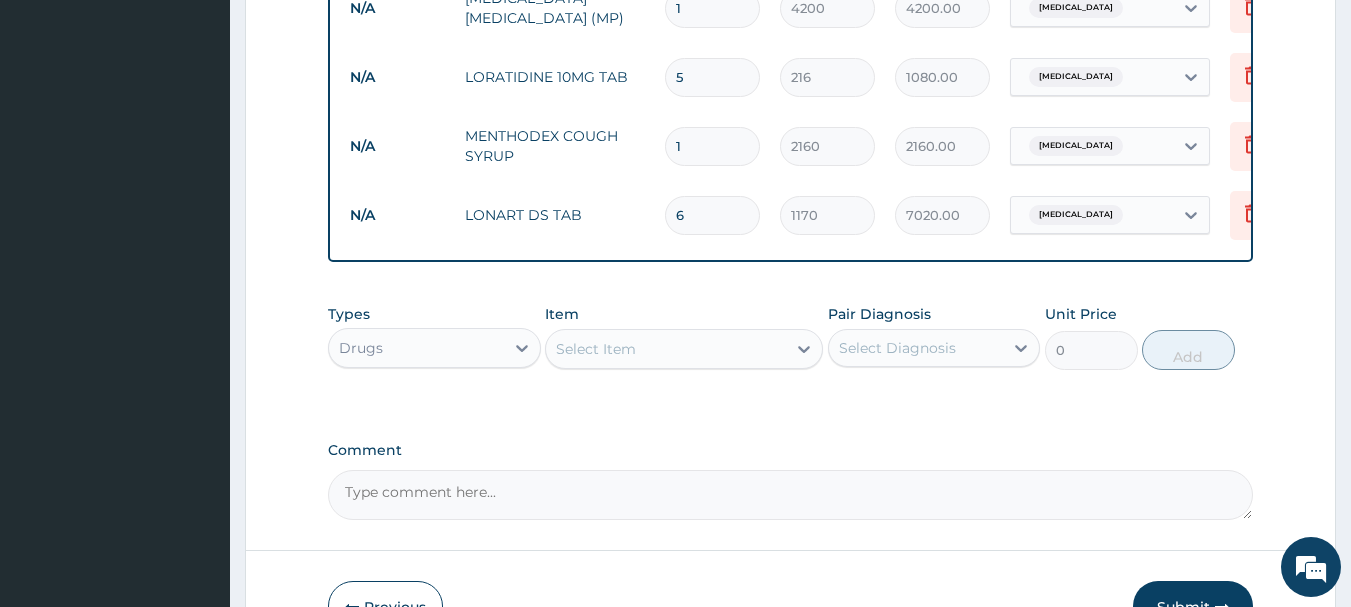 scroll, scrollTop: 1100, scrollLeft: 0, axis: vertical 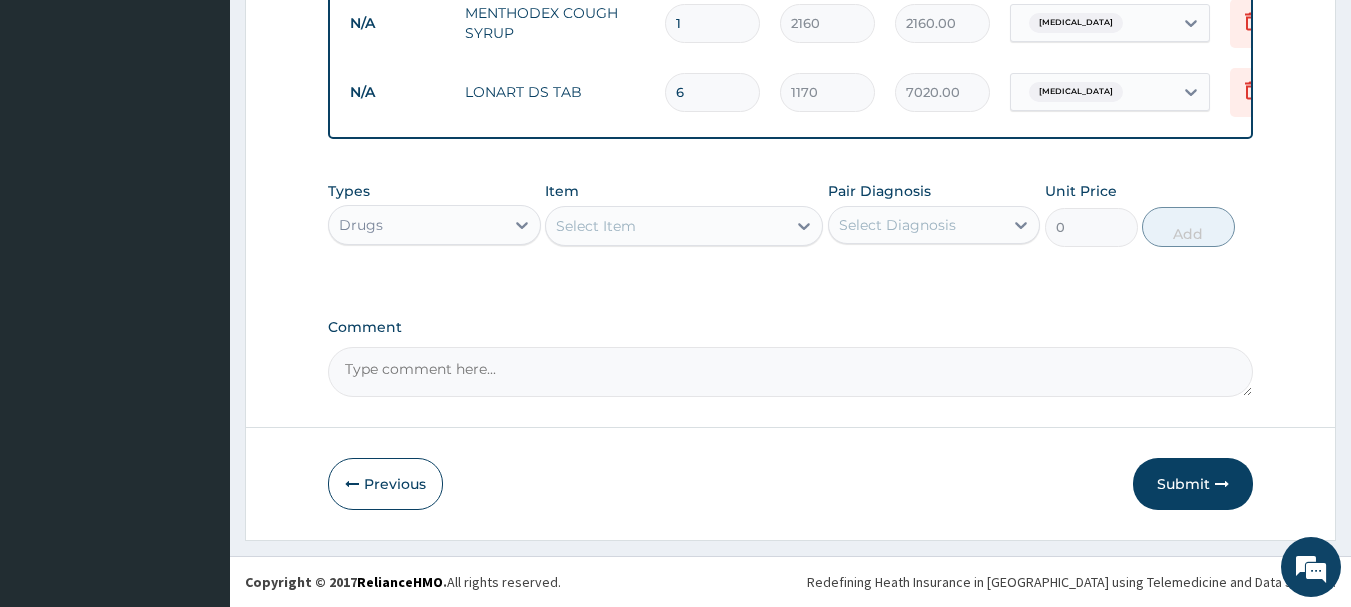 type on "6" 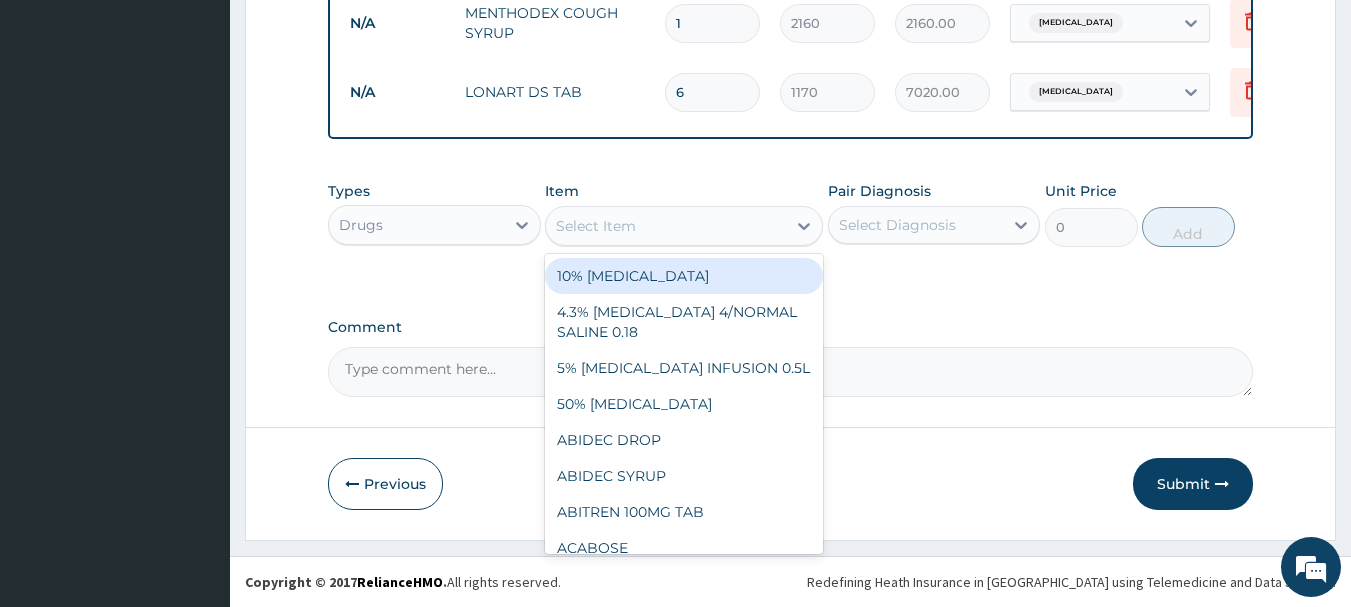 click on "Select Item" at bounding box center (666, 226) 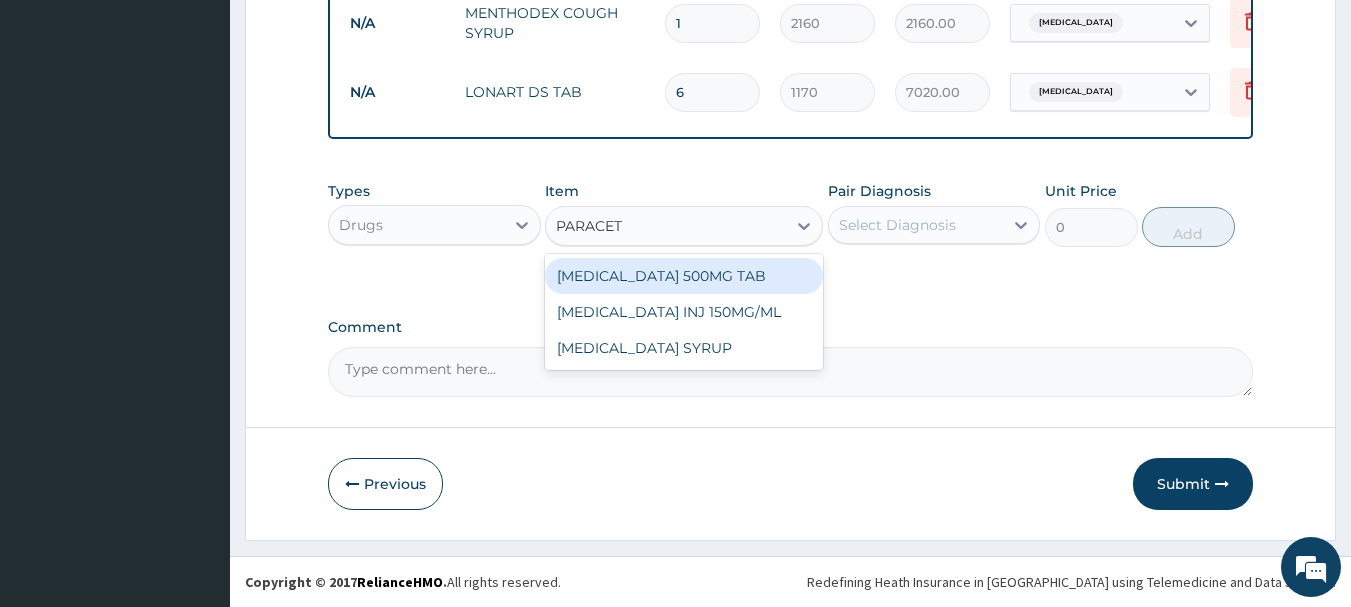 type on "PARACETA" 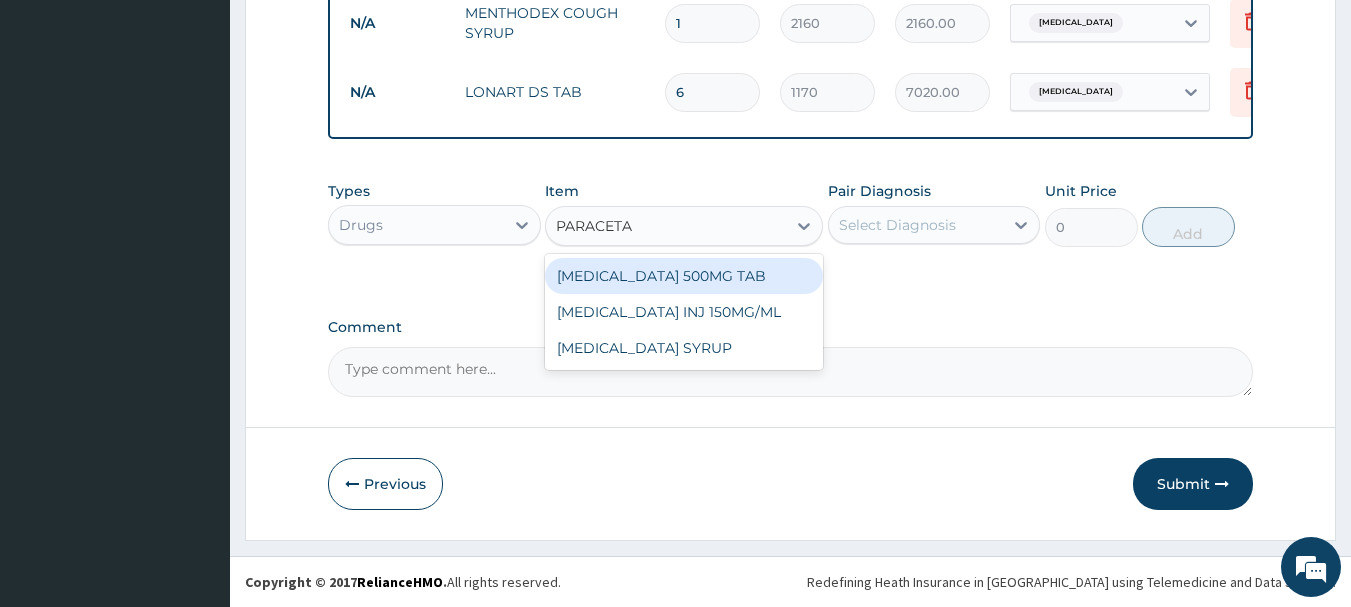 drag, startPoint x: 777, startPoint y: 277, endPoint x: 866, endPoint y: 253, distance: 92.17918 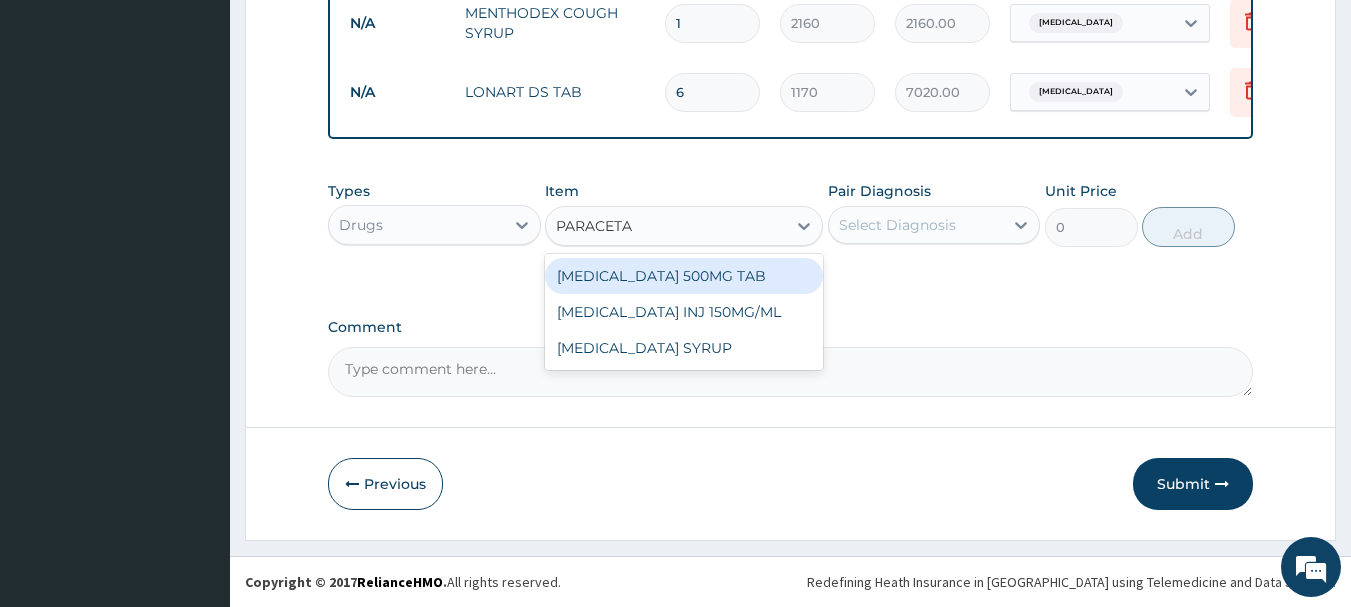 click on "[MEDICAL_DATA] 500MG TAB" at bounding box center (684, 276) 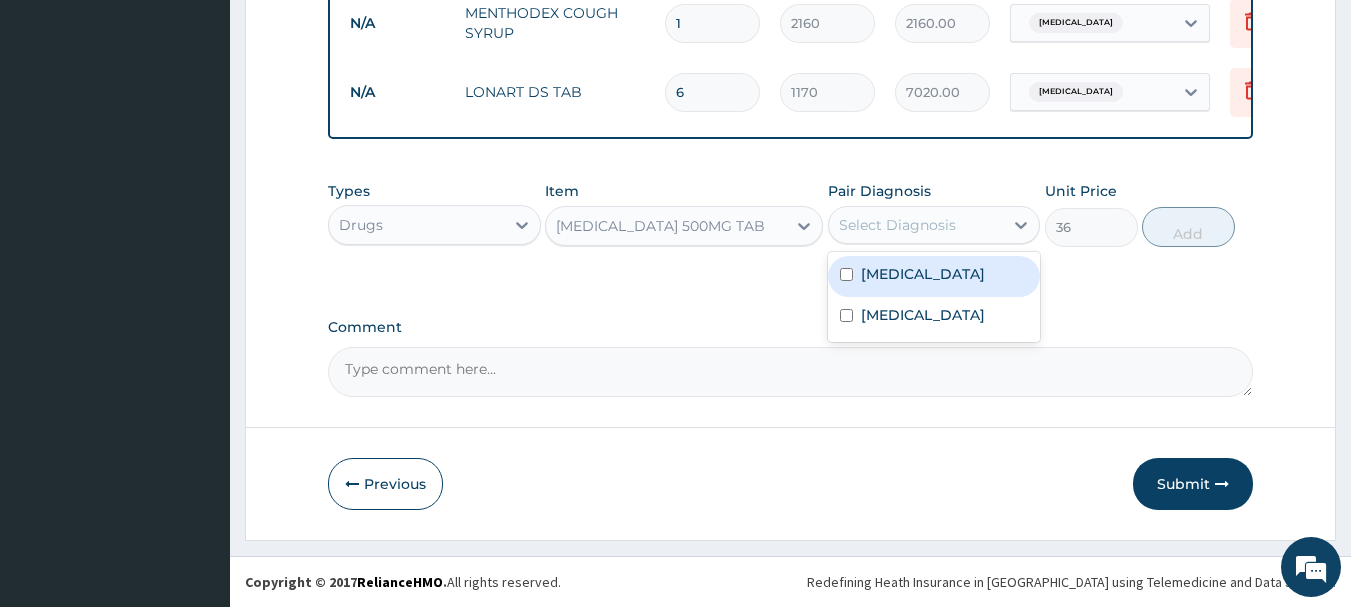 drag, startPoint x: 902, startPoint y: 236, endPoint x: 913, endPoint y: 275, distance: 40.5216 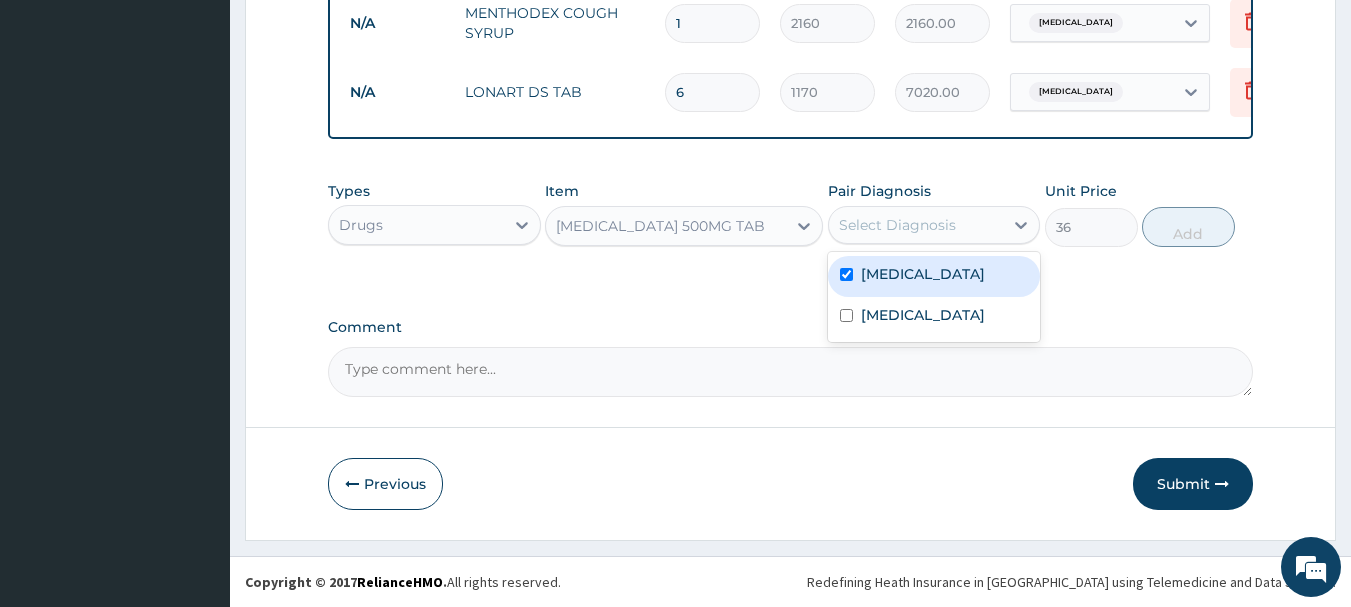 checkbox on "true" 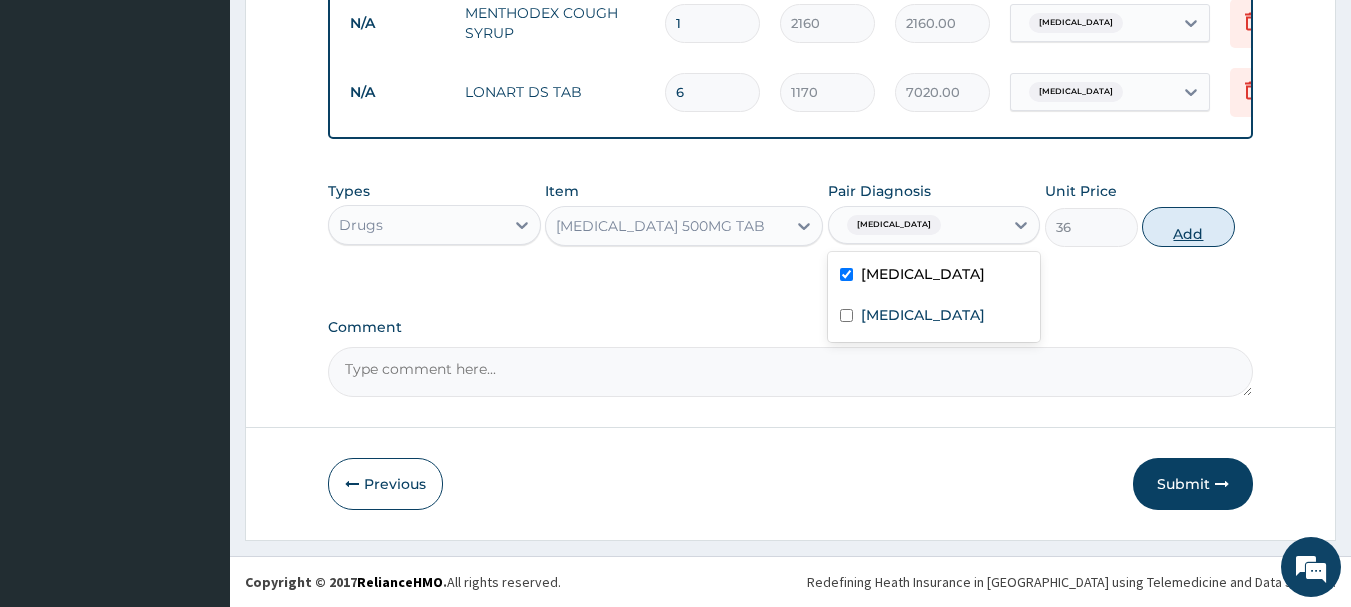click on "Add" at bounding box center (1188, 227) 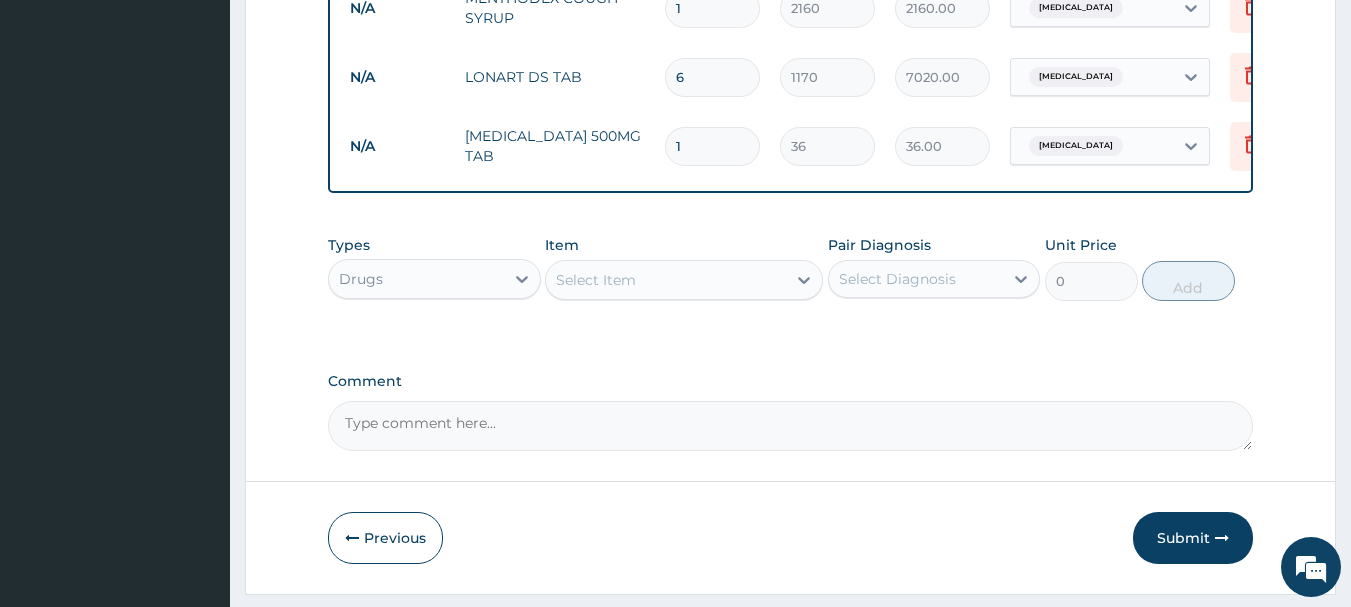 type on "18" 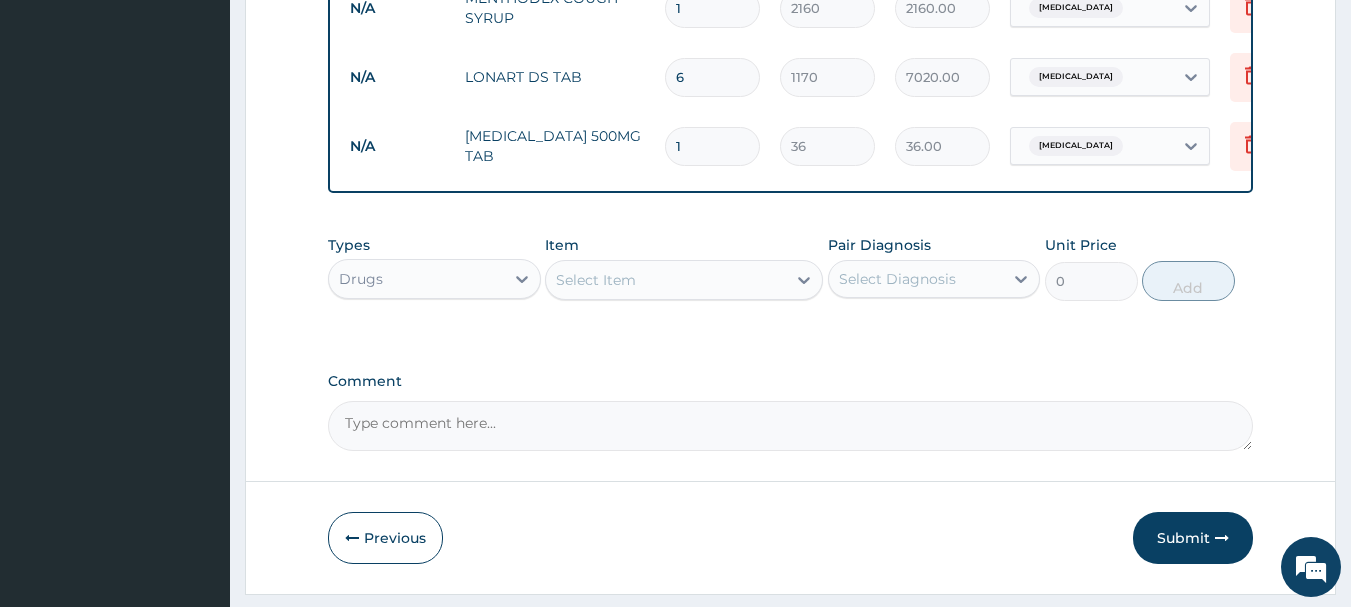 type on "648.00" 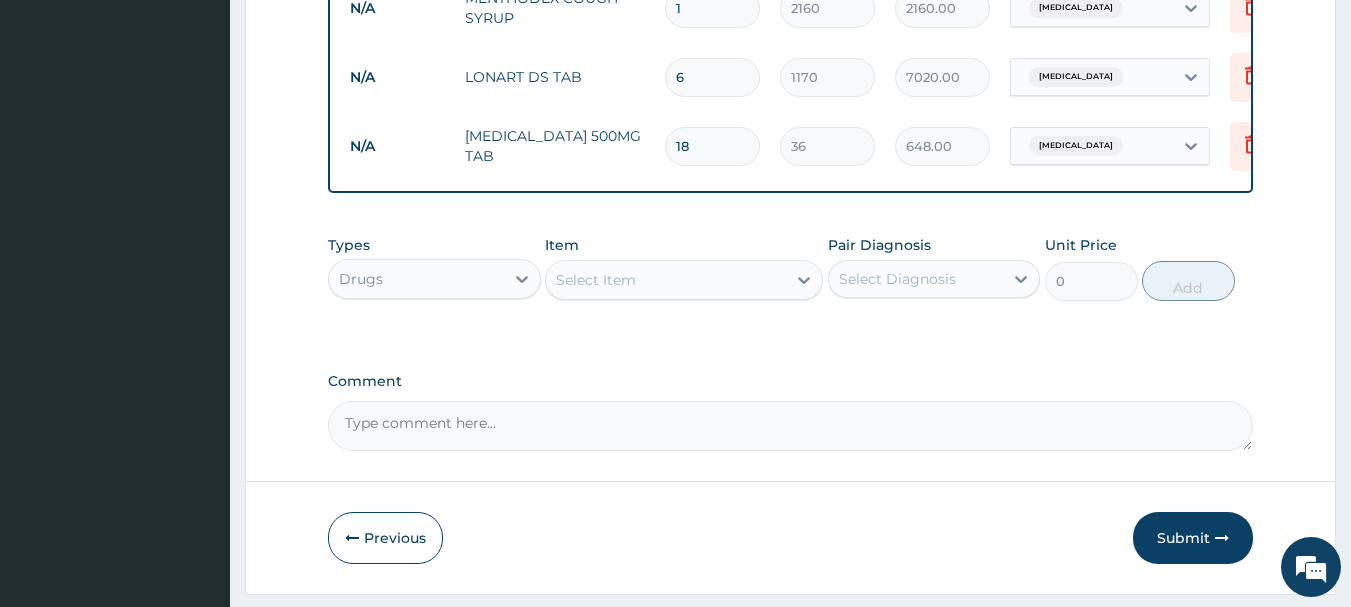 type on "18" 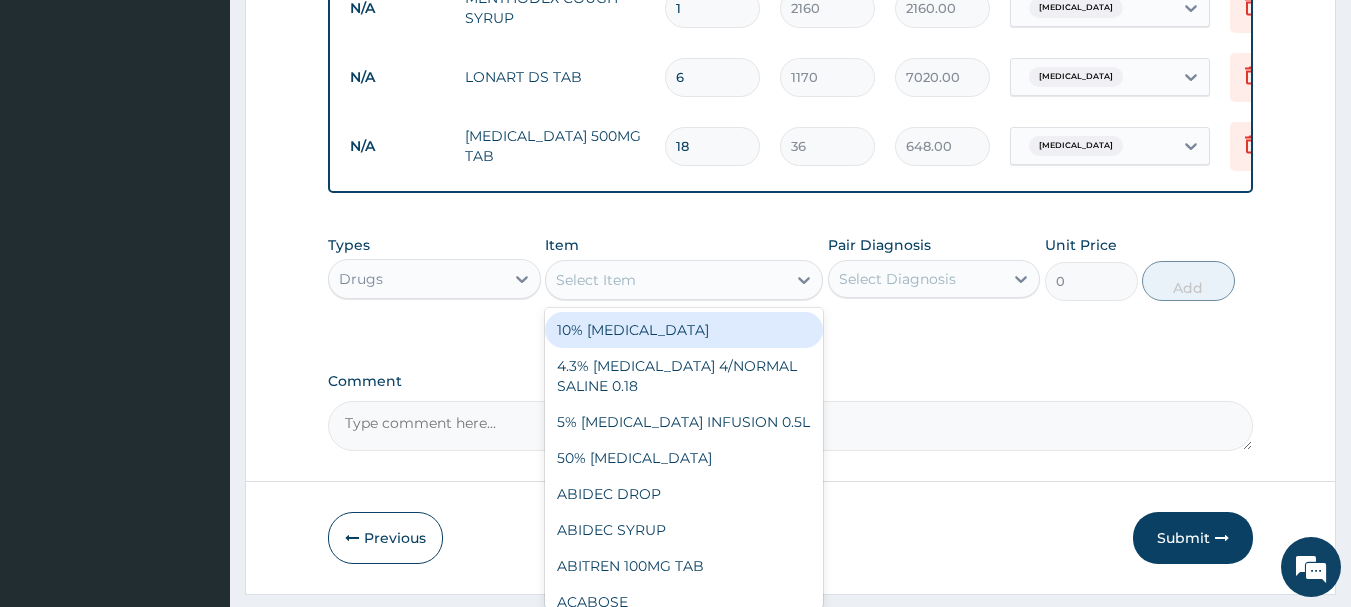 click on "Select Item" at bounding box center (666, 280) 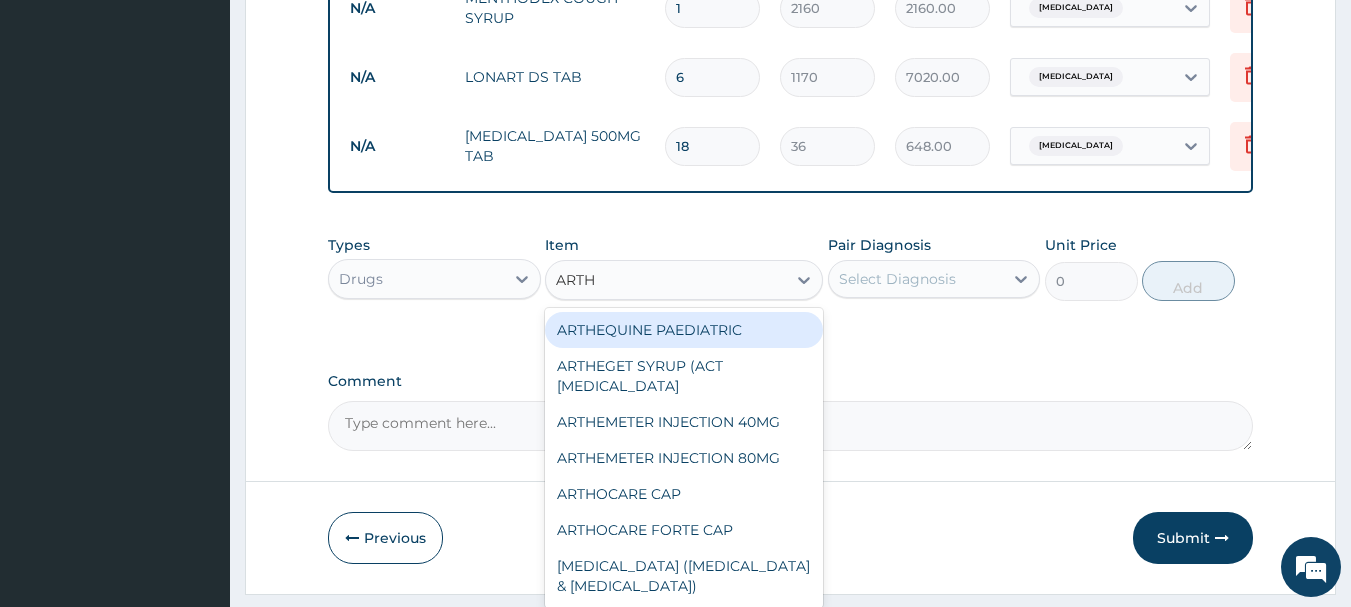 type on "ARTHE" 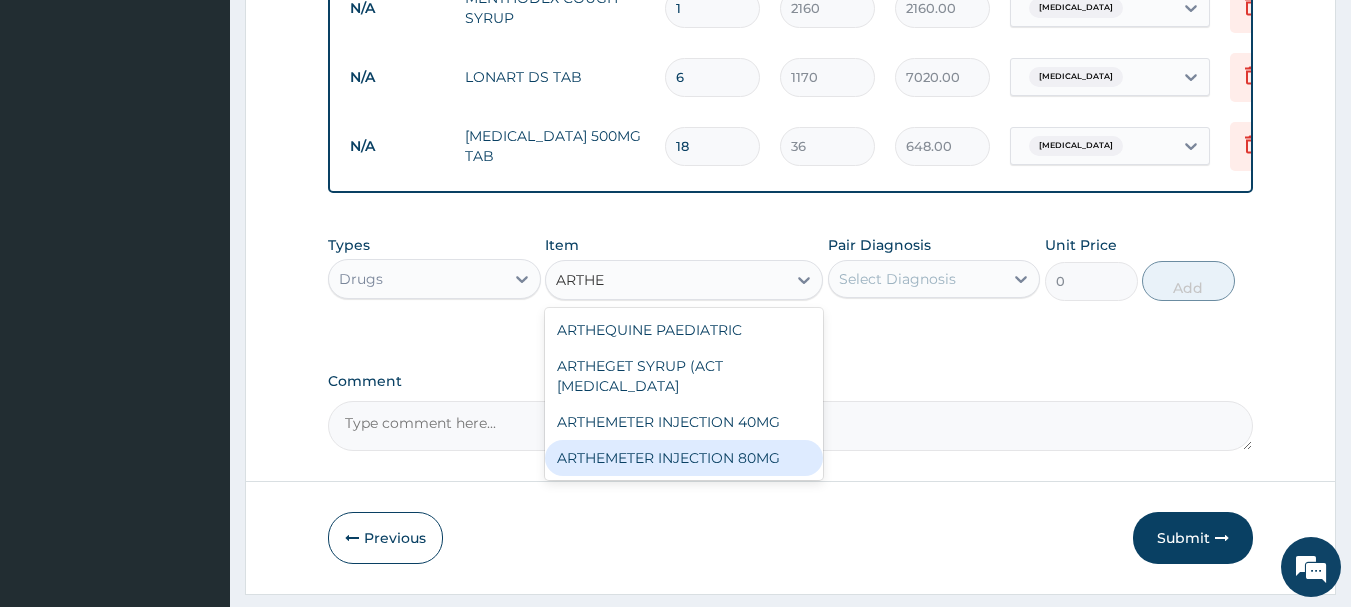 drag, startPoint x: 699, startPoint y: 462, endPoint x: 742, endPoint y: 422, distance: 58.728188 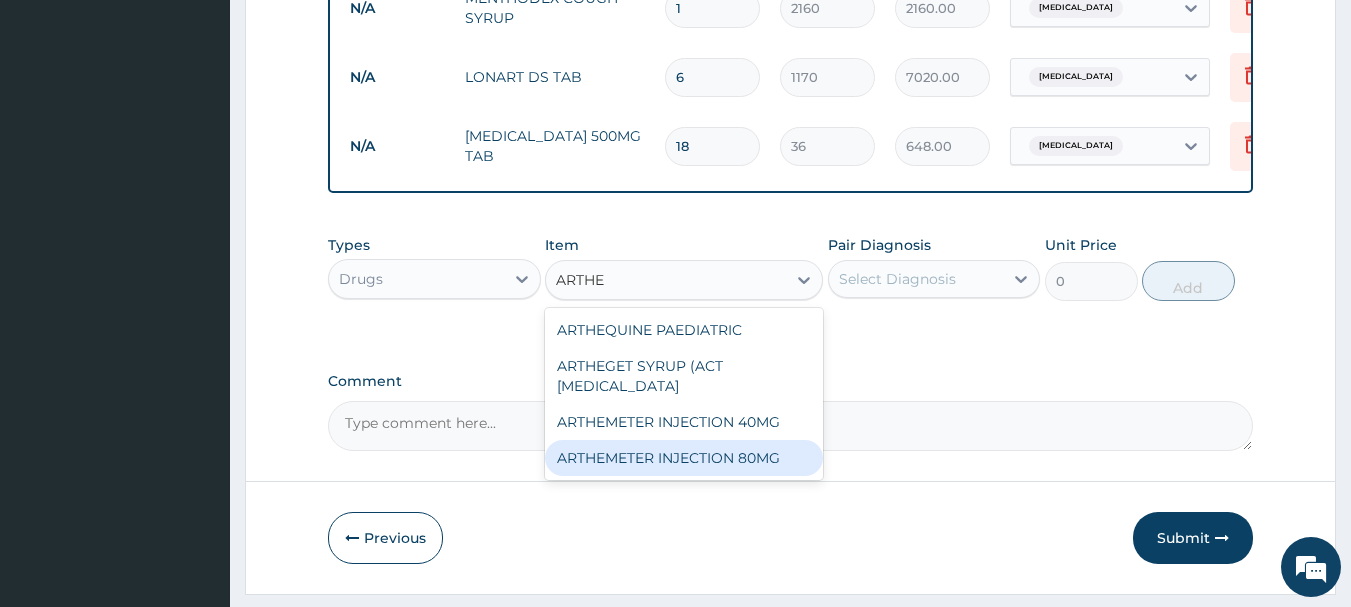 click on "ARTHEMETER INJECTION 80MG" at bounding box center [684, 458] 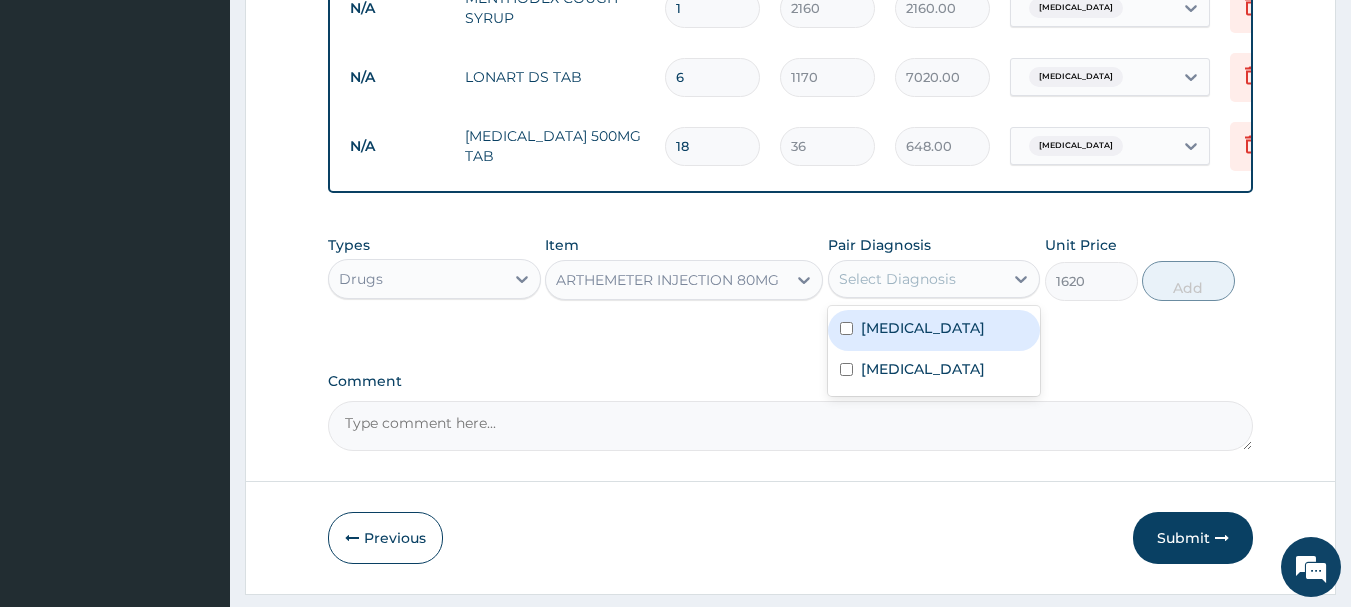 click on "Select Diagnosis" at bounding box center [916, 279] 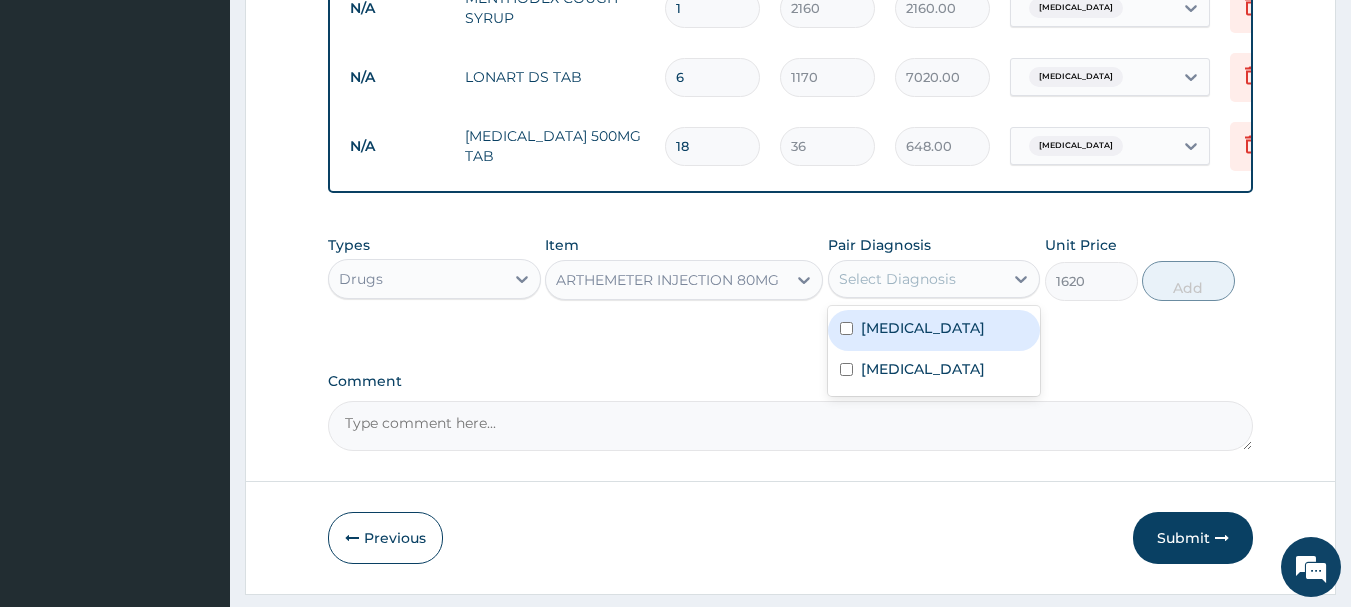 click on "[MEDICAL_DATA]" at bounding box center (923, 328) 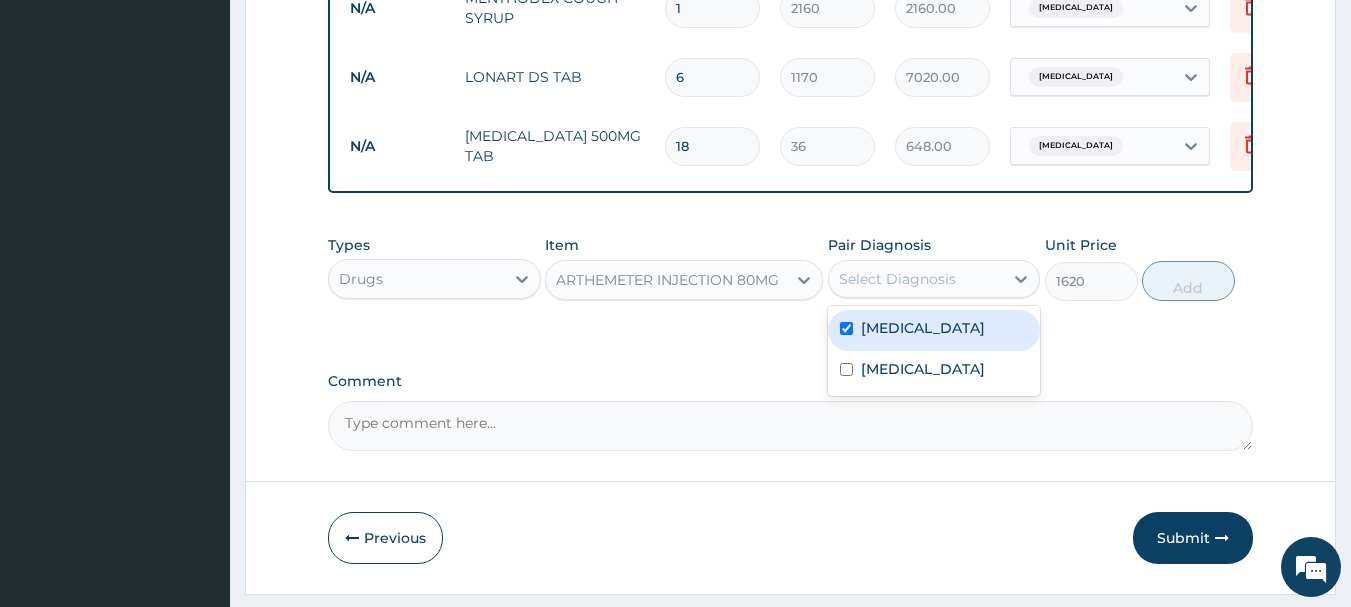 checkbox on "true" 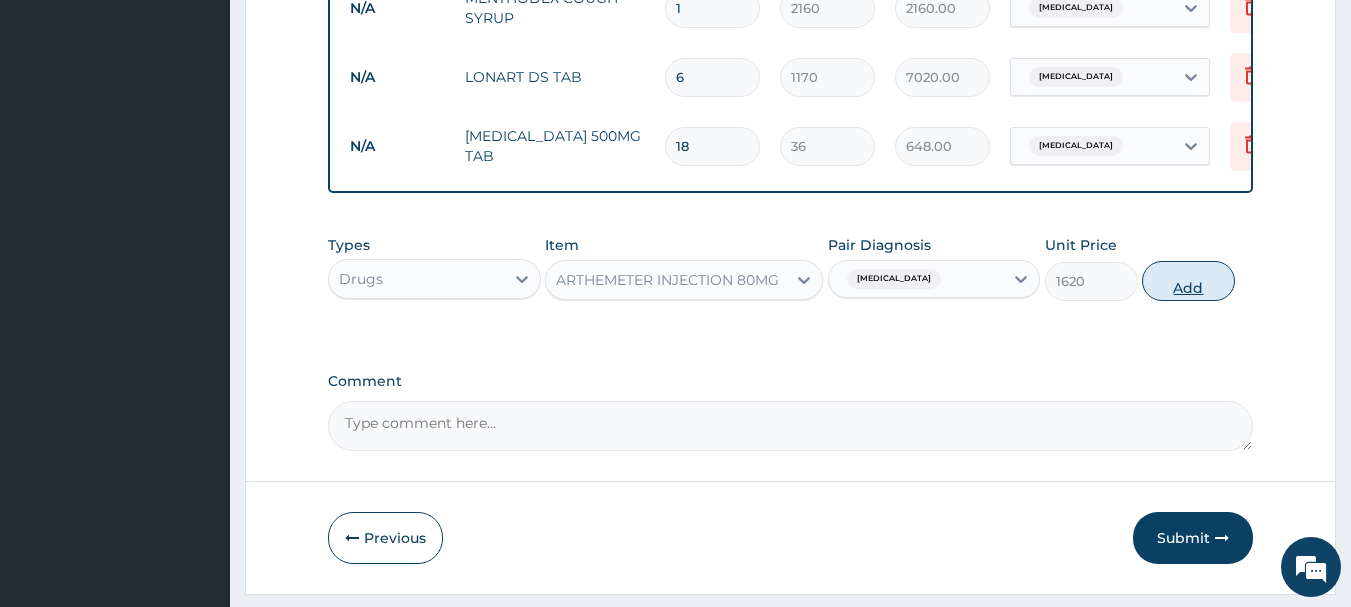 click on "Add" at bounding box center [1188, 281] 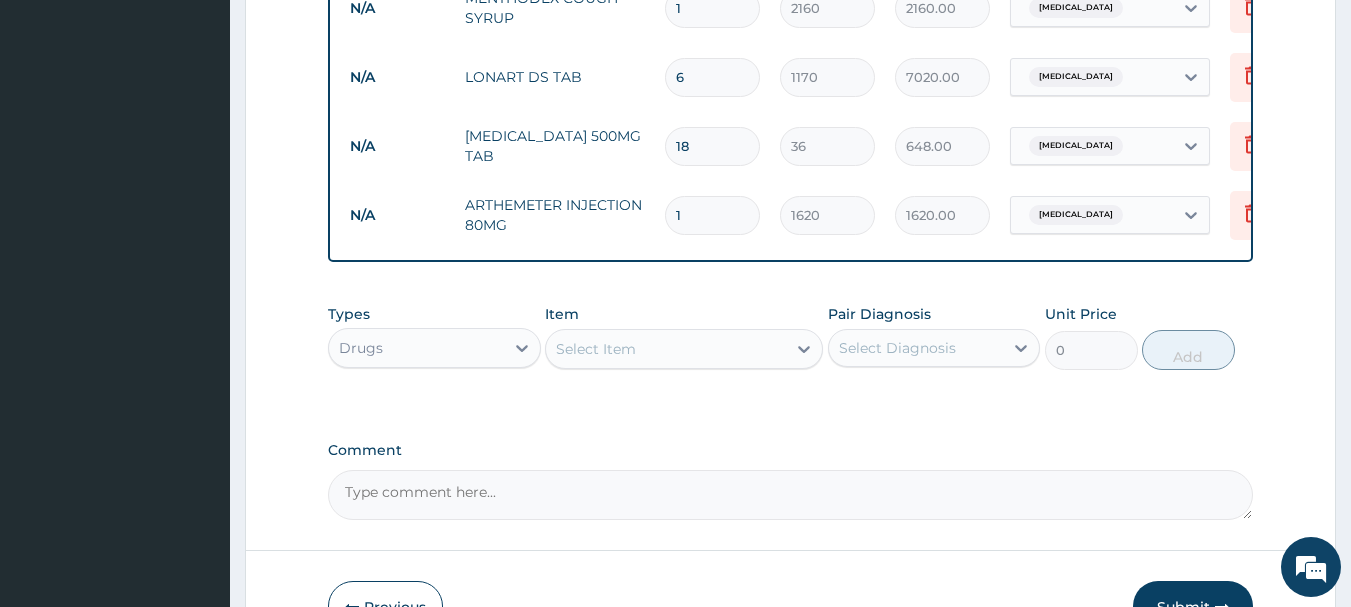 type 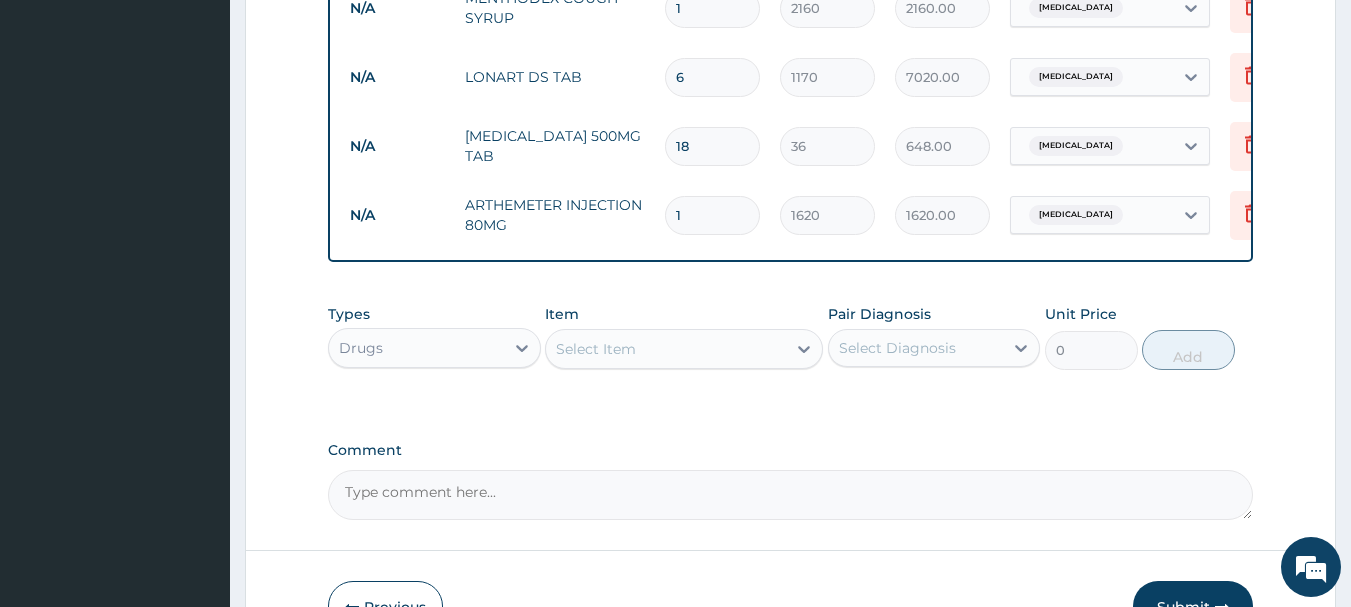 type on "0.00" 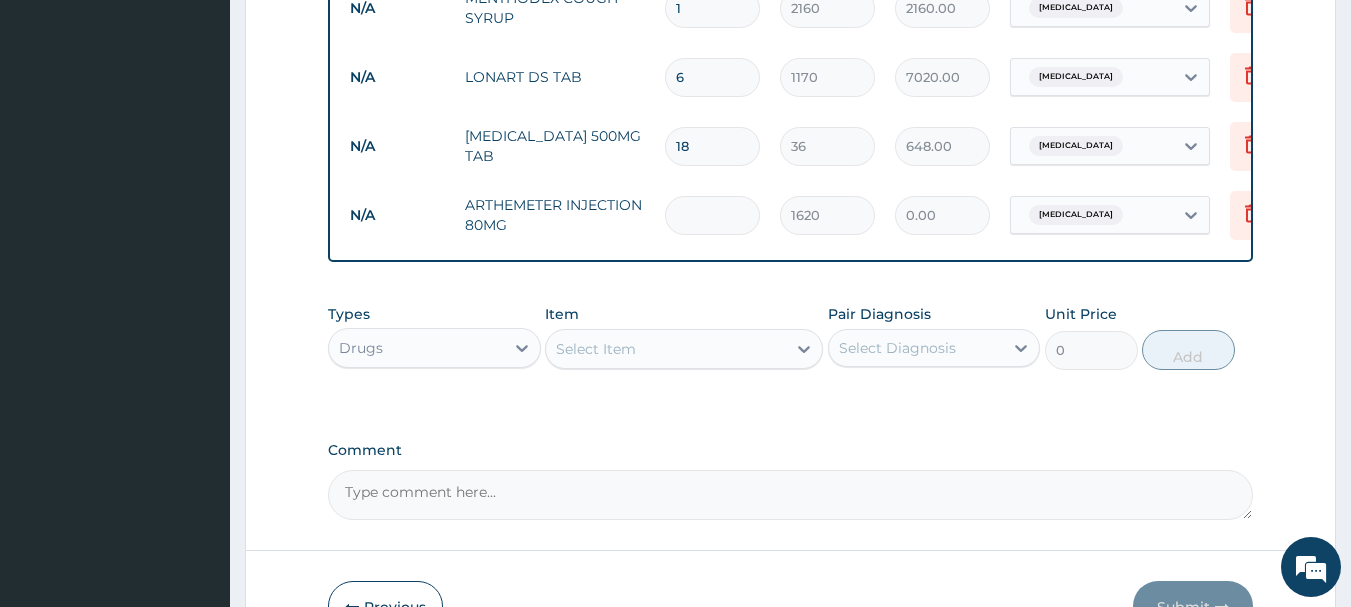 type on "3" 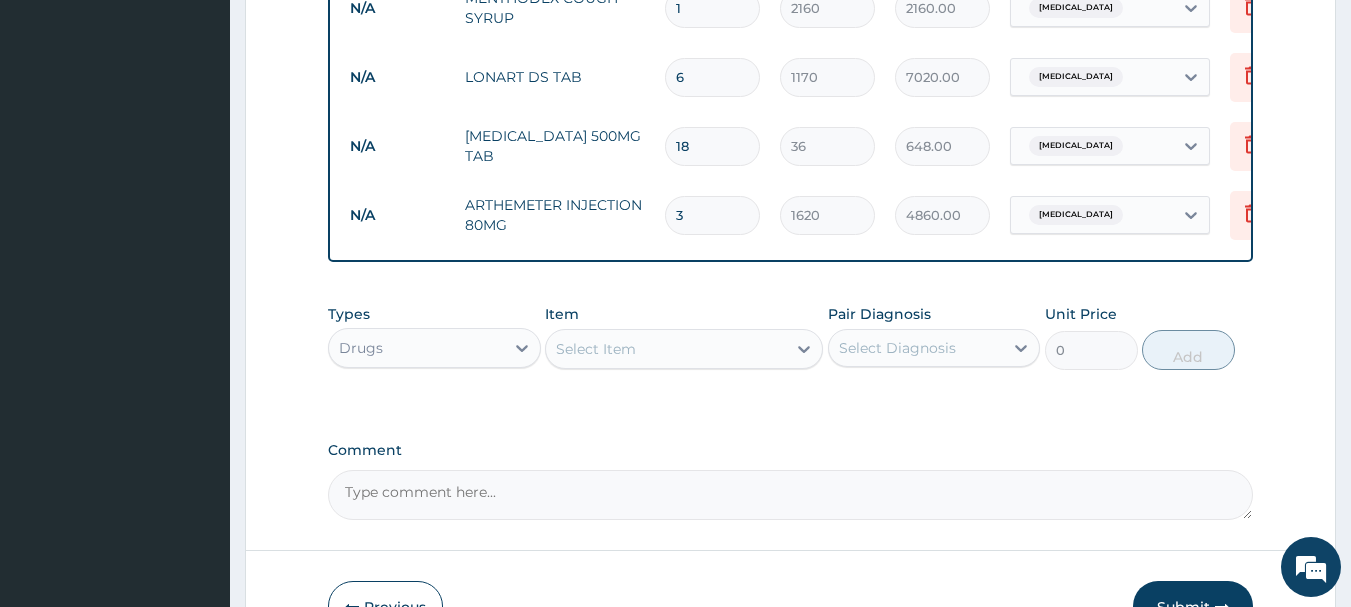 type on "3" 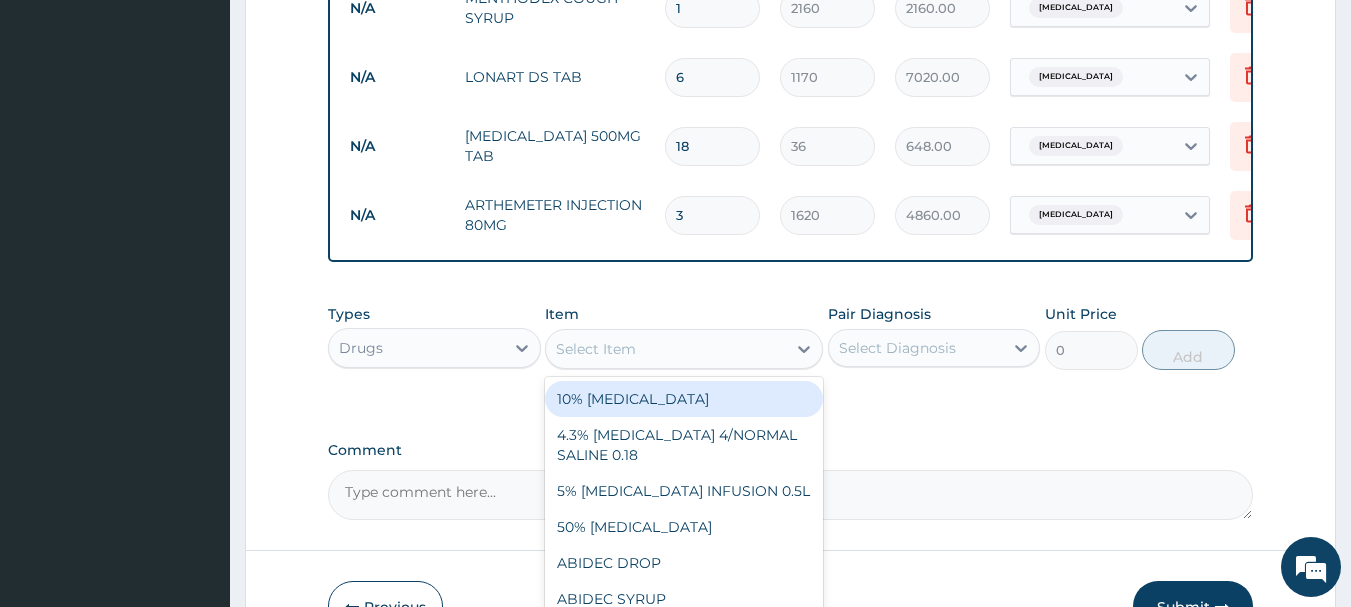 click on "Select Item" at bounding box center (684, 349) 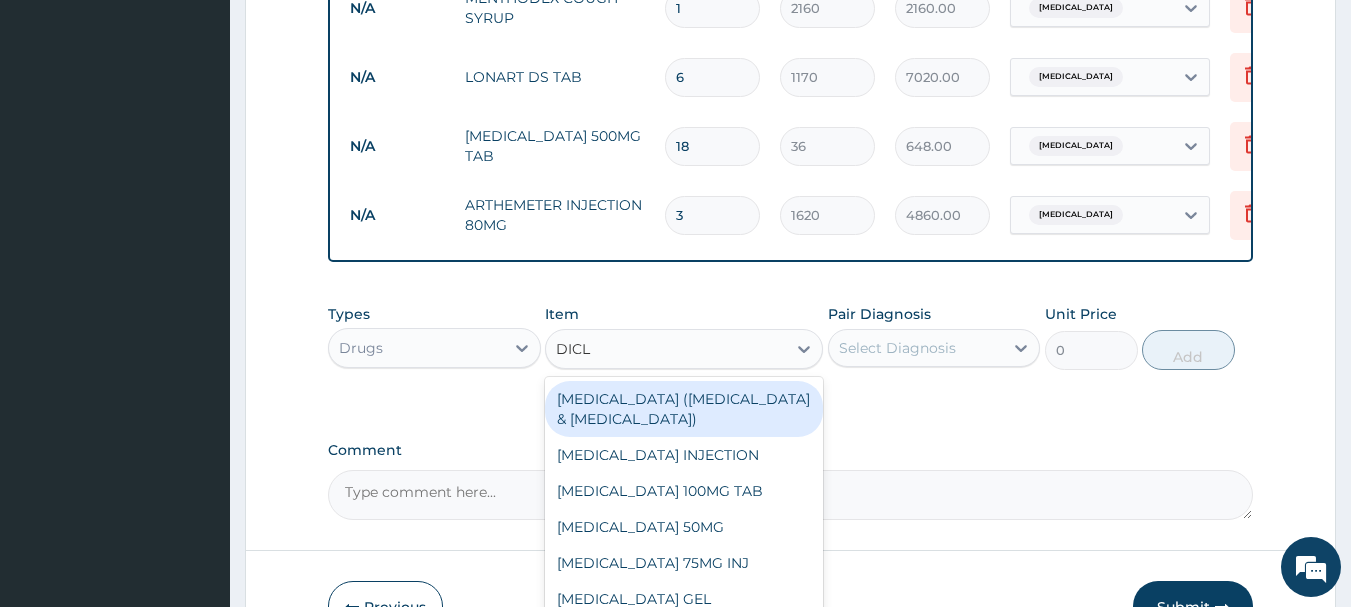type on "DICLO" 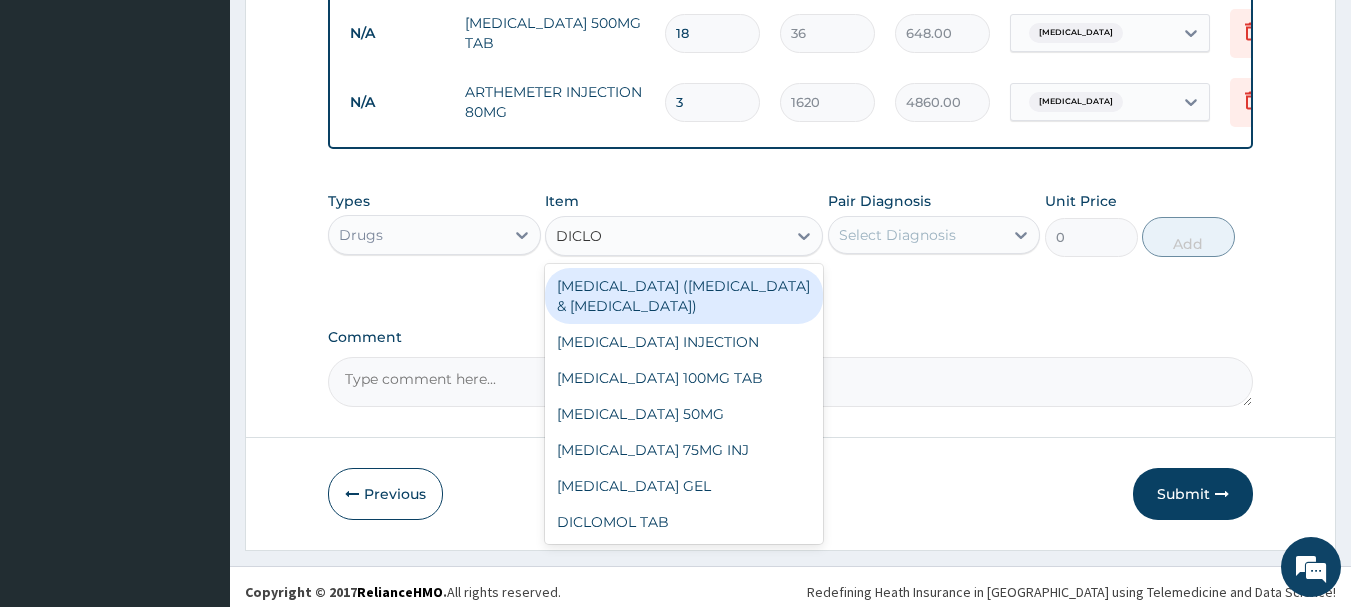 scroll, scrollTop: 1216, scrollLeft: 0, axis: vertical 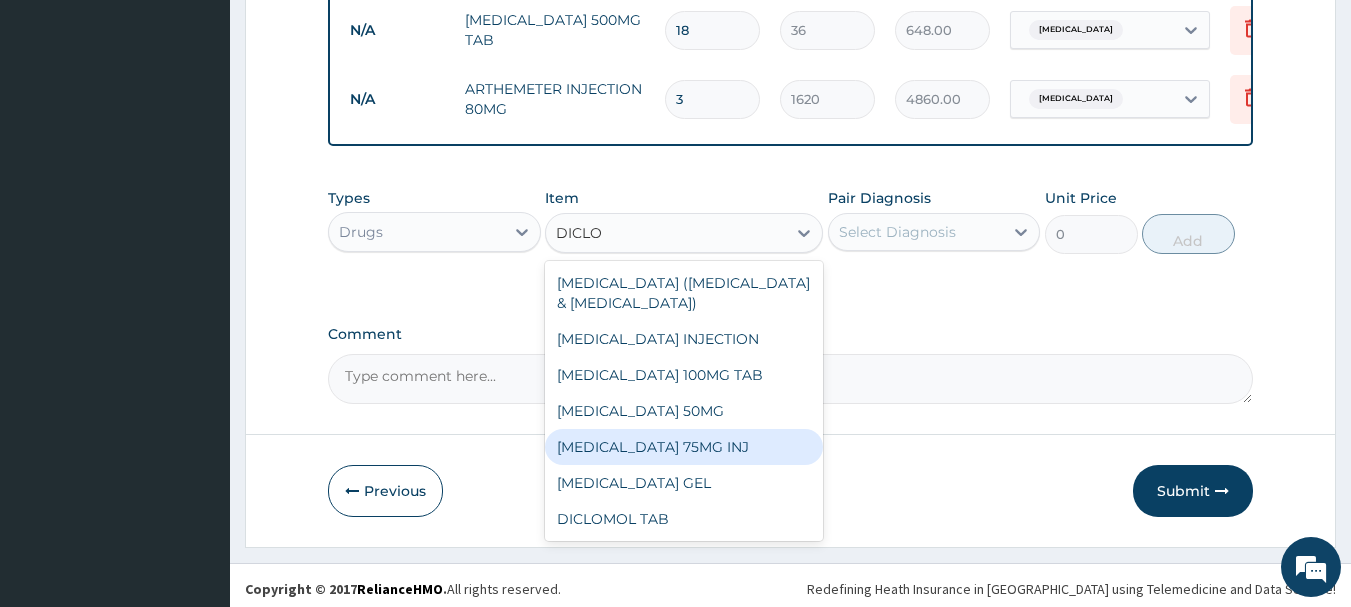 click on "[MEDICAL_DATA] 75MG INJ" at bounding box center (684, 447) 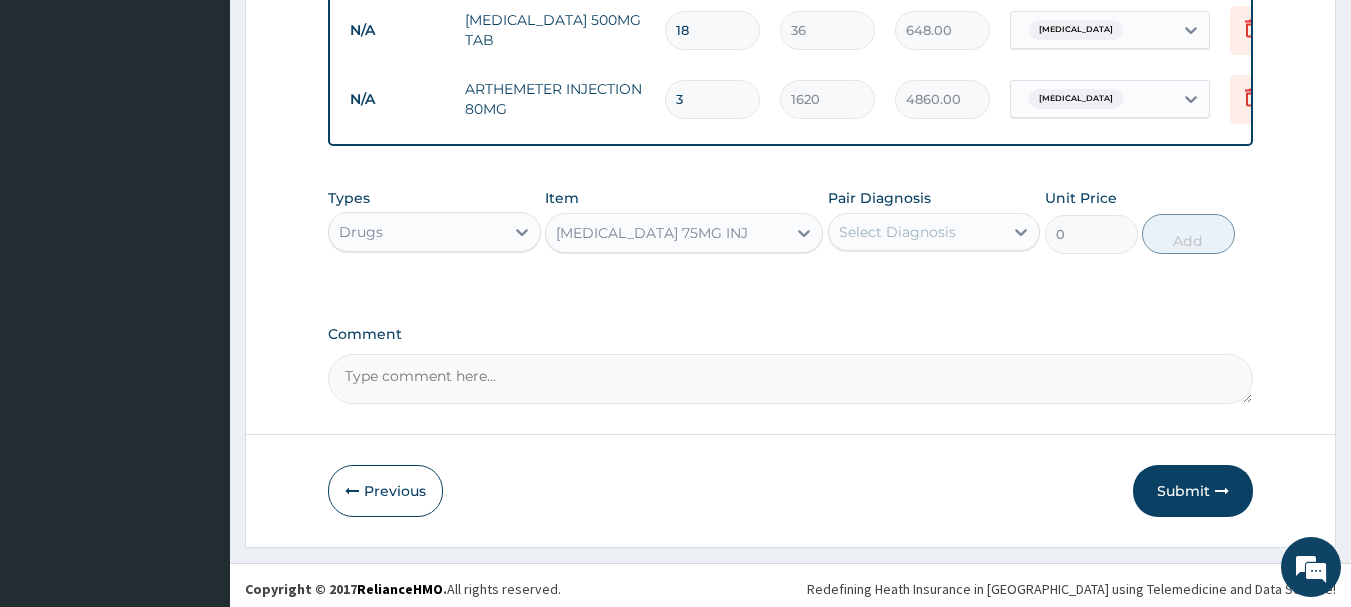 type 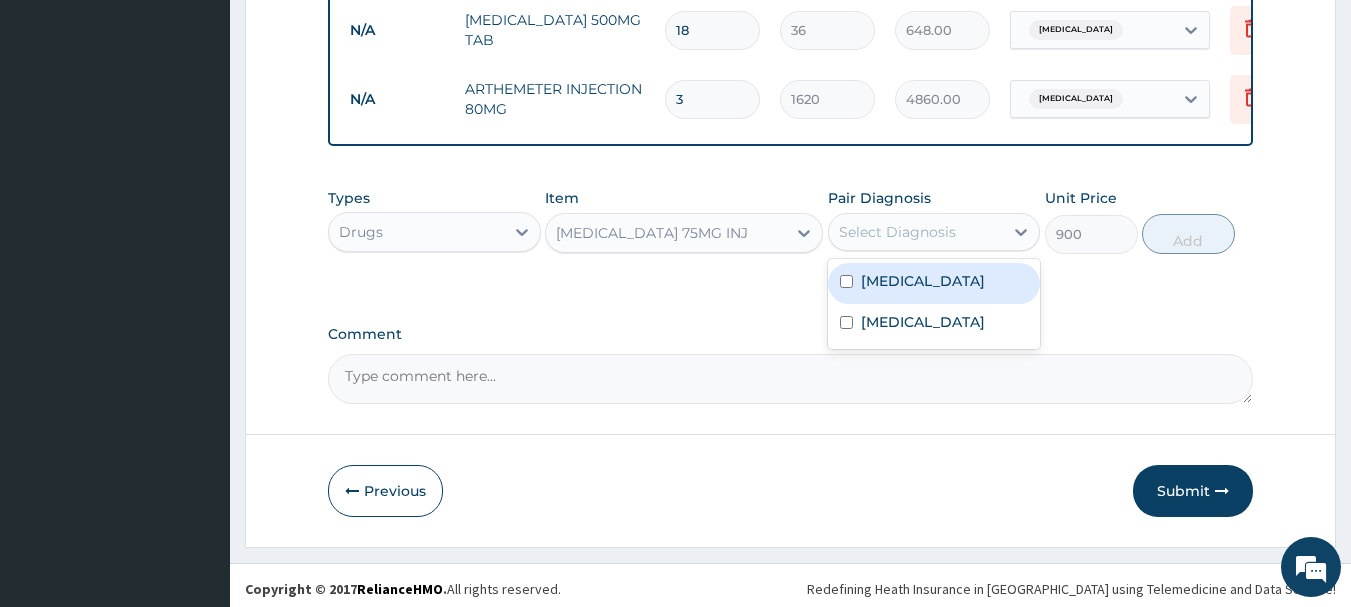 click on "Select Diagnosis" at bounding box center [916, 232] 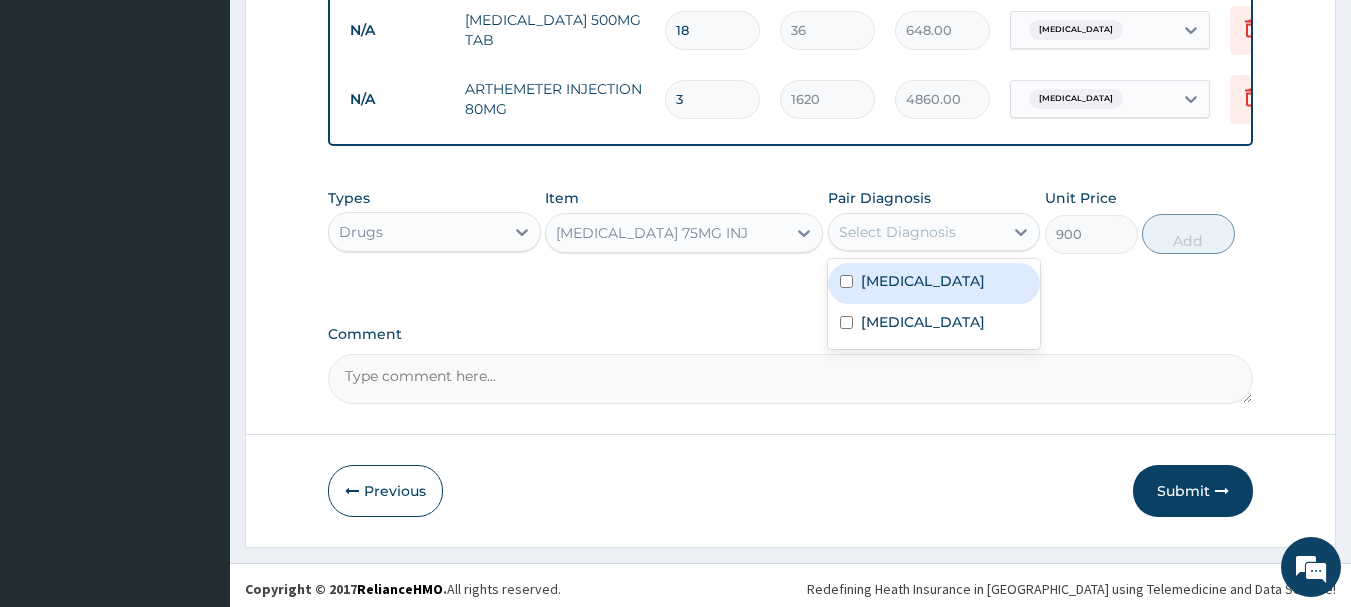 click on "[MEDICAL_DATA]" at bounding box center [923, 281] 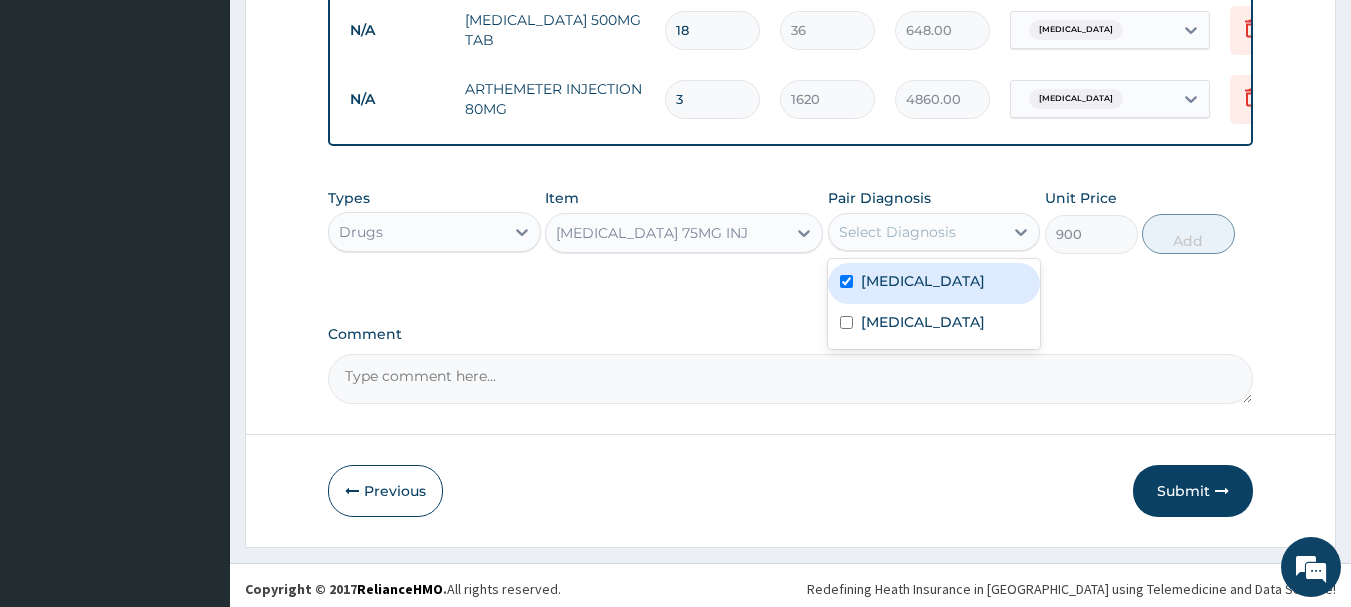 checkbox on "true" 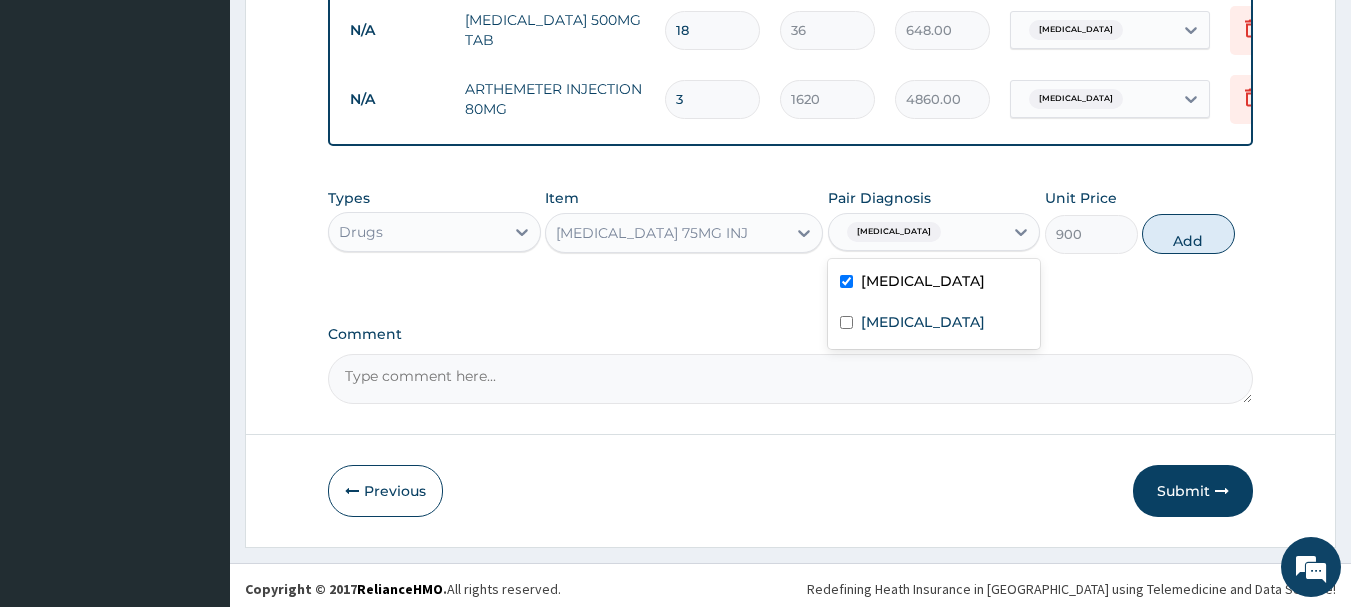 click on "Add" at bounding box center (1188, 234) 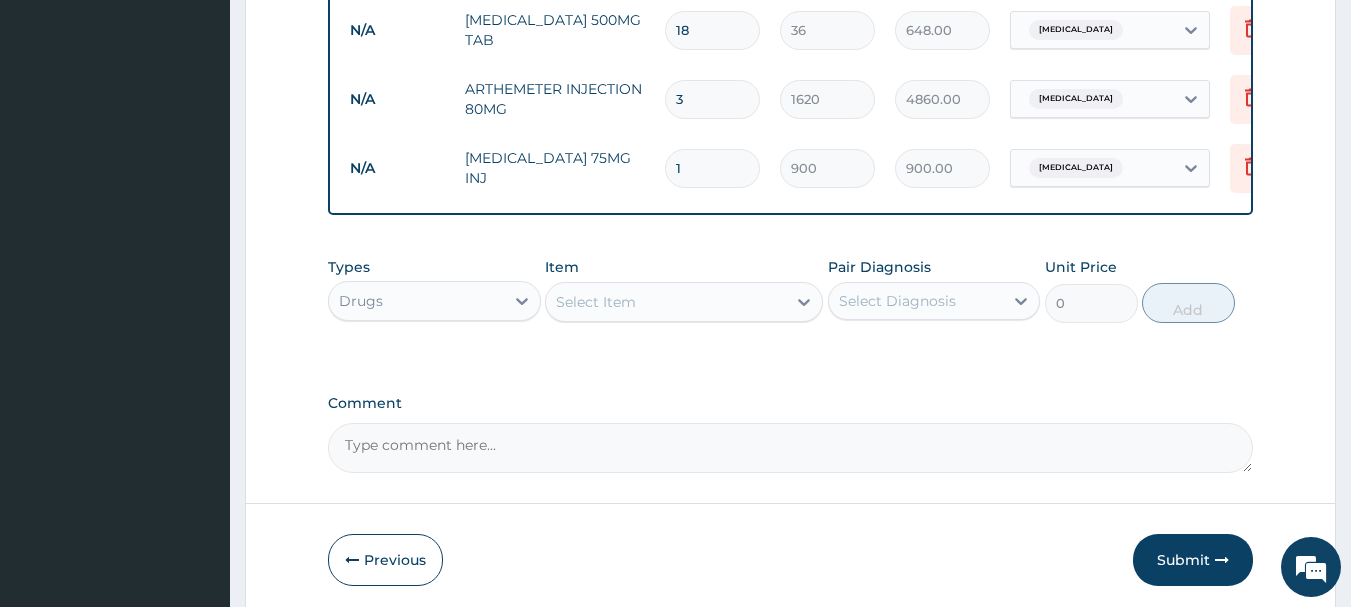 type 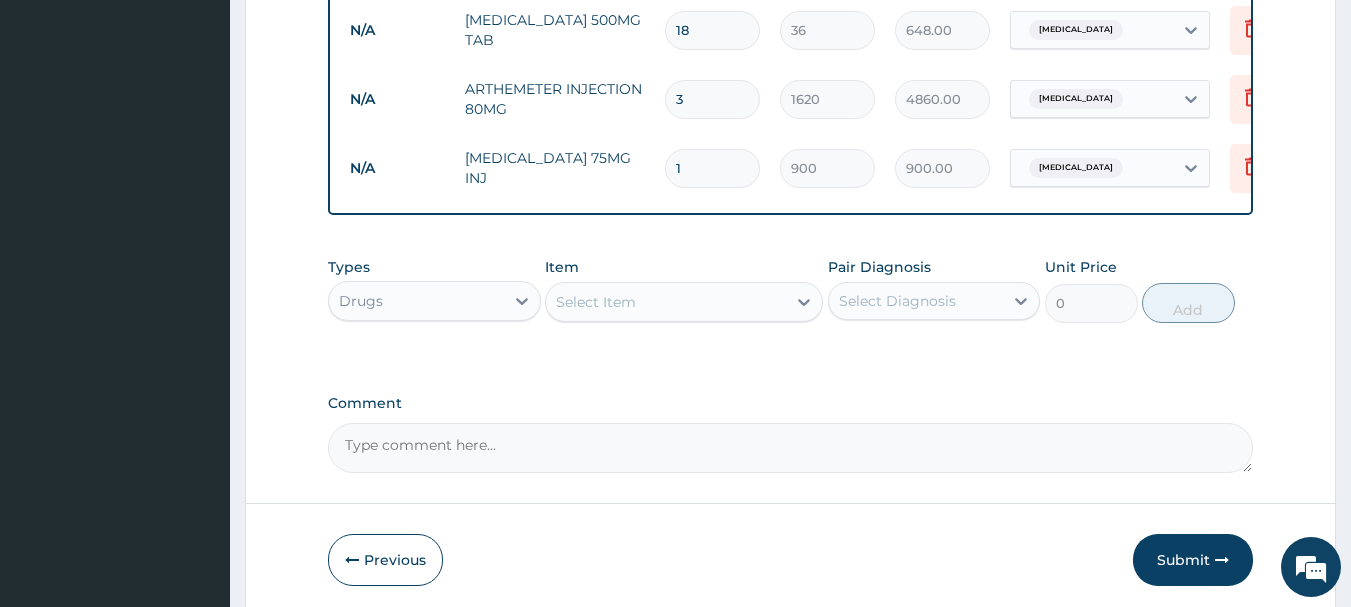 type on "0.00" 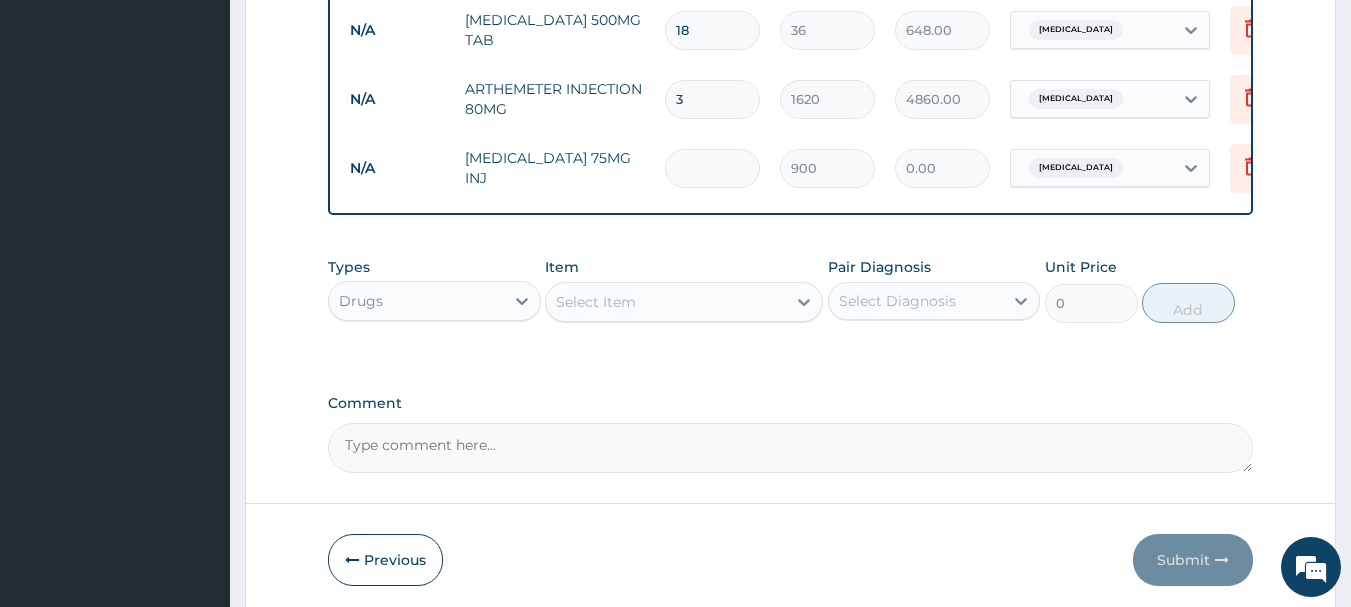 type on "3" 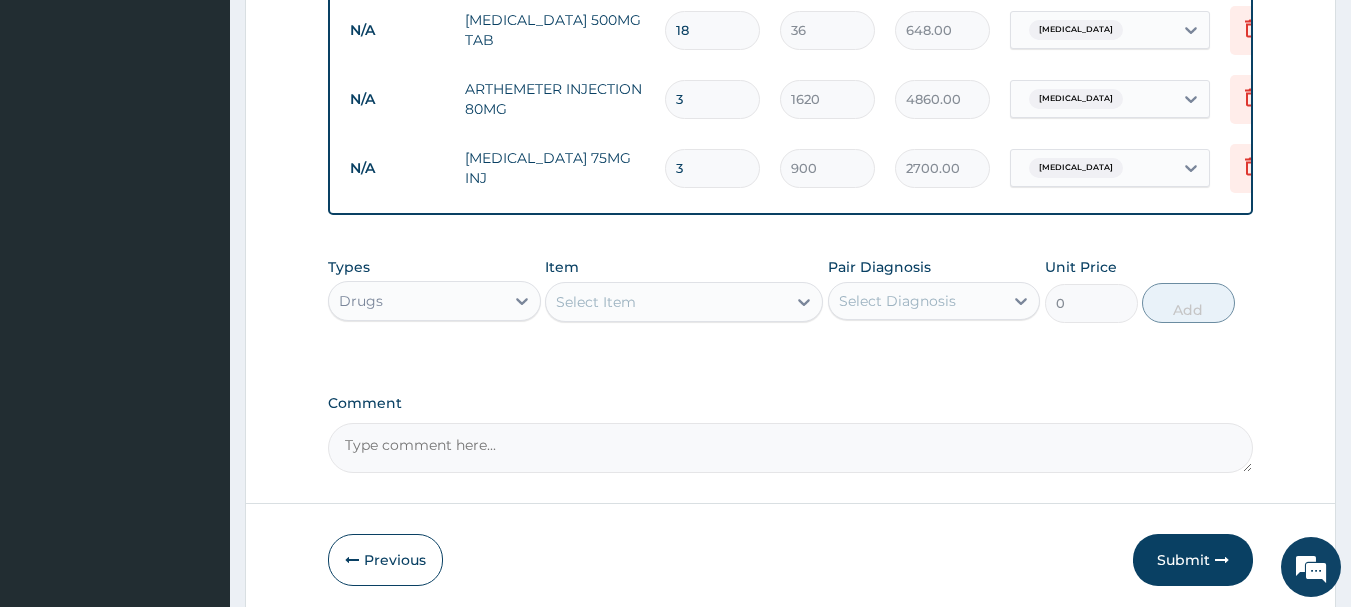 type on "3" 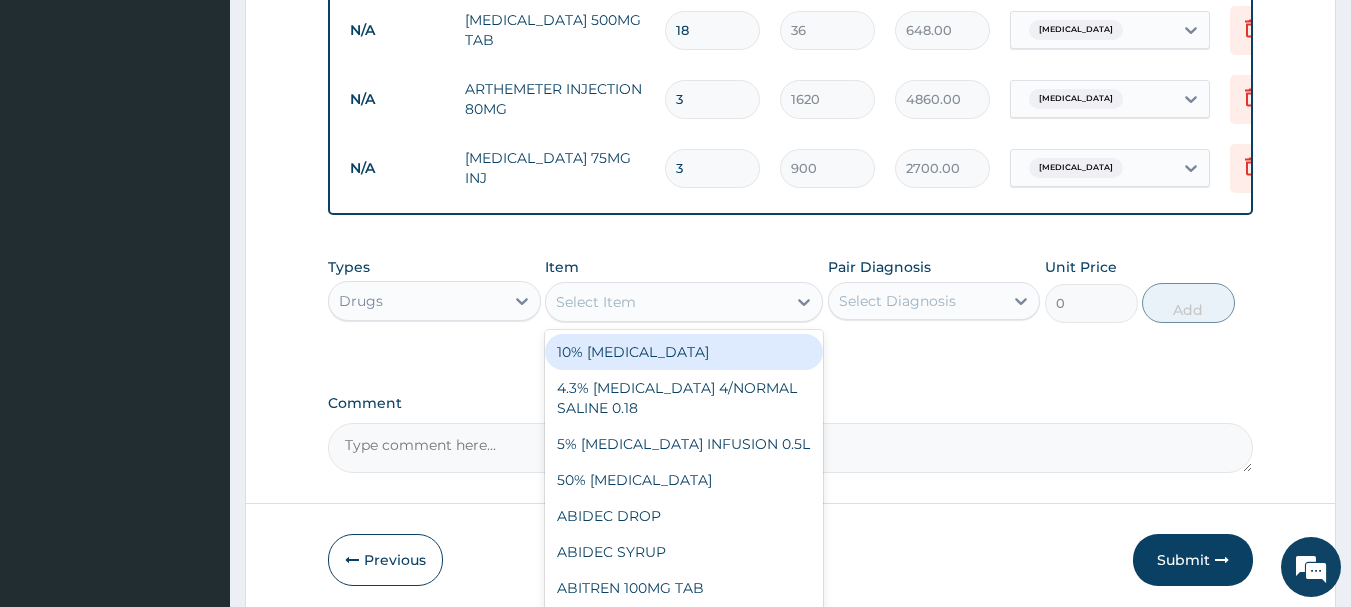 click on "Select Item" at bounding box center (666, 302) 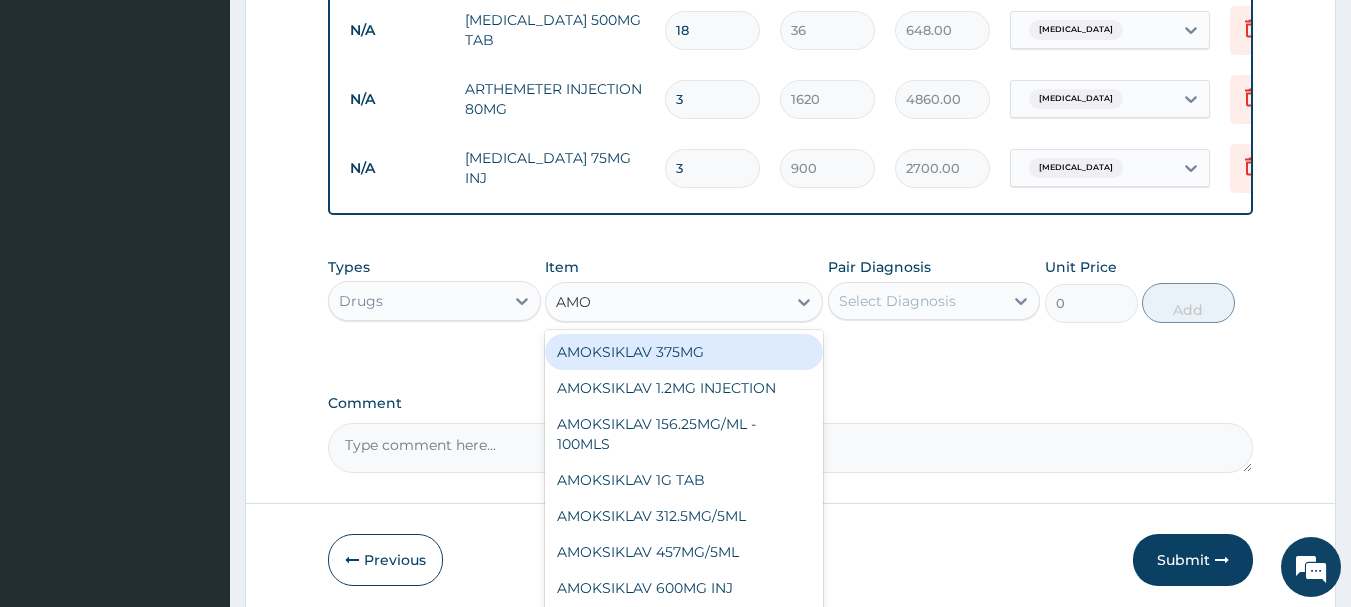 type on "AMOX" 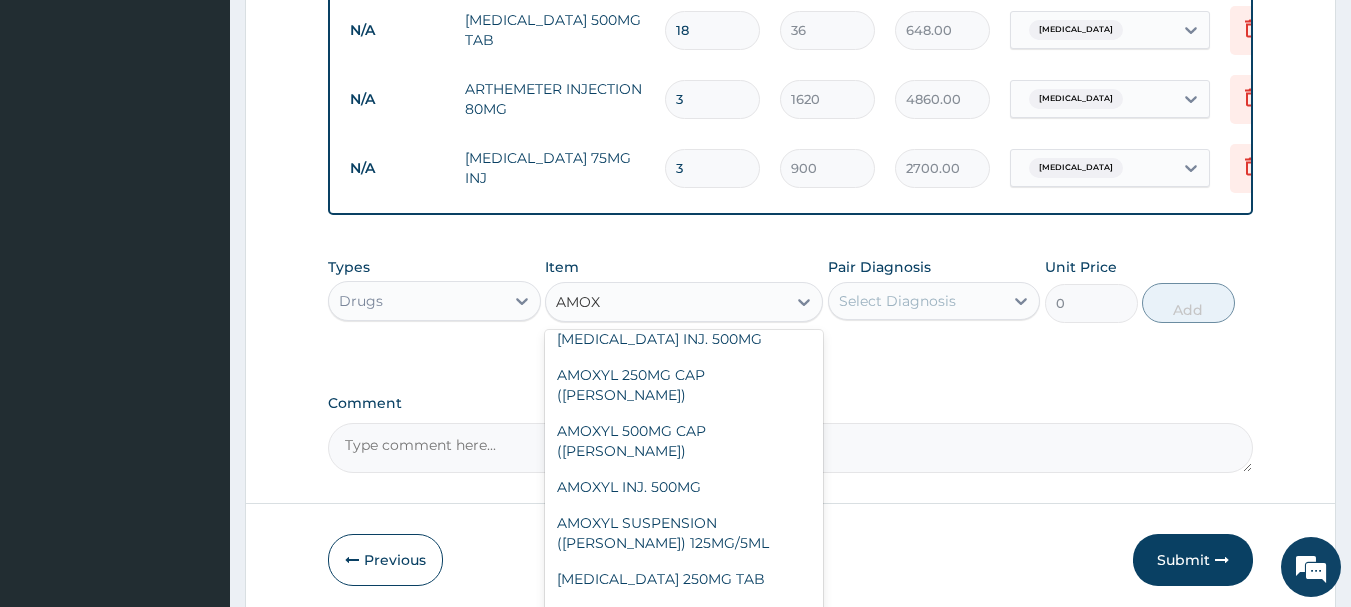 scroll, scrollTop: 348, scrollLeft: 0, axis: vertical 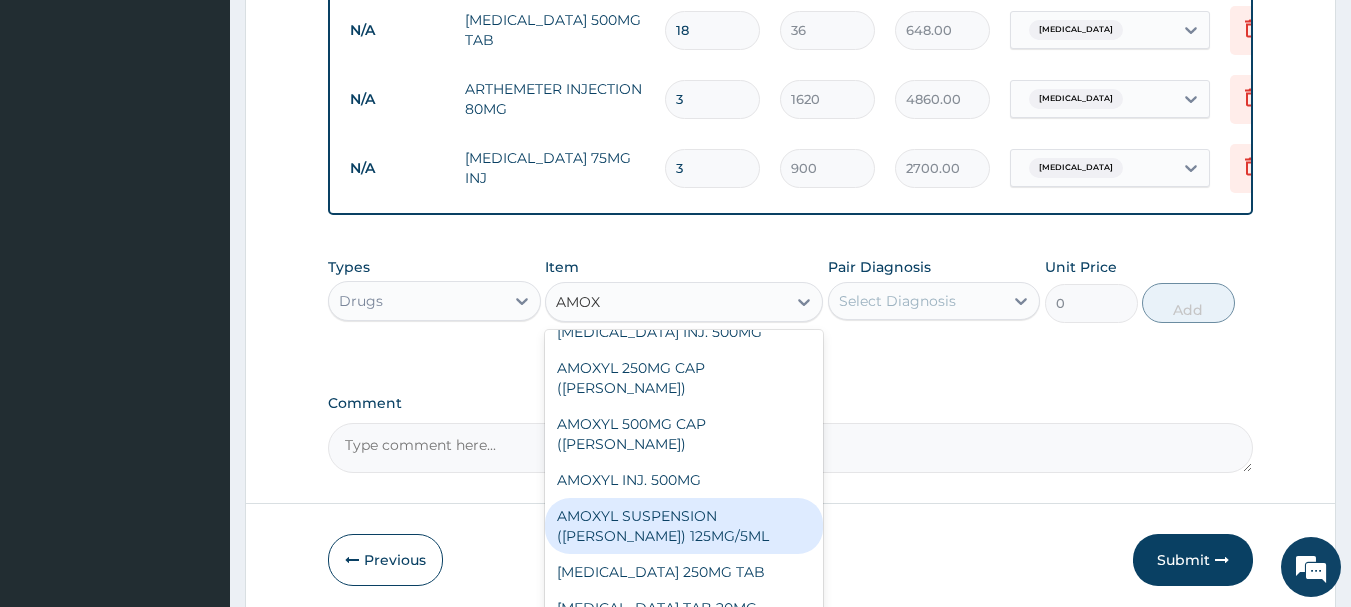 click on "AMOXYL SUSPENSION ([PERSON_NAME]) 125MG/5ML" at bounding box center [684, 526] 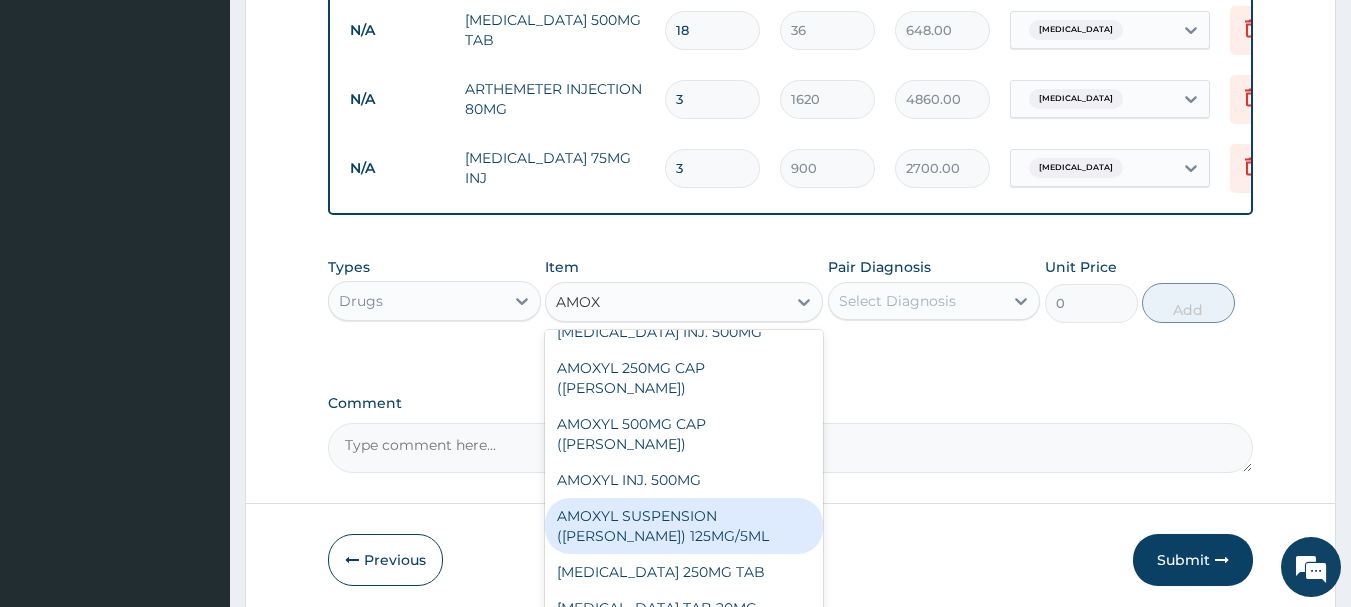 type 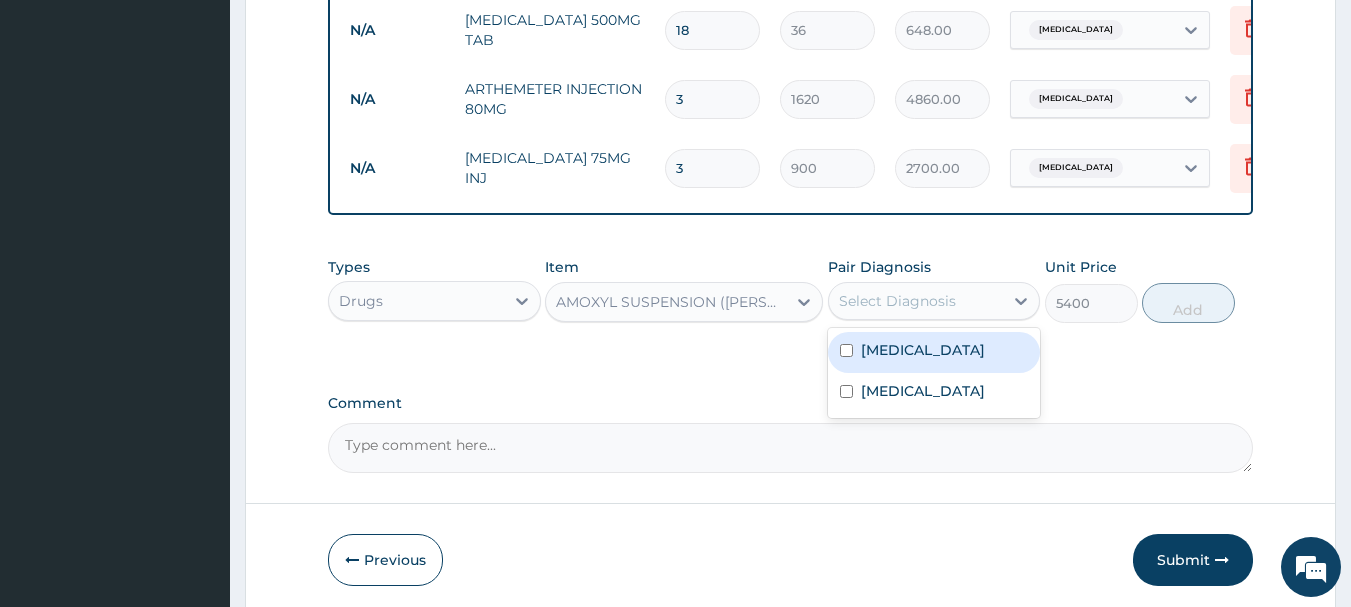 click on "Select Diagnosis" at bounding box center [916, 301] 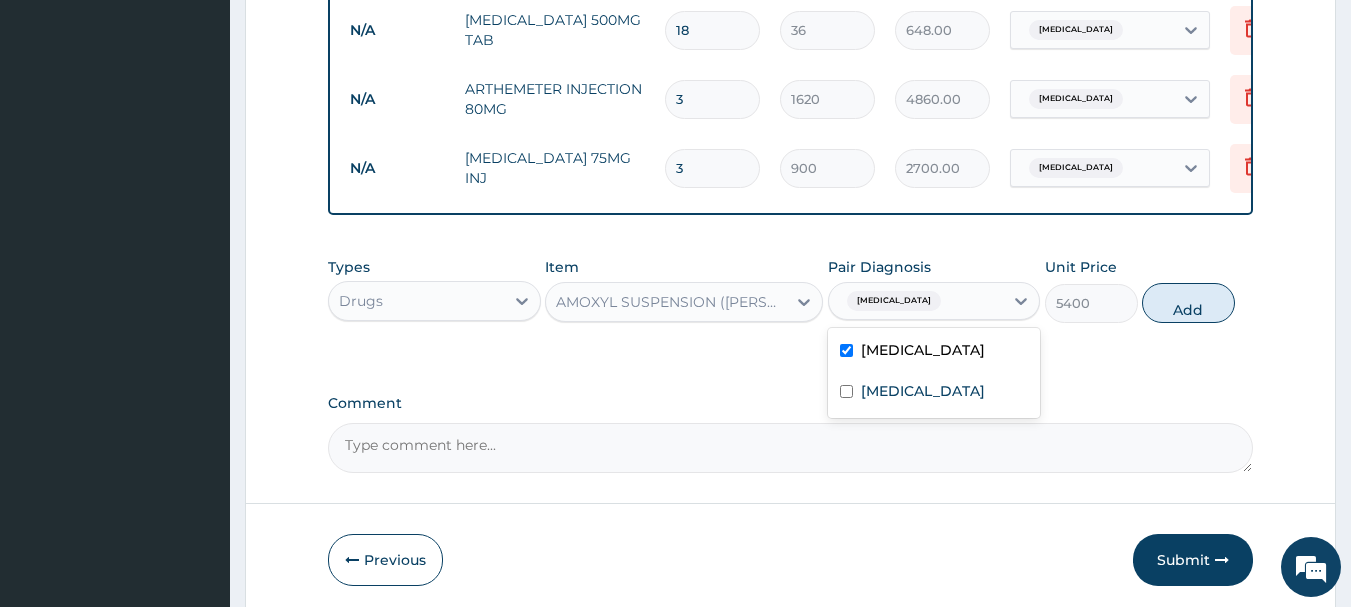 click on "[MEDICAL_DATA]" at bounding box center (934, 352) 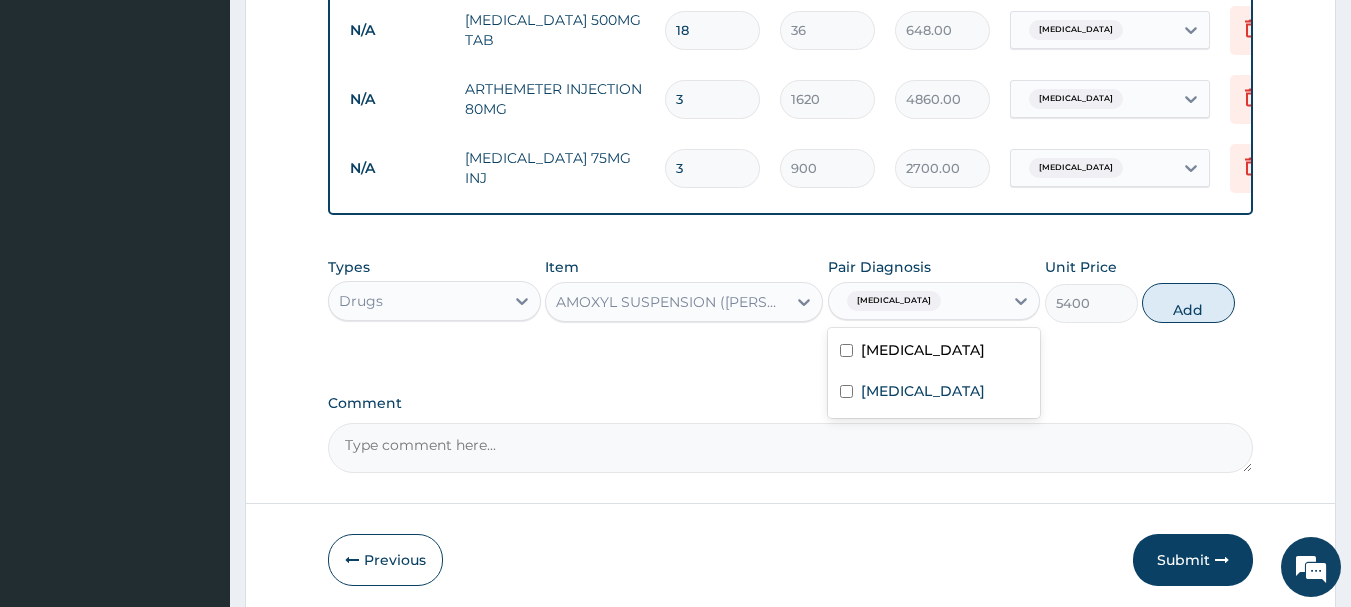 checkbox on "false" 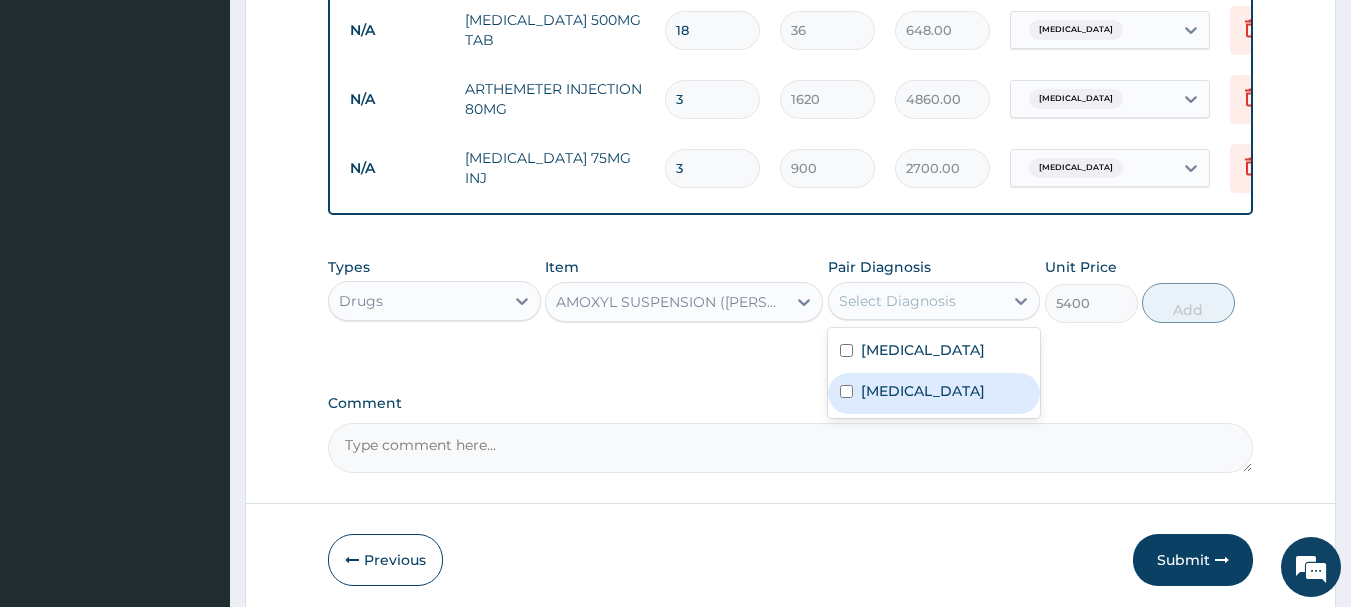 drag, startPoint x: 847, startPoint y: 421, endPoint x: 928, endPoint y: 405, distance: 82.565125 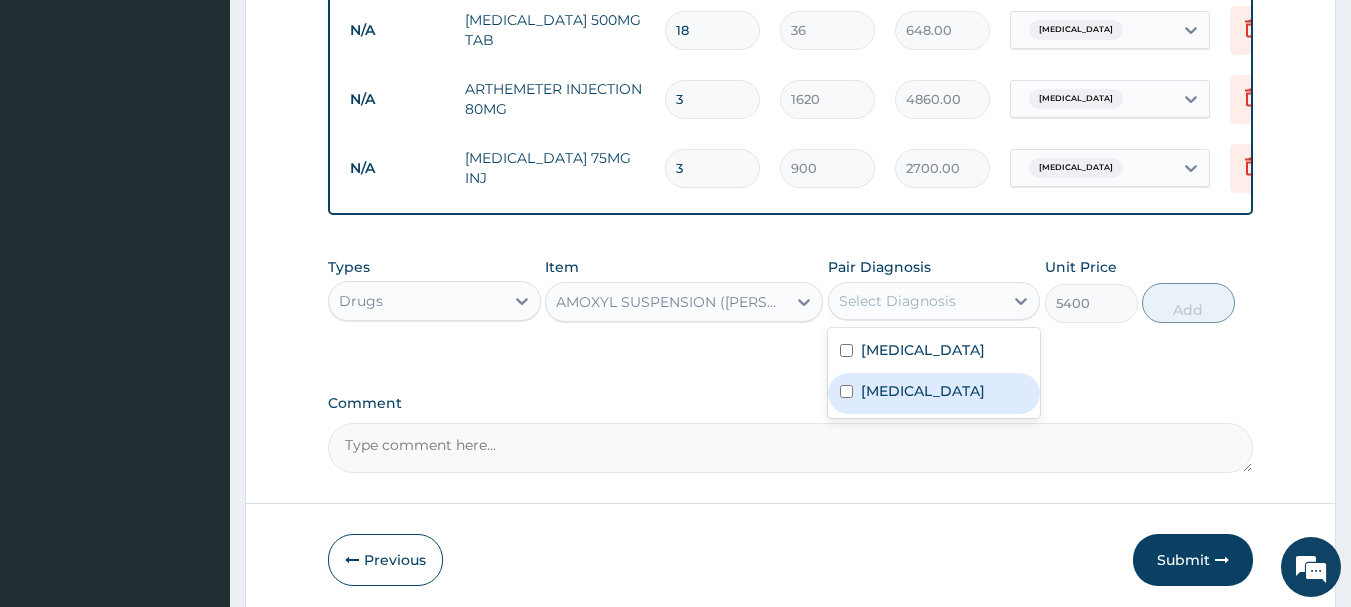 click at bounding box center [846, 391] 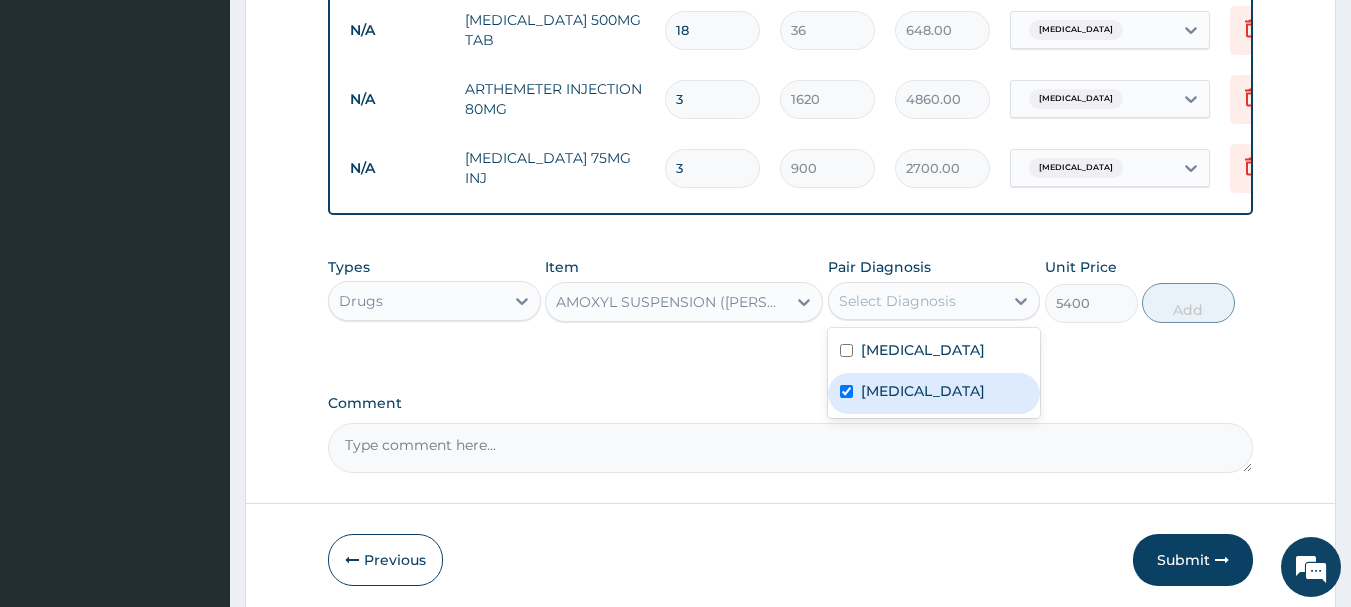 checkbox on "true" 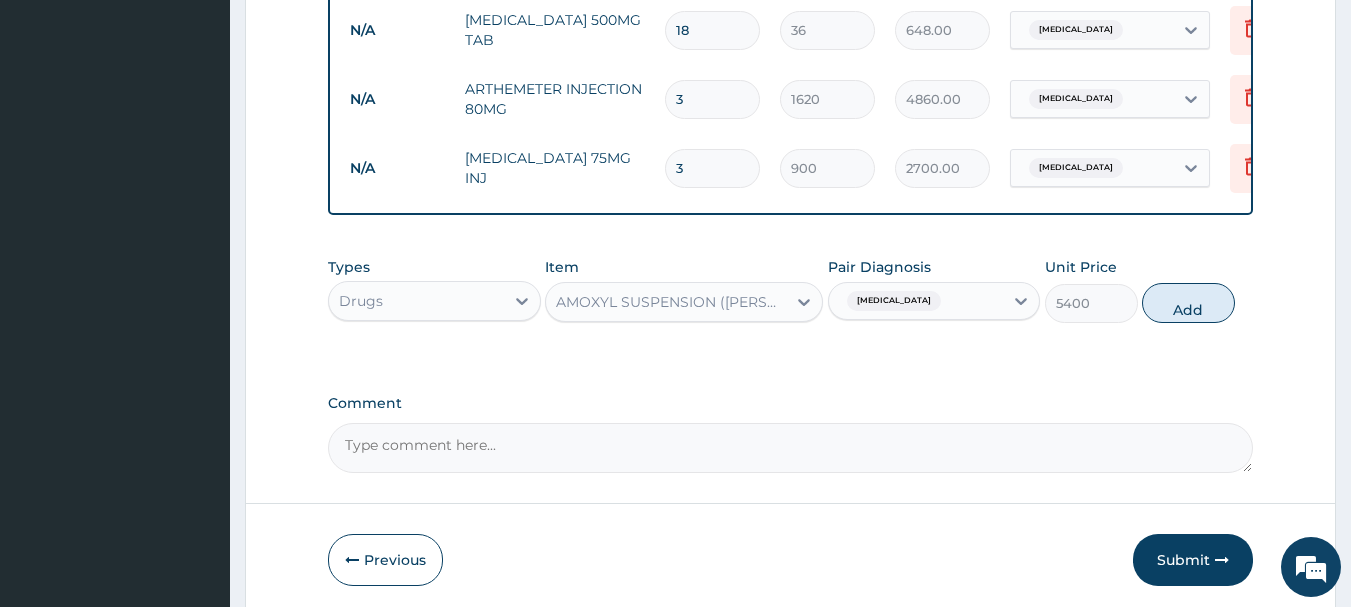 click on "Add" at bounding box center [1188, 303] 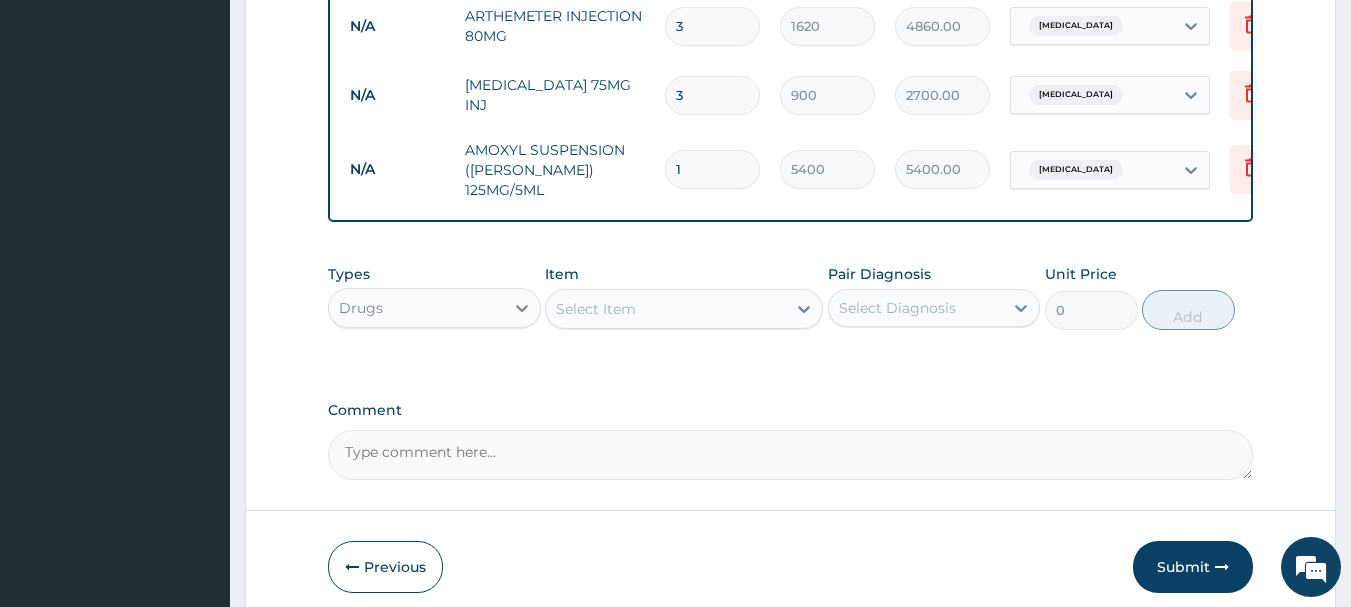 scroll, scrollTop: 1376, scrollLeft: 0, axis: vertical 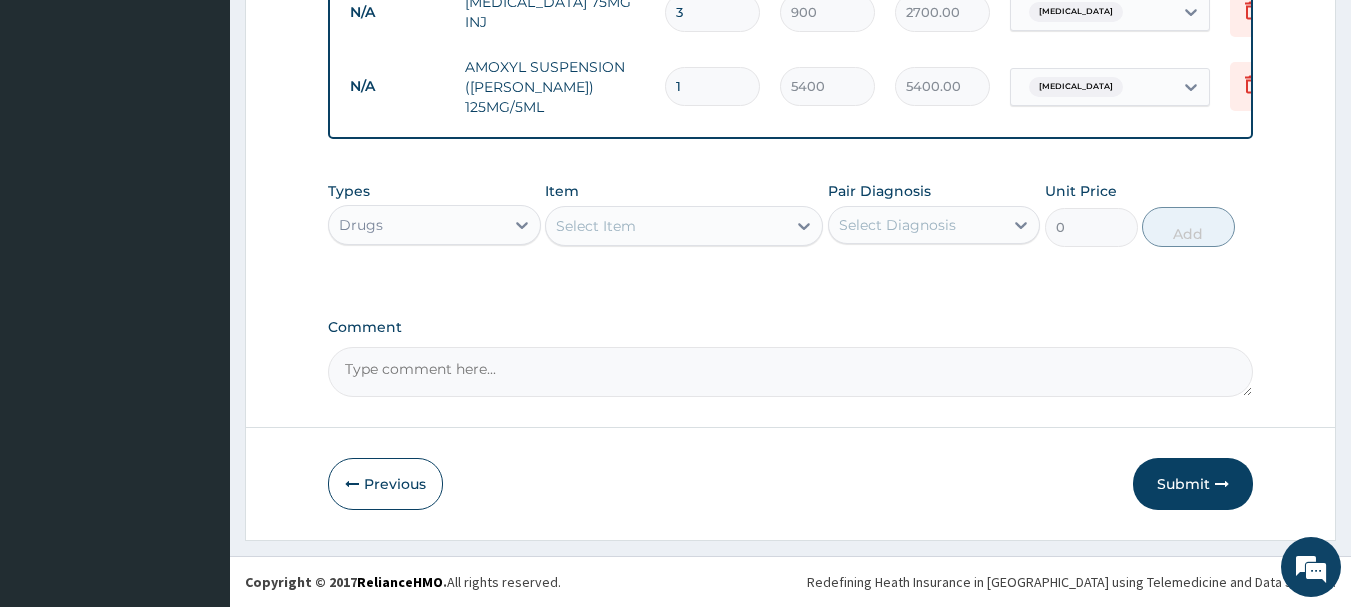 click on "Submit" at bounding box center [1193, 484] 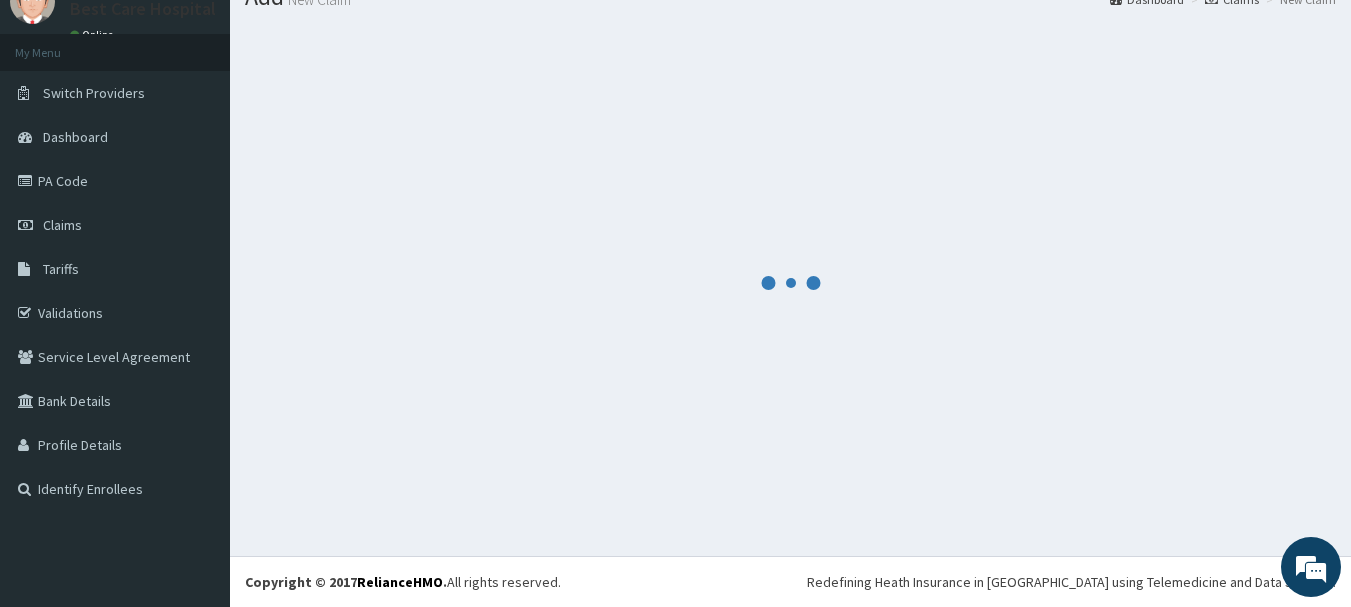scroll, scrollTop: 1376, scrollLeft: 0, axis: vertical 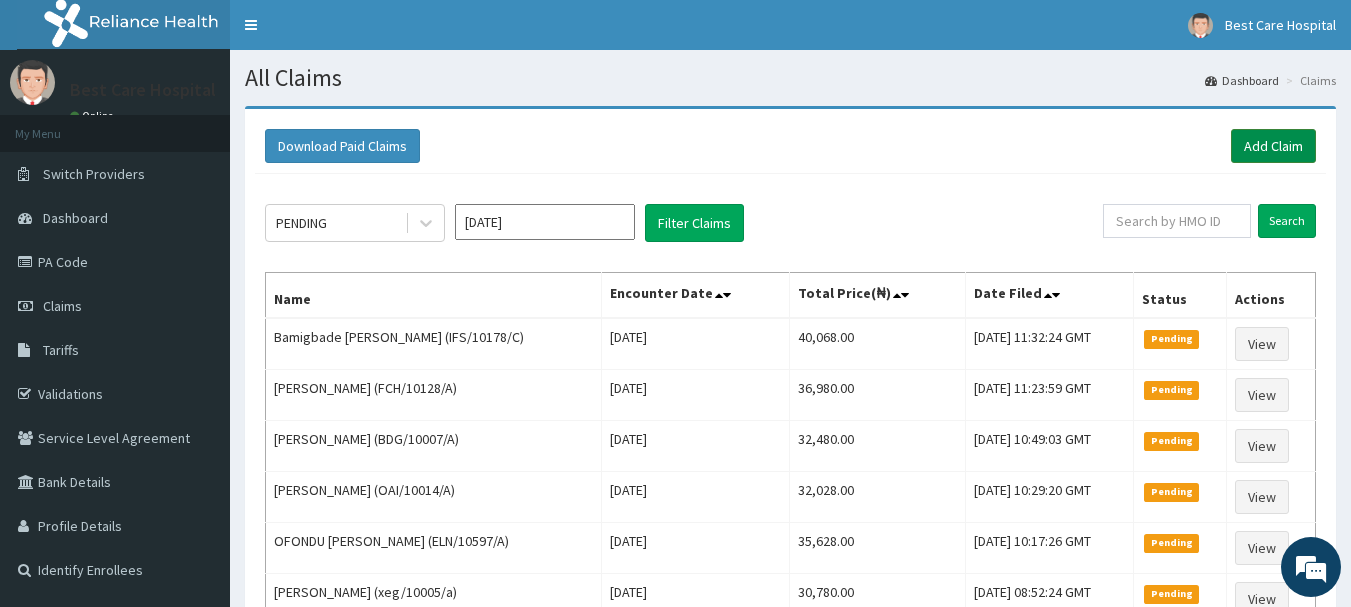 click on "Add Claim" at bounding box center (1273, 146) 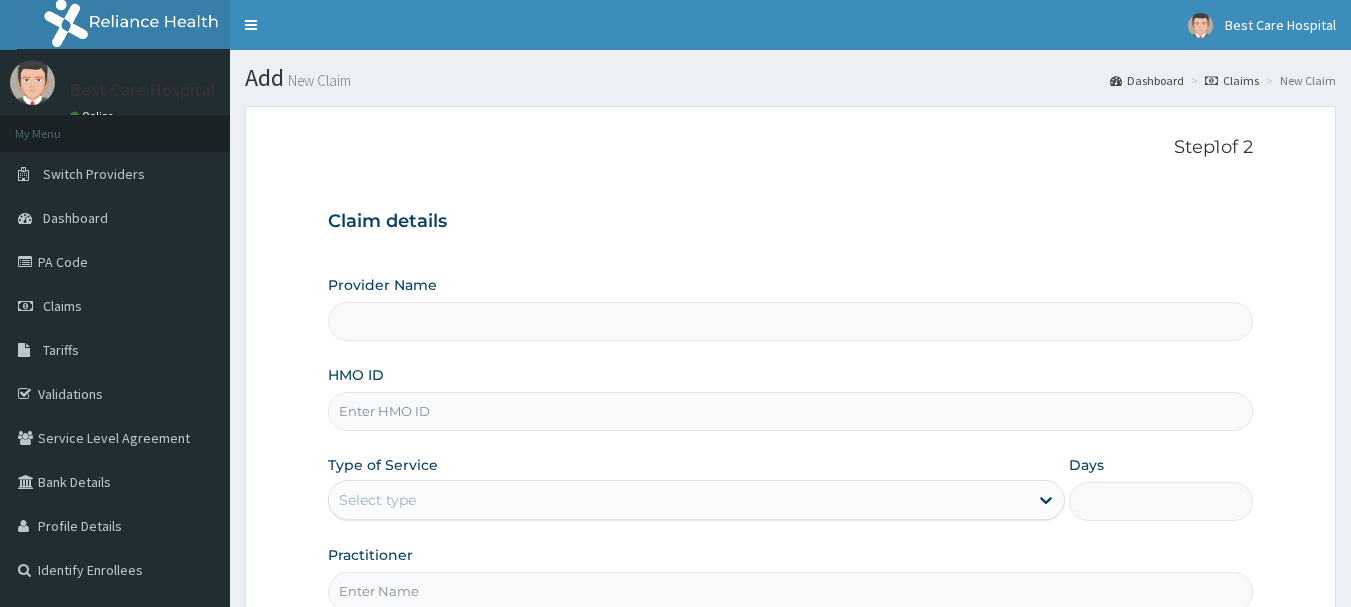 scroll, scrollTop: 0, scrollLeft: 0, axis: both 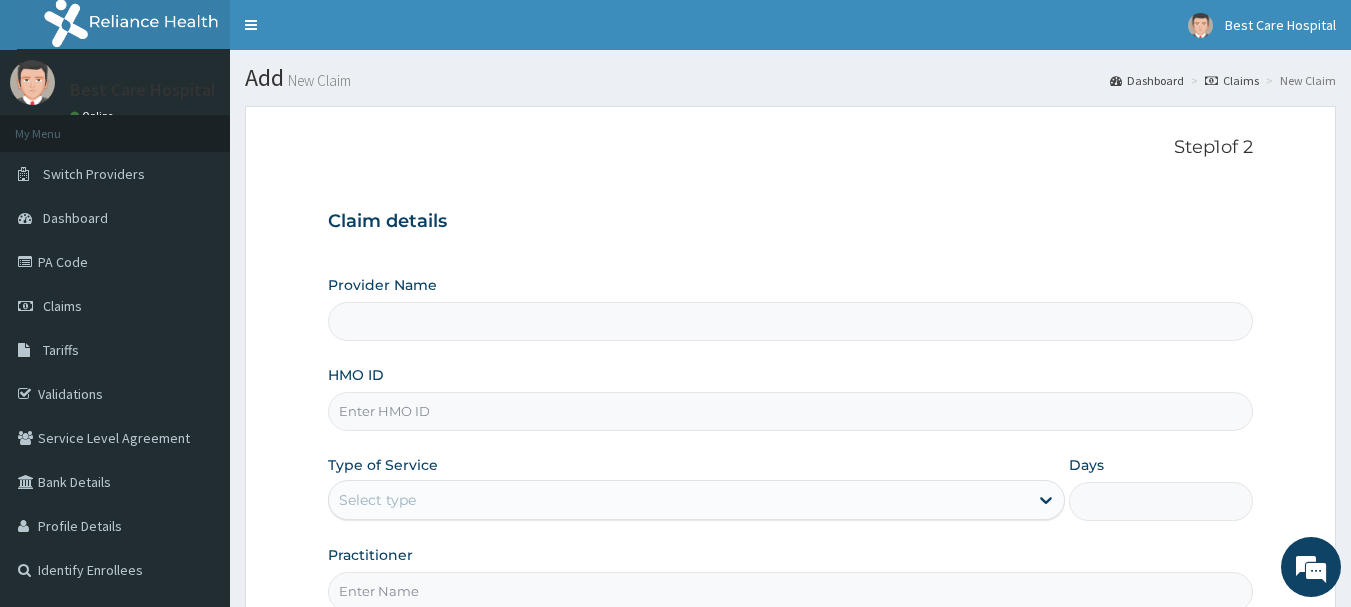 type on "Bestcare Hospital" 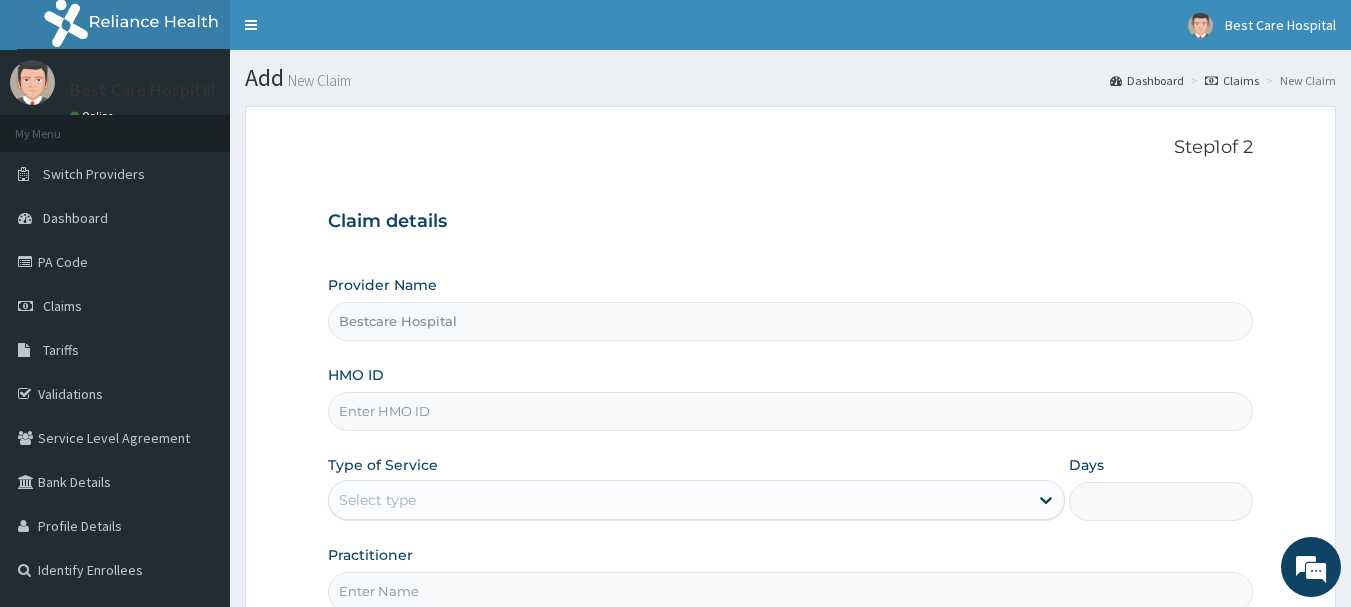 scroll, scrollTop: 0, scrollLeft: 0, axis: both 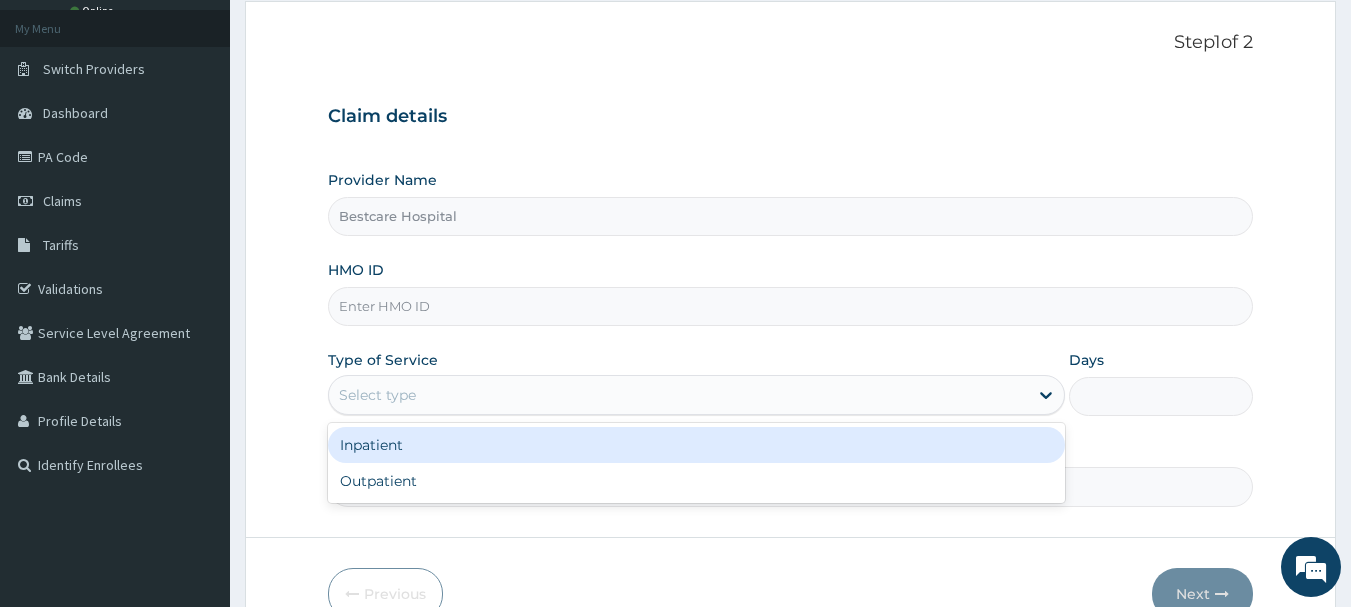 click on "Select type" at bounding box center (696, 395) 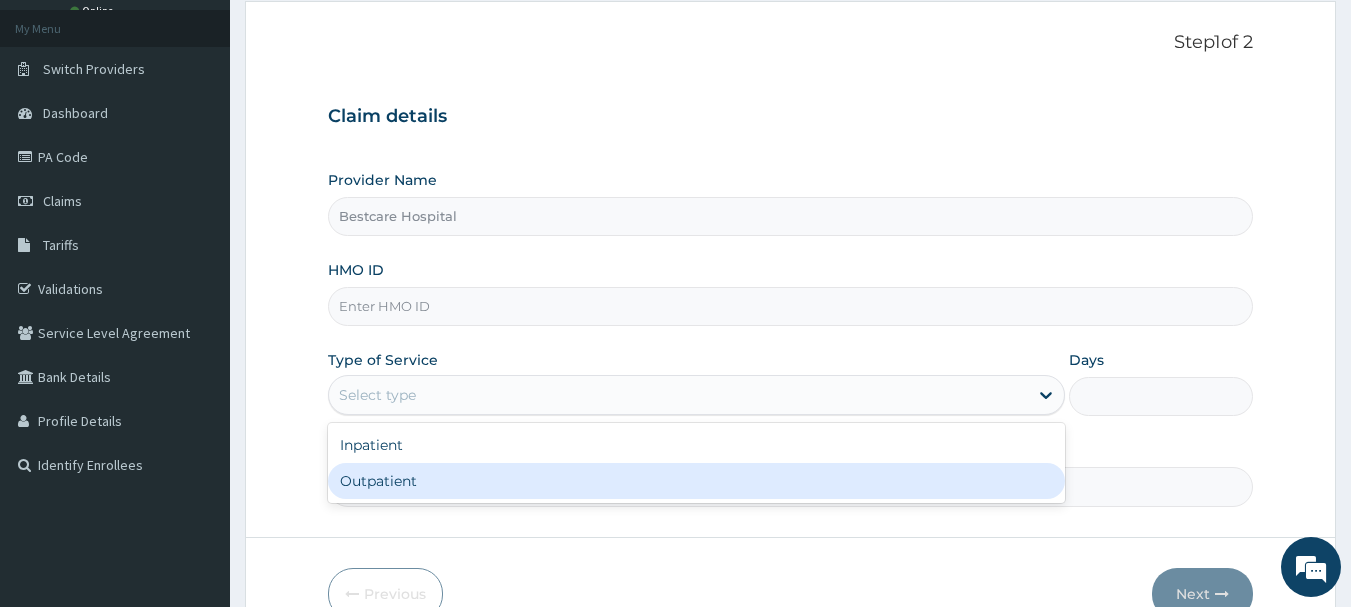 click on "Outpatient" at bounding box center (696, 481) 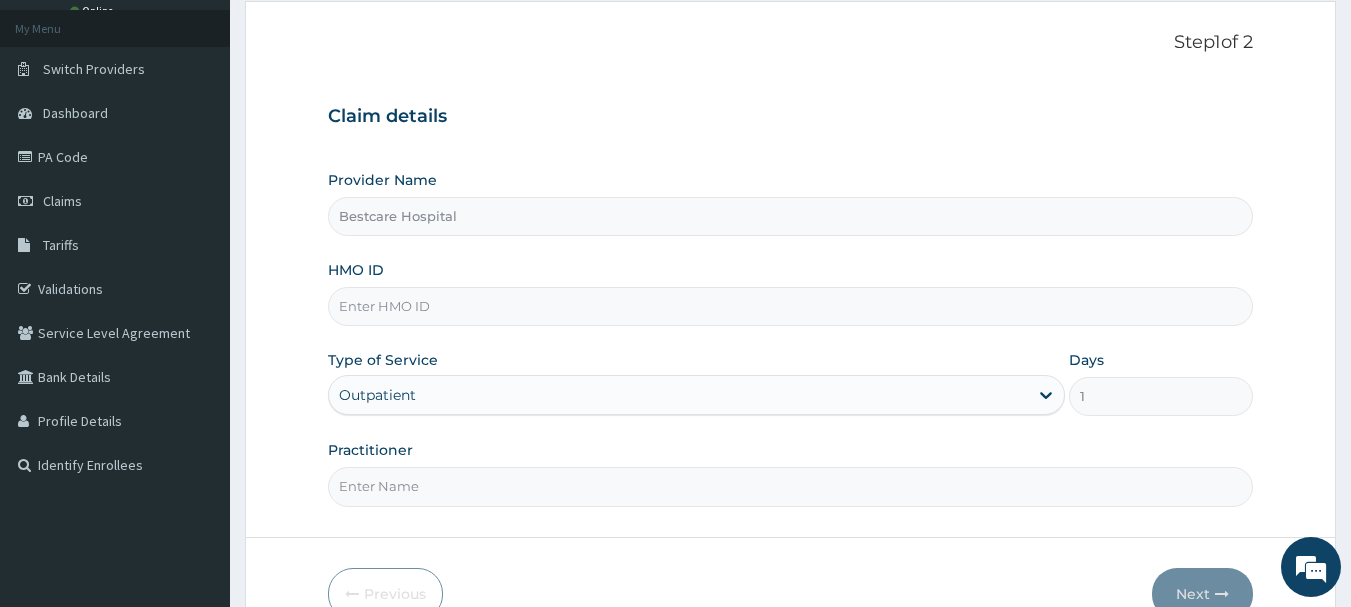 click on "Practitioner" at bounding box center (791, 486) 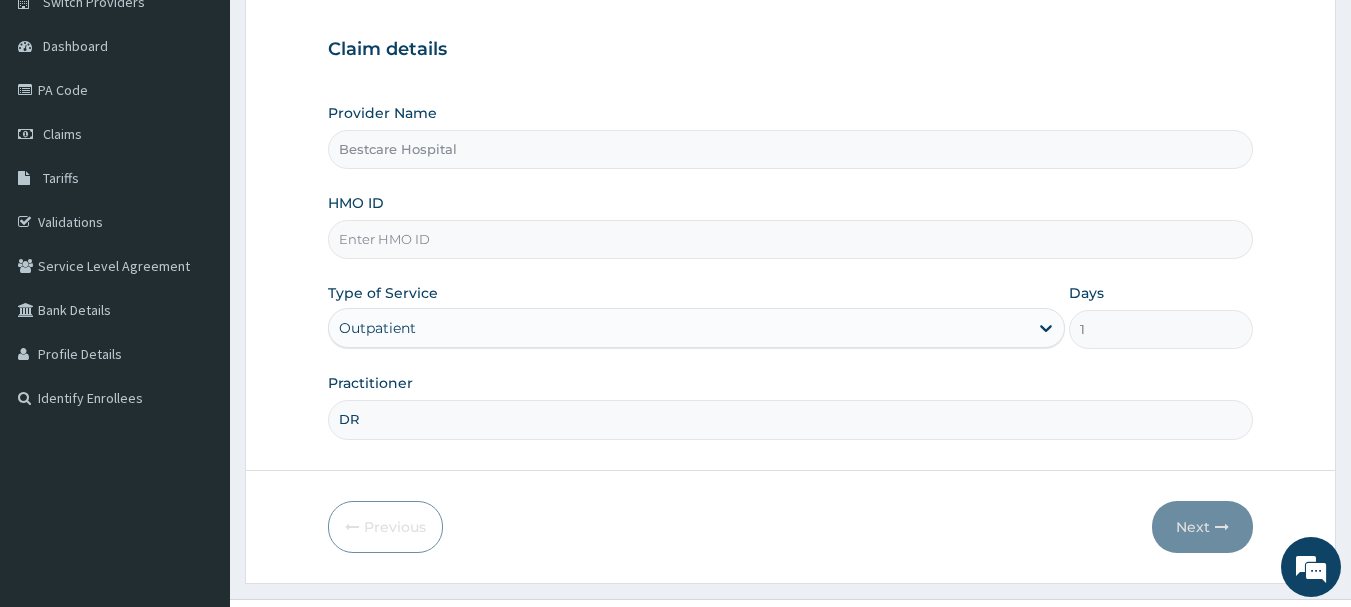 scroll, scrollTop: 215, scrollLeft: 0, axis: vertical 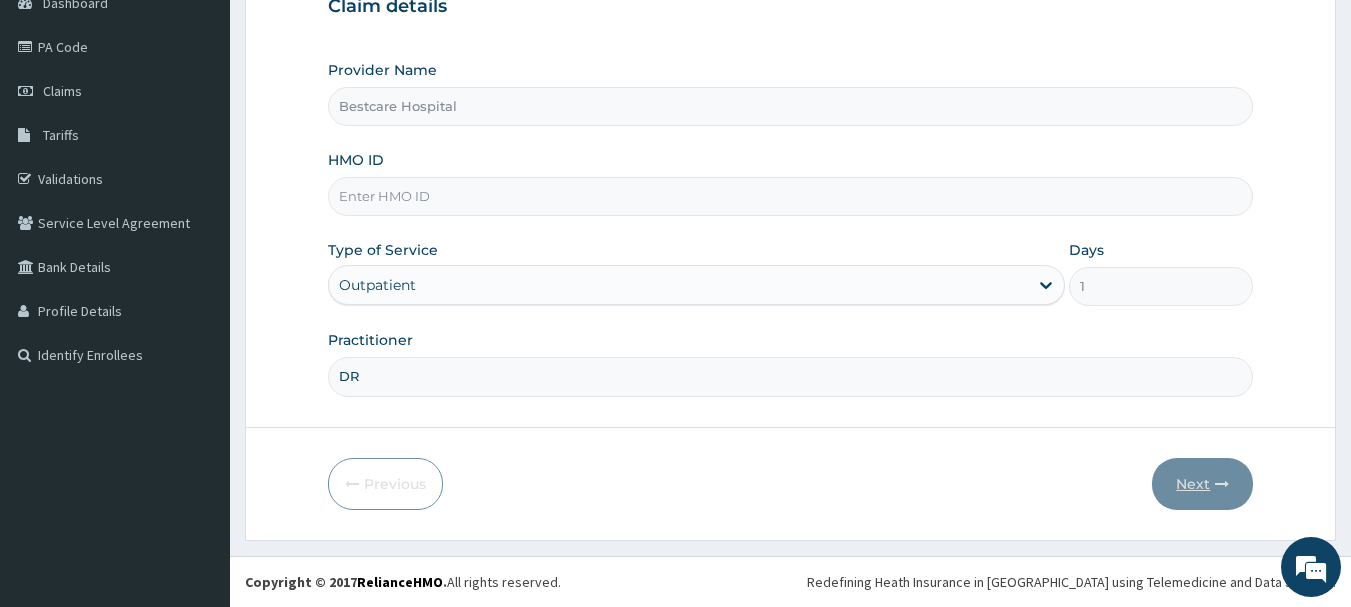 type on "DR" 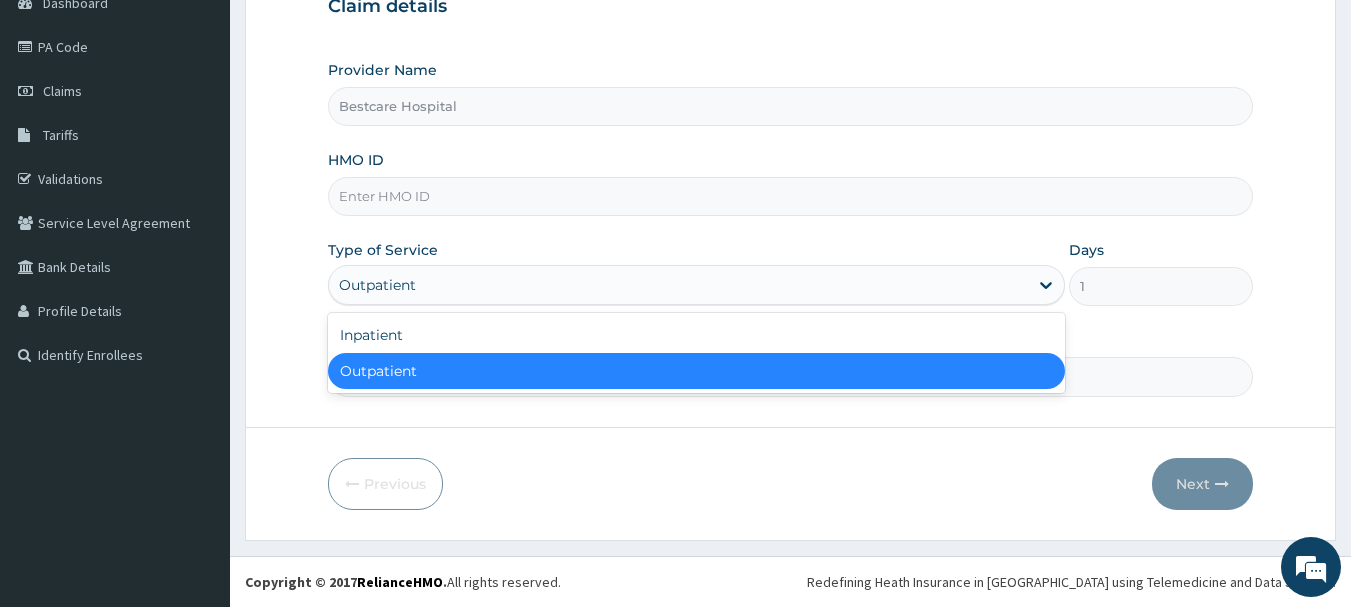 click on "Outpatient" at bounding box center [678, 285] 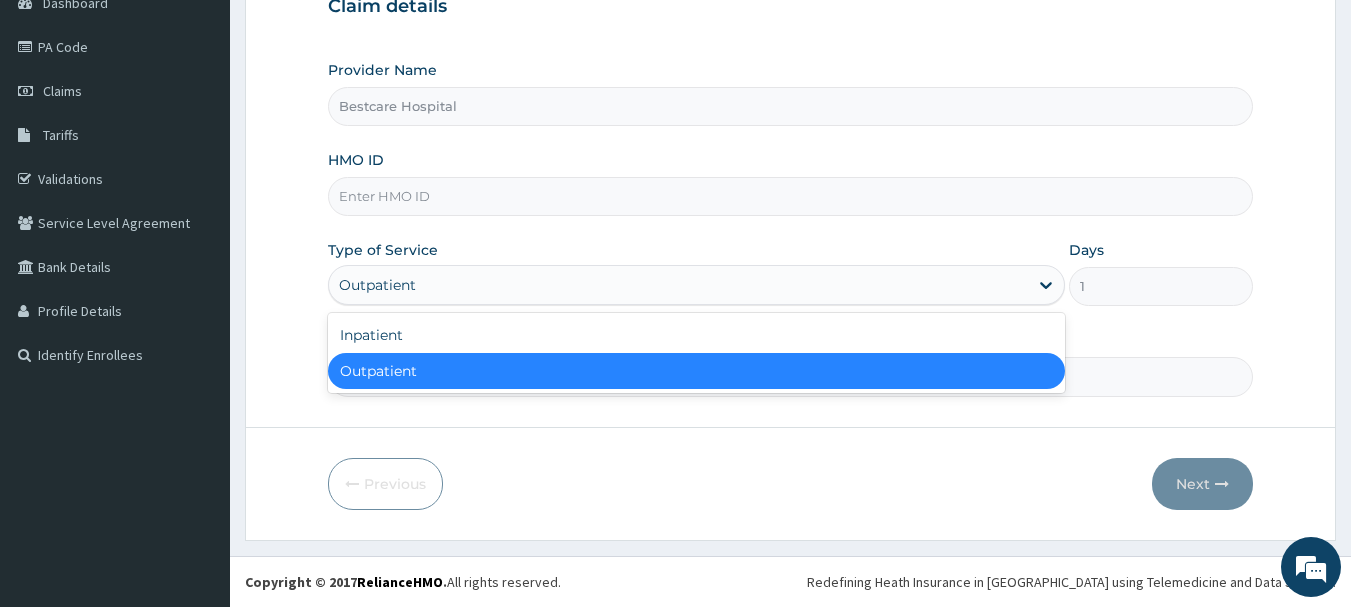 click on "Outpatient" at bounding box center [696, 371] 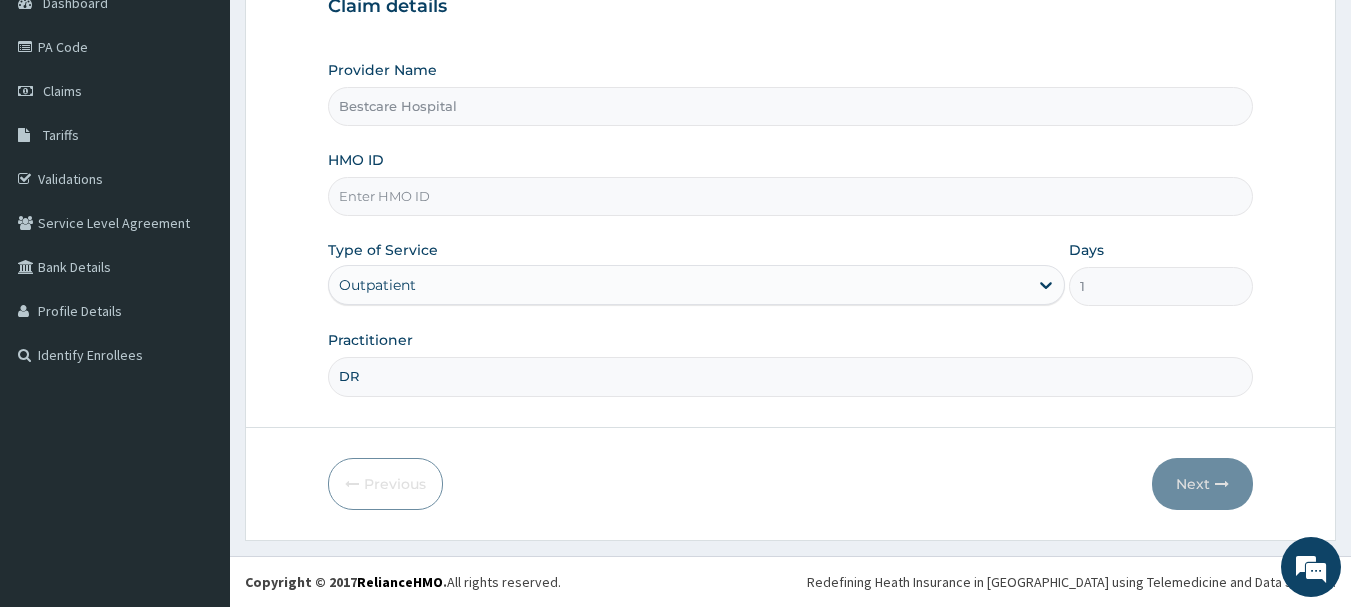 click on "HMO ID" at bounding box center [791, 196] 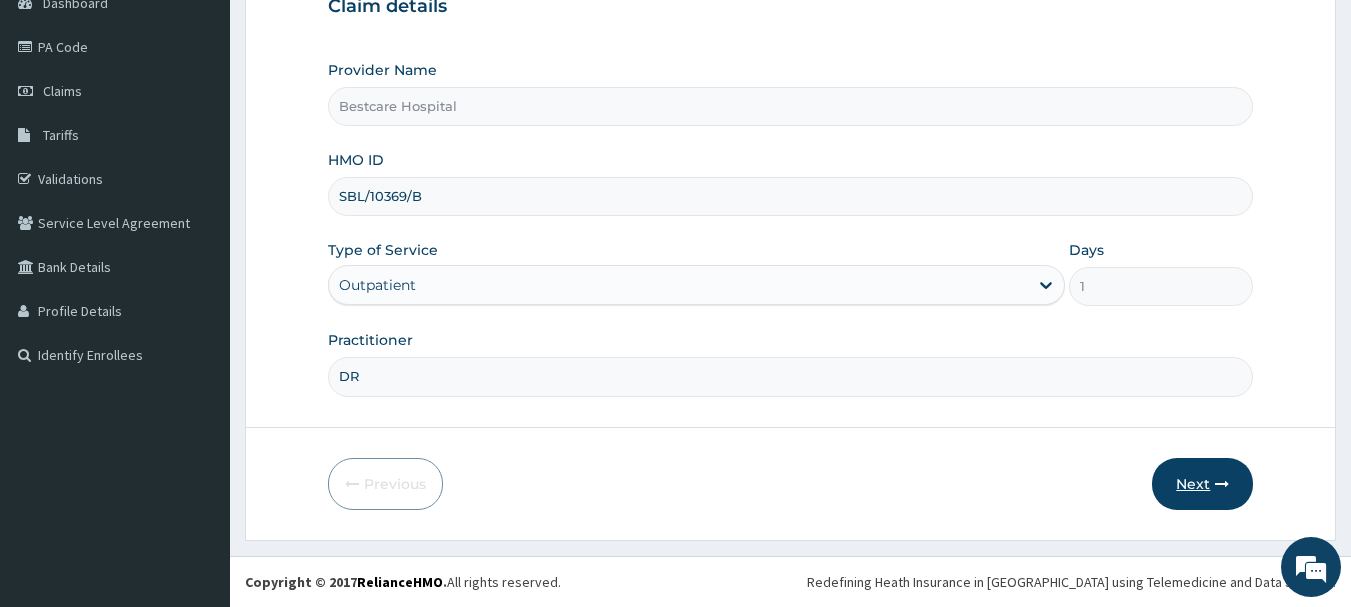 type on "SBL/10369/B" 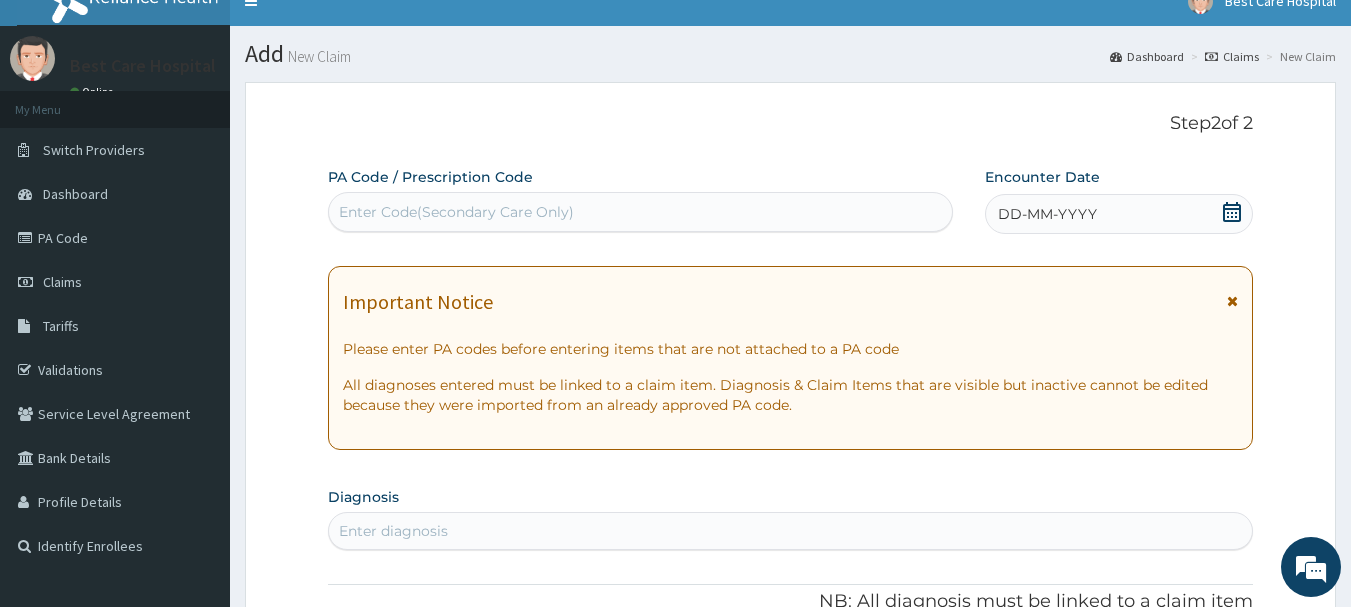 scroll, scrollTop: 0, scrollLeft: 0, axis: both 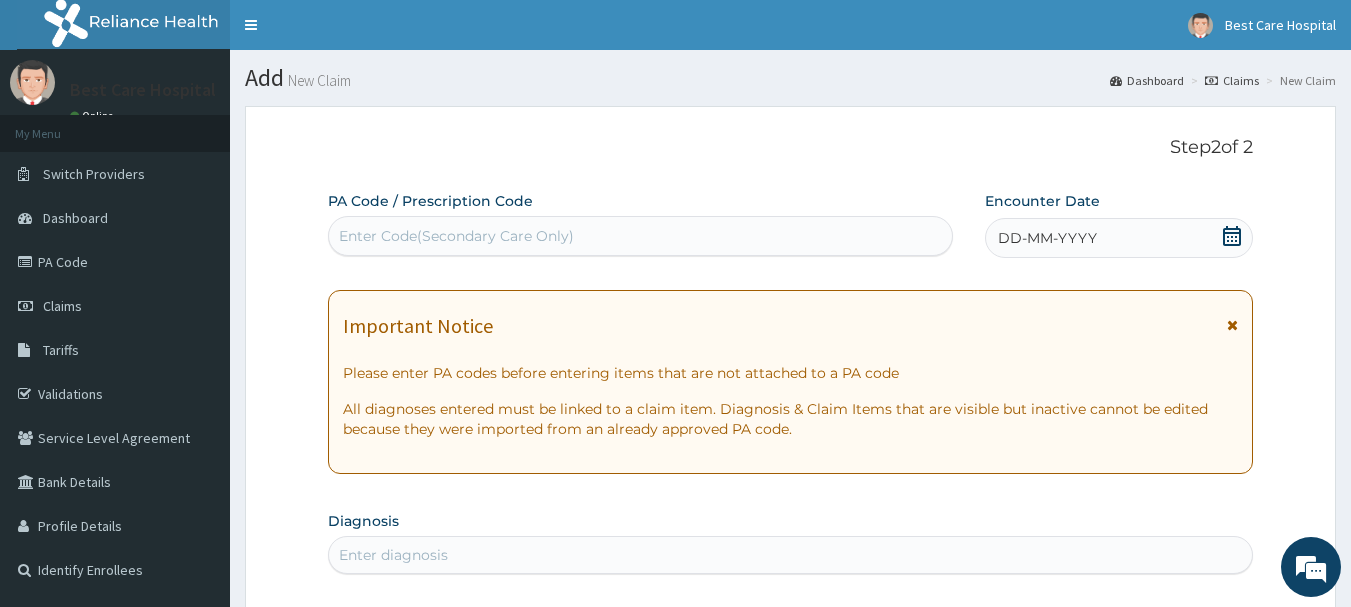 click 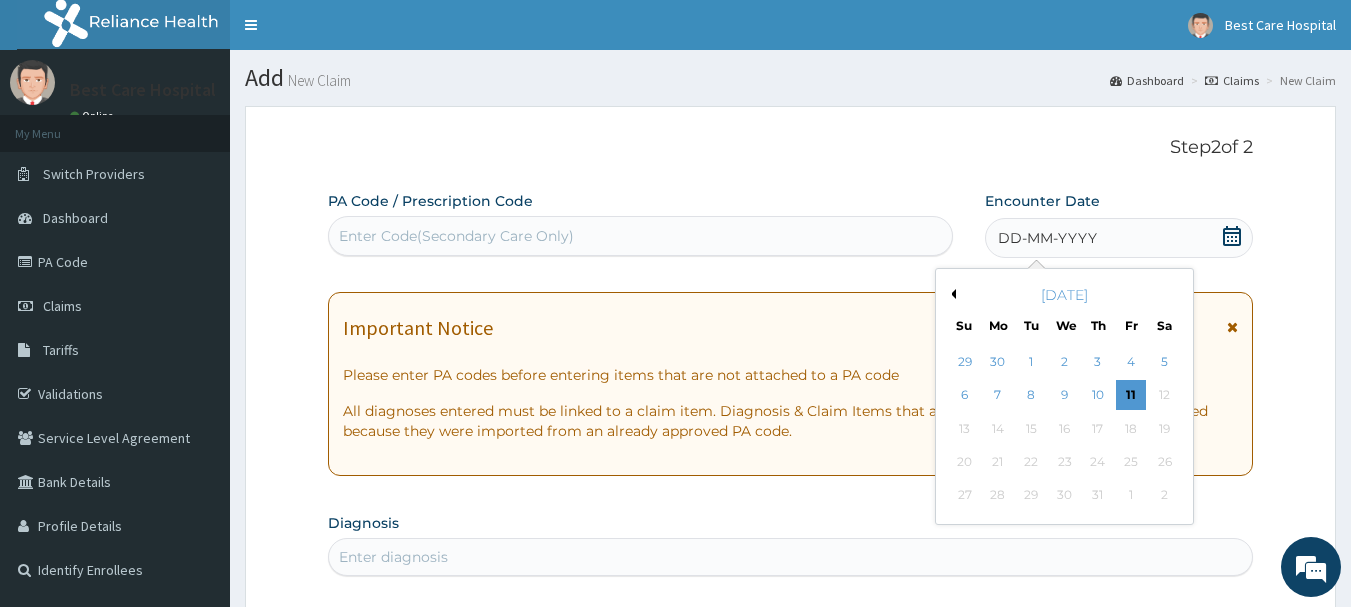 drag, startPoint x: 1101, startPoint y: 397, endPoint x: 1122, endPoint y: 383, distance: 25.23886 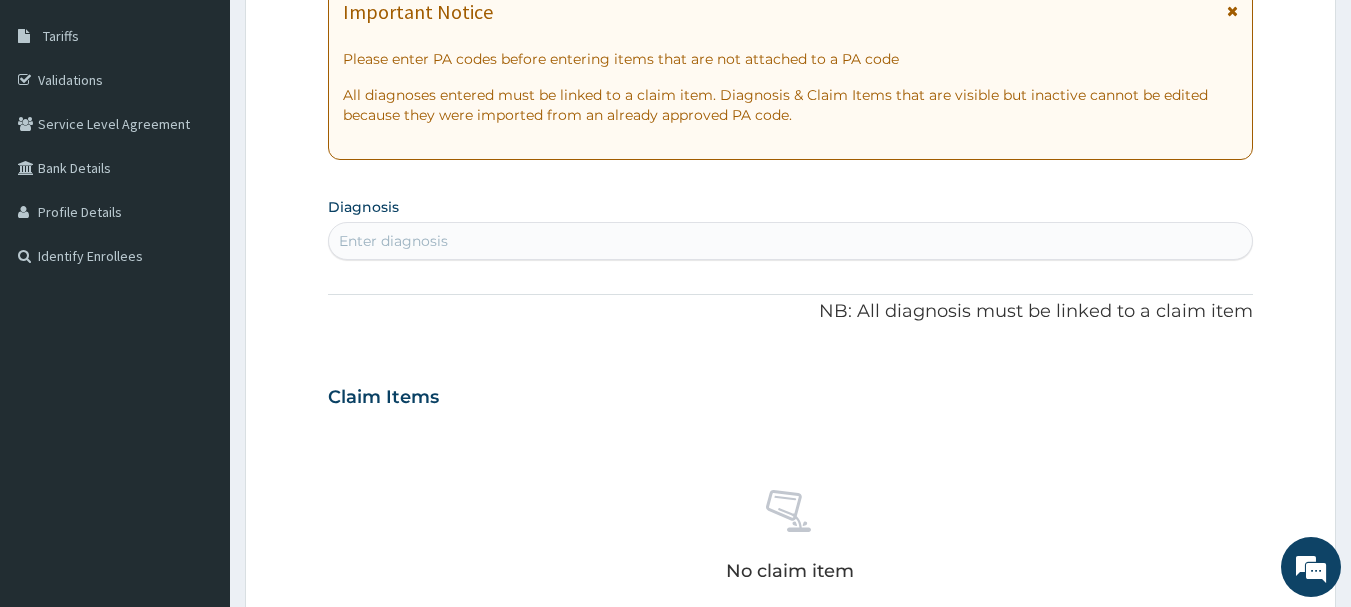 scroll, scrollTop: 309, scrollLeft: 0, axis: vertical 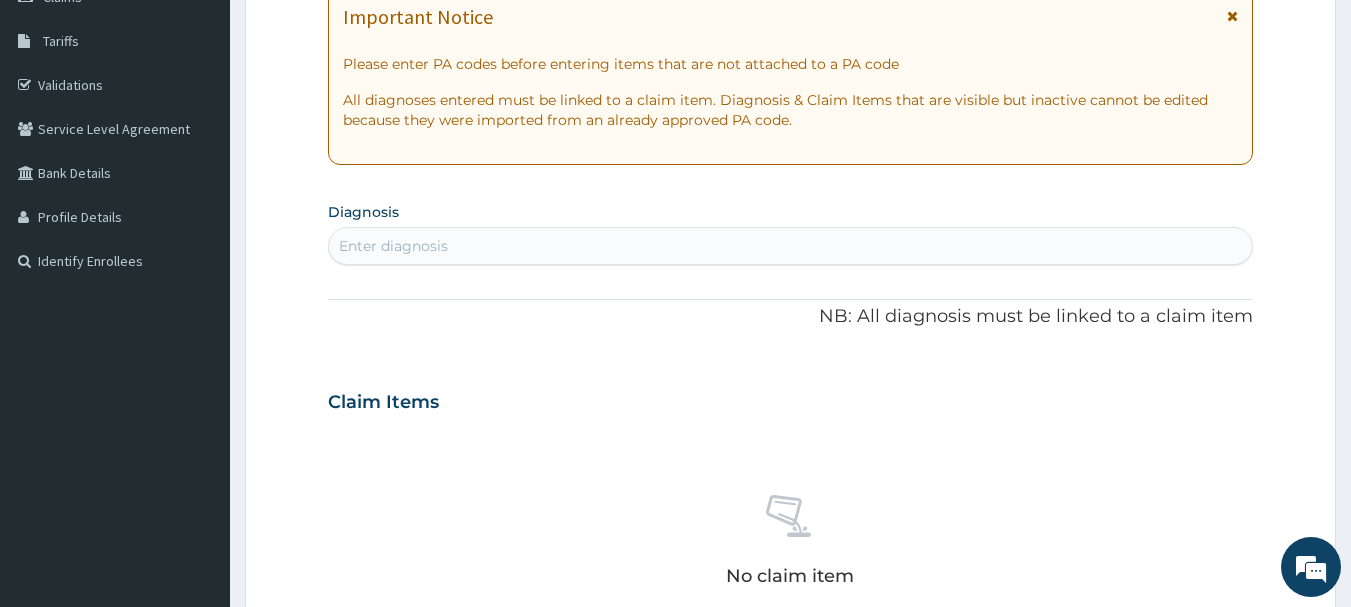 click on "Enter diagnosis" at bounding box center (791, 246) 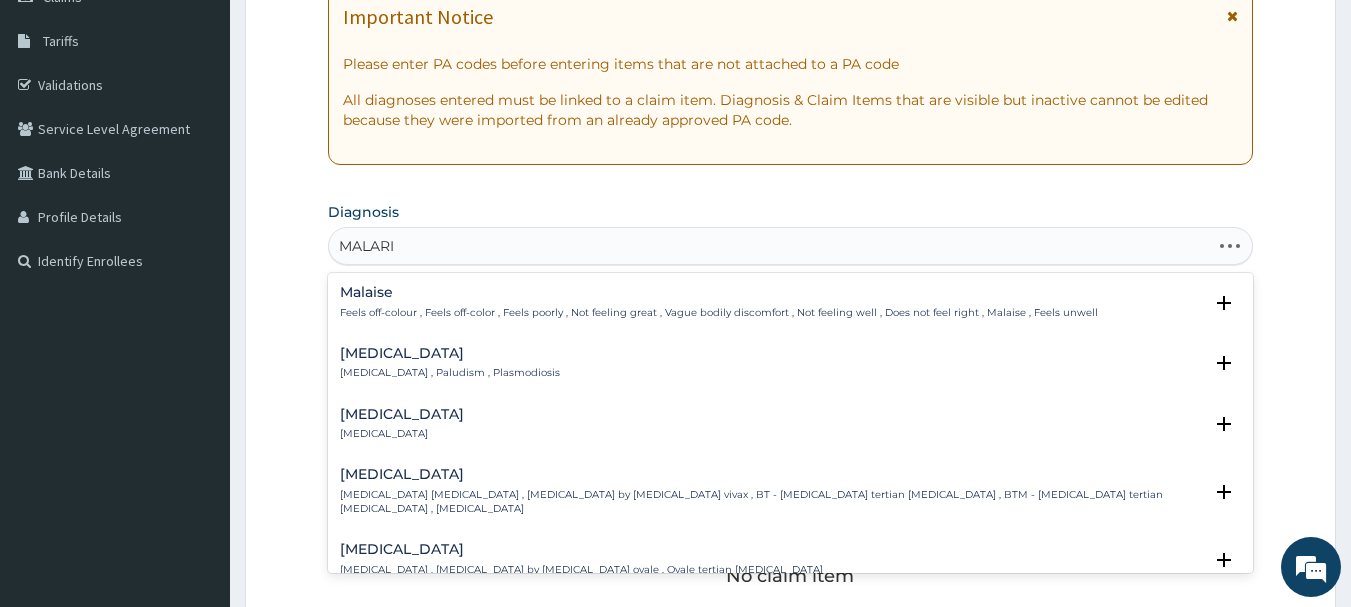 type on "[MEDICAL_DATA]" 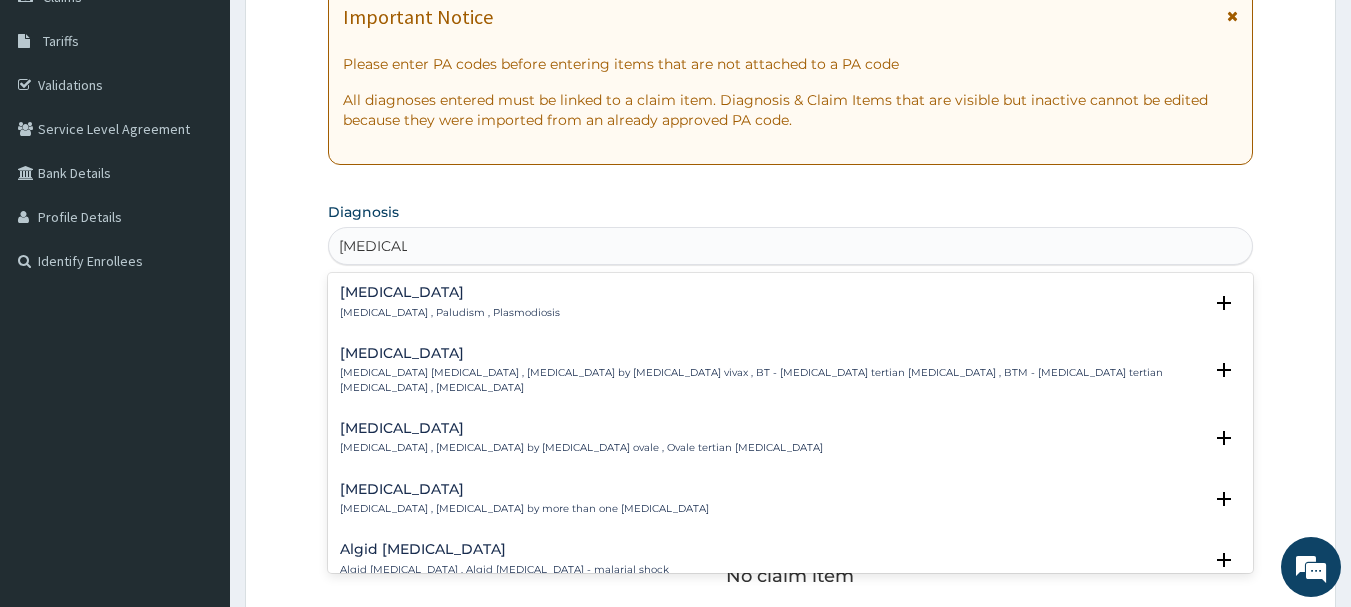 click on "[MEDICAL_DATA] , Paludism , Plasmodiosis" at bounding box center [450, 313] 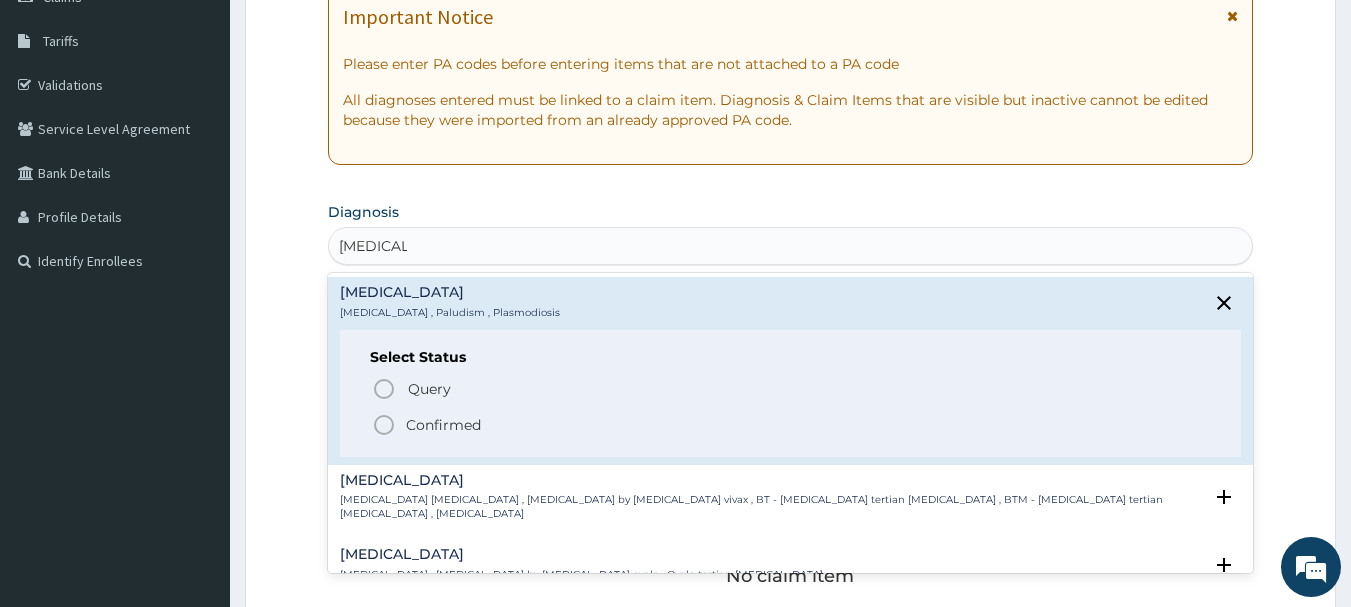 click 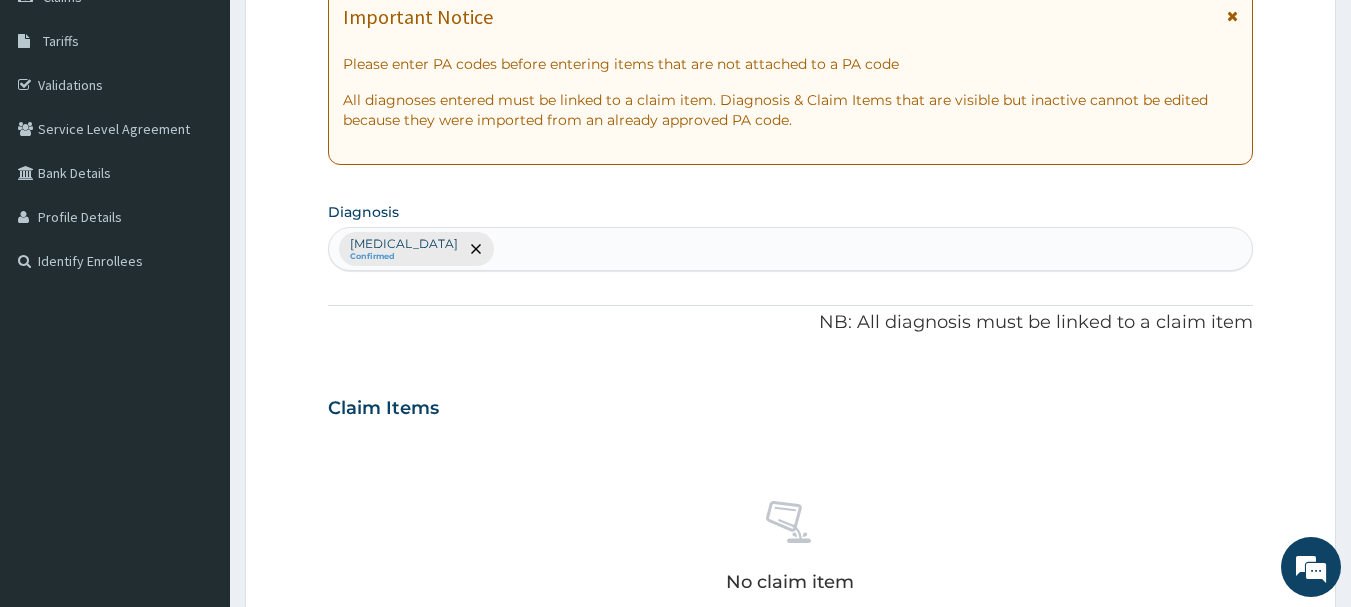 drag, startPoint x: 681, startPoint y: 456, endPoint x: 1120, endPoint y: 483, distance: 439.8295 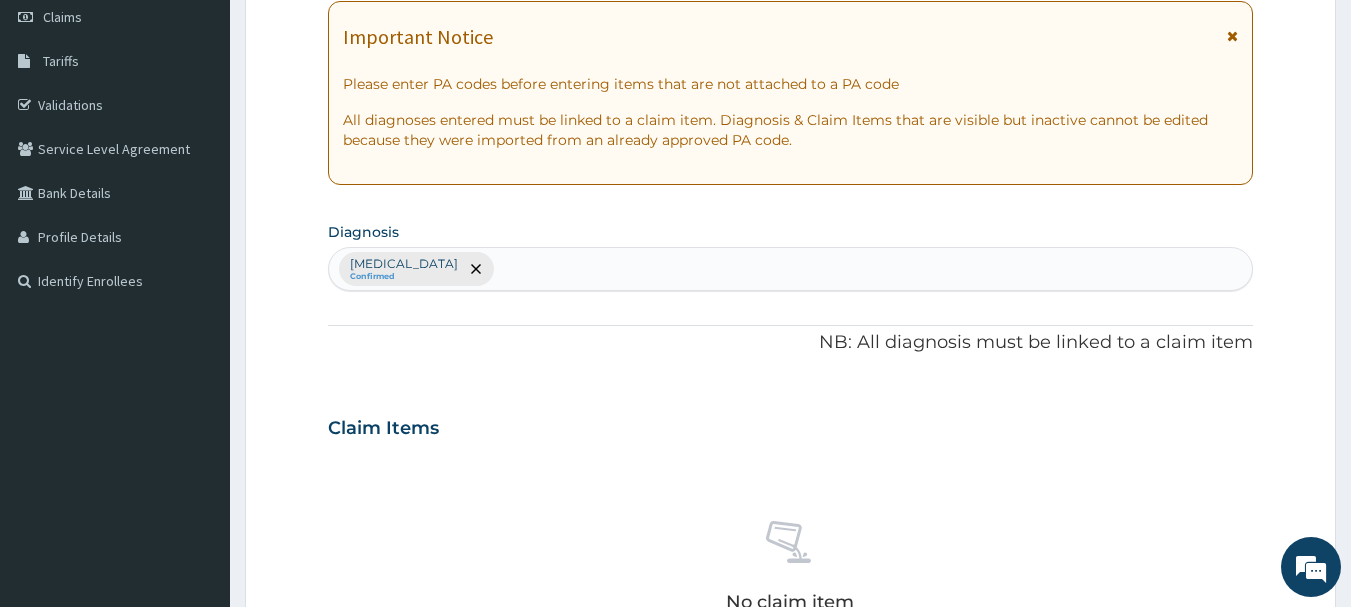 scroll, scrollTop: 291, scrollLeft: 0, axis: vertical 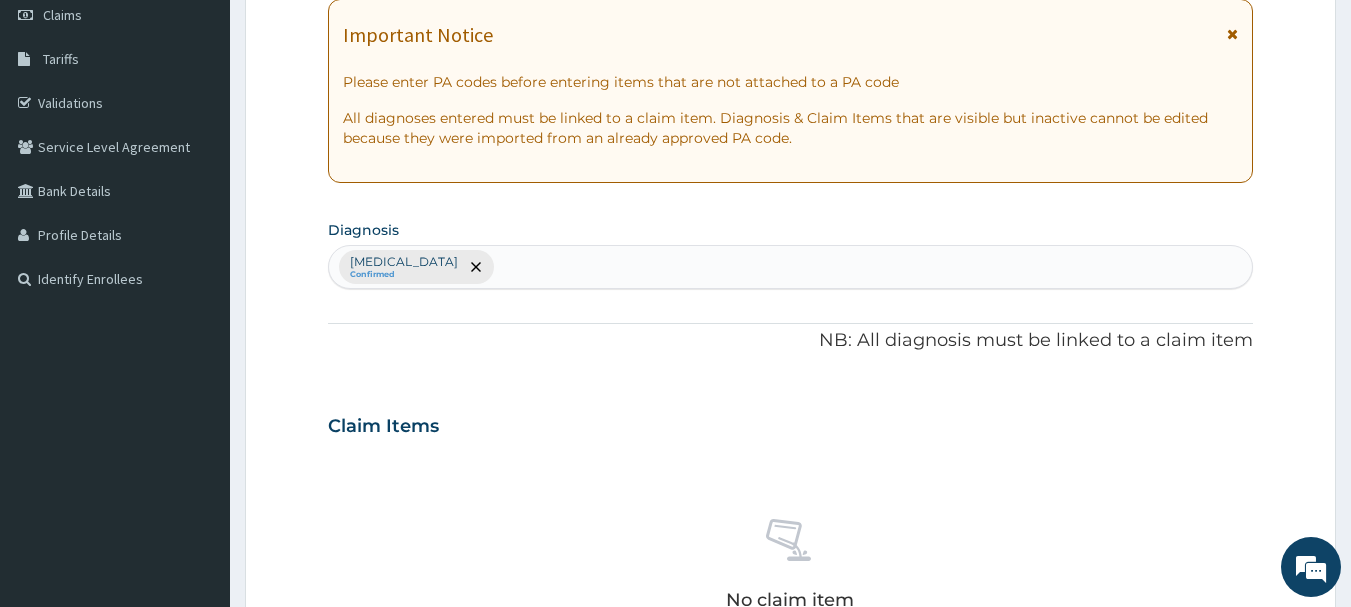 click on "[MEDICAL_DATA] Confirmed" at bounding box center [791, 267] 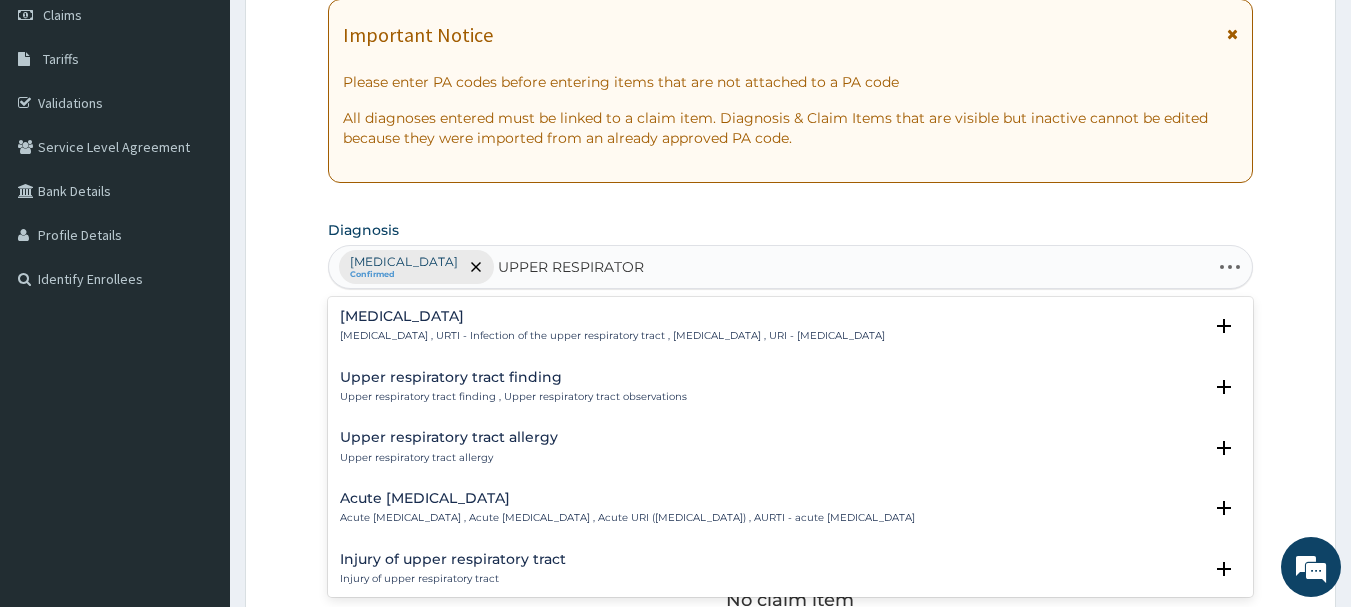 type on "UPPER RESPIRATORY" 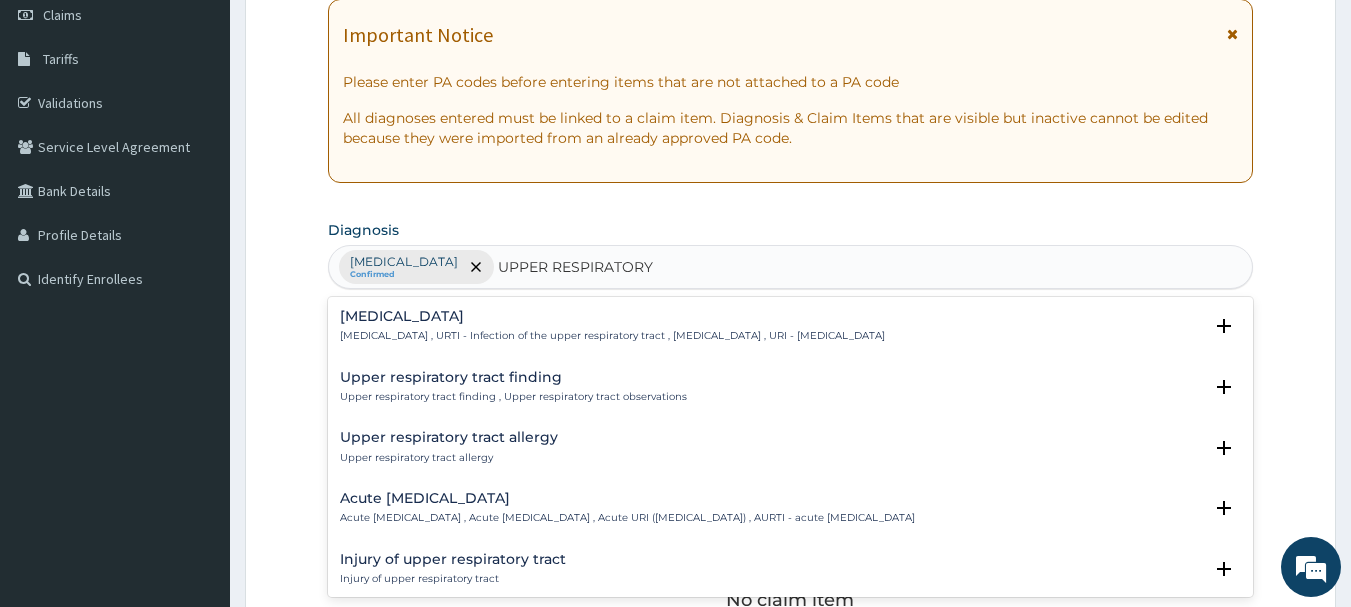 click on "[MEDICAL_DATA]" at bounding box center [612, 316] 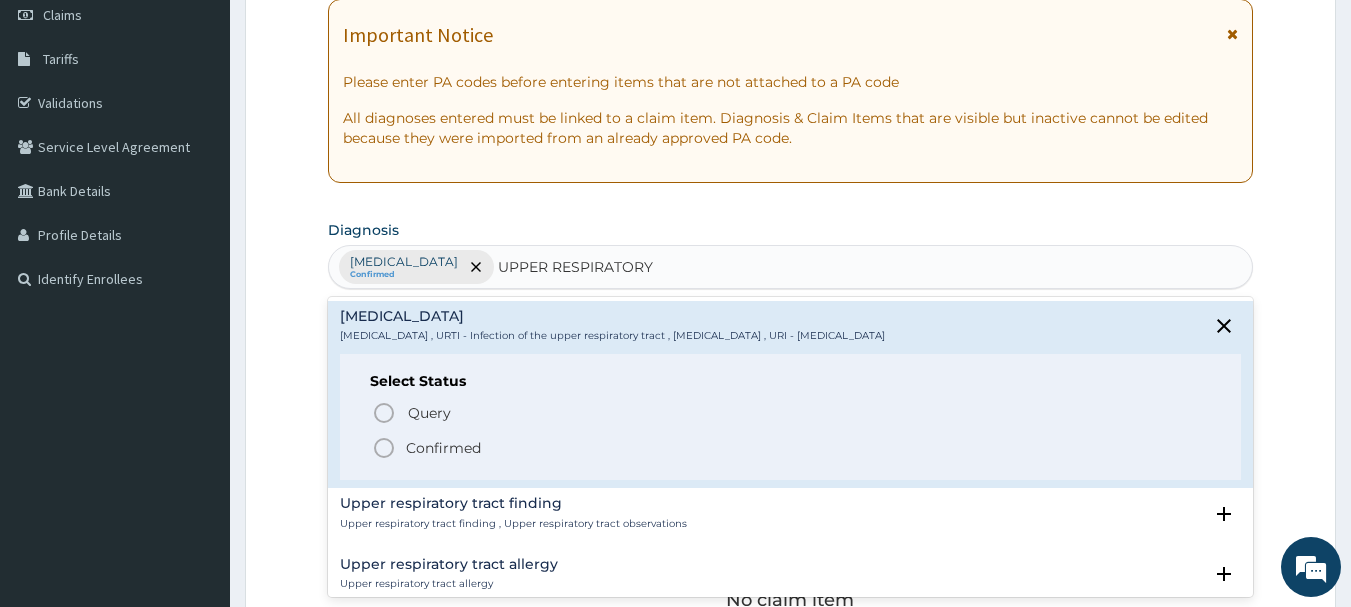 click 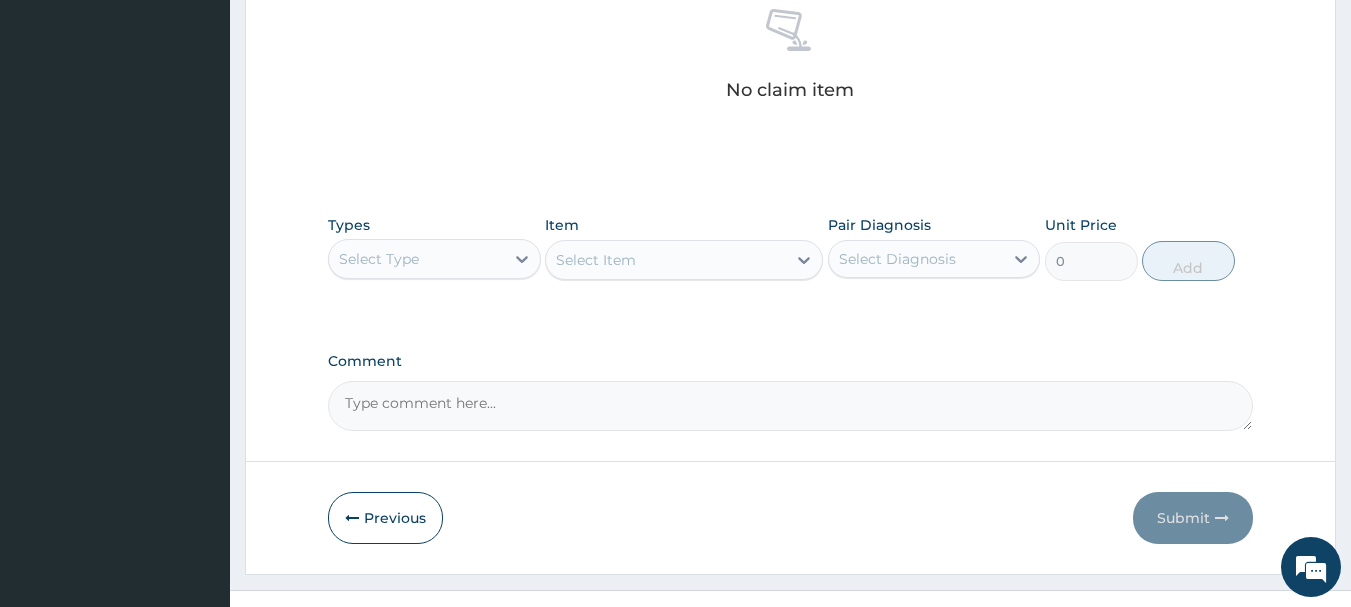 scroll, scrollTop: 835, scrollLeft: 0, axis: vertical 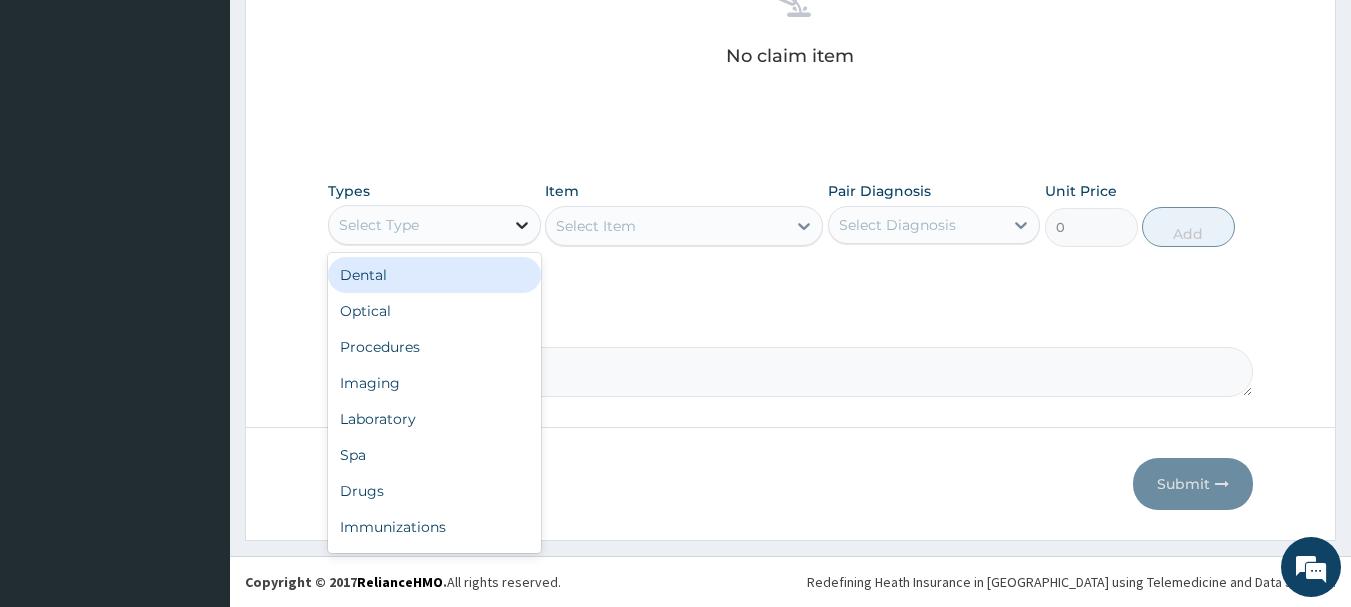 click 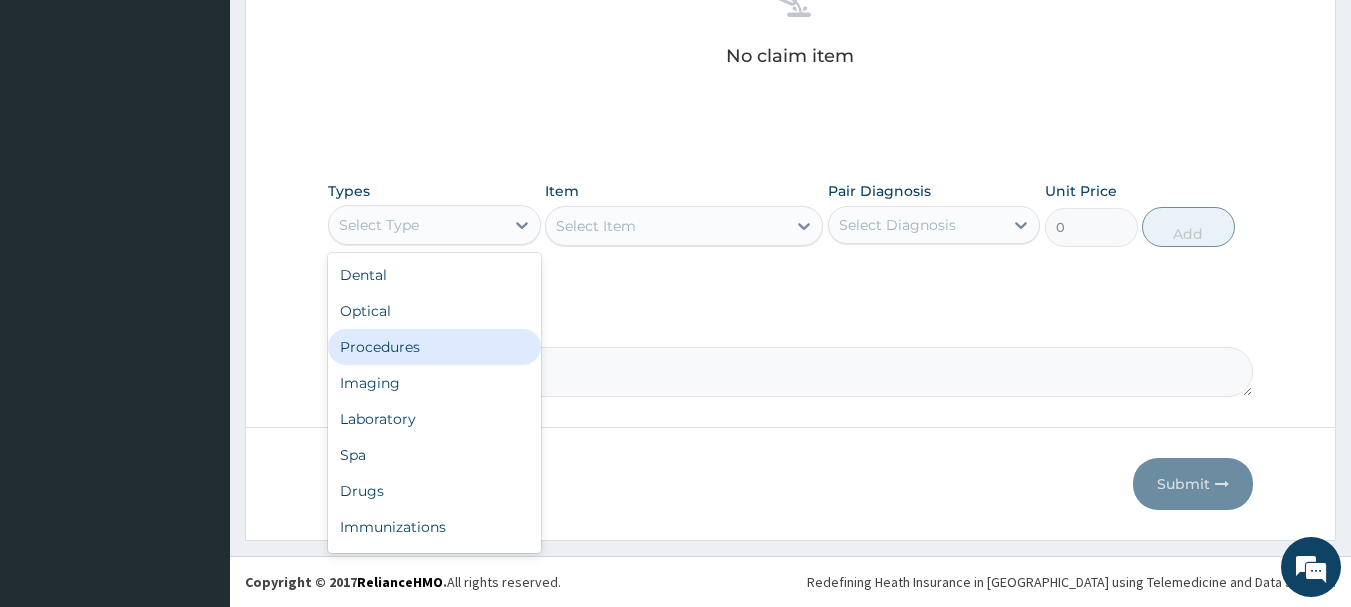 drag, startPoint x: 405, startPoint y: 348, endPoint x: 417, endPoint y: 343, distance: 13 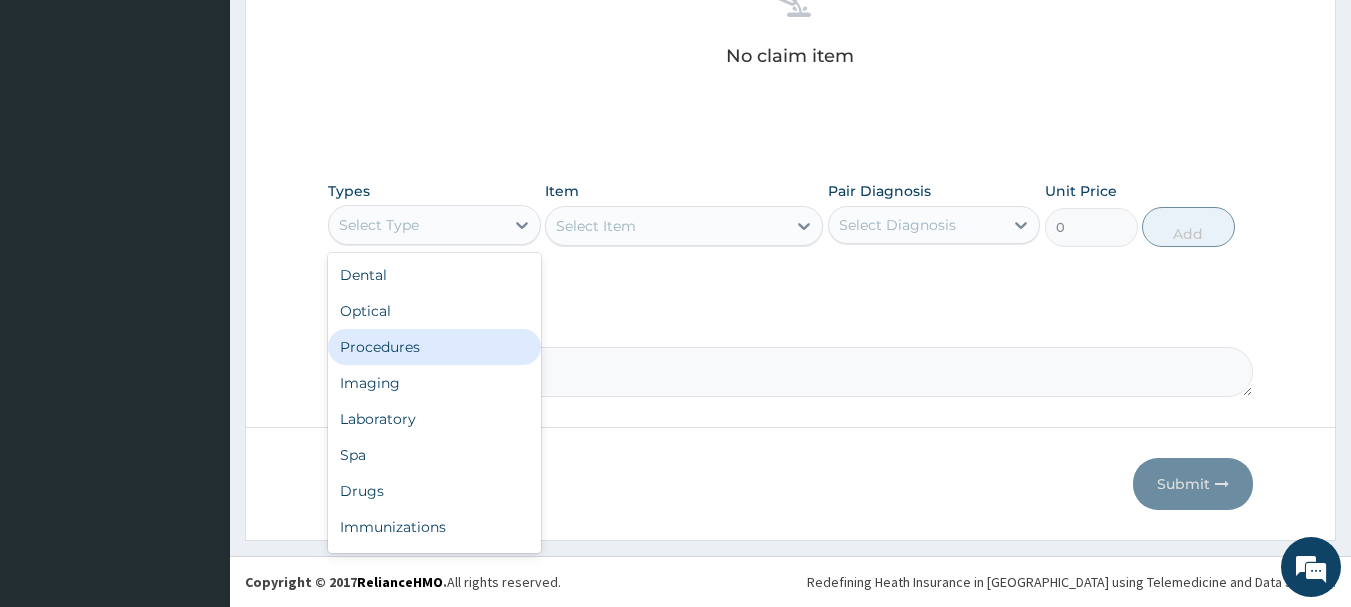 click on "Procedures" at bounding box center (434, 347) 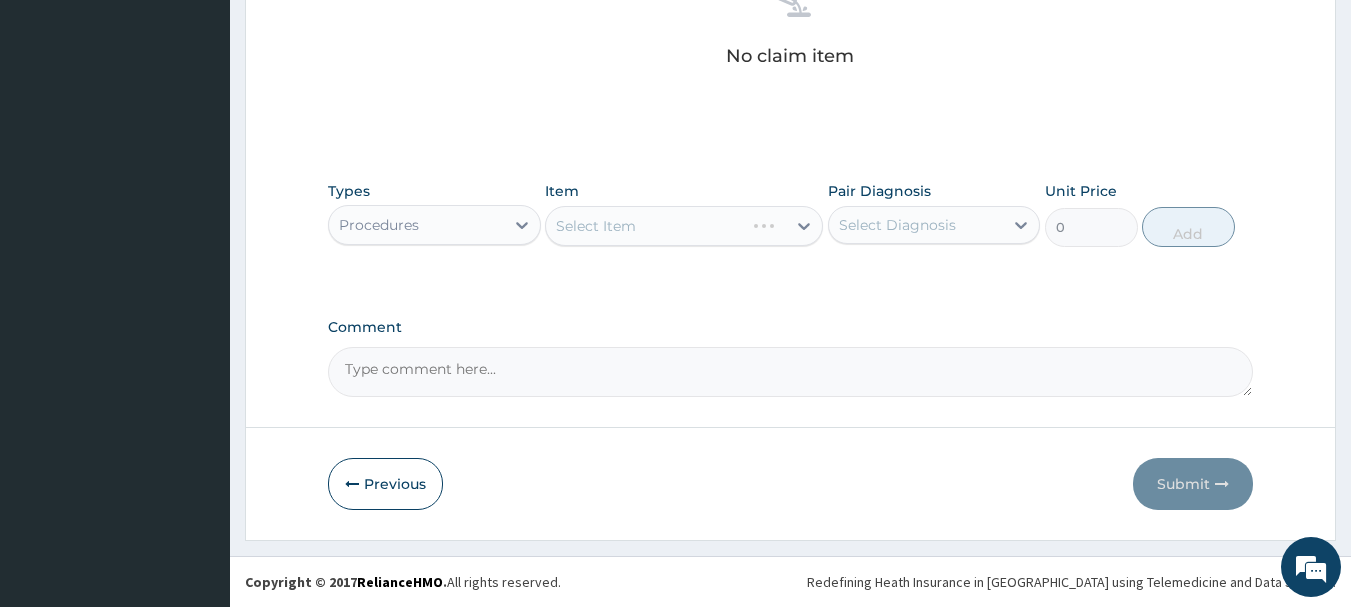 click on "Select Item" at bounding box center (684, 226) 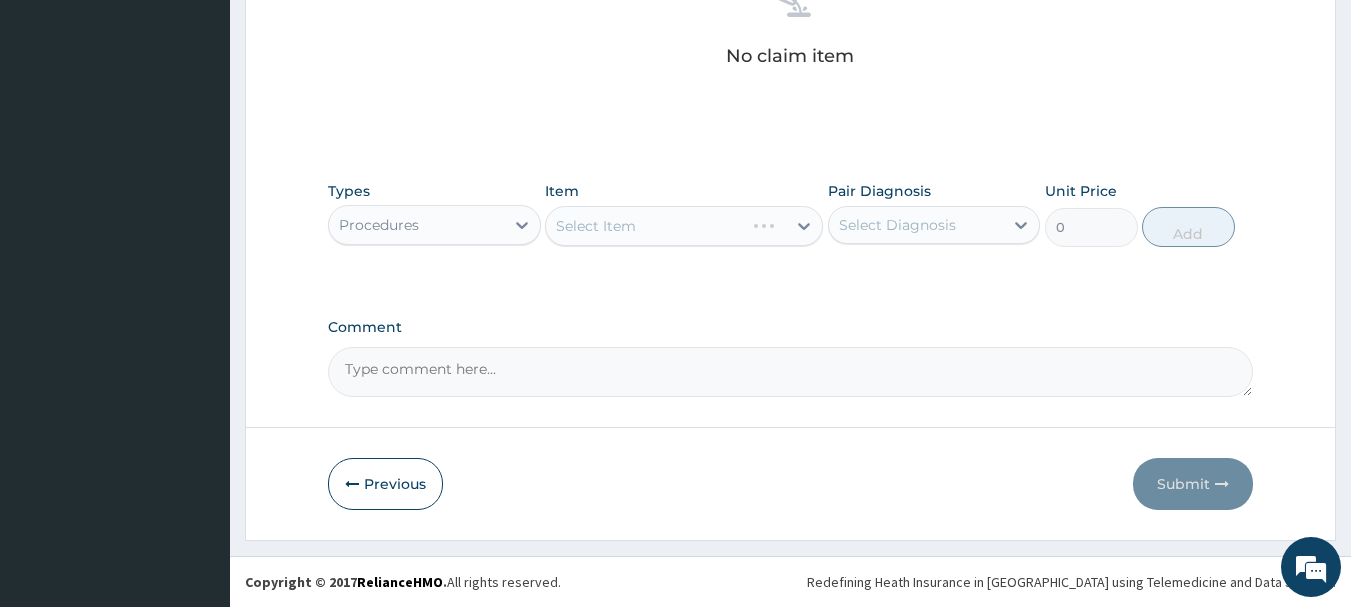 click on "Select Item" at bounding box center (684, 226) 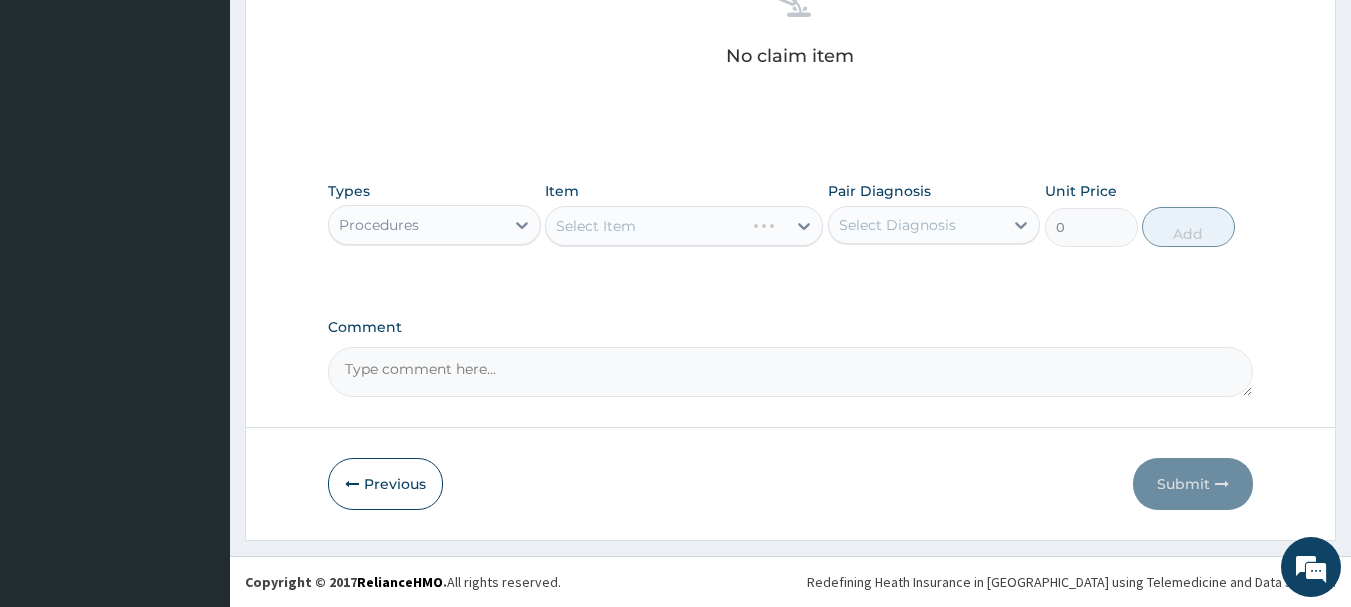 click on "Select Item" at bounding box center [684, 226] 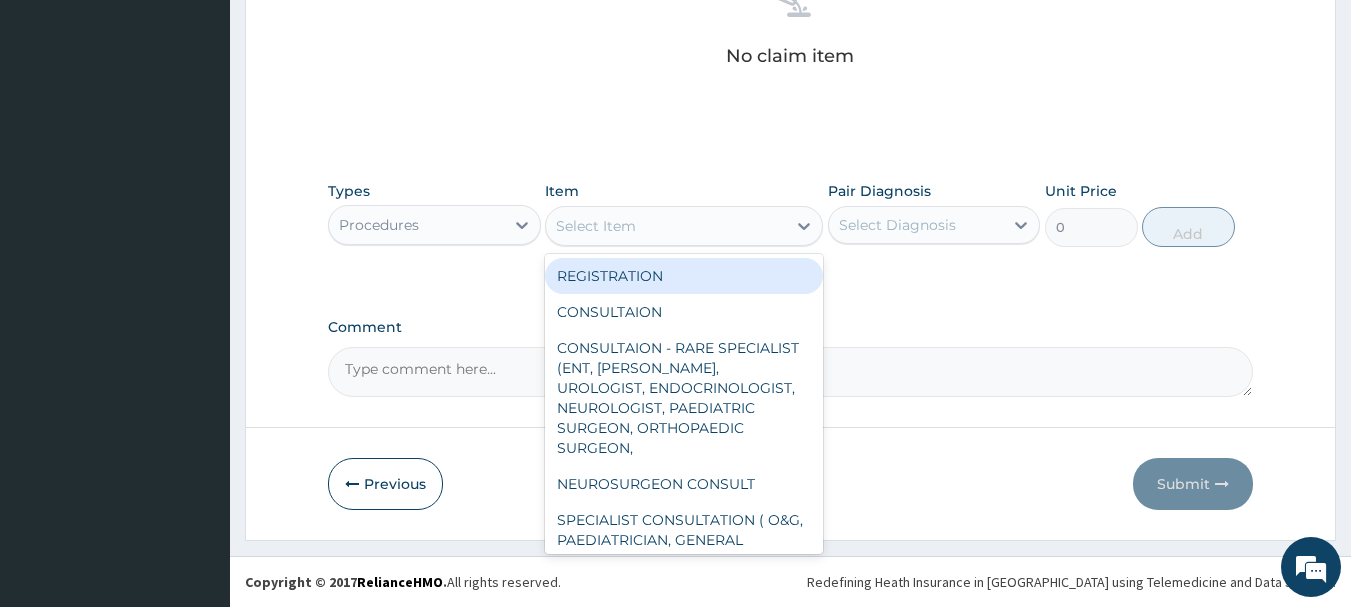 drag, startPoint x: 693, startPoint y: 229, endPoint x: 680, endPoint y: 254, distance: 28.178005 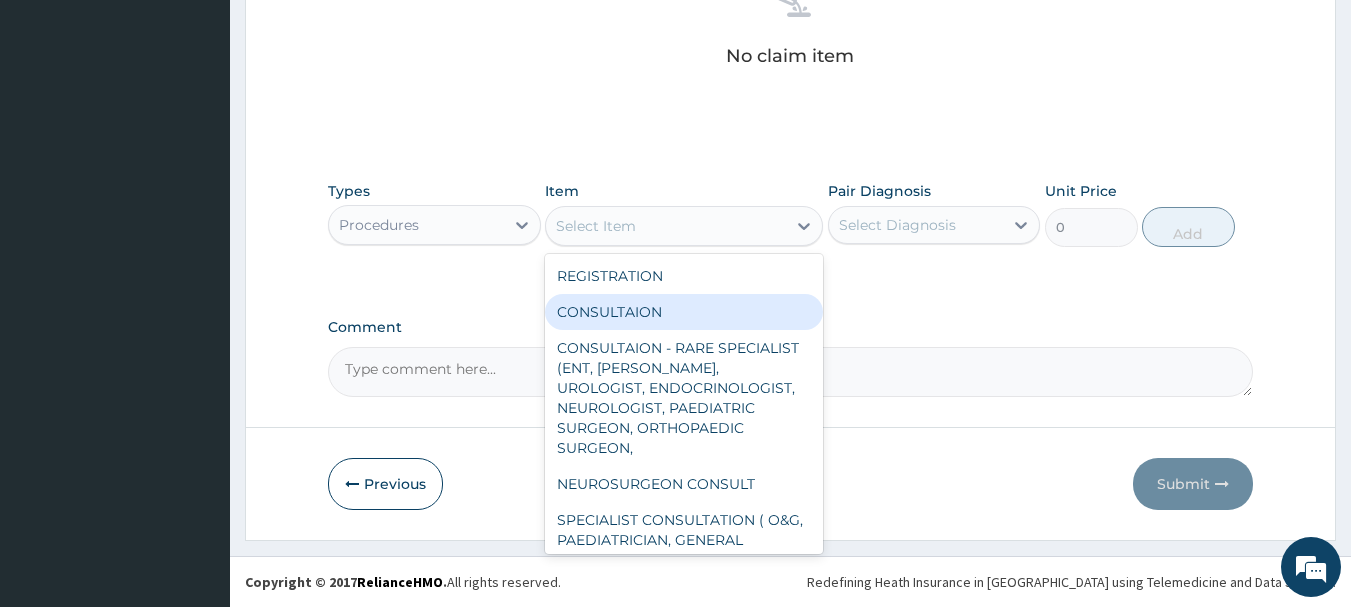 drag, startPoint x: 661, startPoint y: 312, endPoint x: 803, endPoint y: 272, distance: 147.52628 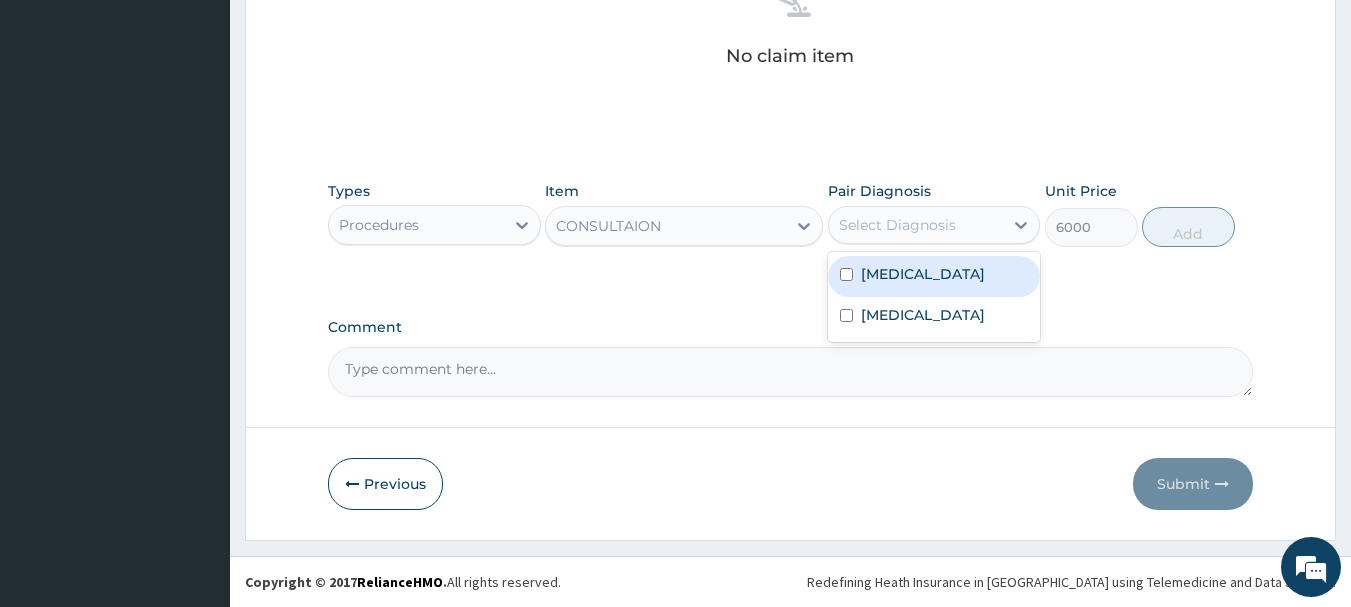 click on "Select Diagnosis" at bounding box center [934, 225] 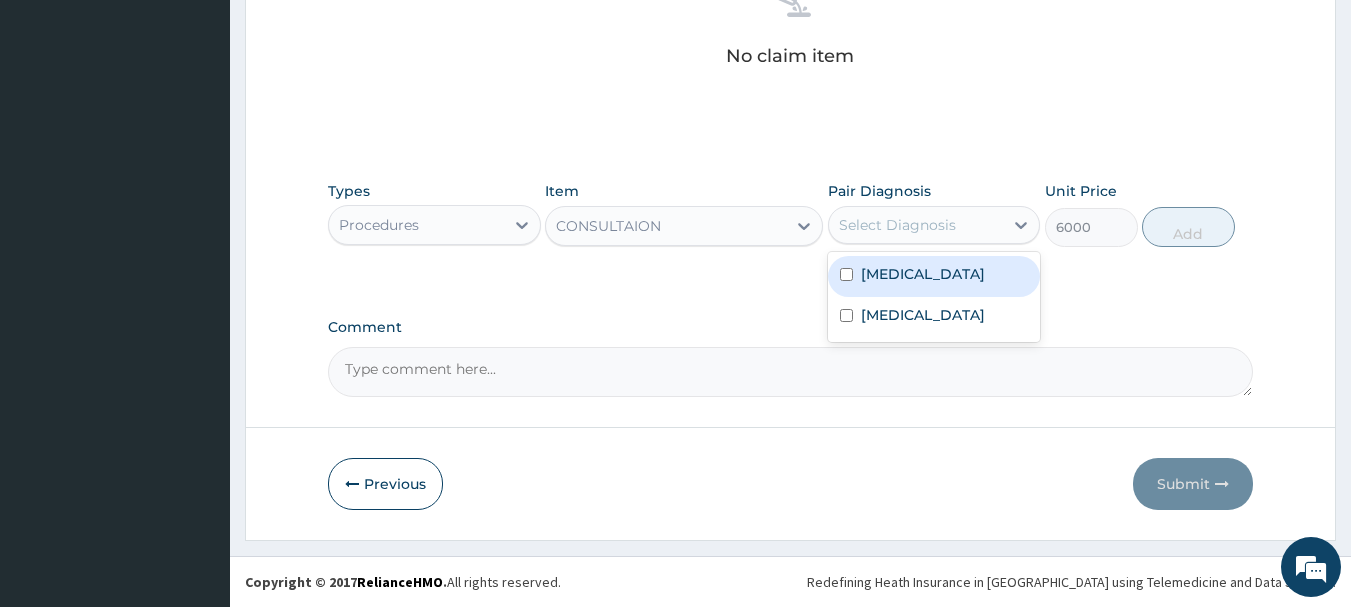 click on "Malaria" at bounding box center (934, 276) 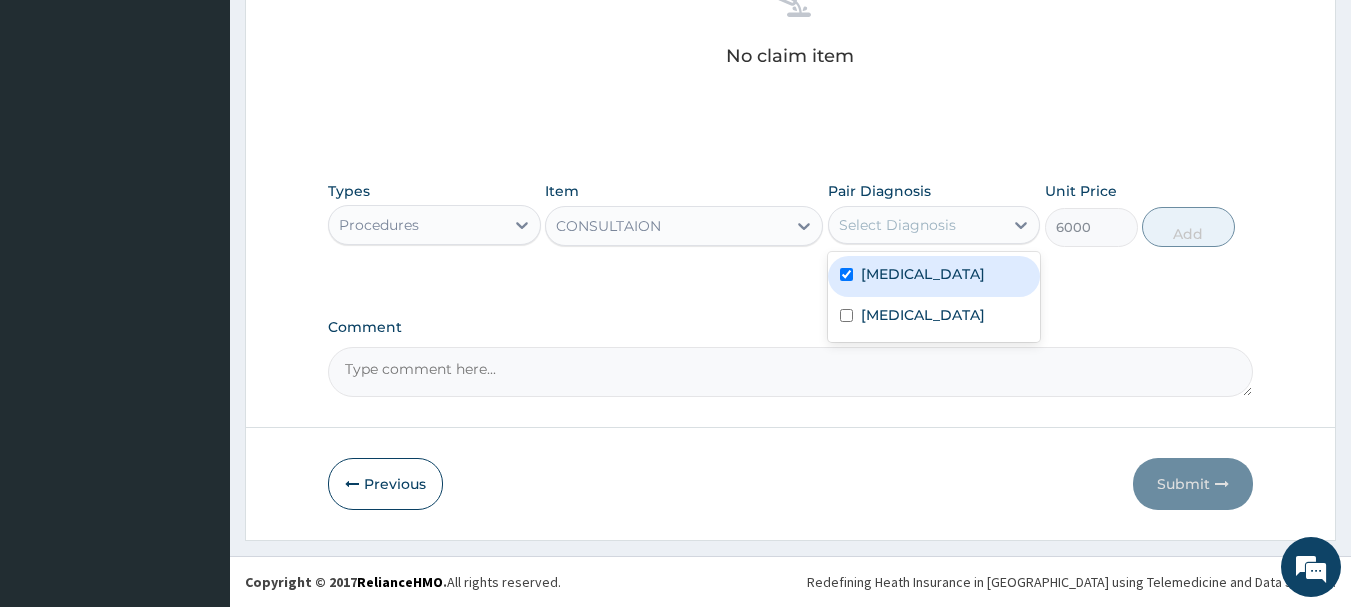 checkbox on "true" 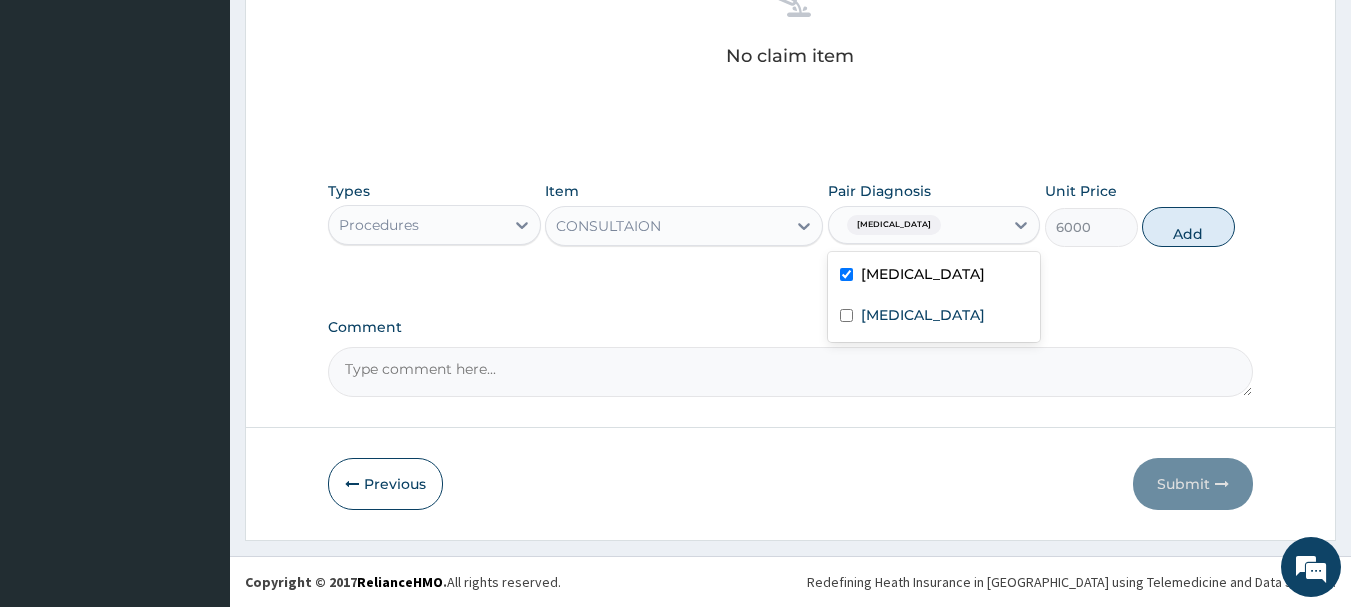 drag, startPoint x: 1167, startPoint y: 225, endPoint x: 1091, endPoint y: 245, distance: 78.58753 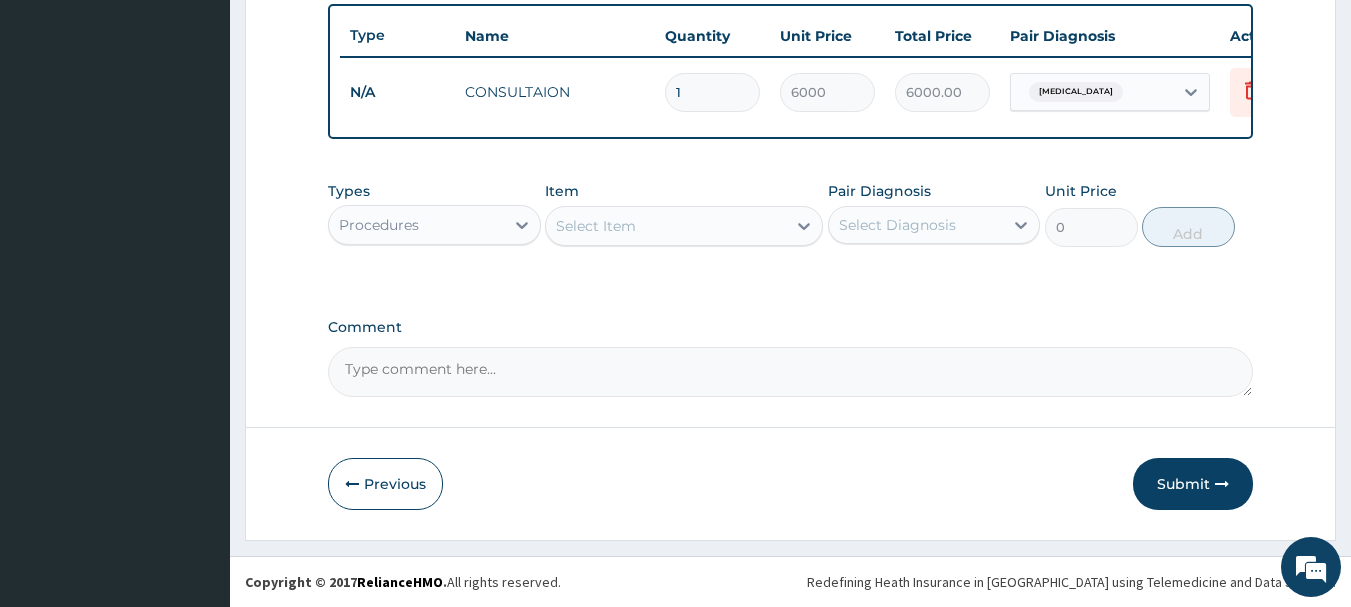 scroll, scrollTop: 755, scrollLeft: 0, axis: vertical 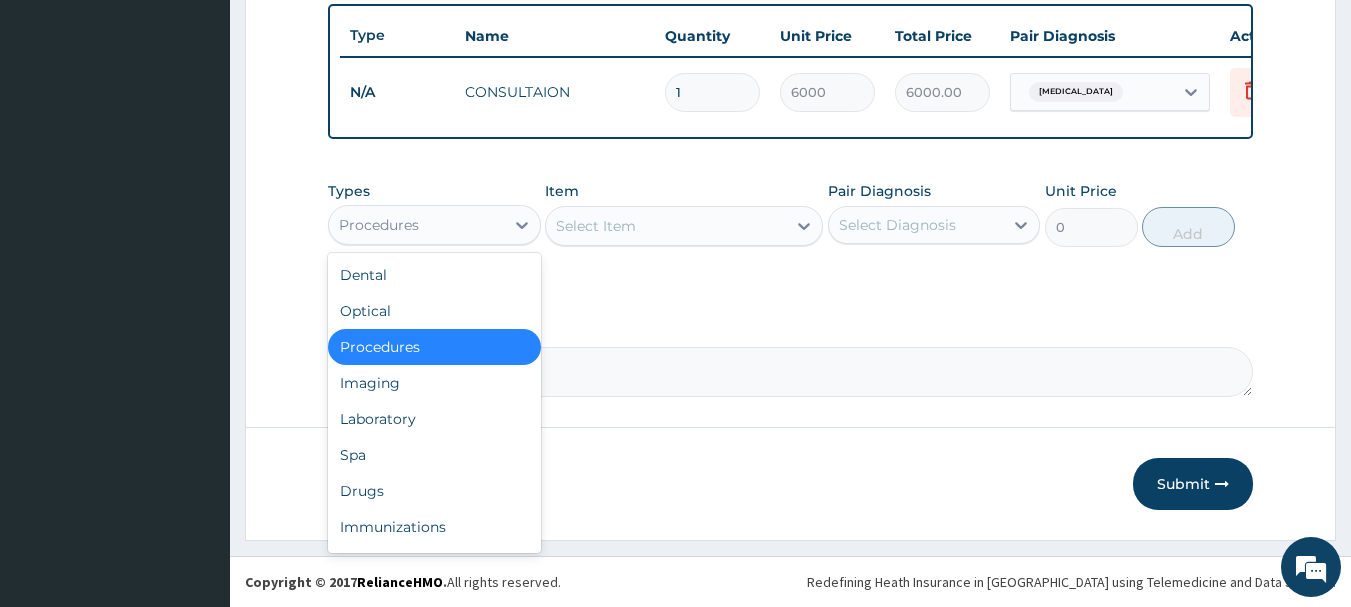 click on "Procedures" at bounding box center [416, 225] 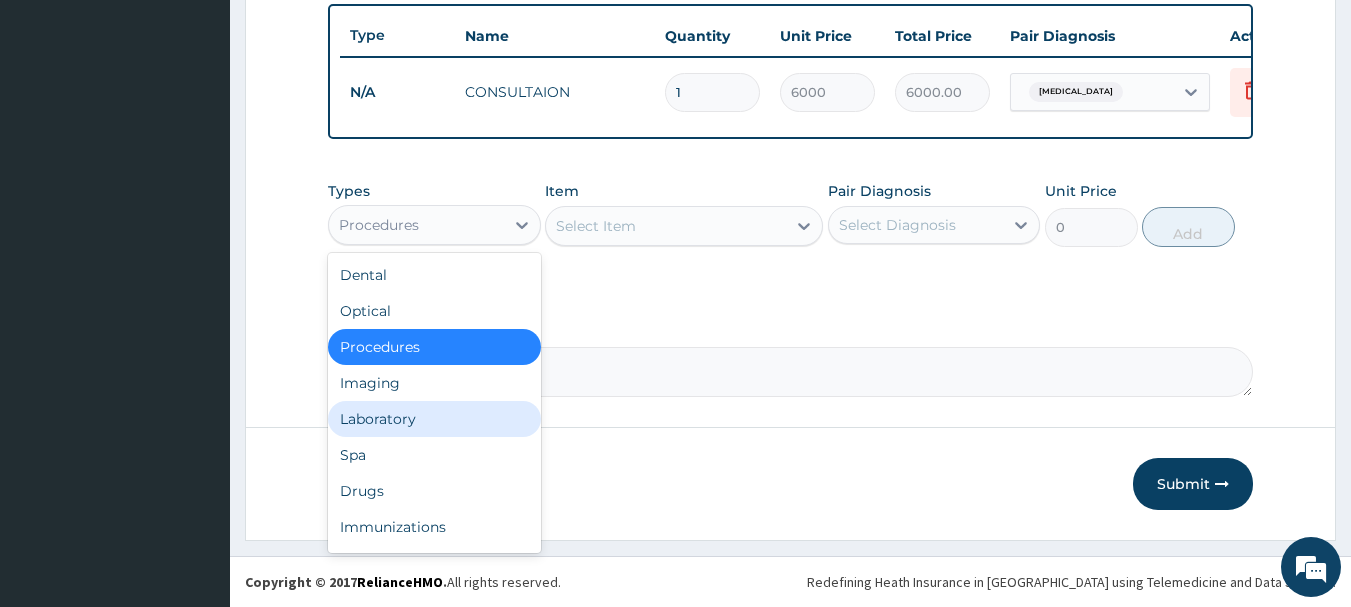 drag, startPoint x: 382, startPoint y: 417, endPoint x: 401, endPoint y: 396, distance: 28.319605 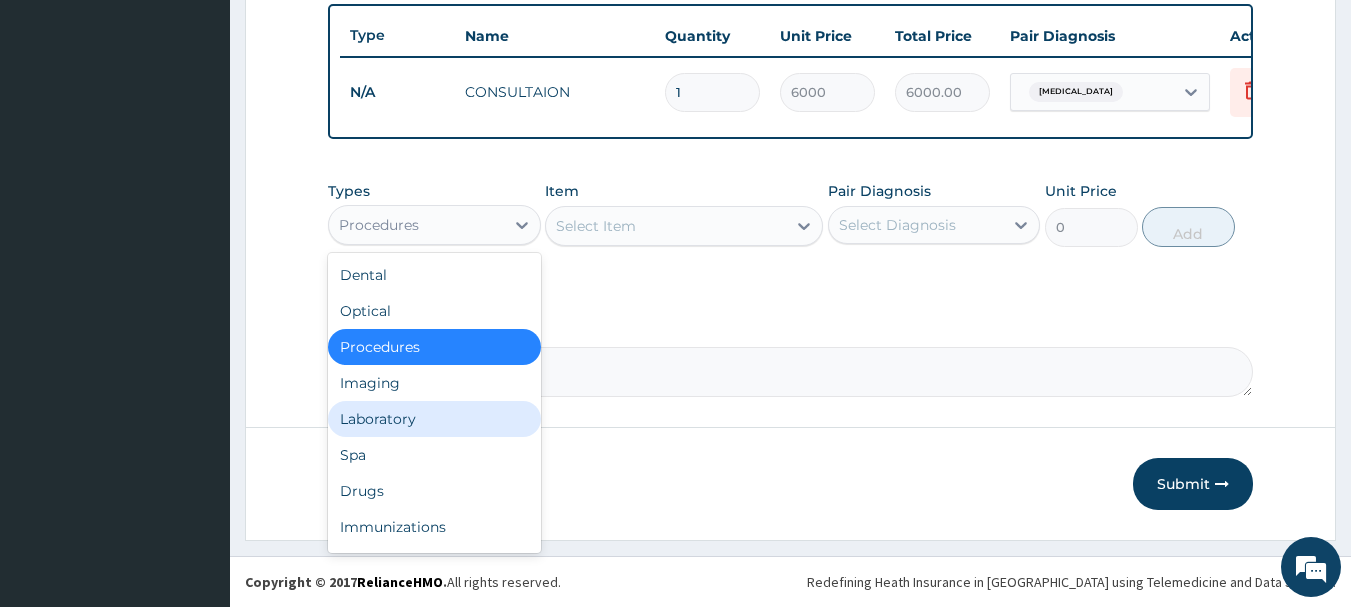 click on "Laboratory" at bounding box center [434, 419] 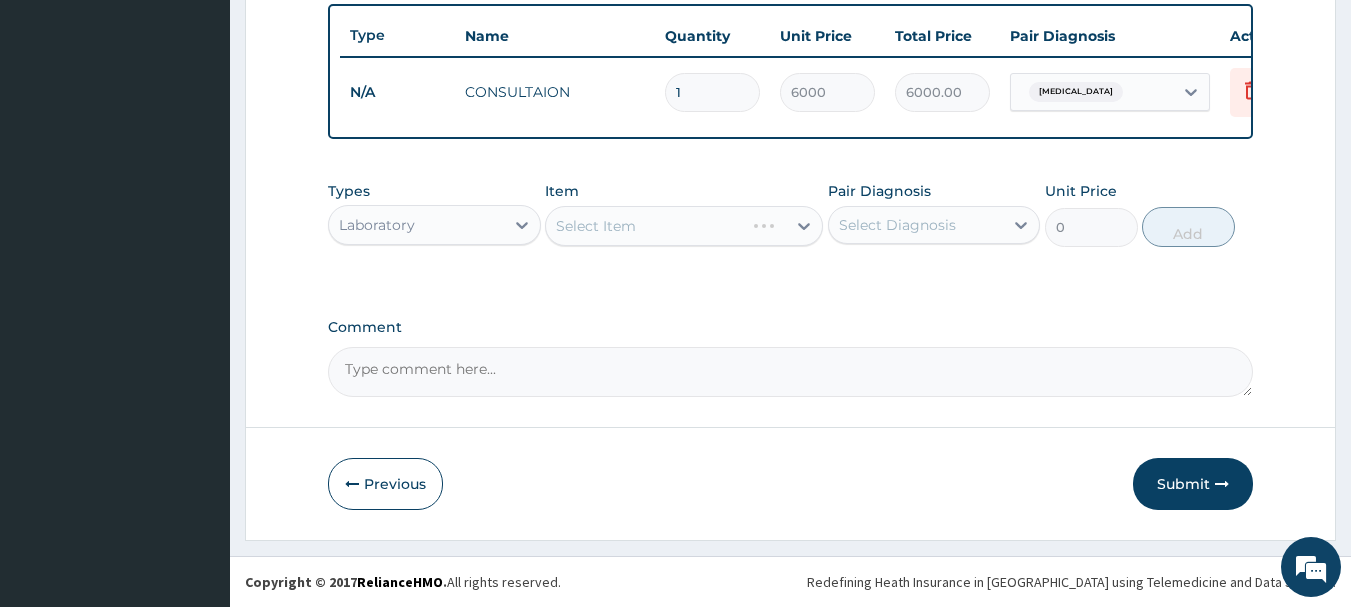 drag, startPoint x: 633, startPoint y: 235, endPoint x: 667, endPoint y: 218, distance: 38.013157 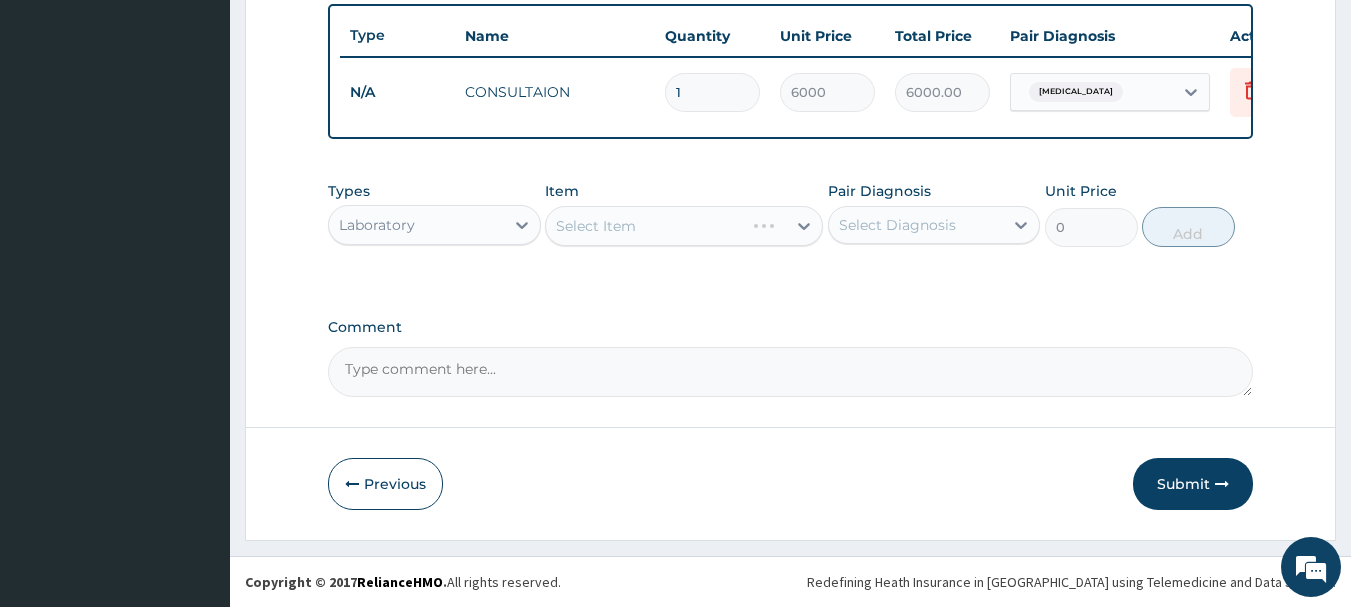 click on "Select Item" at bounding box center (684, 226) 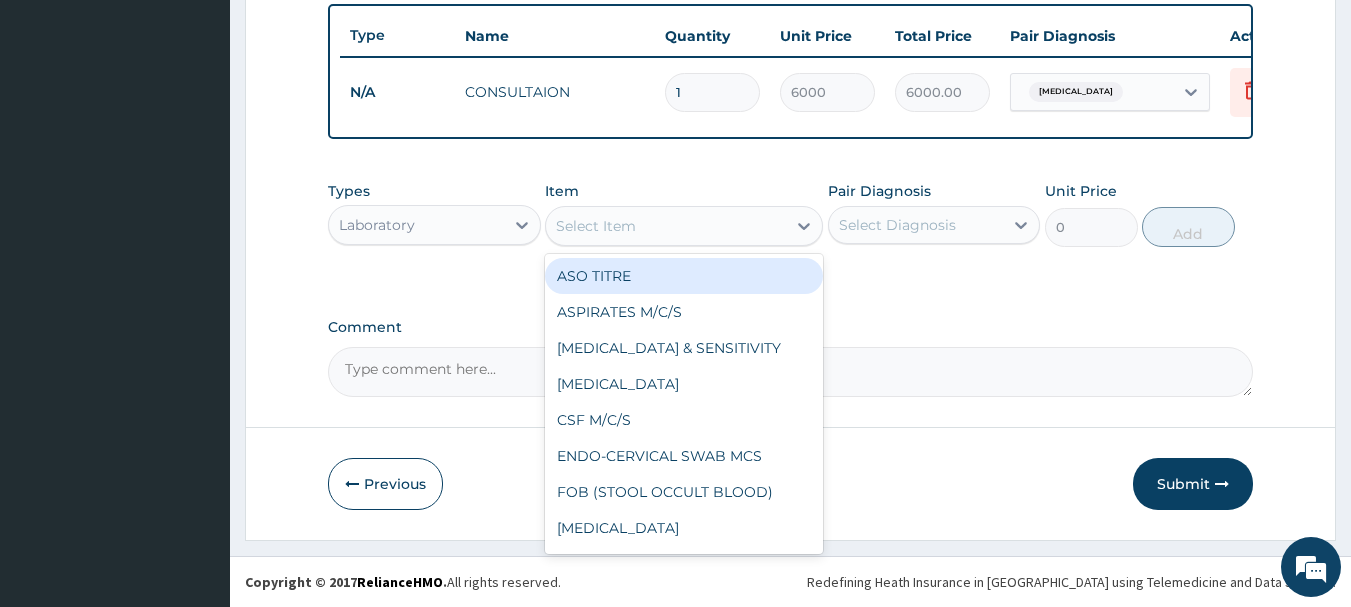 click on "Select Item" at bounding box center (666, 226) 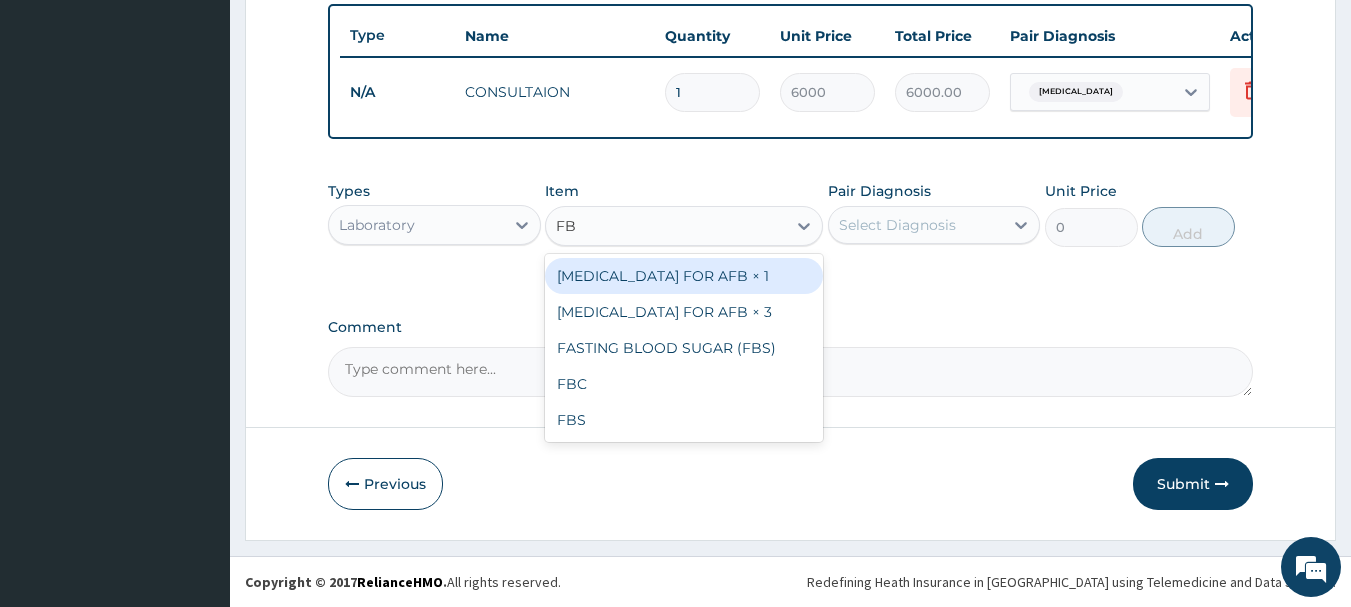 type on "FBC" 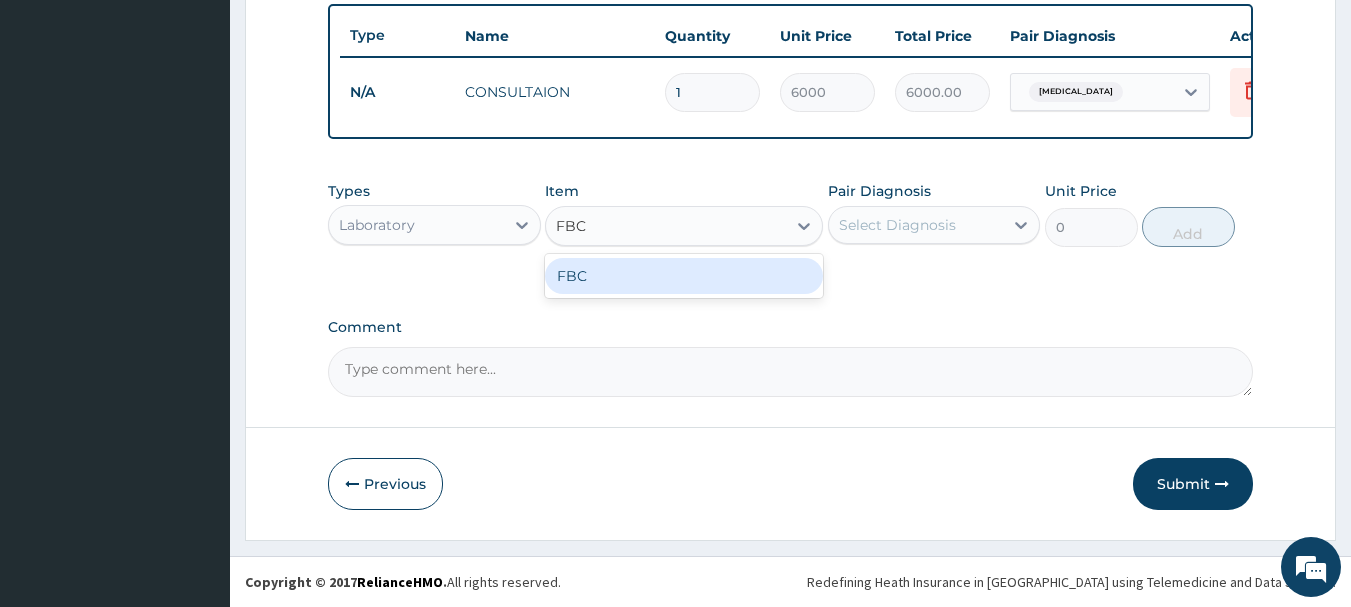 click on "FBC" at bounding box center [684, 276] 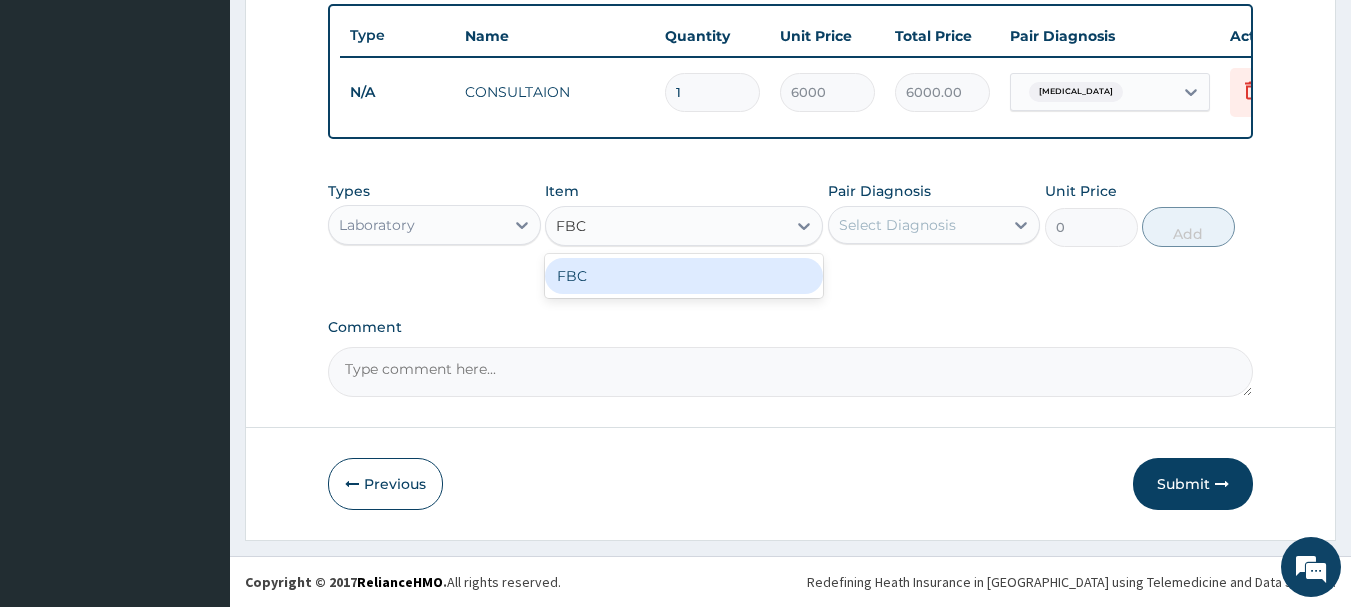 type 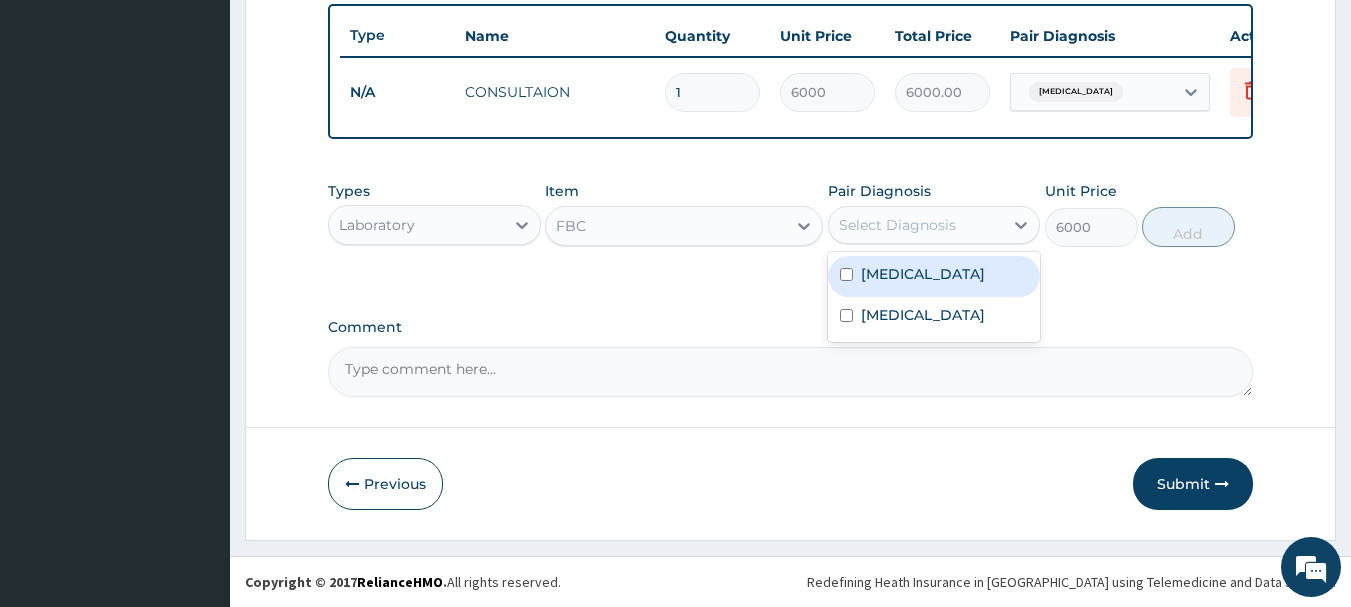 drag, startPoint x: 911, startPoint y: 227, endPoint x: 913, endPoint y: 238, distance: 11.18034 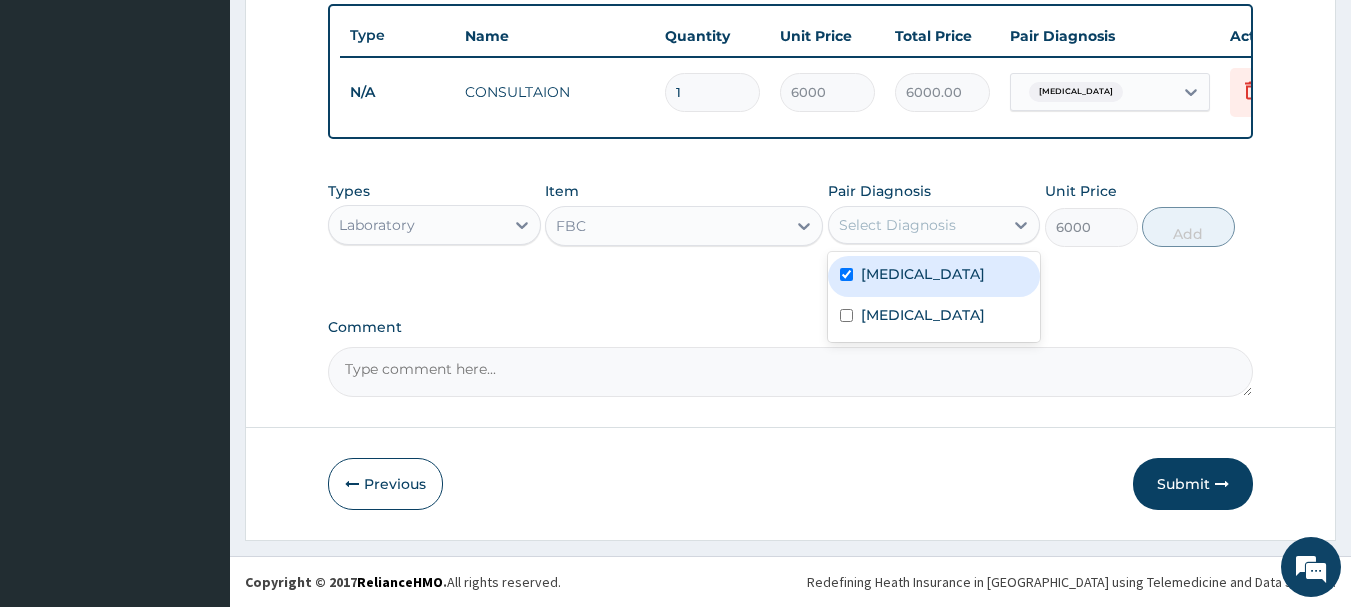 checkbox on "true" 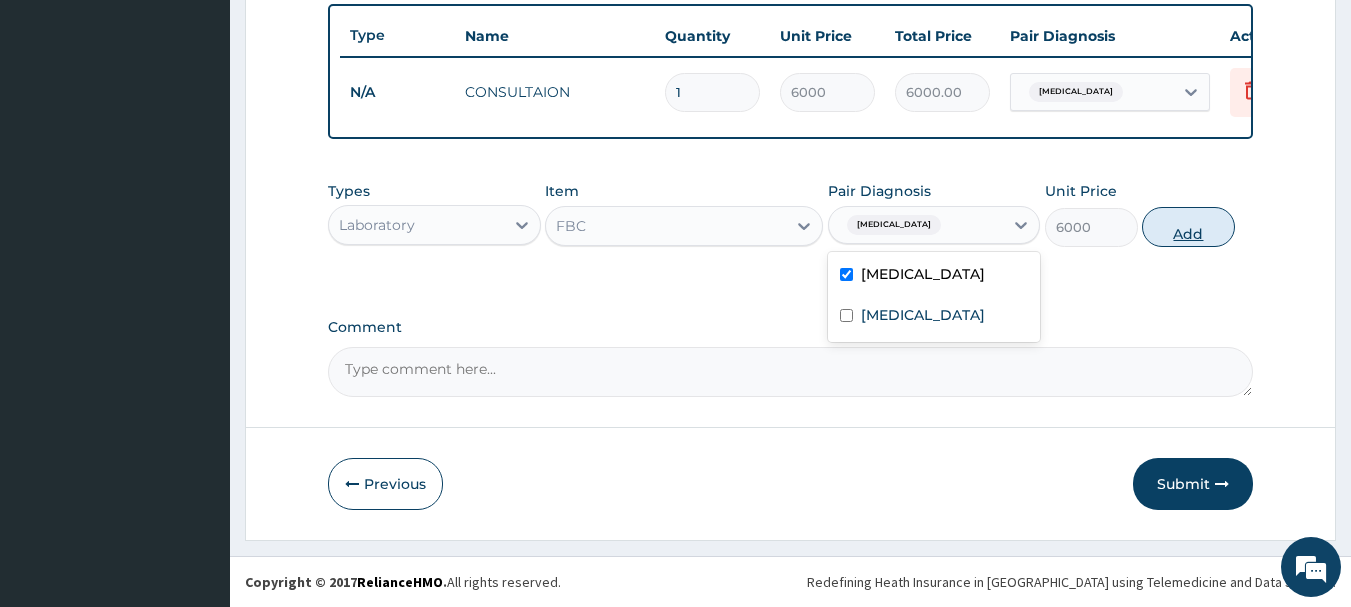 click on "Add" at bounding box center [1188, 227] 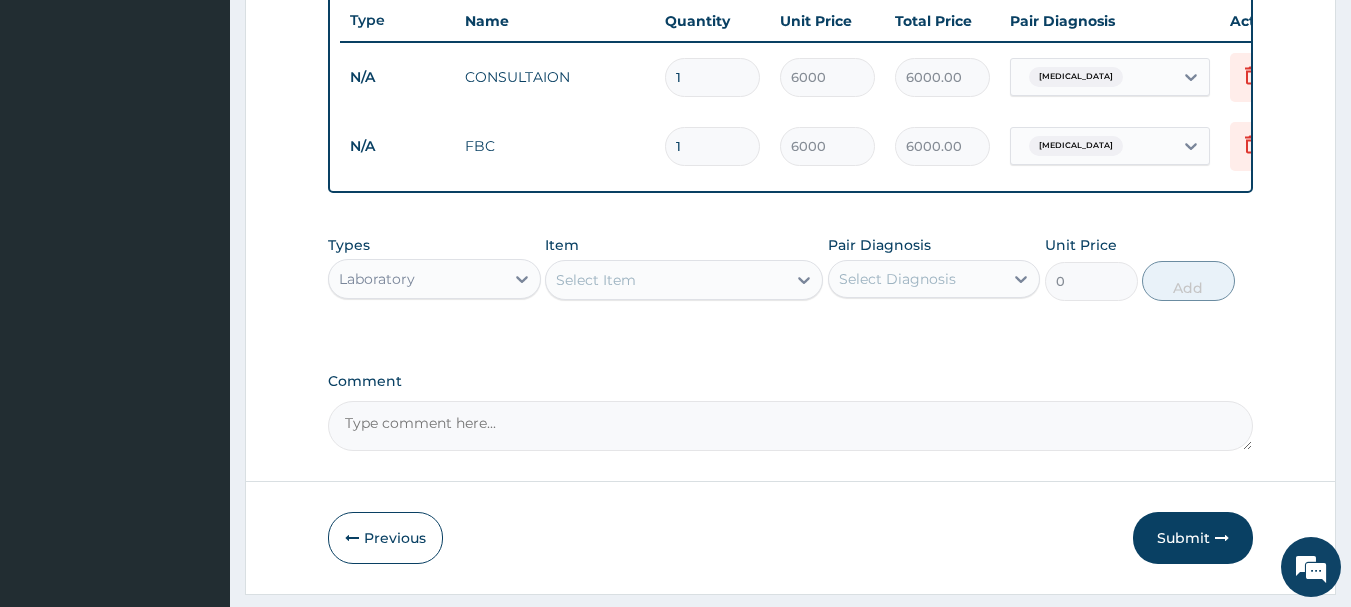 click on "Select Item" at bounding box center (666, 280) 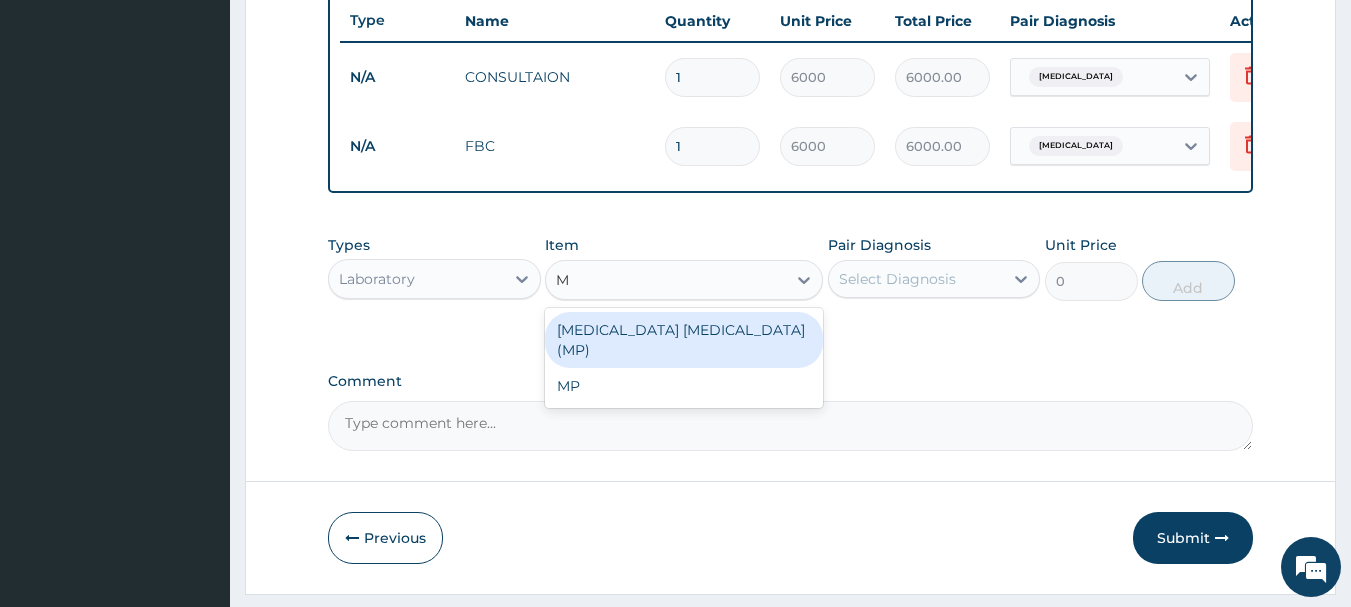 type on "MP" 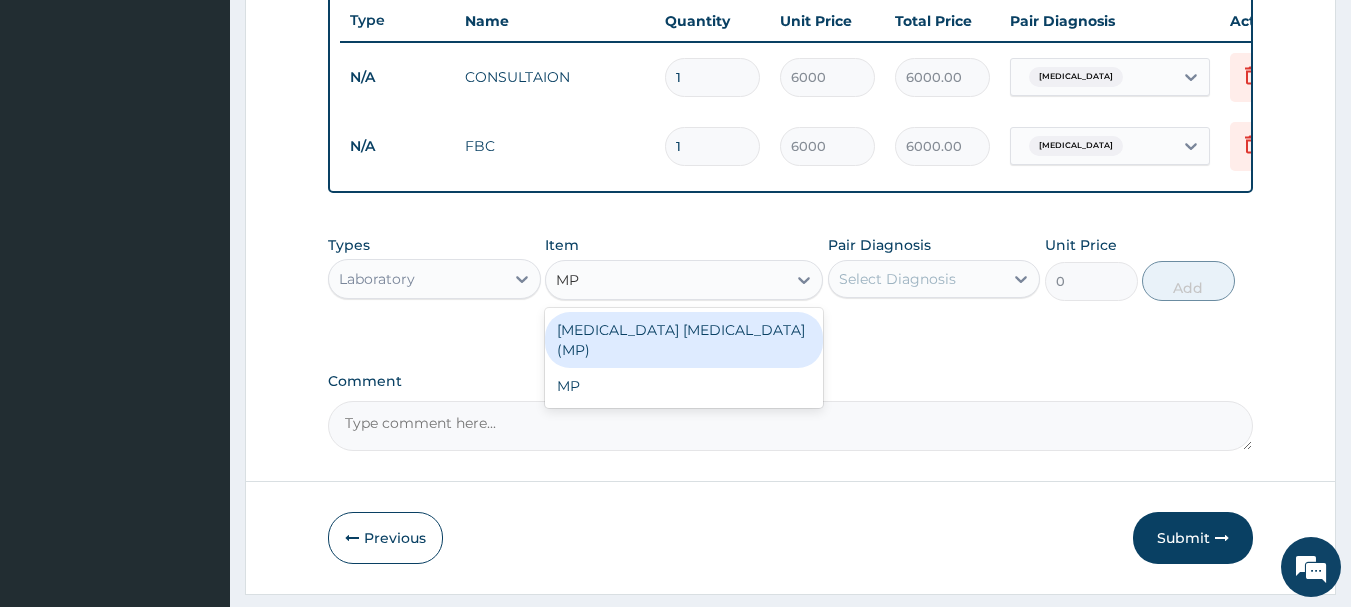 click on "[MEDICAL_DATA] [MEDICAL_DATA] (MP)" at bounding box center (684, 340) 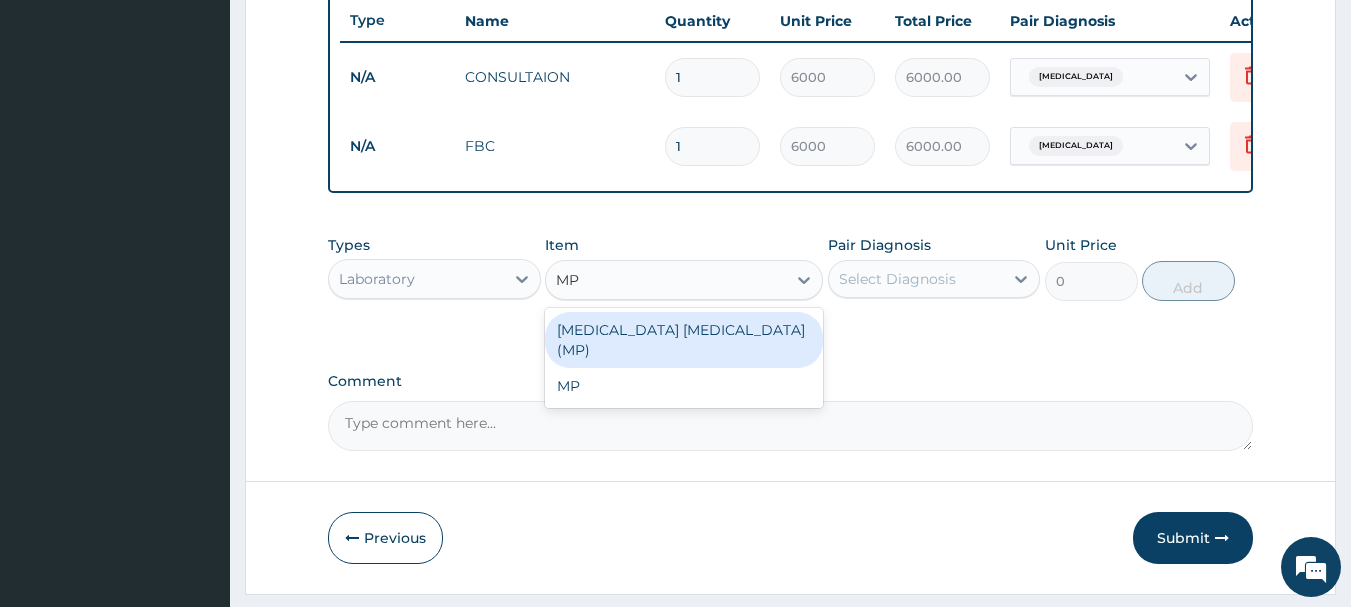 type 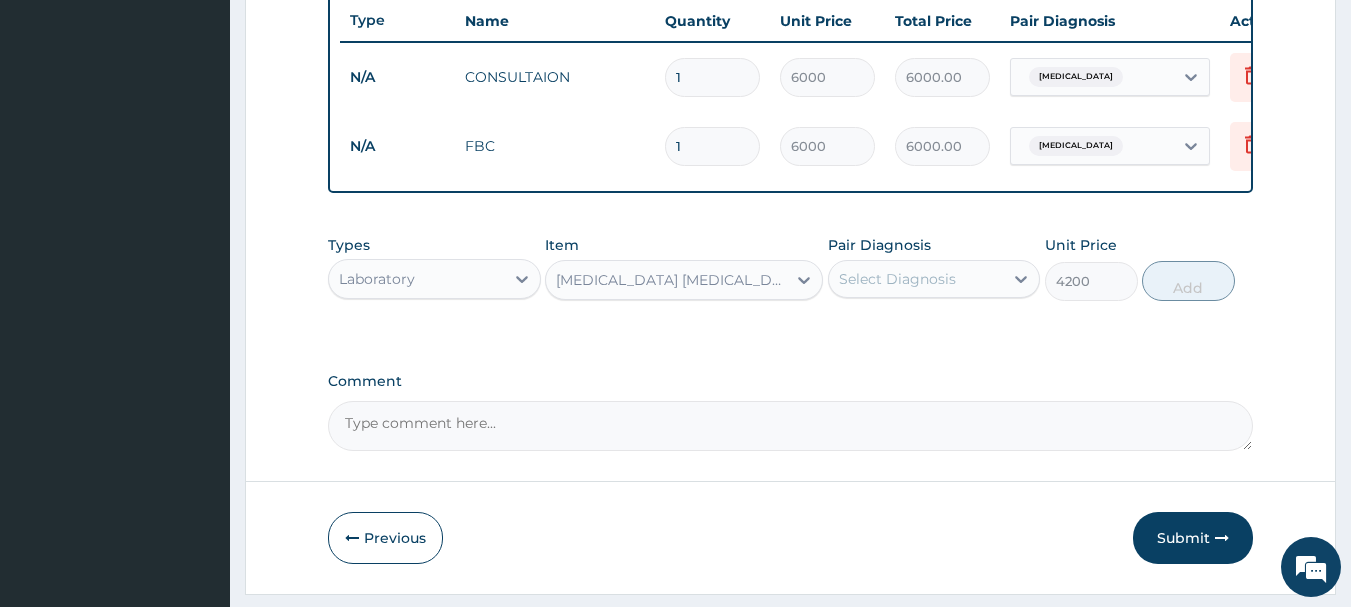 click on "Select Diagnosis" at bounding box center [916, 279] 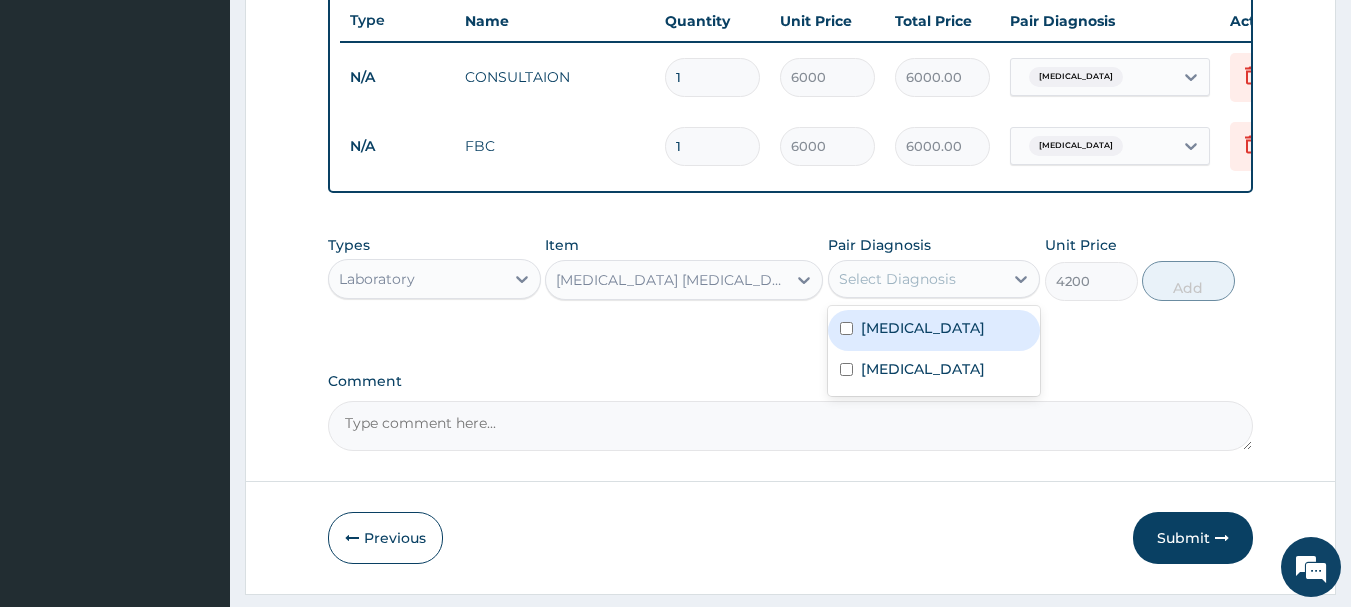 drag, startPoint x: 869, startPoint y: 349, endPoint x: 937, endPoint y: 326, distance: 71.7844 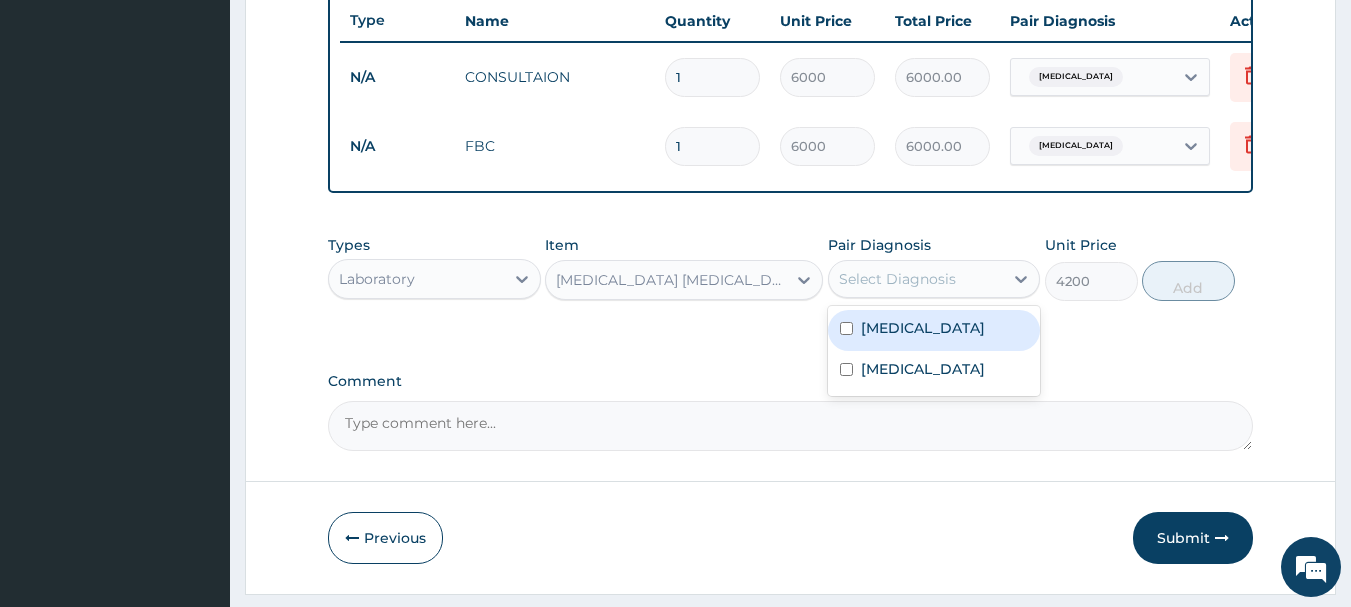 click on "[MEDICAL_DATA]" at bounding box center [923, 328] 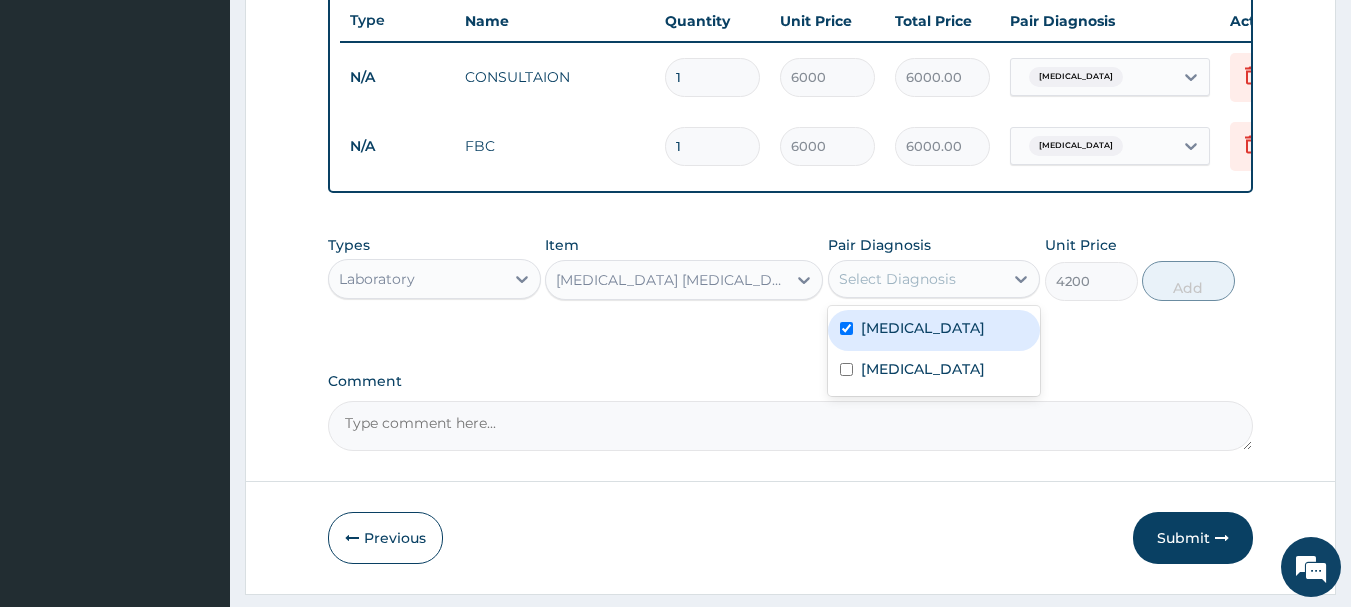 checkbox on "true" 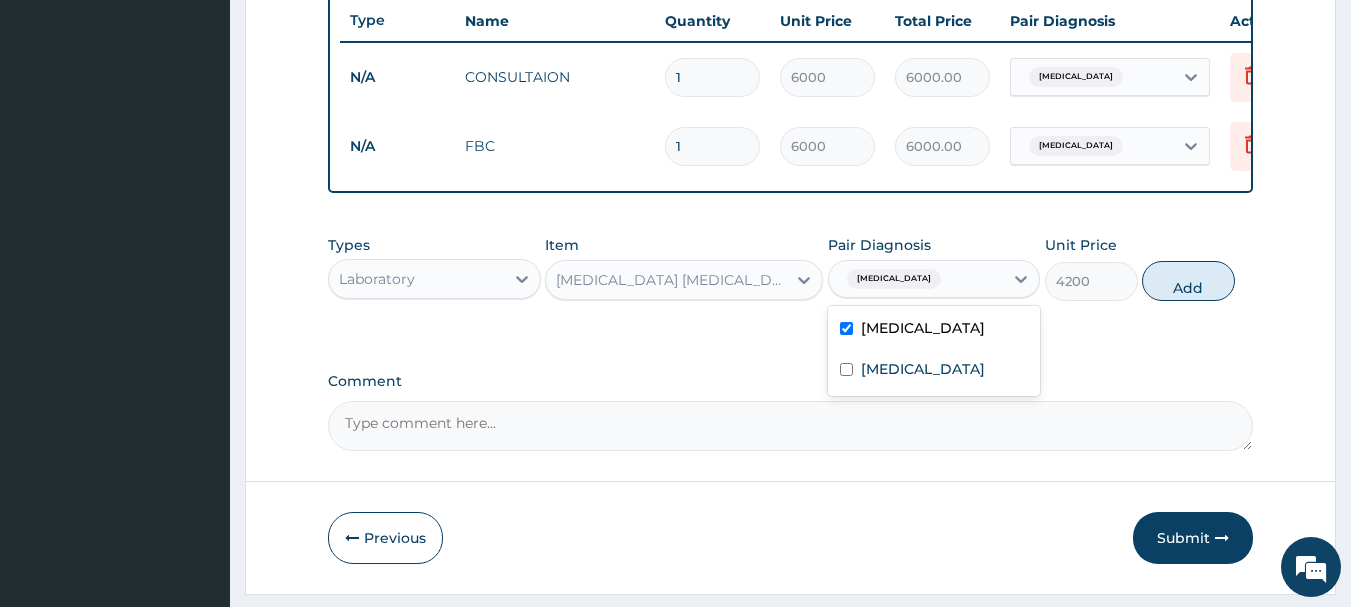 click on "Add" at bounding box center (1188, 281) 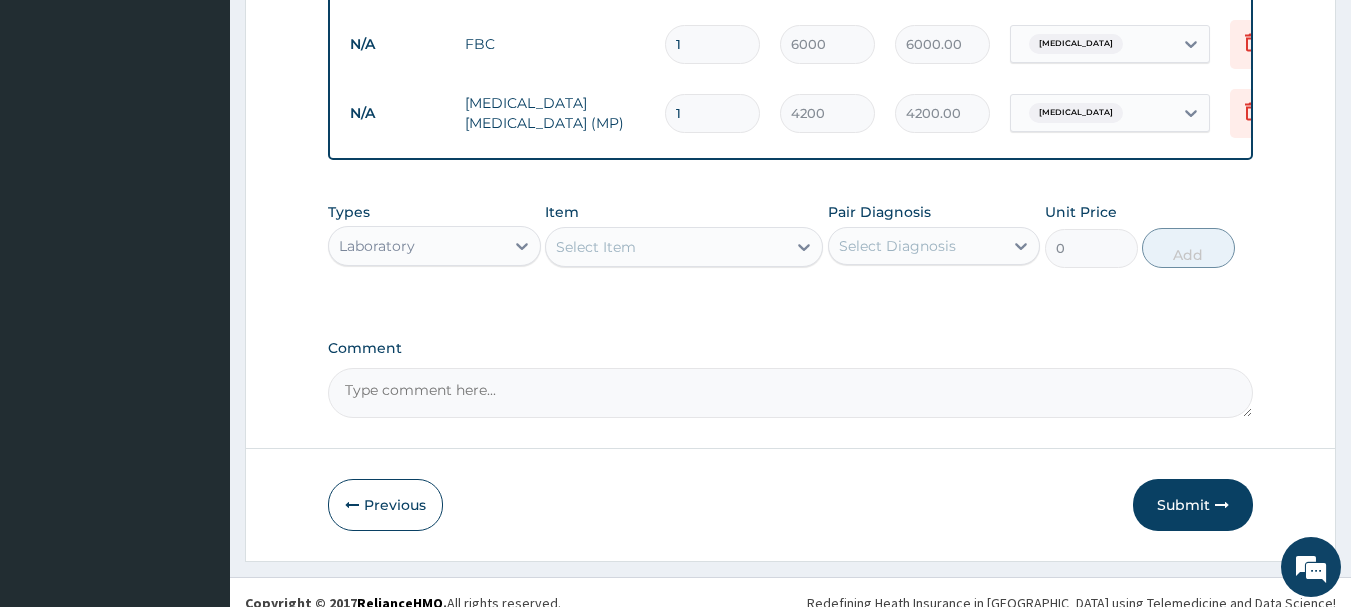 scroll, scrollTop: 893, scrollLeft: 0, axis: vertical 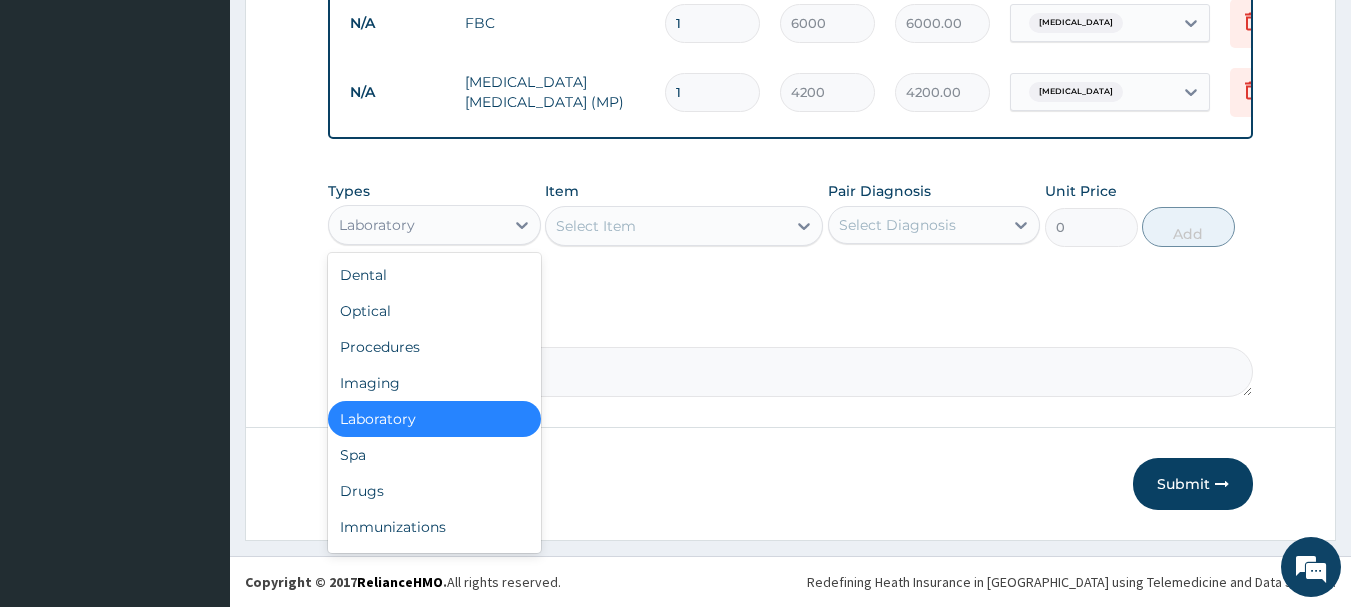 drag, startPoint x: 491, startPoint y: 218, endPoint x: 478, endPoint y: 243, distance: 28.178005 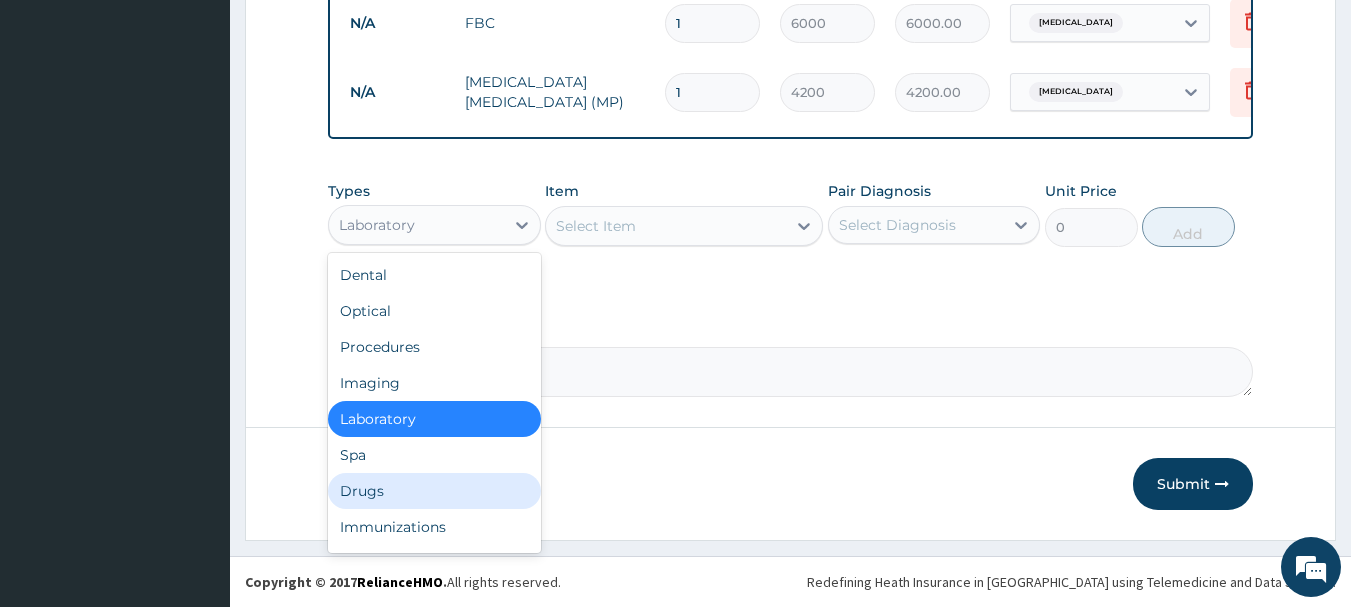 click on "Drugs" at bounding box center (434, 491) 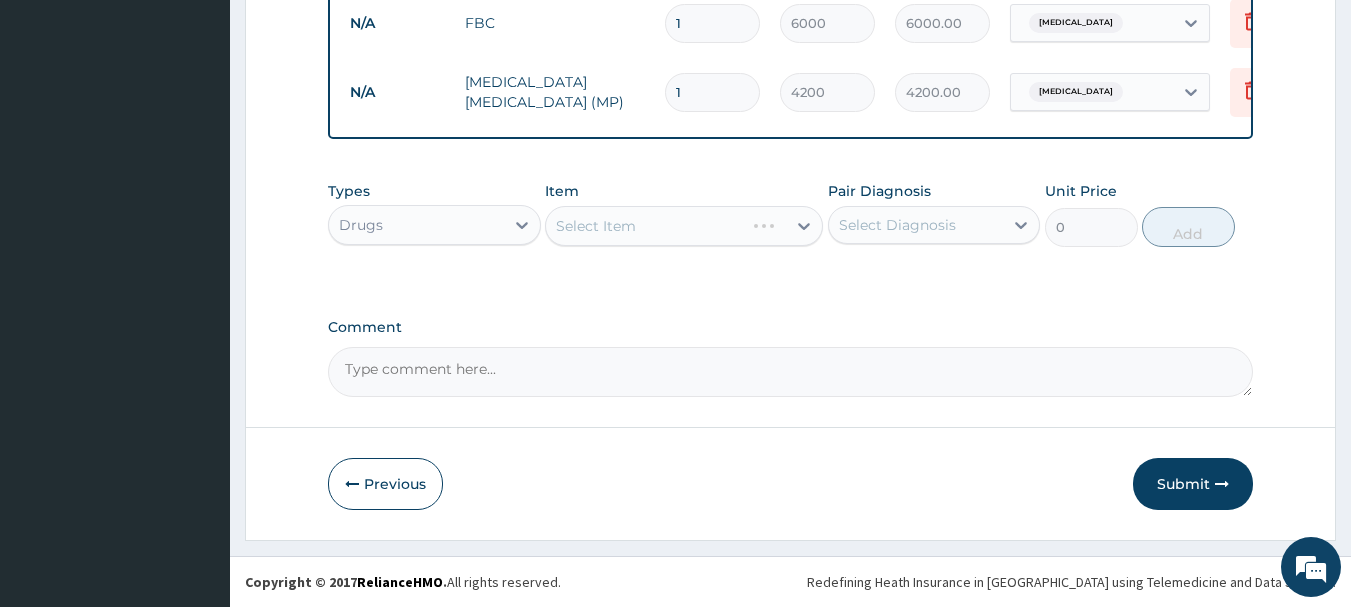 click on "Select Item" at bounding box center (684, 226) 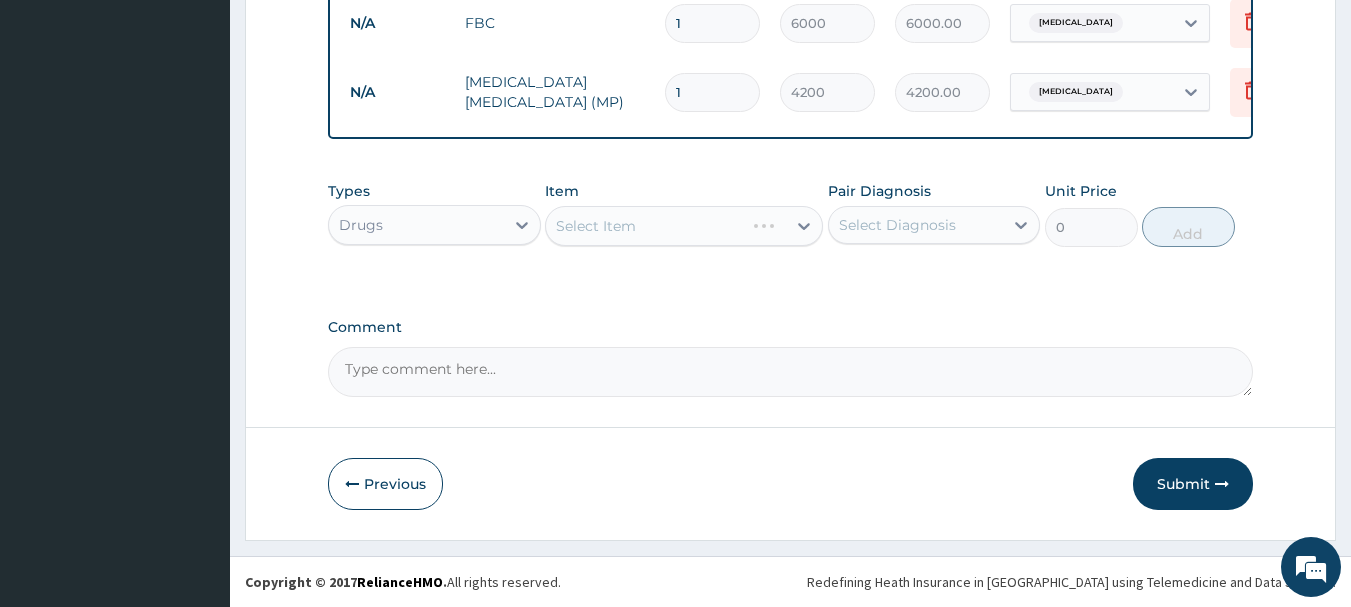 click on "Select Item" at bounding box center [684, 226] 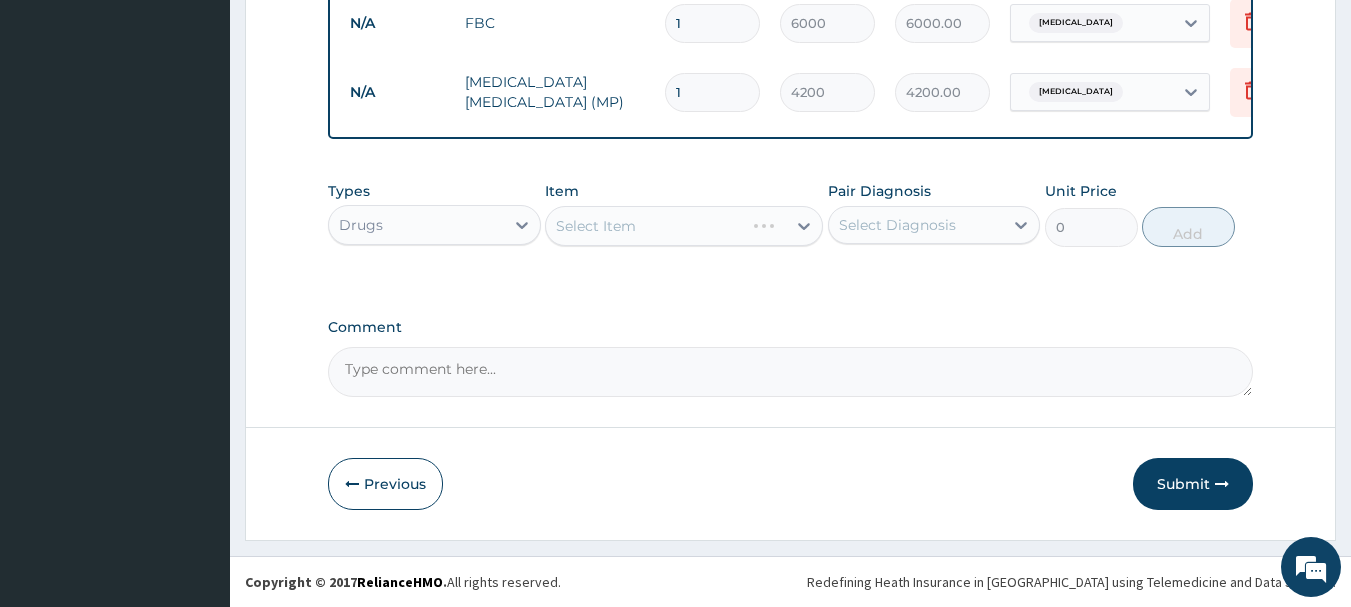 click on "Select Item" at bounding box center (684, 226) 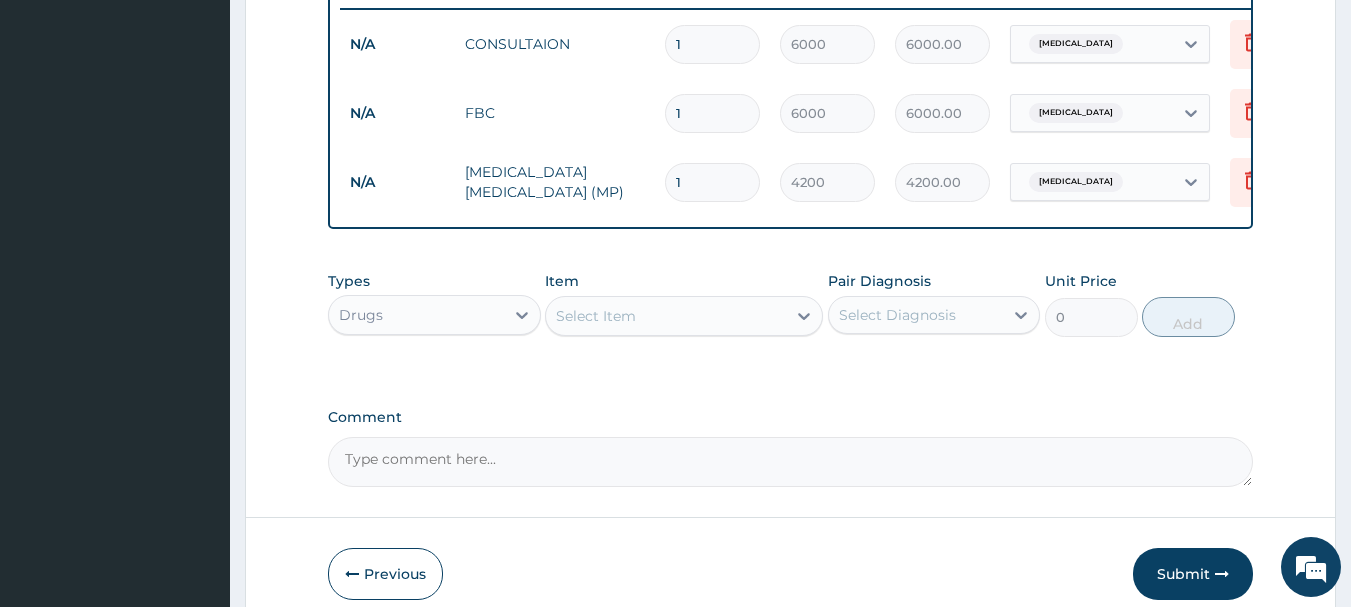 scroll, scrollTop: 893, scrollLeft: 0, axis: vertical 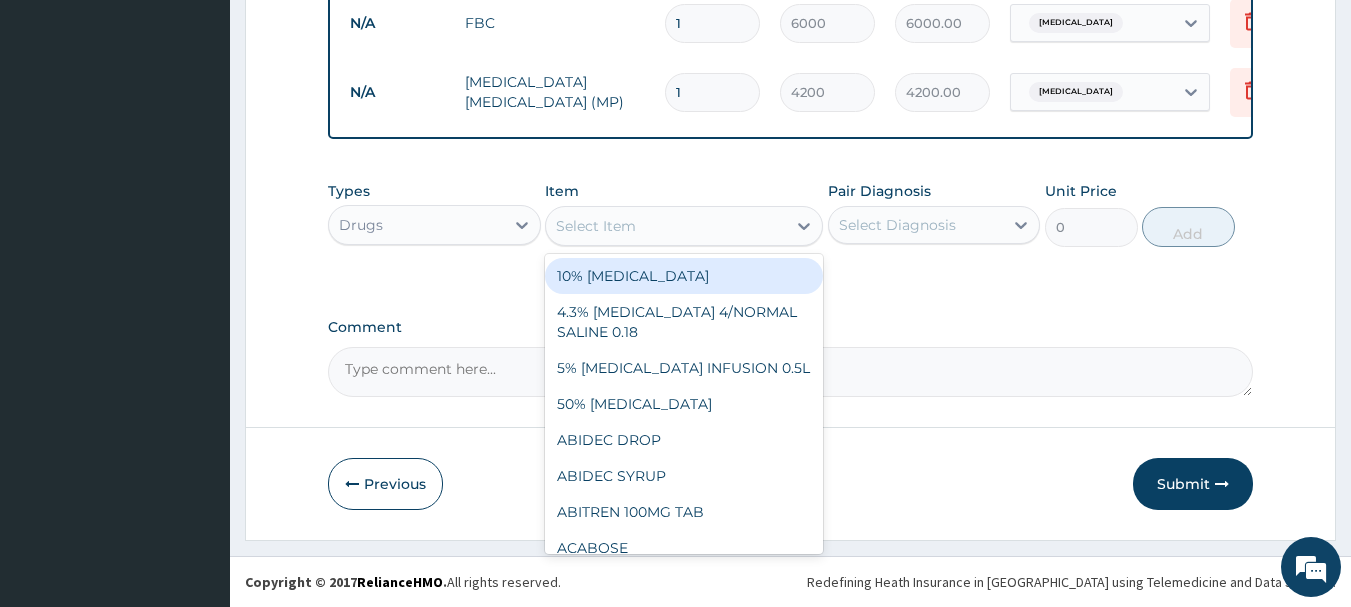 click on "Select Item" at bounding box center (666, 226) 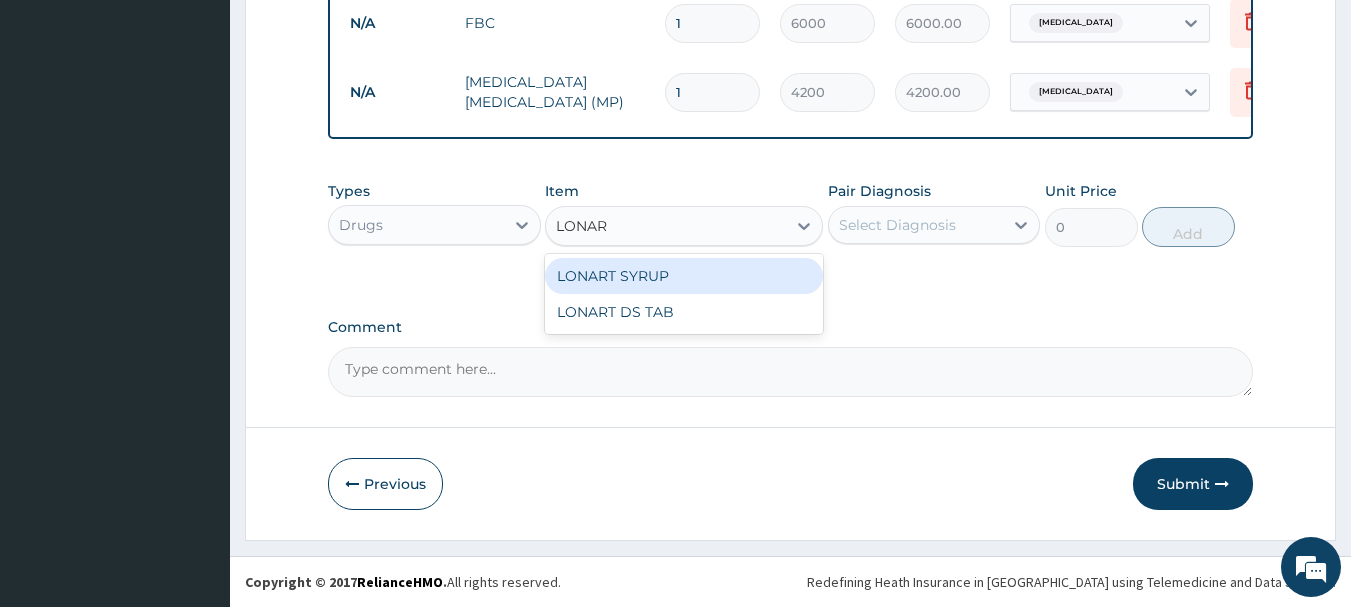 type on "LONART" 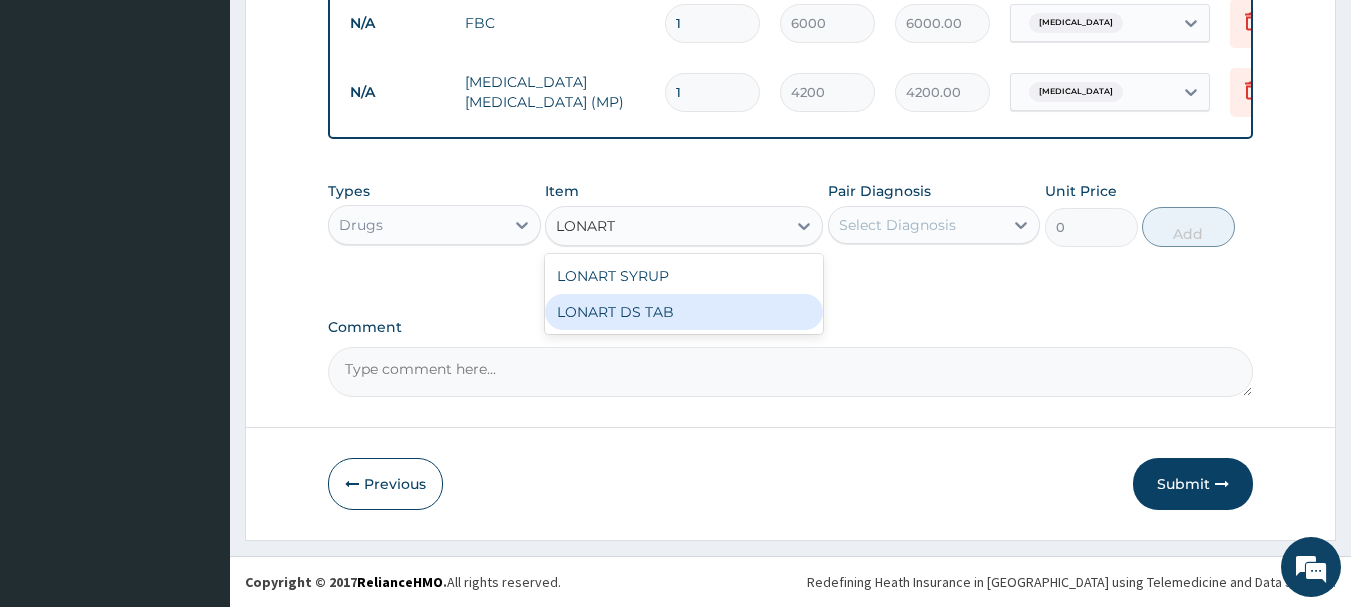 click on "LONART DS TAB" at bounding box center (684, 312) 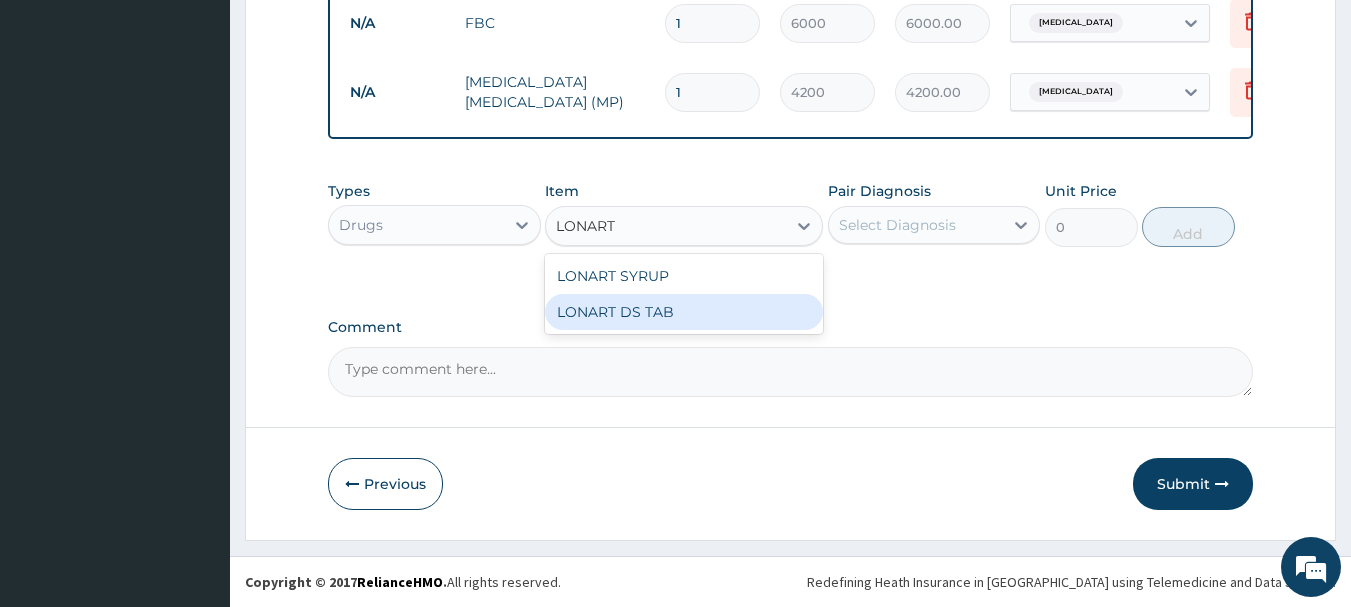 type 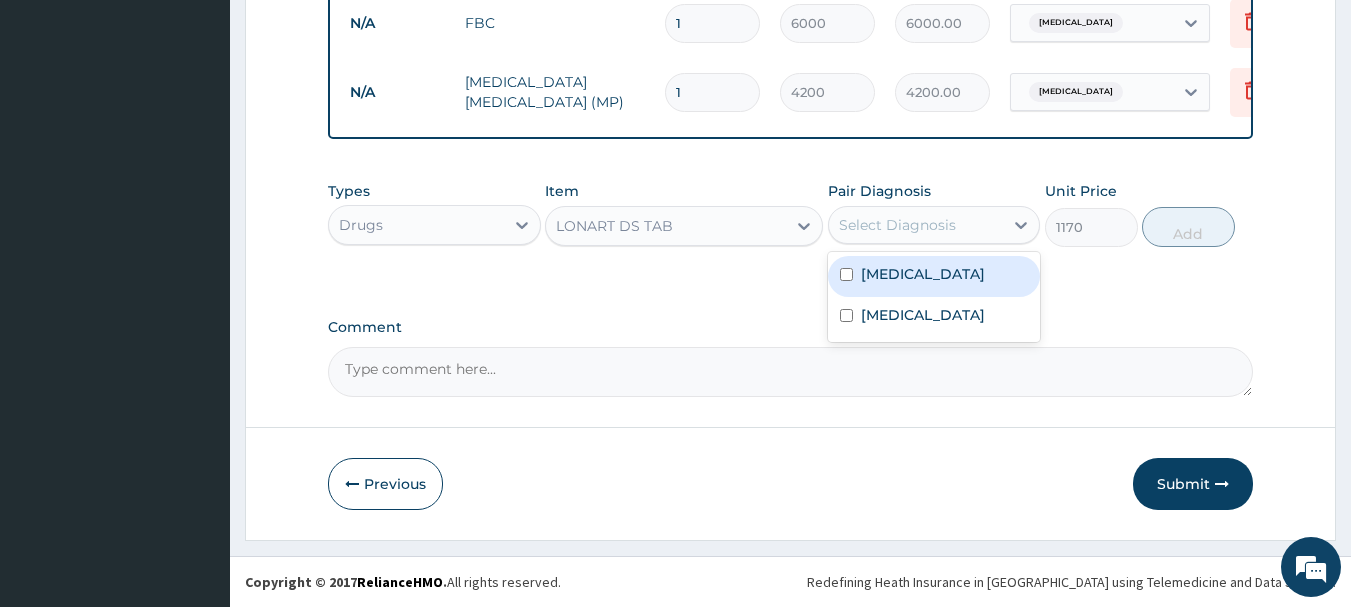 click on "Select Diagnosis" at bounding box center (934, 225) 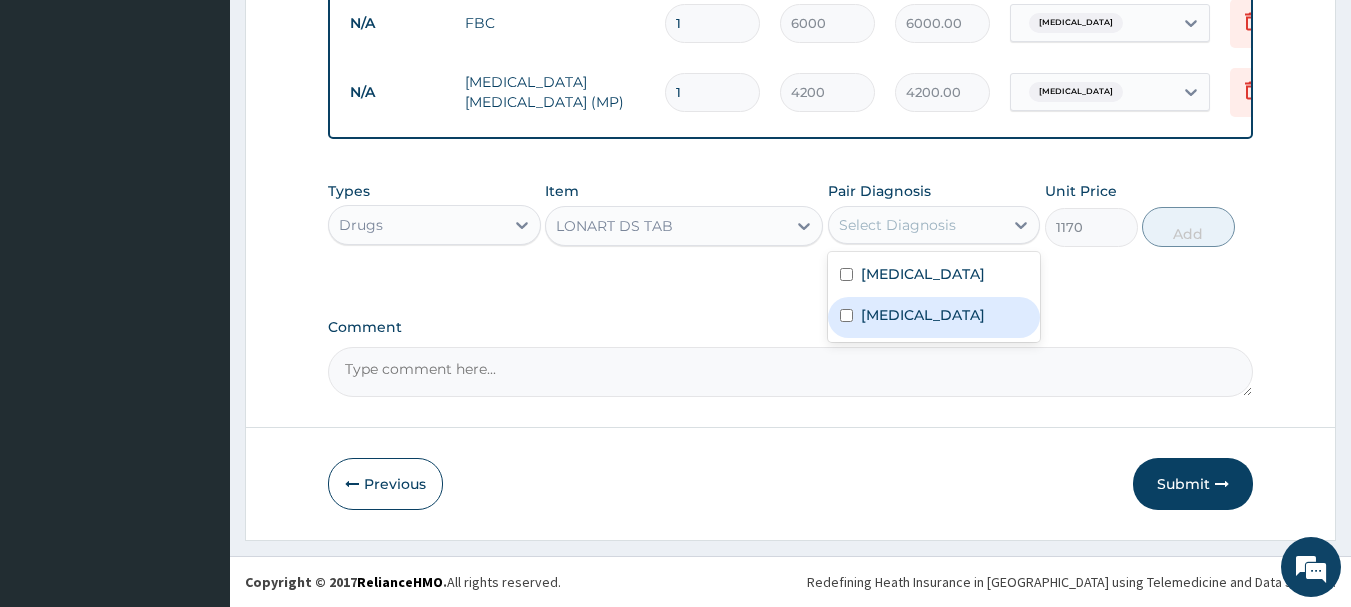 click on "[MEDICAL_DATA]" at bounding box center [934, 317] 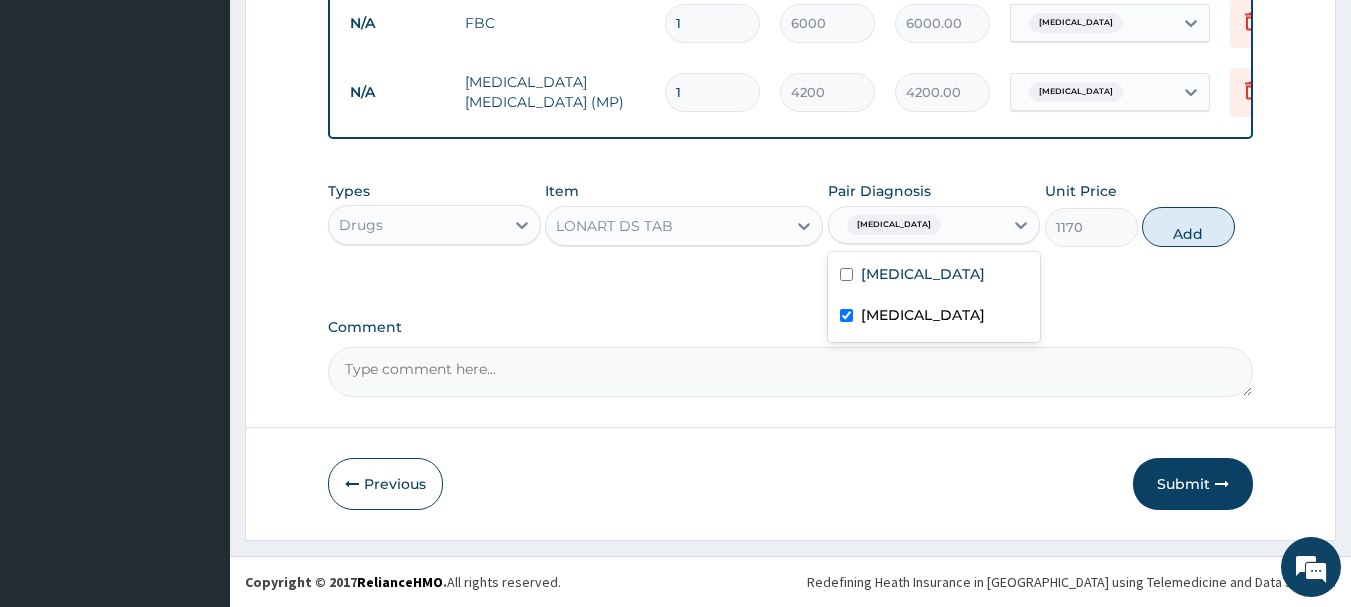 click at bounding box center (846, 315) 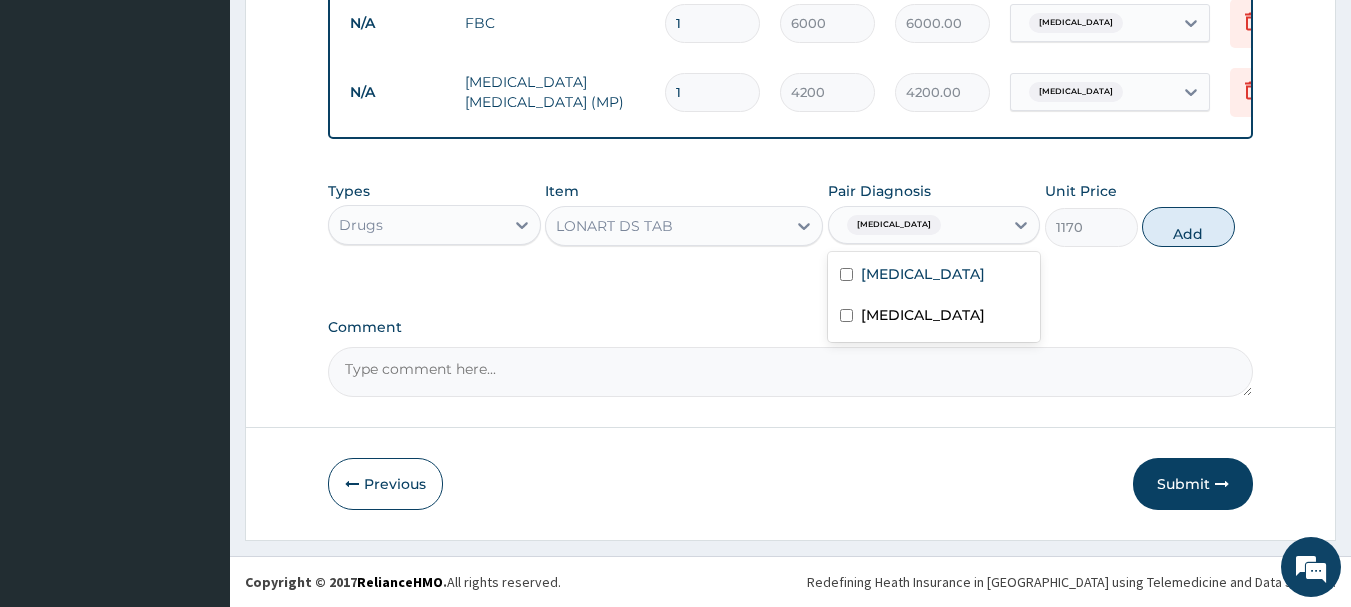 checkbox on "false" 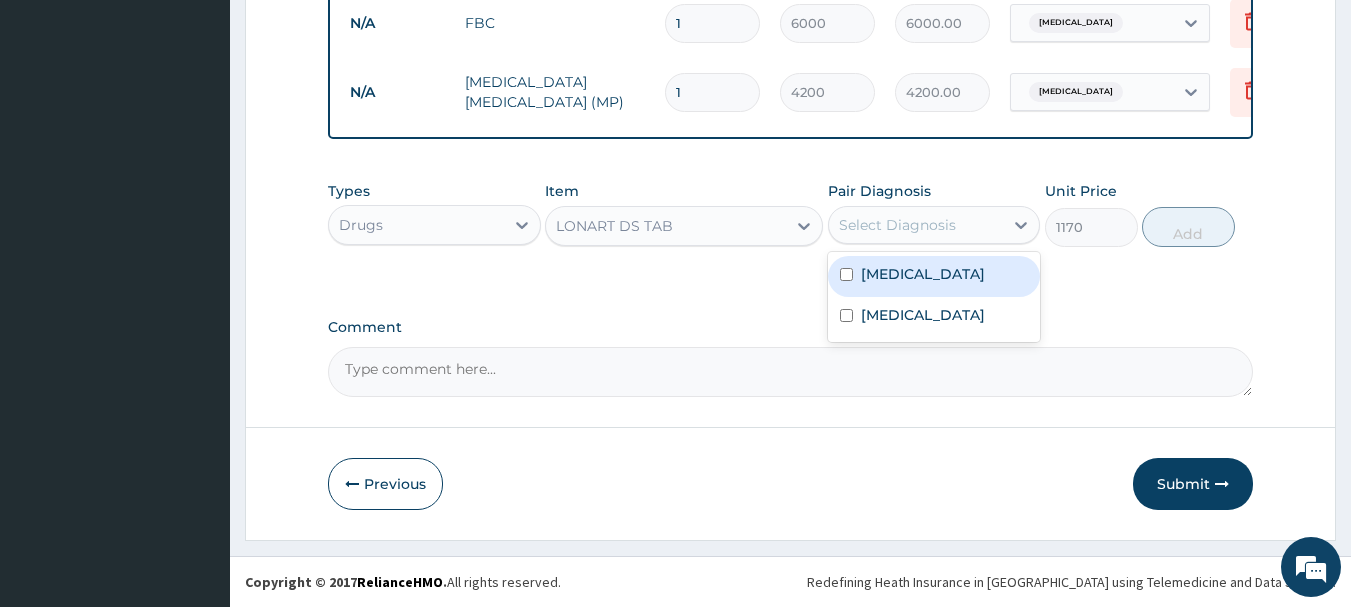drag, startPoint x: 854, startPoint y: 282, endPoint x: 869, endPoint y: 276, distance: 16.155495 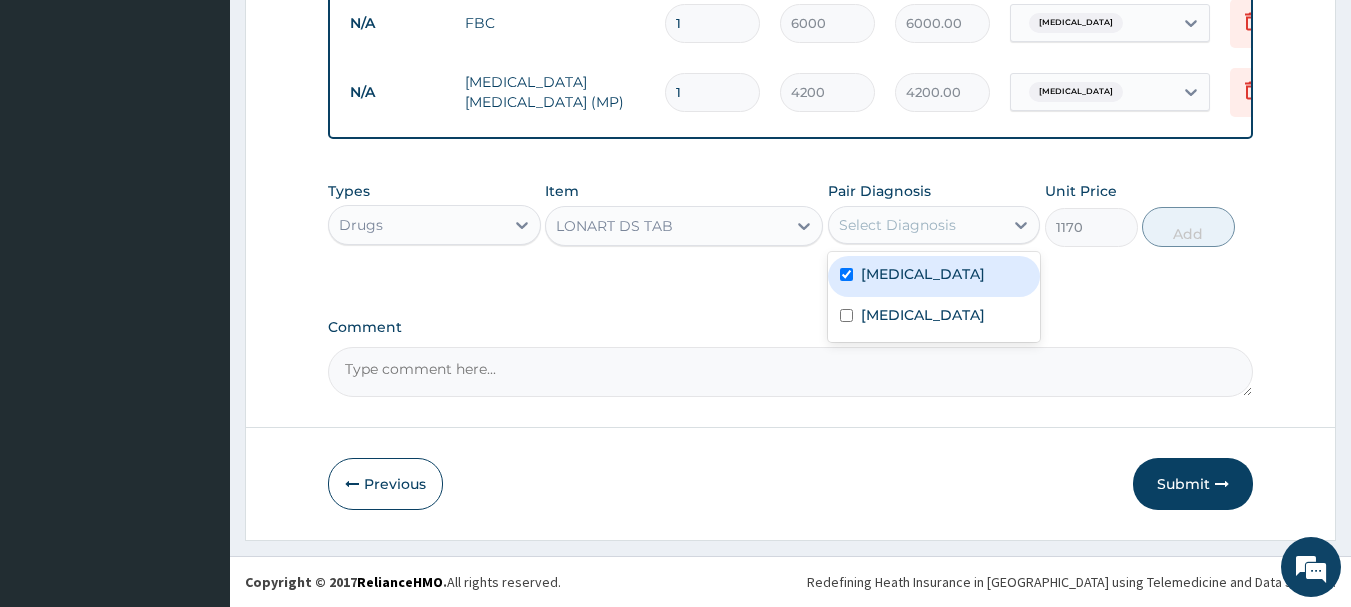 checkbox on "true" 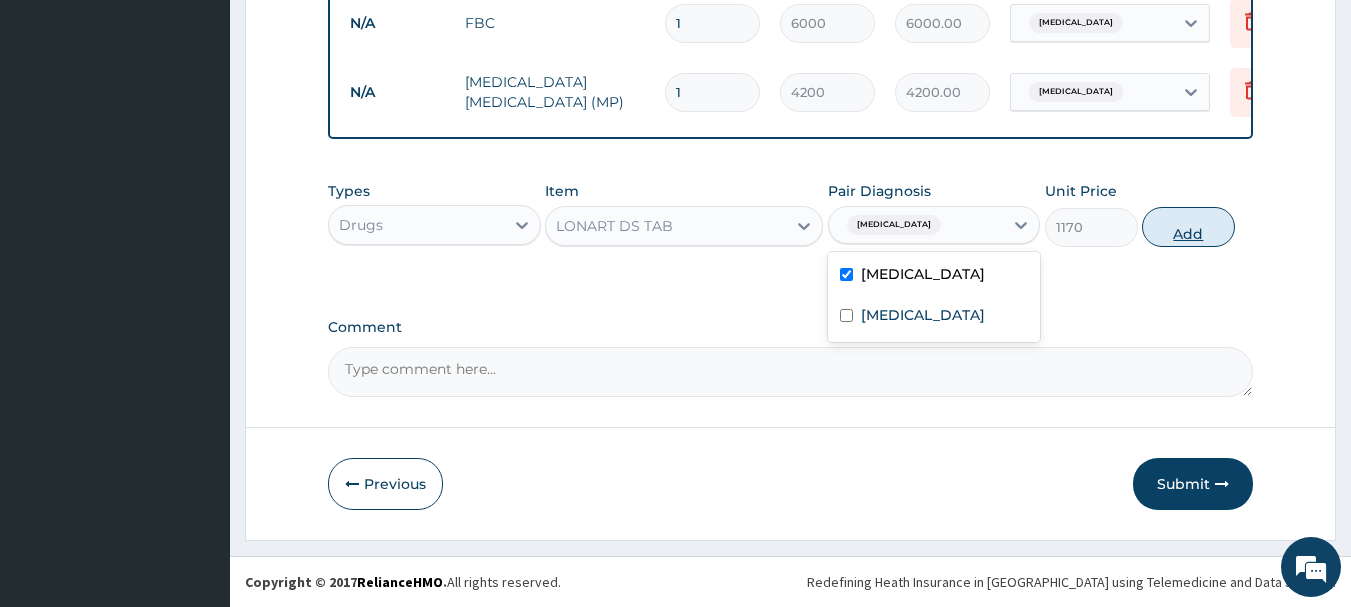 click on "Add" at bounding box center [1188, 227] 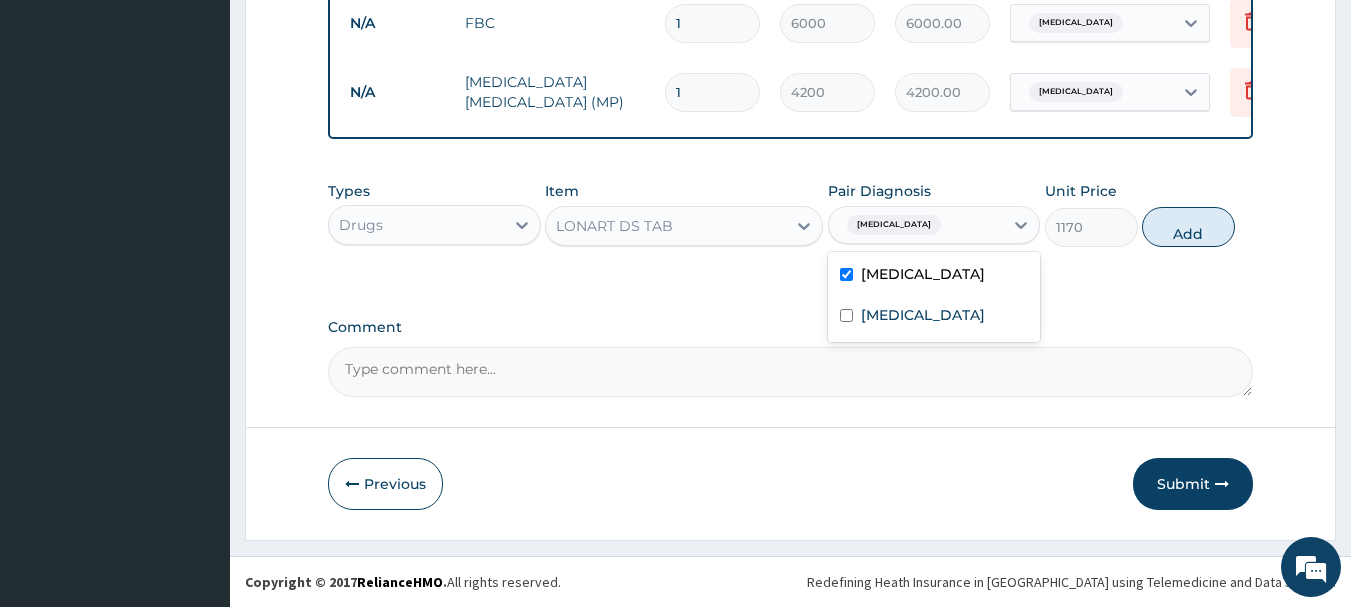 type on "0" 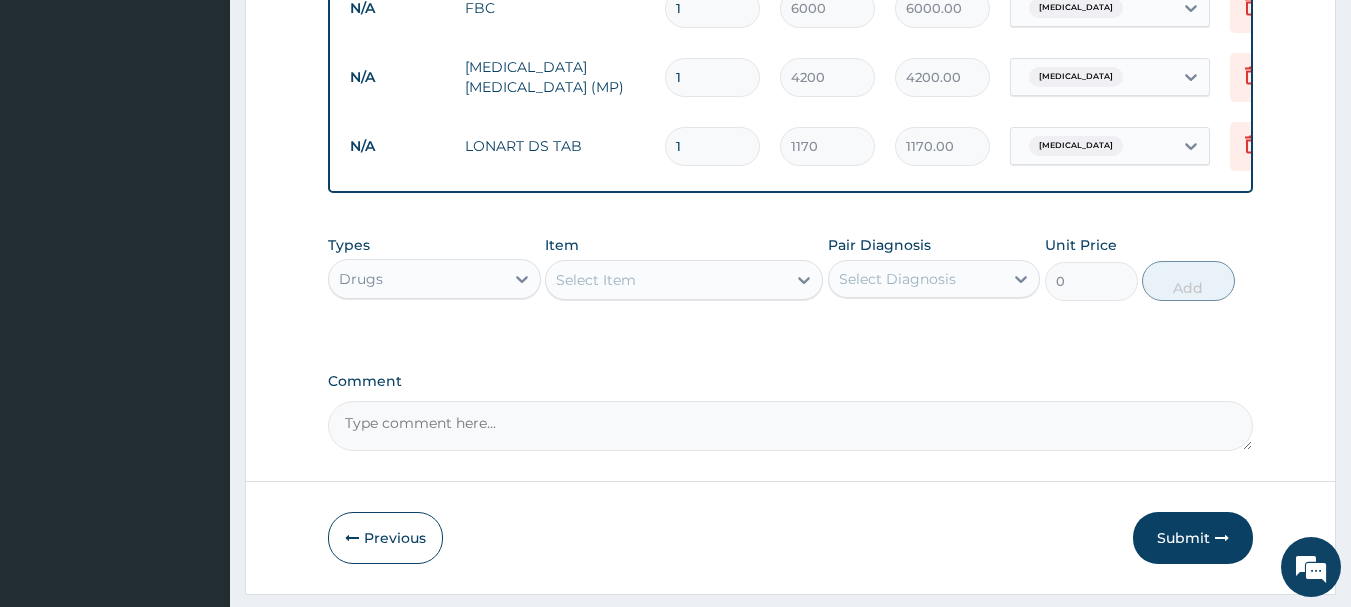 type 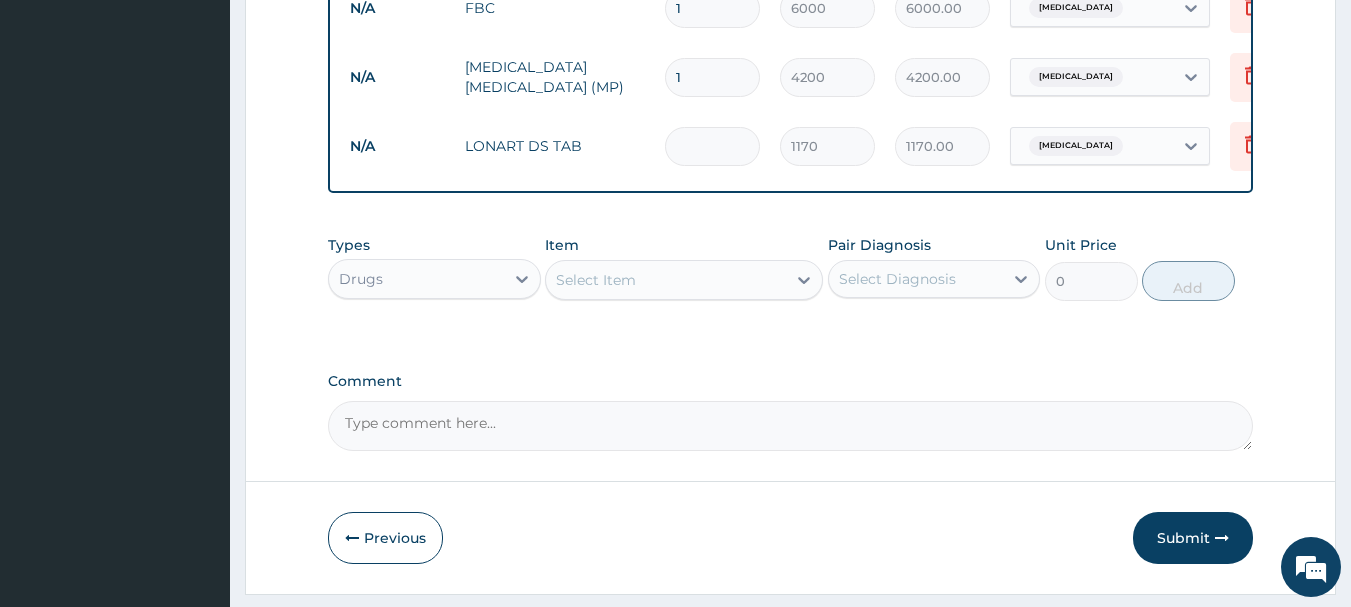 type on "0.00" 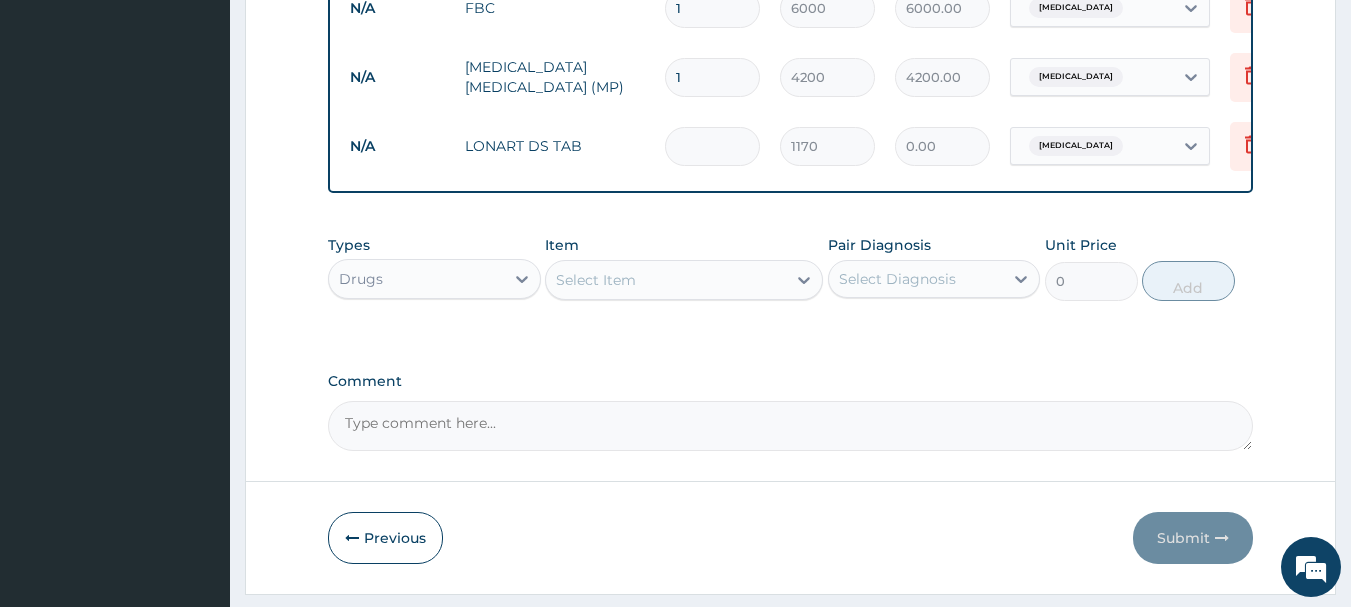 type on "6" 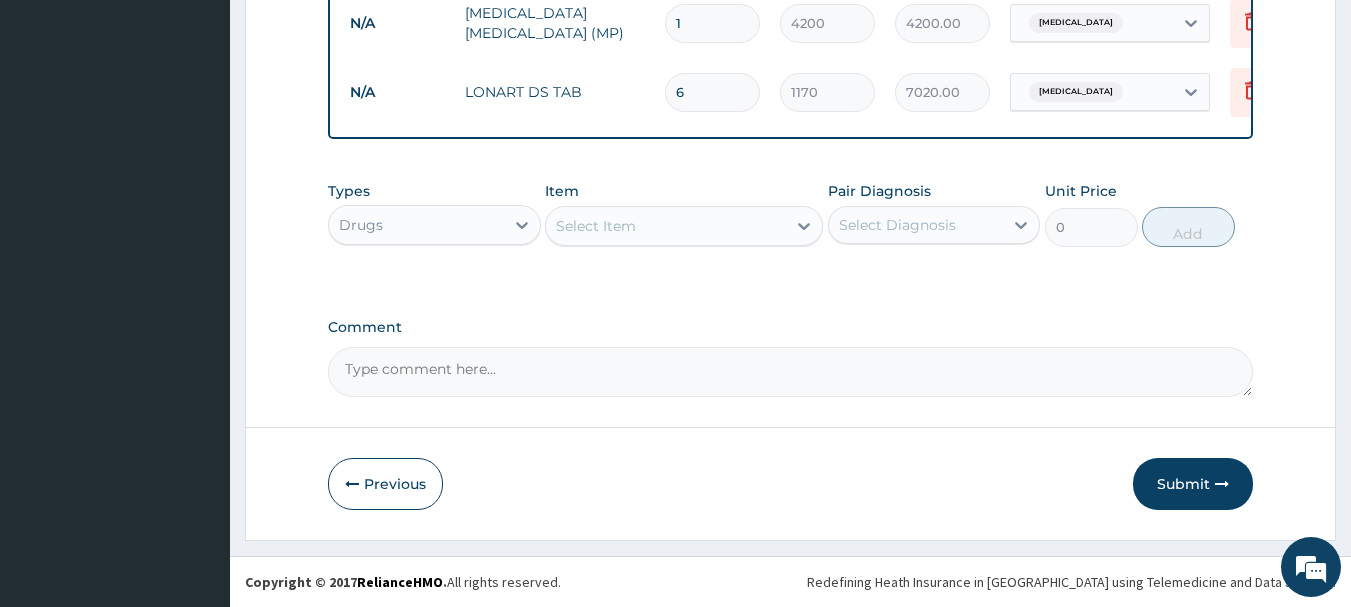 scroll, scrollTop: 962, scrollLeft: 0, axis: vertical 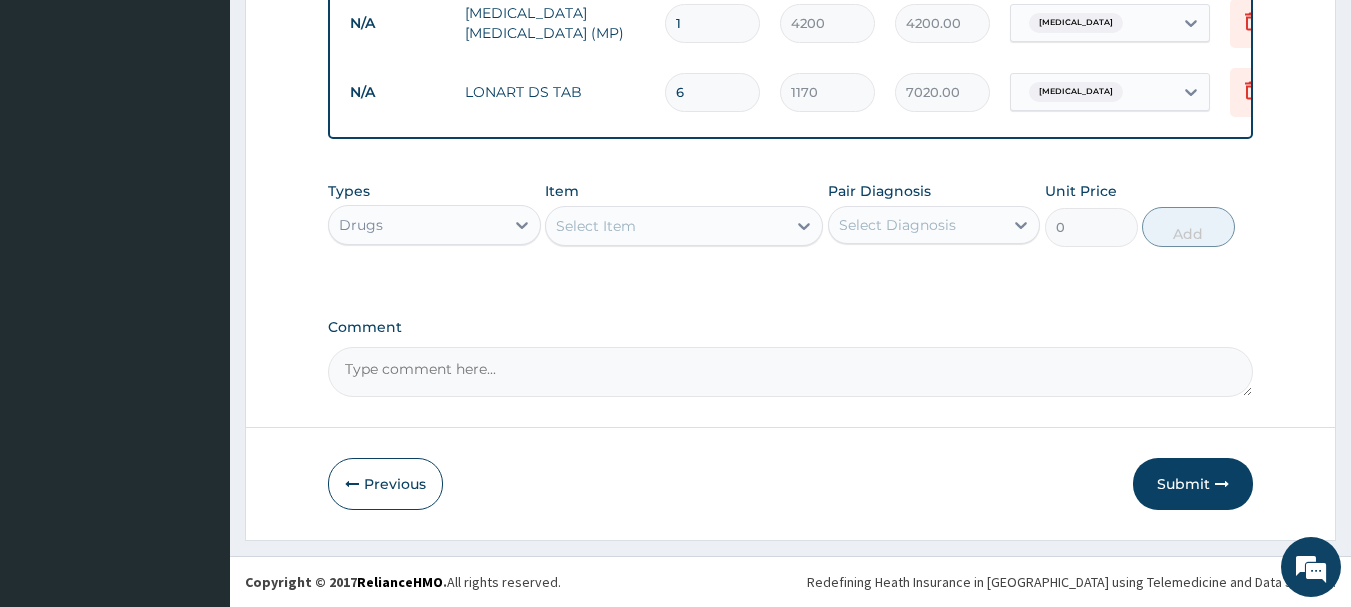 type on "6" 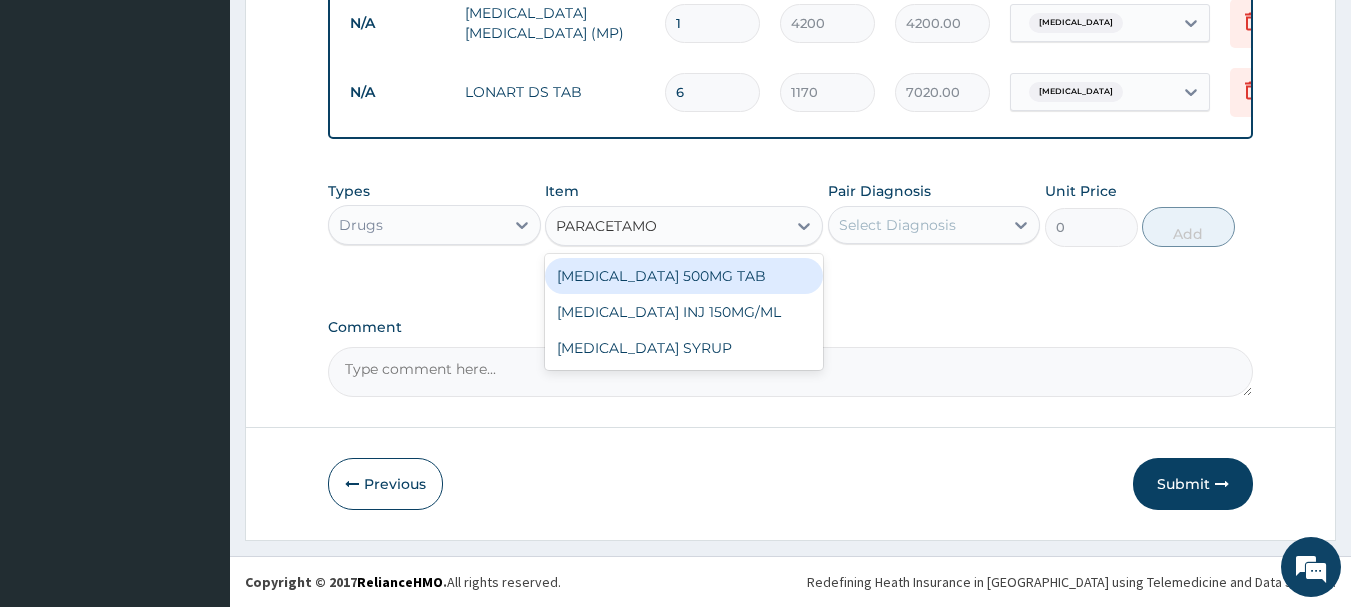 type on "PARACETAMOL" 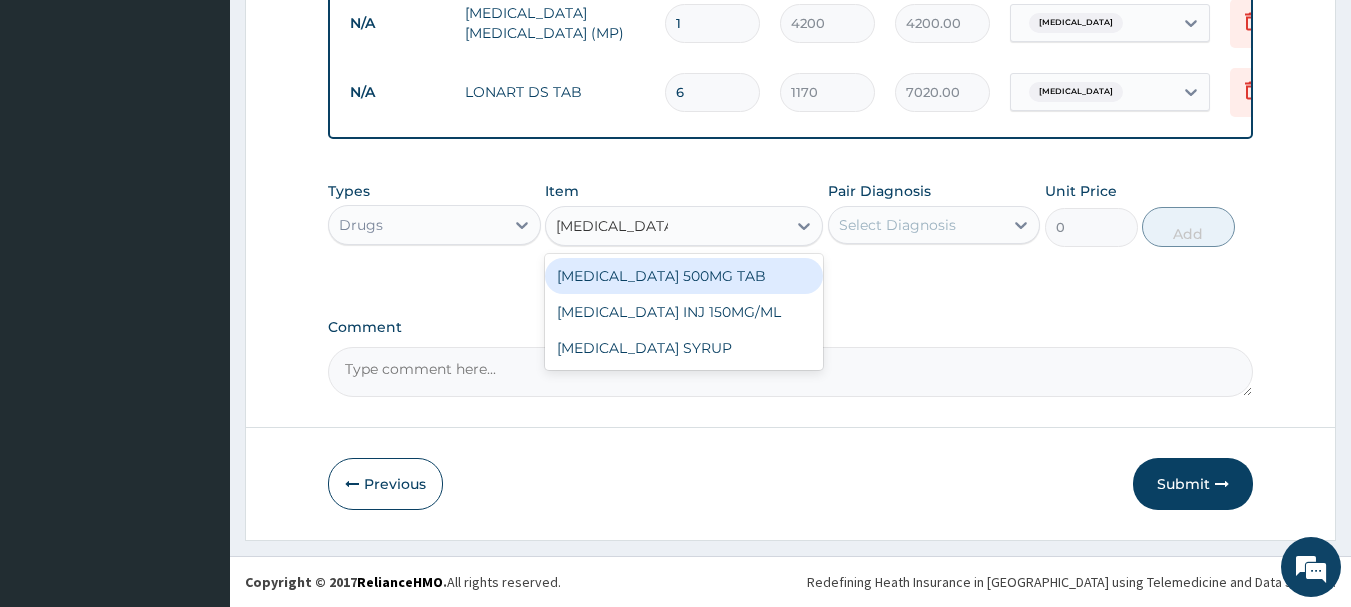 drag, startPoint x: 641, startPoint y: 274, endPoint x: 768, endPoint y: 225, distance: 136.12494 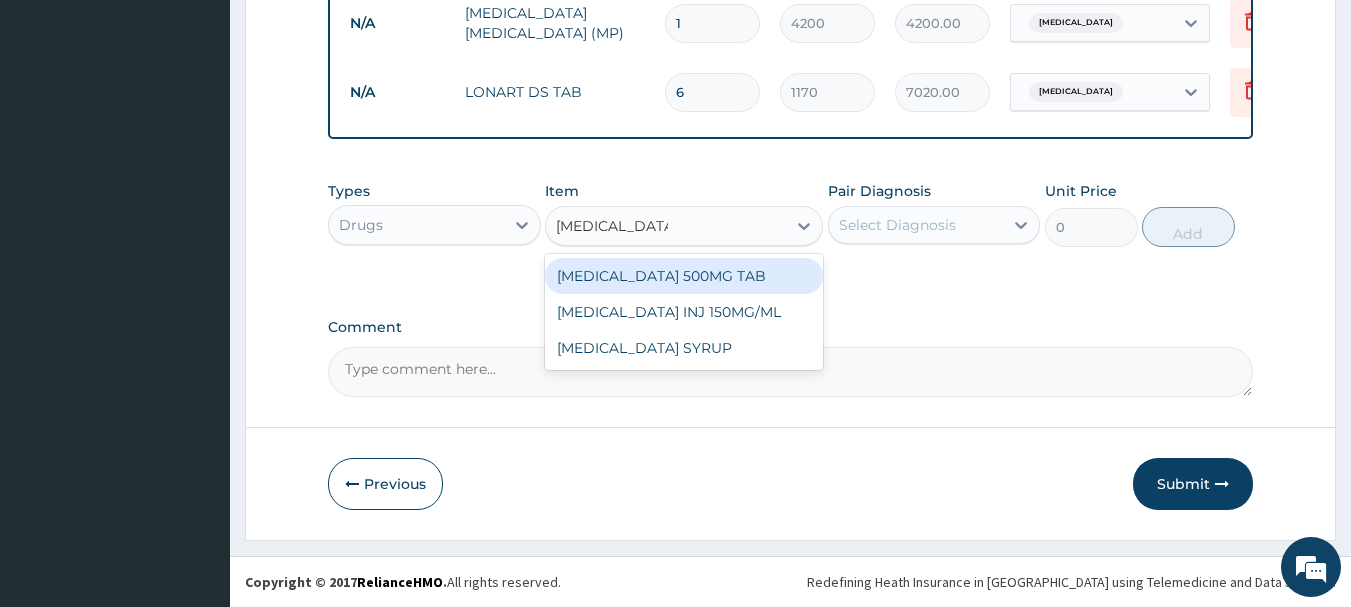 click on "[MEDICAL_DATA] 500MG TAB" at bounding box center [684, 276] 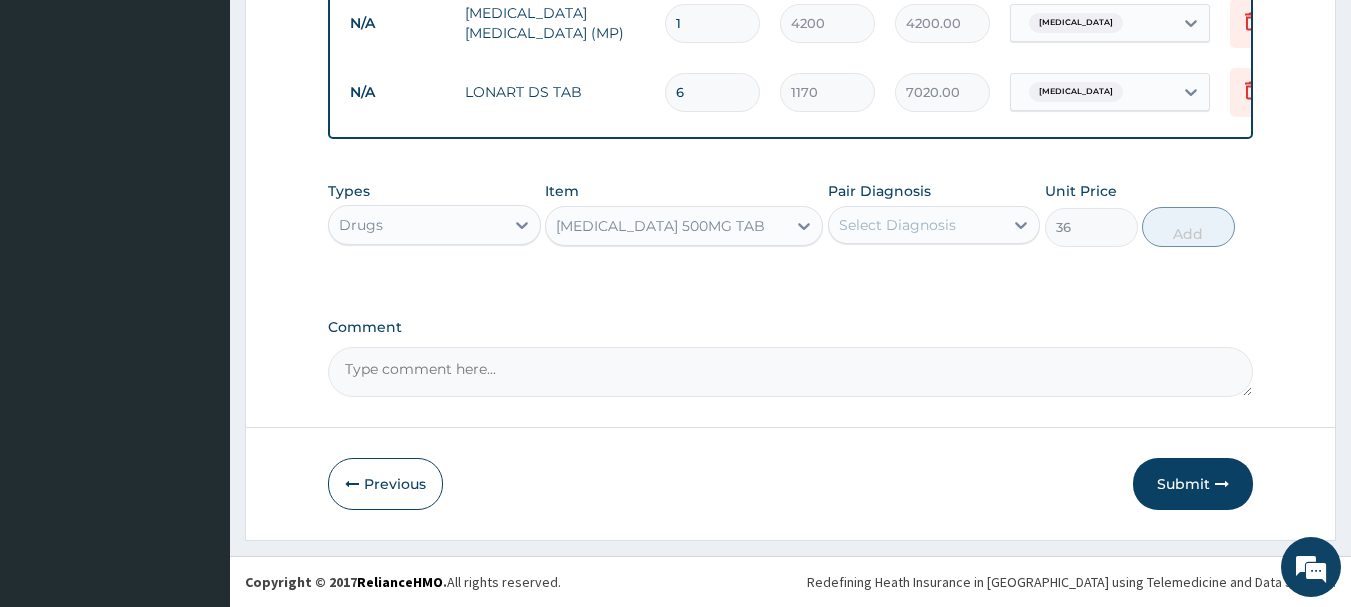 click on "Select Diagnosis" at bounding box center [934, 225] 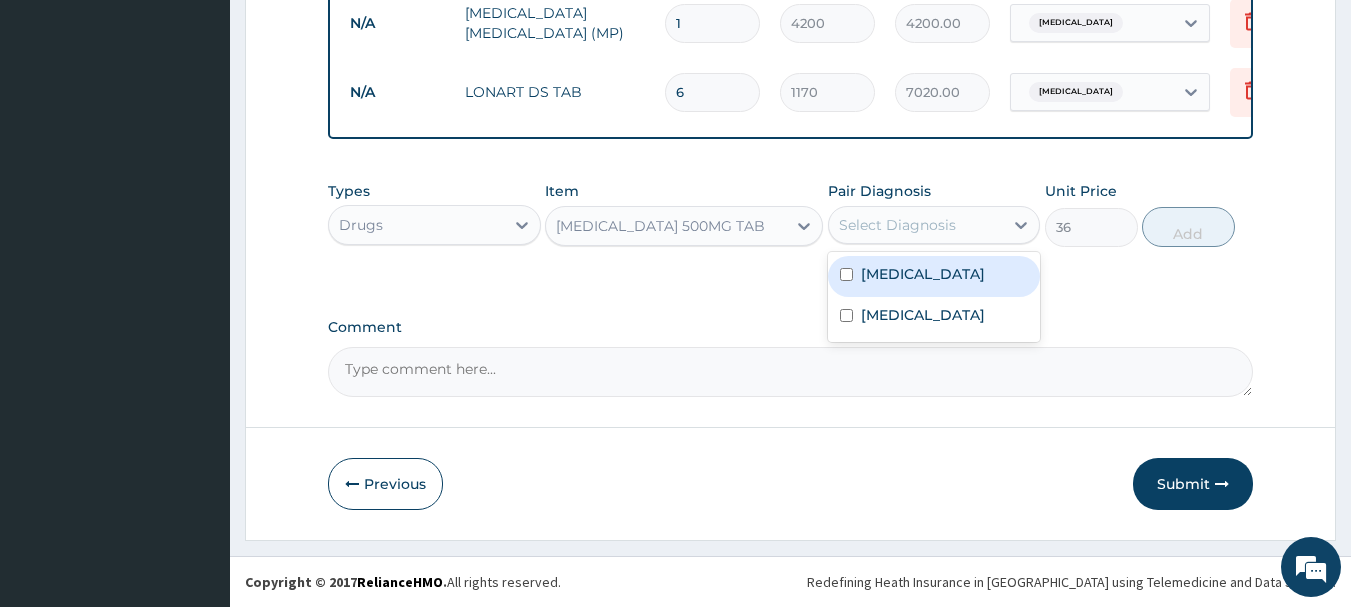 drag, startPoint x: 890, startPoint y: 277, endPoint x: 932, endPoint y: 278, distance: 42.0119 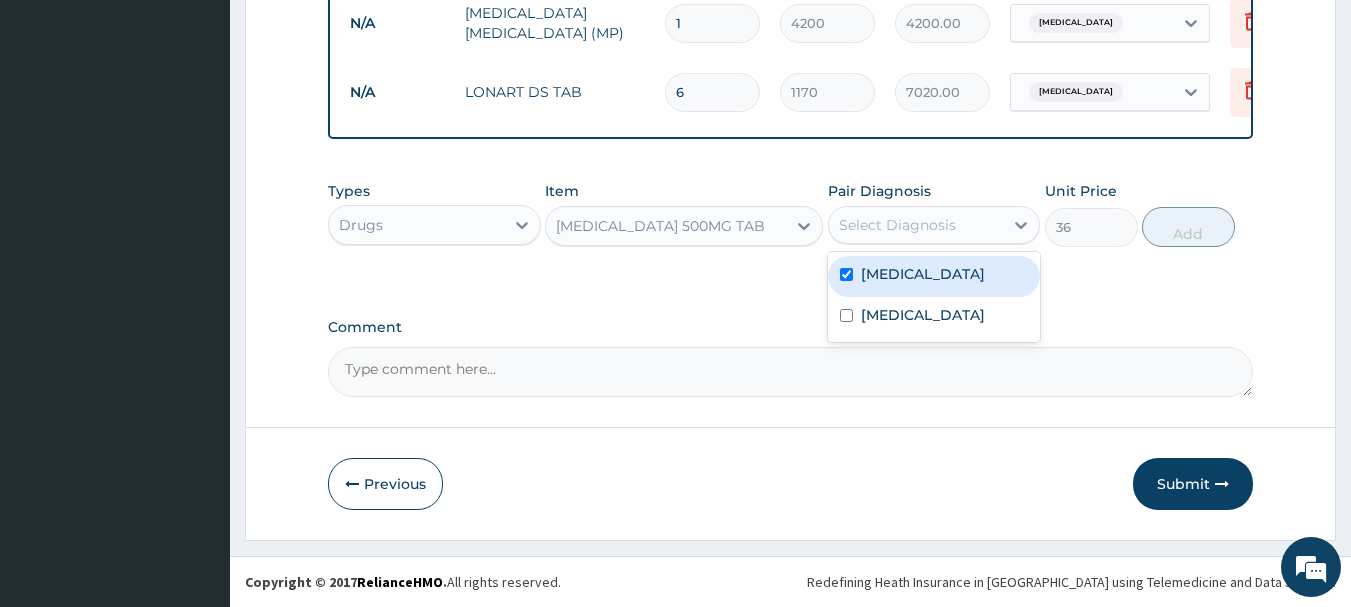 checkbox on "true" 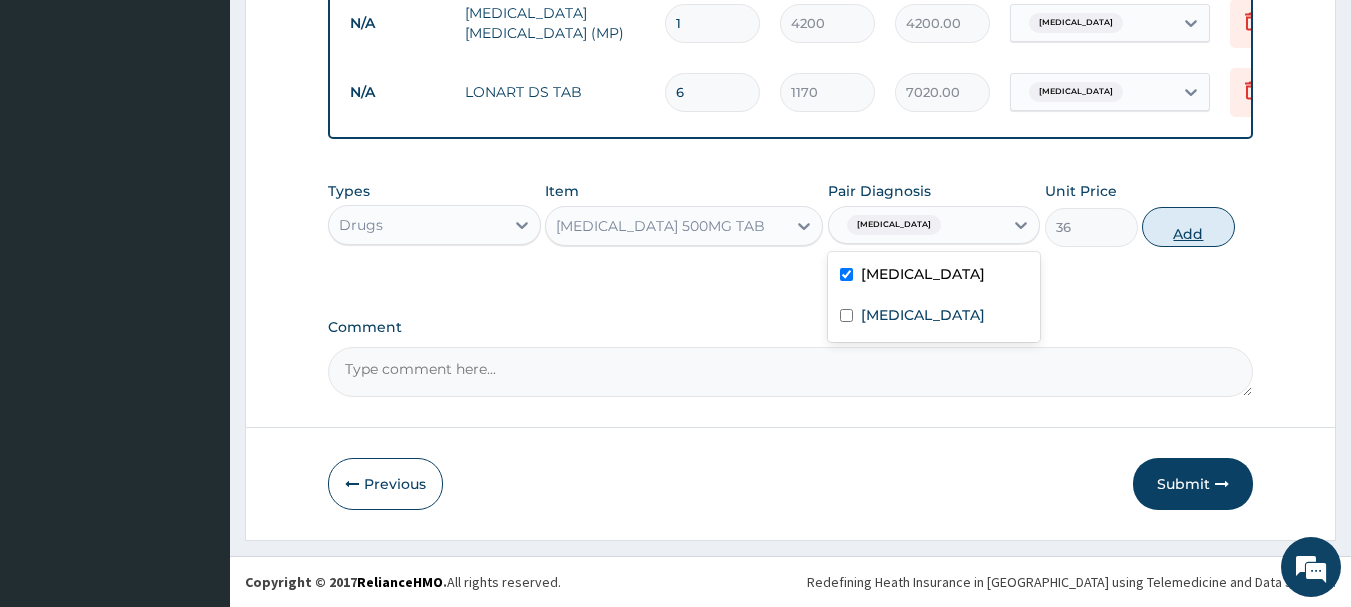 click on "Add" at bounding box center [1188, 227] 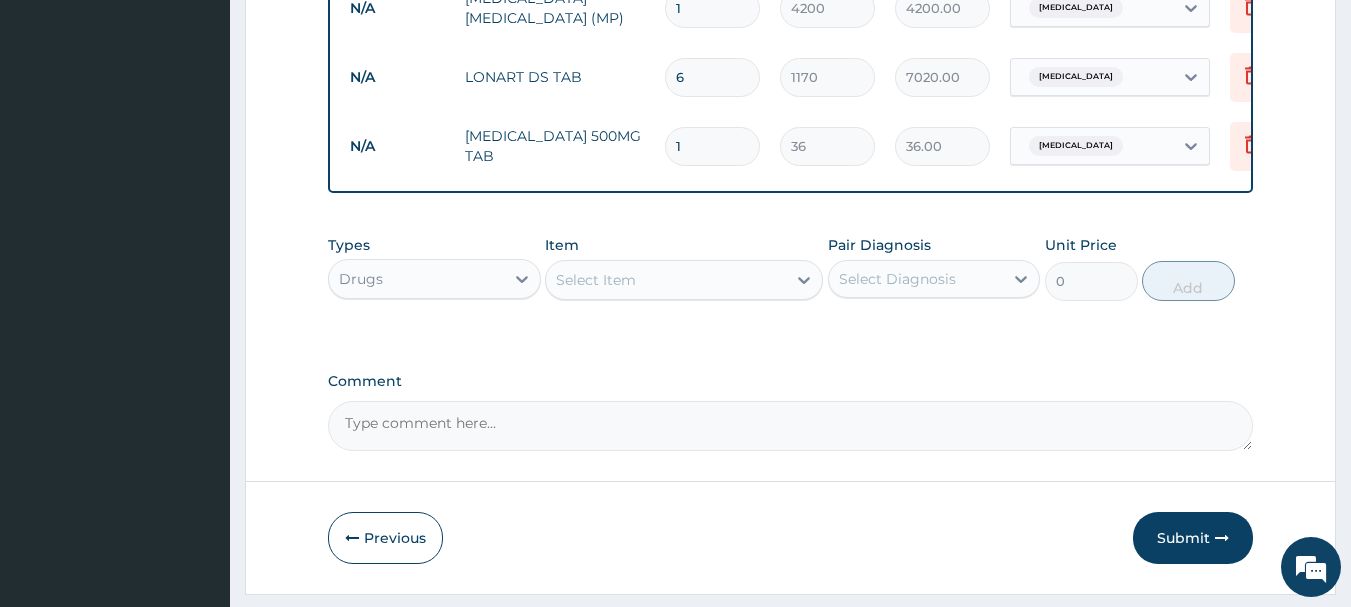 type on "18" 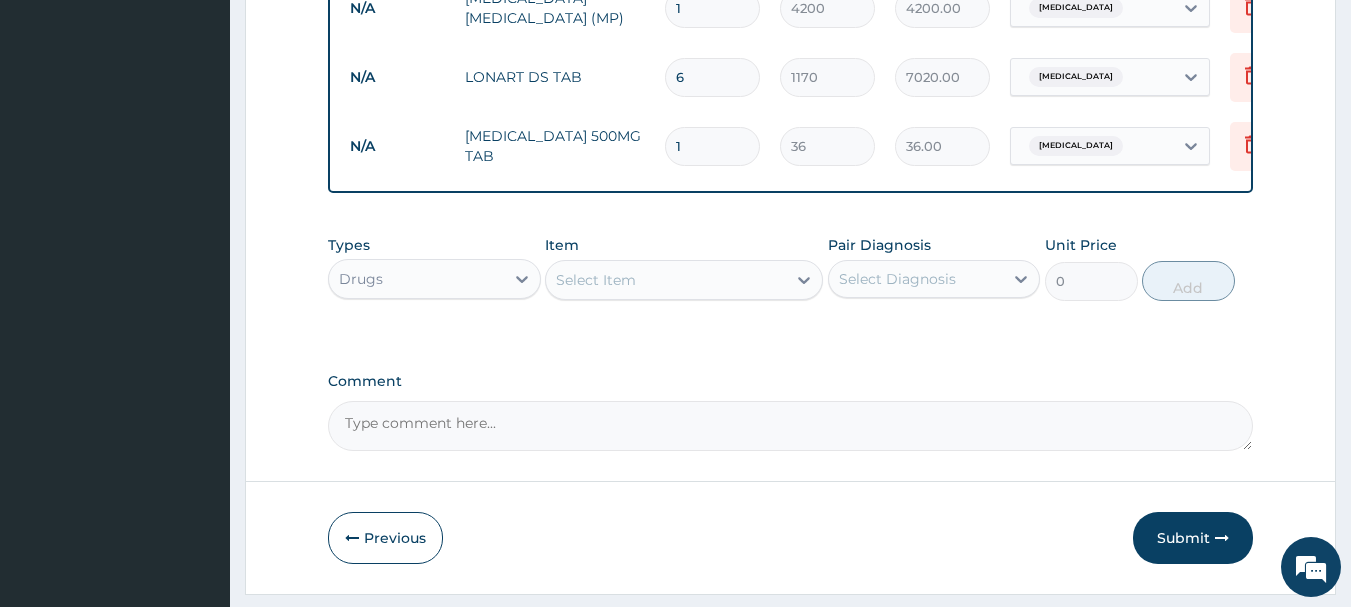 type on "648.00" 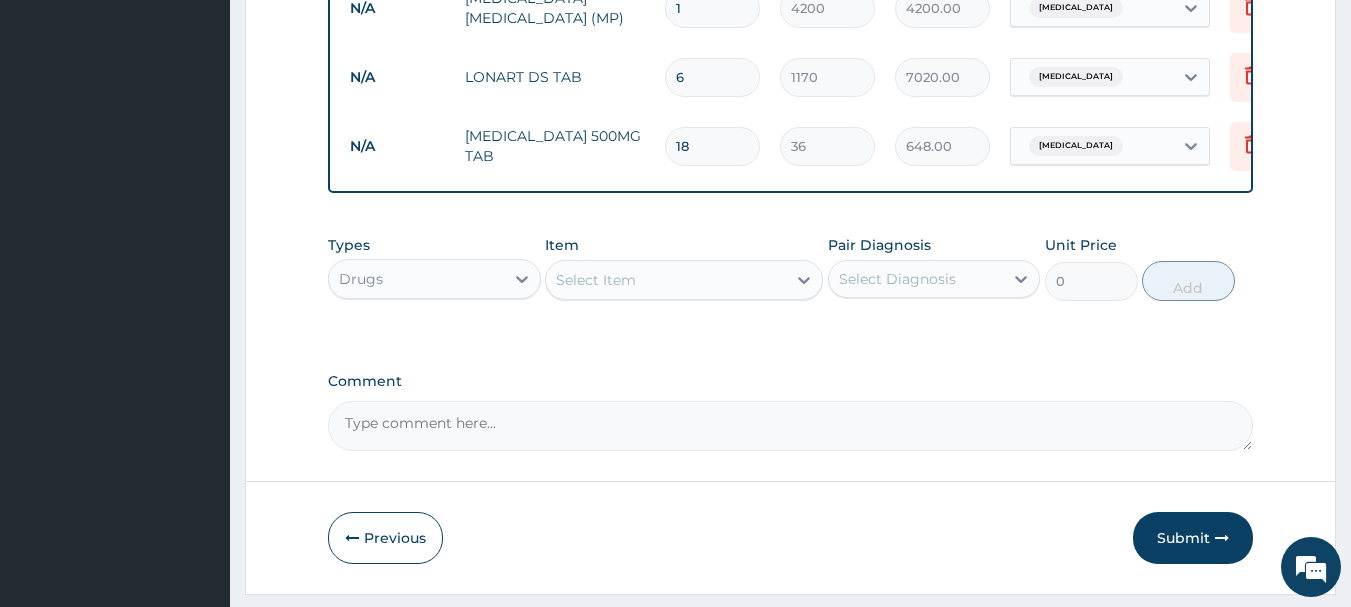 scroll, scrollTop: 1031, scrollLeft: 0, axis: vertical 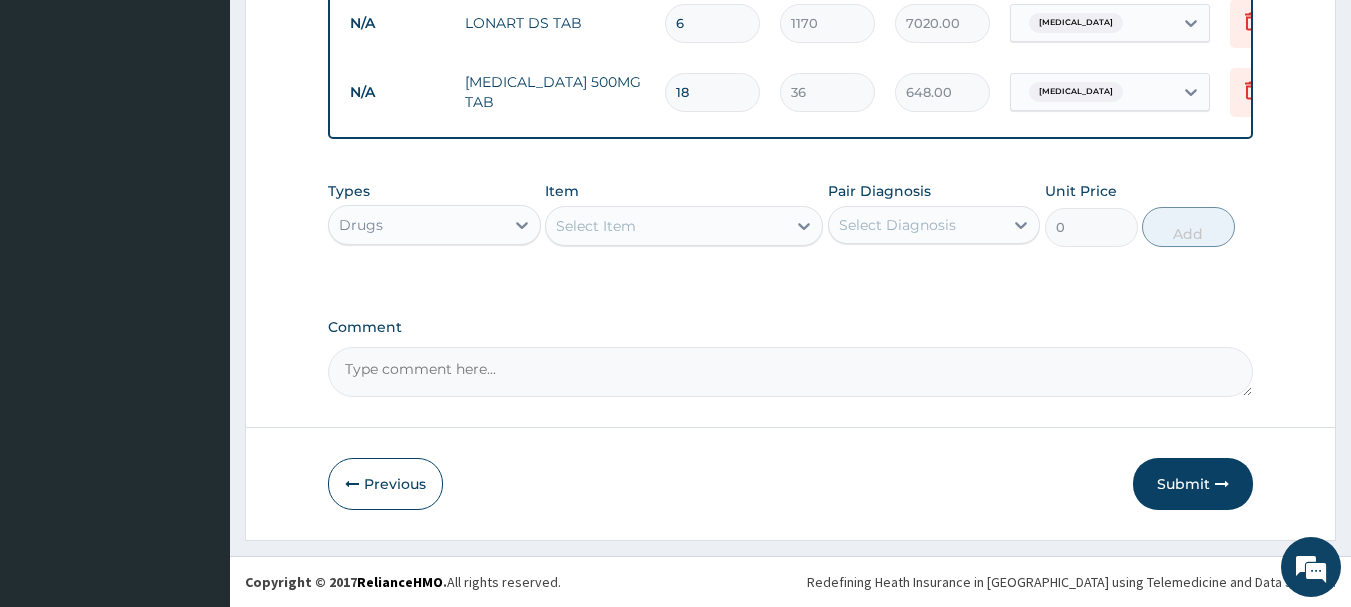 type on "18" 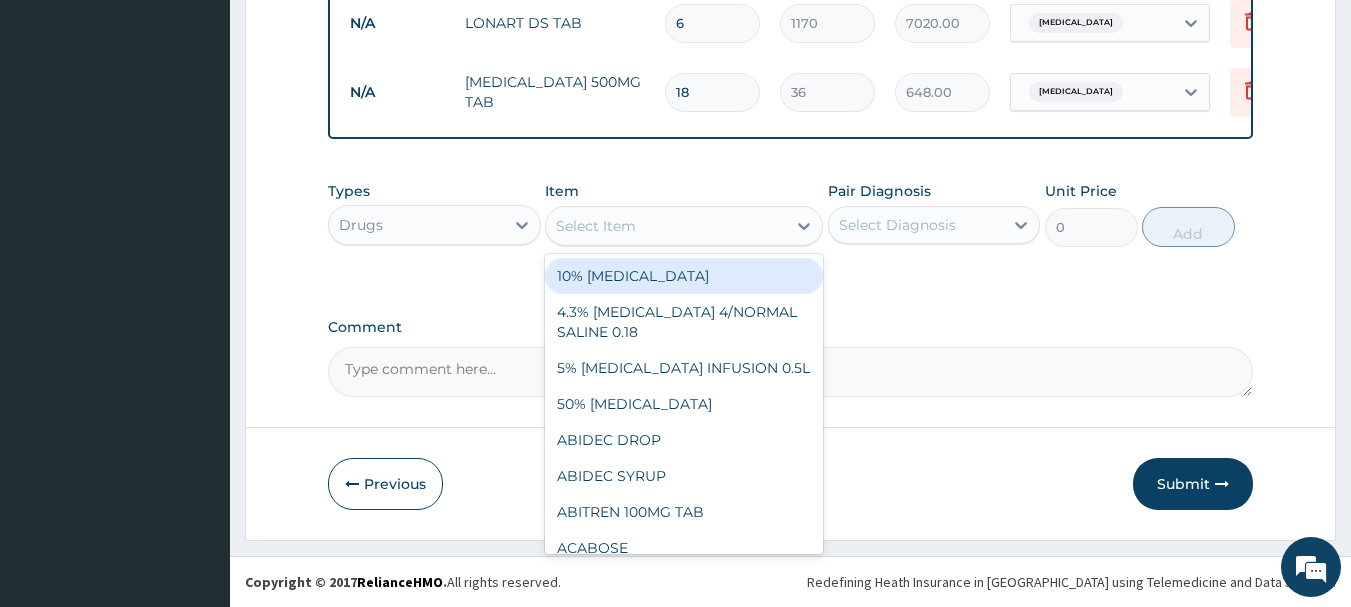 click on "Select Item" at bounding box center (666, 226) 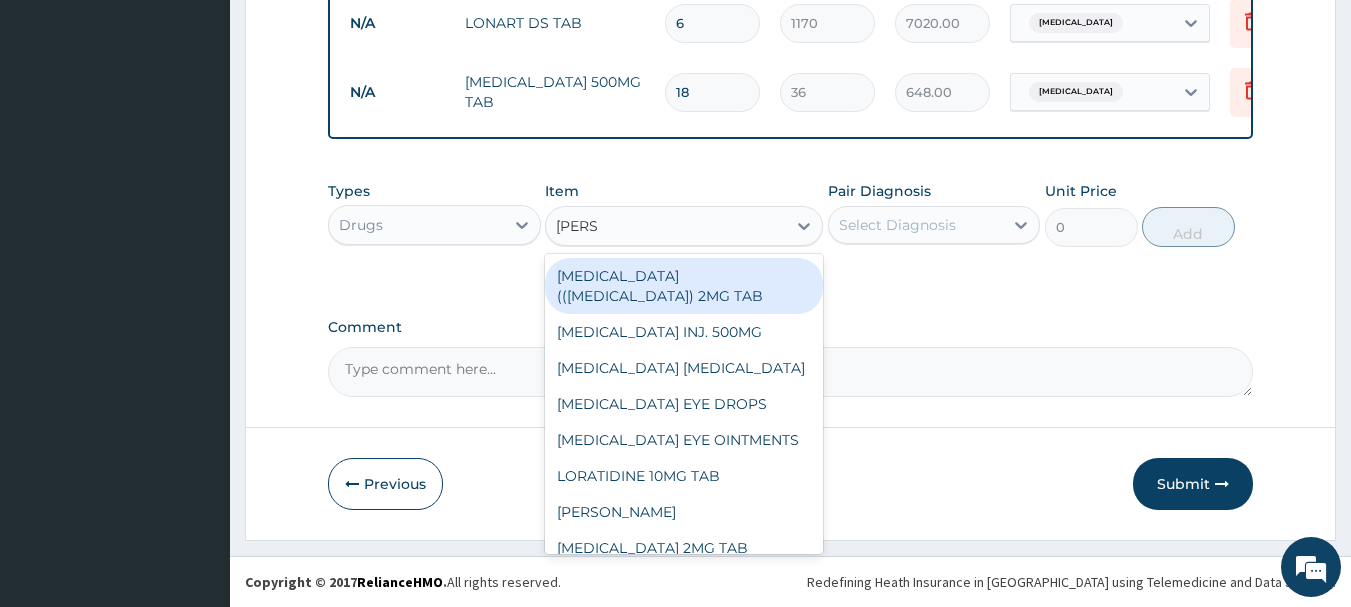 type on "LORAT" 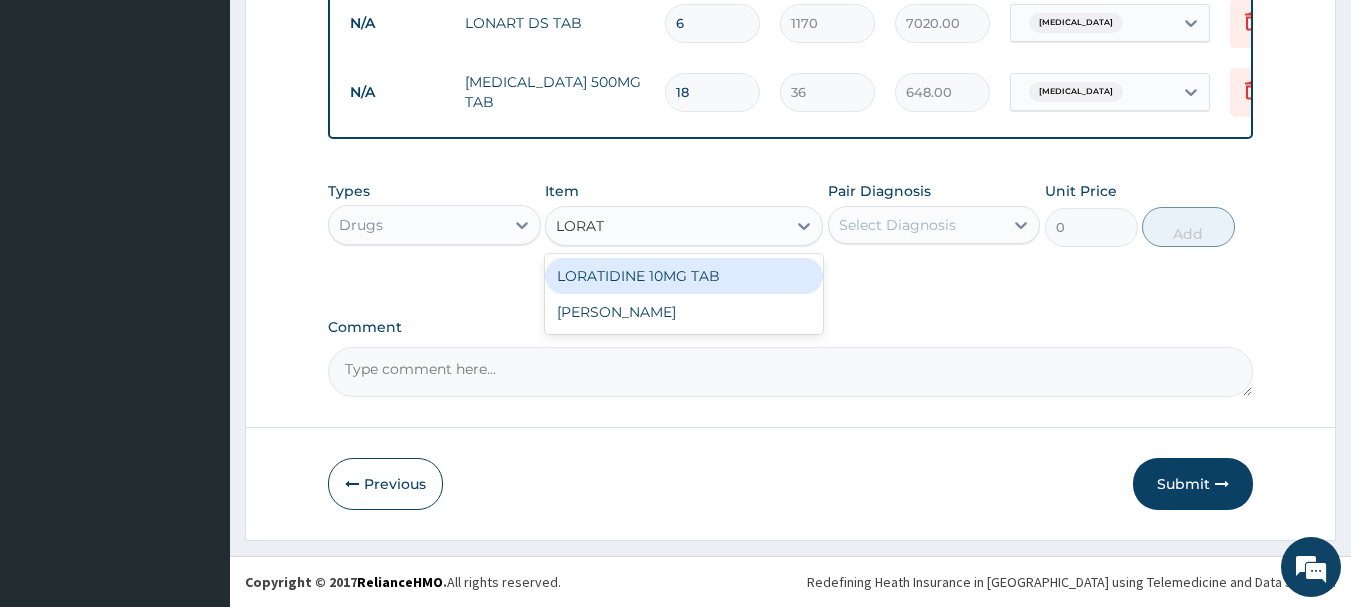 click on "LORATIDINE 10MG TAB" at bounding box center (684, 276) 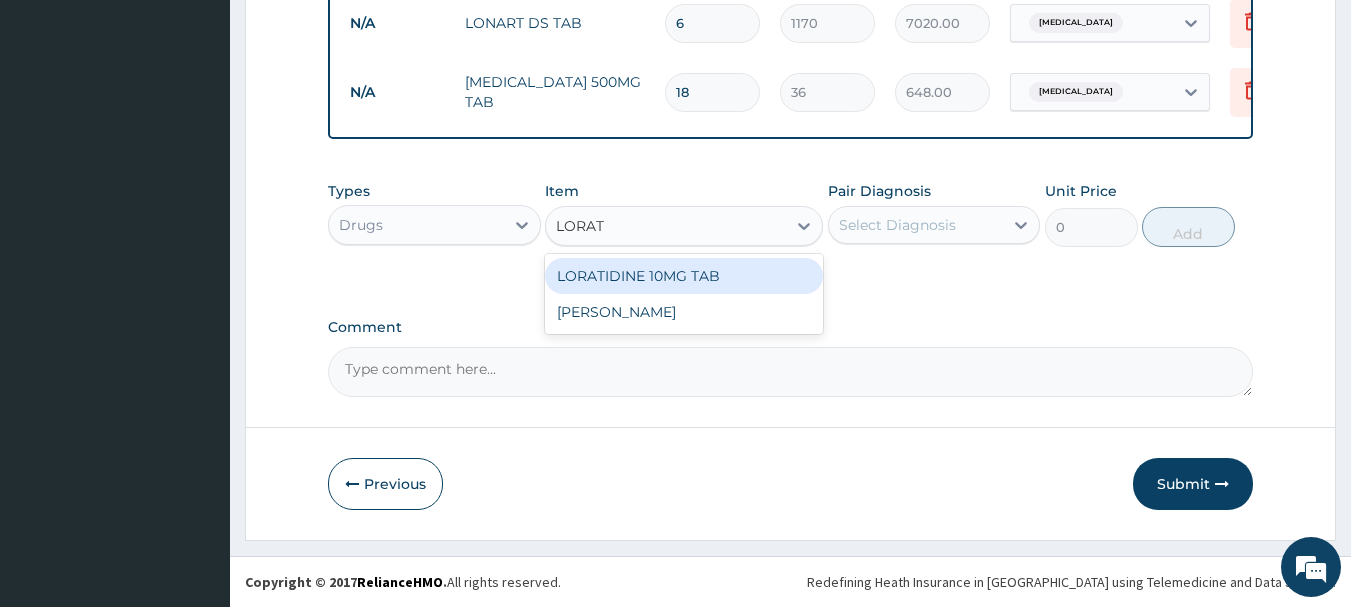 type 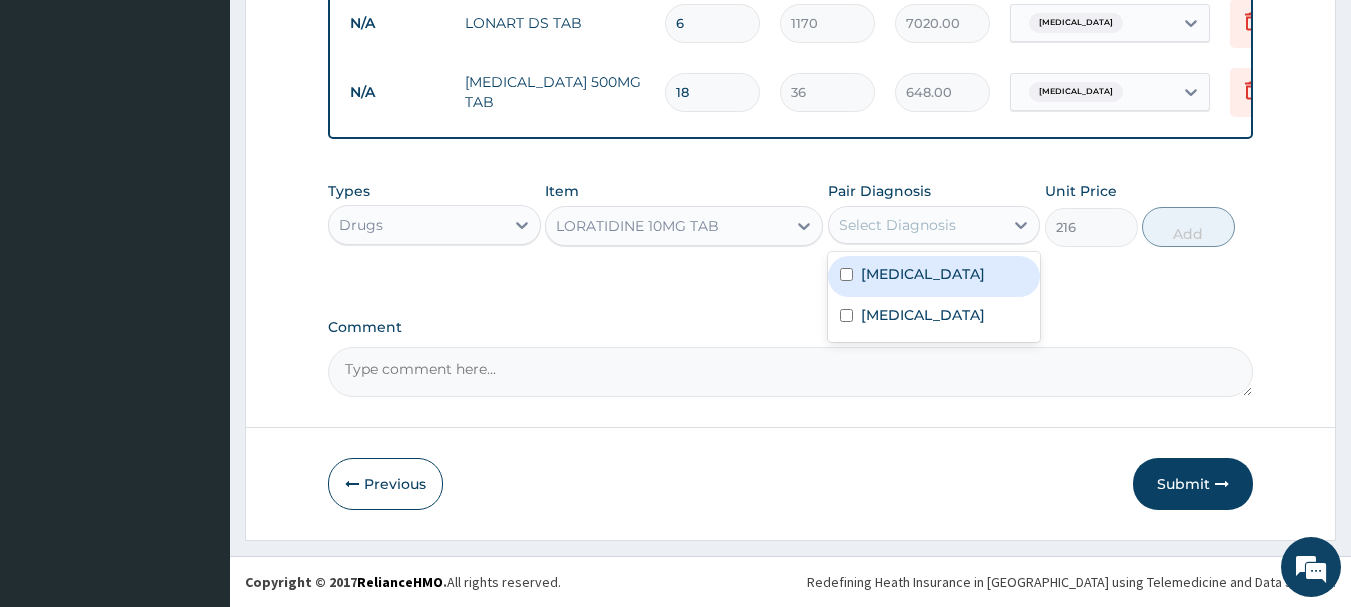 drag, startPoint x: 854, startPoint y: 232, endPoint x: 861, endPoint y: 265, distance: 33.734257 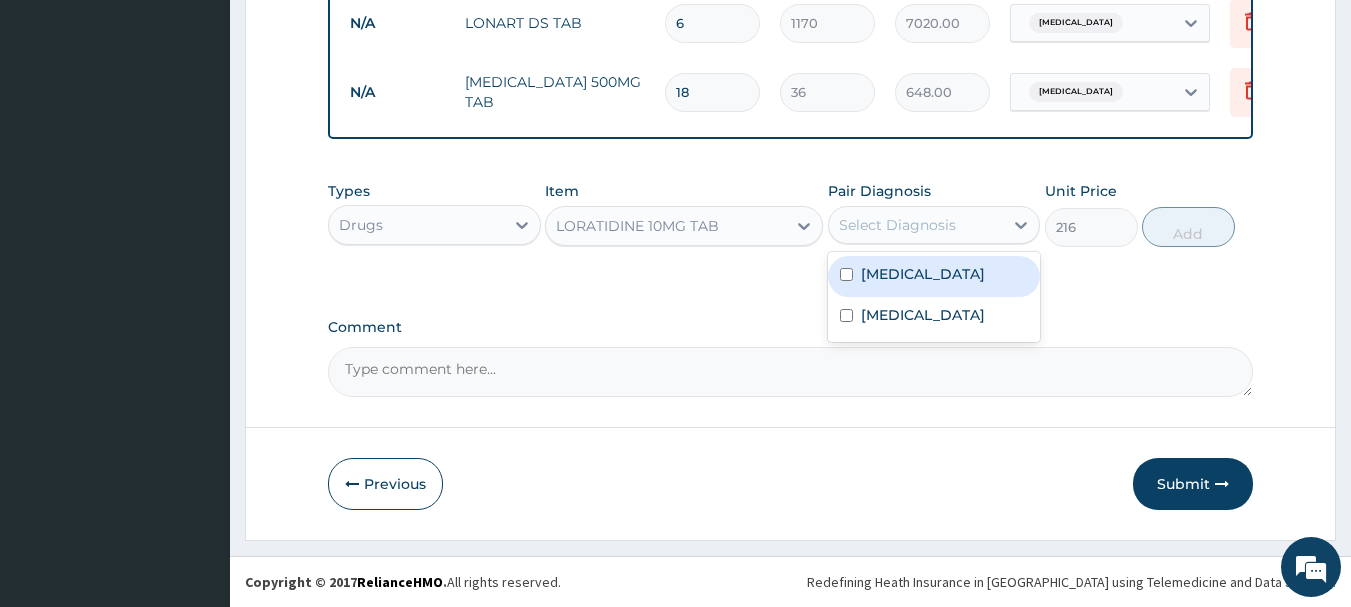 click on "Select Diagnosis" at bounding box center [897, 225] 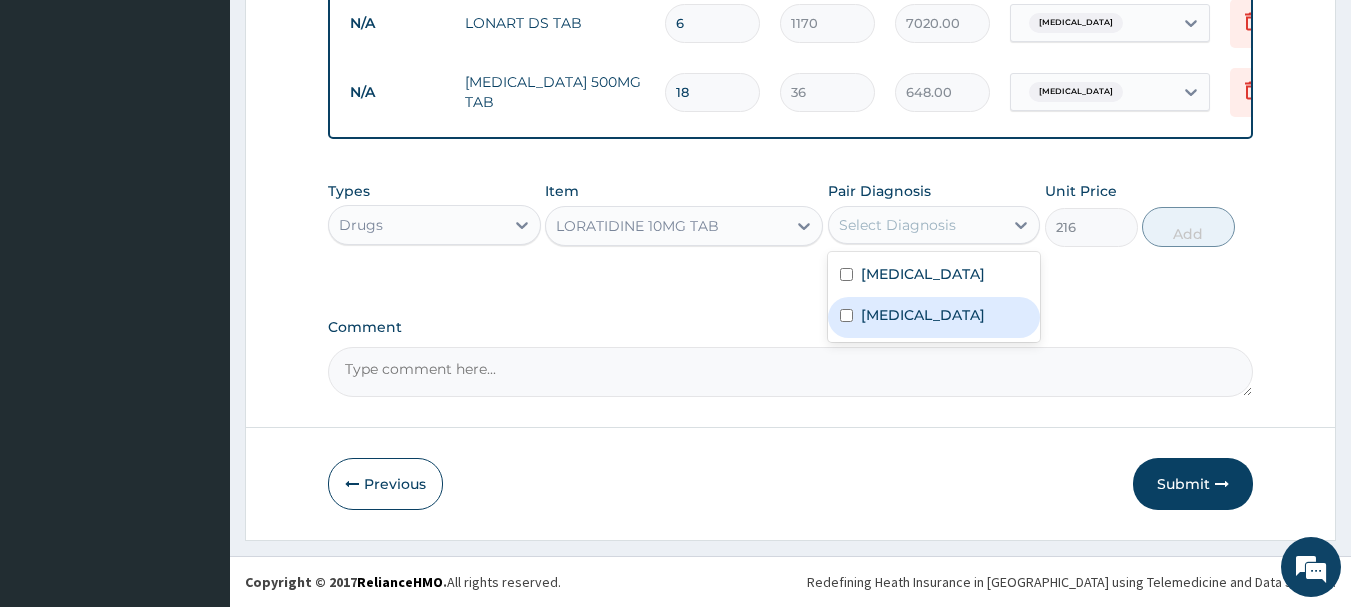 click on "[MEDICAL_DATA]" at bounding box center (923, 315) 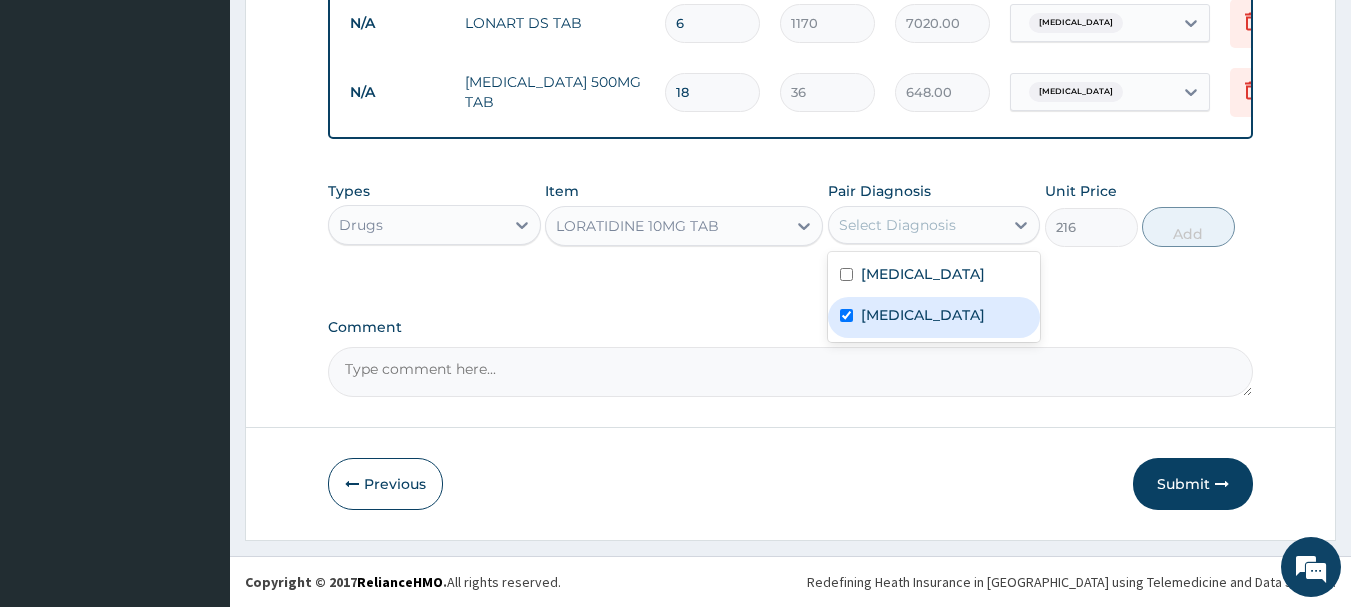 checkbox on "true" 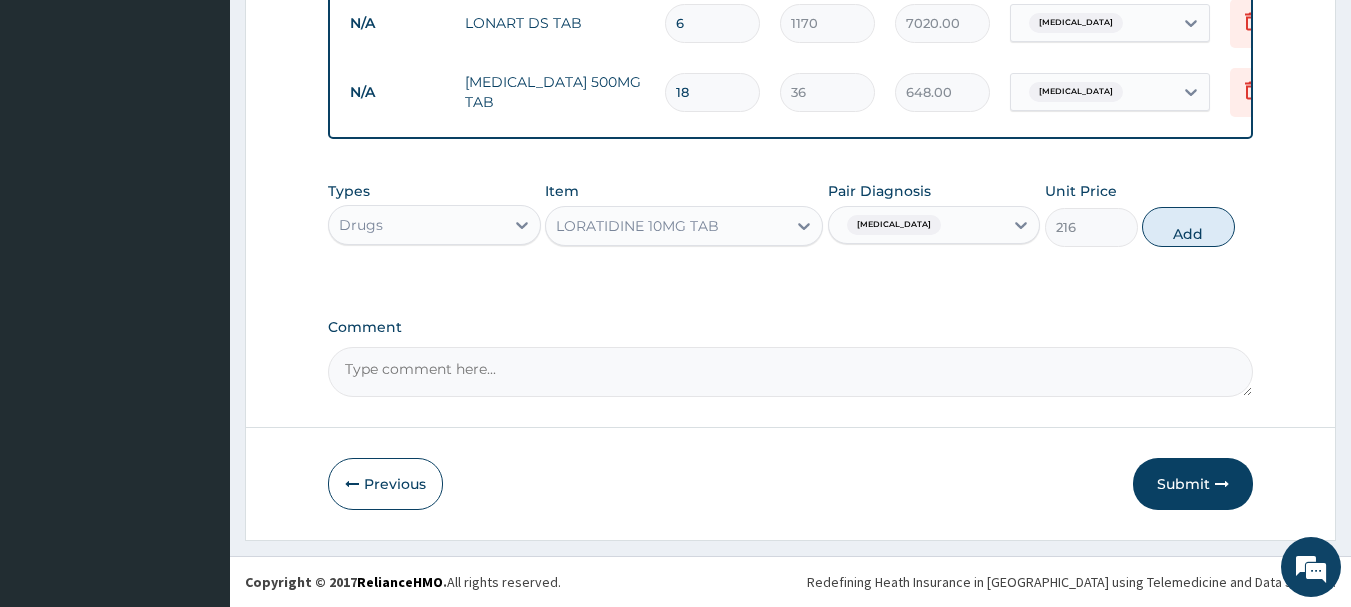 click on "Add" at bounding box center (1188, 227) 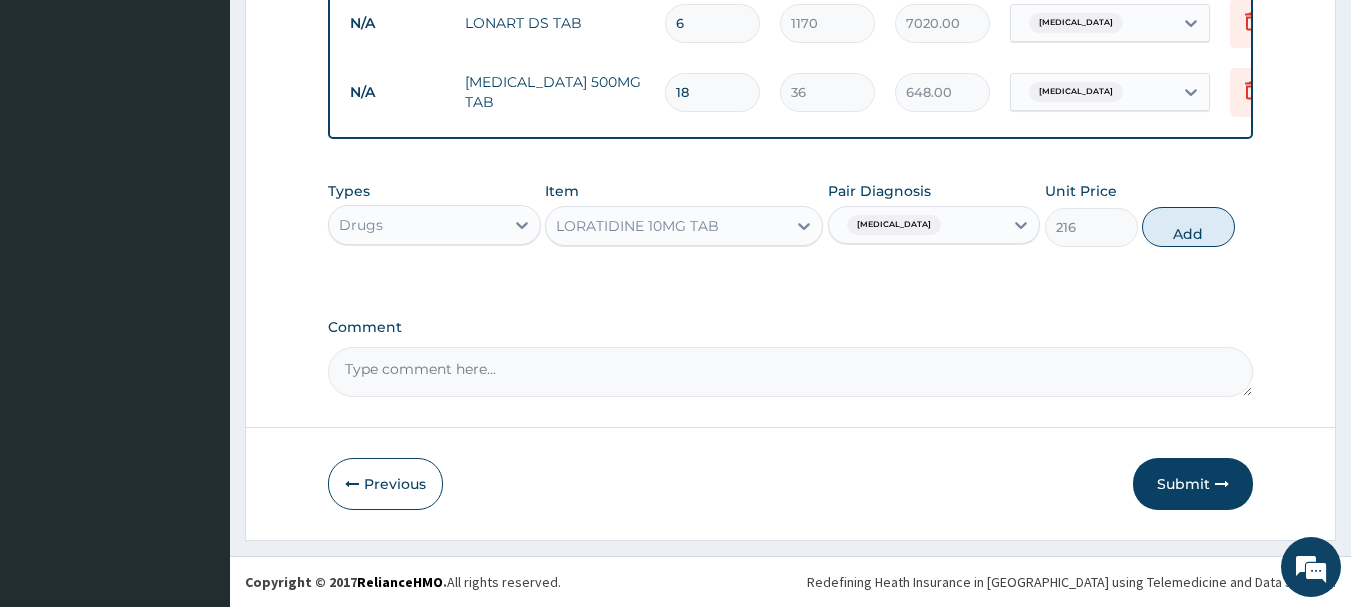 type on "0" 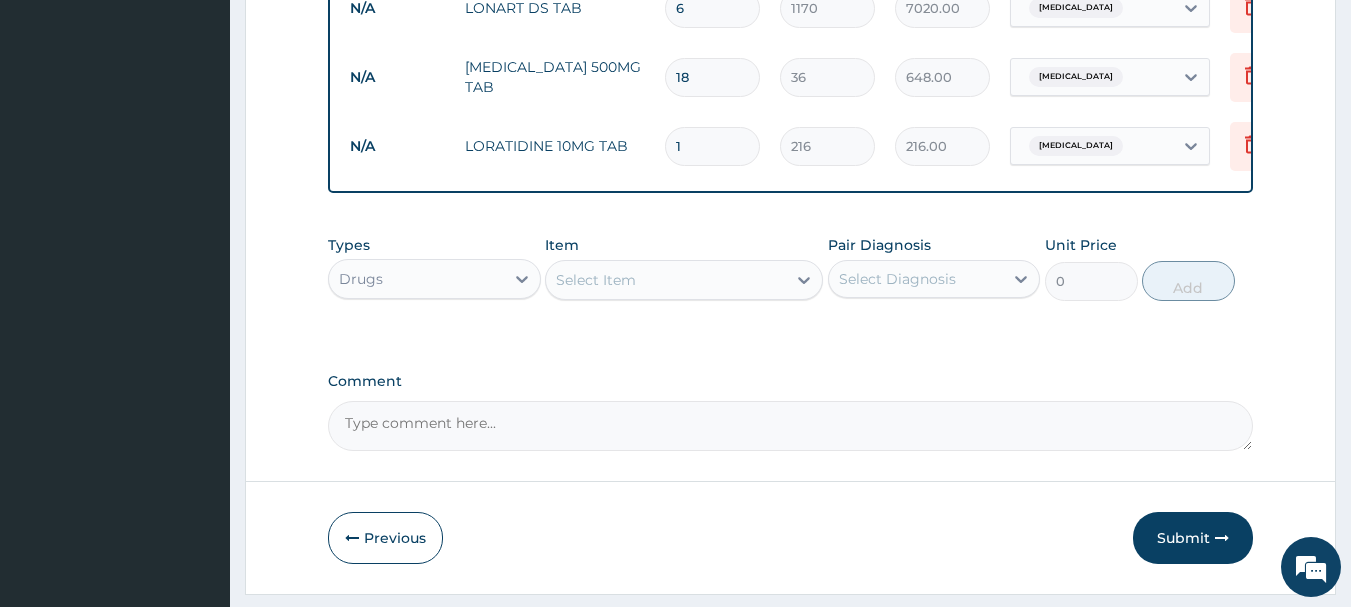 type 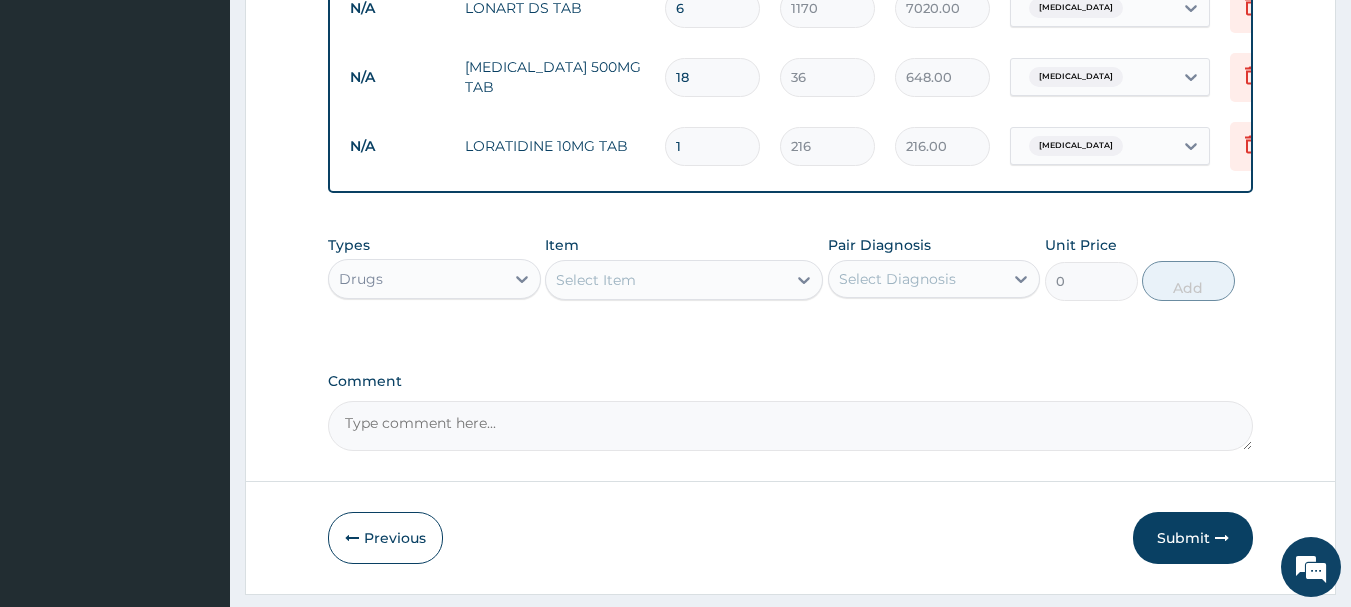 type on "0.00" 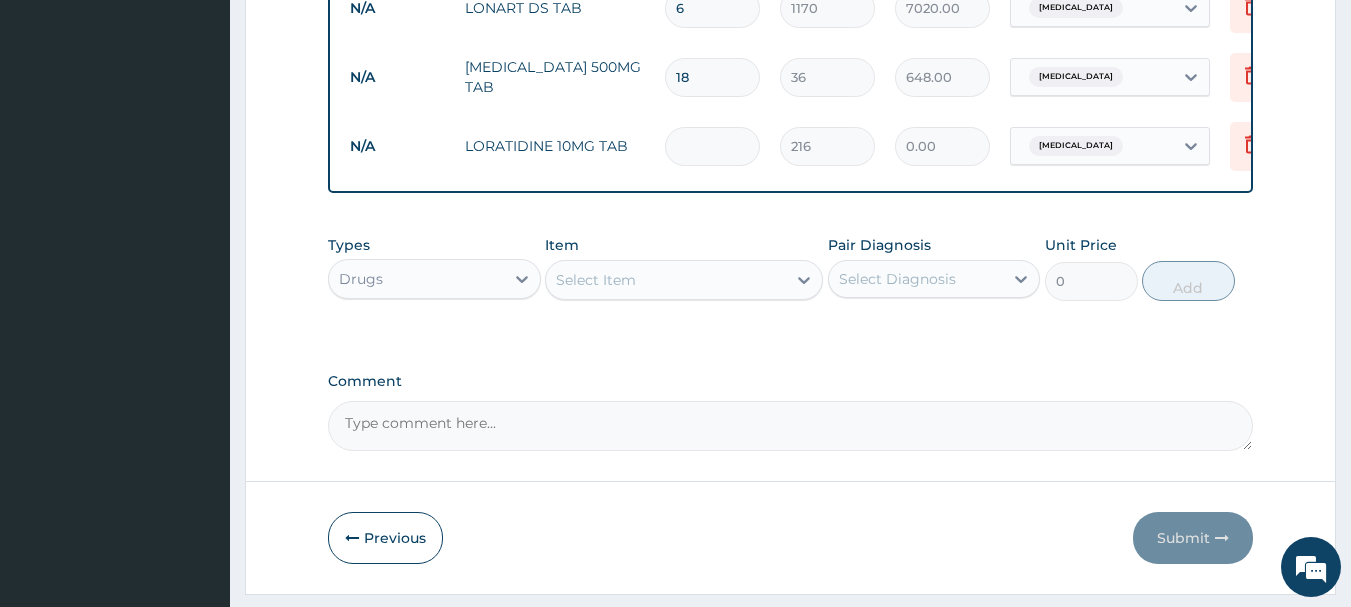 type on "5" 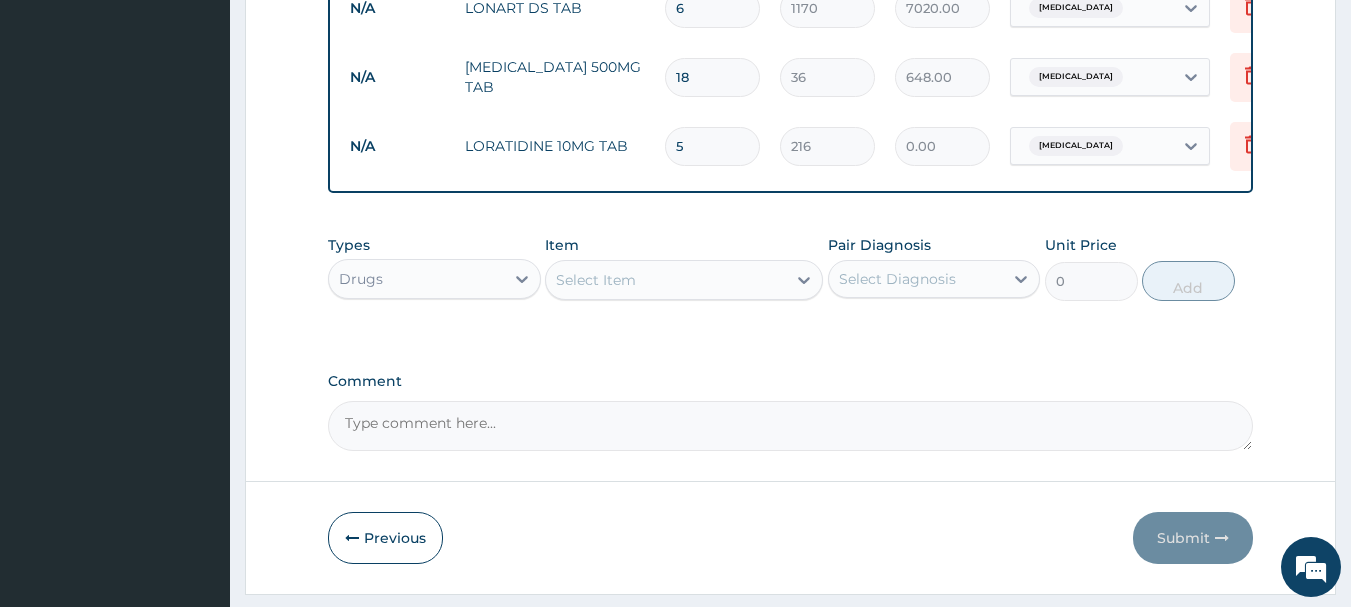 type on "1080.00" 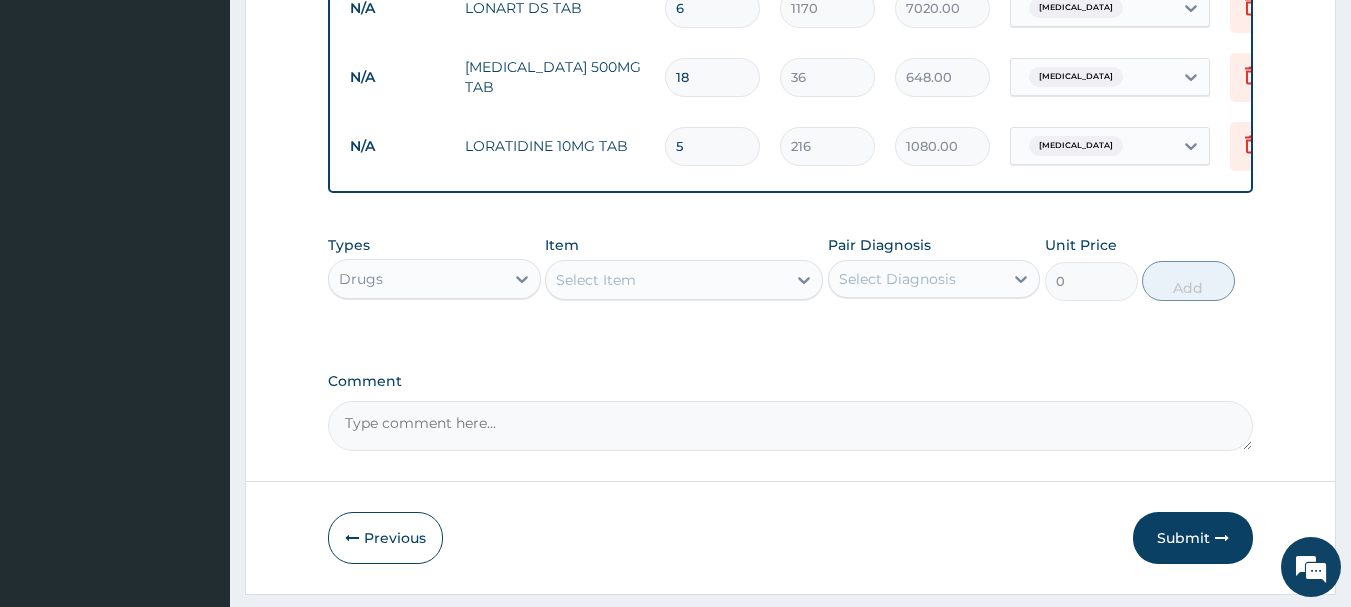 type on "5" 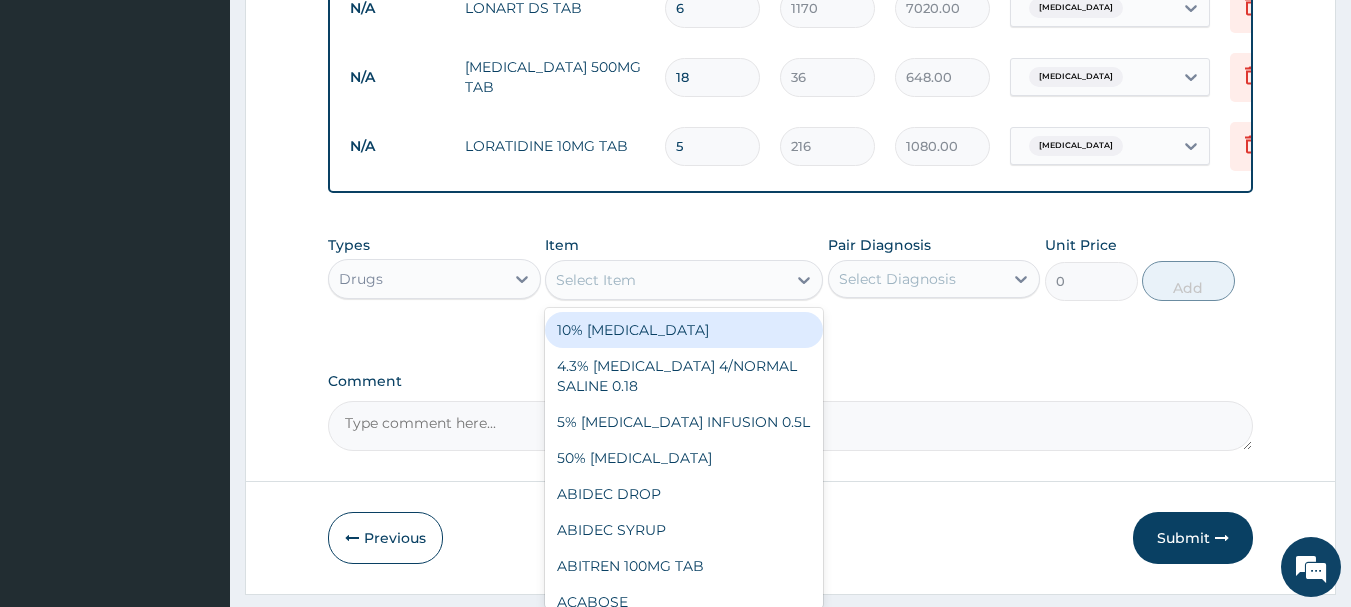 click on "Select Item" at bounding box center [666, 280] 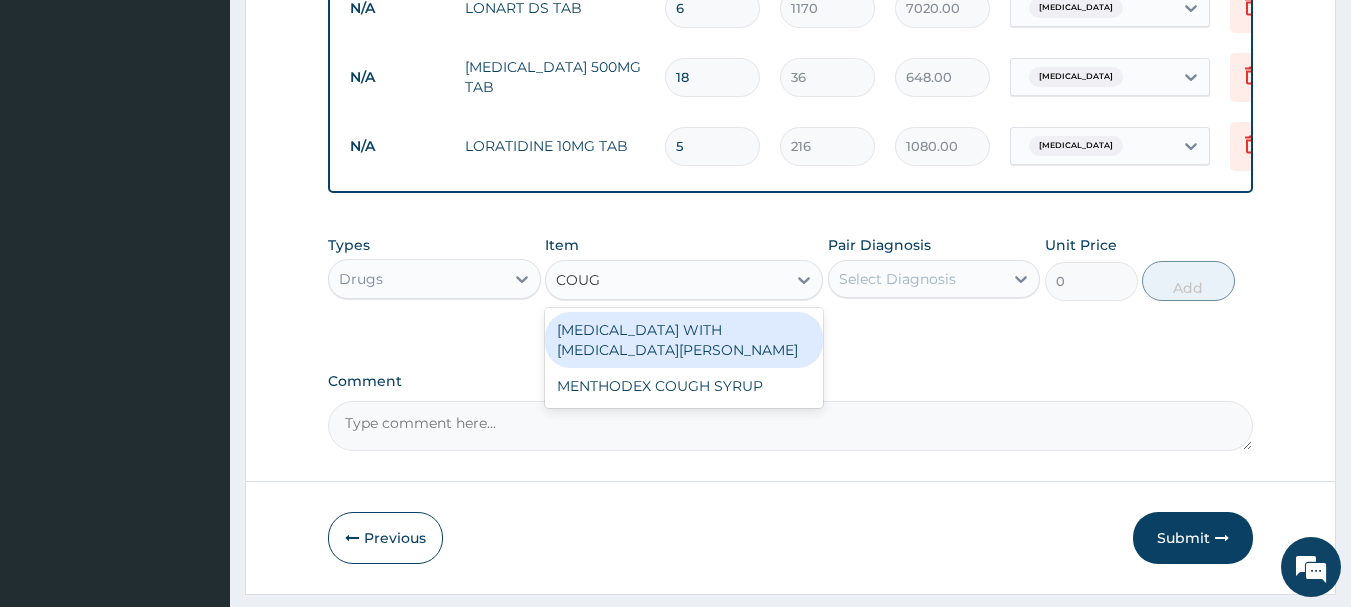 type on "COUGH" 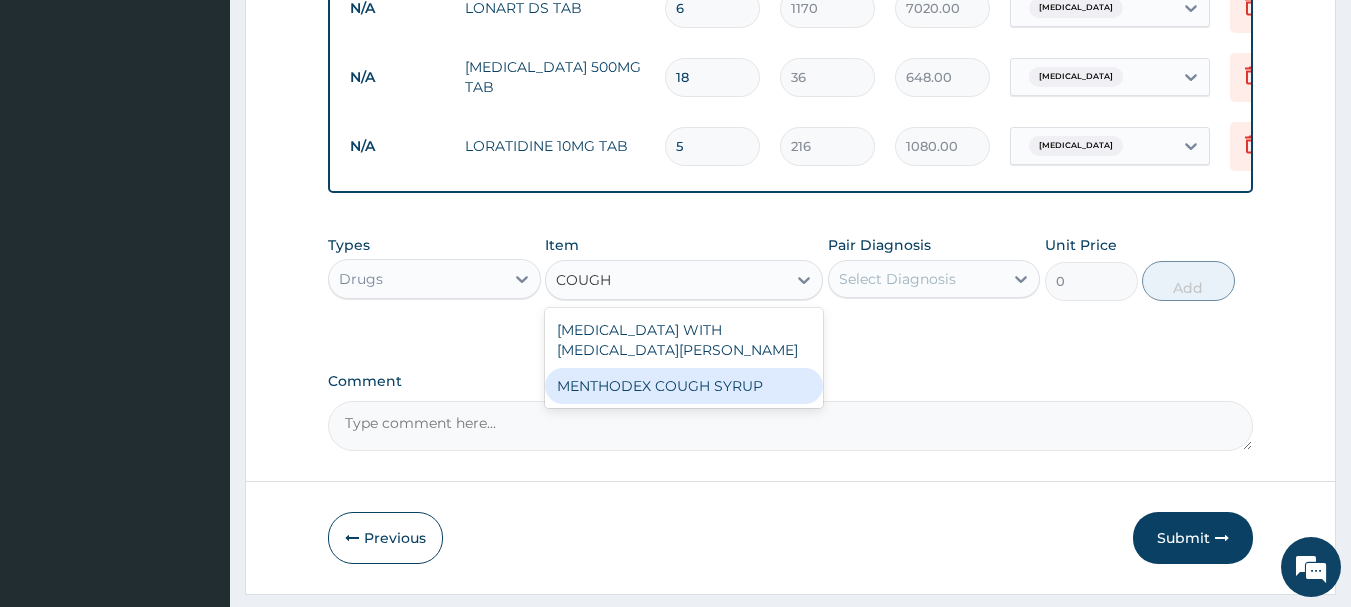 click on "MENTHODEX COUGH SYRUP" at bounding box center [684, 386] 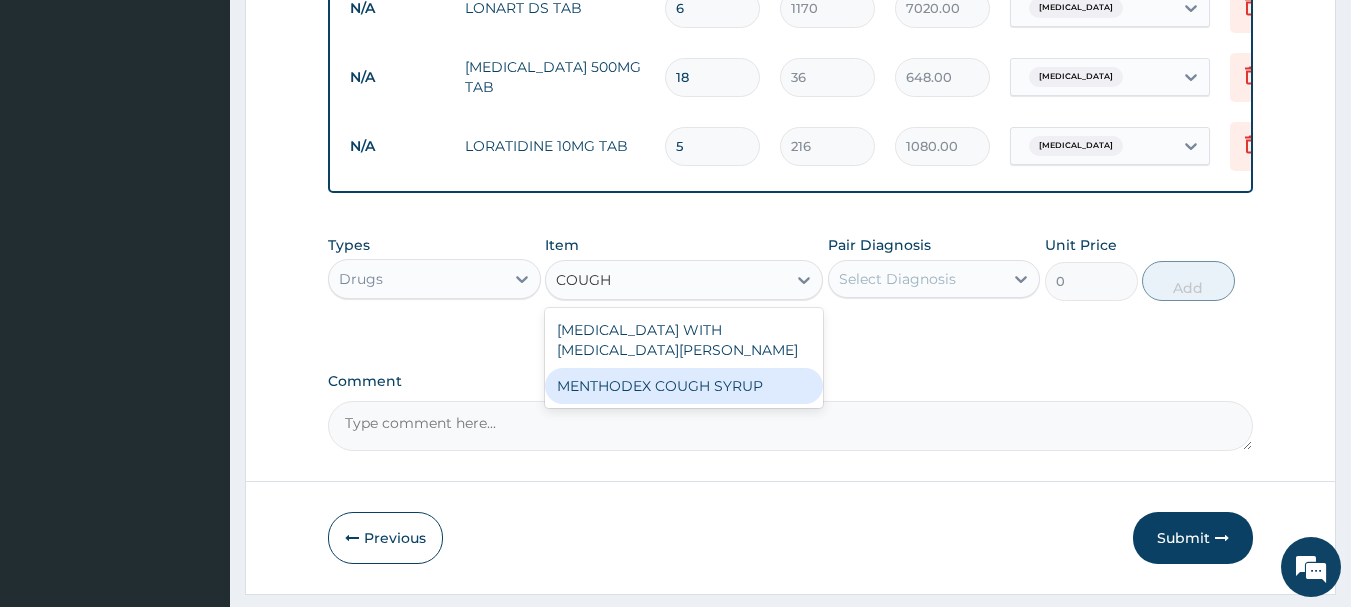 type 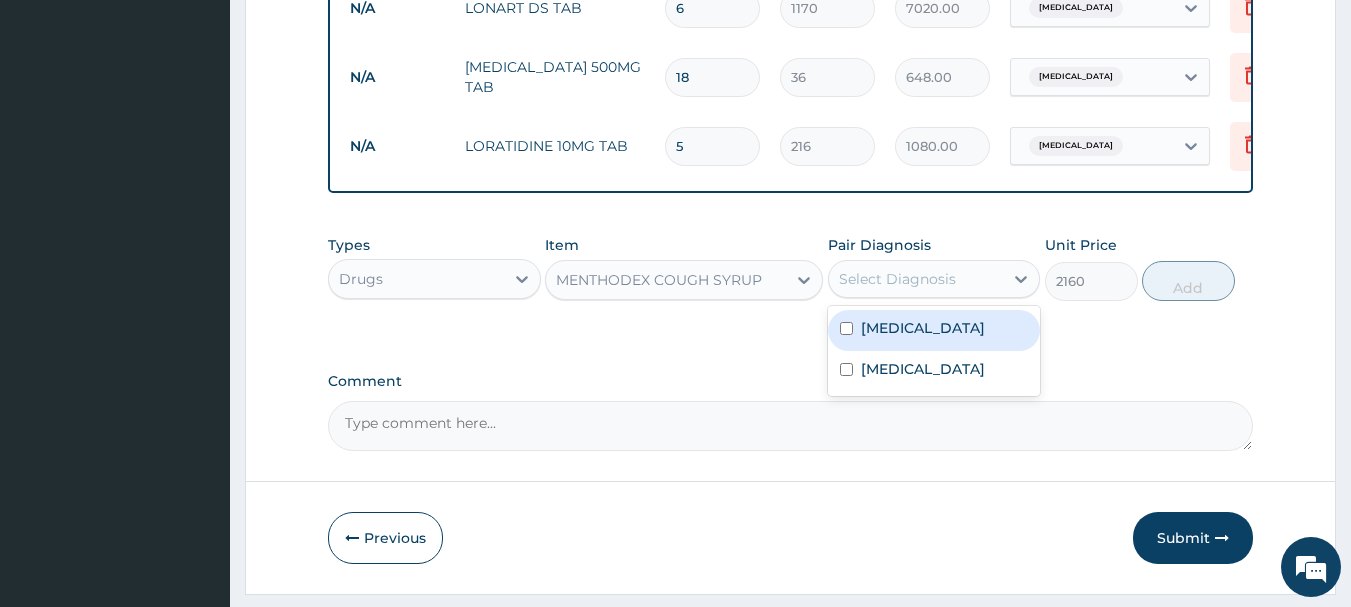 drag, startPoint x: 909, startPoint y: 302, endPoint x: 891, endPoint y: 354, distance: 55.027267 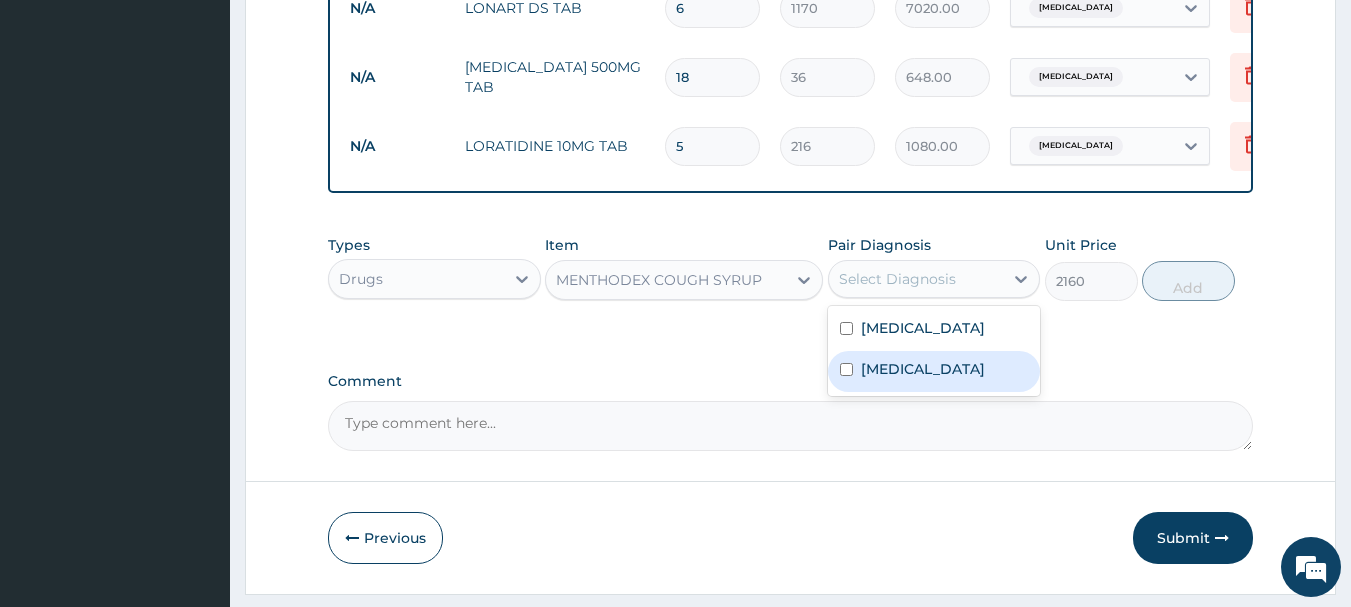 drag, startPoint x: 900, startPoint y: 402, endPoint x: 852, endPoint y: 402, distance: 48 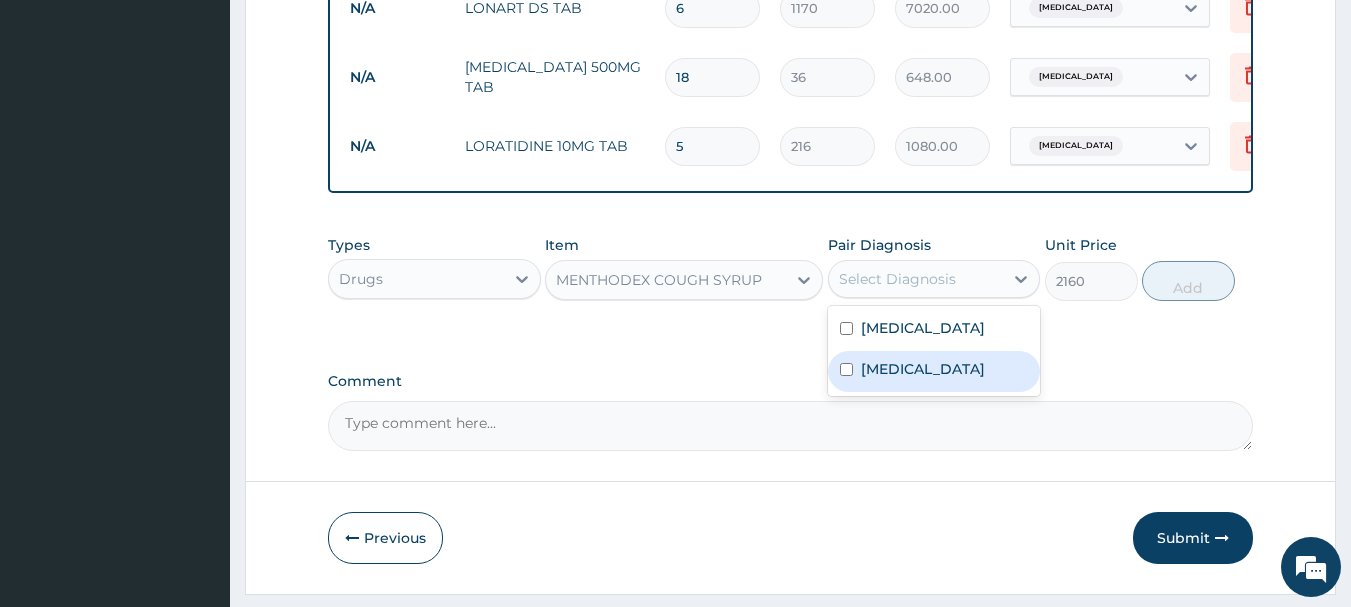 click on "[MEDICAL_DATA]" at bounding box center [923, 369] 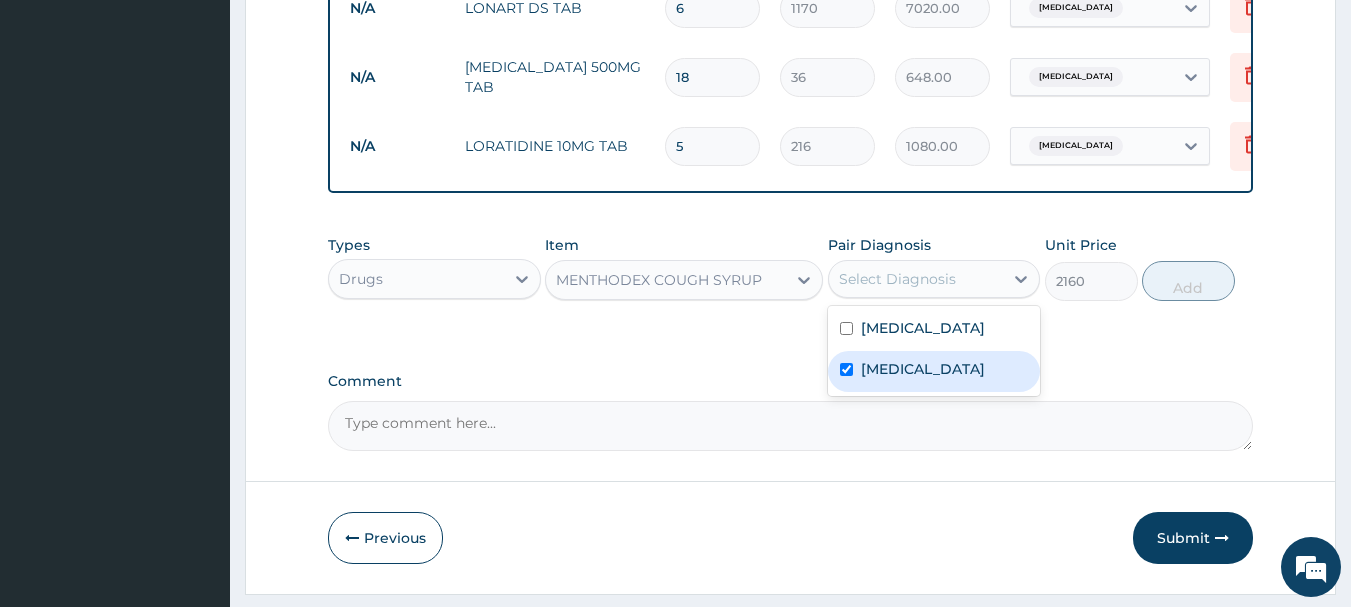checkbox on "true" 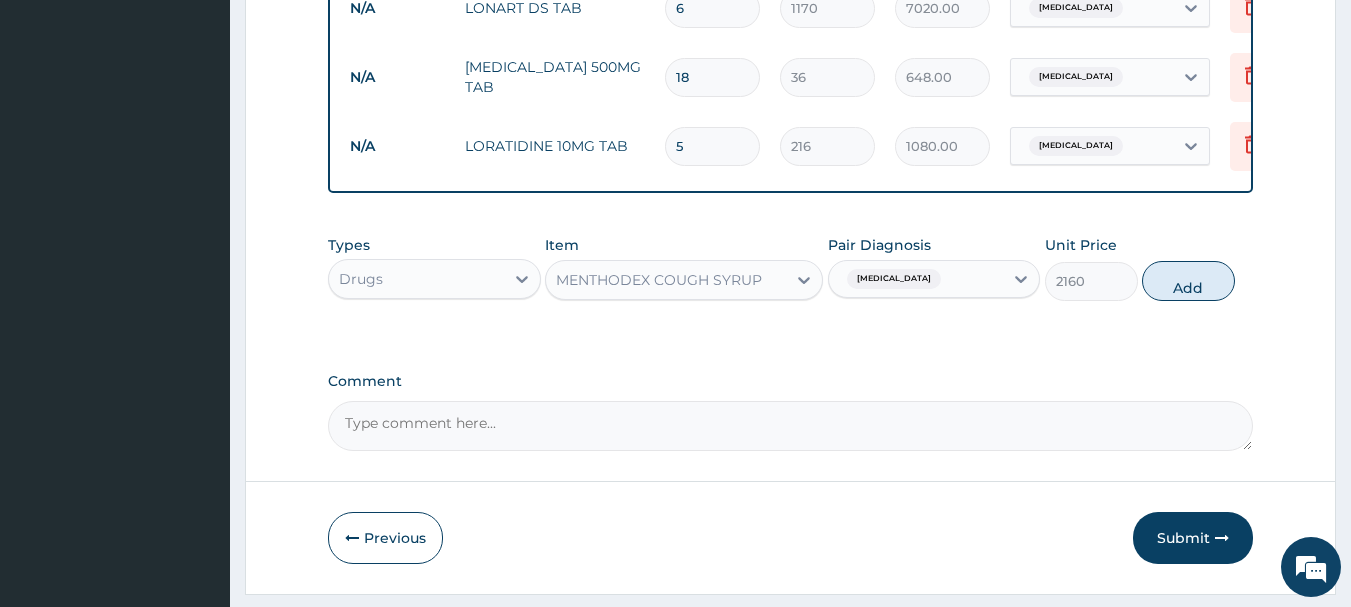 click on "Add" at bounding box center (1188, 281) 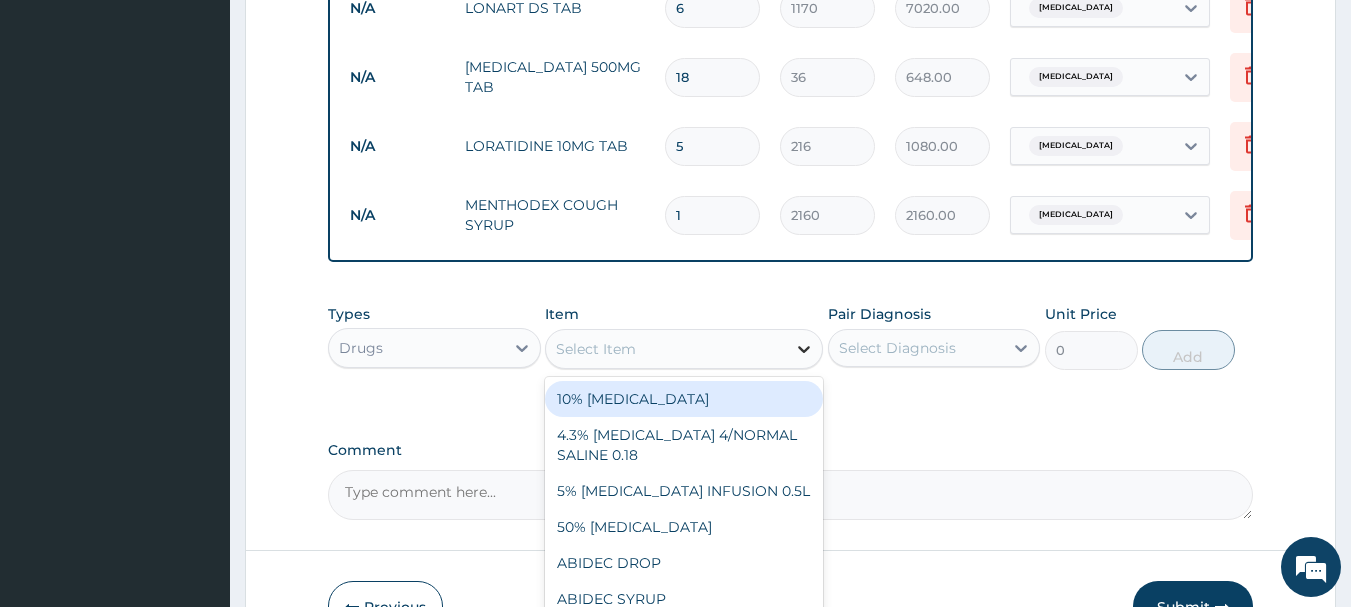 click 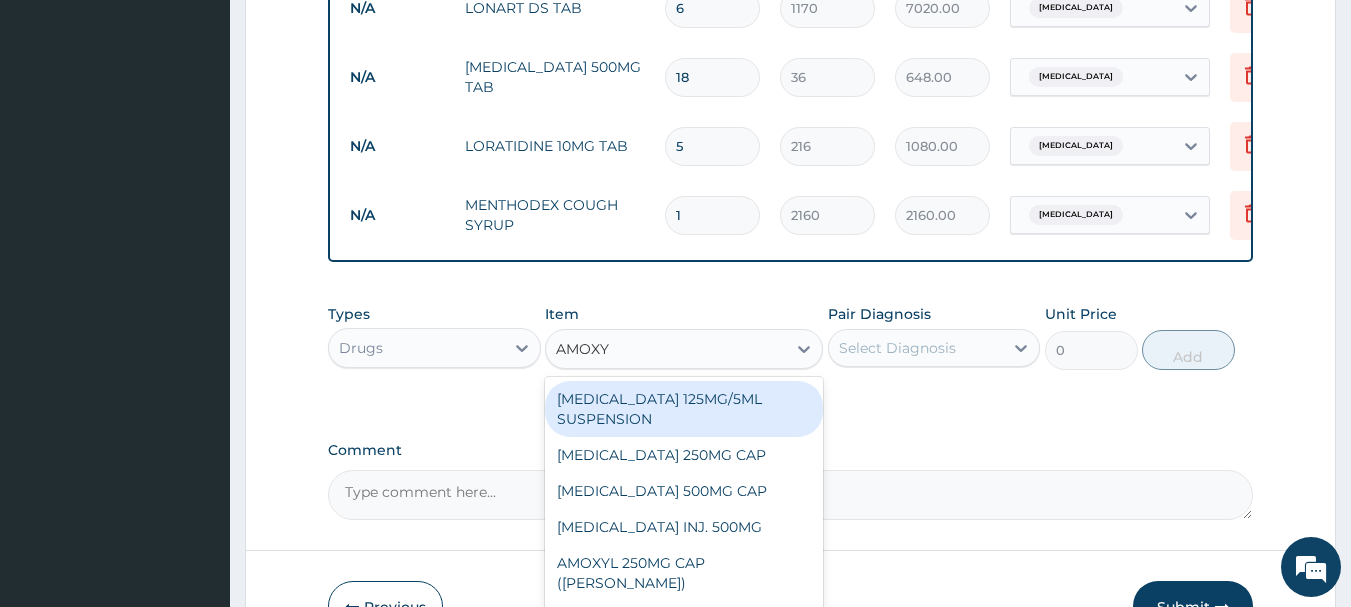 type on "AMOXYL" 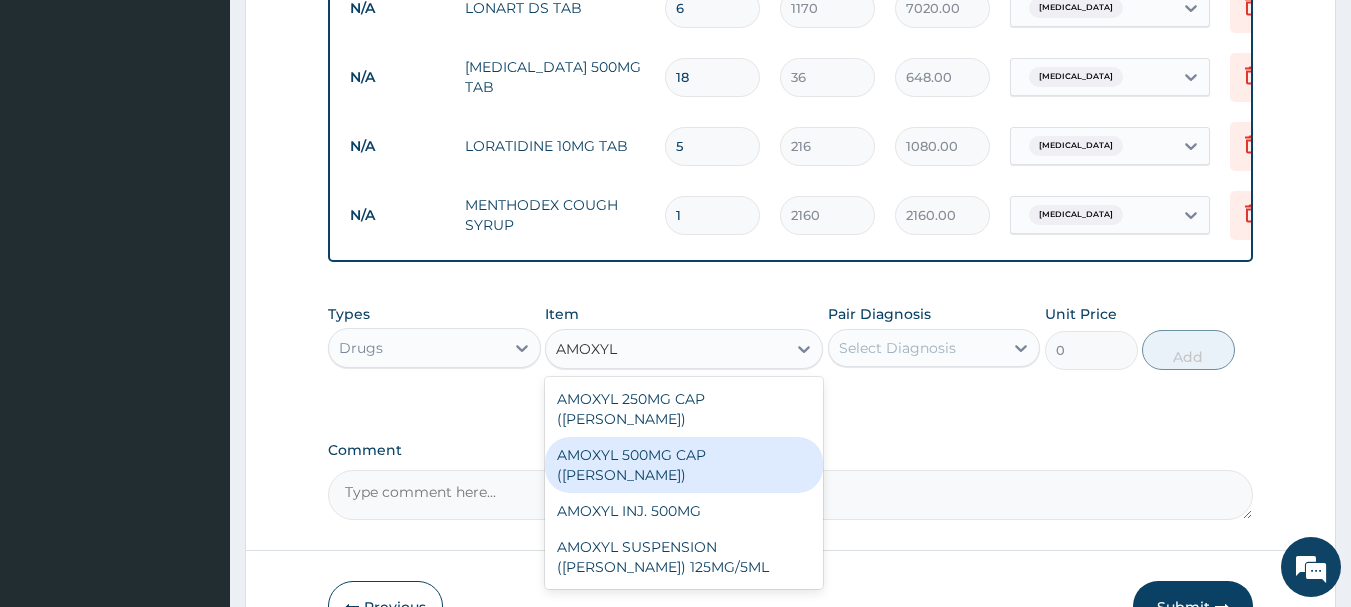 click on "AMOXYL 500MG CAP ([PERSON_NAME])" at bounding box center [684, 465] 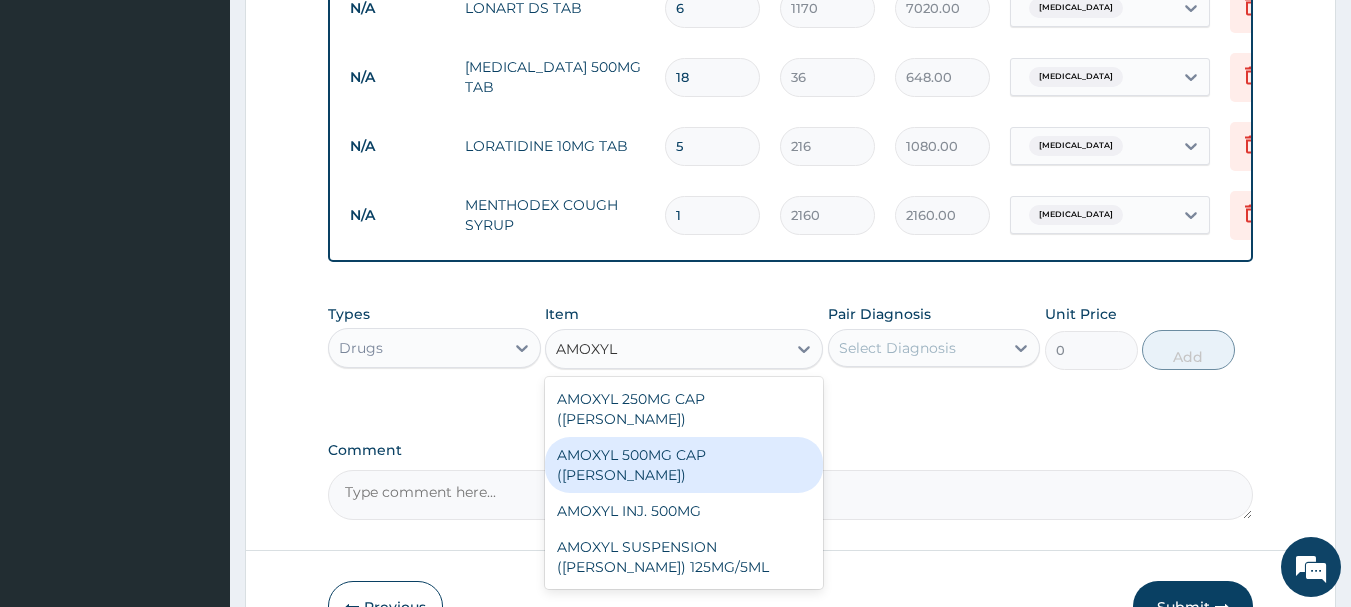 type 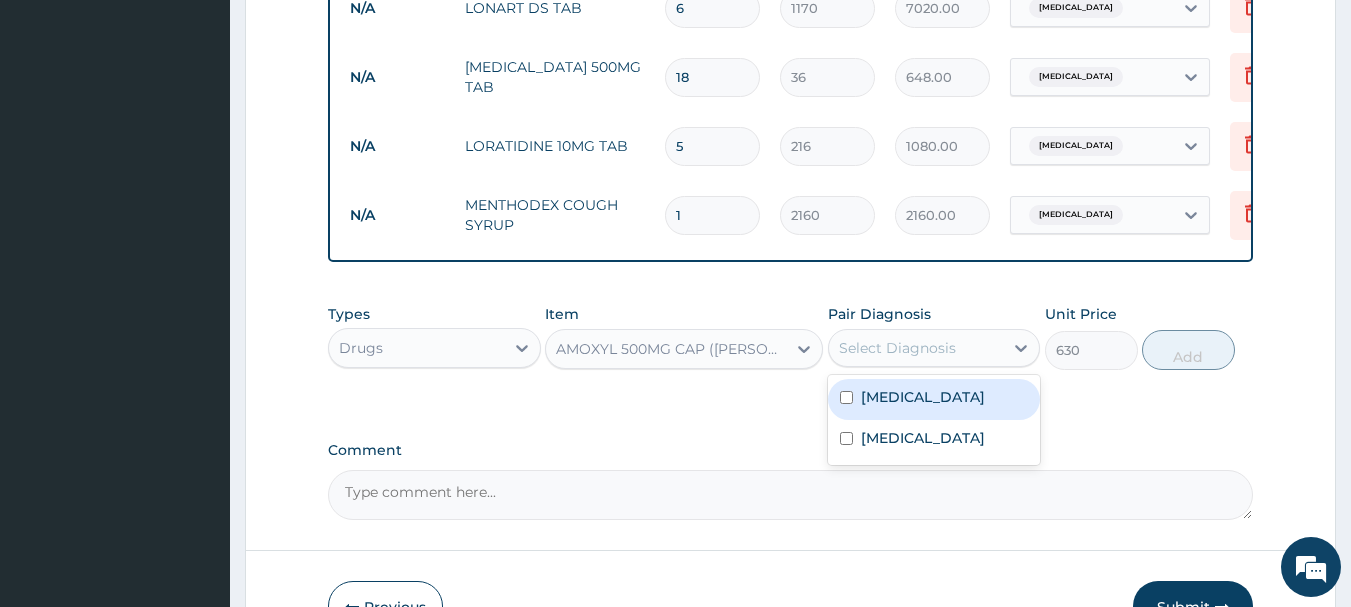 click on "Select Diagnosis" at bounding box center (897, 348) 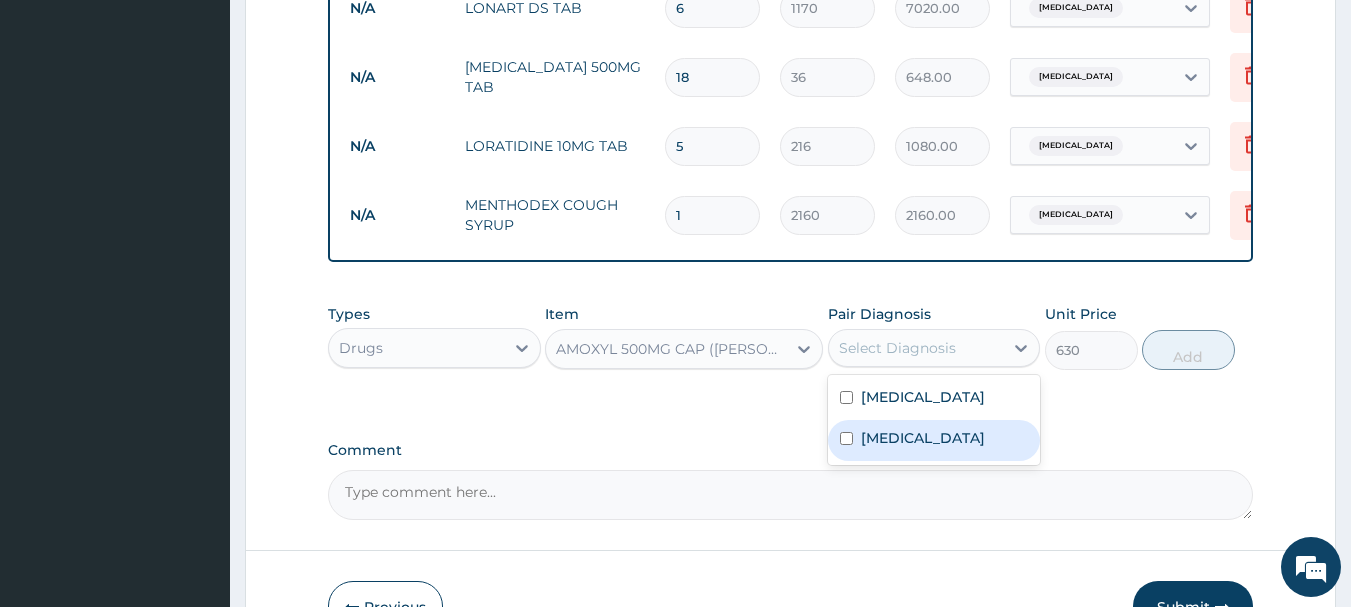 drag, startPoint x: 892, startPoint y: 466, endPoint x: 927, endPoint y: 455, distance: 36.687874 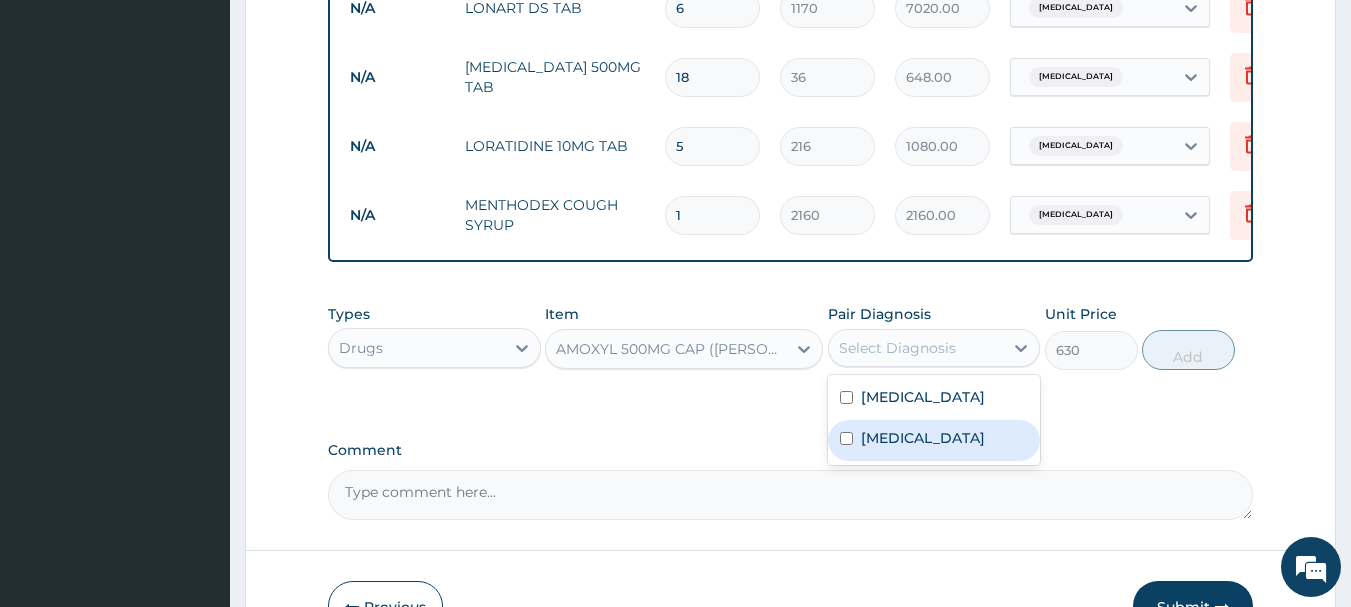 click on "[MEDICAL_DATA]" at bounding box center [923, 438] 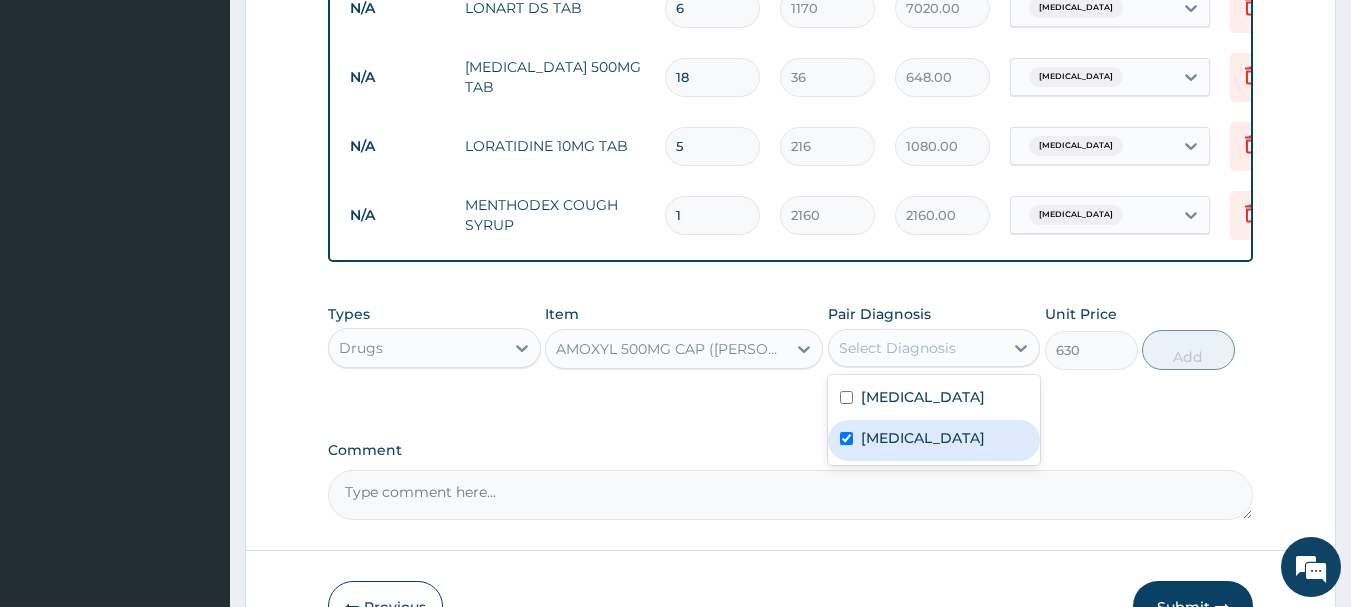 checkbox on "true" 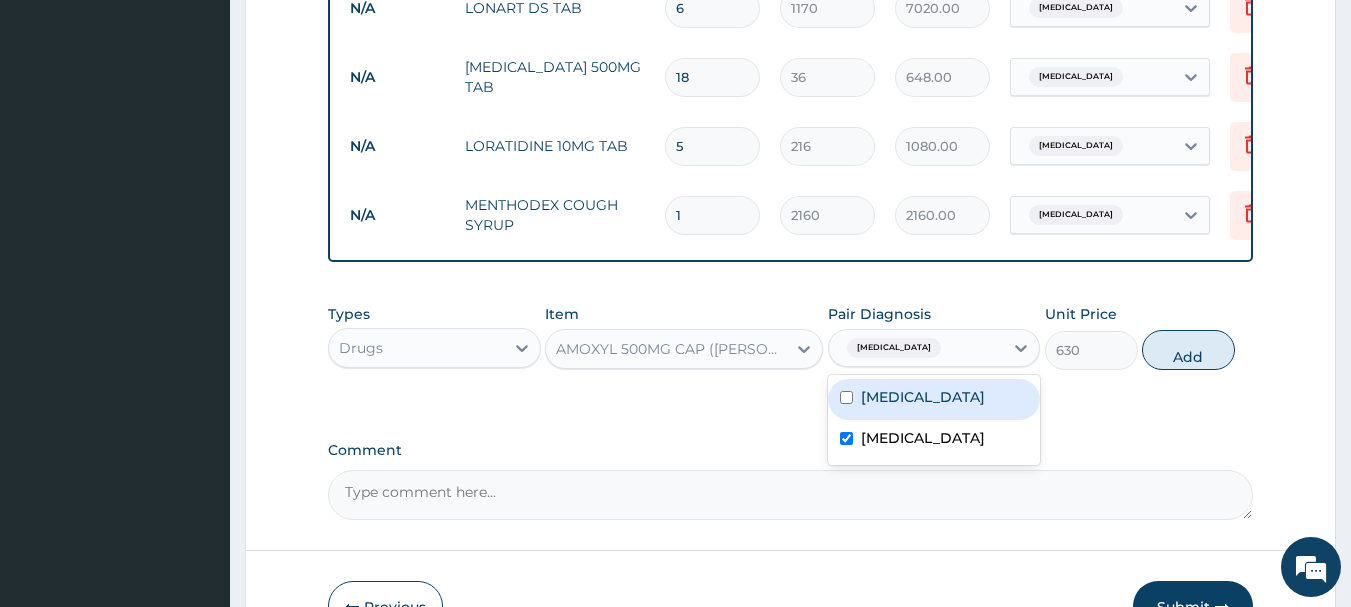drag, startPoint x: 1180, startPoint y: 378, endPoint x: 1174, endPoint y: 405, distance: 27.658634 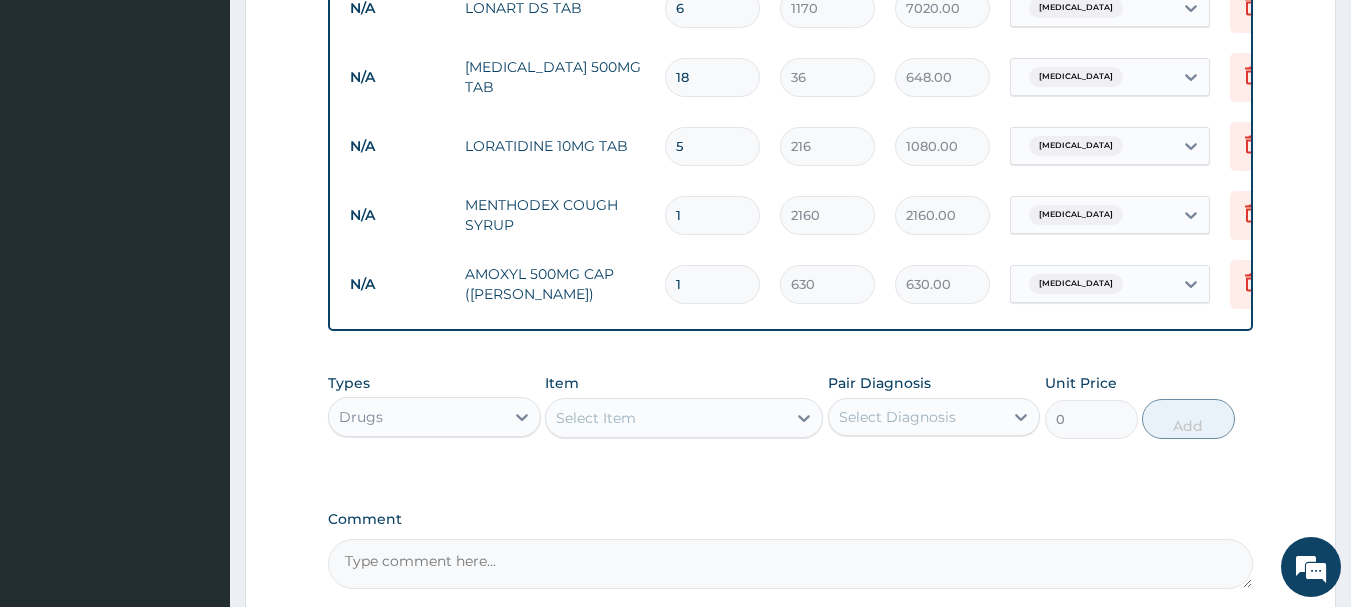 type on "15" 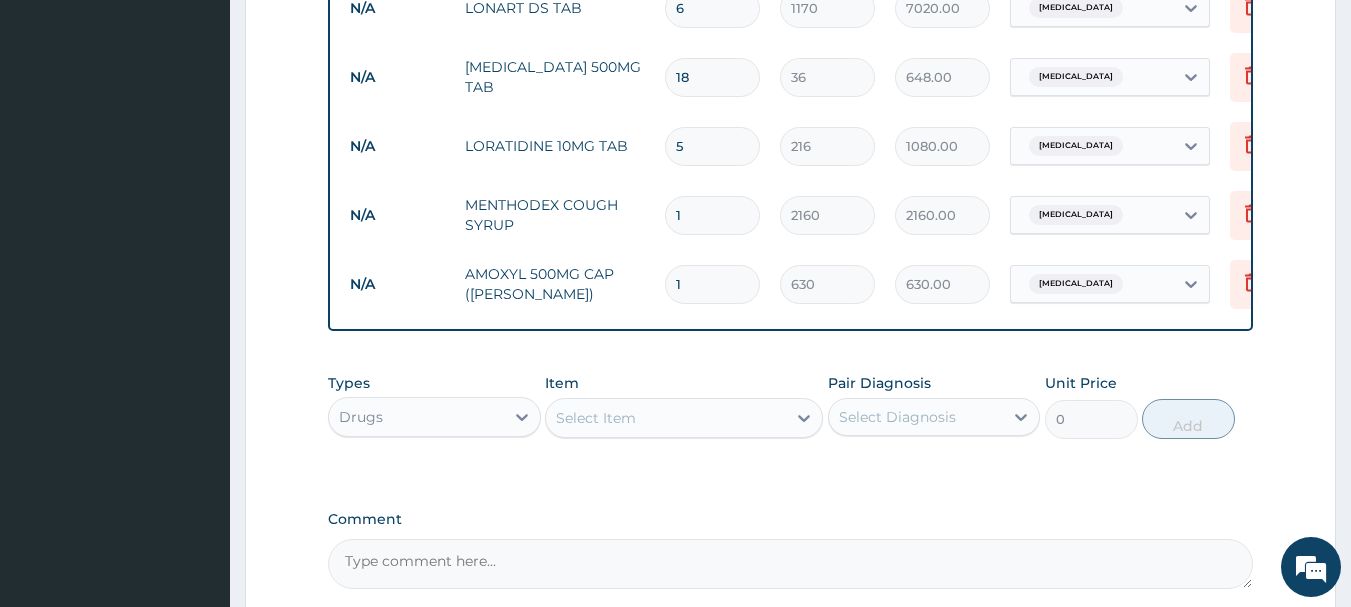 type on "9450.00" 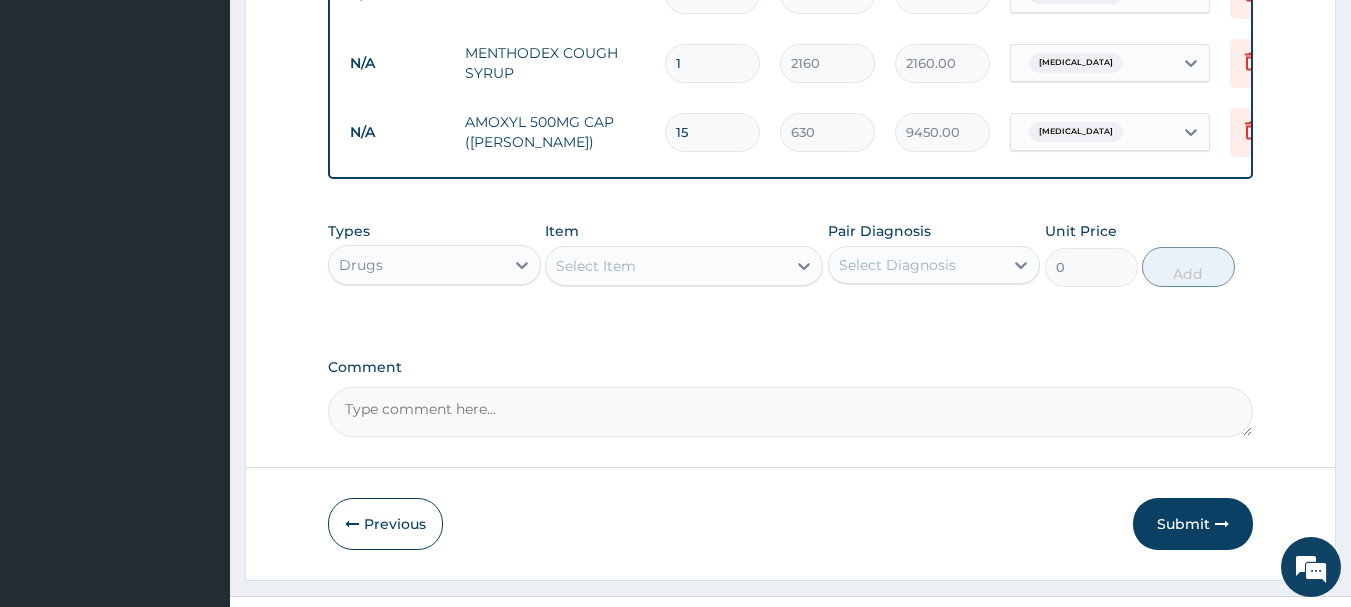 scroll, scrollTop: 1238, scrollLeft: 0, axis: vertical 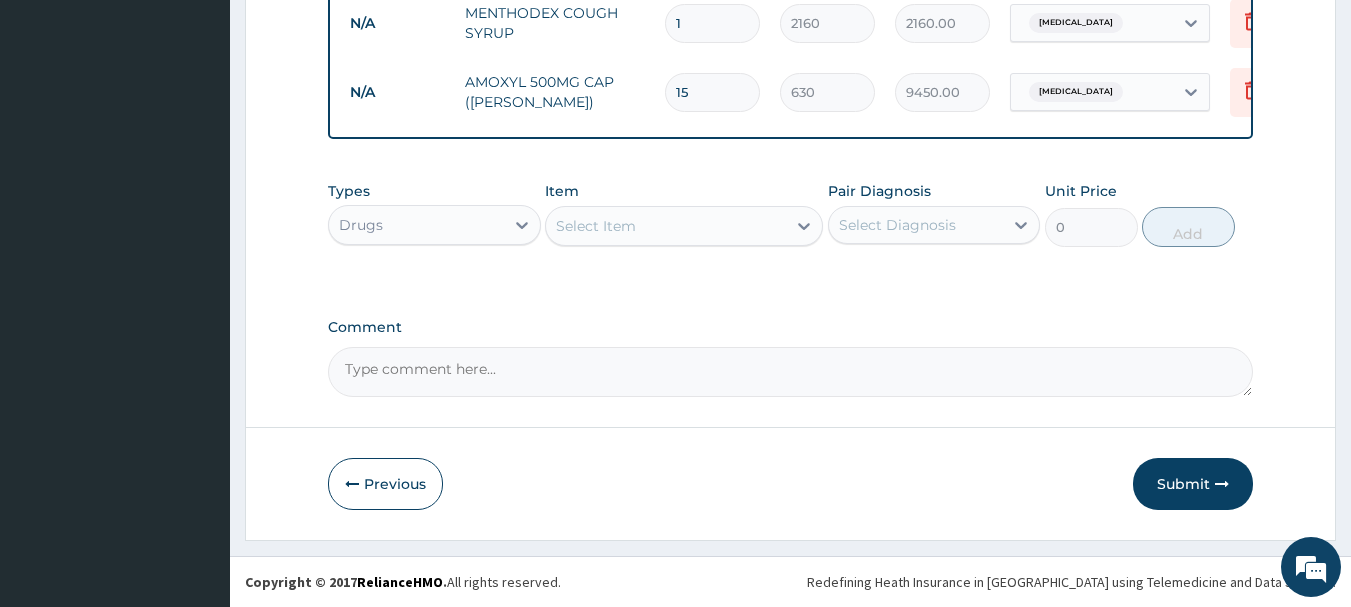 type on "15" 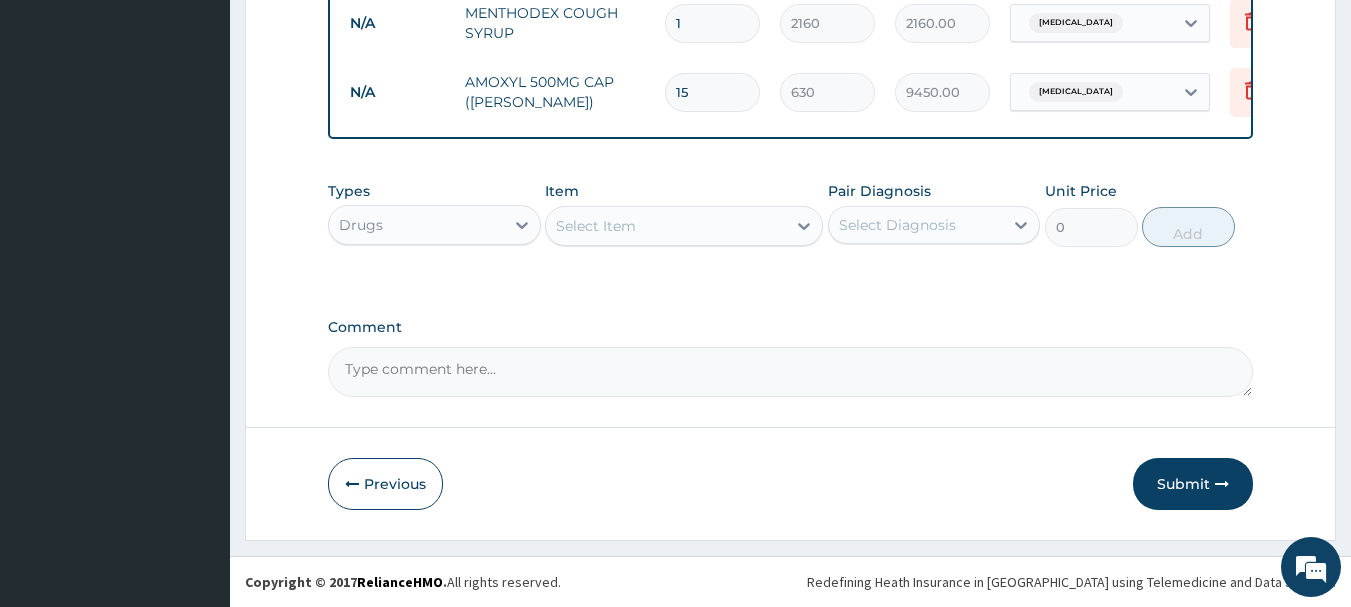 click on "Select Item" at bounding box center [666, 226] 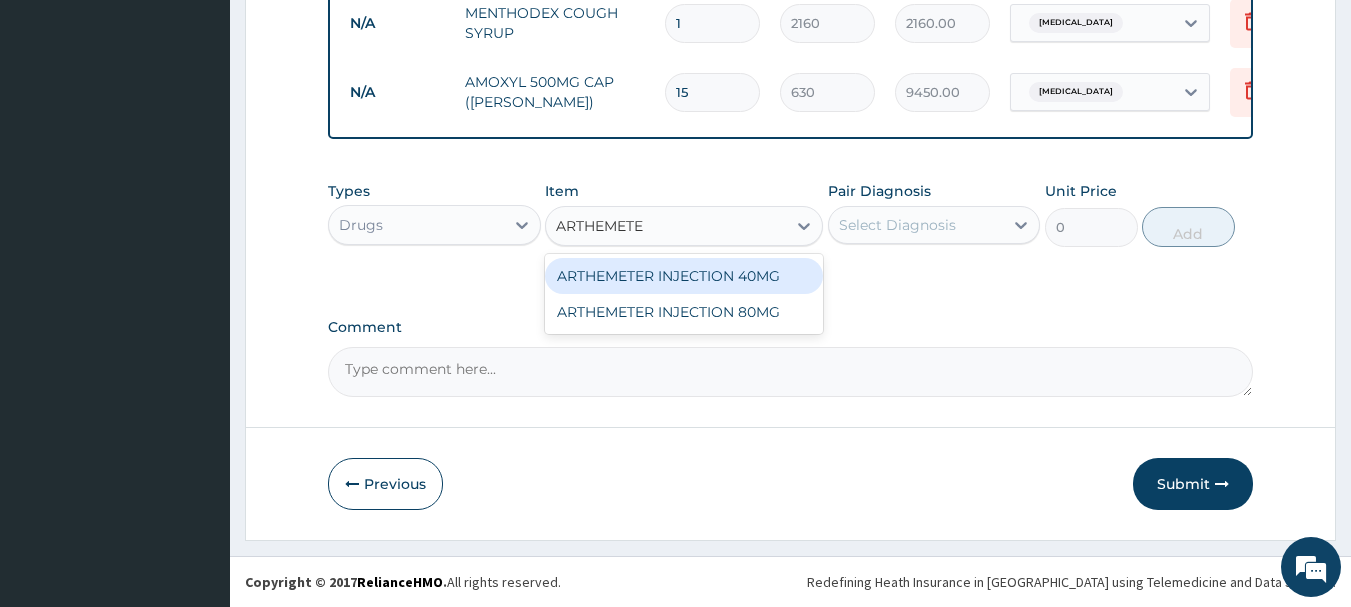 type on "ARTHEMETER" 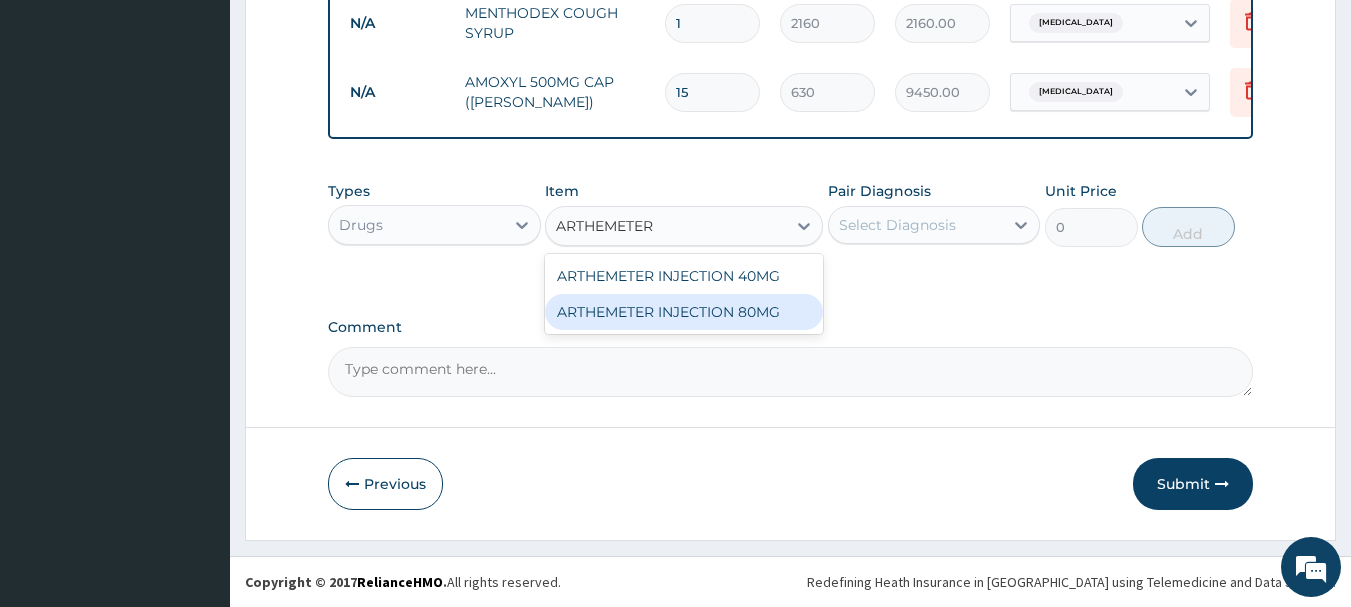 drag, startPoint x: 635, startPoint y: 311, endPoint x: 802, endPoint y: 268, distance: 172.4471 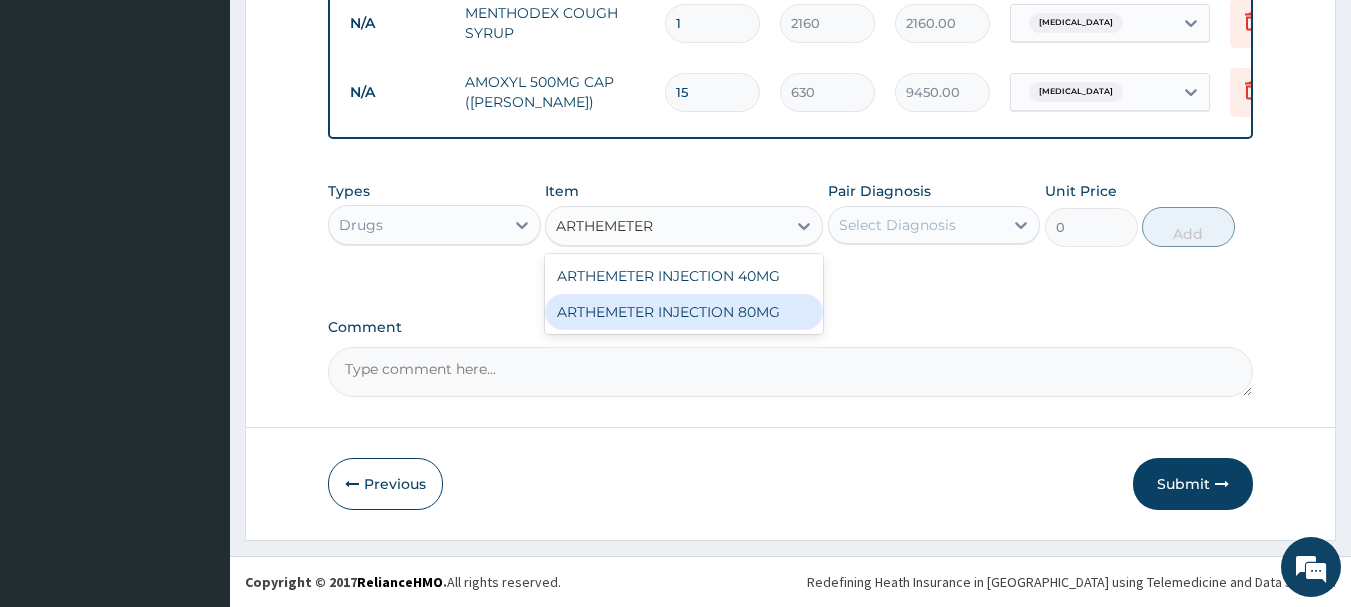 click on "ARTHEMETER INJECTION 80MG" at bounding box center (684, 312) 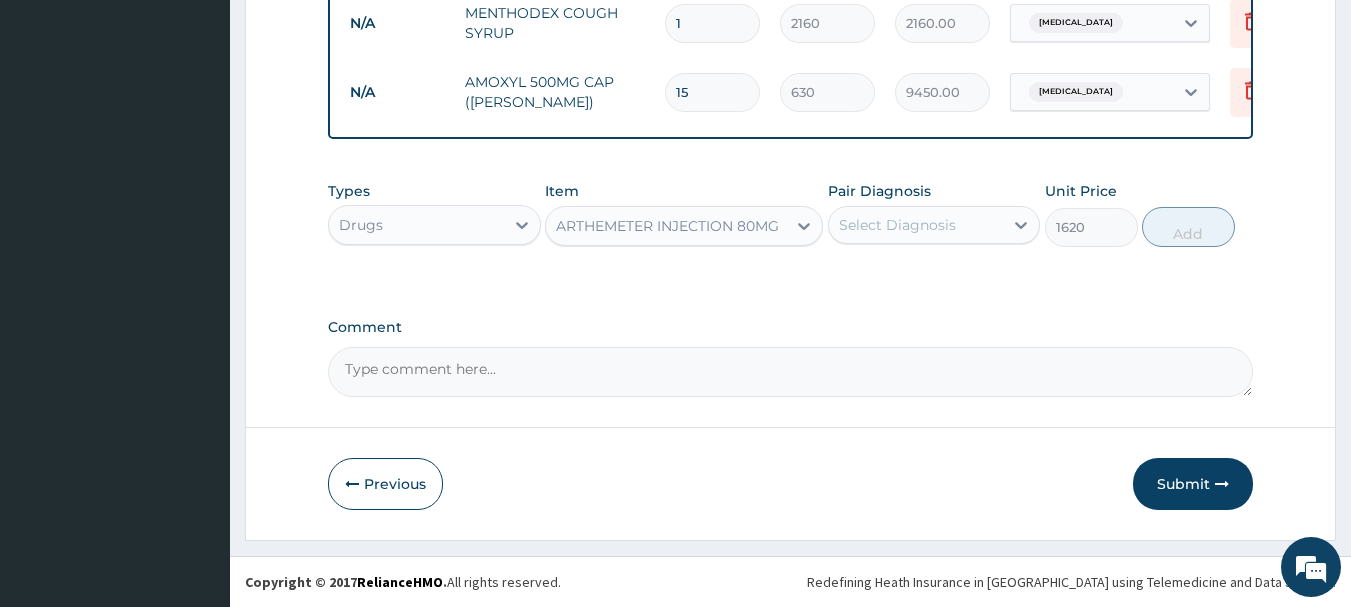 click on "Select Diagnosis" at bounding box center (897, 225) 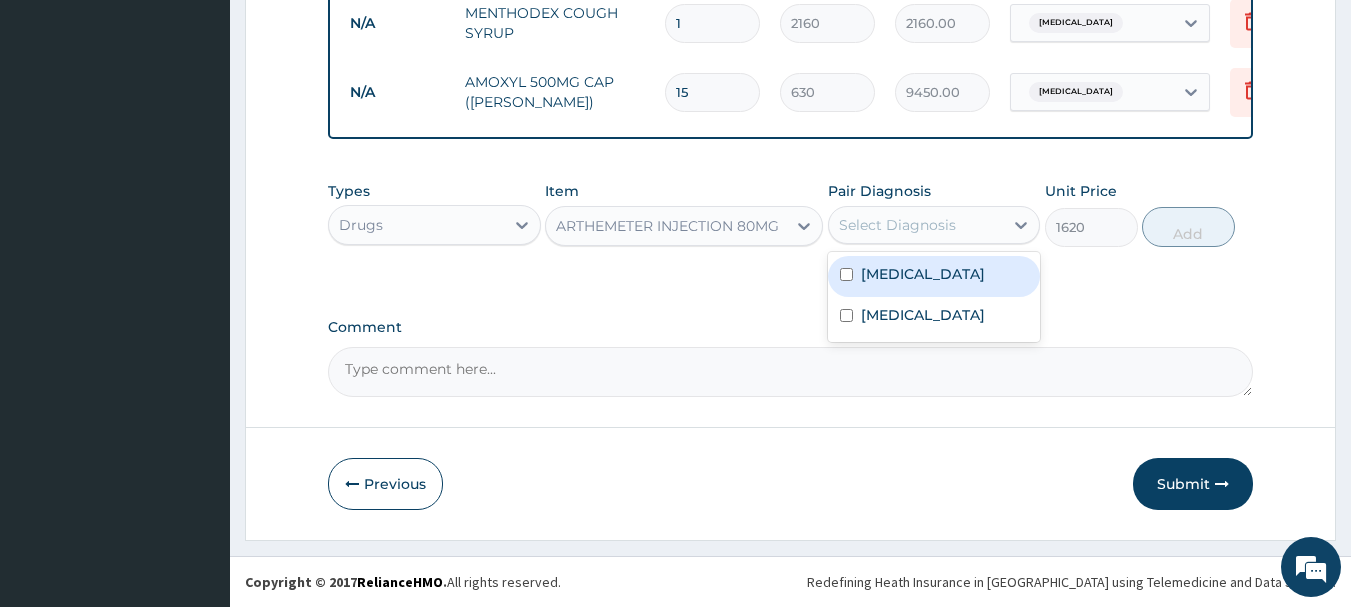 drag, startPoint x: 887, startPoint y: 279, endPoint x: 1031, endPoint y: 251, distance: 146.69696 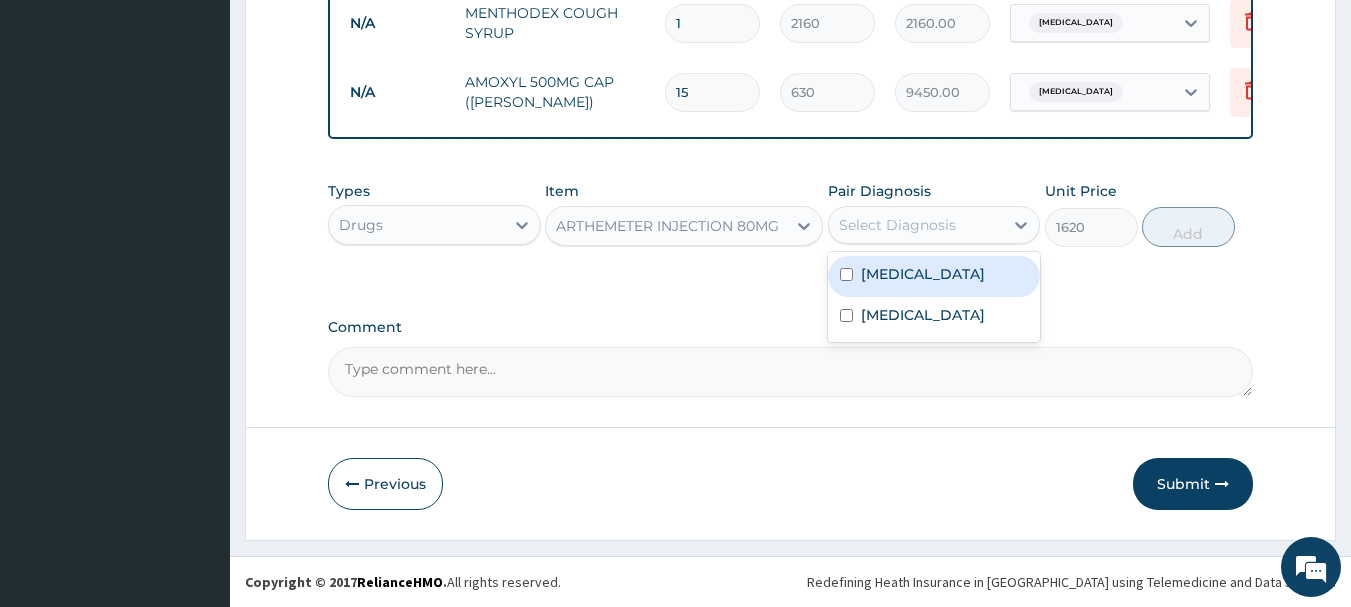 click on "[MEDICAL_DATA]" at bounding box center [923, 274] 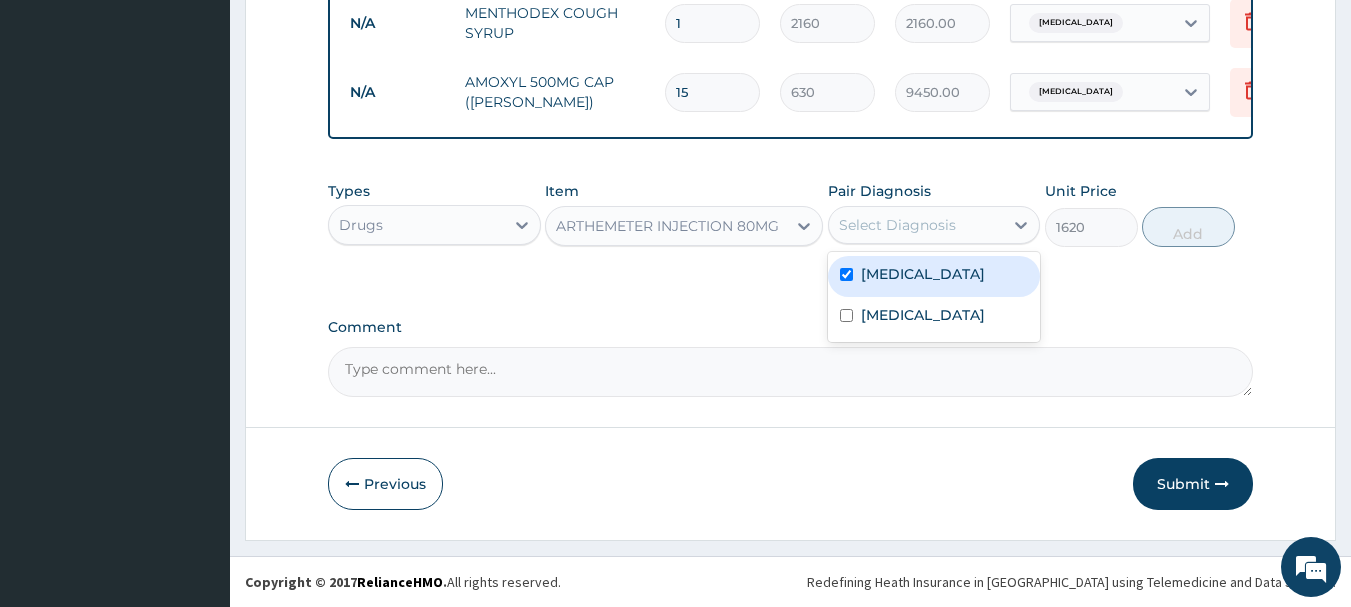 checkbox on "true" 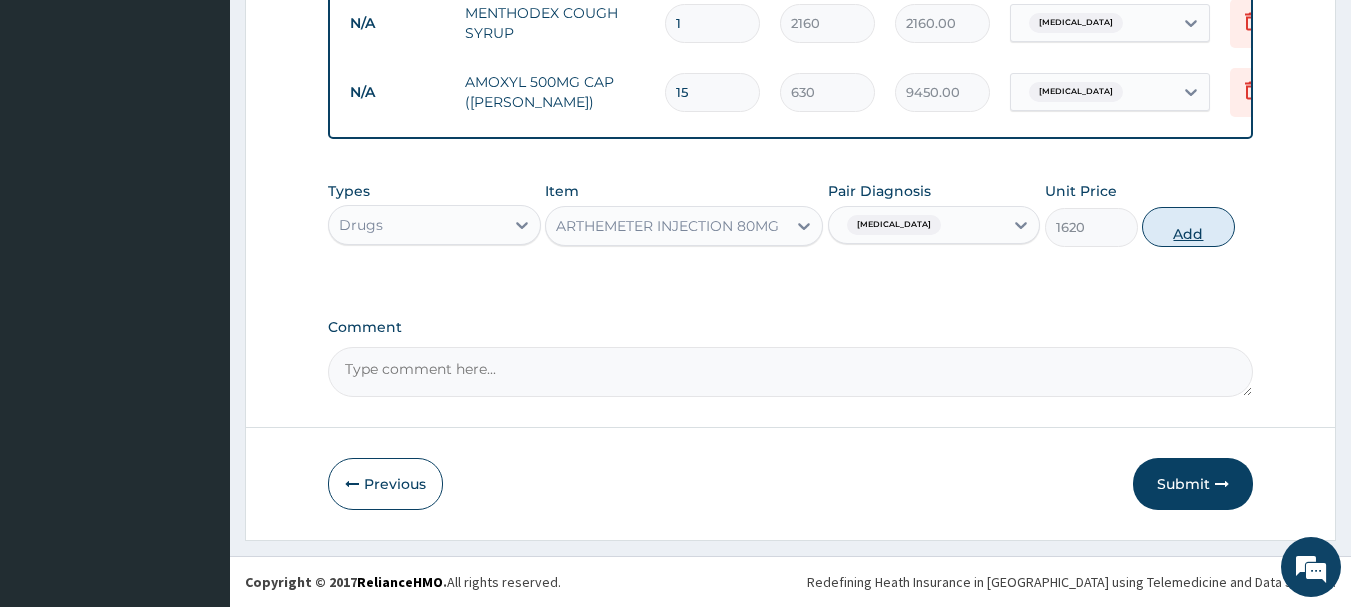 click on "Add" at bounding box center [1188, 227] 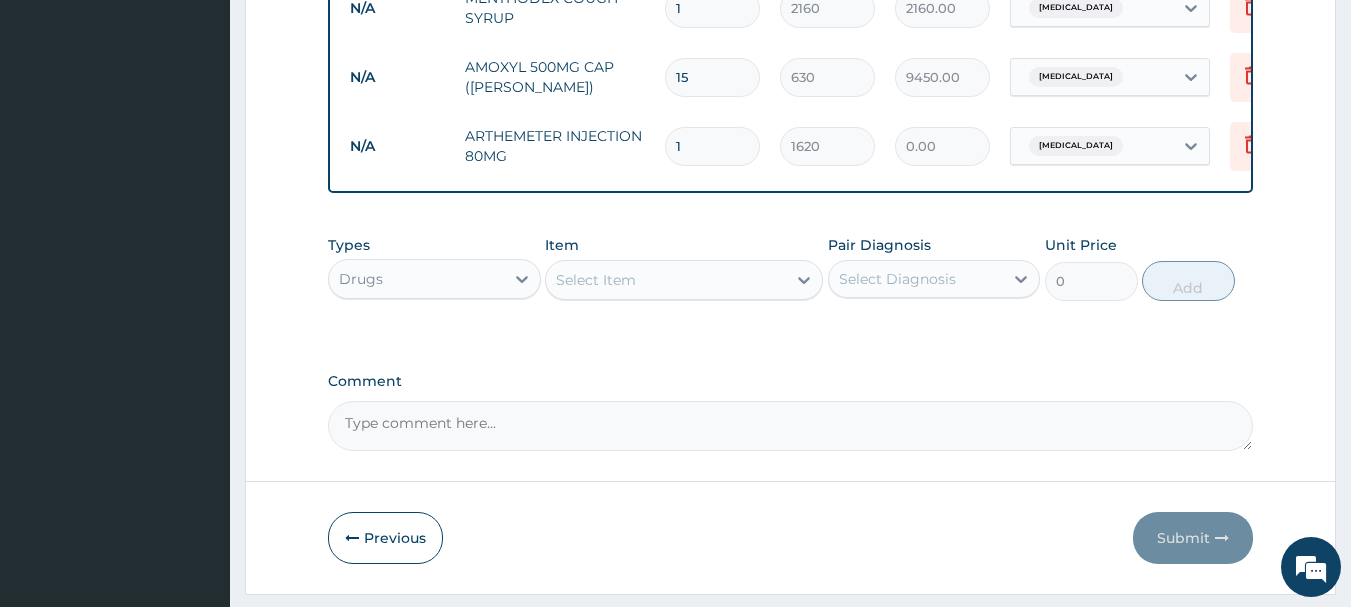 type 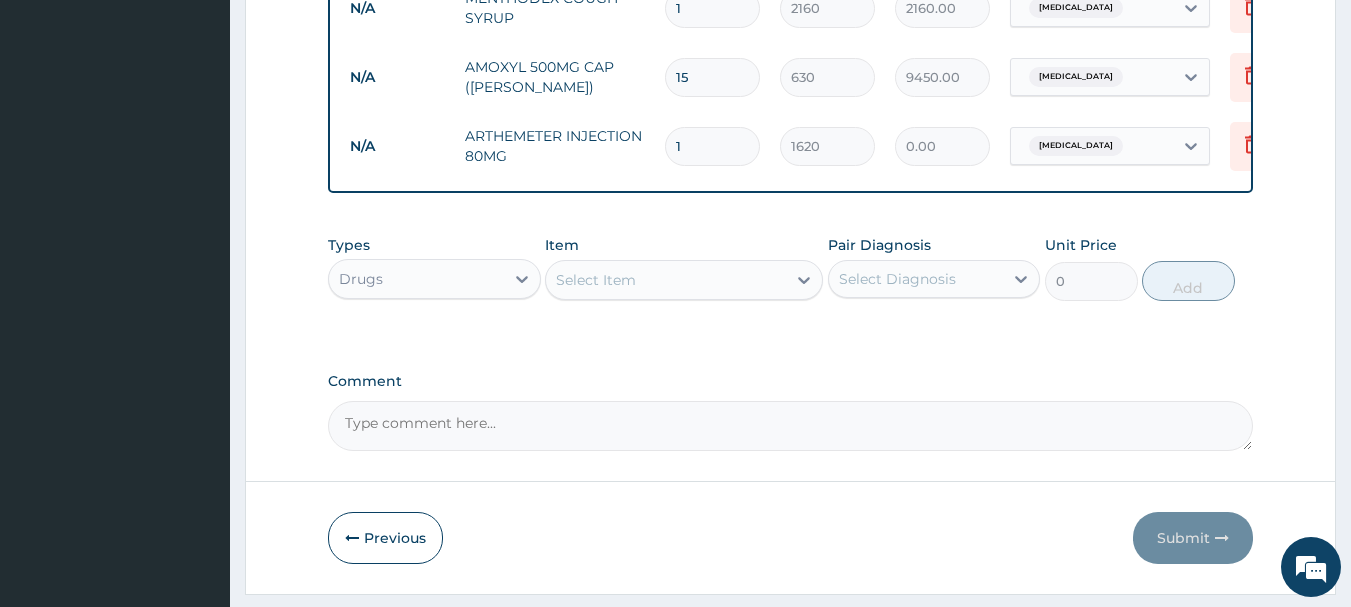 type on "0.00" 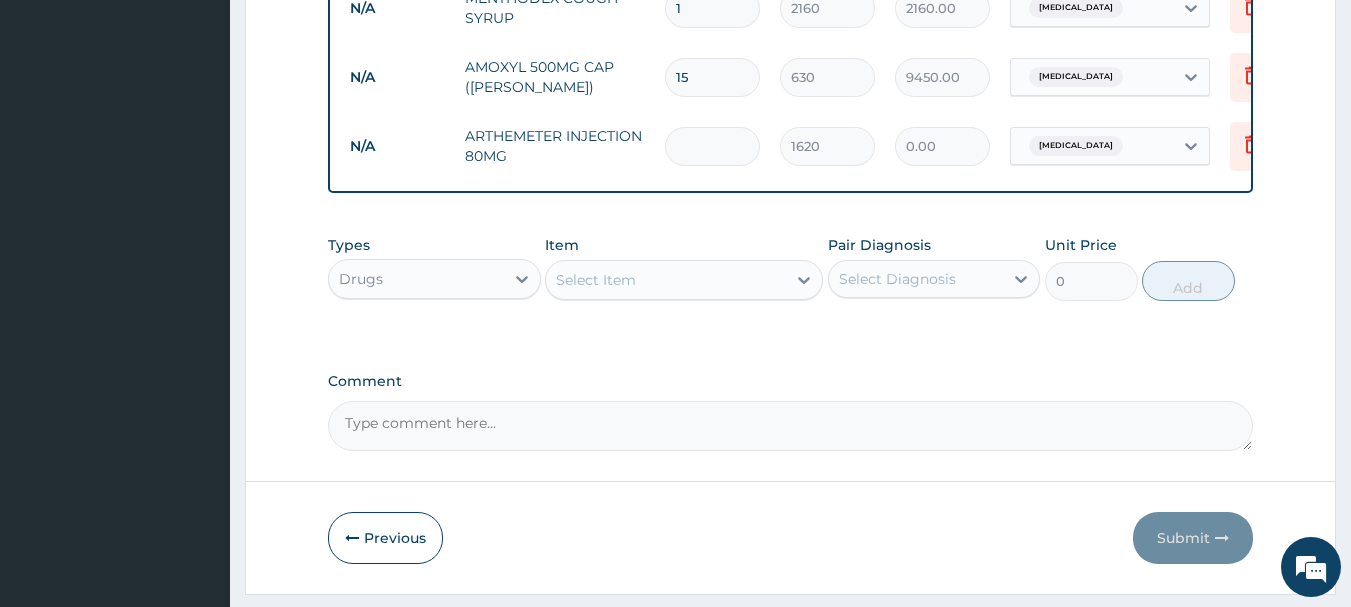 type on "3" 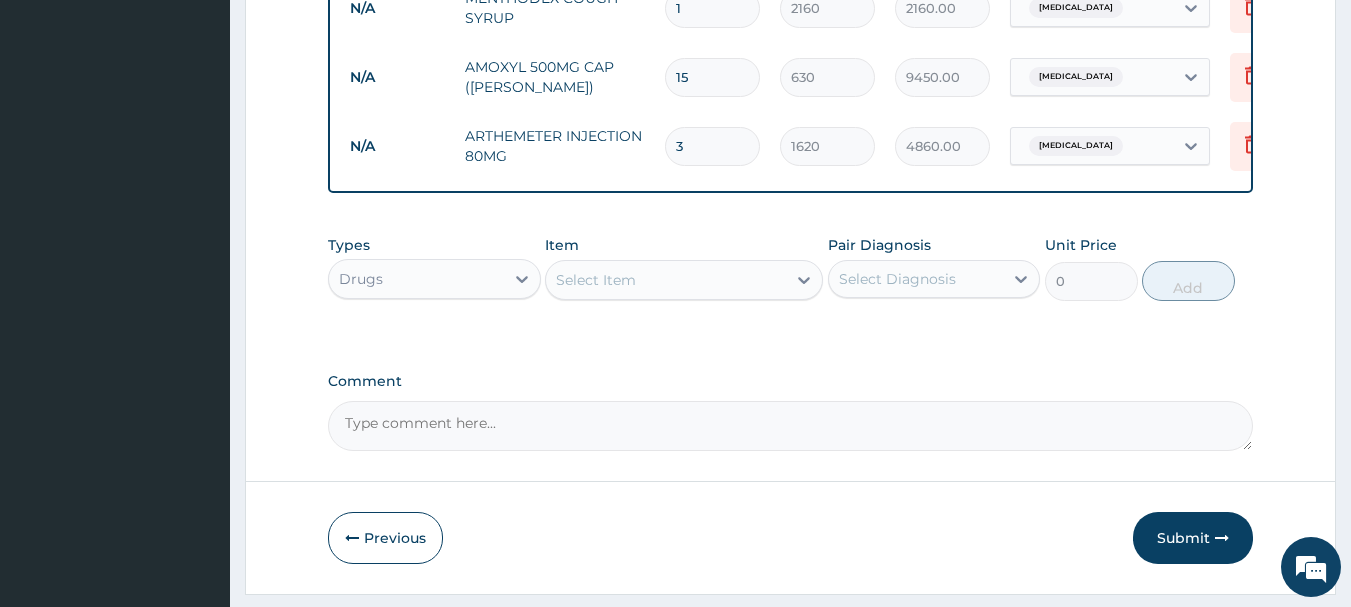 scroll, scrollTop: 1307, scrollLeft: 0, axis: vertical 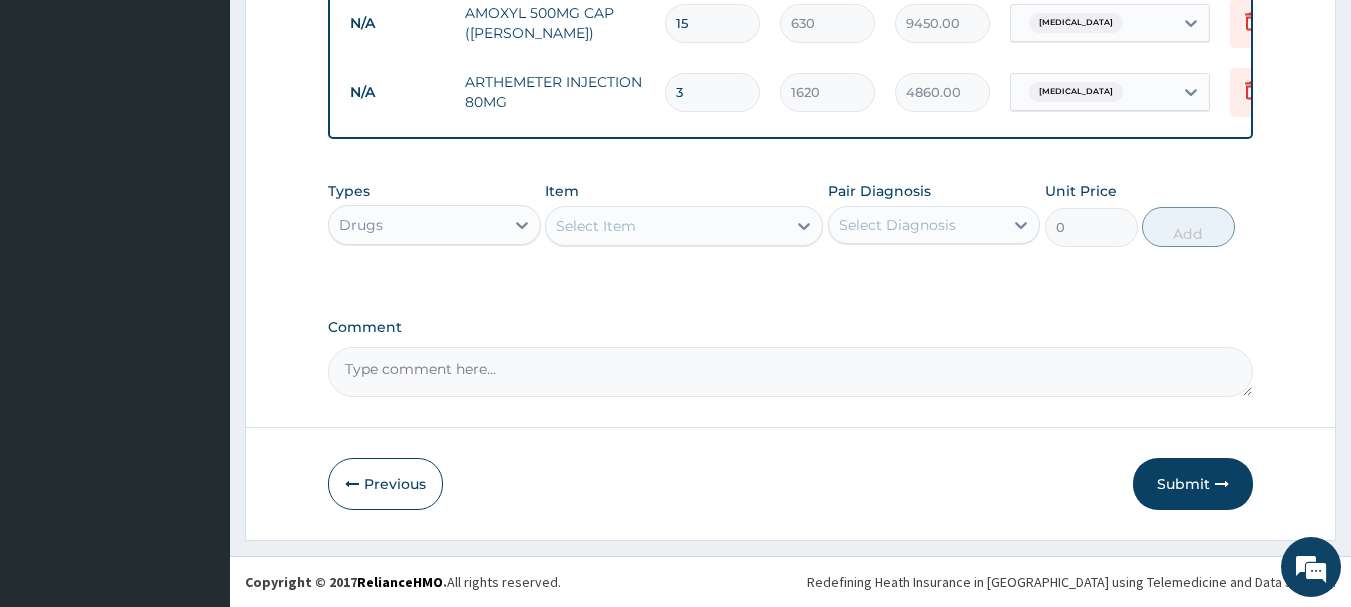 type on "3" 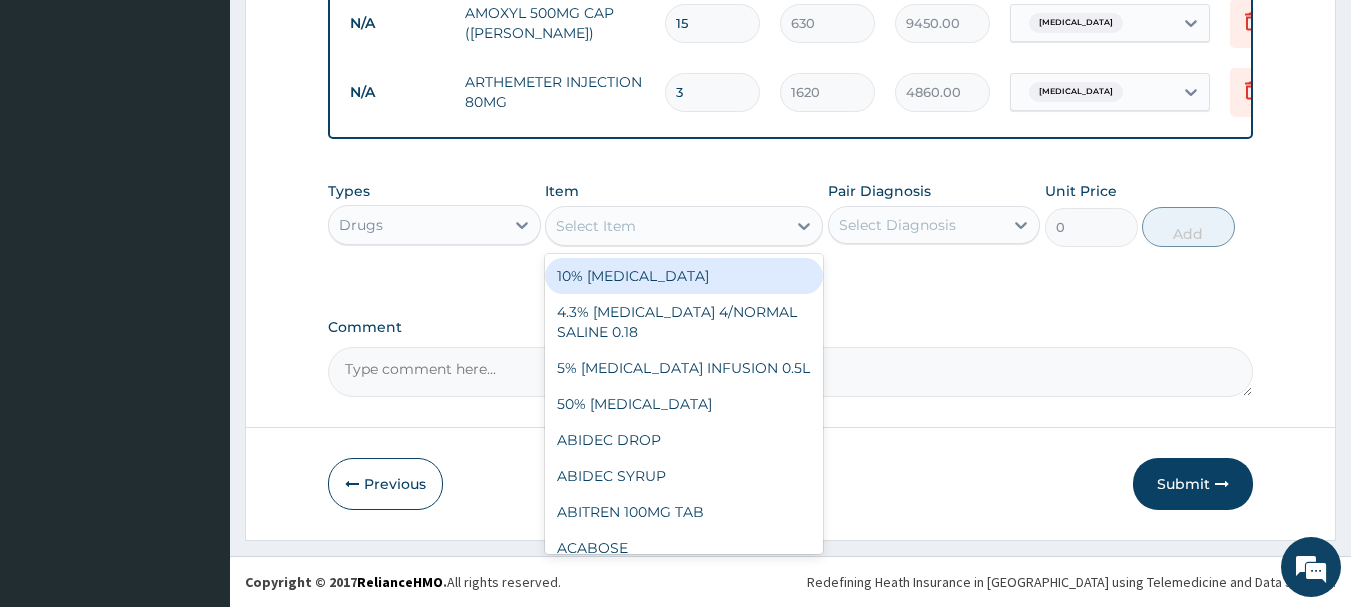 click on "Select Item" at bounding box center [666, 226] 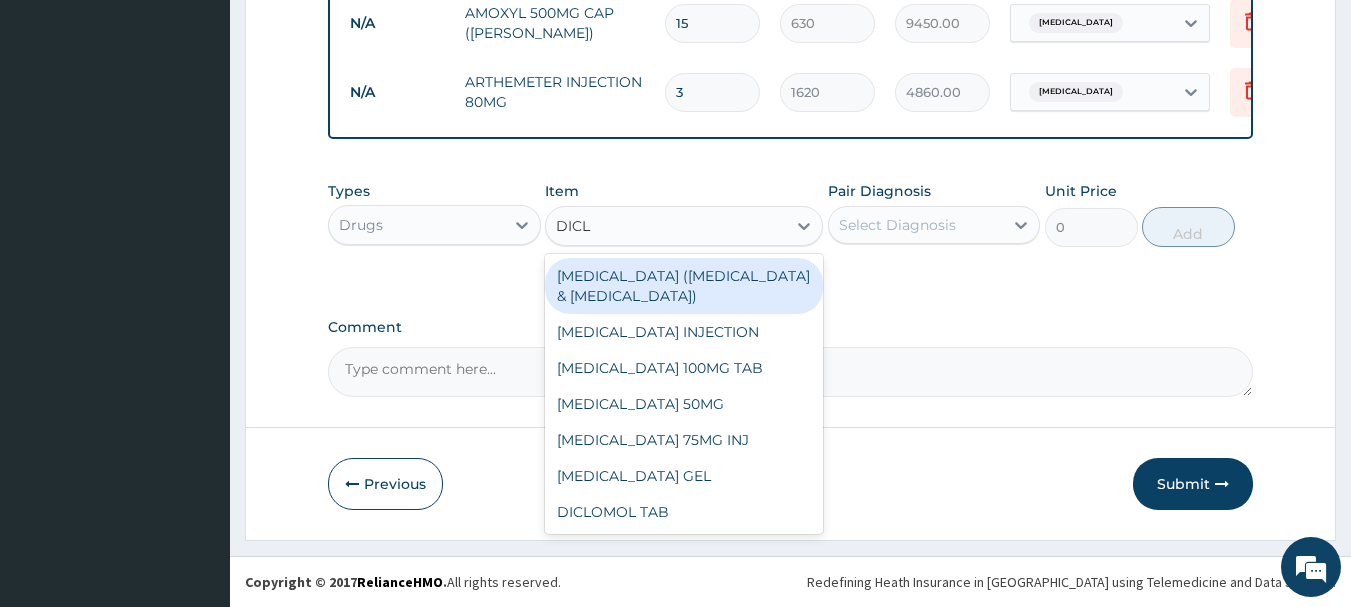 type on "DICLO" 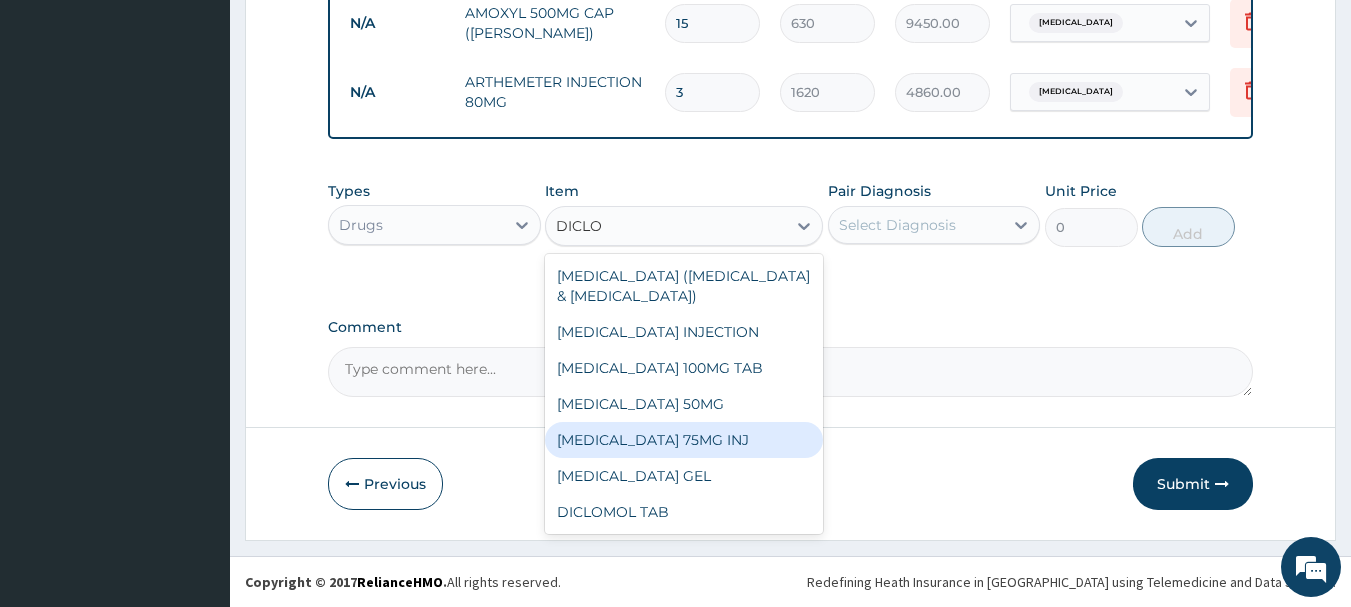 drag, startPoint x: 742, startPoint y: 441, endPoint x: 950, endPoint y: 286, distance: 259.40125 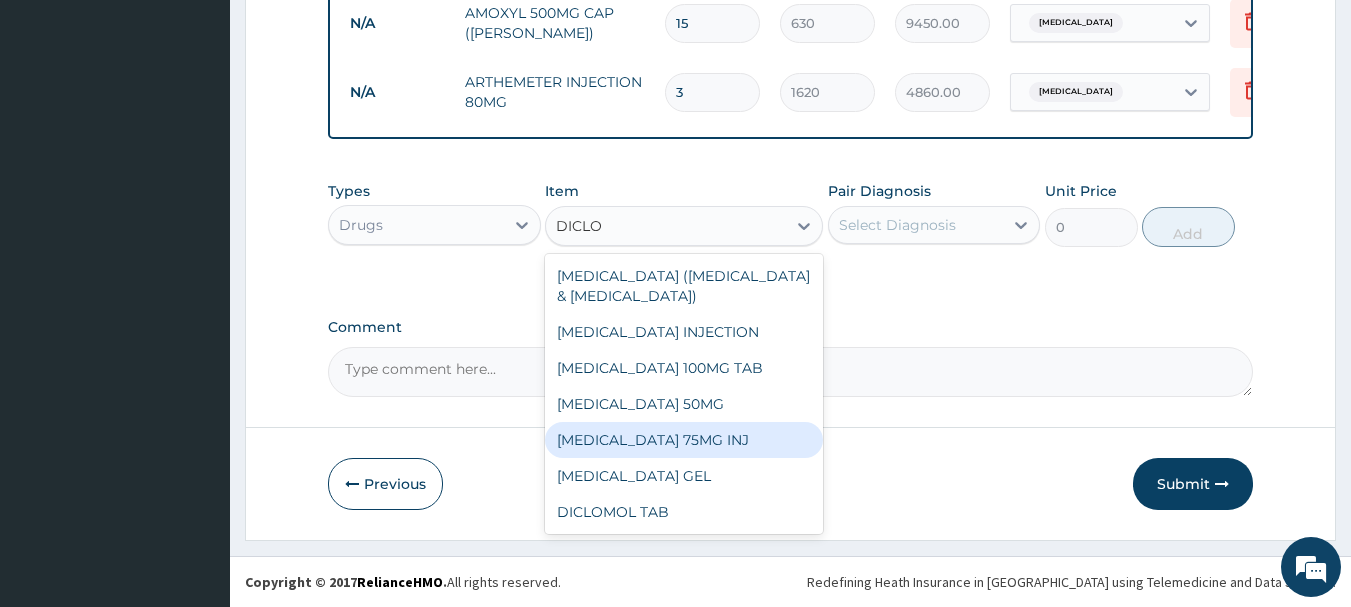 click on "[MEDICAL_DATA] 75MG INJ" at bounding box center (684, 440) 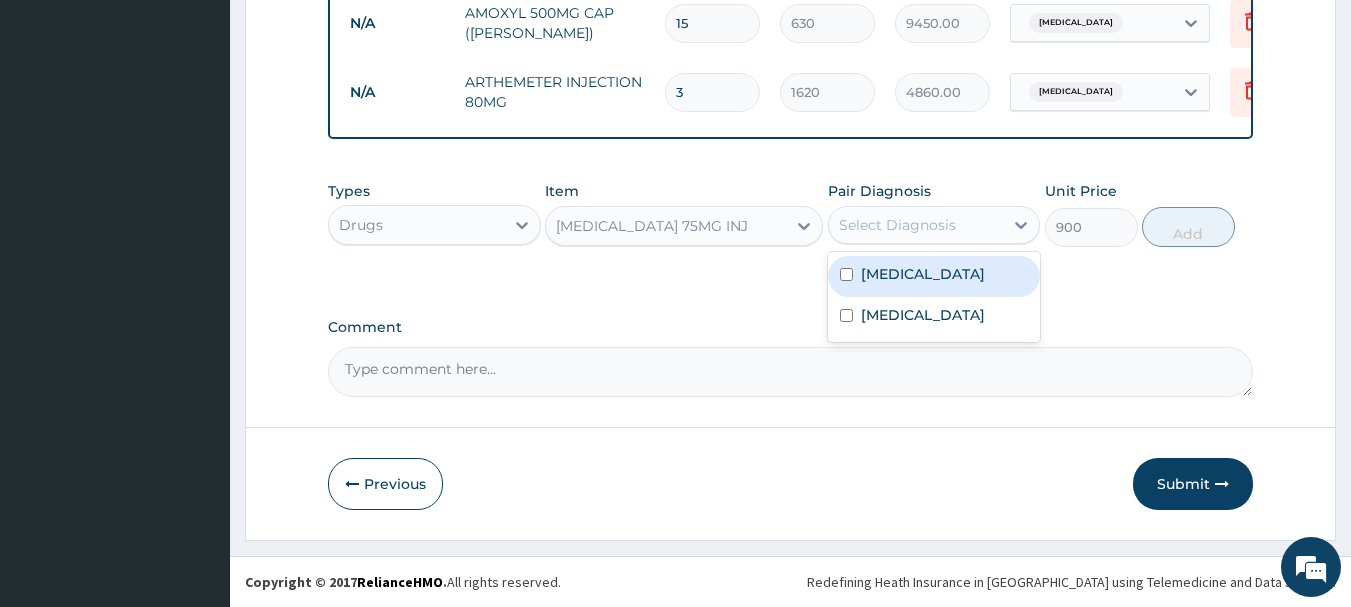 click on "Select Diagnosis" at bounding box center [916, 225] 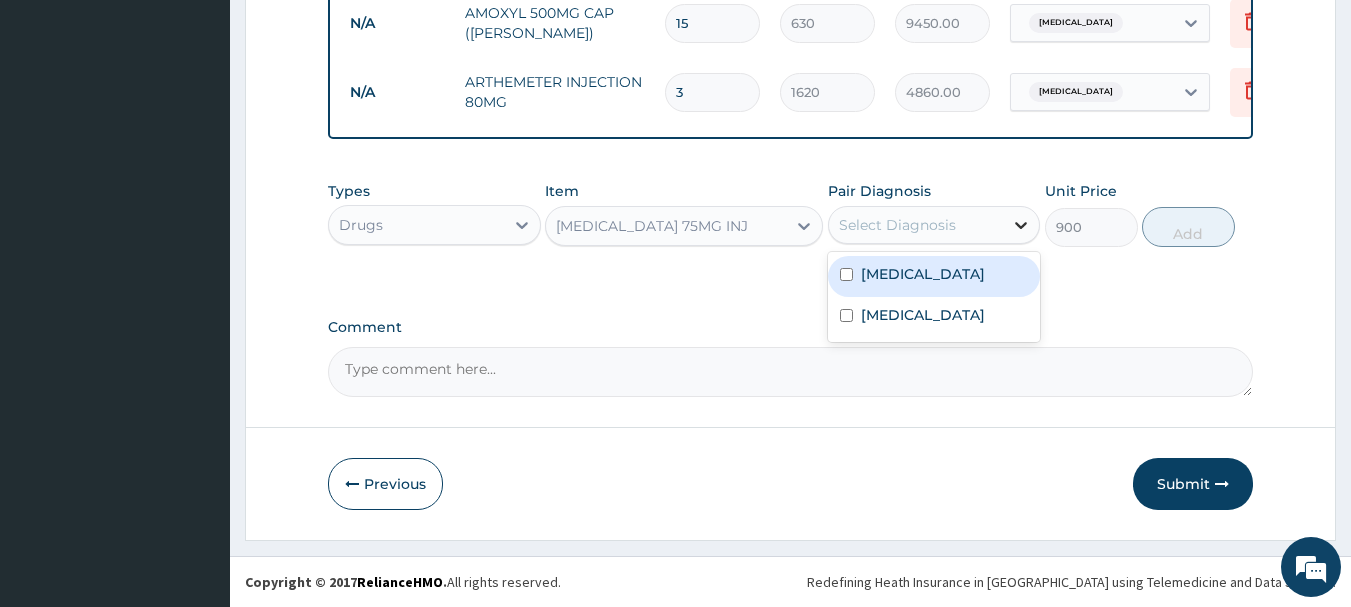drag, startPoint x: 929, startPoint y: 282, endPoint x: 1035, endPoint y: 239, distance: 114.38969 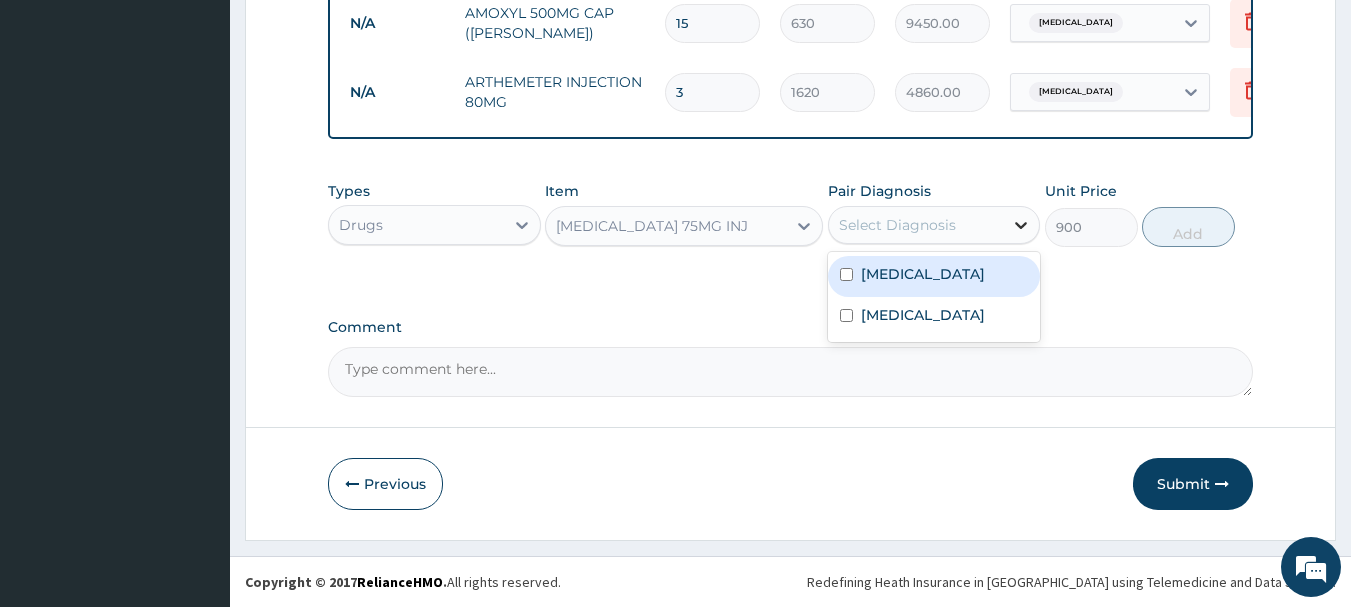 click on "[MEDICAL_DATA]" at bounding box center [934, 276] 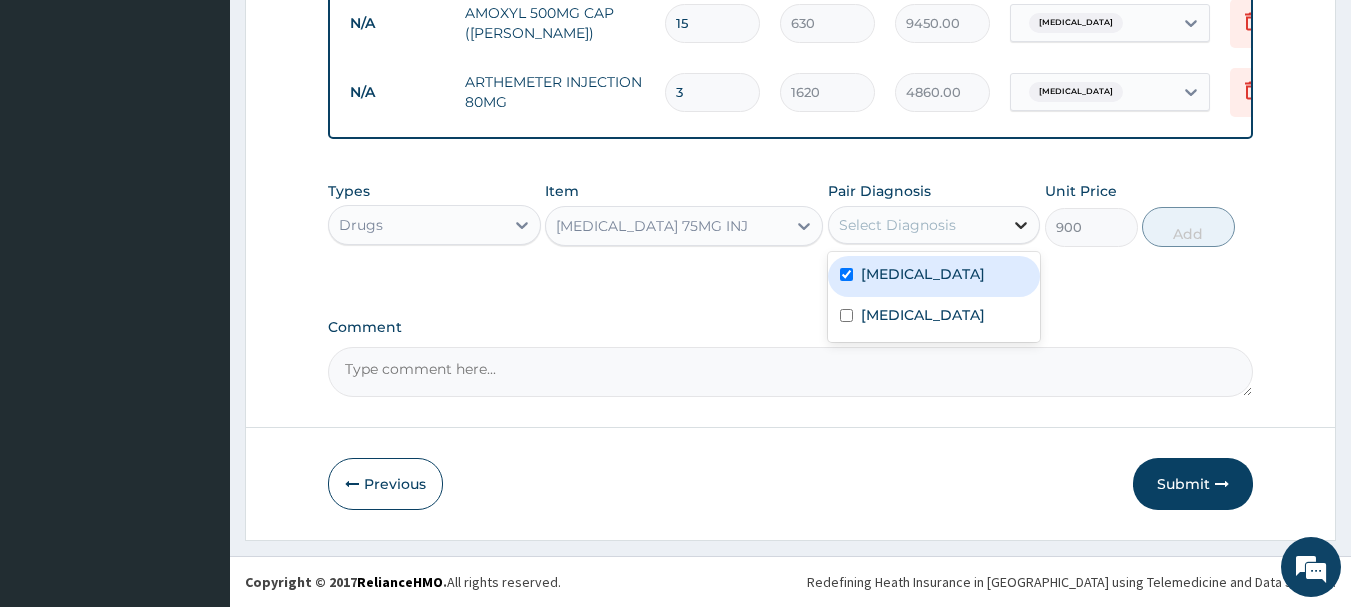 checkbox on "true" 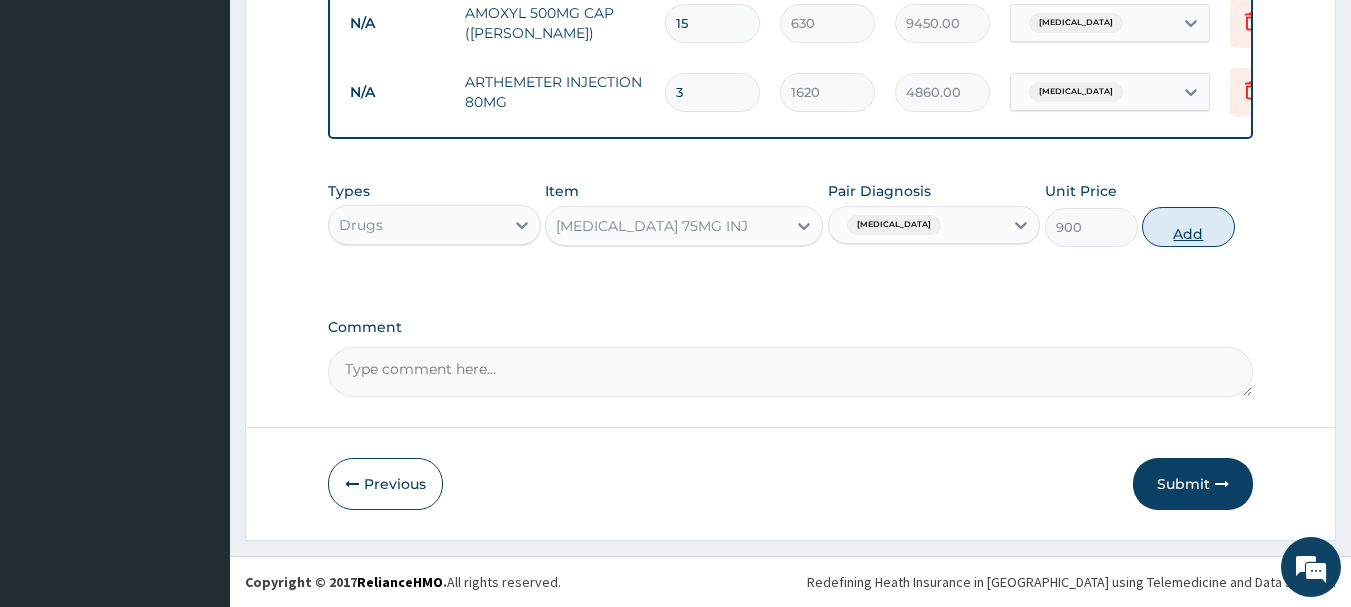 click on "Add" at bounding box center [1188, 227] 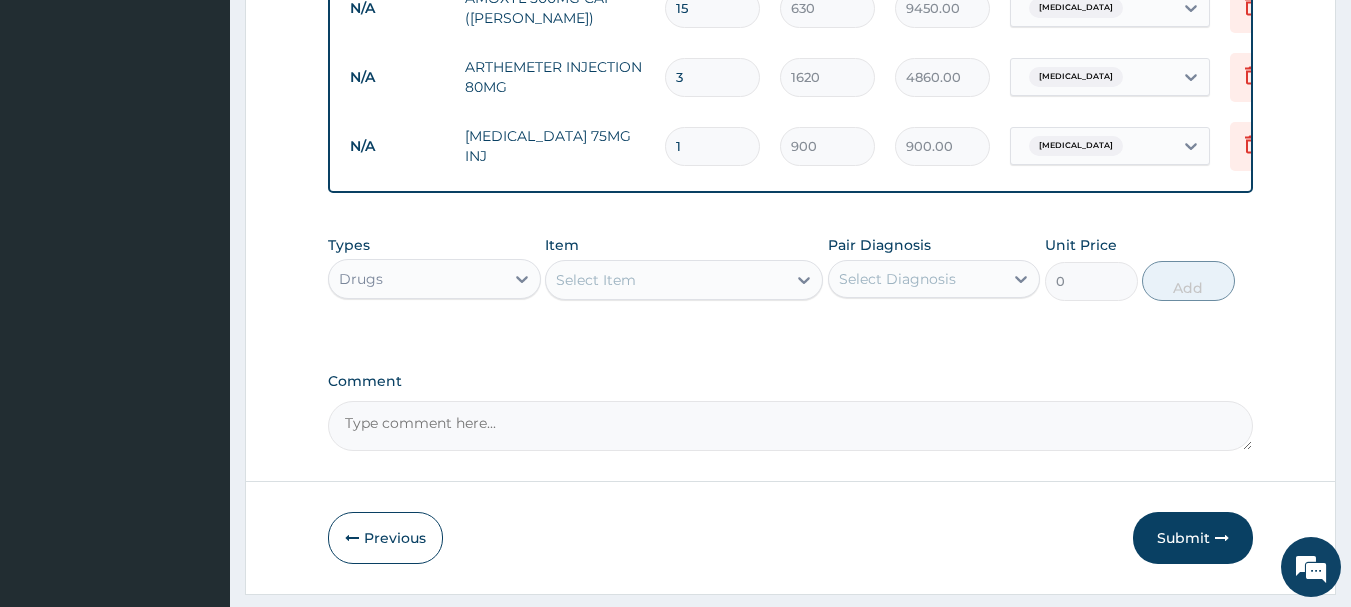 type 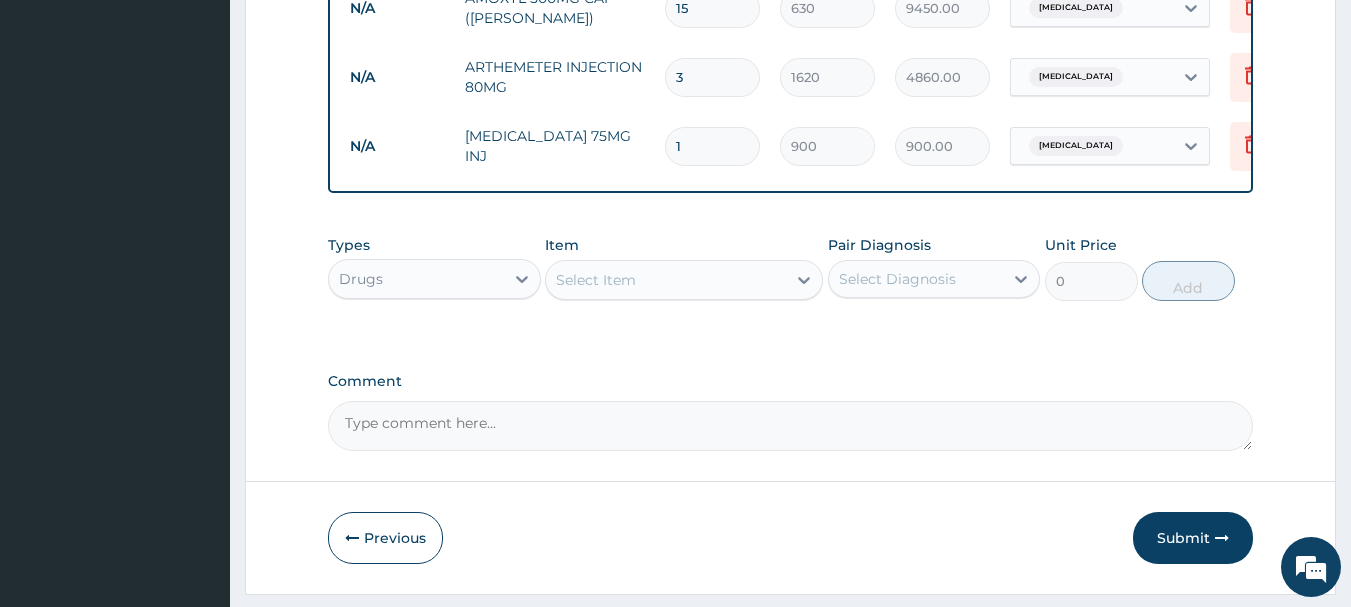 type on "0.00" 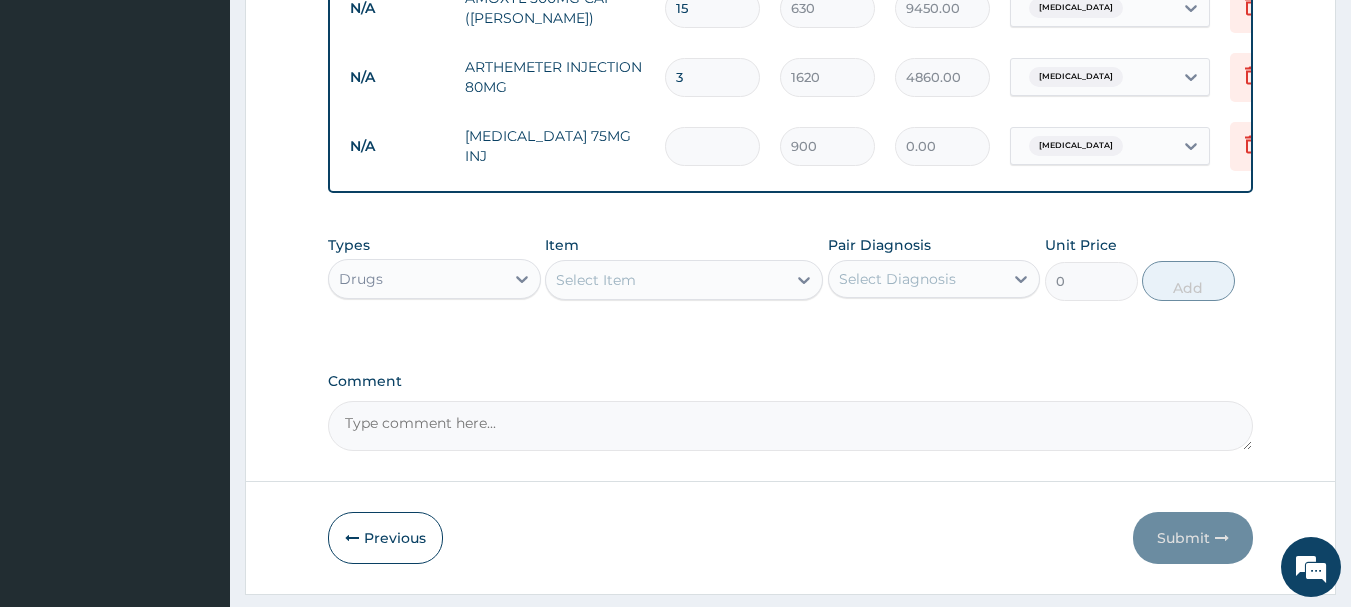type on "3" 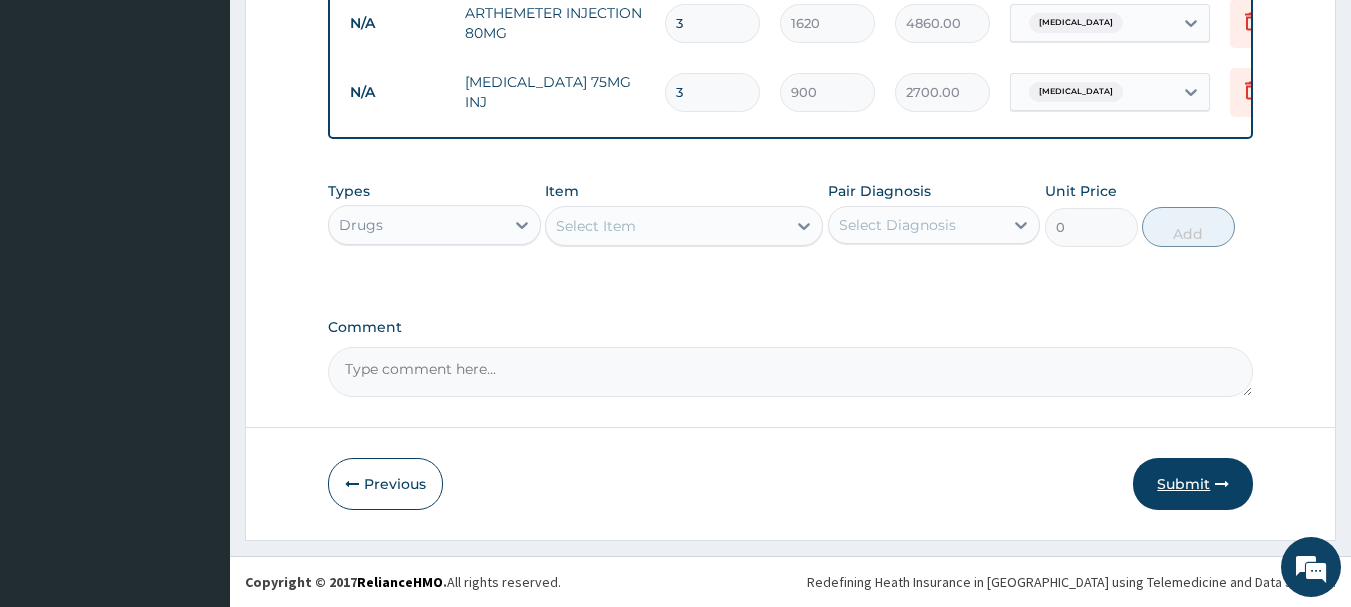 type on "3" 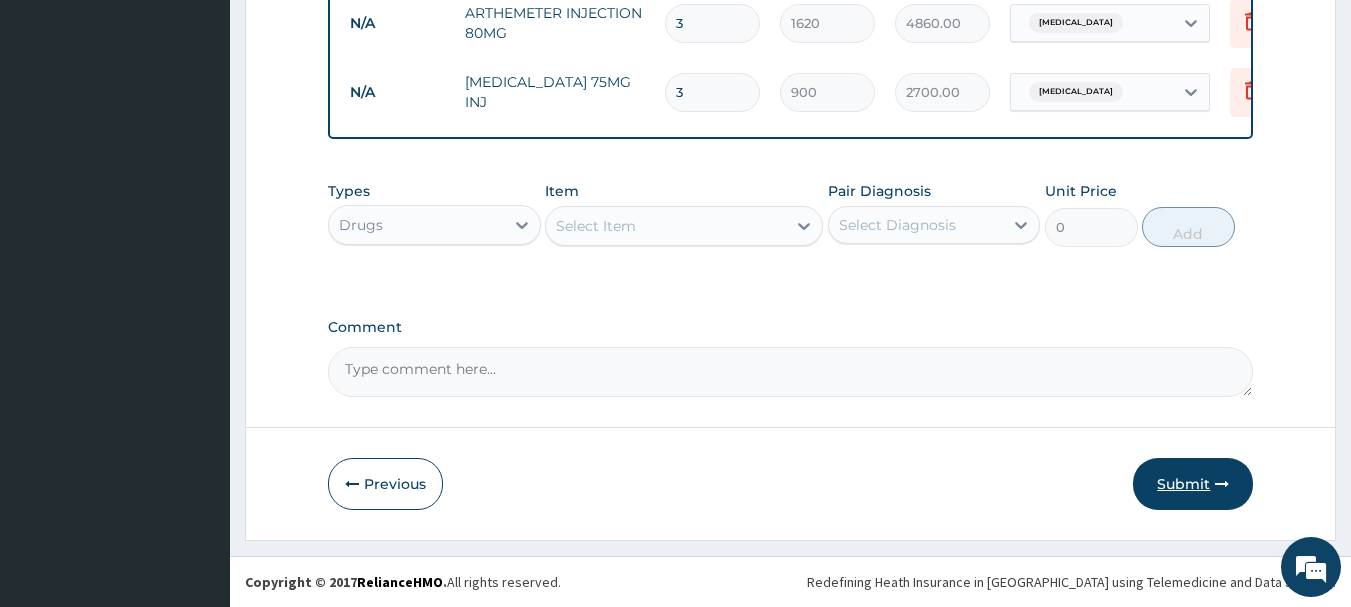 click on "Submit" at bounding box center (1193, 484) 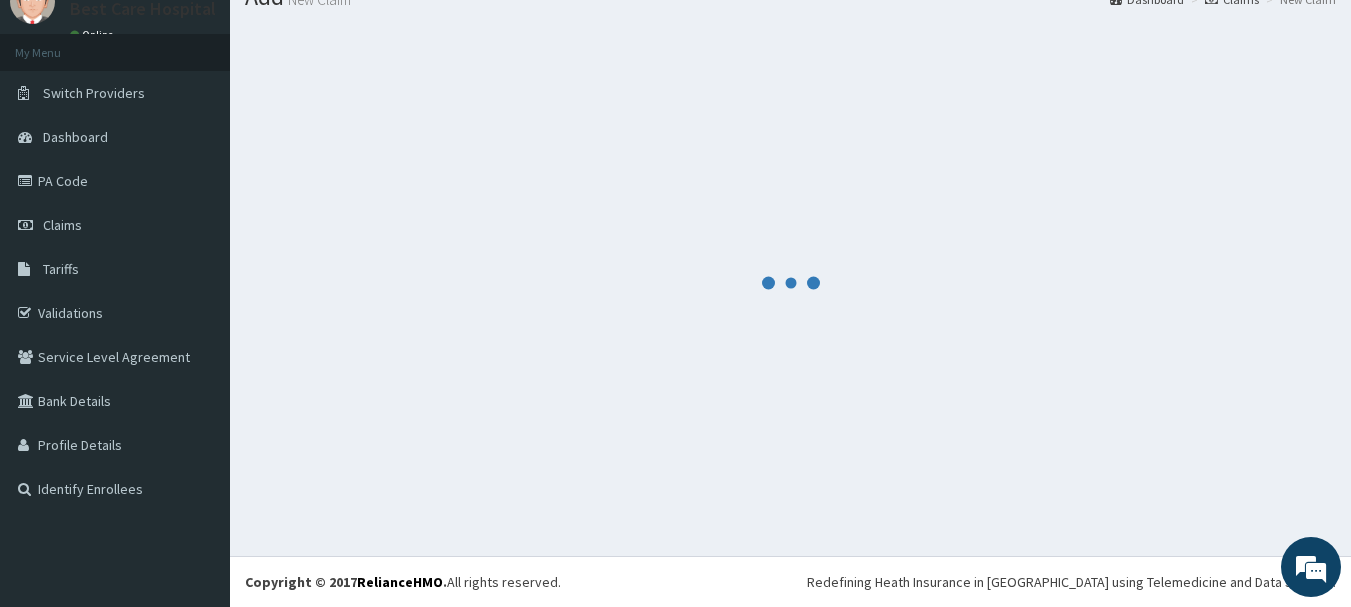 scroll, scrollTop: 1376, scrollLeft: 0, axis: vertical 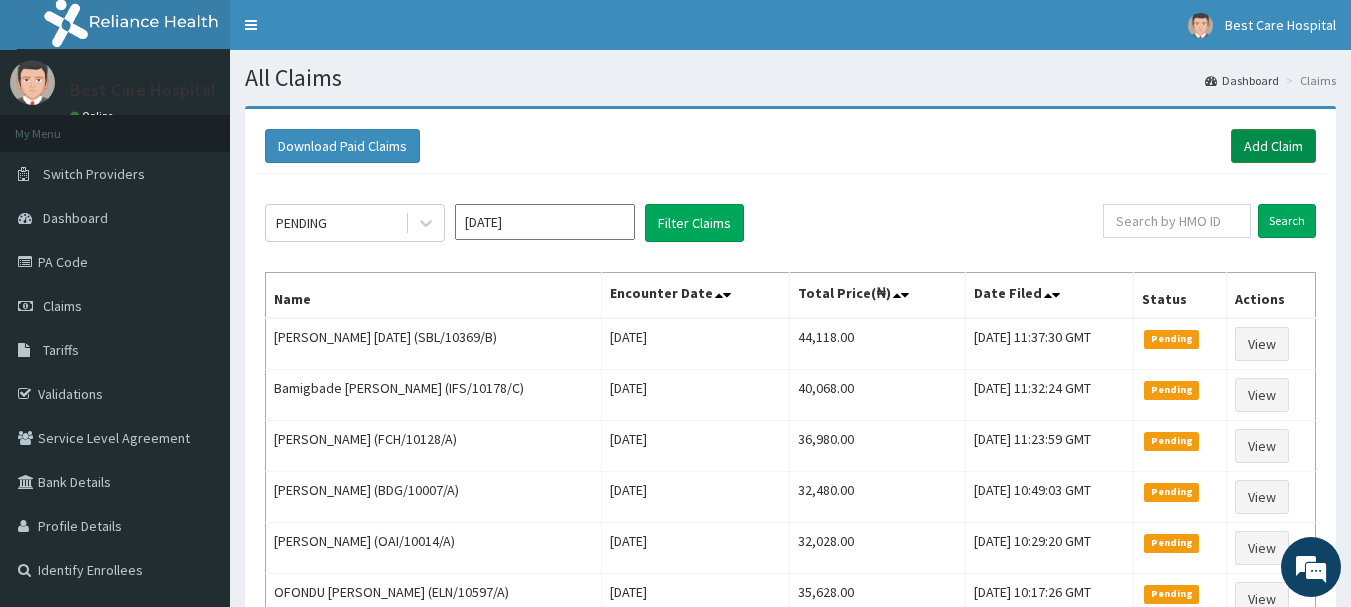 click on "Add Claim" at bounding box center (1273, 146) 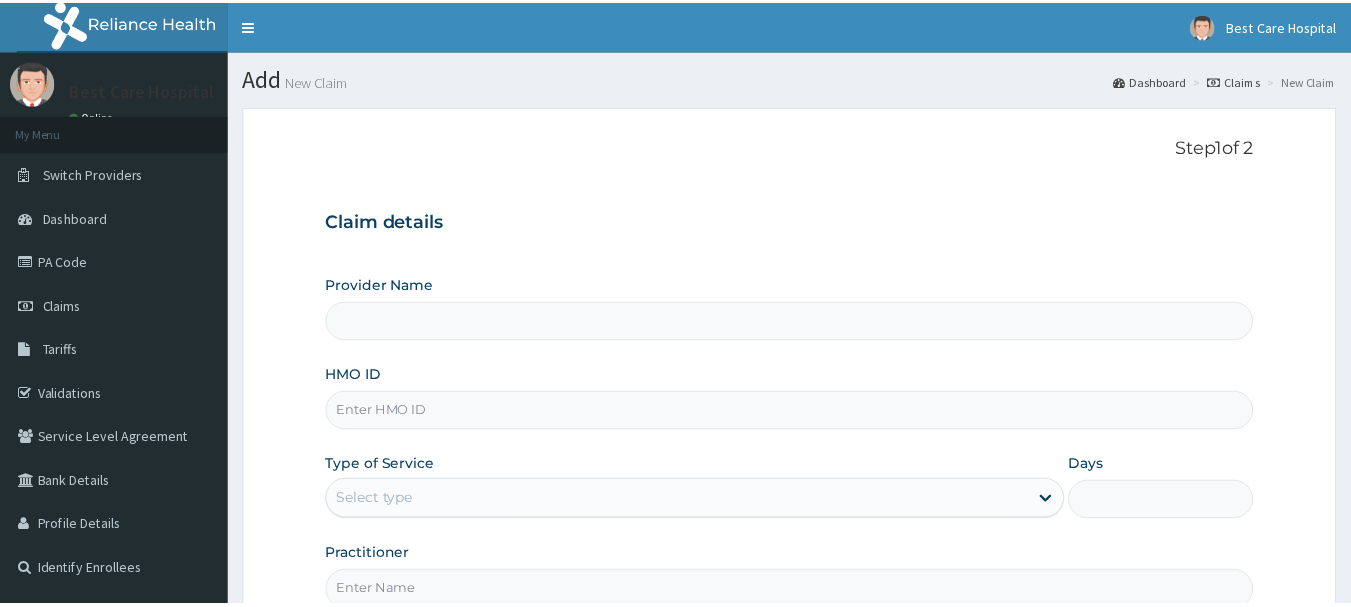 scroll, scrollTop: 0, scrollLeft: 0, axis: both 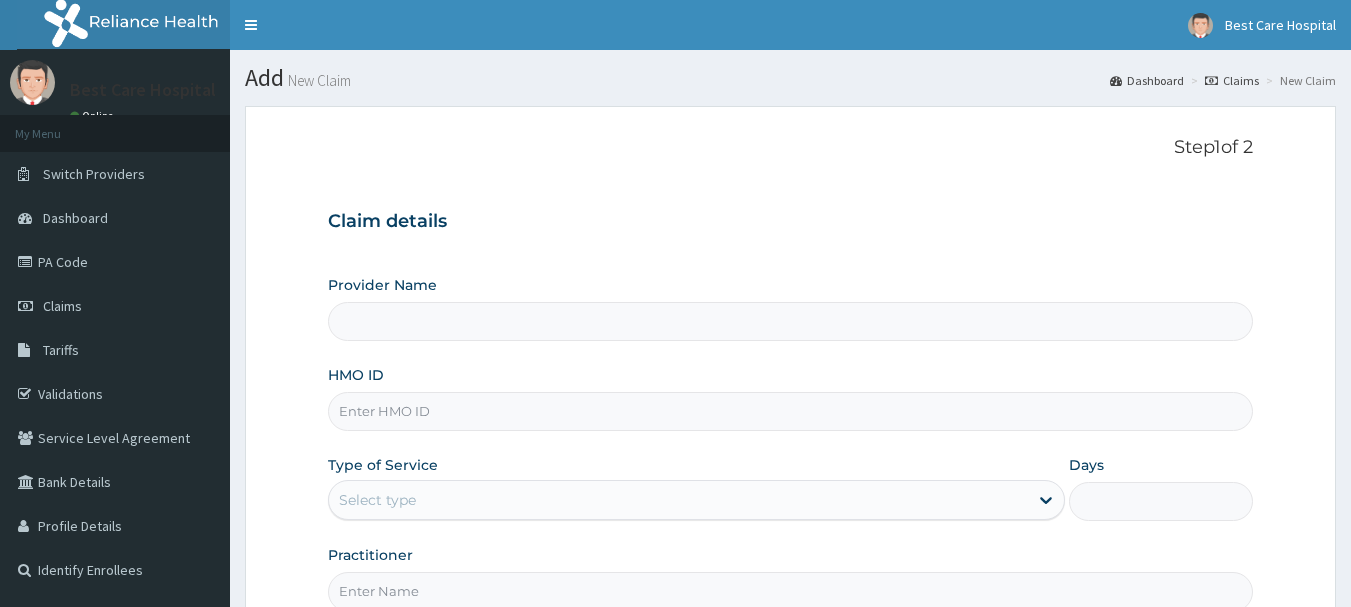 click on "HMO ID" at bounding box center (791, 411) 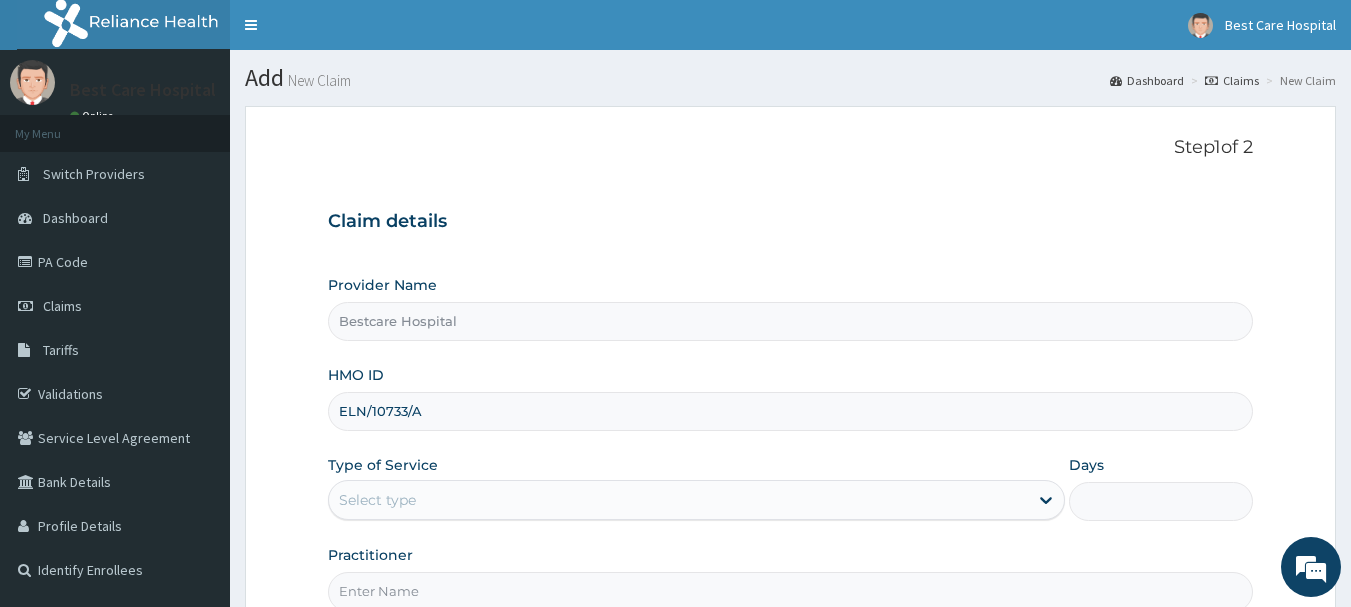 scroll, scrollTop: 0, scrollLeft: 0, axis: both 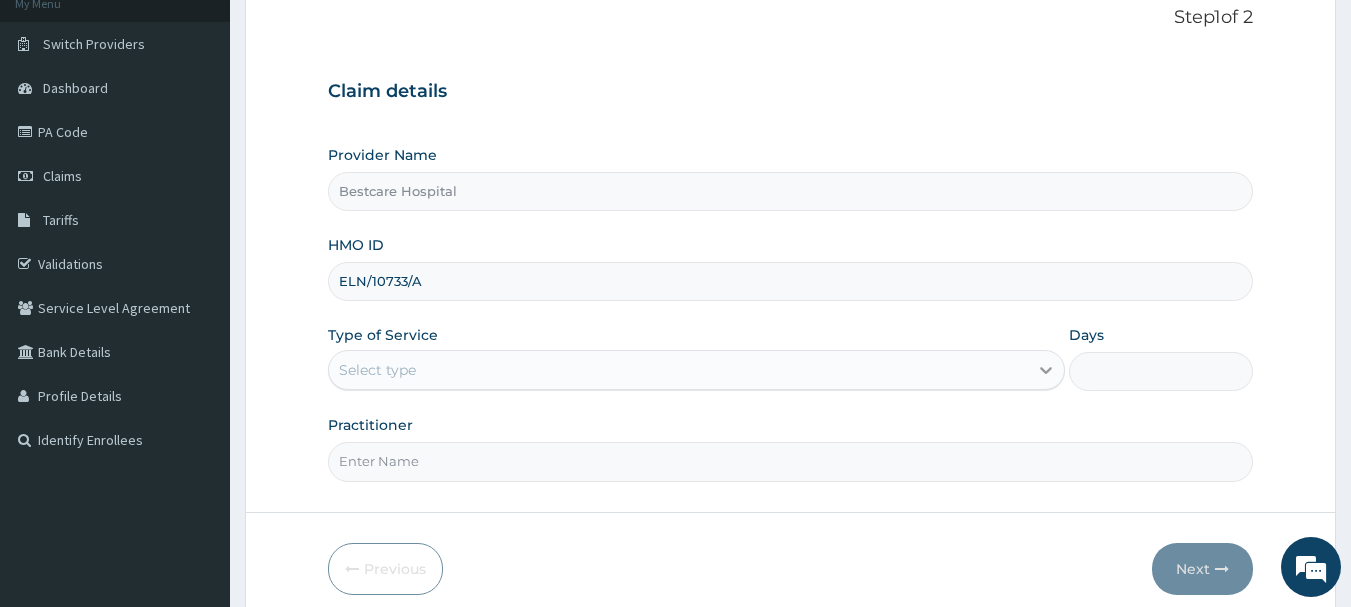 type on "ELN/10733/A" 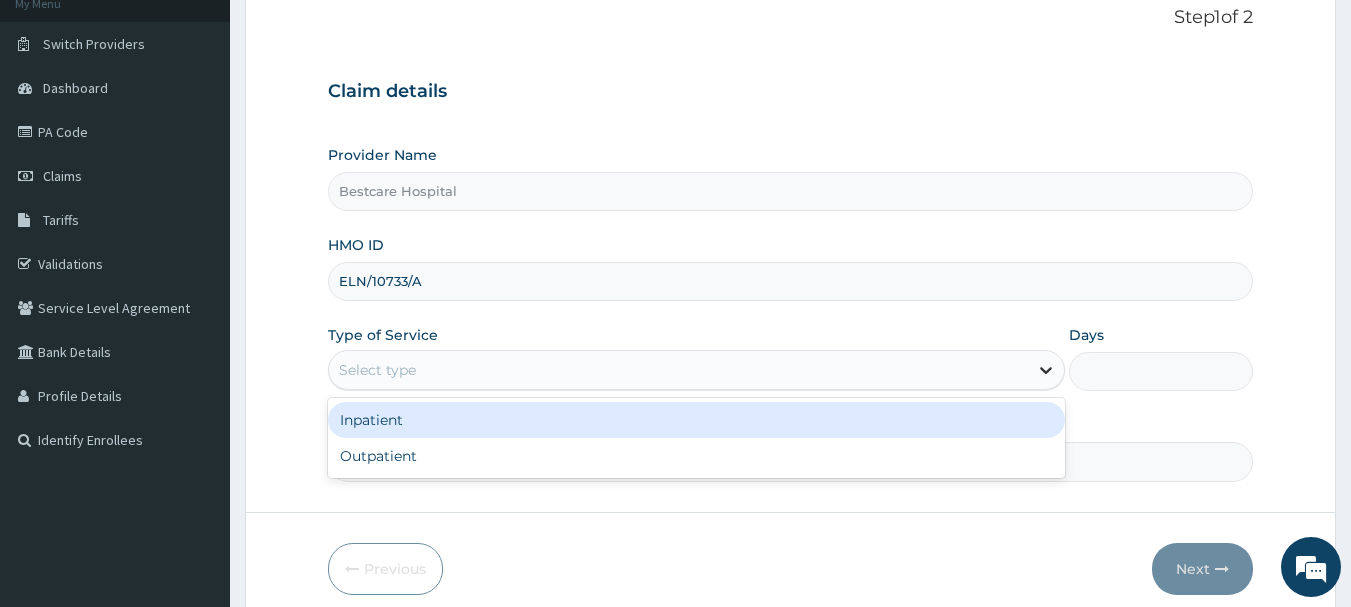 click 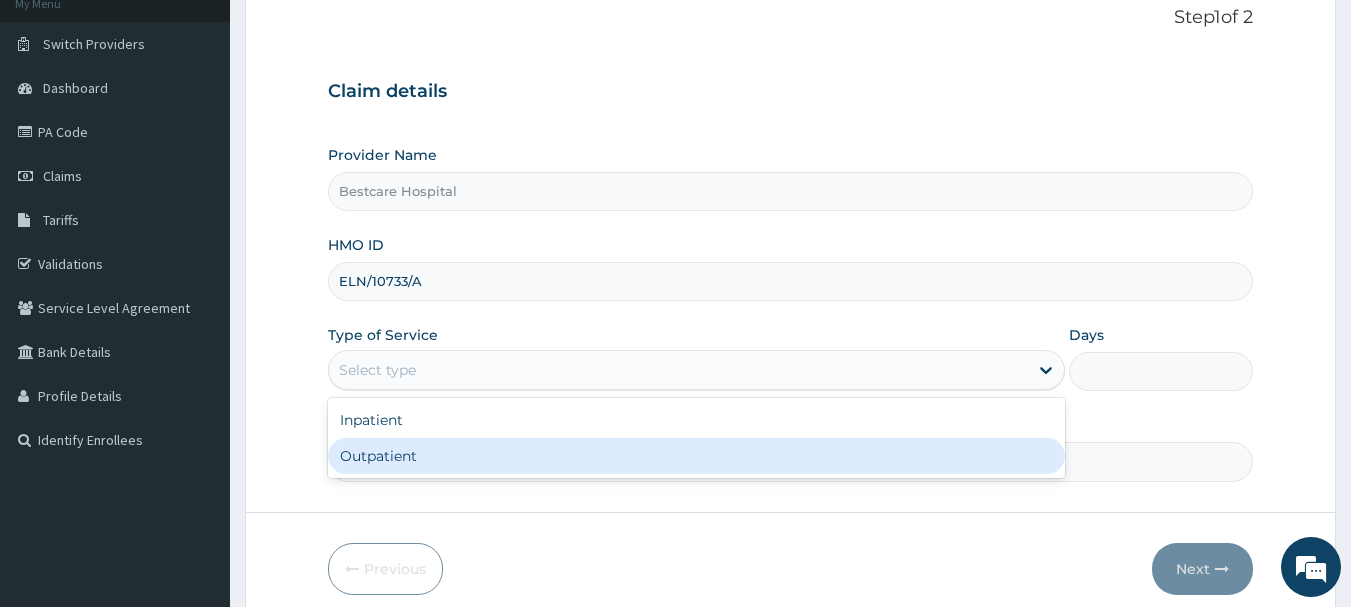 click on "Outpatient" at bounding box center [696, 456] 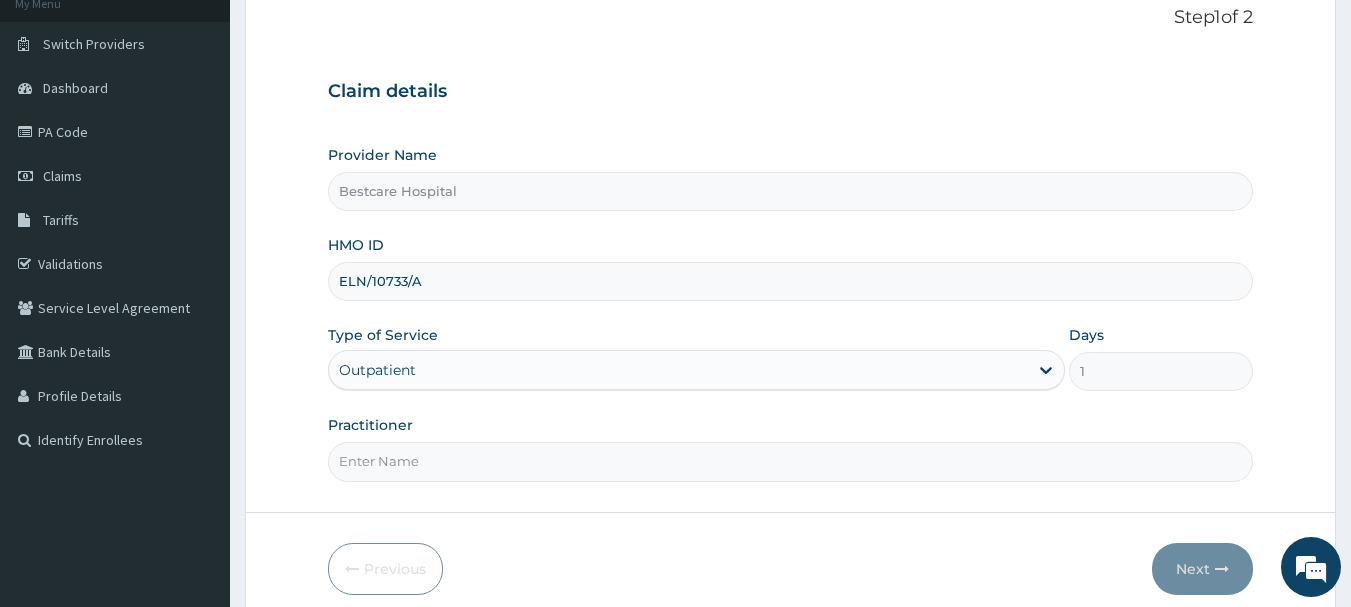 click on "Practitioner" at bounding box center (791, 461) 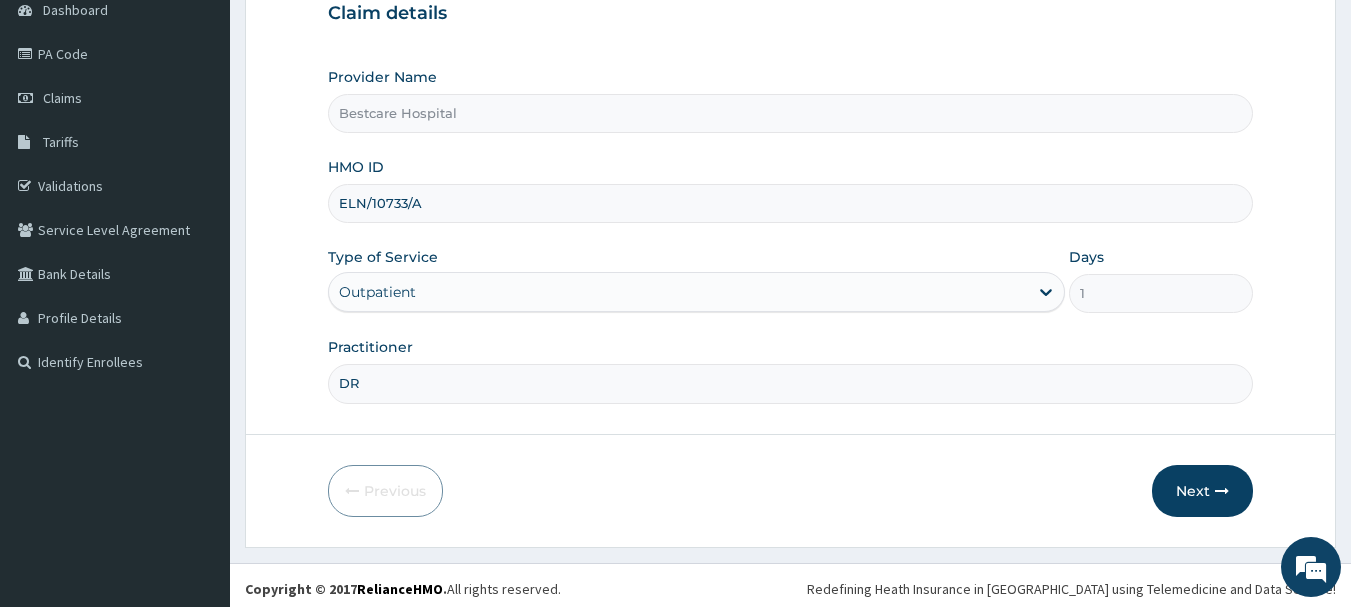 scroll, scrollTop: 215, scrollLeft: 0, axis: vertical 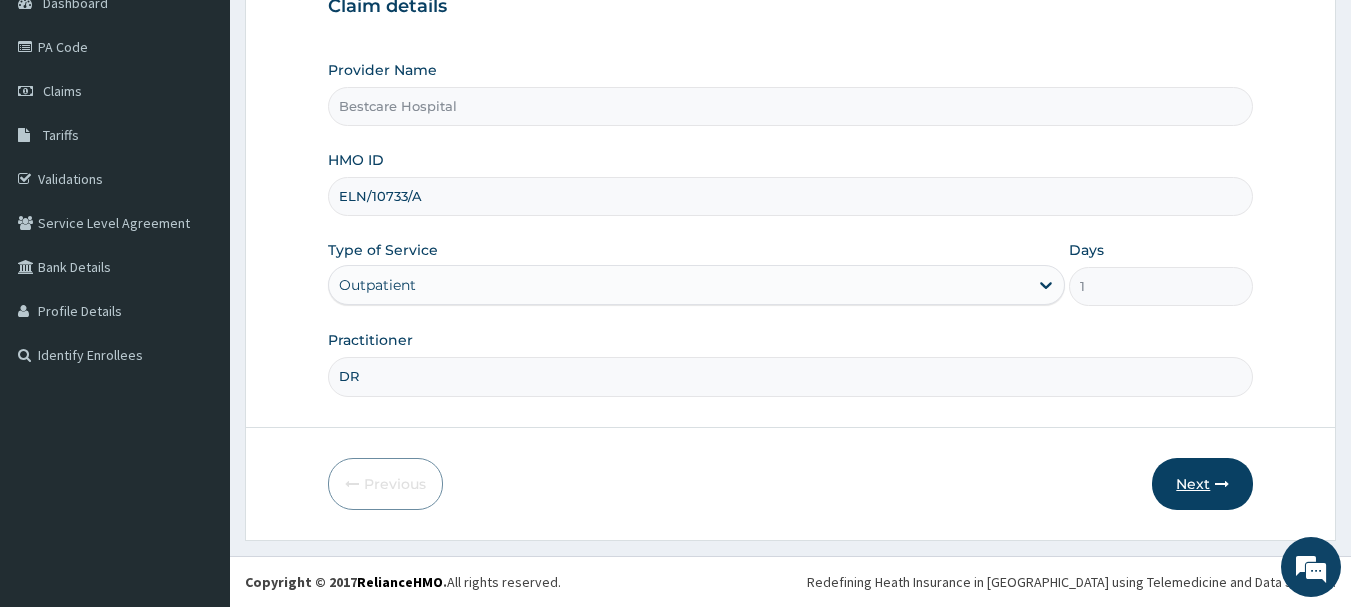 type on "DR" 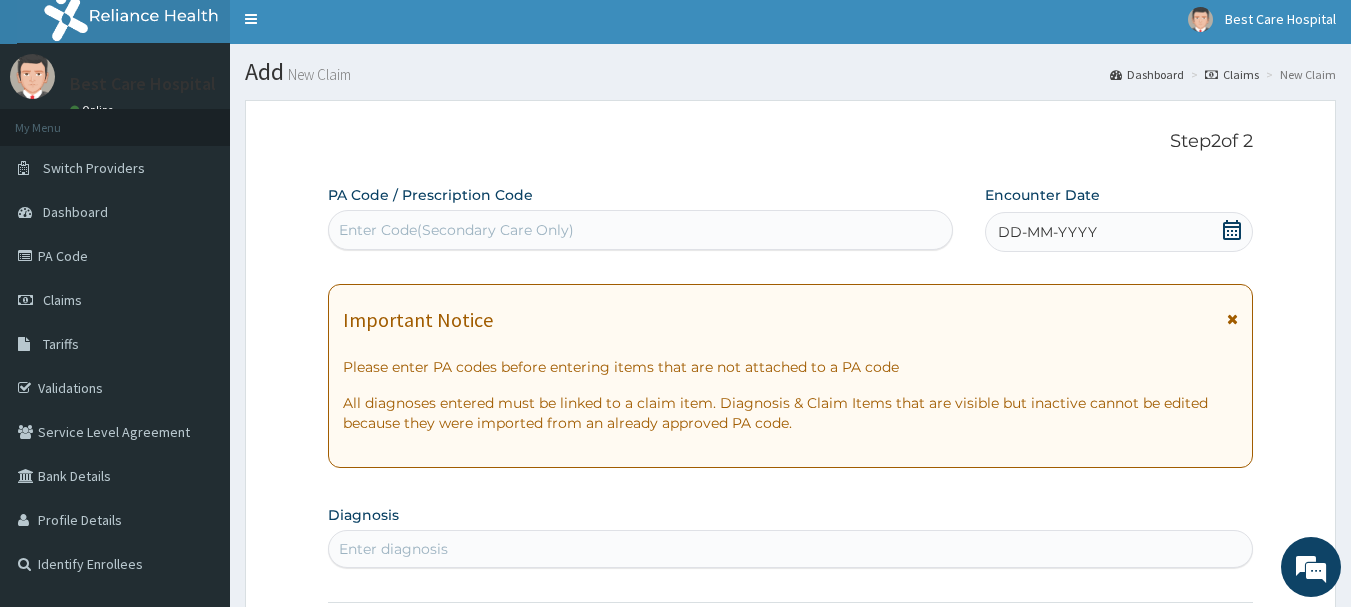 scroll, scrollTop: 0, scrollLeft: 0, axis: both 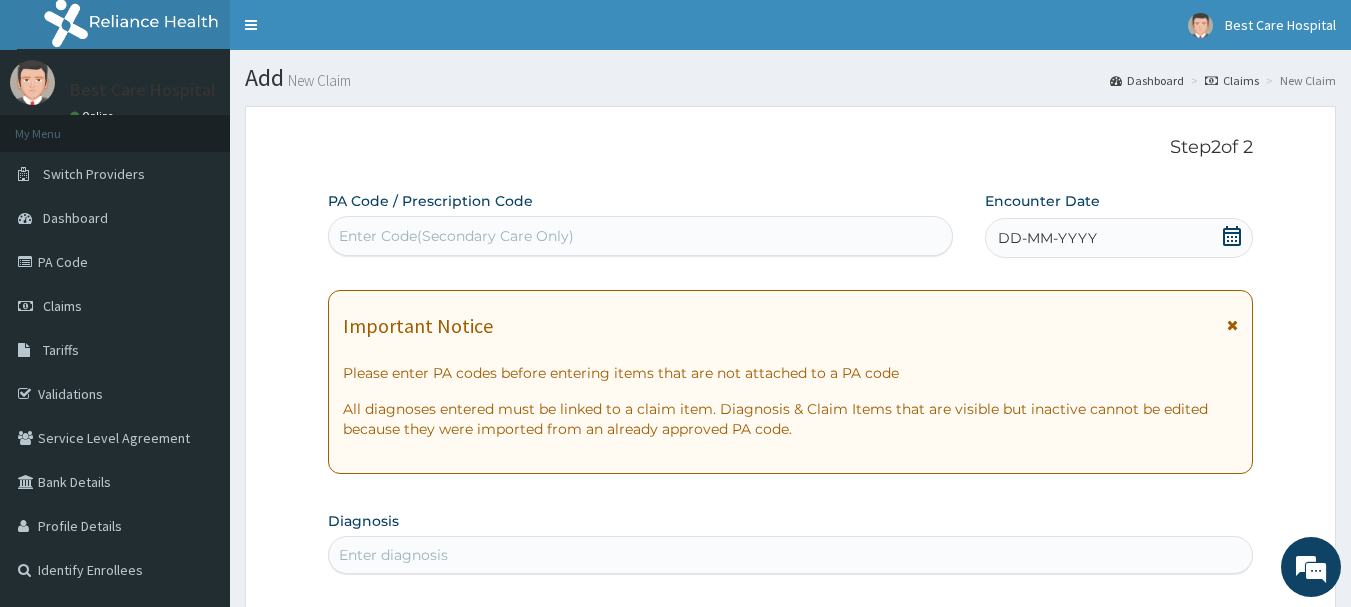 click on "DD-MM-YYYY" at bounding box center [1119, 238] 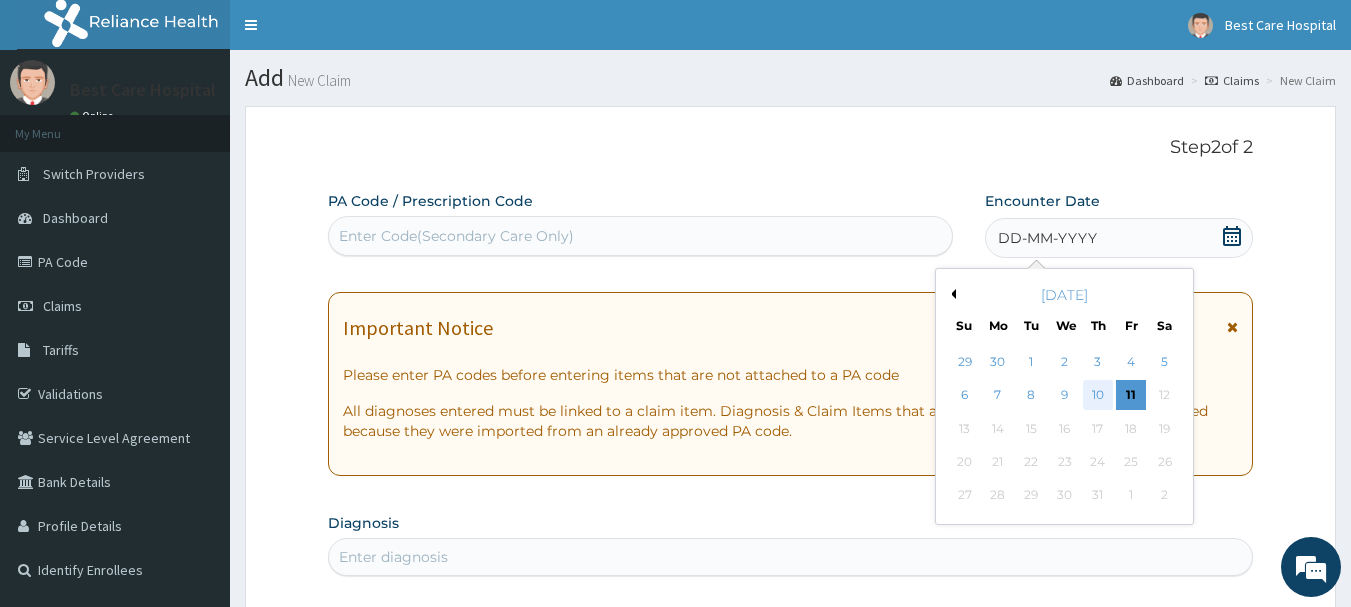 click on "10" at bounding box center (1098, 396) 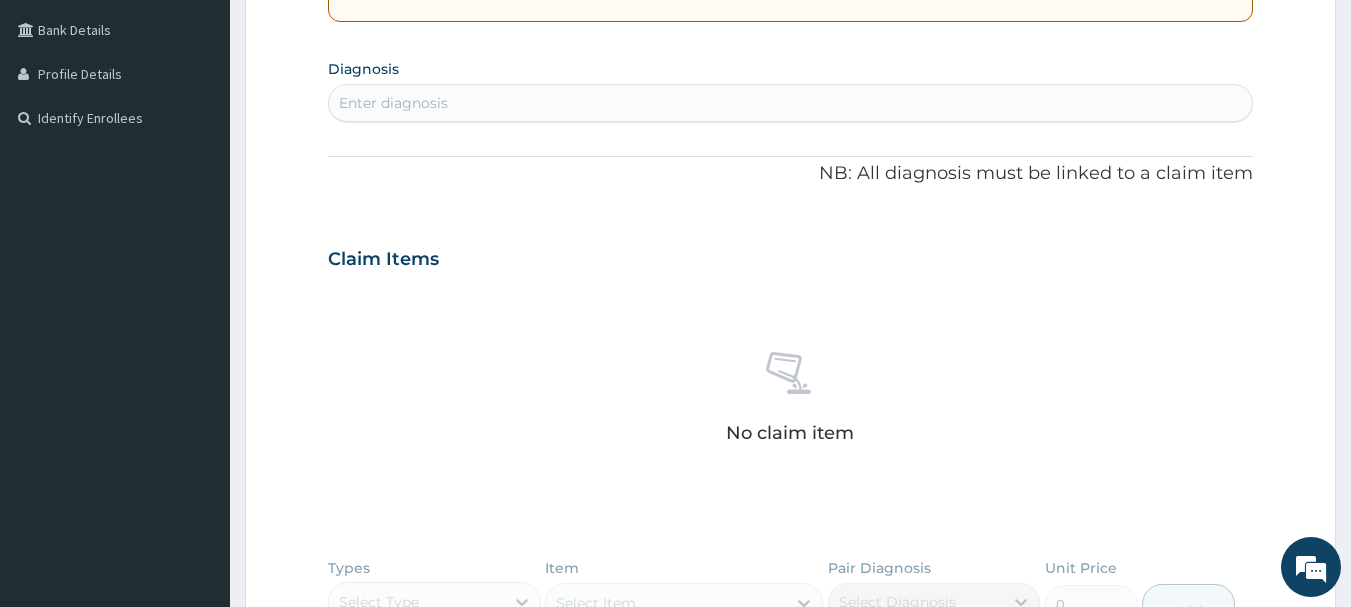 scroll, scrollTop: 465, scrollLeft: 0, axis: vertical 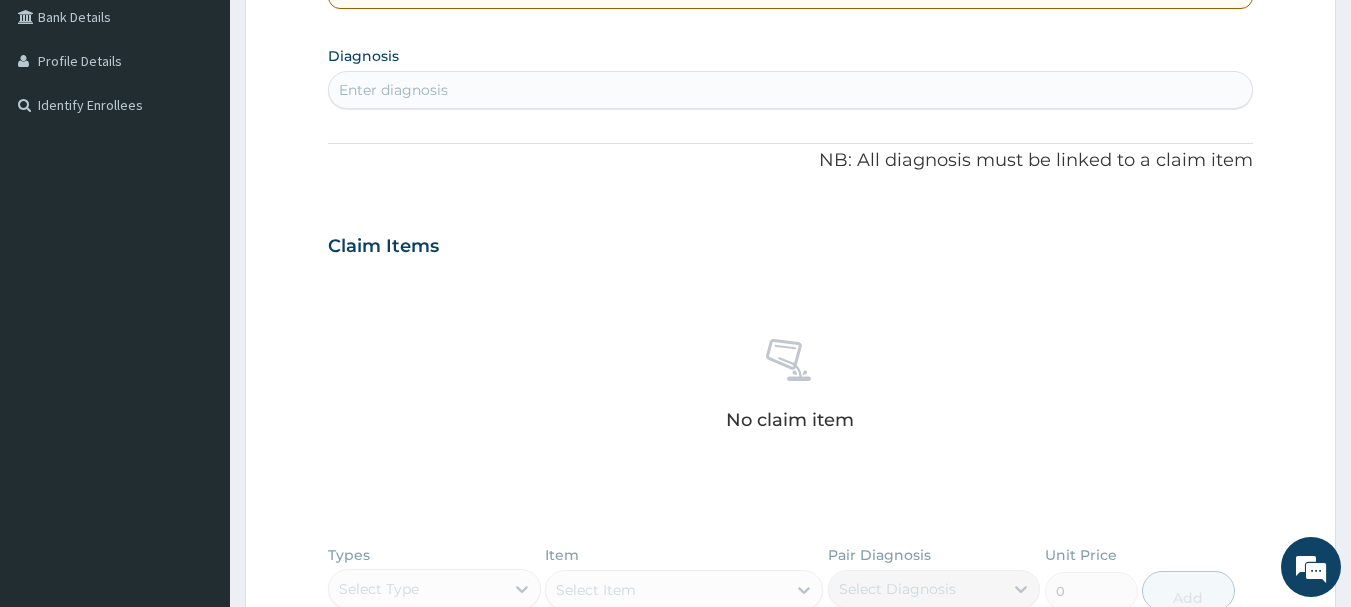 click on "Enter diagnosis" at bounding box center (393, 90) 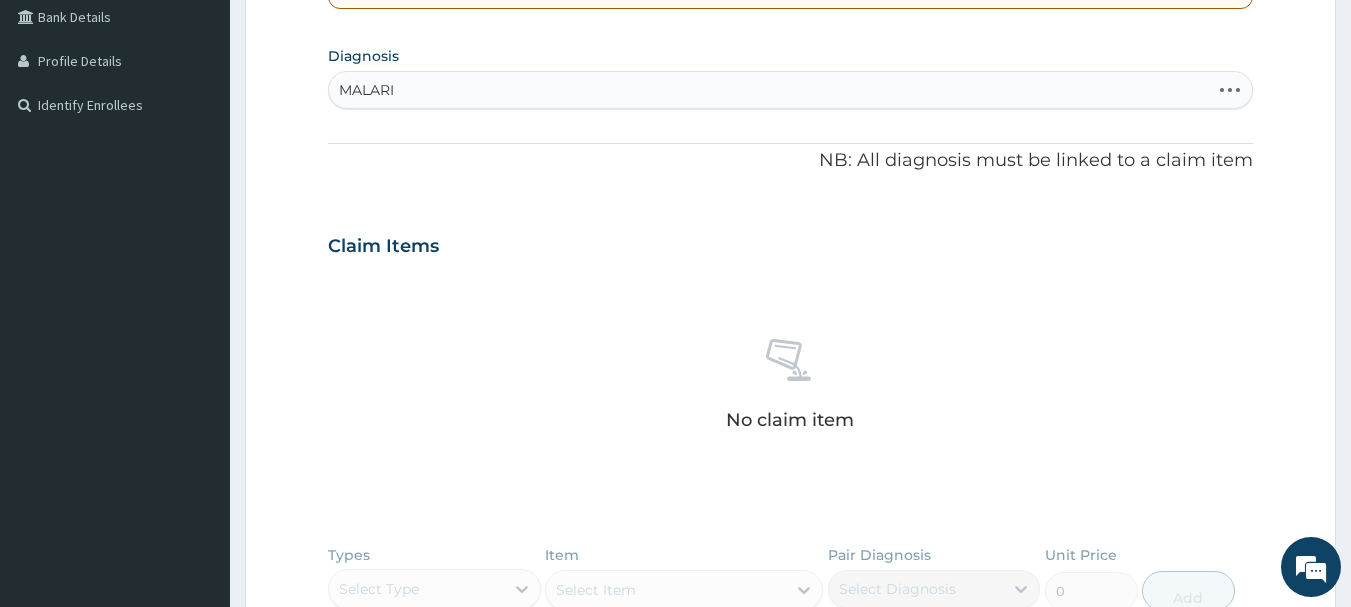 type on "MALARIA" 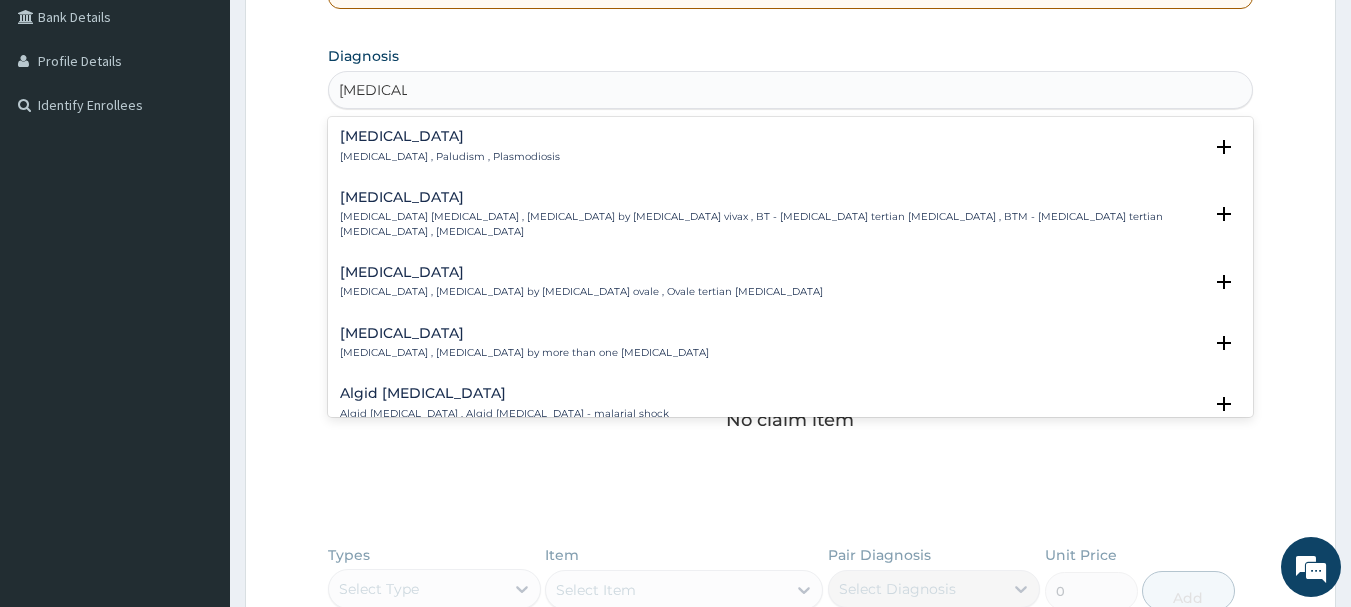 click on "[MEDICAL_DATA]" at bounding box center (450, 136) 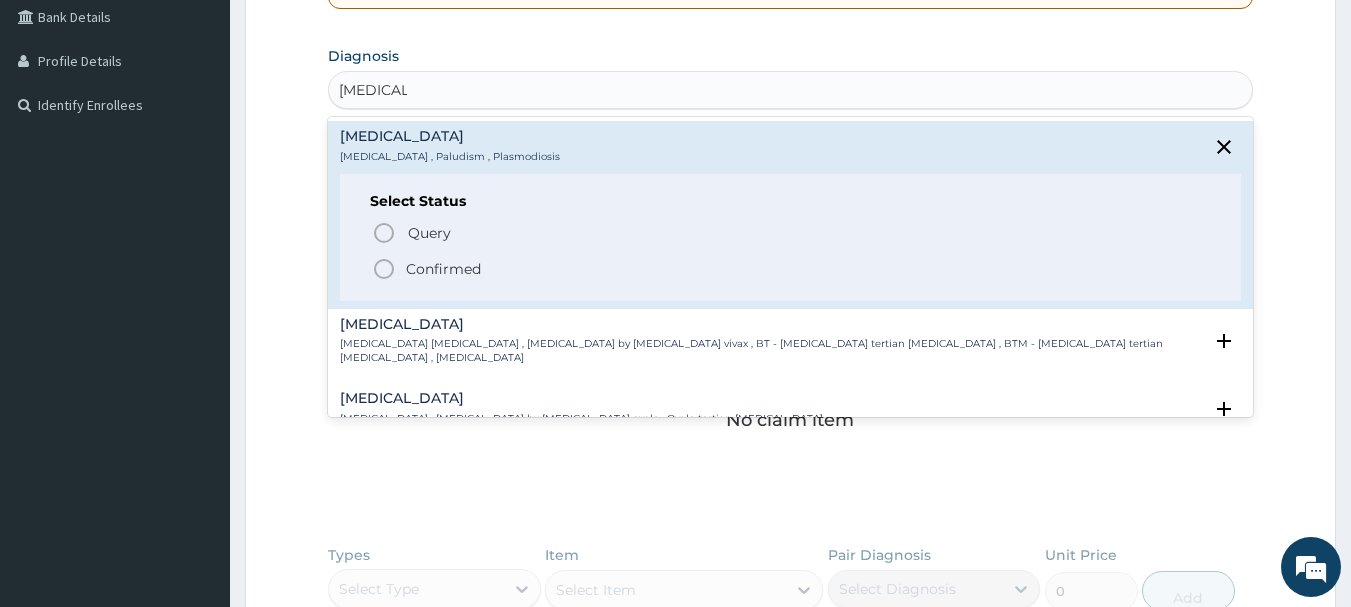 click 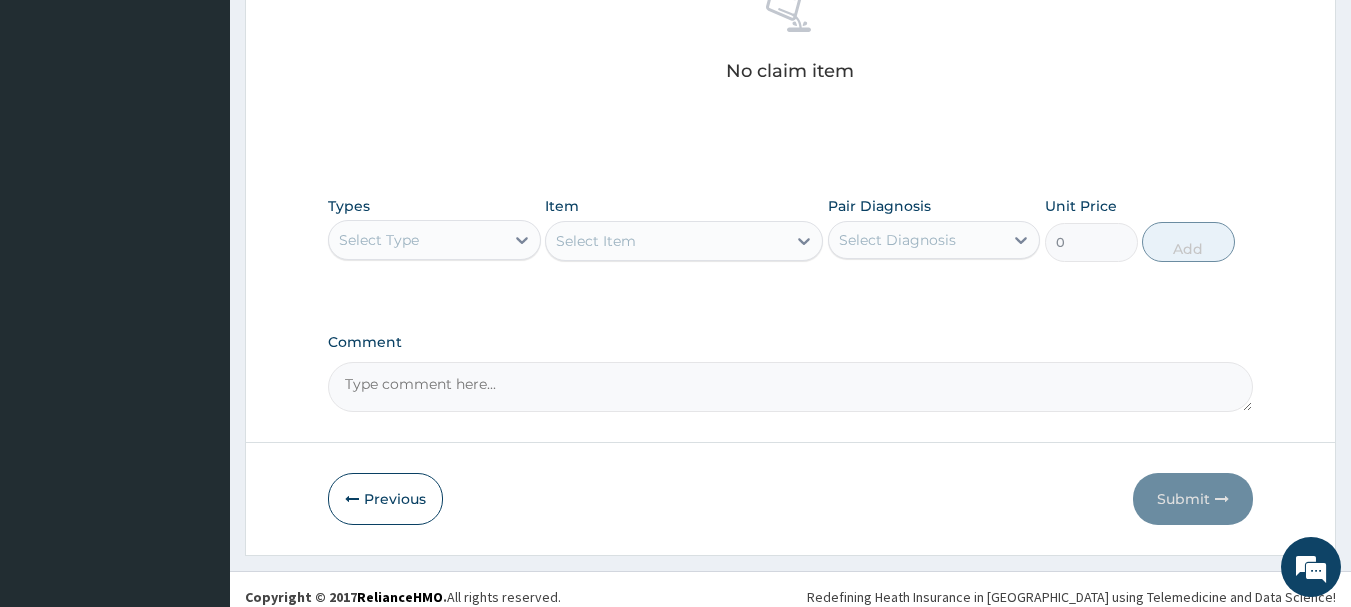 scroll, scrollTop: 835, scrollLeft: 0, axis: vertical 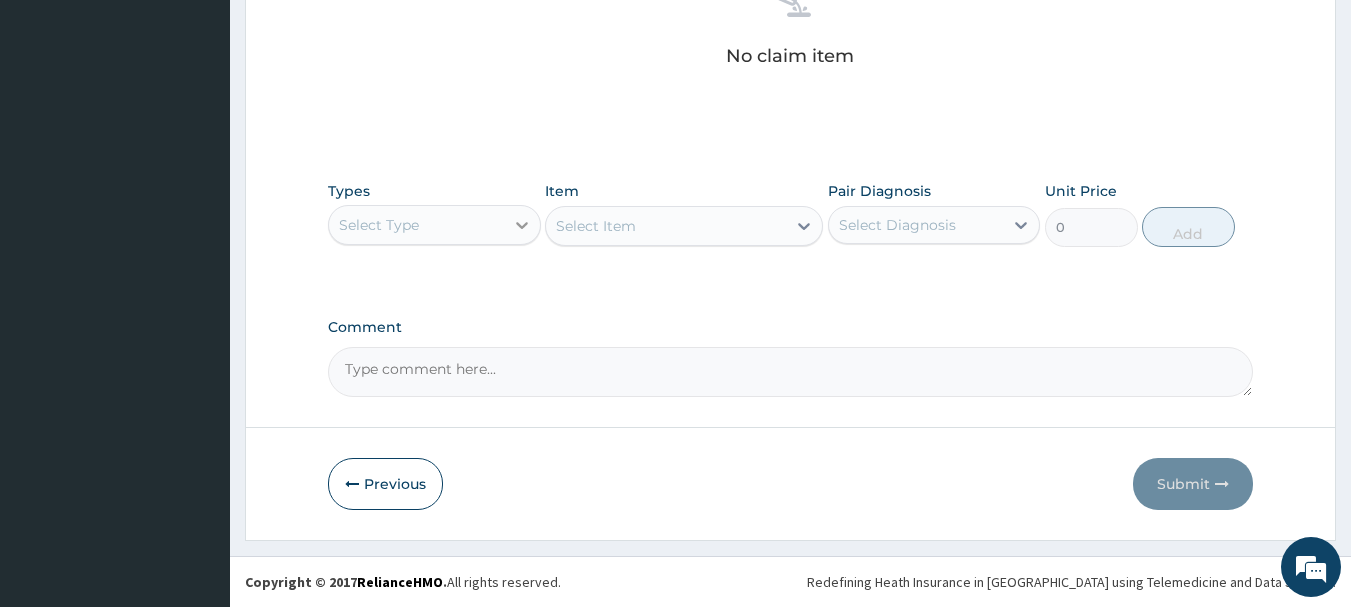 click 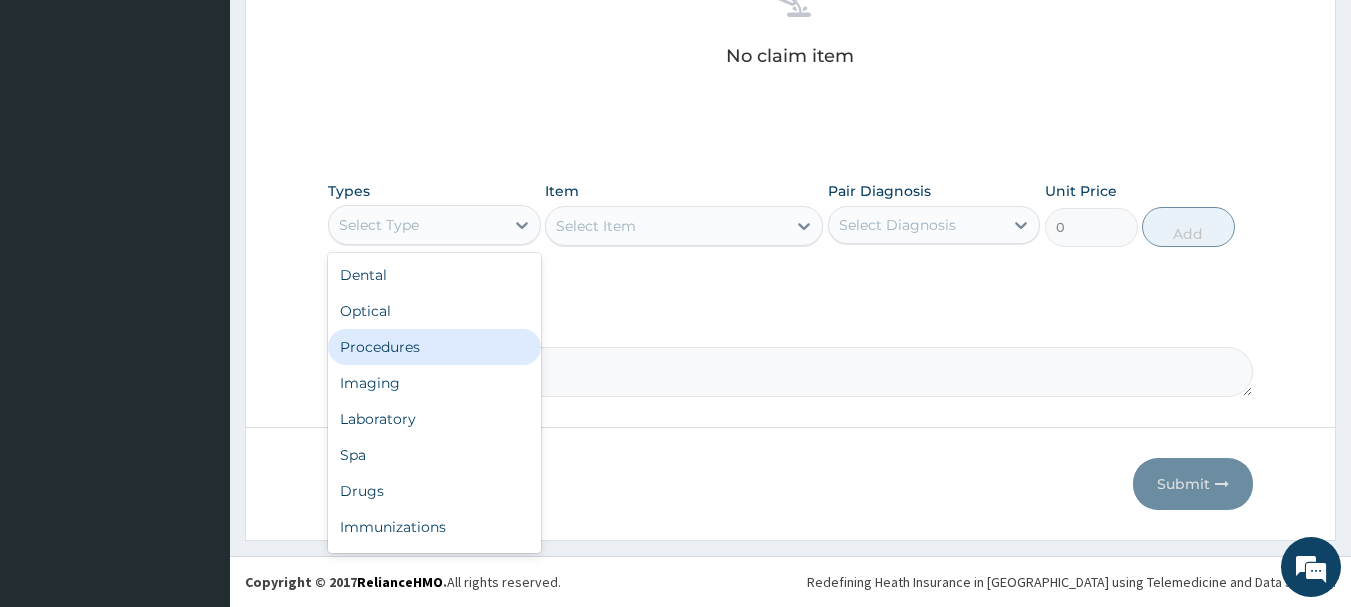 click on "Procedures" at bounding box center (434, 347) 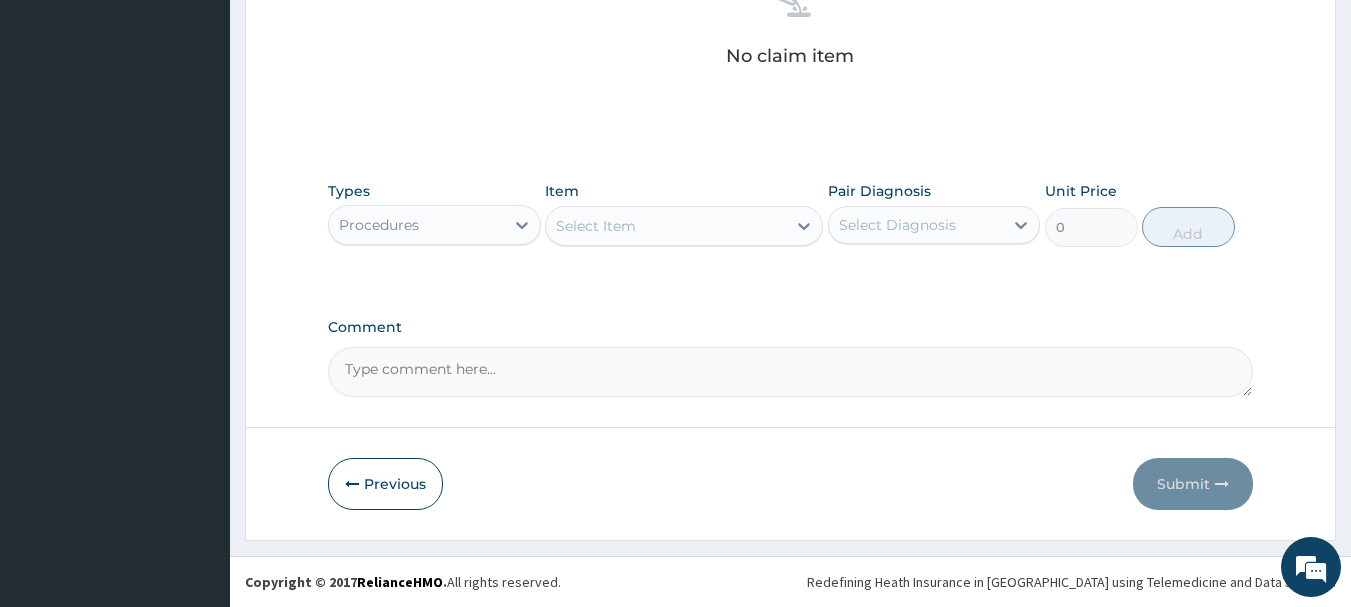 click on "Select Item" at bounding box center [684, 226] 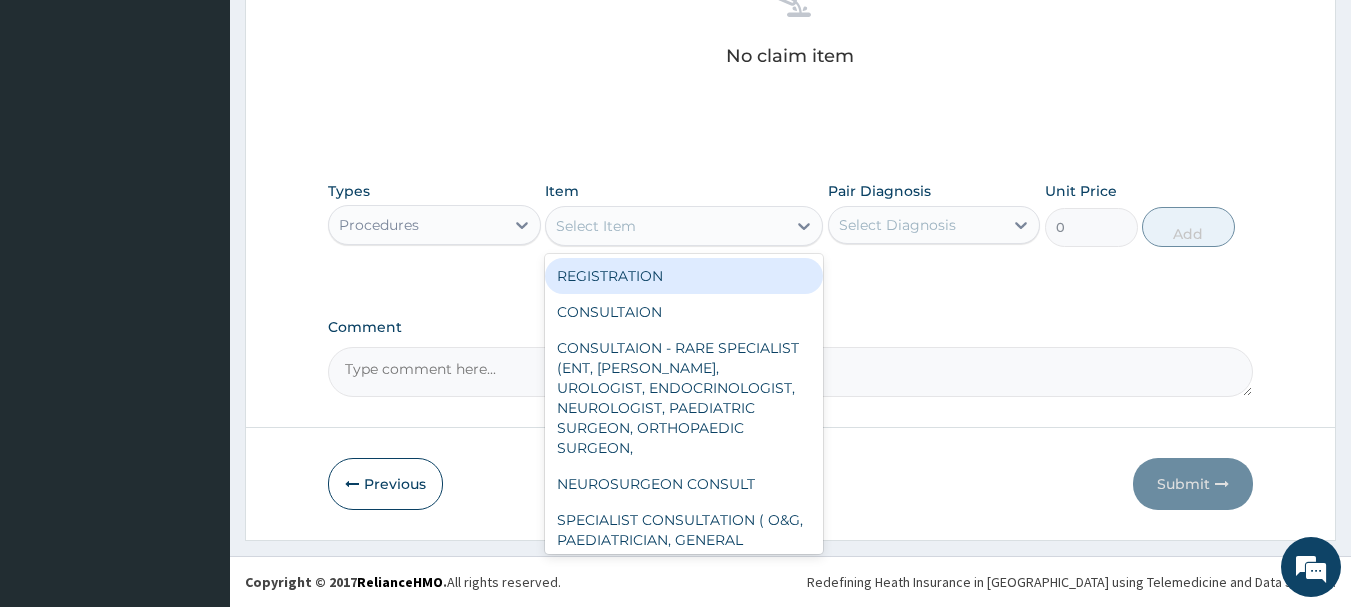 click on "Select Item" at bounding box center [666, 226] 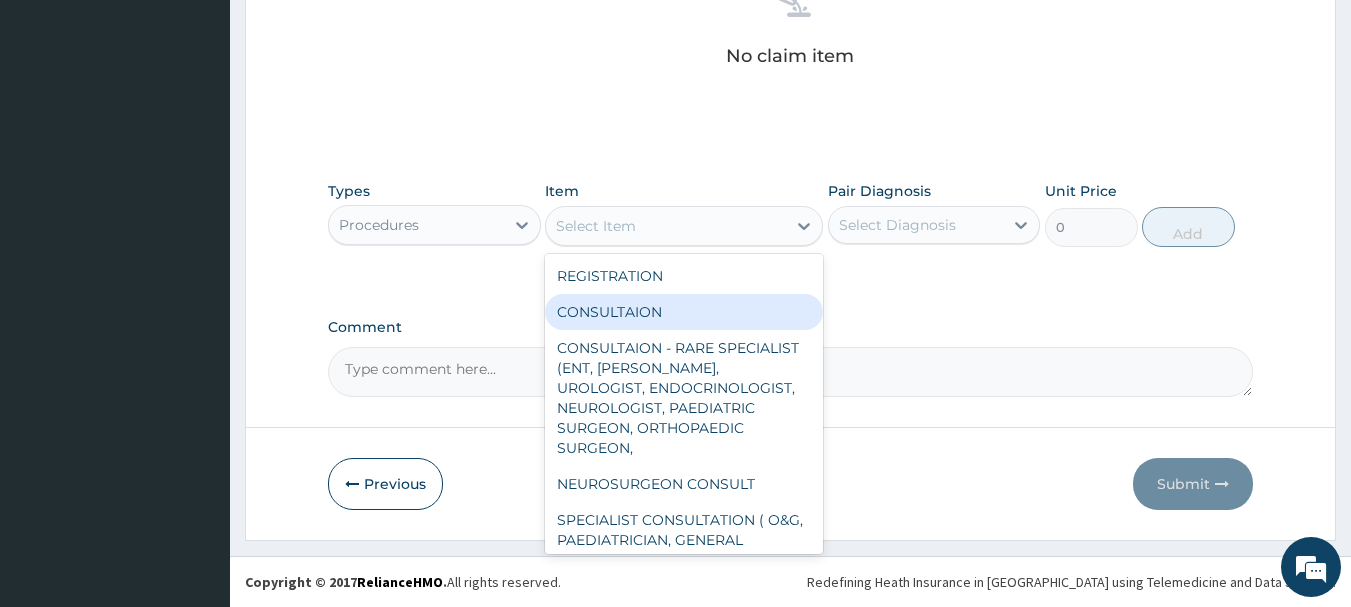 click on "CONSULTAION" at bounding box center [684, 312] 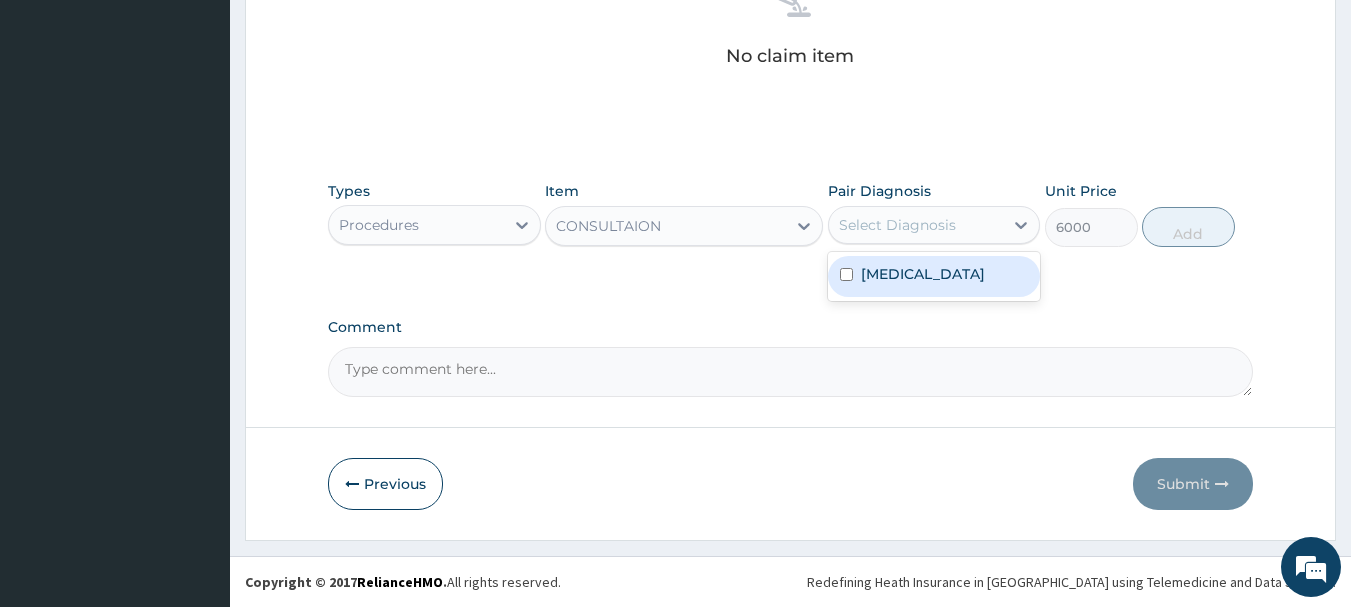 click on "Select Diagnosis" at bounding box center (897, 225) 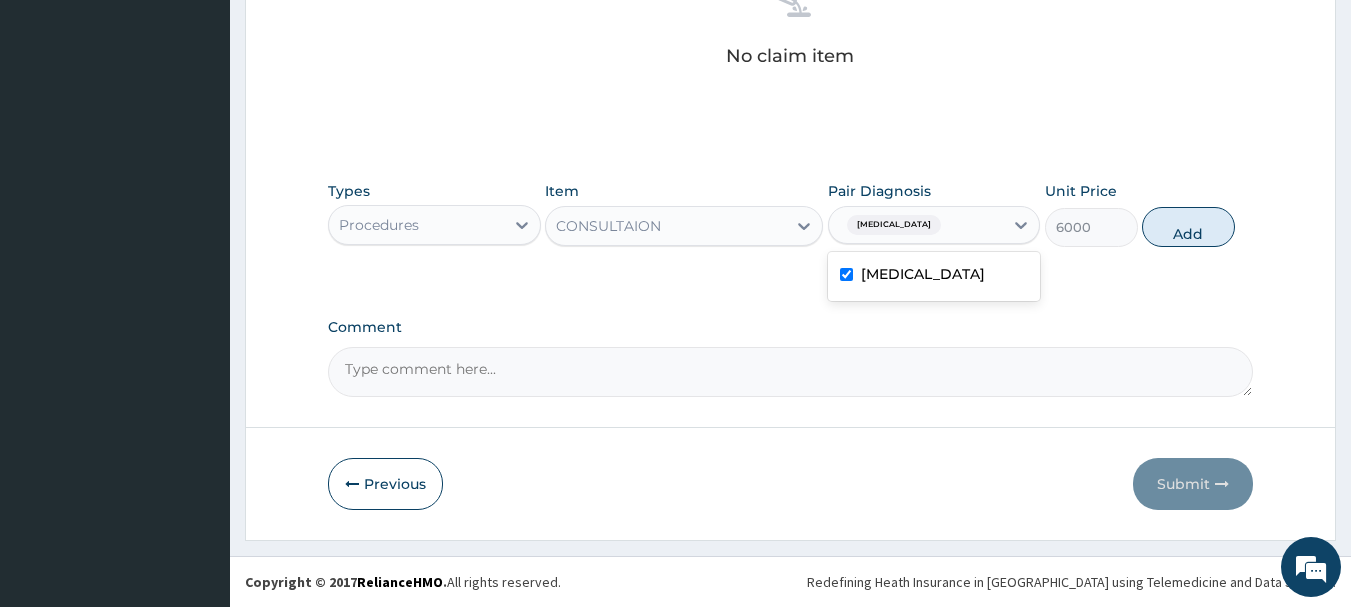 checkbox on "true" 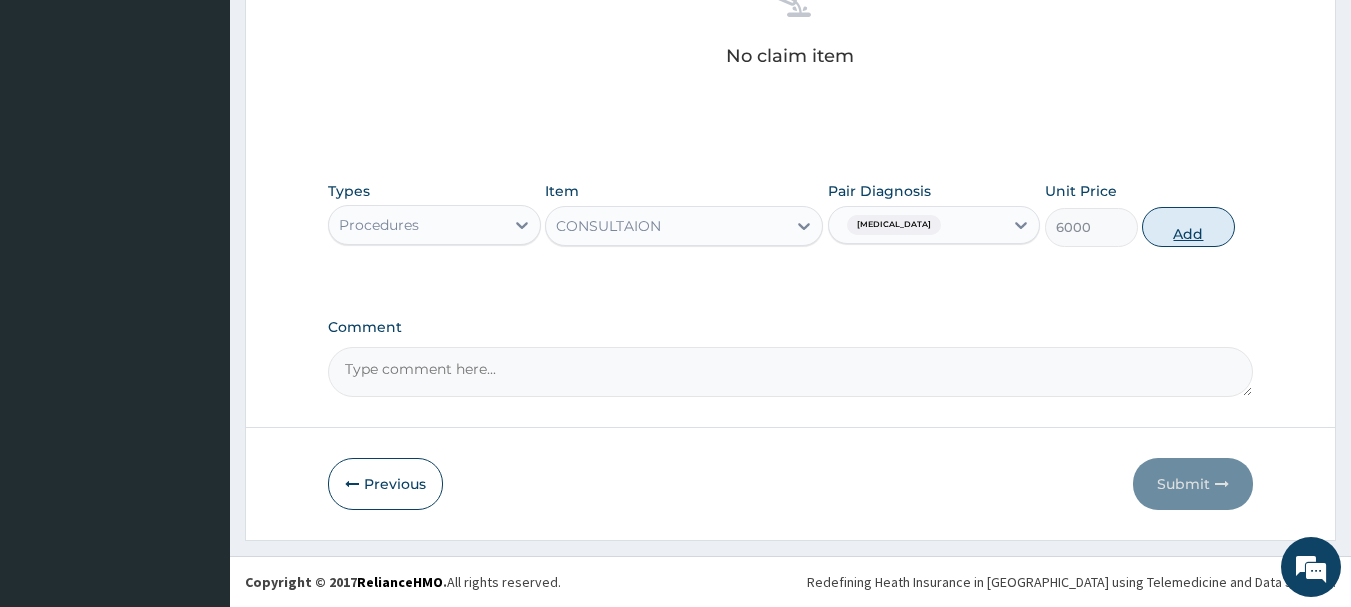 click on "Add" at bounding box center [1188, 227] 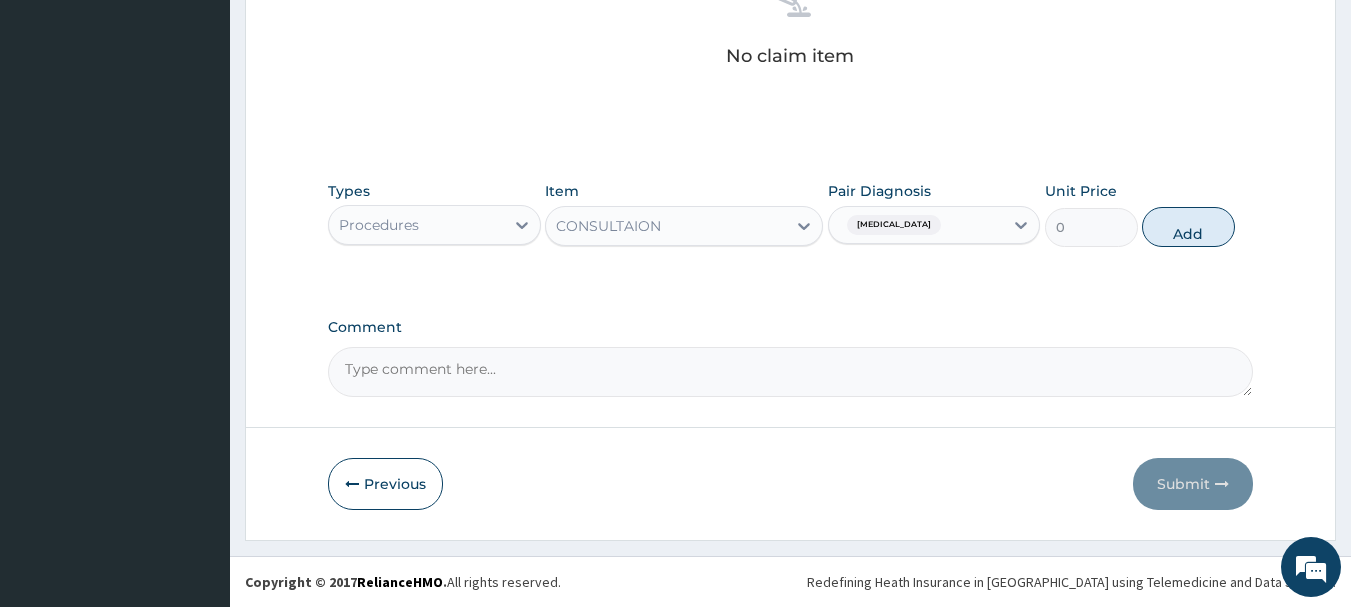 scroll, scrollTop: 755, scrollLeft: 0, axis: vertical 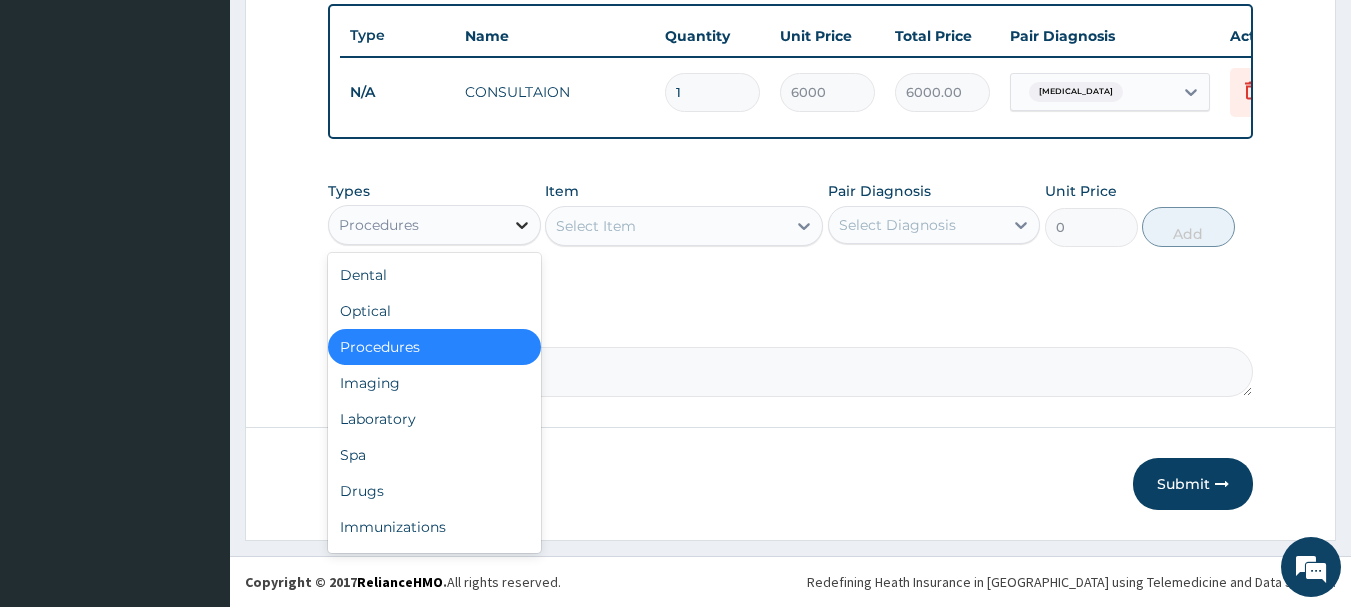 click at bounding box center [522, 225] 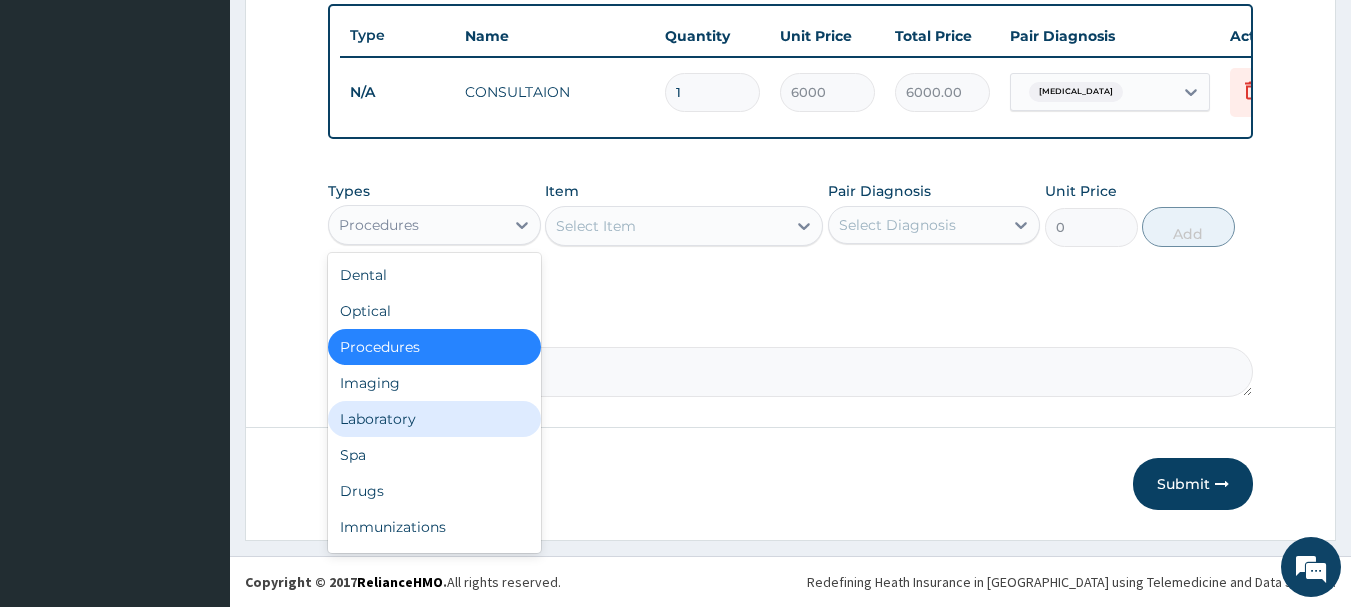 click on "Laboratory" at bounding box center (434, 419) 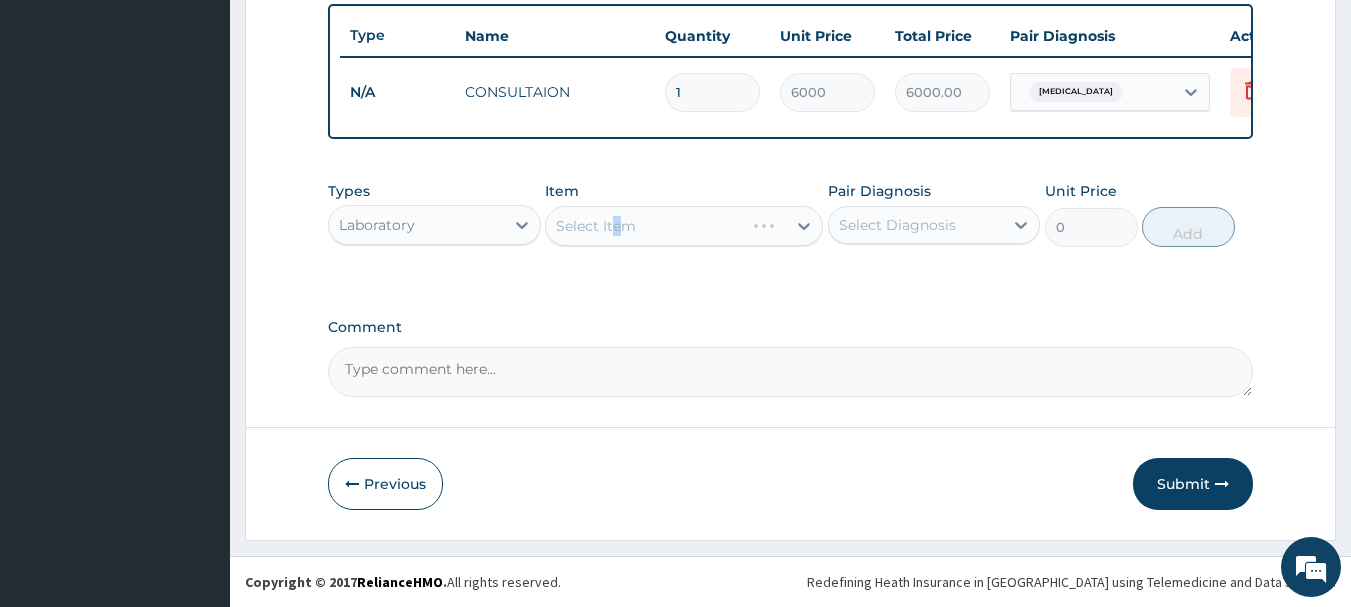 click on "Select Item" at bounding box center (684, 226) 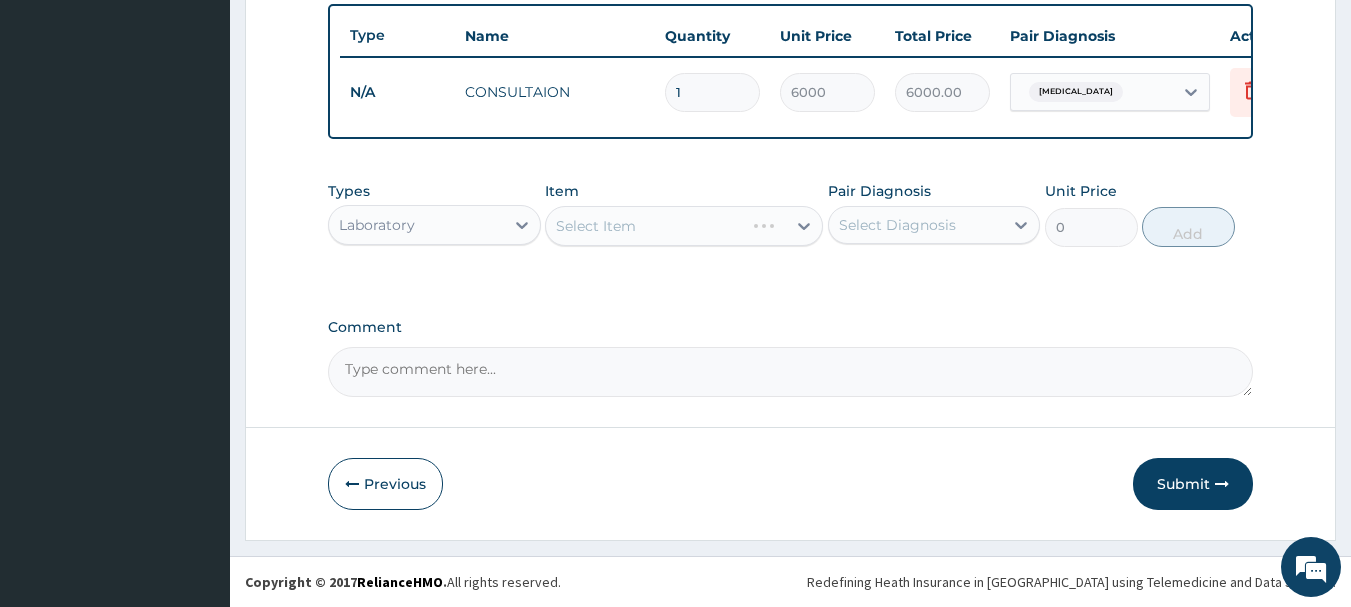 click on "Select Item" at bounding box center [684, 226] 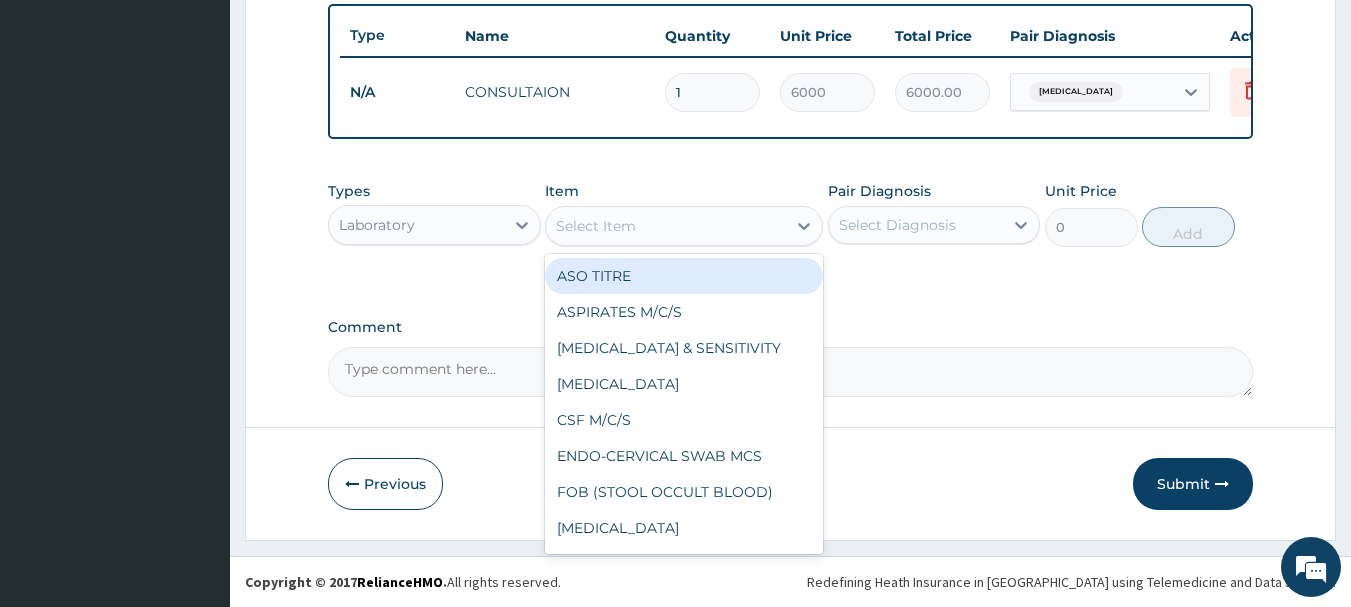 click on "Select Item" at bounding box center (666, 226) 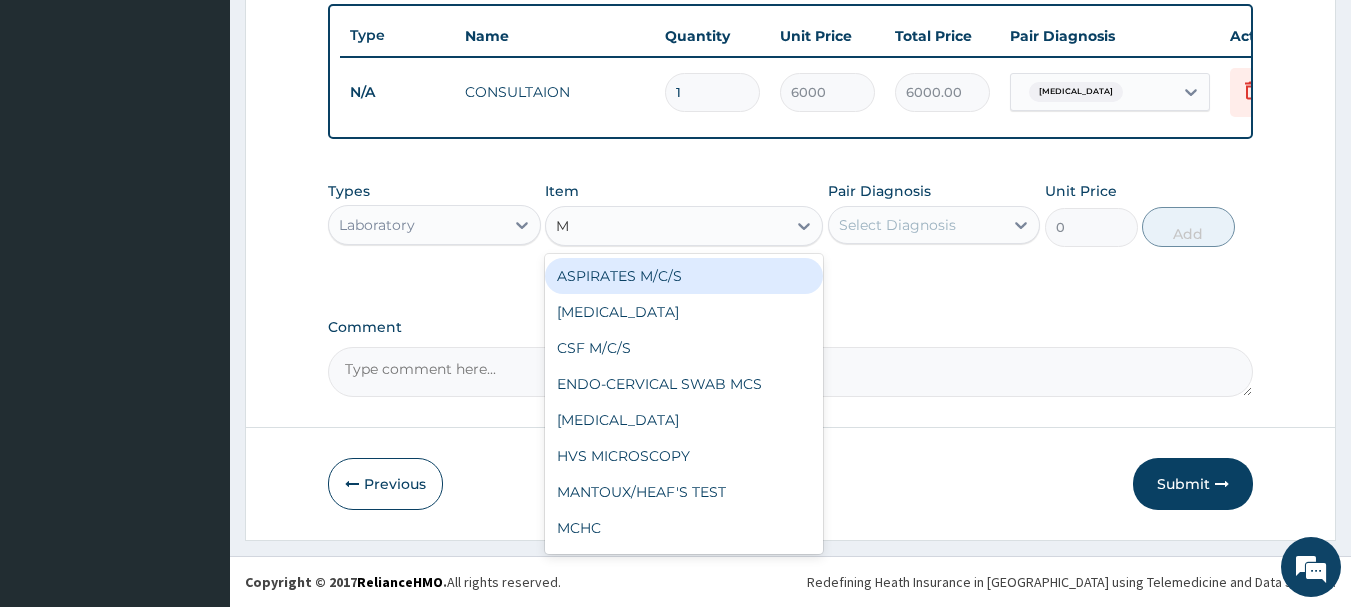 type on "MP" 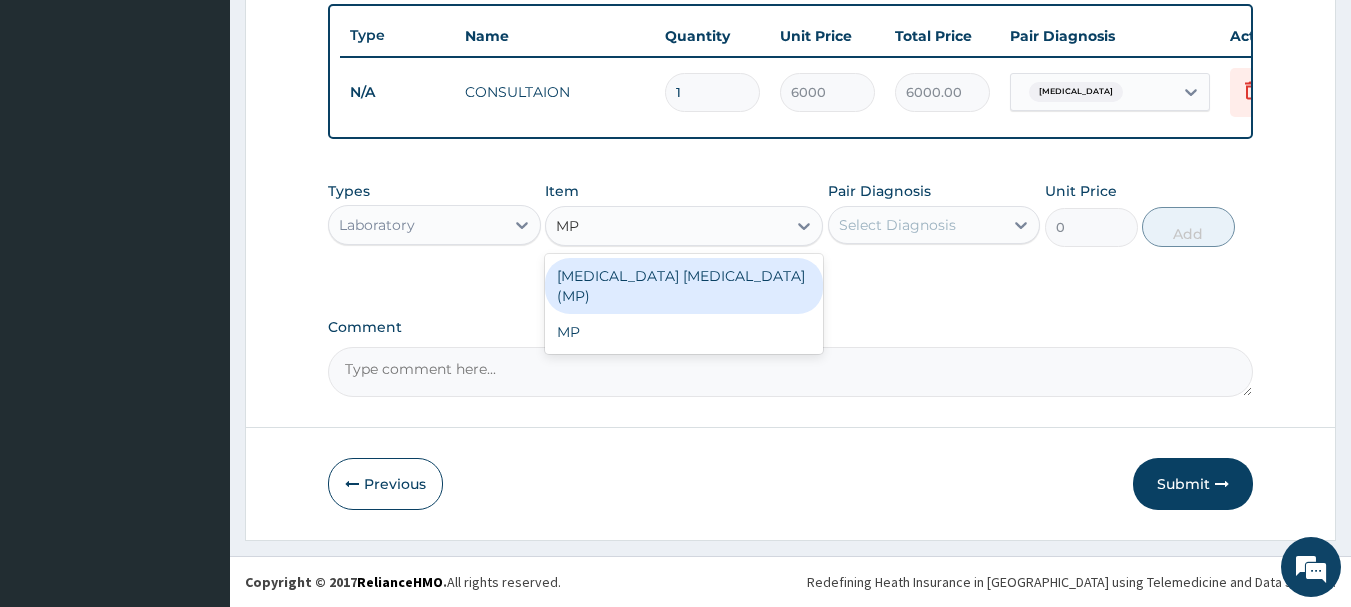 click on "[MEDICAL_DATA] [MEDICAL_DATA] (MP)" at bounding box center (684, 286) 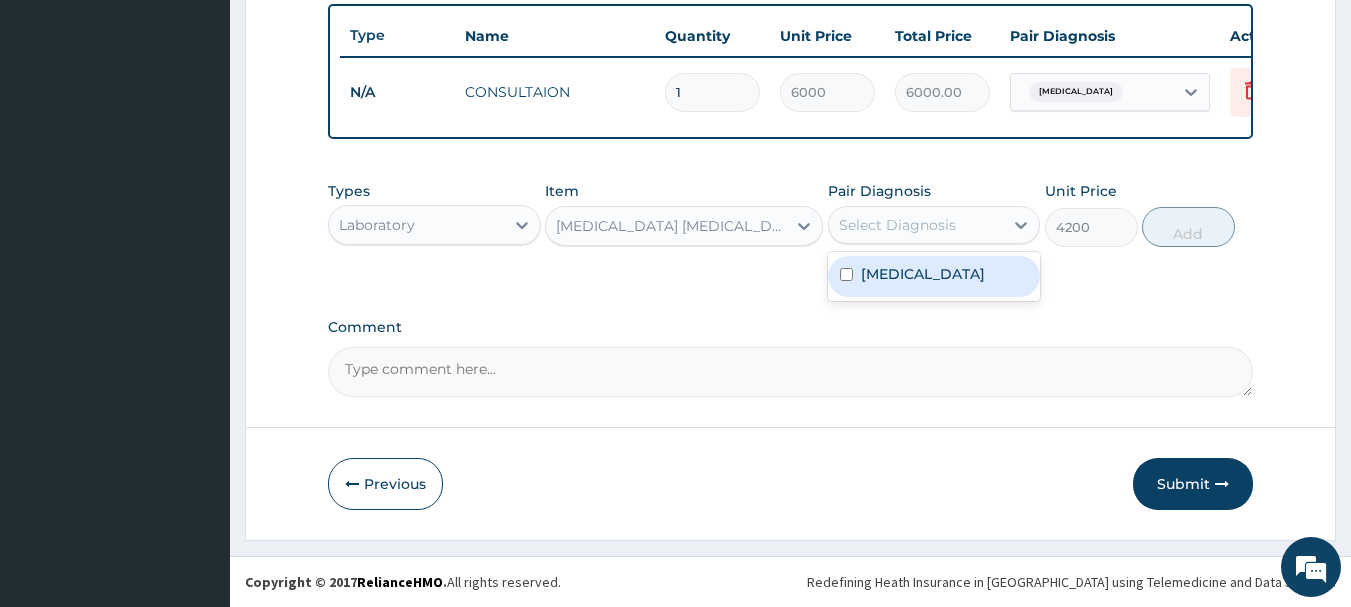 click on "Select Diagnosis" at bounding box center [934, 225] 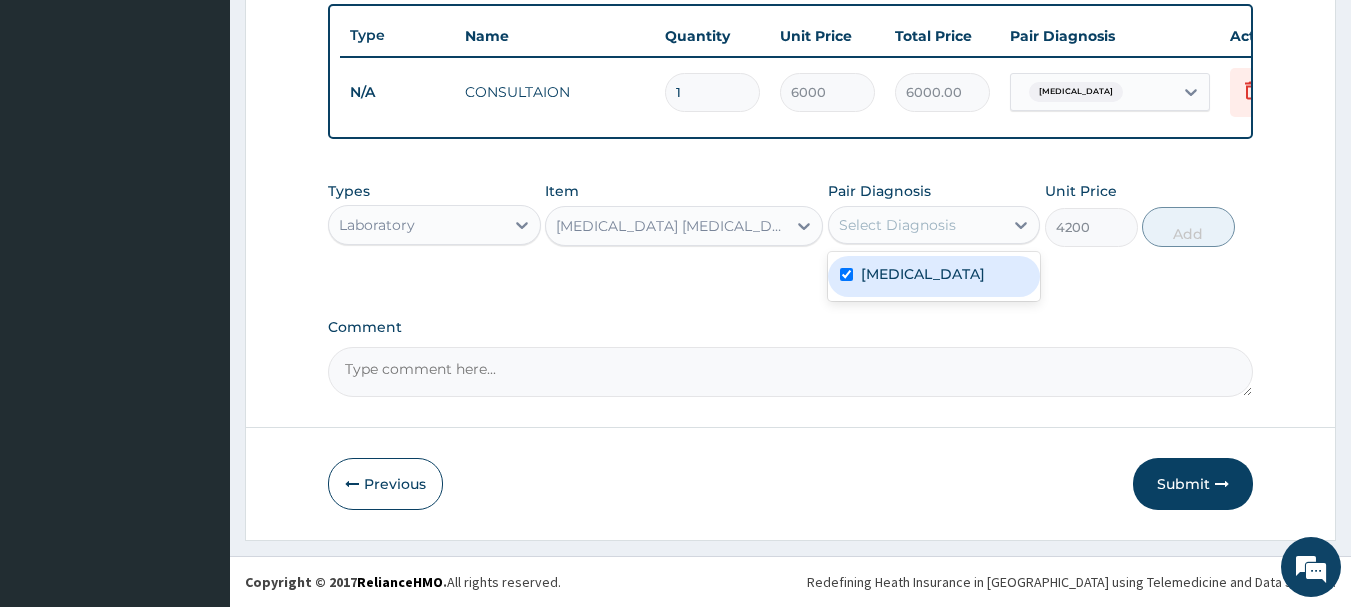 checkbox on "true" 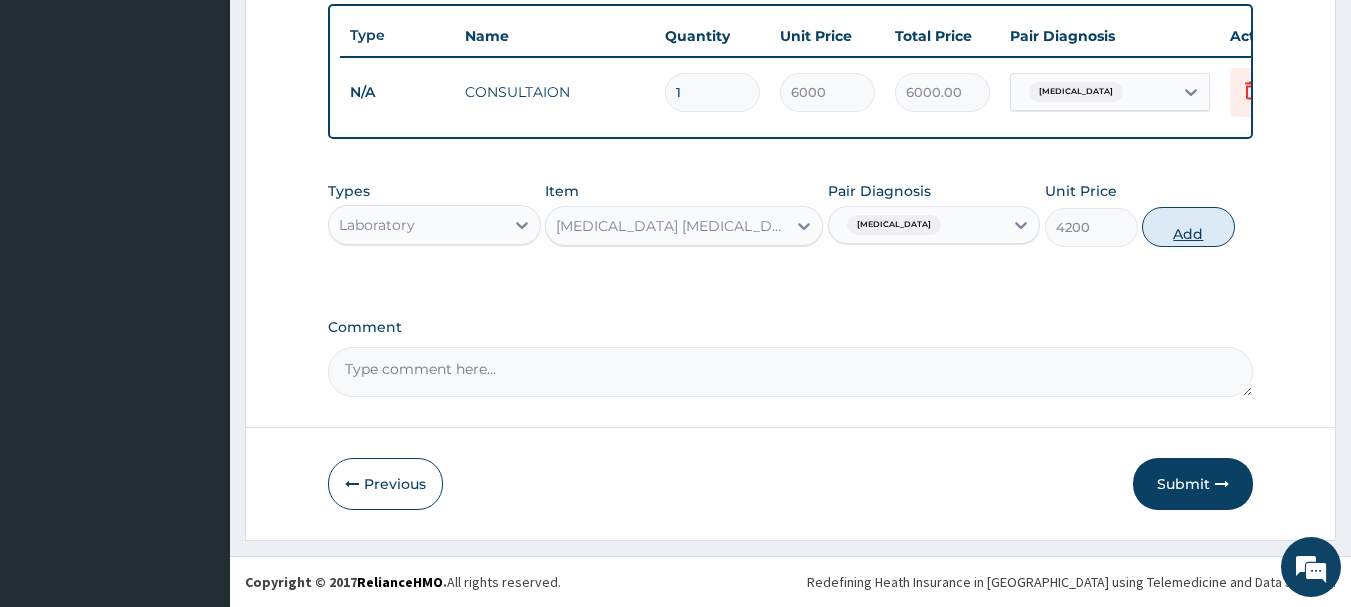 click on "Add" at bounding box center [1188, 227] 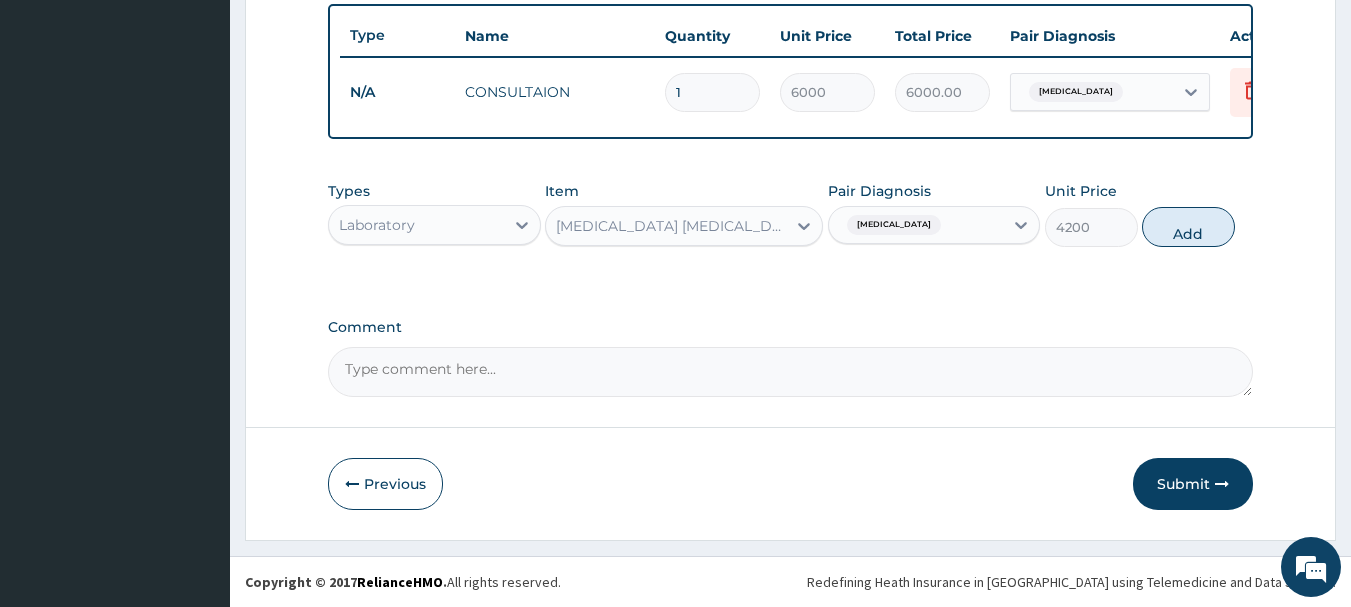 type on "0" 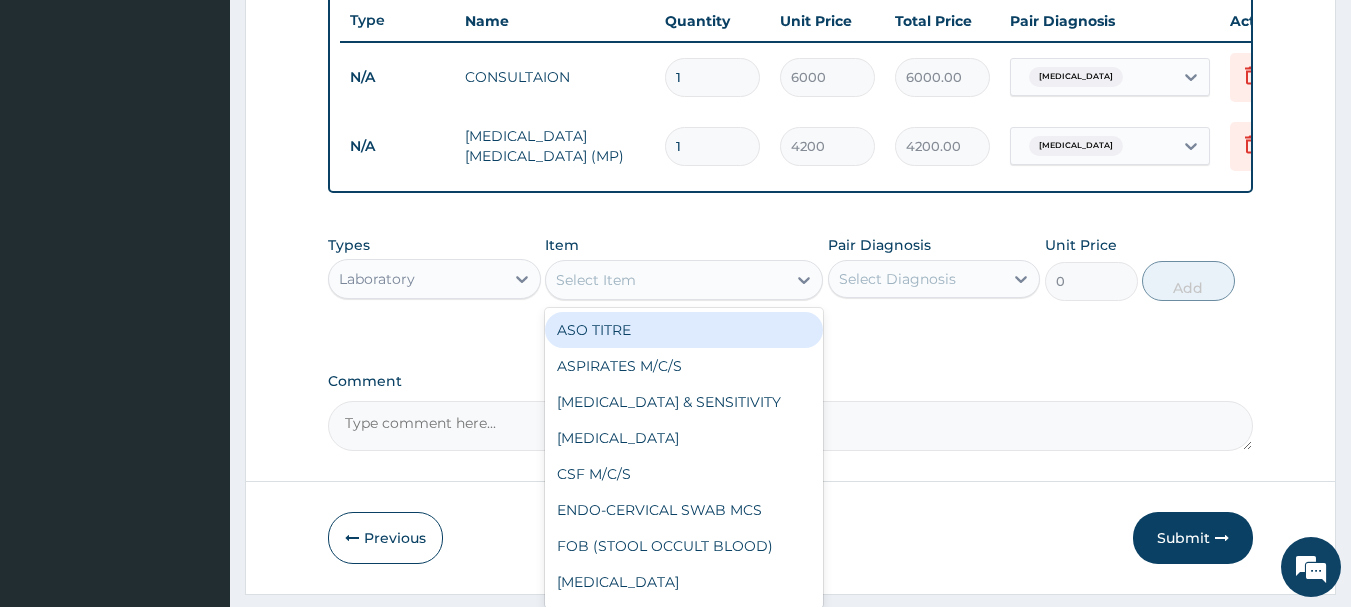 click on "Select Item" at bounding box center (666, 280) 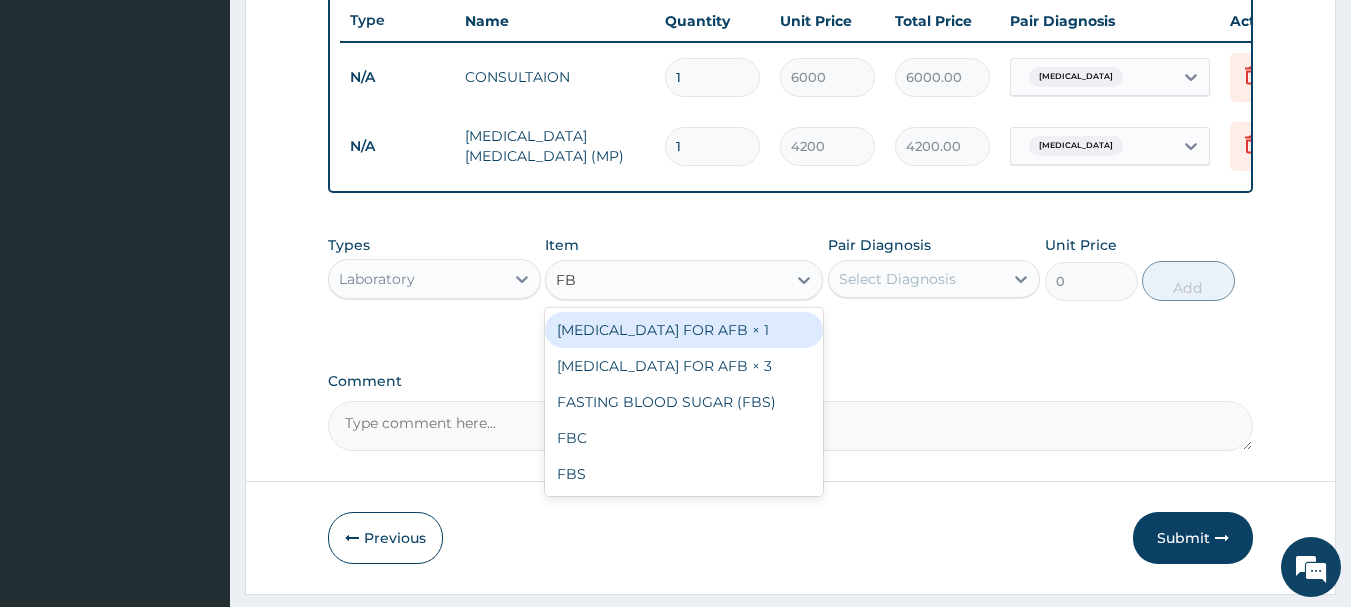 type on "FBC" 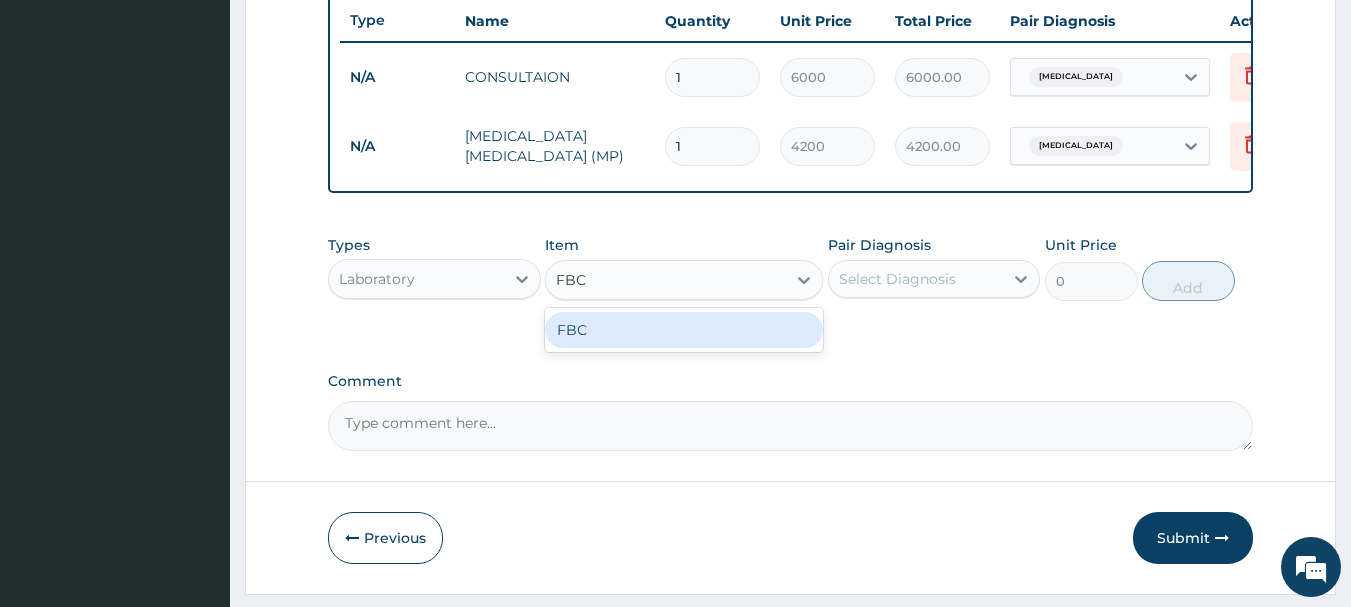 click on "FBC" at bounding box center (684, 330) 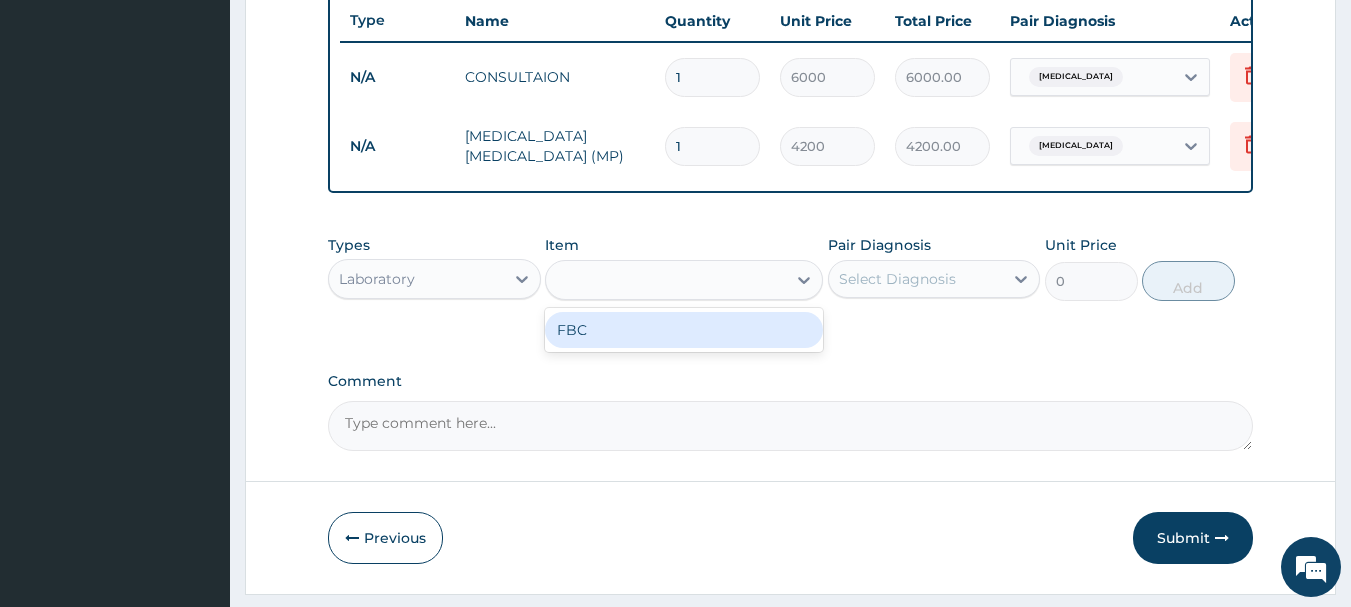 type on "6000" 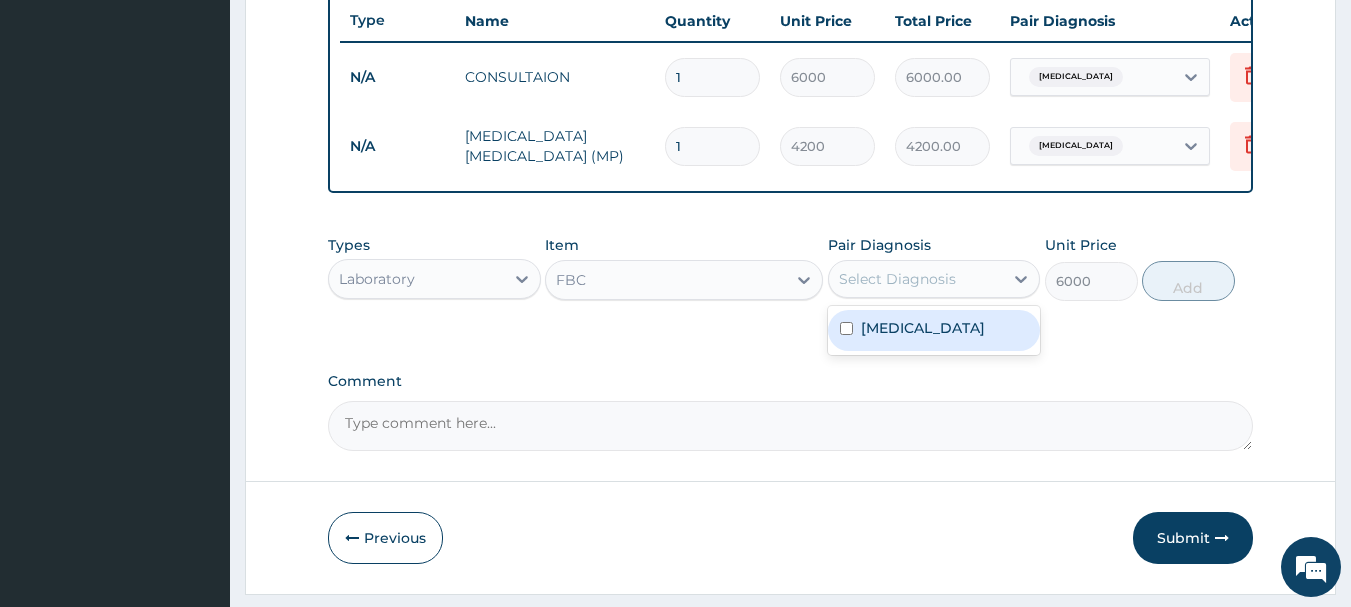 click on "Select Diagnosis" at bounding box center [897, 279] 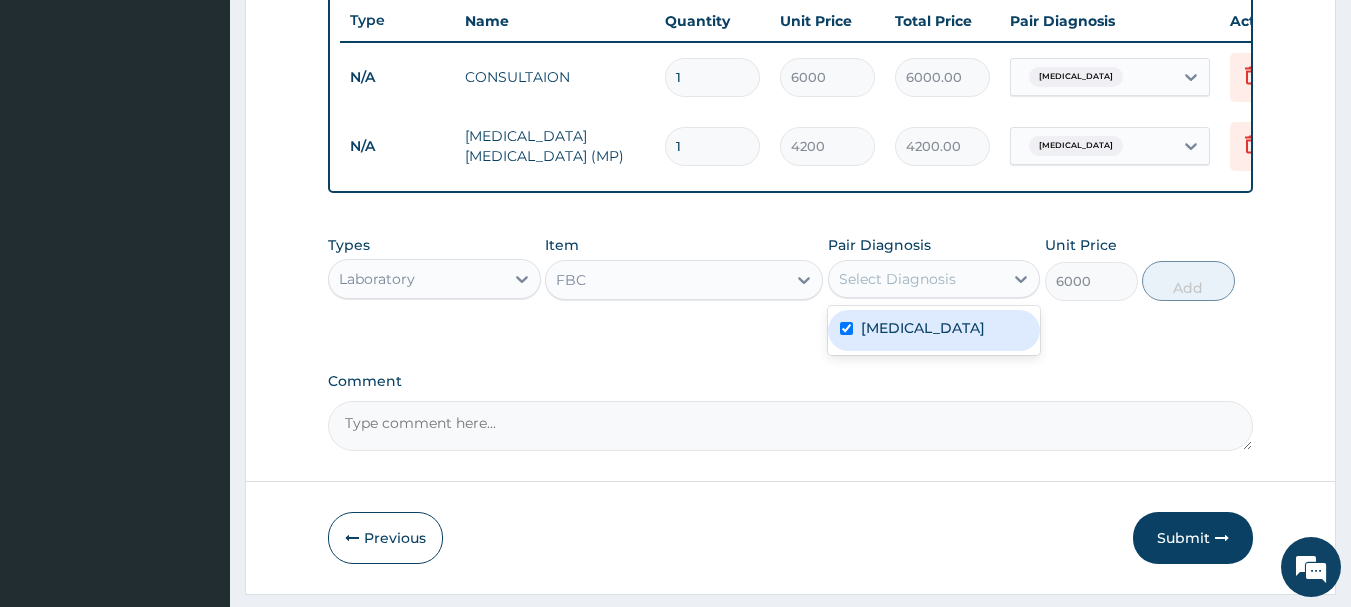 checkbox on "true" 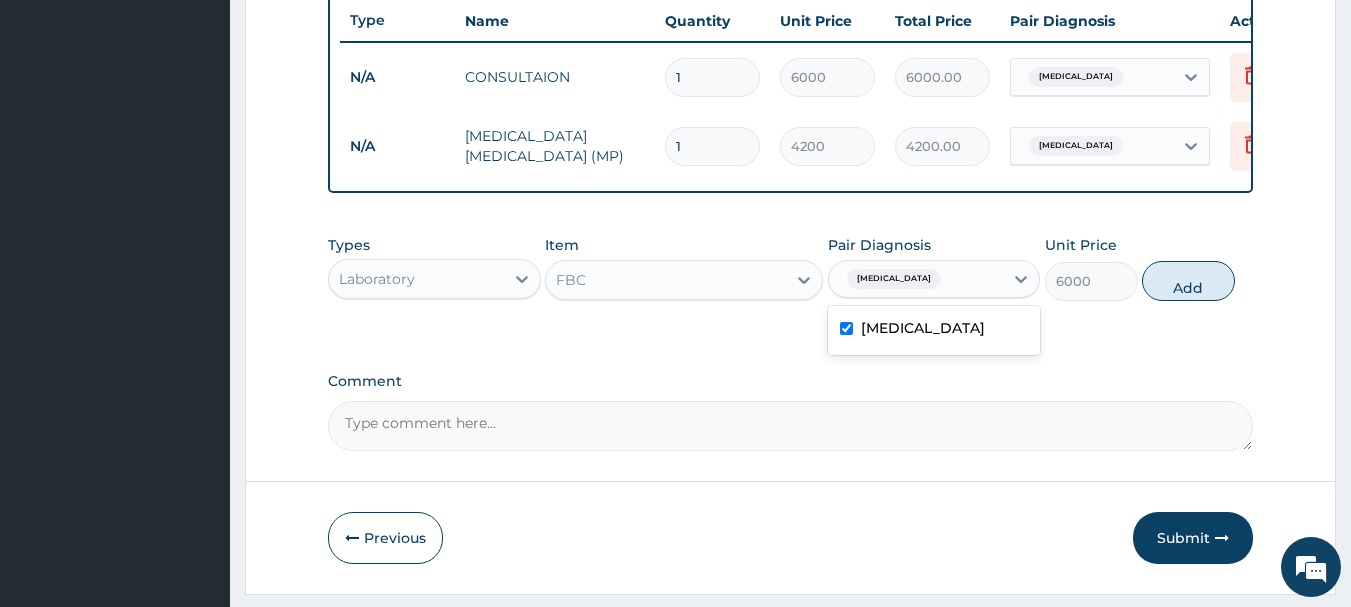 click on "Add" at bounding box center (1188, 281) 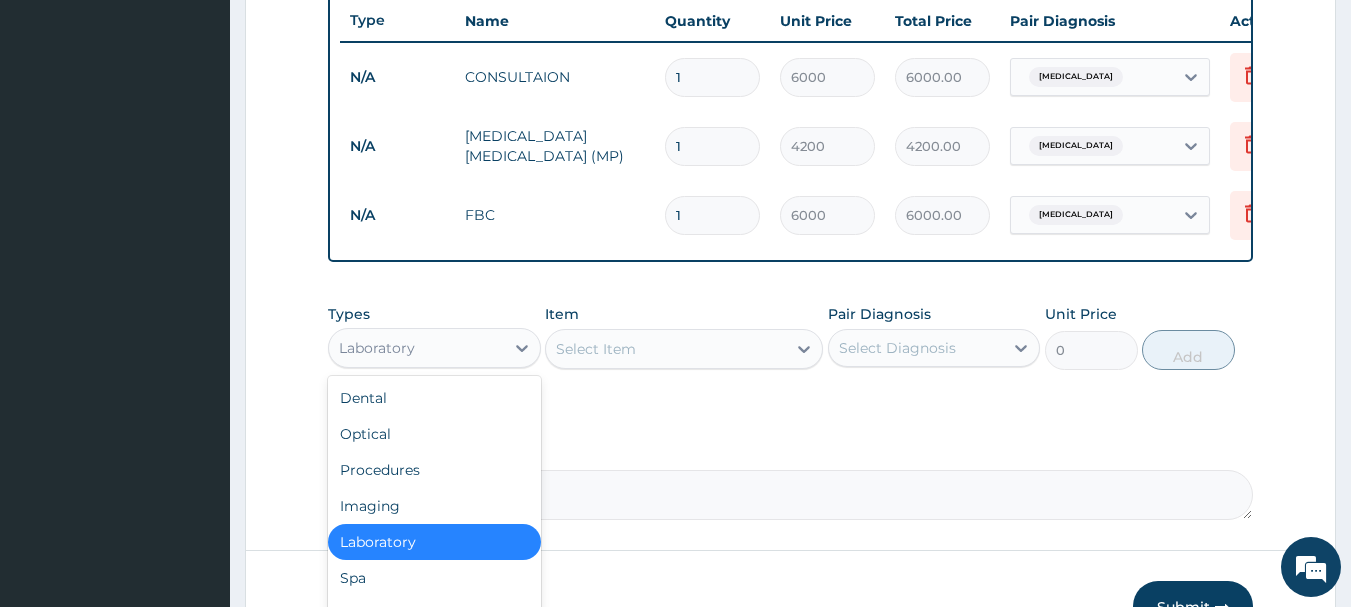 click on "Laboratory" at bounding box center (416, 348) 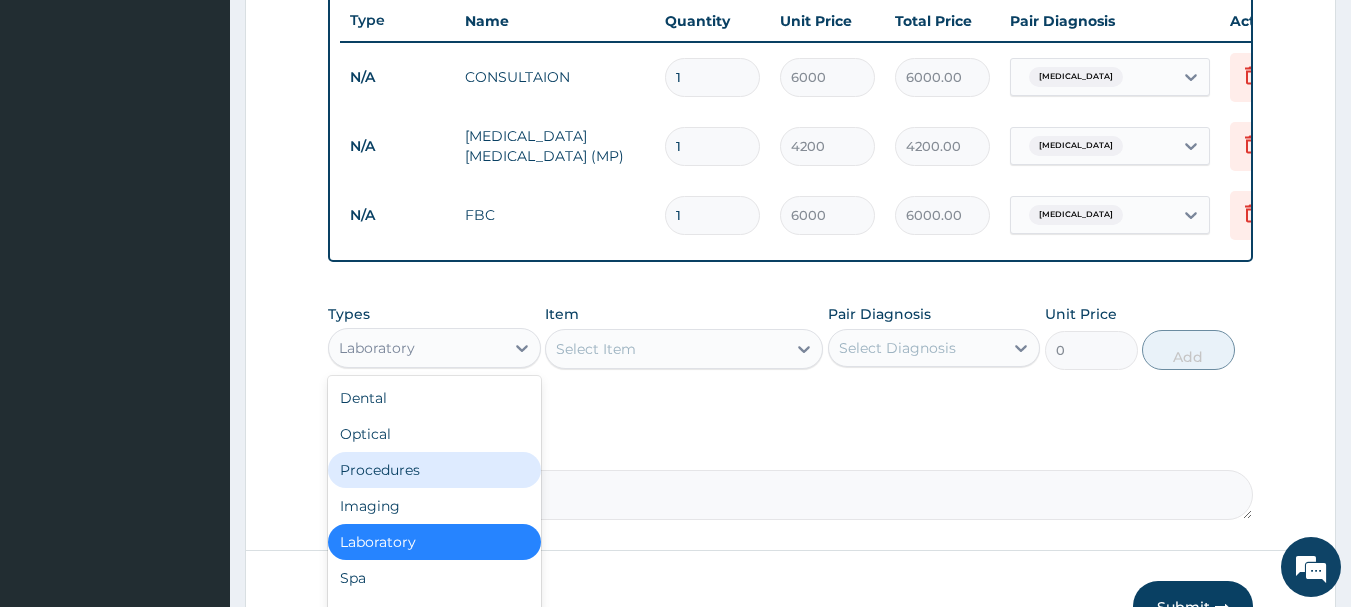 click on "Procedures" at bounding box center [434, 470] 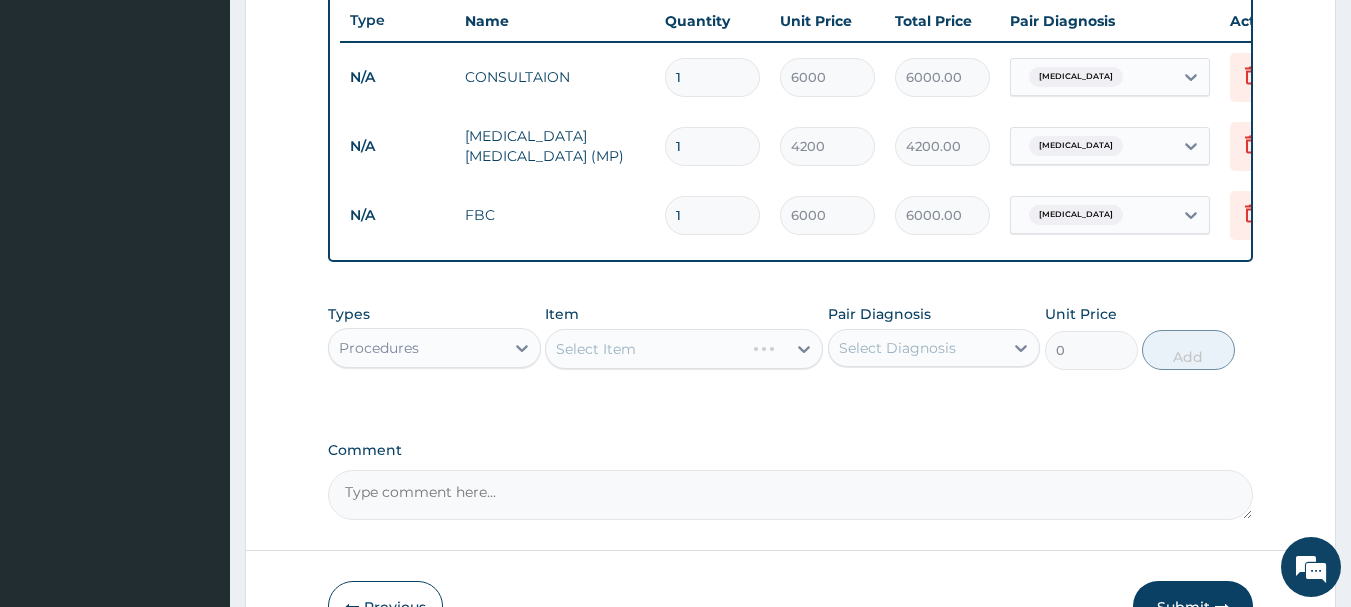 click on "Procedures" at bounding box center (416, 348) 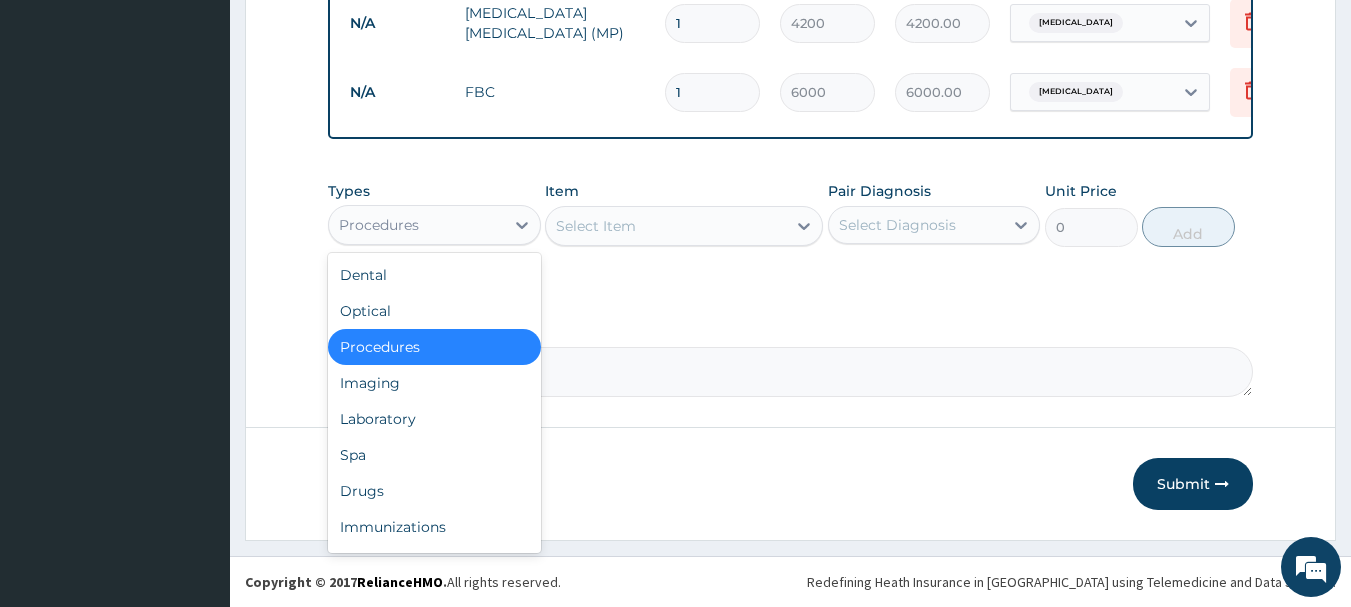 scroll, scrollTop: 886, scrollLeft: 0, axis: vertical 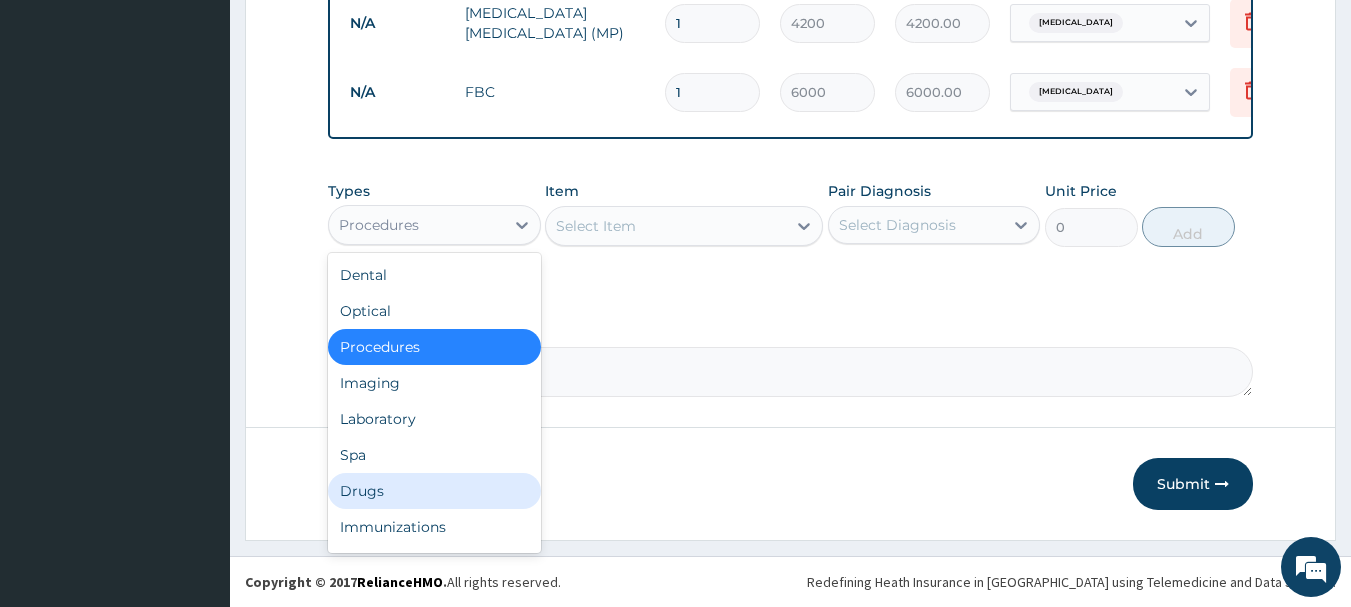 drag, startPoint x: 382, startPoint y: 502, endPoint x: 390, endPoint y: 490, distance: 14.422205 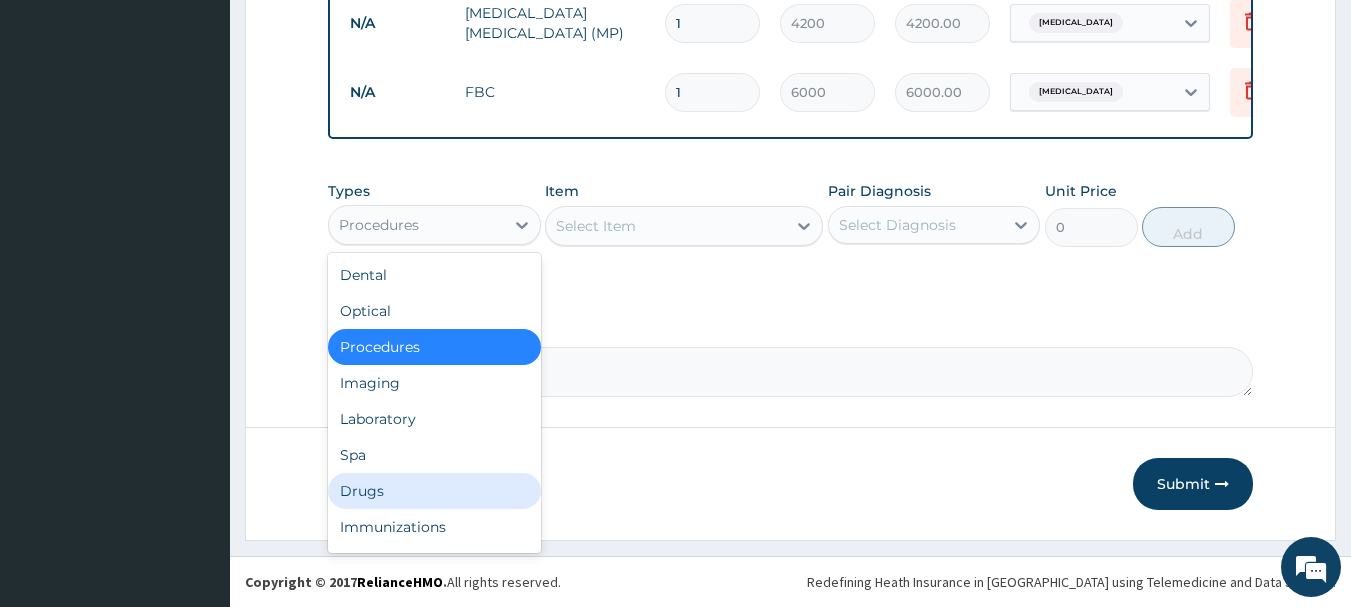 click on "Drugs" at bounding box center (434, 491) 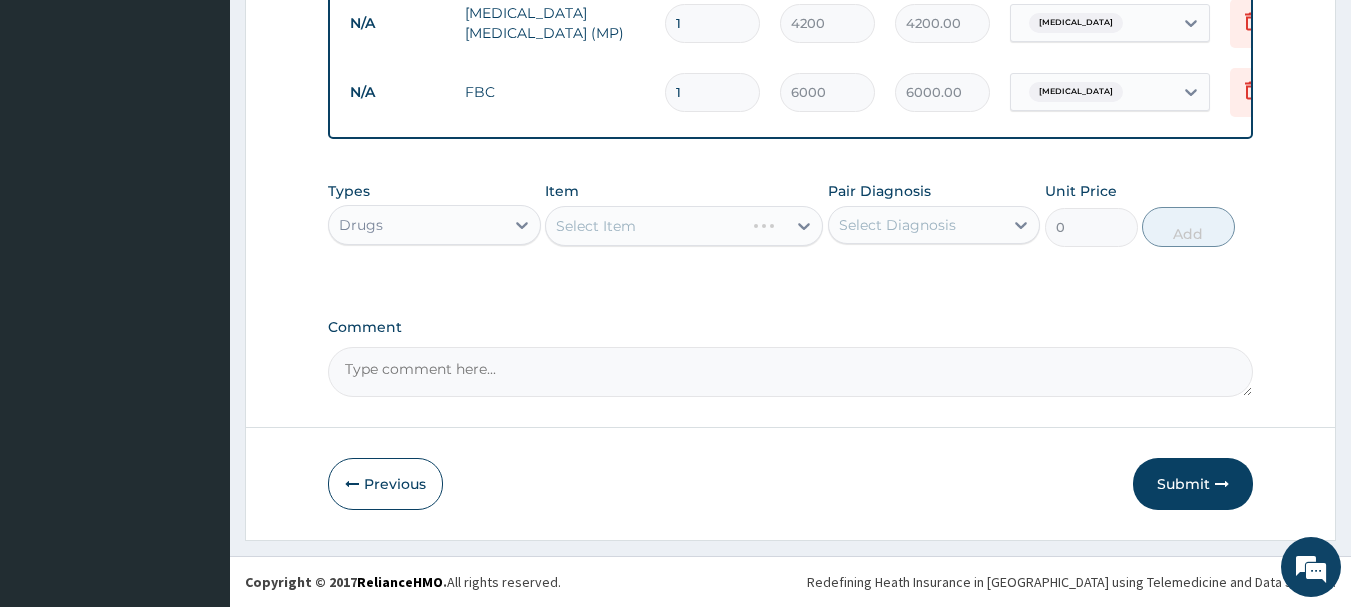 click on "Select Item" at bounding box center [684, 226] 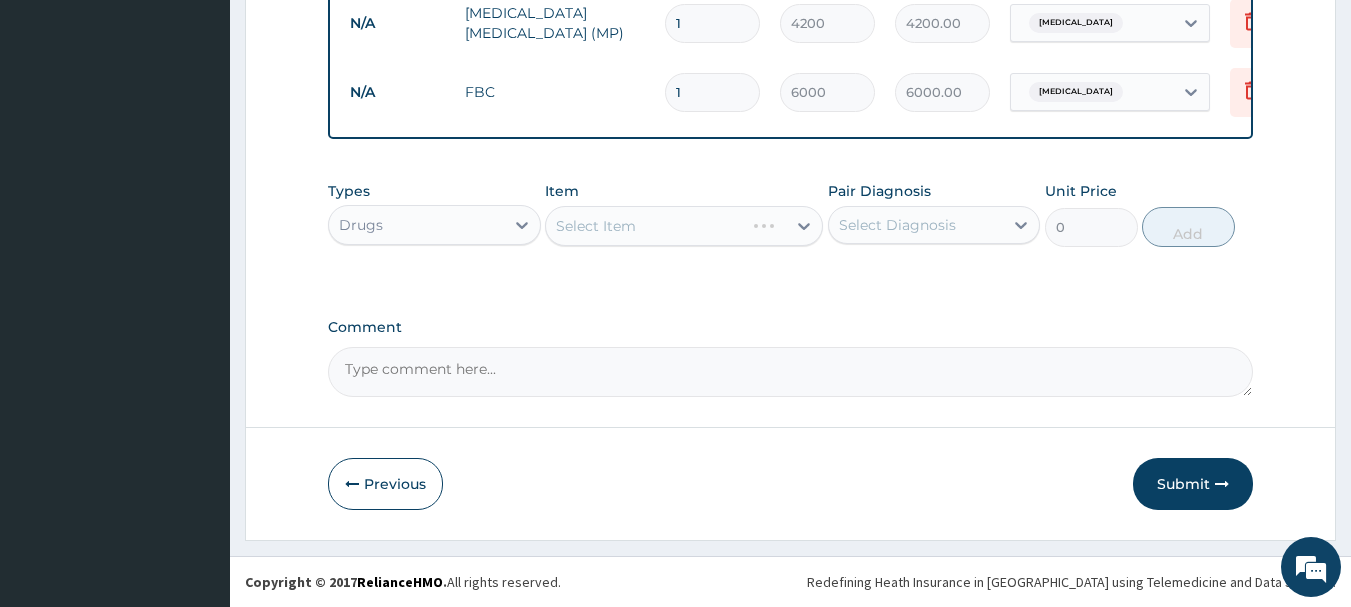 click on "Select Item" at bounding box center [684, 226] 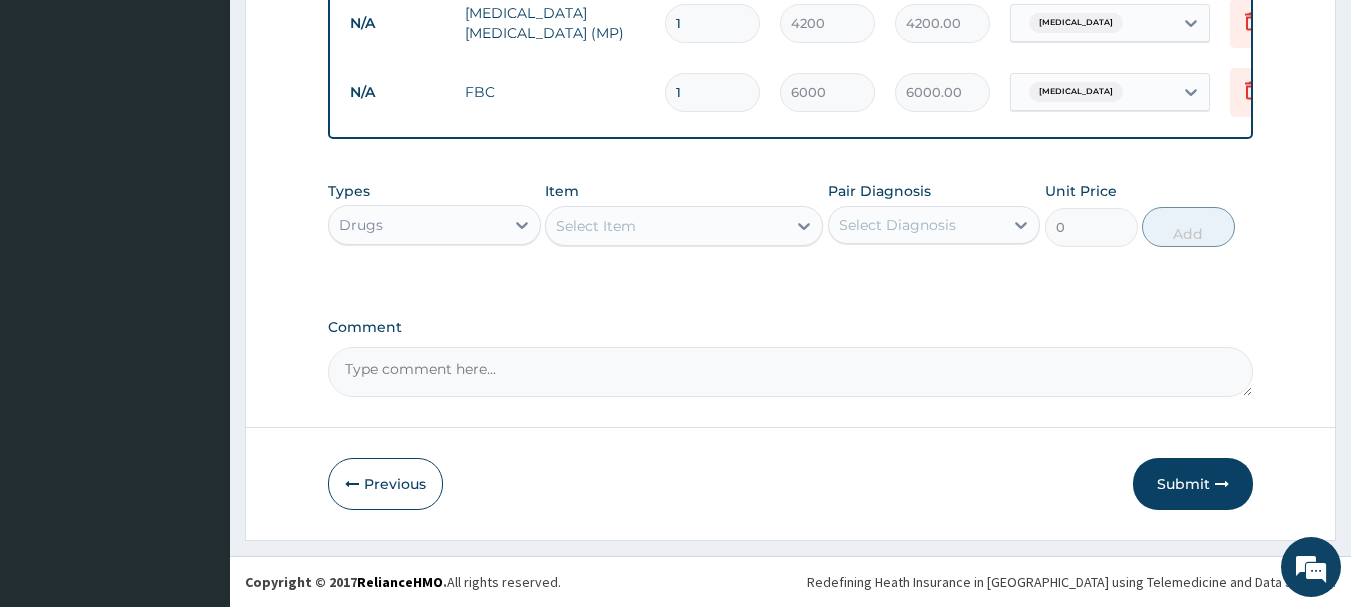 click on "Select Item" at bounding box center (684, 226) 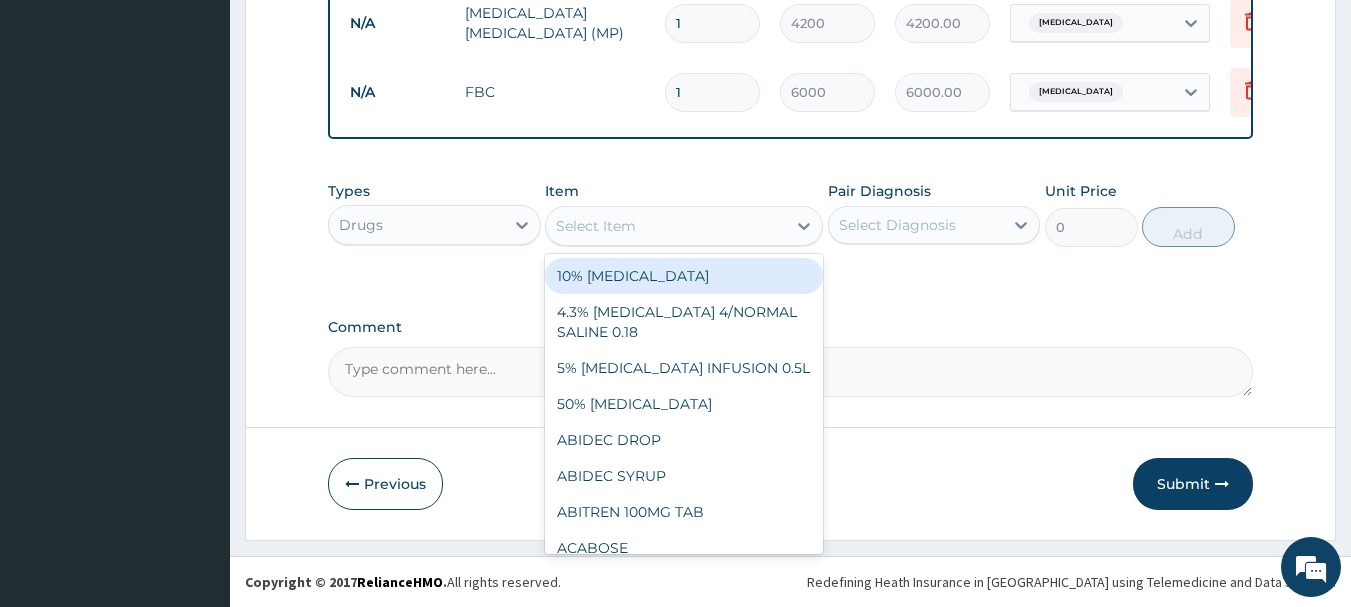 click on "Select Item" at bounding box center (666, 226) 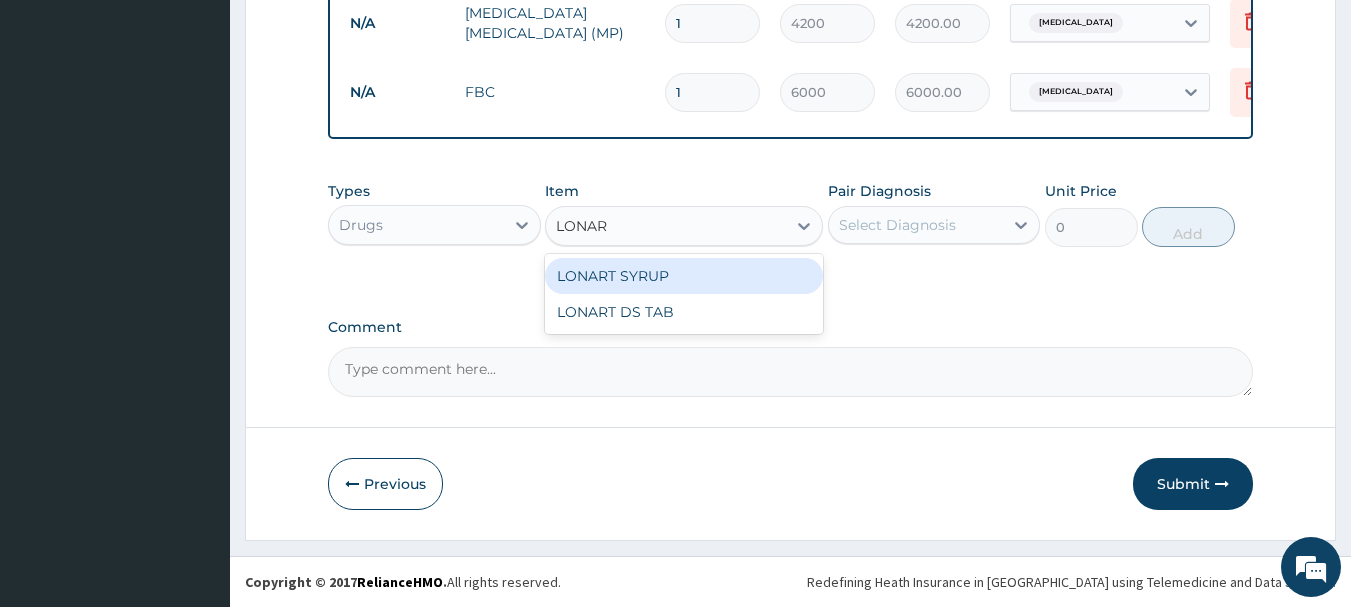 type on "LONART" 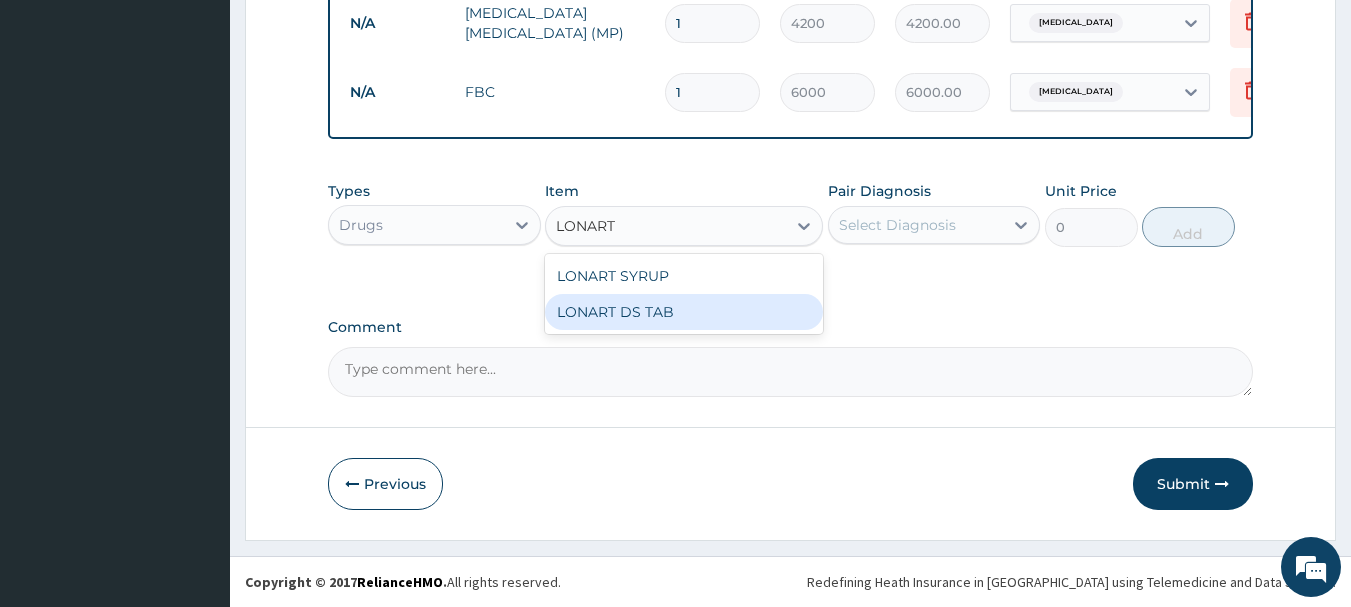 click on "LONART DS TAB" at bounding box center [684, 312] 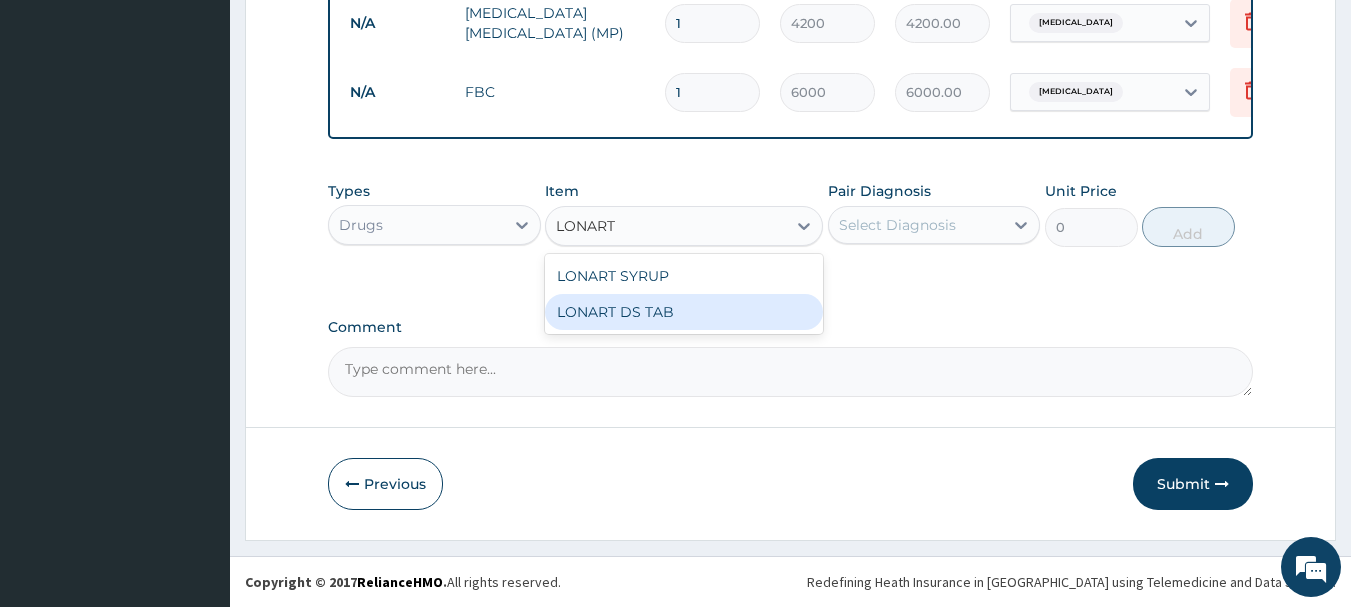 type 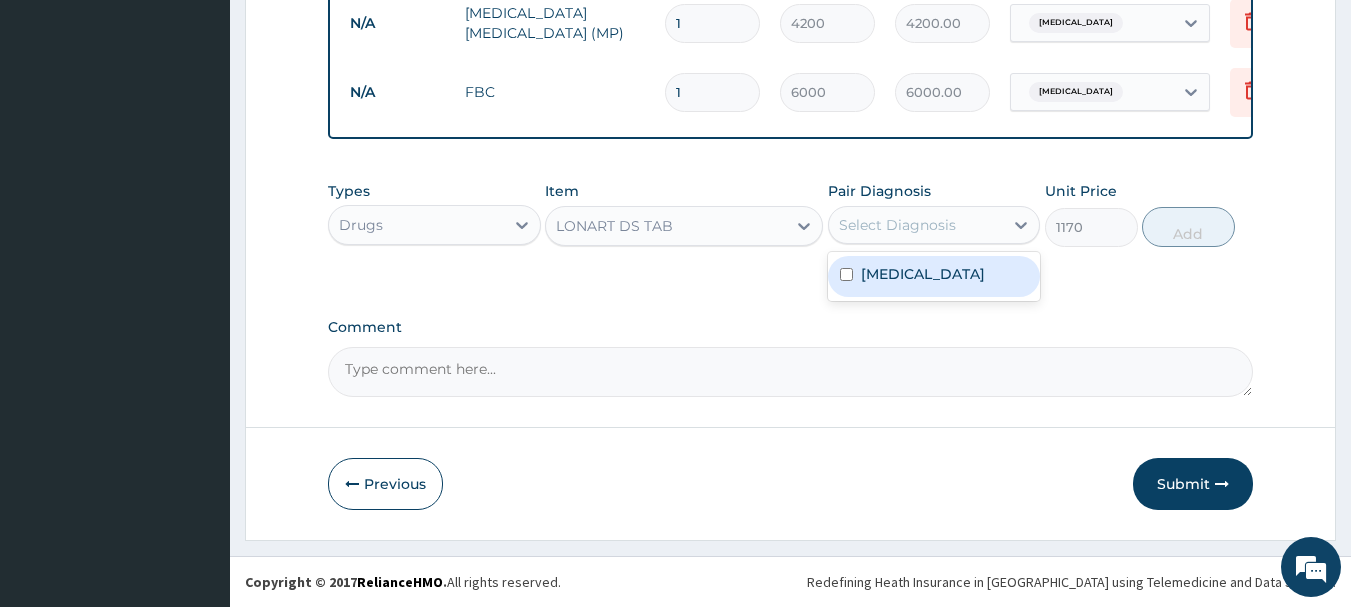 click on "Select Diagnosis" at bounding box center [897, 225] 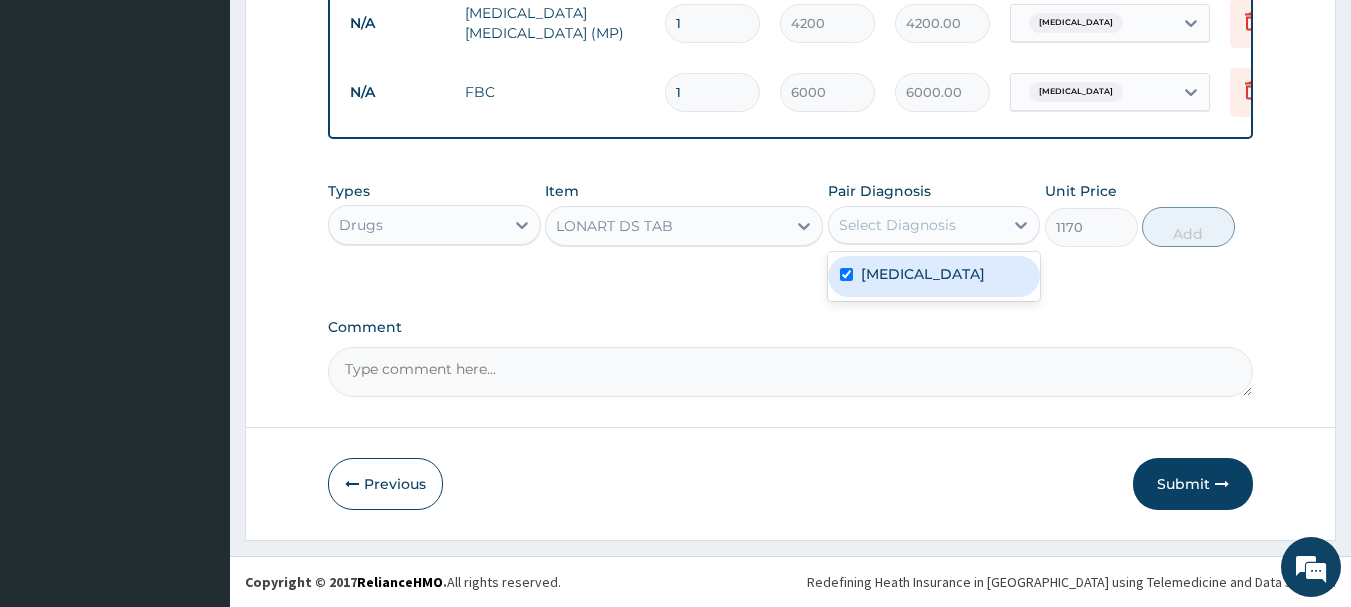 checkbox on "true" 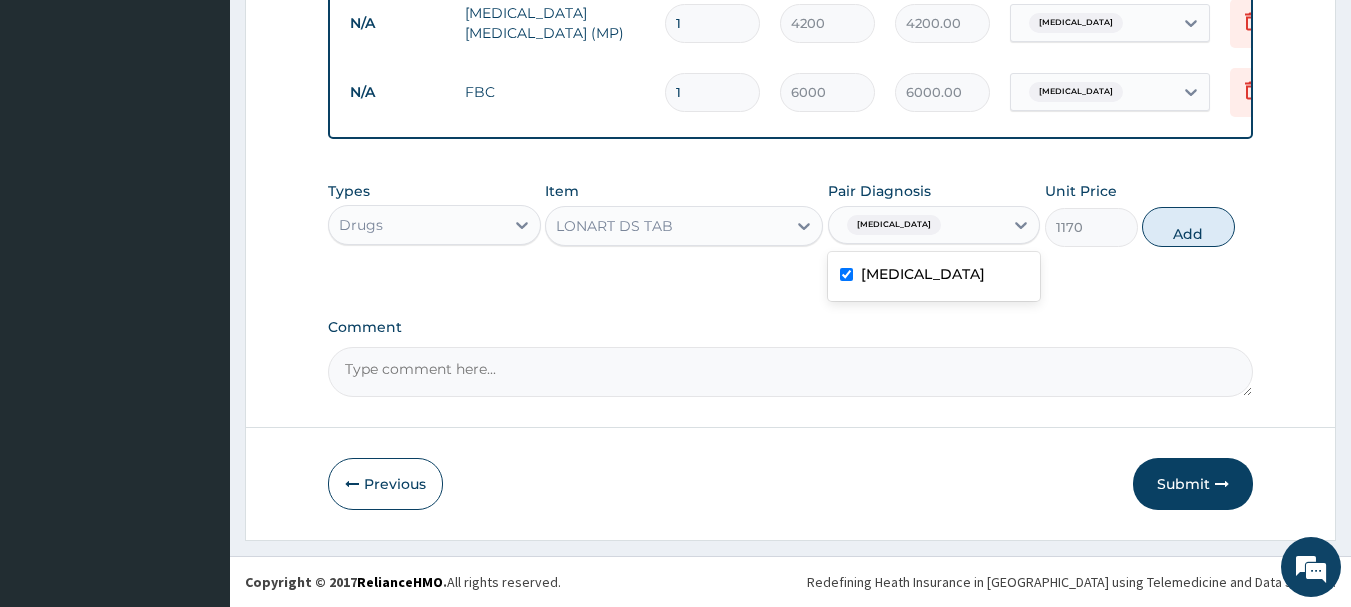 click on "Add" at bounding box center [1188, 227] 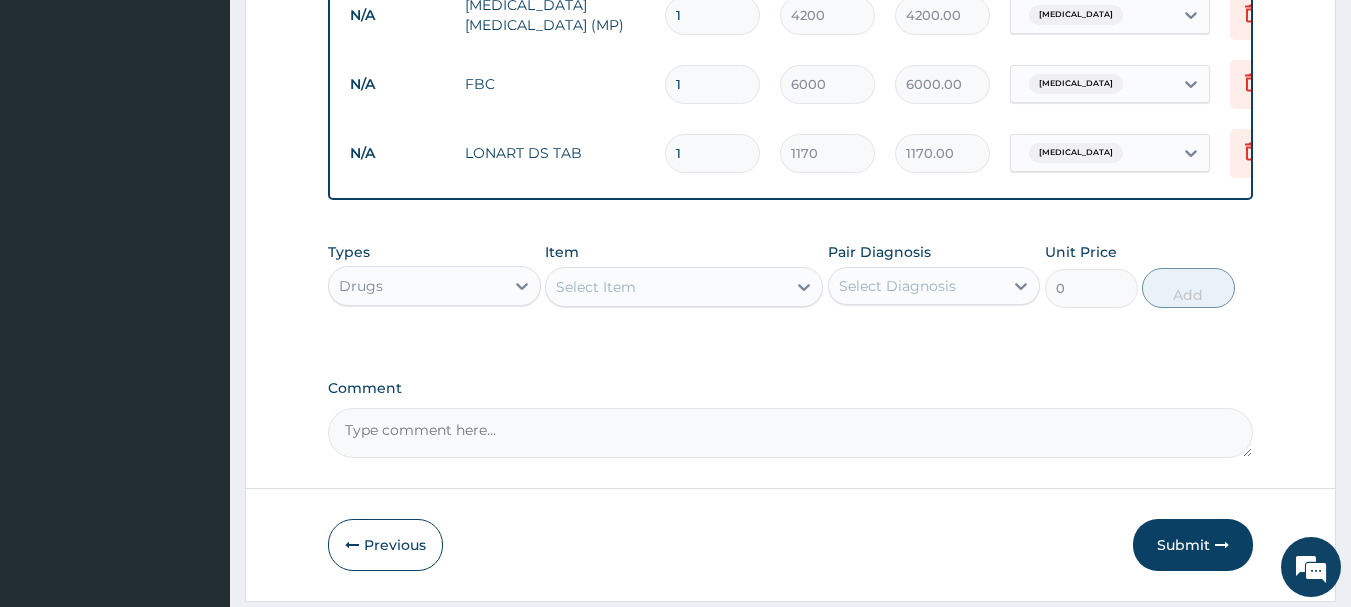 type 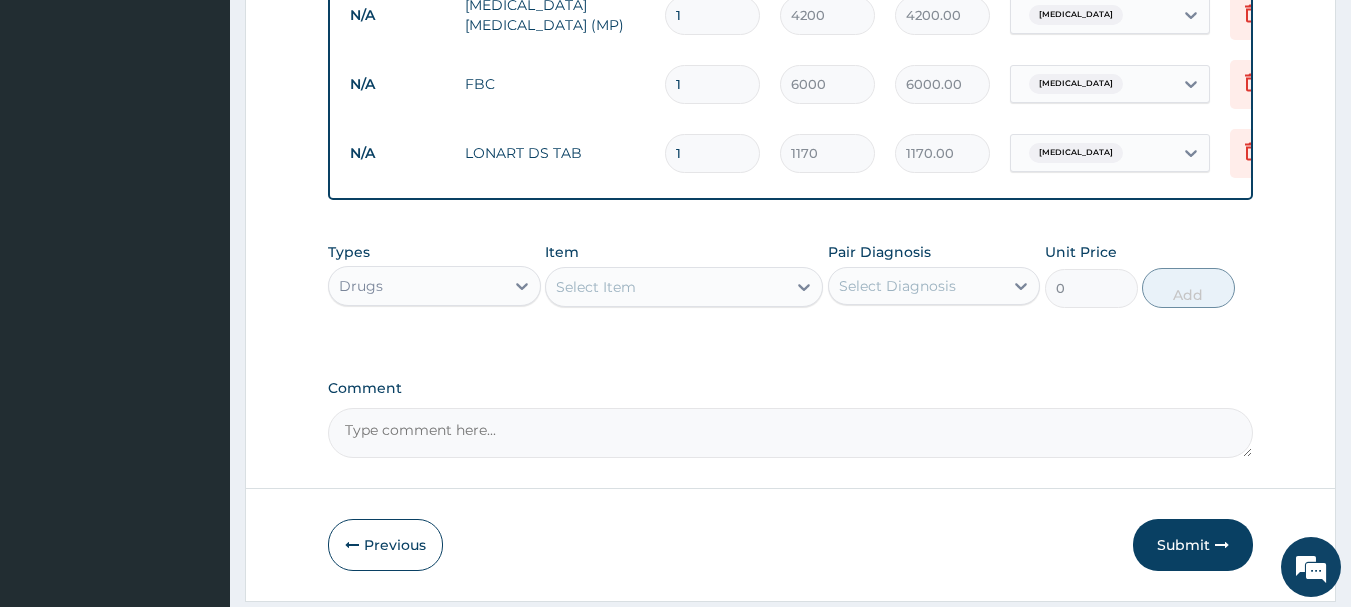 type on "0.00" 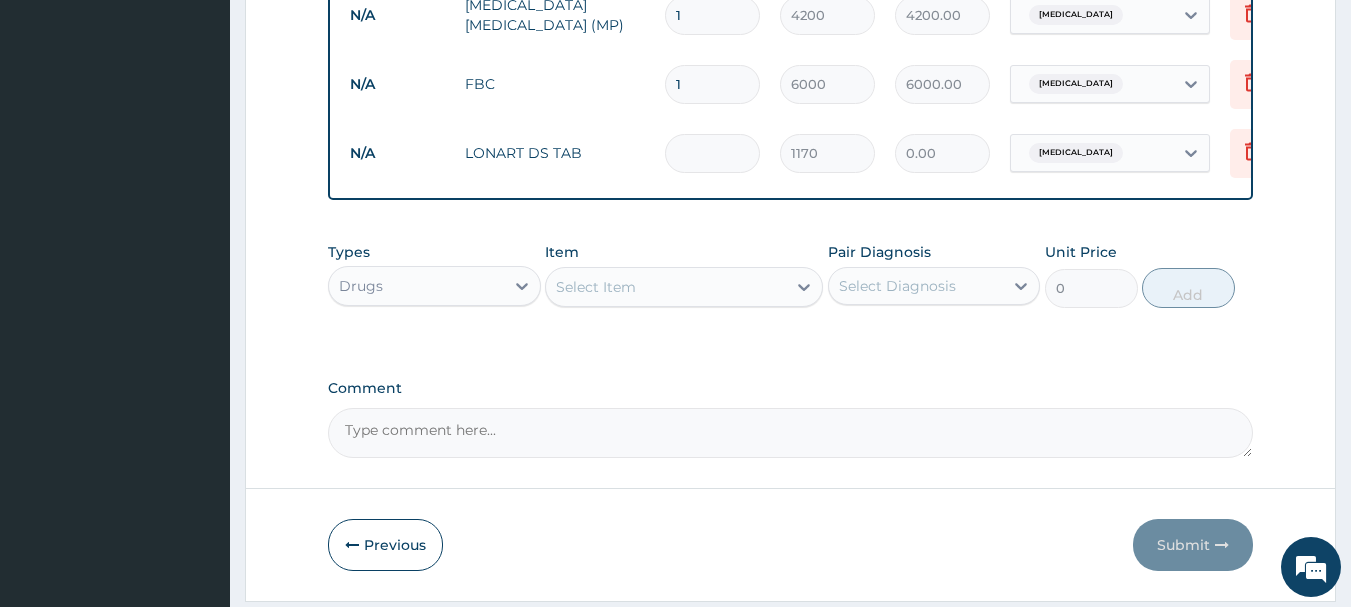 type on "6" 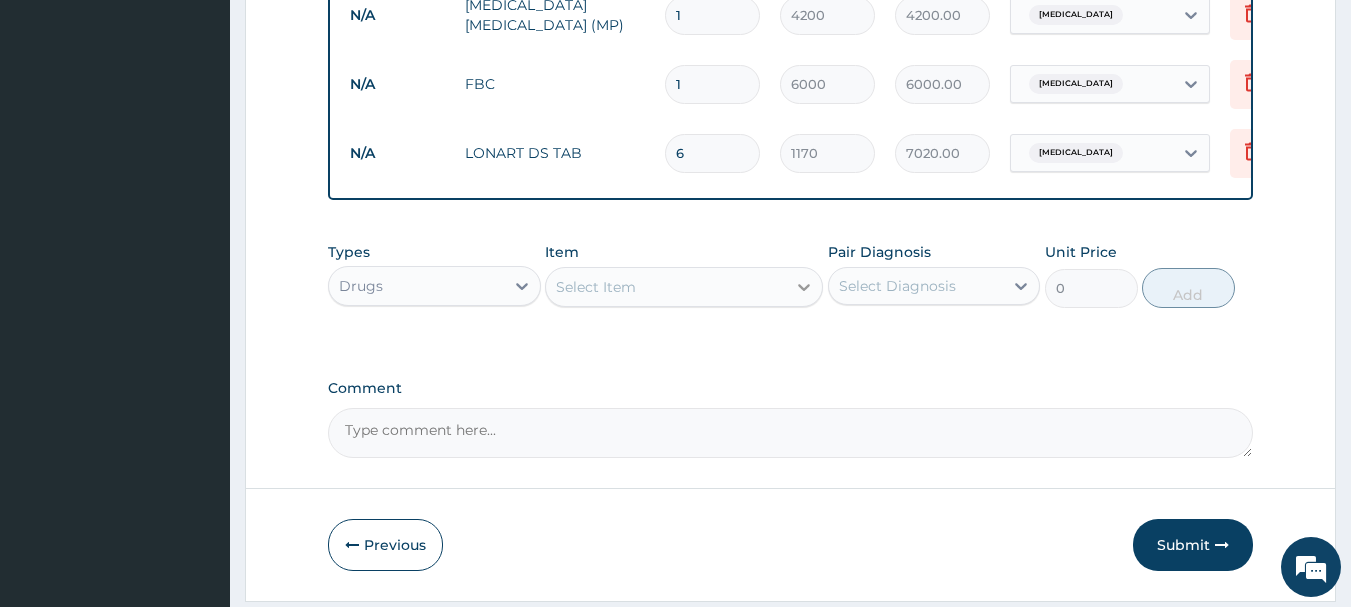 type on "6" 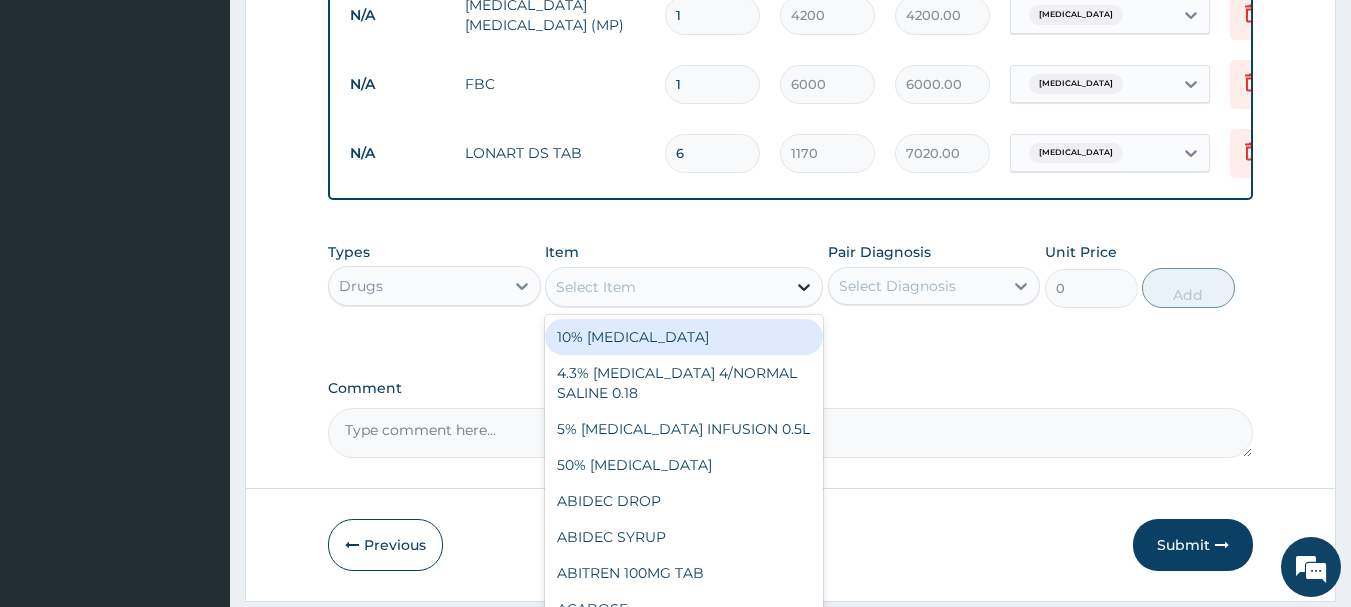 click 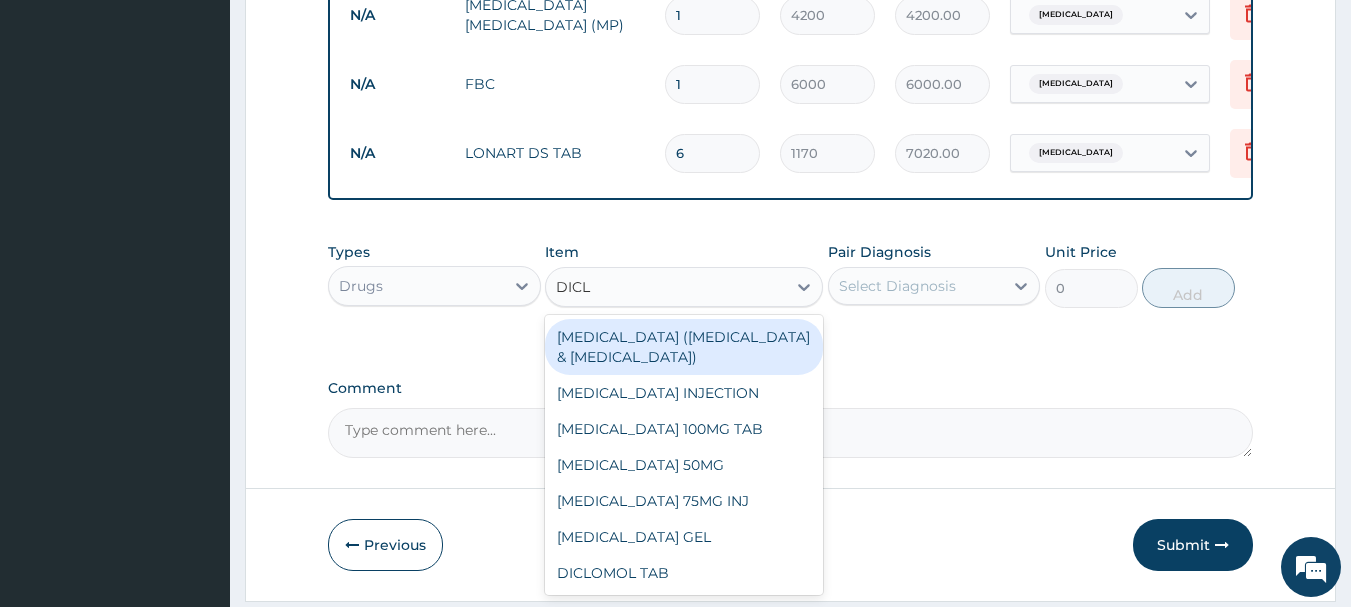 type on "DICLO" 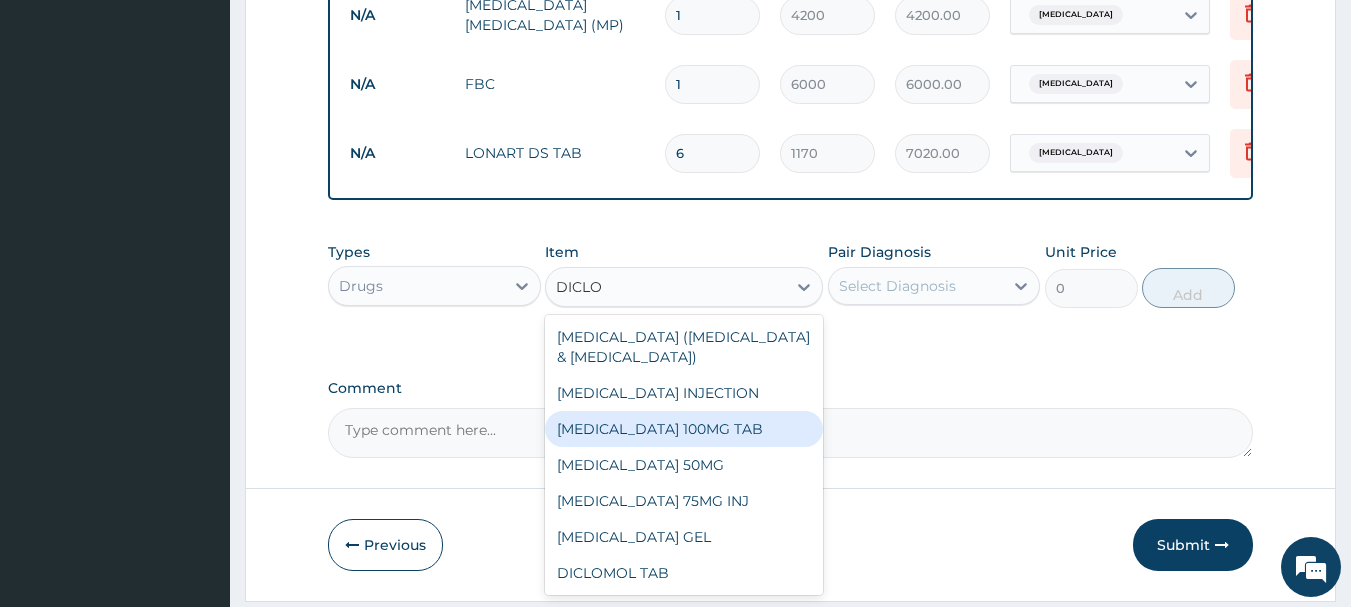 click on "[MEDICAL_DATA] 100MG TAB" at bounding box center (684, 429) 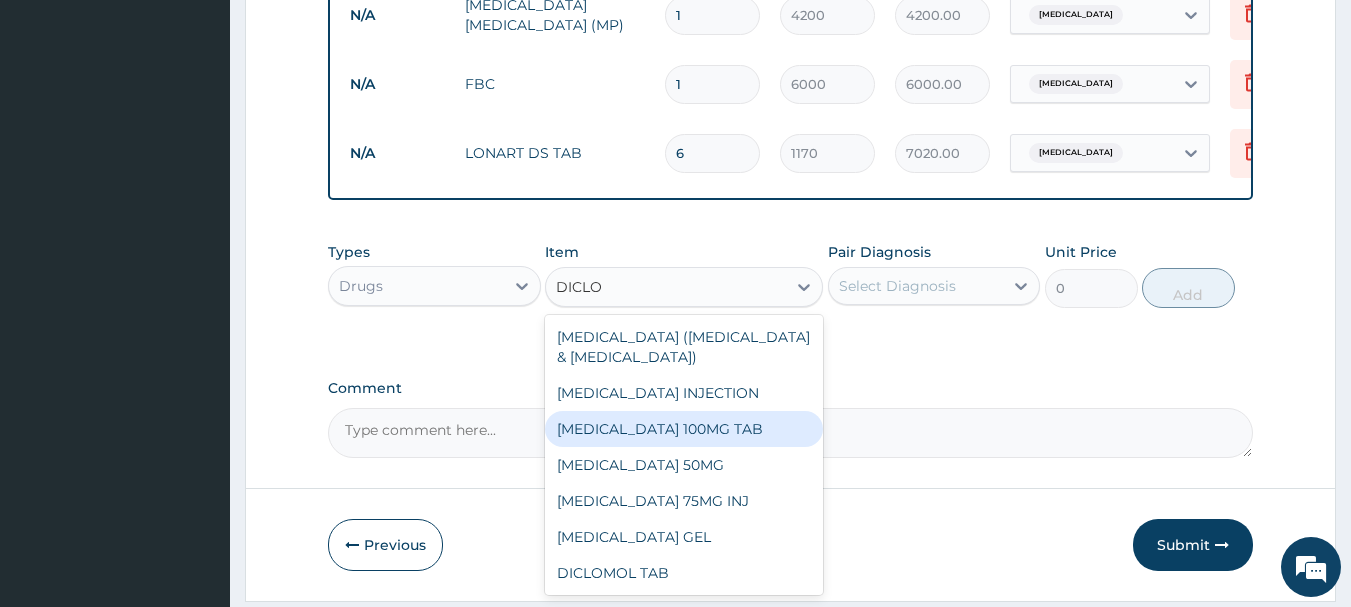 type 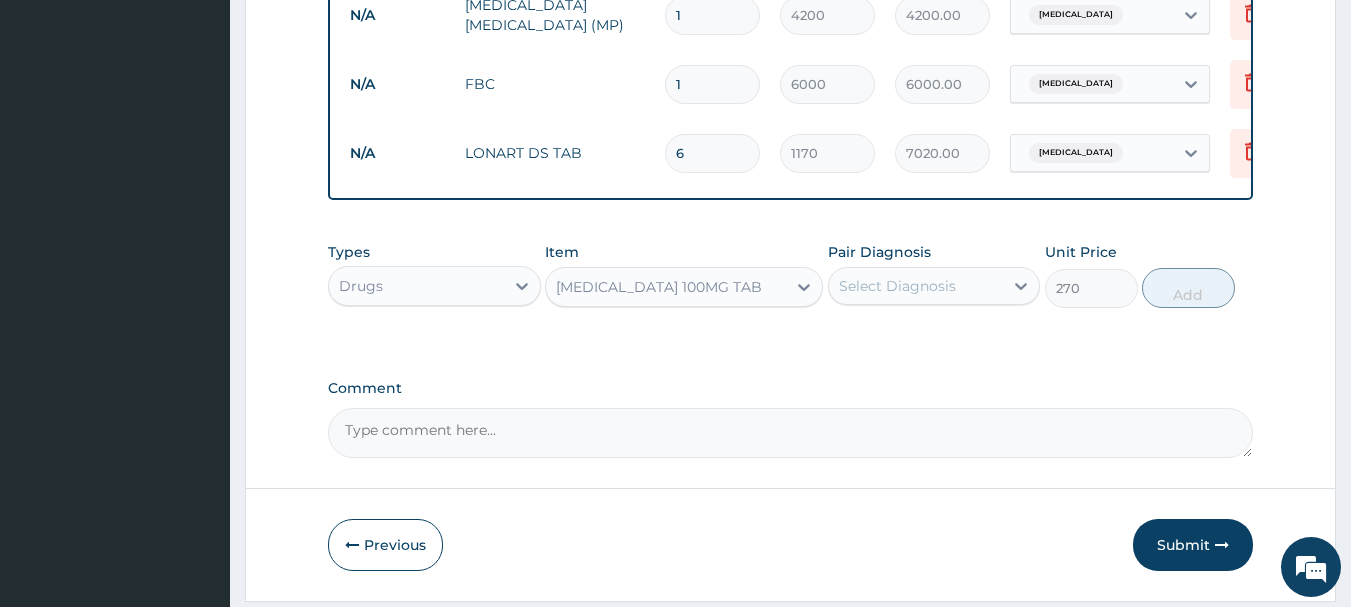 click on "Select Diagnosis" at bounding box center [897, 286] 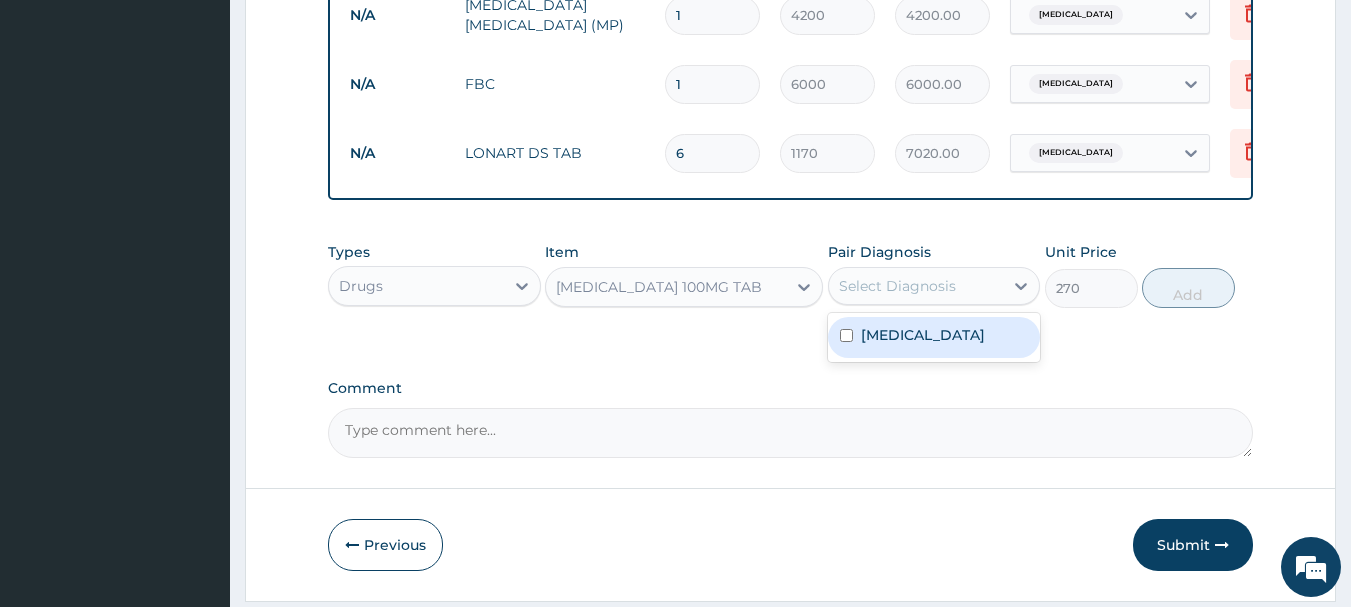 click on "[MEDICAL_DATA]" at bounding box center [934, 337] 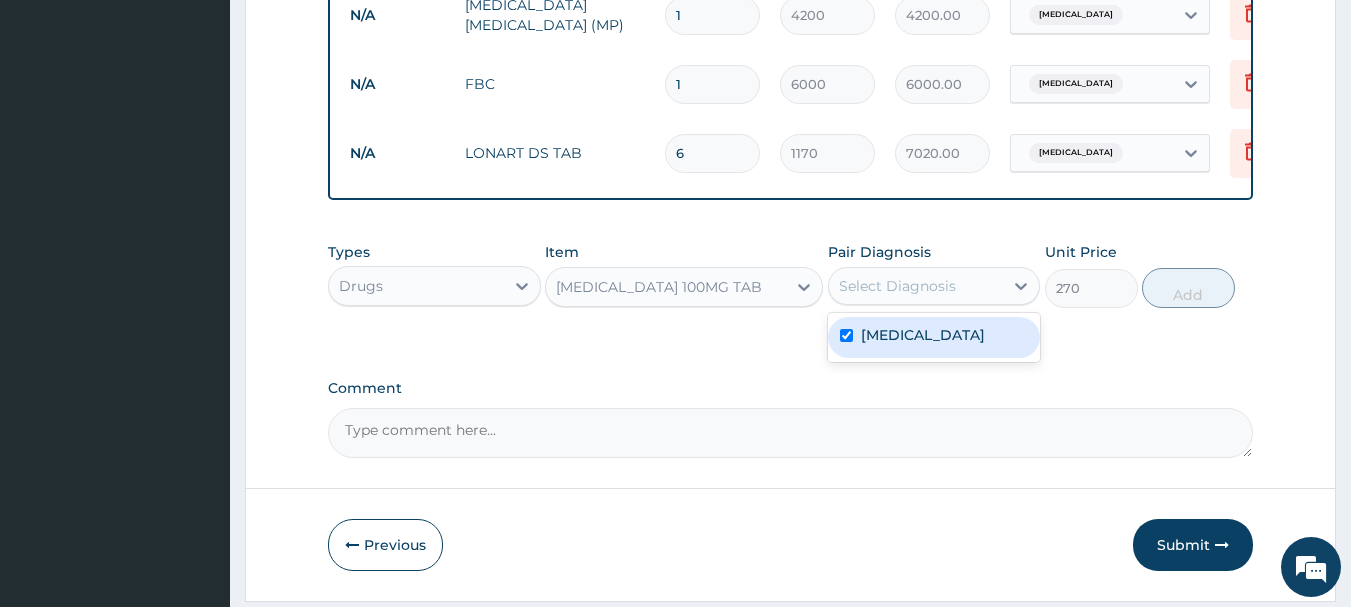 checkbox on "true" 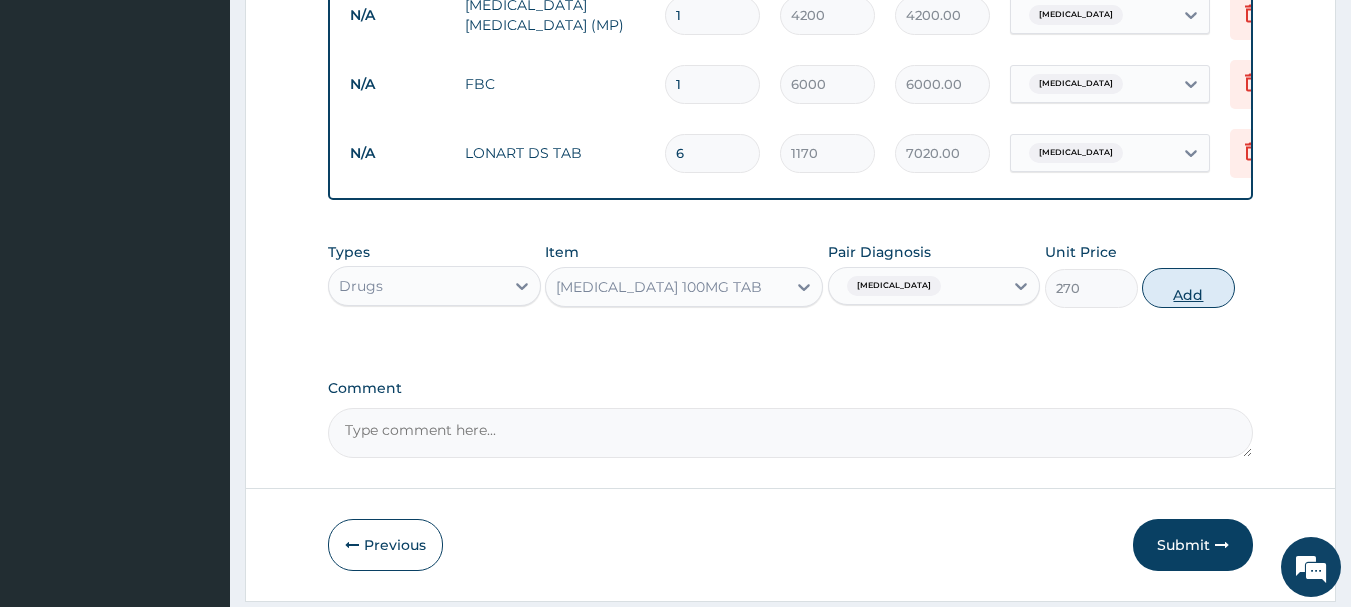 click on "Add" at bounding box center (1188, 288) 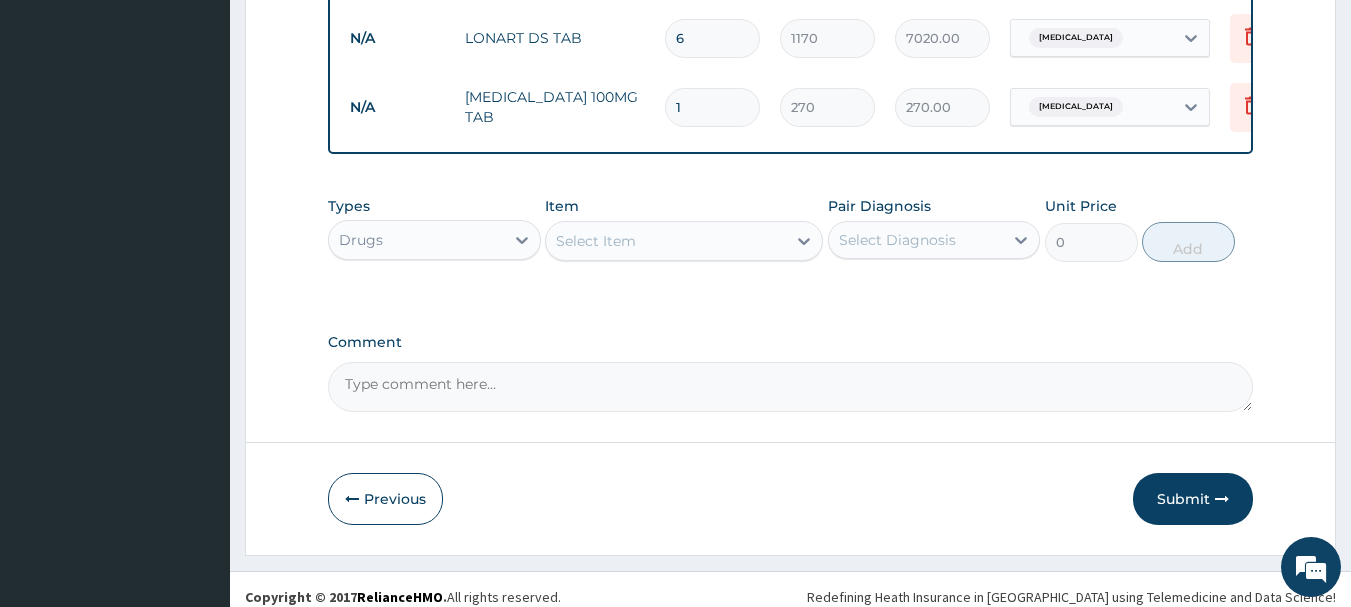 scroll, scrollTop: 1031, scrollLeft: 0, axis: vertical 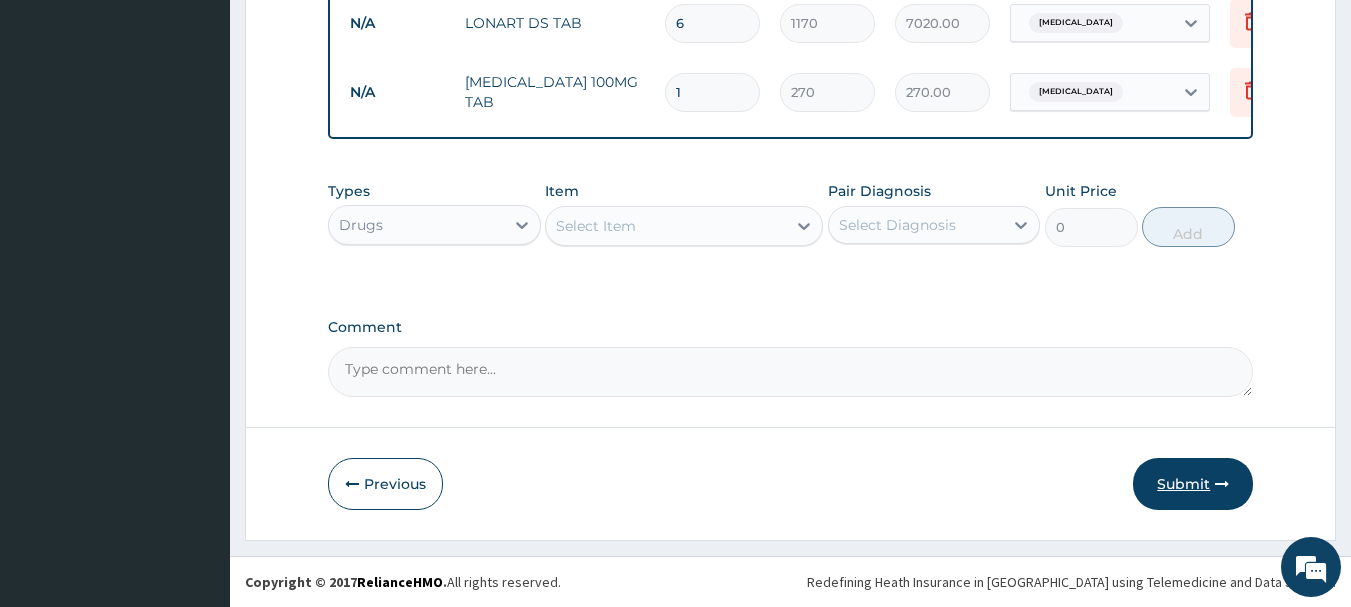 click on "Submit" at bounding box center [1193, 484] 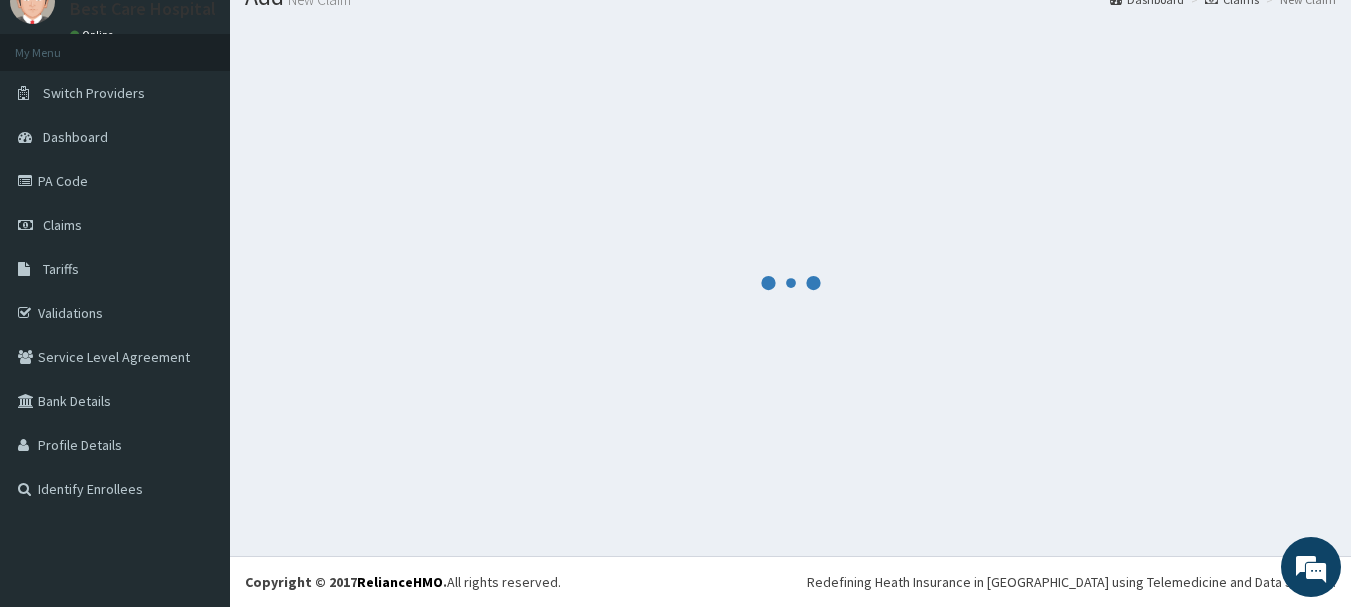 scroll, scrollTop: 1031, scrollLeft: 0, axis: vertical 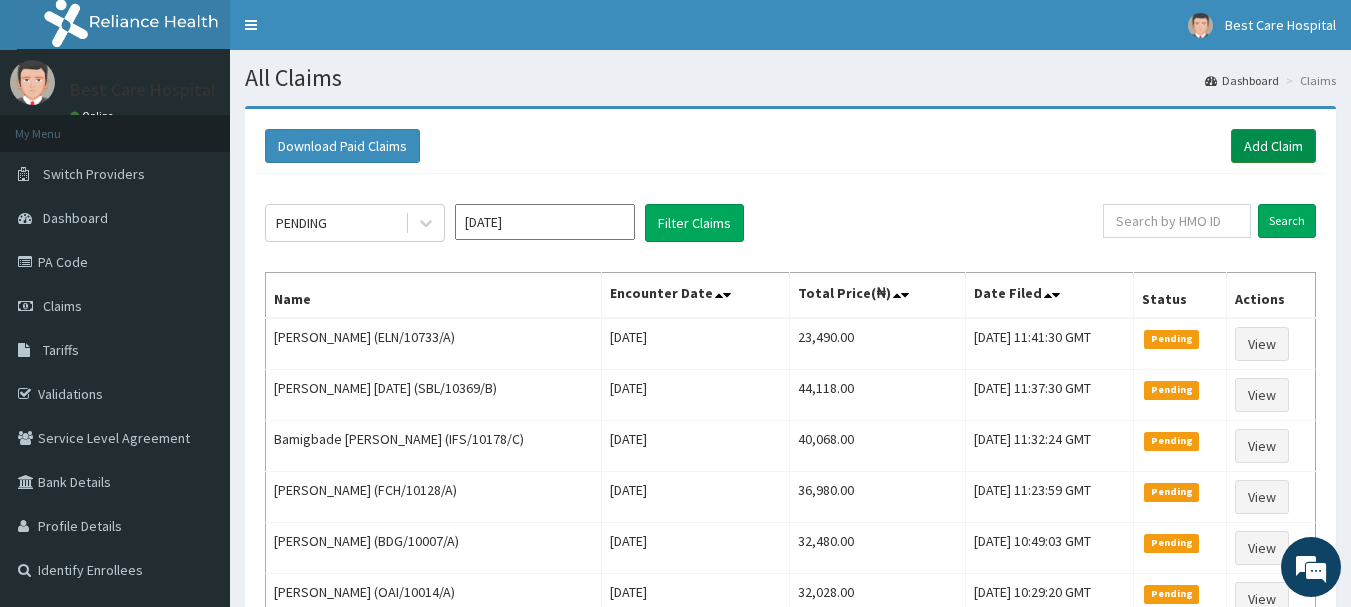 click on "Add Claim" at bounding box center (1273, 146) 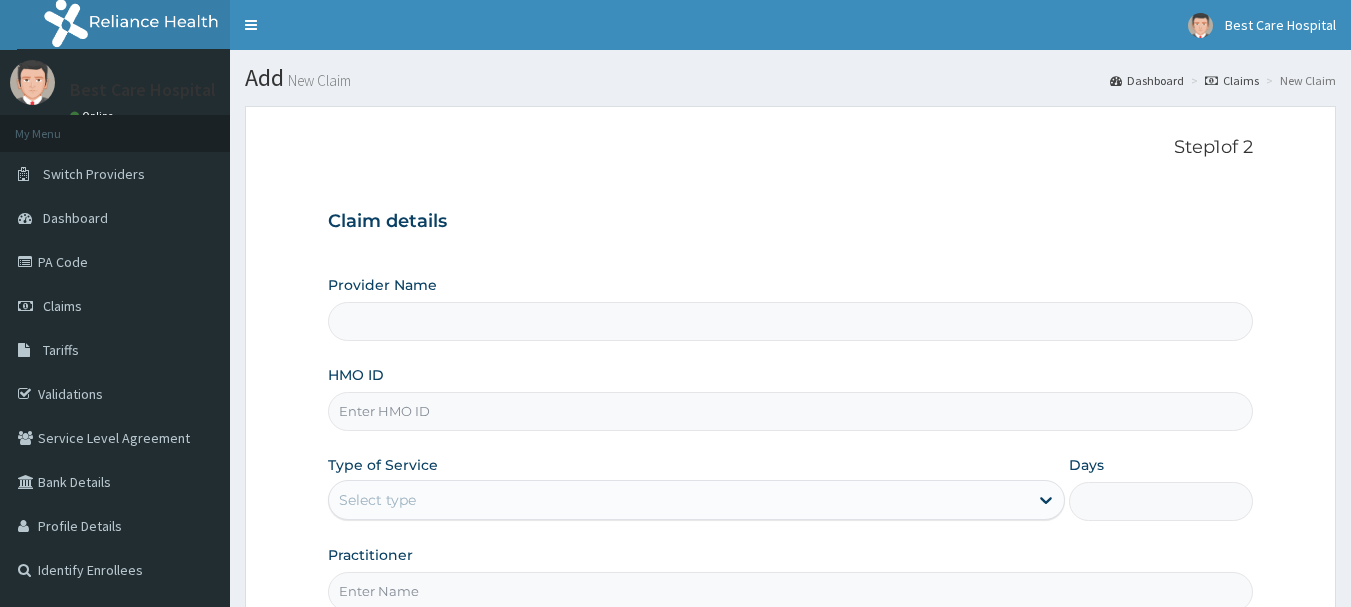 scroll, scrollTop: 0, scrollLeft: 0, axis: both 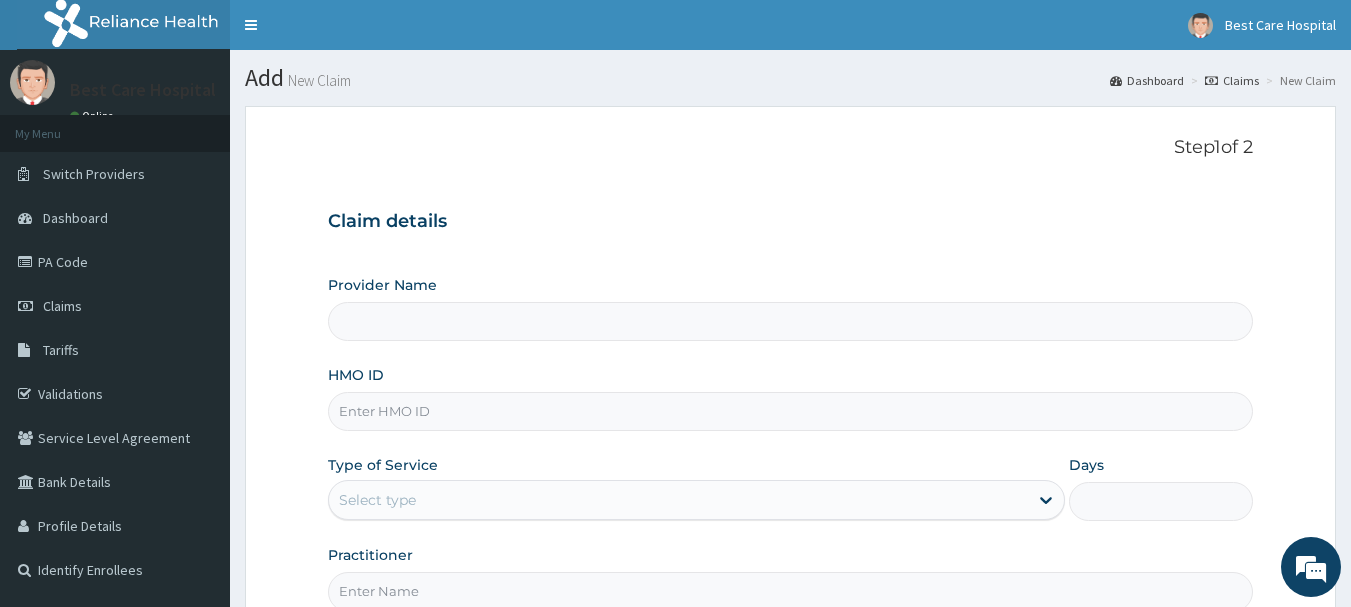 type on "Bestcare Hospital" 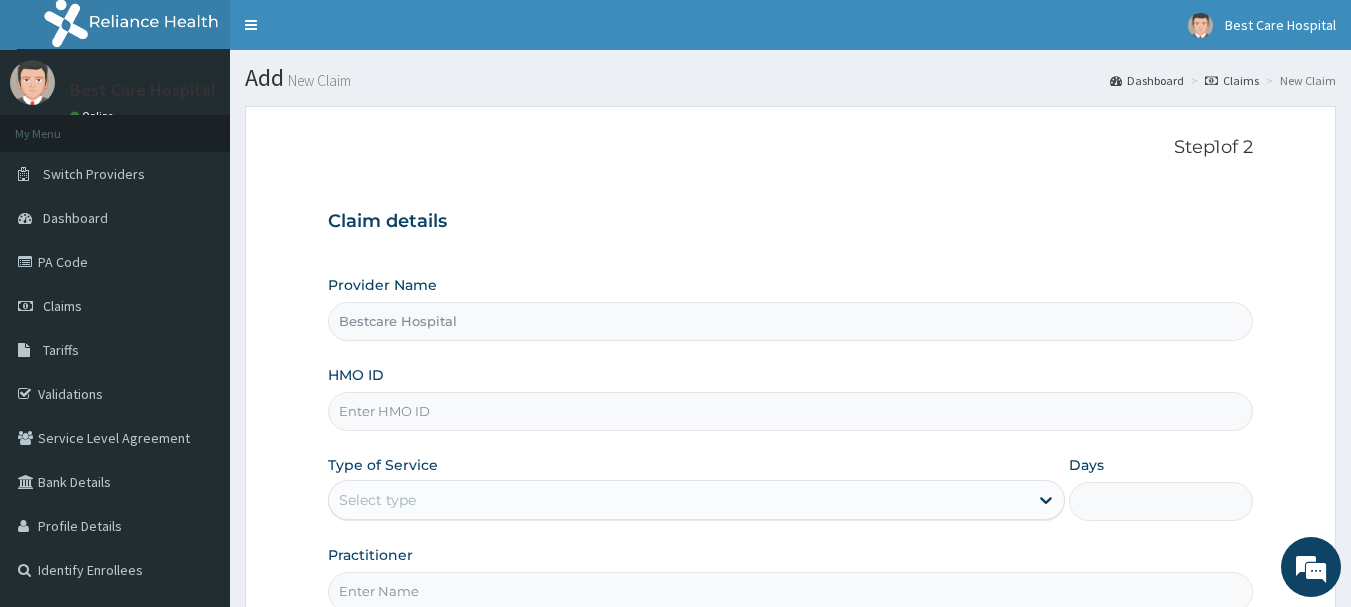 scroll, scrollTop: 0, scrollLeft: 0, axis: both 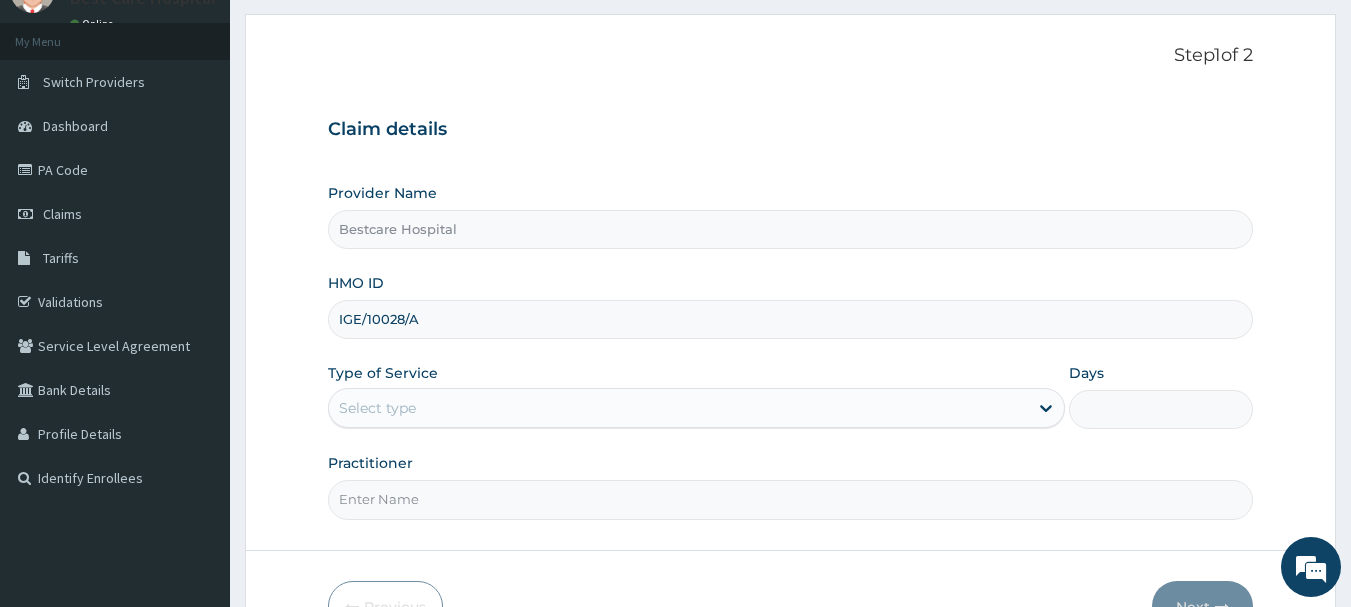 type on "IGE/10028/A" 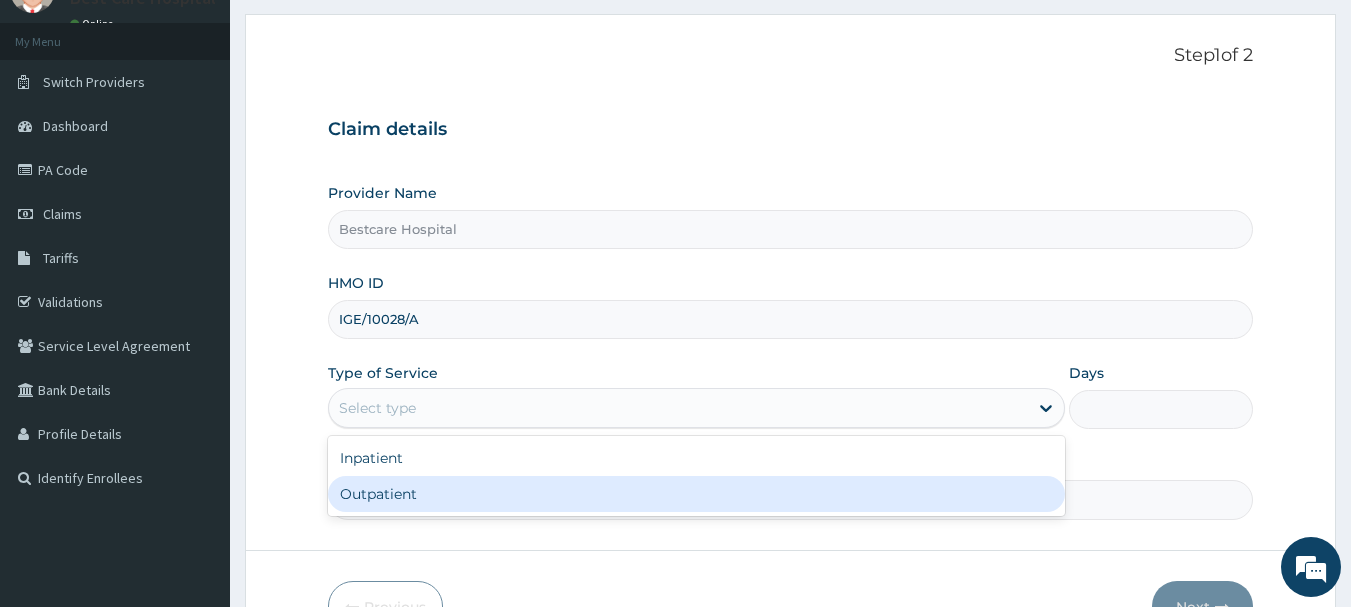 click on "Outpatient" at bounding box center (696, 494) 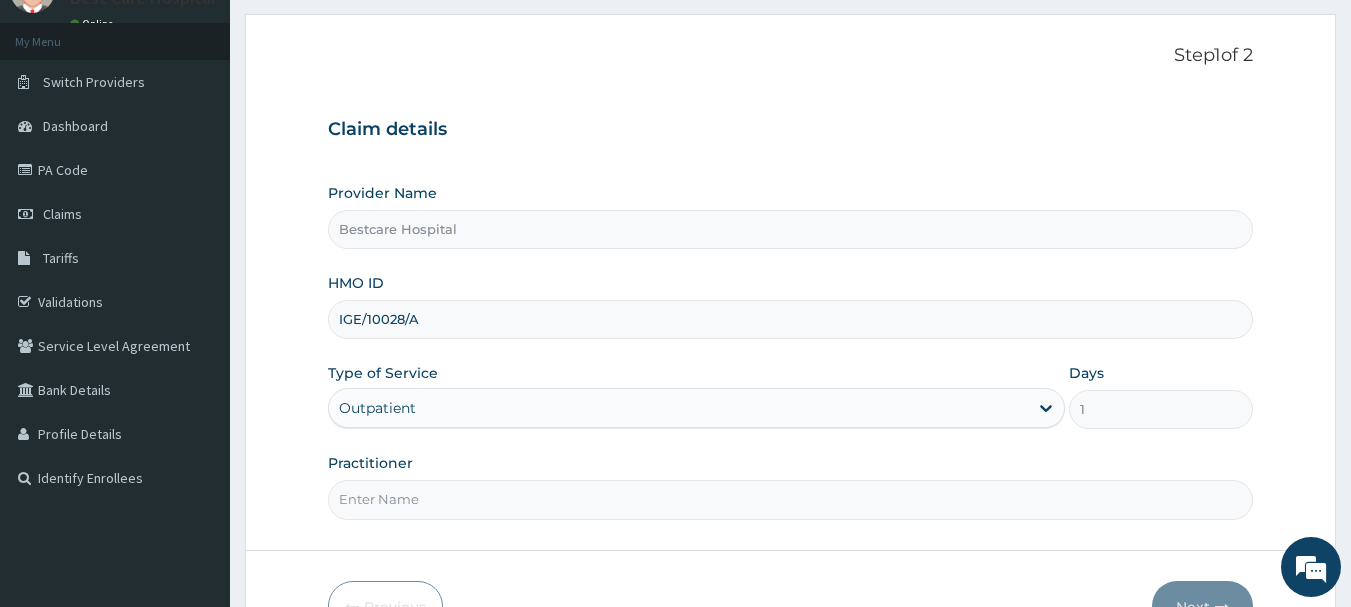 click on "Practitioner" at bounding box center [791, 499] 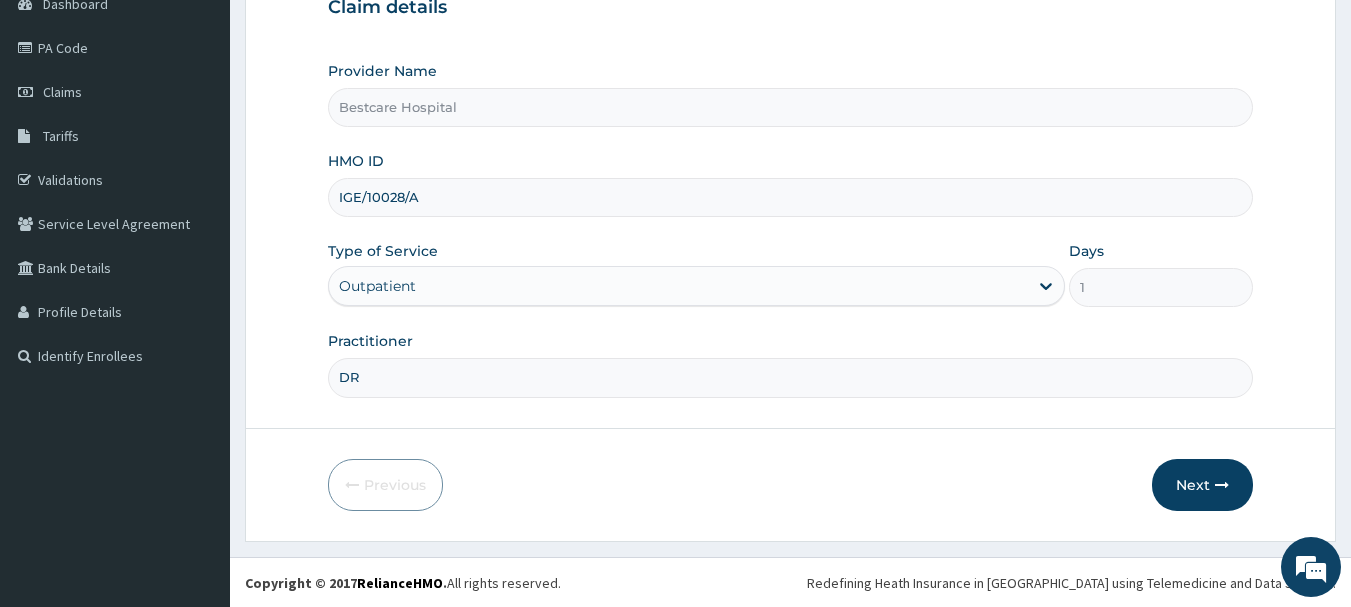 scroll, scrollTop: 215, scrollLeft: 0, axis: vertical 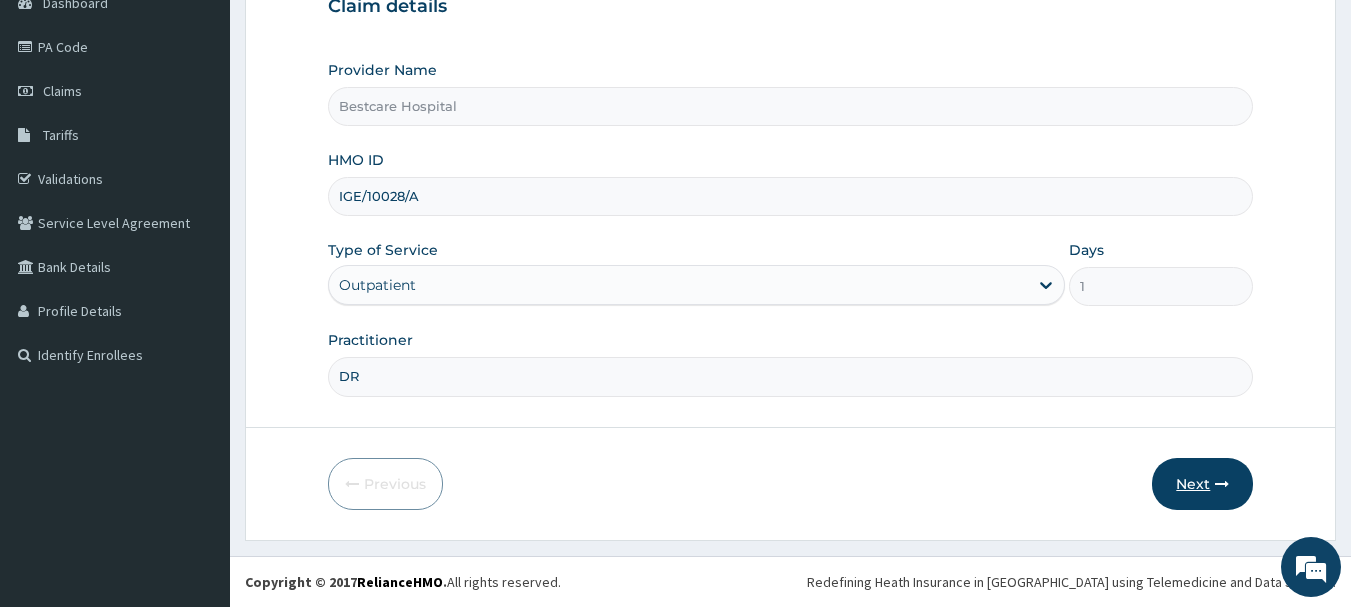 type on "DR" 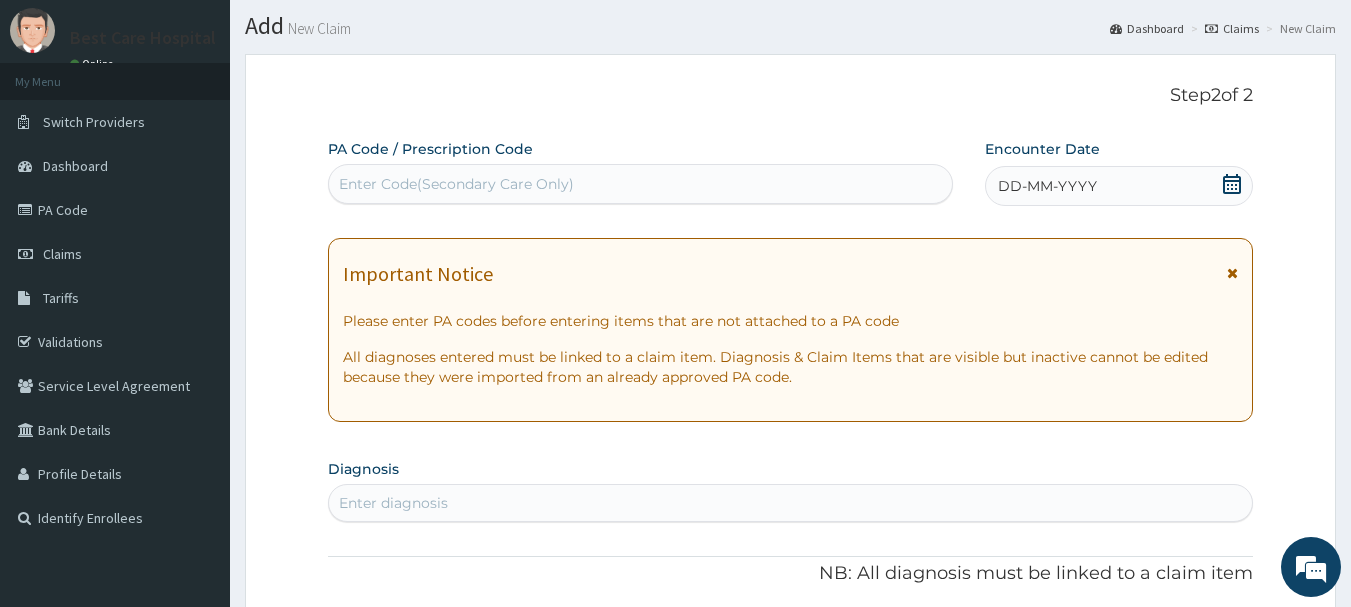 scroll, scrollTop: 0, scrollLeft: 0, axis: both 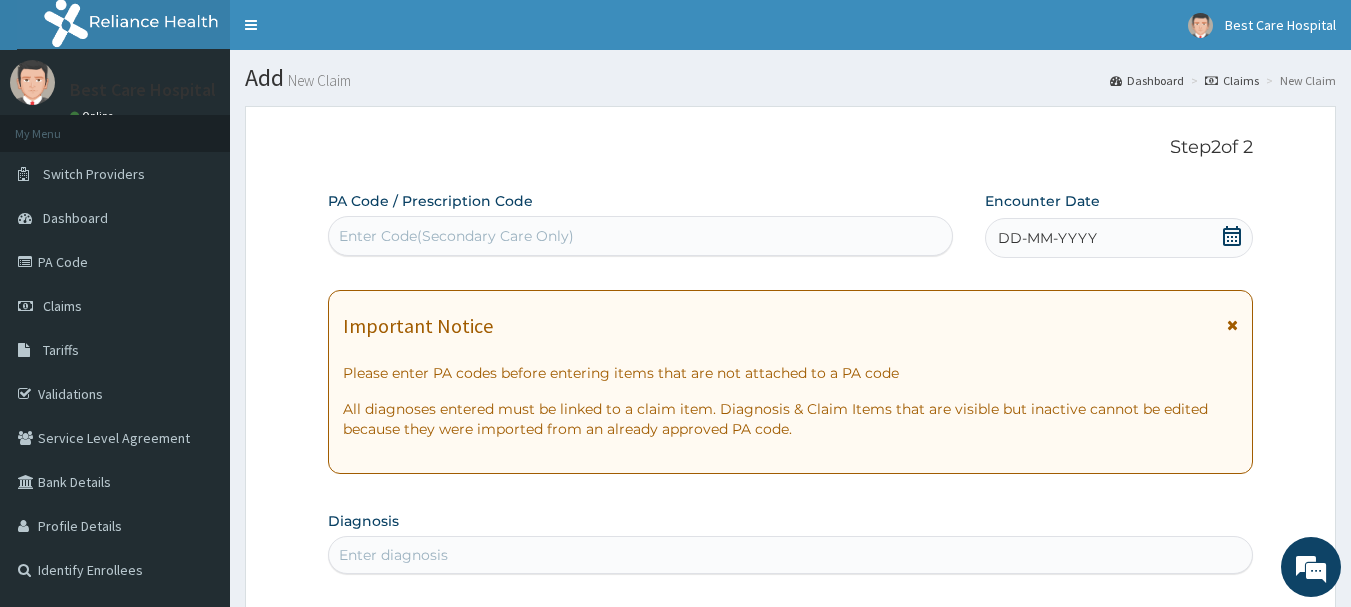 click 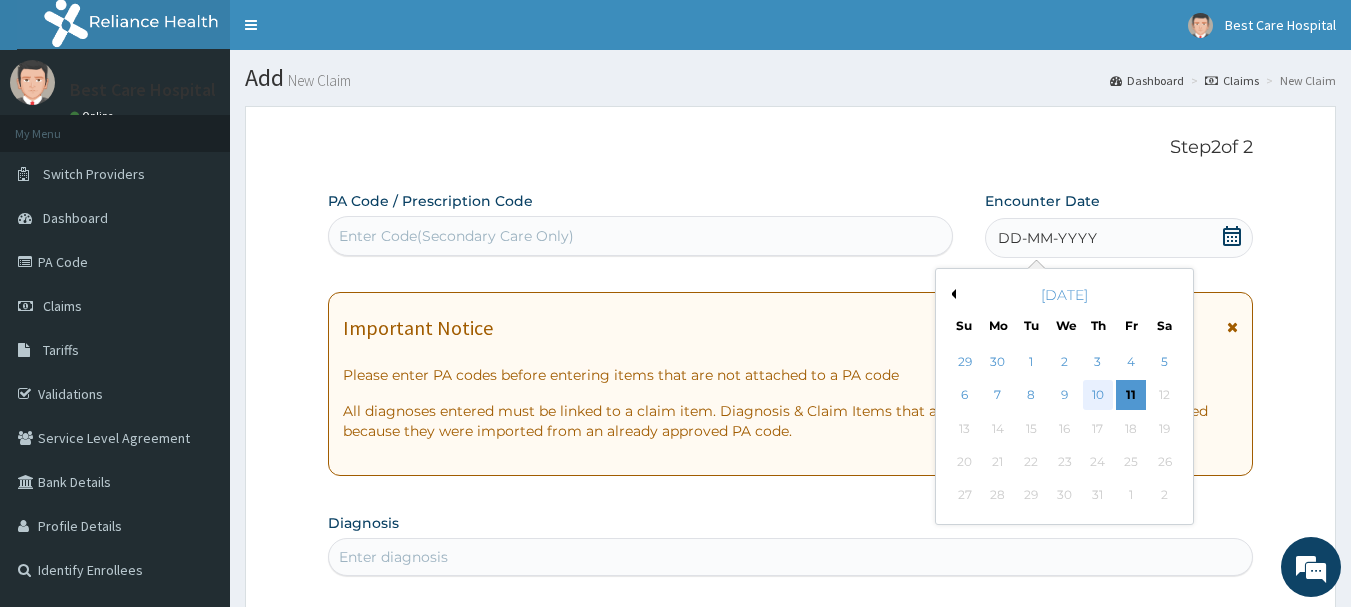 click on "10" at bounding box center (1098, 396) 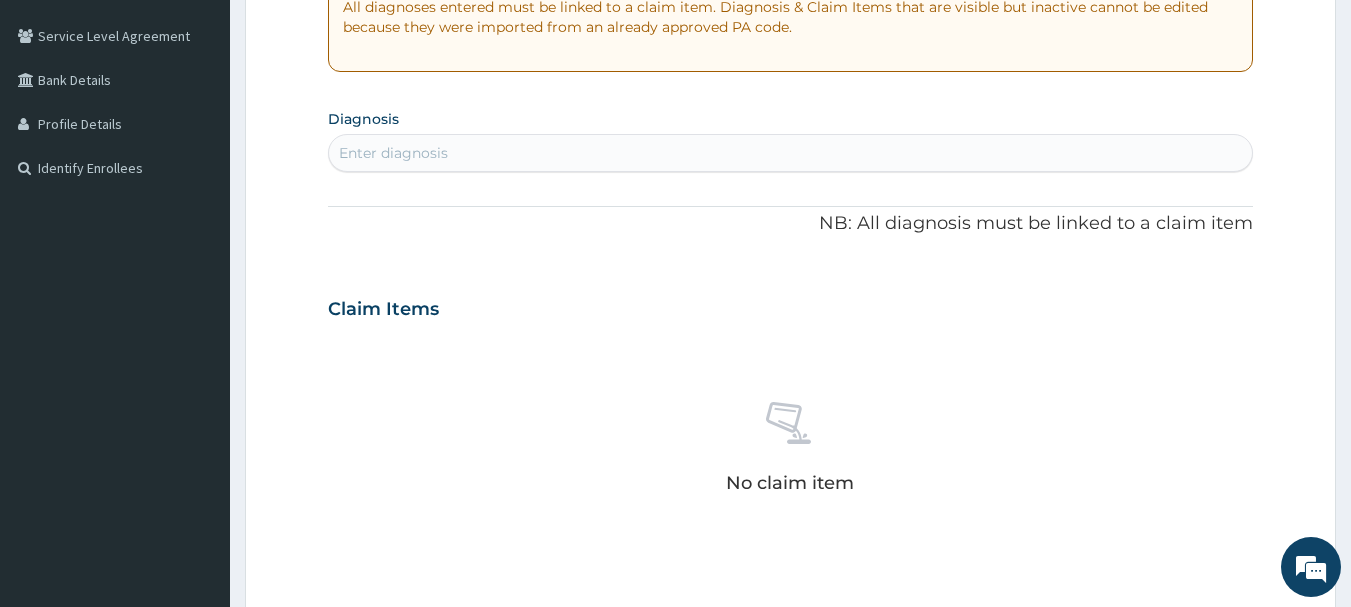scroll, scrollTop: 407, scrollLeft: 0, axis: vertical 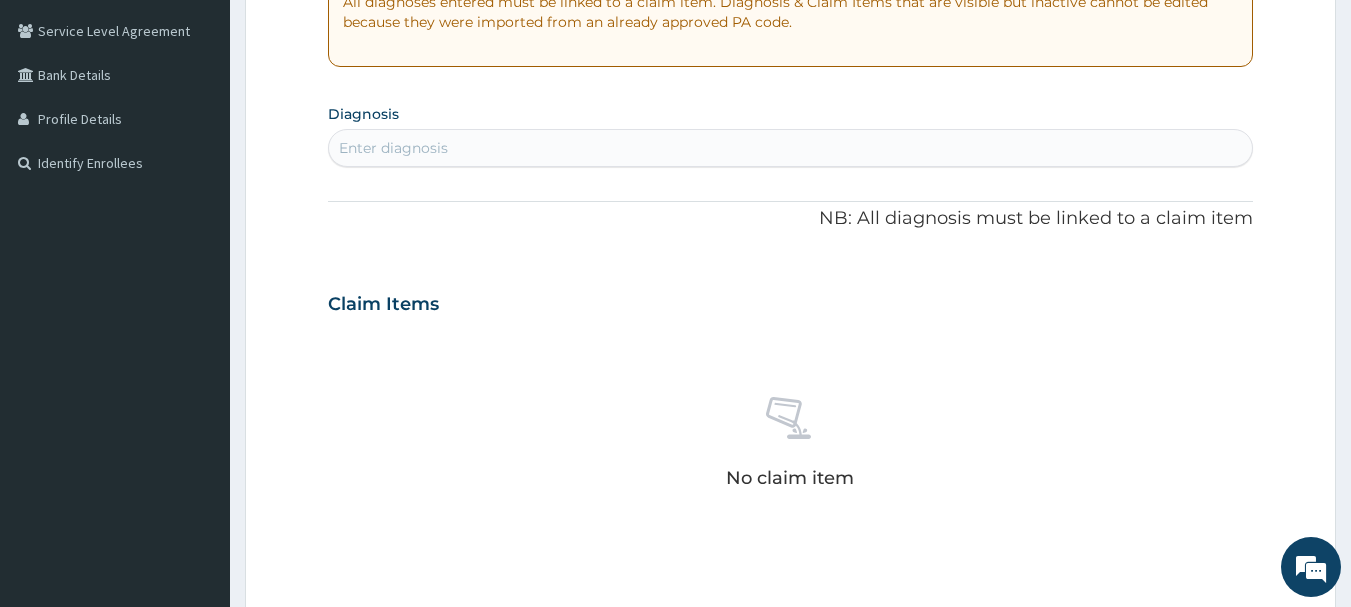 click on "Enter diagnosis" at bounding box center (791, 148) 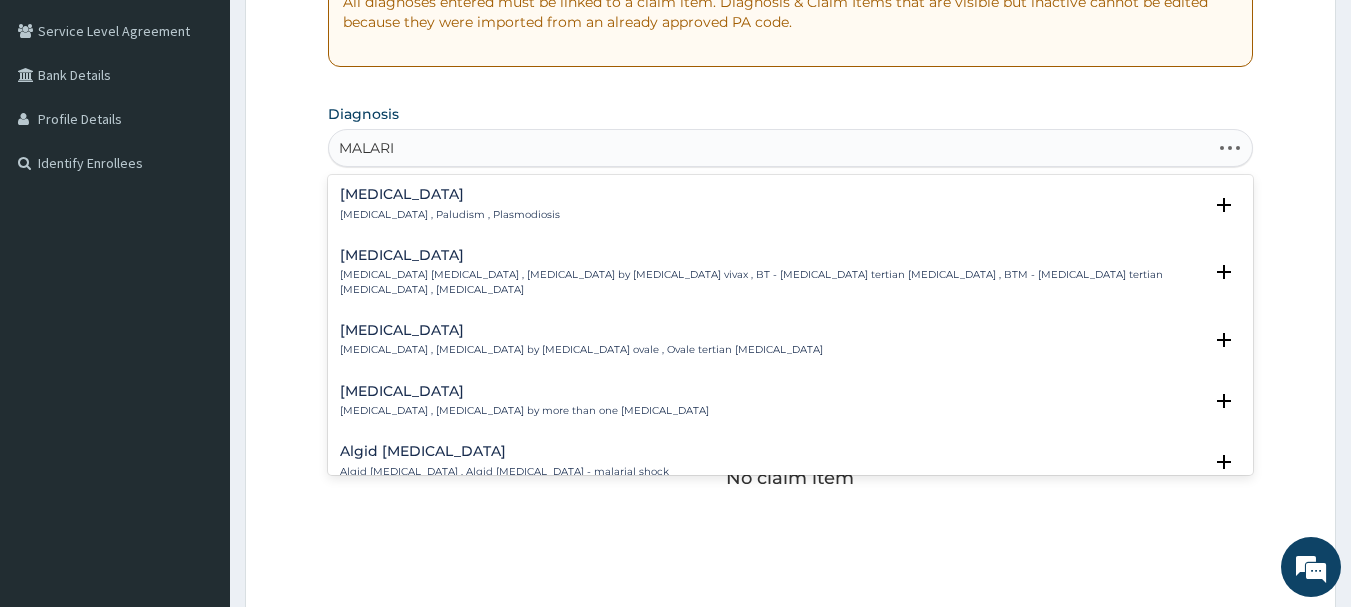 type on "[MEDICAL_DATA]" 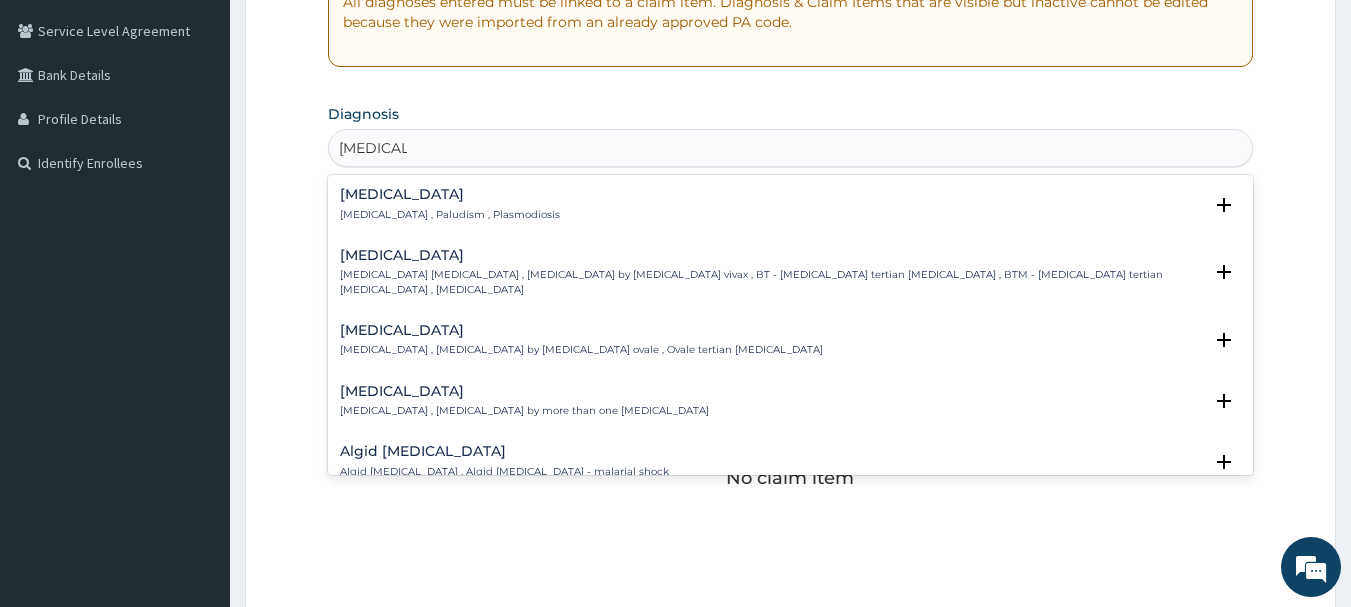 click on "[MEDICAL_DATA] , Paludism , Plasmodiosis" at bounding box center (450, 215) 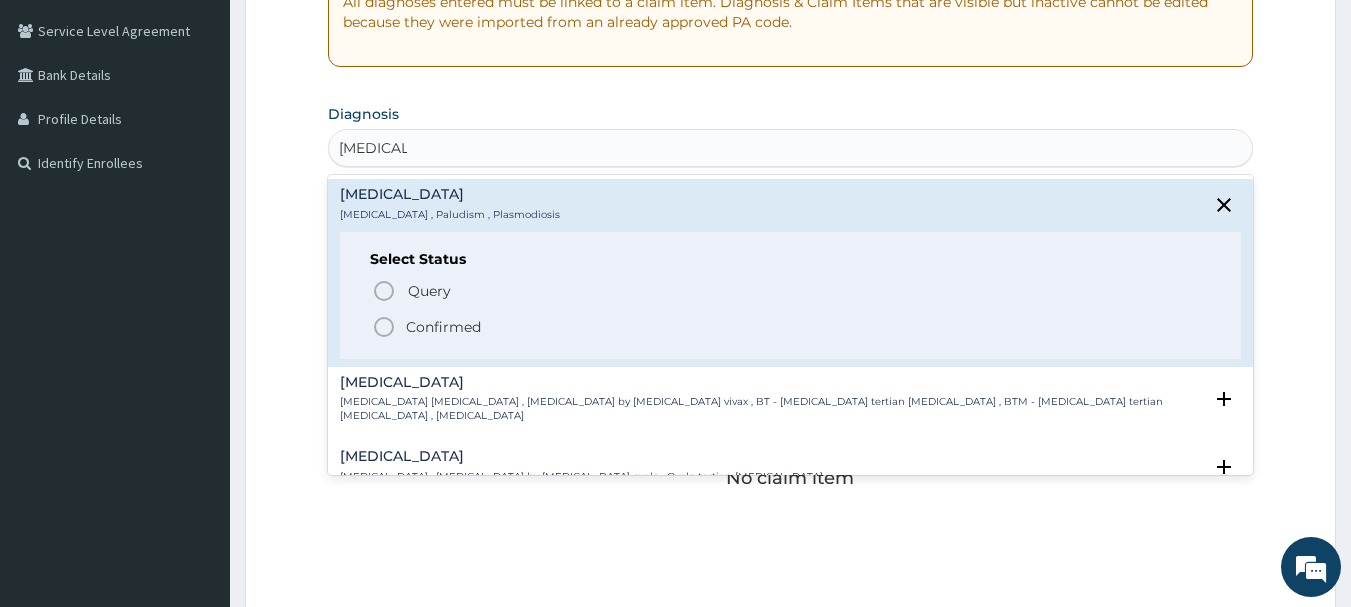 click 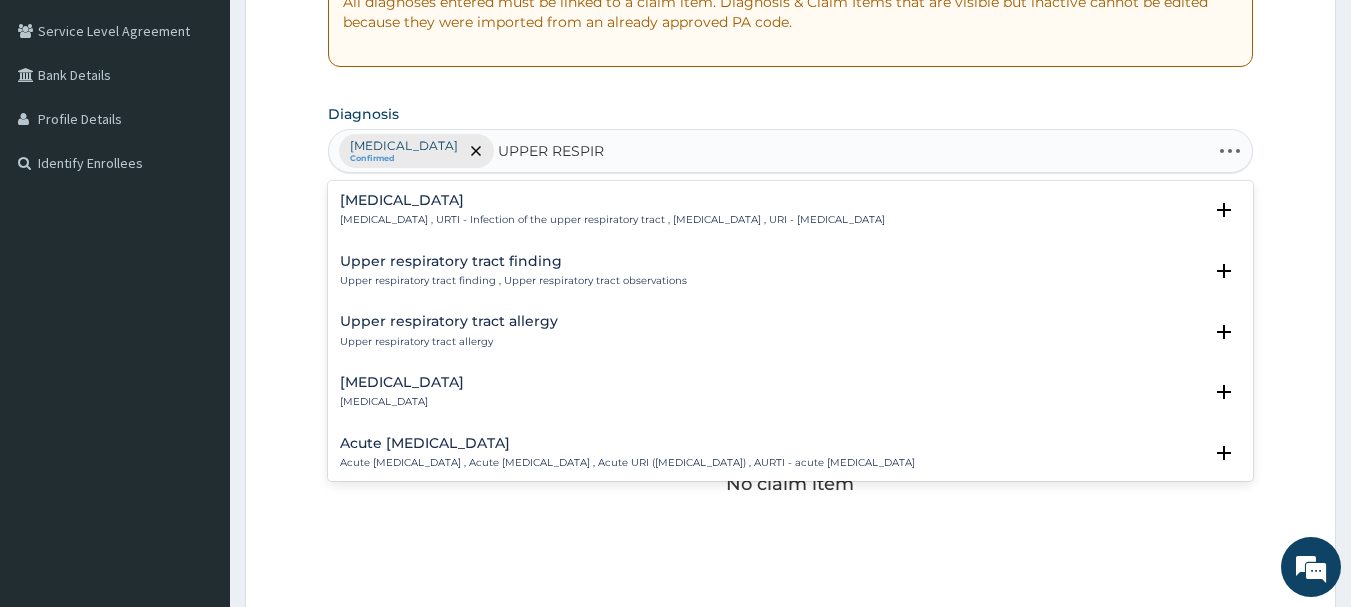 type on "UPPER RESPIRA" 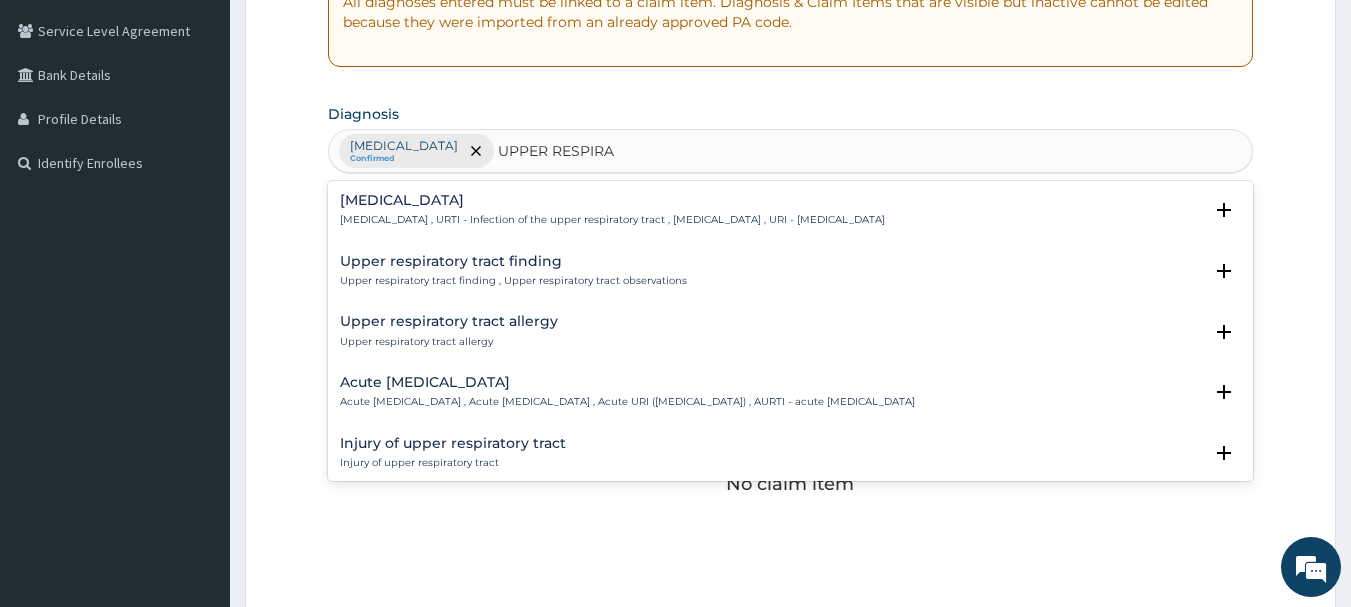 click on "[MEDICAL_DATA]" at bounding box center [612, 200] 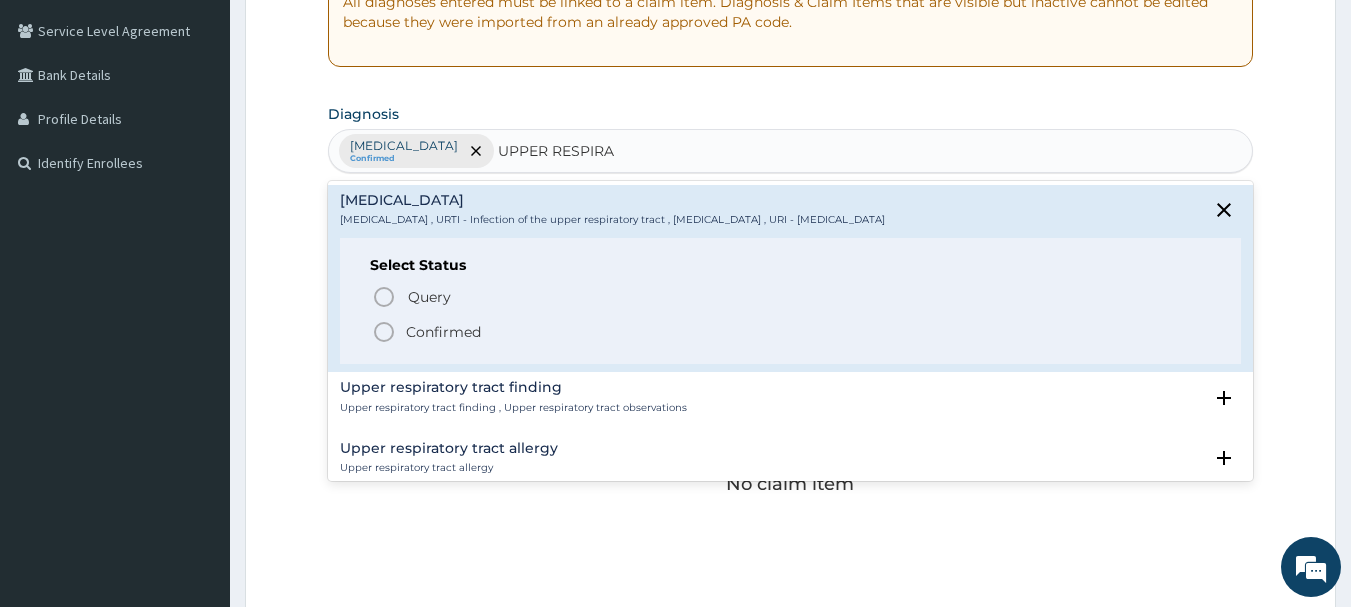click 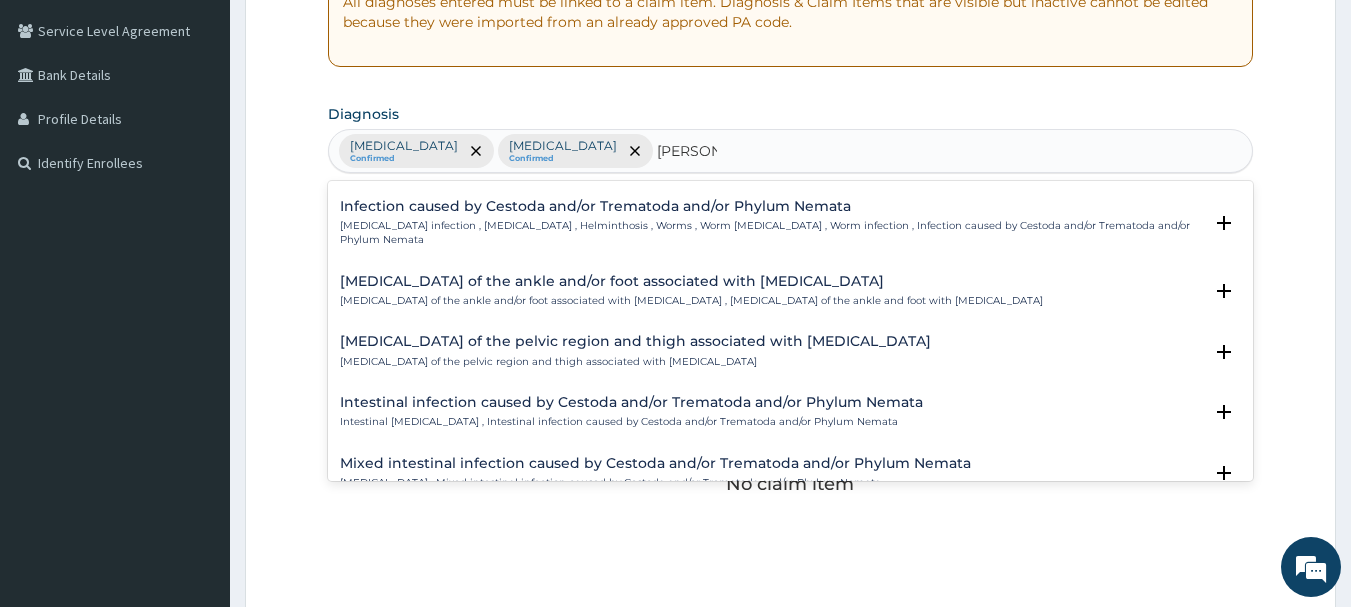 scroll, scrollTop: 254, scrollLeft: 0, axis: vertical 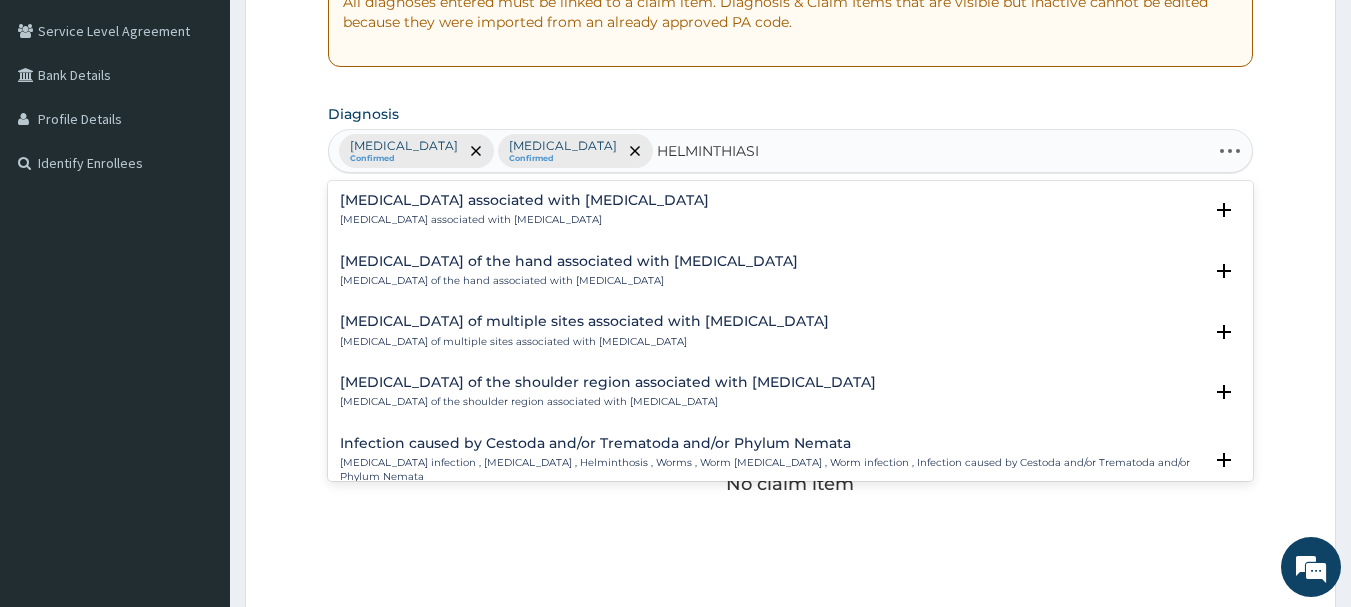 type on "[MEDICAL_DATA]" 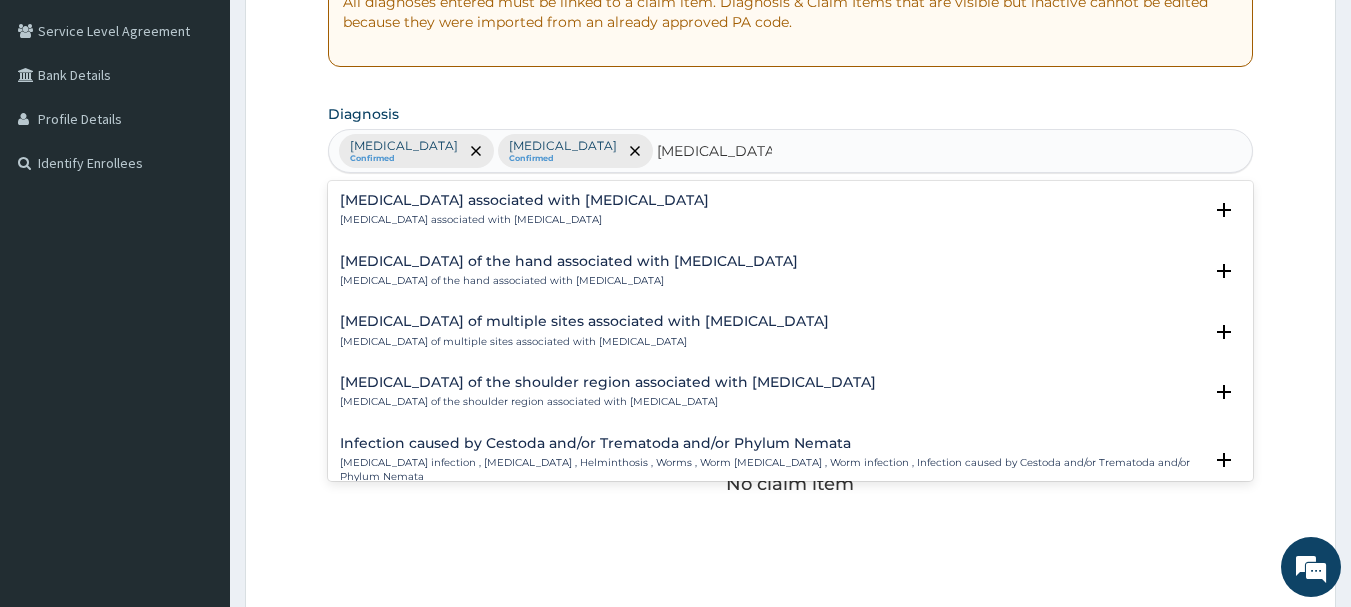 click on "[MEDICAL_DATA] associated with [MEDICAL_DATA] [MEDICAL_DATA] associated with [MEDICAL_DATA]" at bounding box center [524, 210] 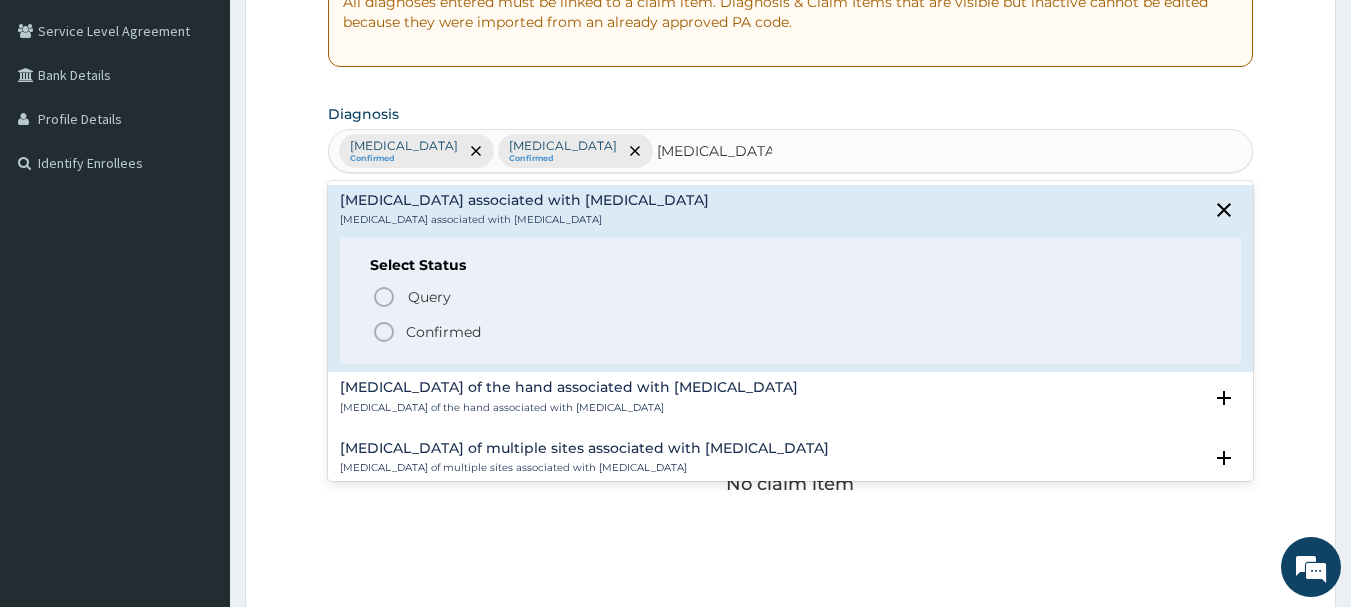 click 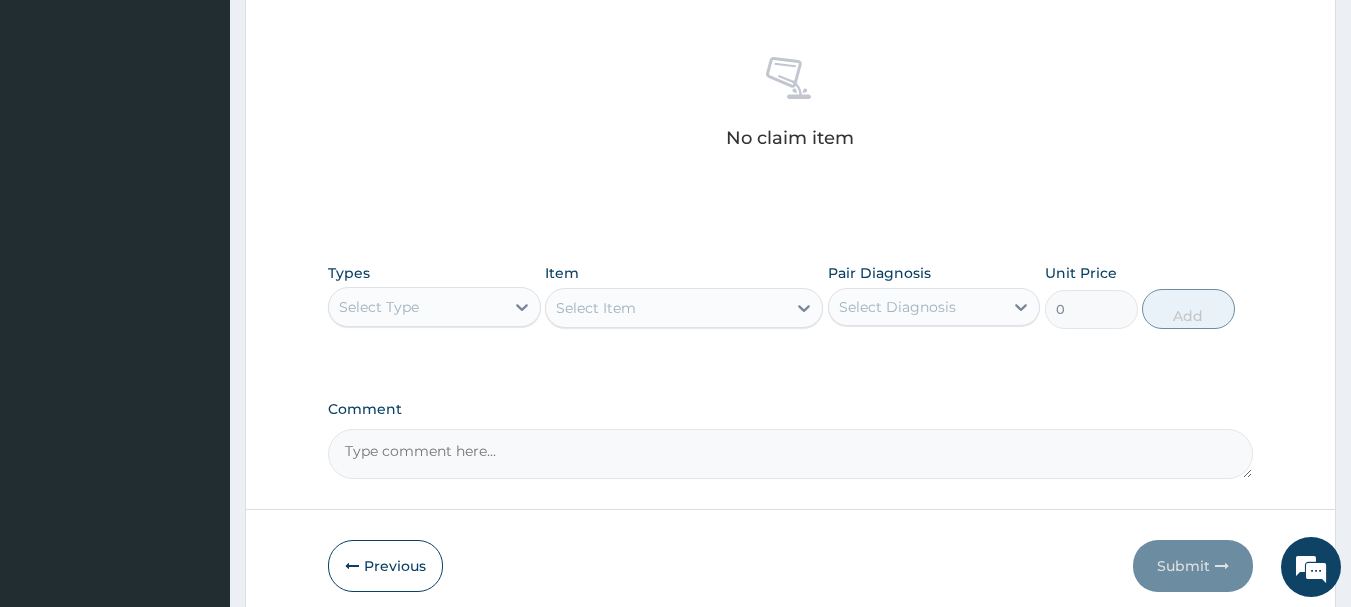 scroll, scrollTop: 763, scrollLeft: 0, axis: vertical 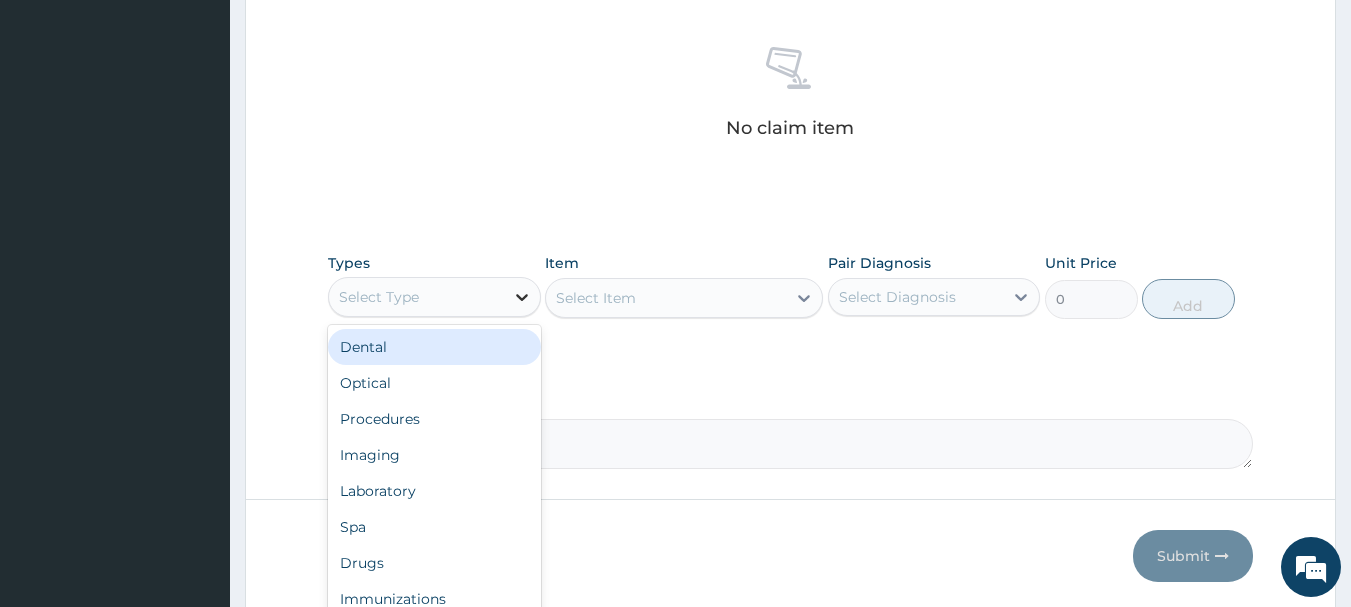drag, startPoint x: 518, startPoint y: 297, endPoint x: 484, endPoint y: 310, distance: 36.40055 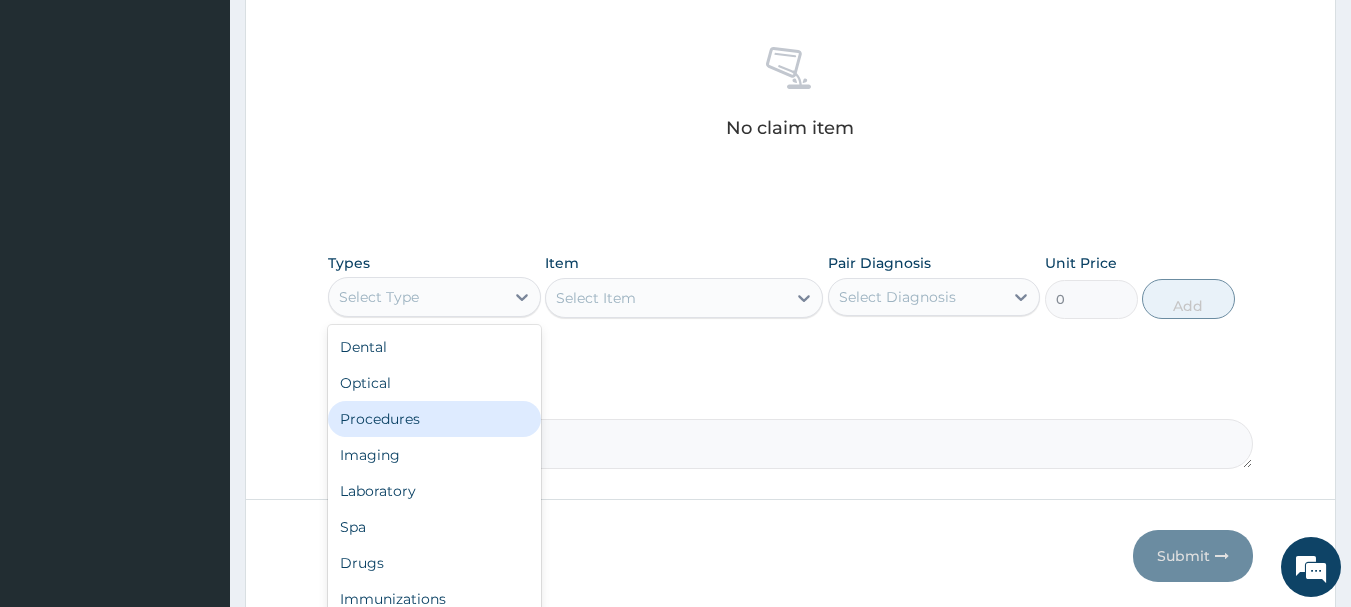 click on "Procedures" at bounding box center [434, 419] 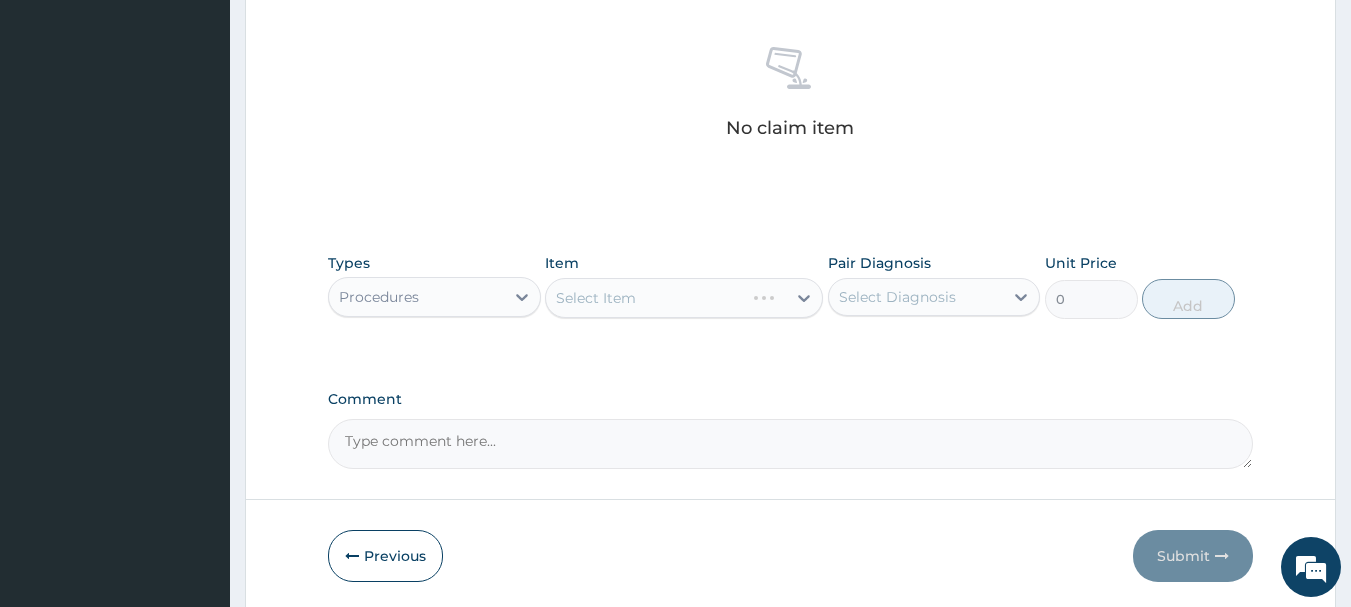 click on "Select Item" at bounding box center (684, 298) 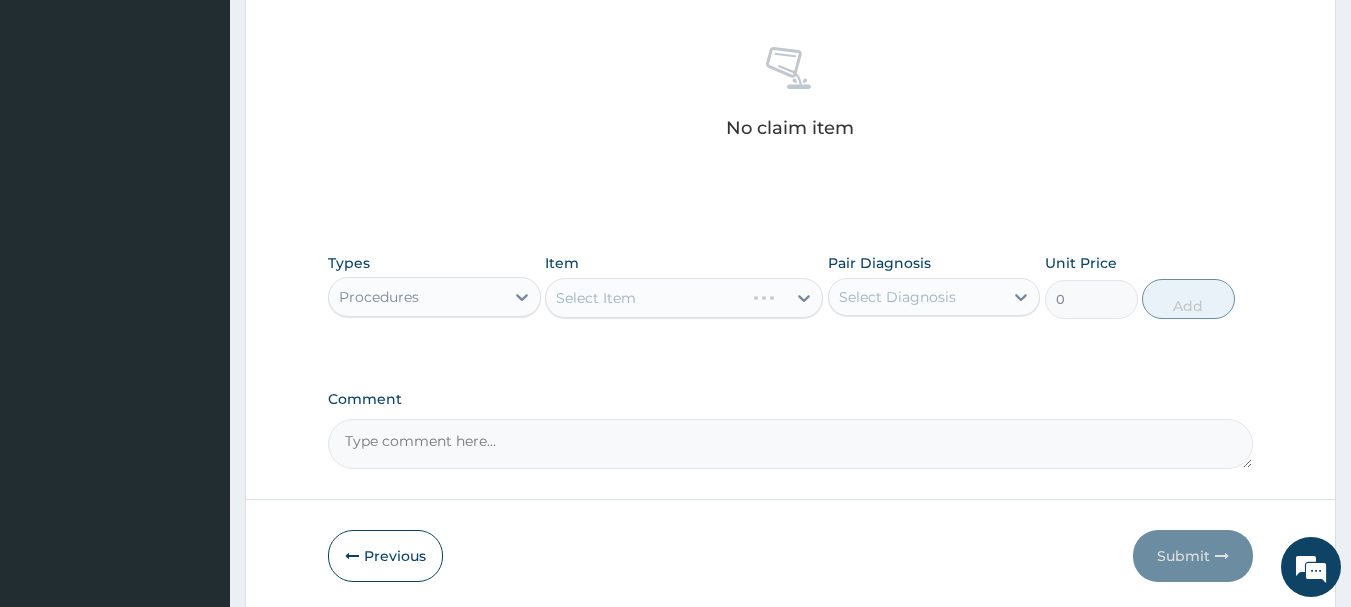 click on "Select Item" at bounding box center [684, 298] 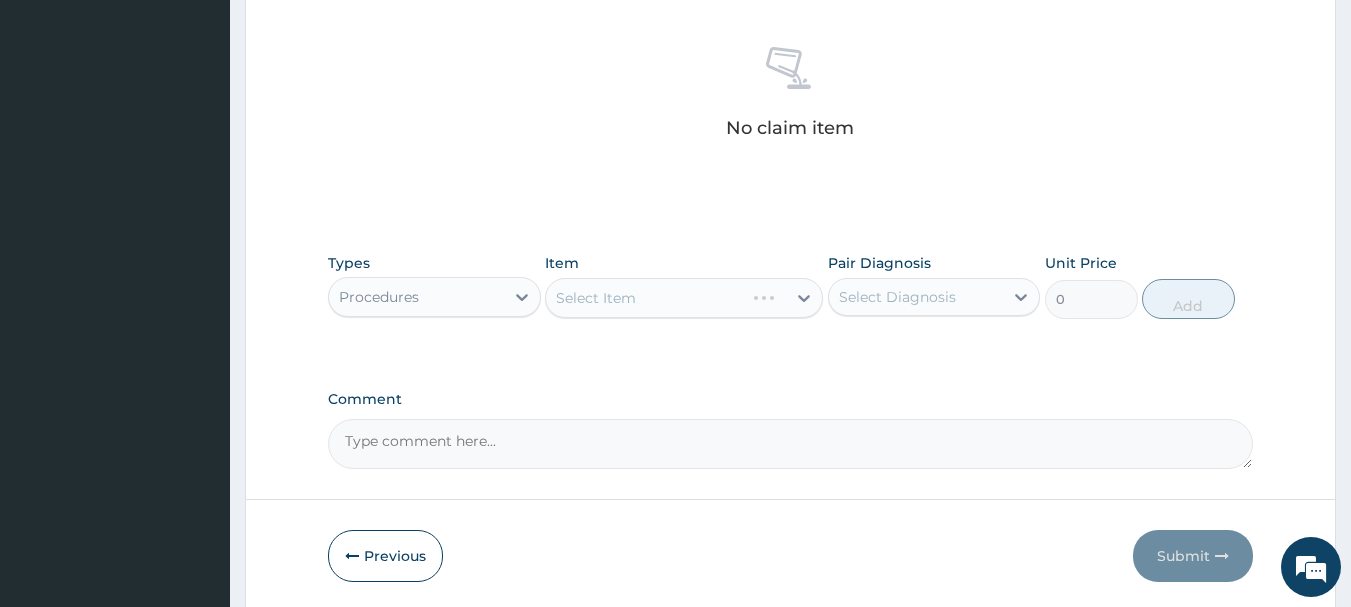 click on "Select Item" at bounding box center [684, 298] 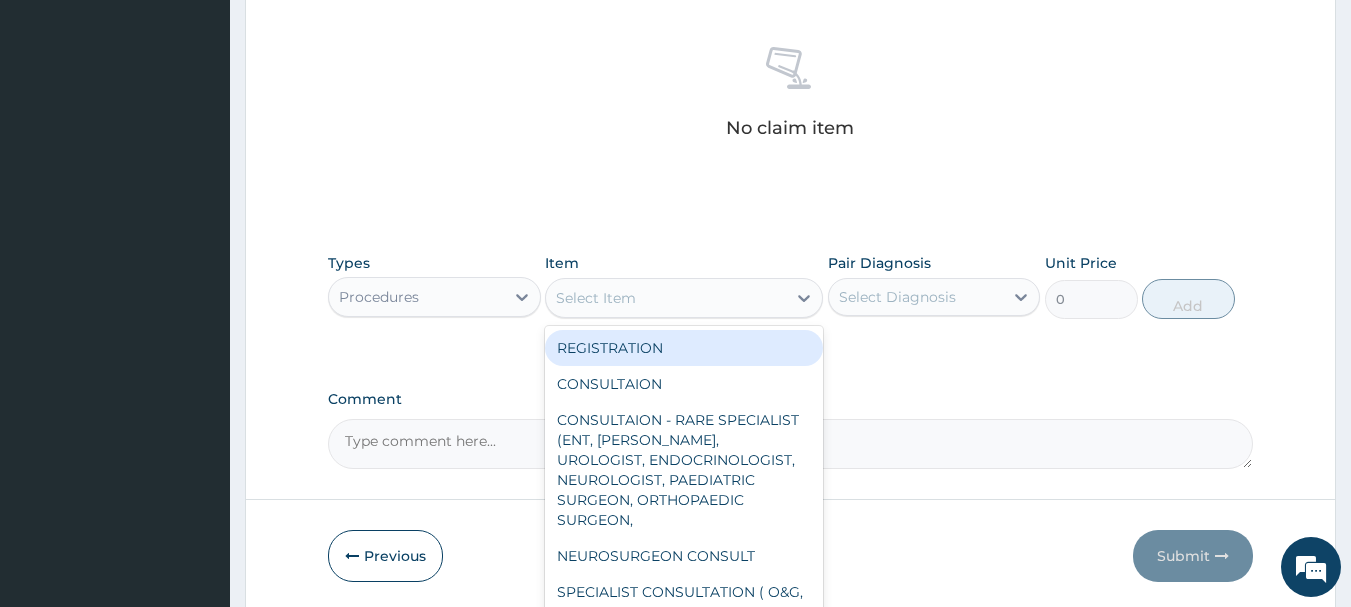 click on "Select Item" at bounding box center (666, 298) 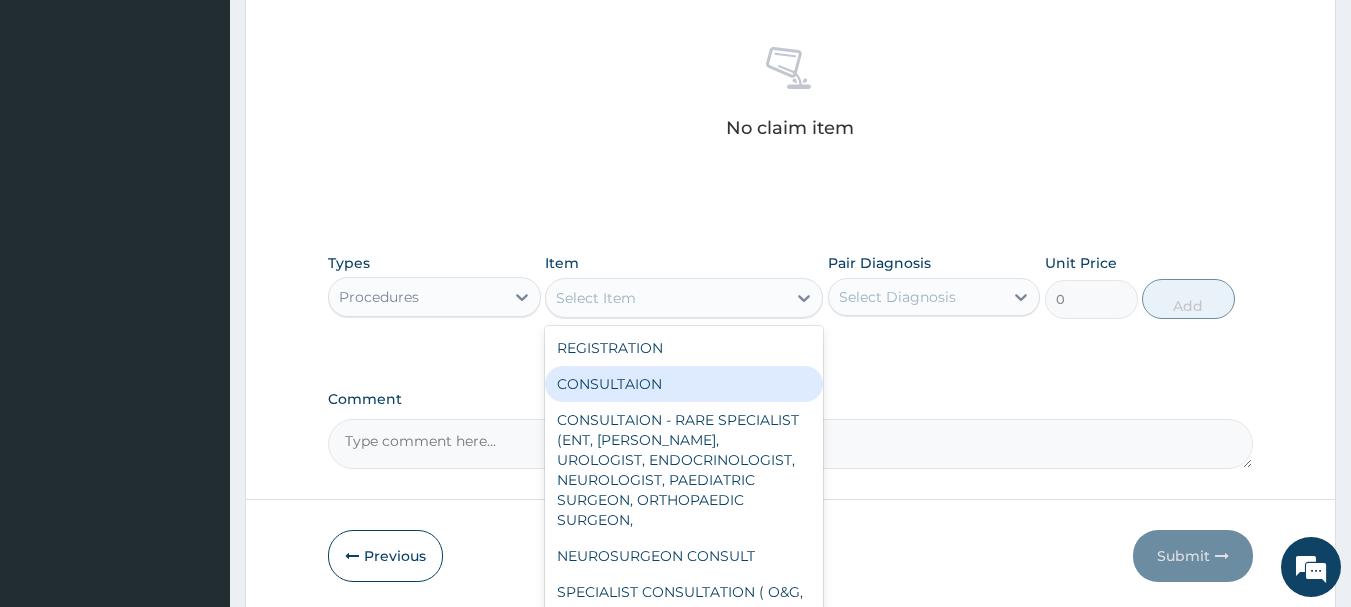 drag, startPoint x: 665, startPoint y: 395, endPoint x: 666, endPoint y: 381, distance: 14.035668 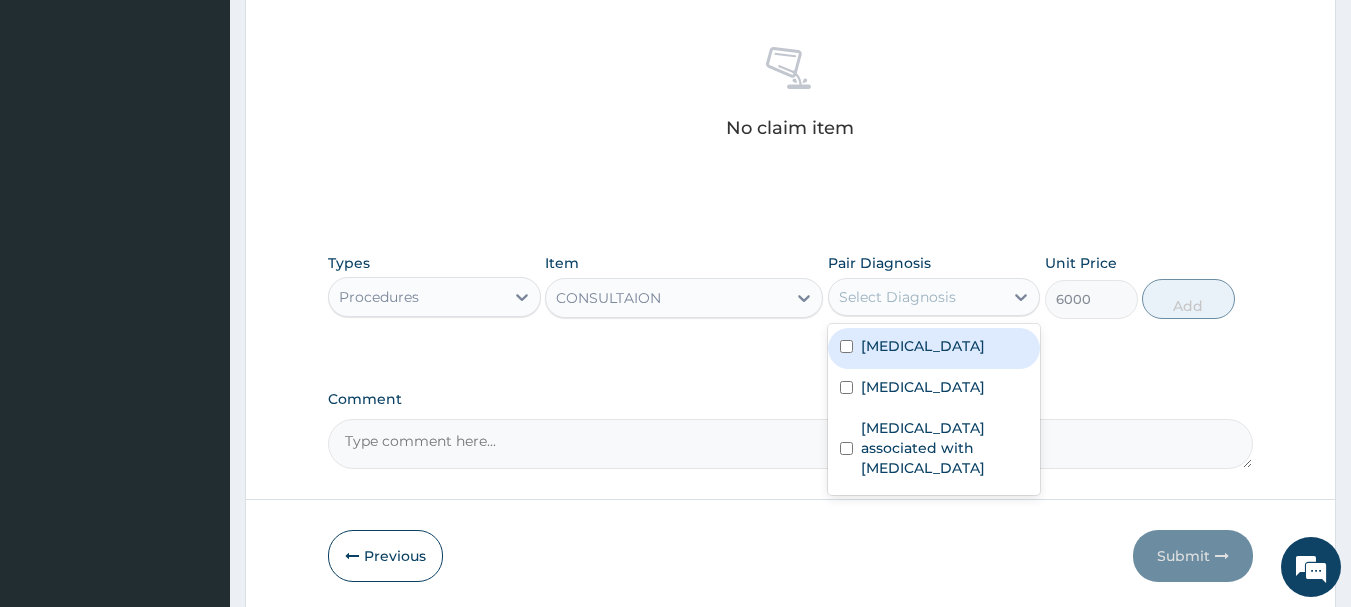 click on "Select Diagnosis" at bounding box center (897, 297) 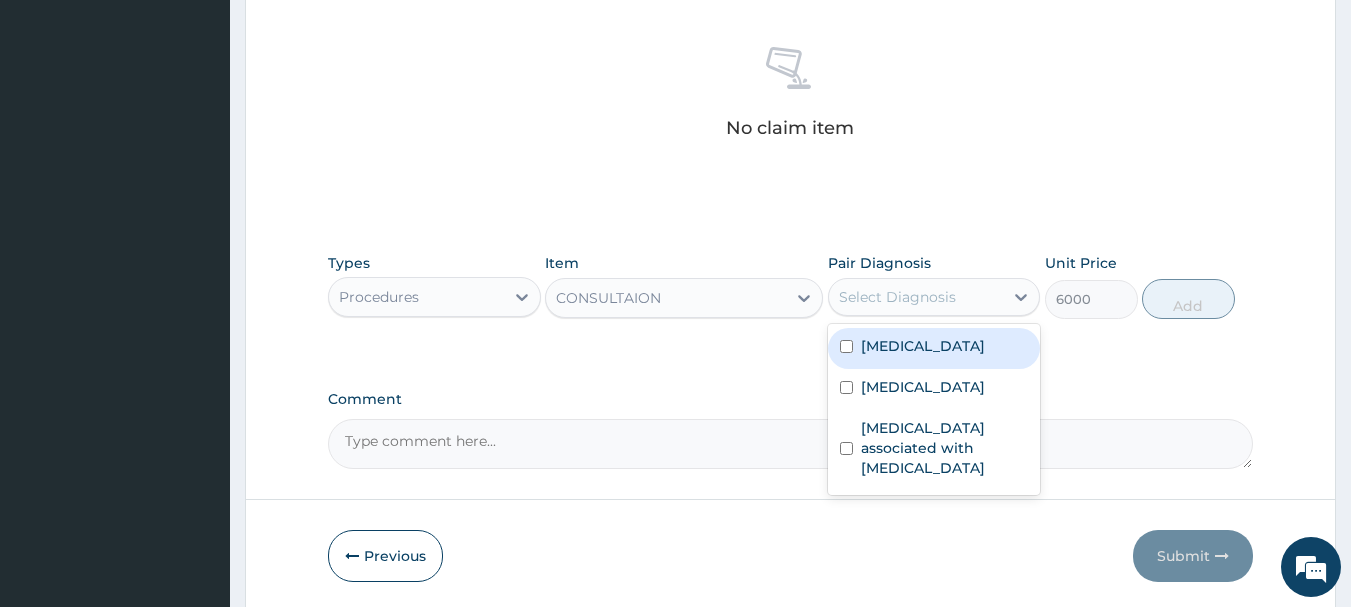 drag, startPoint x: 896, startPoint y: 356, endPoint x: 1061, endPoint y: 337, distance: 166.09033 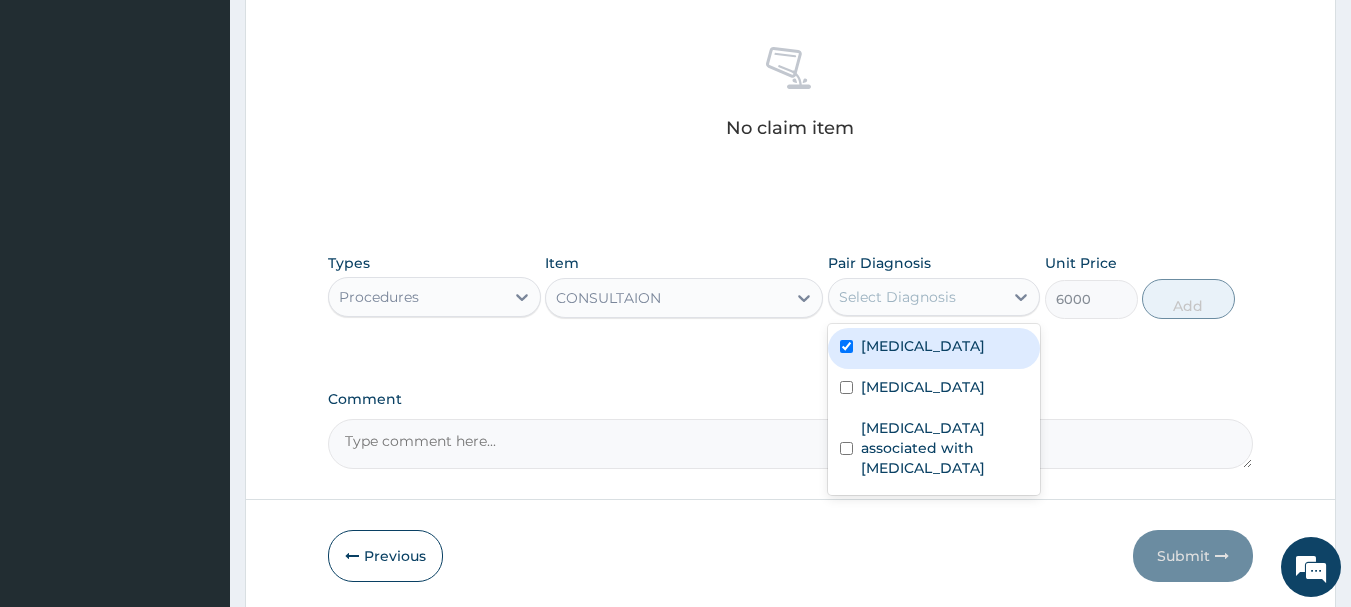 checkbox on "true" 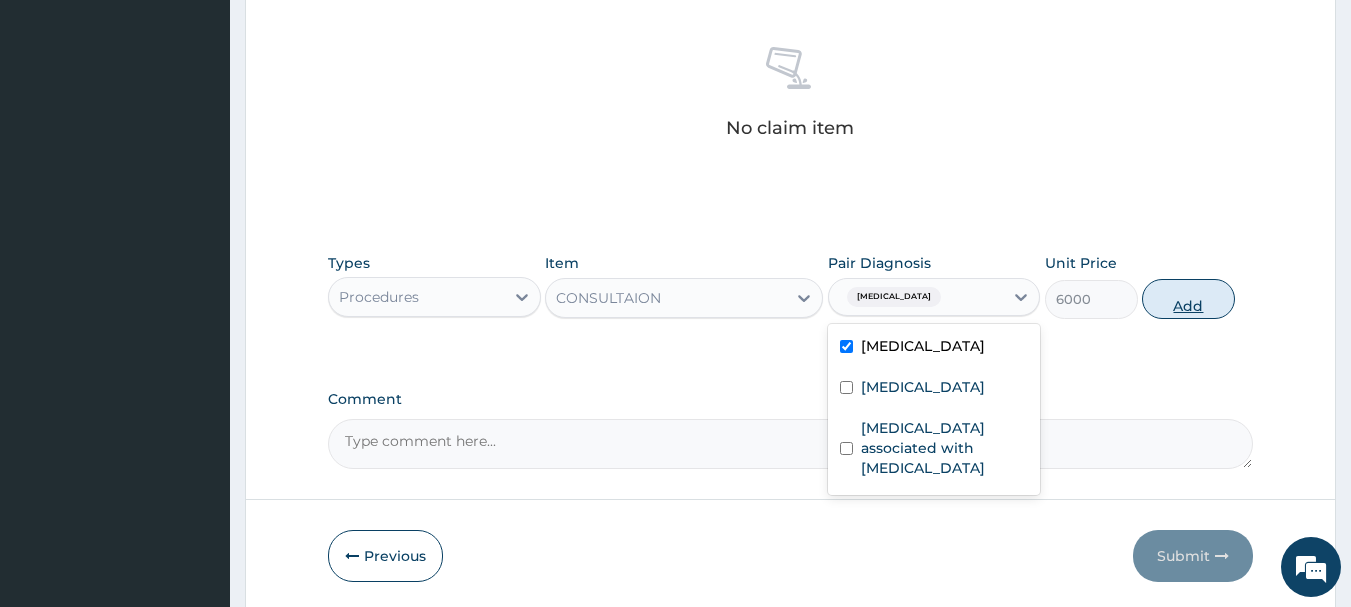 click on "Add" at bounding box center [1188, 299] 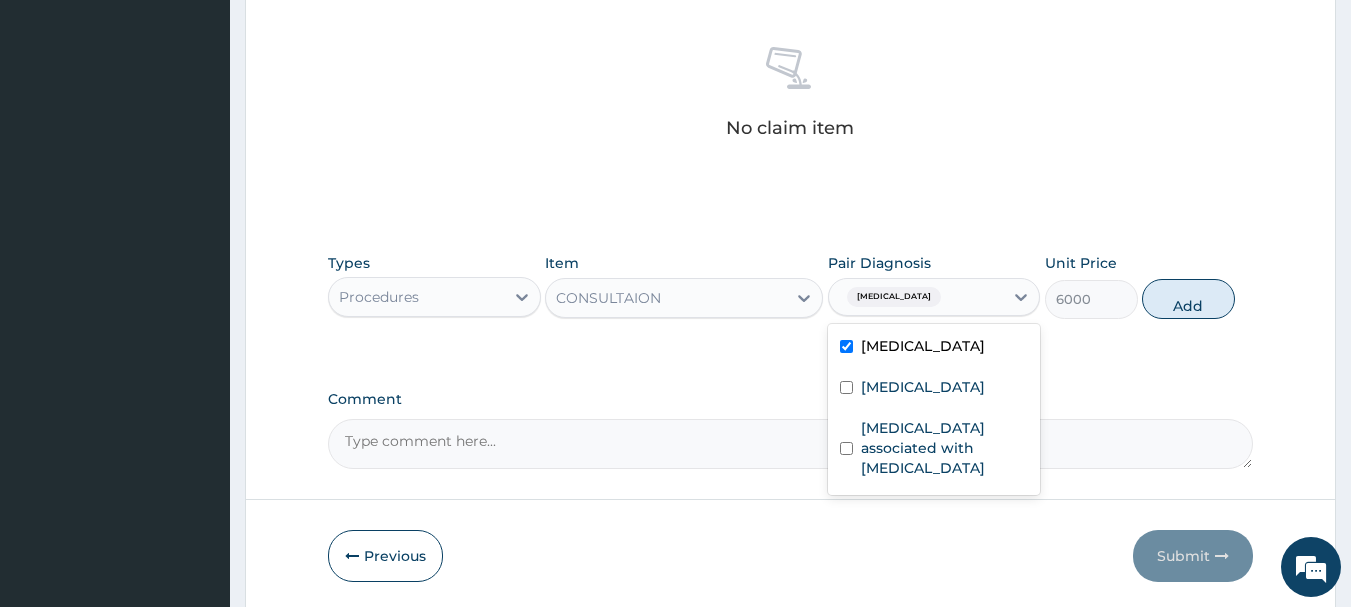 type on "0" 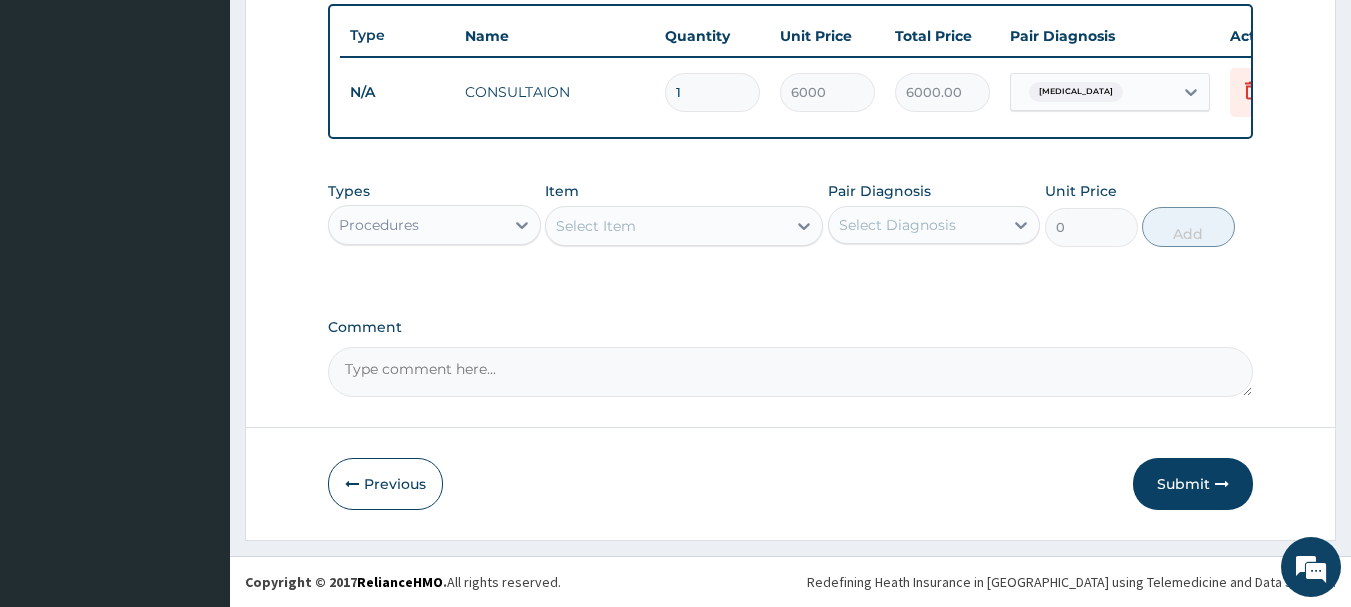 scroll, scrollTop: 755, scrollLeft: 0, axis: vertical 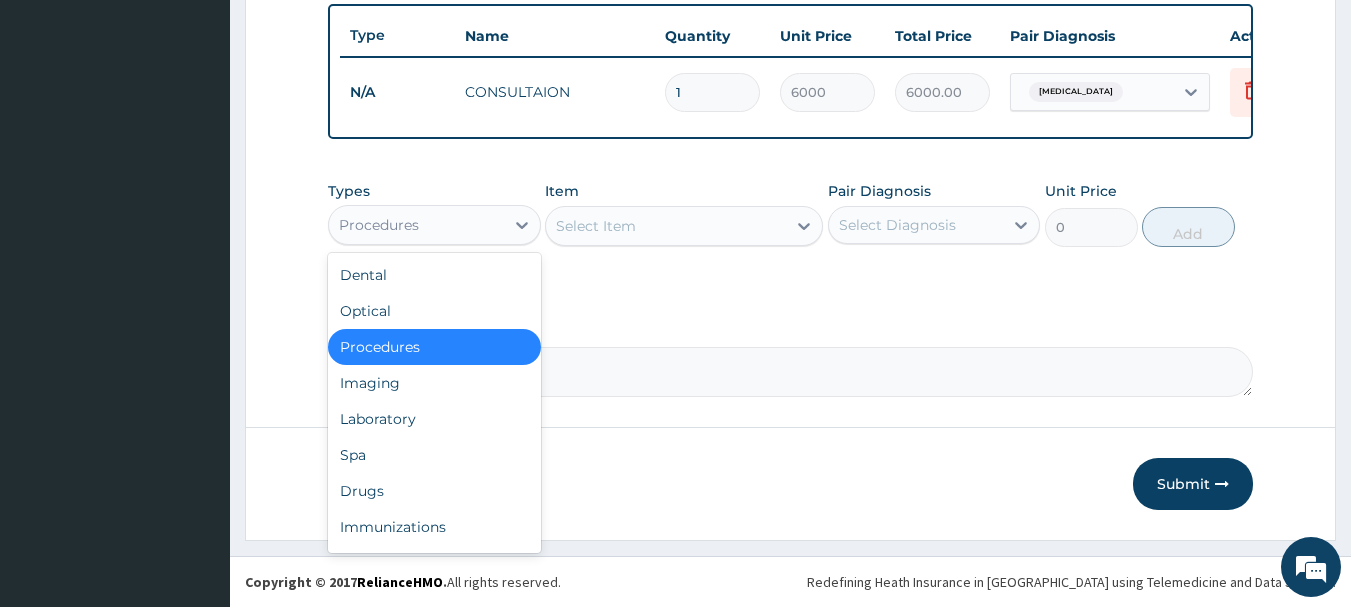 click on "Procedures" at bounding box center (416, 225) 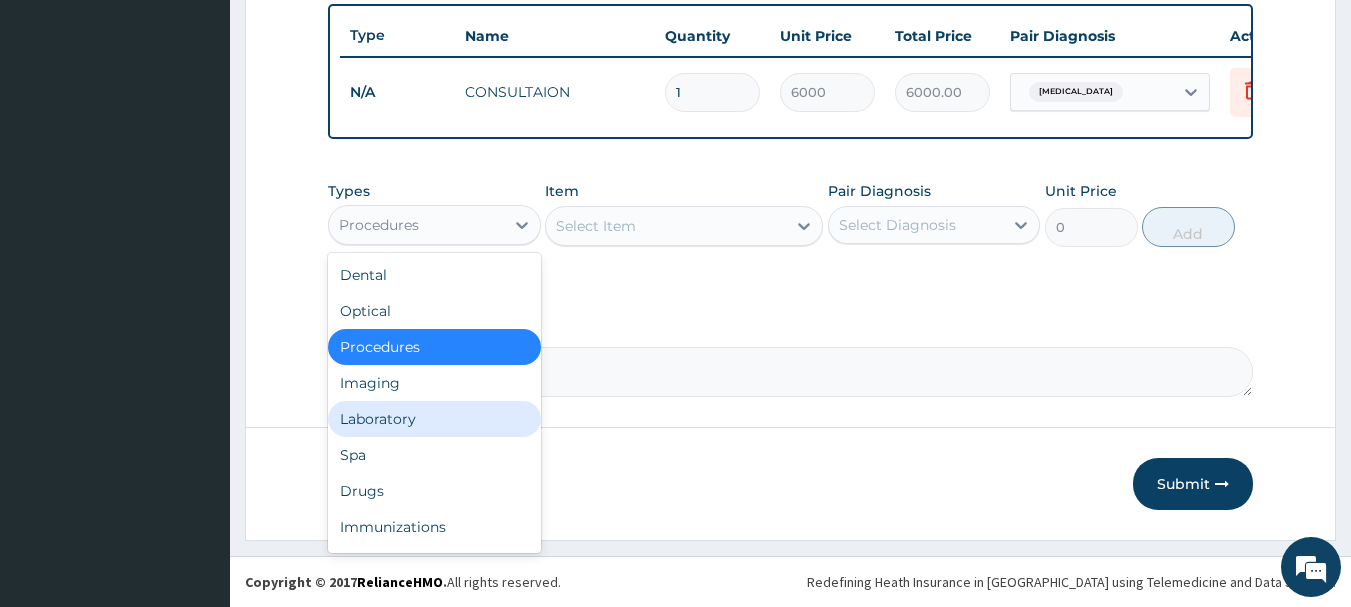 drag, startPoint x: 400, startPoint y: 417, endPoint x: 446, endPoint y: 389, distance: 53.851646 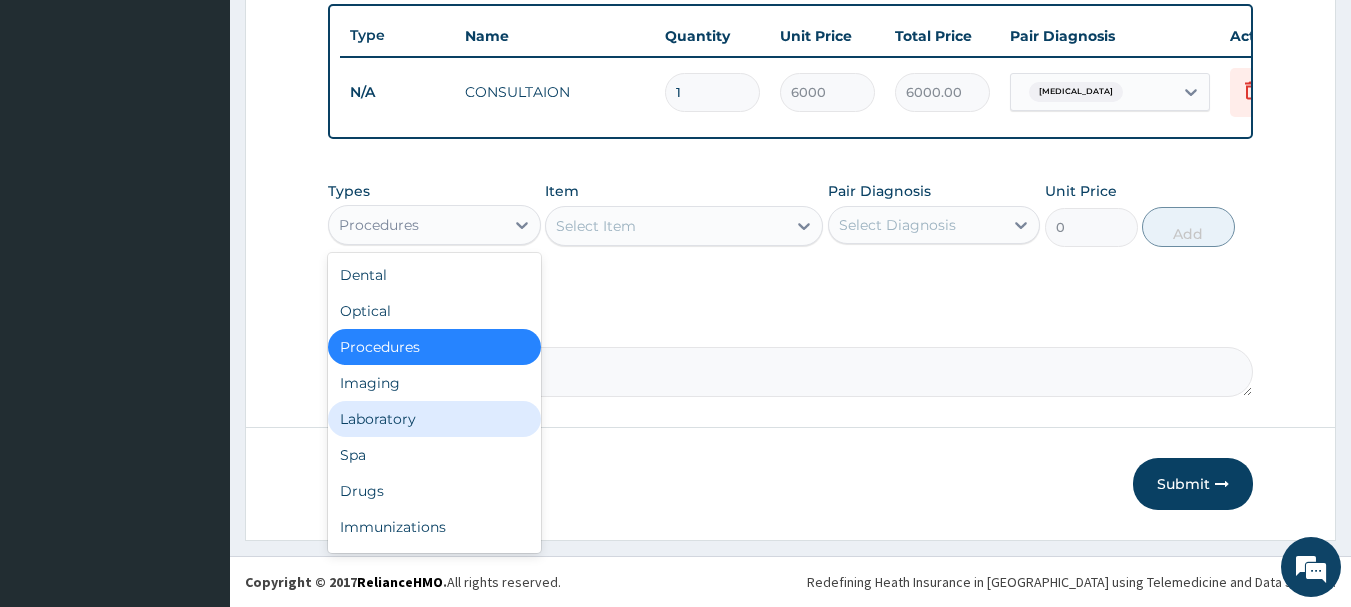 click on "Laboratory" at bounding box center [434, 419] 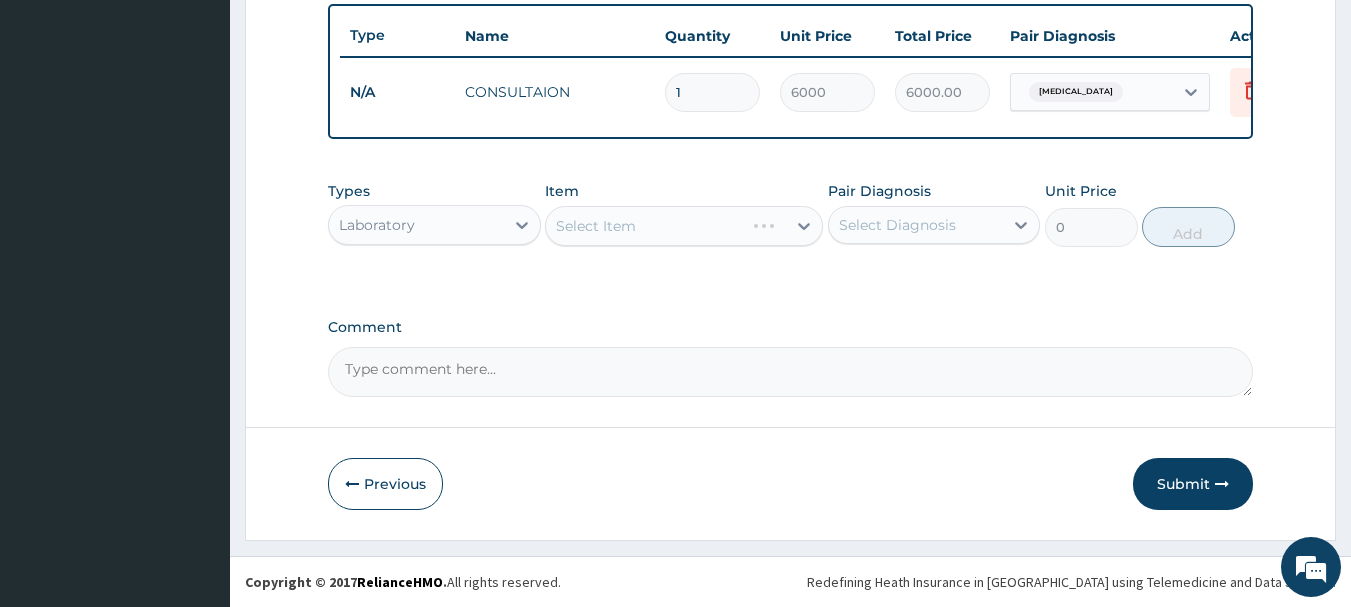 drag, startPoint x: 665, startPoint y: 230, endPoint x: 675, endPoint y: 231, distance: 10.049875 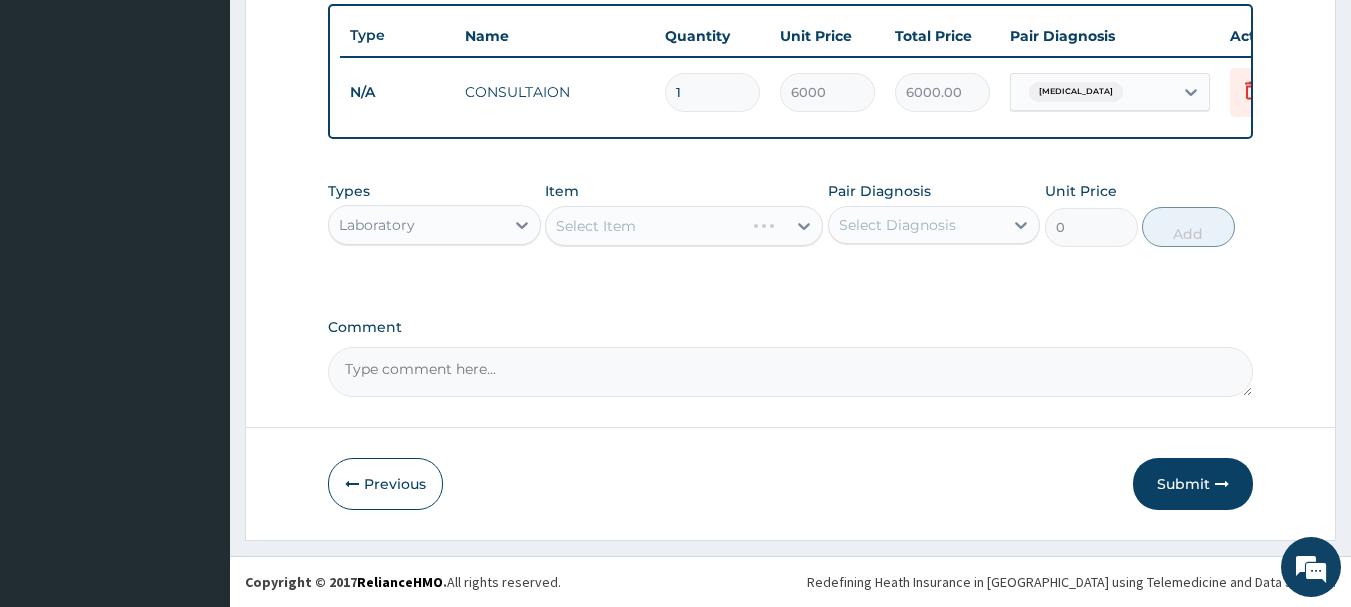 click on "Select Item" at bounding box center [684, 226] 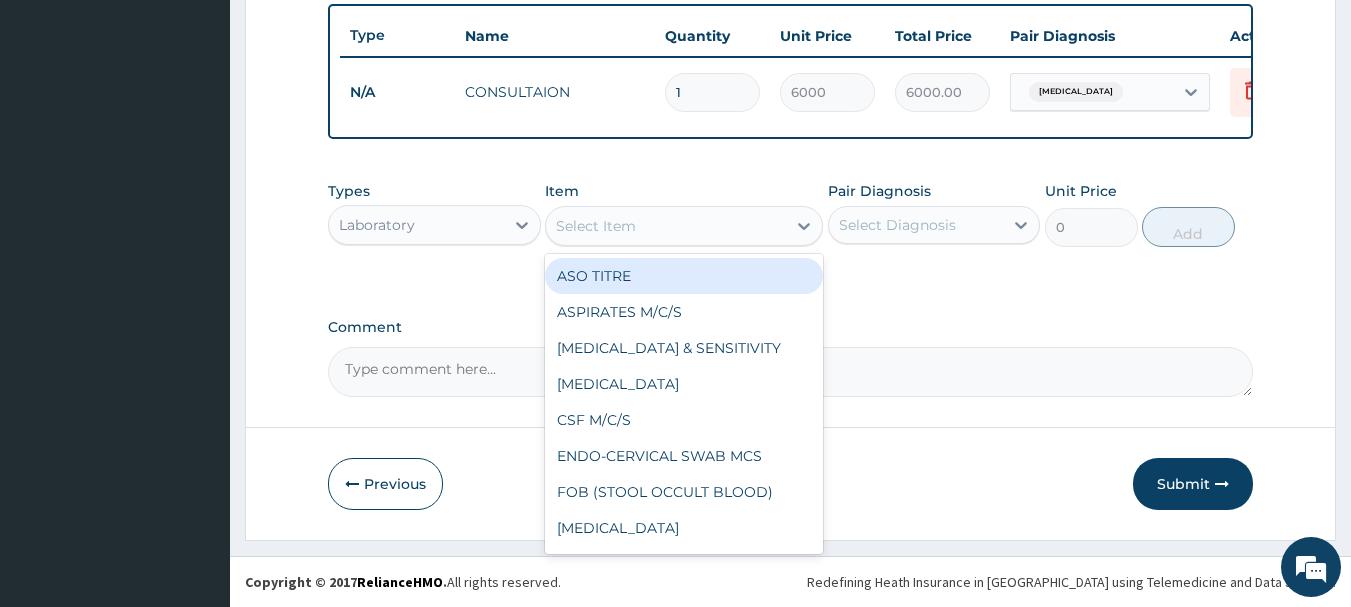 click on "Select Item" at bounding box center (666, 226) 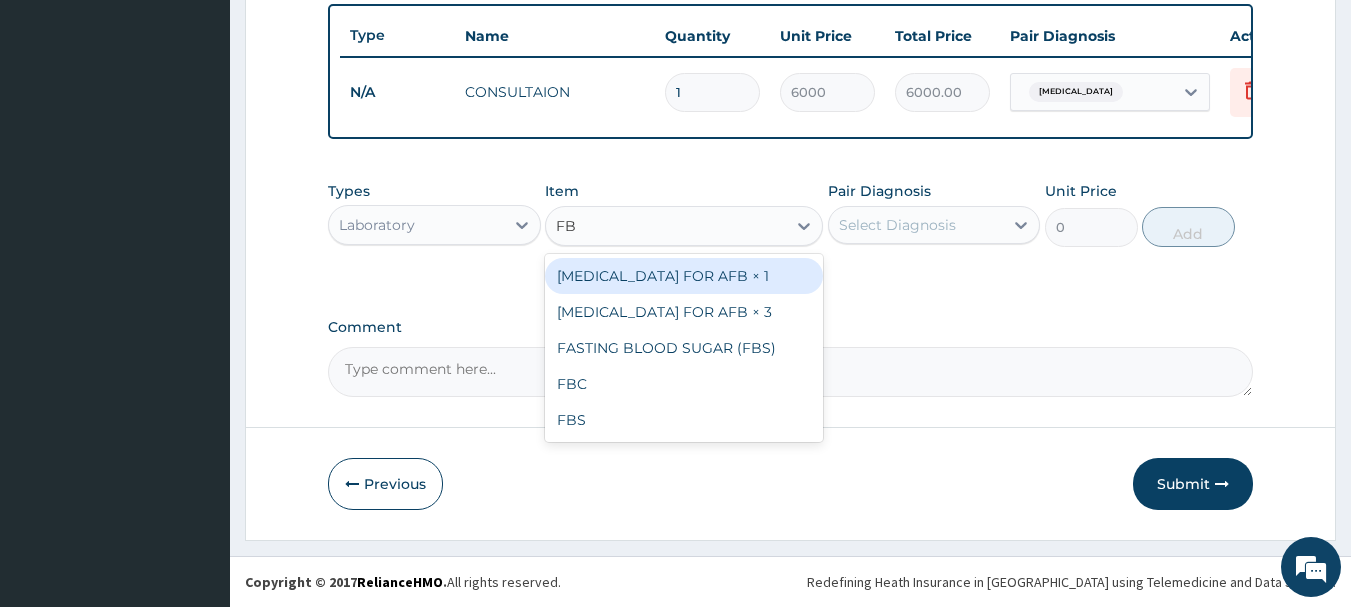 type on "FBC" 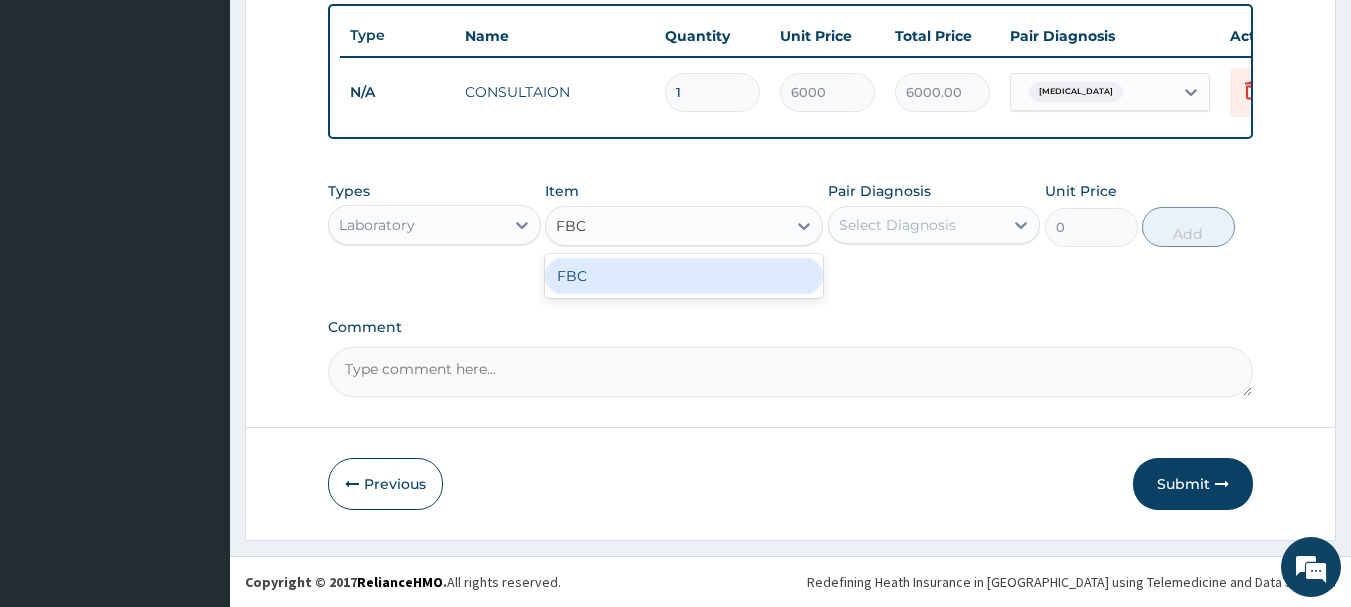 drag, startPoint x: 684, startPoint y: 275, endPoint x: 701, endPoint y: 264, distance: 20.248457 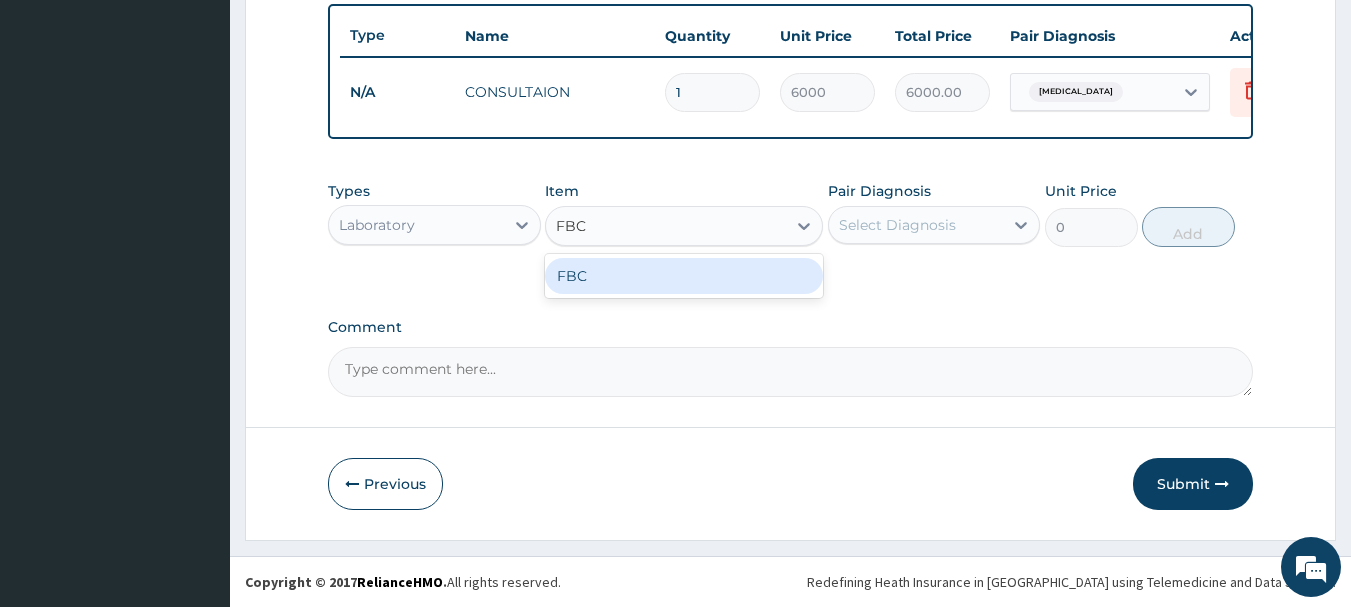 click on "FBC" at bounding box center (684, 276) 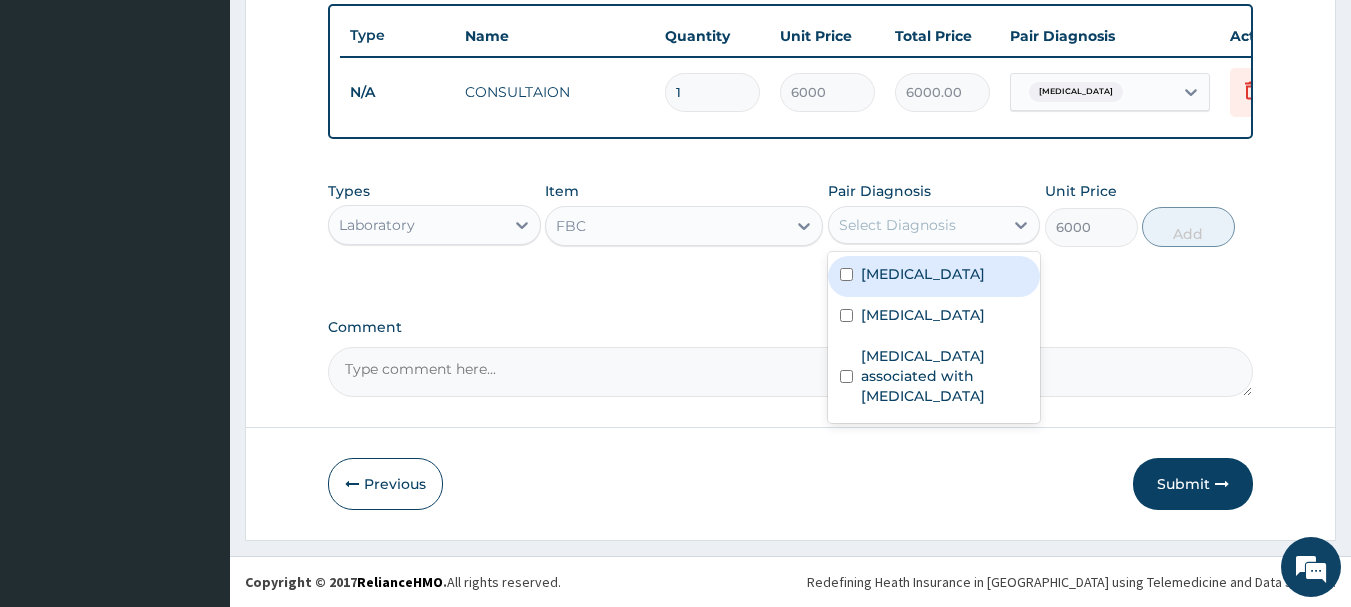 drag, startPoint x: 865, startPoint y: 213, endPoint x: 895, endPoint y: 272, distance: 66.189125 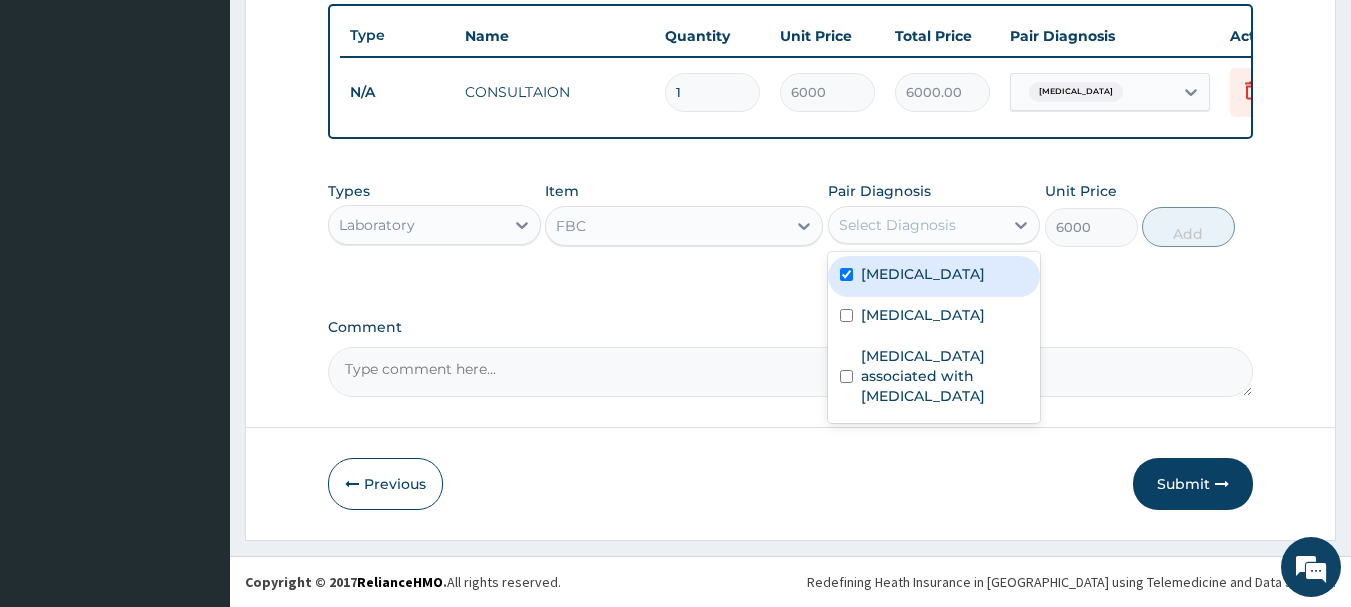 checkbox on "true" 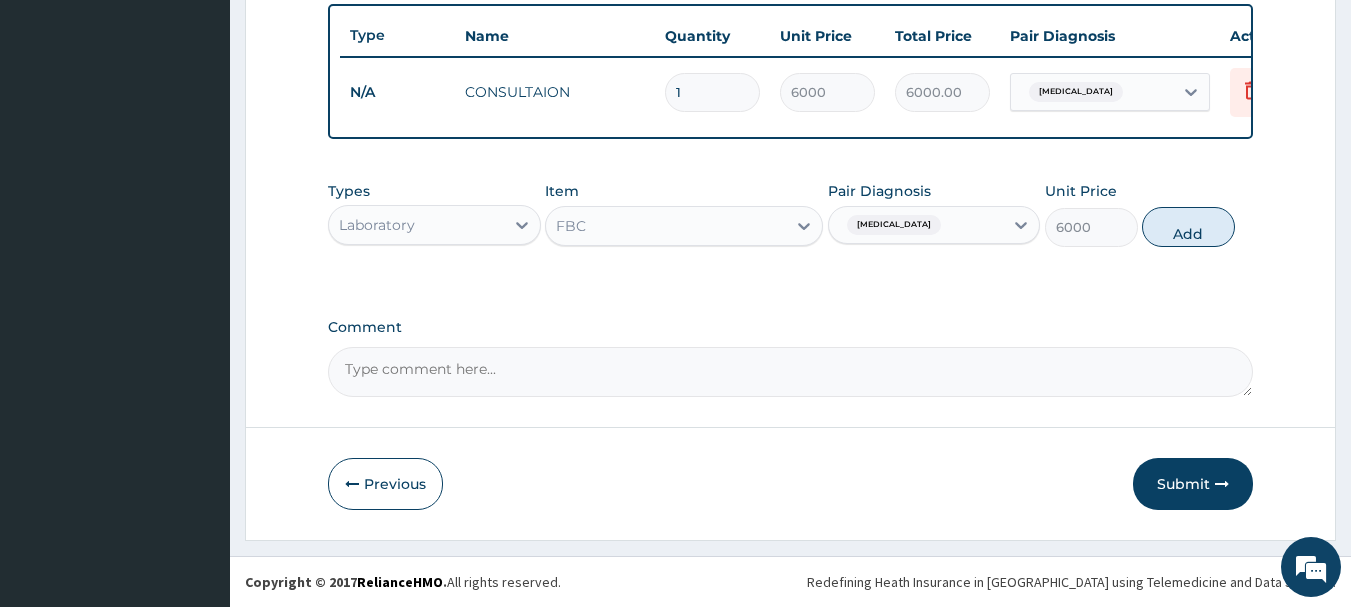 drag, startPoint x: 1189, startPoint y: 237, endPoint x: 1153, endPoint y: 248, distance: 37.64306 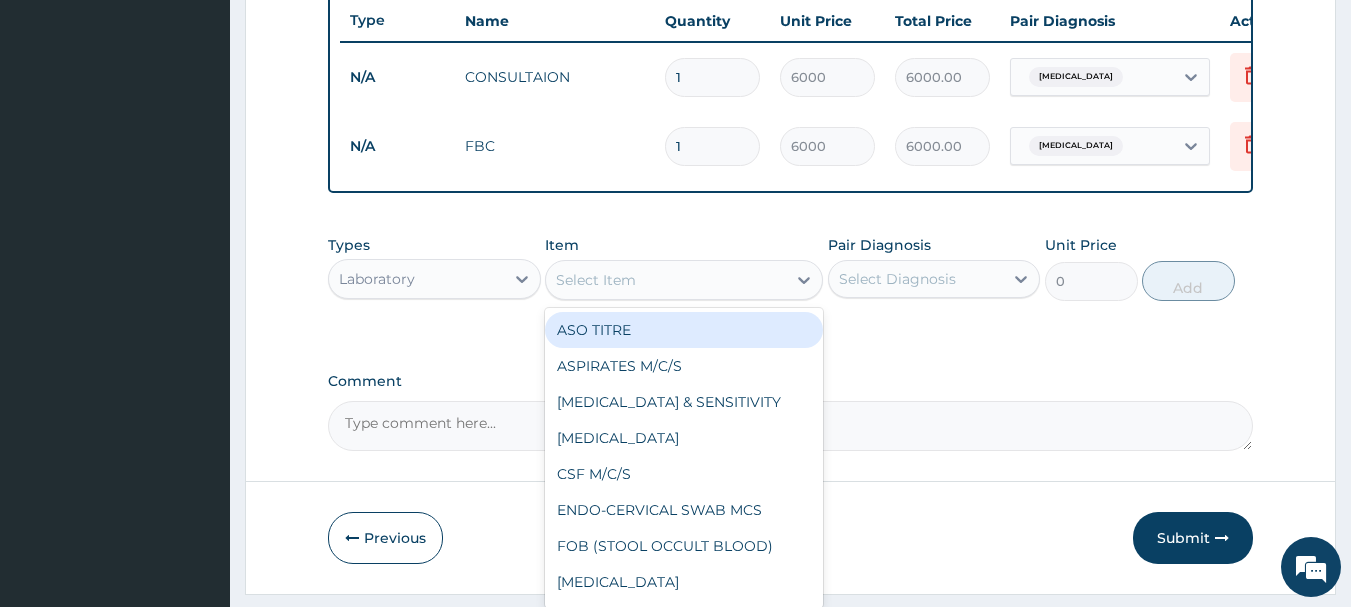 click on "Select Item" at bounding box center (666, 280) 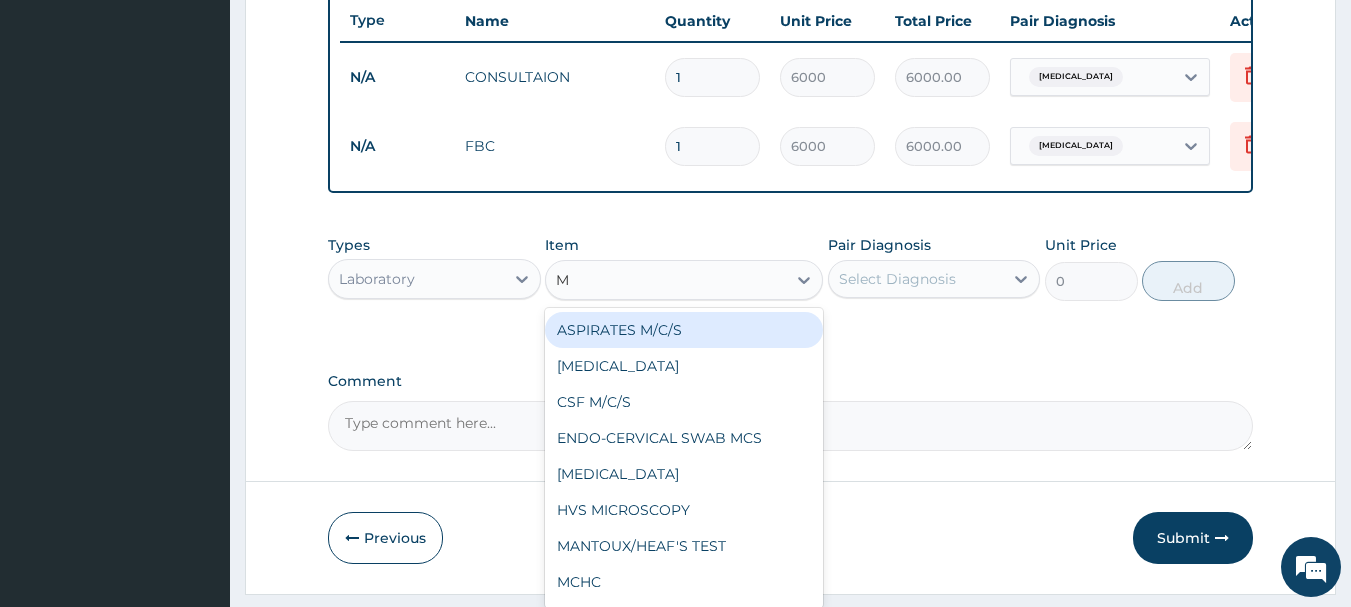 type on "MP" 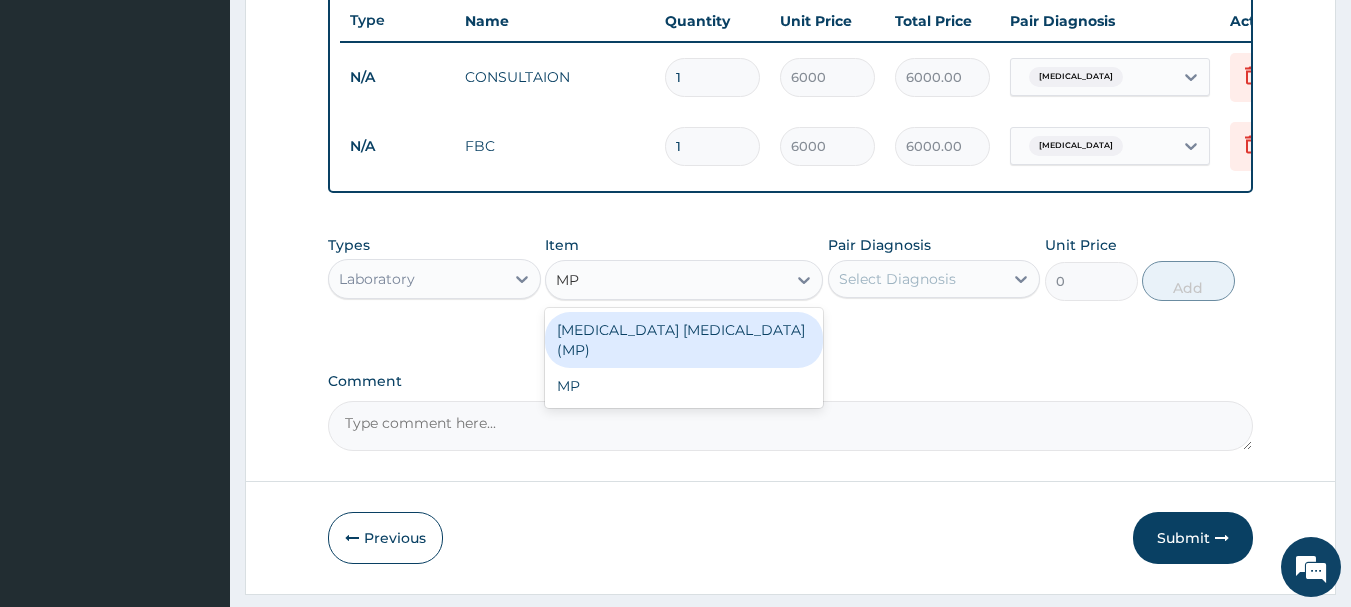 click on "[MEDICAL_DATA] [MEDICAL_DATA] (MP)" at bounding box center (684, 340) 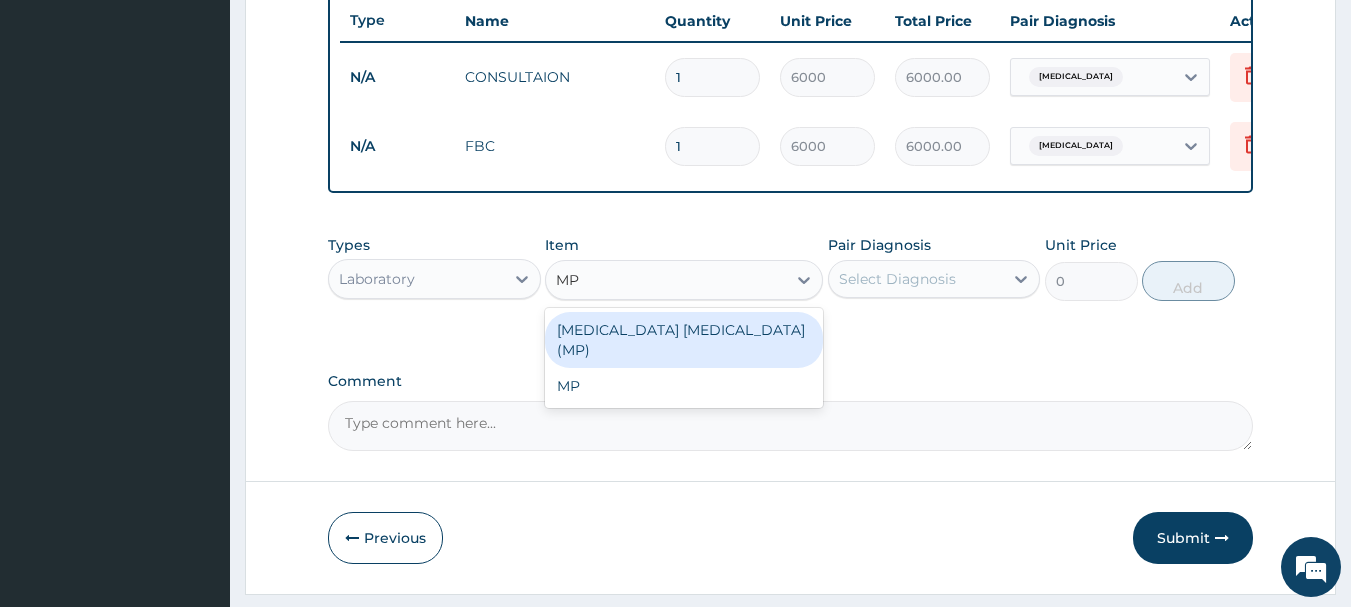 type 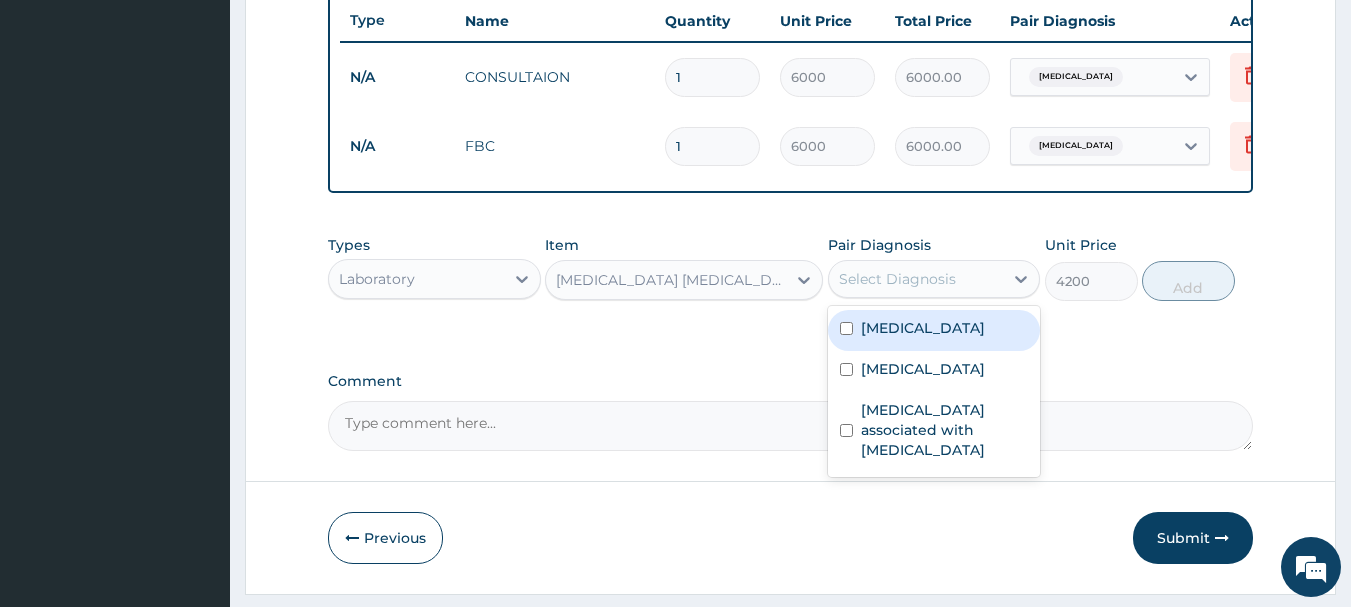 click on "Select Diagnosis" at bounding box center [897, 279] 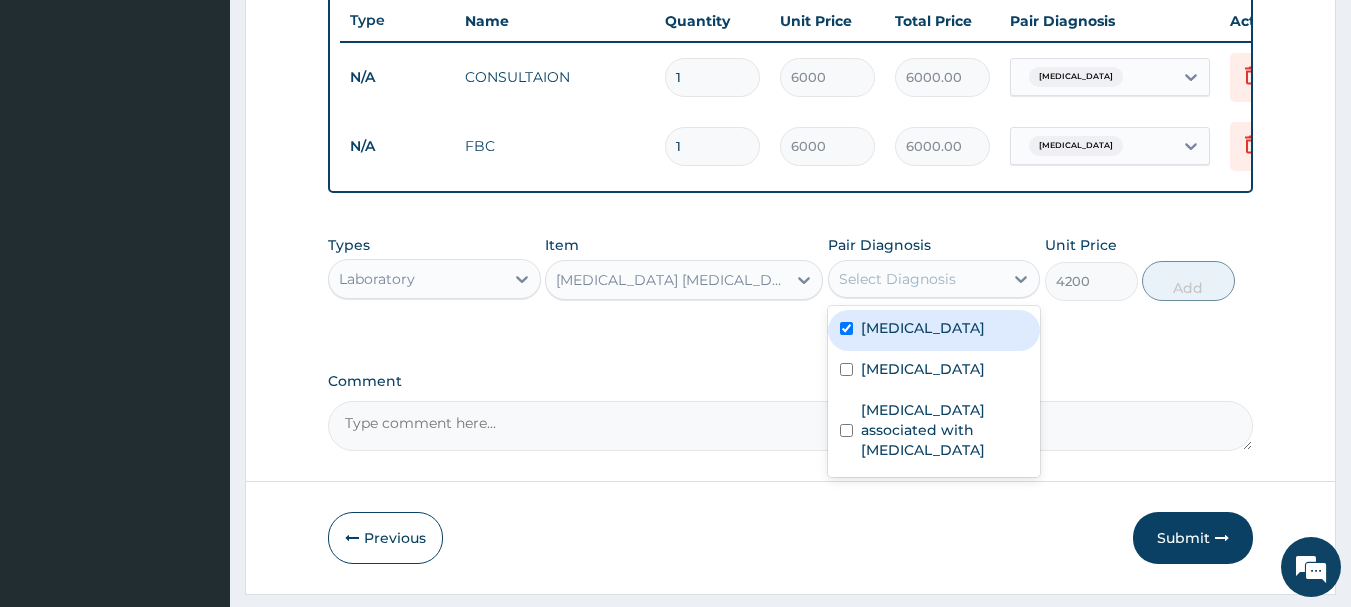 checkbox on "true" 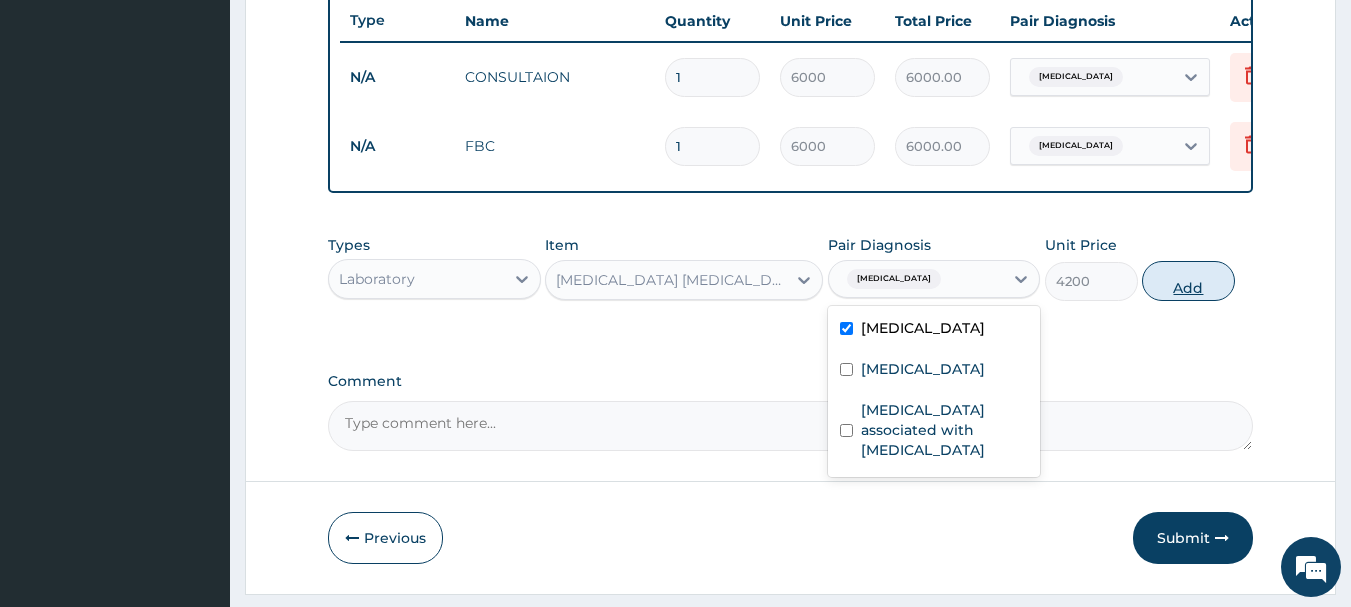 click on "Add" at bounding box center [1188, 281] 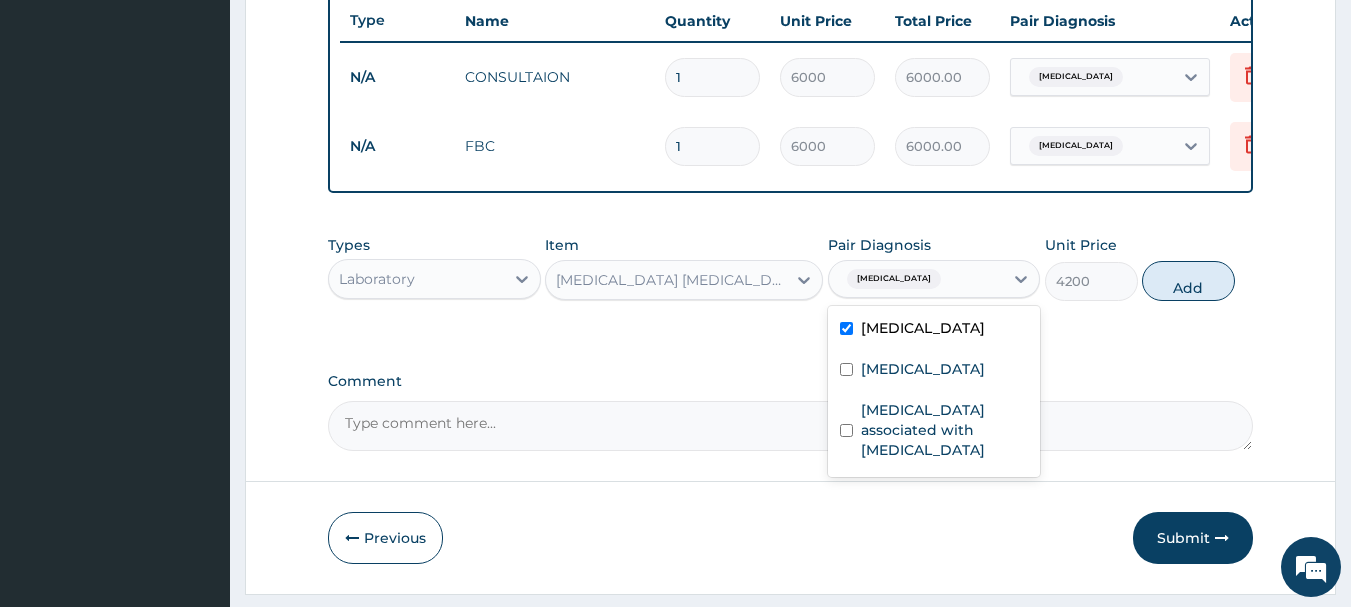 type on "0" 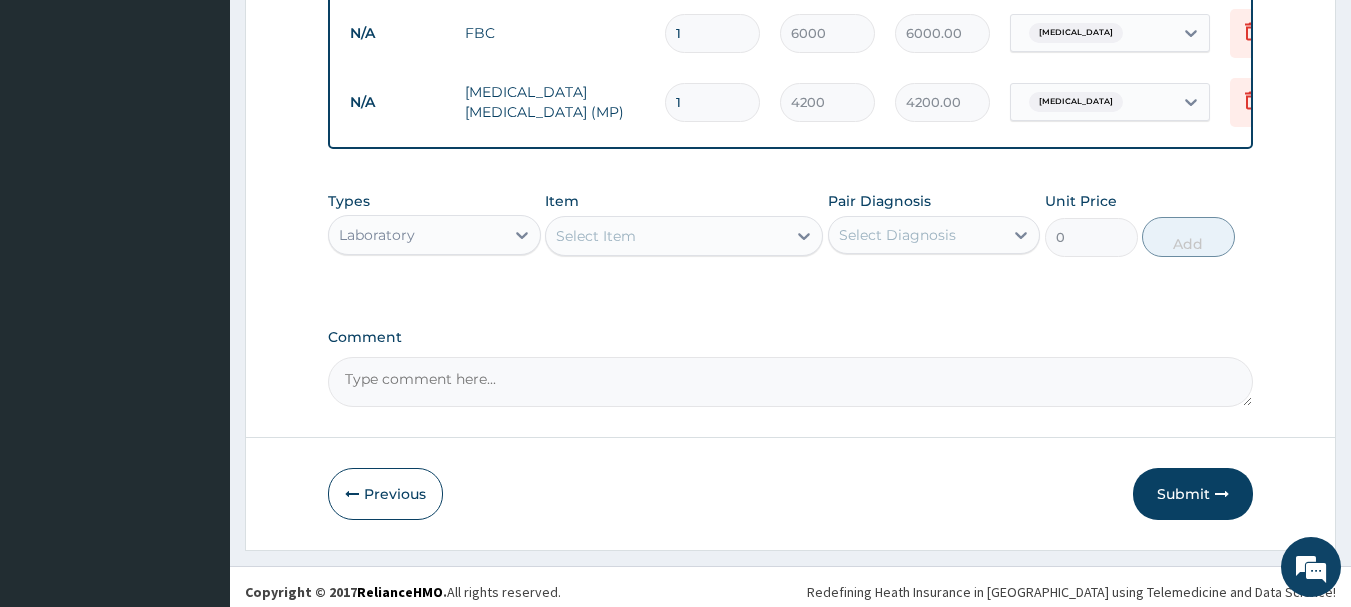 scroll, scrollTop: 893, scrollLeft: 0, axis: vertical 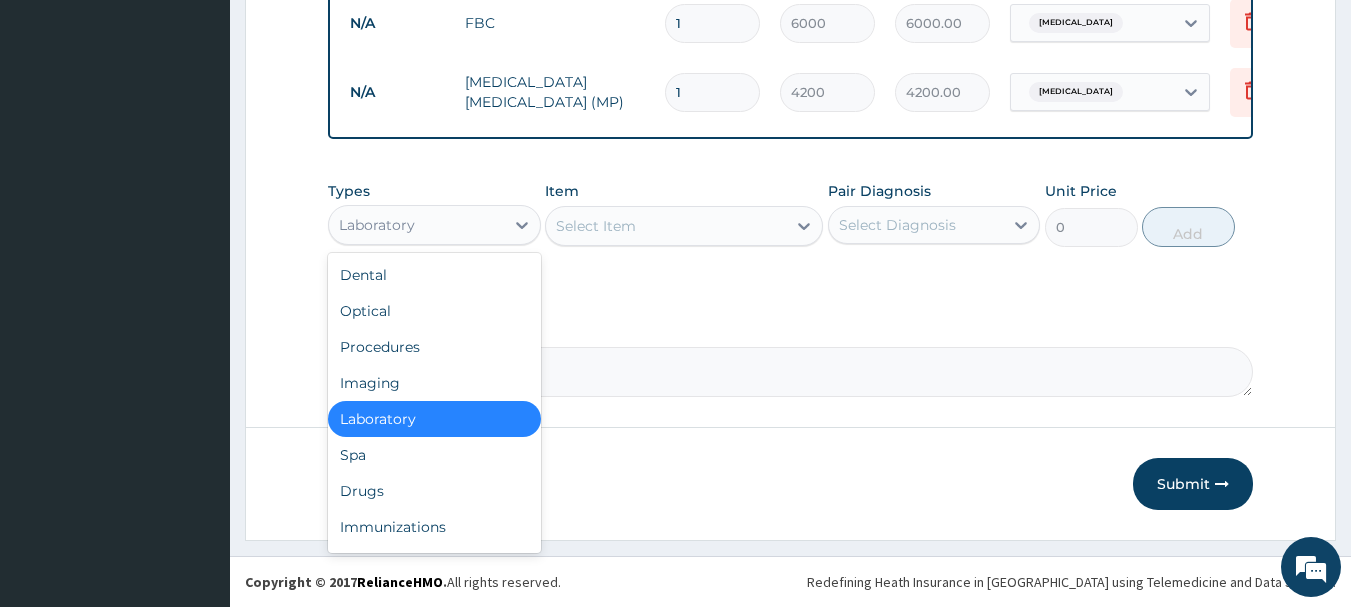 drag, startPoint x: 432, startPoint y: 218, endPoint x: 414, endPoint y: 217, distance: 18.027756 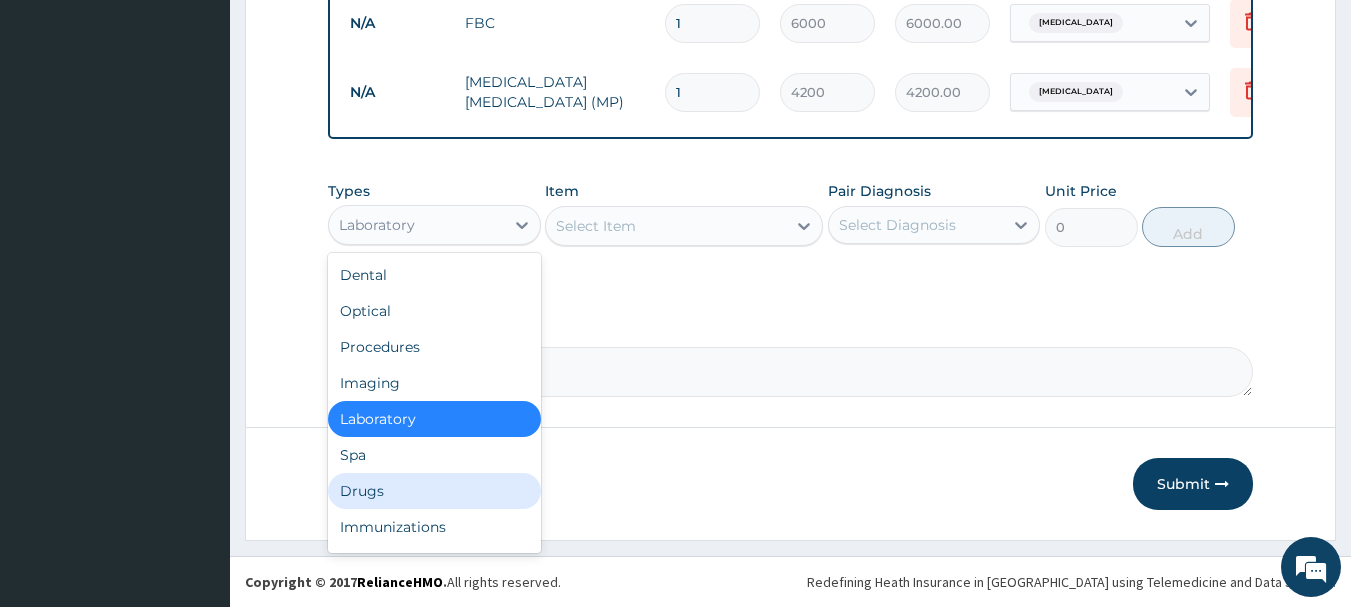 drag, startPoint x: 389, startPoint y: 495, endPoint x: 511, endPoint y: 443, distance: 132.61975 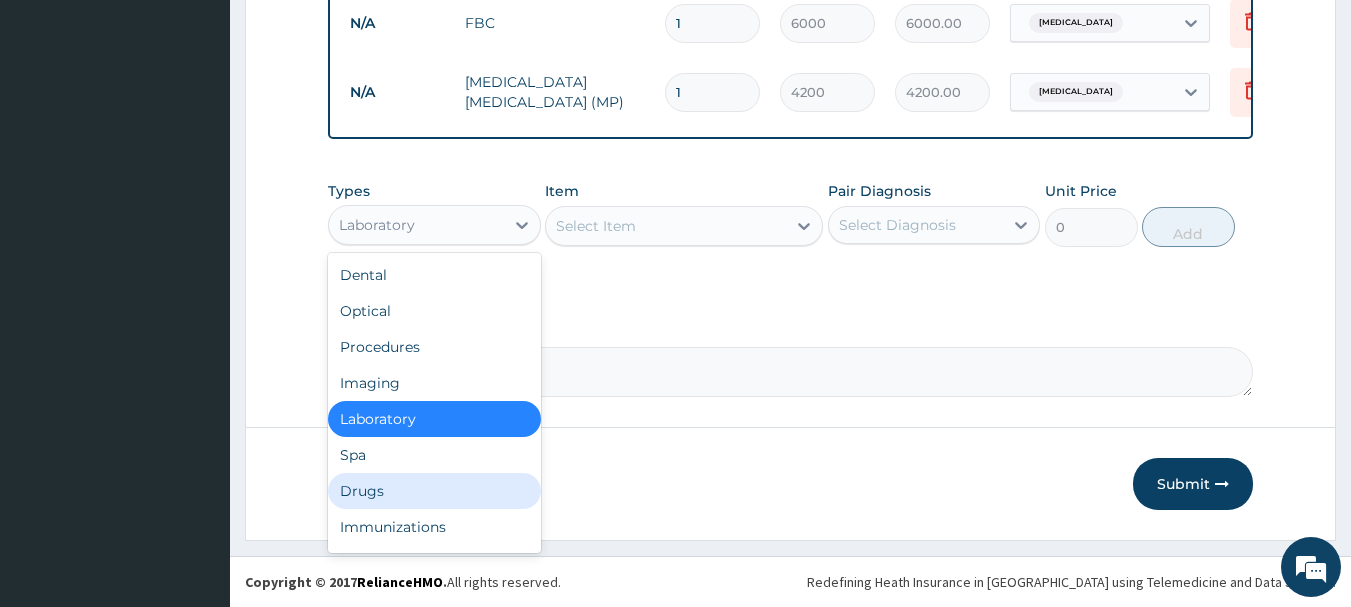 click on "Drugs" at bounding box center (434, 491) 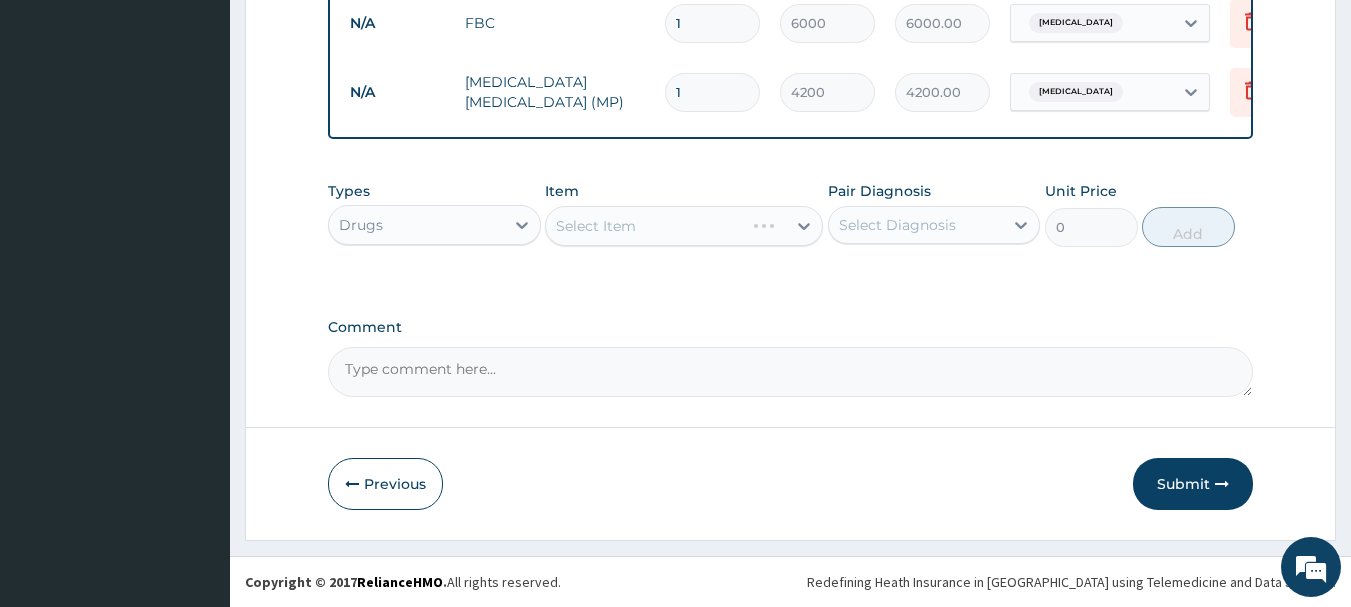 click on "Select Item" at bounding box center (684, 226) 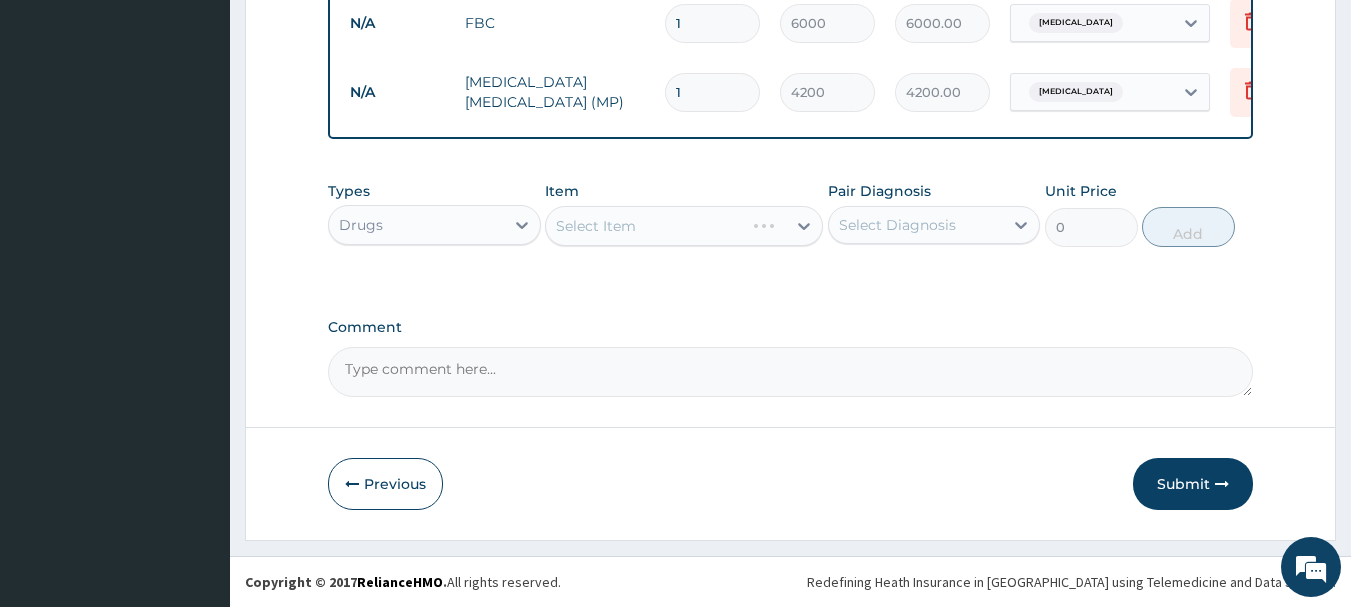 click on "Select Item" at bounding box center [684, 226] 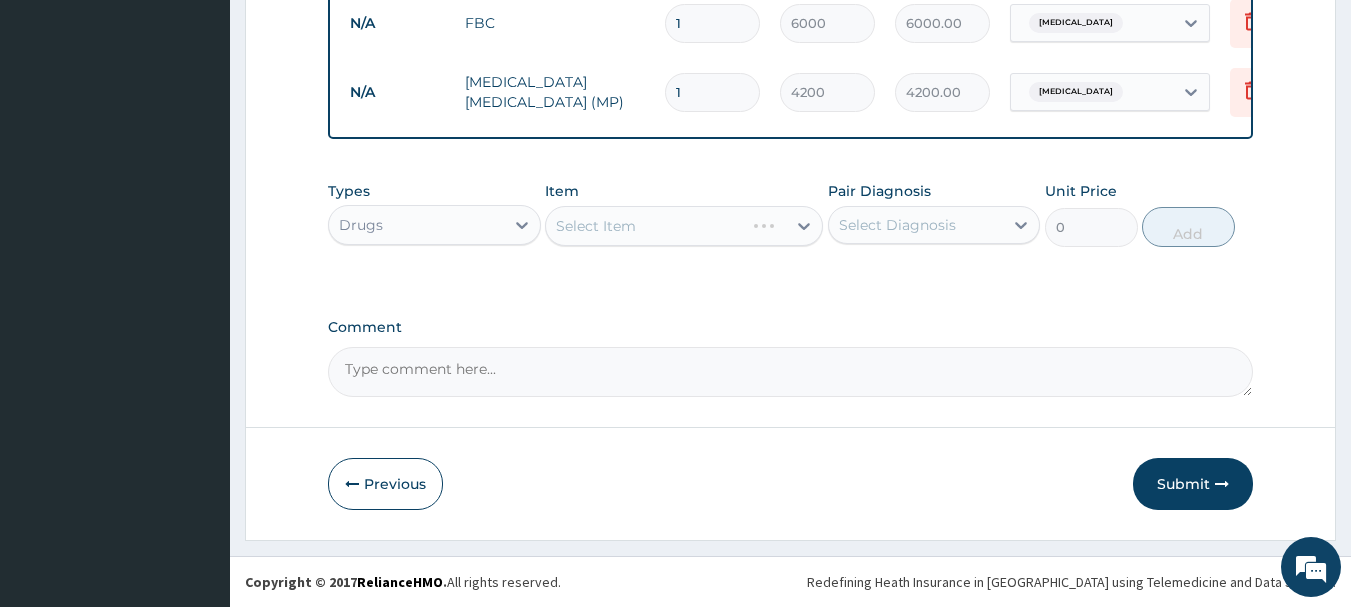 click on "Select Item" at bounding box center [684, 226] 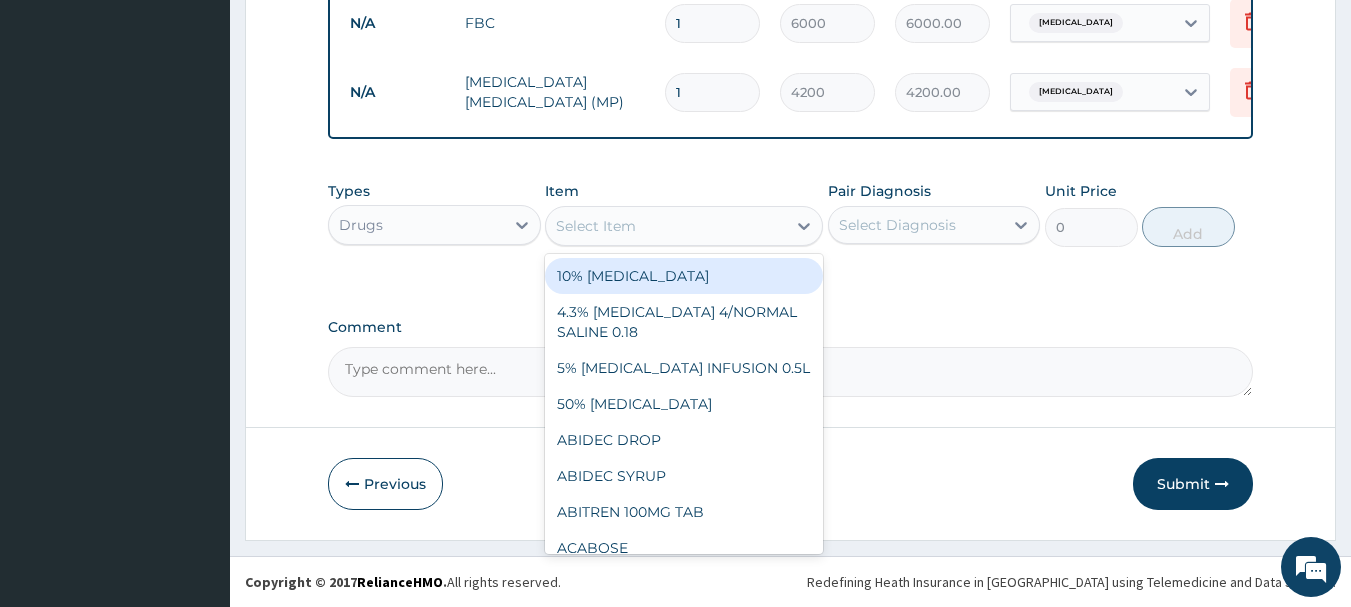 click on "Select Item" at bounding box center (666, 226) 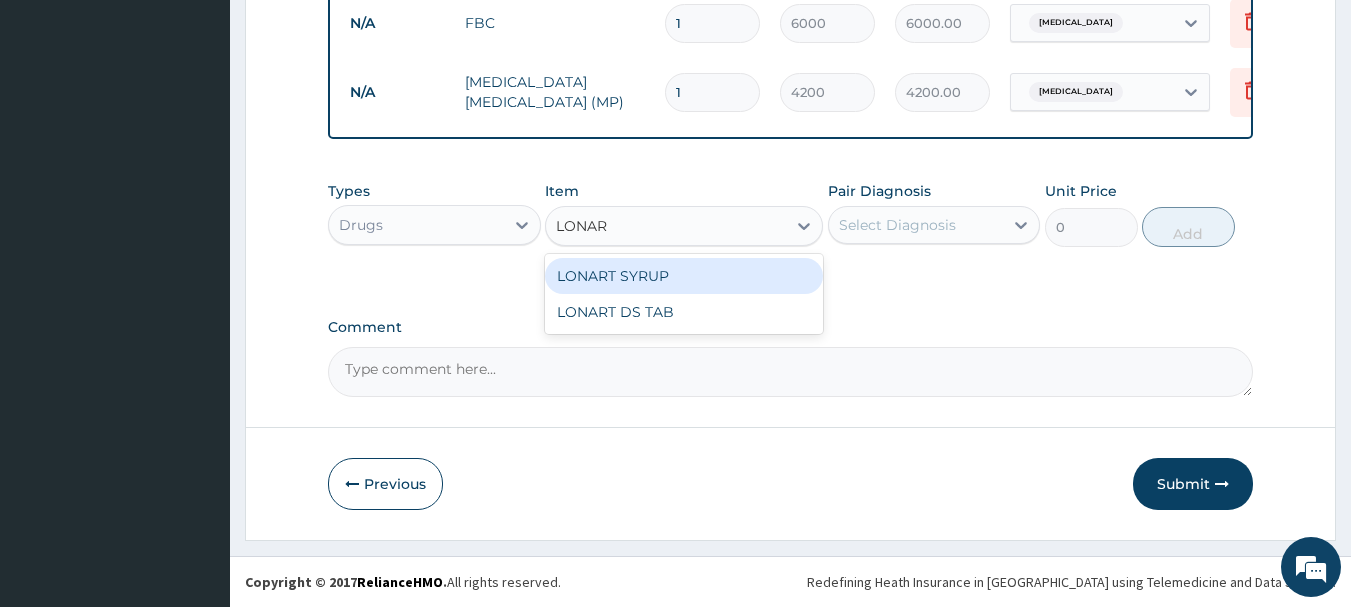 type on "LONART" 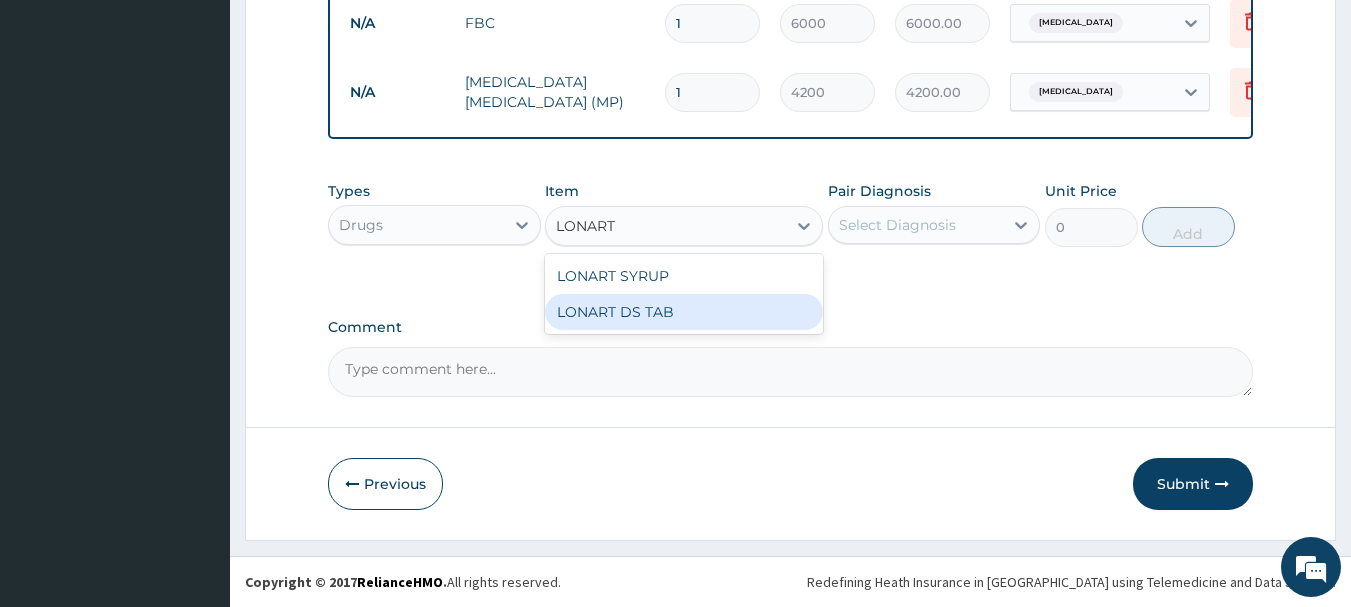 click on "LONART DS TAB" at bounding box center (684, 312) 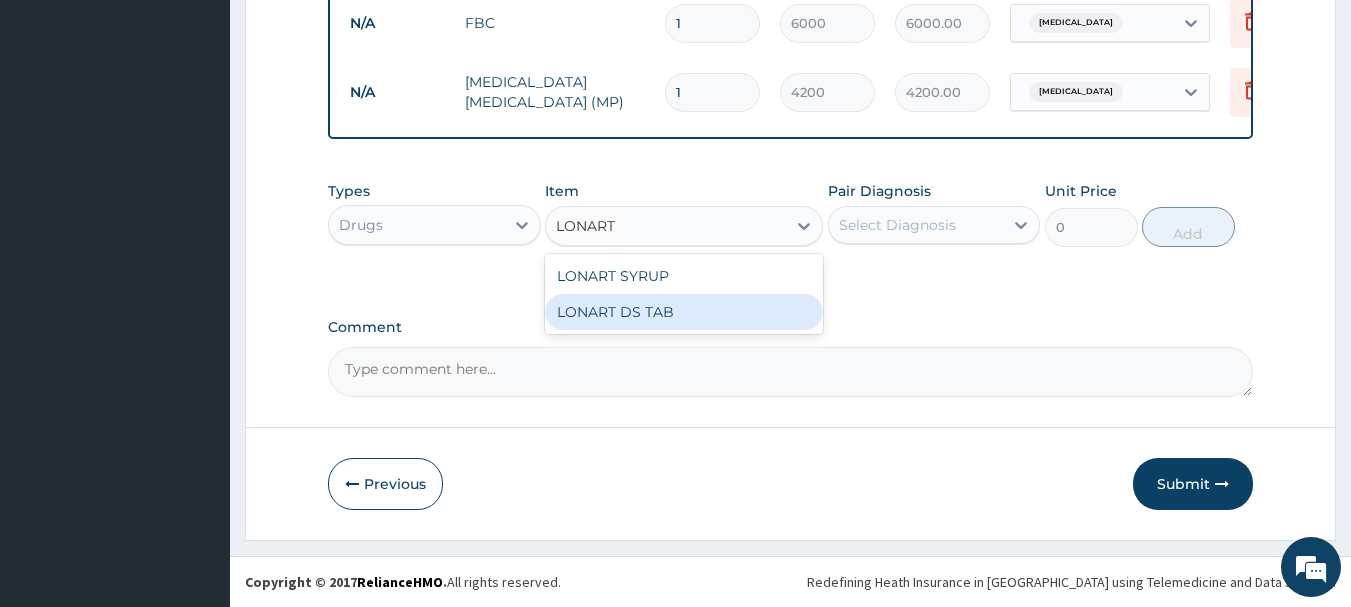 type 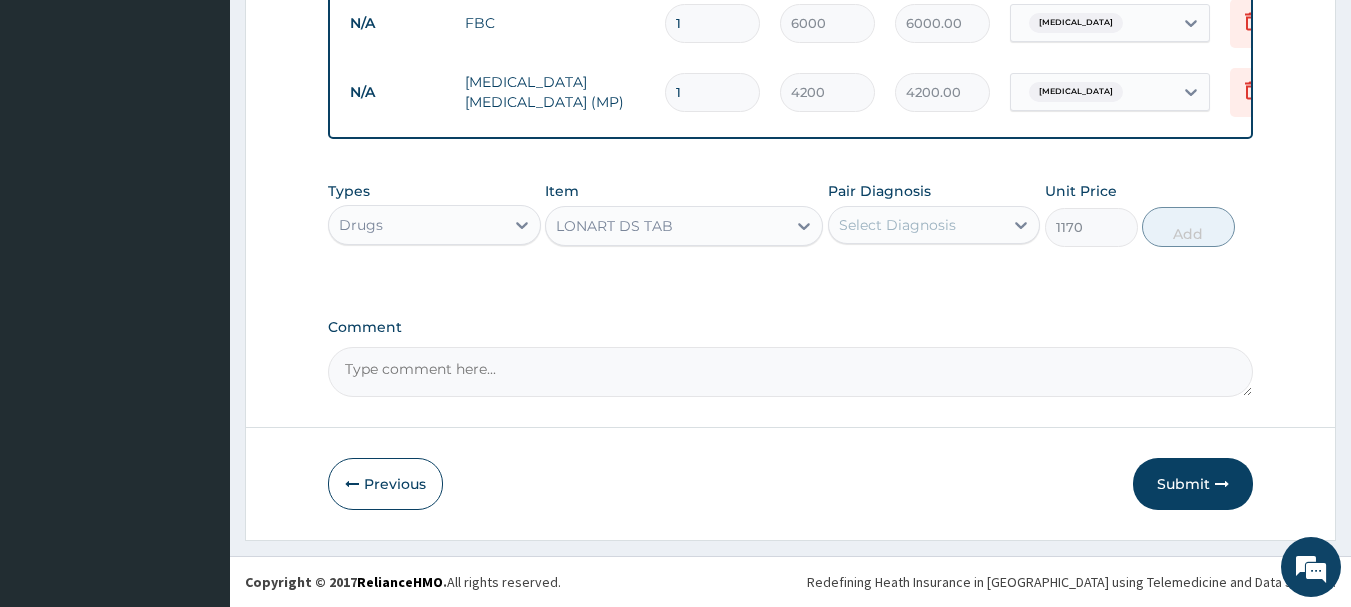 click on "Select Diagnosis" at bounding box center (897, 225) 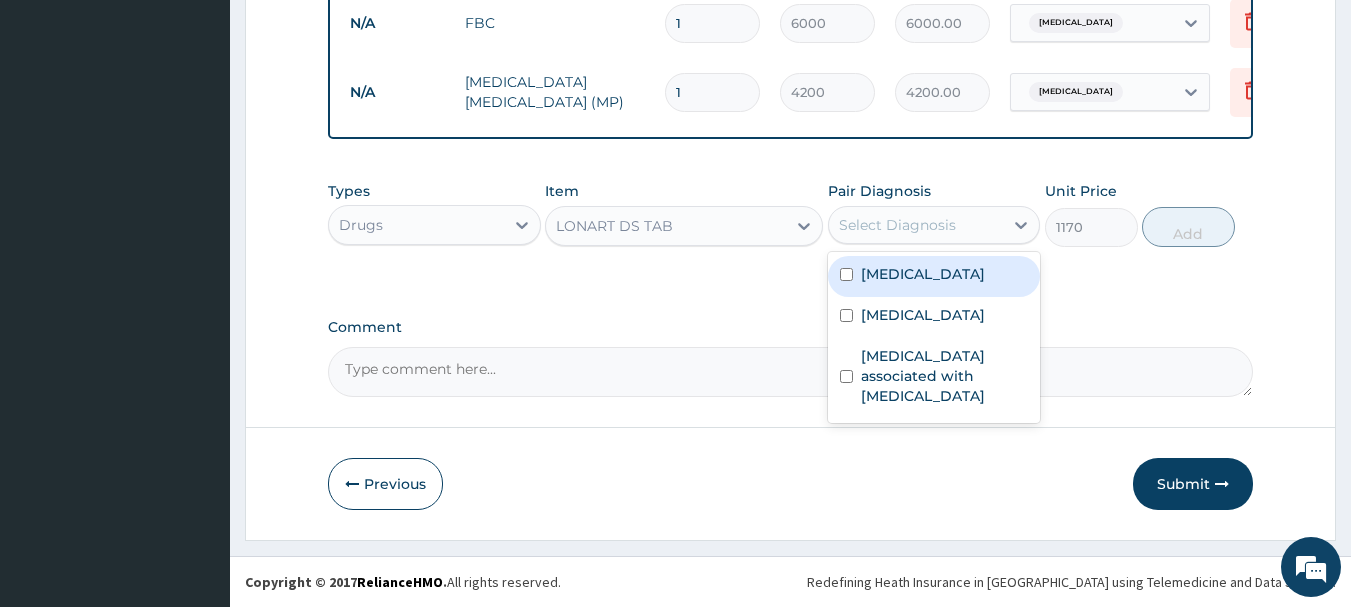 drag, startPoint x: 875, startPoint y: 278, endPoint x: 948, endPoint y: 286, distance: 73.43705 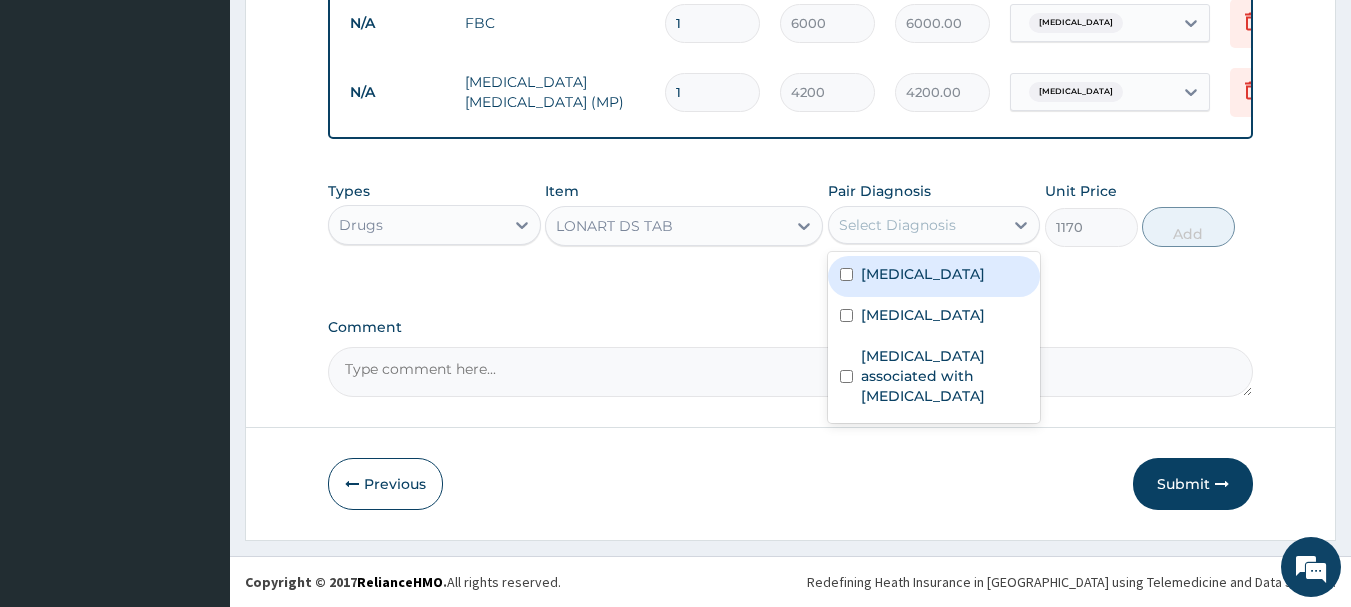 click on "[MEDICAL_DATA]" at bounding box center [923, 274] 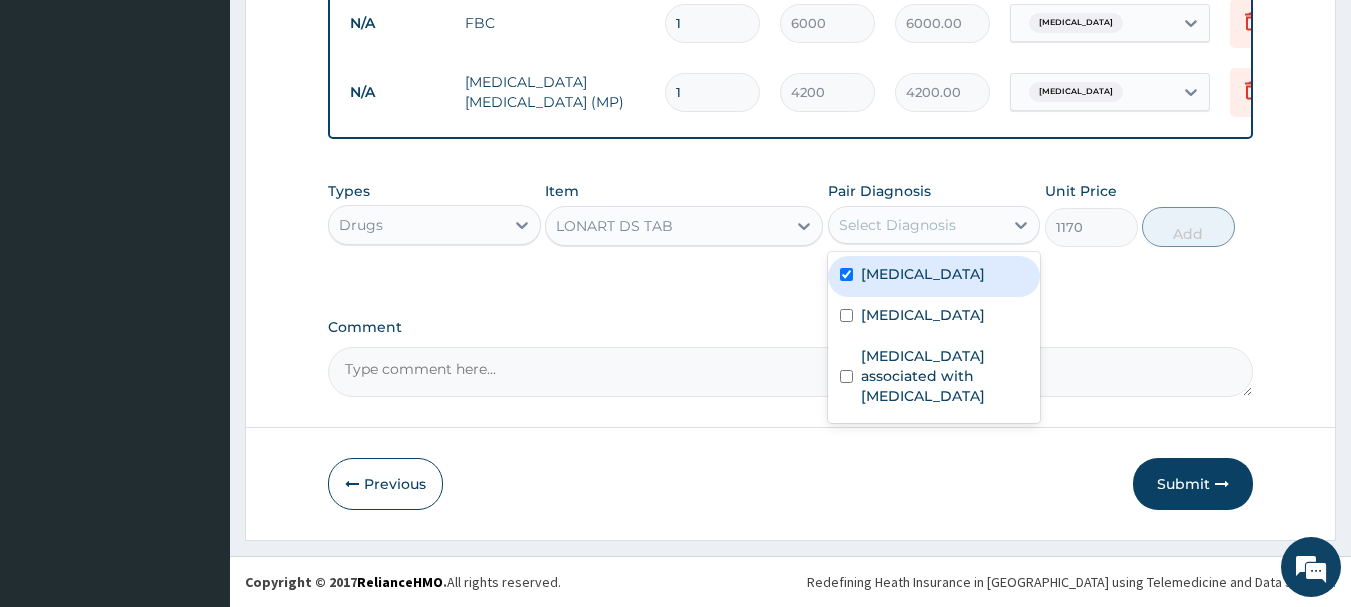 checkbox on "true" 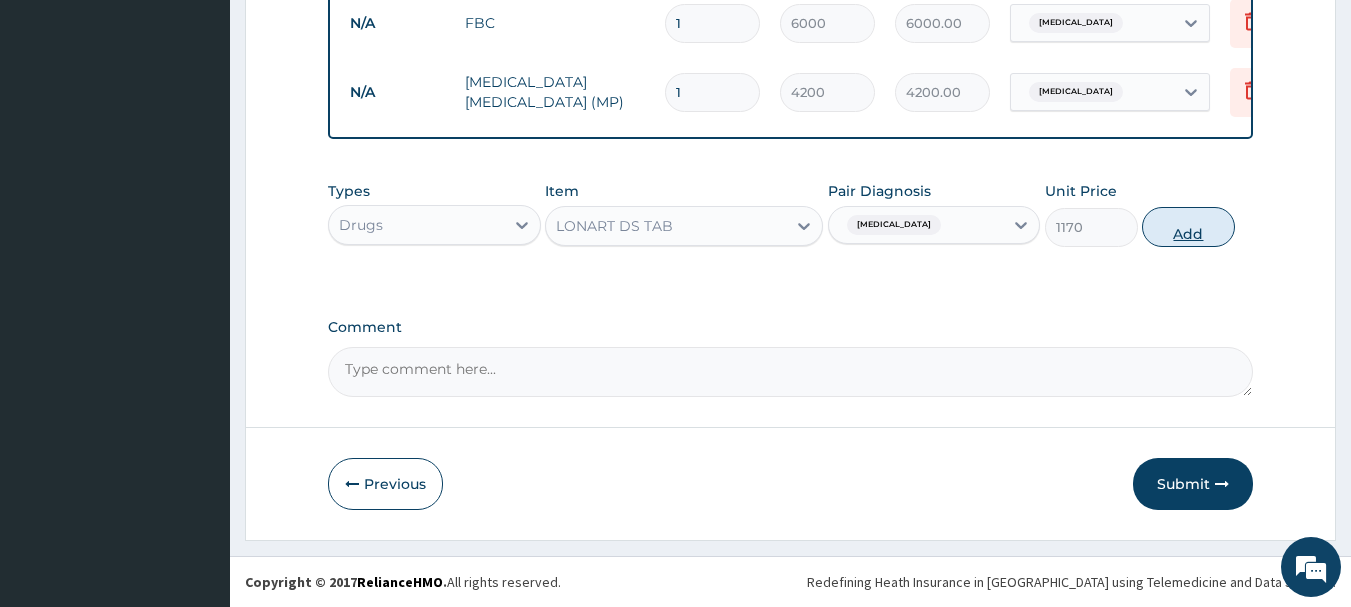 click on "Add" at bounding box center [1188, 227] 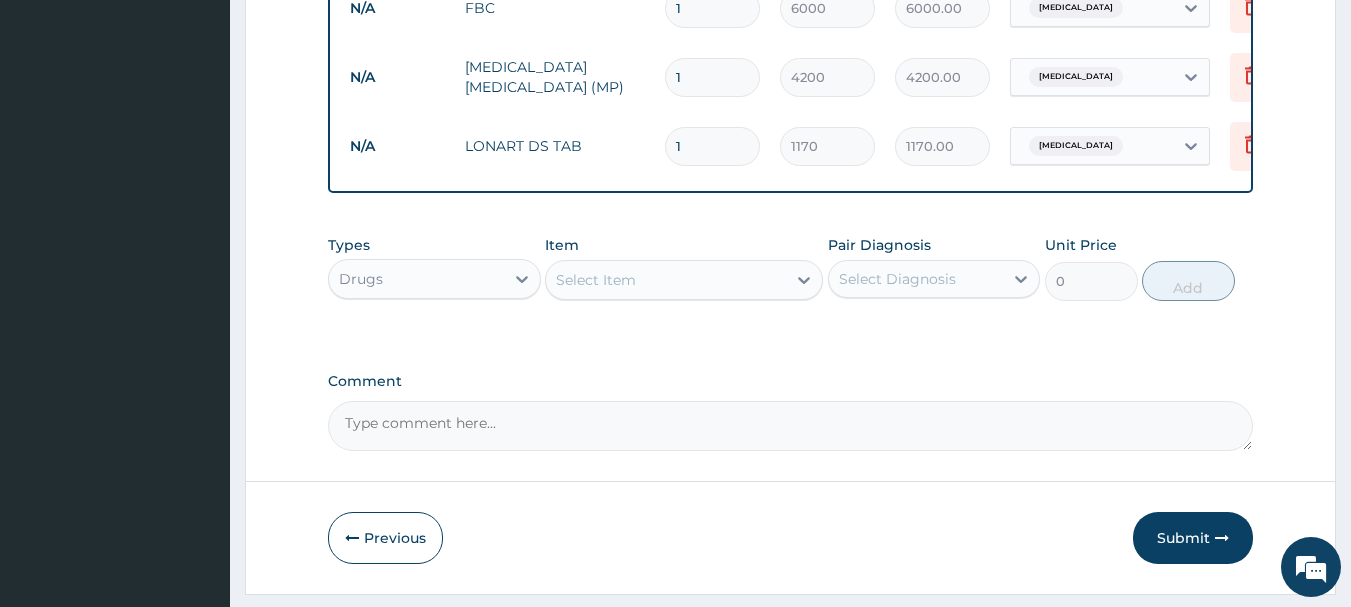 type 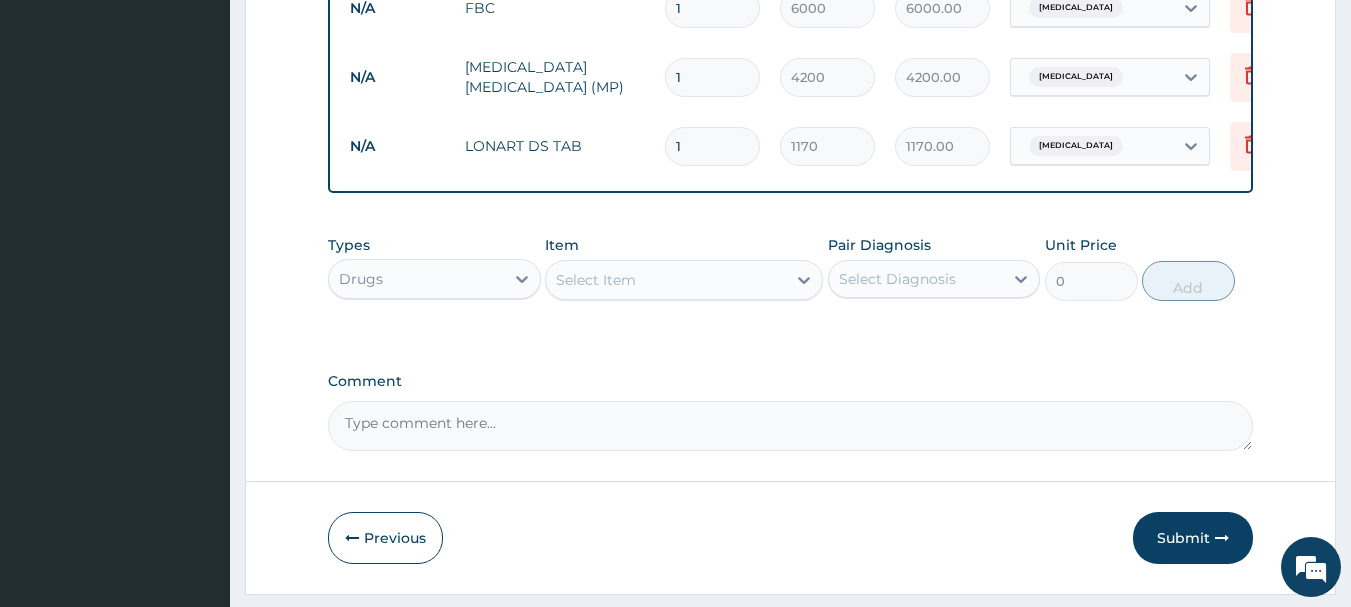 type on "0.00" 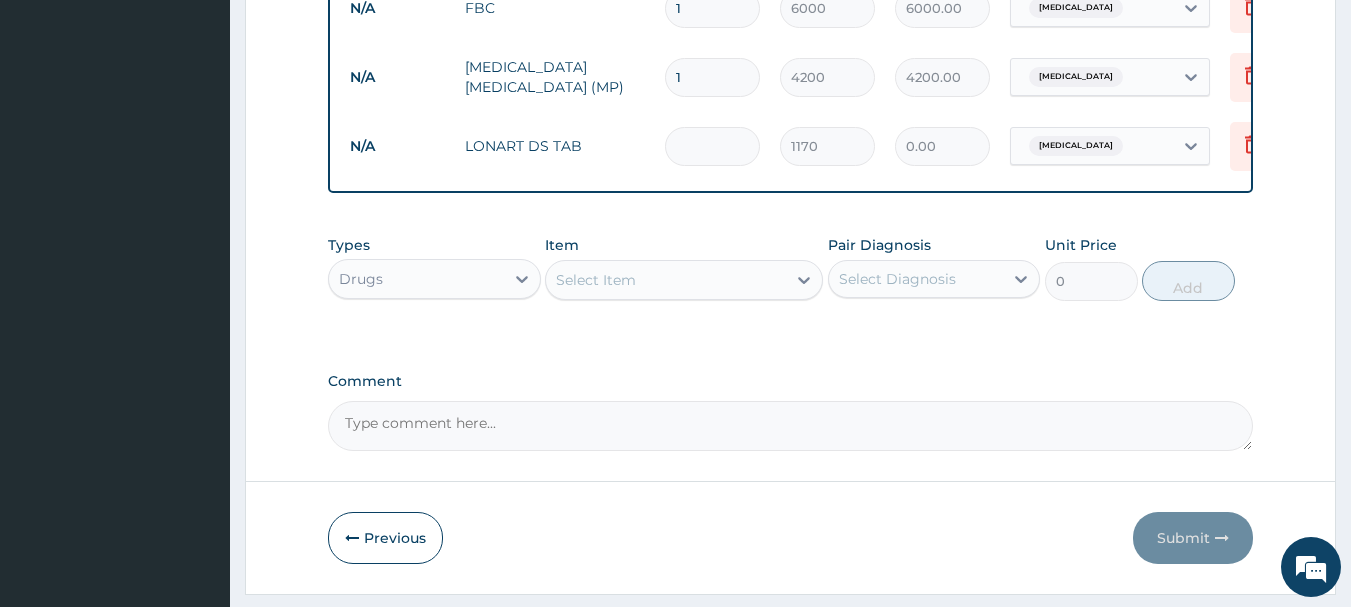 type on "6" 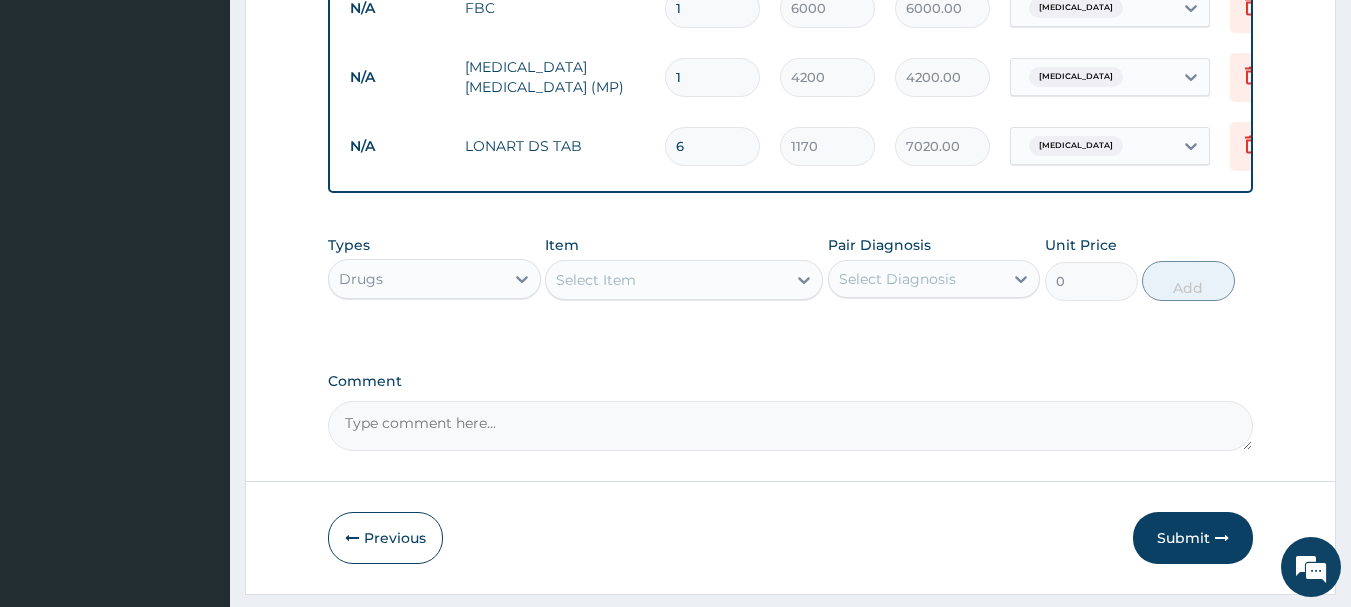 type on "6" 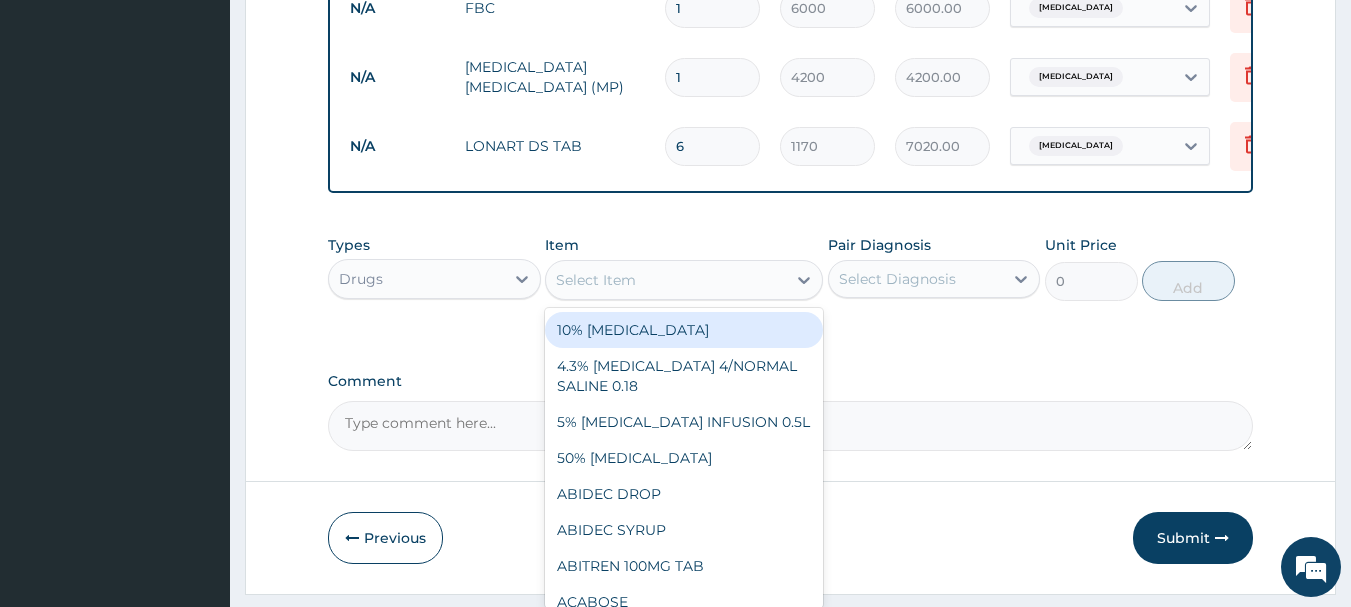 click on "Select Item" at bounding box center [666, 280] 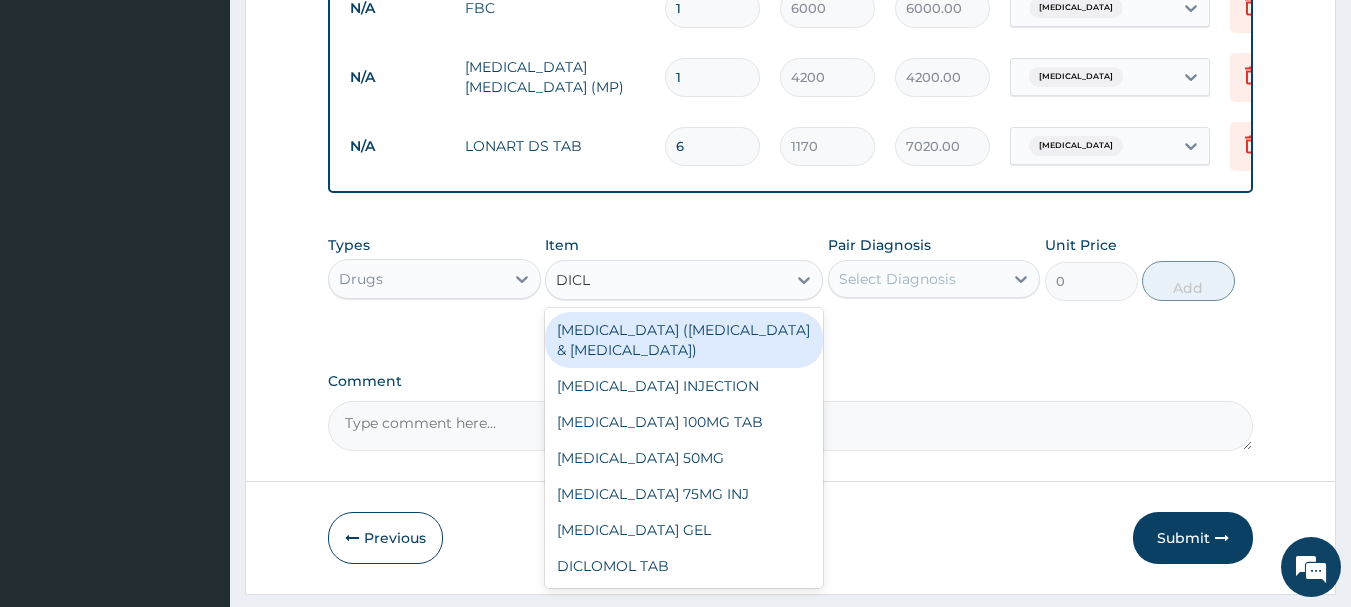 type on "DICLO" 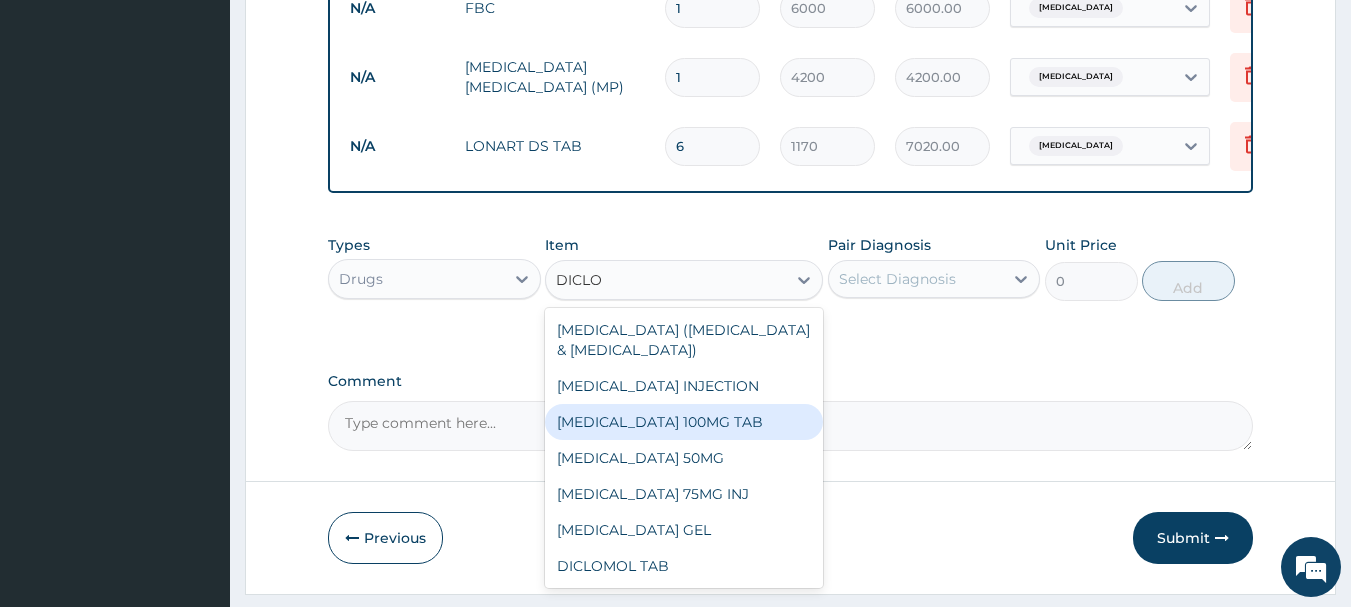 click on "[MEDICAL_DATA] 100MG TAB" at bounding box center (684, 422) 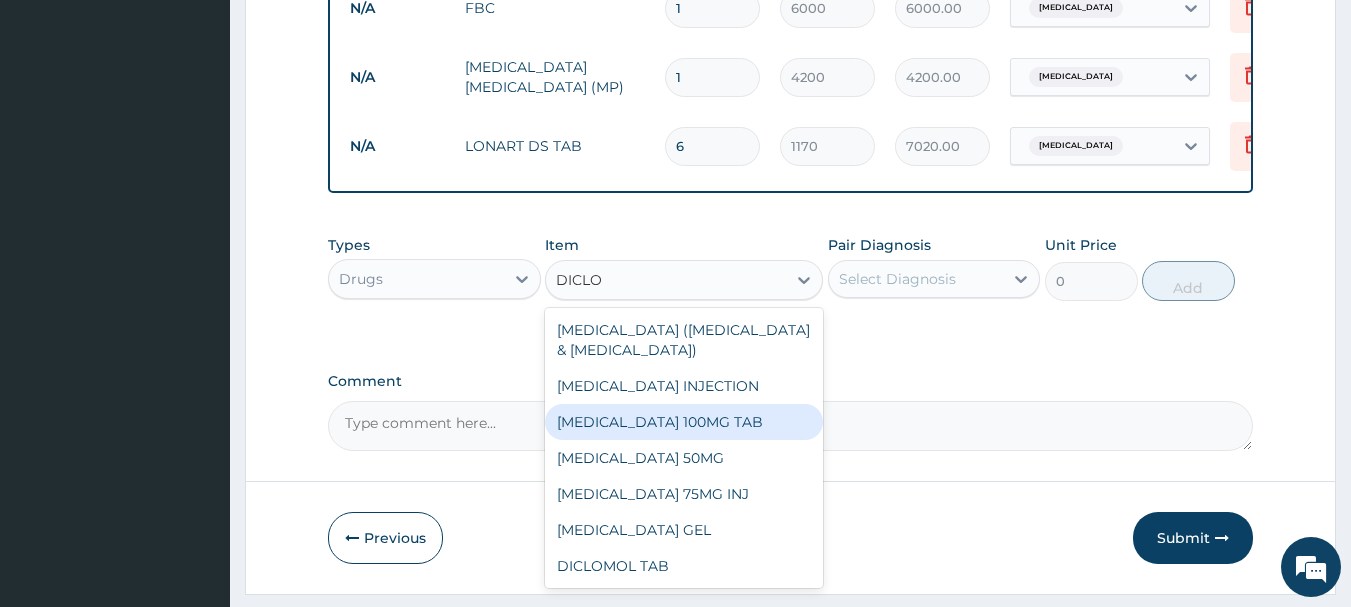 type 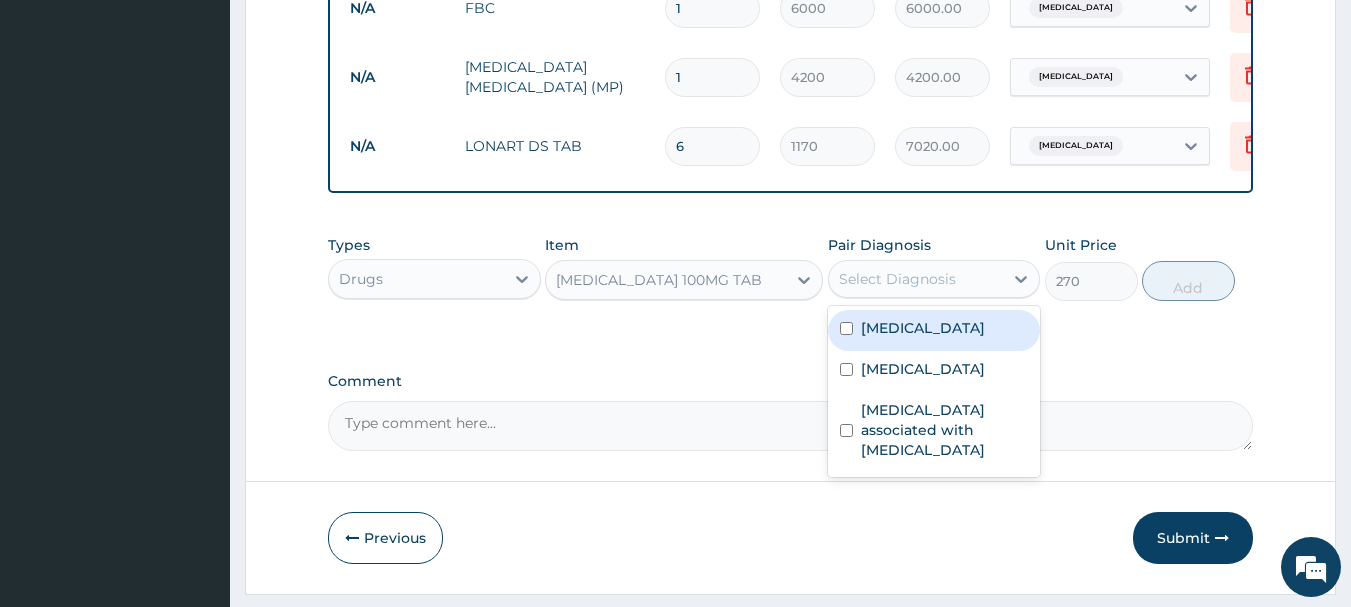click on "Select Diagnosis" at bounding box center [916, 279] 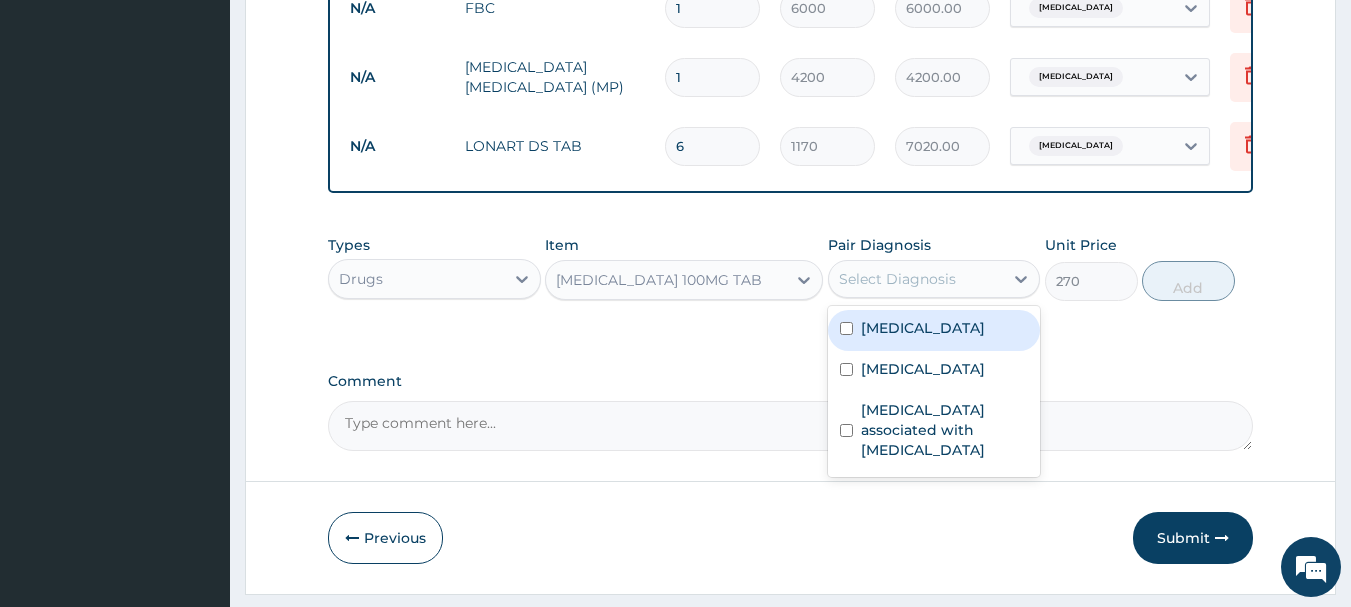 click on "[MEDICAL_DATA]" at bounding box center (934, 330) 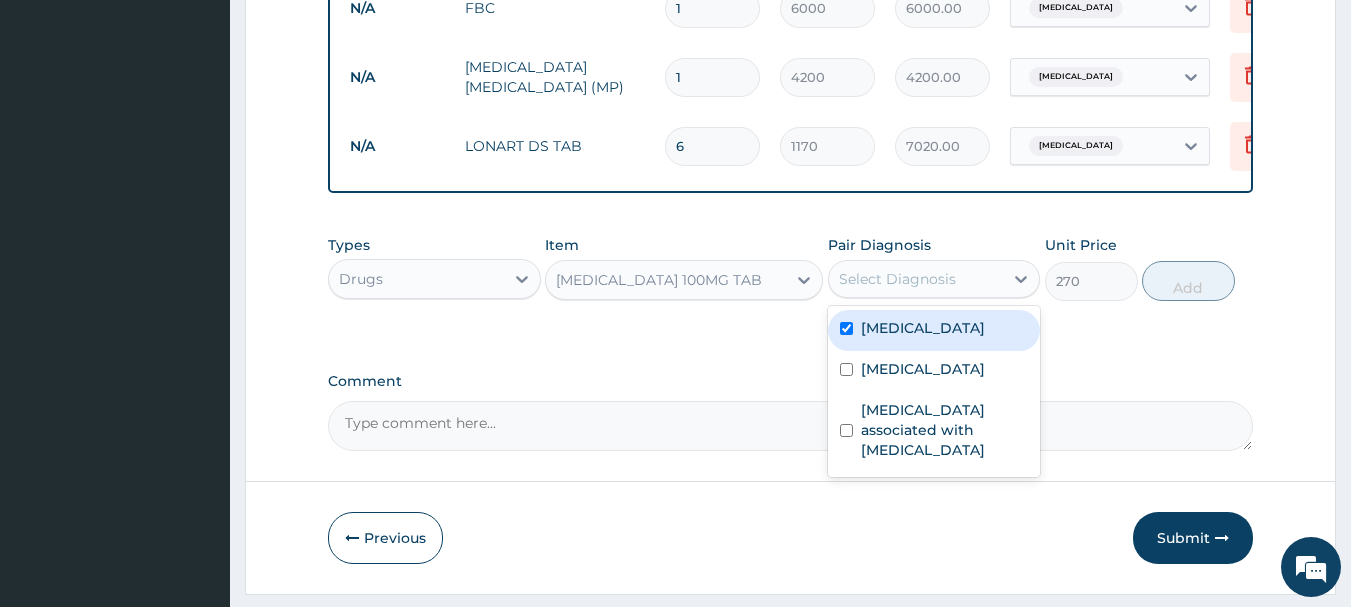 checkbox on "true" 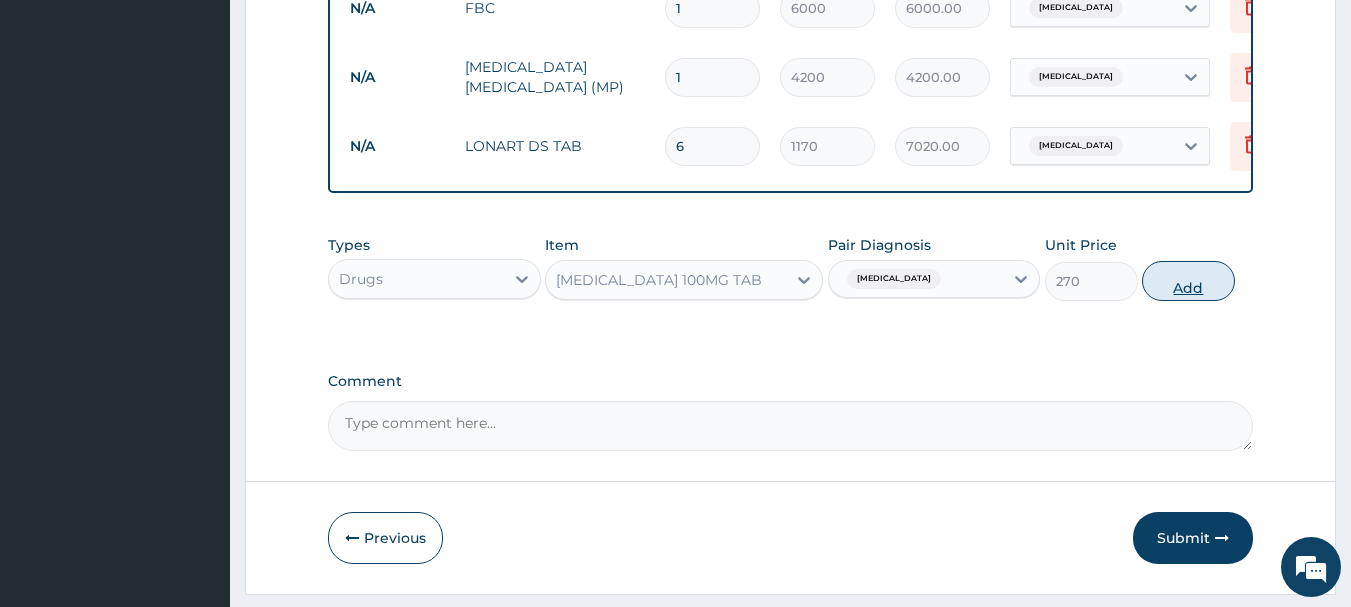 click on "Add" at bounding box center (1188, 281) 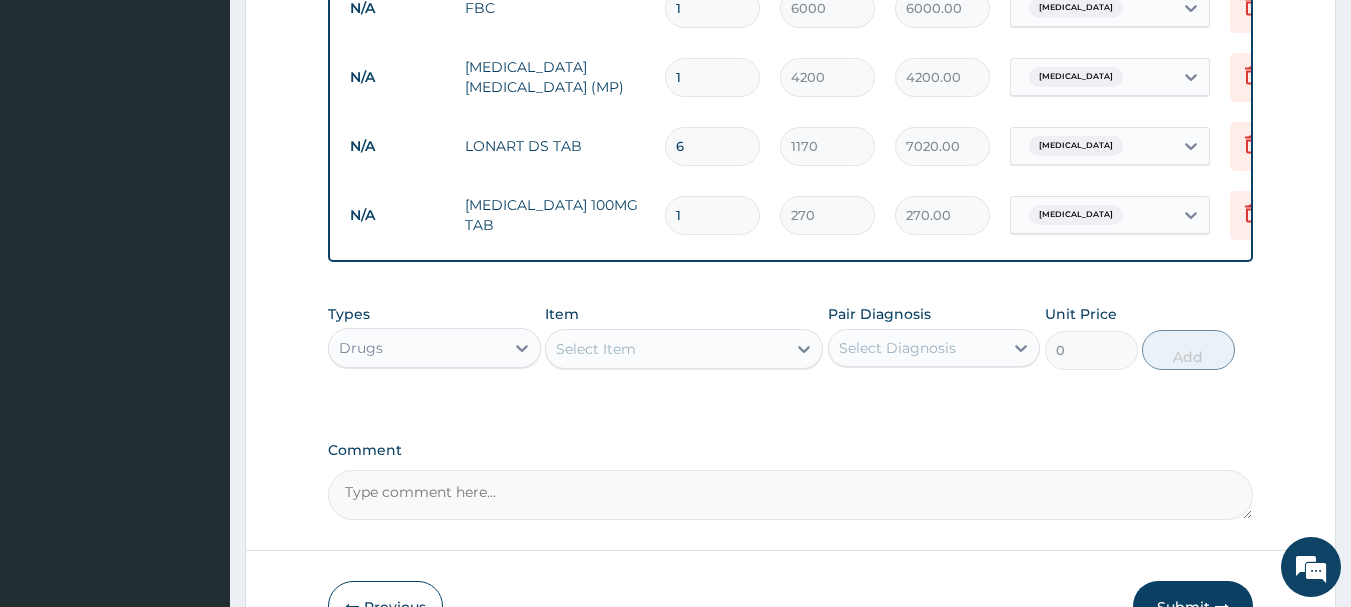 type on "10" 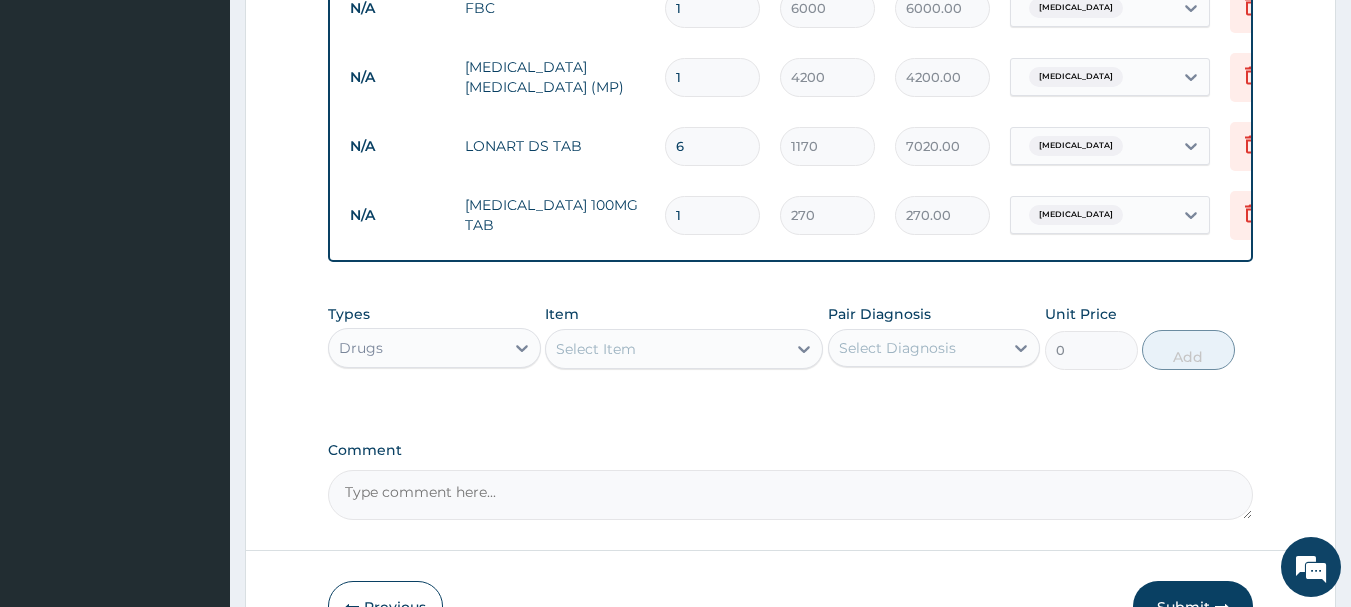 type on "2700.00" 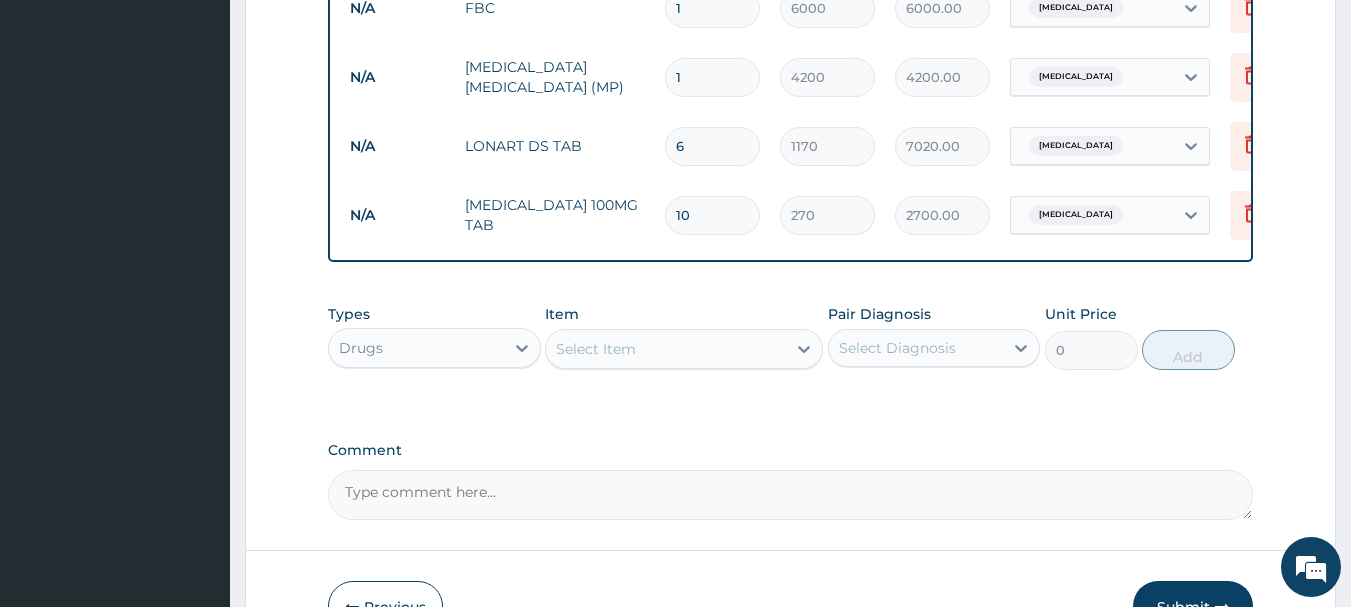 scroll, scrollTop: 1031, scrollLeft: 0, axis: vertical 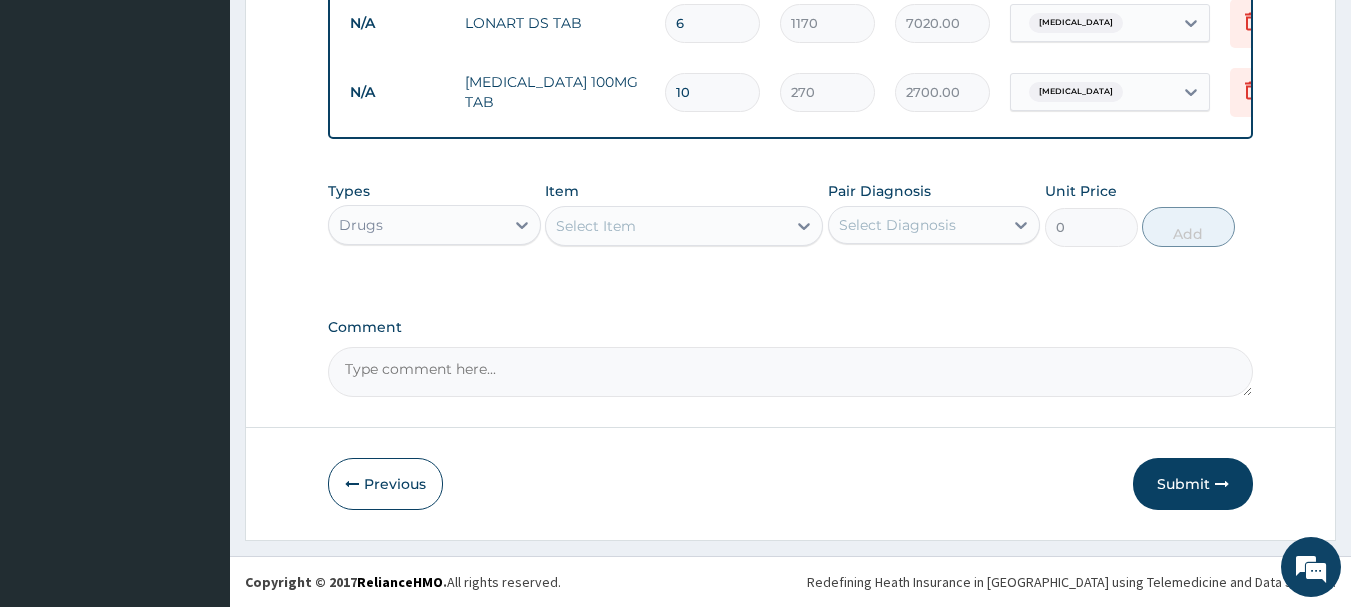 type on "10" 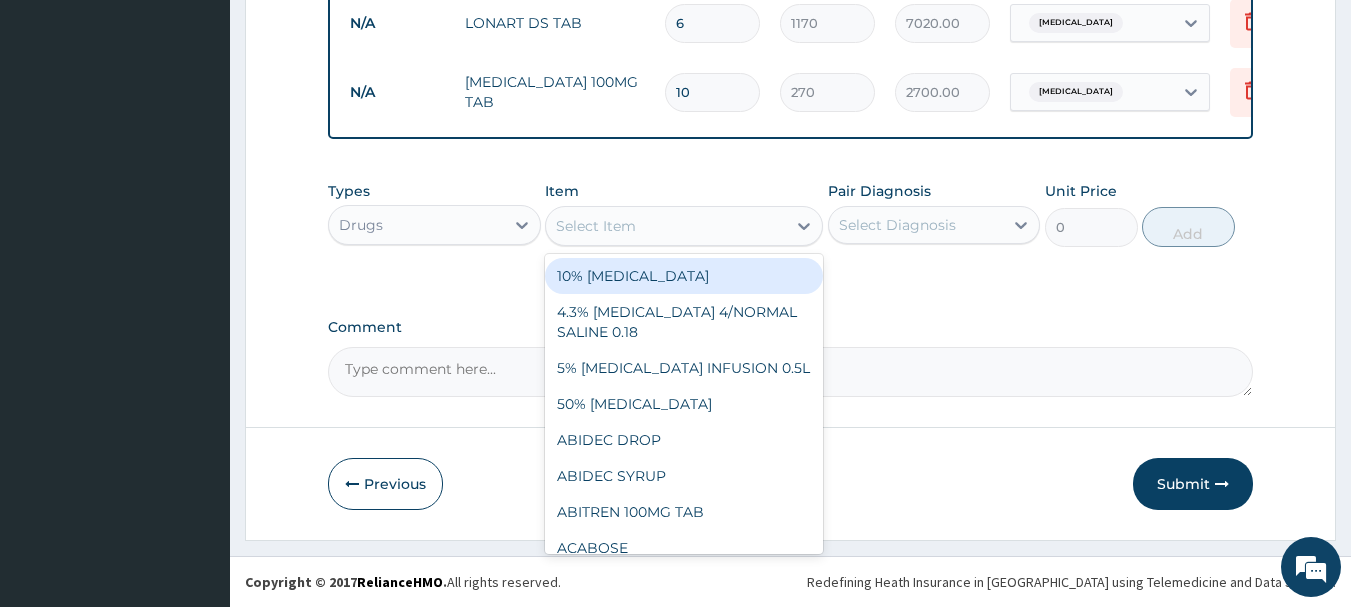 click on "Select Item" at bounding box center [666, 226] 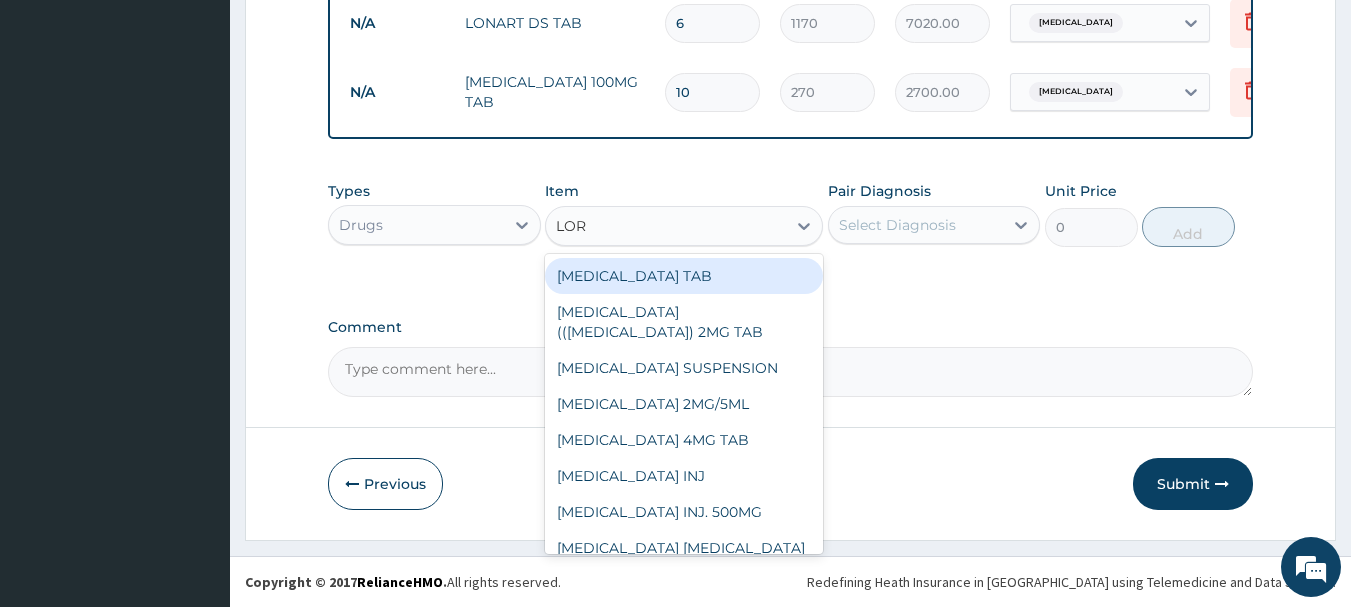 type on "[PERSON_NAME]" 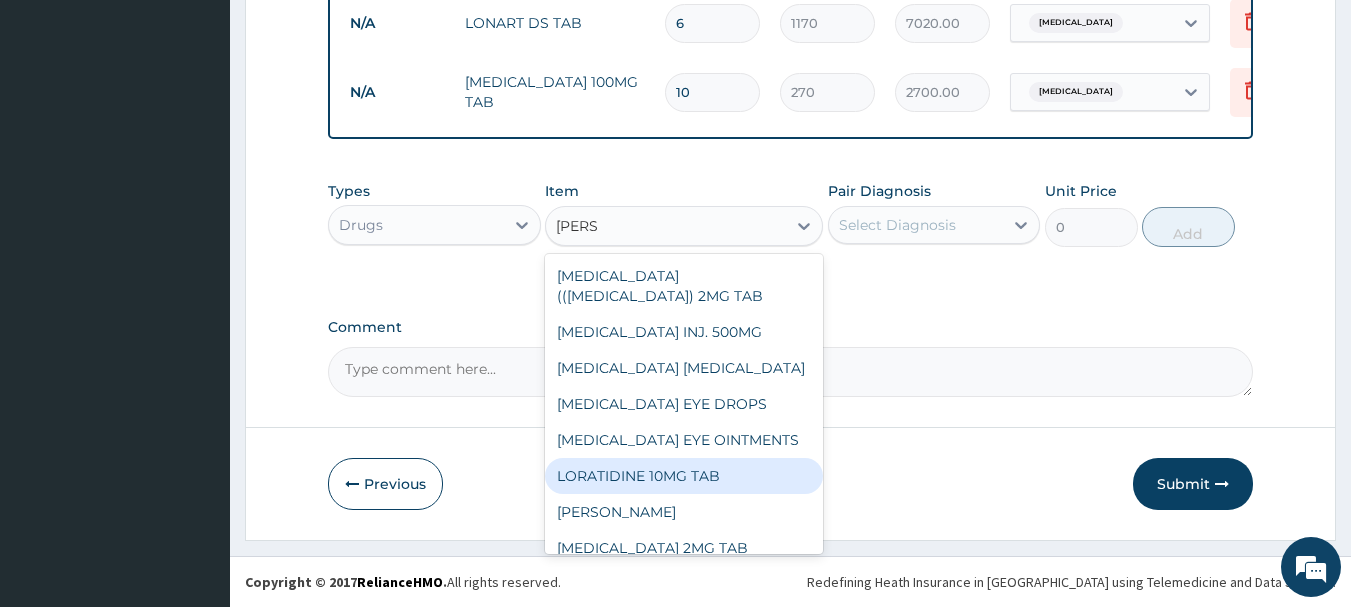 click on "LORATIDINE 10MG TAB" at bounding box center [684, 476] 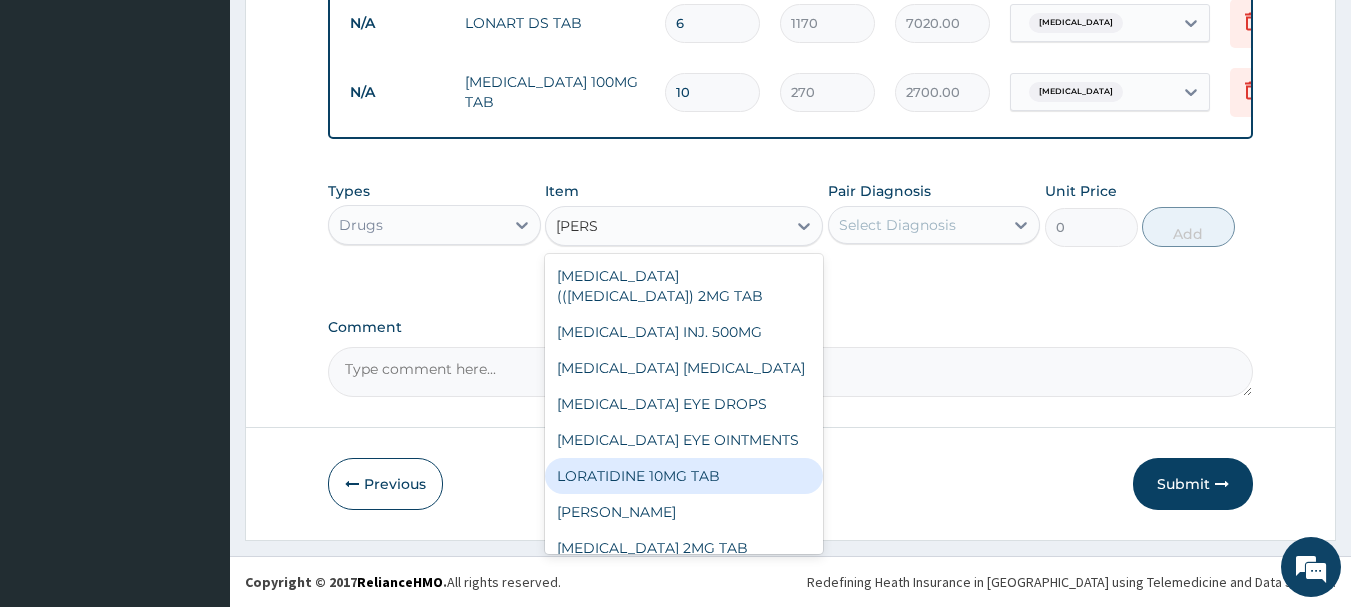 type 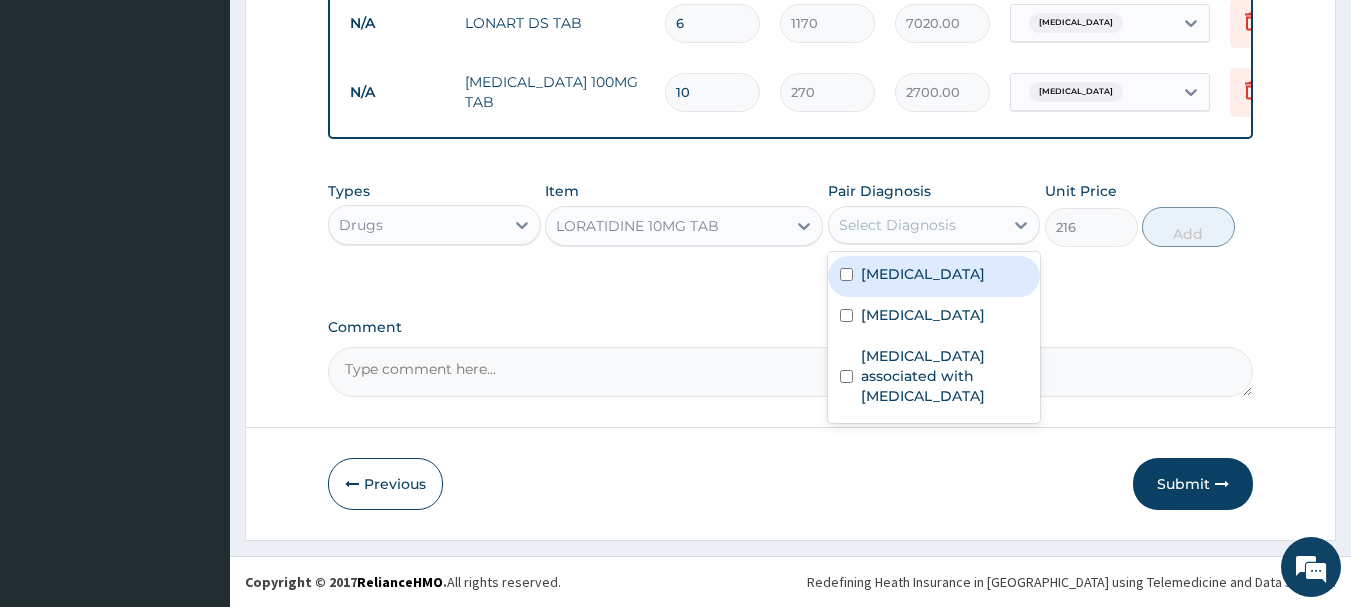 drag, startPoint x: 900, startPoint y: 230, endPoint x: 883, endPoint y: 250, distance: 26.24881 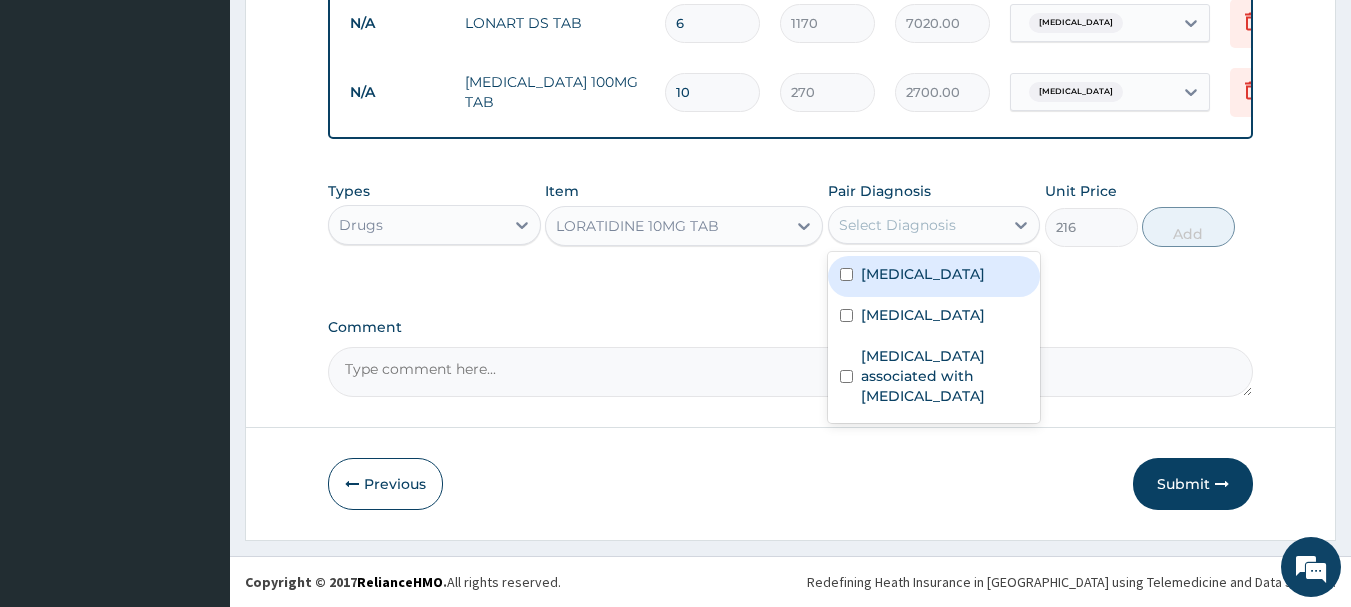 click on "Select Diagnosis" at bounding box center [897, 225] 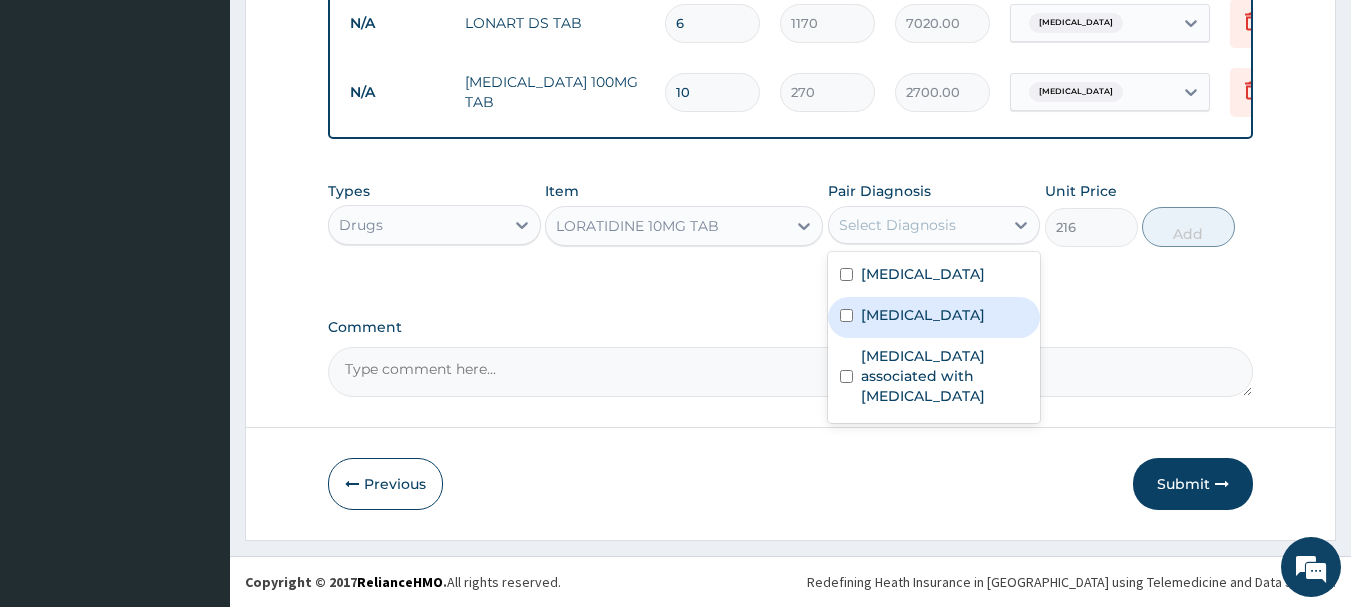 click on "[MEDICAL_DATA]" at bounding box center [923, 315] 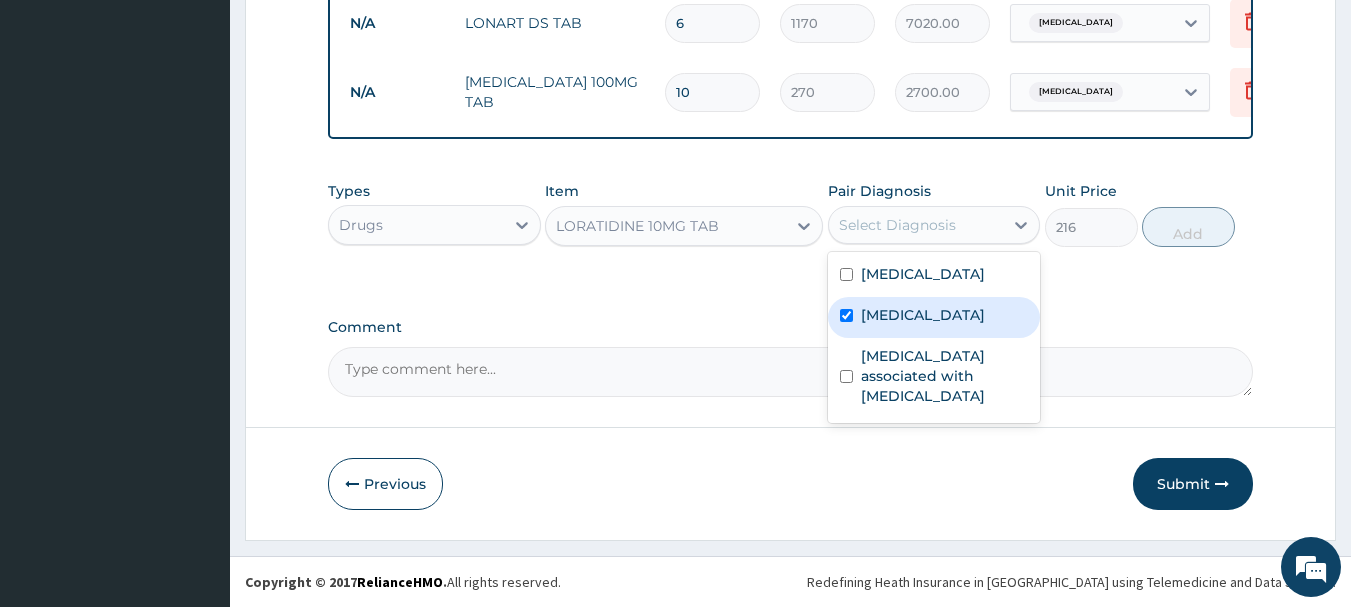 checkbox on "true" 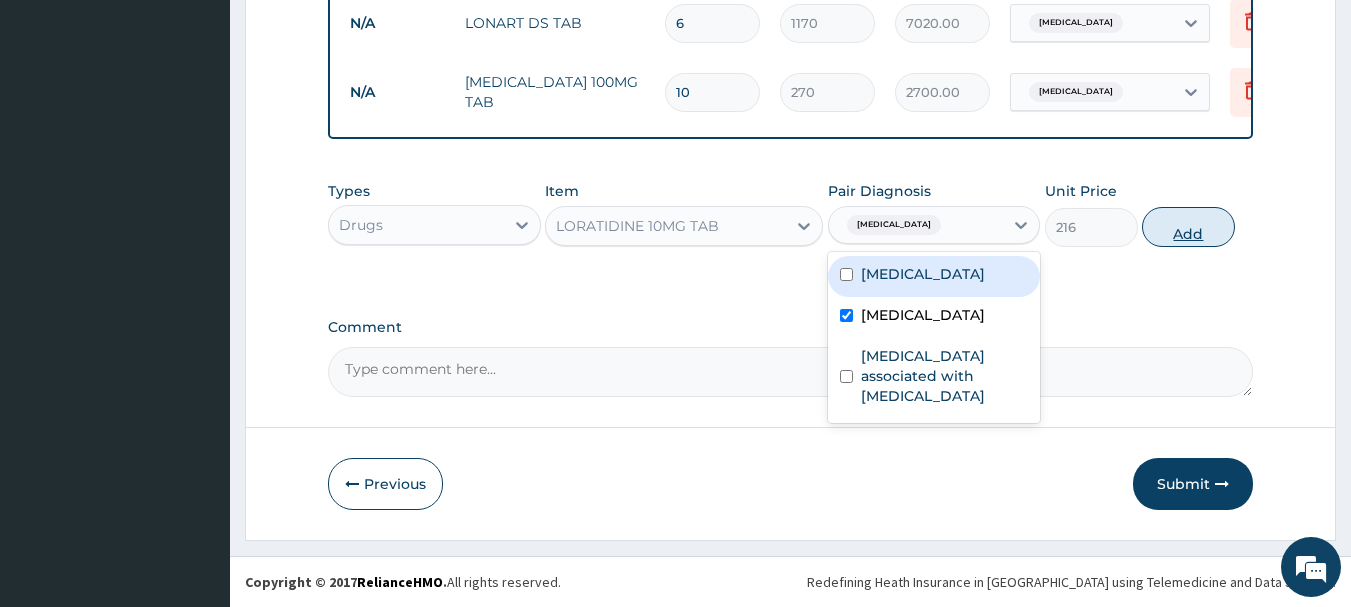 click on "Add" at bounding box center (1188, 227) 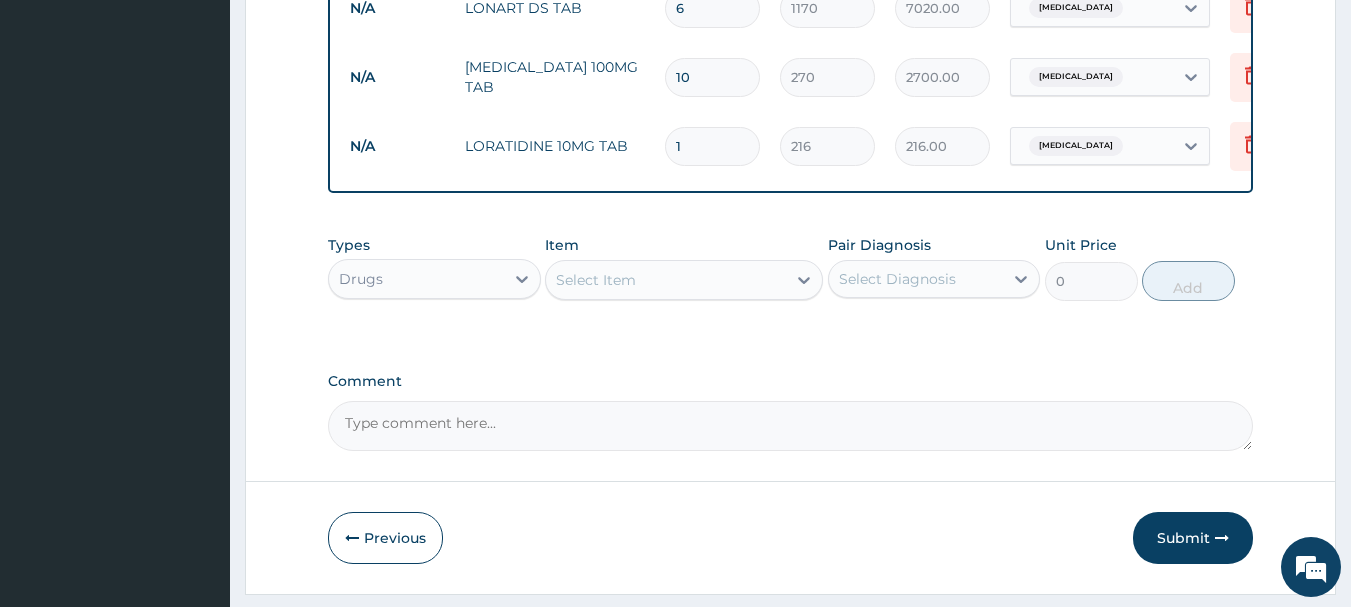type 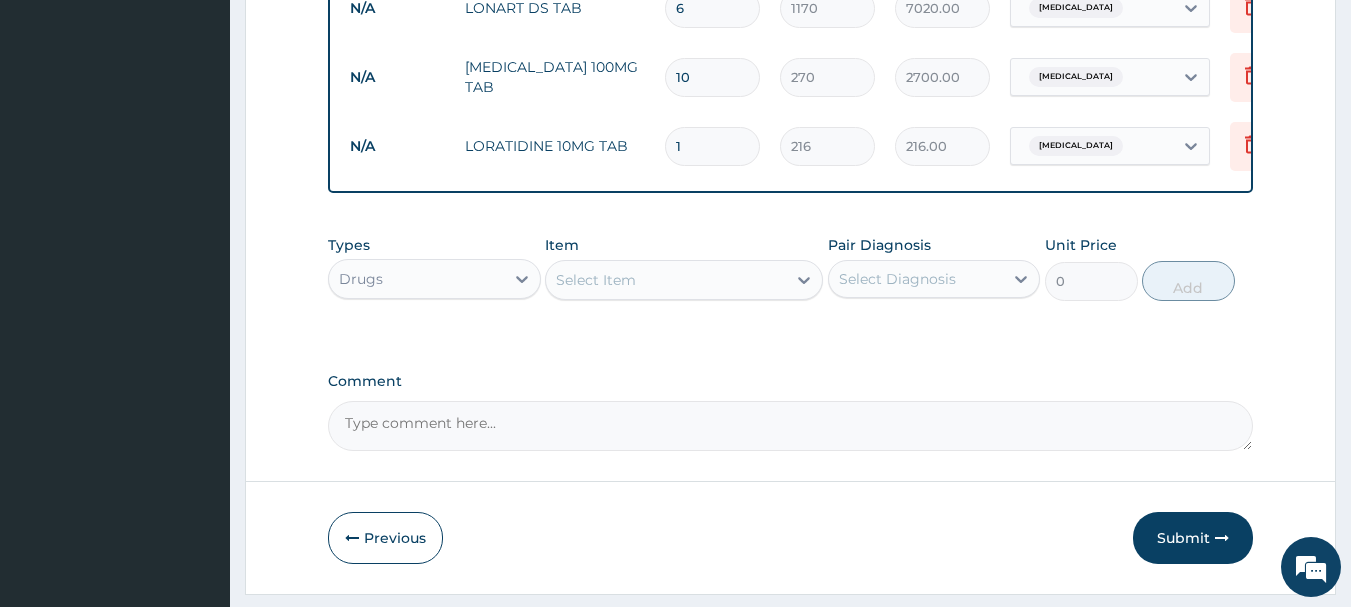 type on "0.00" 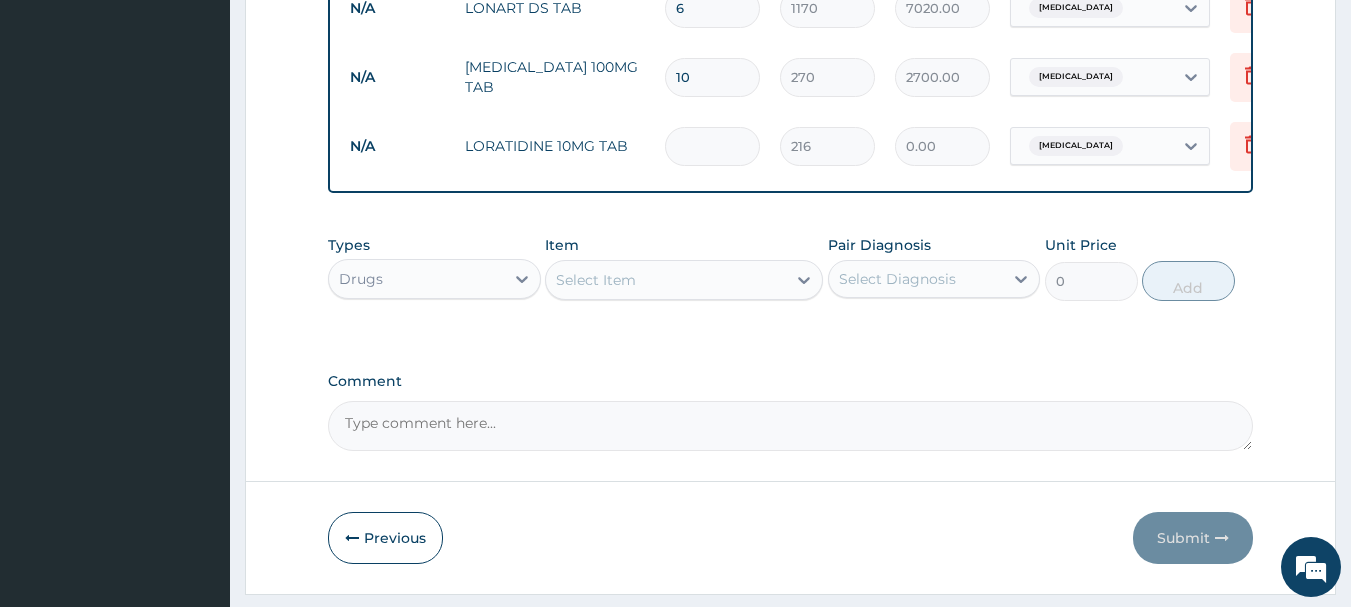 type on "5" 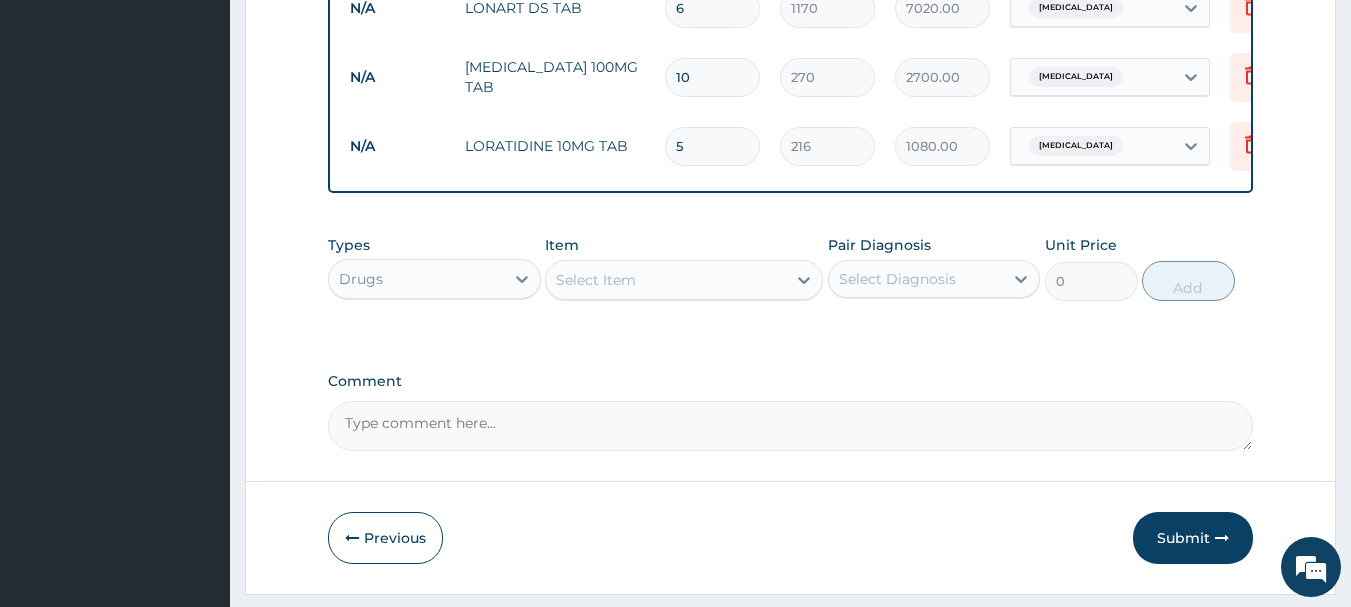 type on "5" 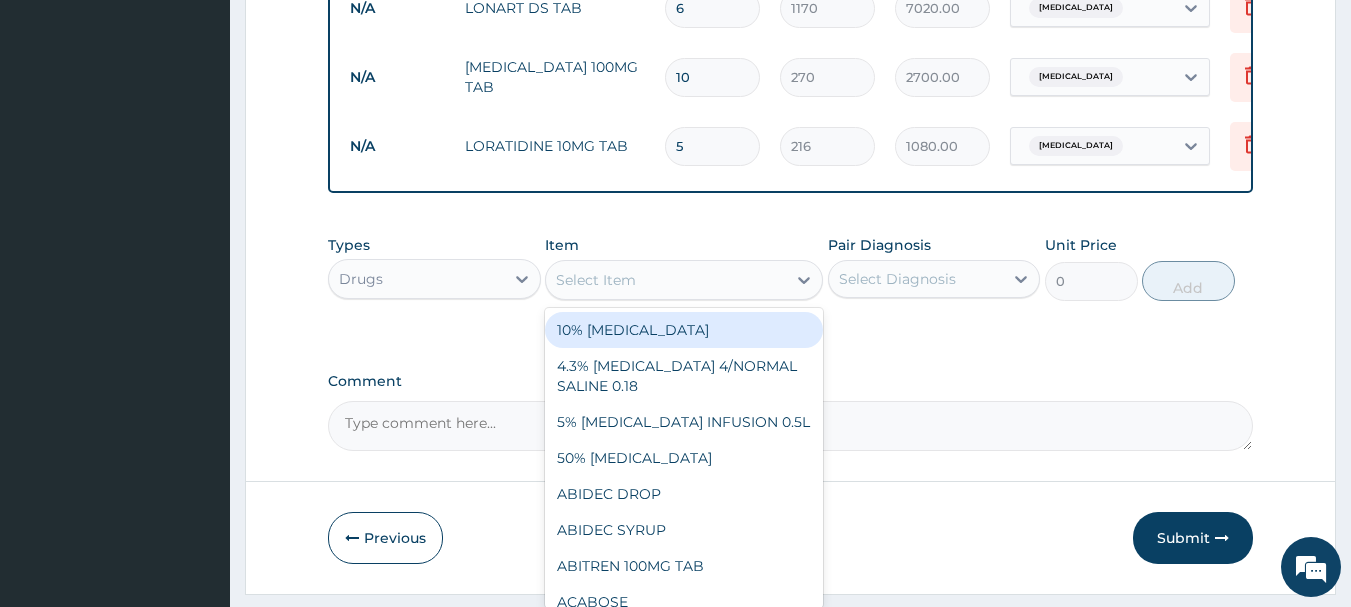 click on "Select Item" at bounding box center (666, 280) 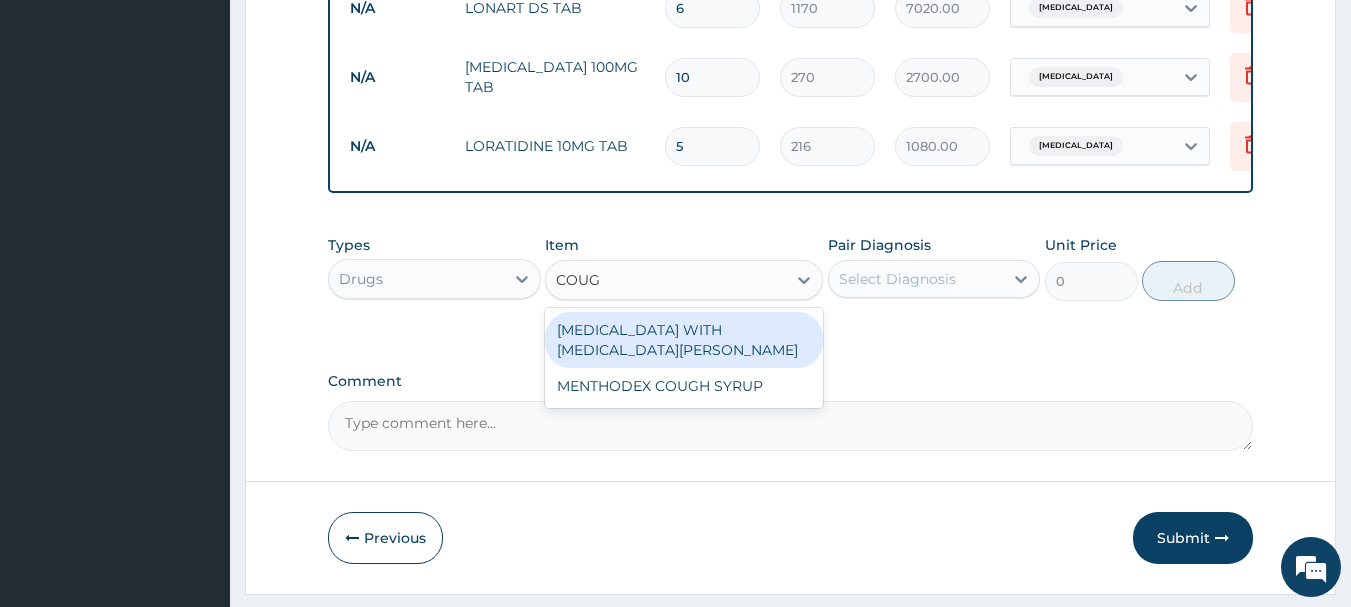 type on "COUGH" 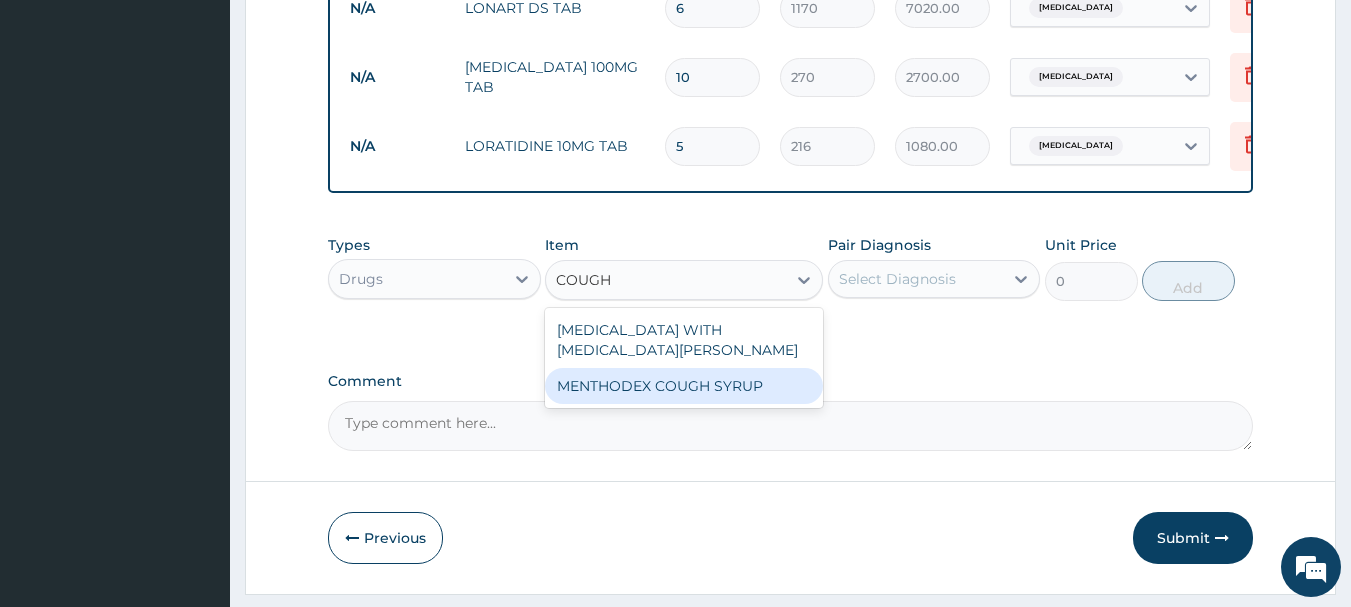 drag, startPoint x: 712, startPoint y: 399, endPoint x: 778, endPoint y: 404, distance: 66.189125 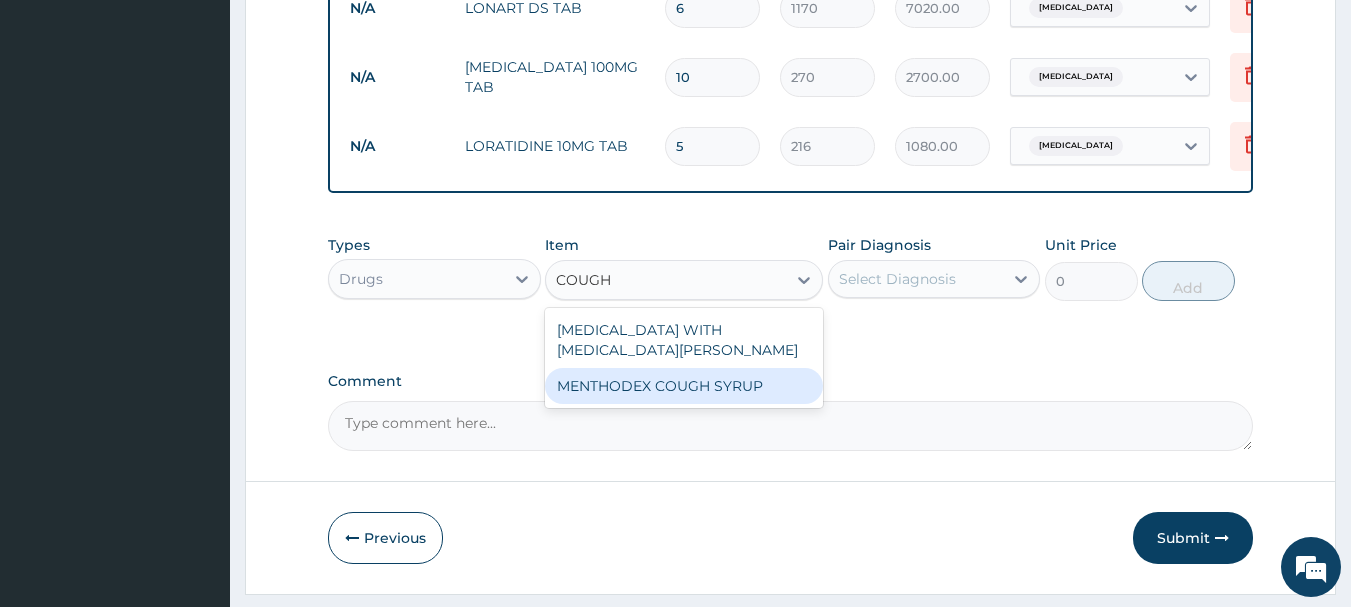 click on "MENTHODEX COUGH SYRUP" at bounding box center (684, 386) 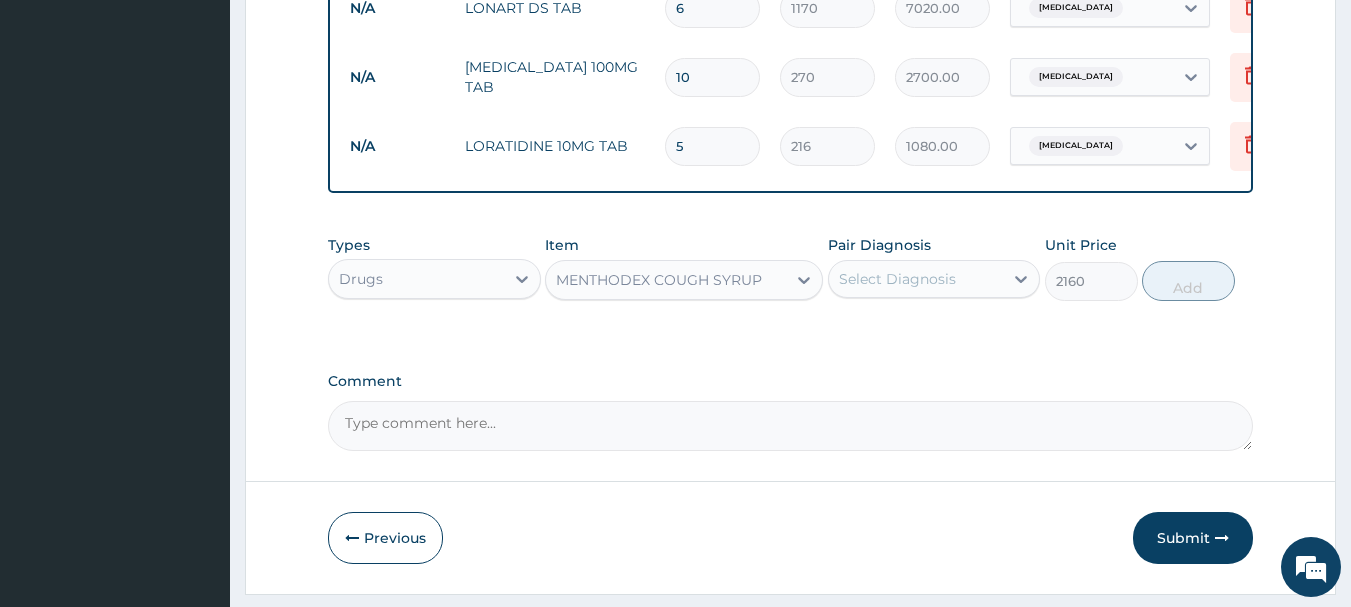 click on "Select Diagnosis" at bounding box center (897, 279) 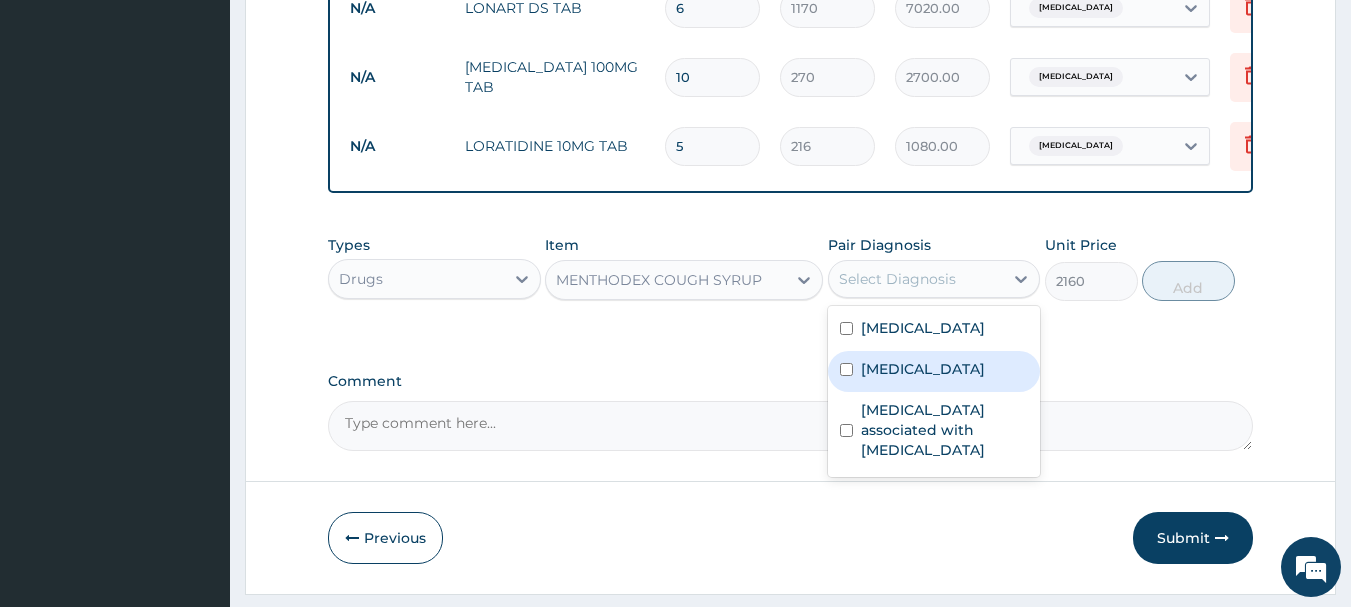 click on "[MEDICAL_DATA]" at bounding box center (923, 369) 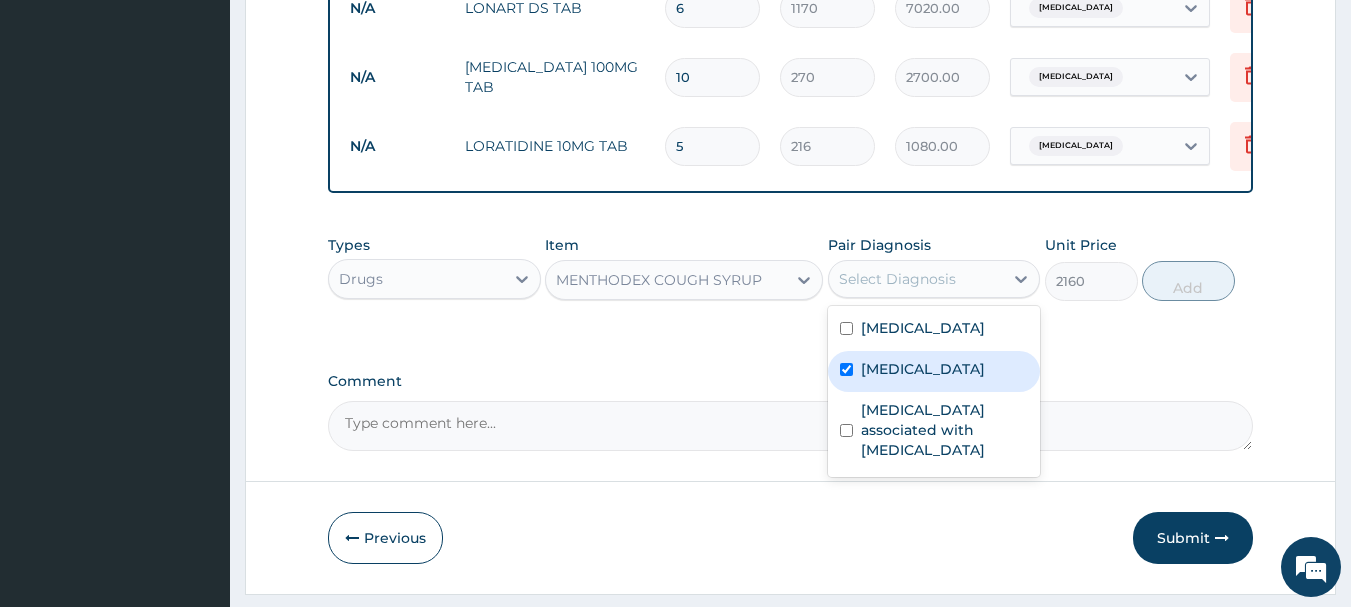 checkbox on "true" 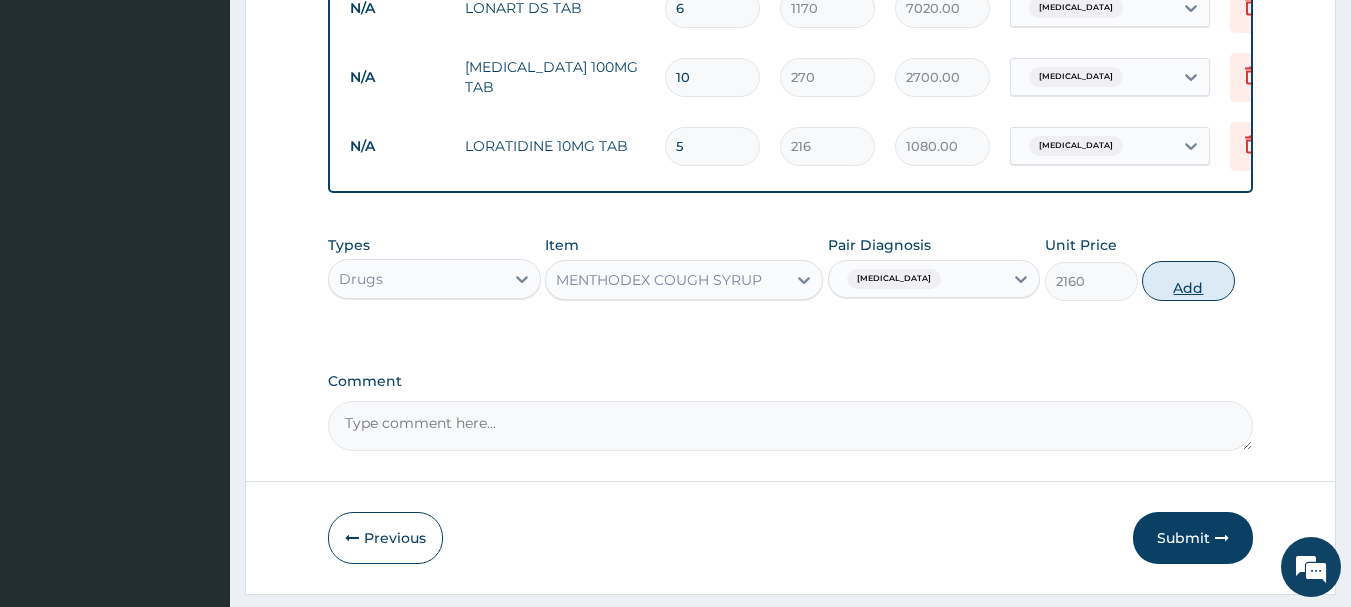 click on "Add" at bounding box center (1188, 281) 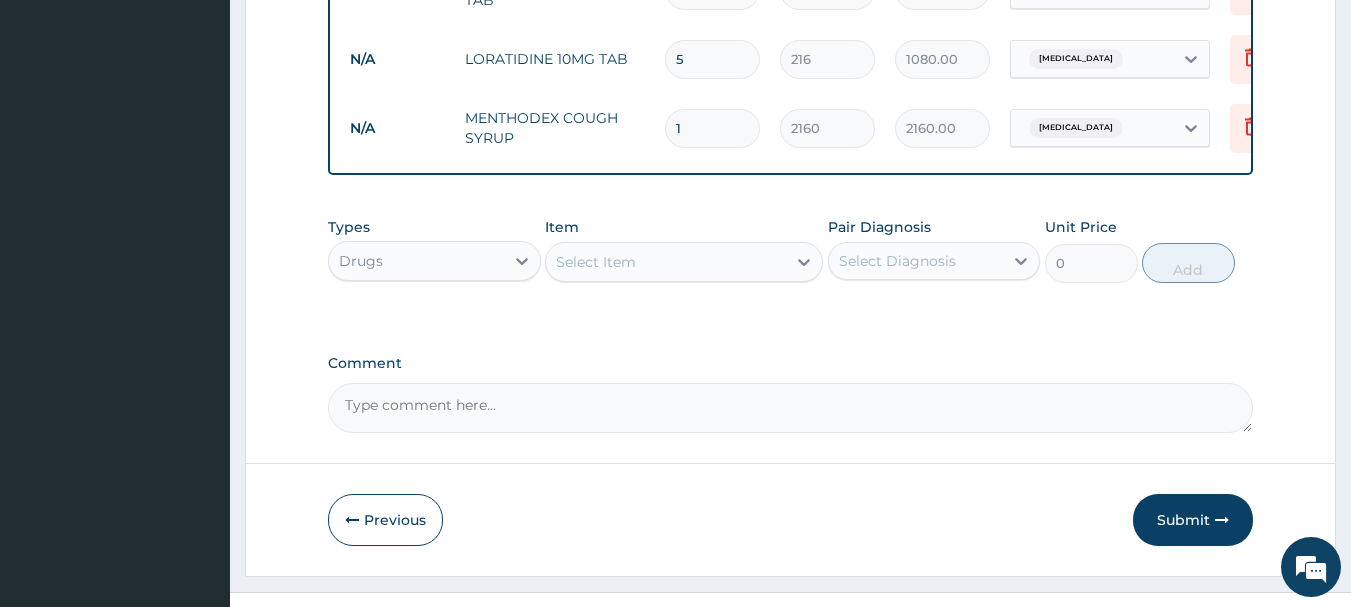 scroll, scrollTop: 1169, scrollLeft: 0, axis: vertical 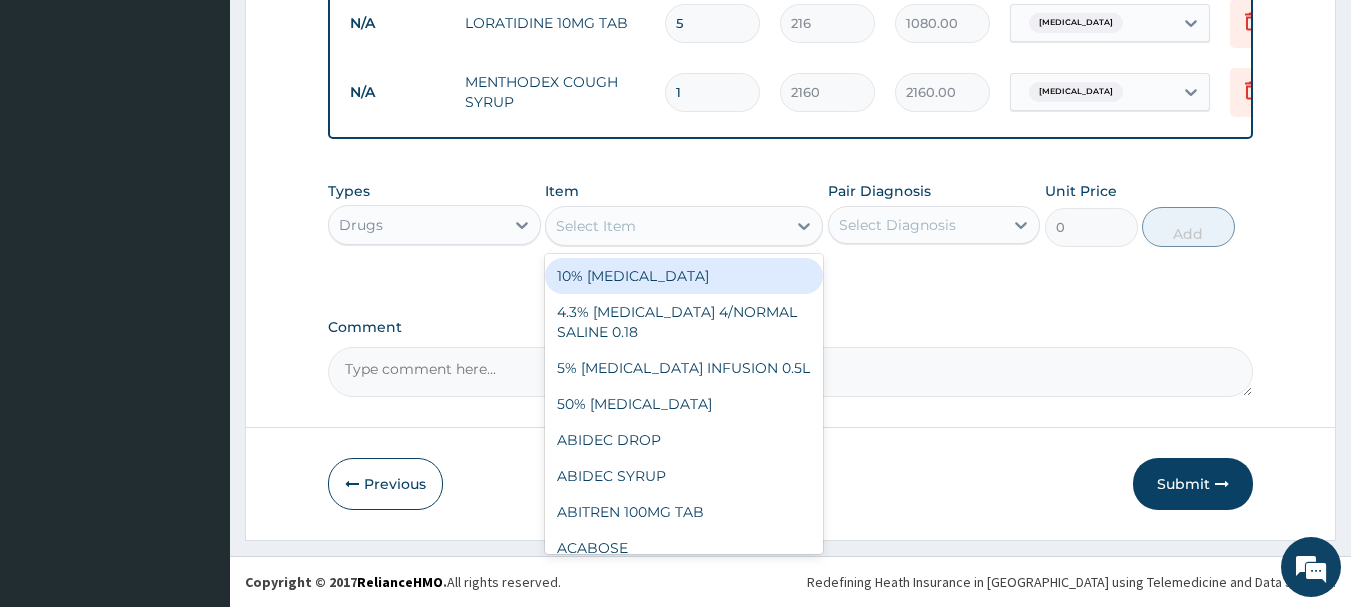 click on "Select Item" at bounding box center (666, 226) 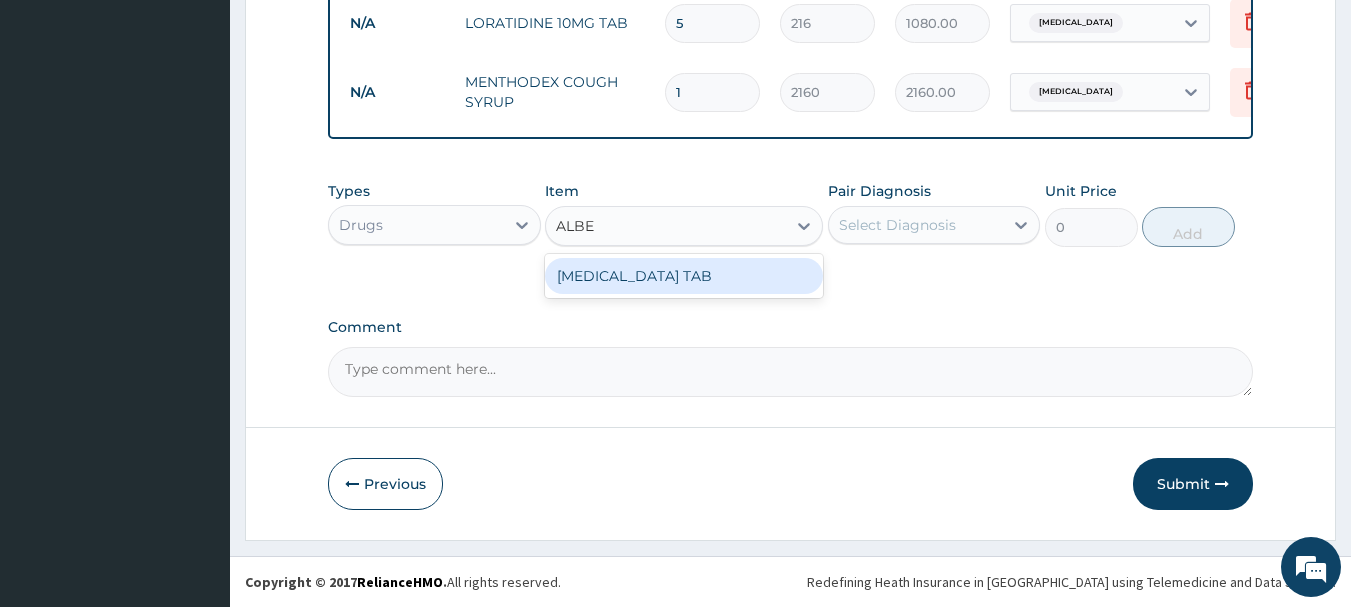 type on "ALBEN" 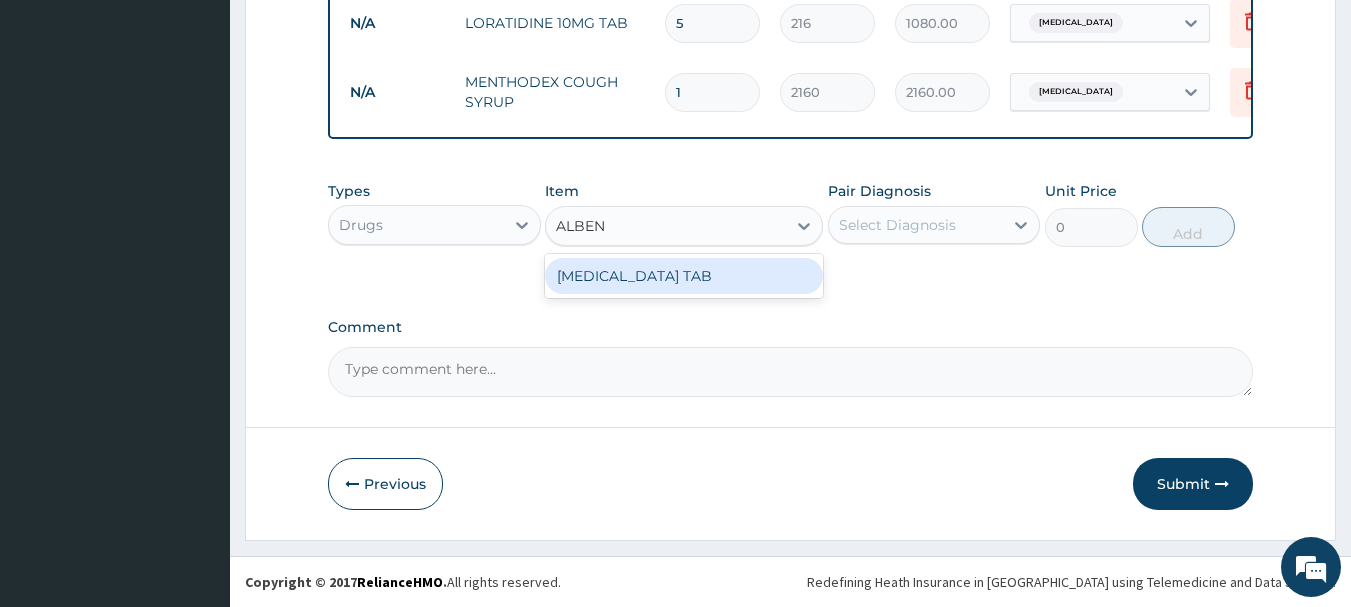 drag, startPoint x: 670, startPoint y: 273, endPoint x: 568, endPoint y: 253, distance: 103.94229 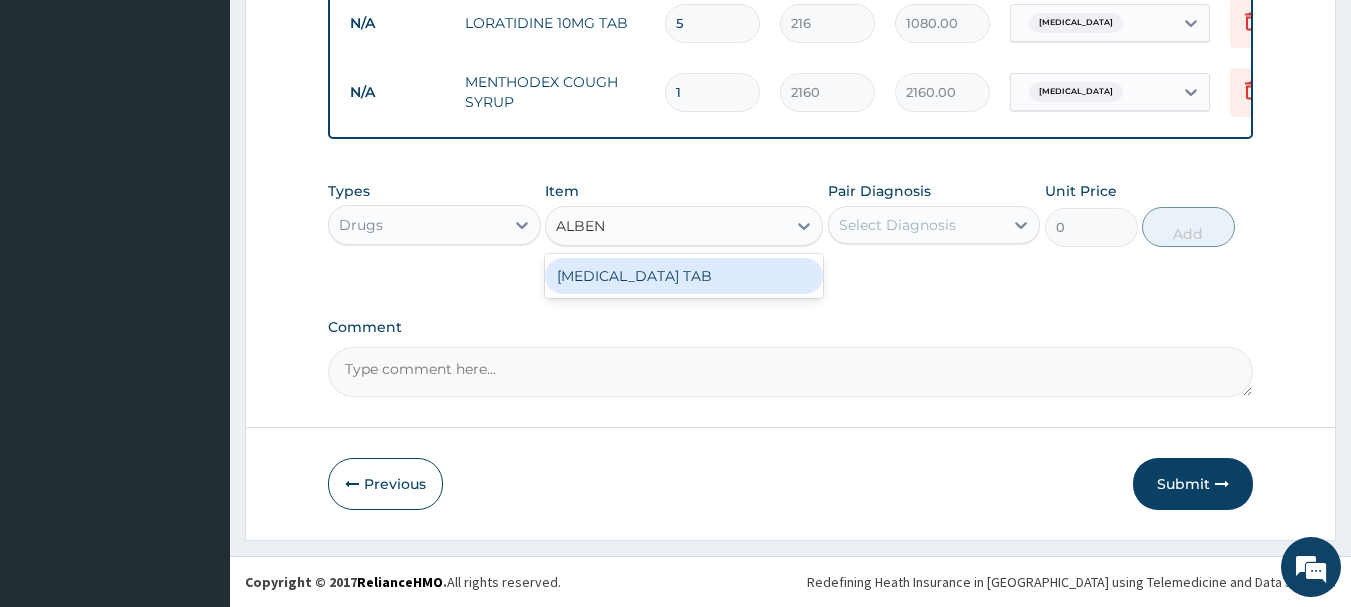 click on "[MEDICAL_DATA] TAB" at bounding box center [684, 276] 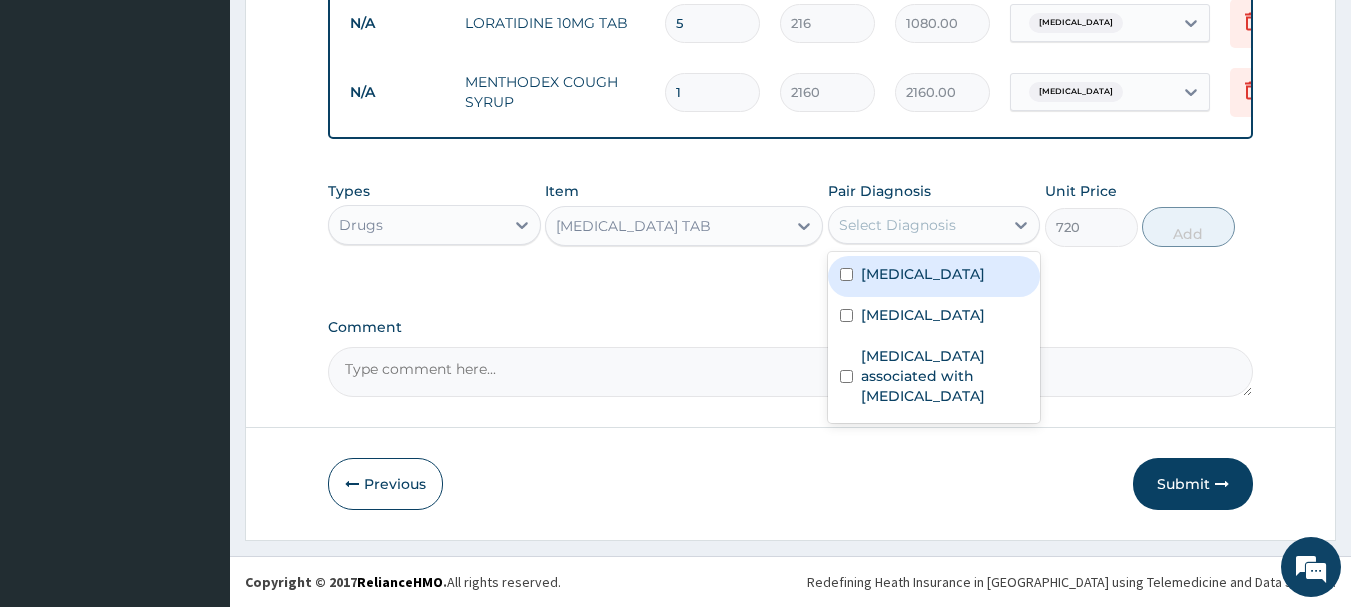 click on "Select Diagnosis" at bounding box center [897, 225] 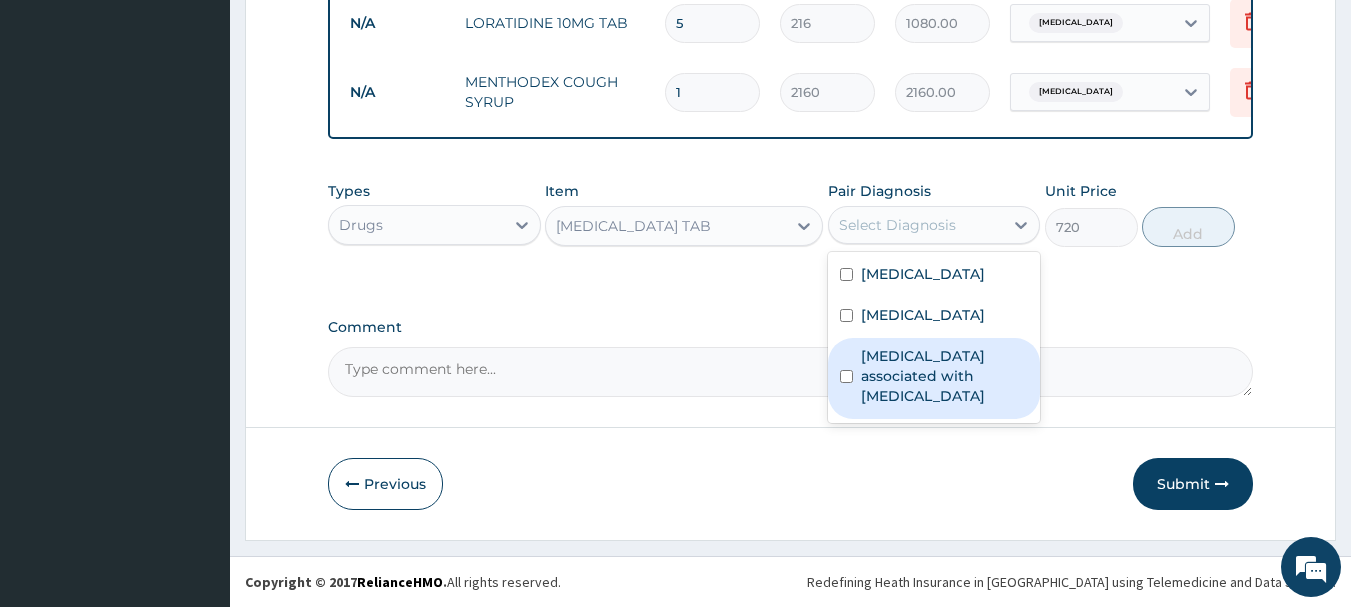 click on "[MEDICAL_DATA] associated with [MEDICAL_DATA]" at bounding box center [945, 376] 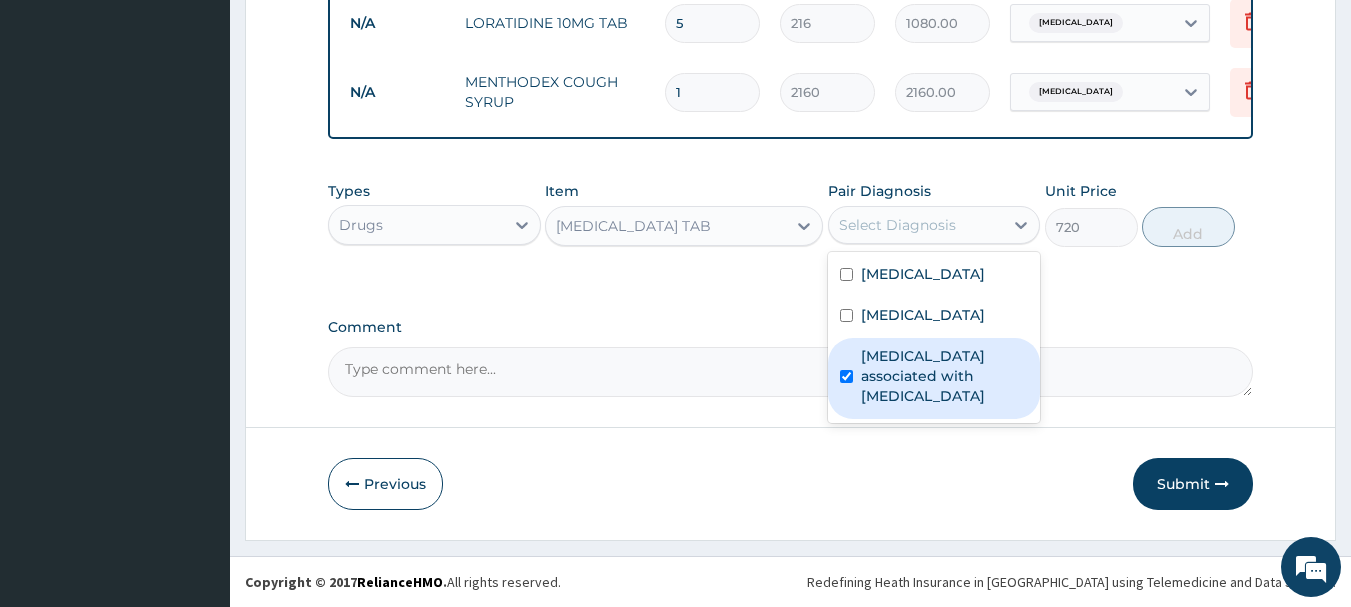 checkbox on "true" 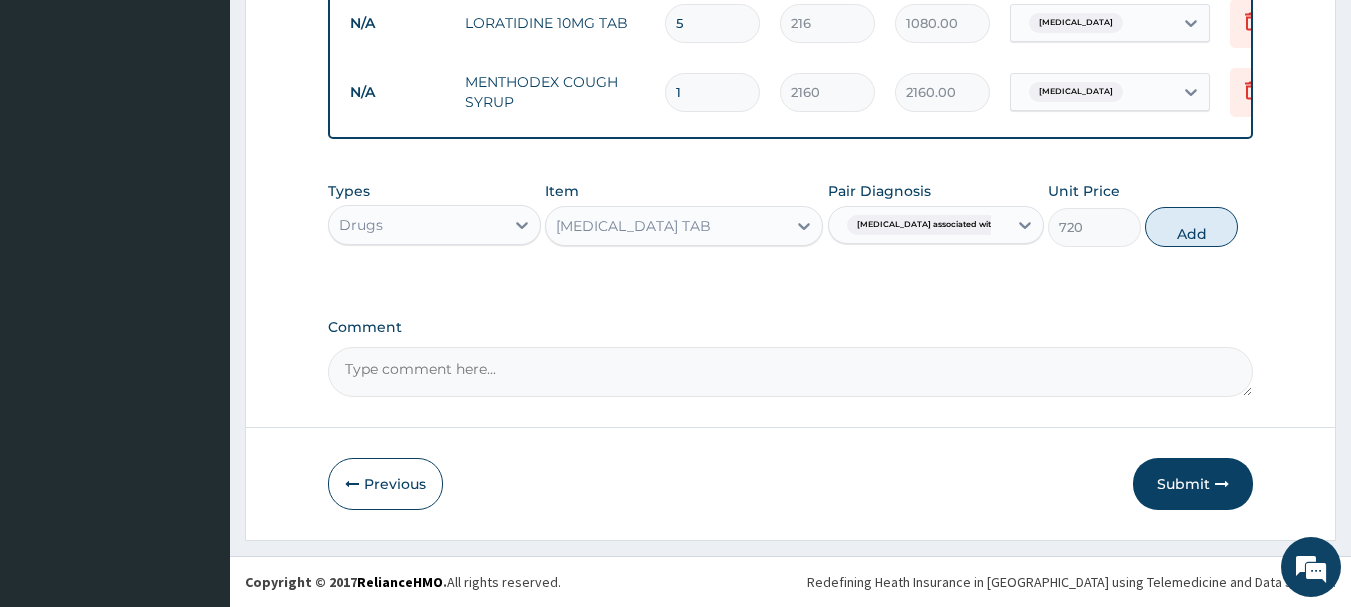 drag, startPoint x: 1191, startPoint y: 225, endPoint x: 1102, endPoint y: 245, distance: 91.21951 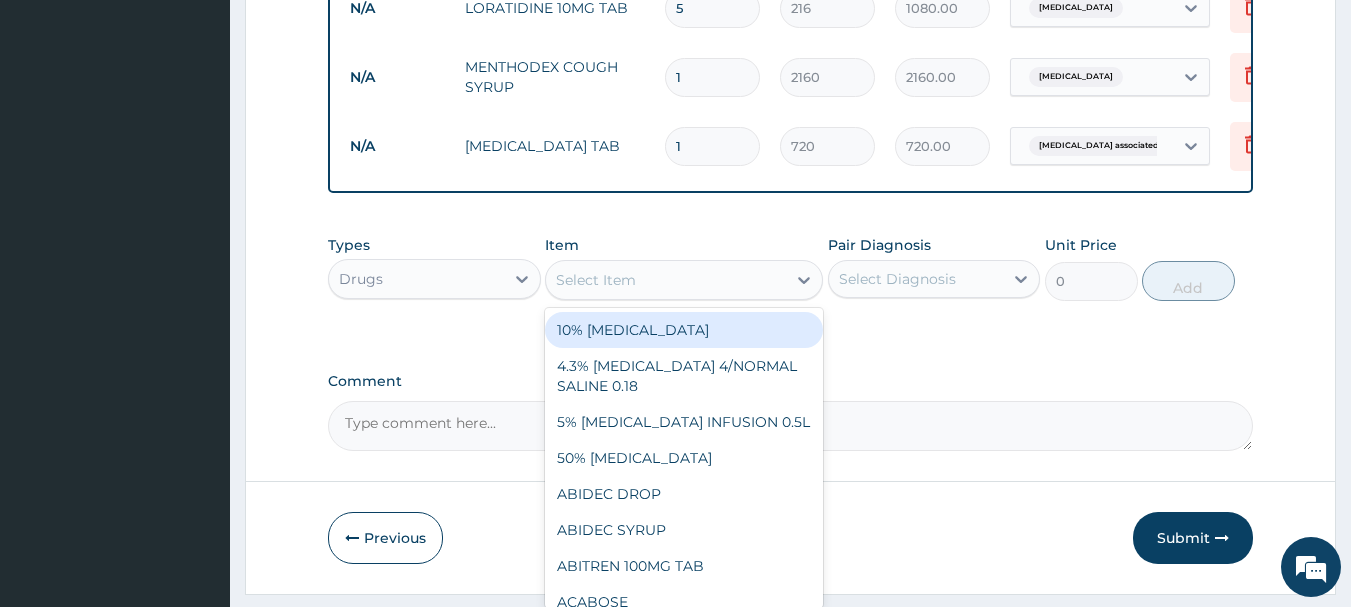 click on "Select Item" at bounding box center [666, 280] 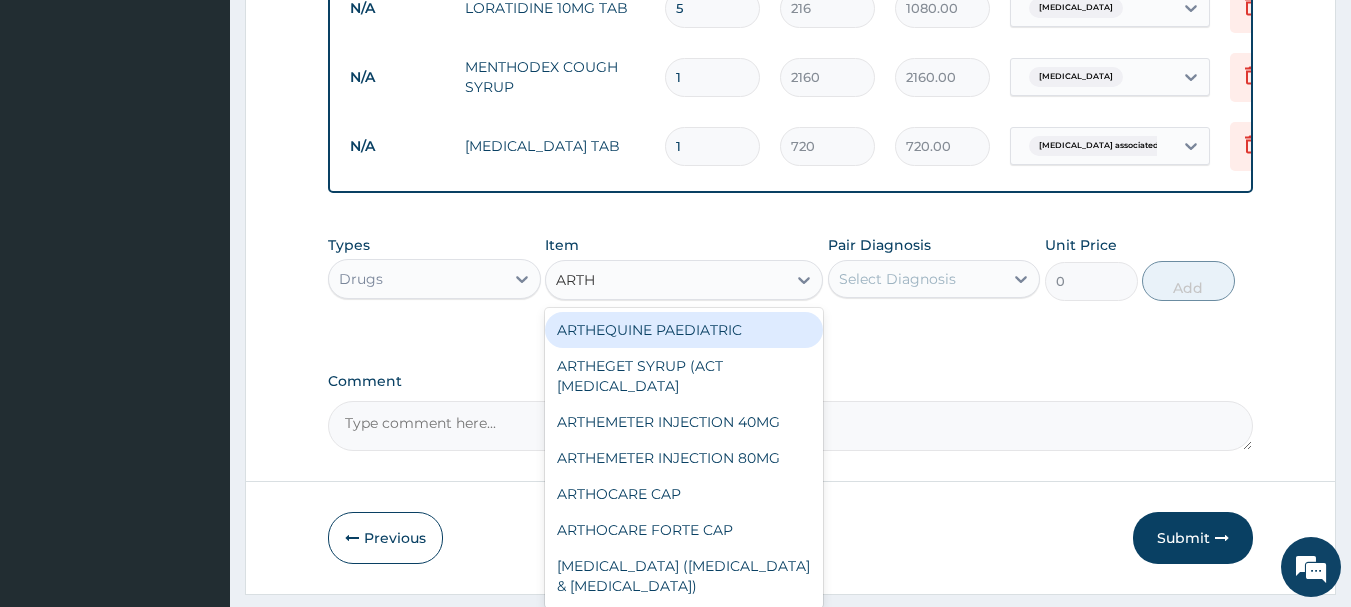 type on "ARTHE" 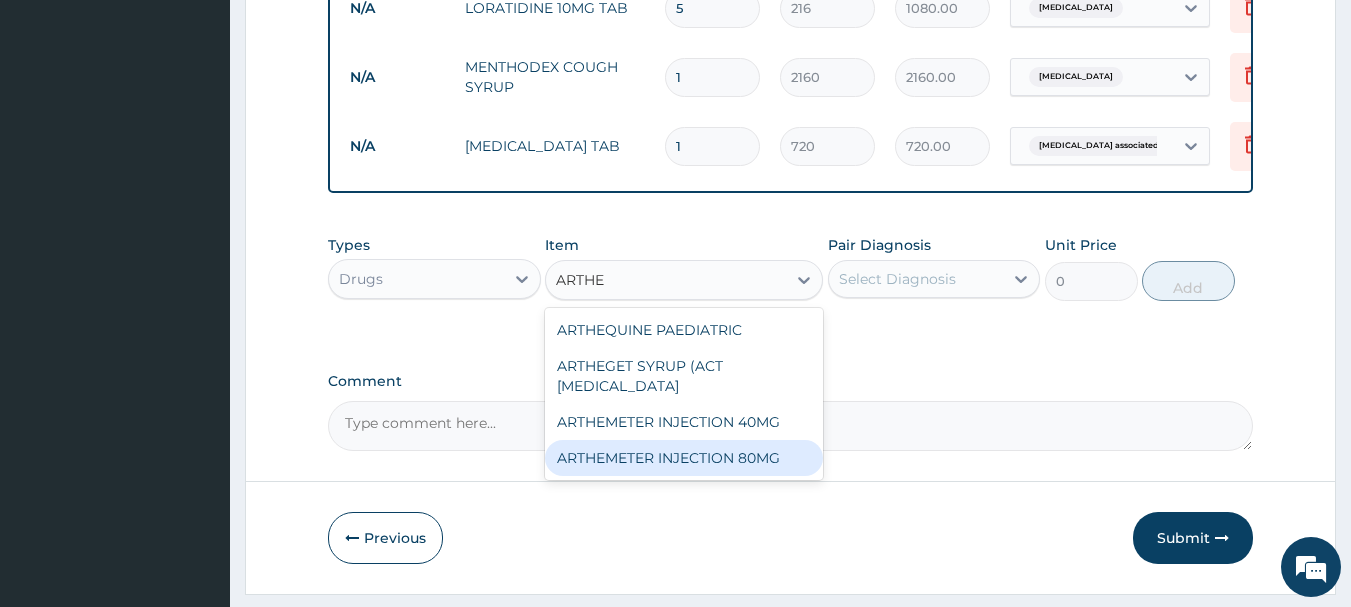 click on "ARTHEMETER INJECTION 80MG" at bounding box center [684, 458] 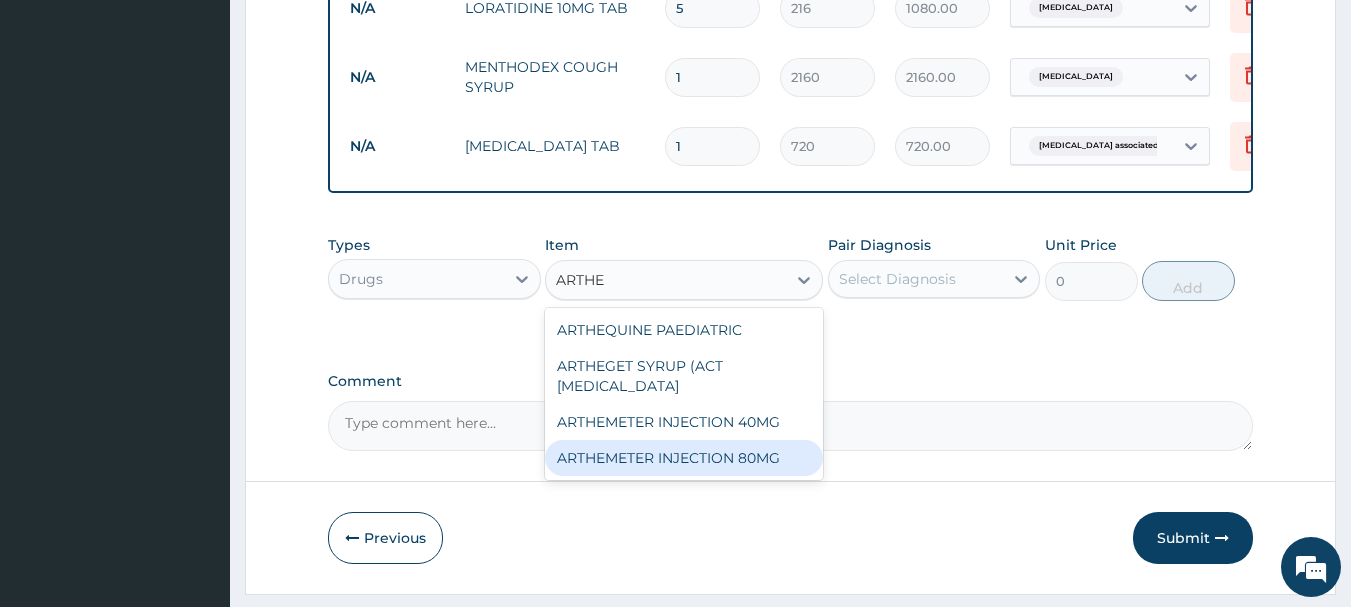 type 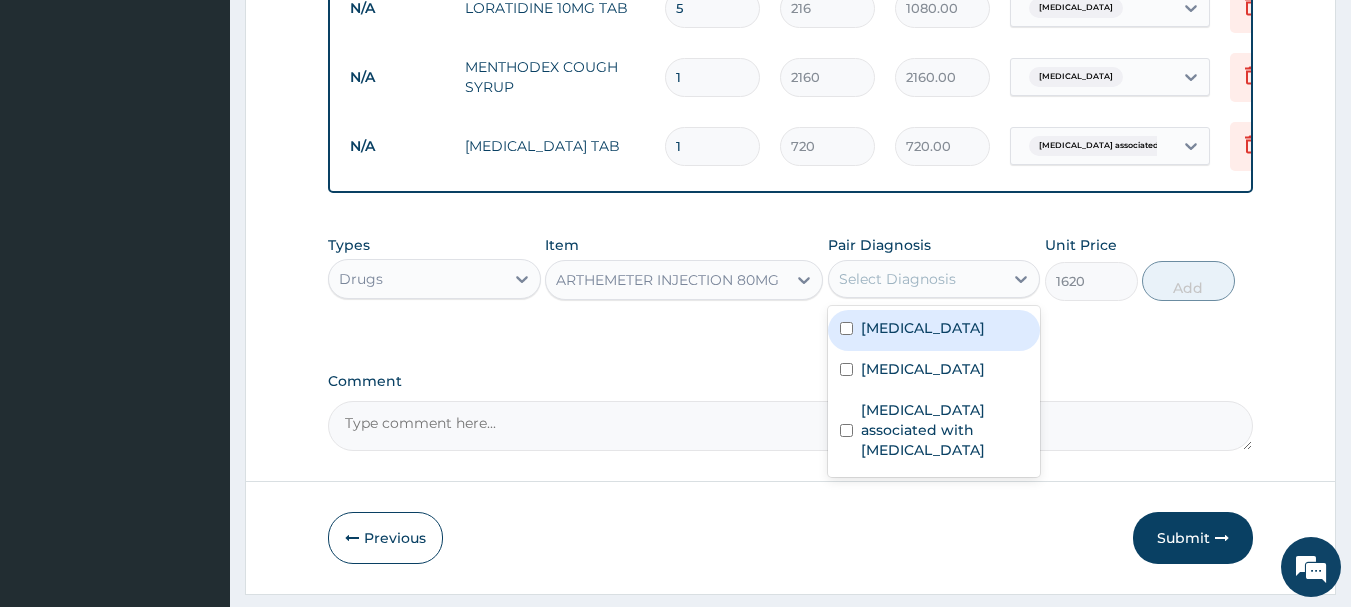 click on "Select Diagnosis" at bounding box center (897, 279) 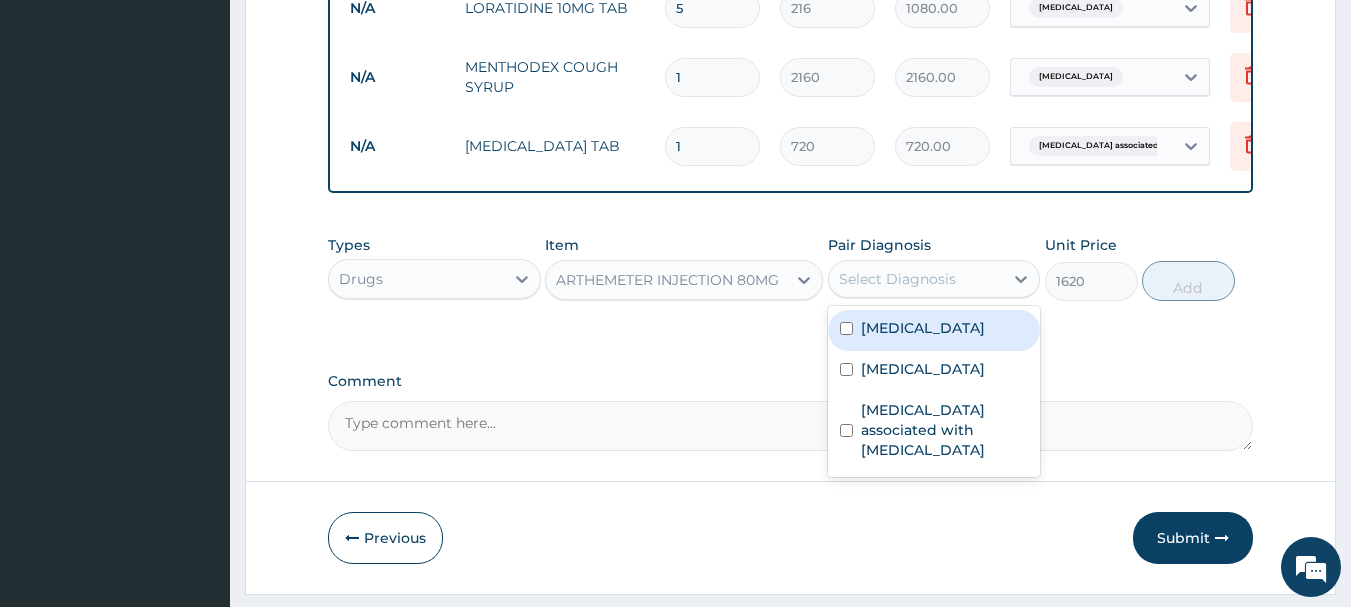 drag, startPoint x: 867, startPoint y: 349, endPoint x: 963, endPoint y: 346, distance: 96.04687 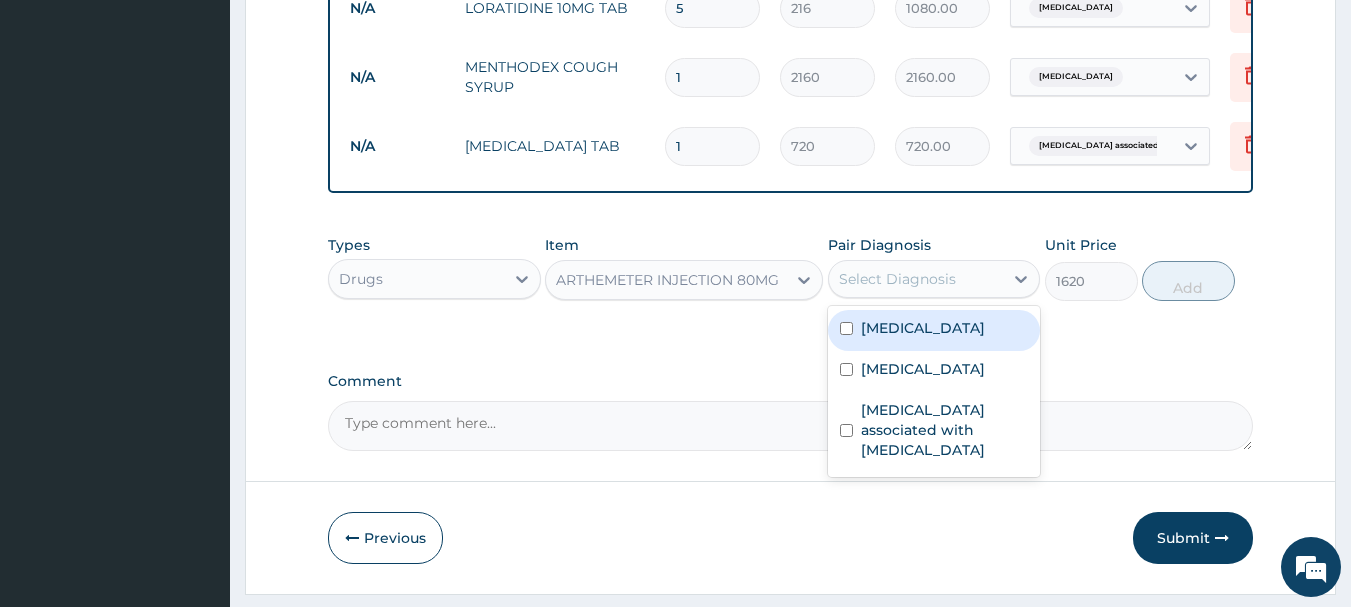 click on "[MEDICAL_DATA]" at bounding box center (923, 328) 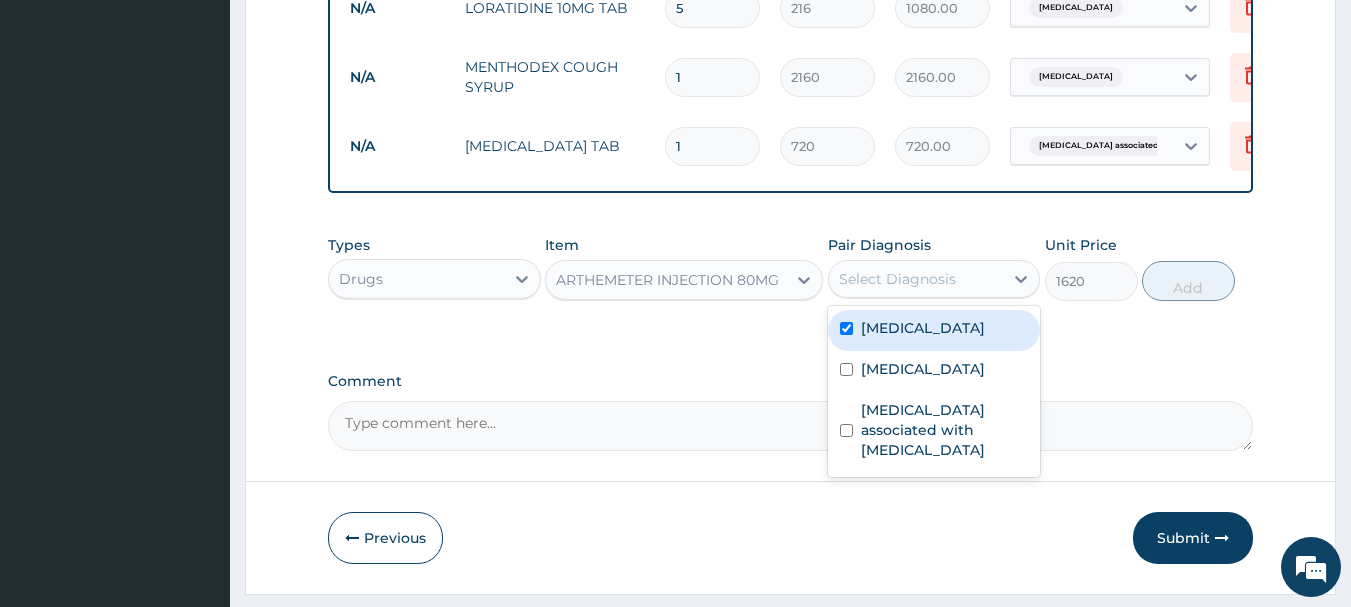 checkbox on "true" 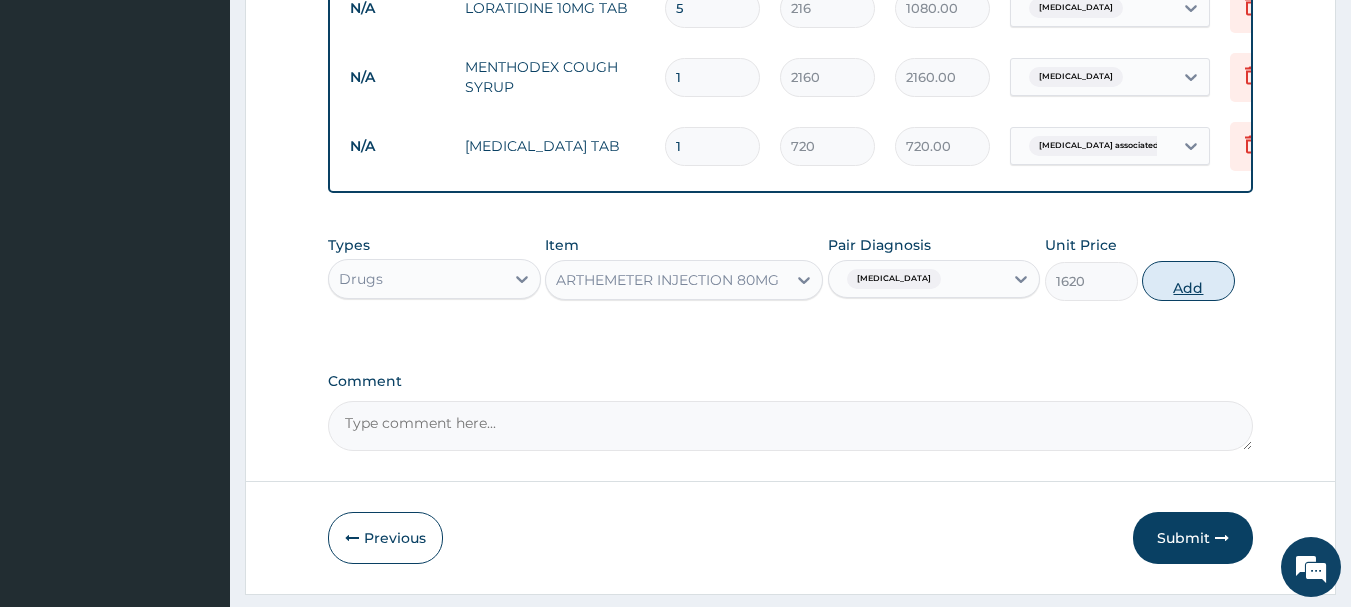 click on "Add" at bounding box center [1188, 281] 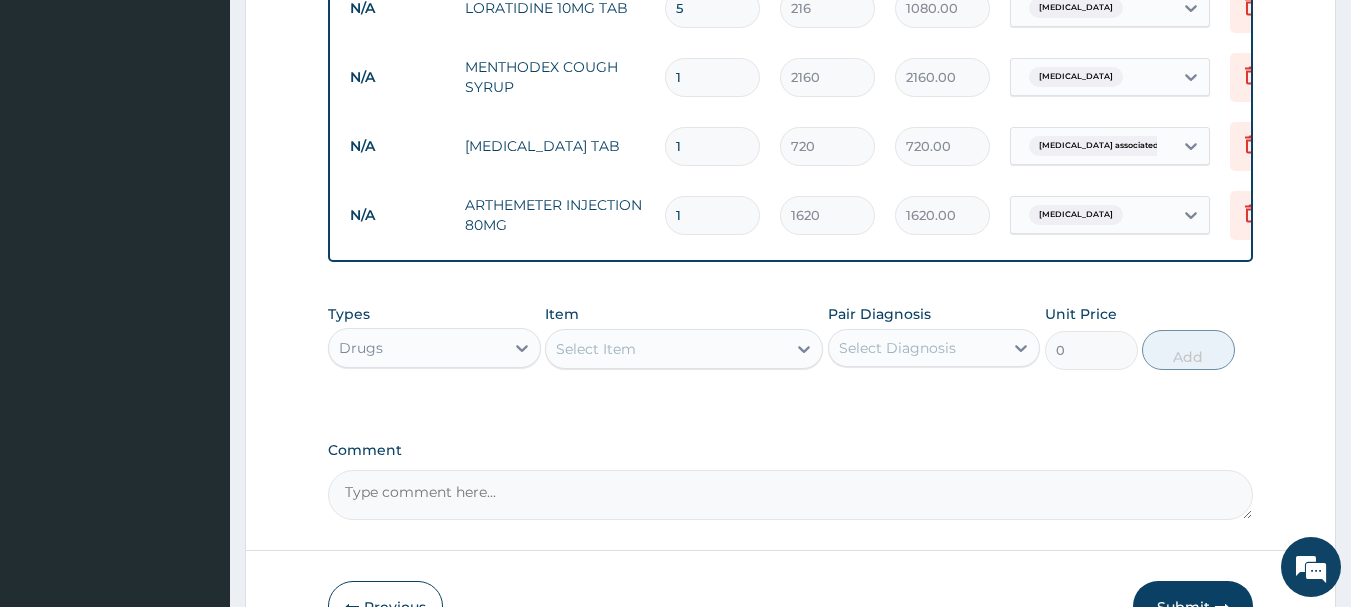 type 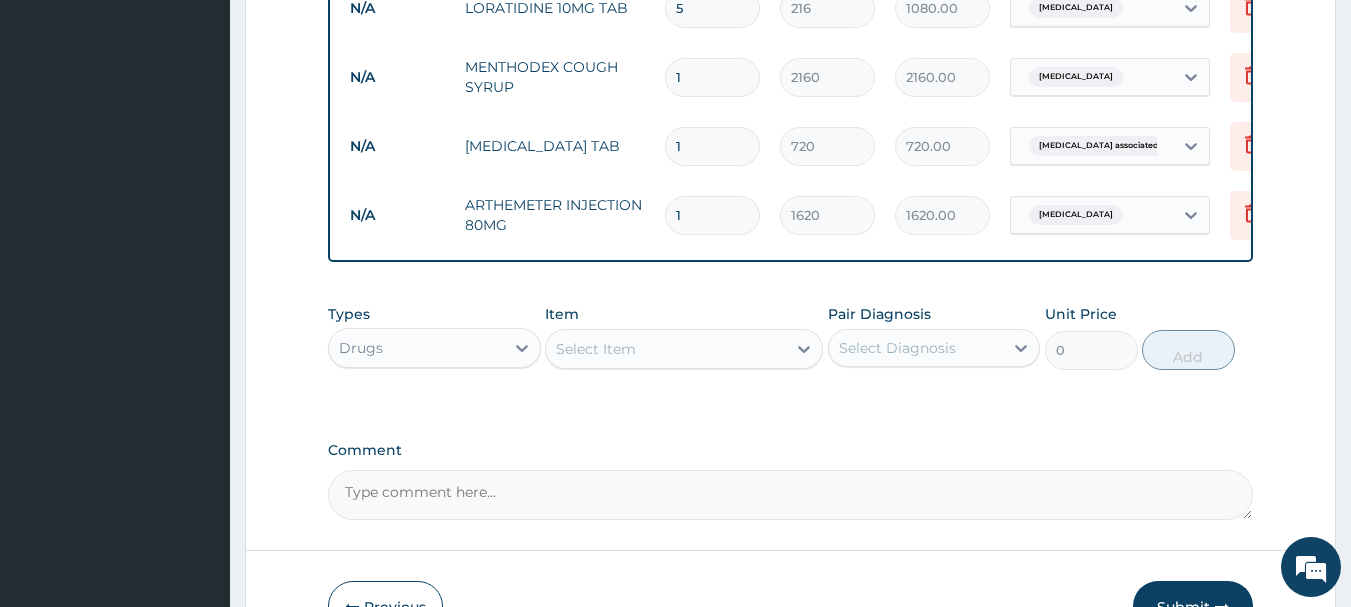 type on "0.00" 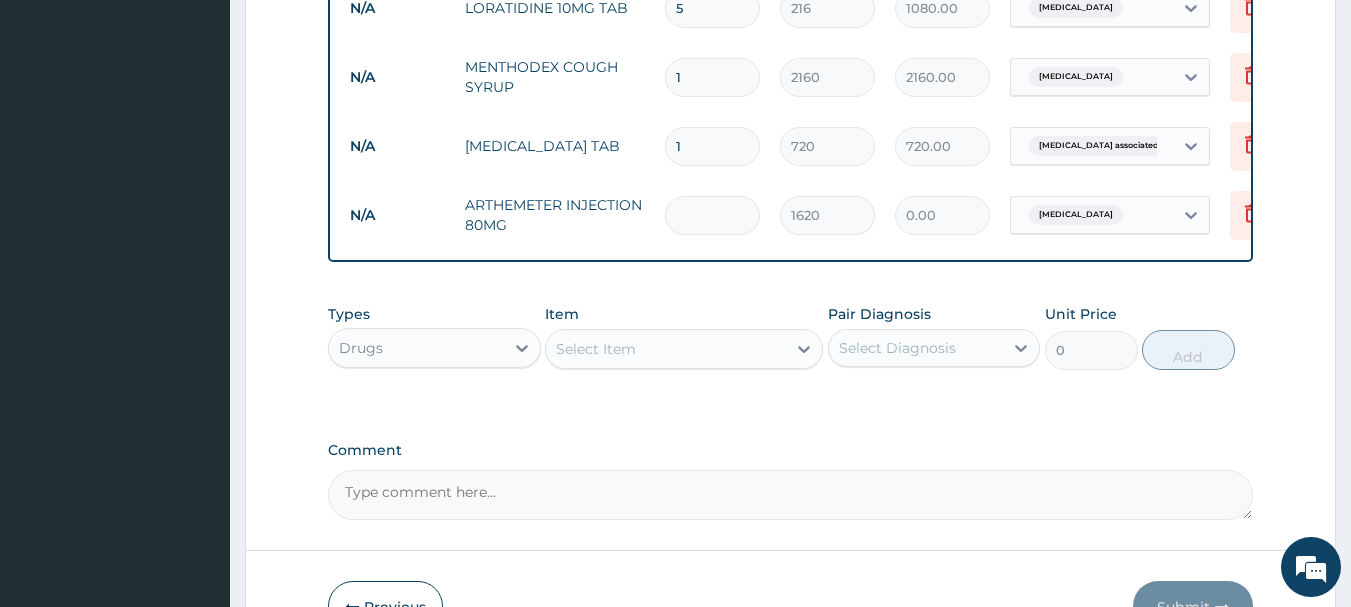 type on "3" 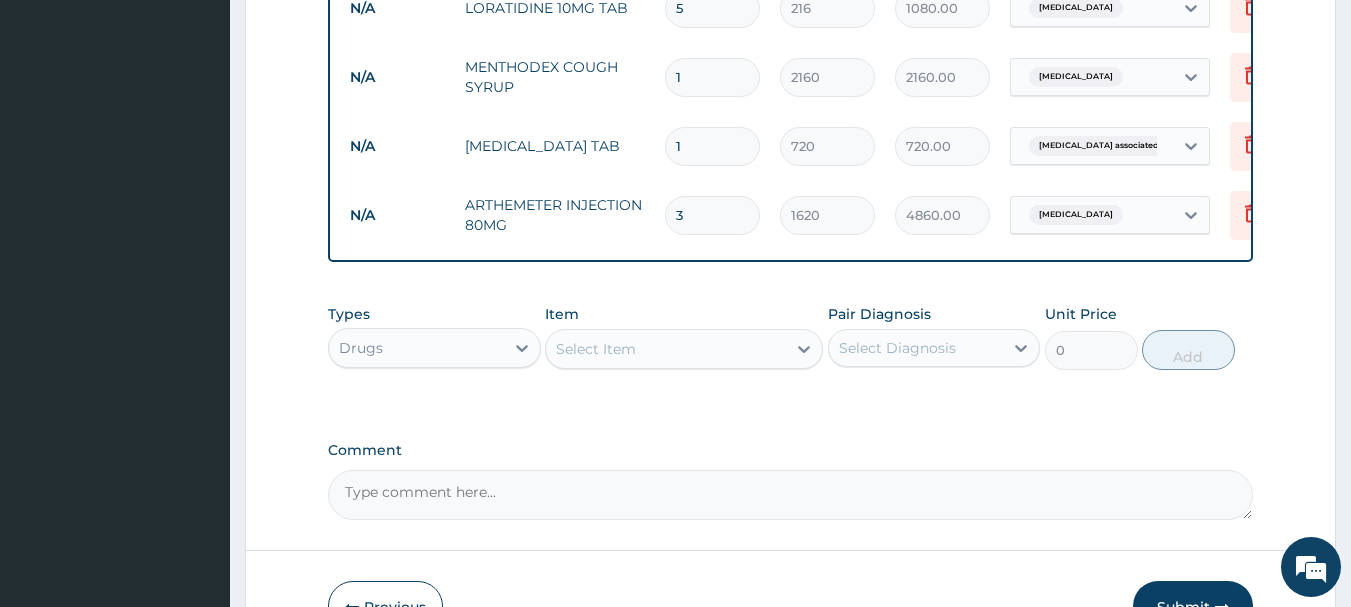 type on "3" 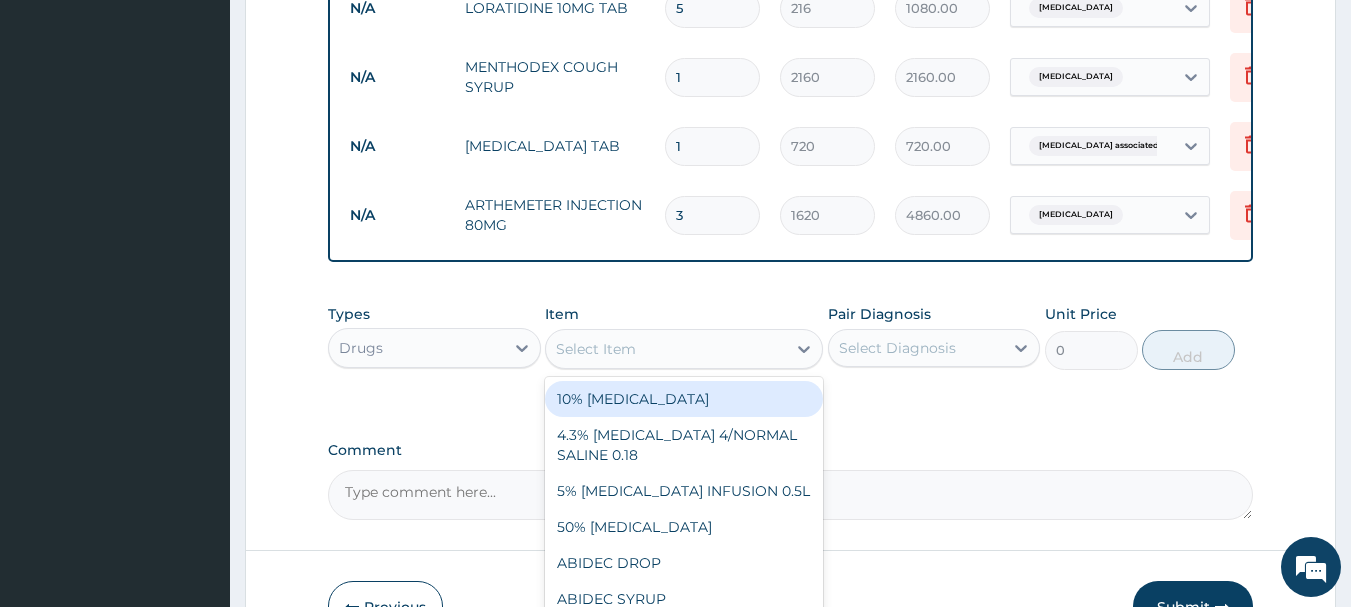 click on "Select Item" at bounding box center [666, 349] 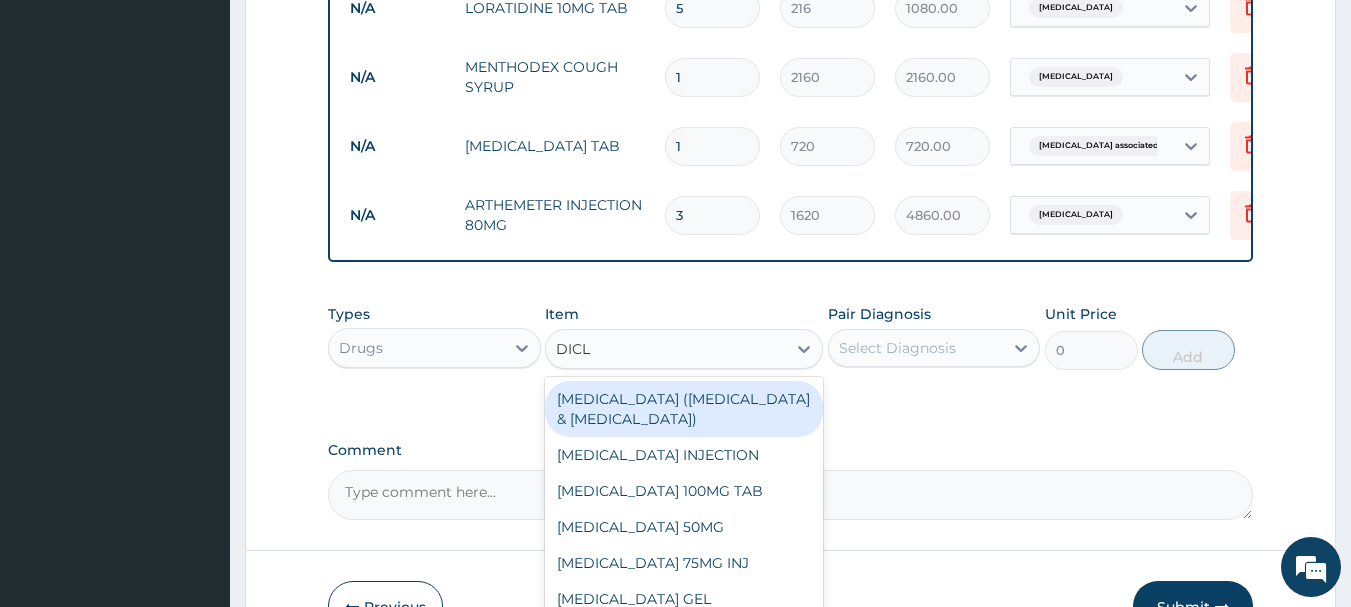 type on "DICLO" 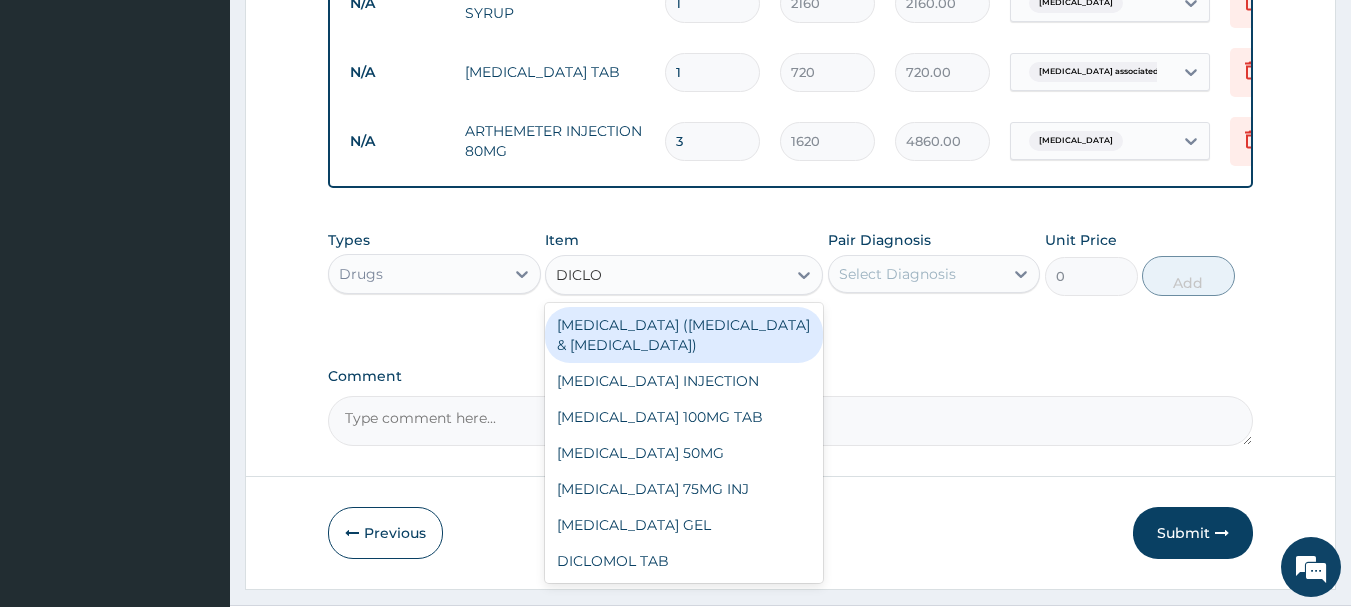 scroll, scrollTop: 1307, scrollLeft: 0, axis: vertical 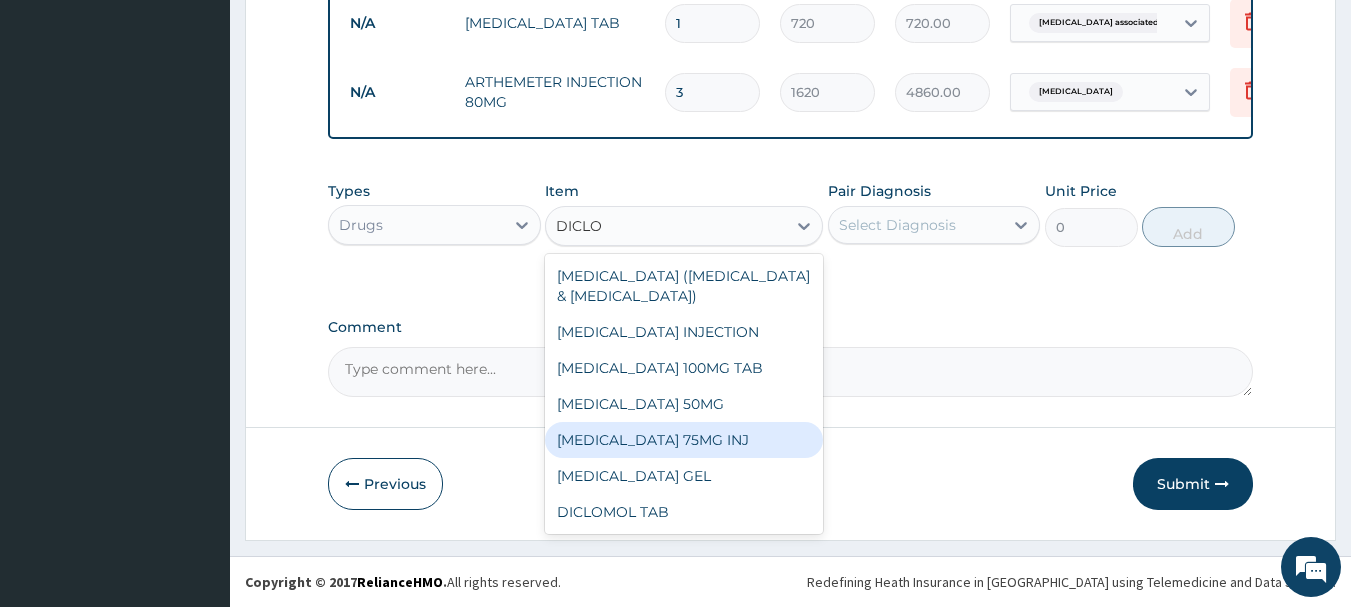 click on "[MEDICAL_DATA] 75MG INJ" at bounding box center (684, 440) 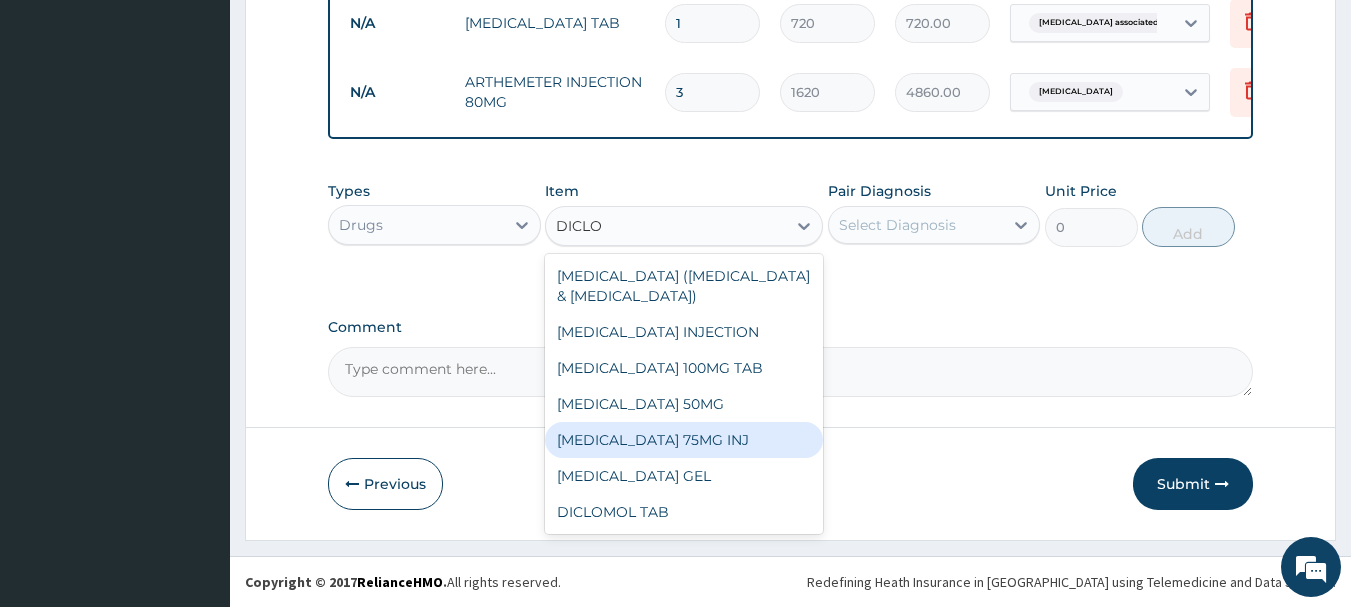 type 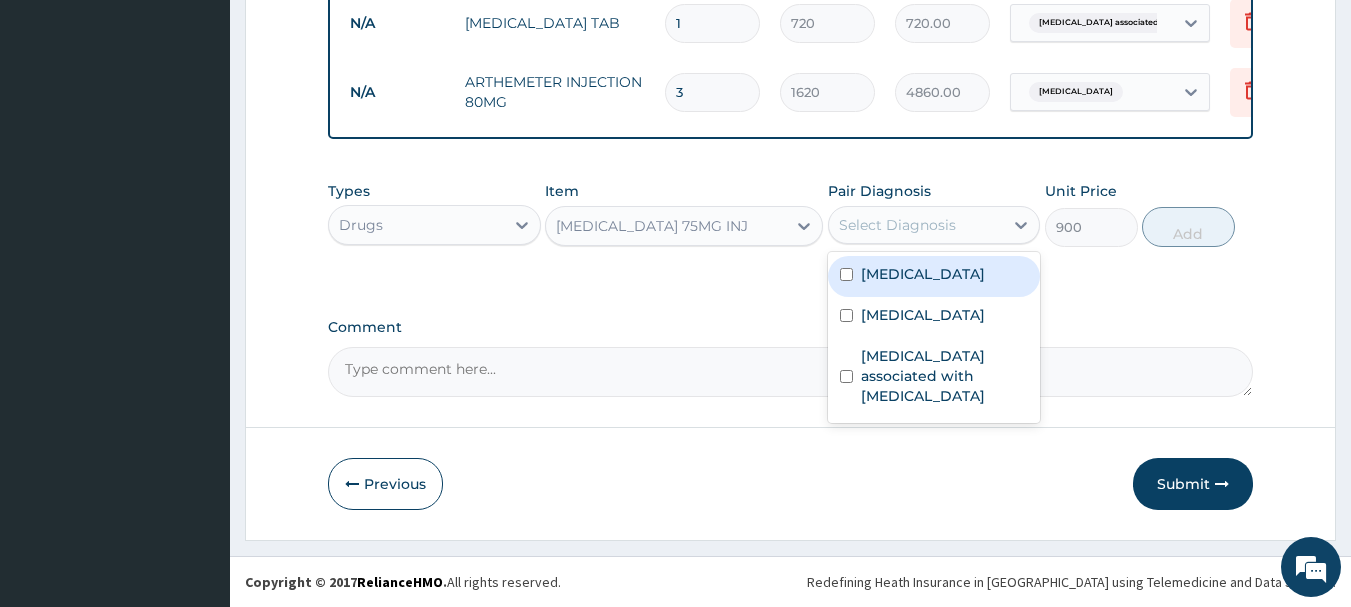 drag, startPoint x: 1003, startPoint y: 228, endPoint x: 976, endPoint y: 269, distance: 49.09175 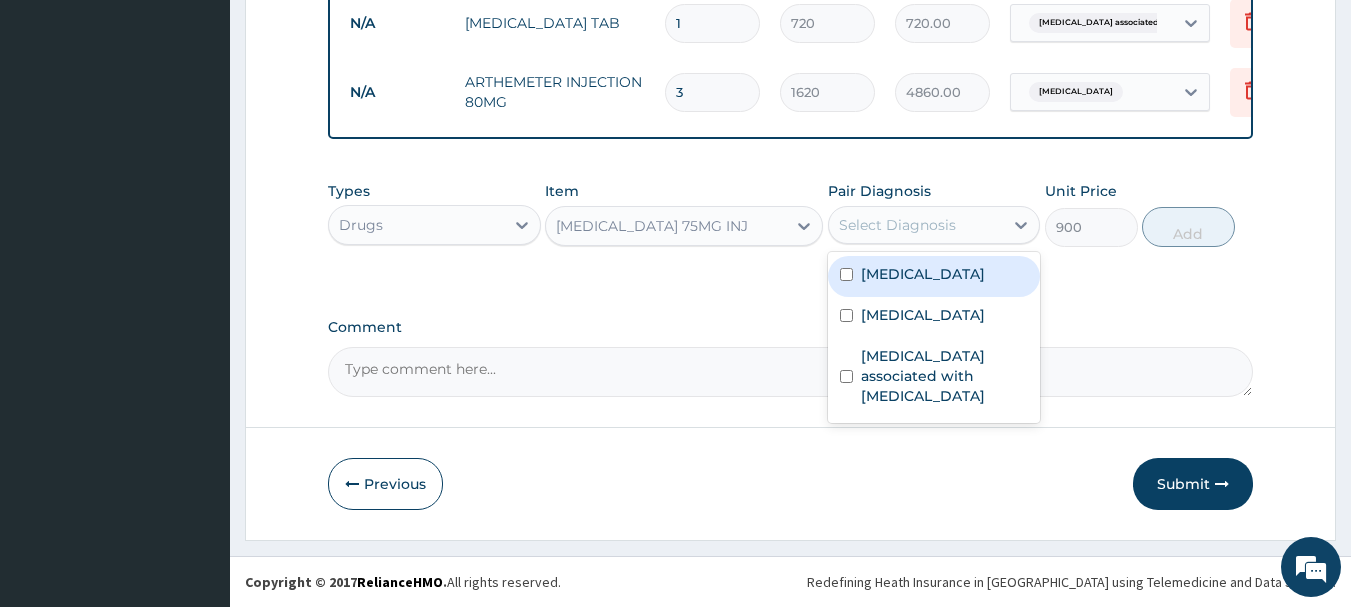 drag, startPoint x: 881, startPoint y: 273, endPoint x: 933, endPoint y: 257, distance: 54.405884 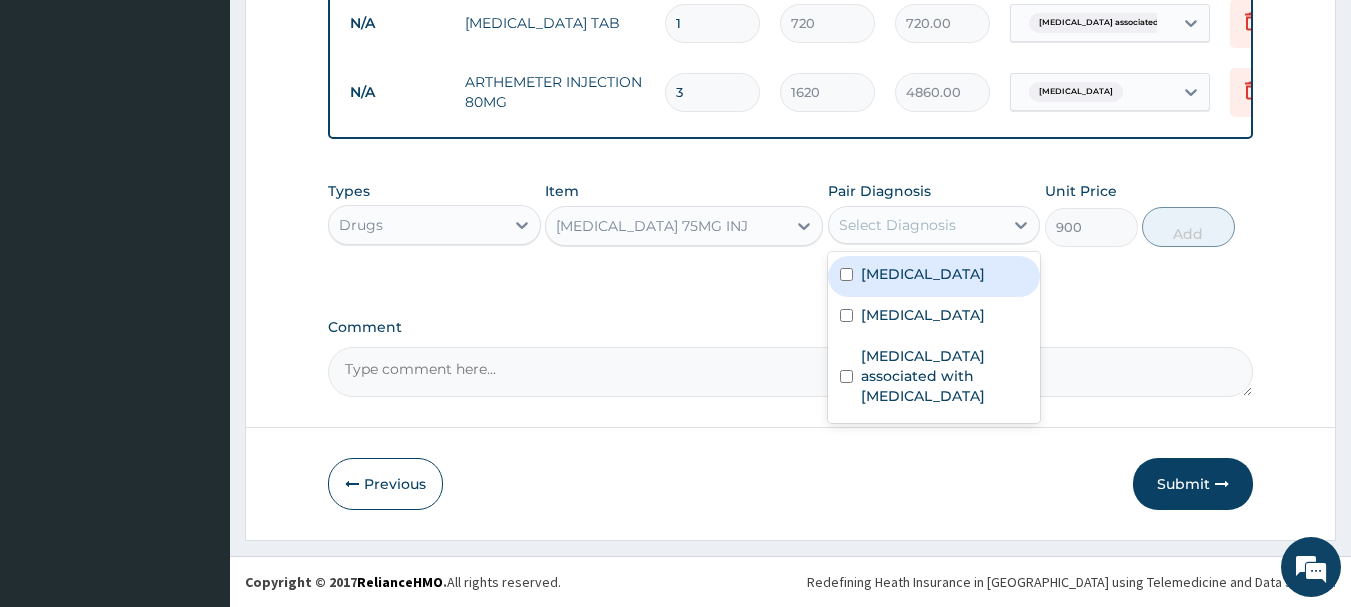 click on "[MEDICAL_DATA]" at bounding box center [923, 274] 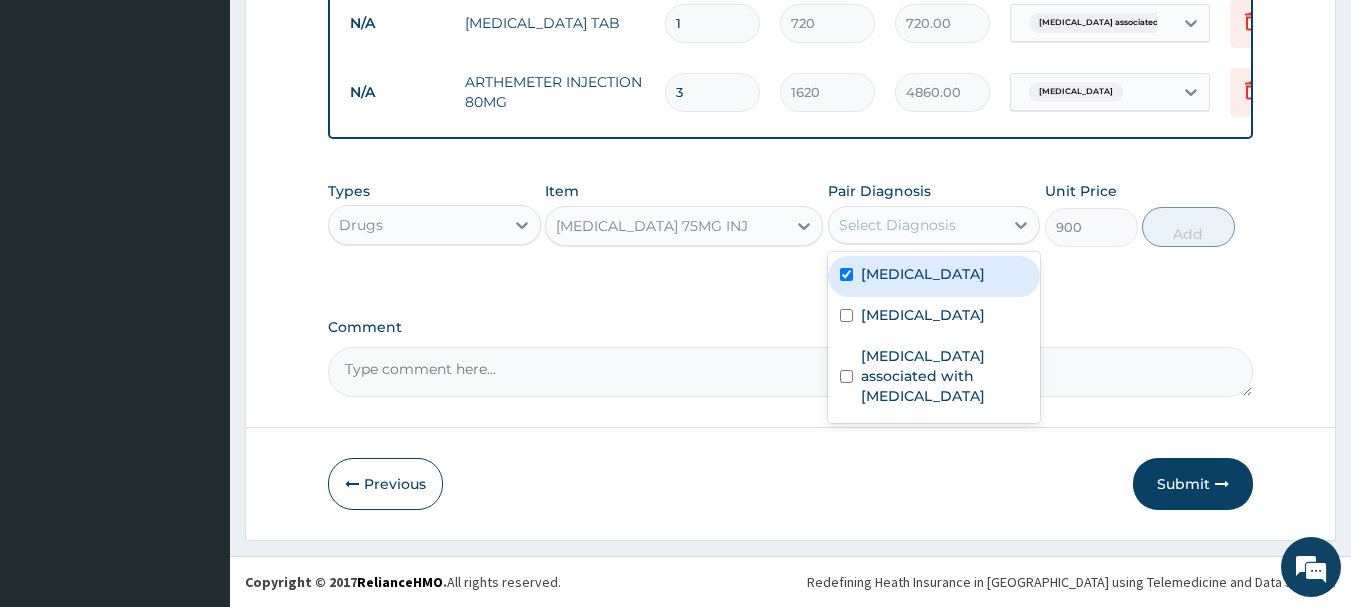 checkbox on "true" 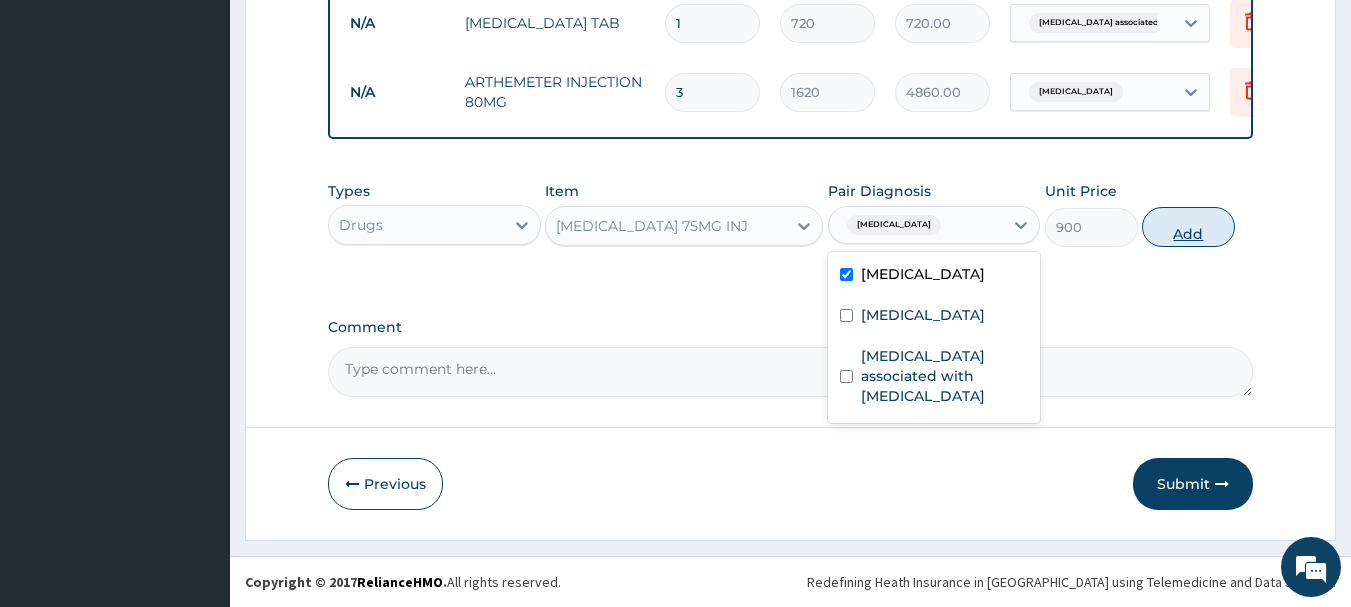 click on "Add" at bounding box center [1188, 227] 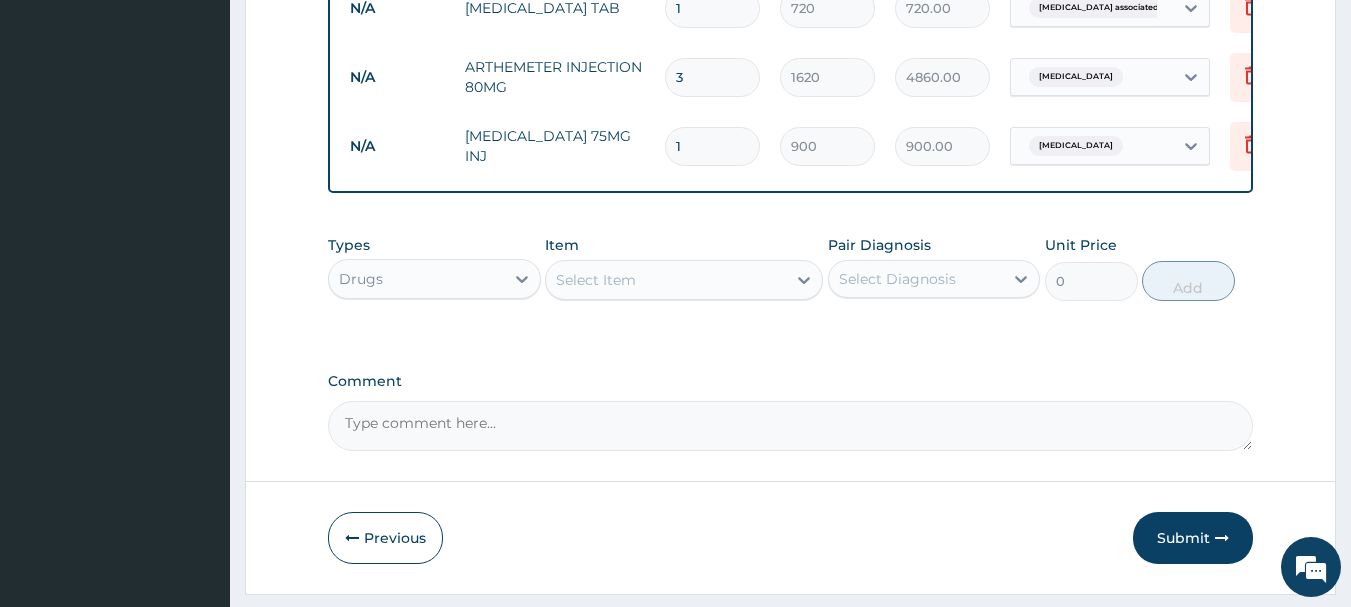 type 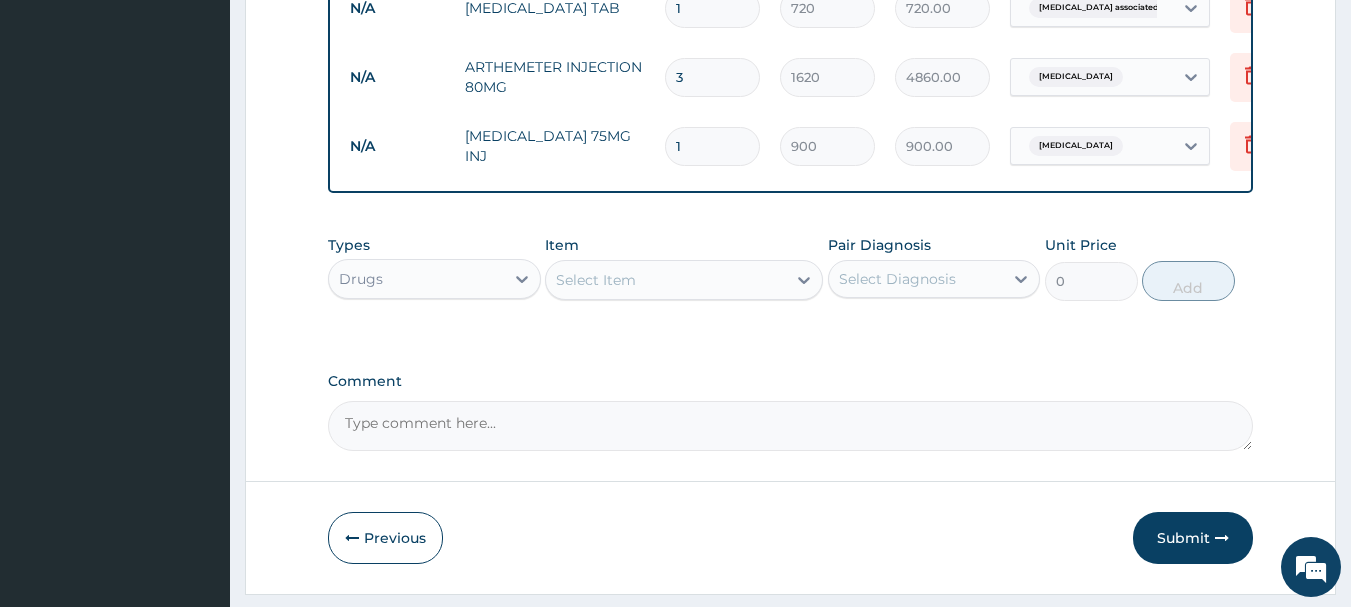 type on "0.00" 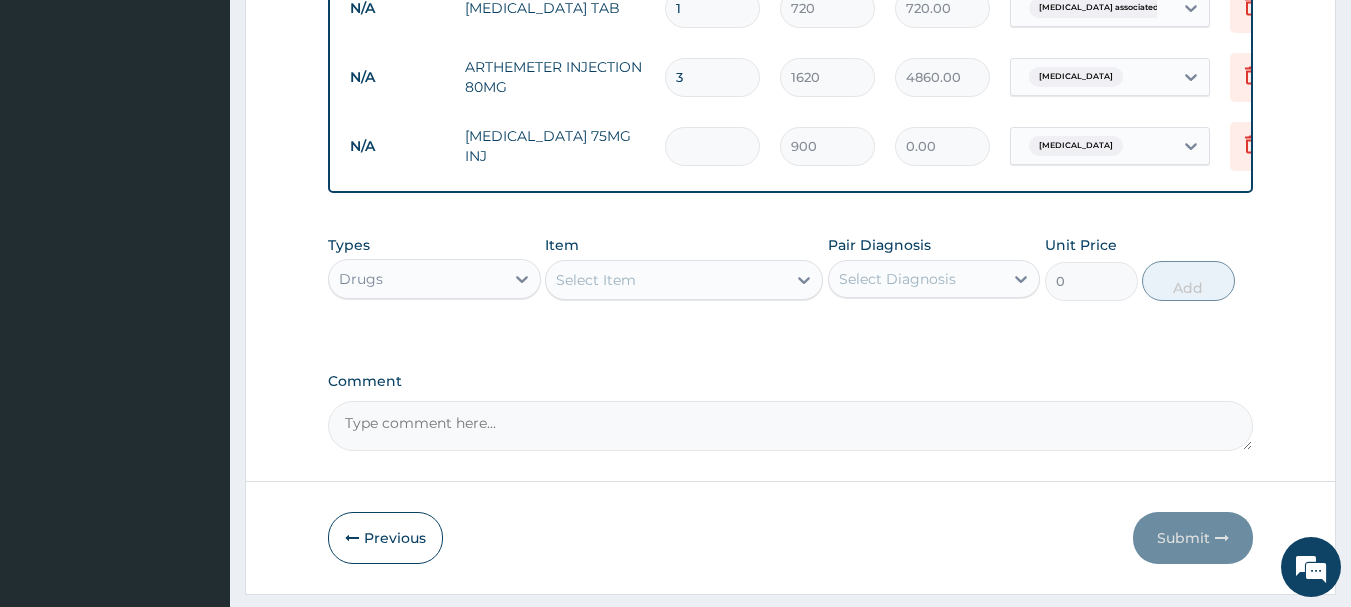 type on "3" 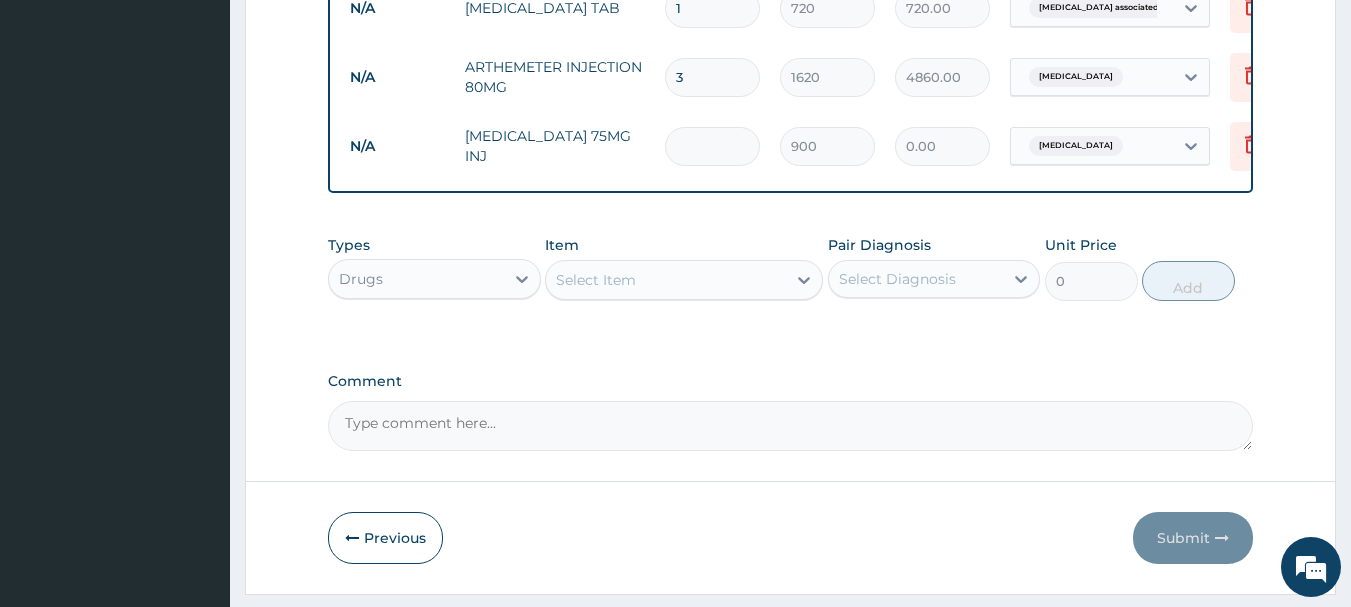 type on "2700.00" 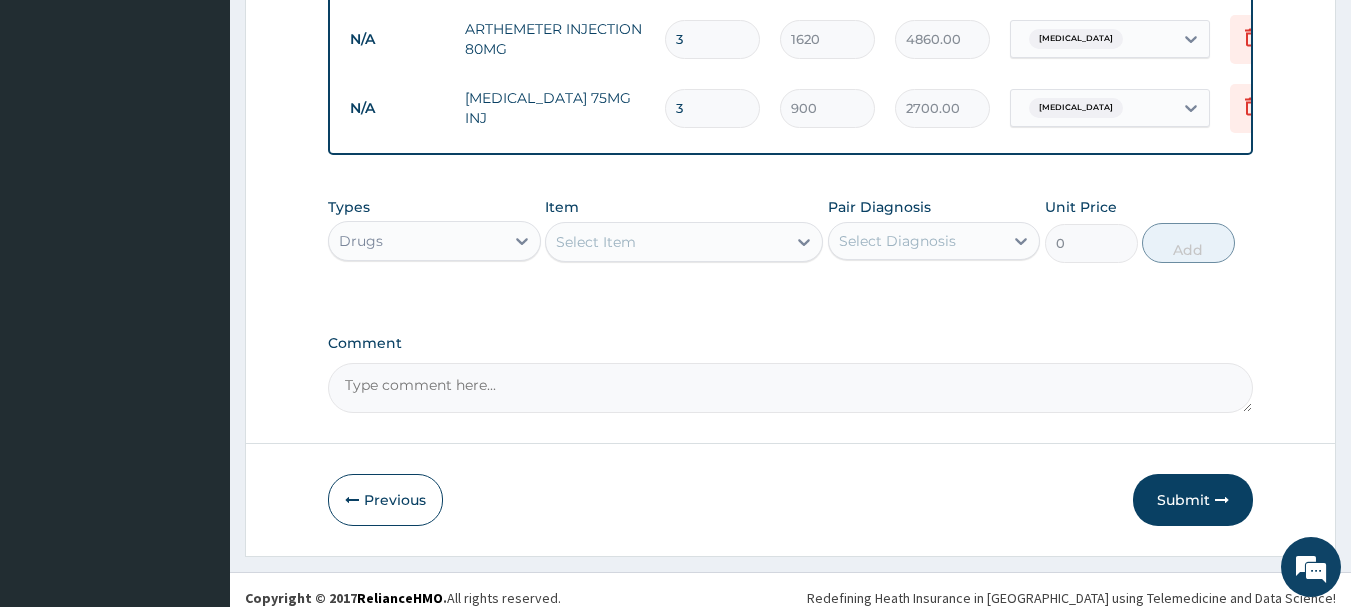 scroll, scrollTop: 1349, scrollLeft: 0, axis: vertical 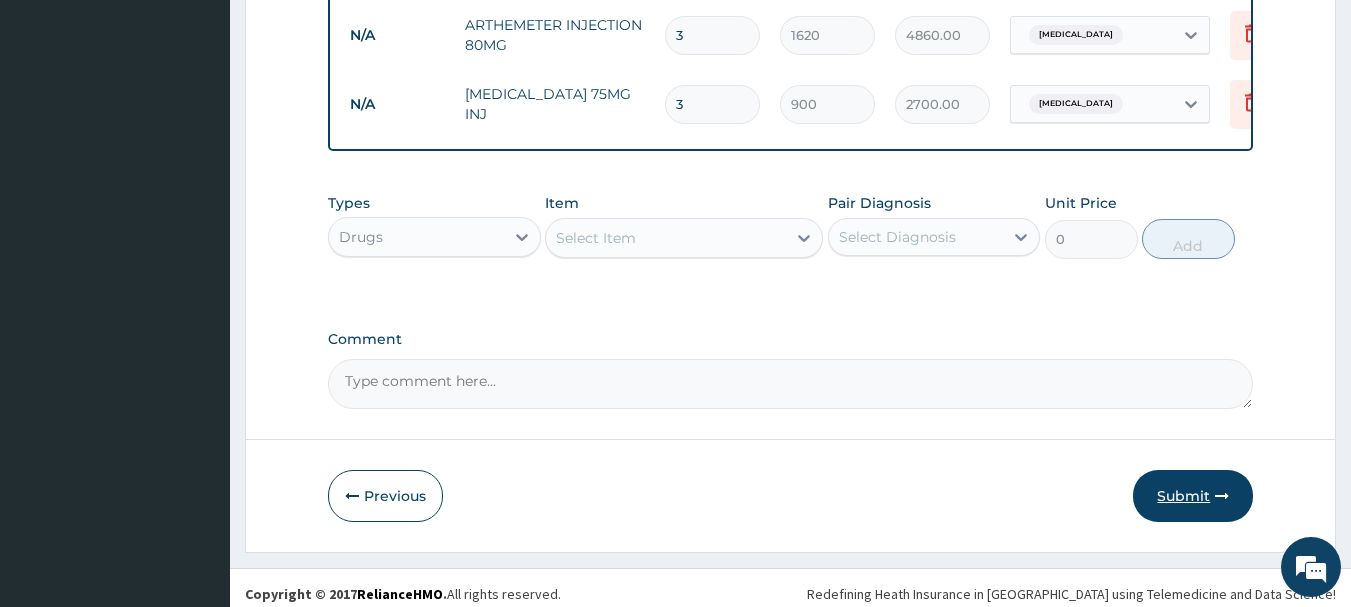 type on "3" 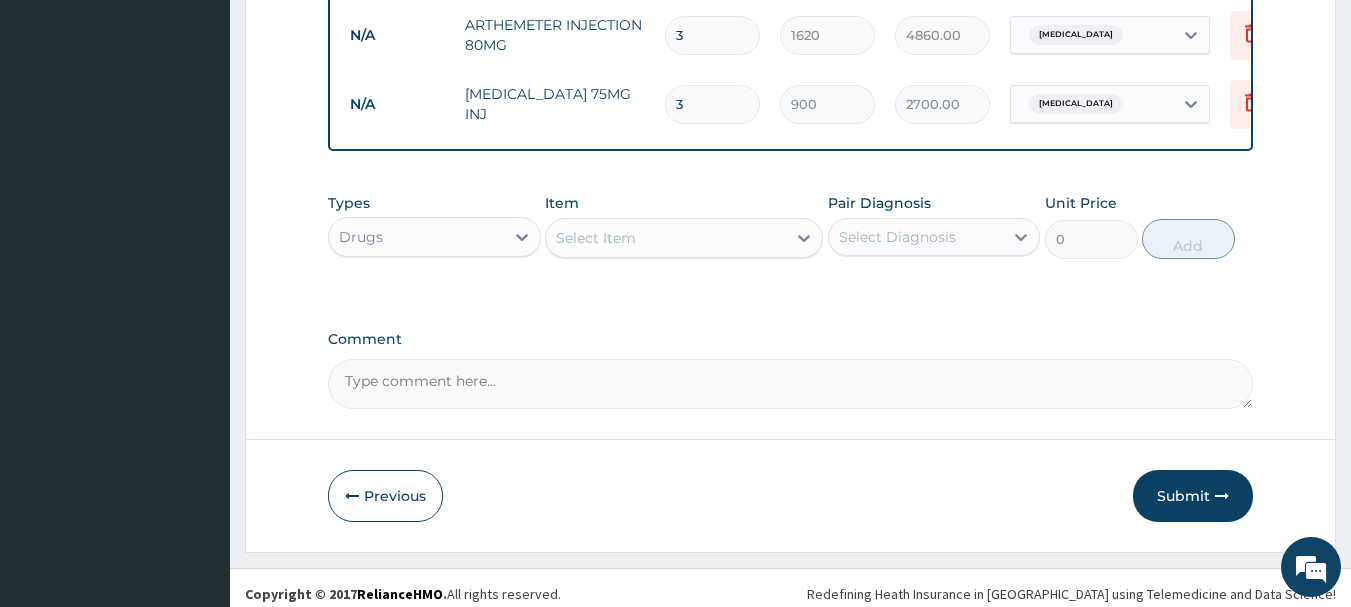 click on "Submit" at bounding box center (1193, 496) 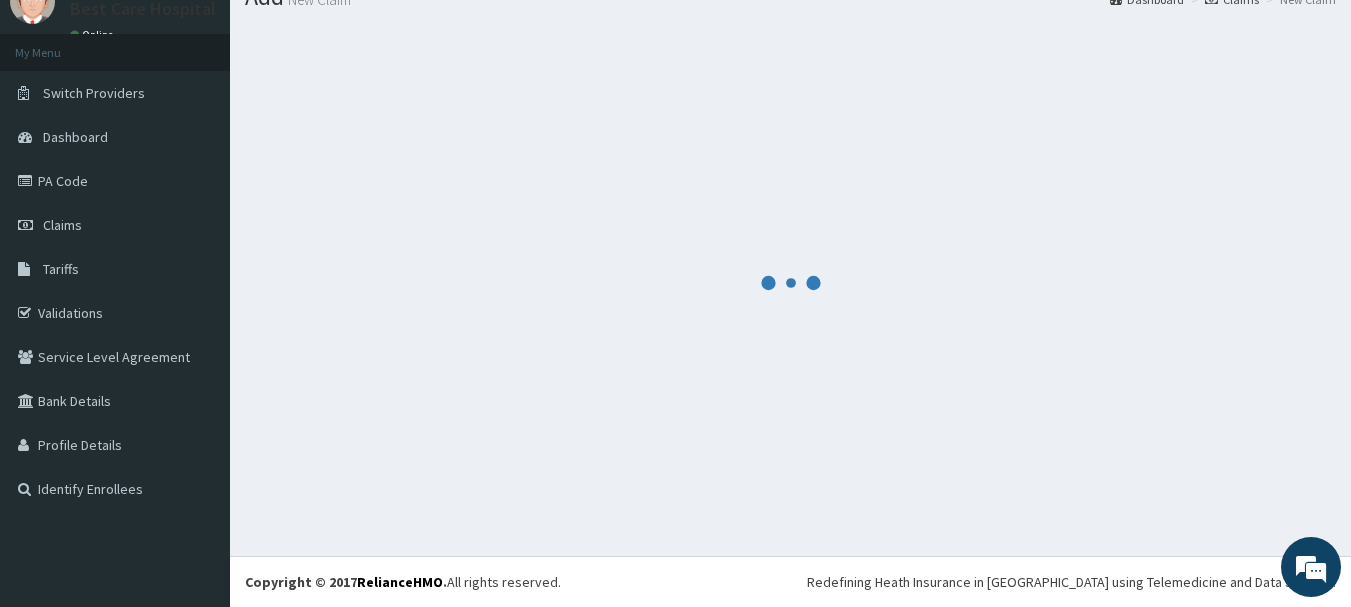 scroll, scrollTop: 81, scrollLeft: 0, axis: vertical 